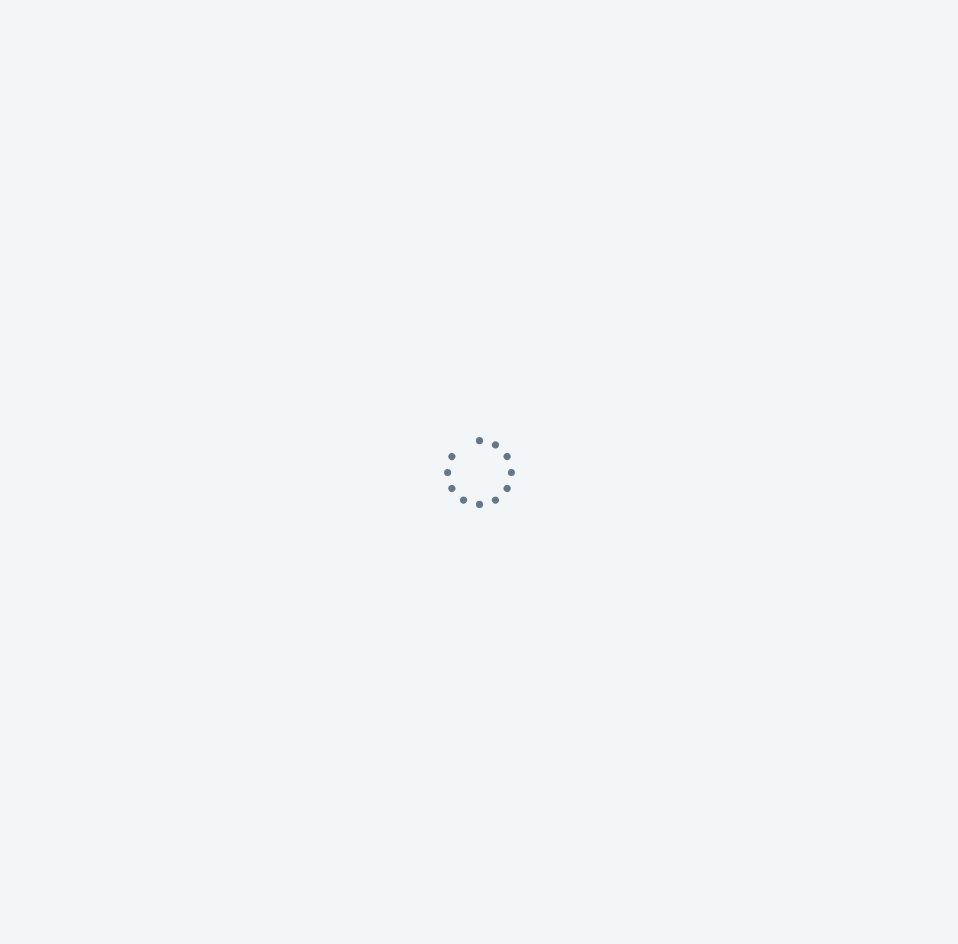 scroll, scrollTop: 0, scrollLeft: 0, axis: both 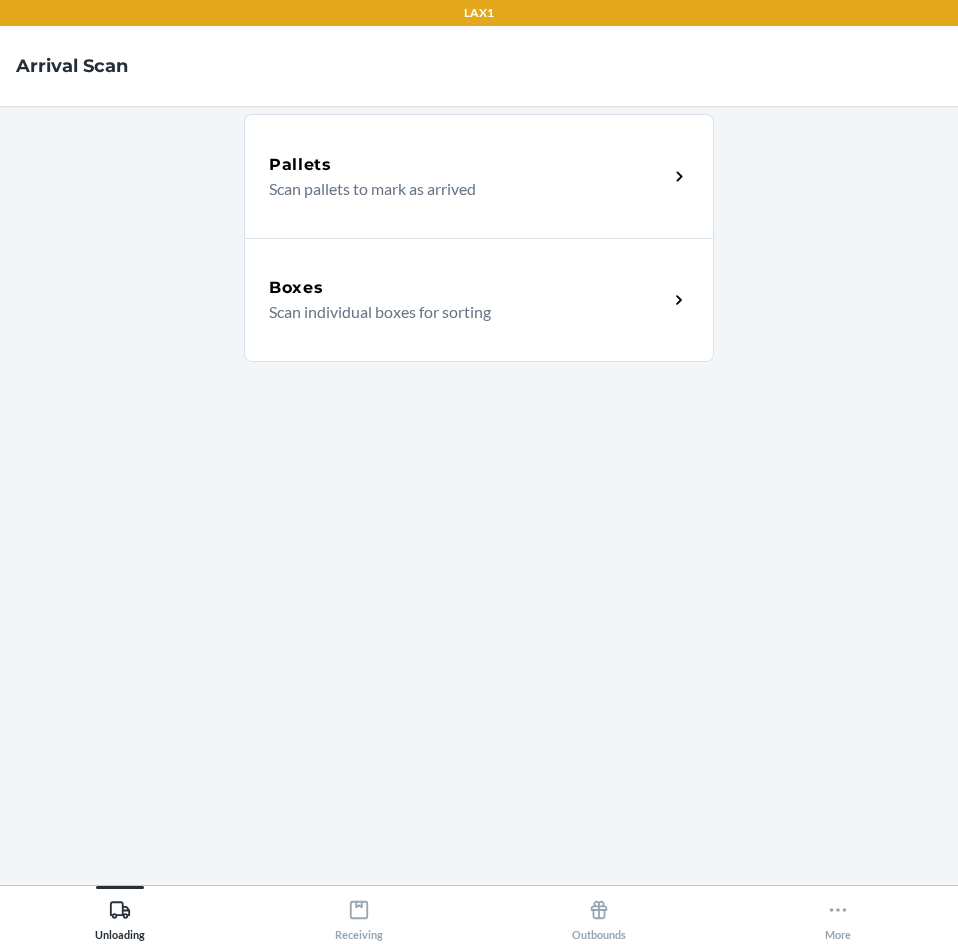 click on "Scan individual boxes for sorting" at bounding box center [460, 312] 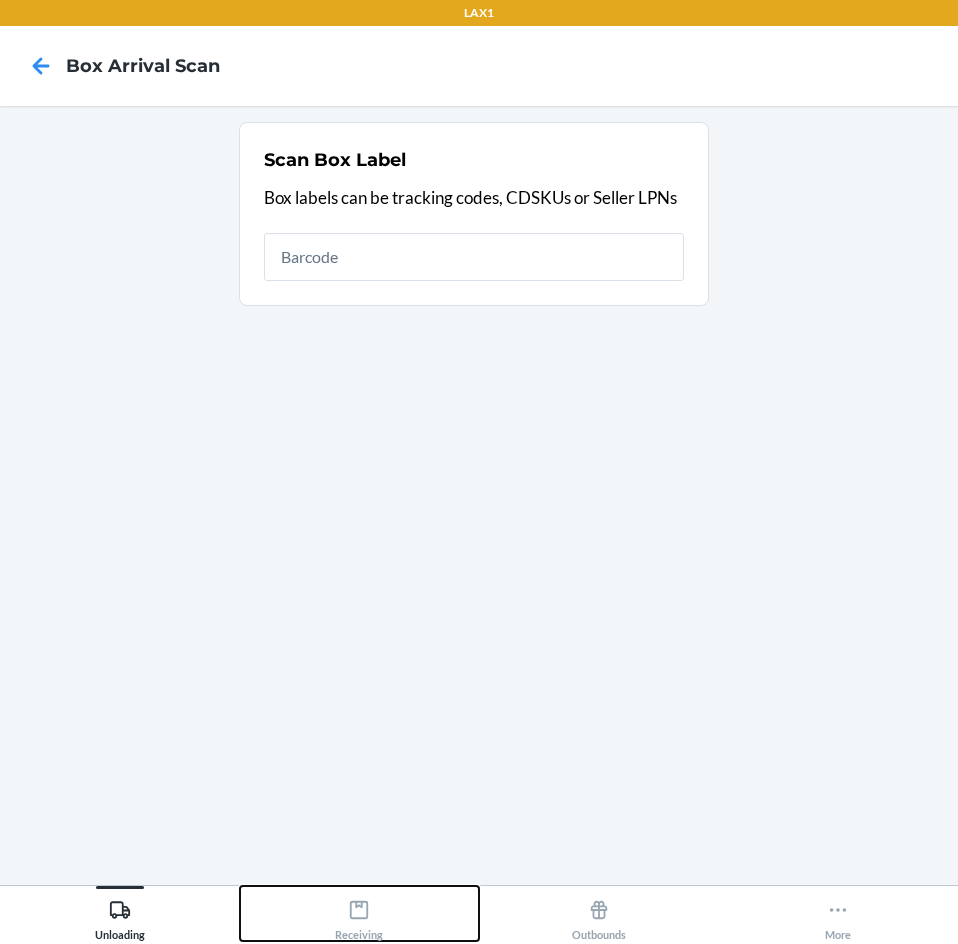 click on "Receiving" at bounding box center (359, 916) 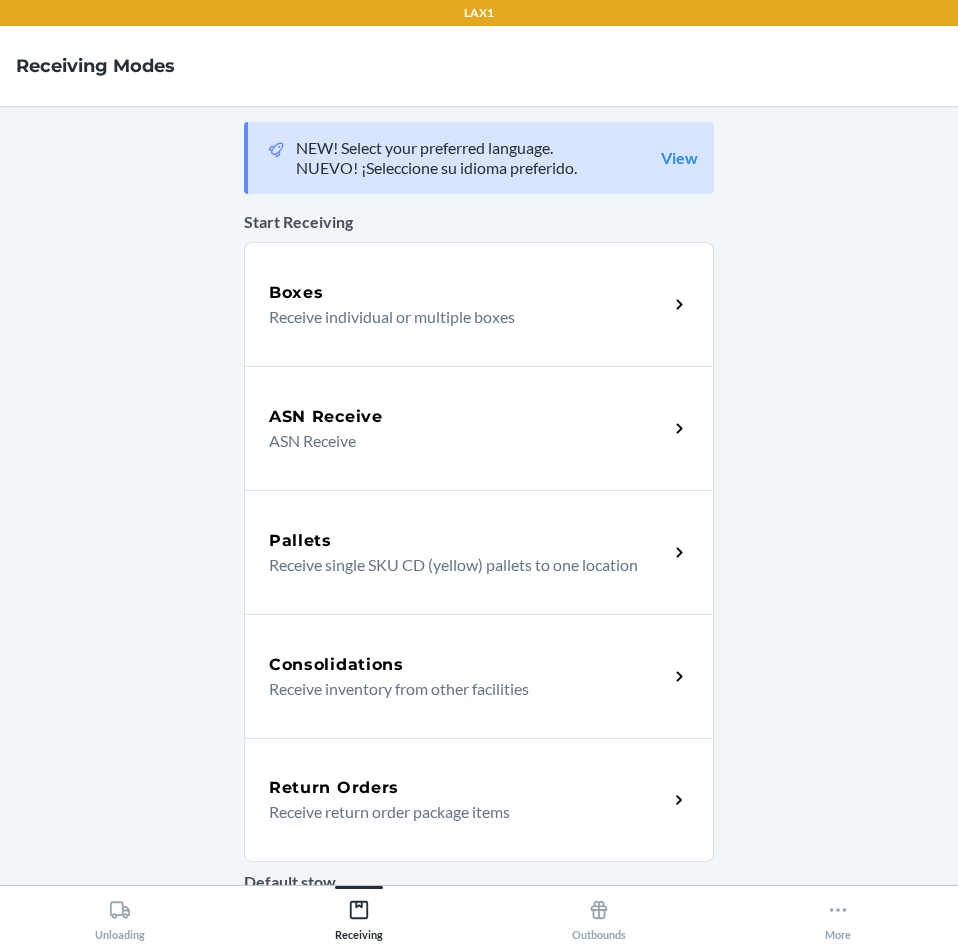 click on "Return Orders" at bounding box center (468, 788) 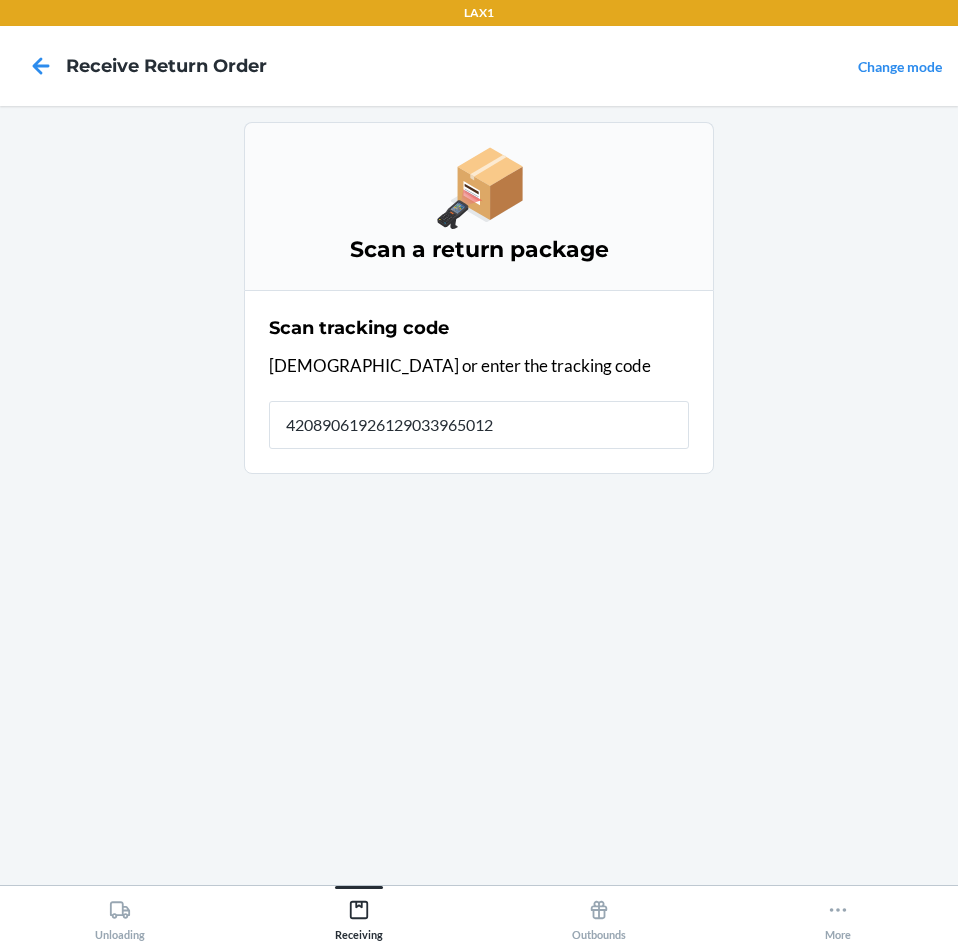 type on "420890619261290339650127" 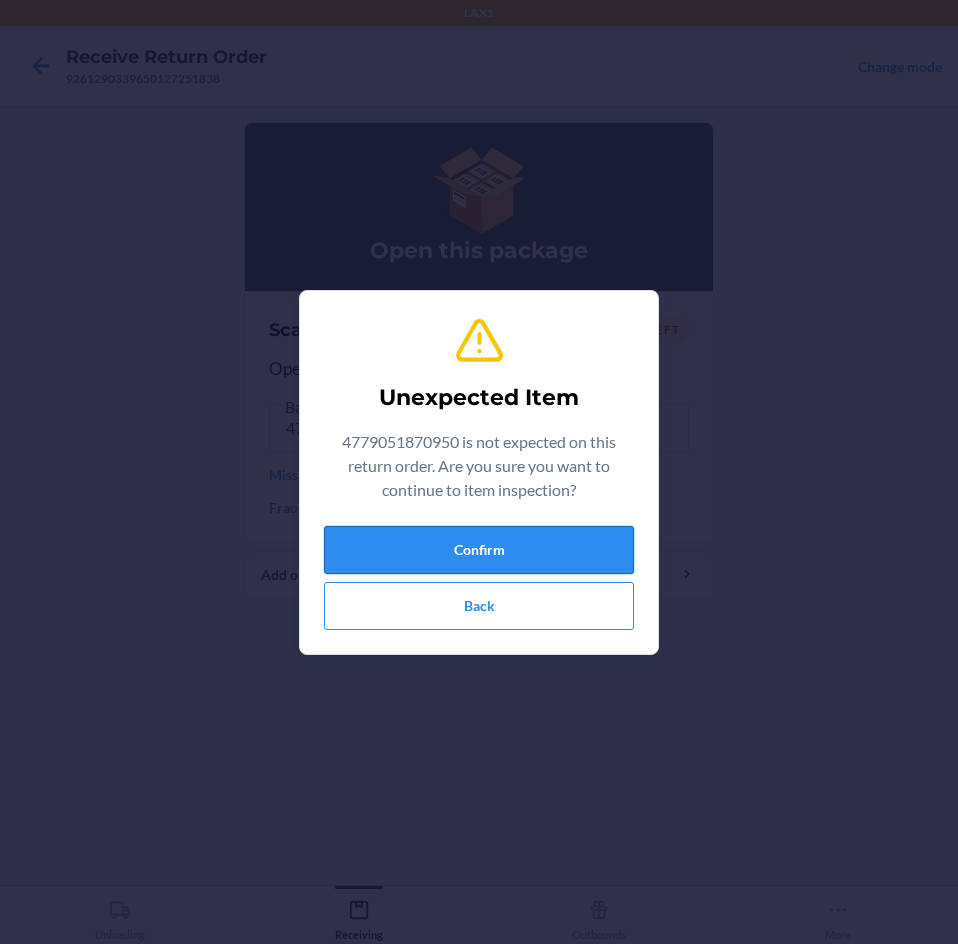 click on "Confirm" at bounding box center (479, 550) 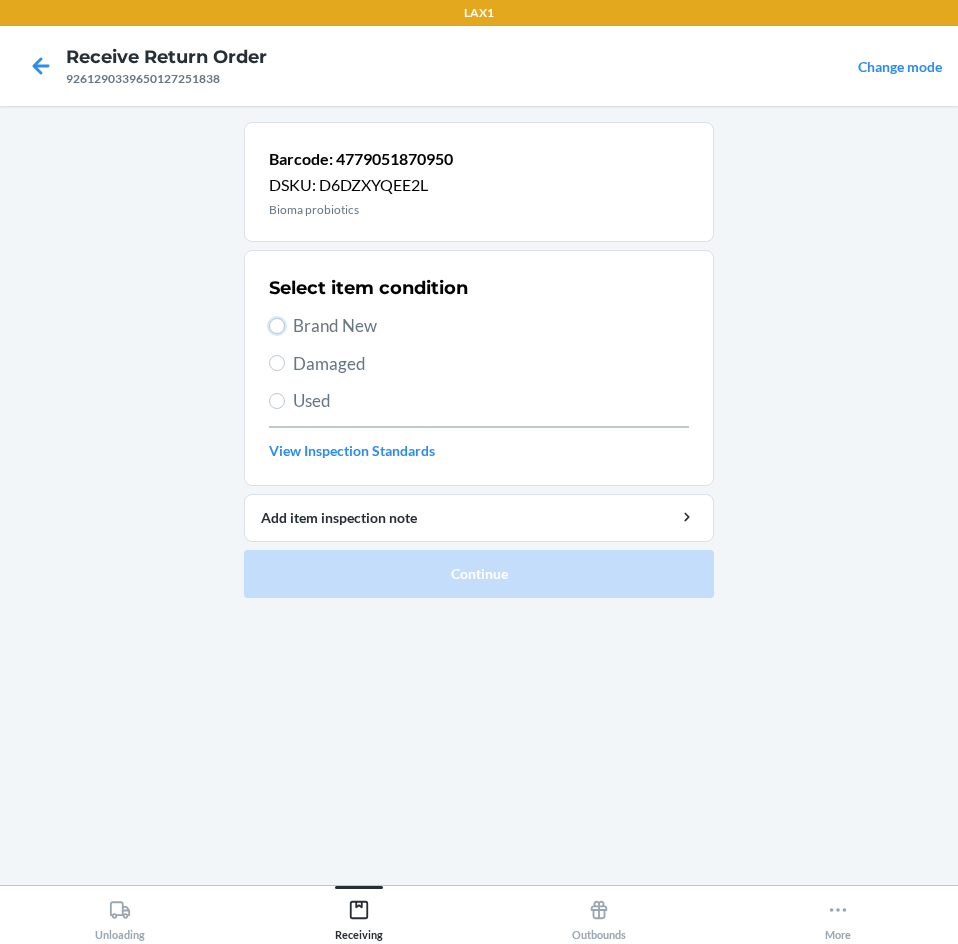 drag, startPoint x: 281, startPoint y: 325, endPoint x: 285, endPoint y: 344, distance: 19.416489 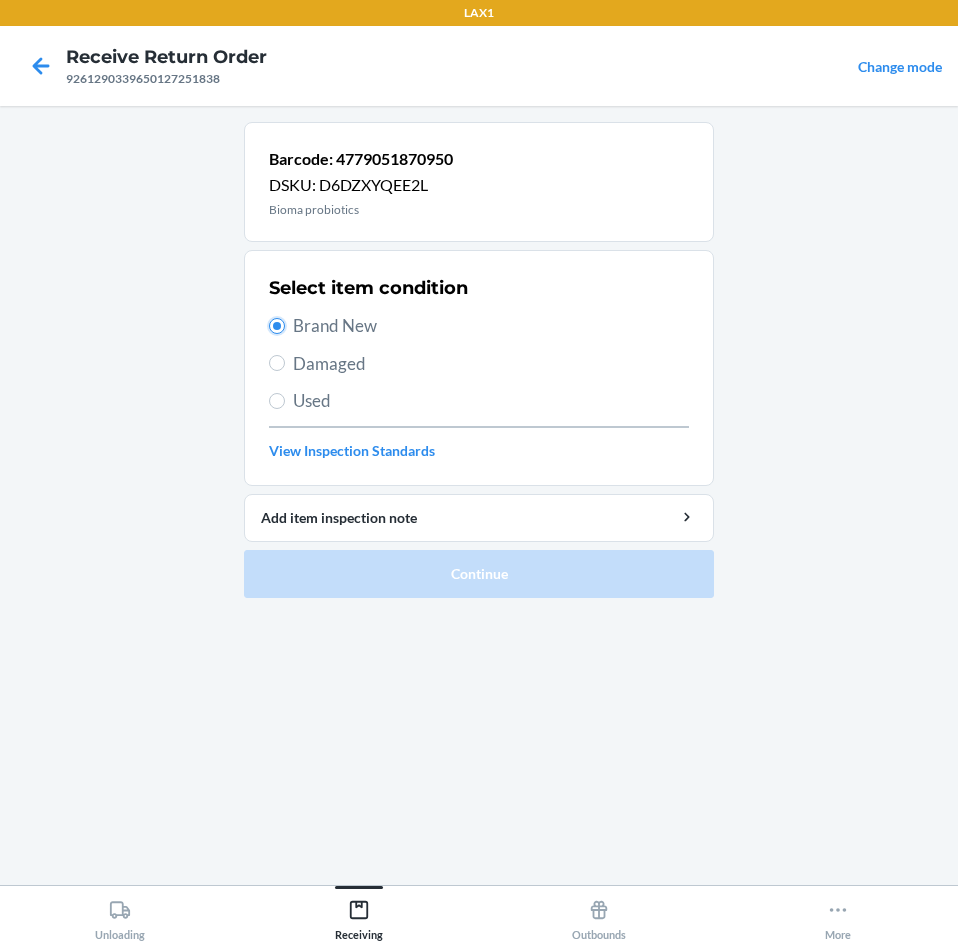 radio on "true" 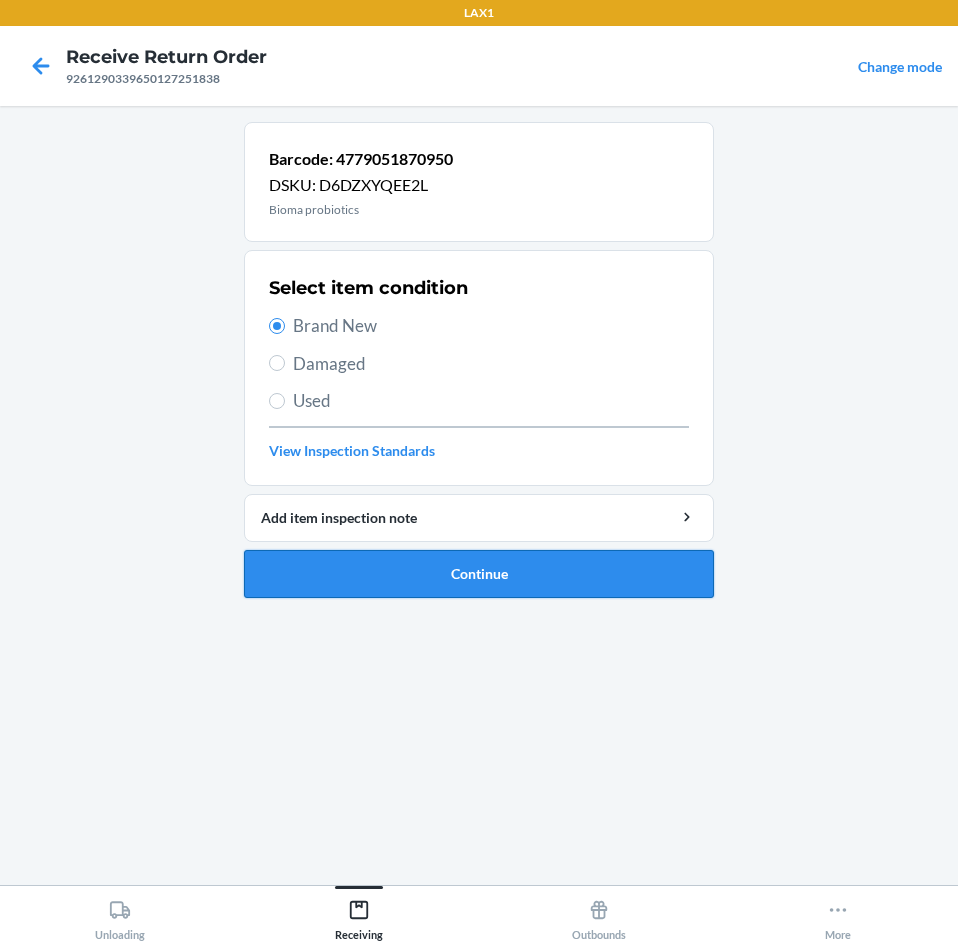 click on "Continue" at bounding box center (479, 574) 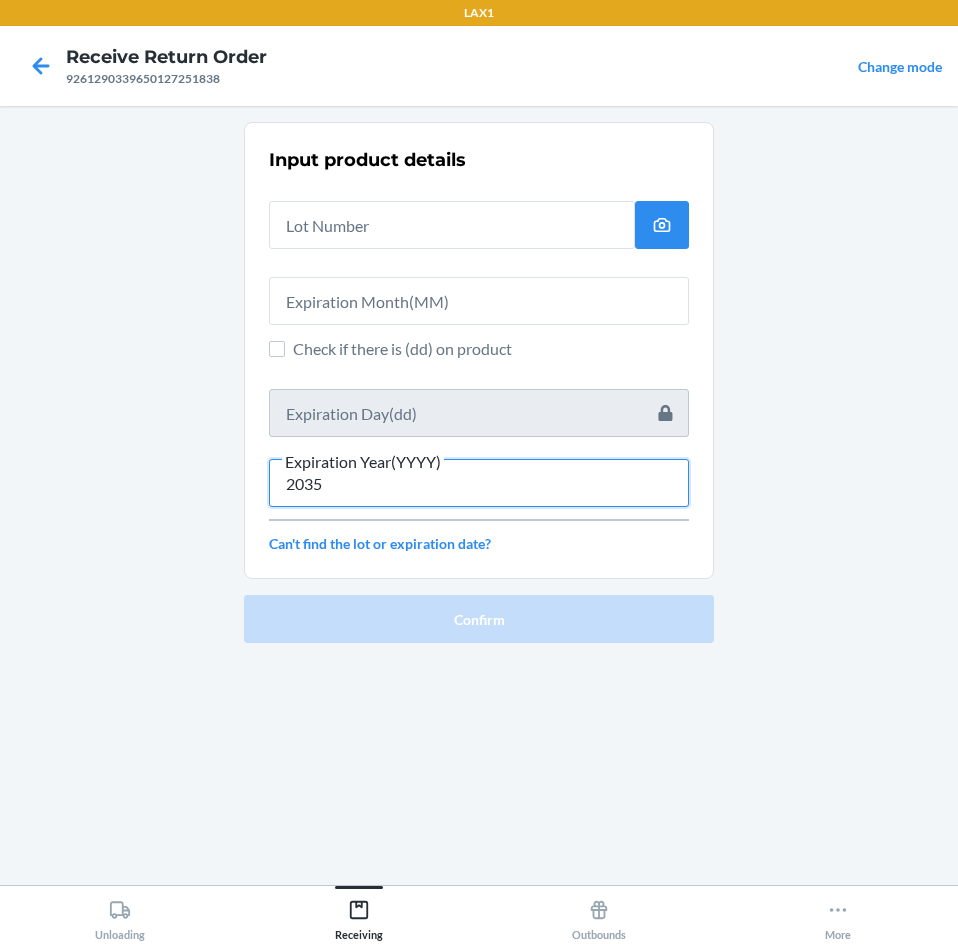 type on "2035" 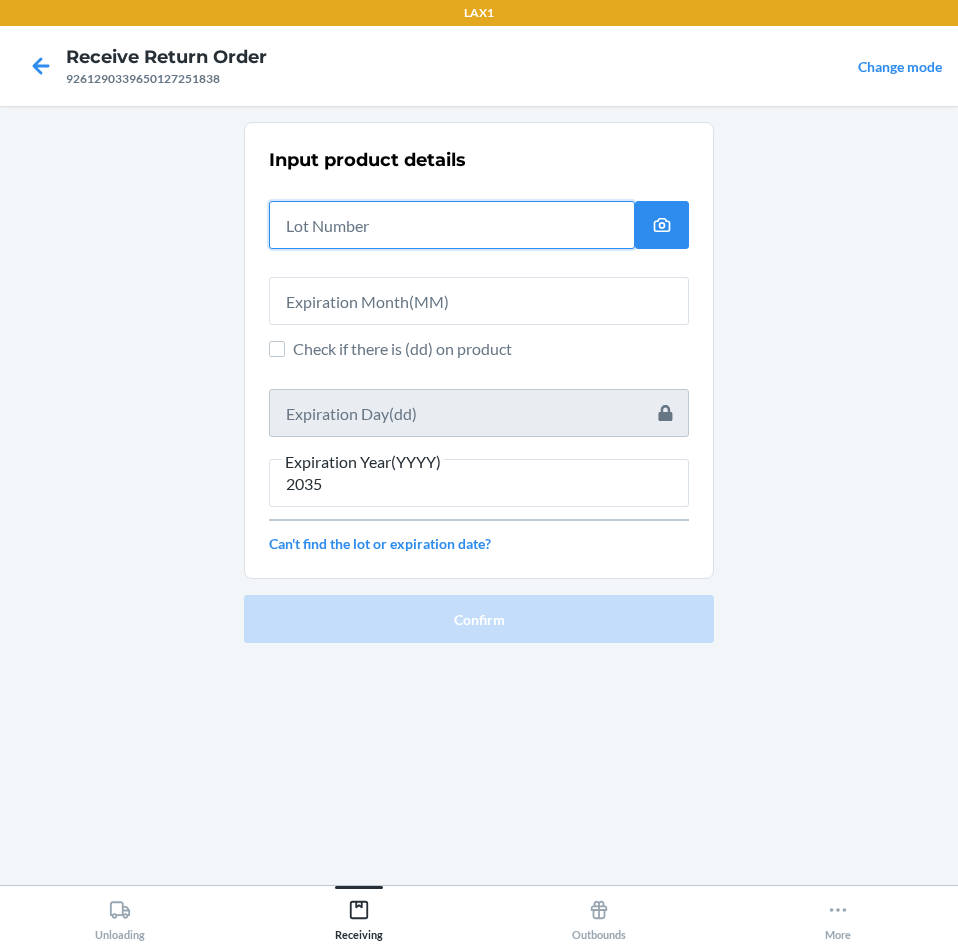 click at bounding box center [452, 225] 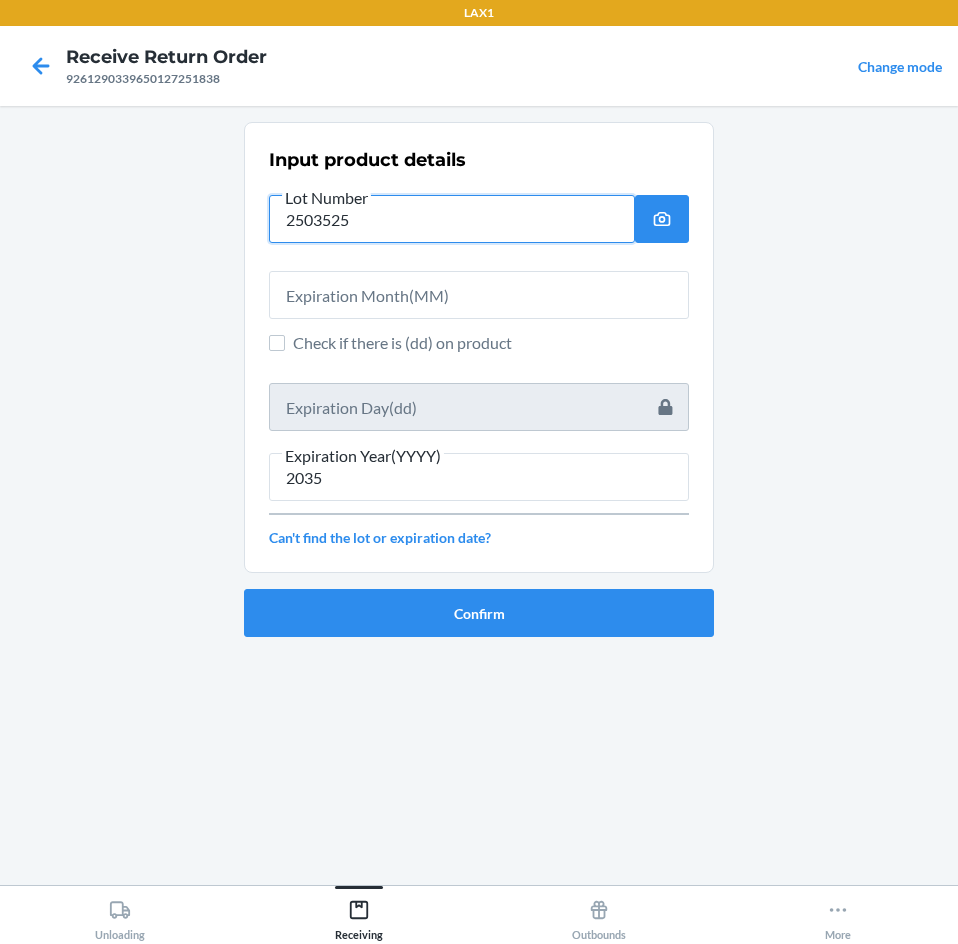 type on "2503525" 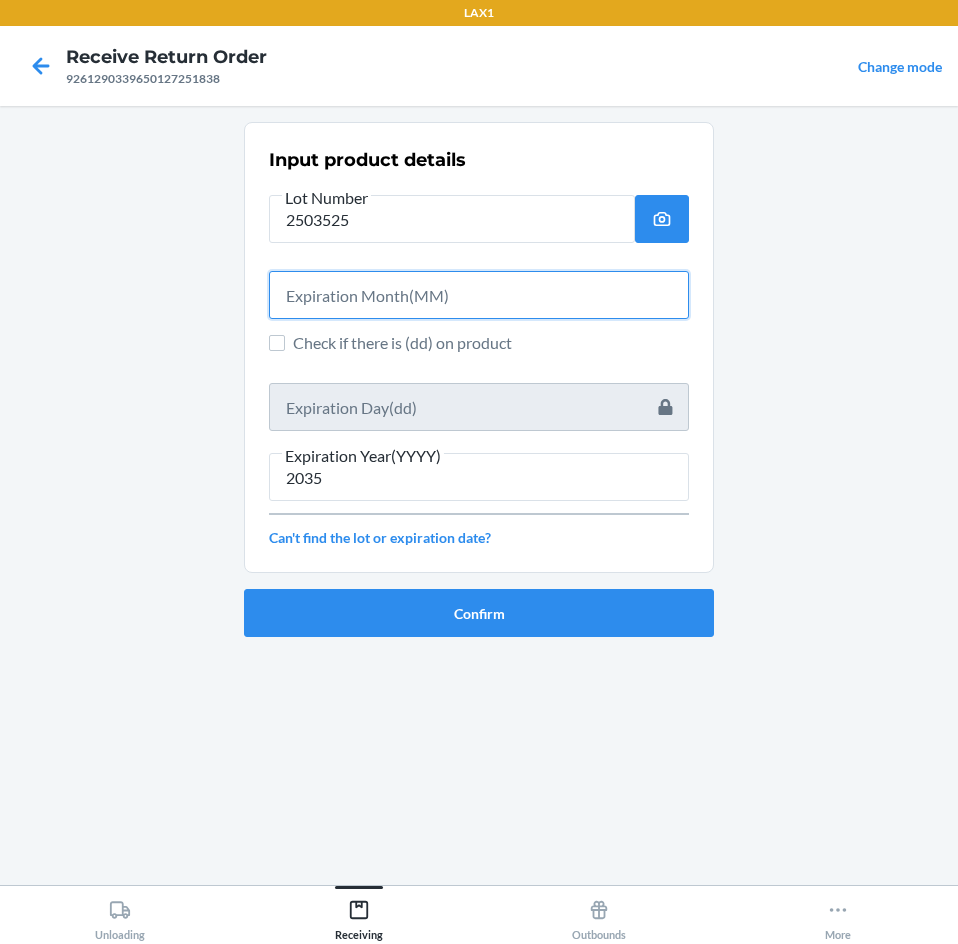 click at bounding box center (479, 295) 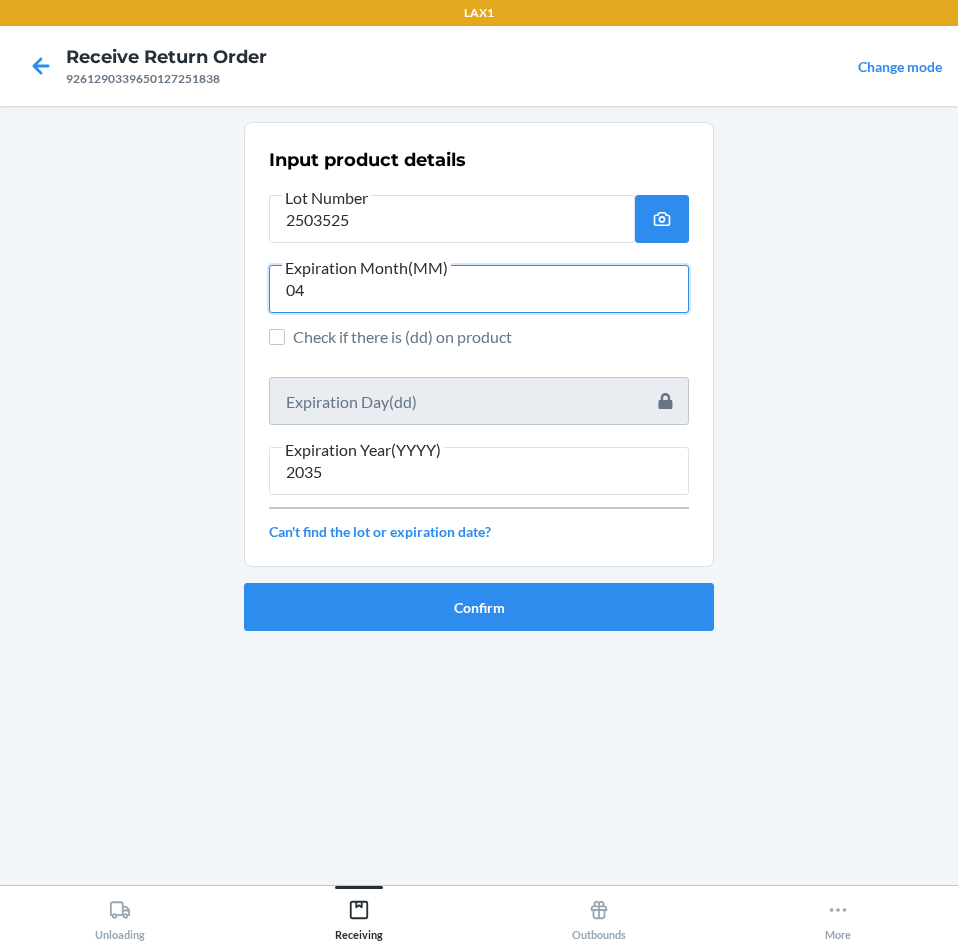 type on "04" 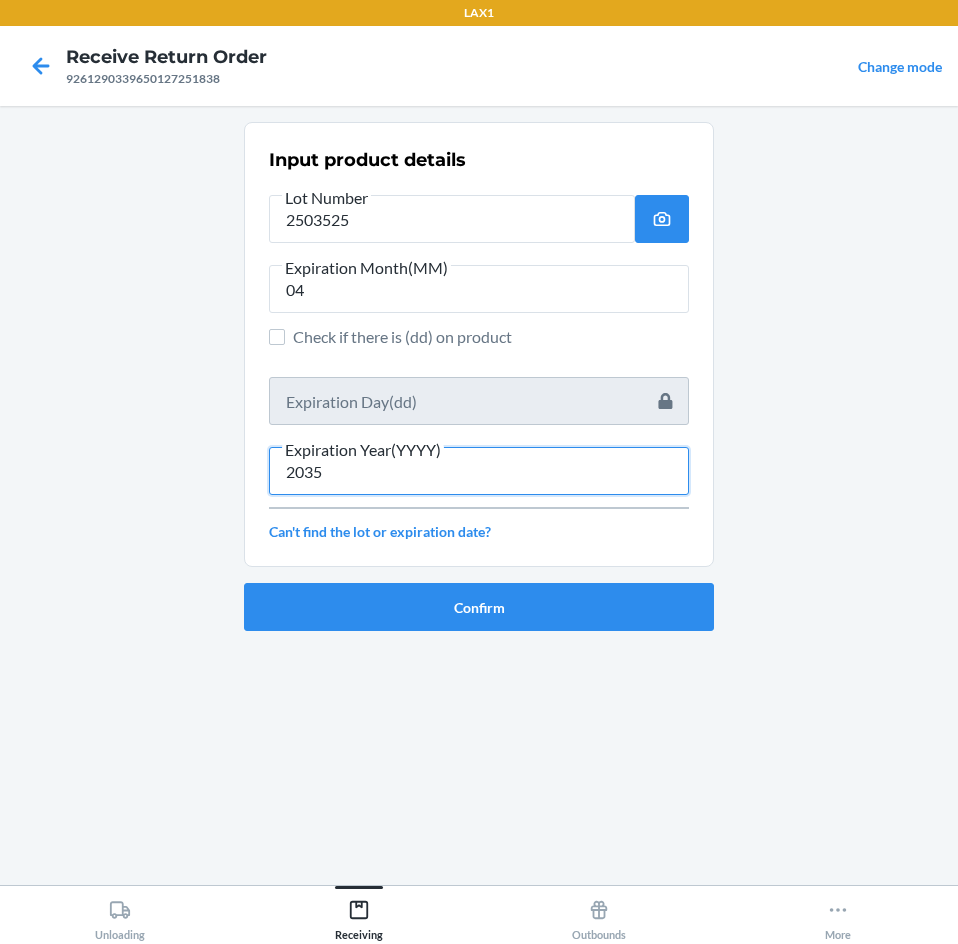click on "2035" at bounding box center [479, 471] 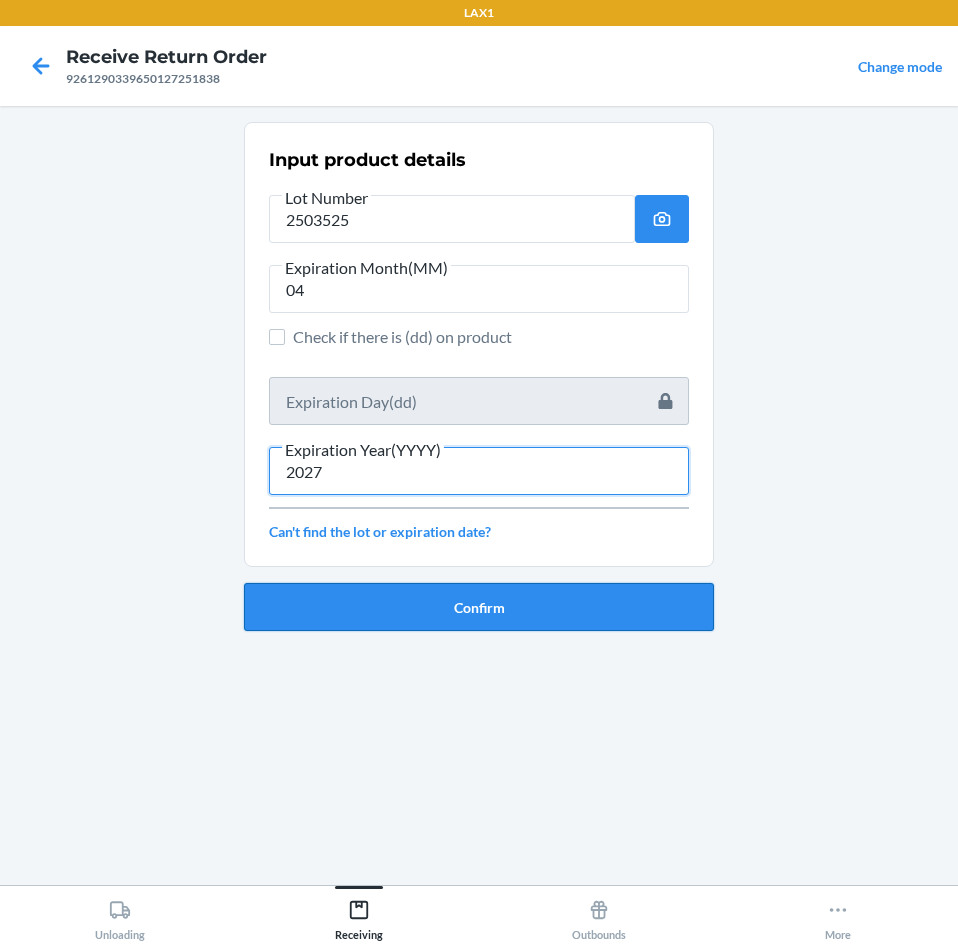 type on "2027" 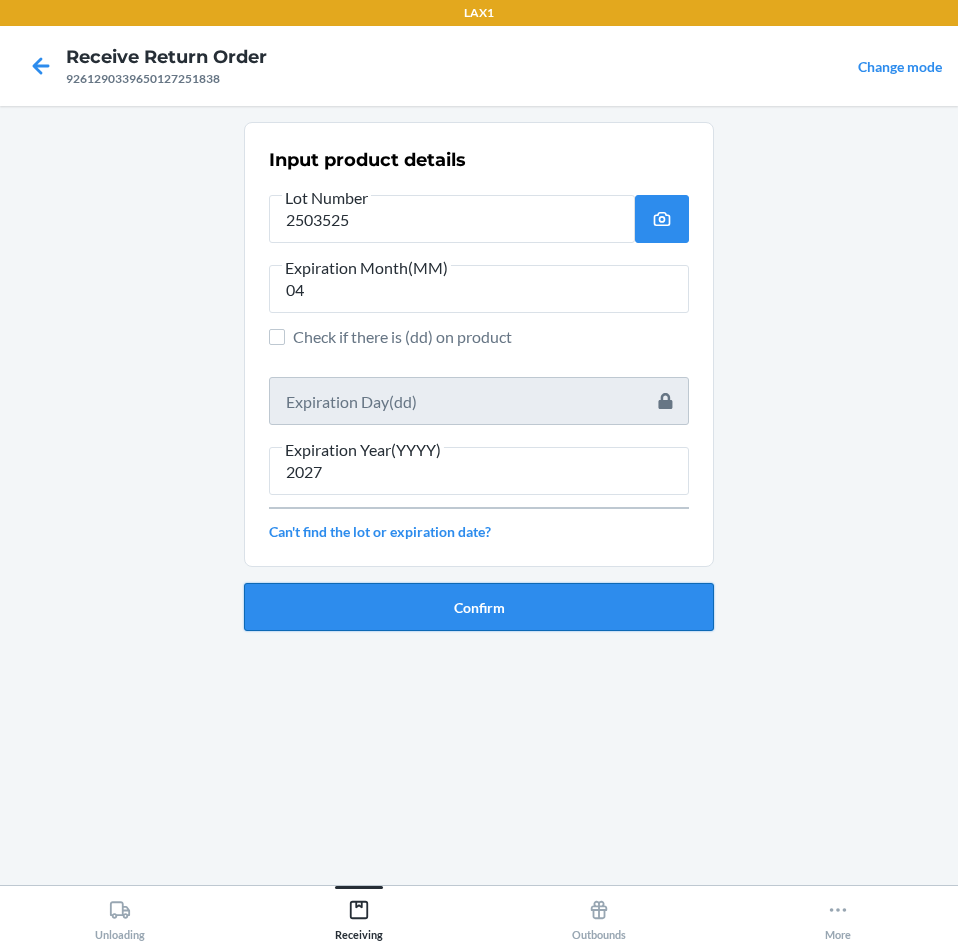 click on "Confirm" at bounding box center [479, 607] 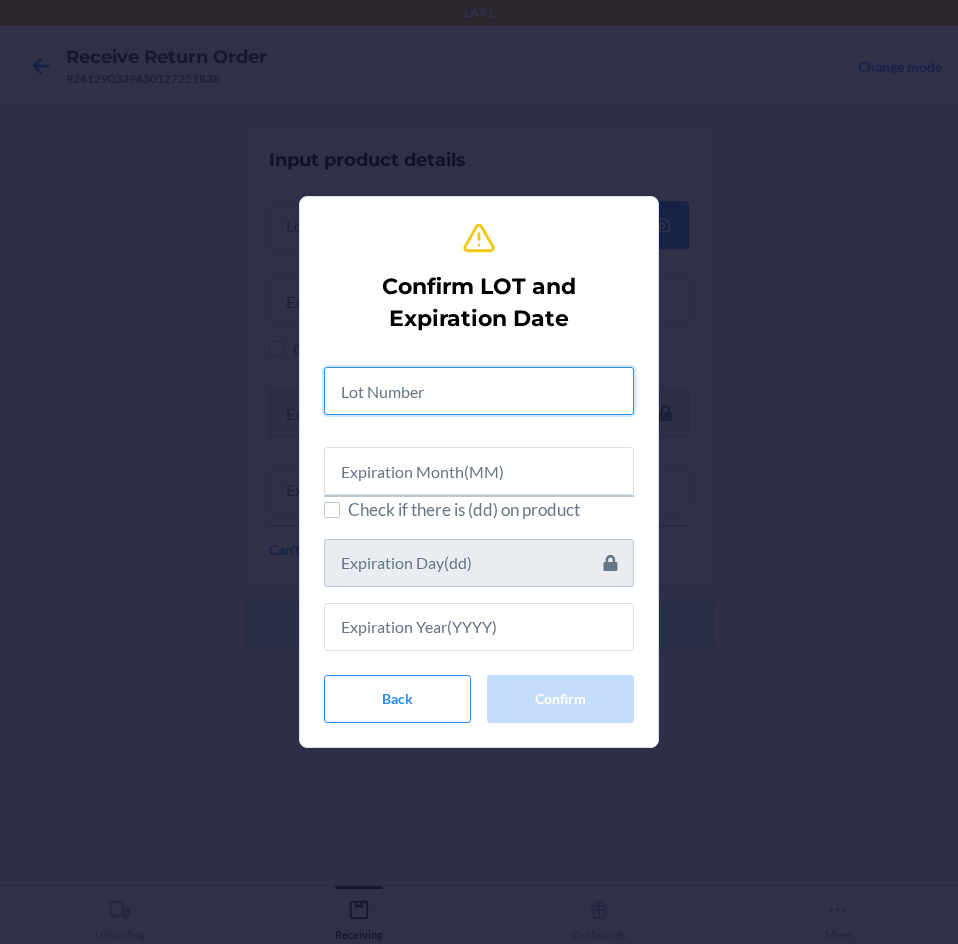 click at bounding box center [479, 391] 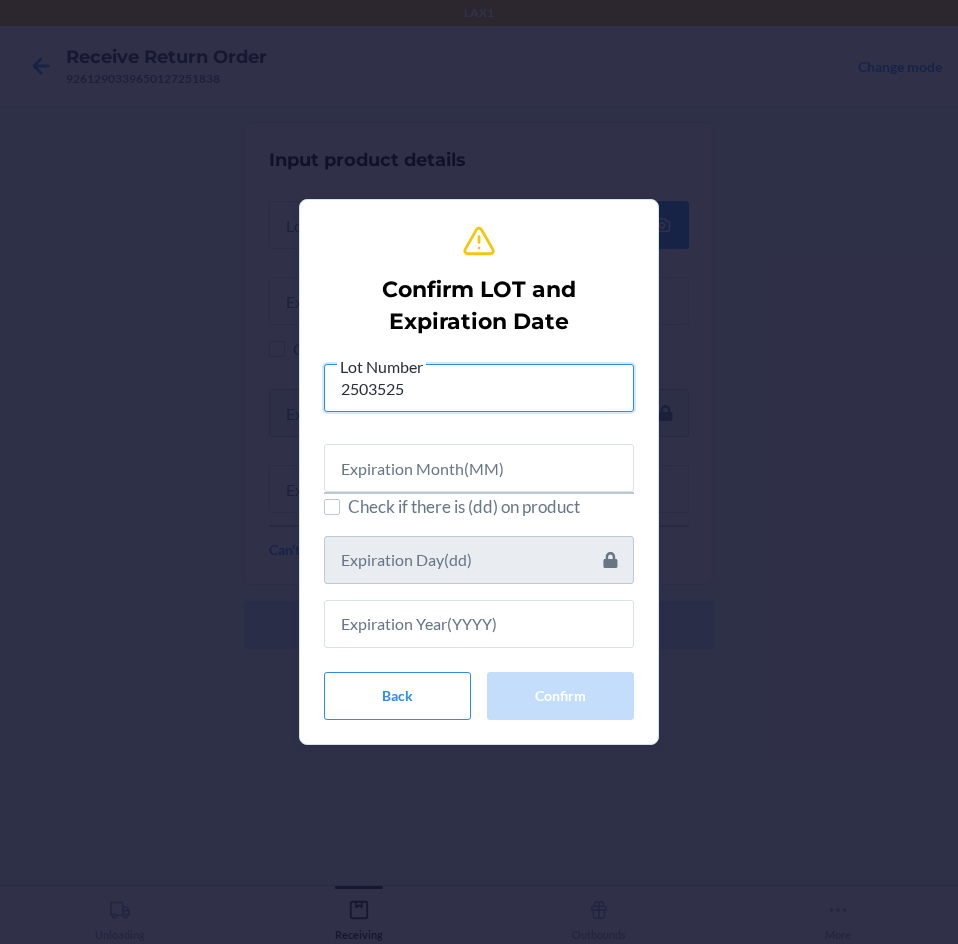 type on "2503525" 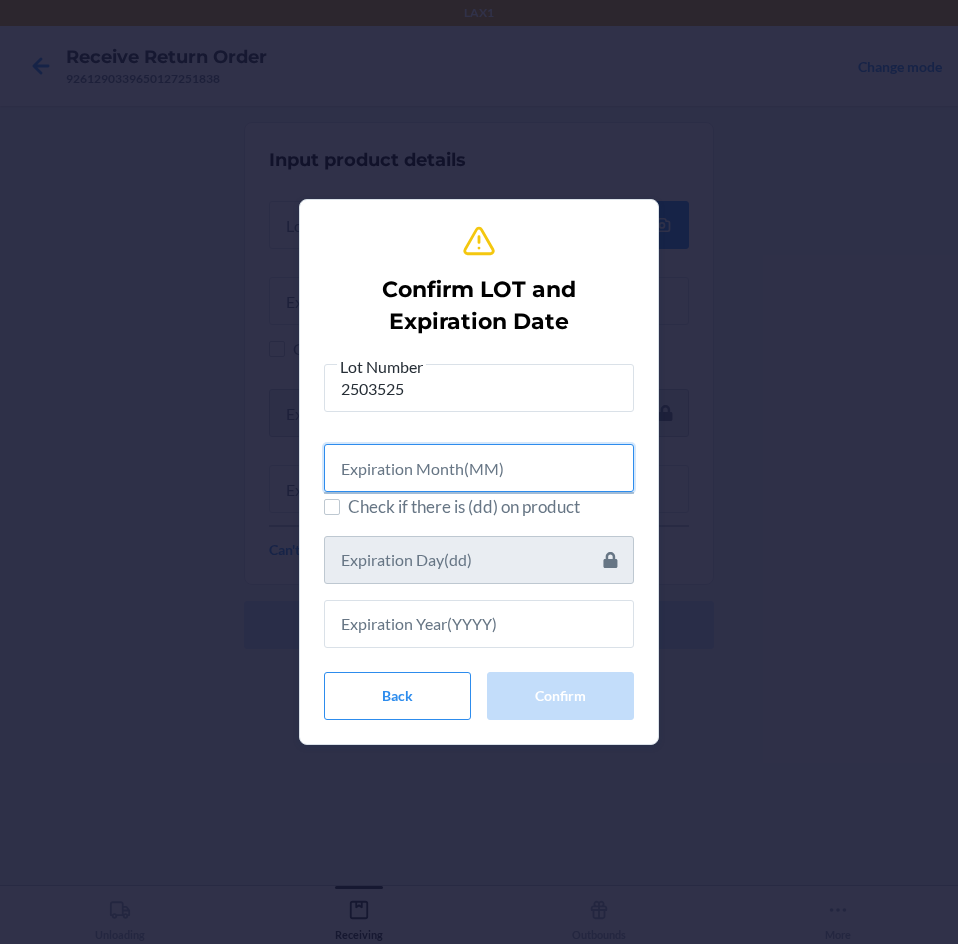 click at bounding box center [479, 468] 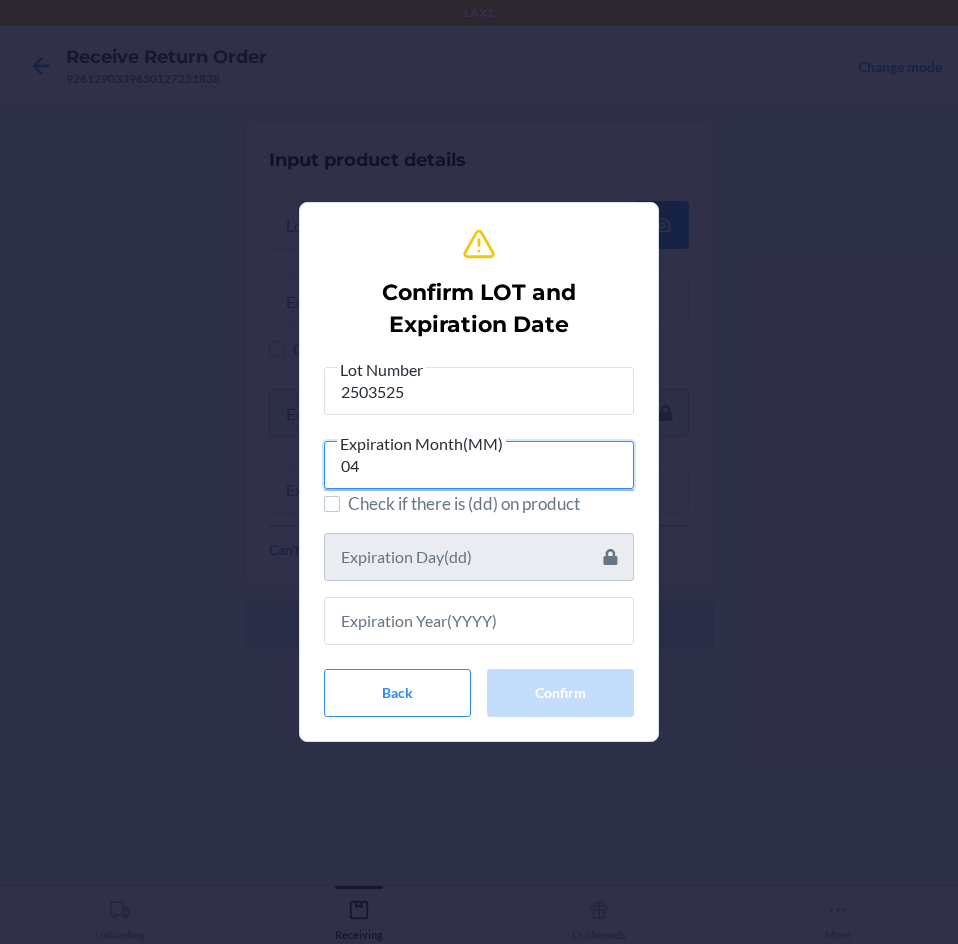 type on "04" 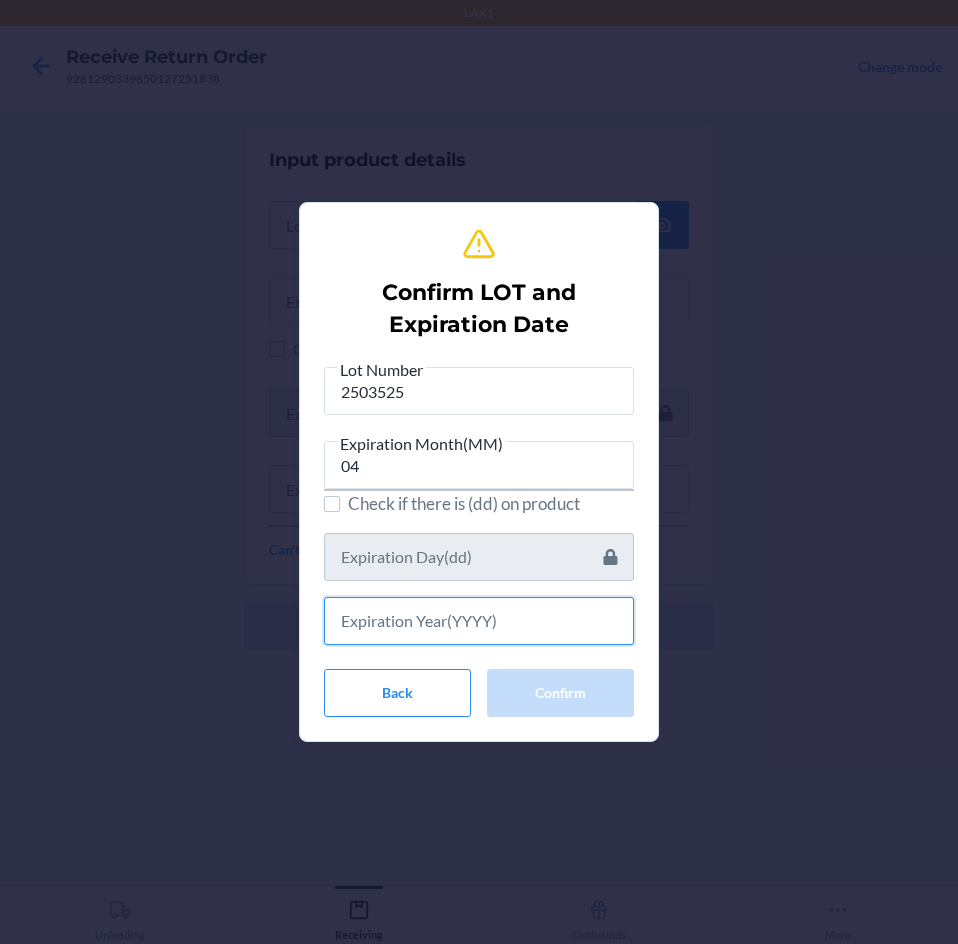 click at bounding box center [479, 621] 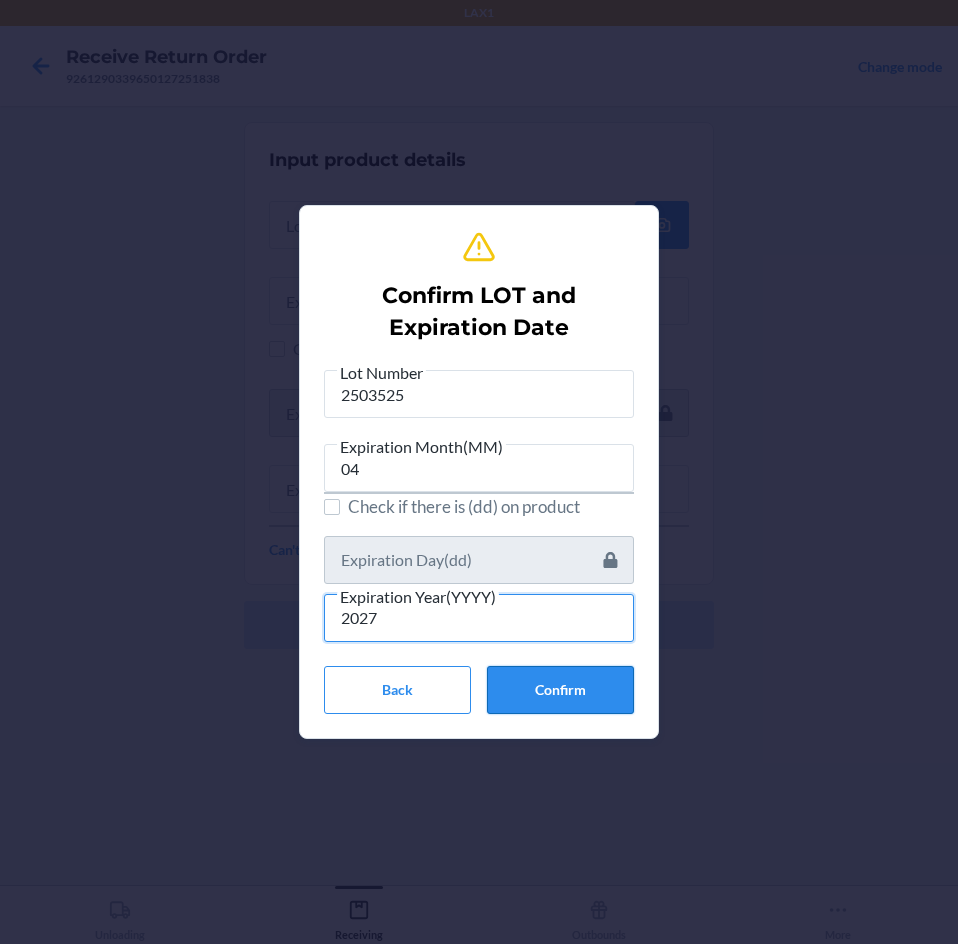 type on "2027" 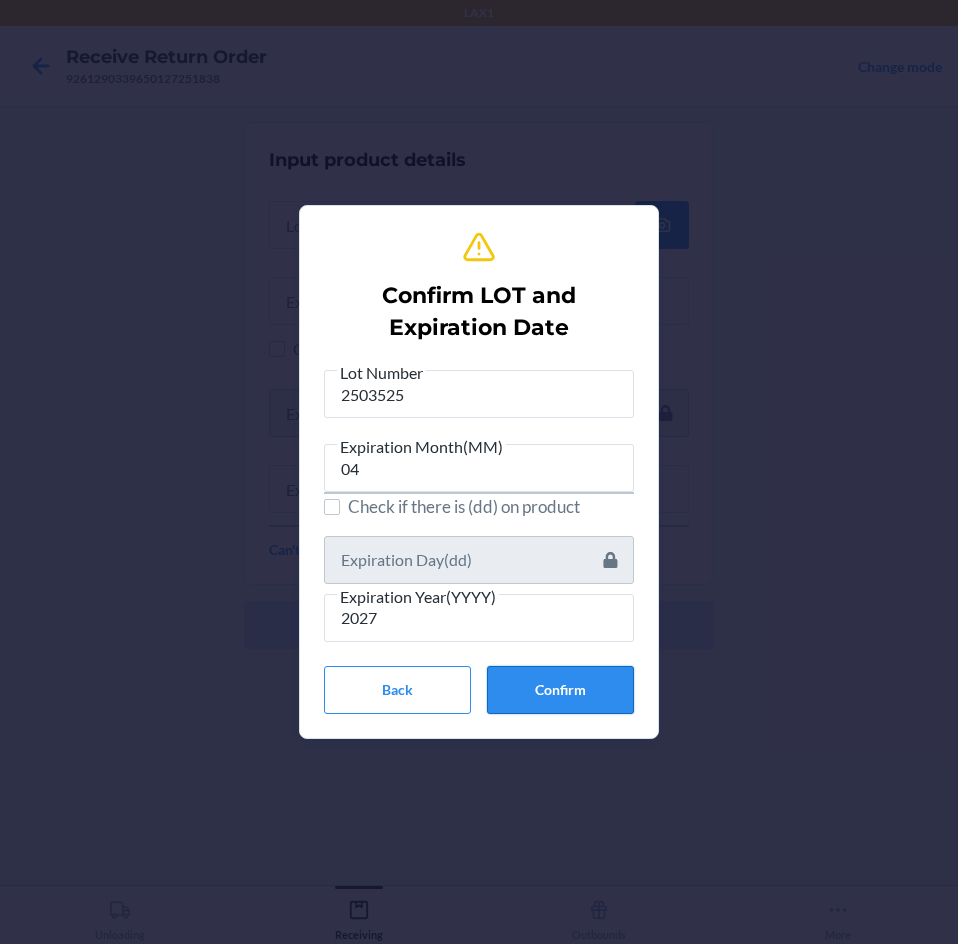 click on "Confirm" at bounding box center [560, 690] 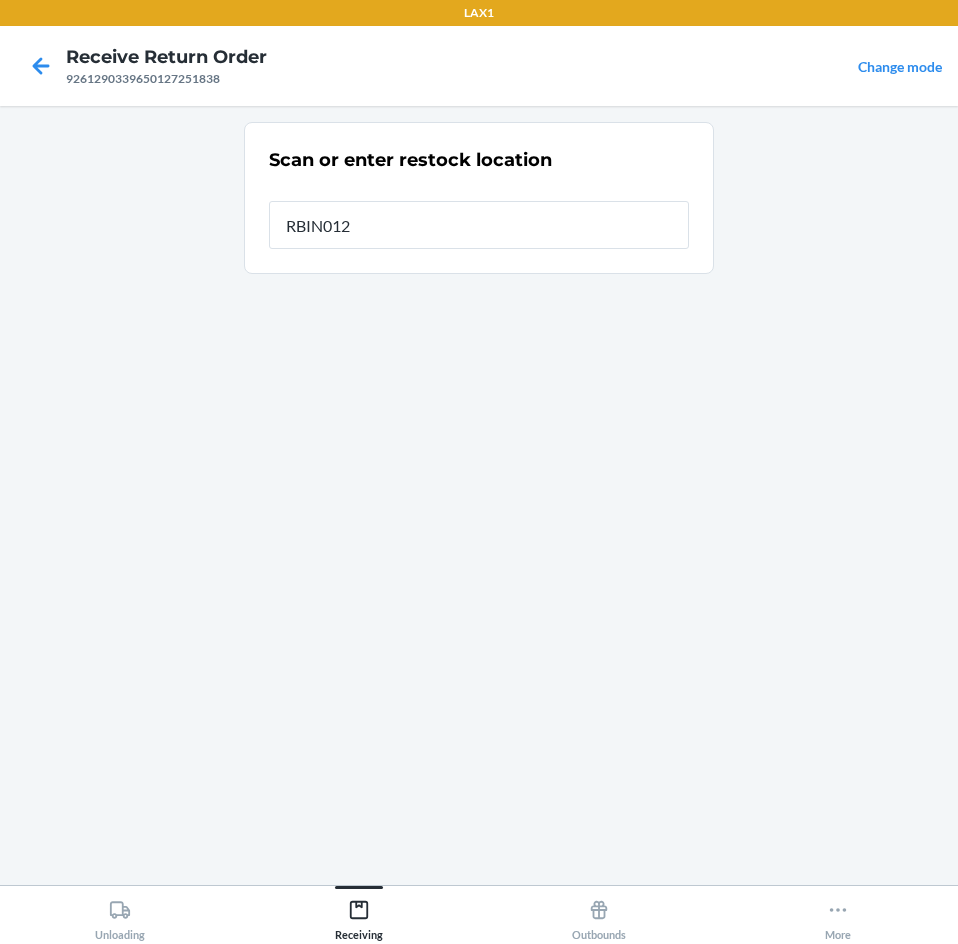 type on "RBIN012" 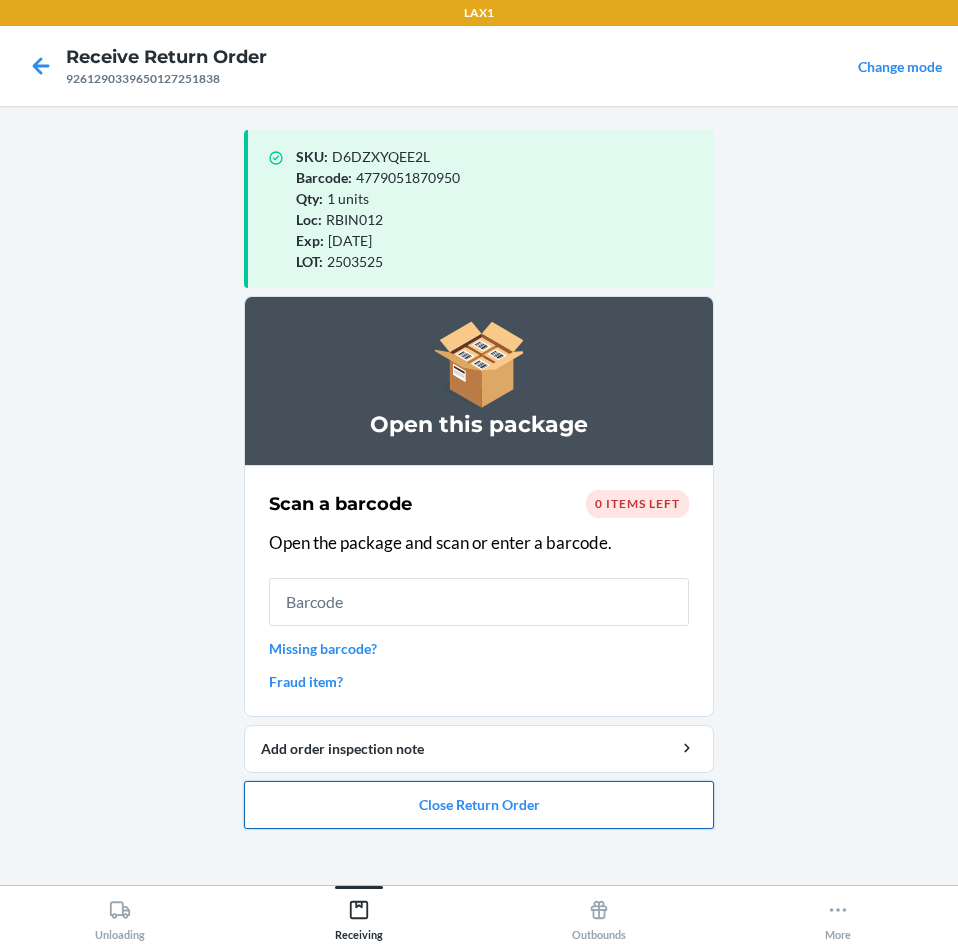 click on "Close Return Order" at bounding box center (479, 805) 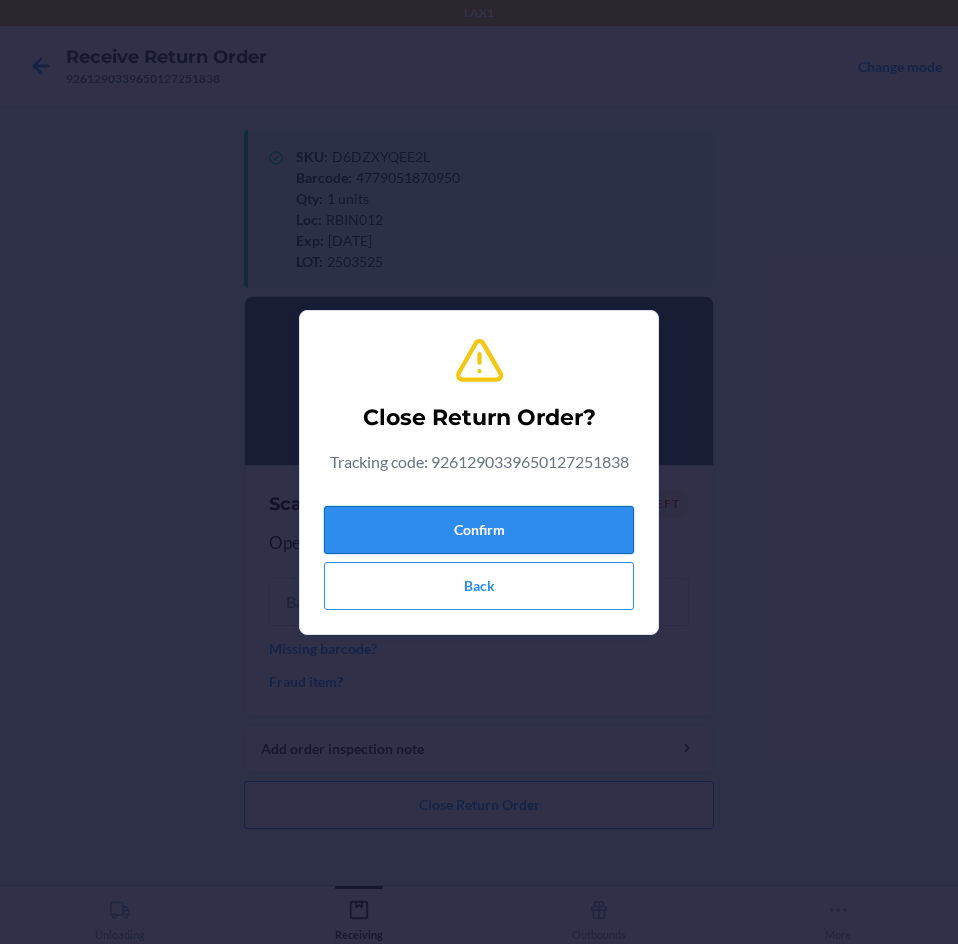 click on "Confirm" at bounding box center [479, 530] 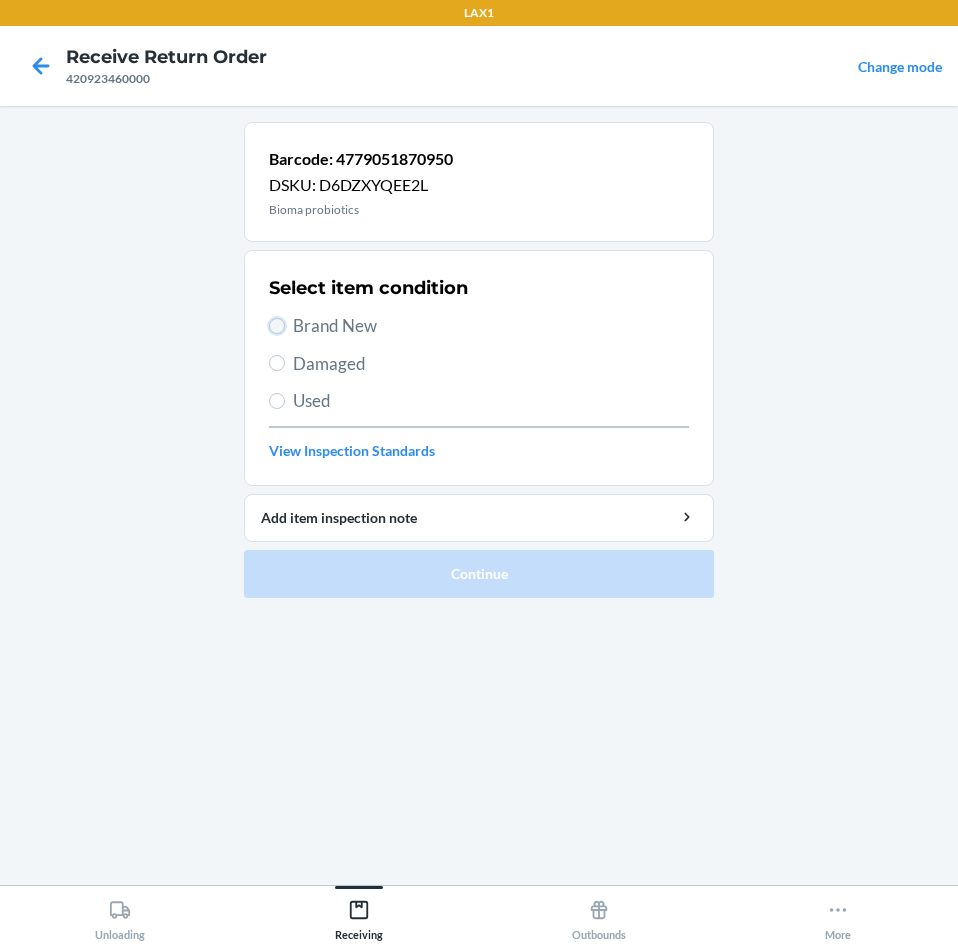click on "Brand New" at bounding box center (277, 326) 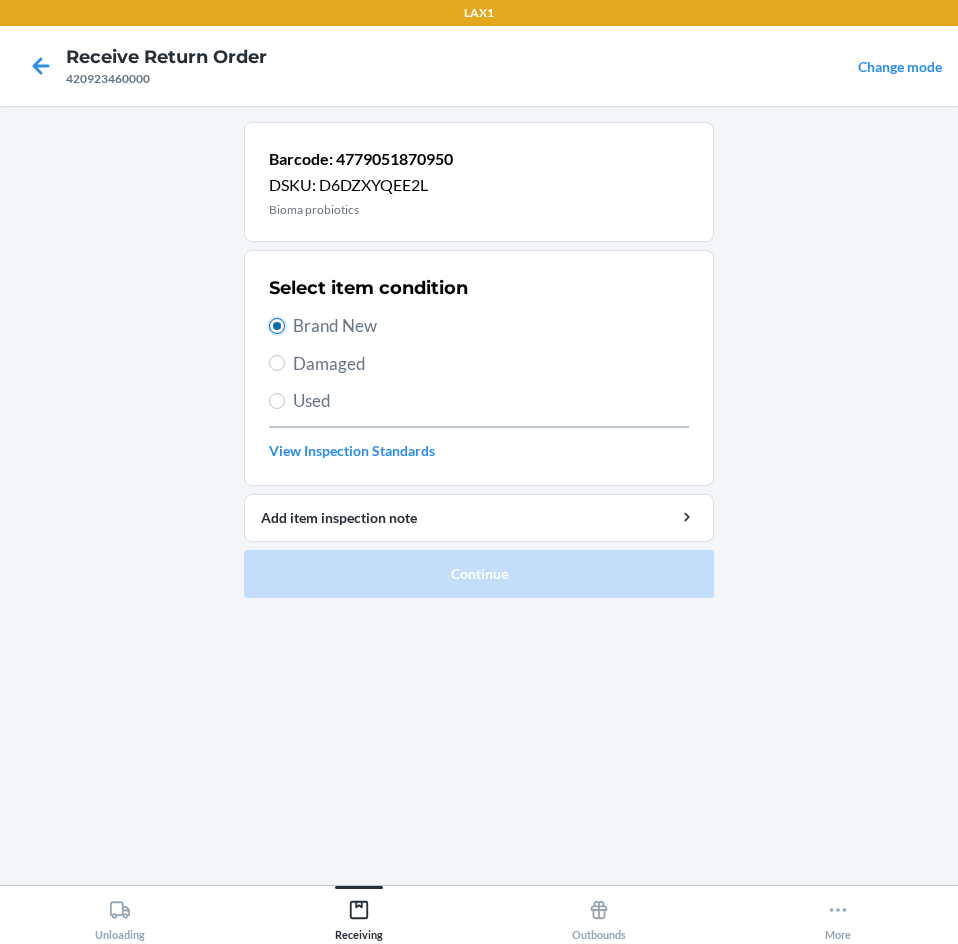radio on "true" 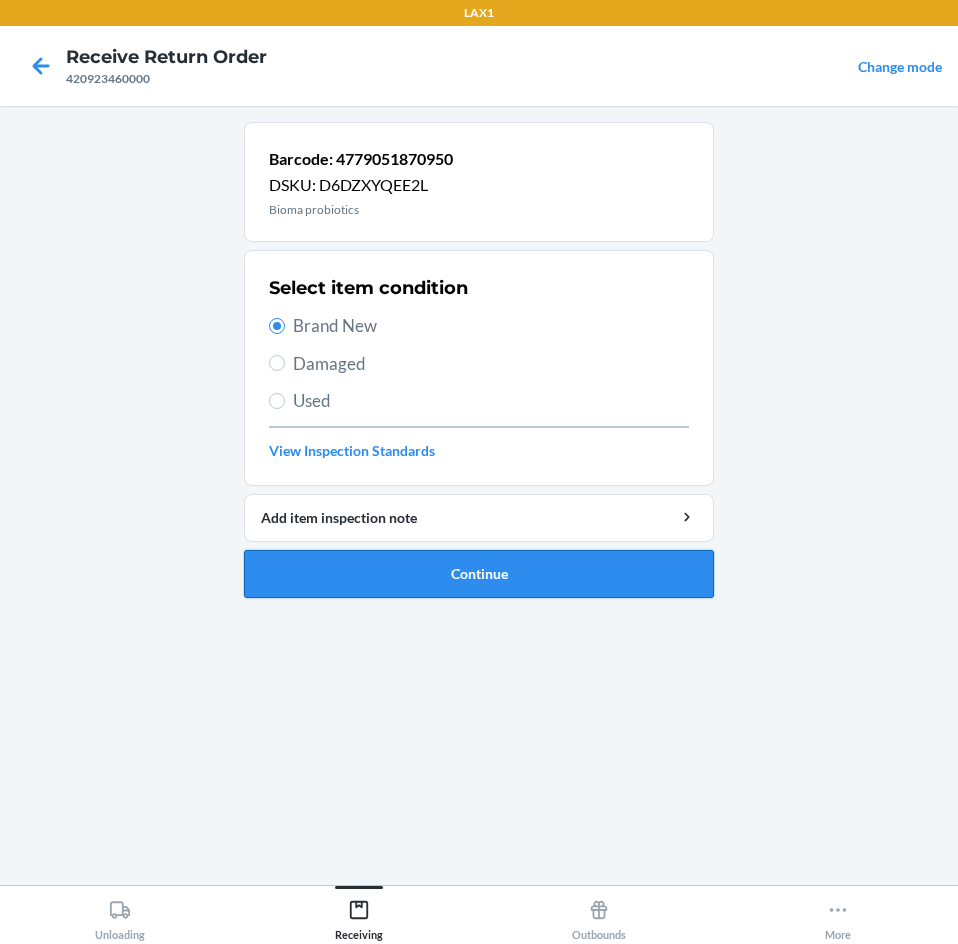 click on "Continue" at bounding box center (479, 574) 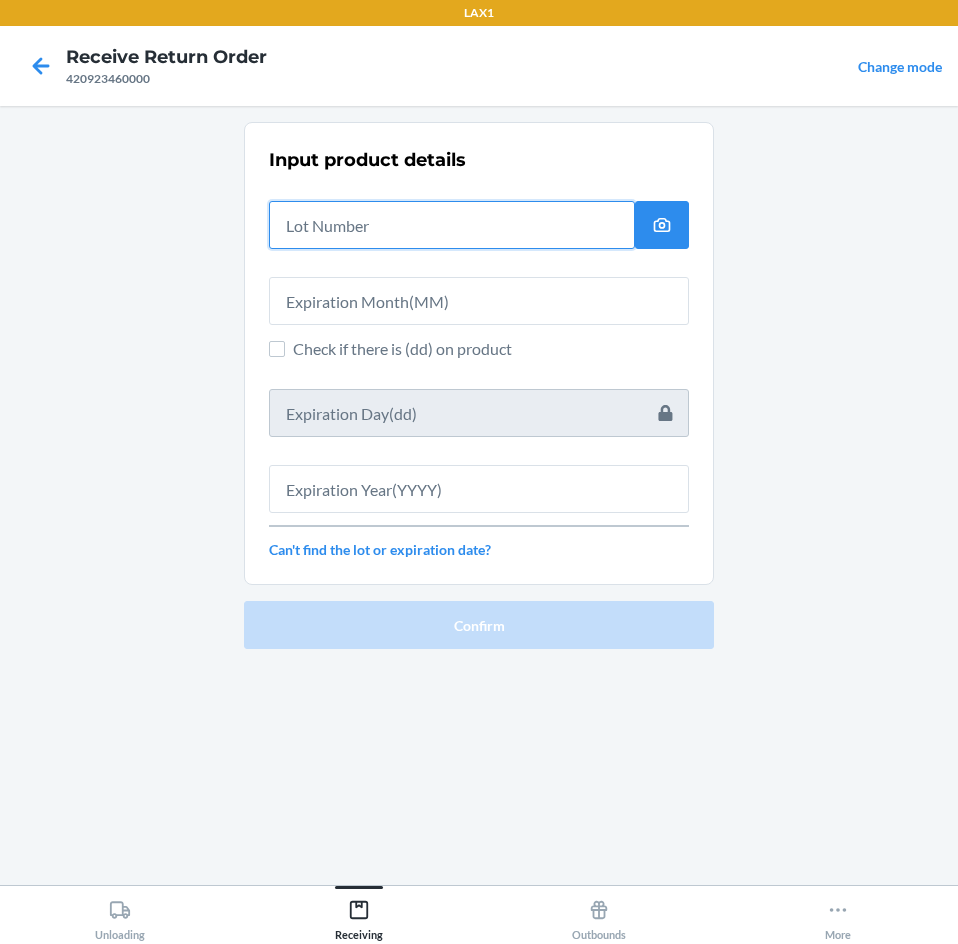 click at bounding box center [452, 225] 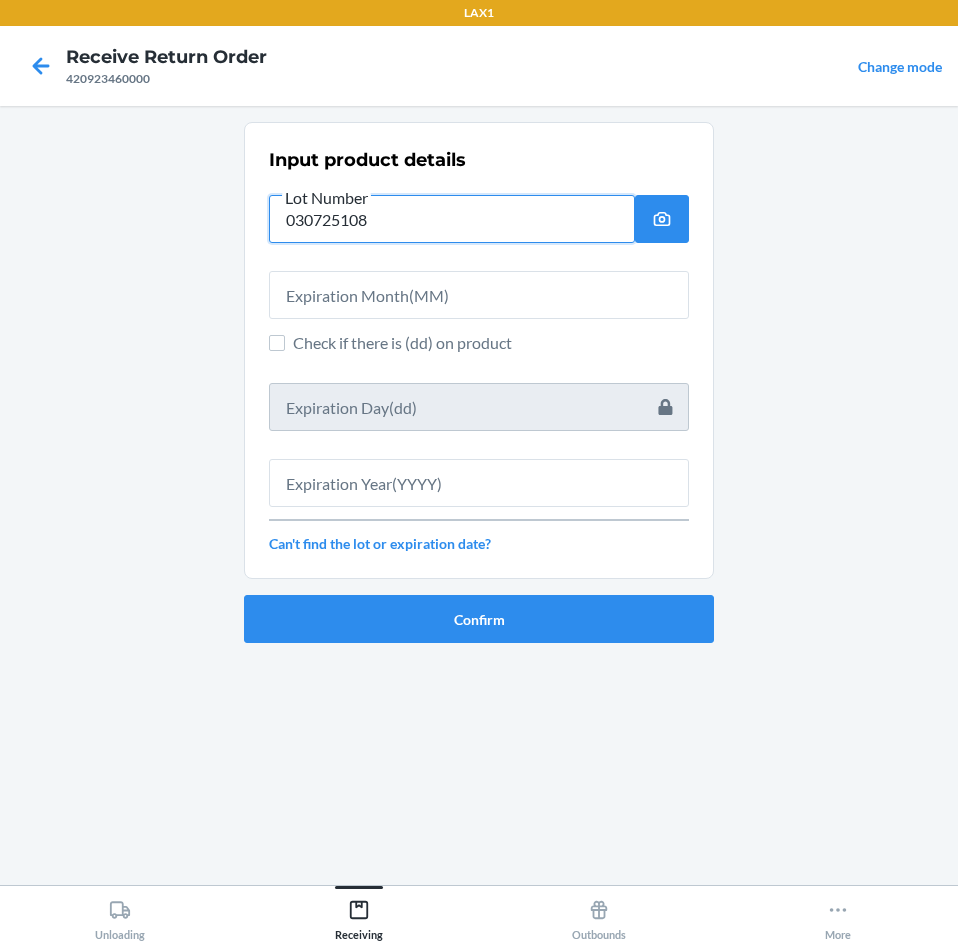 type on "030725108" 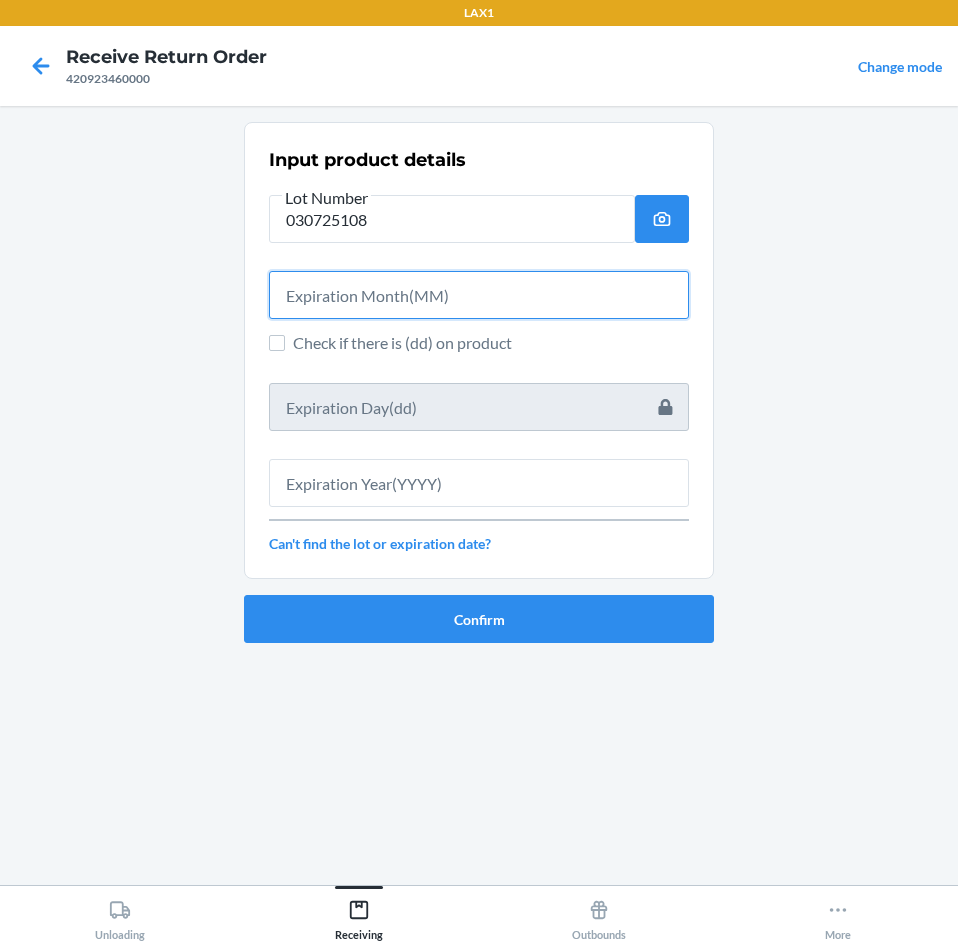 click at bounding box center [479, 295] 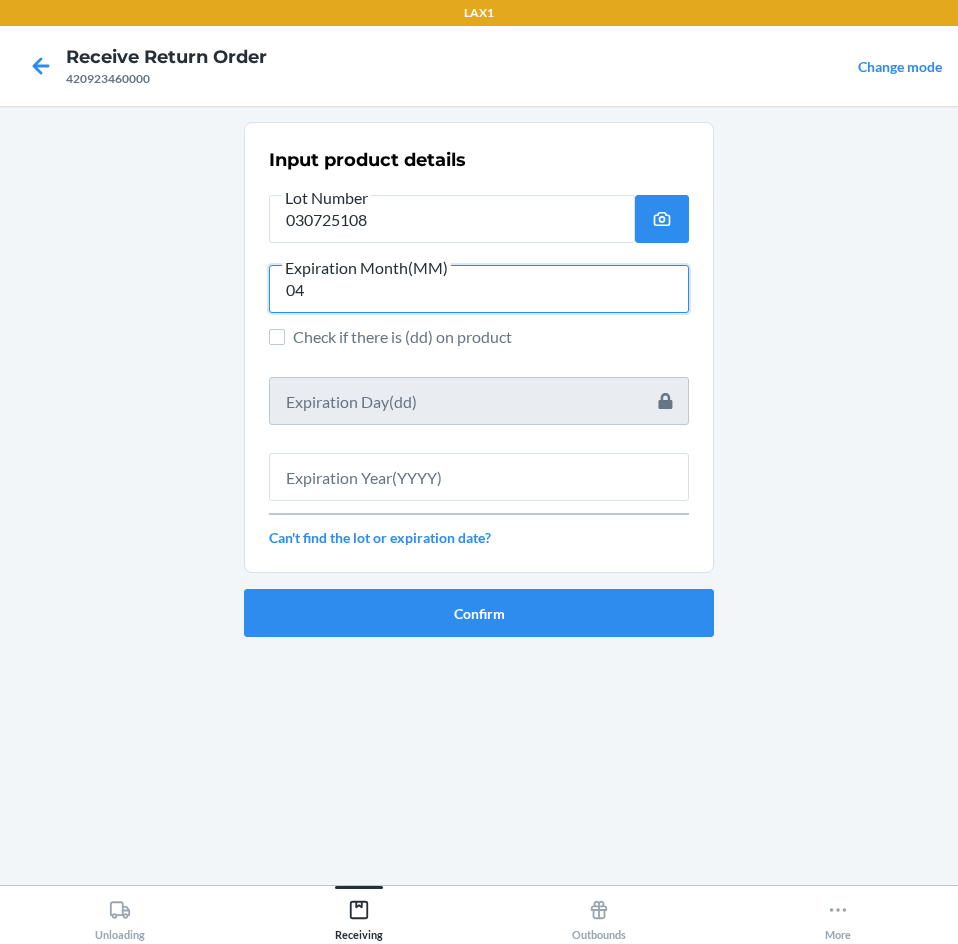 type on "04" 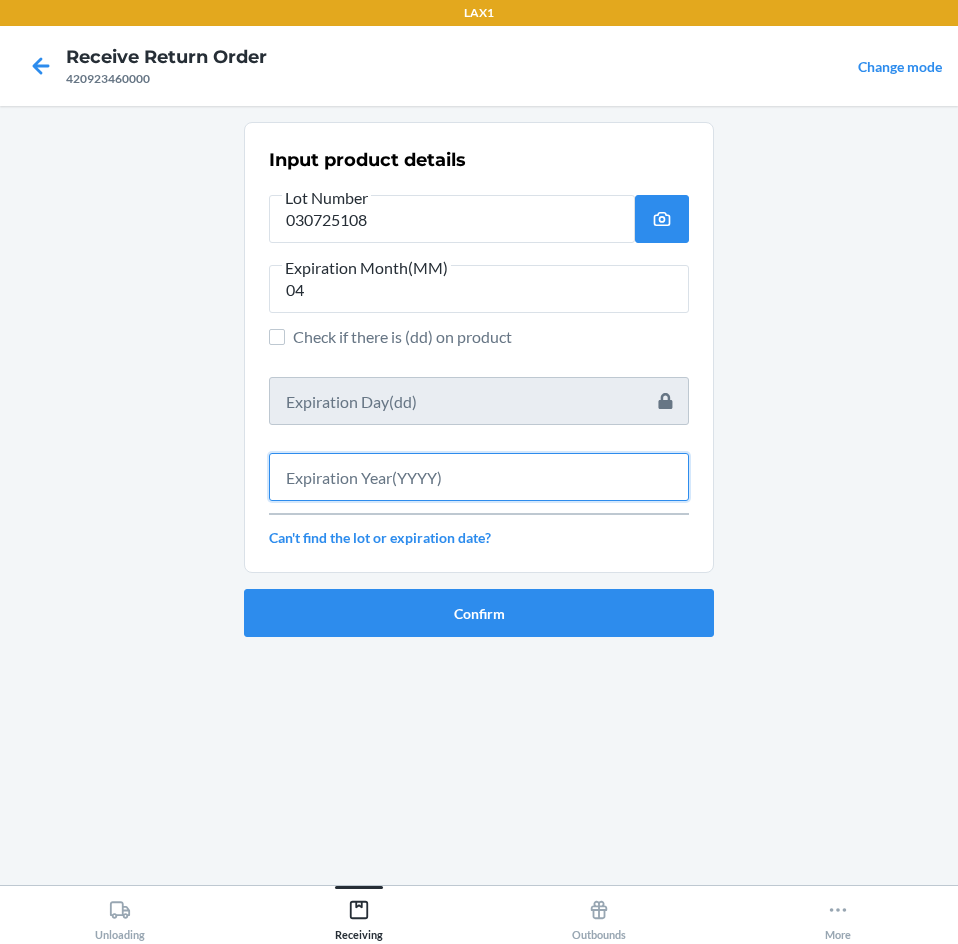 click at bounding box center (479, 477) 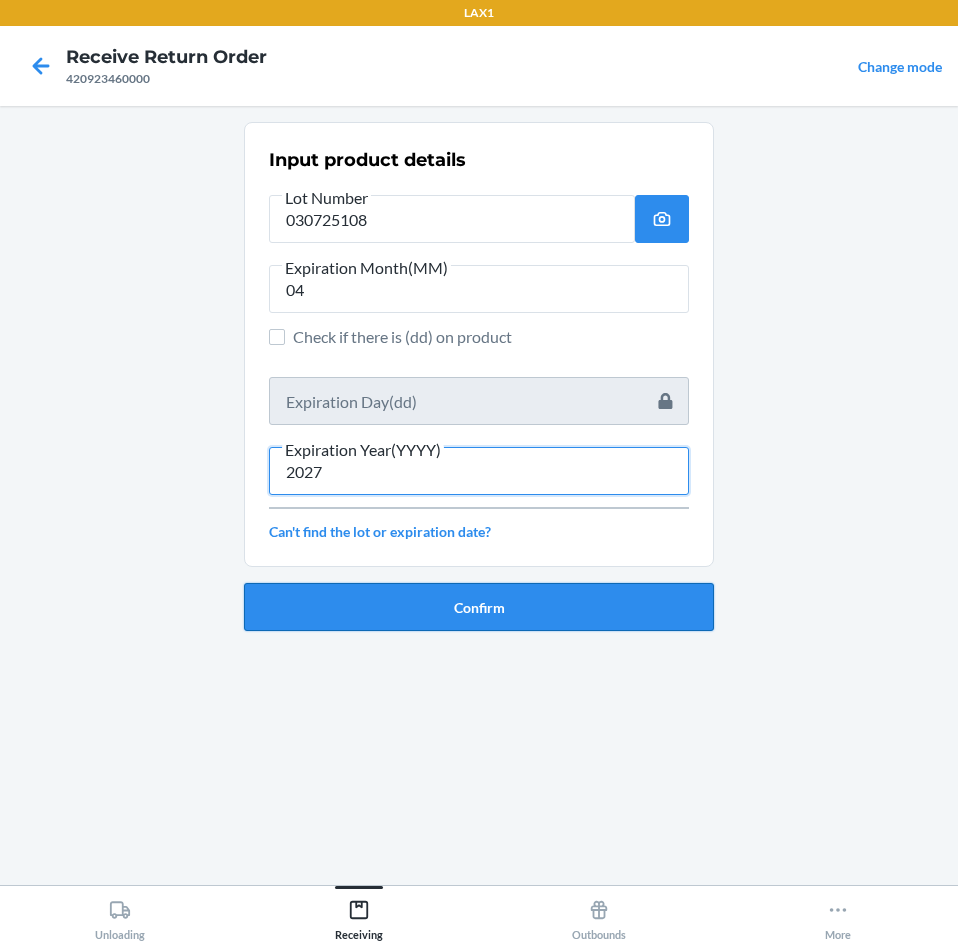 type on "2027" 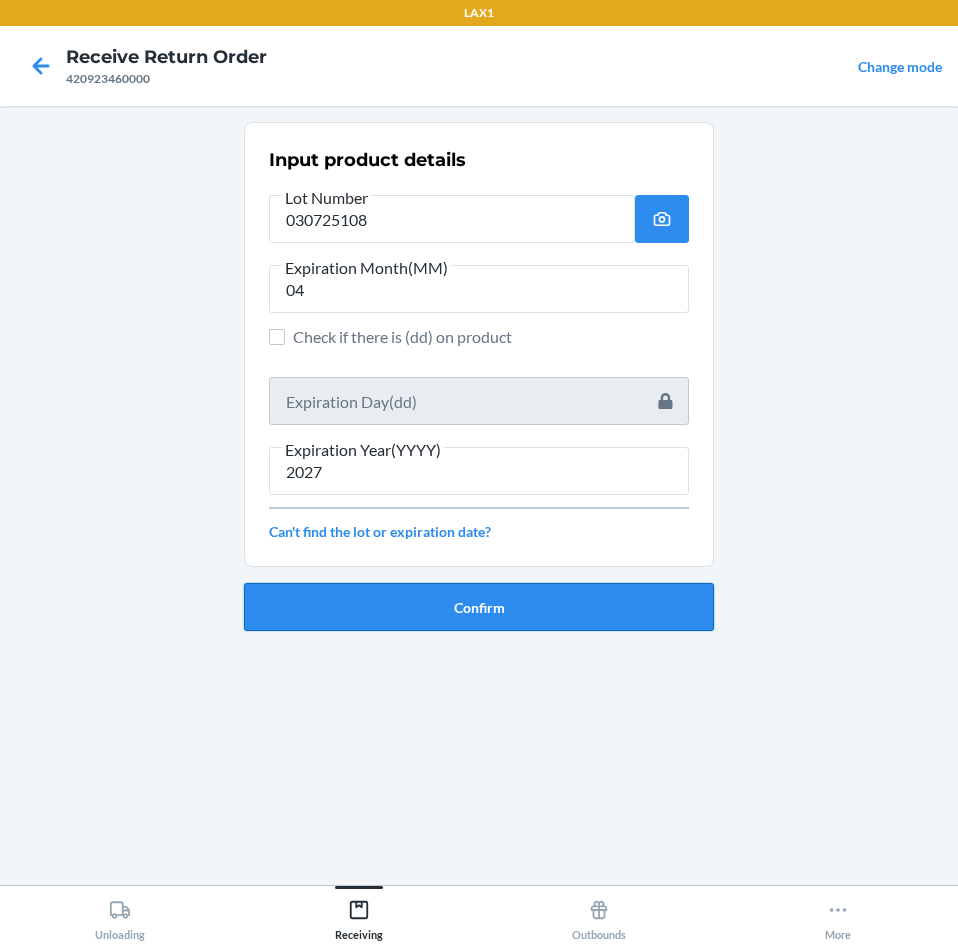 click on "Confirm" at bounding box center (479, 607) 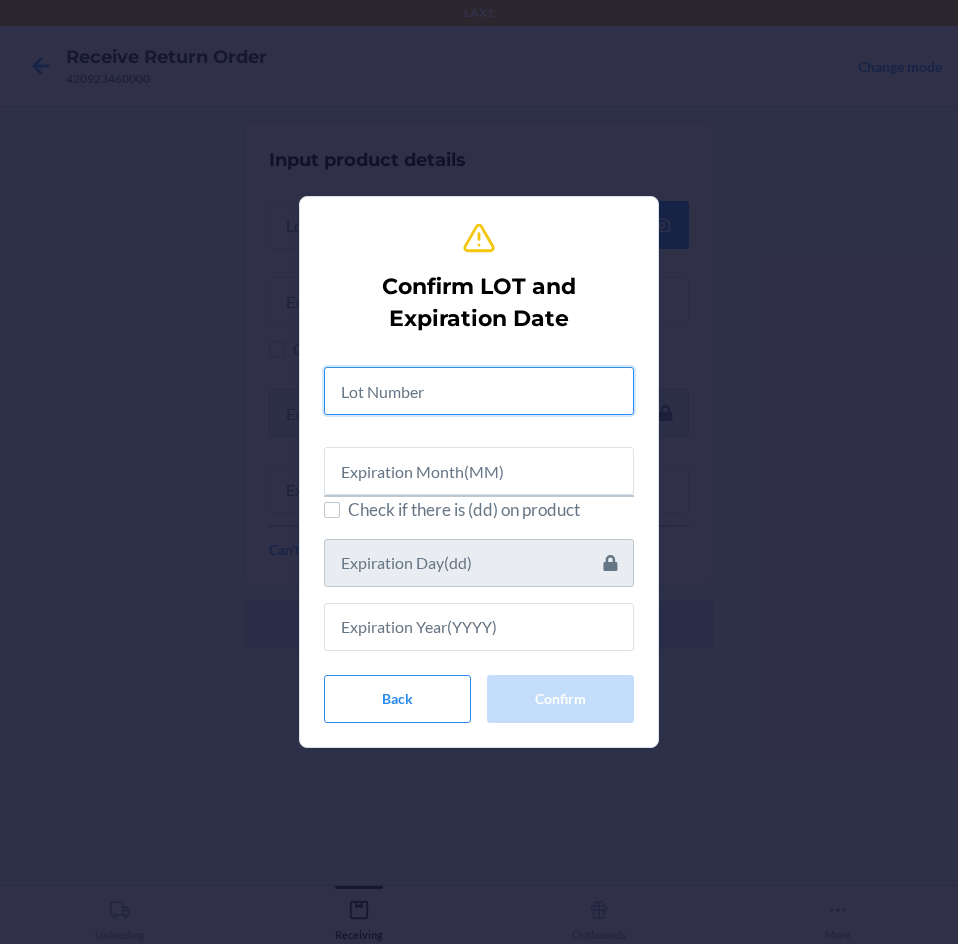 click at bounding box center (479, 391) 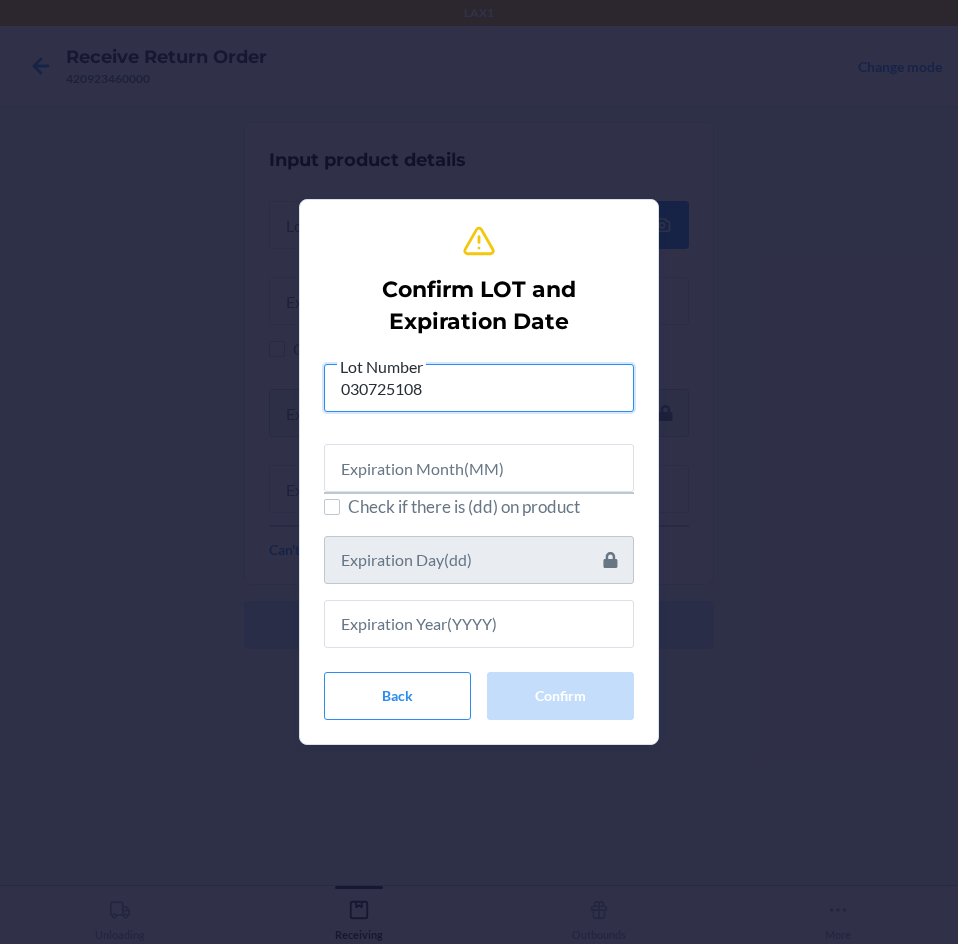 type on "030725108" 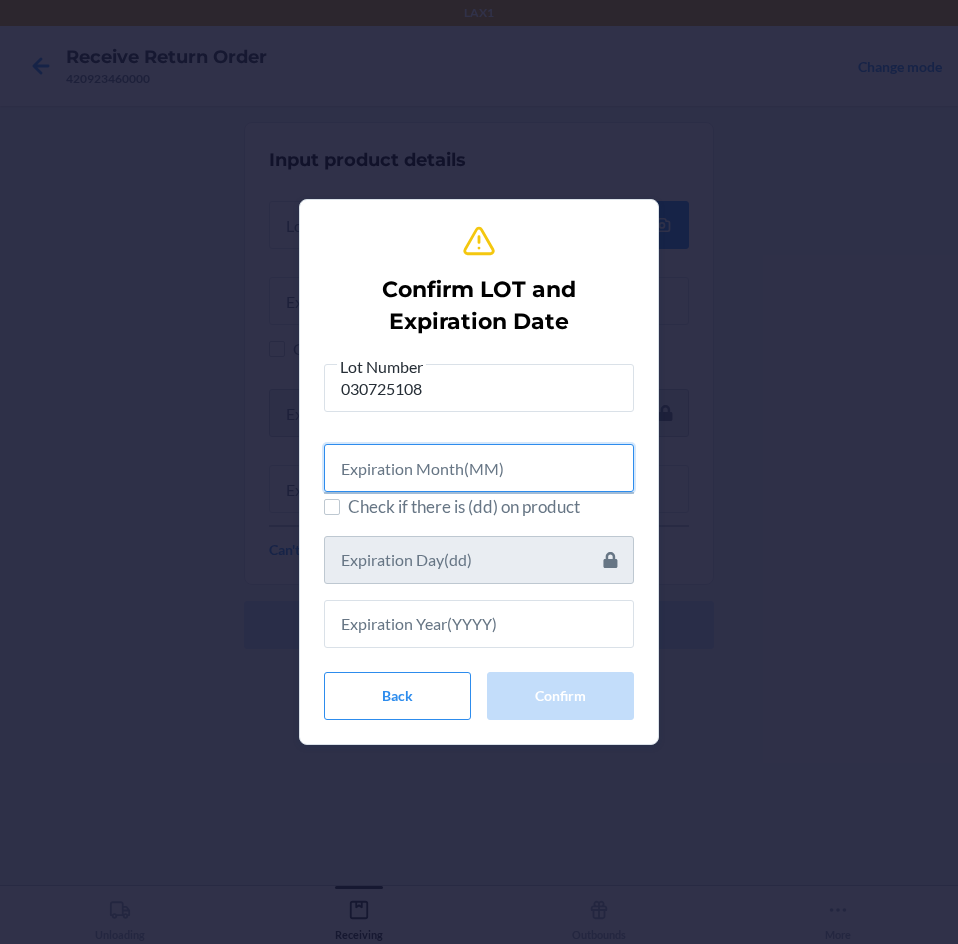 click at bounding box center [479, 468] 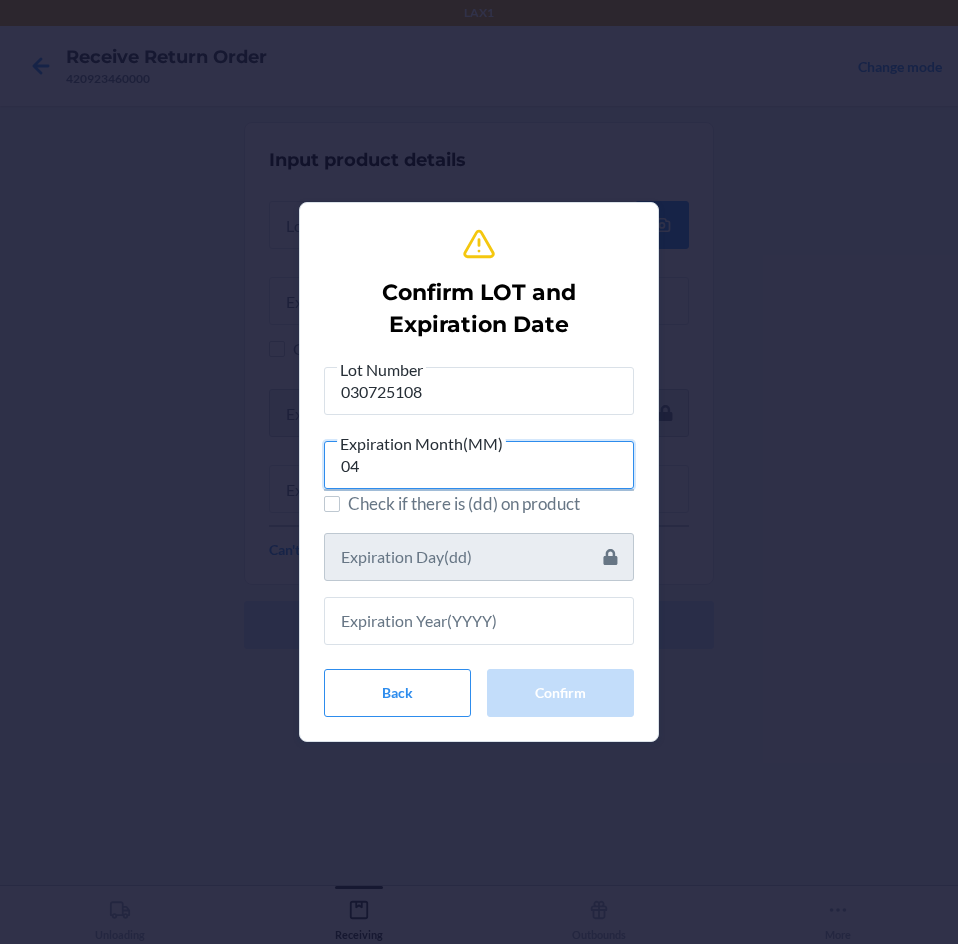 type on "04" 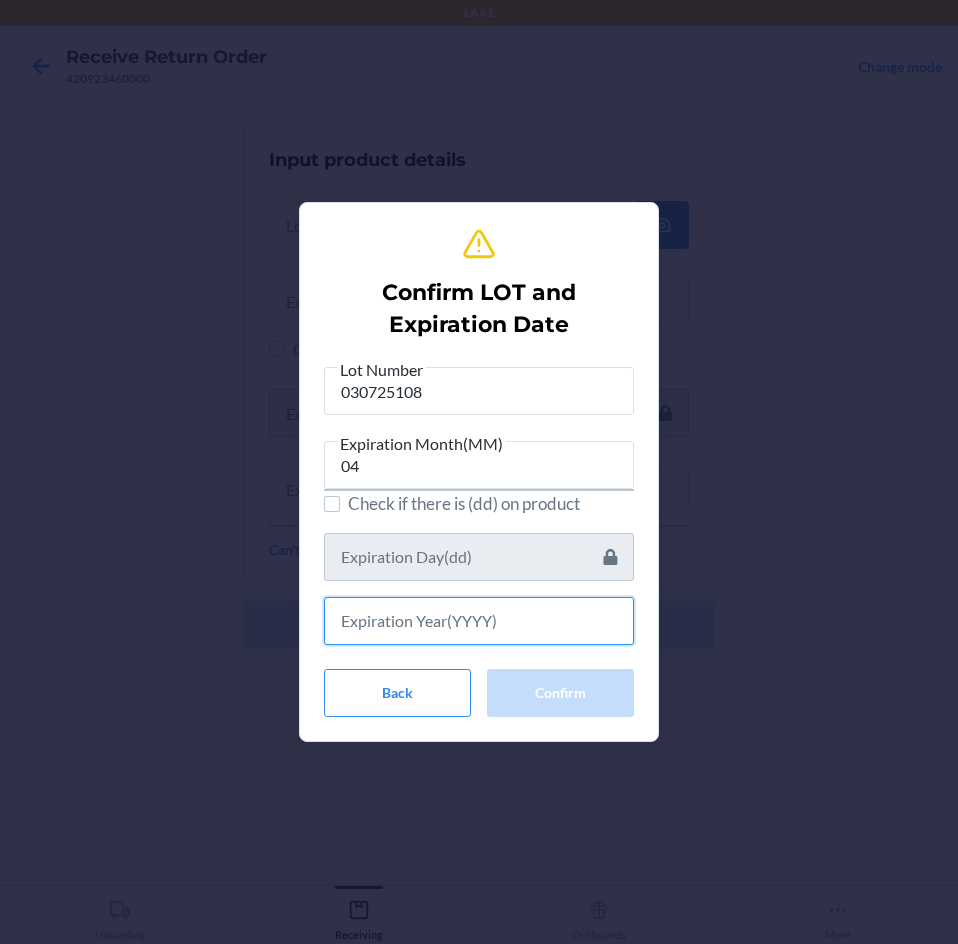 click at bounding box center (479, 621) 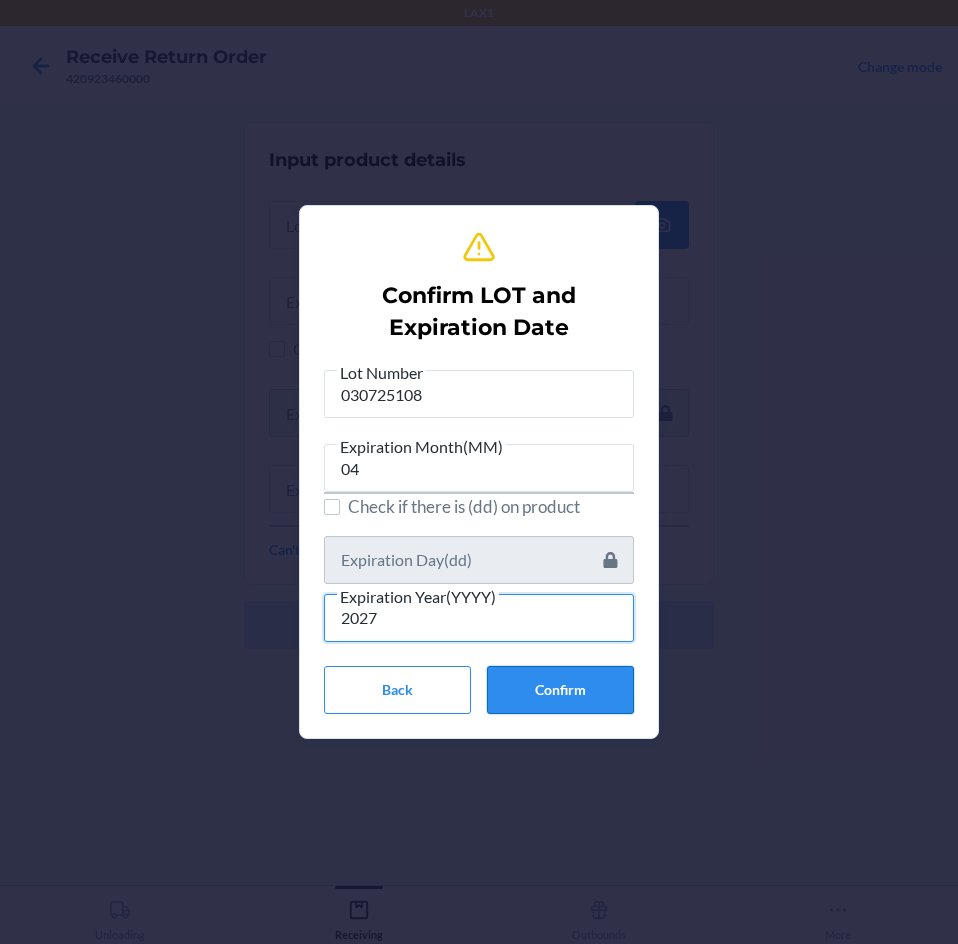 type on "2027" 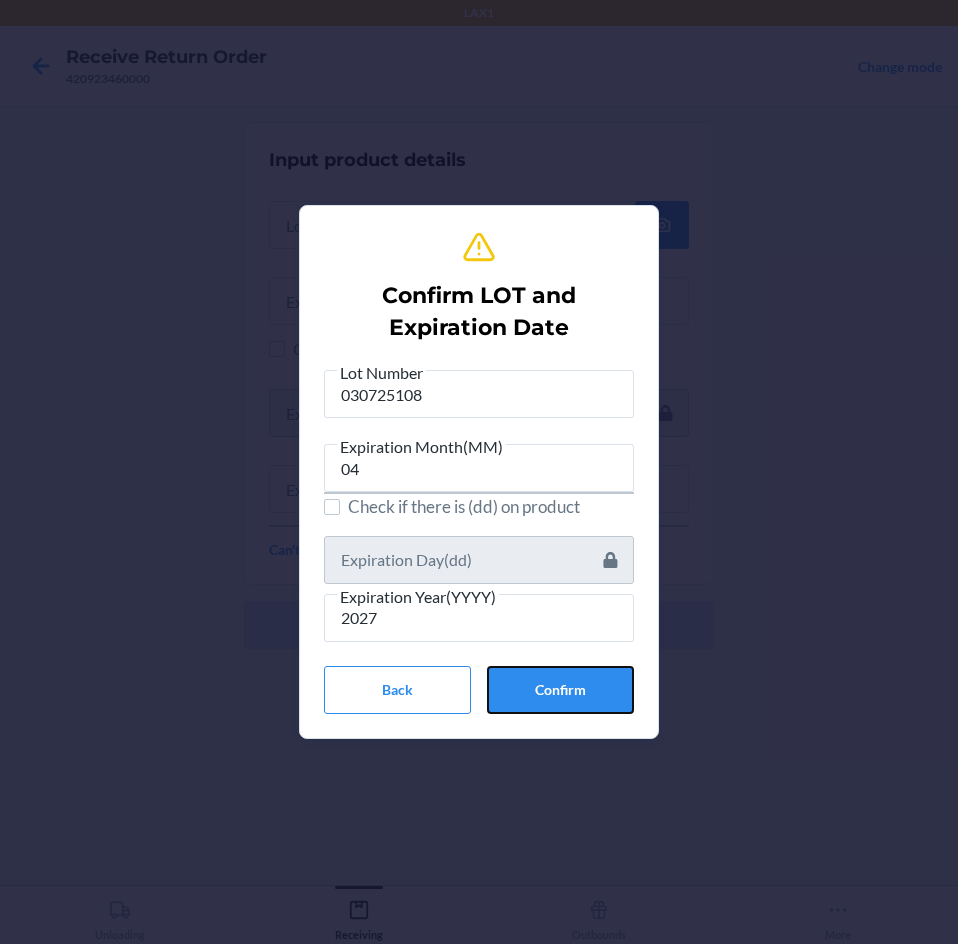click on "Confirm" at bounding box center [560, 690] 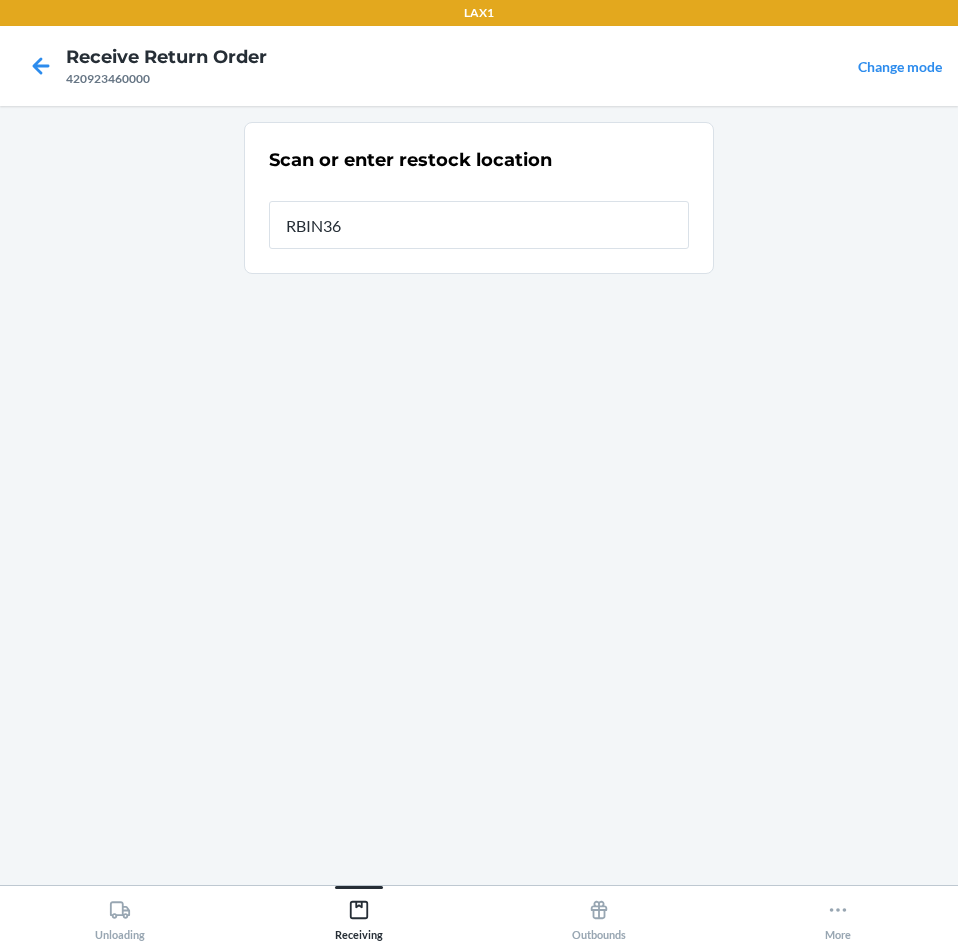 type on "RBIN363" 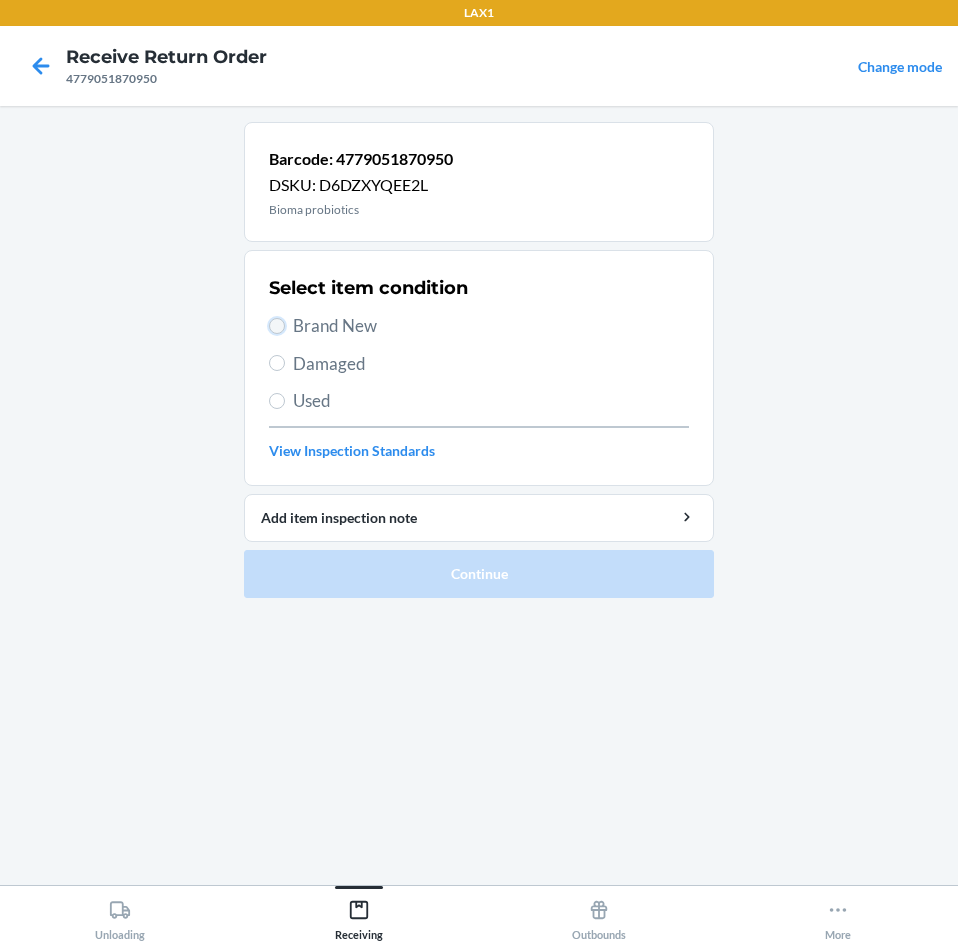 click on "Brand New" at bounding box center [277, 326] 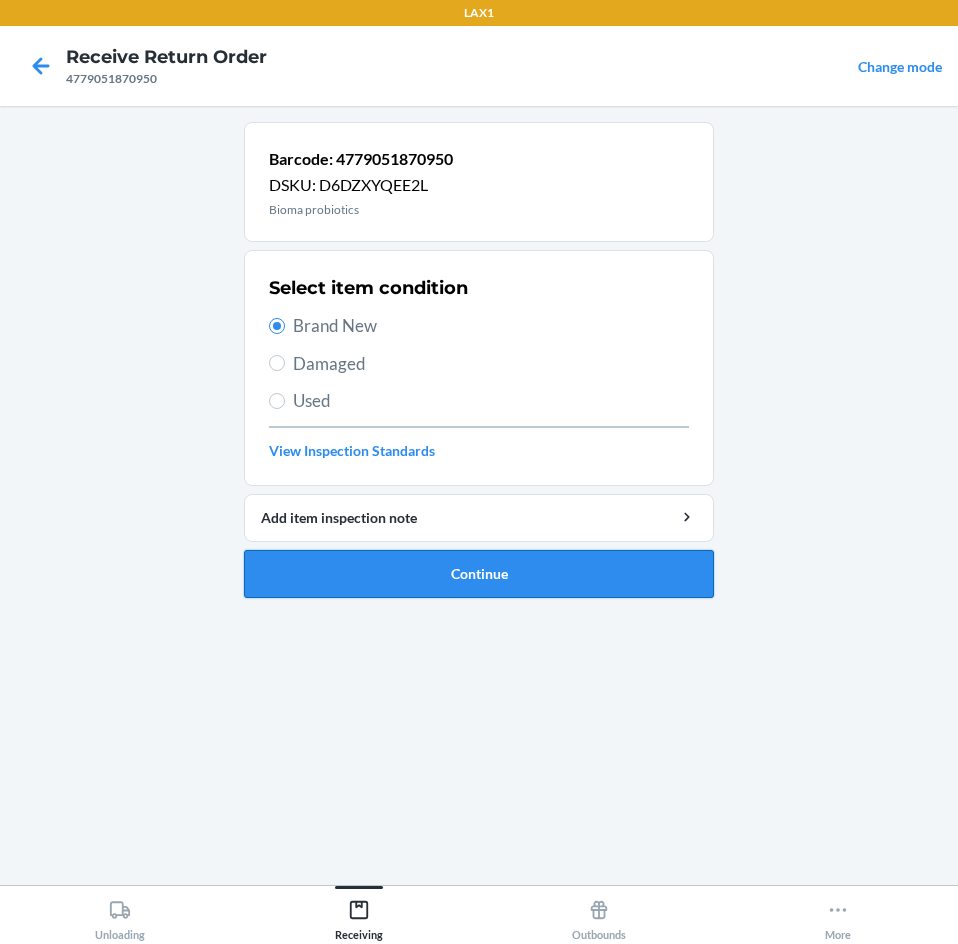 click on "Continue" at bounding box center [479, 574] 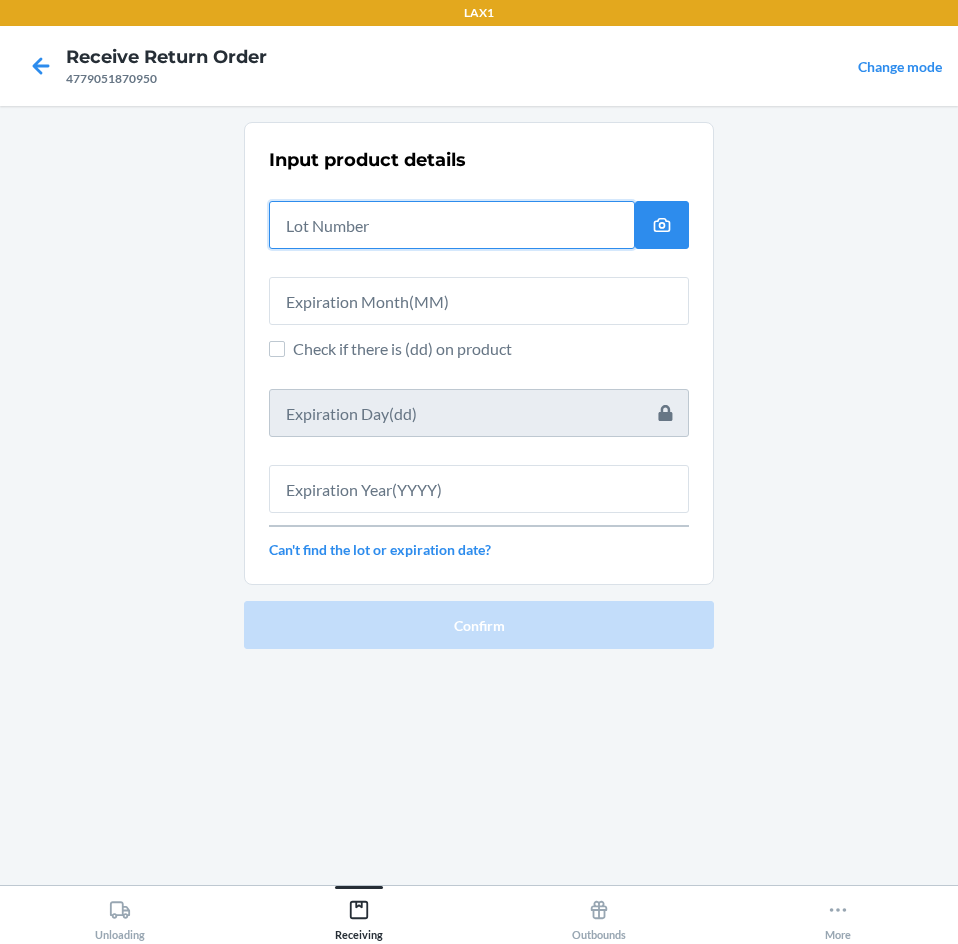 click at bounding box center [452, 225] 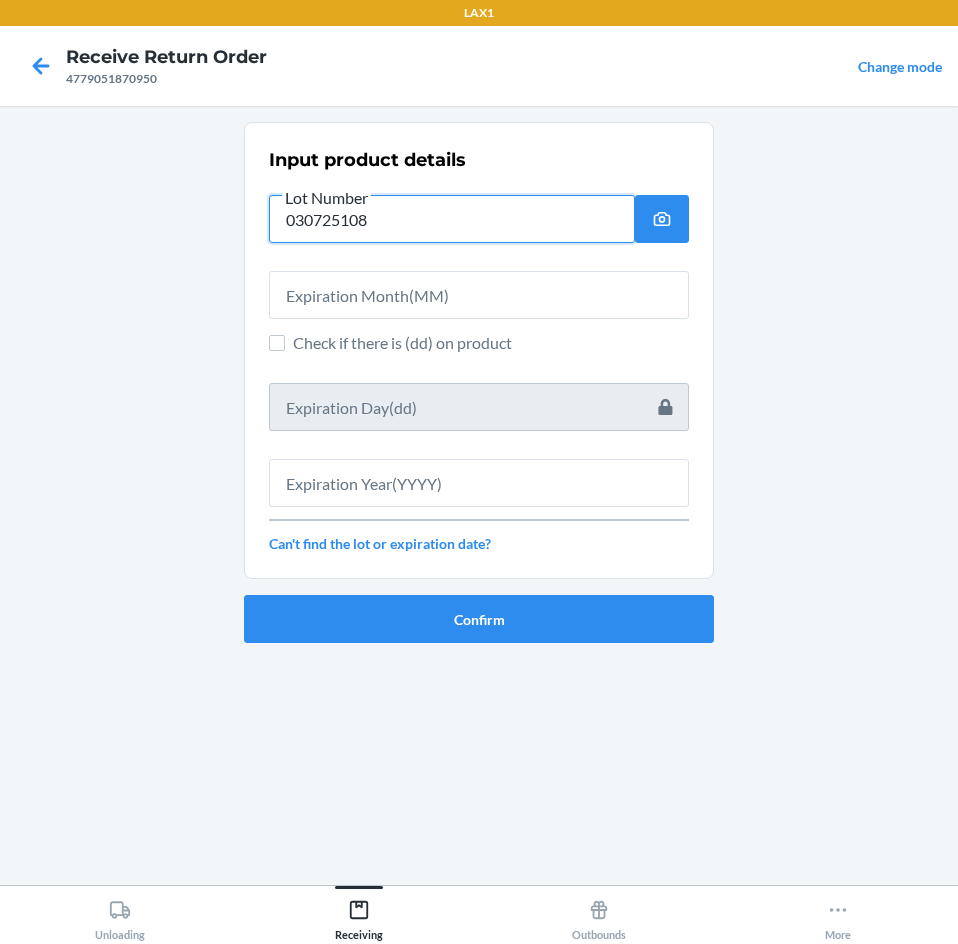 type on "030725108" 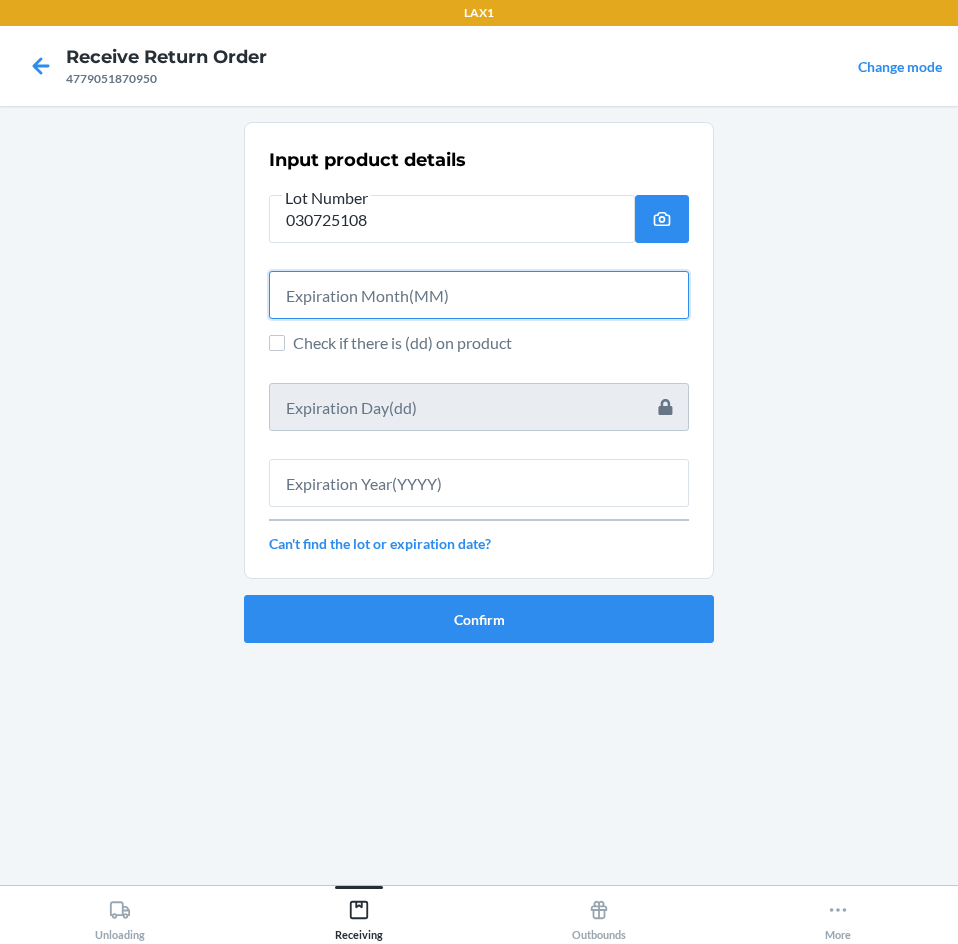click at bounding box center [479, 295] 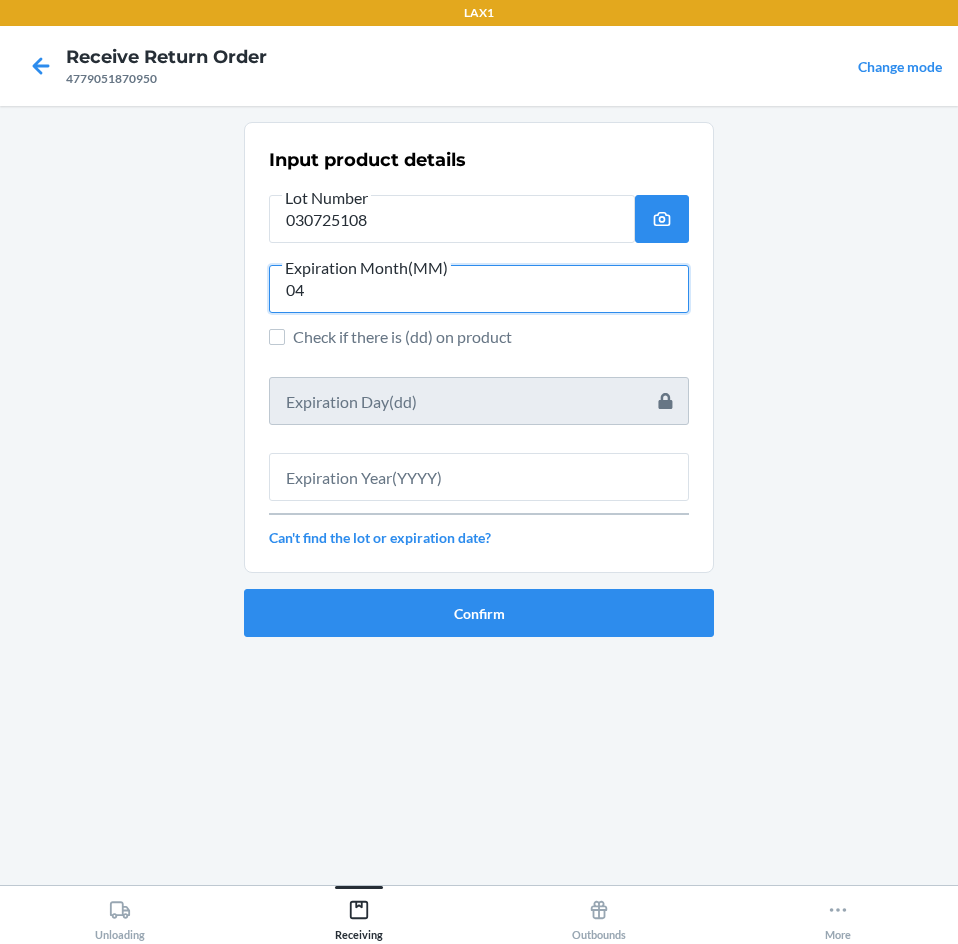 type on "04" 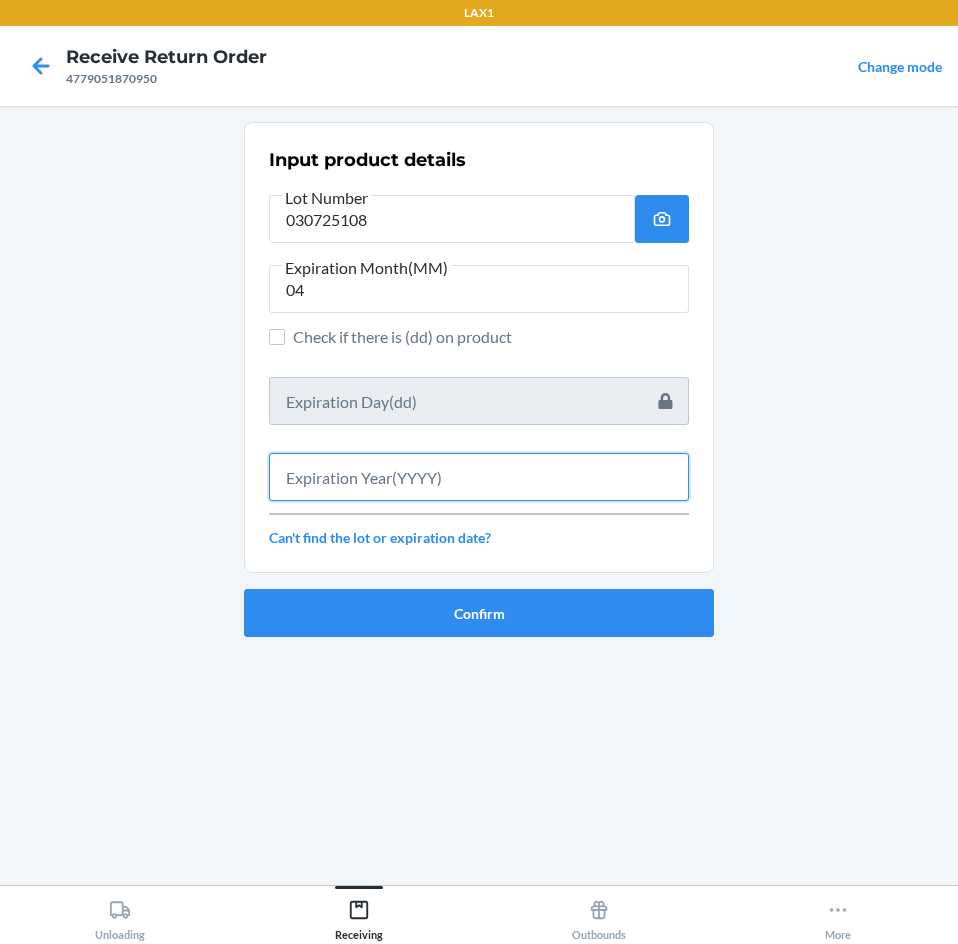 click at bounding box center [479, 477] 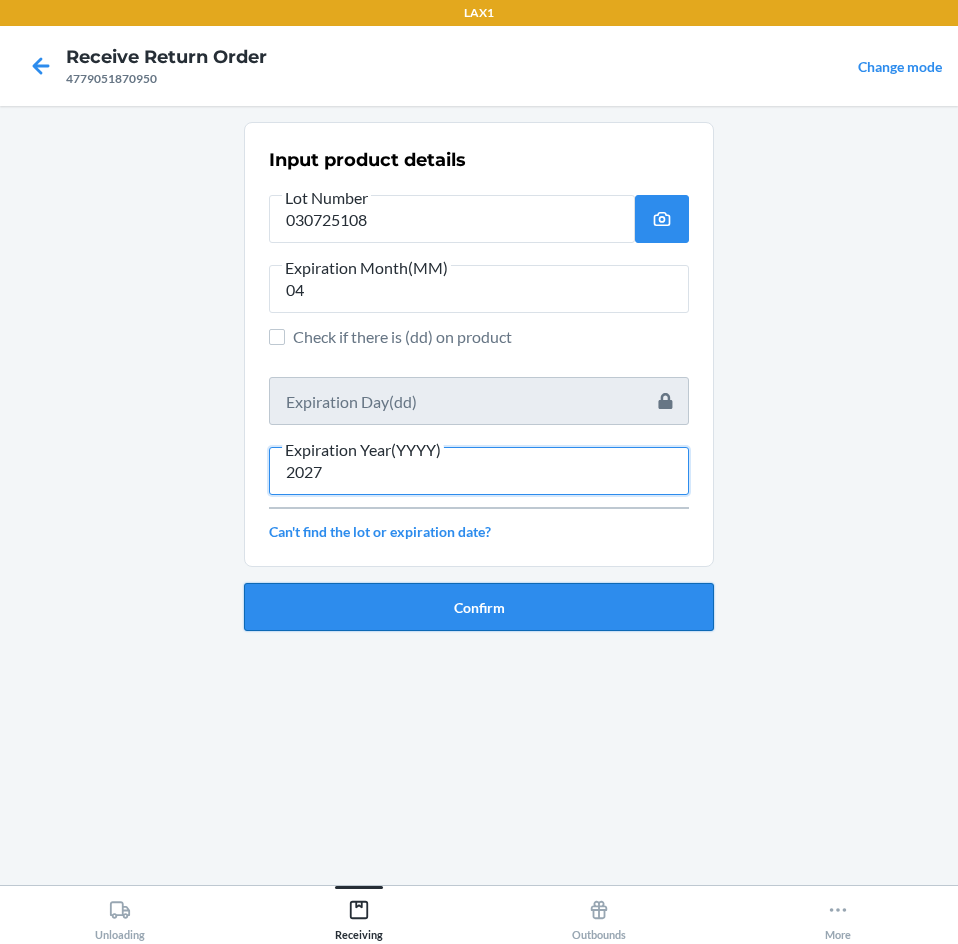 type on "2027" 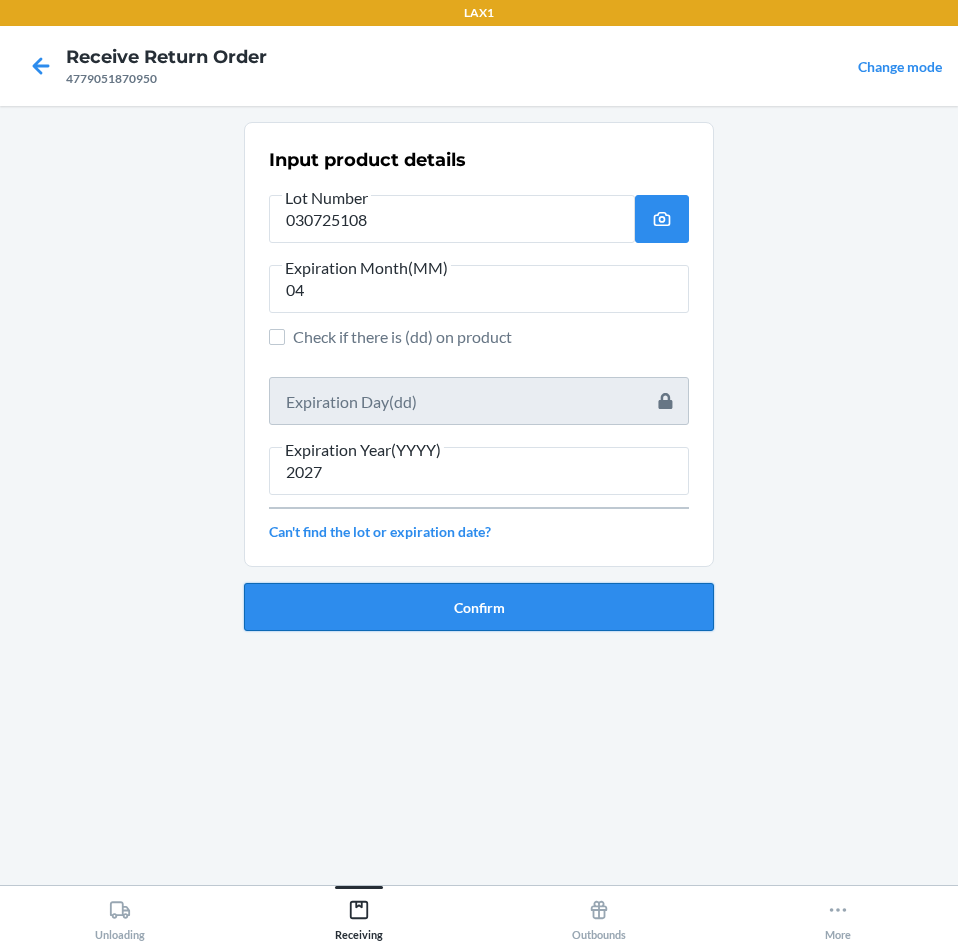 click on "Confirm" at bounding box center (479, 607) 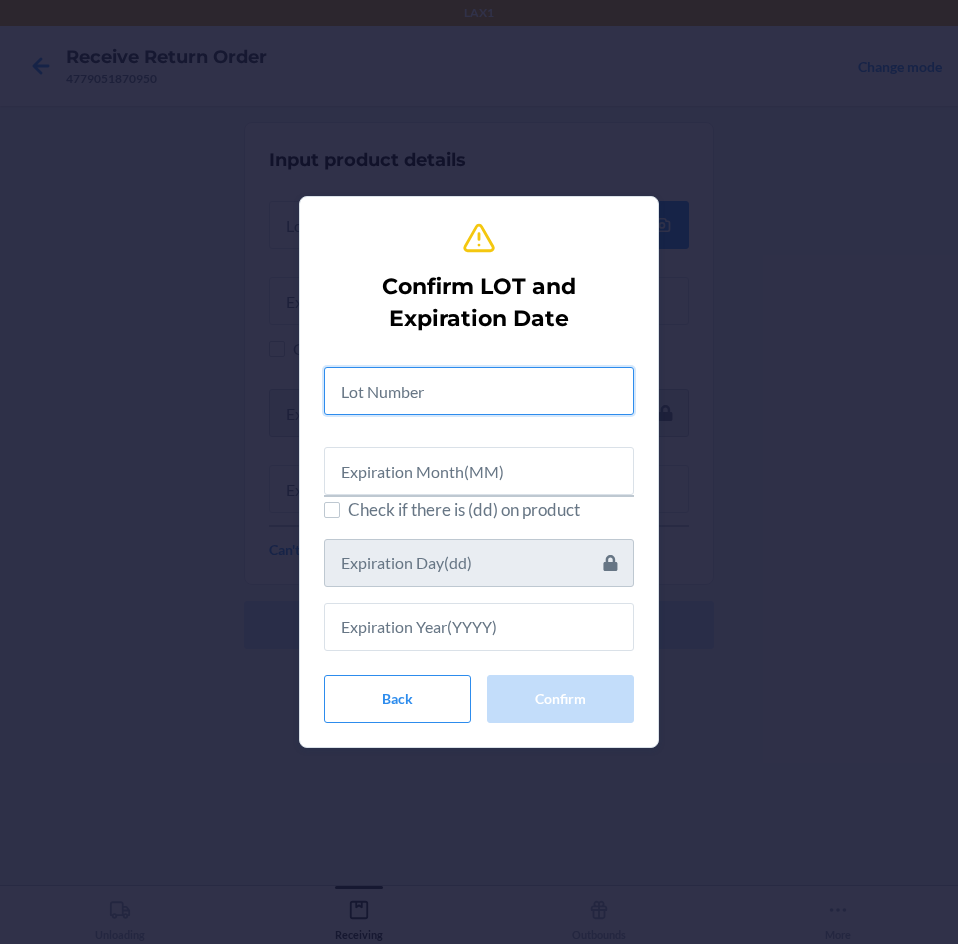 click at bounding box center [479, 391] 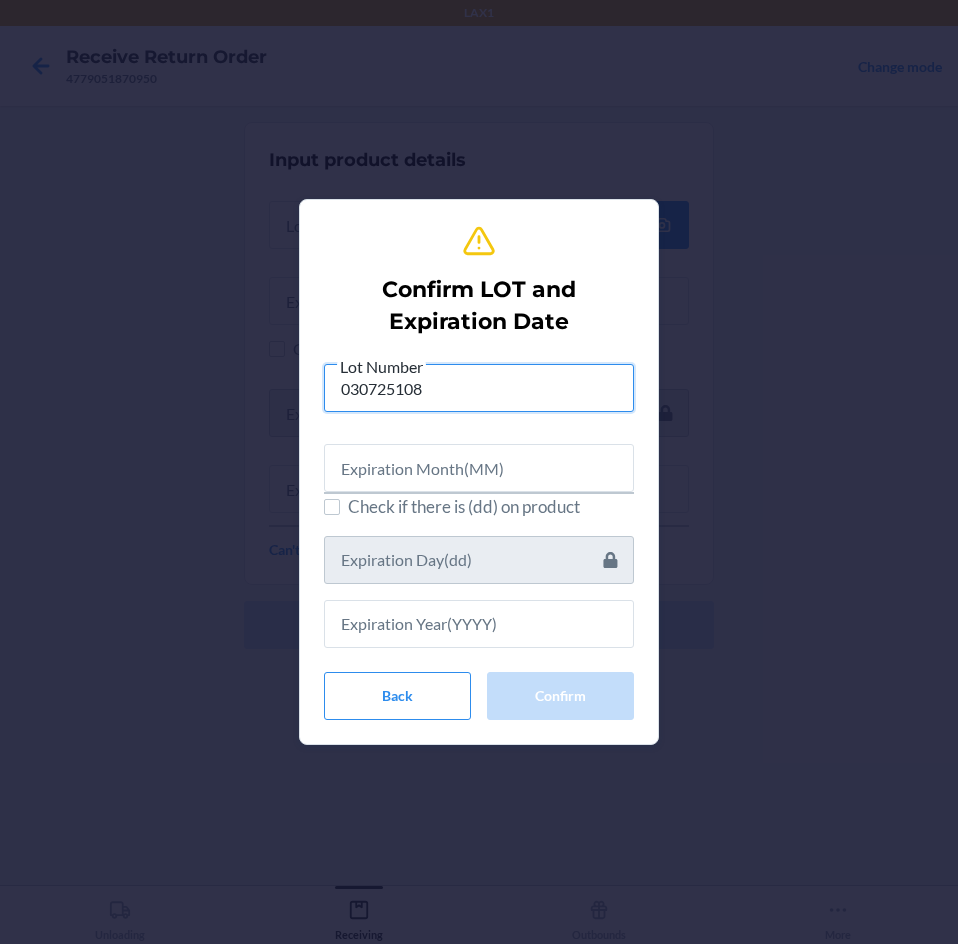 type on "030725108" 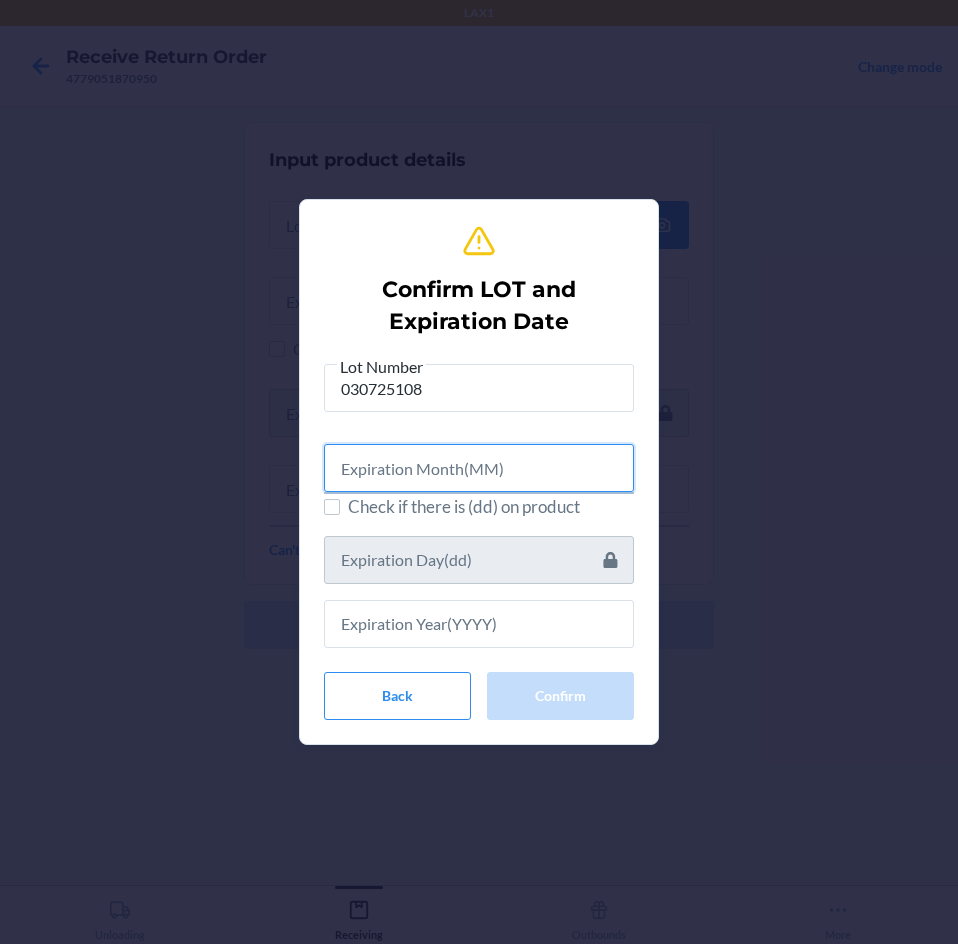 click at bounding box center [479, 468] 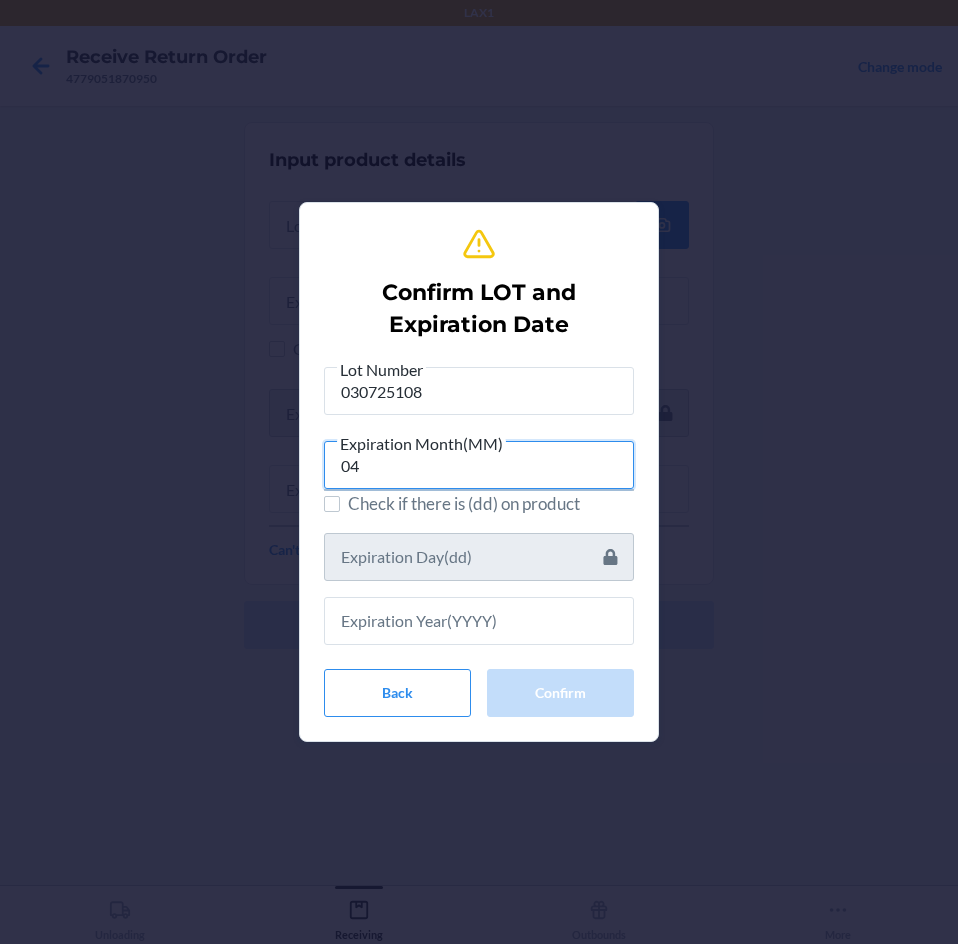 type on "04" 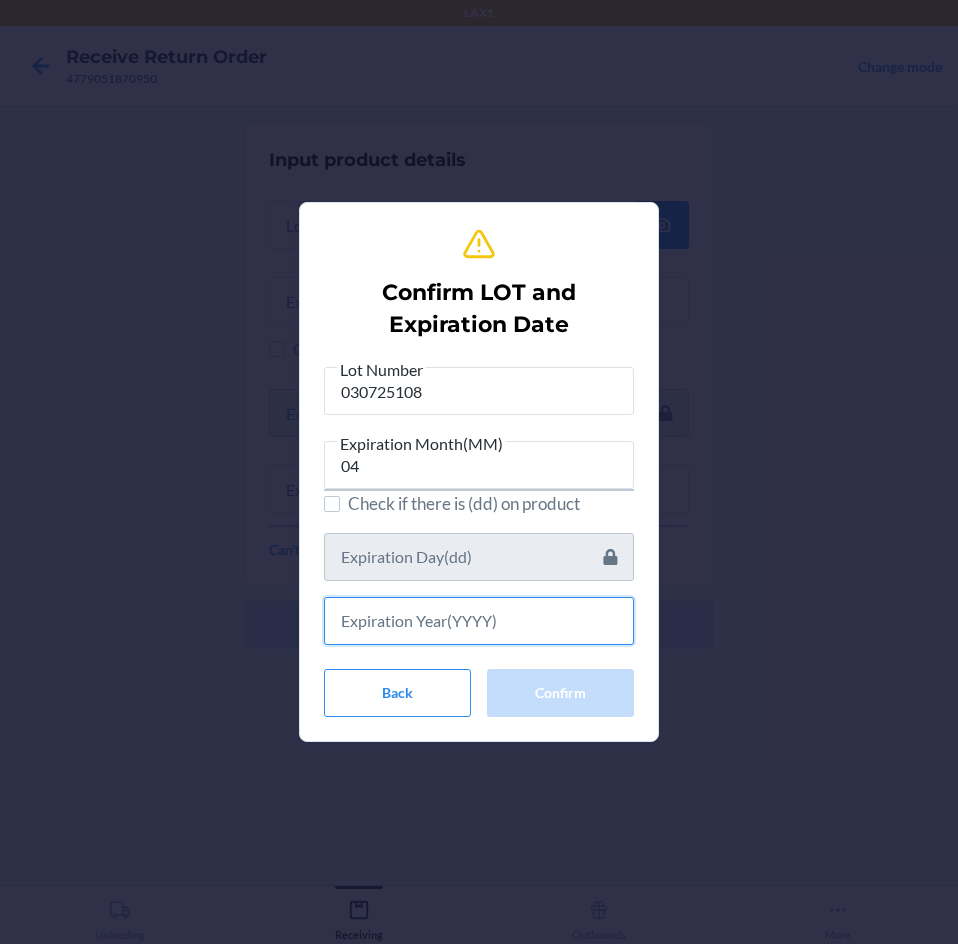 click at bounding box center [479, 621] 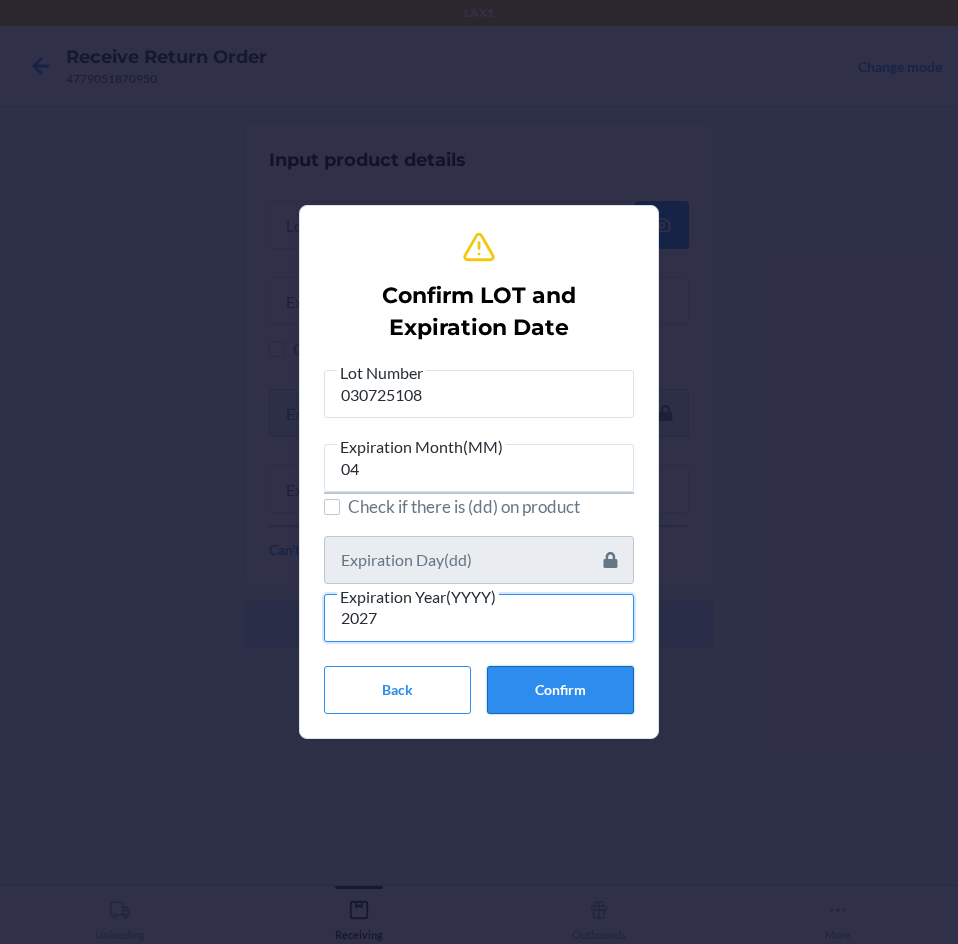 type on "2027" 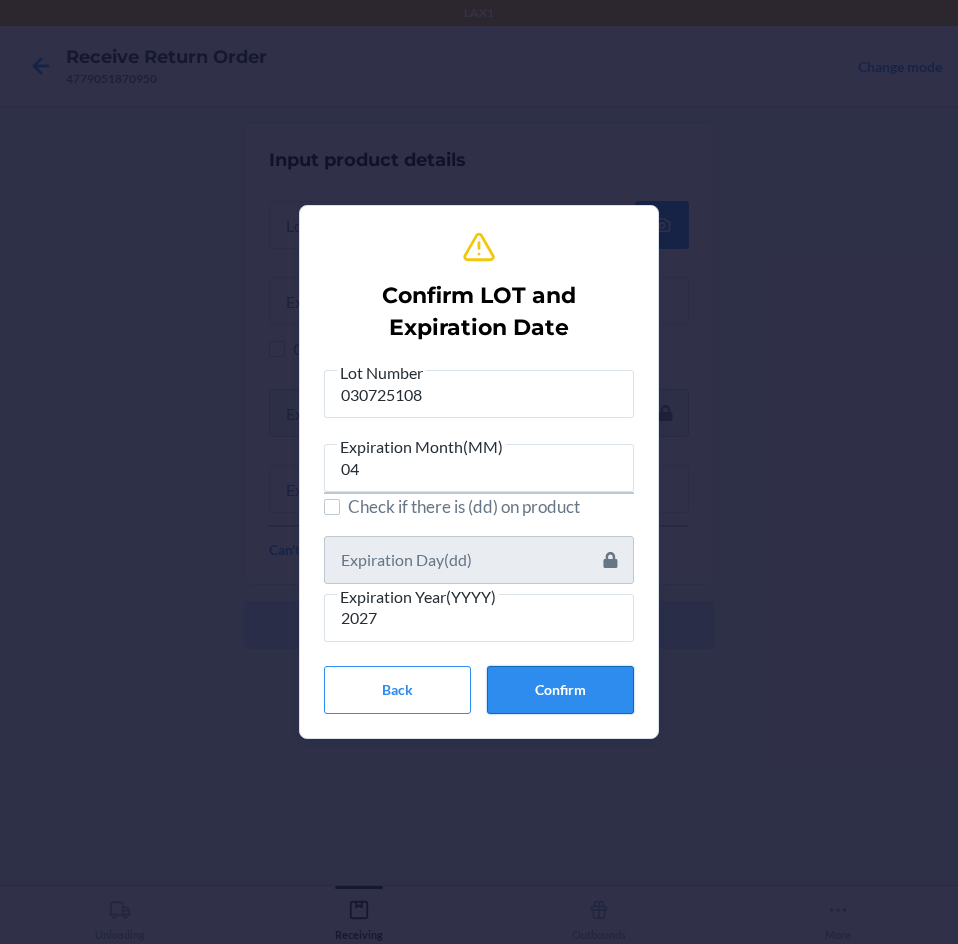 click on "Confirm" at bounding box center [560, 690] 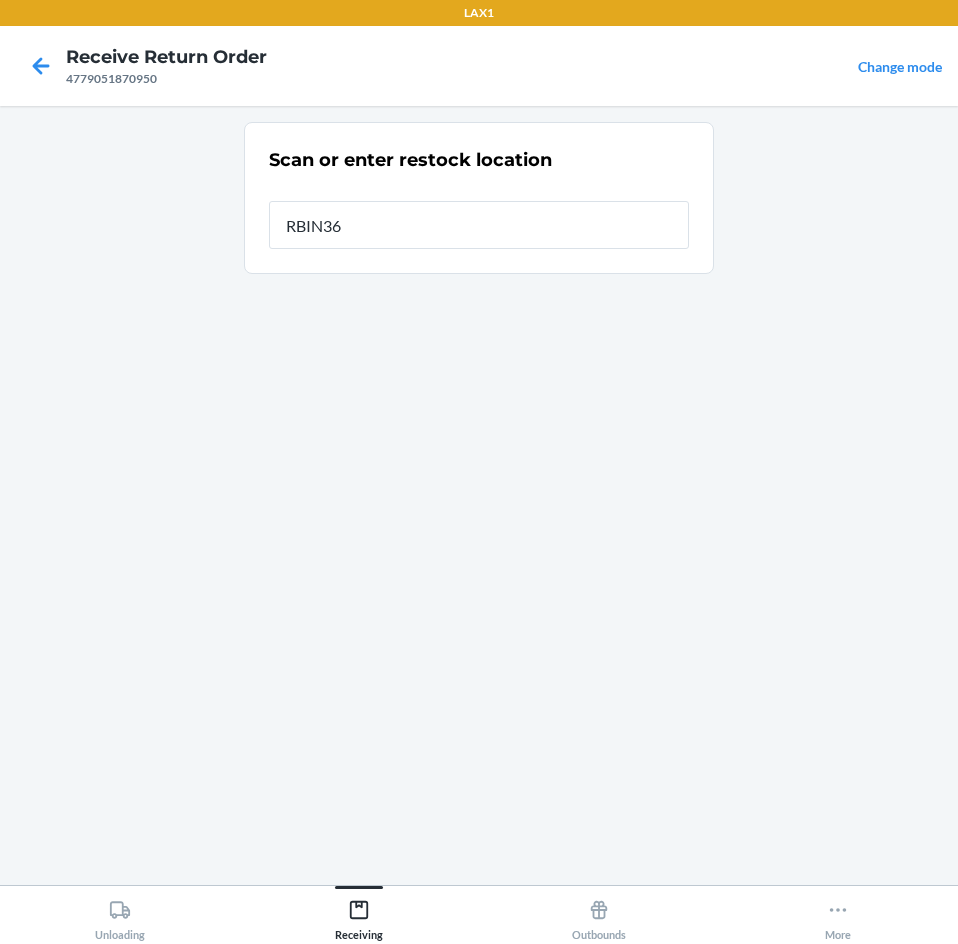 type on "RBIN363" 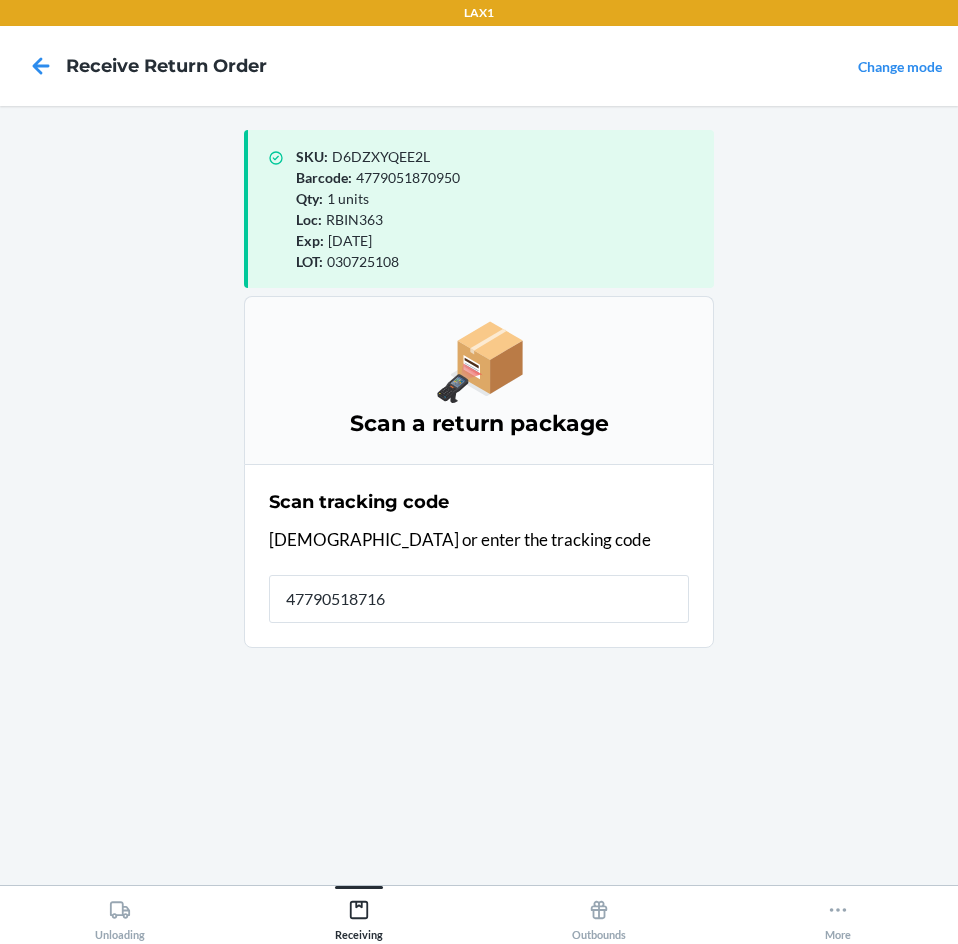 type on "477905187166" 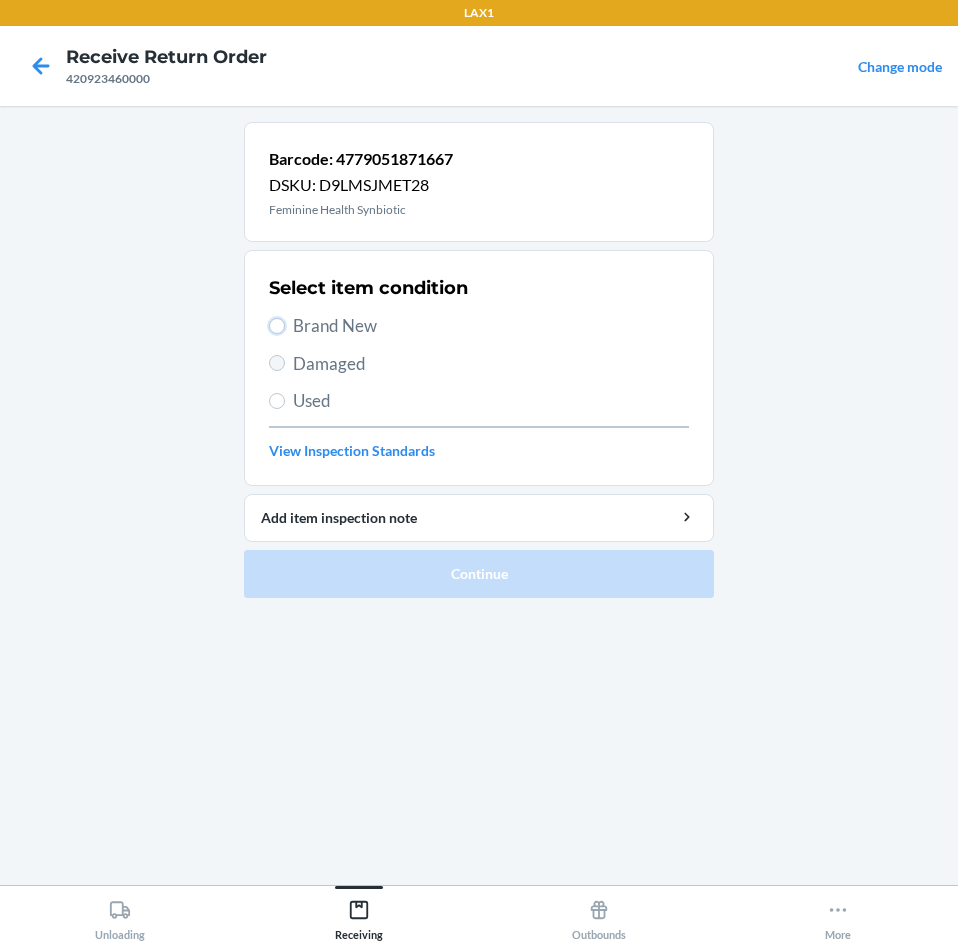 drag, startPoint x: 281, startPoint y: 326, endPoint x: 282, endPoint y: 366, distance: 40.012497 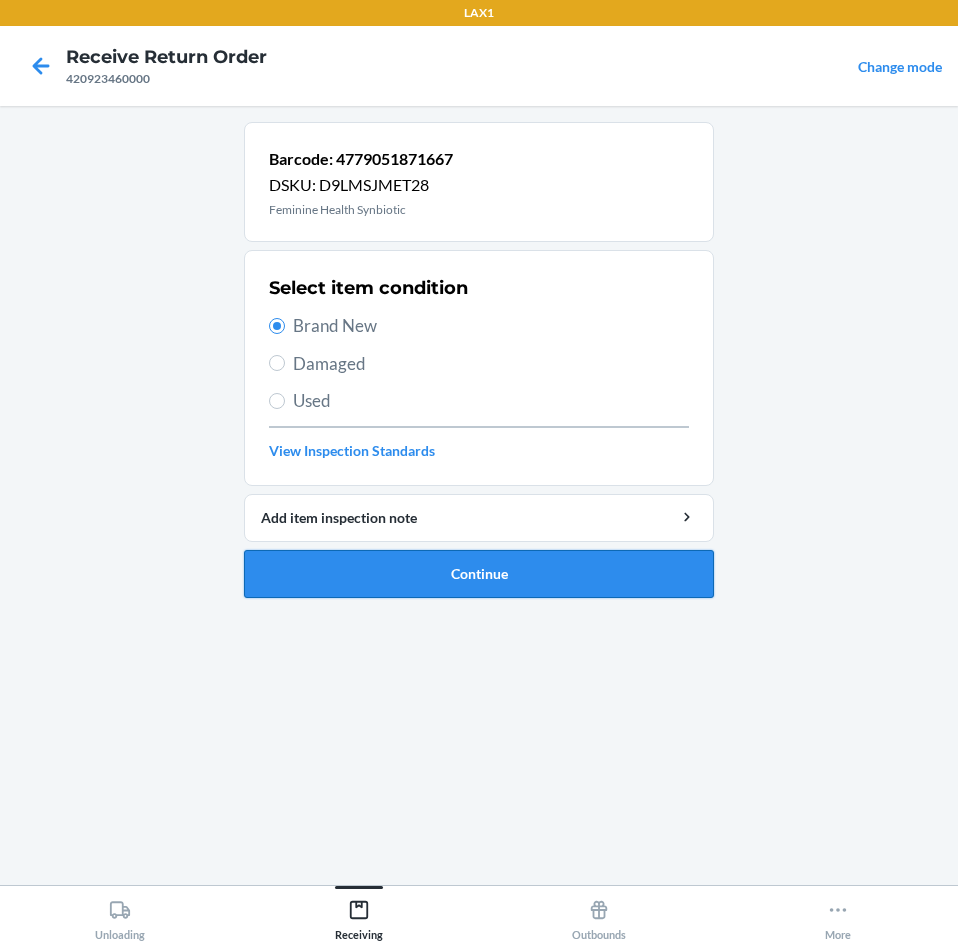 click on "Continue" at bounding box center [479, 574] 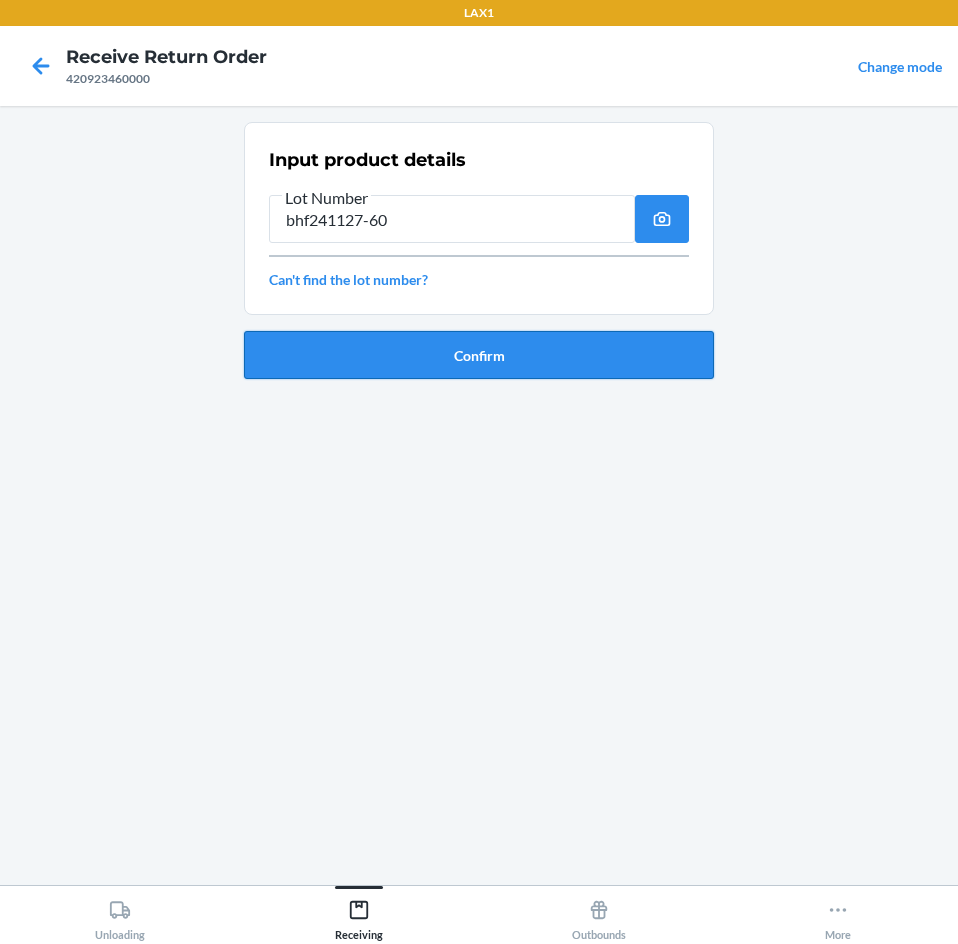 type on "bhf241127-60" 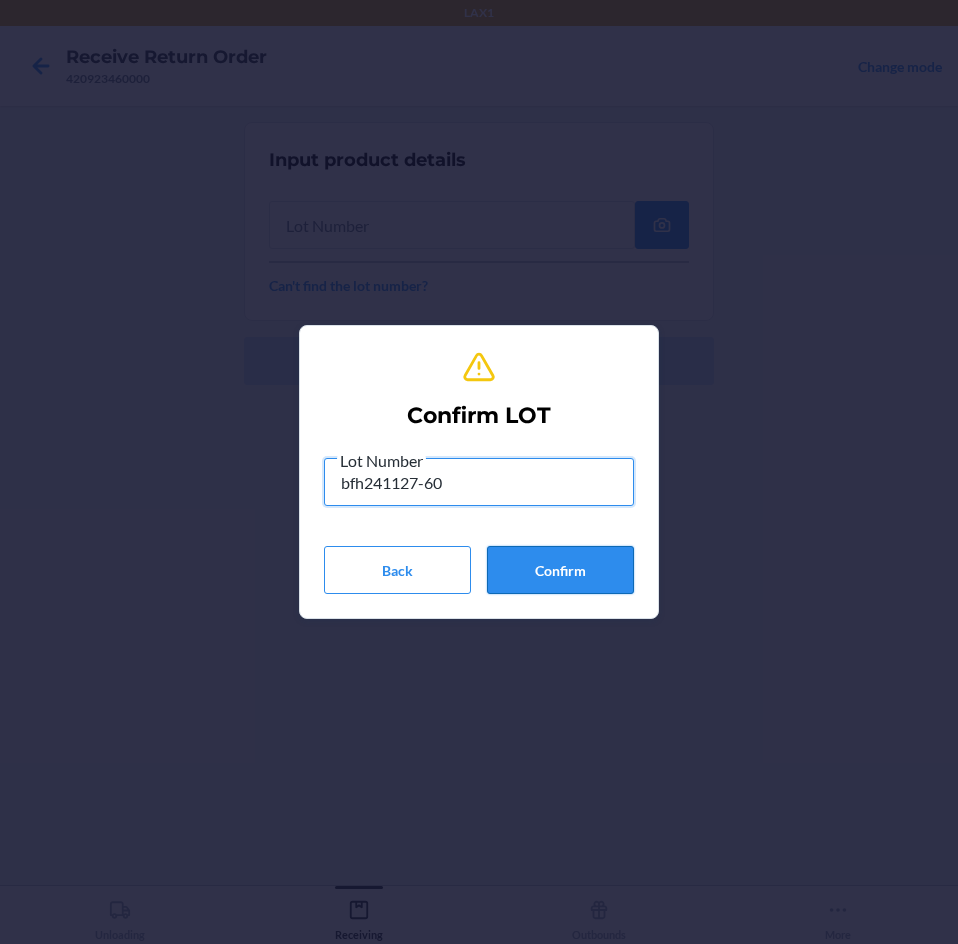 type on "bfh241127-60" 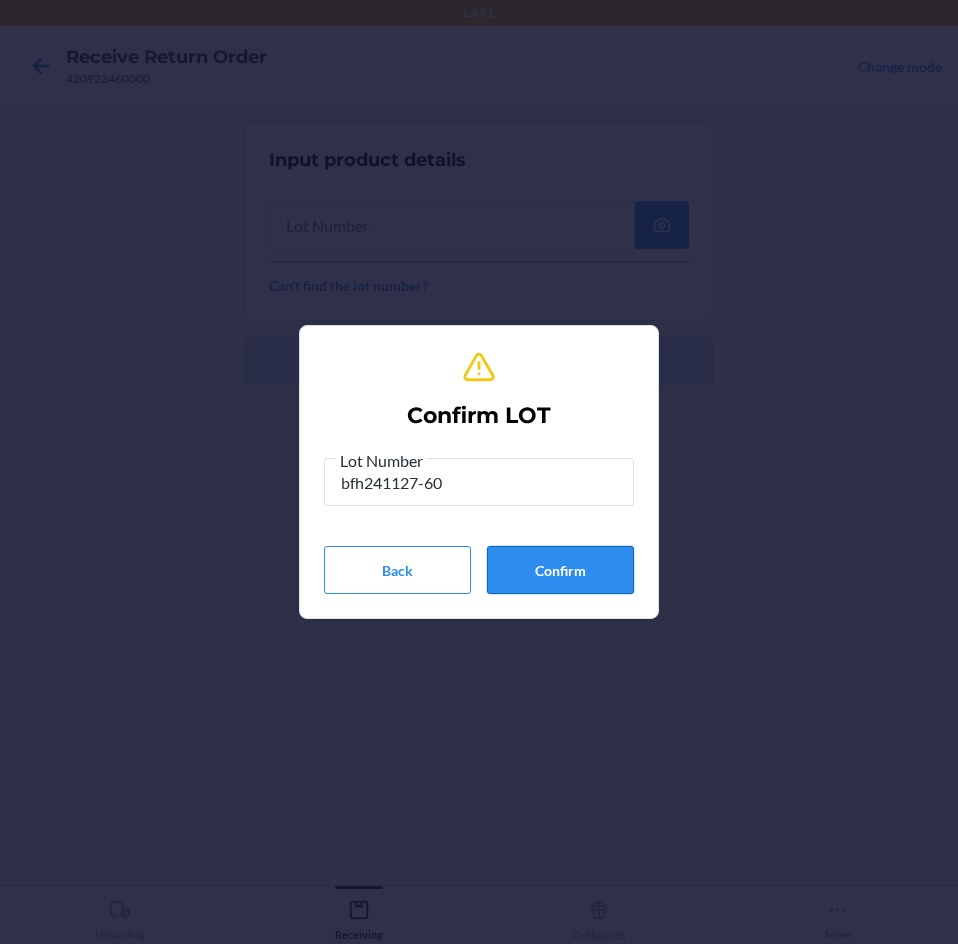 click on "Confirm" at bounding box center (560, 570) 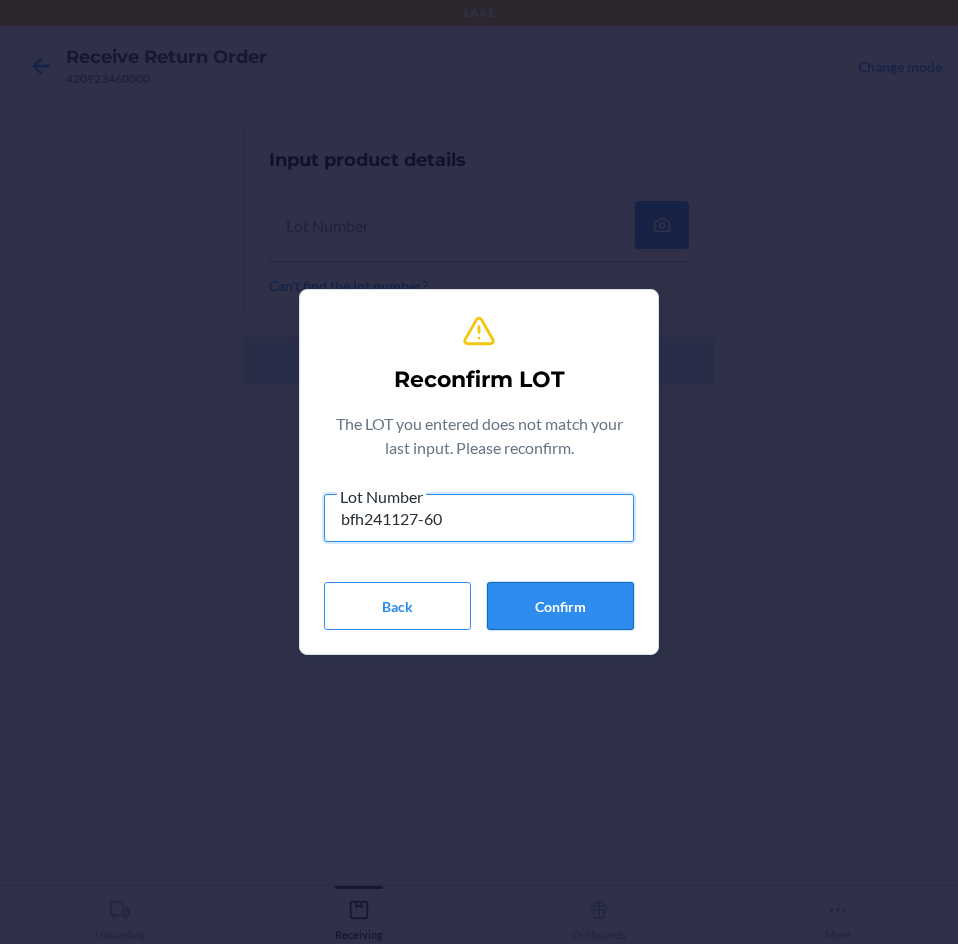type on "bfh241127-60" 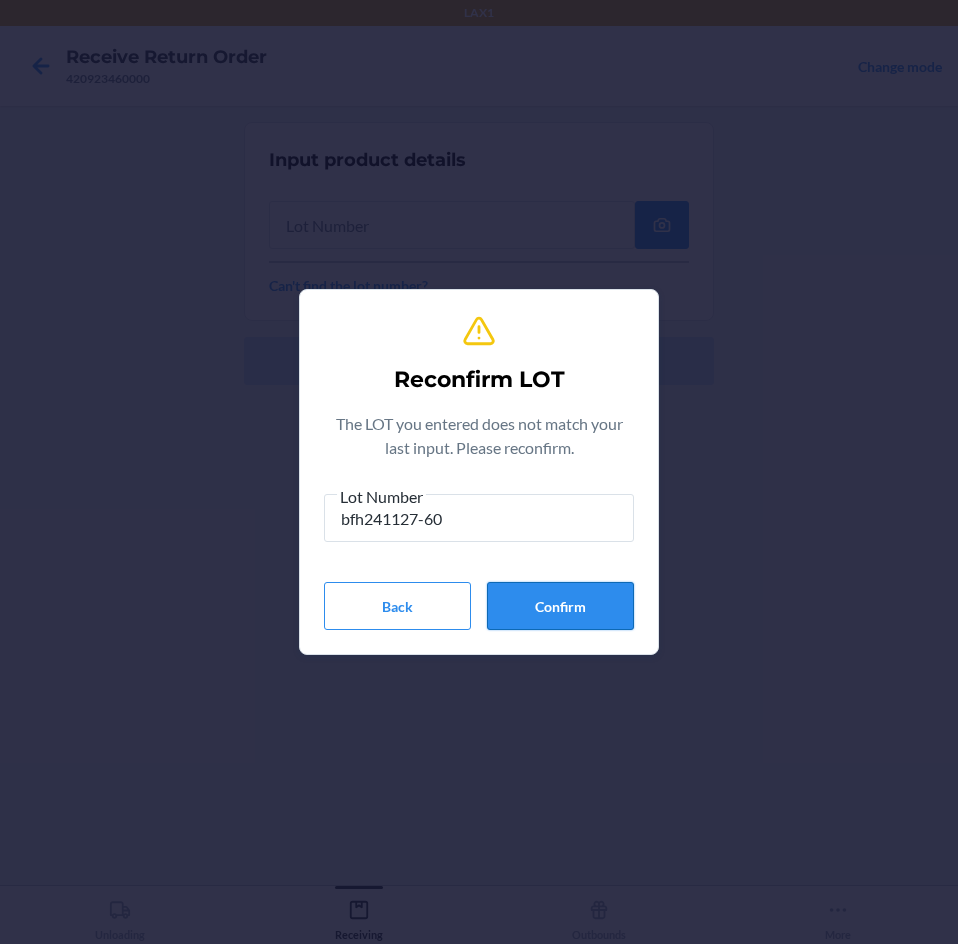 click on "Confirm" at bounding box center (560, 606) 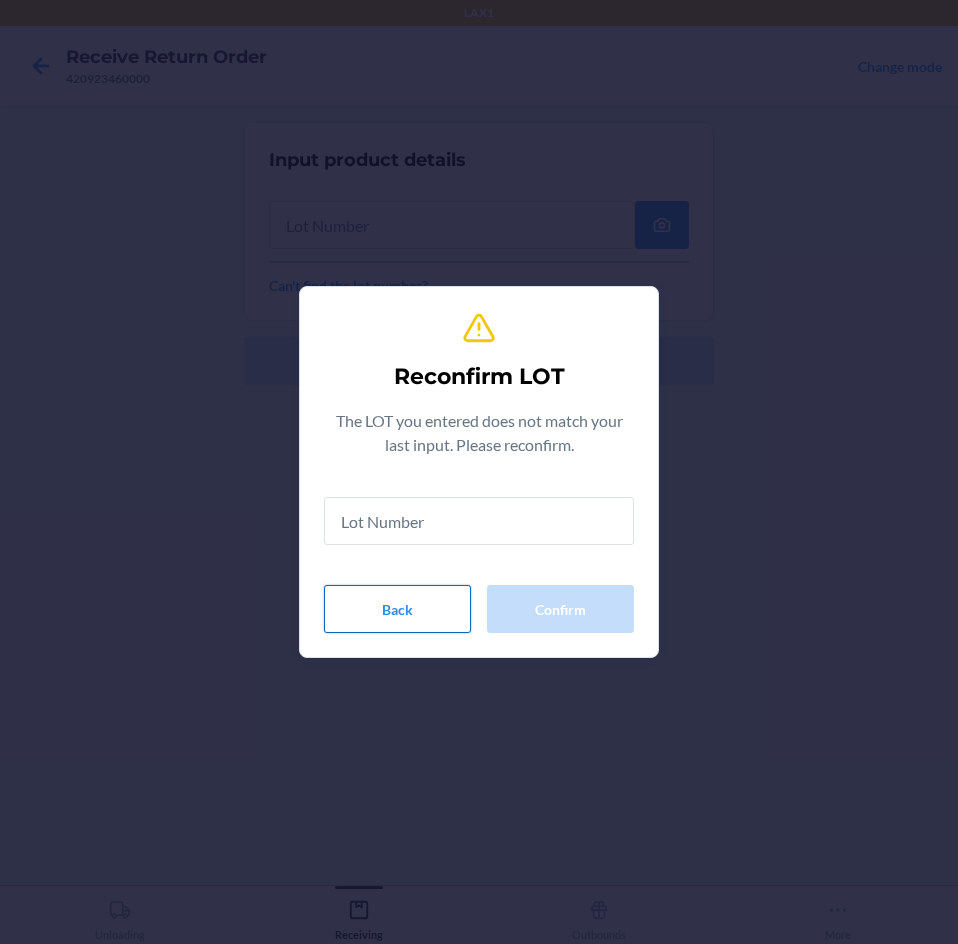 click on "Back" at bounding box center (397, 609) 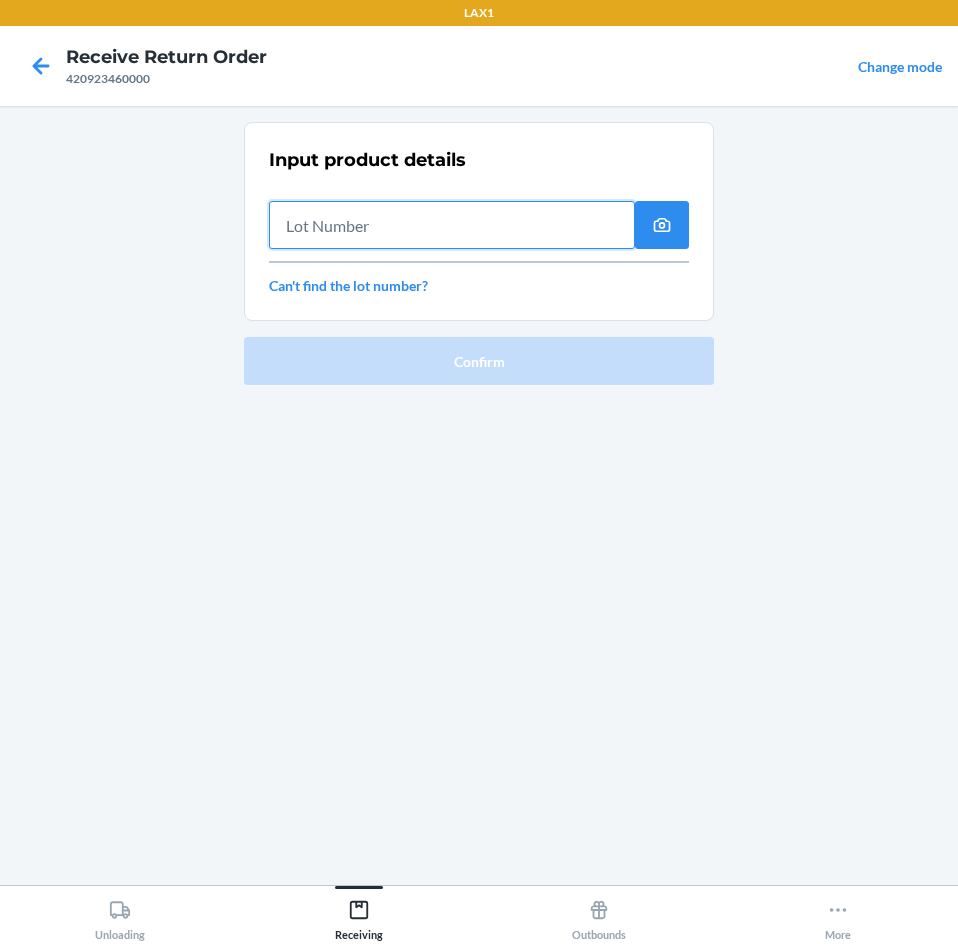 click at bounding box center [452, 225] 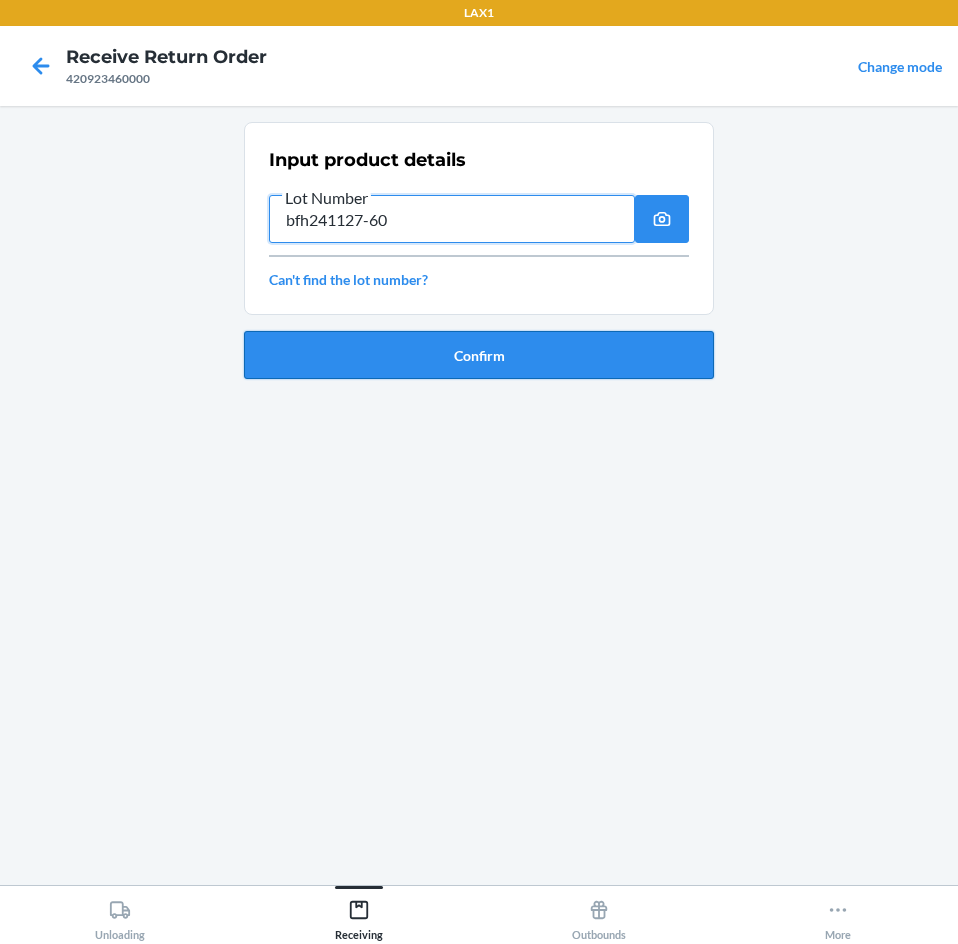 type on "bfh241127-60" 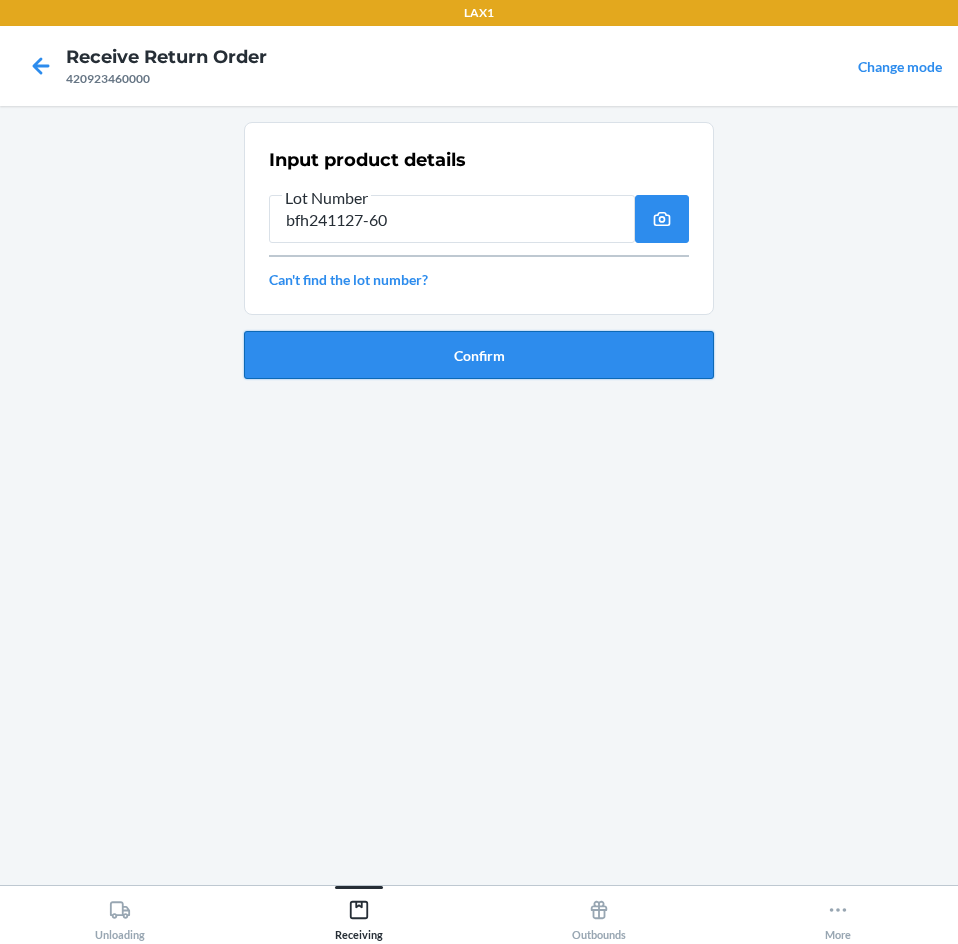 click on "Confirm" at bounding box center [479, 355] 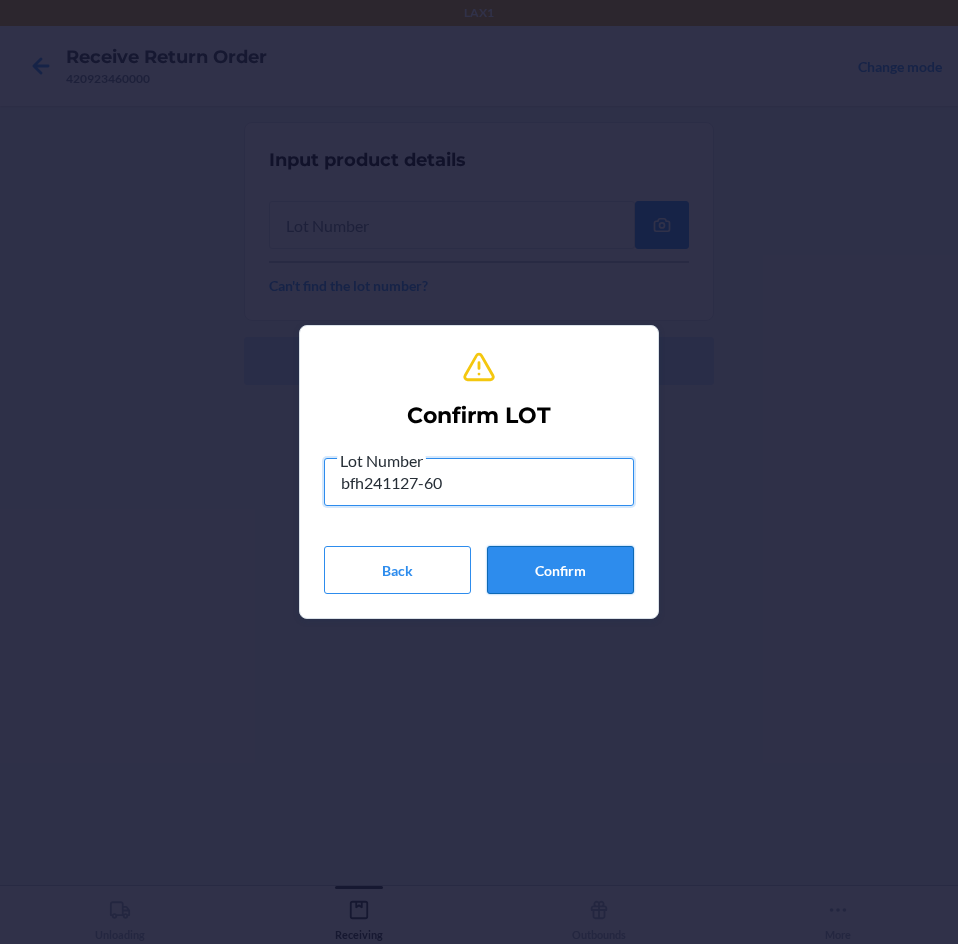type on "bfh241127-60" 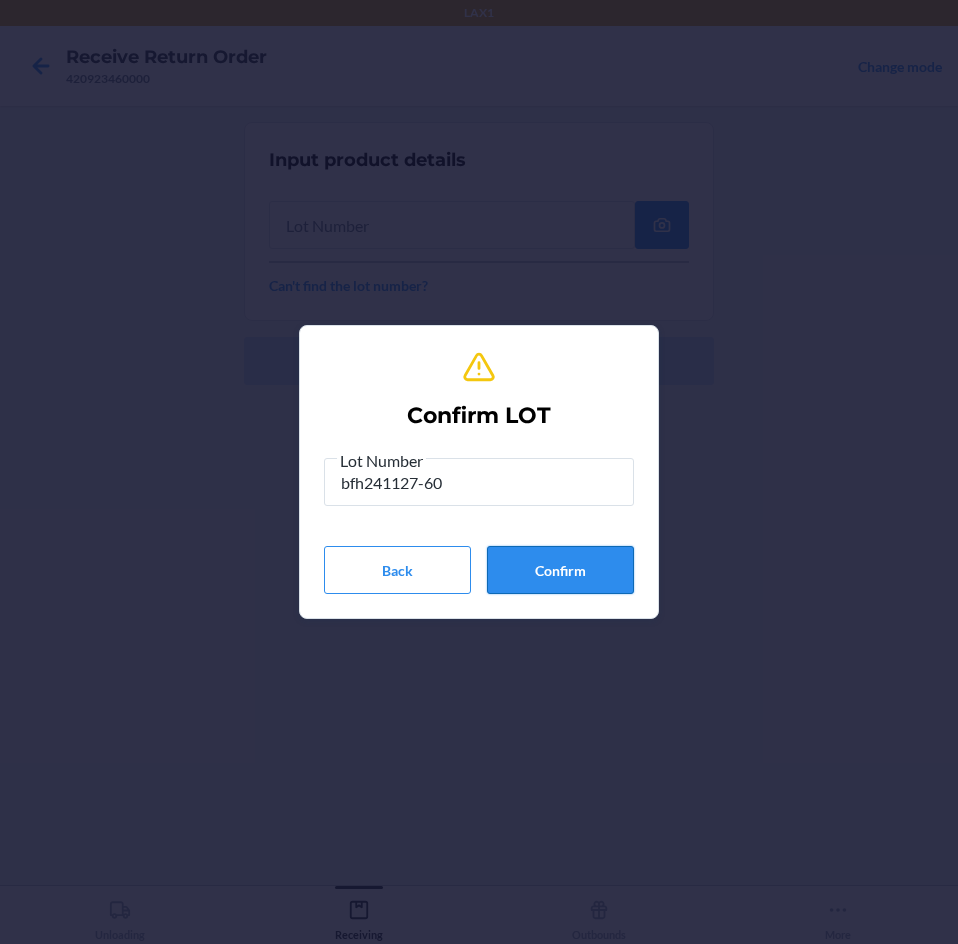 click on "Confirm" at bounding box center [560, 570] 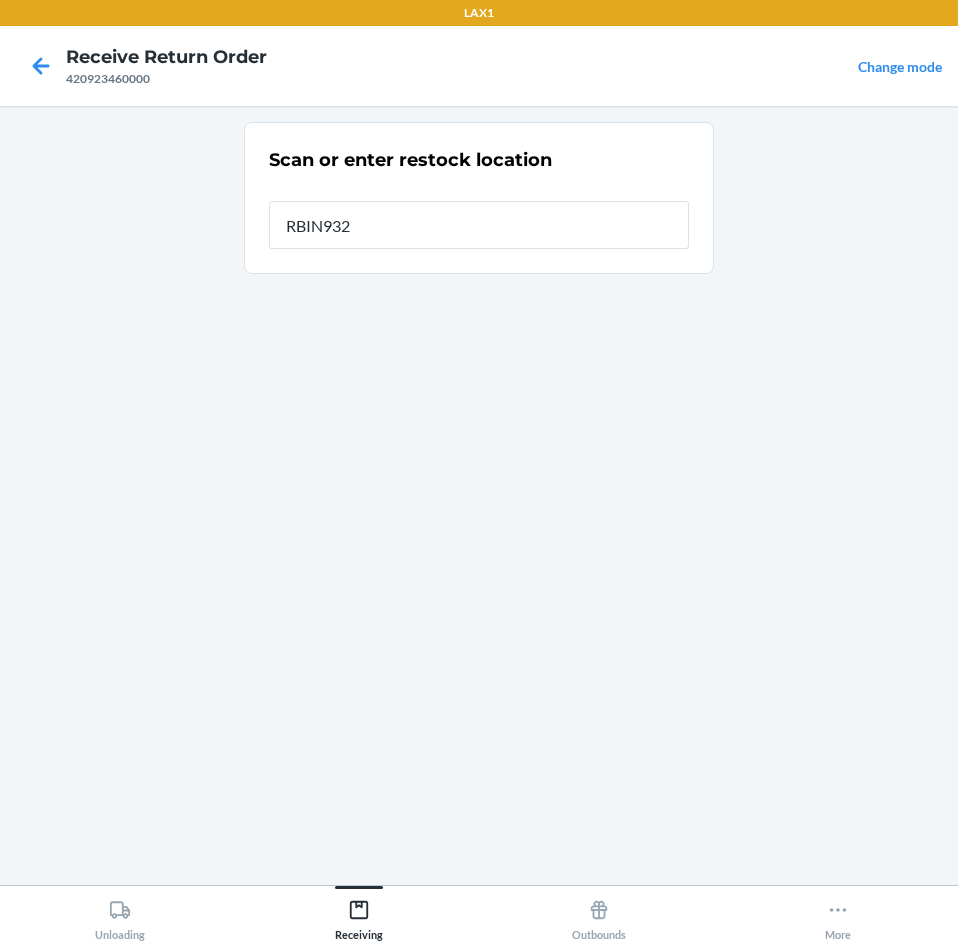 type on "RBIN932" 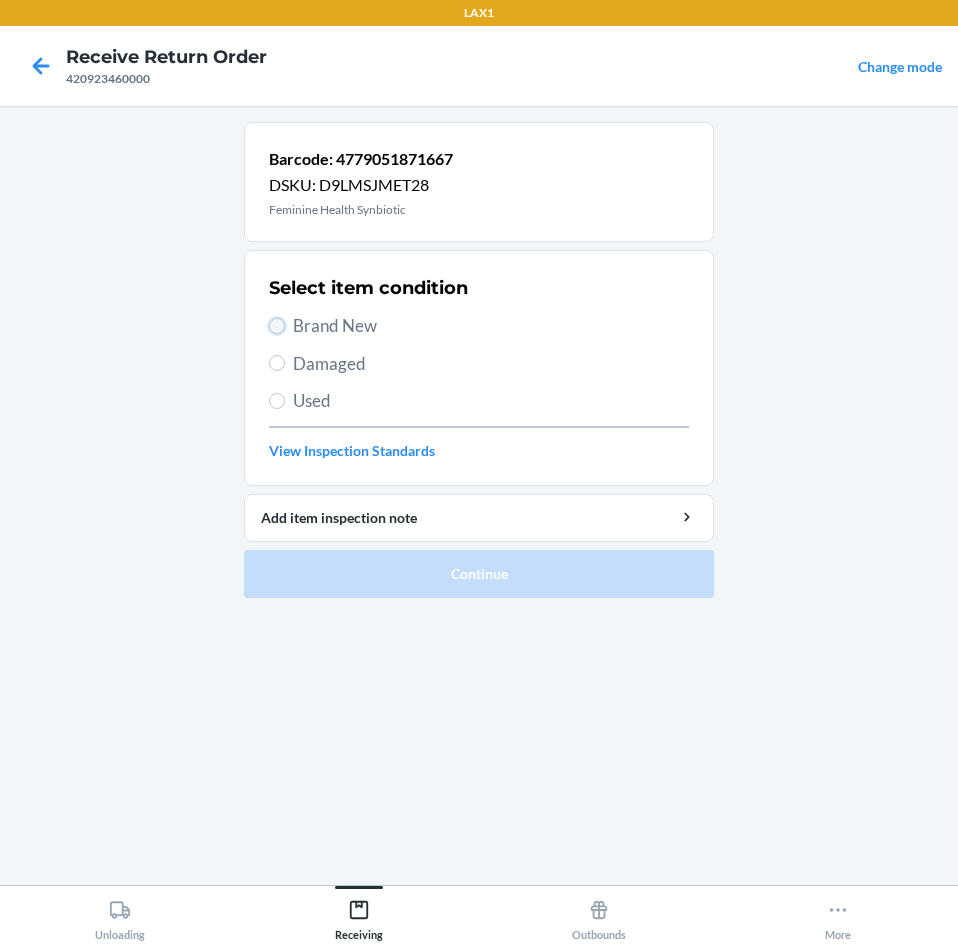 click on "Brand New" at bounding box center [277, 326] 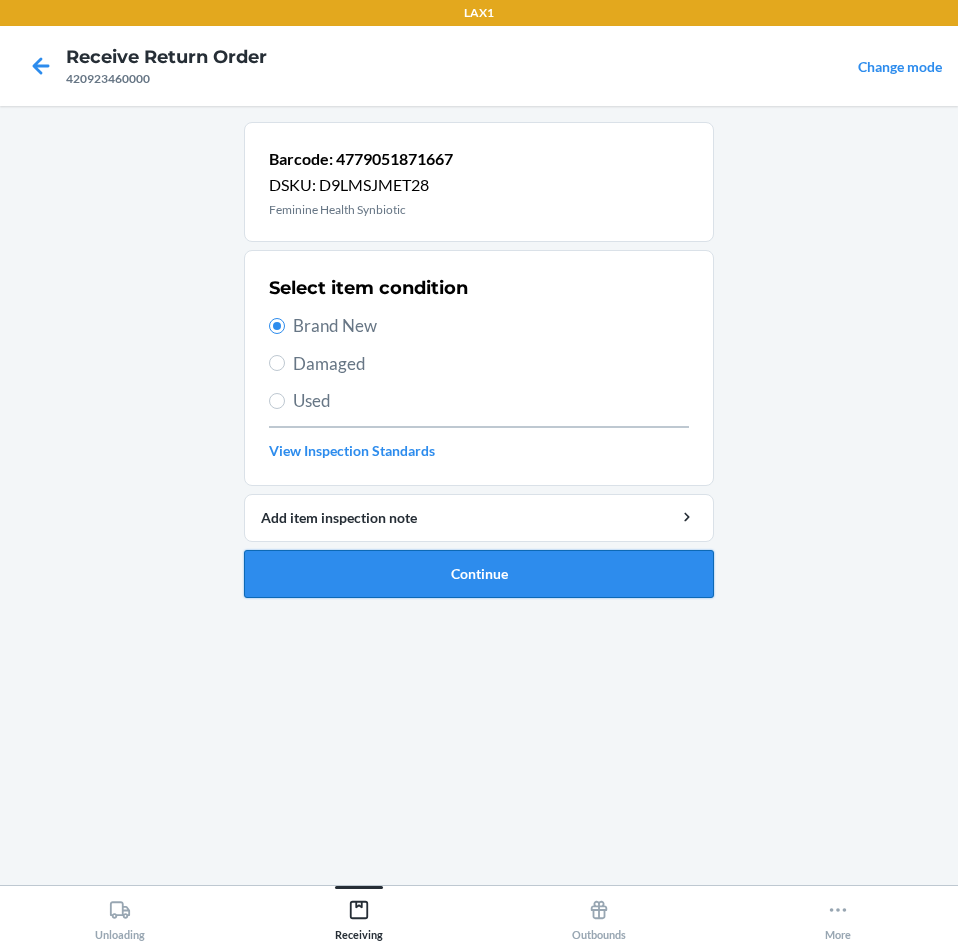 click on "Continue" at bounding box center (479, 574) 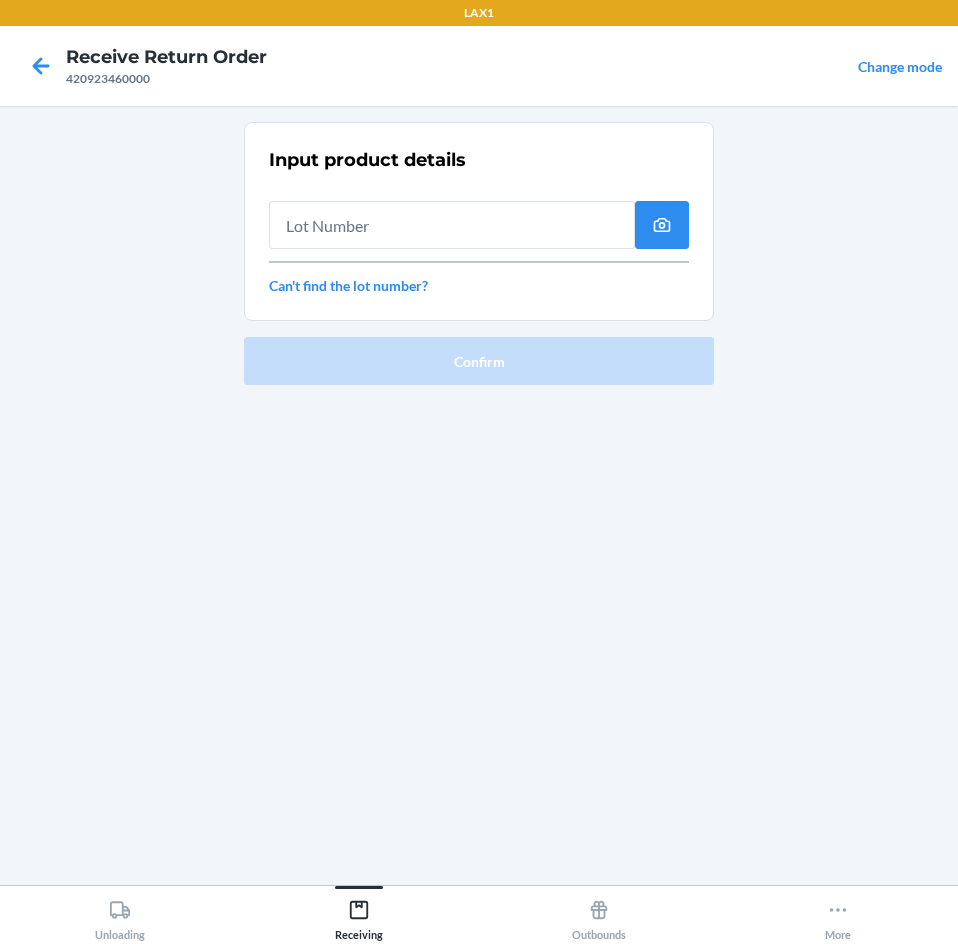 click at bounding box center [452, 225] 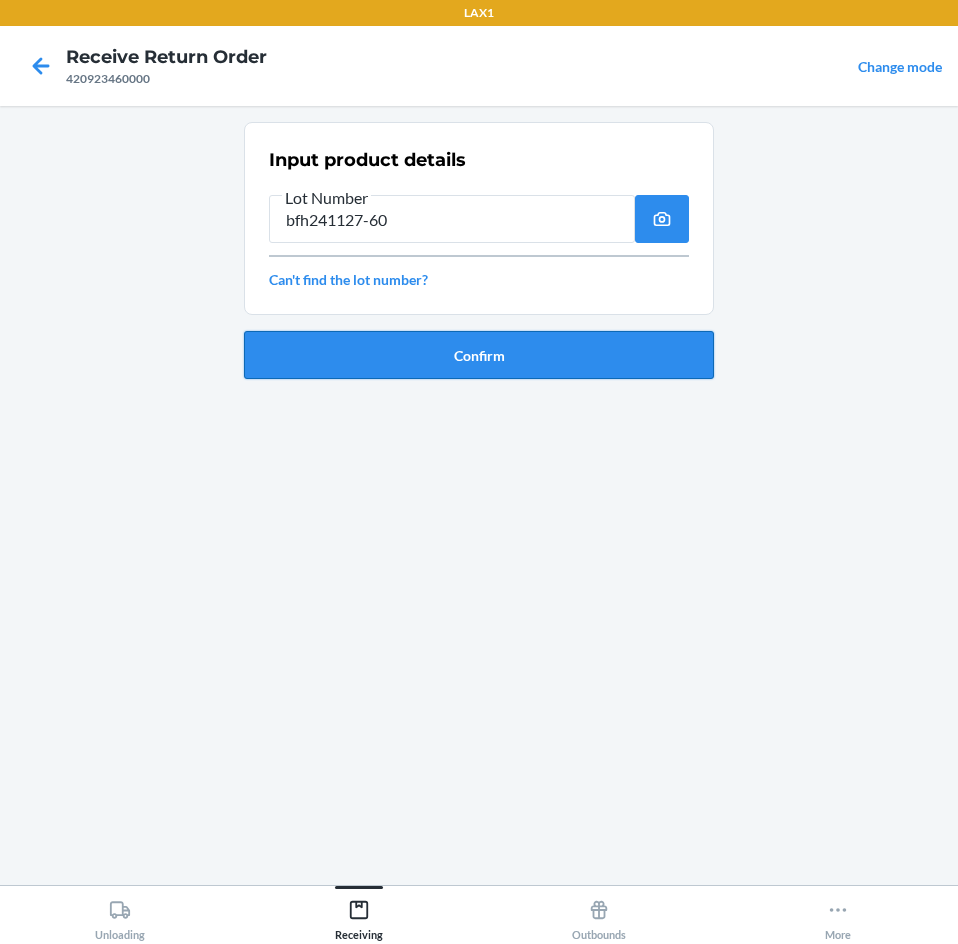 type on "bfh241127-60" 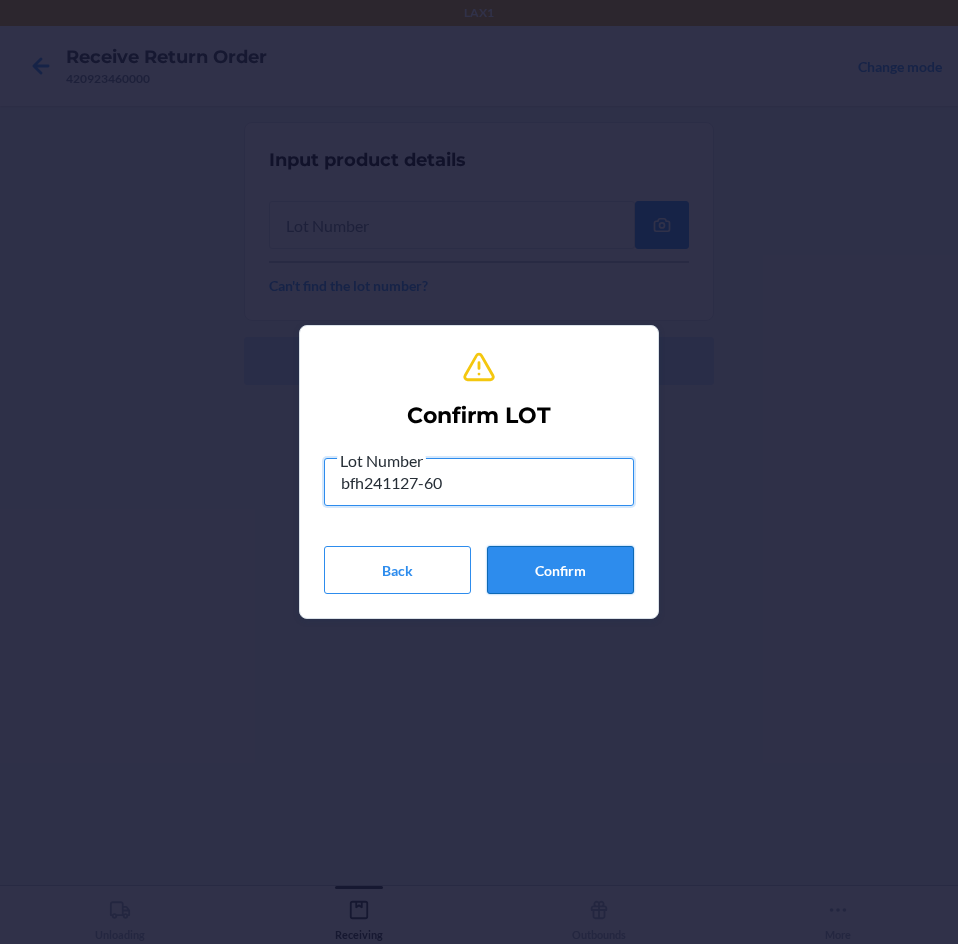 type on "bfh241127-60" 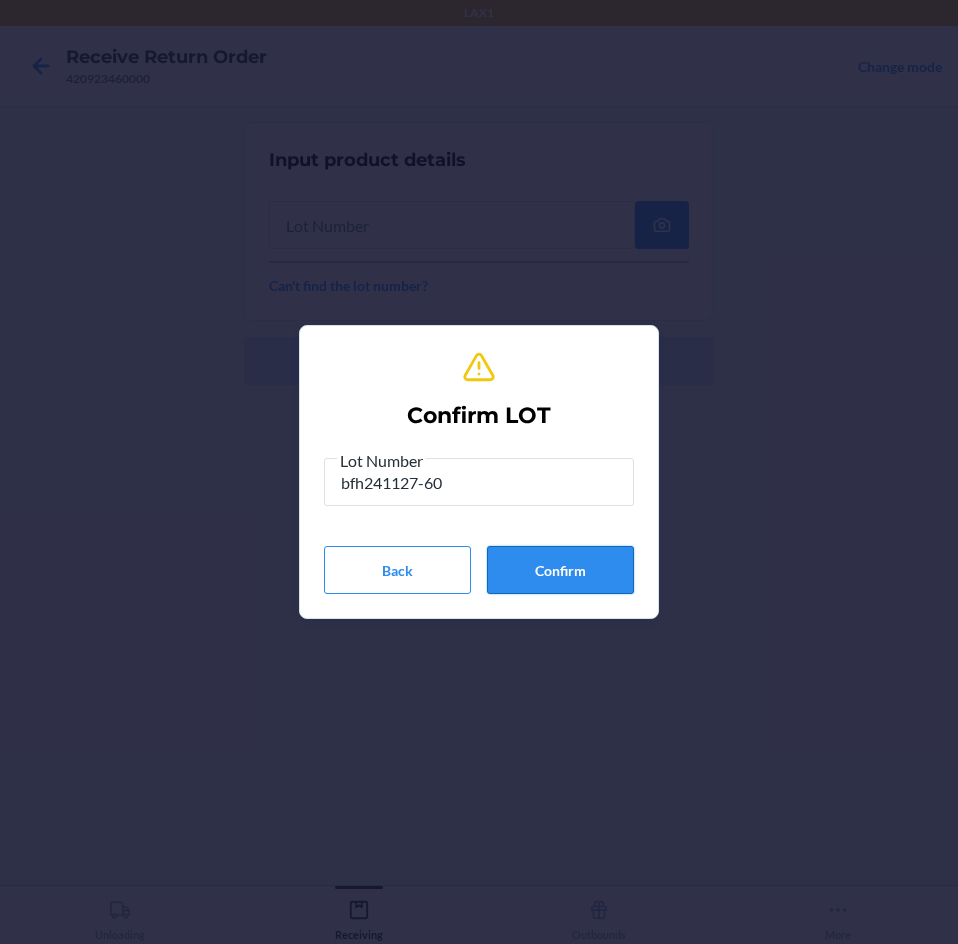 click on "Confirm" at bounding box center [560, 570] 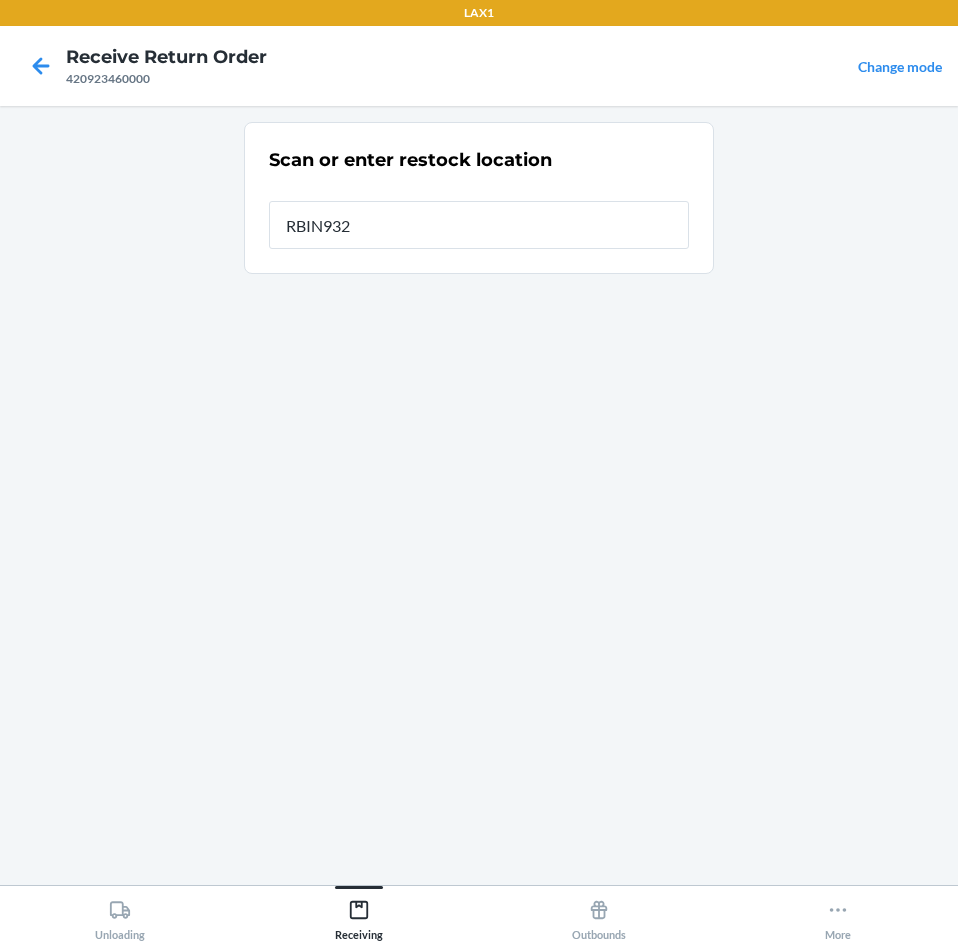 type on "RBIN932" 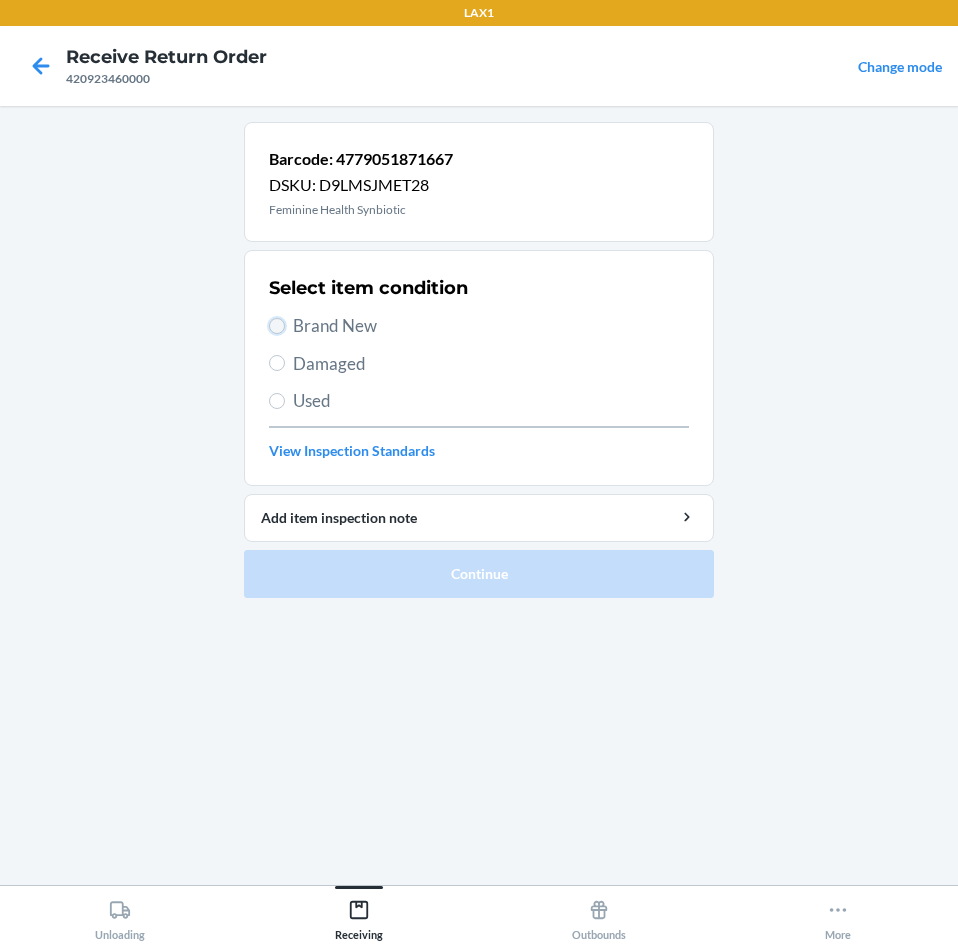 click on "Brand New" at bounding box center (277, 326) 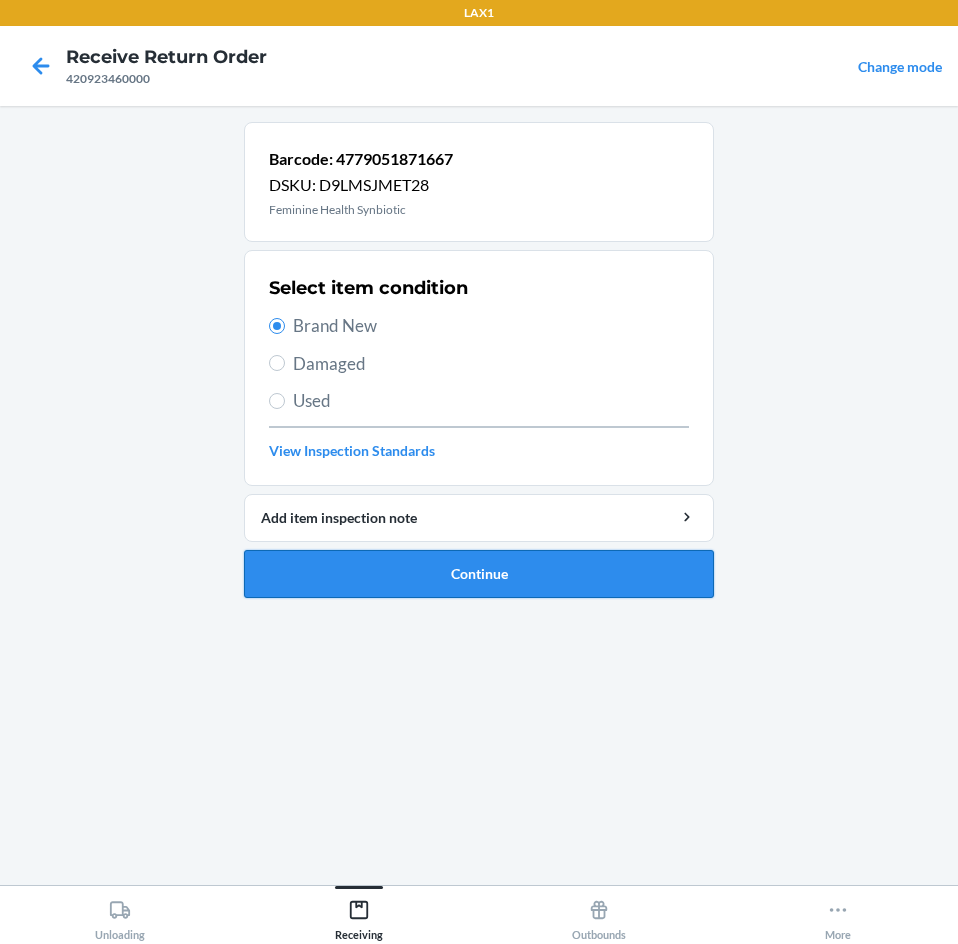 click on "Continue" at bounding box center (479, 574) 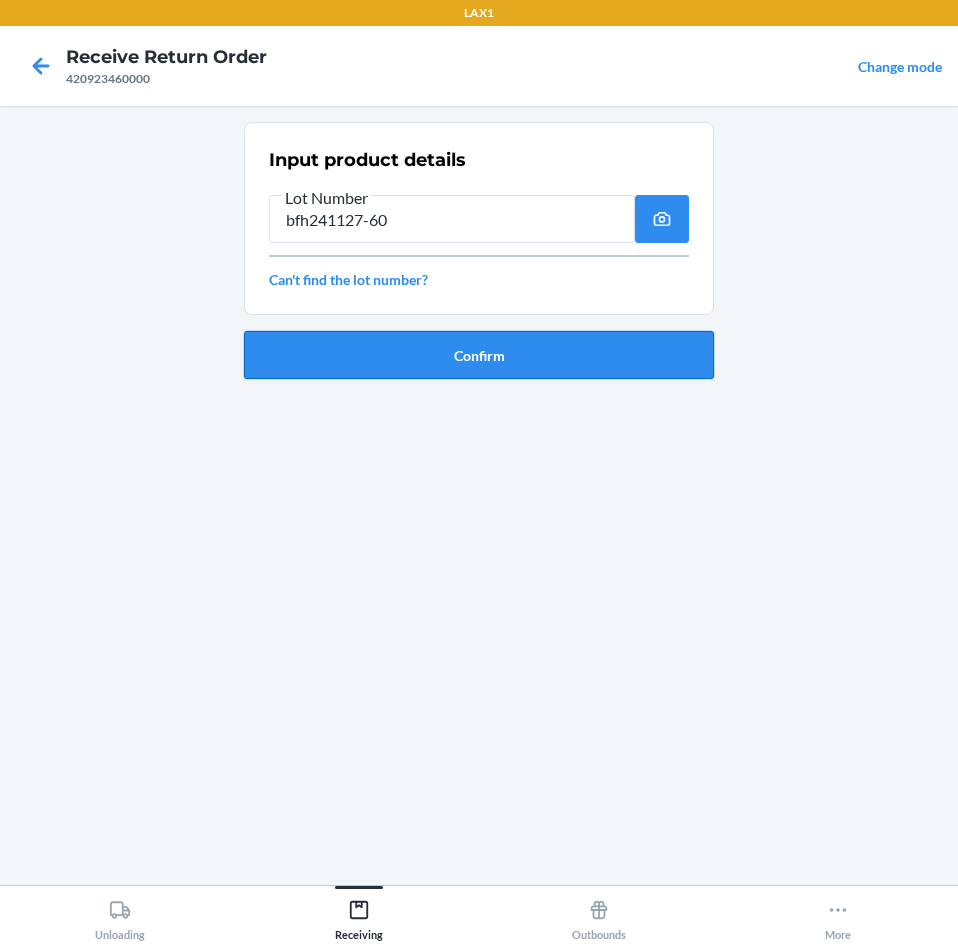 type on "bfh241127-60" 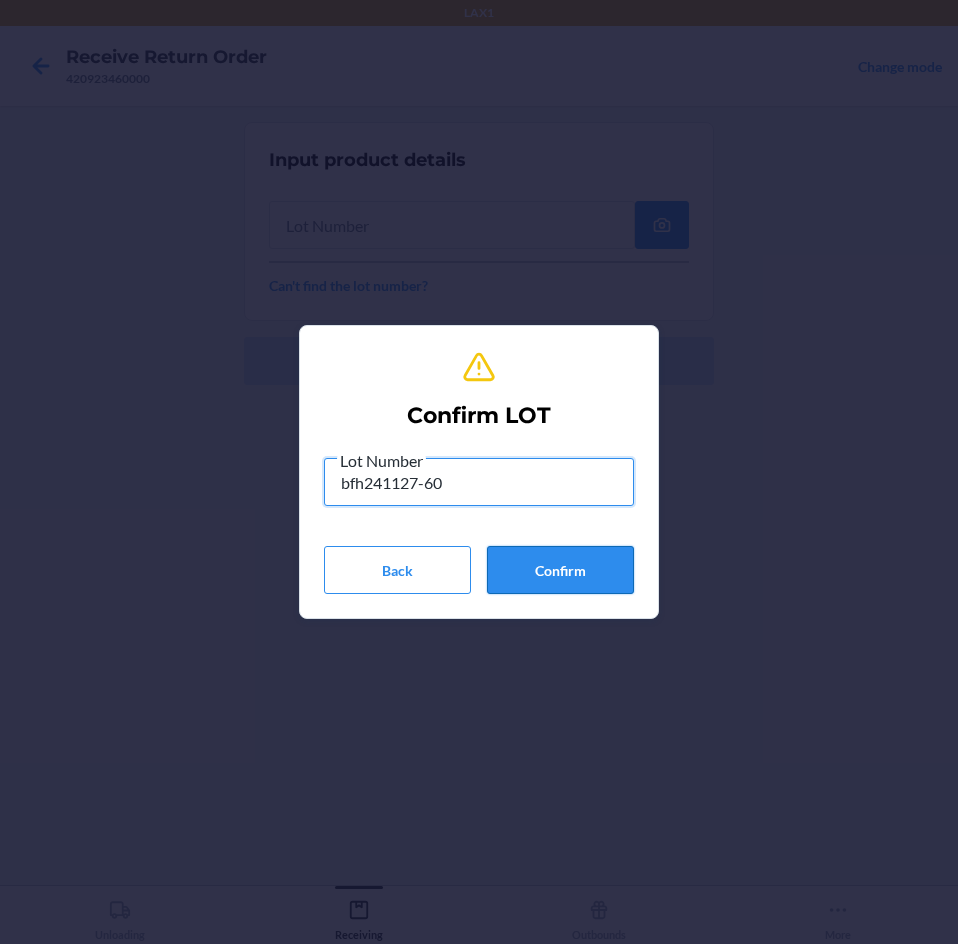 type on "bfh241127-60" 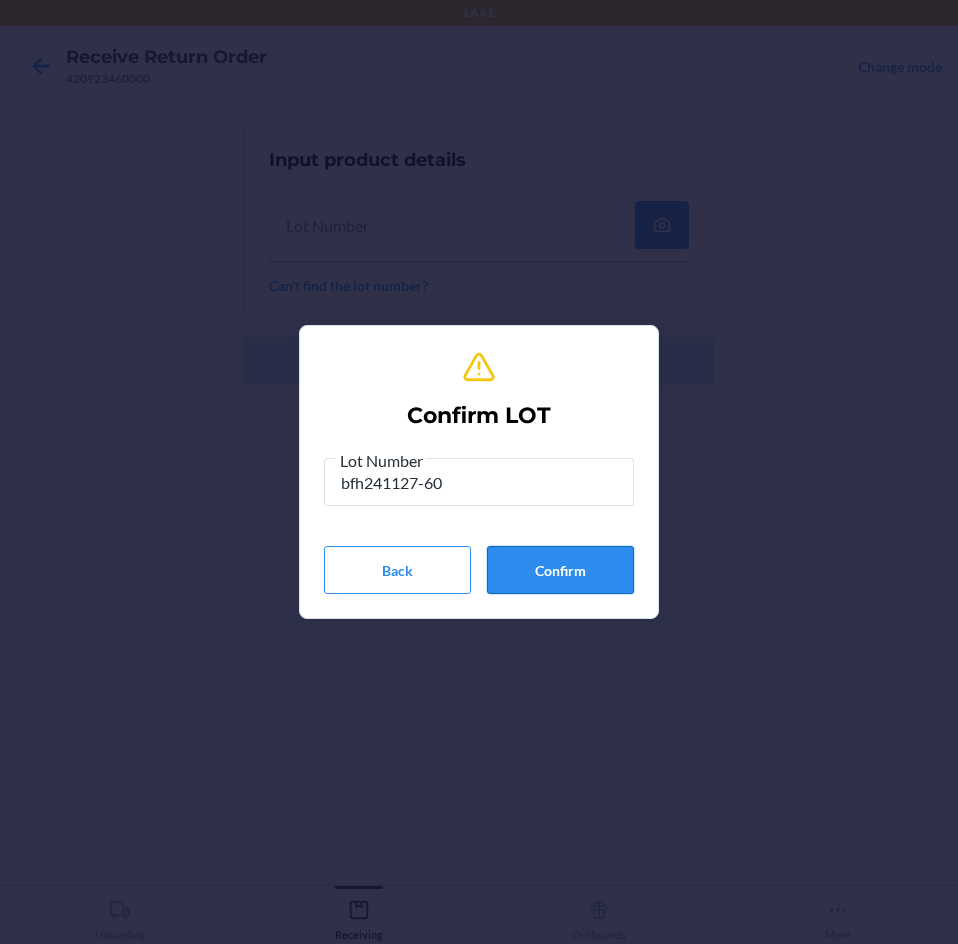 click on "Confirm" at bounding box center [560, 570] 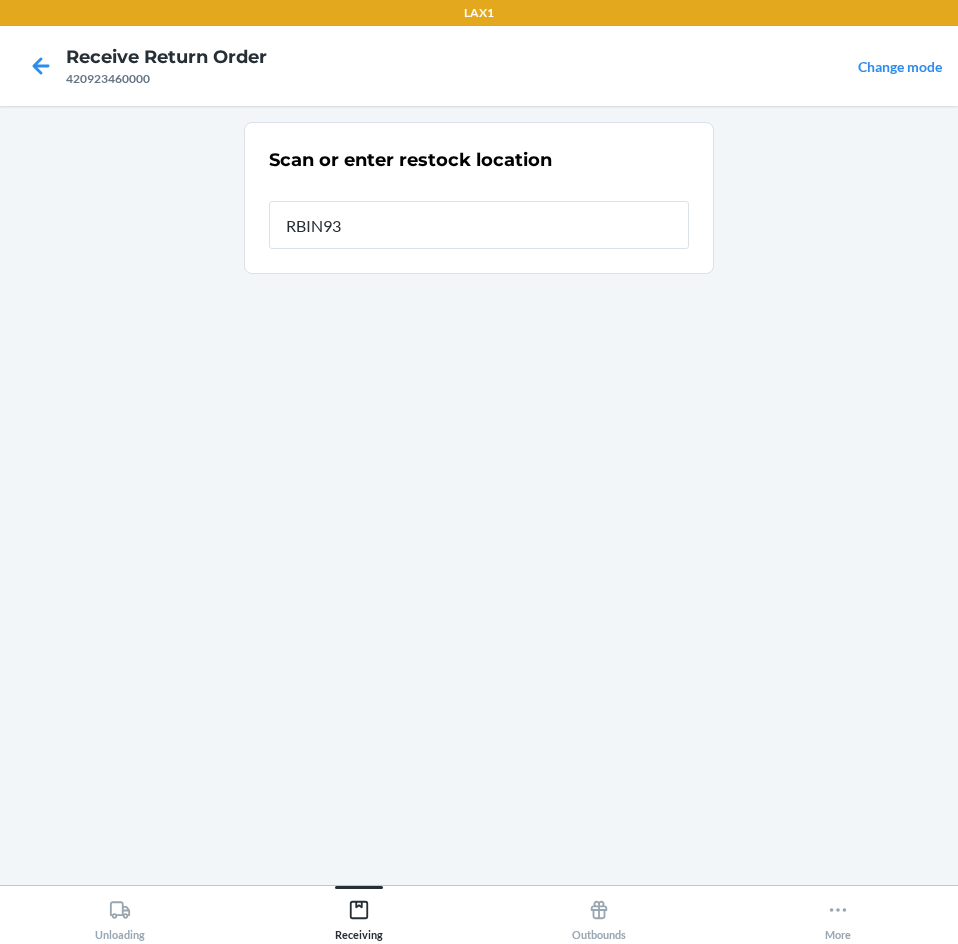 type on "RBIN932" 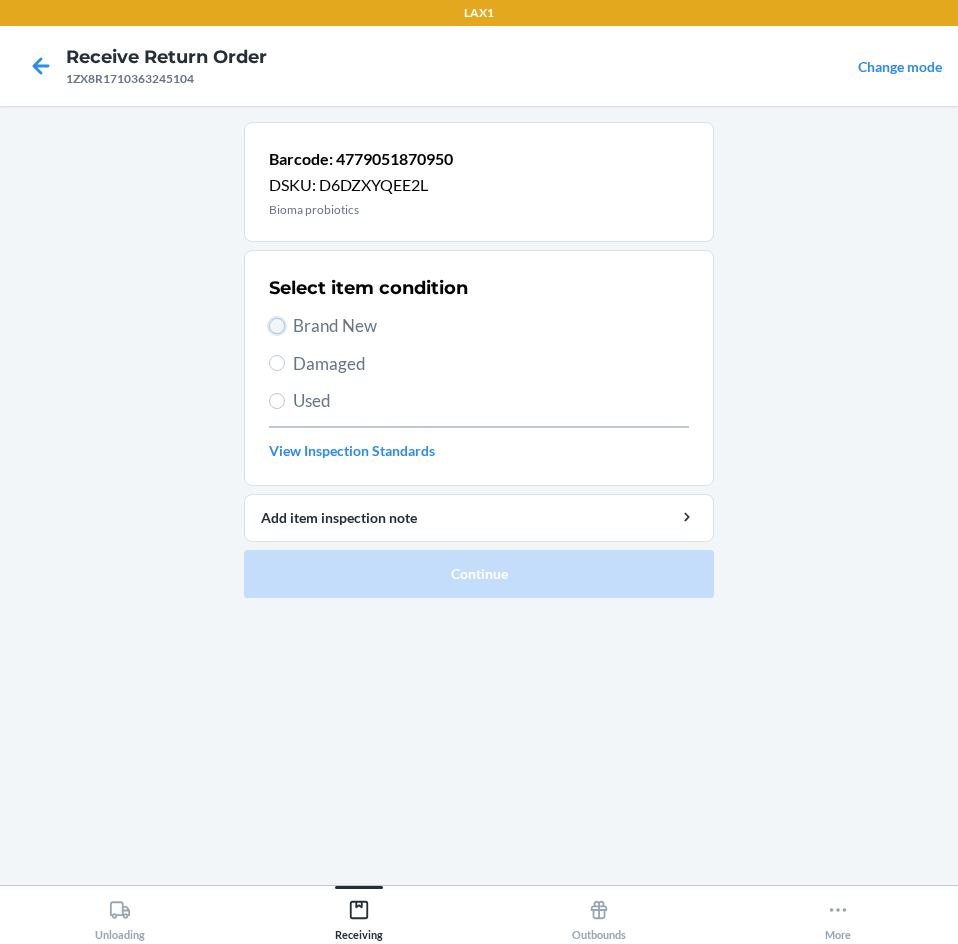 click on "Brand New" at bounding box center [277, 326] 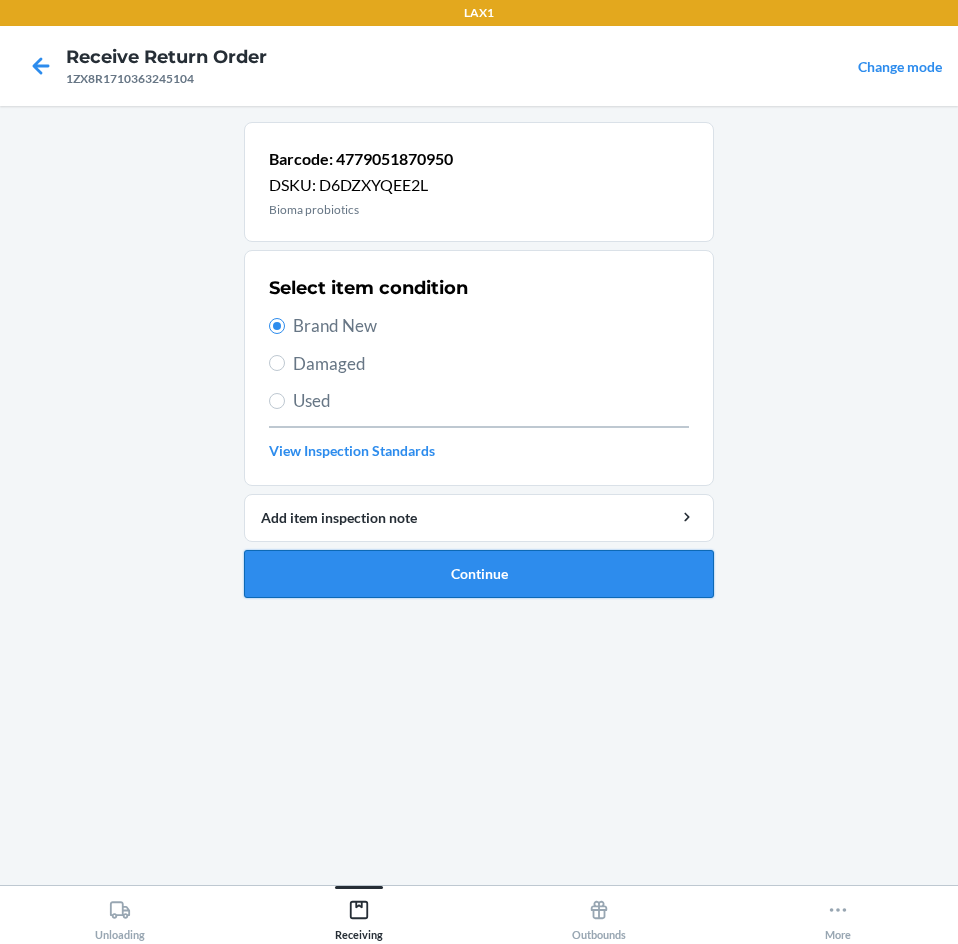 click on "Continue" at bounding box center (479, 574) 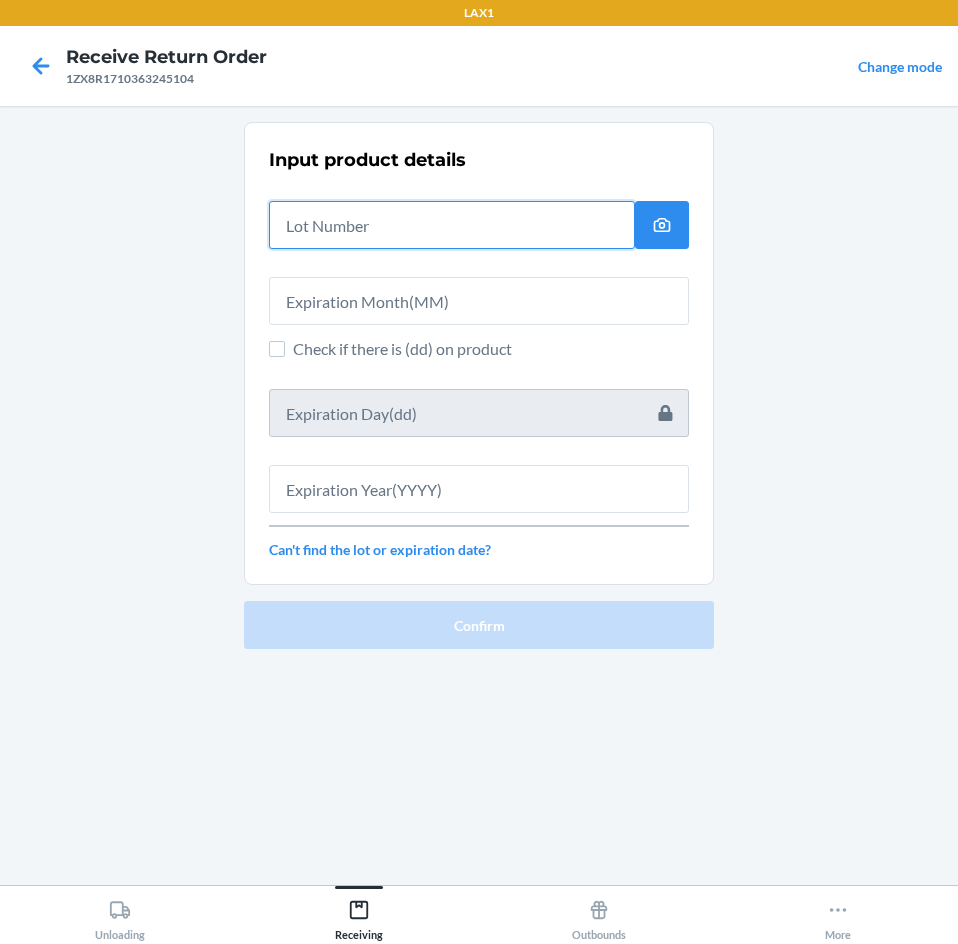 click at bounding box center (452, 225) 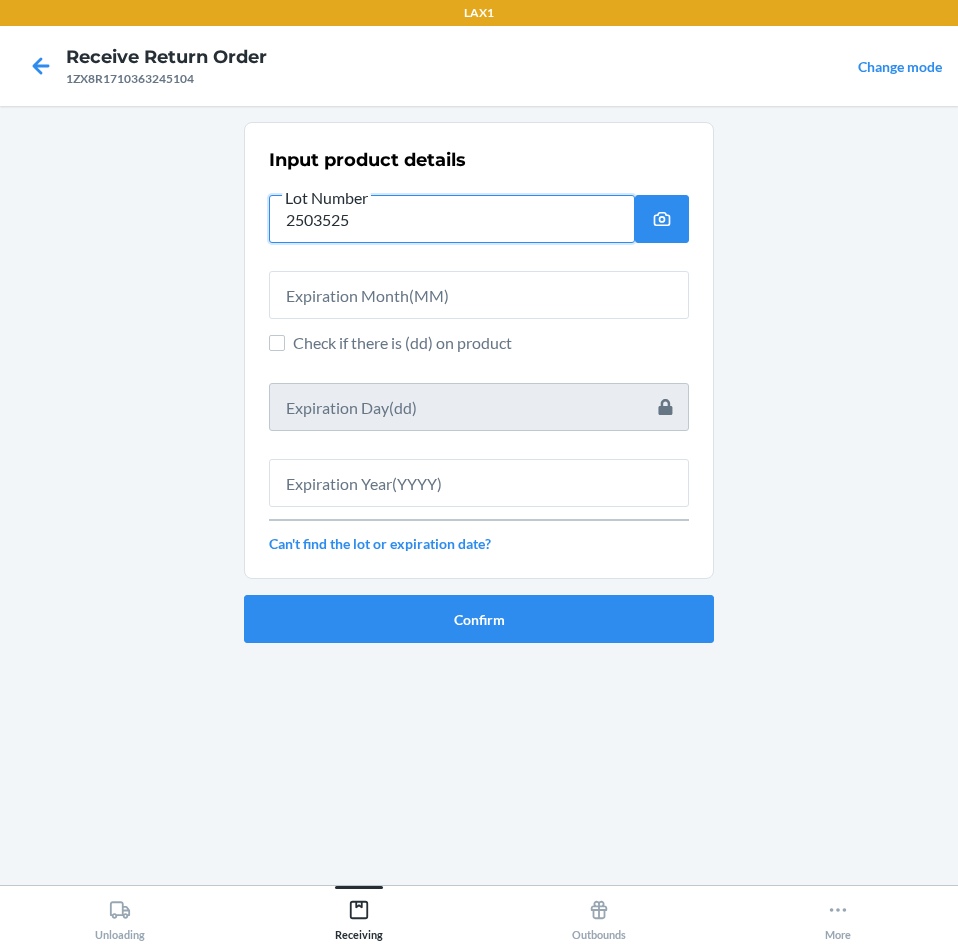 type on "2503525" 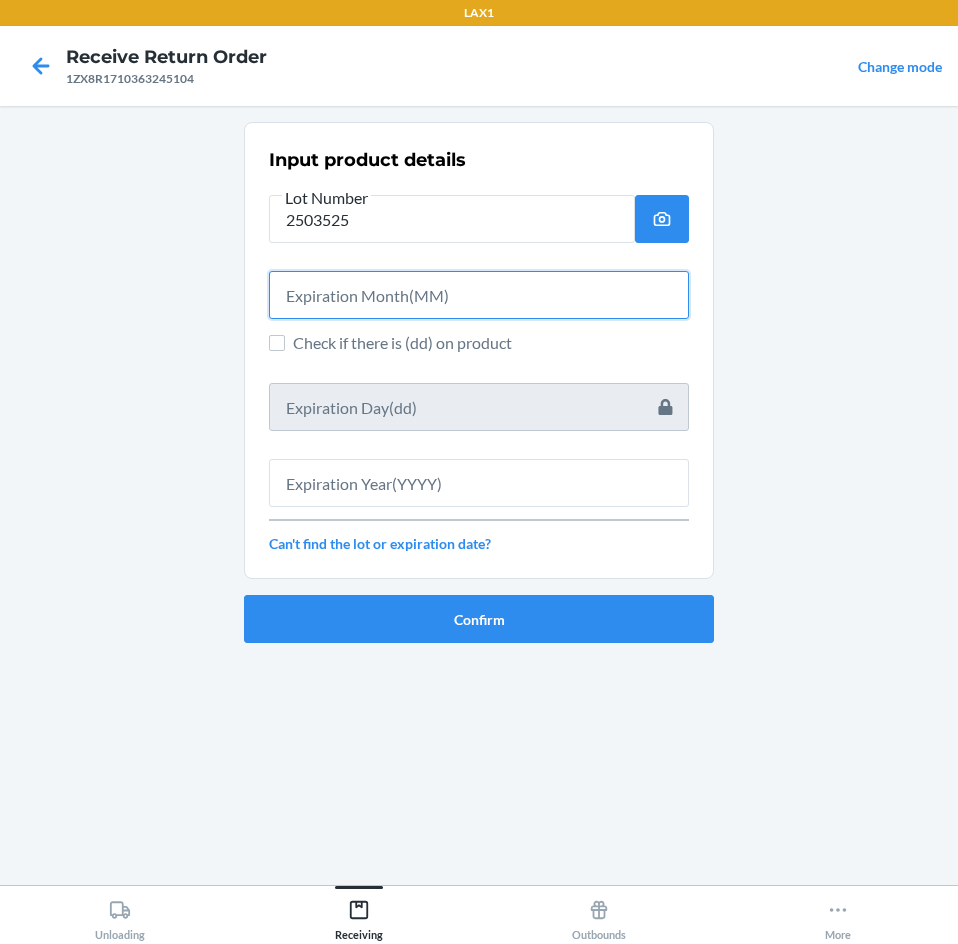 click at bounding box center (479, 295) 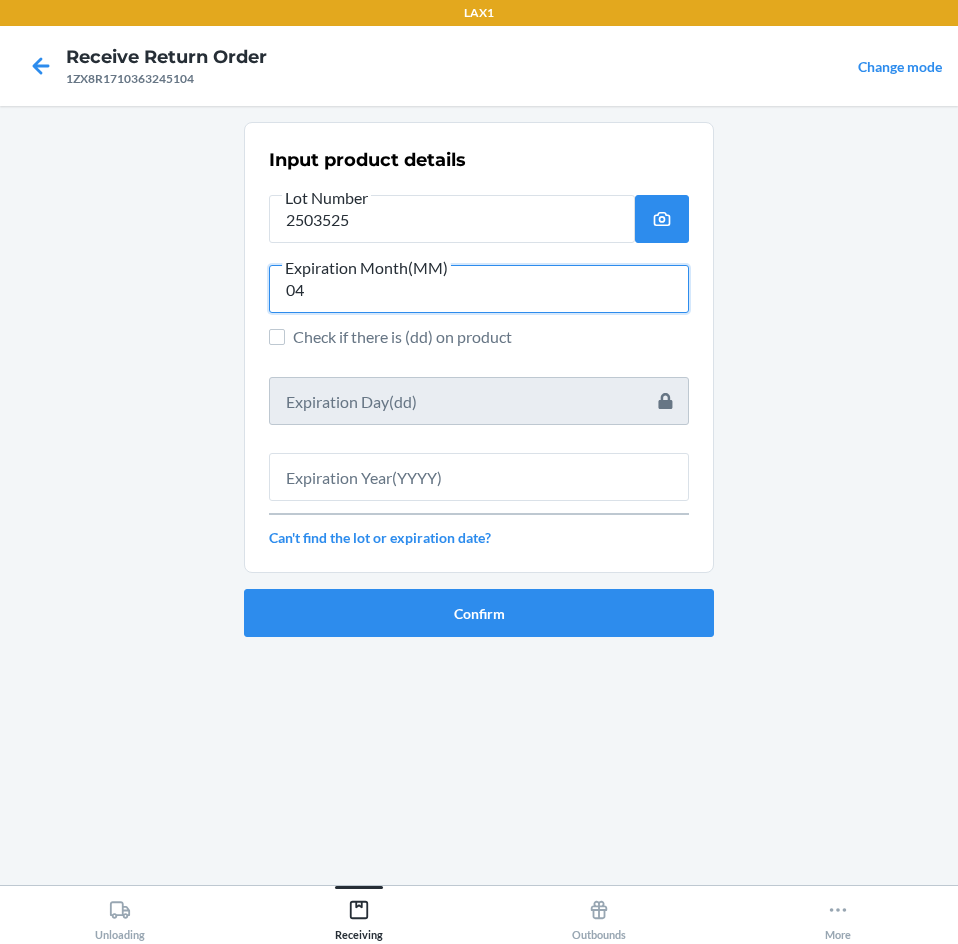 type on "04" 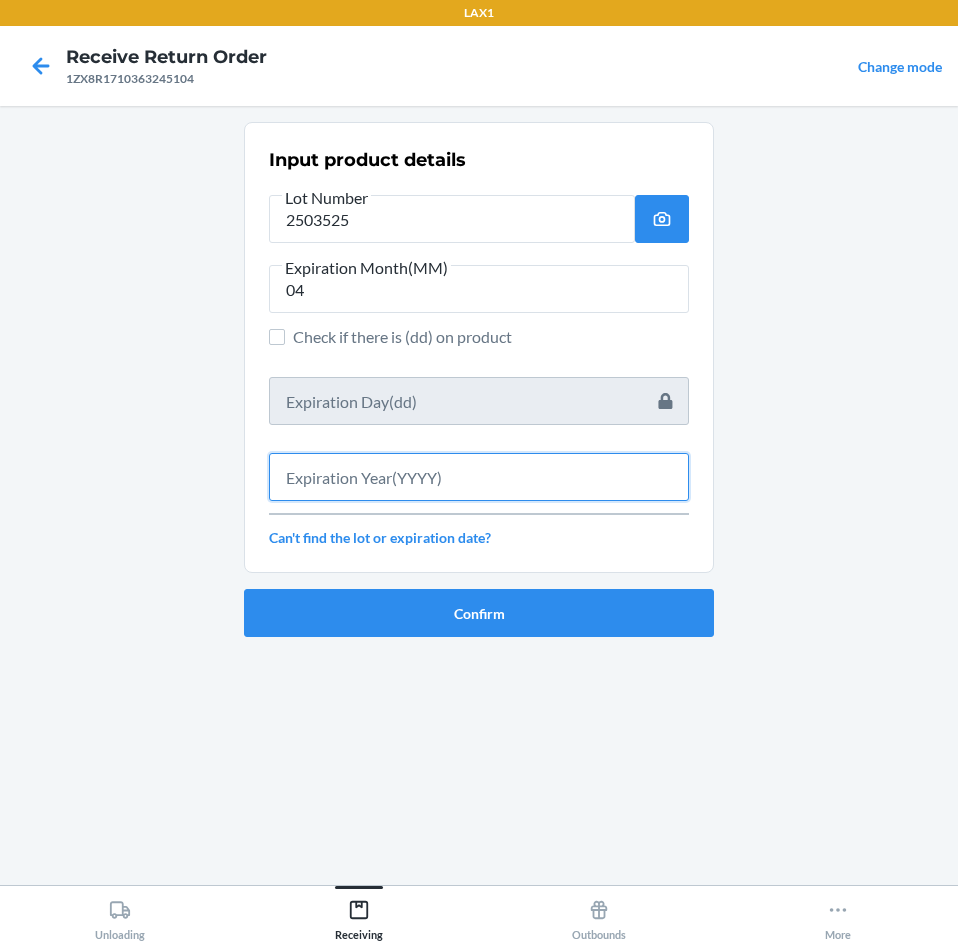 click at bounding box center (479, 477) 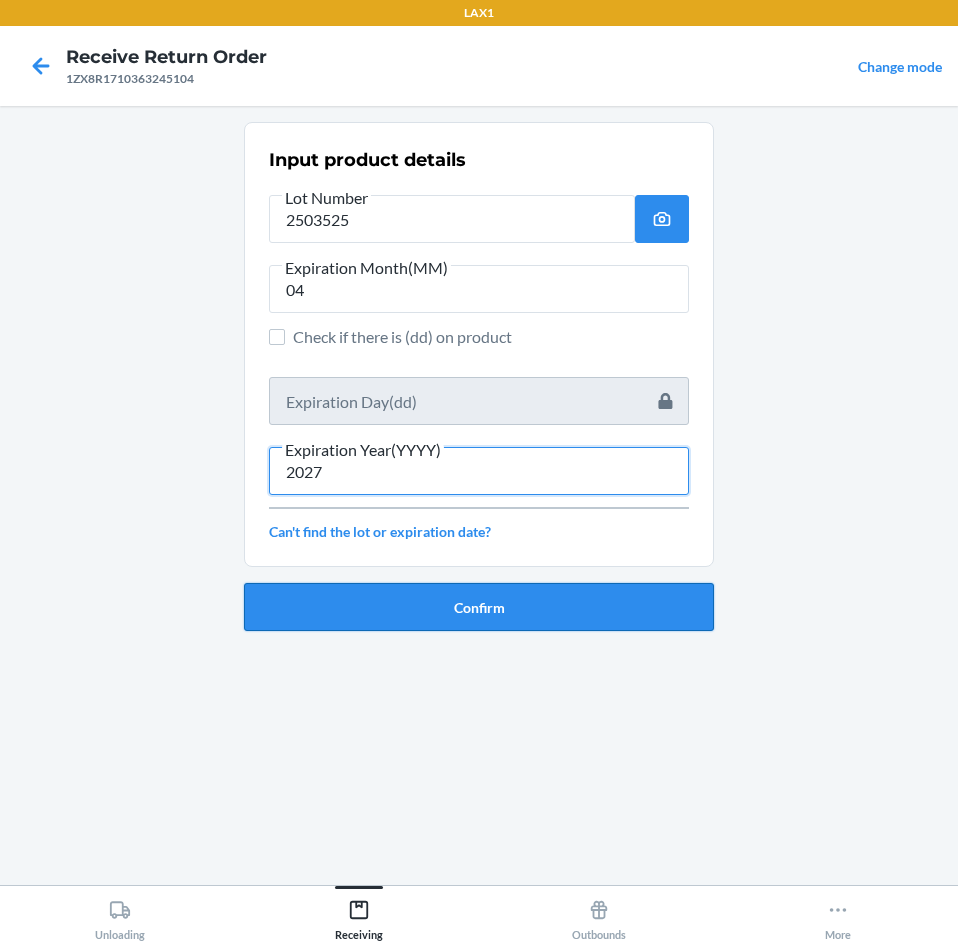 type on "2027" 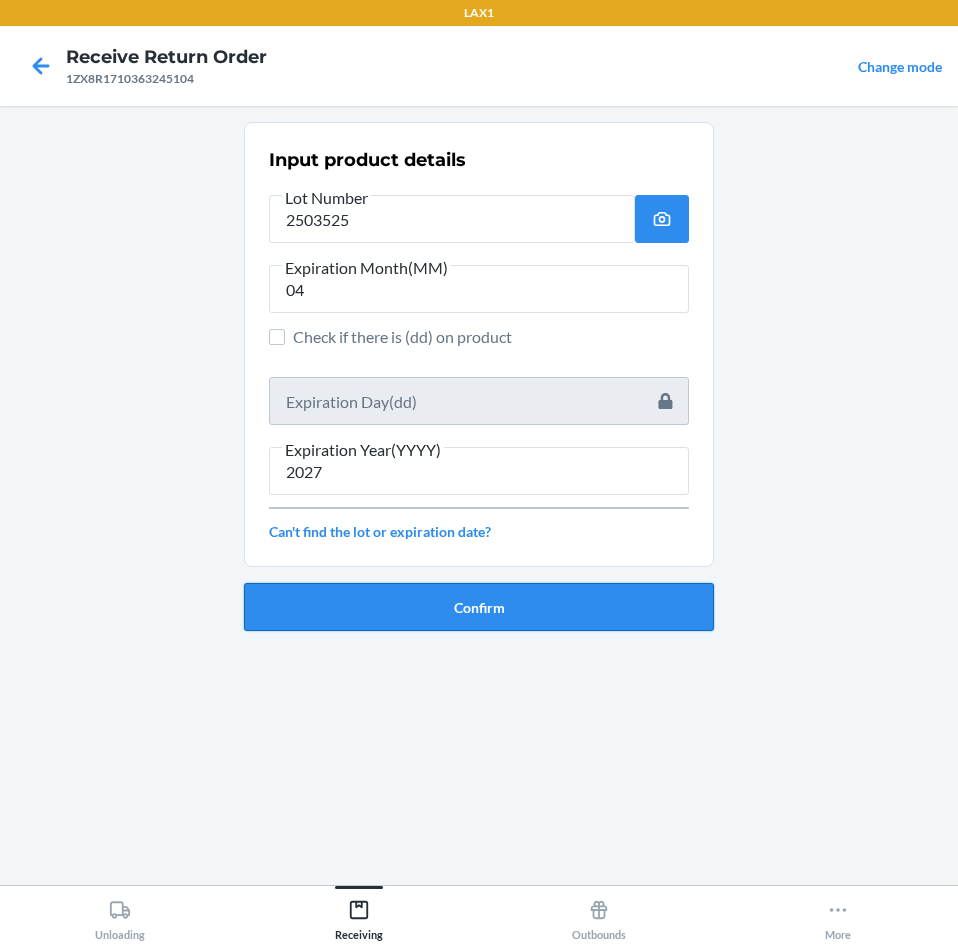 click on "Confirm" at bounding box center (479, 607) 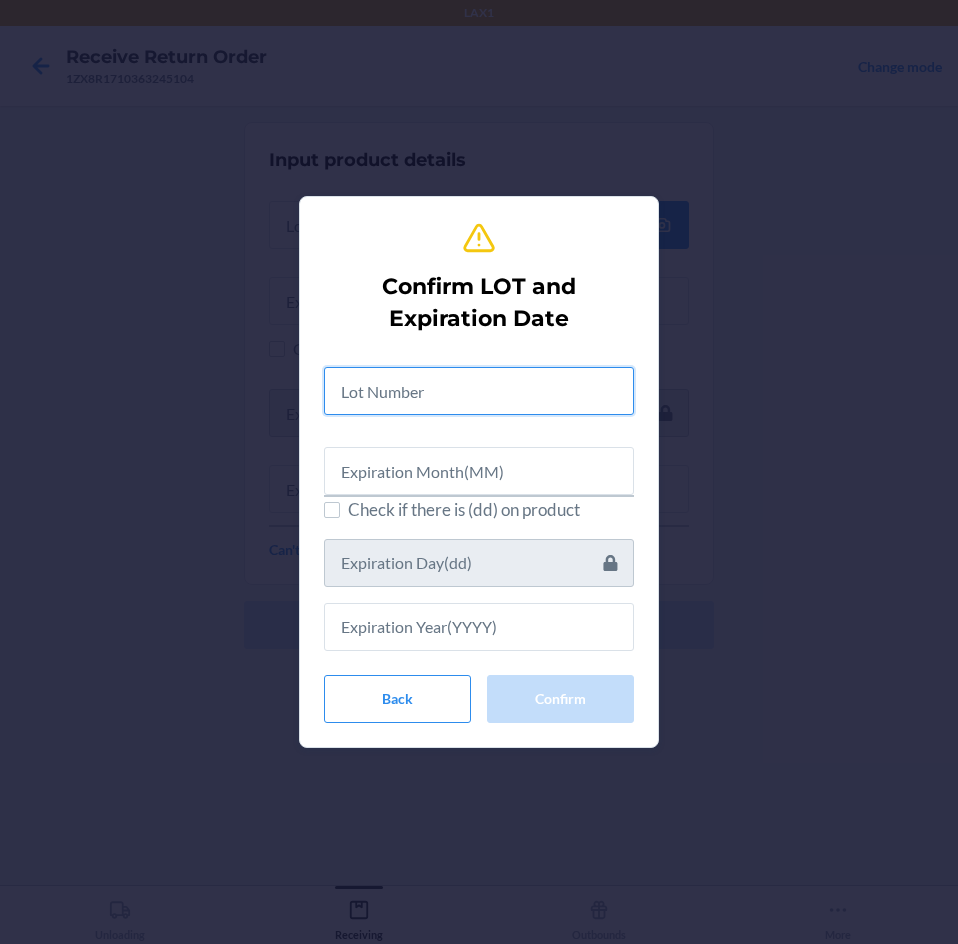 click at bounding box center (479, 391) 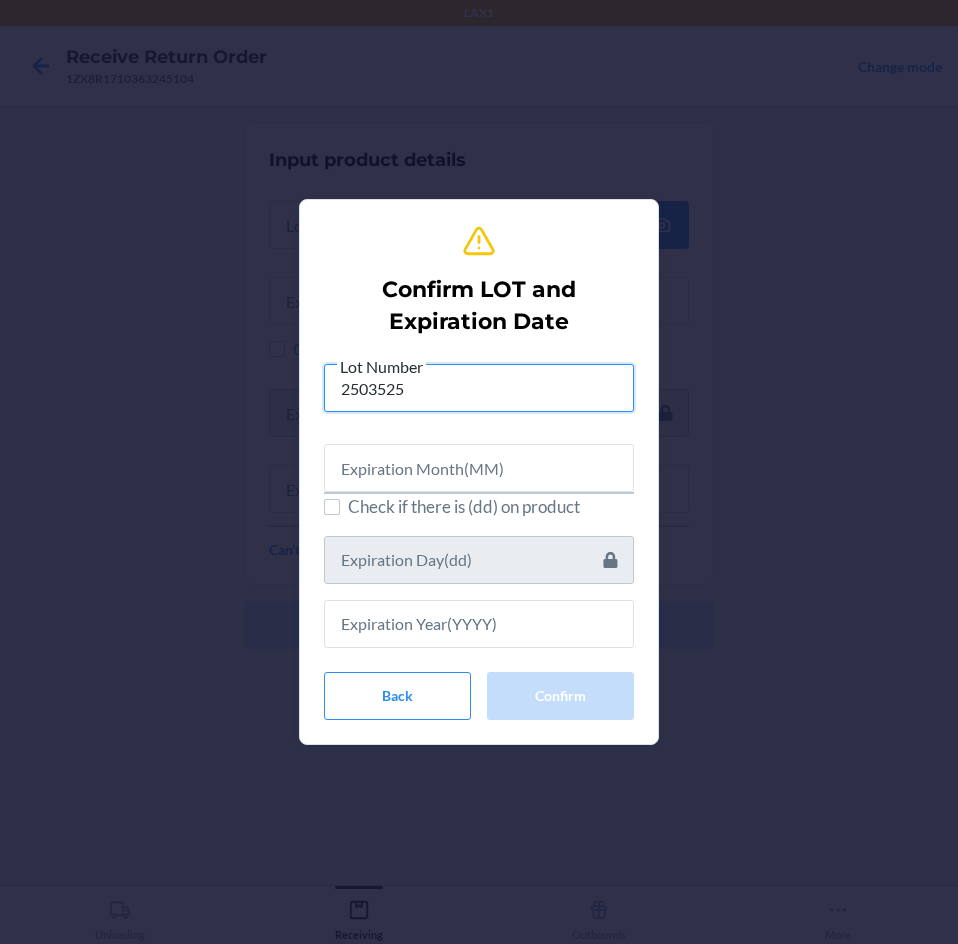 type on "2503525" 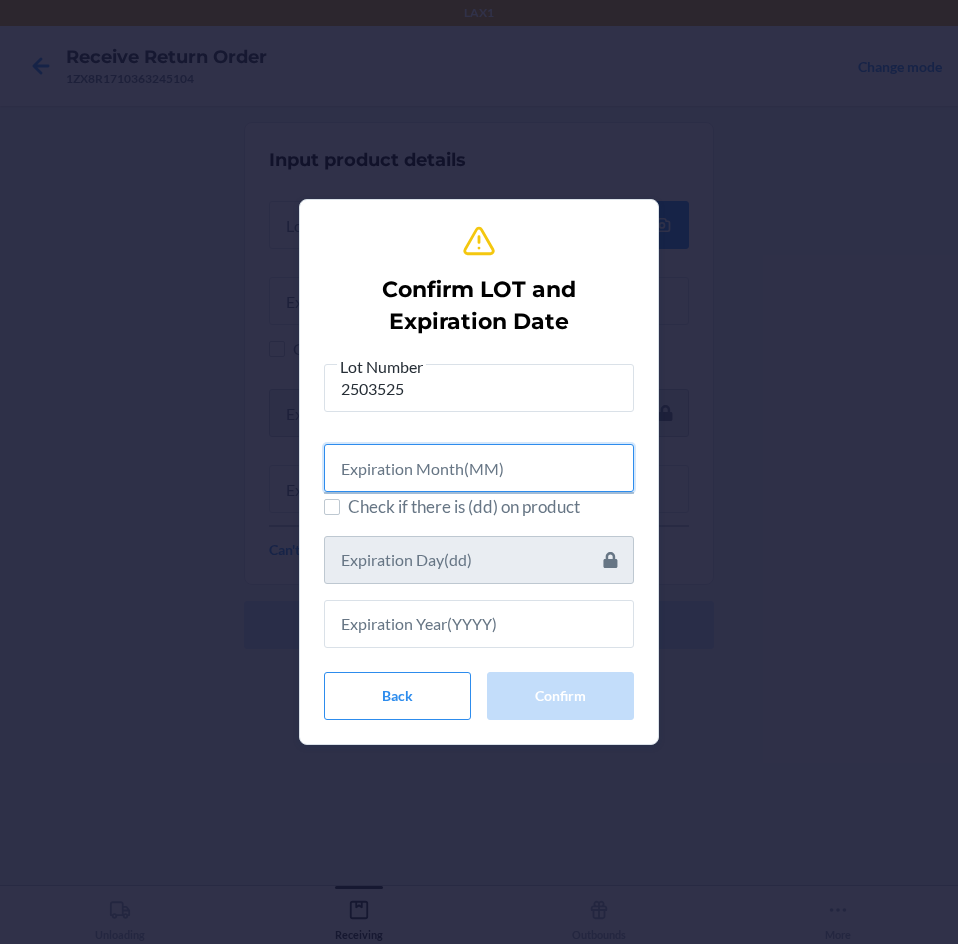 click at bounding box center [479, 468] 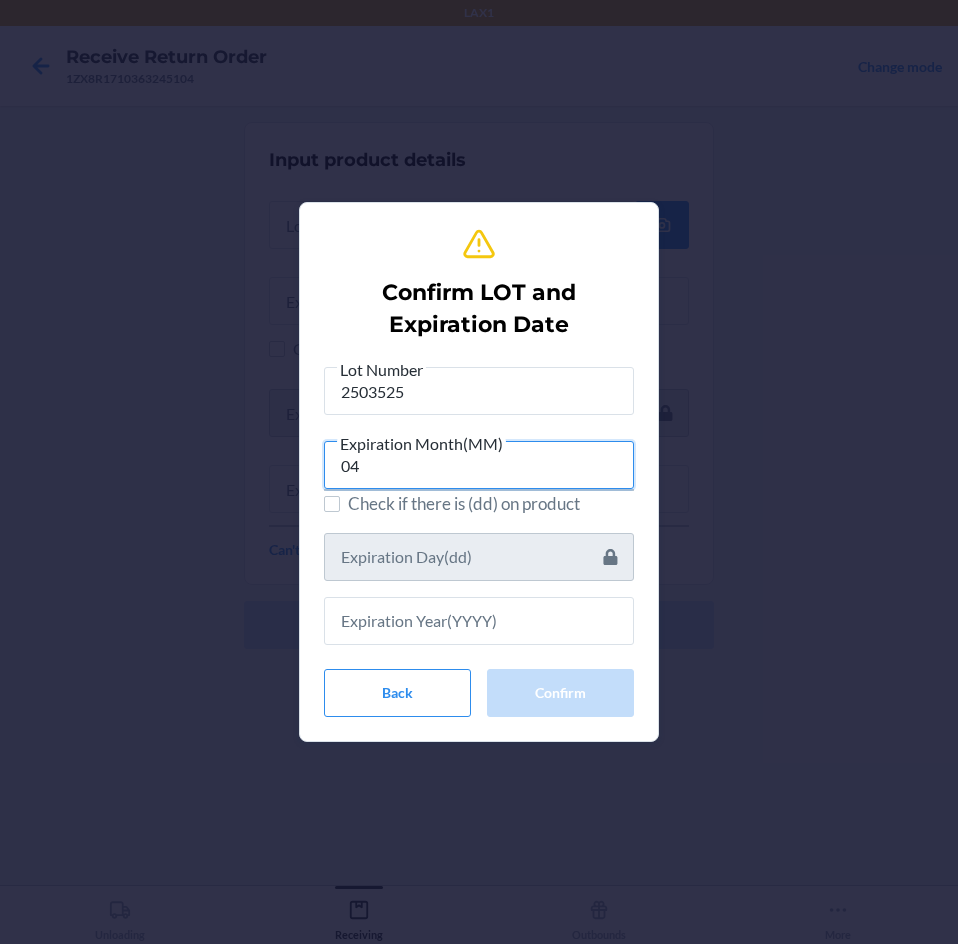 type on "04" 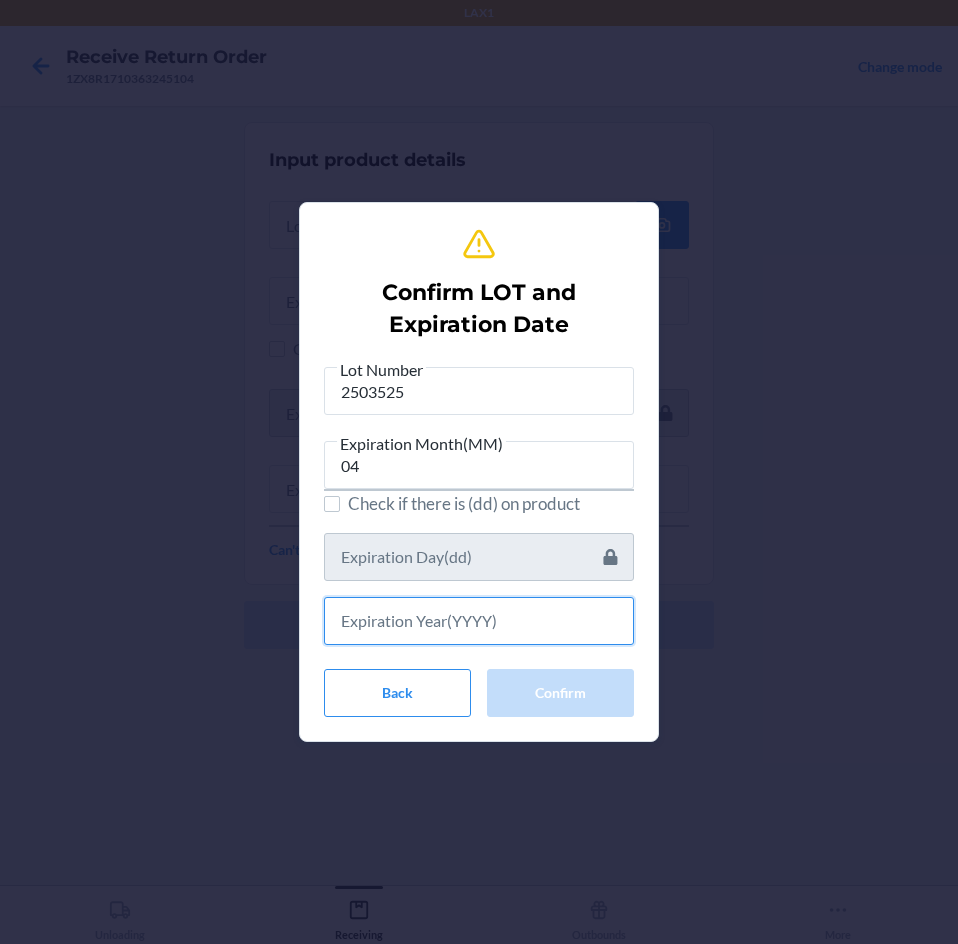 click at bounding box center [479, 621] 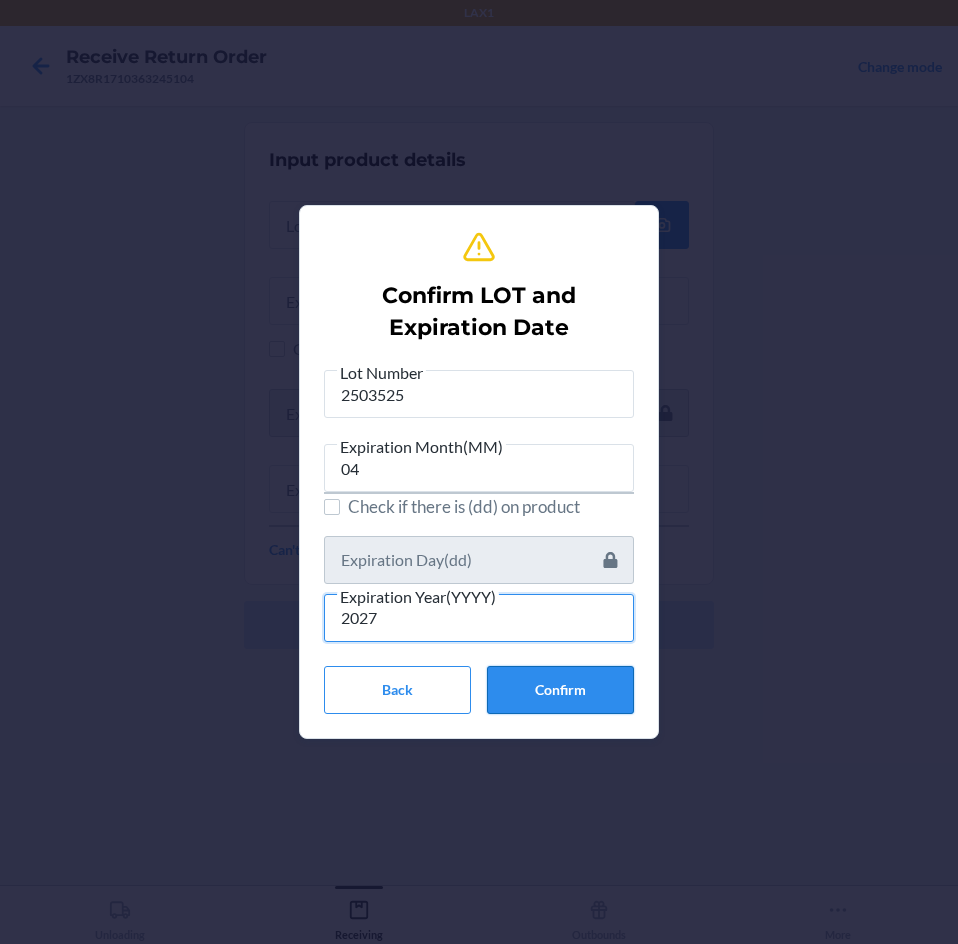 type on "2027" 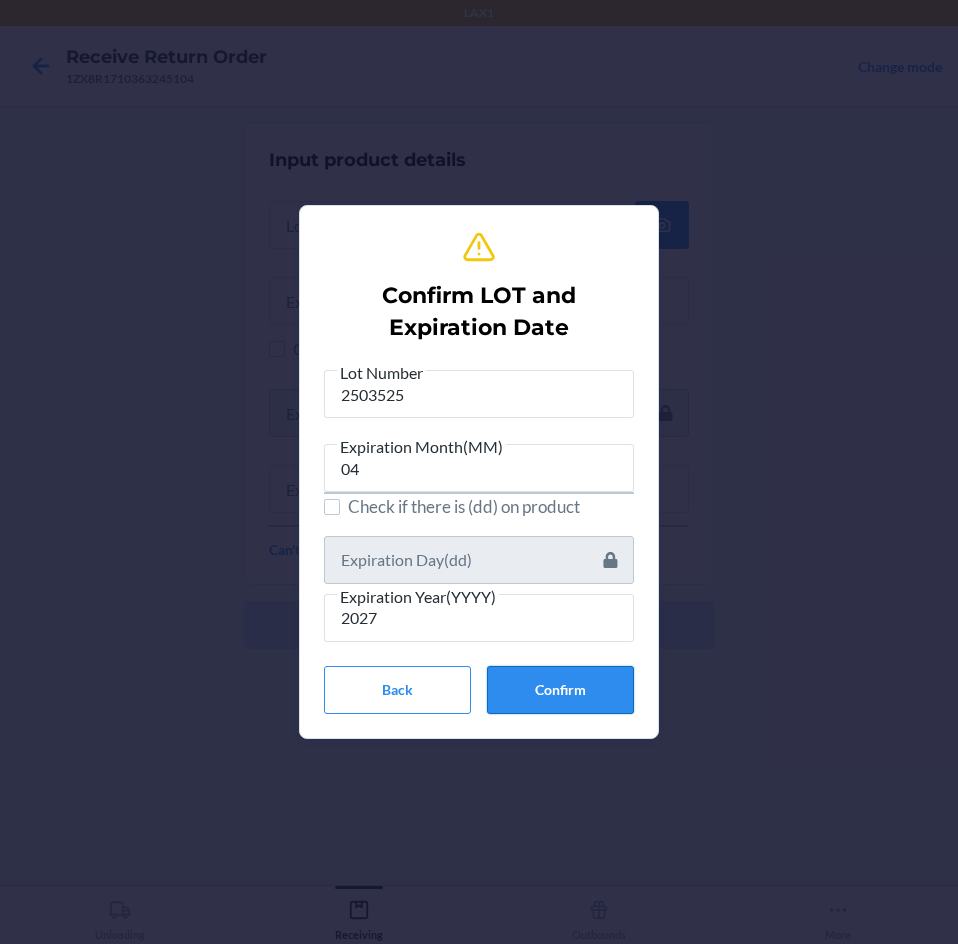 click on "Confirm" at bounding box center [560, 690] 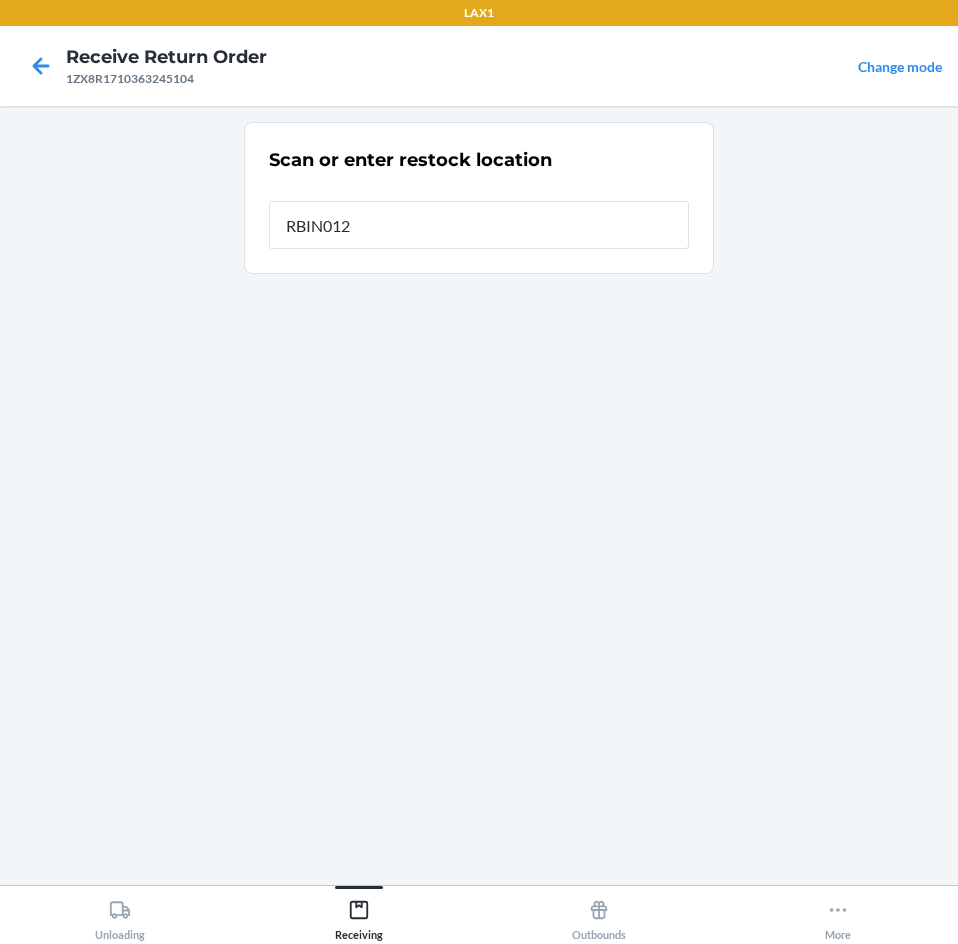 type on "RBIN012" 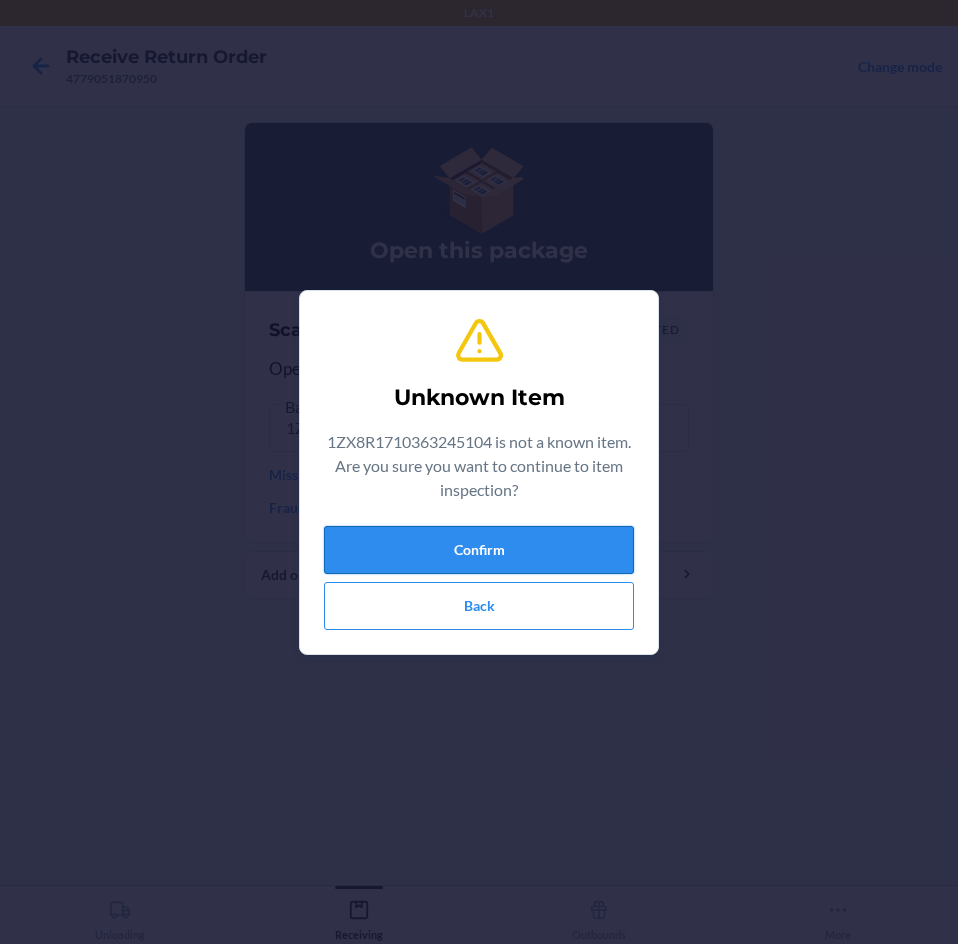 click on "Confirm" at bounding box center (479, 550) 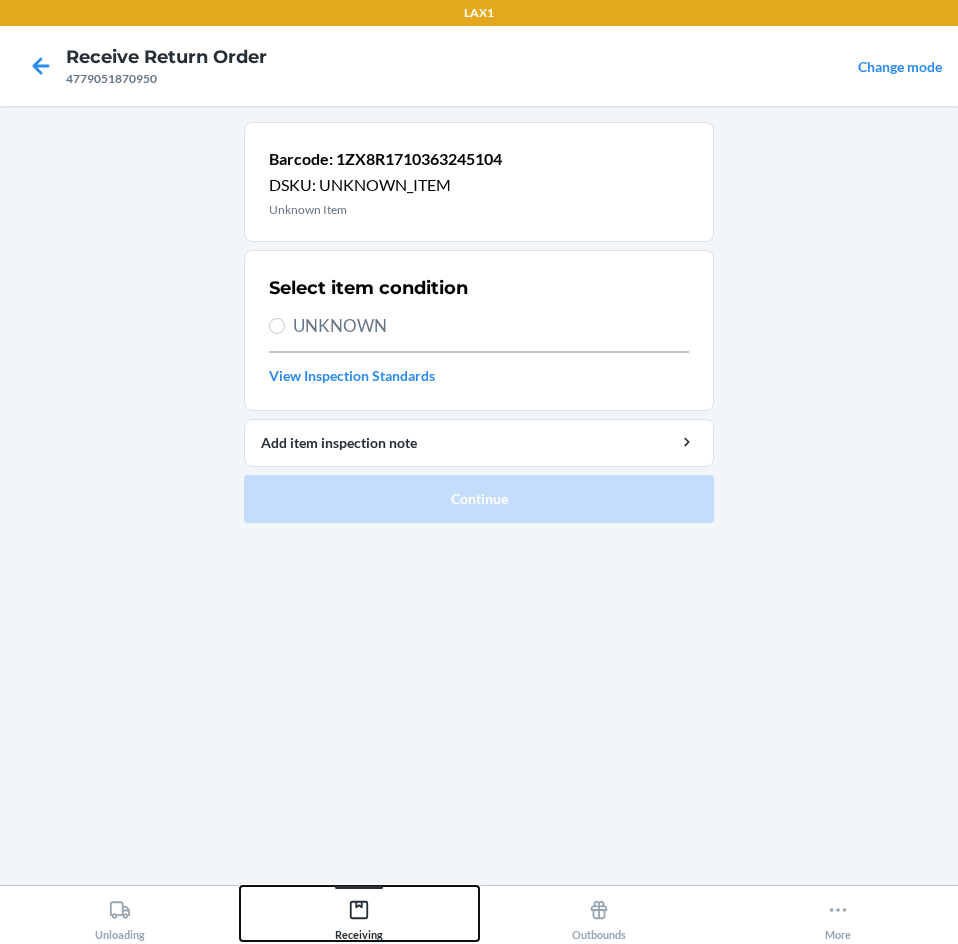 drag, startPoint x: 372, startPoint y: 929, endPoint x: 384, endPoint y: 921, distance: 14.422205 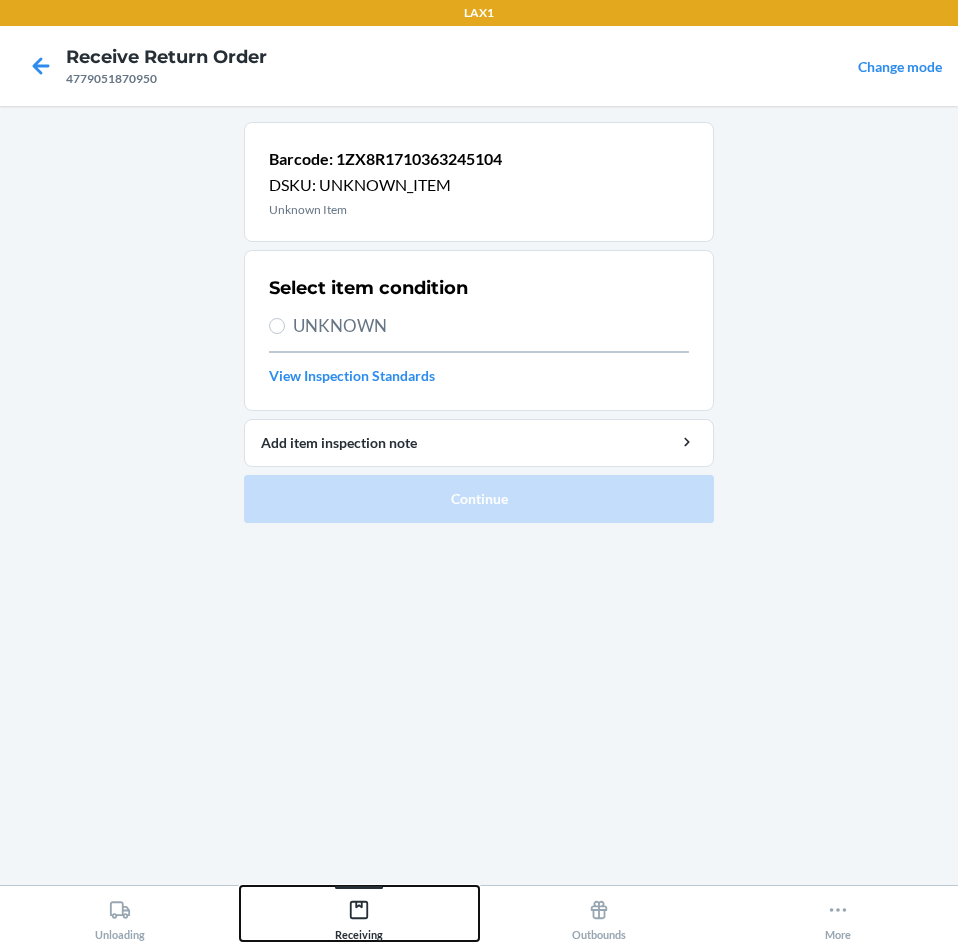 click on "Receiving" at bounding box center [359, 916] 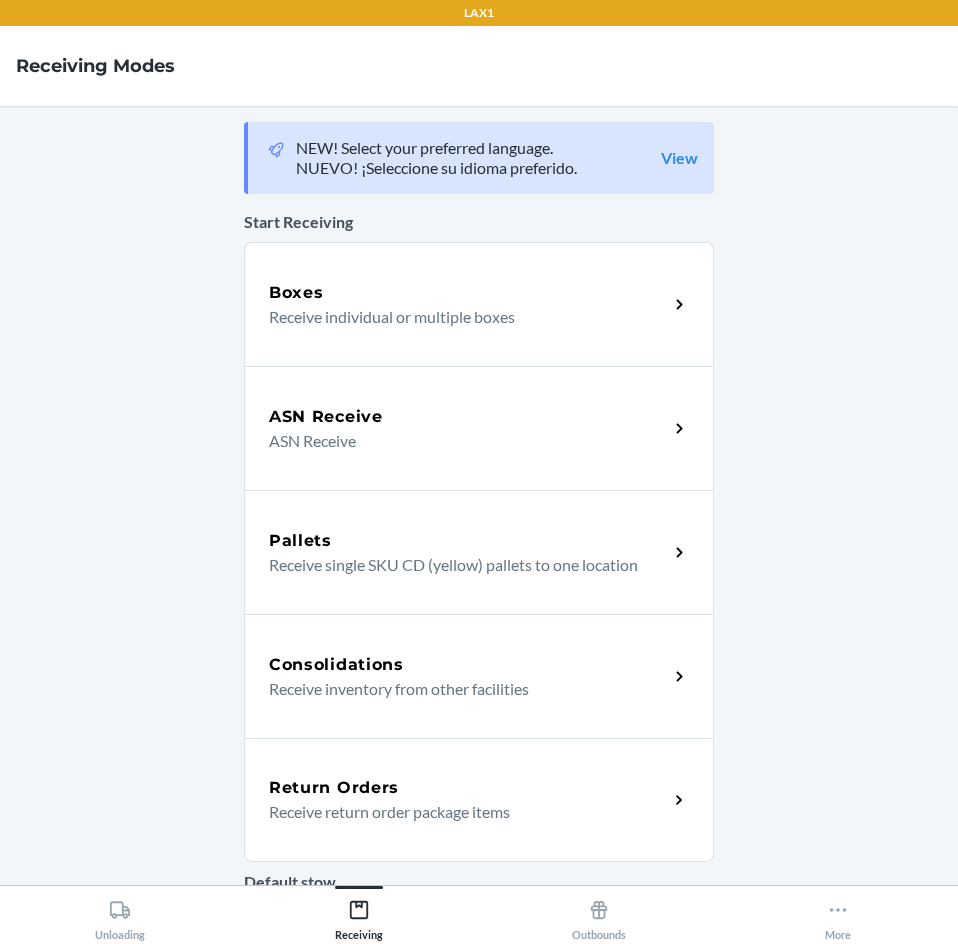 click on "Return Orders" at bounding box center [468, 788] 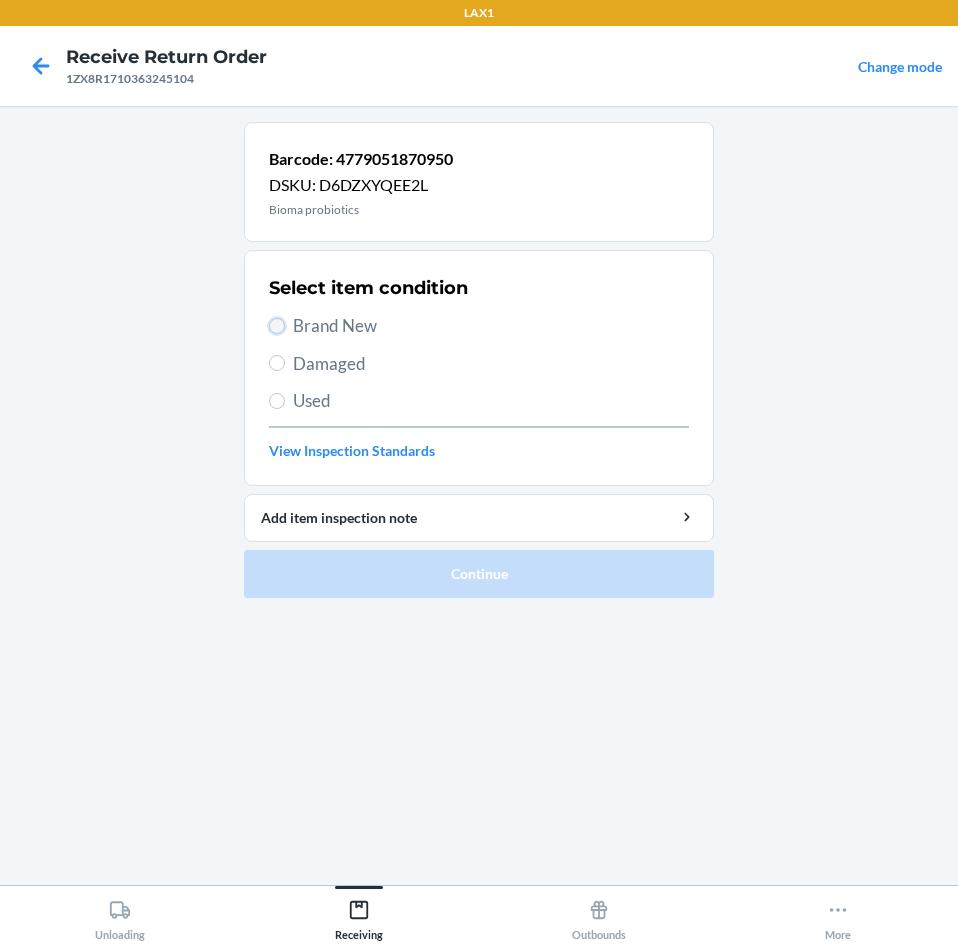 click on "Brand New" at bounding box center (277, 326) 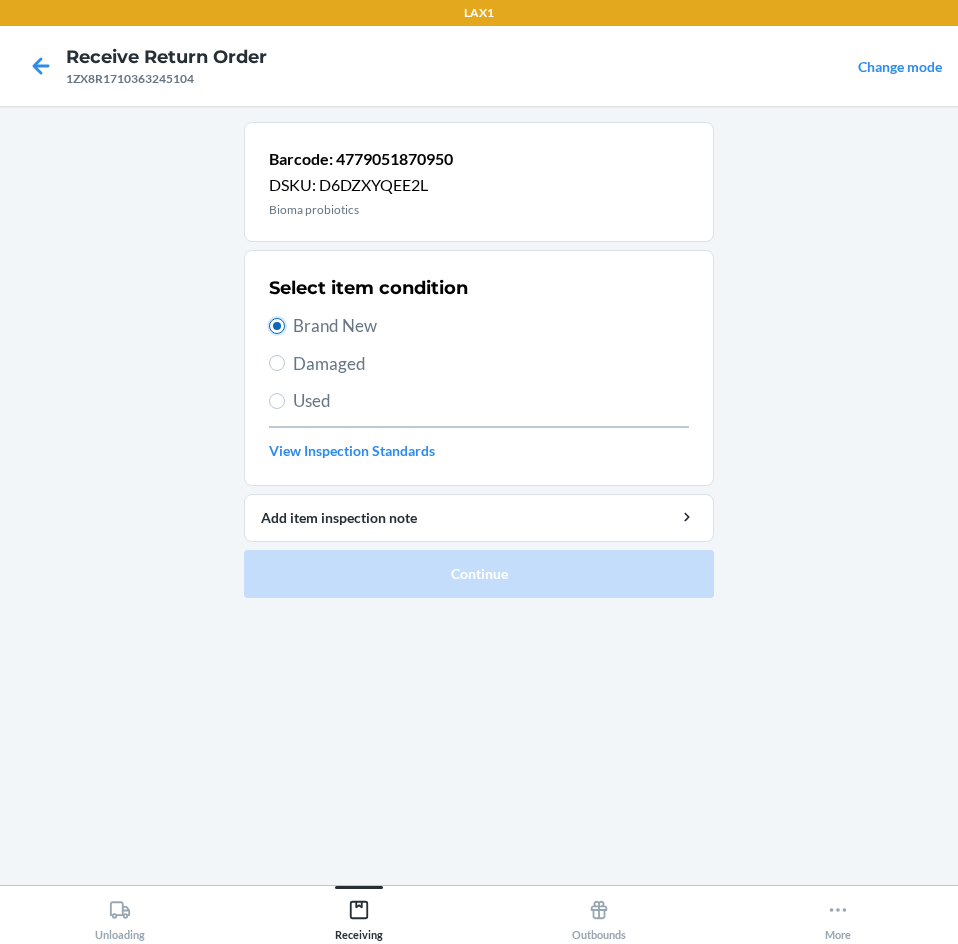 radio on "true" 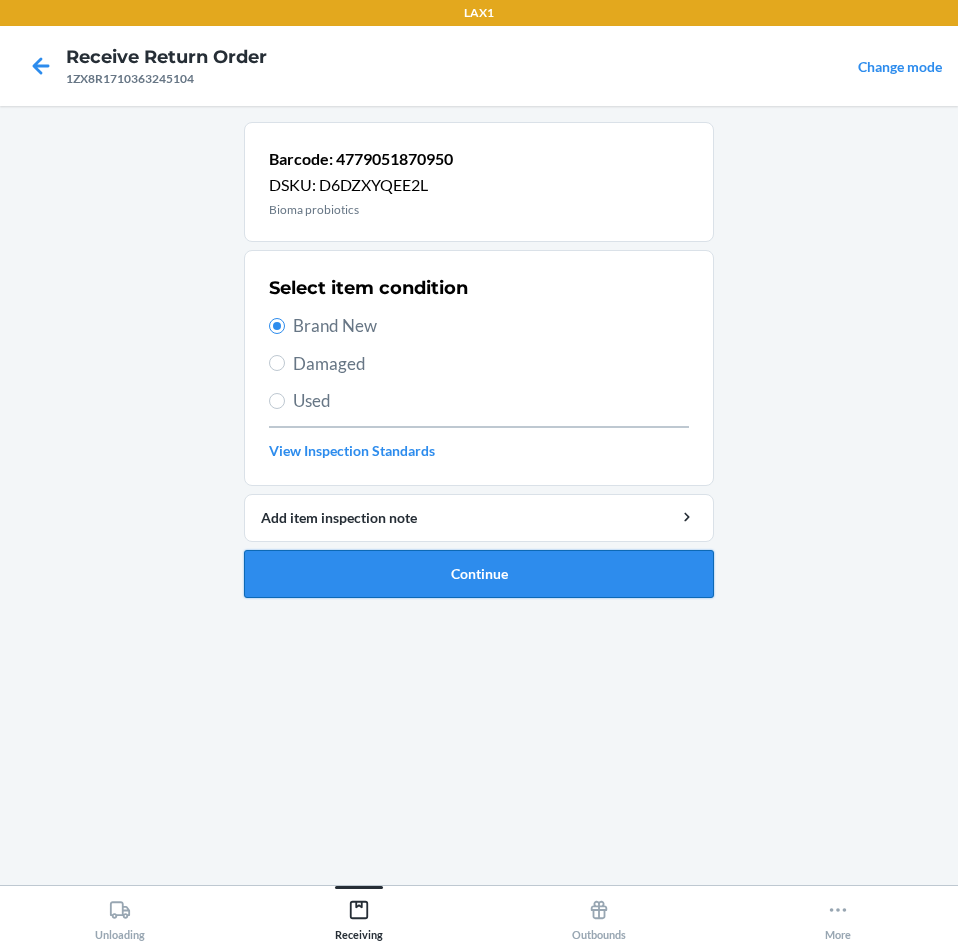 click on "Continue" at bounding box center [479, 574] 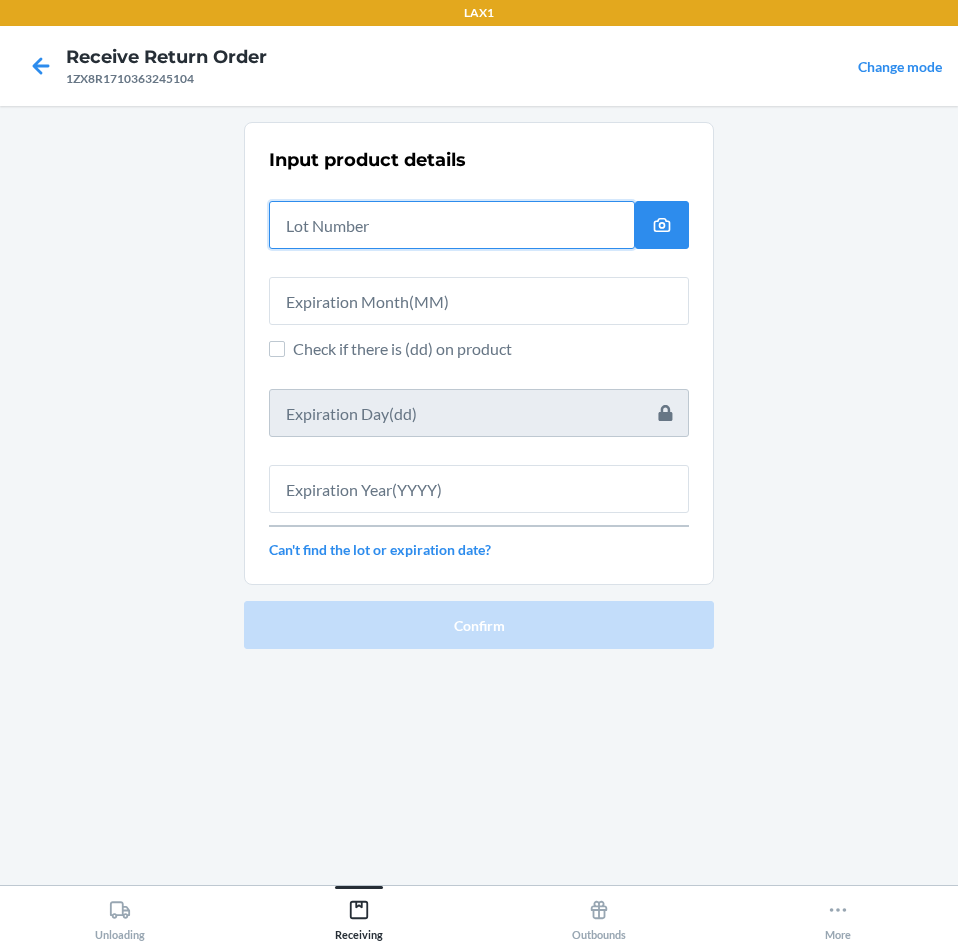 click at bounding box center (452, 225) 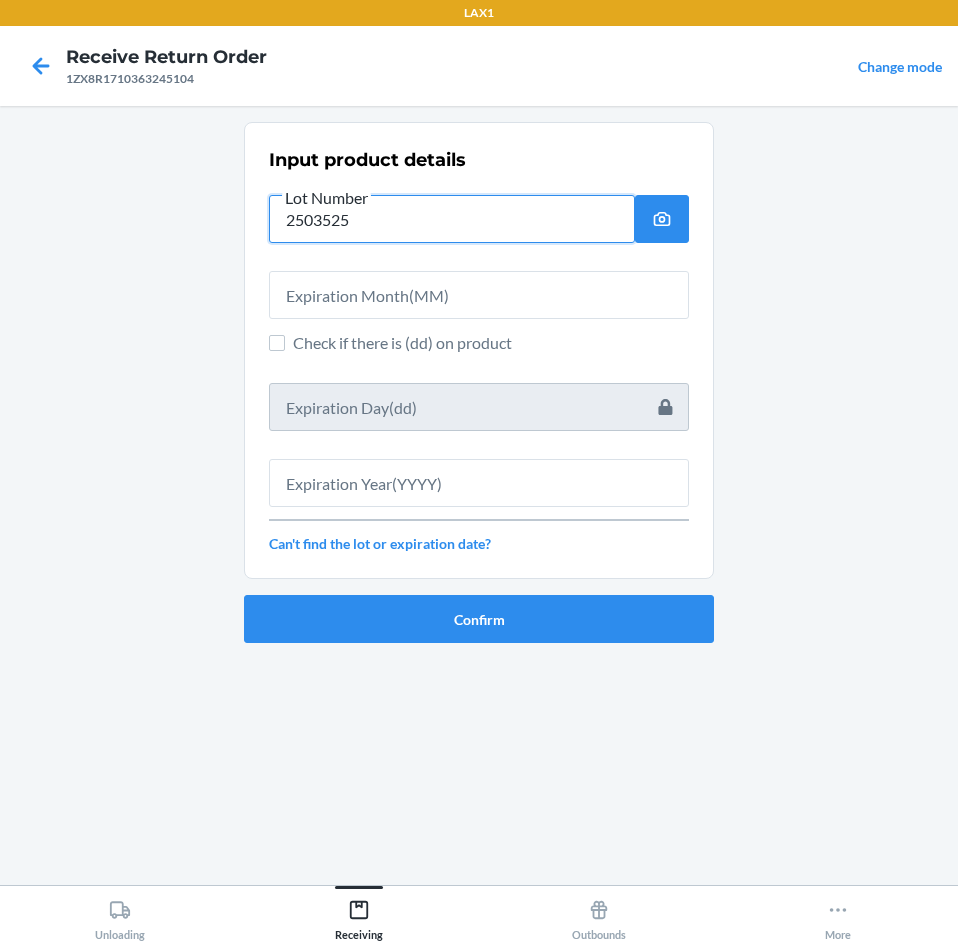 type on "2503525" 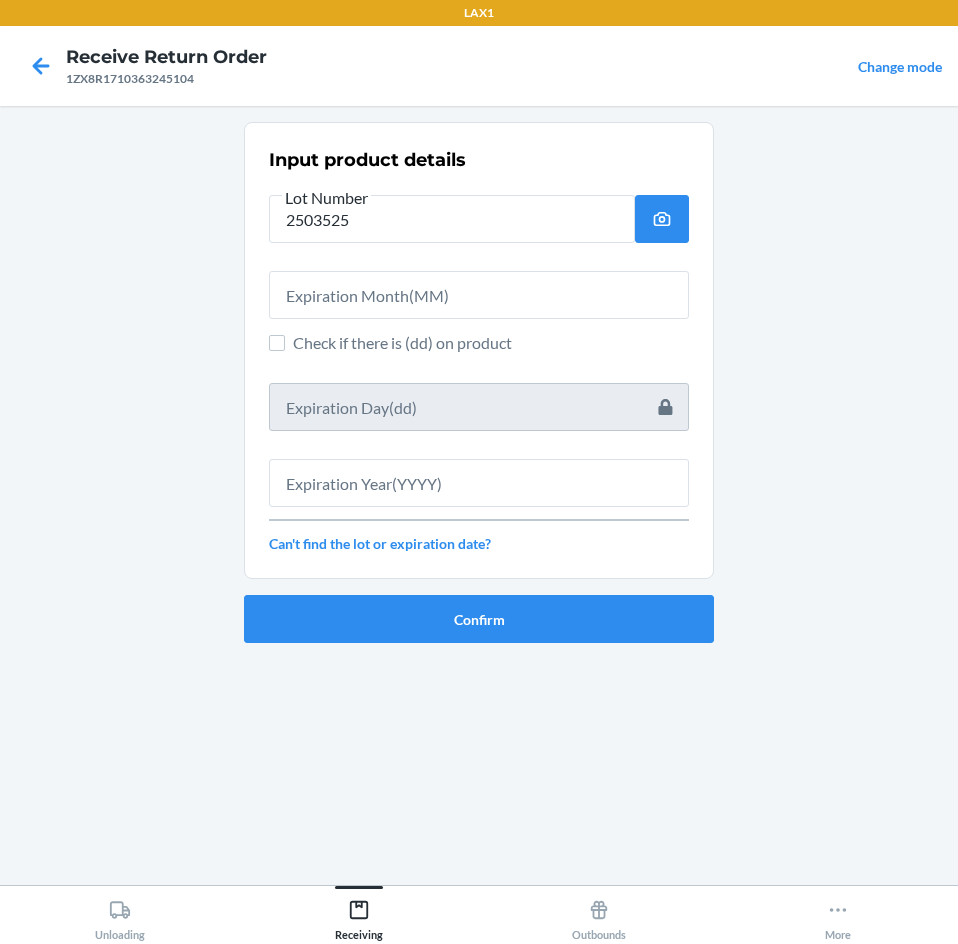 click at bounding box center (479, 287) 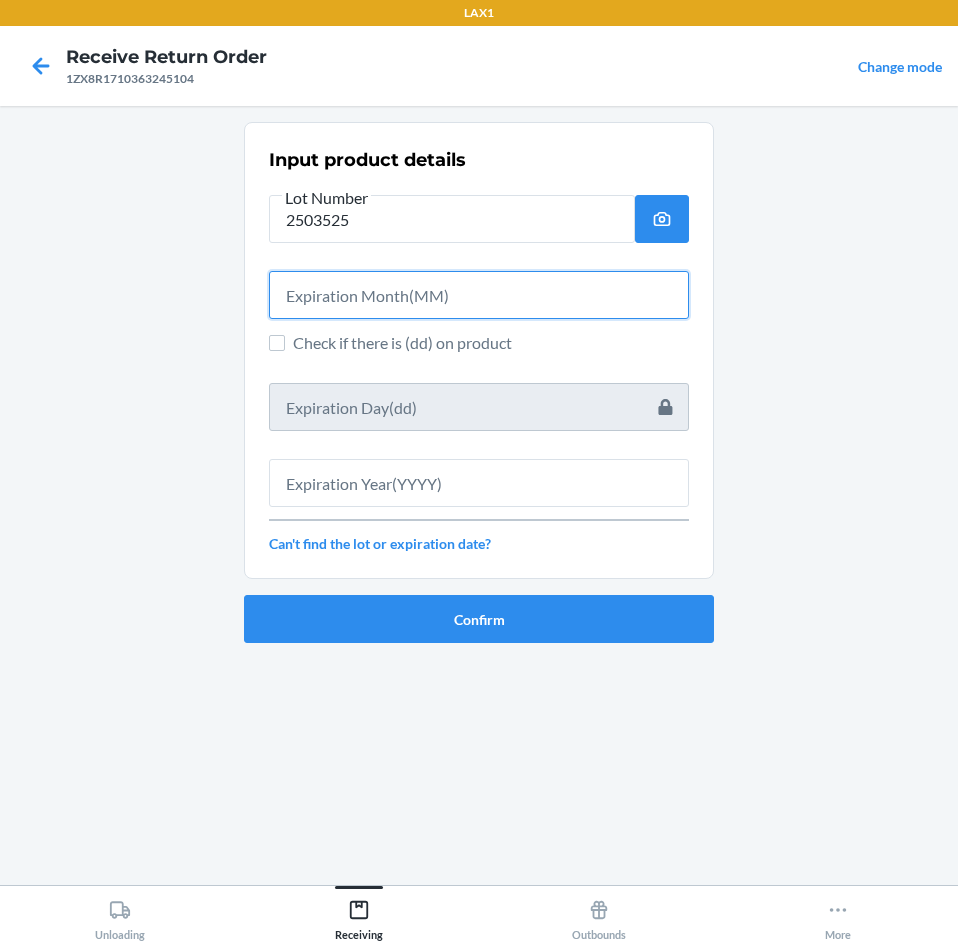 click at bounding box center [479, 295] 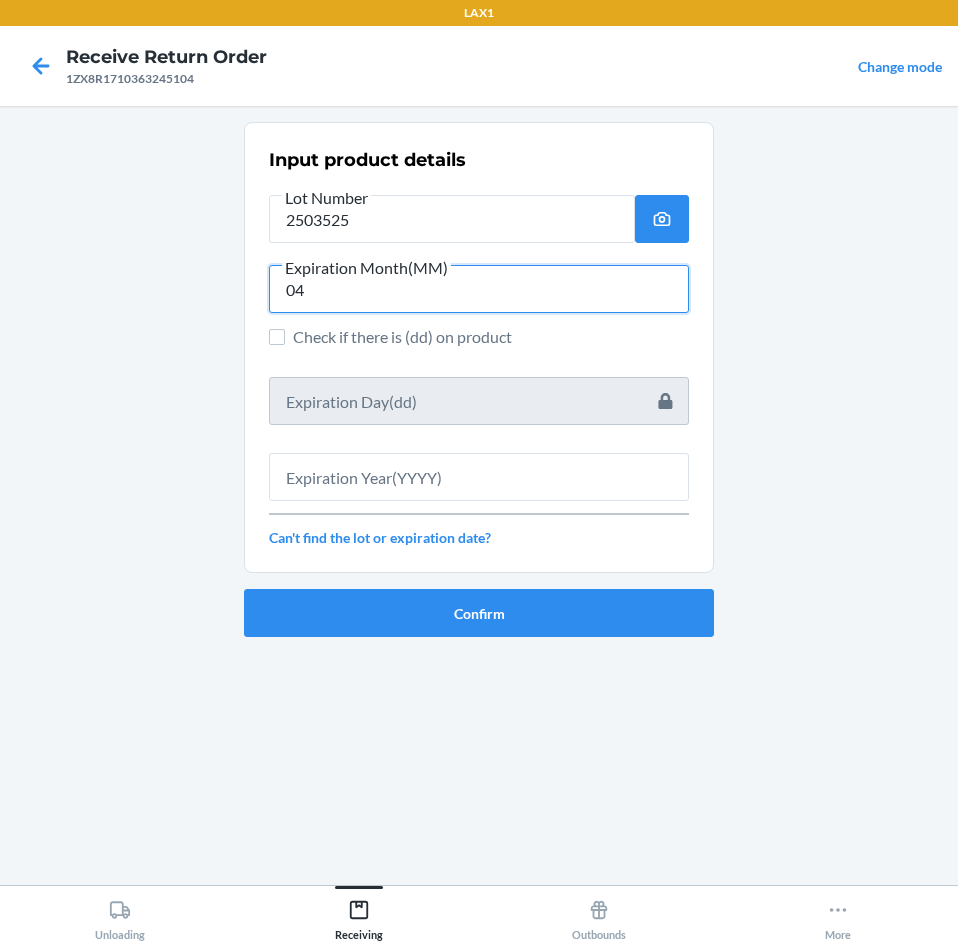 type on "04" 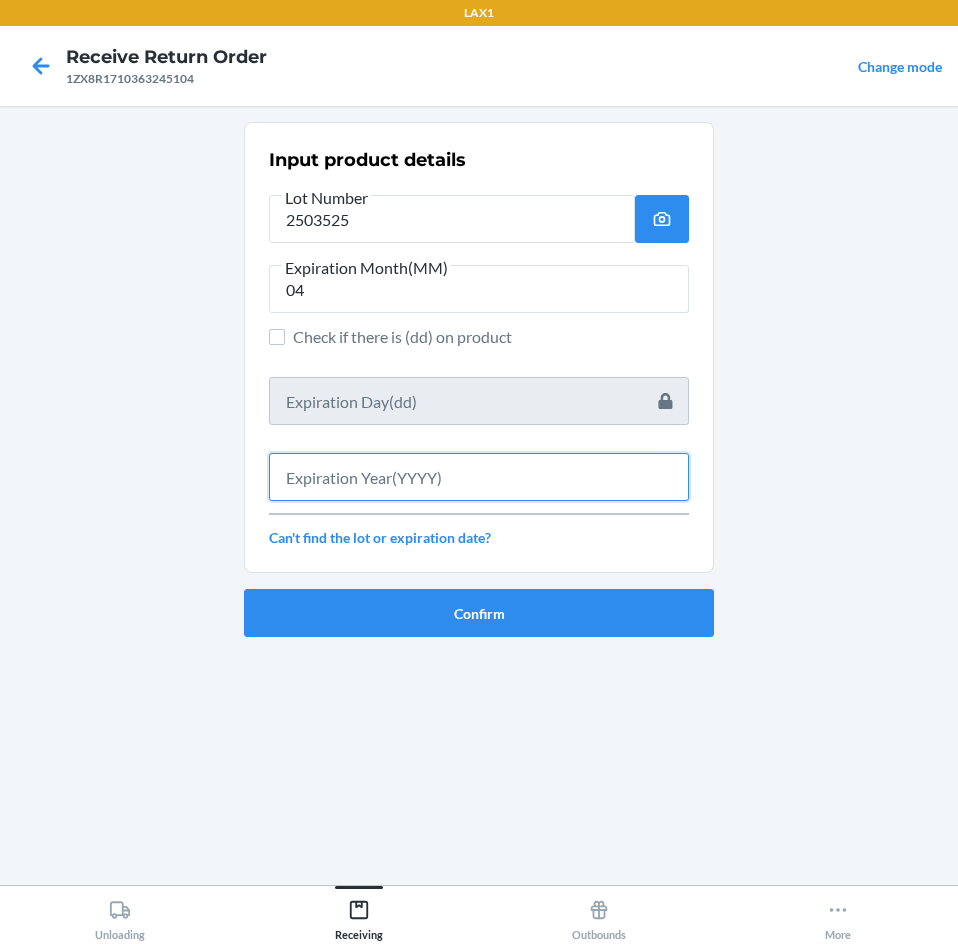 click at bounding box center [479, 477] 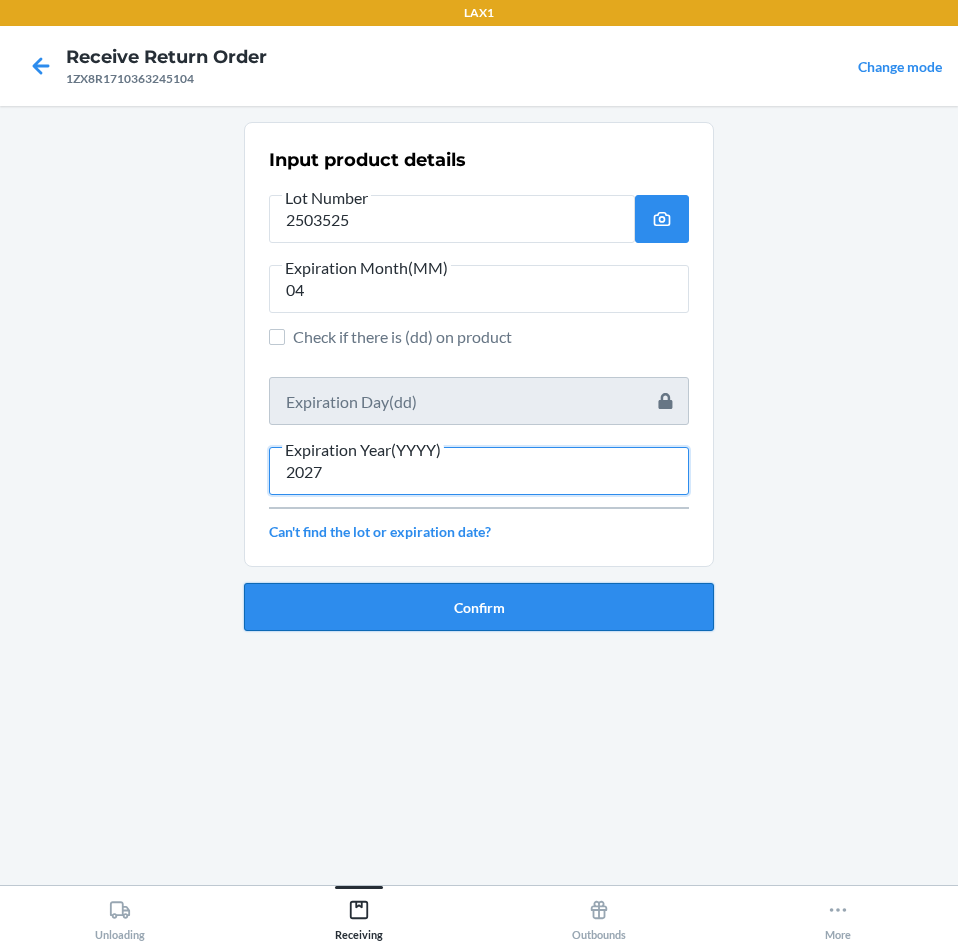 type on "2027" 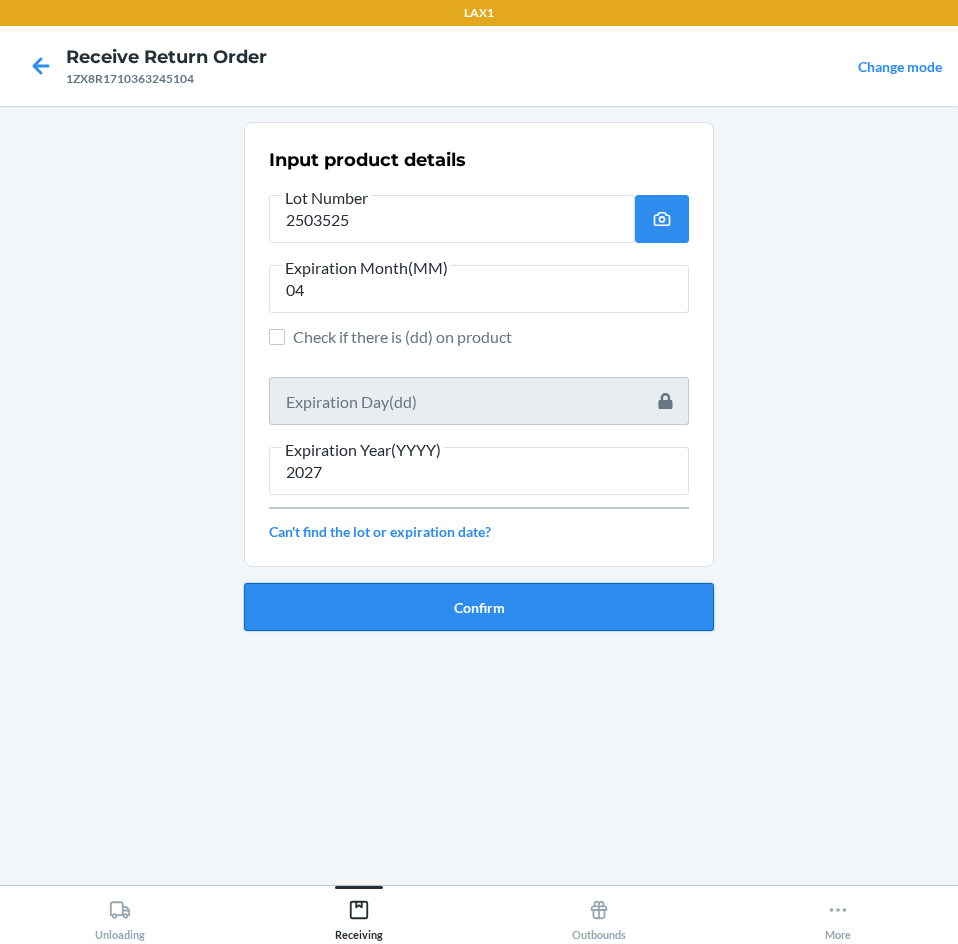 click on "Confirm" at bounding box center (479, 607) 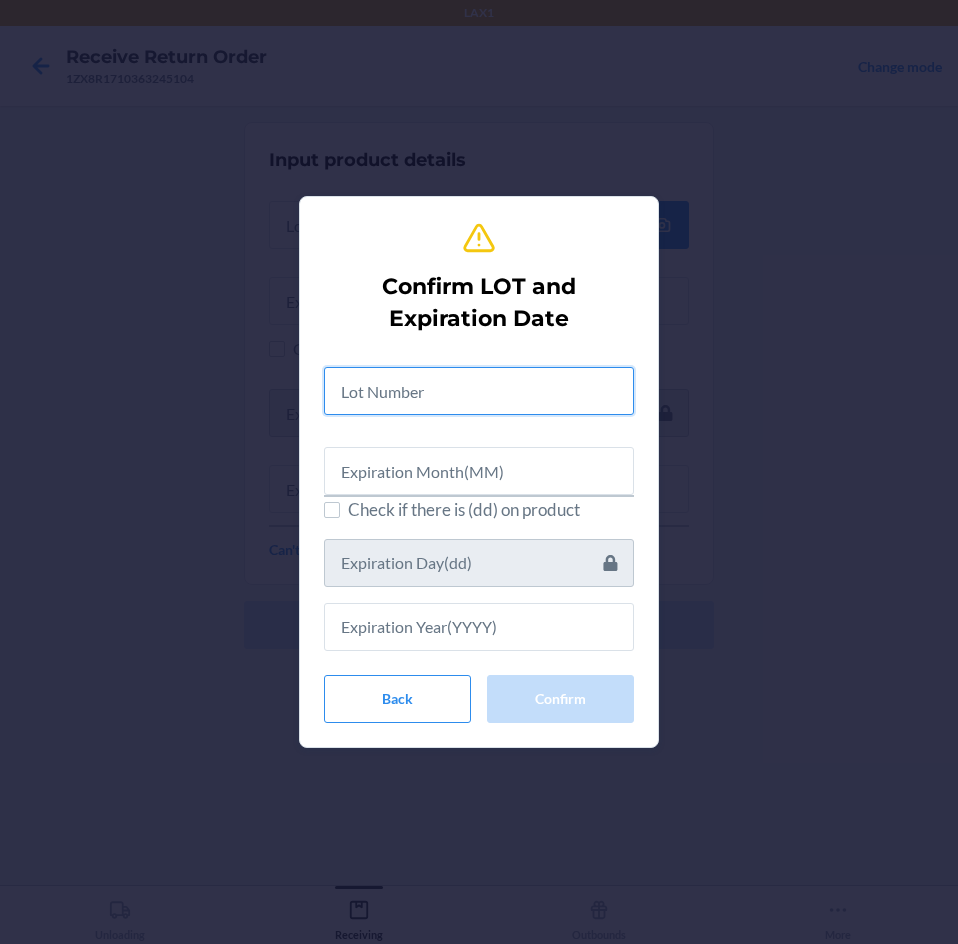 click at bounding box center [479, 391] 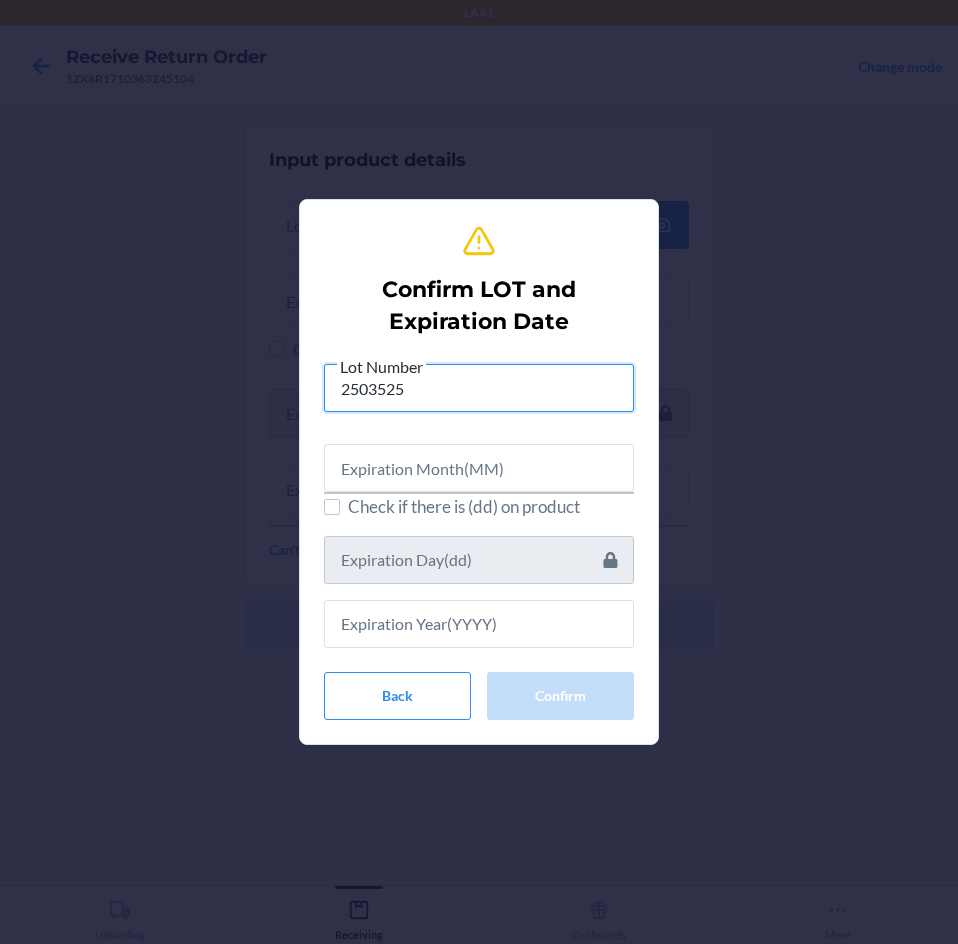 type on "2503525" 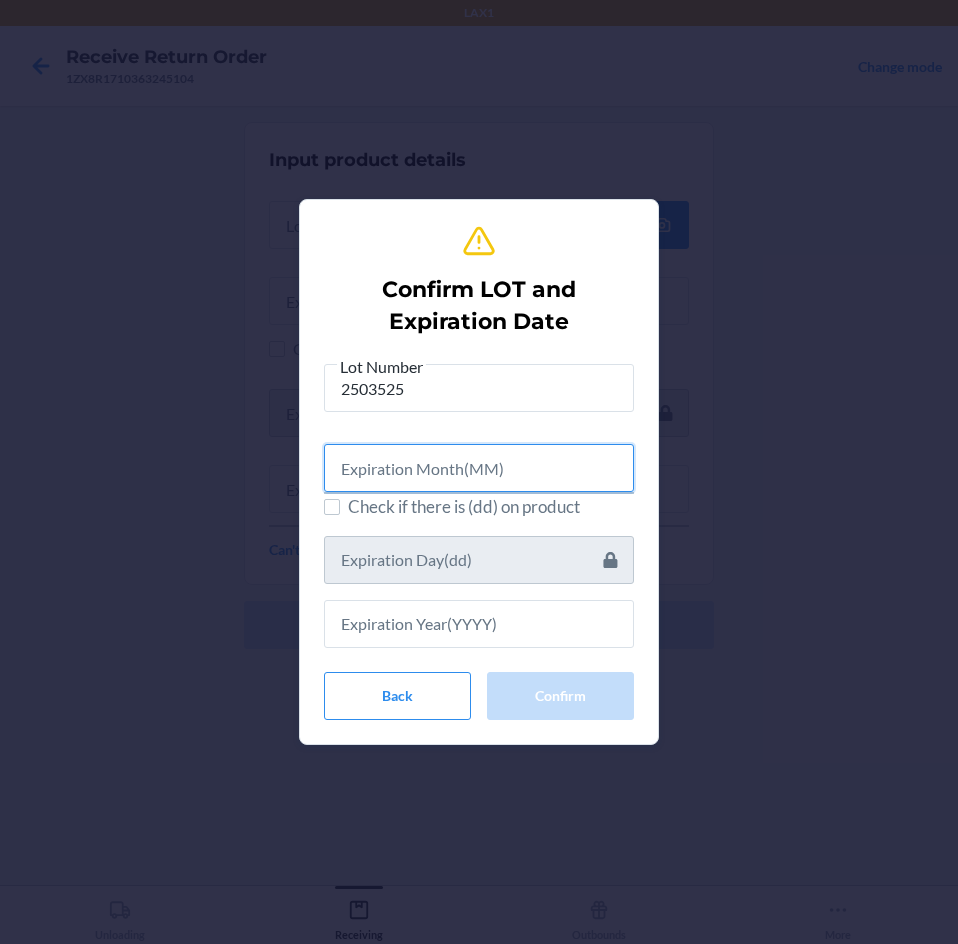 click at bounding box center (479, 468) 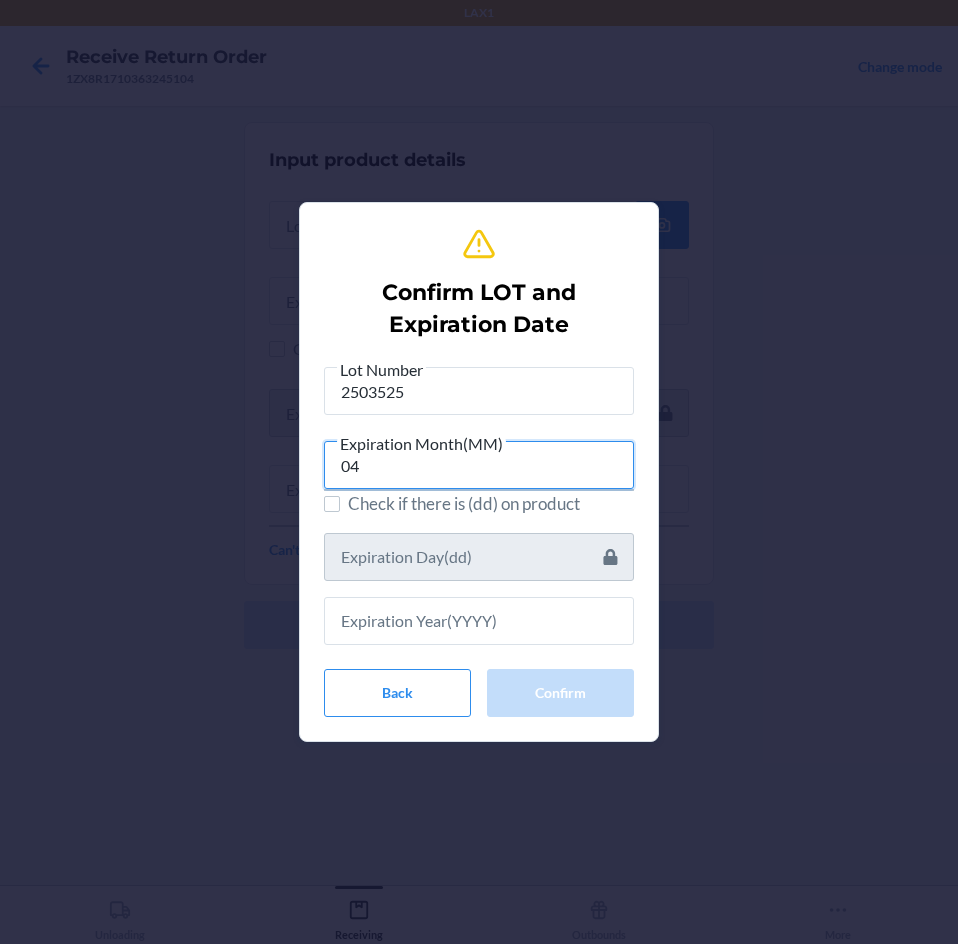type on "04" 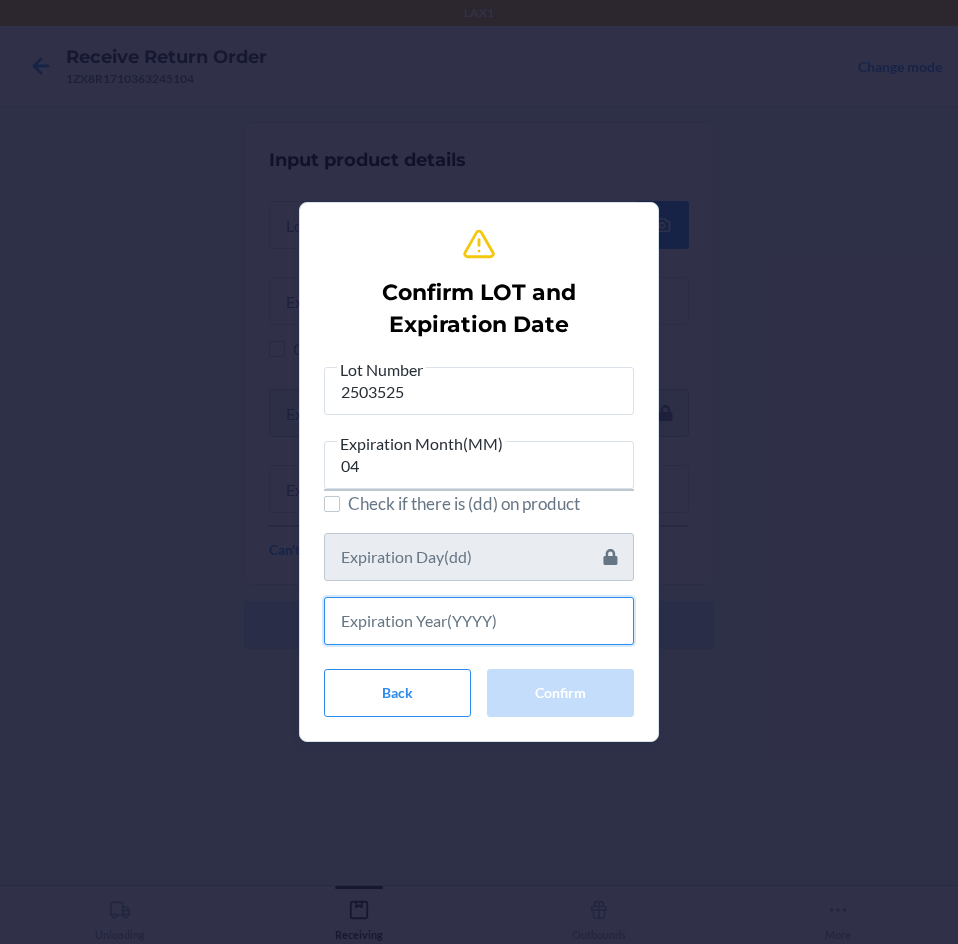 click at bounding box center (479, 621) 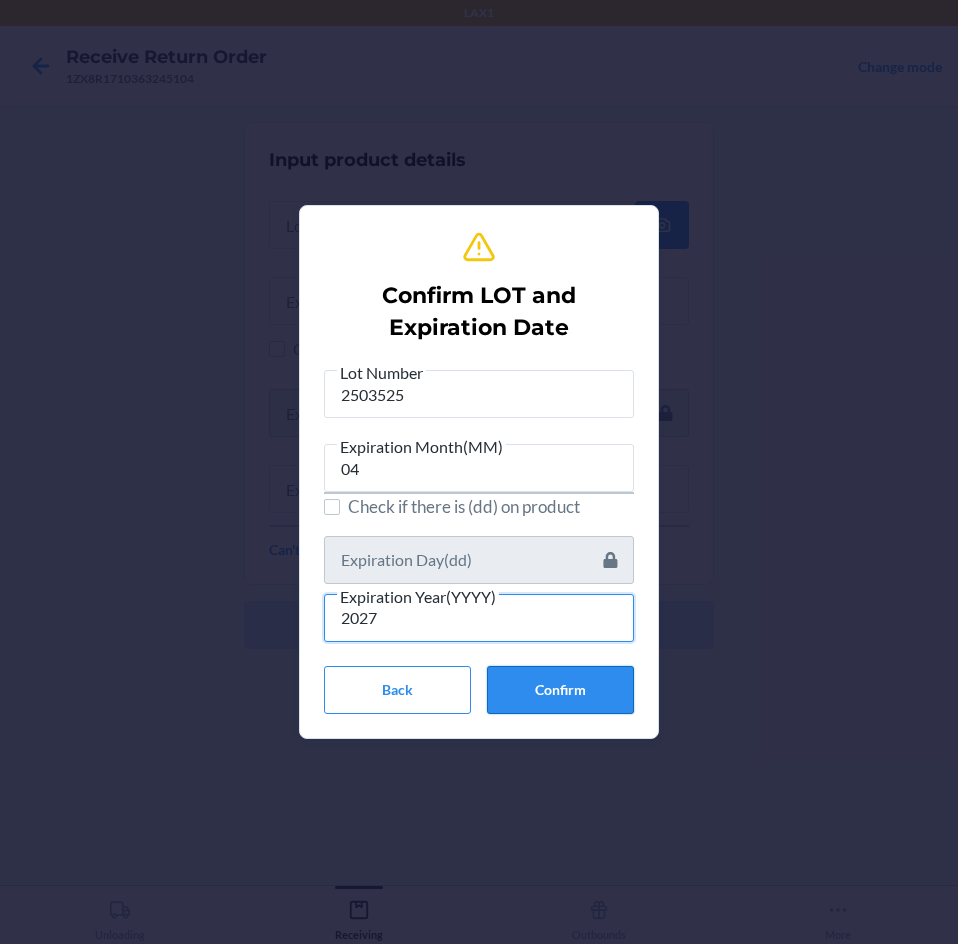 type on "2027" 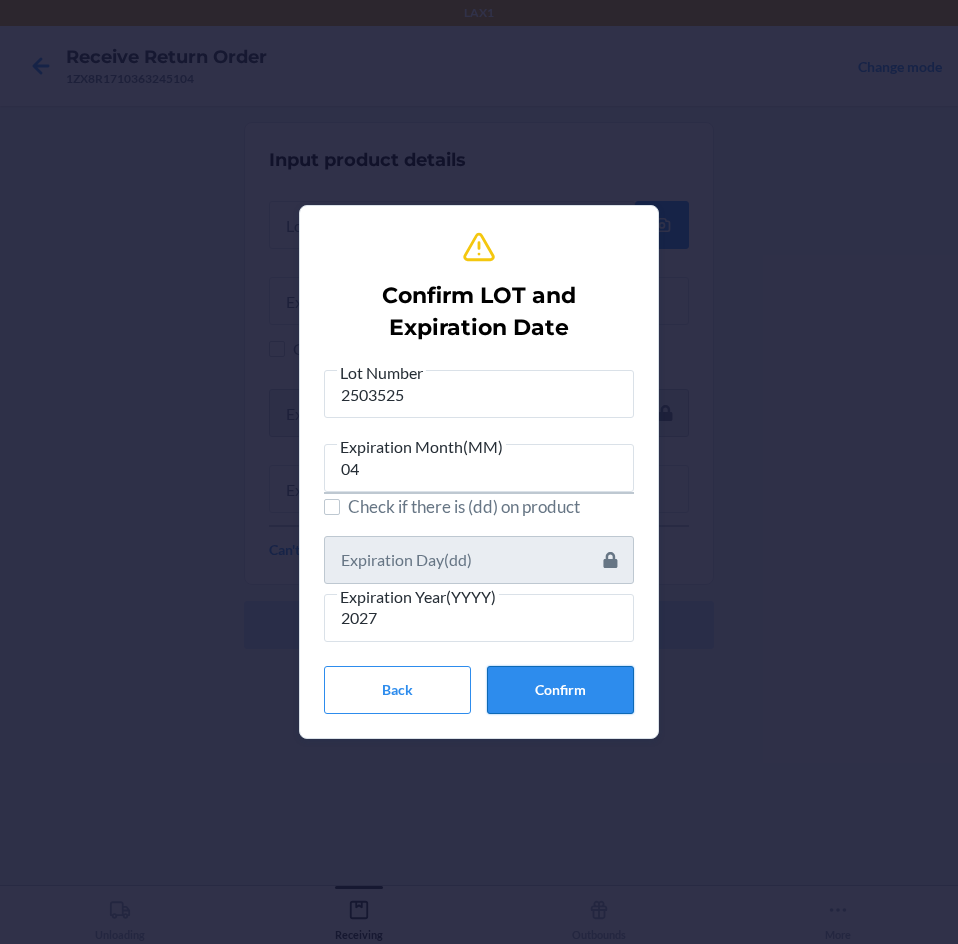 click on "Confirm" at bounding box center [560, 690] 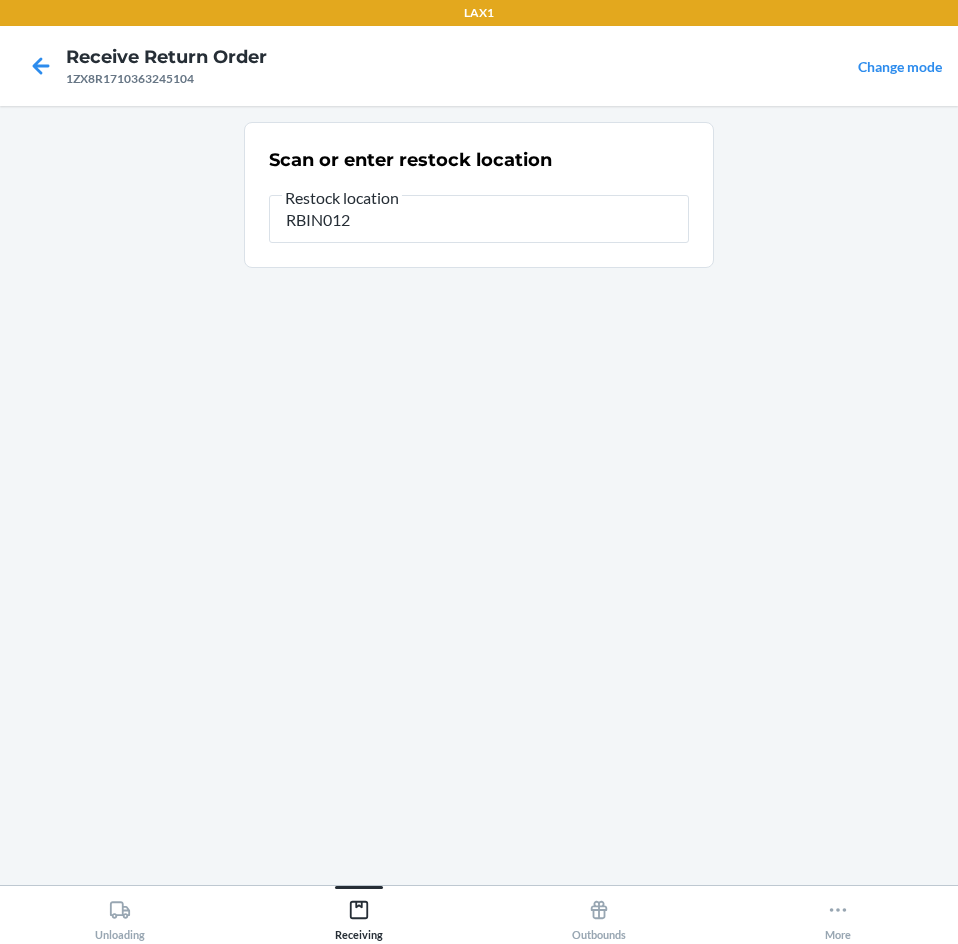 type on "RBIN012" 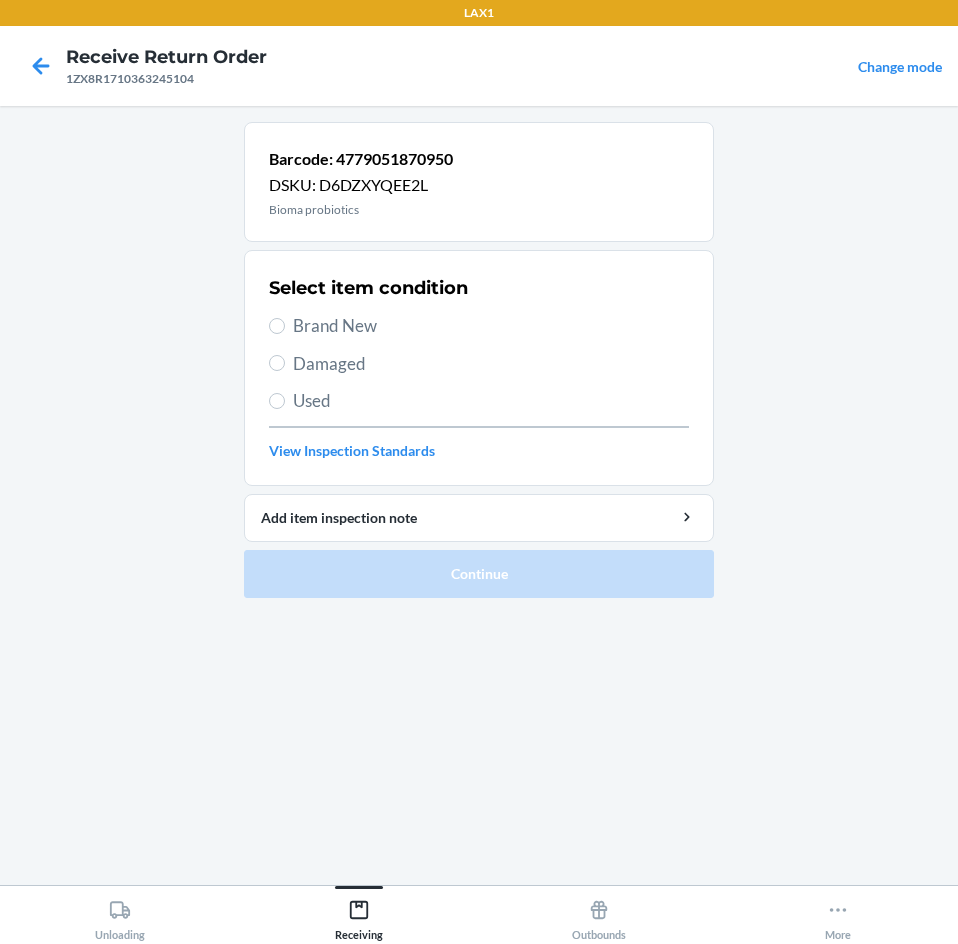 click on "Brand New" at bounding box center [479, 326] 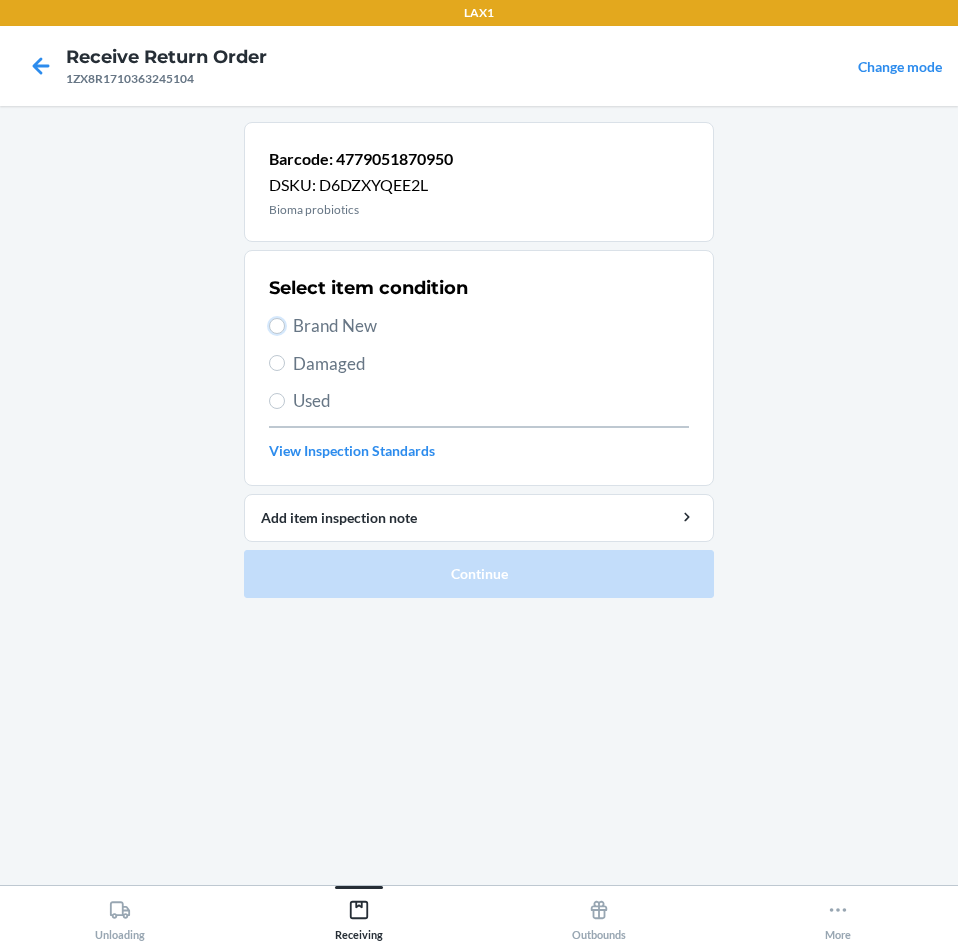 click on "Brand New" at bounding box center (277, 326) 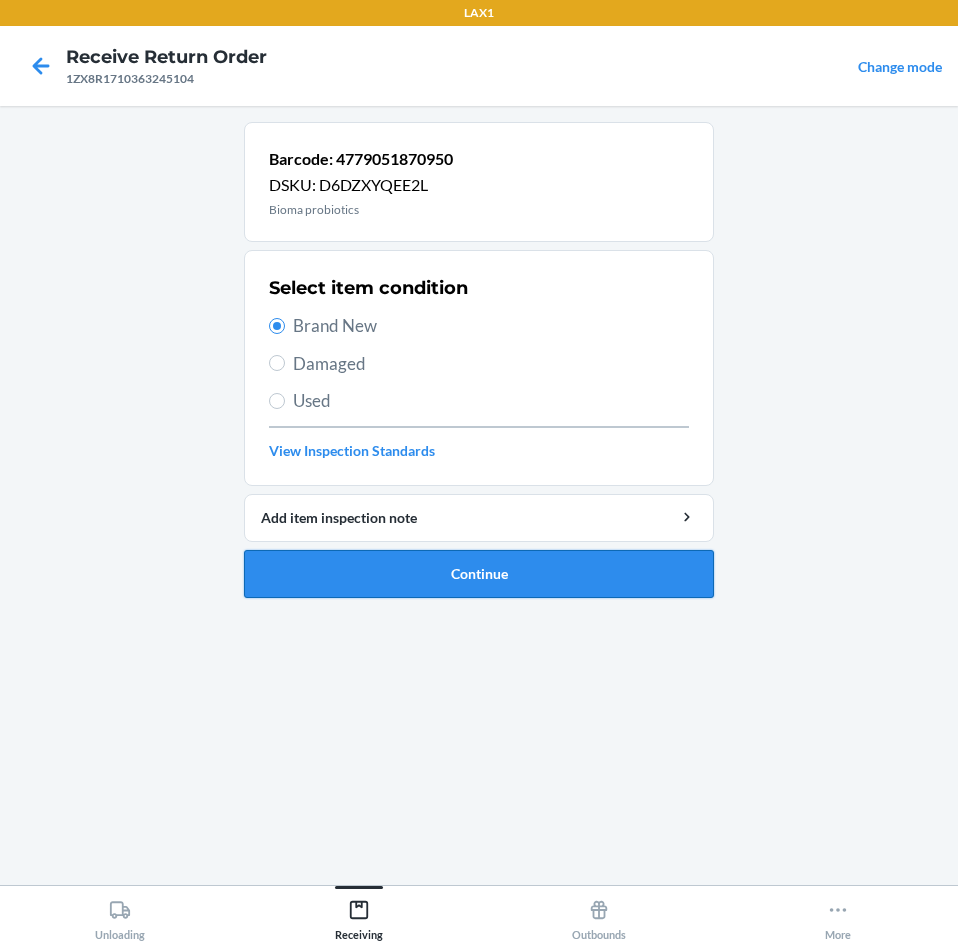 click on "Continue" at bounding box center [479, 574] 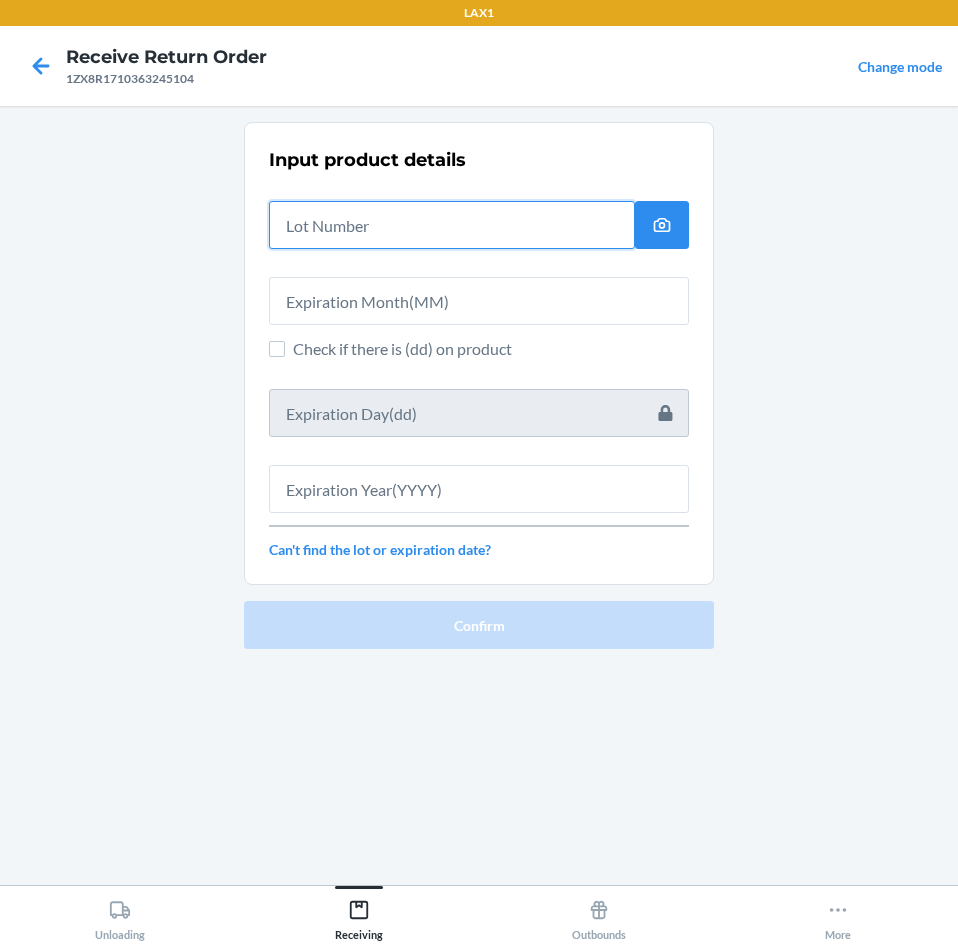 click at bounding box center [452, 225] 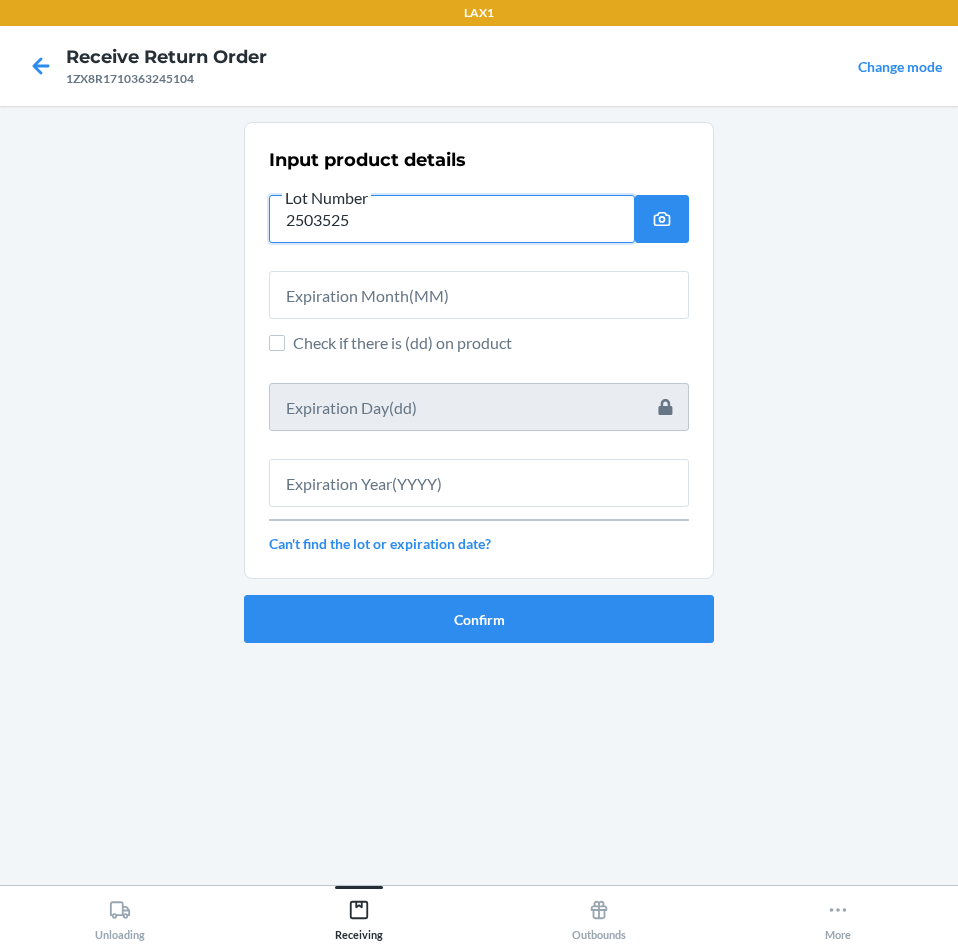 type on "2503525" 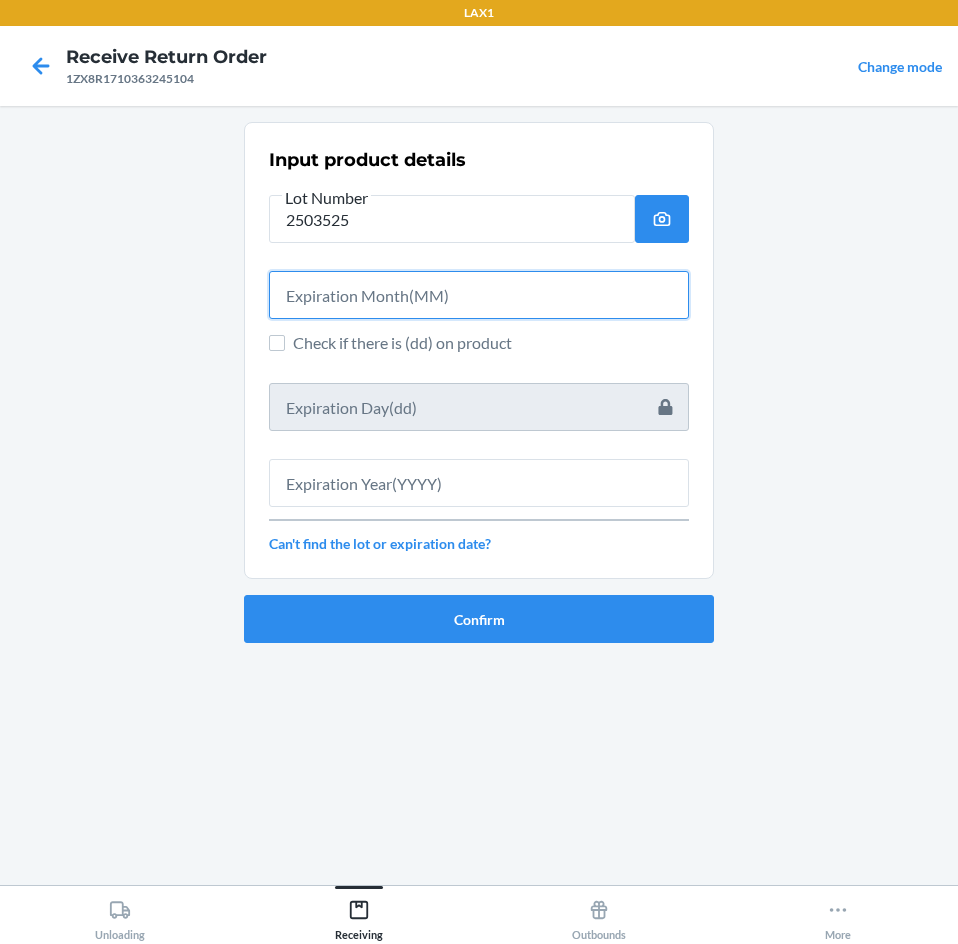 click at bounding box center (479, 295) 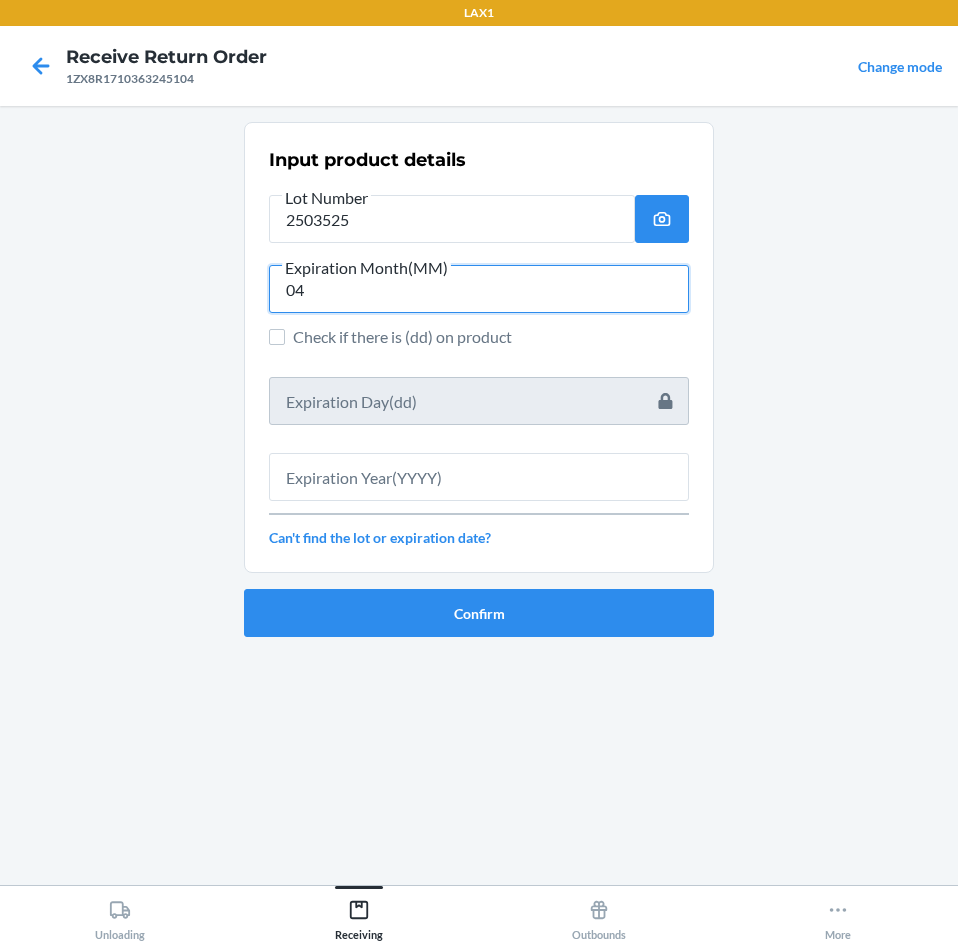 type on "04" 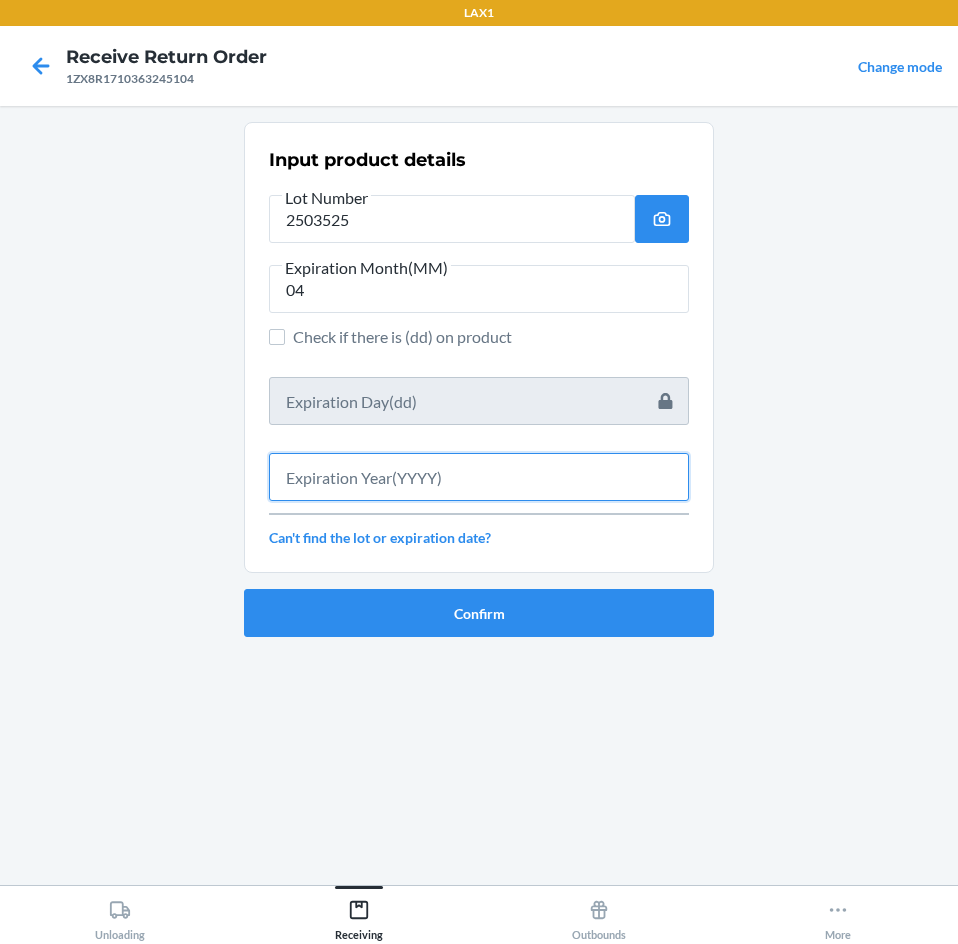 click at bounding box center [479, 477] 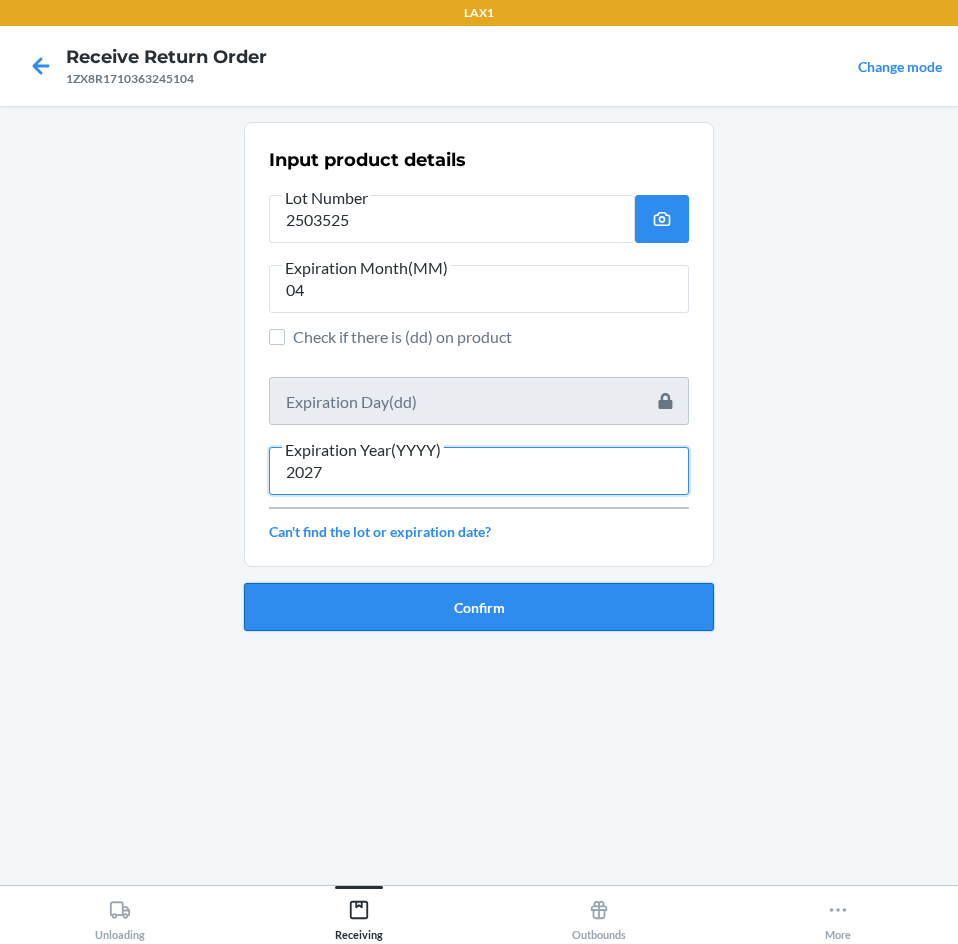 type on "2027" 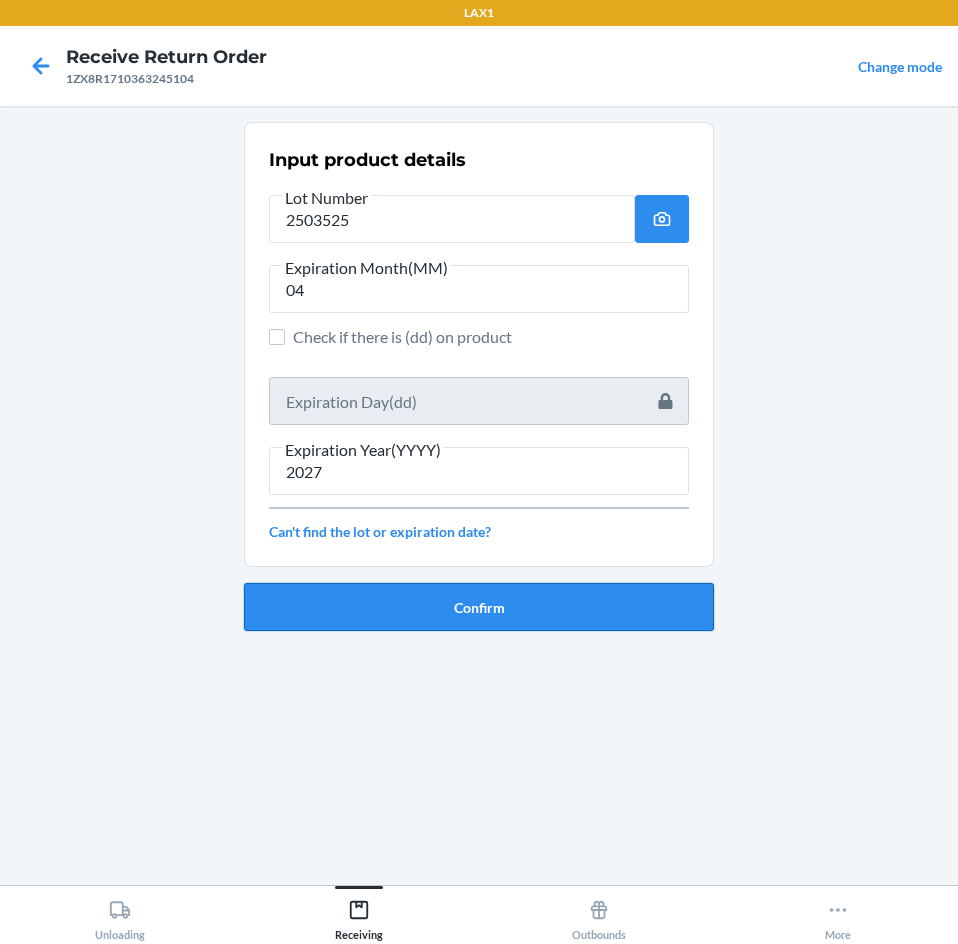 click on "Confirm" at bounding box center [479, 607] 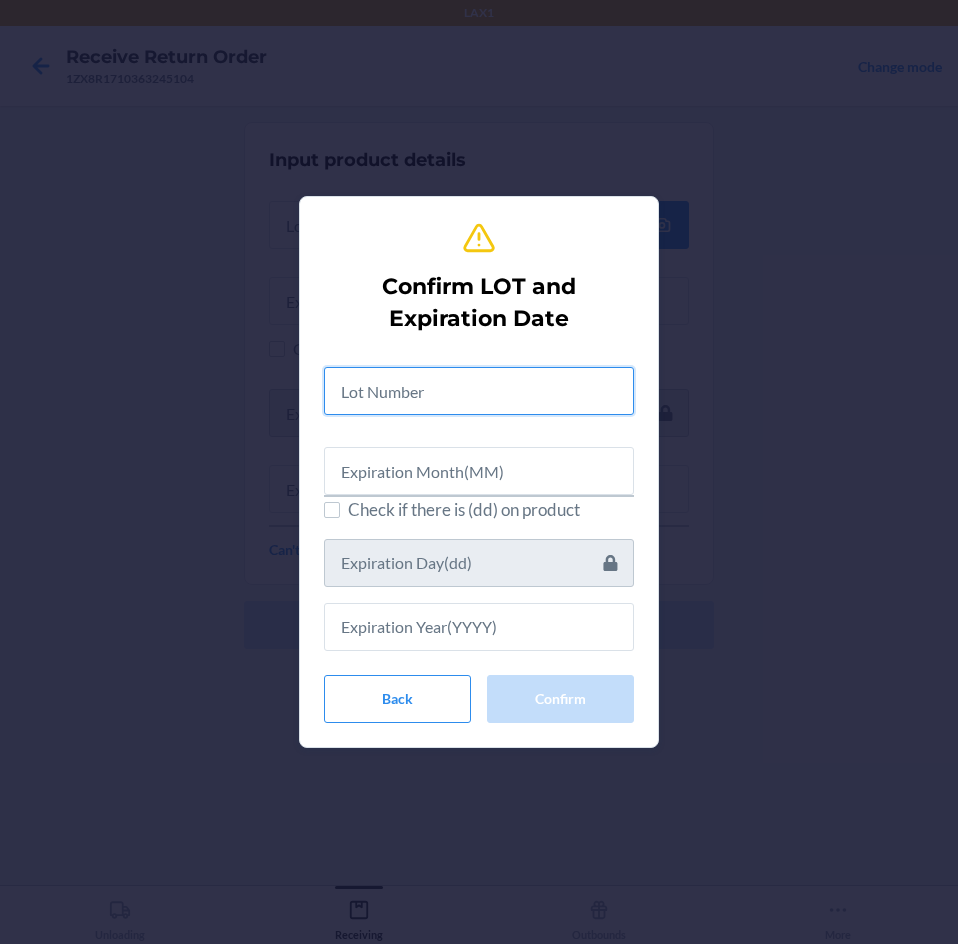click at bounding box center [479, 391] 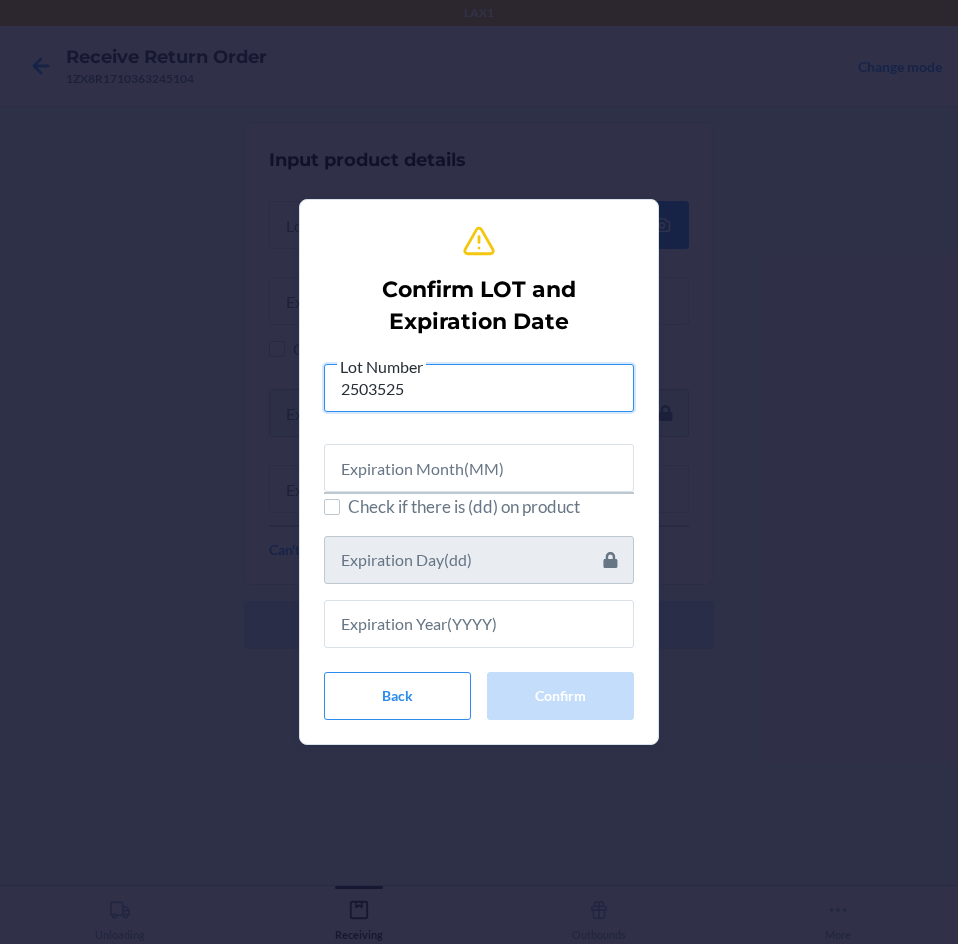 type on "2503525" 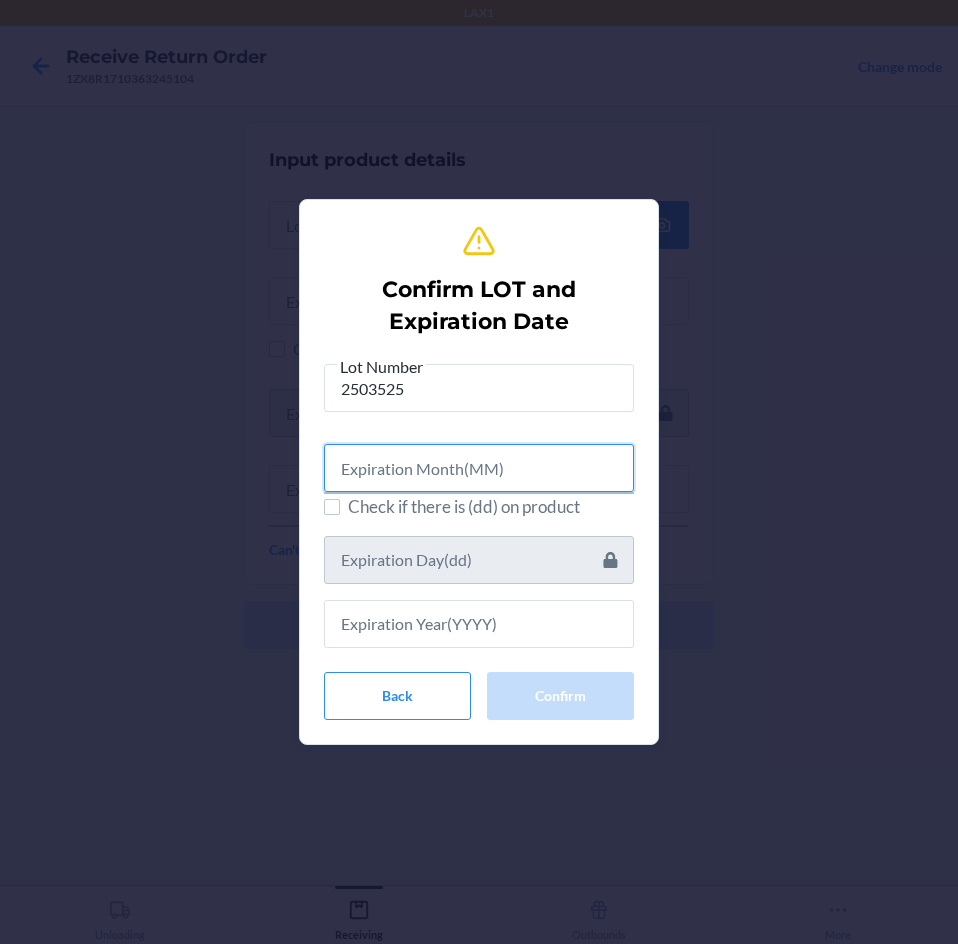 click at bounding box center (479, 468) 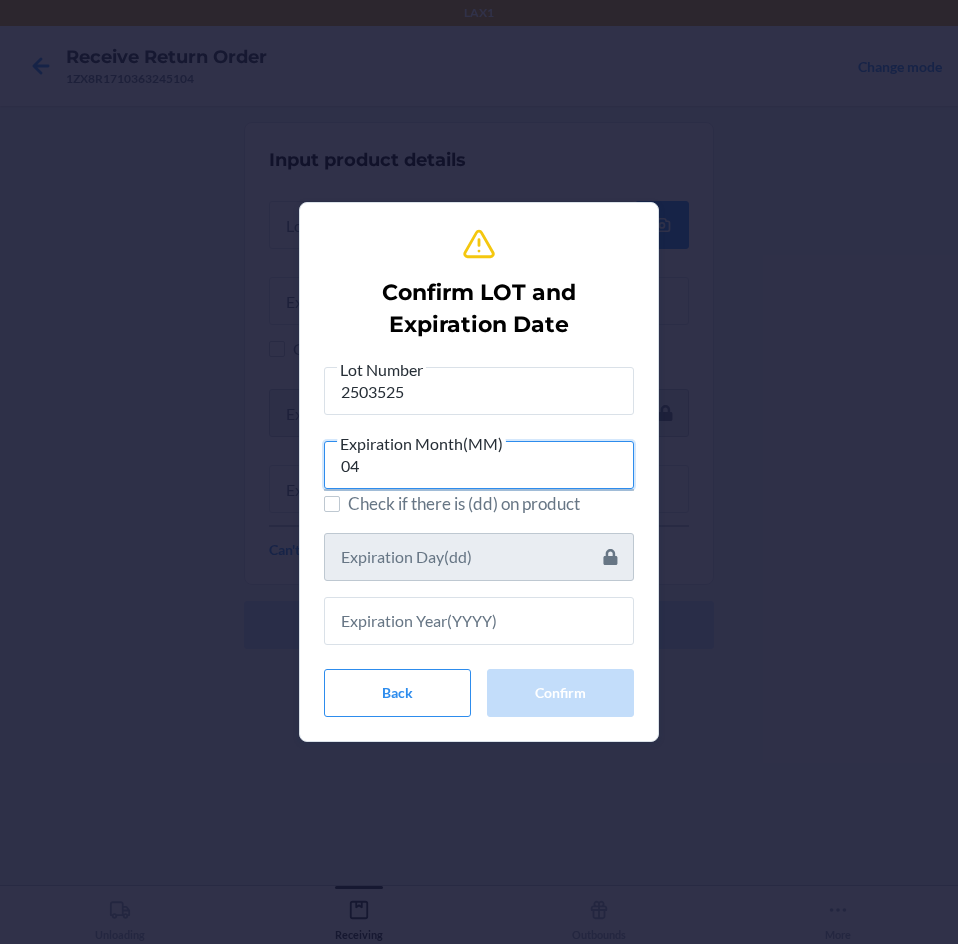 type on "04" 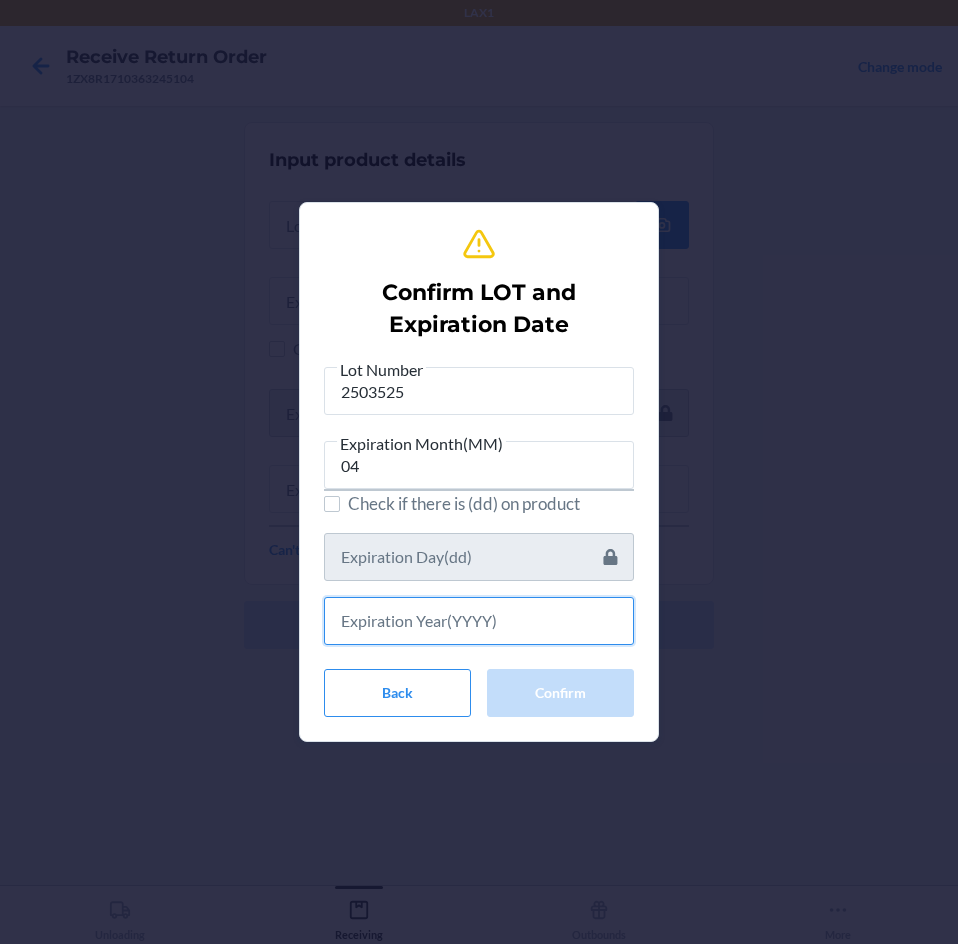 click at bounding box center [479, 621] 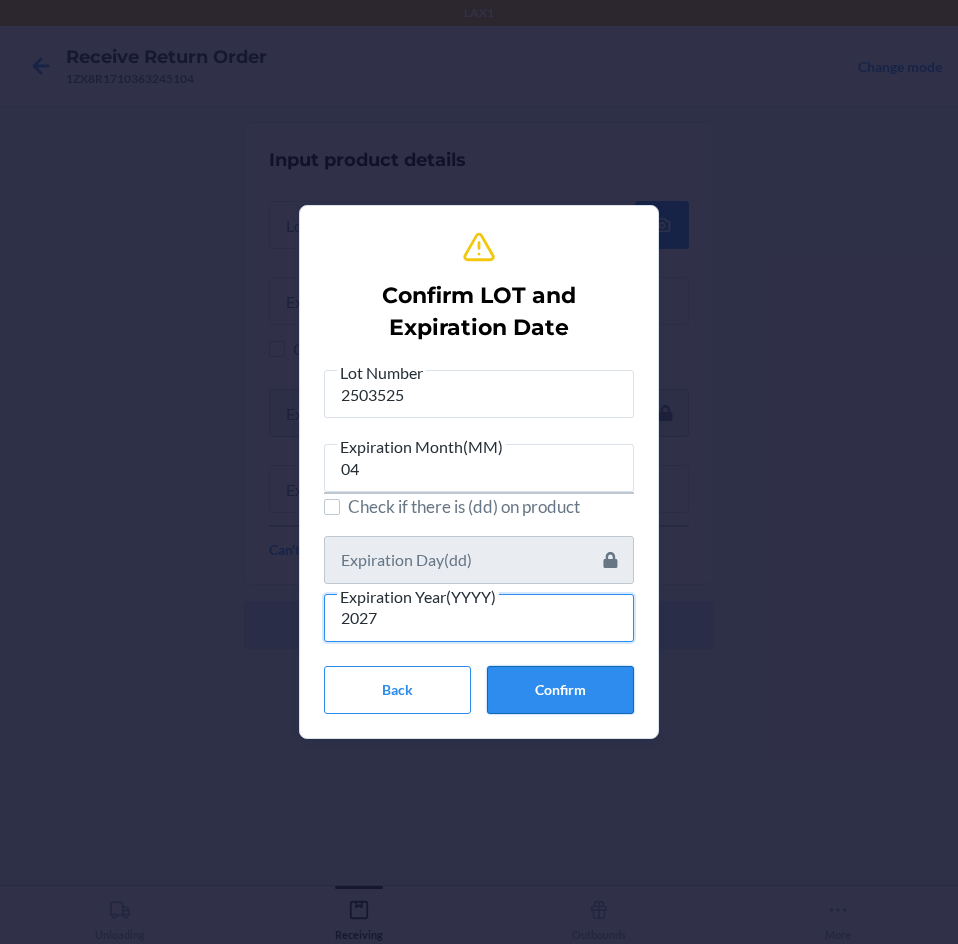 type on "2027" 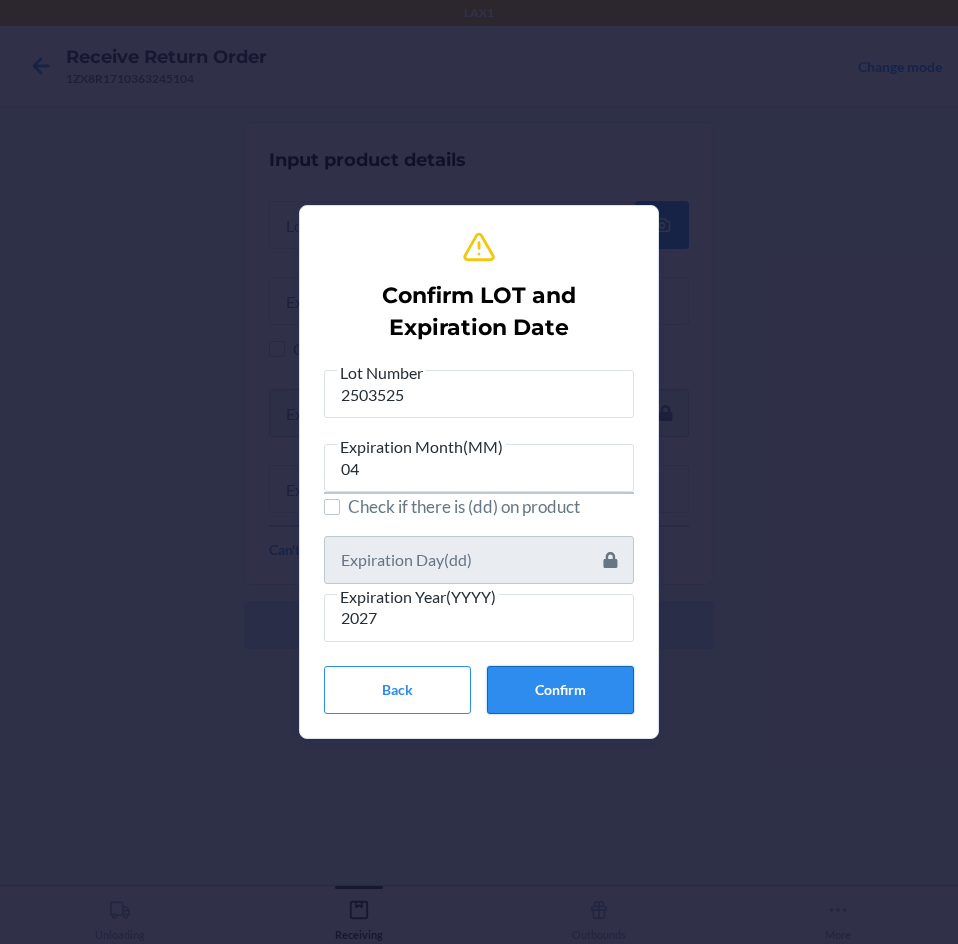 click on "Confirm" at bounding box center [560, 690] 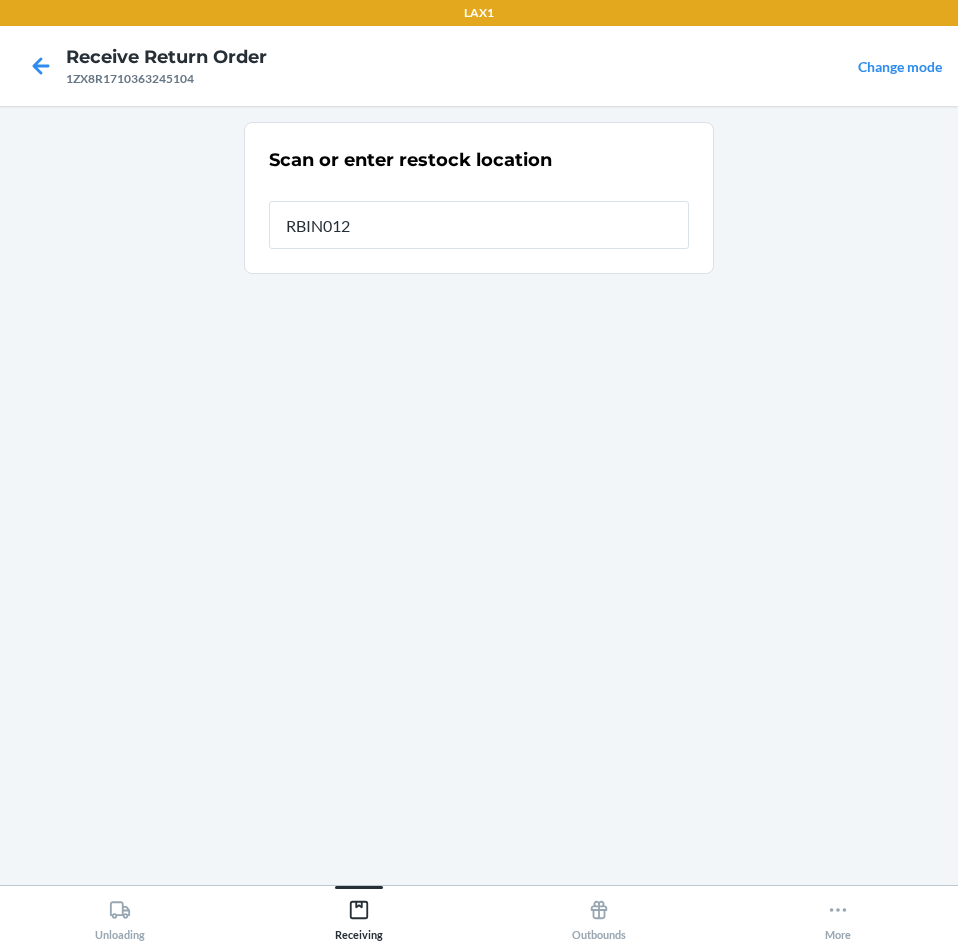 type on "RBIN012" 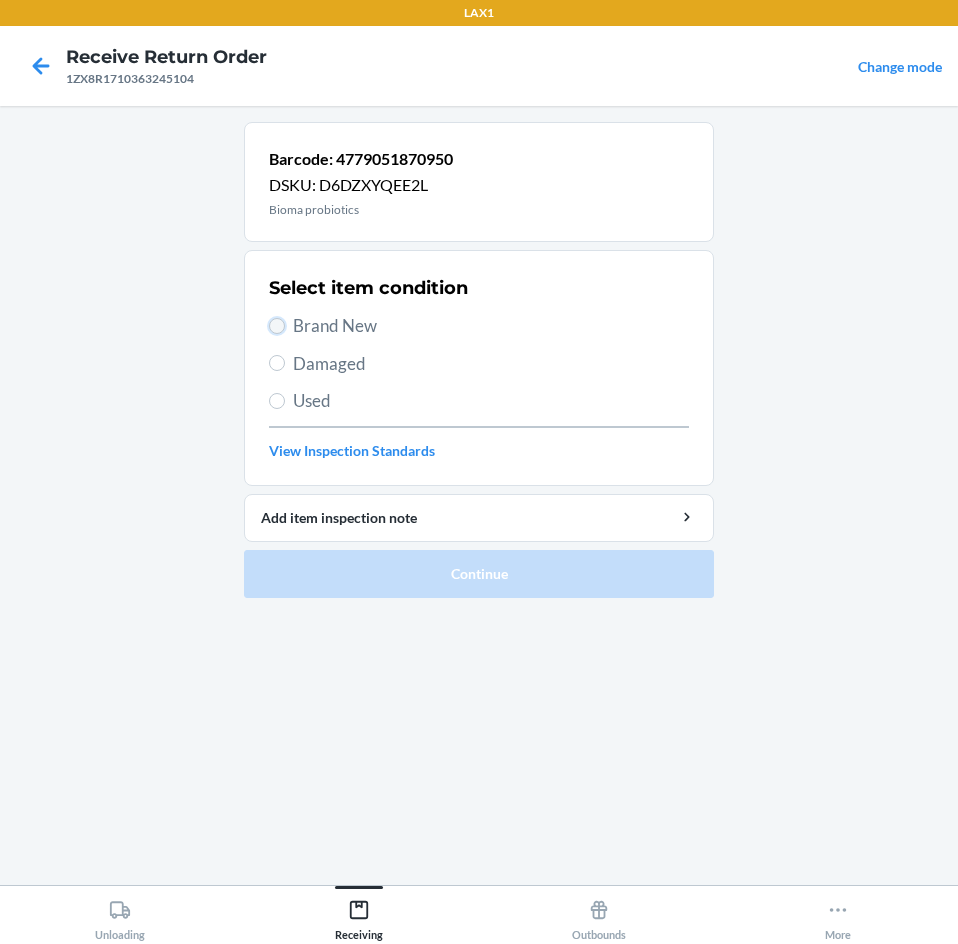 drag, startPoint x: 275, startPoint y: 322, endPoint x: 342, endPoint y: 373, distance: 84.20214 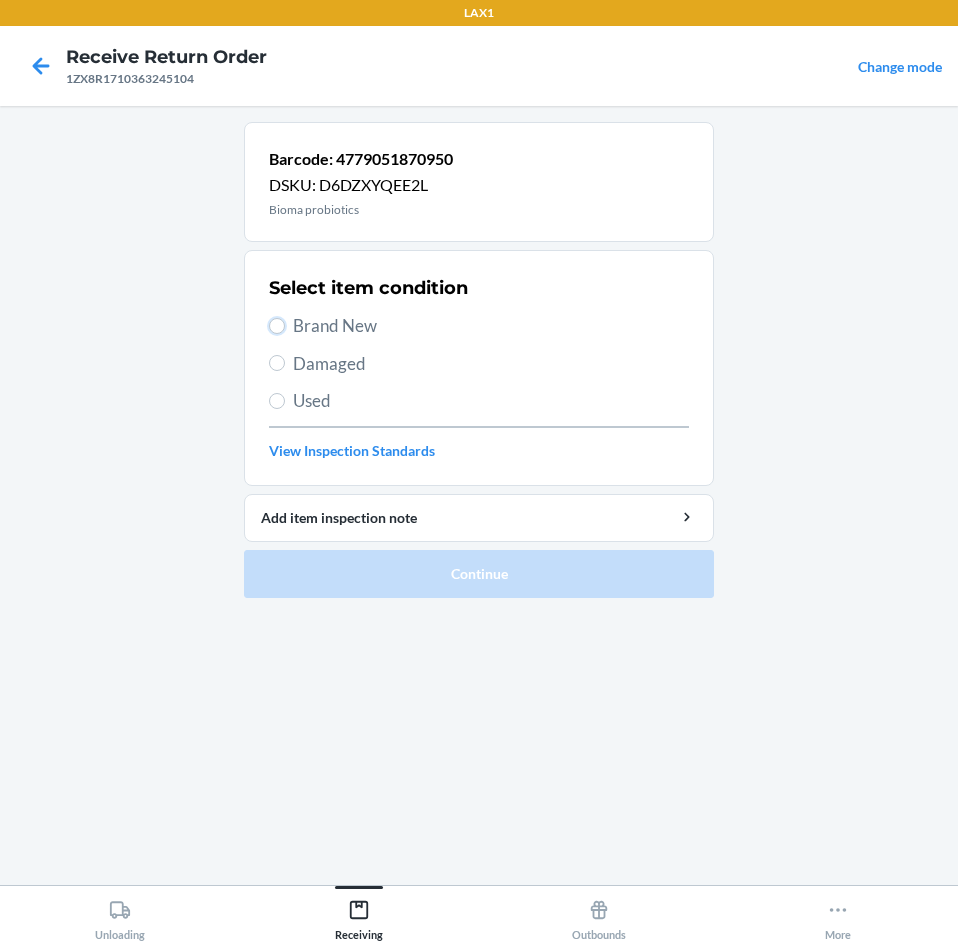 click on "Brand New" at bounding box center (277, 326) 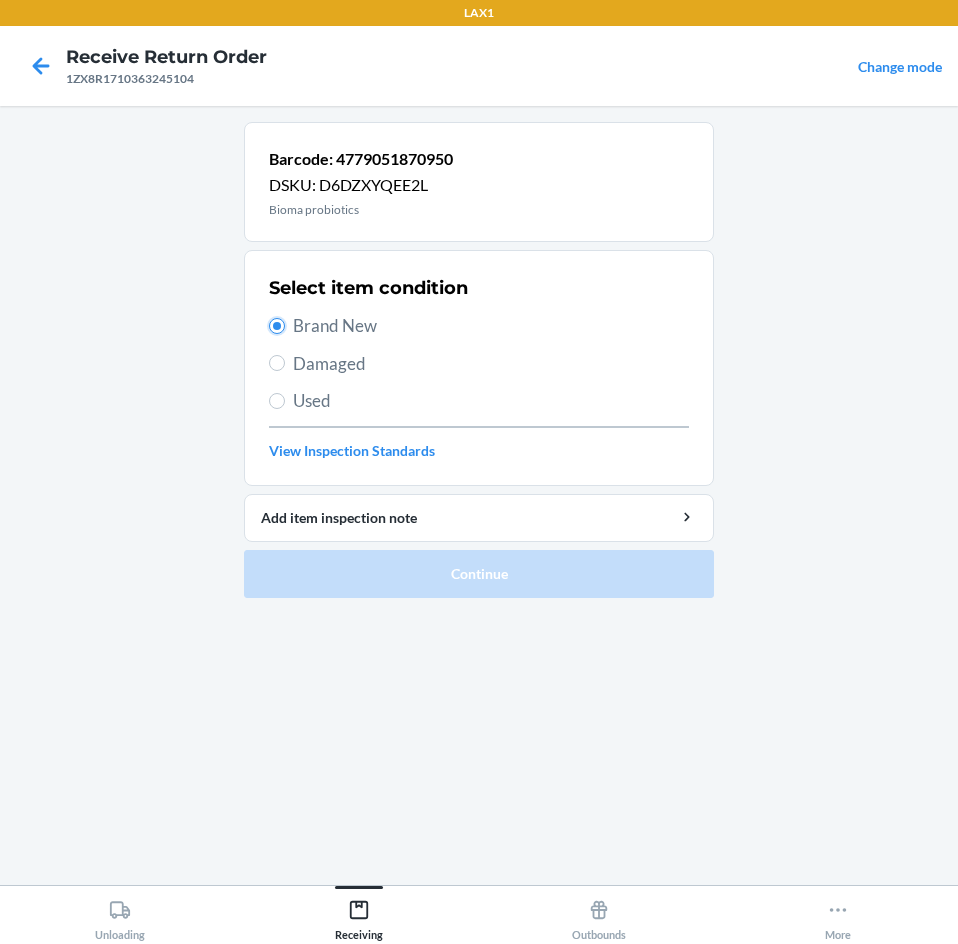 radio on "true" 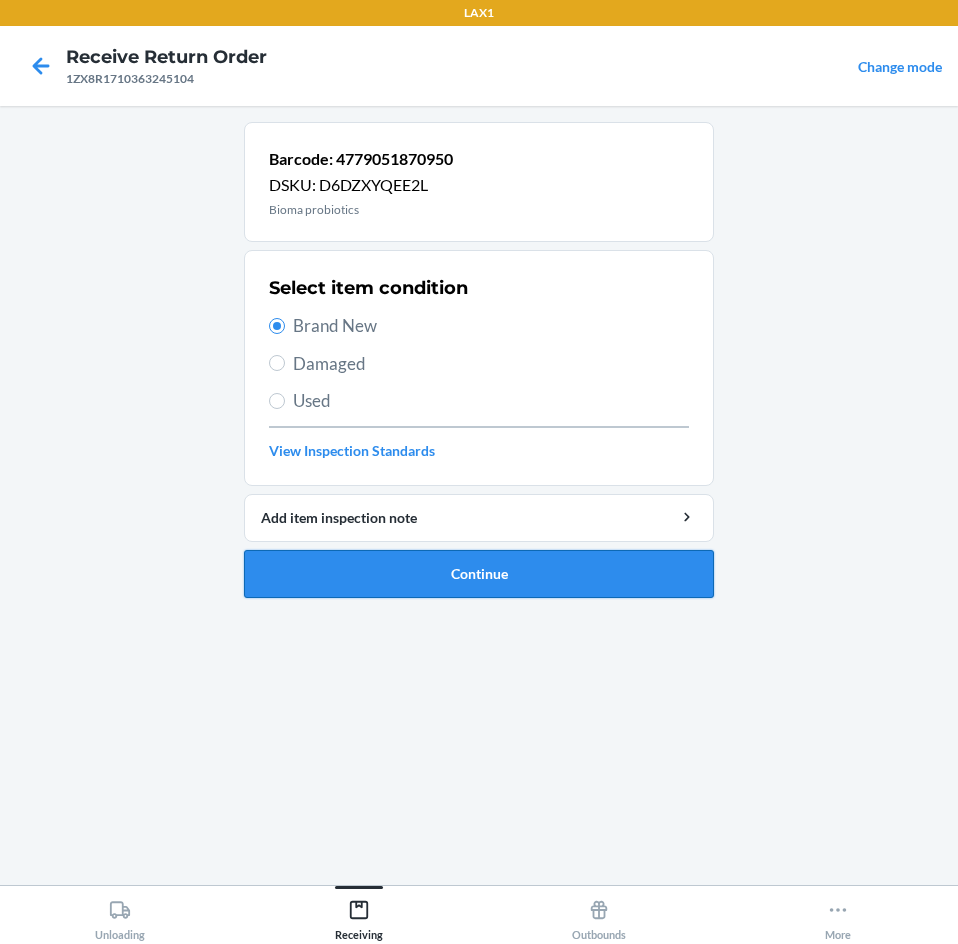 click on "Continue" at bounding box center [479, 574] 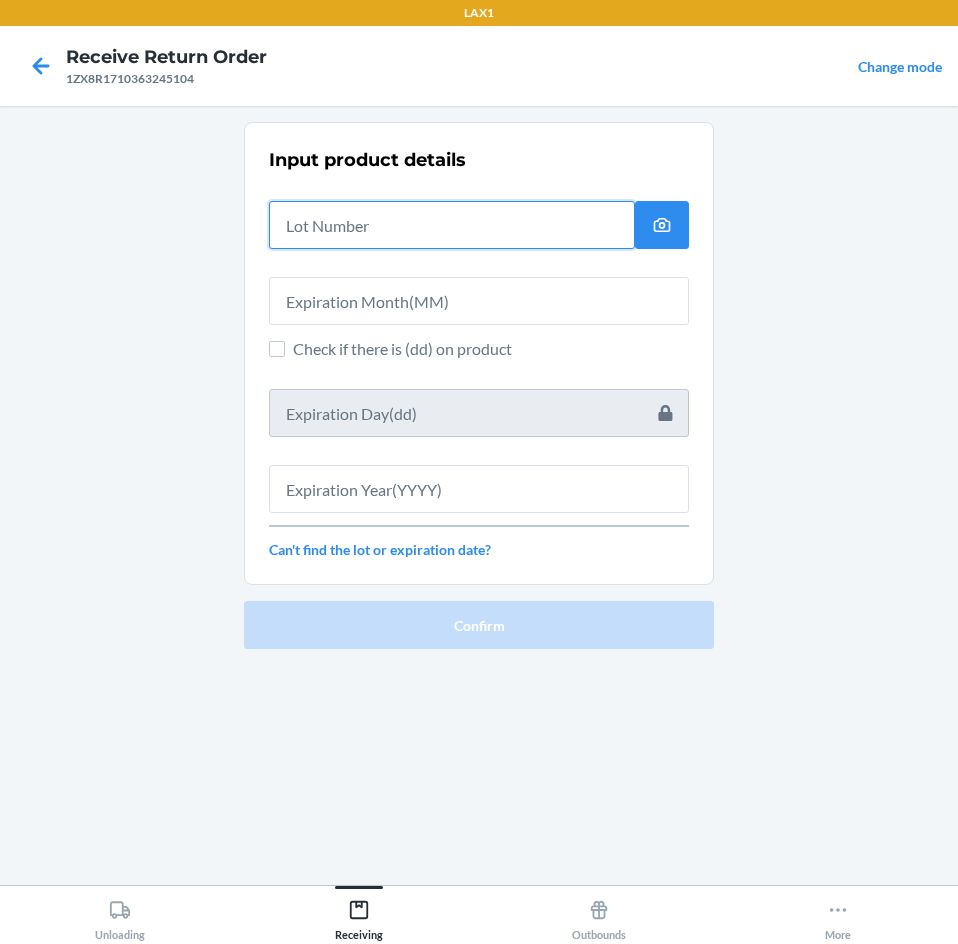 click at bounding box center (452, 225) 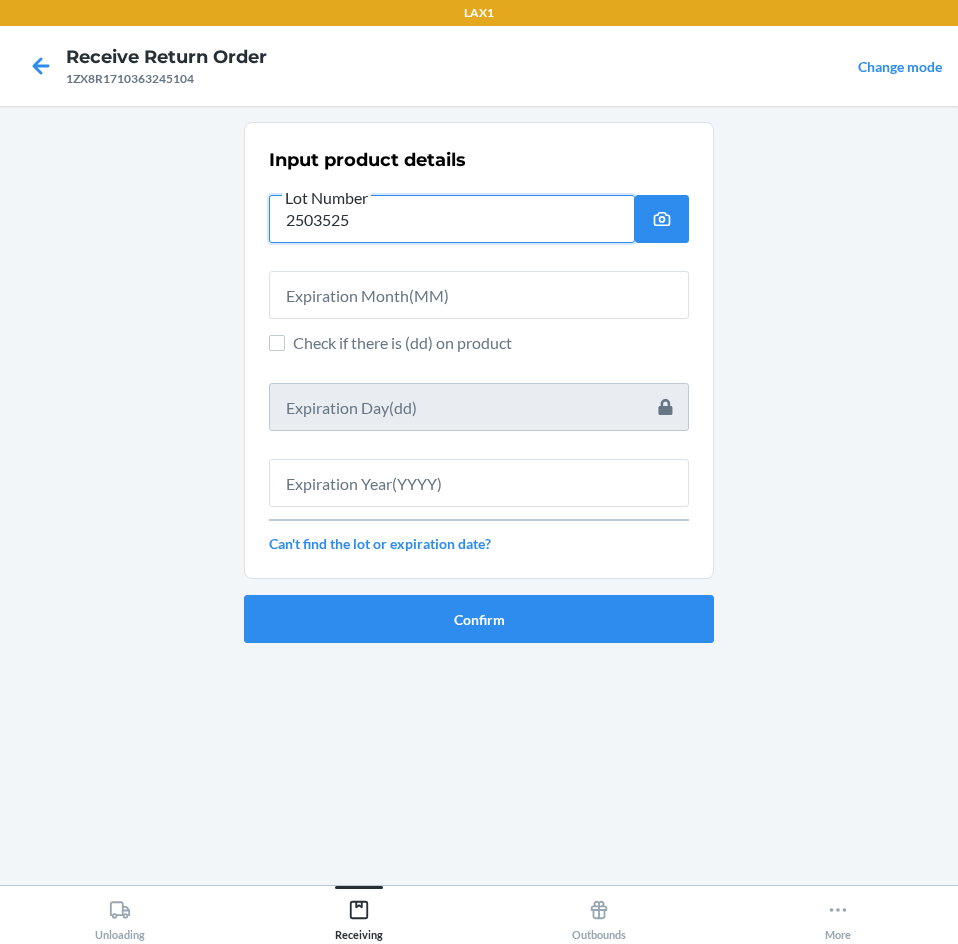 type on "2503525" 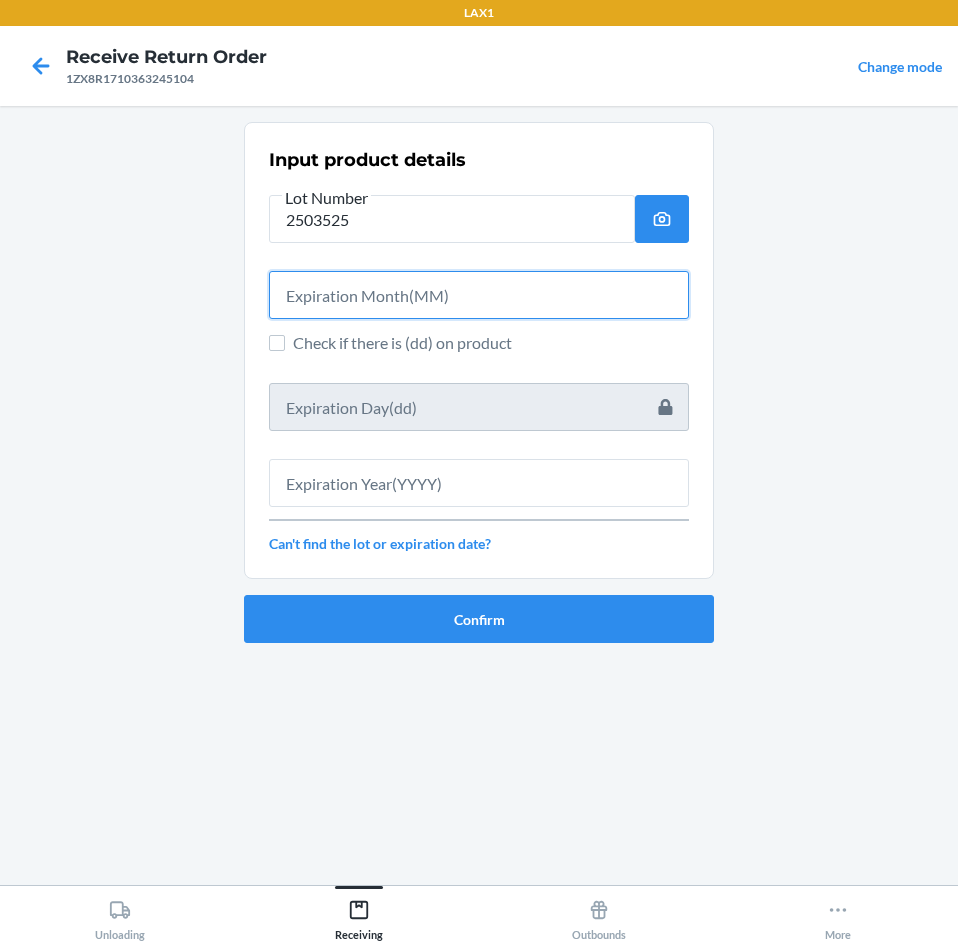 click at bounding box center (479, 295) 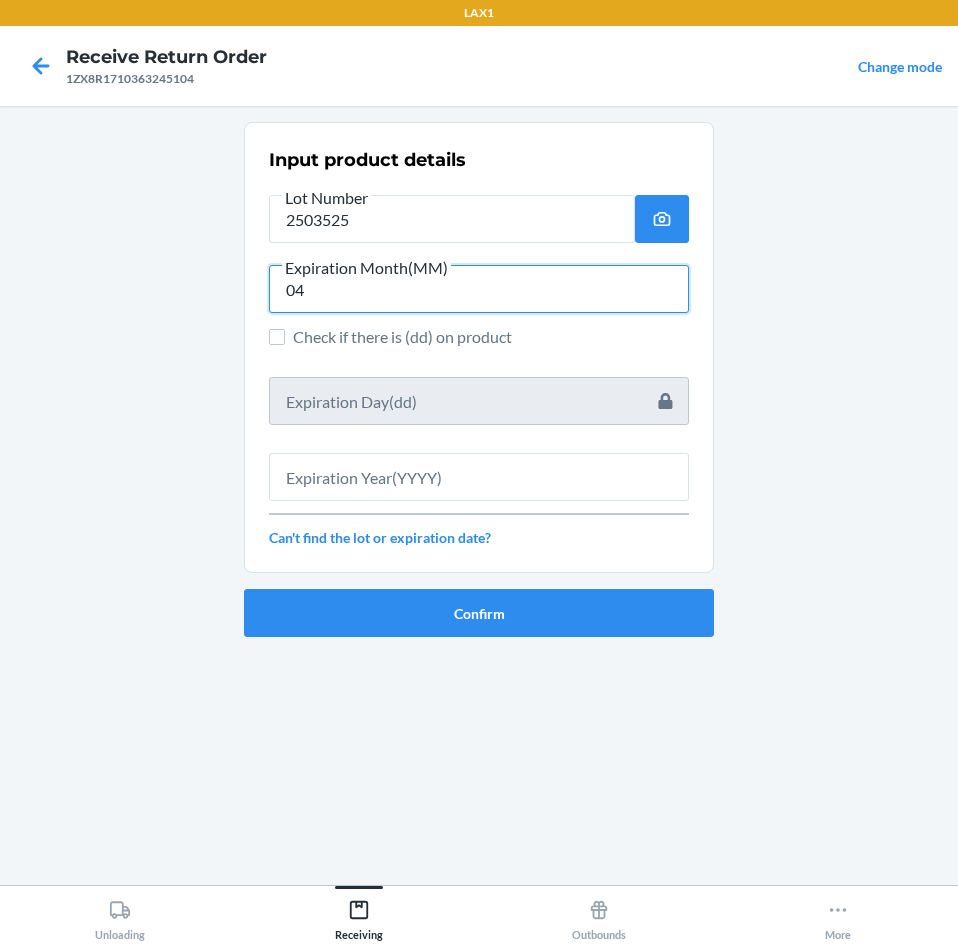 type on "04" 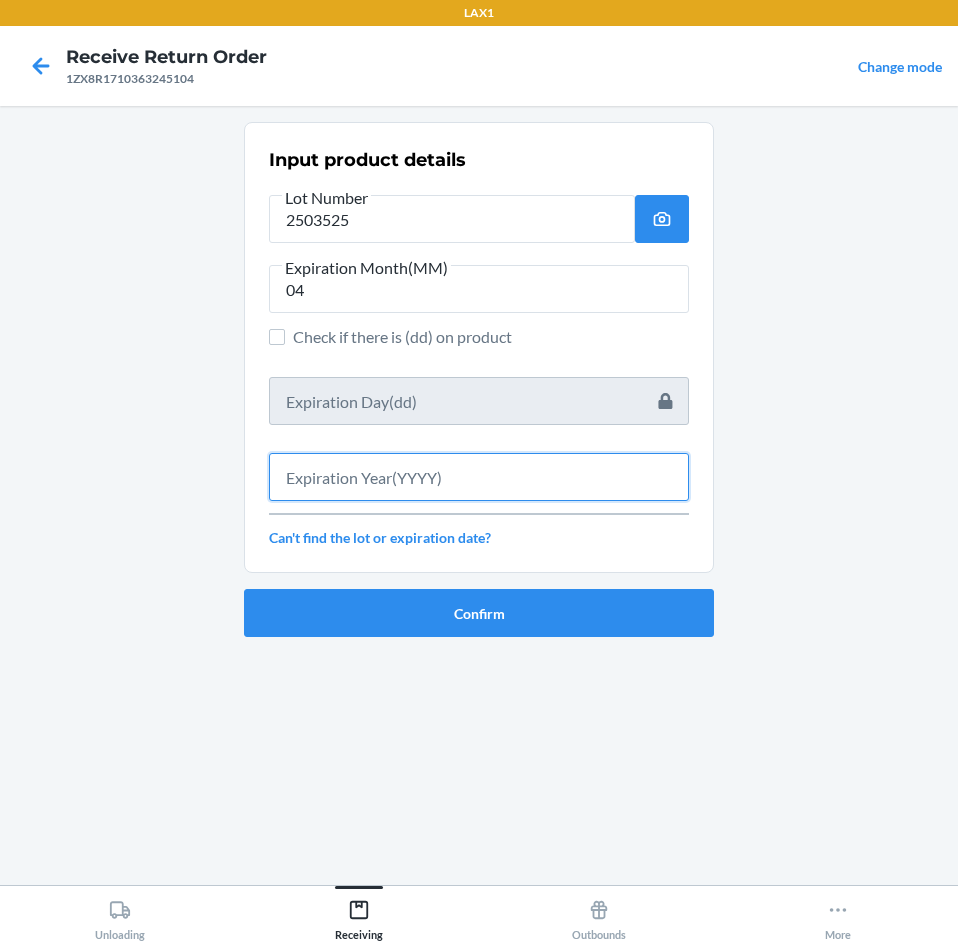 click at bounding box center [479, 477] 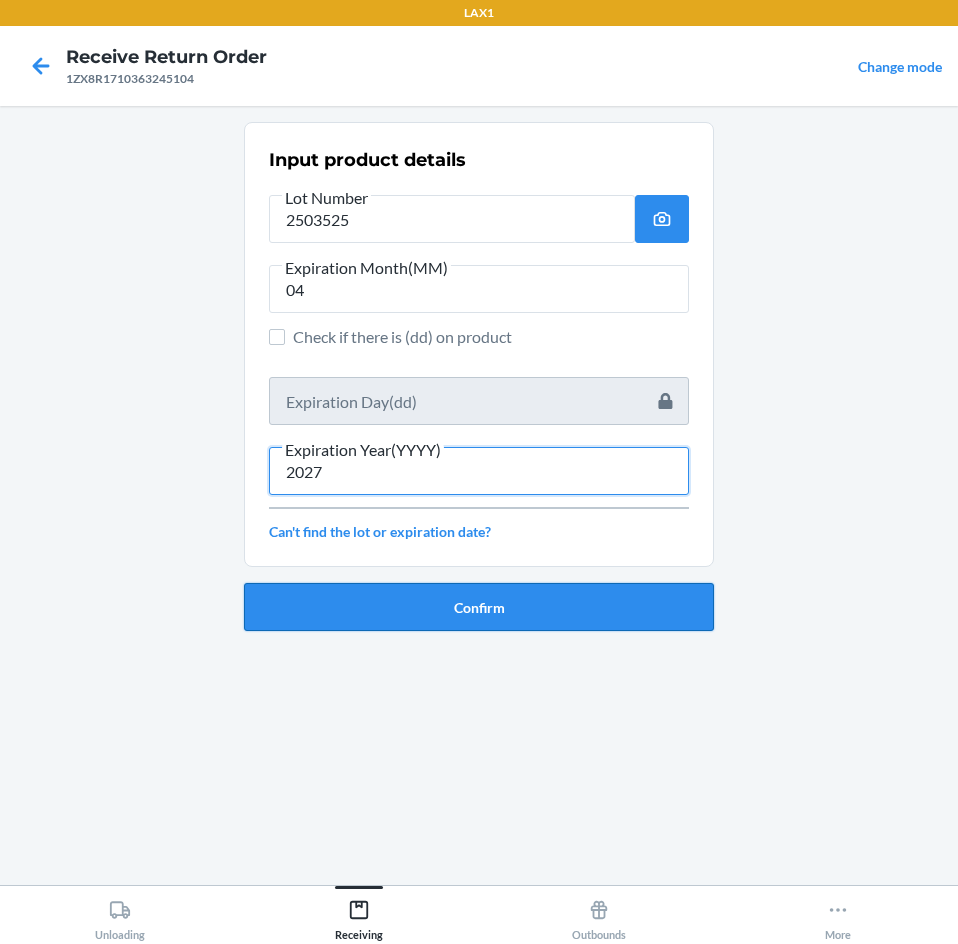 type on "2027" 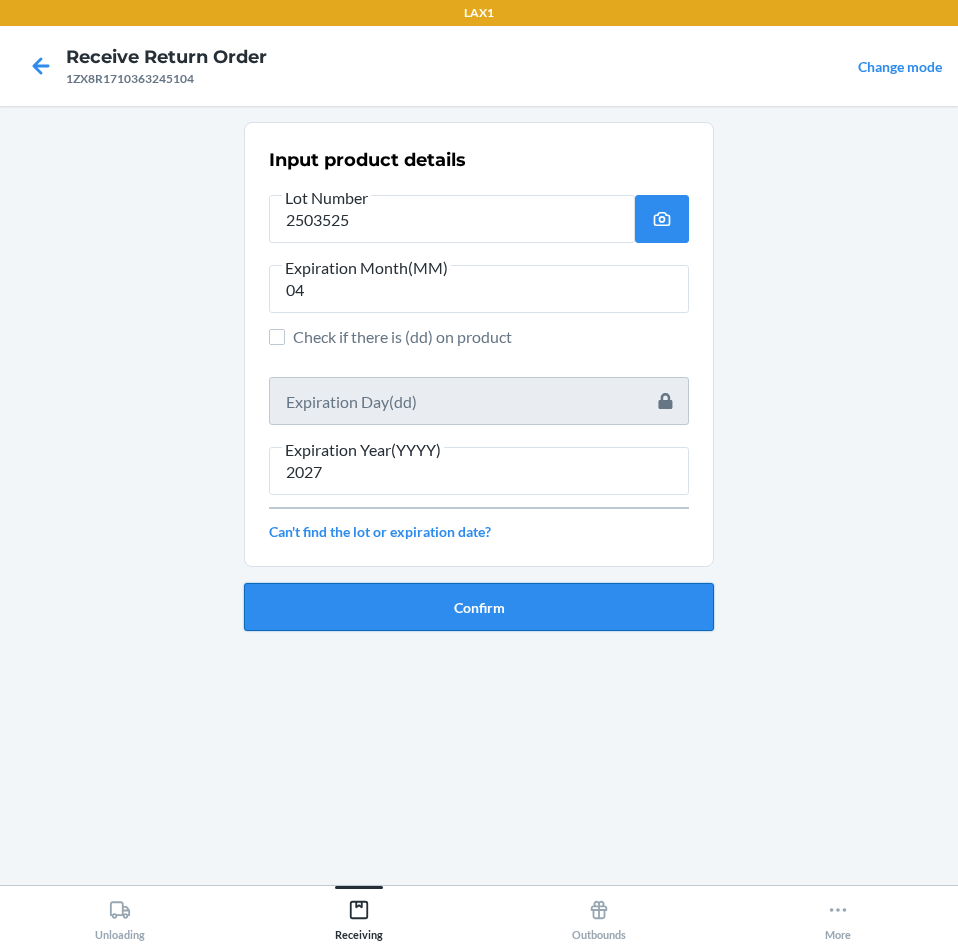 click on "Confirm" at bounding box center (479, 607) 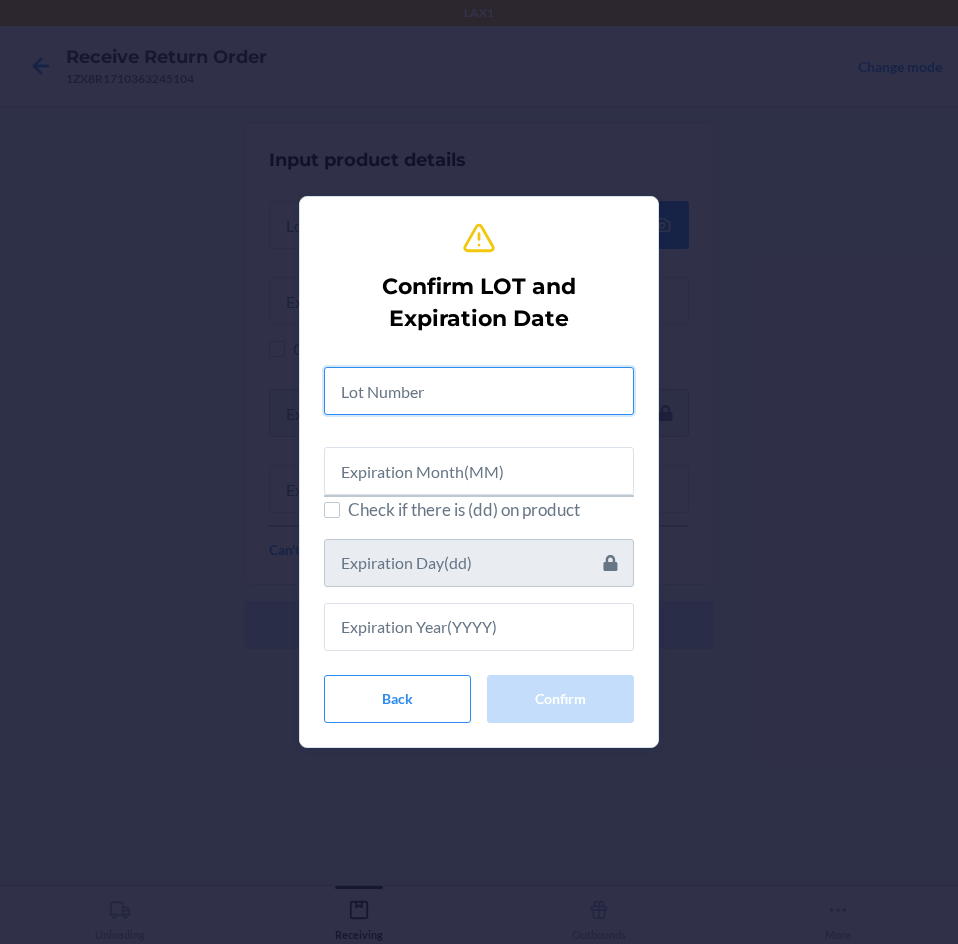 click at bounding box center (479, 391) 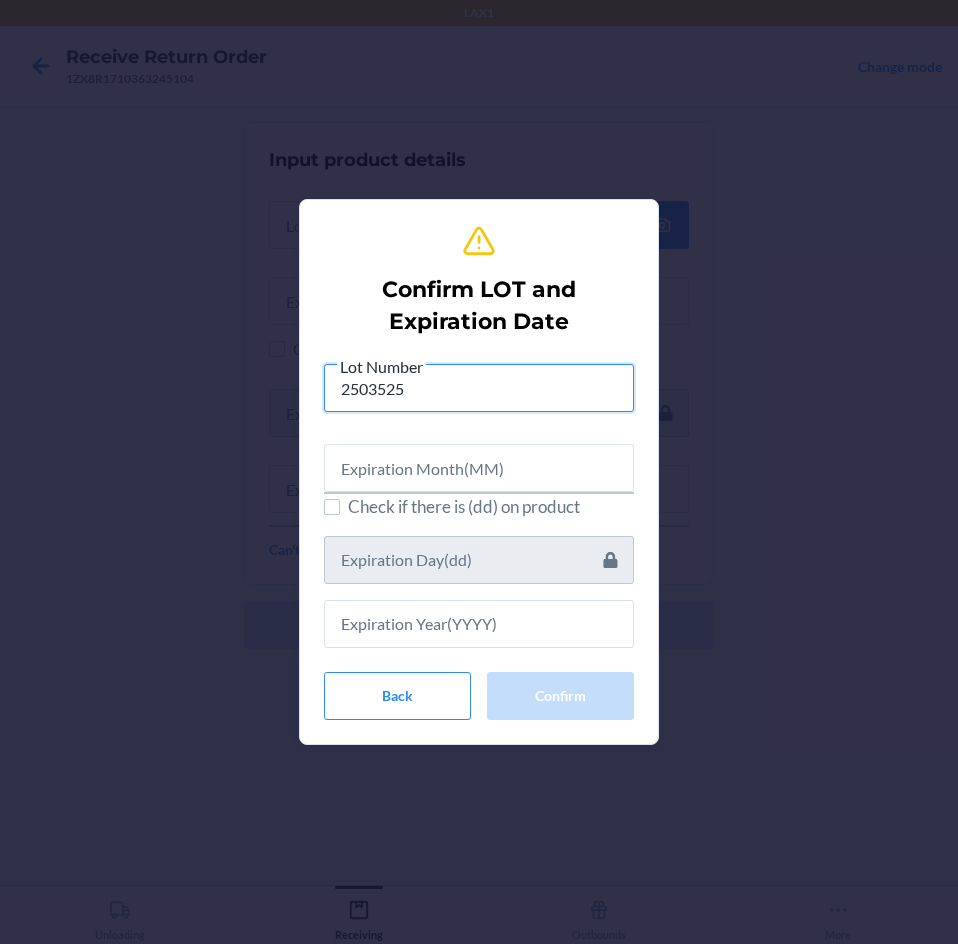 type on "2503525" 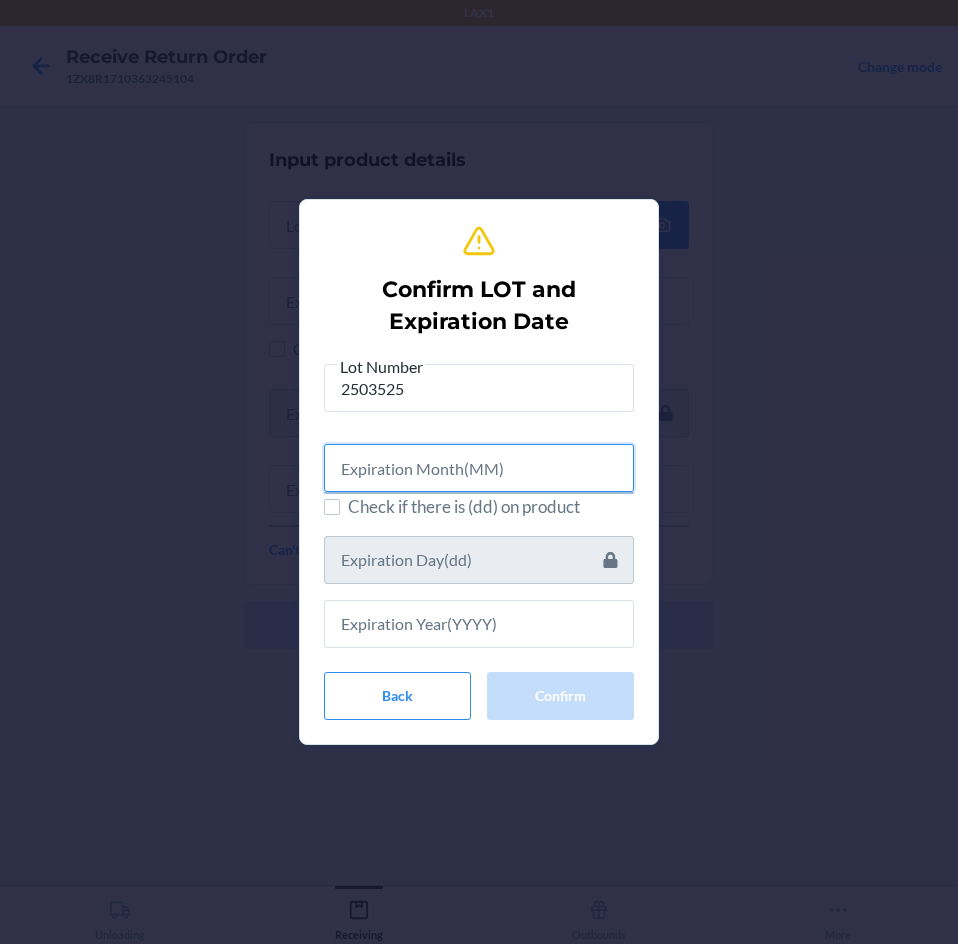 click at bounding box center (479, 468) 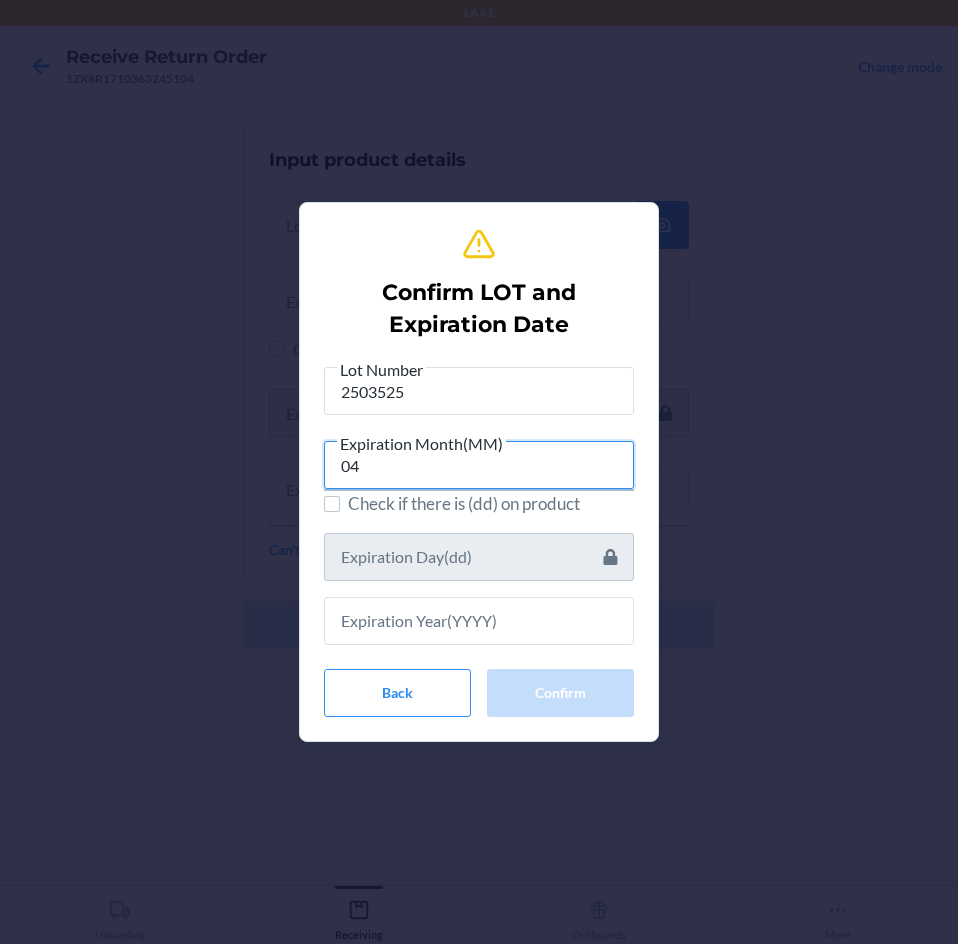 type on "04" 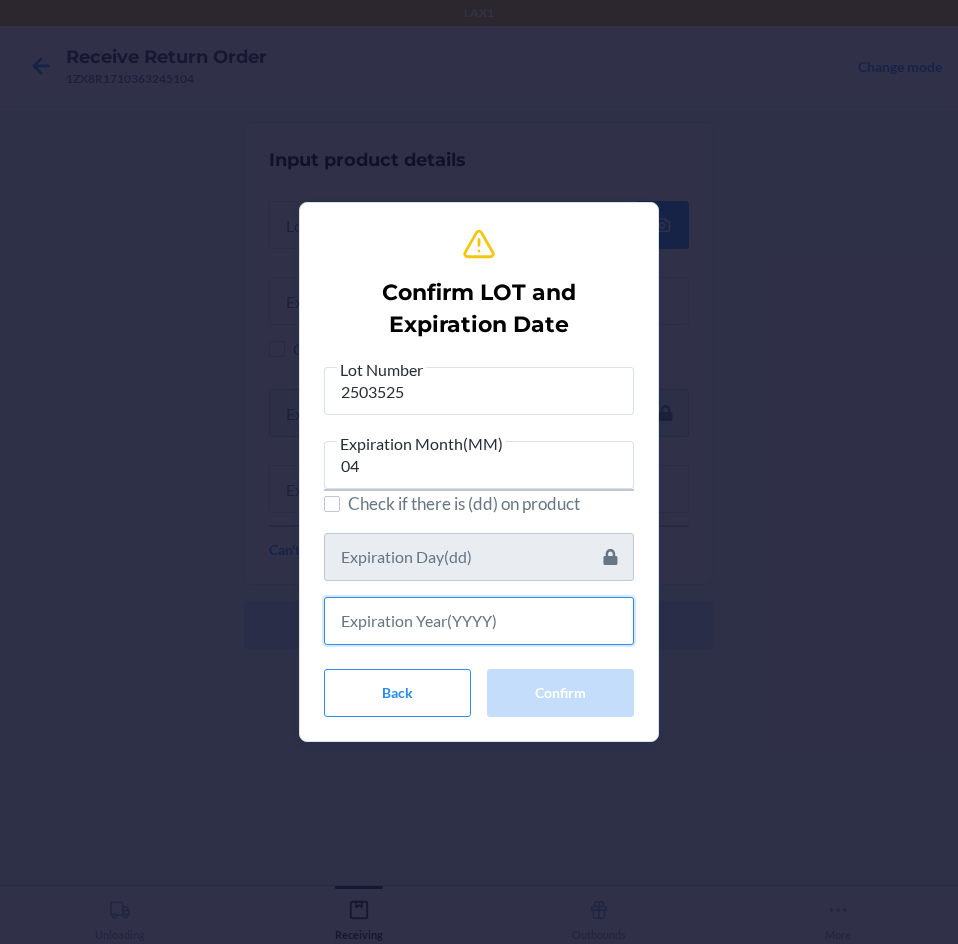 click at bounding box center (479, 621) 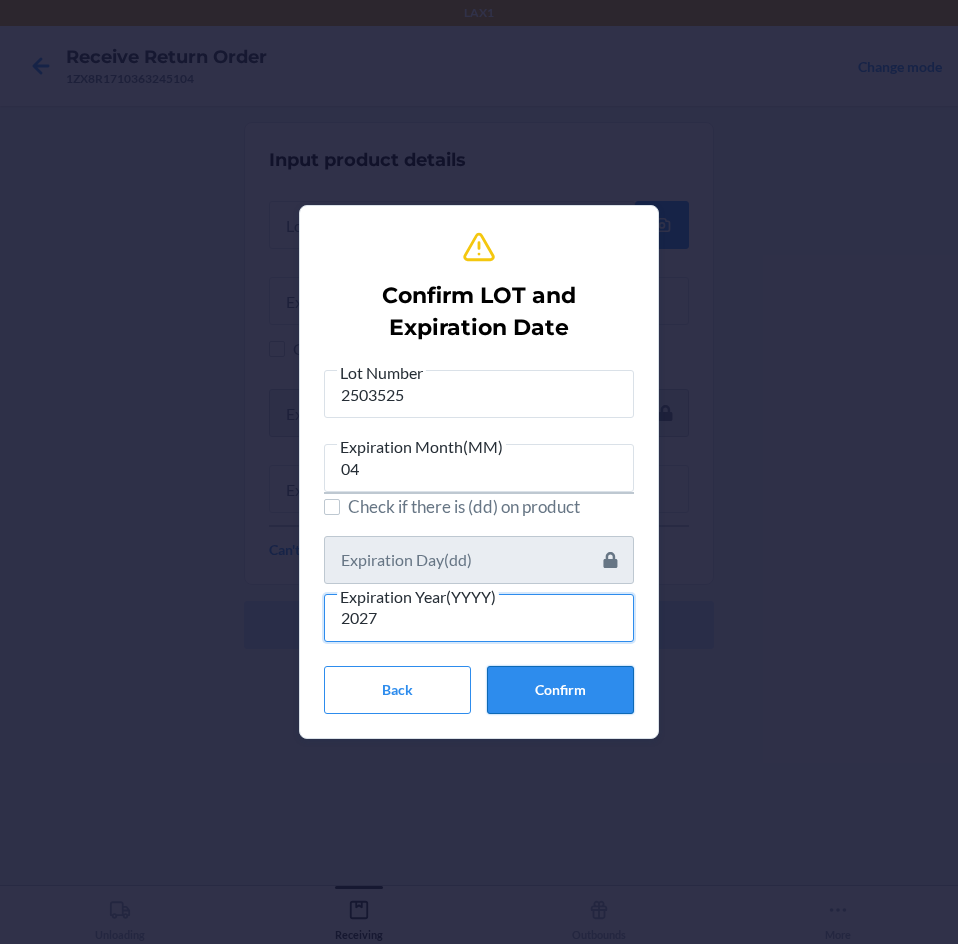type on "2027" 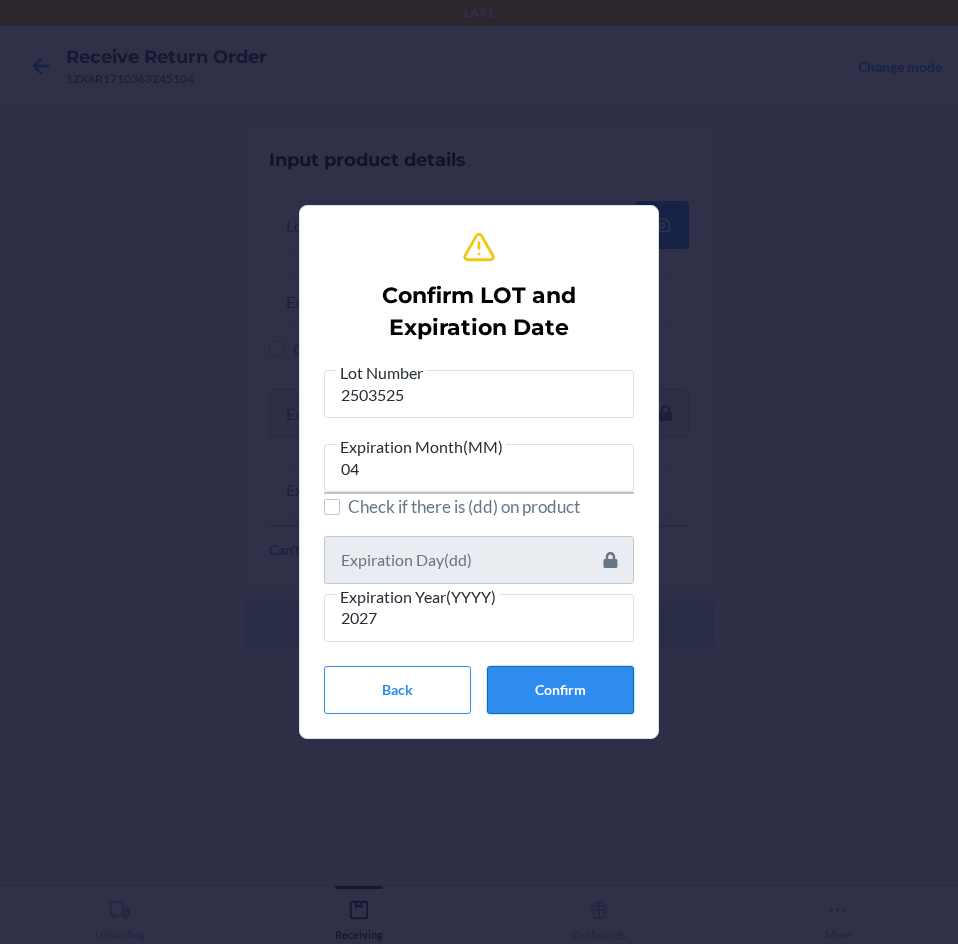 click on "Confirm" at bounding box center [560, 690] 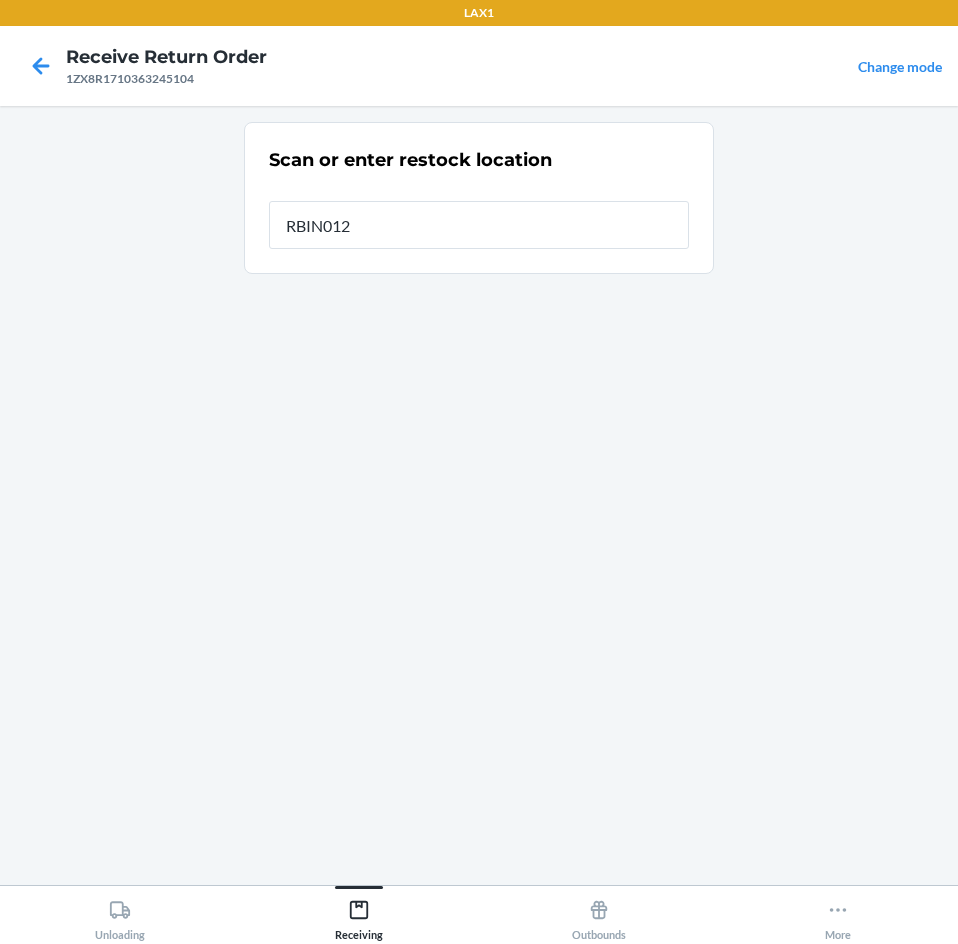 type on "RBIN012" 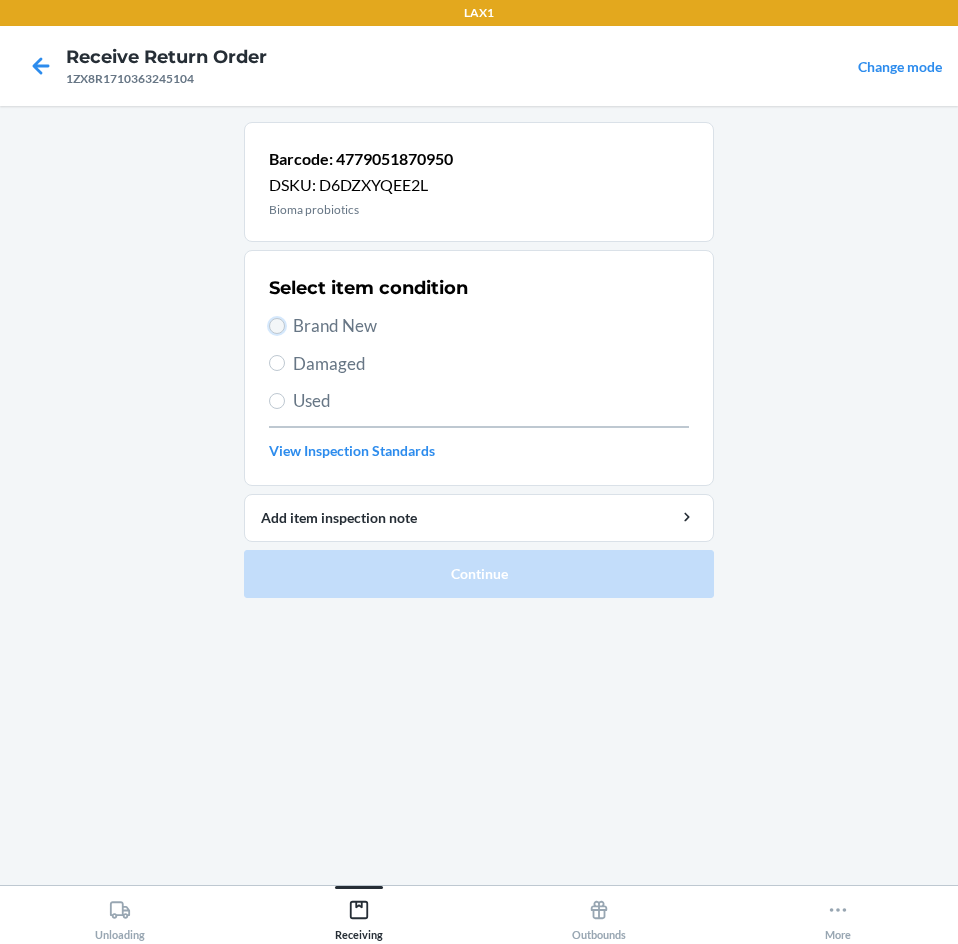 click on "Brand New" at bounding box center (277, 326) 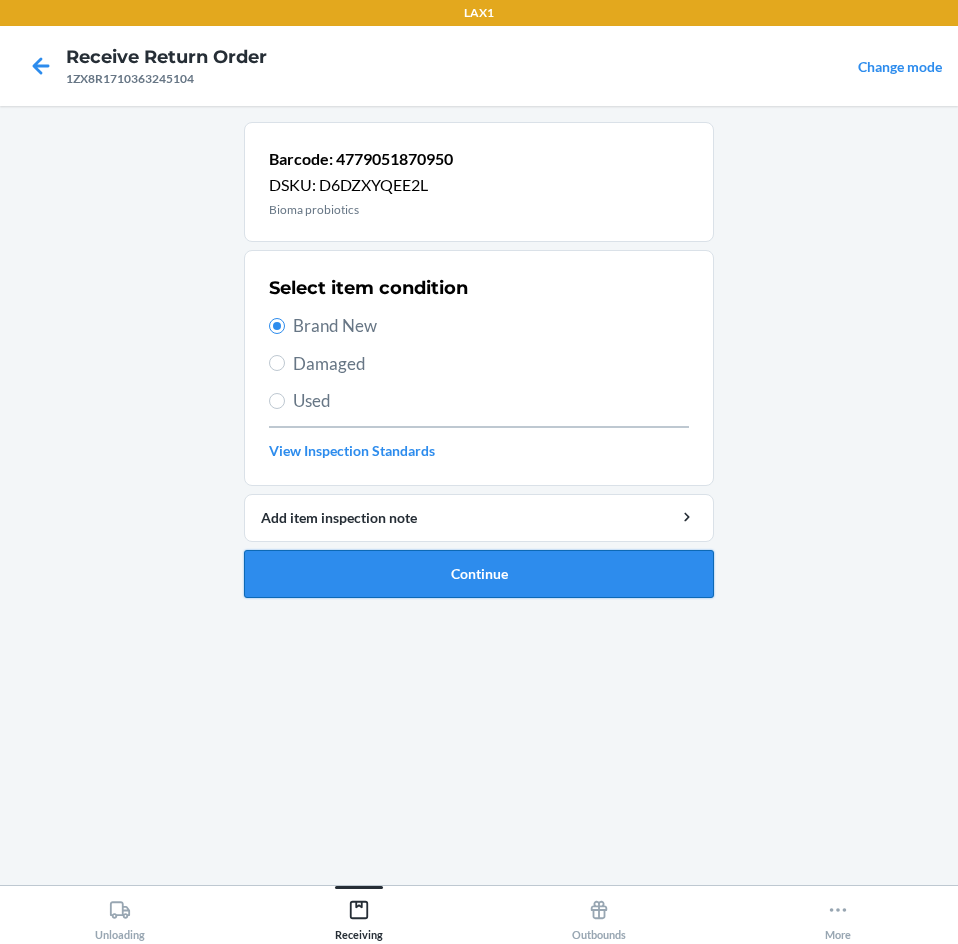 click on "Continue" at bounding box center (479, 574) 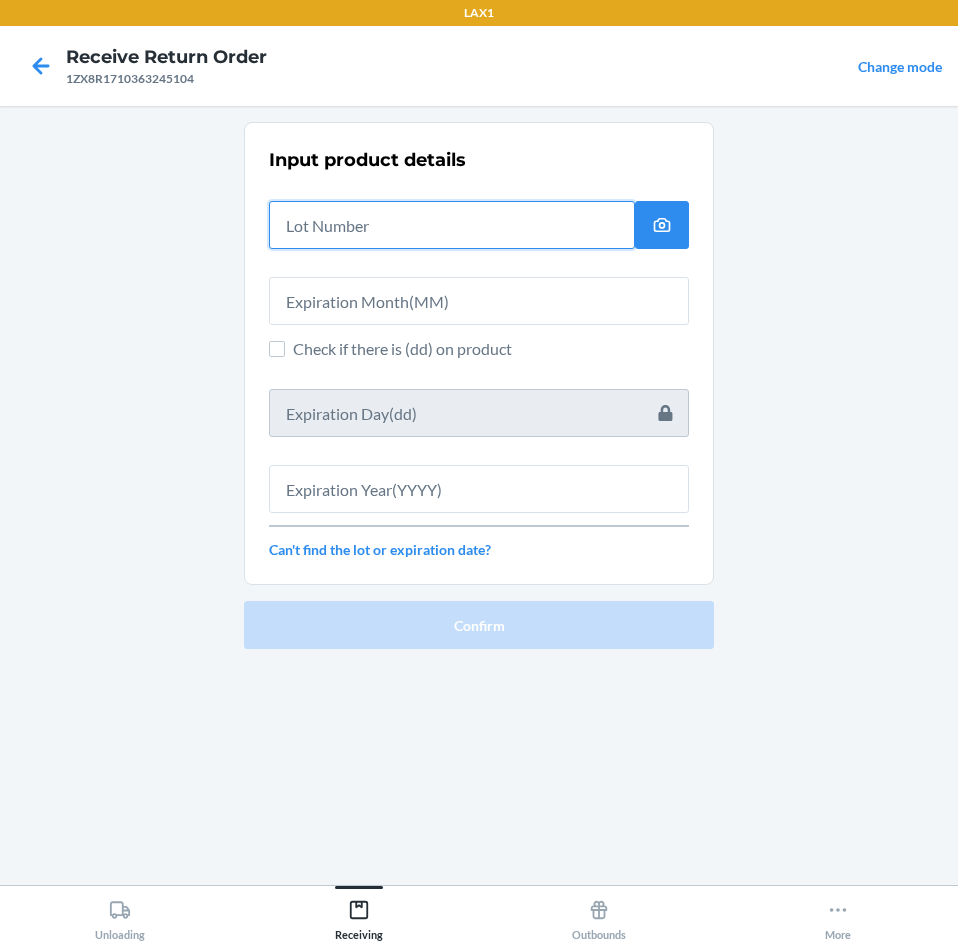 click at bounding box center (452, 225) 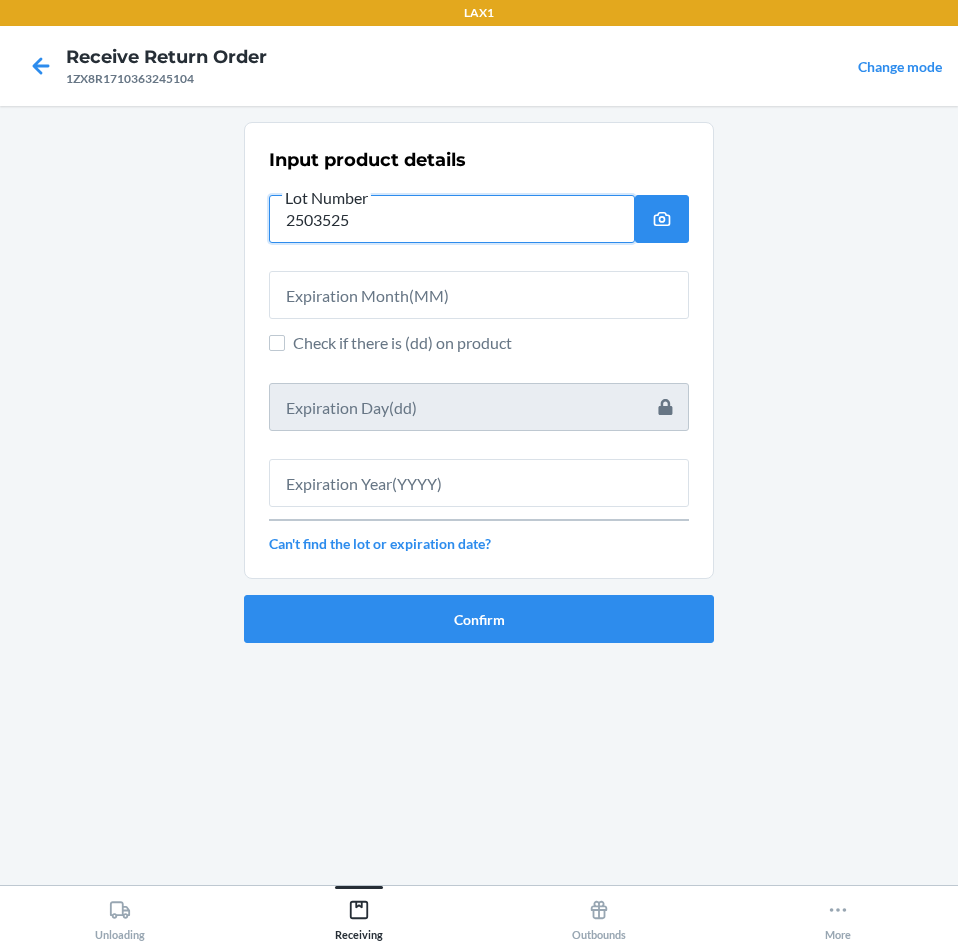 type on "2503525" 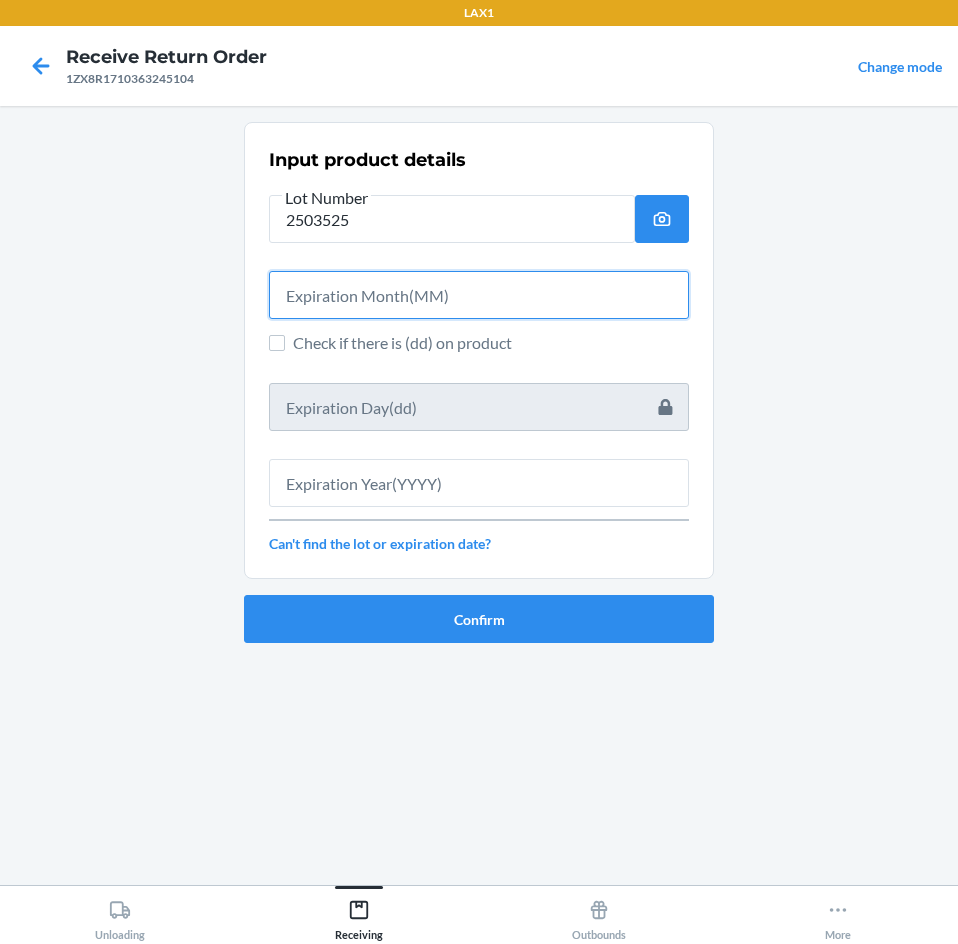 click at bounding box center (479, 295) 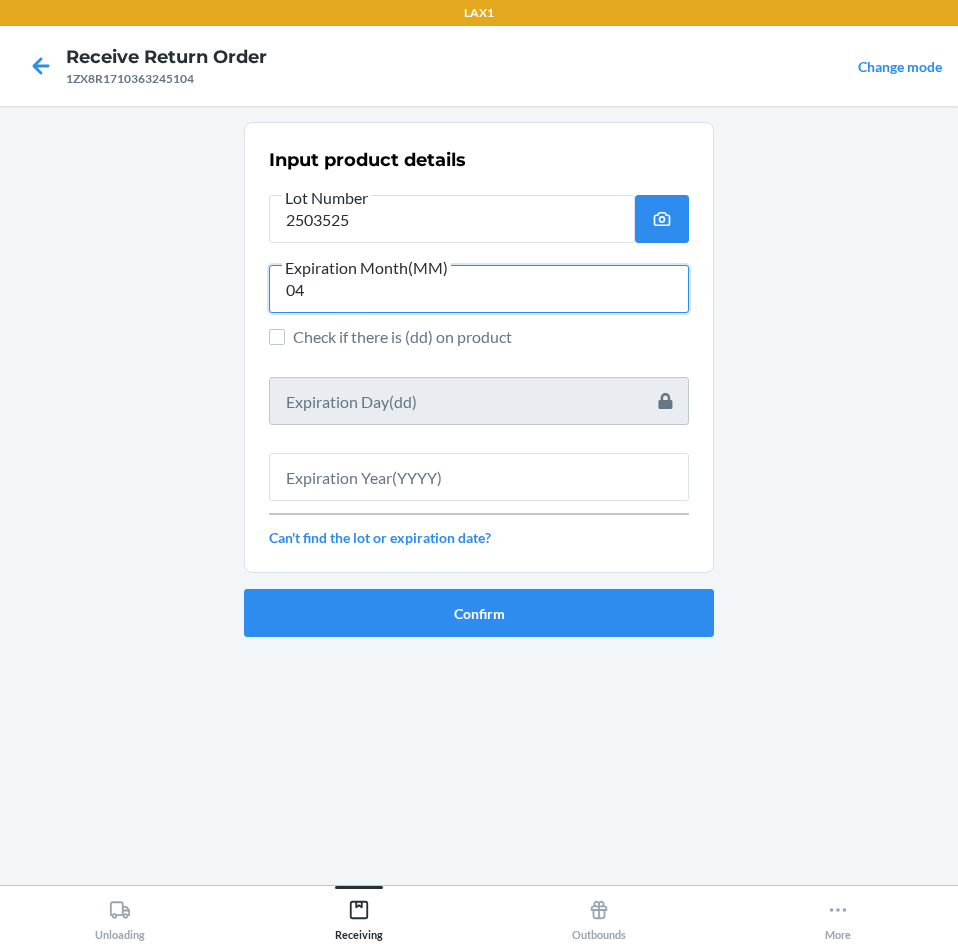 type on "04" 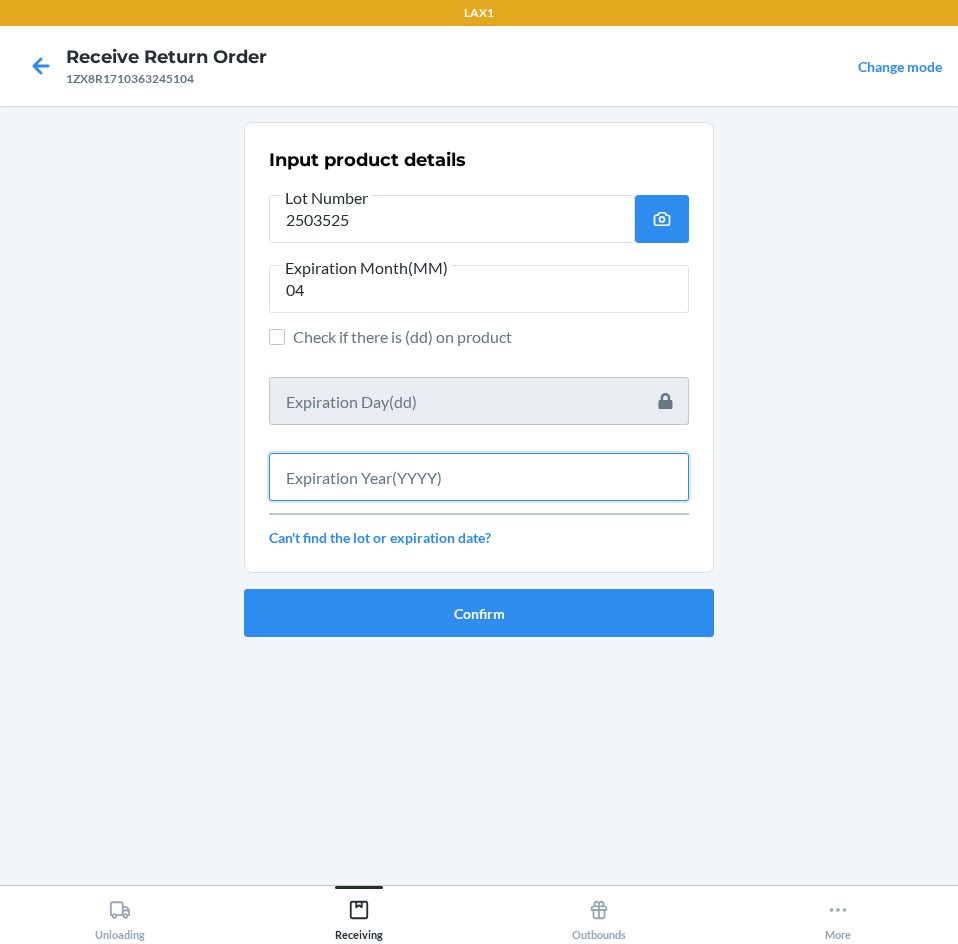 drag, startPoint x: 529, startPoint y: 464, endPoint x: 532, endPoint y: 483, distance: 19.235384 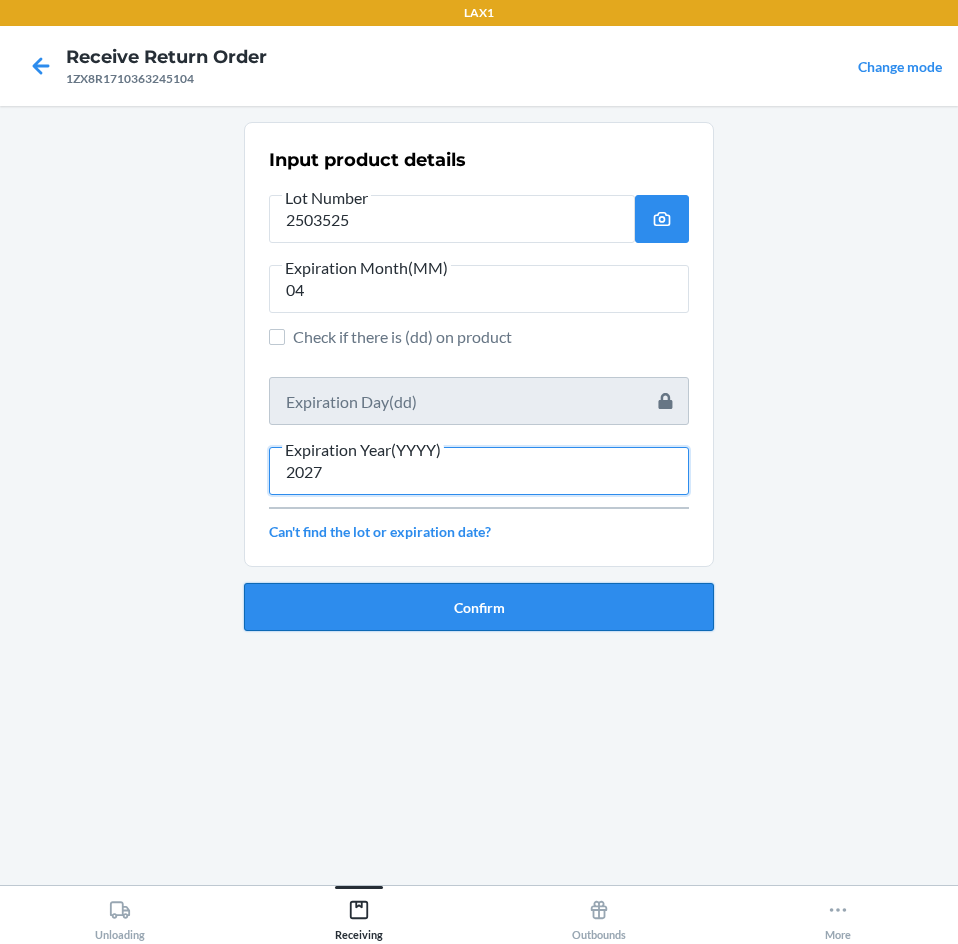 type on "2027" 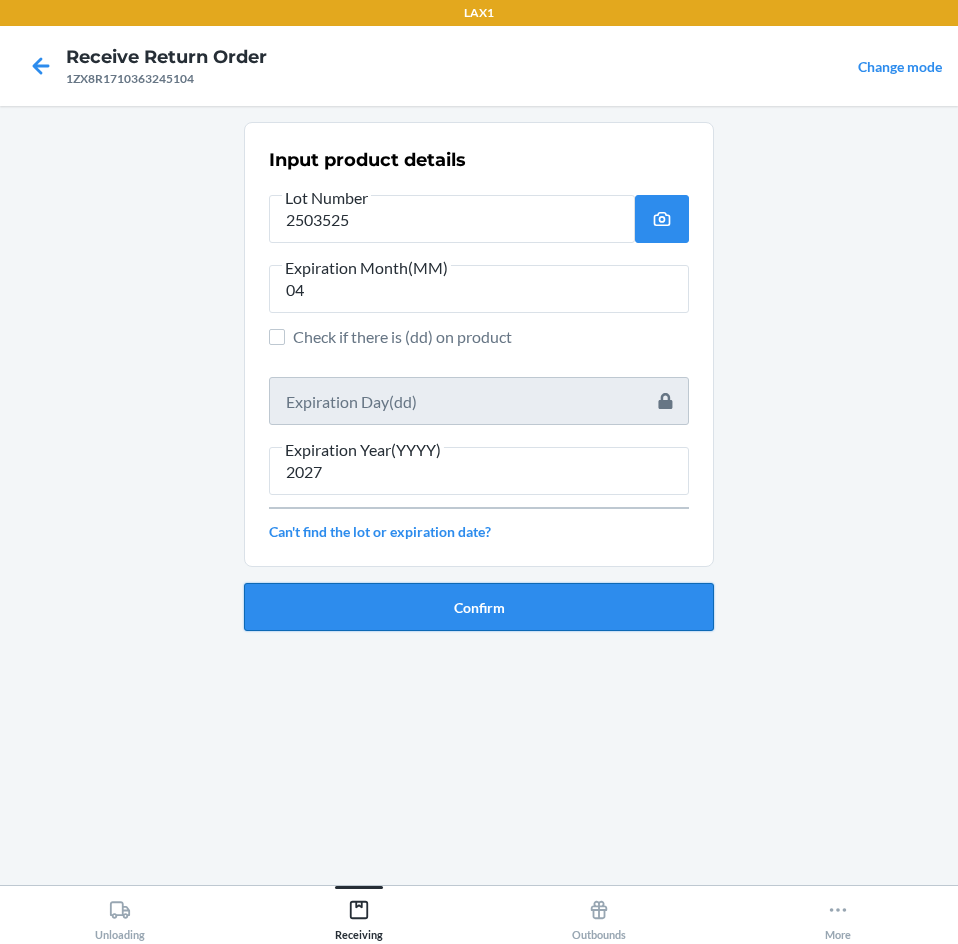 click on "Confirm" at bounding box center [479, 607] 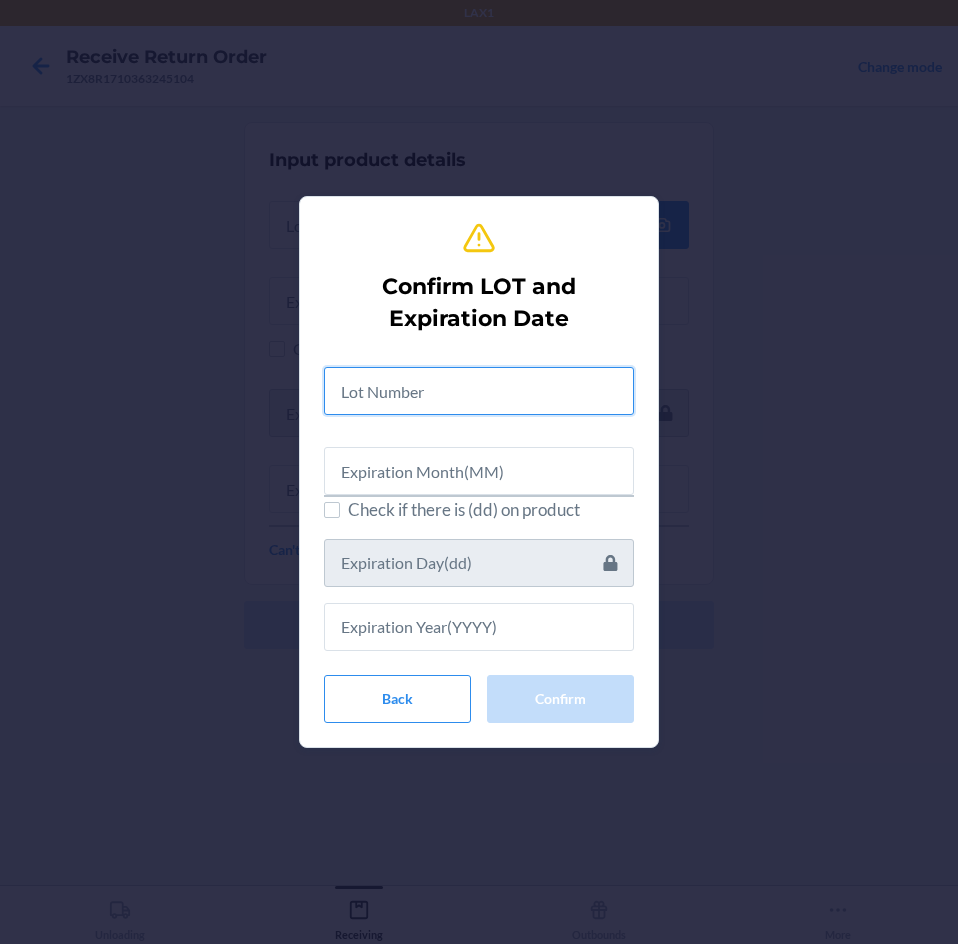 drag, startPoint x: 515, startPoint y: 388, endPoint x: 514, endPoint y: 400, distance: 12.0415945 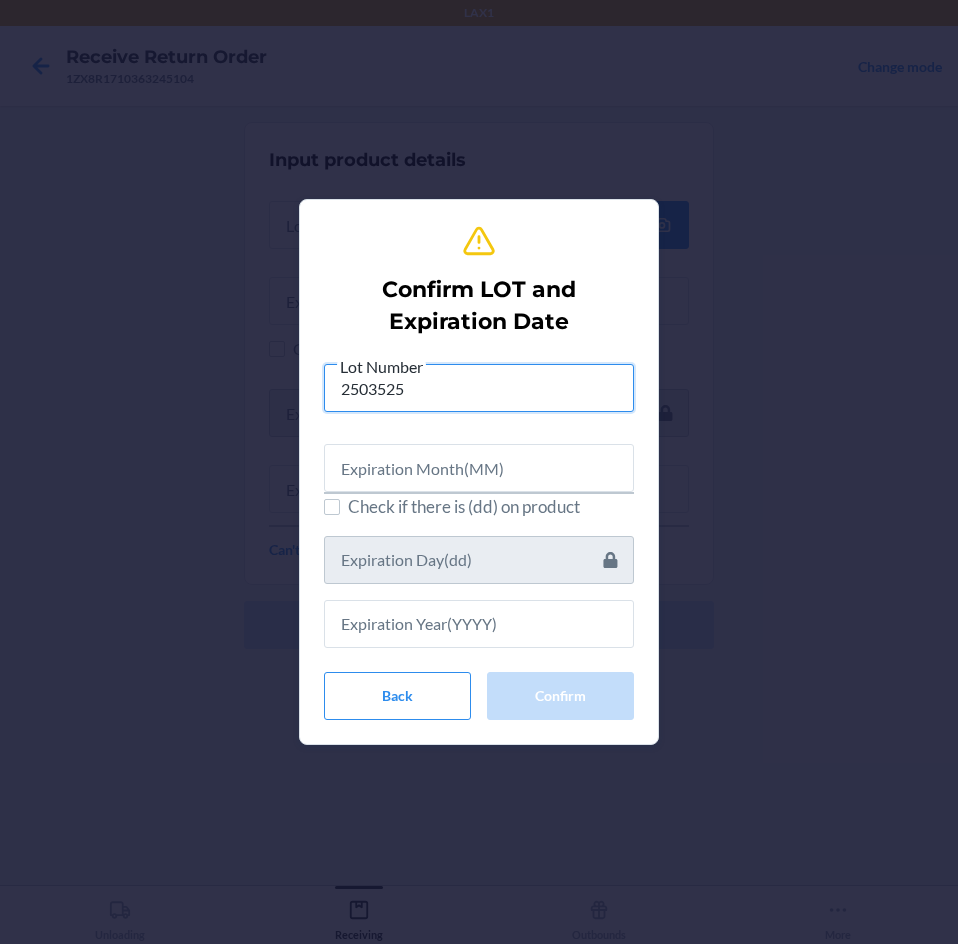 type on "2503525" 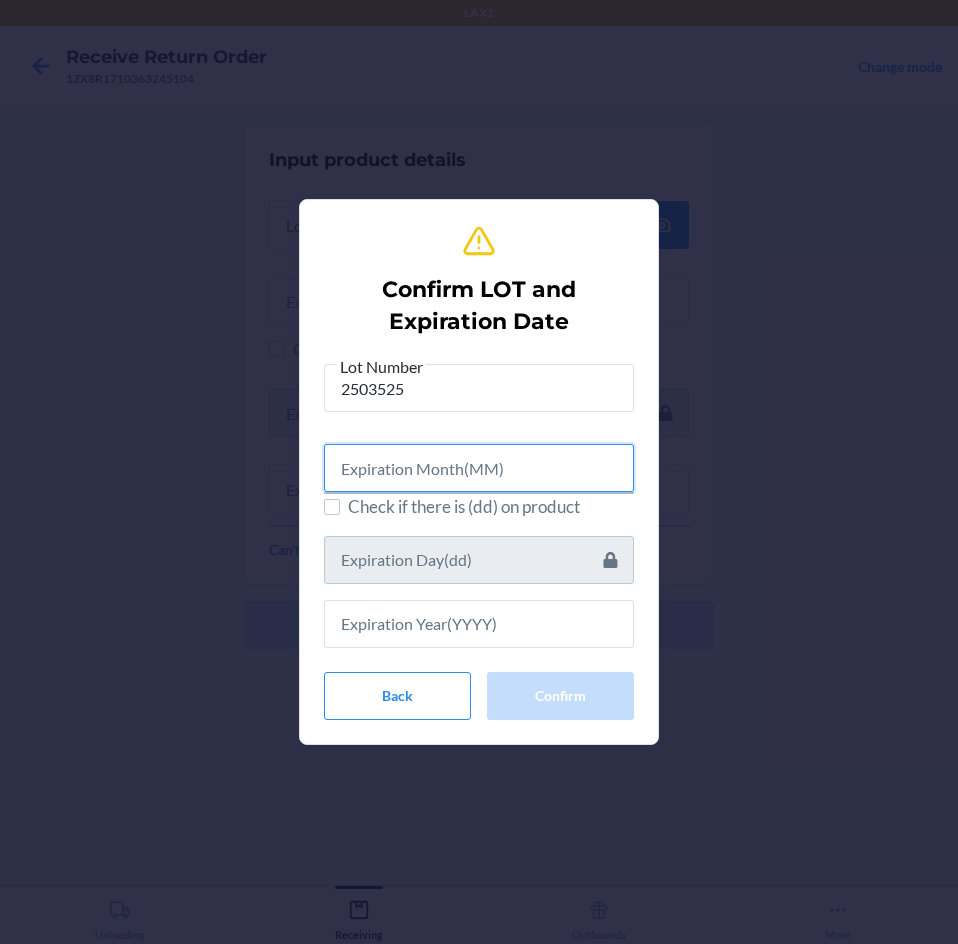 drag, startPoint x: 450, startPoint y: 466, endPoint x: 464, endPoint y: 477, distance: 17.804493 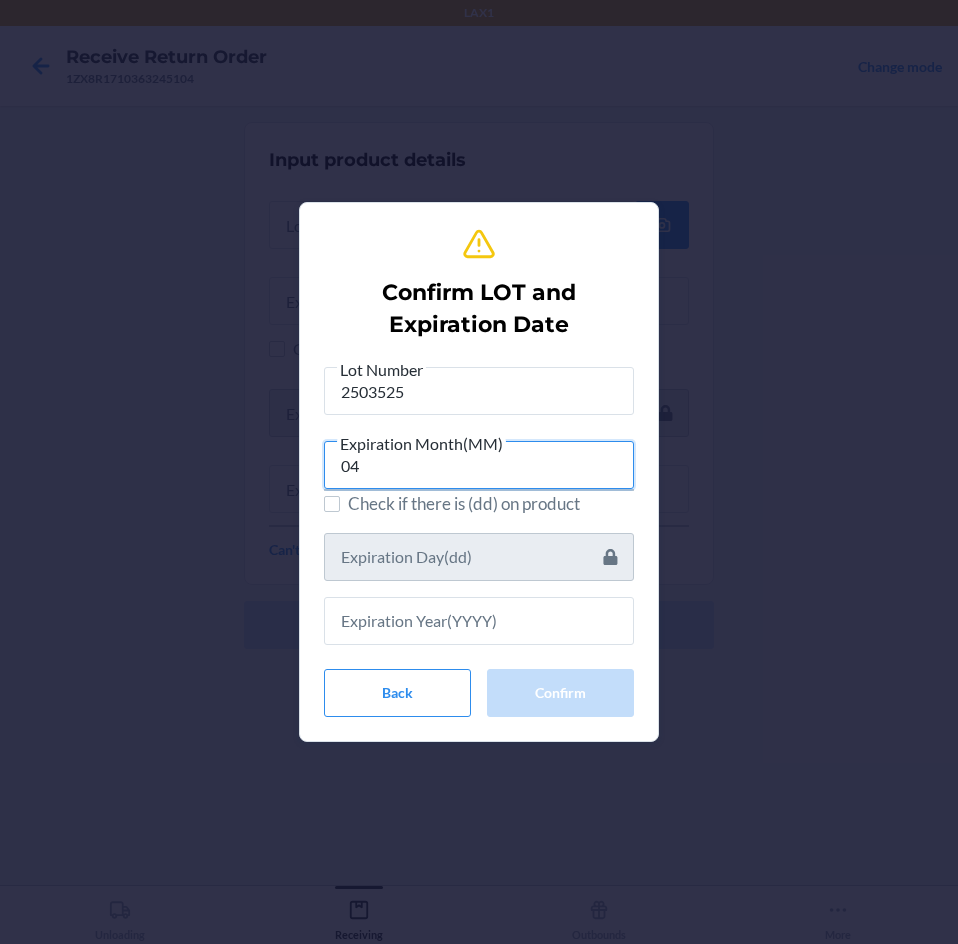 type on "04" 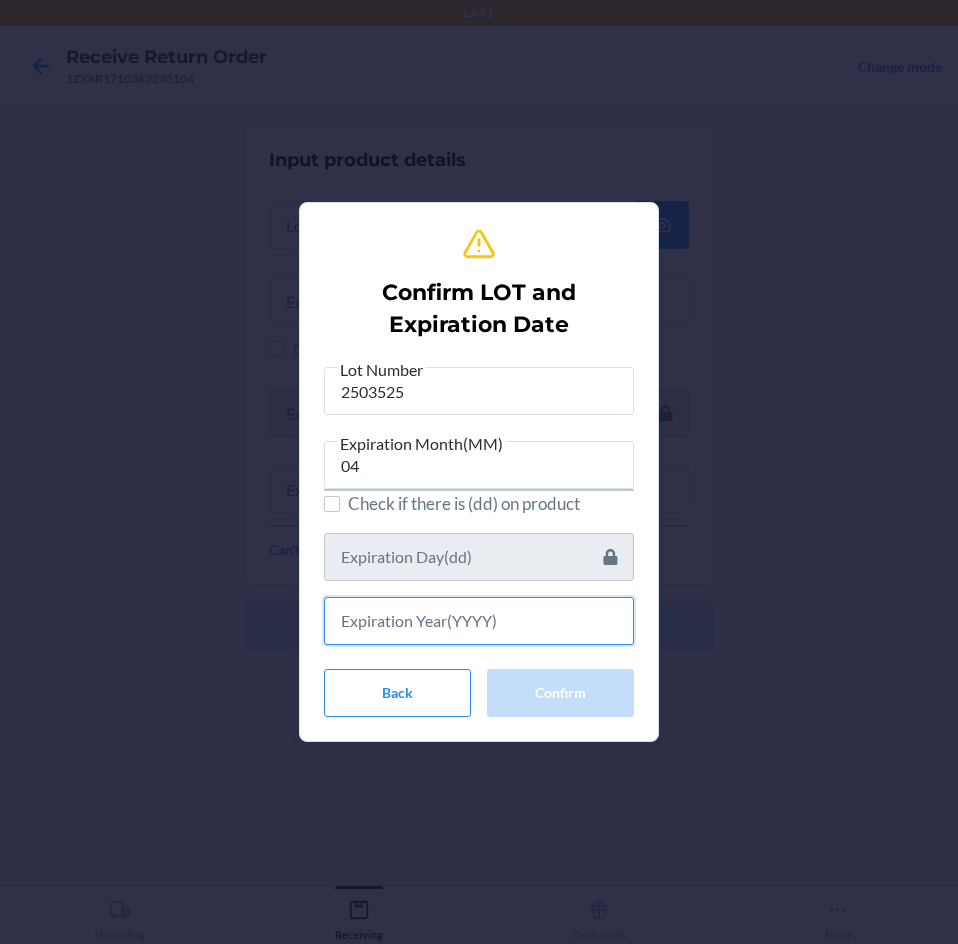 drag, startPoint x: 405, startPoint y: 620, endPoint x: 423, endPoint y: 642, distance: 28.42534 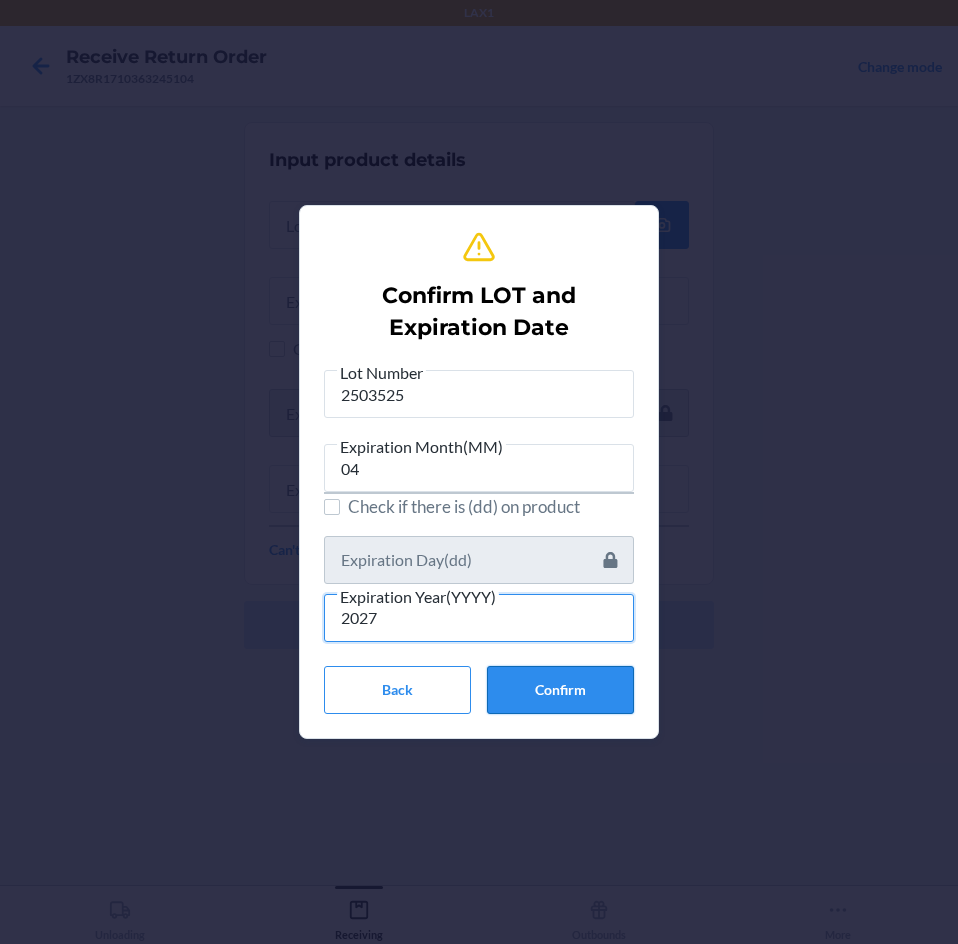 type on "2027" 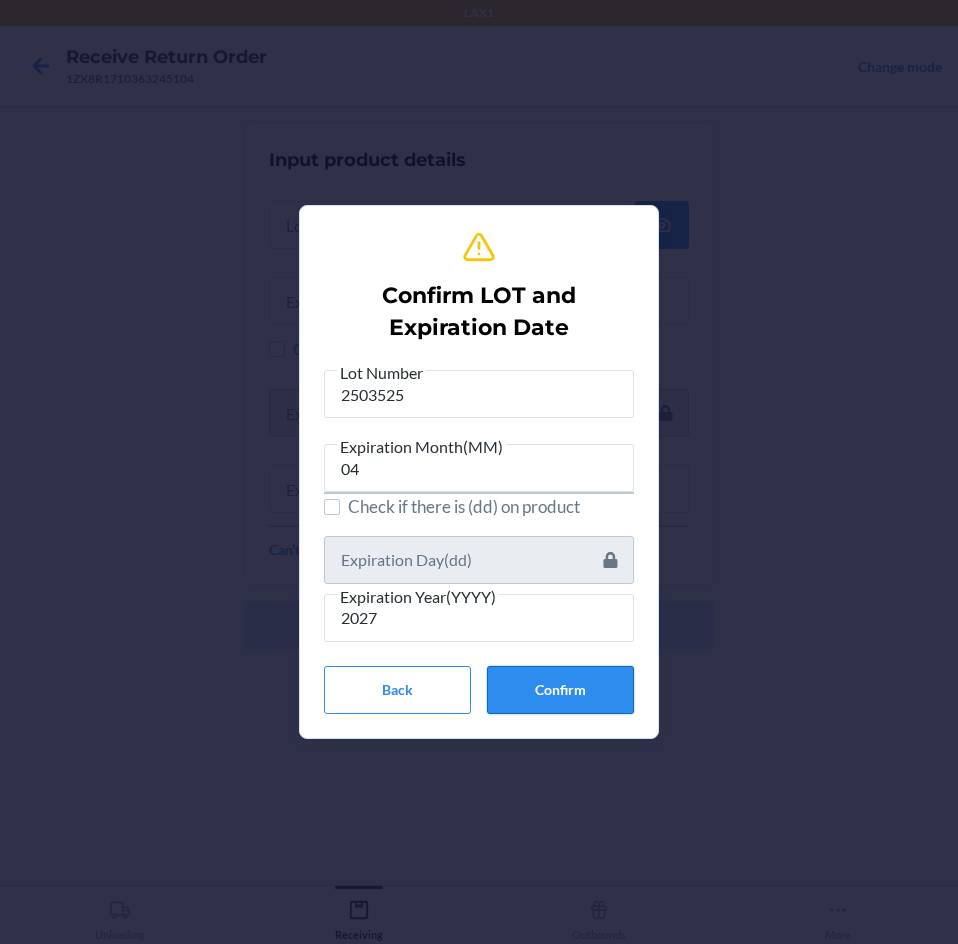 click on "Confirm" at bounding box center [560, 690] 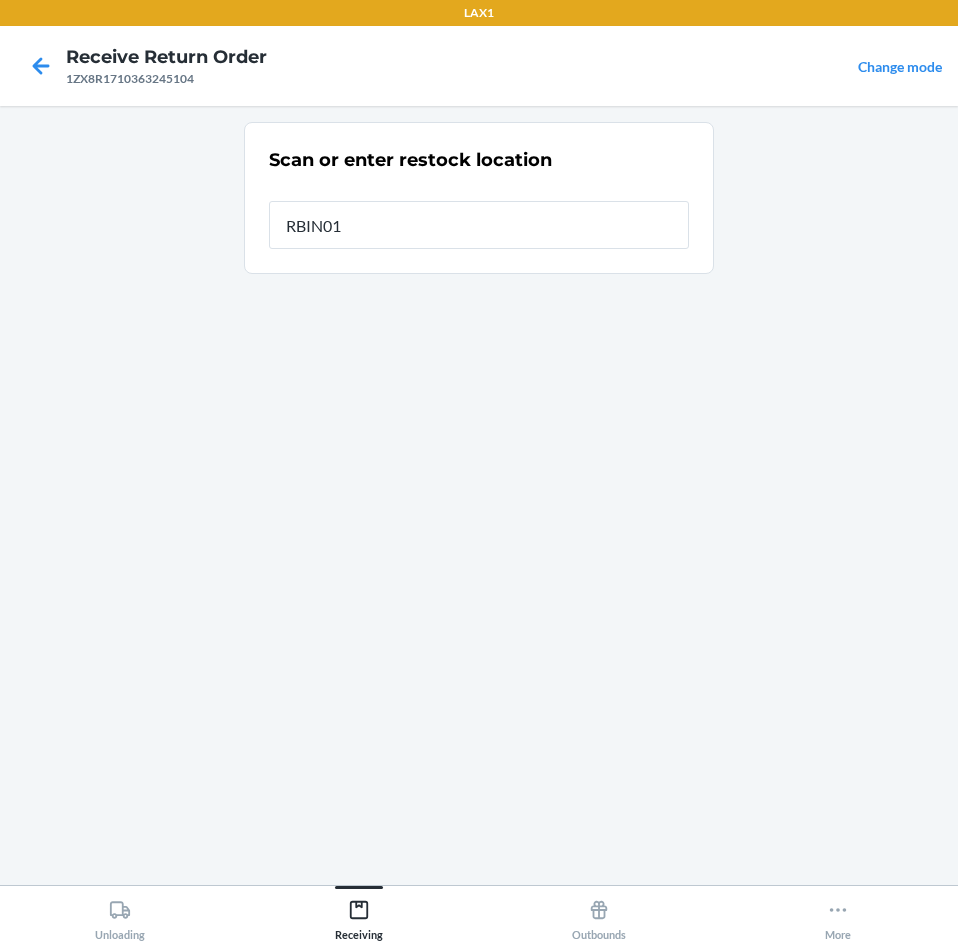 type on "RBIN012" 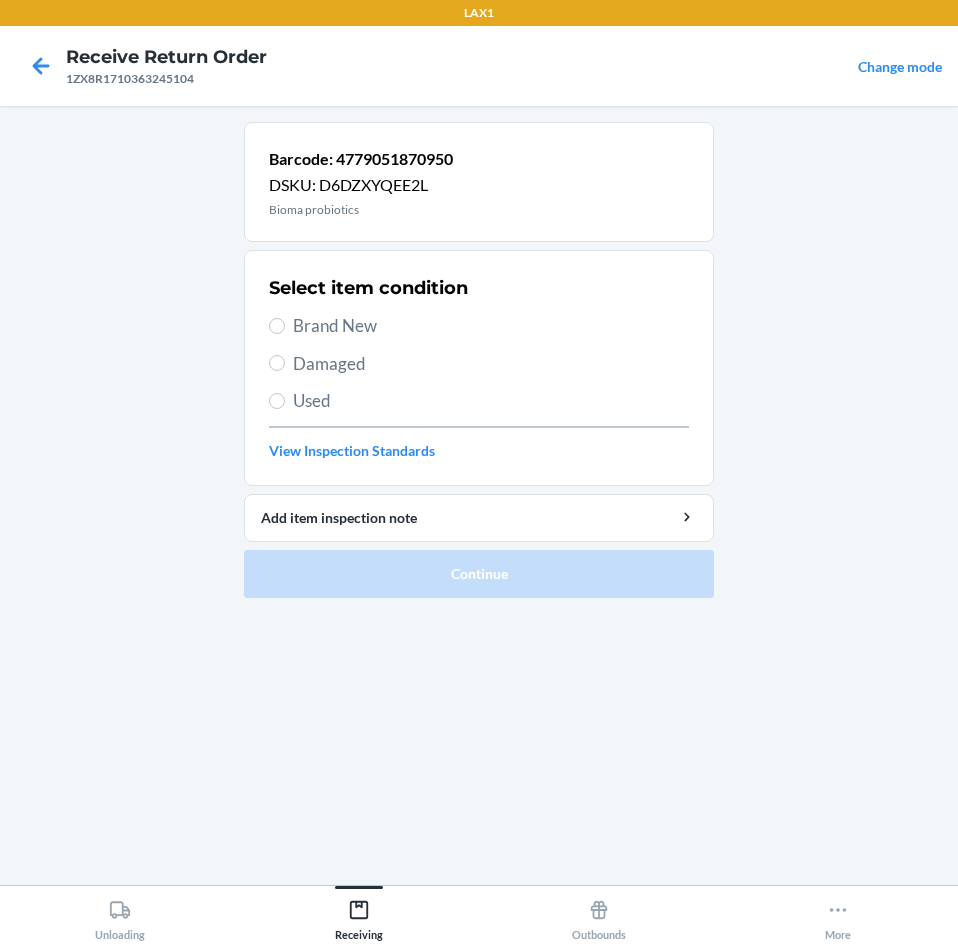 drag, startPoint x: 271, startPoint y: 318, endPoint x: 311, endPoint y: 350, distance: 51.224995 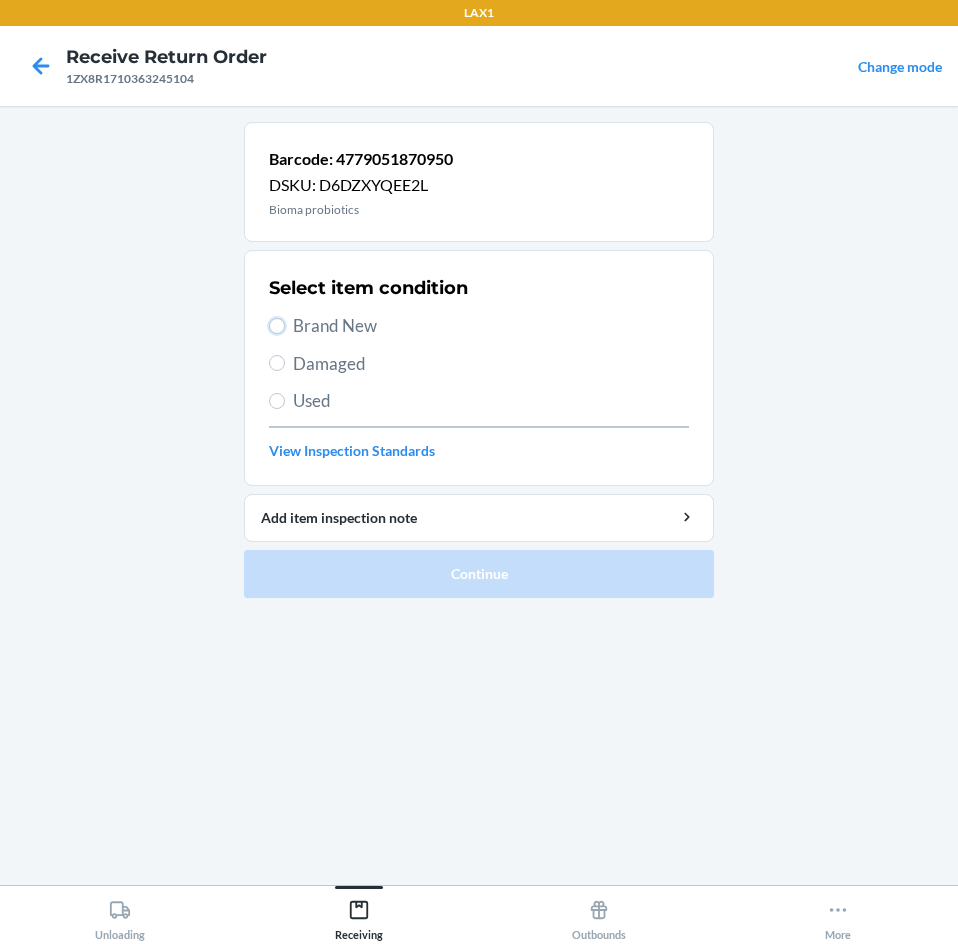 click on "Brand New" at bounding box center [277, 326] 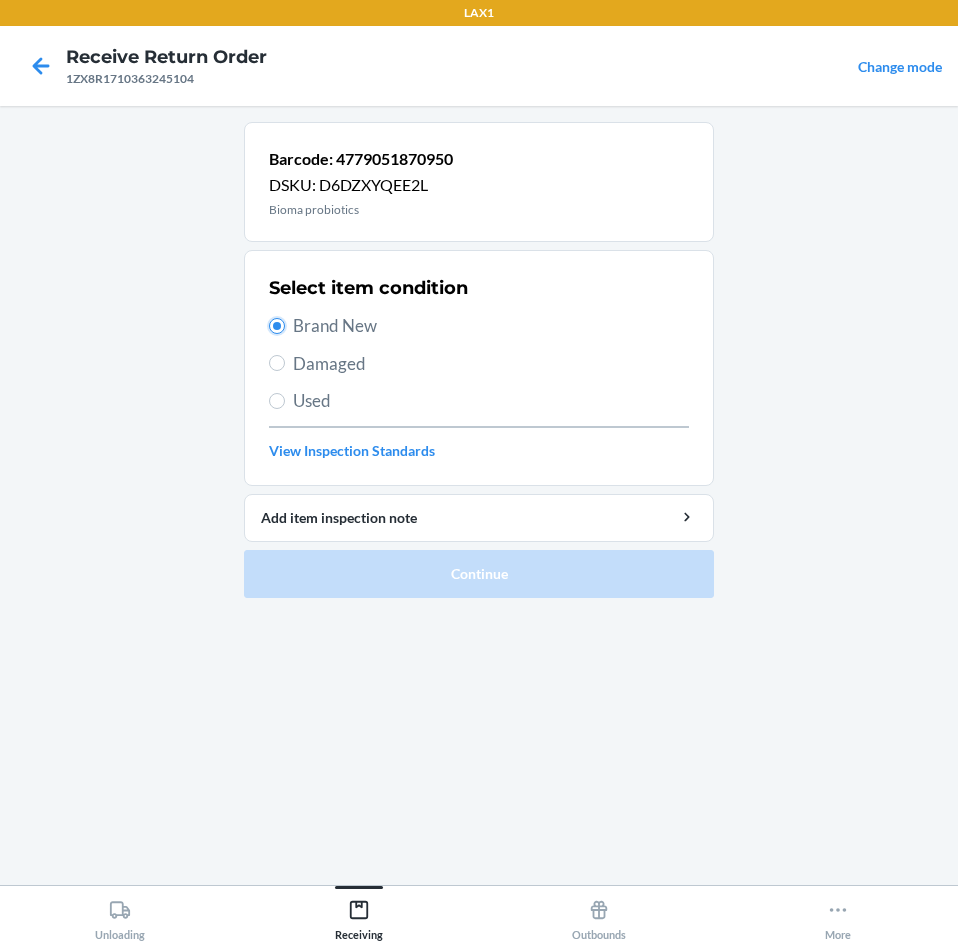 radio on "true" 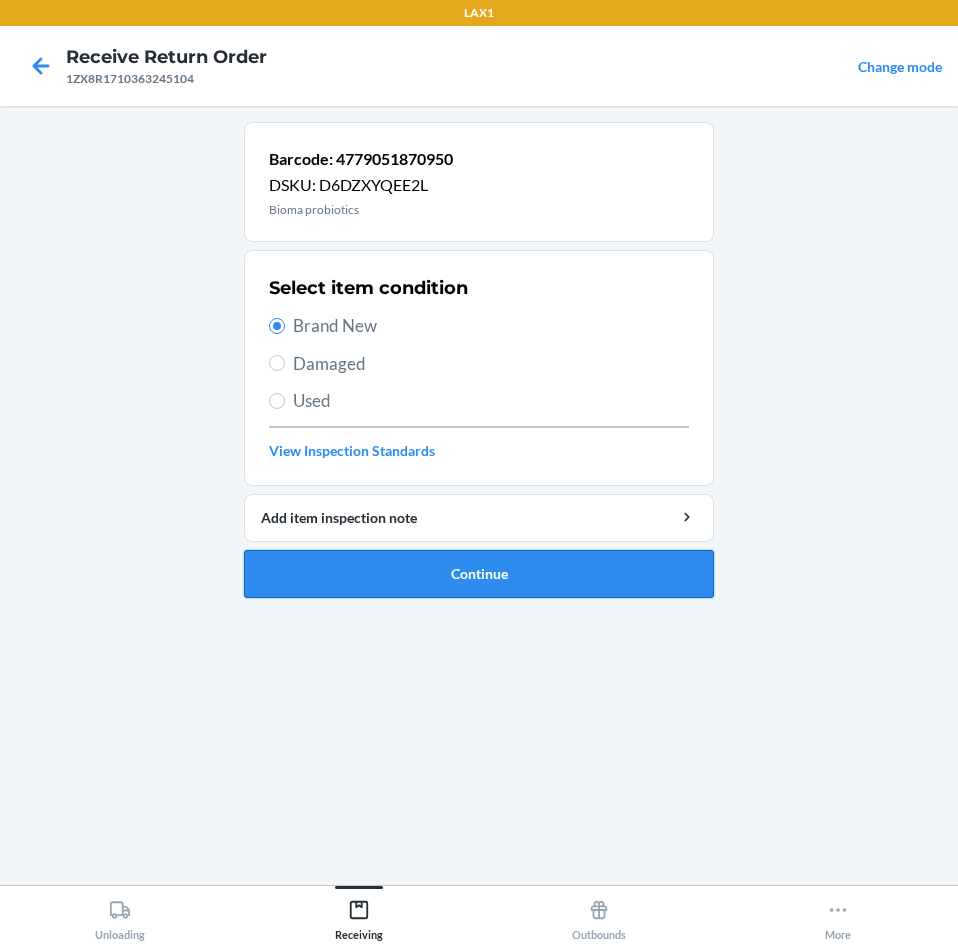 click on "Continue" at bounding box center (479, 574) 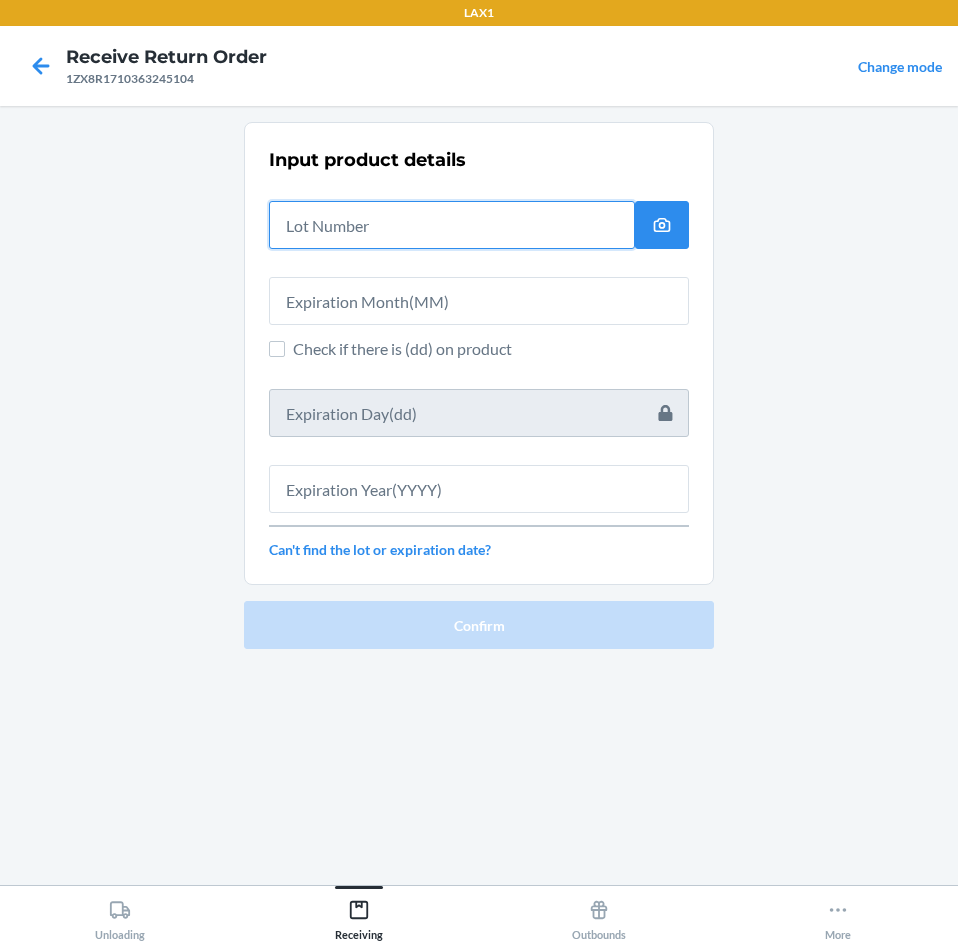 click at bounding box center (452, 225) 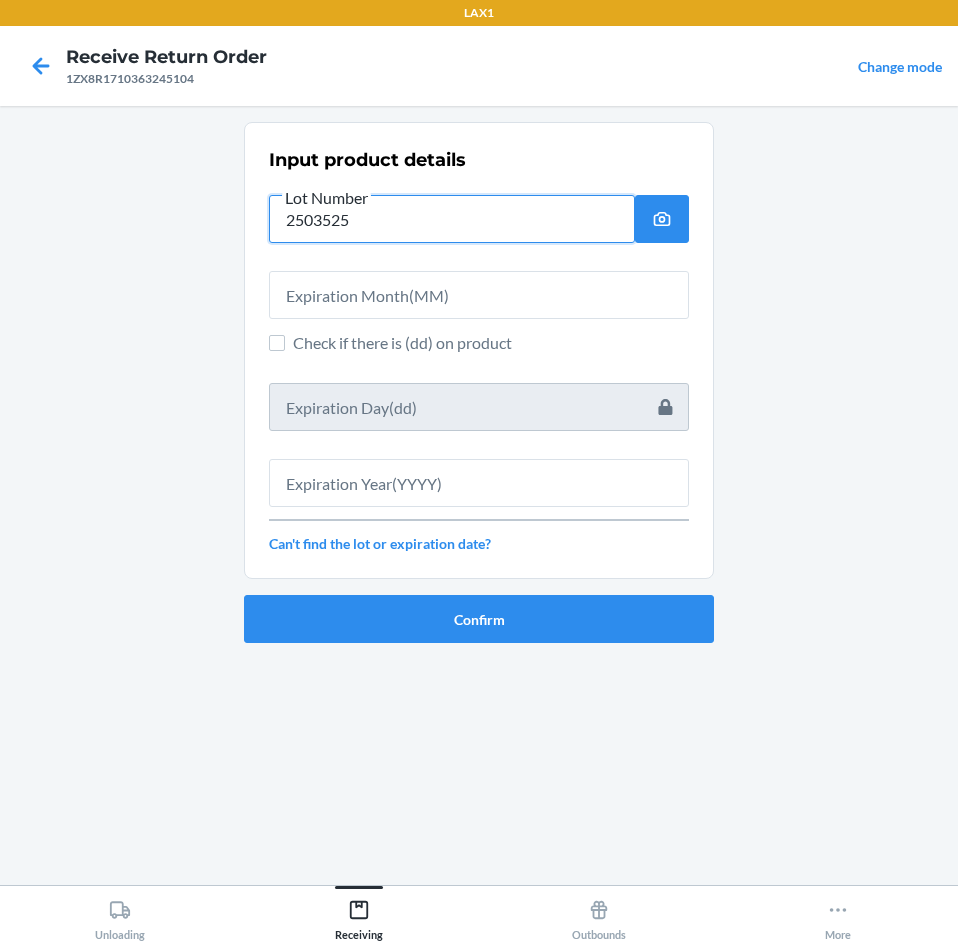 type on "2503525" 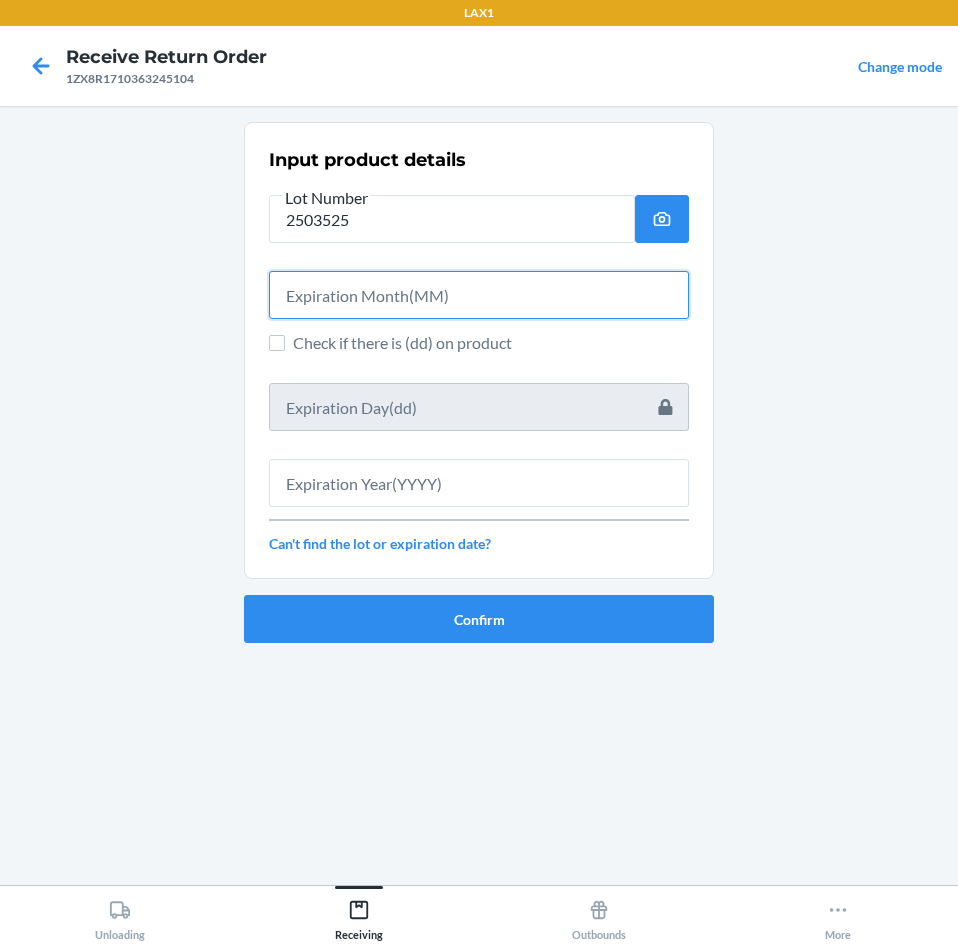 click at bounding box center (479, 295) 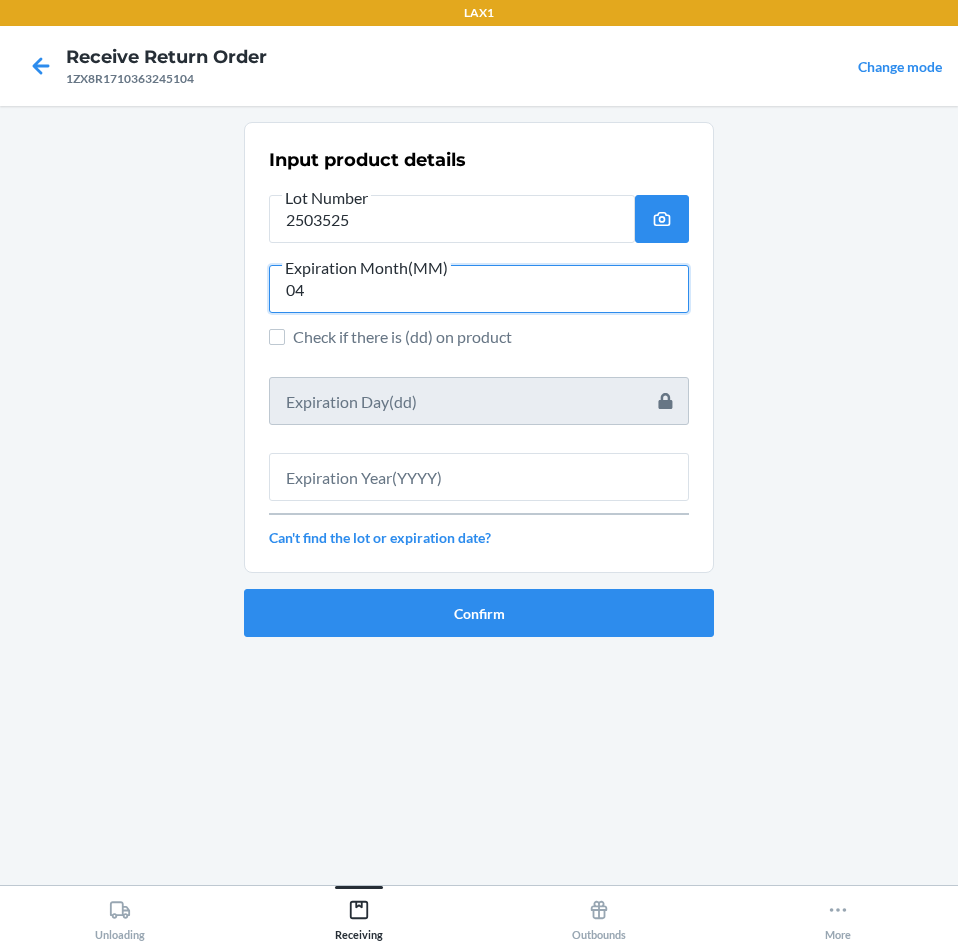 type on "04" 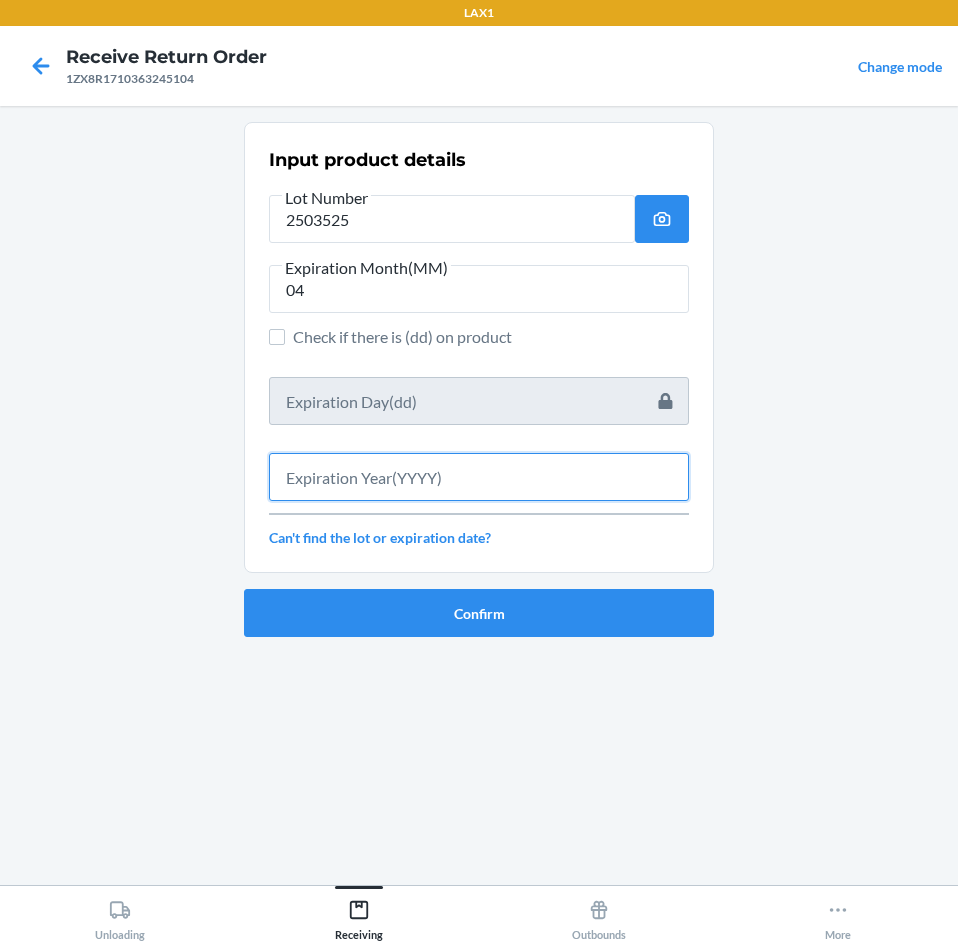 click at bounding box center (479, 477) 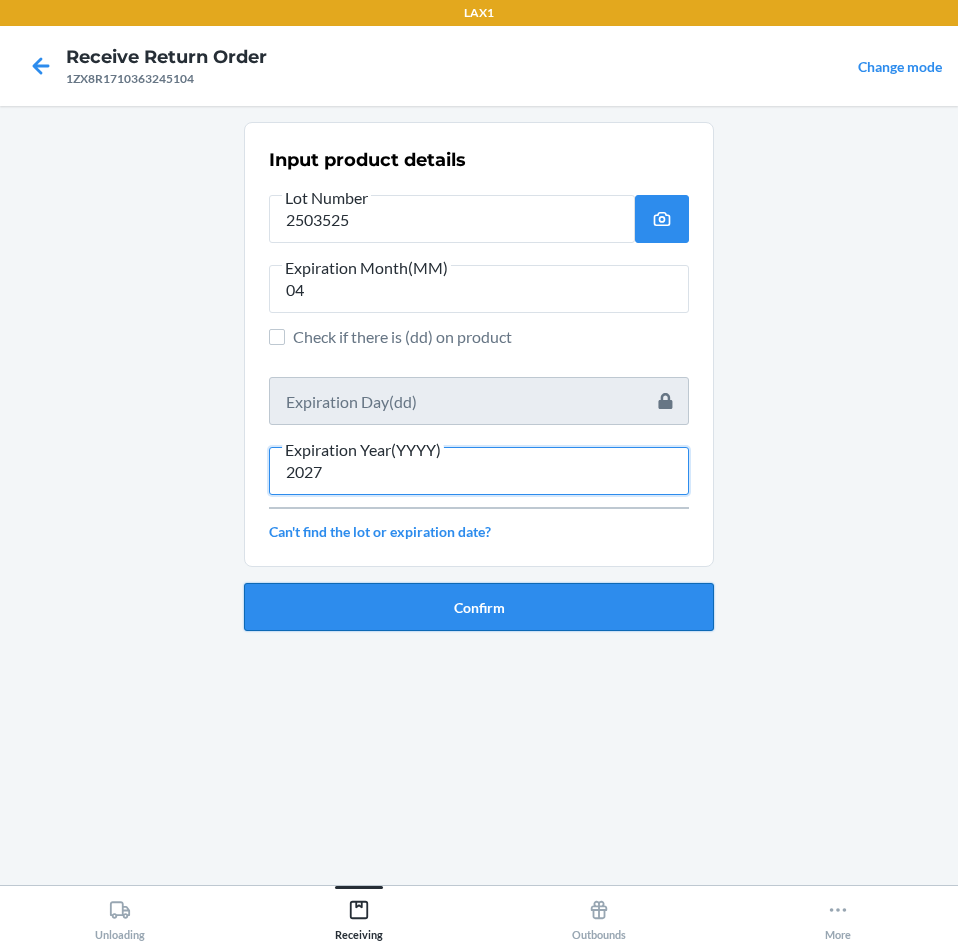 type on "2027" 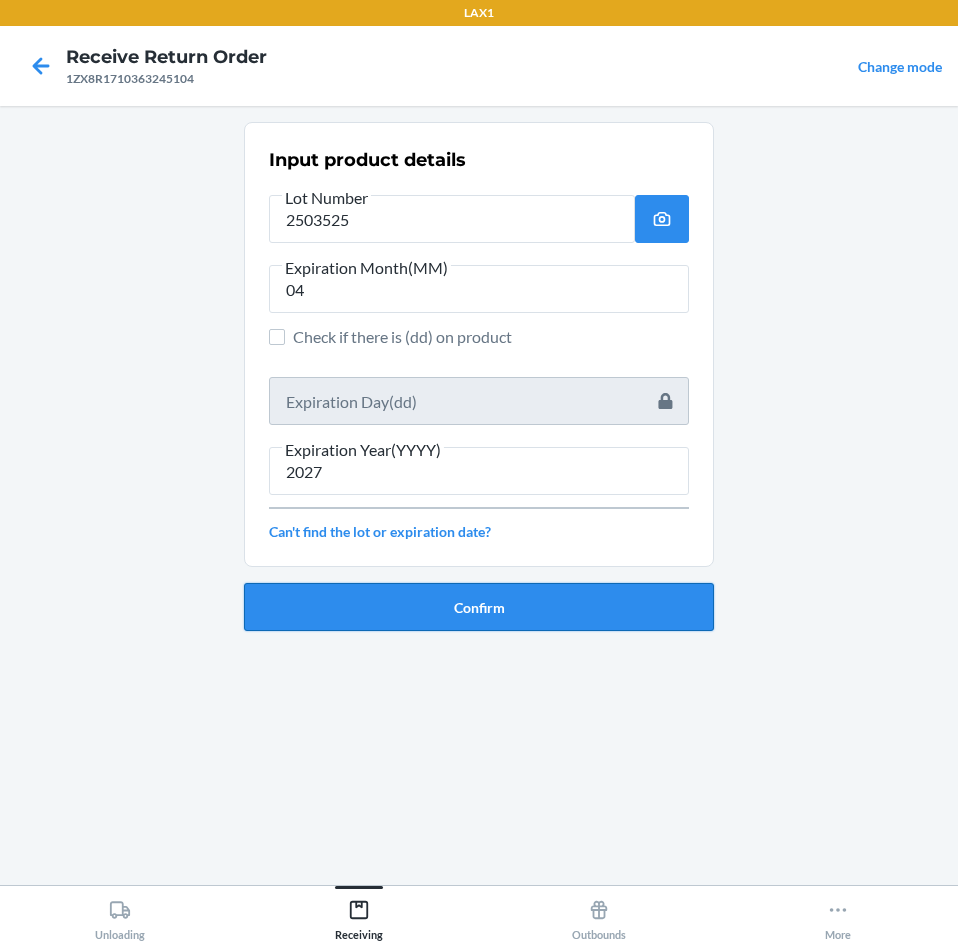 click on "Confirm" at bounding box center (479, 607) 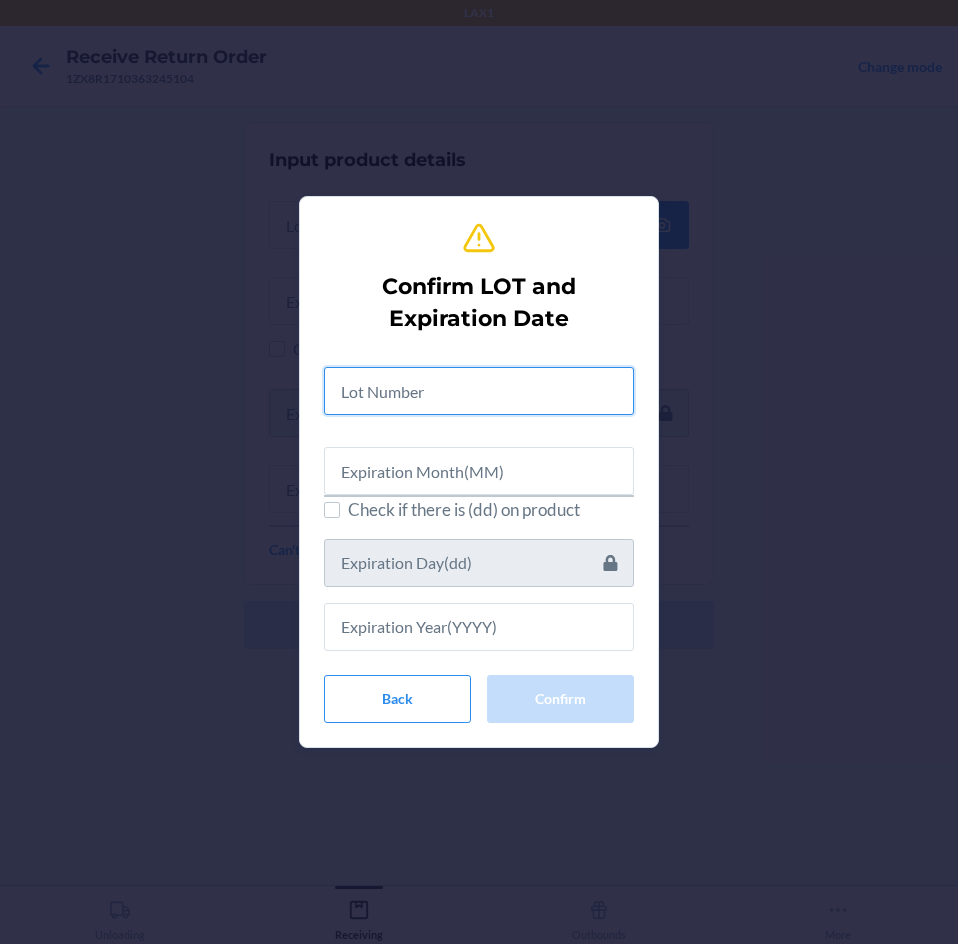 click at bounding box center (479, 391) 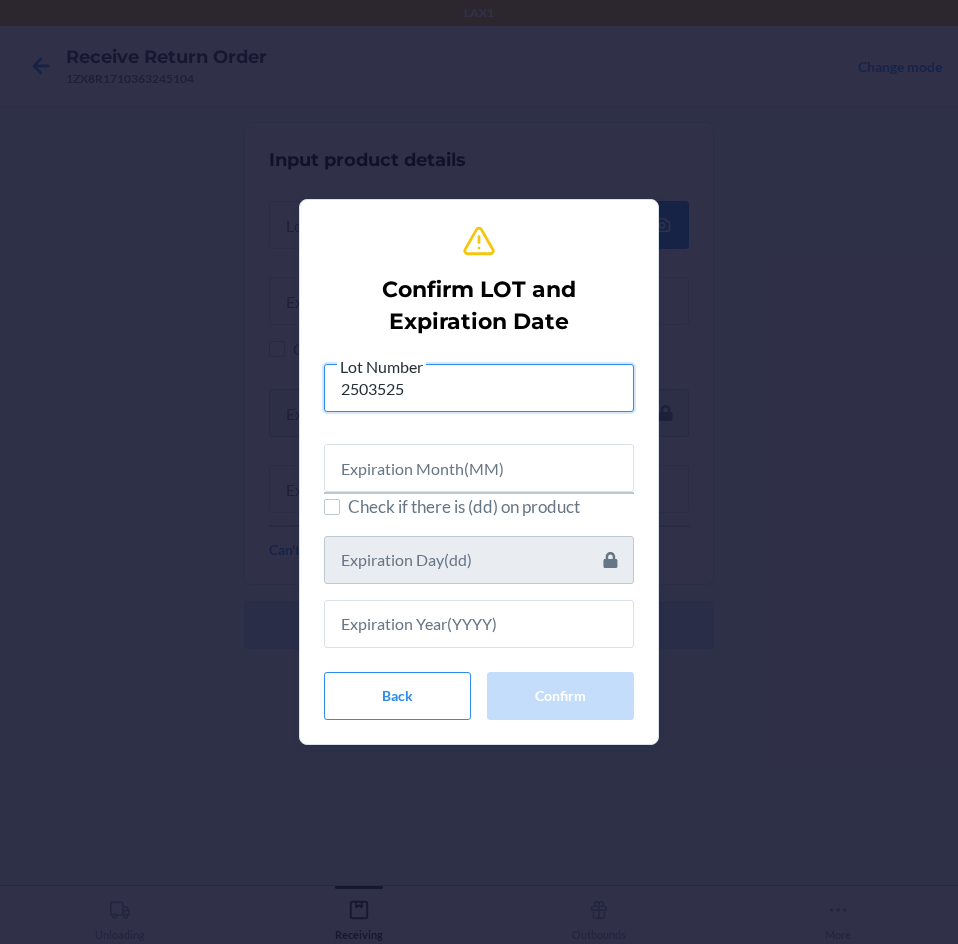 type on "2503525" 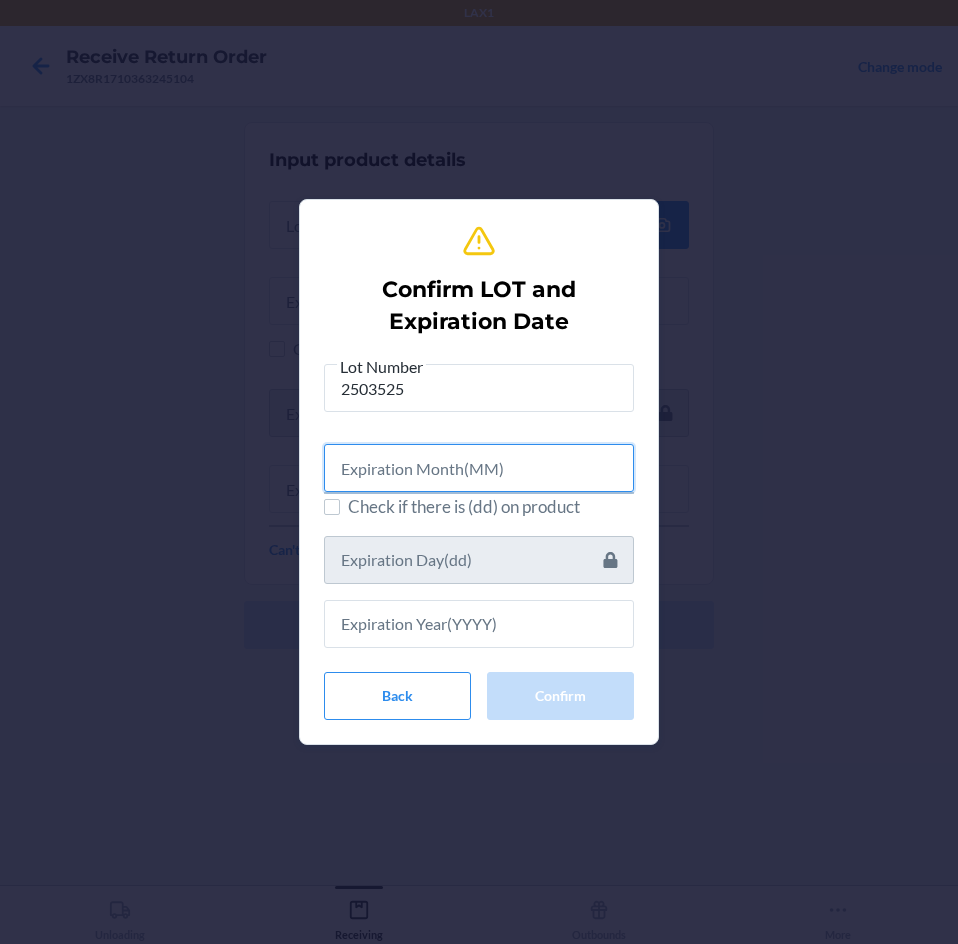 click at bounding box center [479, 468] 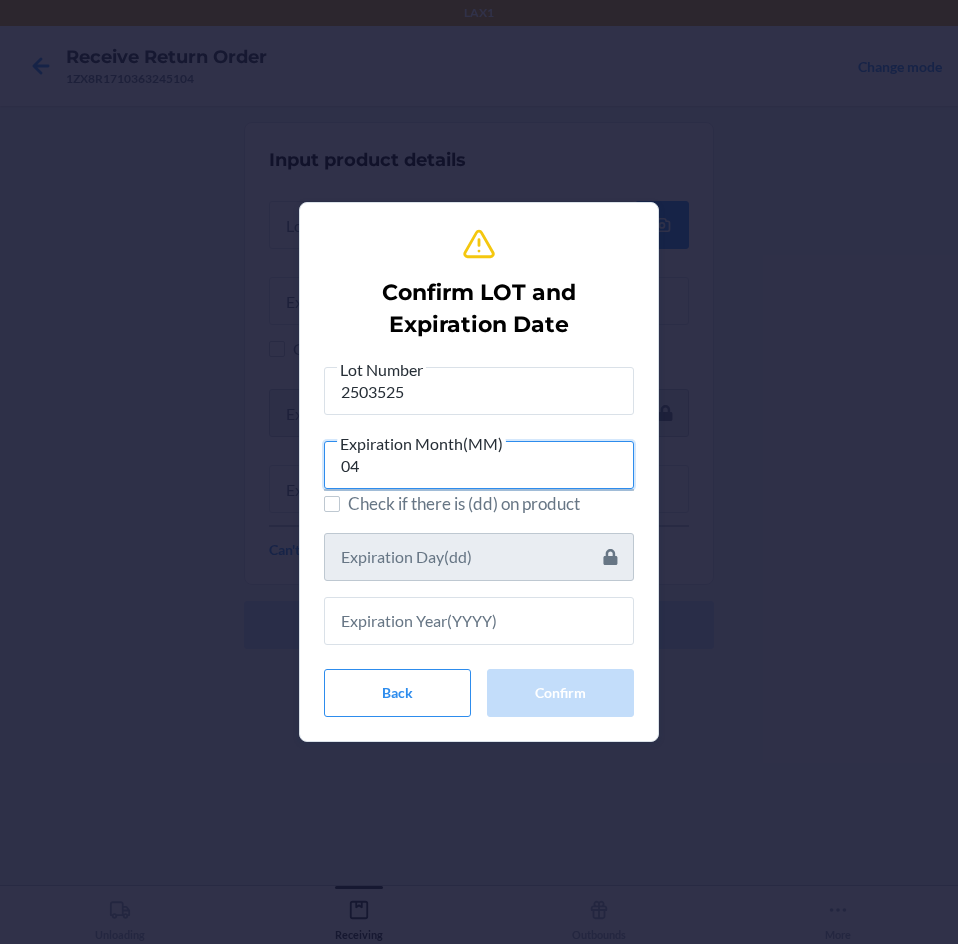 type on "04" 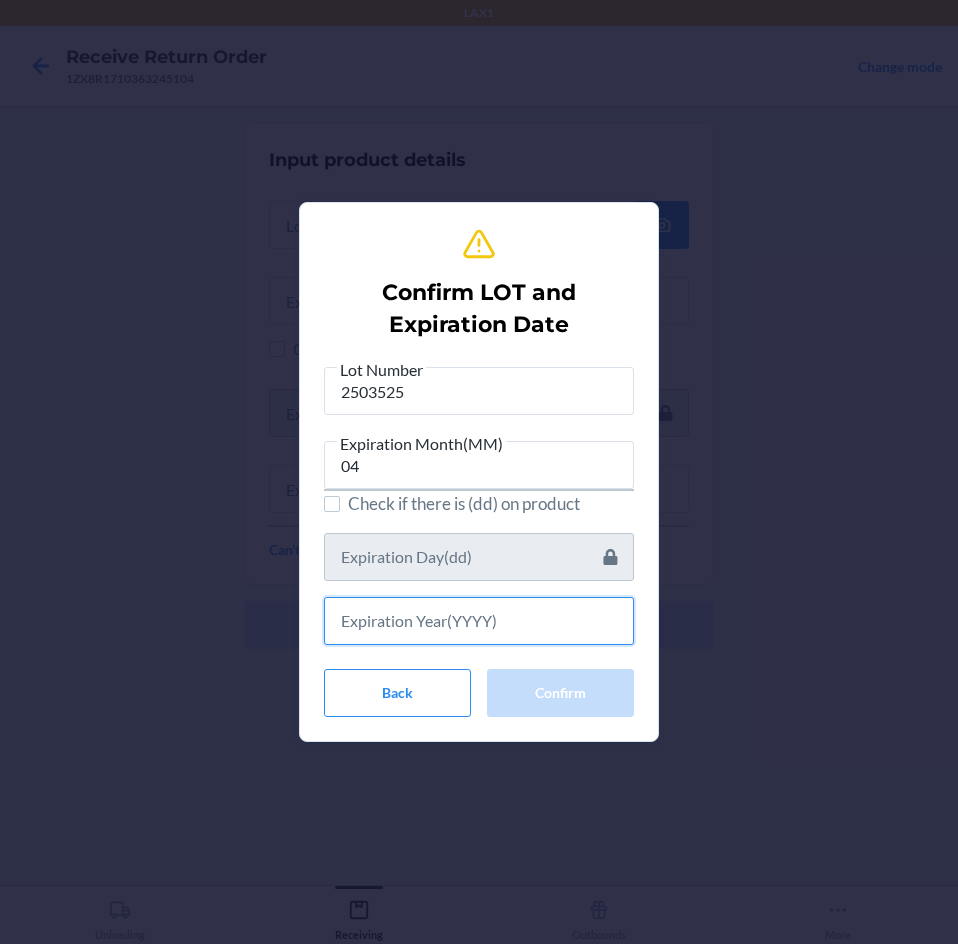 click at bounding box center [479, 621] 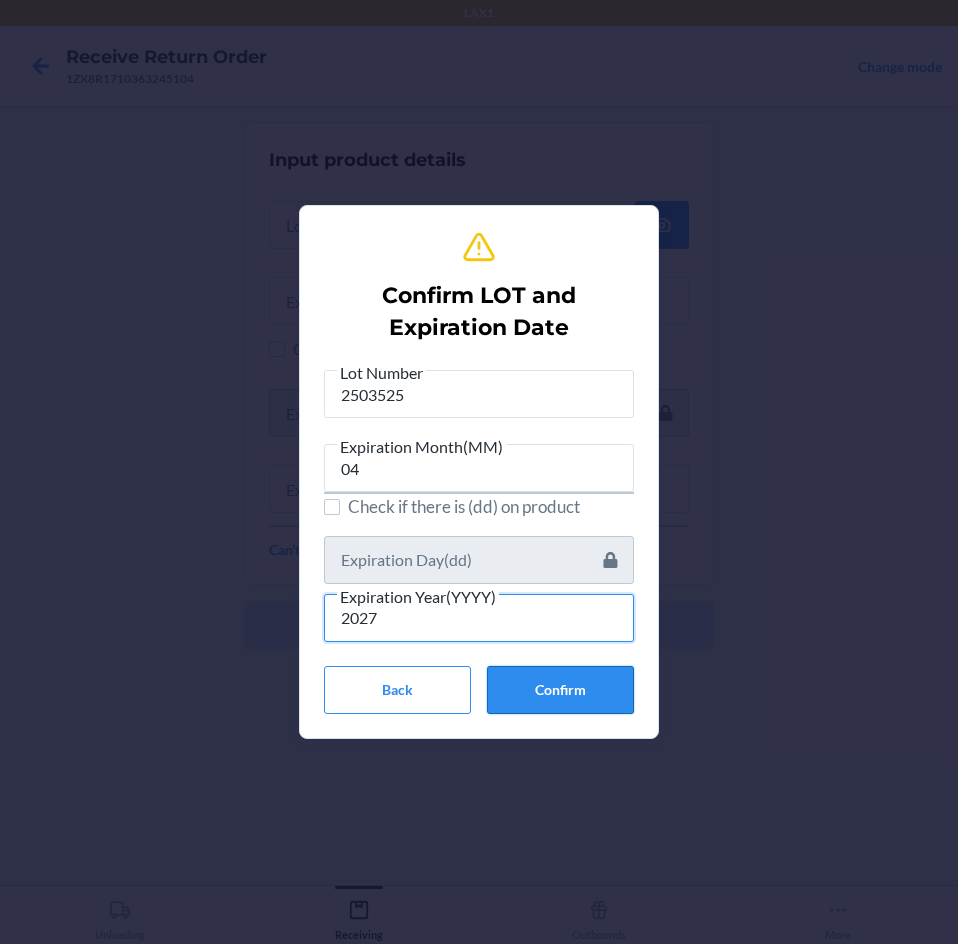 type on "2027" 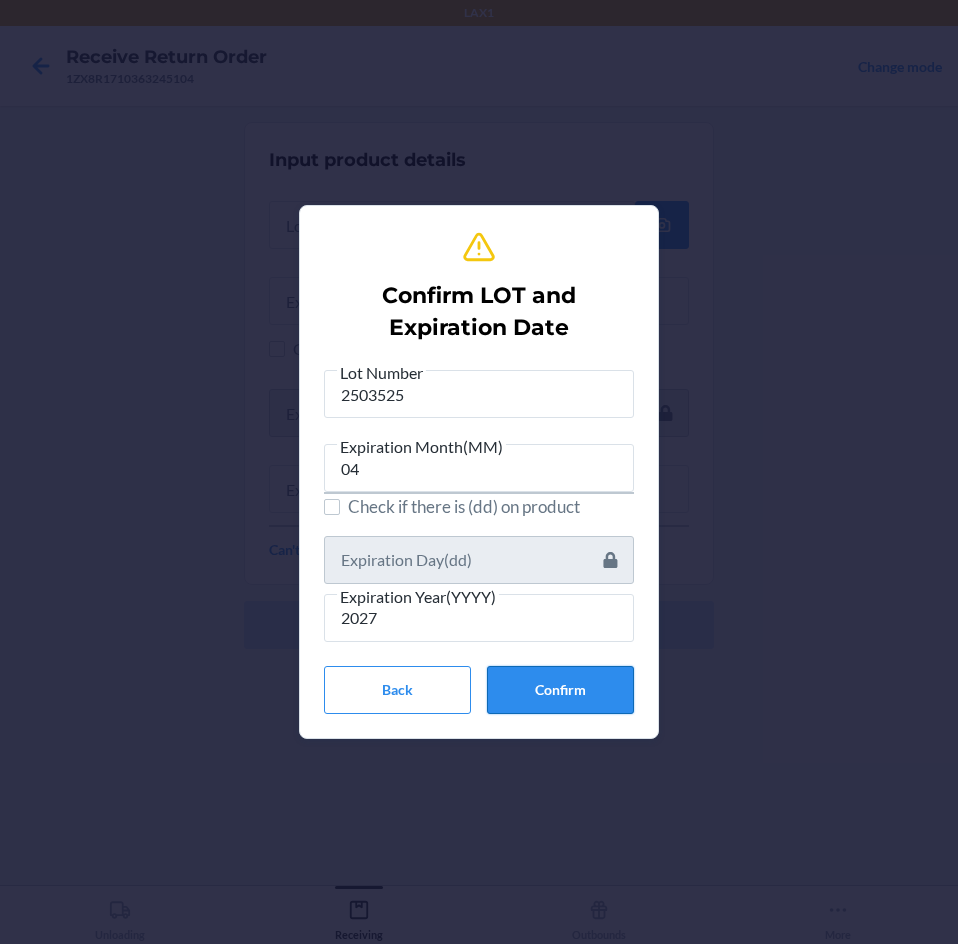 click on "Confirm" at bounding box center [560, 690] 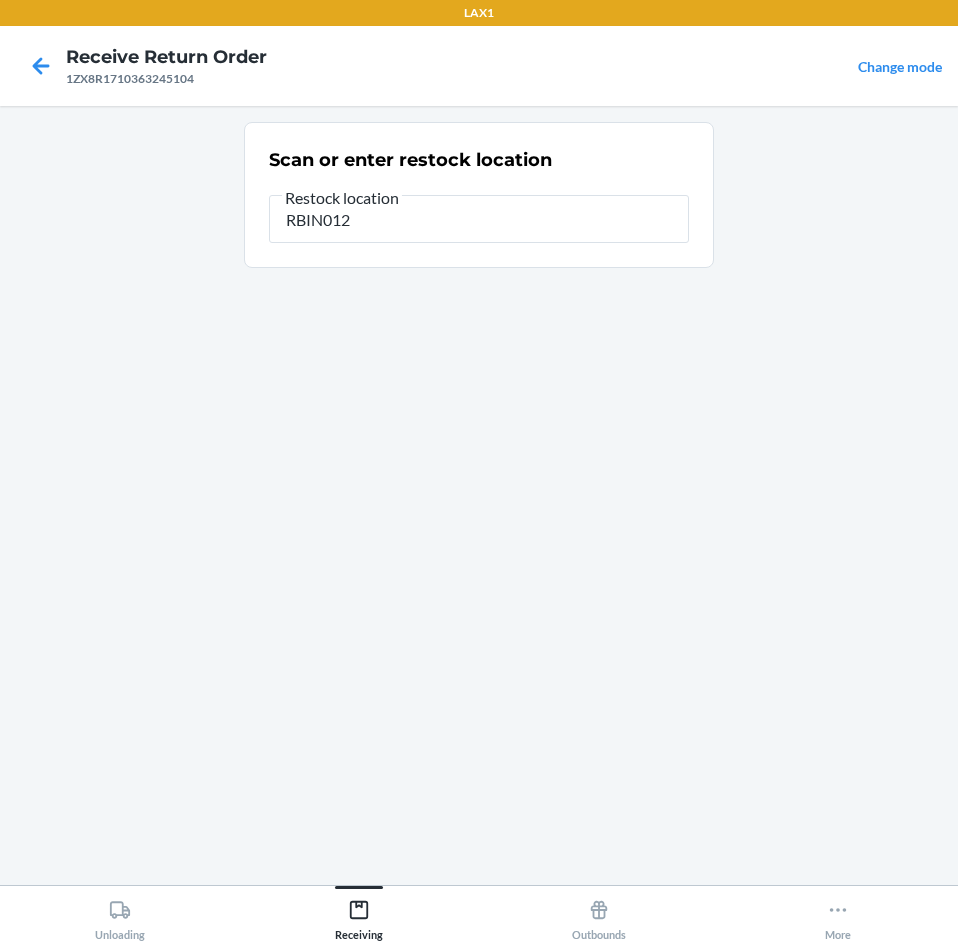 type on "RBIN012" 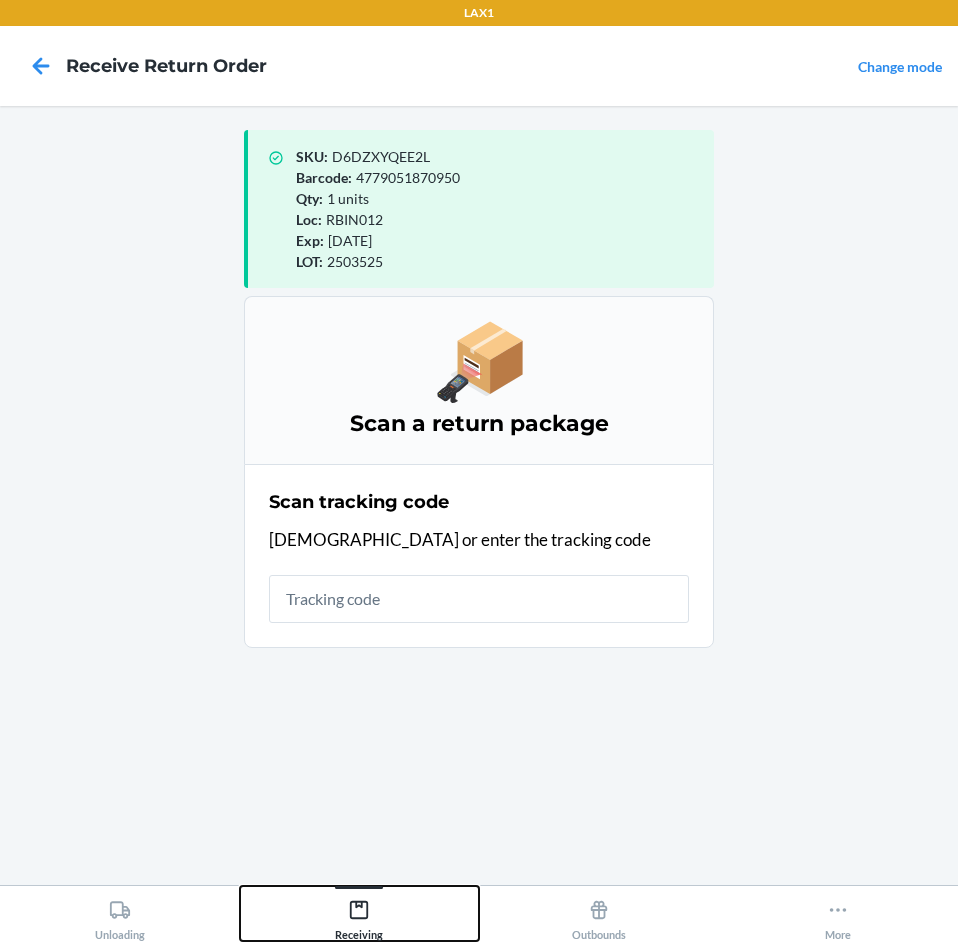 click 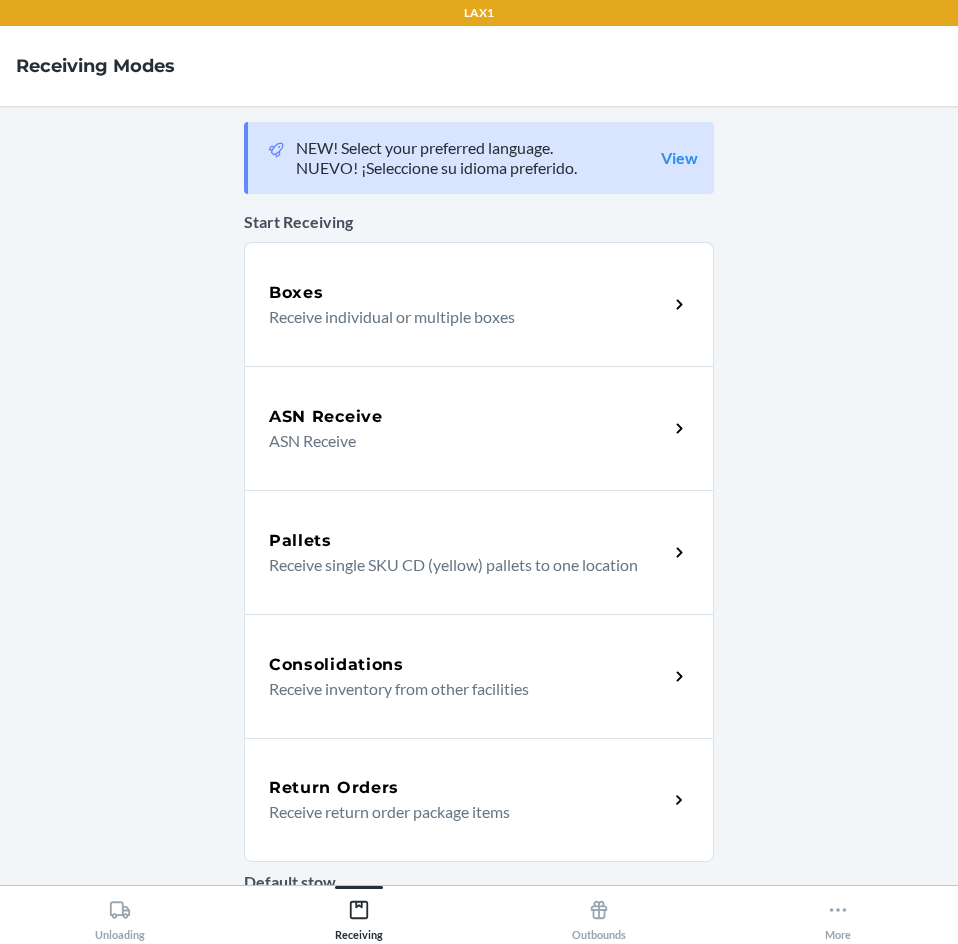 click on "Receive return order package items" at bounding box center [460, 812] 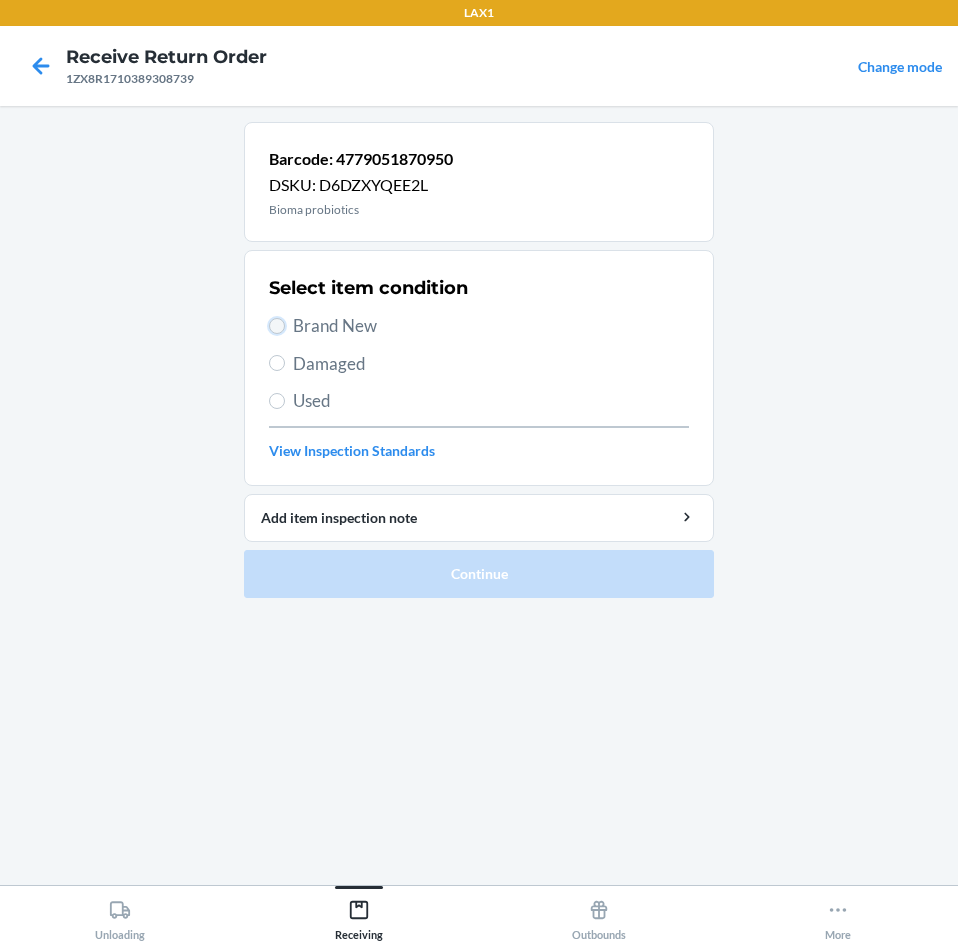 click on "Brand New" at bounding box center (277, 326) 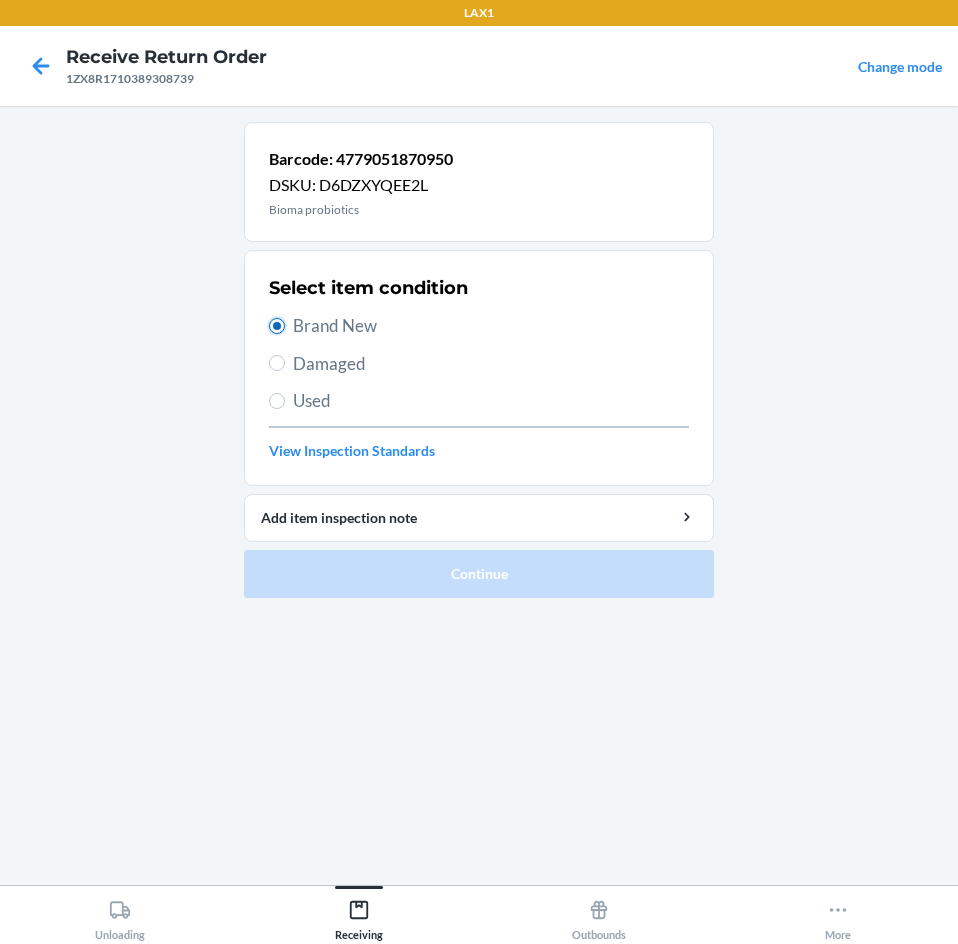 radio on "true" 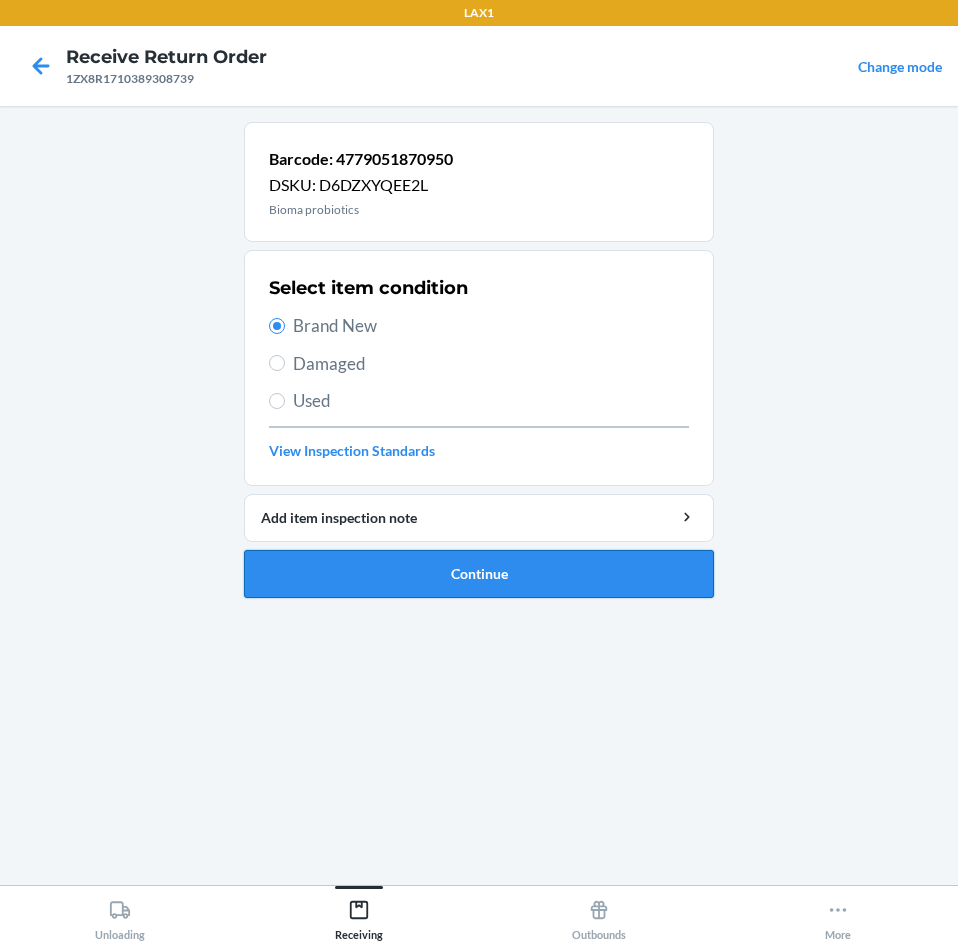 click on "Continue" at bounding box center [479, 574] 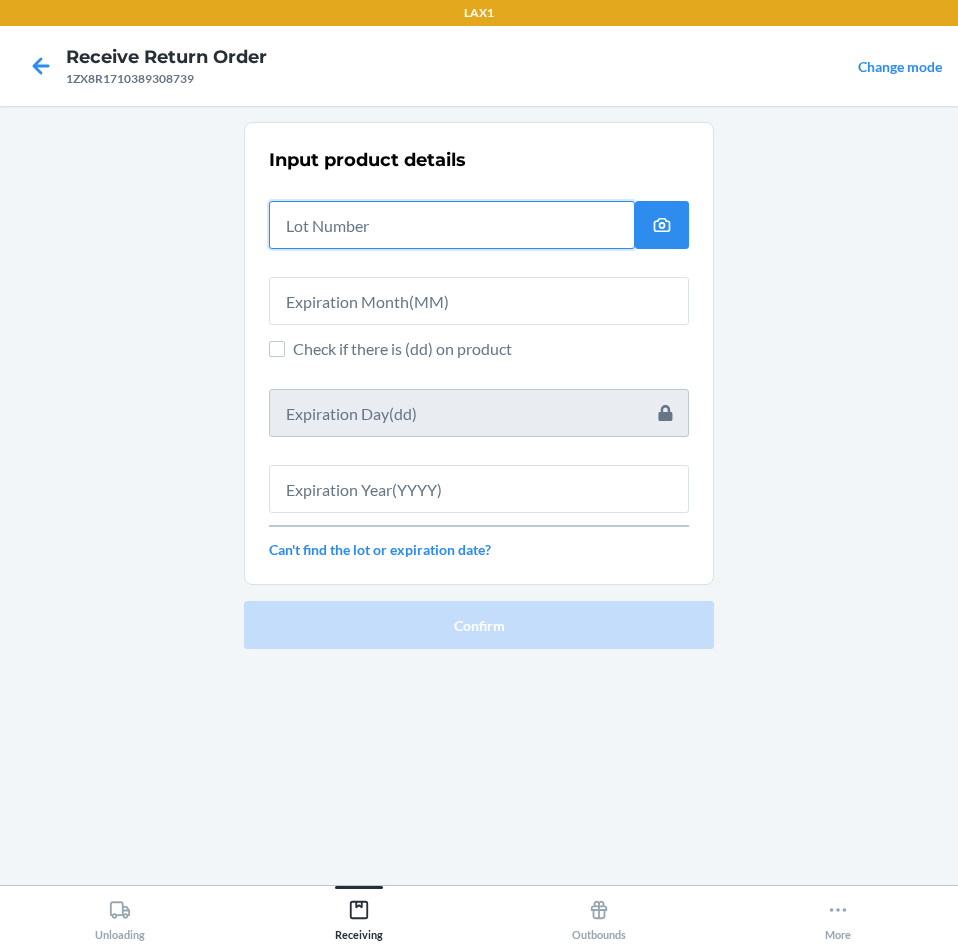 click at bounding box center (452, 225) 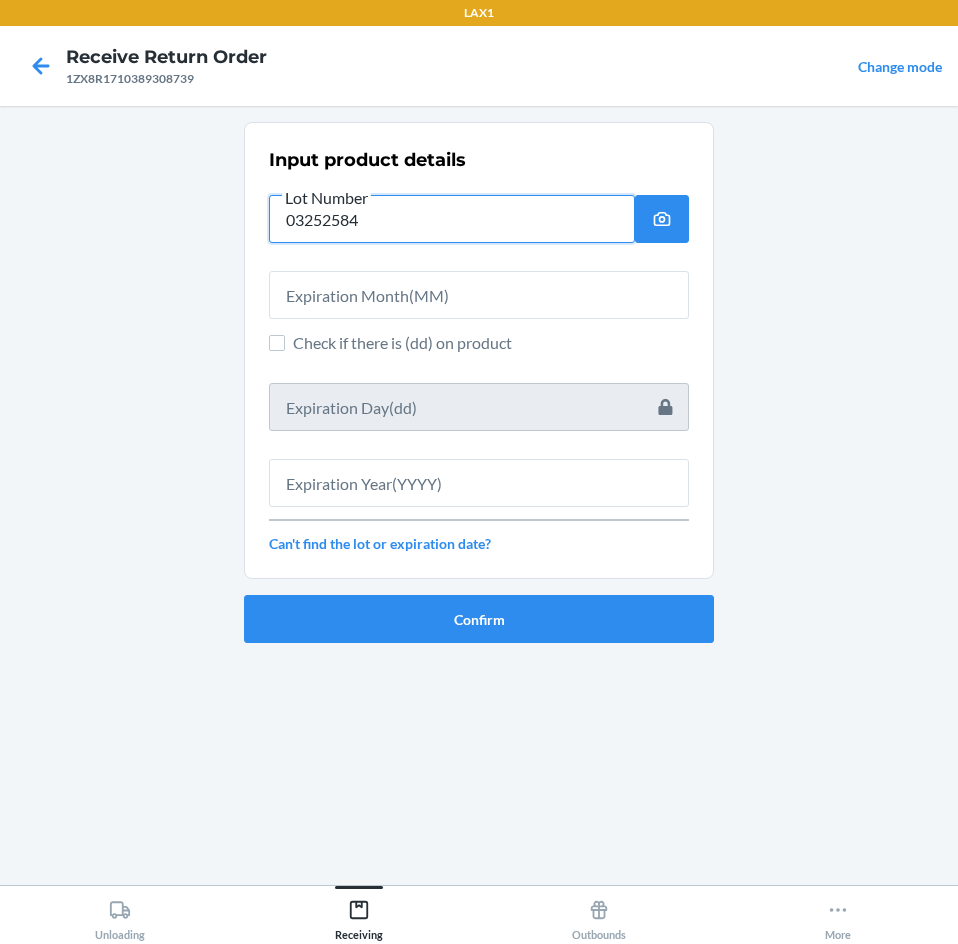 type on "03252584" 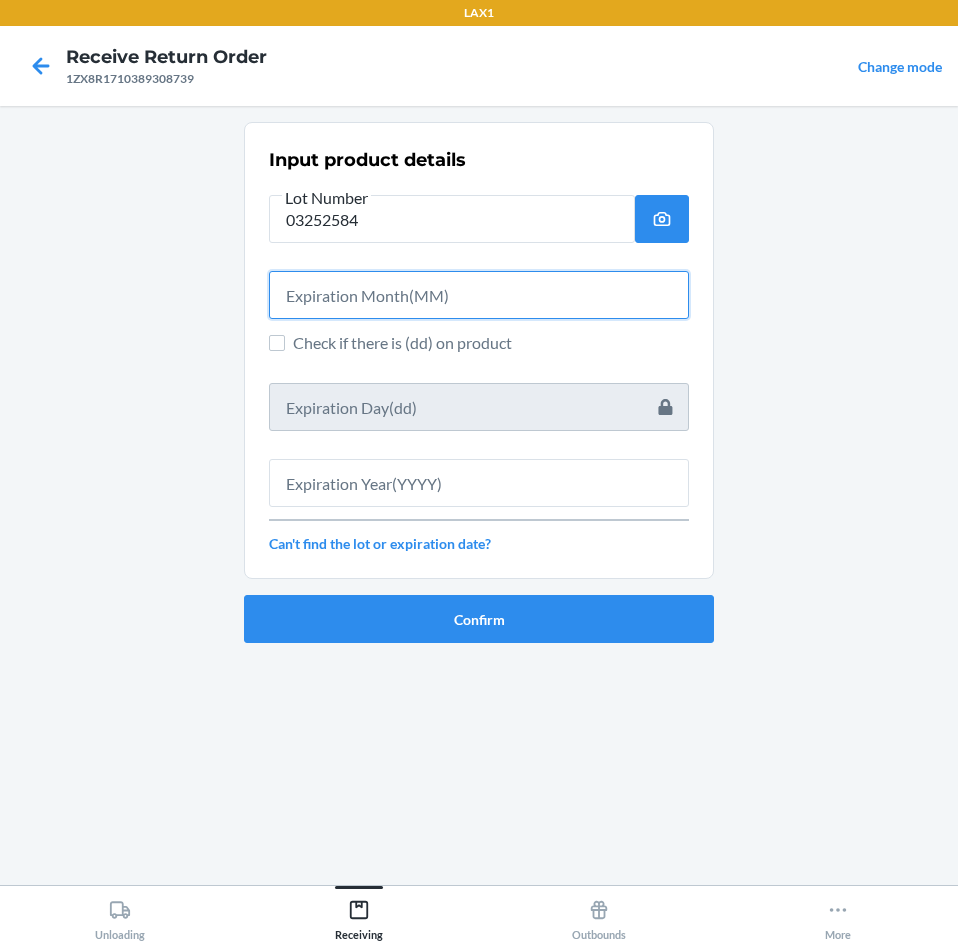 click at bounding box center (479, 295) 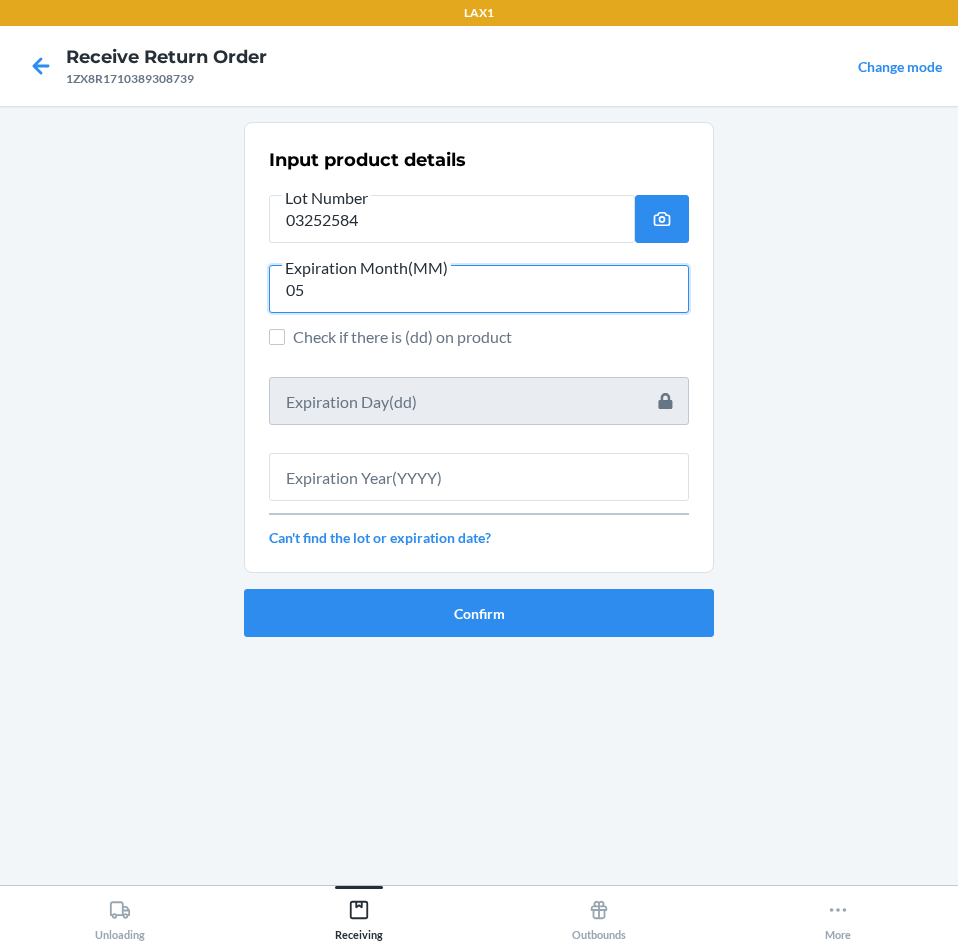 type on "05" 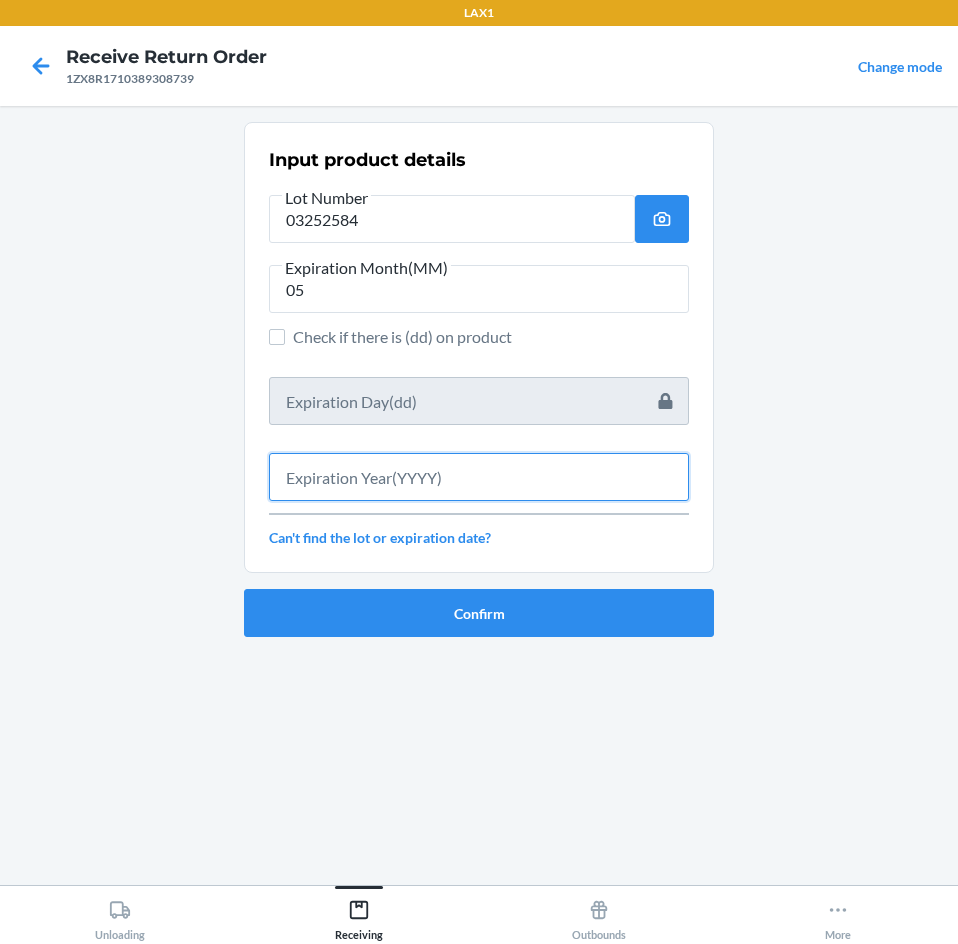click at bounding box center (479, 477) 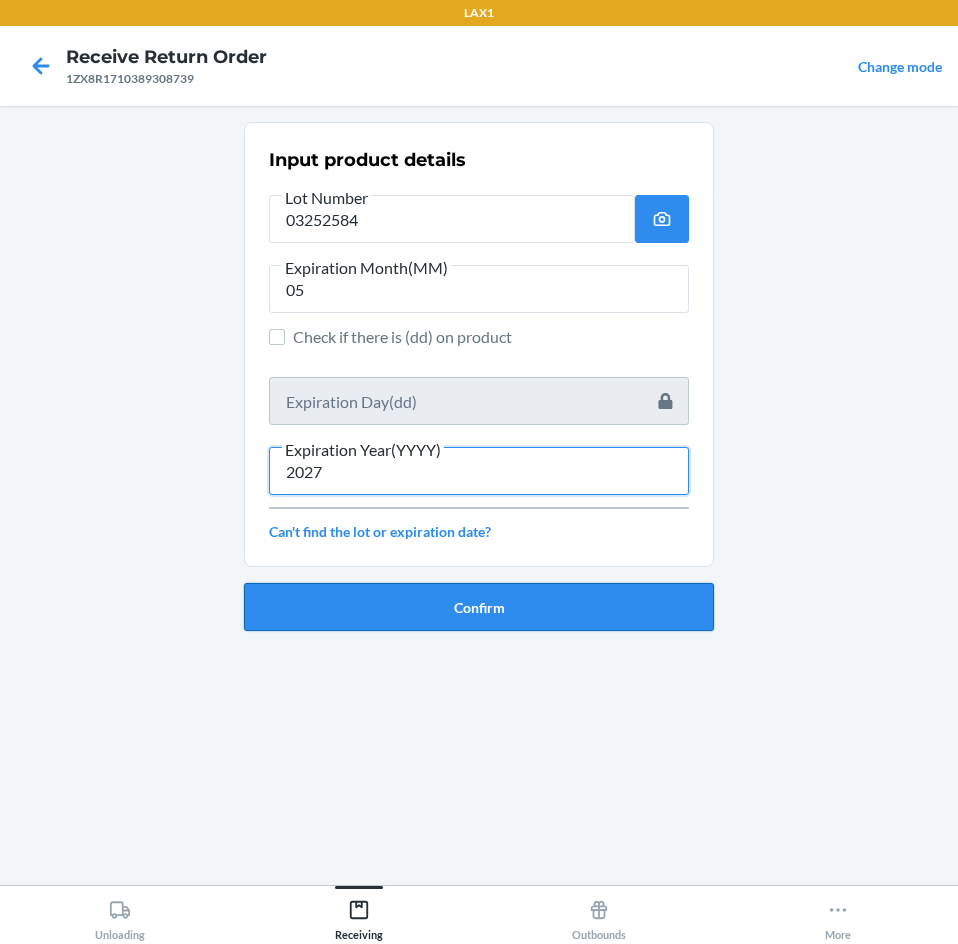 type on "2027" 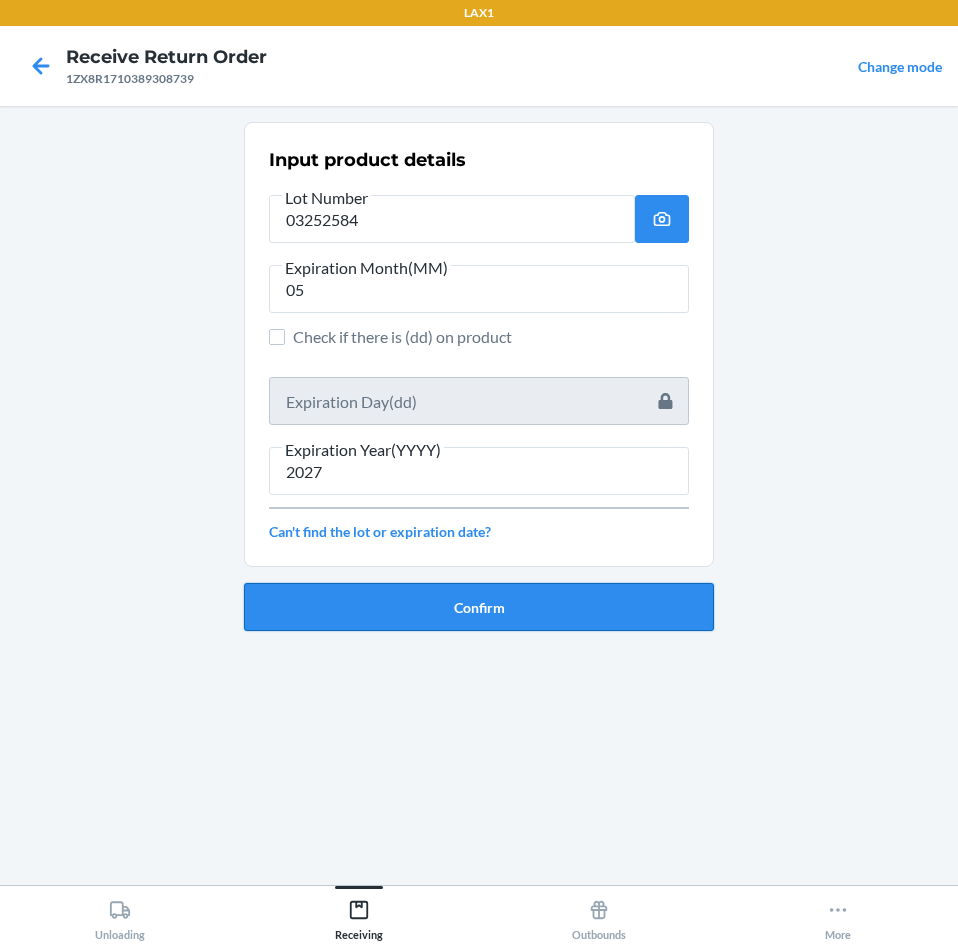 click on "Confirm" at bounding box center (479, 607) 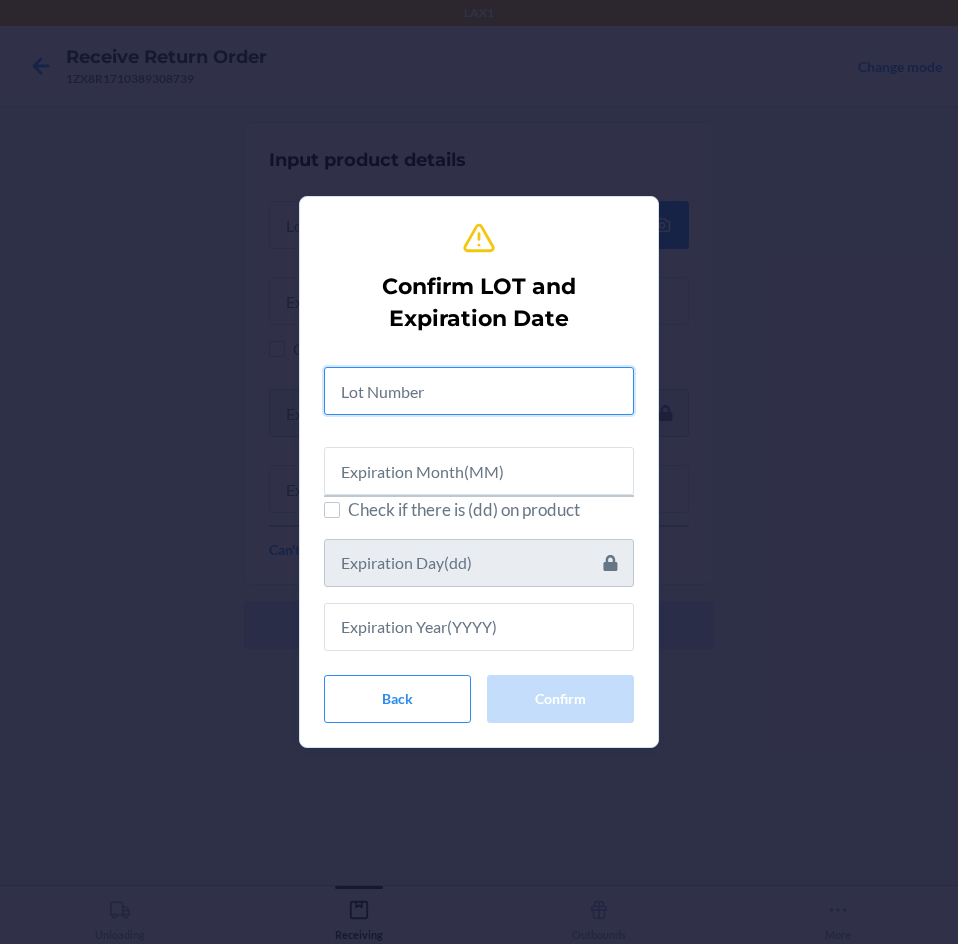 click at bounding box center [479, 391] 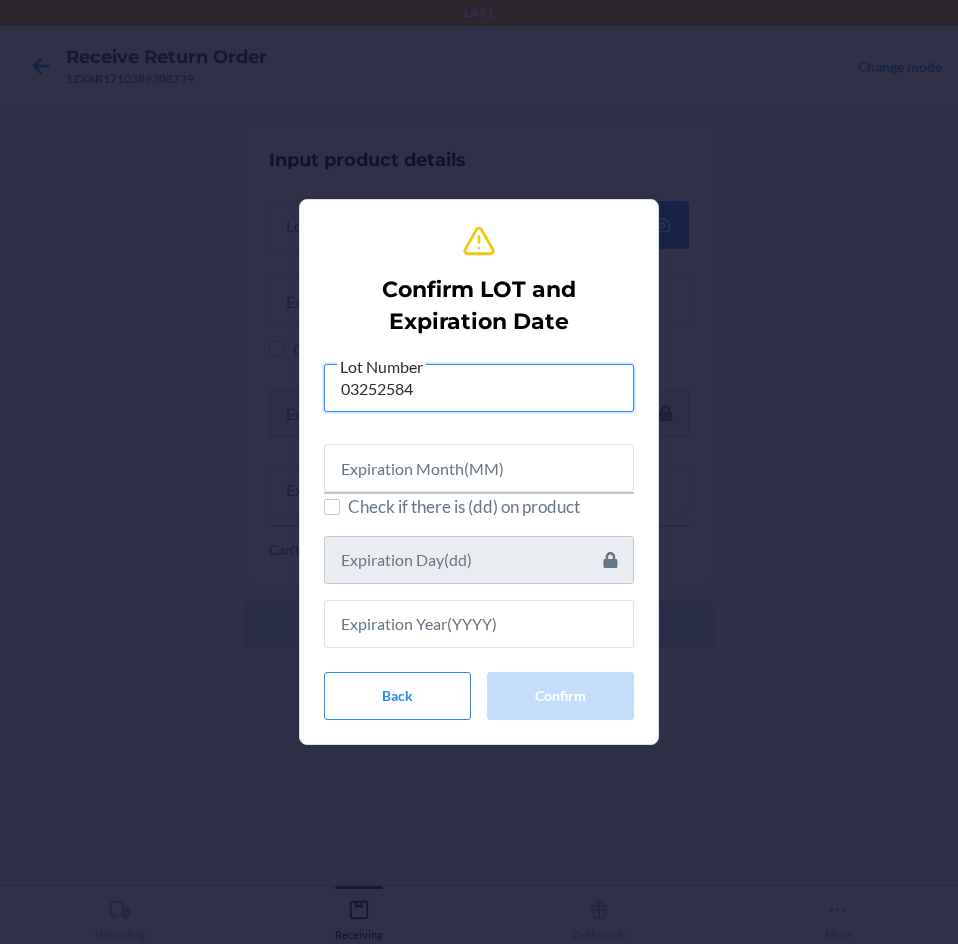 type on "03252584" 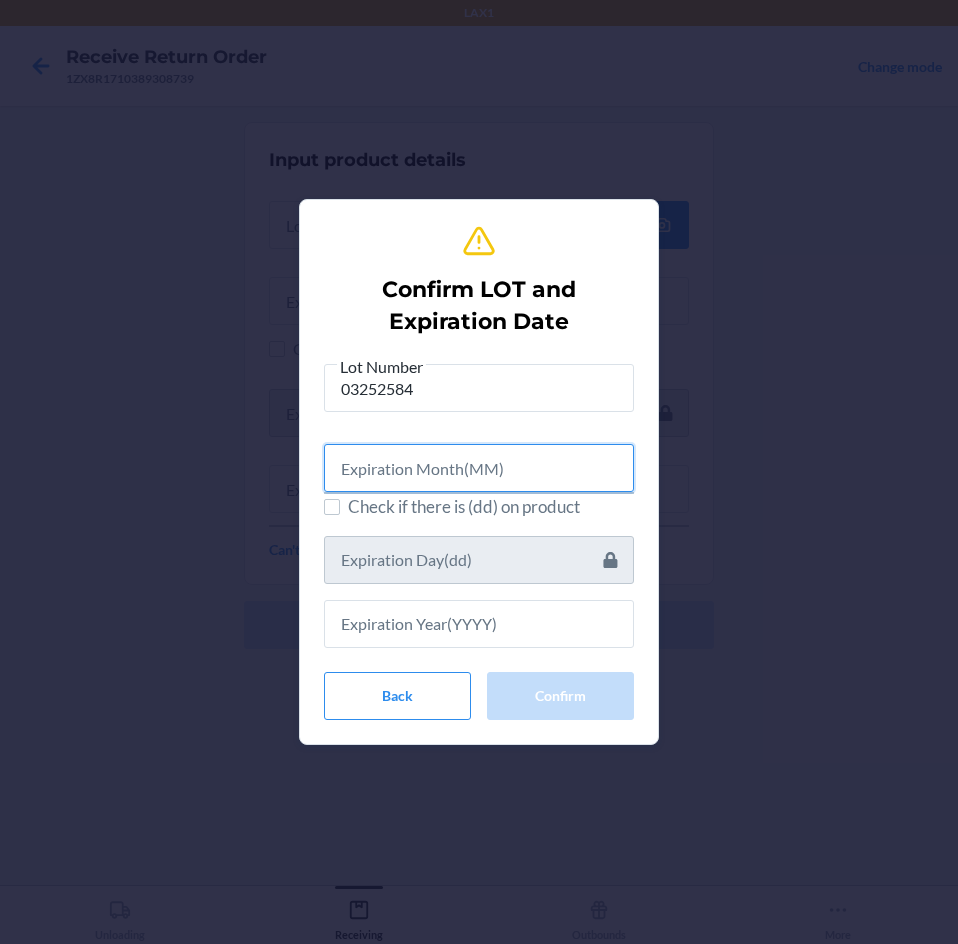 click at bounding box center [479, 468] 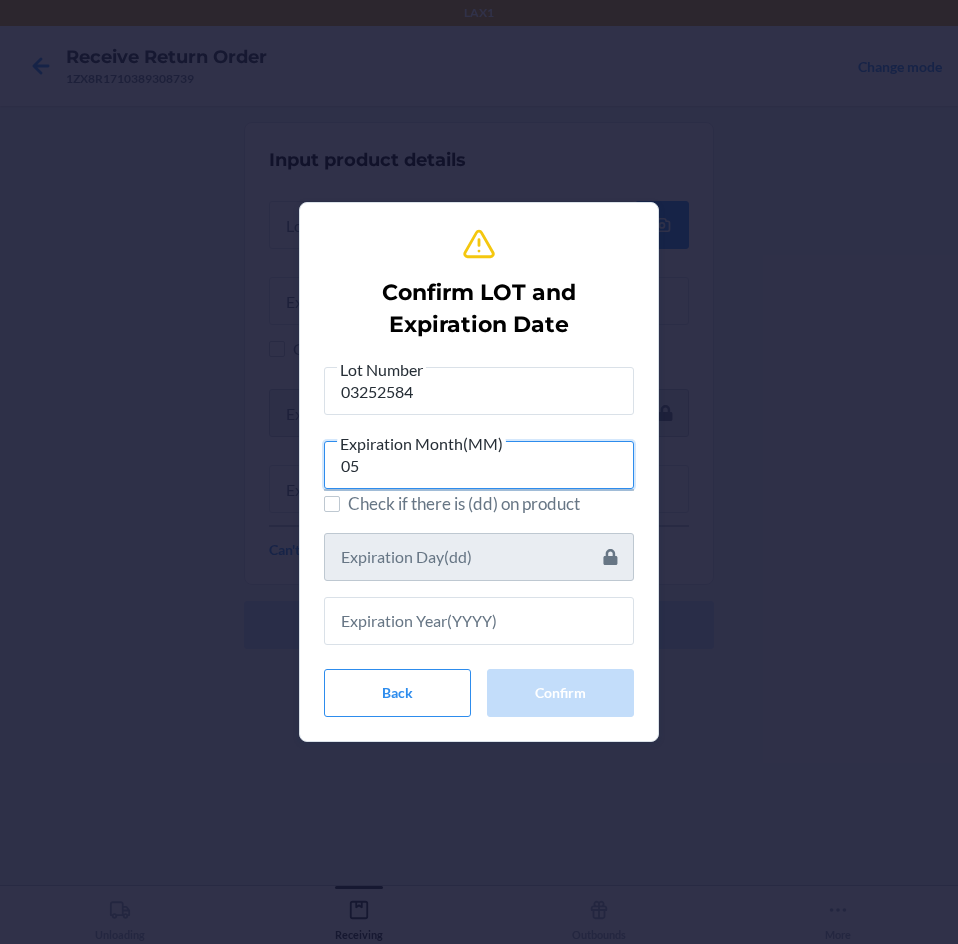 type on "05" 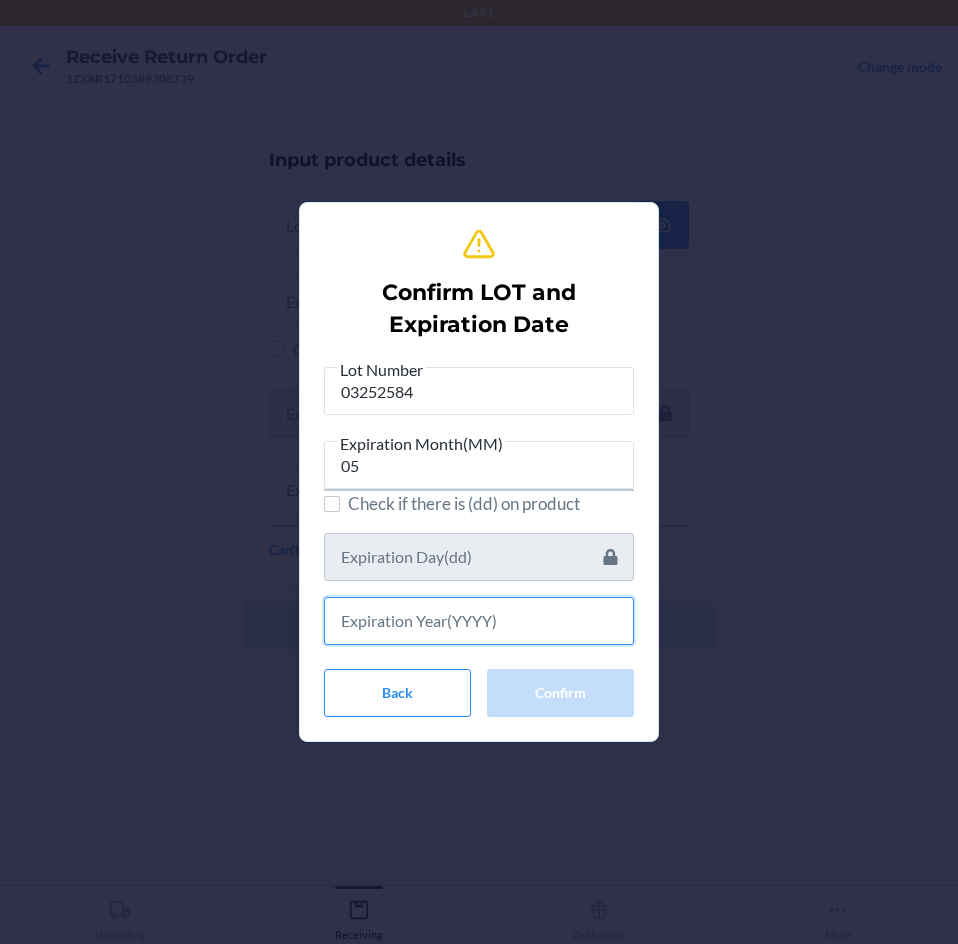 click at bounding box center [479, 621] 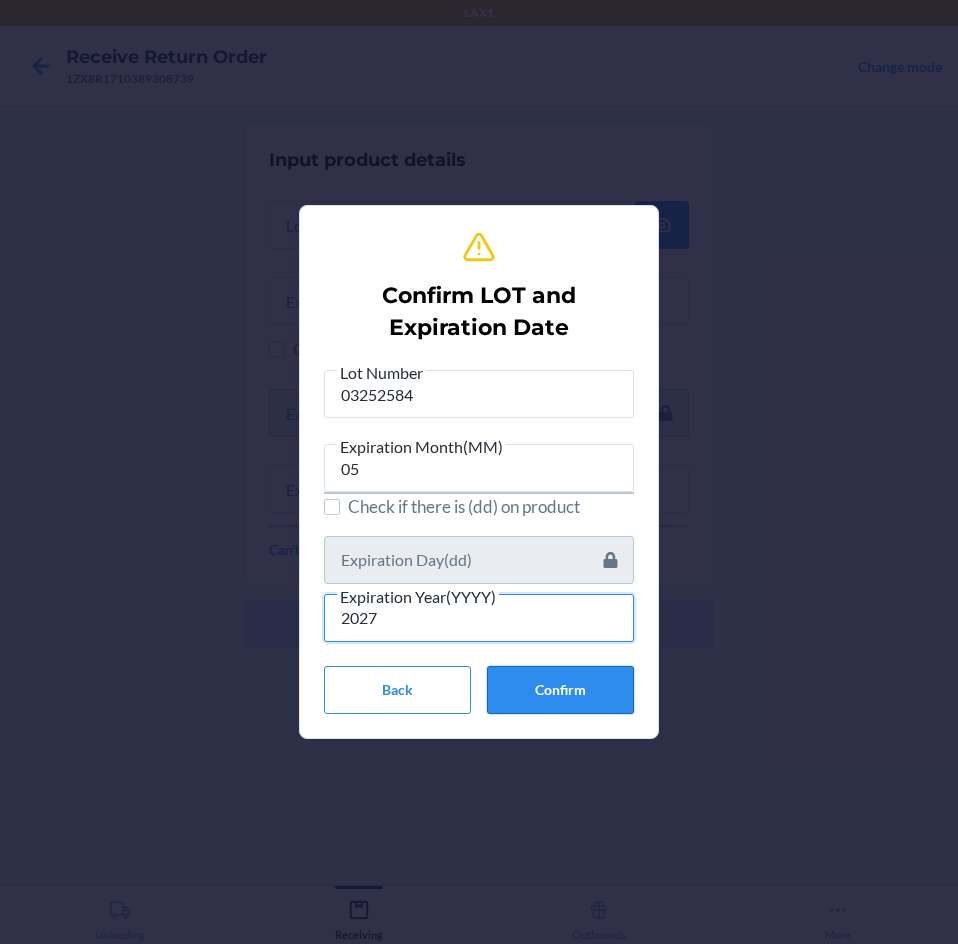 type on "2027" 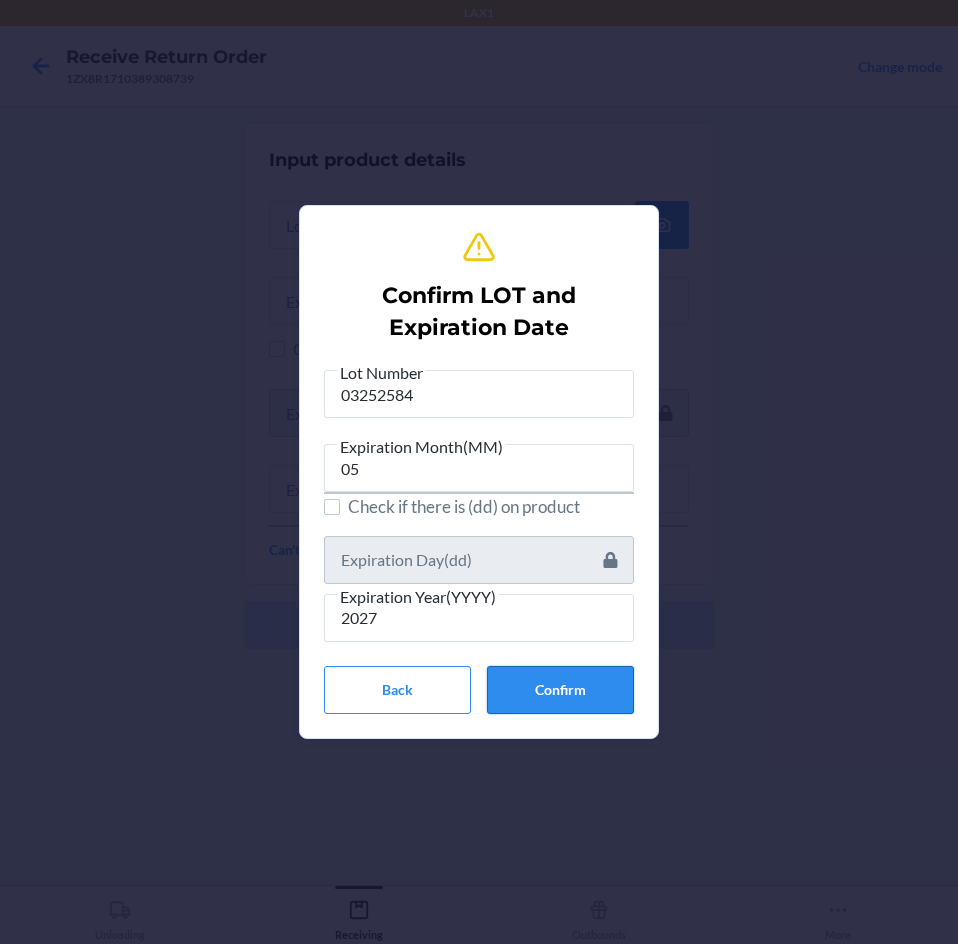click on "Confirm" at bounding box center (560, 690) 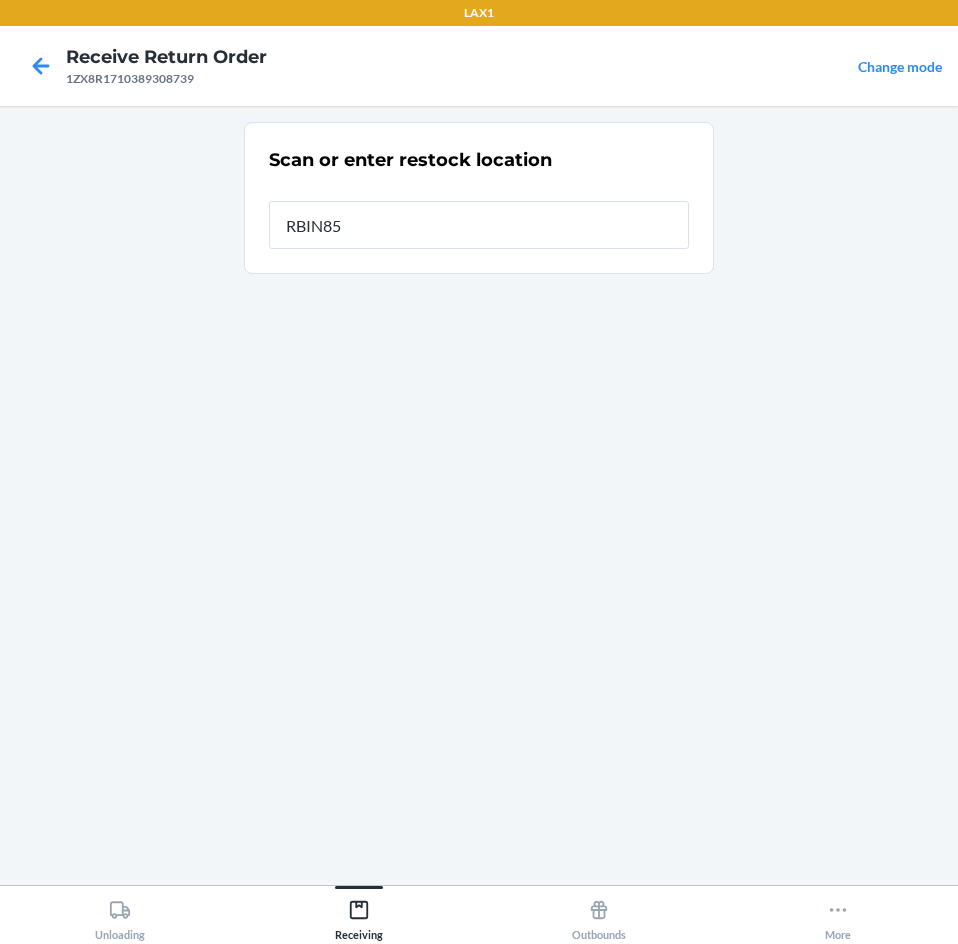 type on "RBIN857" 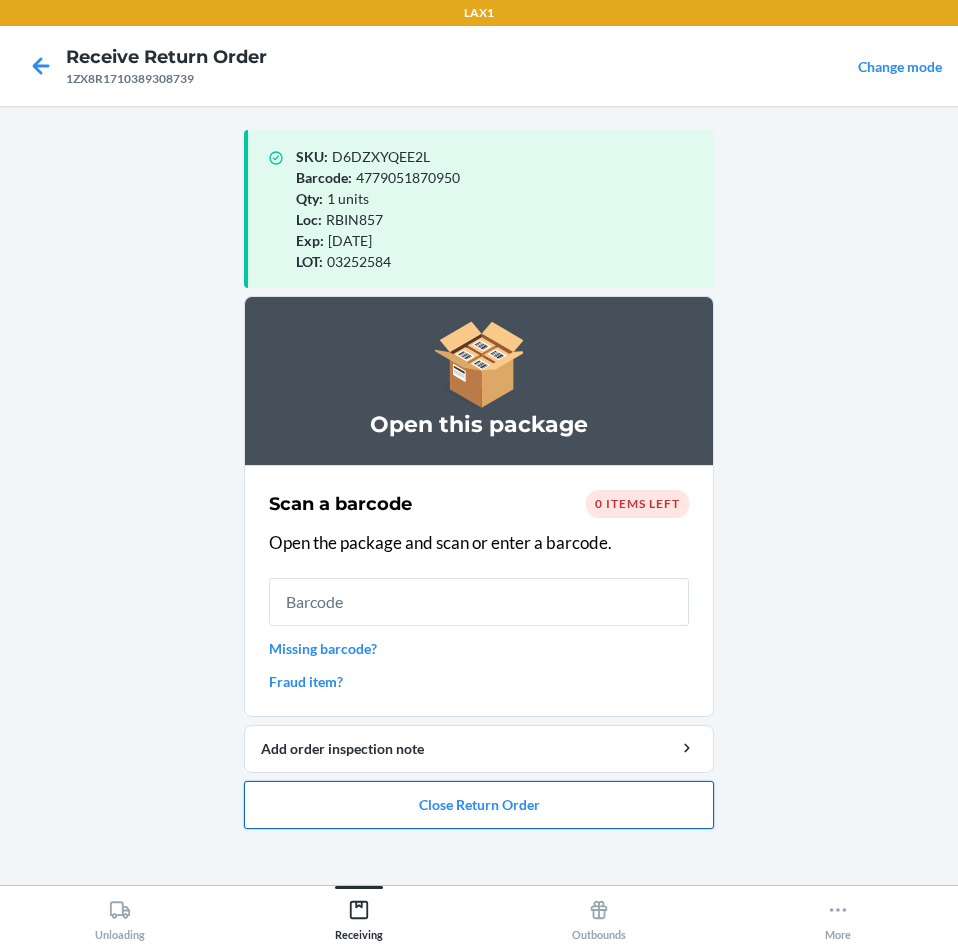 click on "Close Return Order" at bounding box center (479, 805) 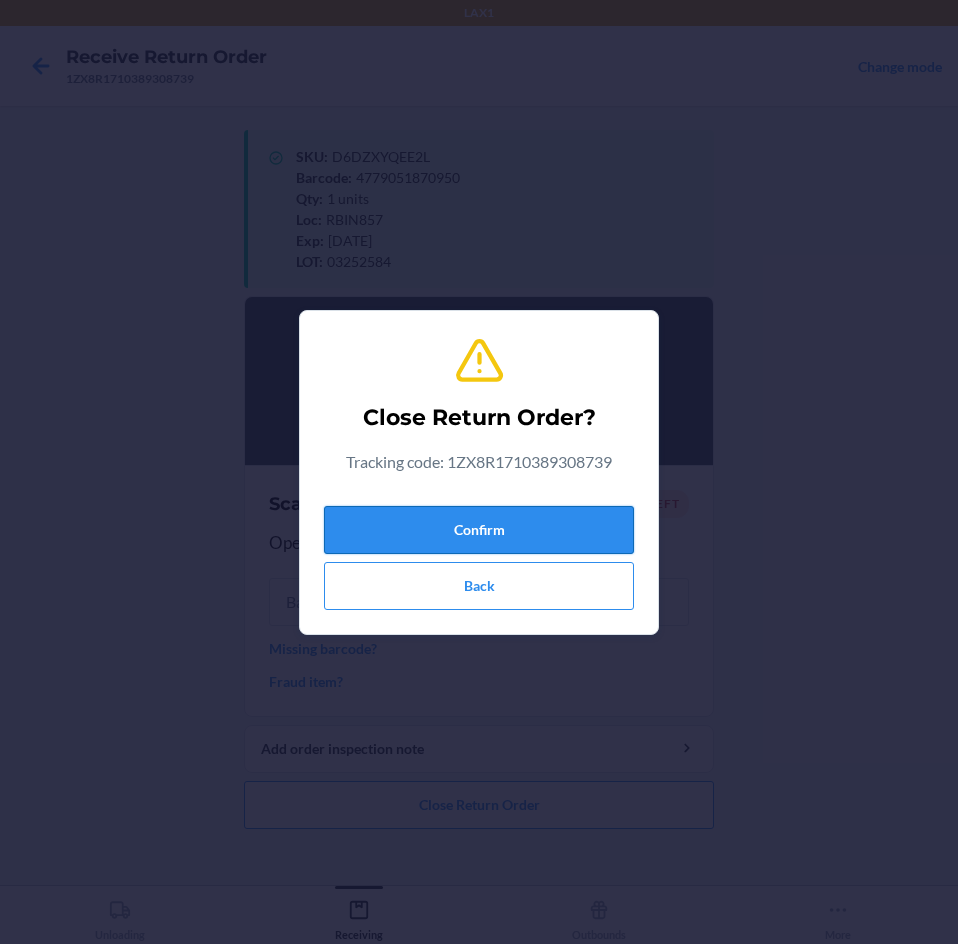 click on "Confirm" at bounding box center (479, 530) 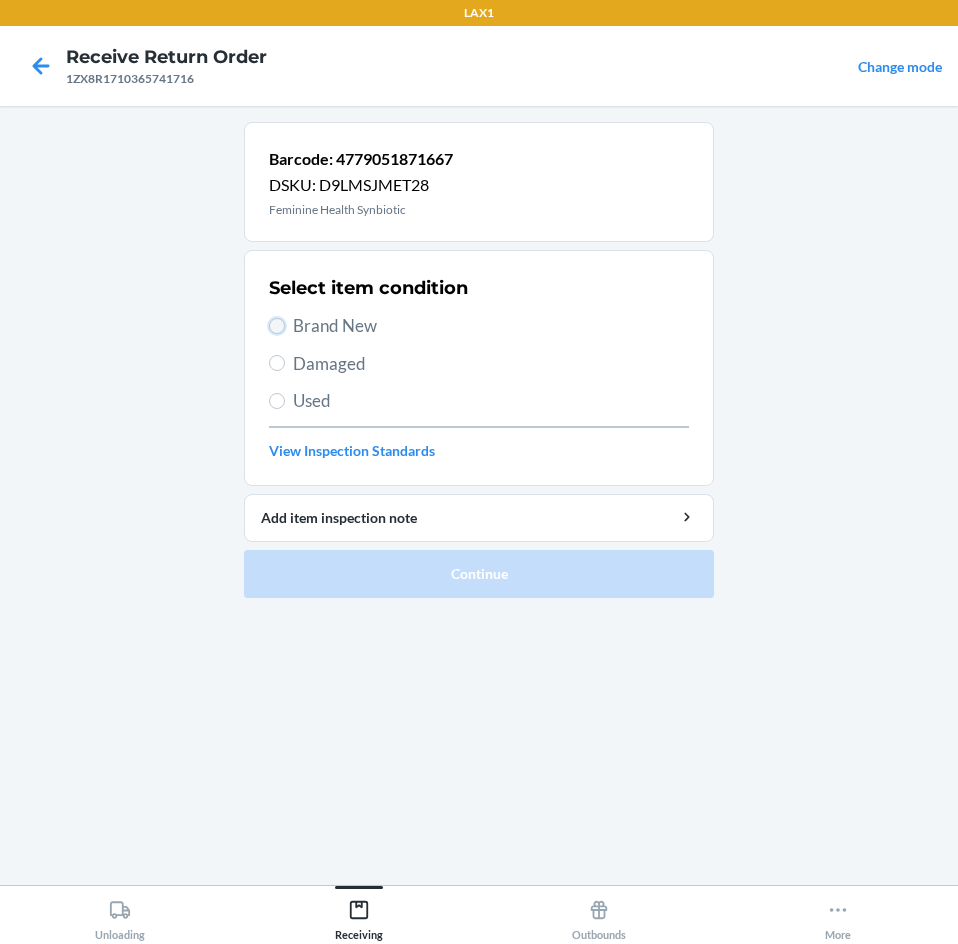 click on "Brand New" at bounding box center (277, 326) 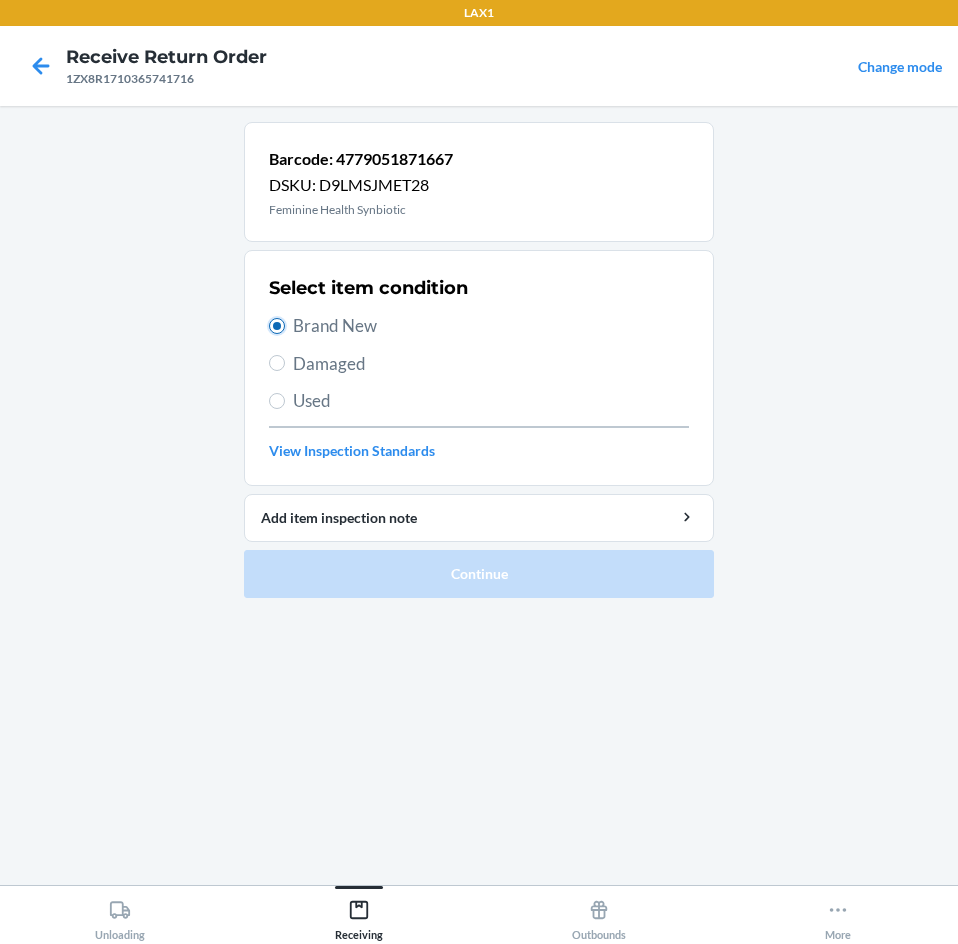 radio on "true" 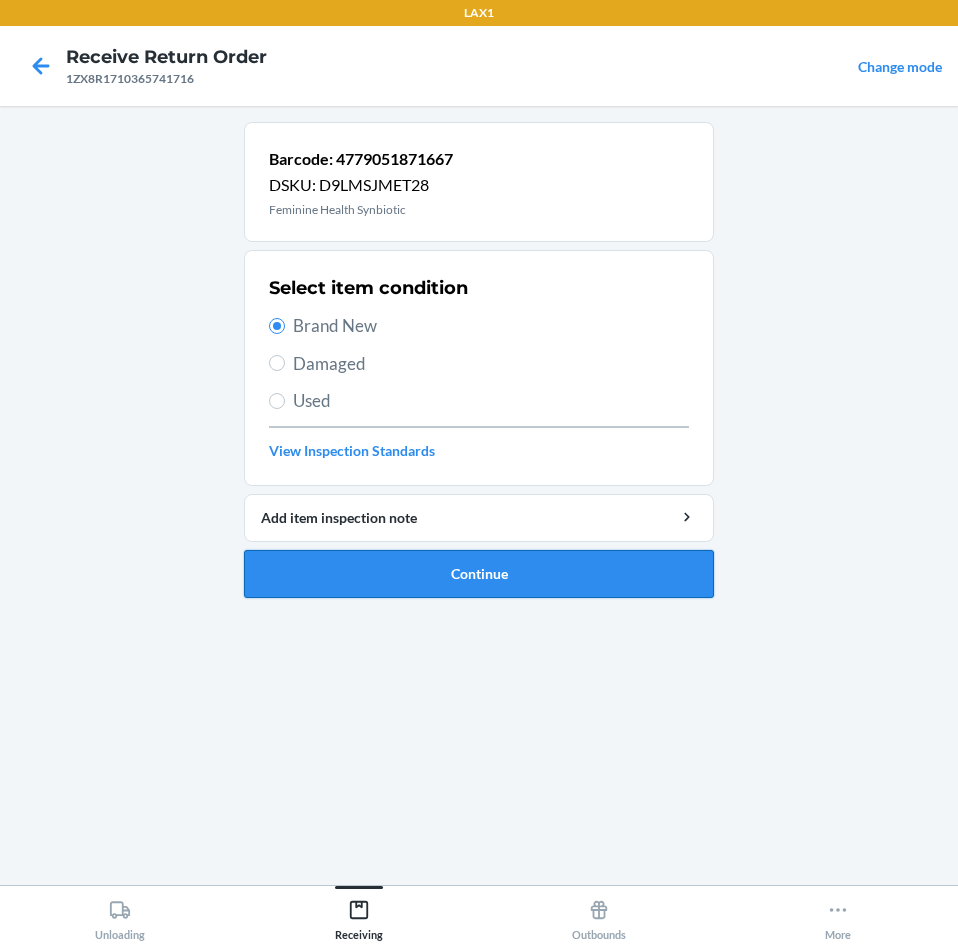 click on "Continue" at bounding box center [479, 574] 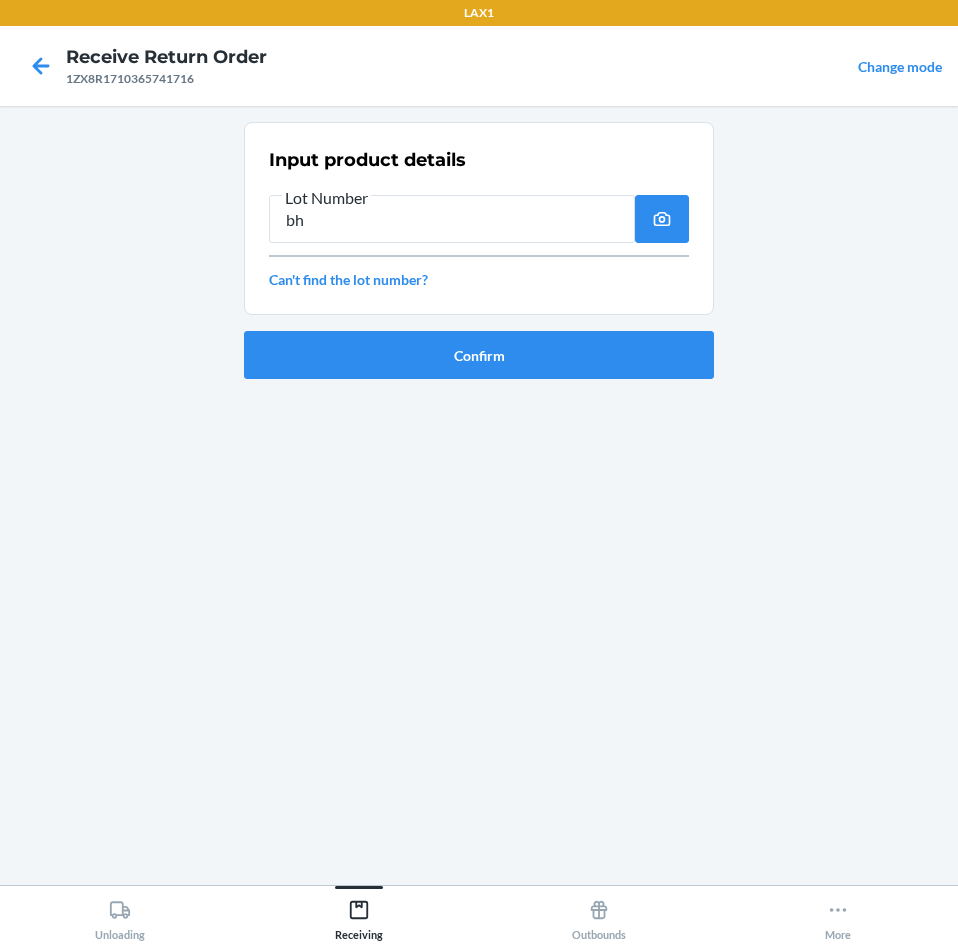 type on "b" 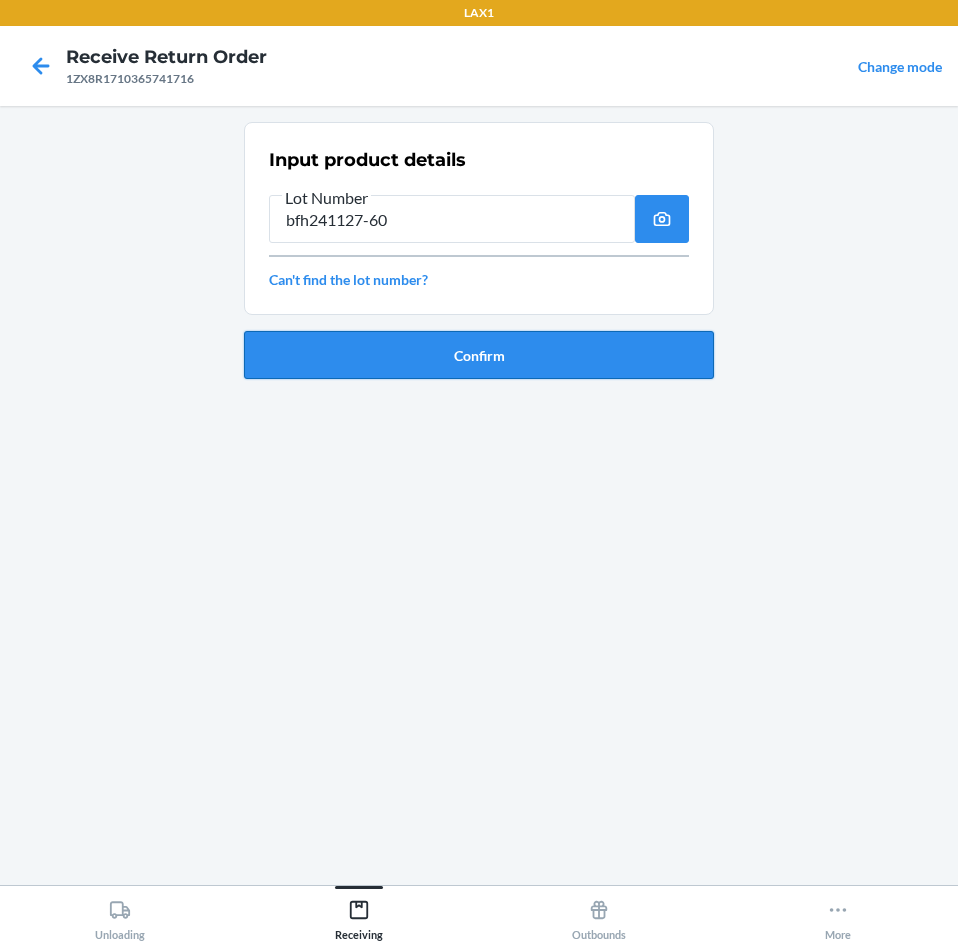 type on "bfh241127-60" 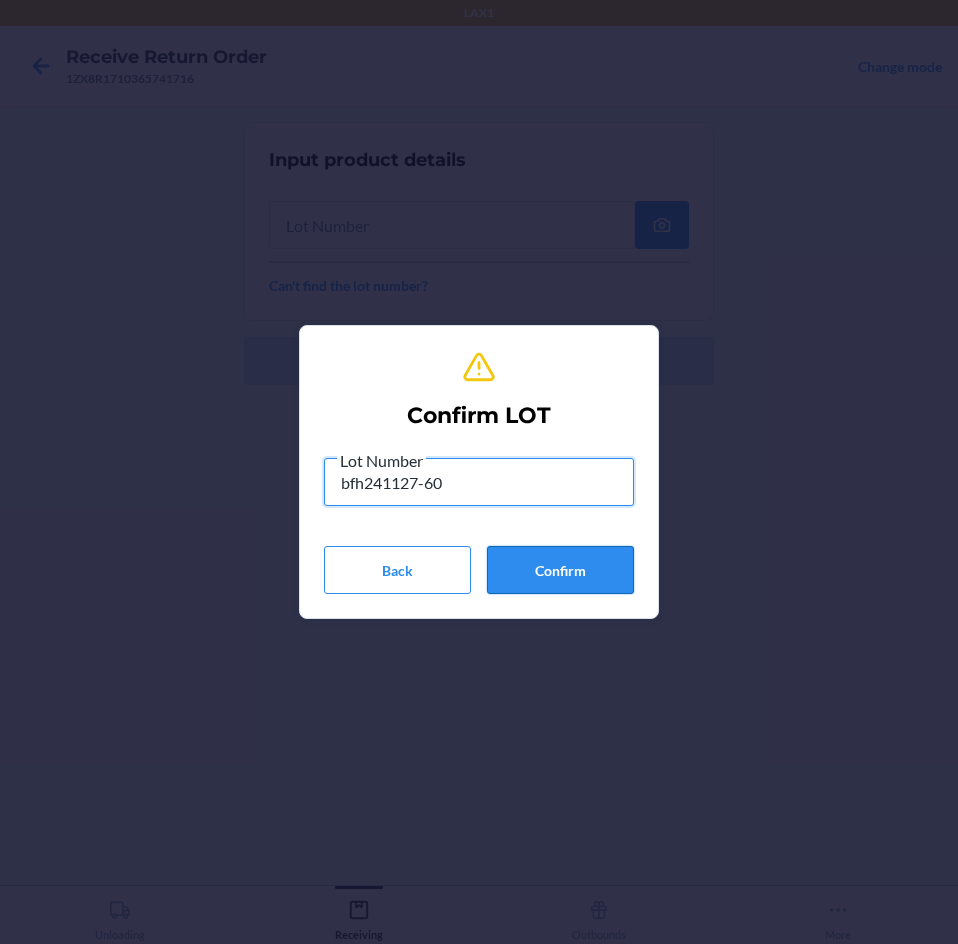 type on "bfh241127-60" 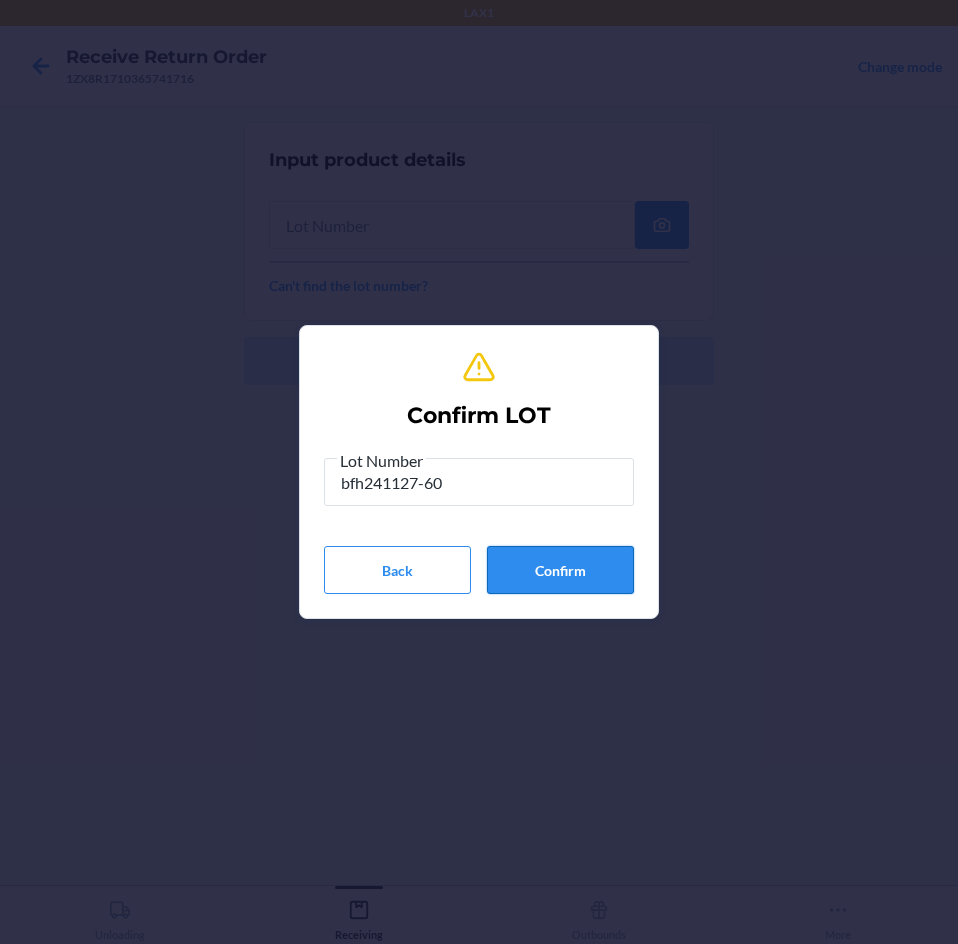 click on "Confirm" at bounding box center (560, 570) 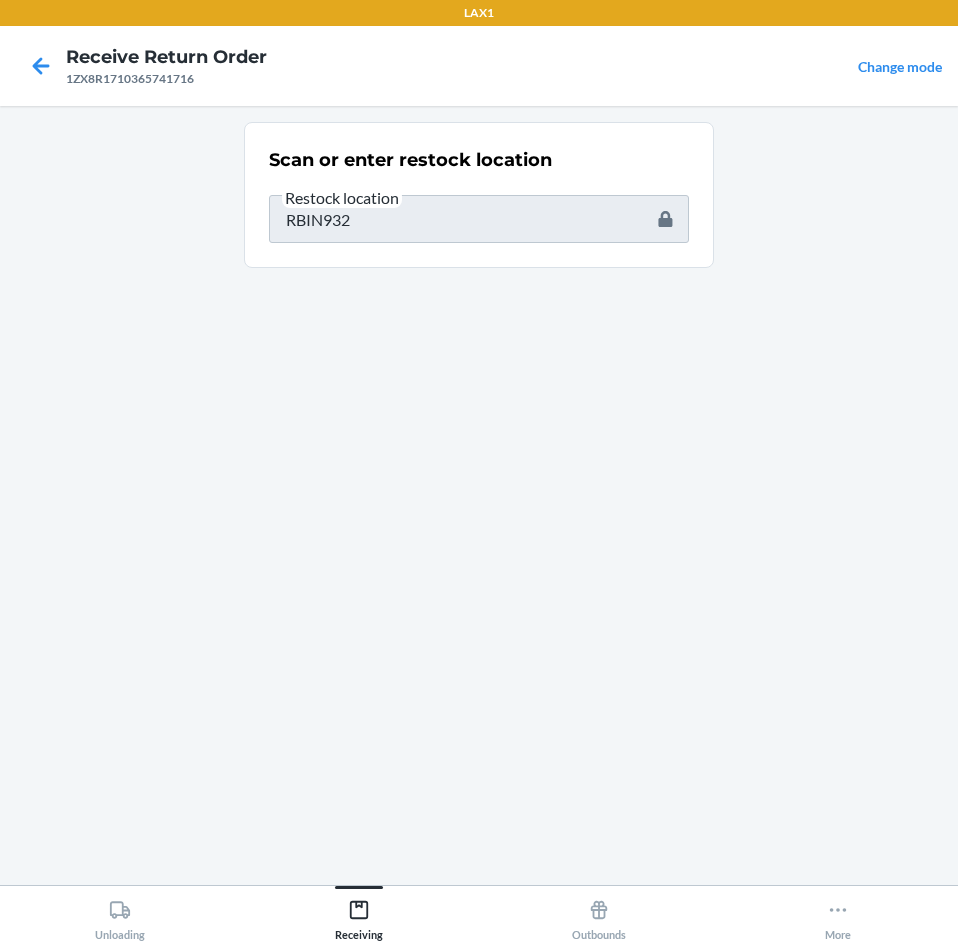 type on "4779051871667" 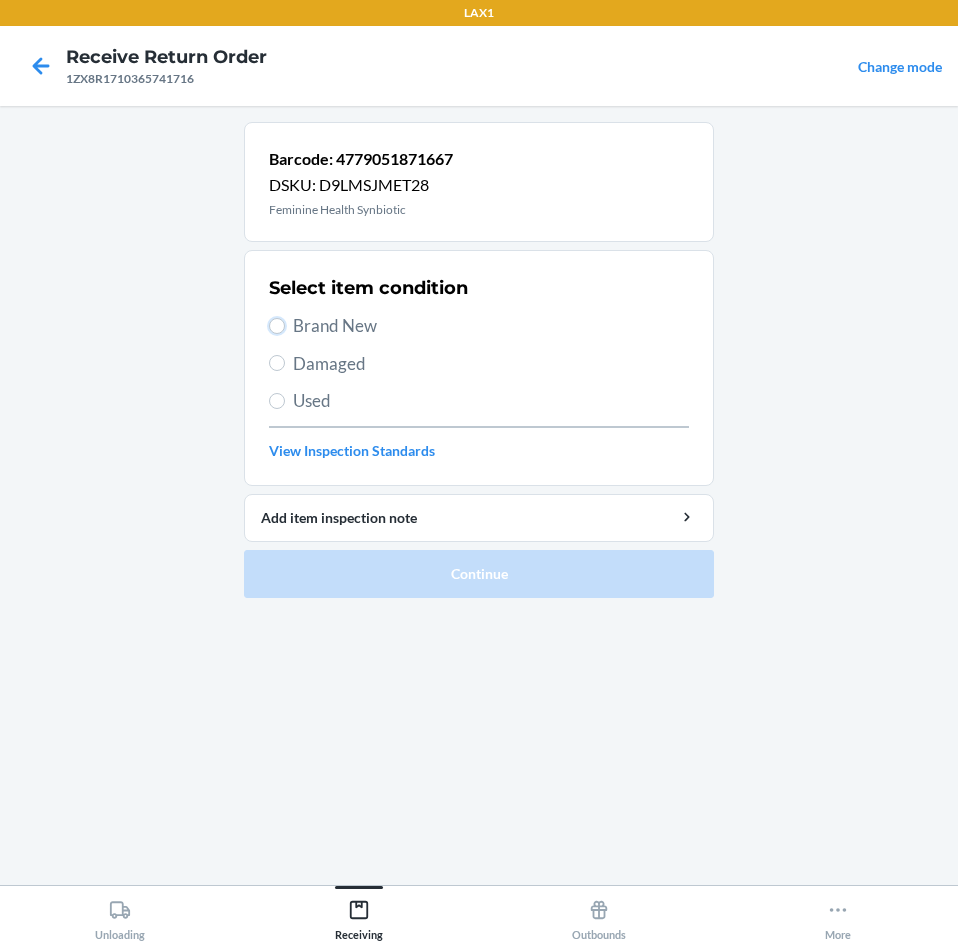 drag, startPoint x: 276, startPoint y: 321, endPoint x: 305, endPoint y: 388, distance: 73.00685 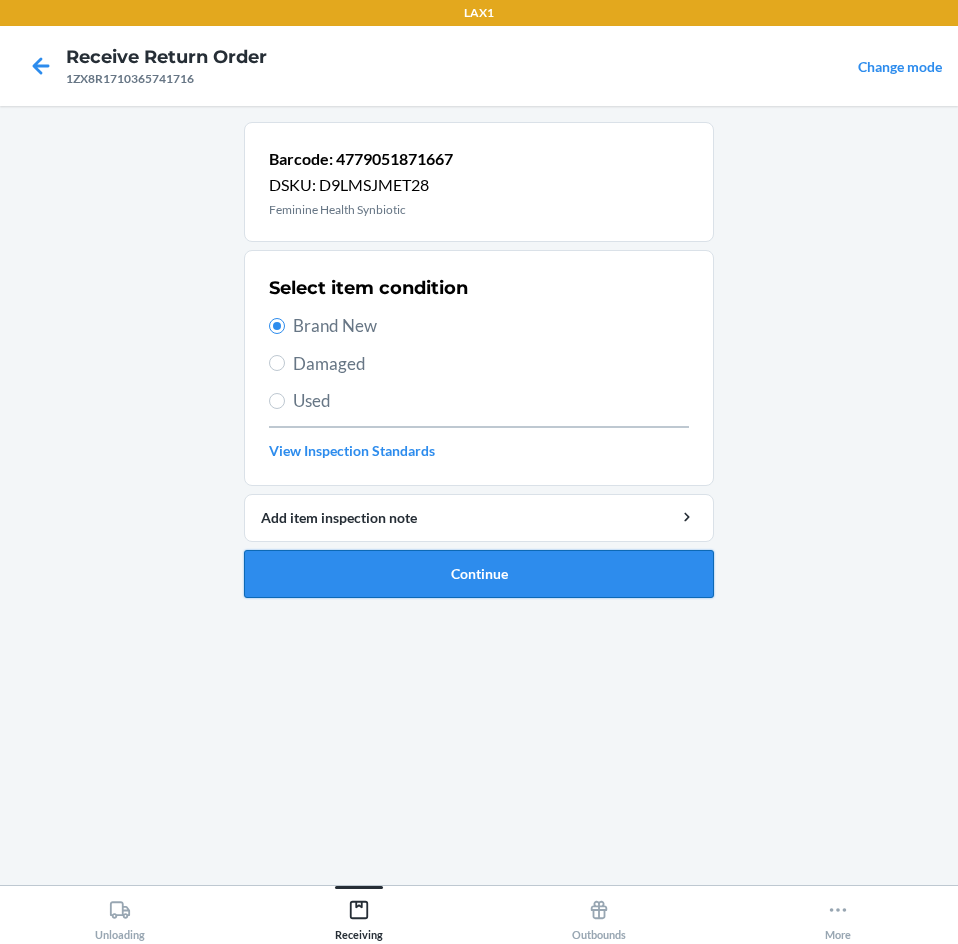 click on "Continue" at bounding box center [479, 574] 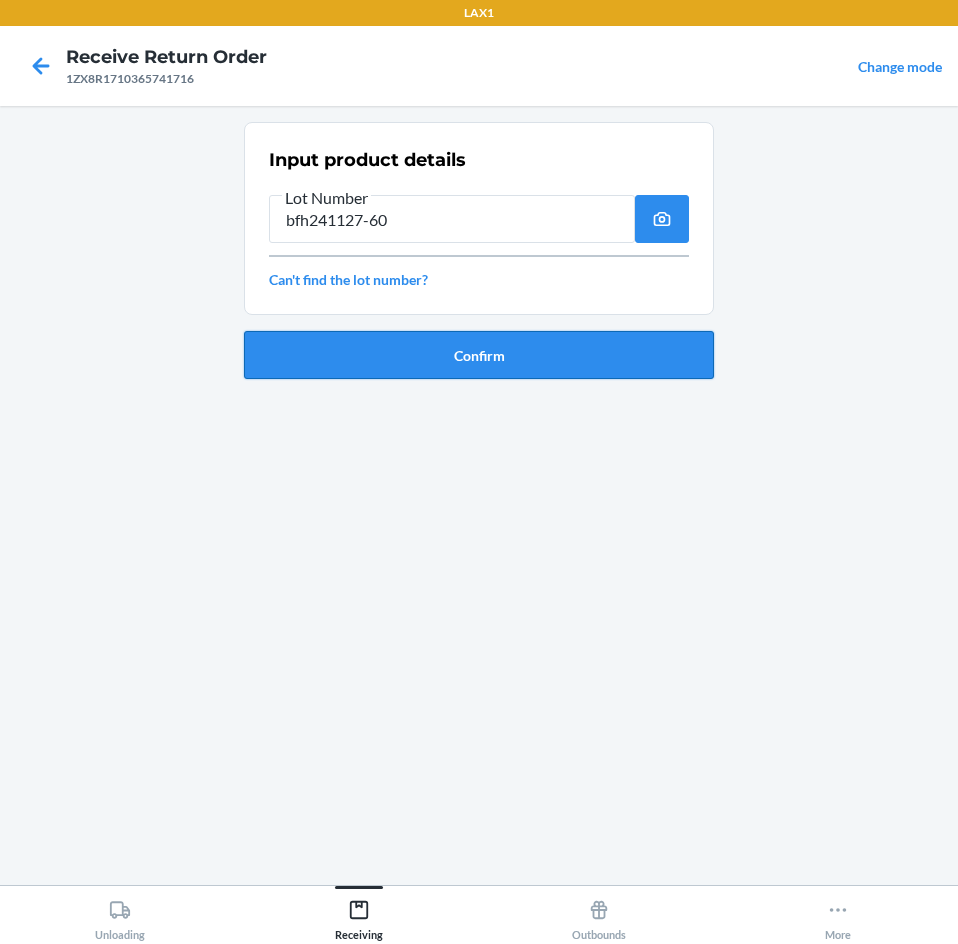 type on "bfh241127-60" 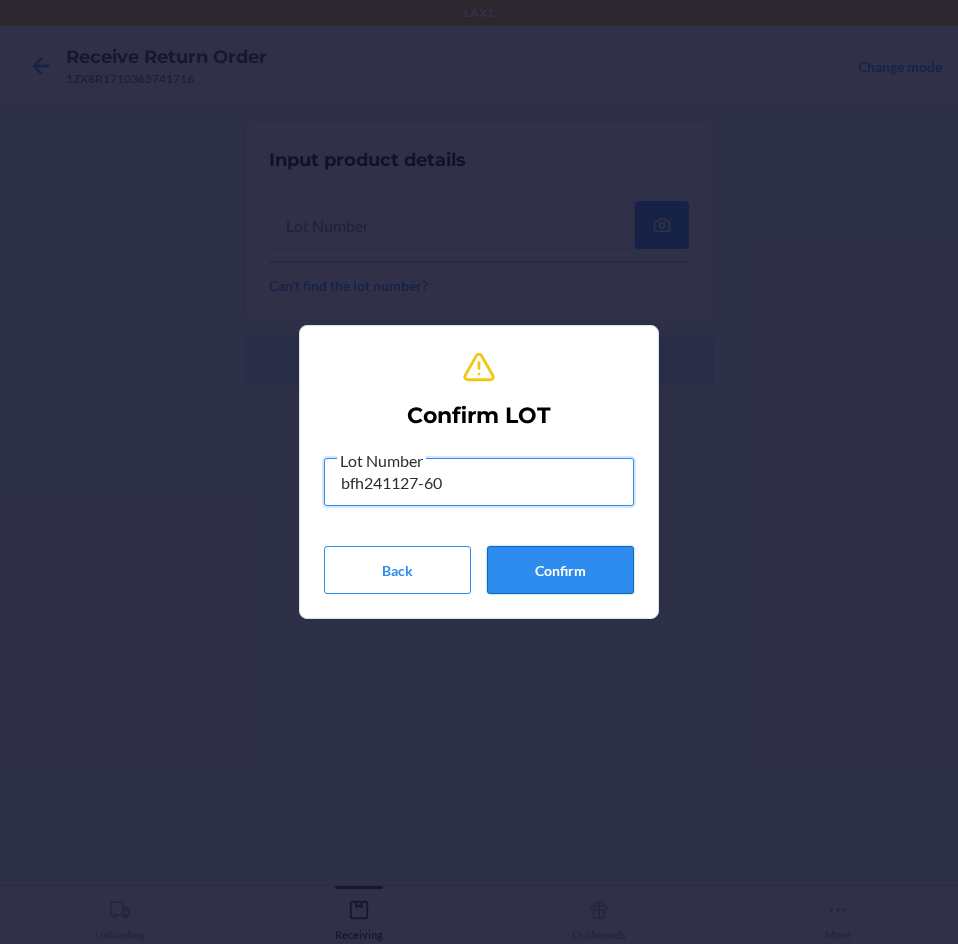 type on "bfh241127-60" 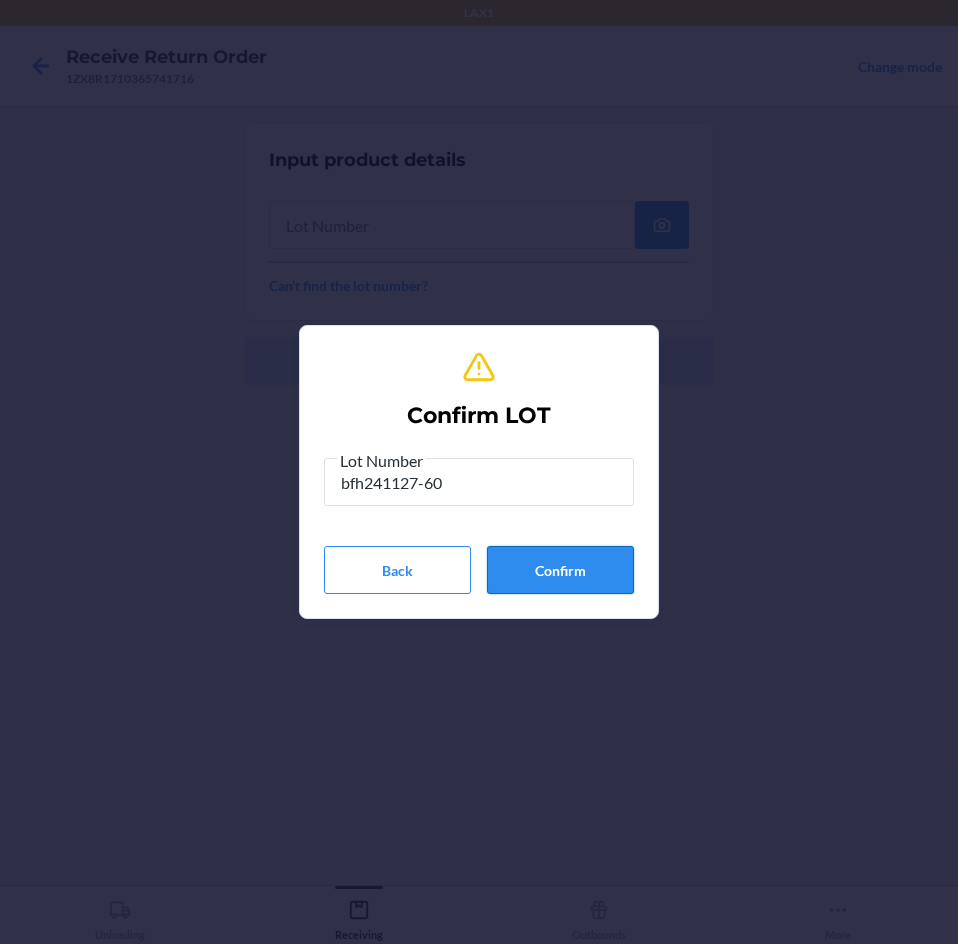 click on "Confirm" at bounding box center [560, 570] 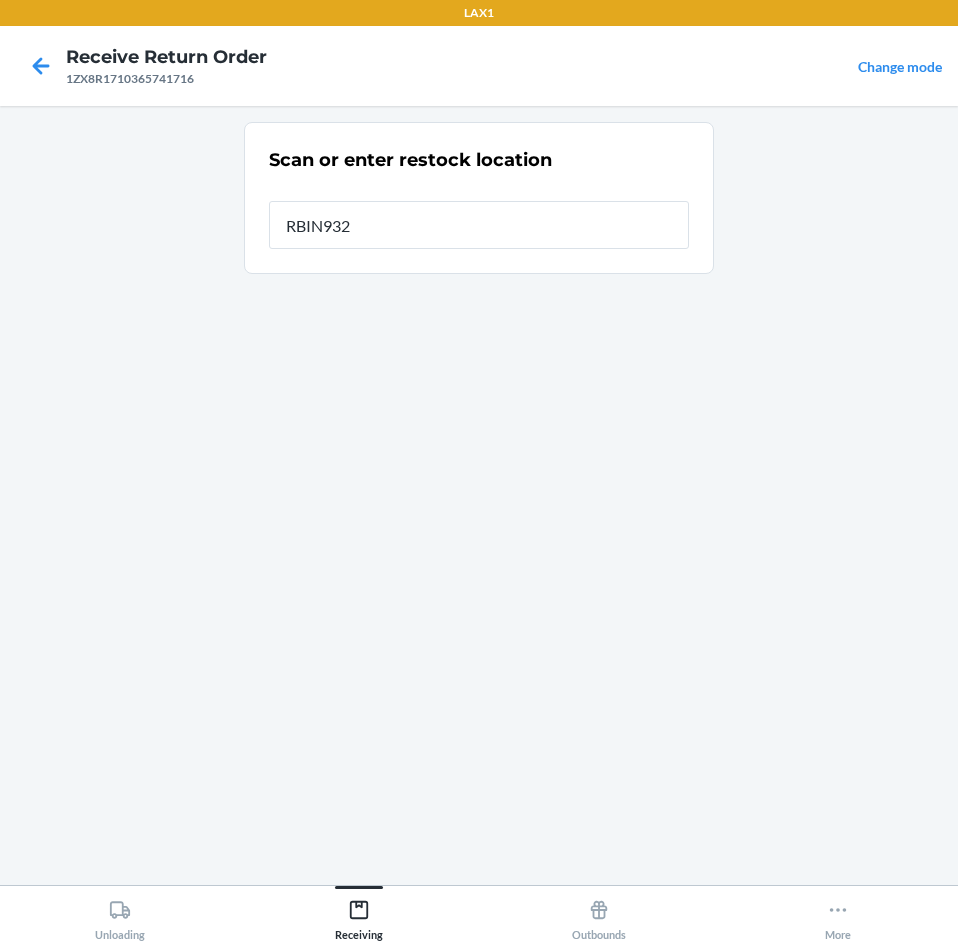 type on "RBIN932" 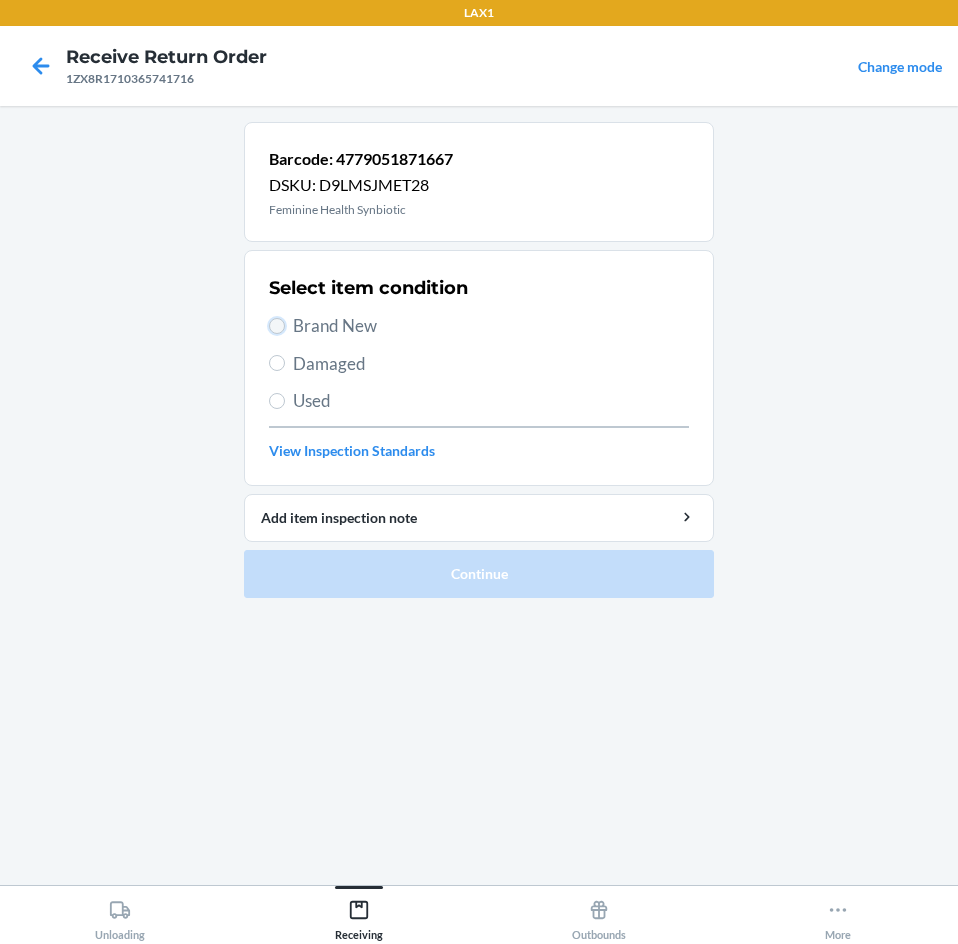click on "Brand New" at bounding box center (277, 326) 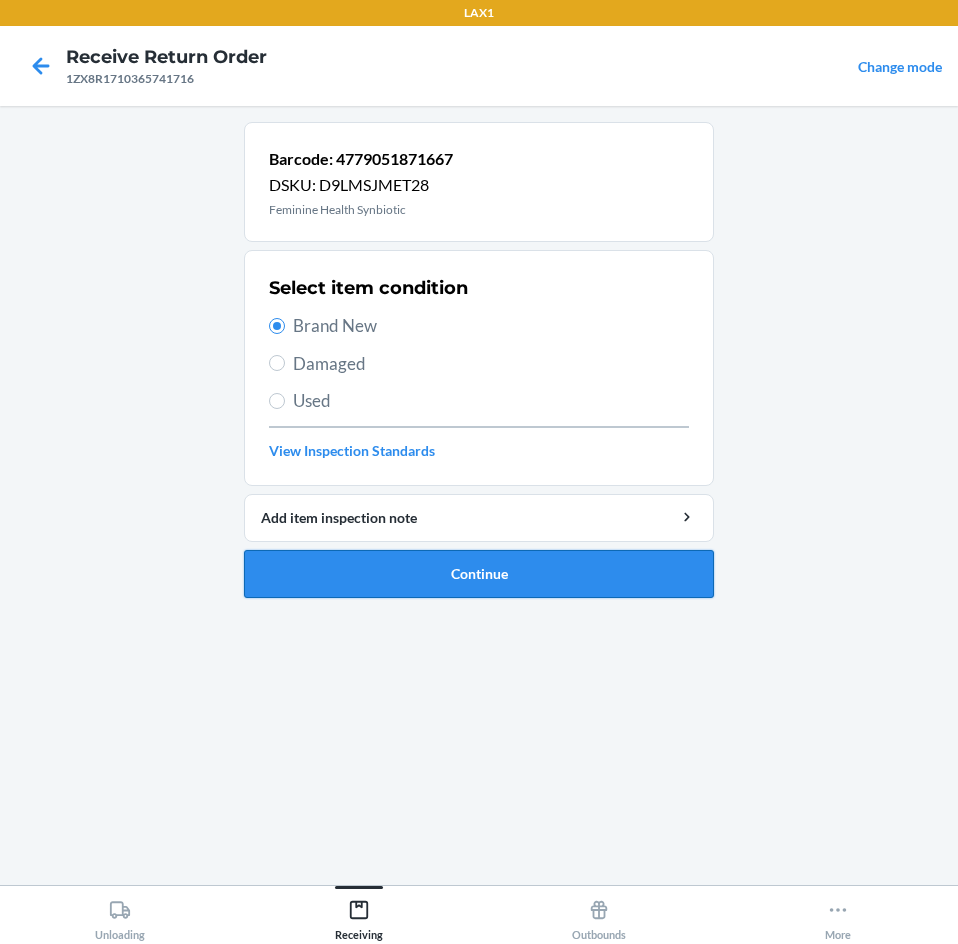 click on "Continue" at bounding box center (479, 574) 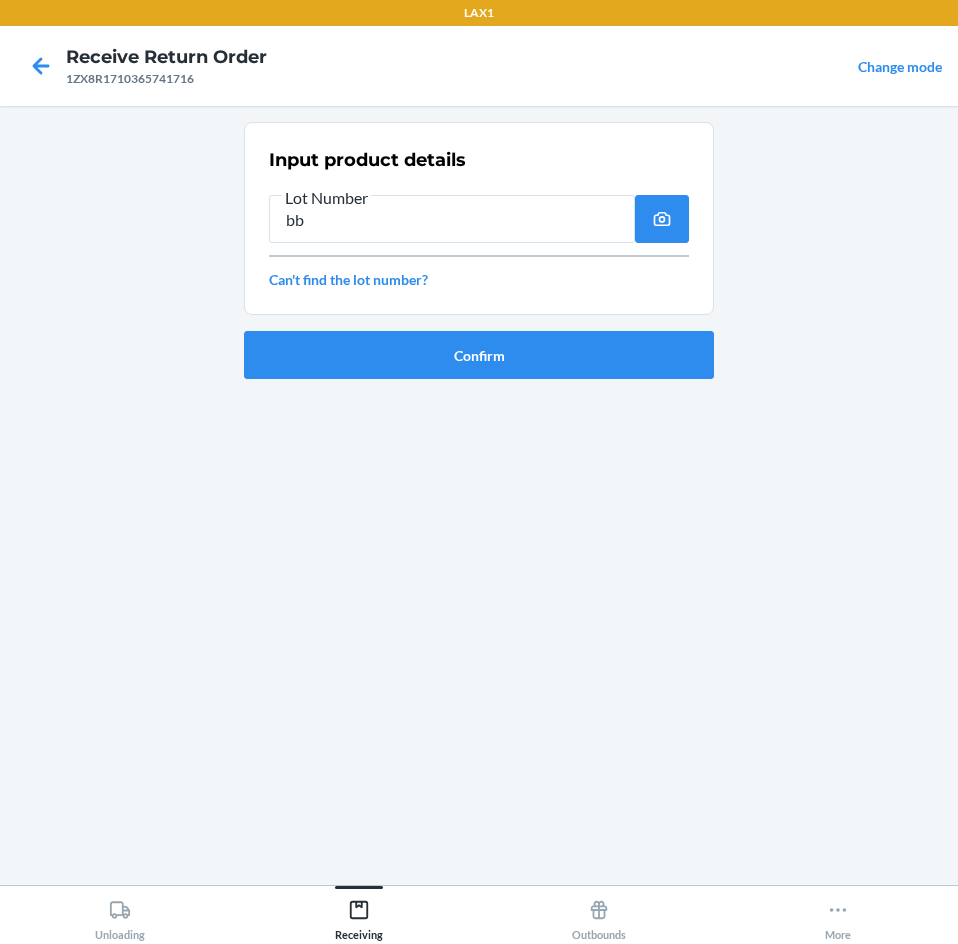 type on "b" 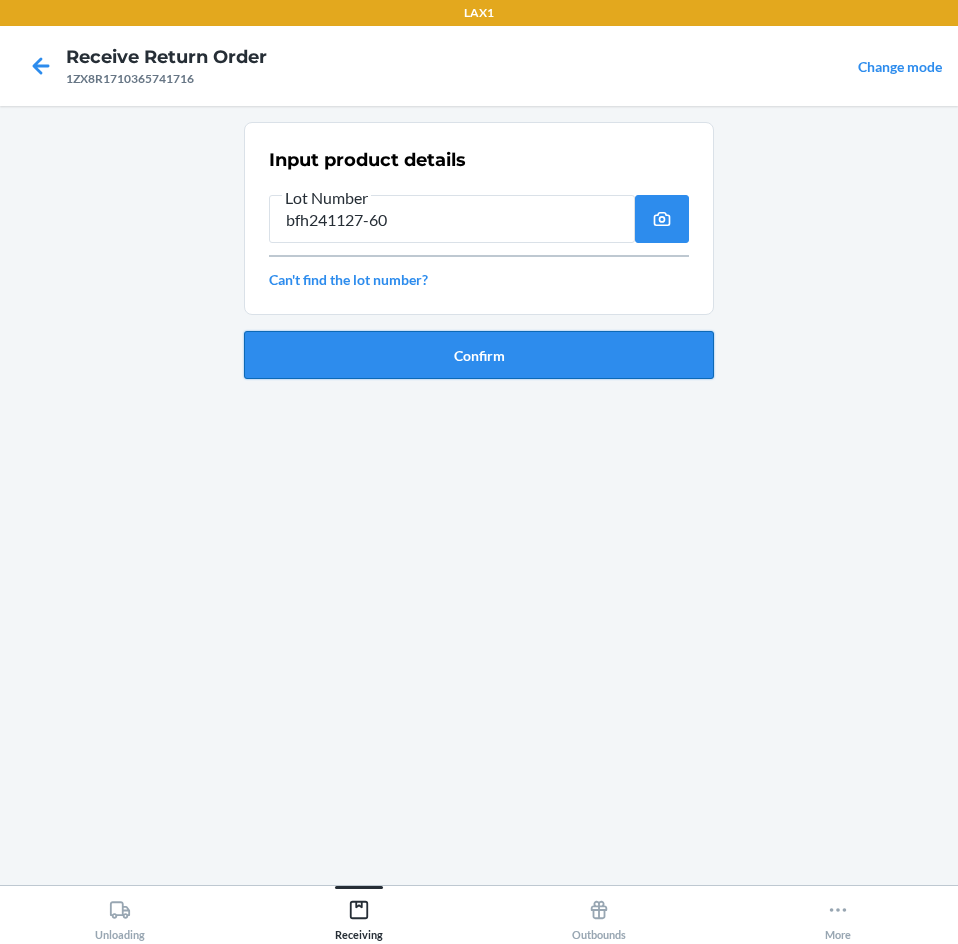 type on "bfh241127-60" 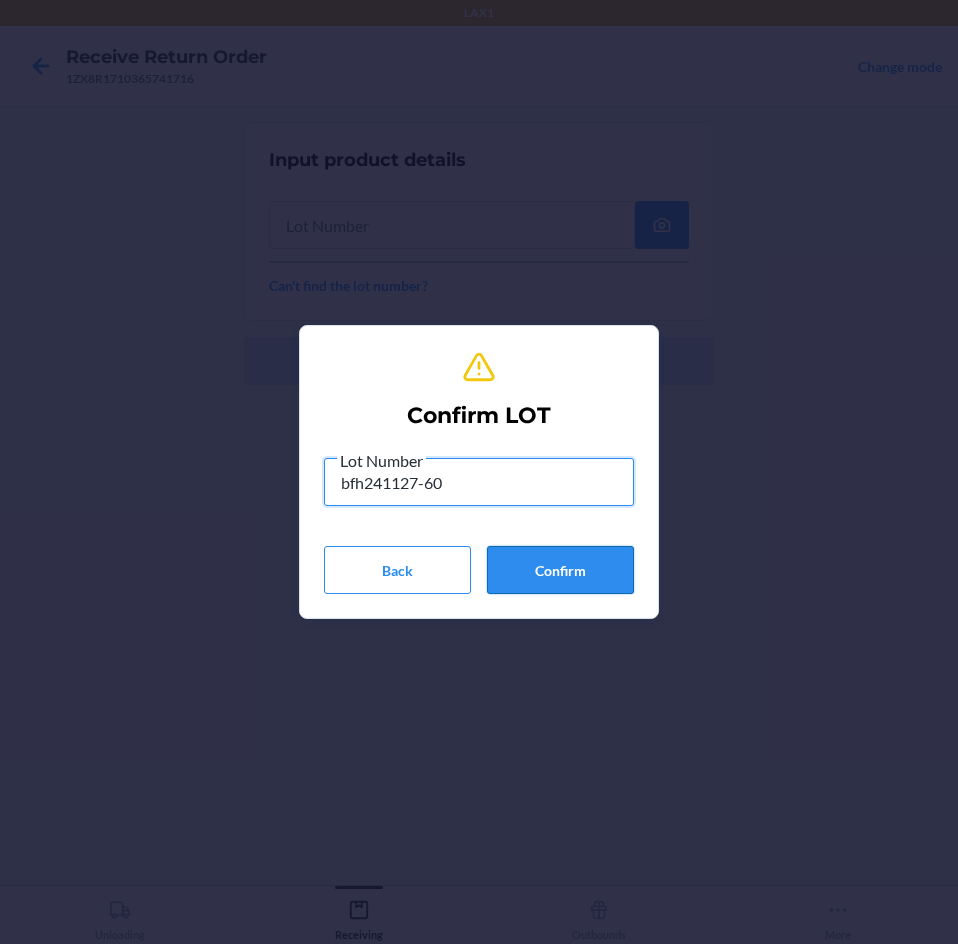 type on "bfh241127-60" 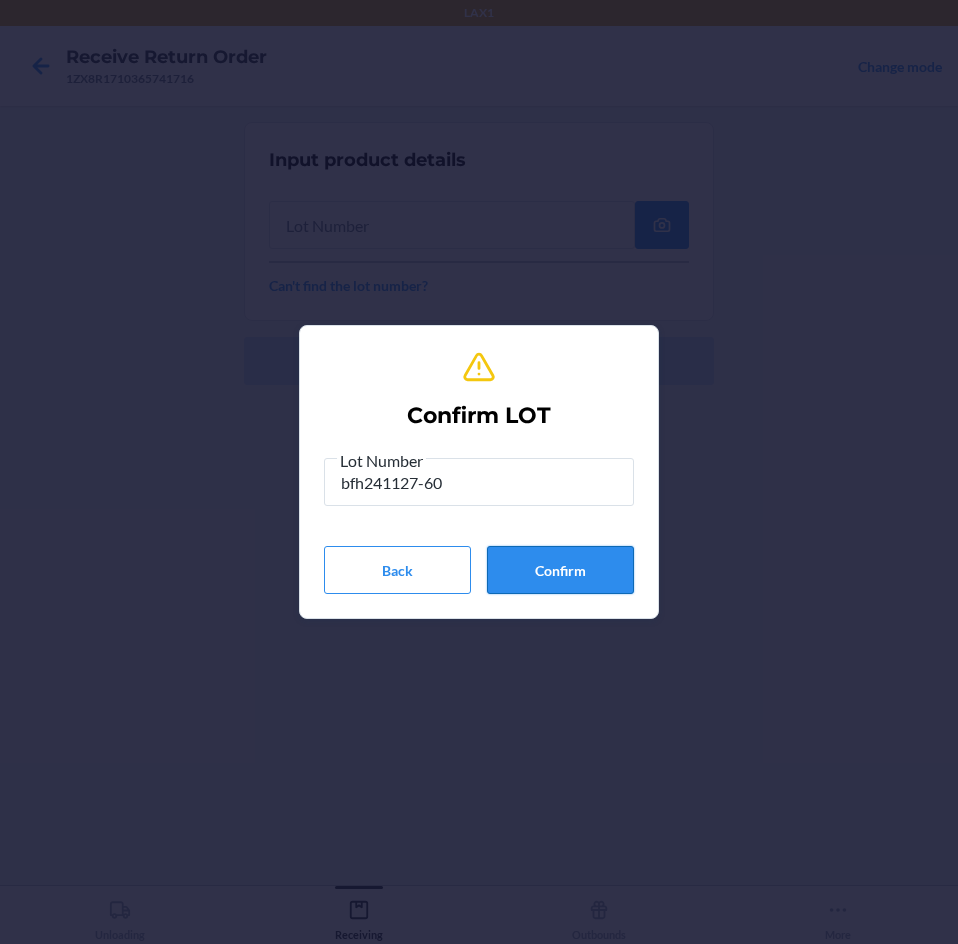 click on "Confirm" at bounding box center [560, 570] 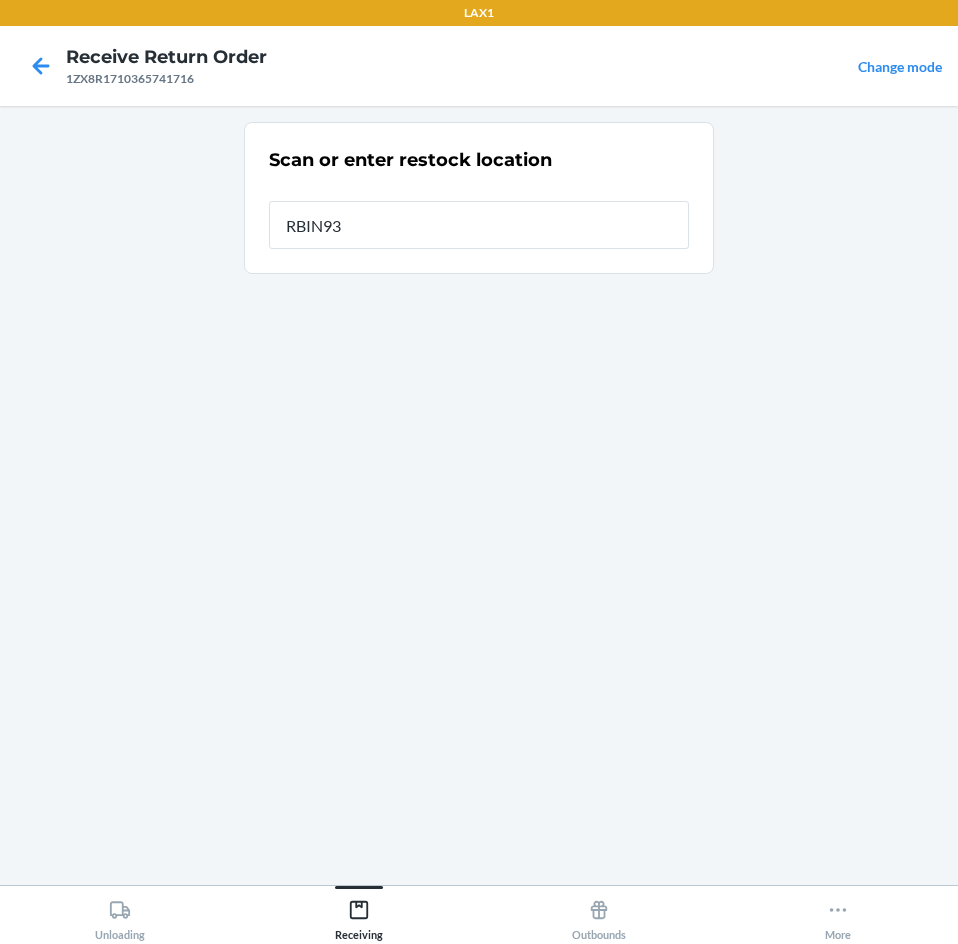 type on "RBIN932" 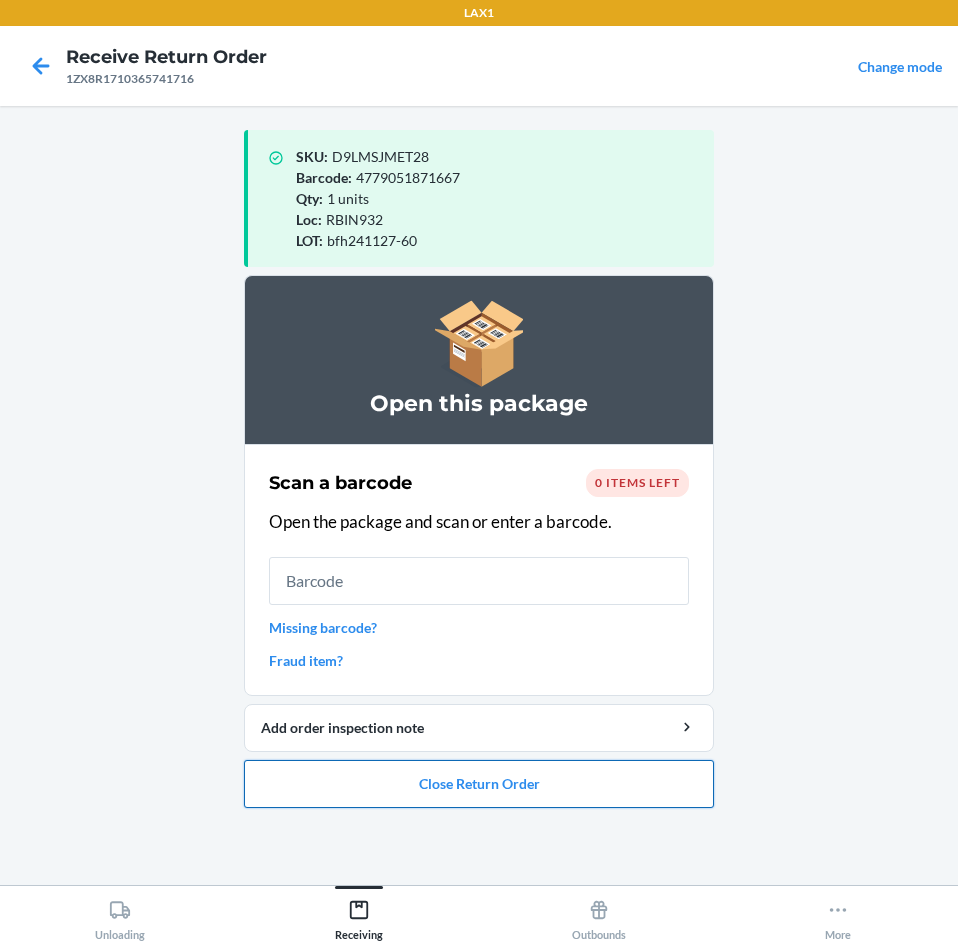 click on "Close Return Order" at bounding box center (479, 784) 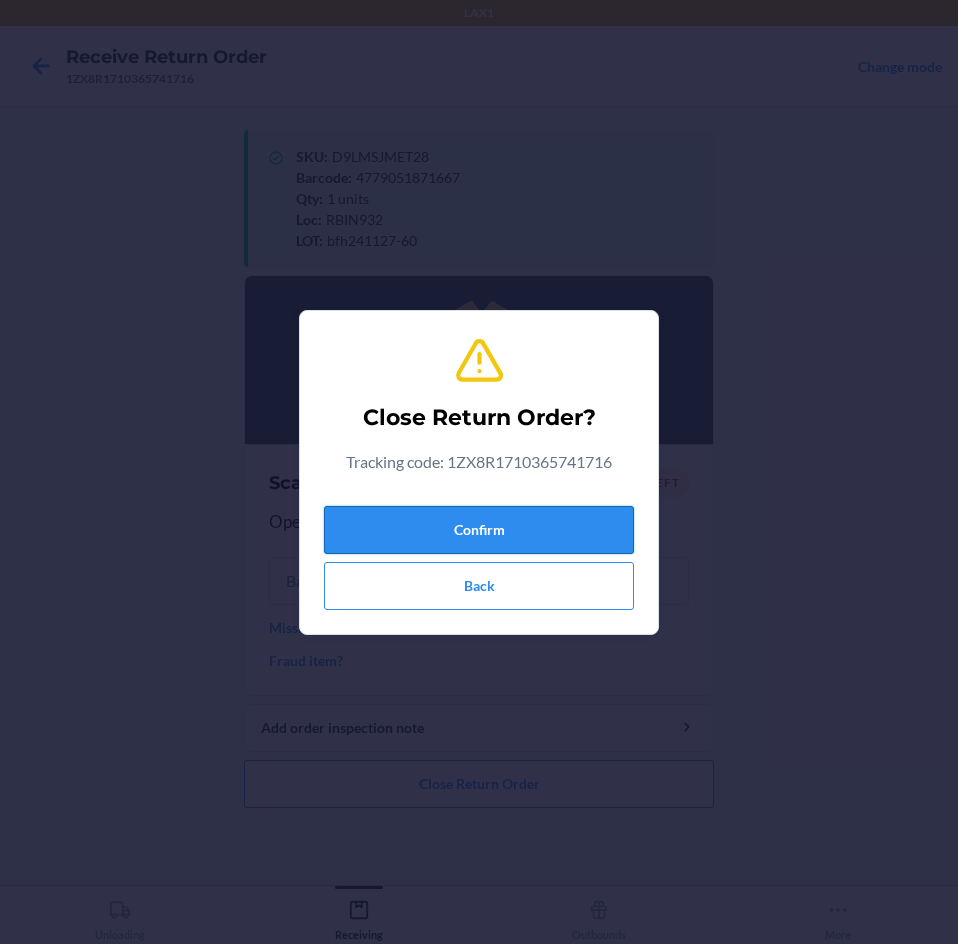 click on "Confirm" at bounding box center (479, 530) 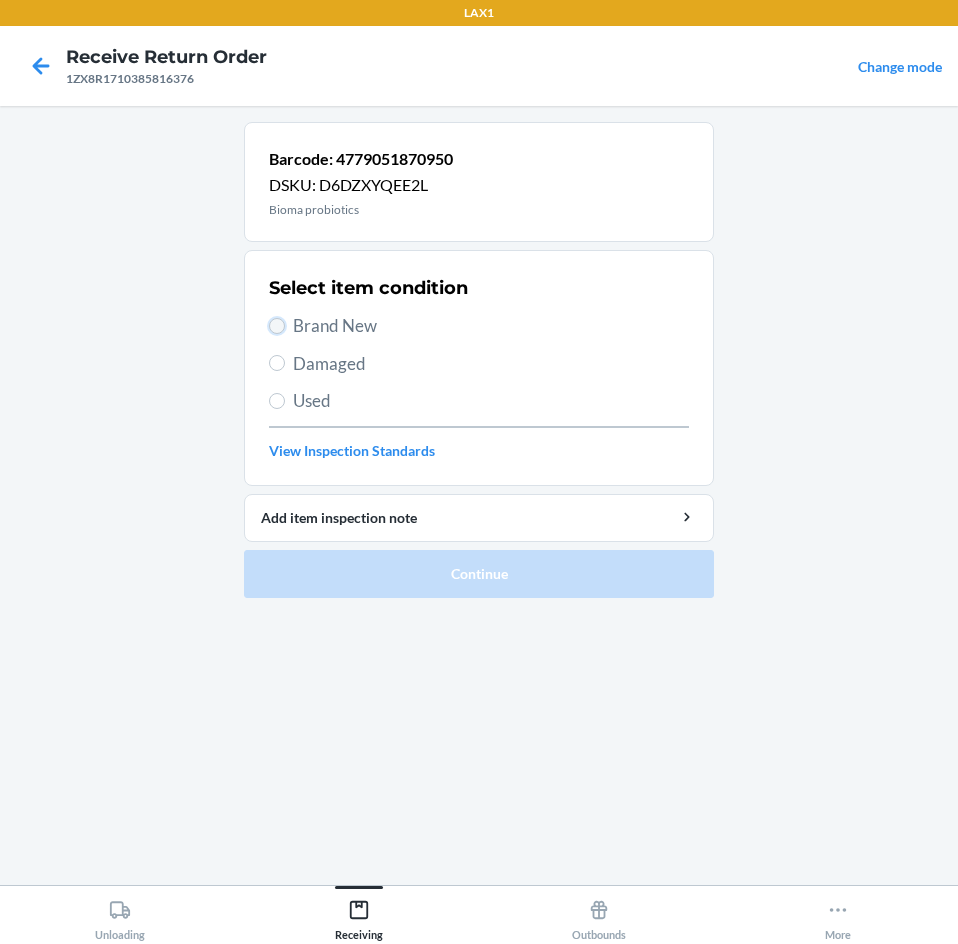 click on "Brand New" at bounding box center [277, 326] 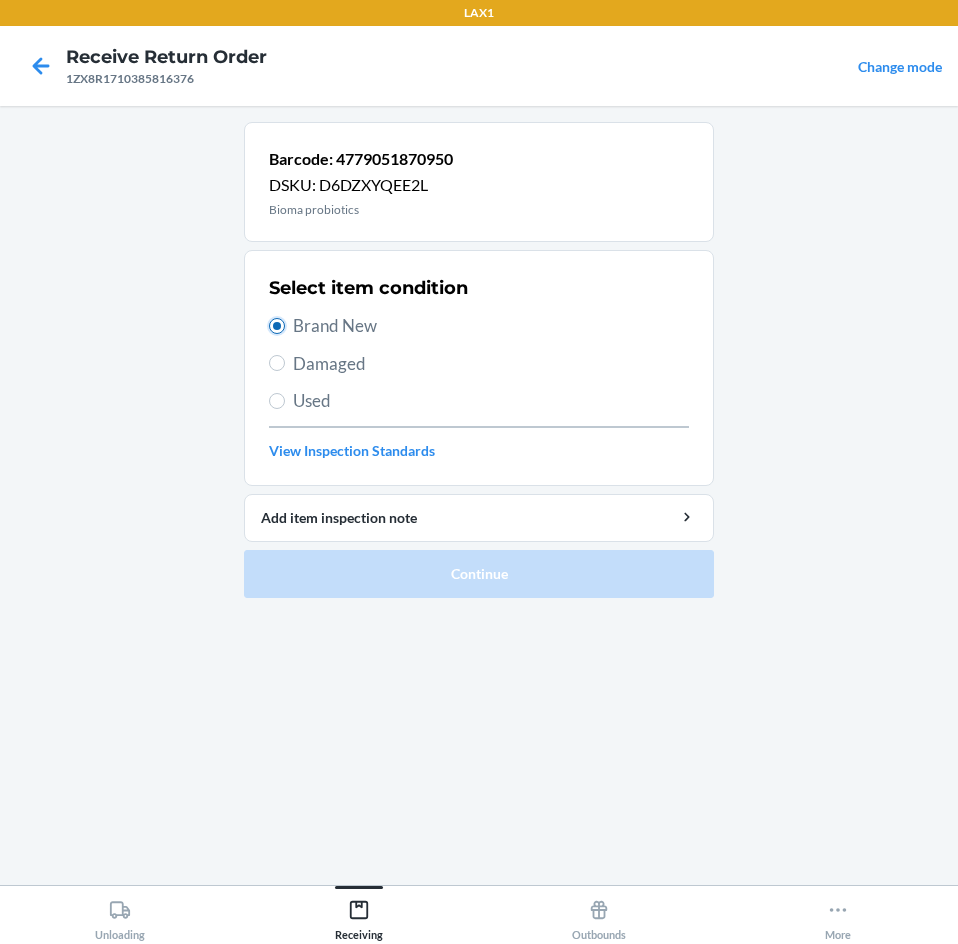 radio on "true" 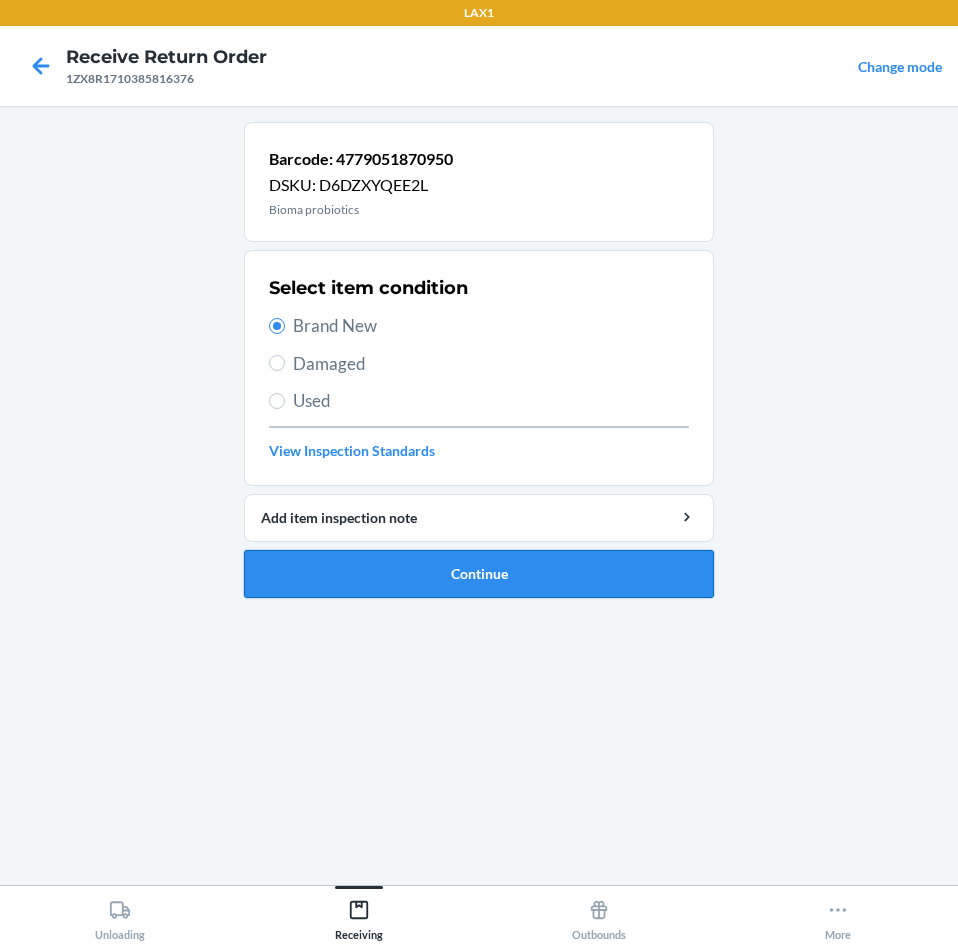 click on "Continue" at bounding box center [479, 574] 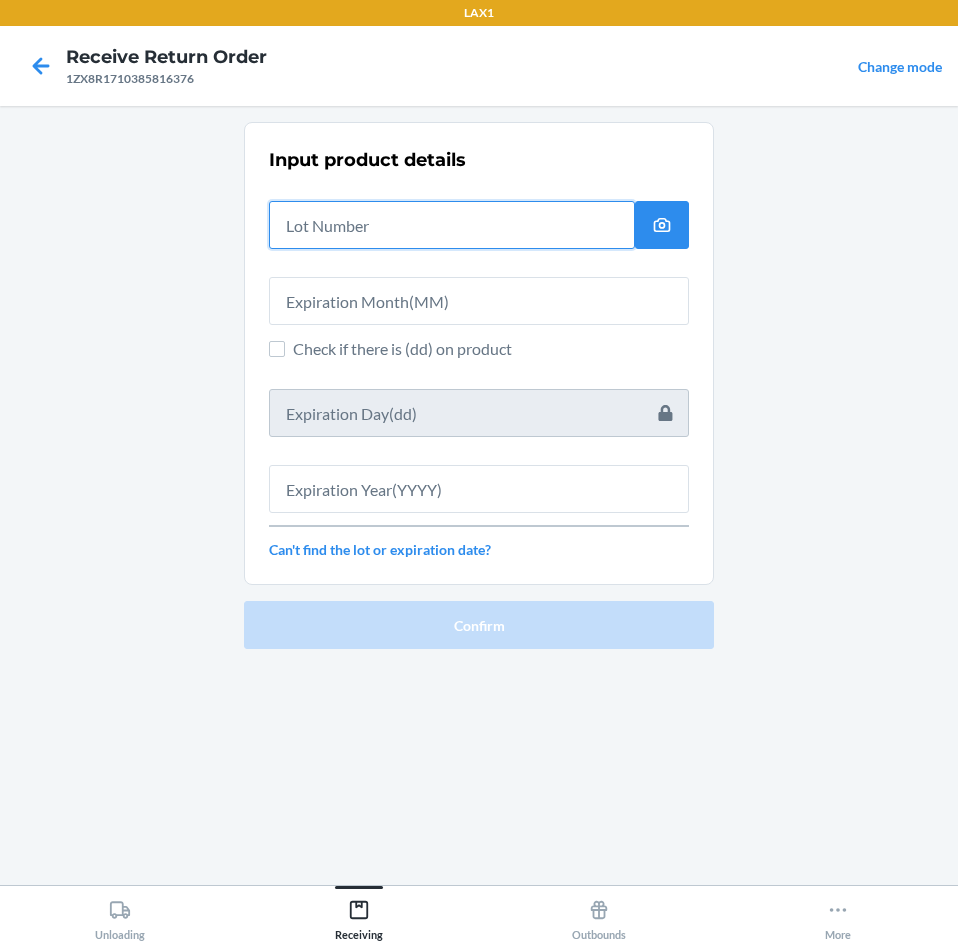 click at bounding box center [452, 225] 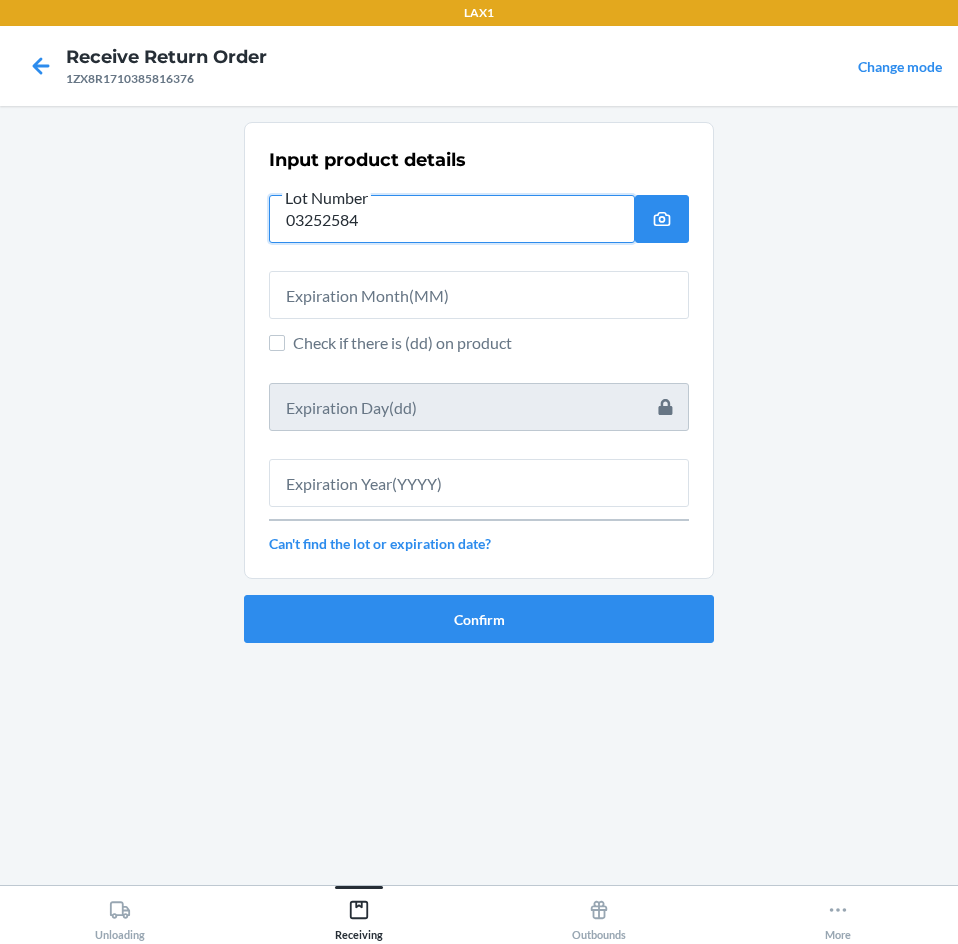 type on "03252584" 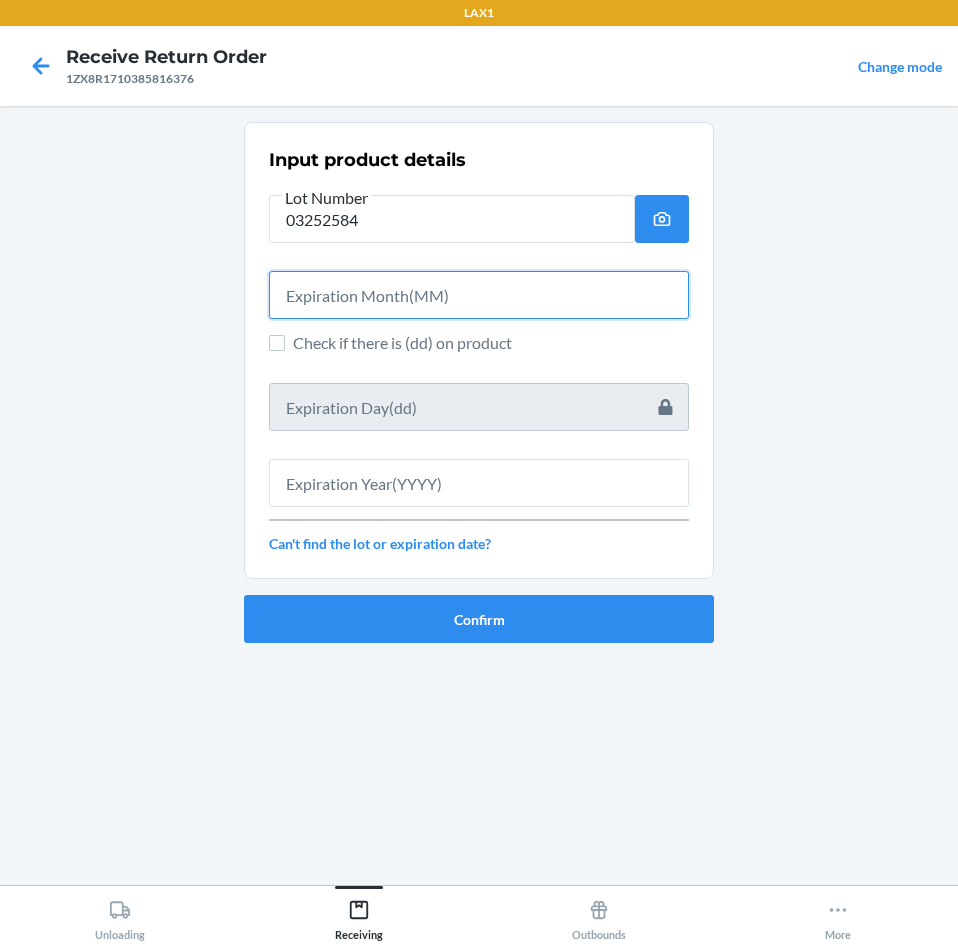 click at bounding box center [479, 295] 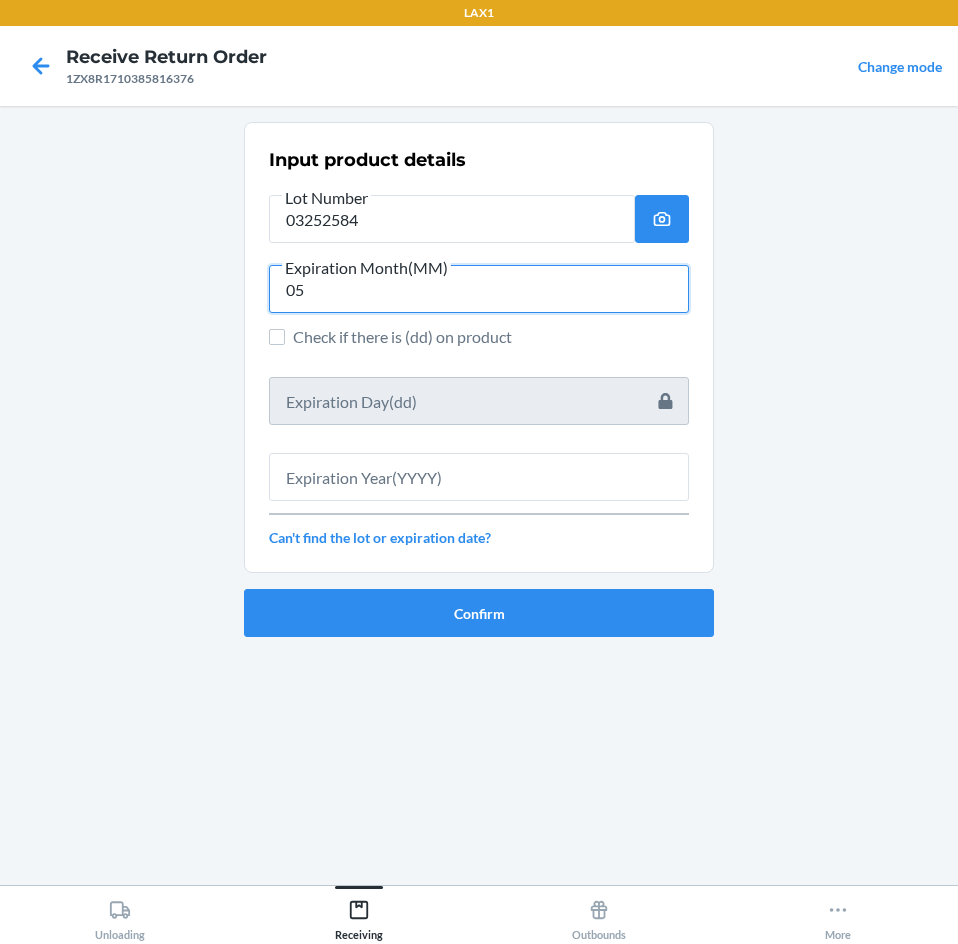 type on "05" 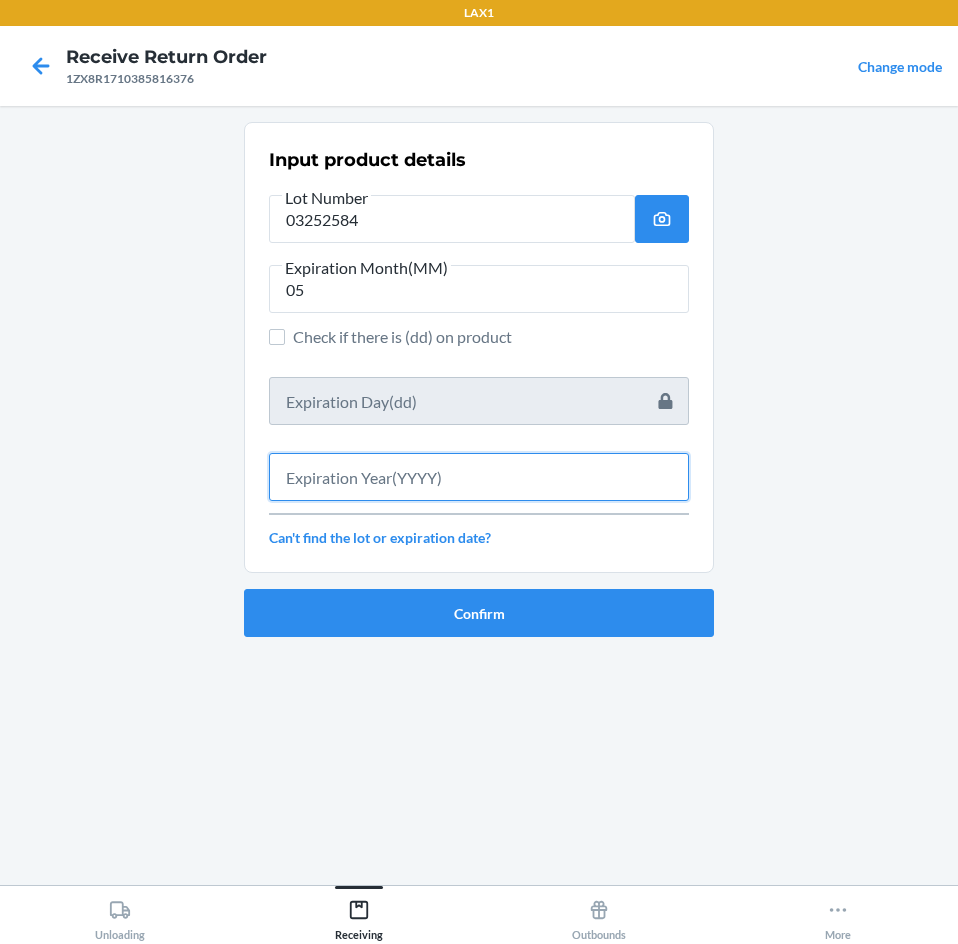 click at bounding box center [479, 477] 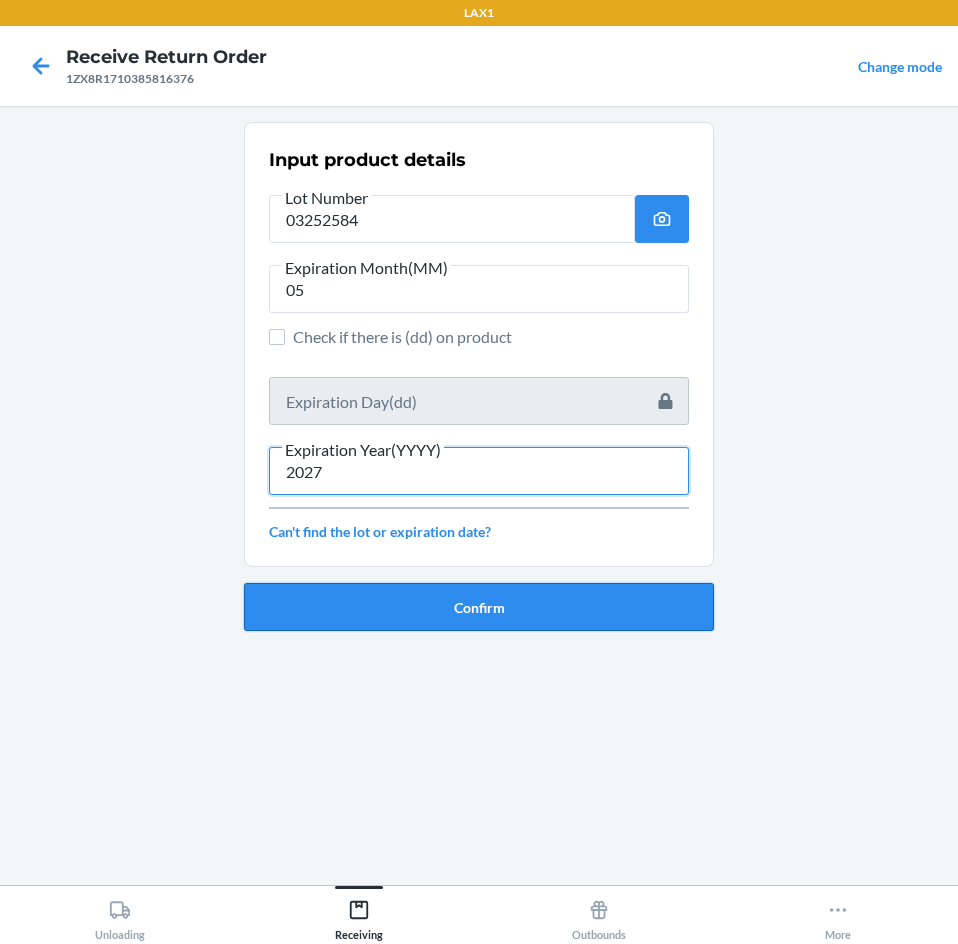 type on "2027" 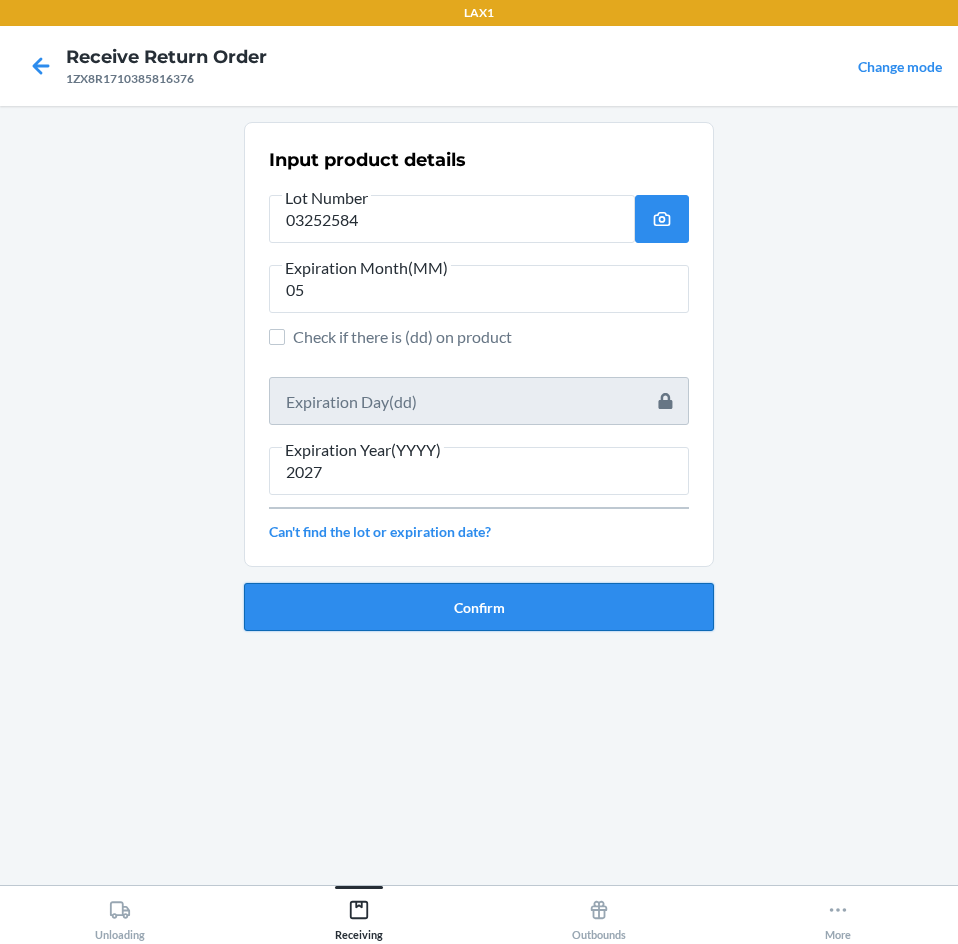 click on "Confirm" at bounding box center [479, 607] 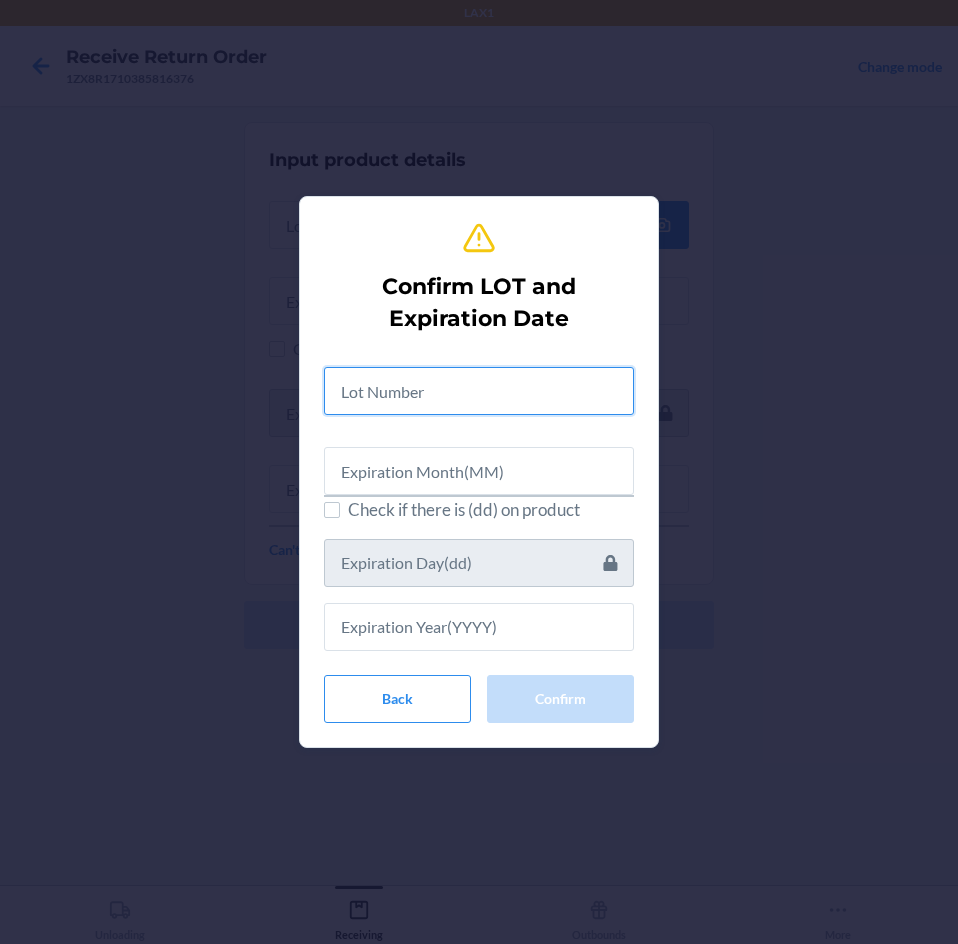click at bounding box center (479, 391) 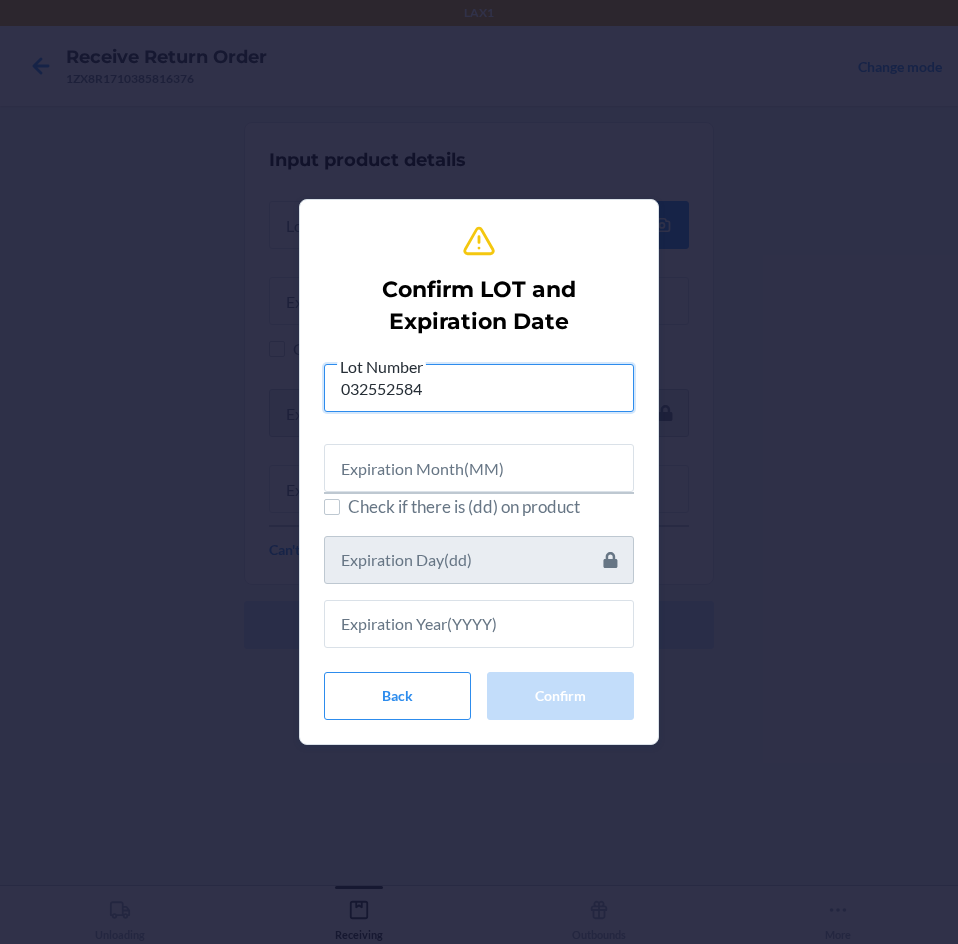 type on "032552584" 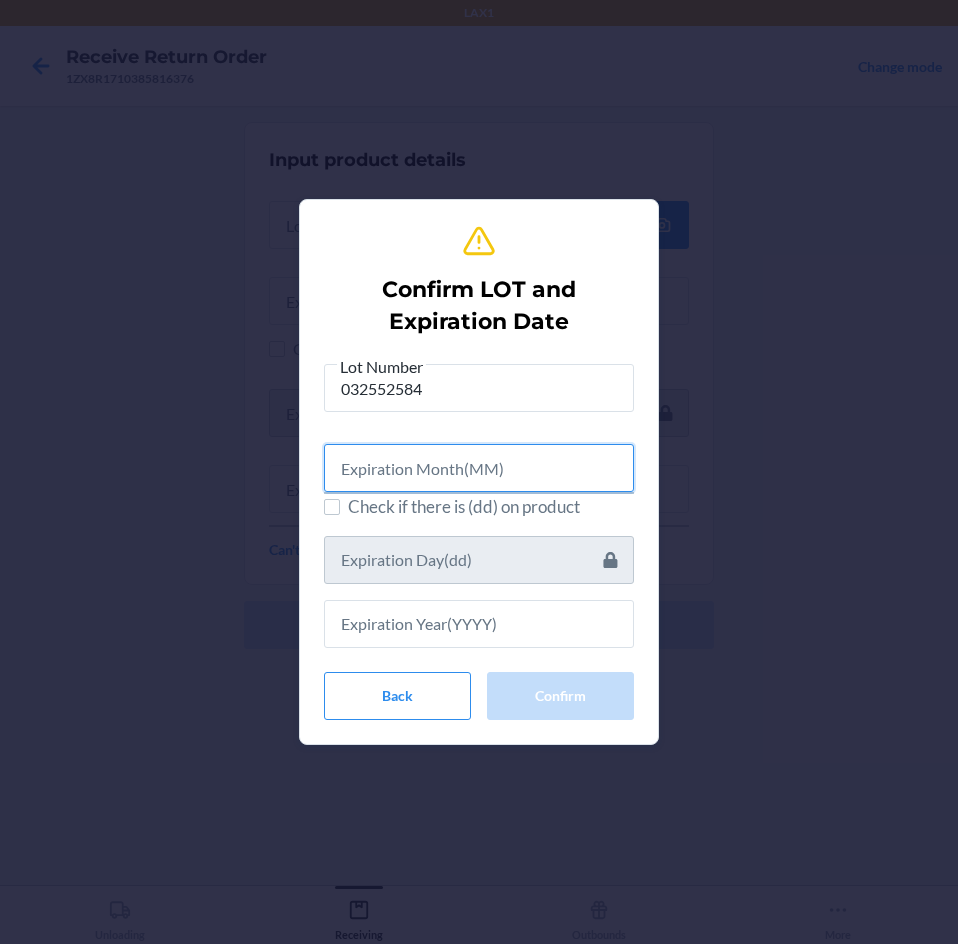 click at bounding box center [479, 468] 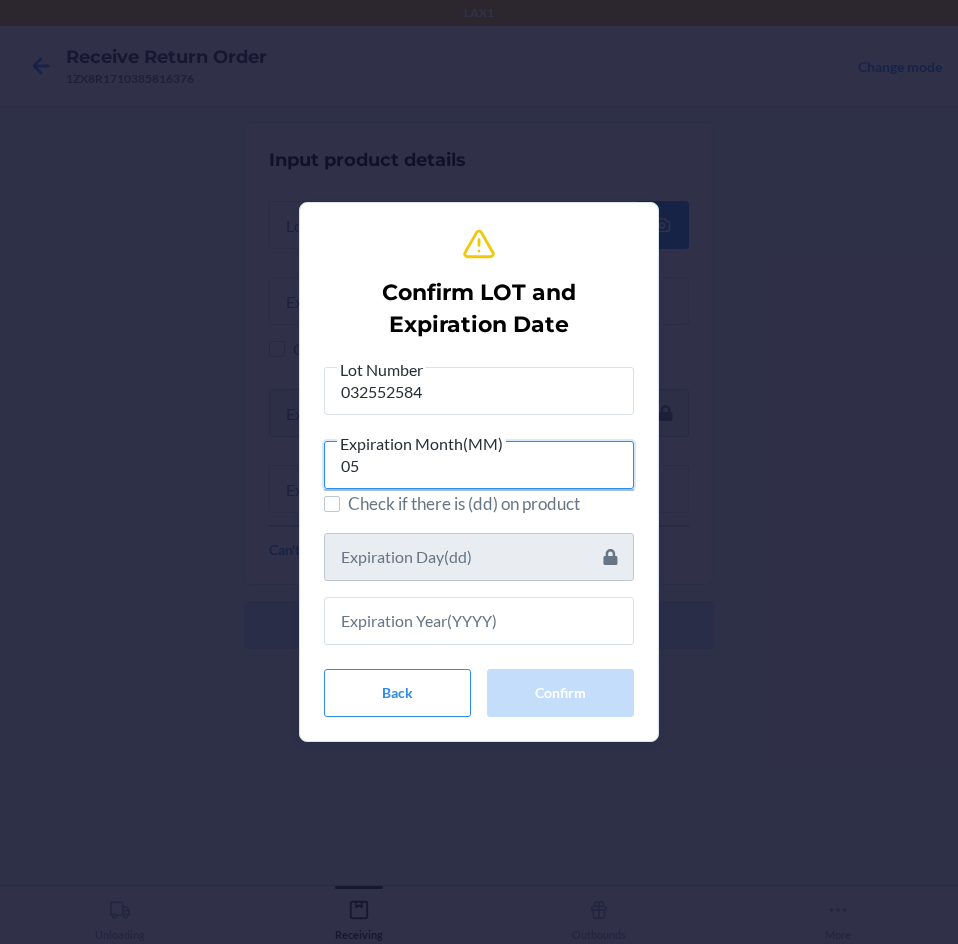 type on "05" 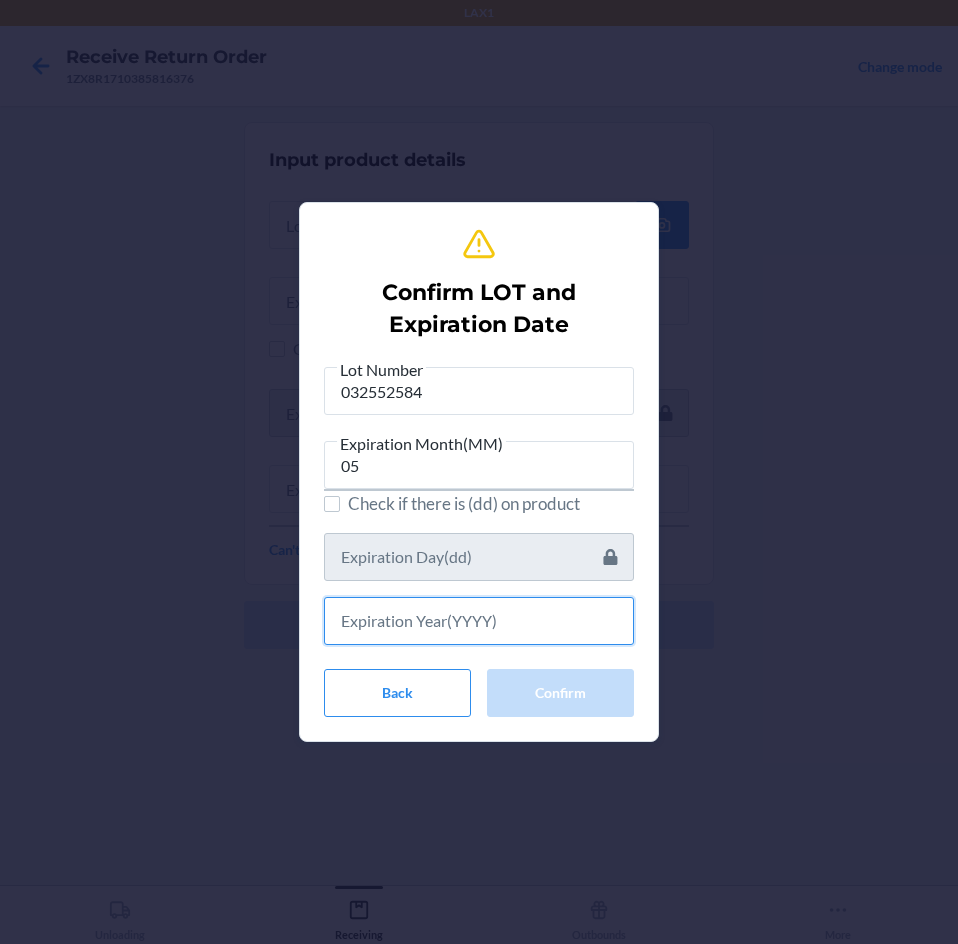click at bounding box center [479, 621] 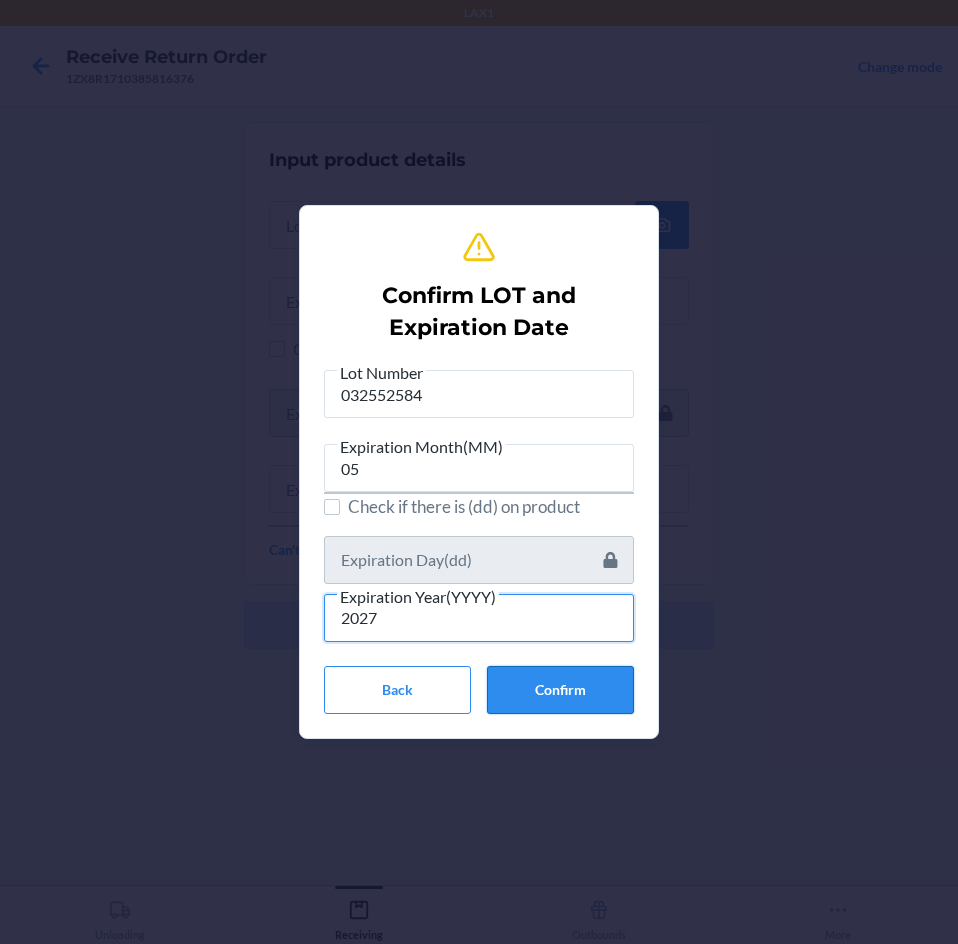 type on "2027" 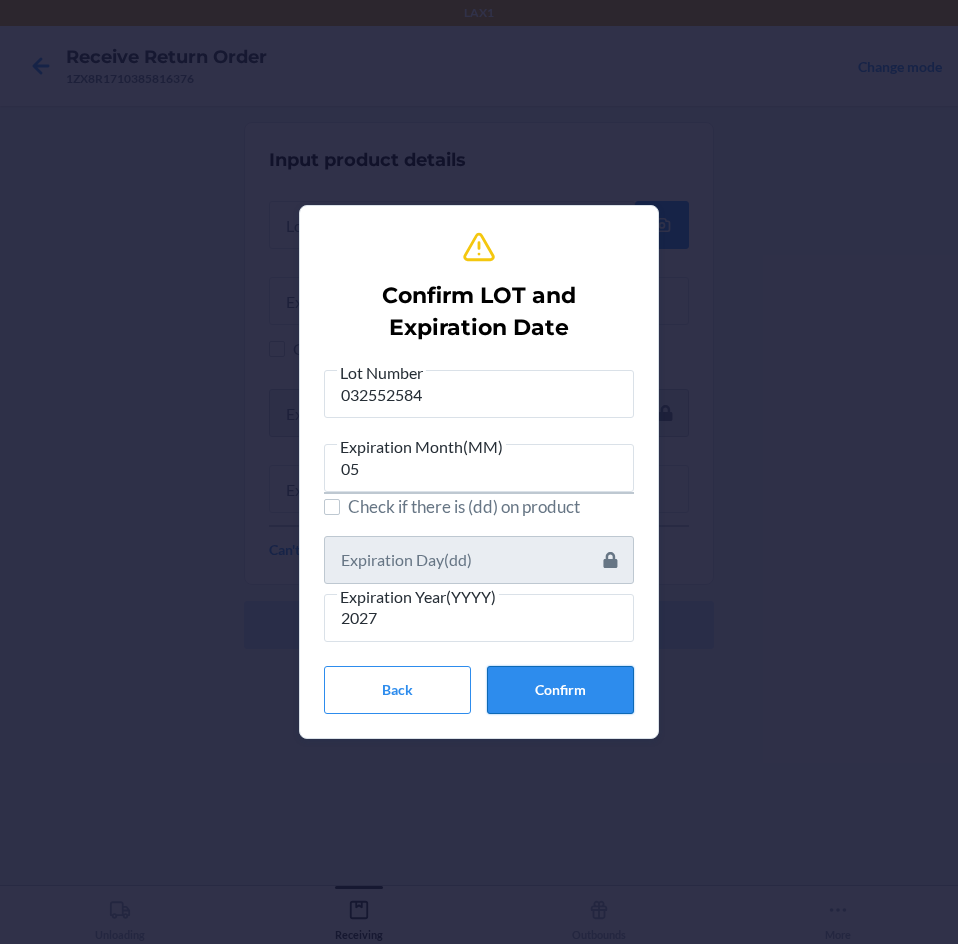 click on "Confirm" at bounding box center (560, 690) 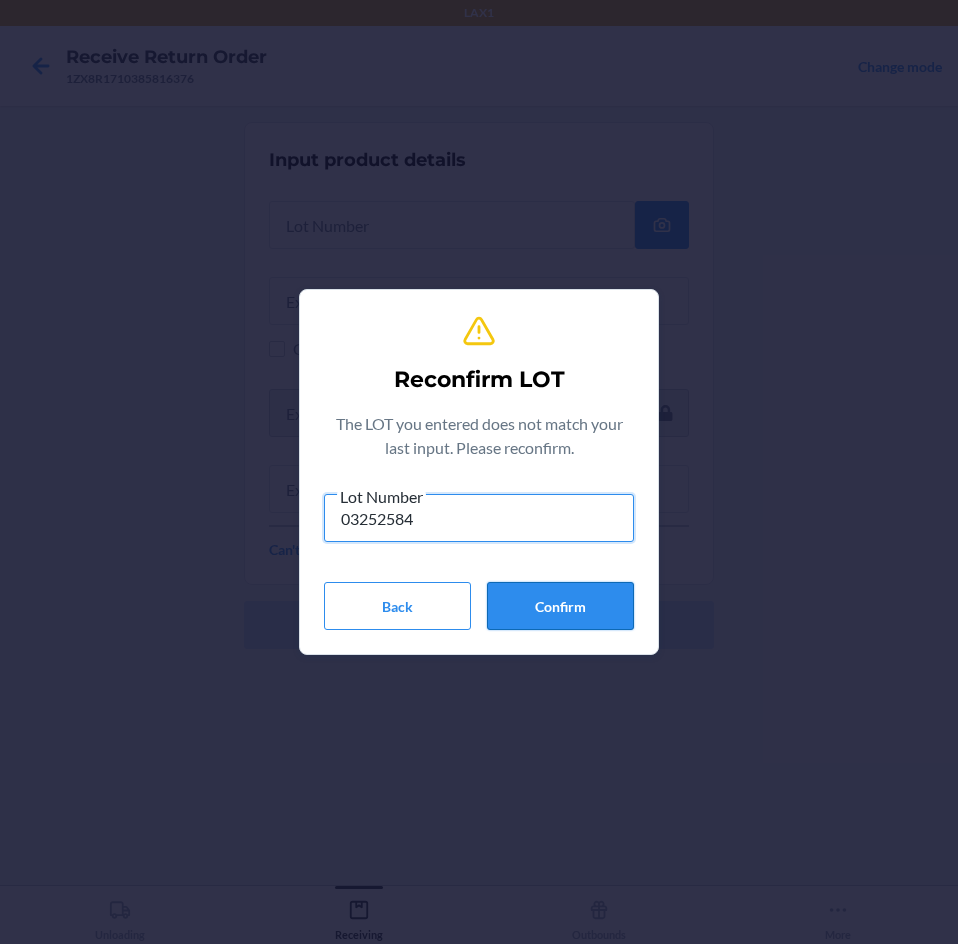 type on "03252584" 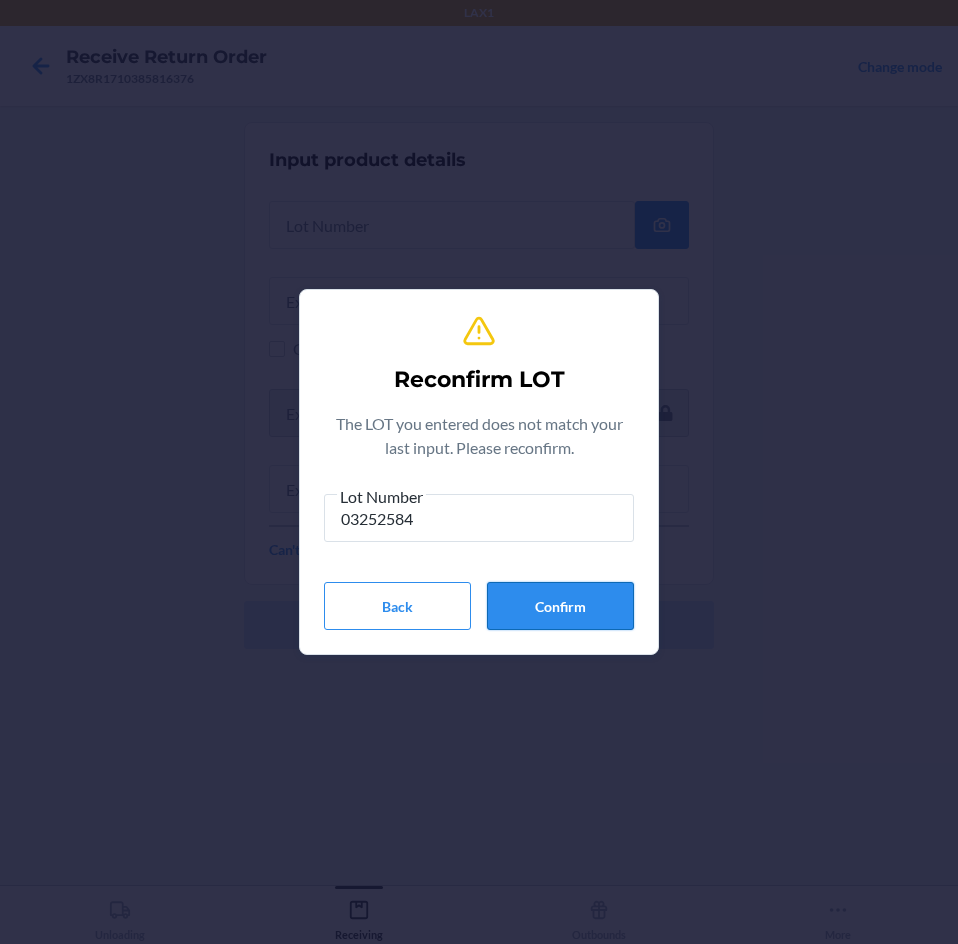 click on "Confirm" at bounding box center [560, 606] 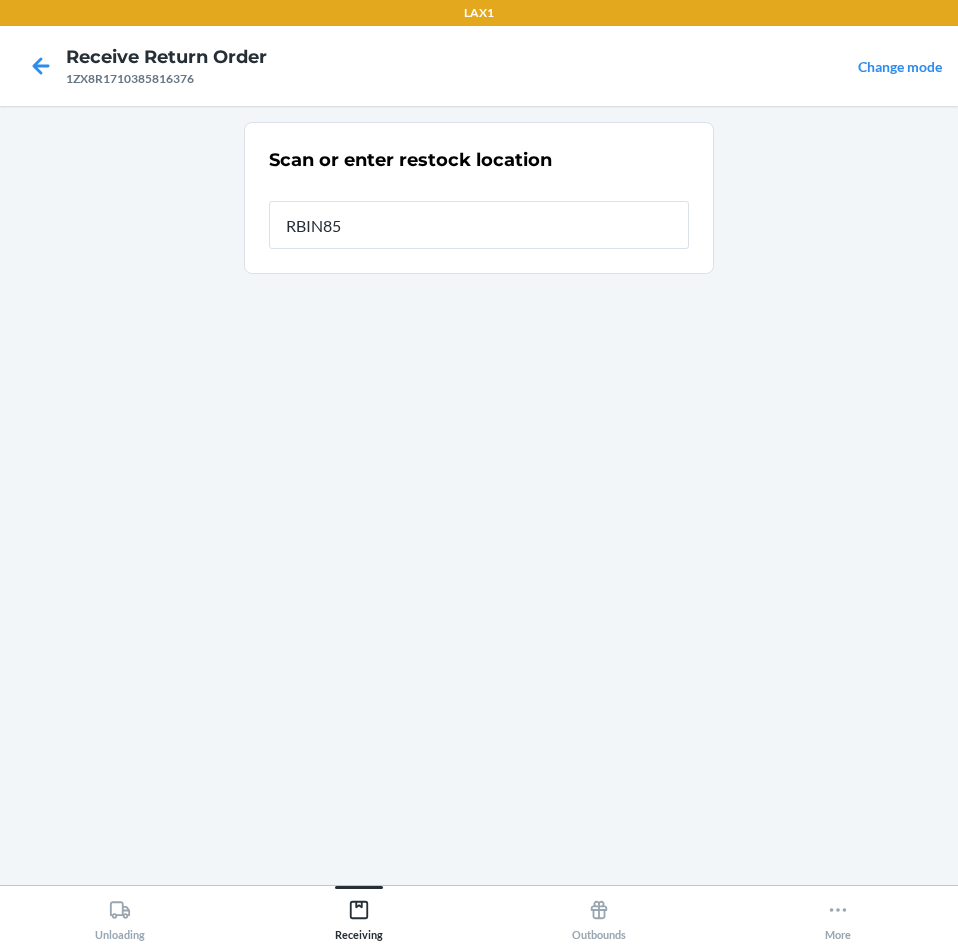 type on "RBIN857" 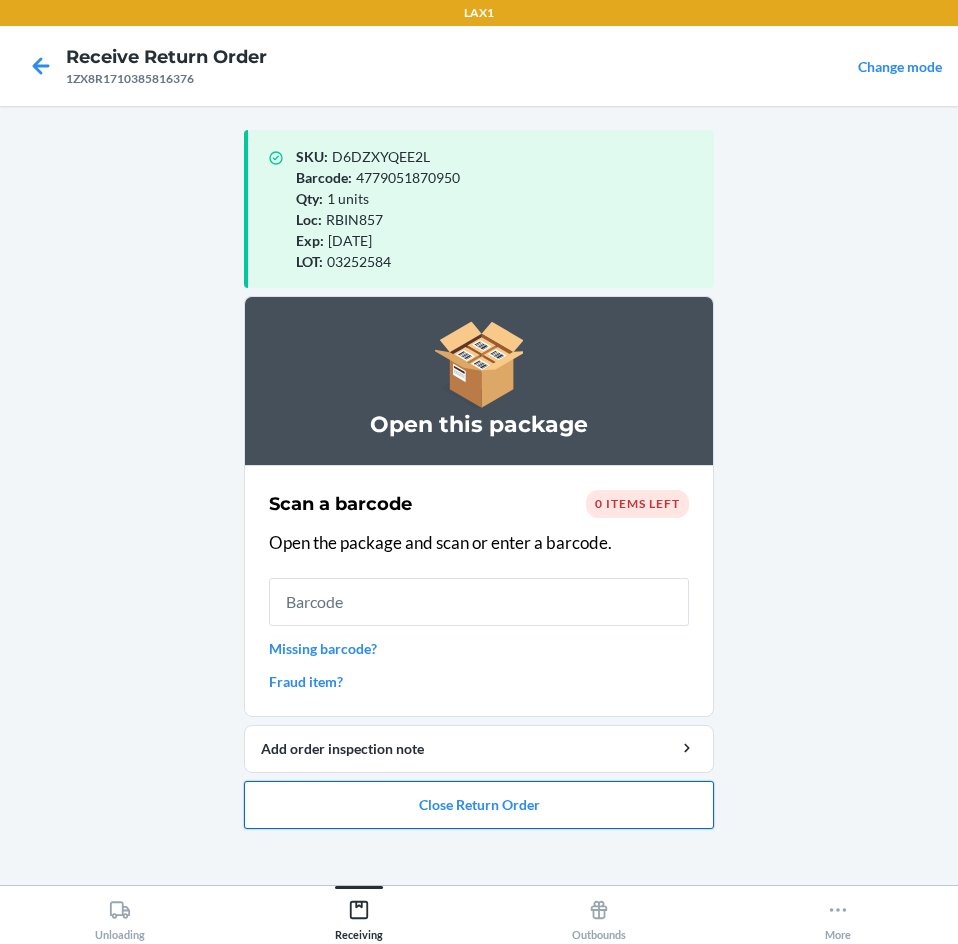 click on "Close Return Order" at bounding box center [479, 805] 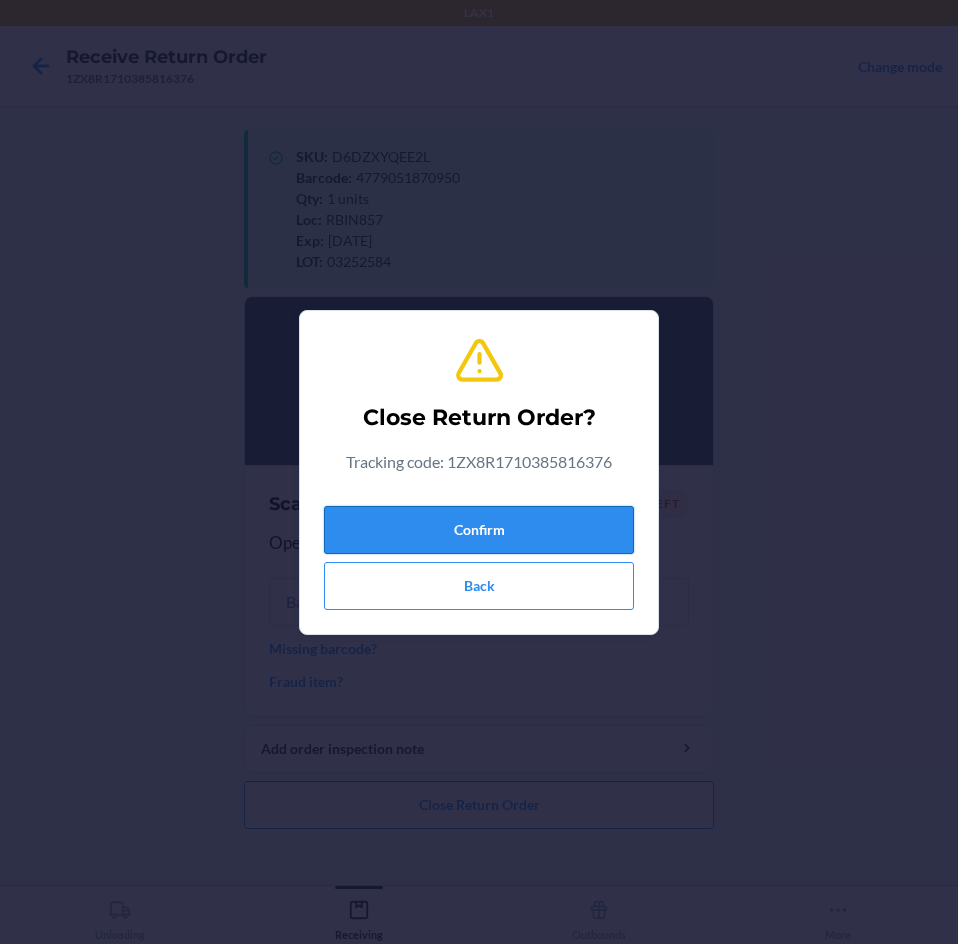 click on "Confirm" at bounding box center [479, 530] 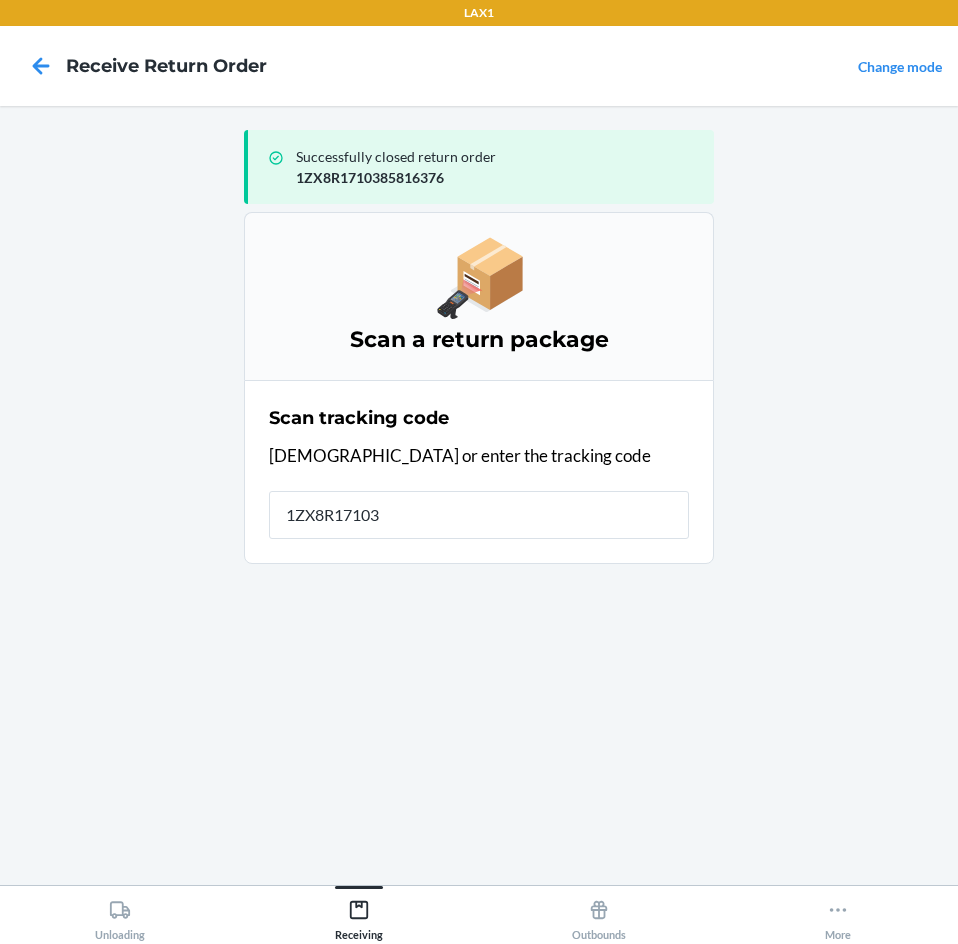 type on "1ZX8R171039" 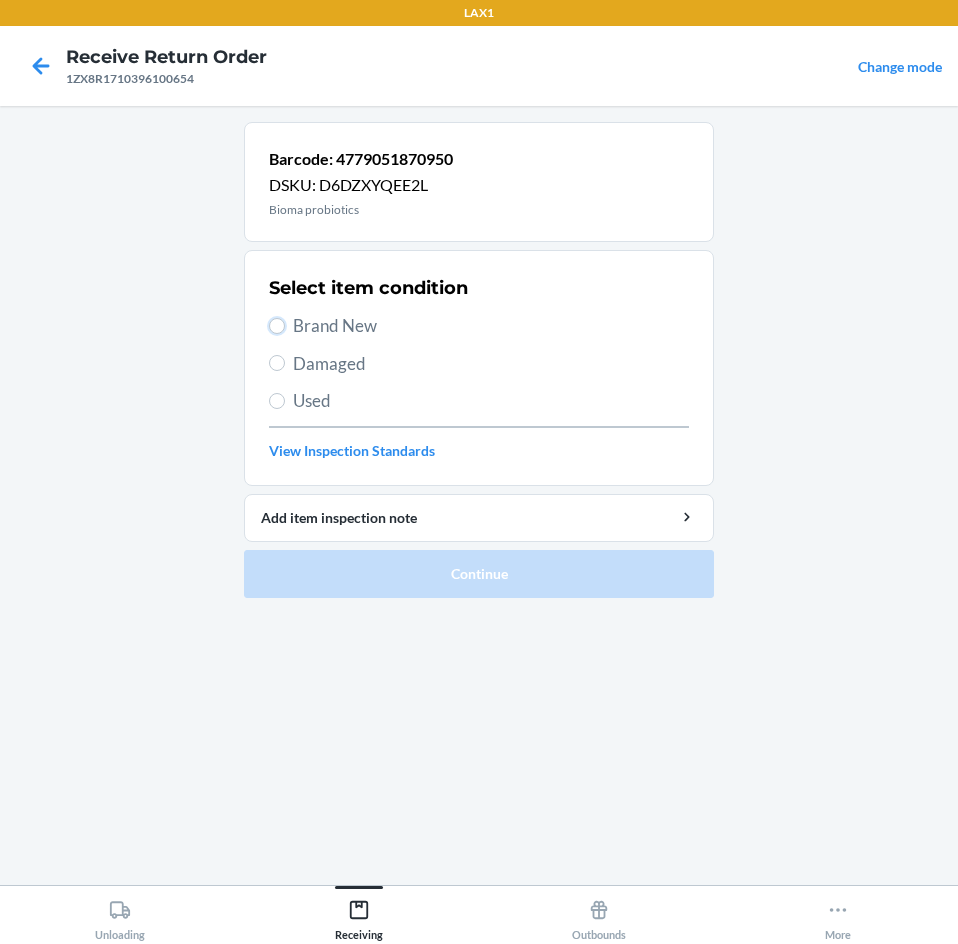 drag, startPoint x: 283, startPoint y: 322, endPoint x: 349, endPoint y: 435, distance: 130.86252 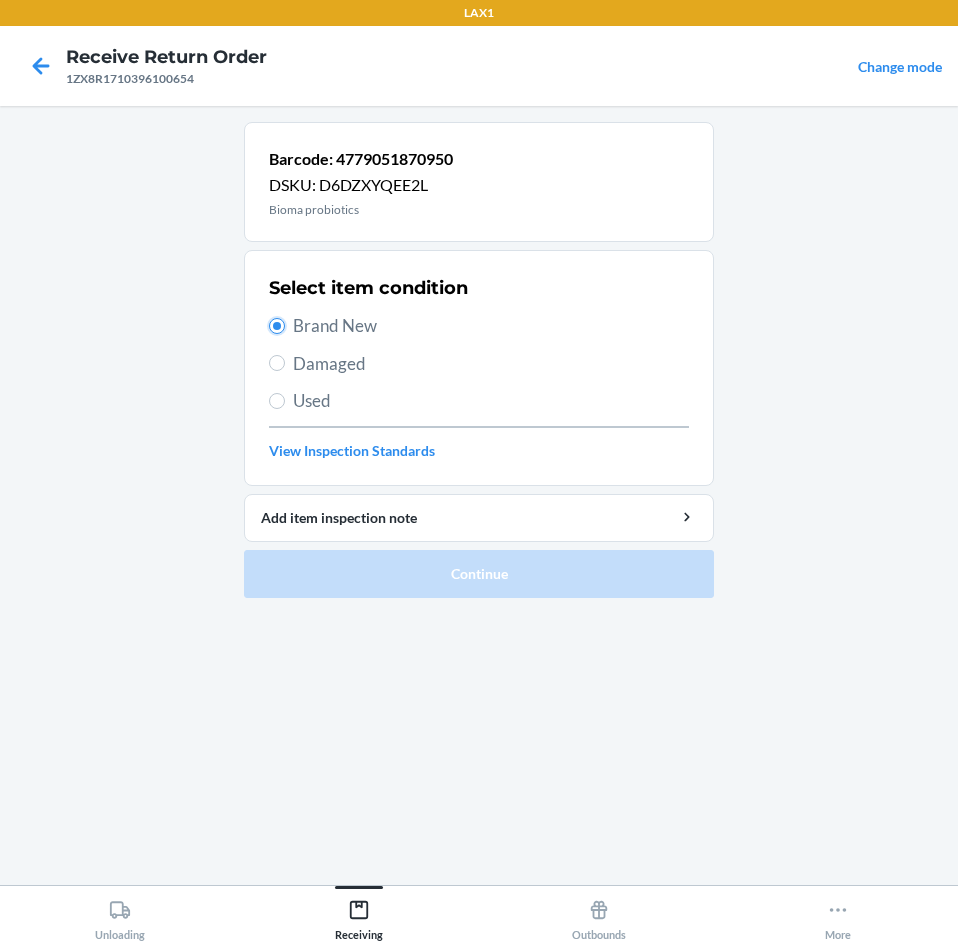 radio on "true" 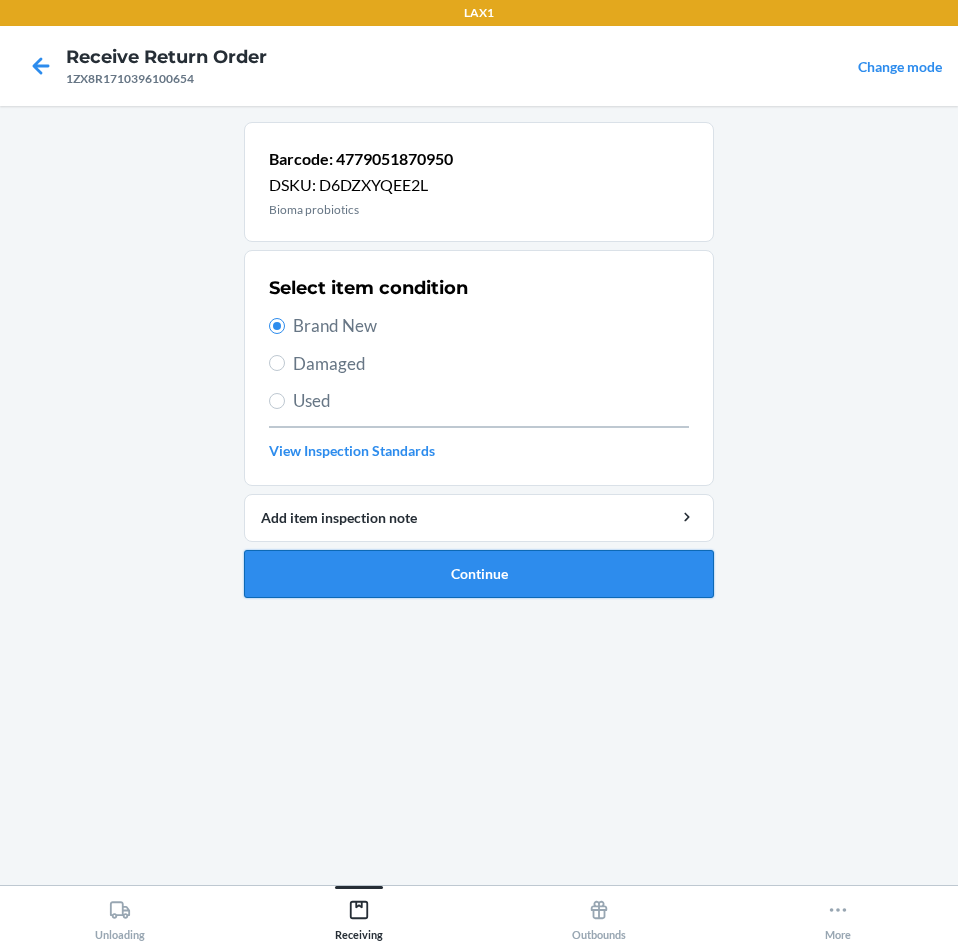 click on "Continue" at bounding box center [479, 574] 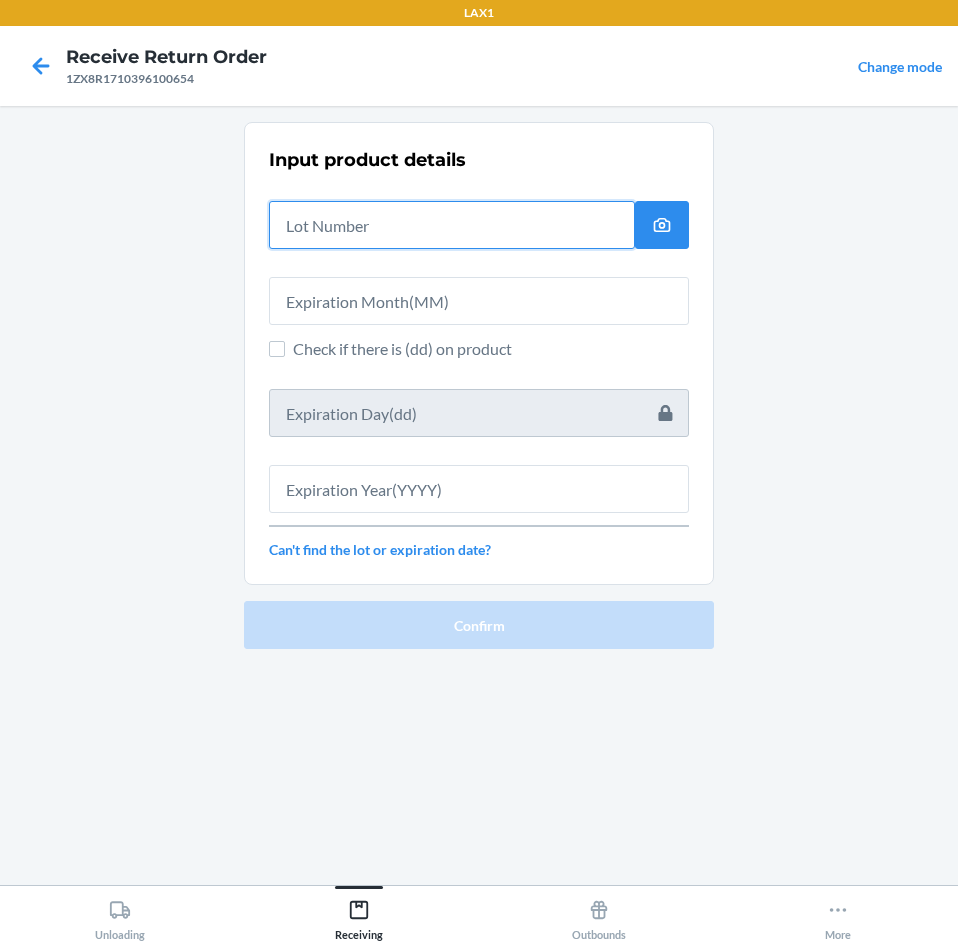 click at bounding box center (452, 225) 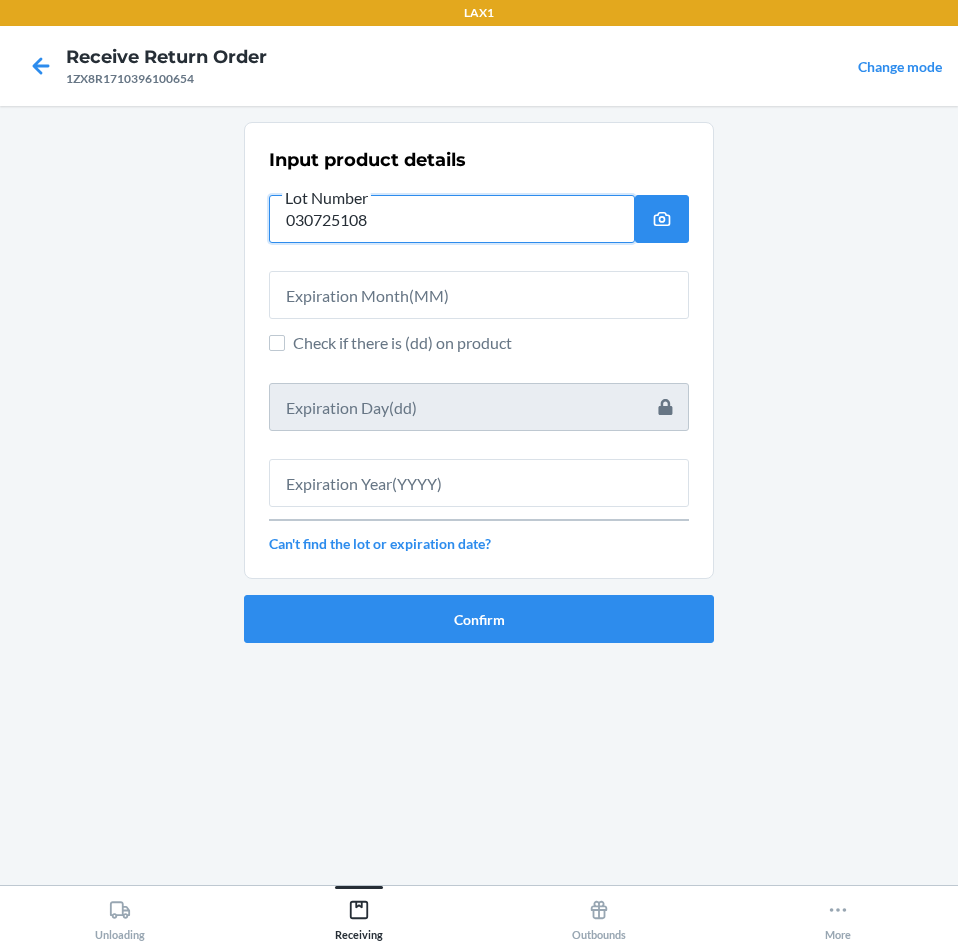 type on "030725108" 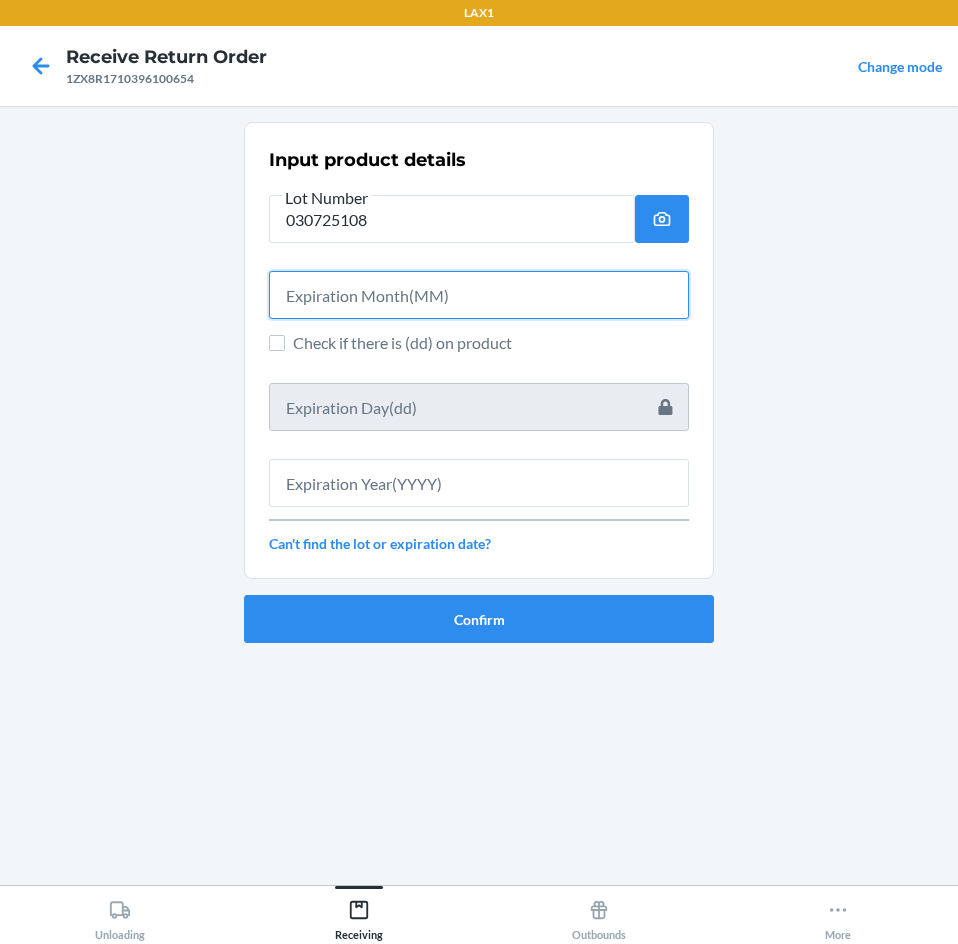 click at bounding box center (479, 295) 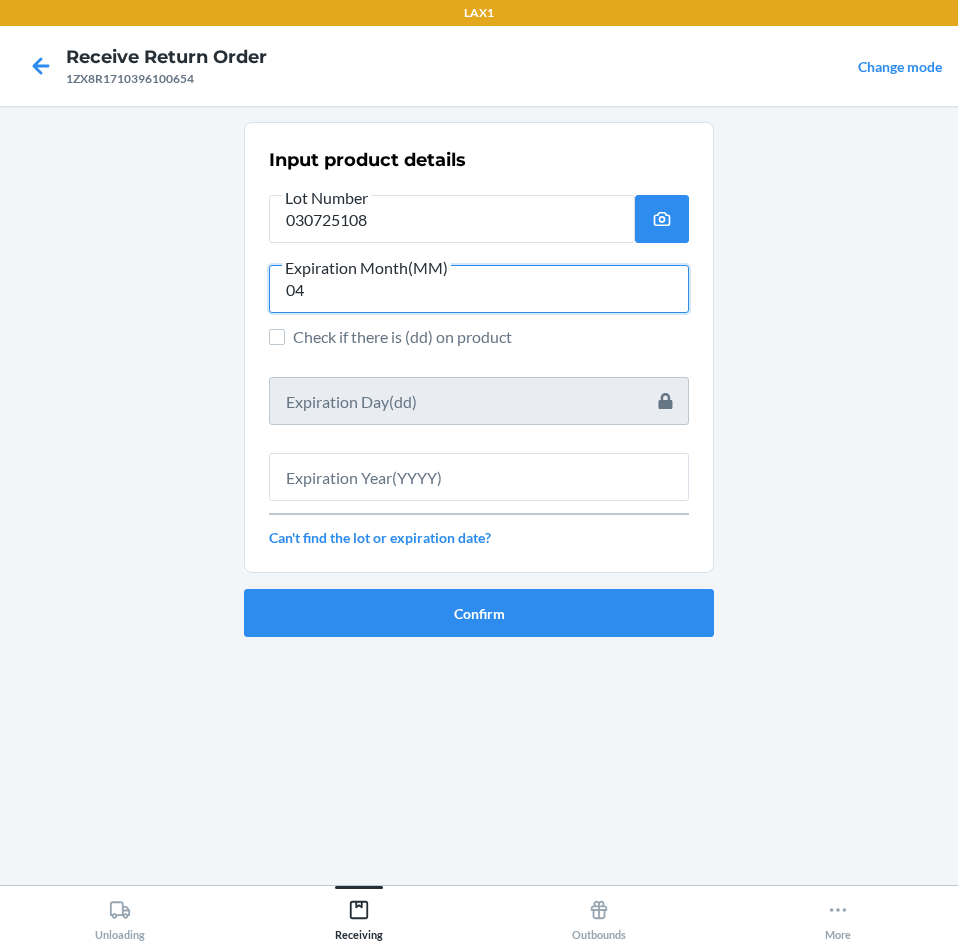 type on "04" 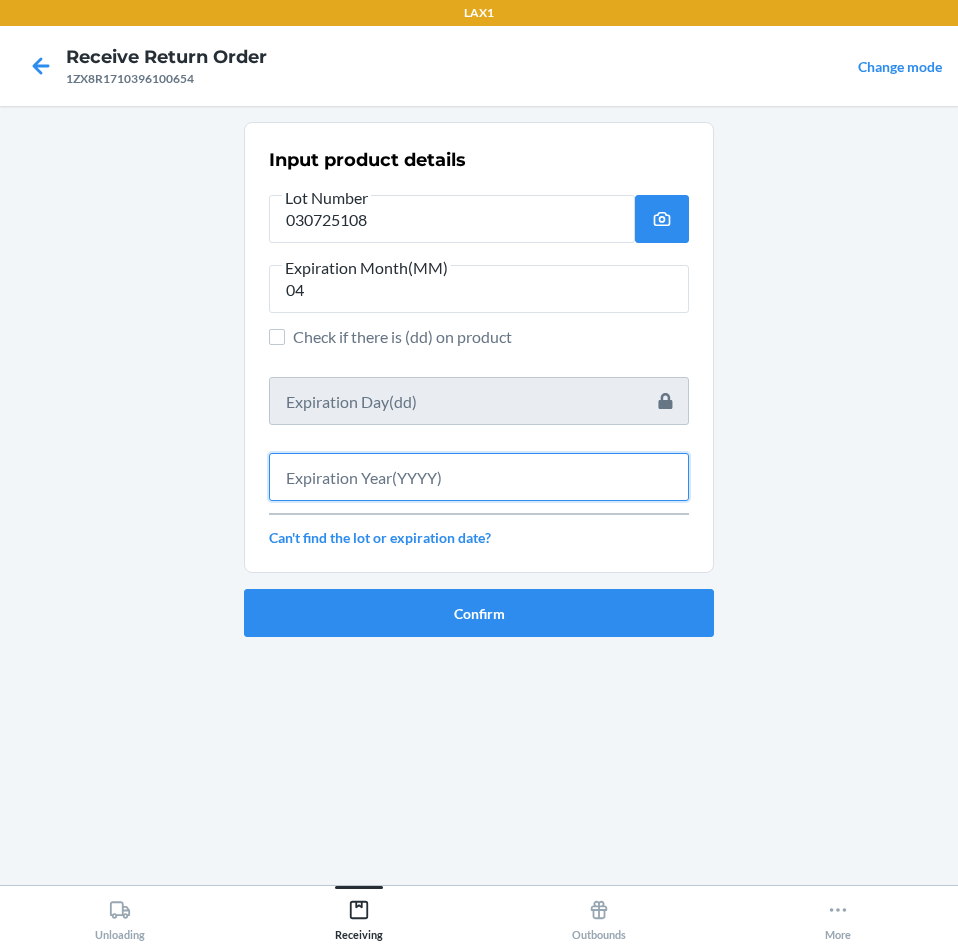 click at bounding box center [479, 477] 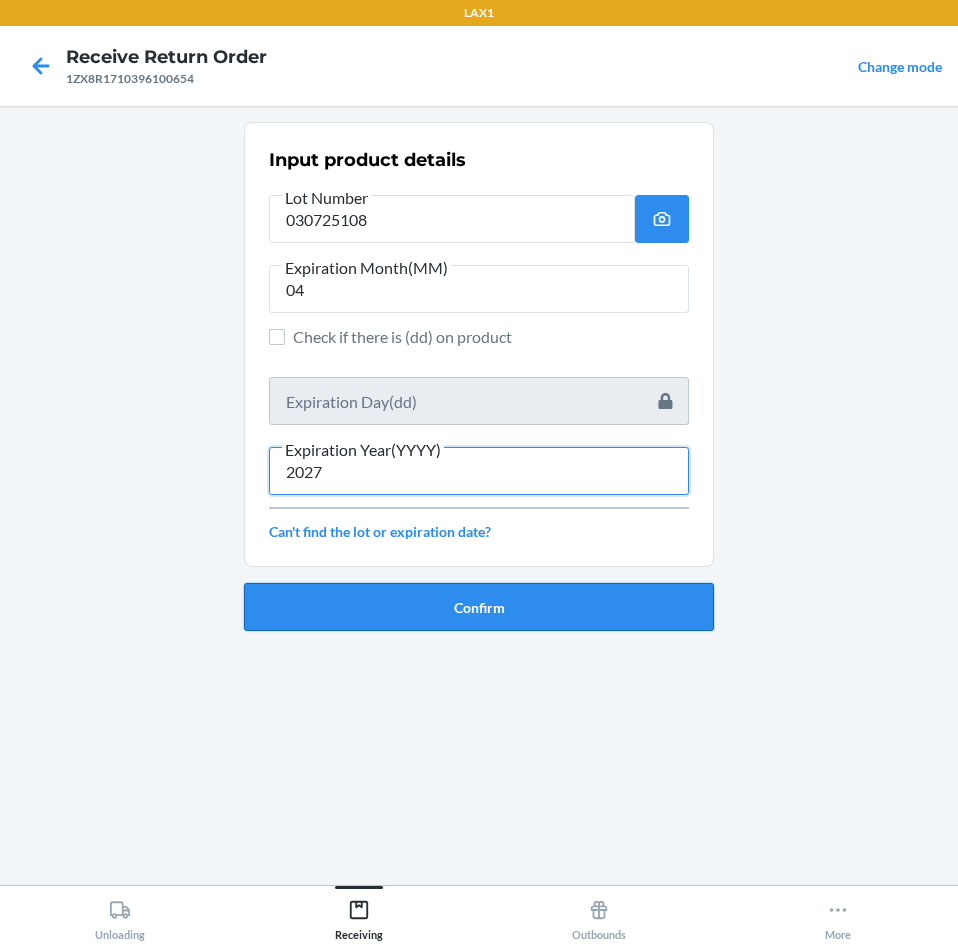 type on "2027" 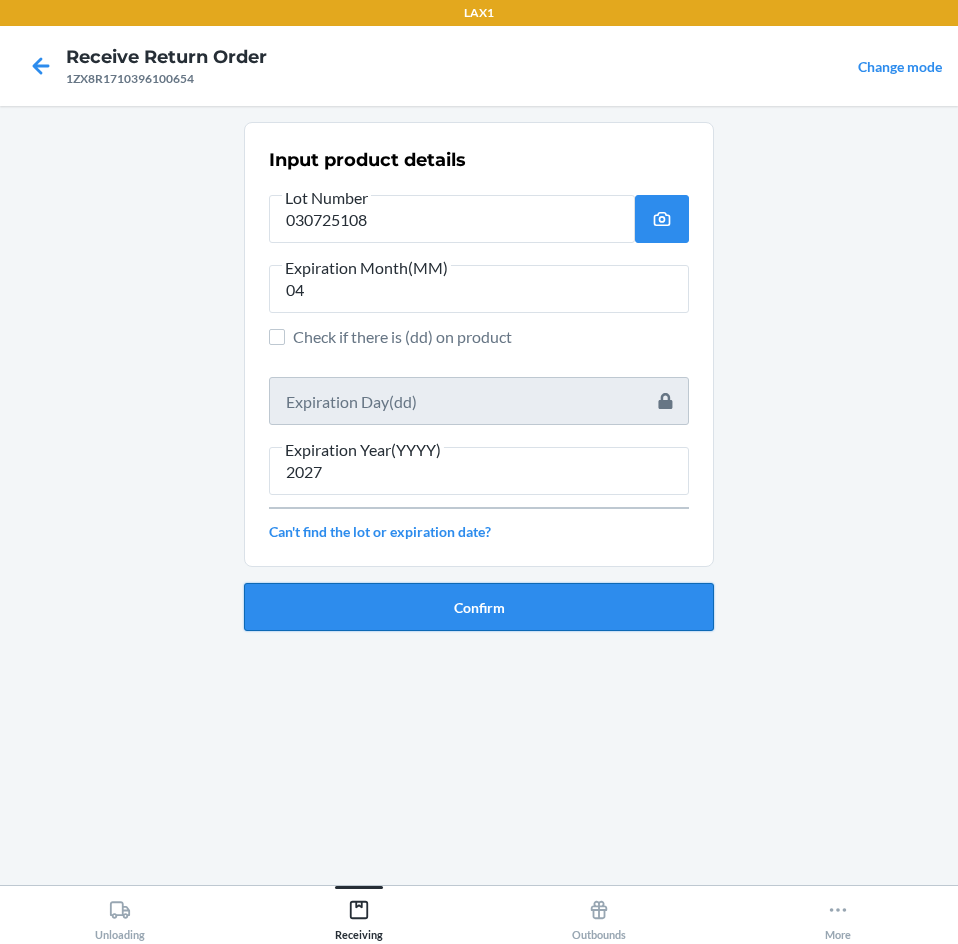 click on "Confirm" at bounding box center [479, 607] 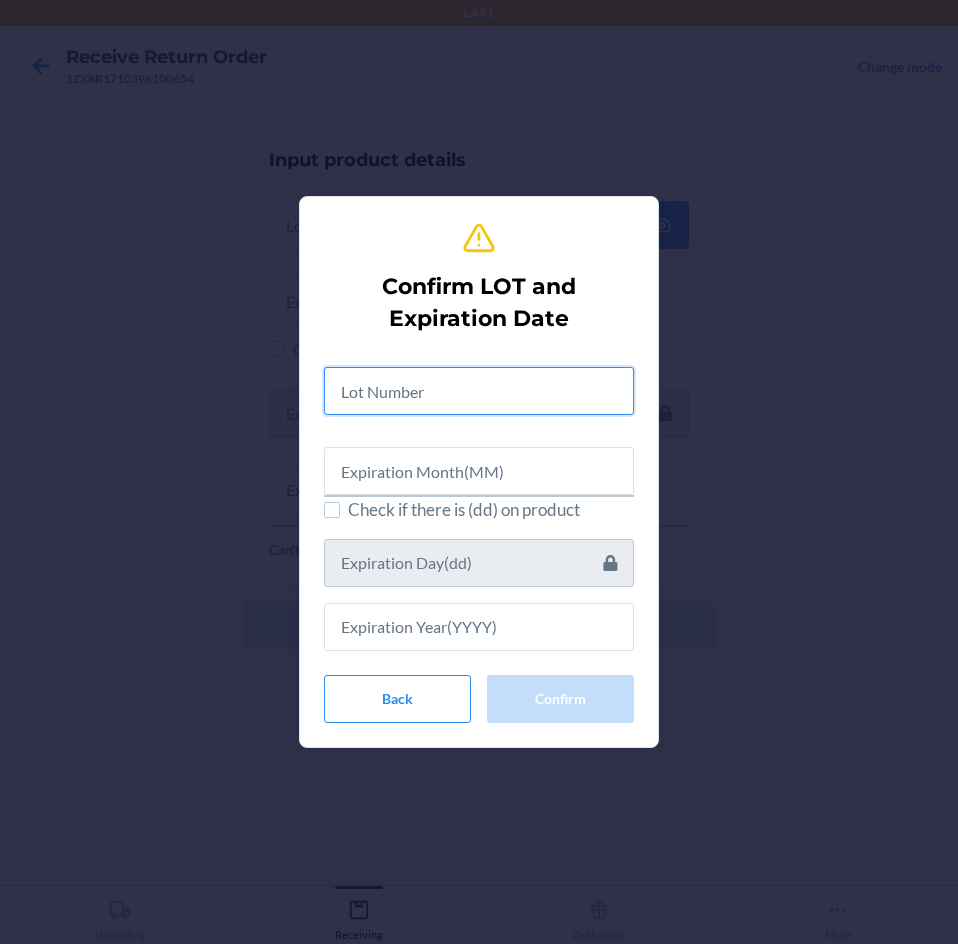 click at bounding box center [479, 391] 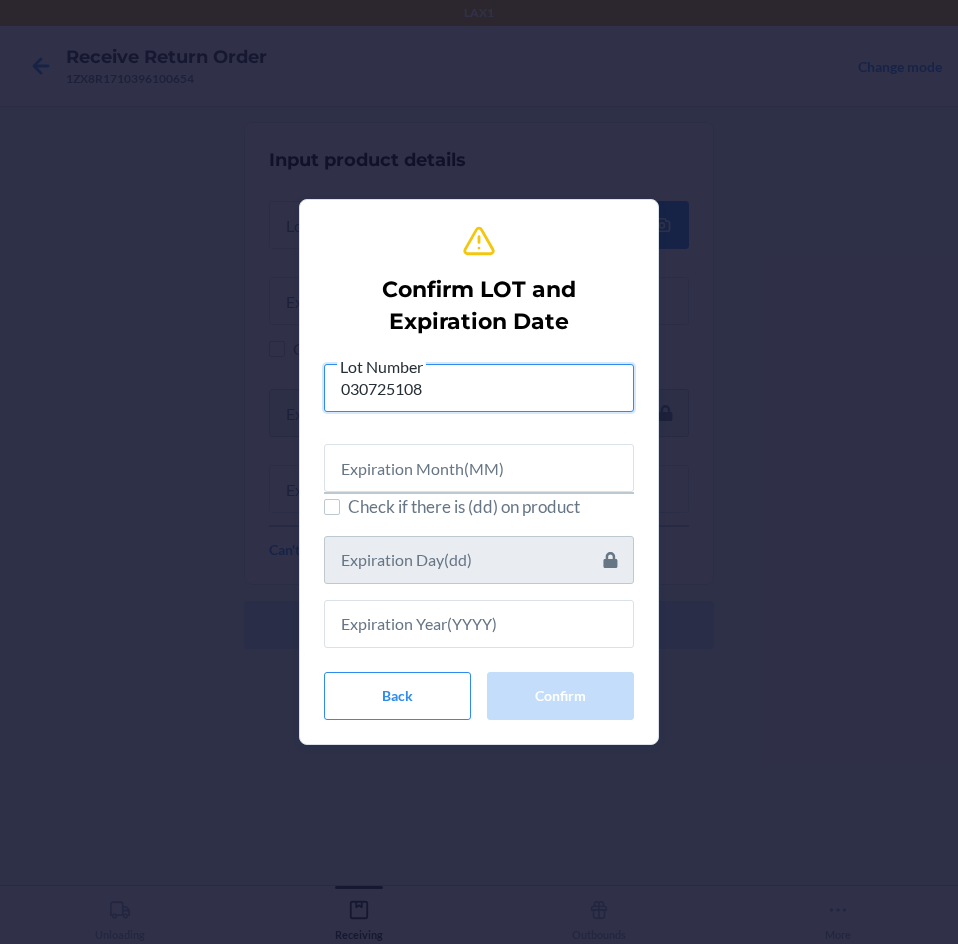 type on "030725108" 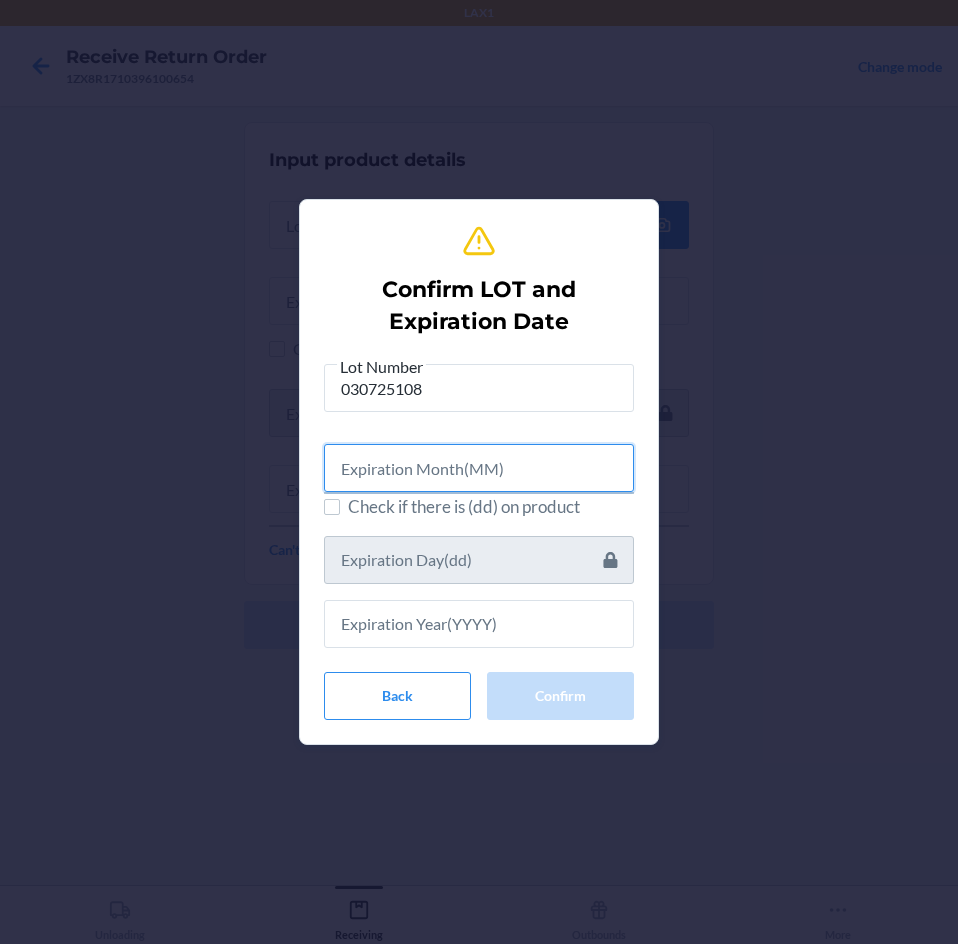 click at bounding box center [479, 468] 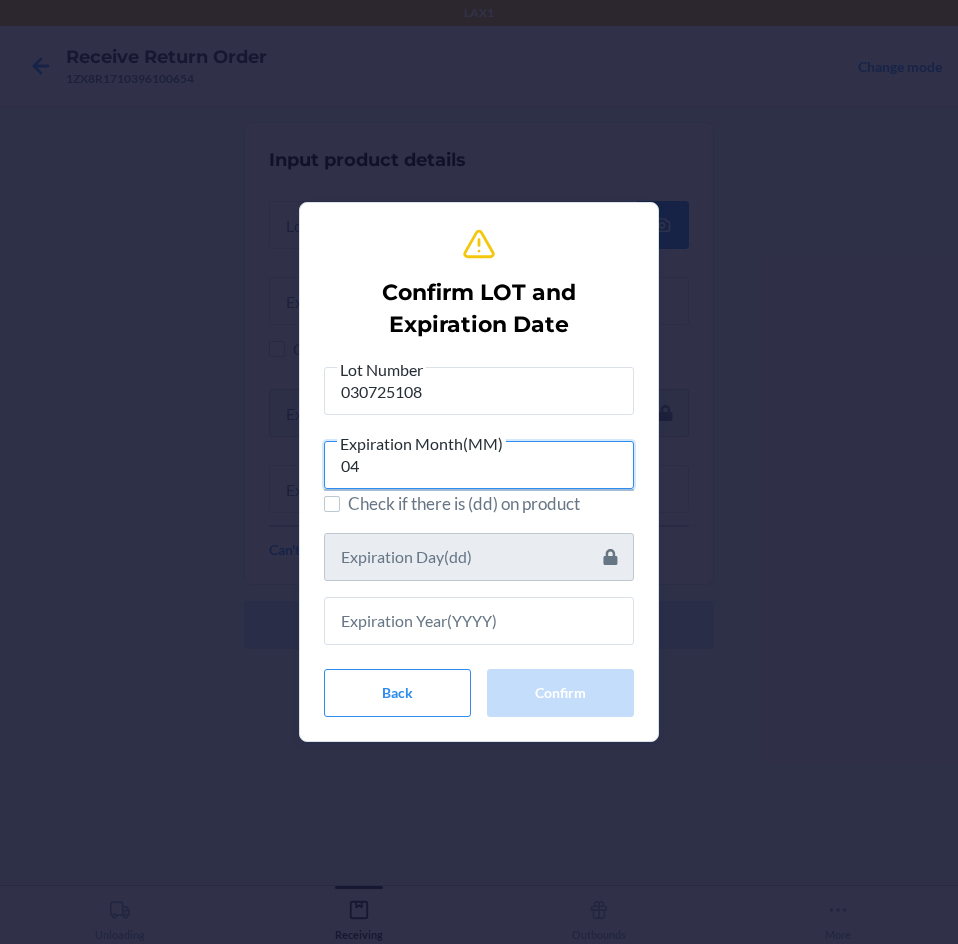 type on "04" 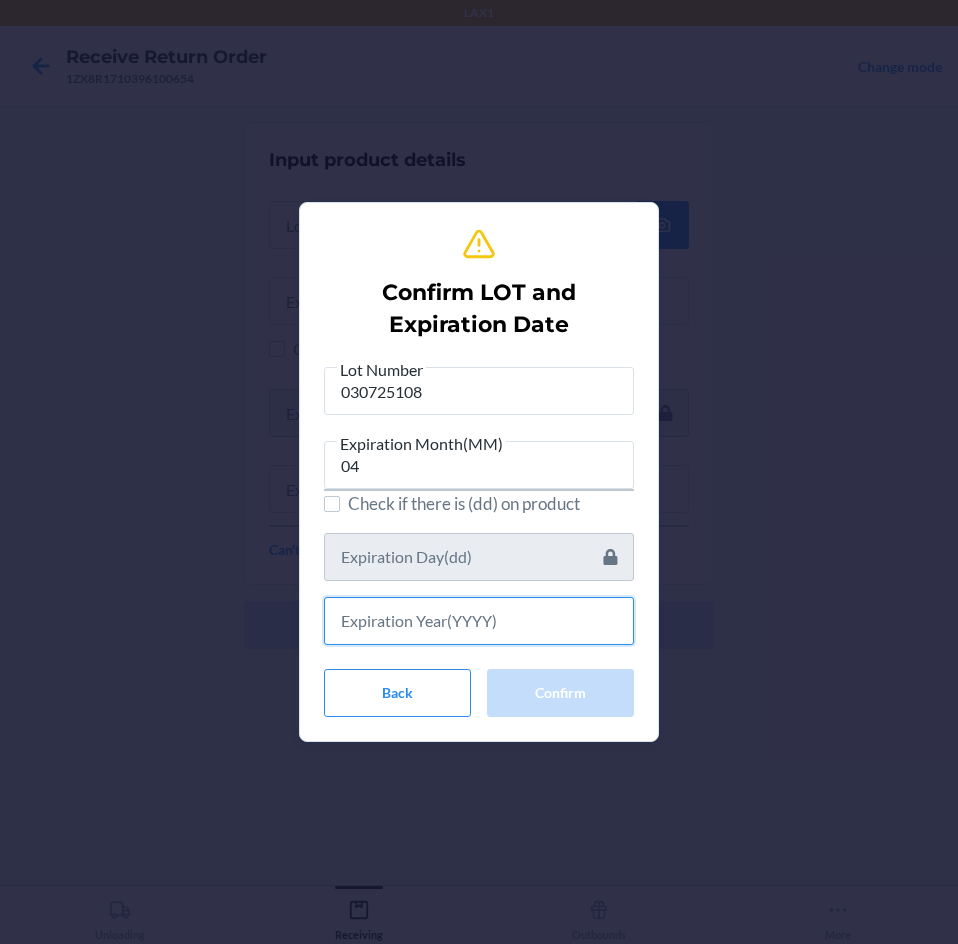 click at bounding box center (479, 621) 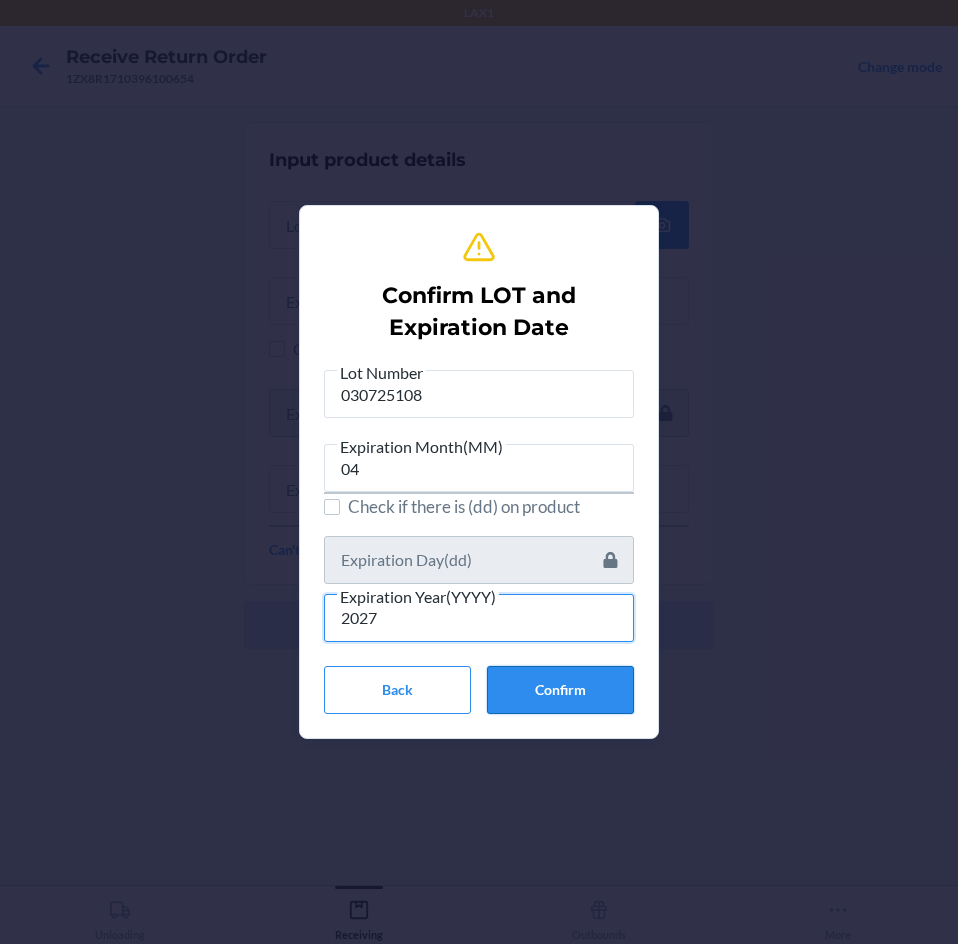 type on "2027" 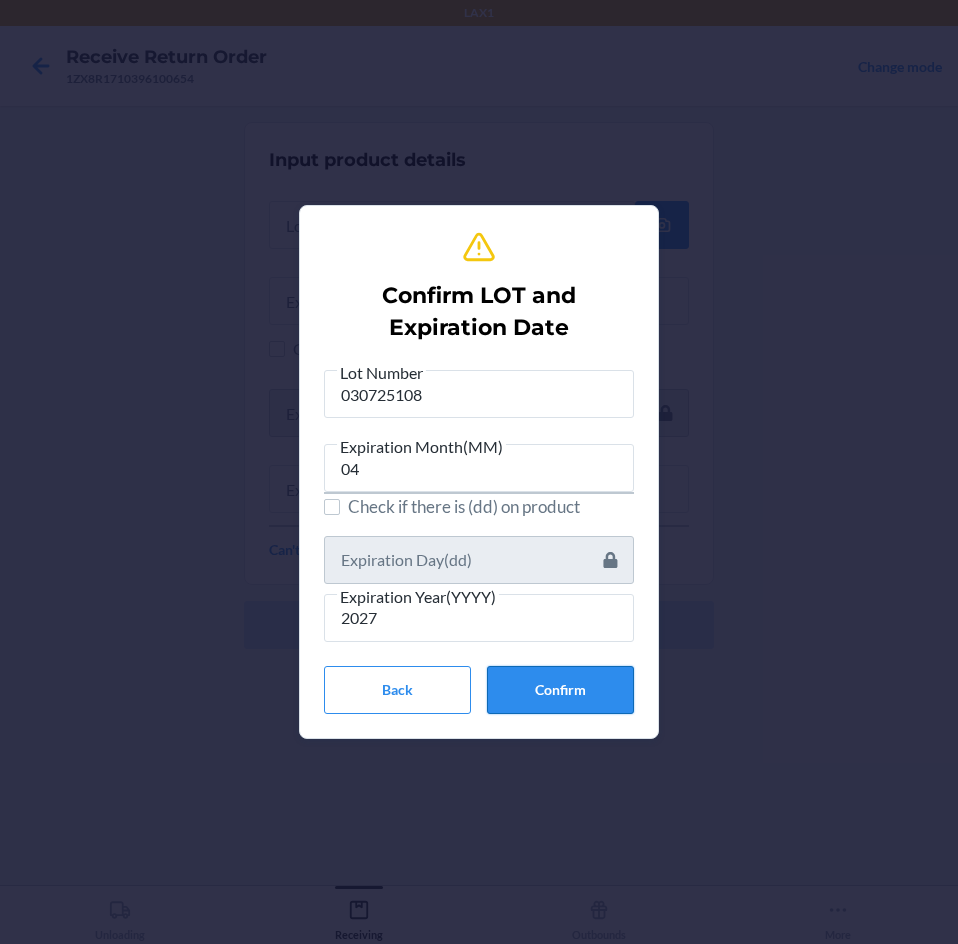 click on "Confirm" at bounding box center (560, 690) 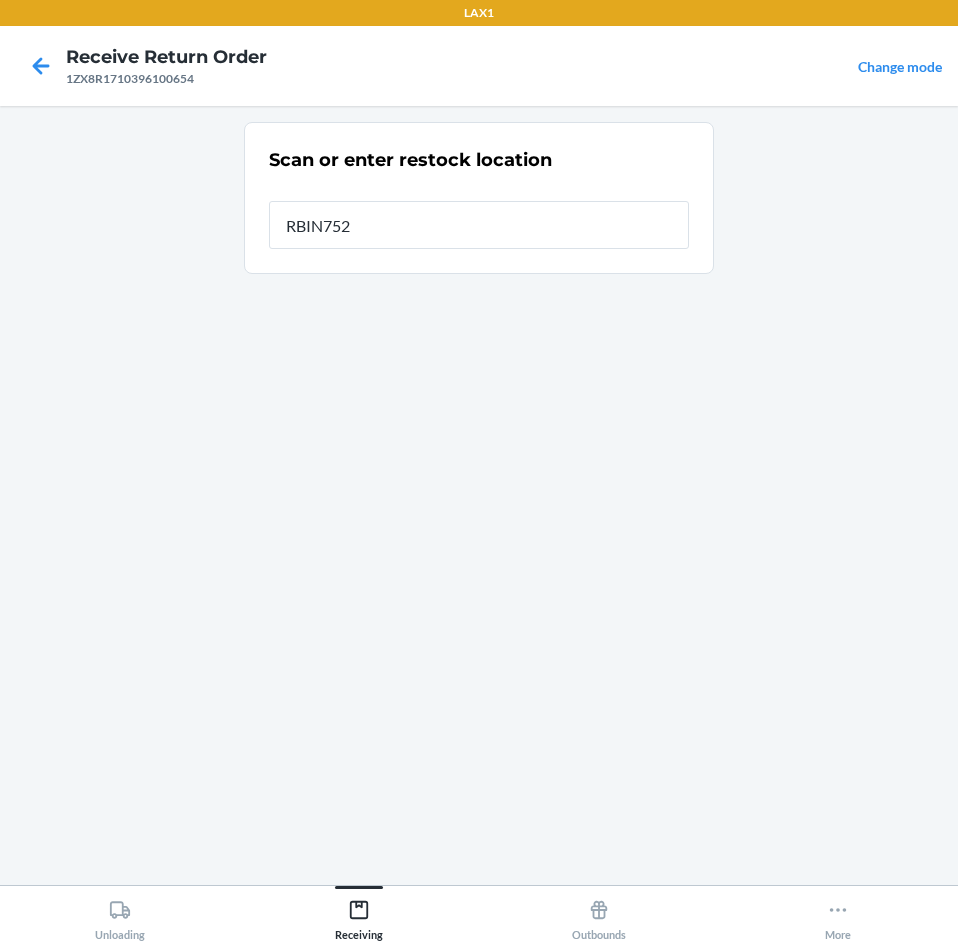 type on "RBIN752" 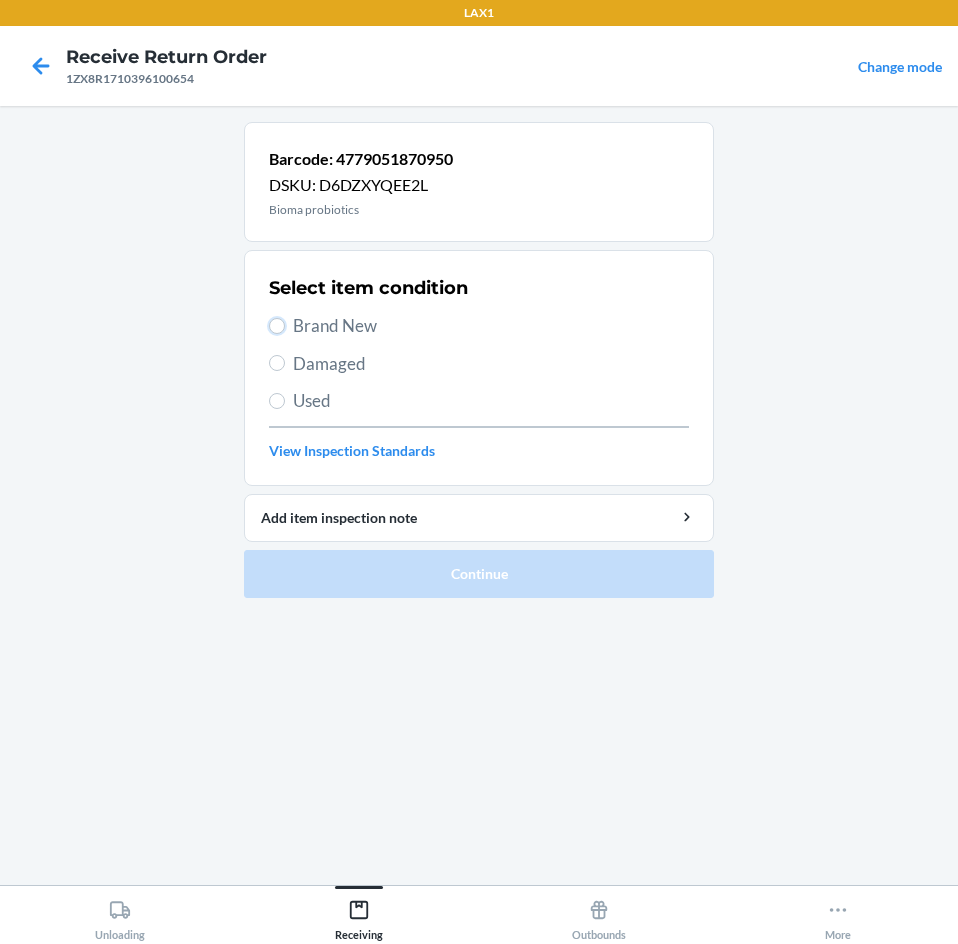 drag, startPoint x: 279, startPoint y: 322, endPoint x: 324, endPoint y: 396, distance: 86.608315 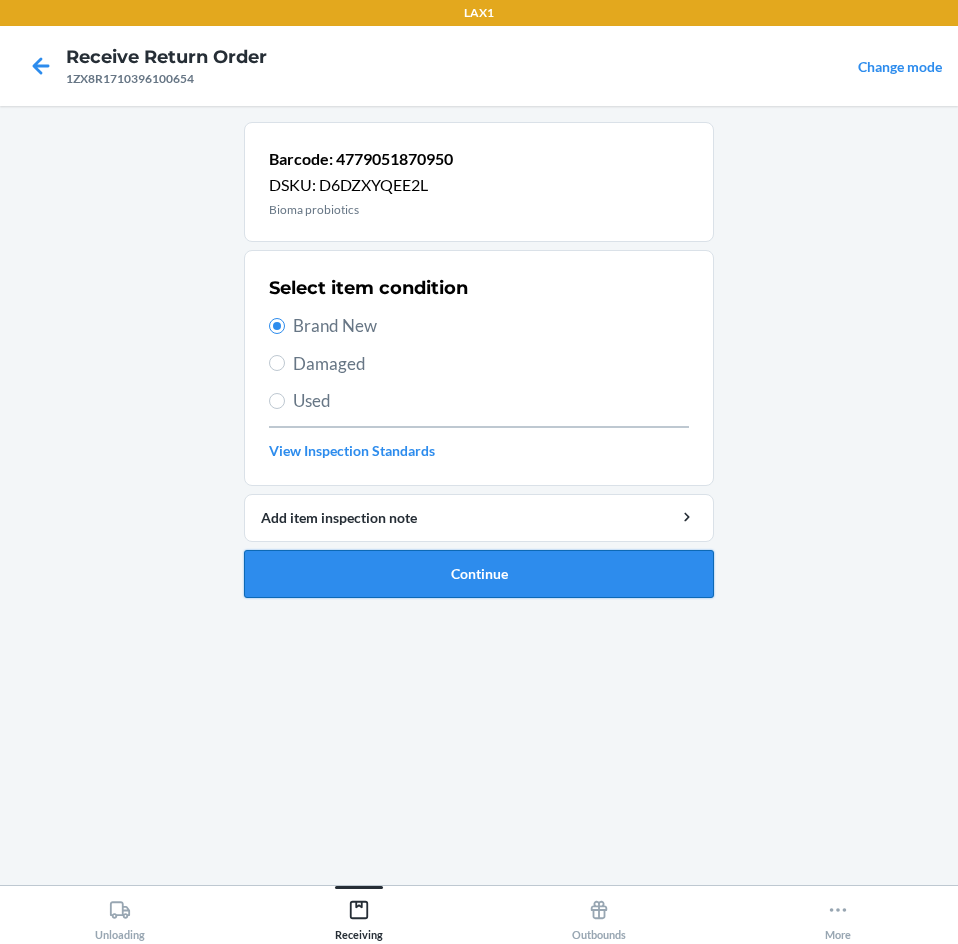 click on "Continue" at bounding box center [479, 574] 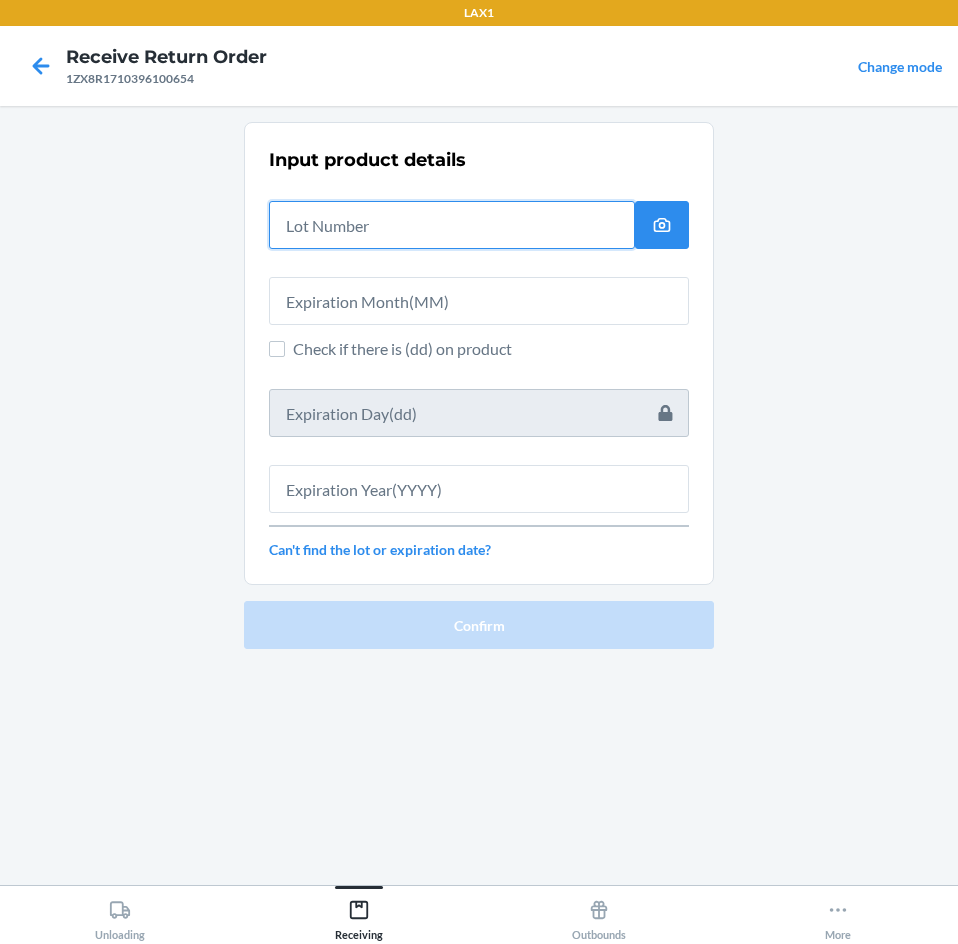 click at bounding box center [452, 225] 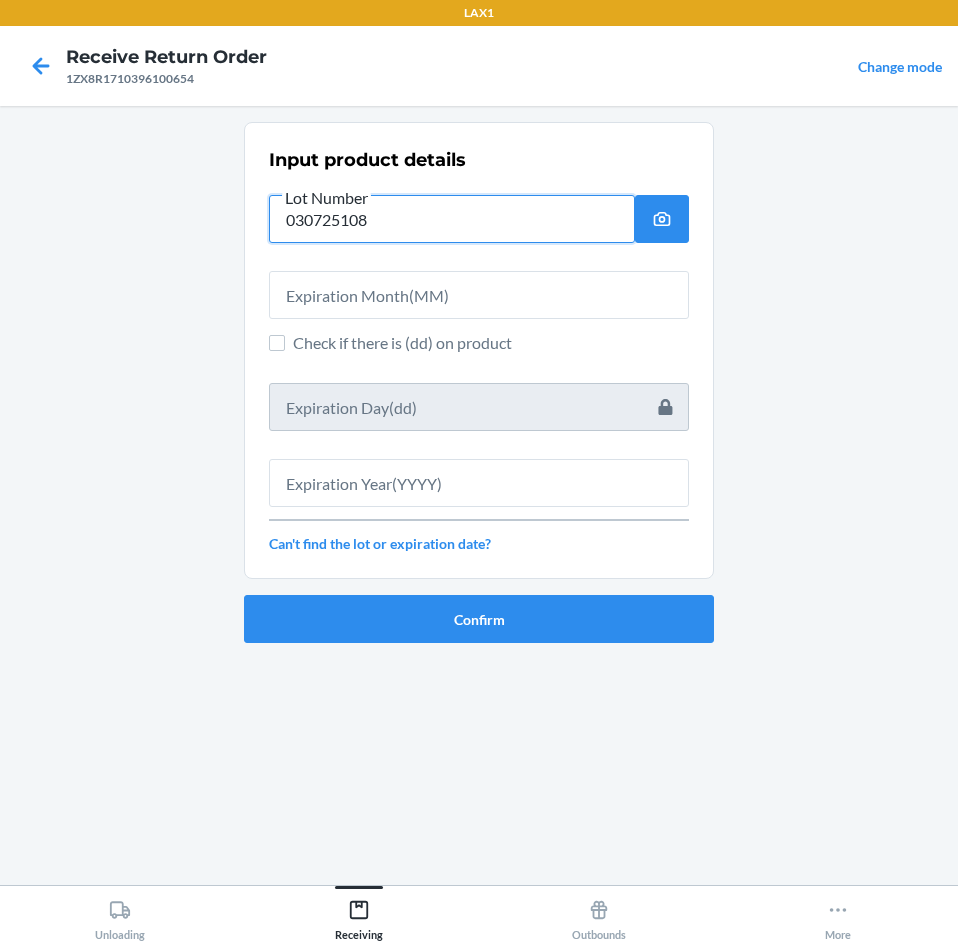 type on "030725108" 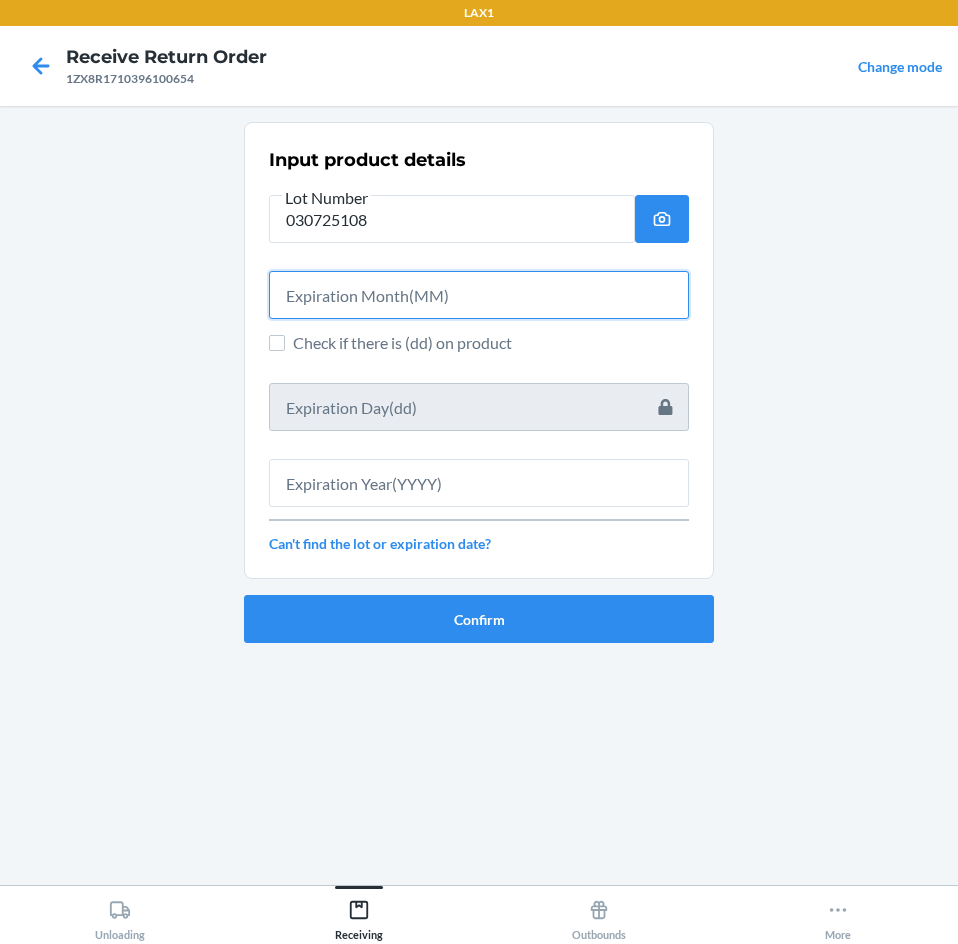 click at bounding box center [479, 295] 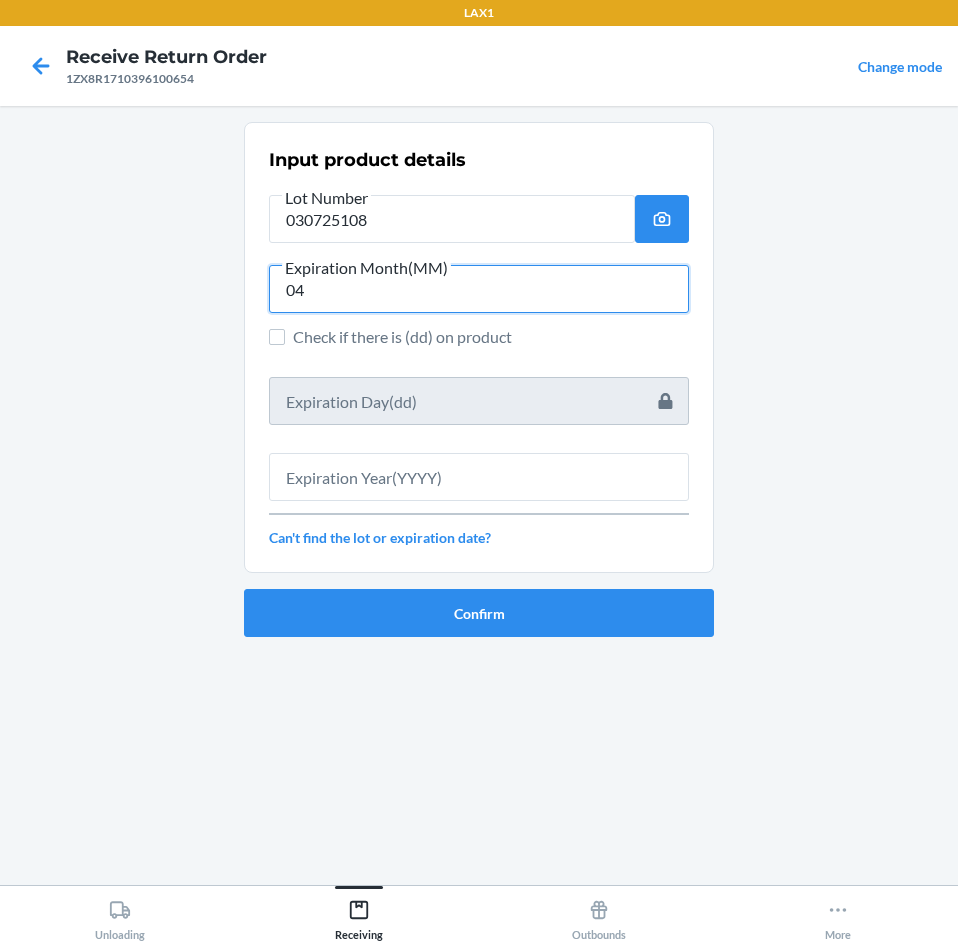 type on "04" 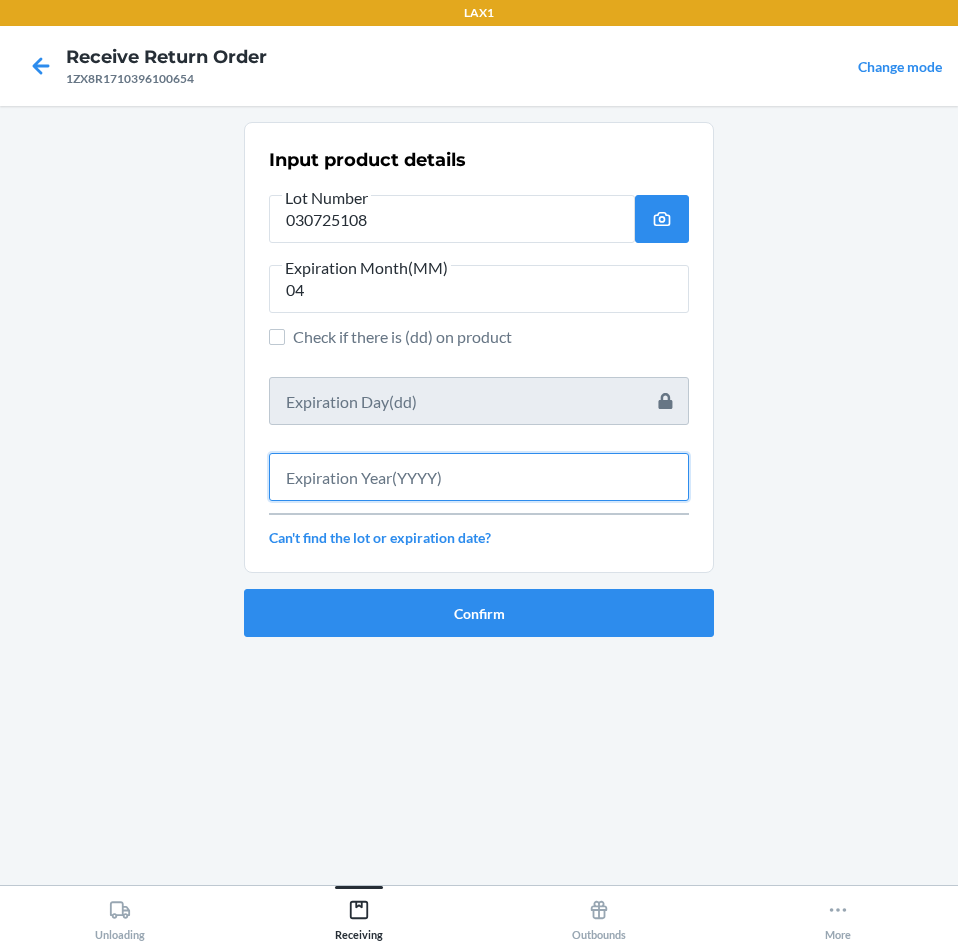 click at bounding box center (479, 477) 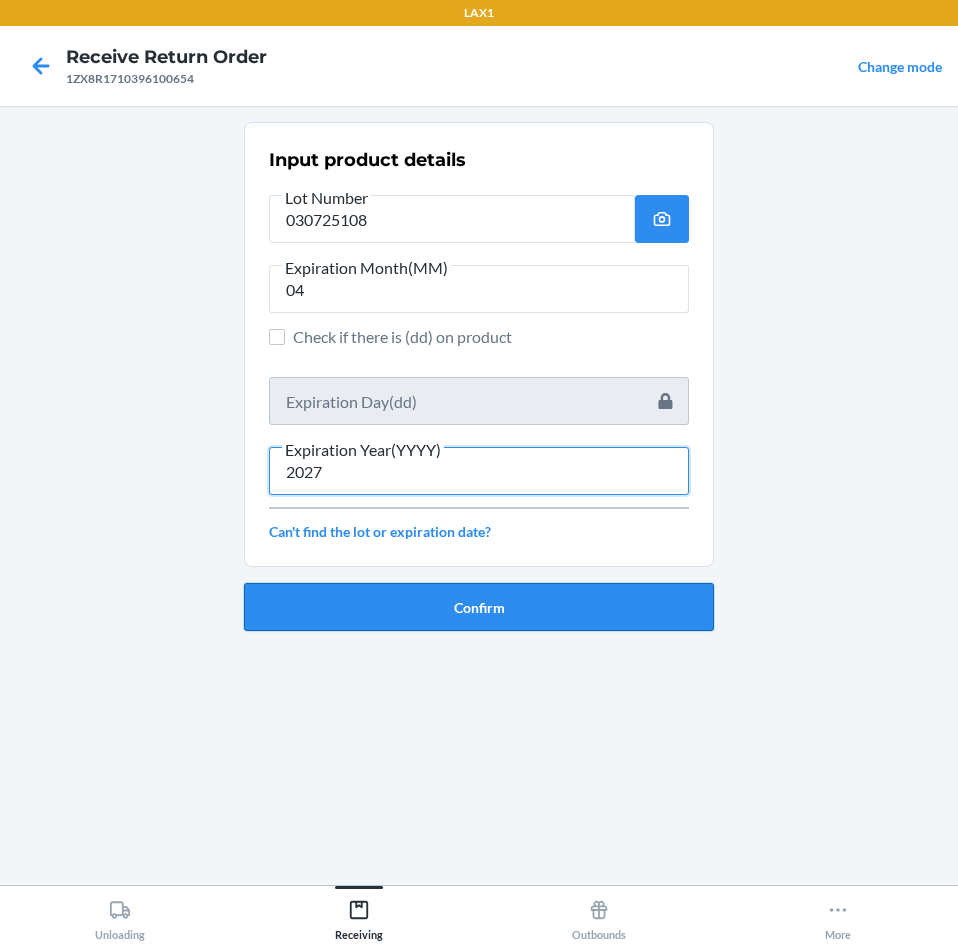 type on "2027" 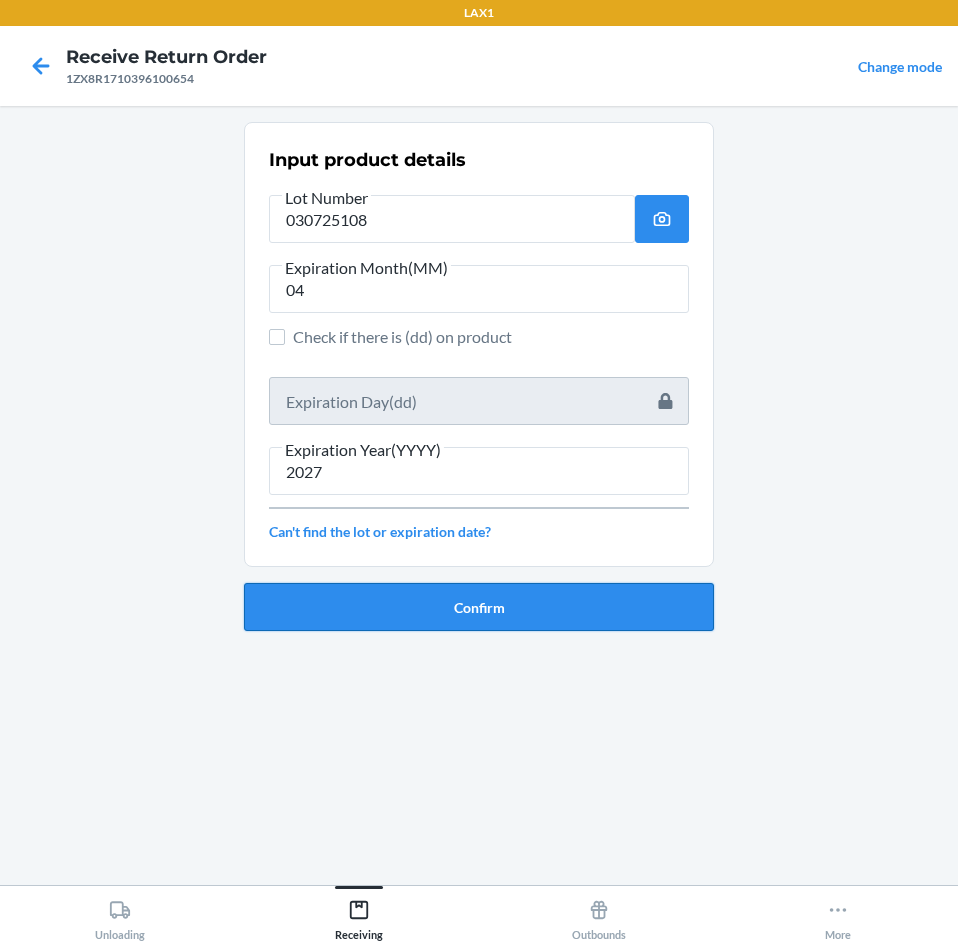 click on "Confirm" at bounding box center (479, 607) 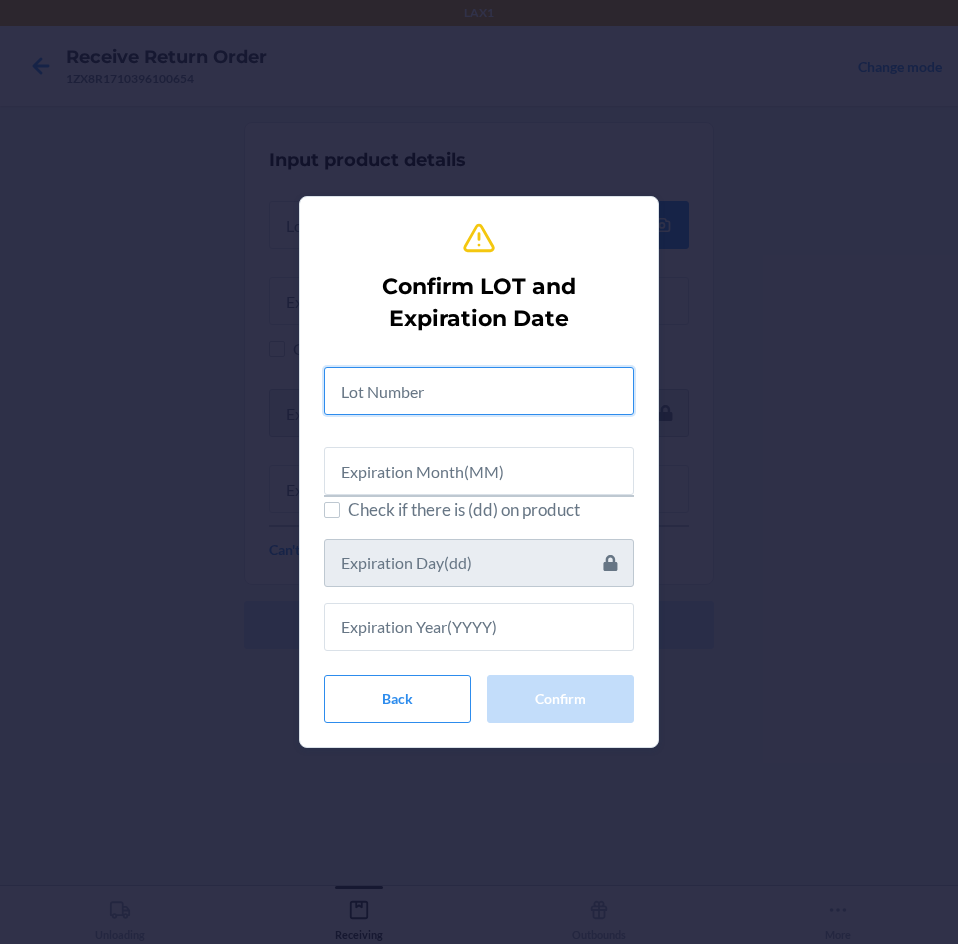 click at bounding box center [479, 391] 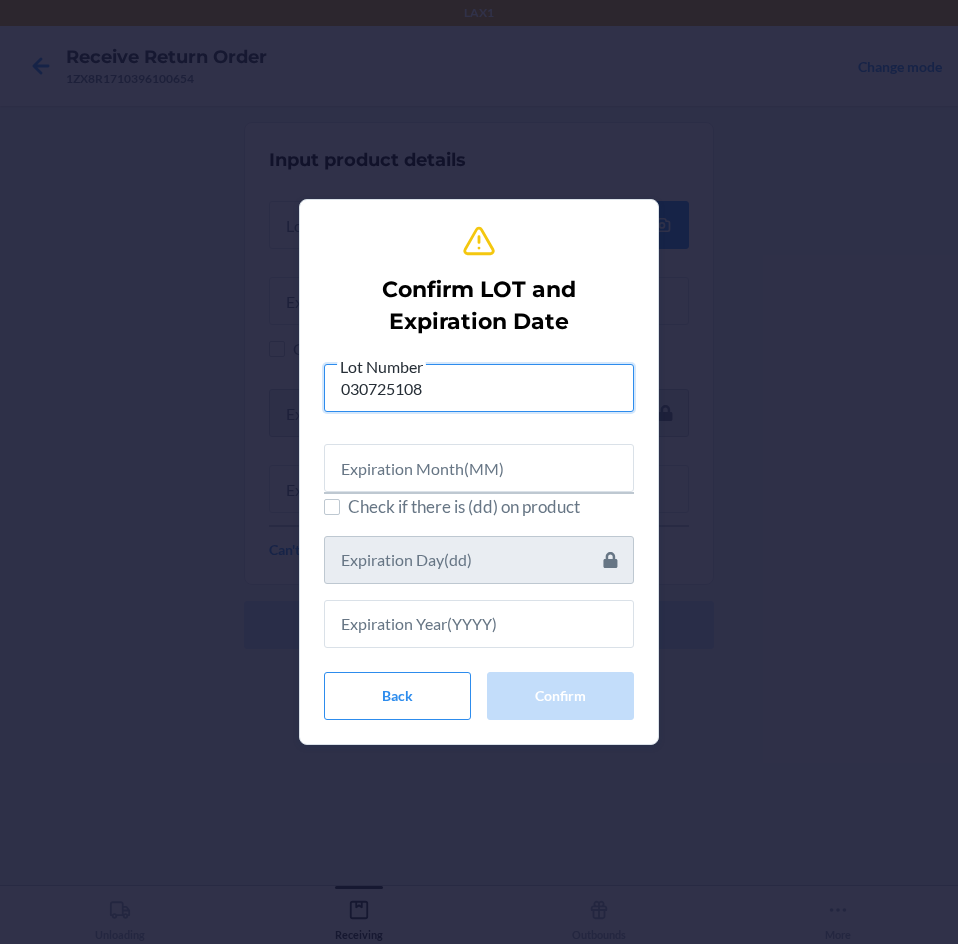 type on "030725108" 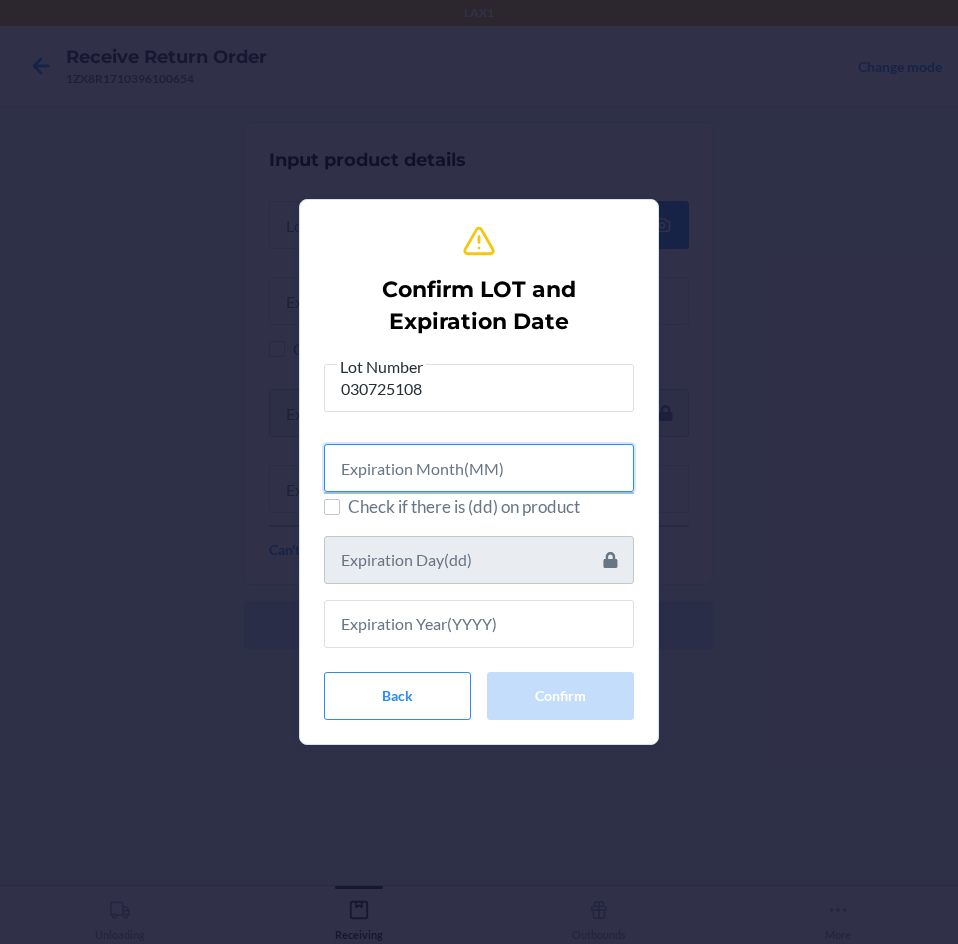 click at bounding box center [479, 468] 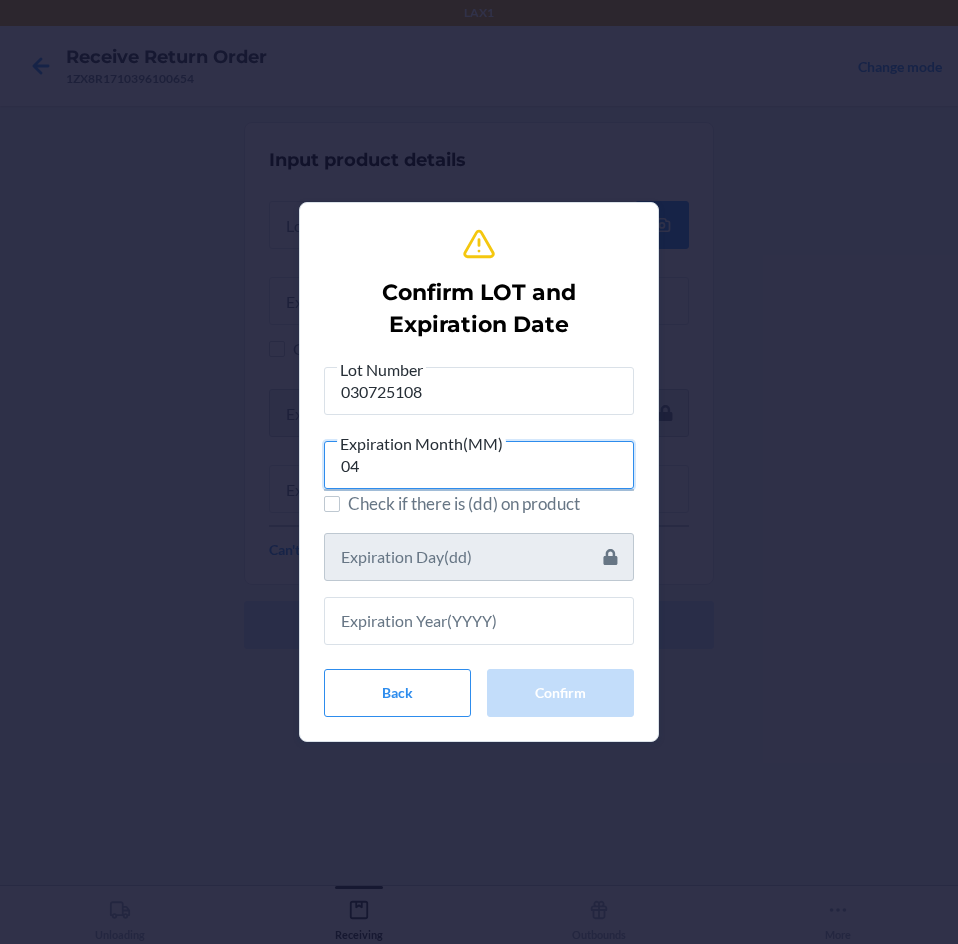 type on "04" 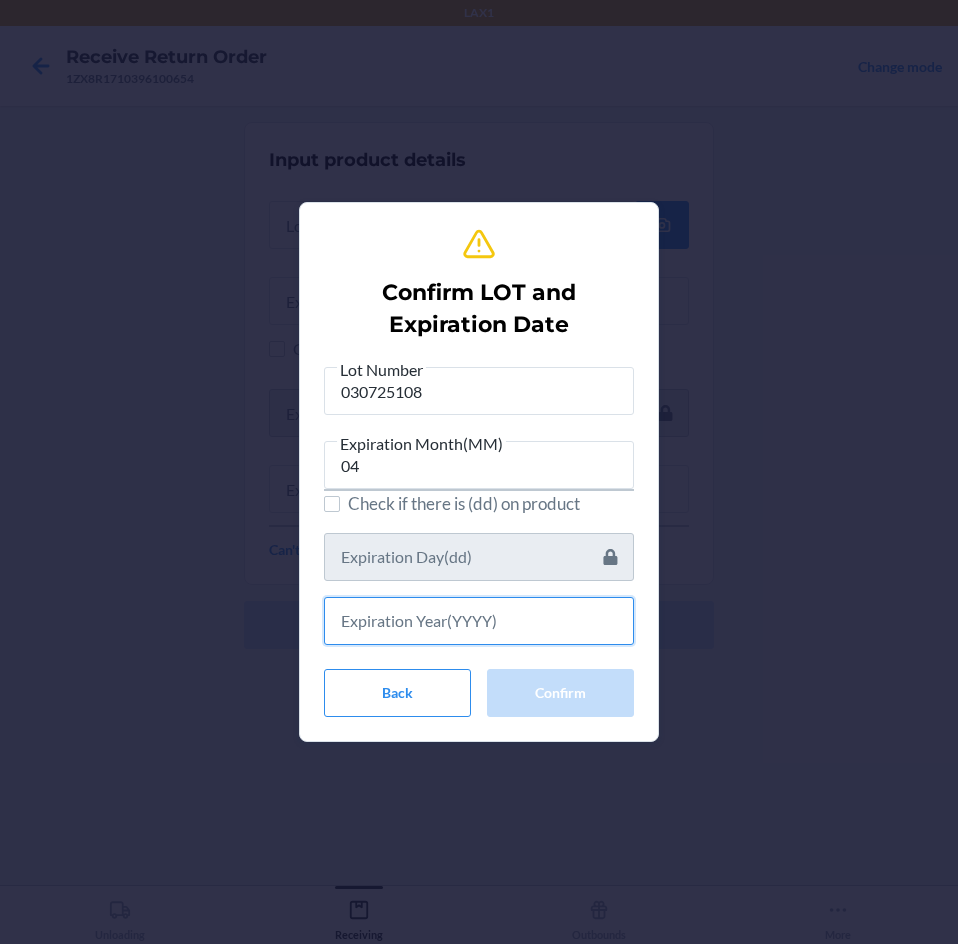 click at bounding box center (479, 621) 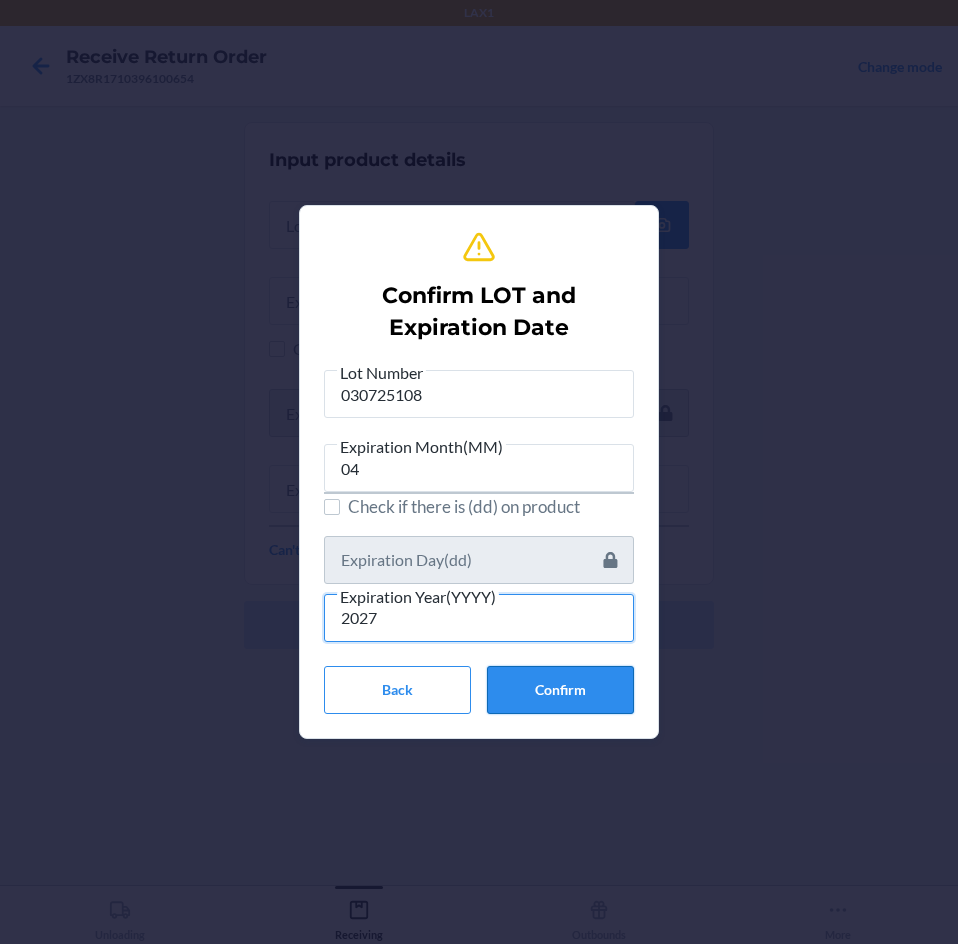 type on "2027" 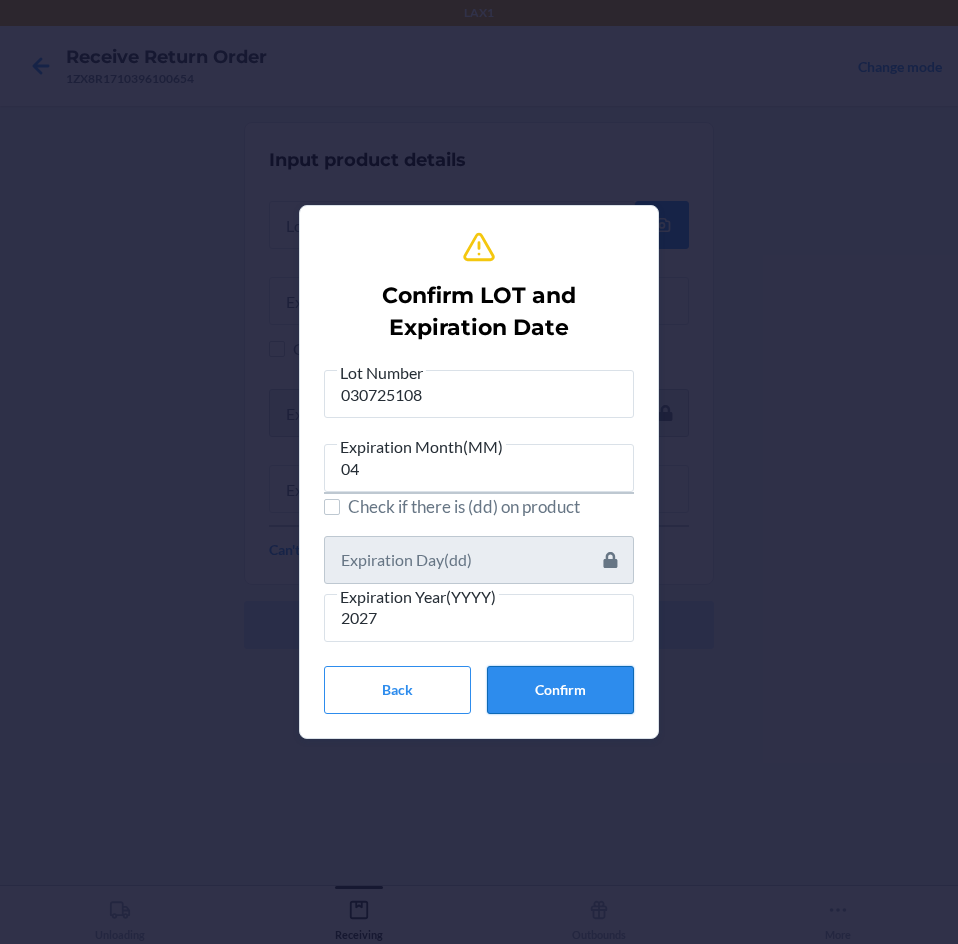 click on "Confirm" at bounding box center (560, 690) 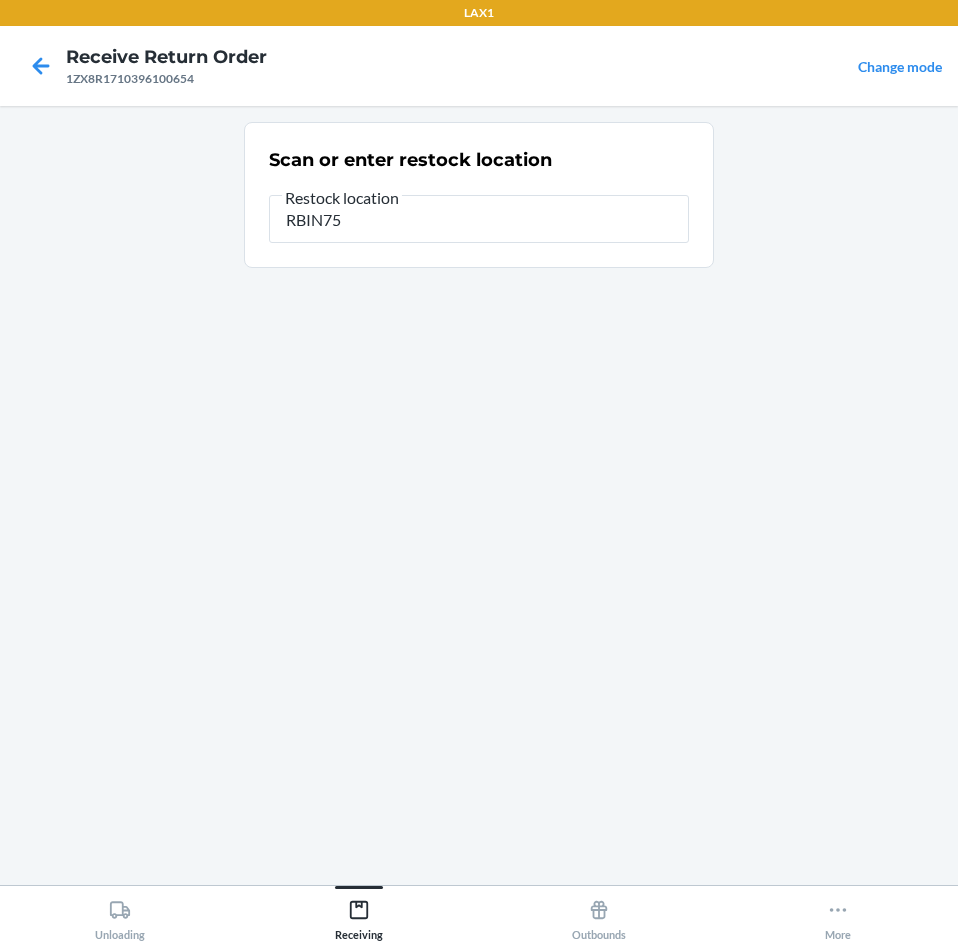 type on "RBIN752" 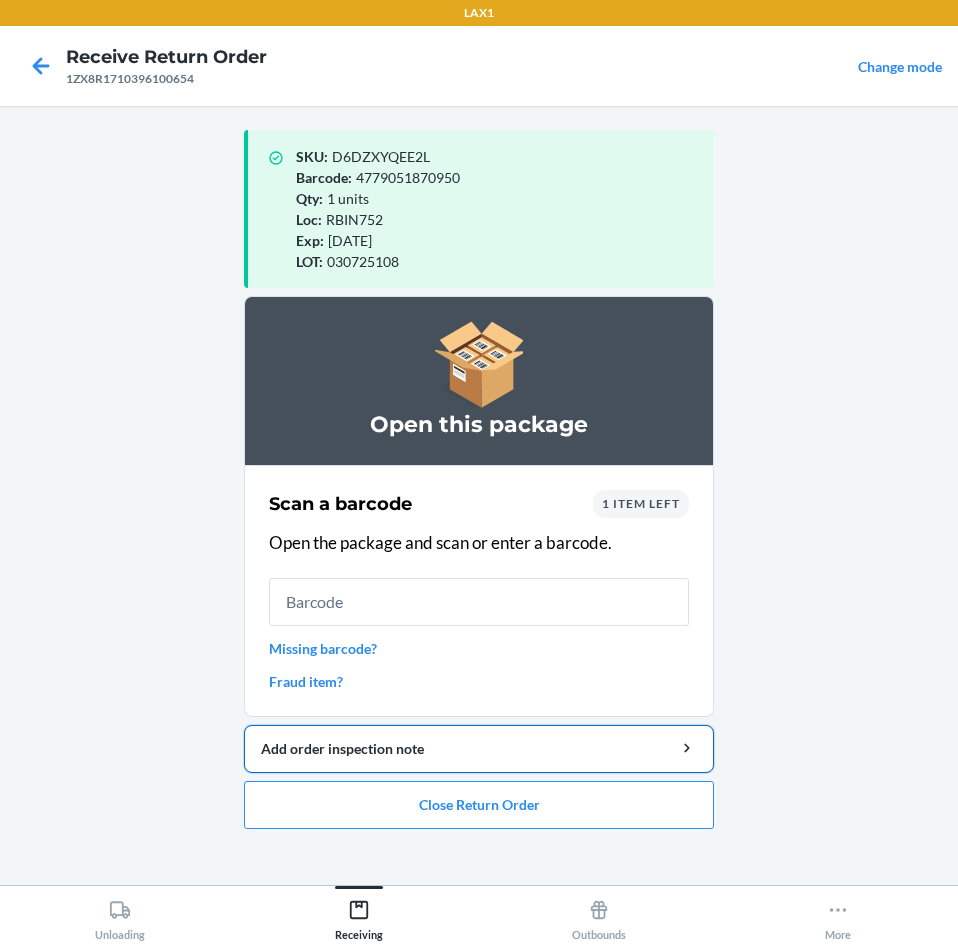 click on "Add order inspection note" at bounding box center [479, 748] 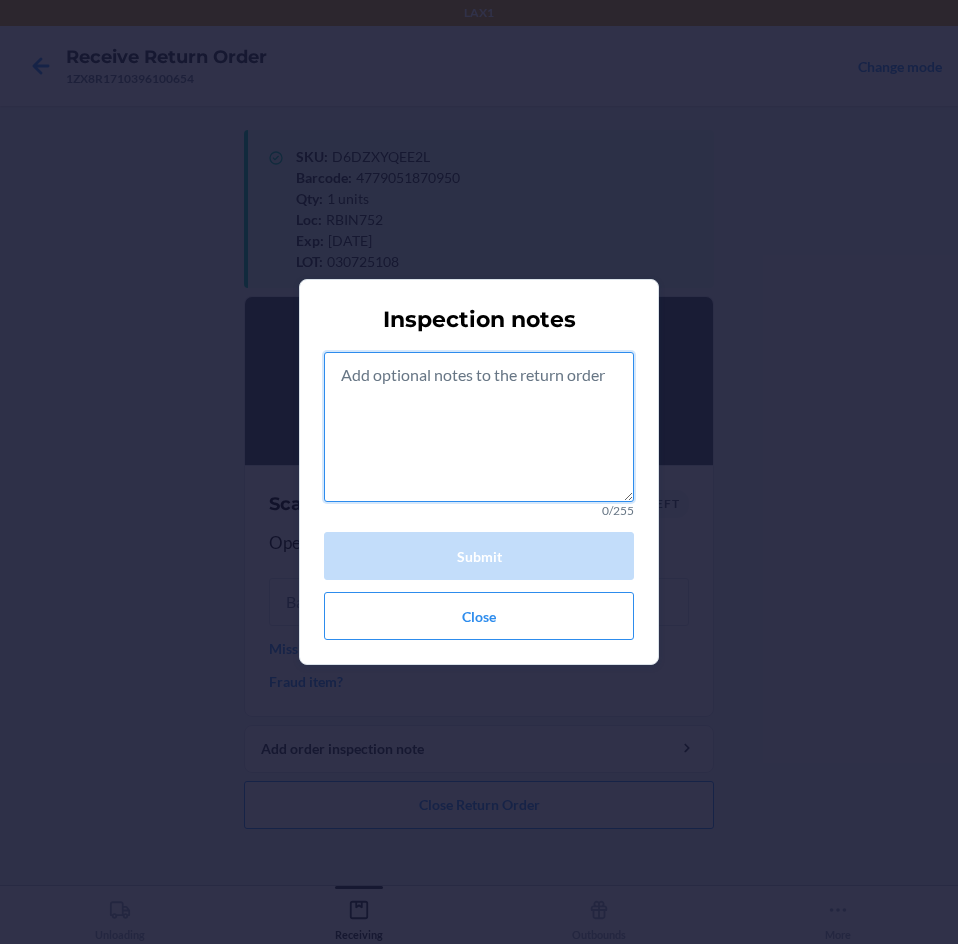 click at bounding box center (479, 427) 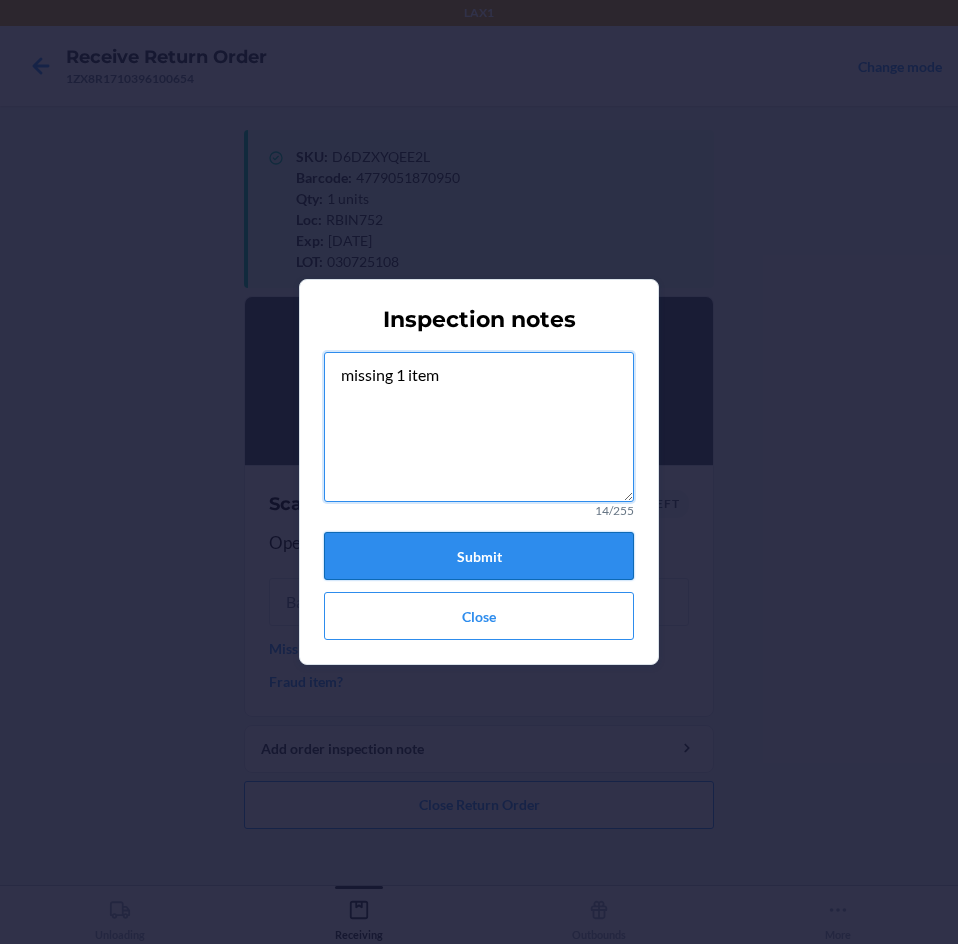 type on "missing 1 item" 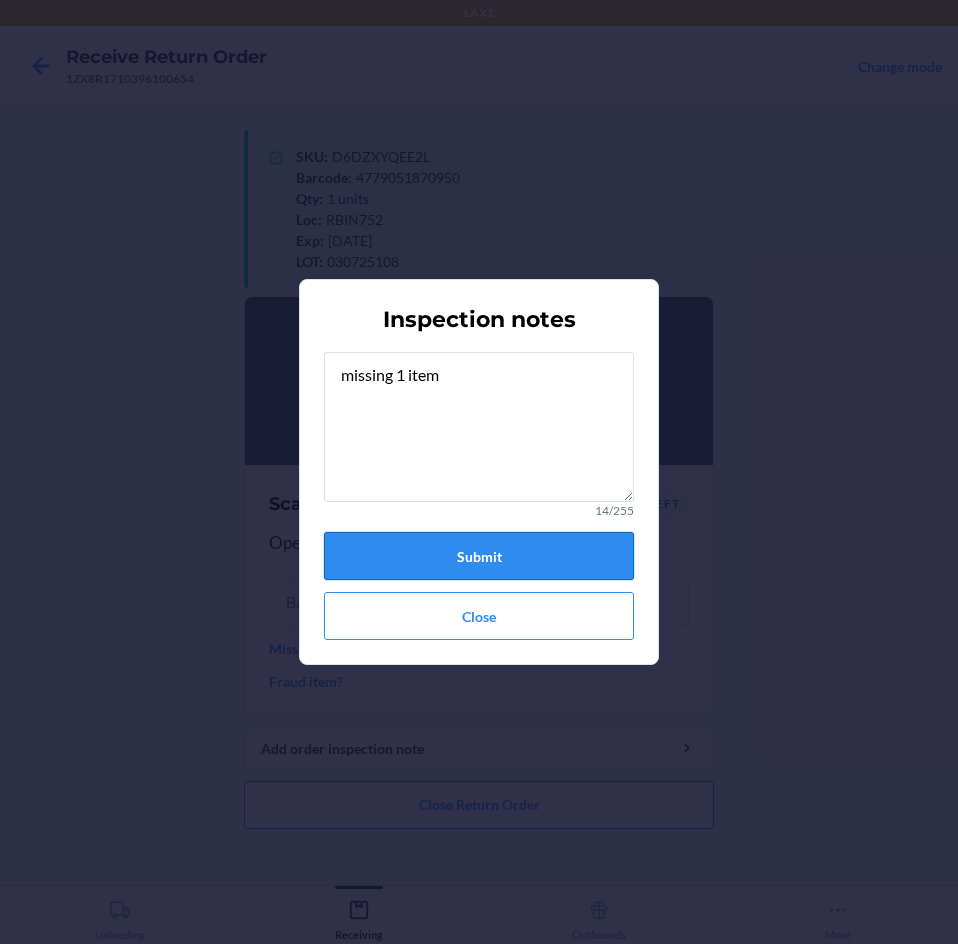 click on "Submit" at bounding box center [479, 556] 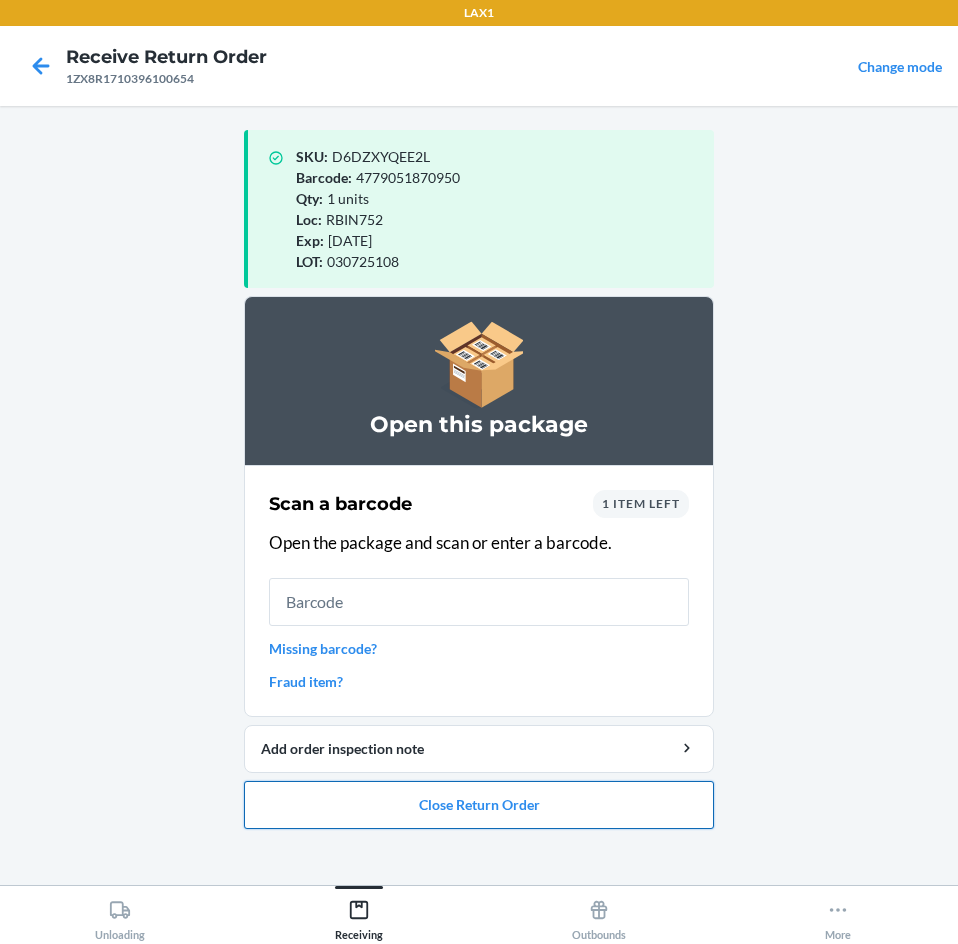 click on "Close Return Order" at bounding box center [479, 805] 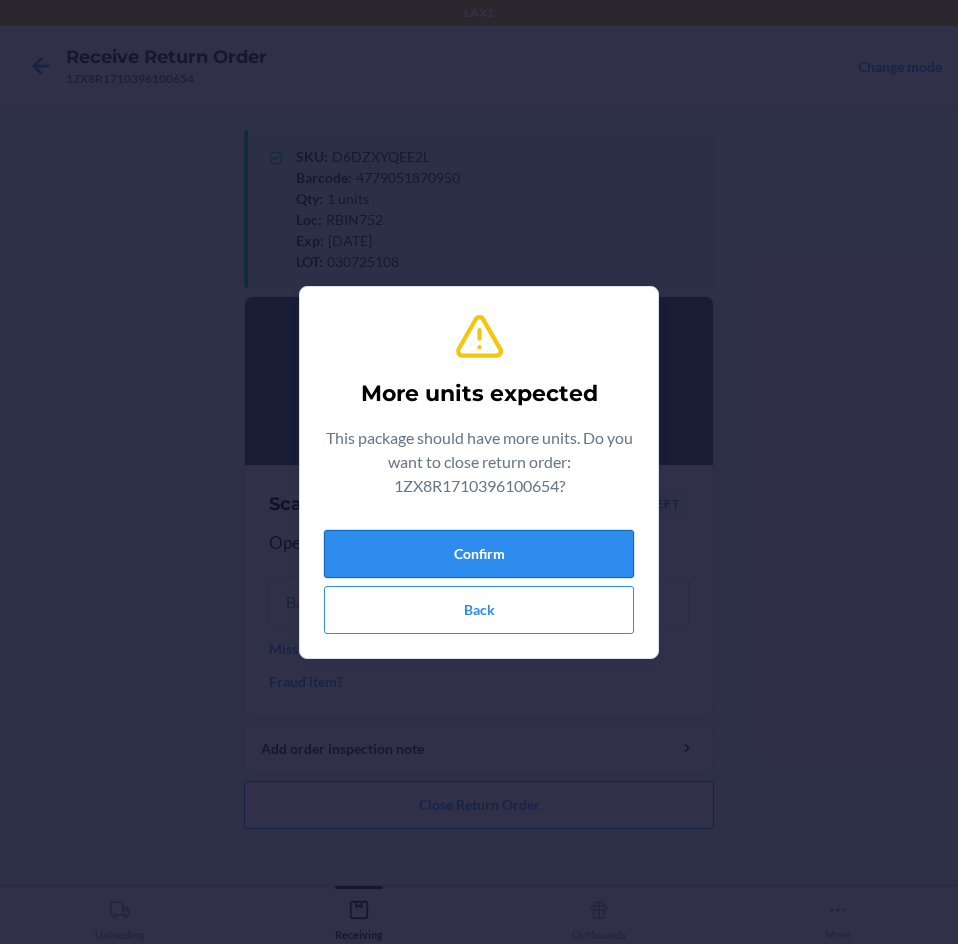 click on "Confirm" at bounding box center [479, 554] 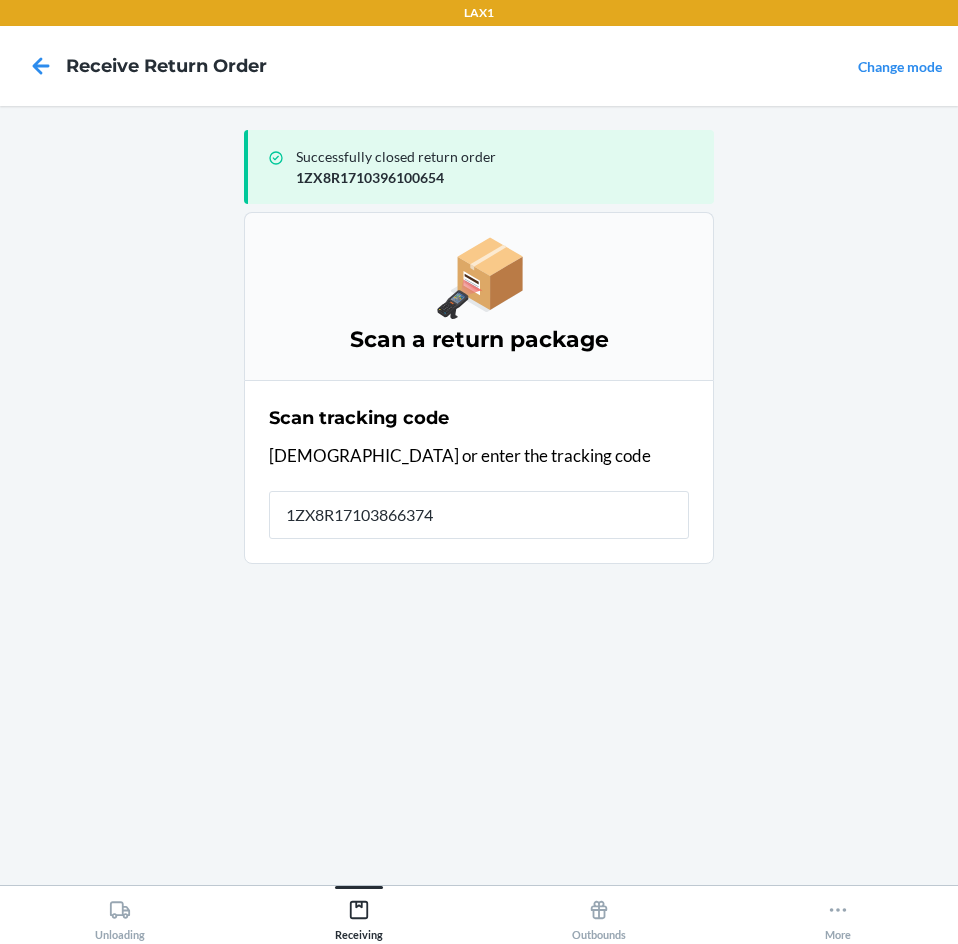 type on "[US_VEHICLE_IDENTIFICATION_NUMBER]" 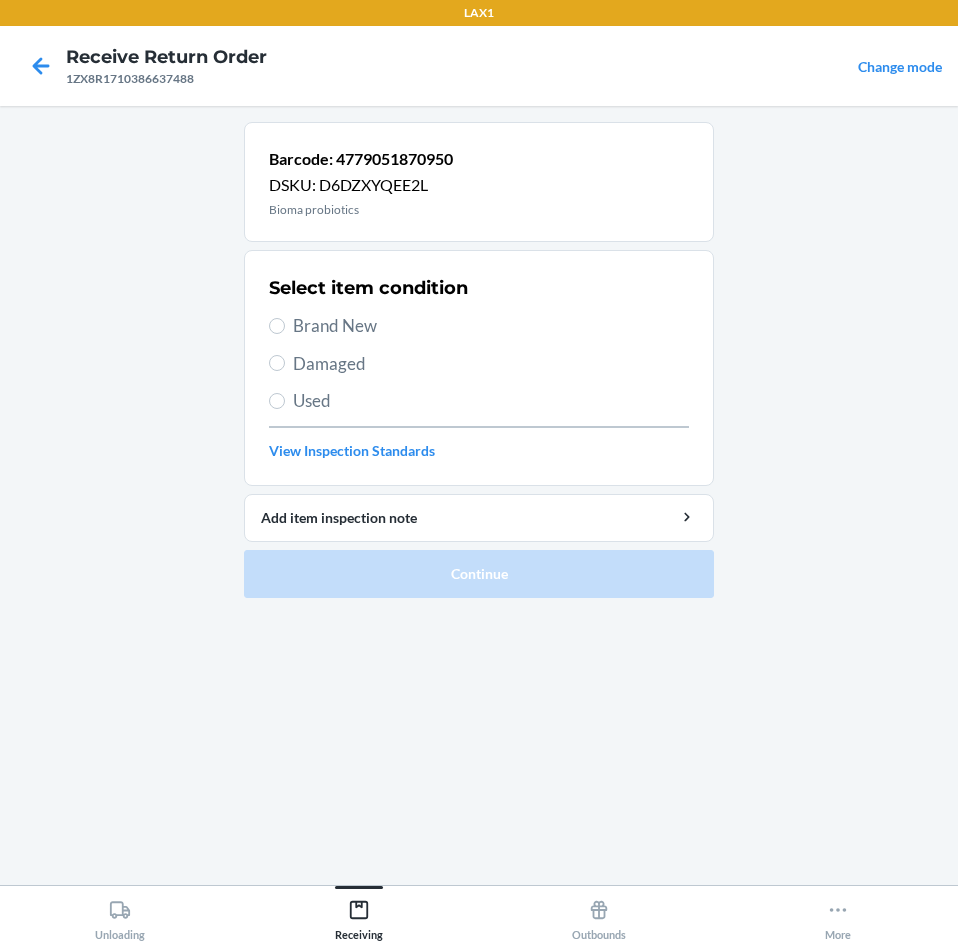 click on "Brand New" at bounding box center [479, 326] 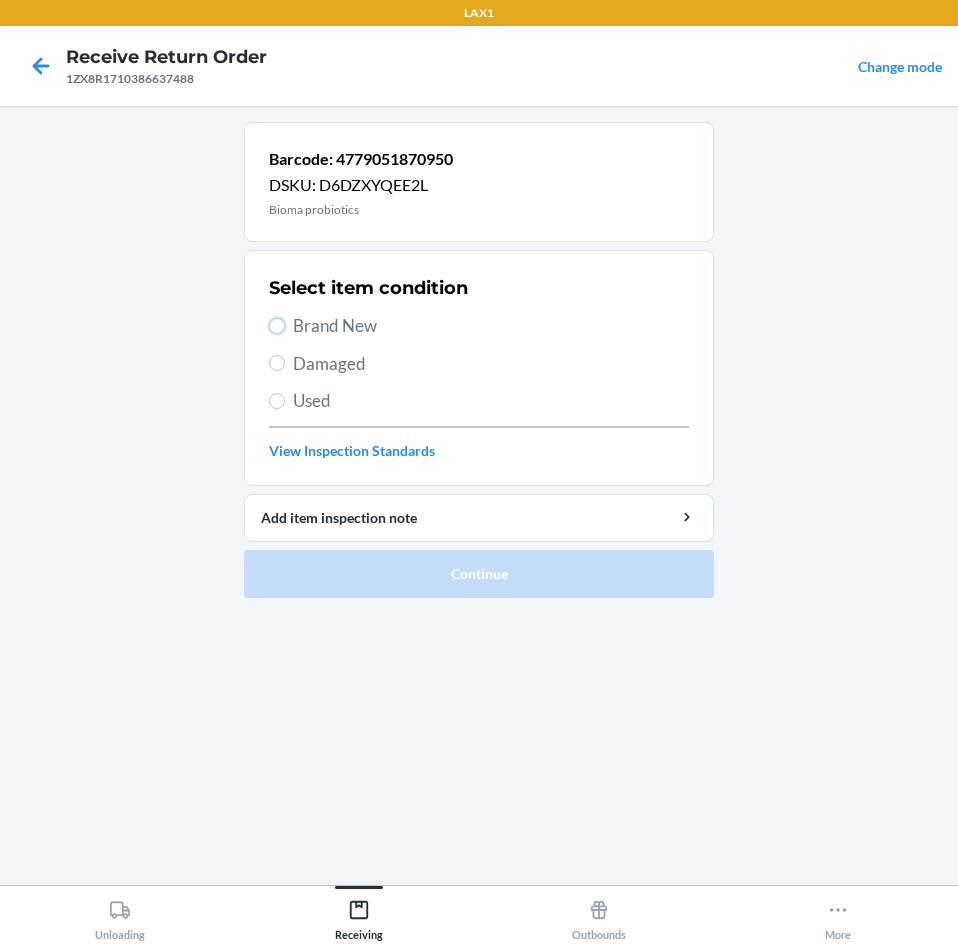 click on "Brand New" at bounding box center (277, 326) 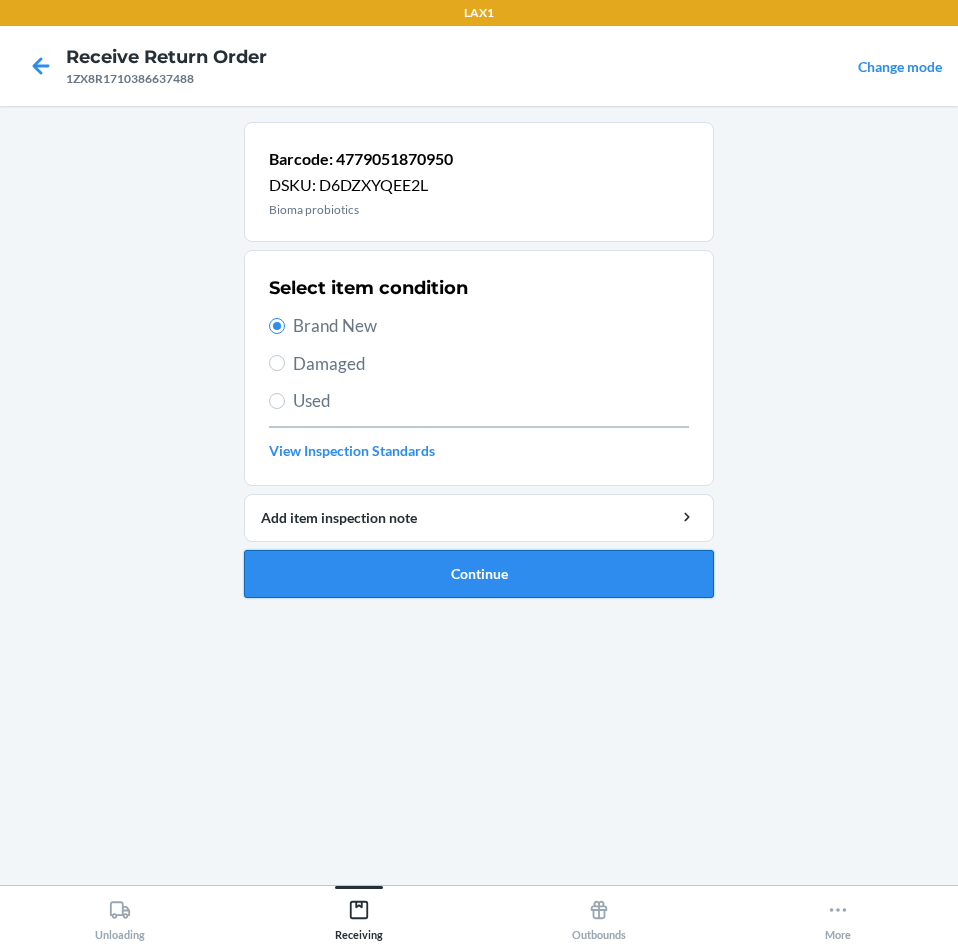 click on "Continue" at bounding box center [479, 574] 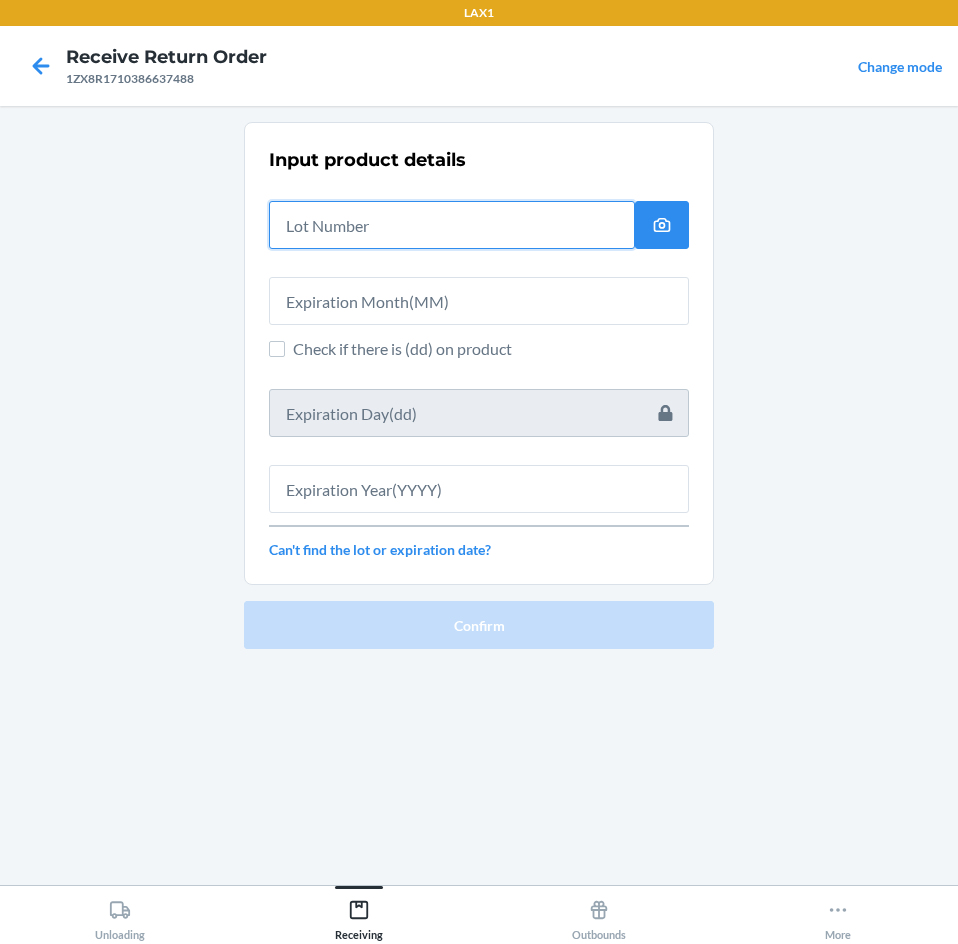 click at bounding box center (452, 225) 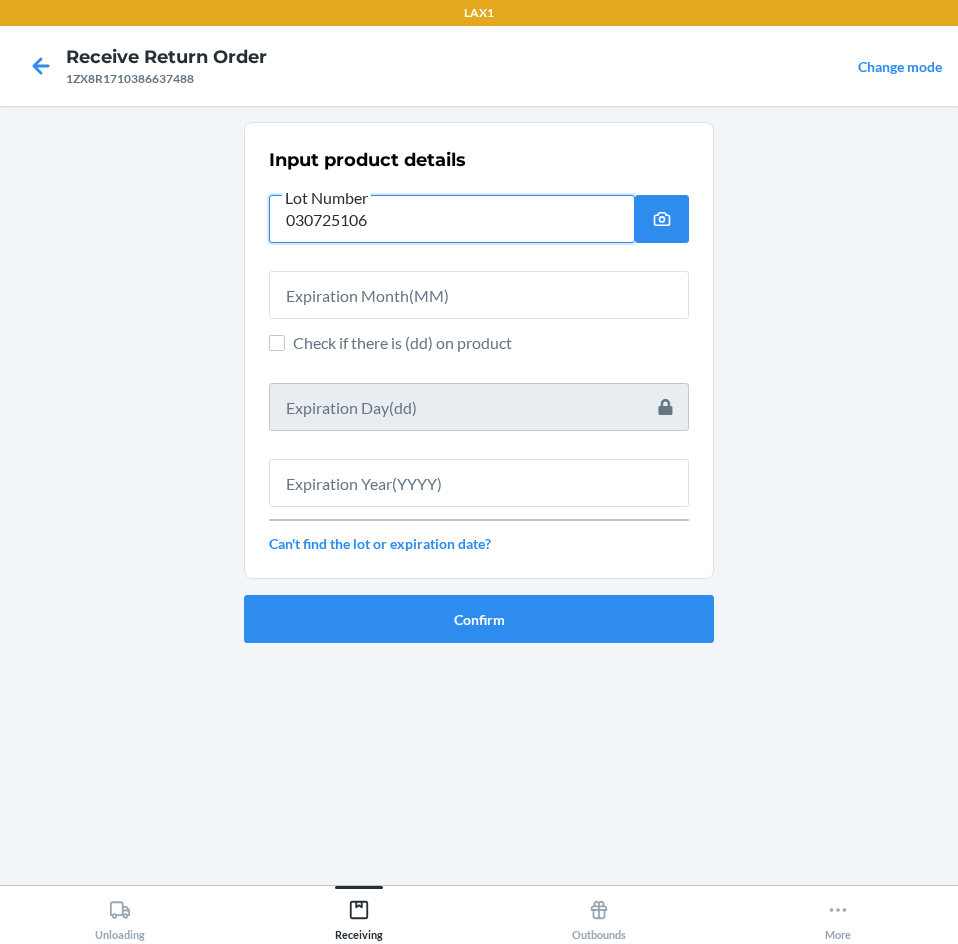 type on "030725106" 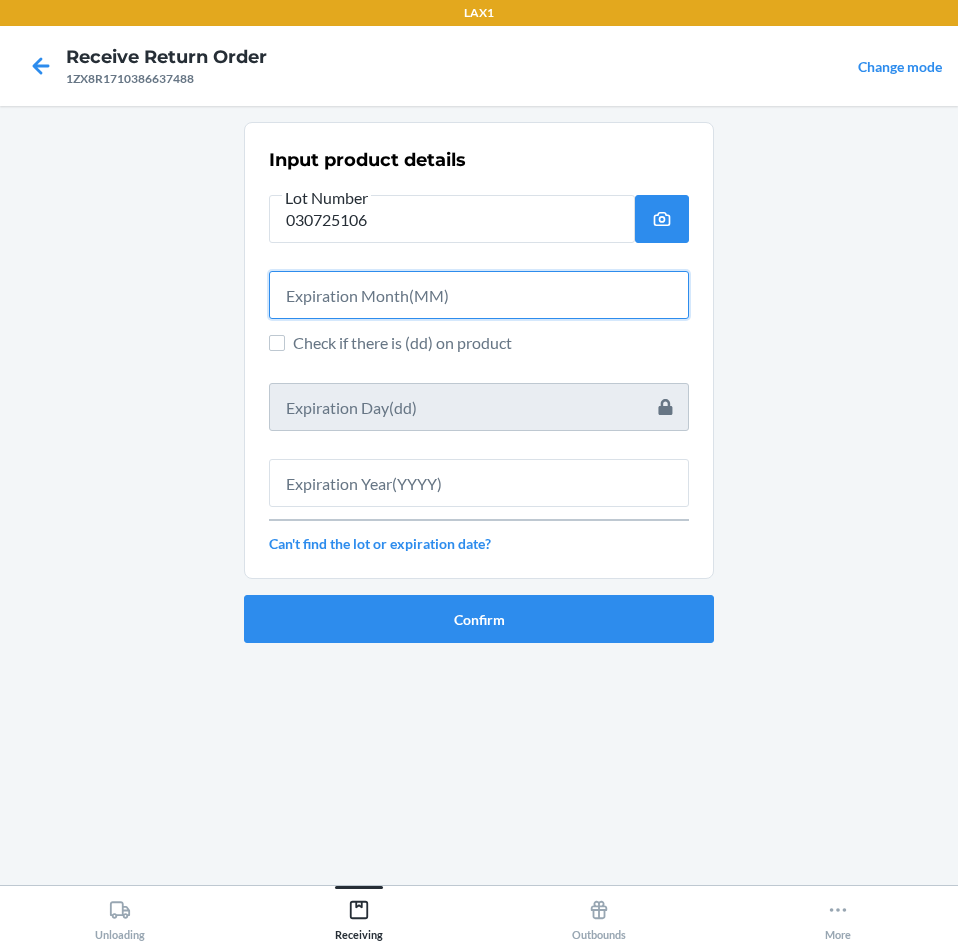 click at bounding box center [479, 295] 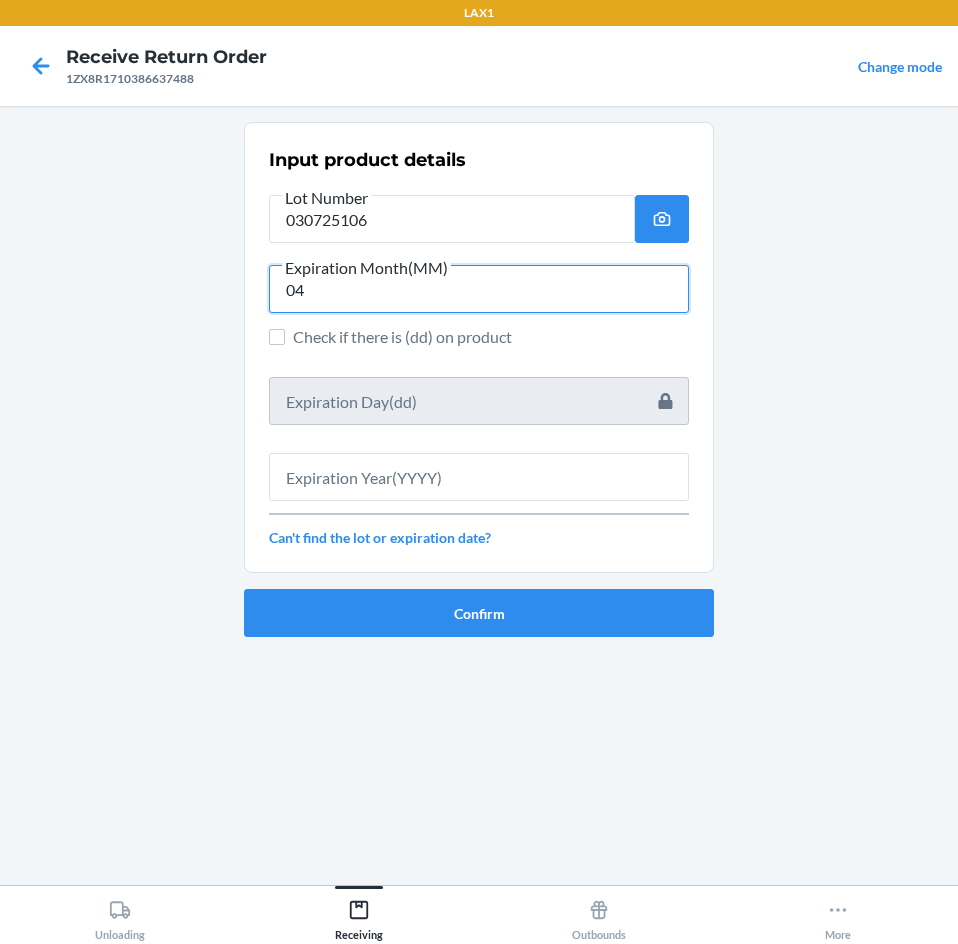 type on "04" 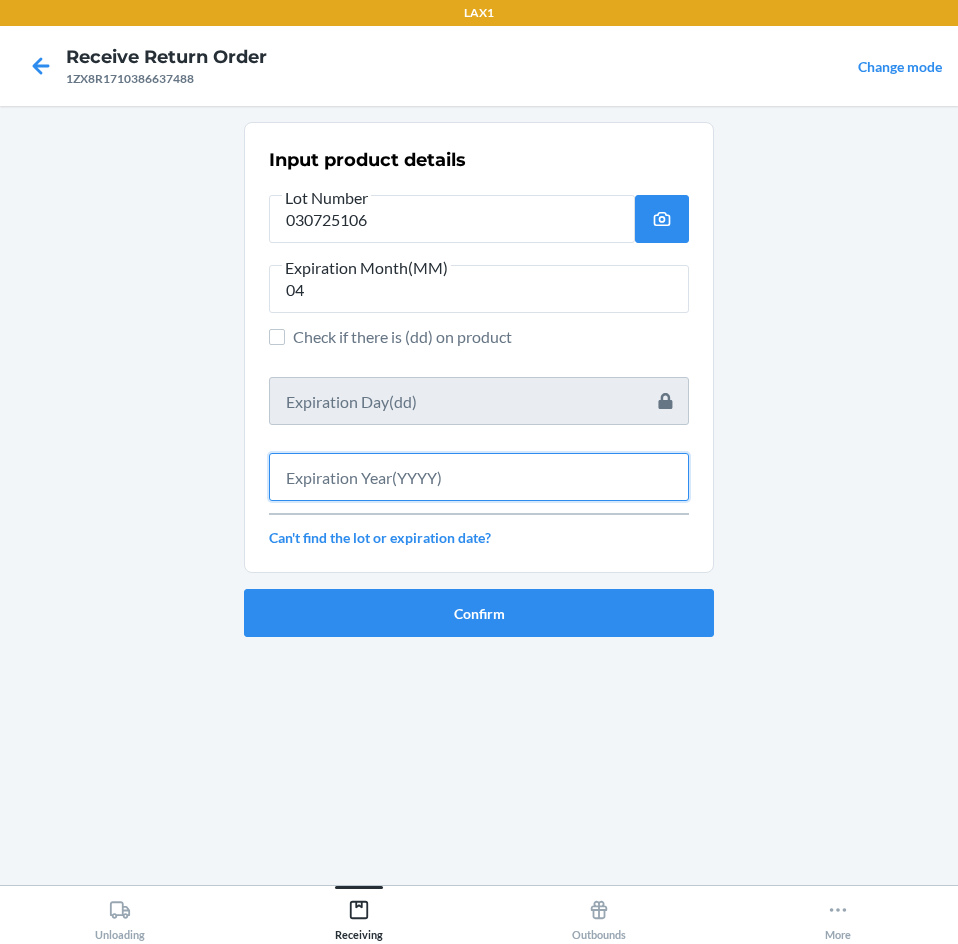 click at bounding box center (479, 477) 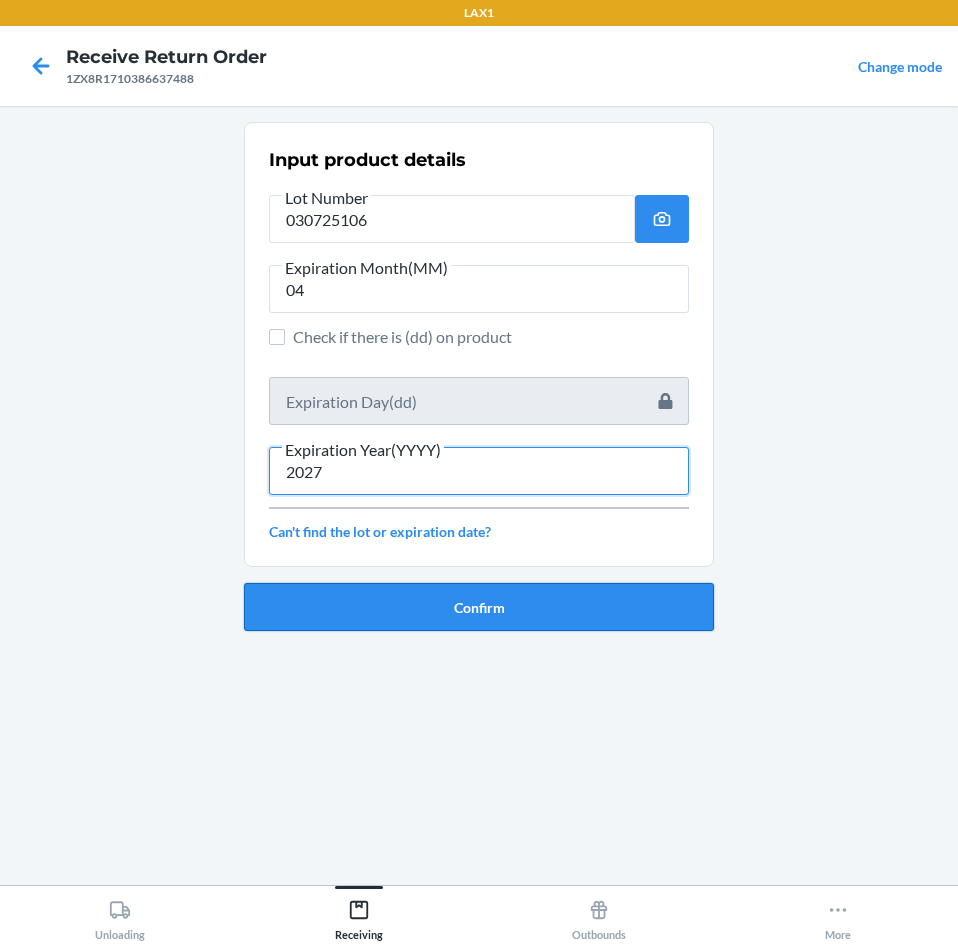 type on "2027" 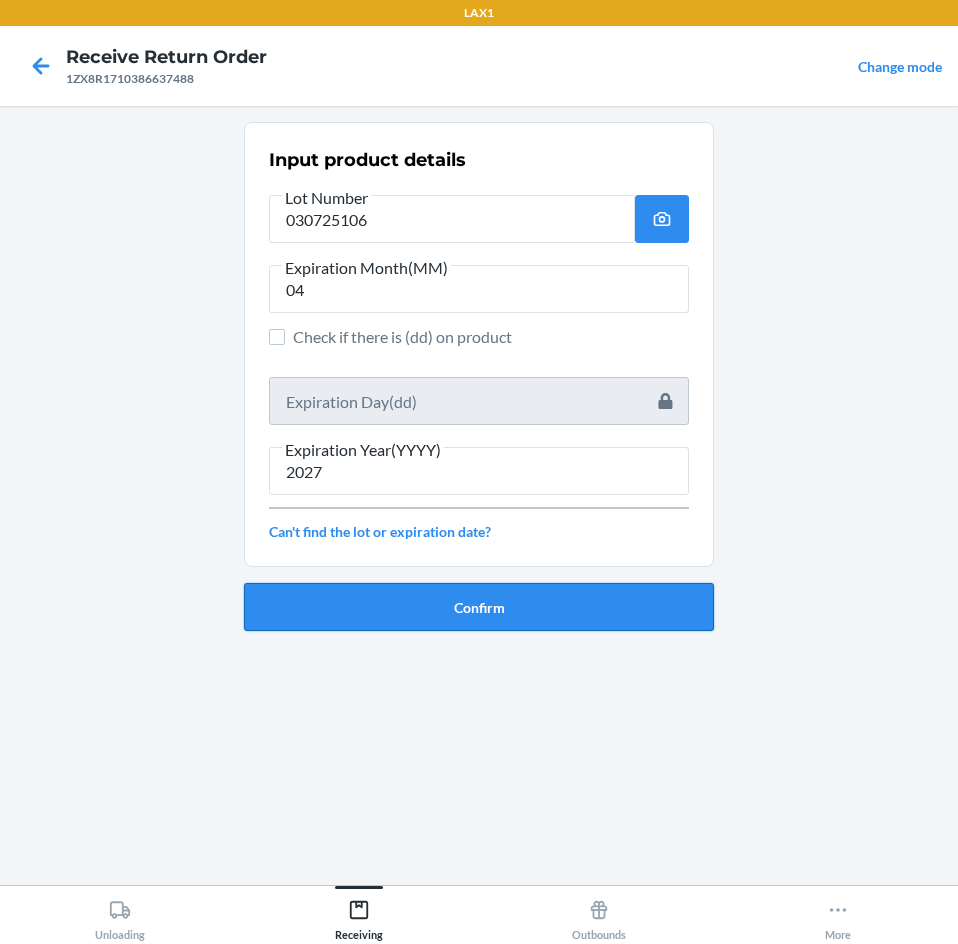 click on "Confirm" at bounding box center [479, 607] 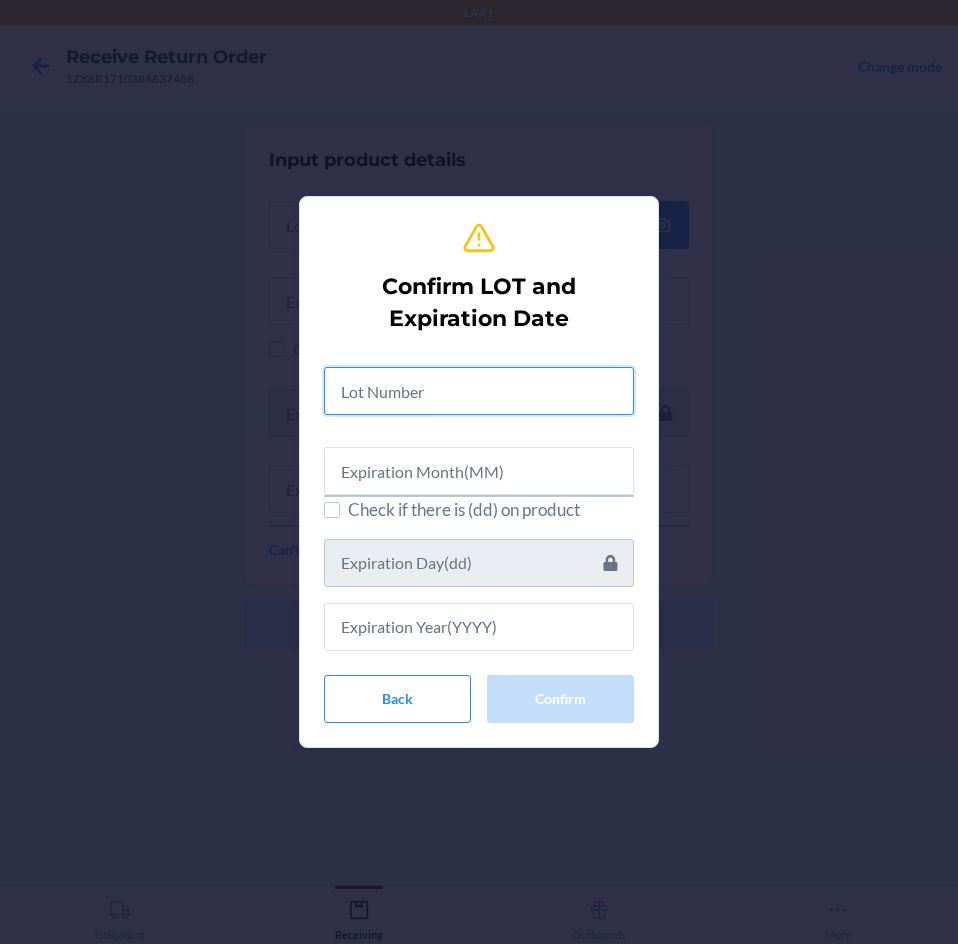 click at bounding box center [479, 391] 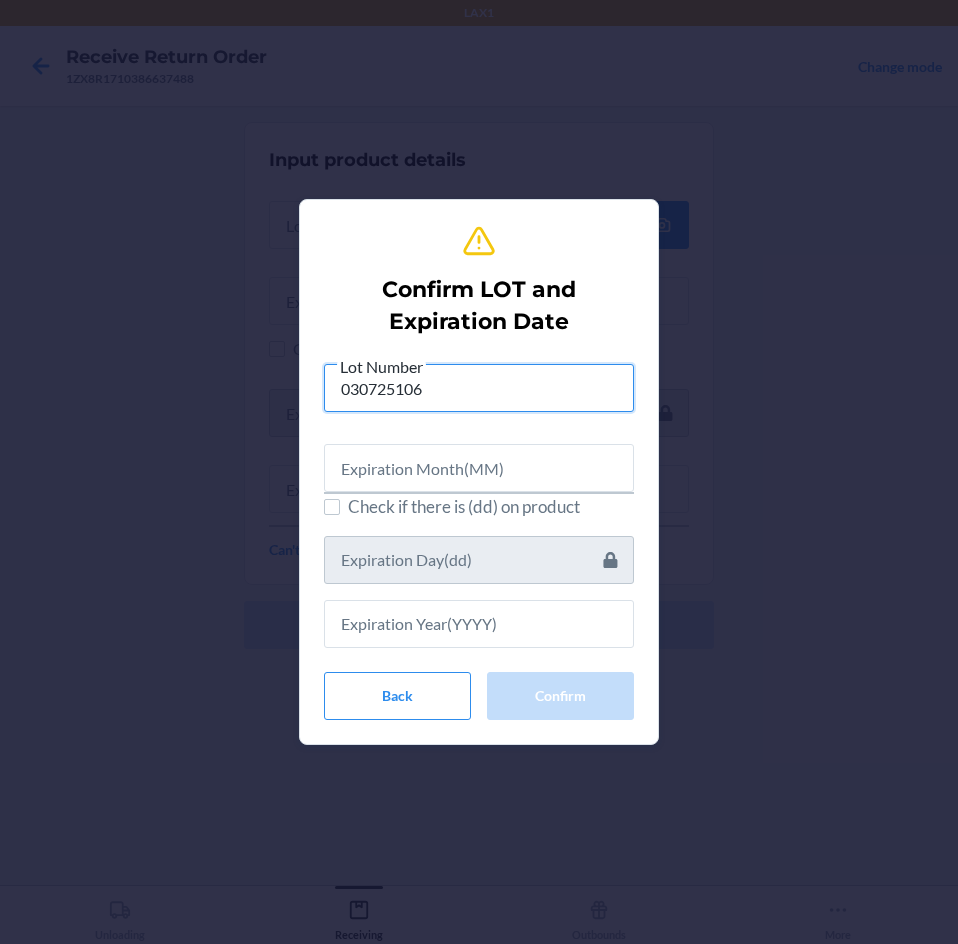type on "030725106" 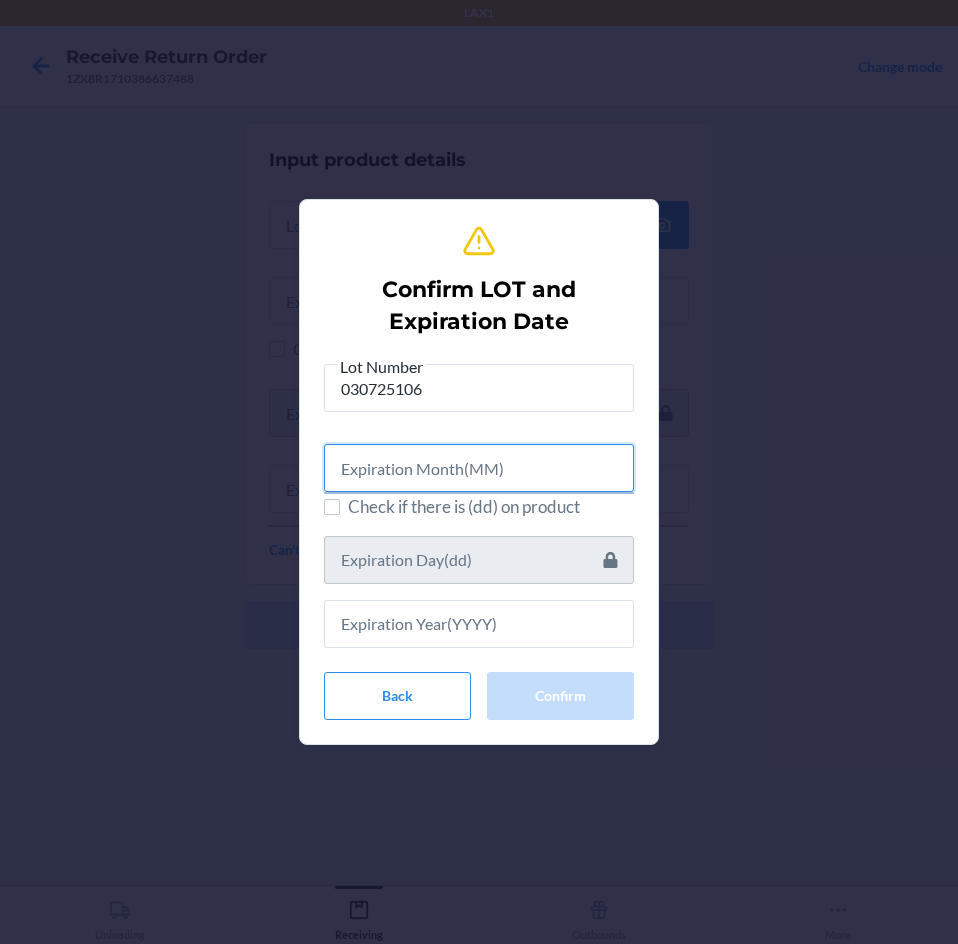 click at bounding box center [479, 468] 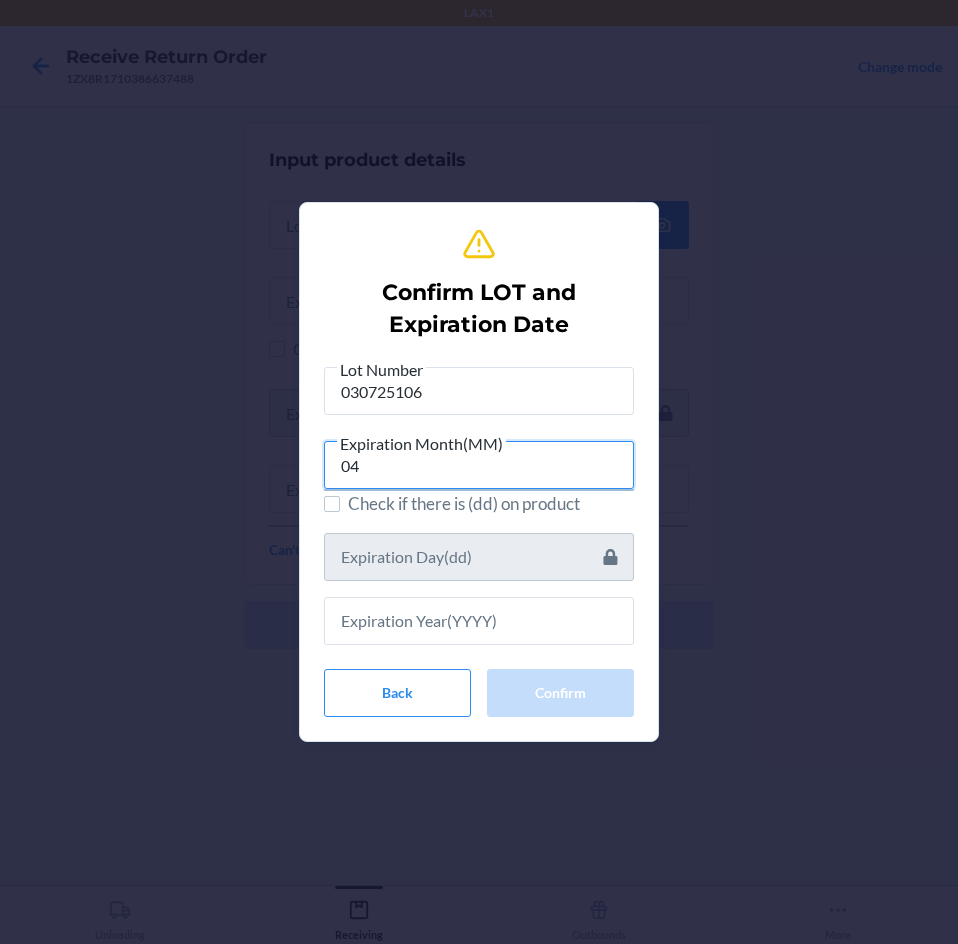 type on "04" 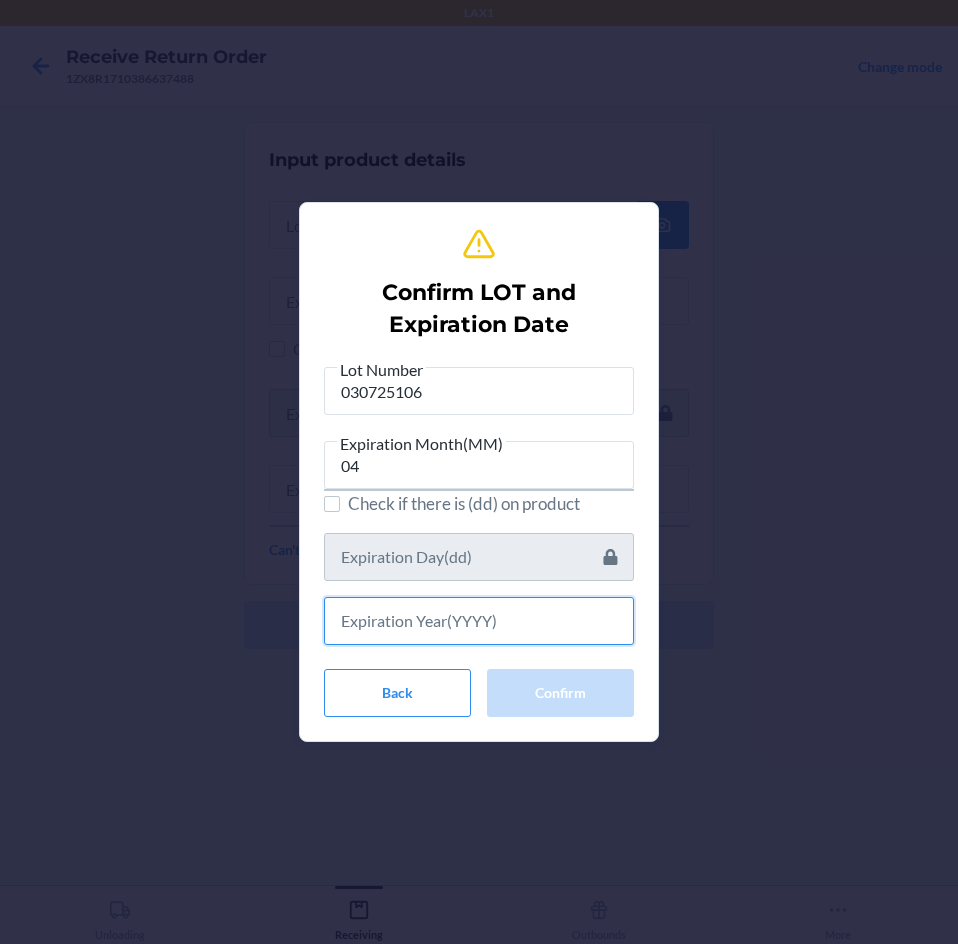 click at bounding box center (479, 621) 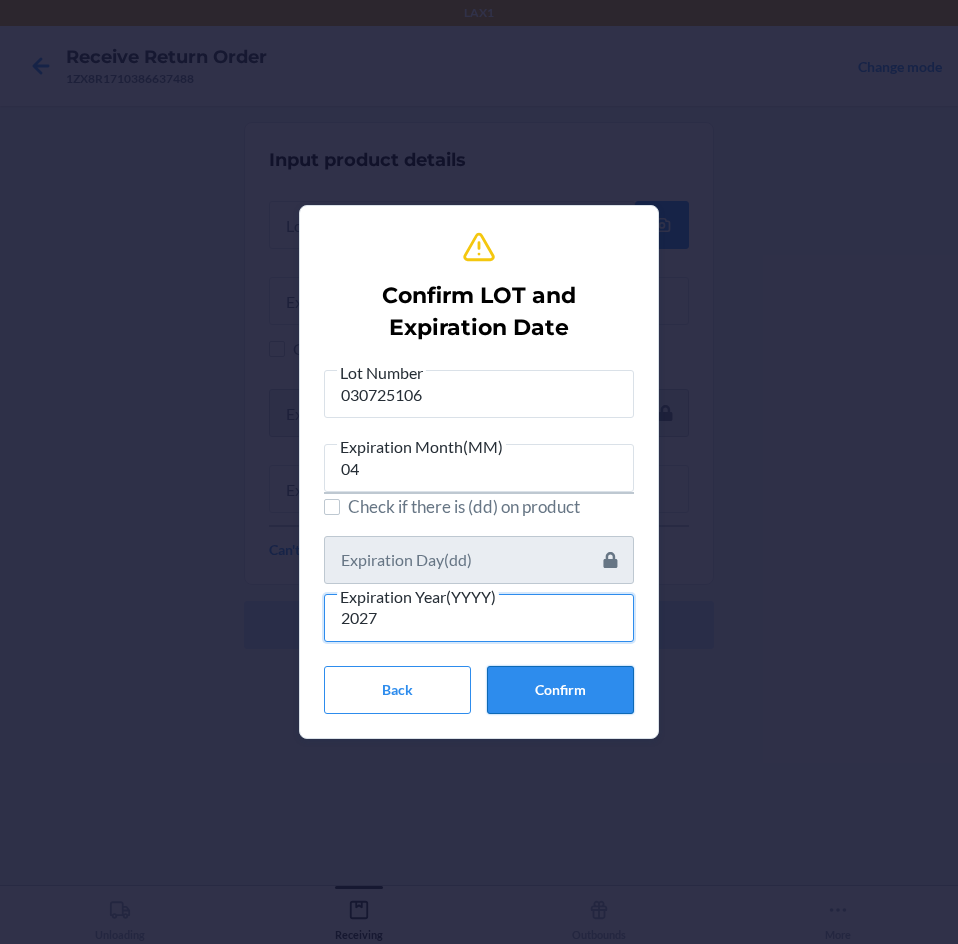type on "2027" 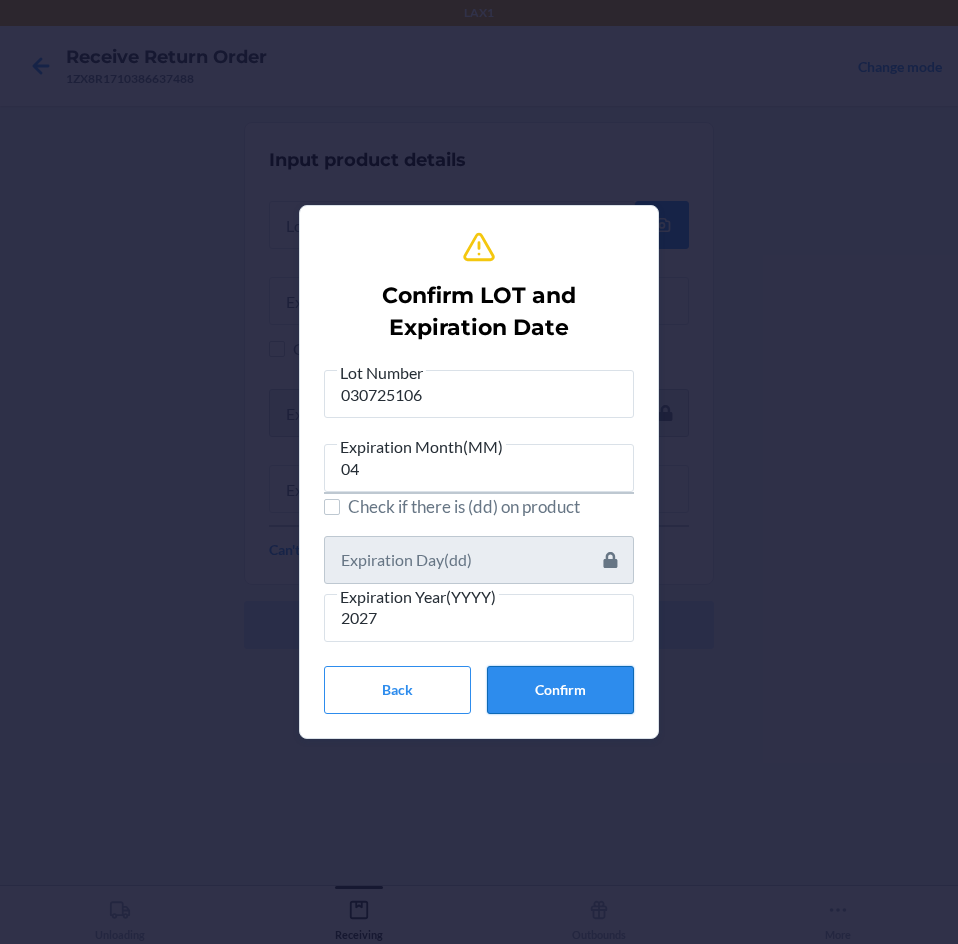 click on "Confirm" at bounding box center (560, 690) 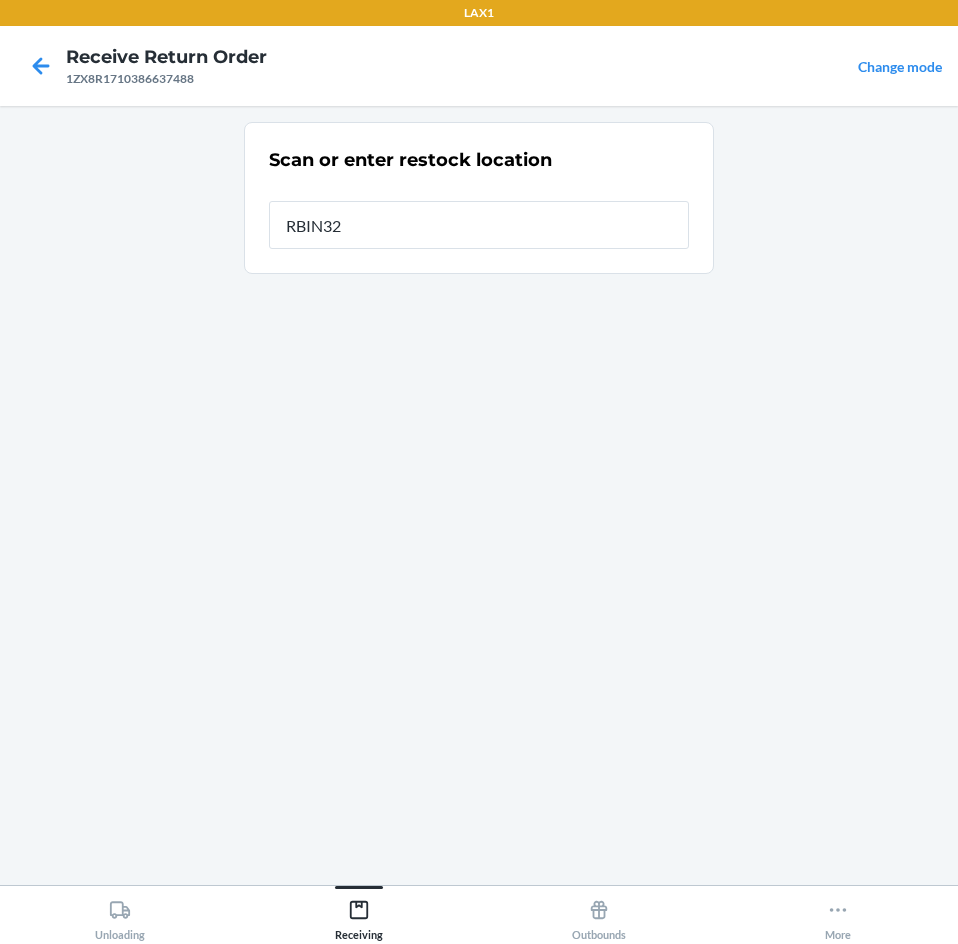 type on "RBIN320" 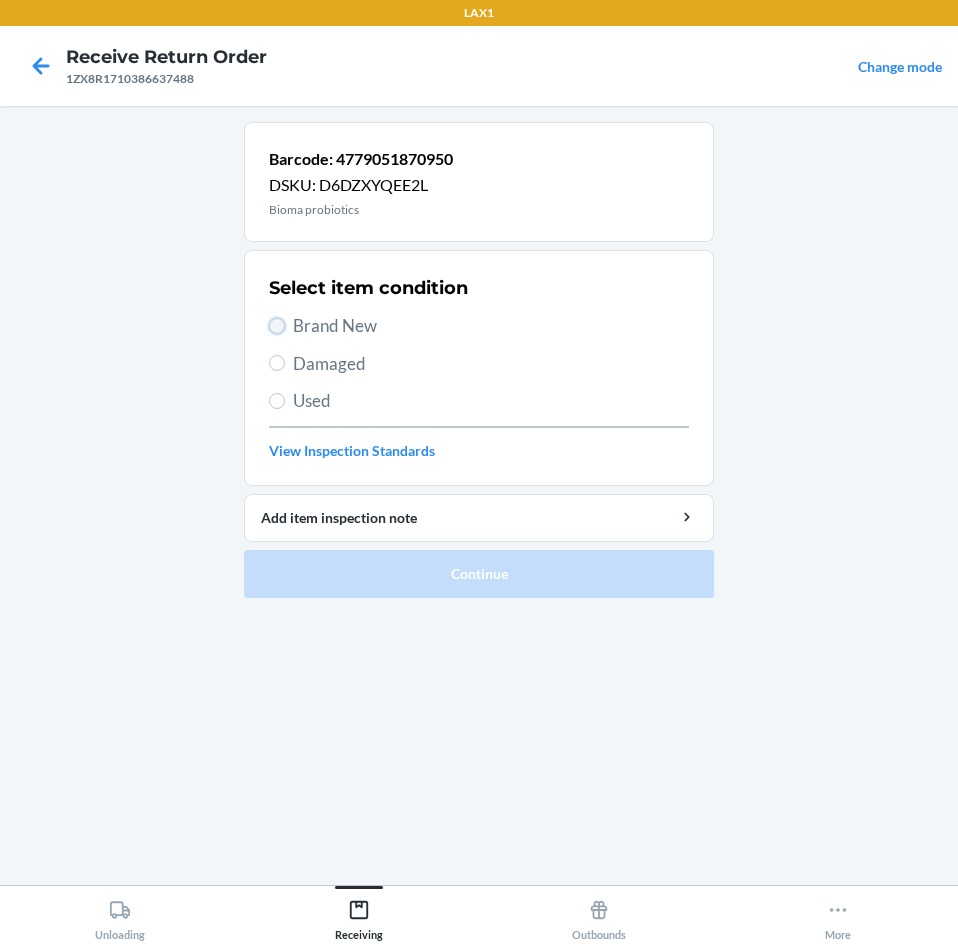 click on "Brand New" at bounding box center (277, 326) 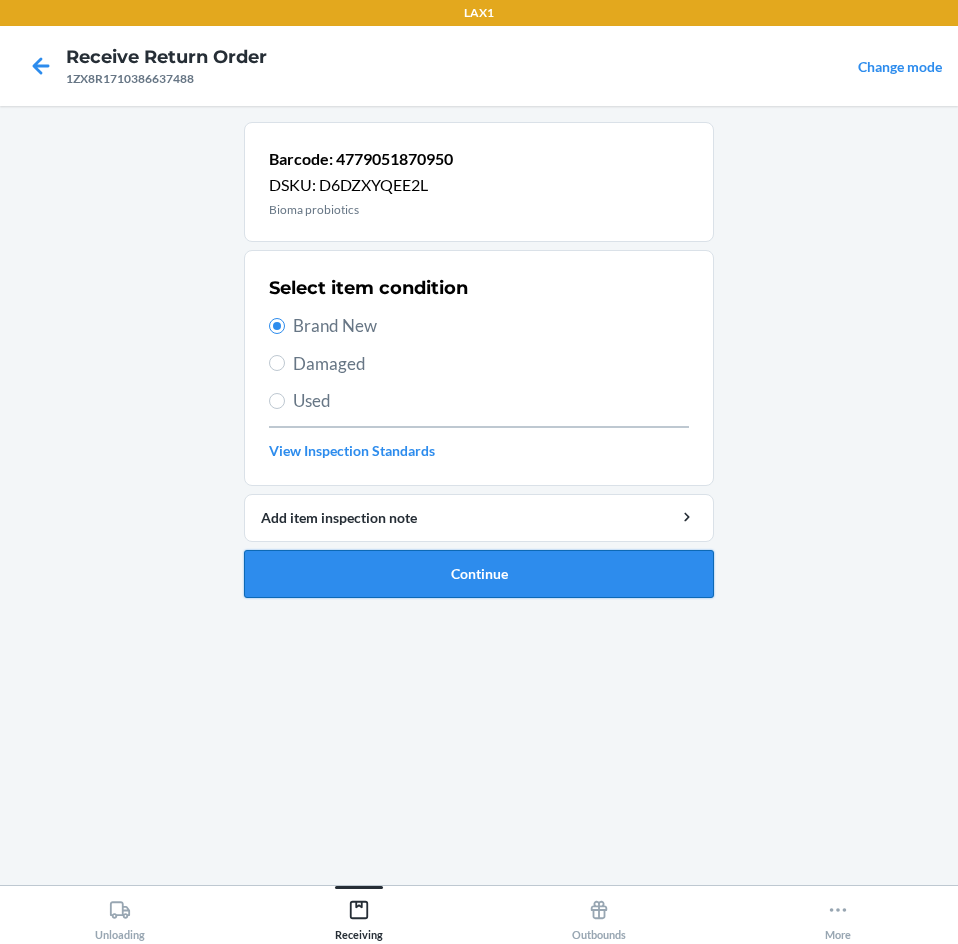 click on "Continue" at bounding box center [479, 574] 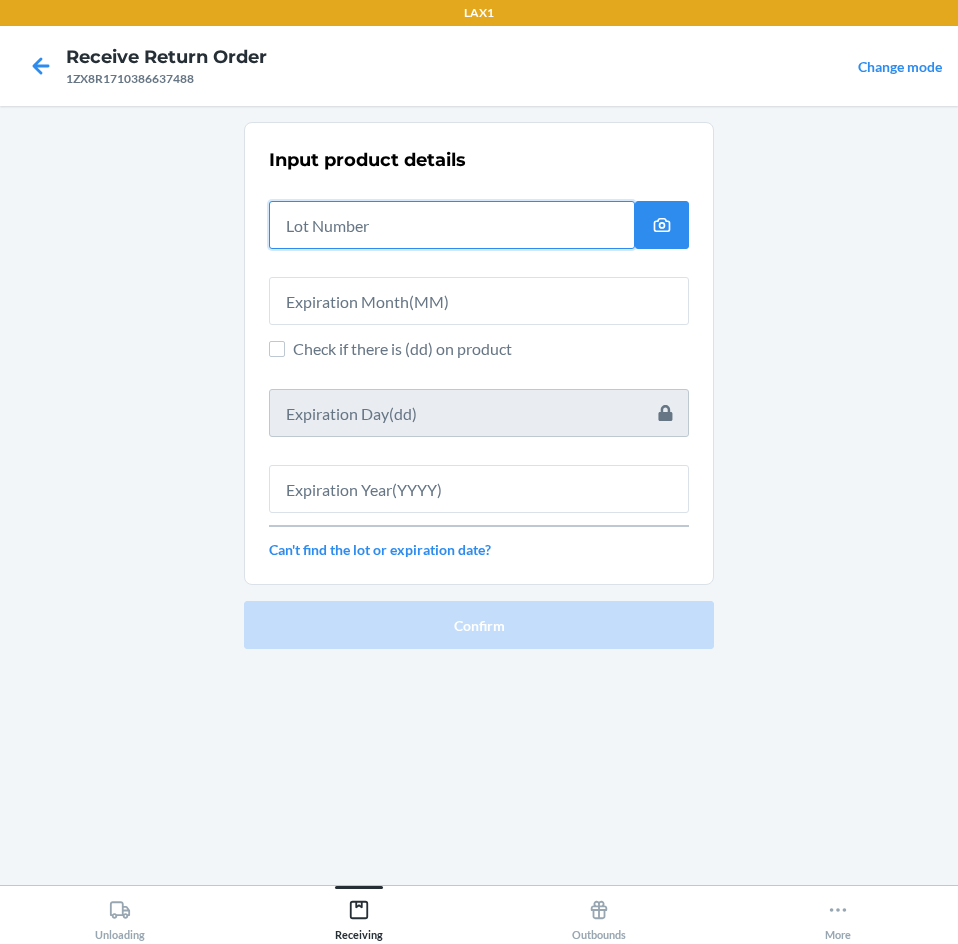 click at bounding box center (452, 225) 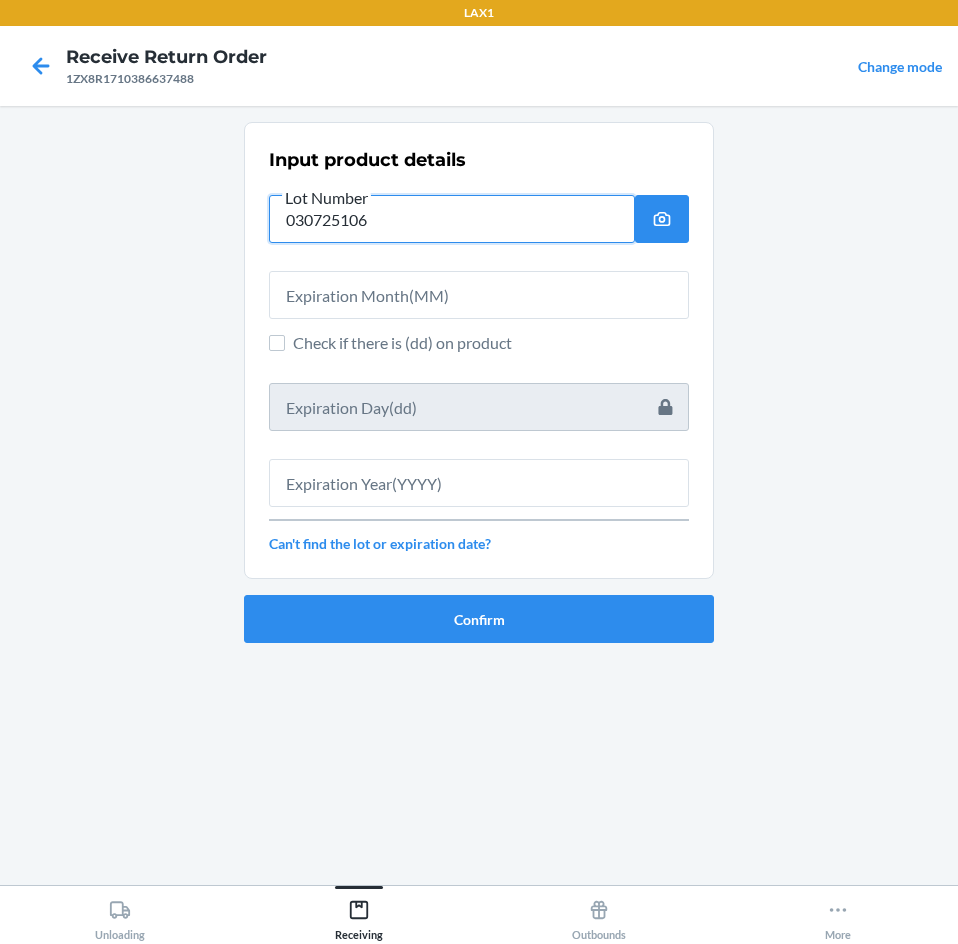 type 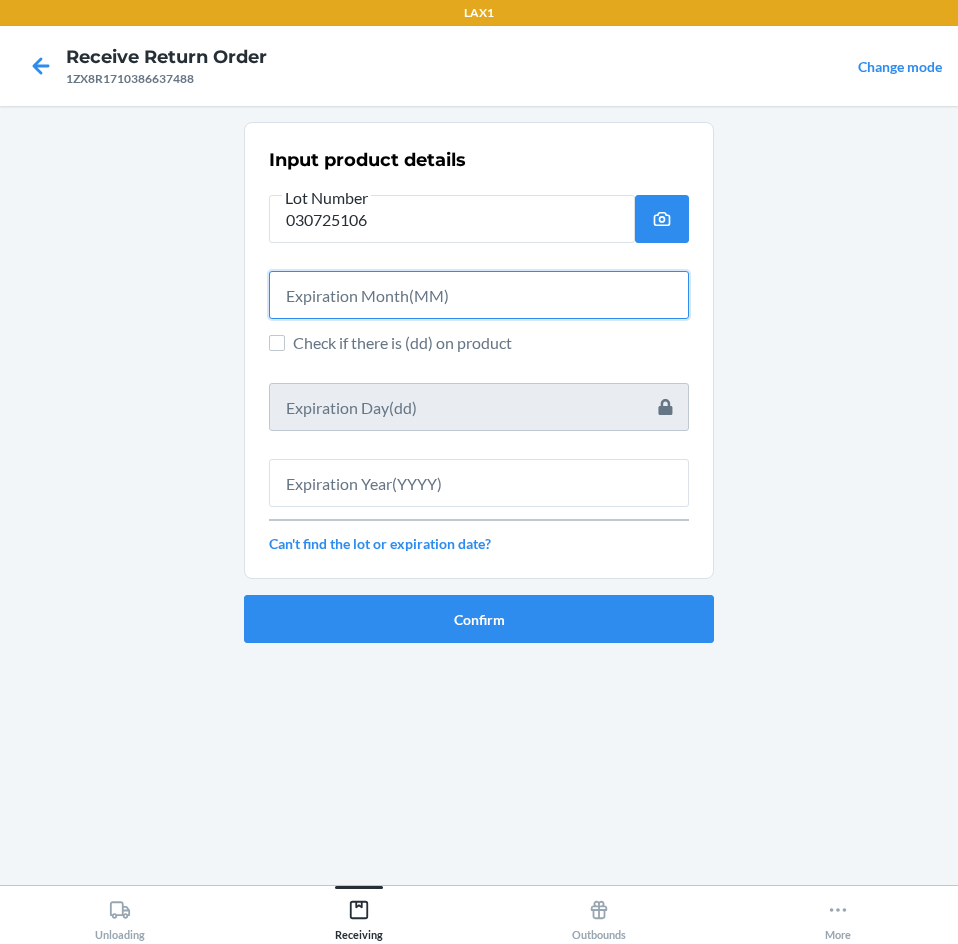 drag, startPoint x: 477, startPoint y: 297, endPoint x: 477, endPoint y: 313, distance: 16 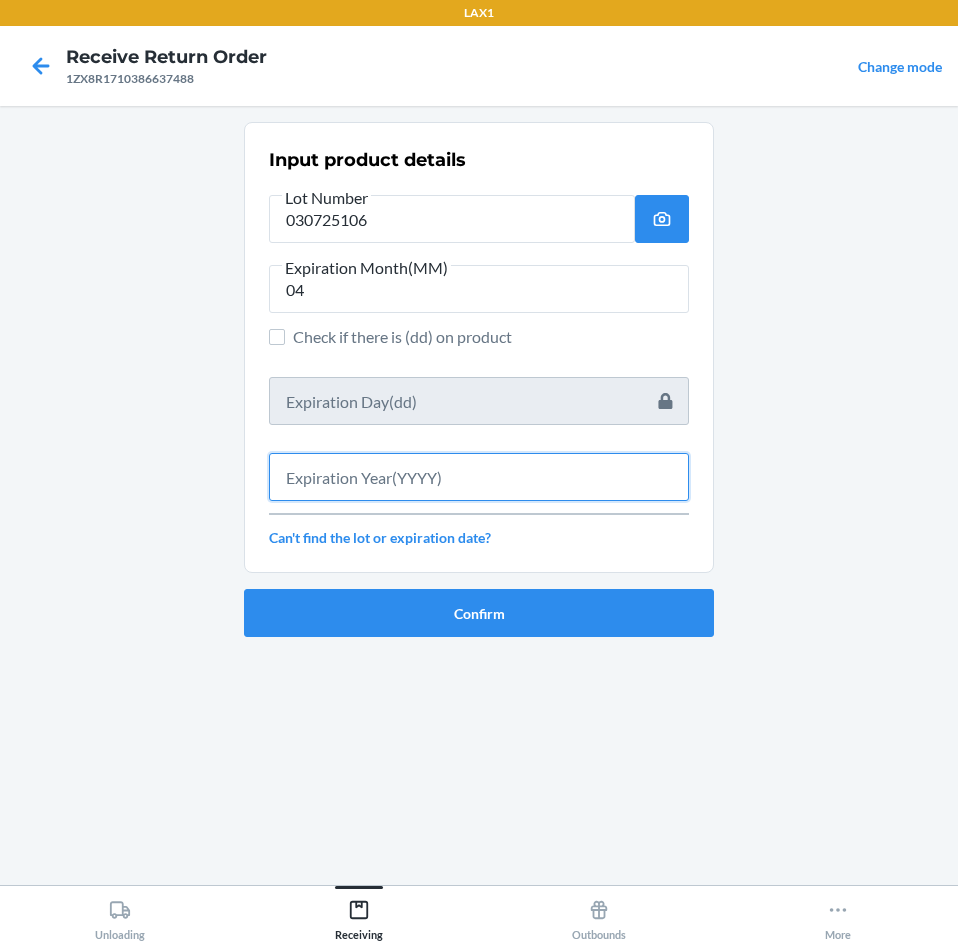 click at bounding box center [479, 477] 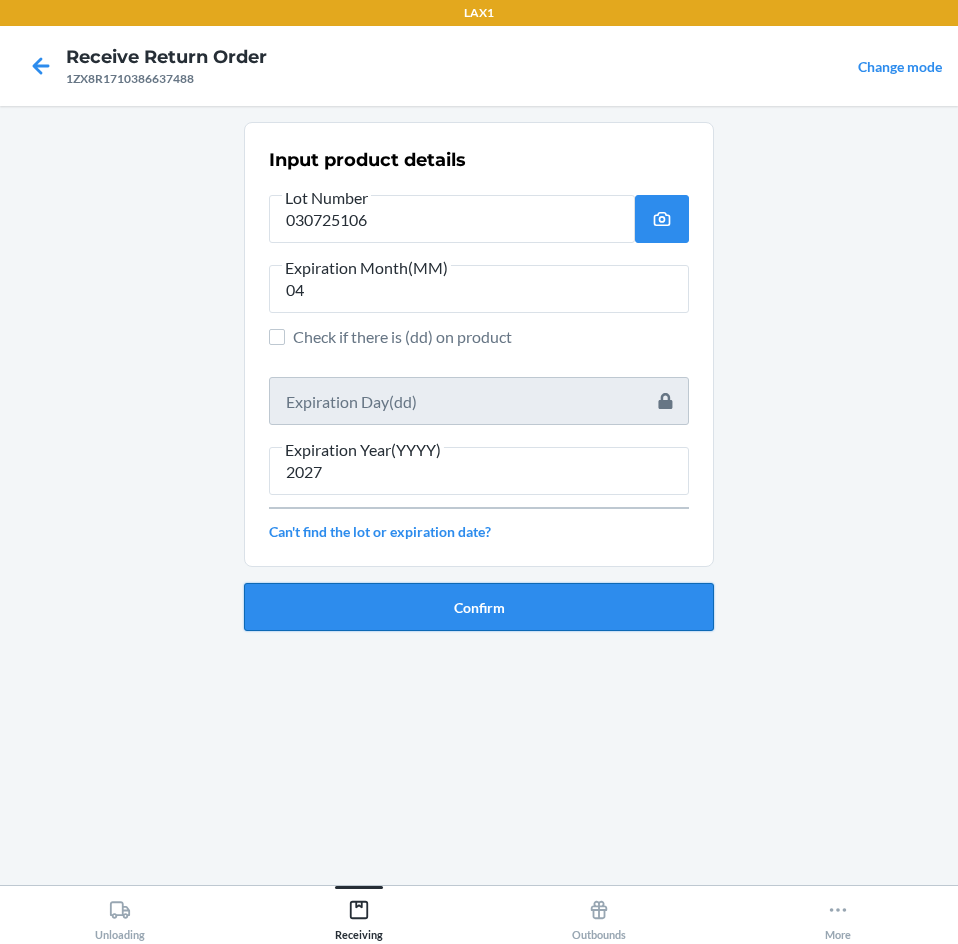 click on "Confirm" at bounding box center (479, 607) 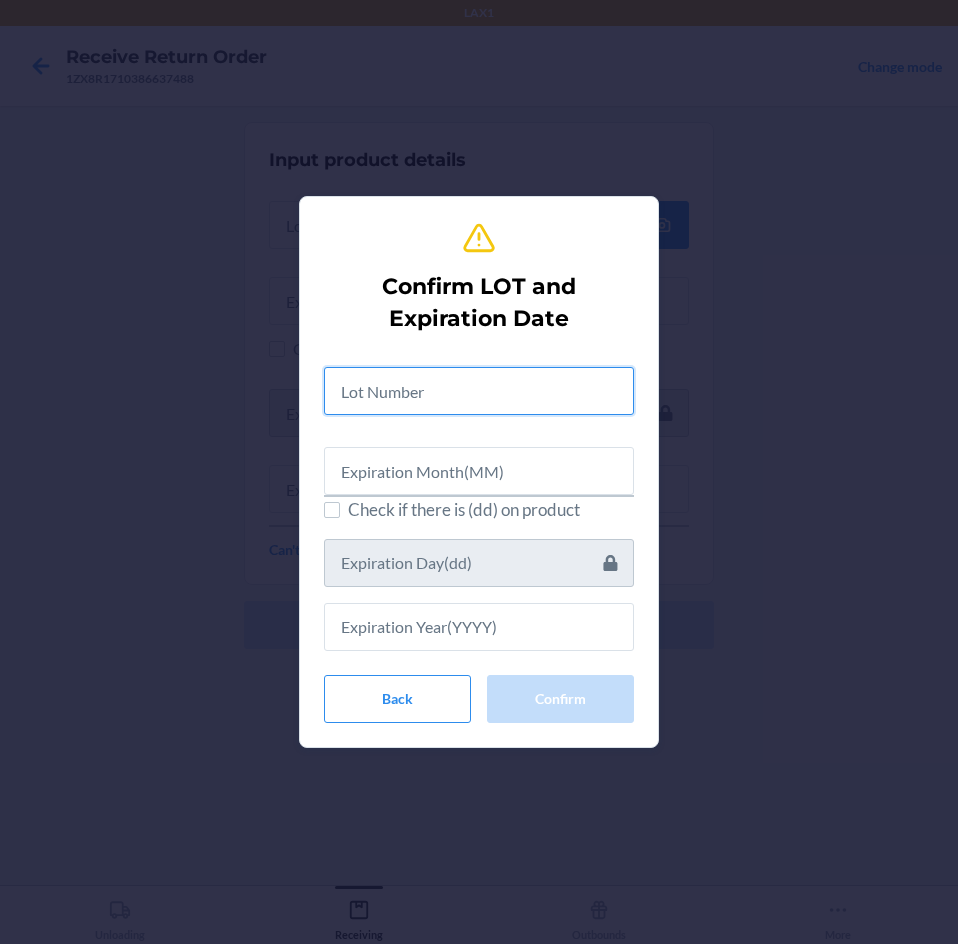 drag, startPoint x: 452, startPoint y: 388, endPoint x: 477, endPoint y: 388, distance: 25 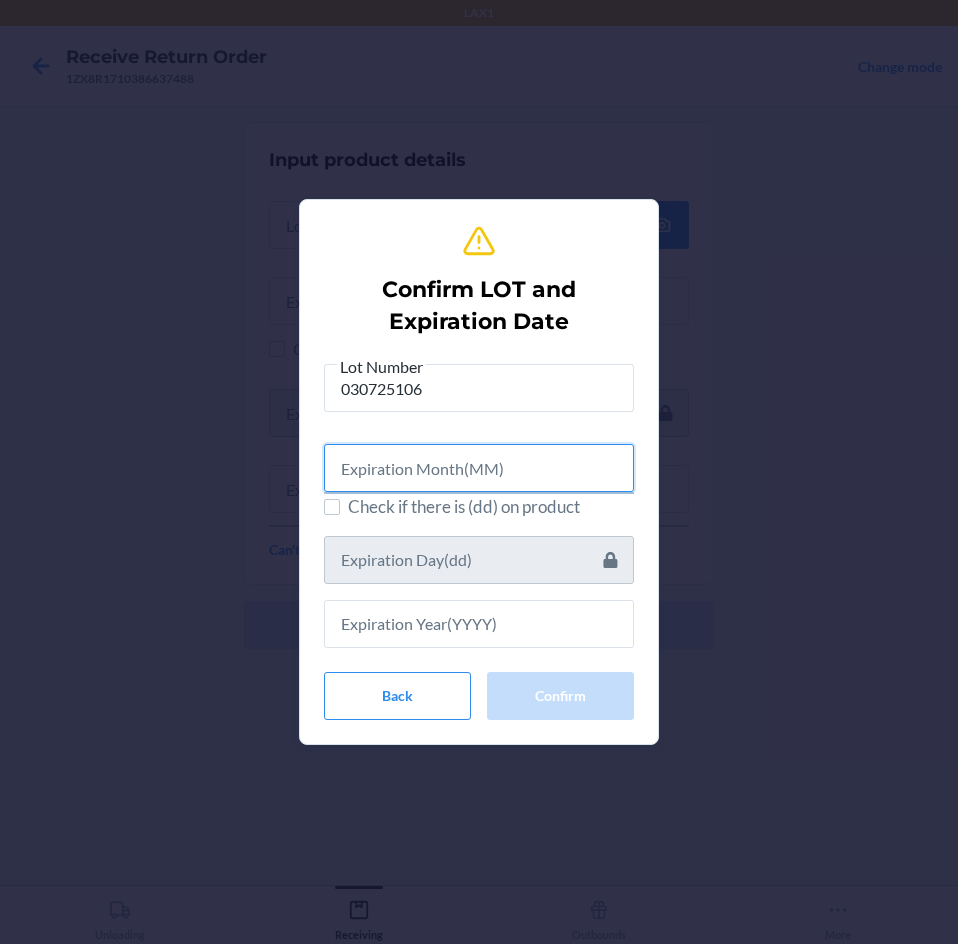 click at bounding box center [479, 468] 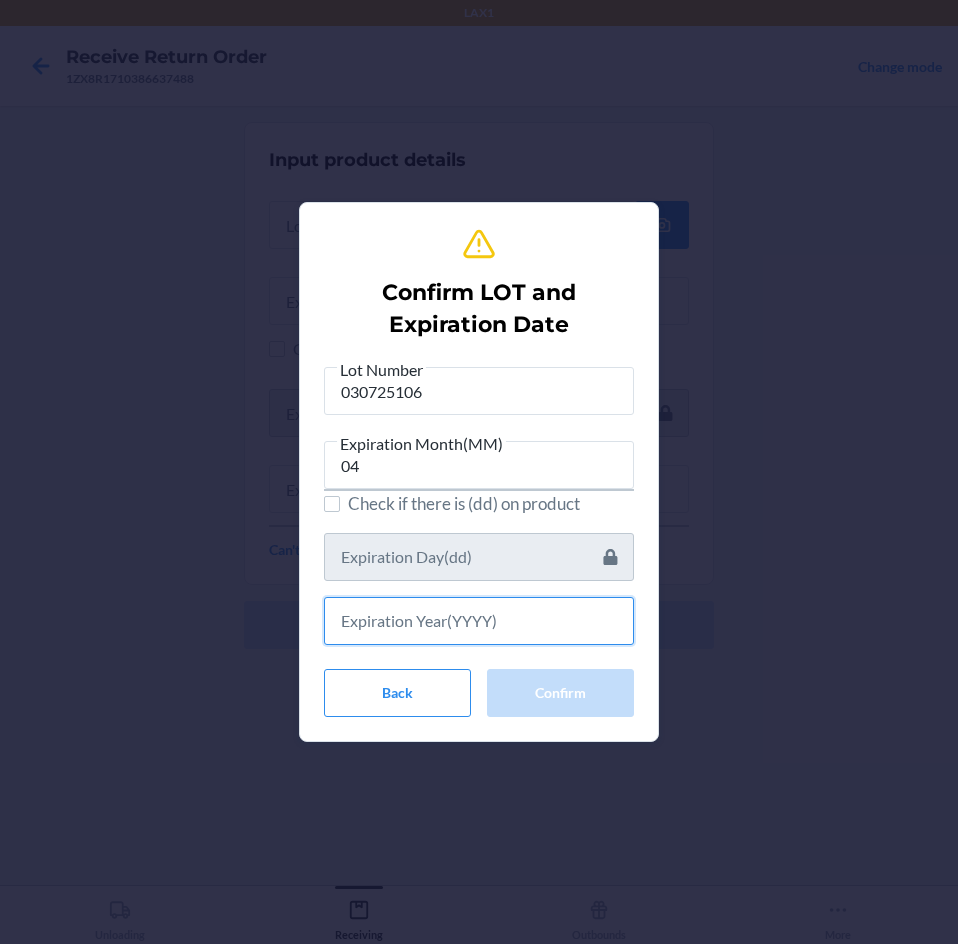 click at bounding box center [479, 621] 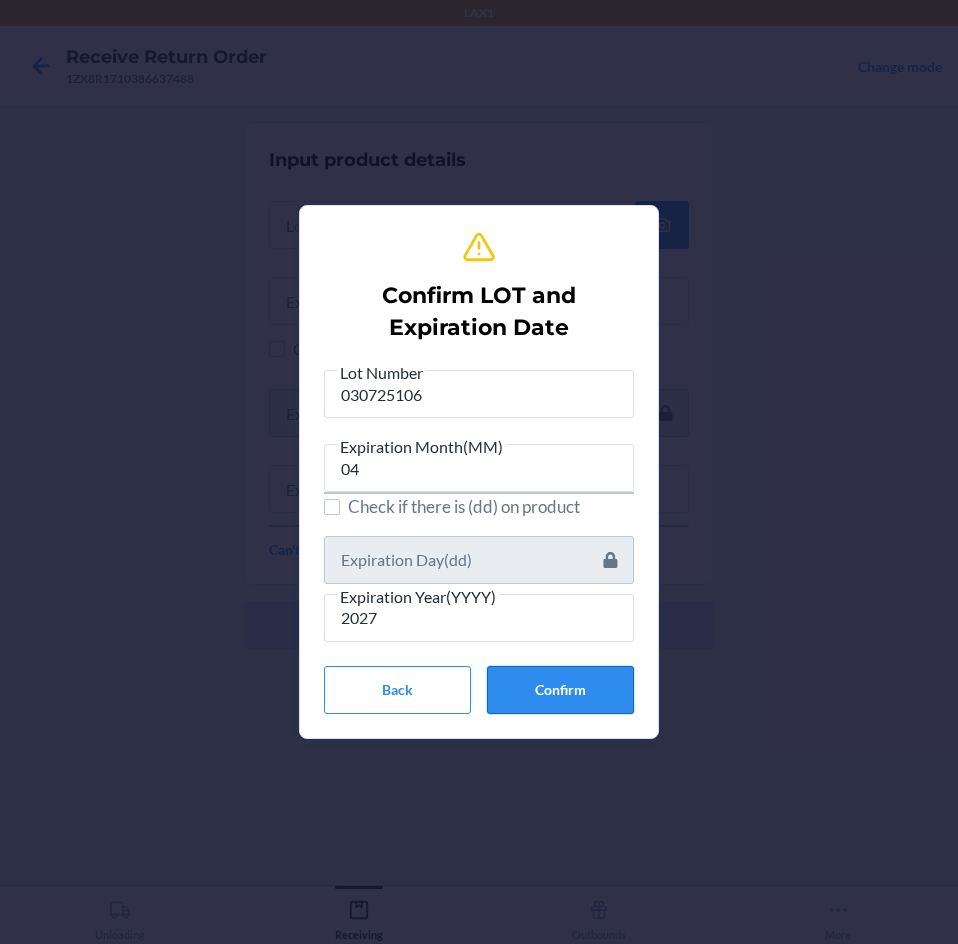 click on "Confirm" at bounding box center (560, 690) 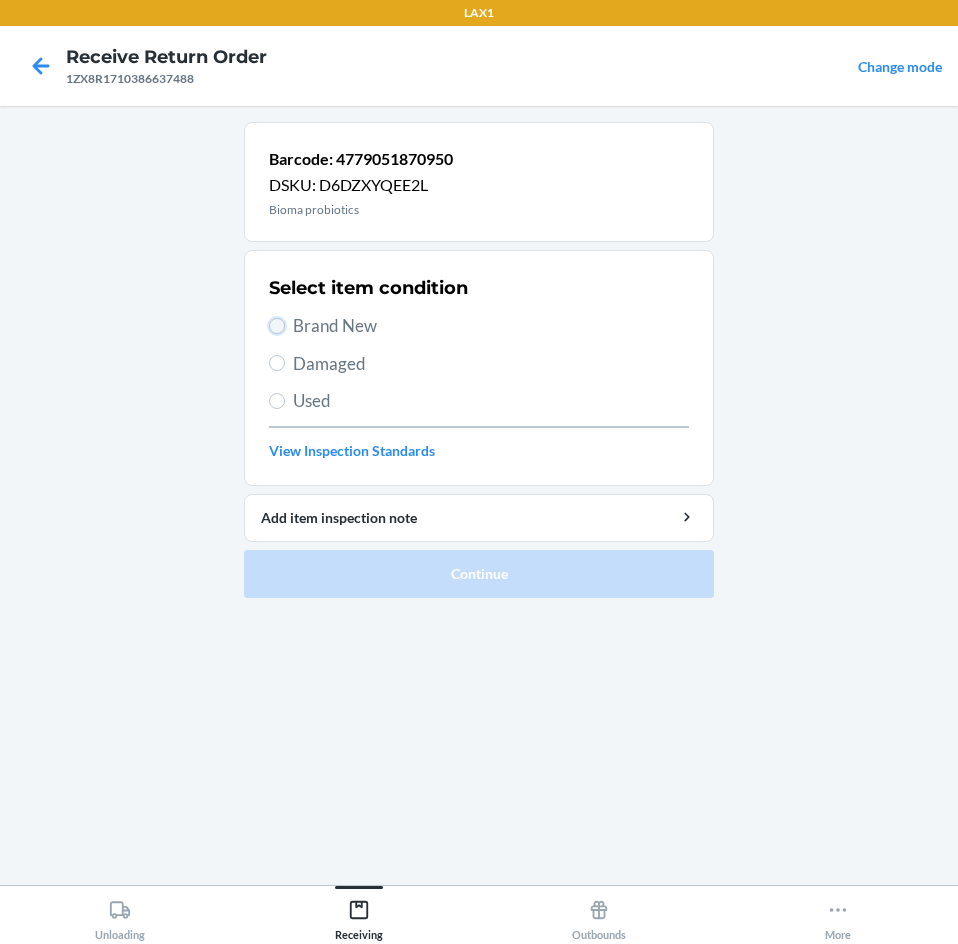 click on "Brand New" at bounding box center (277, 326) 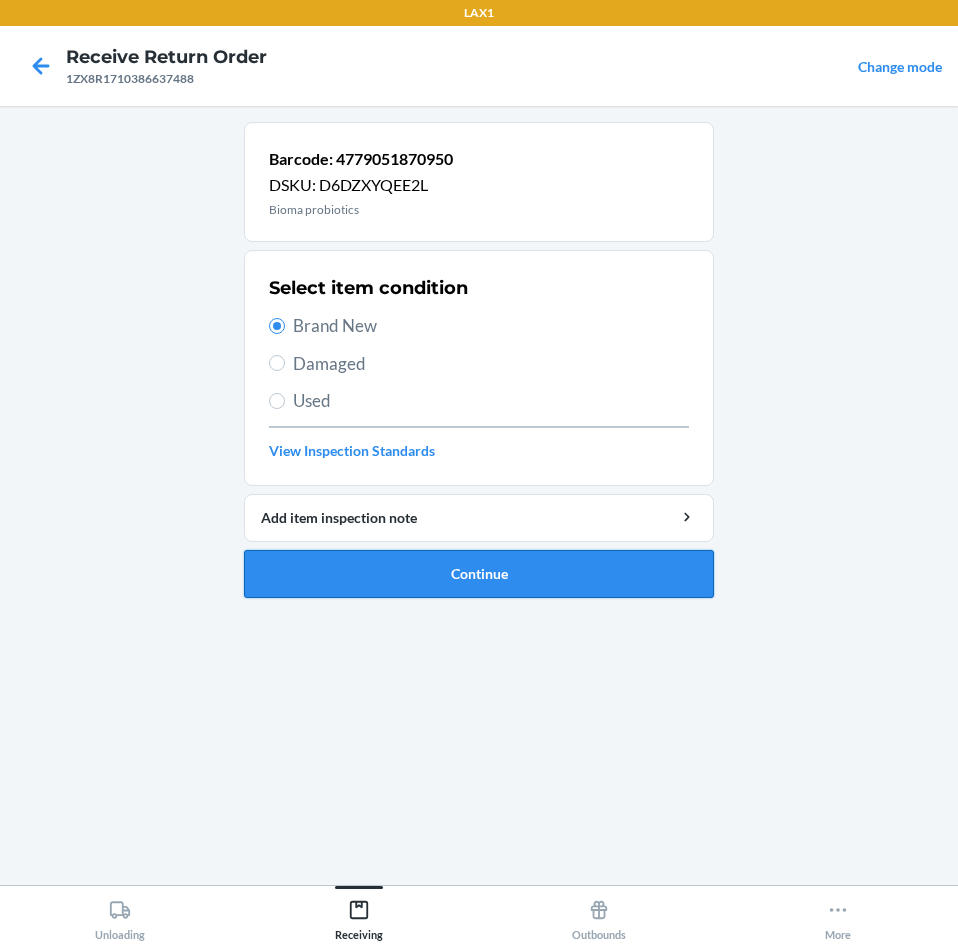 click on "Continue" at bounding box center [479, 574] 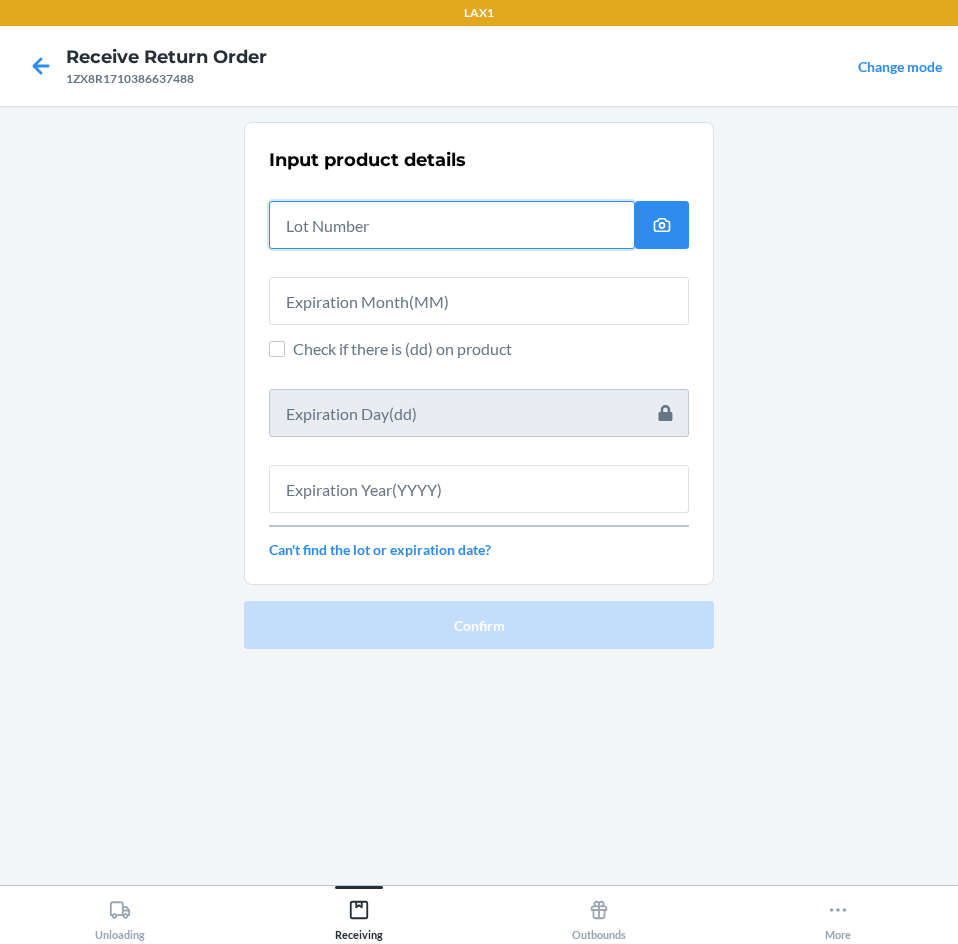 click at bounding box center [452, 225] 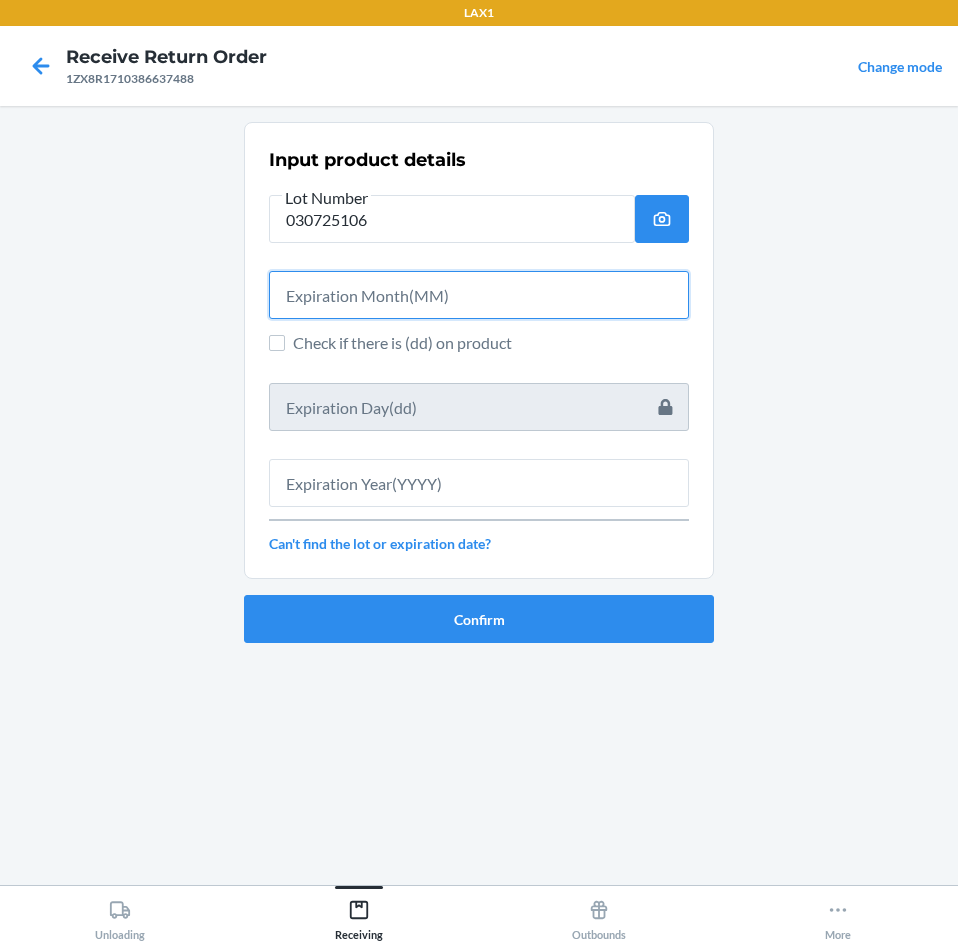 click at bounding box center (479, 295) 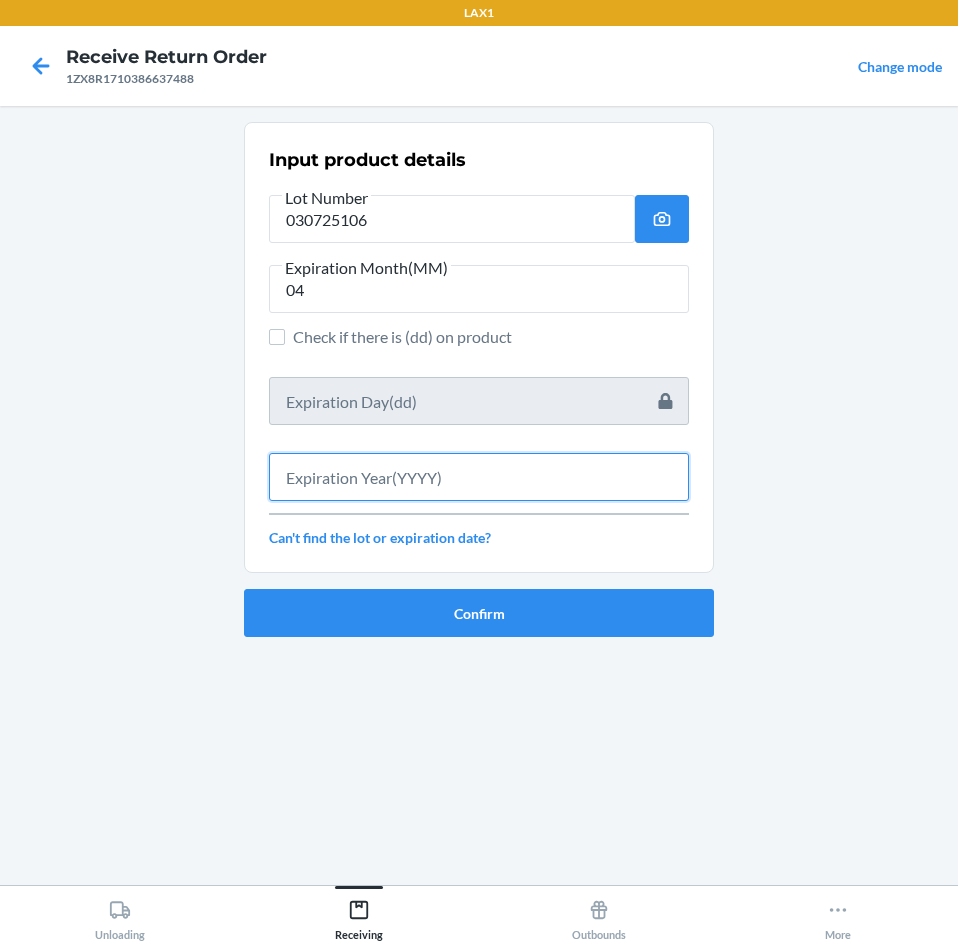 click at bounding box center (479, 477) 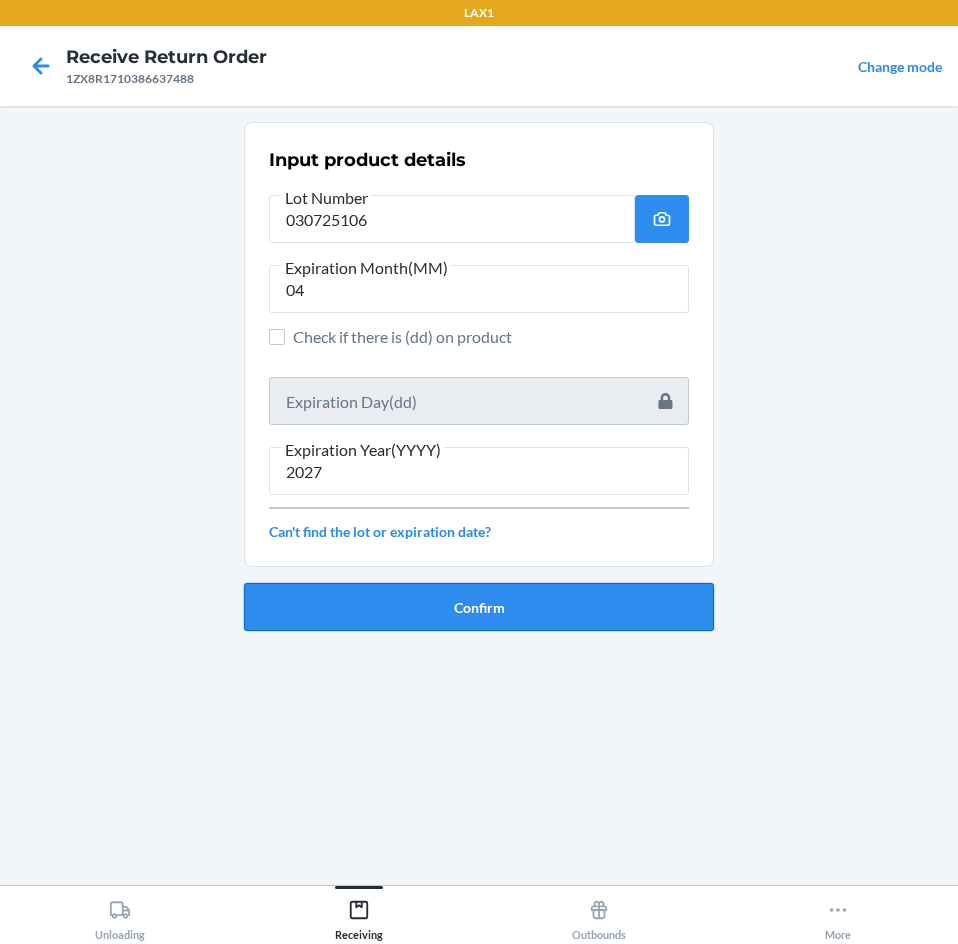 click on "Confirm" at bounding box center [479, 607] 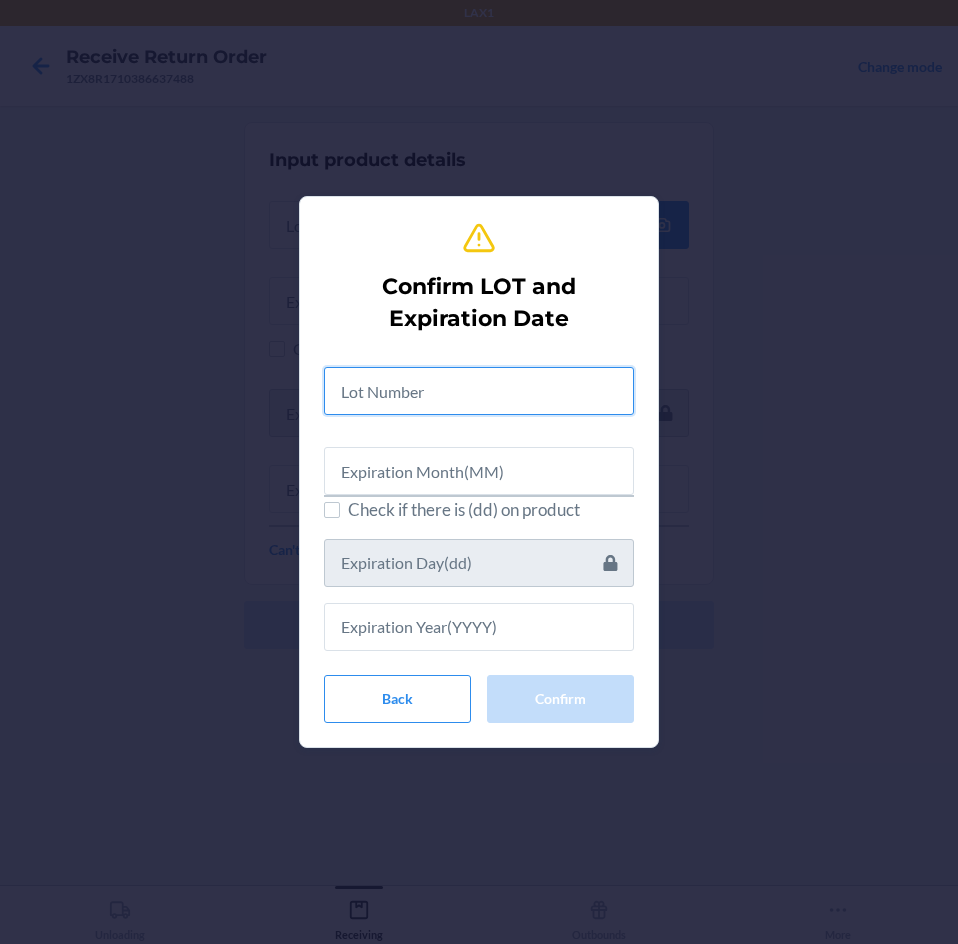 click at bounding box center [479, 391] 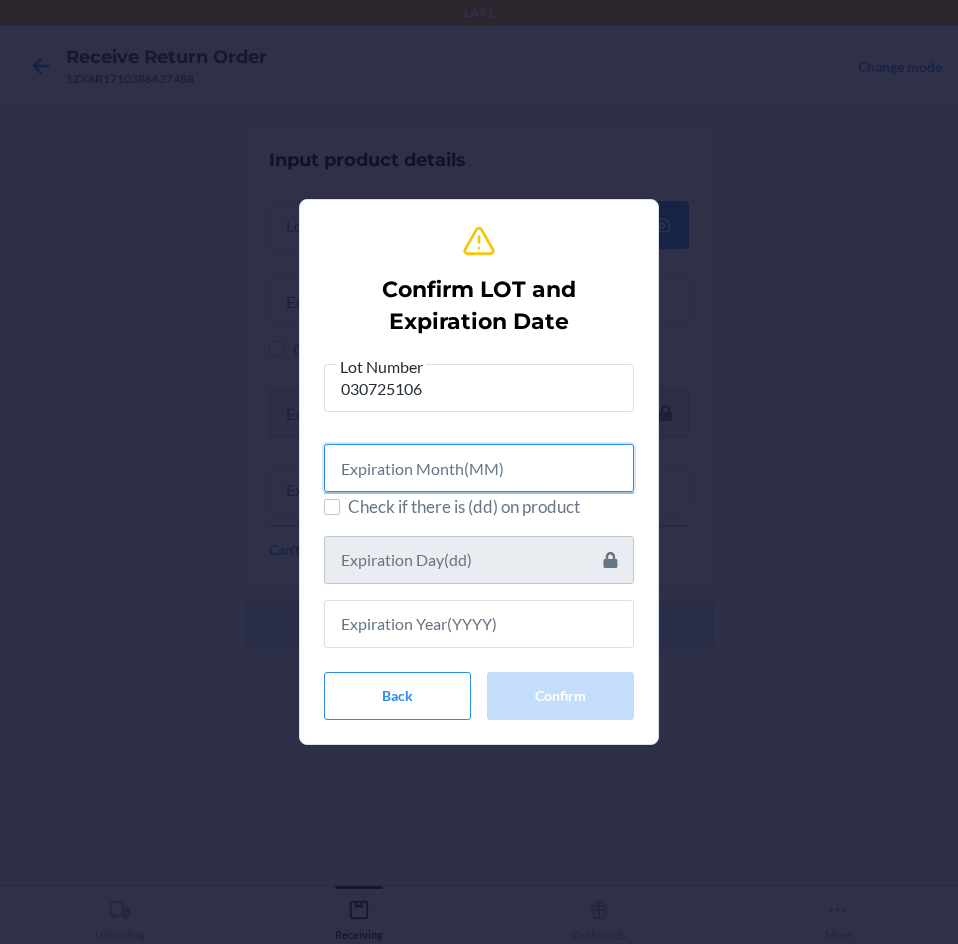 click at bounding box center (479, 468) 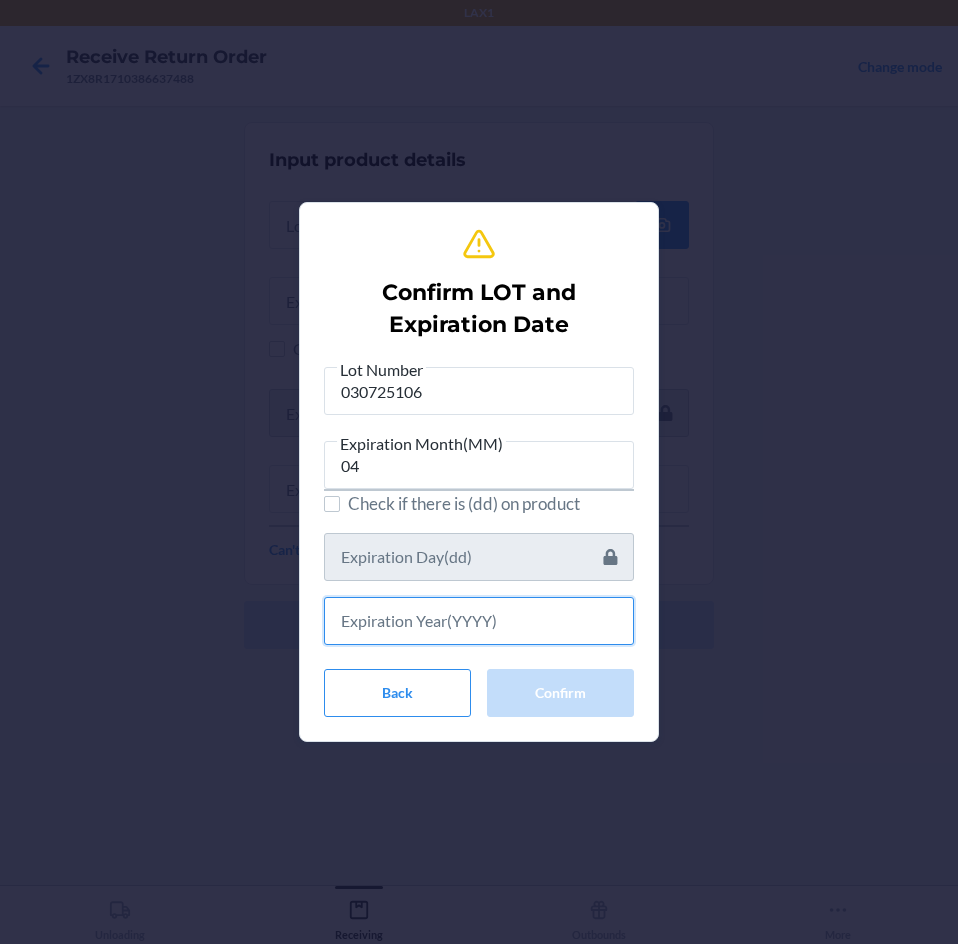 click at bounding box center [479, 621] 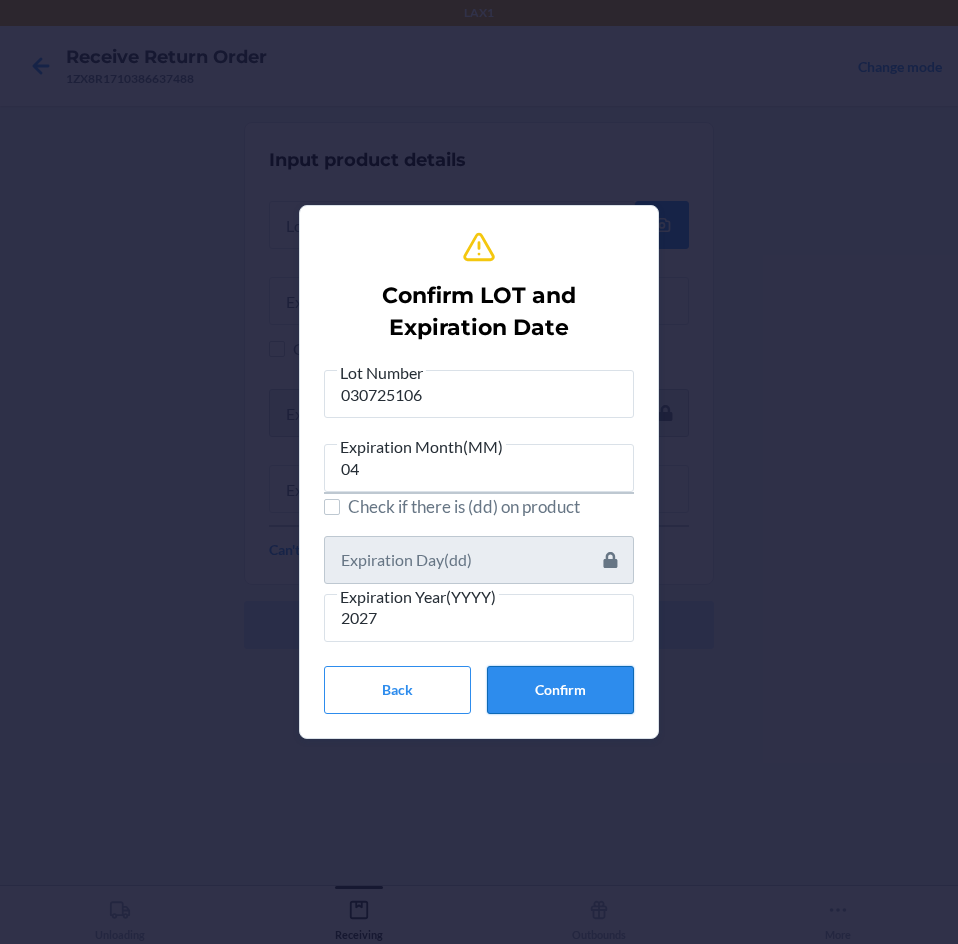 click on "Confirm" at bounding box center [560, 690] 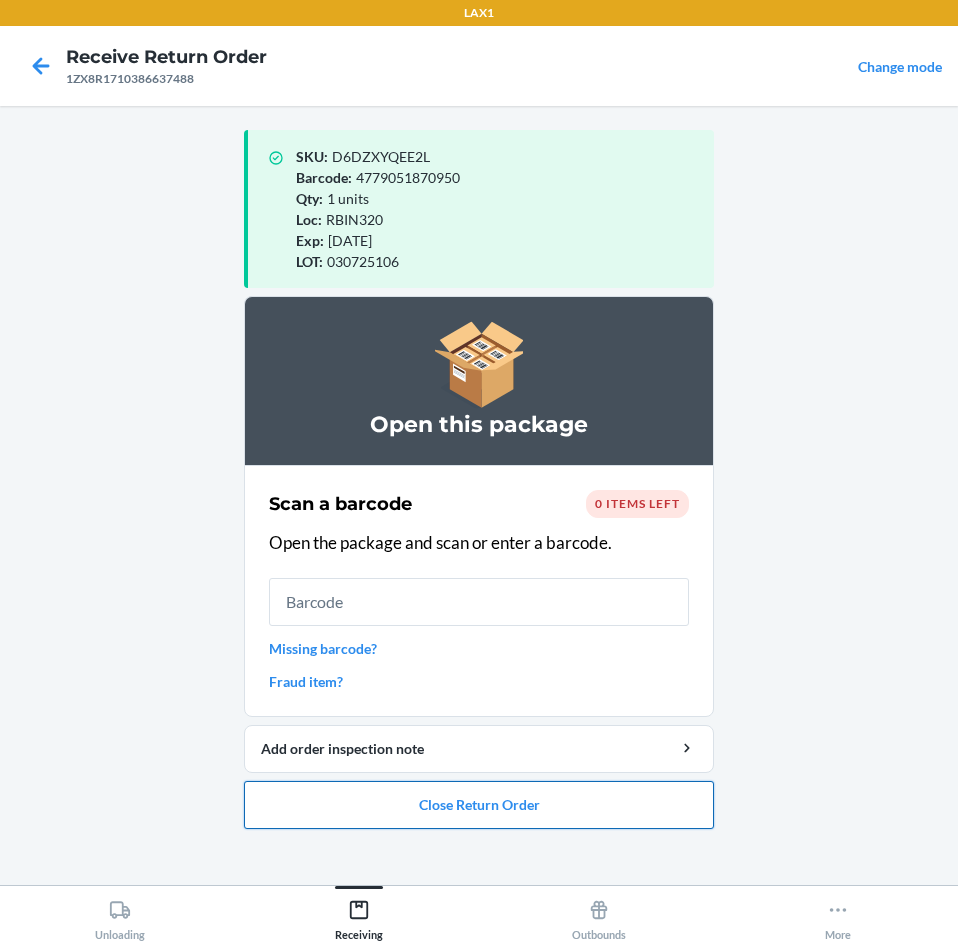 click on "Close Return Order" at bounding box center (479, 805) 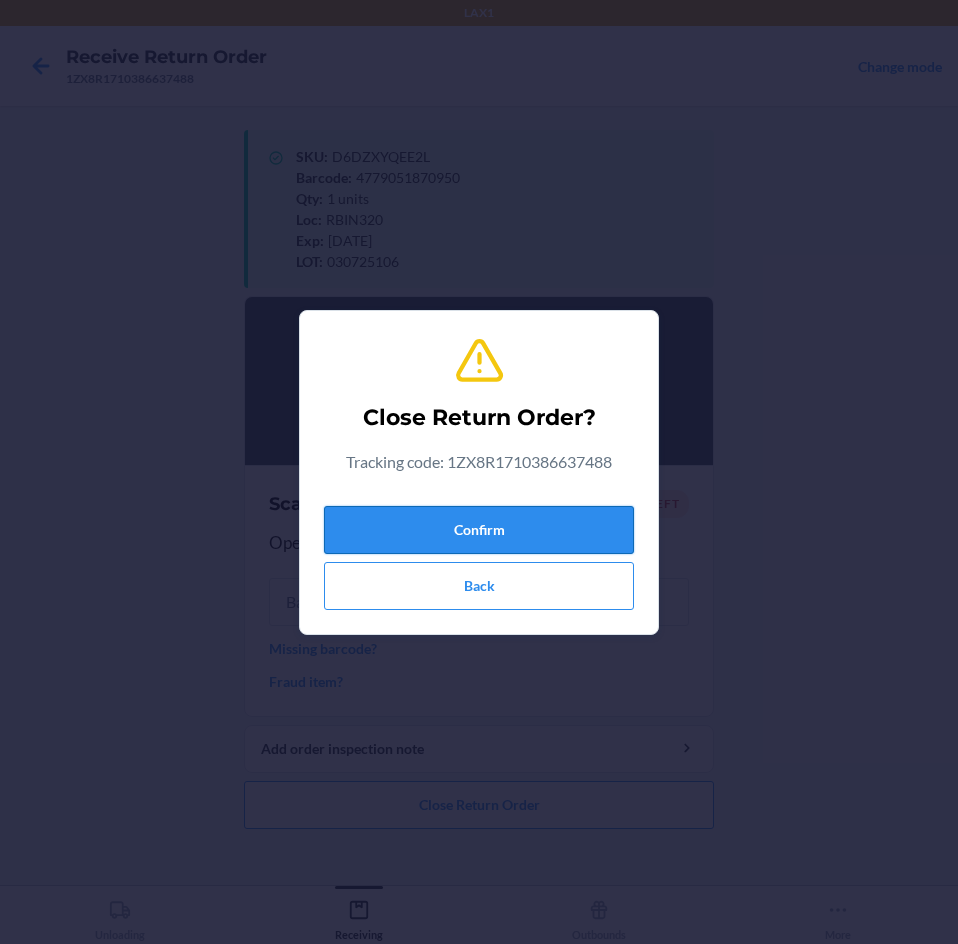click on "Confirm" at bounding box center [479, 530] 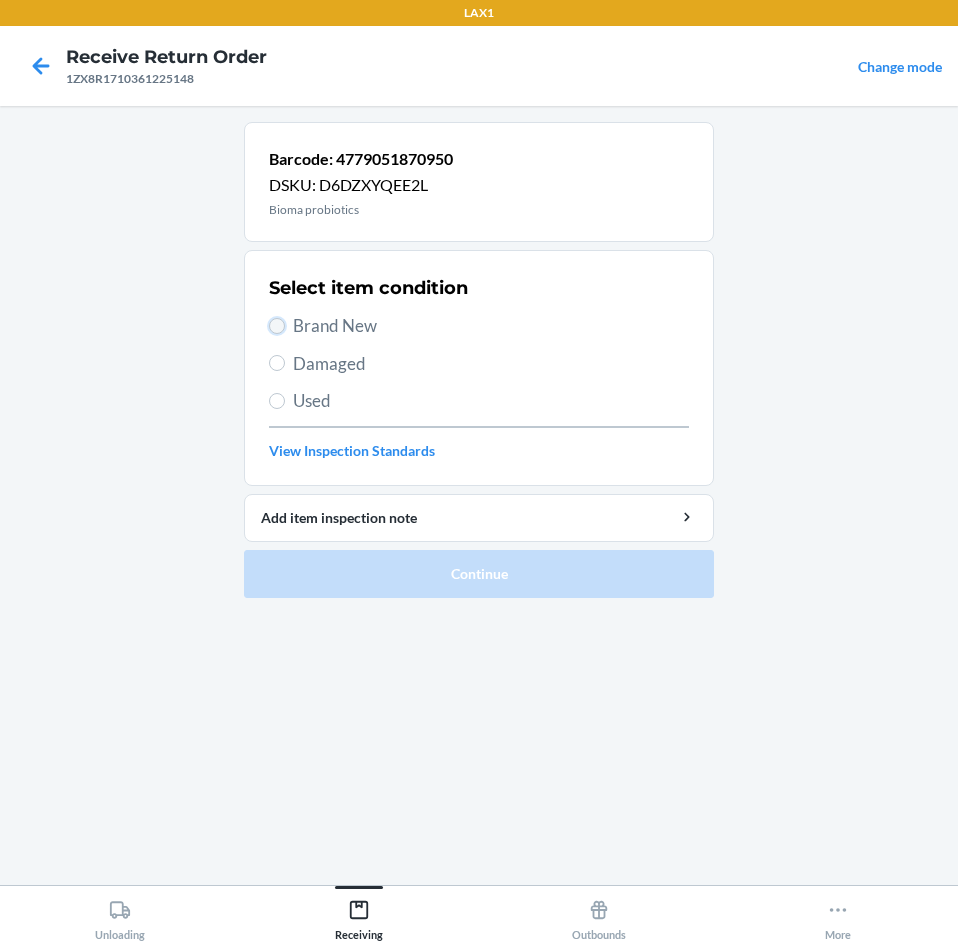 click on "Brand New" at bounding box center [277, 326] 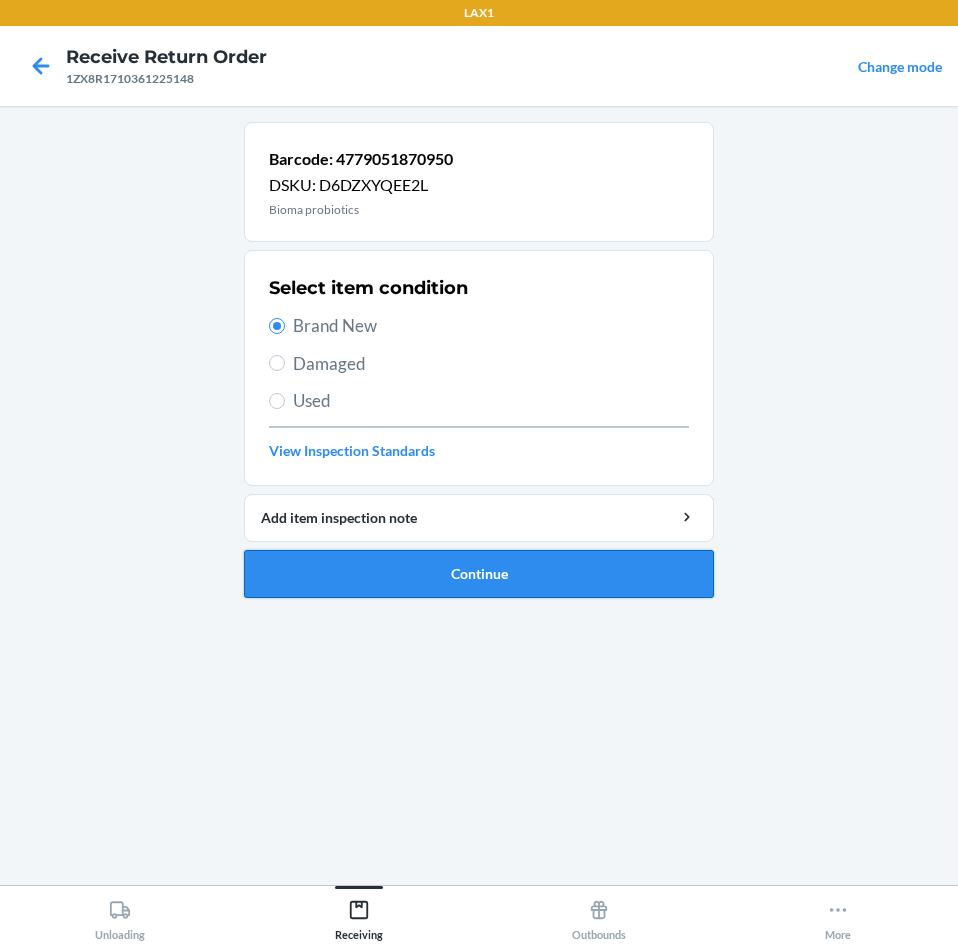 click on "Continue" at bounding box center [479, 574] 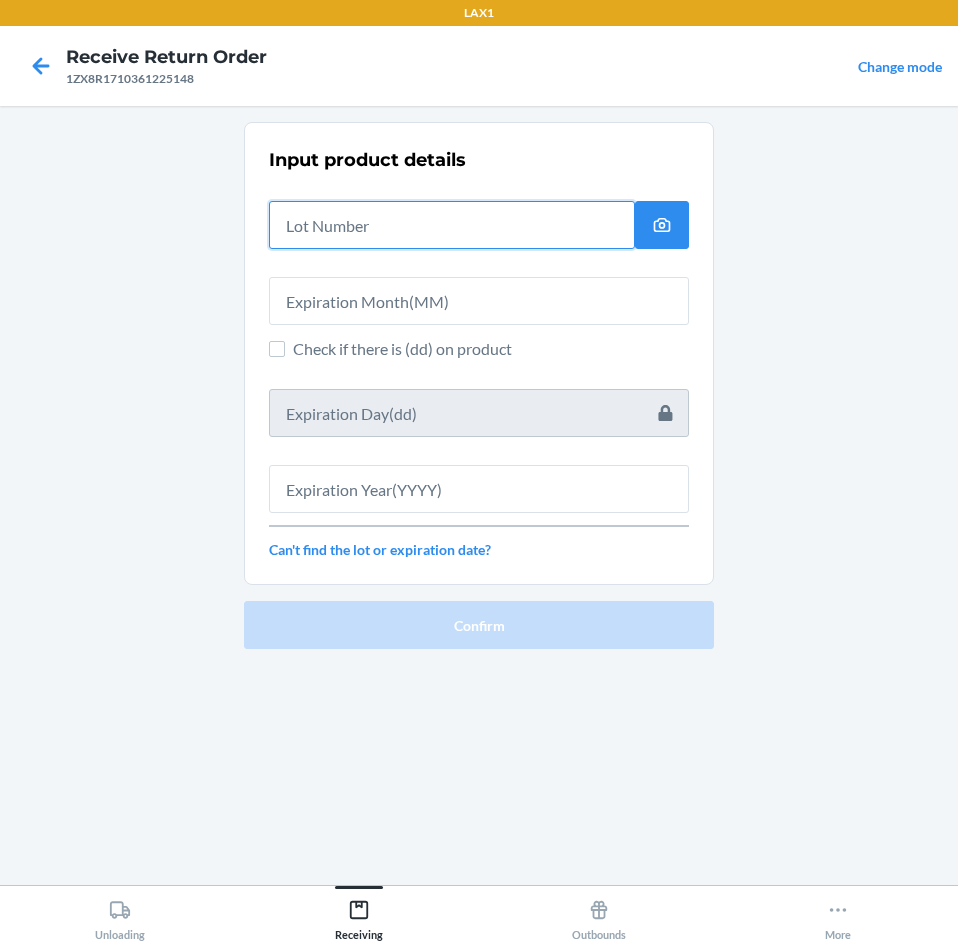 click at bounding box center (452, 225) 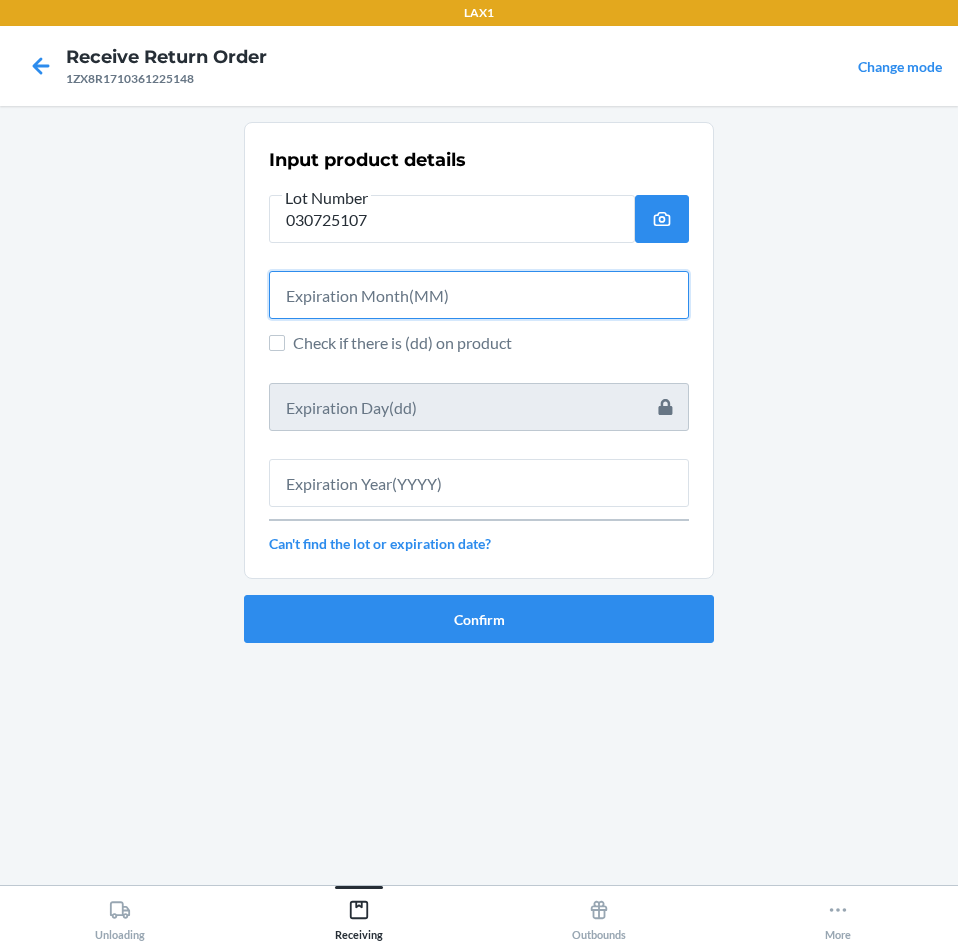 click at bounding box center [479, 295] 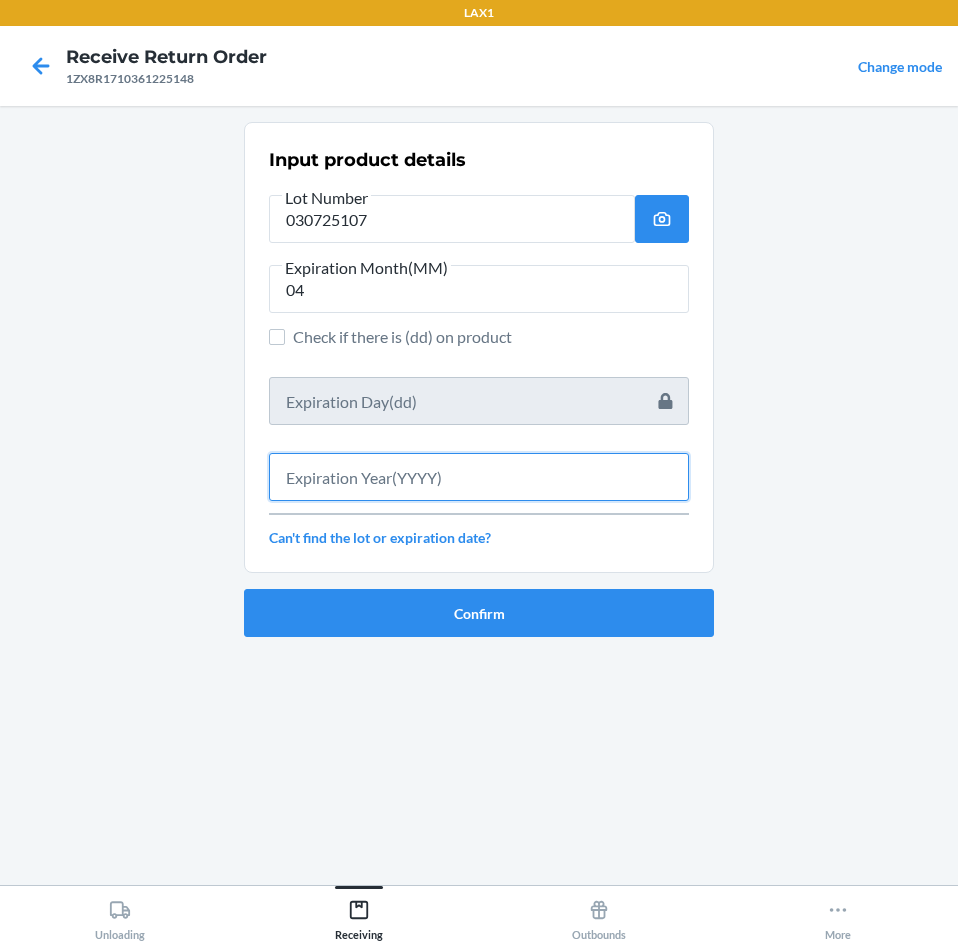 click at bounding box center [479, 477] 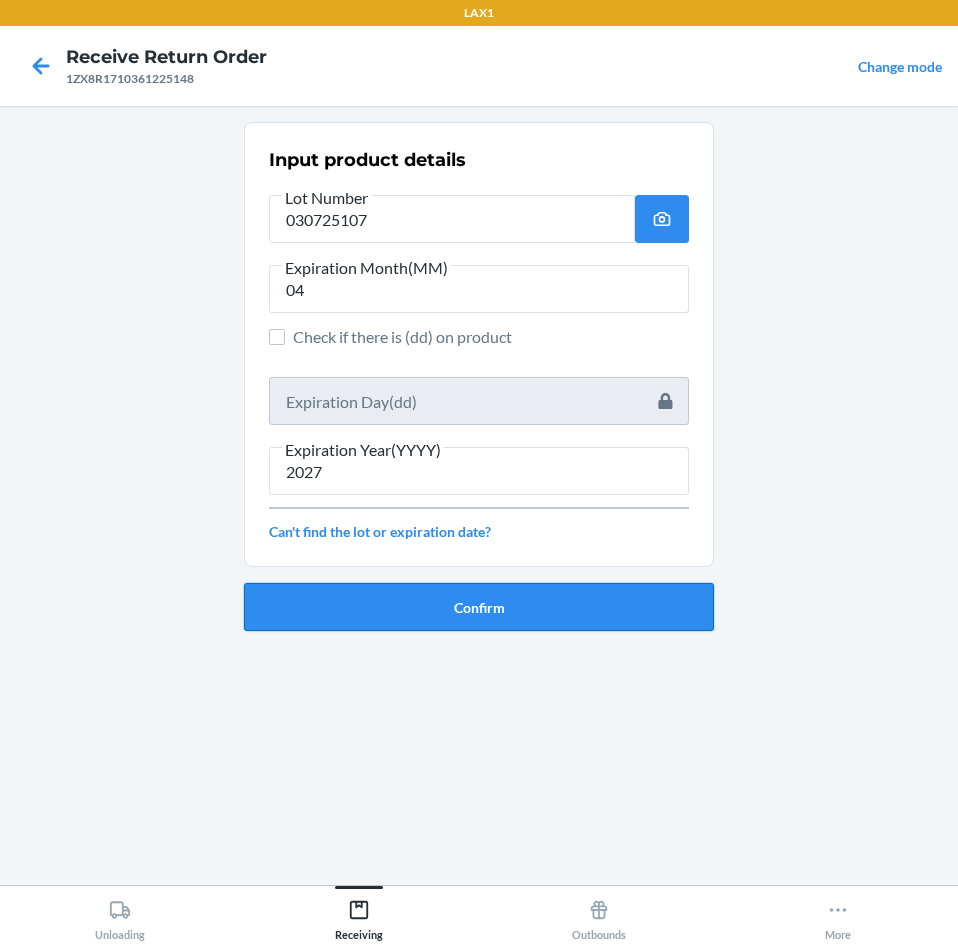 click on "Confirm" at bounding box center [479, 607] 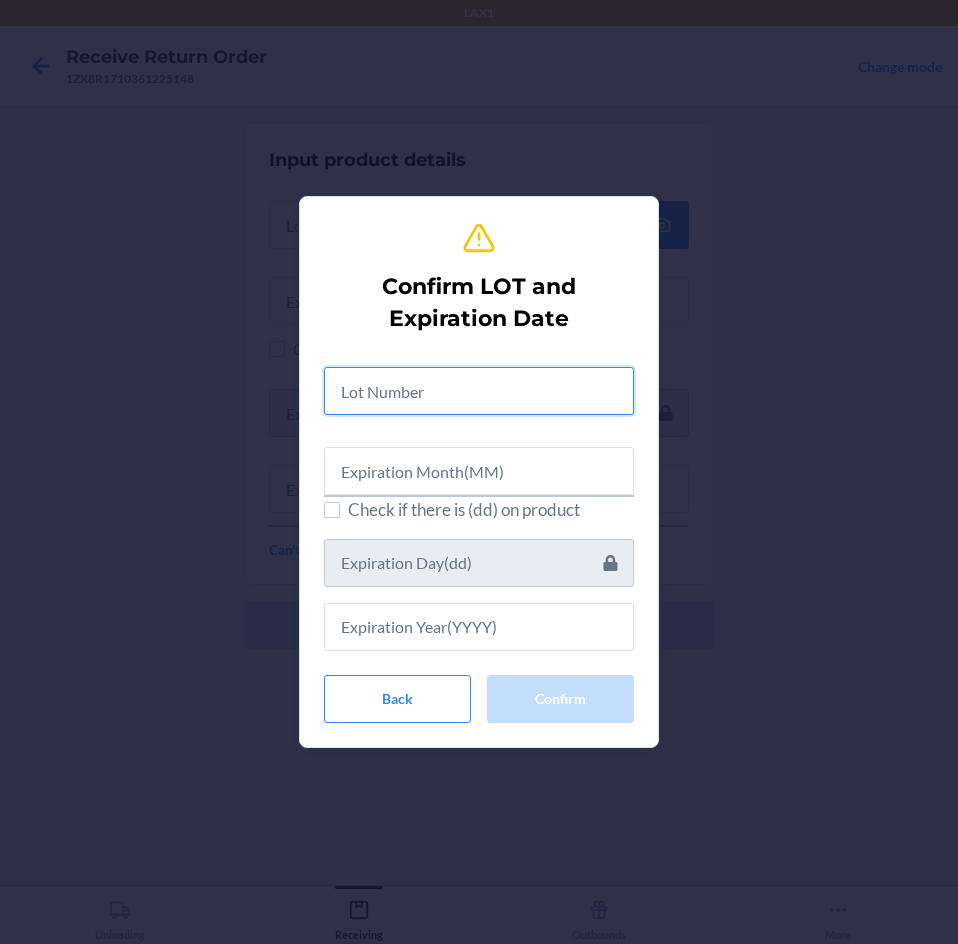 click at bounding box center [479, 391] 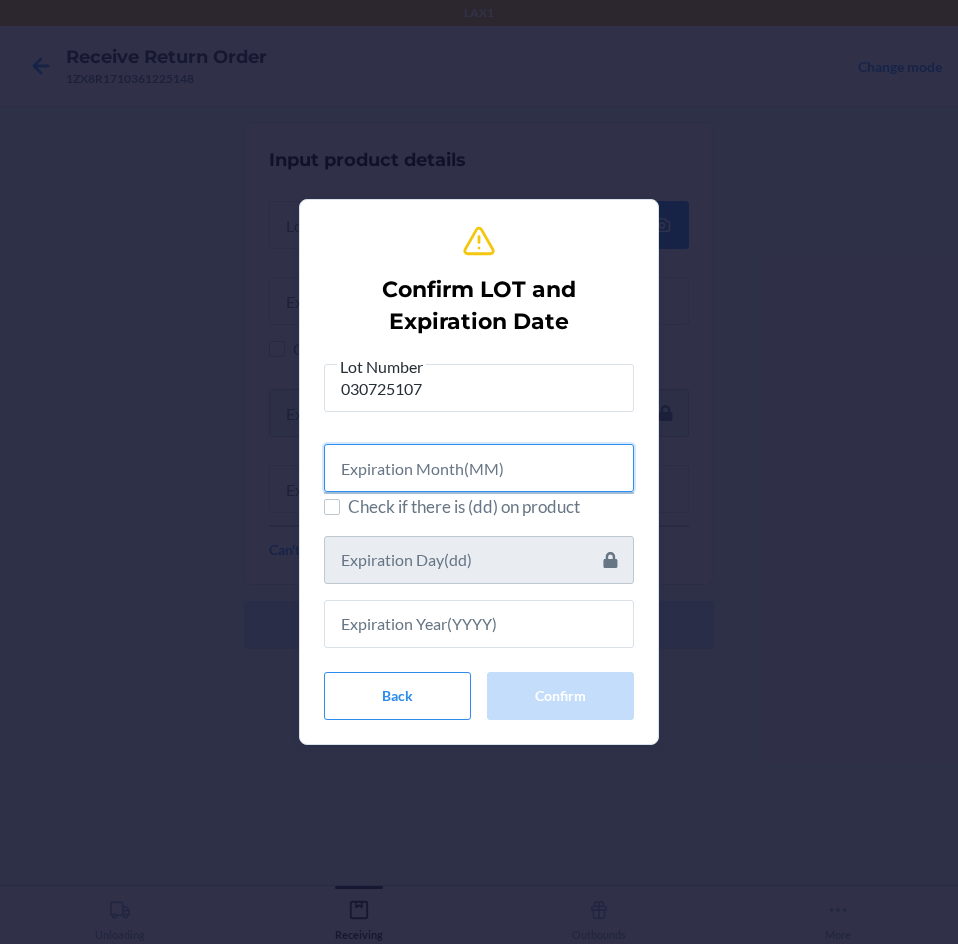 click at bounding box center (479, 468) 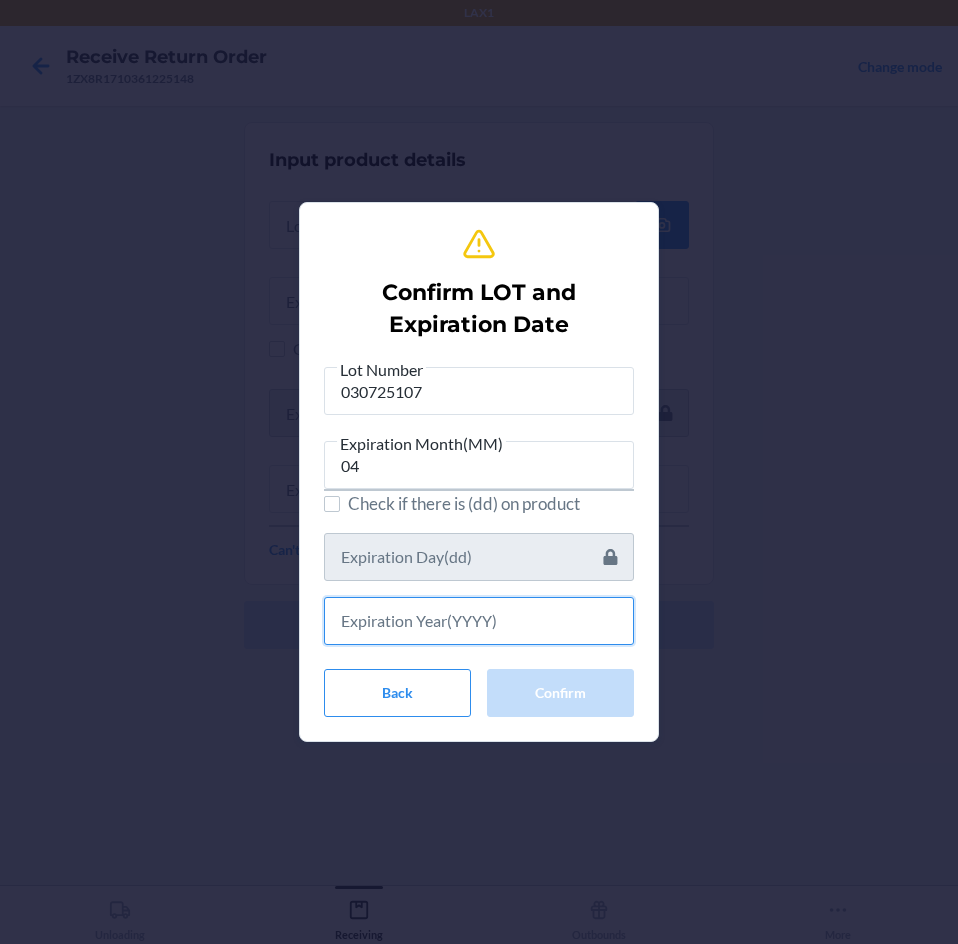 click at bounding box center (479, 621) 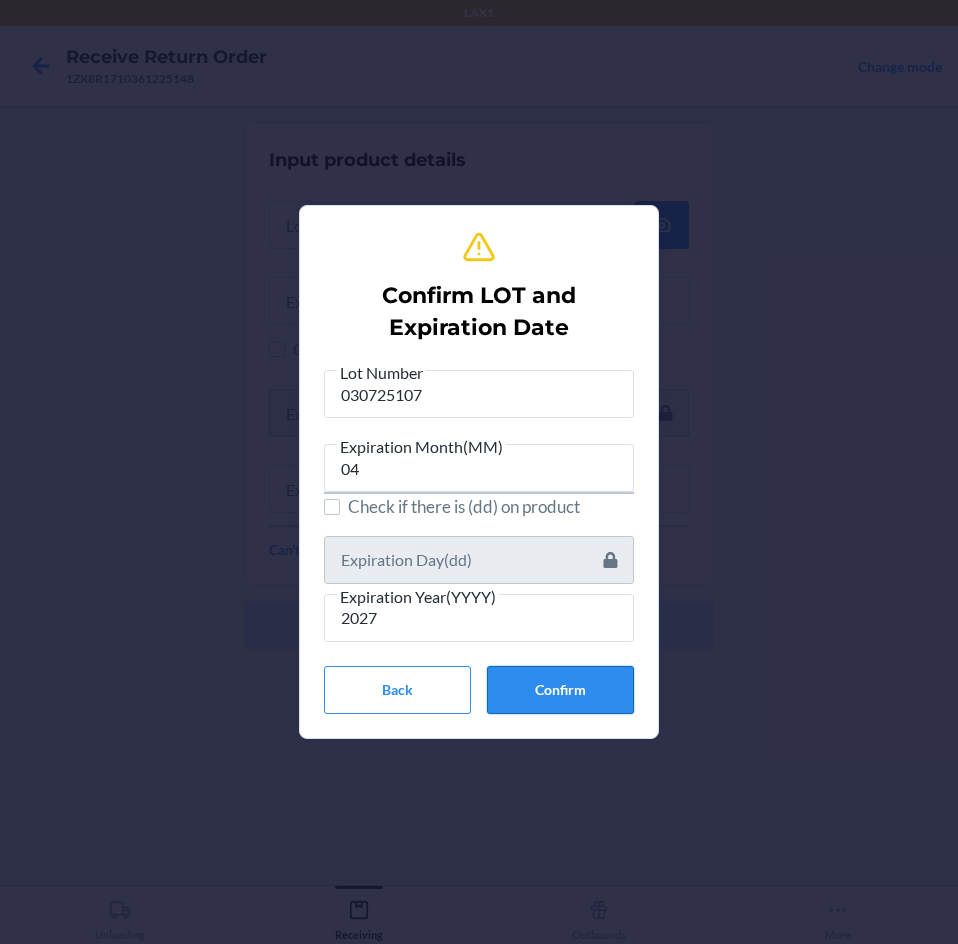 click on "Confirm" at bounding box center (560, 690) 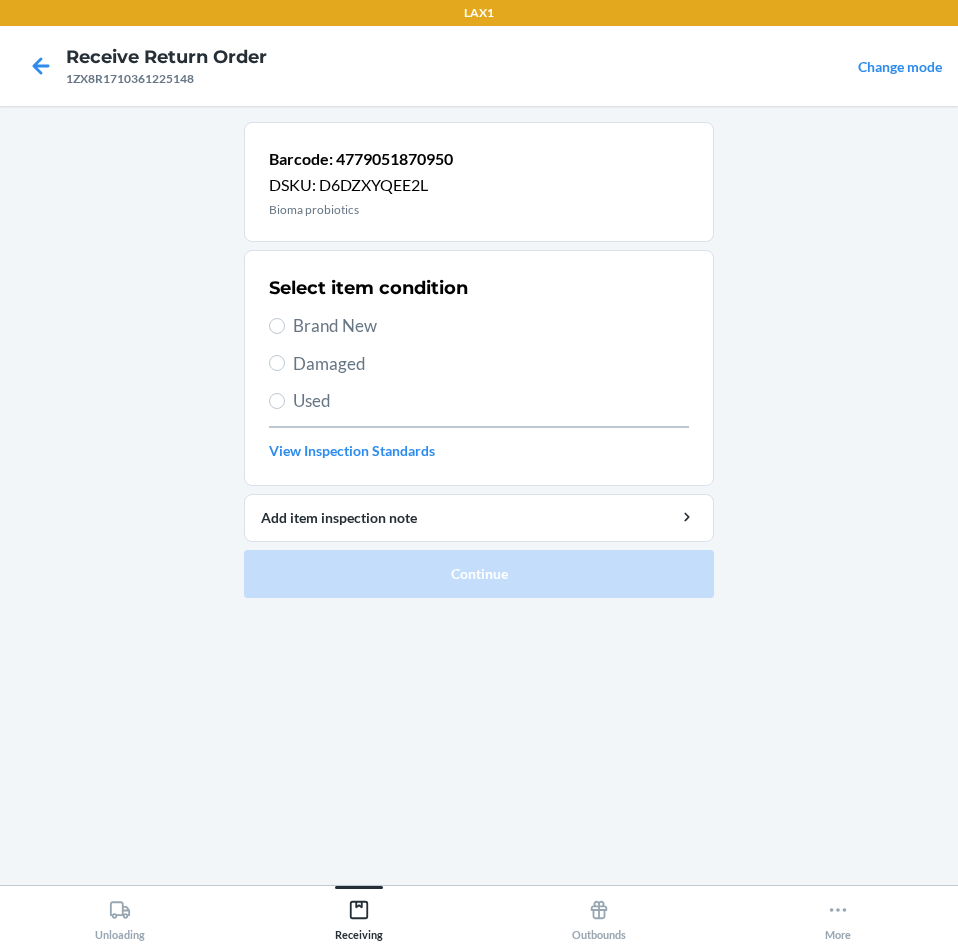 click on "Brand New" at bounding box center (479, 326) 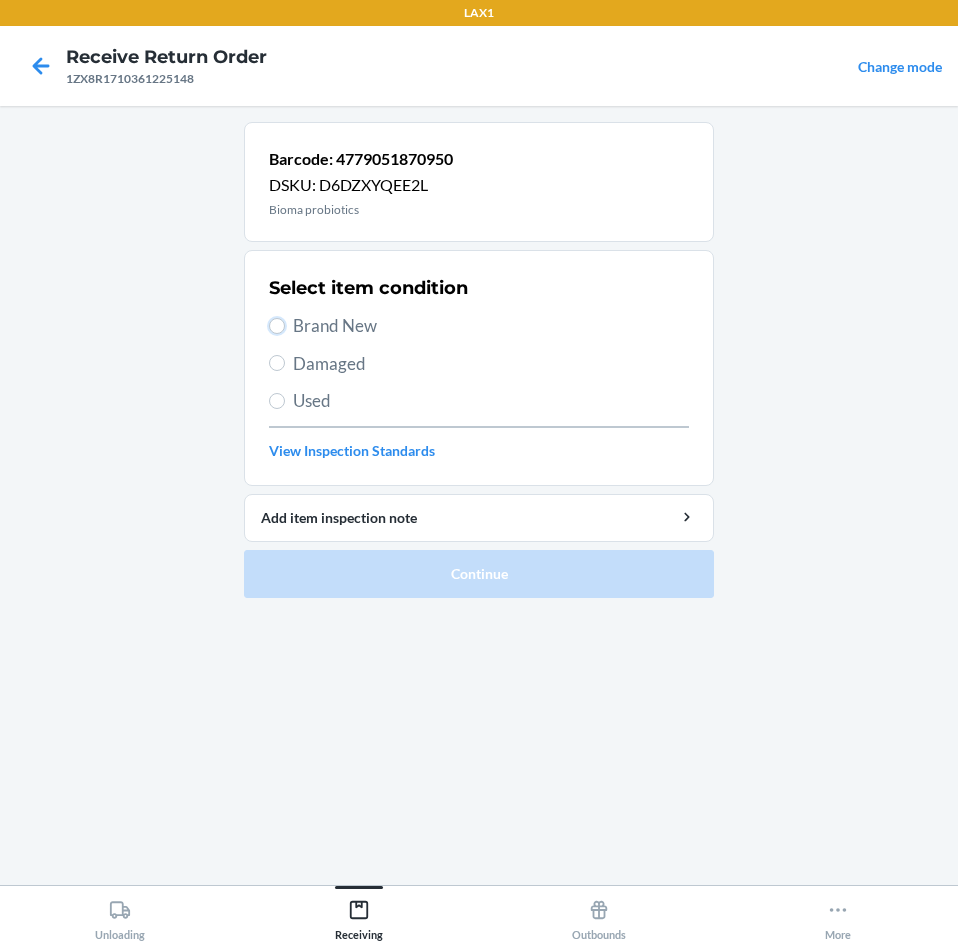 click on "Brand New" at bounding box center [277, 326] 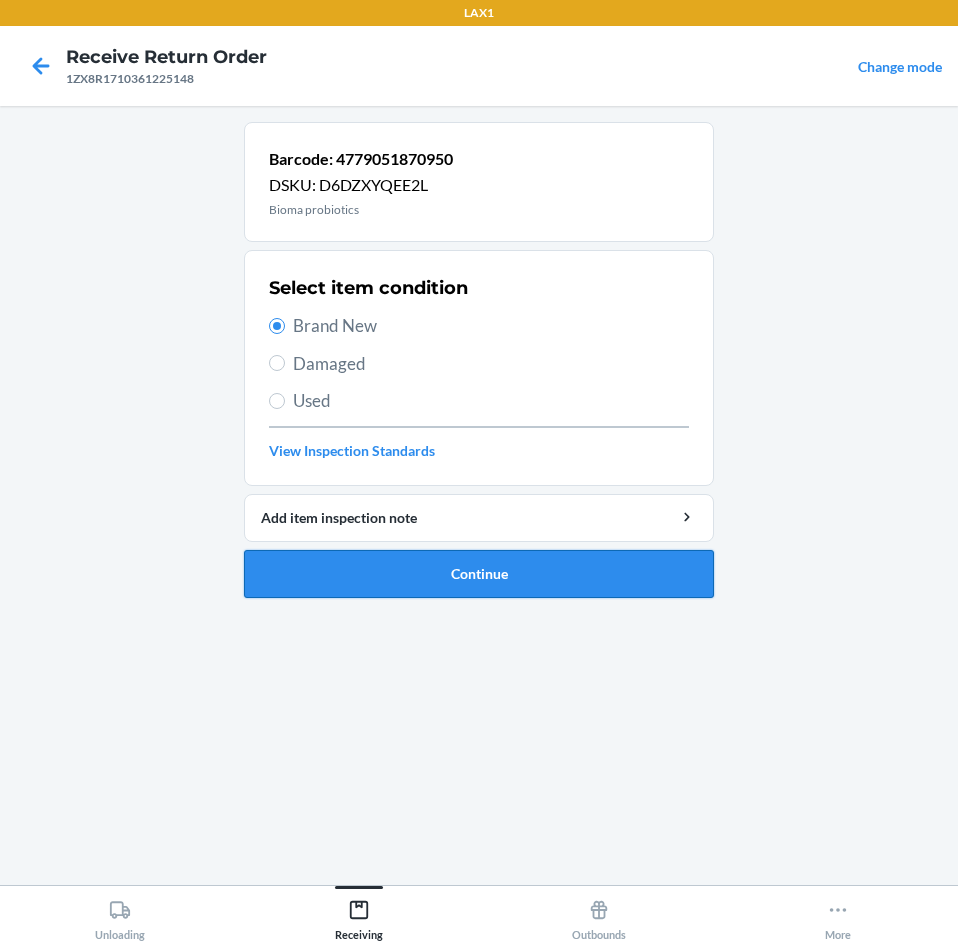 click on "Continue" at bounding box center (479, 574) 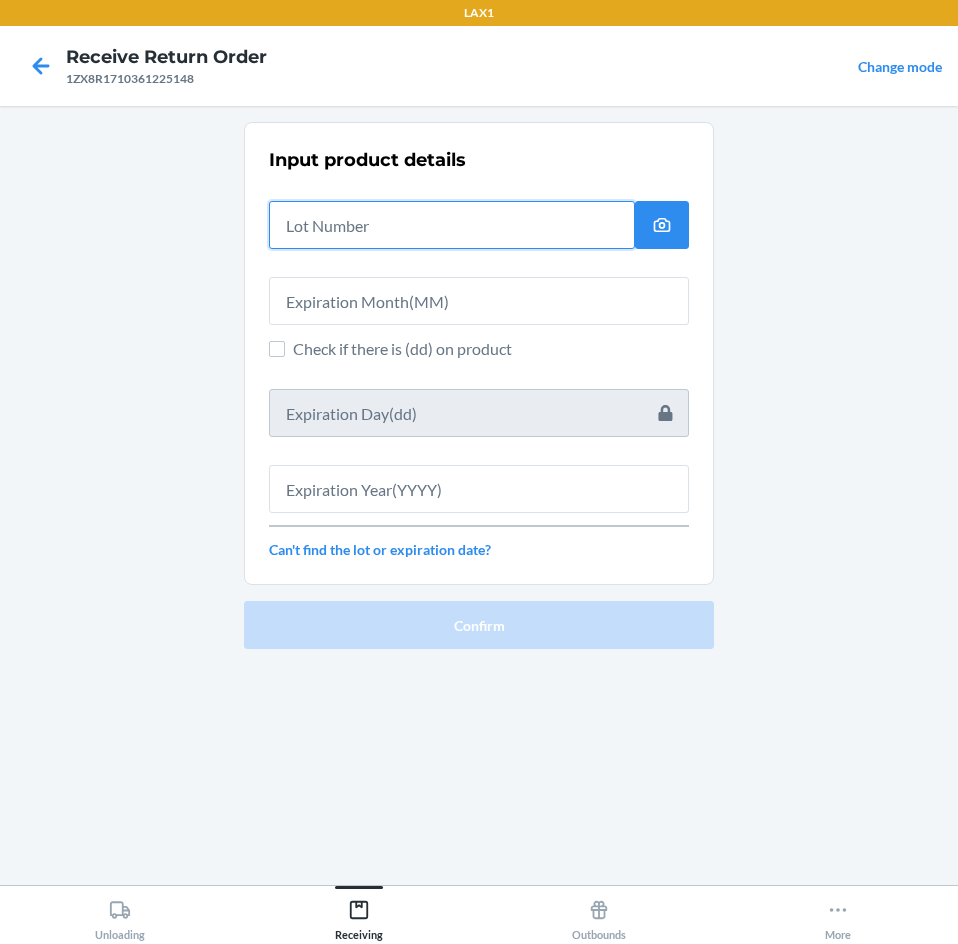 click at bounding box center (452, 225) 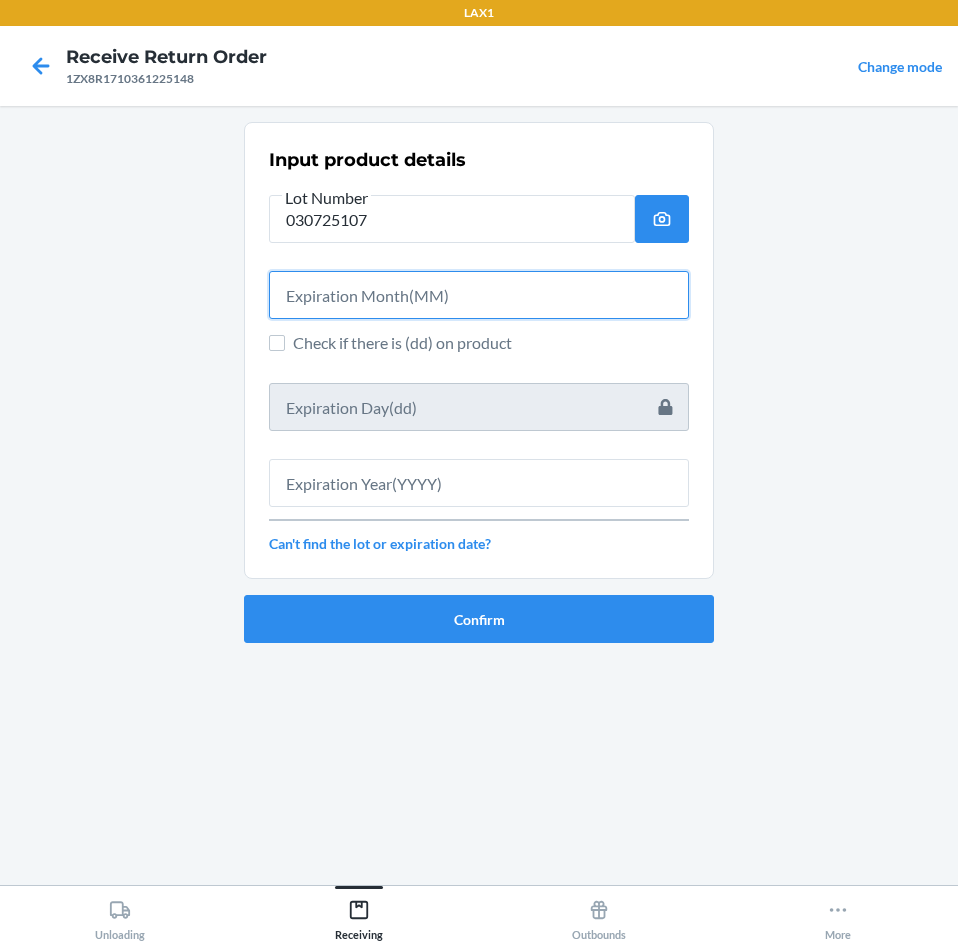 click at bounding box center [479, 295] 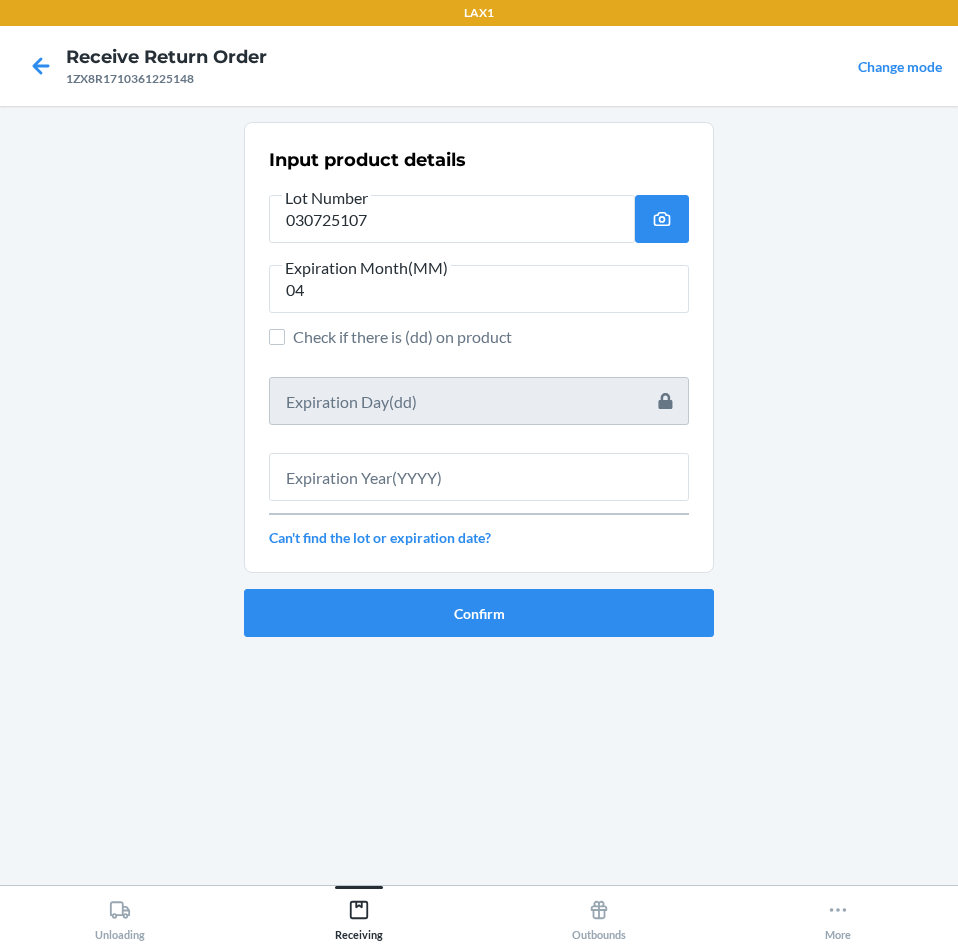 click on "Input product details Lot Number 030725107 Expiration Month(MM) 04 Check if there is (dd) on product Can't find the lot or expiration date?" at bounding box center [479, 347] 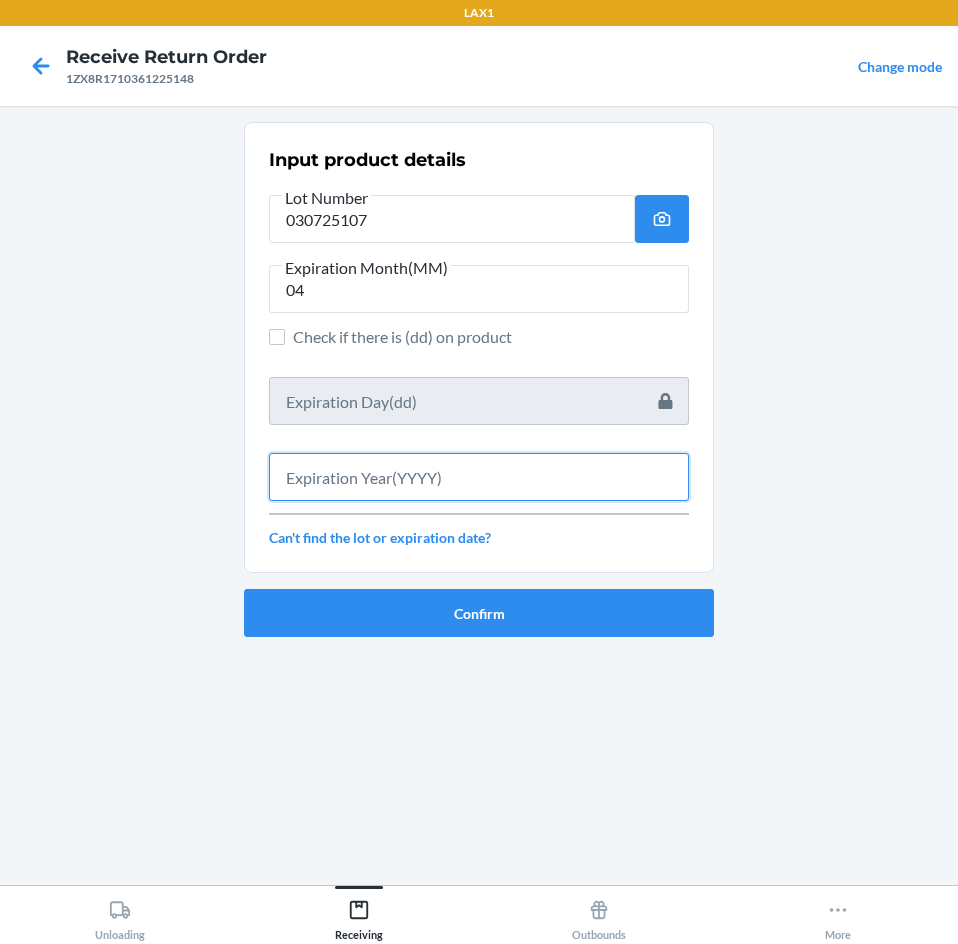 click at bounding box center [479, 477] 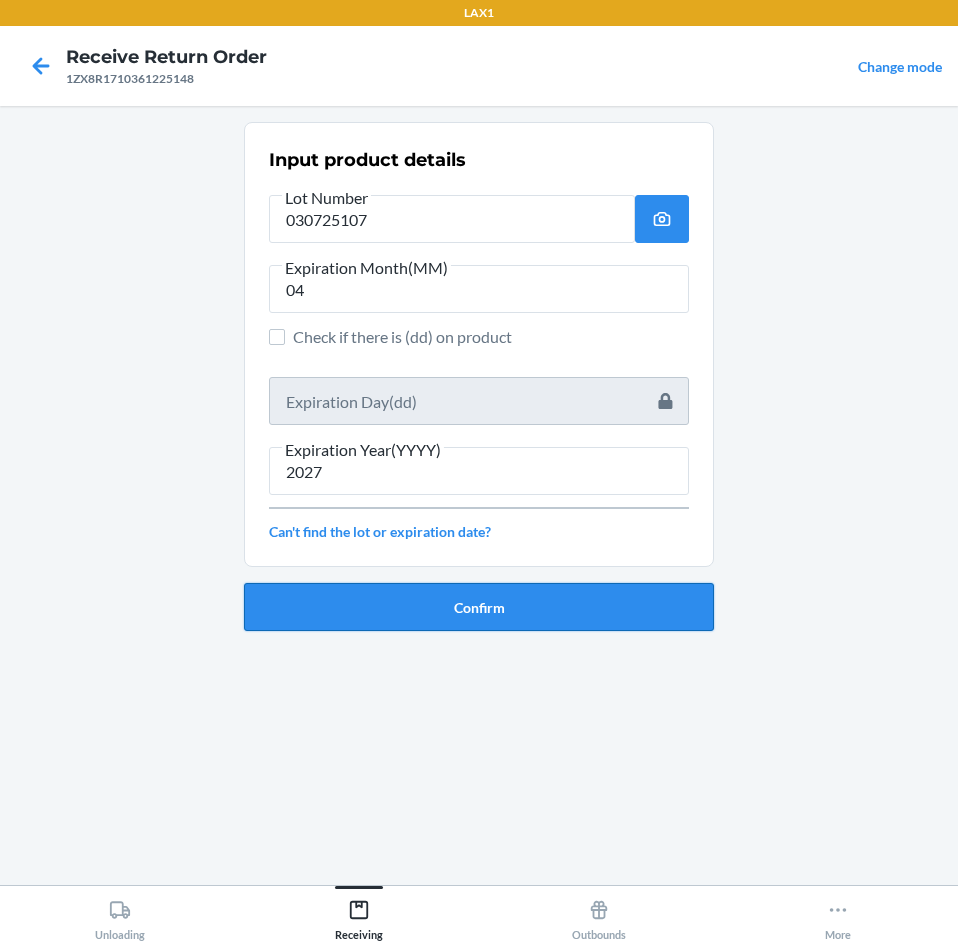click on "Confirm" at bounding box center [479, 607] 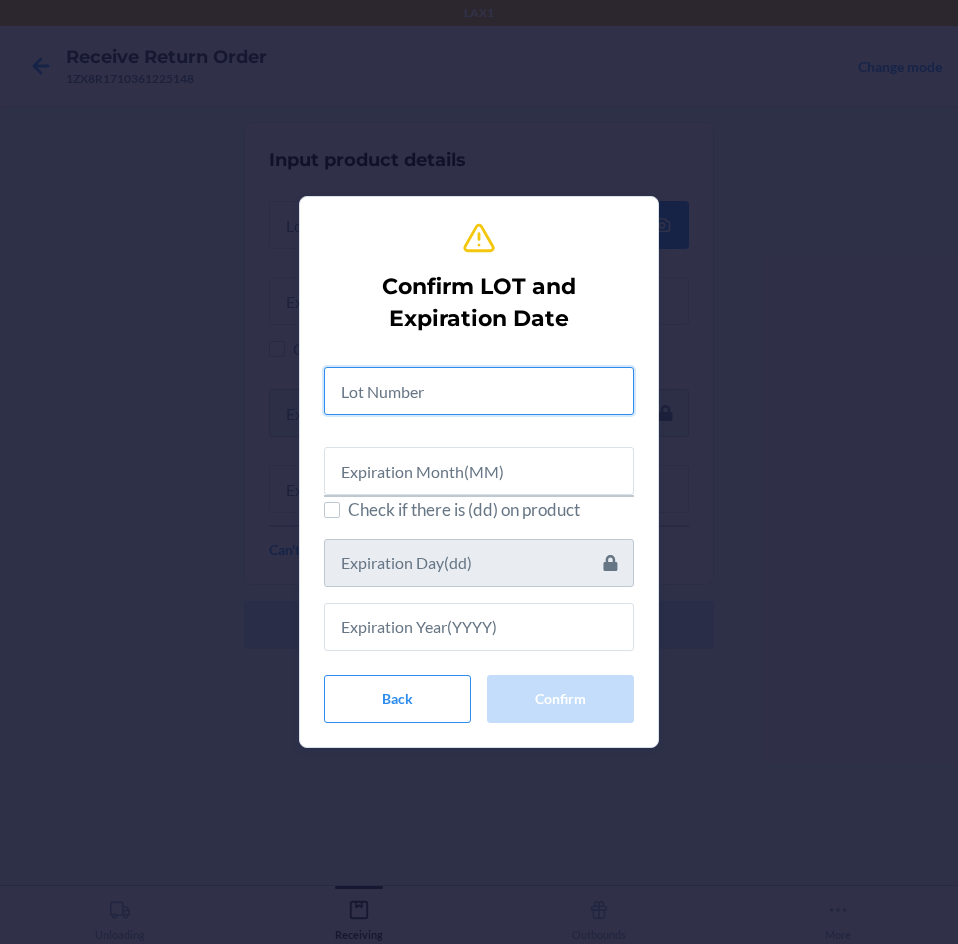 click at bounding box center (479, 391) 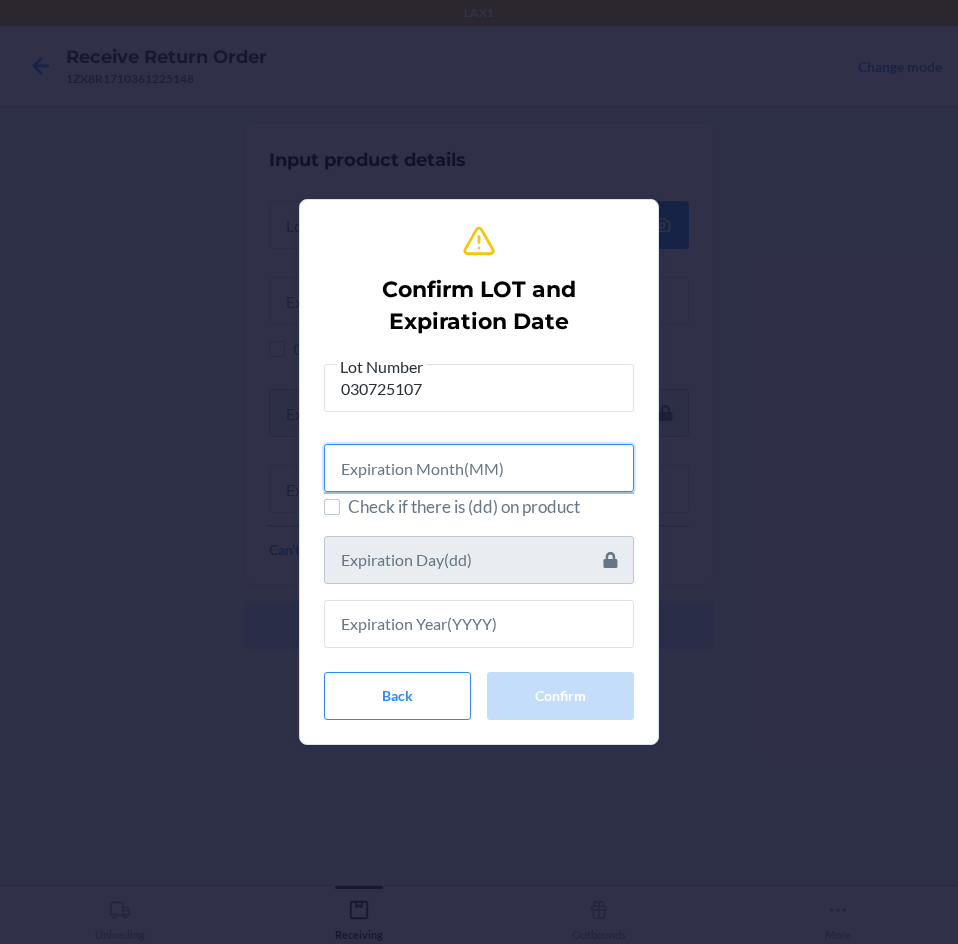 click at bounding box center [479, 468] 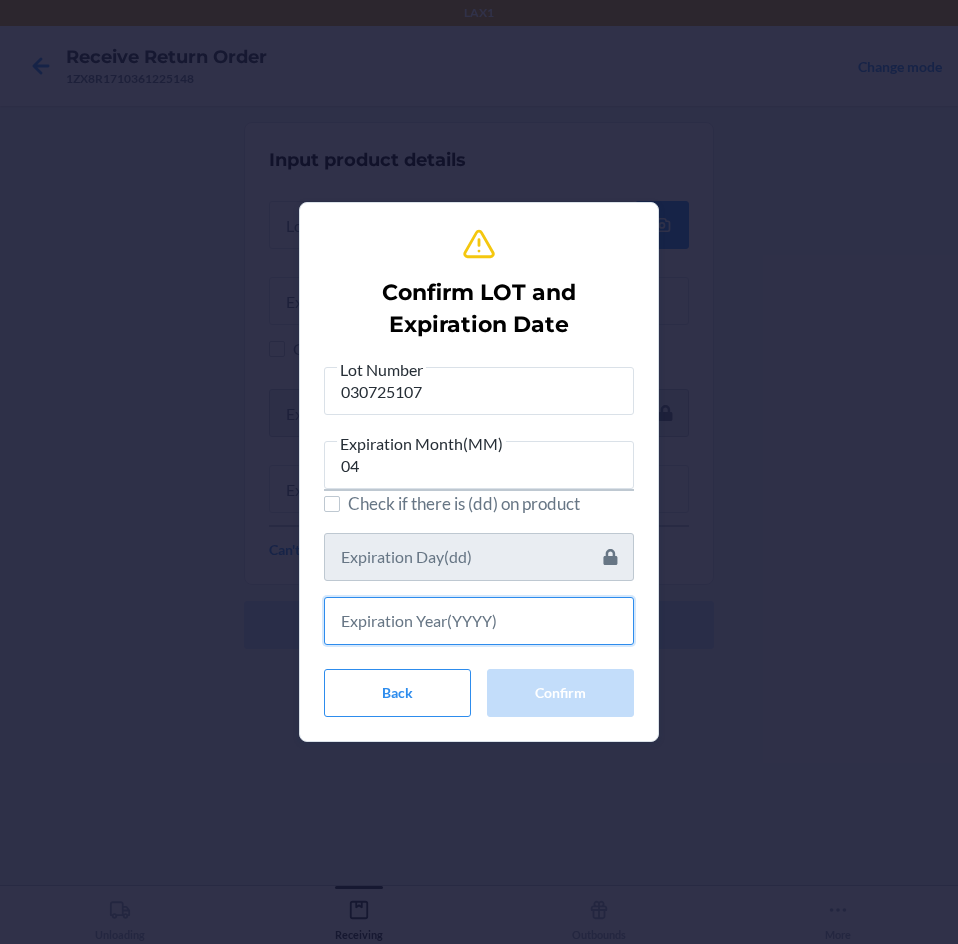 click at bounding box center [479, 621] 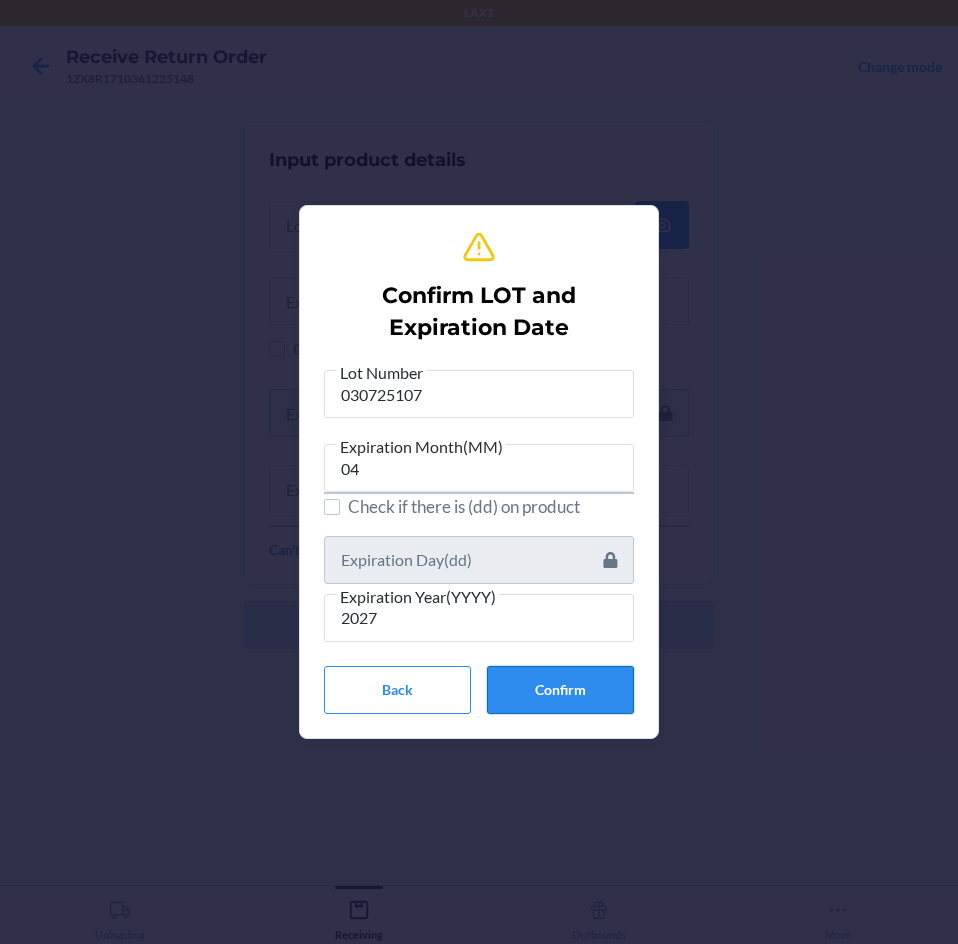 click on "Confirm" at bounding box center [560, 690] 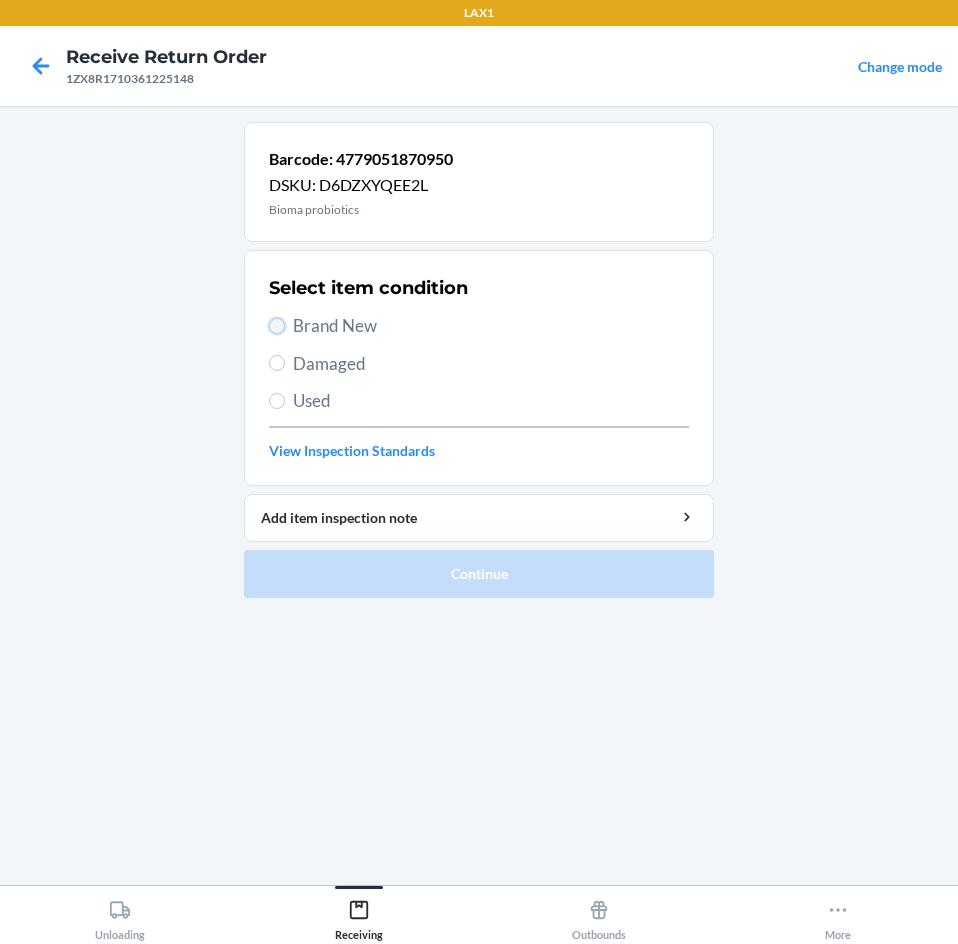 click on "Brand New" at bounding box center [277, 326] 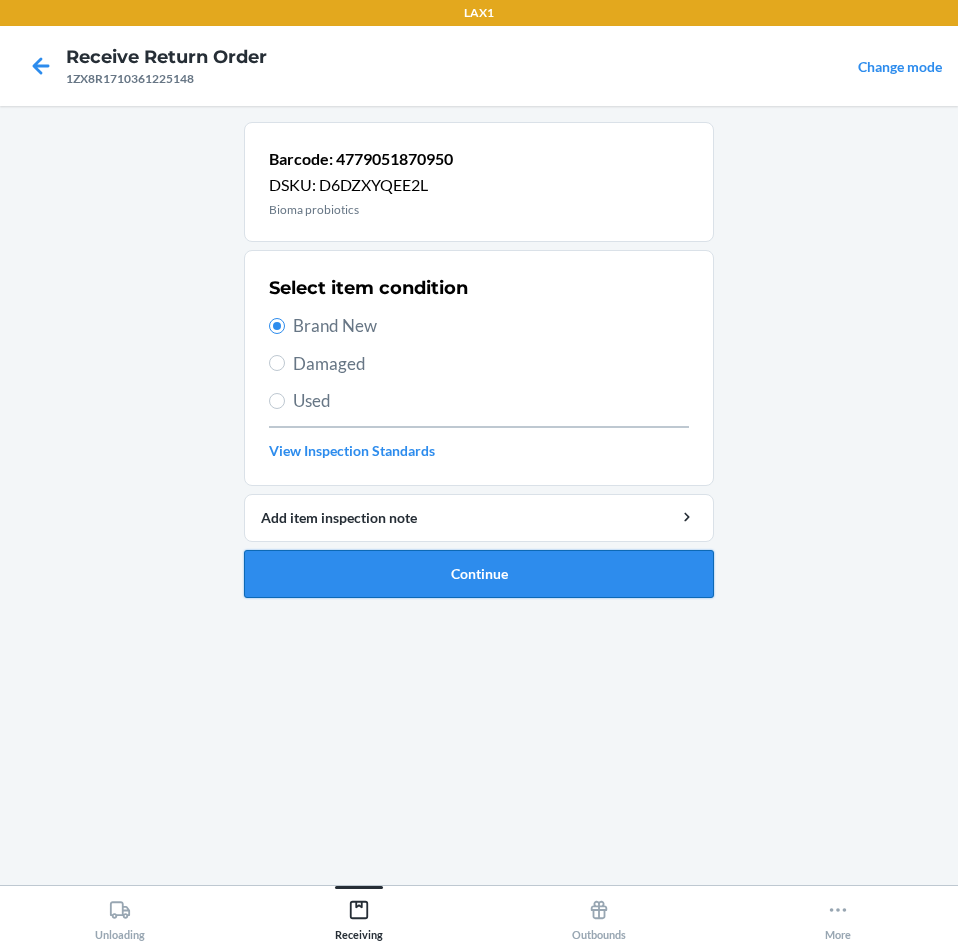 click on "Continue" at bounding box center [479, 574] 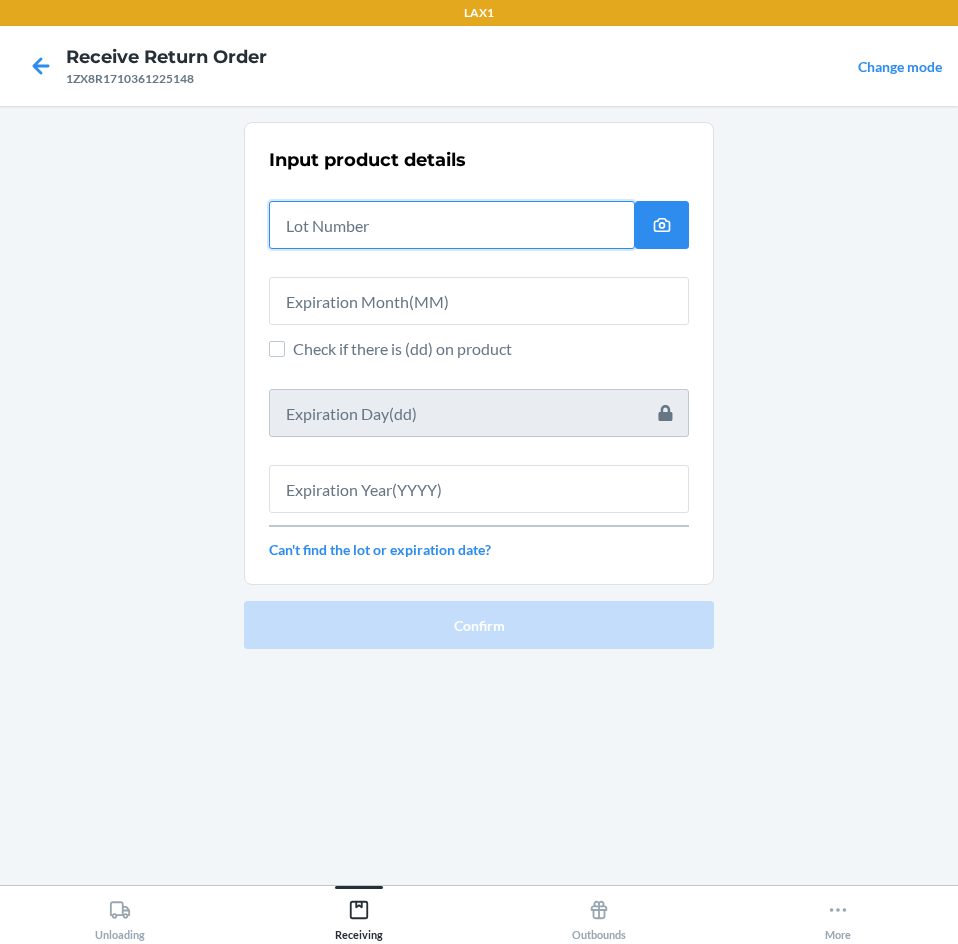 click at bounding box center (452, 225) 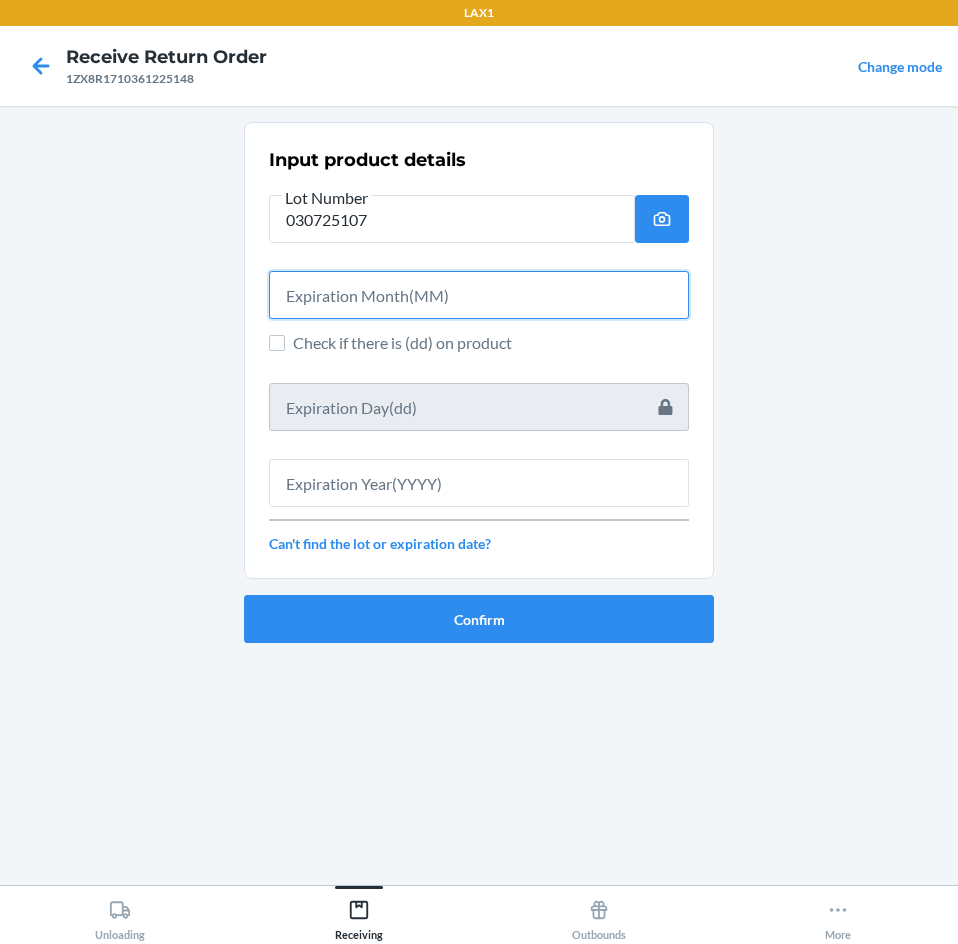 click at bounding box center (479, 295) 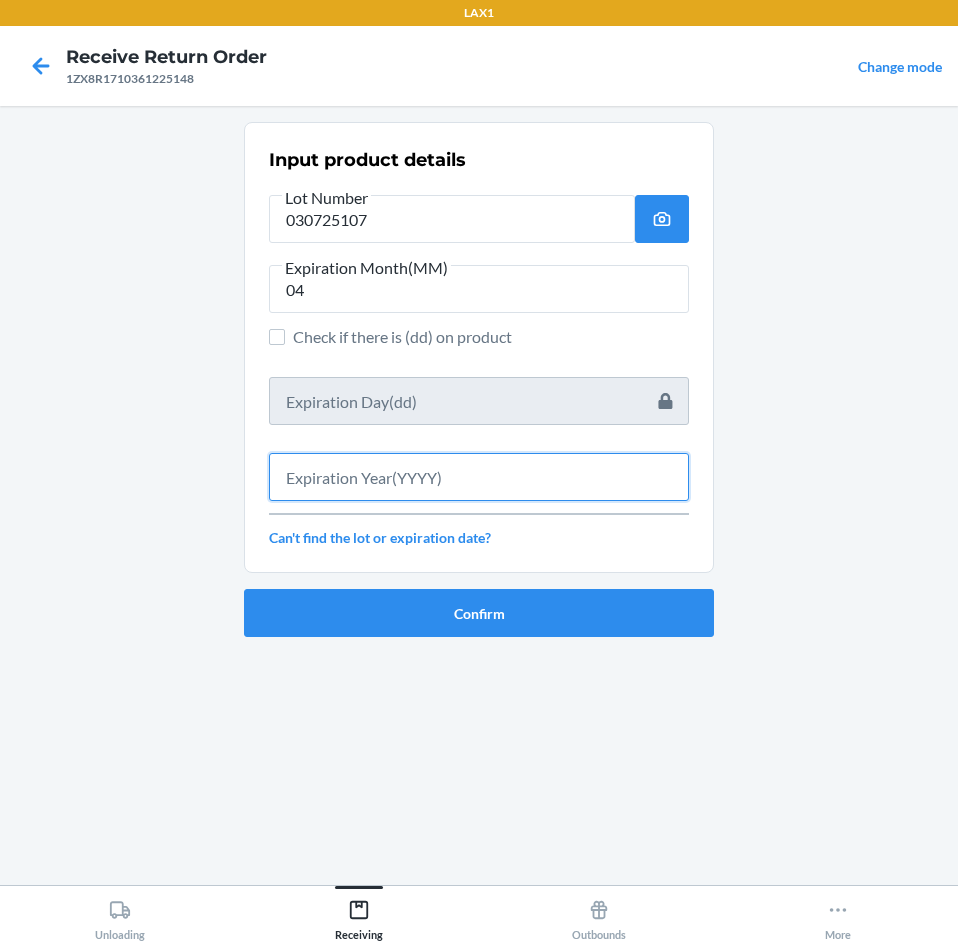 click at bounding box center [479, 477] 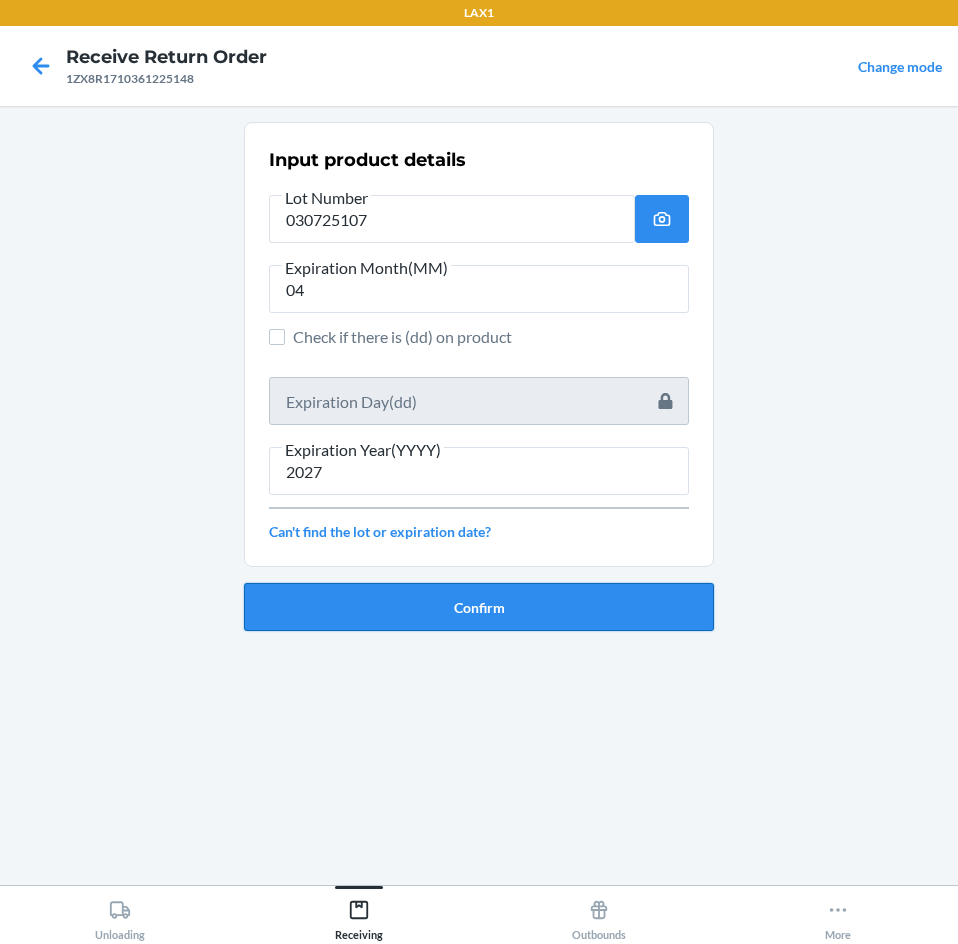 click on "Confirm" at bounding box center (479, 607) 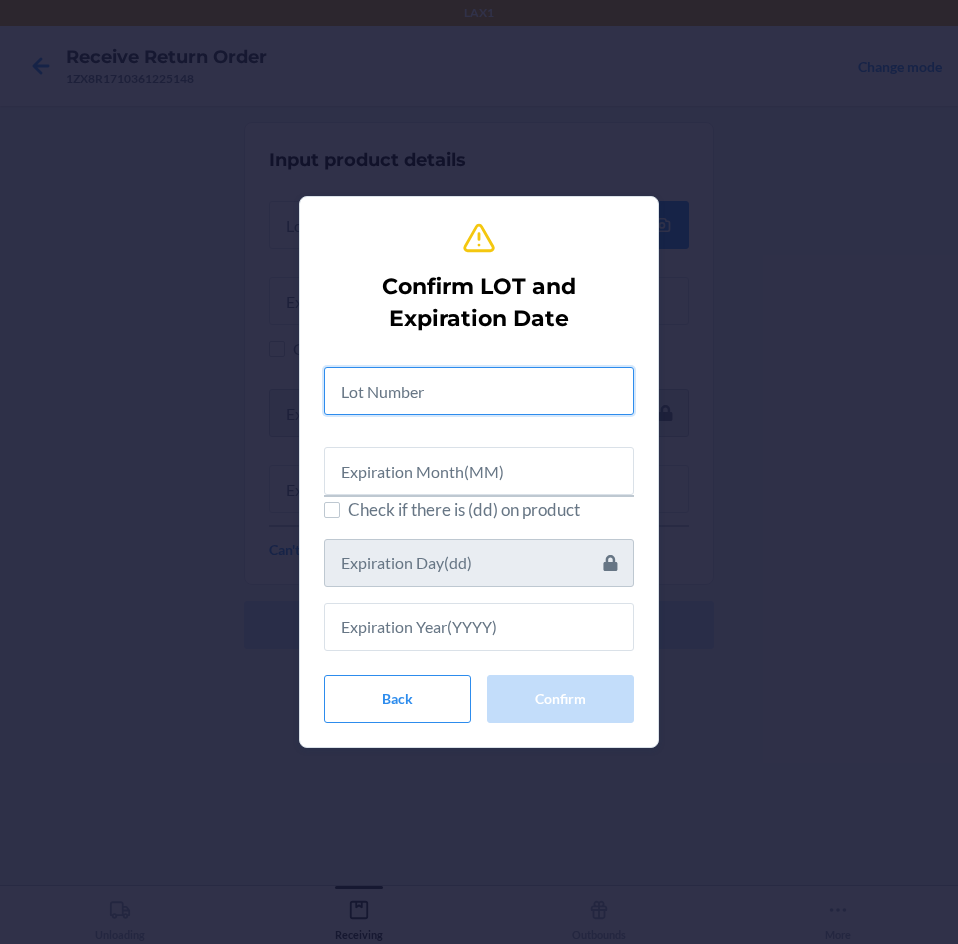 drag, startPoint x: 381, startPoint y: 383, endPoint x: 399, endPoint y: 384, distance: 18.027756 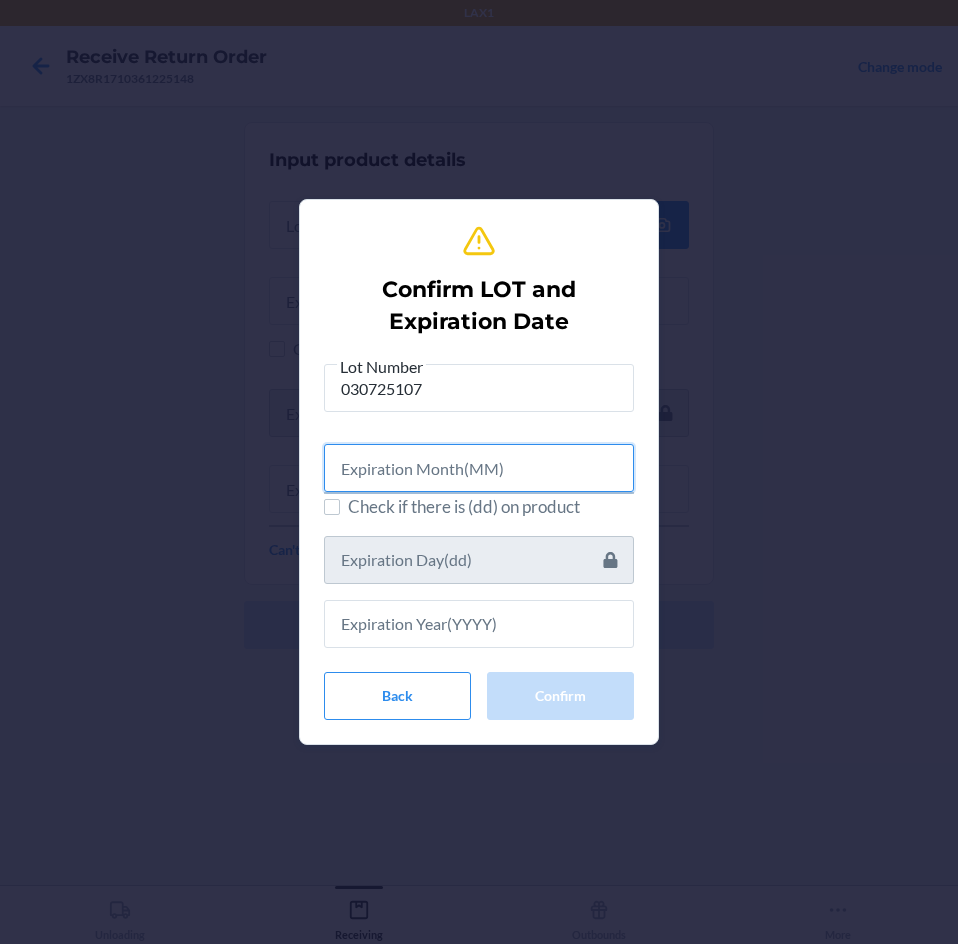 click at bounding box center (479, 468) 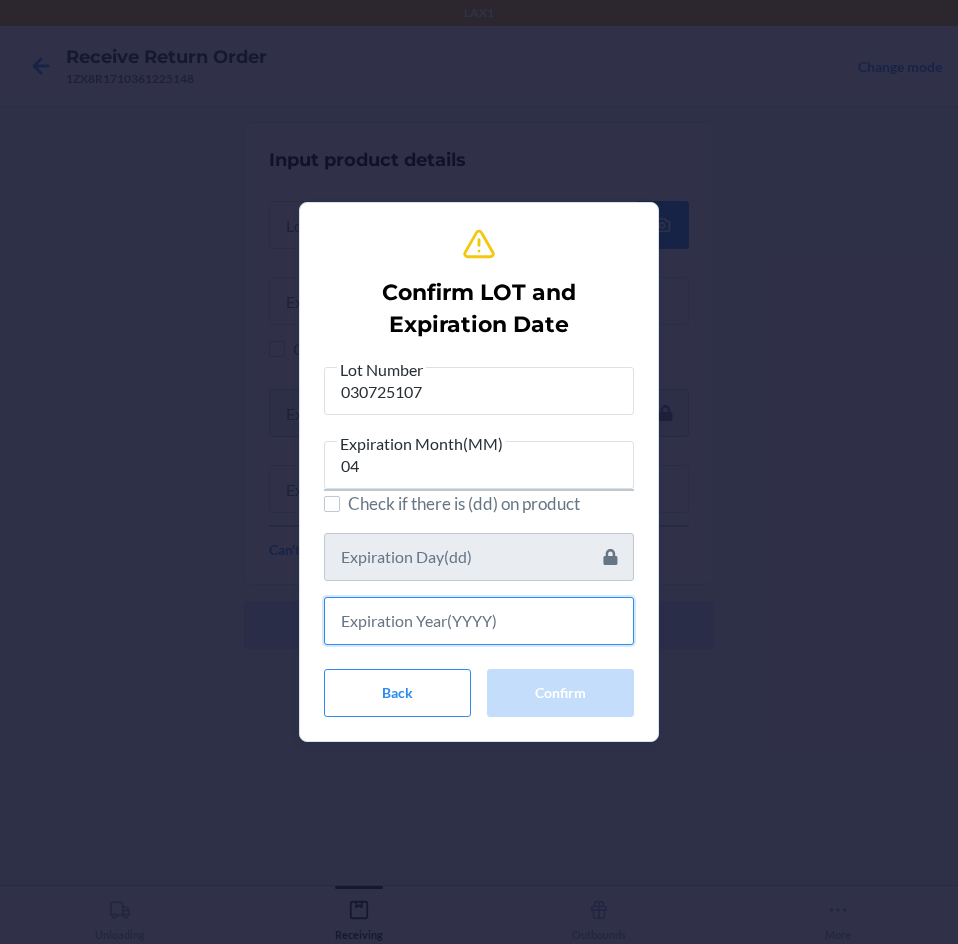 click at bounding box center (479, 621) 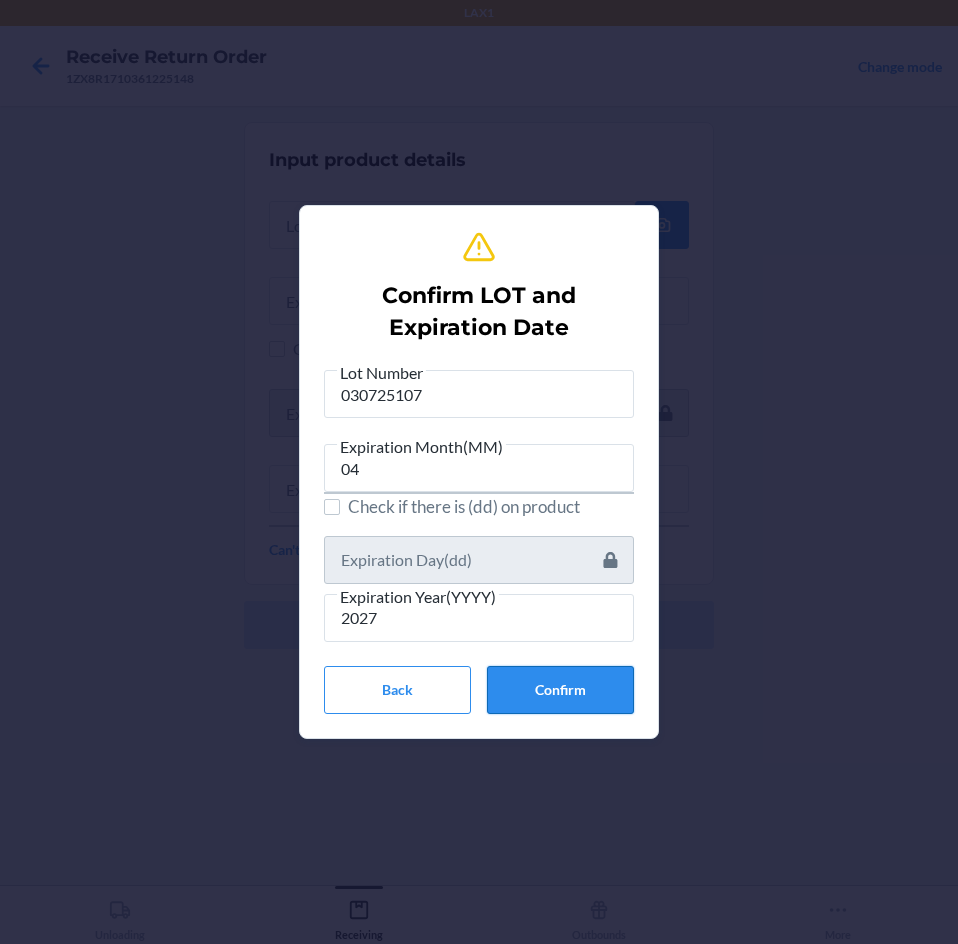 click on "Confirm" at bounding box center (560, 690) 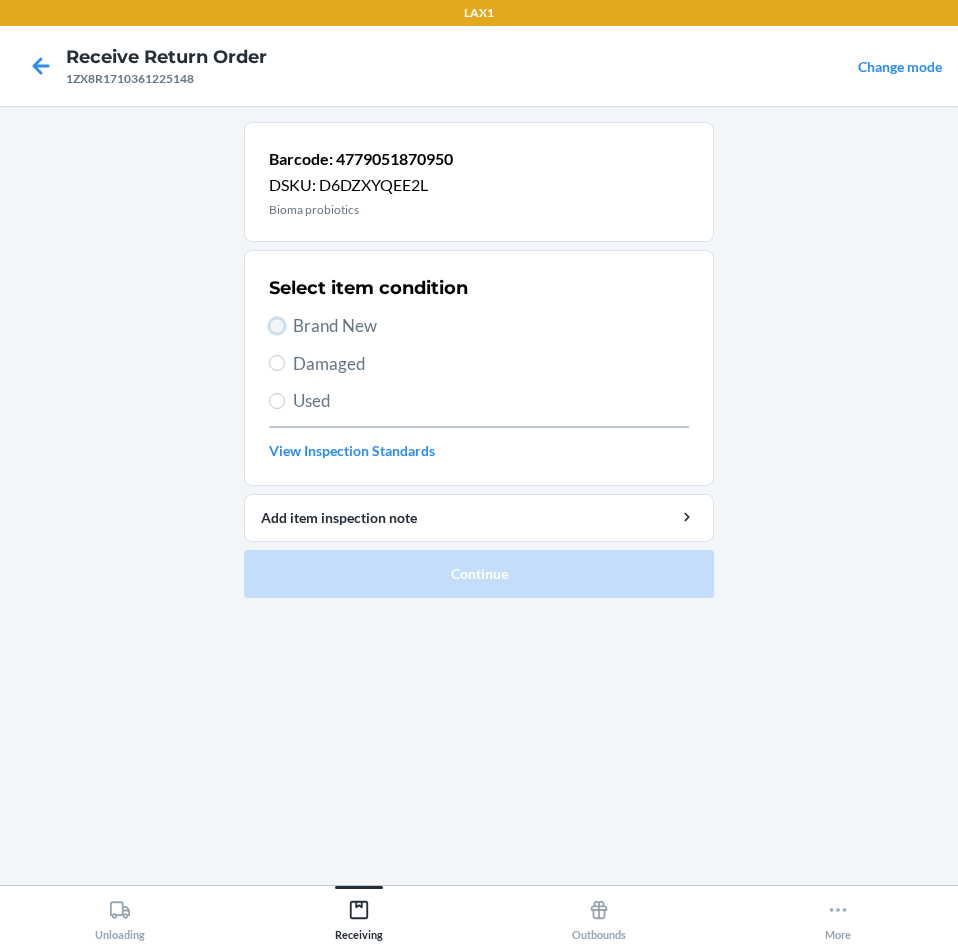 click on "Brand New" at bounding box center [277, 326] 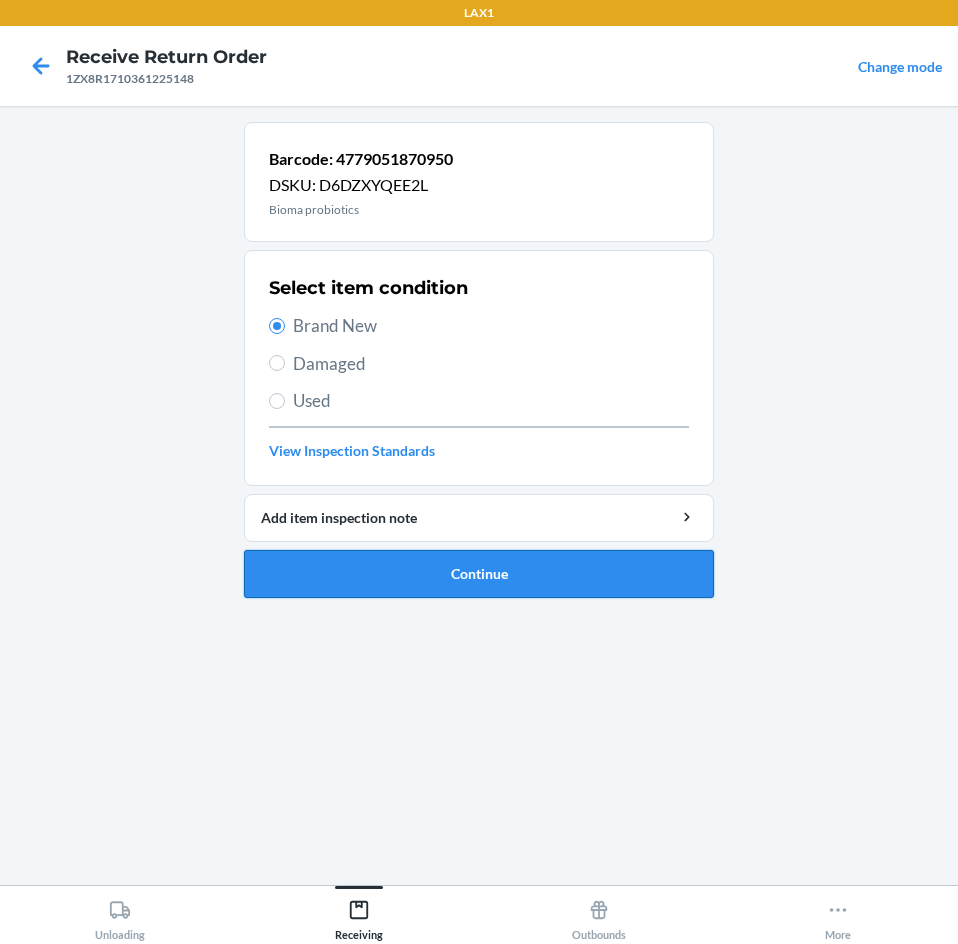 click on "Continue" at bounding box center (479, 574) 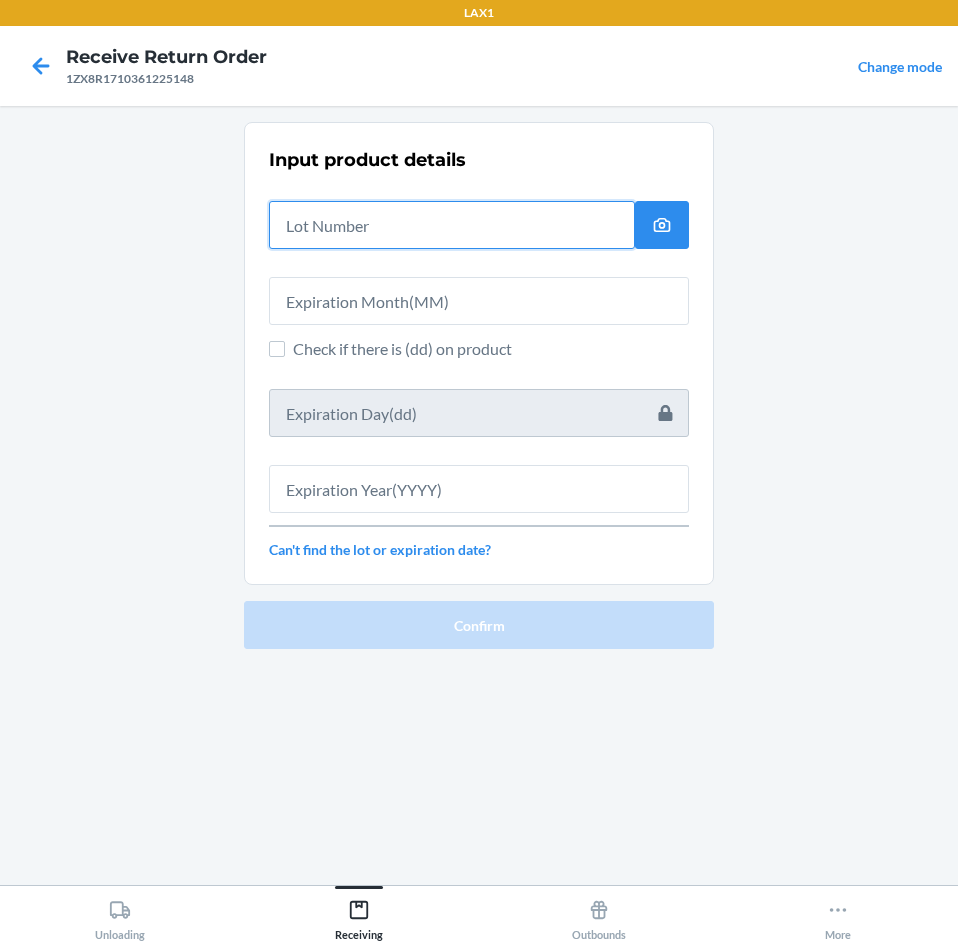 click at bounding box center (452, 225) 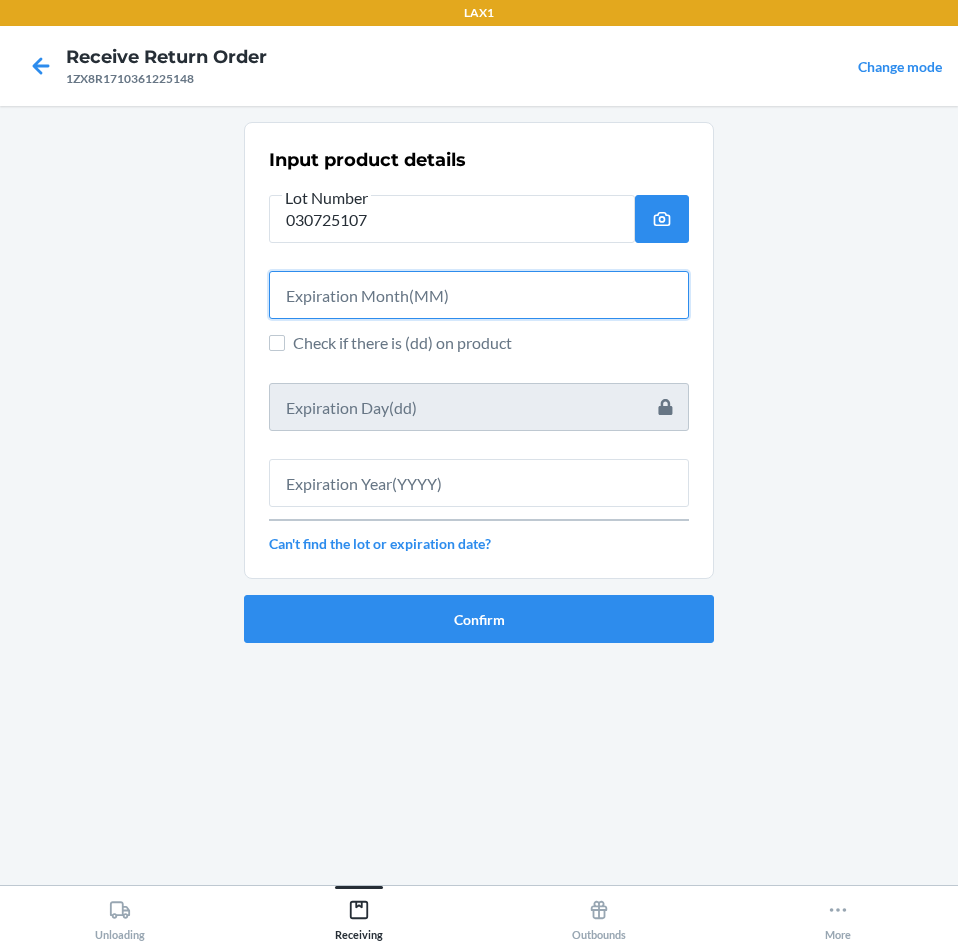 drag, startPoint x: 331, startPoint y: 286, endPoint x: 349, endPoint y: 325, distance: 42.953465 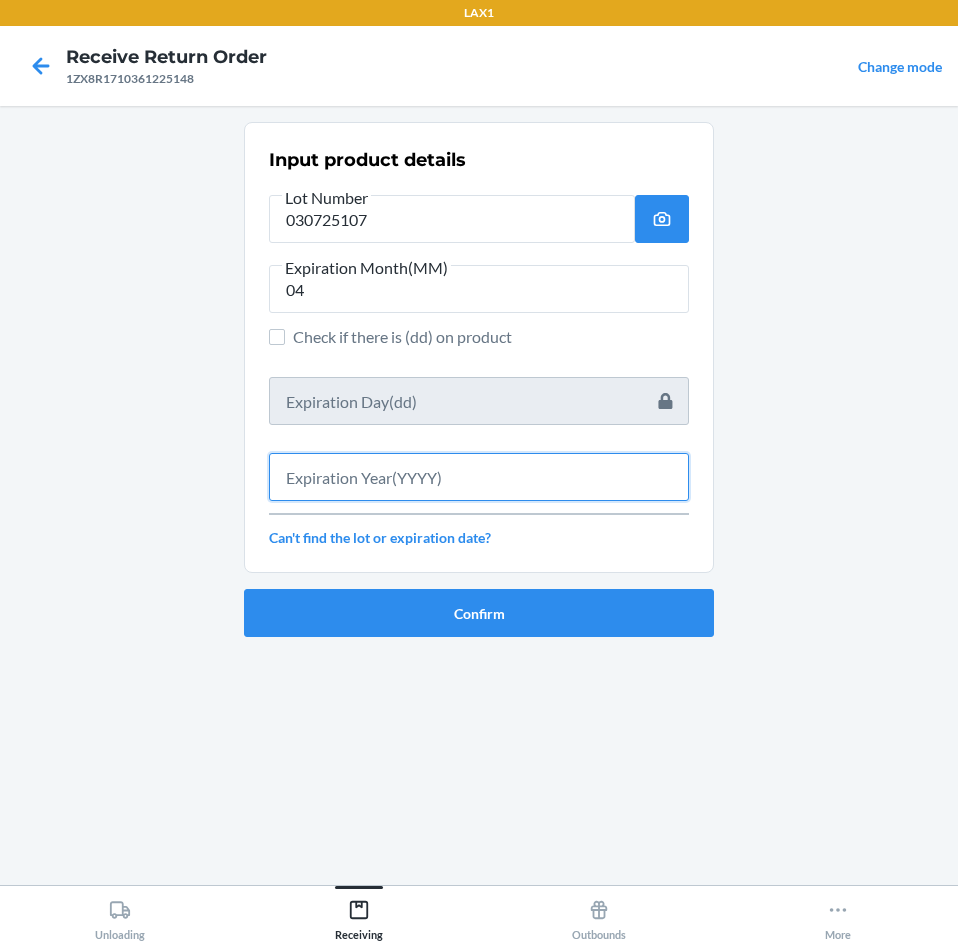 click at bounding box center [479, 477] 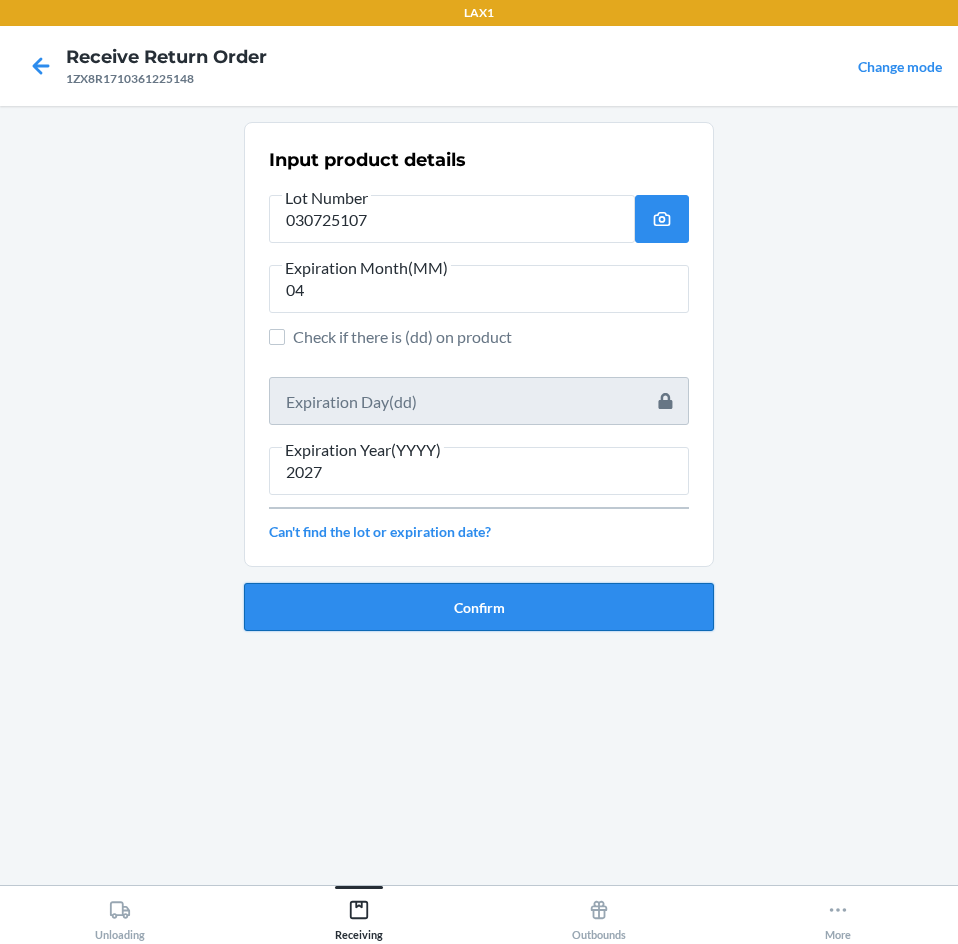 click on "Confirm" at bounding box center [479, 607] 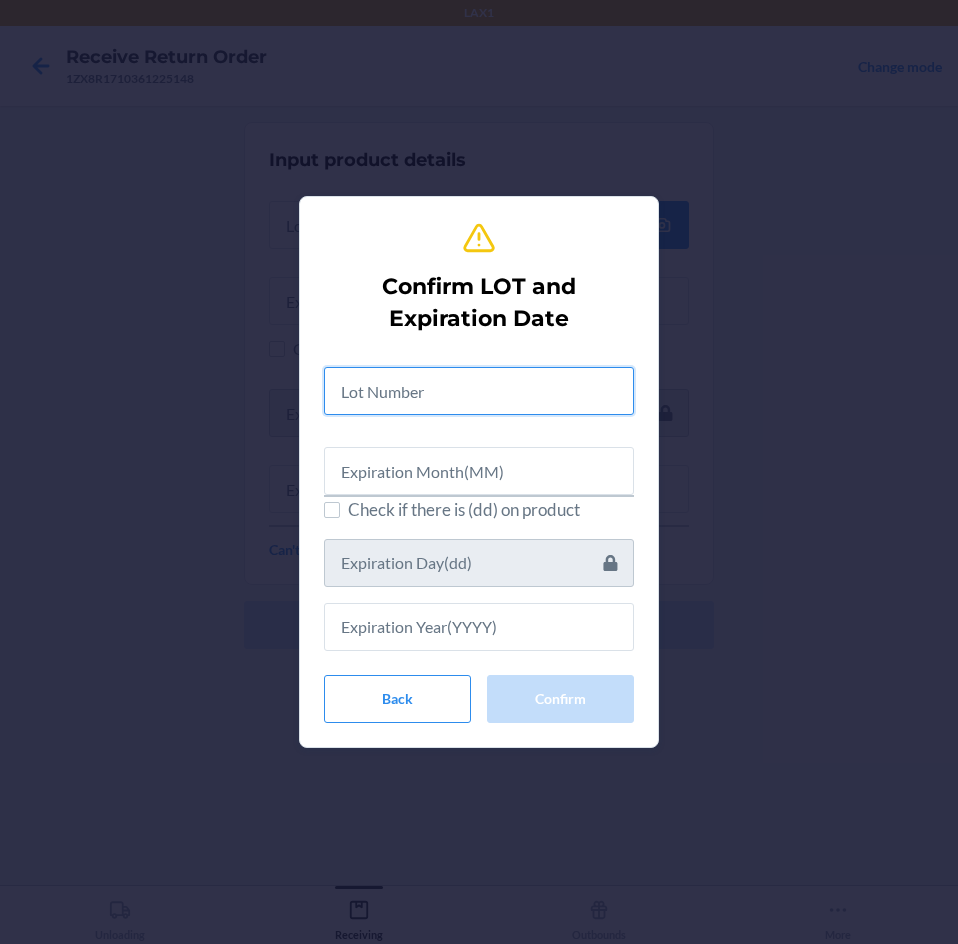 click at bounding box center [479, 391] 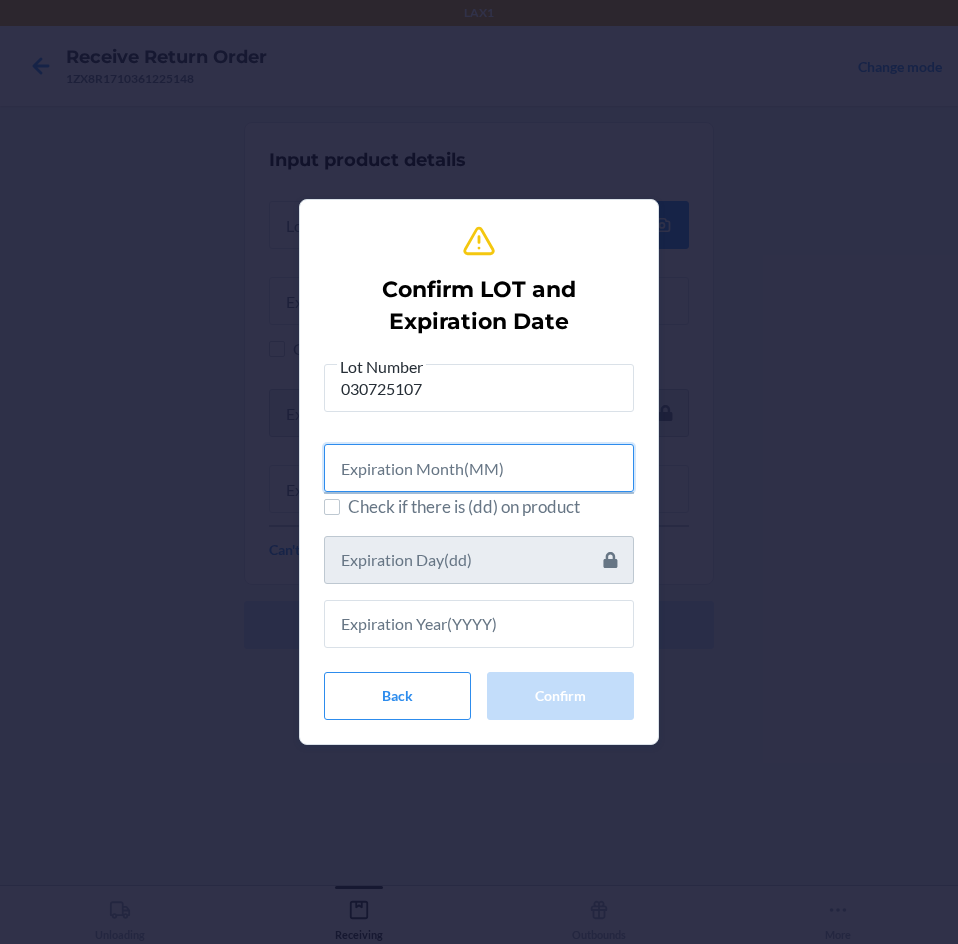 click at bounding box center [479, 468] 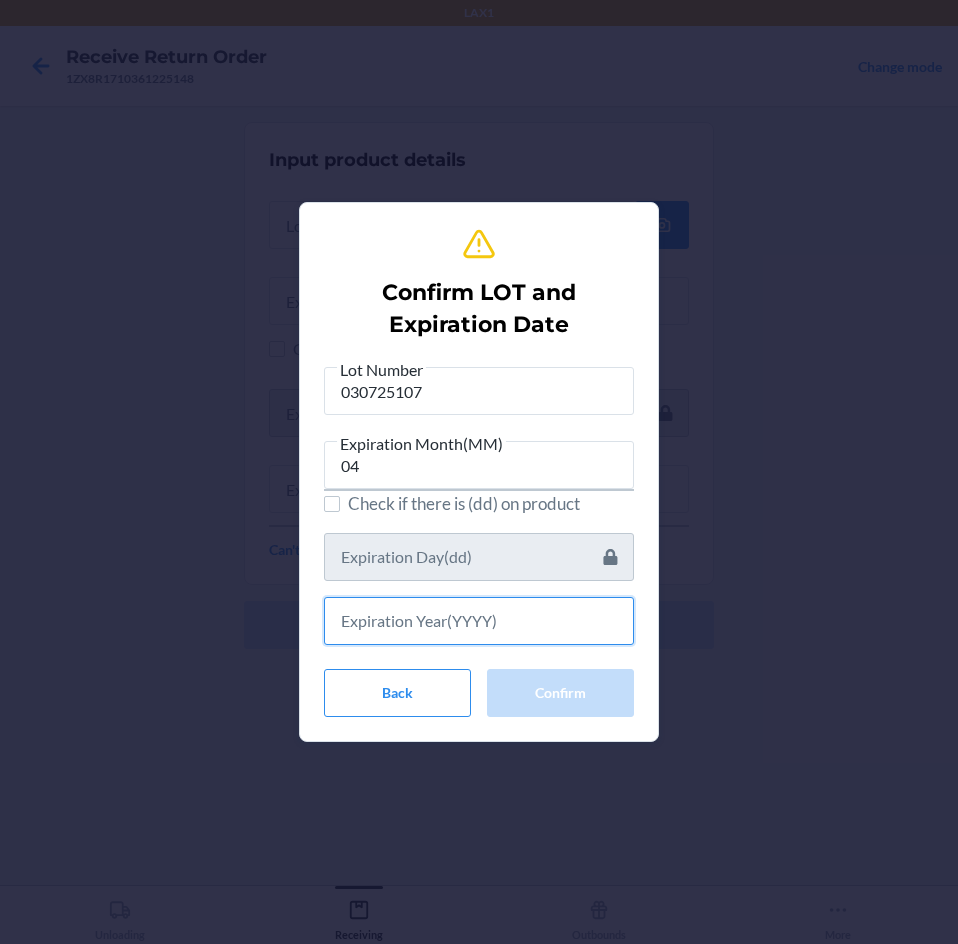 click at bounding box center (479, 621) 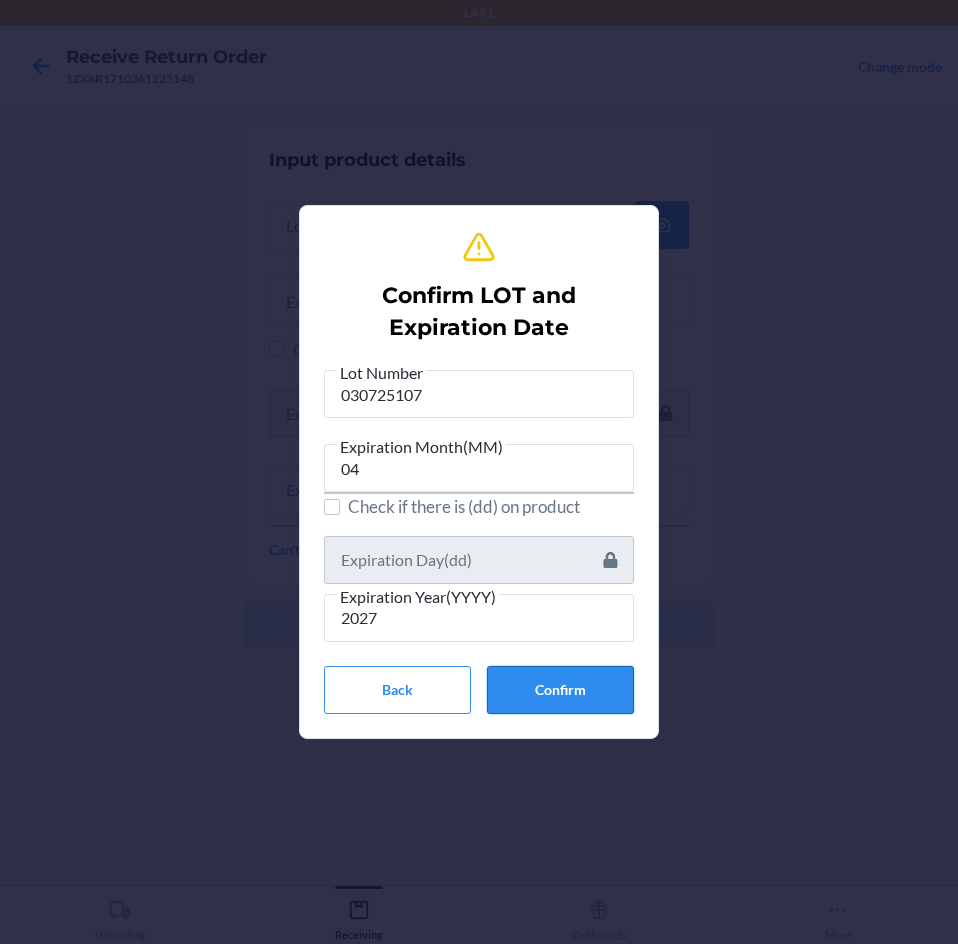 click on "Confirm" at bounding box center [560, 690] 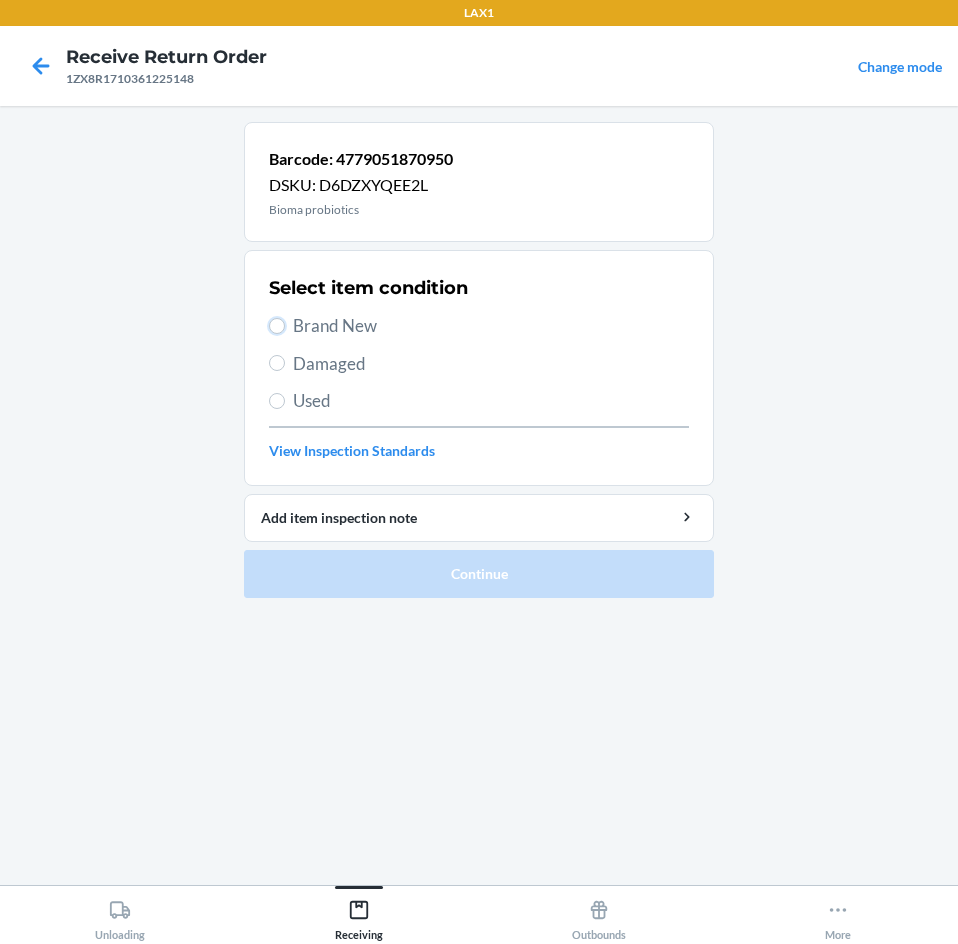 drag, startPoint x: 273, startPoint y: 323, endPoint x: 308, endPoint y: 357, distance: 48.79549 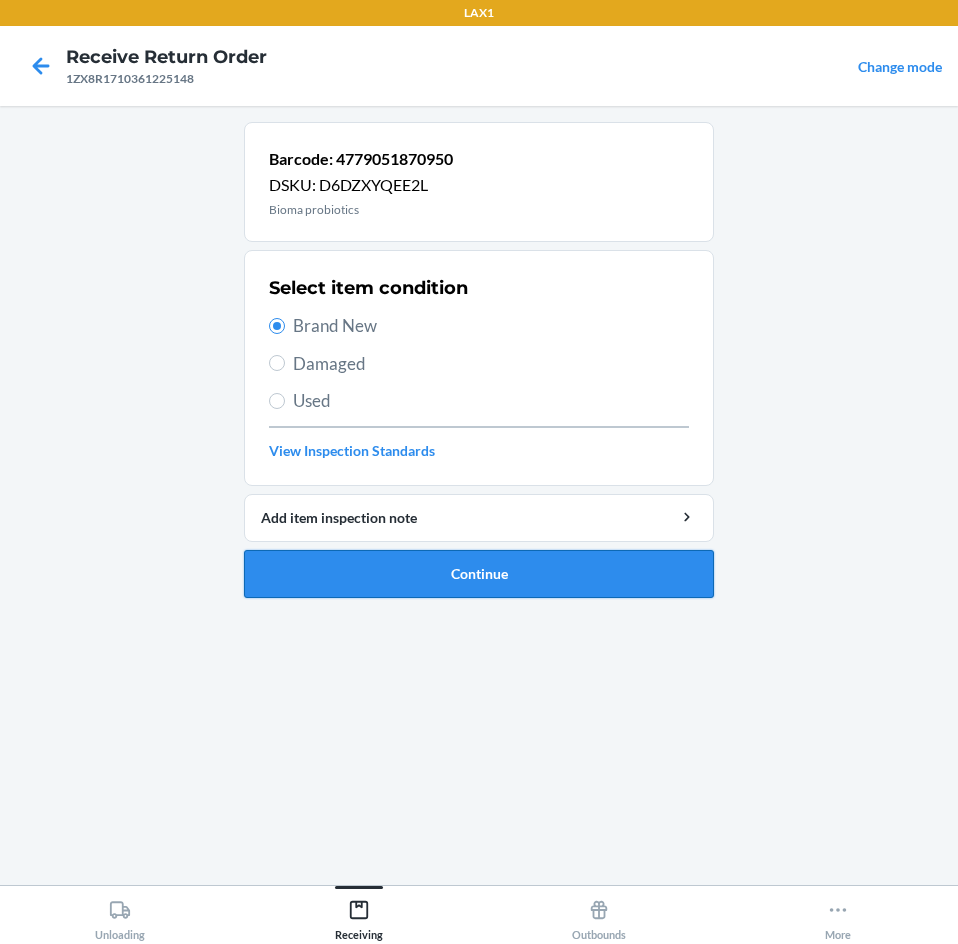 click on "Continue" at bounding box center (479, 574) 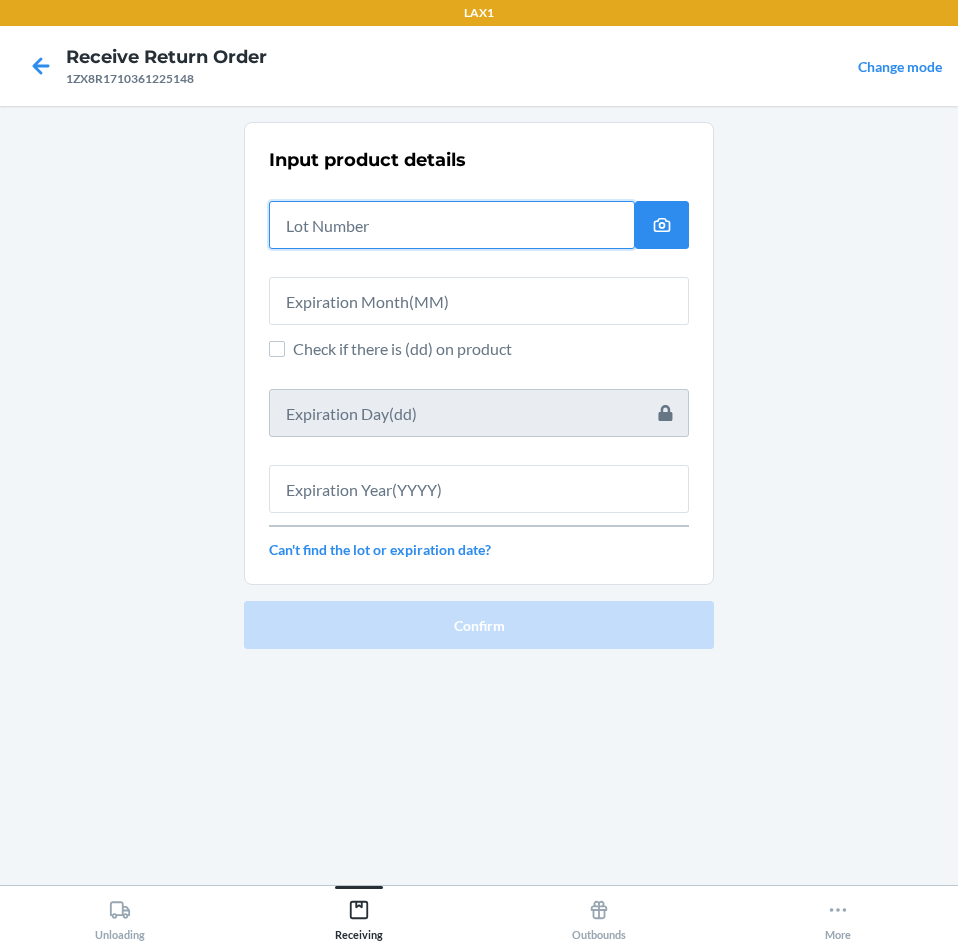 click at bounding box center [452, 225] 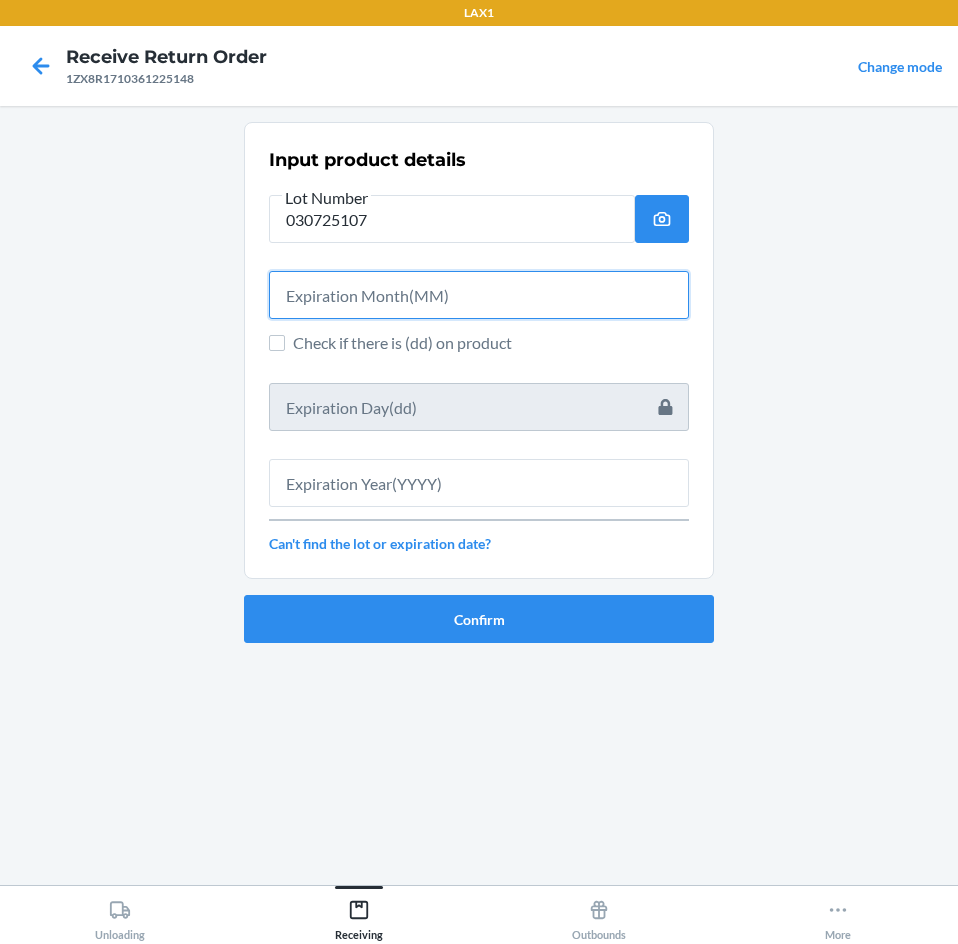 click at bounding box center (479, 295) 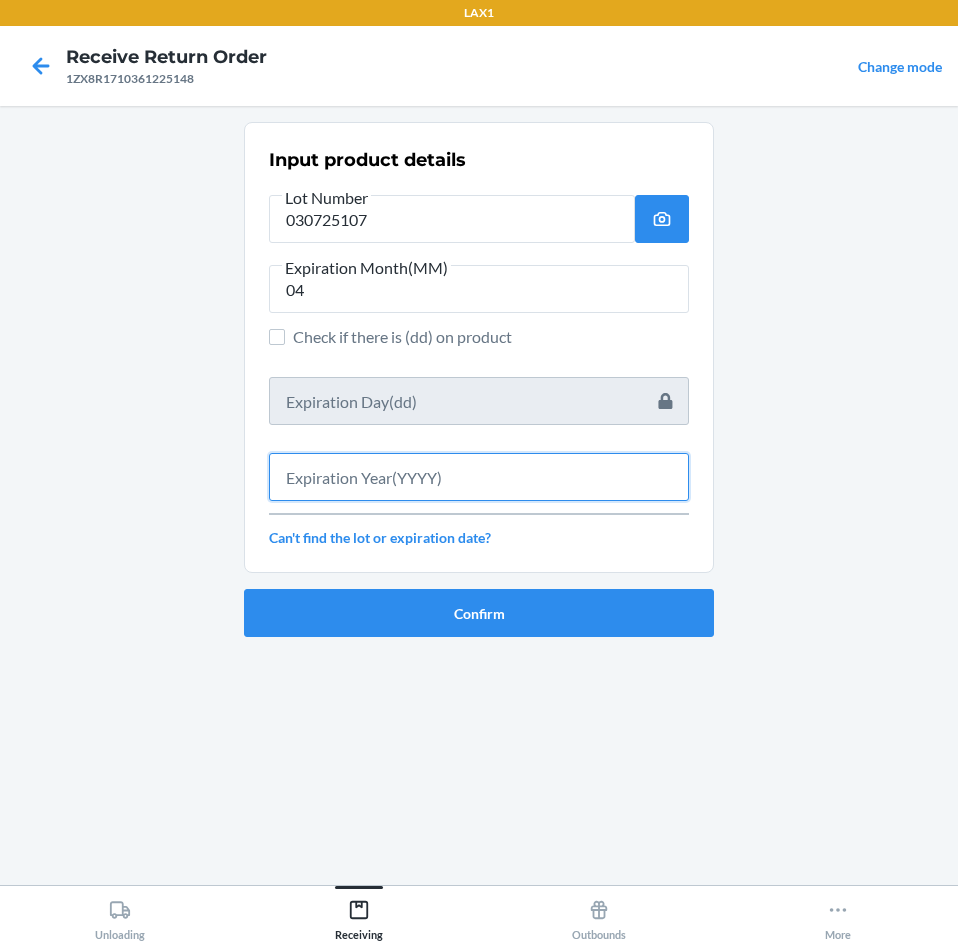 click at bounding box center [479, 477] 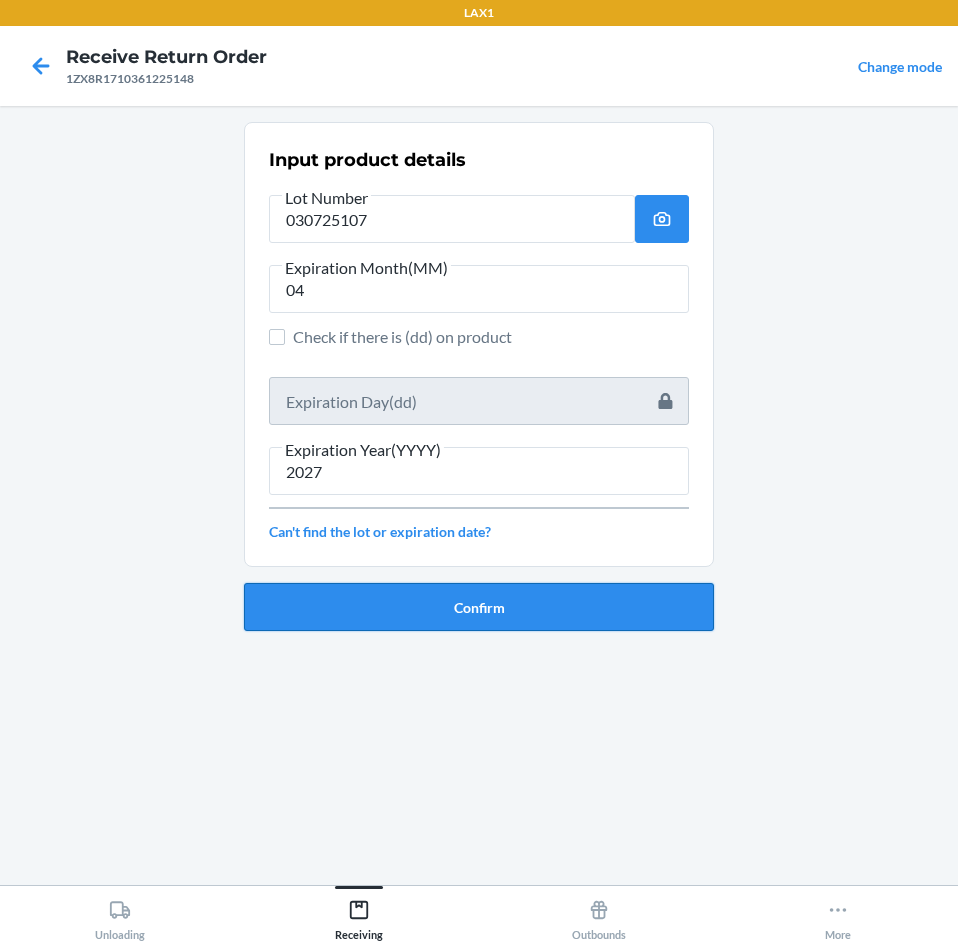 click on "Confirm" at bounding box center [479, 607] 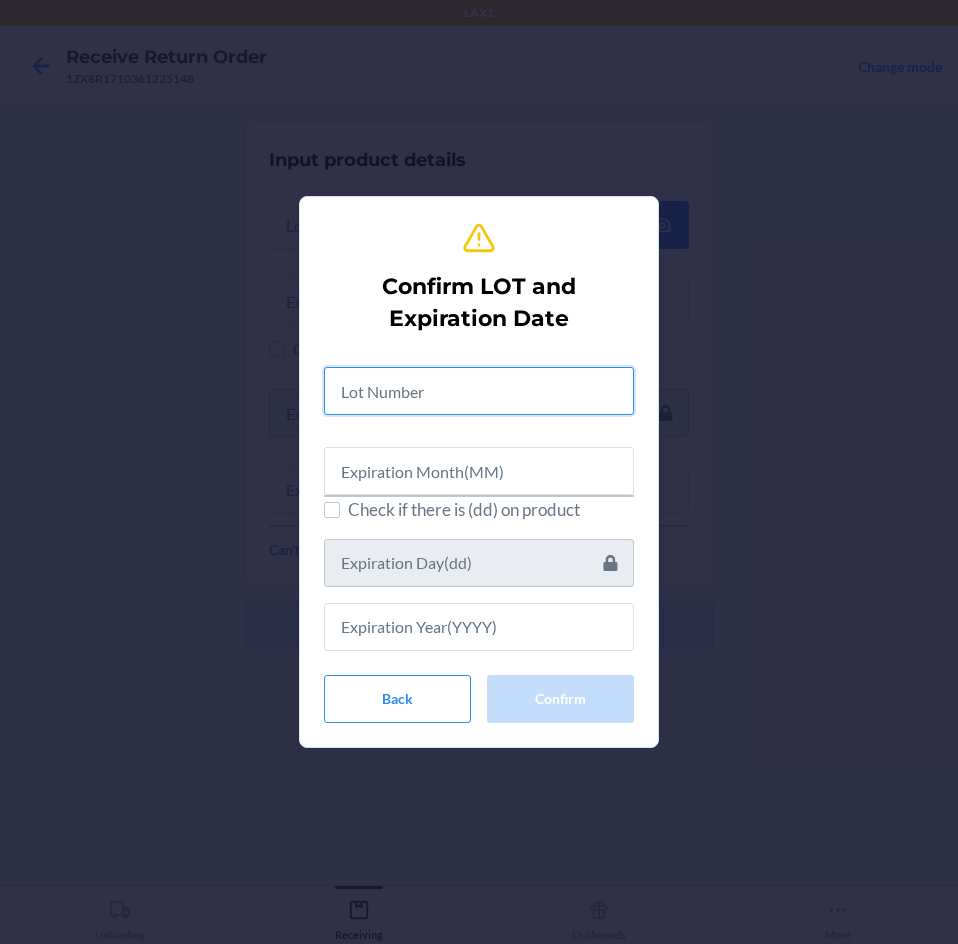 click at bounding box center (479, 391) 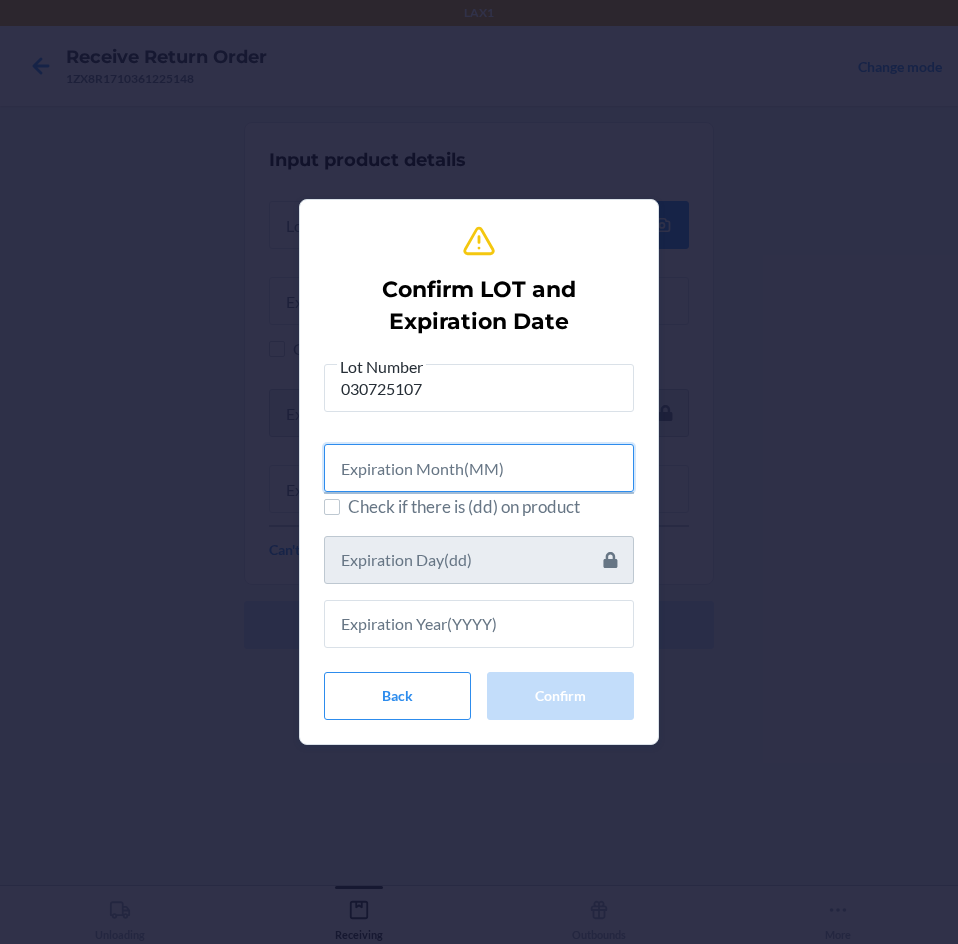 click at bounding box center [479, 468] 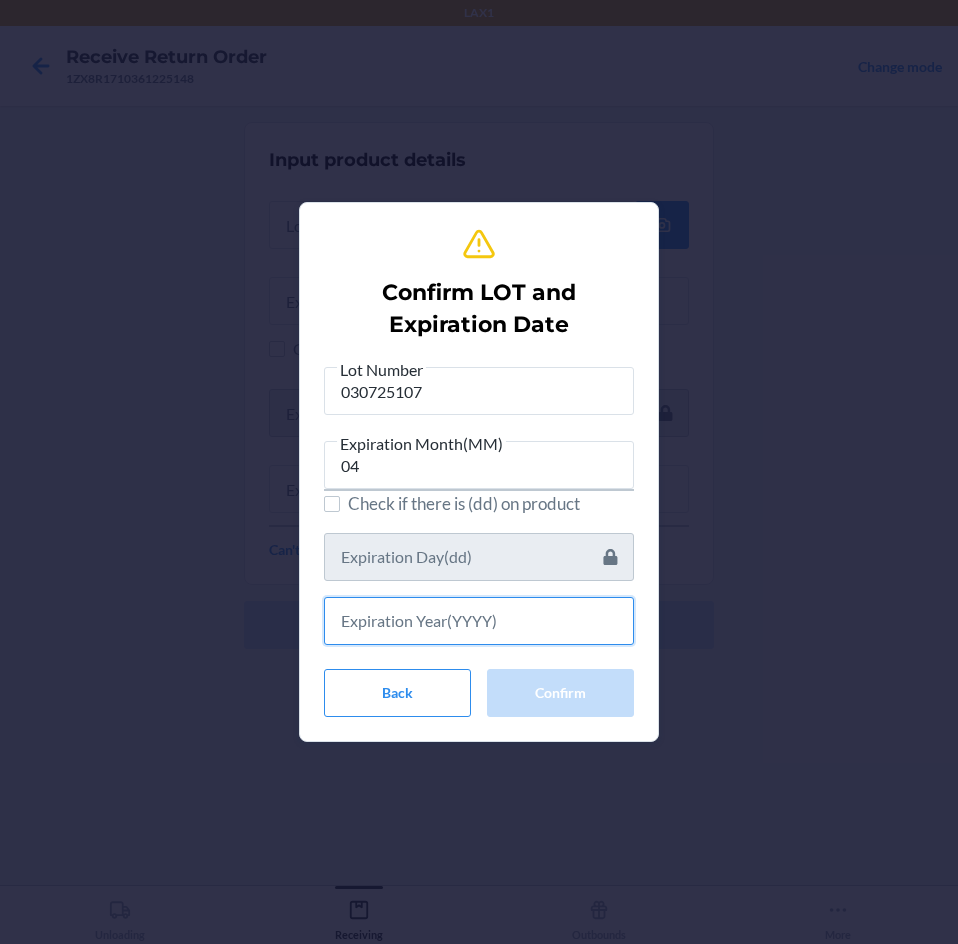 click at bounding box center (479, 621) 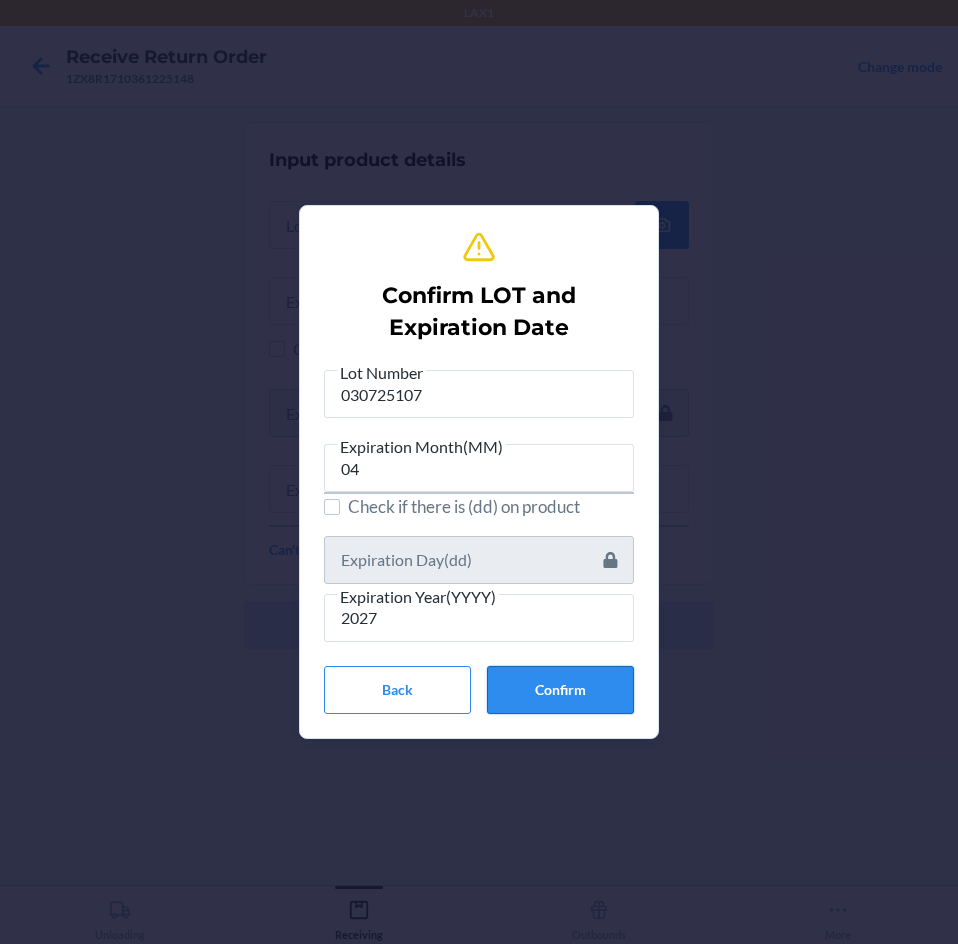 click on "Confirm" at bounding box center [560, 690] 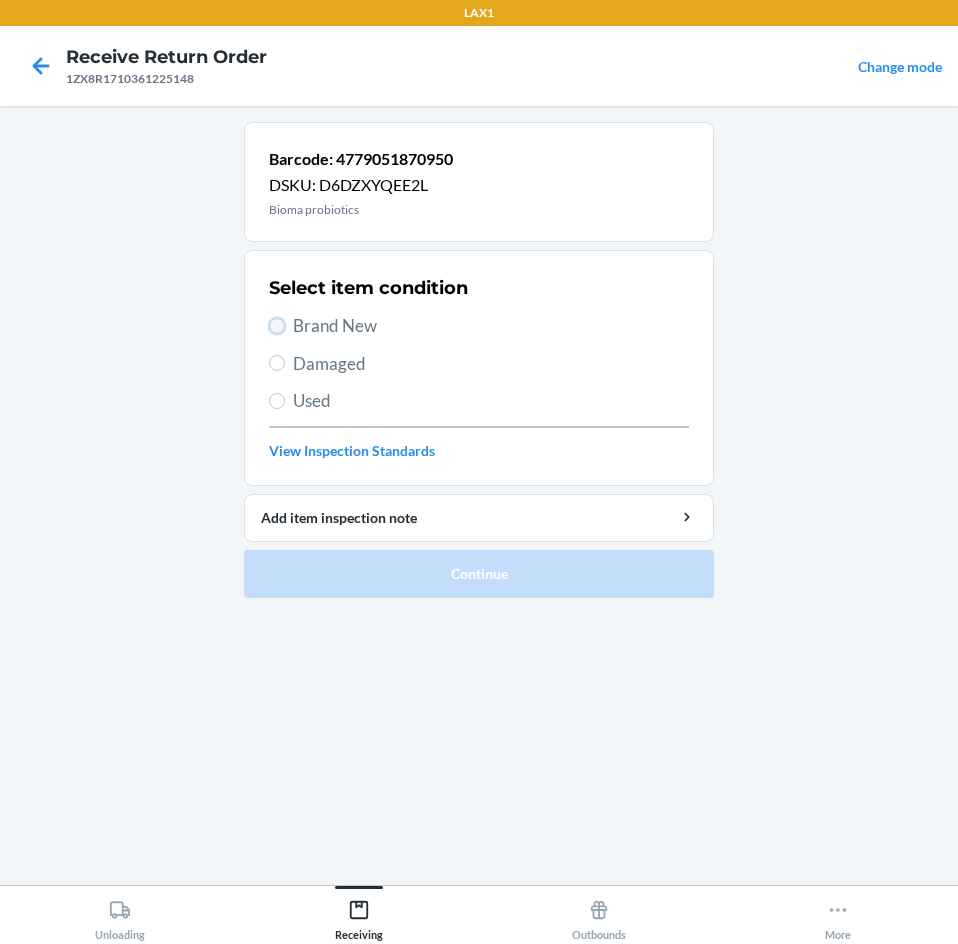 click on "Brand New" at bounding box center (277, 326) 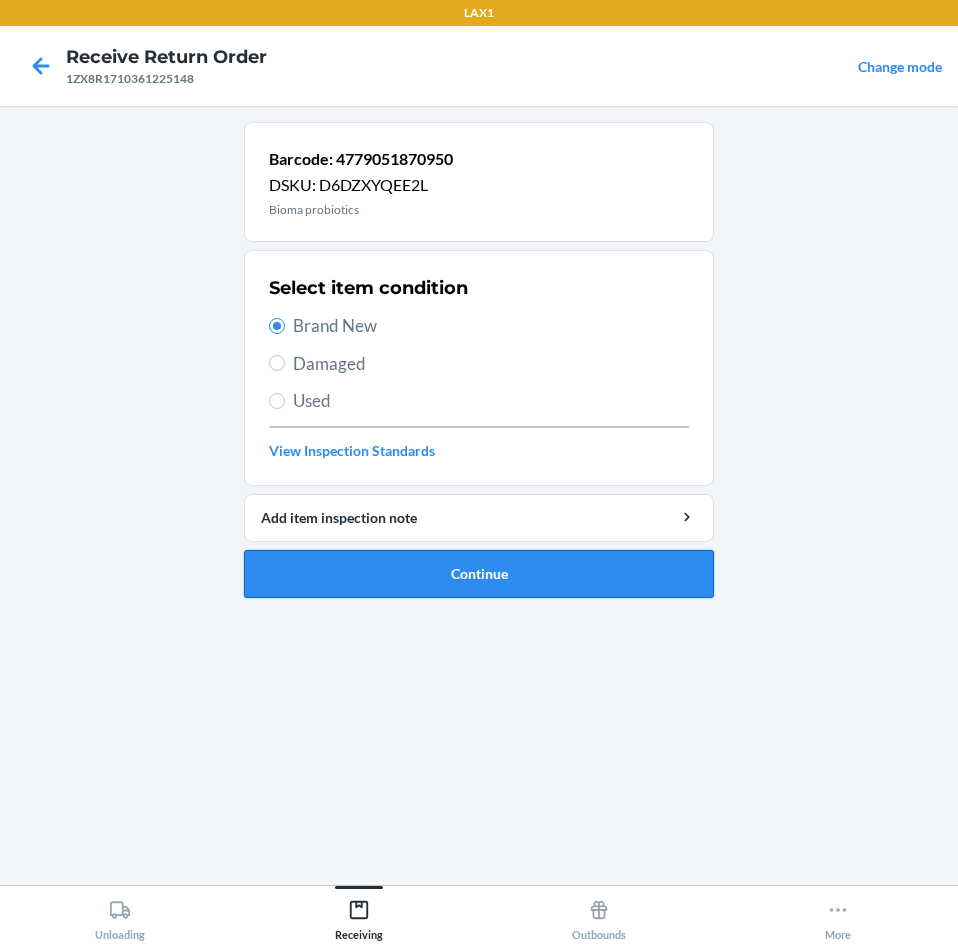click on "Continue" at bounding box center (479, 574) 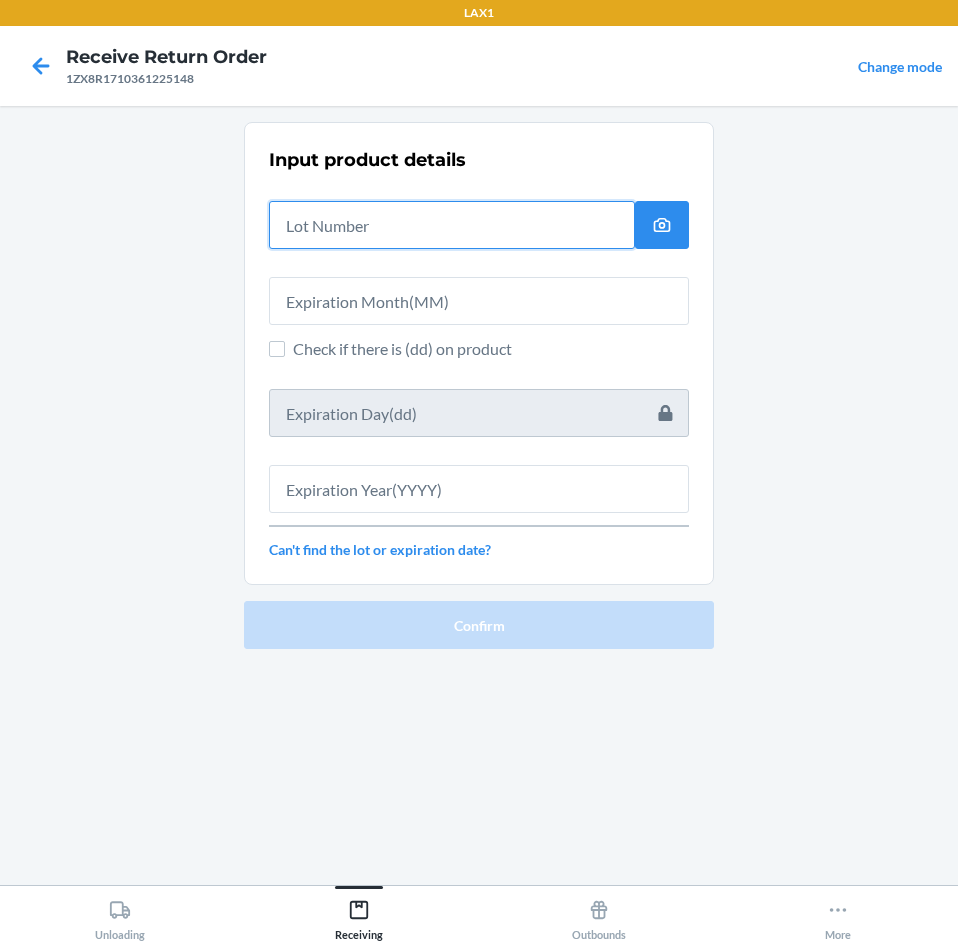 click at bounding box center [452, 225] 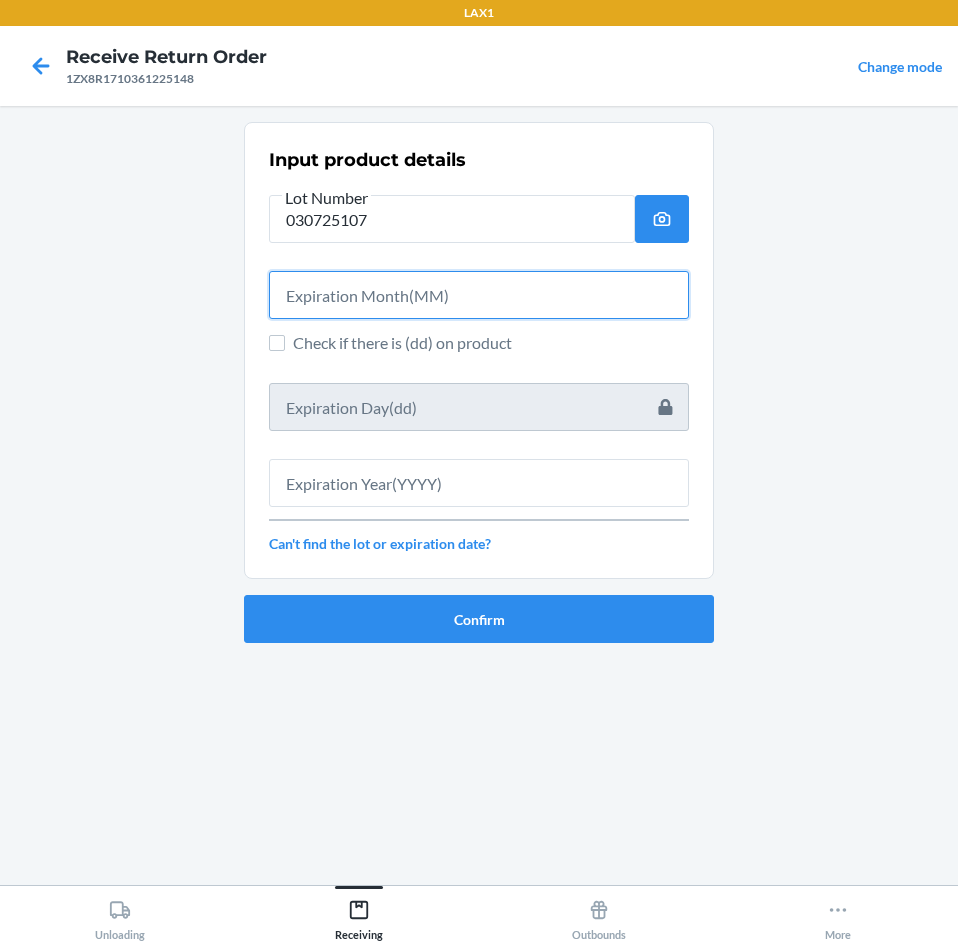 click at bounding box center (479, 295) 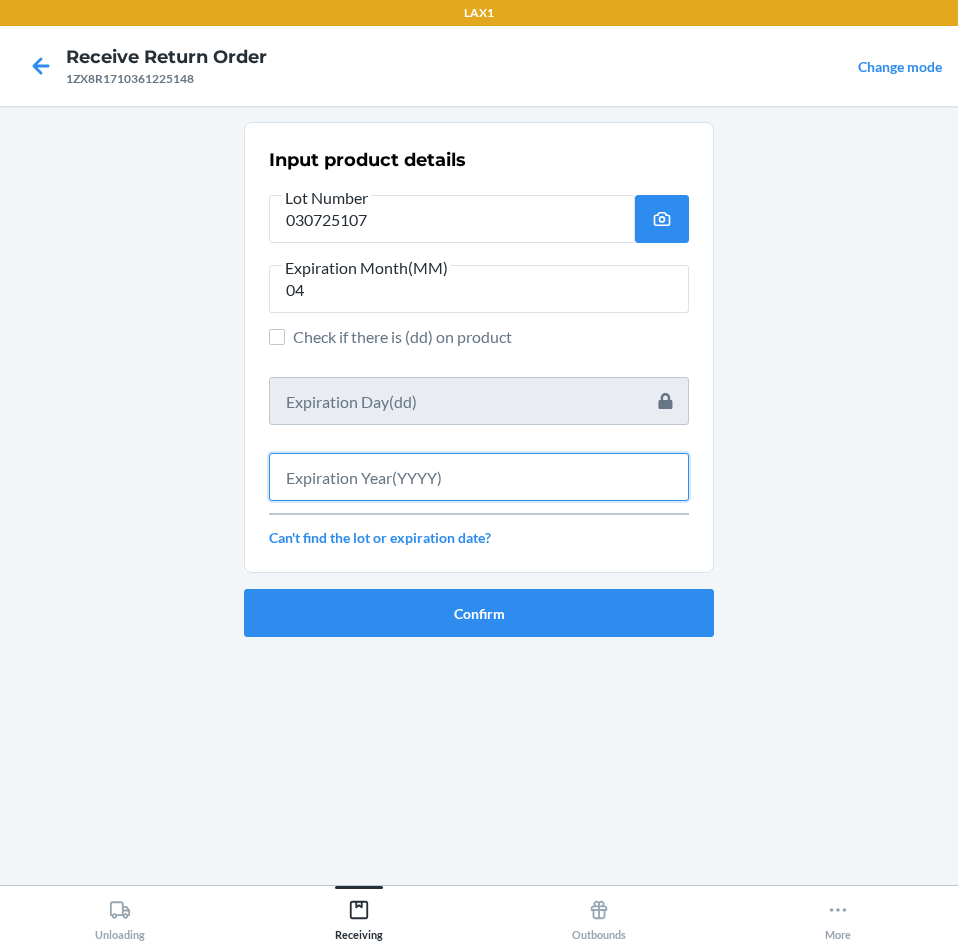 click at bounding box center [479, 477] 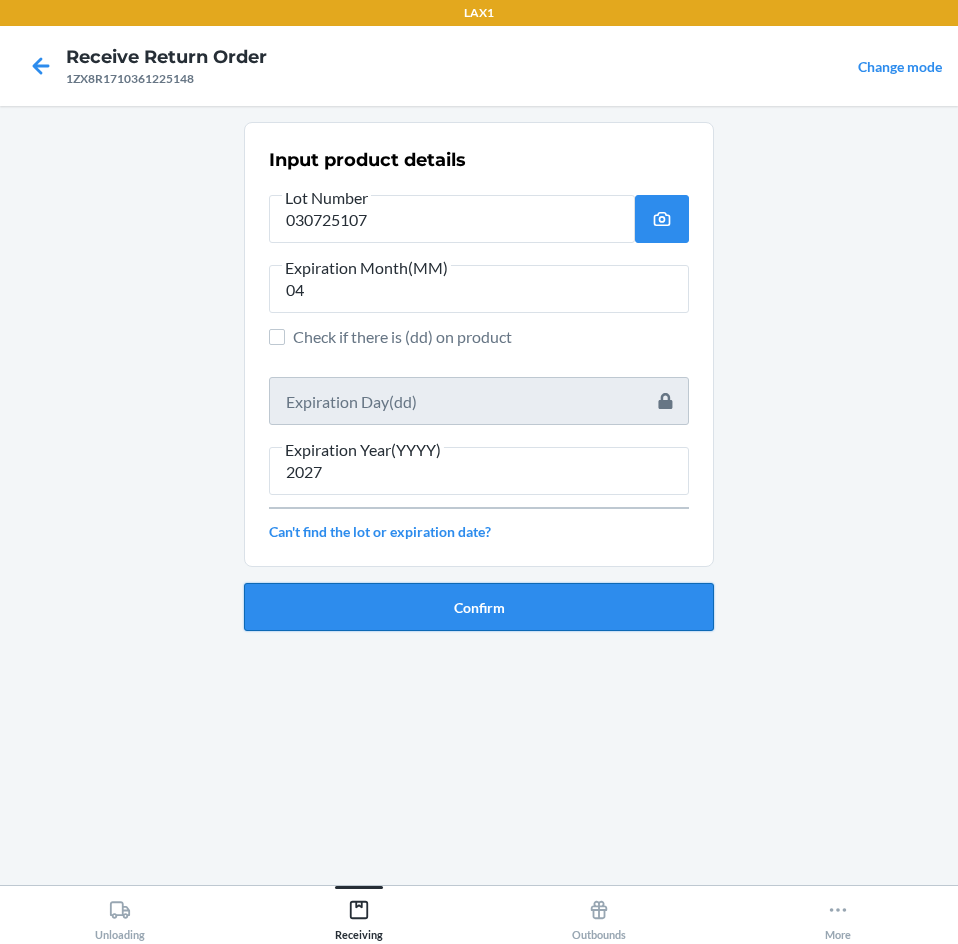 click on "Confirm" at bounding box center (479, 607) 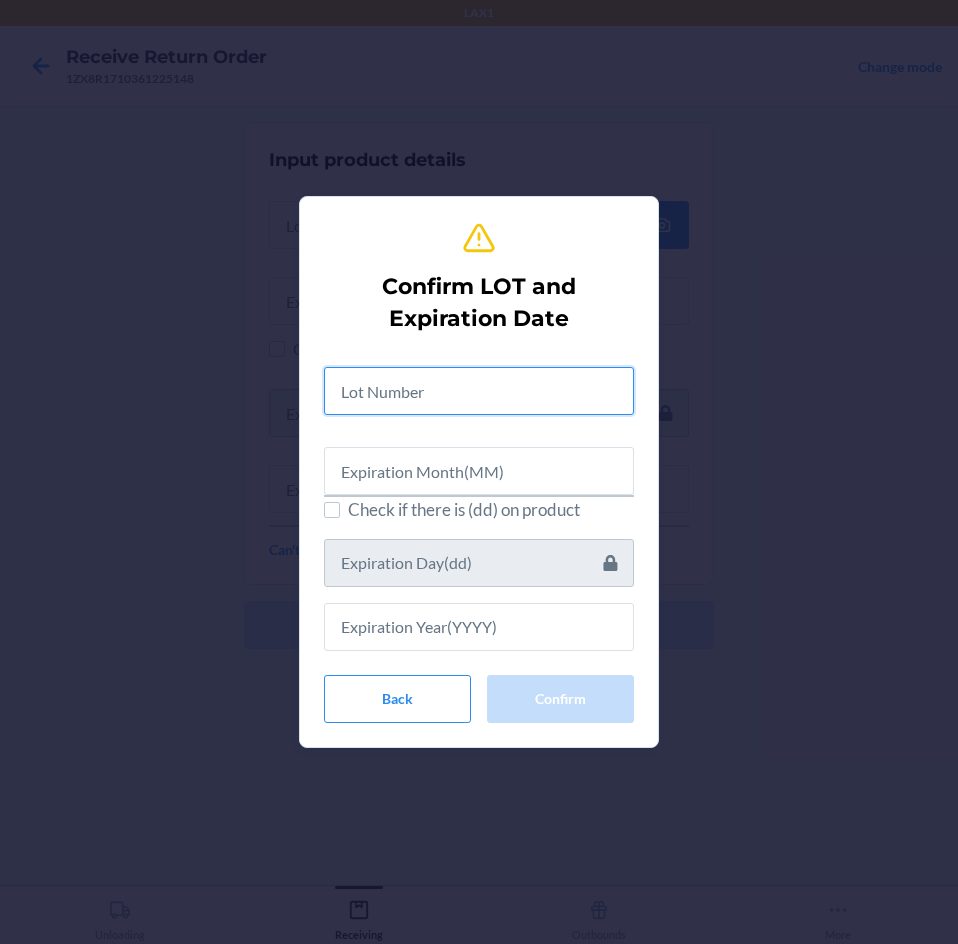 click at bounding box center (479, 391) 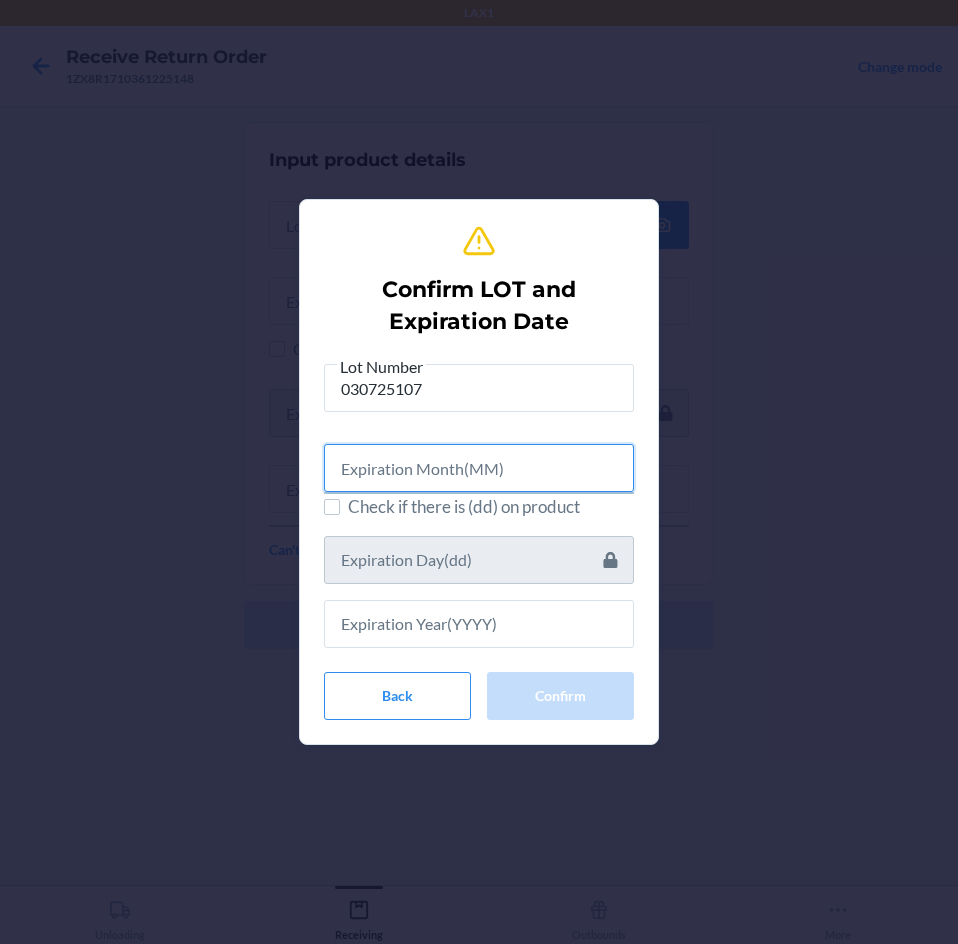 click at bounding box center [479, 468] 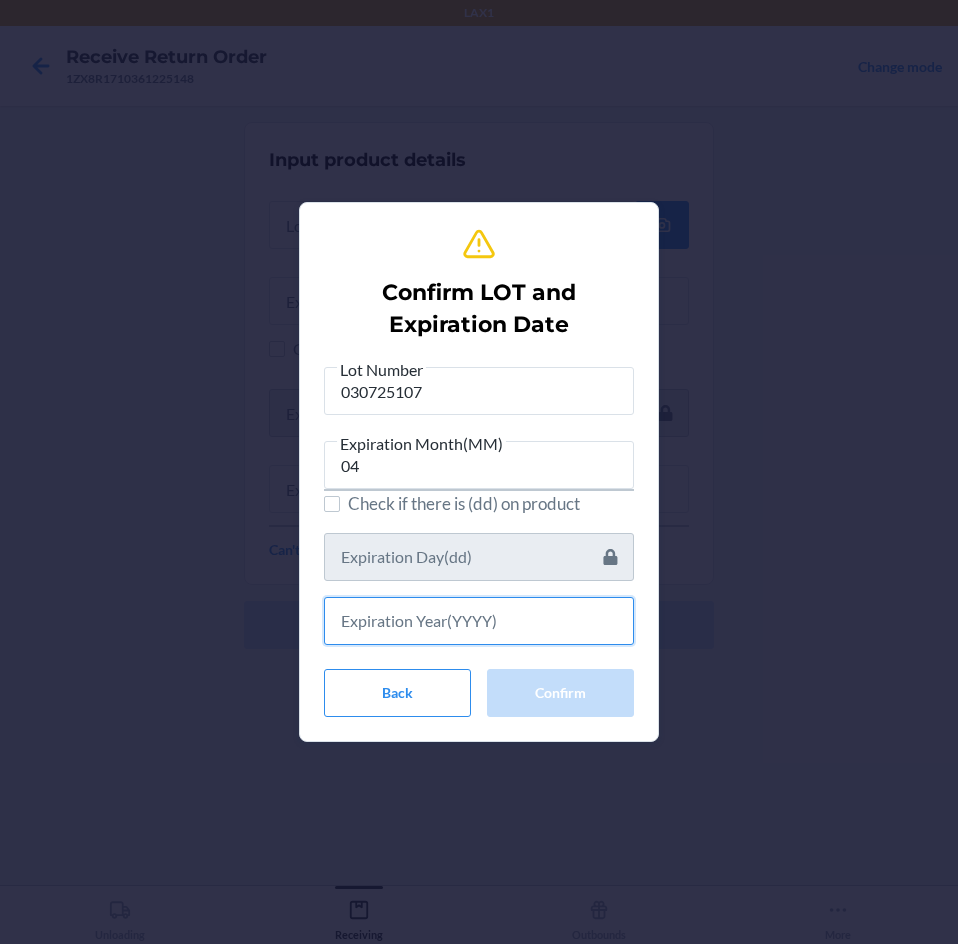 click at bounding box center [479, 621] 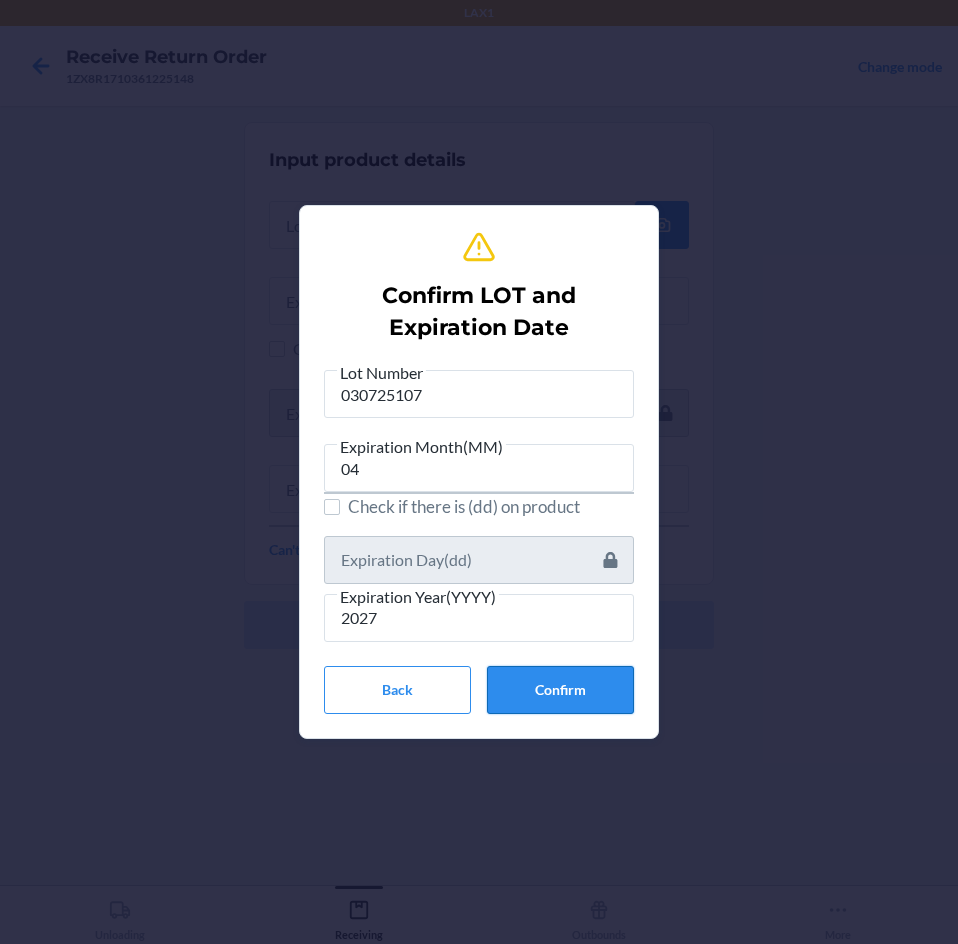 click on "Confirm" at bounding box center (560, 690) 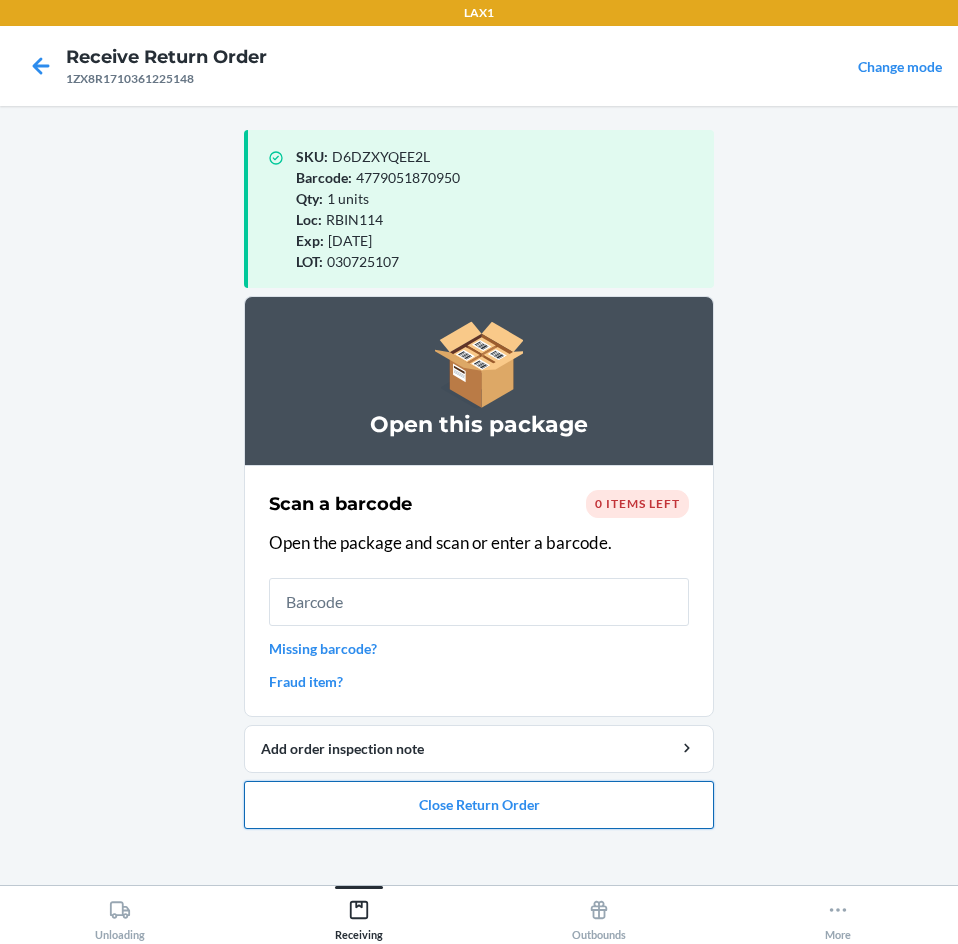 click on "Close Return Order" at bounding box center (479, 805) 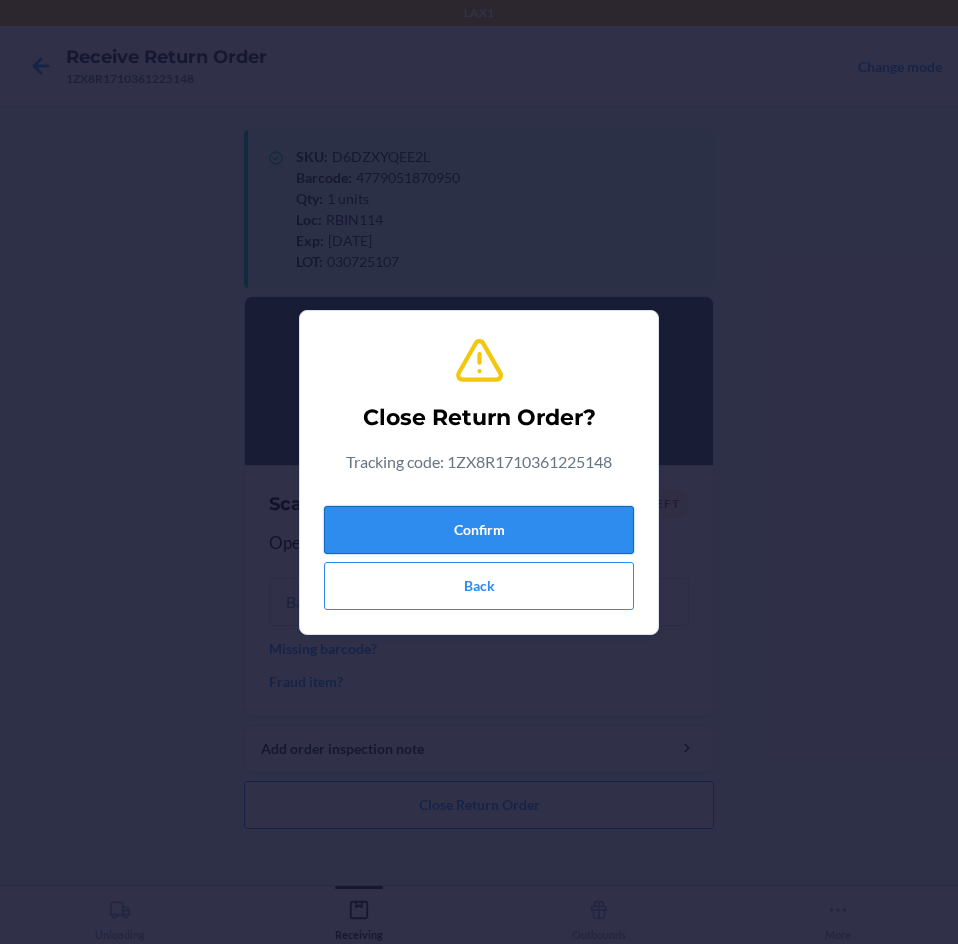 click on "Confirm" at bounding box center (479, 530) 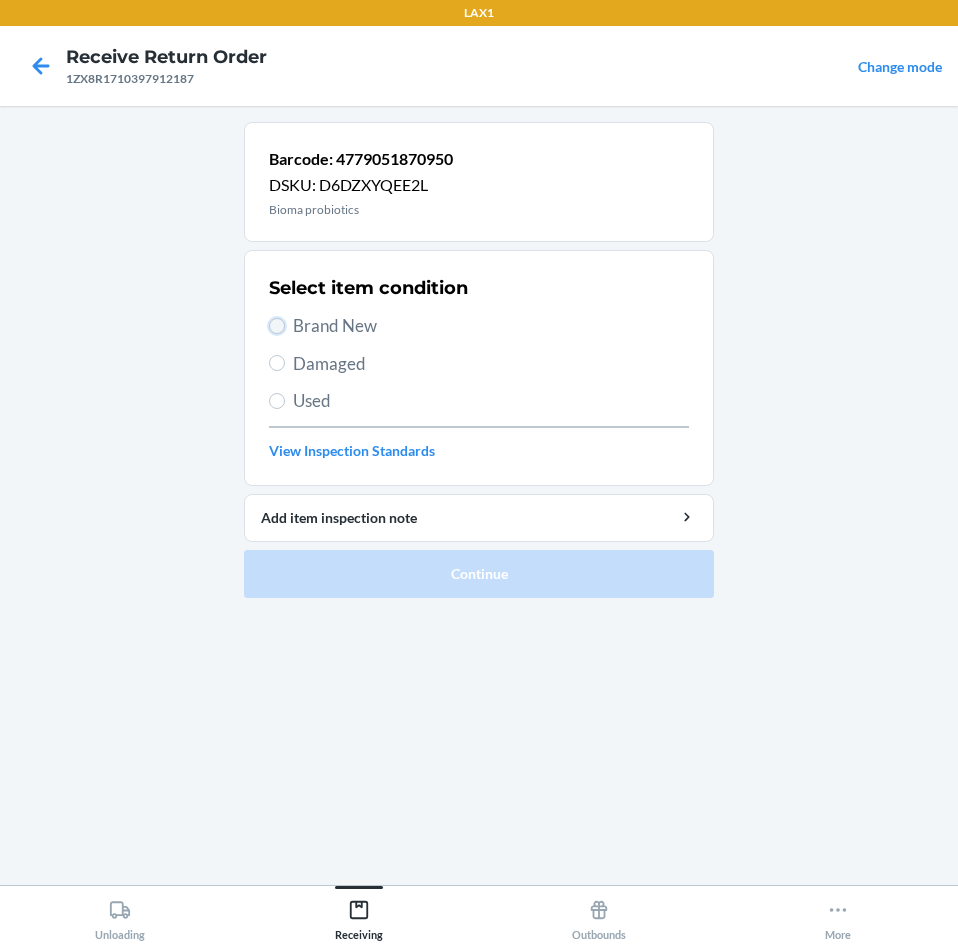 click on "Brand New" at bounding box center (277, 326) 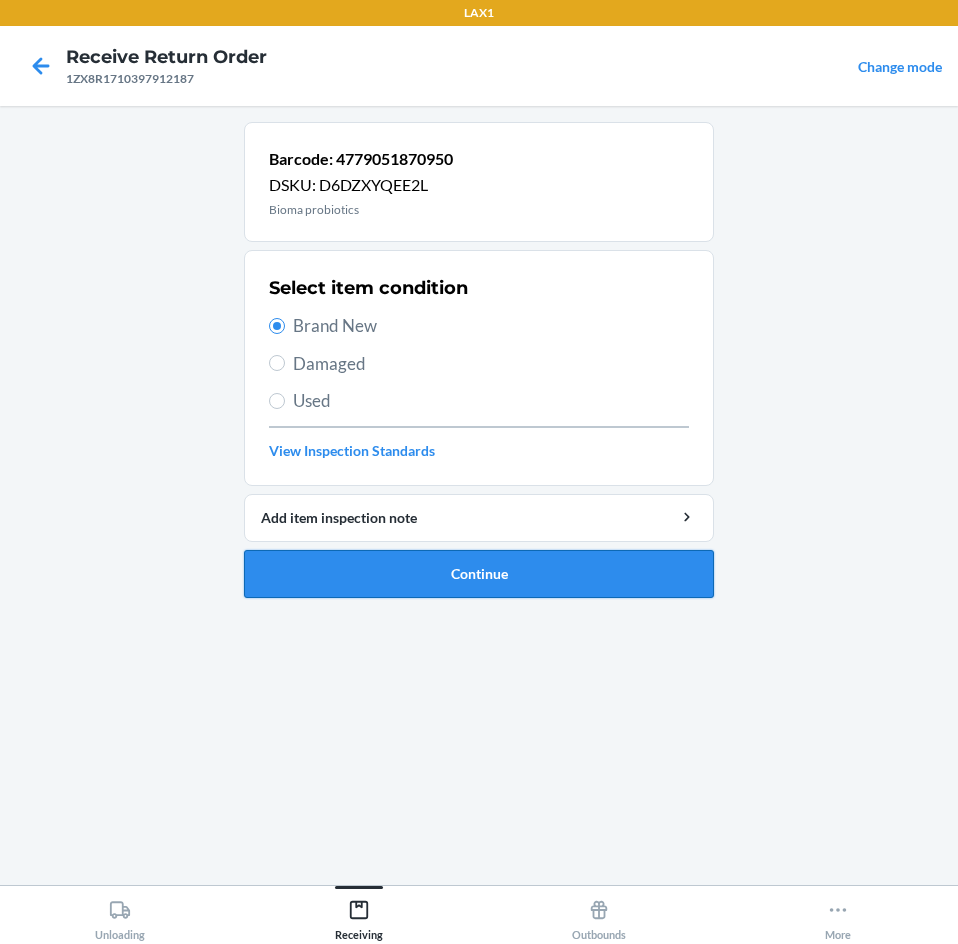 click on "Continue" at bounding box center [479, 574] 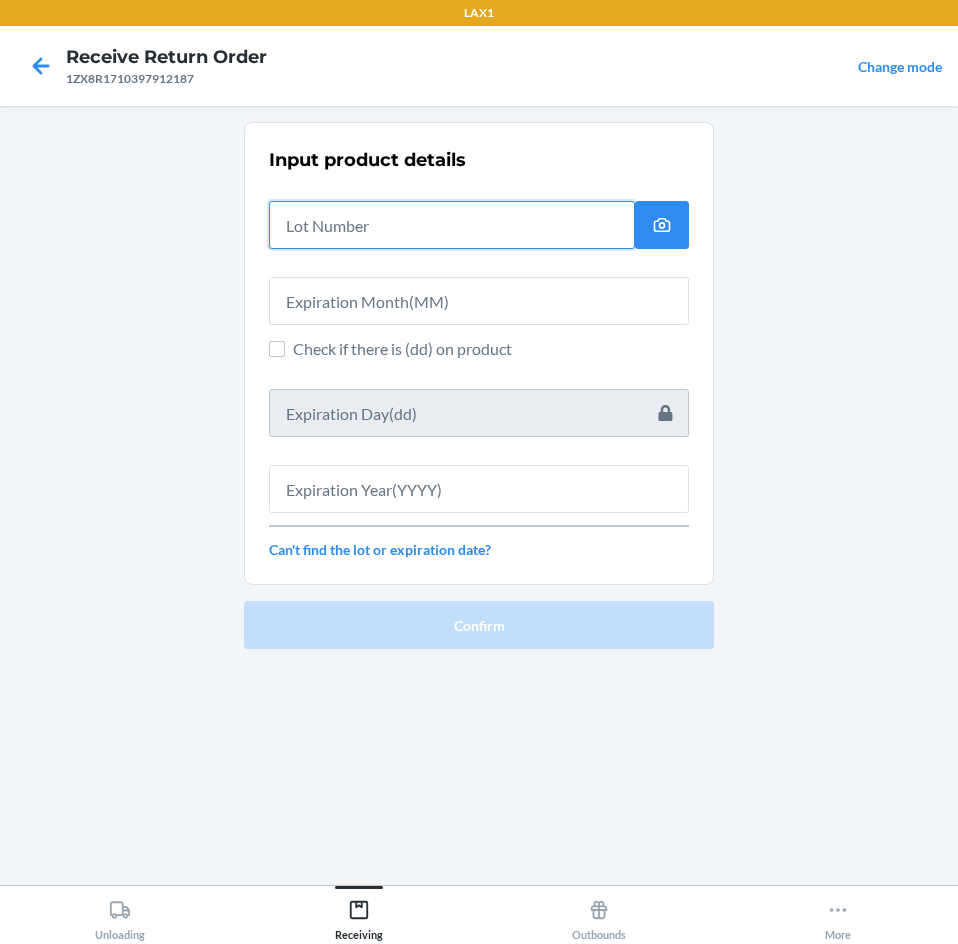 click at bounding box center [452, 225] 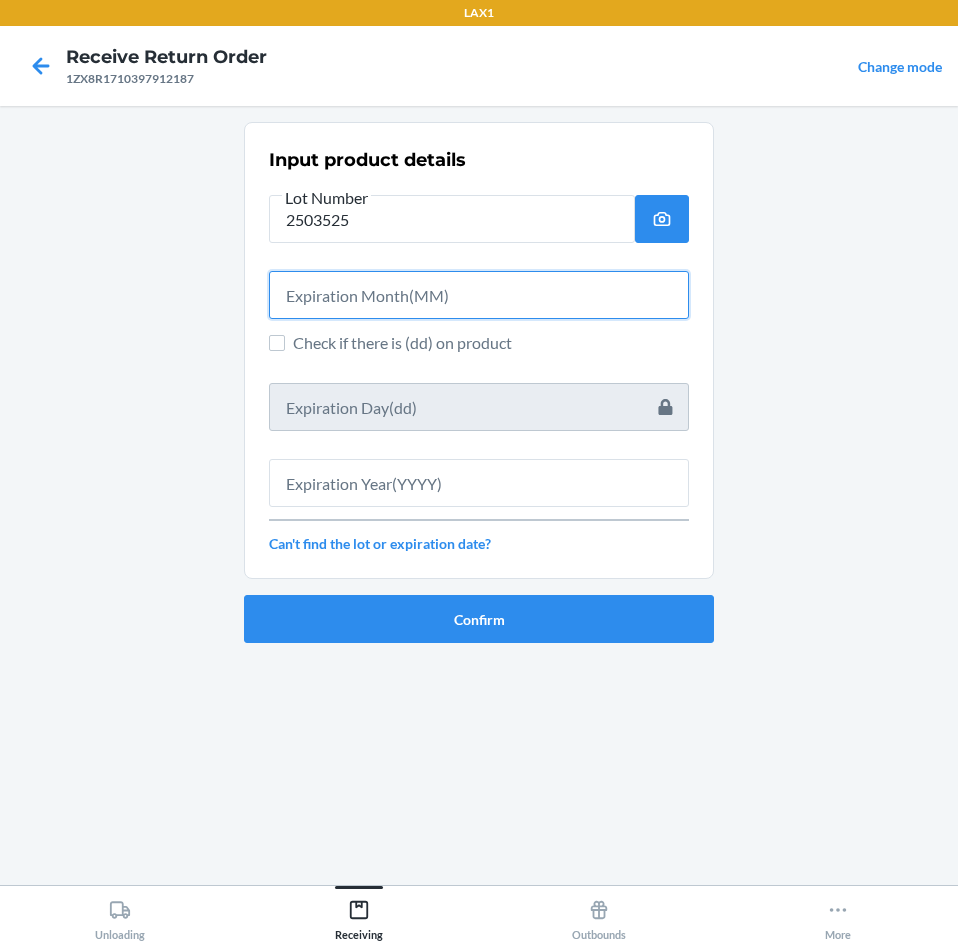 click at bounding box center (479, 295) 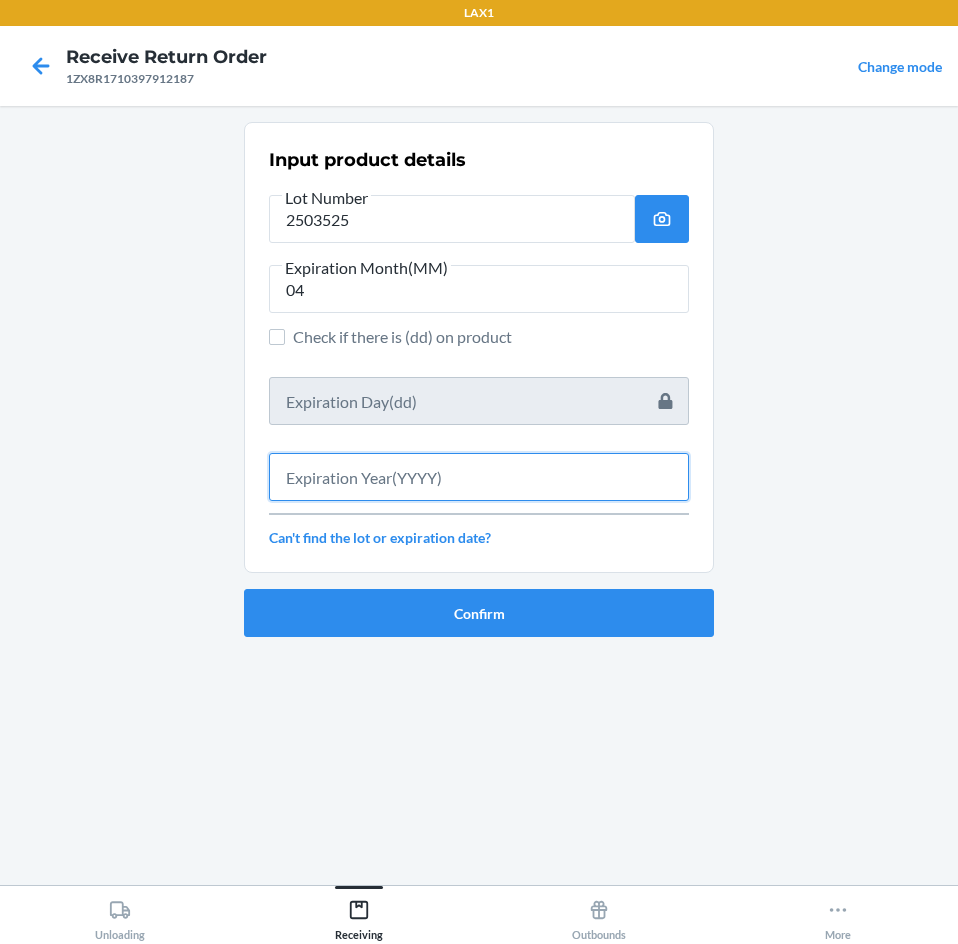 click at bounding box center [479, 477] 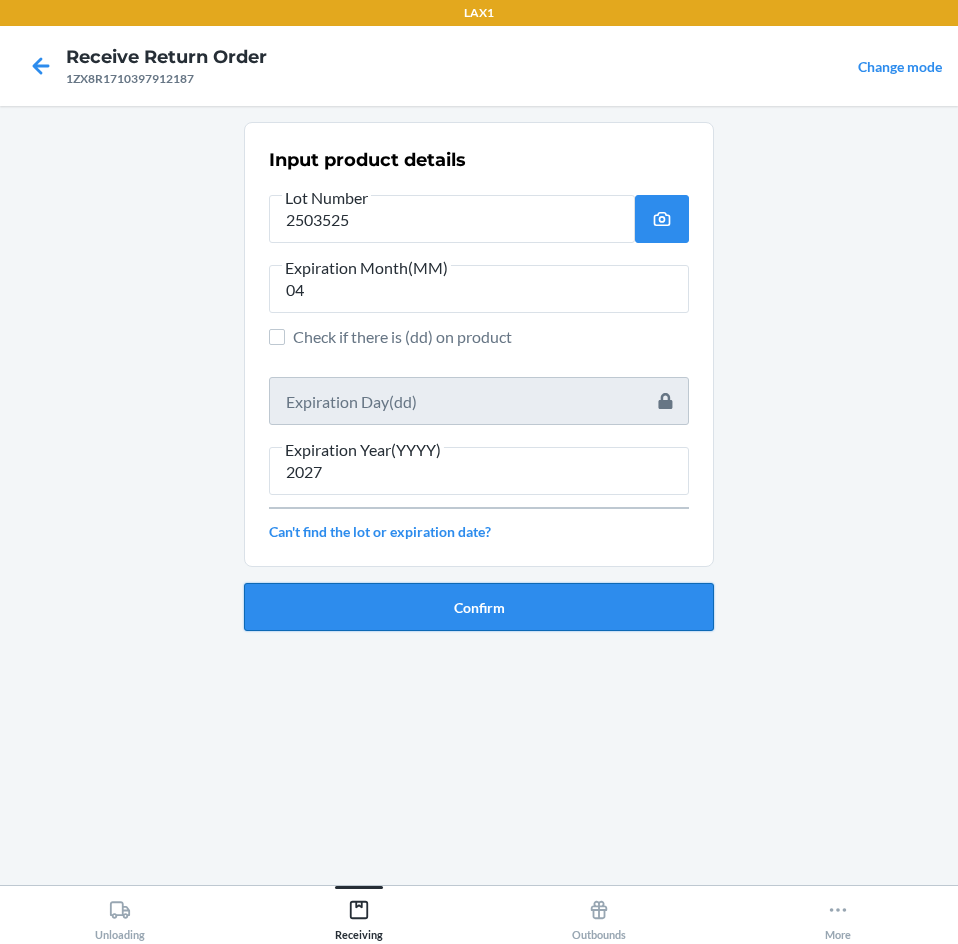 click on "Confirm" at bounding box center (479, 607) 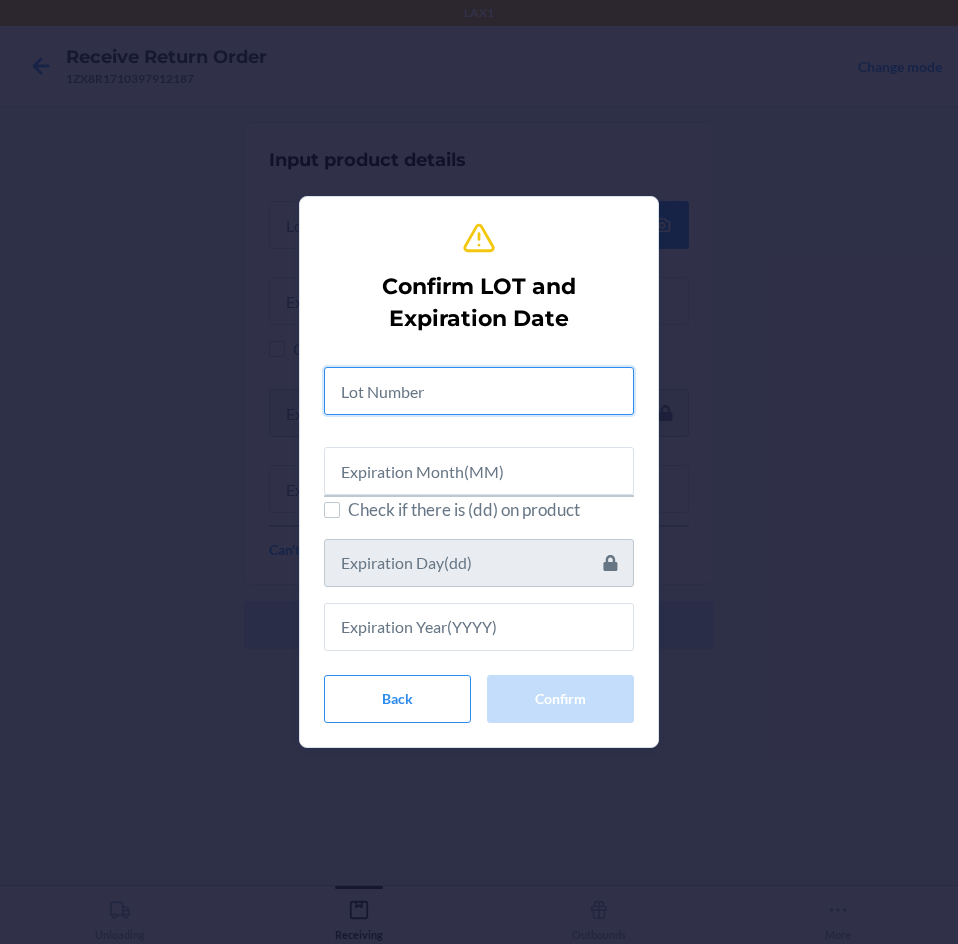 click at bounding box center [479, 391] 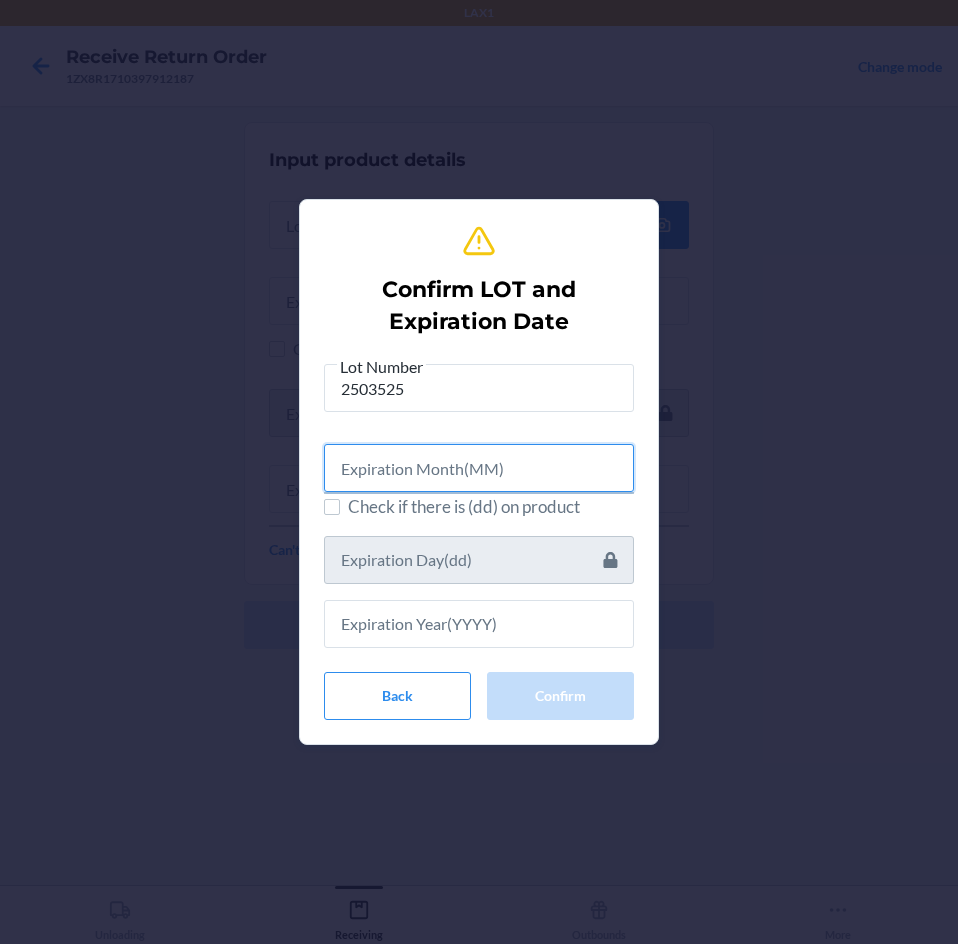 click at bounding box center [479, 468] 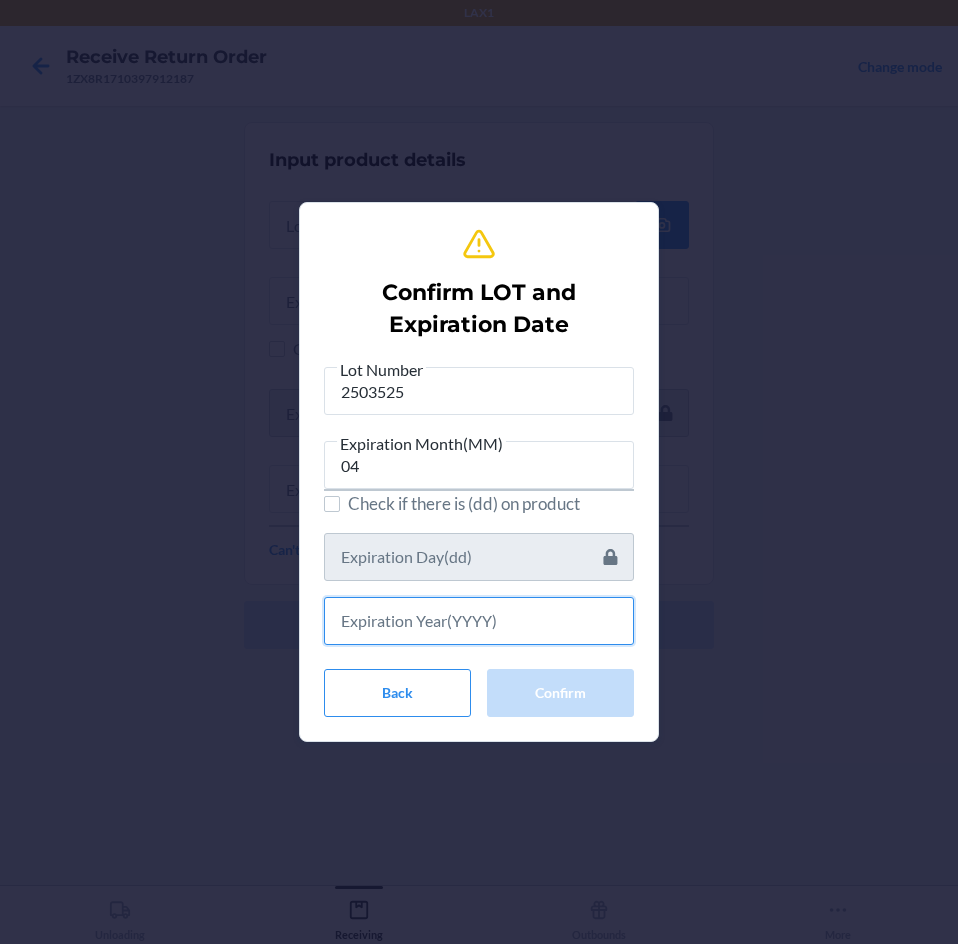 click at bounding box center [479, 621] 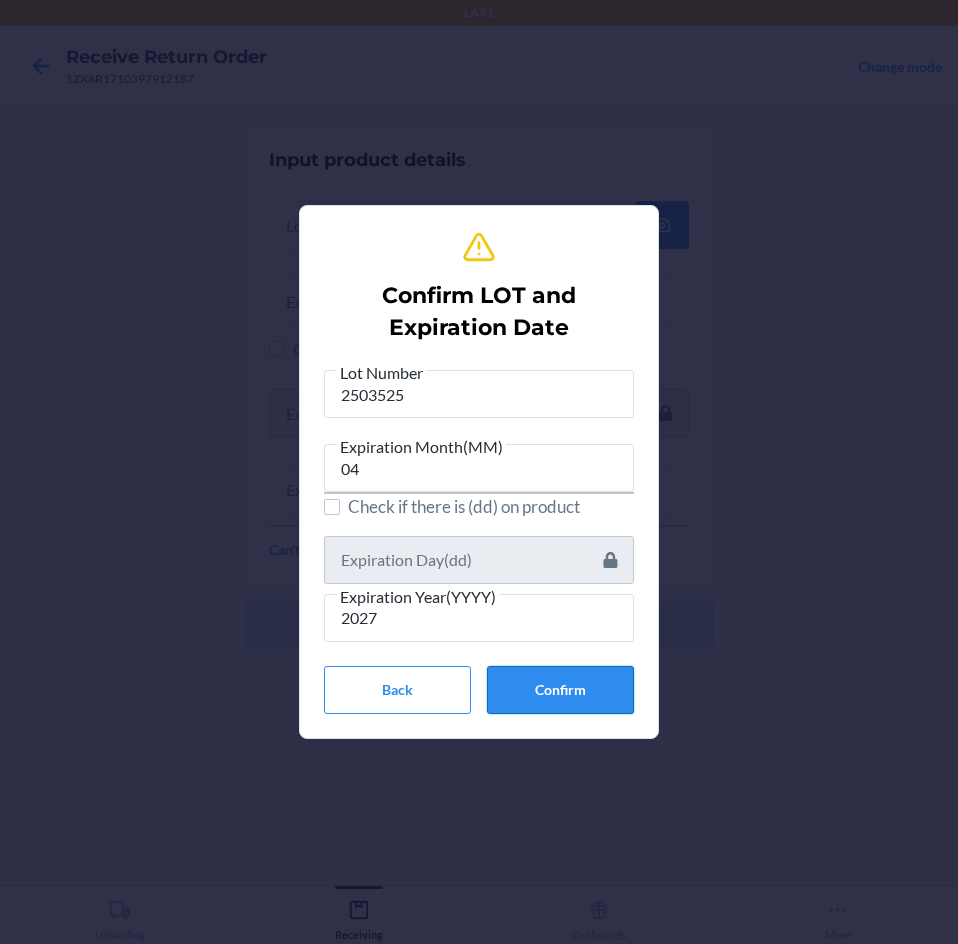 click on "Confirm" at bounding box center (560, 690) 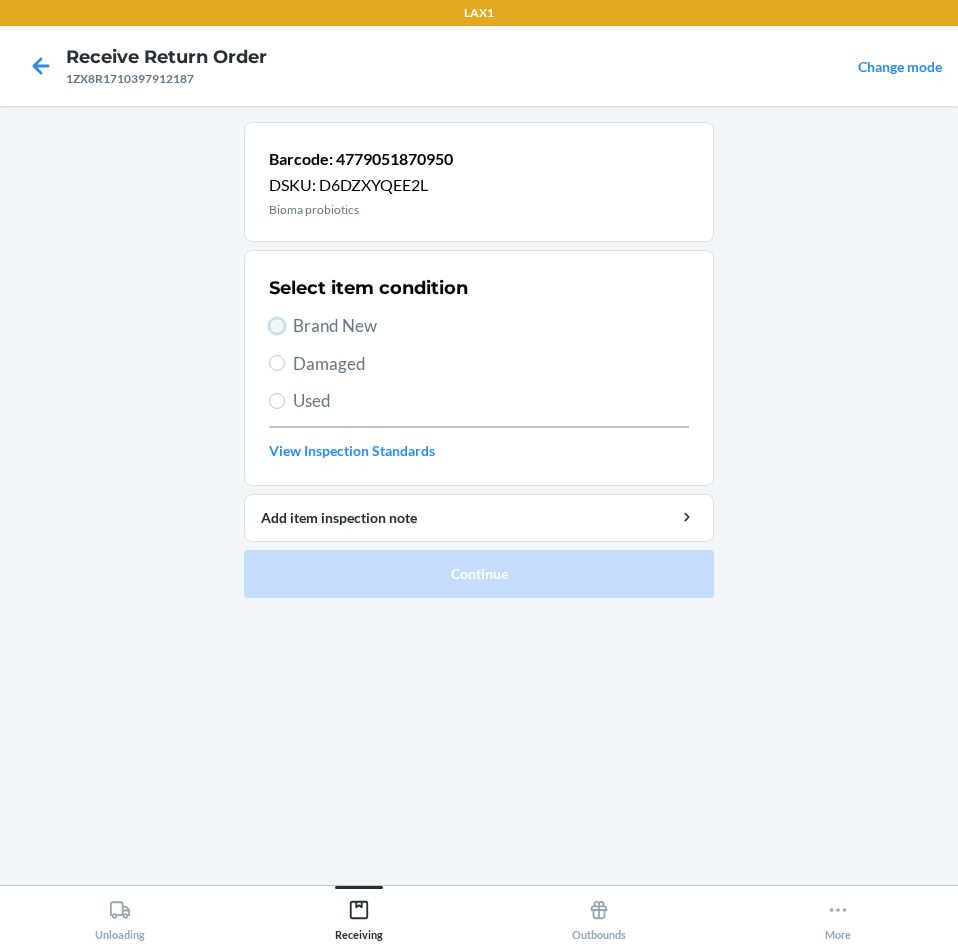 click on "Brand New" at bounding box center [277, 326] 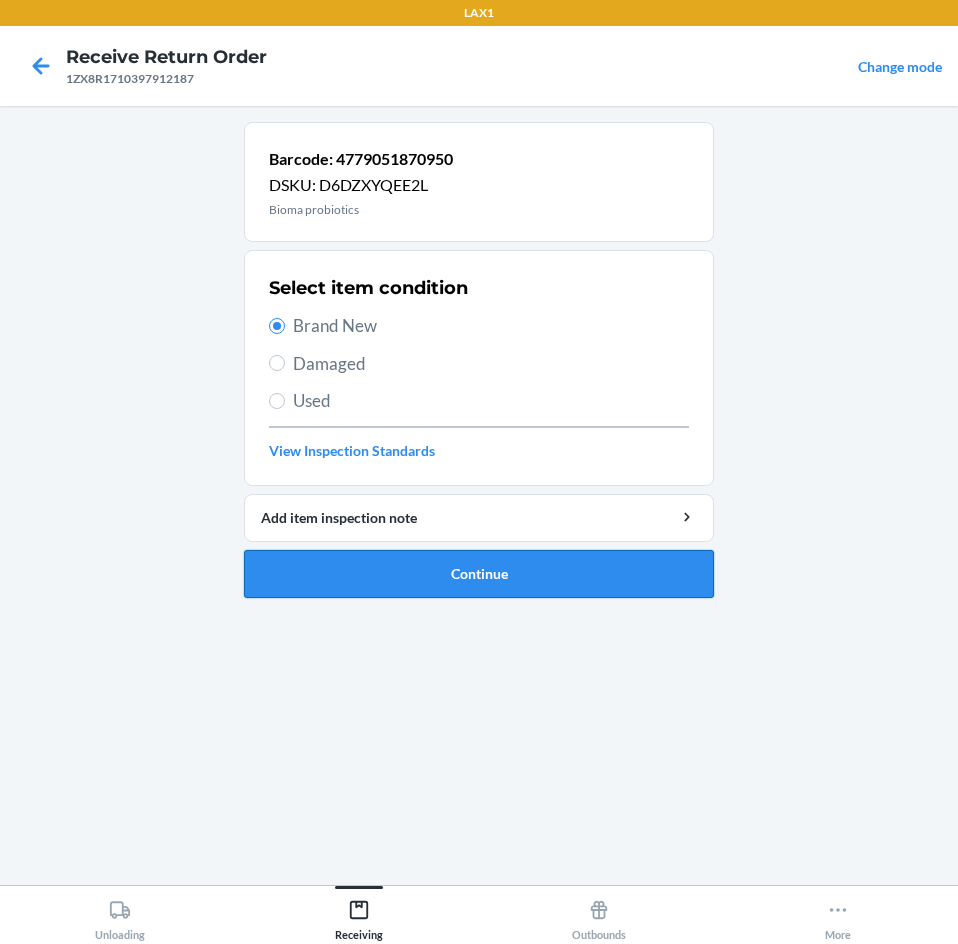 click on "Continue" at bounding box center [479, 574] 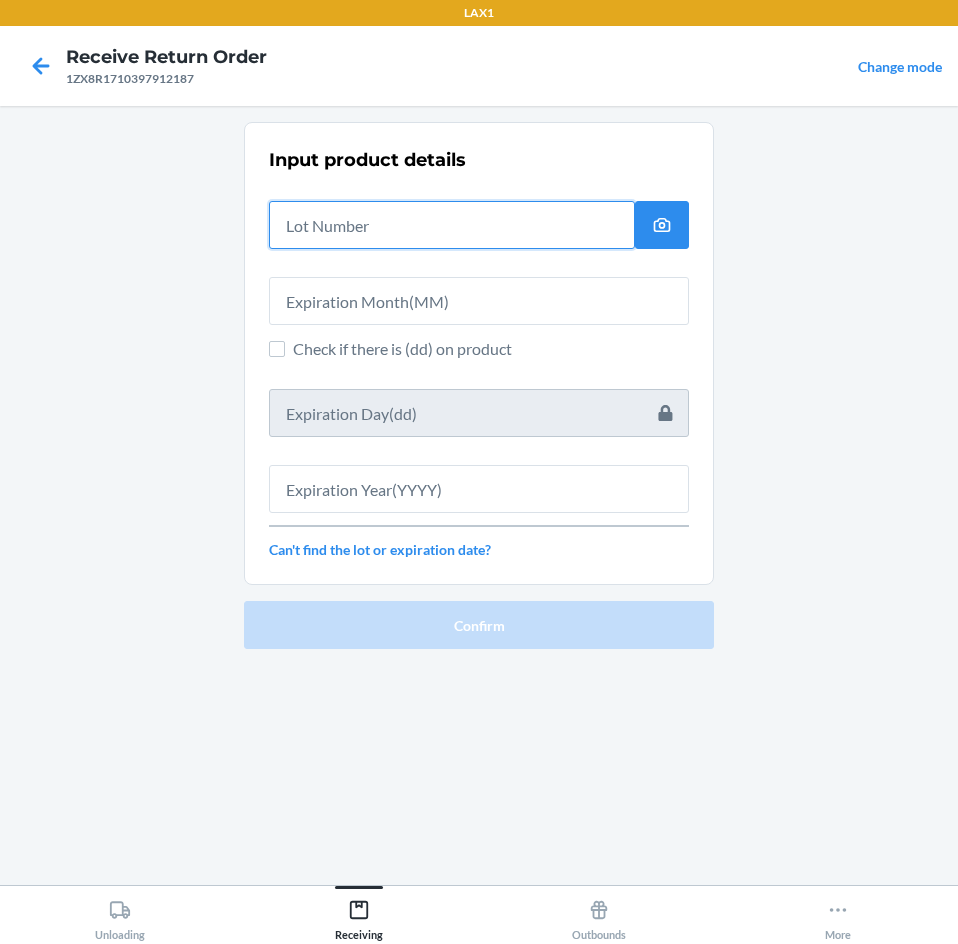 click at bounding box center (452, 225) 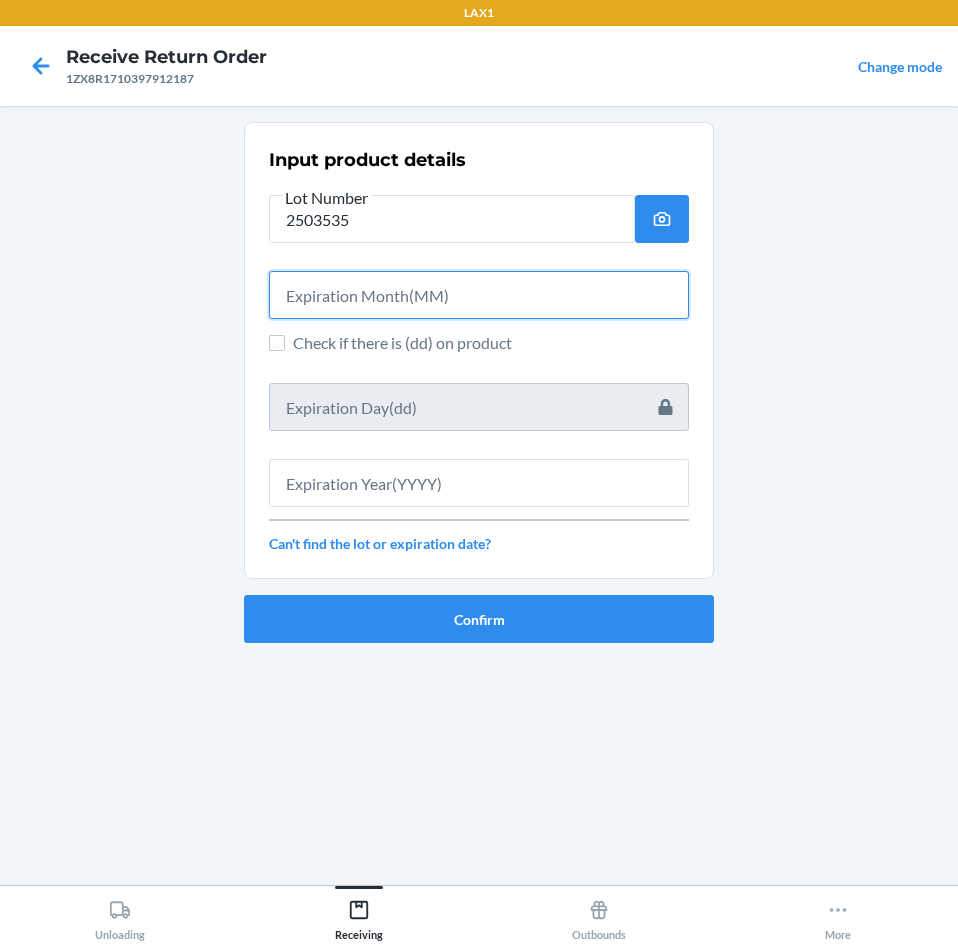 click at bounding box center (479, 295) 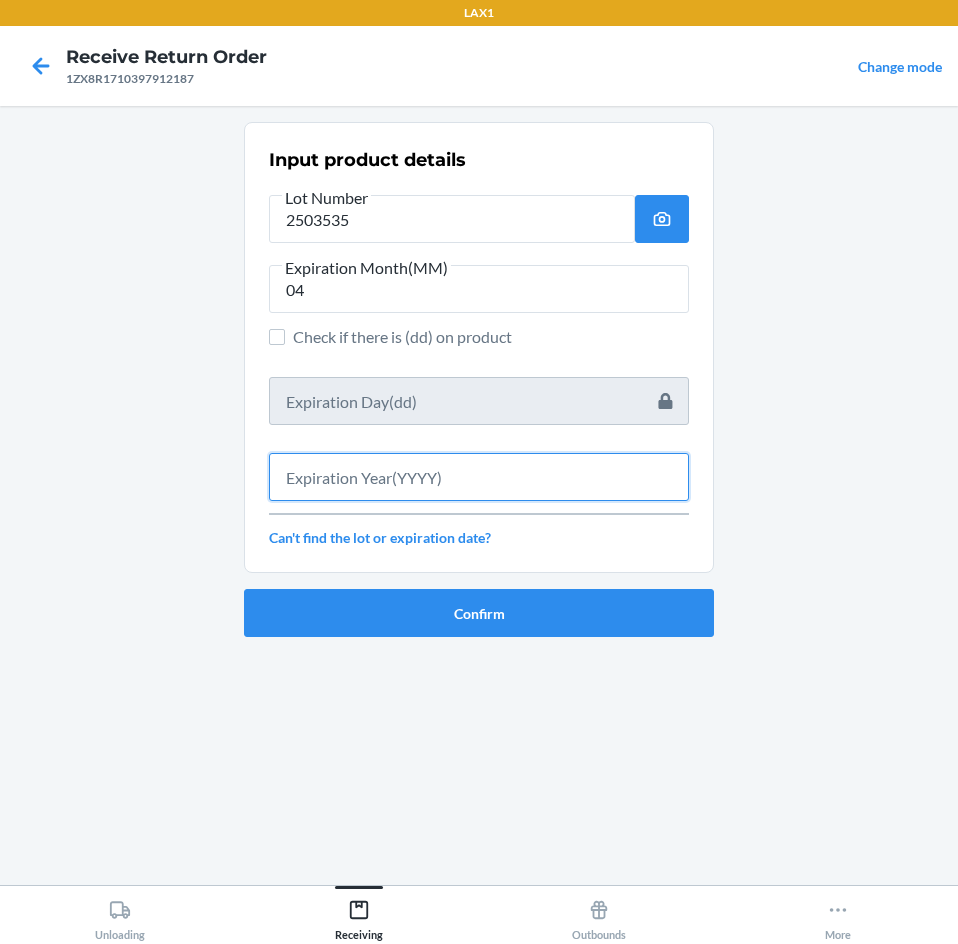 click at bounding box center [479, 477] 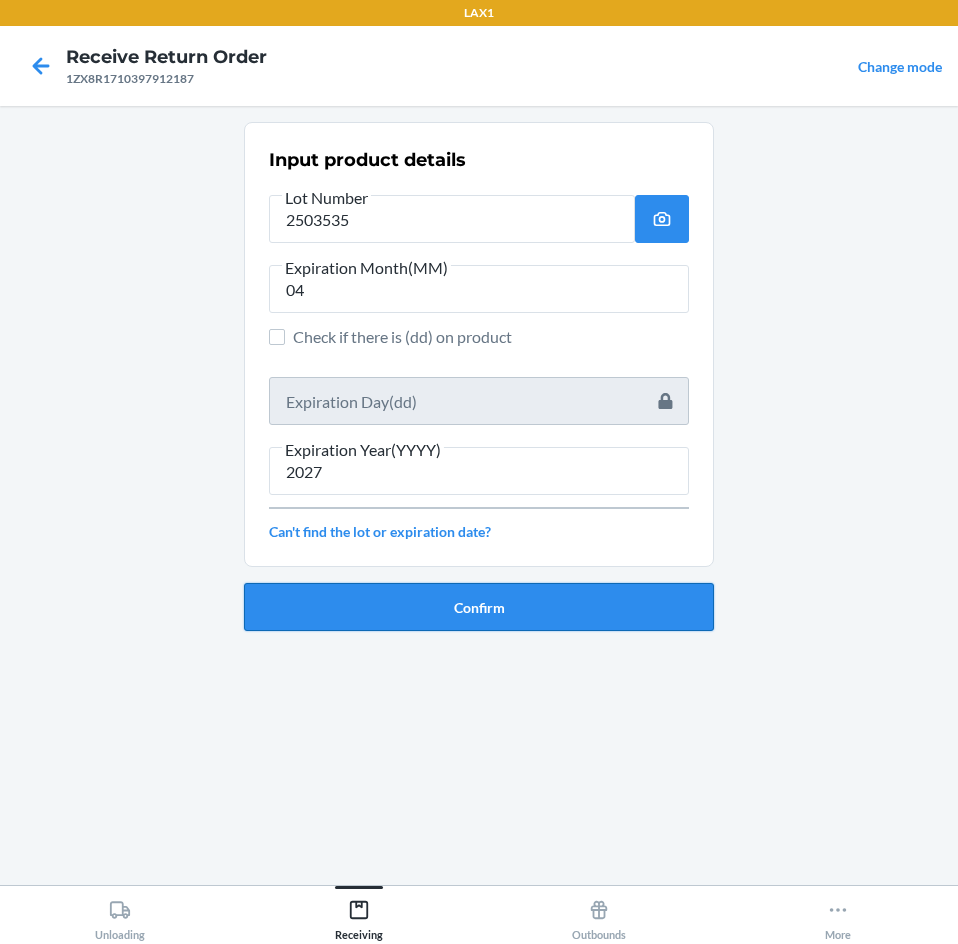 click on "Confirm" at bounding box center [479, 607] 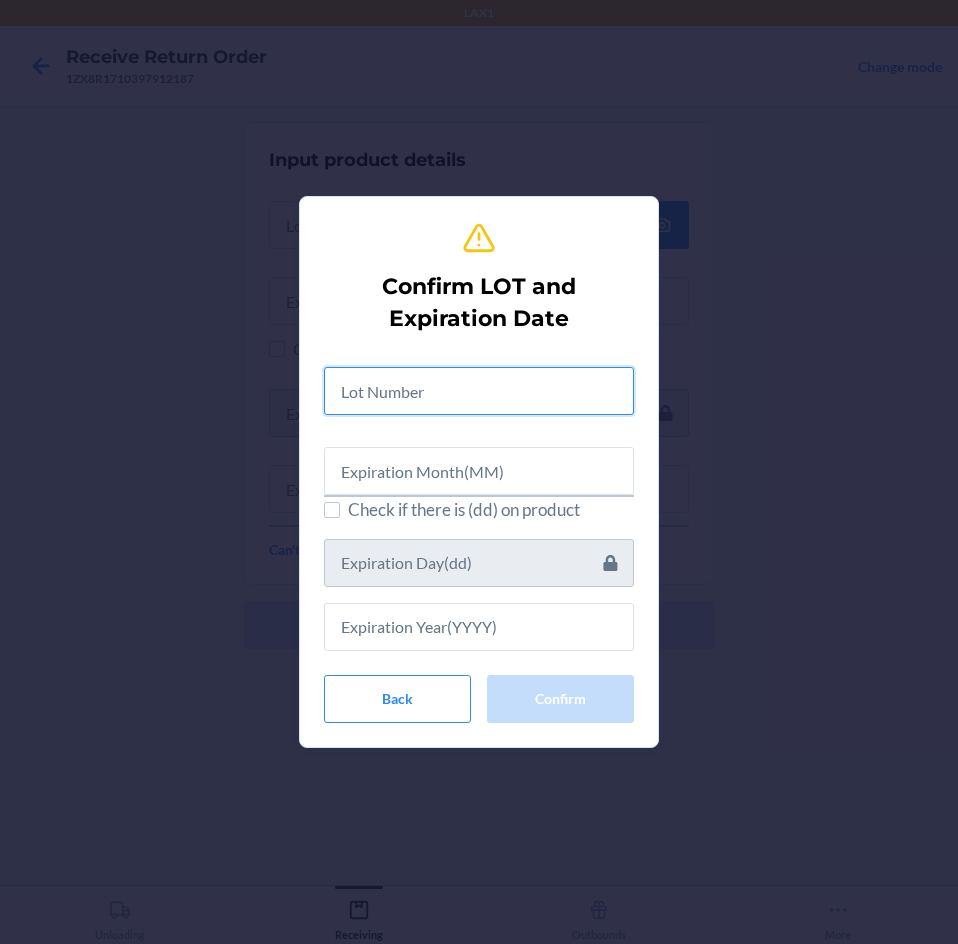 click at bounding box center [479, 391] 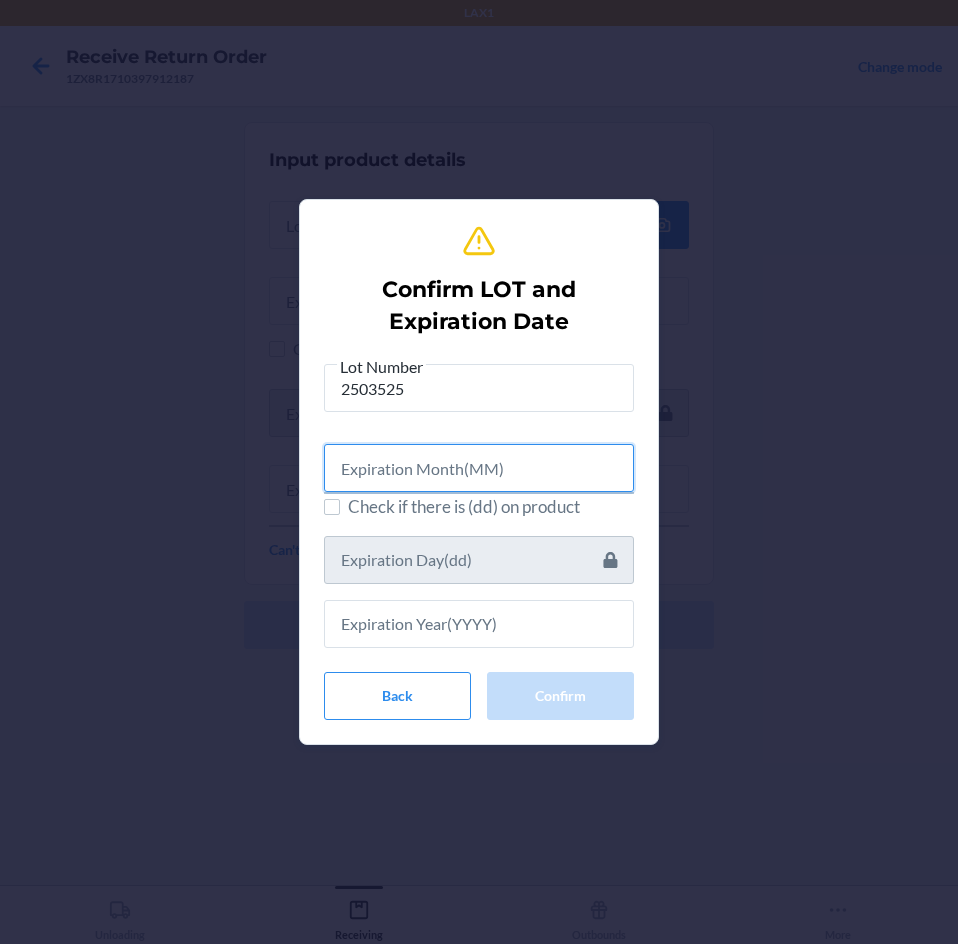 click at bounding box center (479, 468) 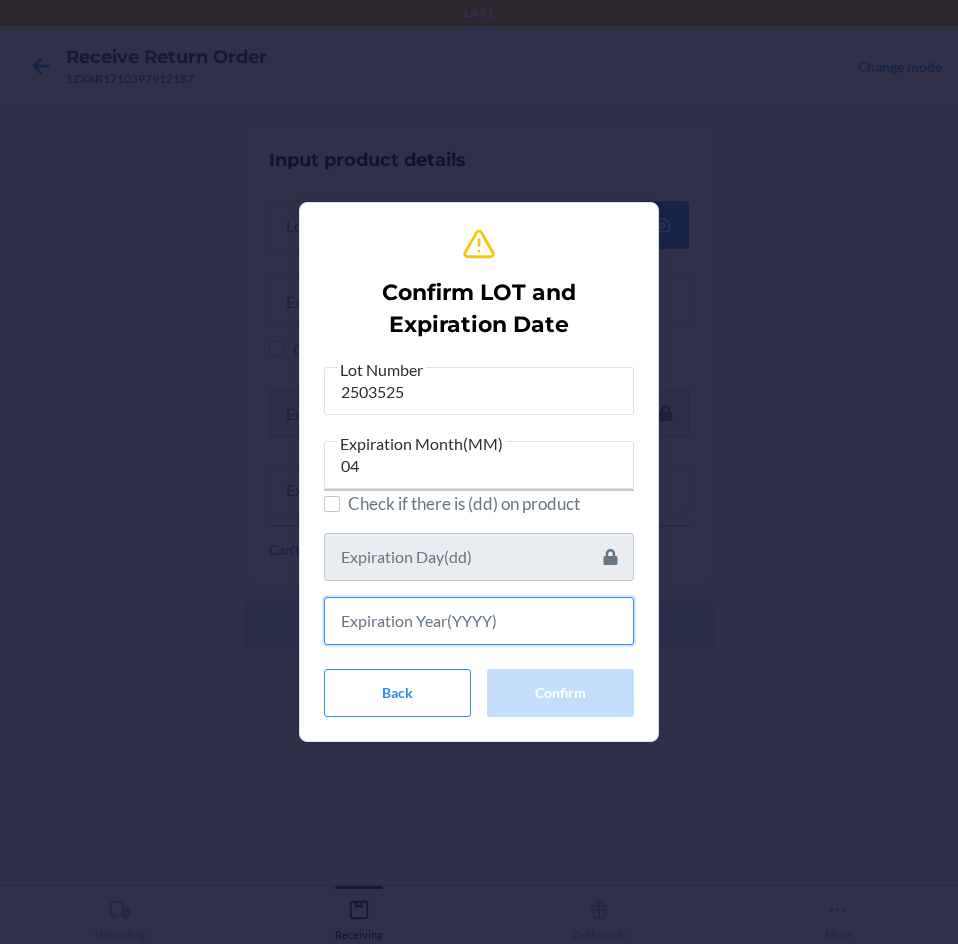 click at bounding box center [479, 621] 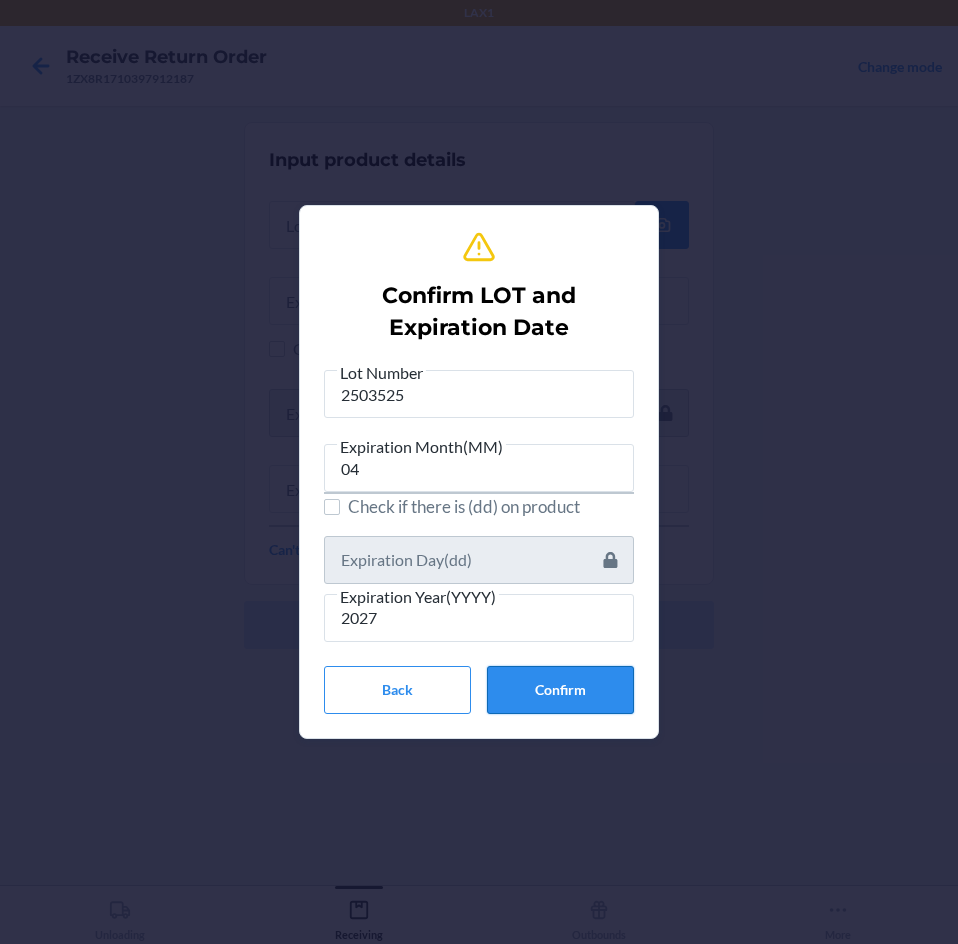 click on "Confirm" at bounding box center (560, 690) 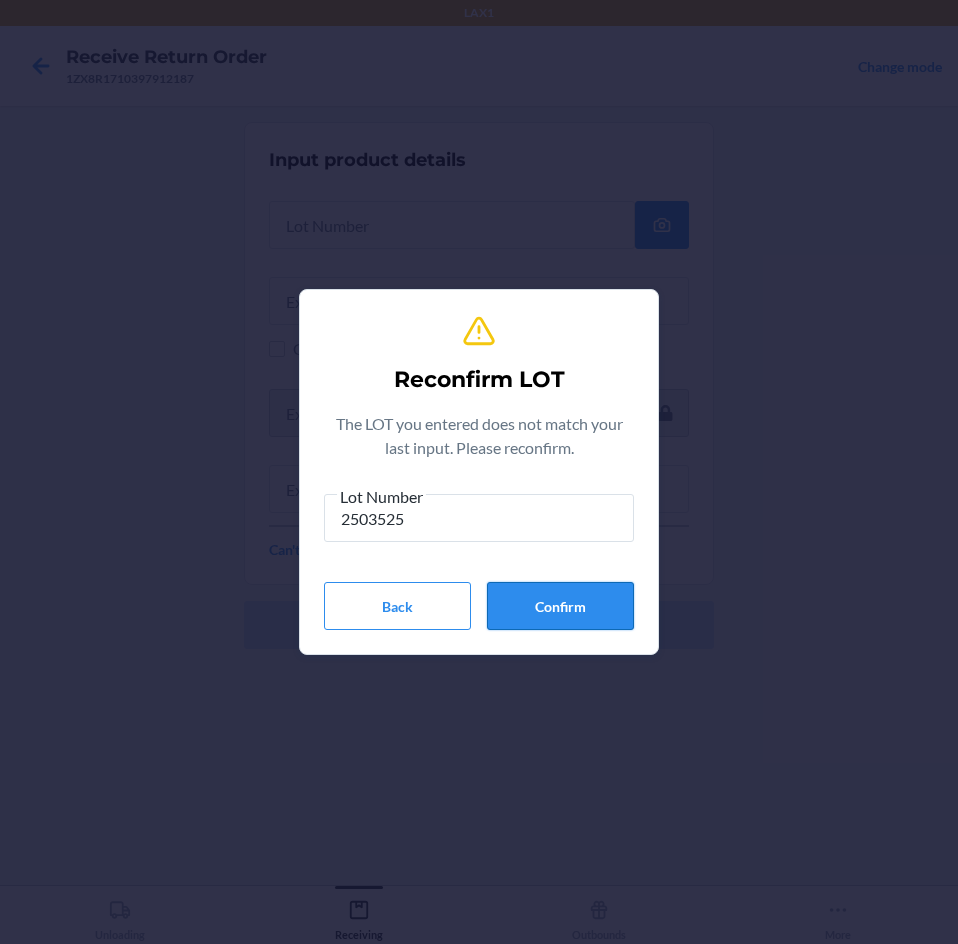 click on "Confirm" at bounding box center [560, 606] 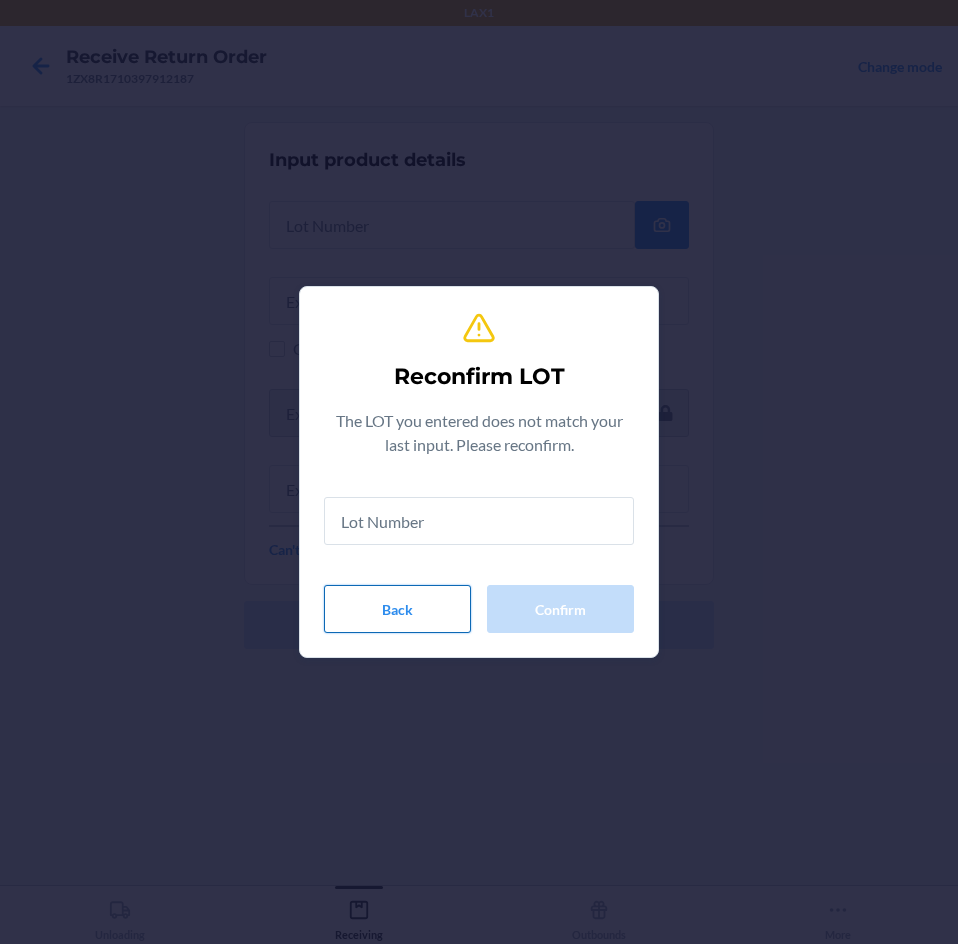 click on "Back" at bounding box center [397, 609] 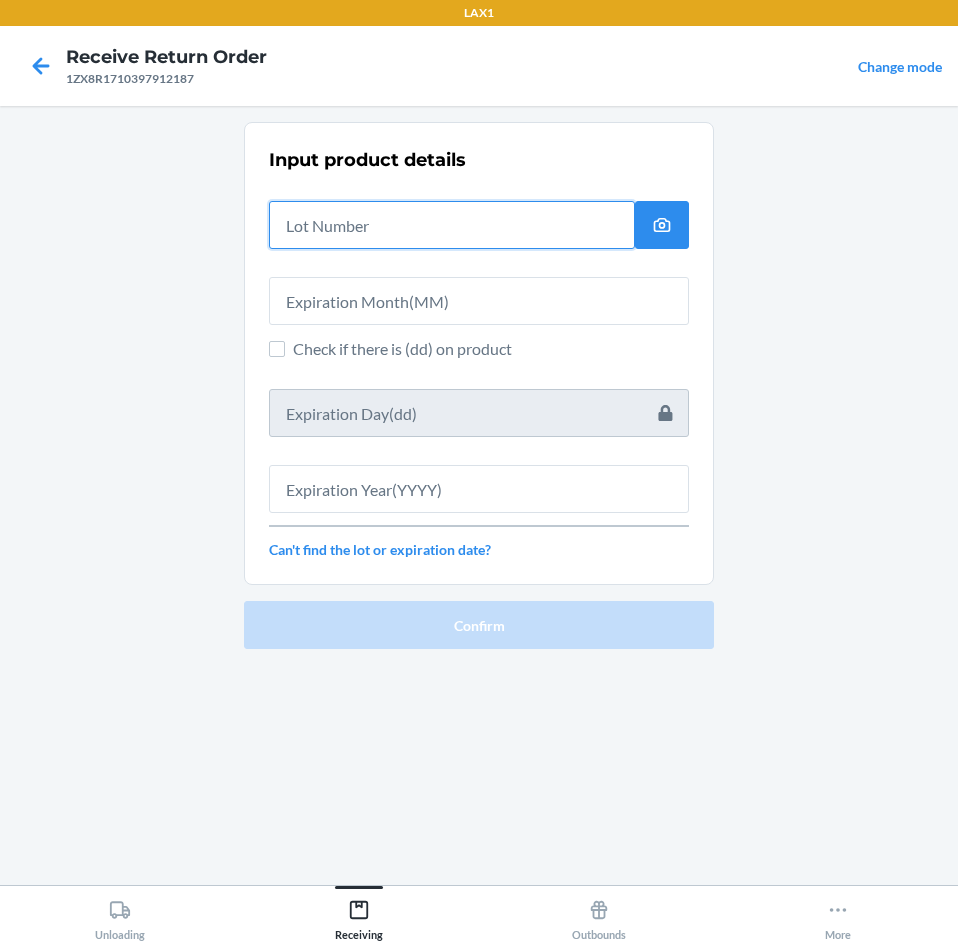 click at bounding box center [452, 225] 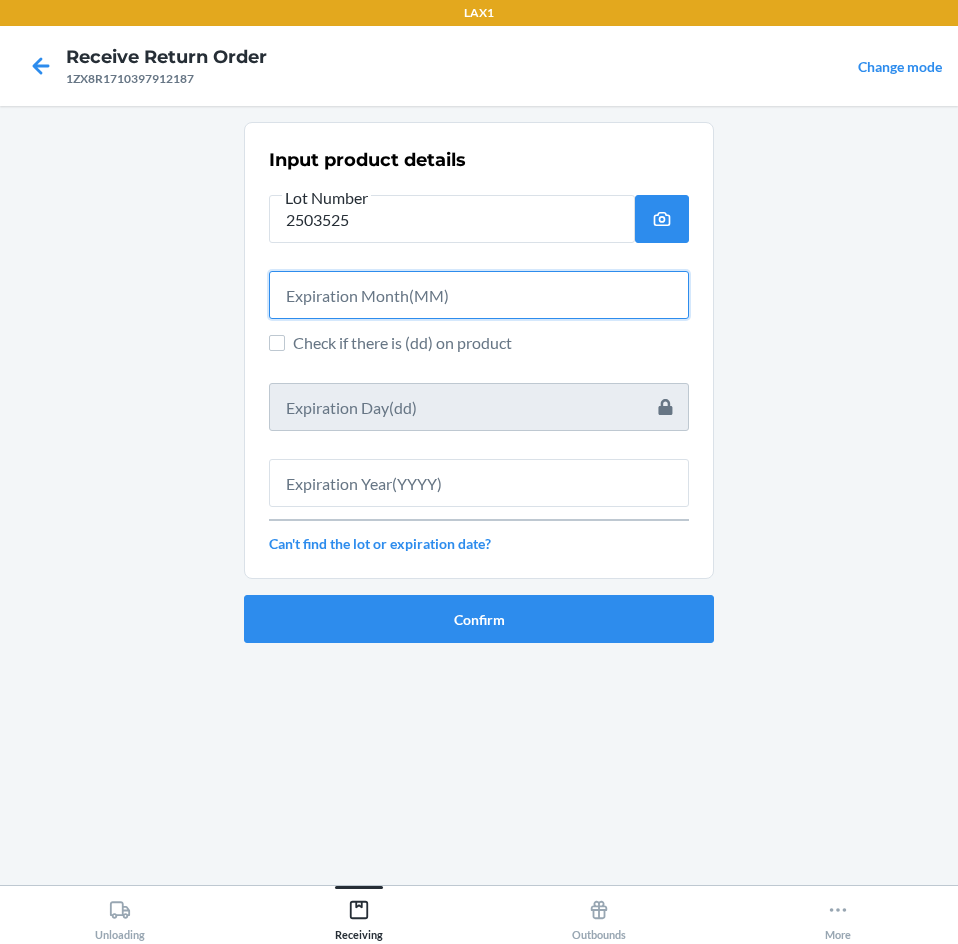 click at bounding box center (479, 295) 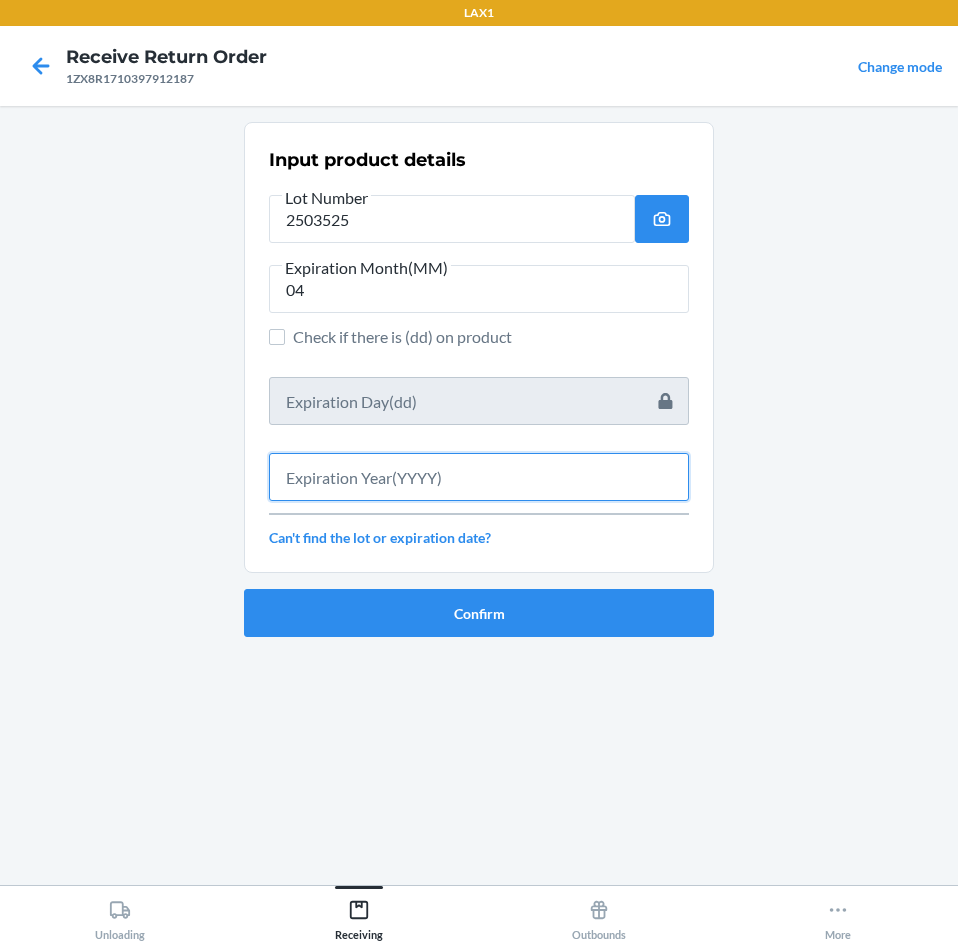 click at bounding box center [479, 477] 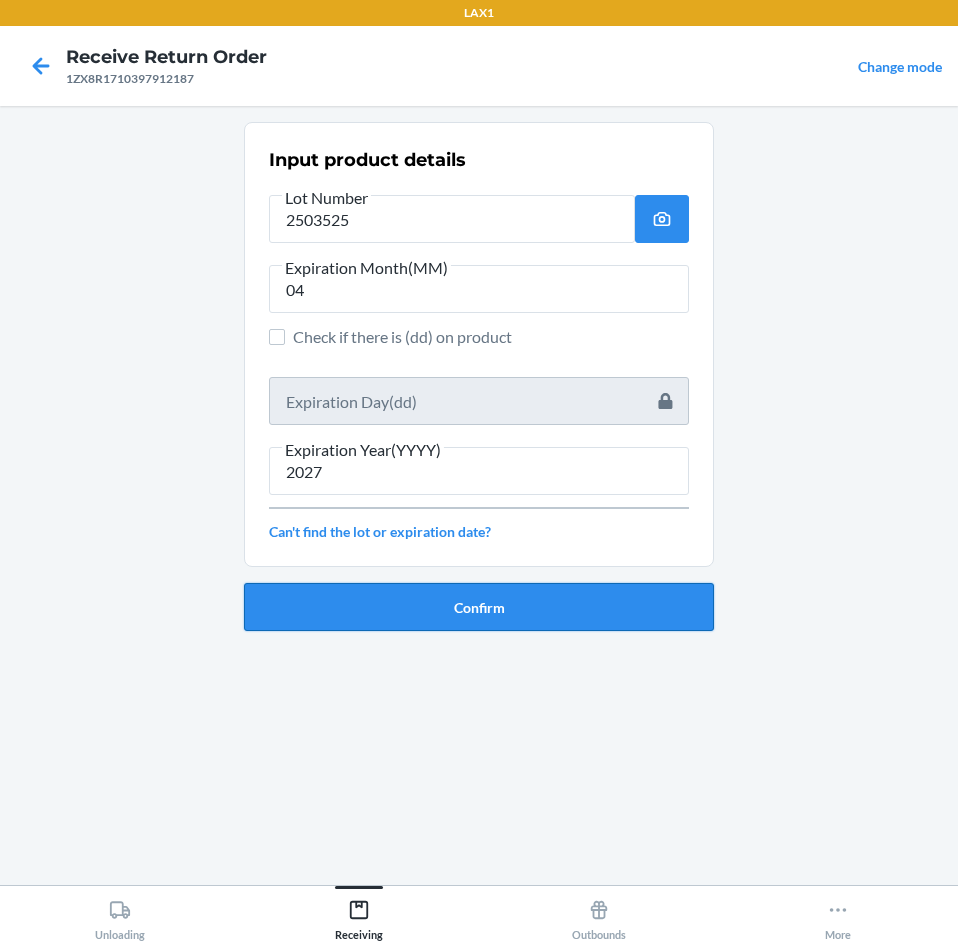 click on "Confirm" at bounding box center [479, 607] 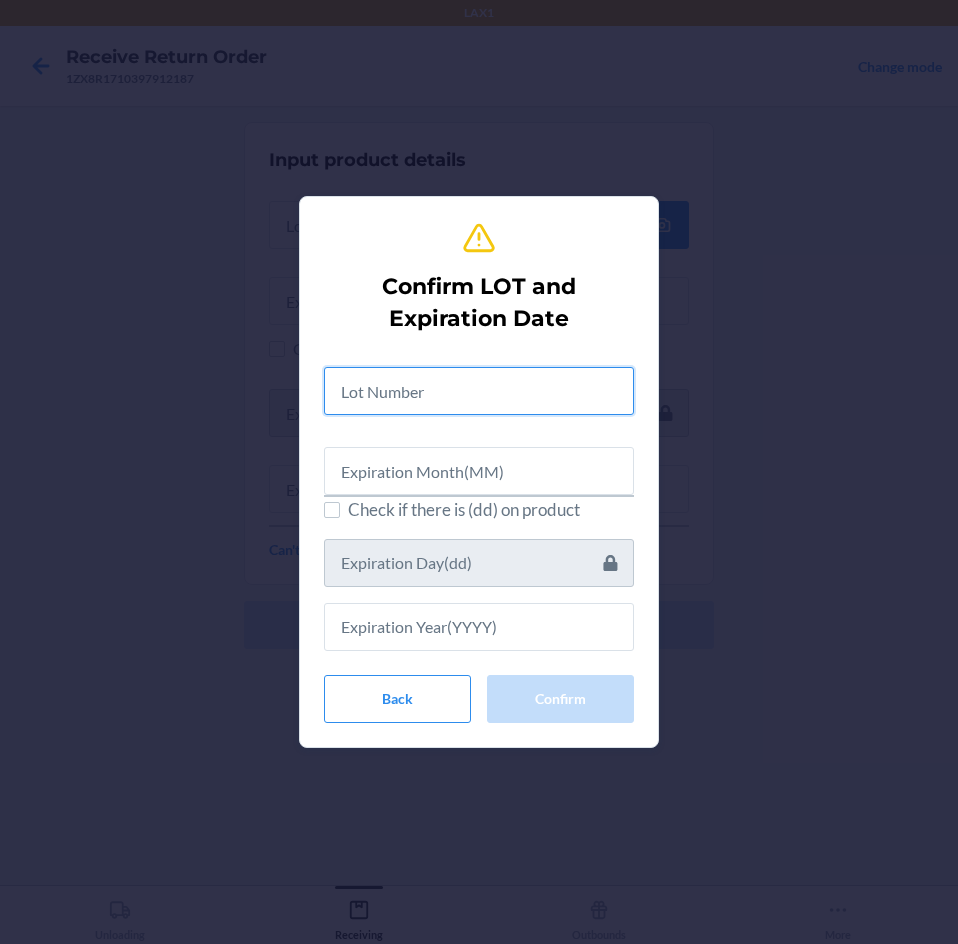 click at bounding box center [479, 391] 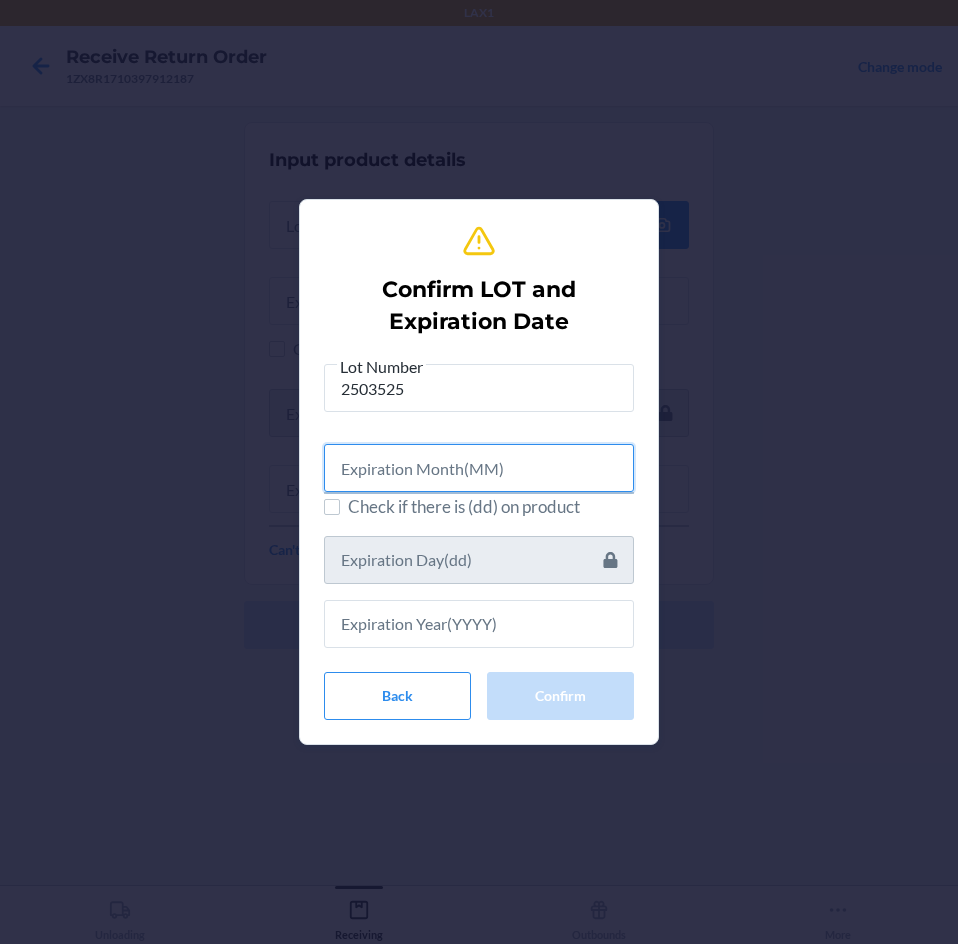 click at bounding box center (479, 468) 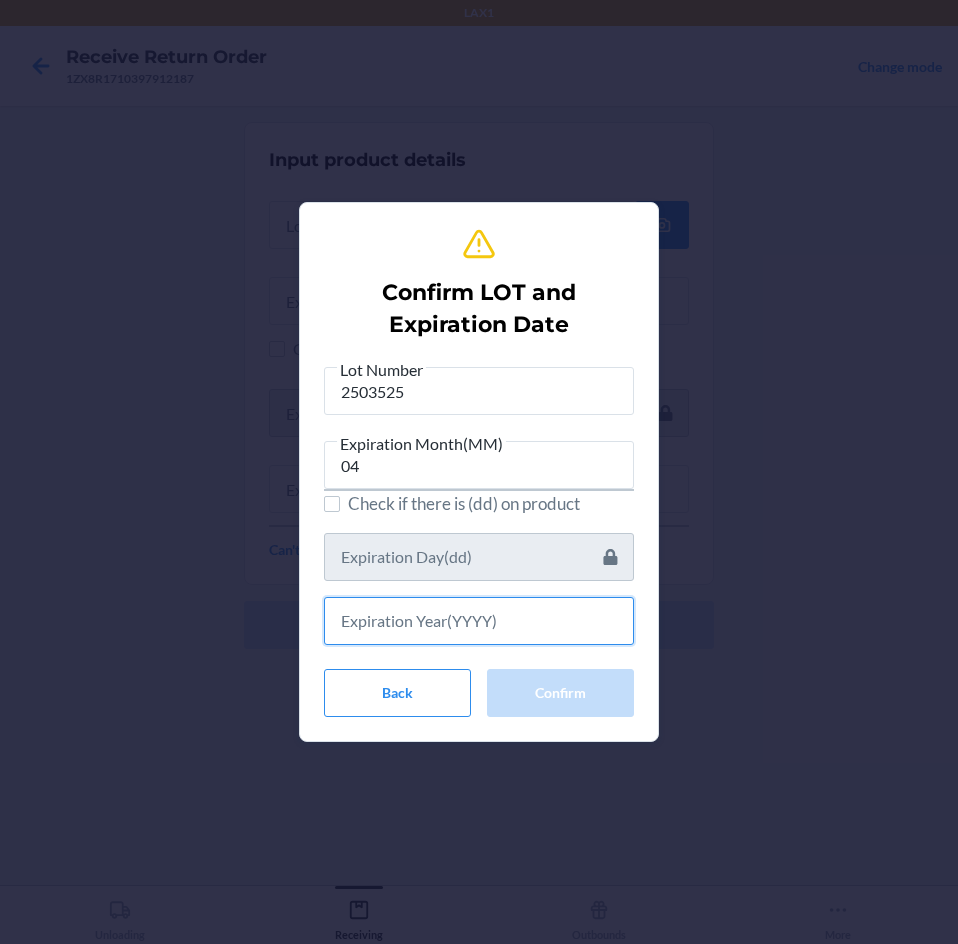 click at bounding box center [479, 621] 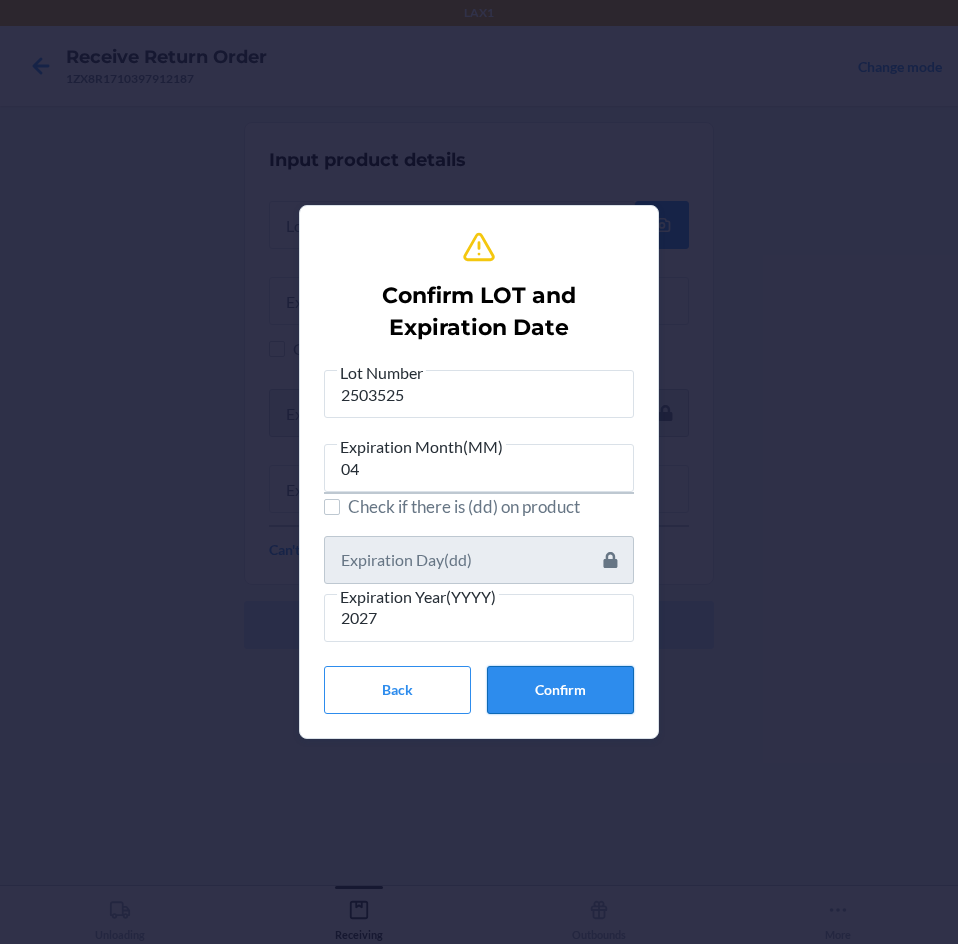 click on "Confirm" at bounding box center [560, 690] 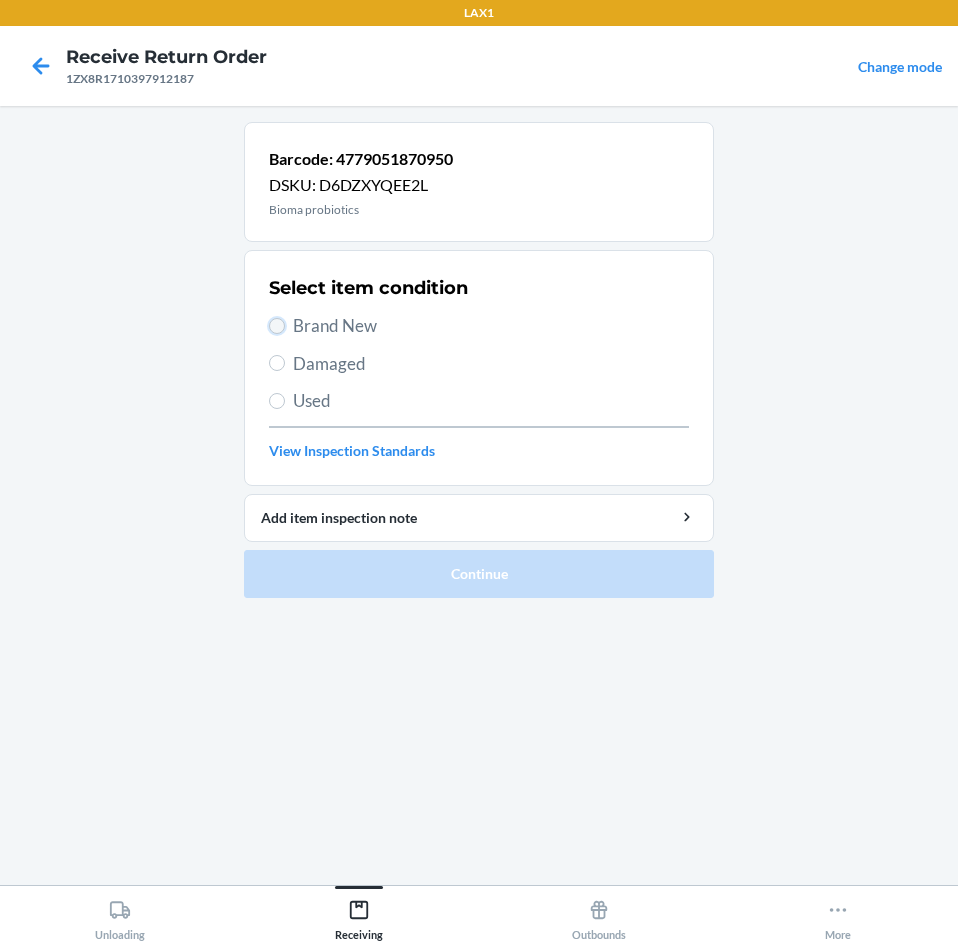 click on "Brand New" at bounding box center [277, 326] 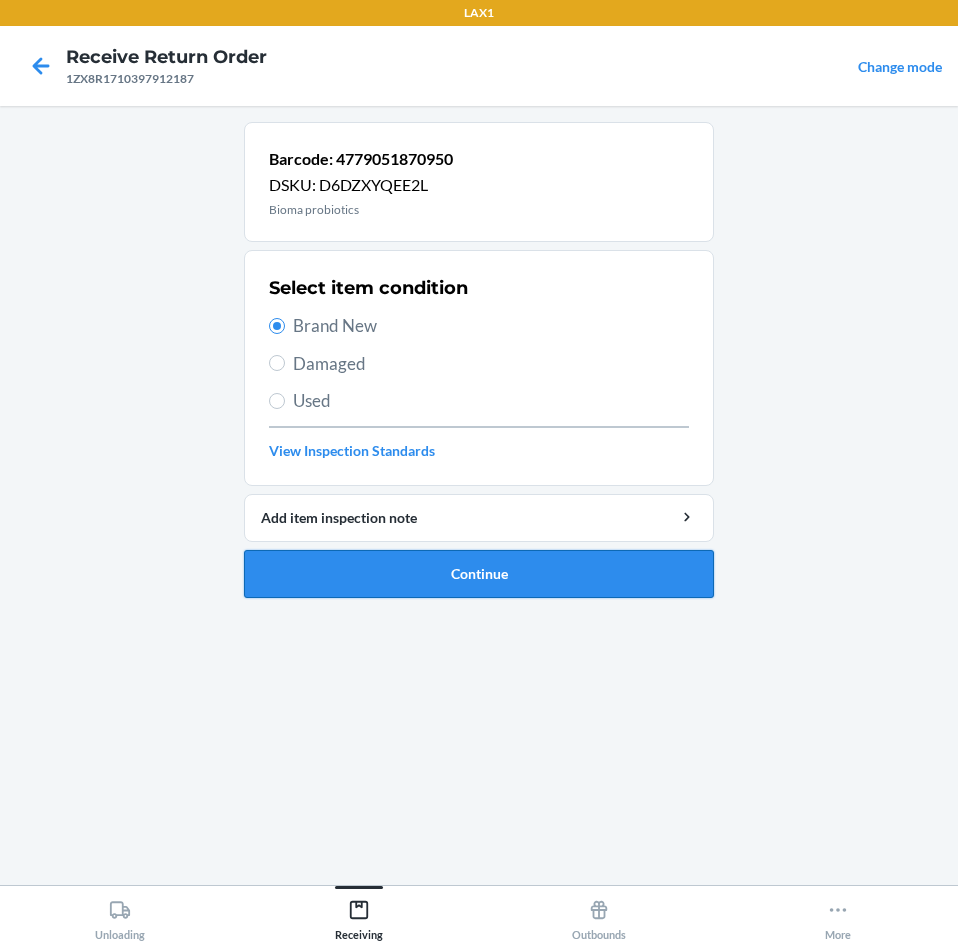 click on "Continue" at bounding box center (479, 574) 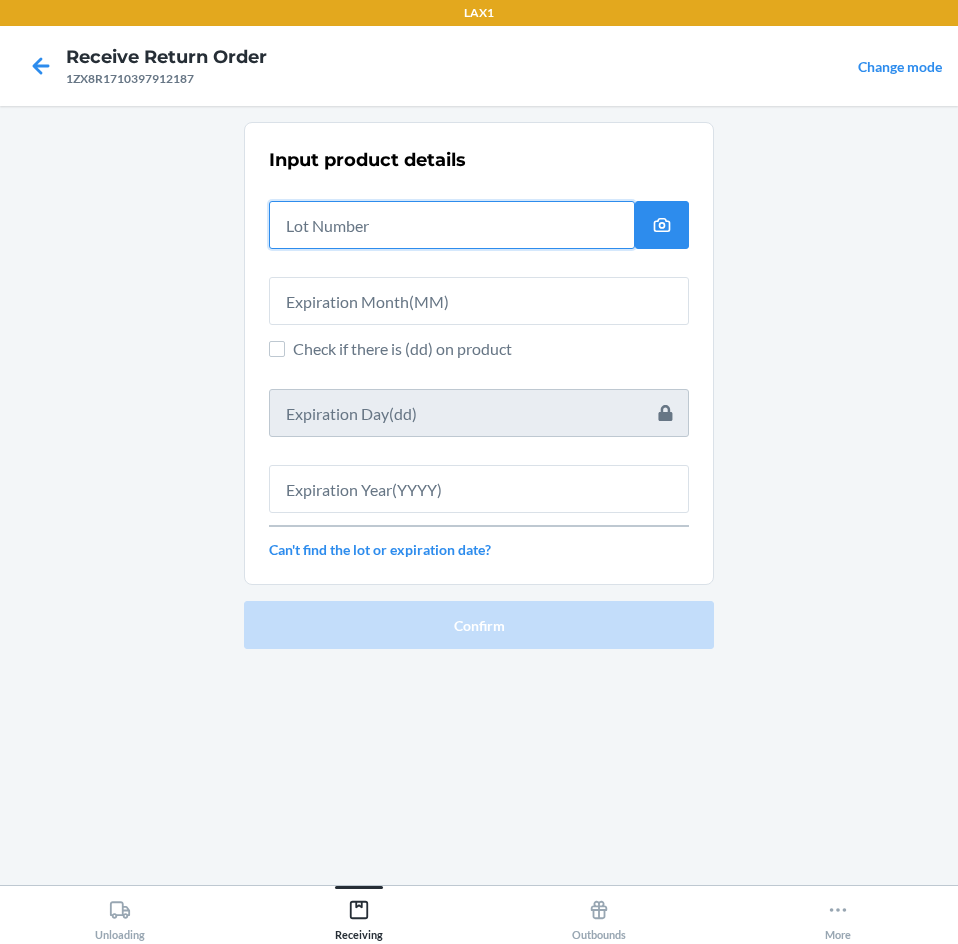 click at bounding box center [452, 225] 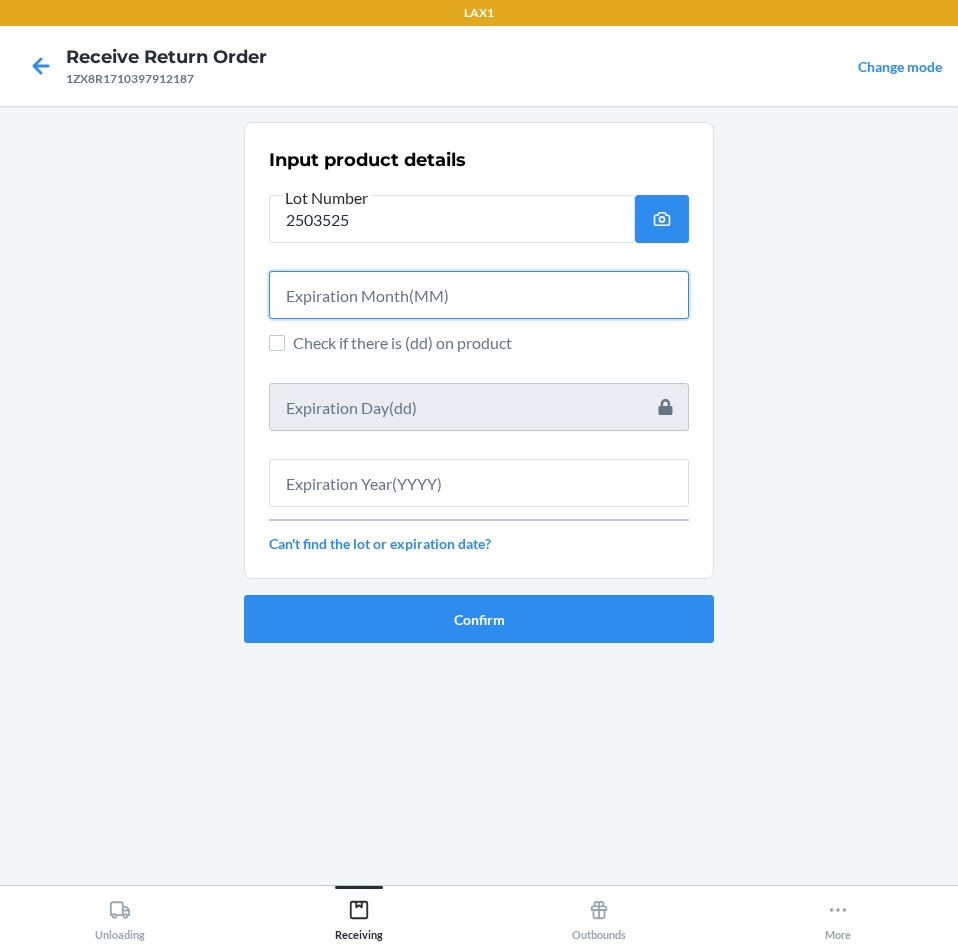 click at bounding box center [479, 295] 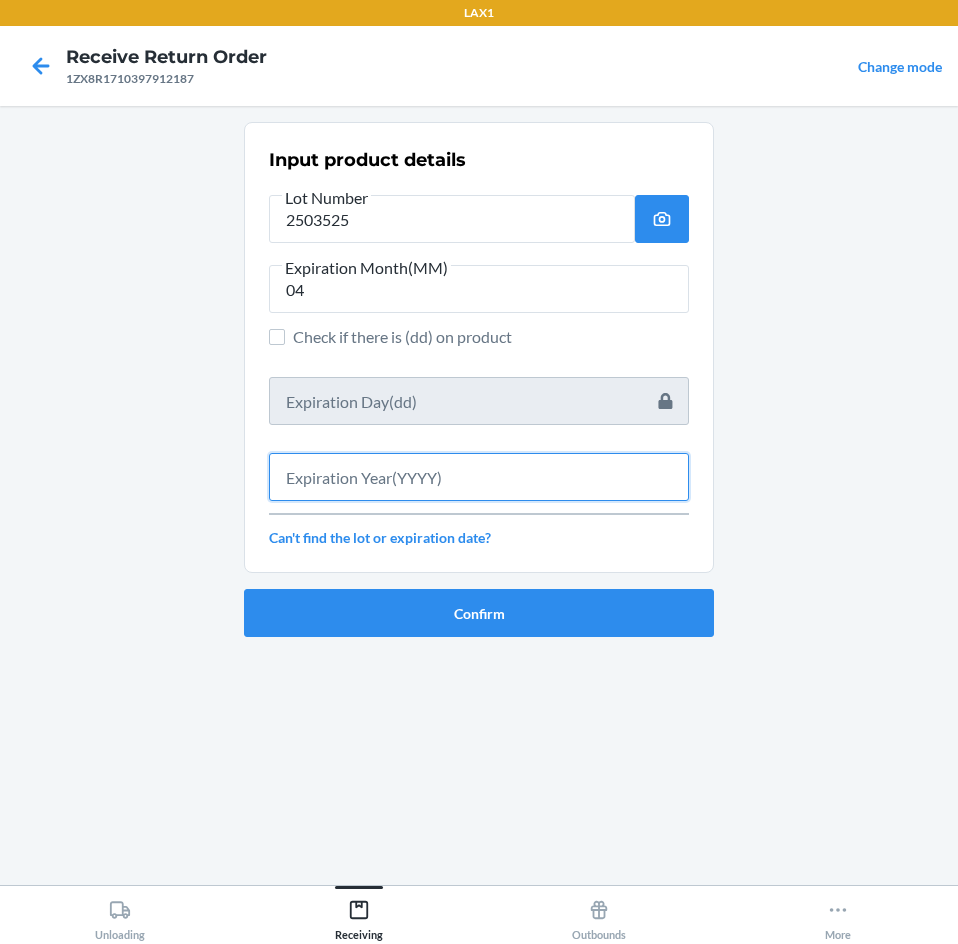click at bounding box center [479, 477] 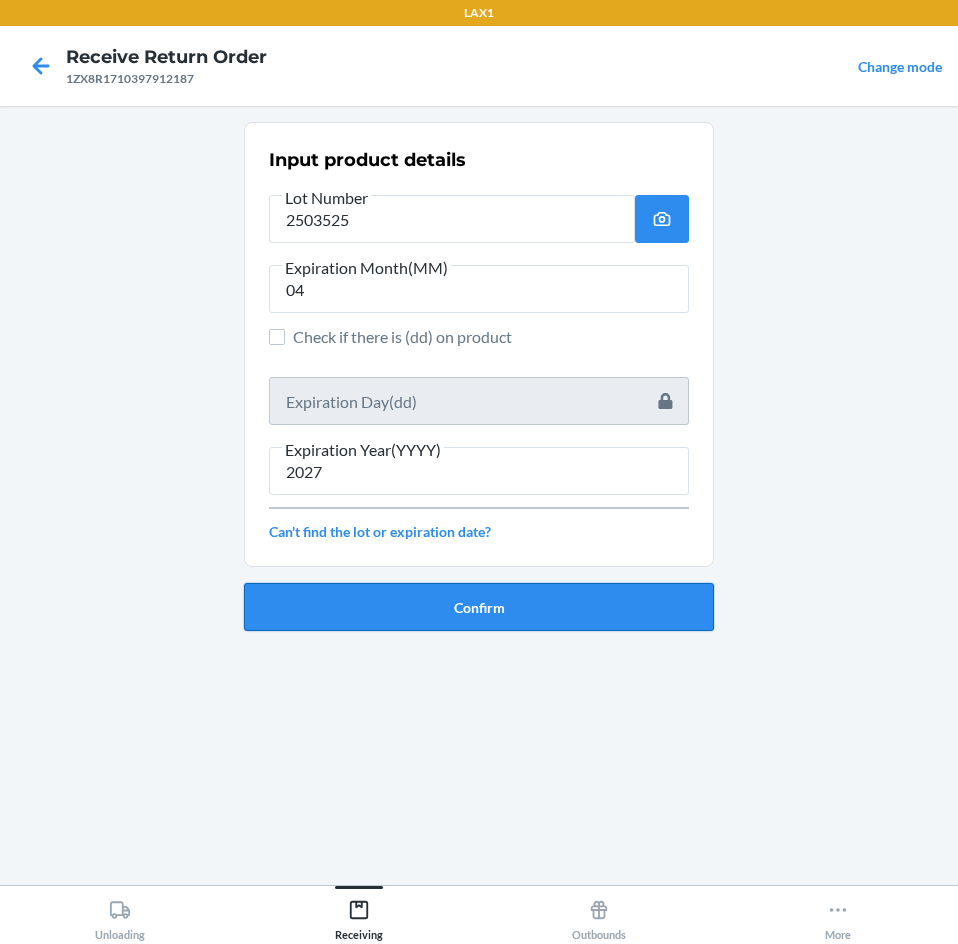 click on "Confirm" at bounding box center [479, 607] 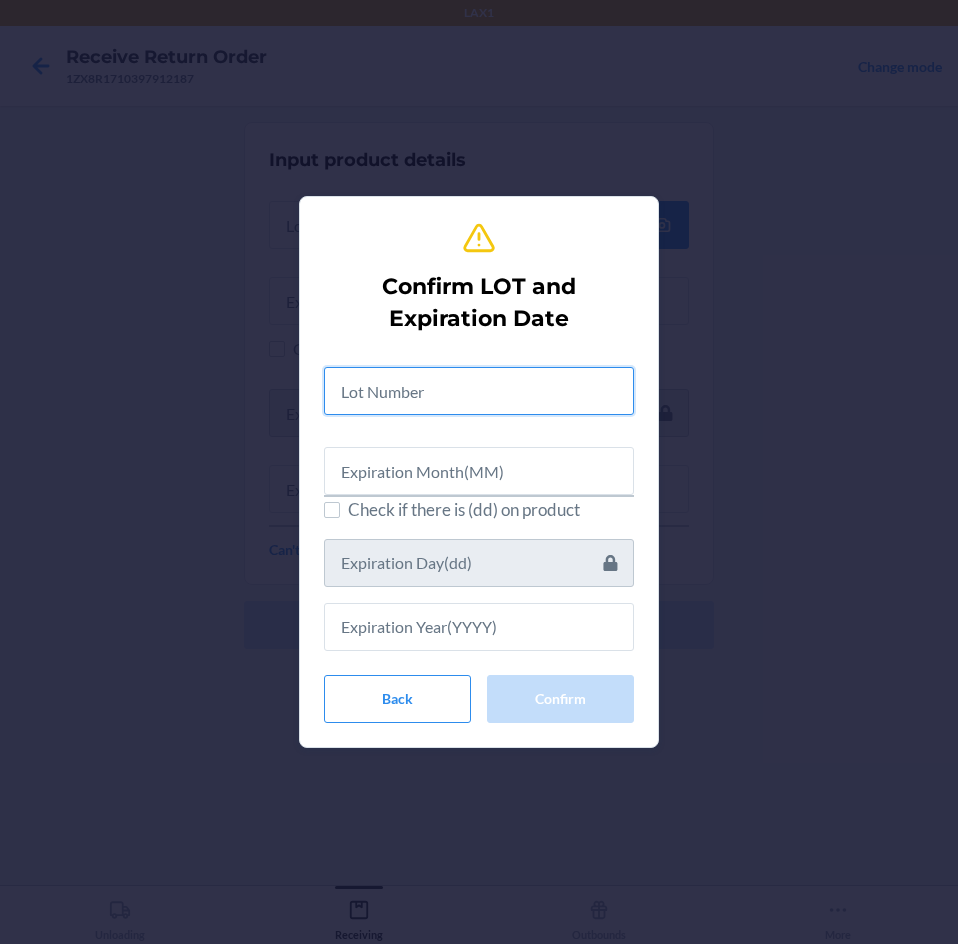 click at bounding box center [479, 391] 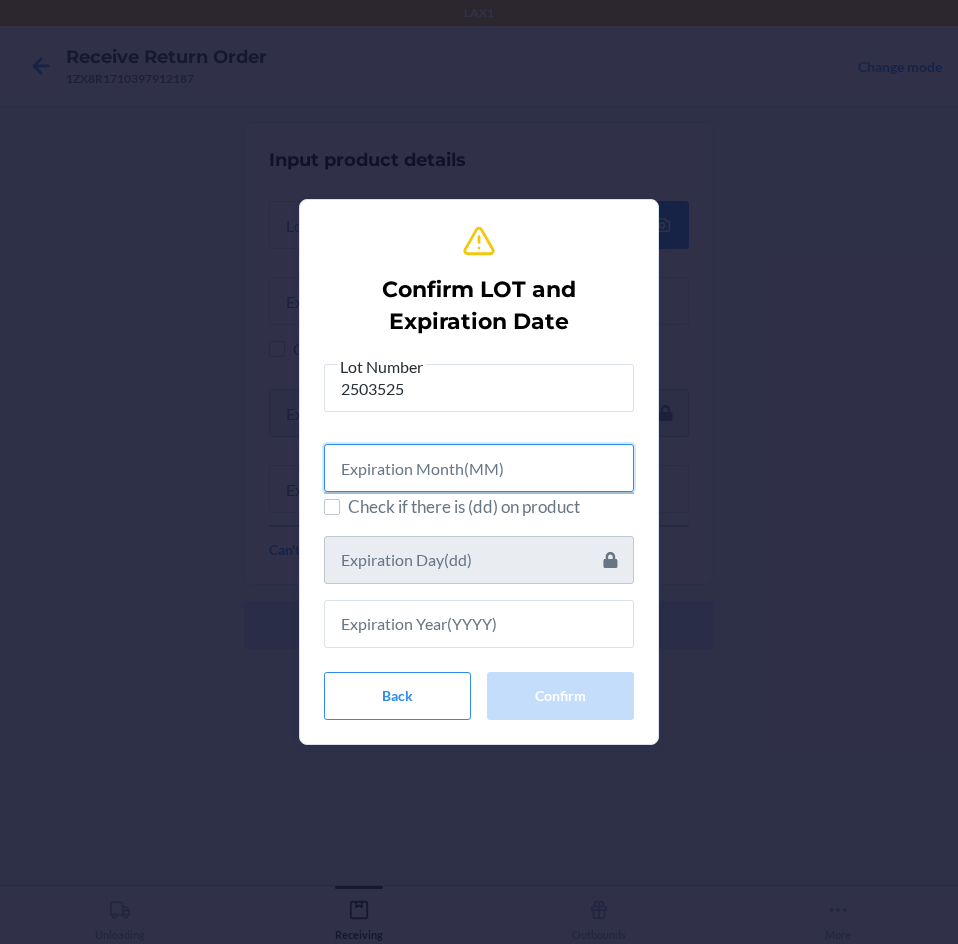 click at bounding box center [479, 468] 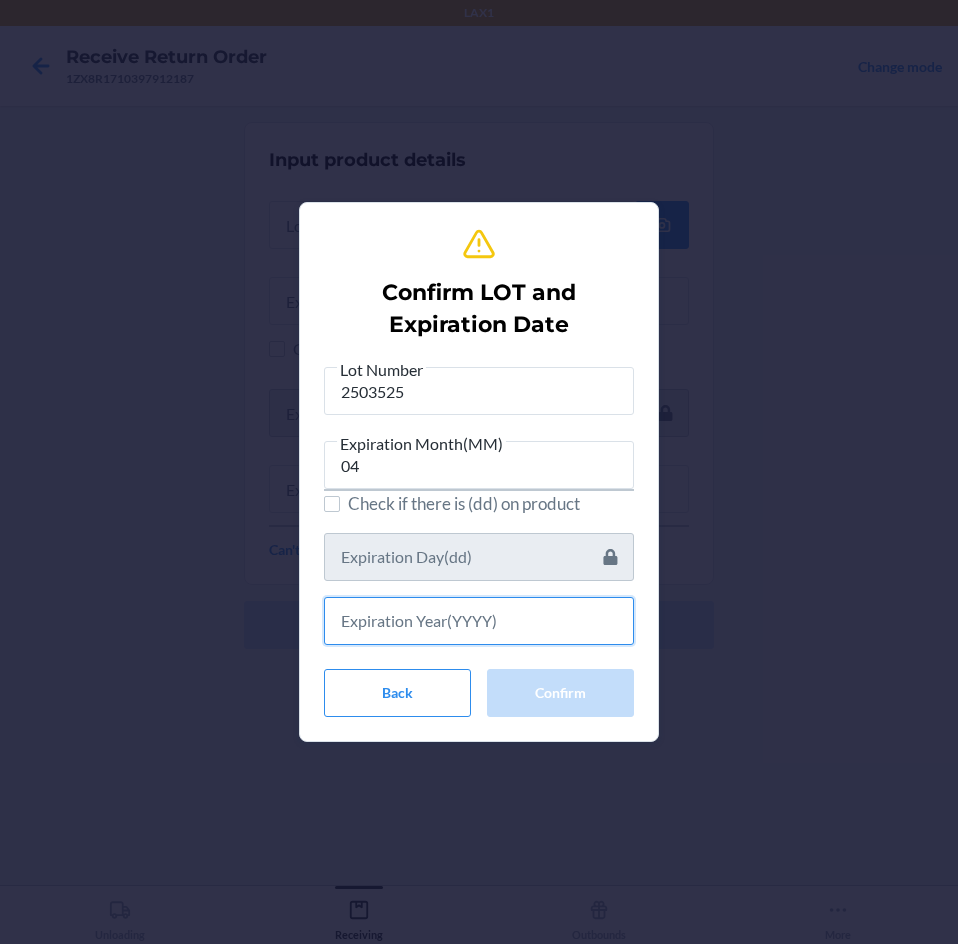 click at bounding box center (479, 621) 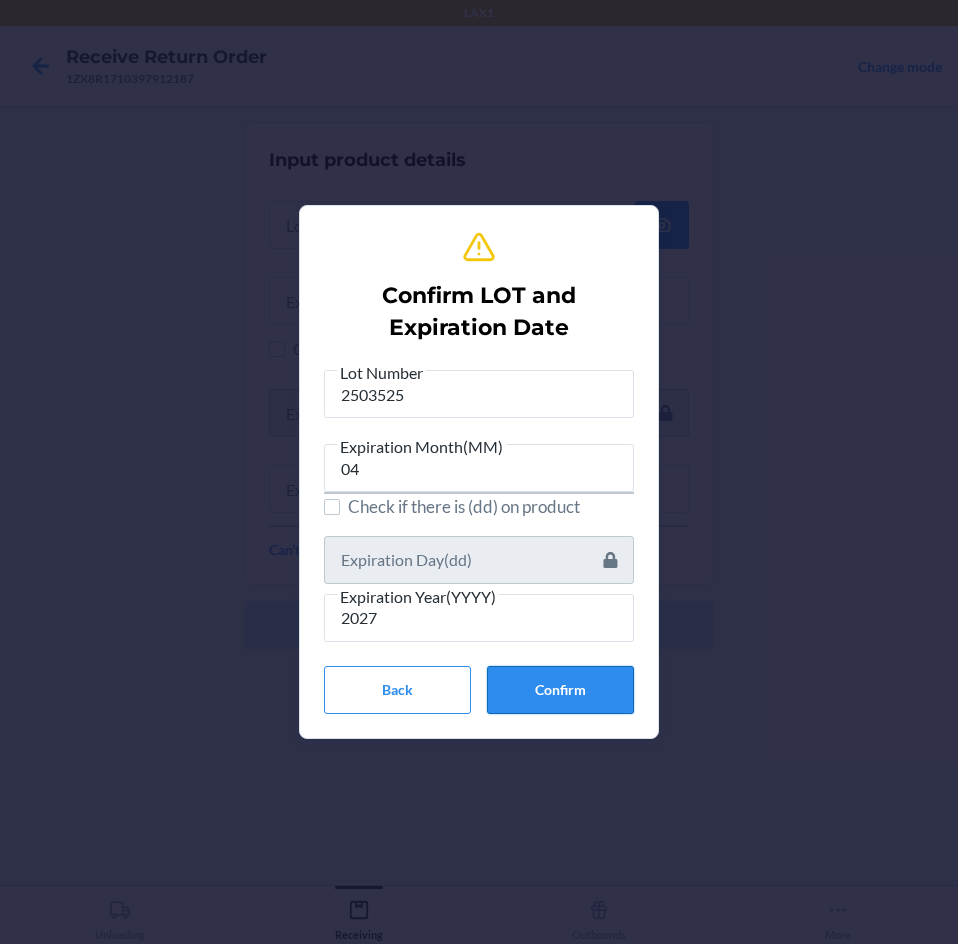 click on "Confirm" at bounding box center [560, 690] 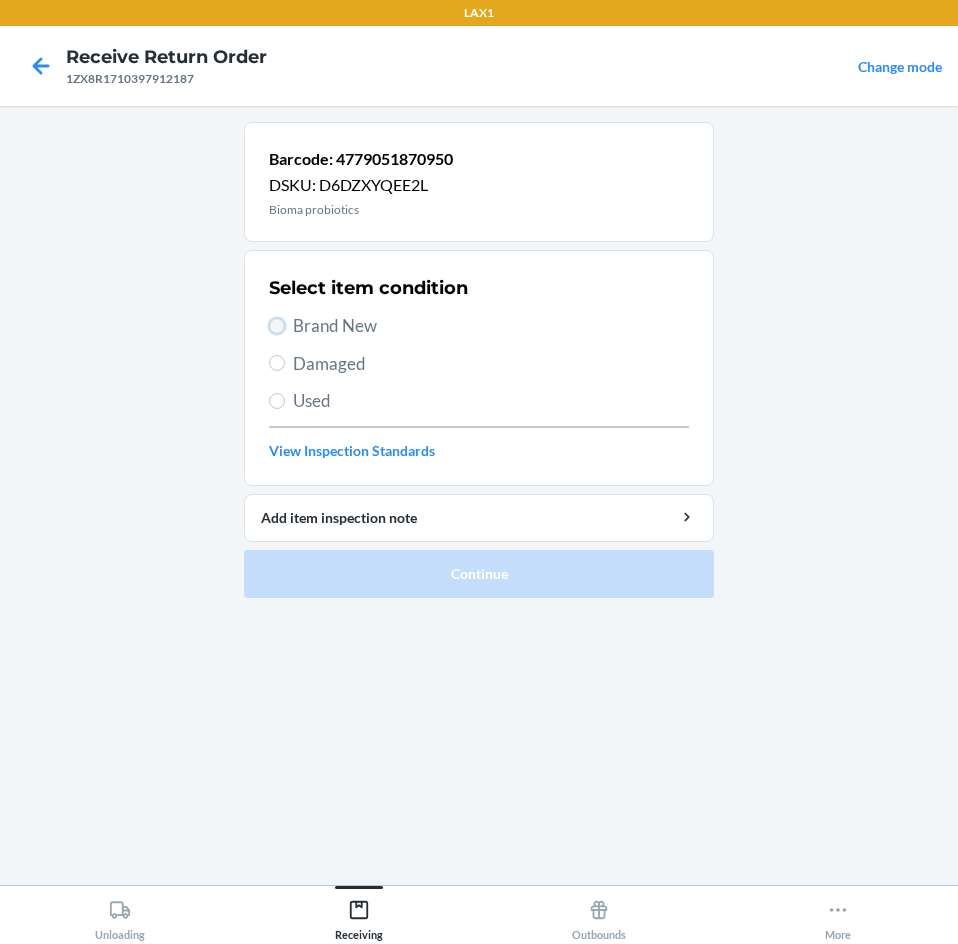 drag, startPoint x: 282, startPoint y: 321, endPoint x: 382, endPoint y: 404, distance: 129.95769 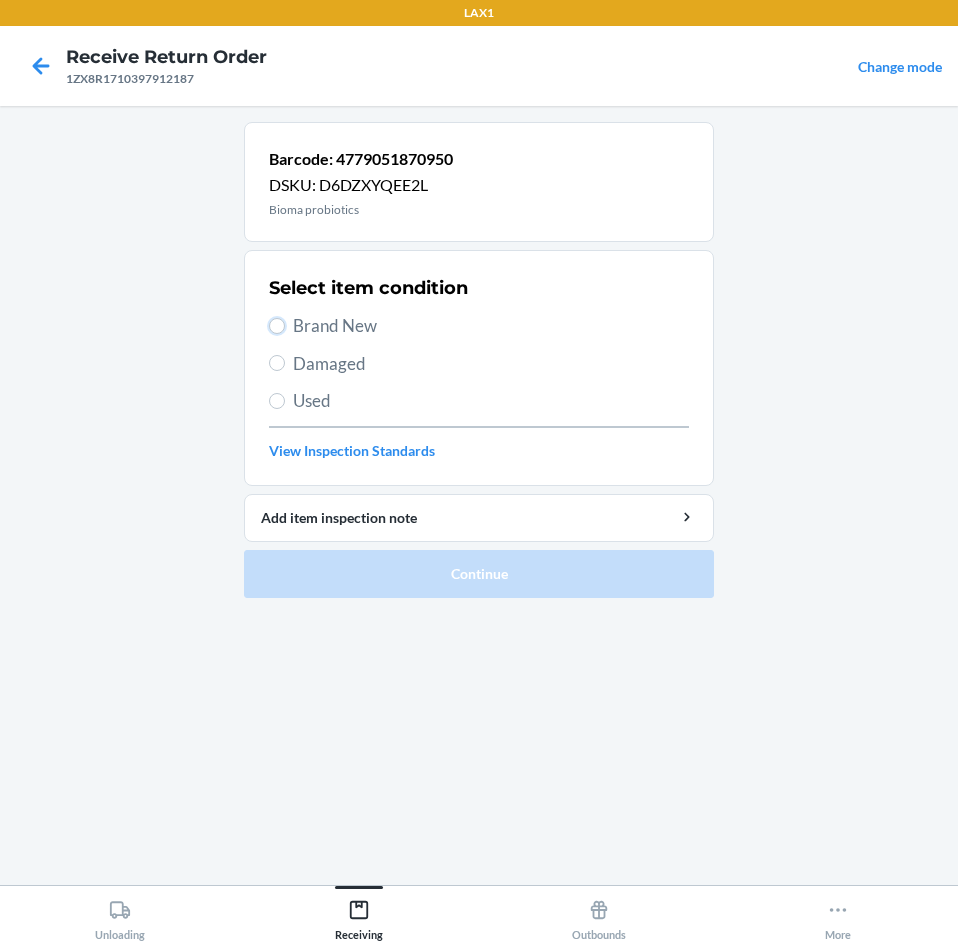 click on "Brand New" at bounding box center (277, 326) 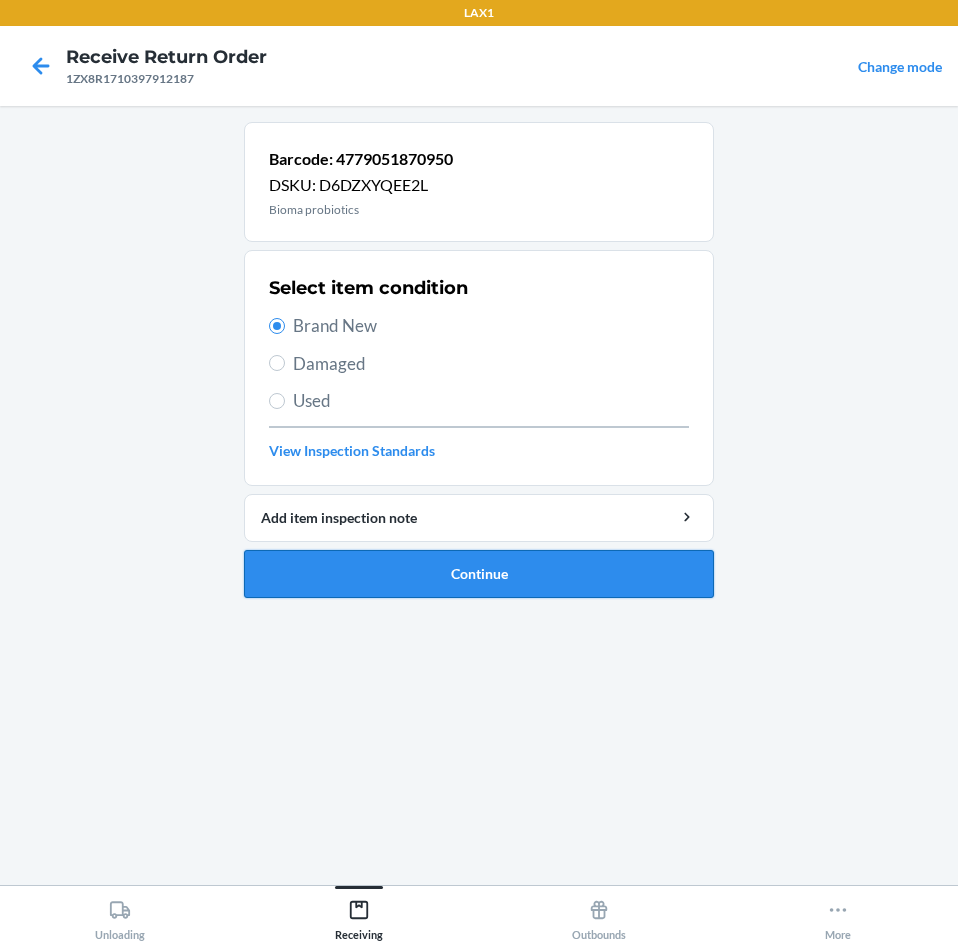 click on "Continue" at bounding box center (479, 574) 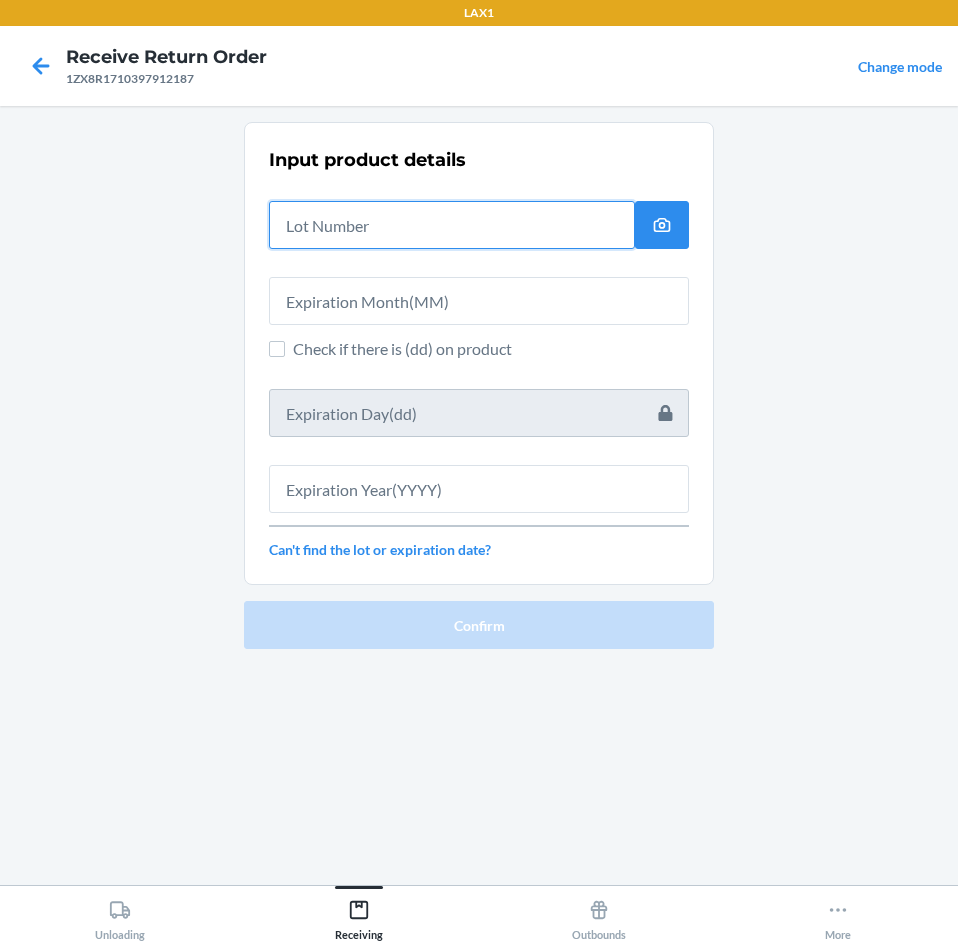 click at bounding box center [452, 225] 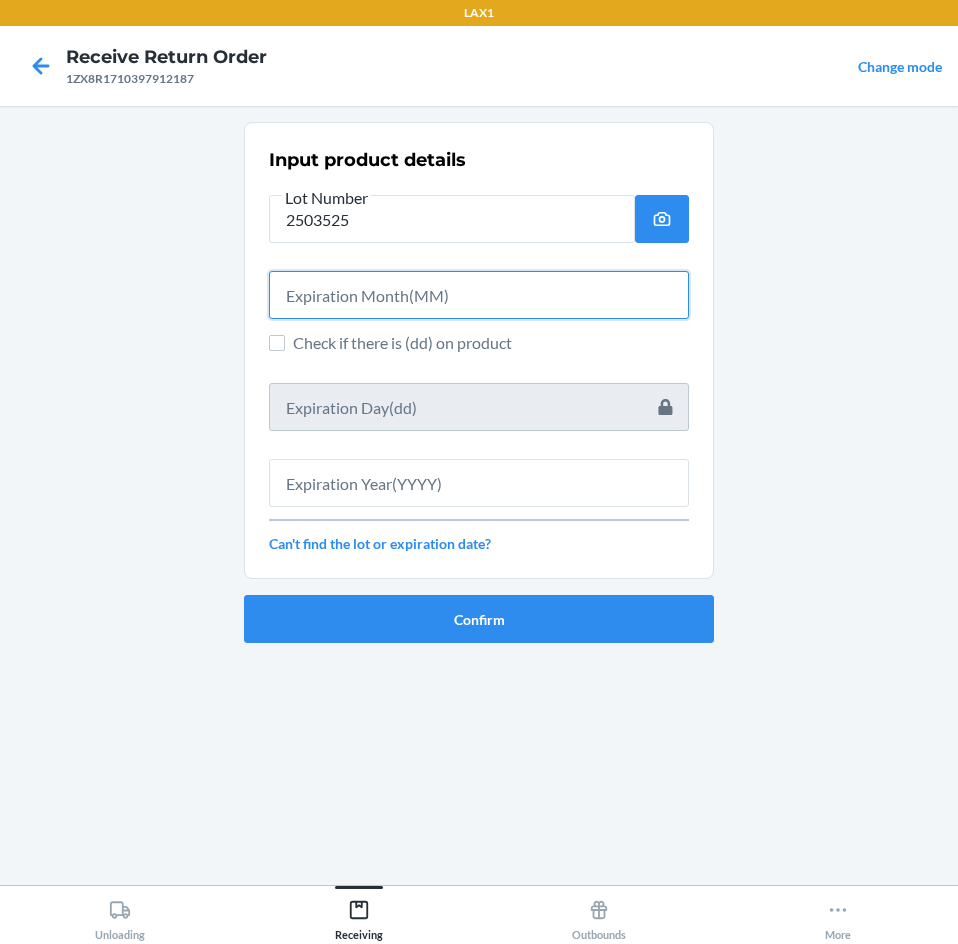 click at bounding box center (479, 295) 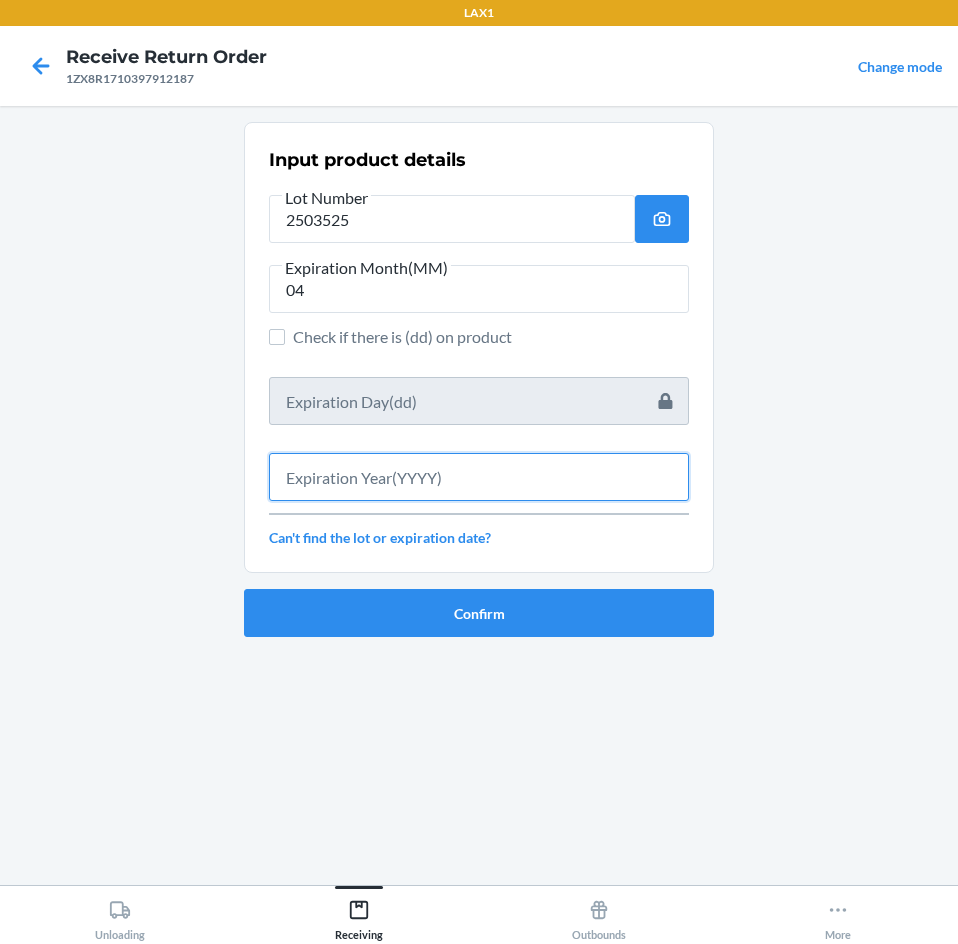 click at bounding box center (479, 477) 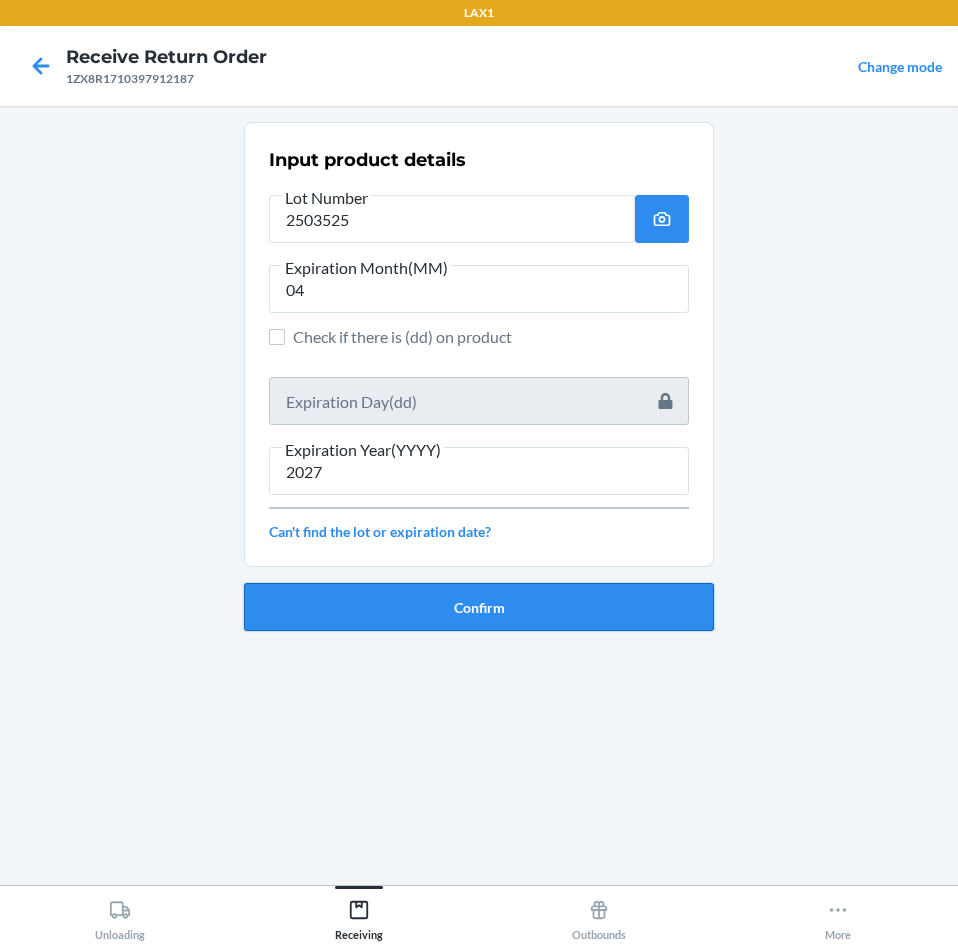 click on "Confirm" at bounding box center (479, 607) 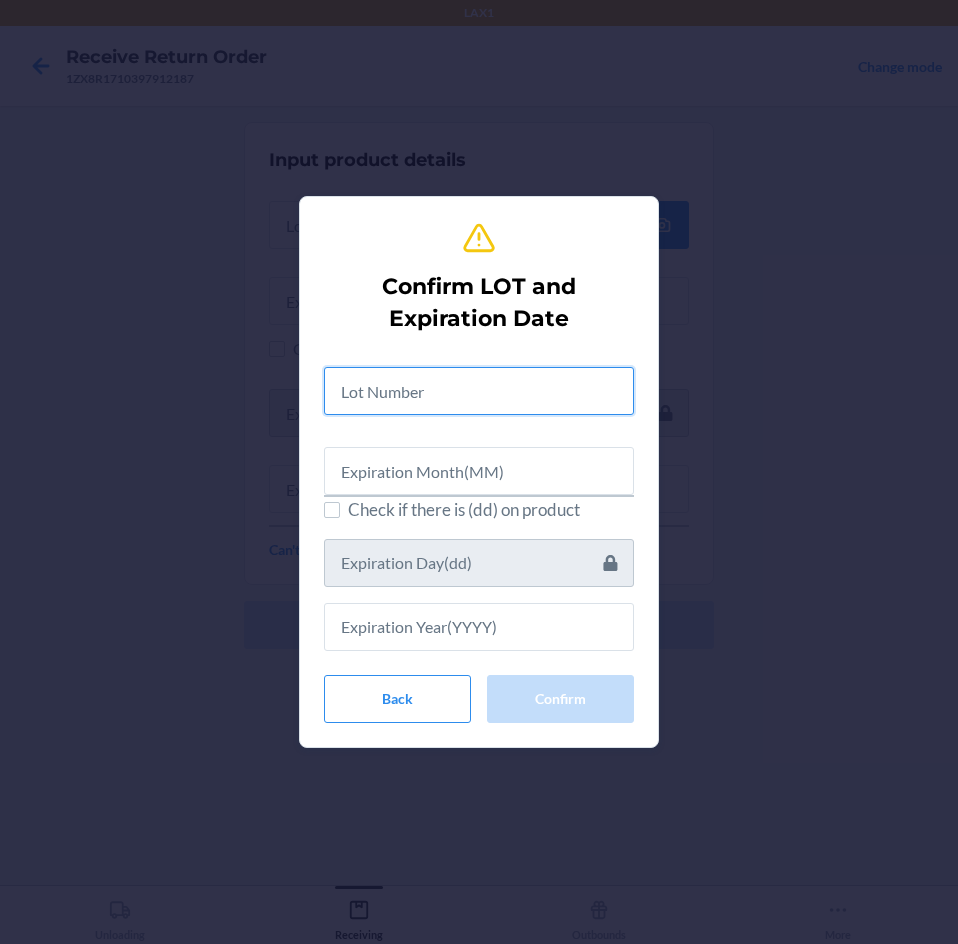 click at bounding box center [479, 391] 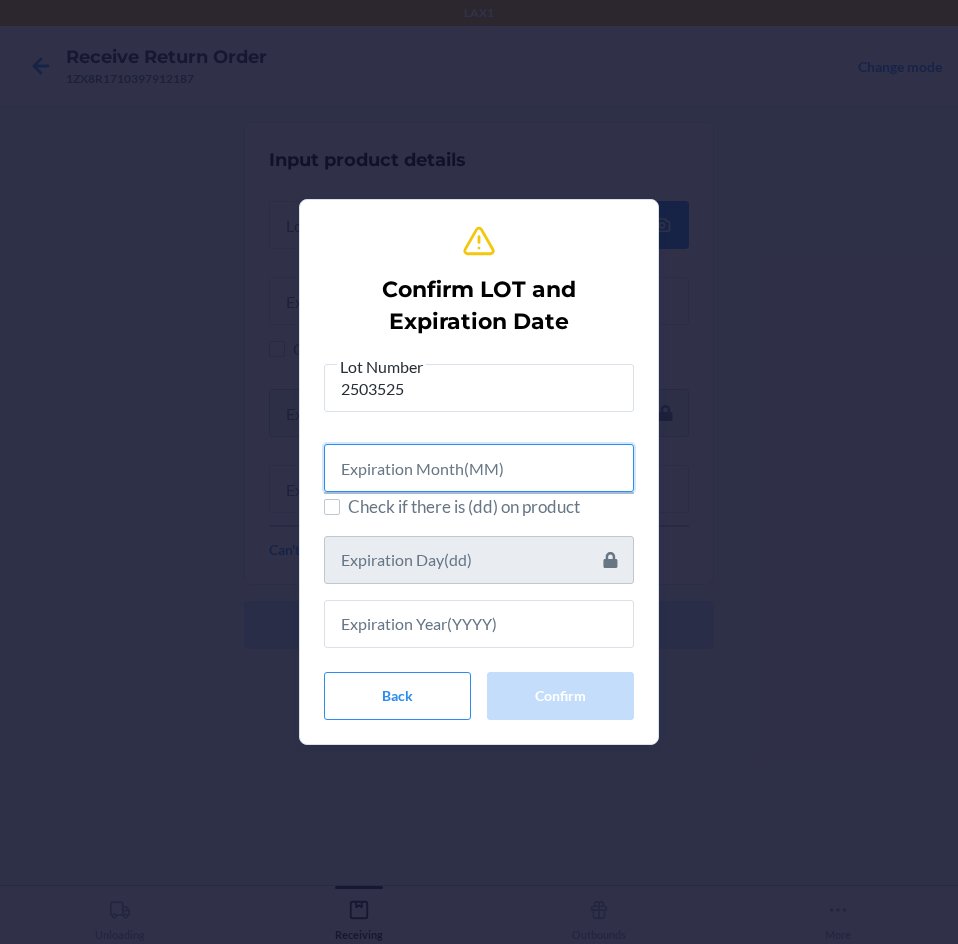 click at bounding box center (479, 468) 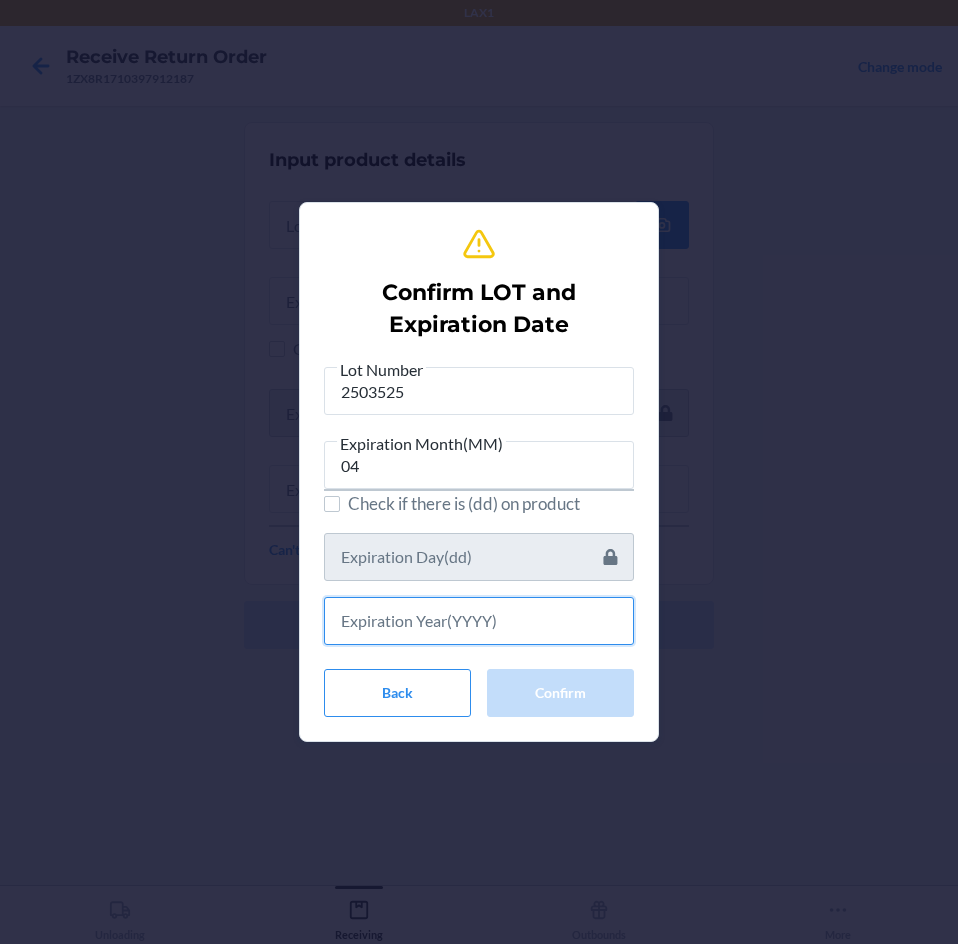 click at bounding box center (479, 621) 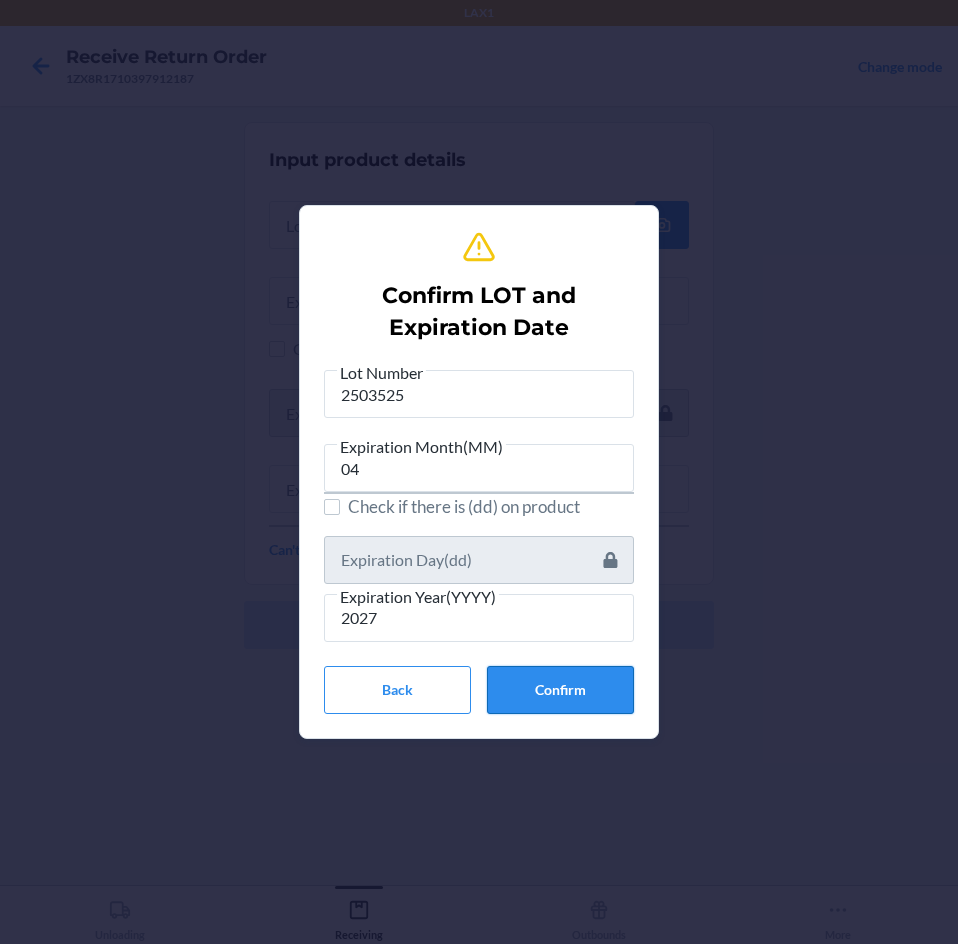 click on "Confirm" at bounding box center [560, 690] 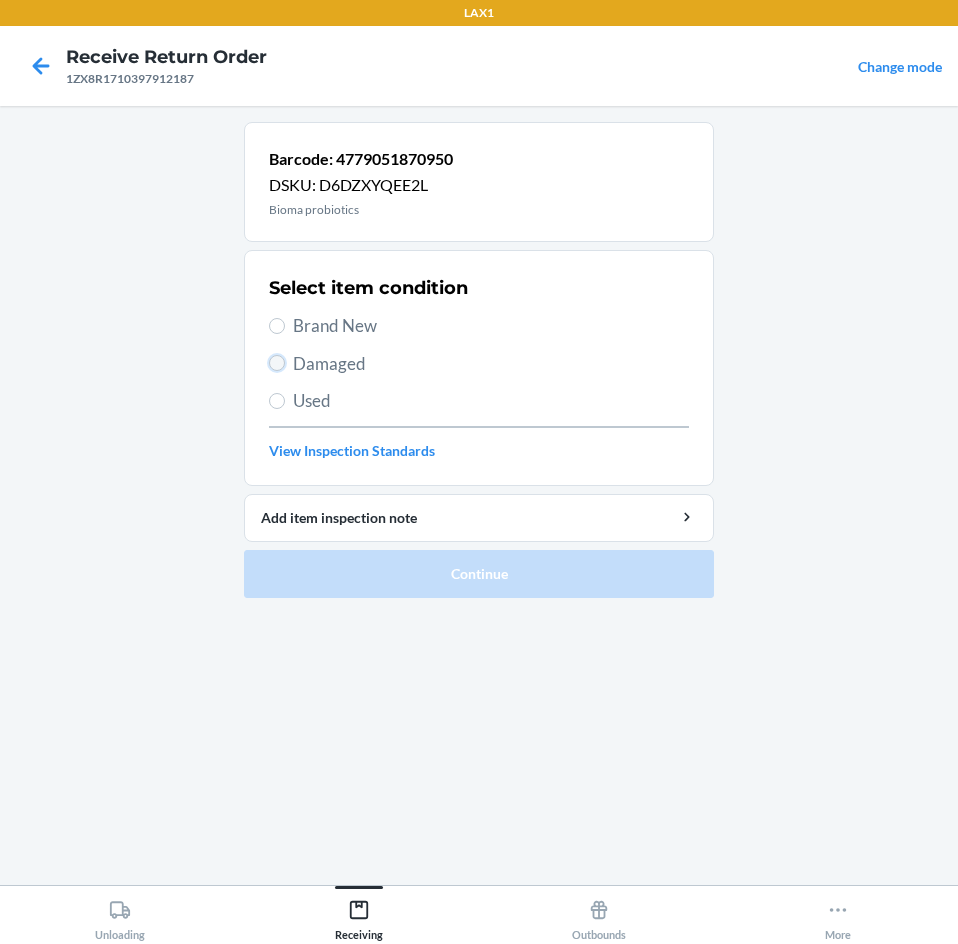click on "Damaged" at bounding box center [277, 363] 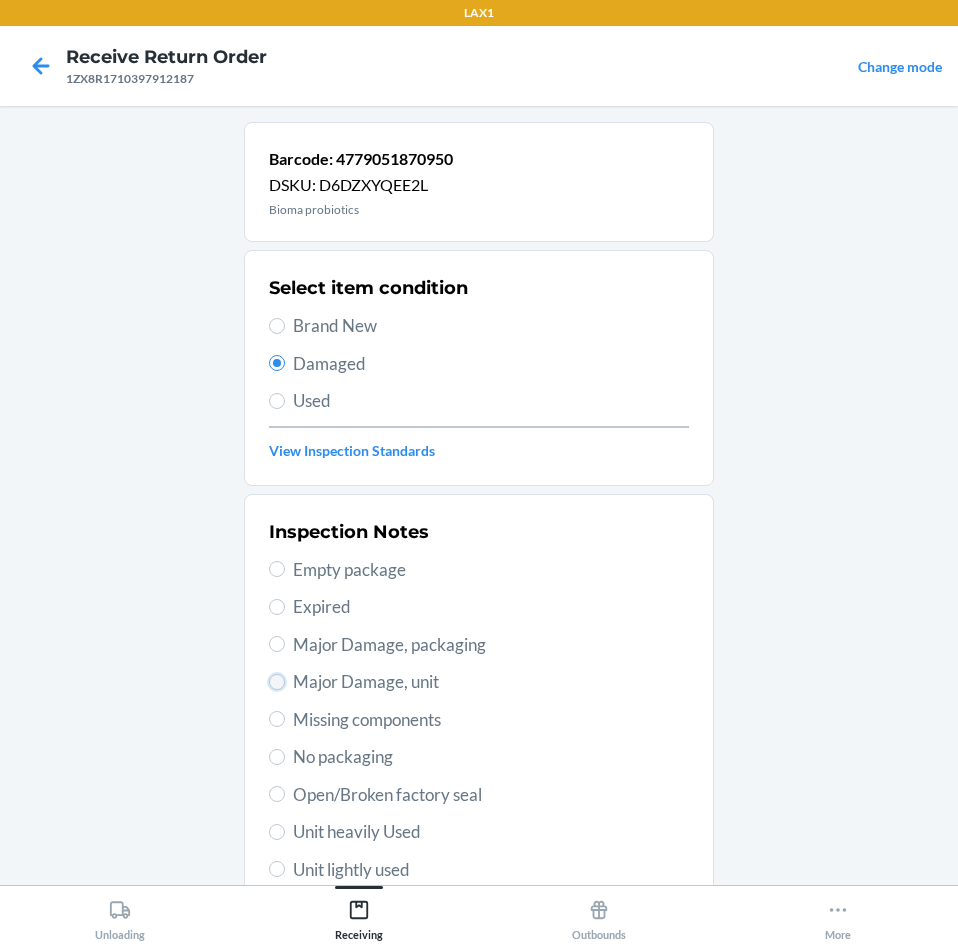 click on "Major Damage, unit" at bounding box center [277, 682] 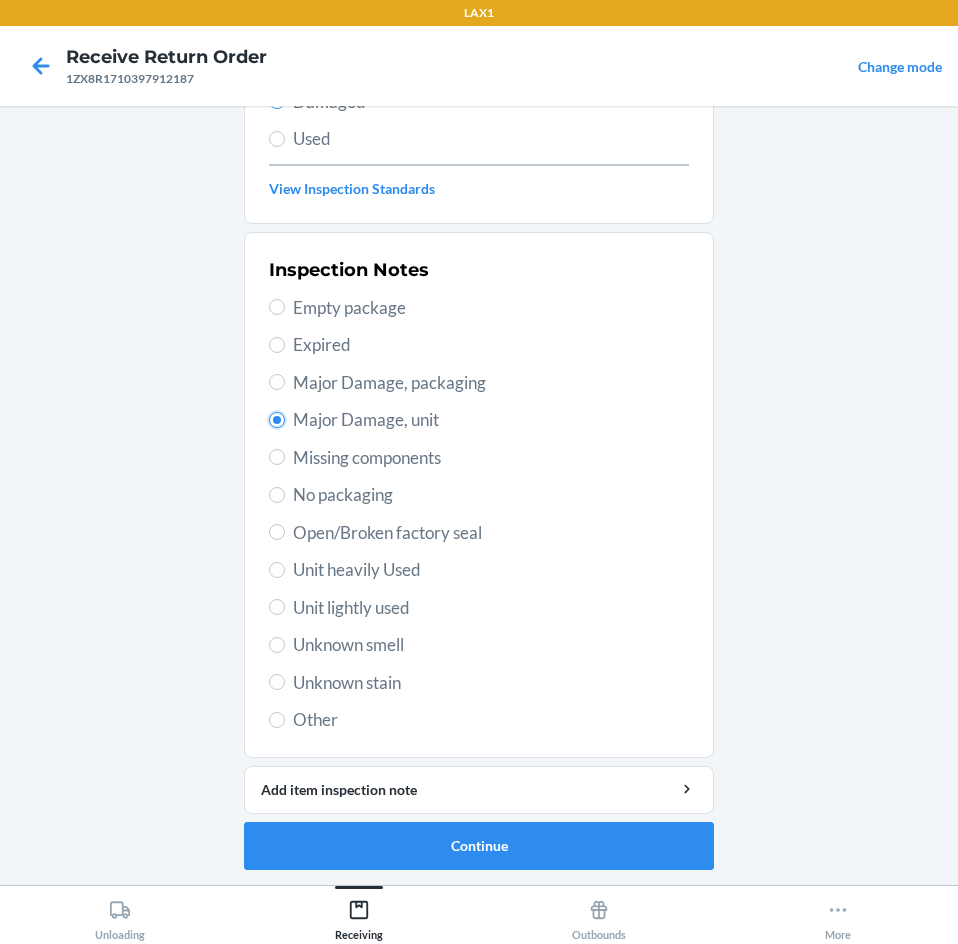 scroll, scrollTop: 263, scrollLeft: 0, axis: vertical 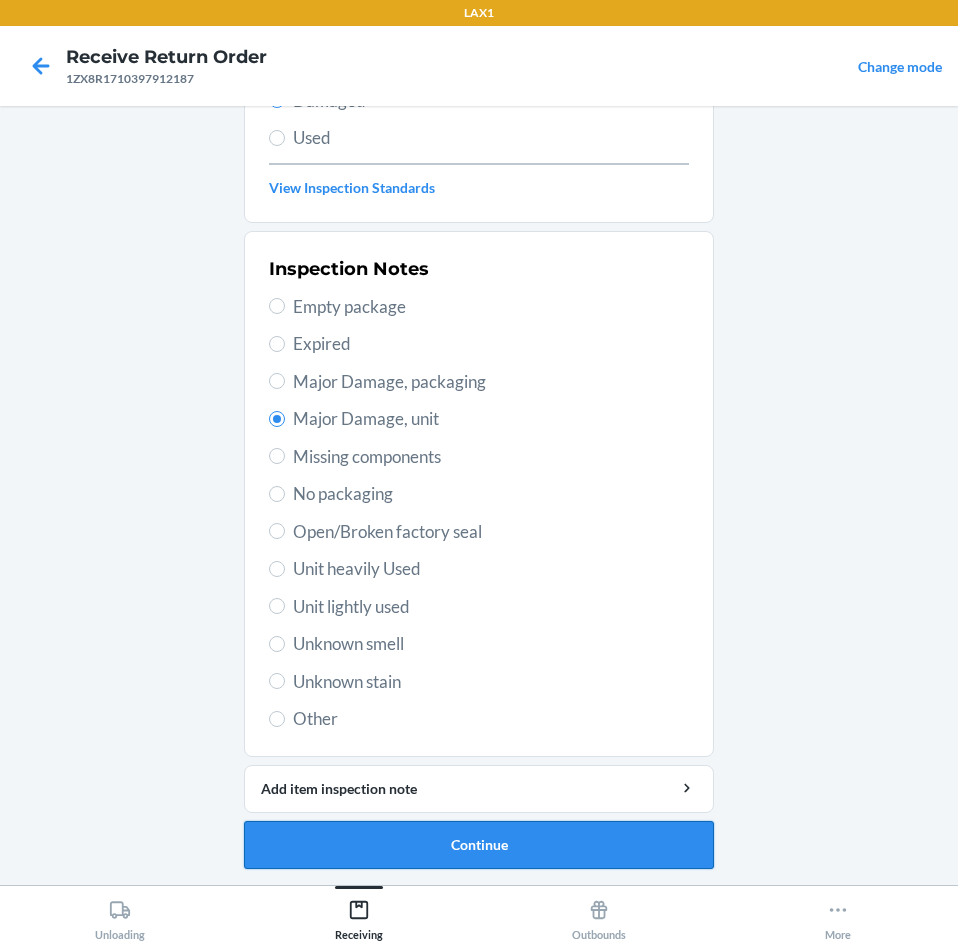 click on "Continue" at bounding box center (479, 845) 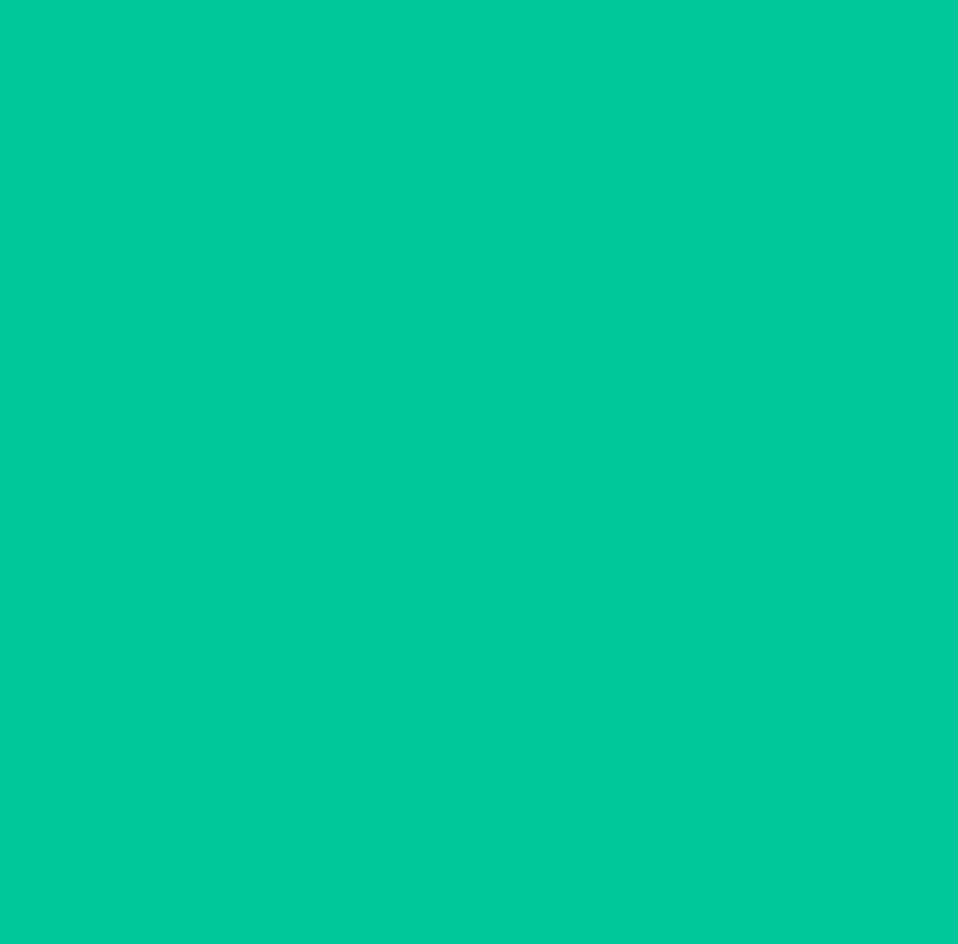 scroll, scrollTop: 86, scrollLeft: 0, axis: vertical 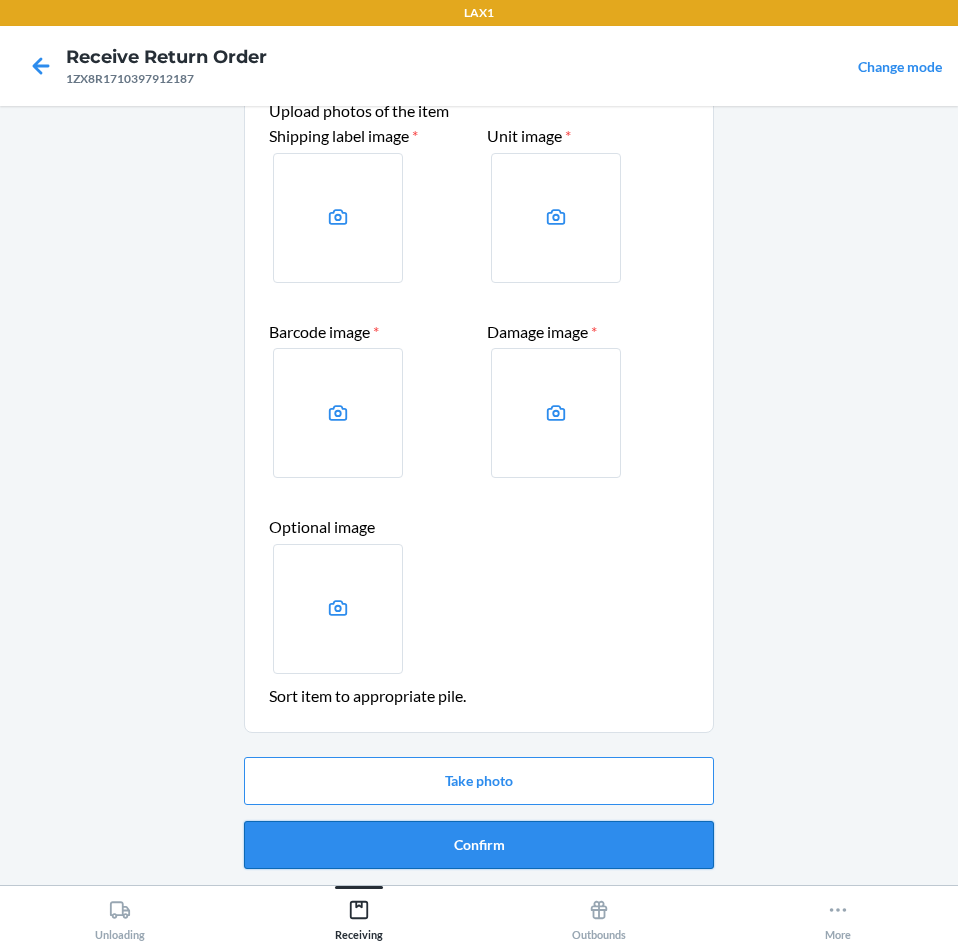 click on "Confirm" at bounding box center [479, 845] 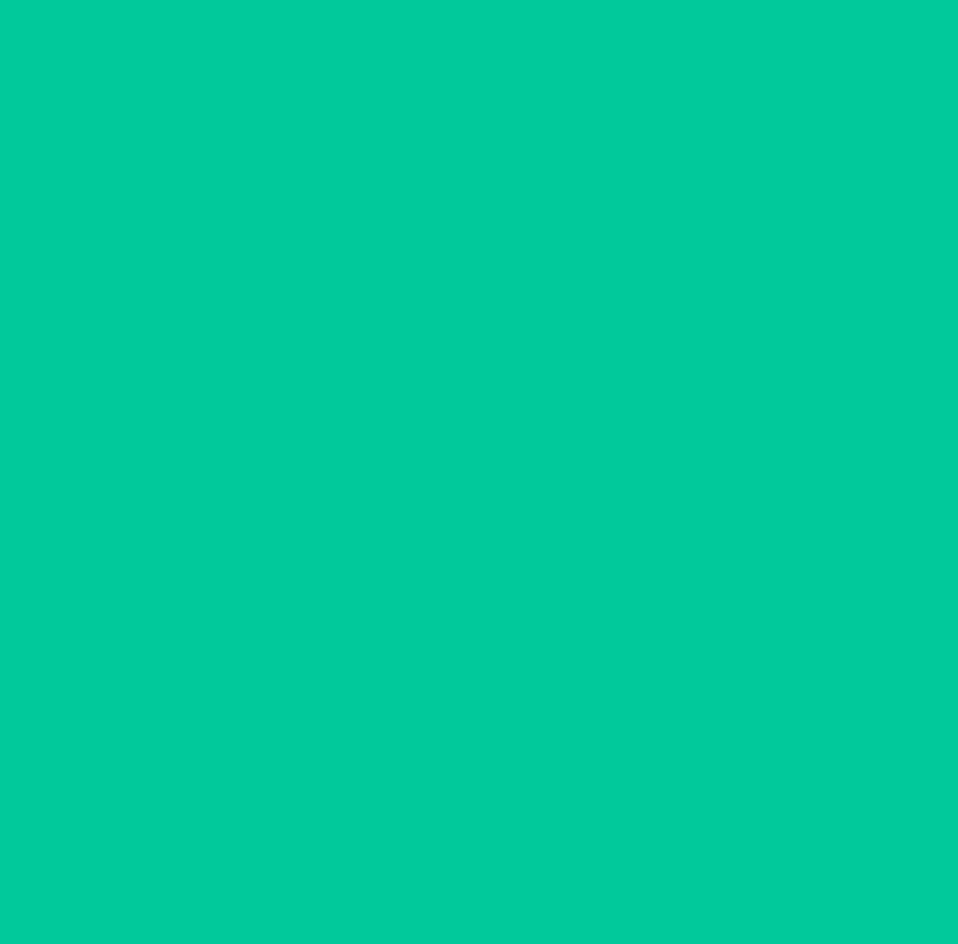 scroll, scrollTop: 0, scrollLeft: 0, axis: both 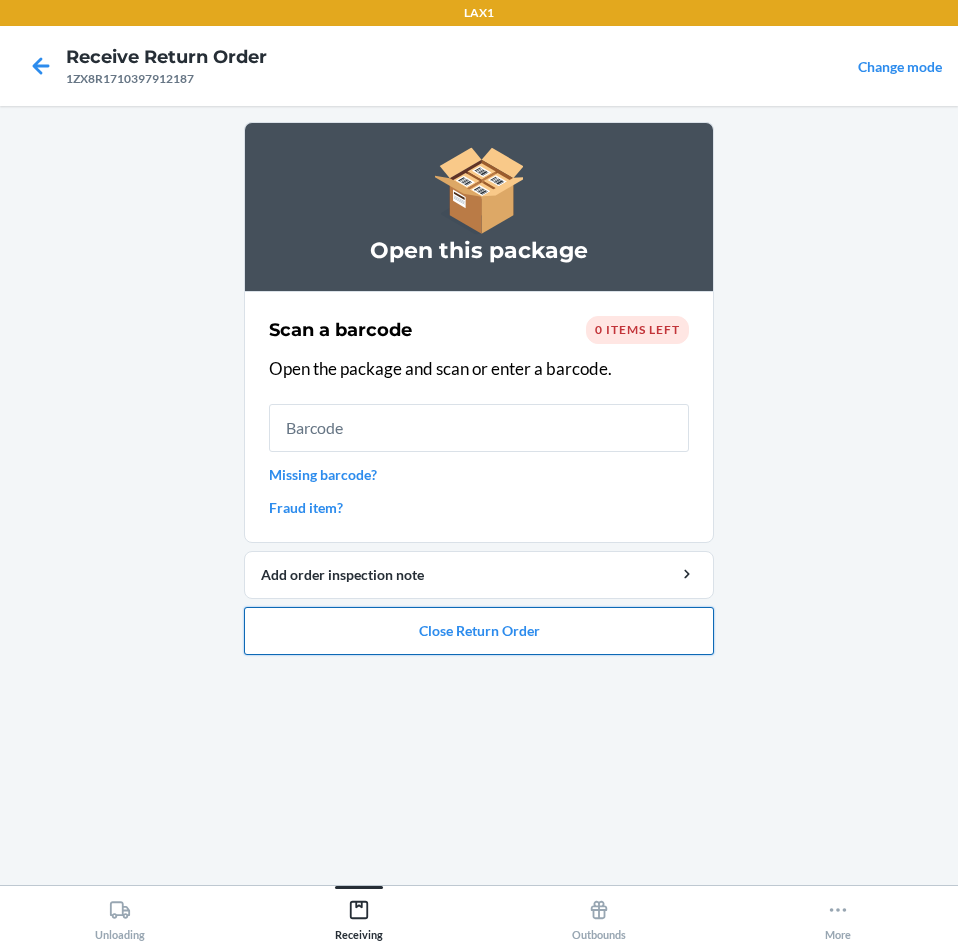 click on "Close Return Order" at bounding box center [479, 631] 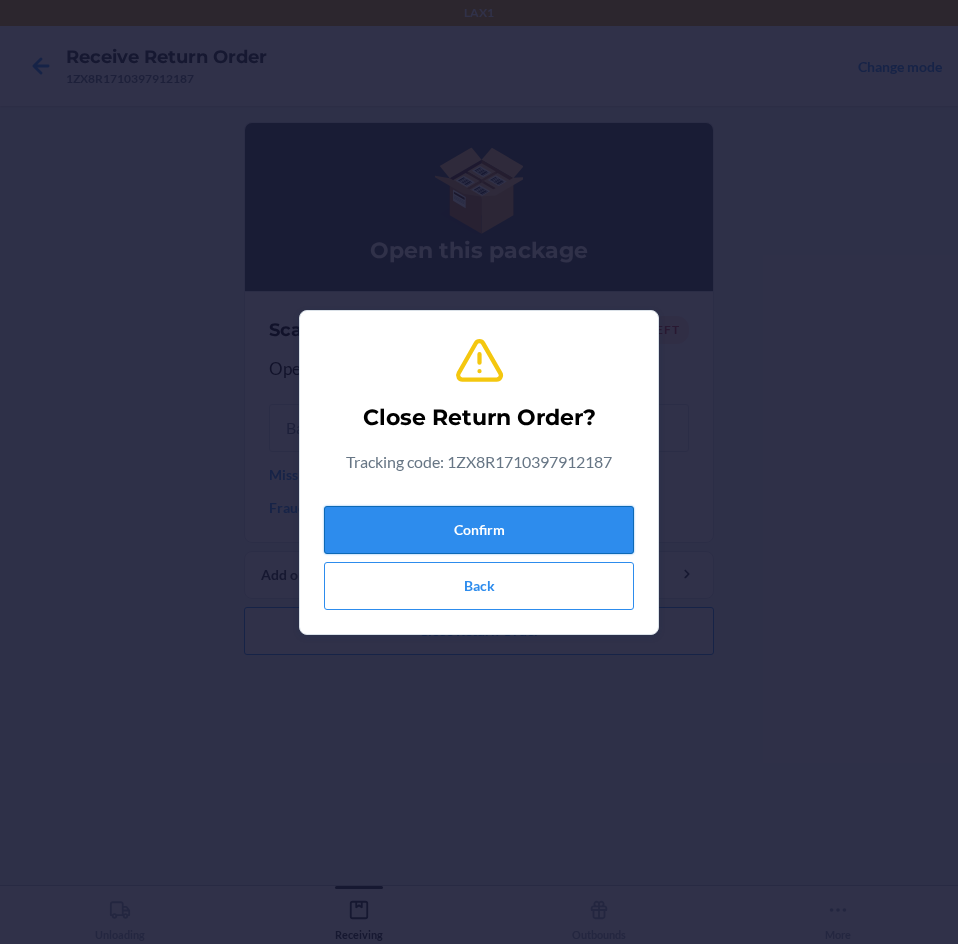 click on "Confirm" at bounding box center [479, 530] 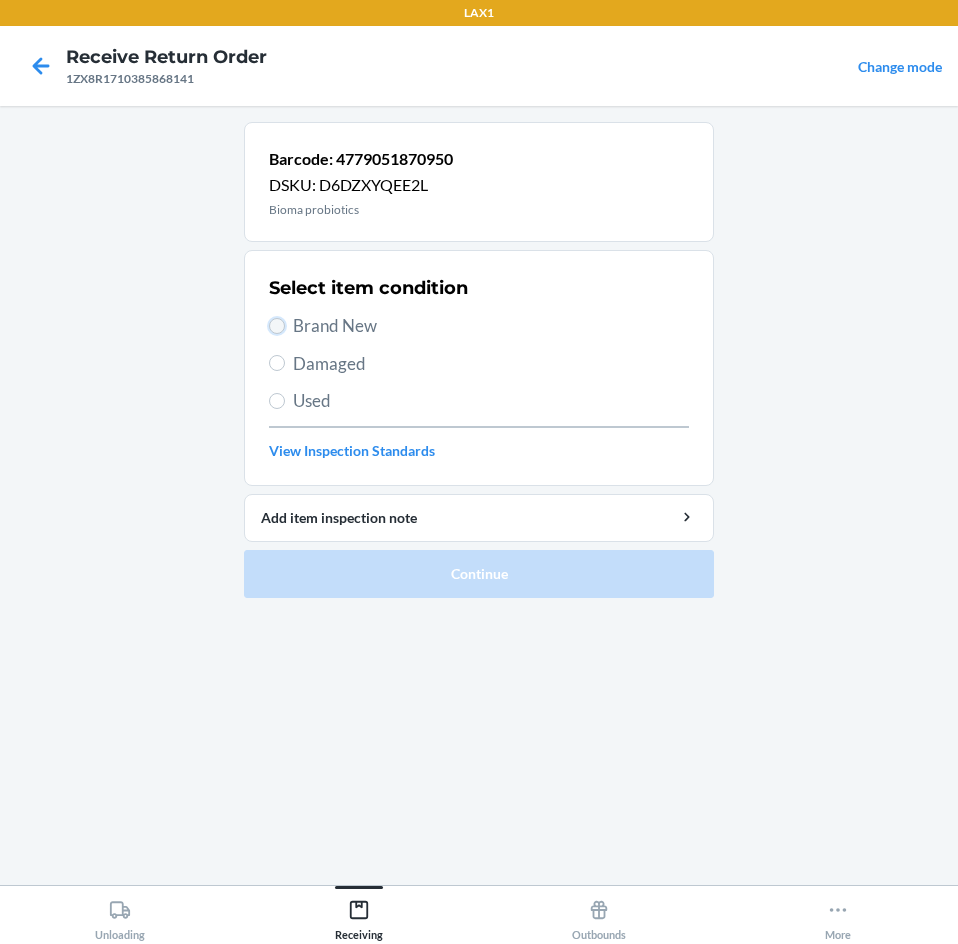 click on "Brand New" at bounding box center (277, 326) 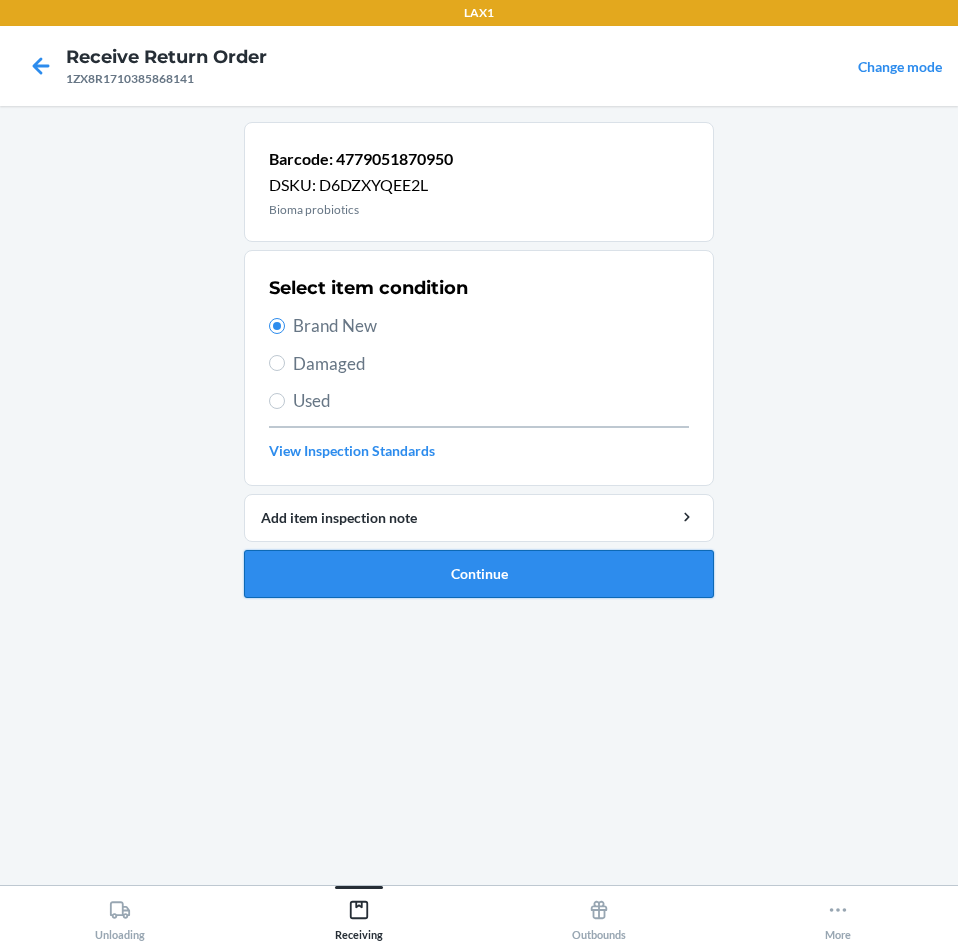 click on "Continue" at bounding box center (479, 574) 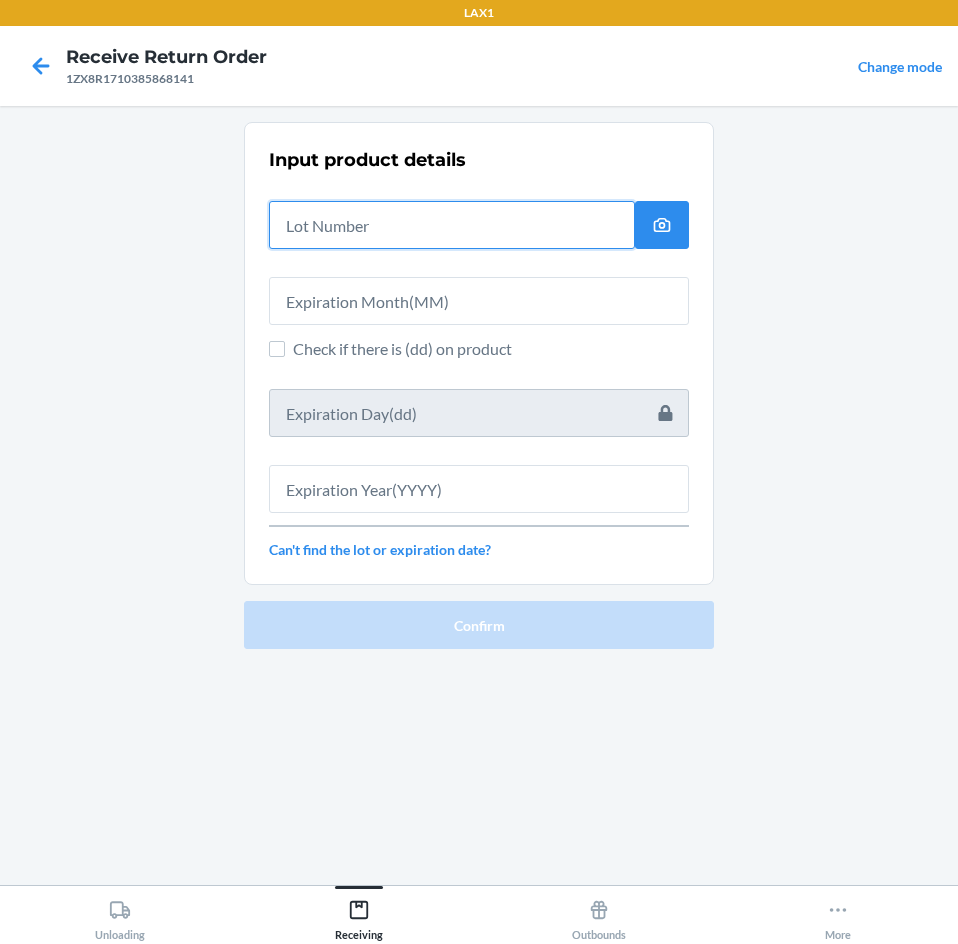 click at bounding box center [452, 225] 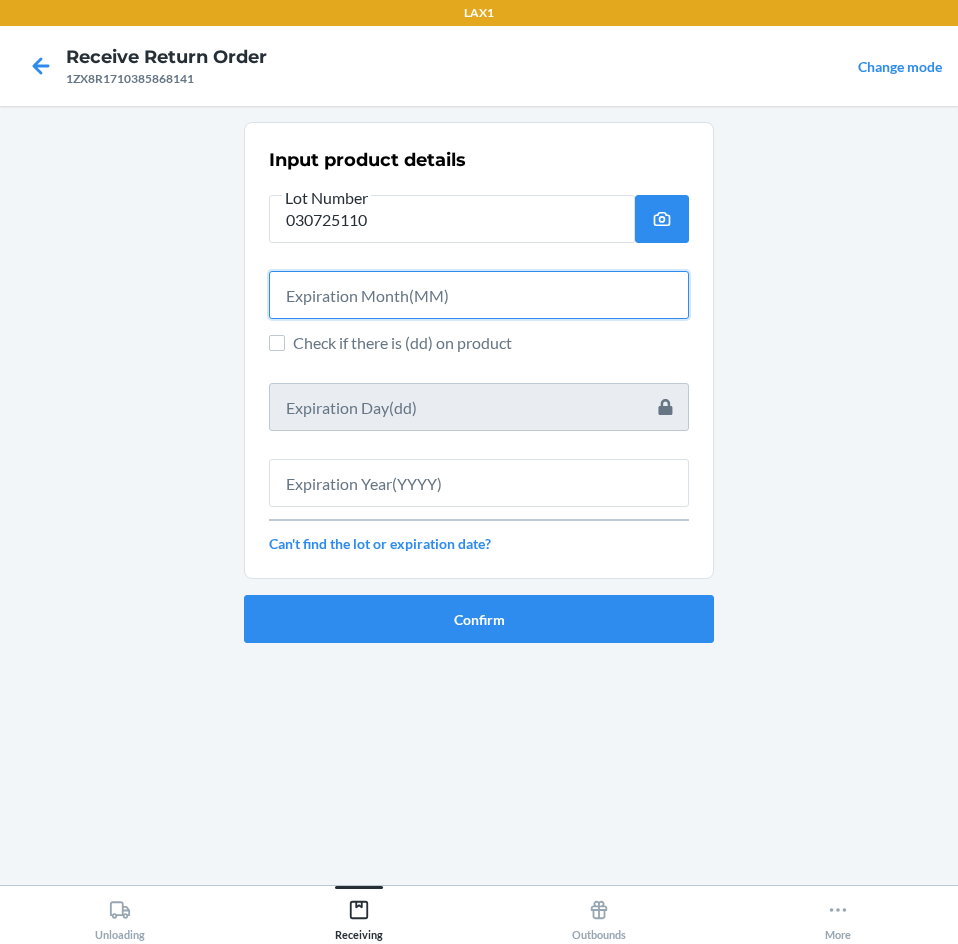 click at bounding box center [479, 295] 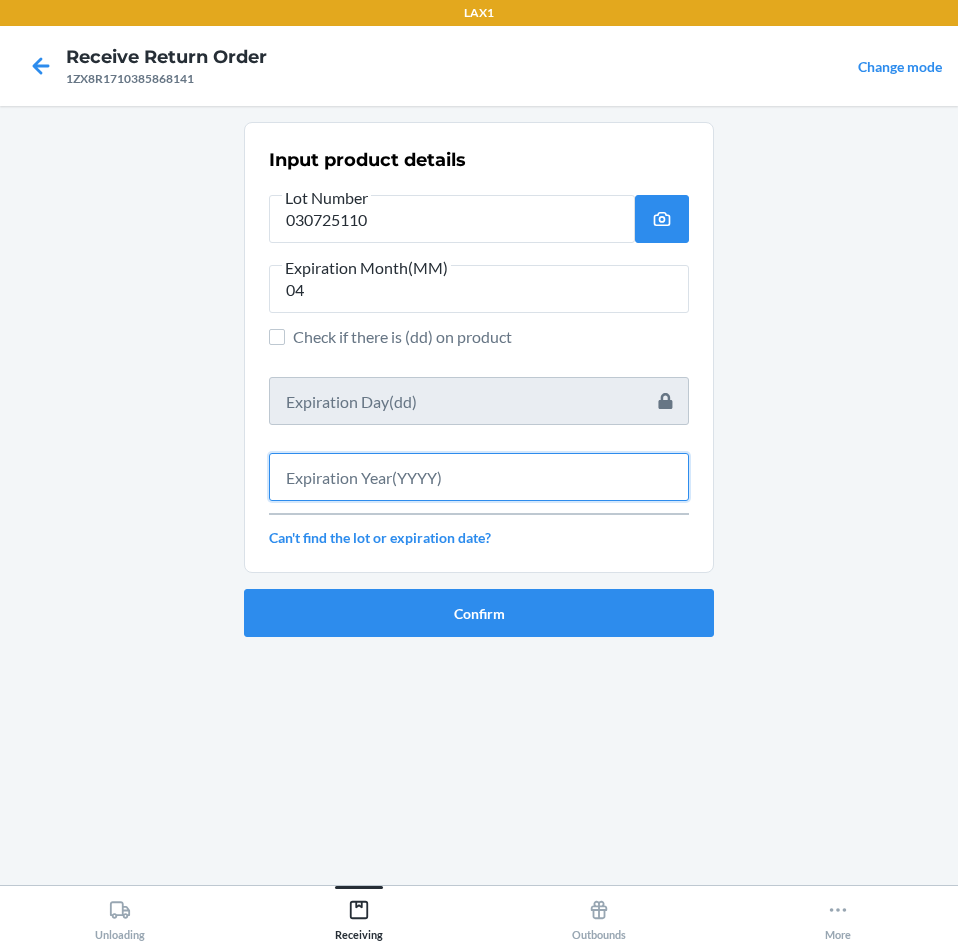 click at bounding box center (479, 477) 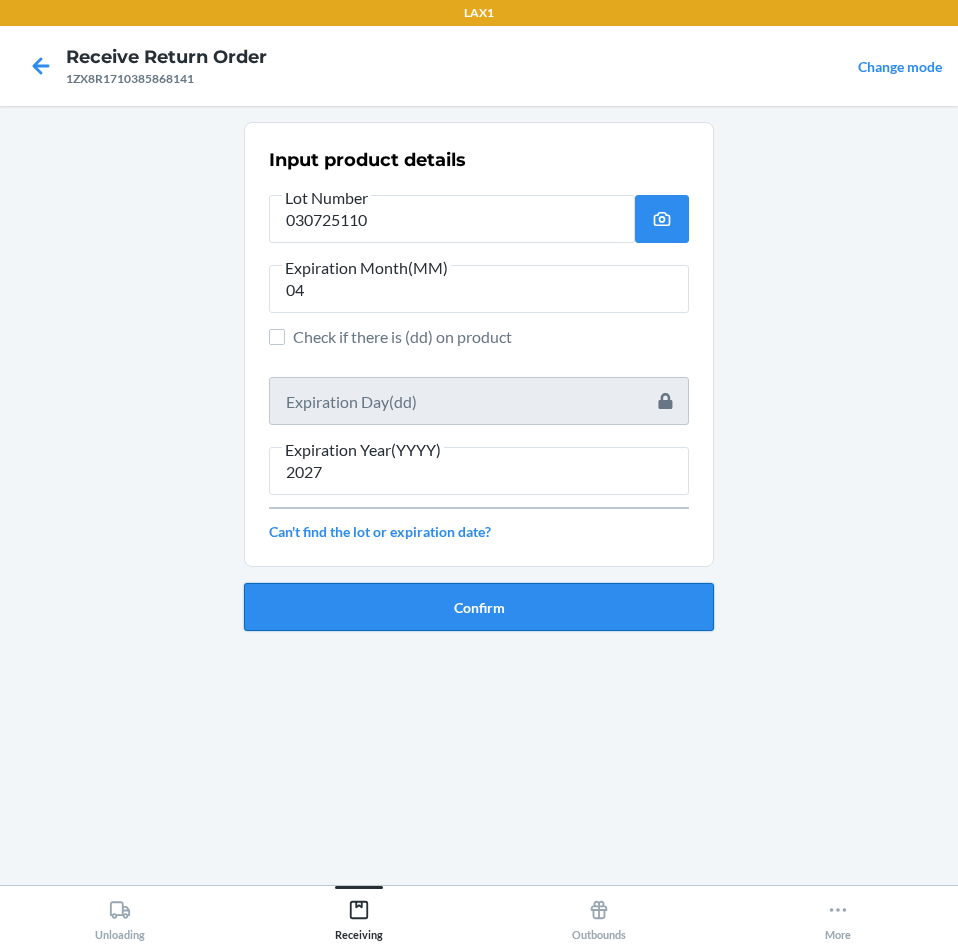 click on "Confirm" at bounding box center (479, 607) 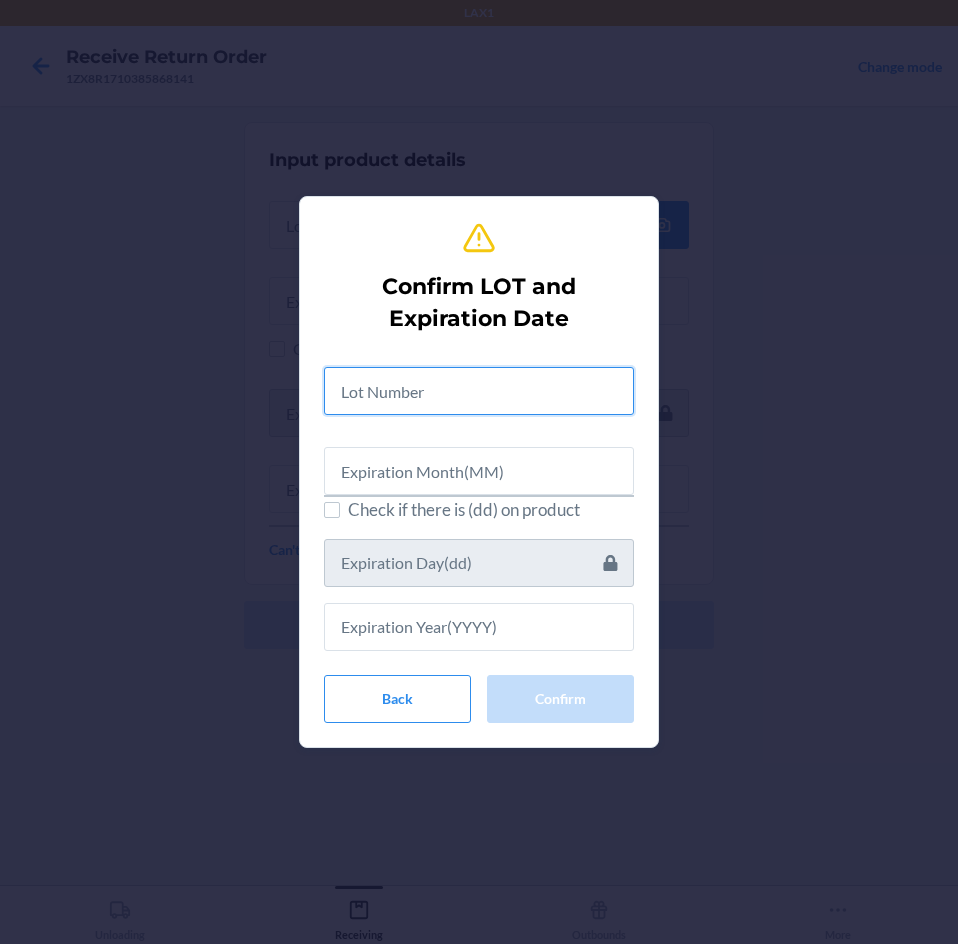 click at bounding box center [479, 391] 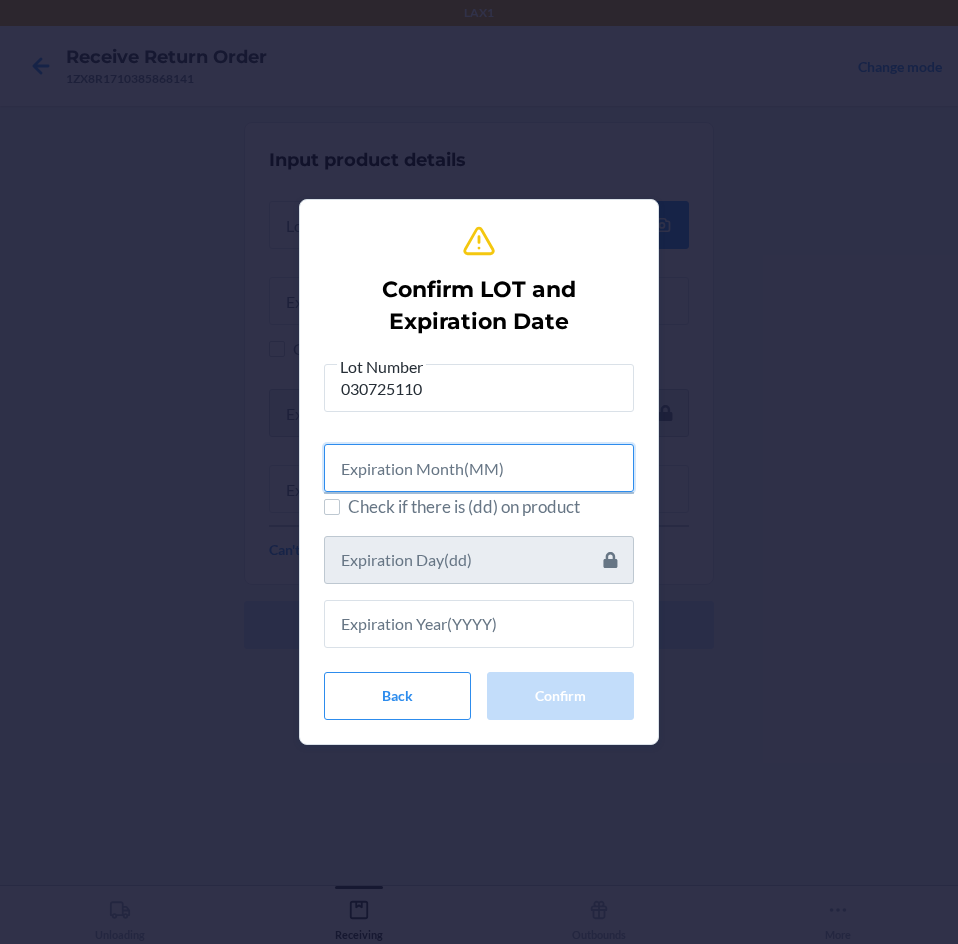click at bounding box center (479, 468) 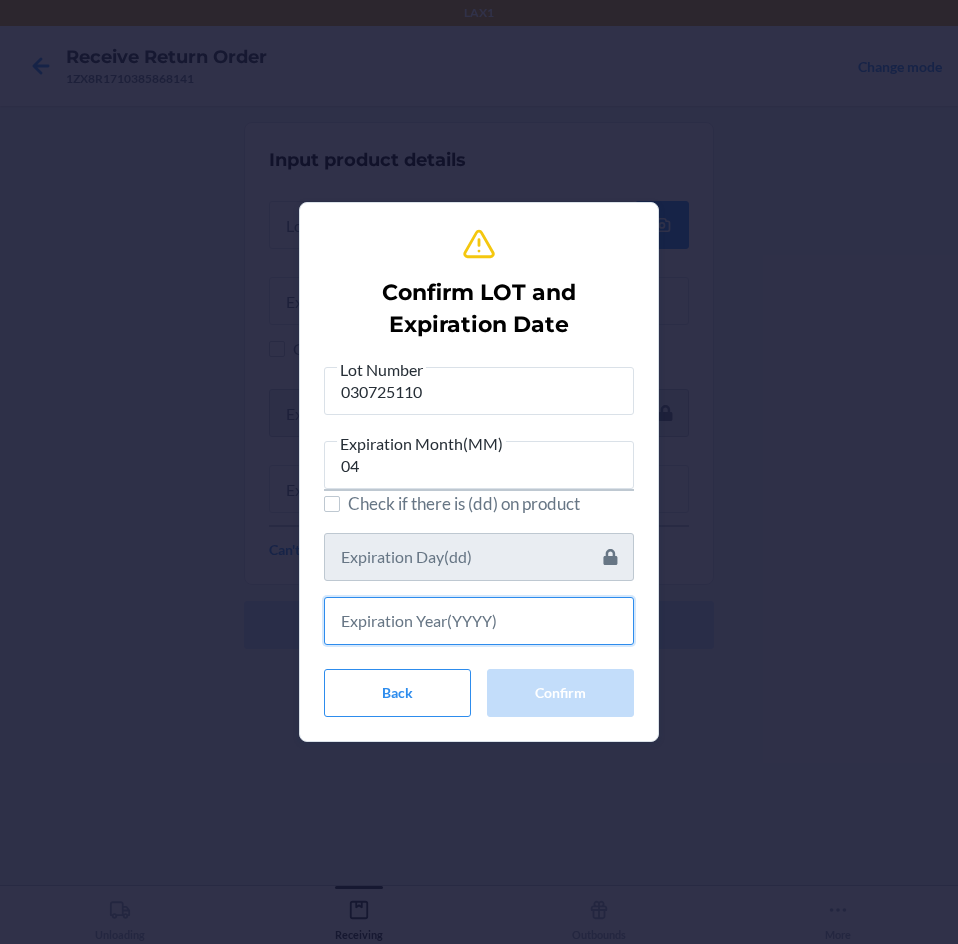 click at bounding box center (479, 621) 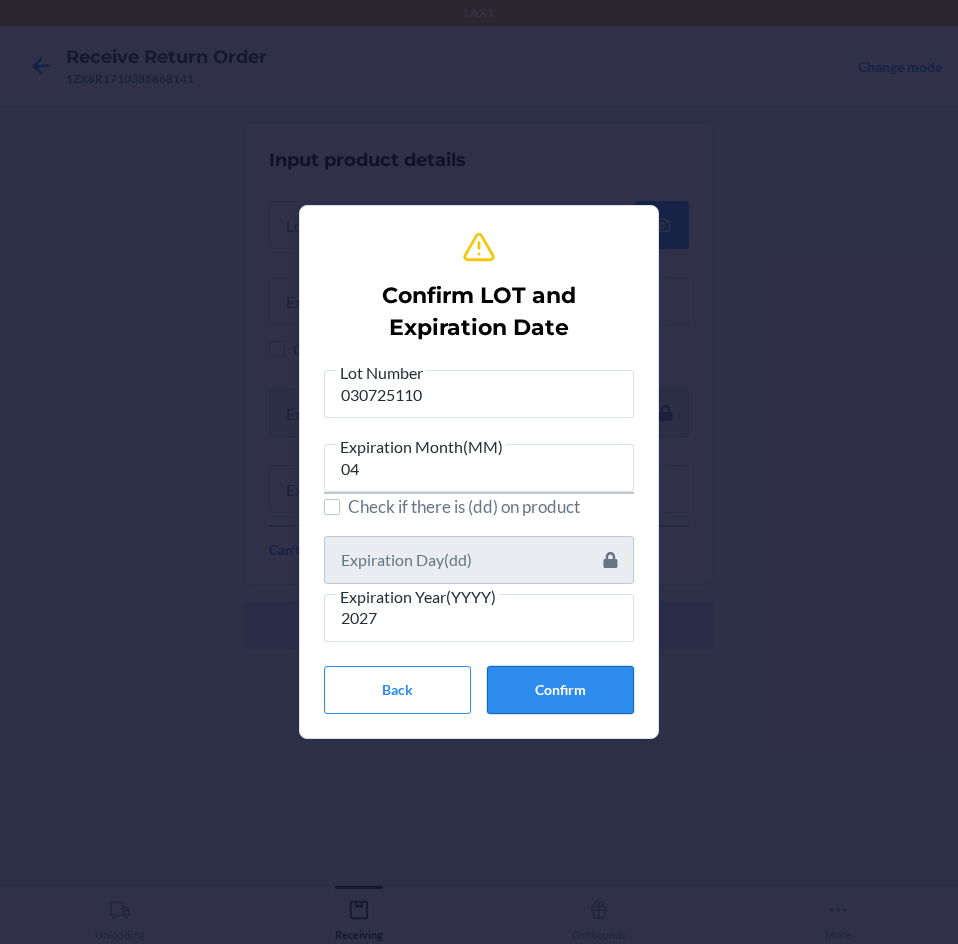 click on "Confirm" at bounding box center (560, 690) 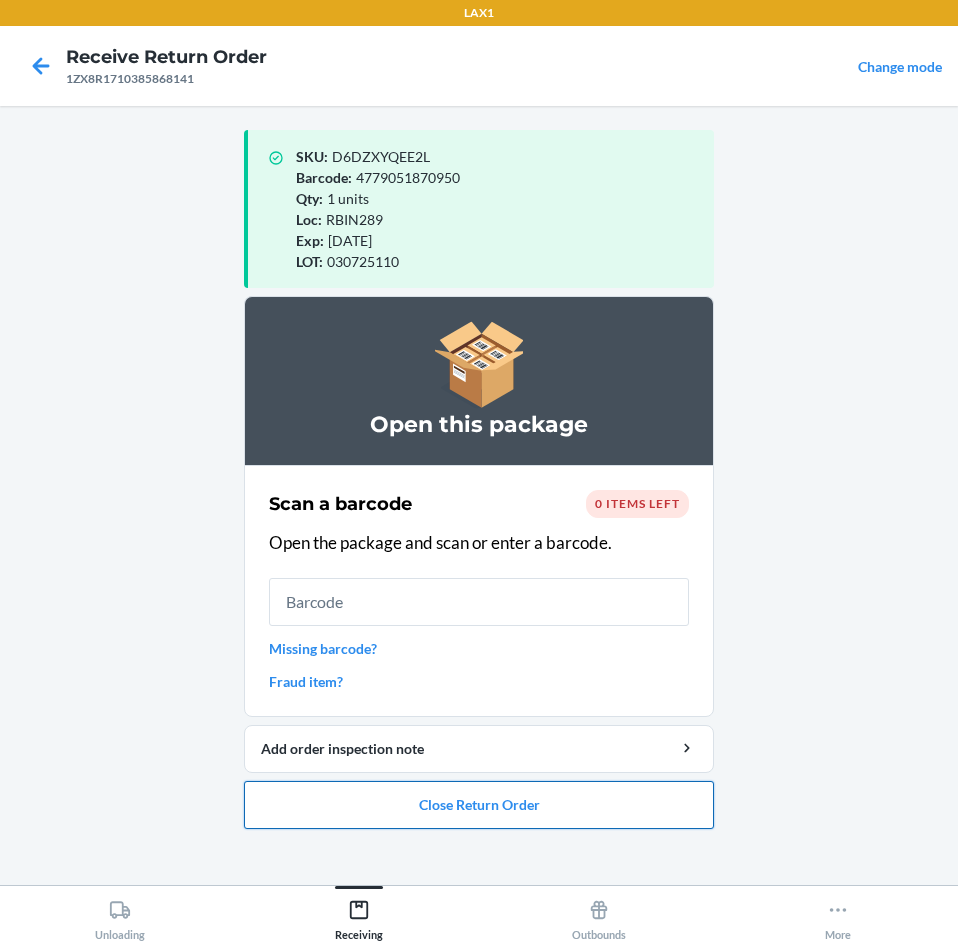 click on "Close Return Order" at bounding box center (479, 805) 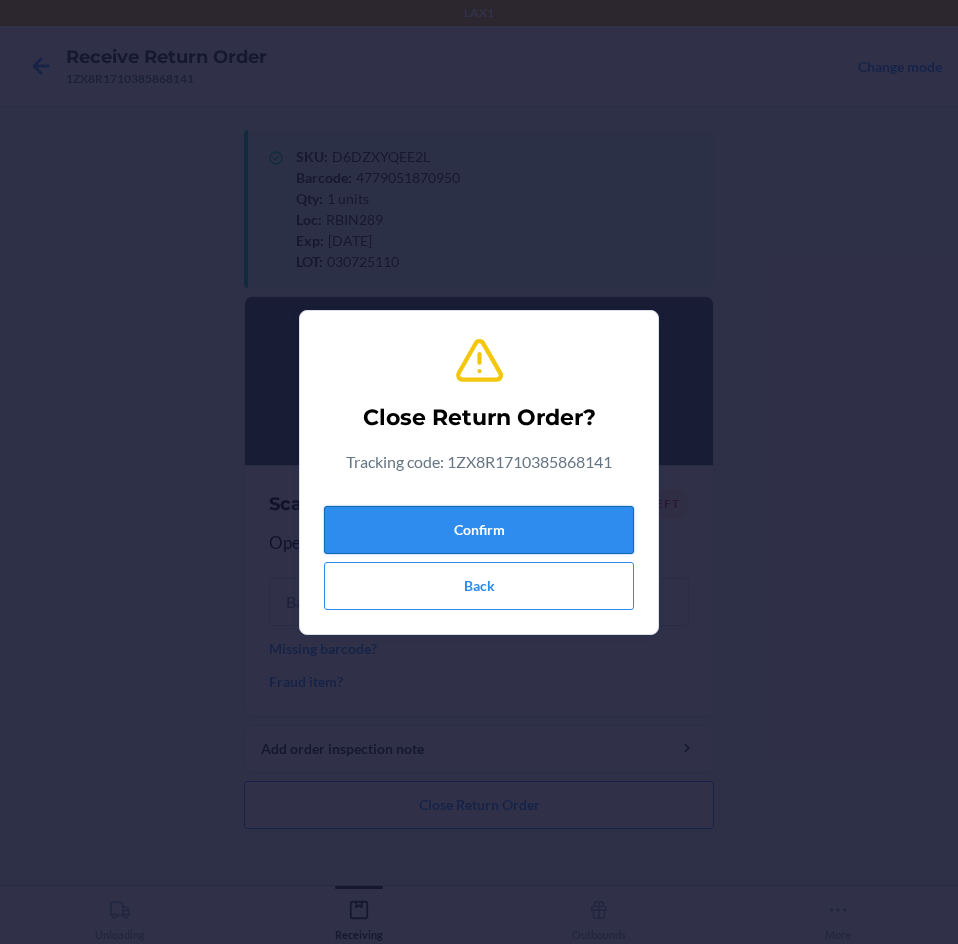 click on "Confirm" at bounding box center [479, 530] 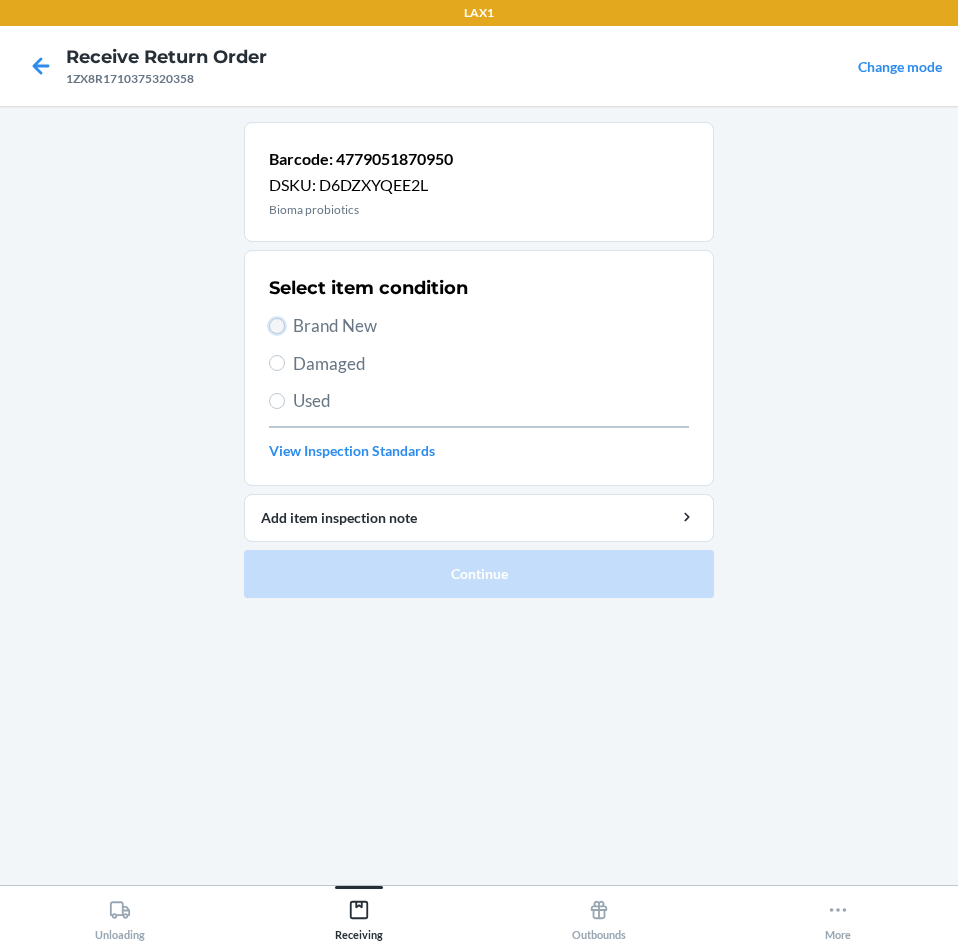 click on "Brand New" at bounding box center (277, 326) 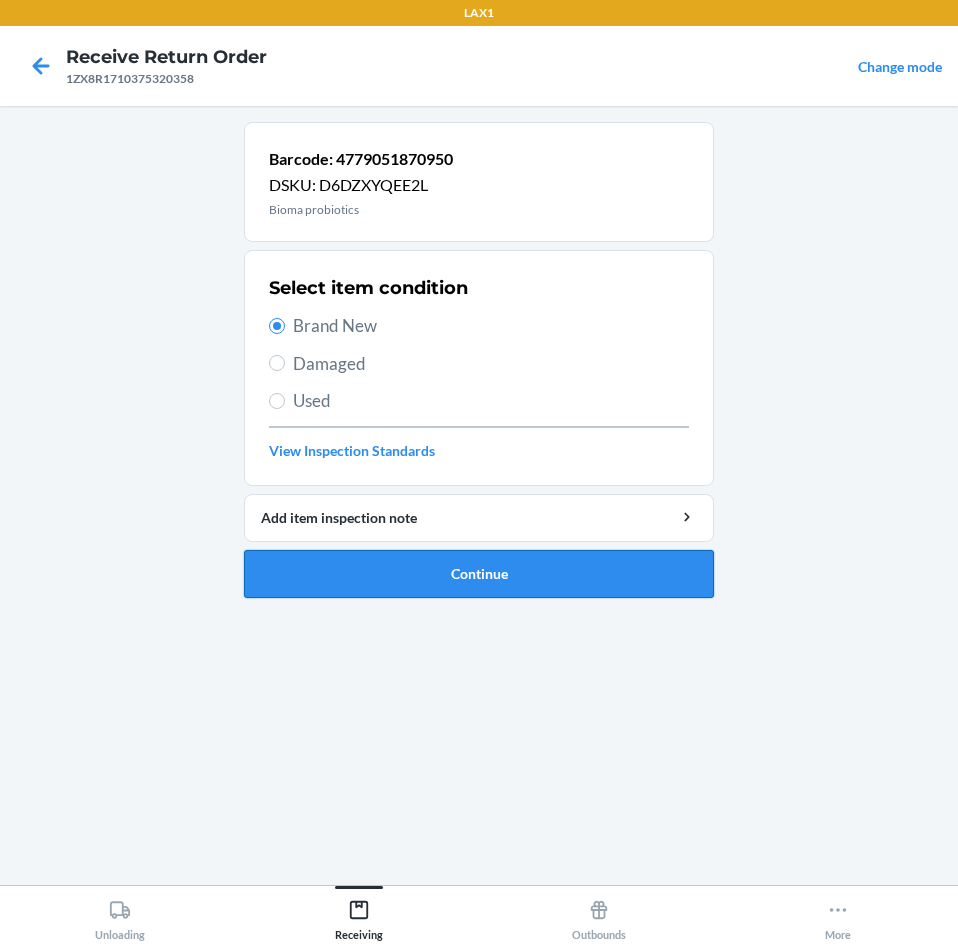 click on "Continue" at bounding box center (479, 574) 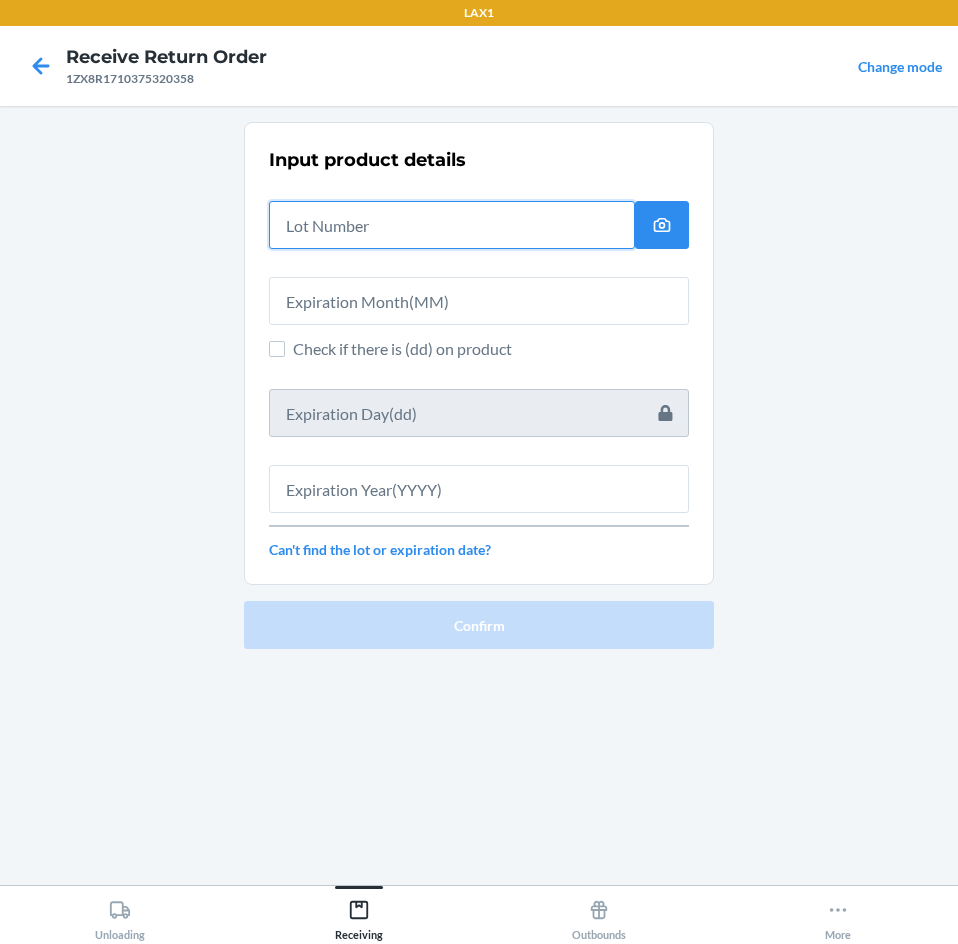 click at bounding box center (452, 225) 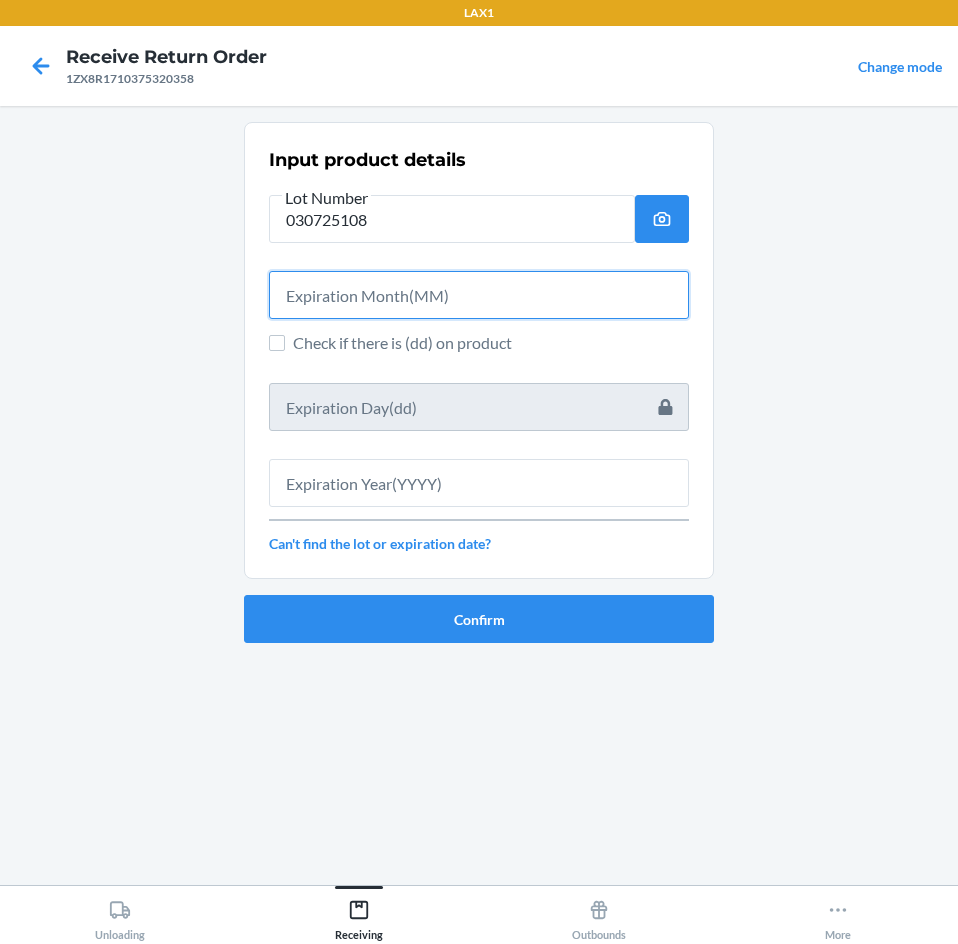 click at bounding box center (479, 295) 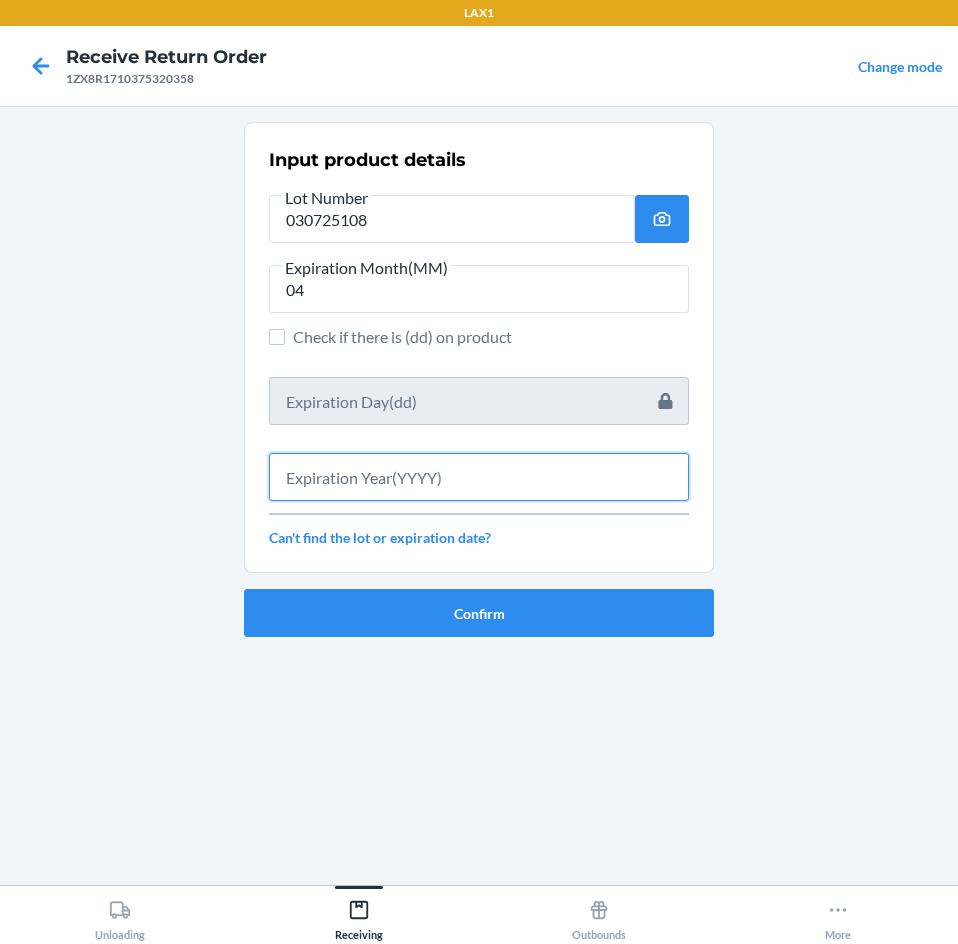 click at bounding box center (479, 477) 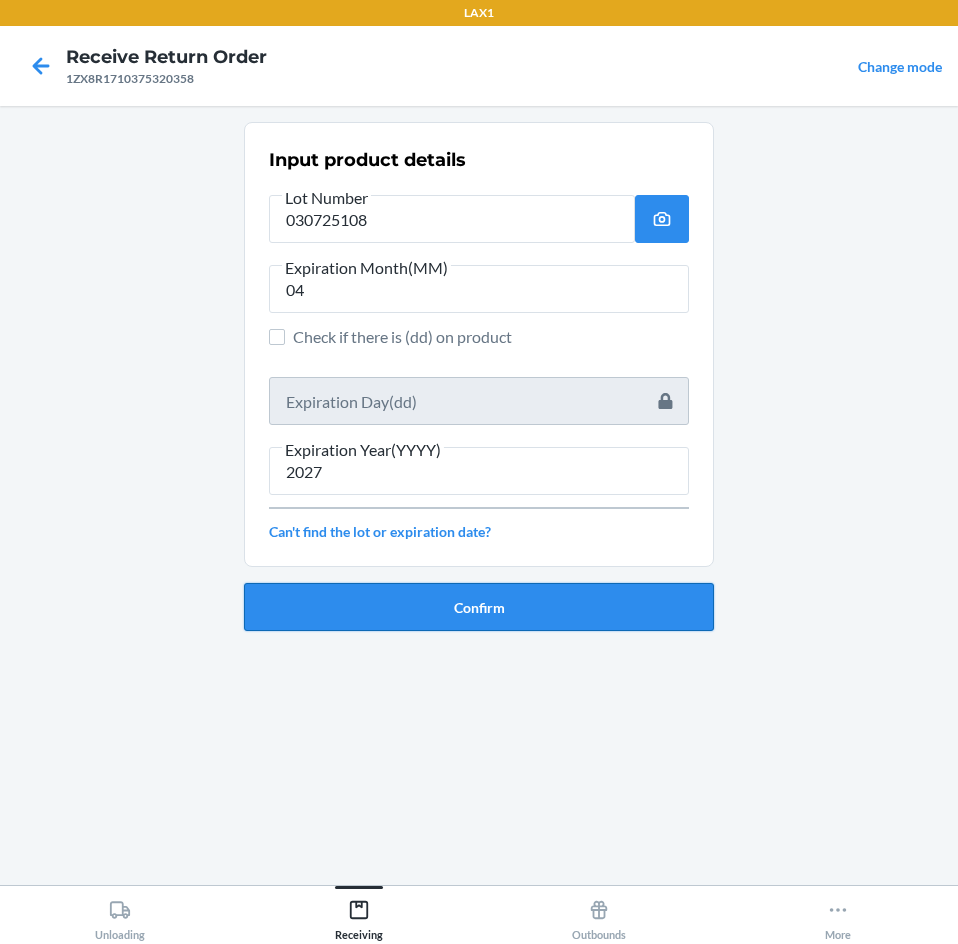 click on "Confirm" at bounding box center [479, 607] 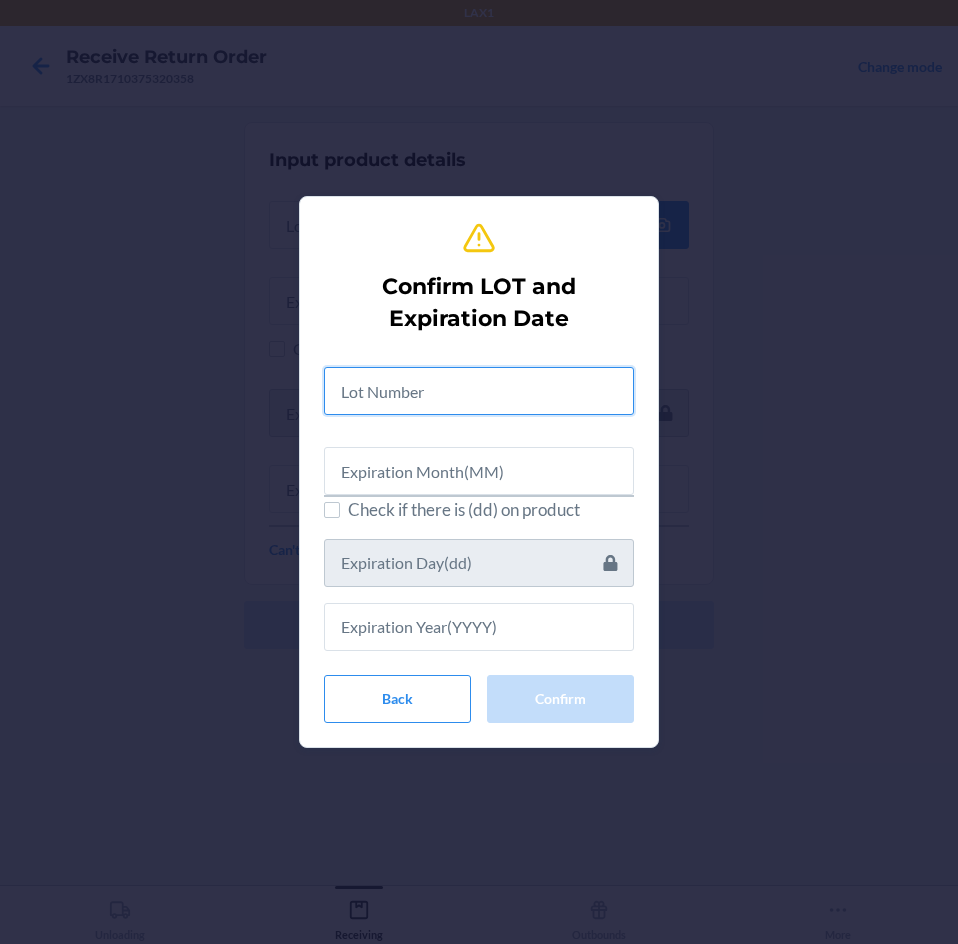 click at bounding box center (479, 391) 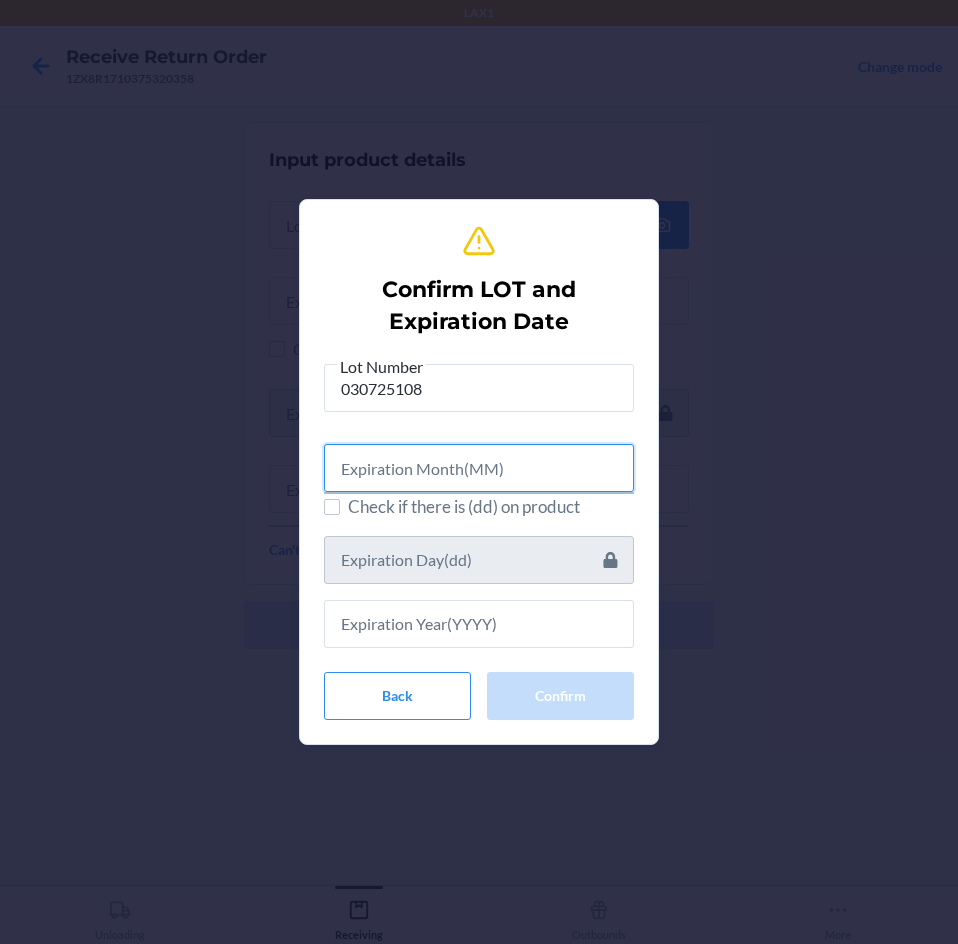 drag, startPoint x: 470, startPoint y: 467, endPoint x: 472, endPoint y: 482, distance: 15.132746 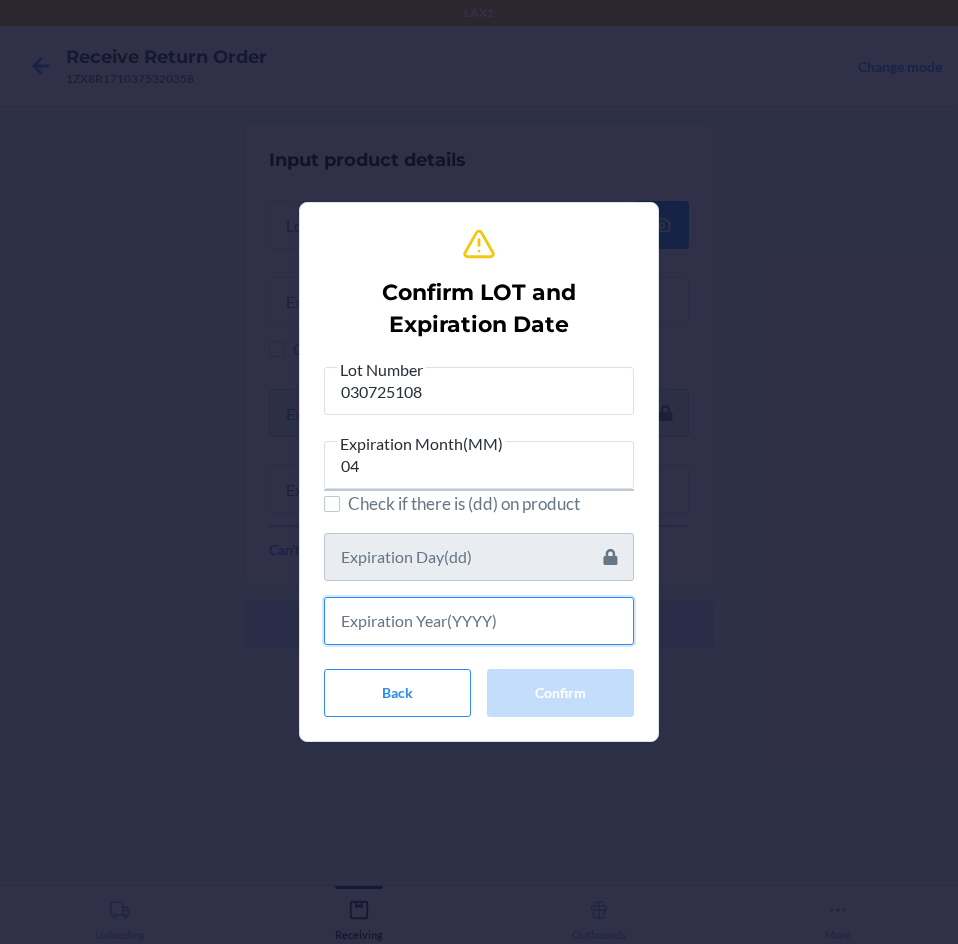 click at bounding box center (479, 621) 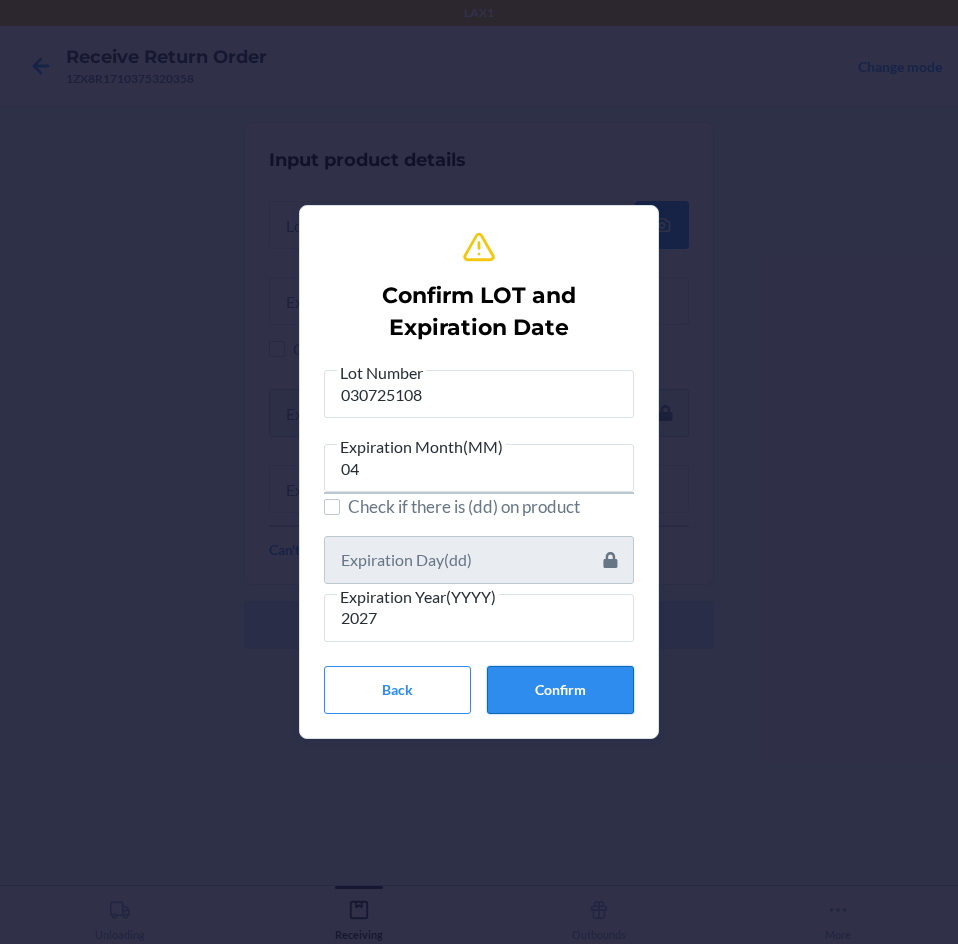 click on "Confirm" at bounding box center [560, 690] 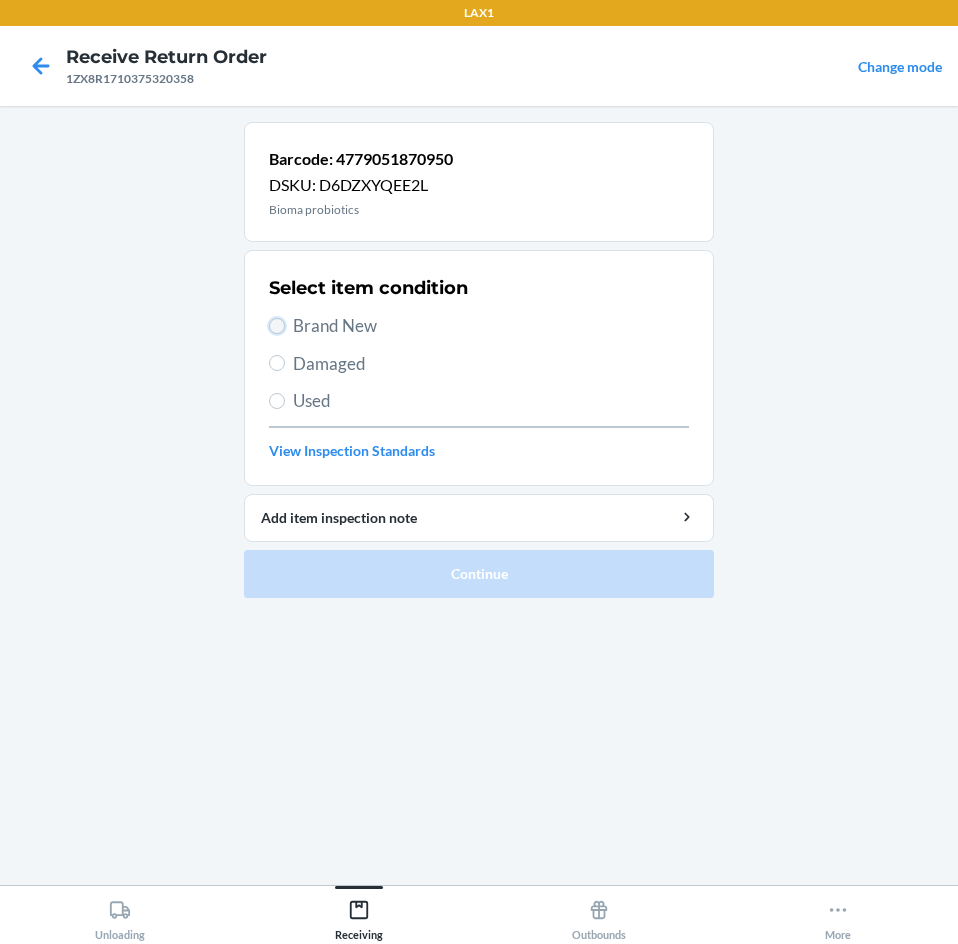 click on "Brand New" at bounding box center (277, 326) 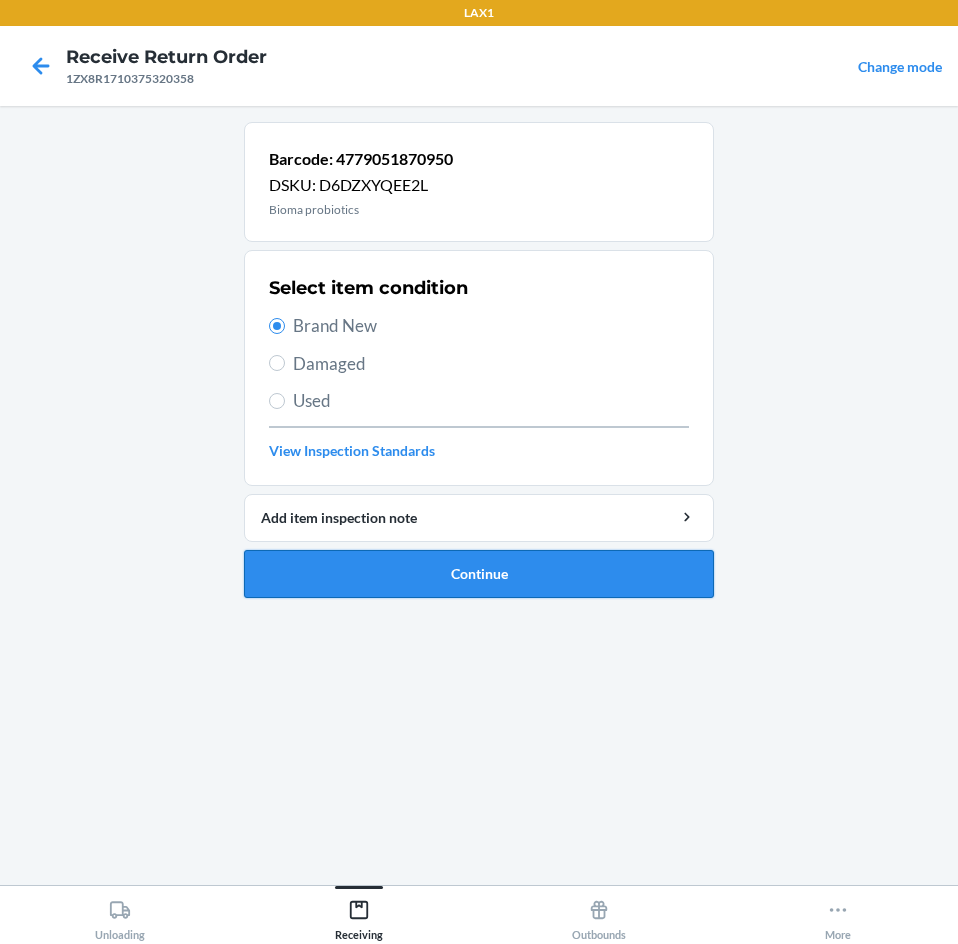 click on "Continue" at bounding box center (479, 574) 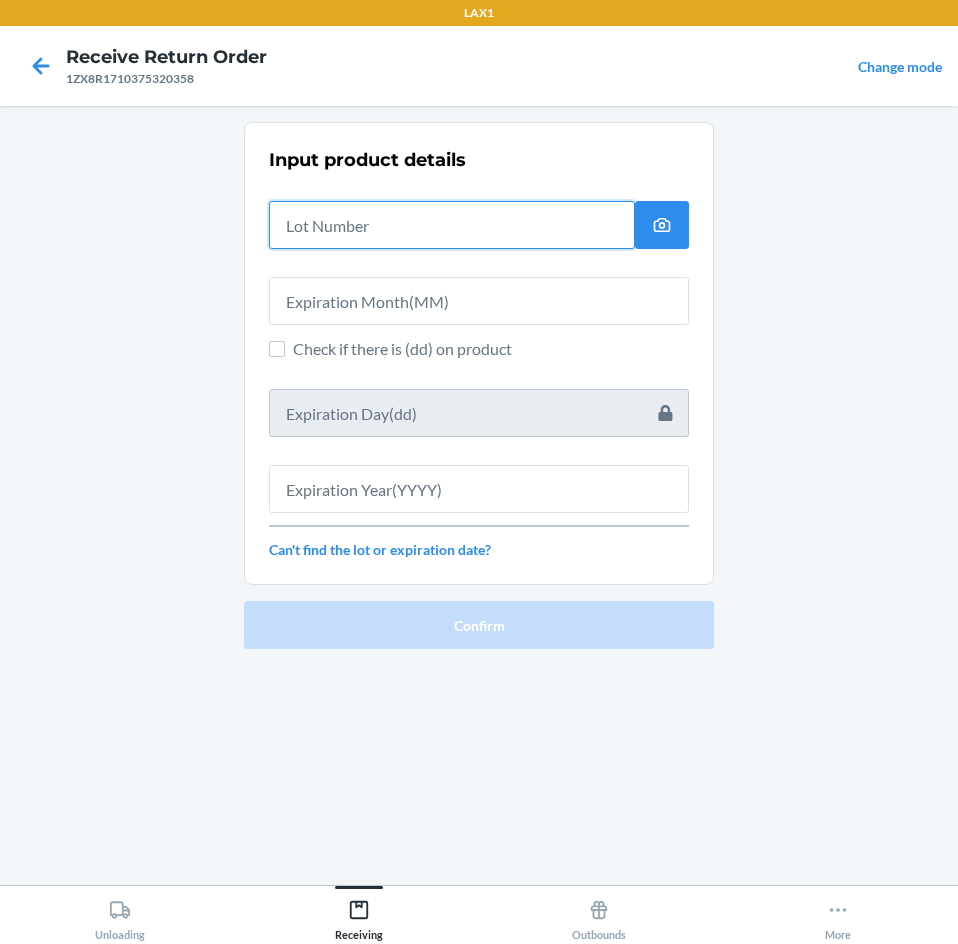 click at bounding box center [452, 225] 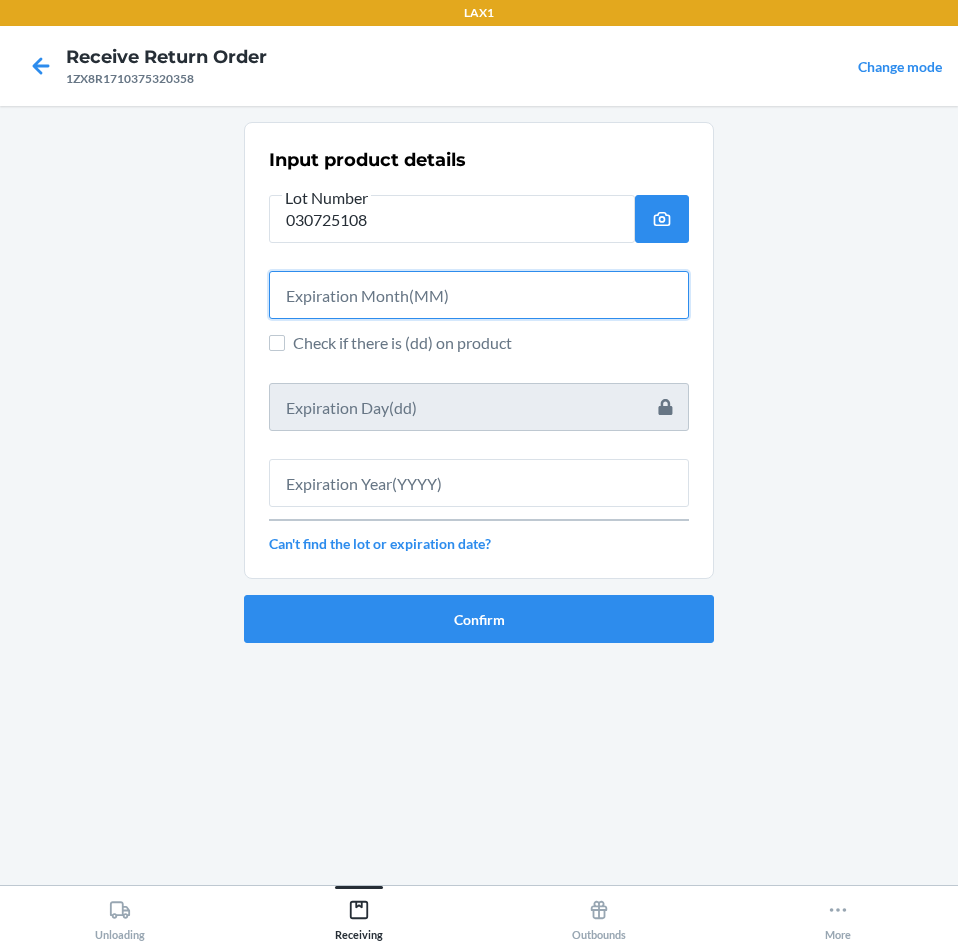 click at bounding box center (479, 295) 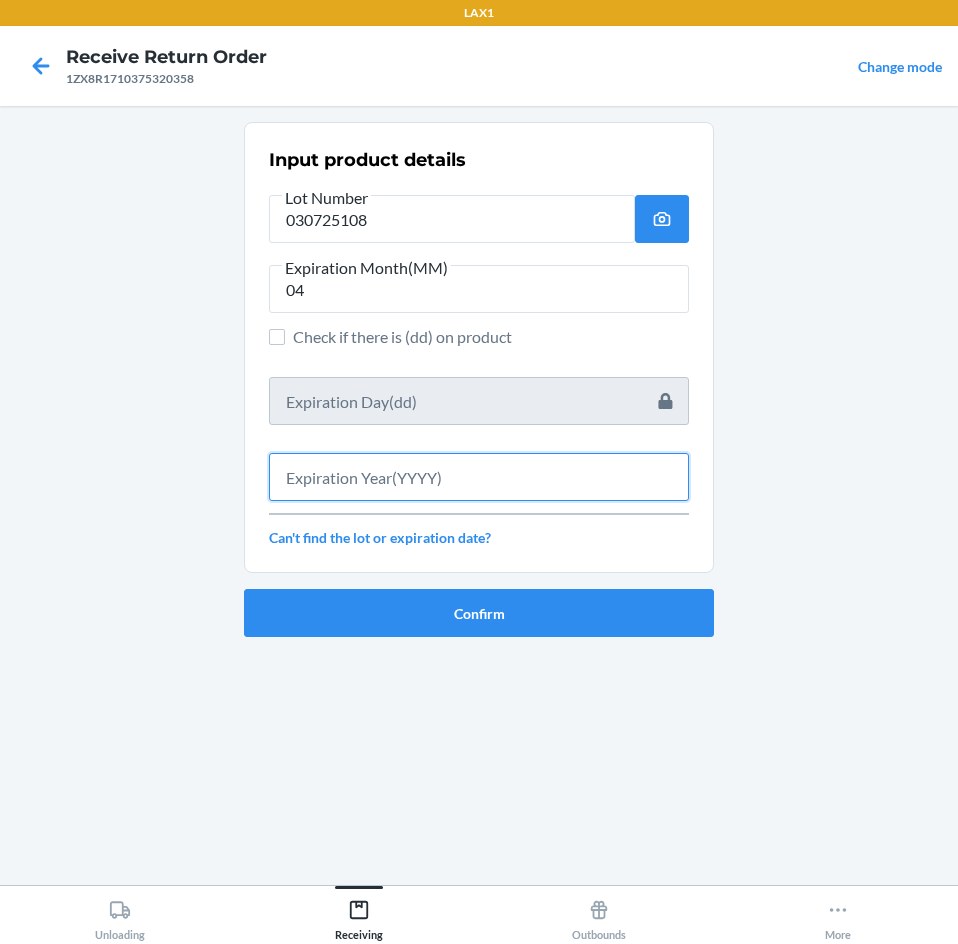 click at bounding box center (479, 477) 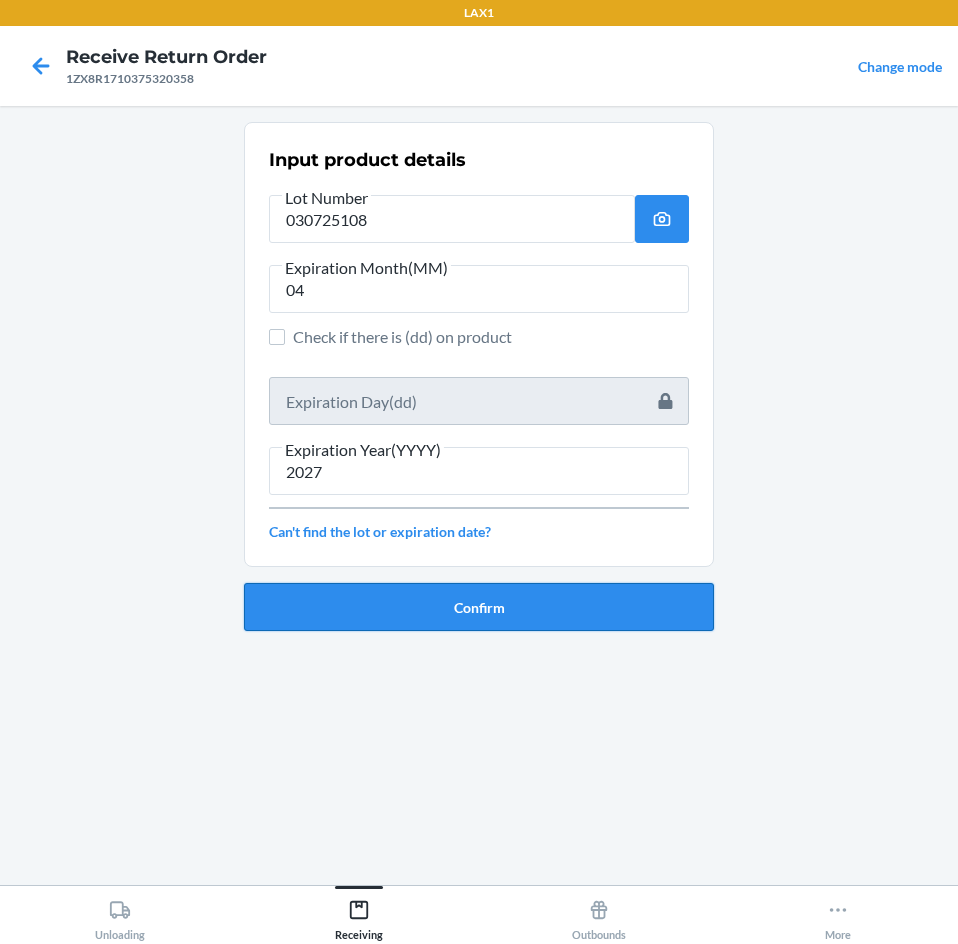 click on "Confirm" at bounding box center [479, 607] 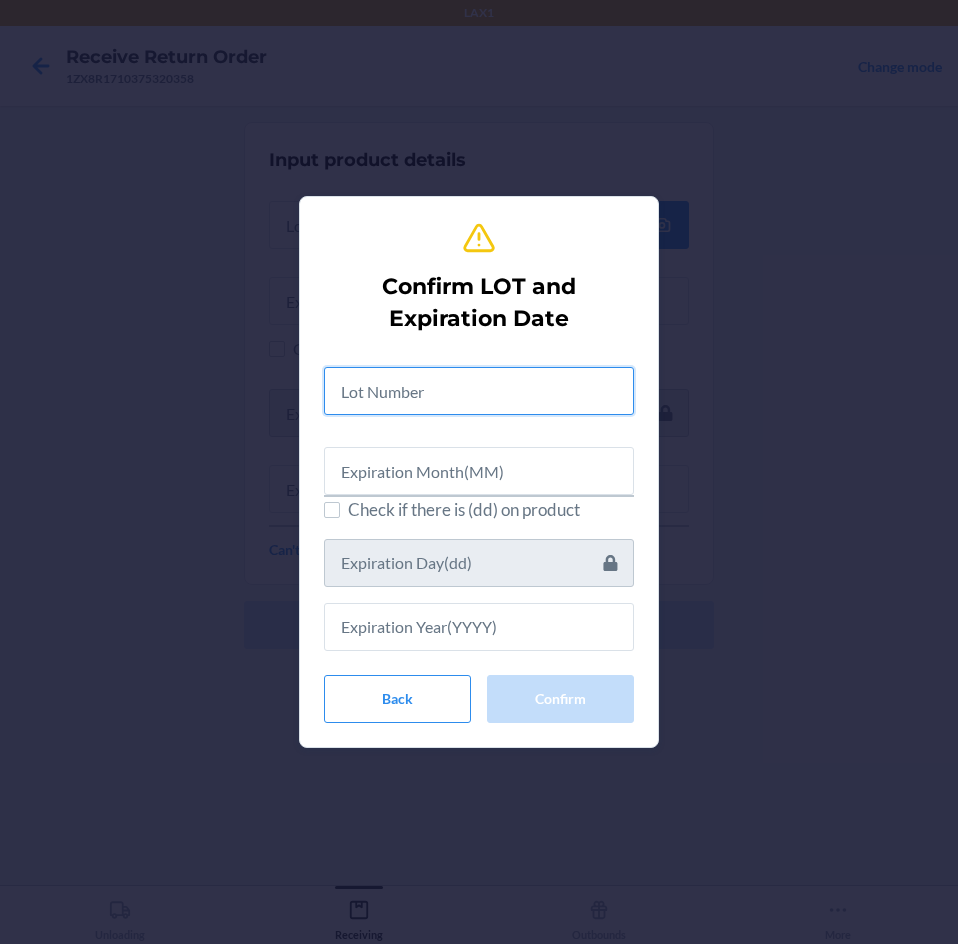 click at bounding box center [479, 391] 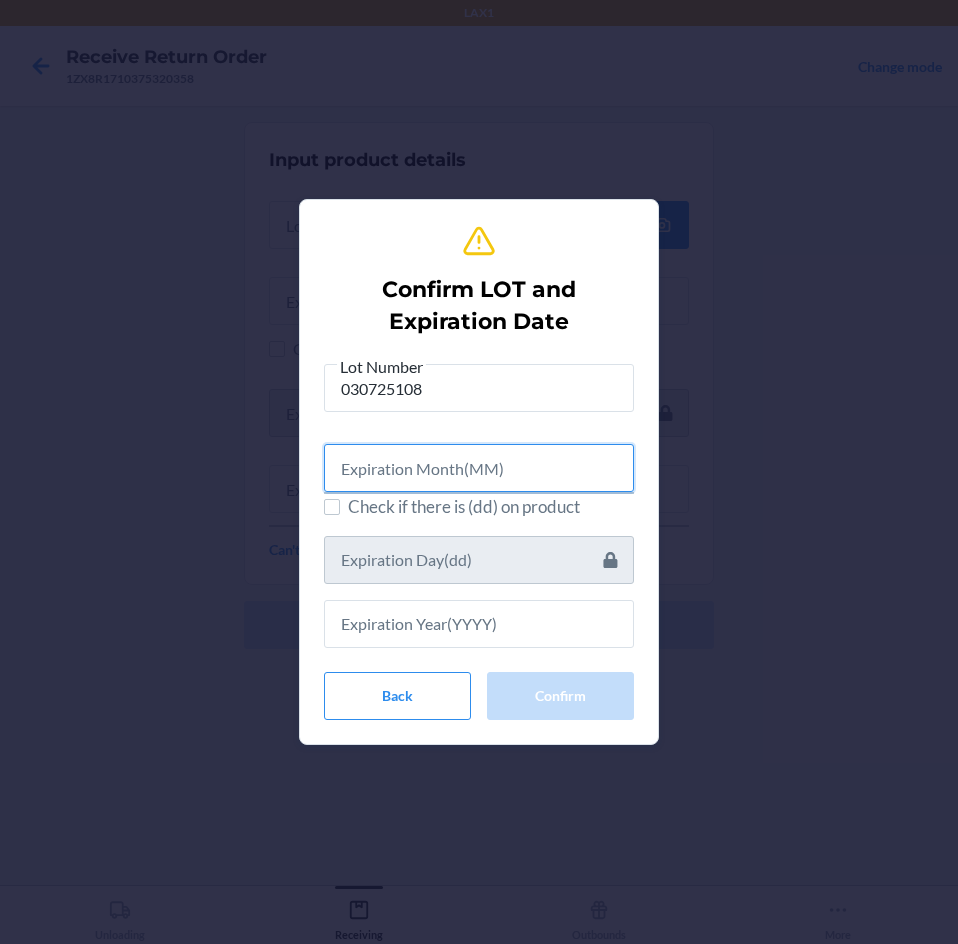 click at bounding box center [479, 468] 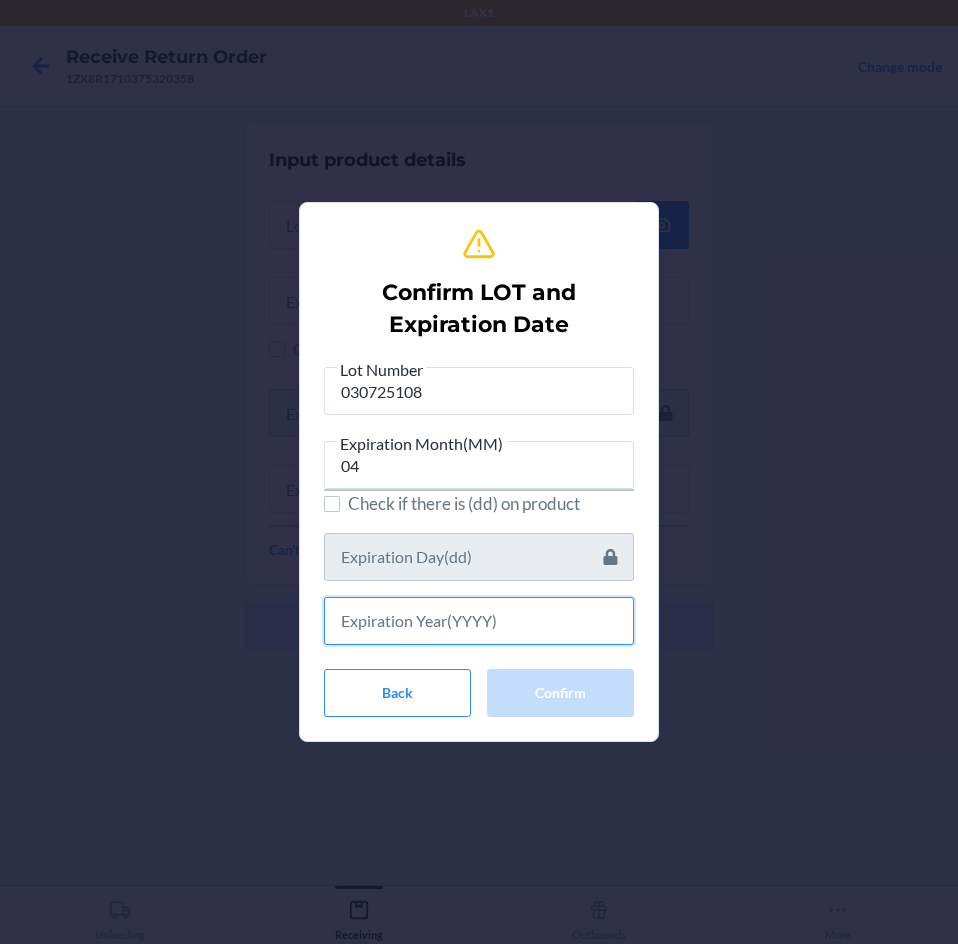 click at bounding box center [479, 621] 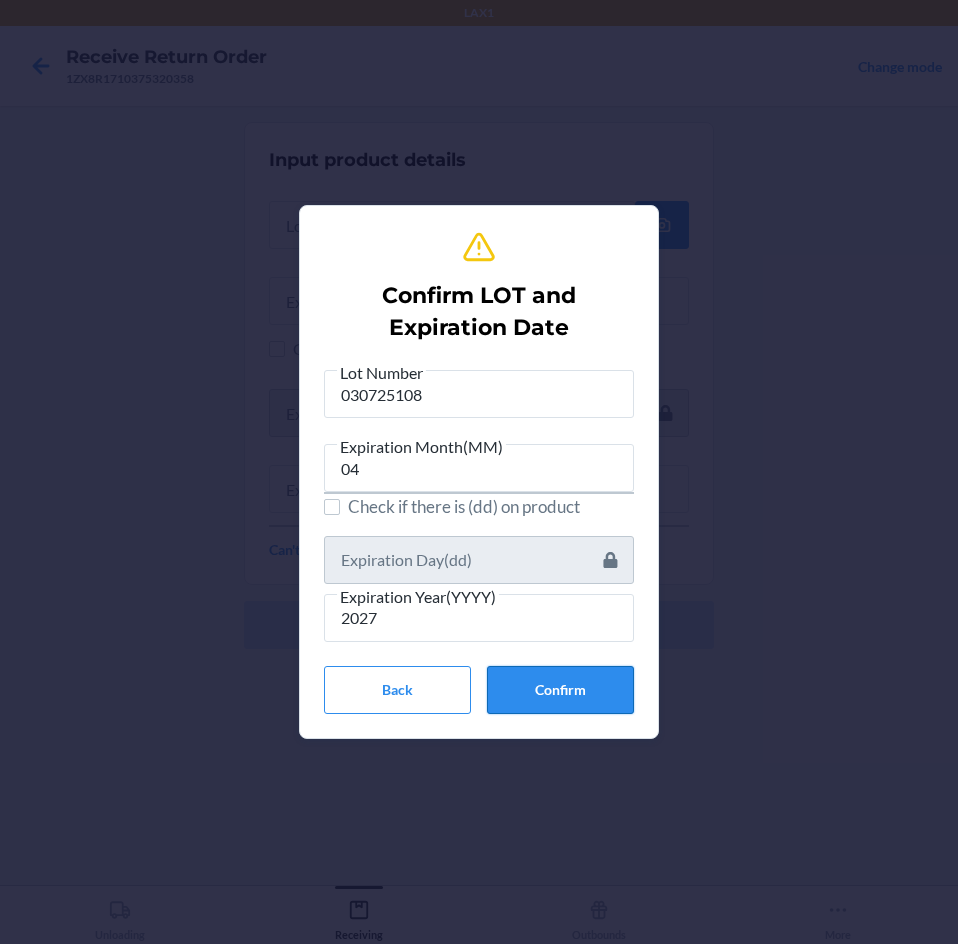 click on "Confirm" at bounding box center (560, 690) 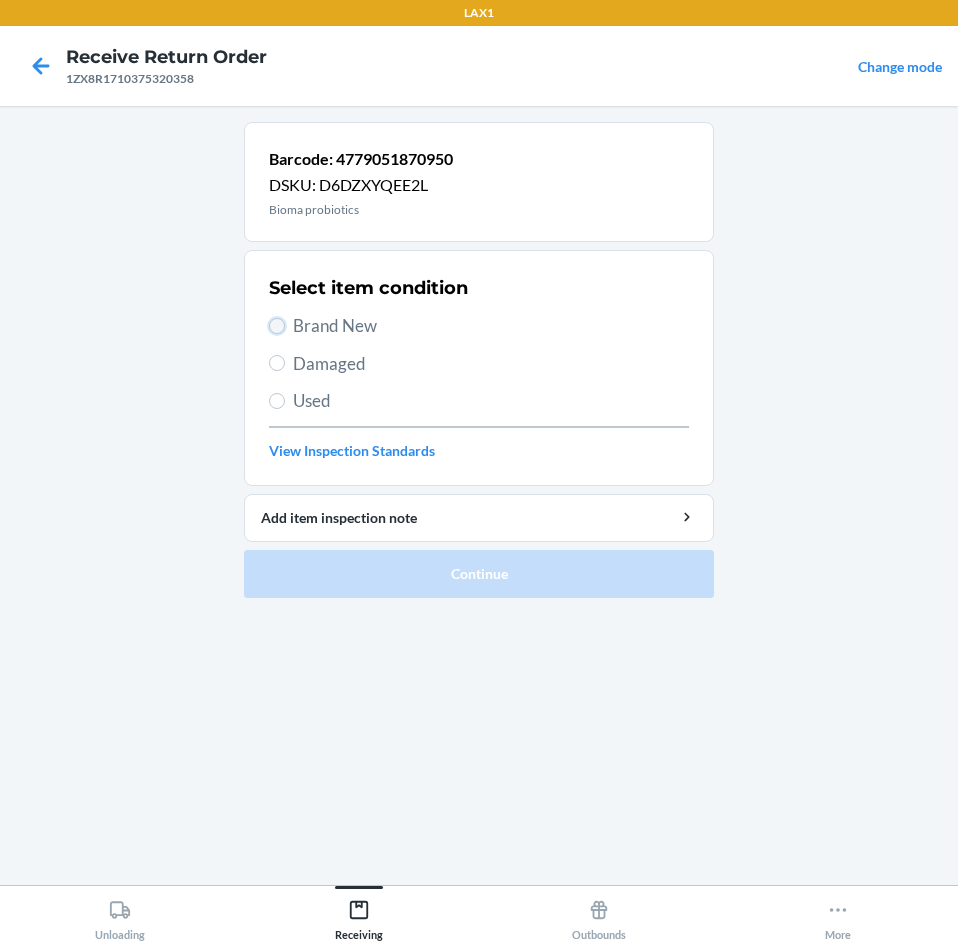 click on "Brand New" at bounding box center (277, 326) 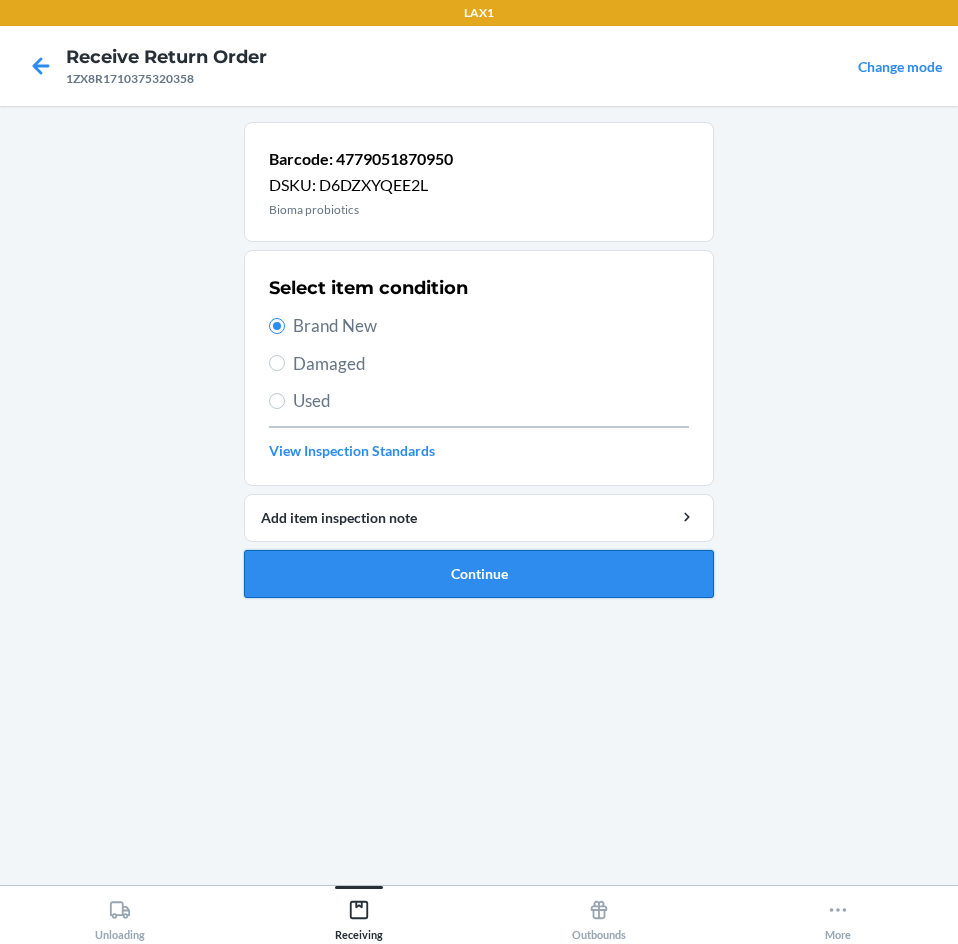 click on "Continue" at bounding box center (479, 574) 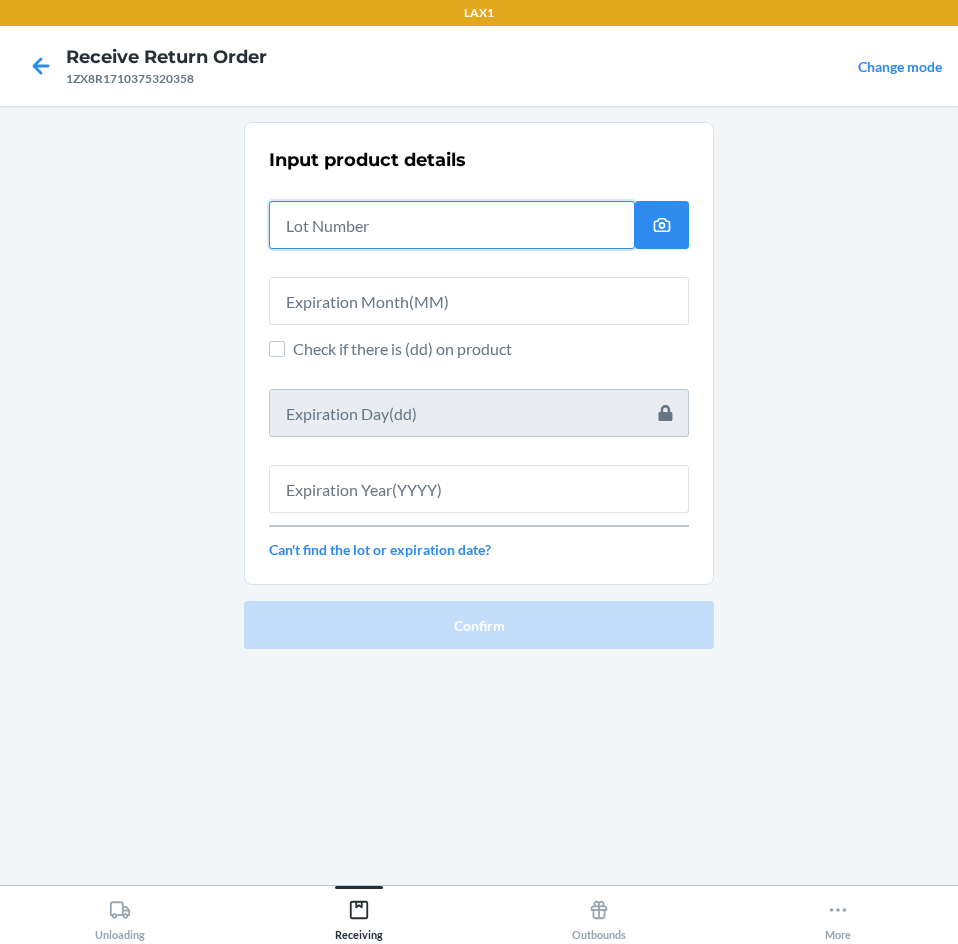 click at bounding box center (452, 225) 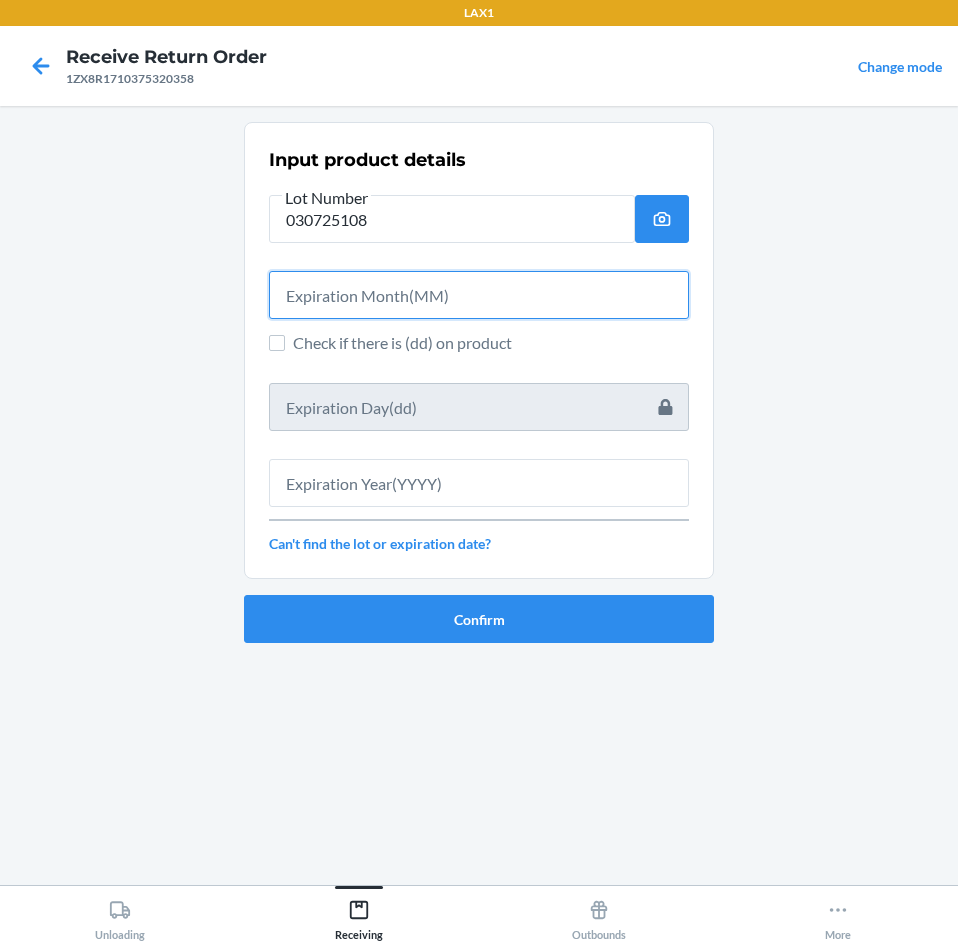 click at bounding box center [479, 295] 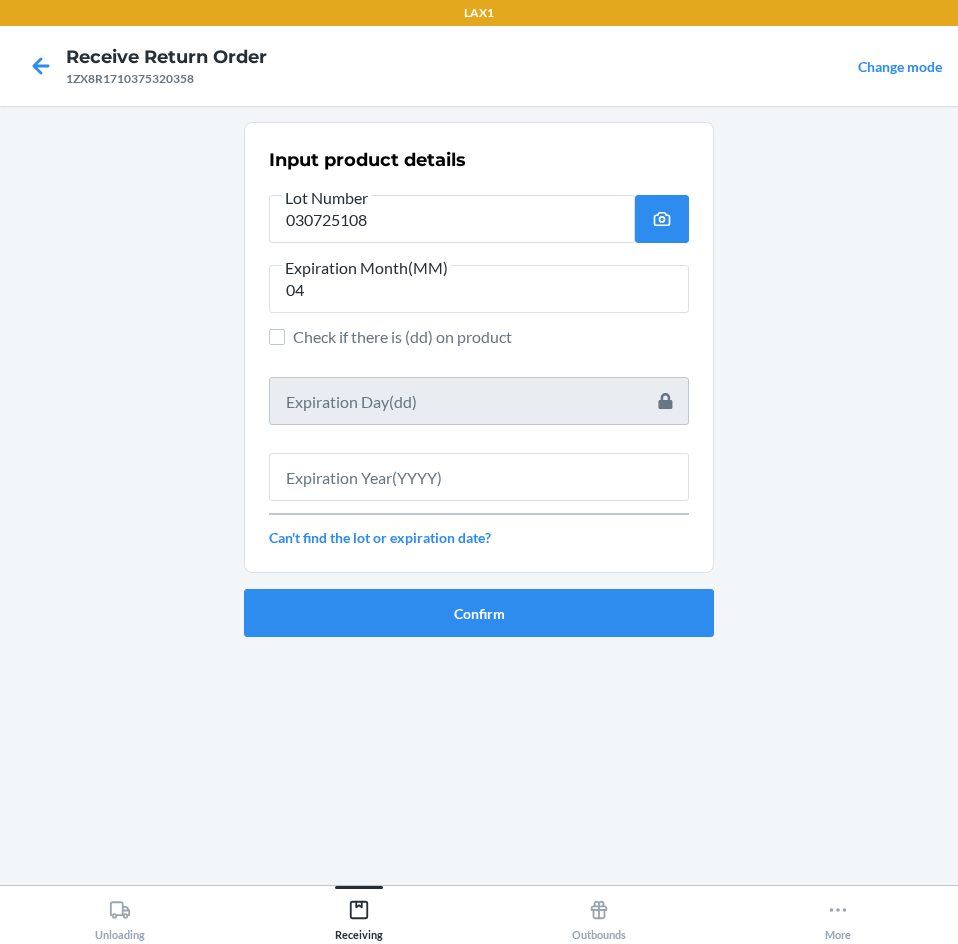 click on "Input product details Lot Number 030725108 Expiration Month(MM) 04 Check if there is (dd) on product Can't find the lot or expiration date?" at bounding box center (479, 347) 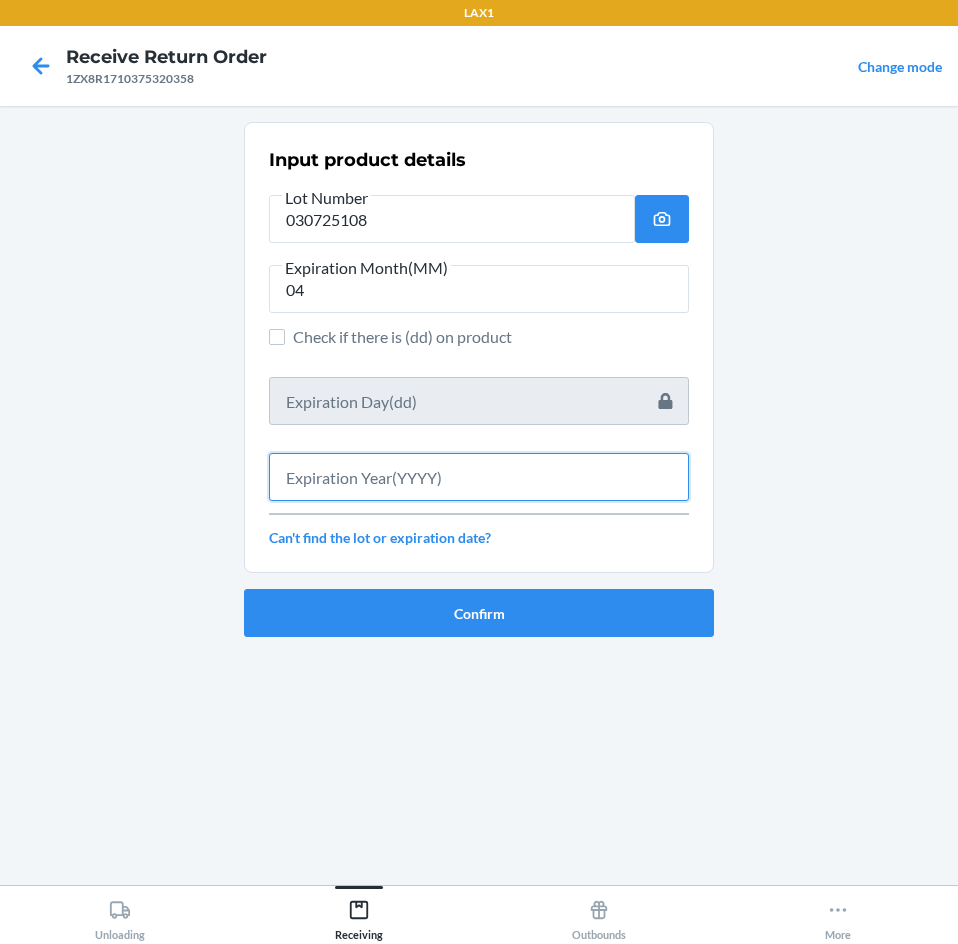 click at bounding box center [479, 477] 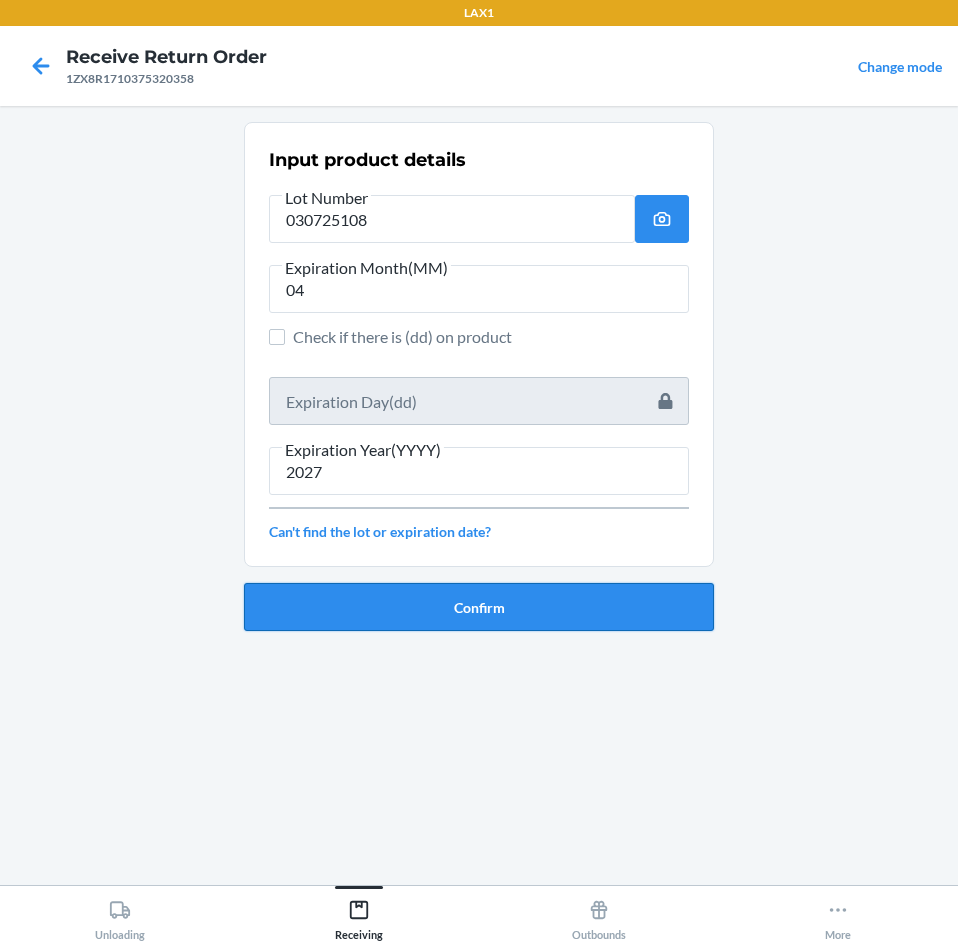 click on "Confirm" at bounding box center [479, 607] 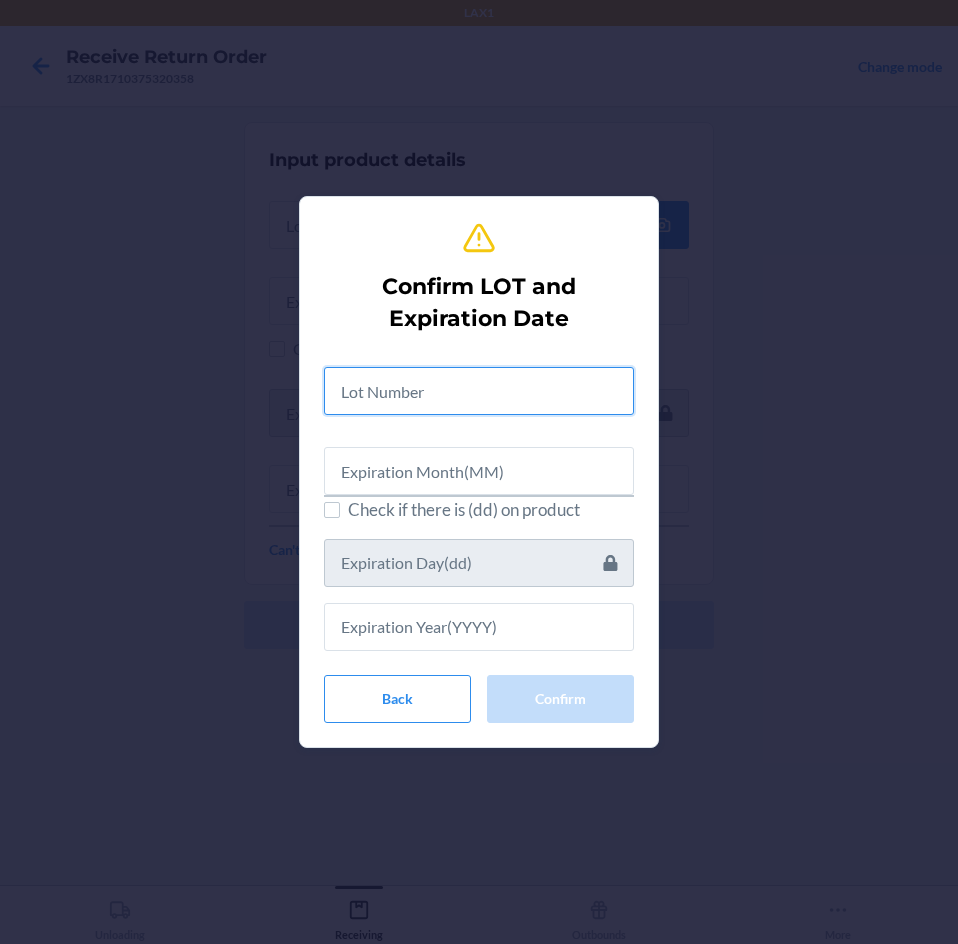 click at bounding box center [479, 391] 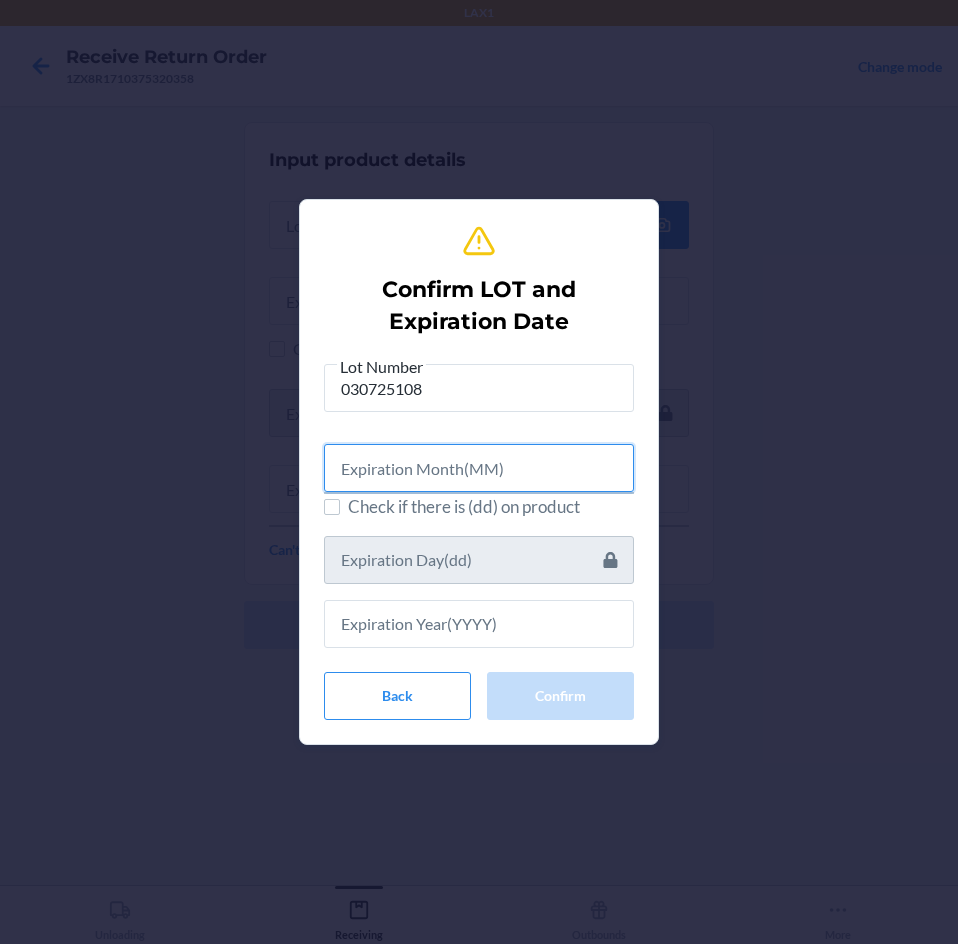 click at bounding box center (479, 468) 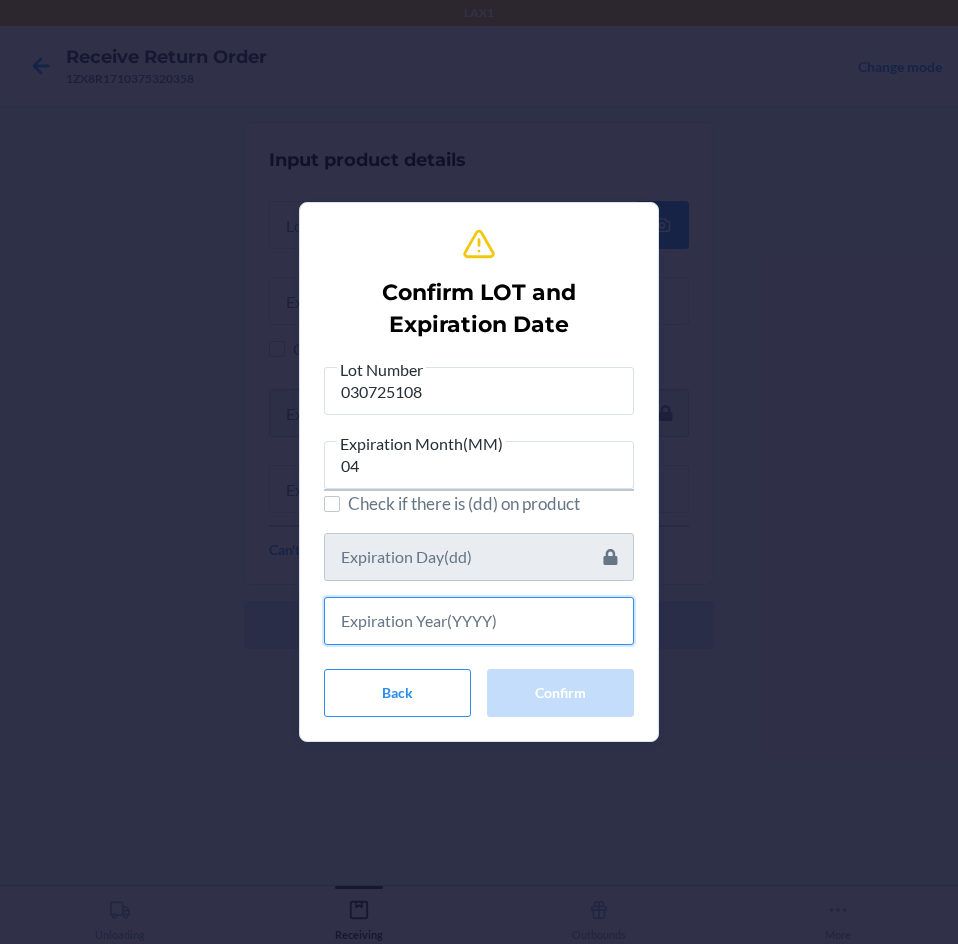 click at bounding box center [479, 621] 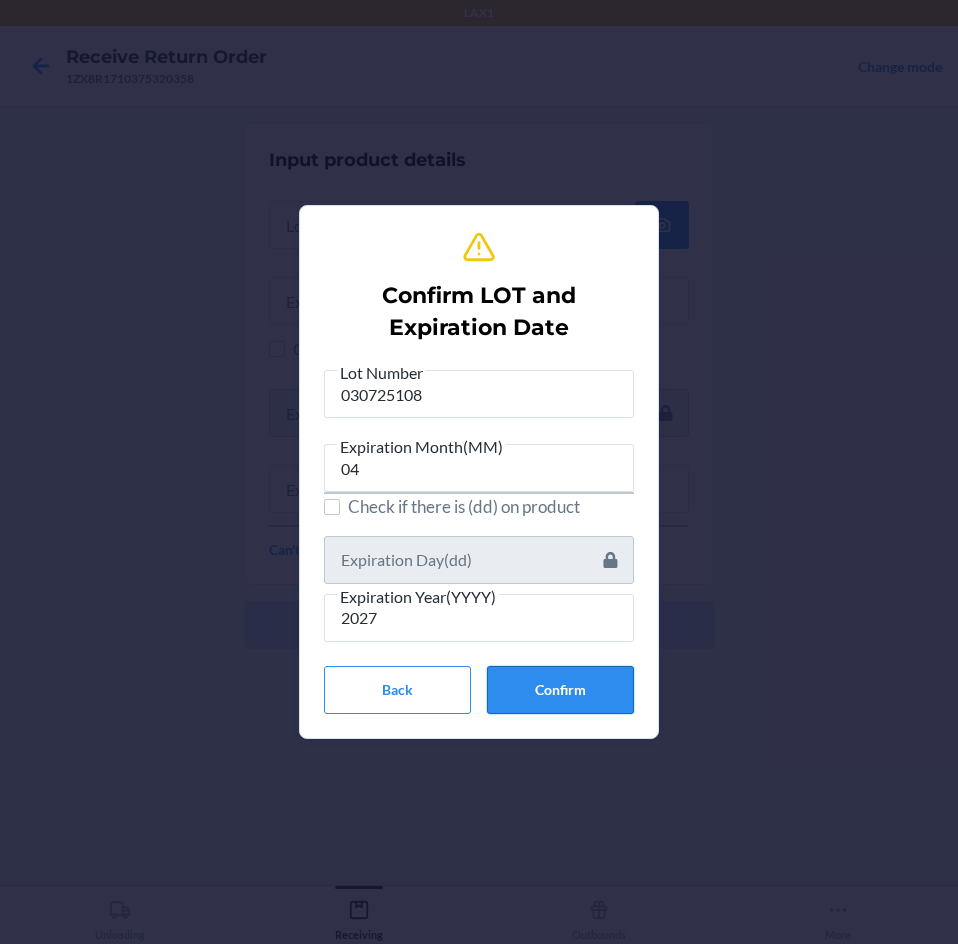 click on "Confirm" at bounding box center (560, 690) 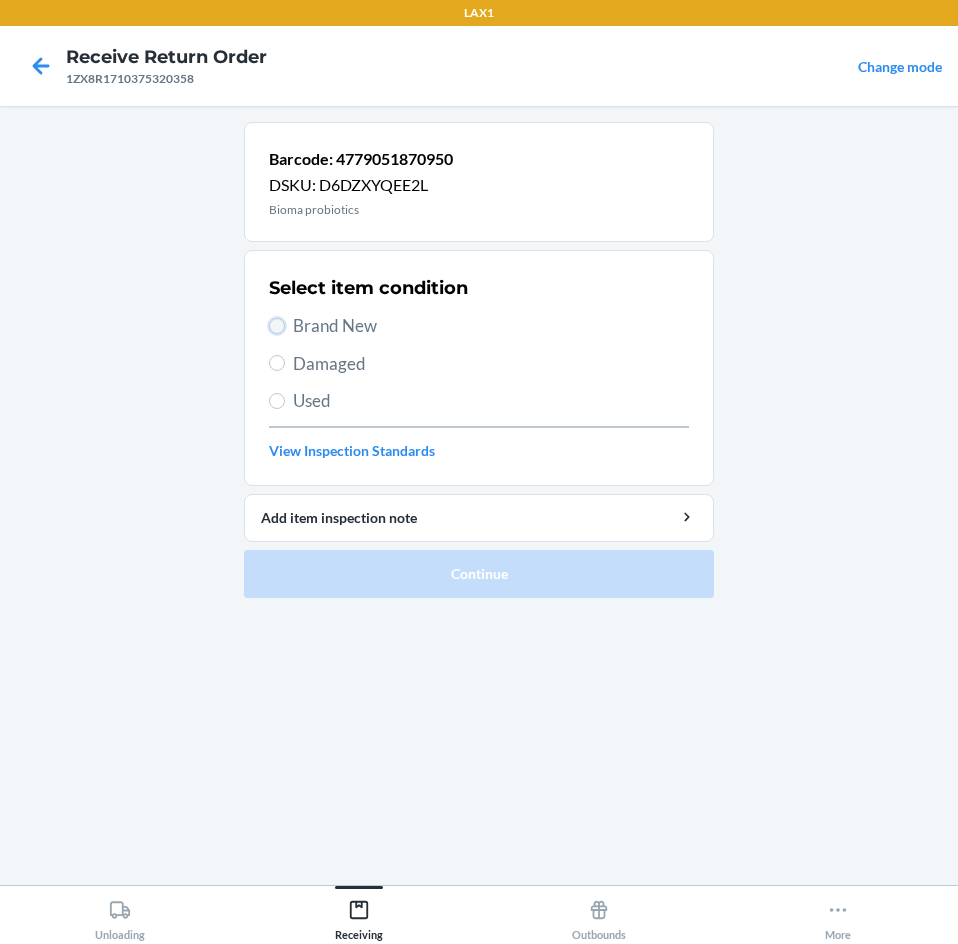 click on "Brand New" at bounding box center (277, 326) 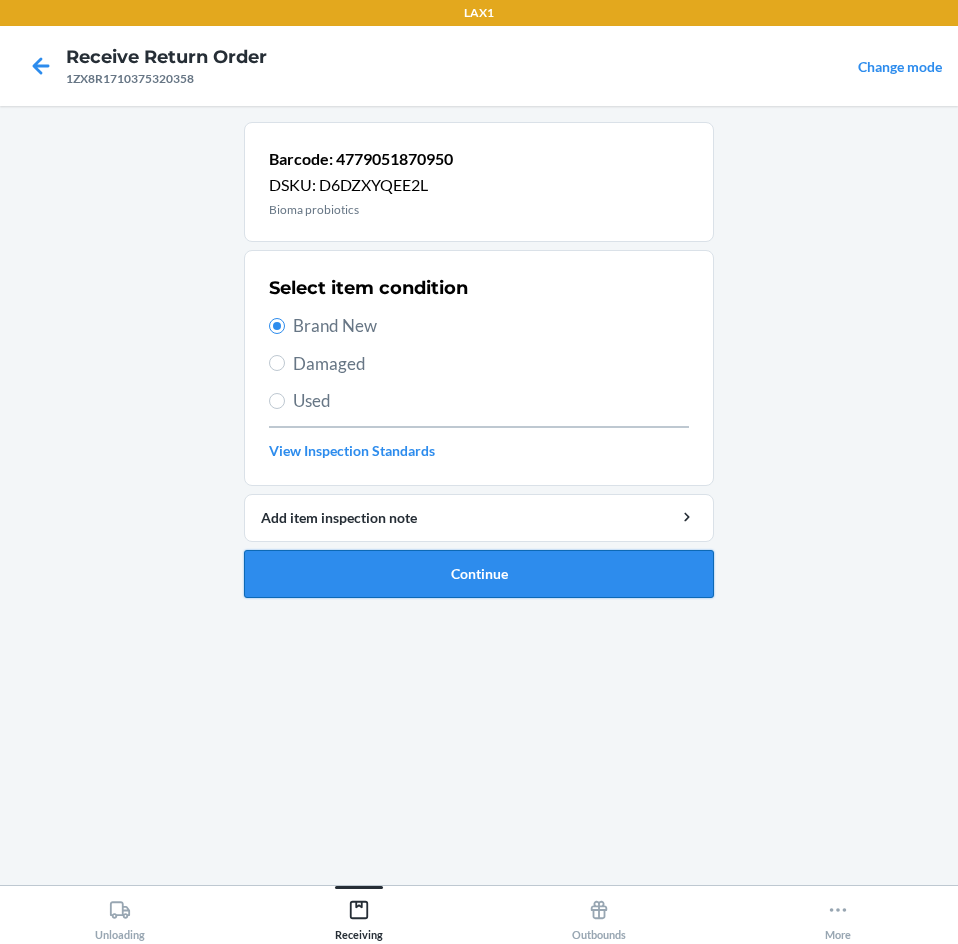 click on "Continue" at bounding box center (479, 574) 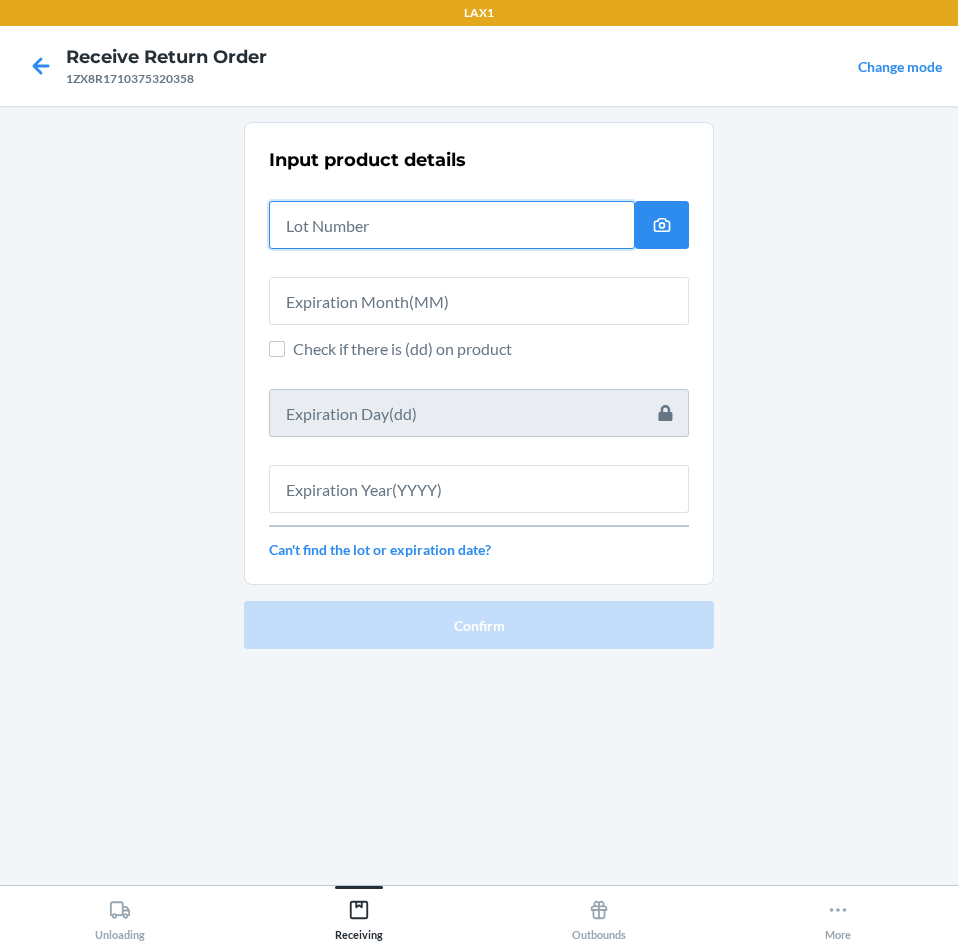 click at bounding box center (452, 225) 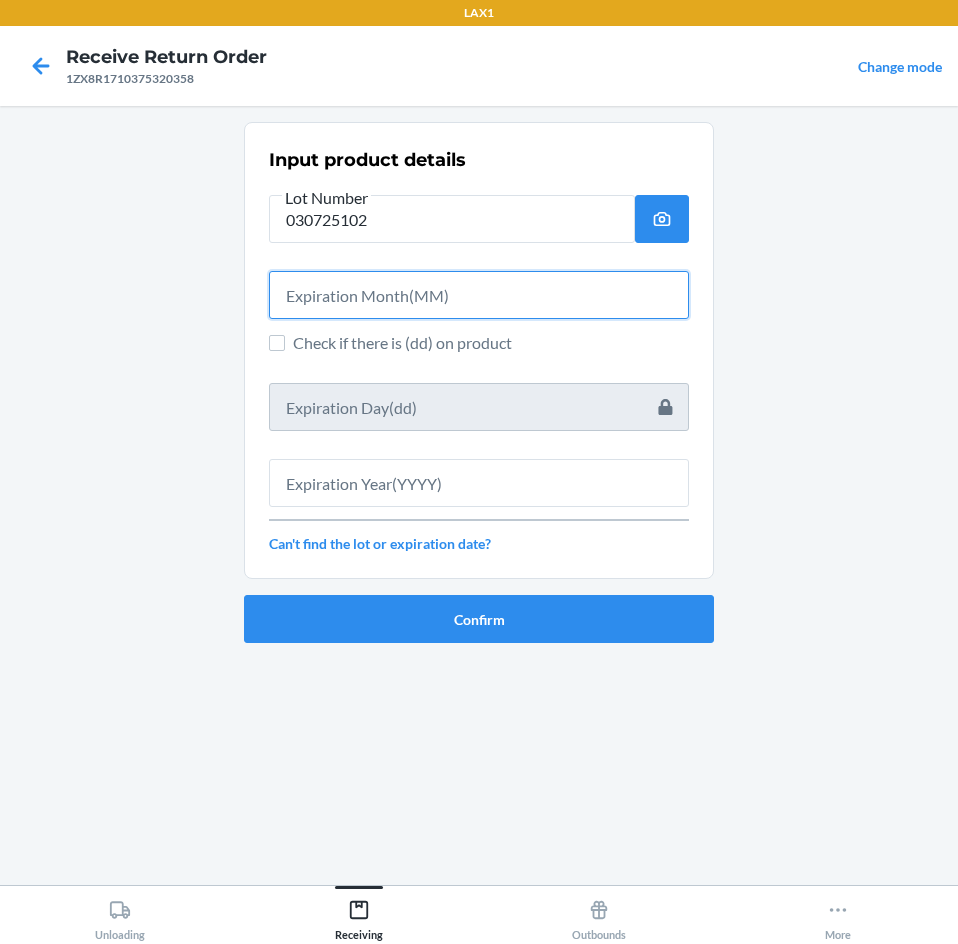 click at bounding box center (479, 295) 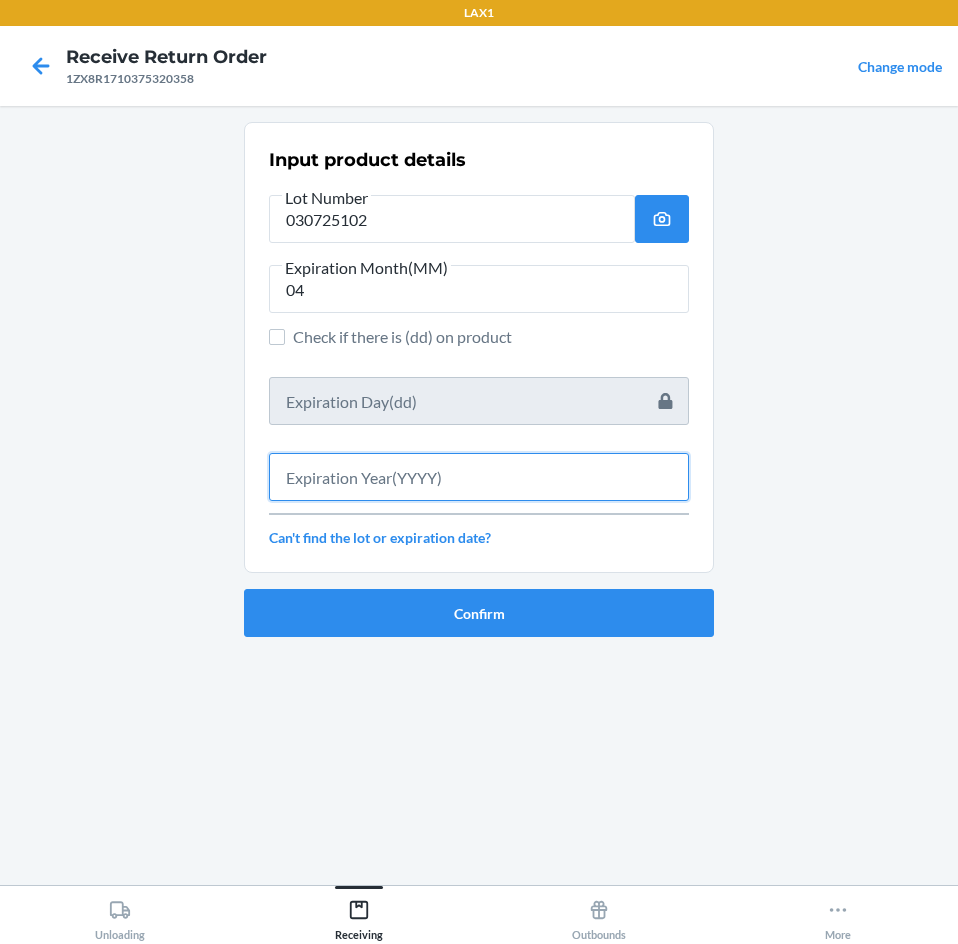 click at bounding box center (479, 477) 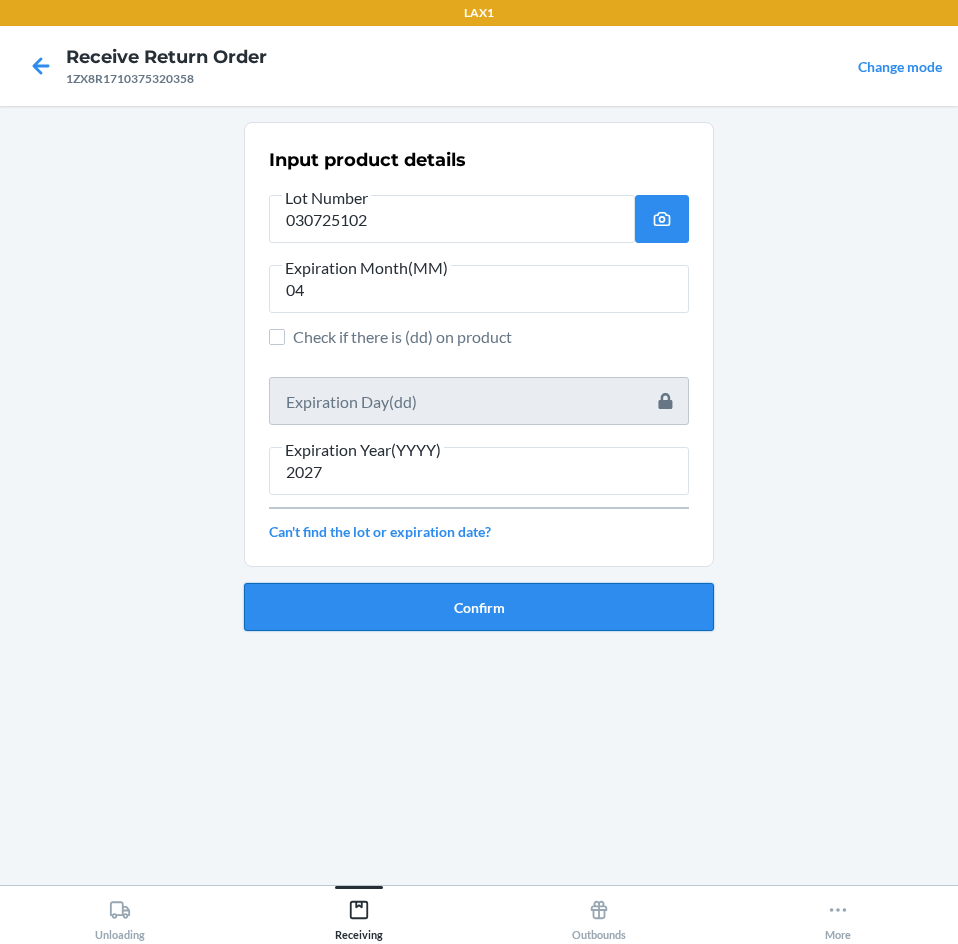 click on "Confirm" at bounding box center [479, 607] 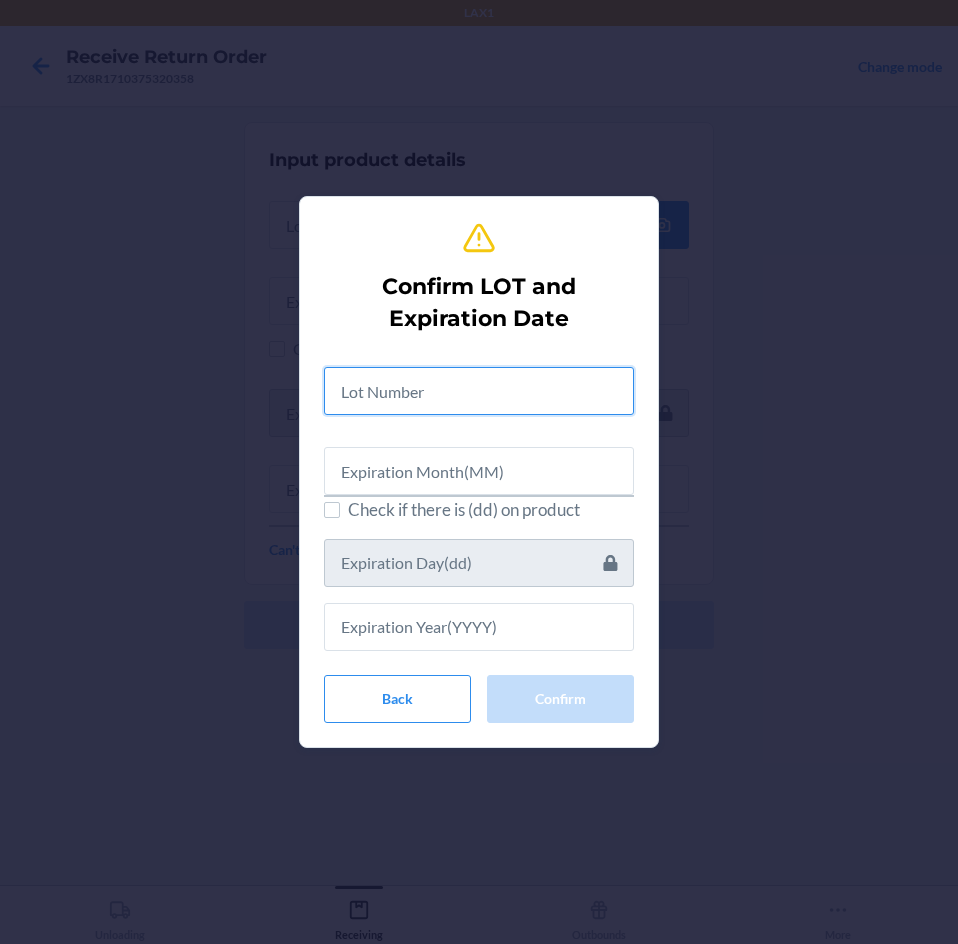 click at bounding box center (479, 391) 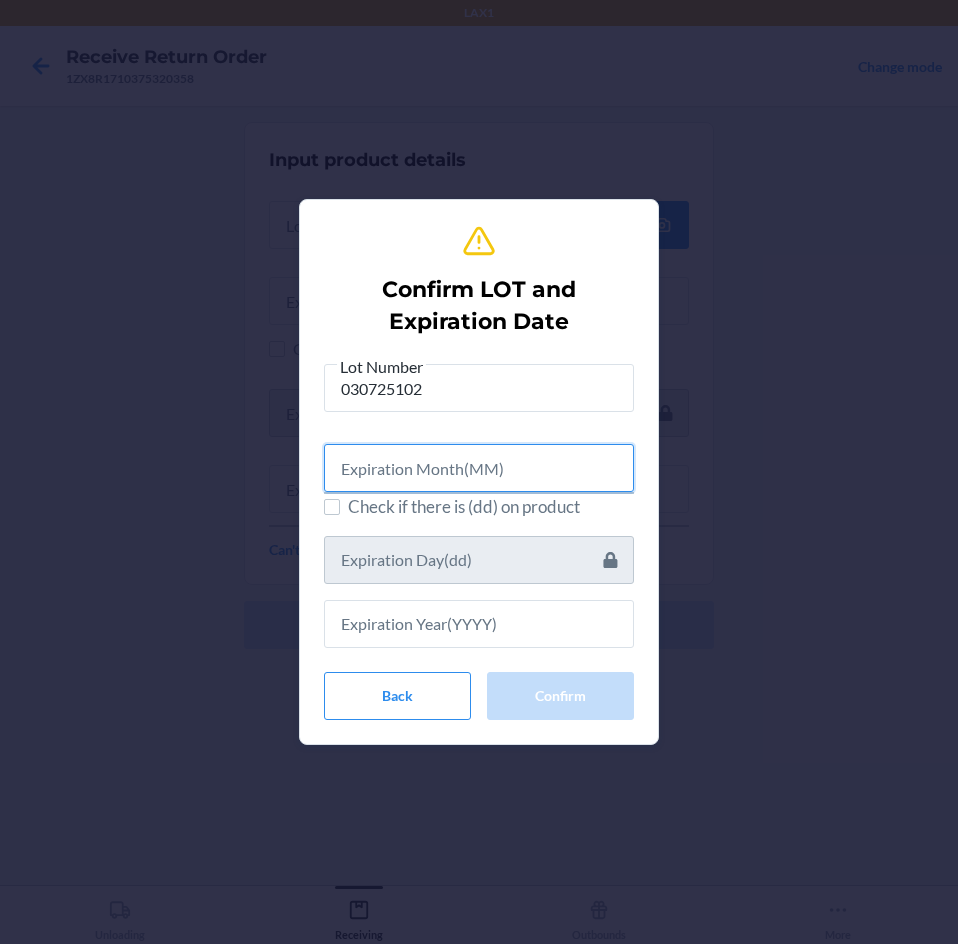 drag, startPoint x: 549, startPoint y: 471, endPoint x: 552, endPoint y: 488, distance: 17.262676 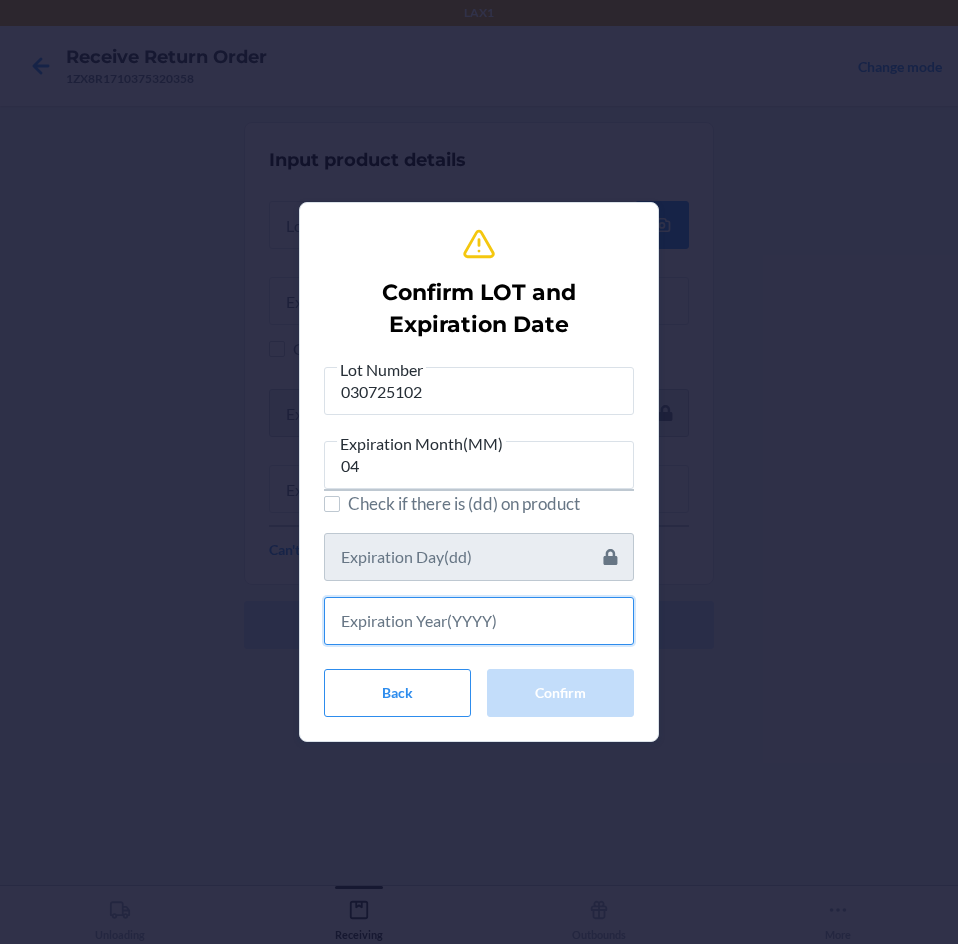 click at bounding box center (479, 621) 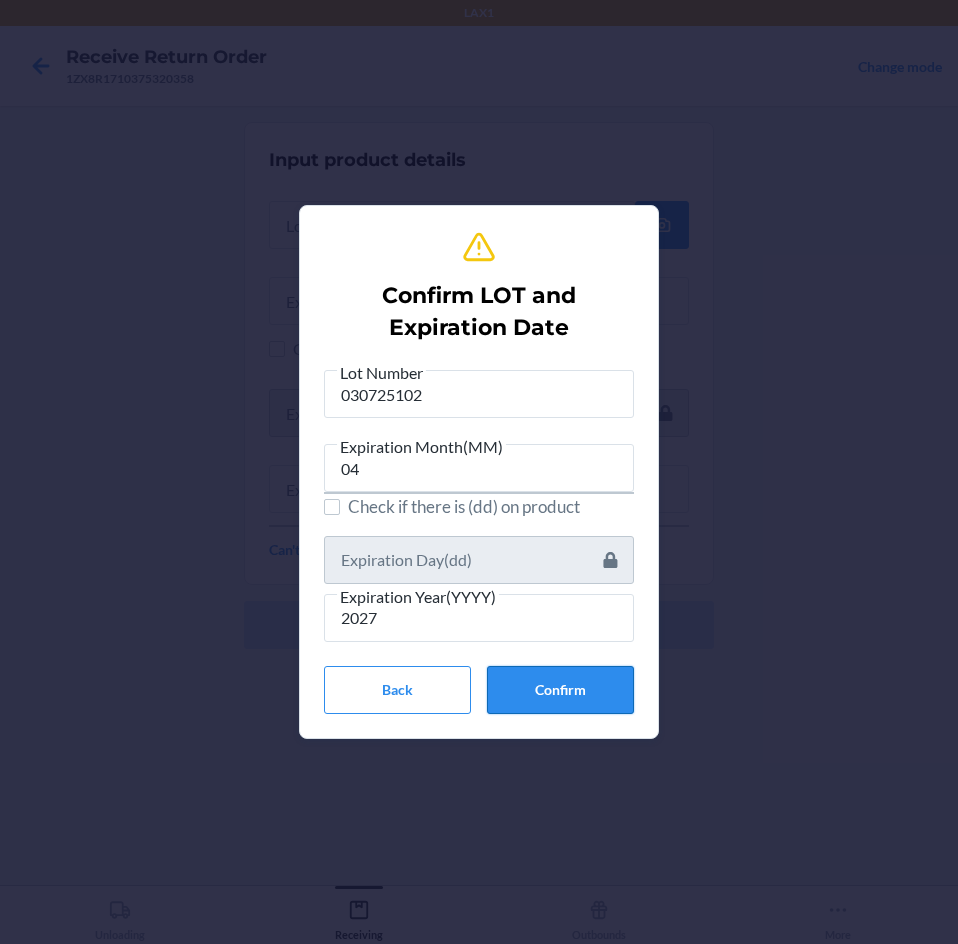click on "Confirm" at bounding box center [560, 690] 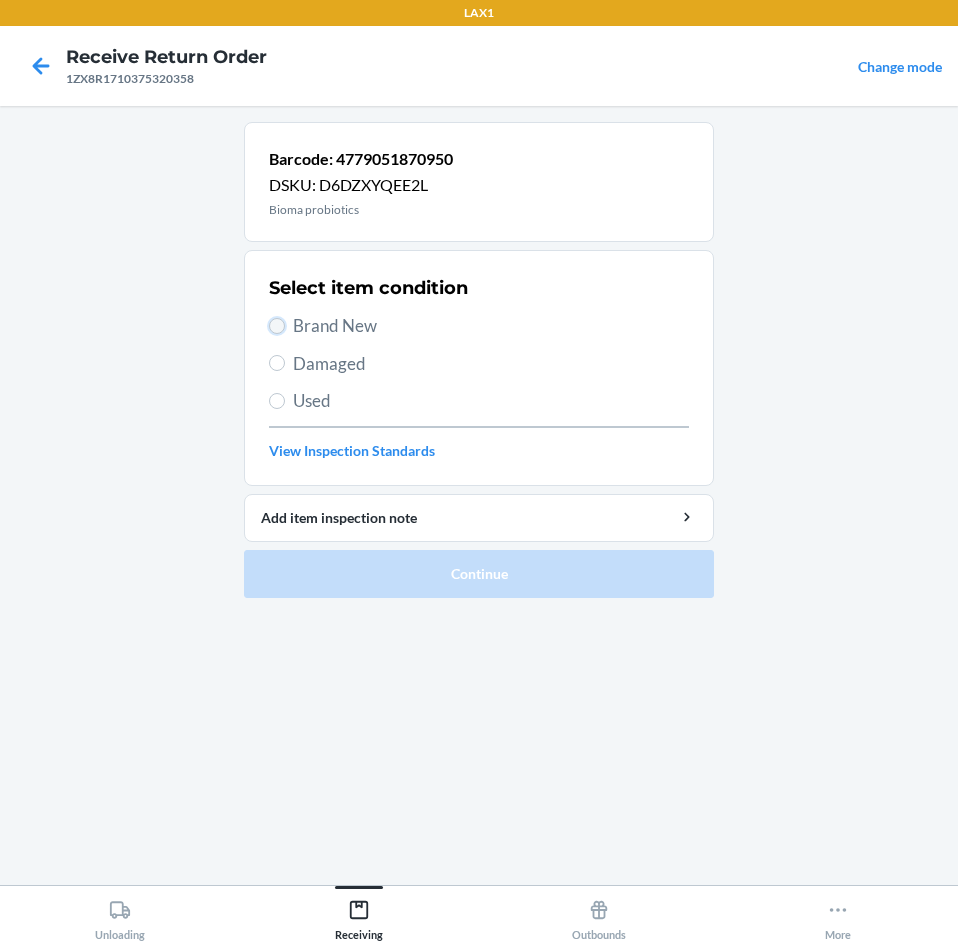 click on "Brand New" at bounding box center (277, 326) 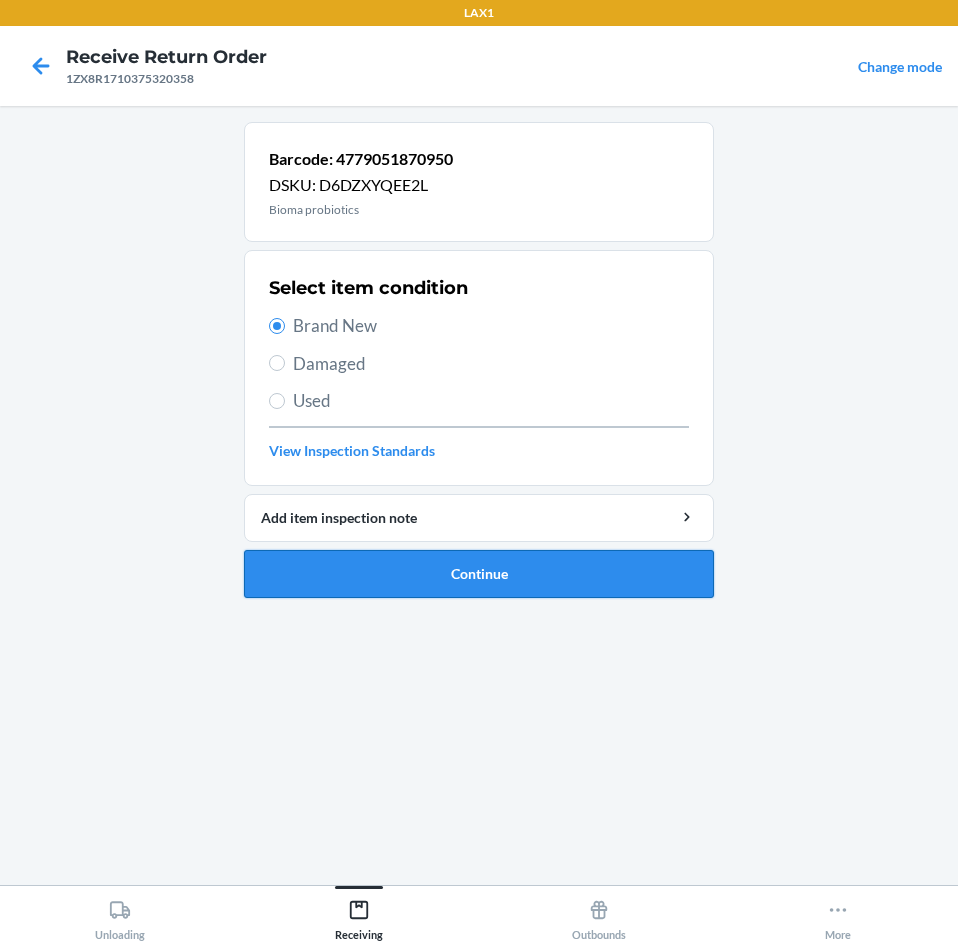 click on "Continue" at bounding box center [479, 574] 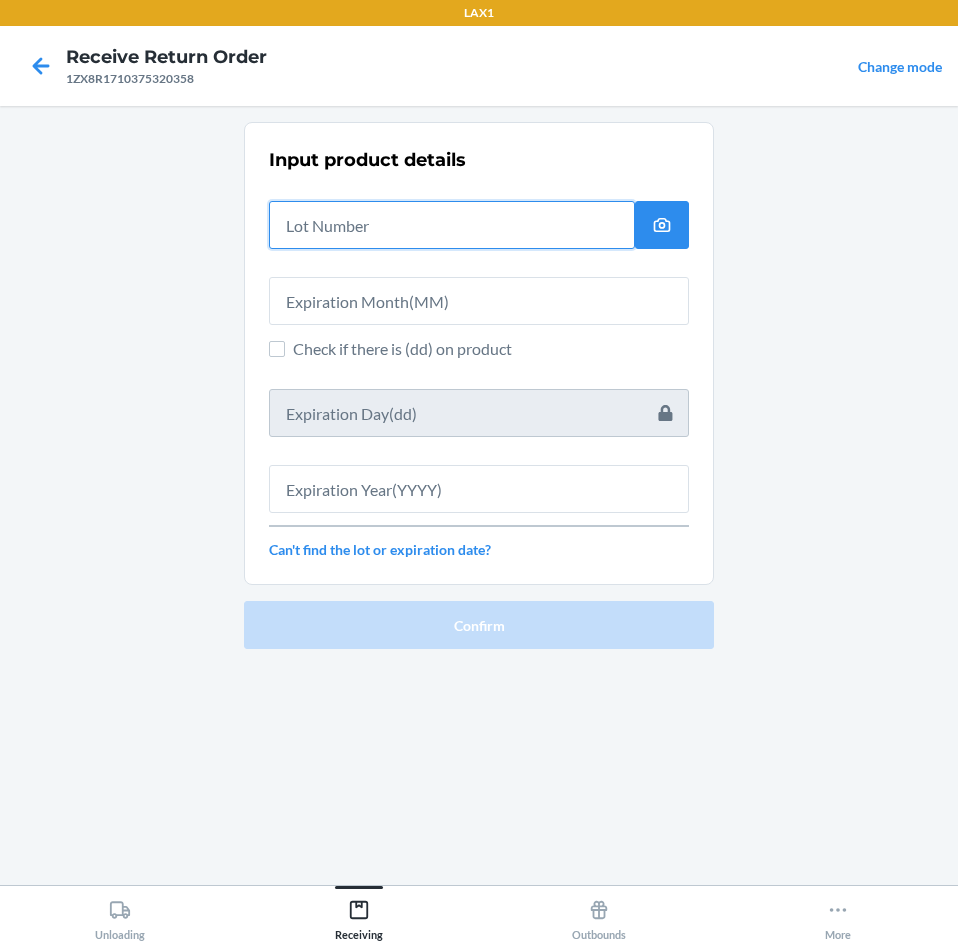 click at bounding box center [452, 225] 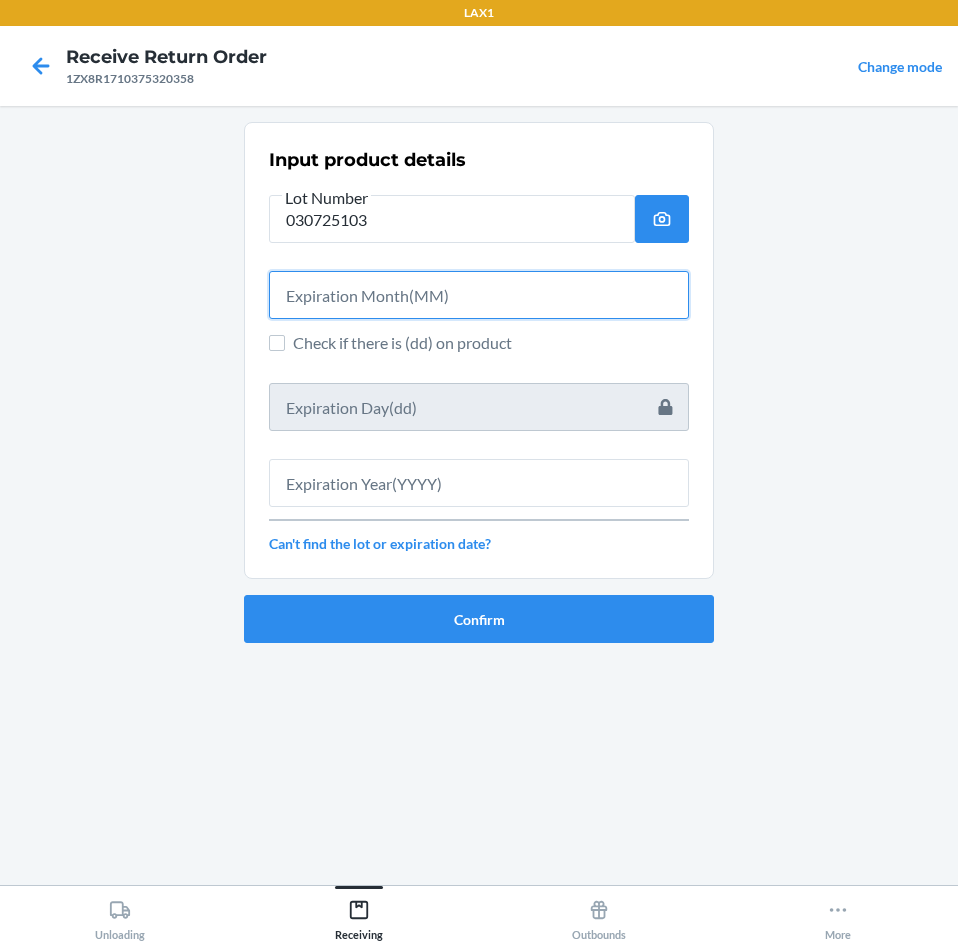 click at bounding box center (479, 295) 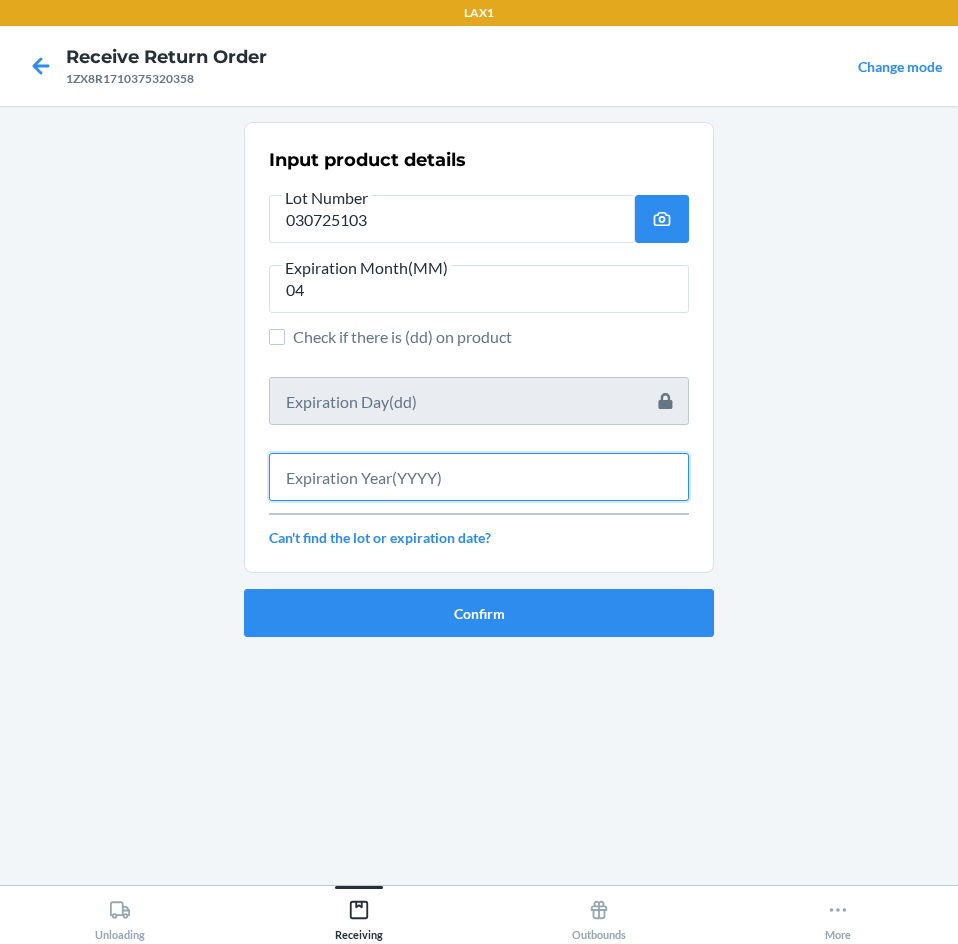 click at bounding box center (479, 477) 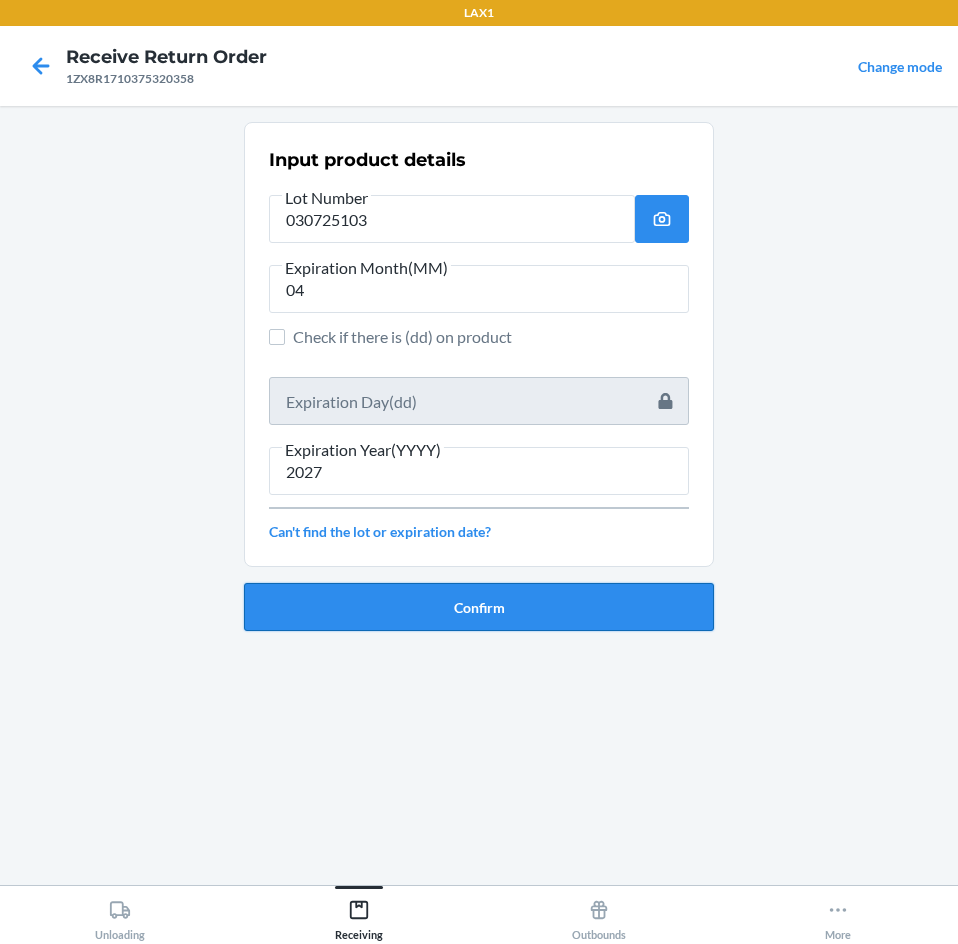 click on "Confirm" at bounding box center [479, 607] 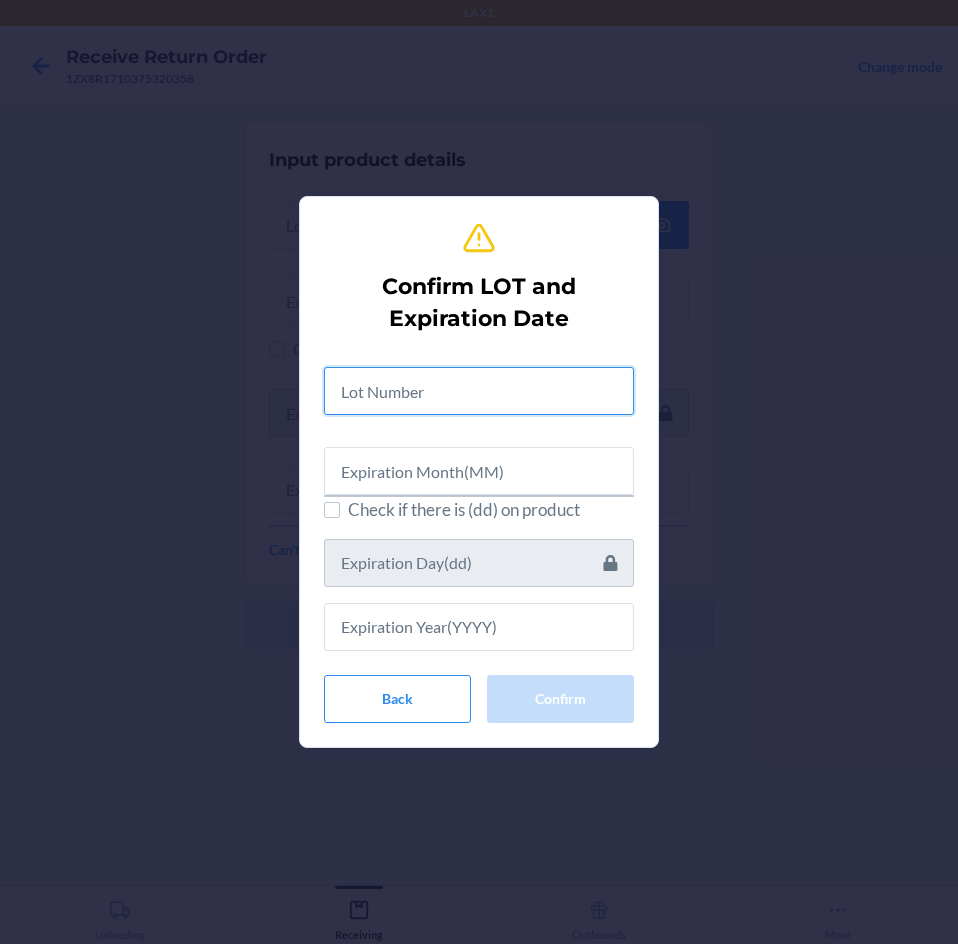 click at bounding box center (479, 391) 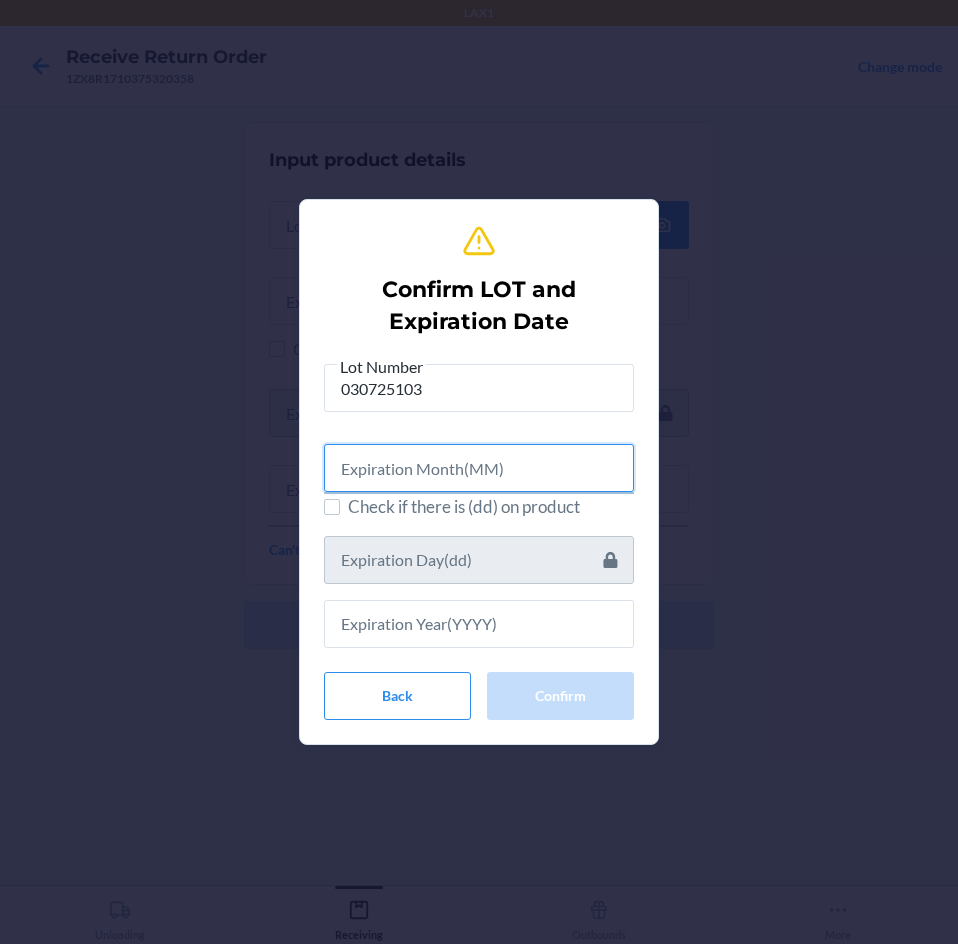 click at bounding box center [479, 468] 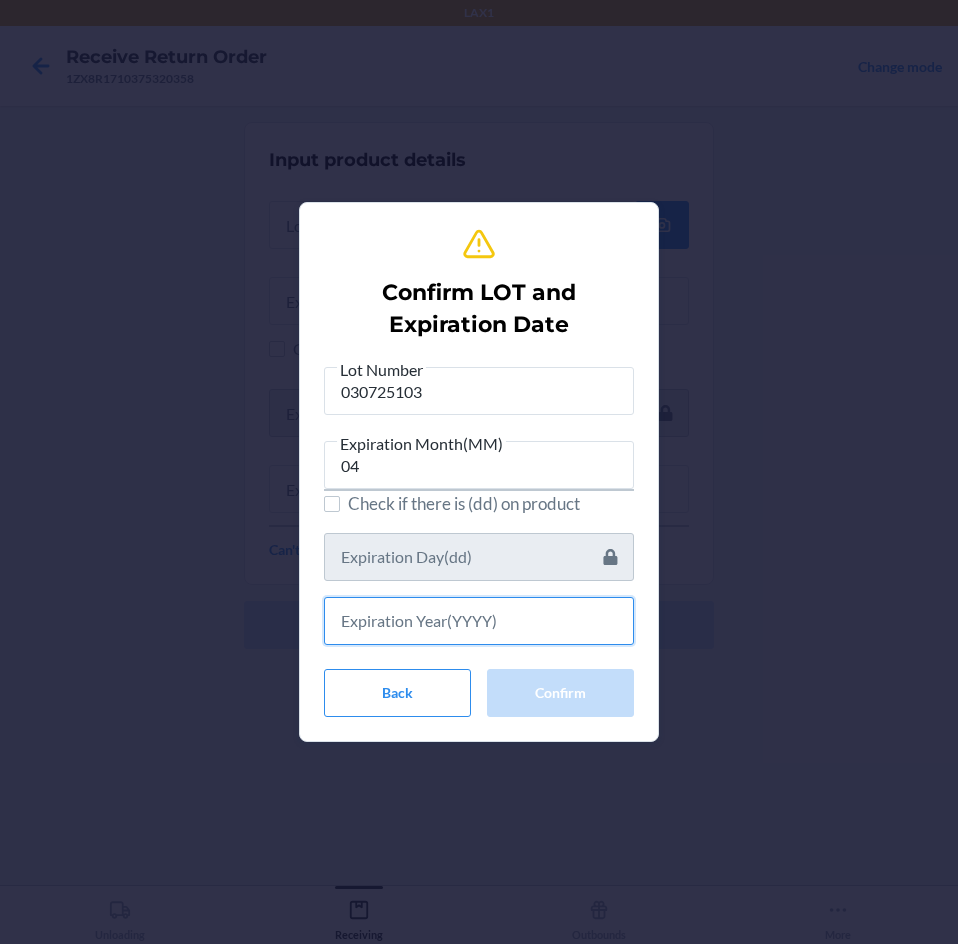 click at bounding box center [479, 621] 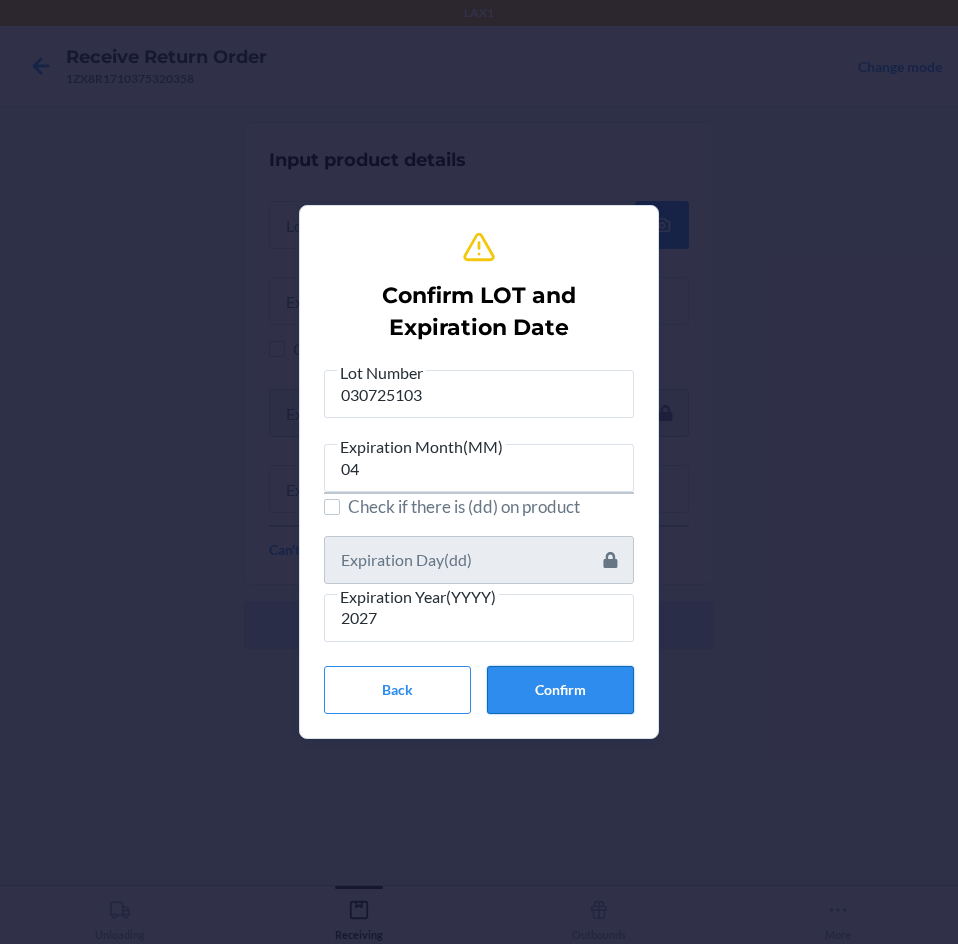 click on "Confirm" at bounding box center [560, 690] 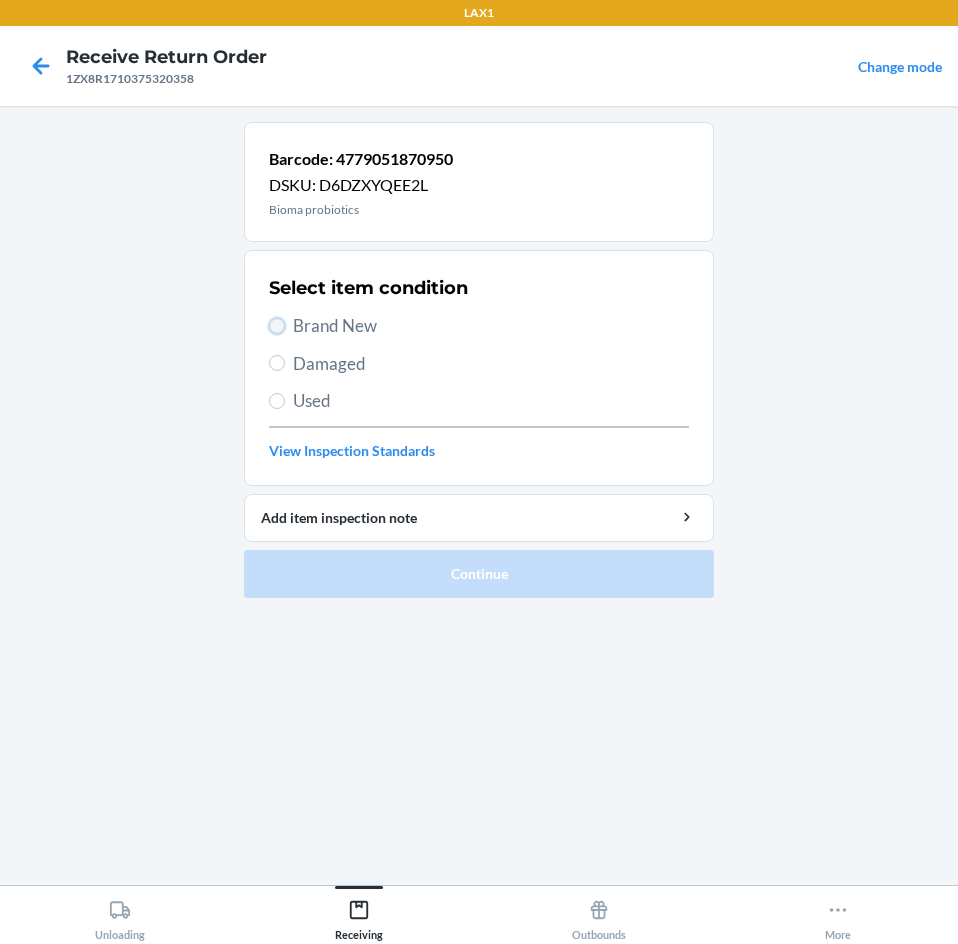 click on "Brand New" at bounding box center [277, 326] 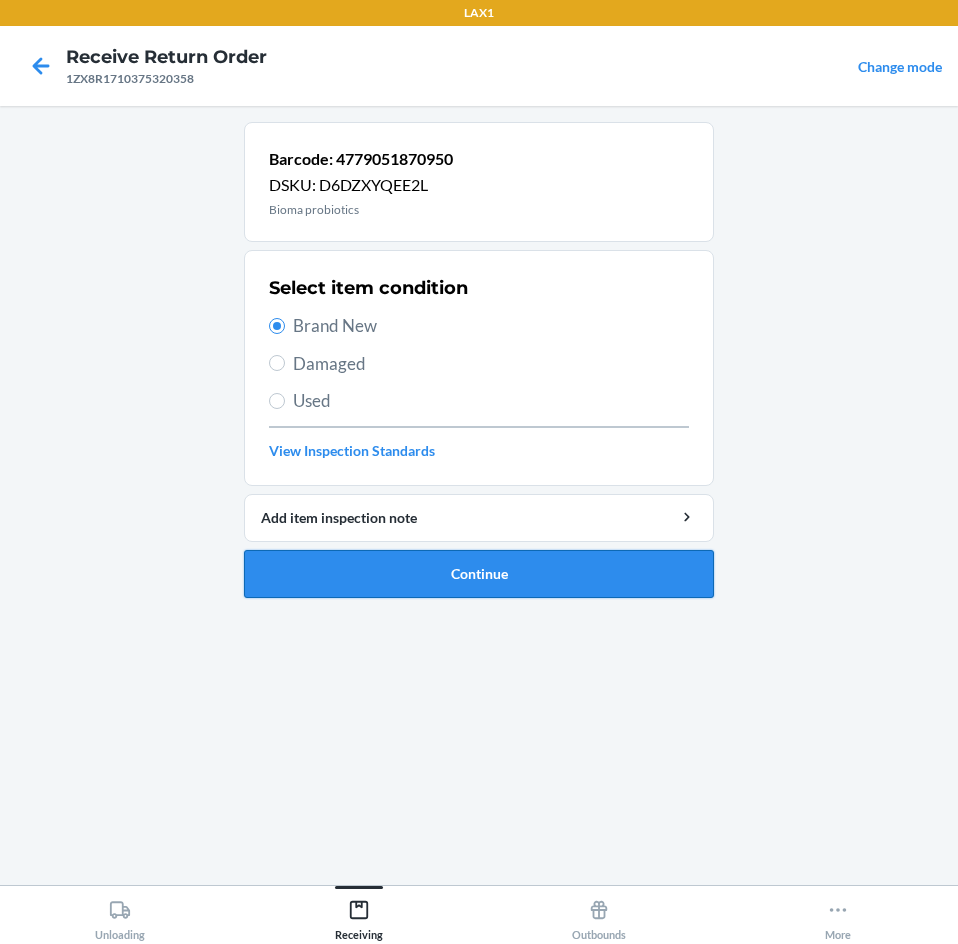 click on "Continue" at bounding box center (479, 574) 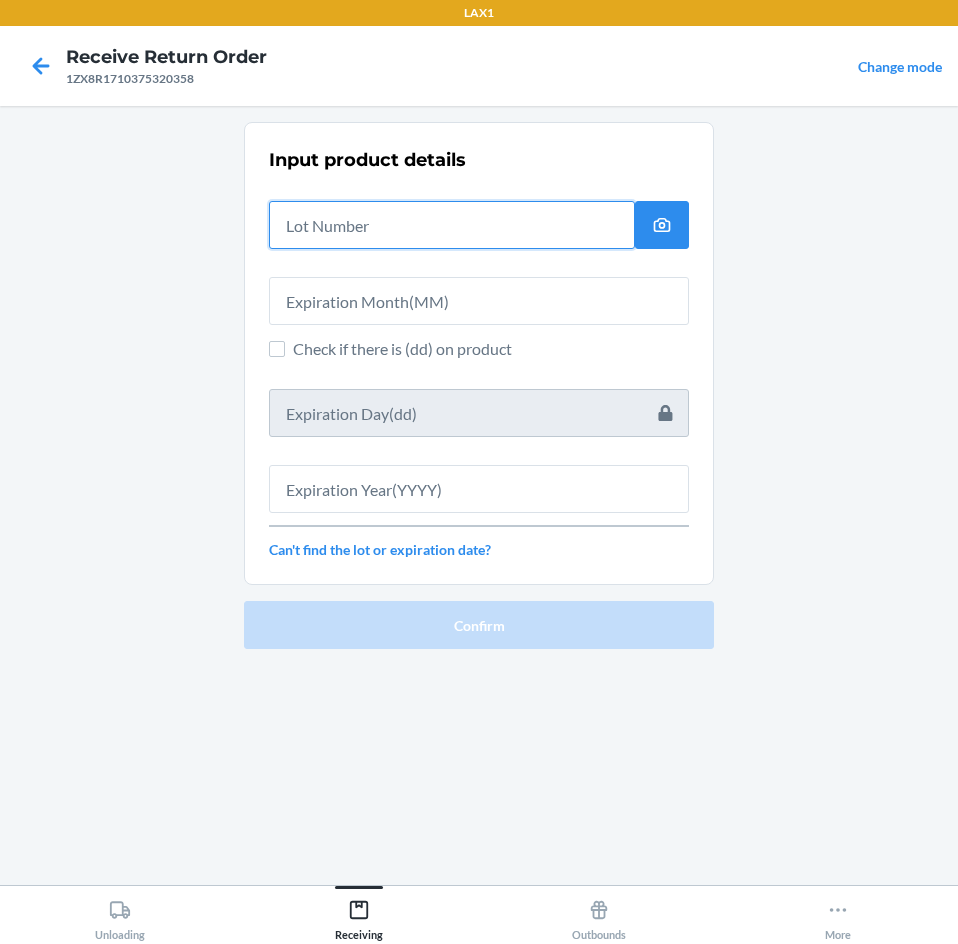 click at bounding box center [452, 225] 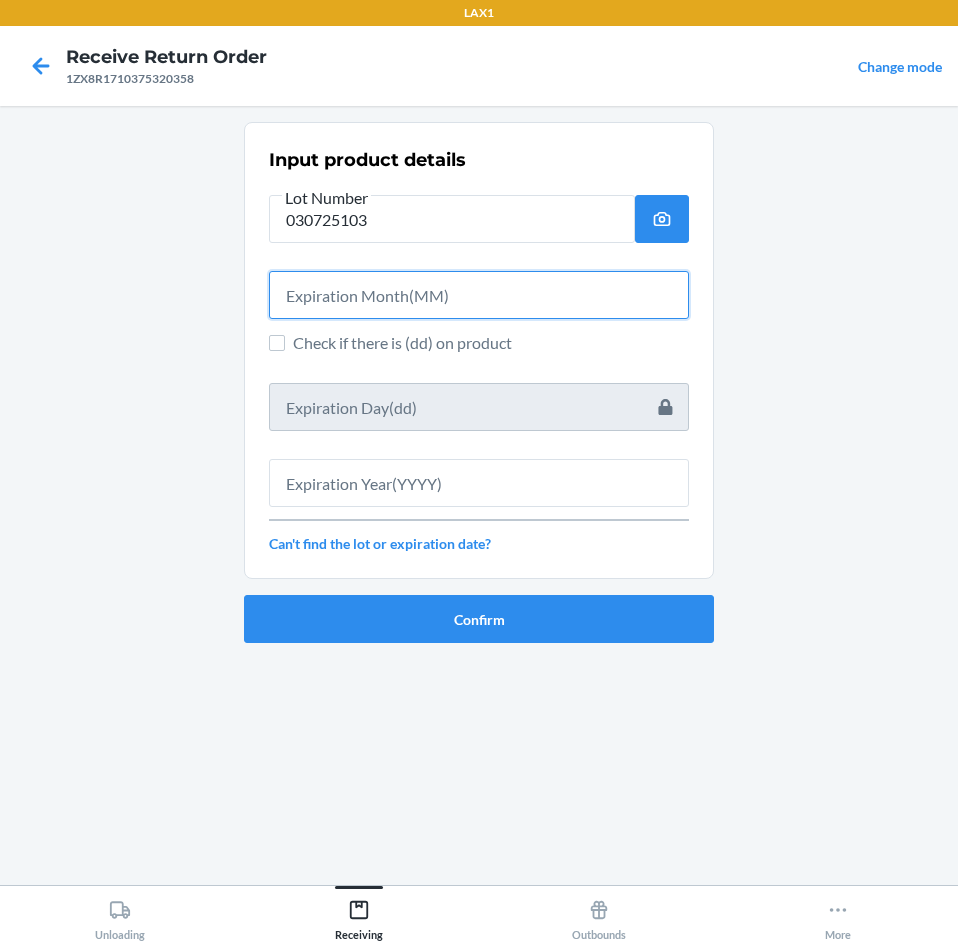 click at bounding box center (479, 295) 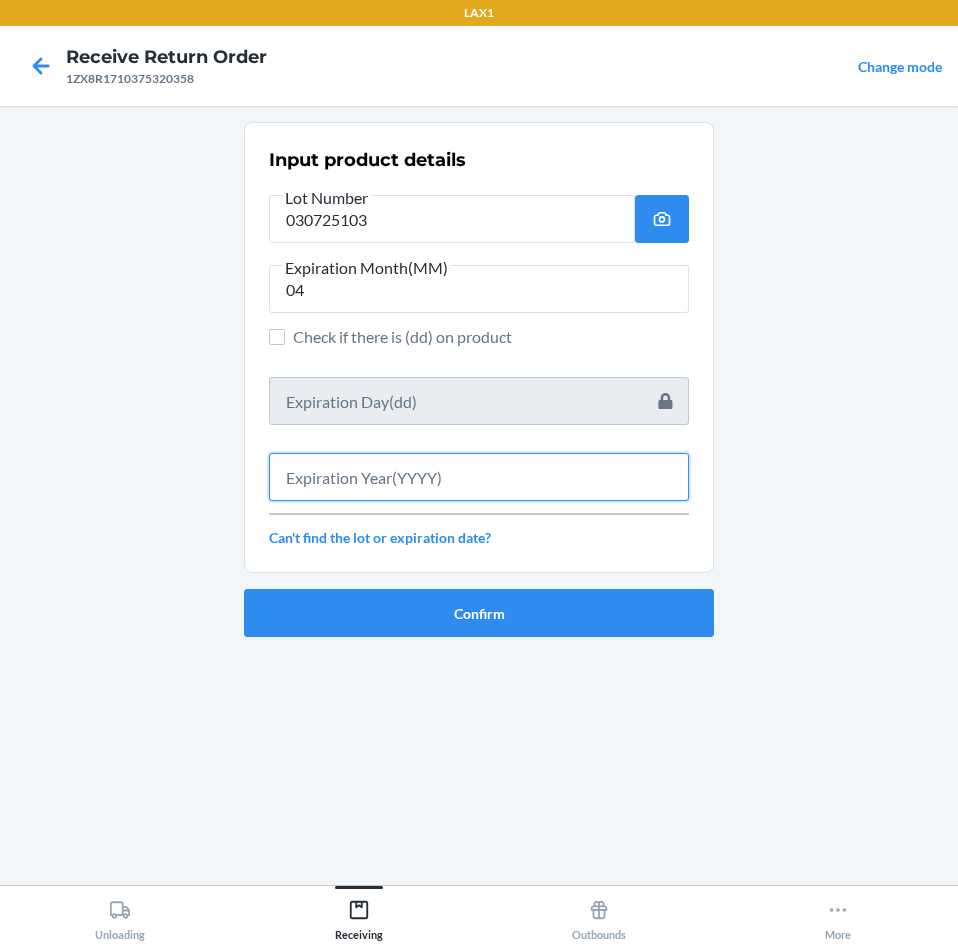 drag, startPoint x: 536, startPoint y: 485, endPoint x: 564, endPoint y: 491, distance: 28.635643 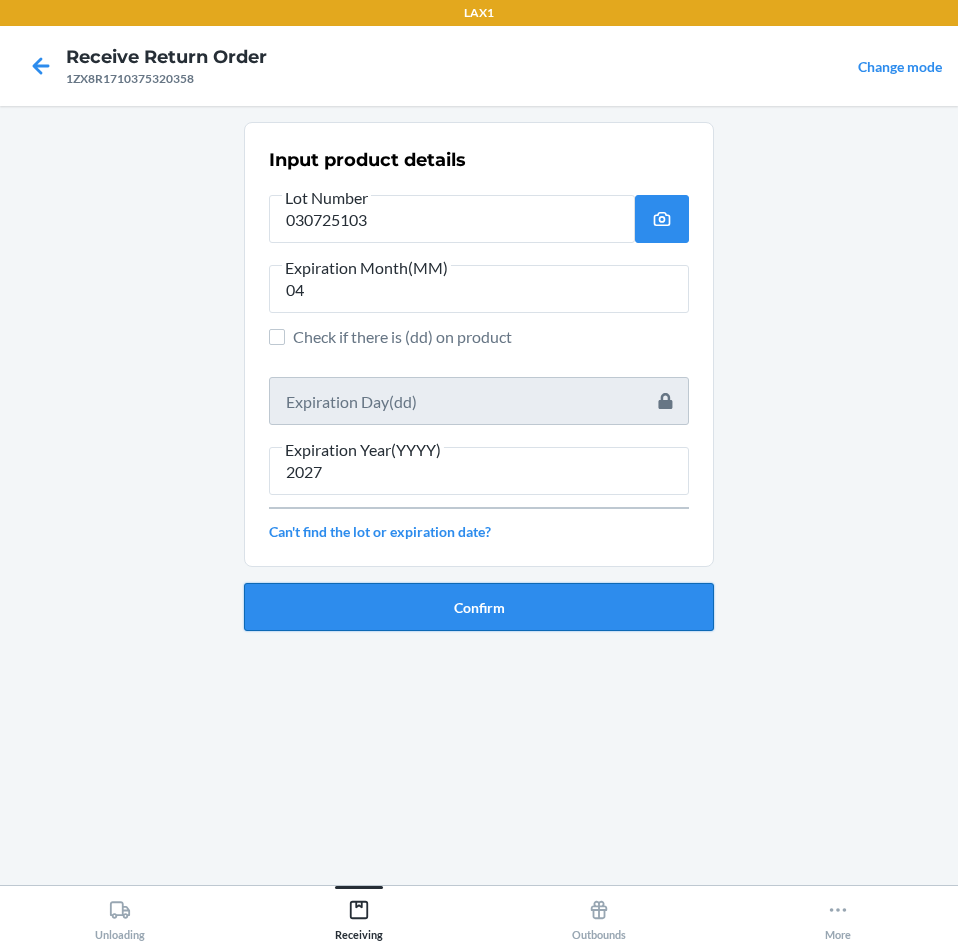click on "Confirm" at bounding box center [479, 607] 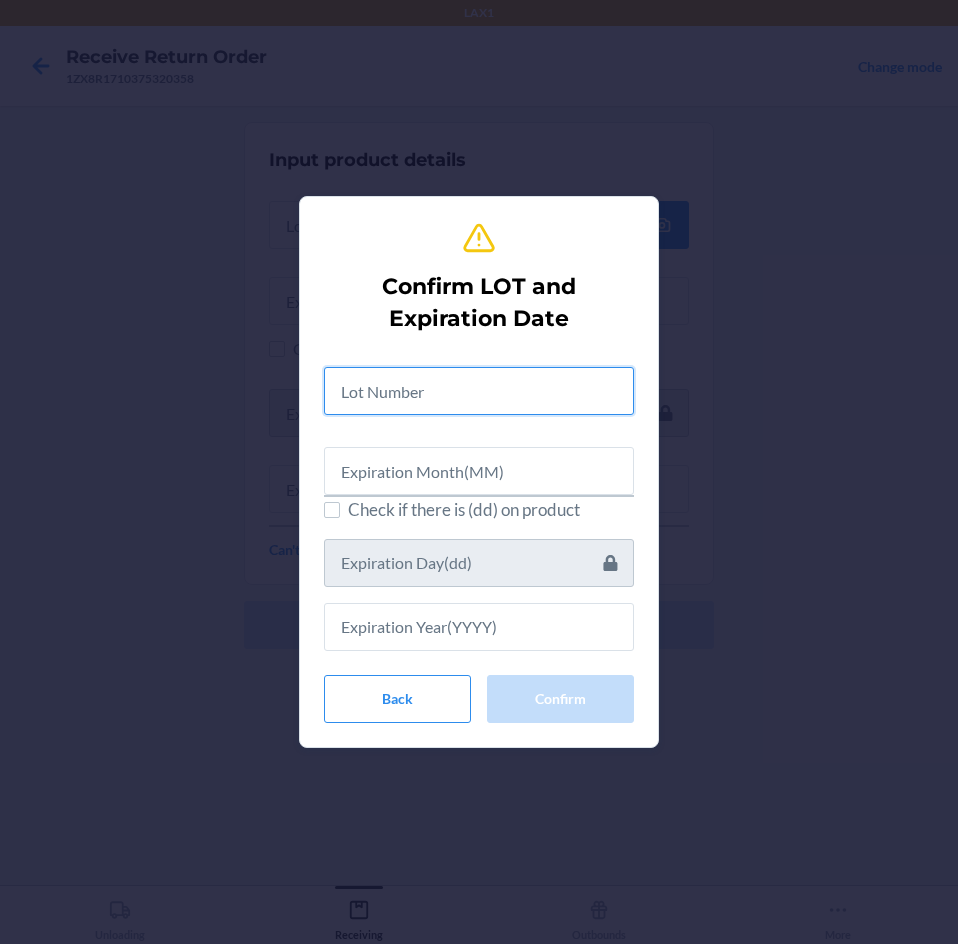 drag, startPoint x: 503, startPoint y: 392, endPoint x: 547, endPoint y: 404, distance: 45.607018 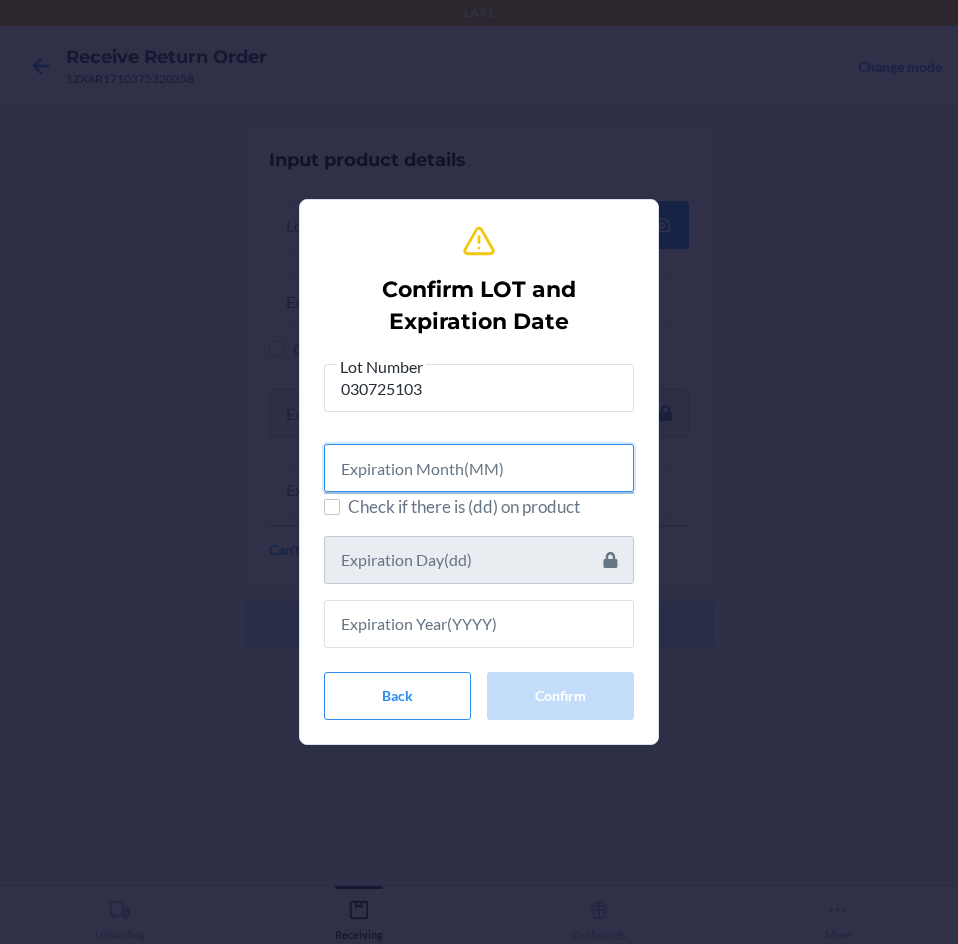click at bounding box center (479, 468) 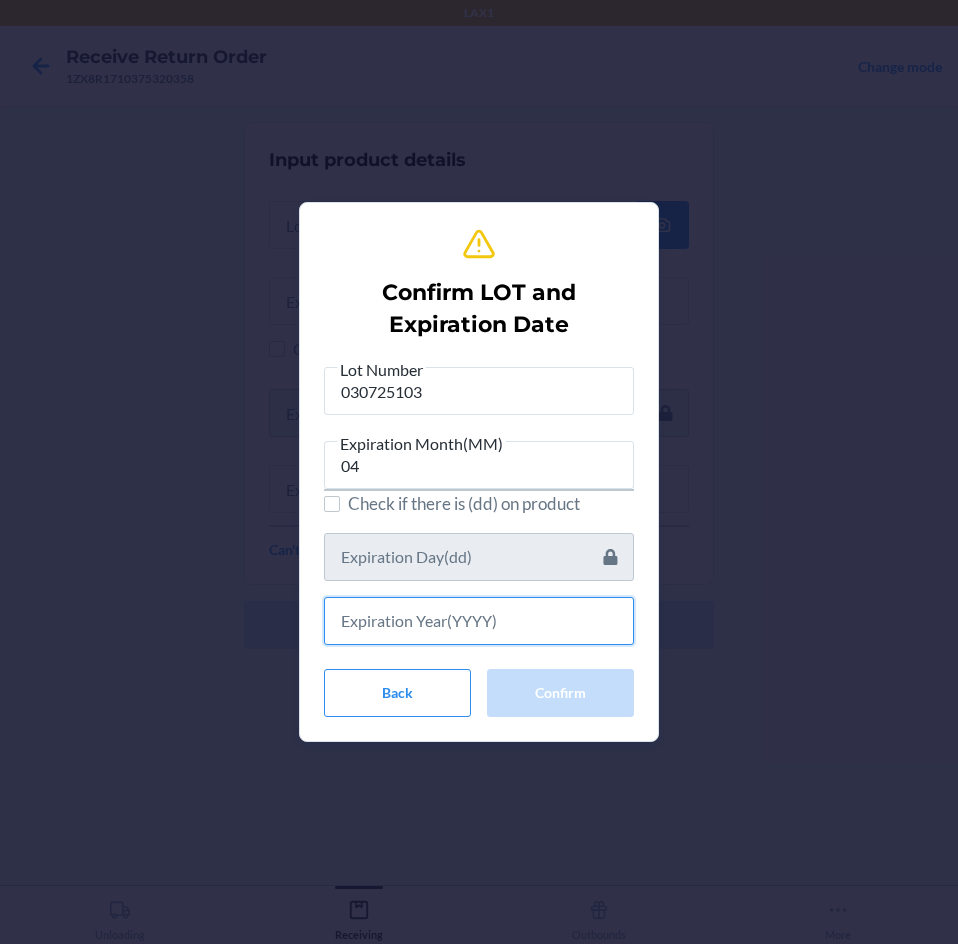 drag, startPoint x: 446, startPoint y: 621, endPoint x: 479, endPoint y: 635, distance: 35.846897 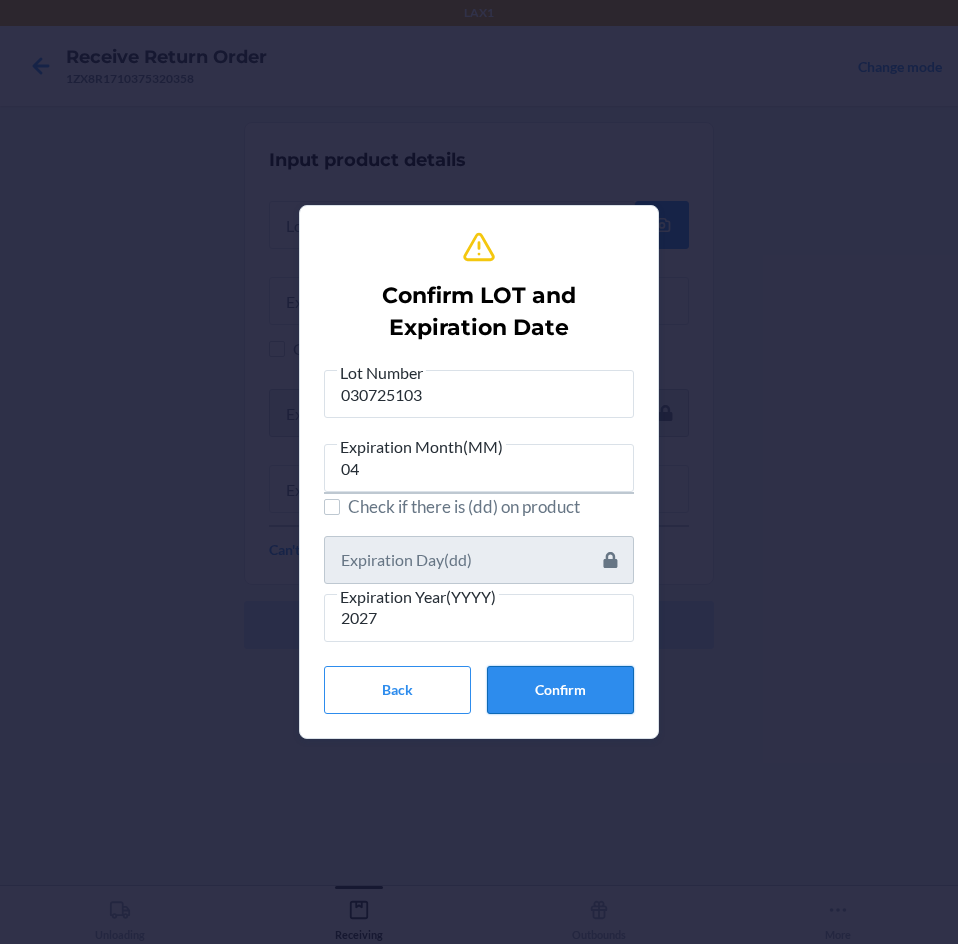 click on "Confirm" at bounding box center (560, 690) 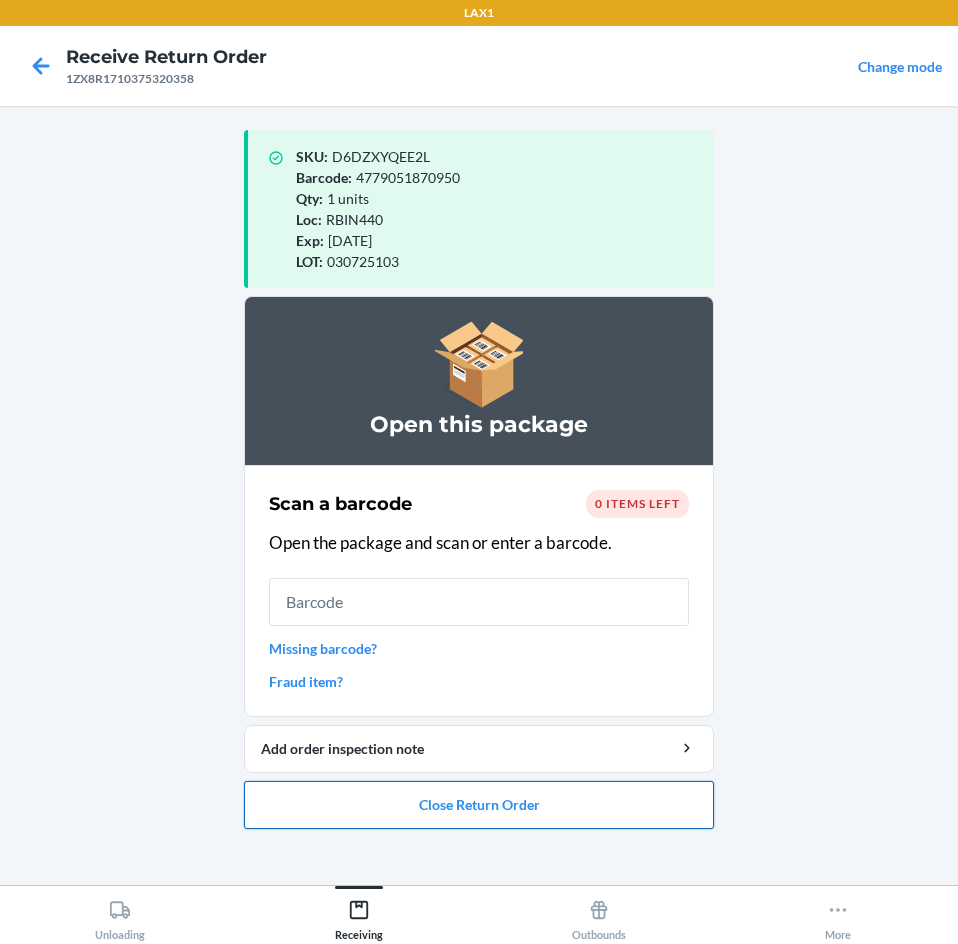 click on "Close Return Order" at bounding box center [479, 805] 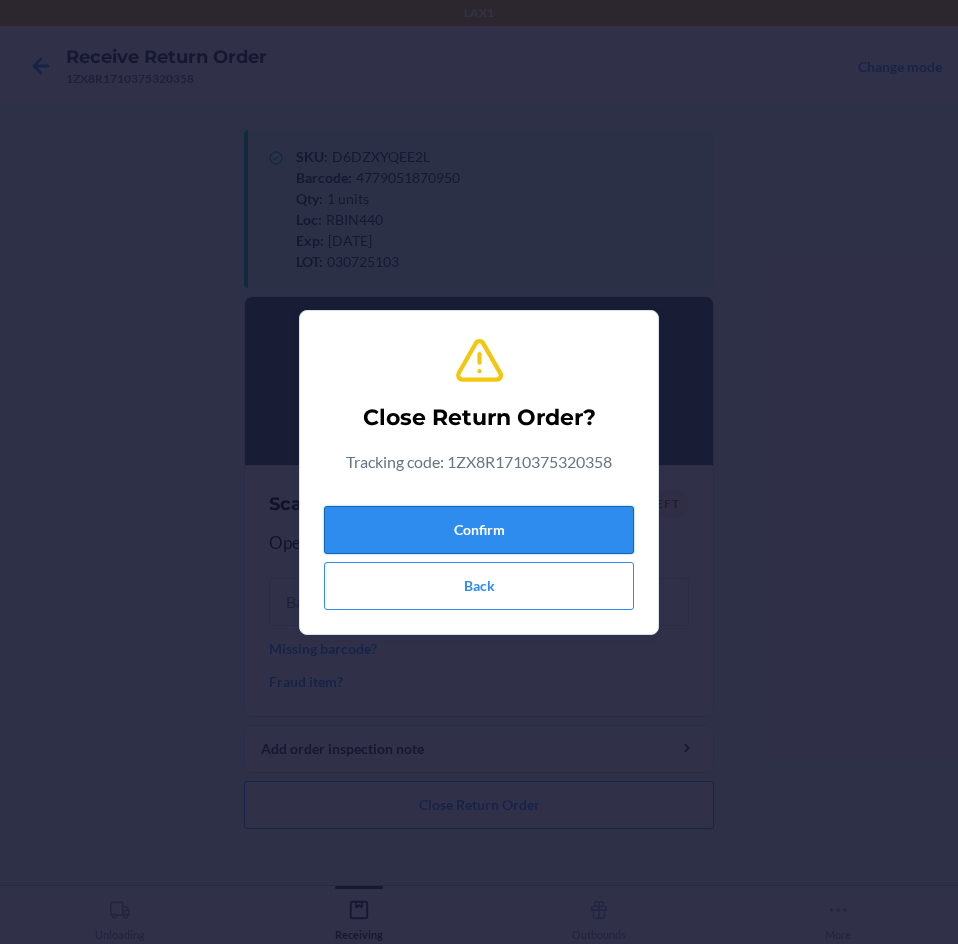 click on "Confirm" at bounding box center [479, 530] 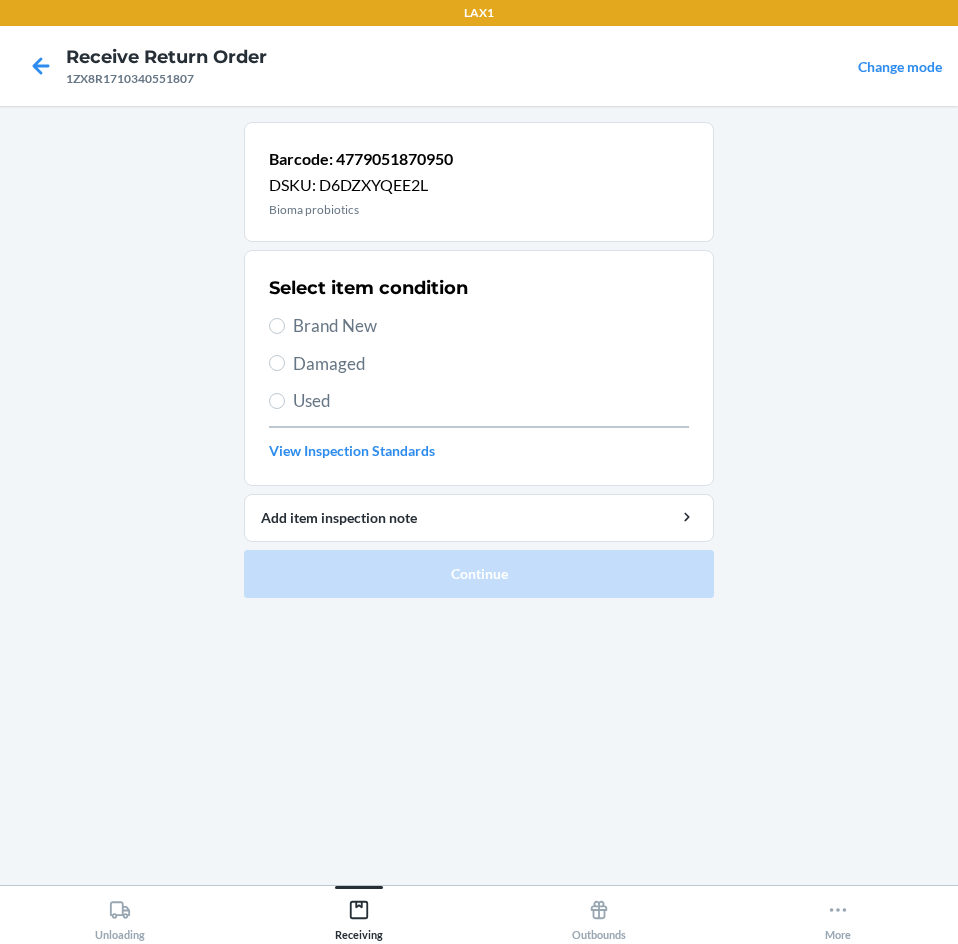click on "Select item condition Brand New Damaged Used View Inspection Standards" at bounding box center (479, 368) 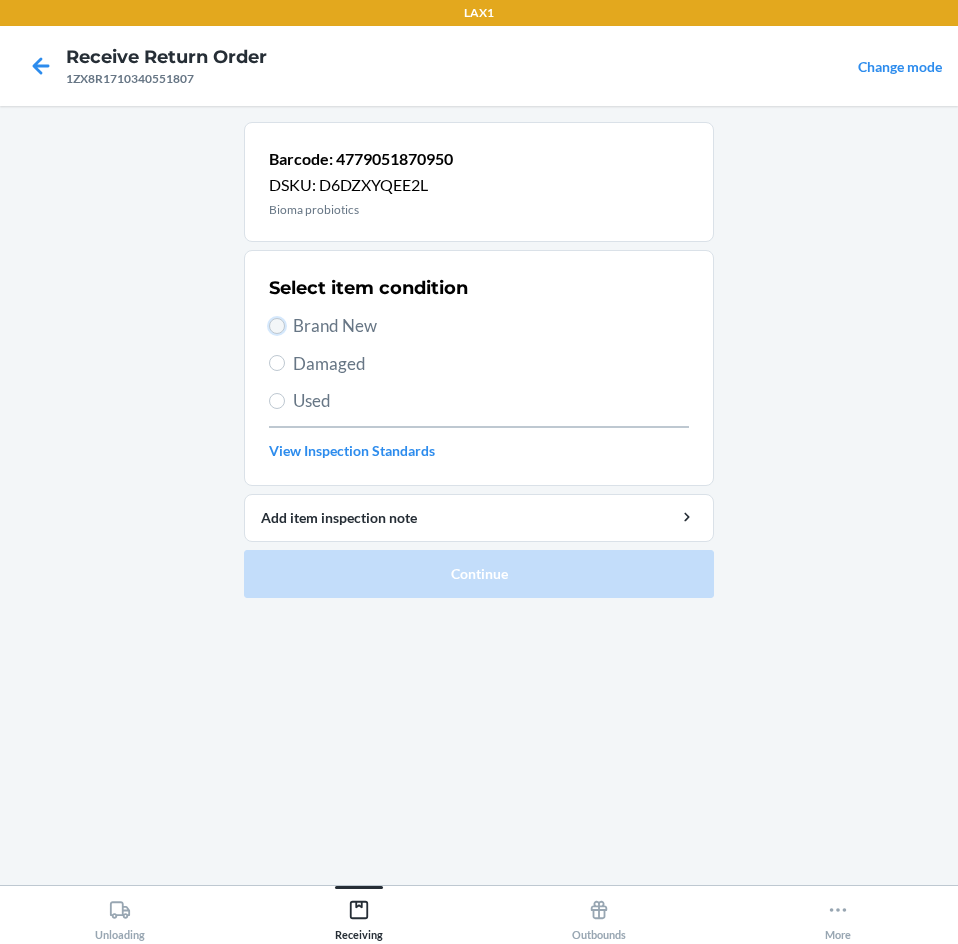 click on "Brand New" at bounding box center [277, 326] 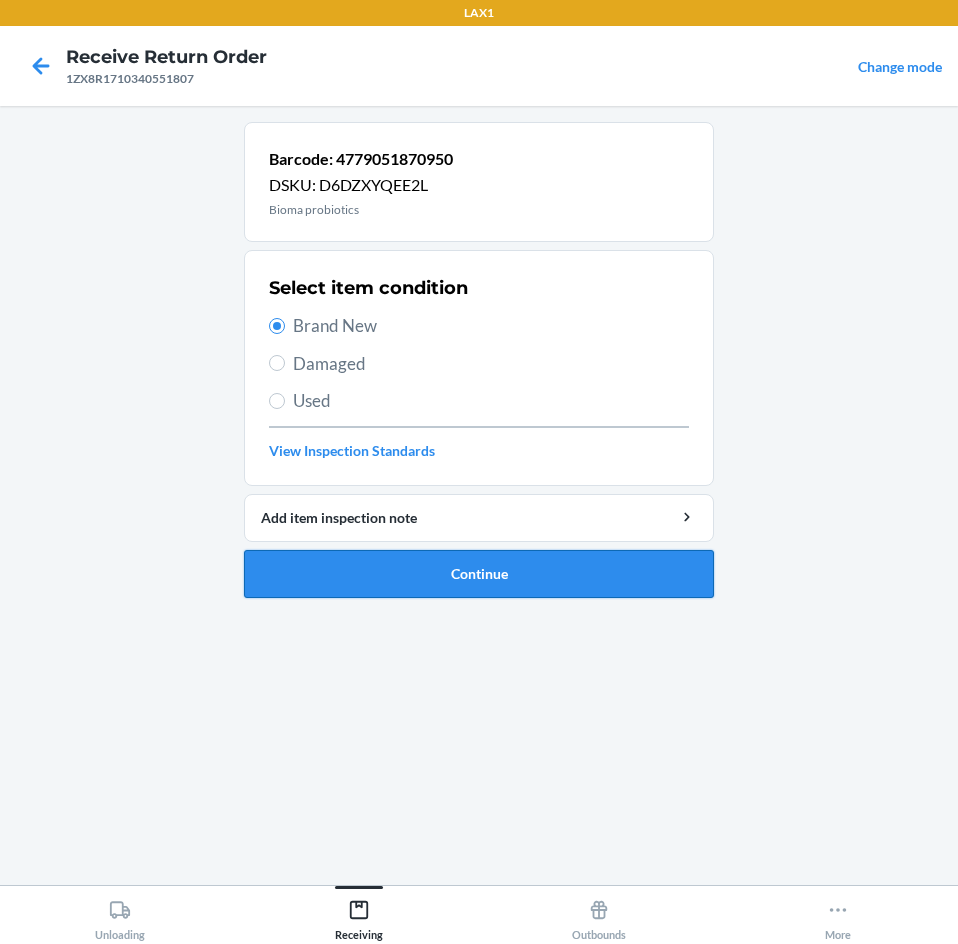 click on "Continue" at bounding box center [479, 574] 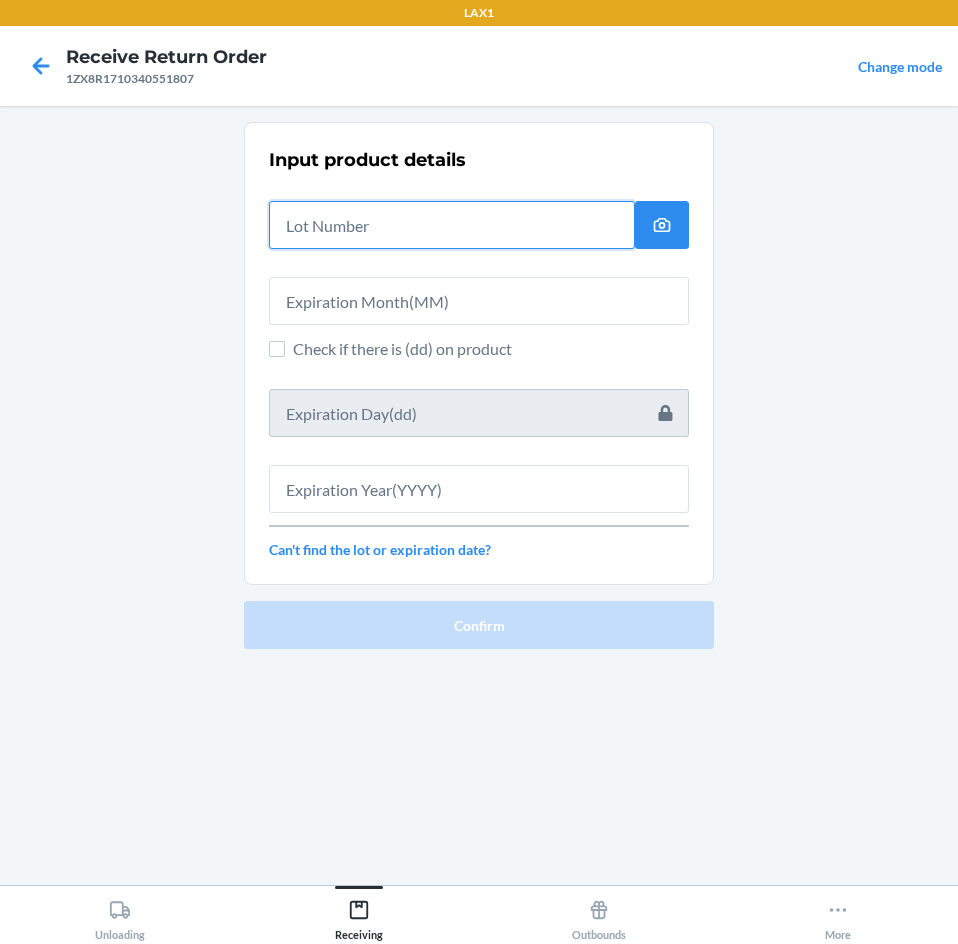 click at bounding box center [452, 225] 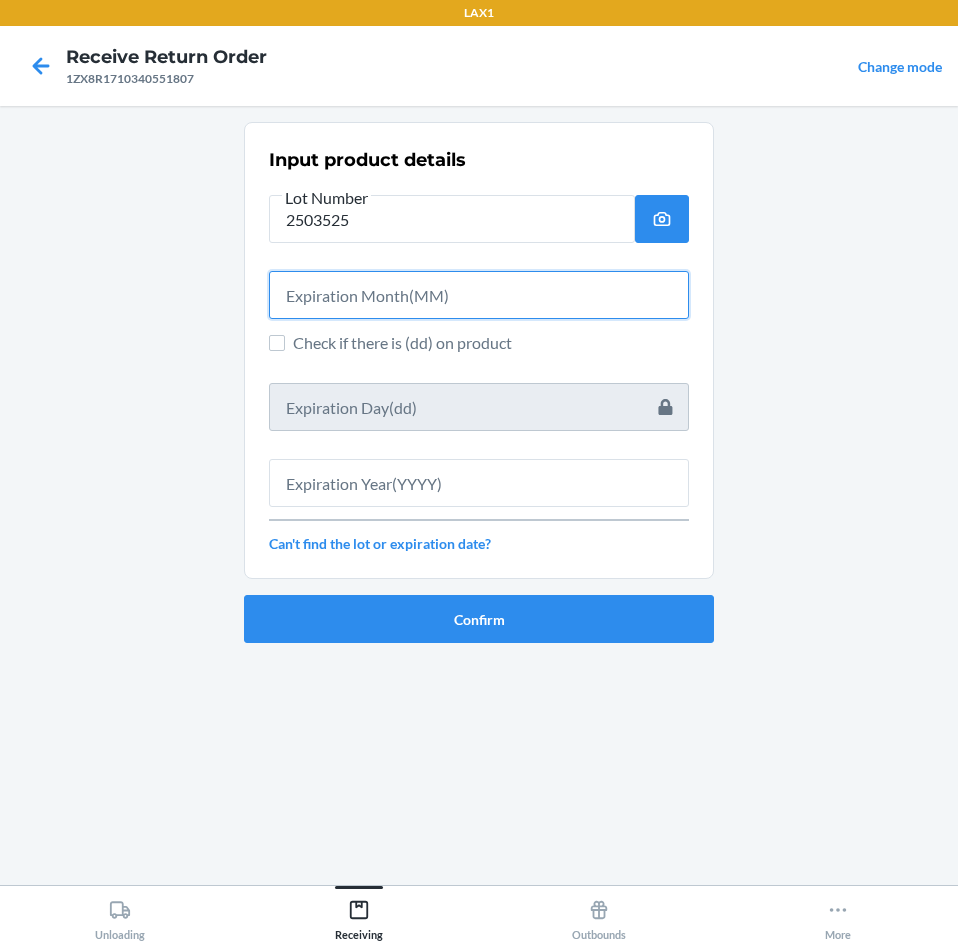 click at bounding box center (479, 295) 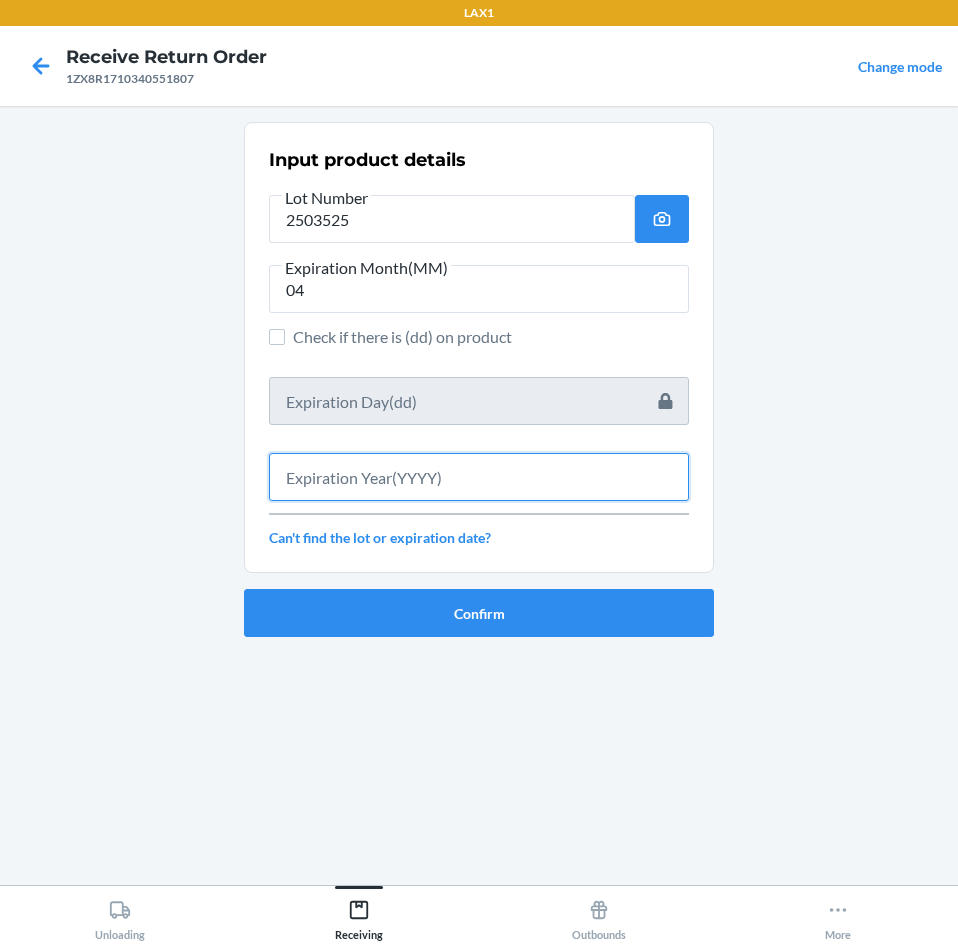 click at bounding box center [479, 477] 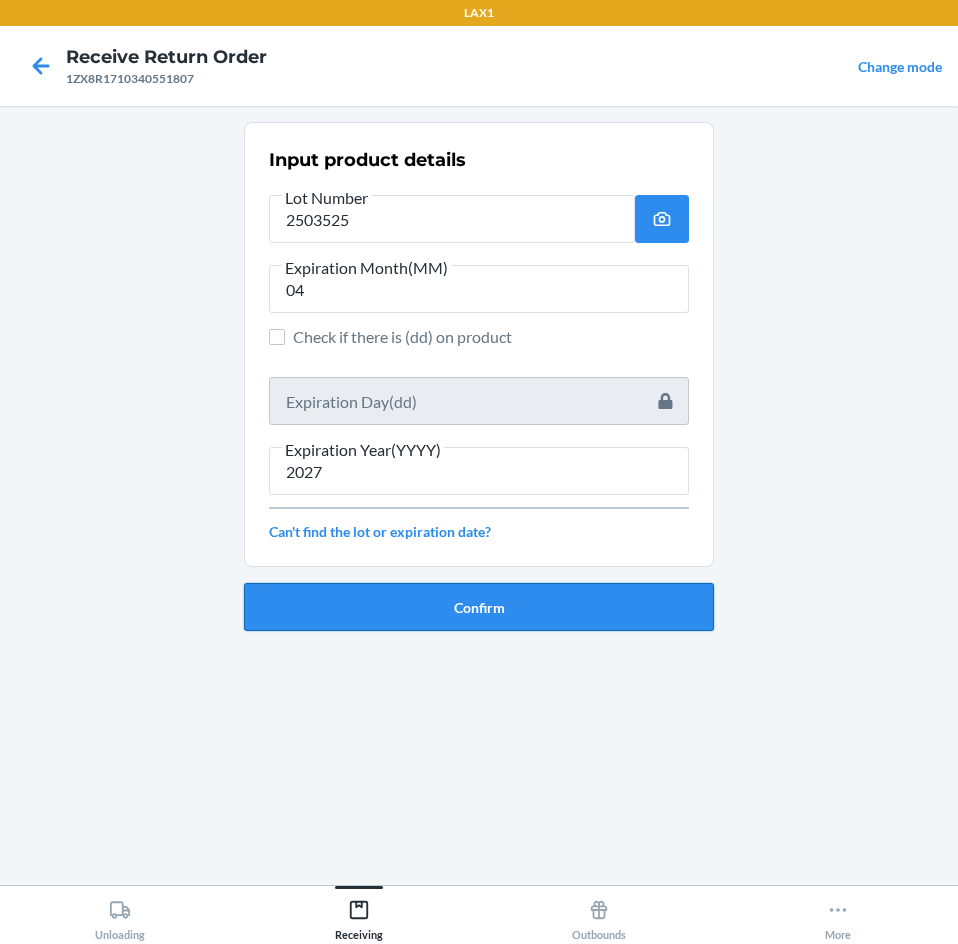 click on "Confirm" at bounding box center [479, 607] 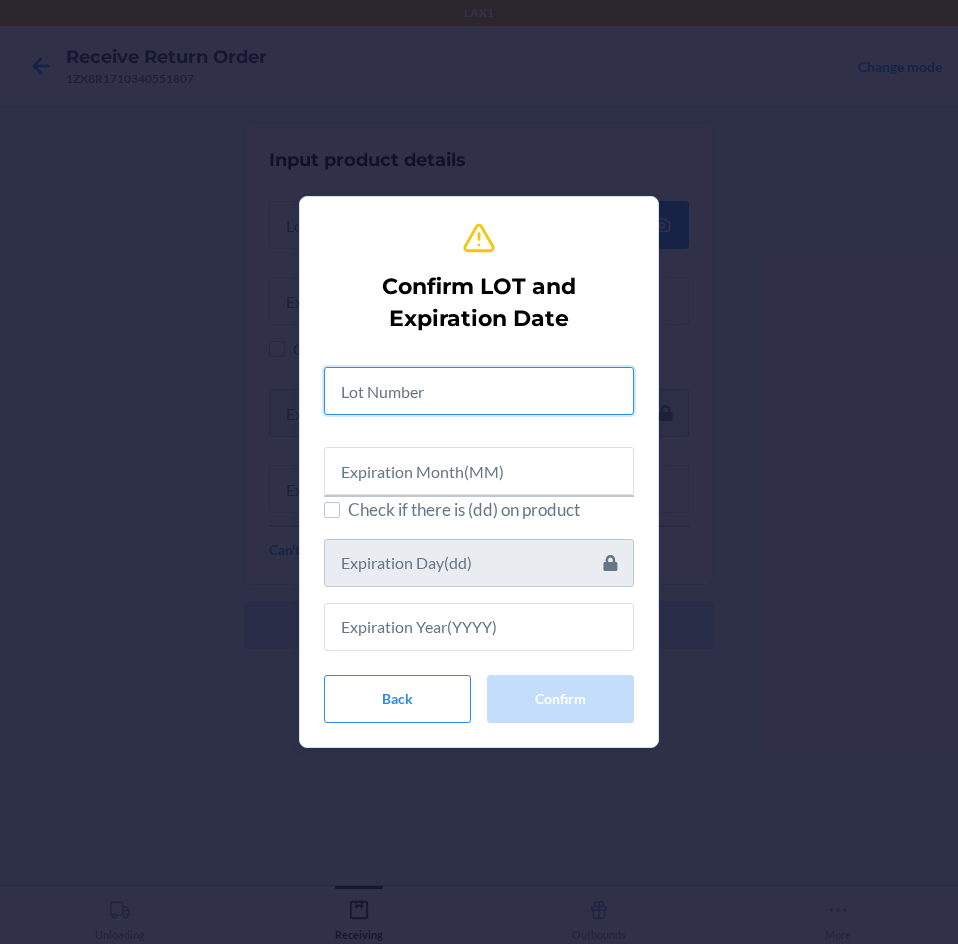 click at bounding box center [479, 391] 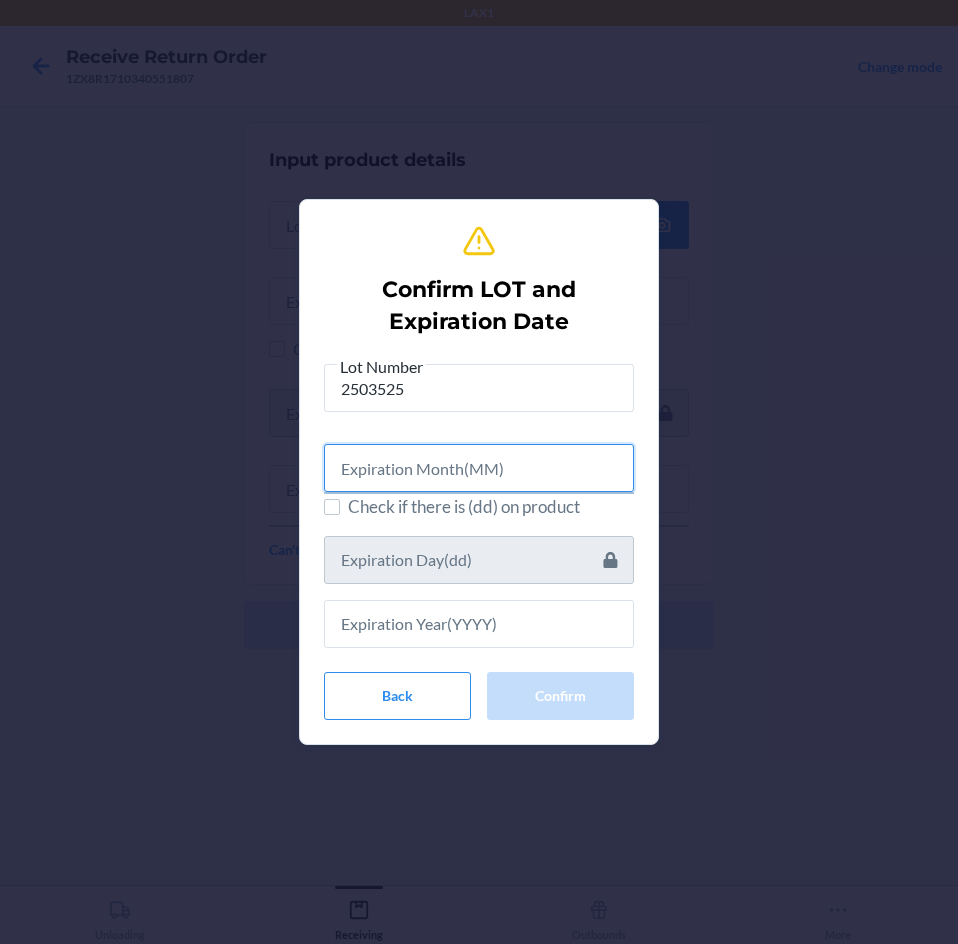 click at bounding box center [479, 468] 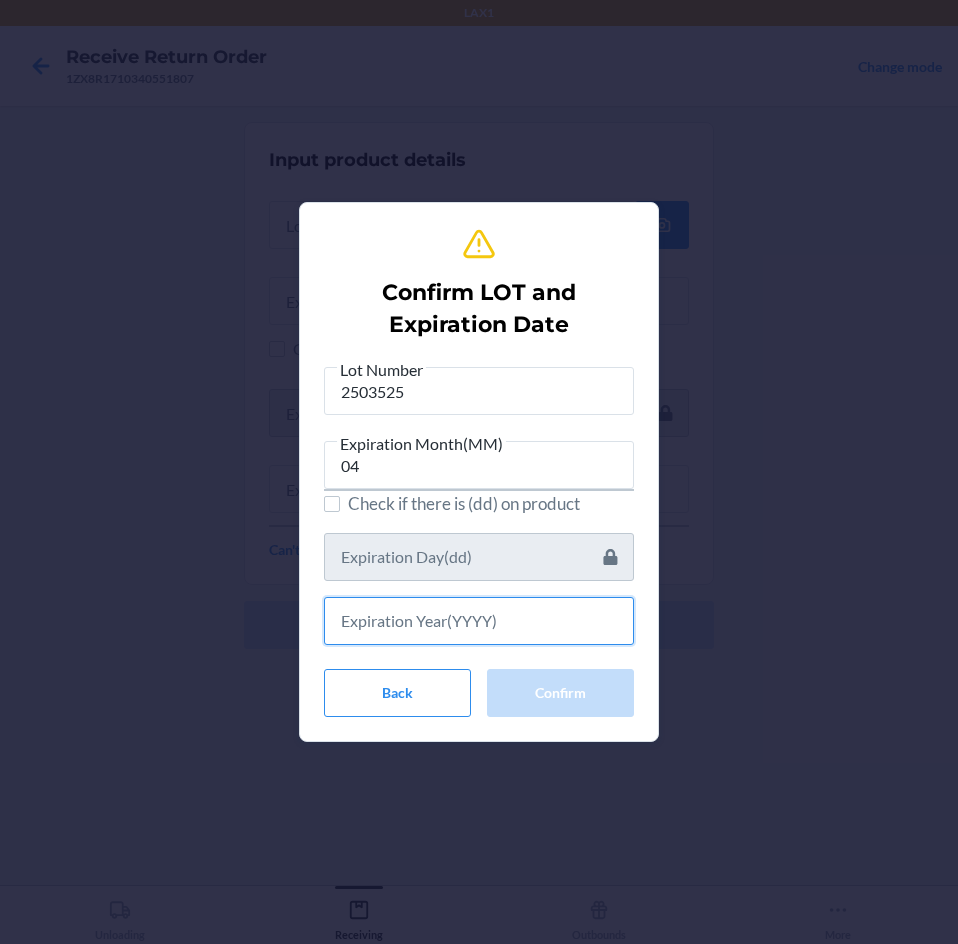 click at bounding box center (479, 621) 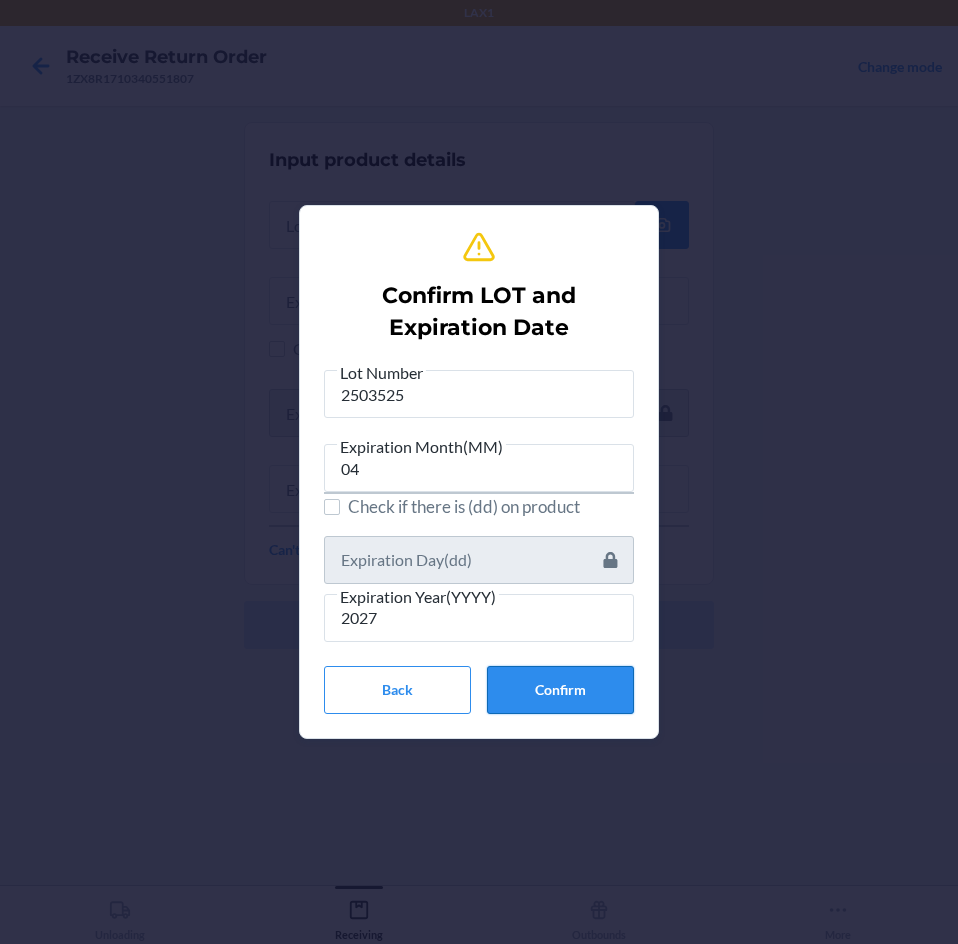 click on "Confirm" at bounding box center [560, 690] 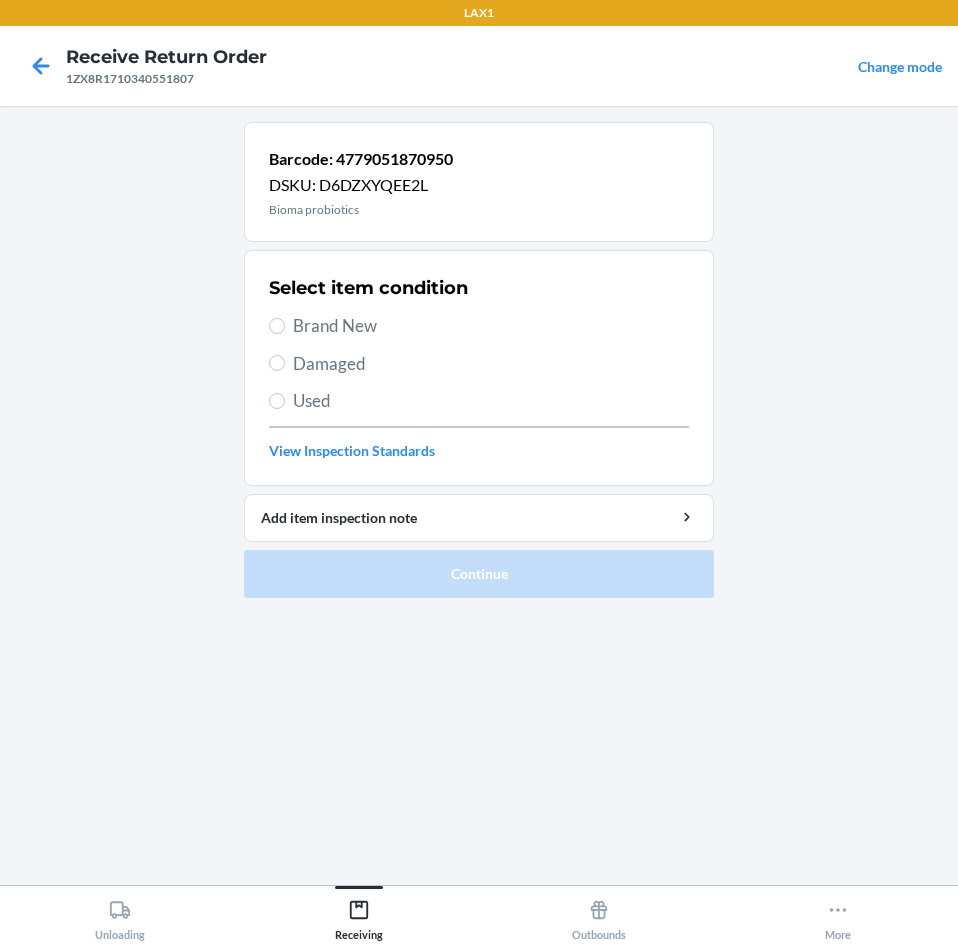 click on "Select item condition Brand New Damaged Used View Inspection Standards" at bounding box center [479, 368] 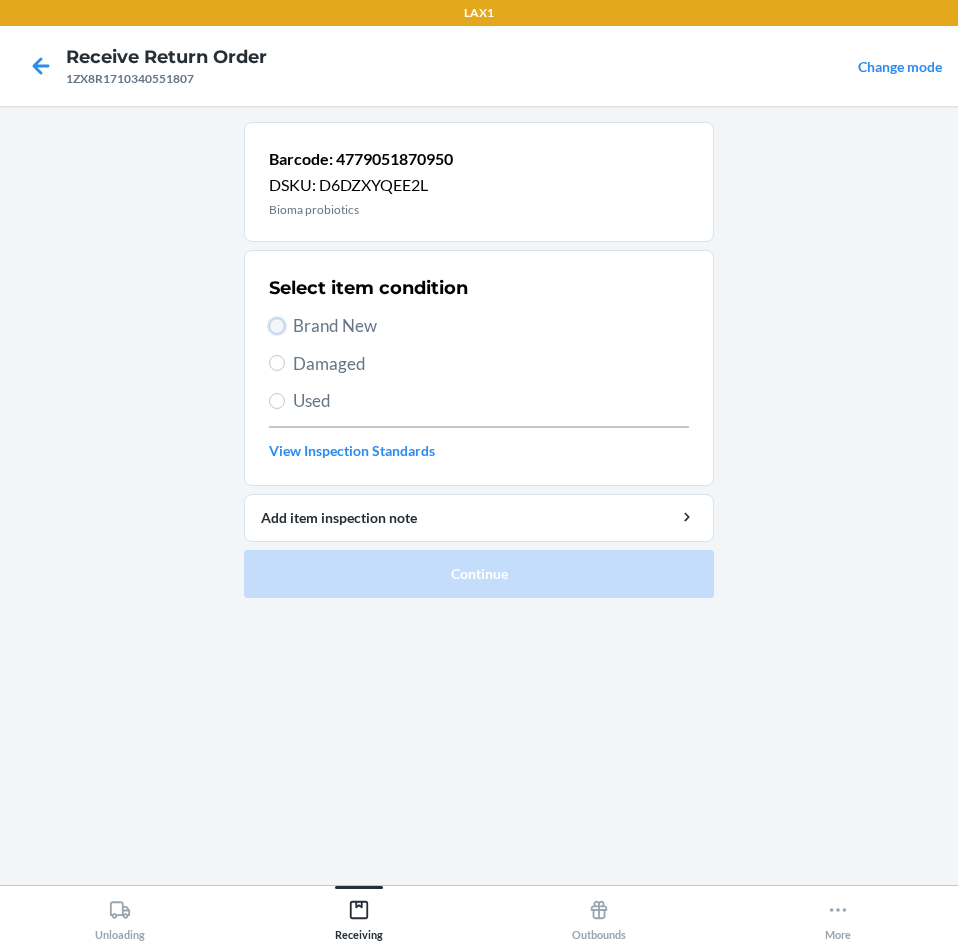 click on "Brand New" at bounding box center [277, 326] 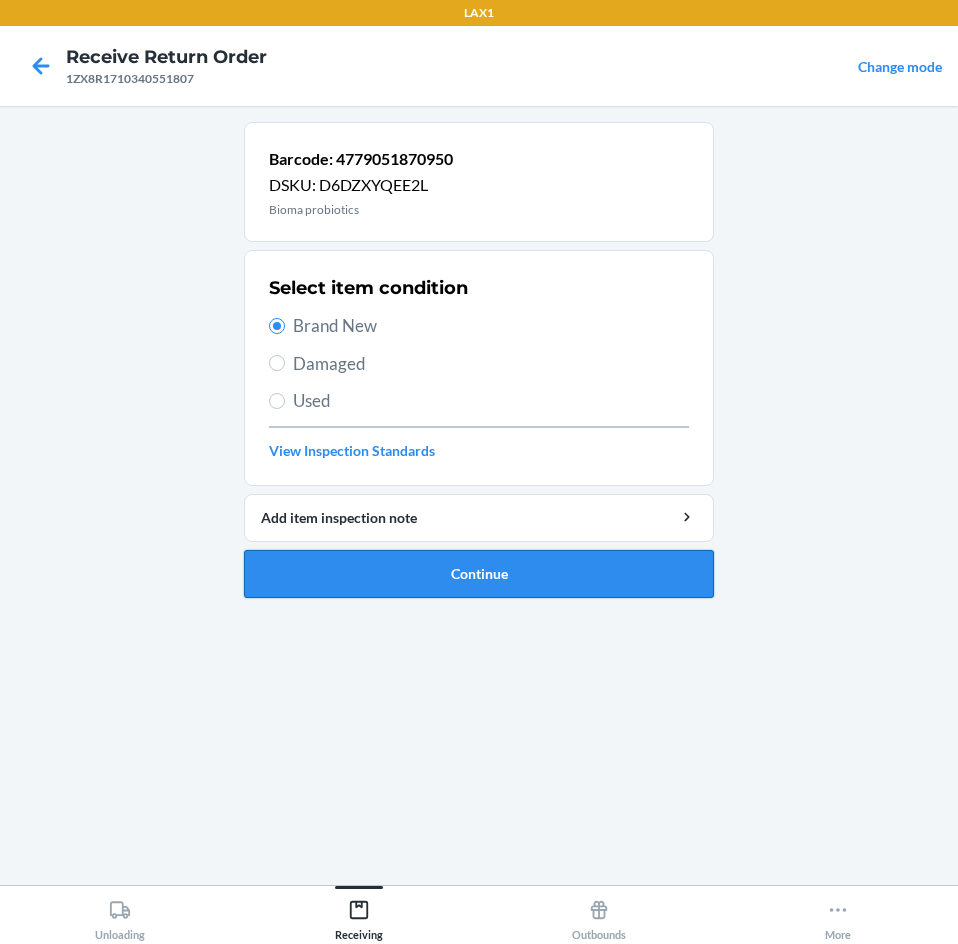 click on "Continue" at bounding box center (479, 574) 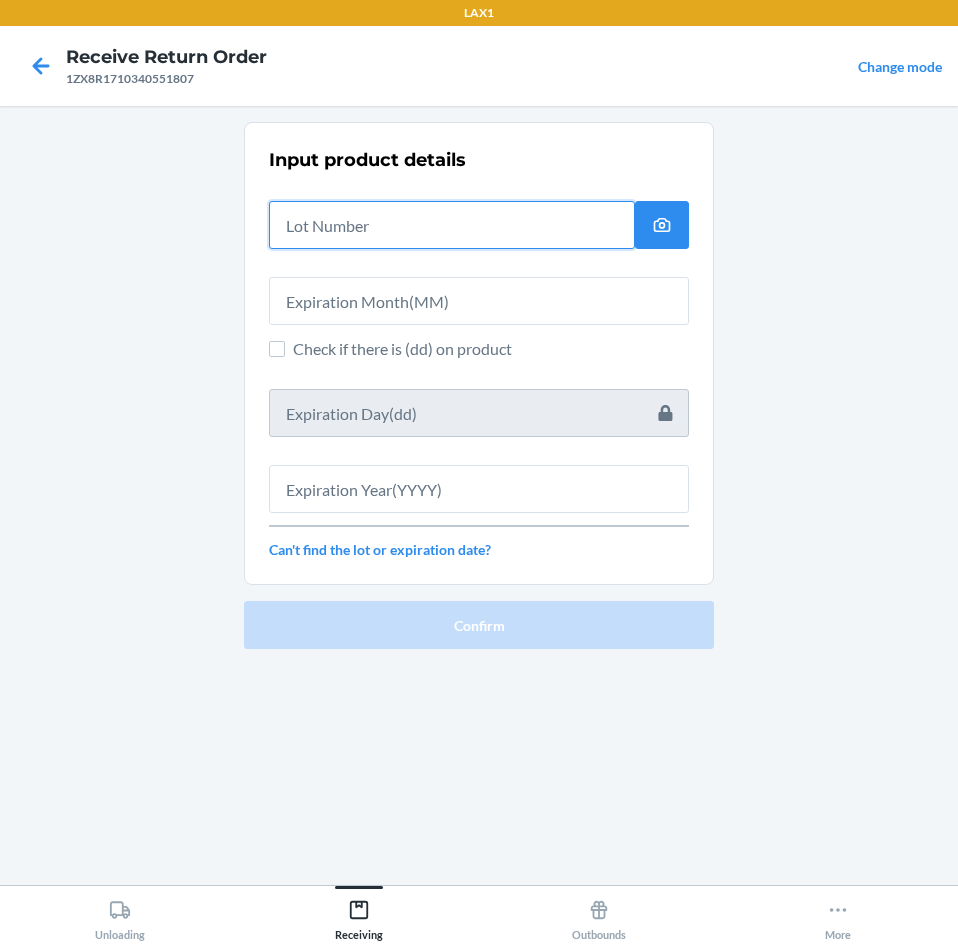 click at bounding box center [452, 225] 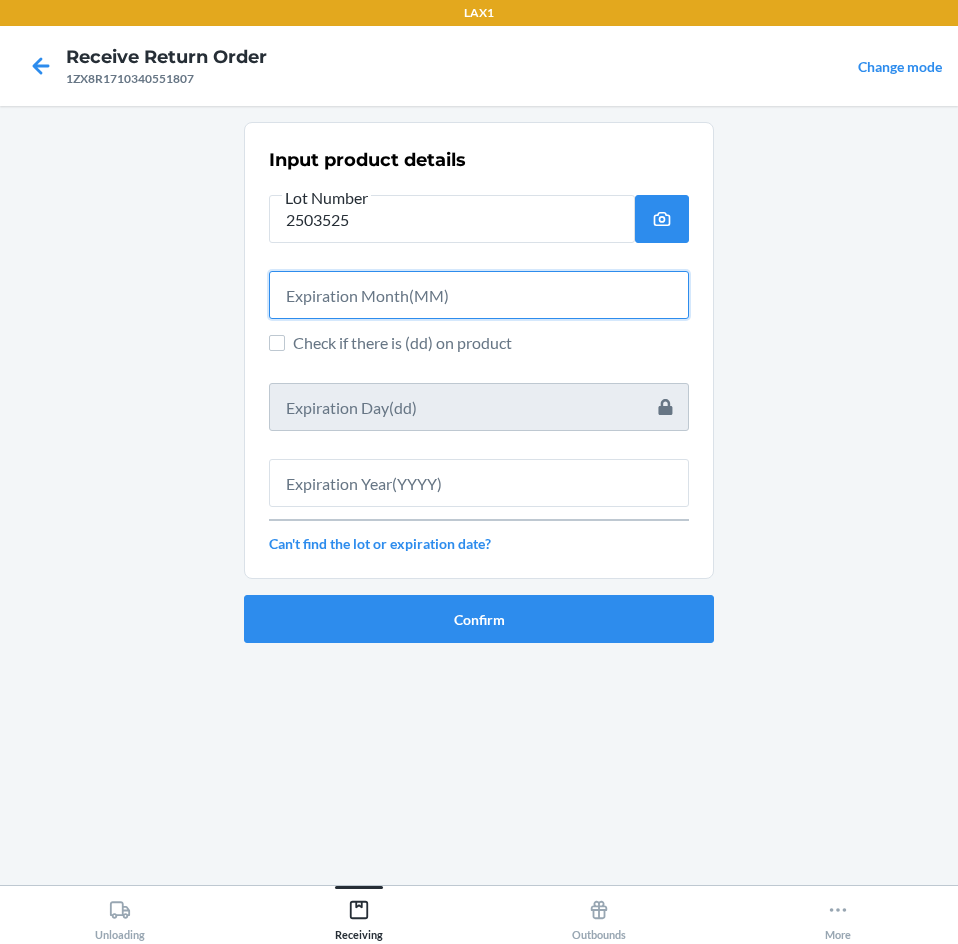 click at bounding box center (479, 295) 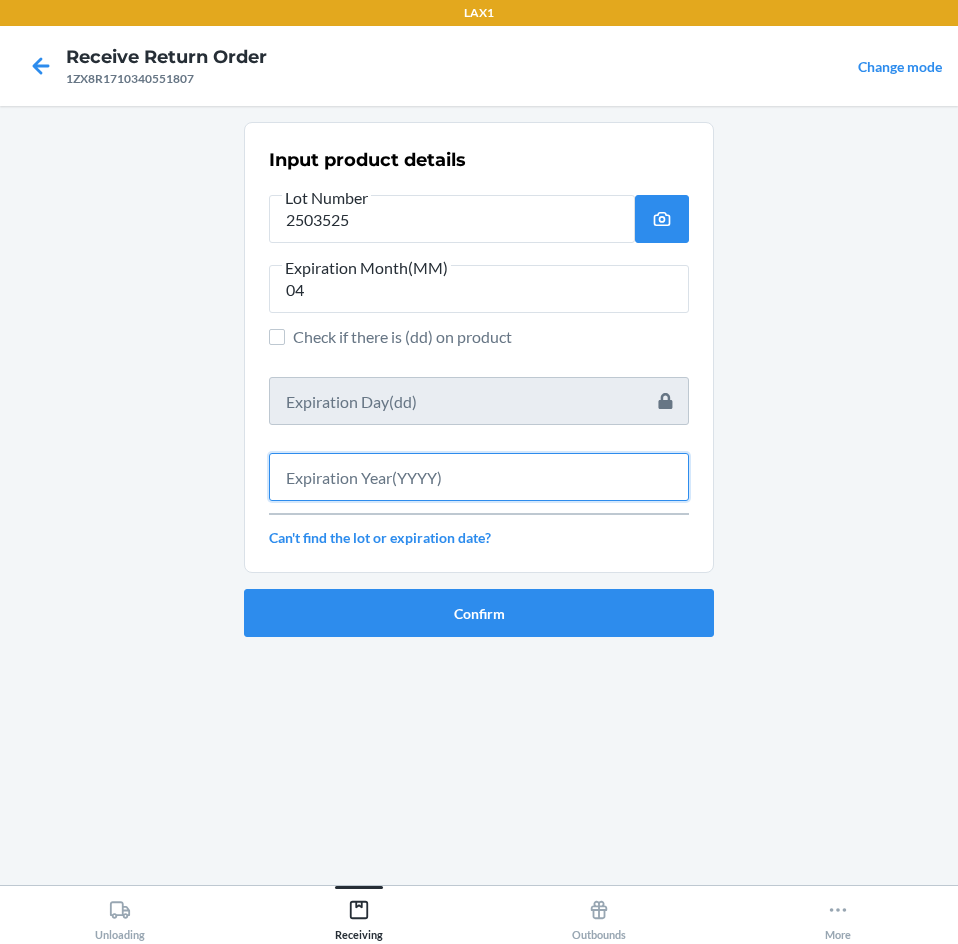 click at bounding box center [479, 477] 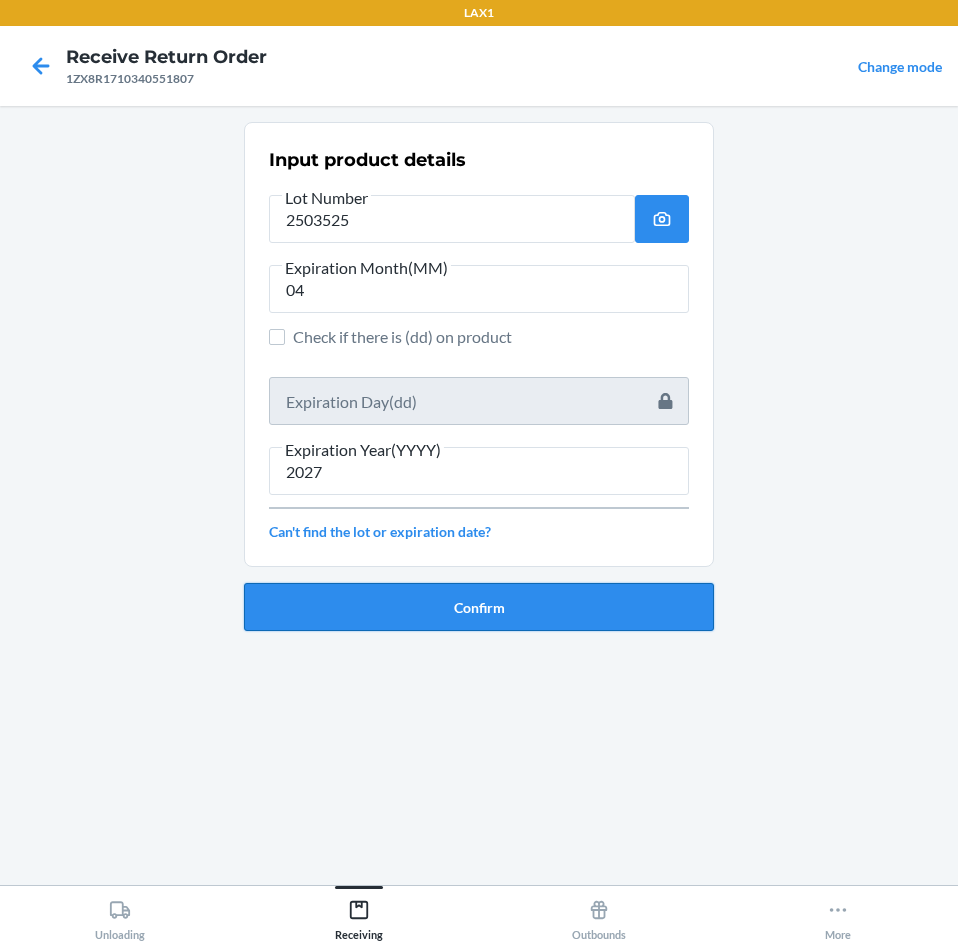 click on "Confirm" at bounding box center (479, 607) 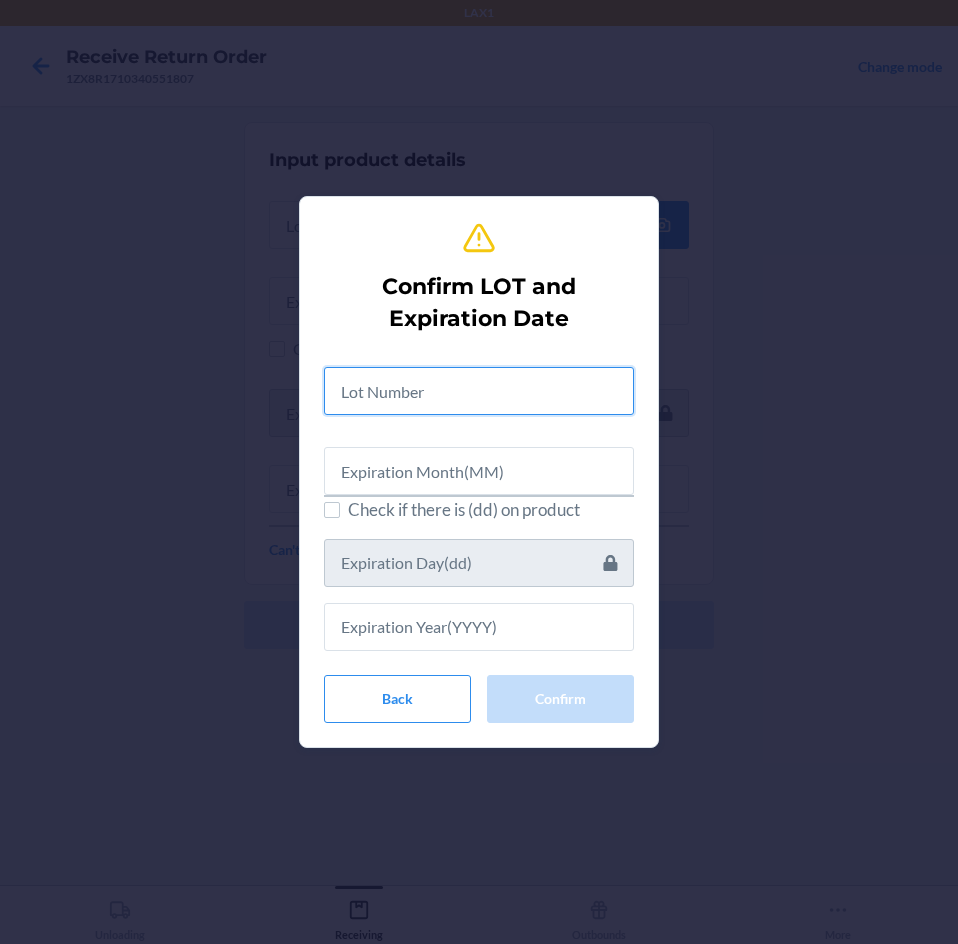 click at bounding box center [479, 391] 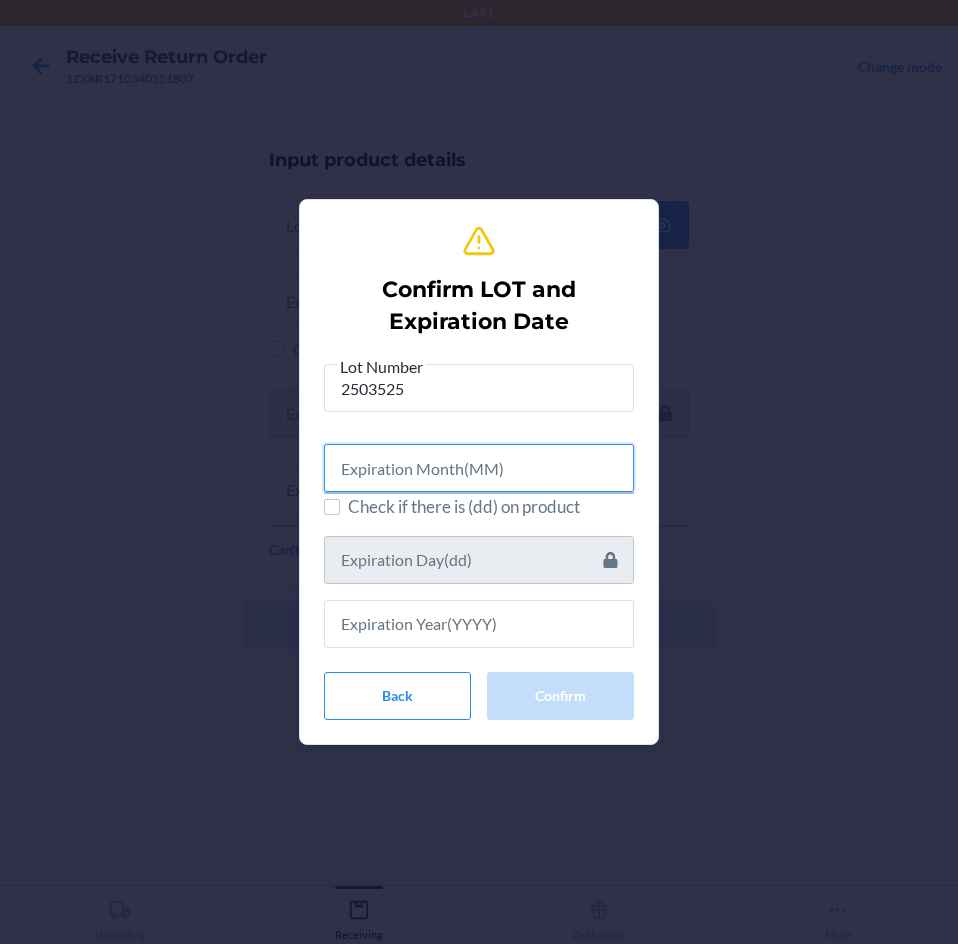 click at bounding box center (479, 468) 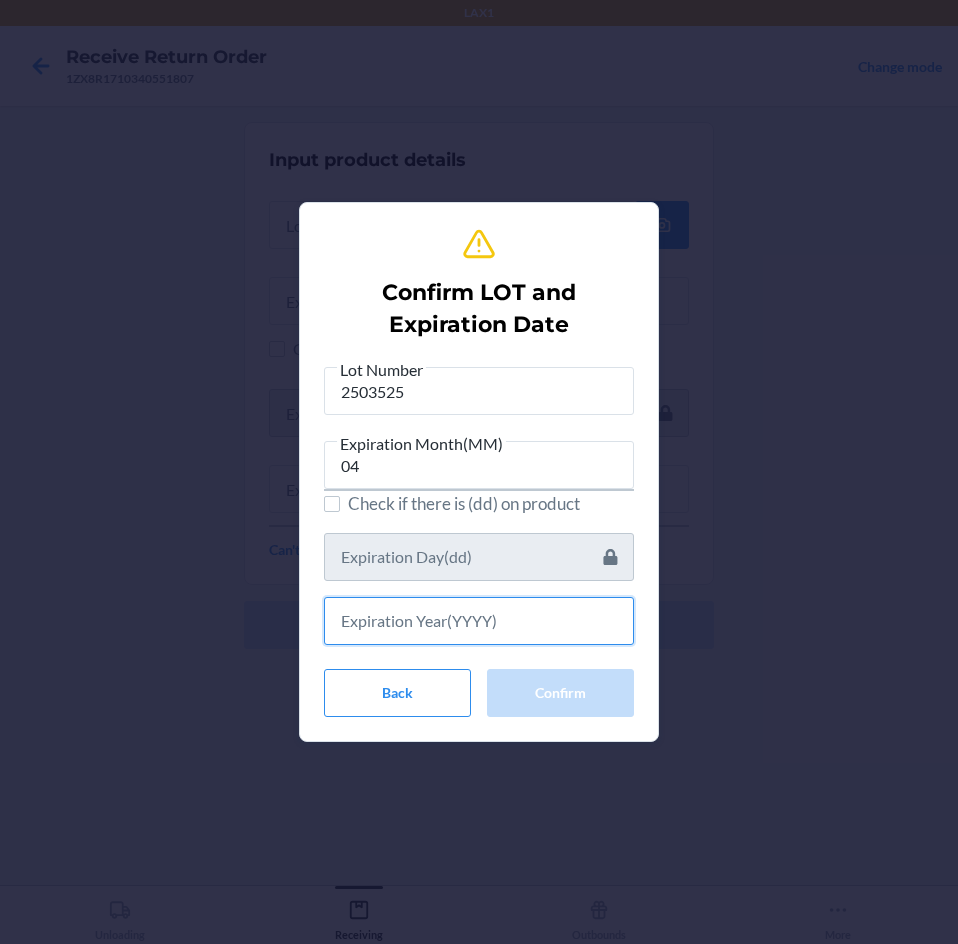 click at bounding box center (479, 621) 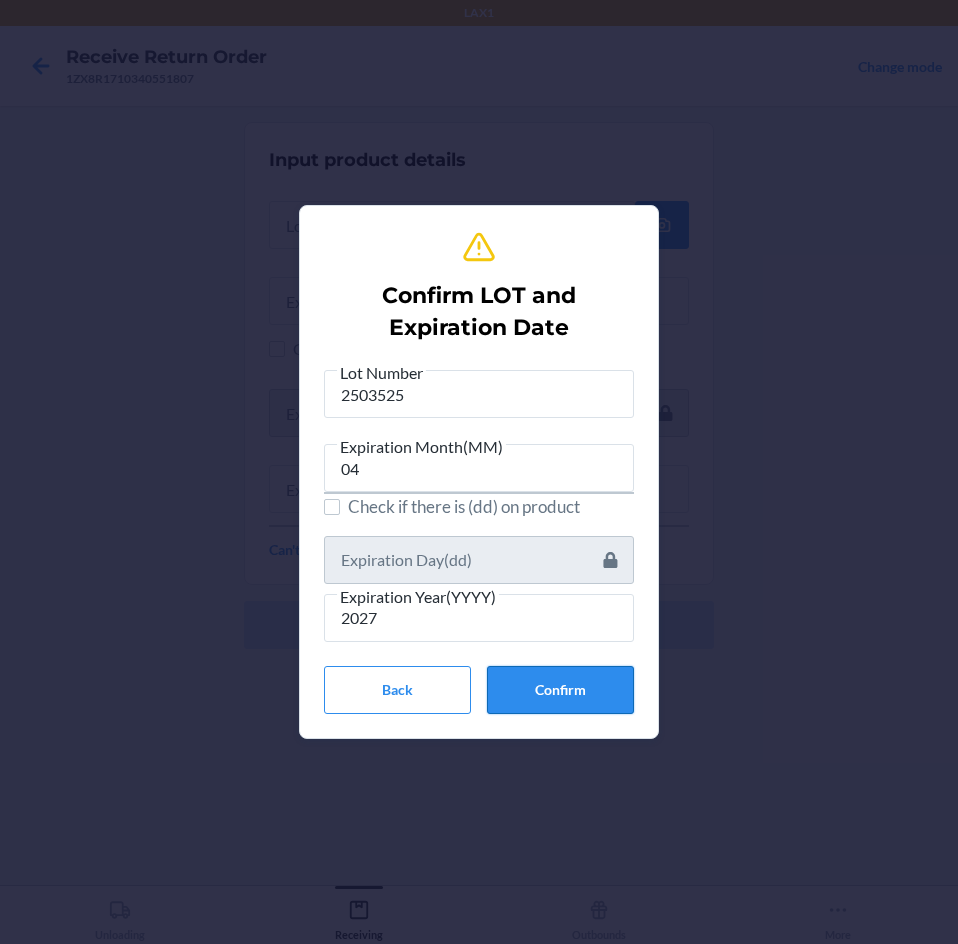 click on "Confirm" at bounding box center [560, 690] 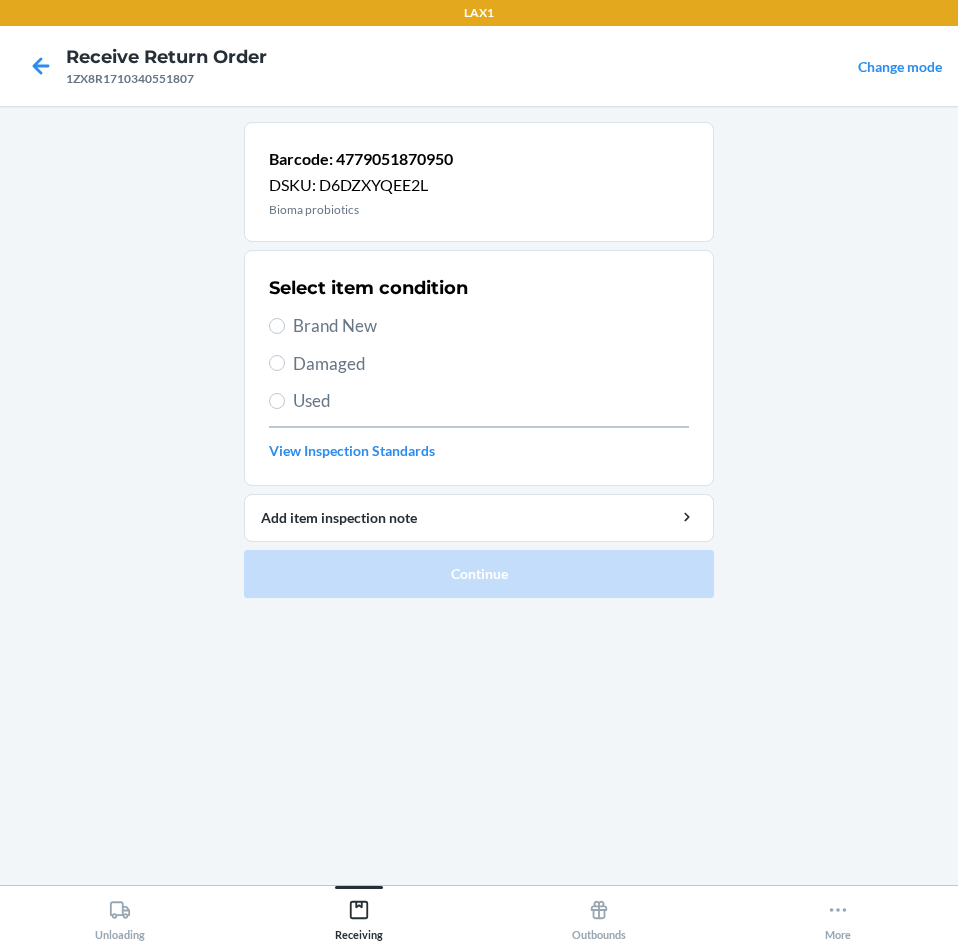 click on "Brand New" at bounding box center (479, 326) 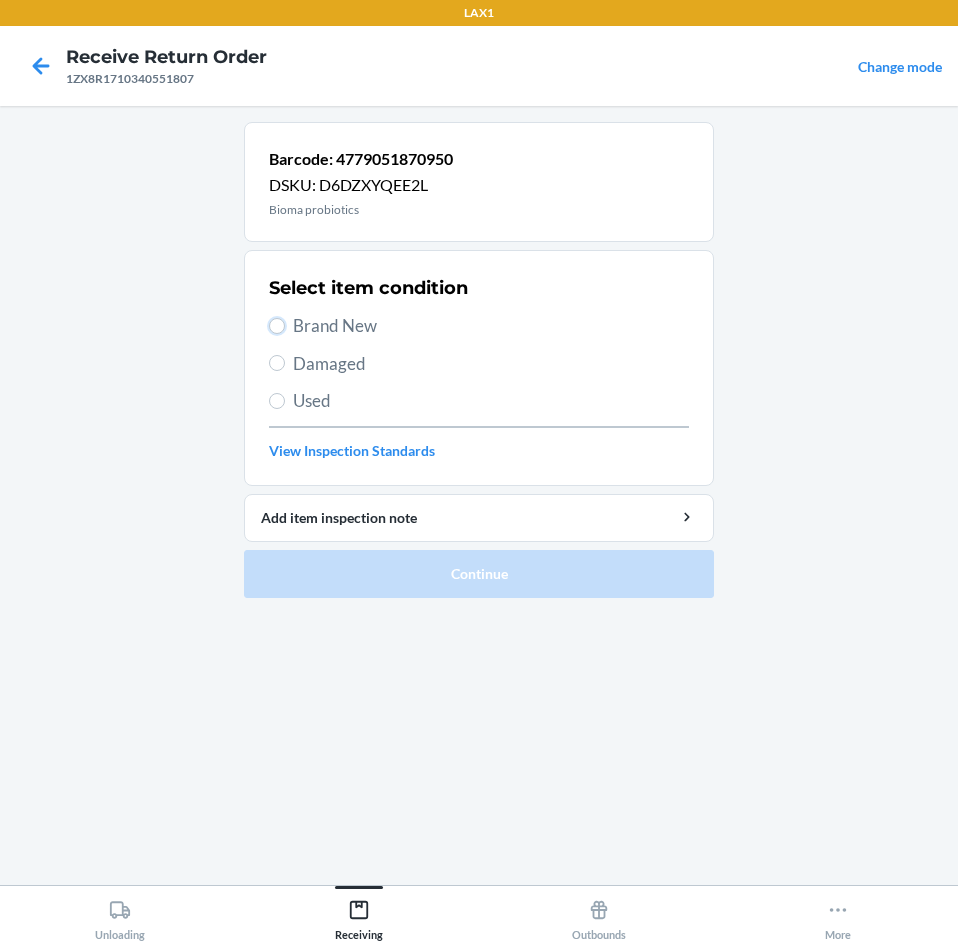 click on "Brand New" at bounding box center [277, 326] 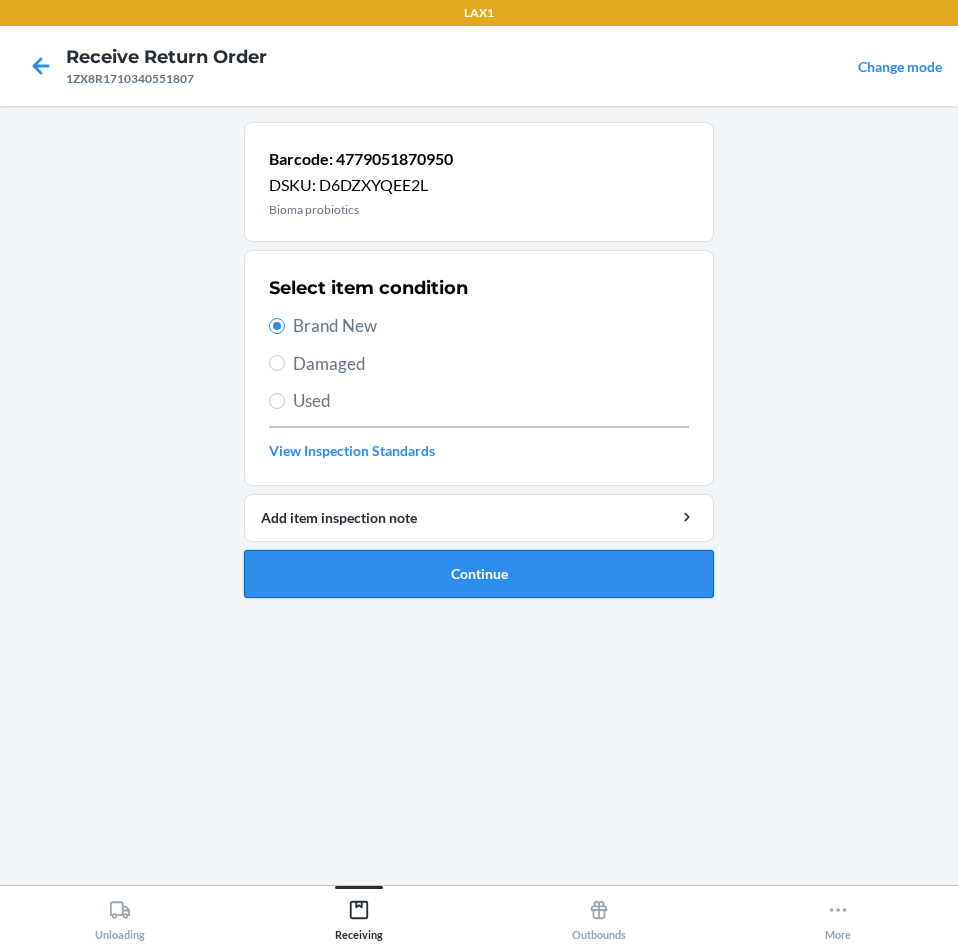 click on "Continue" at bounding box center (479, 574) 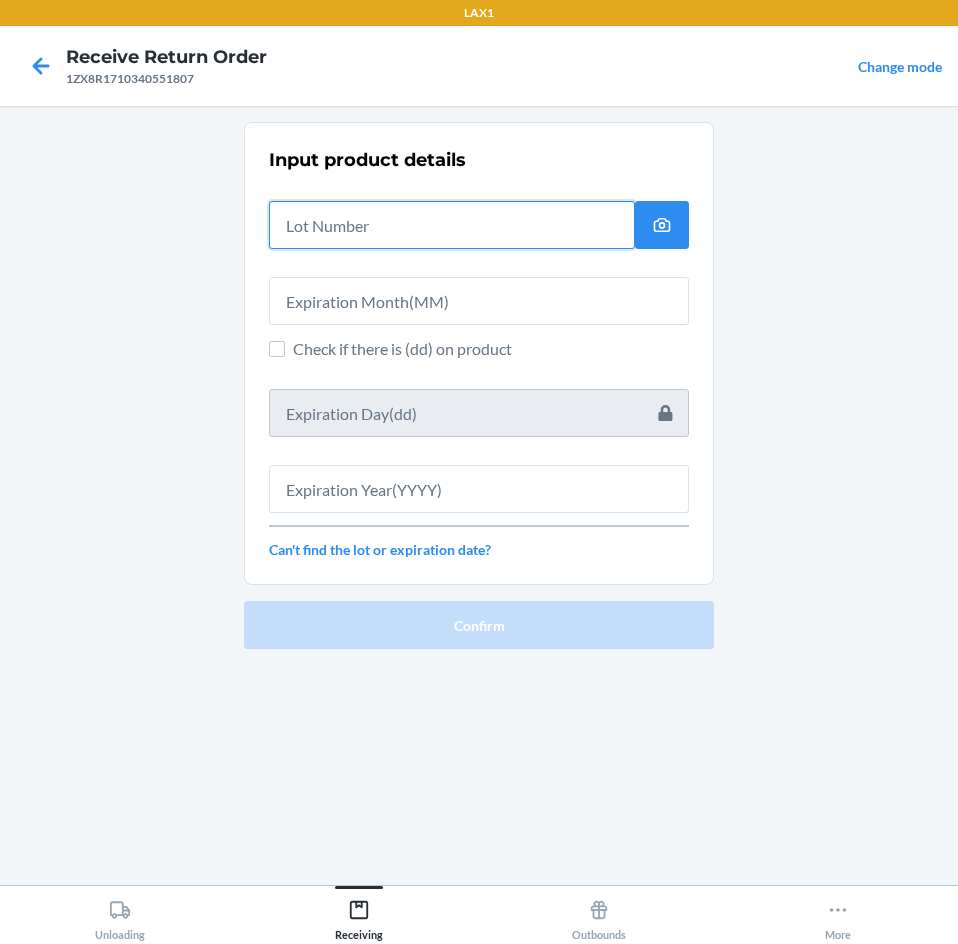click at bounding box center [452, 225] 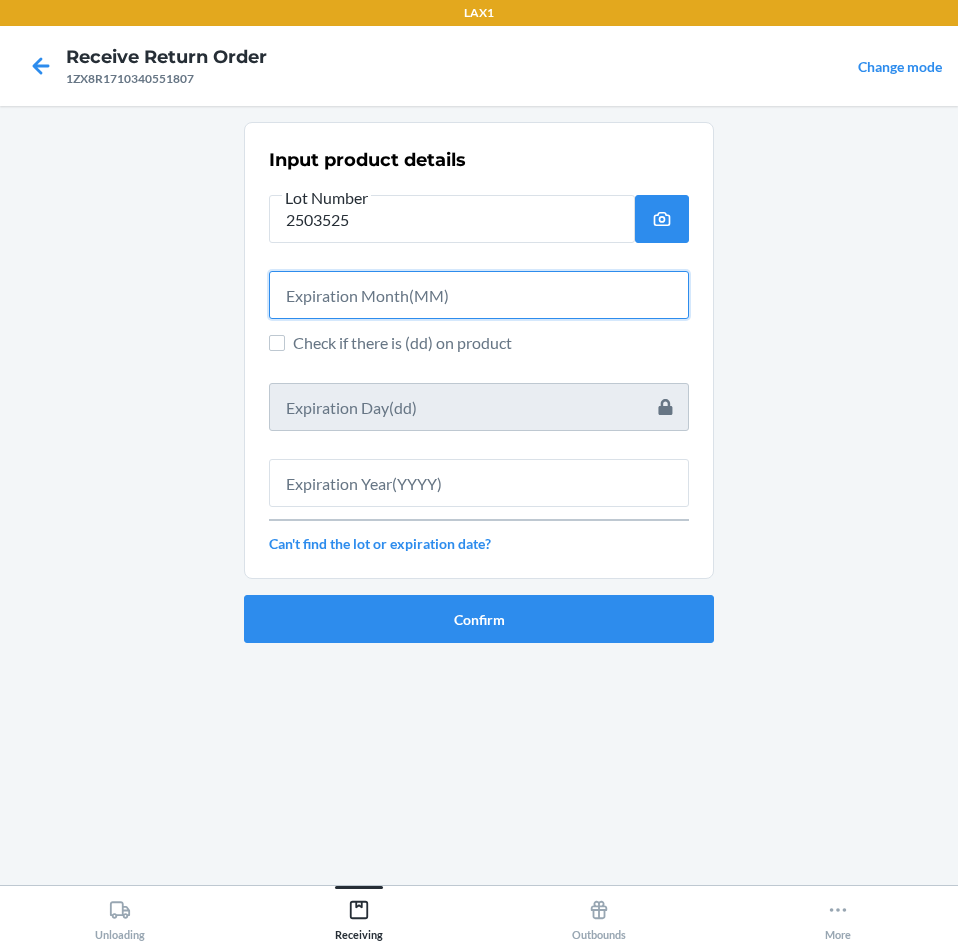 click at bounding box center [479, 295] 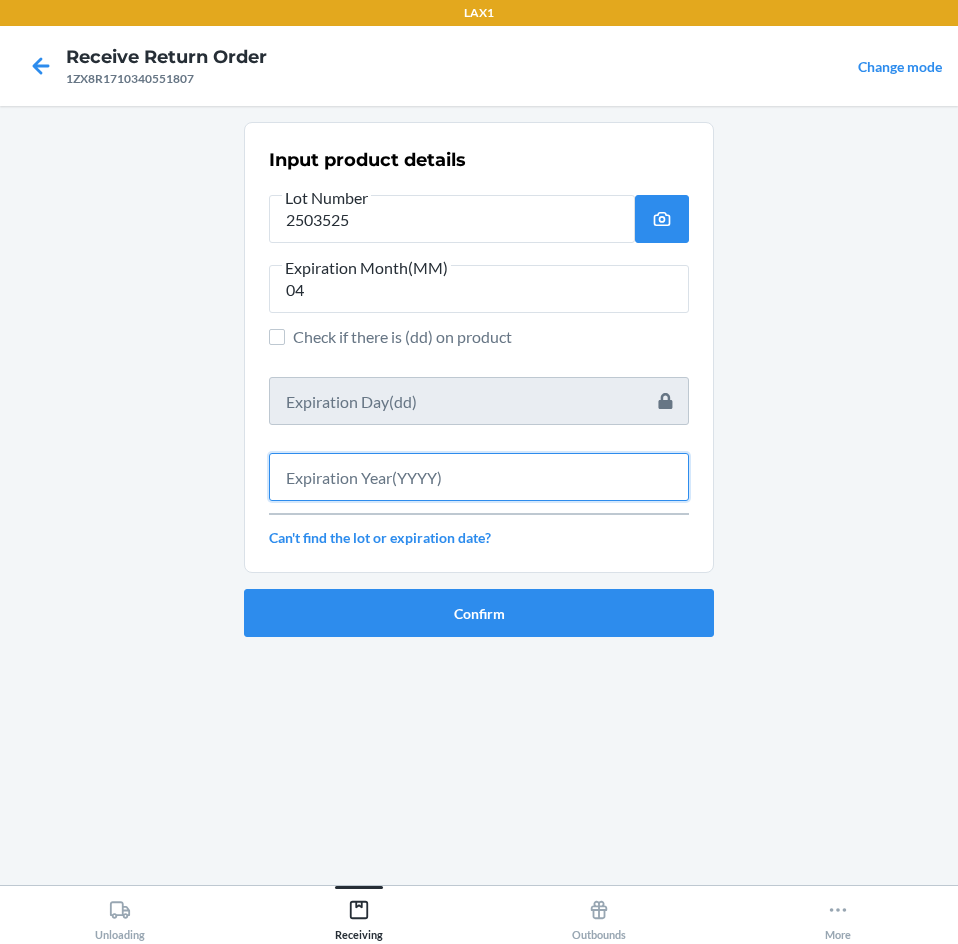 click at bounding box center [479, 477] 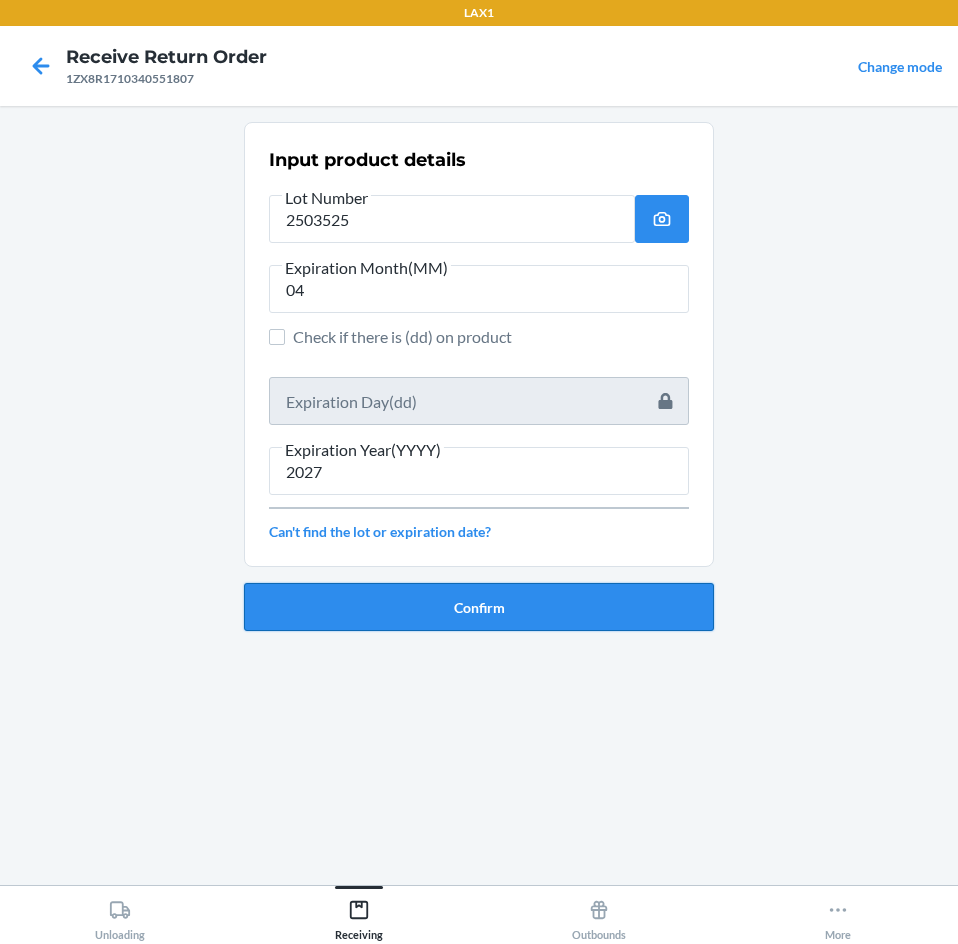 click on "Confirm" at bounding box center [479, 607] 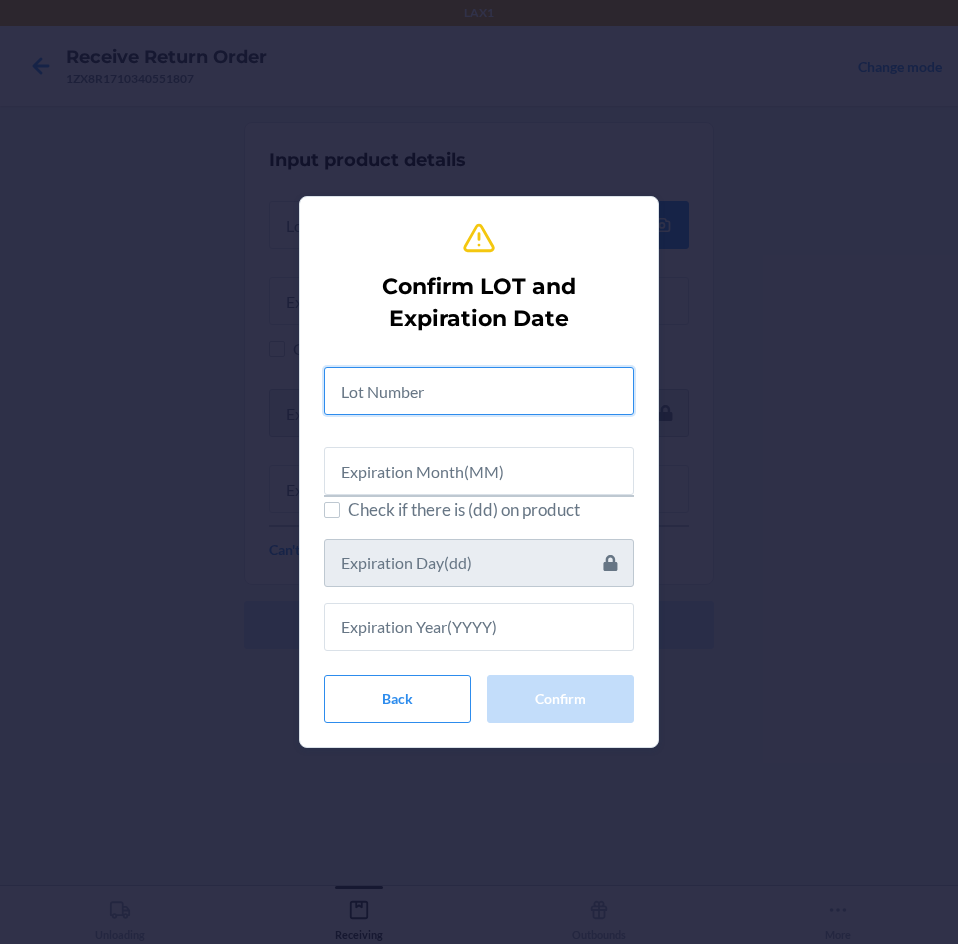 click at bounding box center (479, 391) 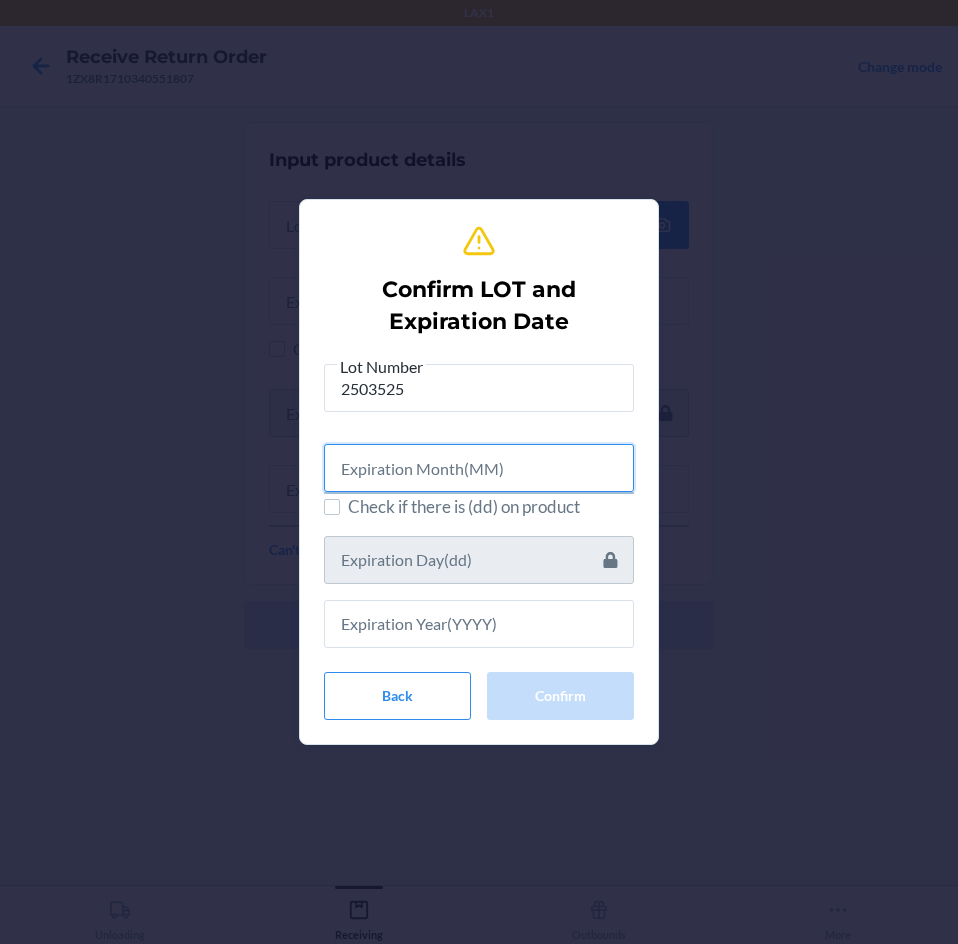 click at bounding box center [479, 468] 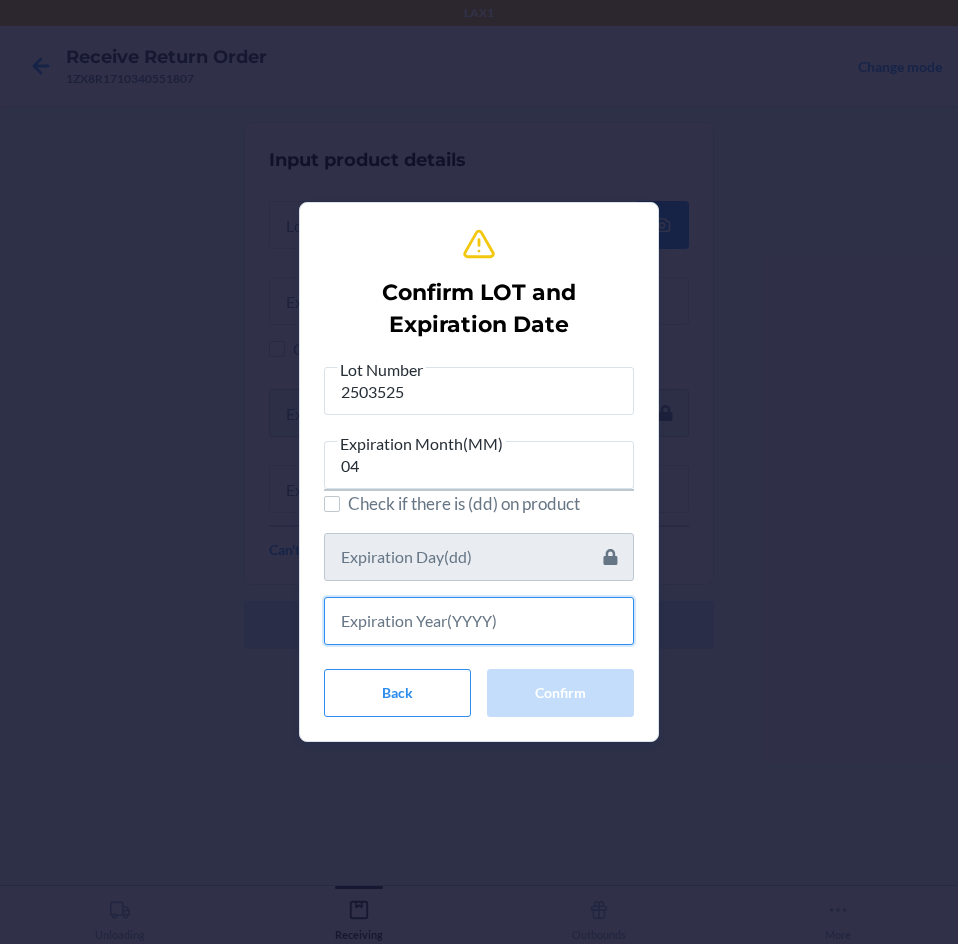 click at bounding box center [479, 621] 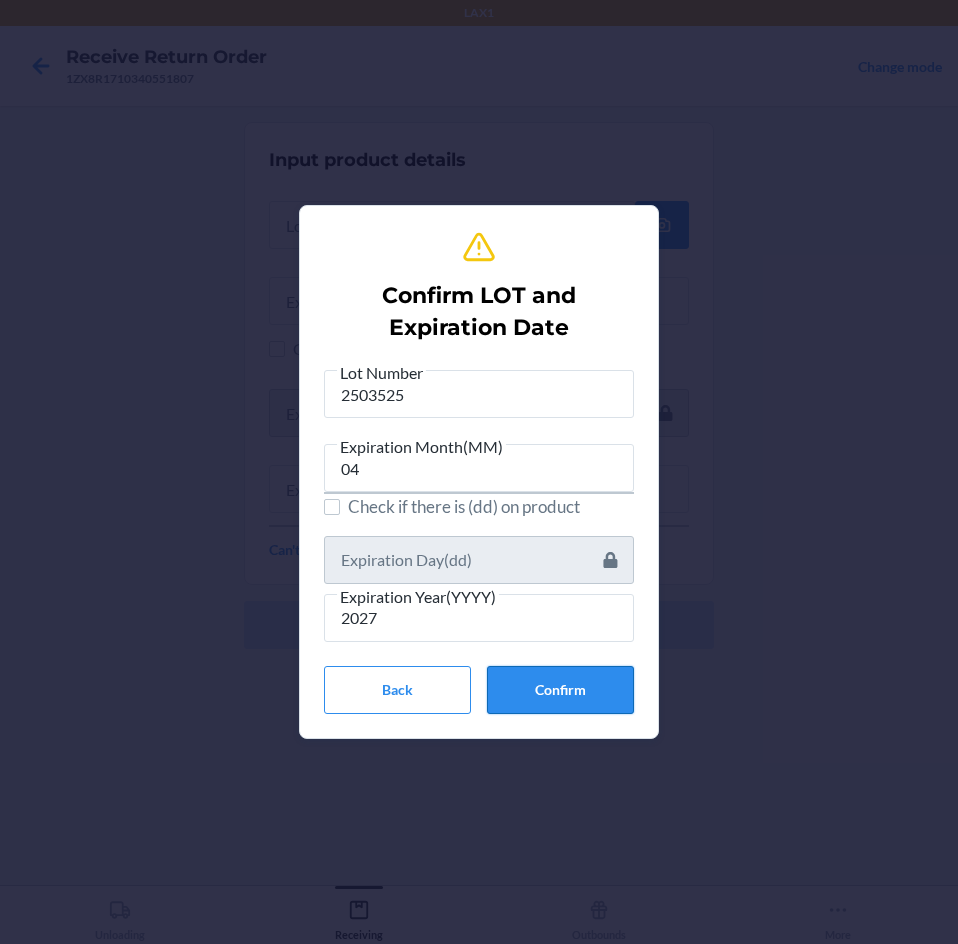 click on "Confirm" at bounding box center (560, 690) 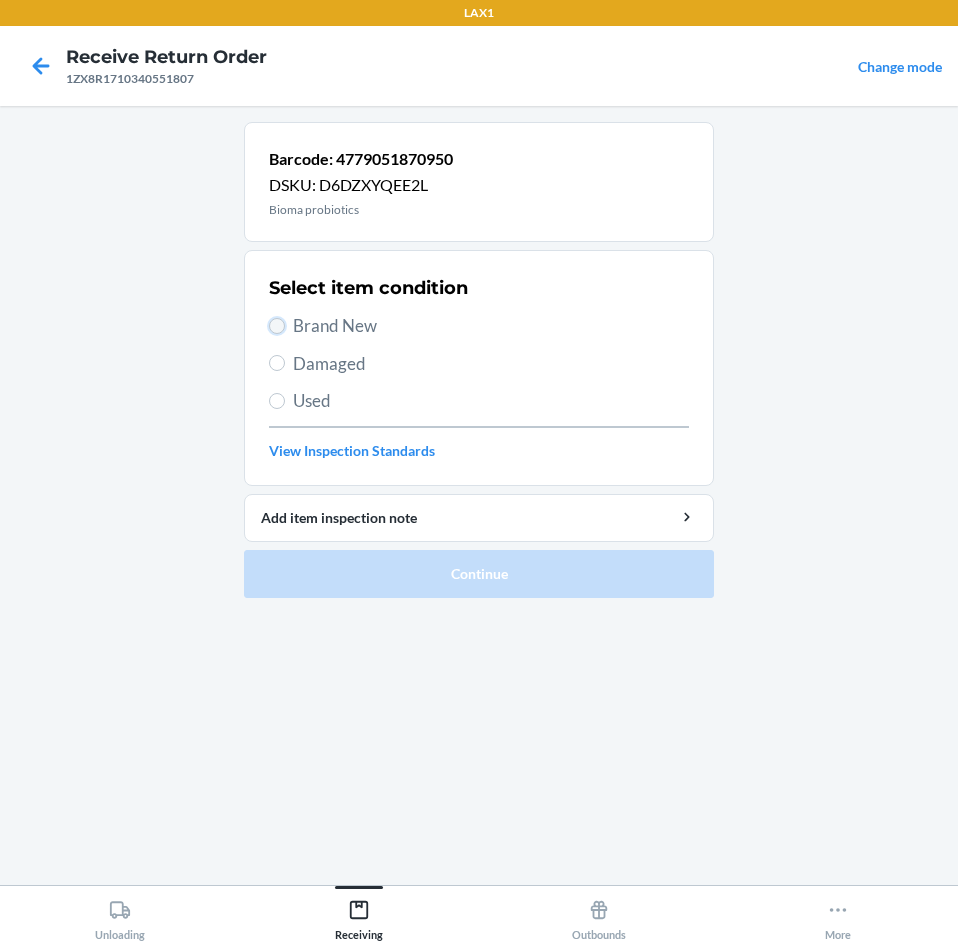 click on "Brand New" at bounding box center [277, 326] 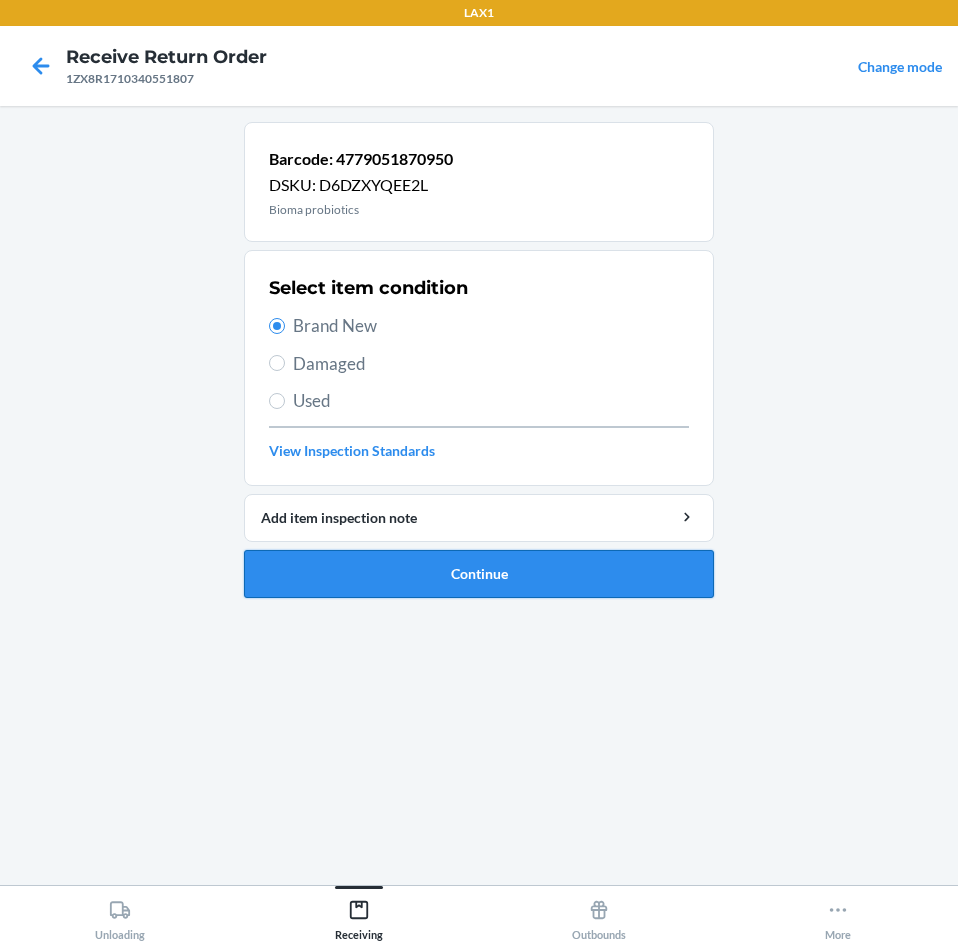 click on "Continue" at bounding box center (479, 574) 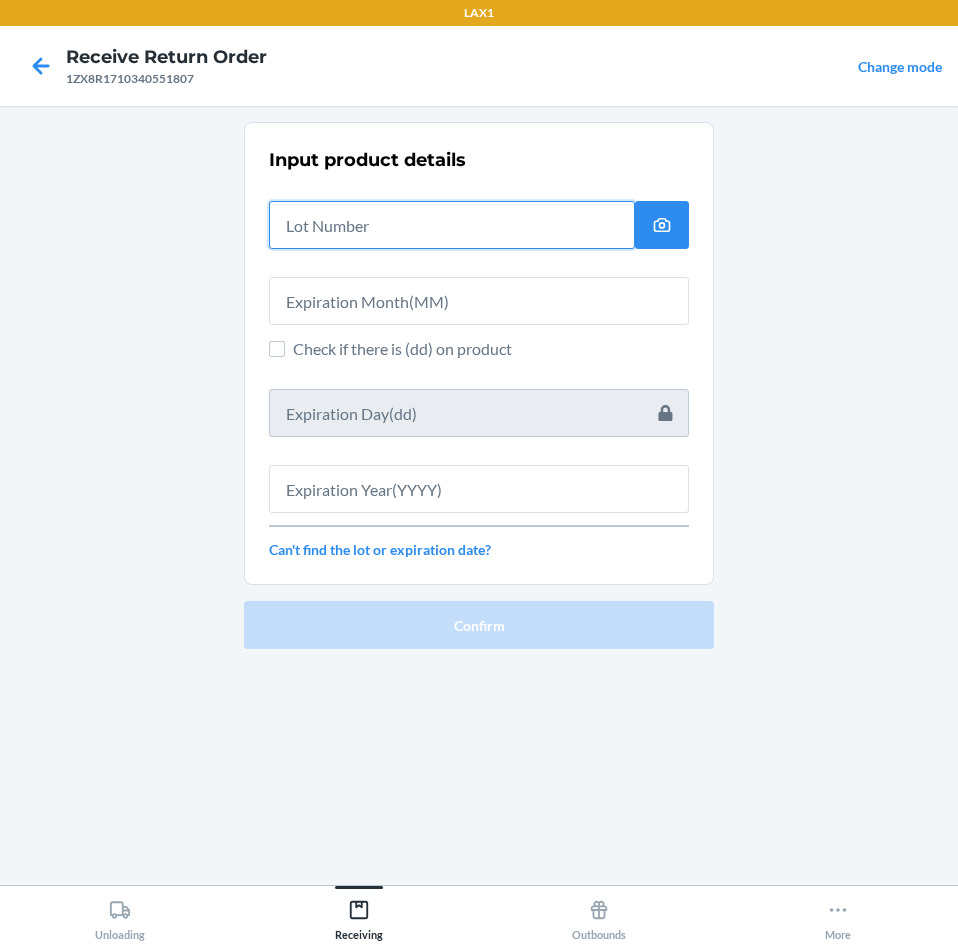 click at bounding box center (452, 225) 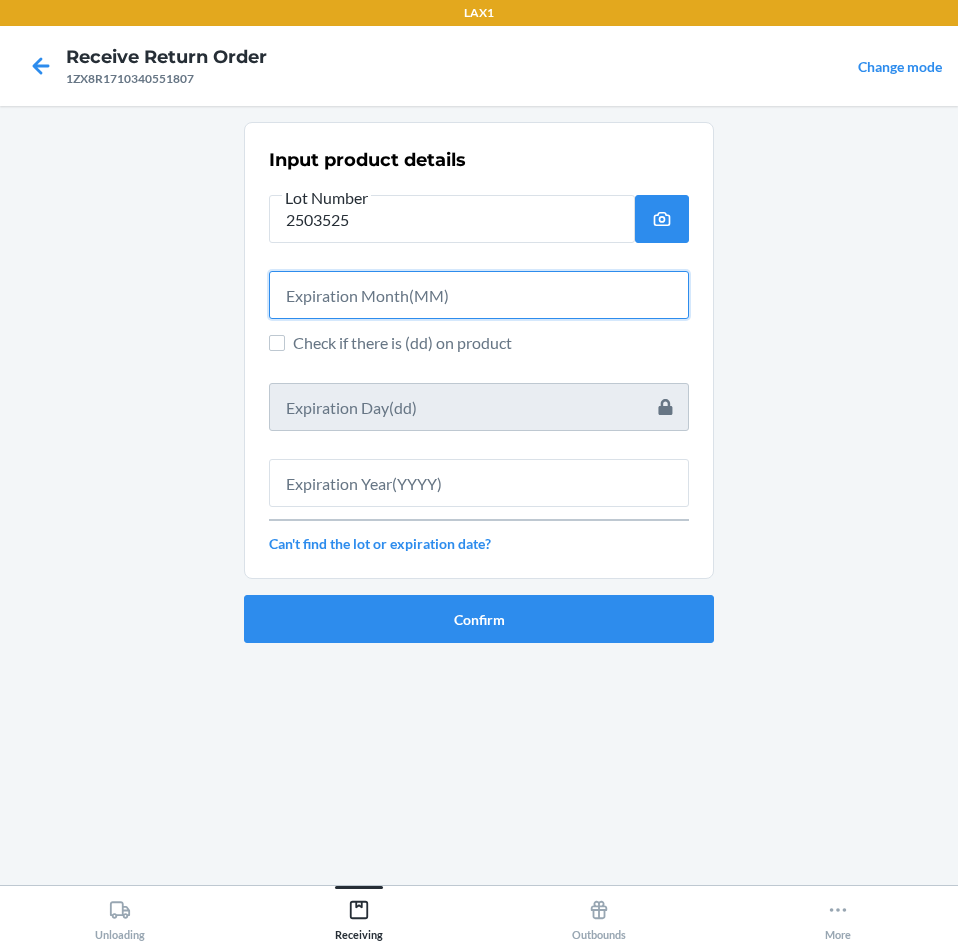 click at bounding box center (479, 295) 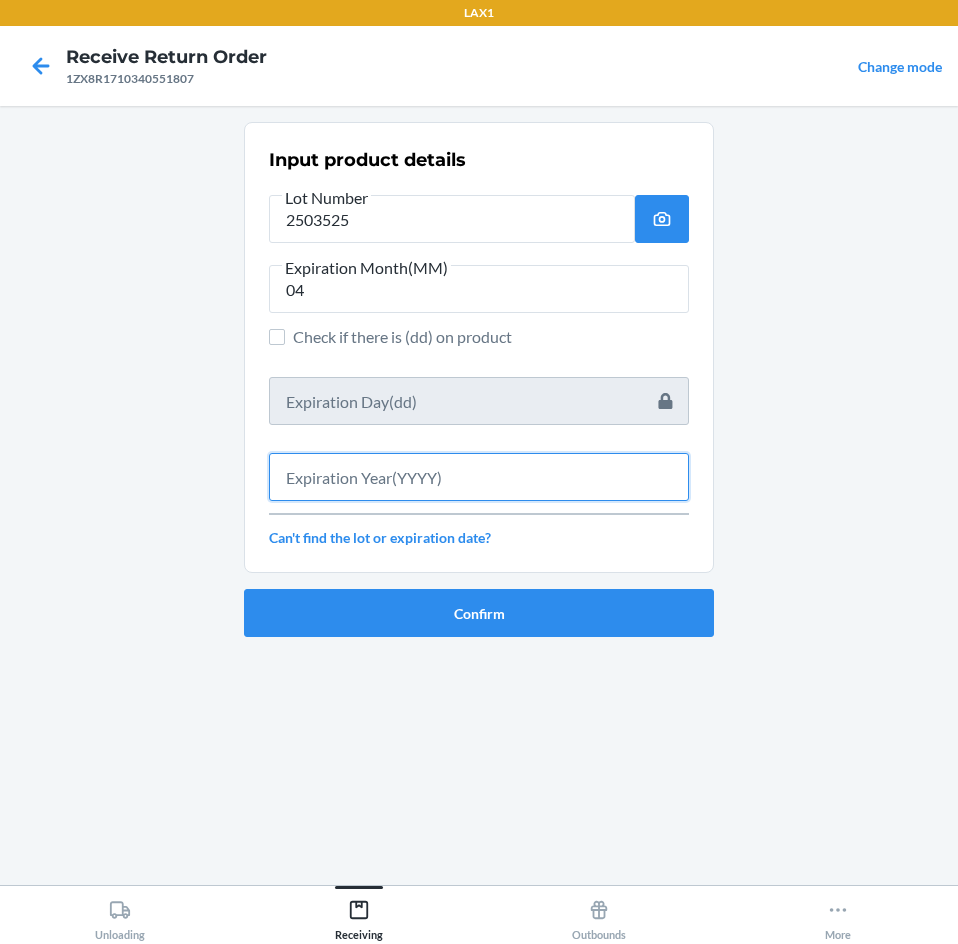 click at bounding box center [479, 477] 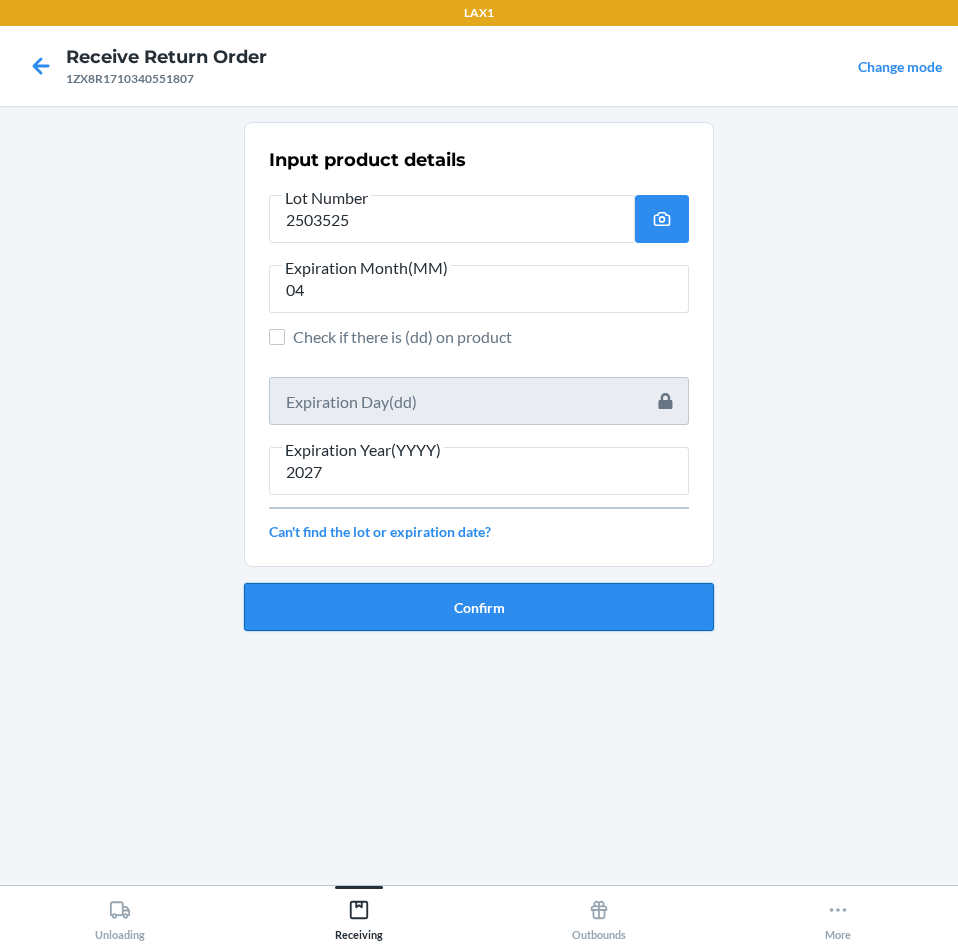 click on "Confirm" at bounding box center (479, 607) 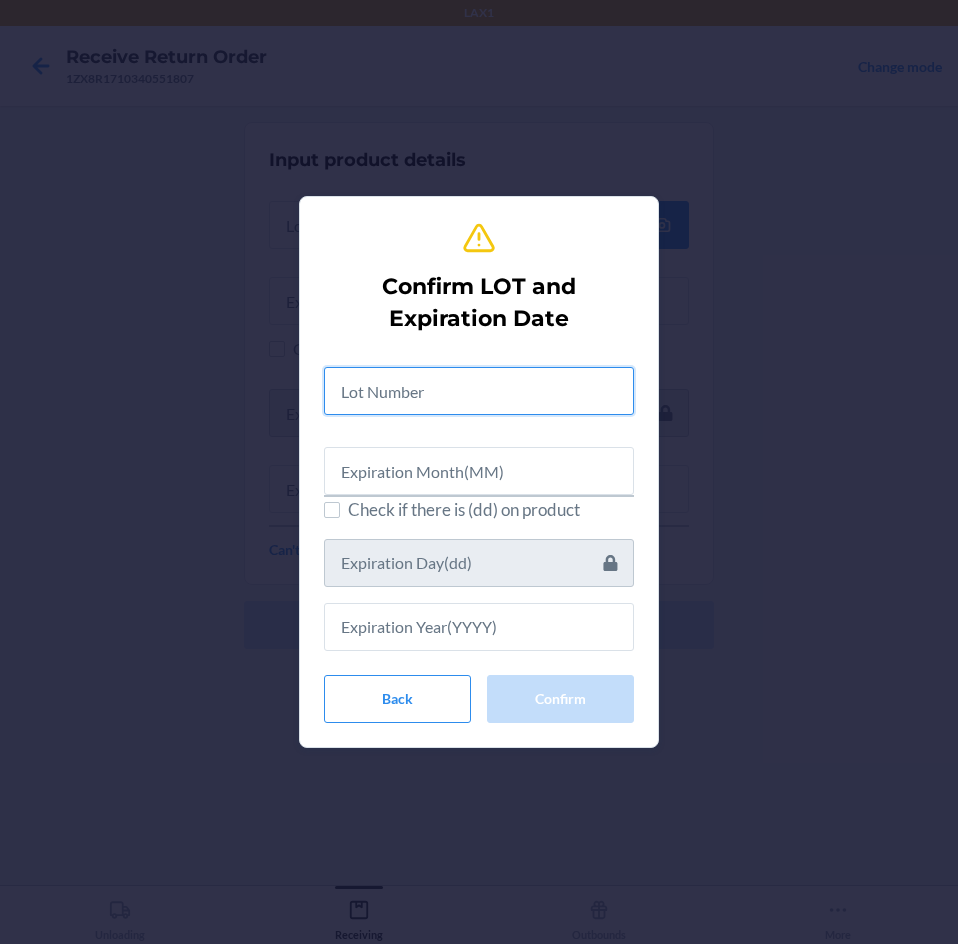 click at bounding box center [479, 391] 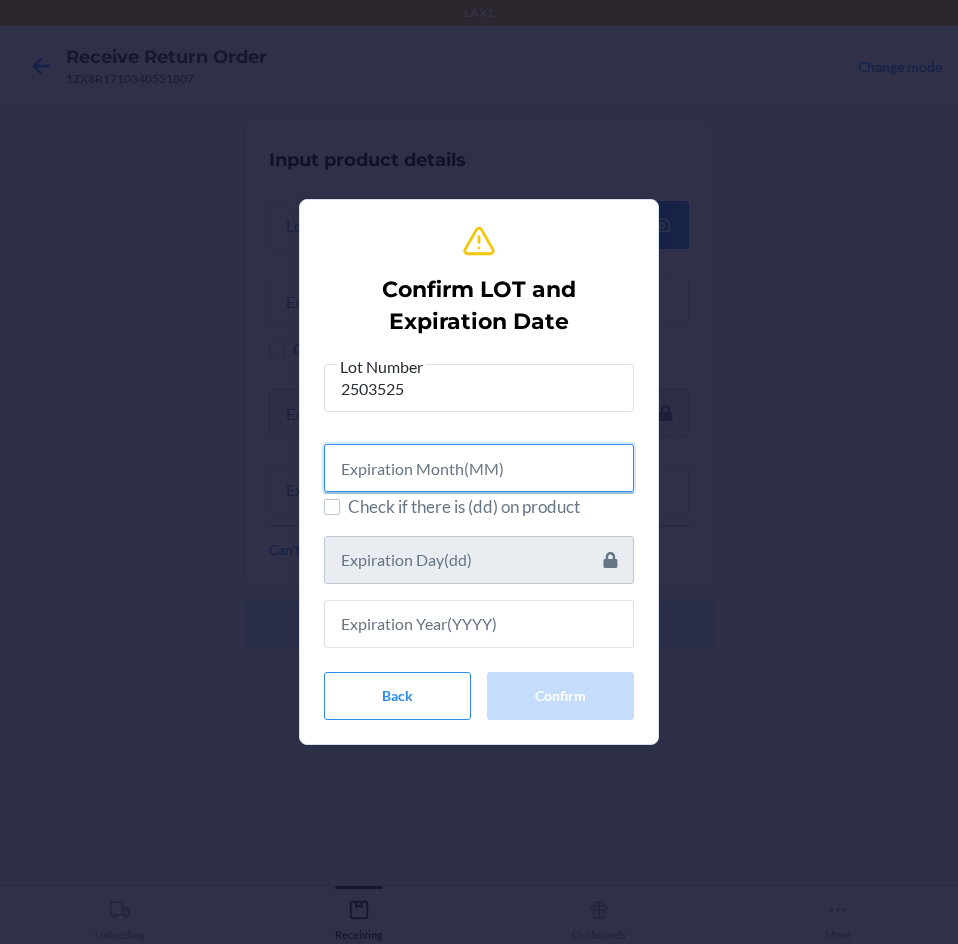 click at bounding box center [479, 468] 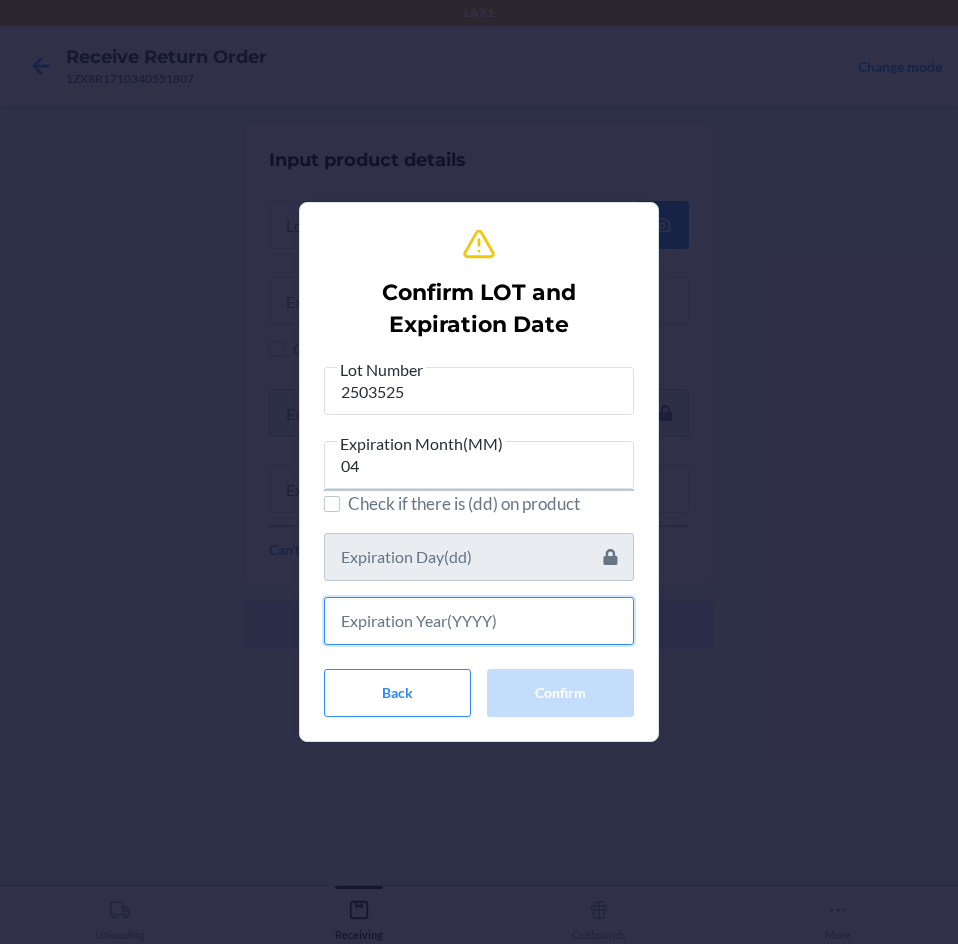 click at bounding box center [479, 621] 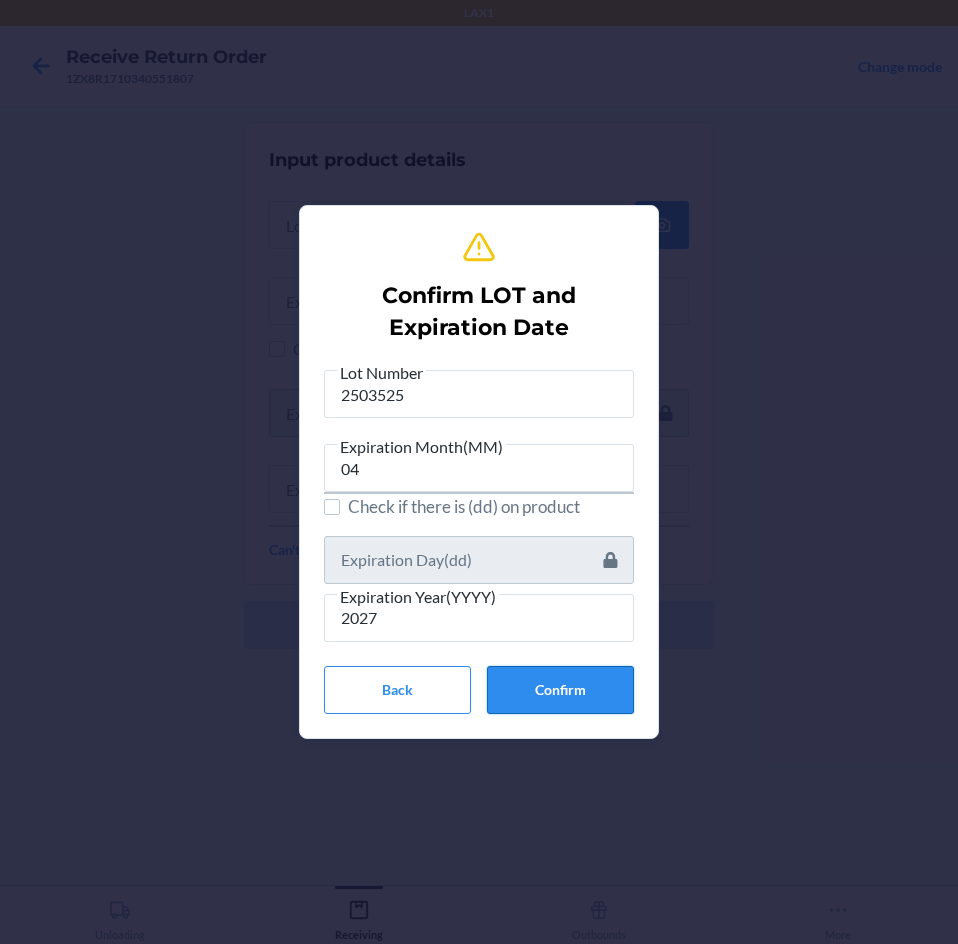 click on "Confirm" at bounding box center (560, 690) 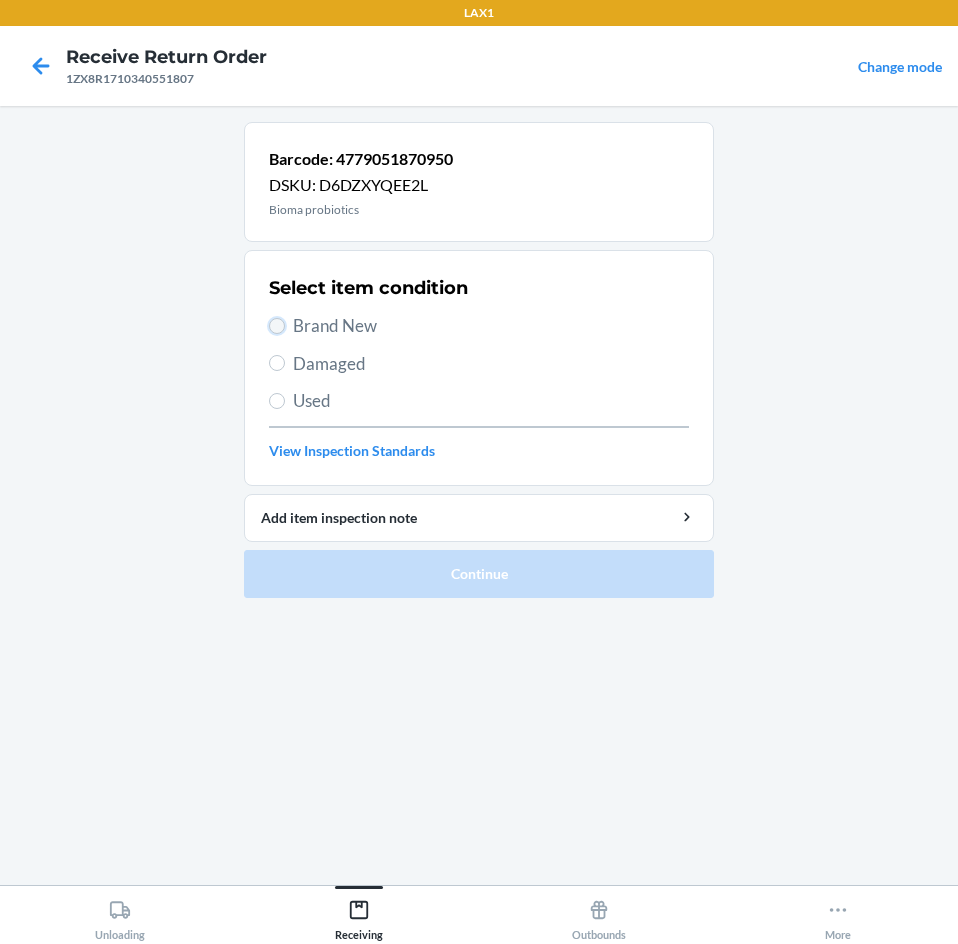click on "Brand New" at bounding box center [277, 326] 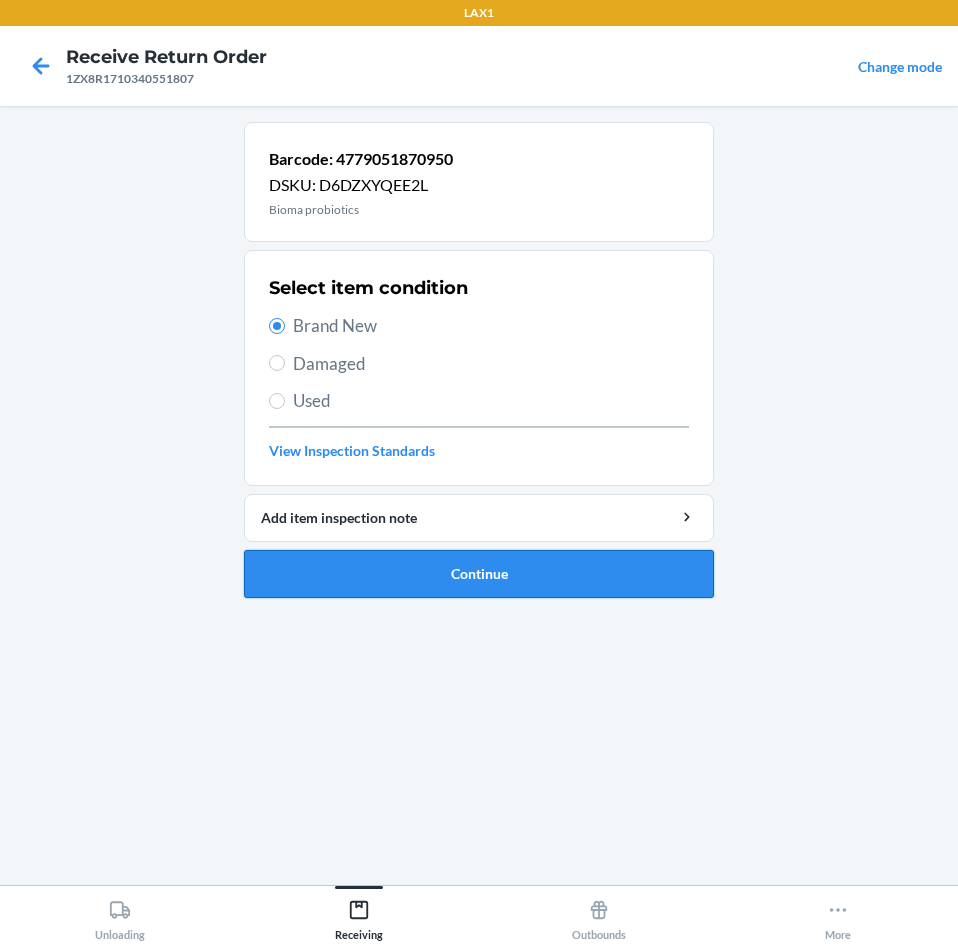 click on "Continue" at bounding box center (479, 574) 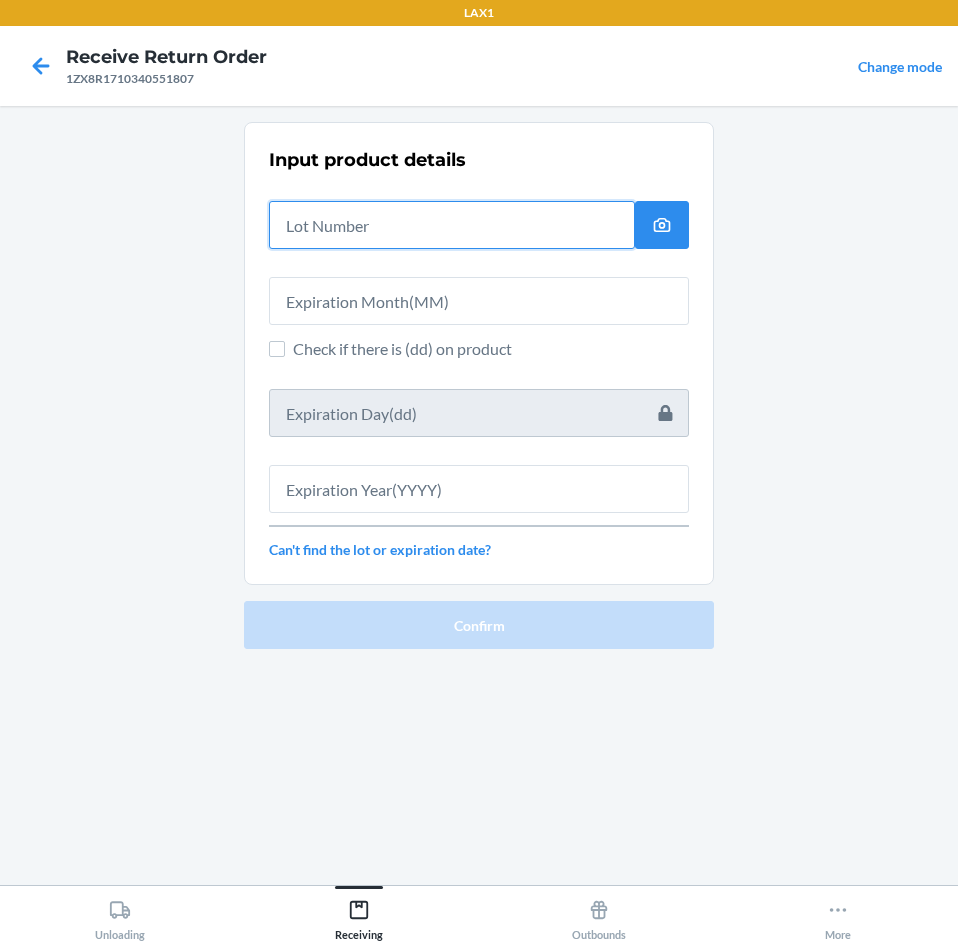 click at bounding box center (452, 225) 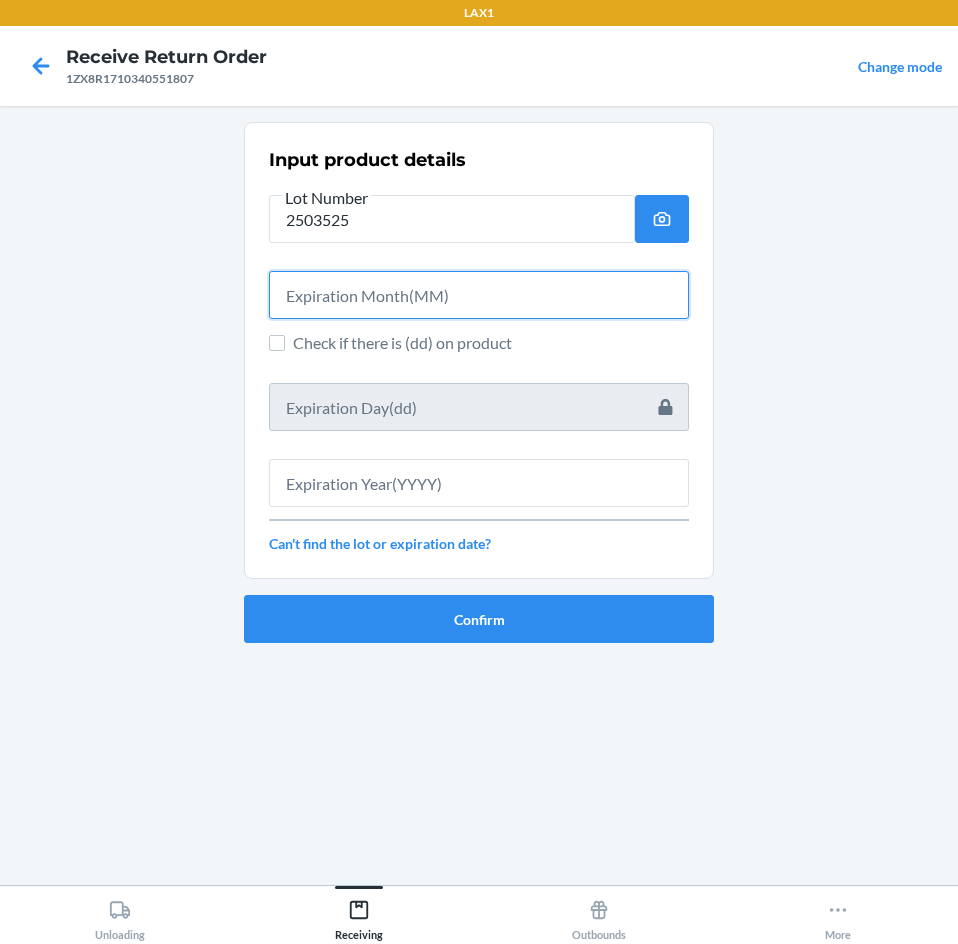 drag, startPoint x: 531, startPoint y: 301, endPoint x: 540, endPoint y: 326, distance: 26.57066 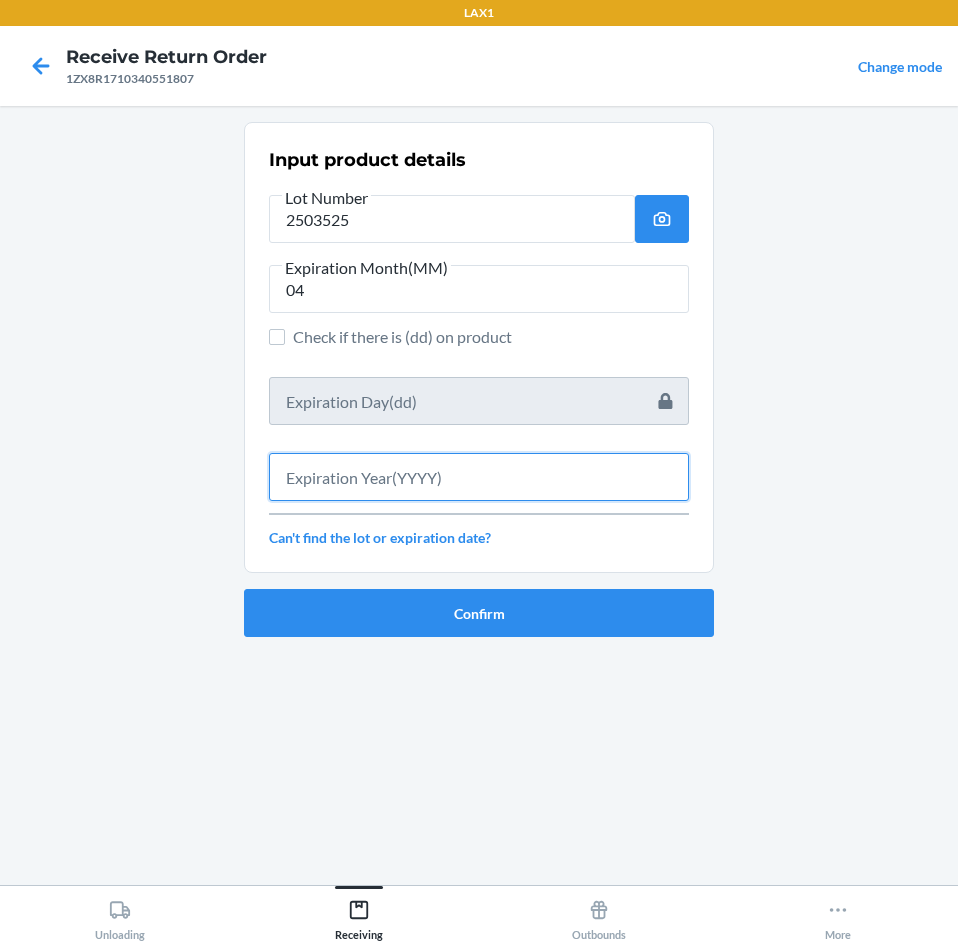 drag, startPoint x: 489, startPoint y: 475, endPoint x: 498, endPoint y: 480, distance: 10.29563 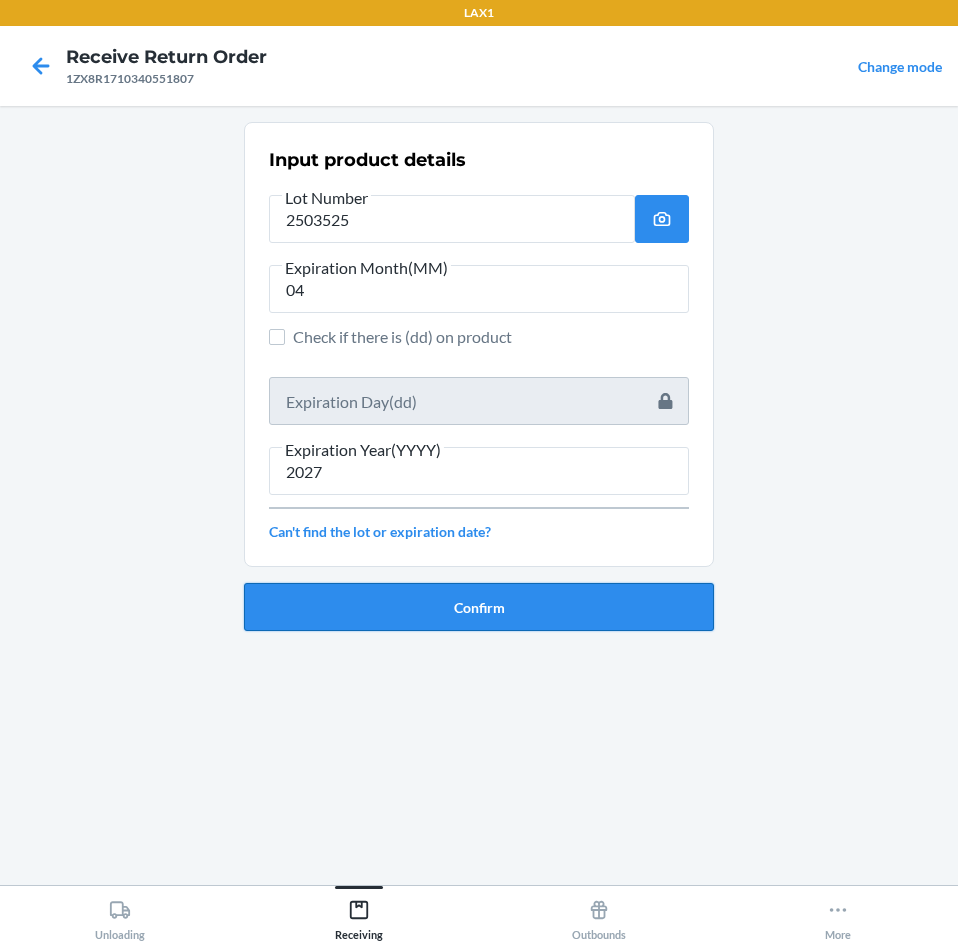 click on "Confirm" at bounding box center (479, 607) 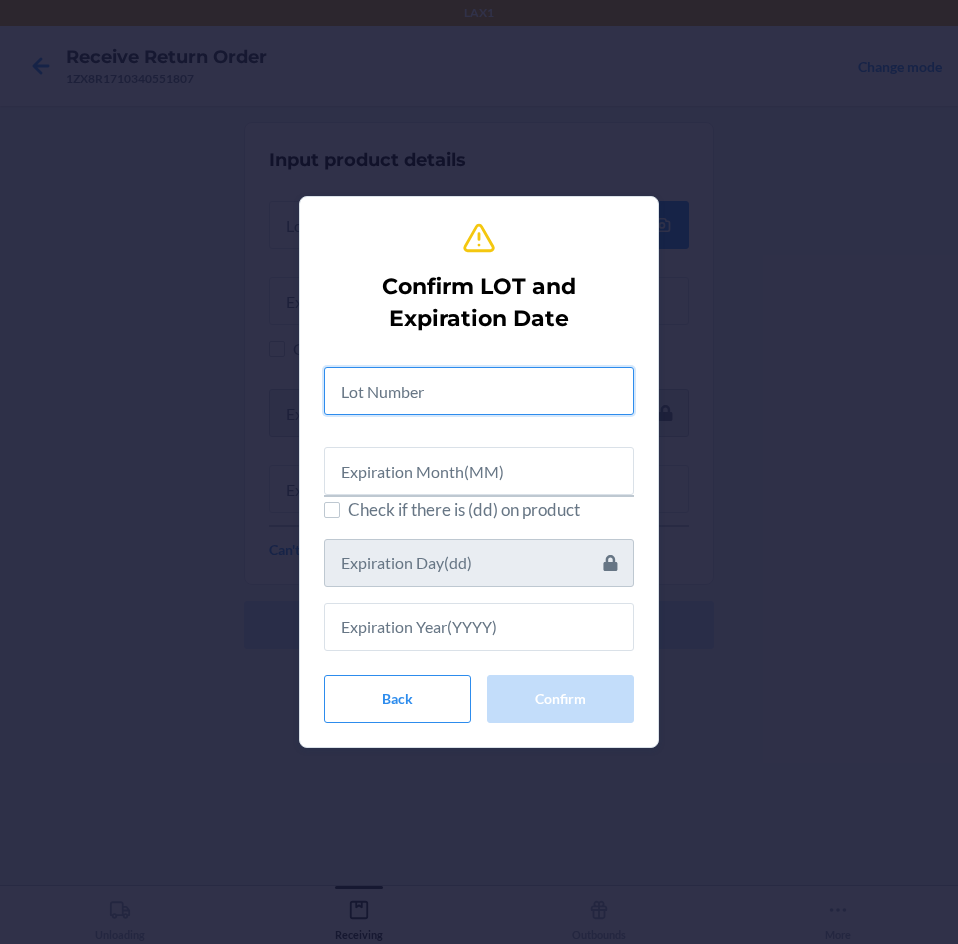 click at bounding box center (479, 391) 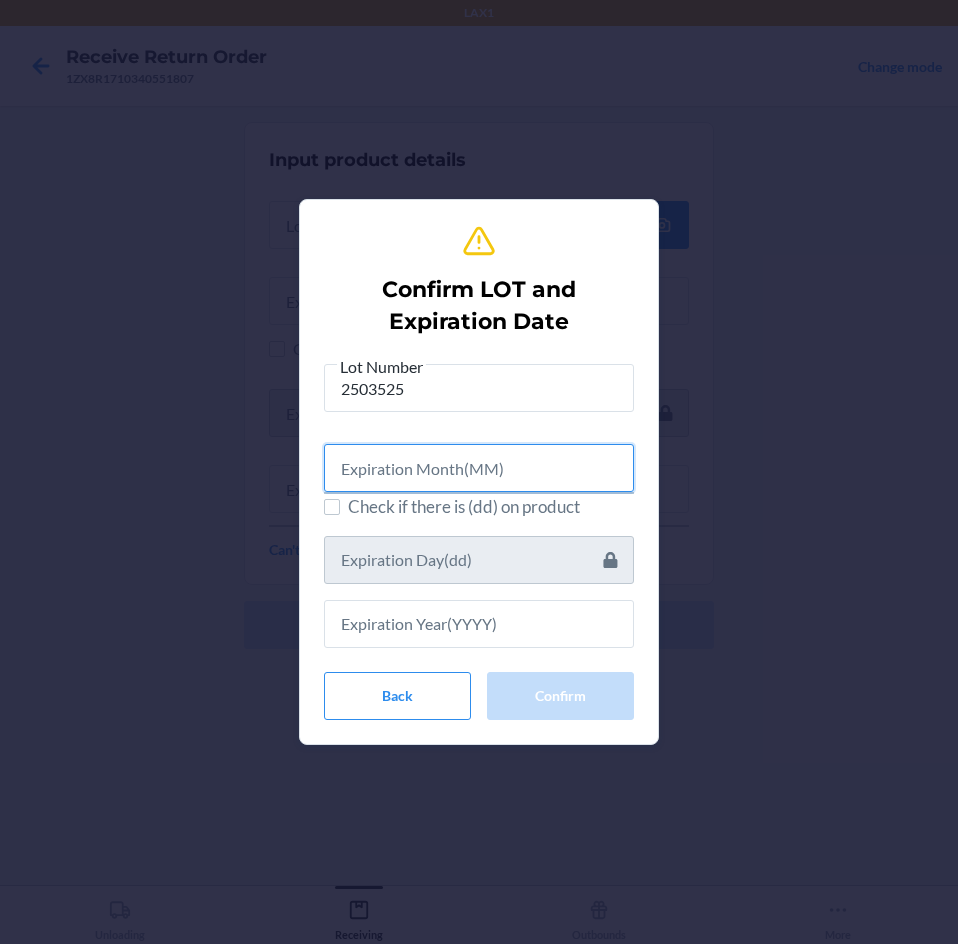 click at bounding box center [479, 468] 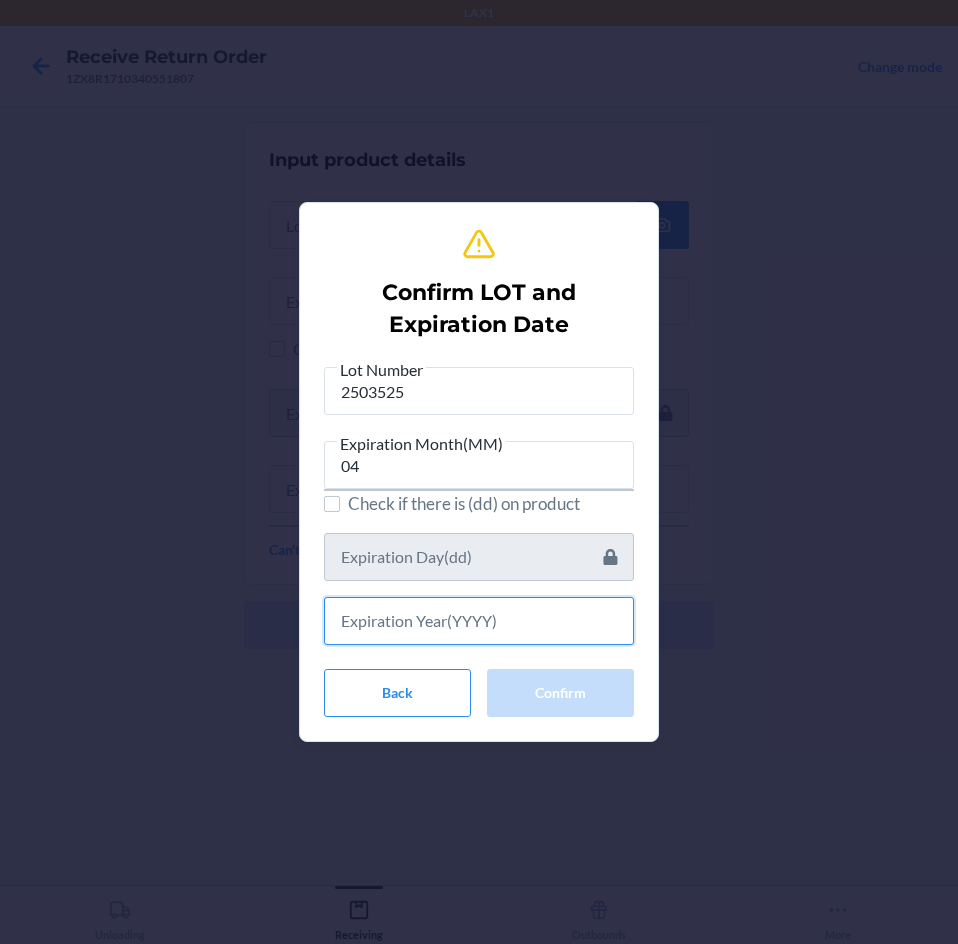 click at bounding box center [479, 621] 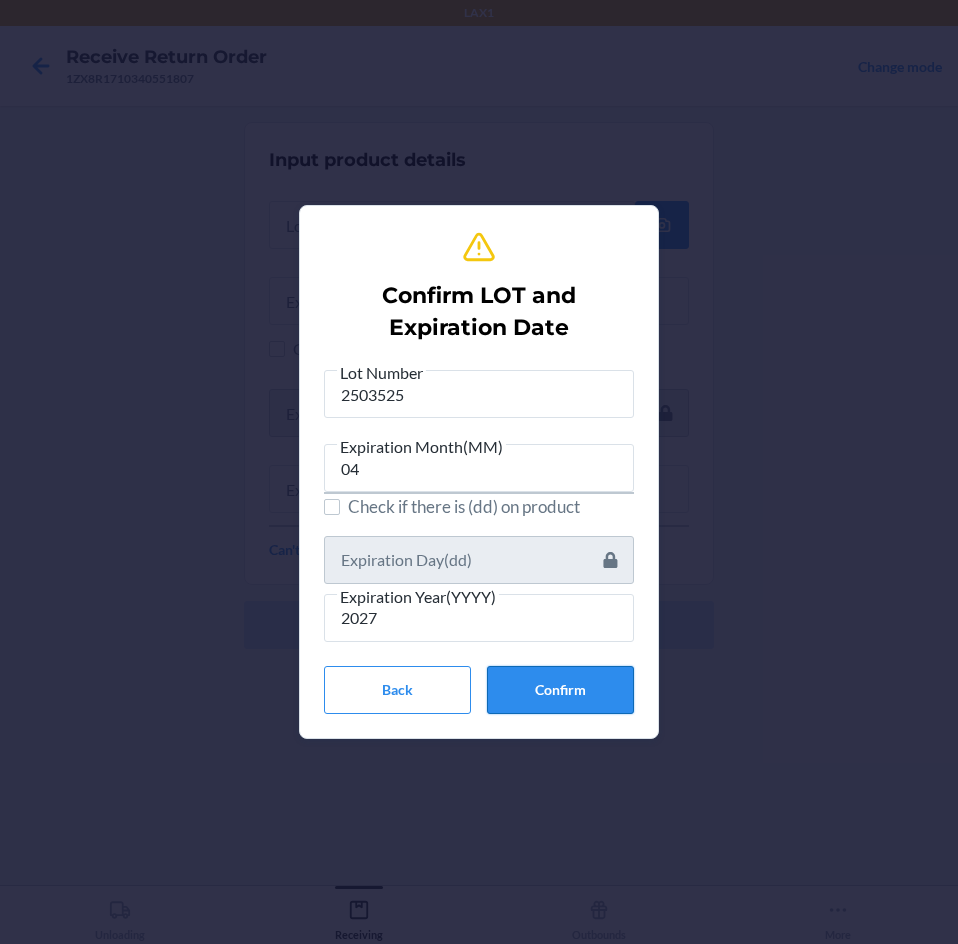 click on "Confirm" at bounding box center (560, 690) 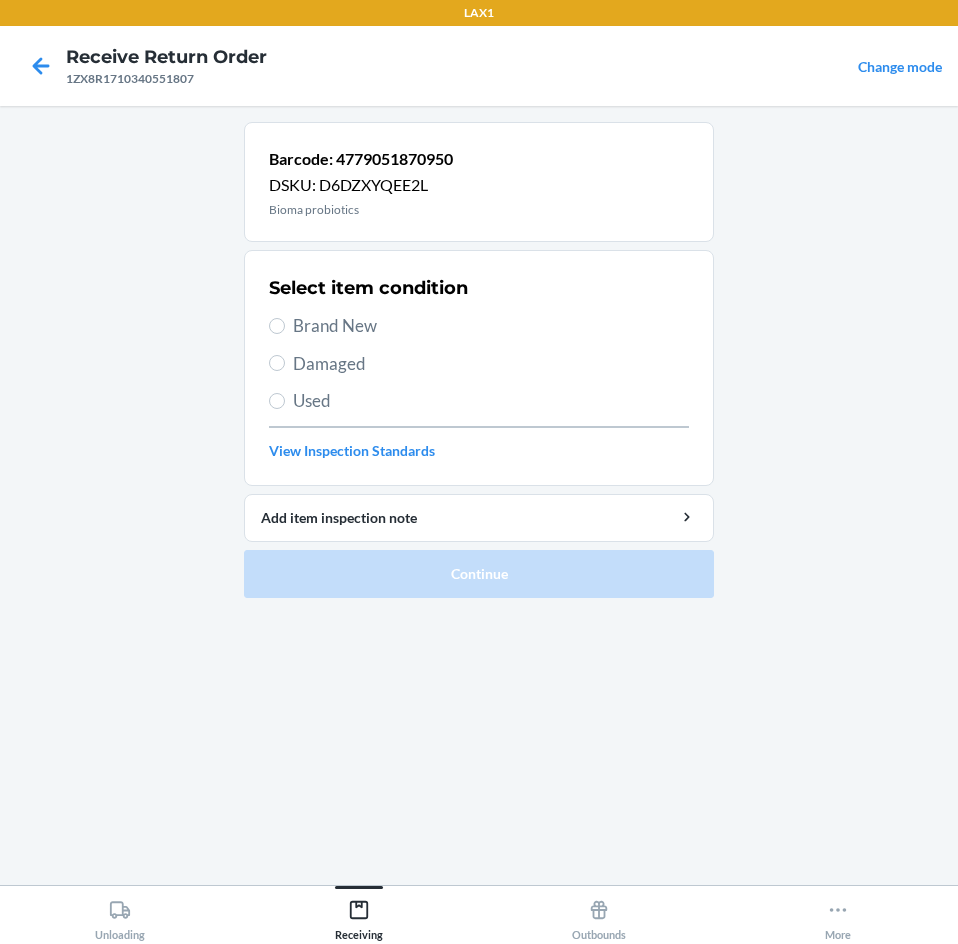click on "Damaged" at bounding box center (479, 364) 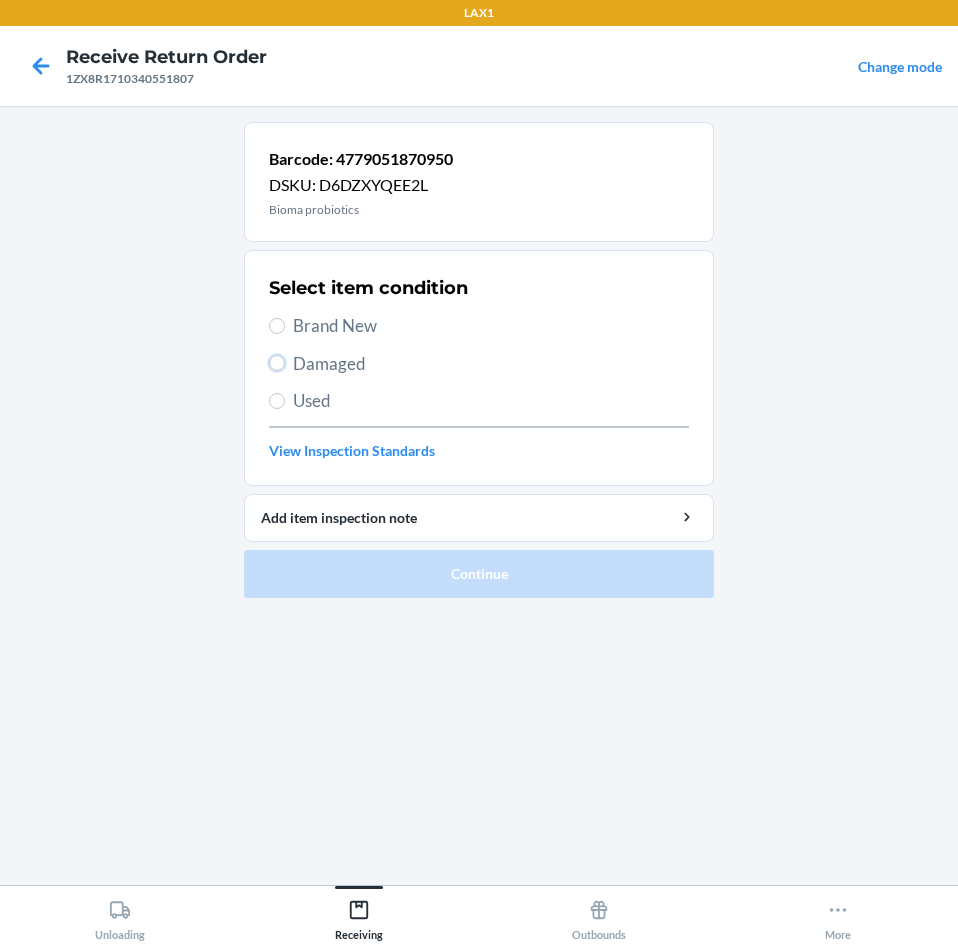 click on "Damaged" at bounding box center (277, 363) 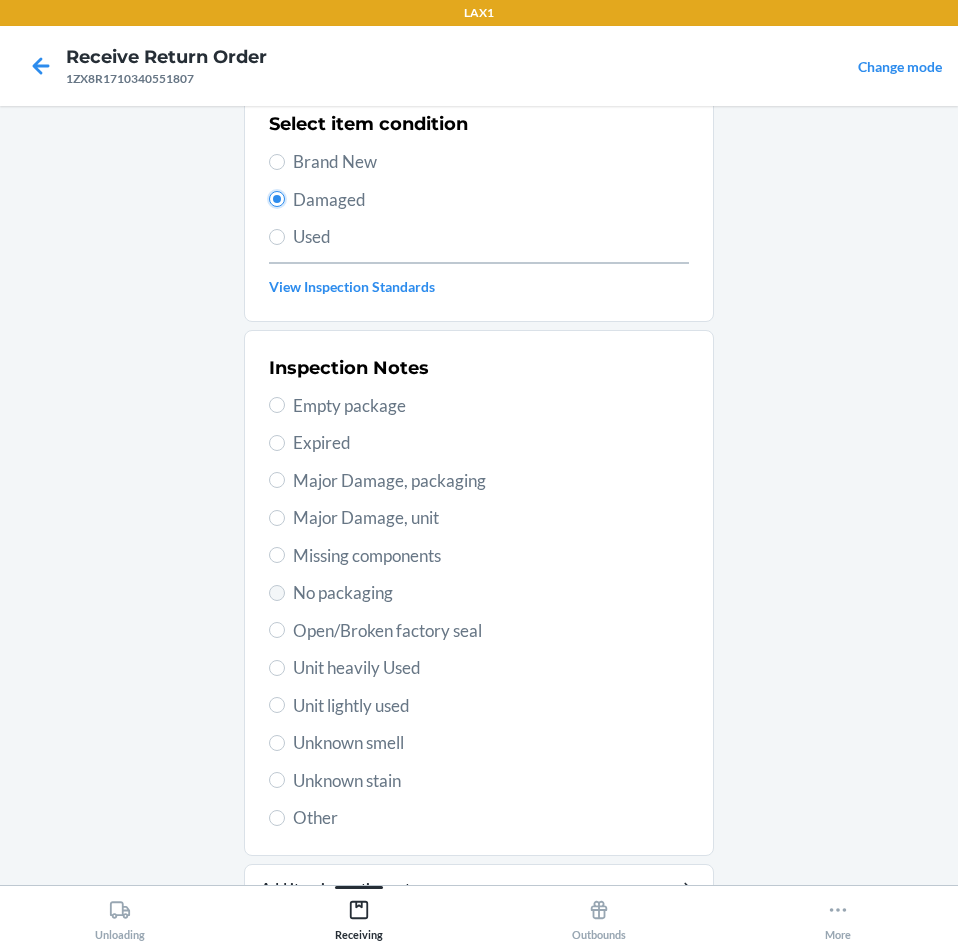 scroll, scrollTop: 200, scrollLeft: 0, axis: vertical 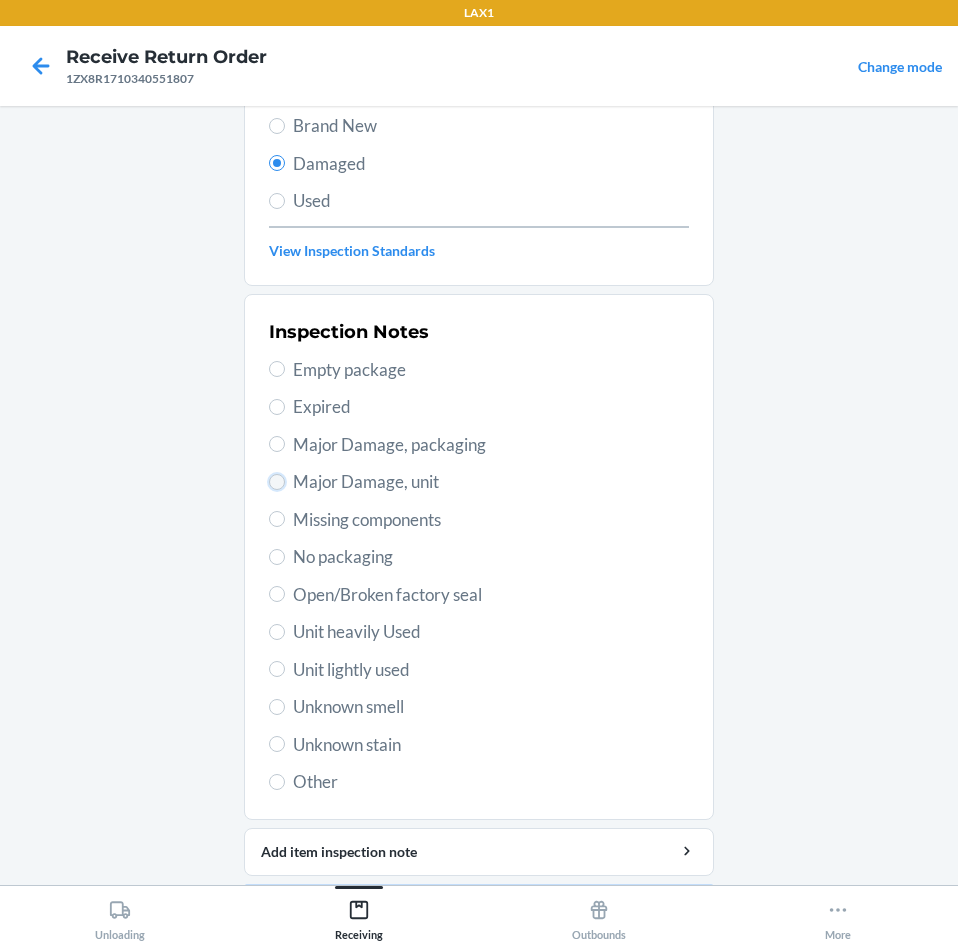 click on "Major Damage, unit" at bounding box center (277, 482) 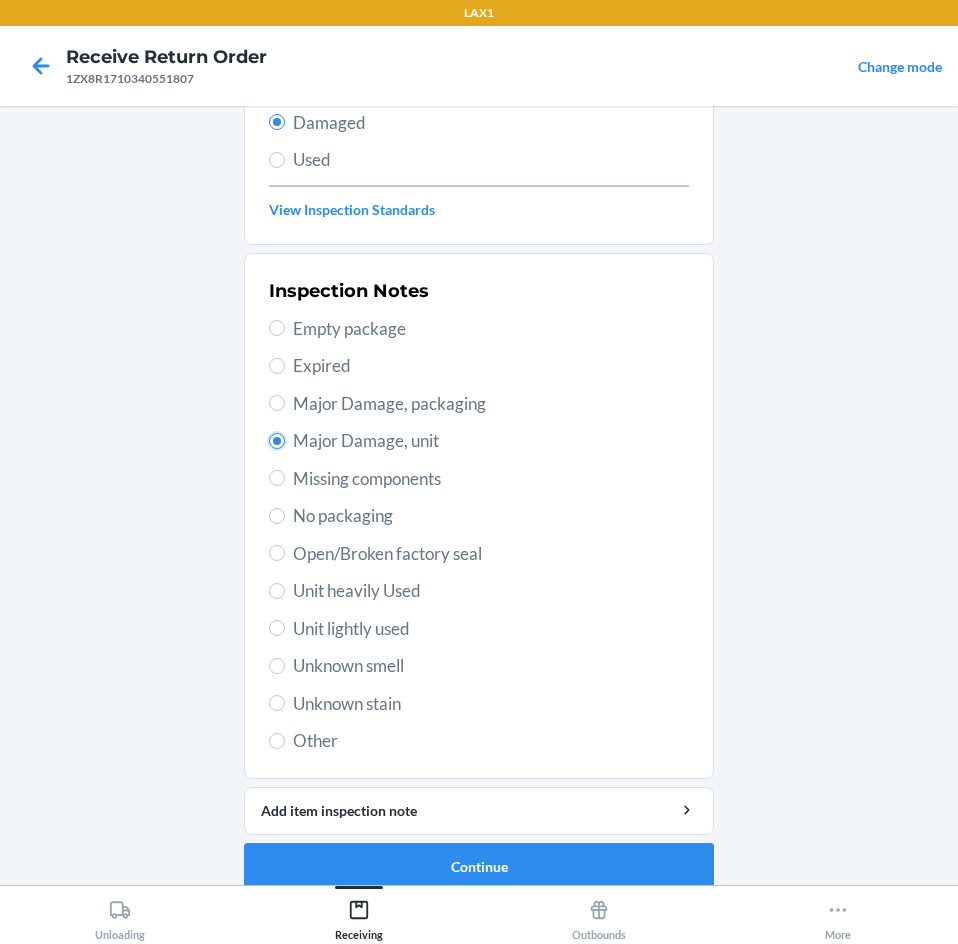 scroll, scrollTop: 263, scrollLeft: 0, axis: vertical 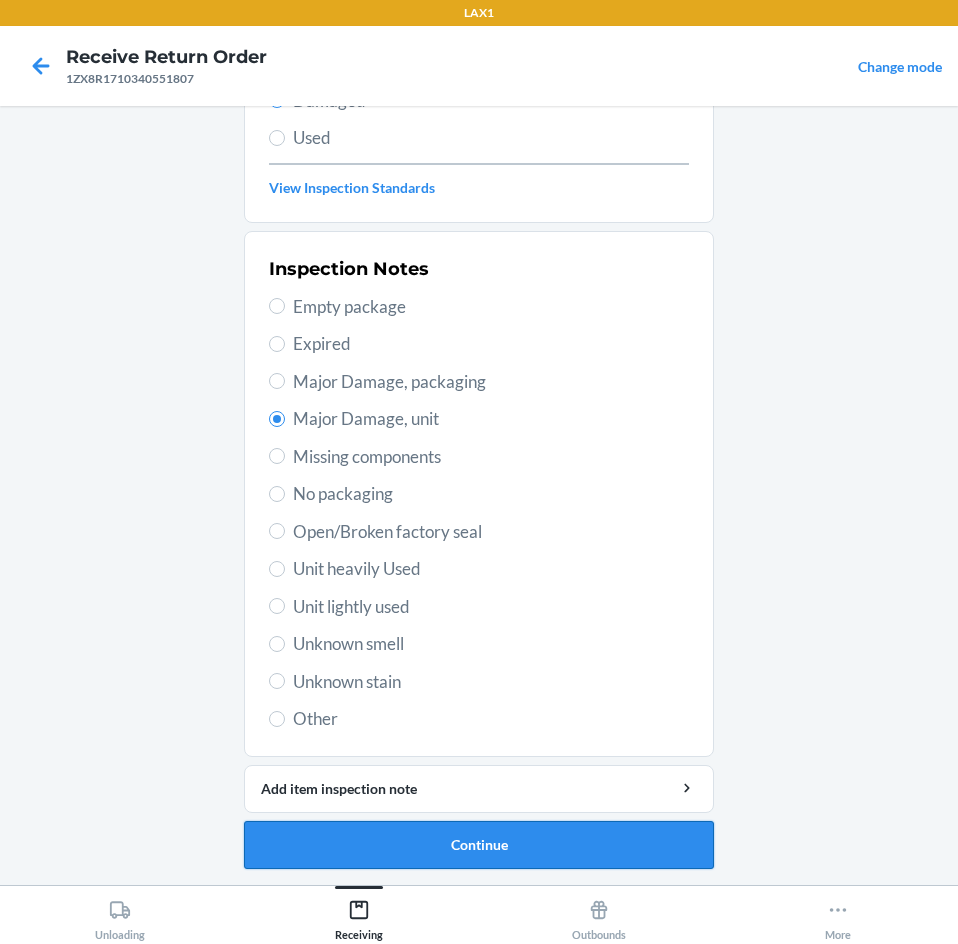 click on "Continue" at bounding box center [479, 845] 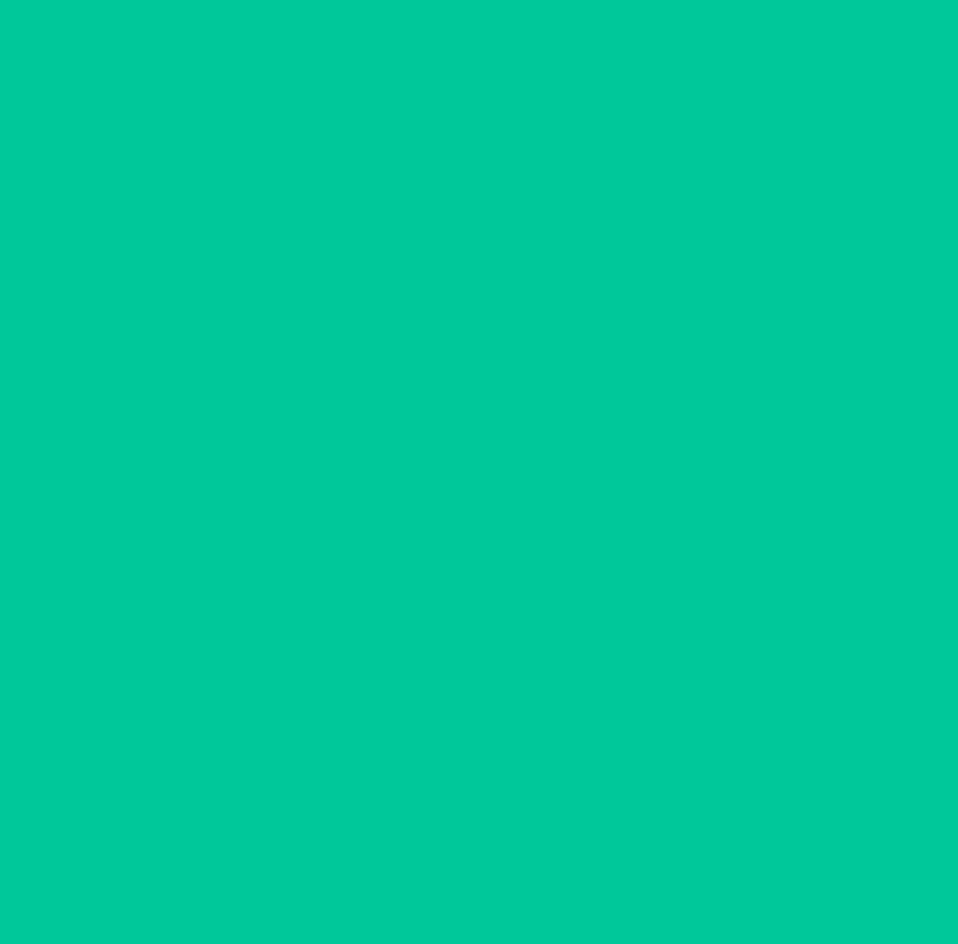 scroll, scrollTop: 86, scrollLeft: 0, axis: vertical 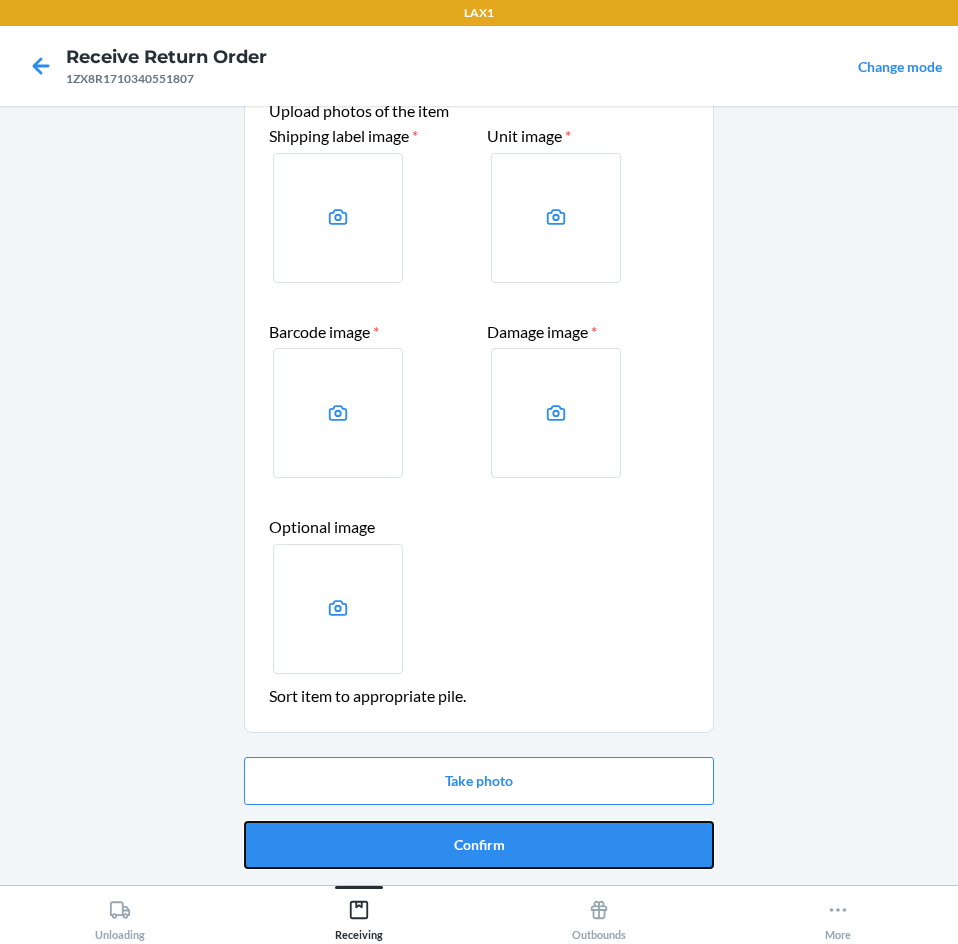 click on "Confirm" at bounding box center [479, 845] 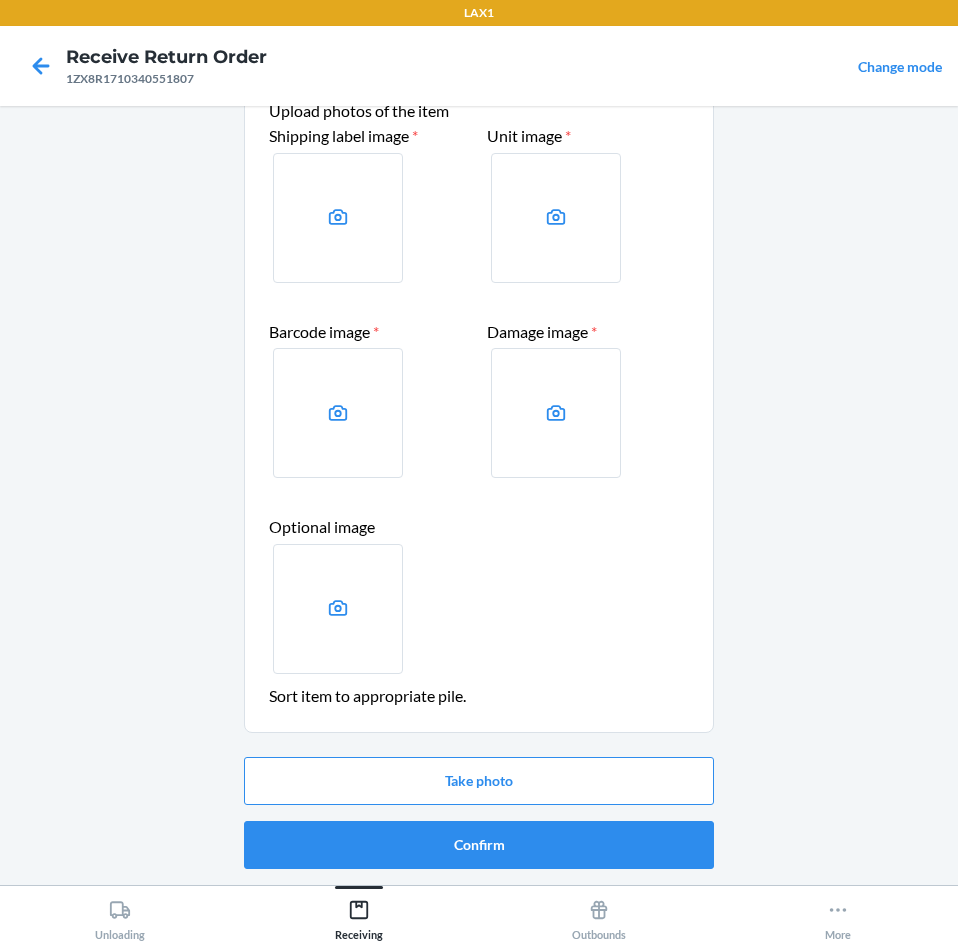 scroll, scrollTop: 0, scrollLeft: 0, axis: both 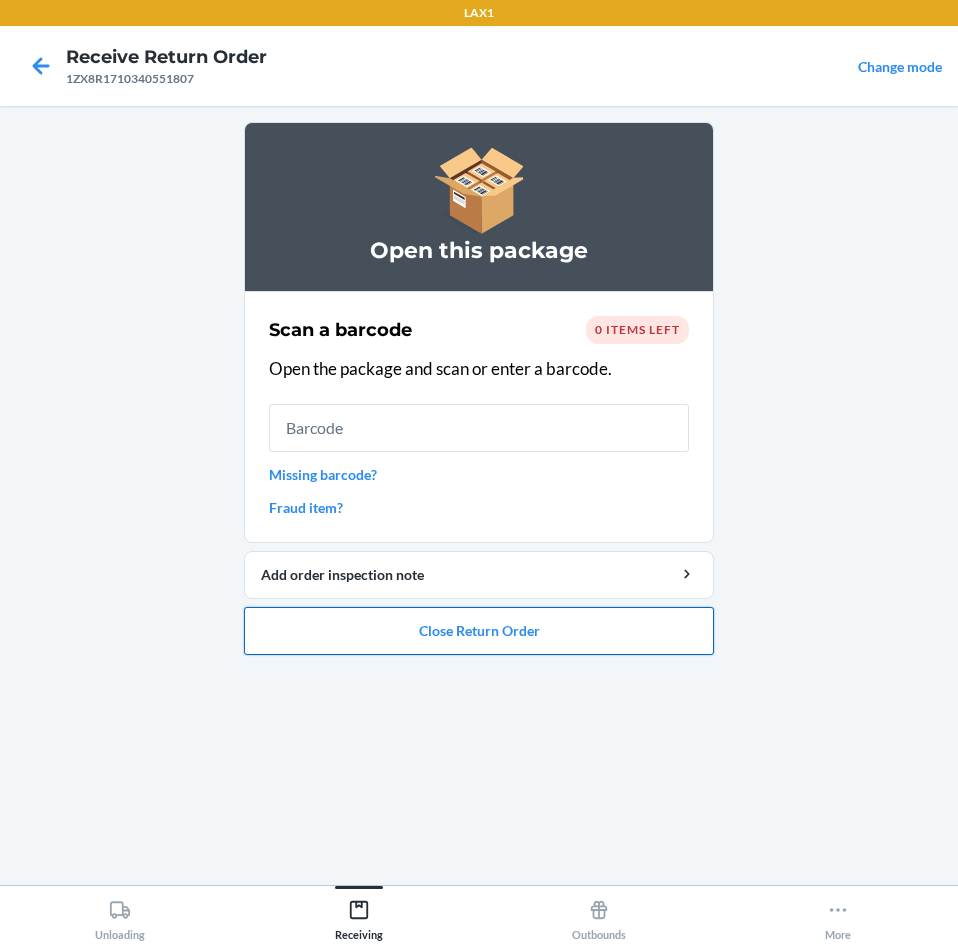 click on "Close Return Order" at bounding box center [479, 631] 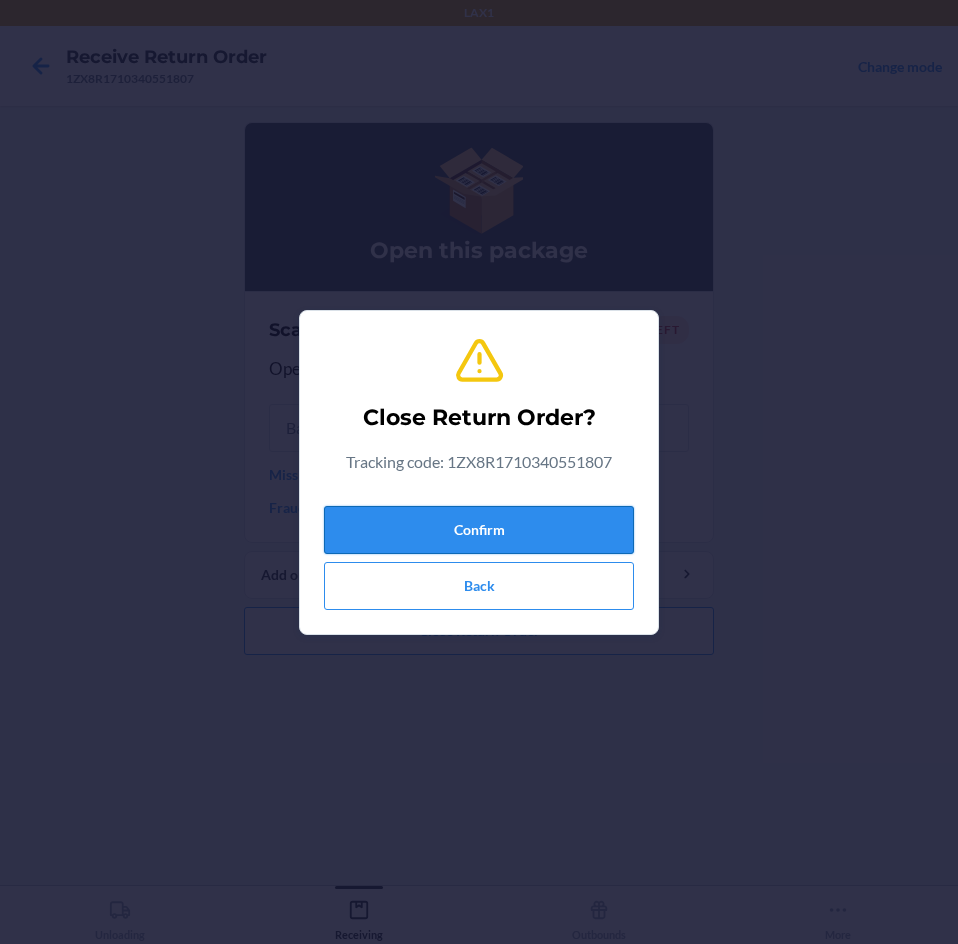 click on "Confirm" at bounding box center [479, 530] 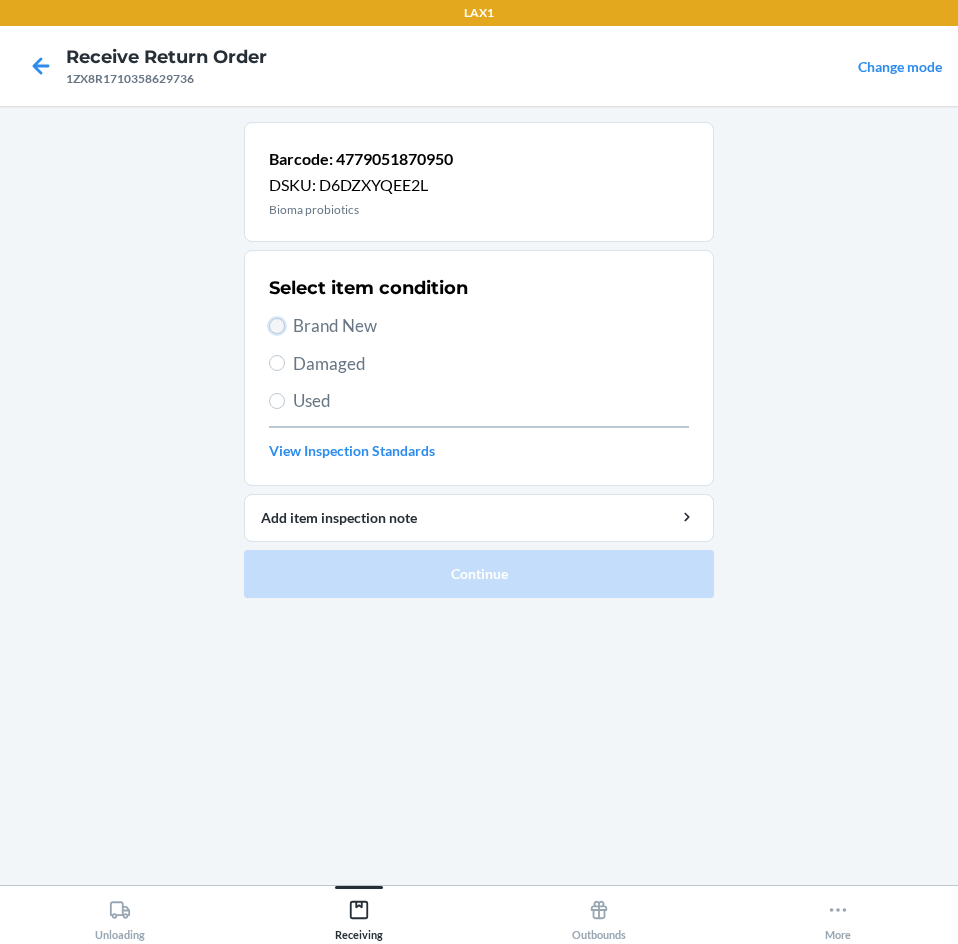 click on "Brand New" at bounding box center (277, 326) 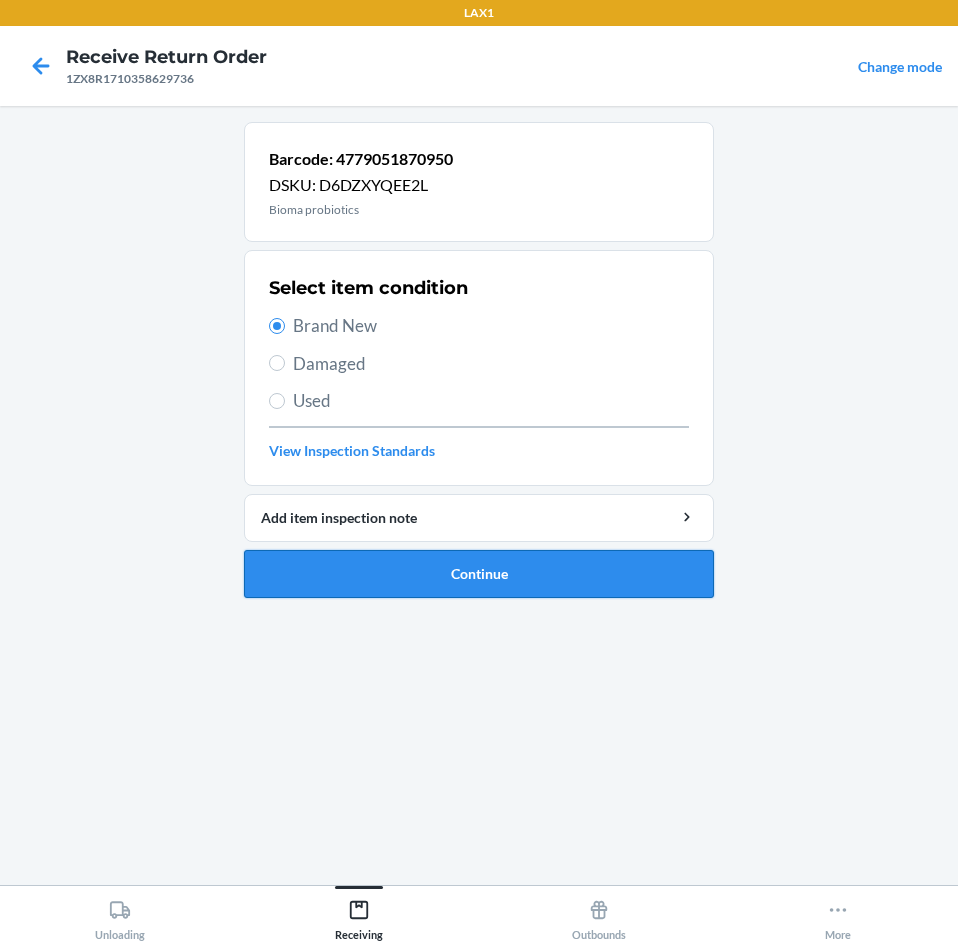 click on "Continue" at bounding box center (479, 574) 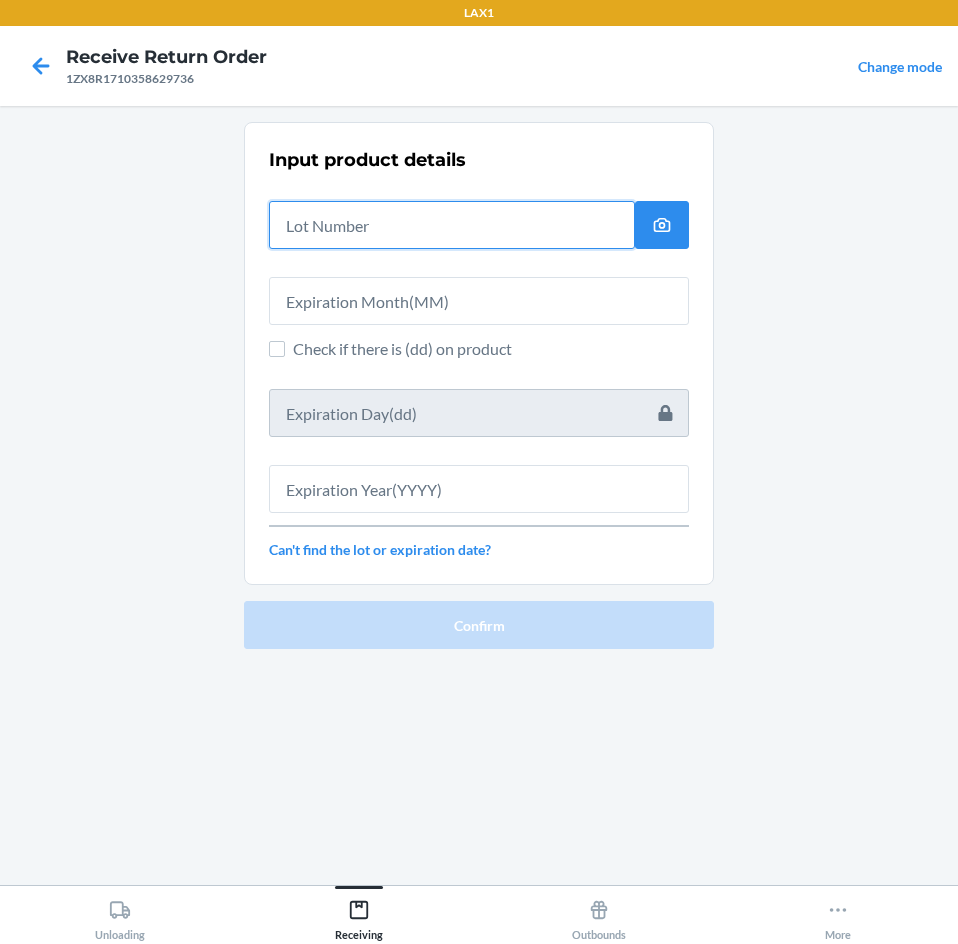 click at bounding box center (452, 225) 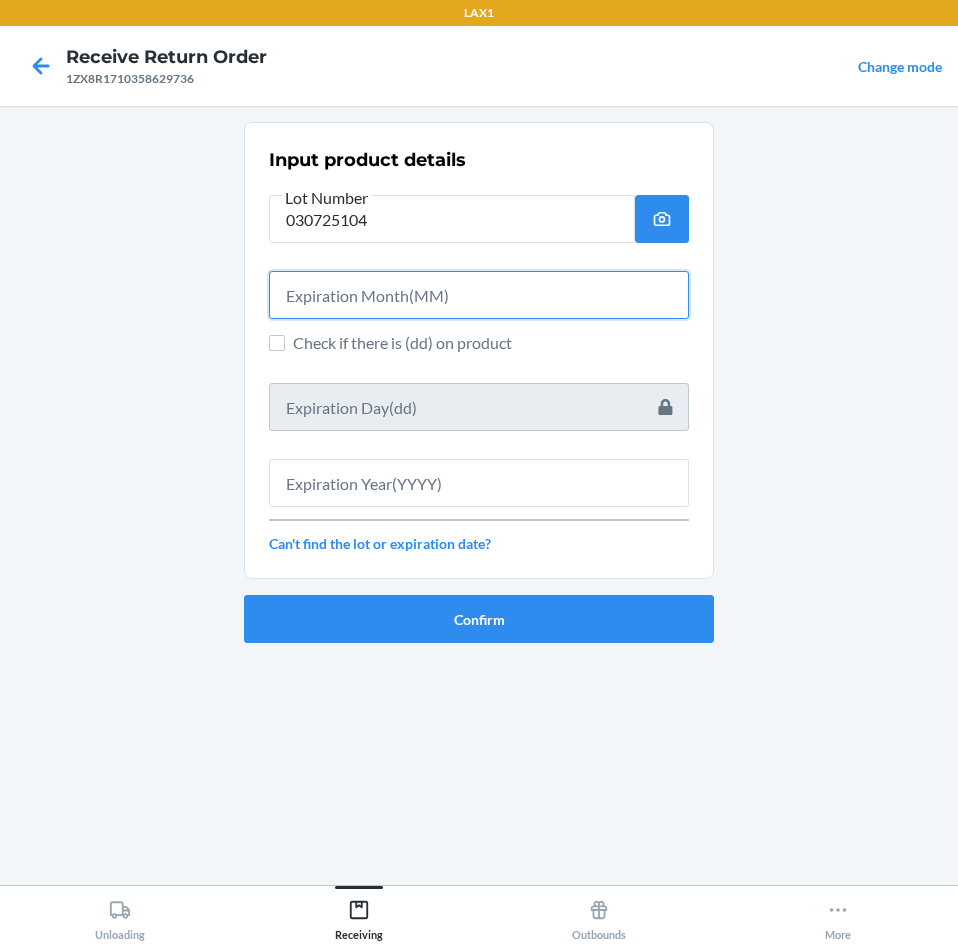 click at bounding box center [479, 295] 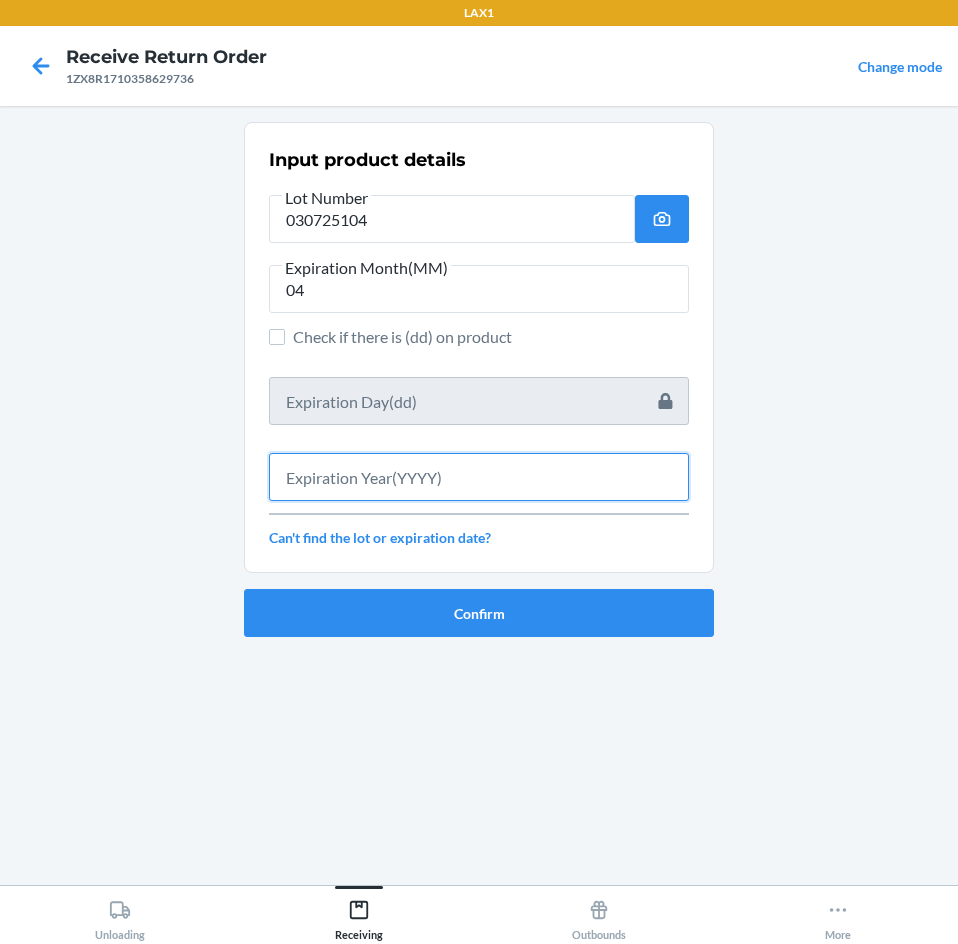click at bounding box center (479, 477) 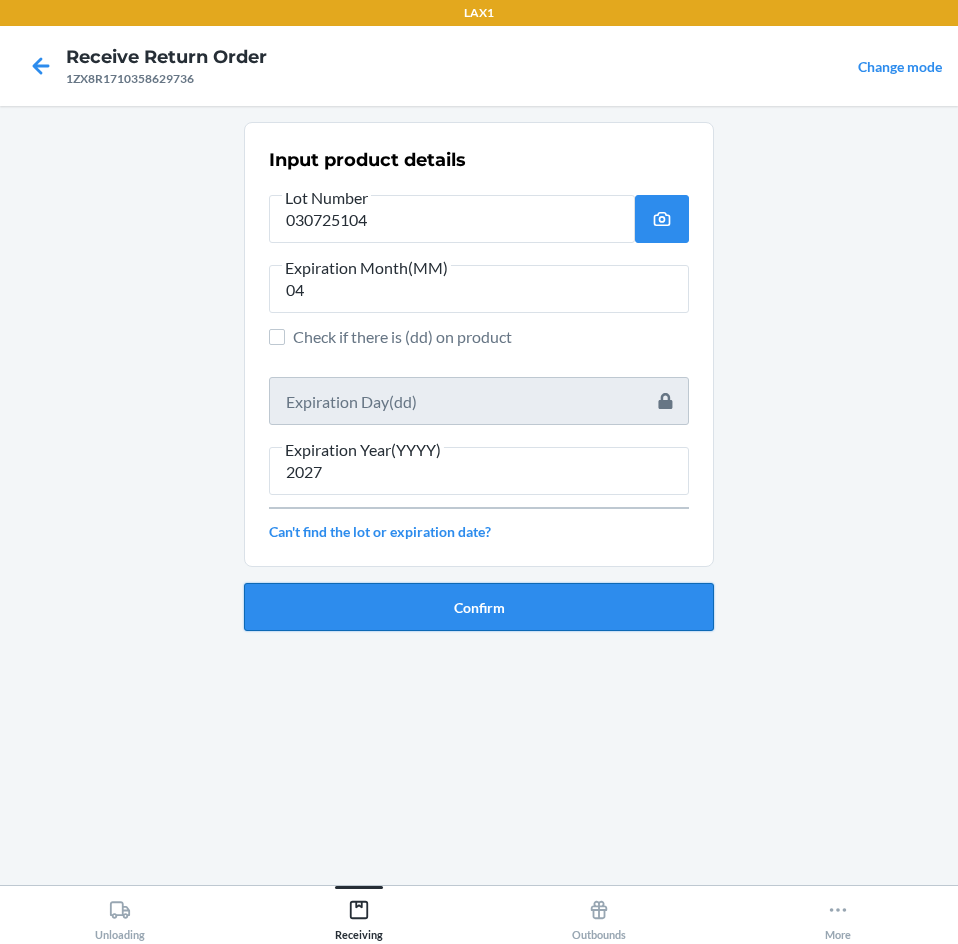 click on "Confirm" at bounding box center [479, 607] 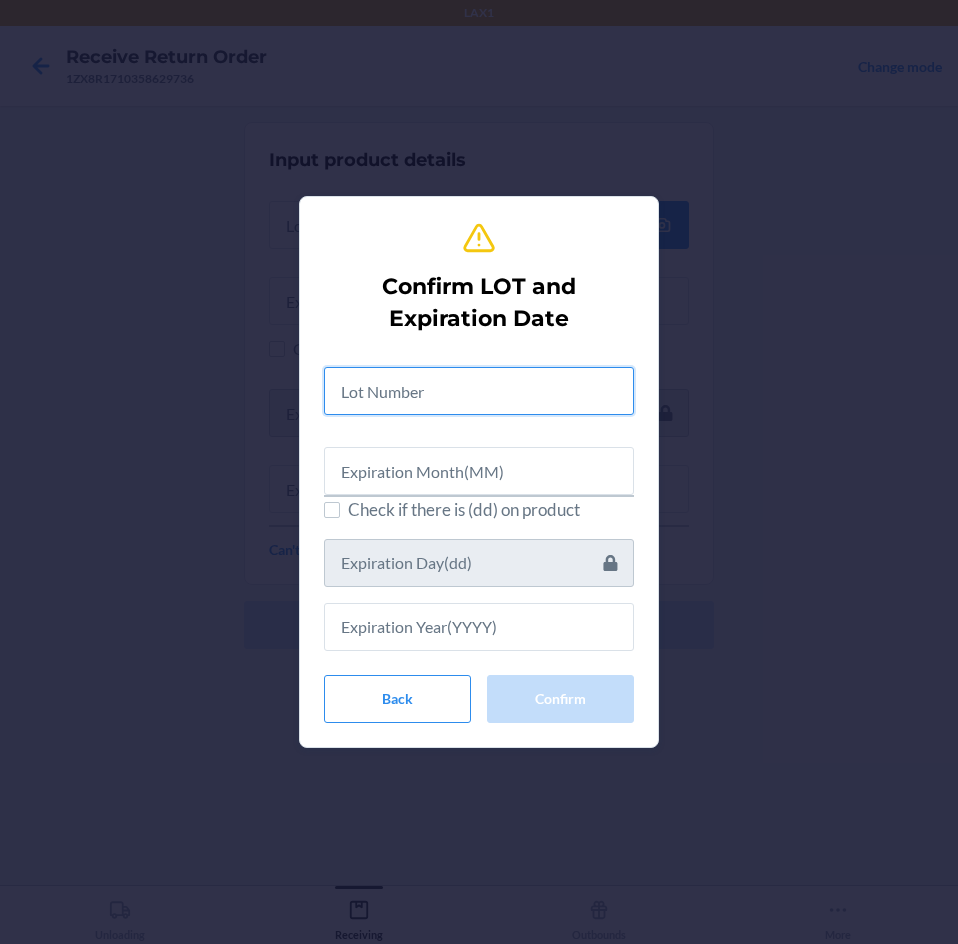 click at bounding box center [479, 391] 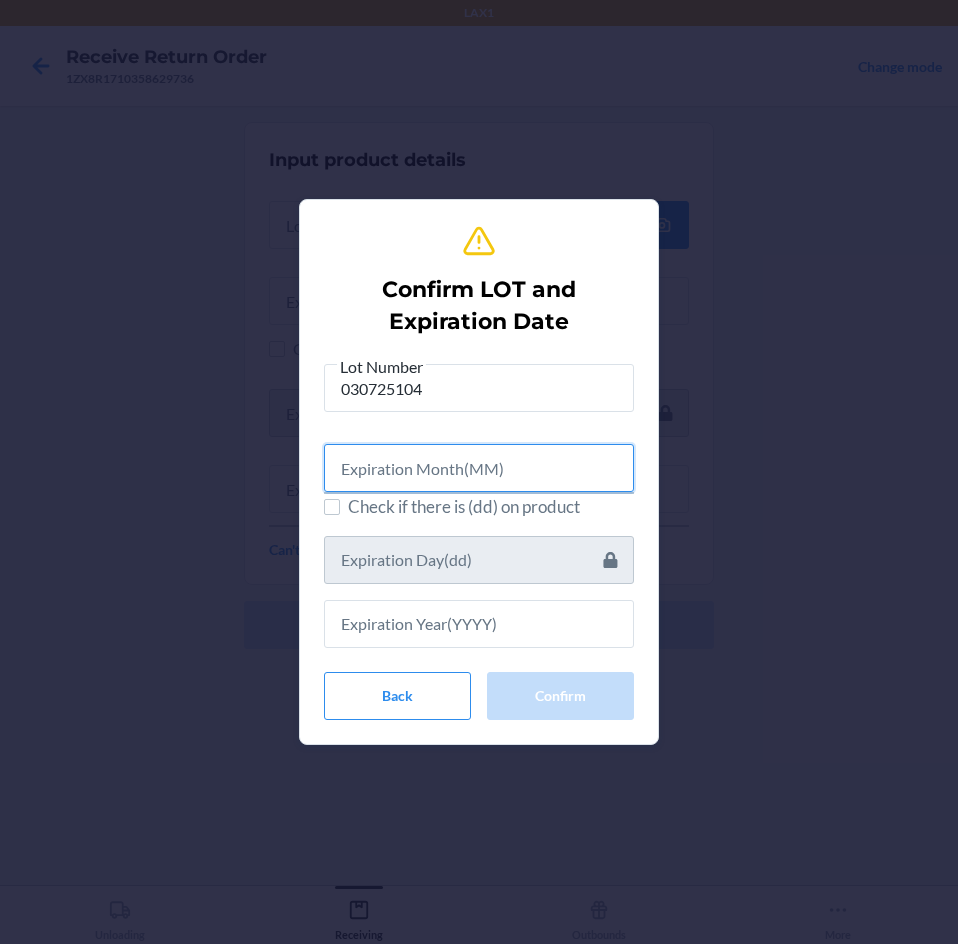 click at bounding box center (479, 468) 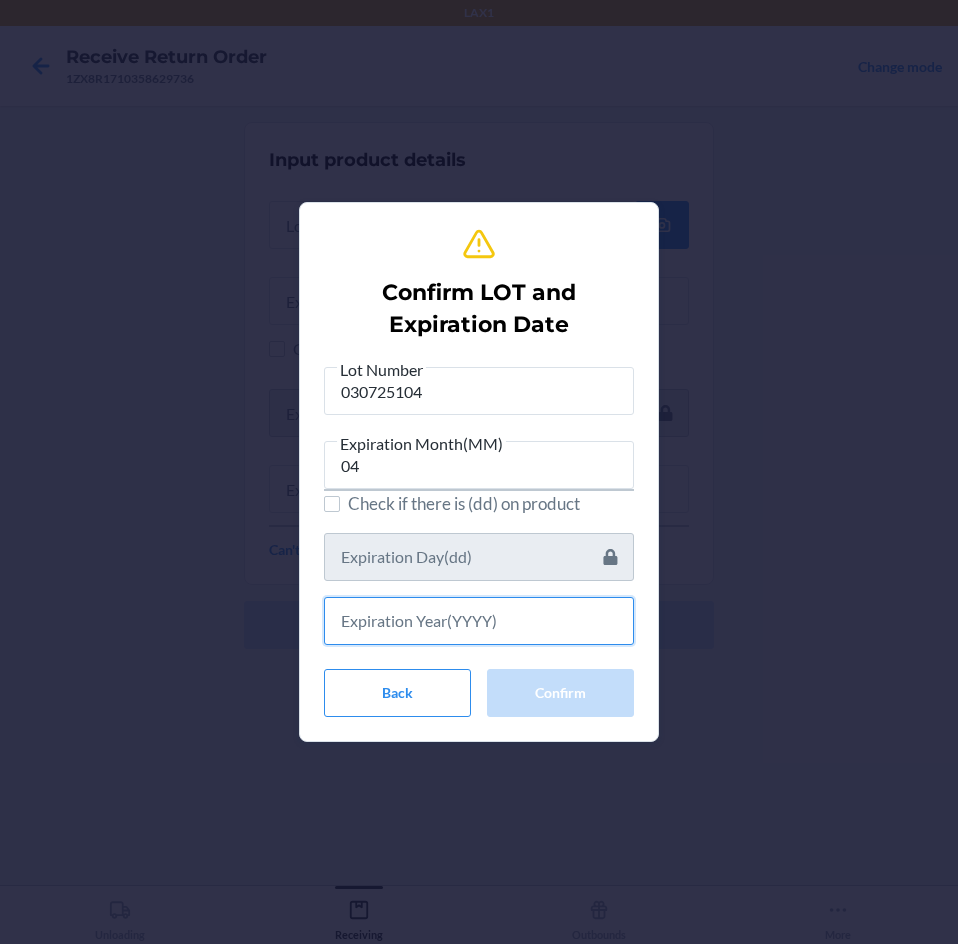 click at bounding box center (479, 621) 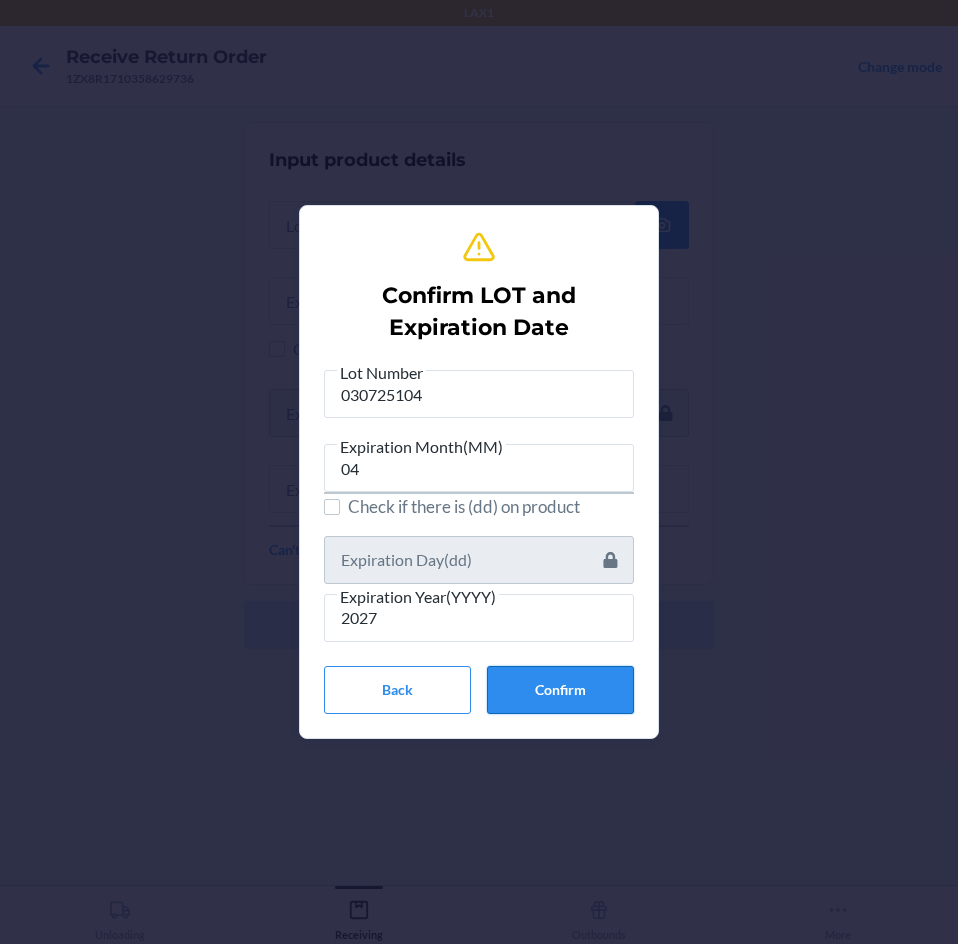 click on "Confirm" at bounding box center (560, 690) 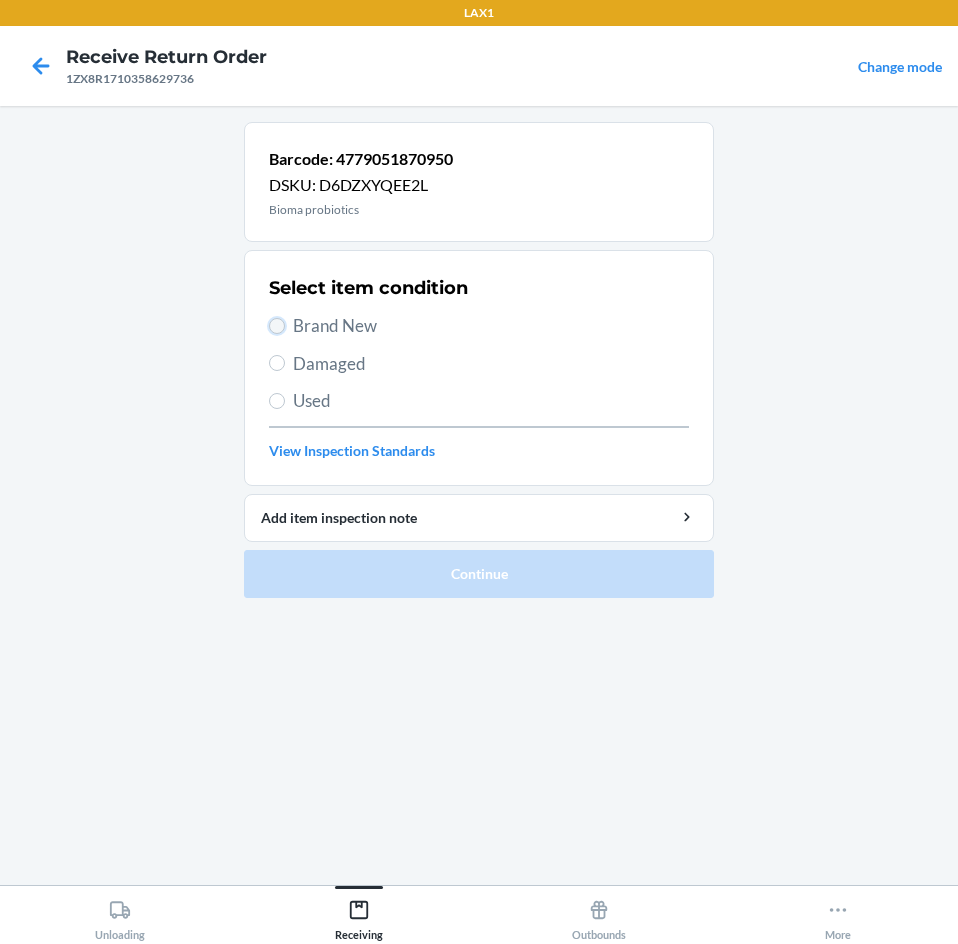 click on "Brand New" at bounding box center [277, 326] 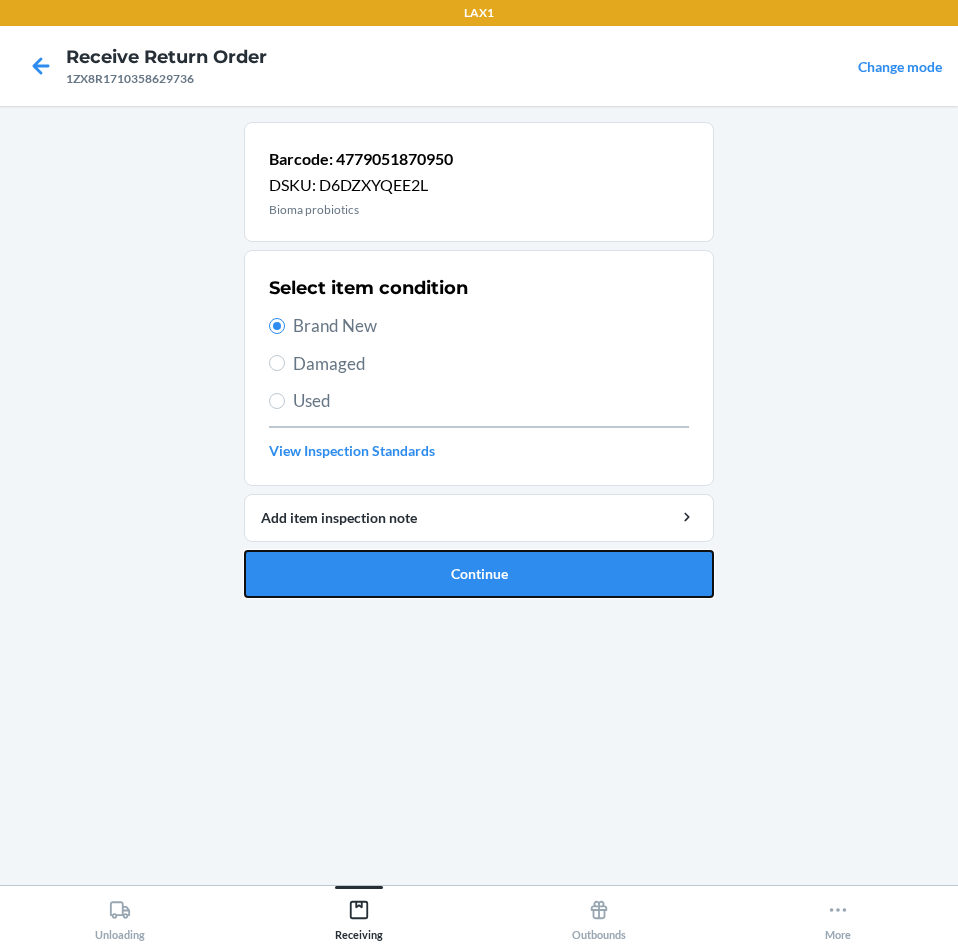 click on "Continue" at bounding box center [479, 574] 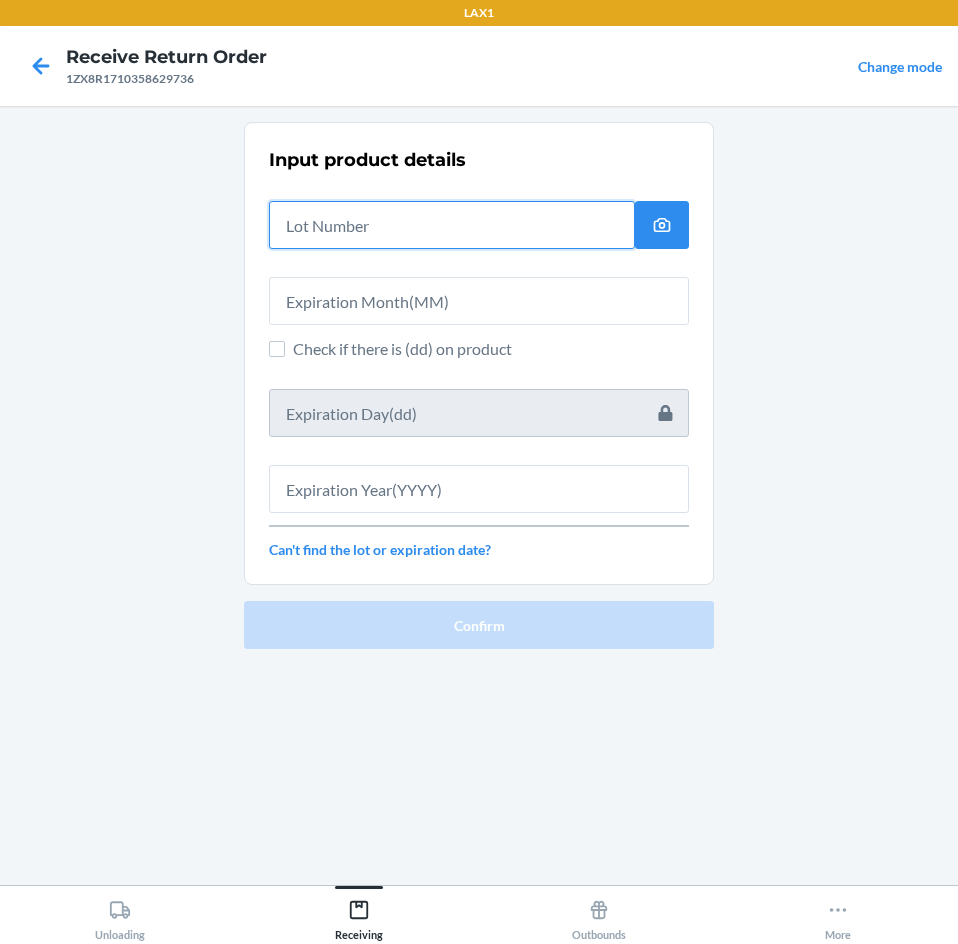 click at bounding box center [452, 225] 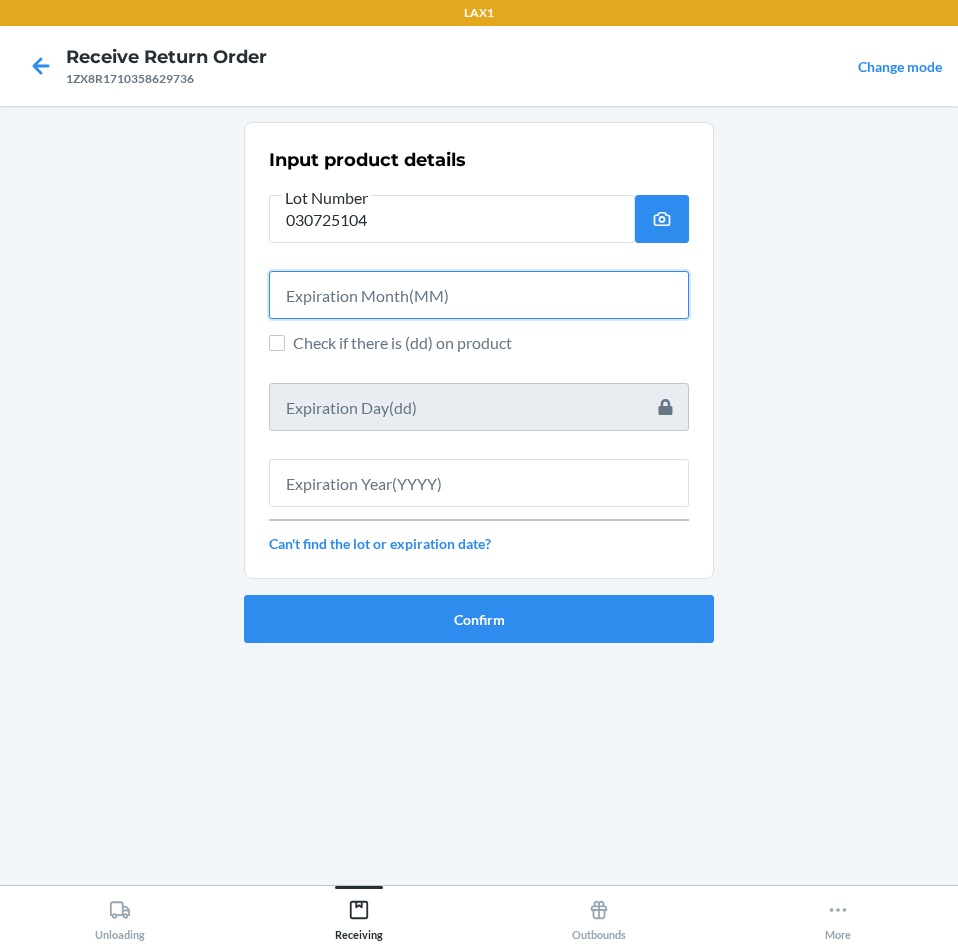 click at bounding box center [479, 295] 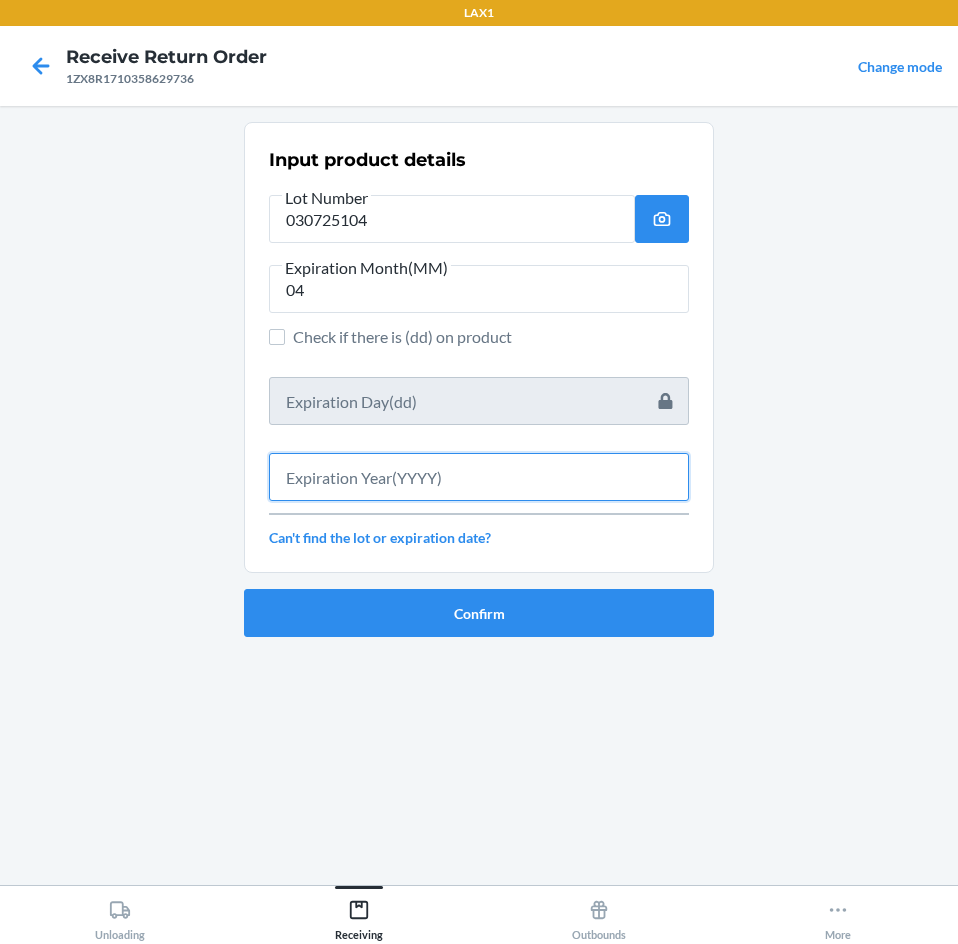 click at bounding box center [479, 477] 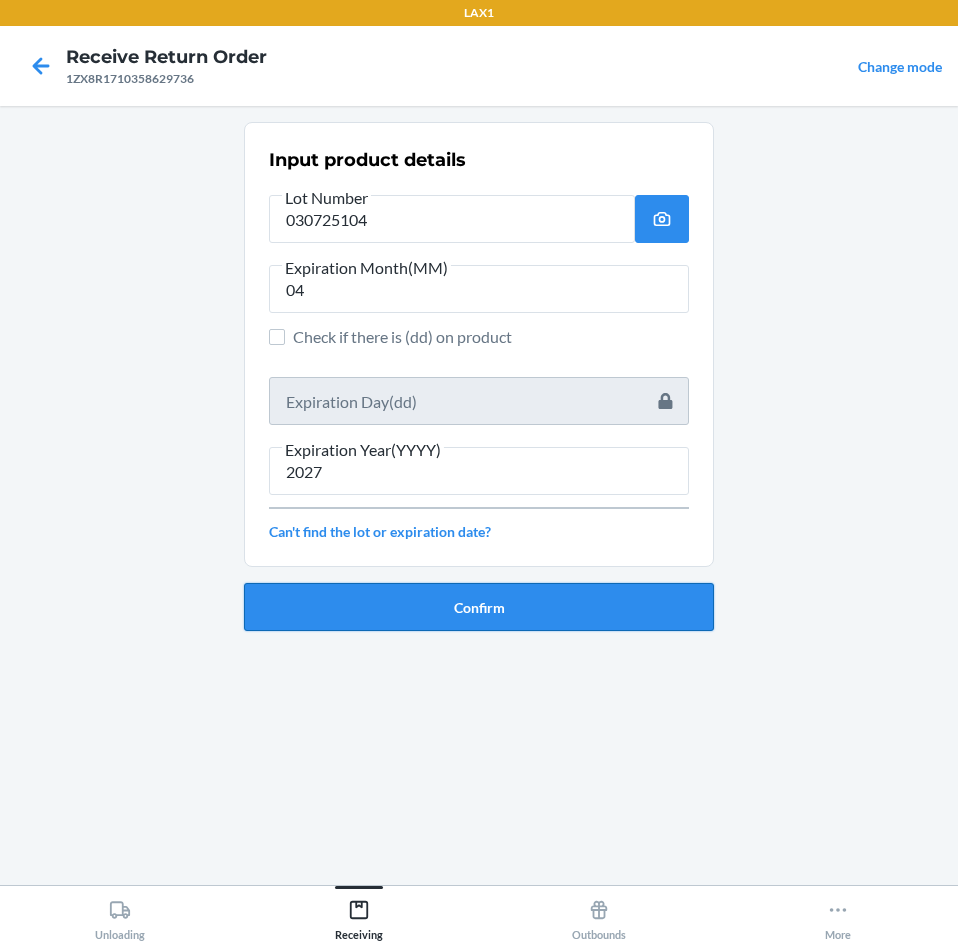 click on "Confirm" at bounding box center (479, 607) 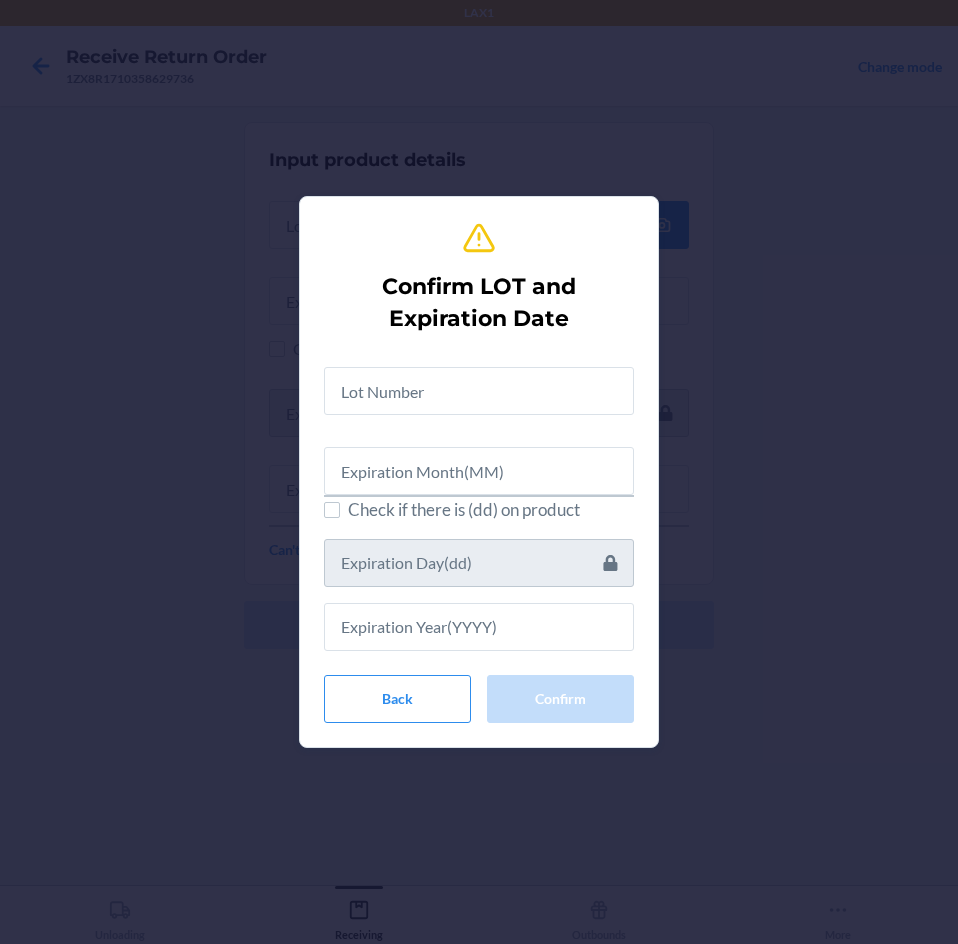 click on "Check if there is (dd) on product" at bounding box center (479, 501) 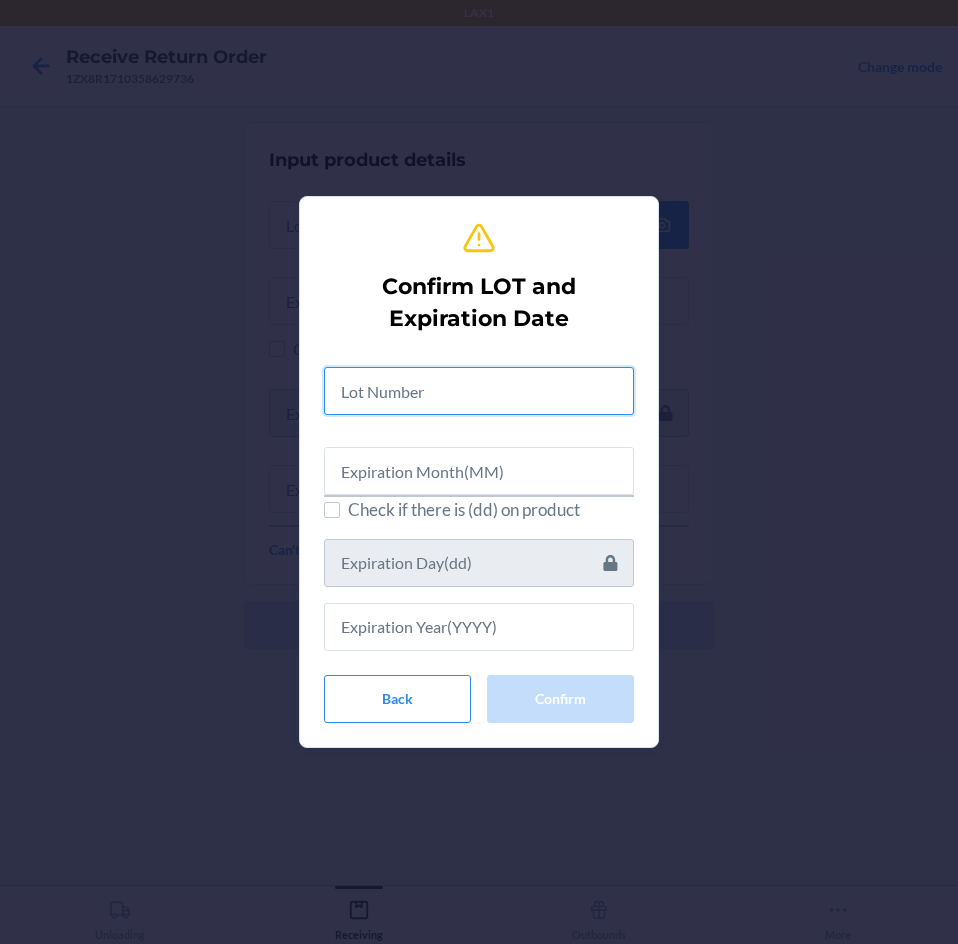 click at bounding box center [479, 391] 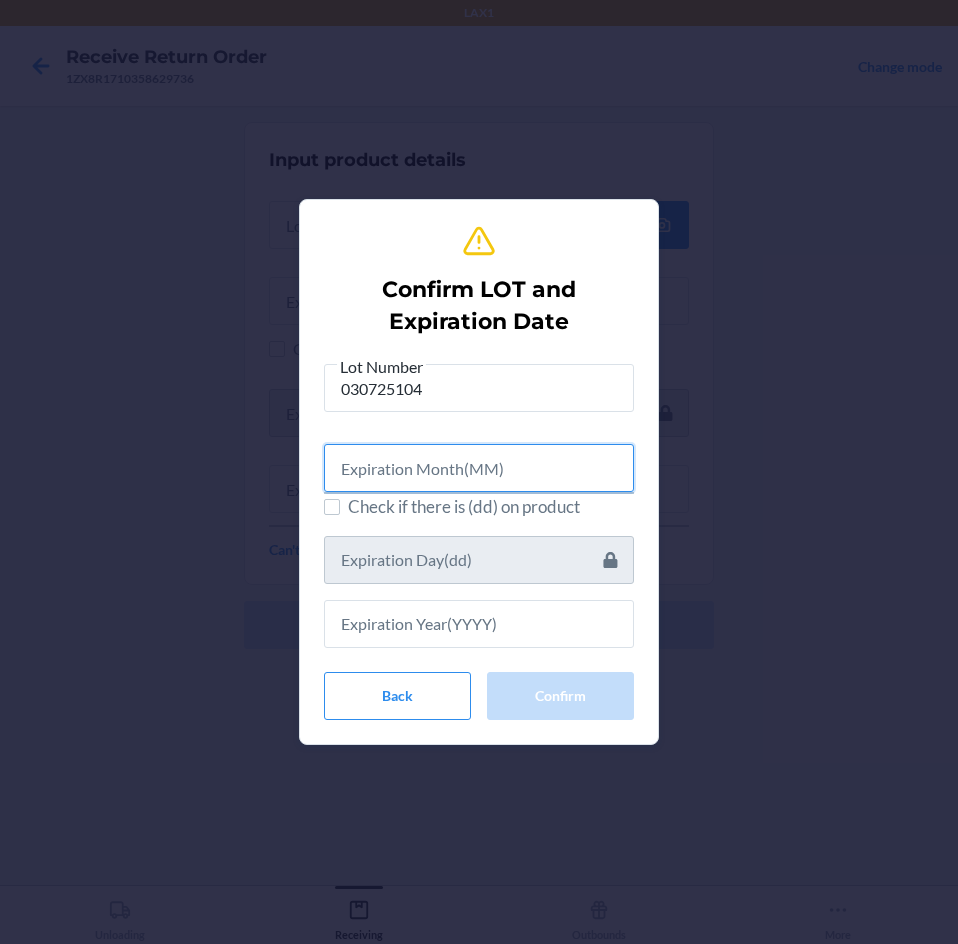 click at bounding box center [479, 468] 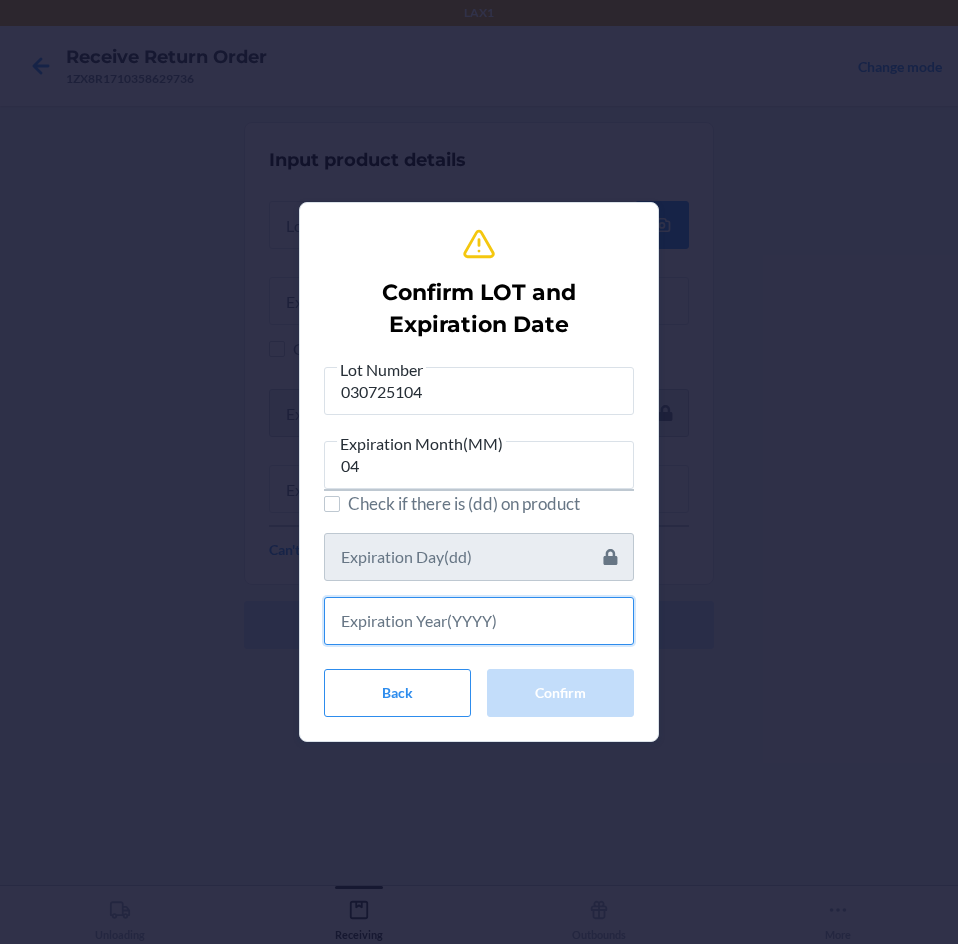 drag, startPoint x: 411, startPoint y: 615, endPoint x: 415, endPoint y: 627, distance: 12.649111 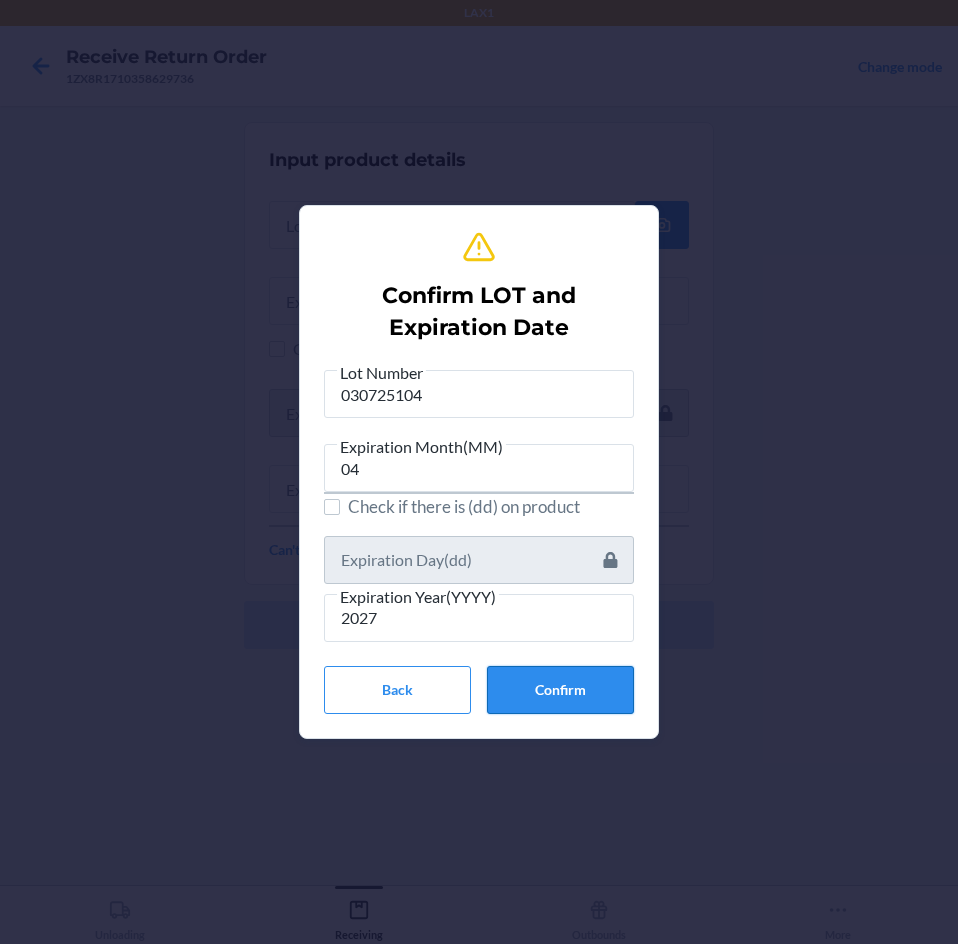 click on "Confirm" at bounding box center [560, 690] 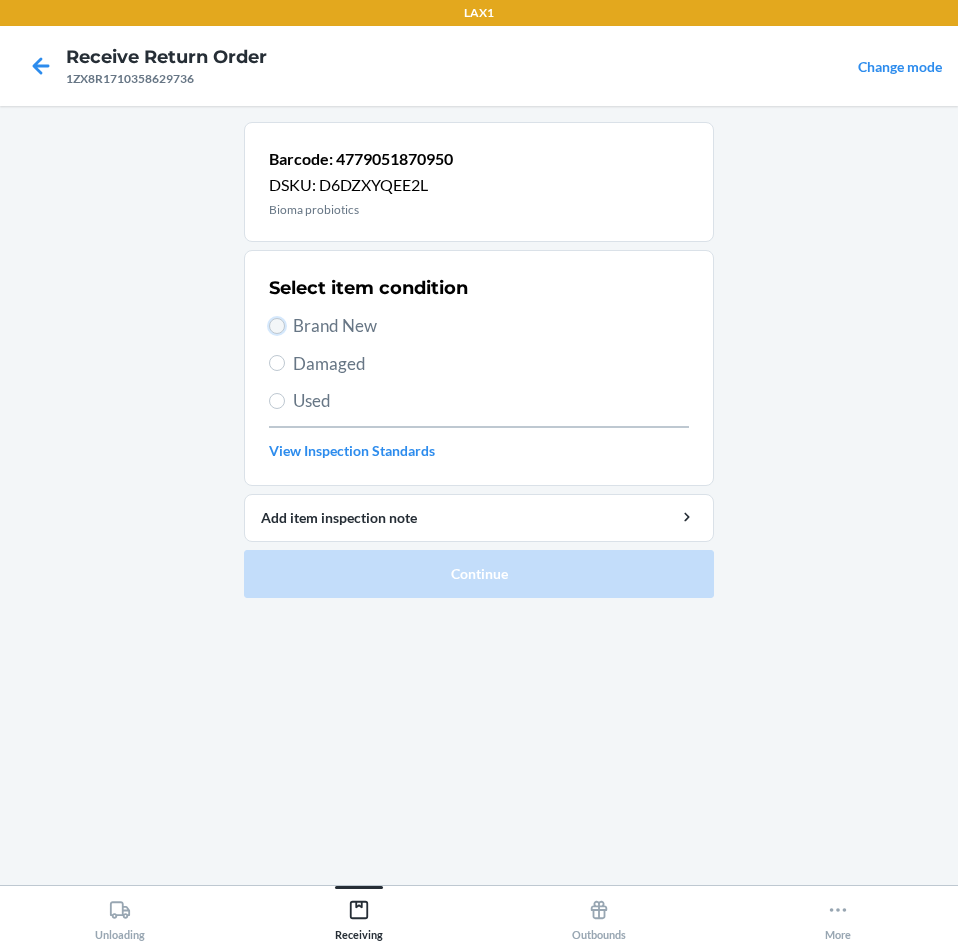 click on "Brand New" at bounding box center [277, 326] 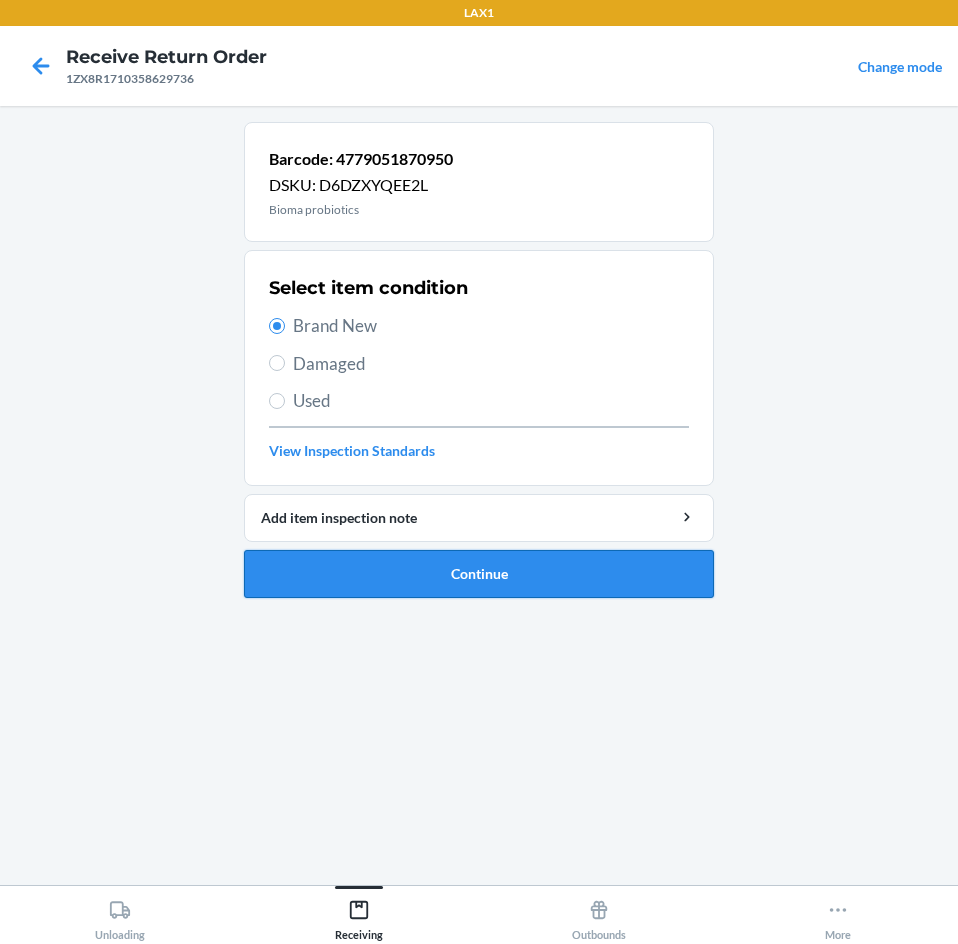 click on "Continue" at bounding box center [479, 574] 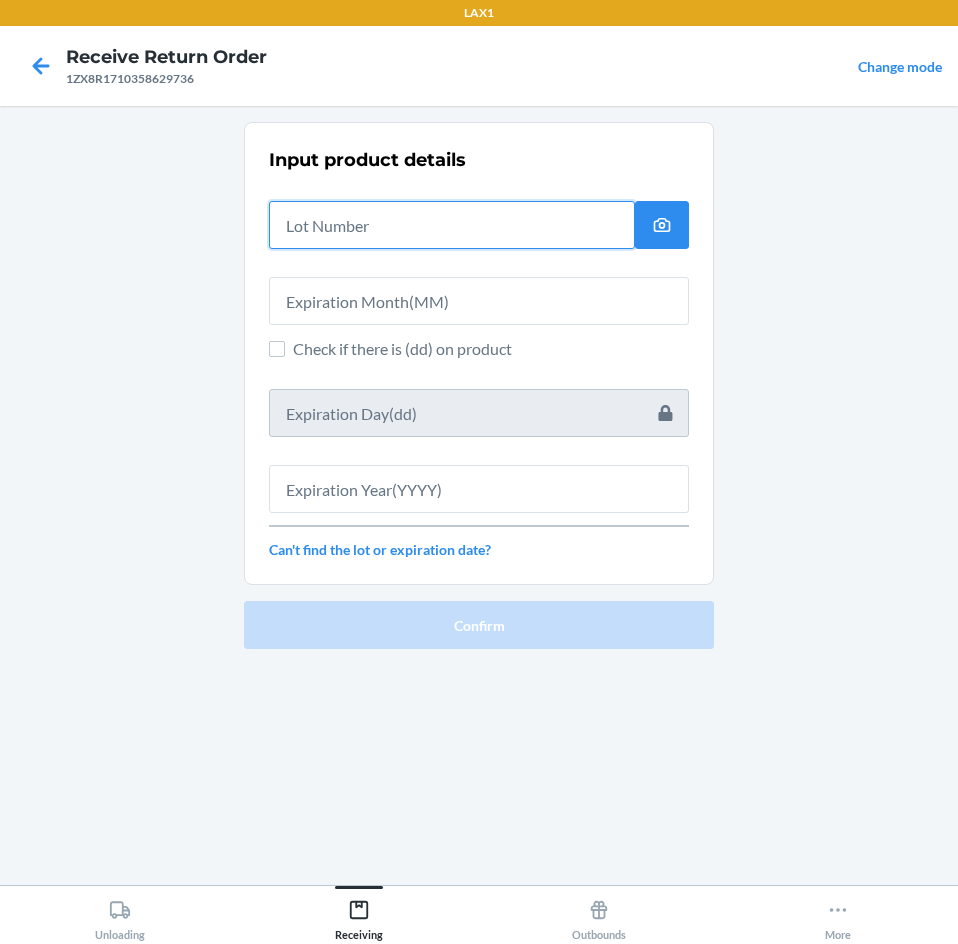 click at bounding box center (452, 225) 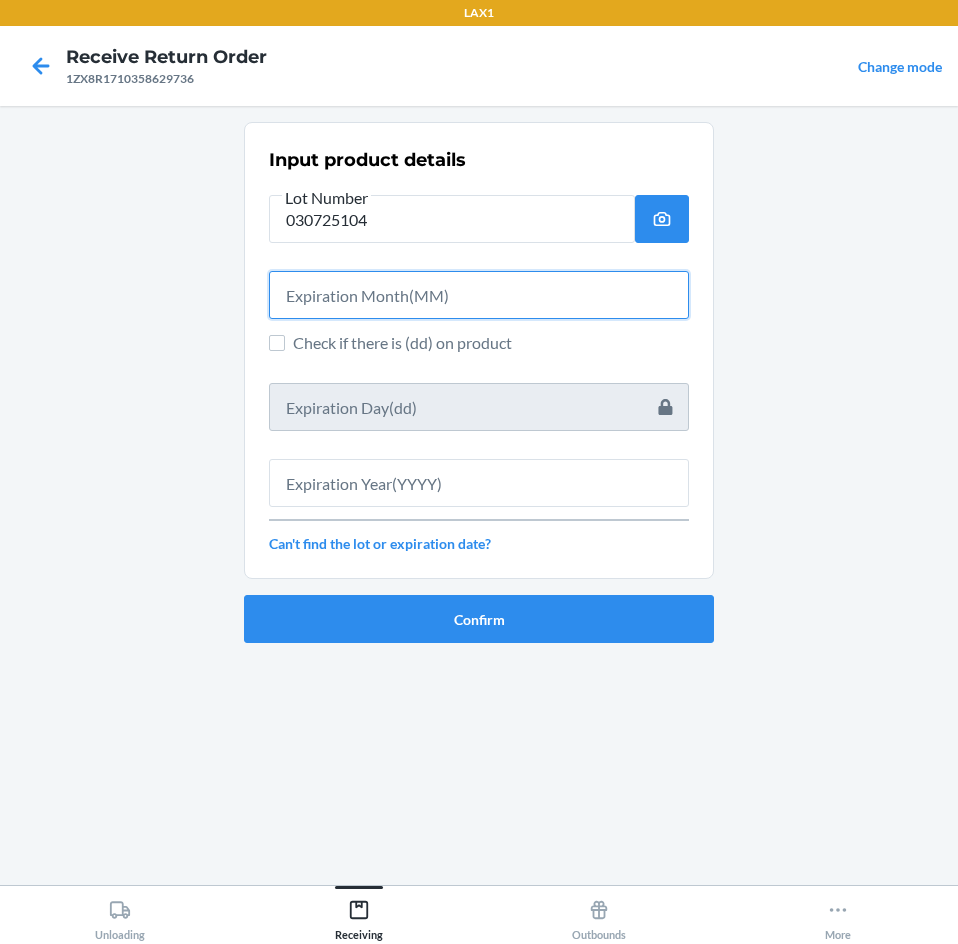 click at bounding box center (479, 295) 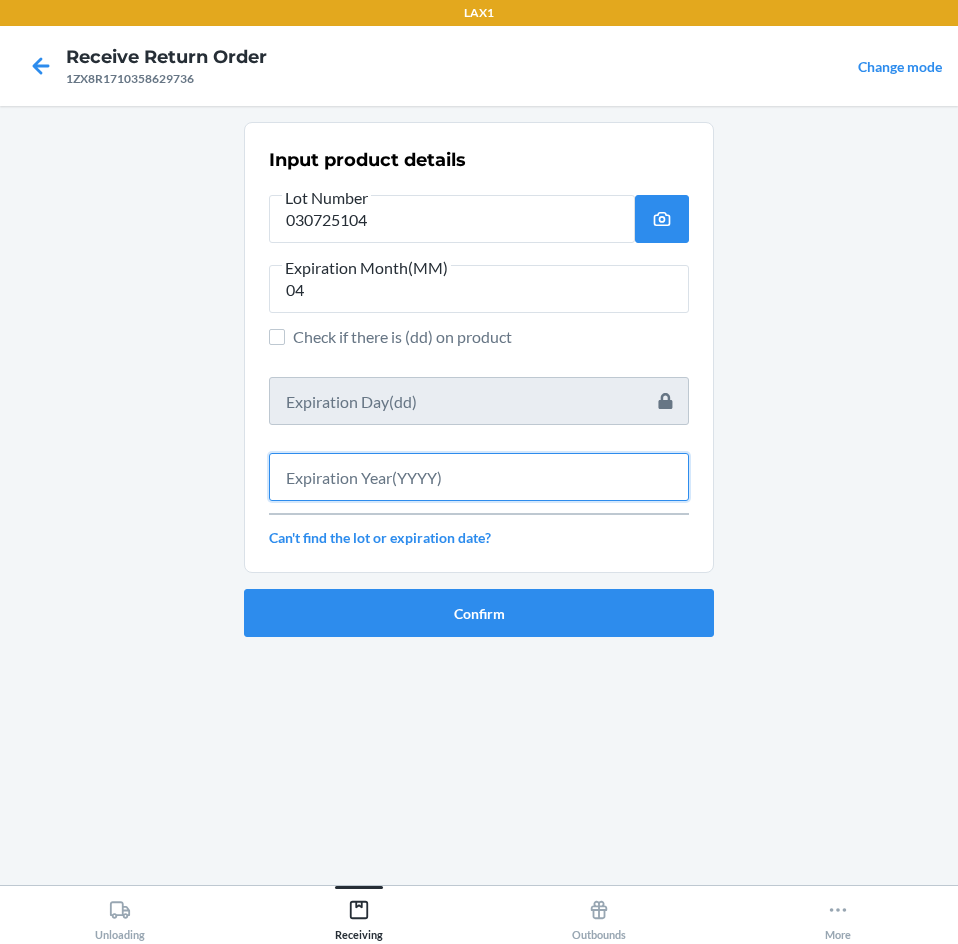 click at bounding box center (479, 477) 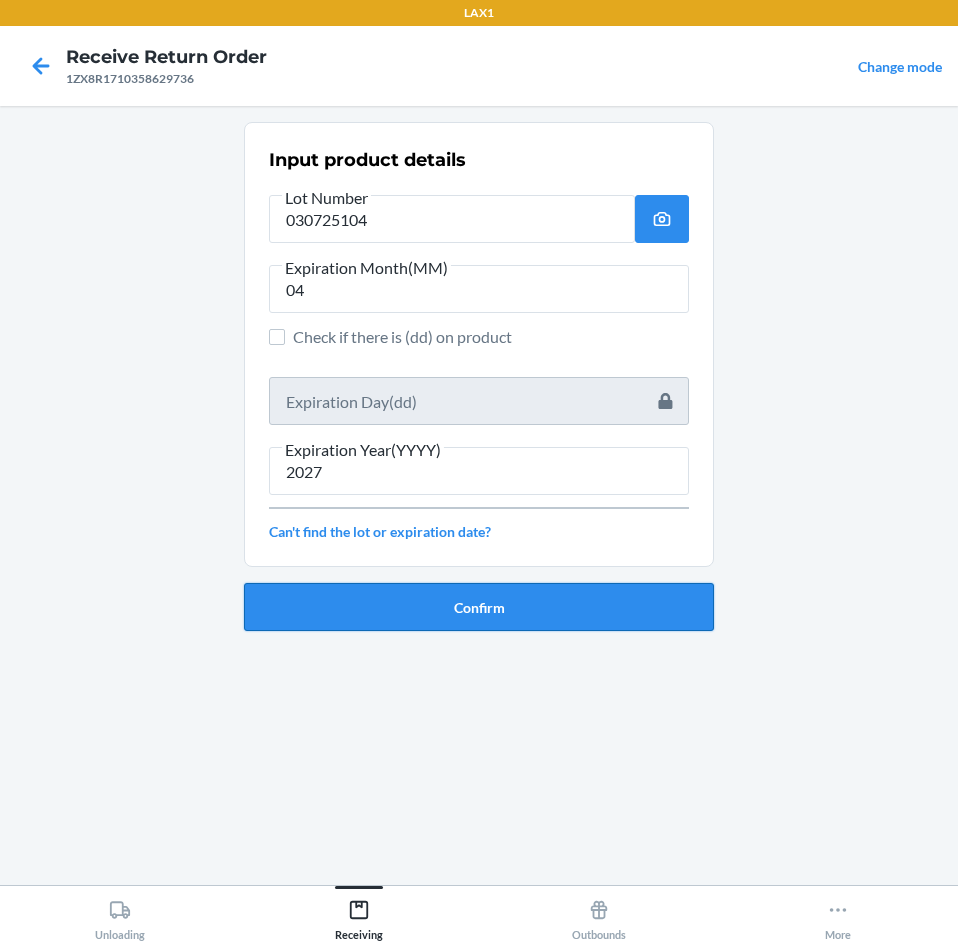 click on "Confirm" at bounding box center [479, 607] 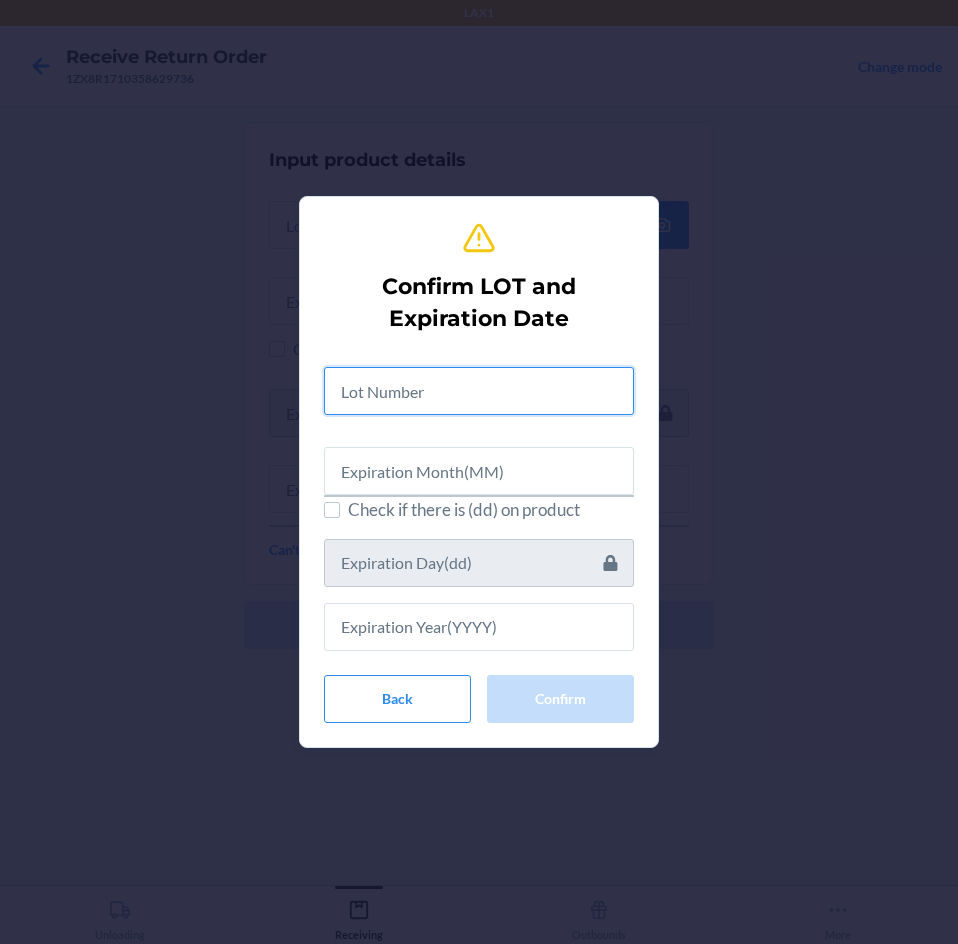 click at bounding box center (479, 391) 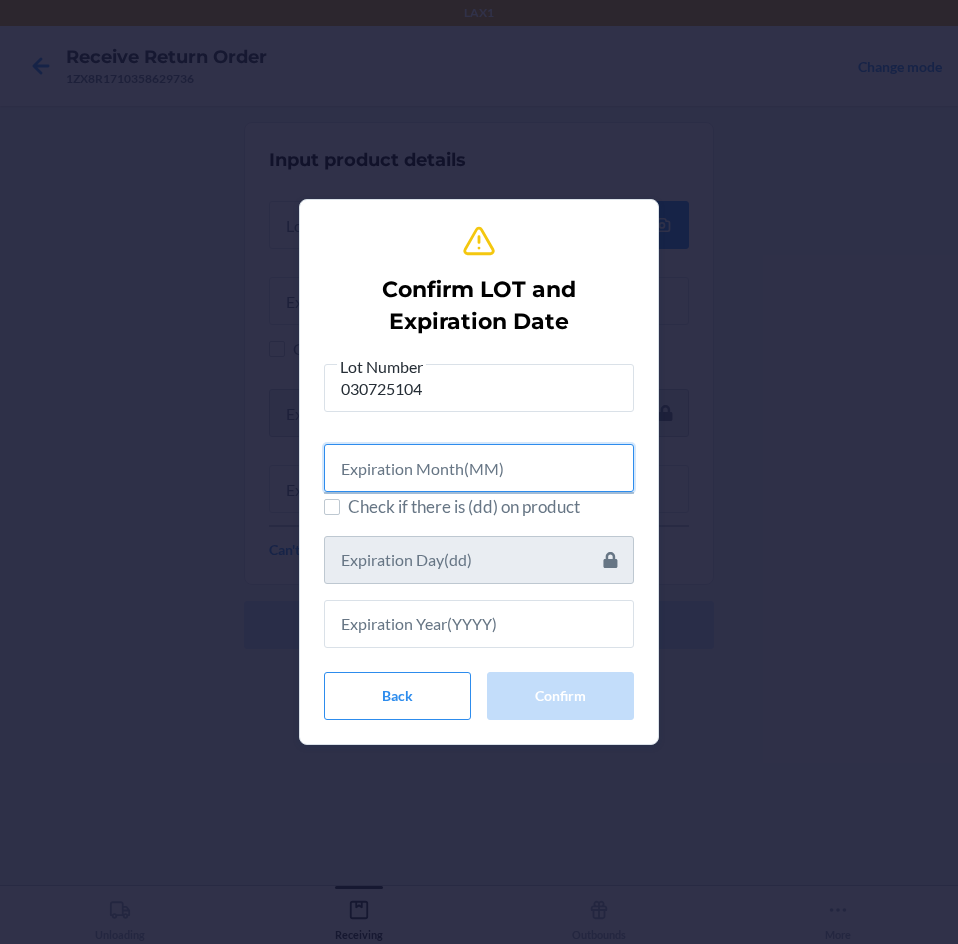 click at bounding box center [479, 468] 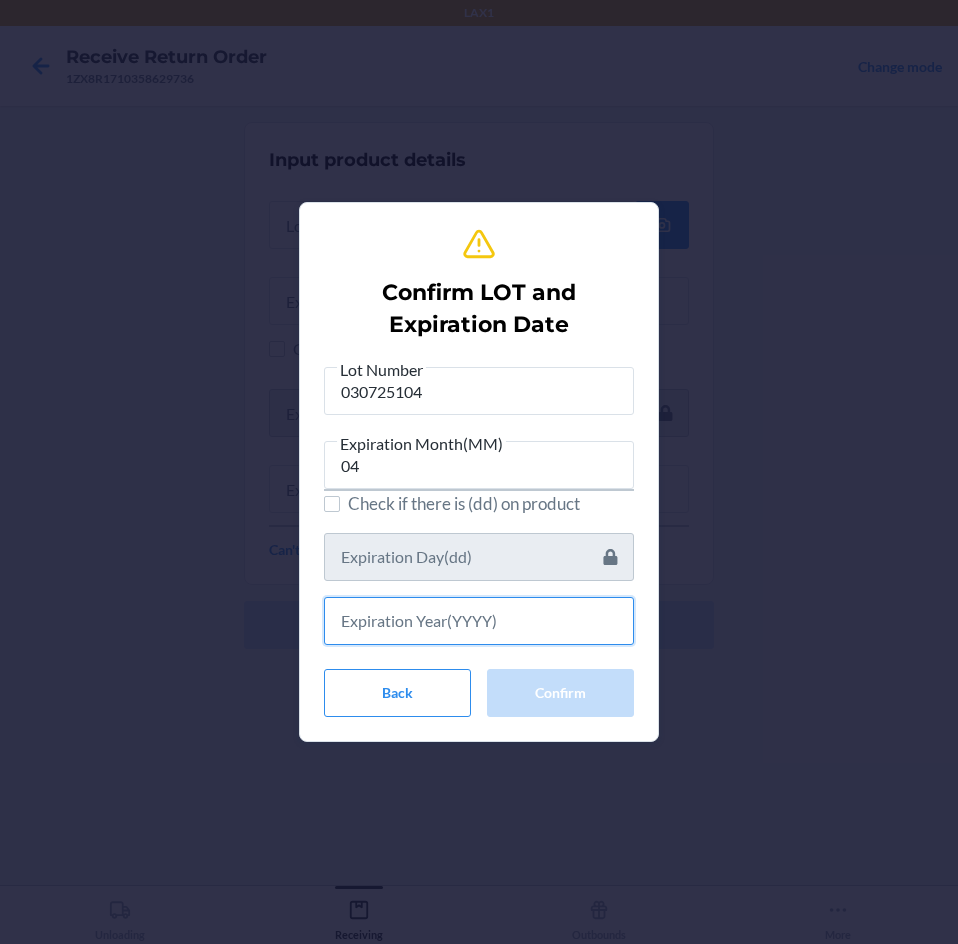 drag, startPoint x: 526, startPoint y: 626, endPoint x: 549, endPoint y: 658, distance: 39.40812 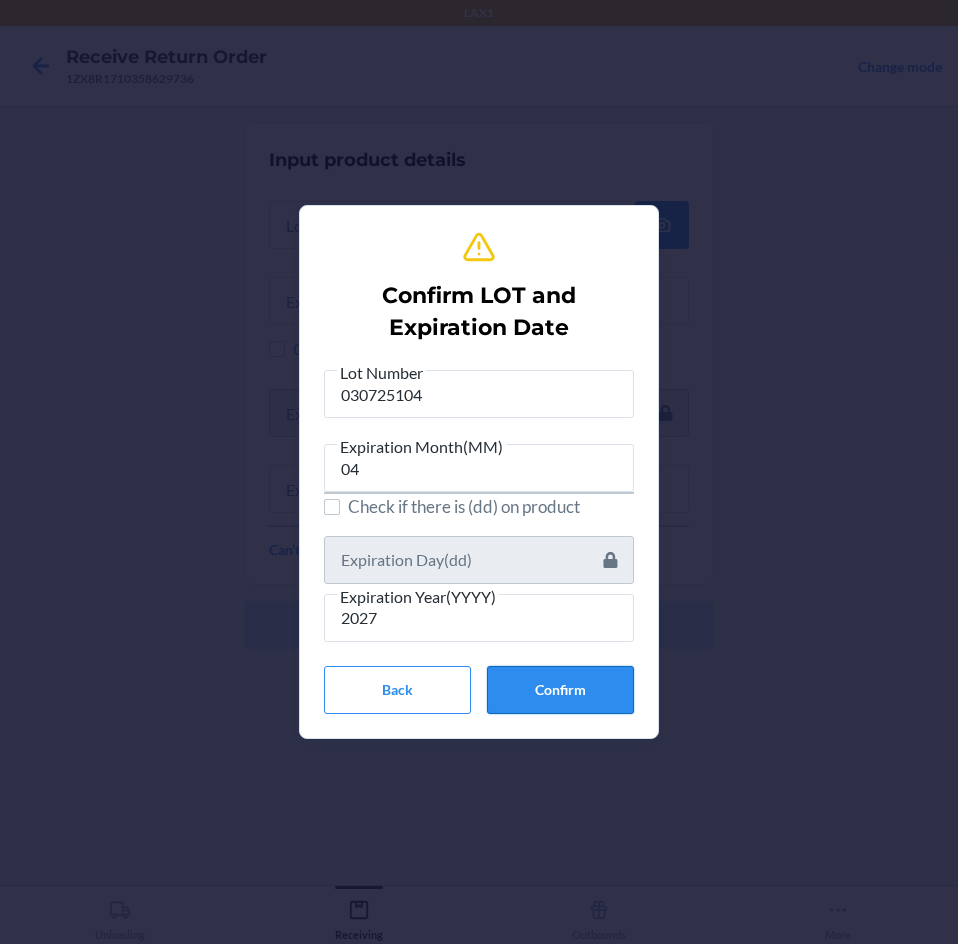 click on "Confirm" at bounding box center [560, 690] 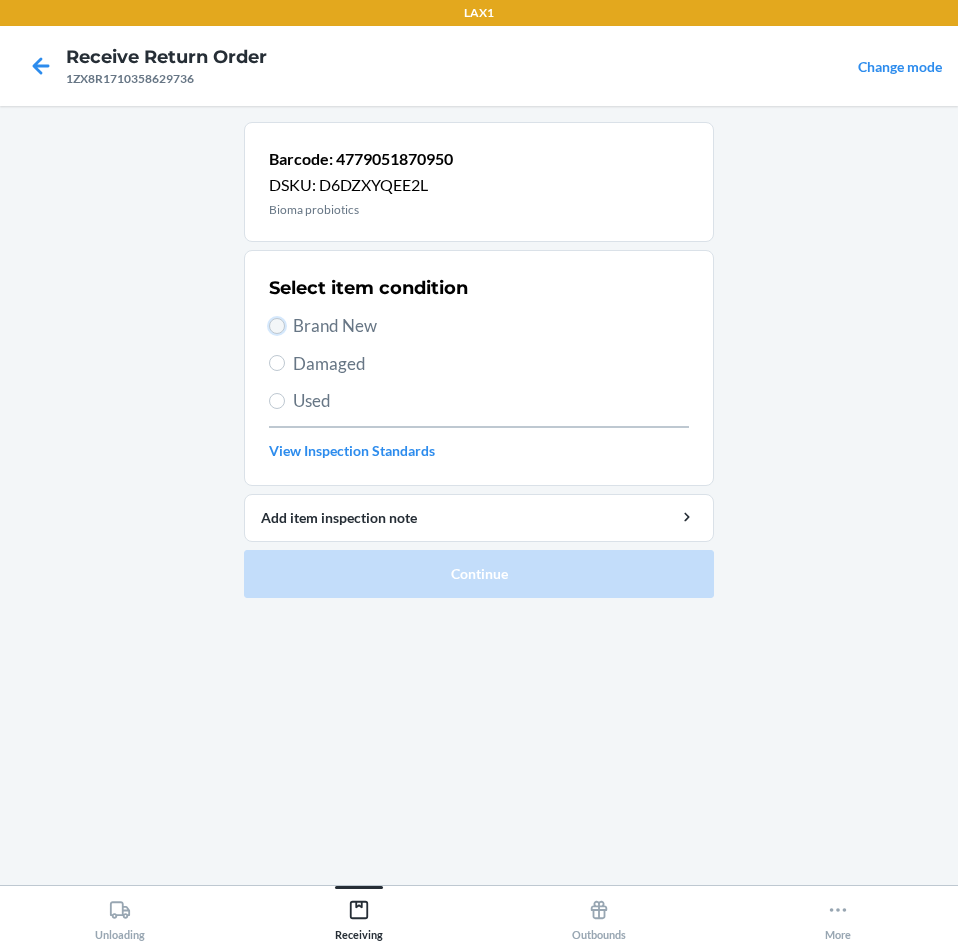 click on "Brand New" at bounding box center [277, 326] 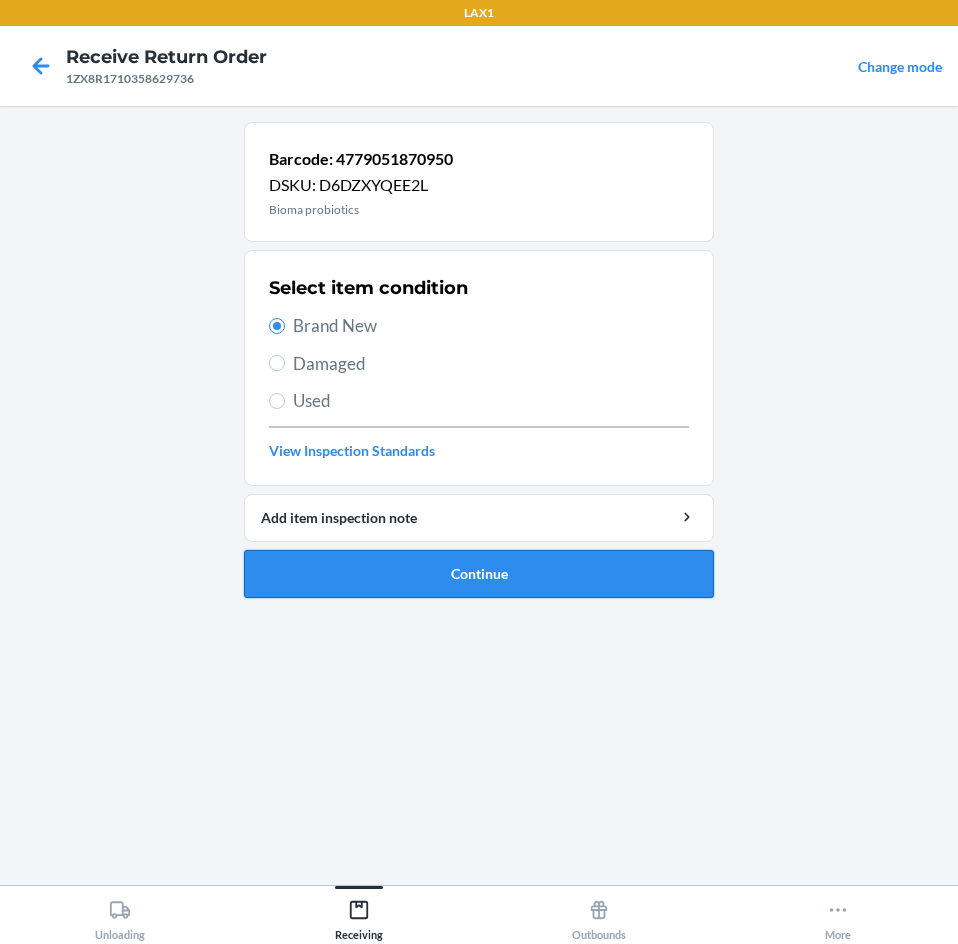 click on "Continue" at bounding box center (479, 574) 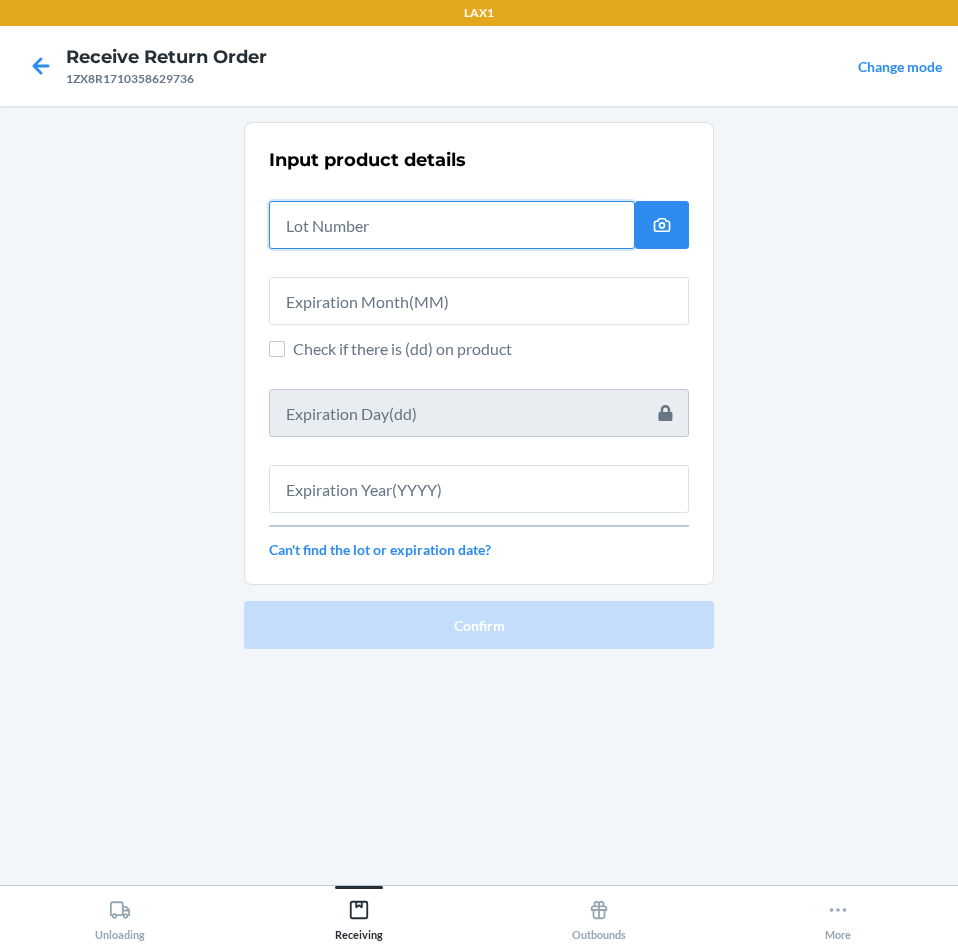 click at bounding box center [452, 225] 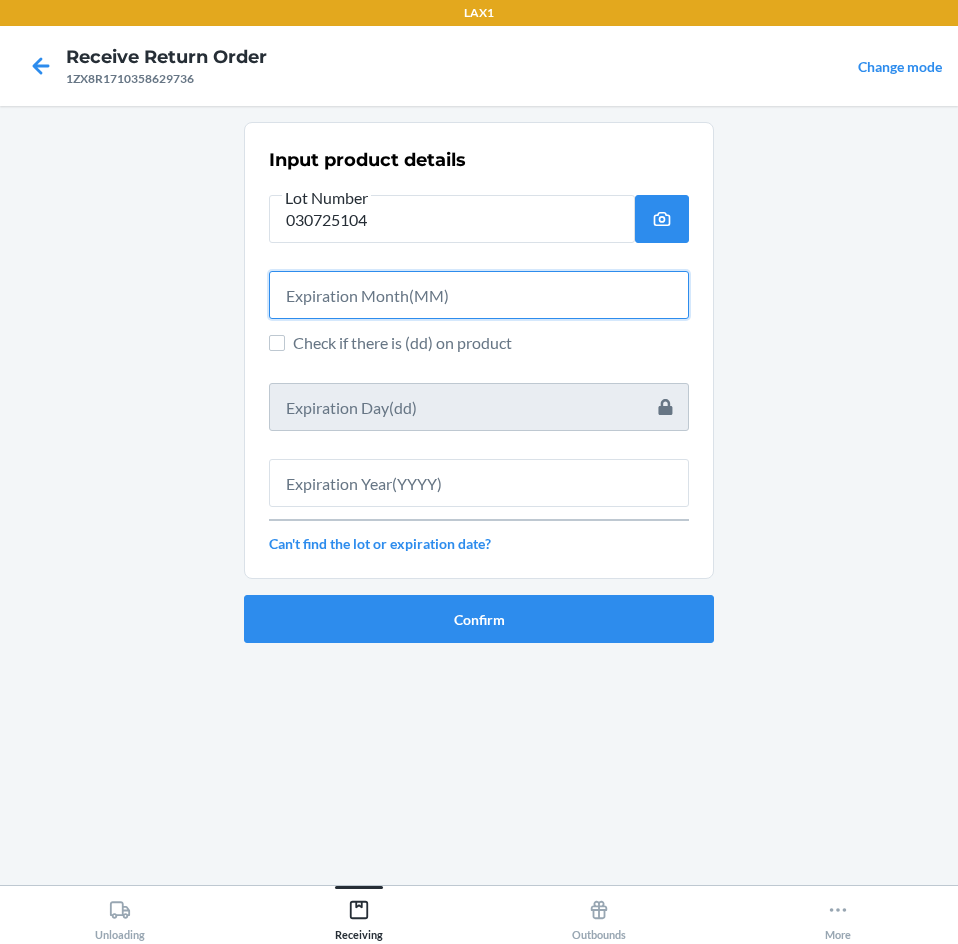 click at bounding box center (479, 295) 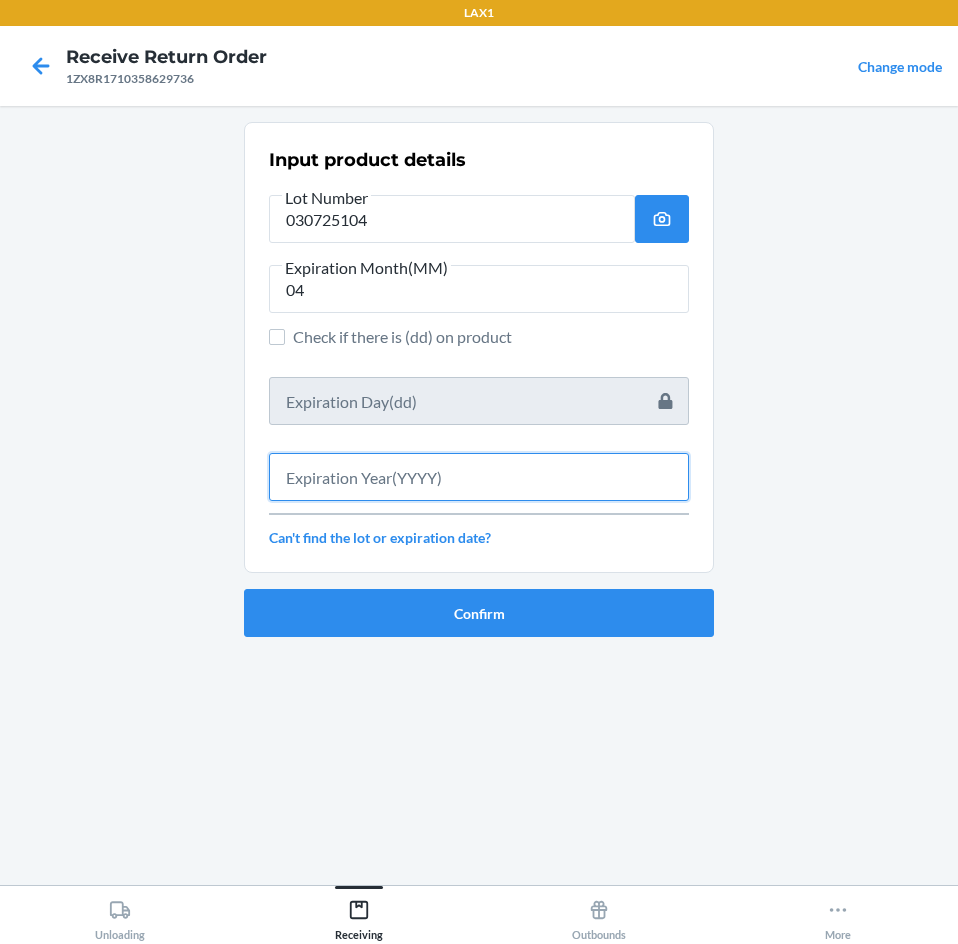 drag, startPoint x: 351, startPoint y: 472, endPoint x: 357, endPoint y: 484, distance: 13.416408 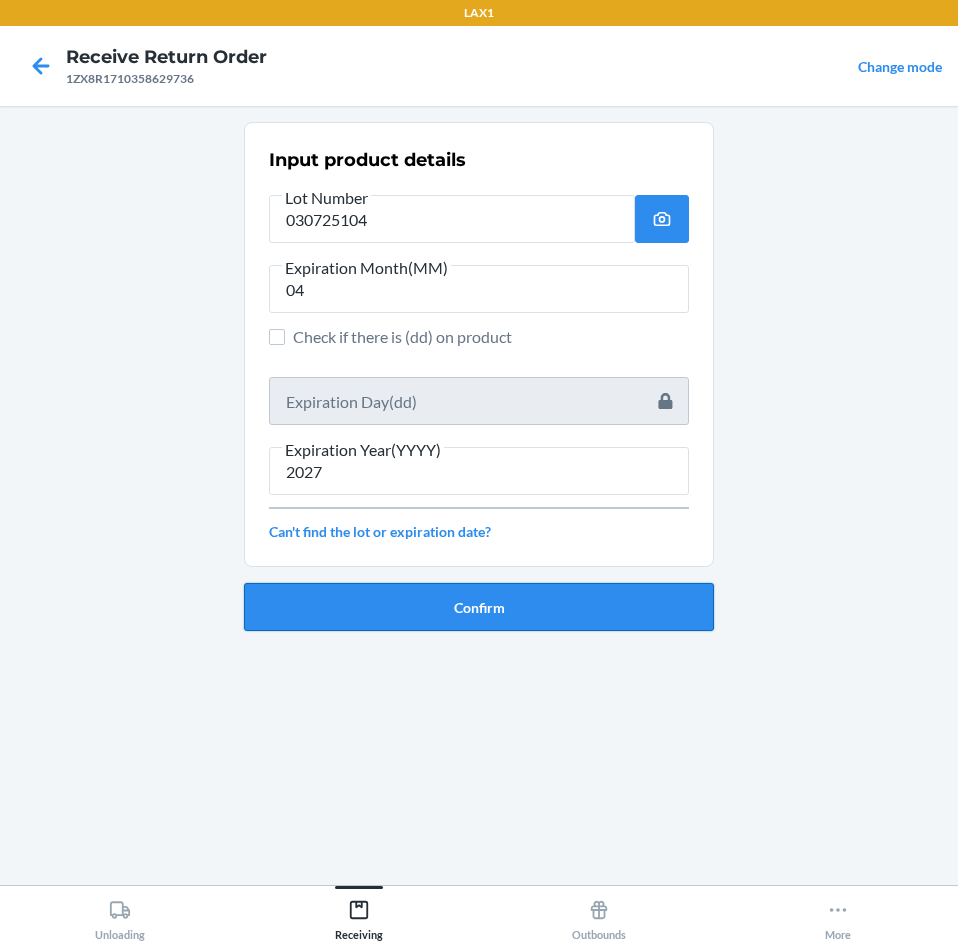 click on "Confirm" at bounding box center [479, 607] 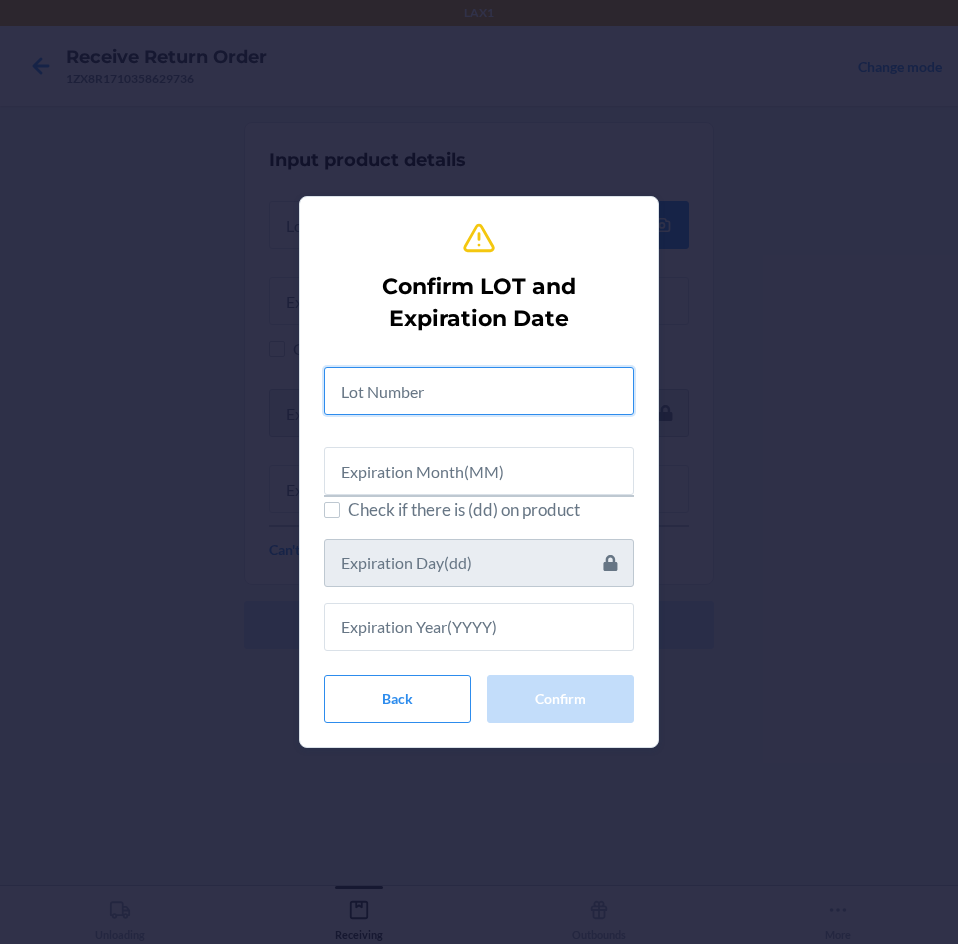 click at bounding box center [479, 391] 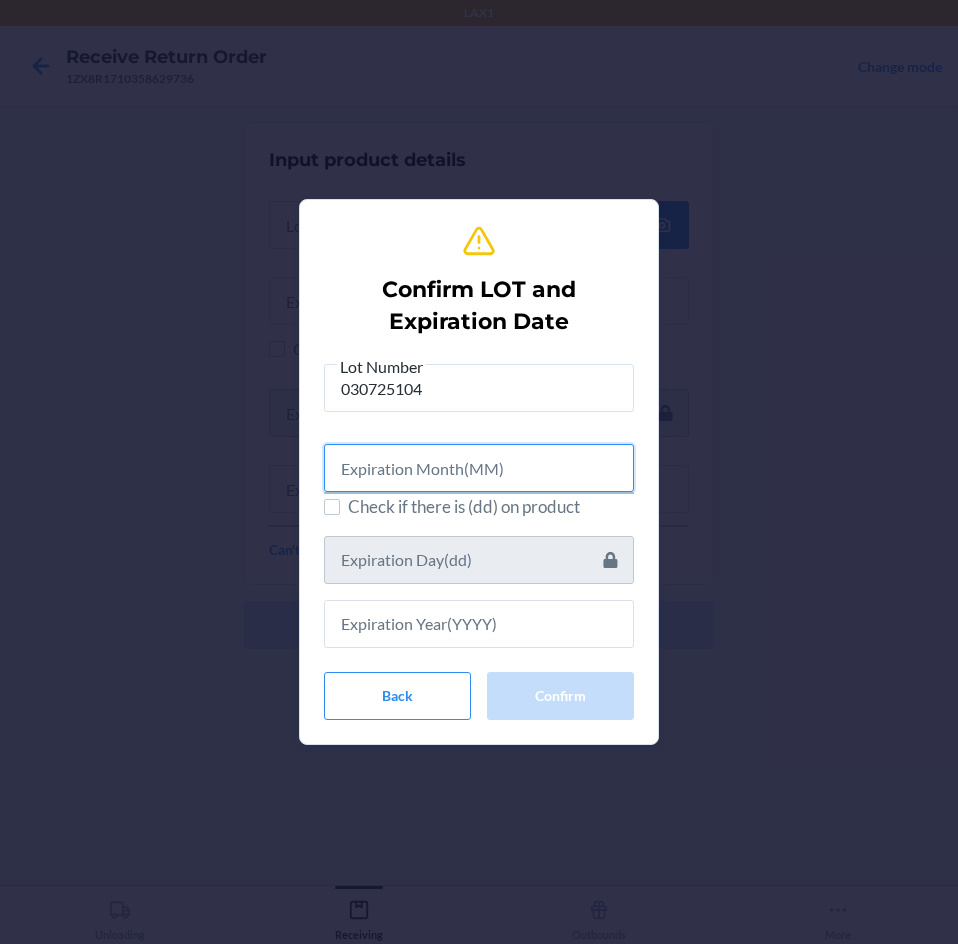 click at bounding box center (479, 468) 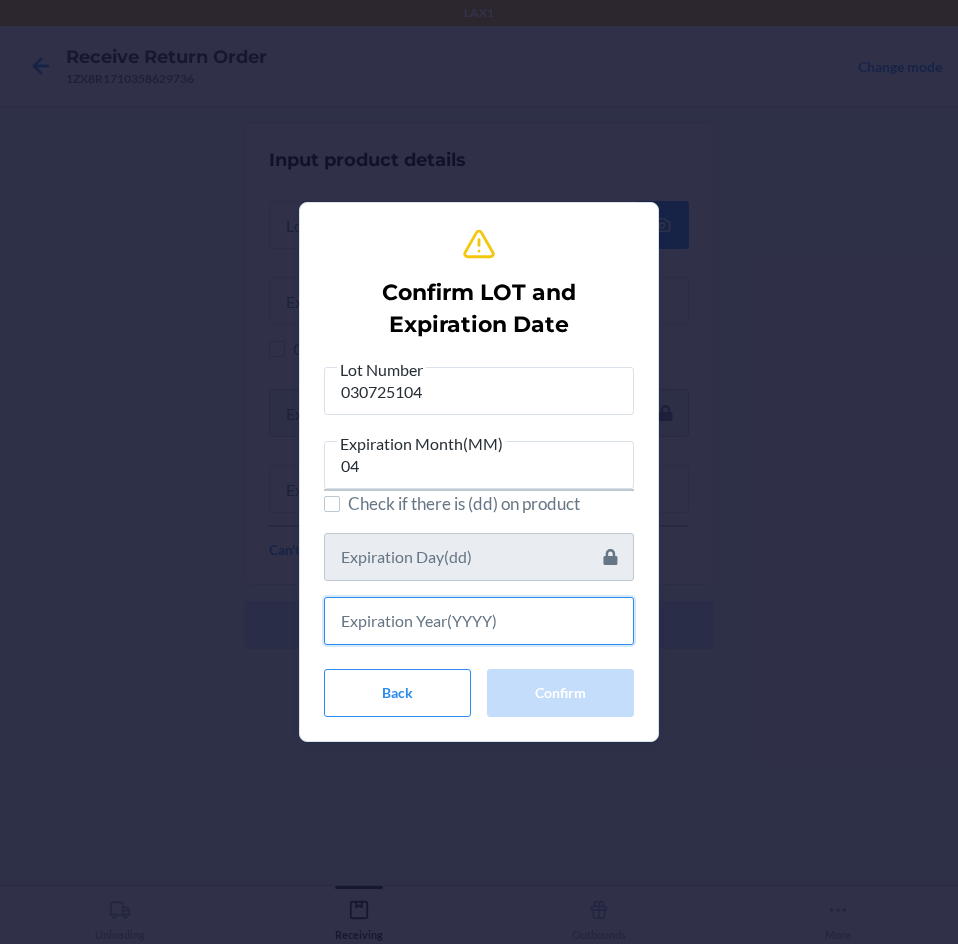 click at bounding box center [479, 621] 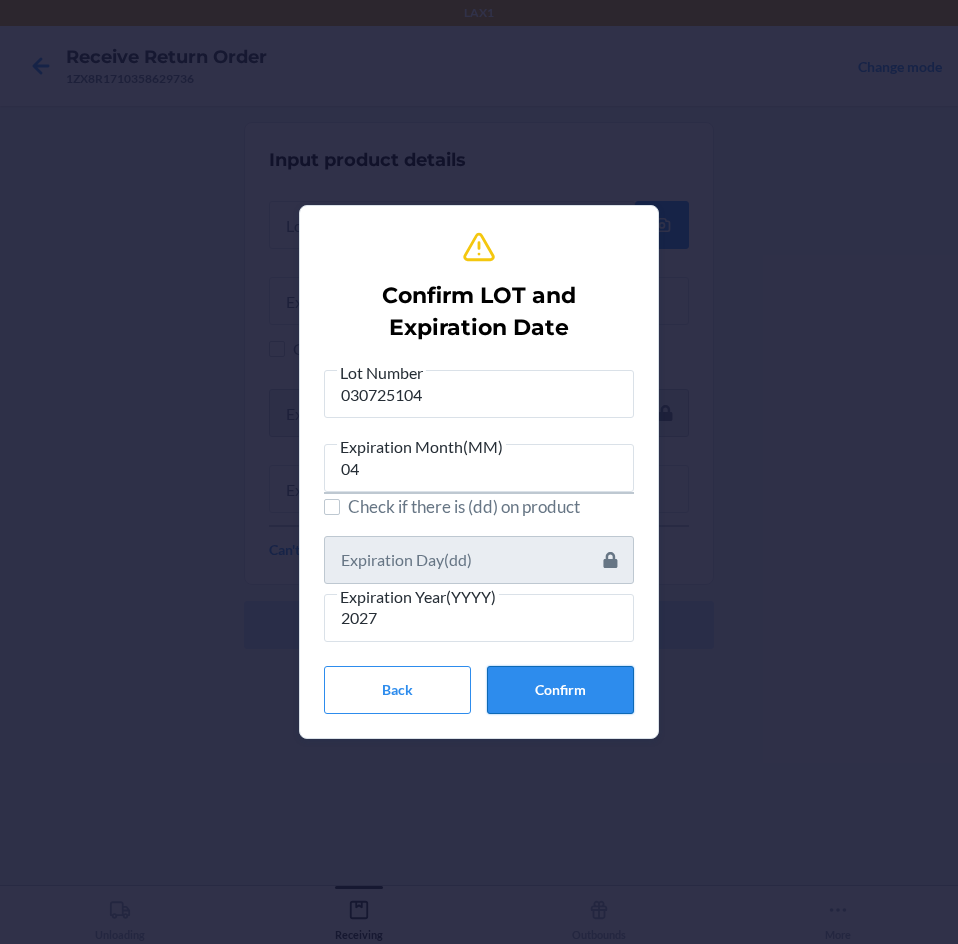 click on "Confirm" at bounding box center [560, 690] 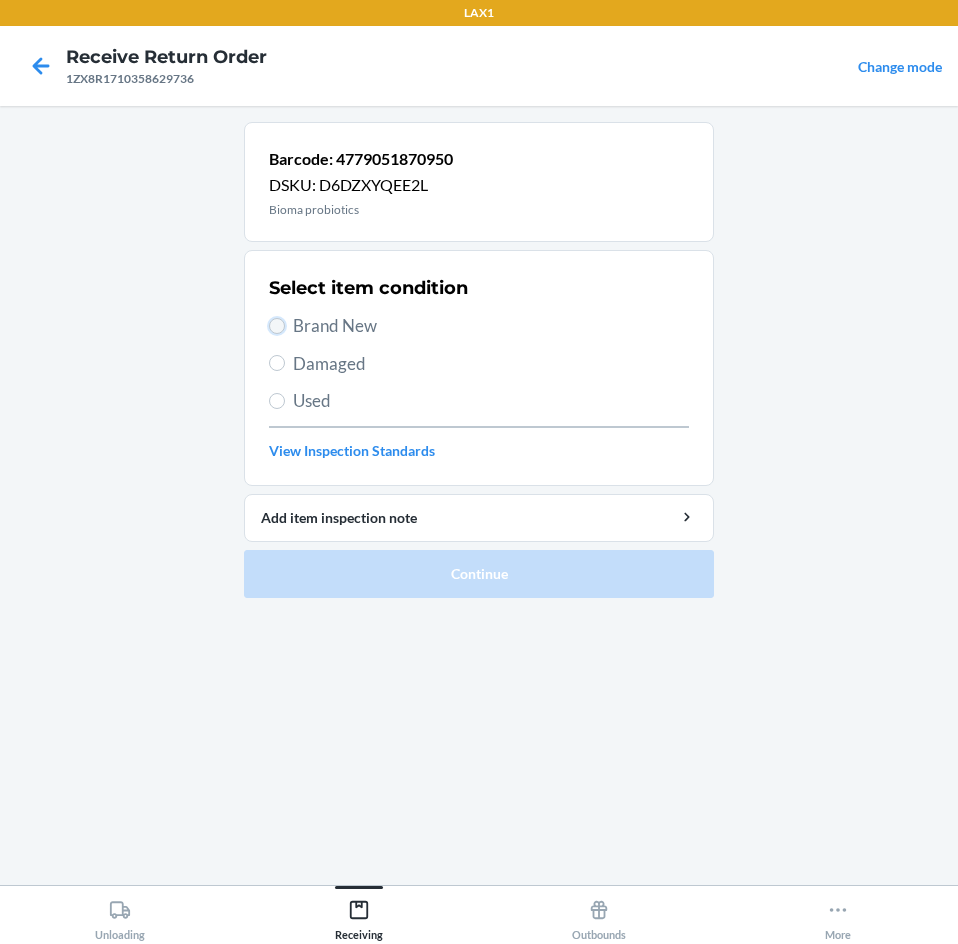 click on "Brand New" at bounding box center [277, 326] 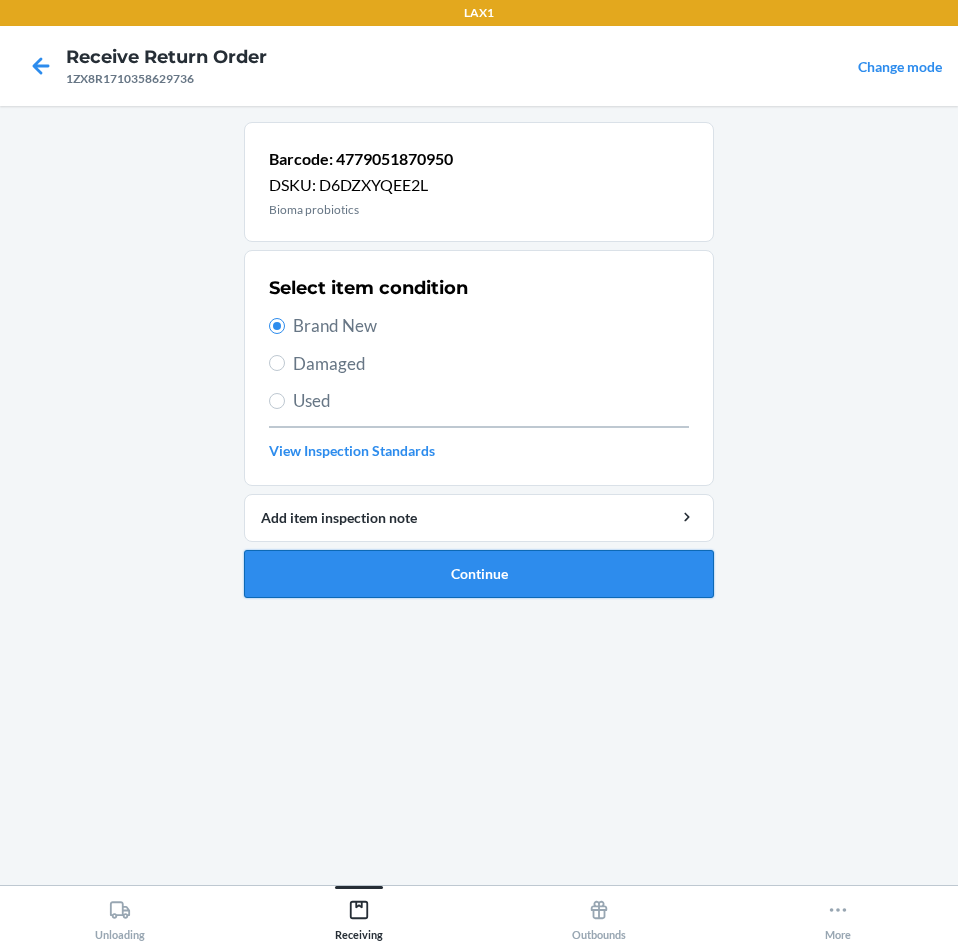 click on "Continue" at bounding box center [479, 574] 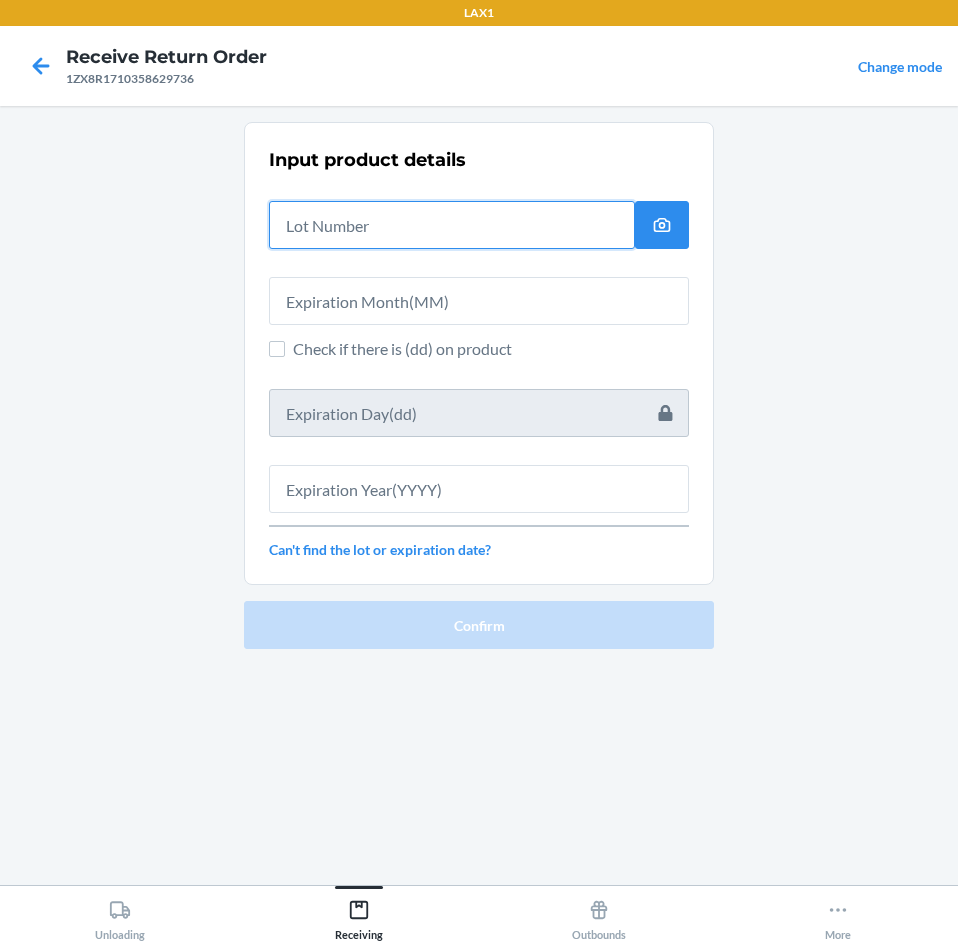 click at bounding box center (452, 225) 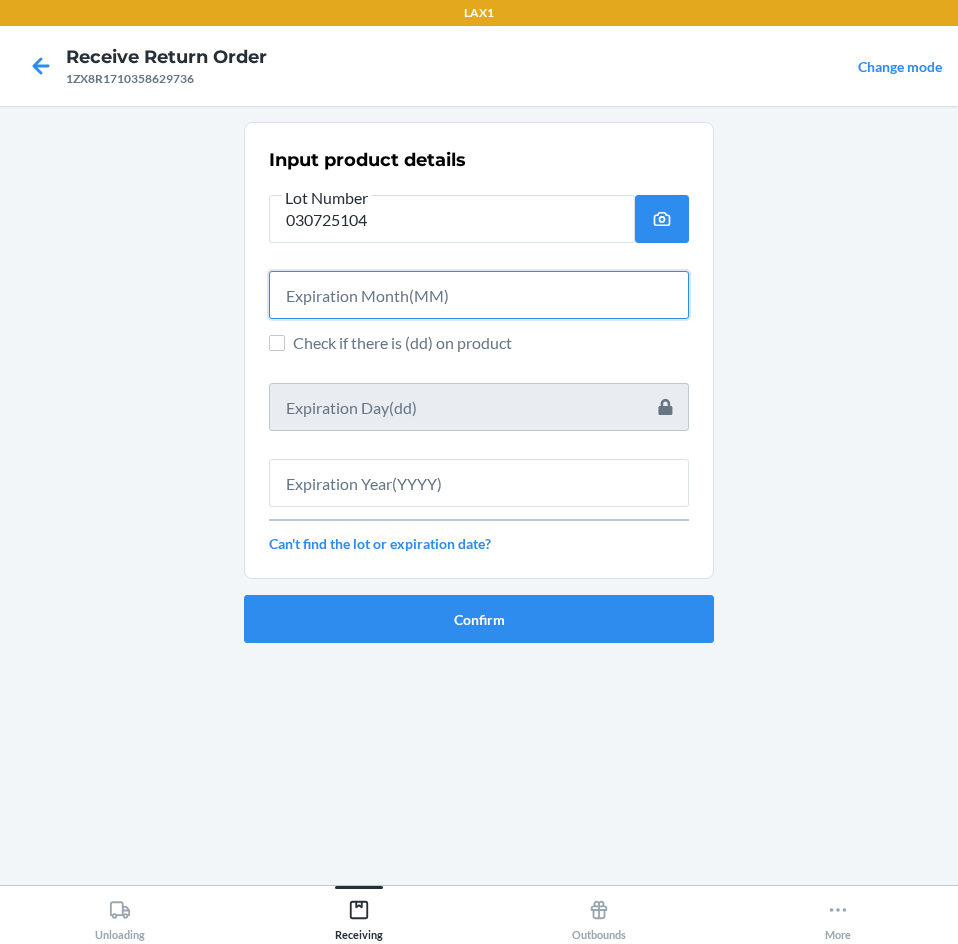 click at bounding box center (479, 295) 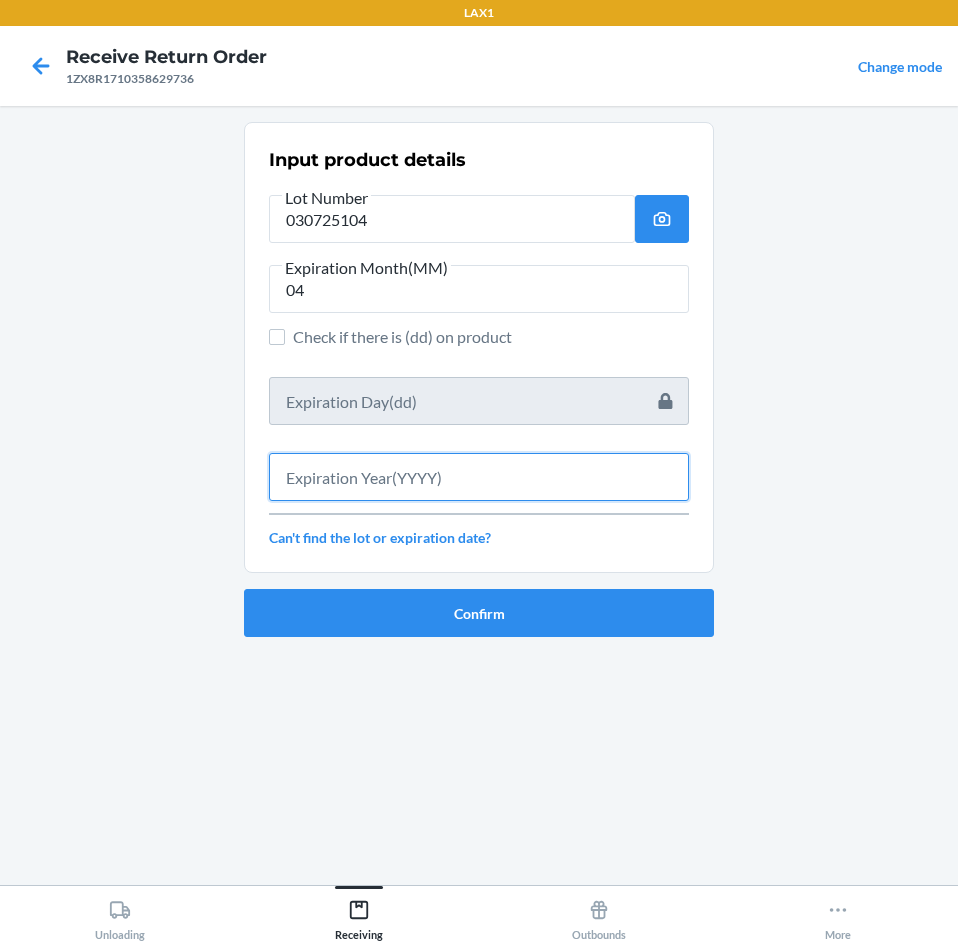 drag, startPoint x: 463, startPoint y: 475, endPoint x: 471, endPoint y: 492, distance: 18.788294 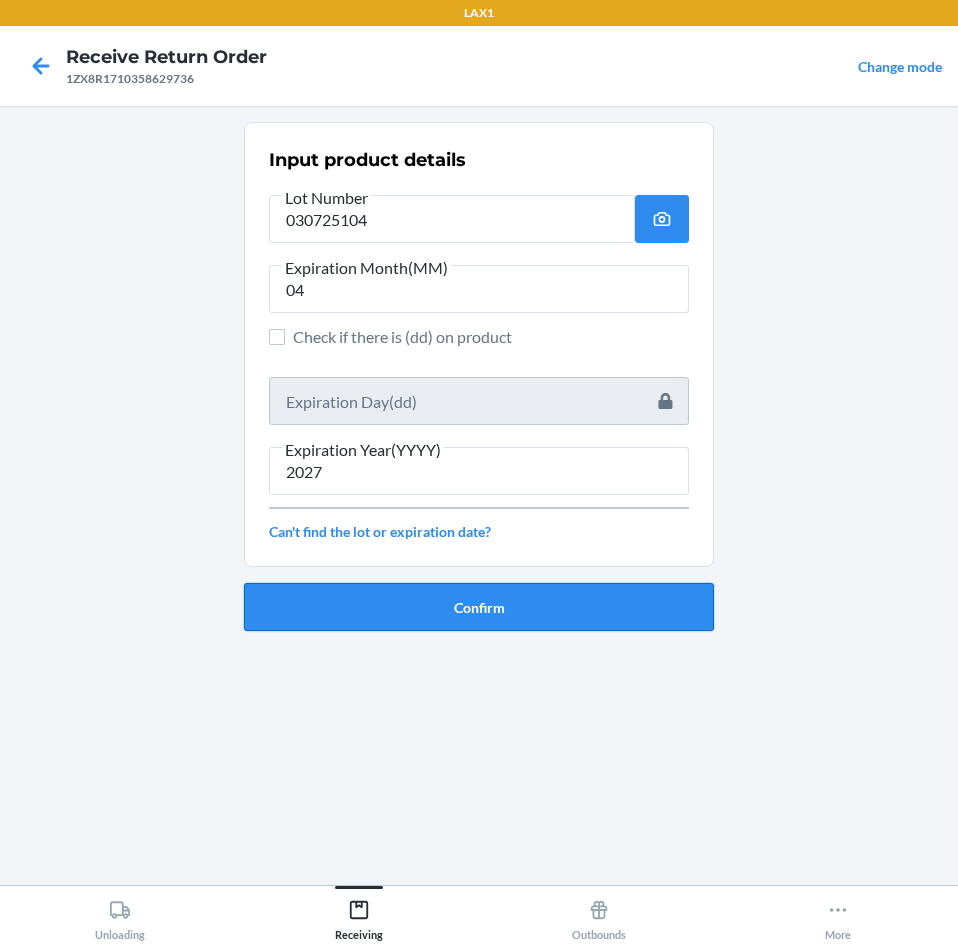 click on "Confirm" at bounding box center (479, 607) 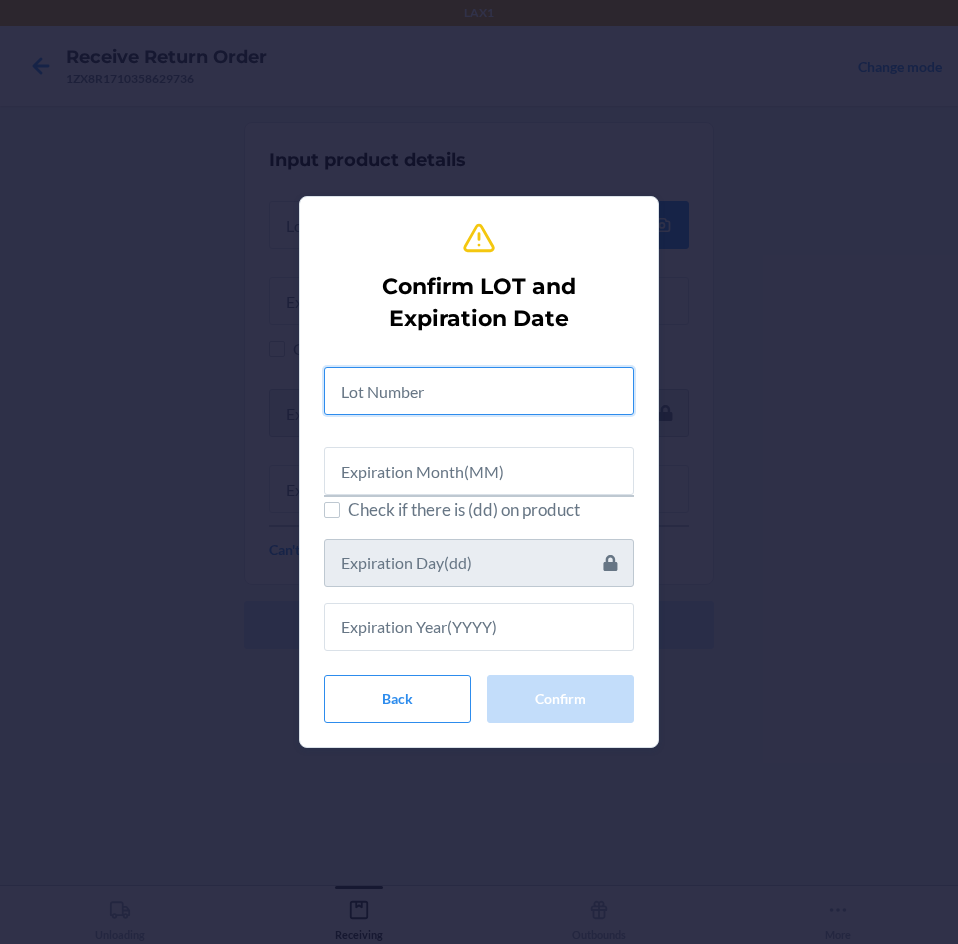 click at bounding box center (479, 391) 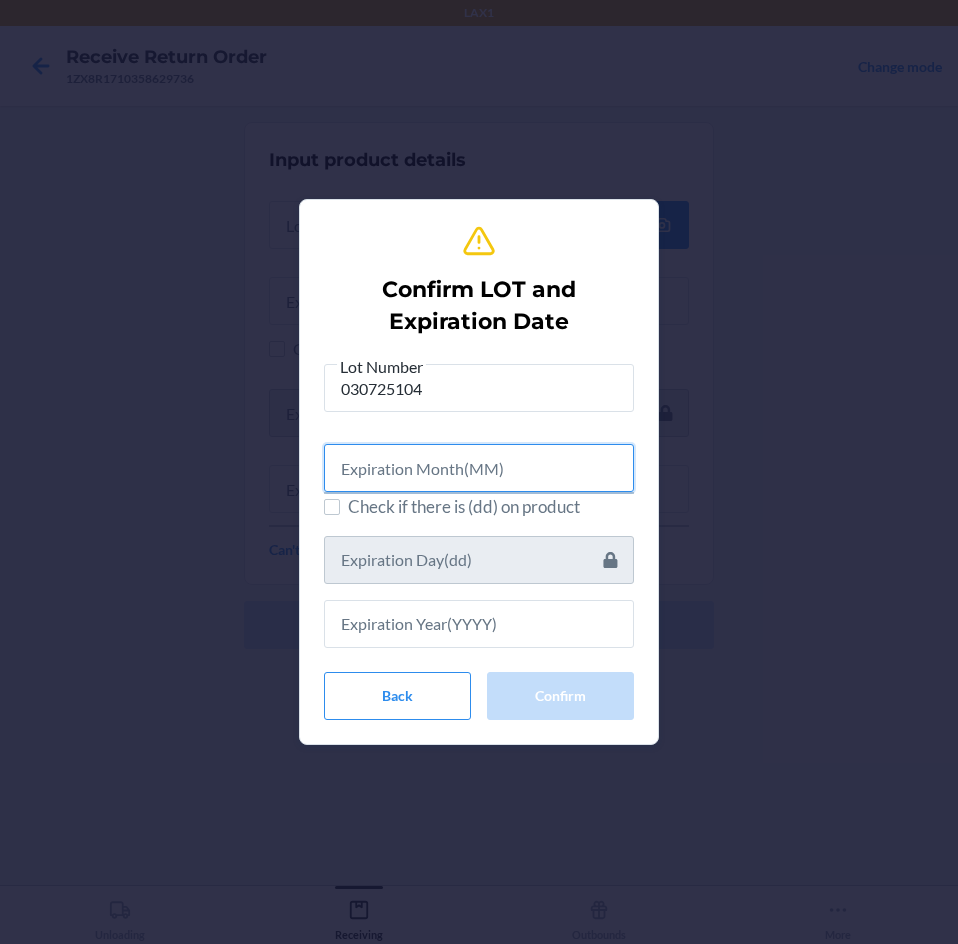click at bounding box center [479, 468] 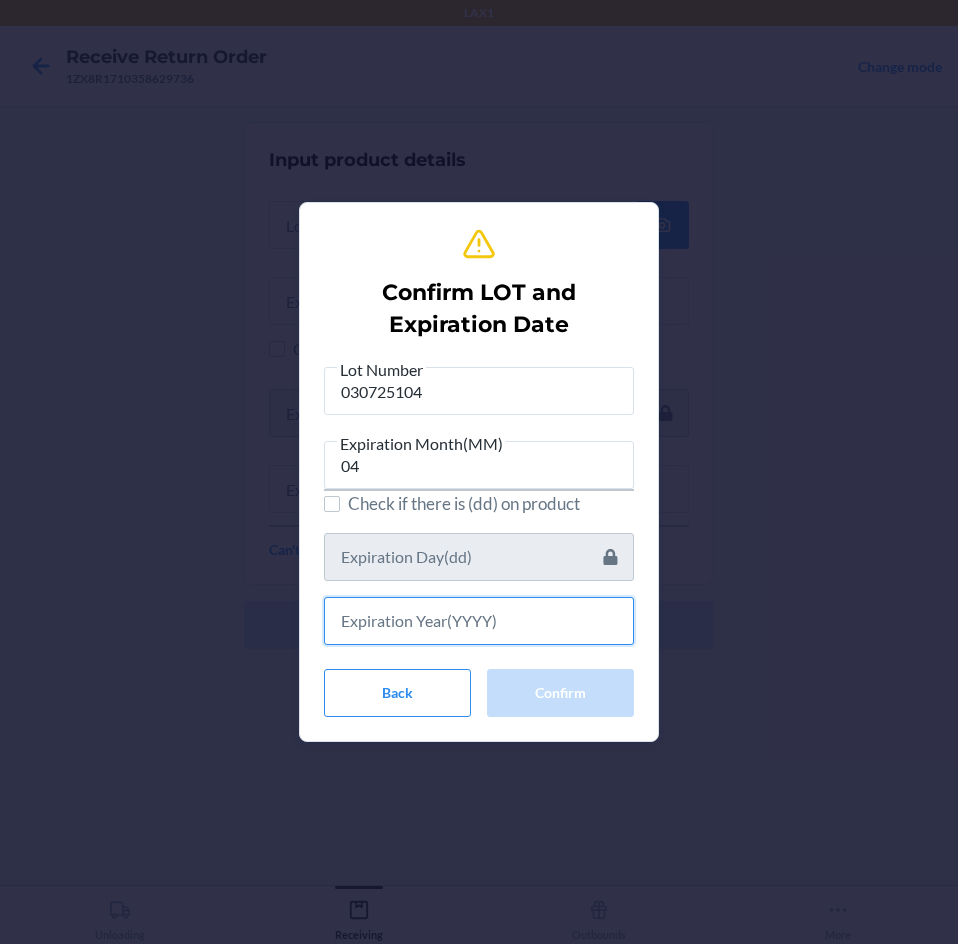 click at bounding box center (479, 621) 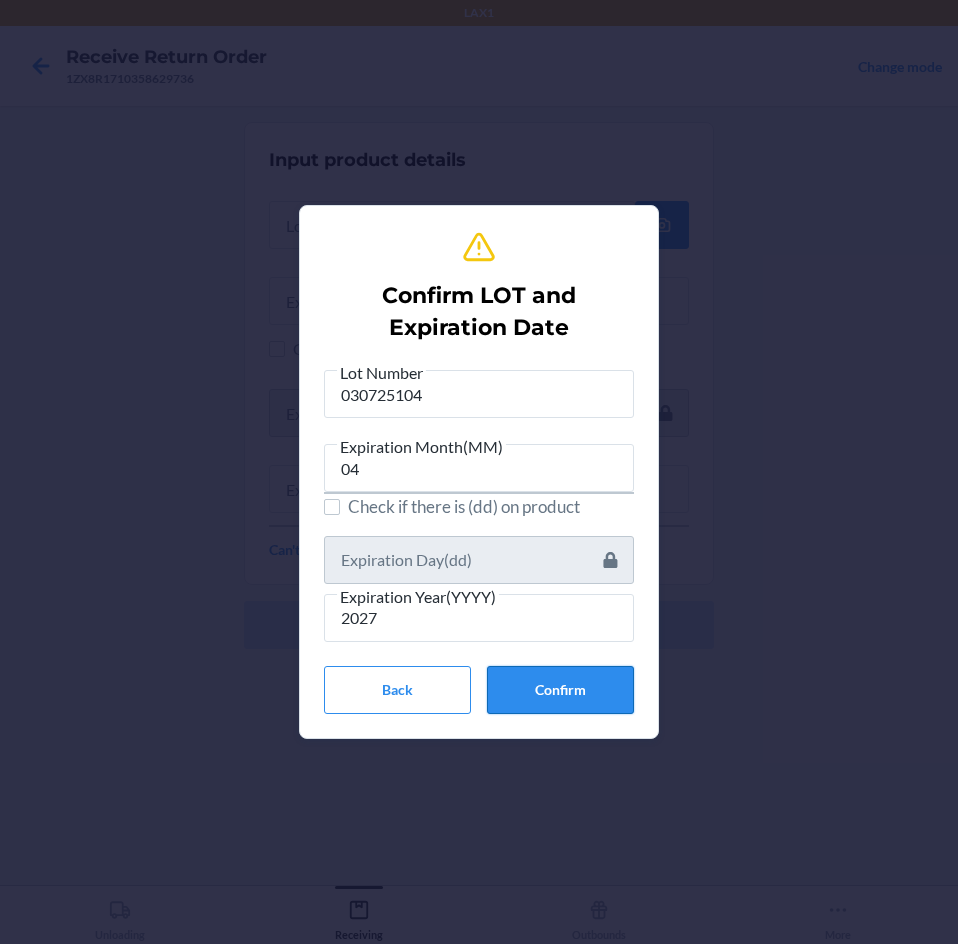 click on "Confirm" at bounding box center [560, 690] 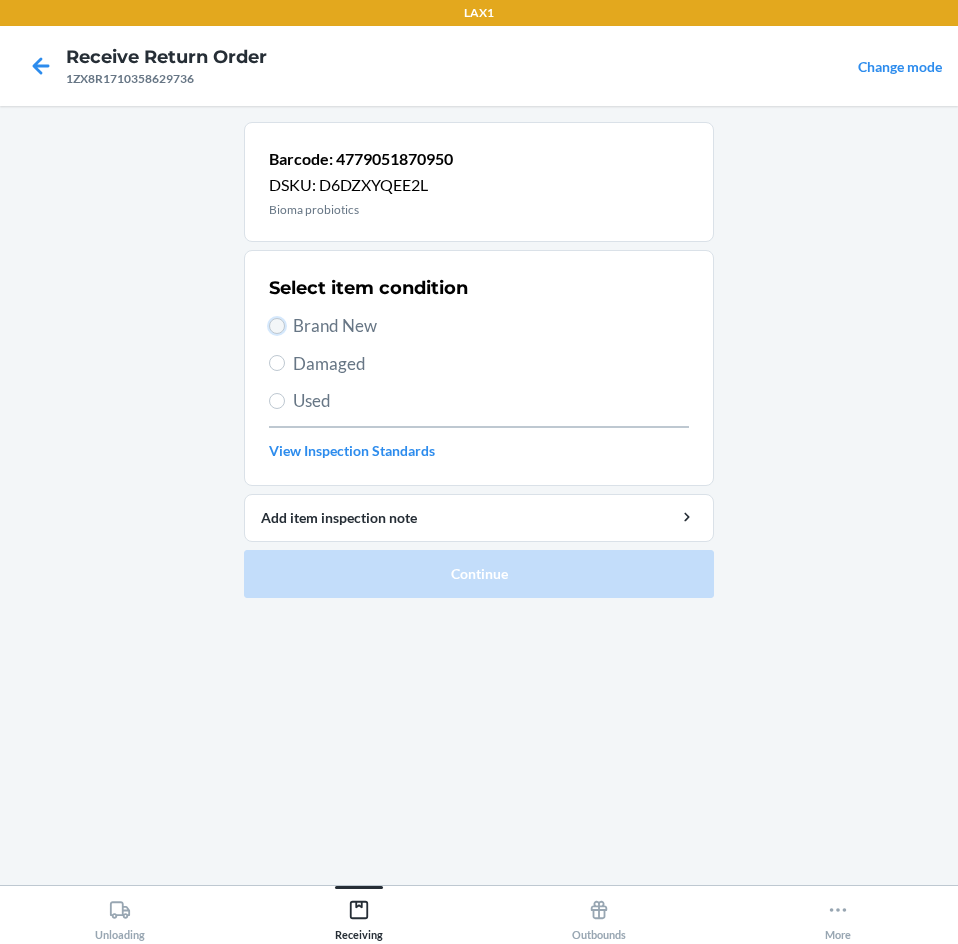 click on "Brand New" at bounding box center [277, 326] 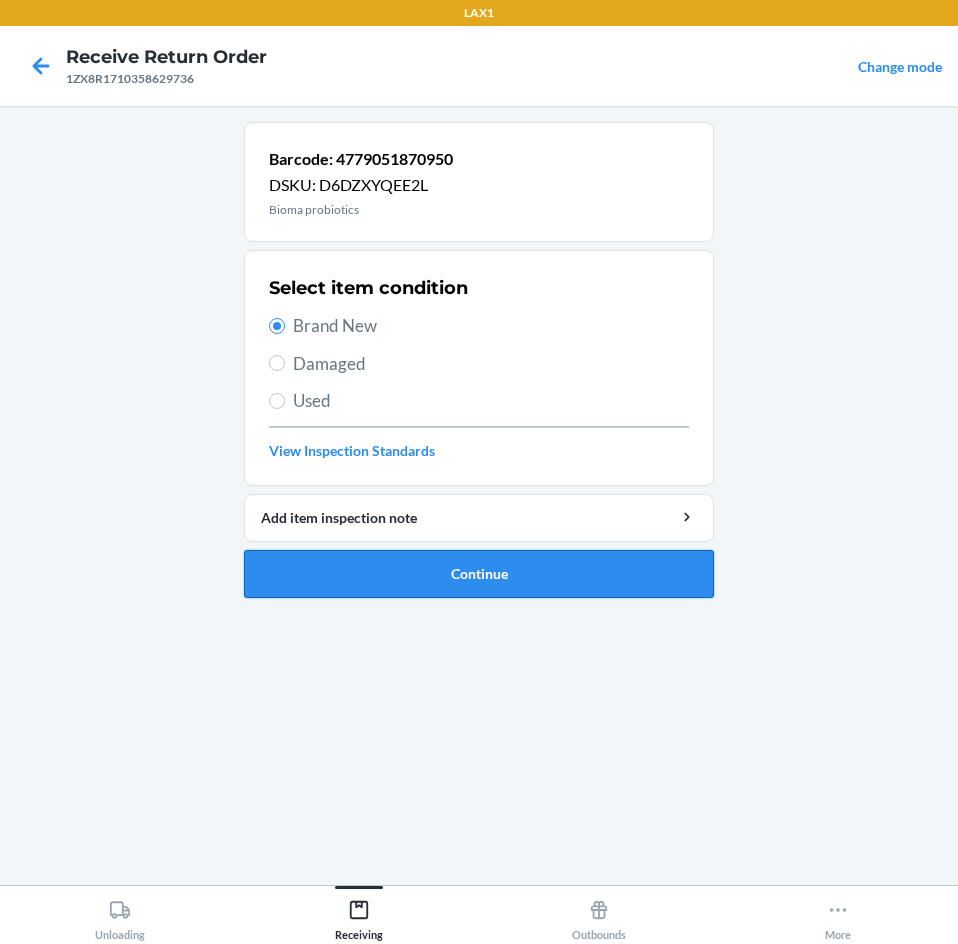 click on "Continue" at bounding box center (479, 574) 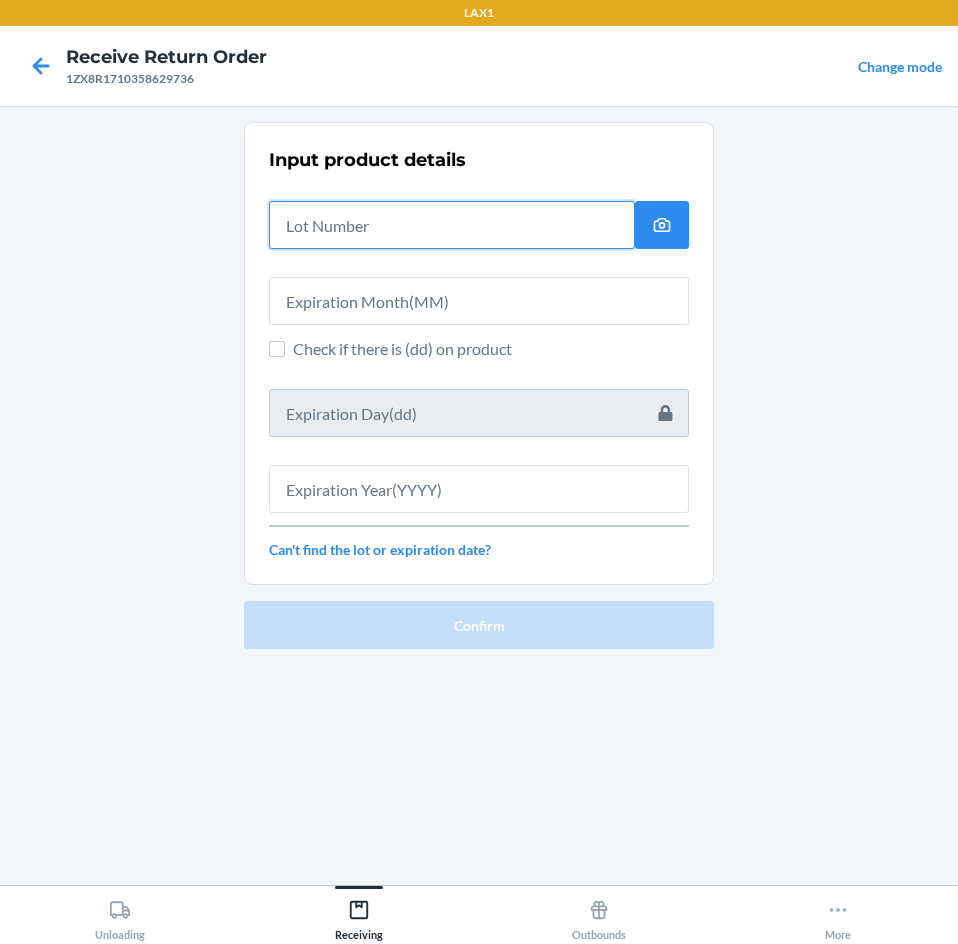 click at bounding box center (452, 225) 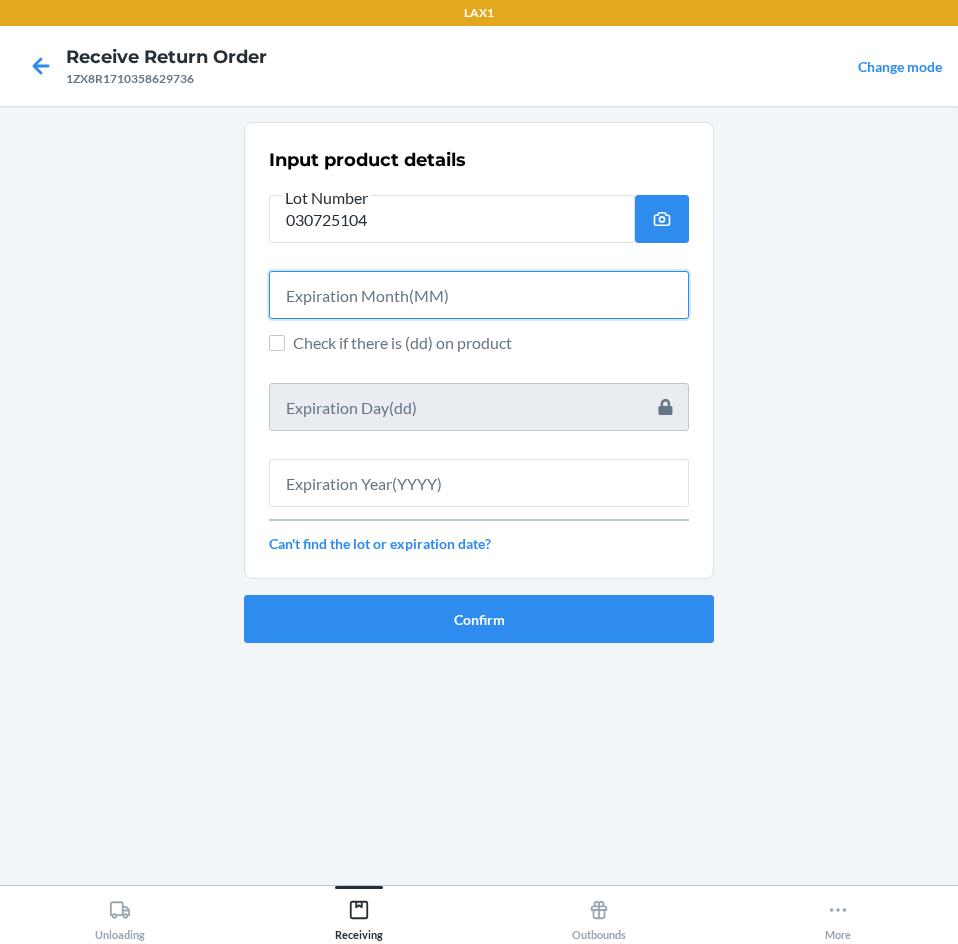 click at bounding box center (479, 295) 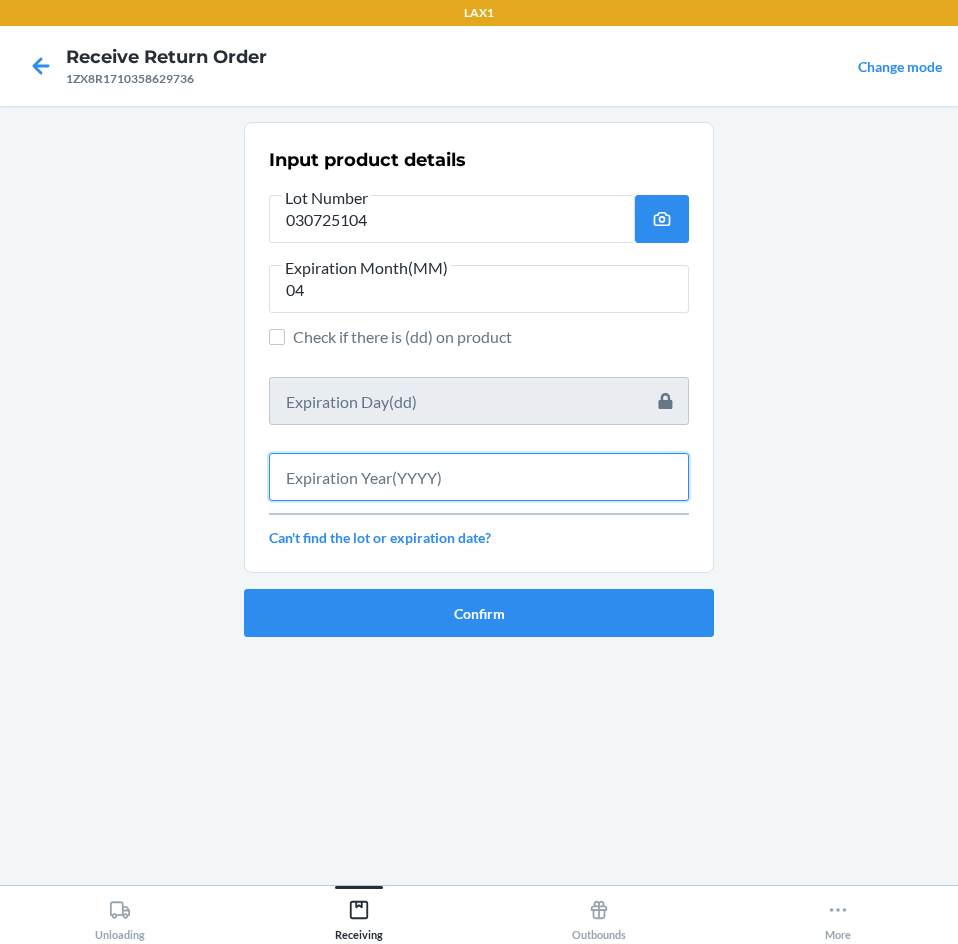 click at bounding box center [479, 477] 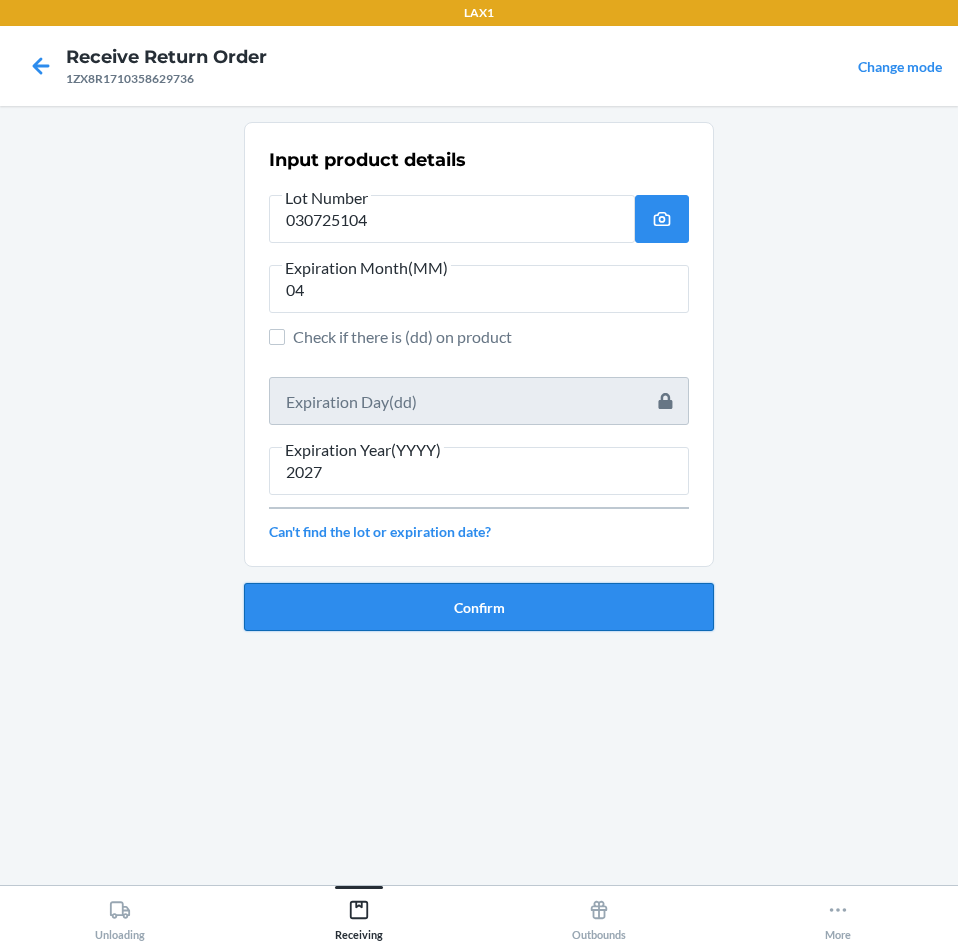click on "Confirm" at bounding box center (479, 607) 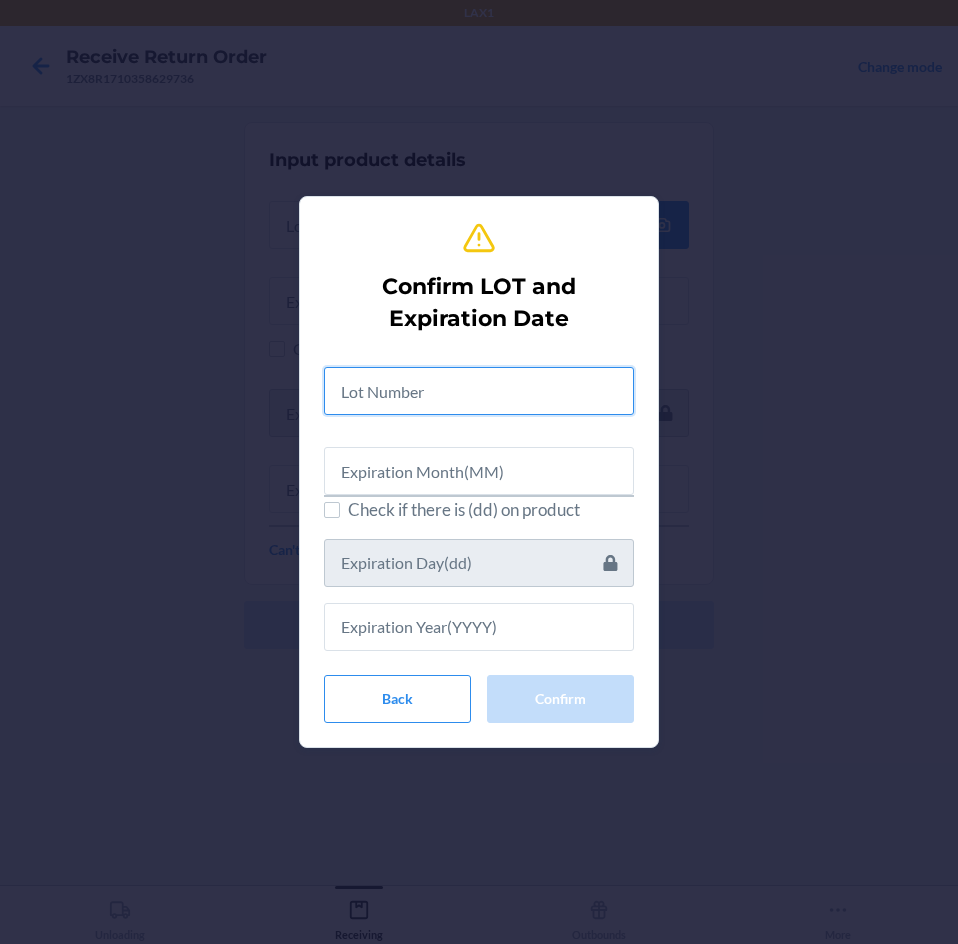 click at bounding box center (479, 391) 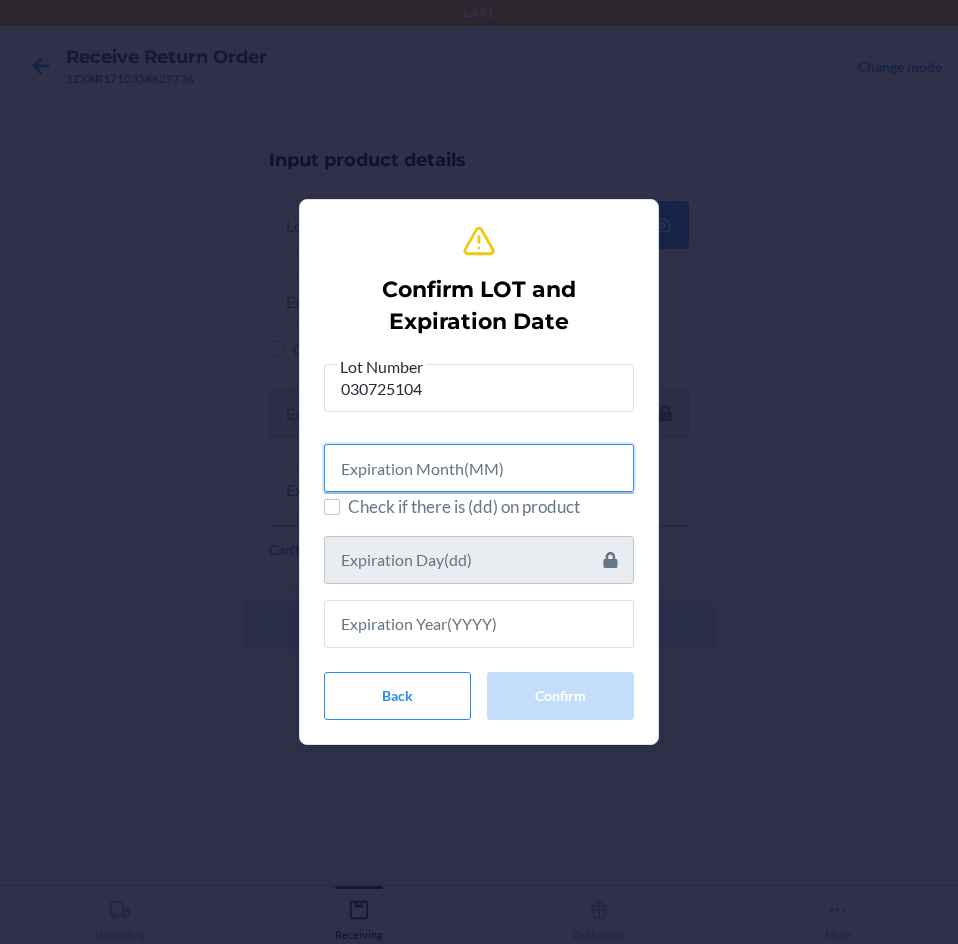 click at bounding box center [479, 468] 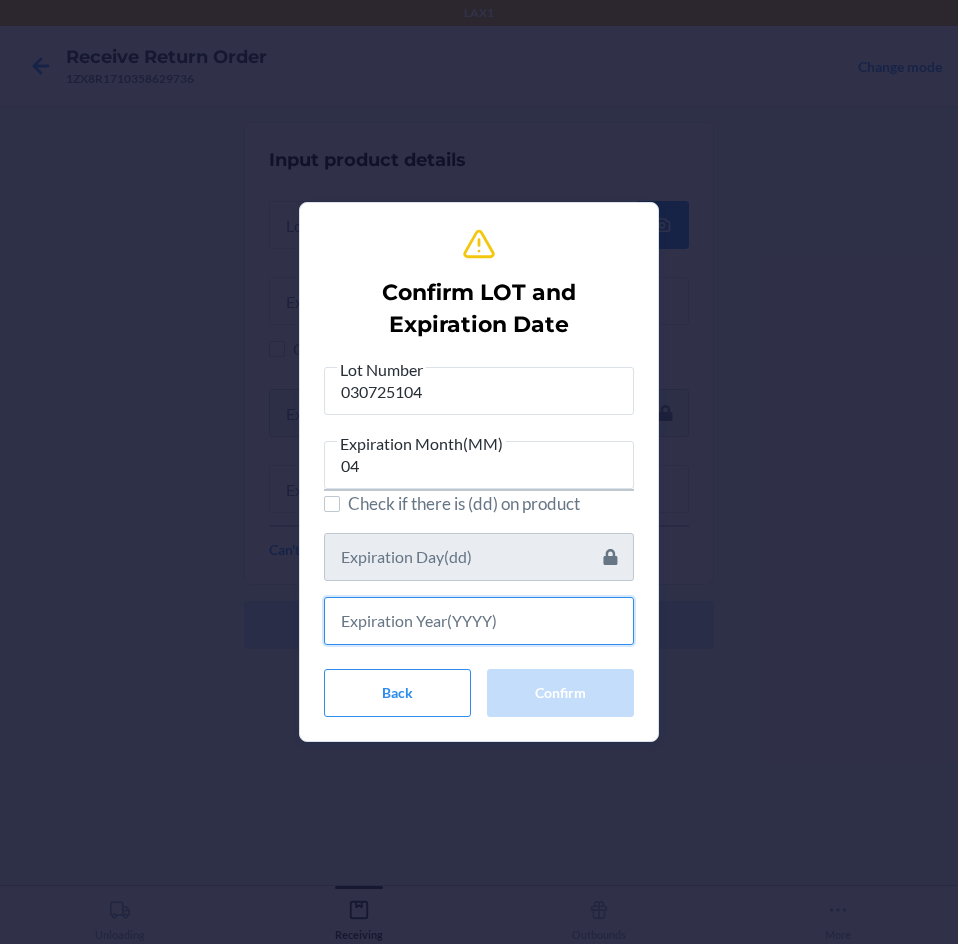 click at bounding box center [479, 621] 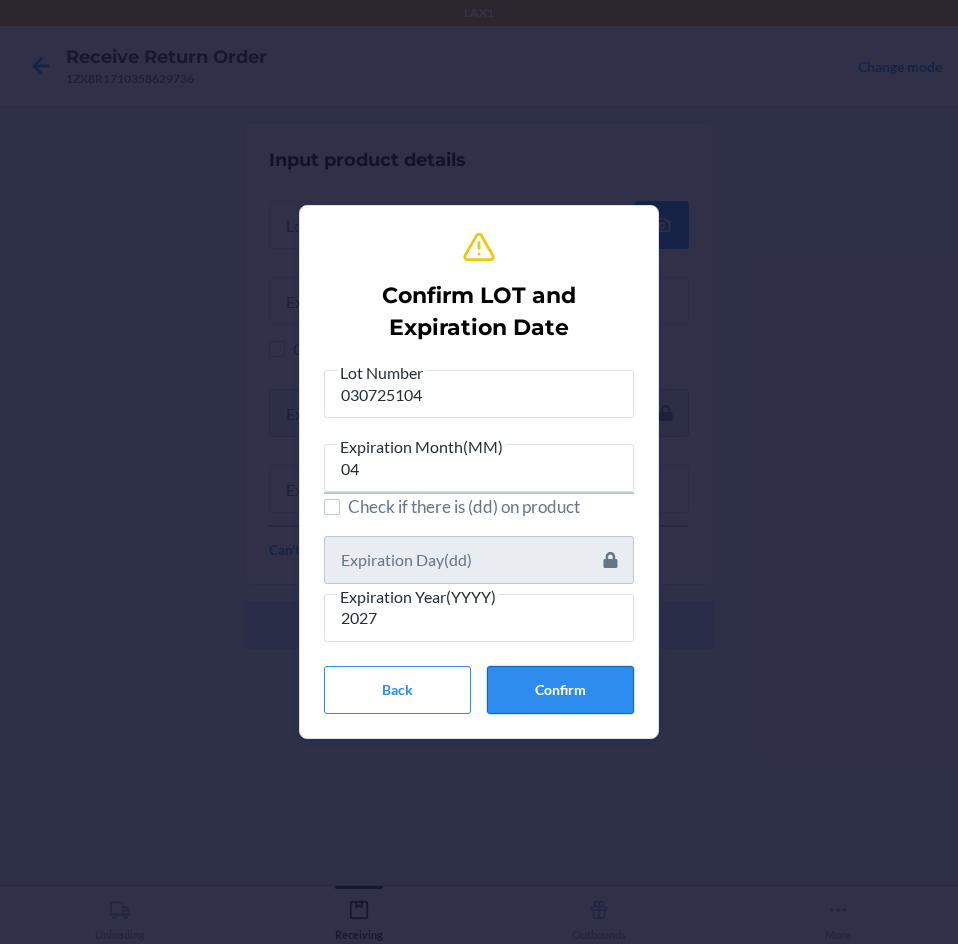 click on "Confirm" at bounding box center [560, 690] 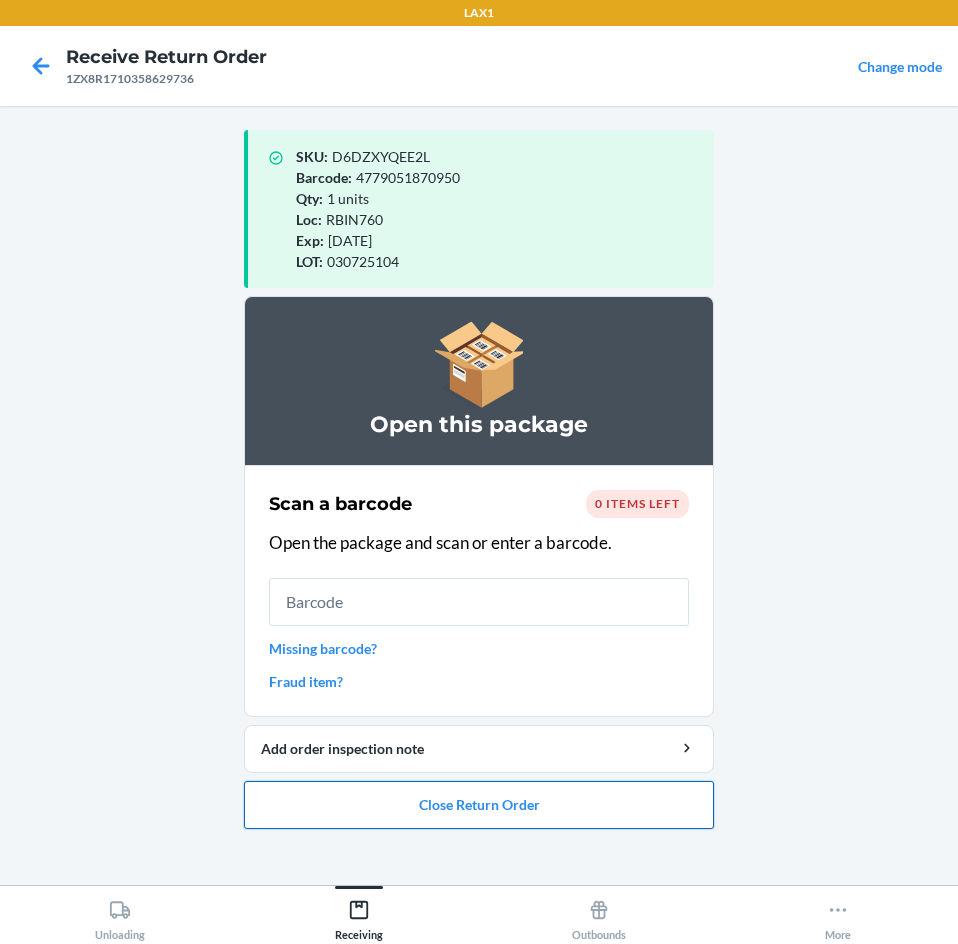 click on "Close Return Order" at bounding box center [479, 805] 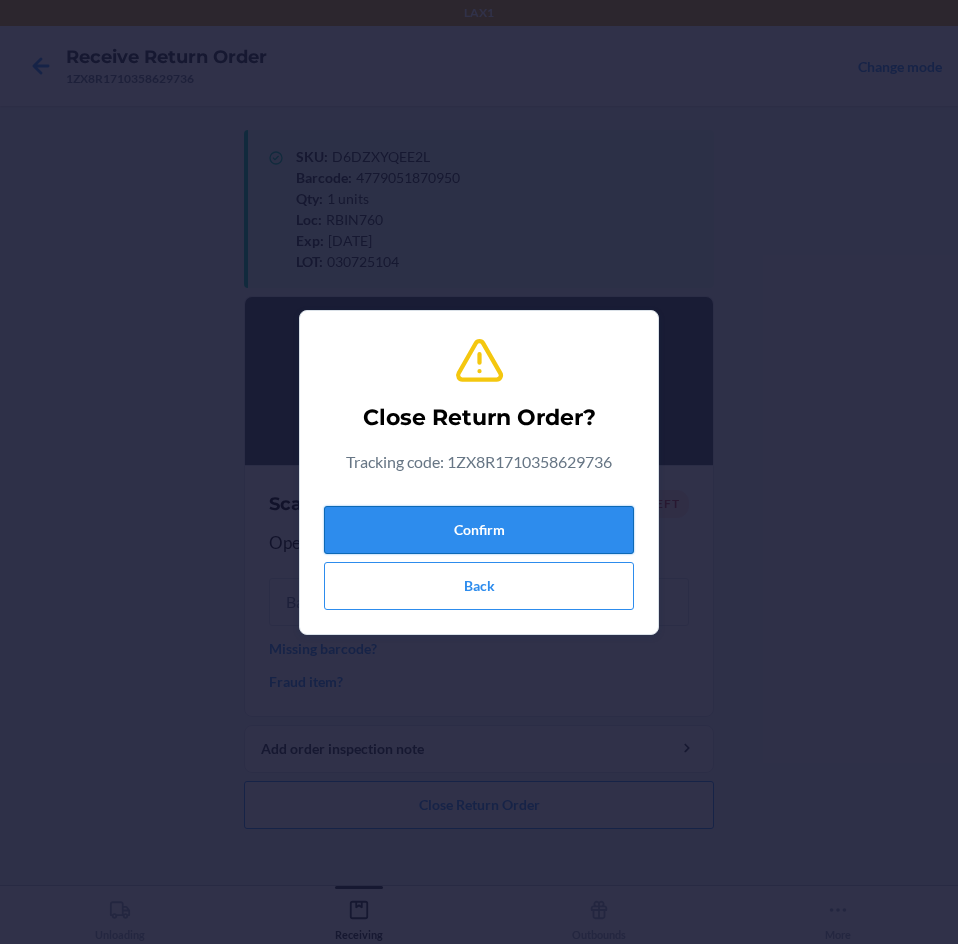 click on "Confirm" at bounding box center (479, 530) 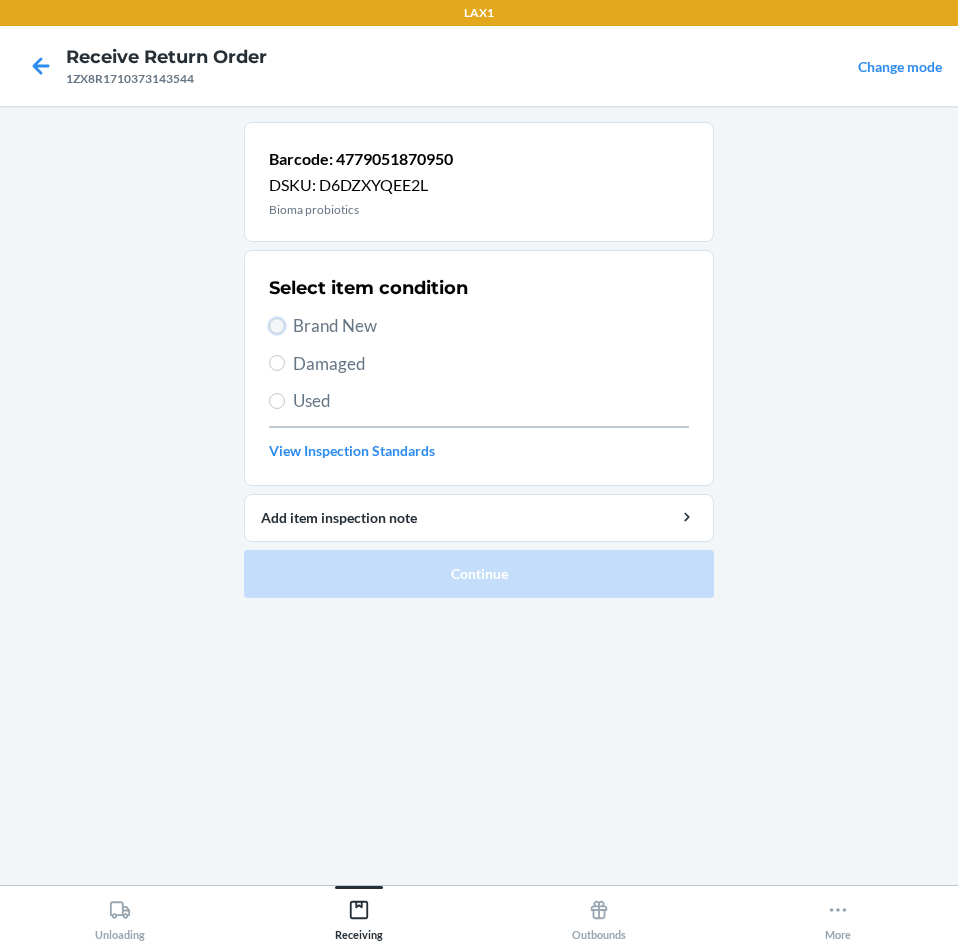 click on "Brand New" at bounding box center (277, 326) 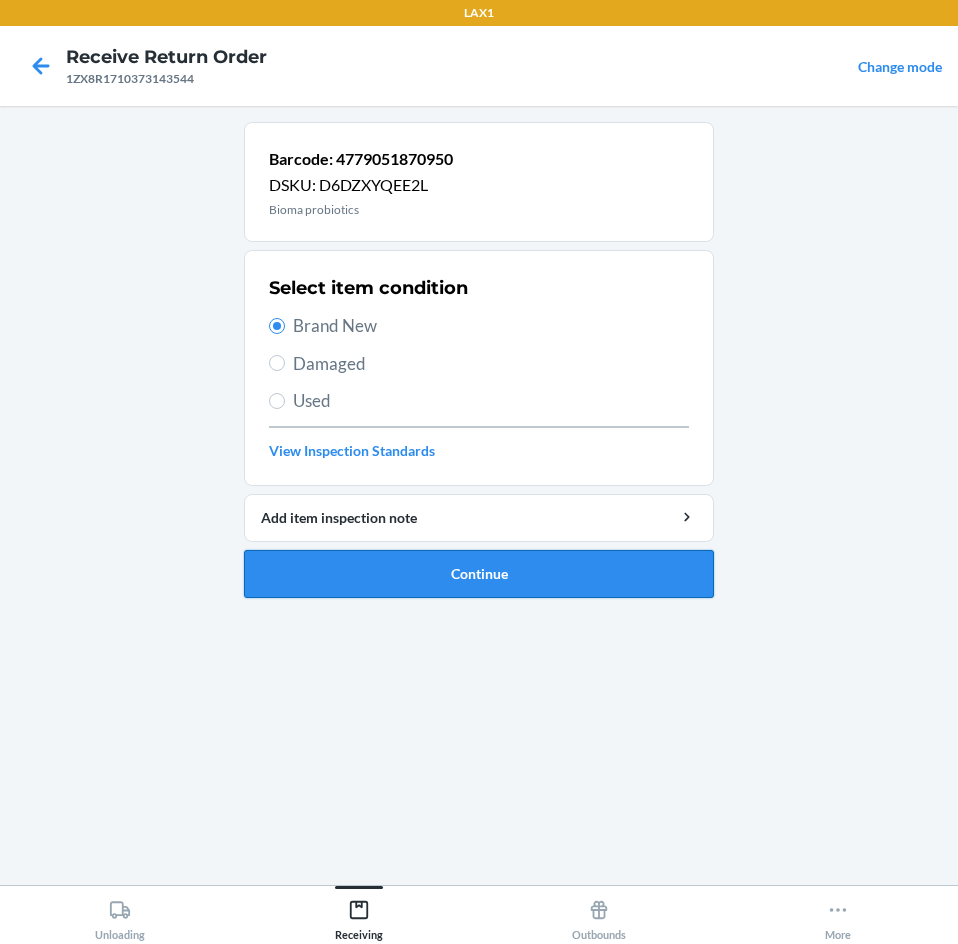 click on "Continue" at bounding box center [479, 574] 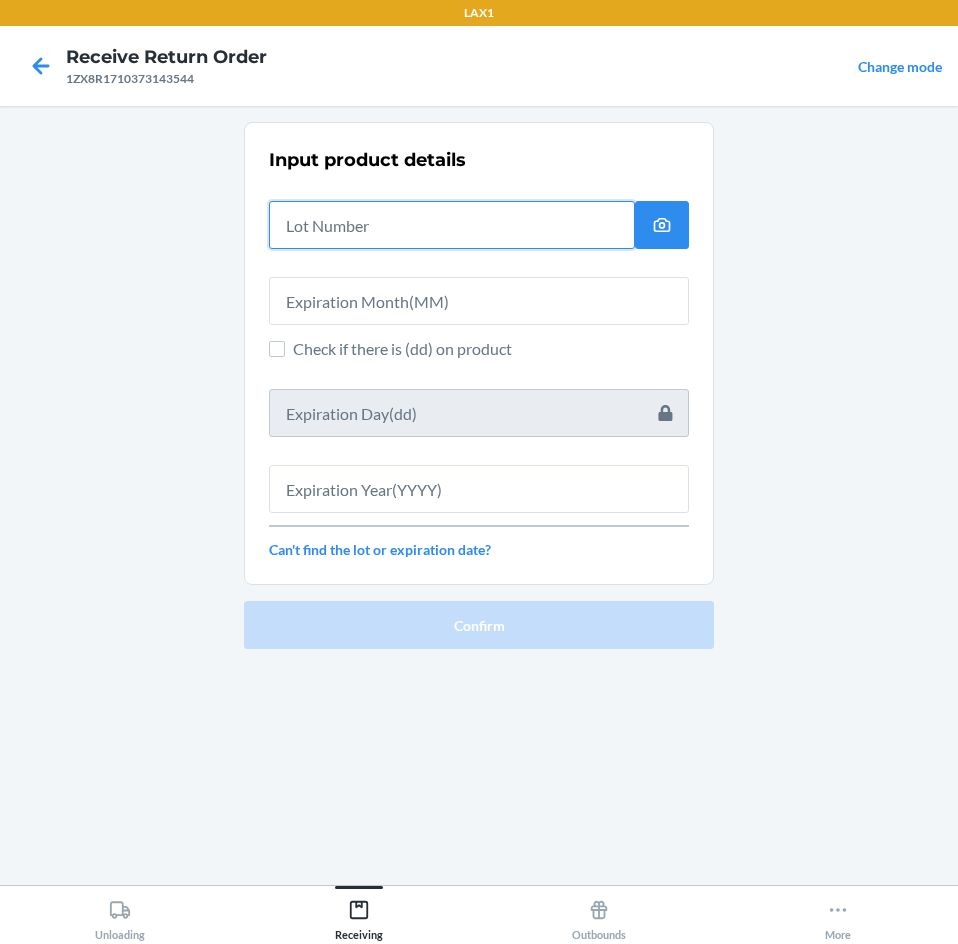 click at bounding box center (452, 225) 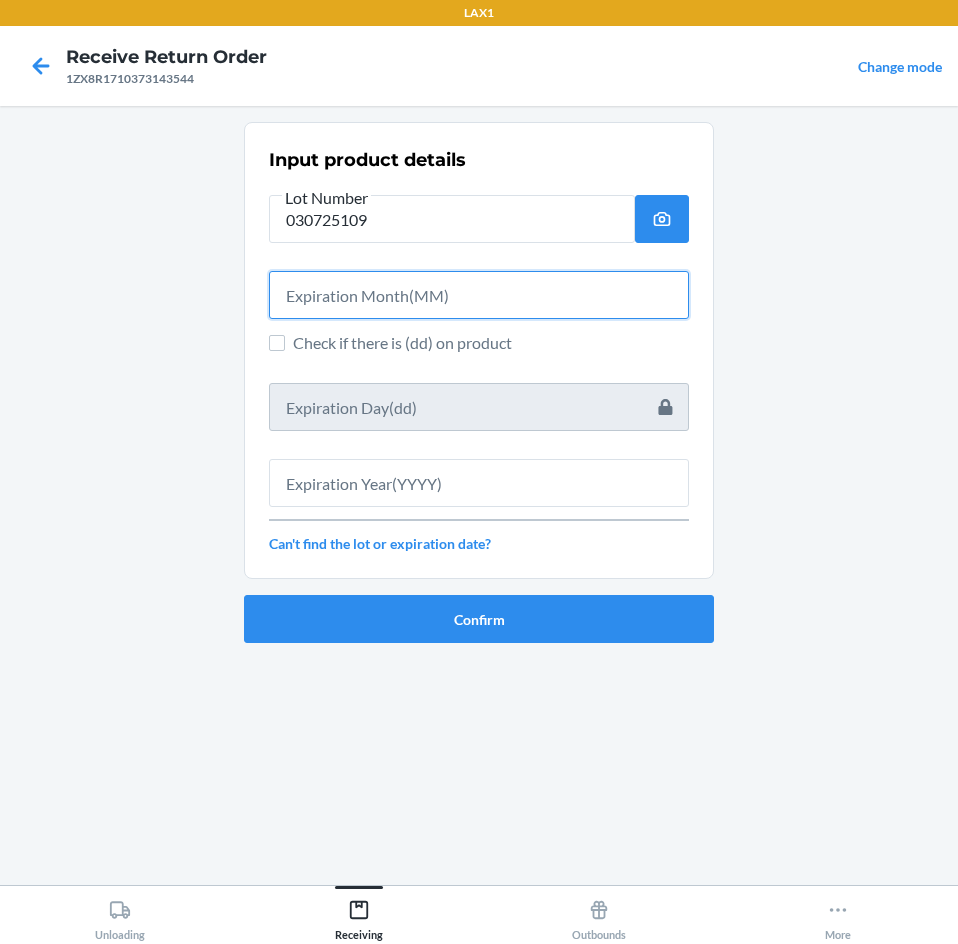 click at bounding box center [479, 295] 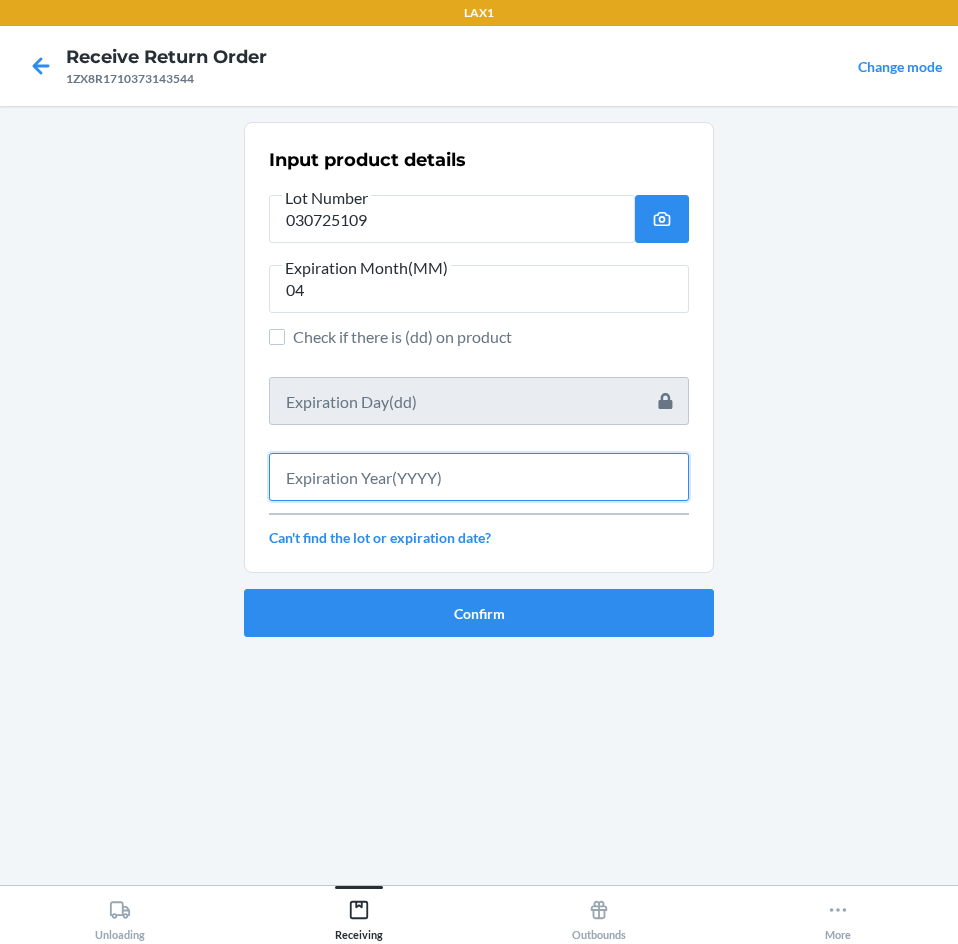click at bounding box center (479, 477) 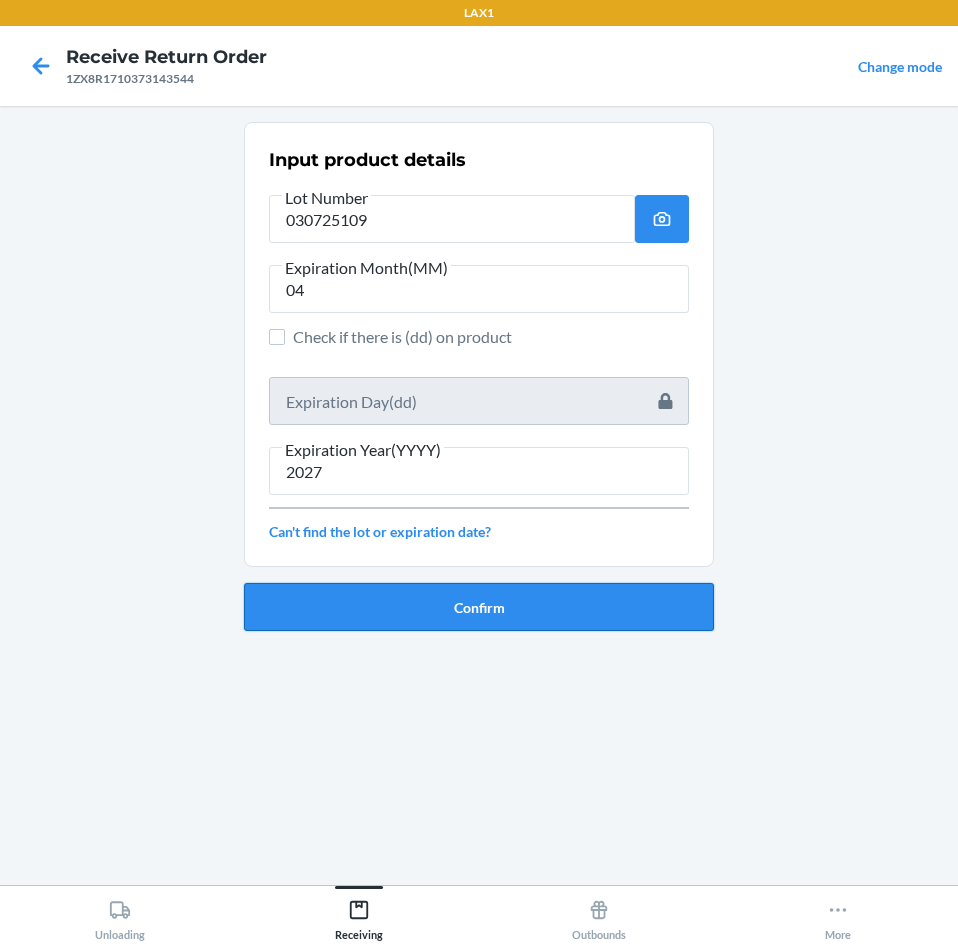 click on "Confirm" at bounding box center (479, 607) 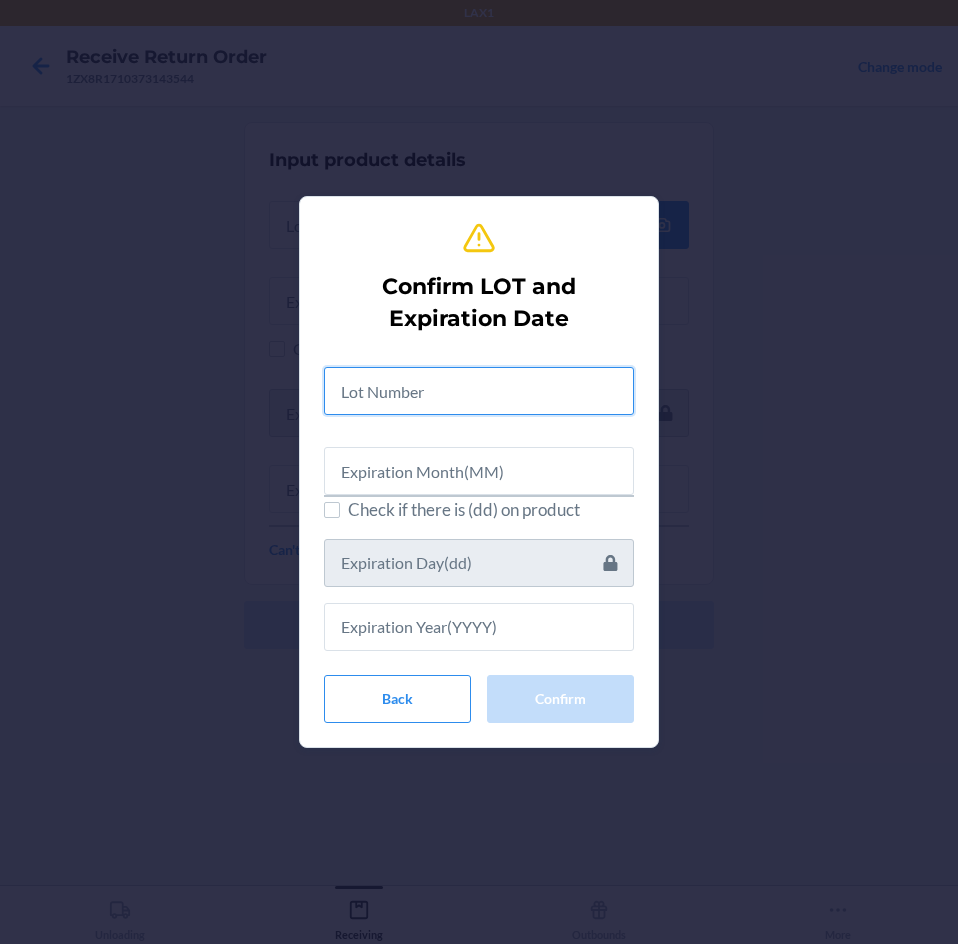 click at bounding box center [479, 391] 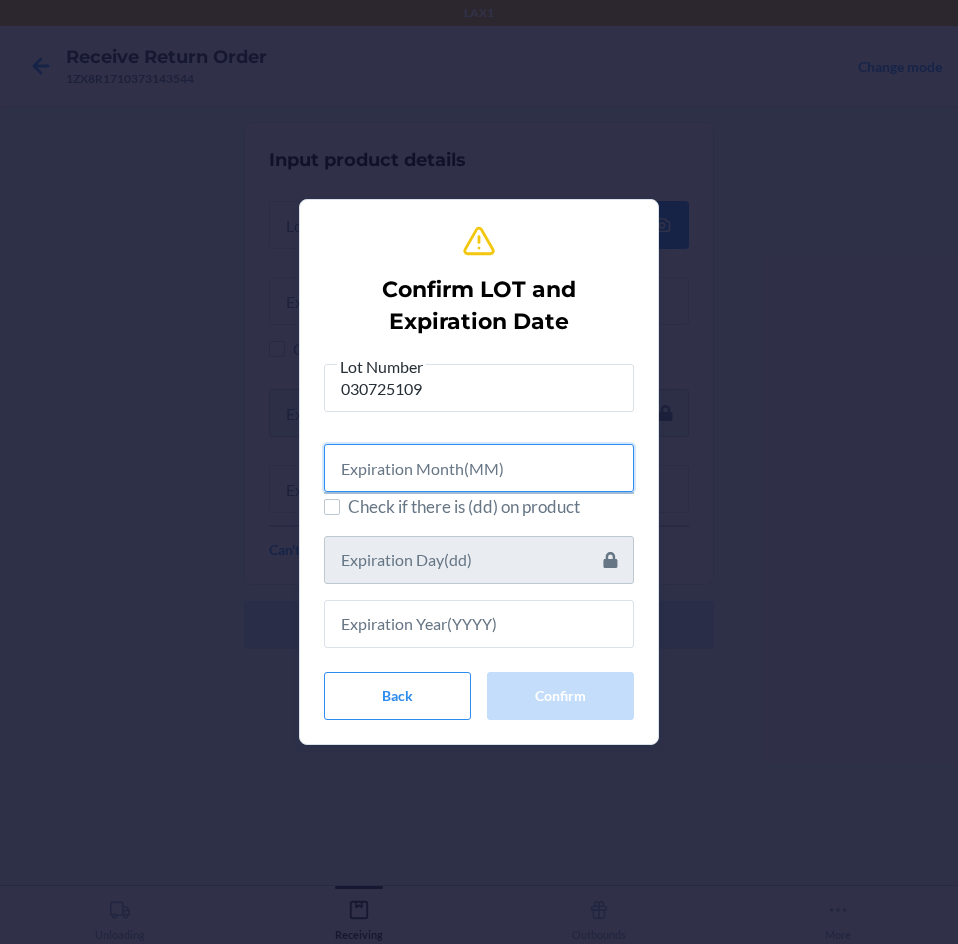 click at bounding box center [479, 468] 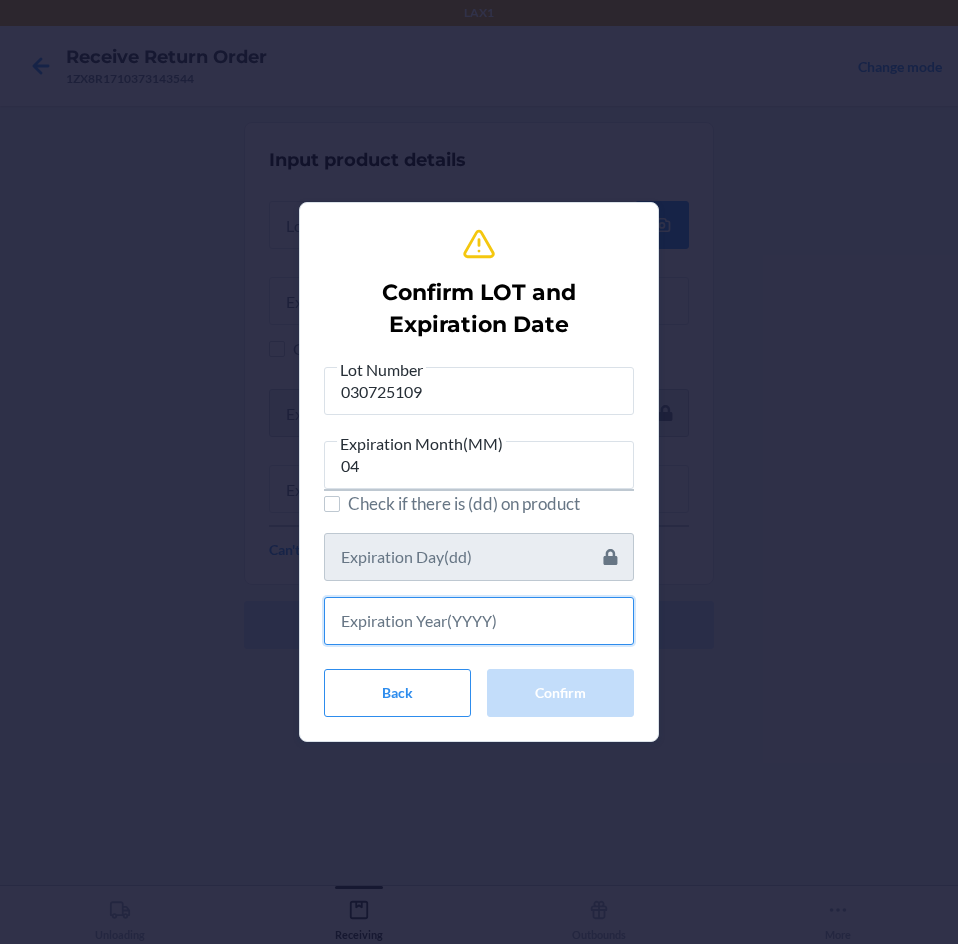click at bounding box center (479, 621) 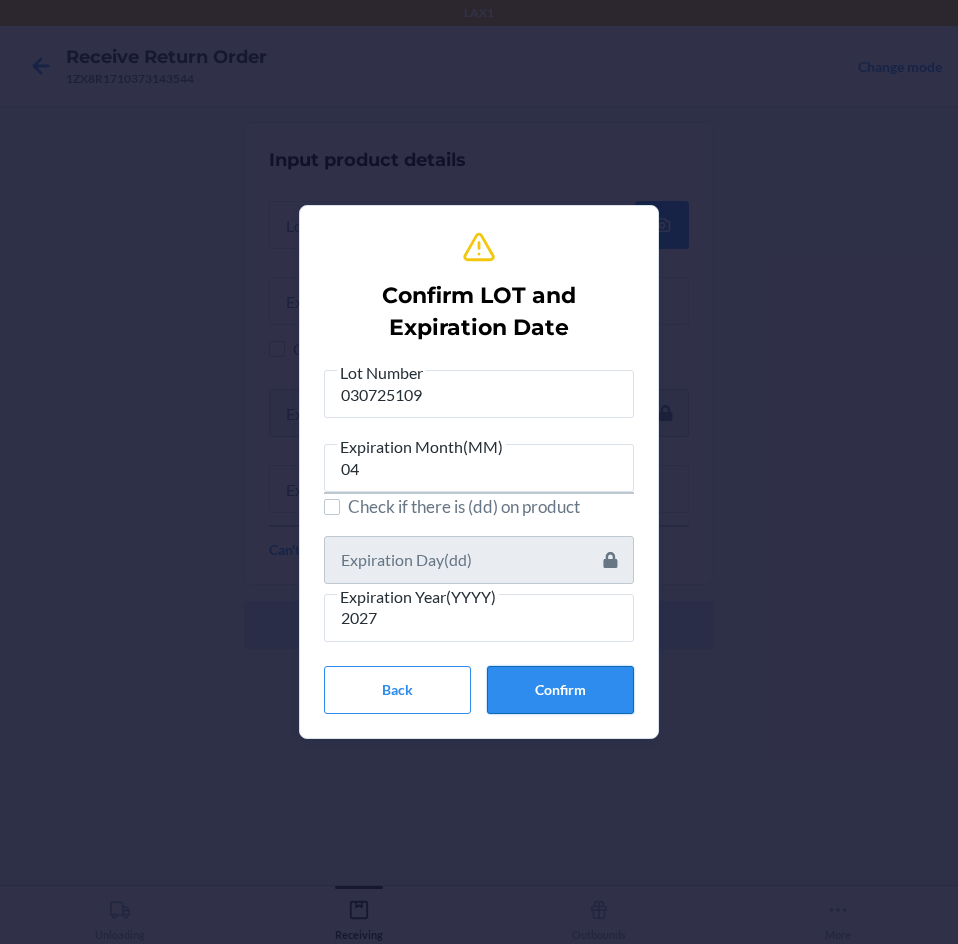 click on "Confirm" at bounding box center (560, 690) 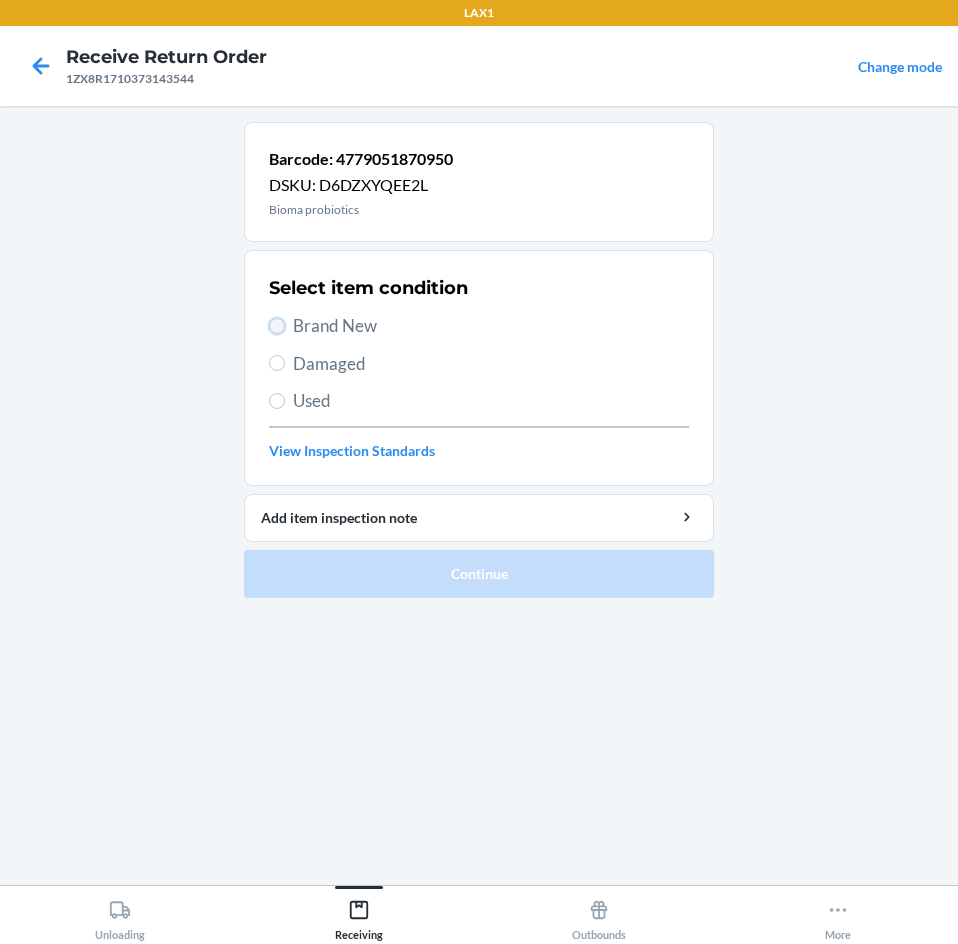 click on "Brand New" at bounding box center (277, 326) 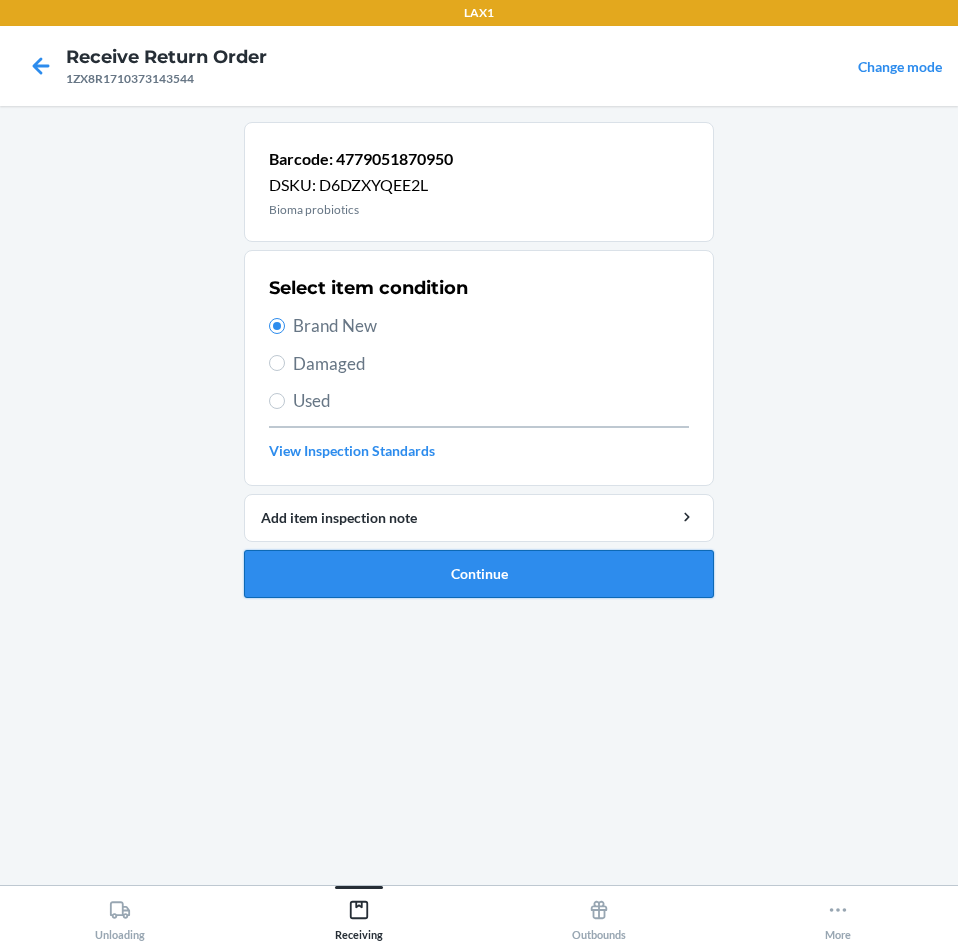 click on "Continue" at bounding box center (479, 574) 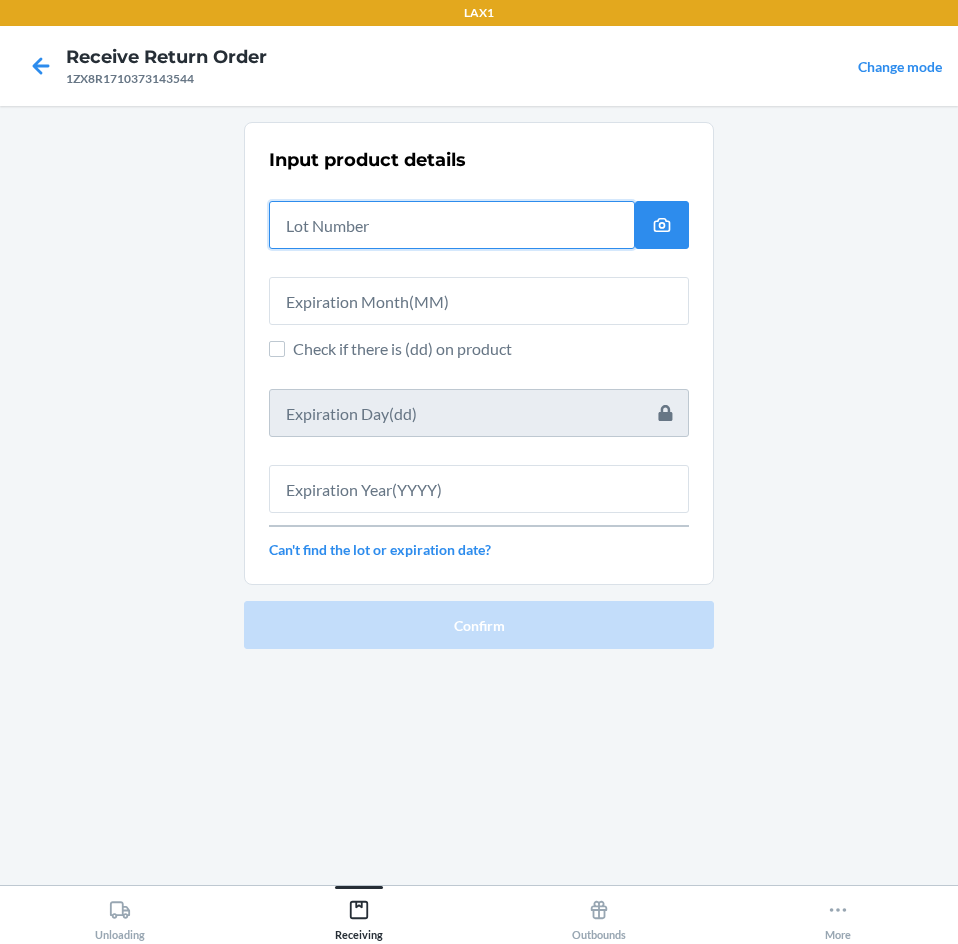 click at bounding box center [452, 225] 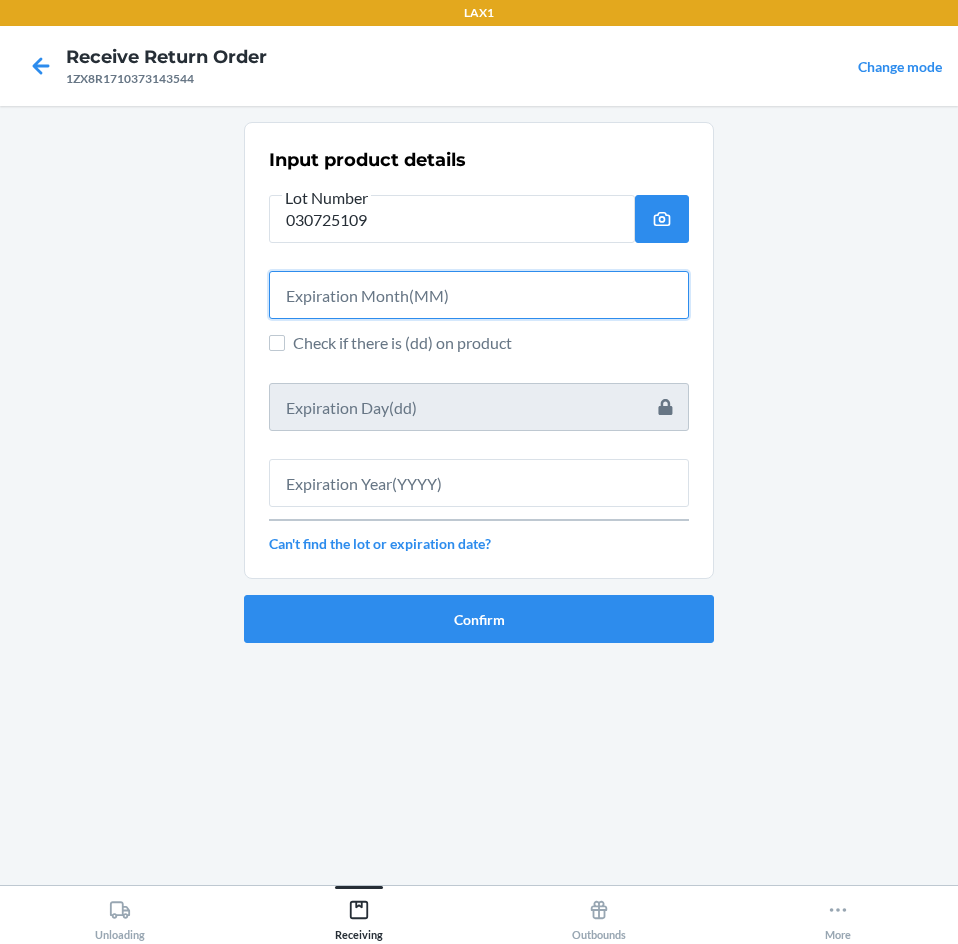 click at bounding box center [479, 295] 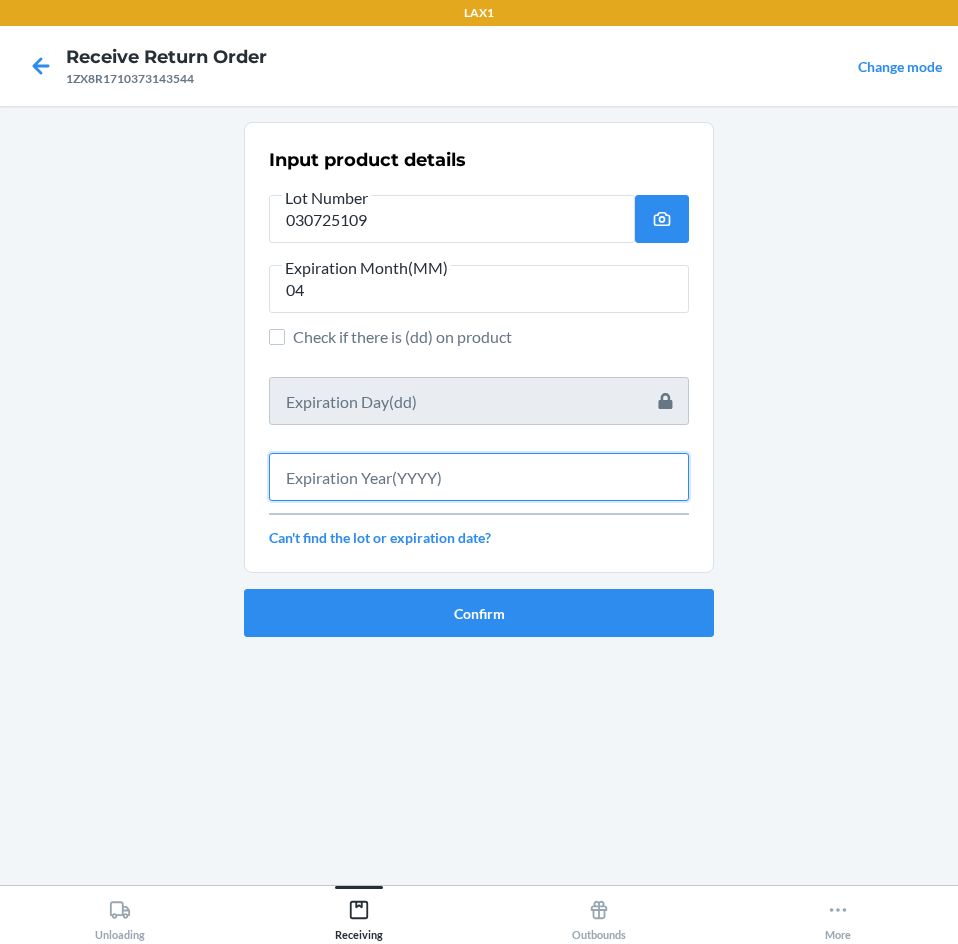 click at bounding box center [479, 477] 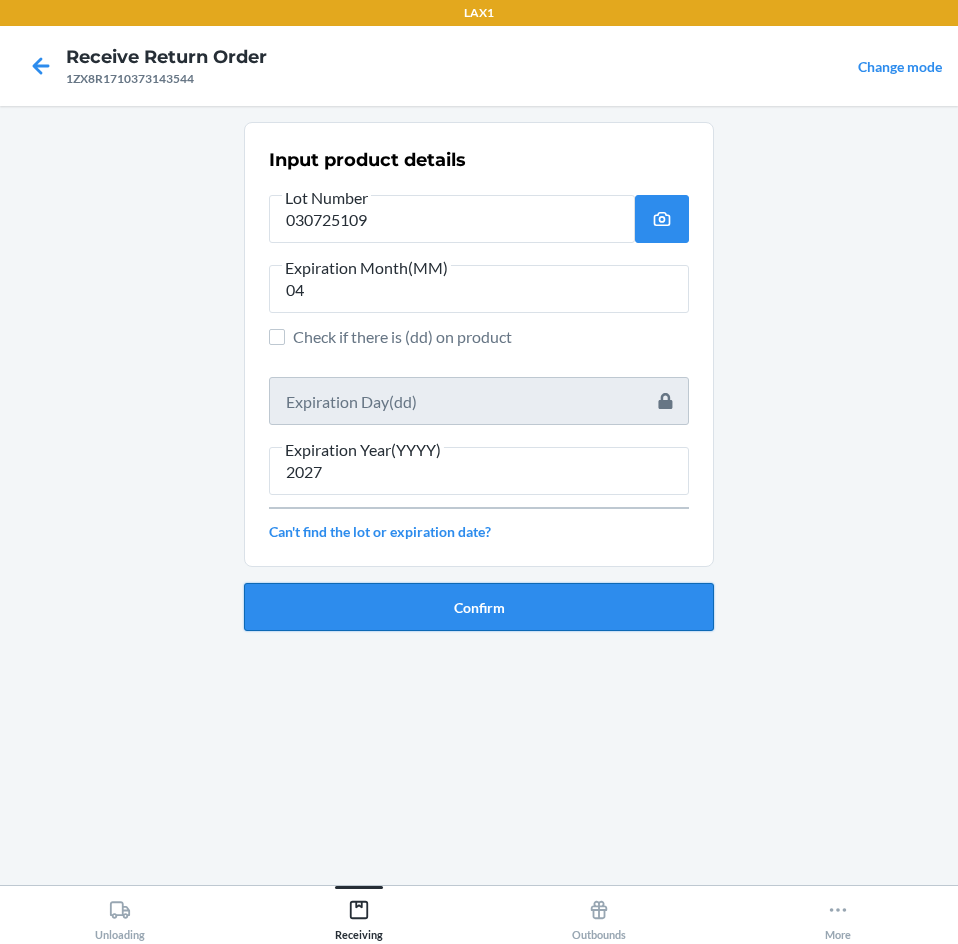 click on "Confirm" at bounding box center (479, 607) 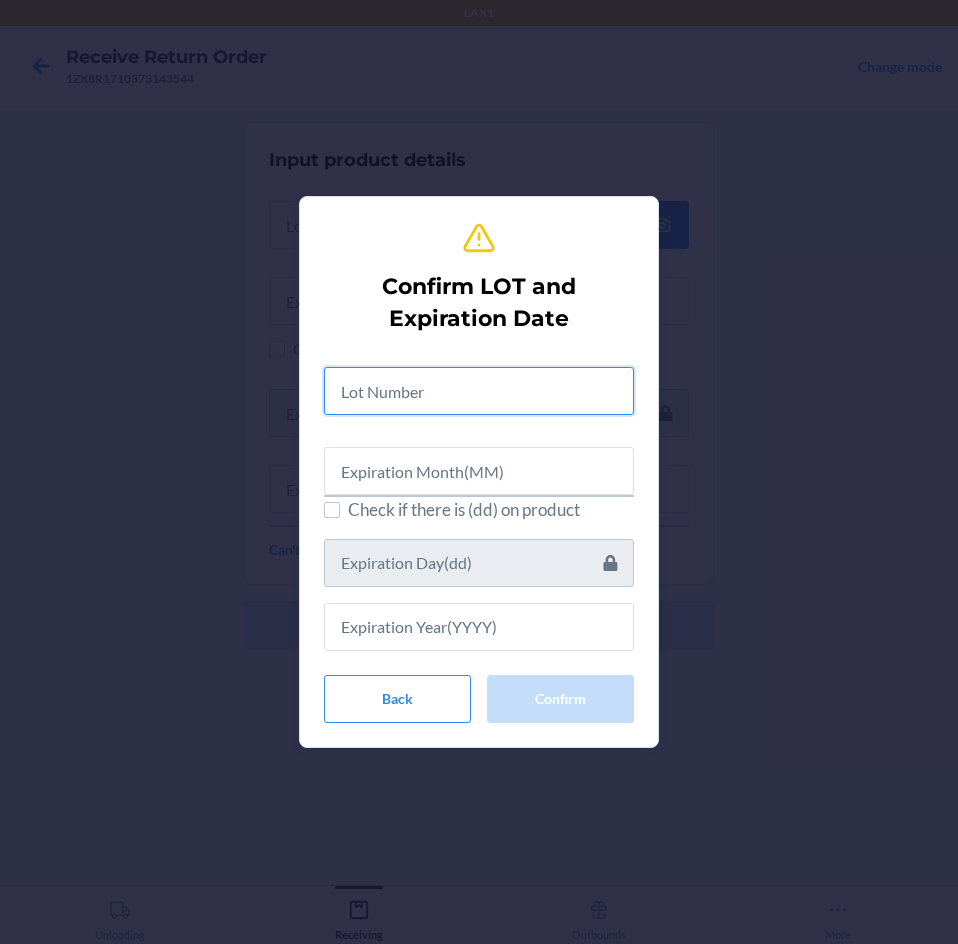 click at bounding box center [479, 391] 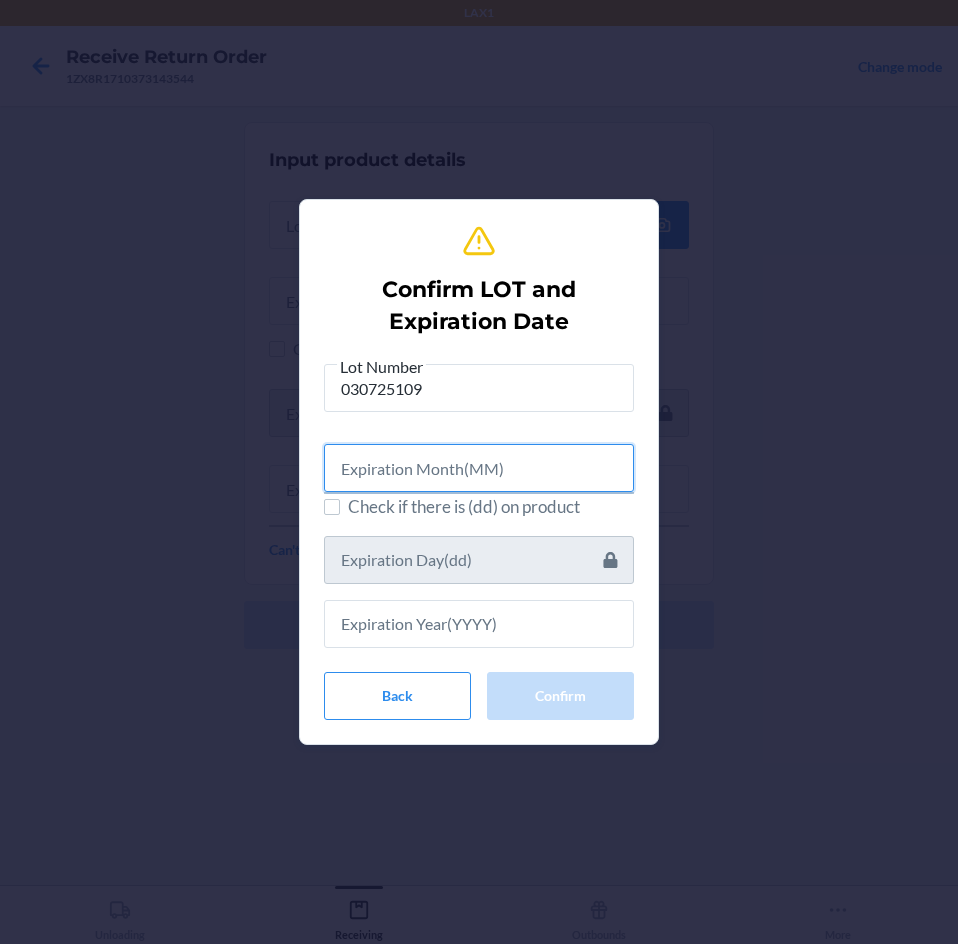 click at bounding box center (479, 468) 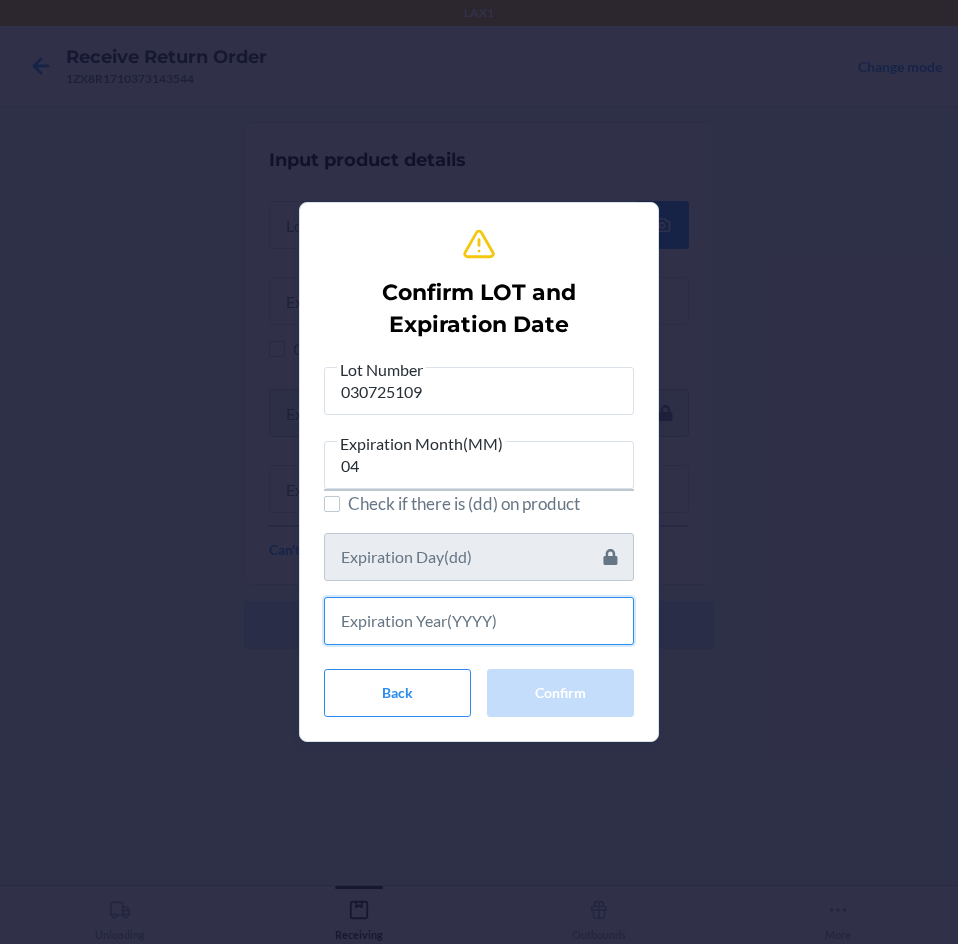click at bounding box center [479, 621] 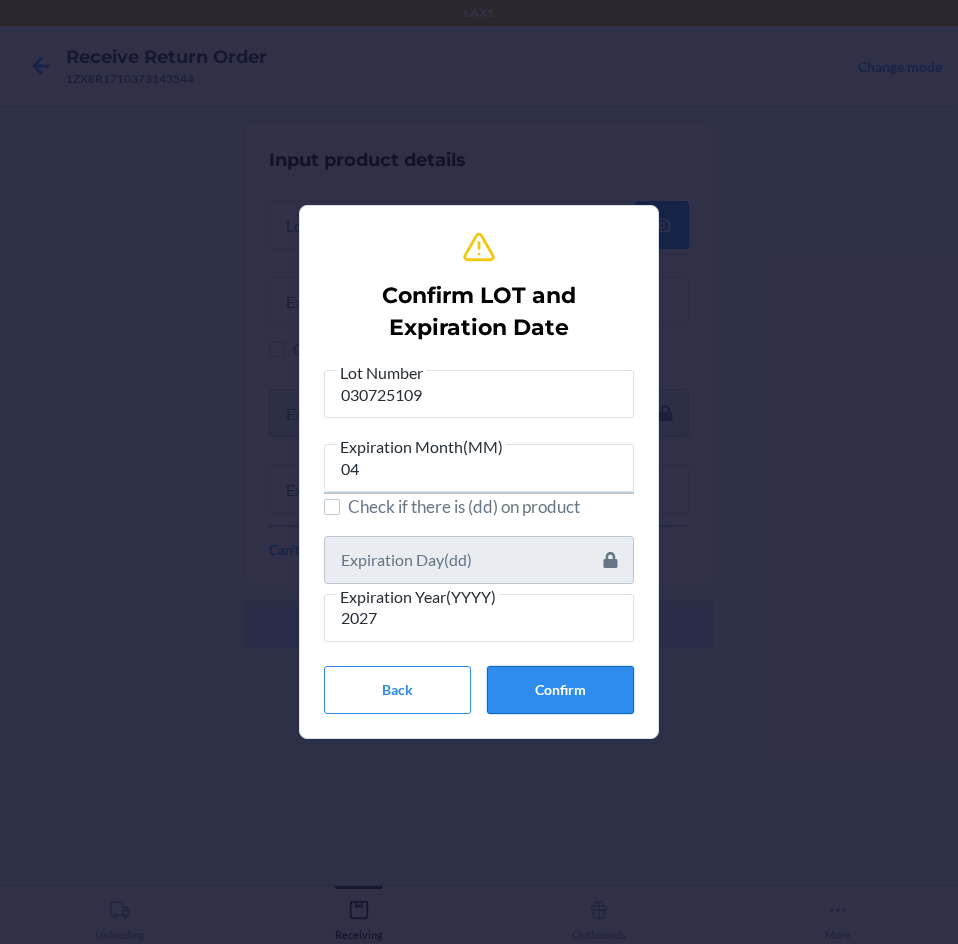 click on "Confirm" at bounding box center (560, 690) 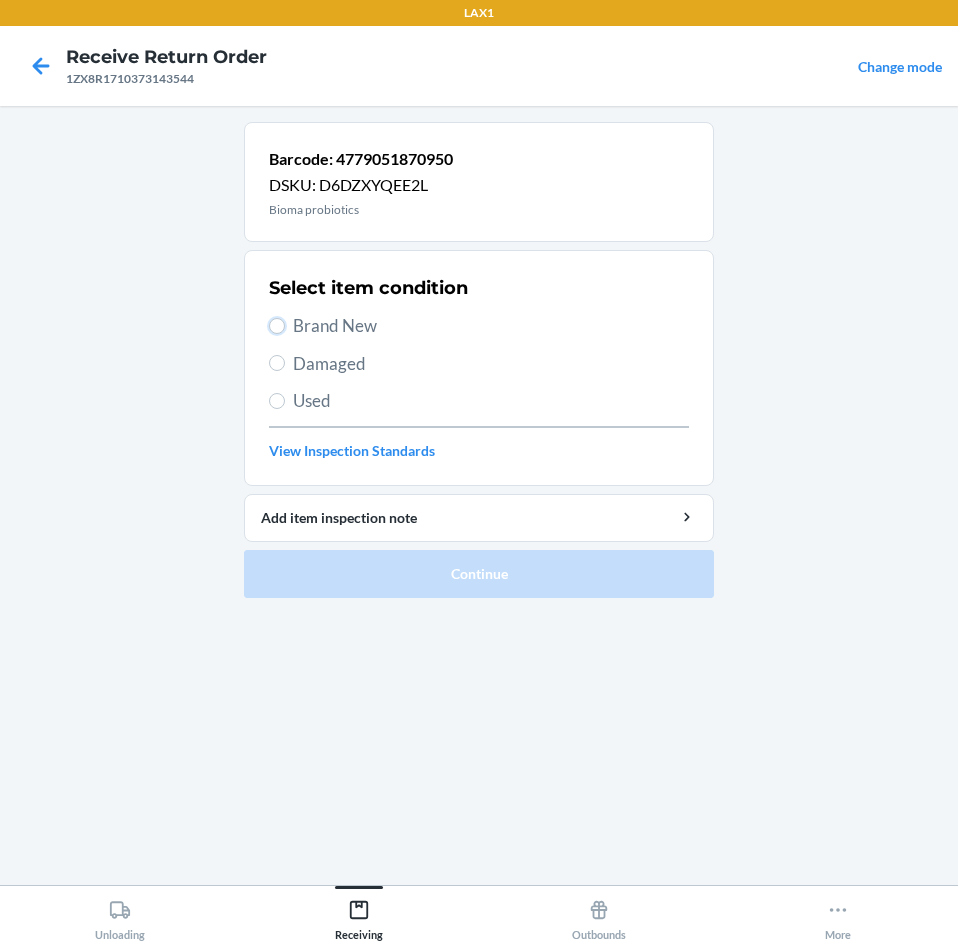 drag, startPoint x: 274, startPoint y: 324, endPoint x: 357, endPoint y: 384, distance: 102.41582 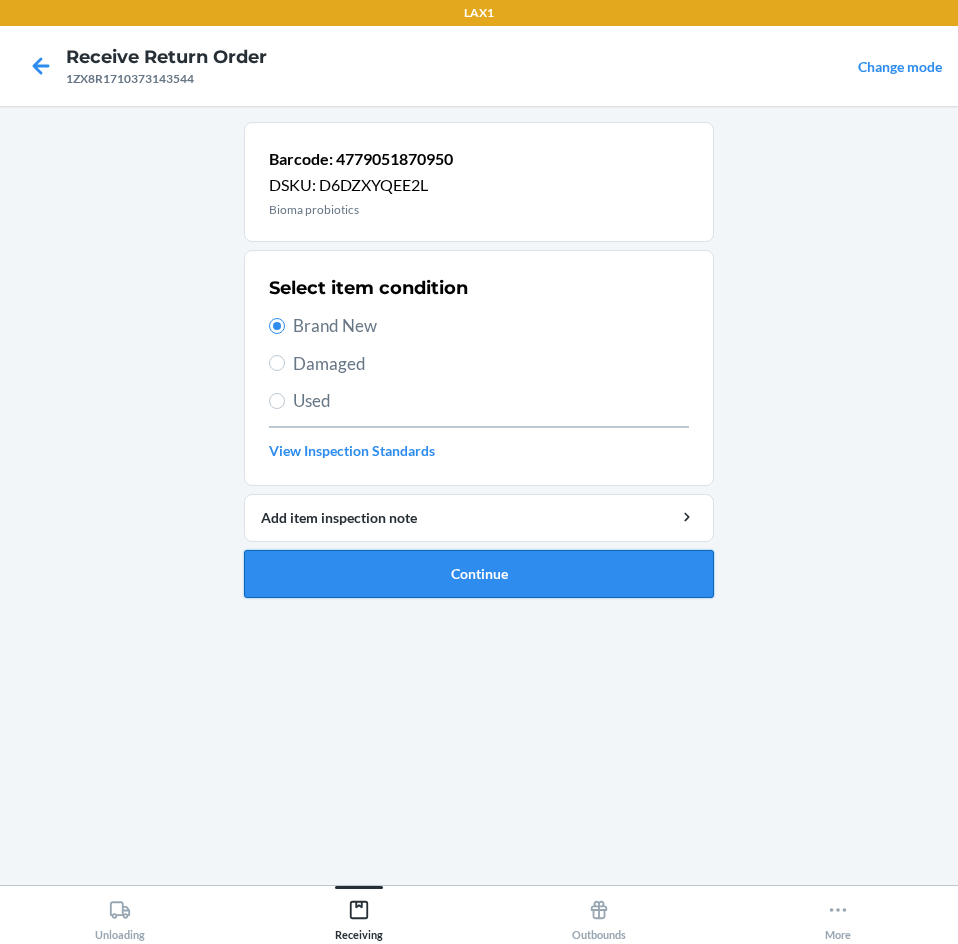 click on "Continue" at bounding box center (479, 574) 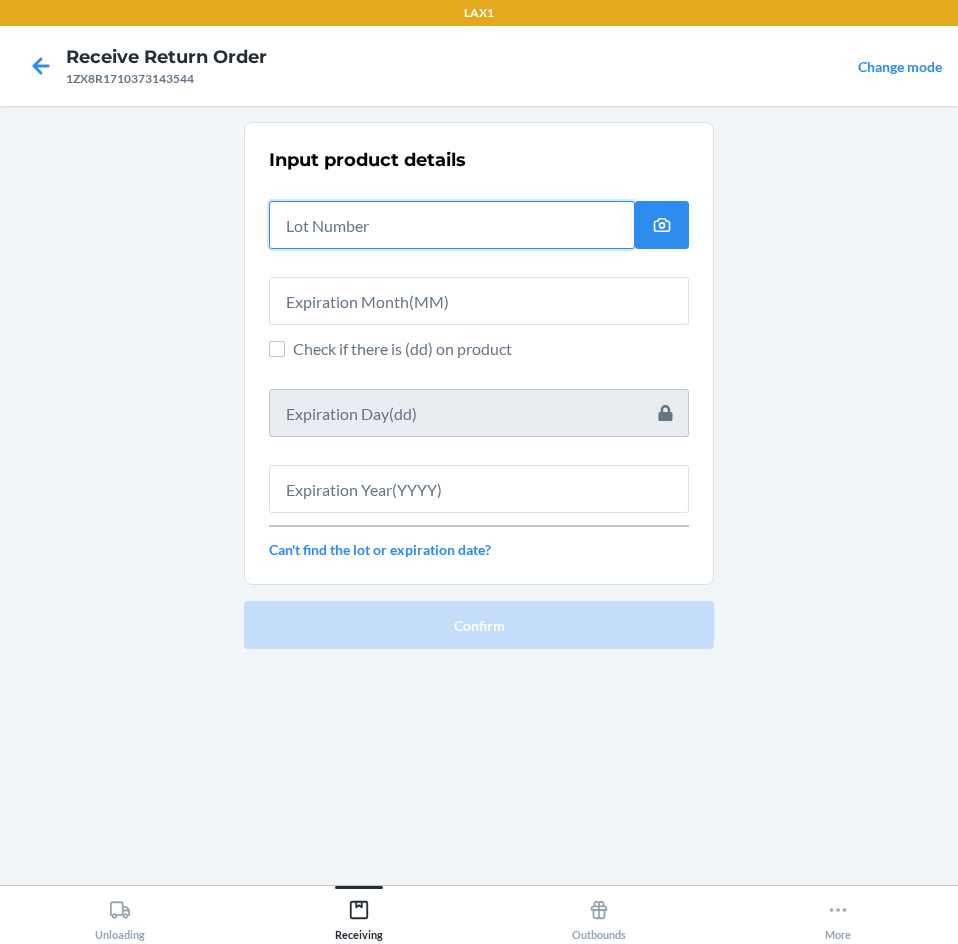 click at bounding box center [452, 225] 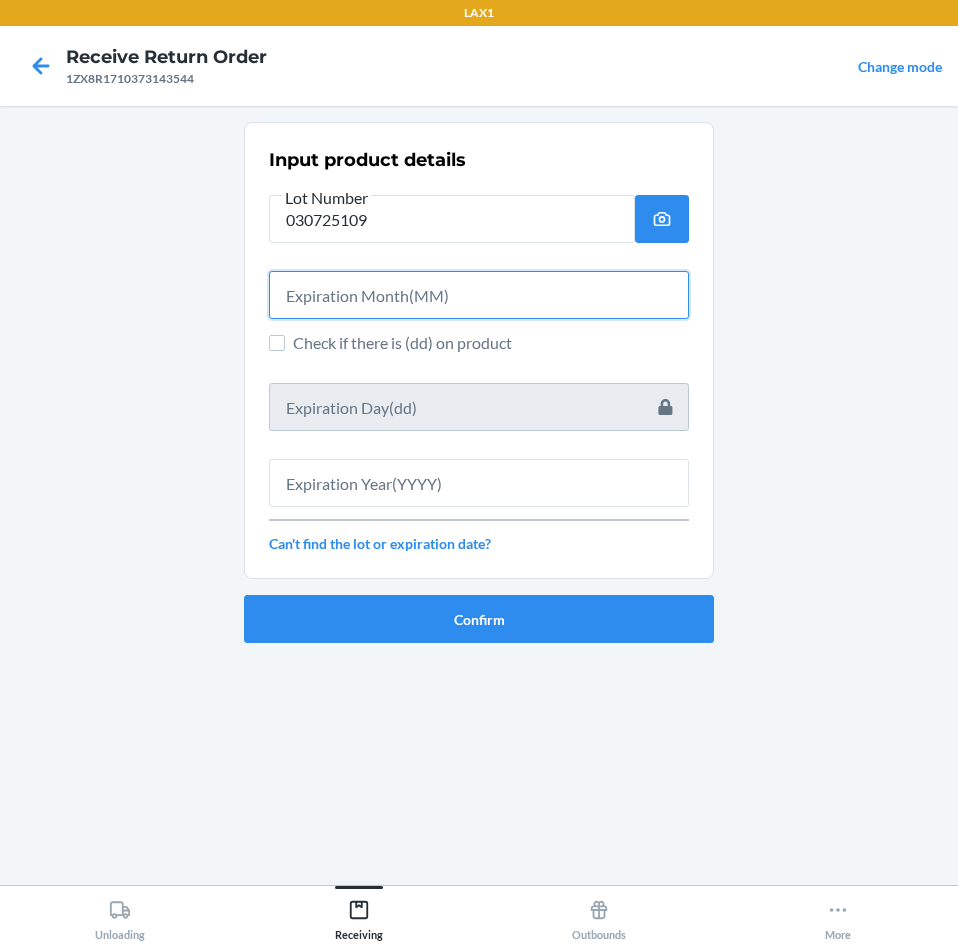 click at bounding box center [479, 295] 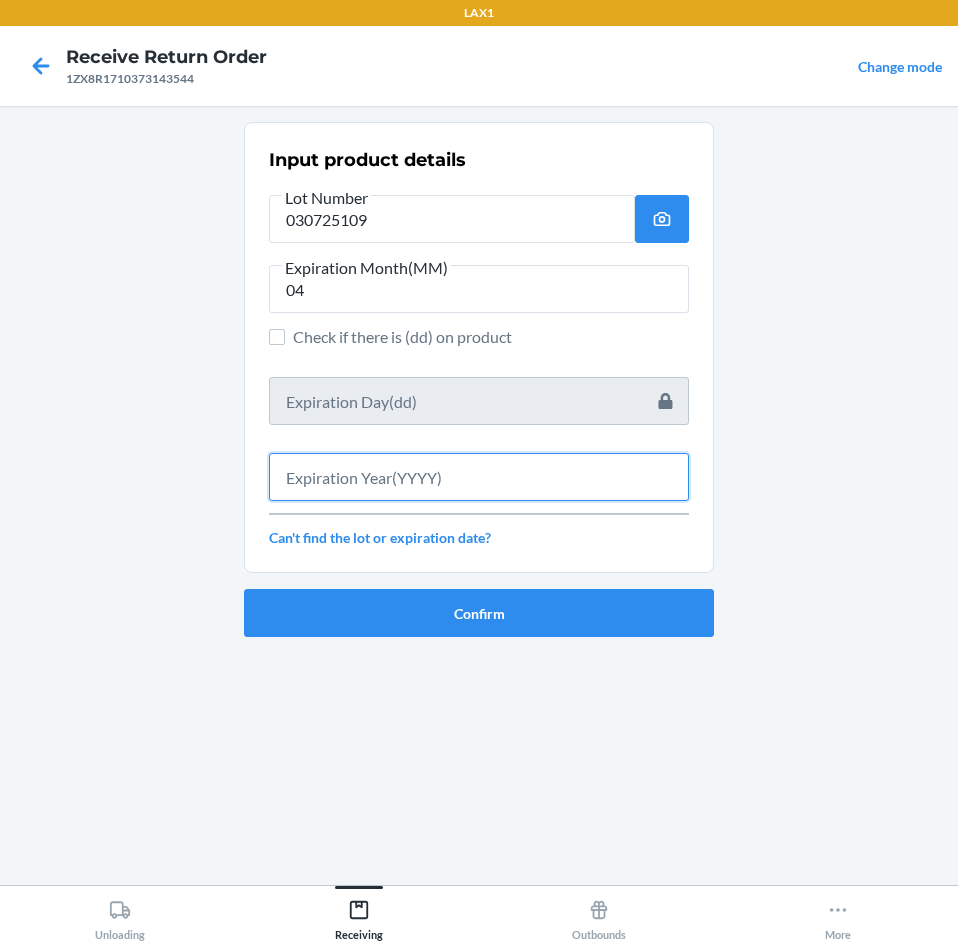 click at bounding box center (479, 477) 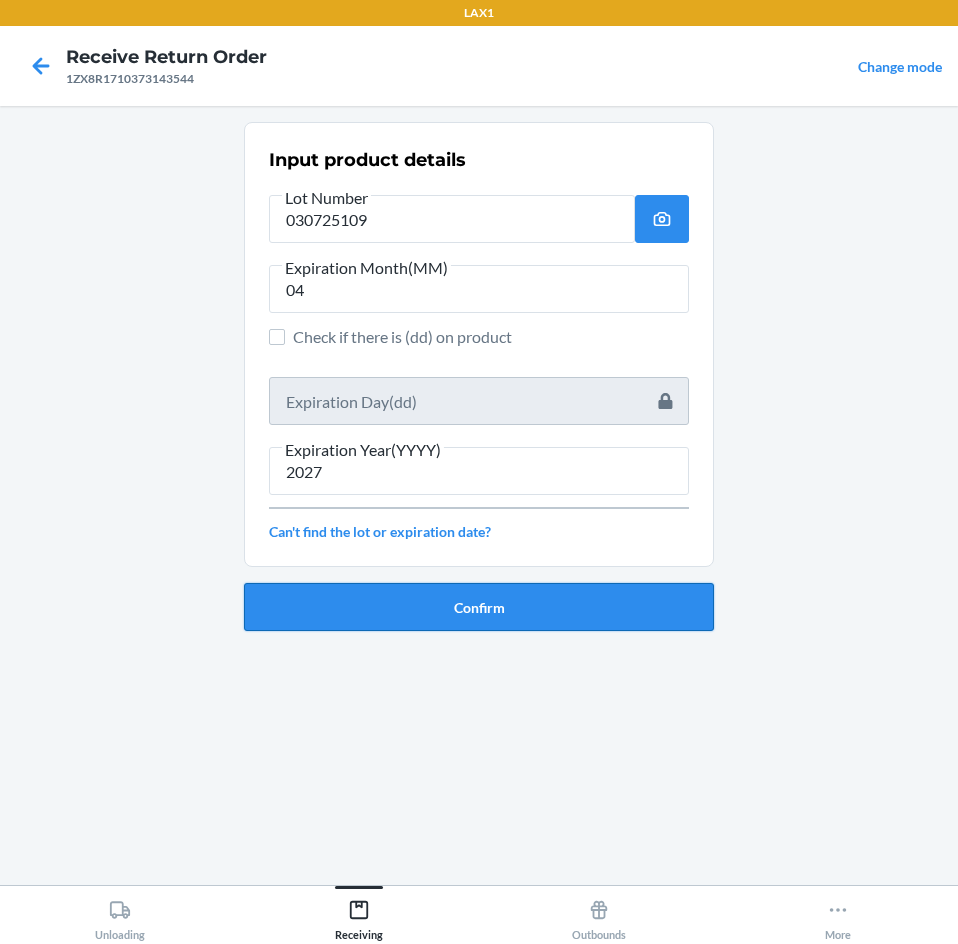 click on "Confirm" at bounding box center [479, 607] 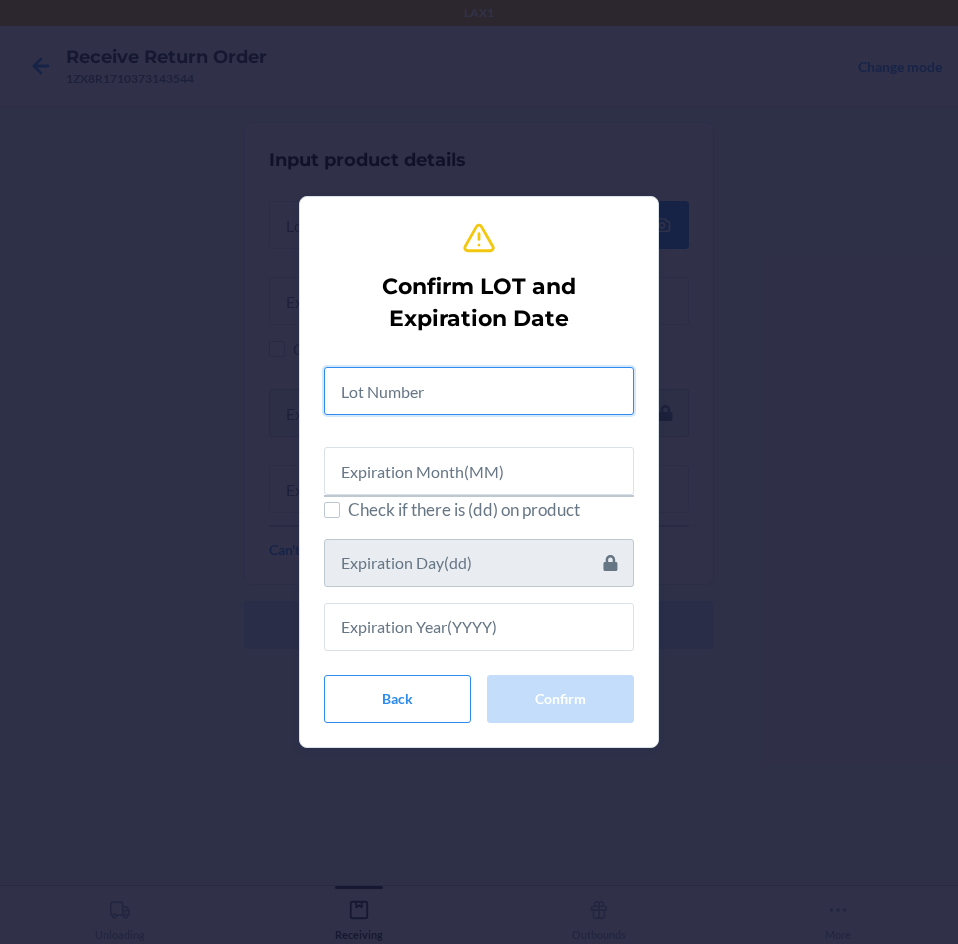 click at bounding box center (479, 391) 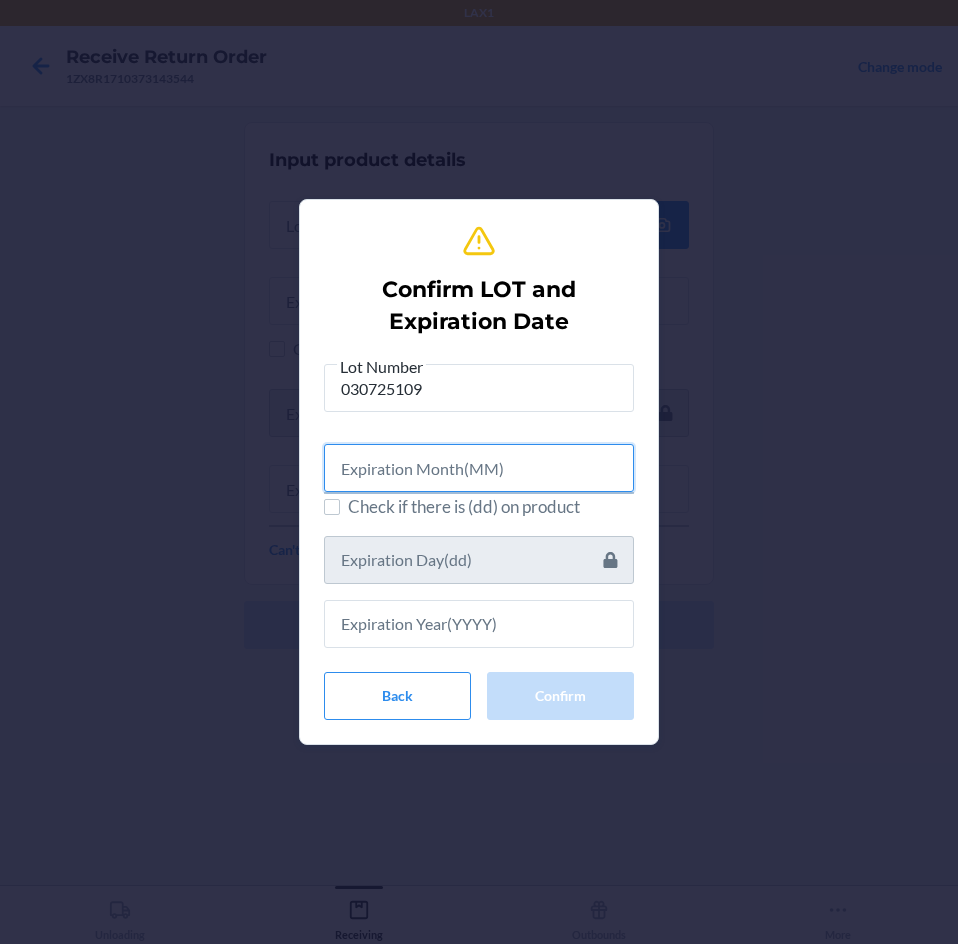 drag, startPoint x: 467, startPoint y: 475, endPoint x: 475, endPoint y: 486, distance: 13.601471 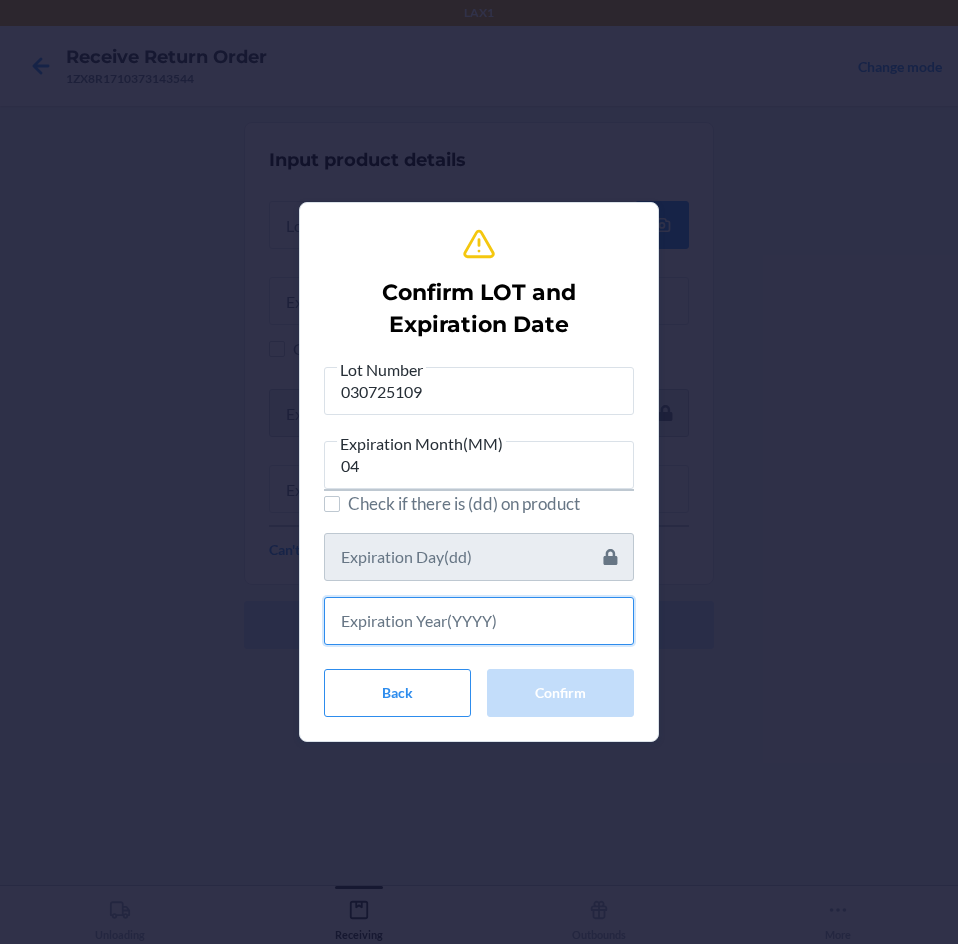click at bounding box center (479, 621) 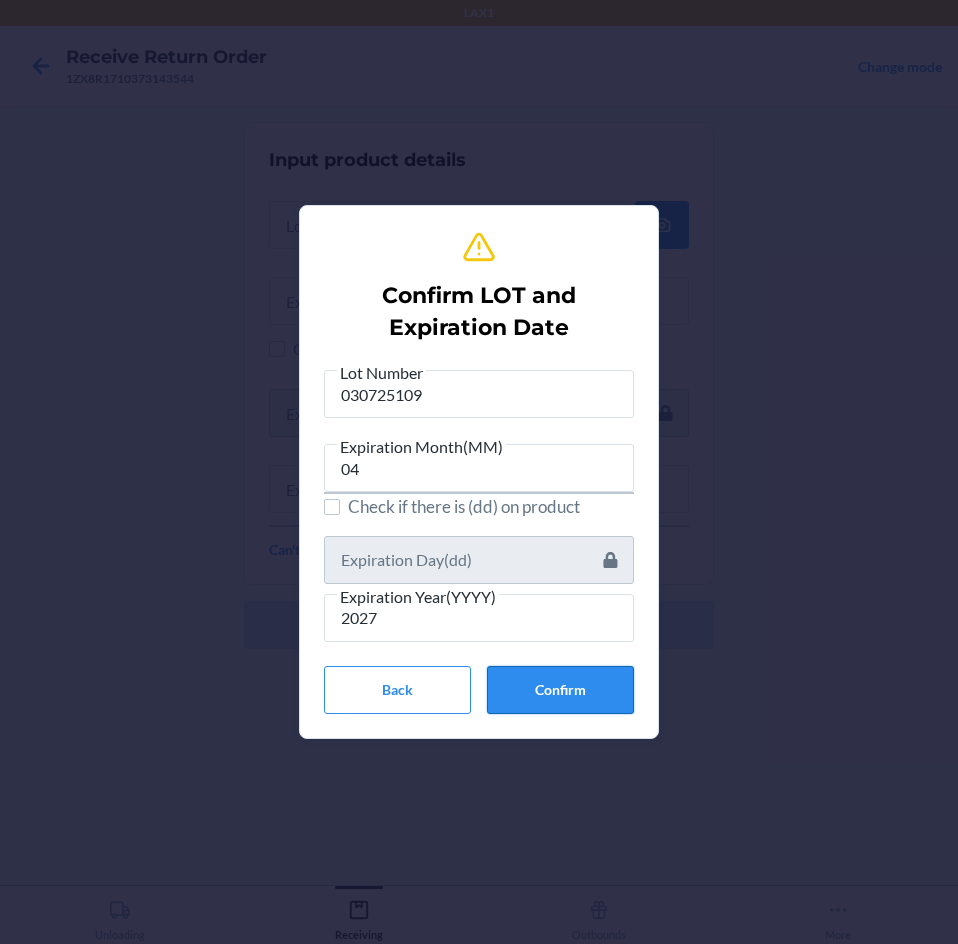 click on "Confirm" at bounding box center (560, 690) 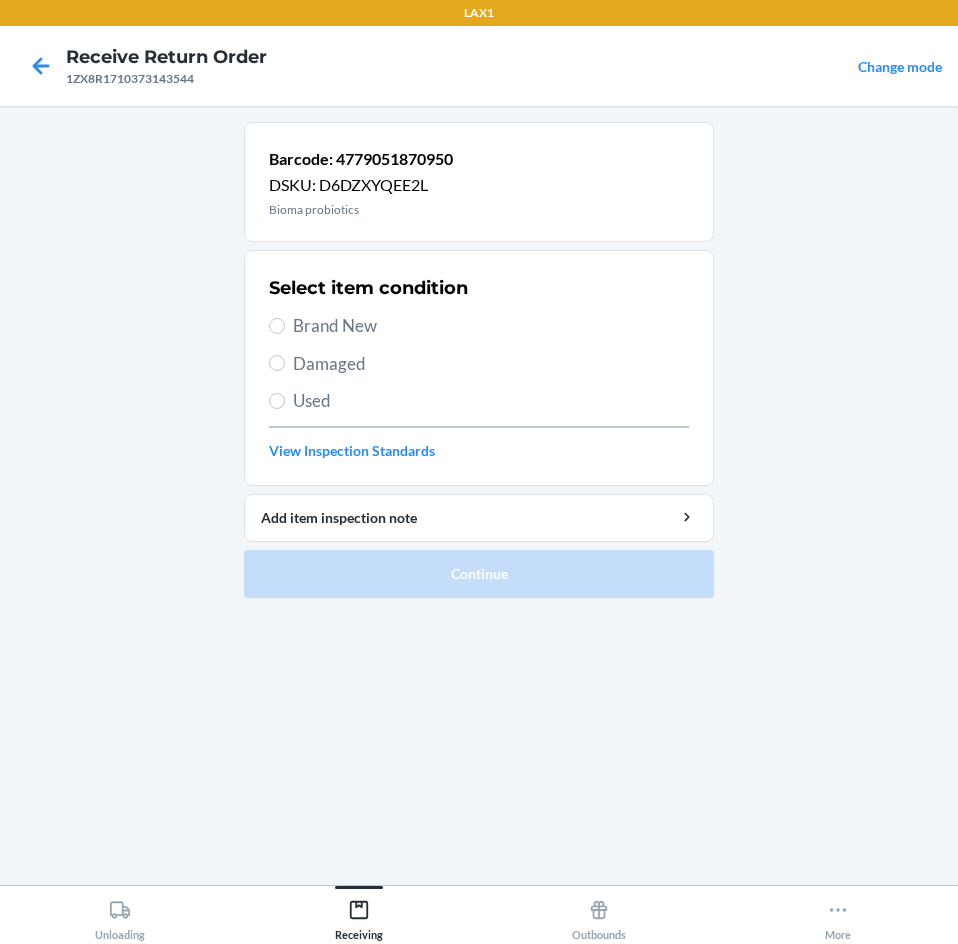 drag, startPoint x: 269, startPoint y: 314, endPoint x: 278, endPoint y: 337, distance: 24.698177 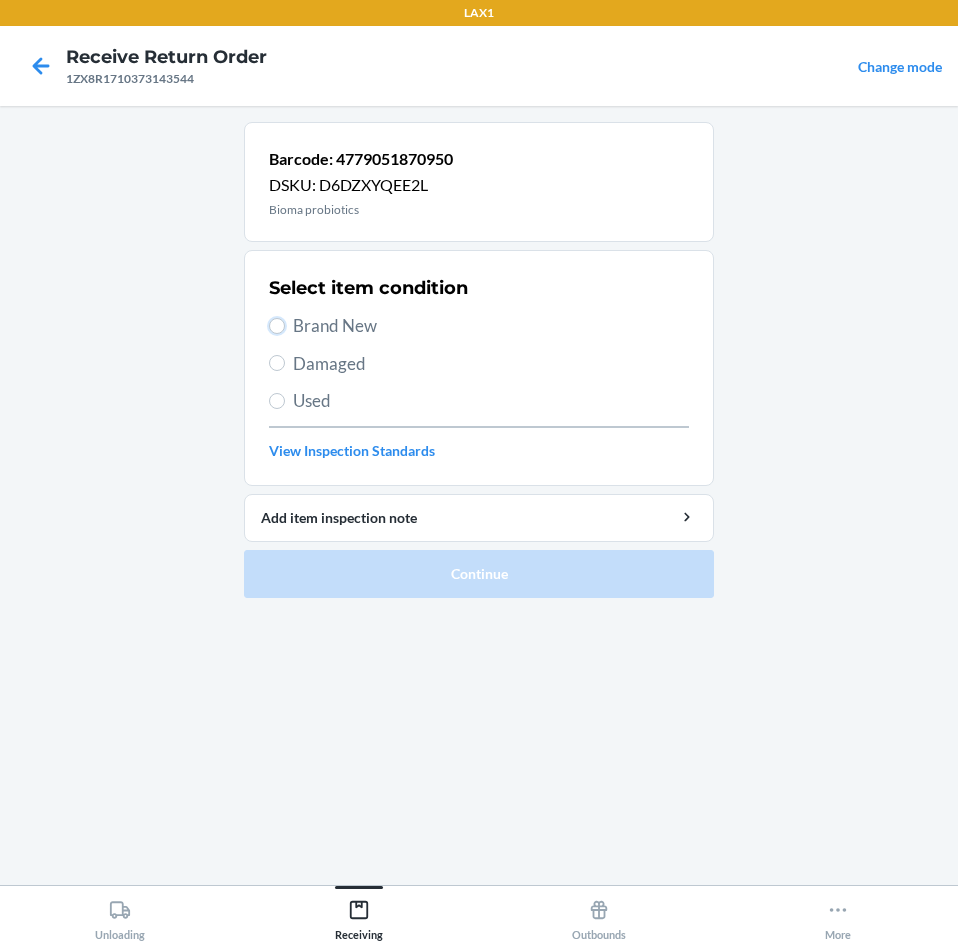 click on "Brand New" at bounding box center (277, 326) 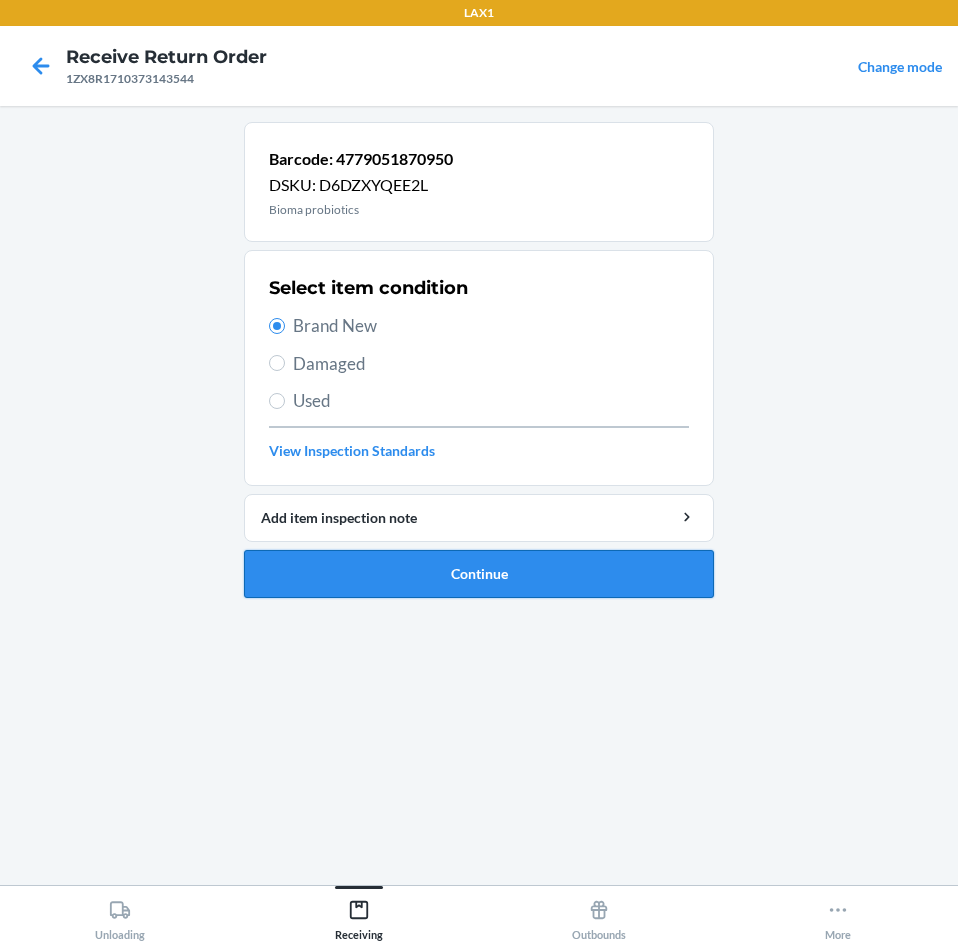 click on "Continue" at bounding box center (479, 574) 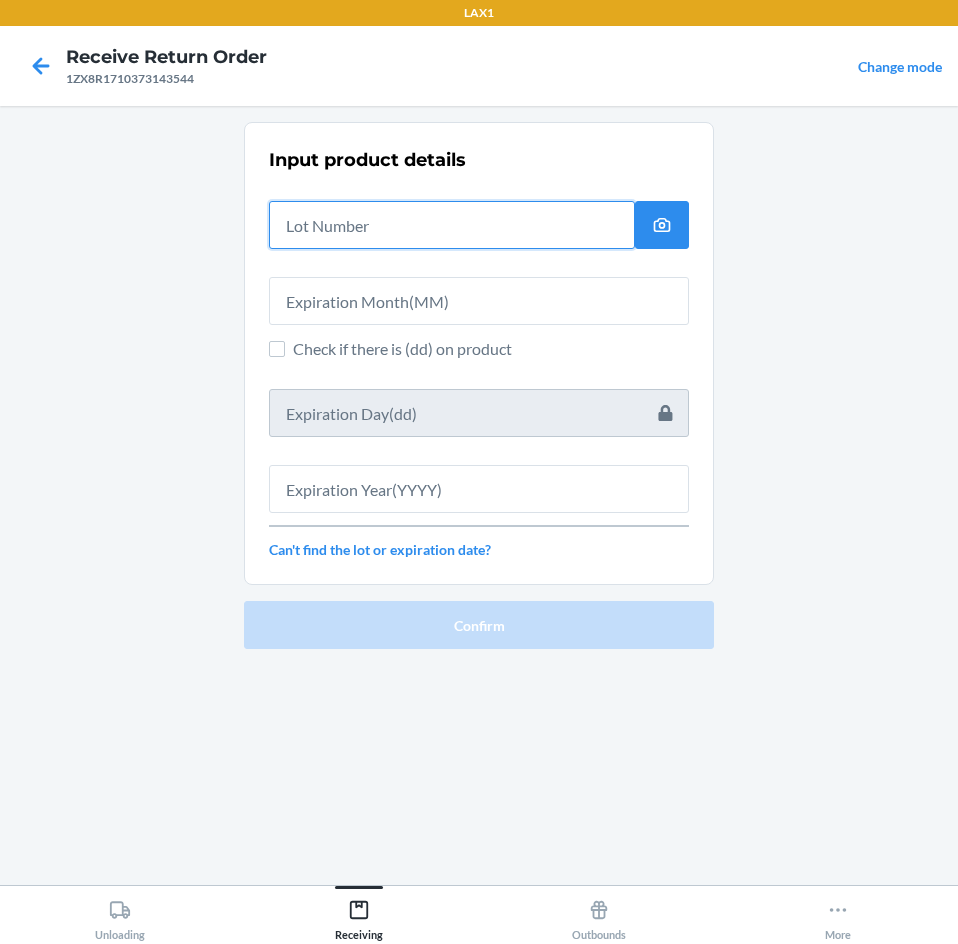 click at bounding box center [452, 225] 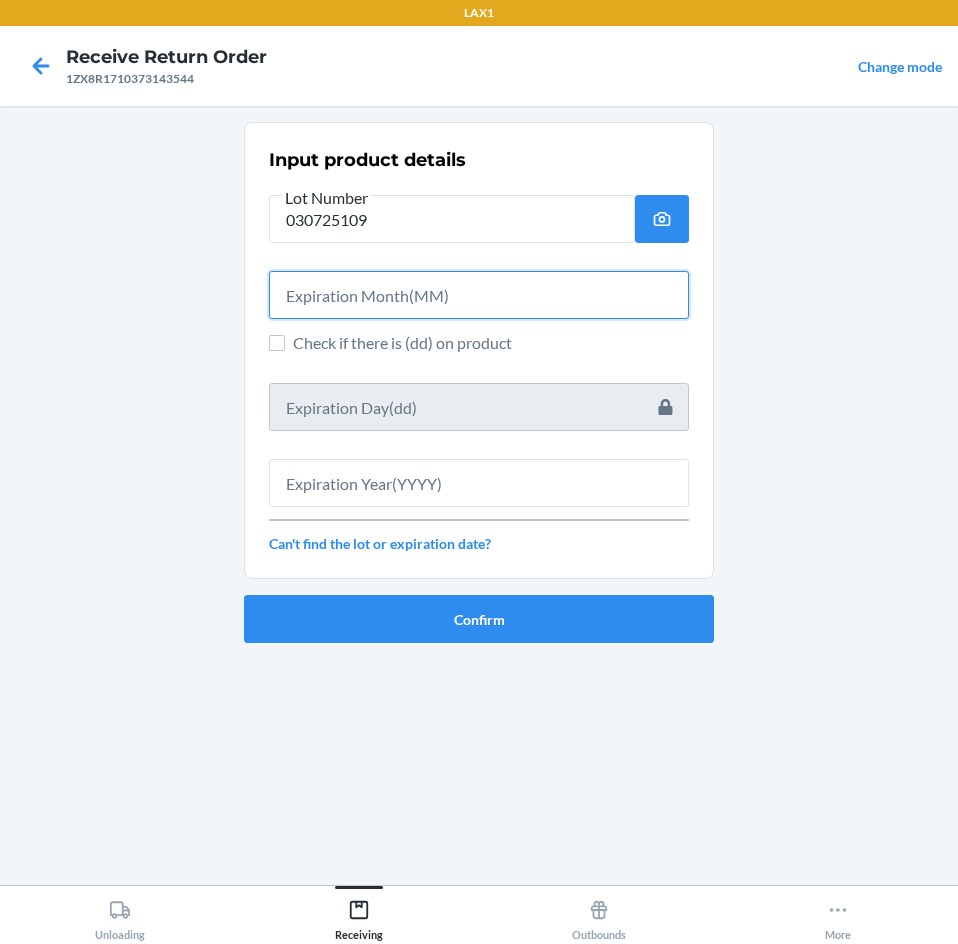 click at bounding box center [479, 295] 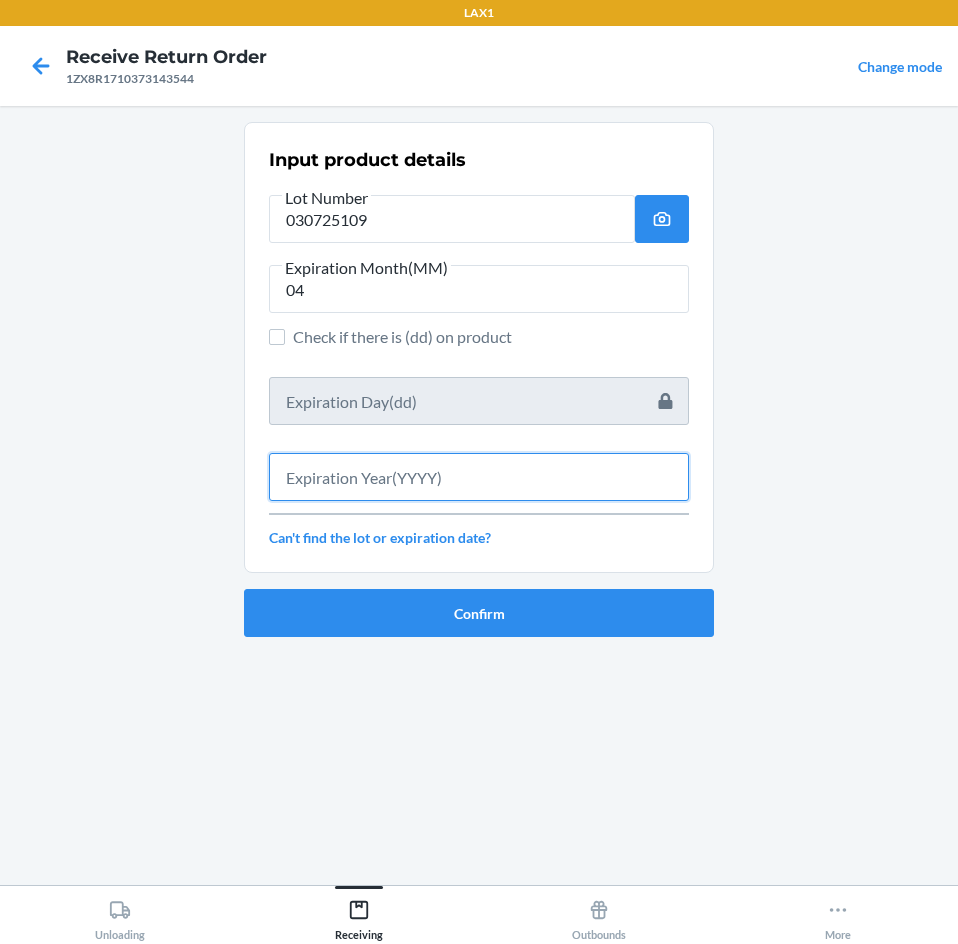 click at bounding box center [479, 477] 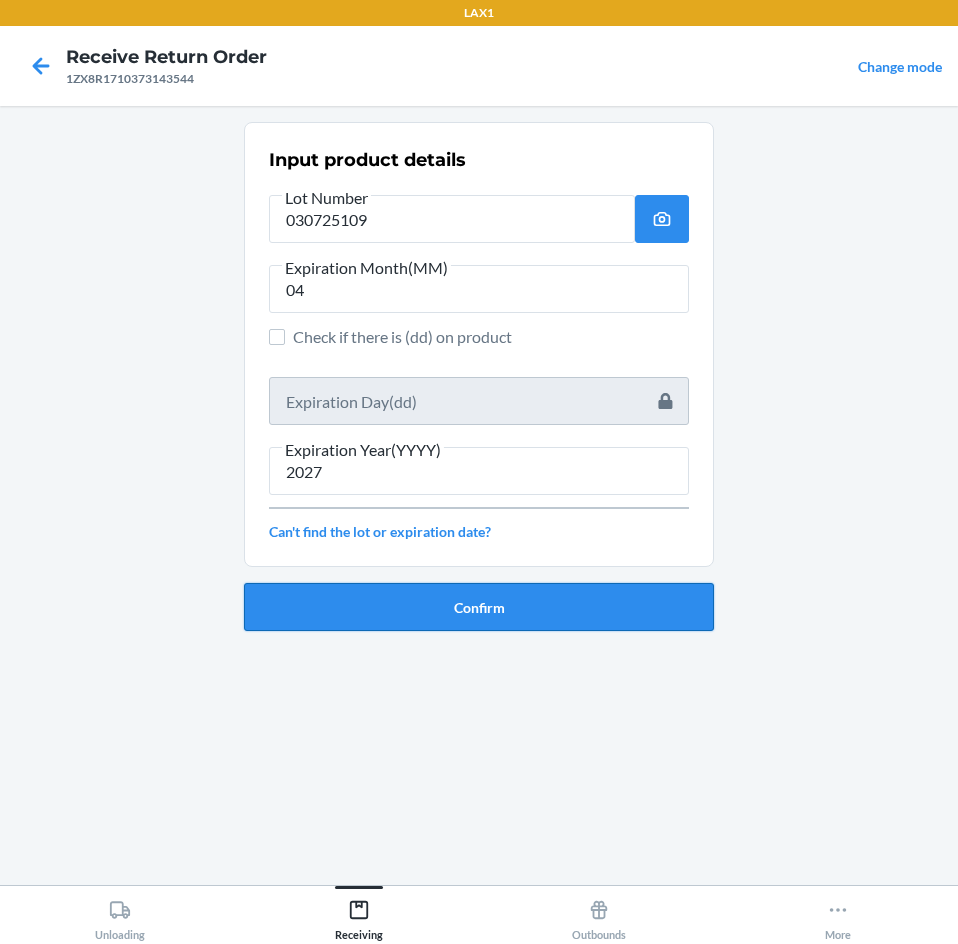 click on "Confirm" at bounding box center [479, 607] 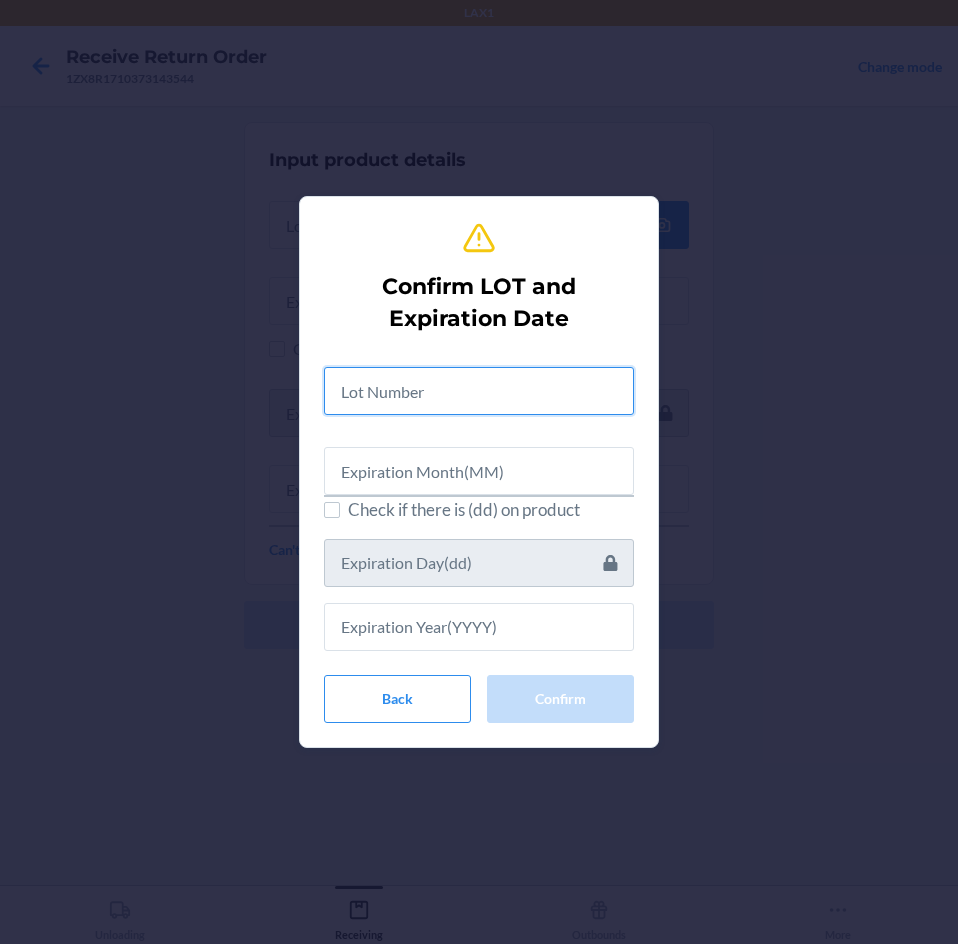 click at bounding box center [479, 391] 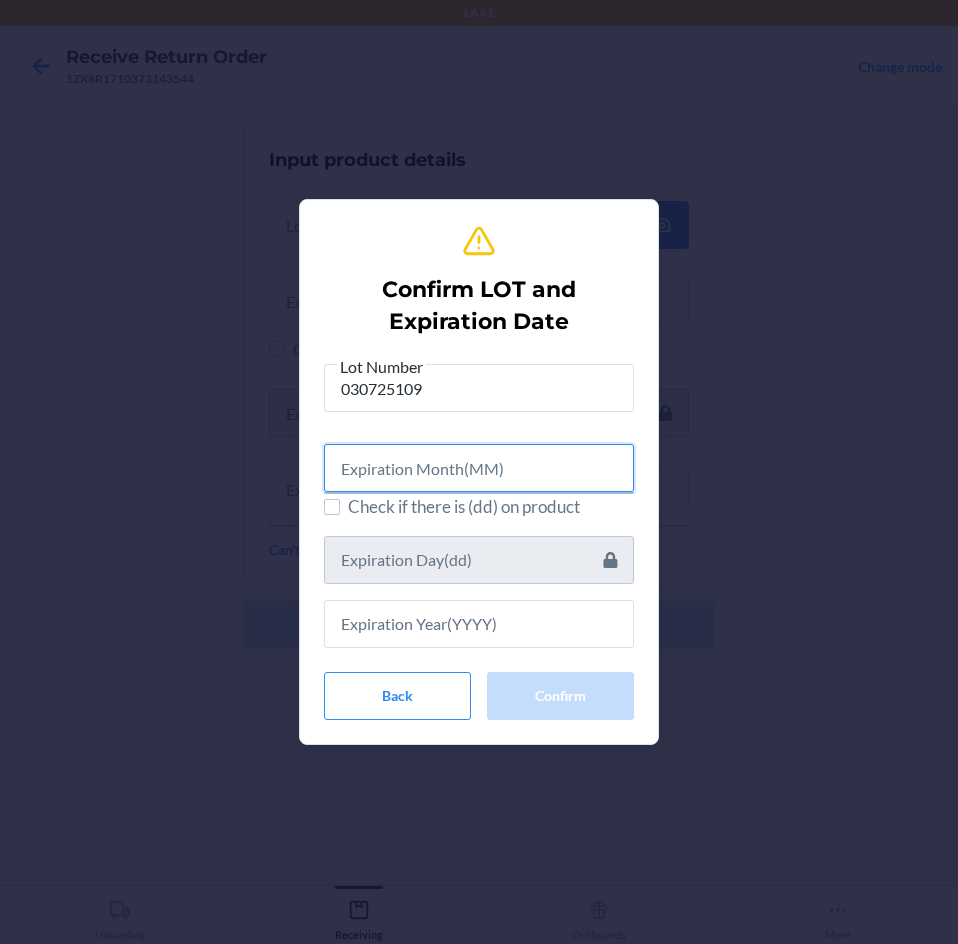 click at bounding box center [479, 468] 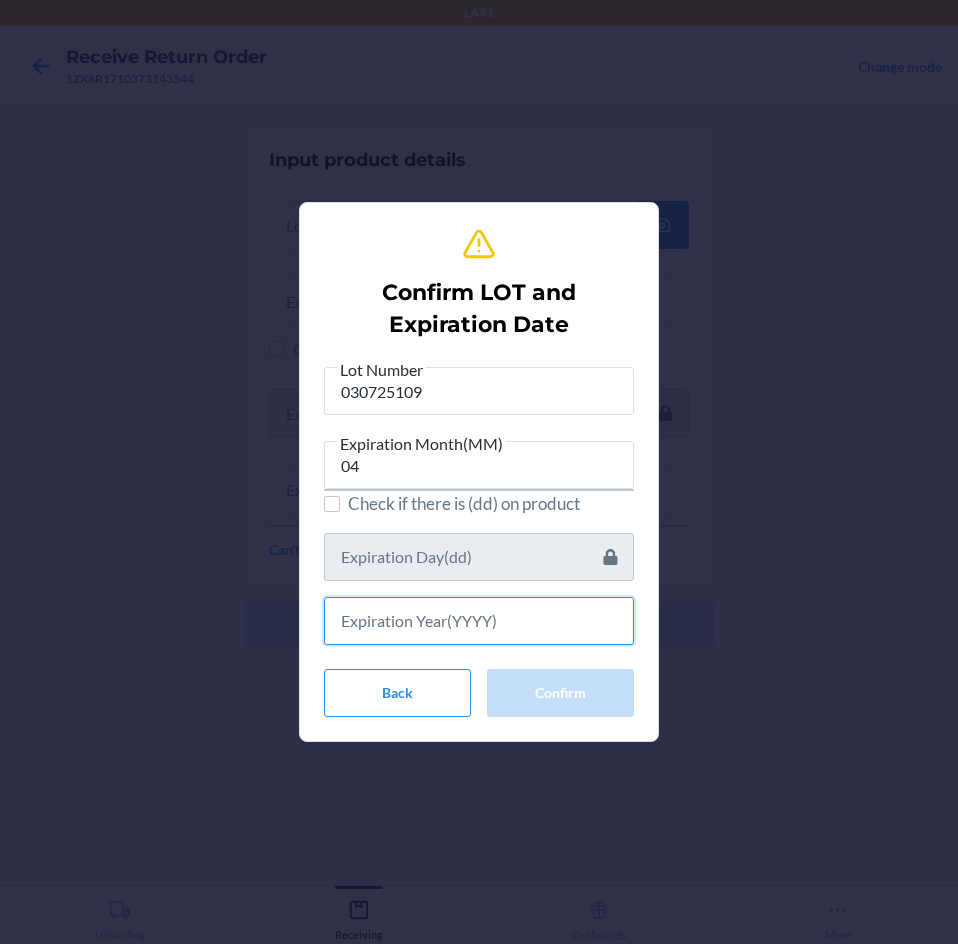 click at bounding box center (479, 621) 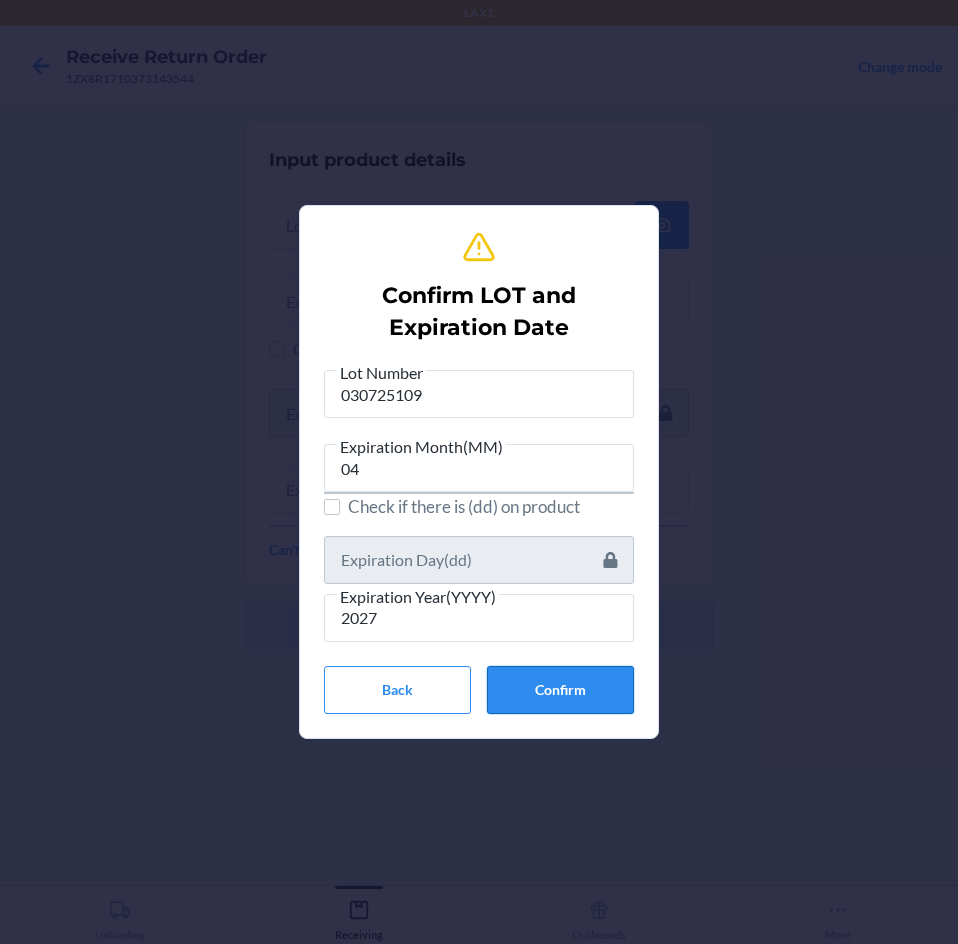 click on "Confirm" at bounding box center (560, 690) 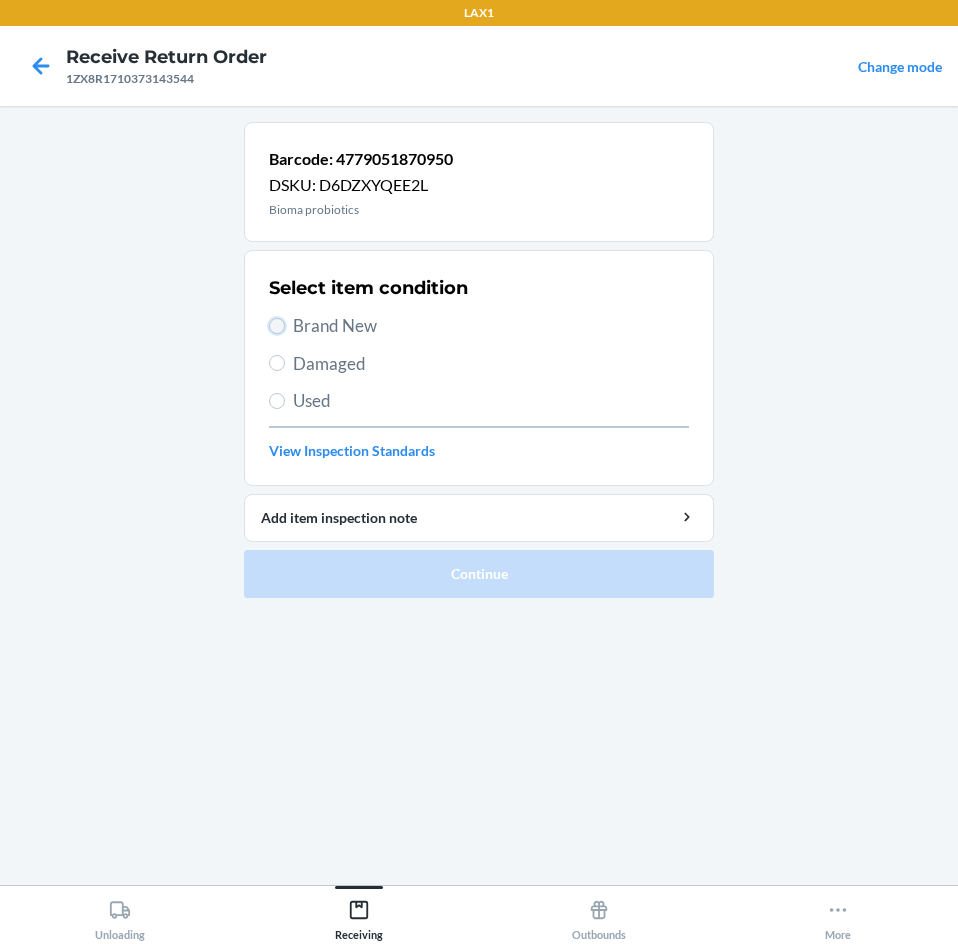 click on "Brand New" at bounding box center (277, 326) 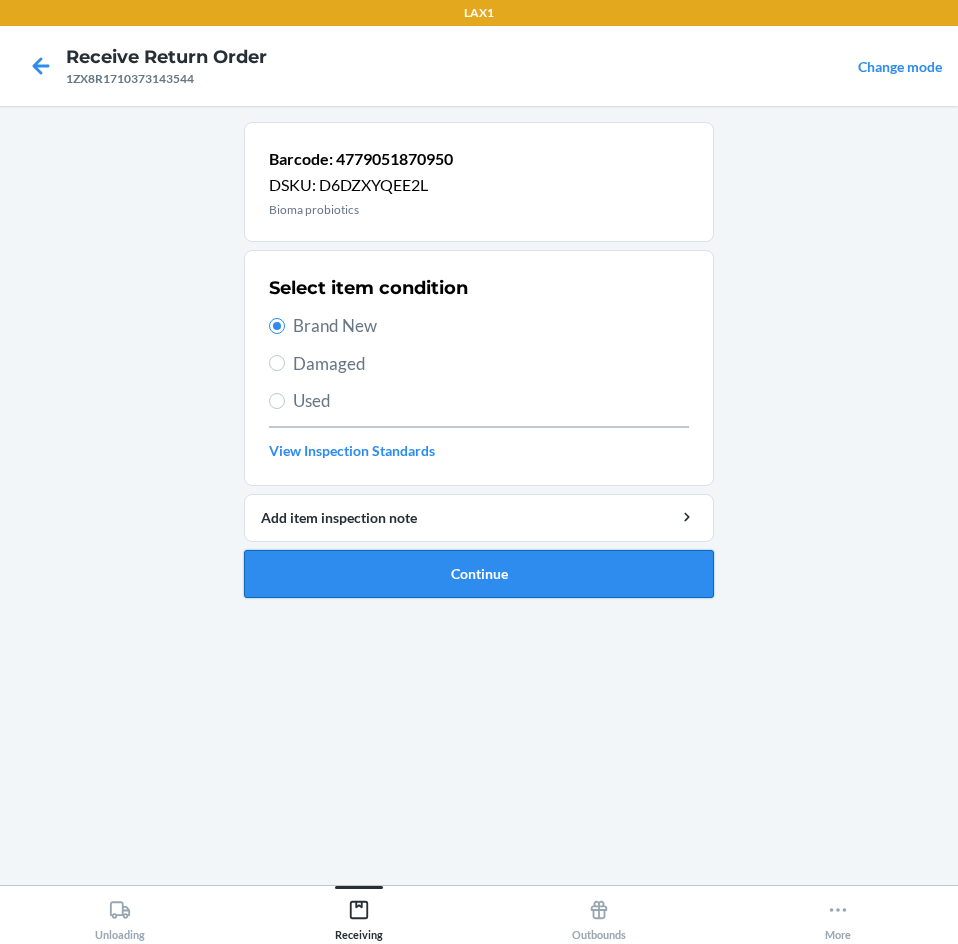 click on "Continue" at bounding box center (479, 574) 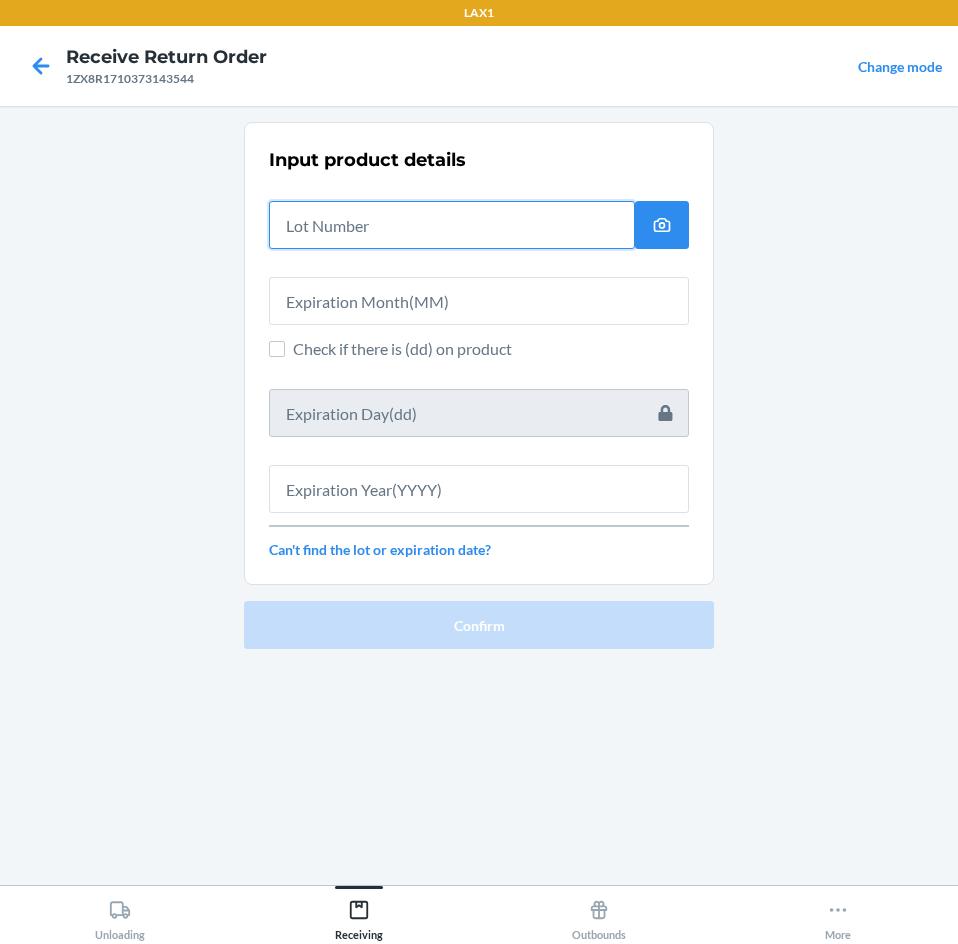 click at bounding box center [452, 225] 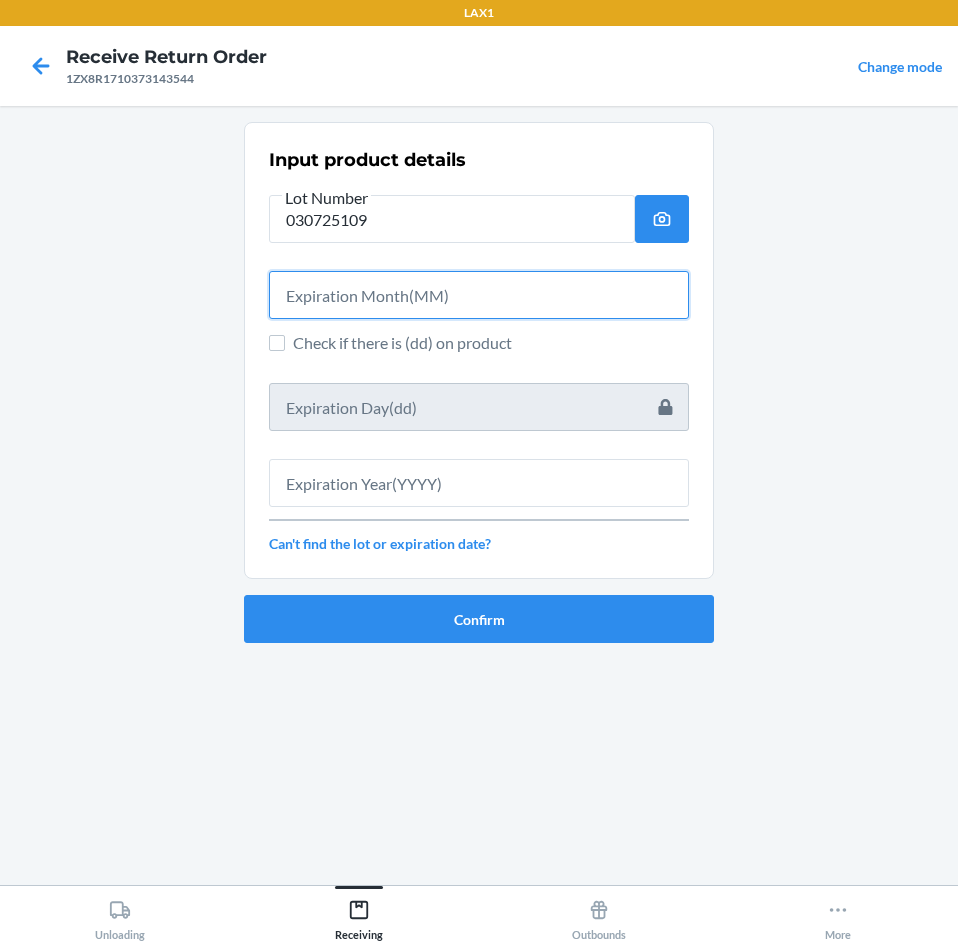 click at bounding box center (479, 295) 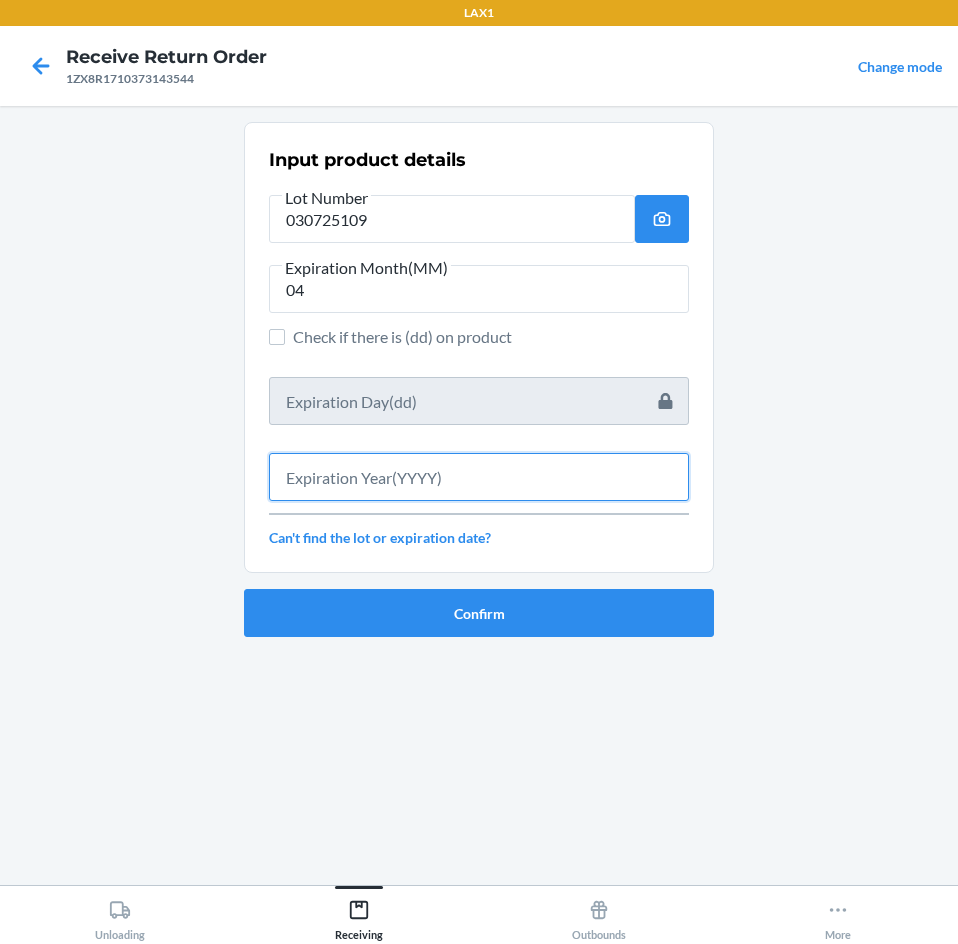 click at bounding box center (479, 477) 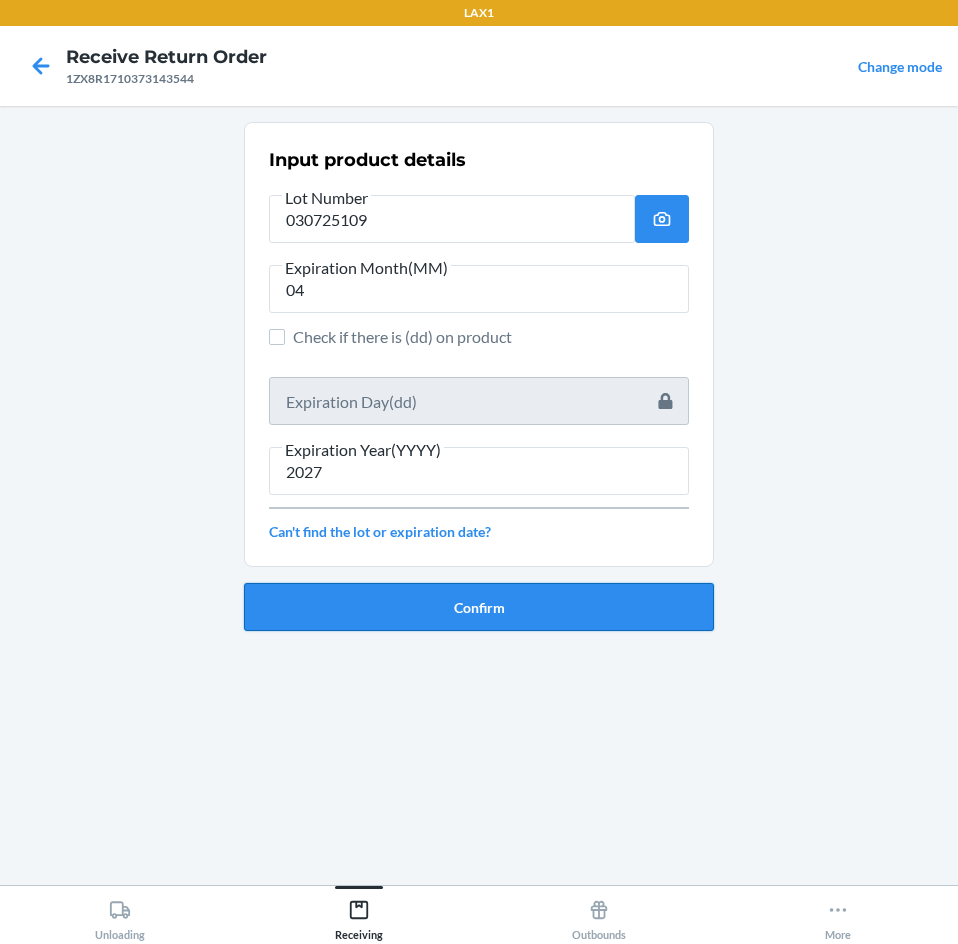 click on "Confirm" at bounding box center [479, 607] 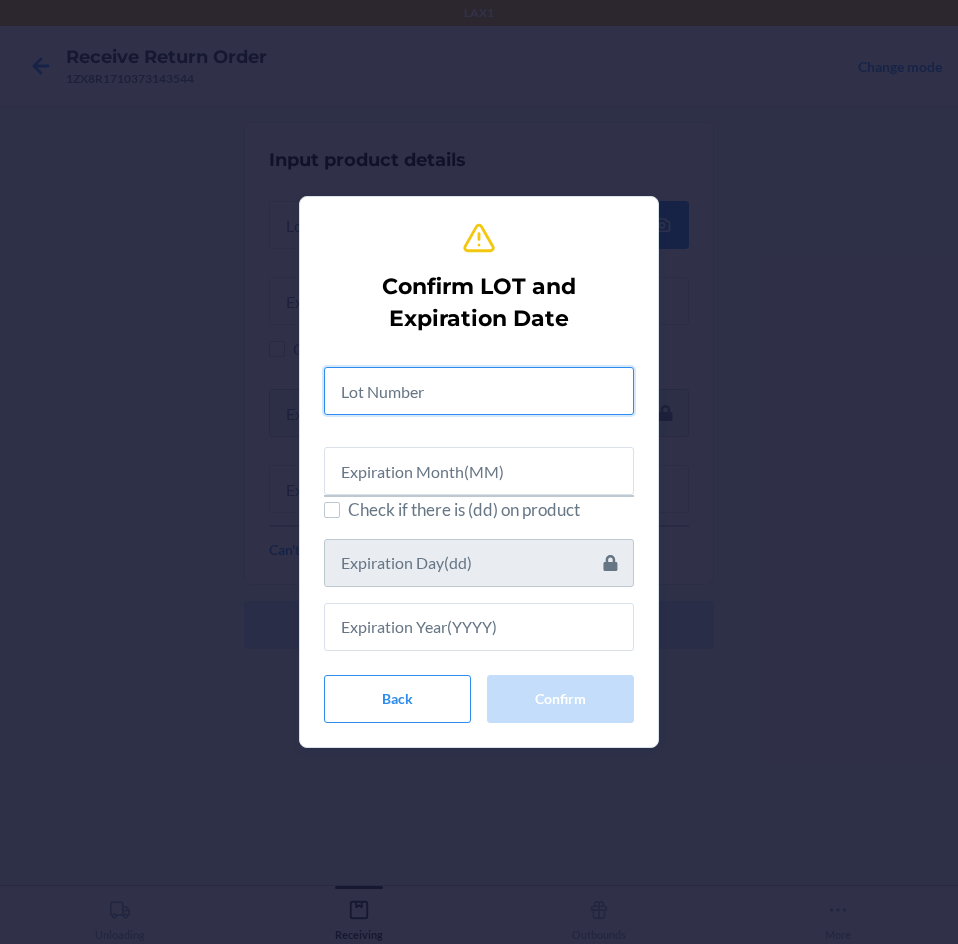 click at bounding box center (479, 391) 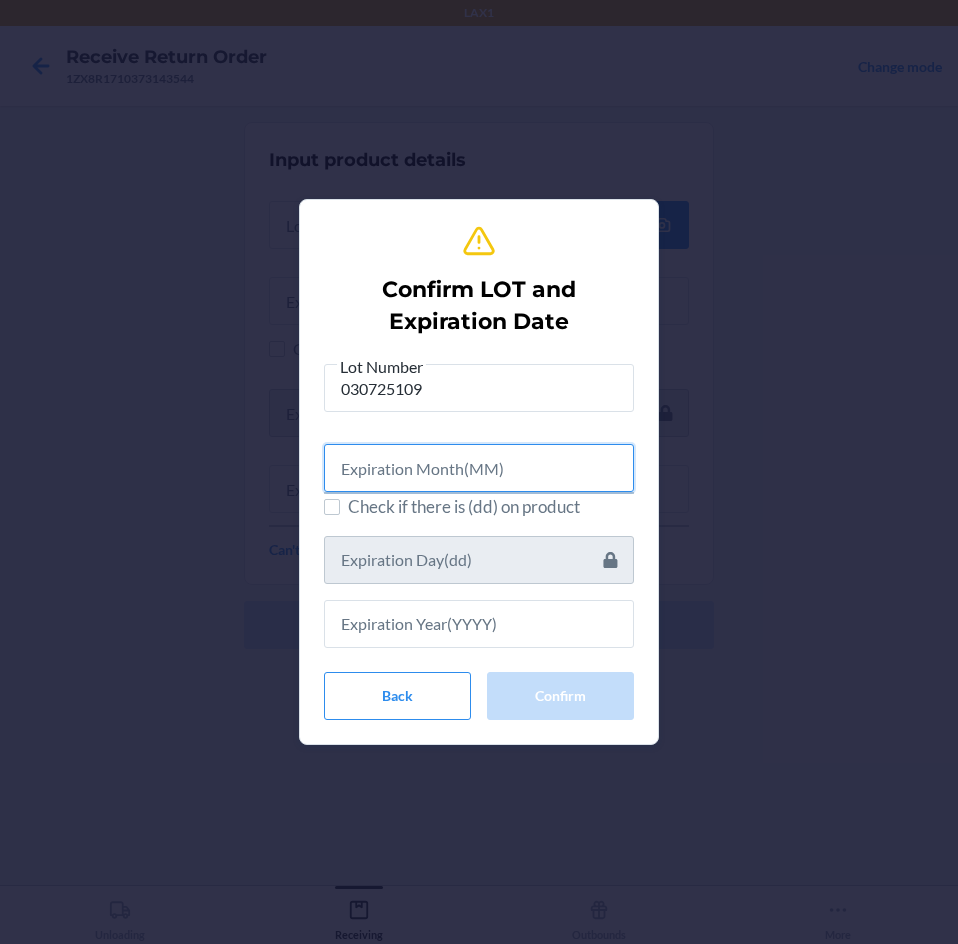 click at bounding box center (479, 468) 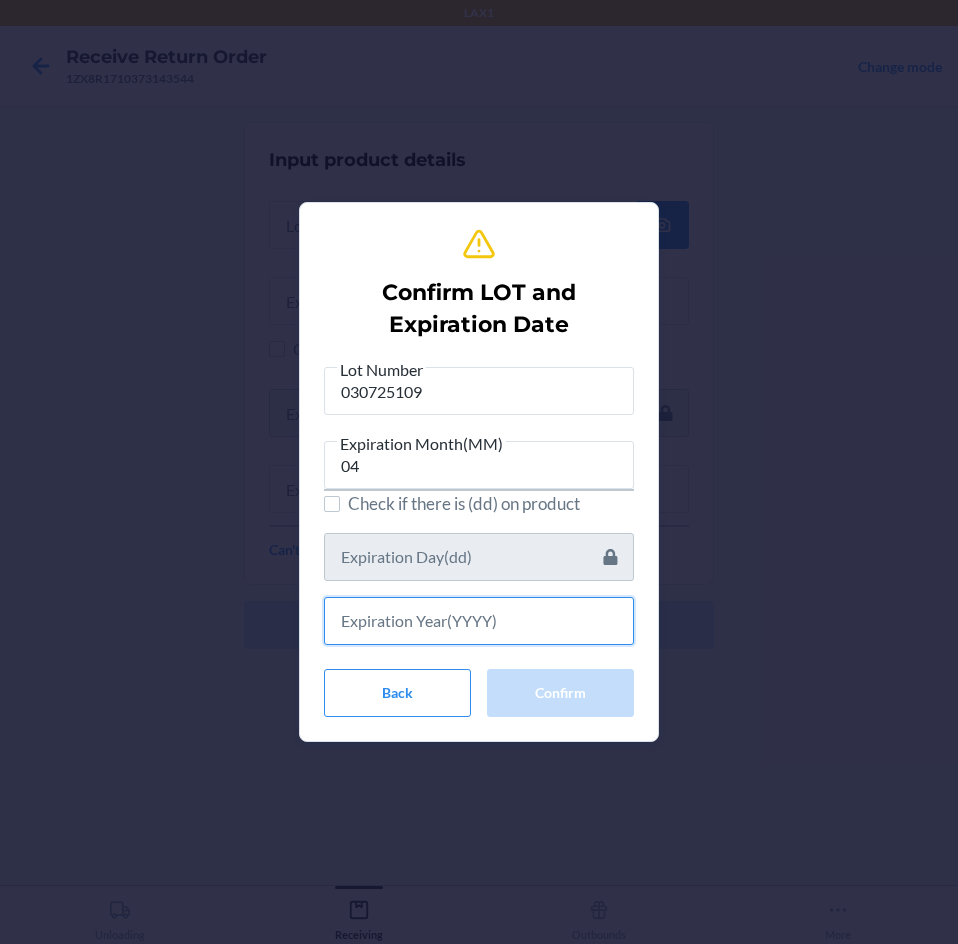 click at bounding box center (479, 621) 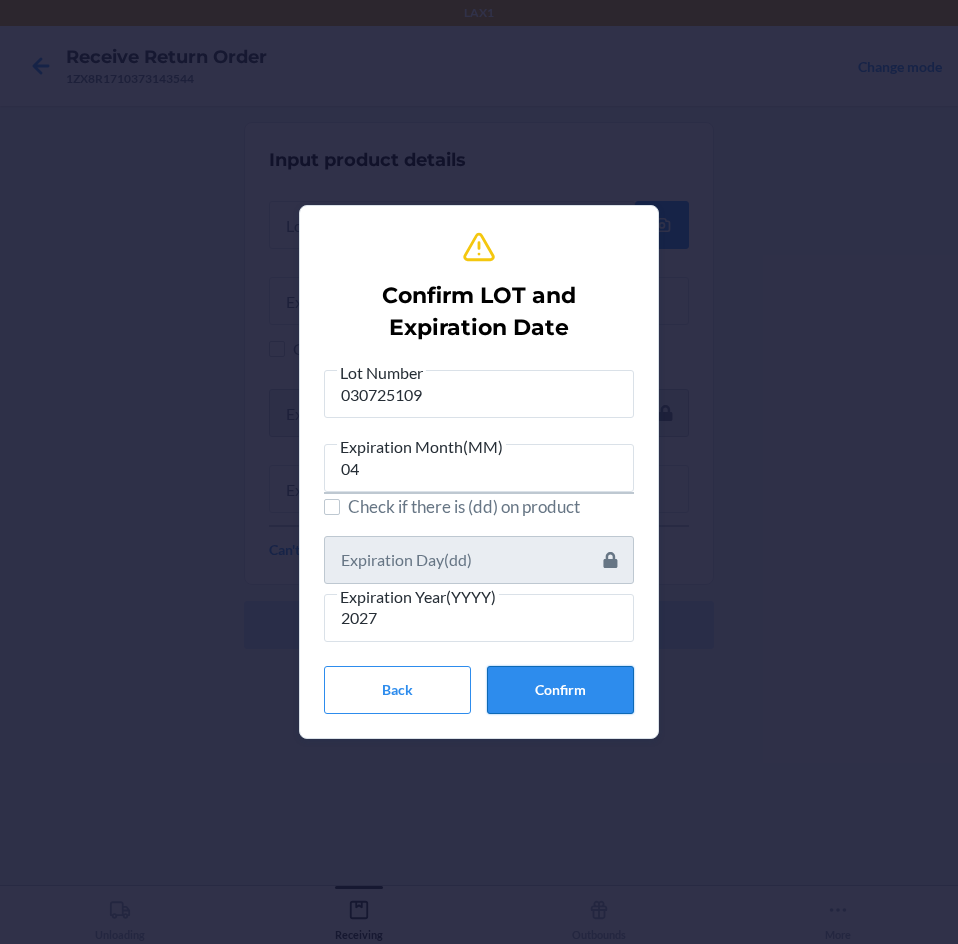 click on "Confirm" at bounding box center (560, 690) 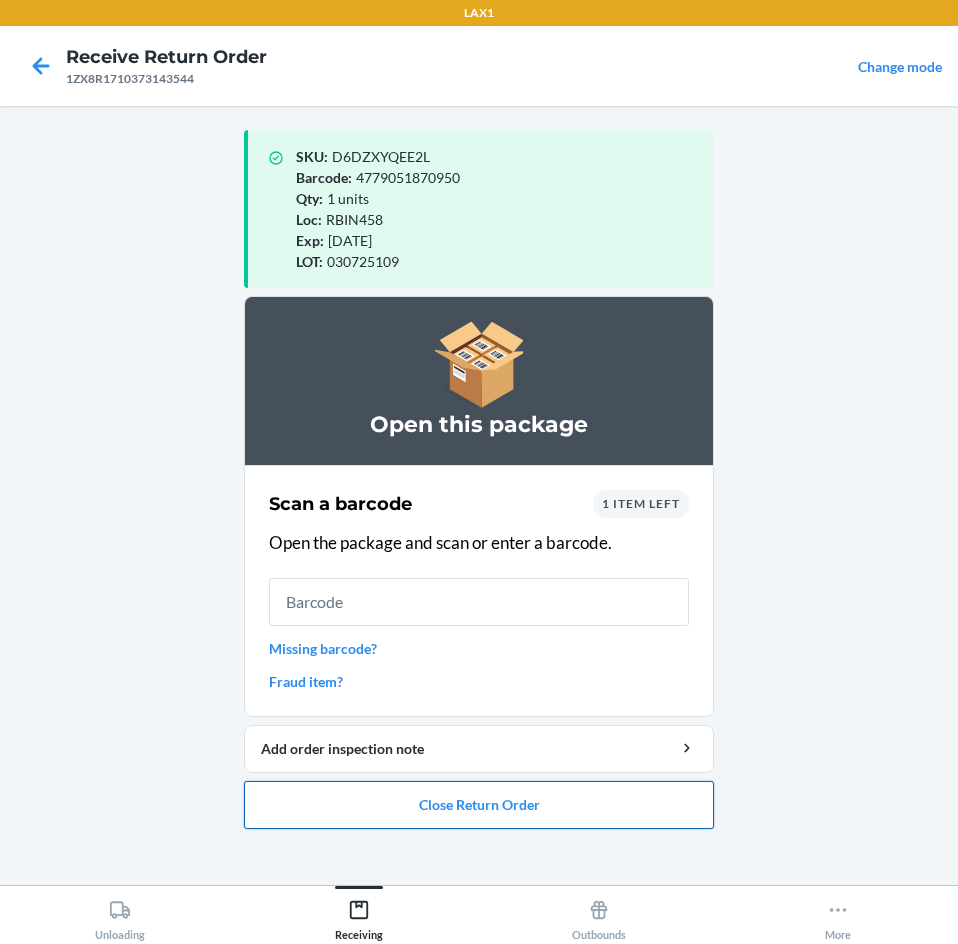 click on "Close Return Order" at bounding box center [479, 805] 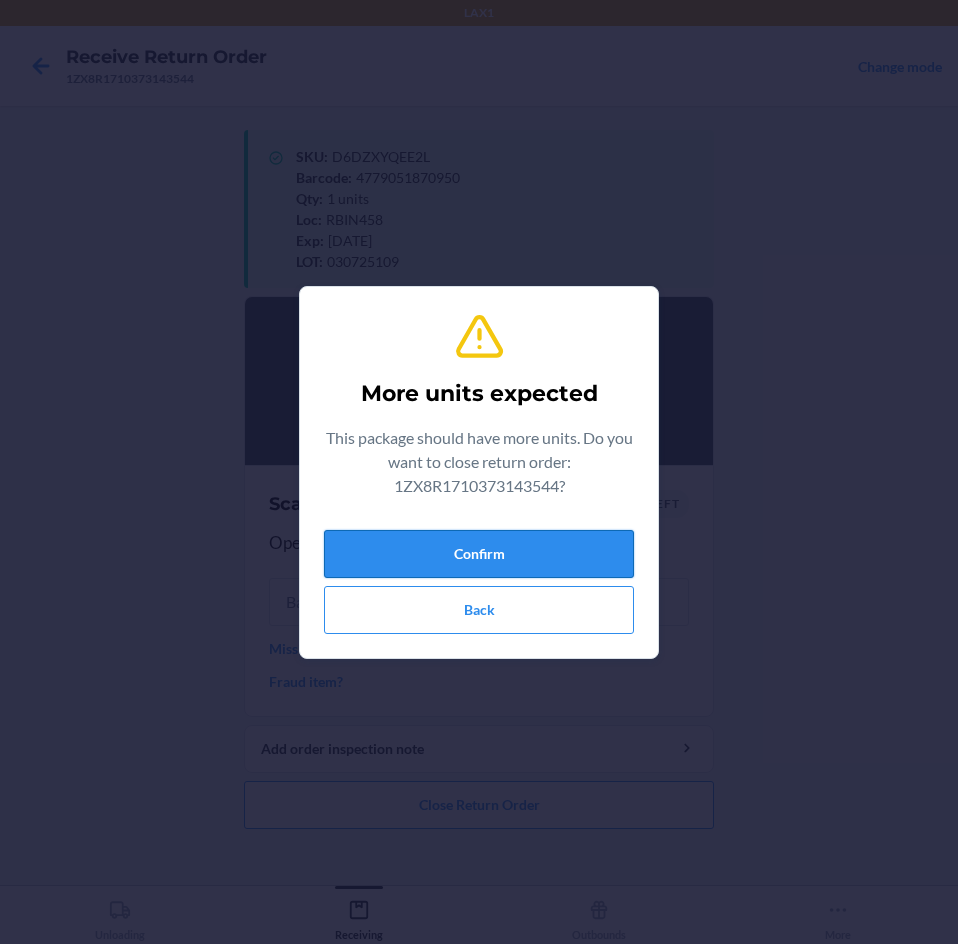 click on "Confirm" at bounding box center [479, 554] 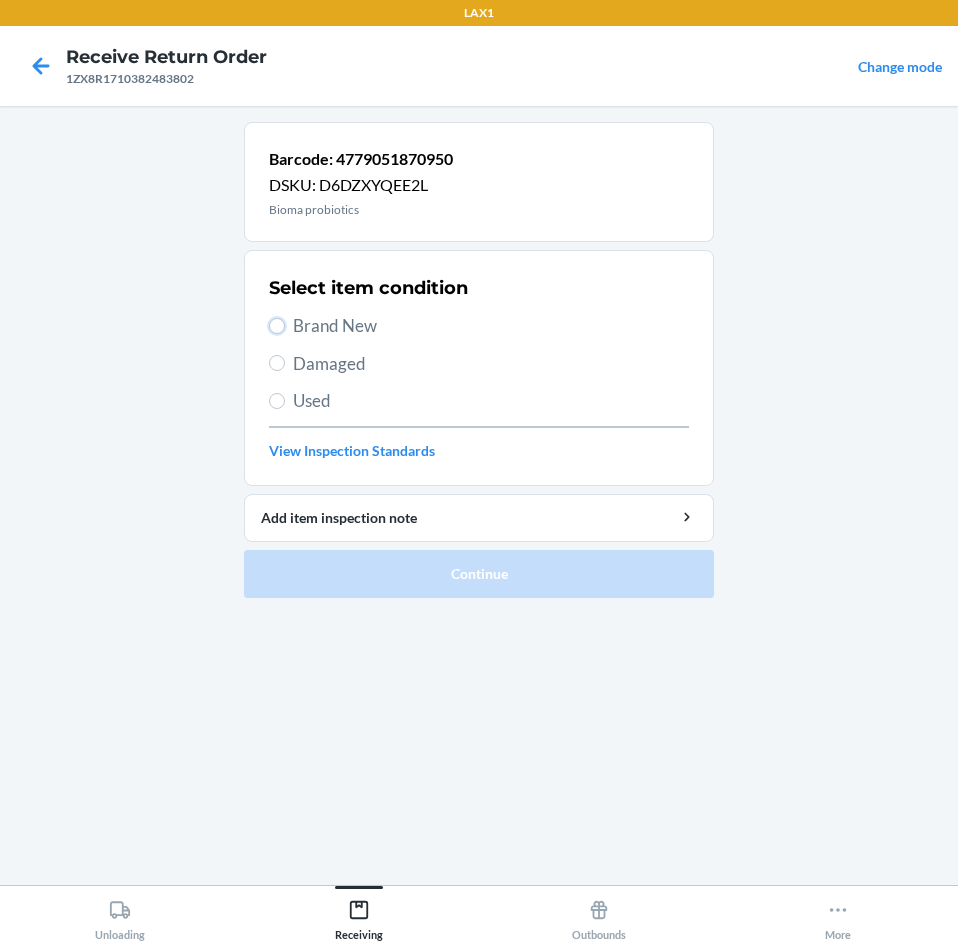 drag, startPoint x: 272, startPoint y: 329, endPoint x: 384, endPoint y: 404, distance: 134.79243 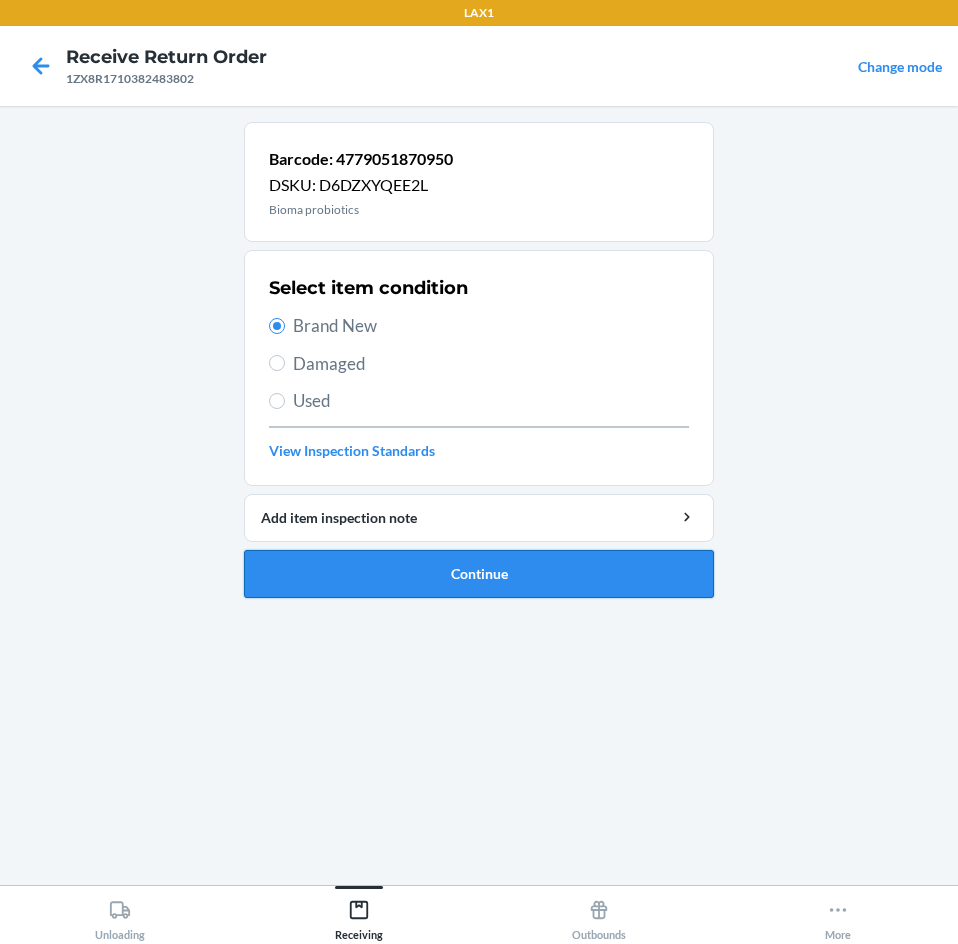 click on "Continue" at bounding box center [479, 574] 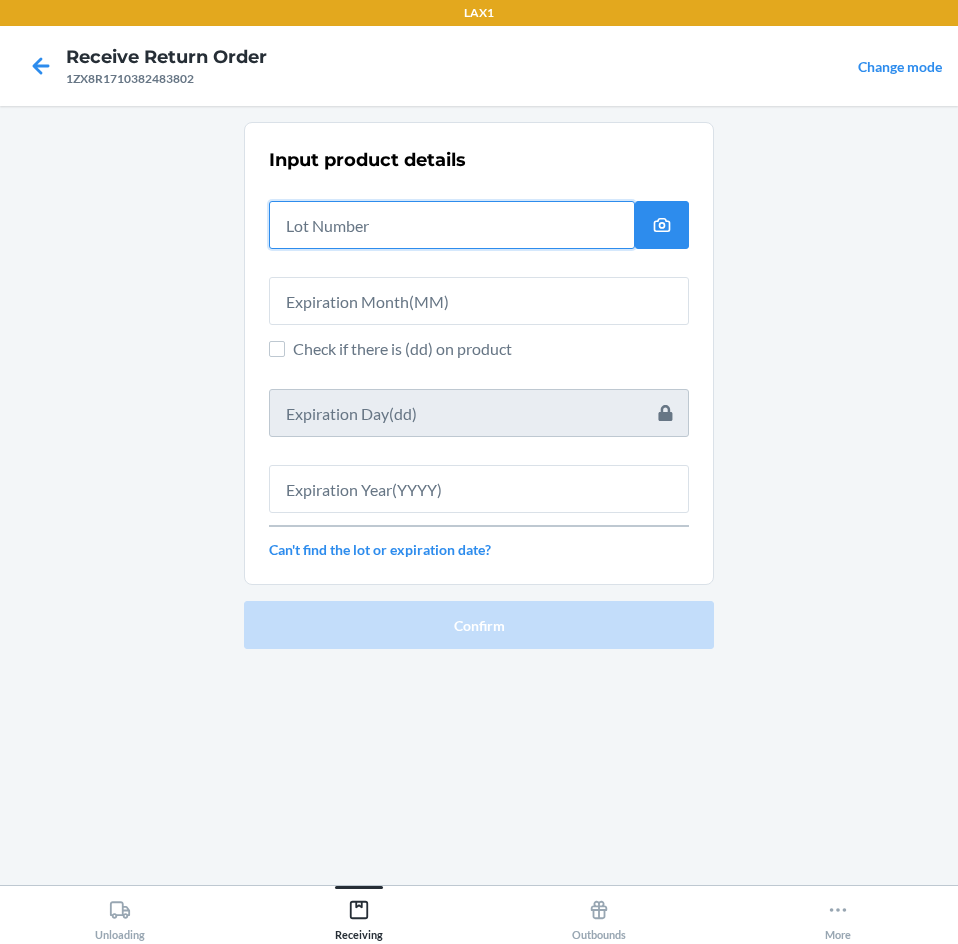 click at bounding box center (452, 225) 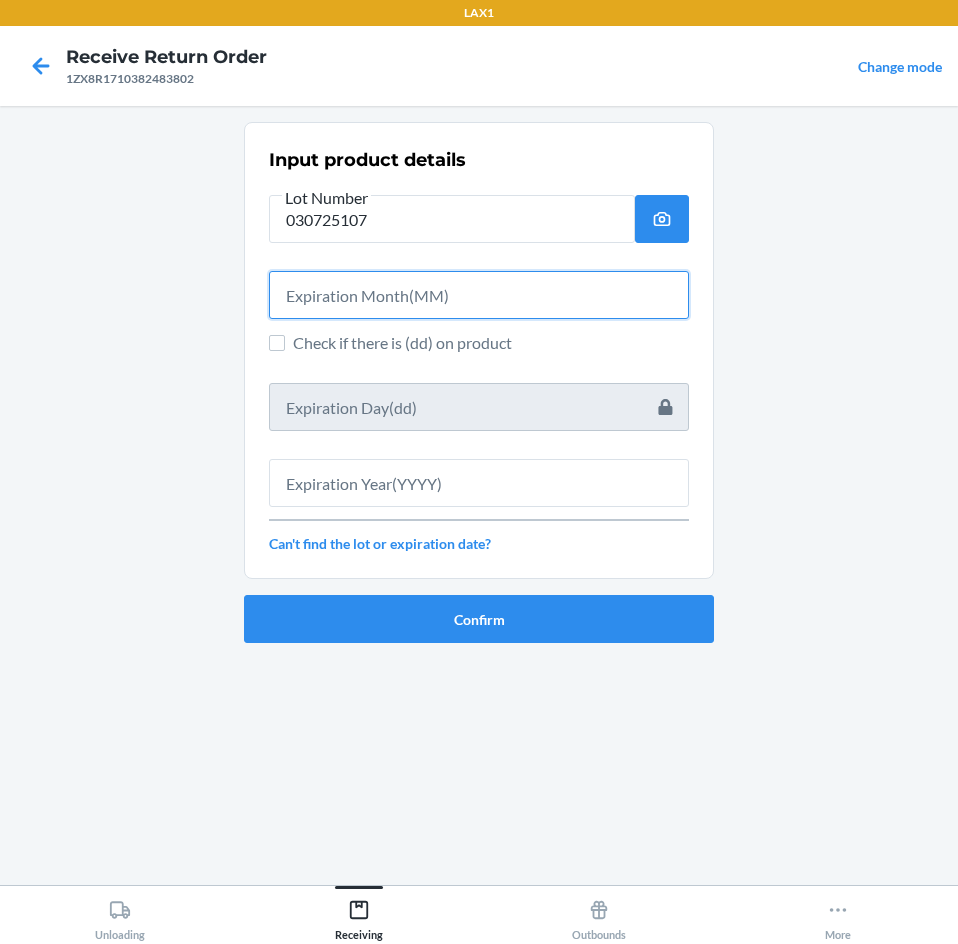 click at bounding box center [479, 295] 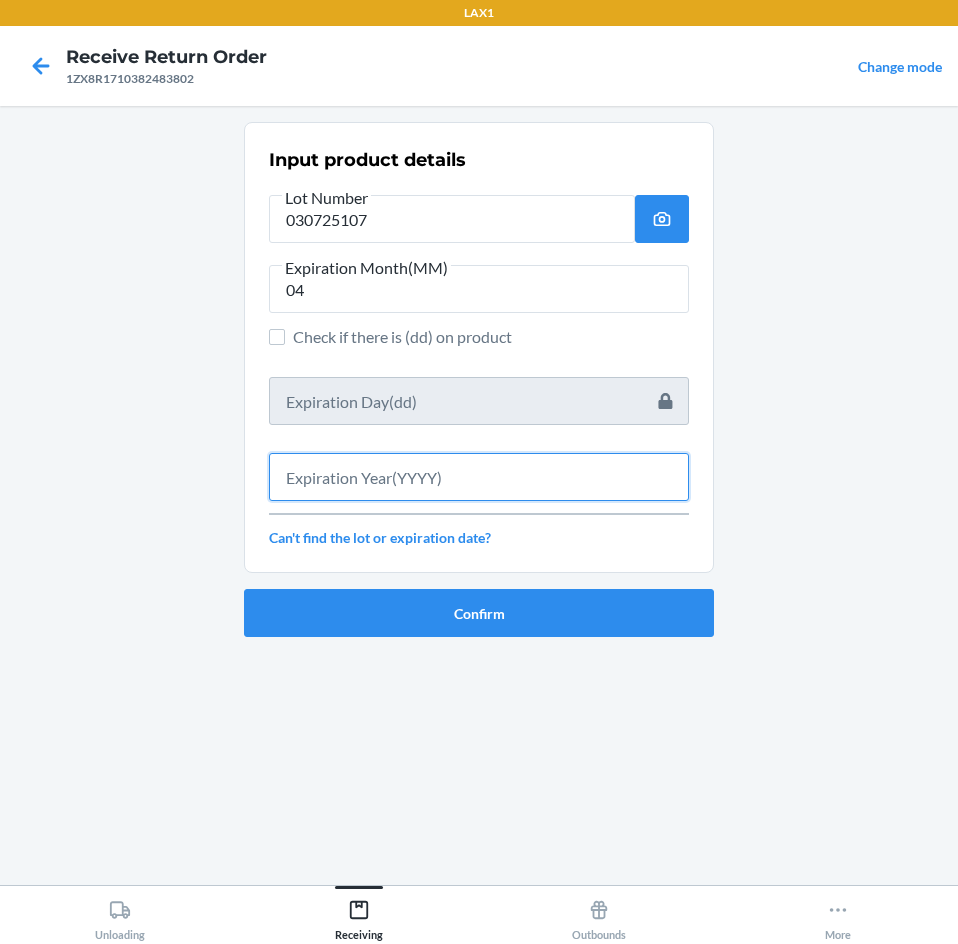 click at bounding box center (479, 477) 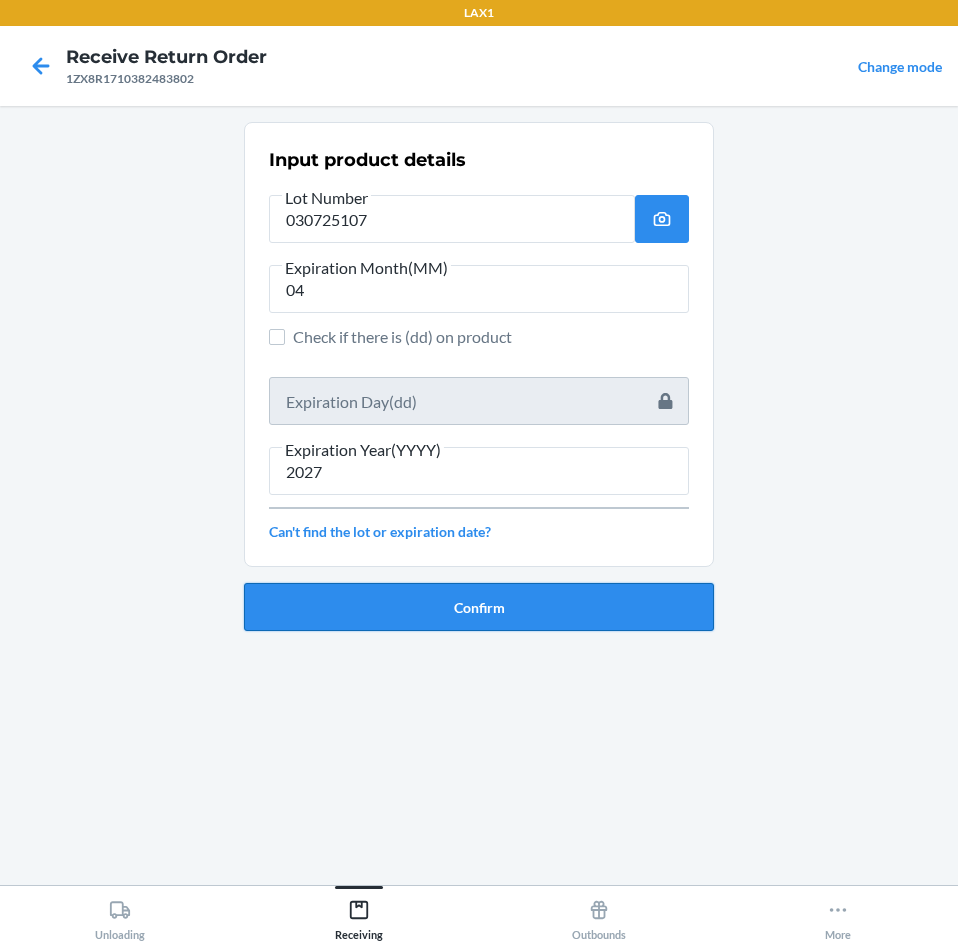 click on "Confirm" at bounding box center [479, 607] 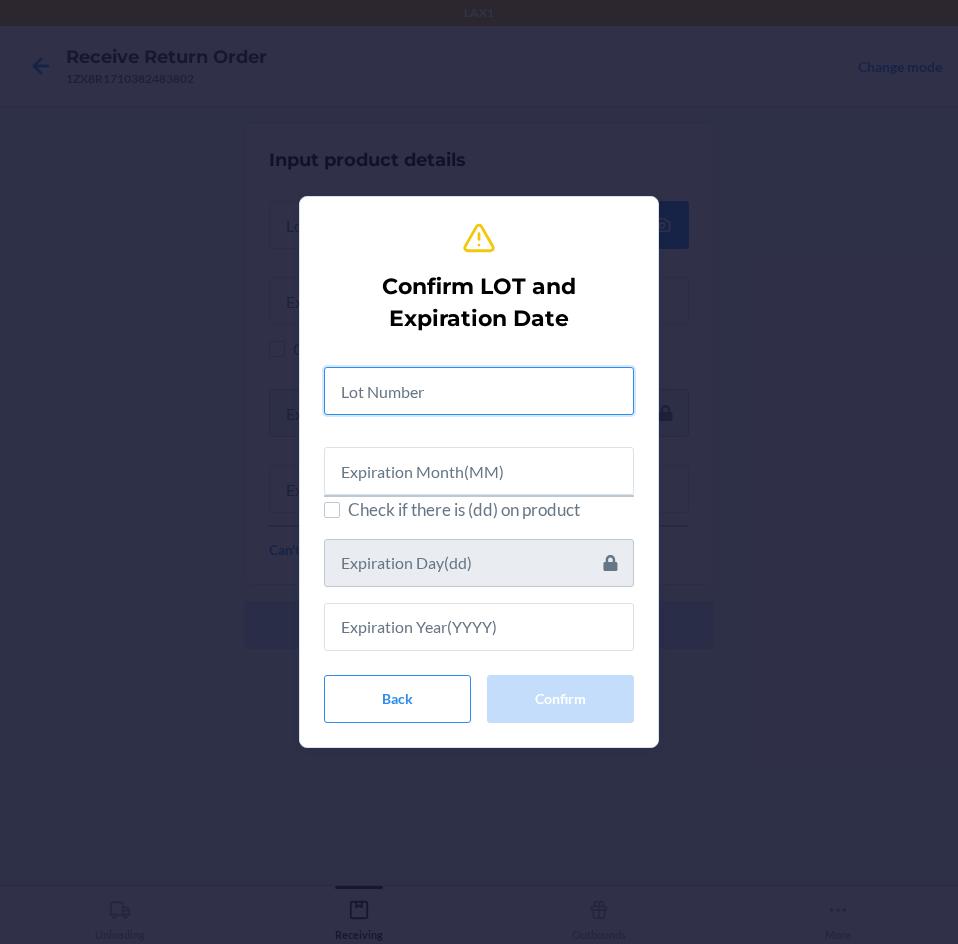 click at bounding box center [479, 391] 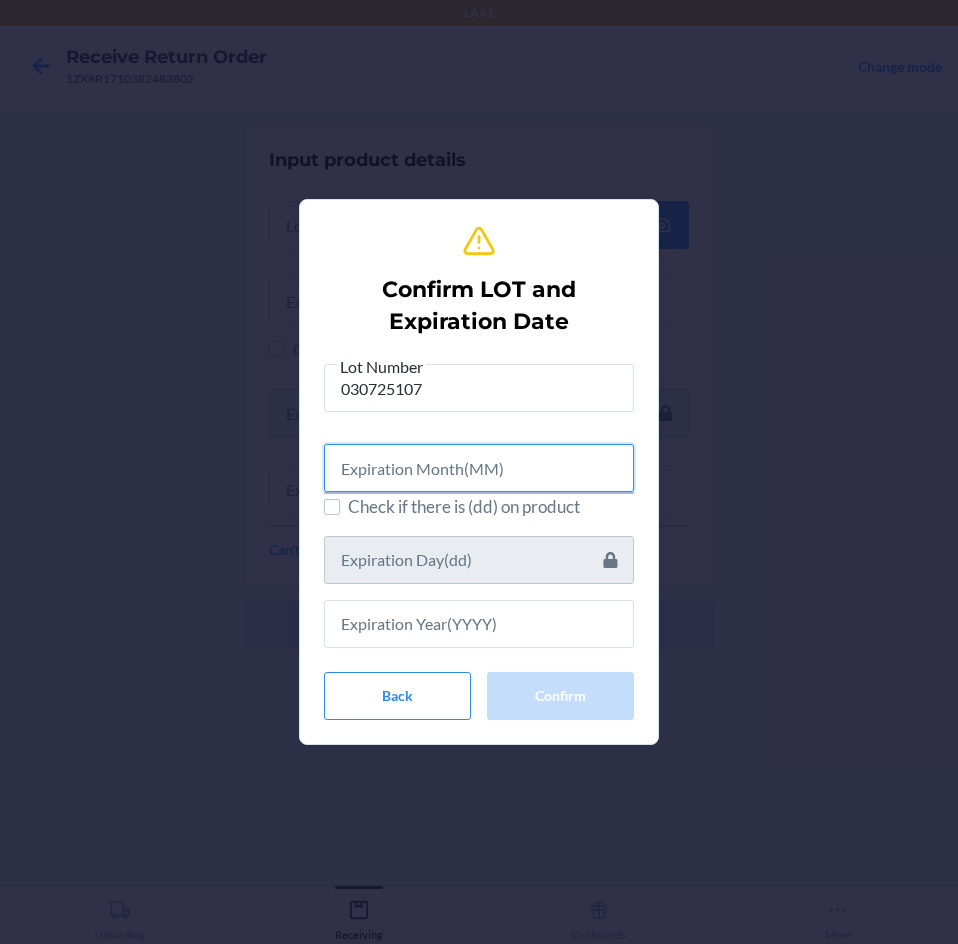 click at bounding box center [479, 468] 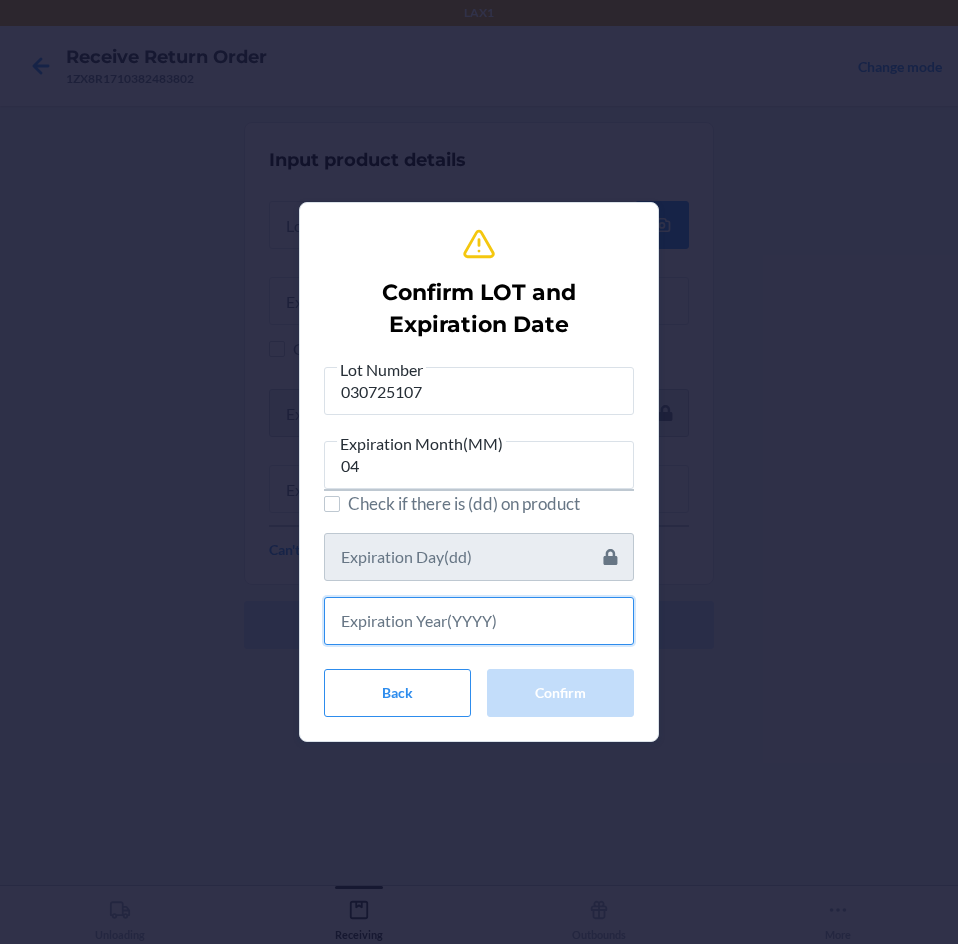 click at bounding box center (479, 621) 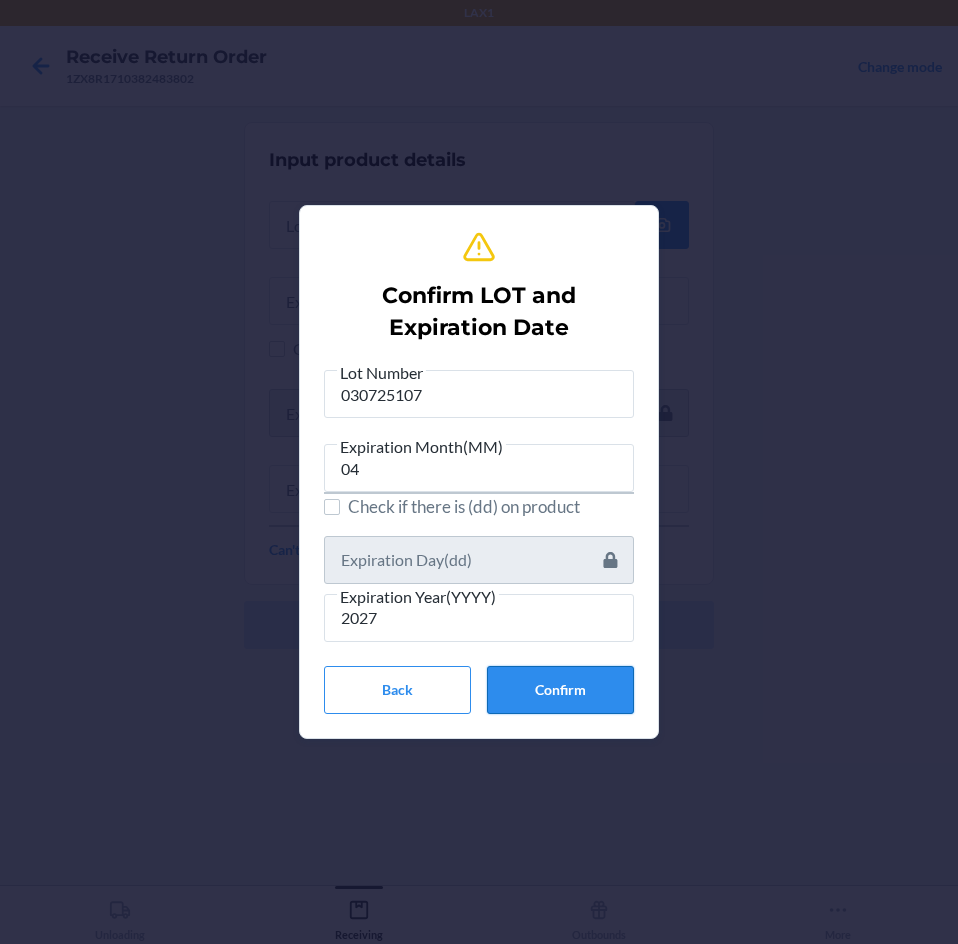 click on "Confirm" at bounding box center (560, 690) 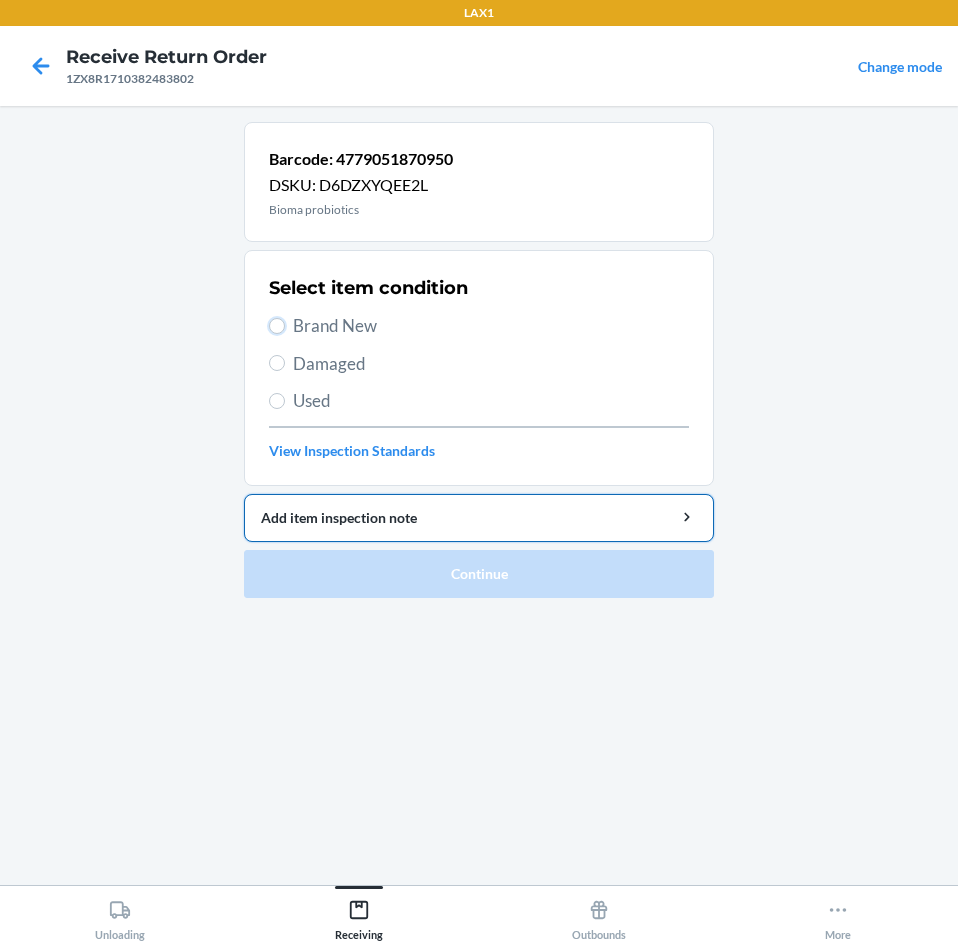 drag, startPoint x: 278, startPoint y: 320, endPoint x: 529, endPoint y: 516, distance: 318.46036 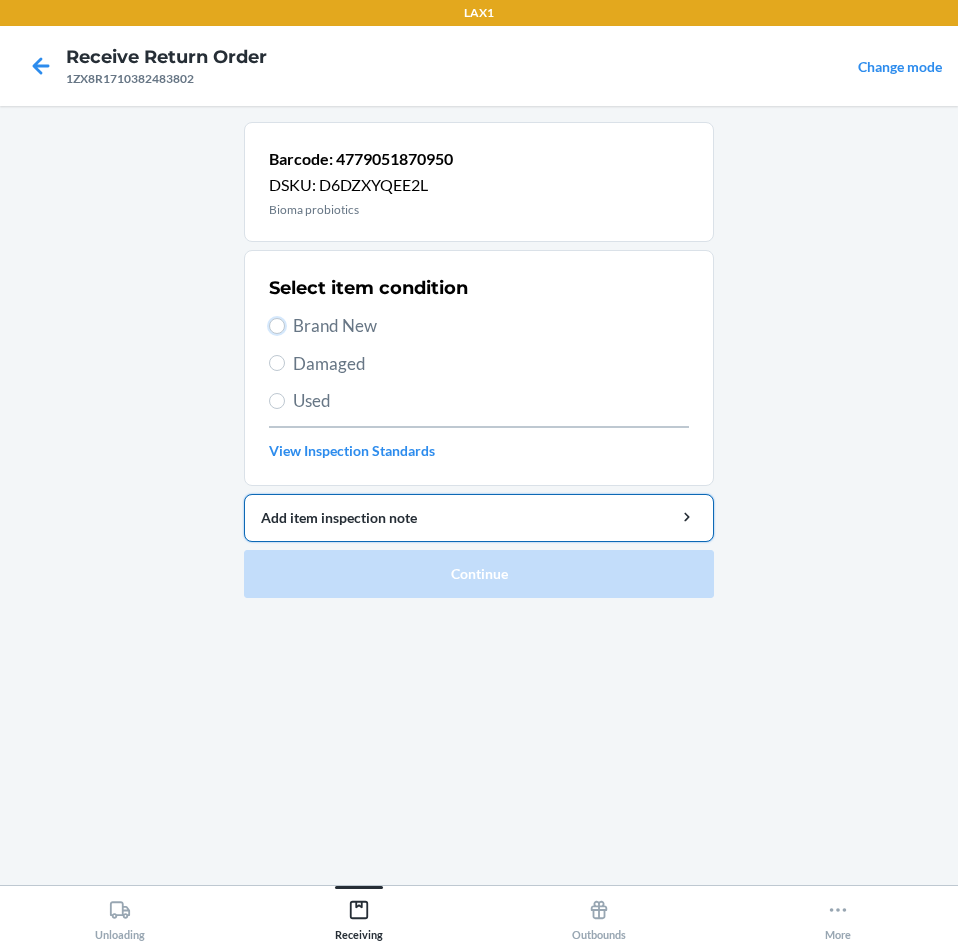 click on "Brand New" at bounding box center (277, 326) 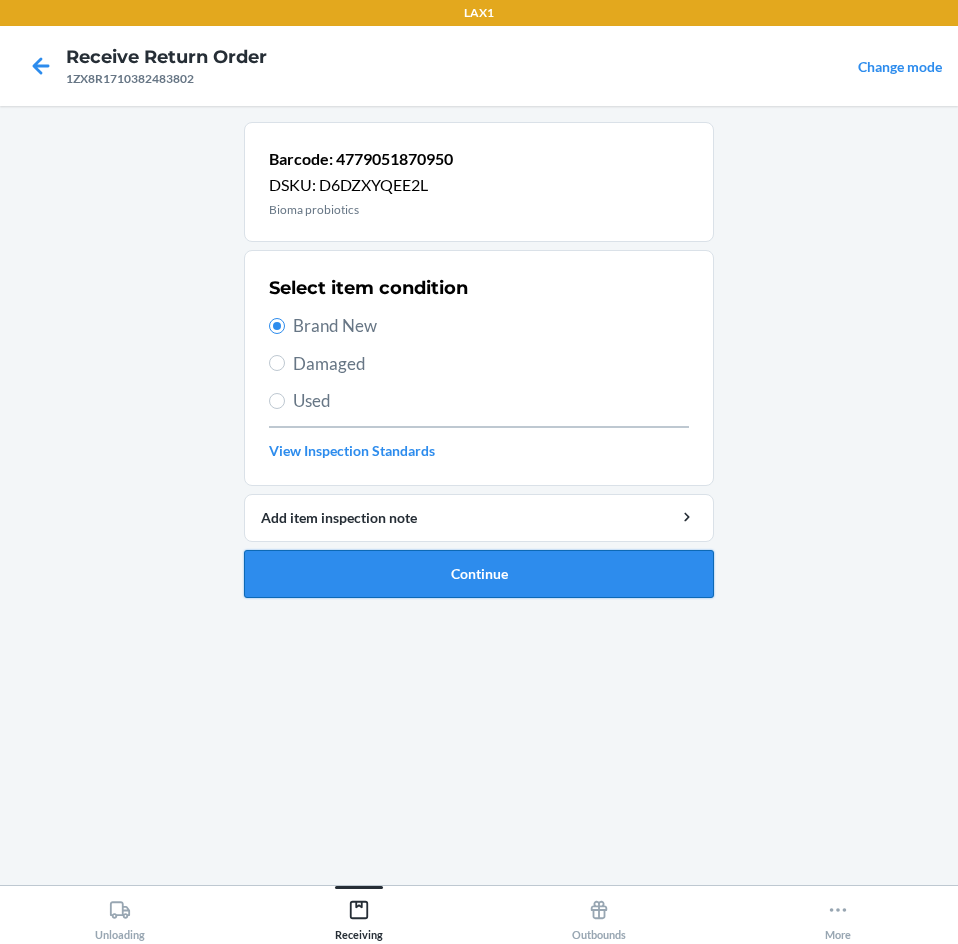 click on "Continue" at bounding box center (479, 574) 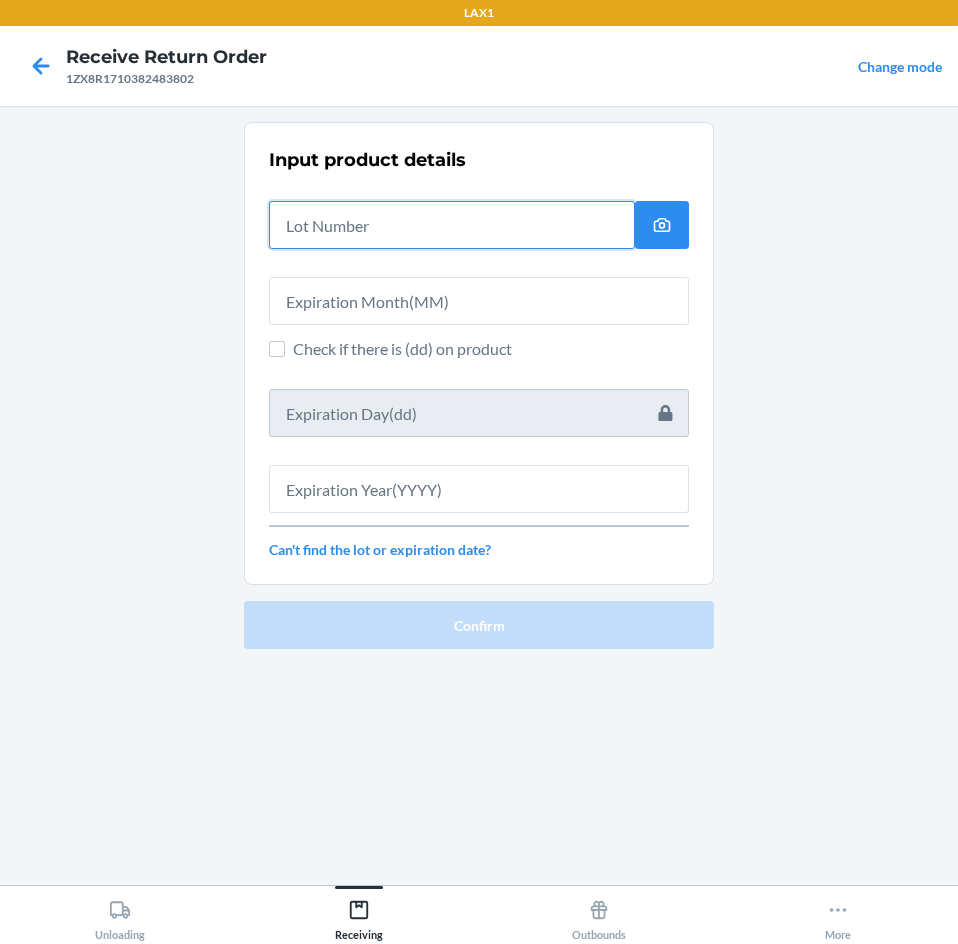 click at bounding box center [452, 225] 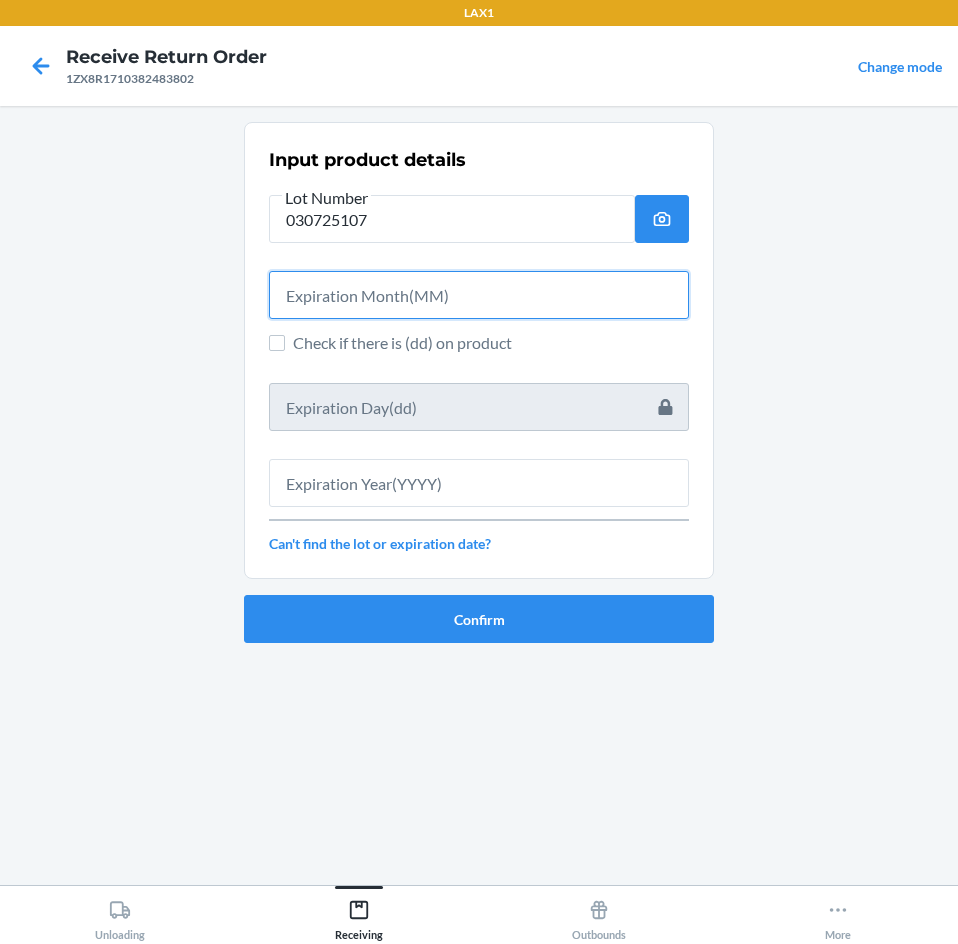click at bounding box center (479, 295) 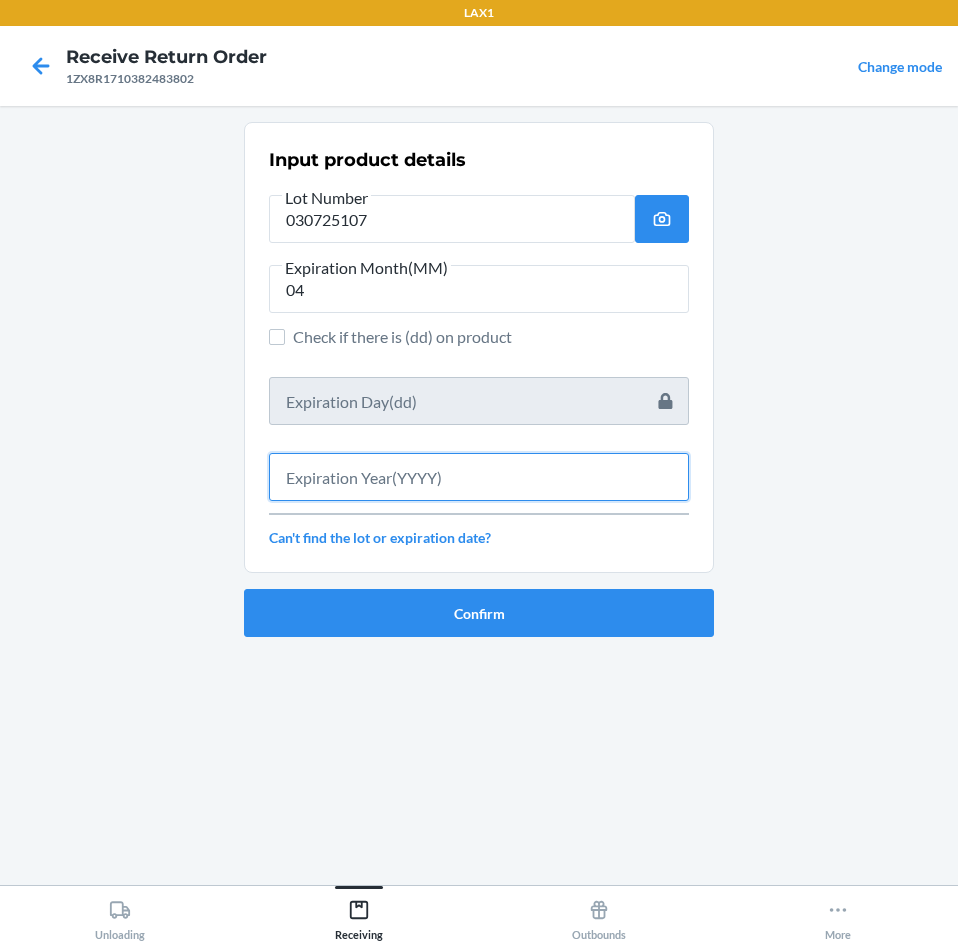click at bounding box center (479, 477) 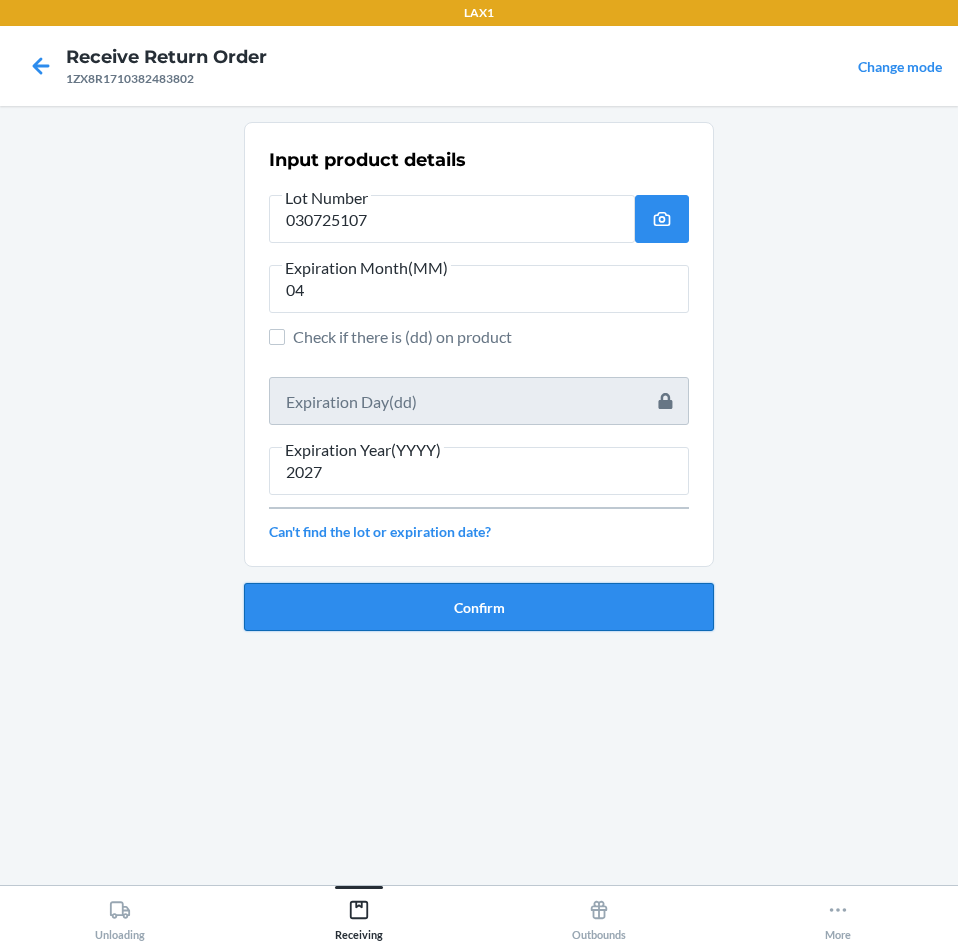 click on "Confirm" at bounding box center [479, 607] 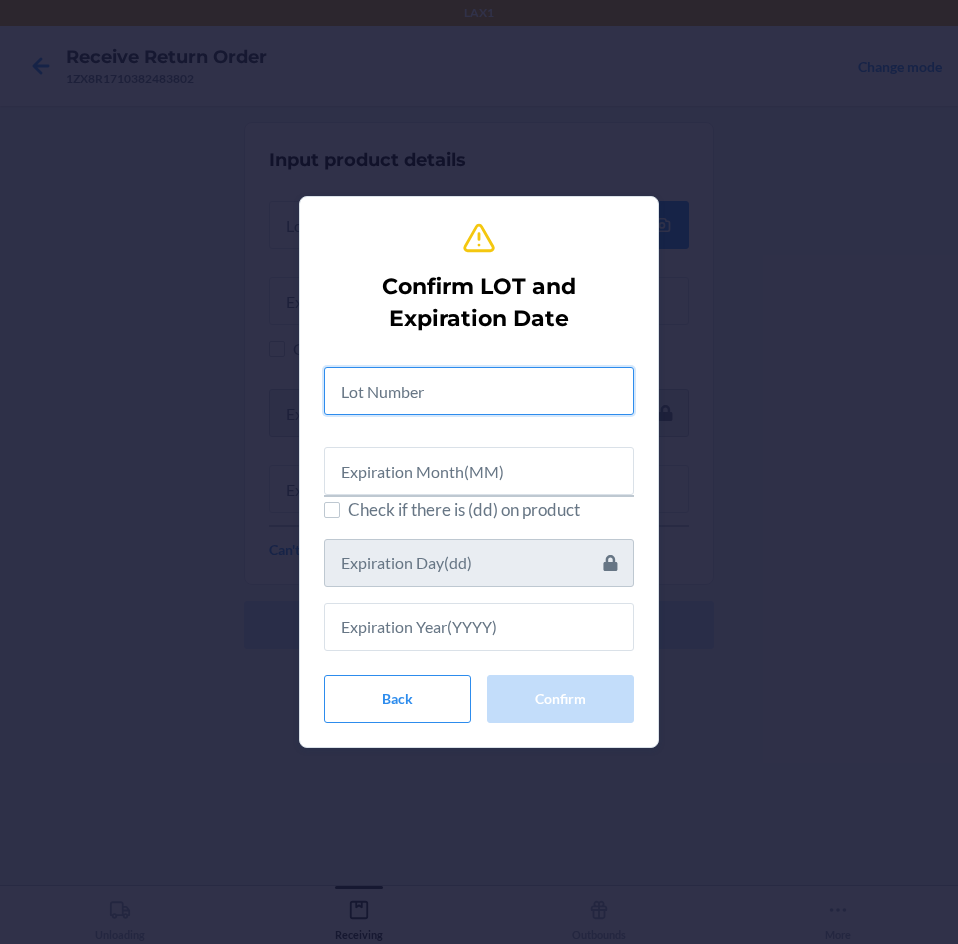 click at bounding box center (479, 391) 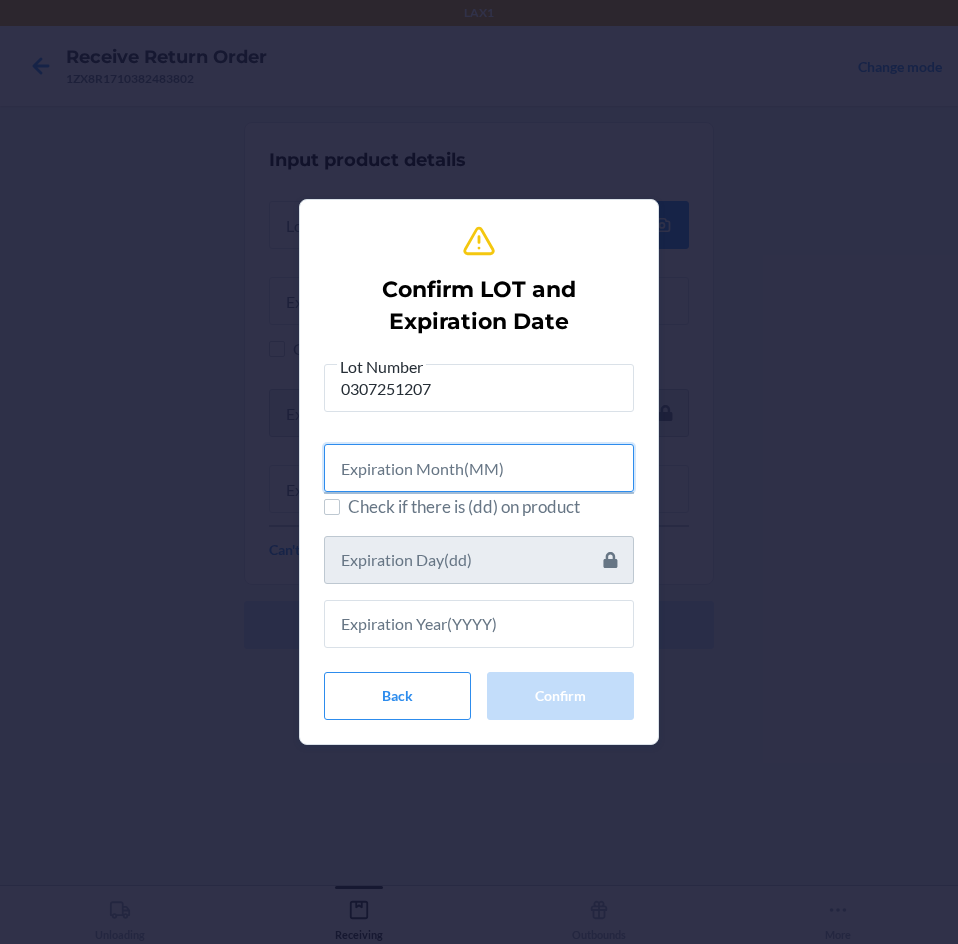 click at bounding box center (479, 468) 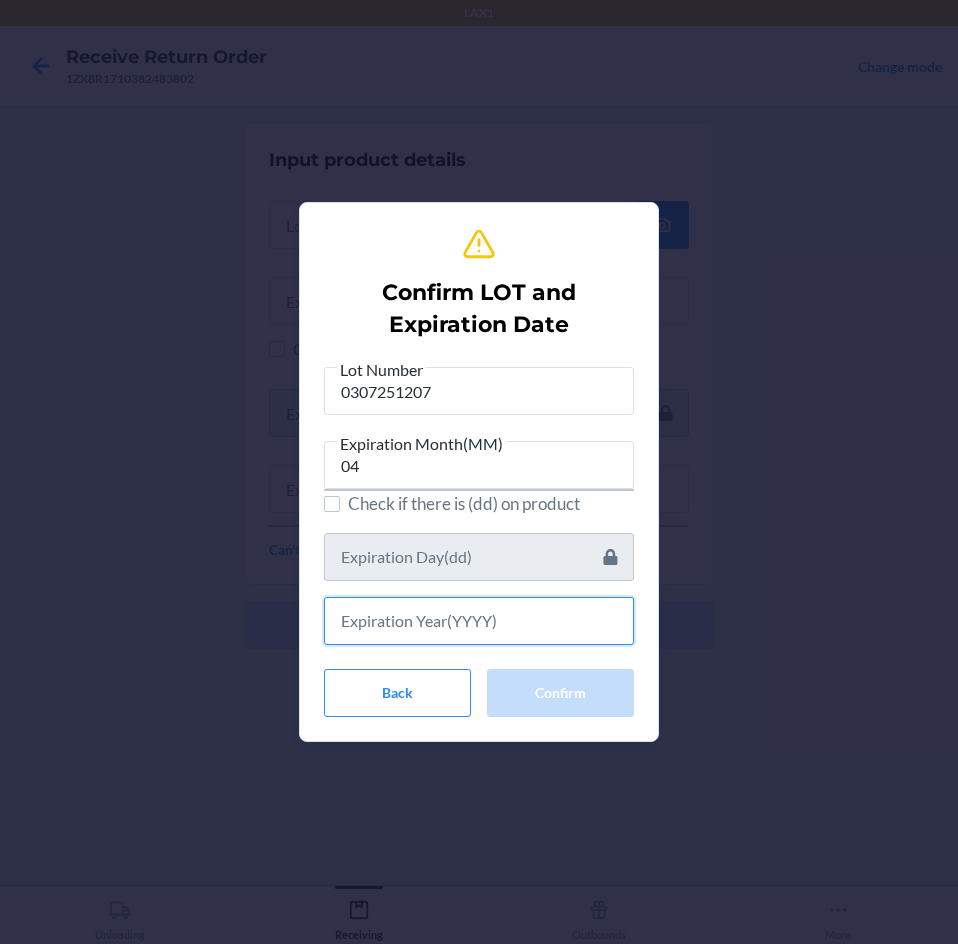 click at bounding box center [479, 621] 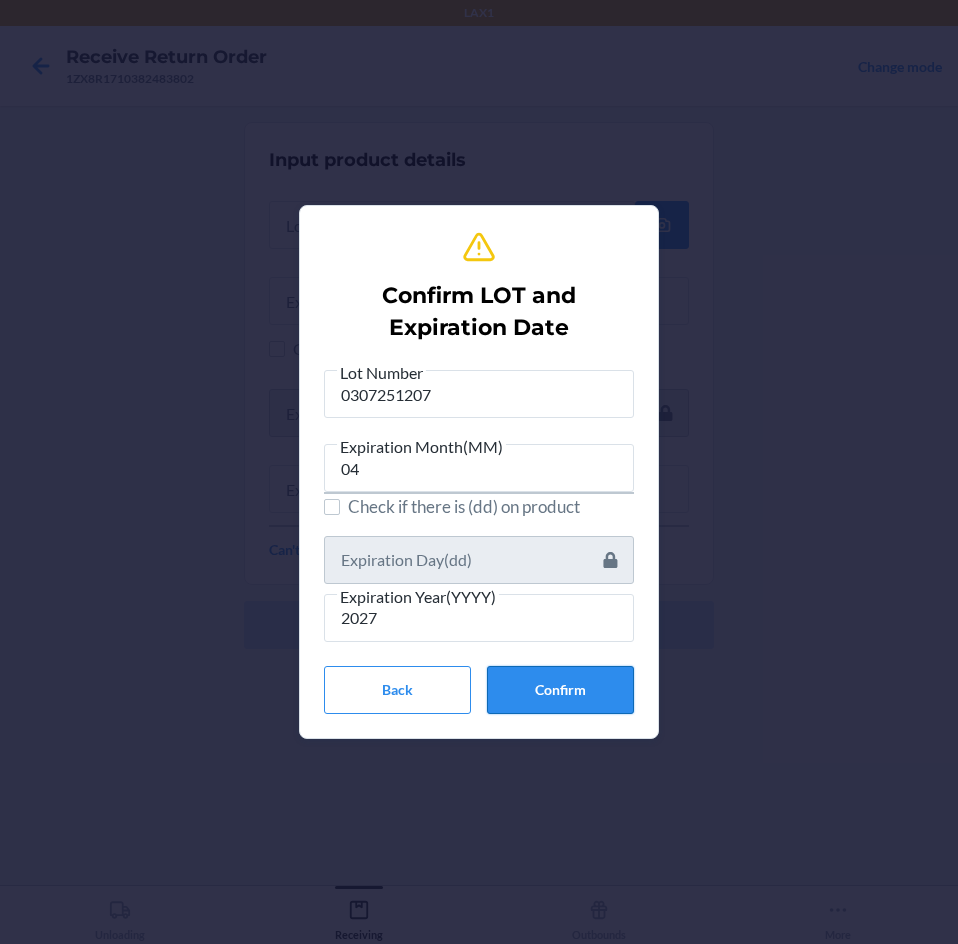 click on "Confirm" at bounding box center [560, 690] 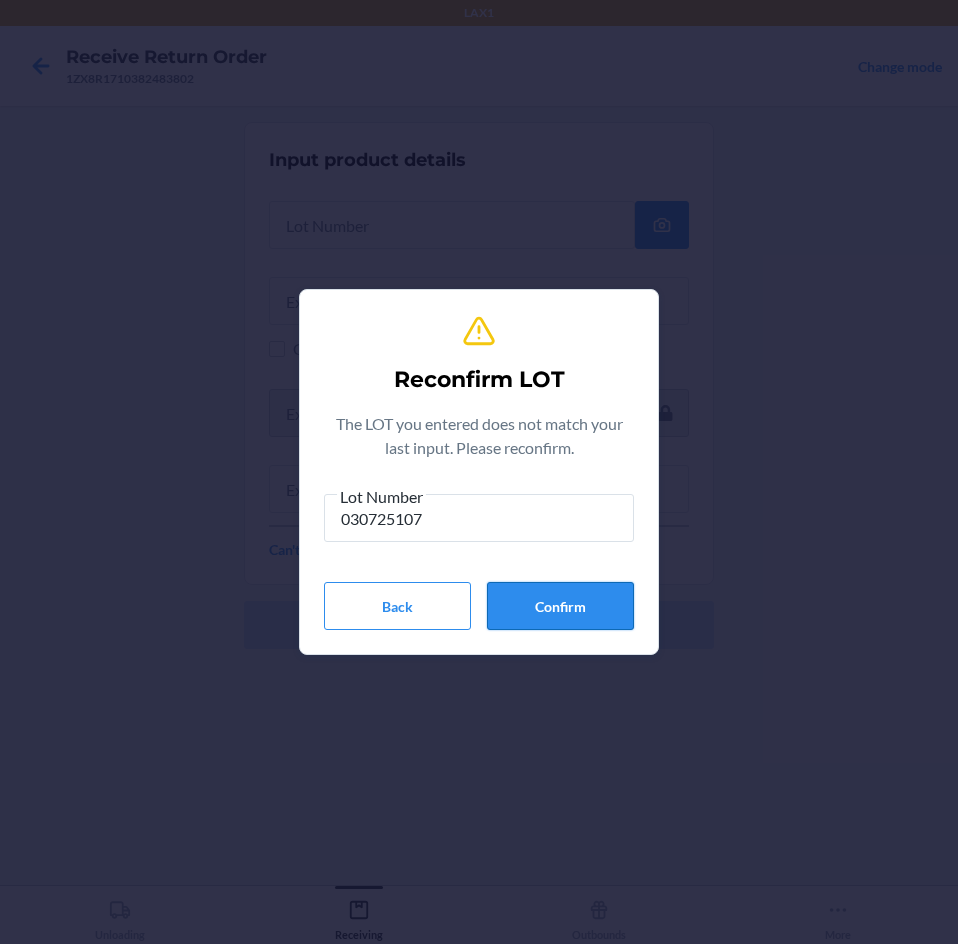 click on "Confirm" at bounding box center [560, 606] 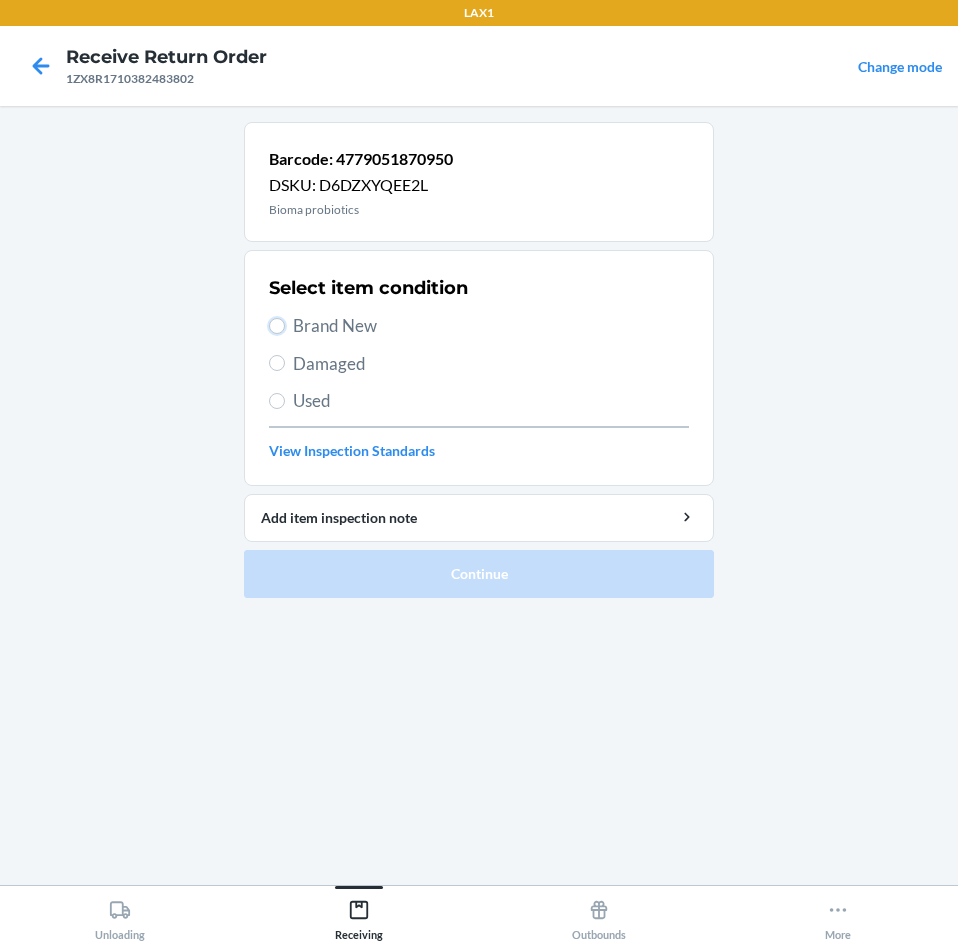 drag, startPoint x: 282, startPoint y: 321, endPoint x: 293, endPoint y: 346, distance: 27.313 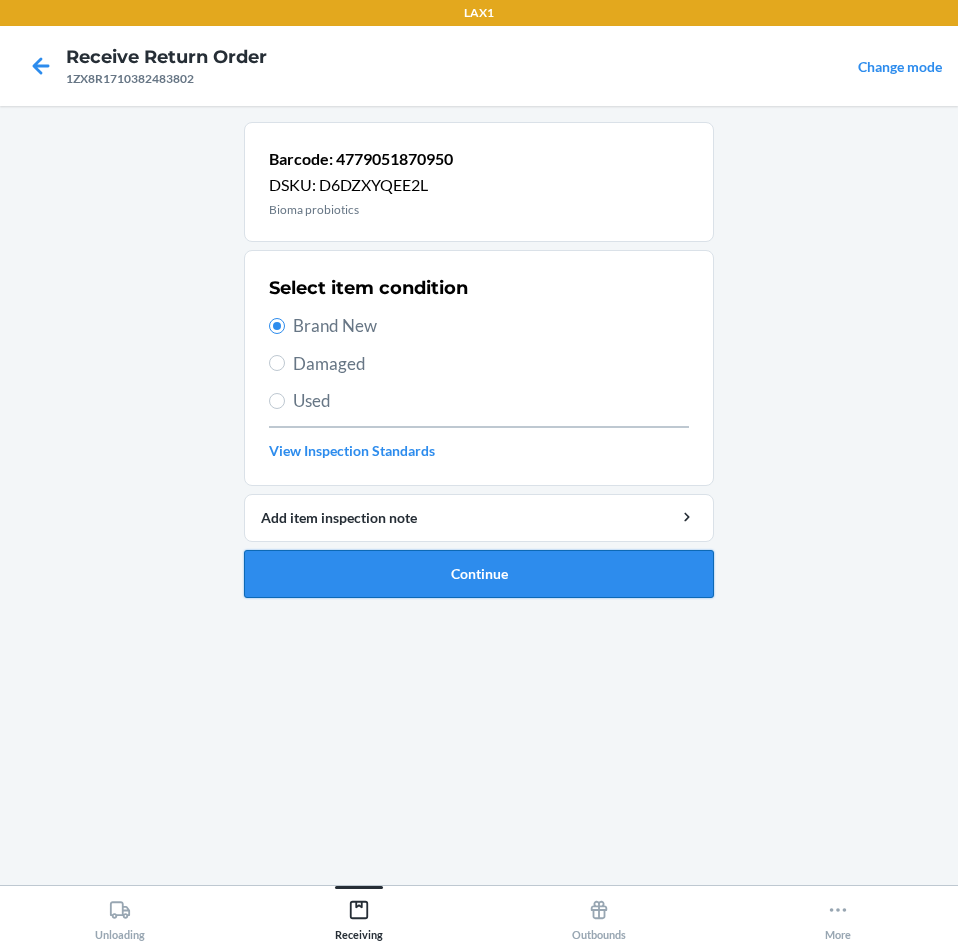 click on "Continue" at bounding box center (479, 574) 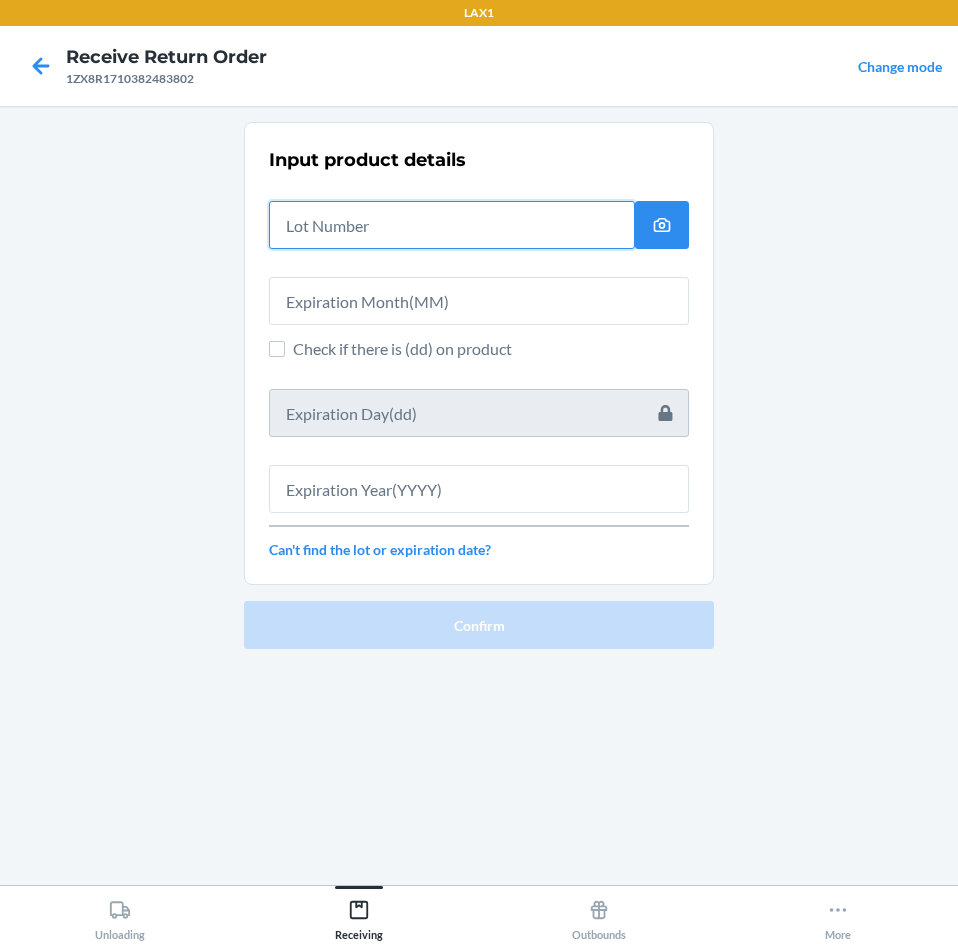 click at bounding box center (452, 225) 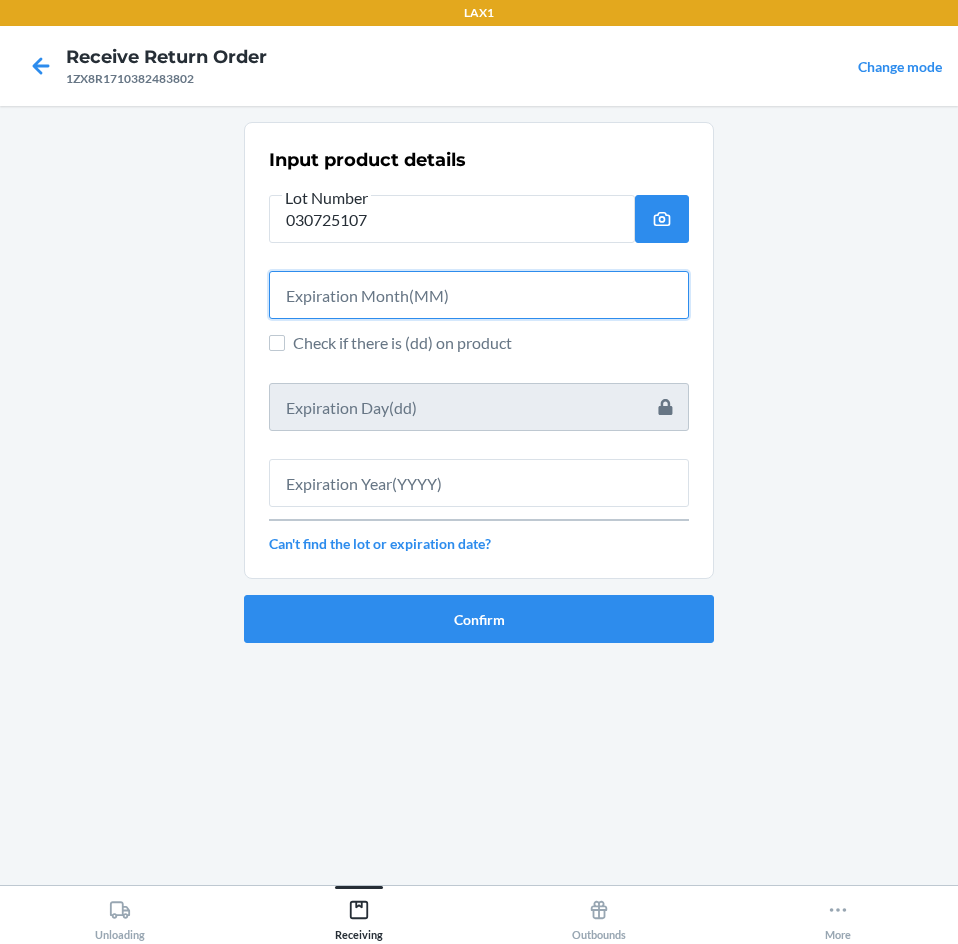click at bounding box center [479, 295] 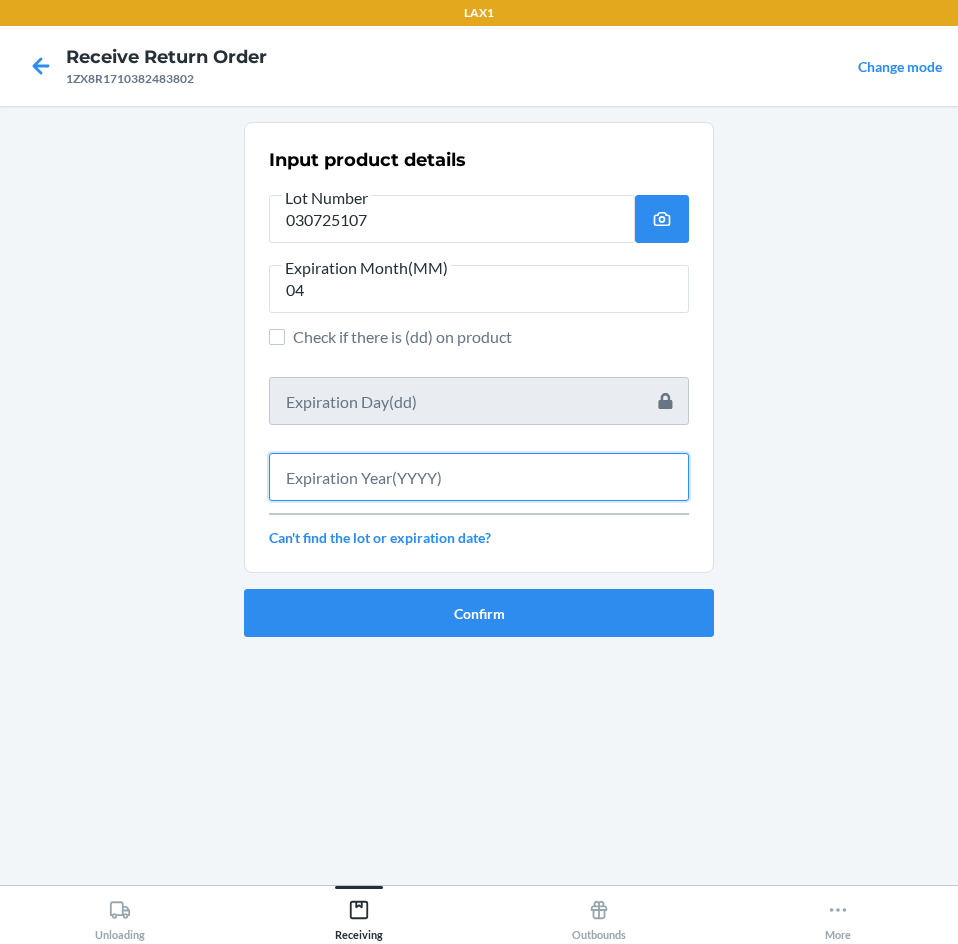 click at bounding box center (479, 477) 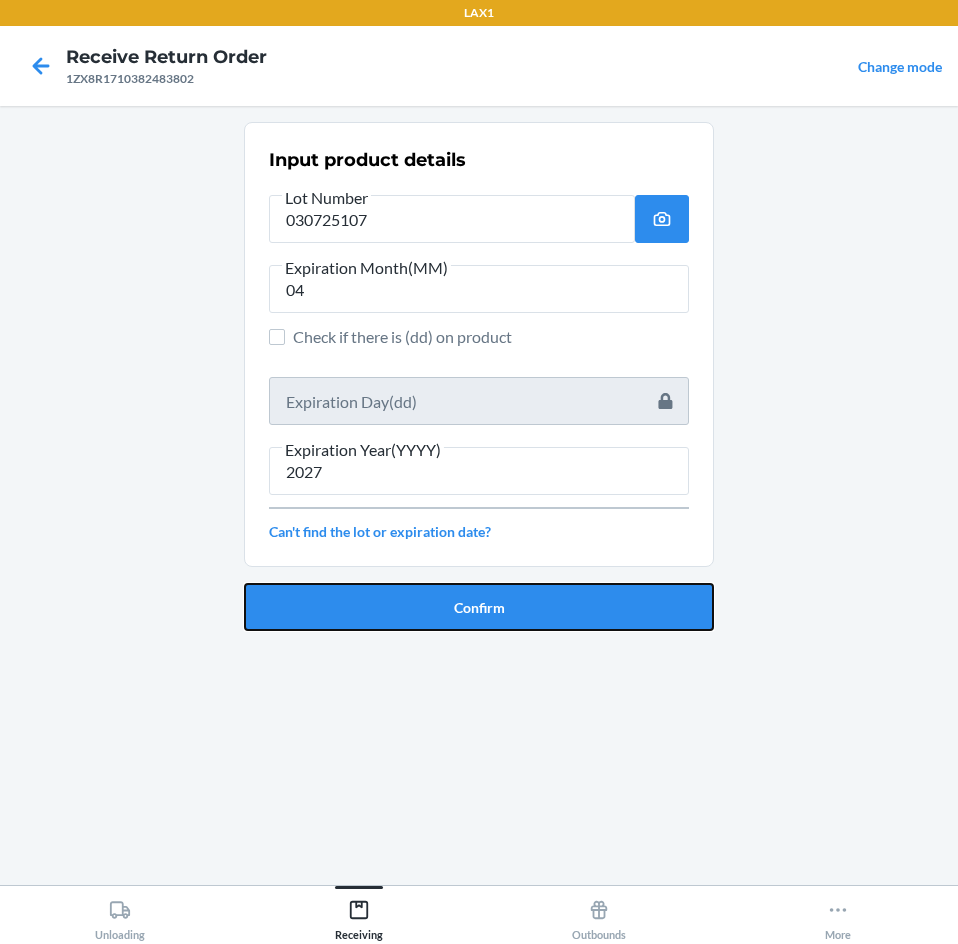 click on "Confirm" at bounding box center [479, 607] 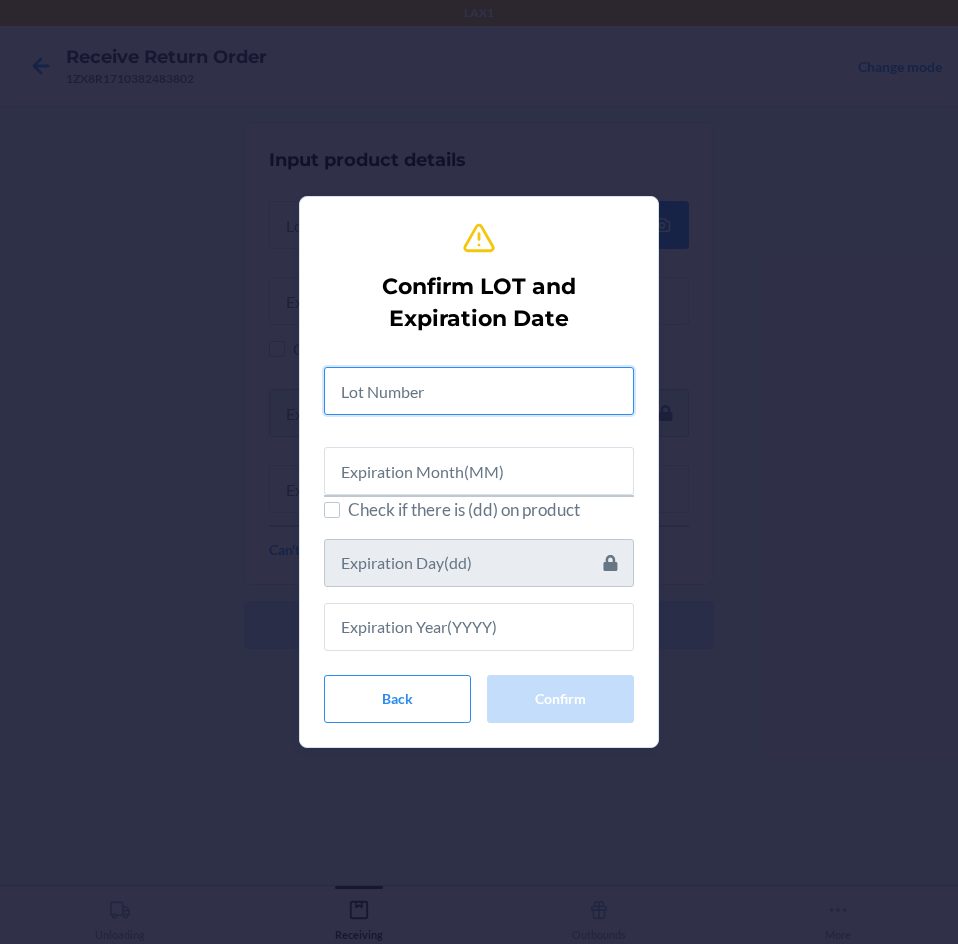 click at bounding box center (479, 391) 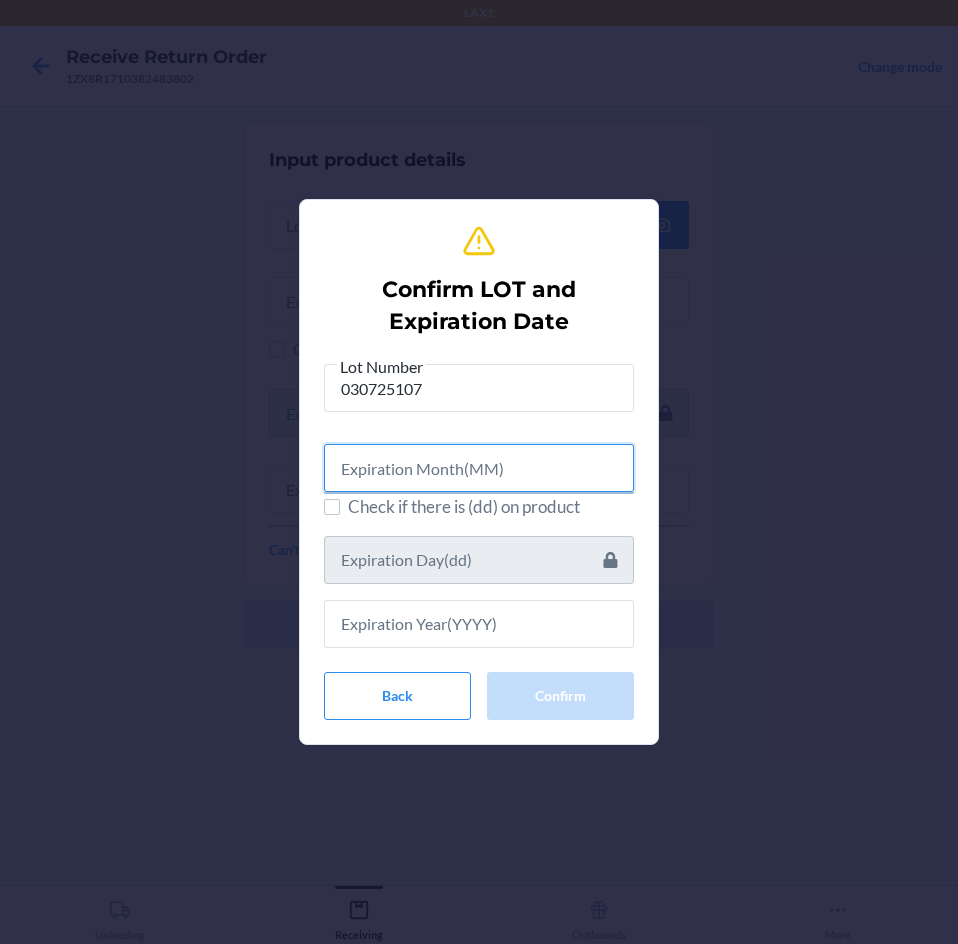 click at bounding box center [479, 468] 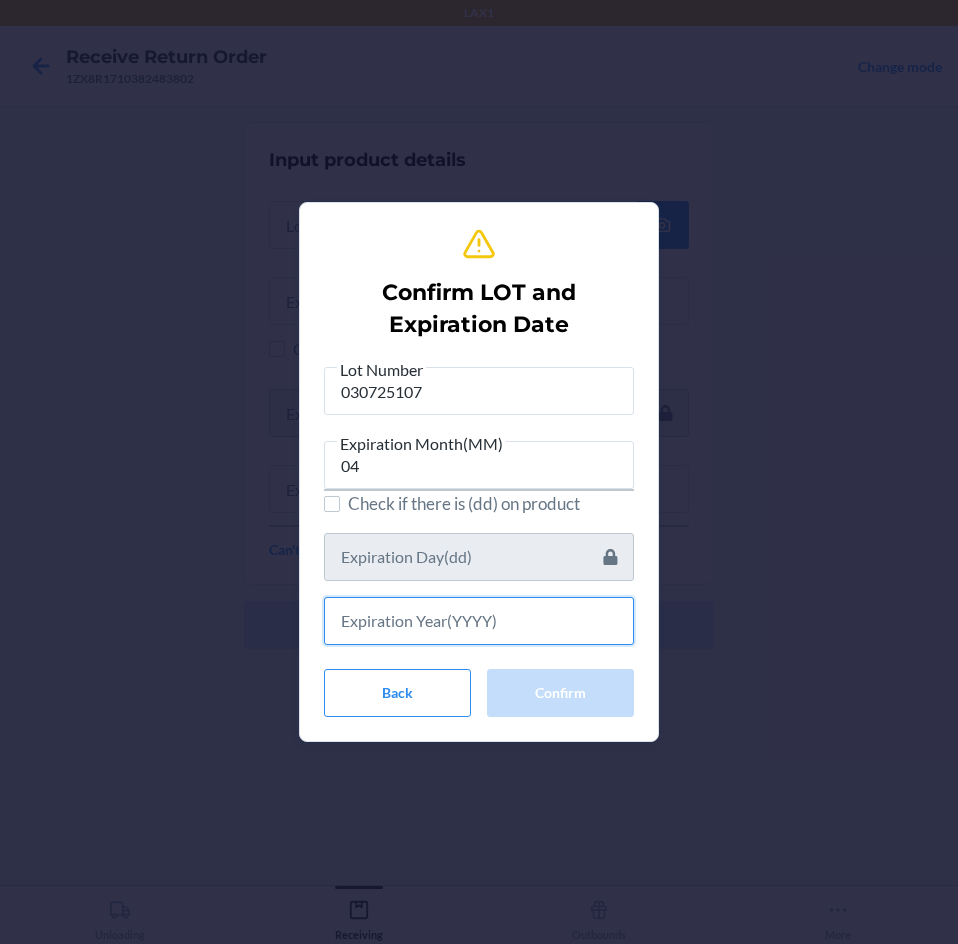click at bounding box center (479, 621) 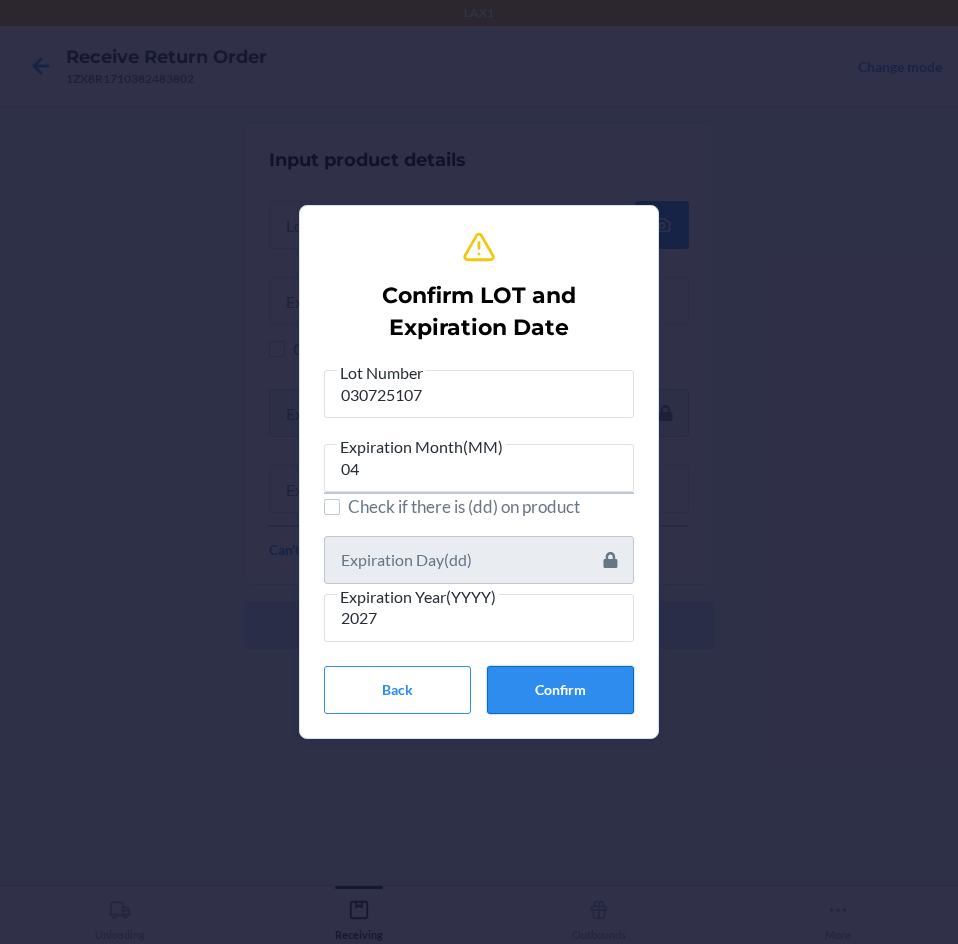 click on "Confirm" at bounding box center [560, 690] 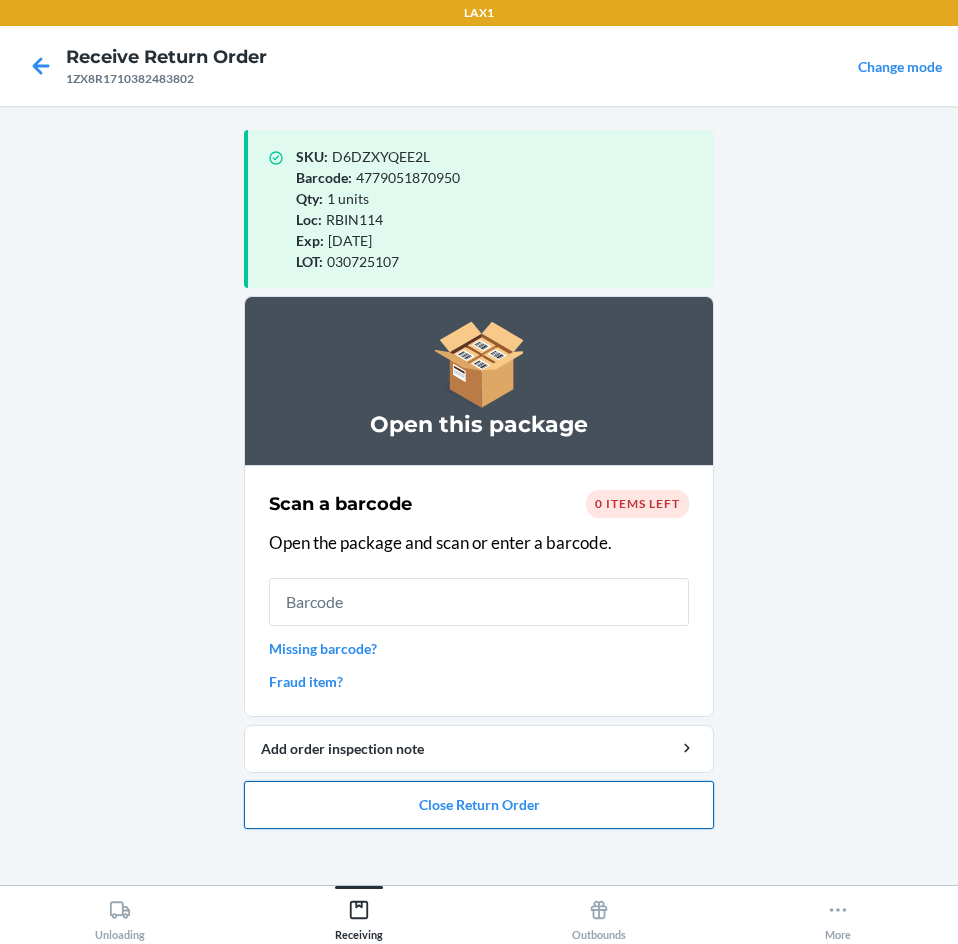 click on "Close Return Order" at bounding box center (479, 805) 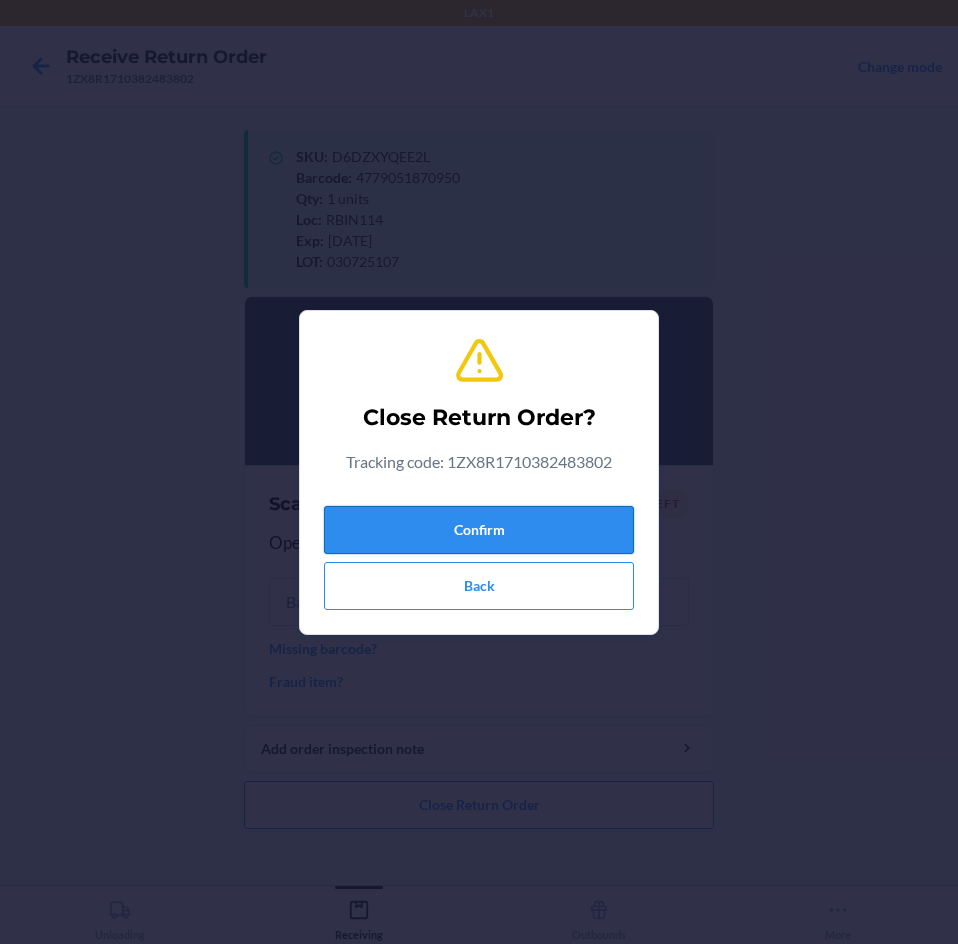 click on "Confirm" at bounding box center [479, 530] 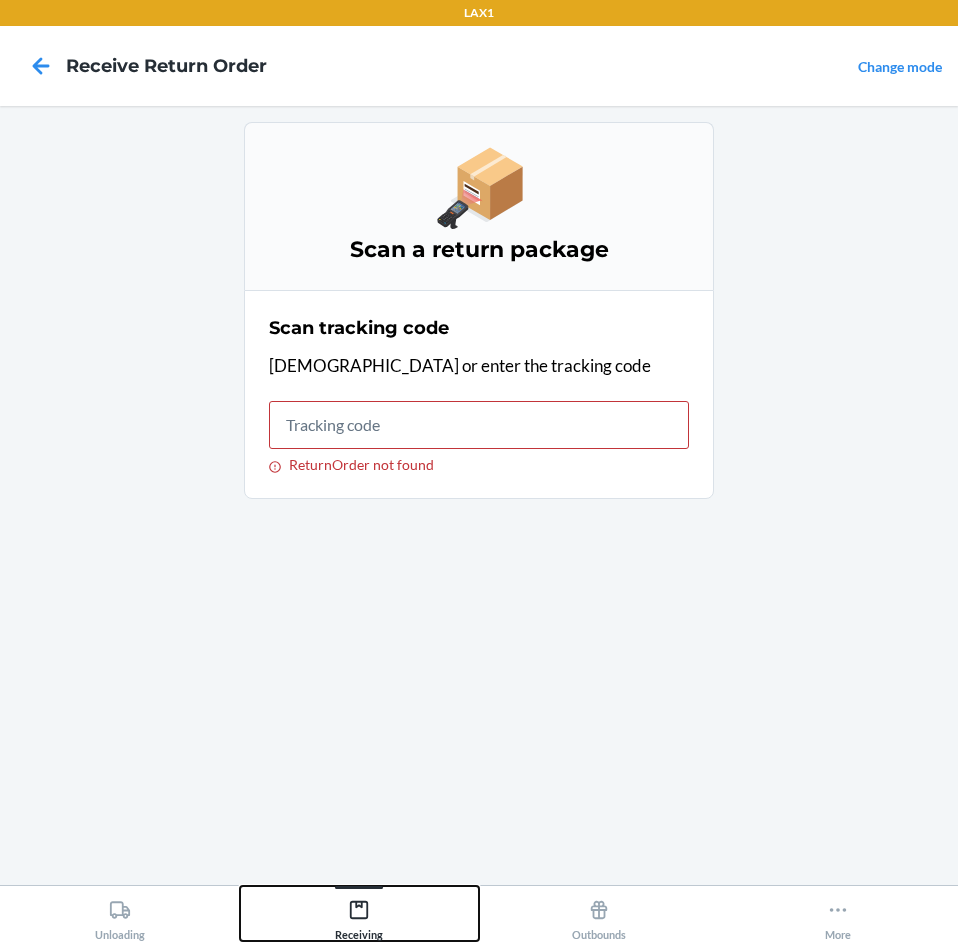 click 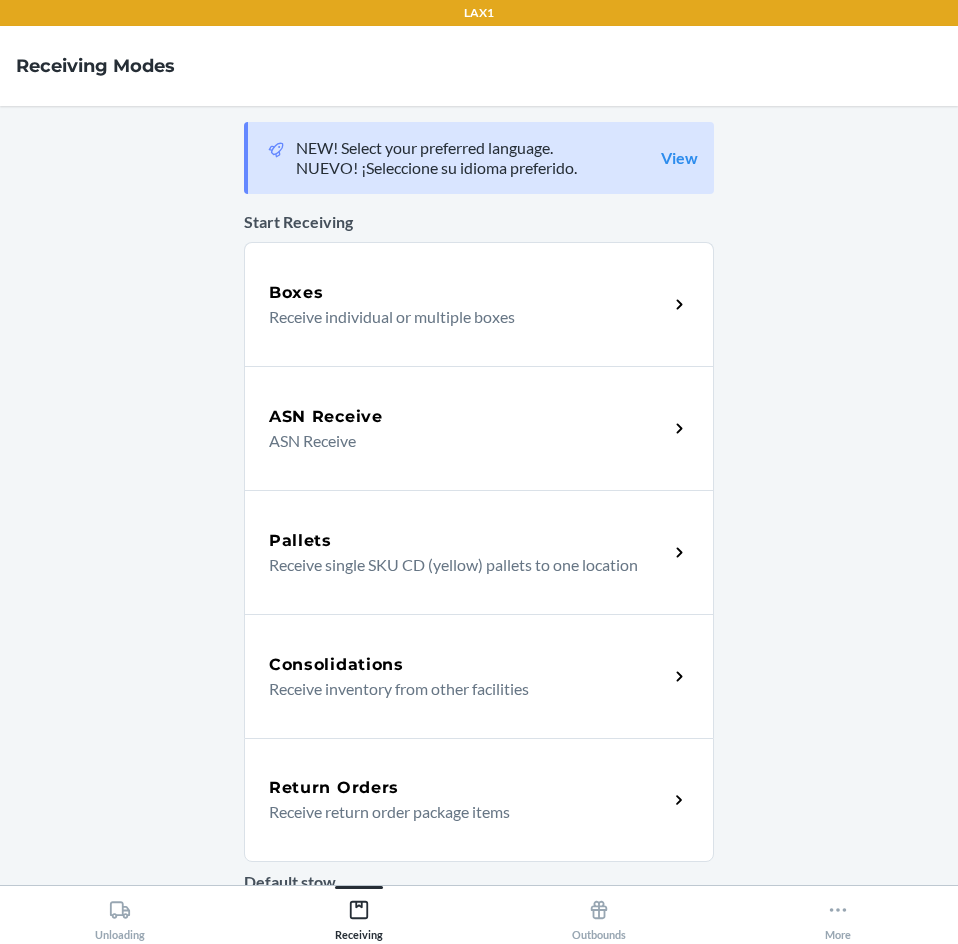 click on "Receive return order package items" at bounding box center [460, 812] 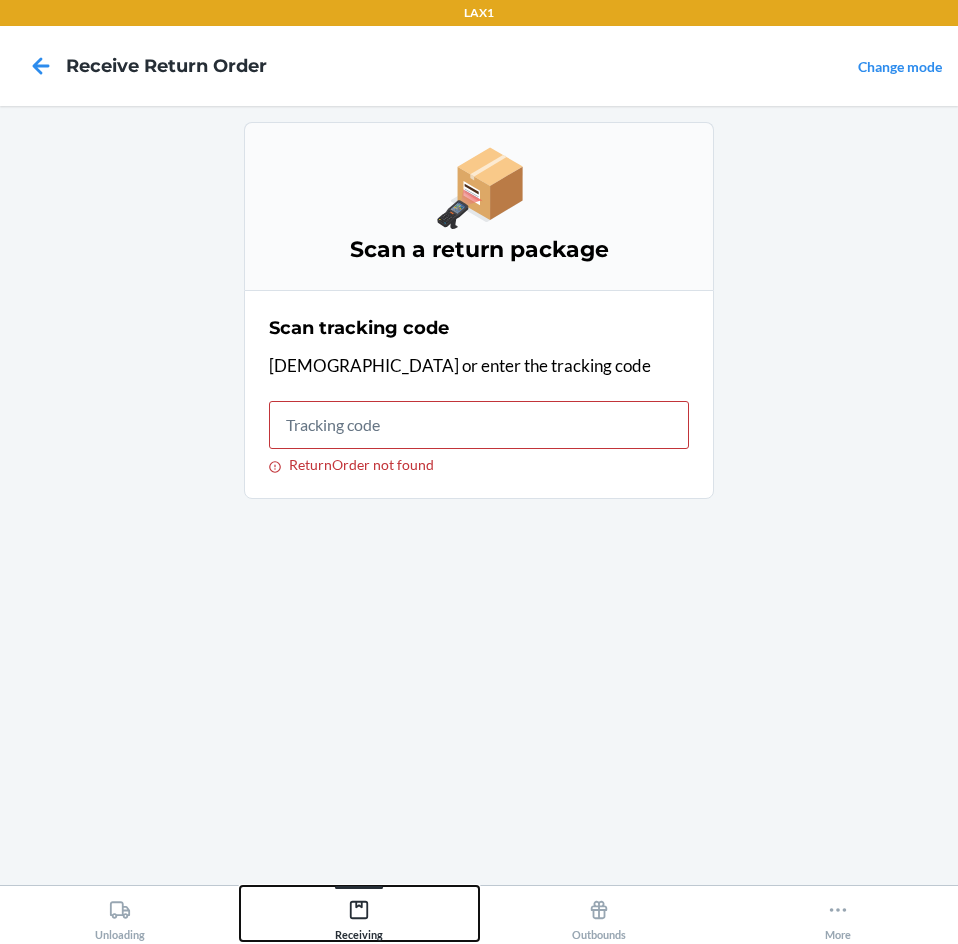 click 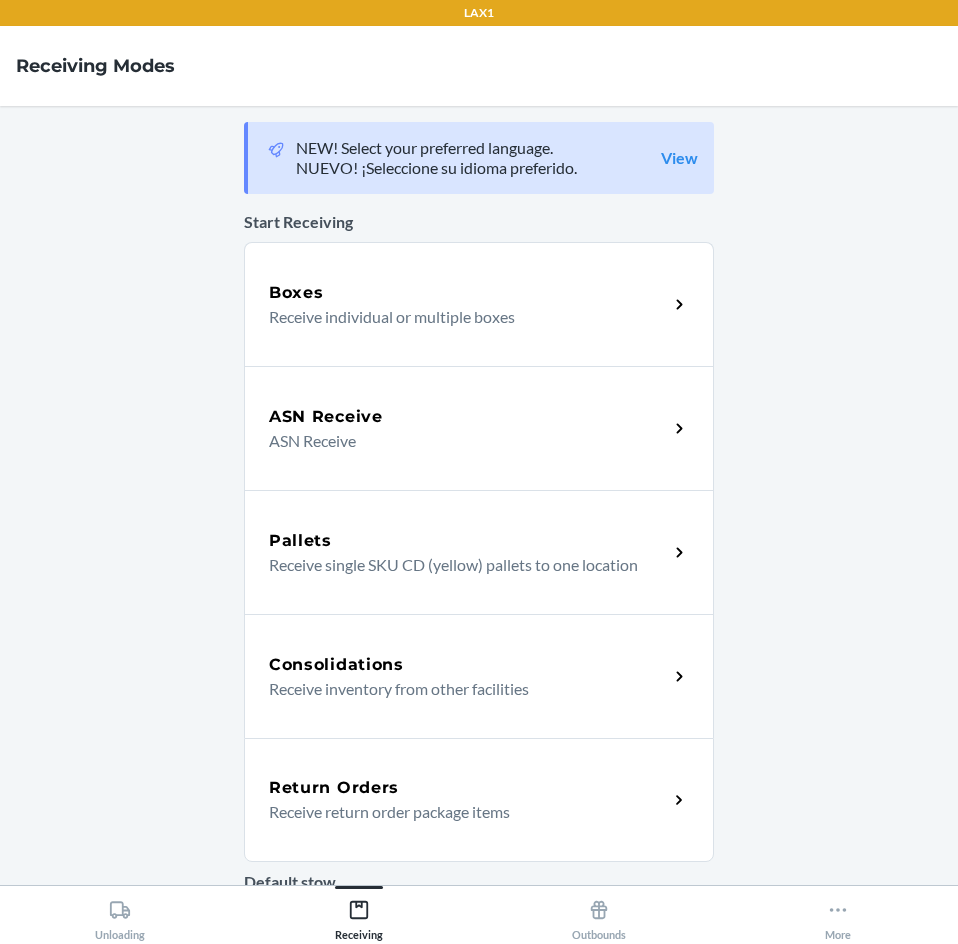 click on "Return Orders Receive return order package items" at bounding box center (479, 800) 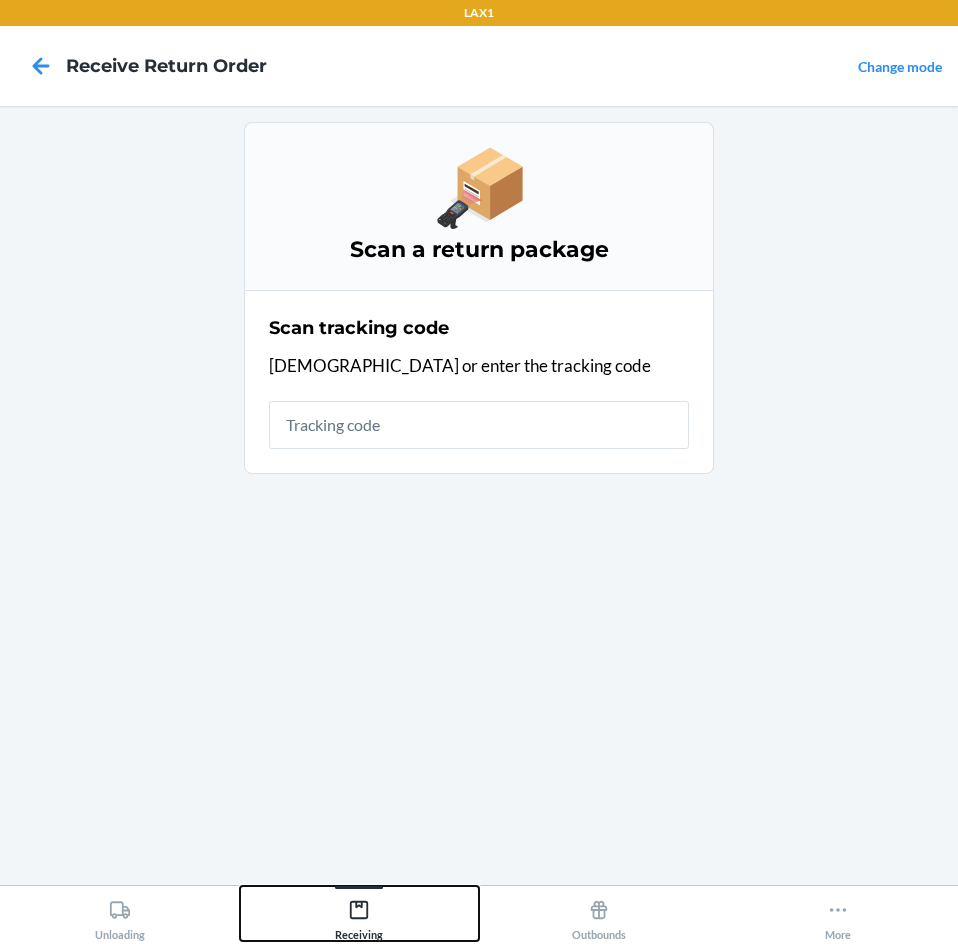 click 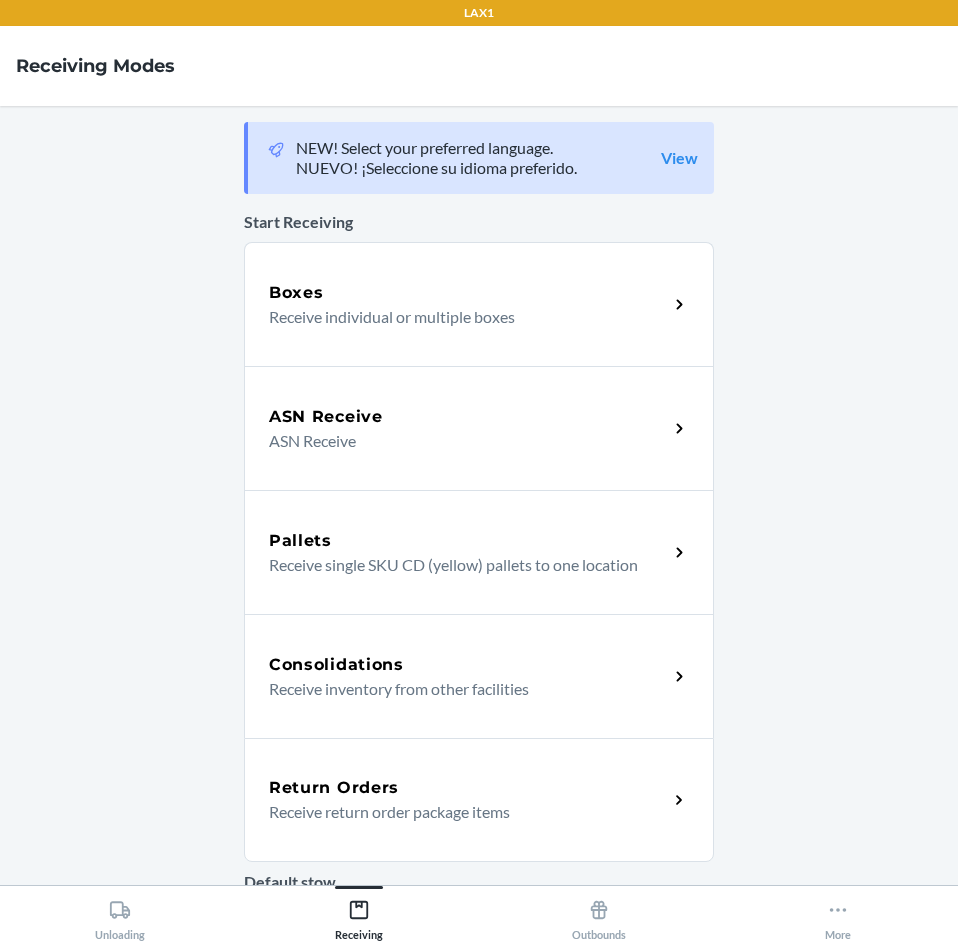click on "Receive return order package items" at bounding box center [460, 812] 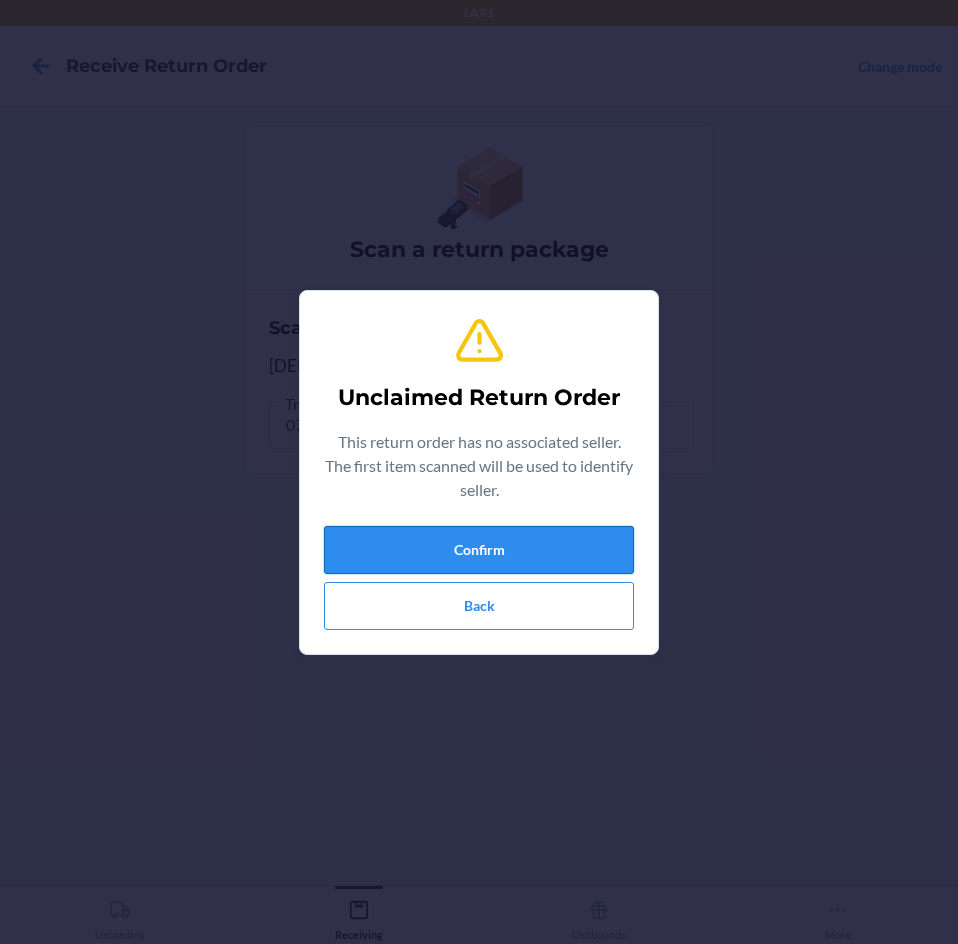 click on "Confirm" at bounding box center (479, 550) 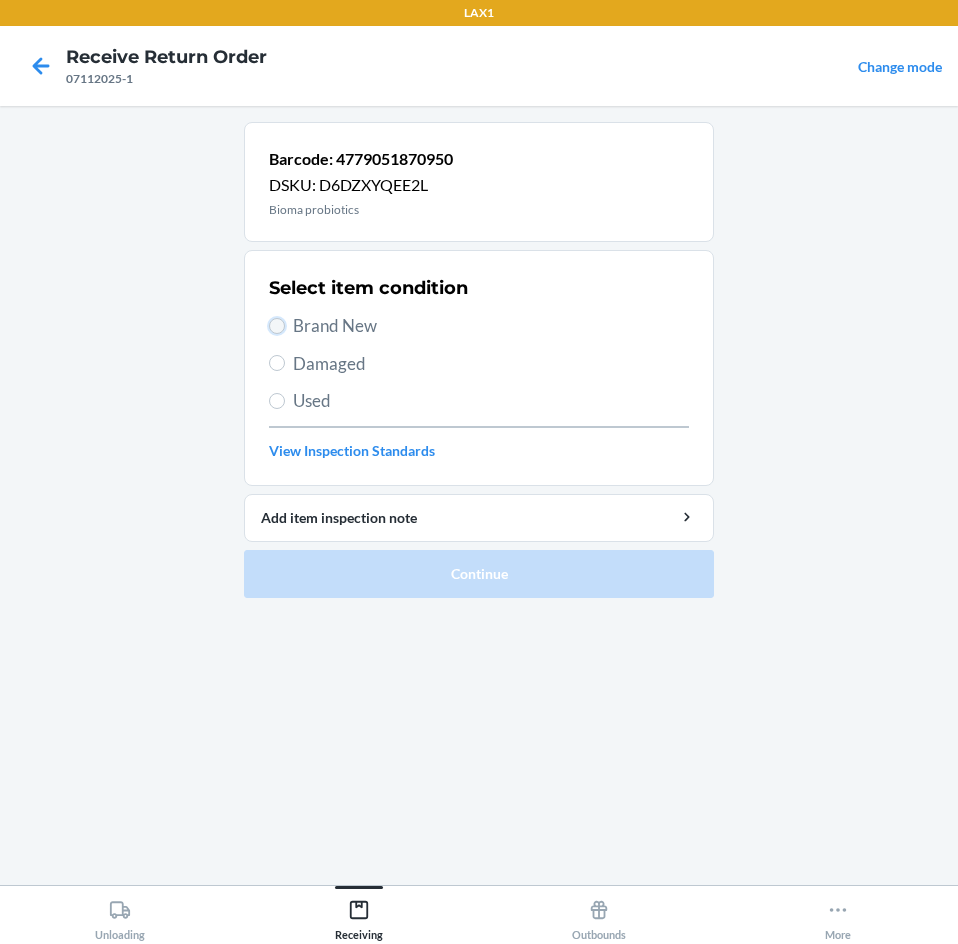 click on "Brand New" at bounding box center (277, 326) 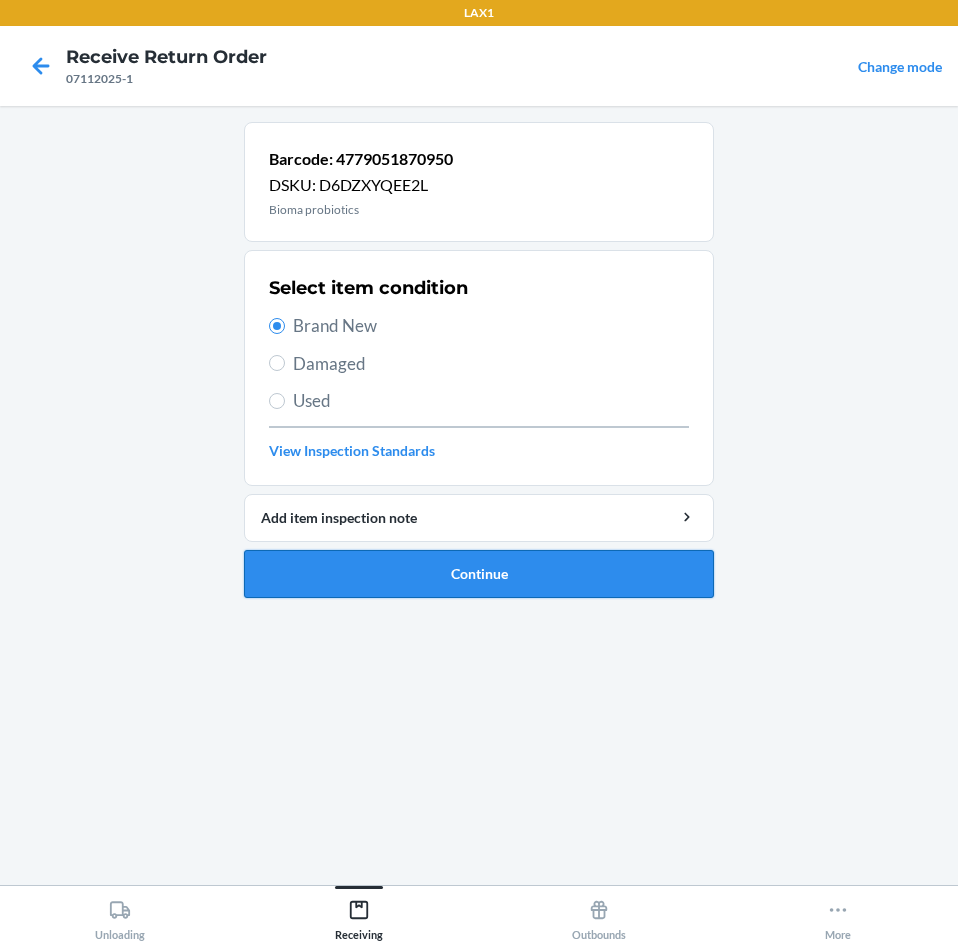 click on "Continue" at bounding box center (479, 574) 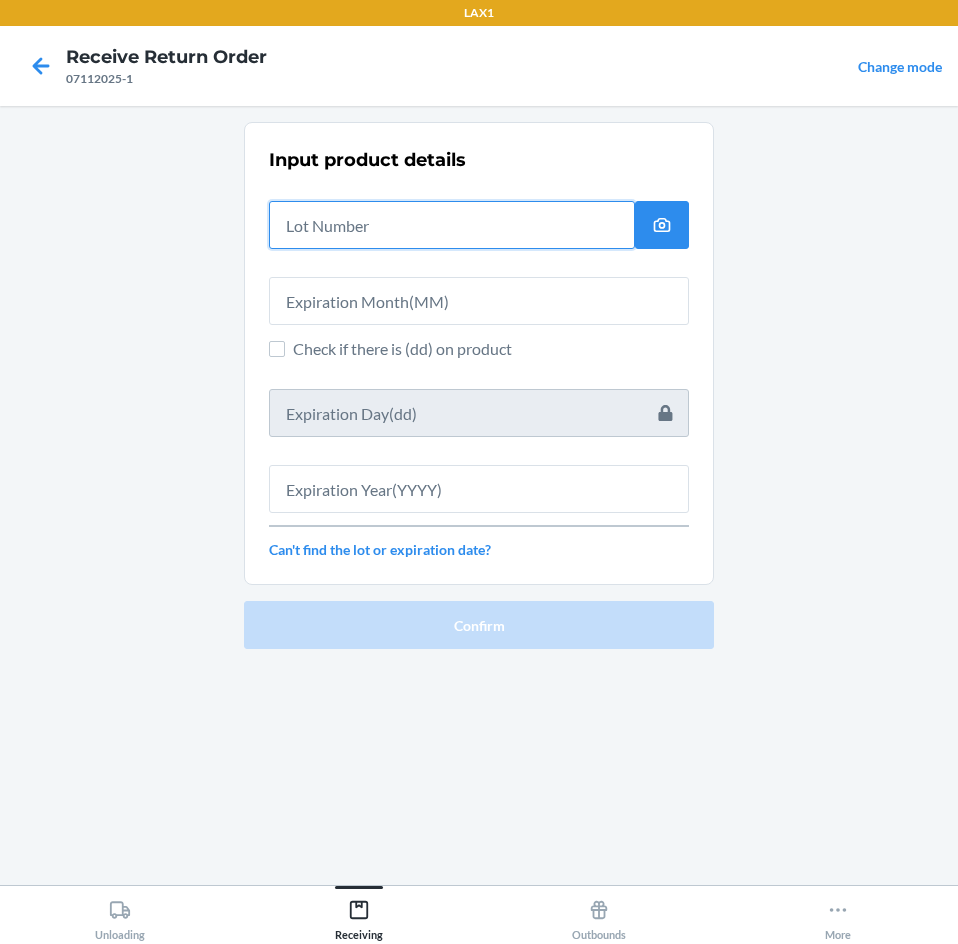 click at bounding box center [452, 225] 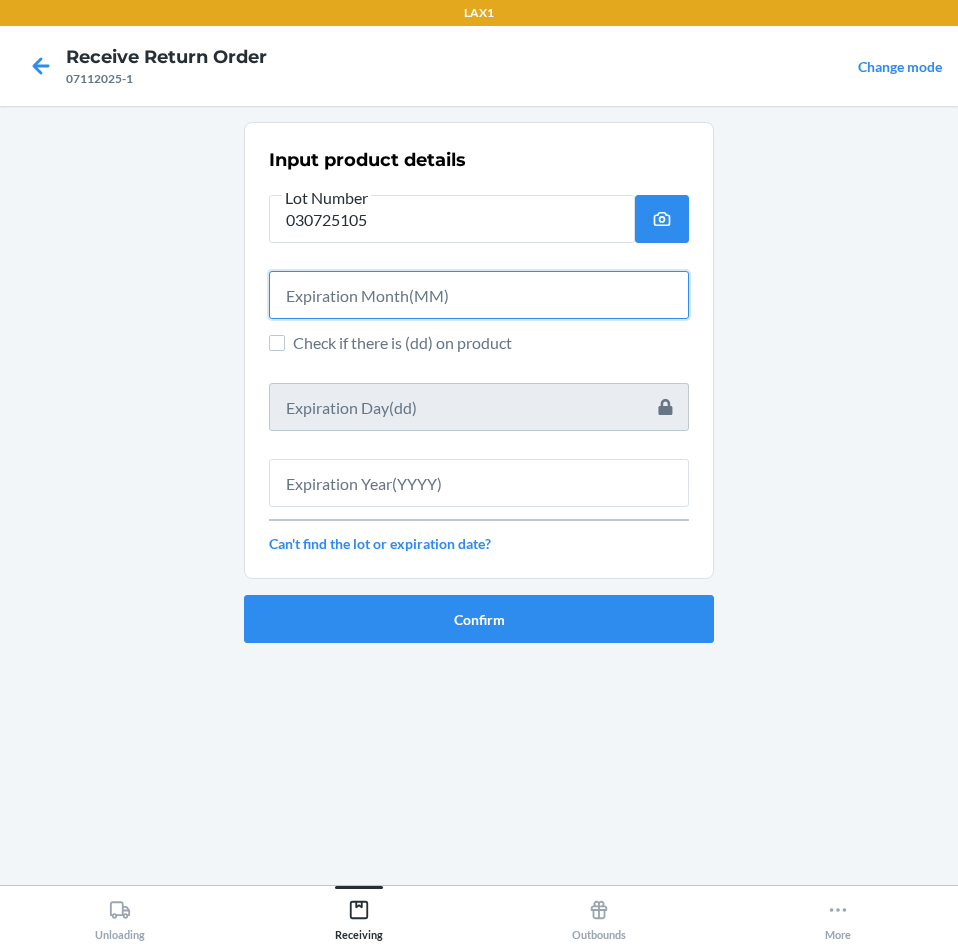 click at bounding box center [479, 295] 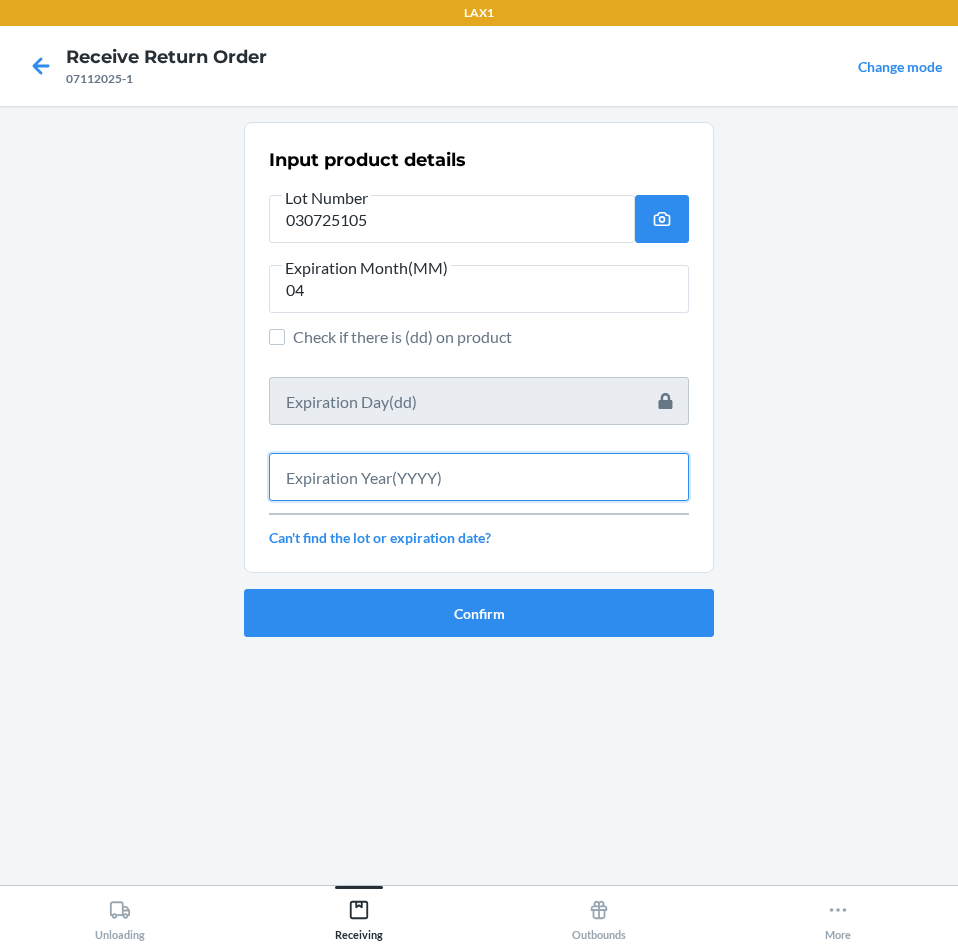 click at bounding box center [479, 477] 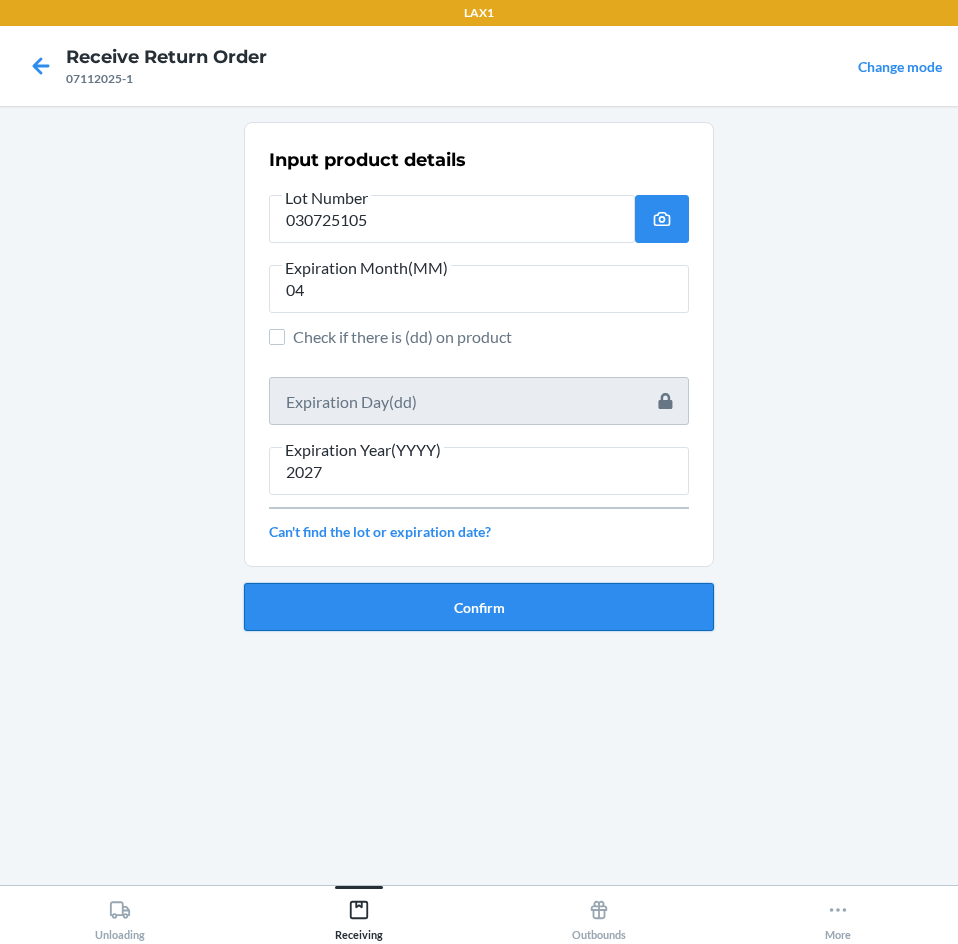 click on "Confirm" at bounding box center [479, 607] 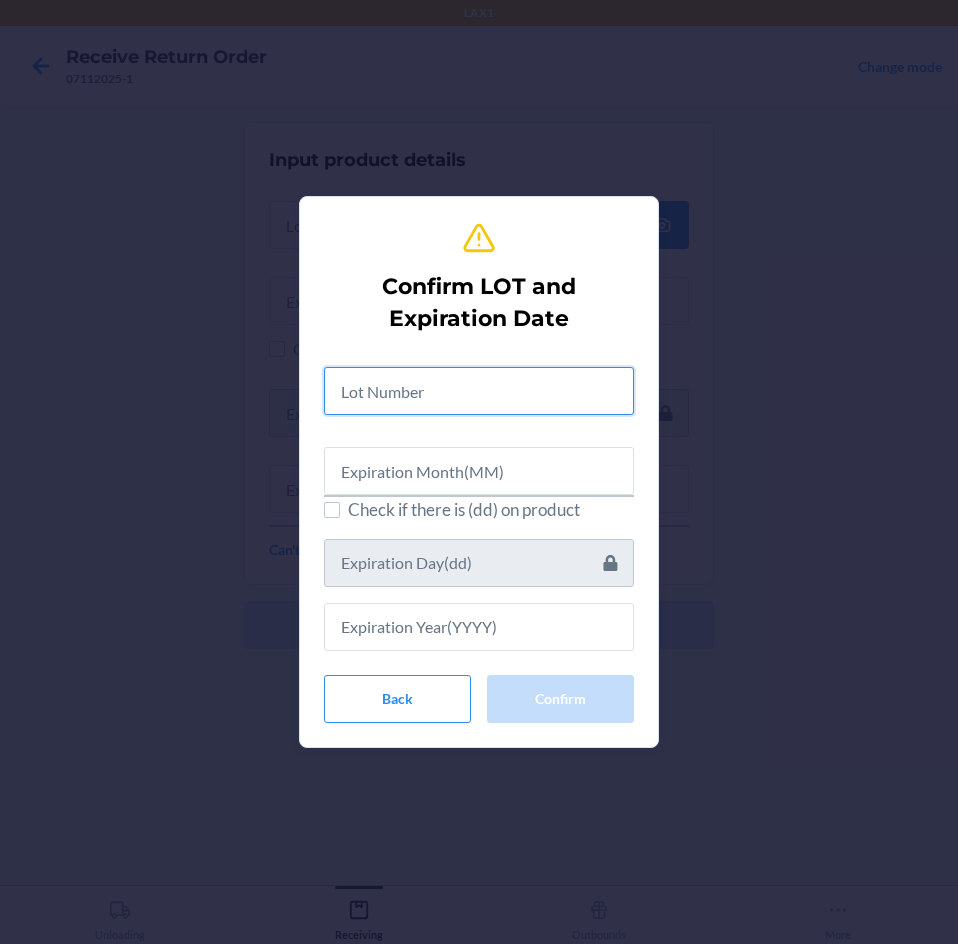 click at bounding box center (479, 391) 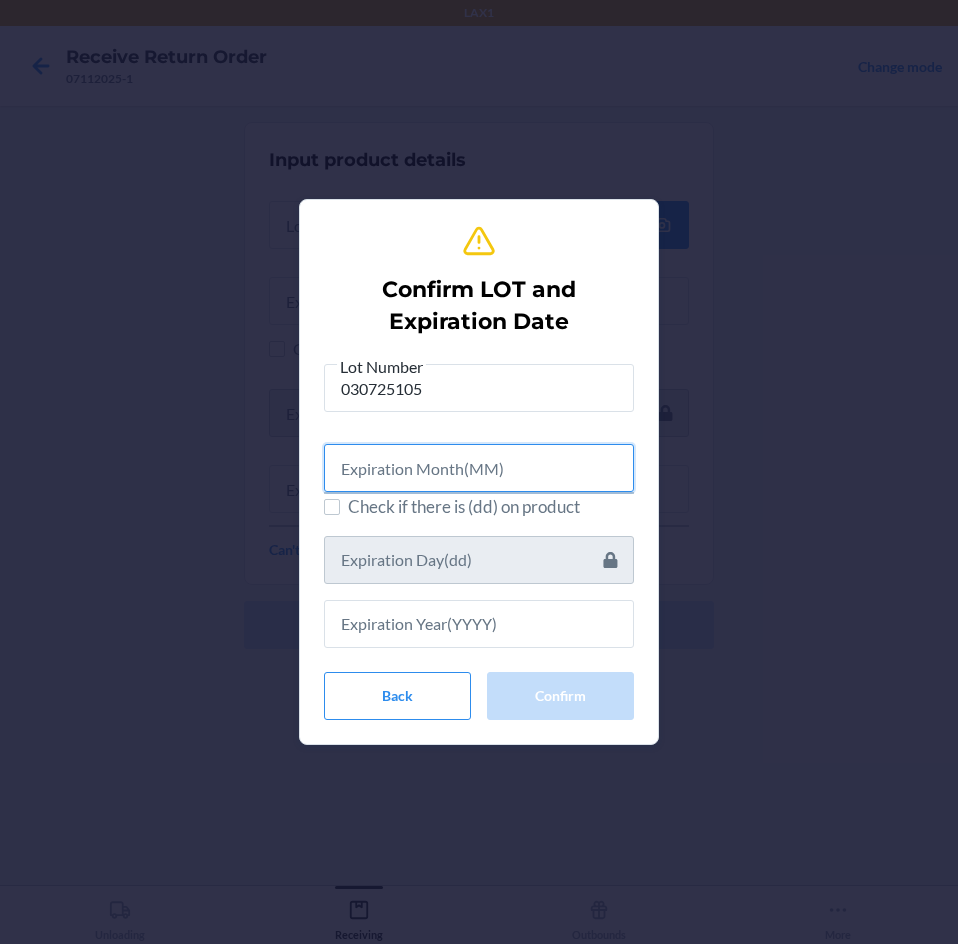 click at bounding box center [479, 468] 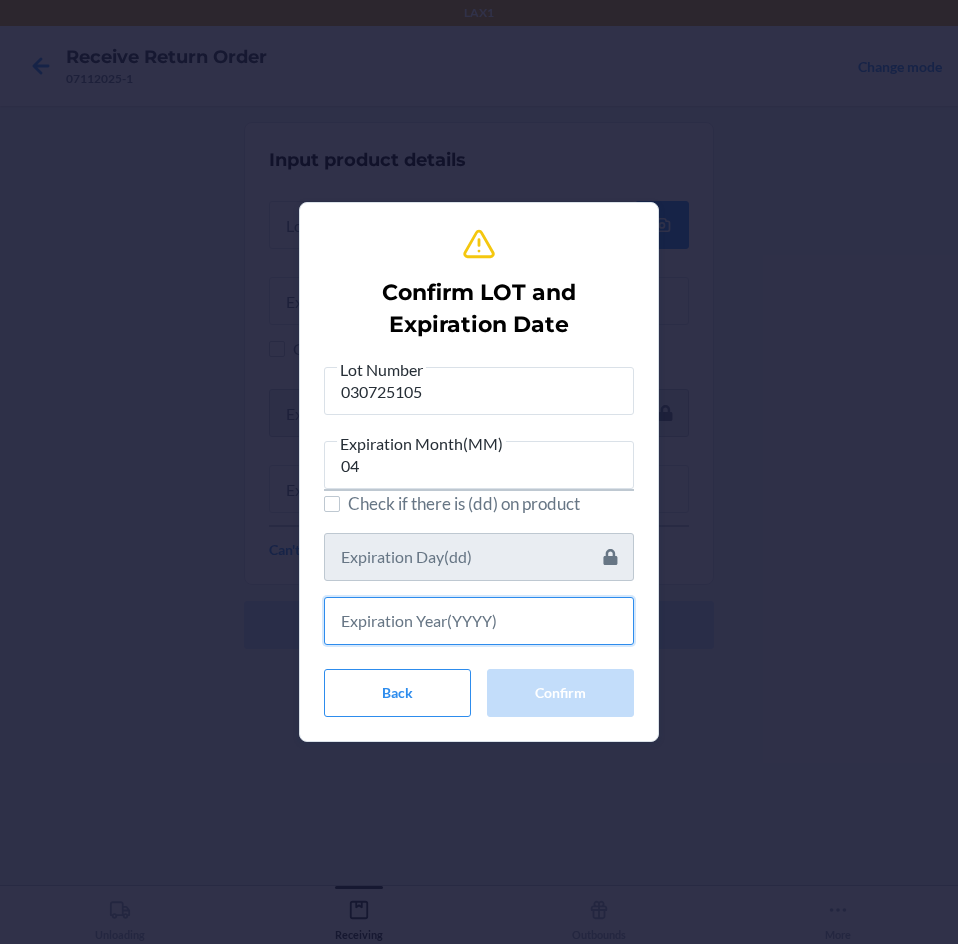 click at bounding box center (479, 621) 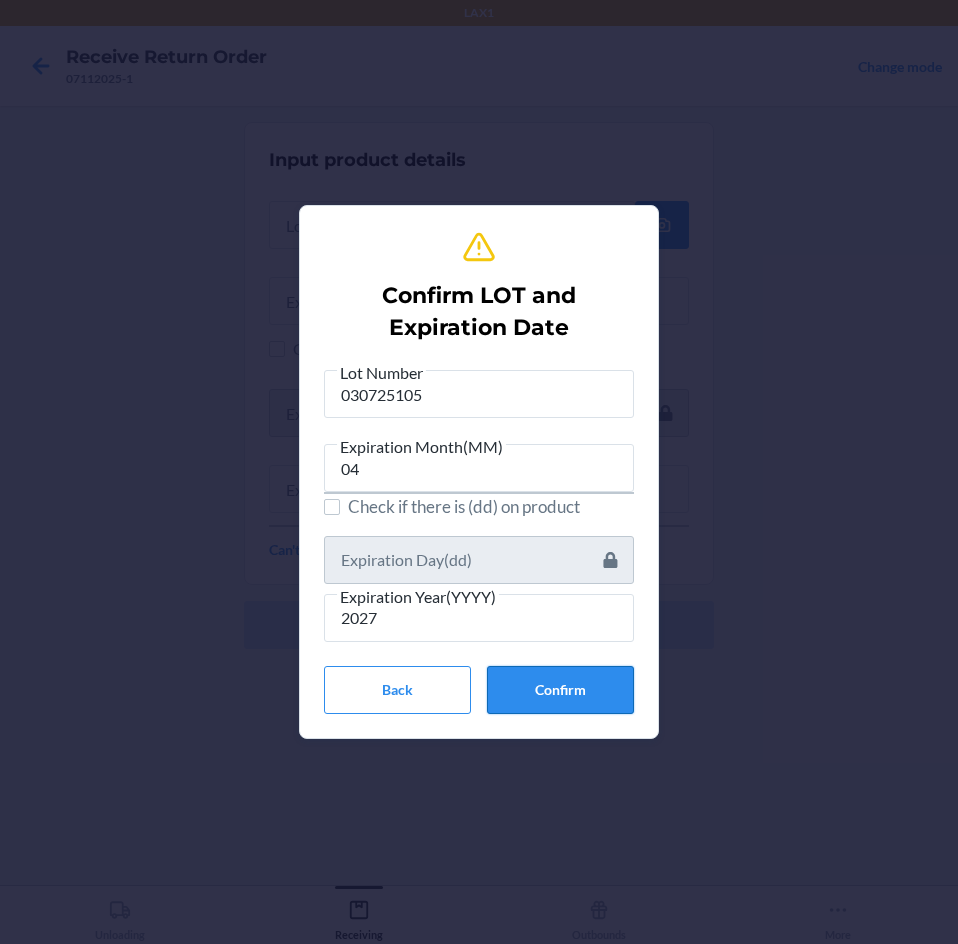 click on "Confirm" at bounding box center [560, 690] 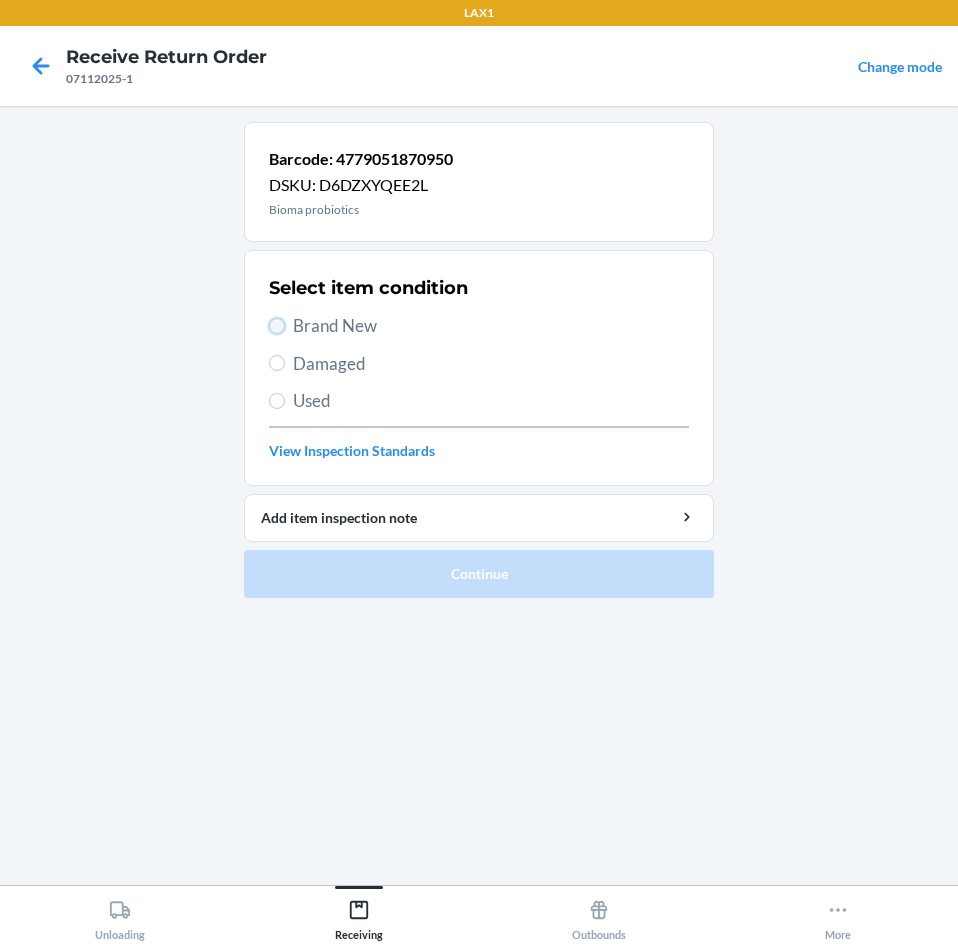 click on "Brand New" at bounding box center (277, 326) 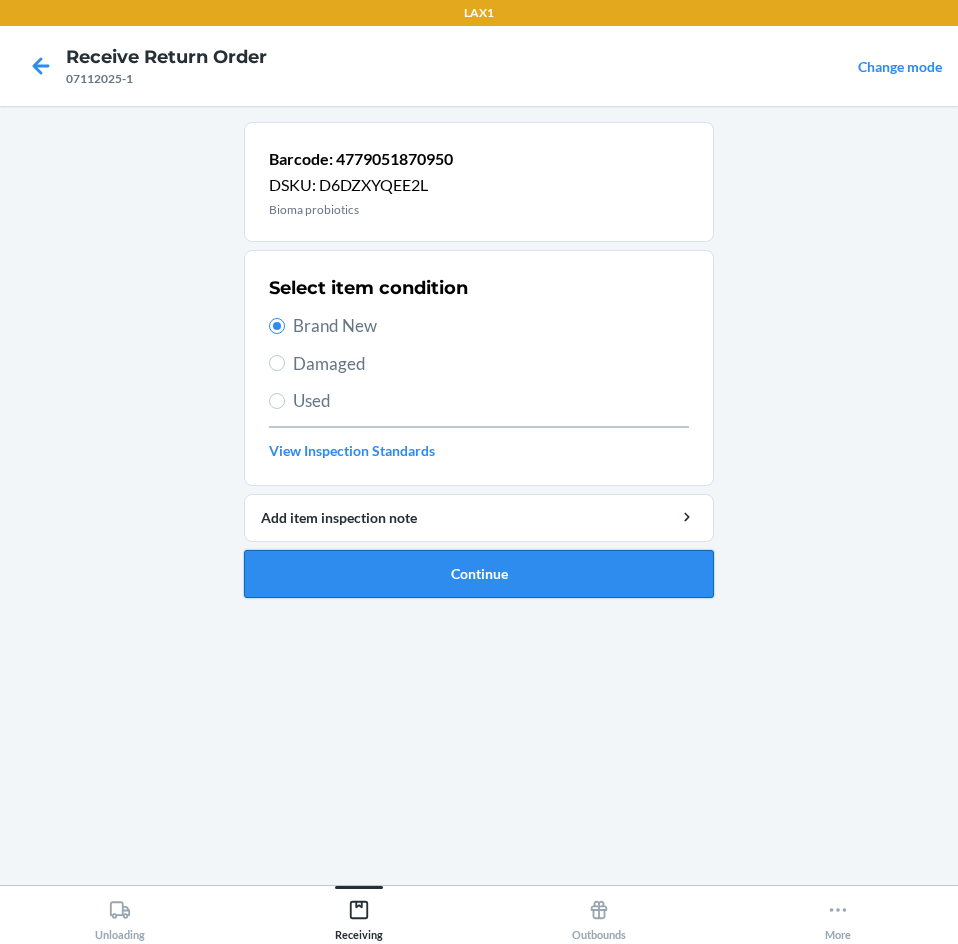 click on "Continue" at bounding box center [479, 574] 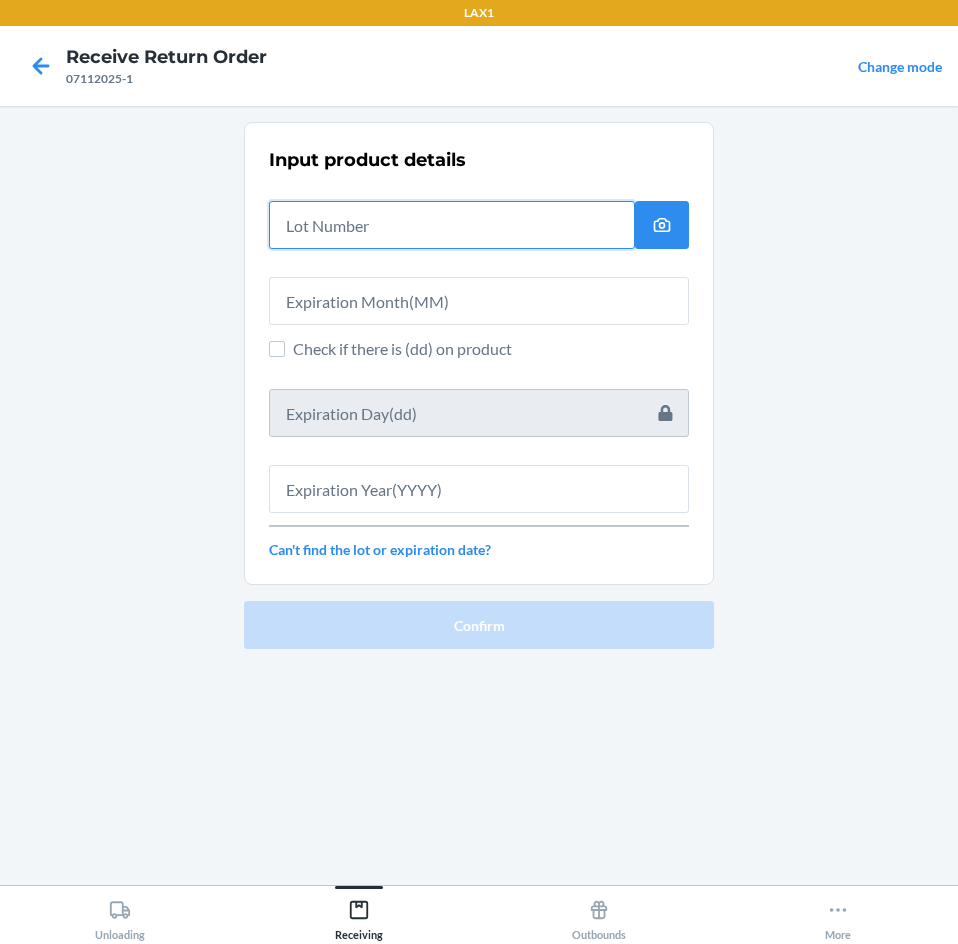 click at bounding box center (452, 225) 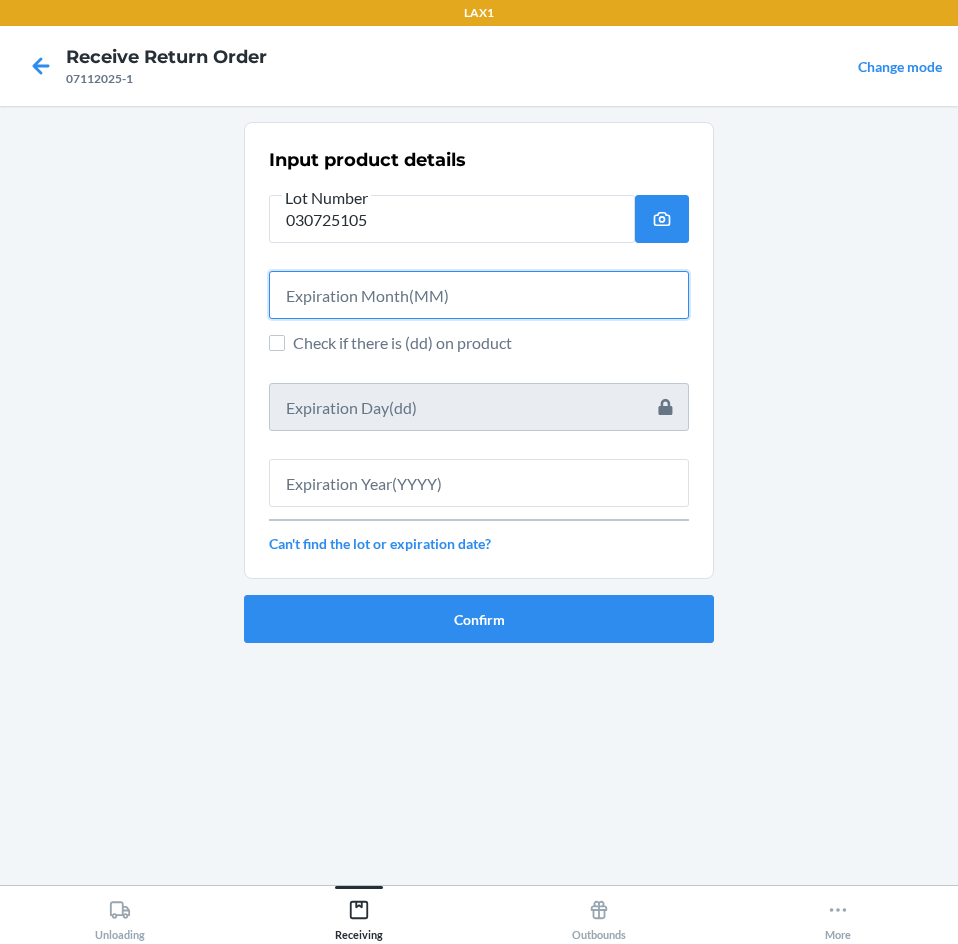 drag, startPoint x: 483, startPoint y: 286, endPoint x: 487, endPoint y: 298, distance: 12.649111 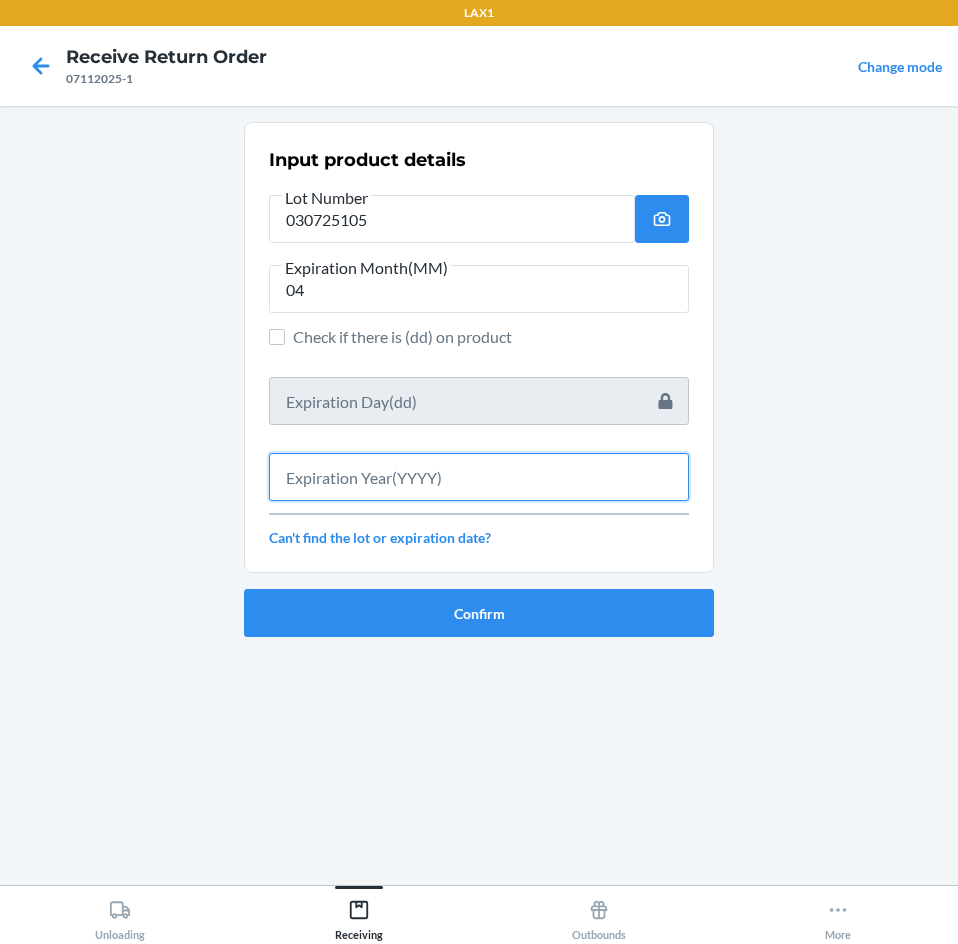 click at bounding box center [479, 477] 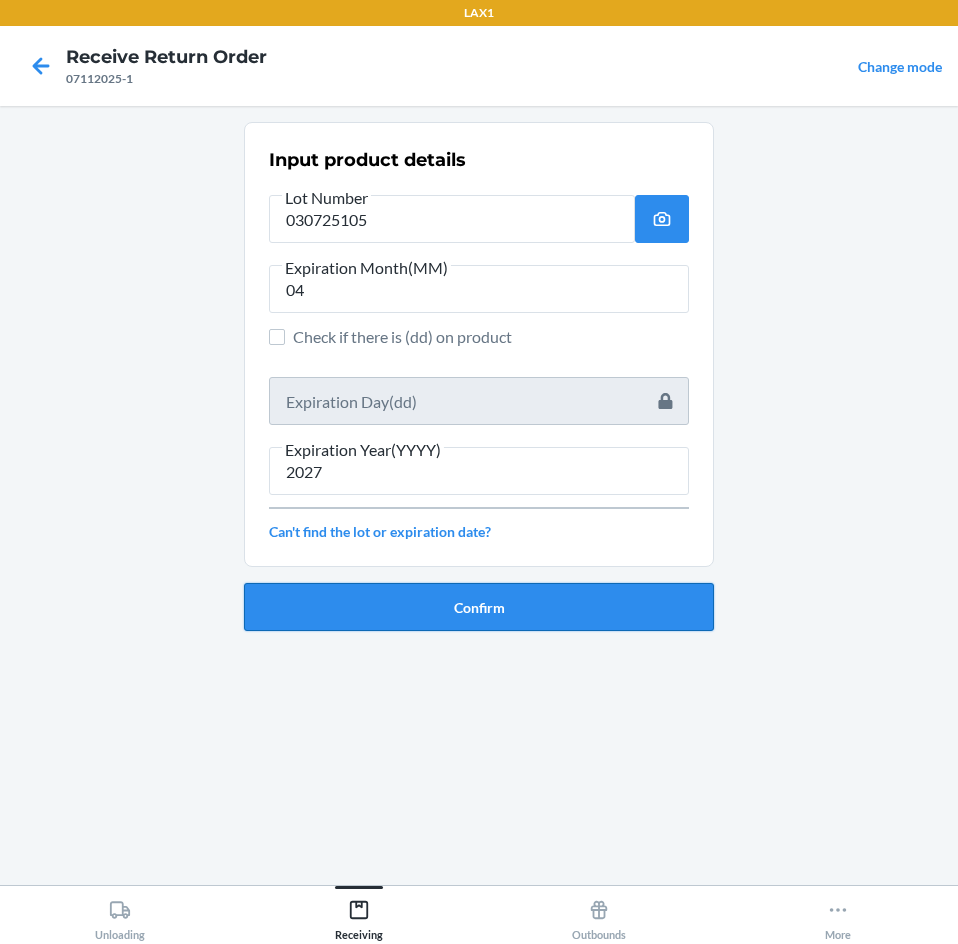 click on "Confirm" at bounding box center (479, 607) 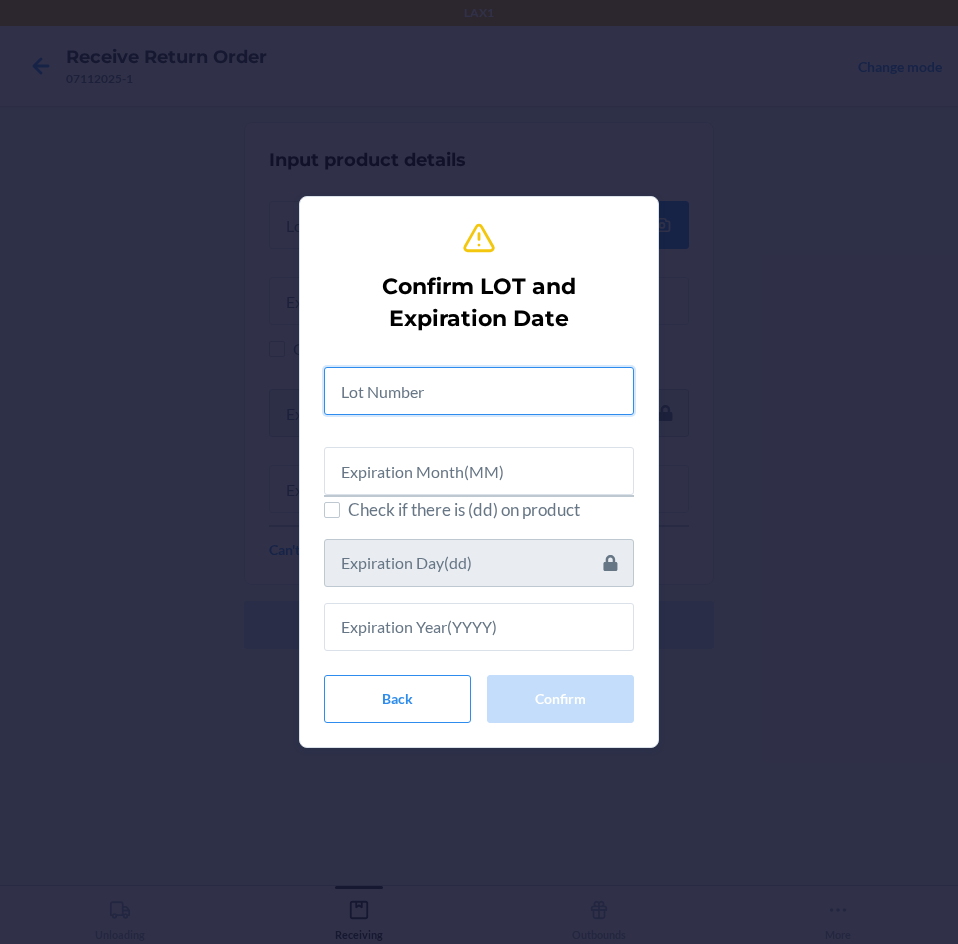 click at bounding box center (479, 391) 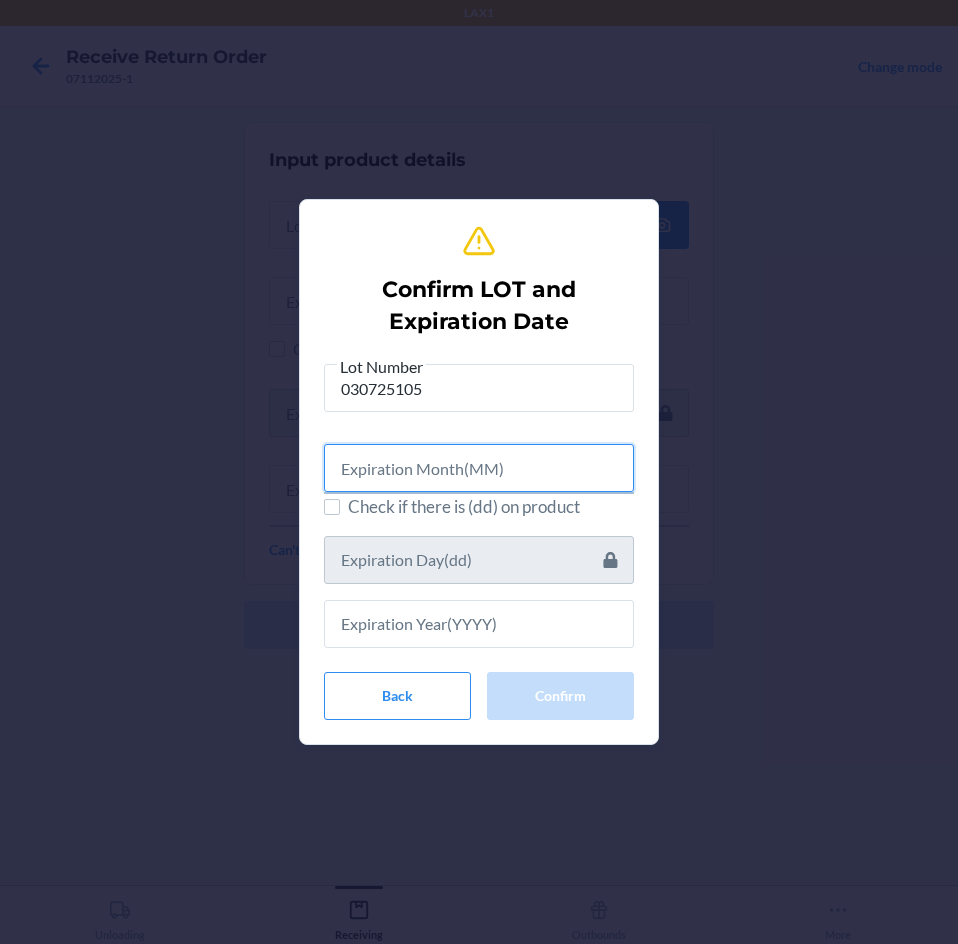 click at bounding box center [479, 468] 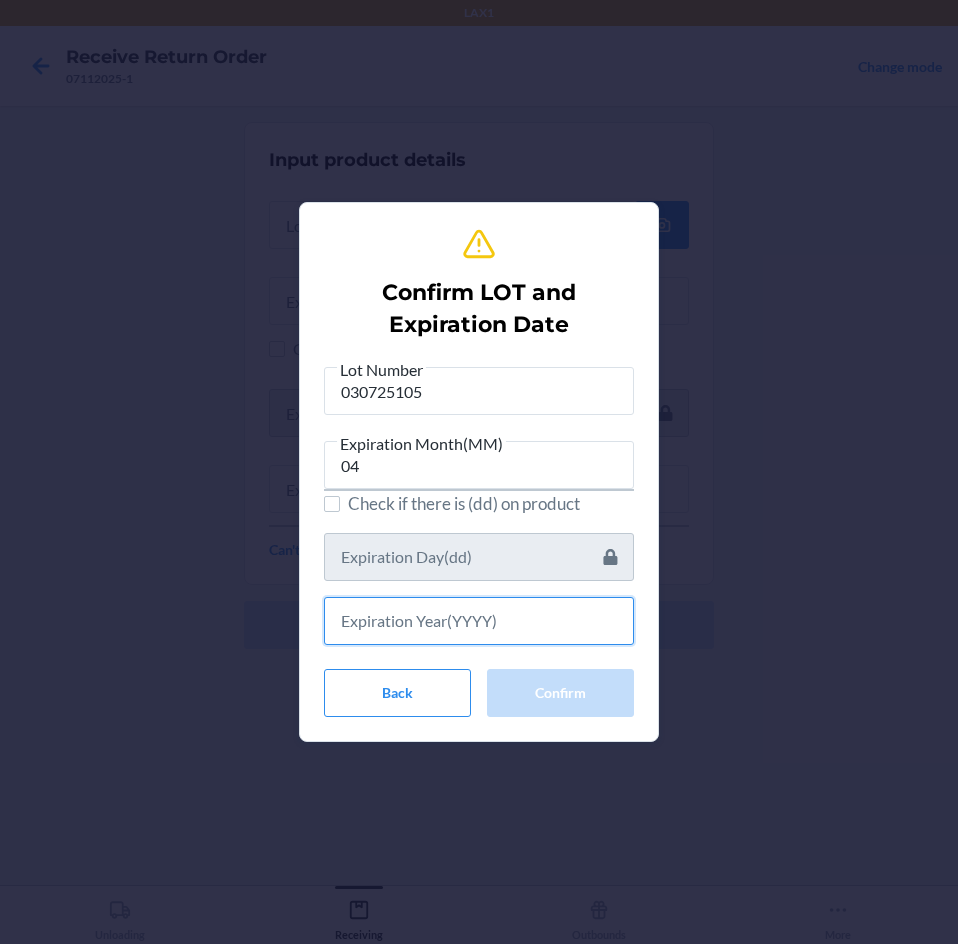 click at bounding box center (479, 621) 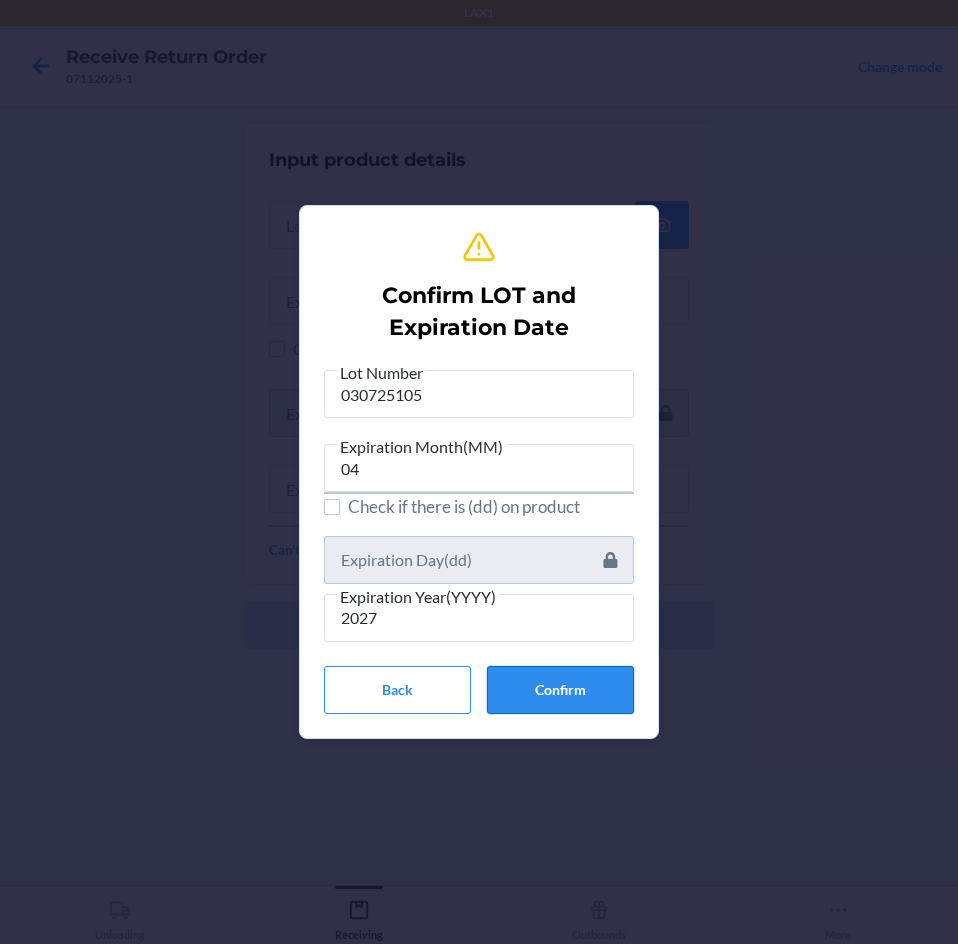 click on "Confirm" at bounding box center [560, 690] 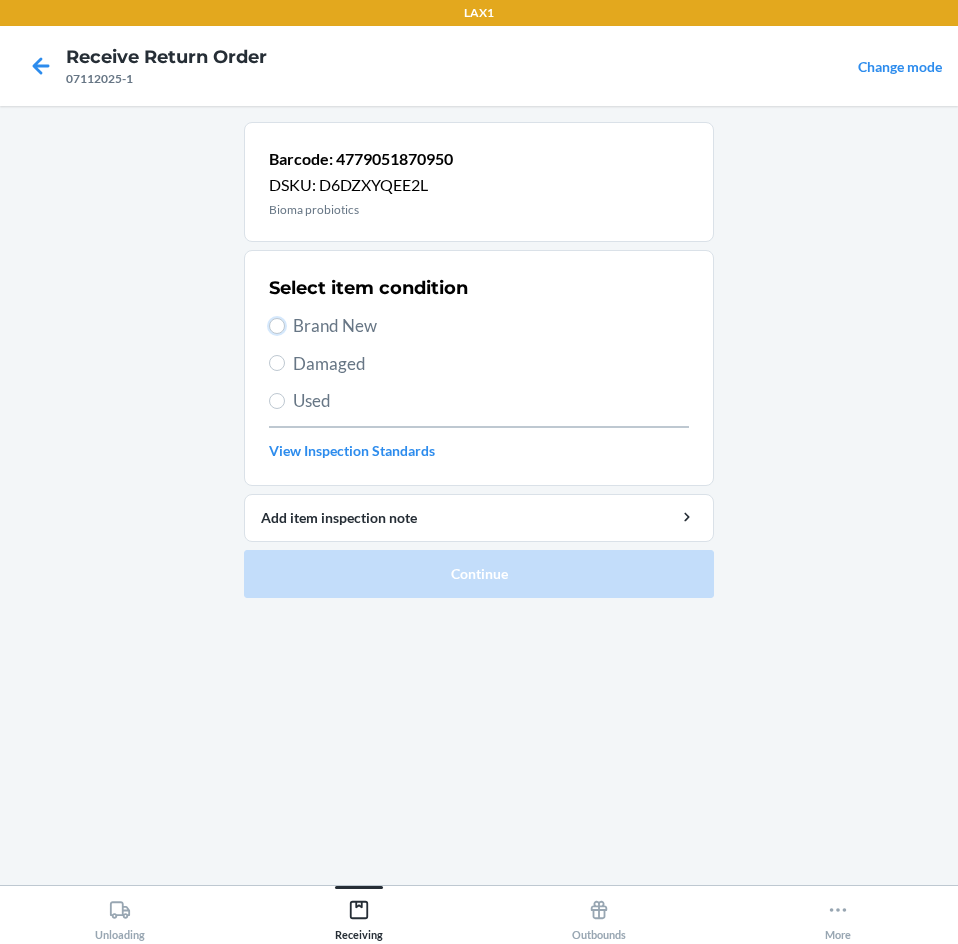 drag, startPoint x: 279, startPoint y: 324, endPoint x: 315, endPoint y: 348, distance: 43.266617 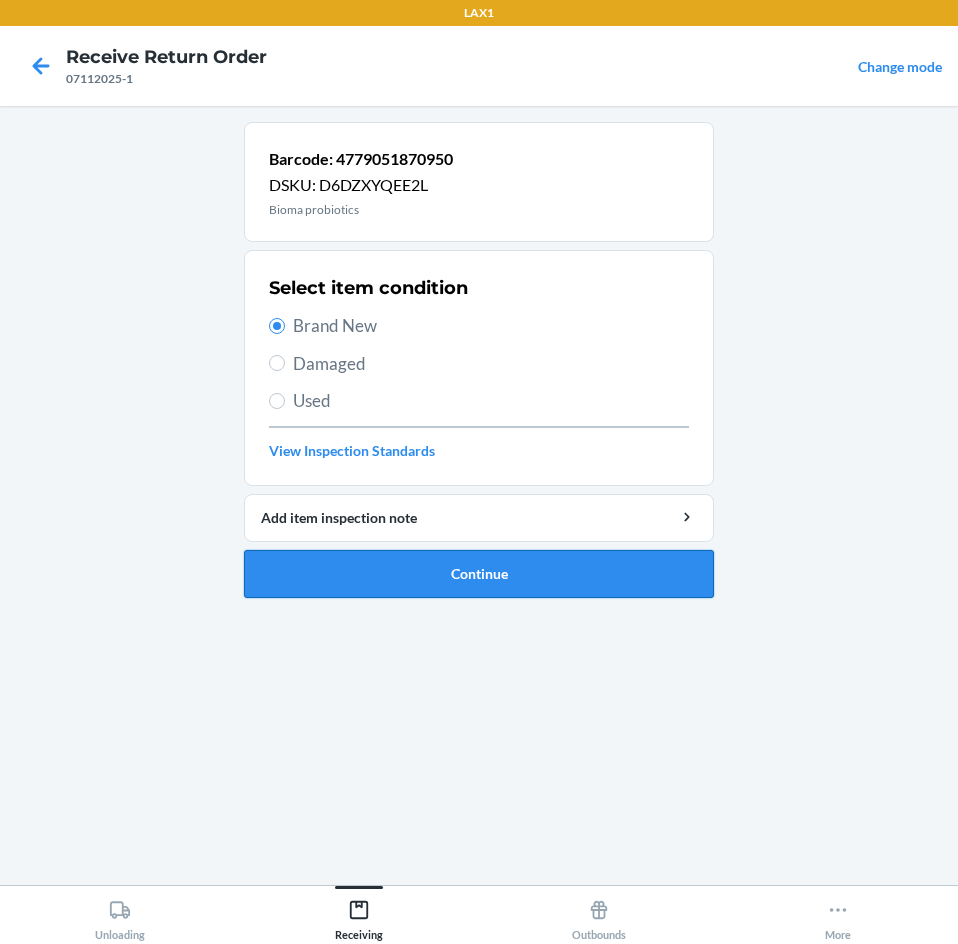 click on "Continue" at bounding box center (479, 574) 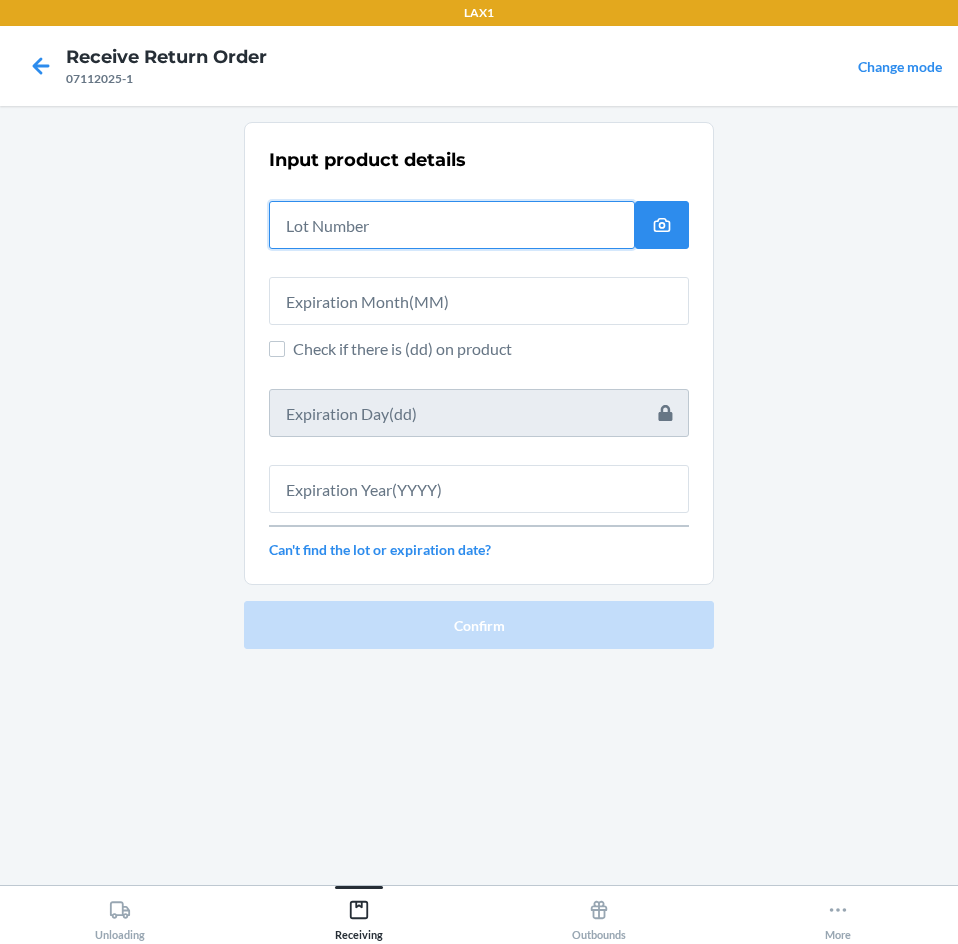 click at bounding box center (452, 225) 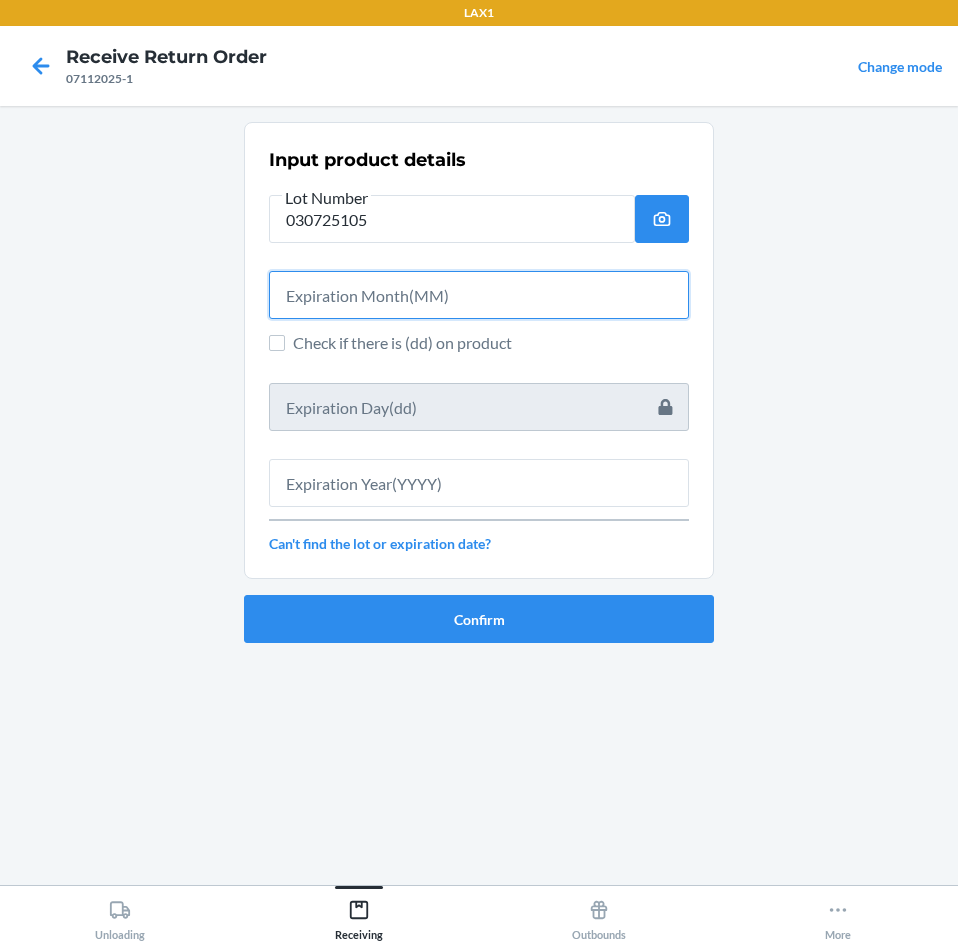 drag, startPoint x: 515, startPoint y: 289, endPoint x: 525, endPoint y: 319, distance: 31.622776 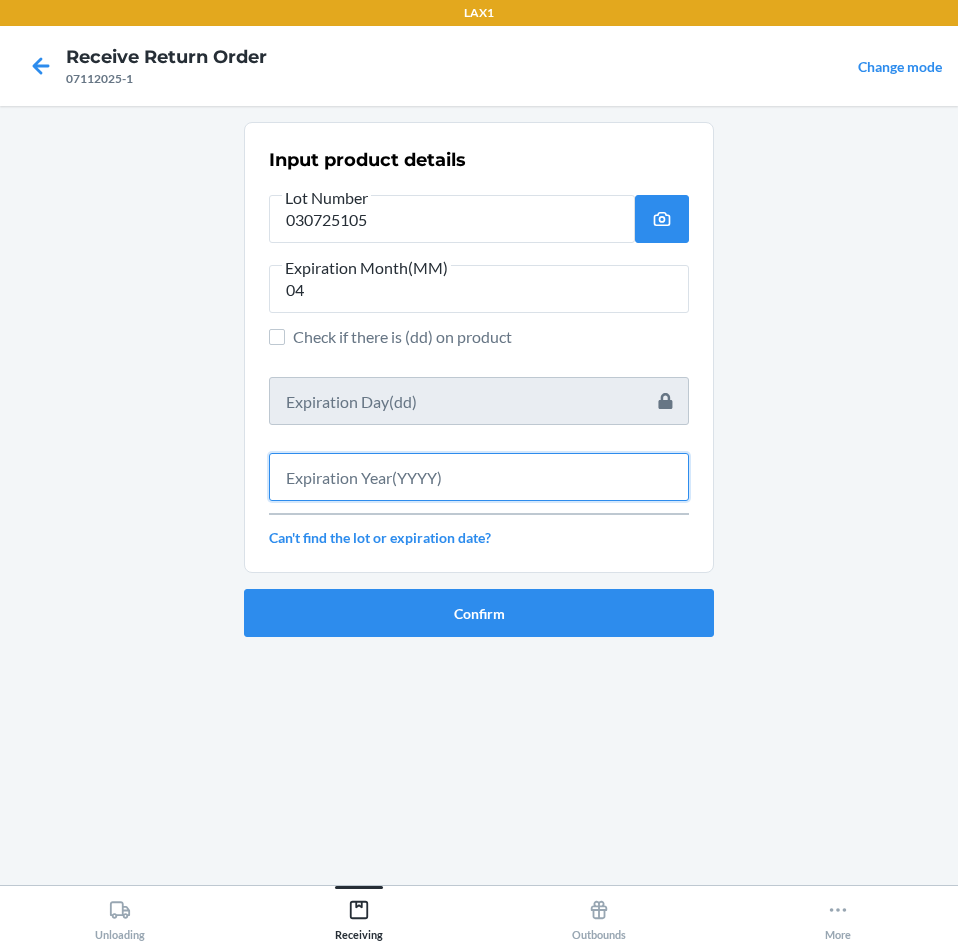 click at bounding box center [479, 477] 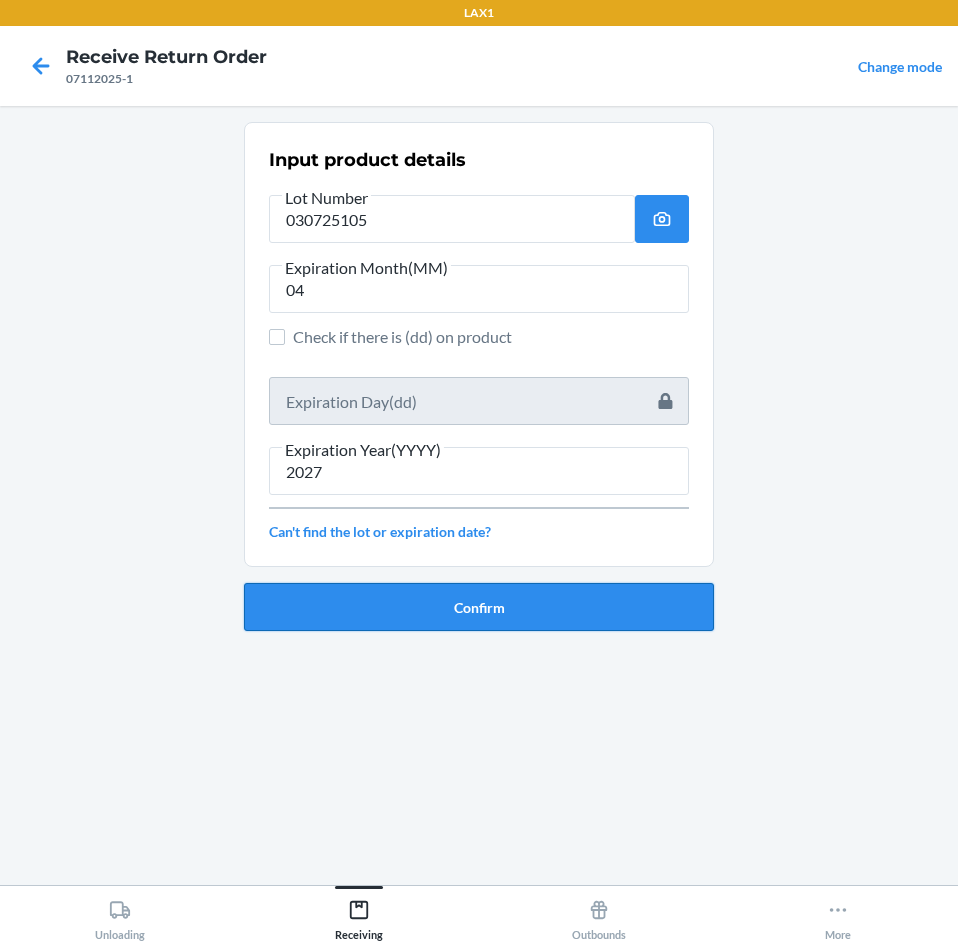 click on "Confirm" at bounding box center (479, 607) 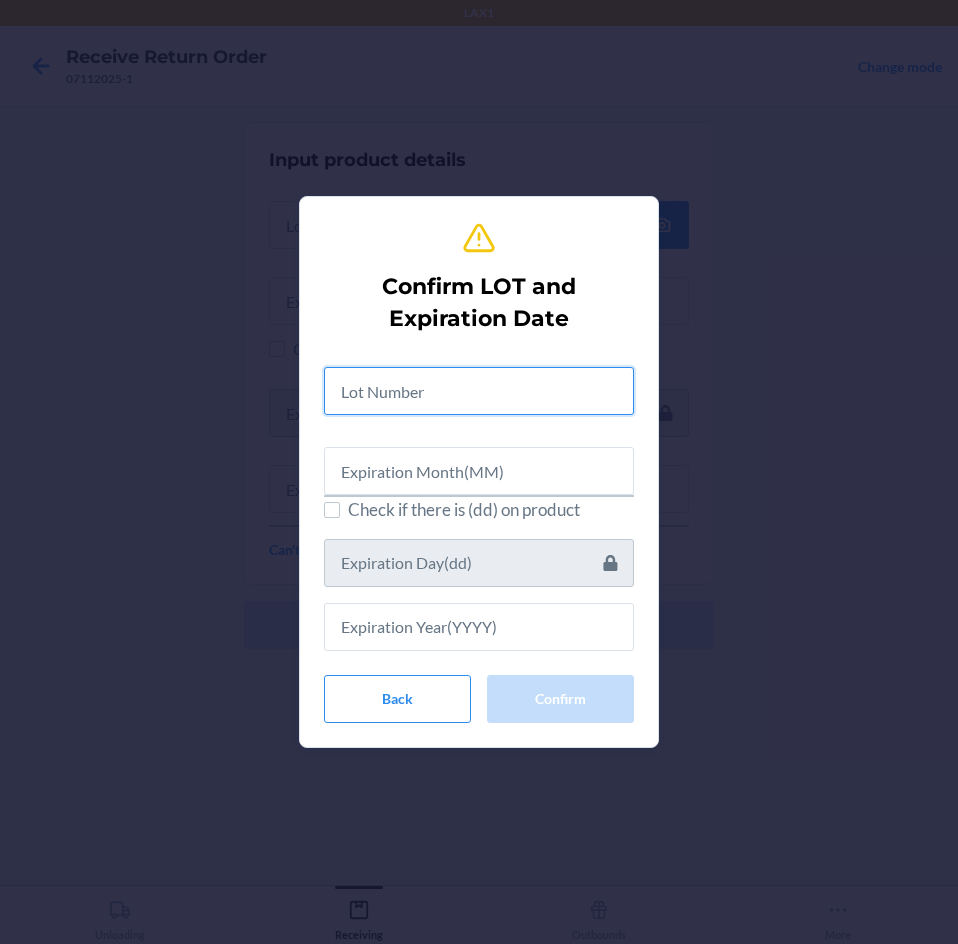 click at bounding box center [479, 391] 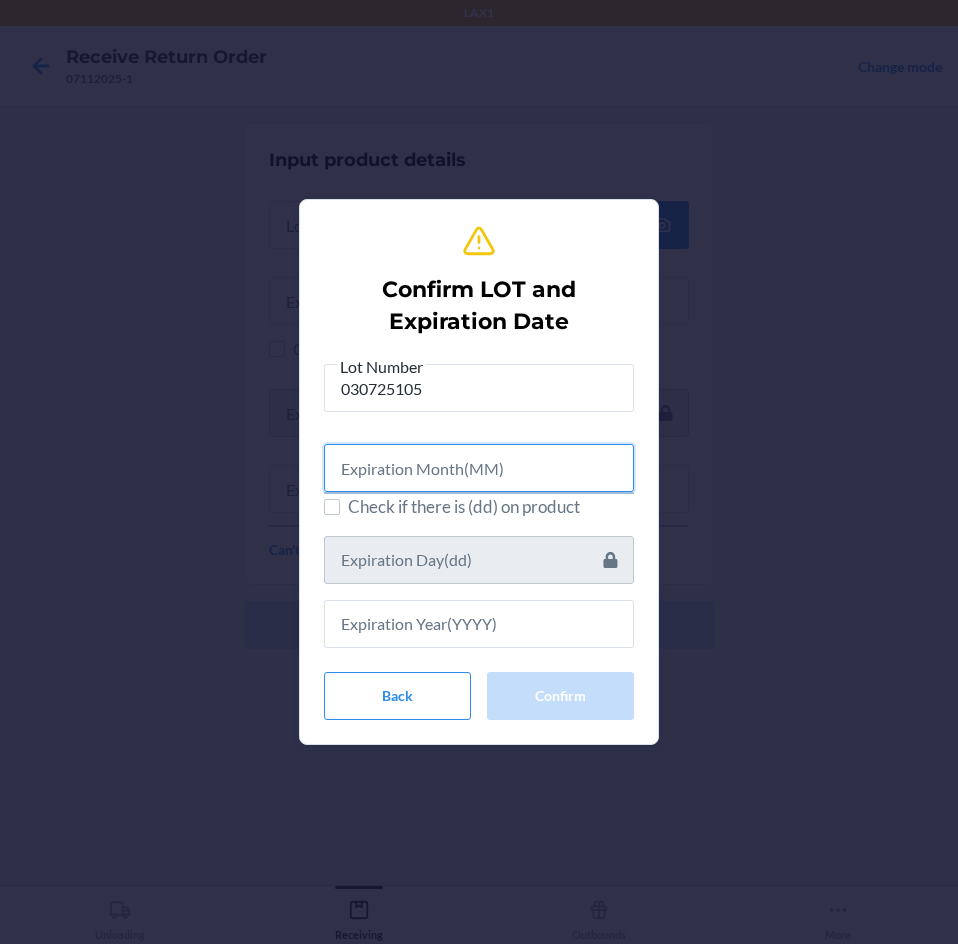 click at bounding box center [479, 468] 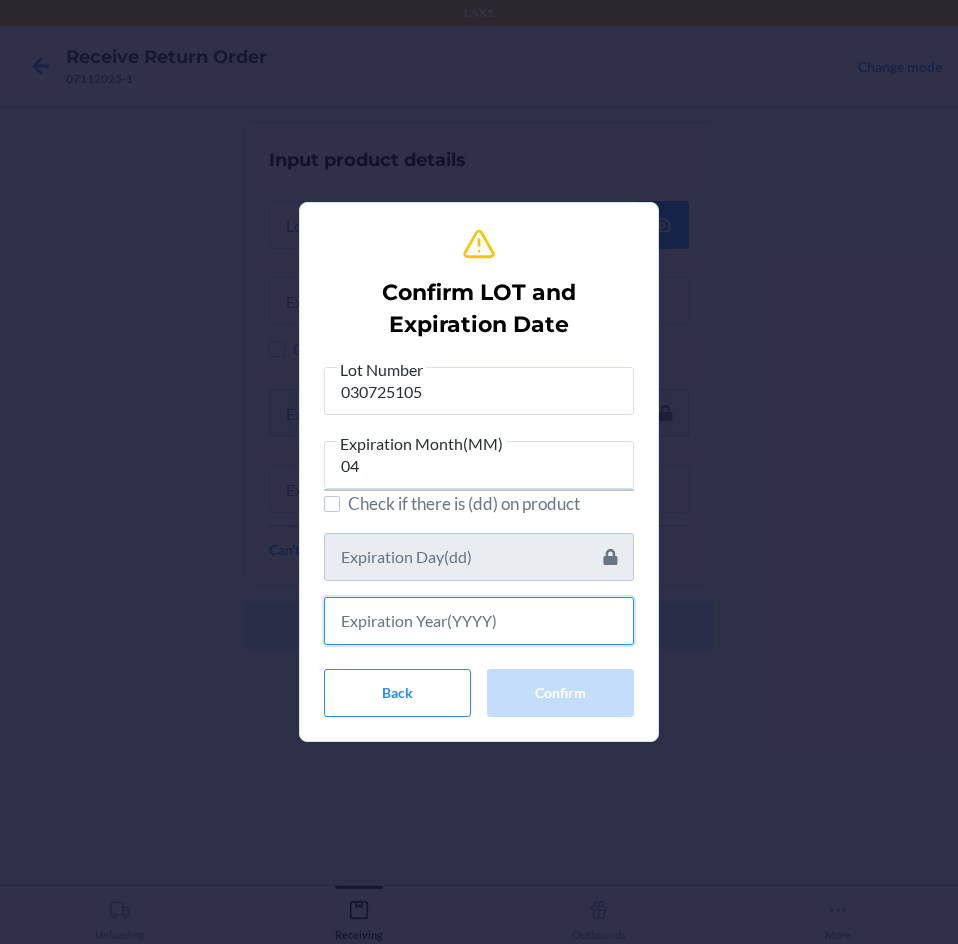 click at bounding box center [479, 621] 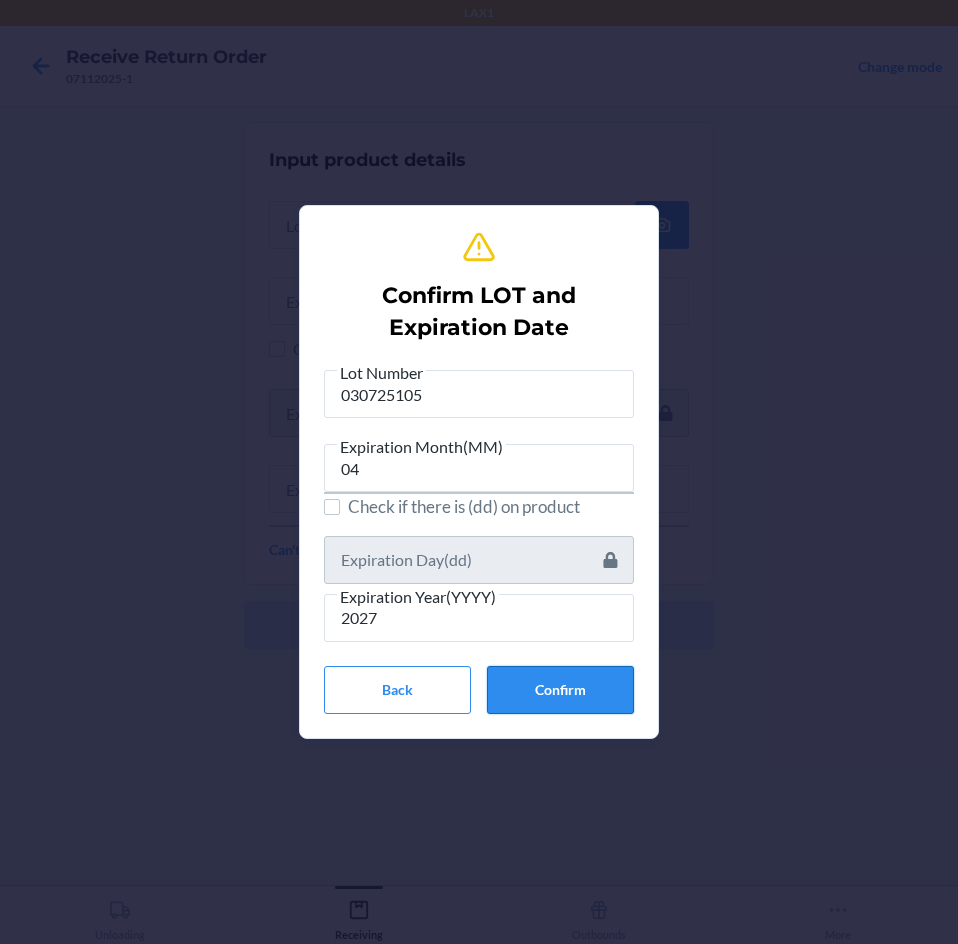click on "Confirm" at bounding box center [560, 690] 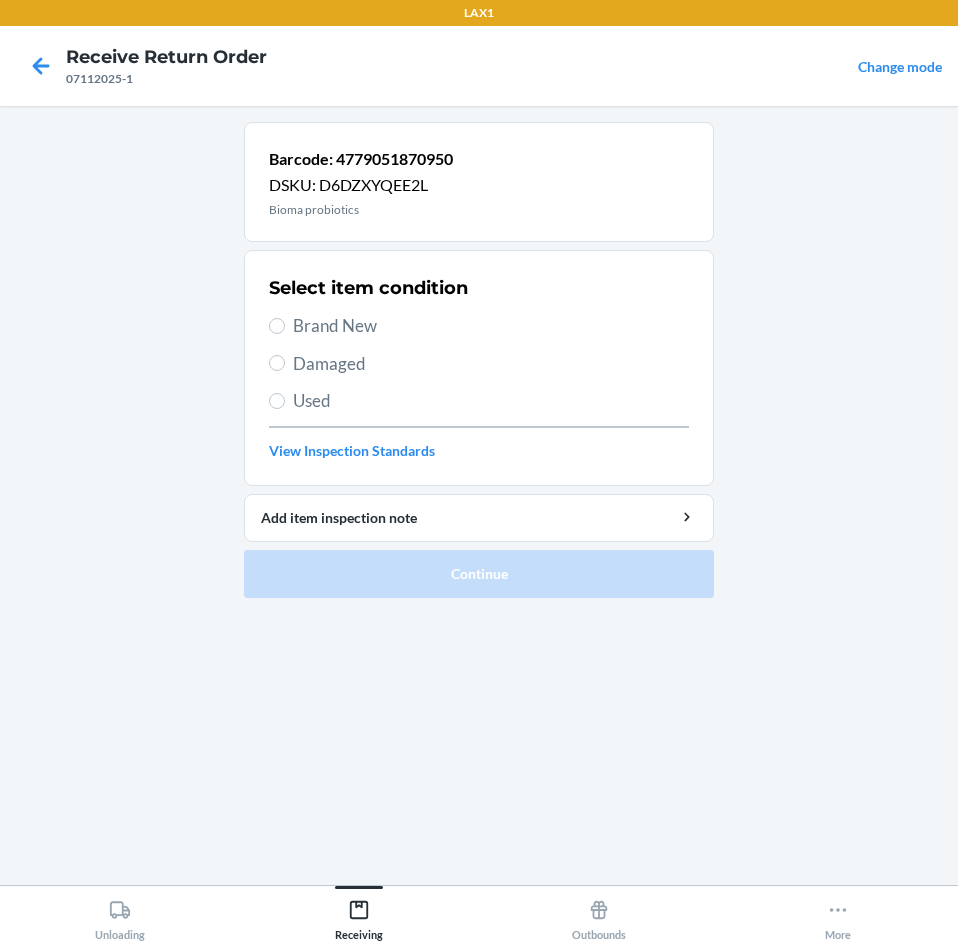 drag, startPoint x: 285, startPoint y: 326, endPoint x: 325, endPoint y: 396, distance: 80.622574 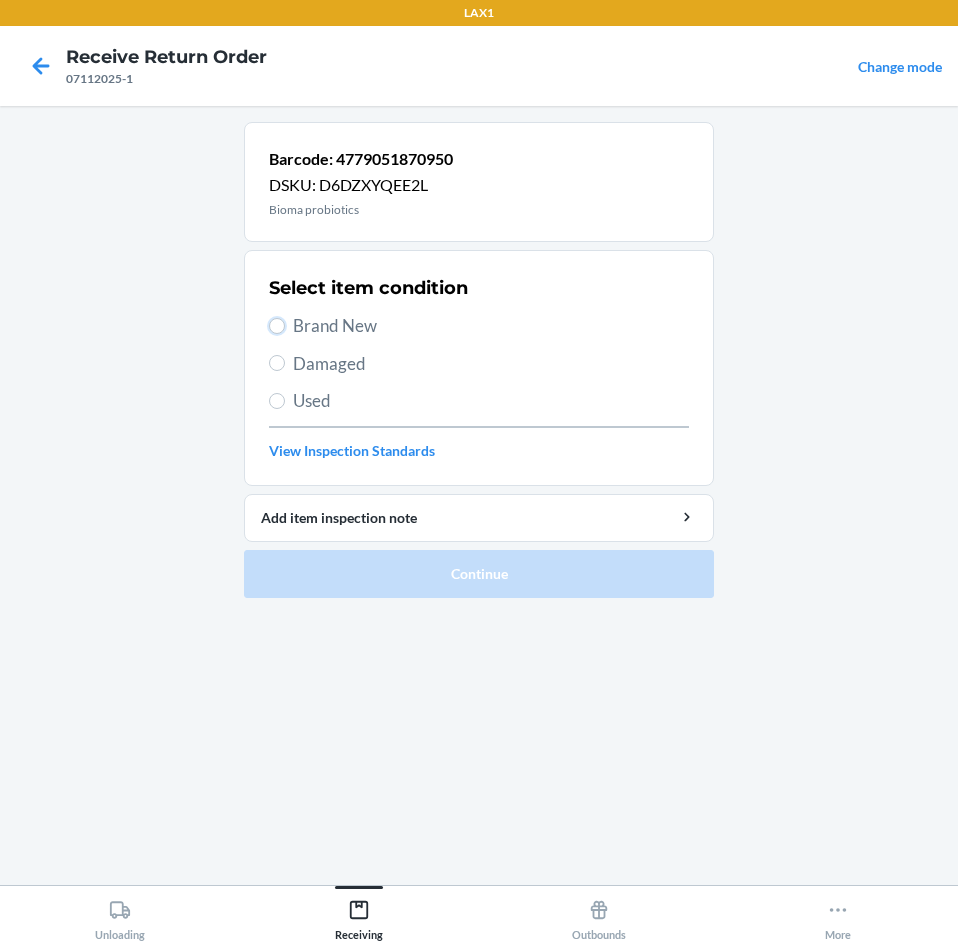 click on "Brand New" at bounding box center (277, 326) 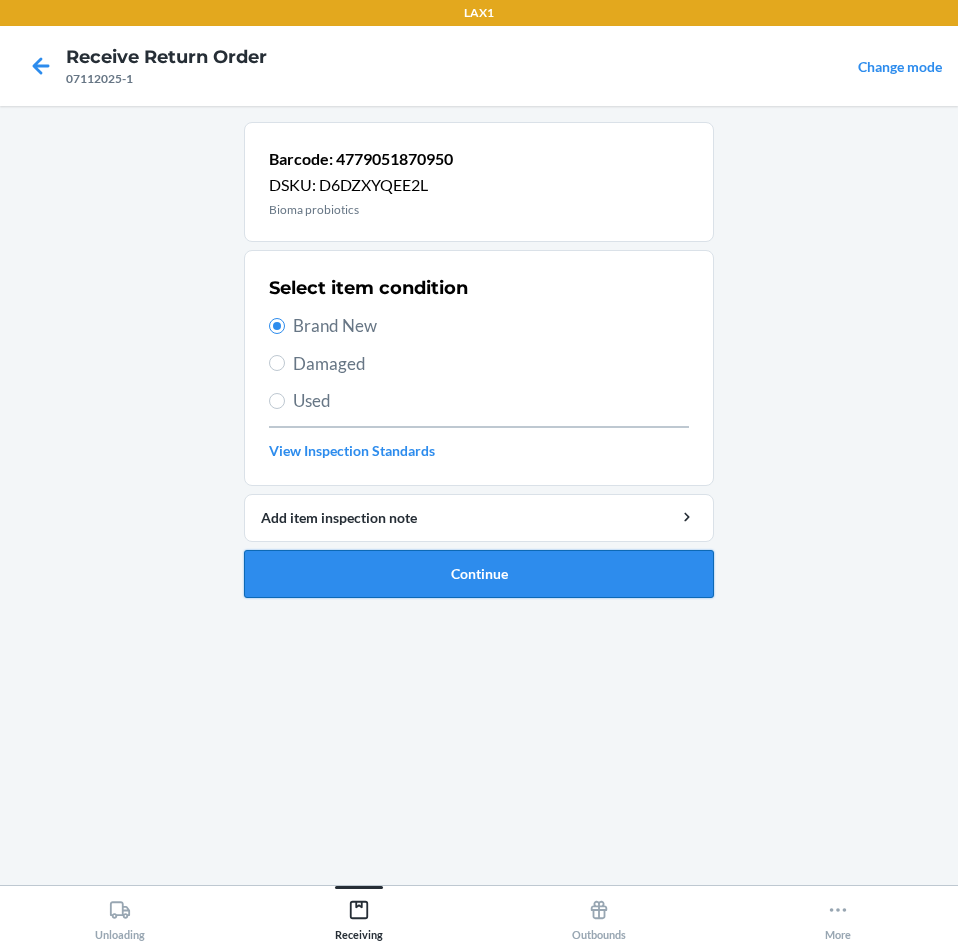 click on "Continue" at bounding box center (479, 574) 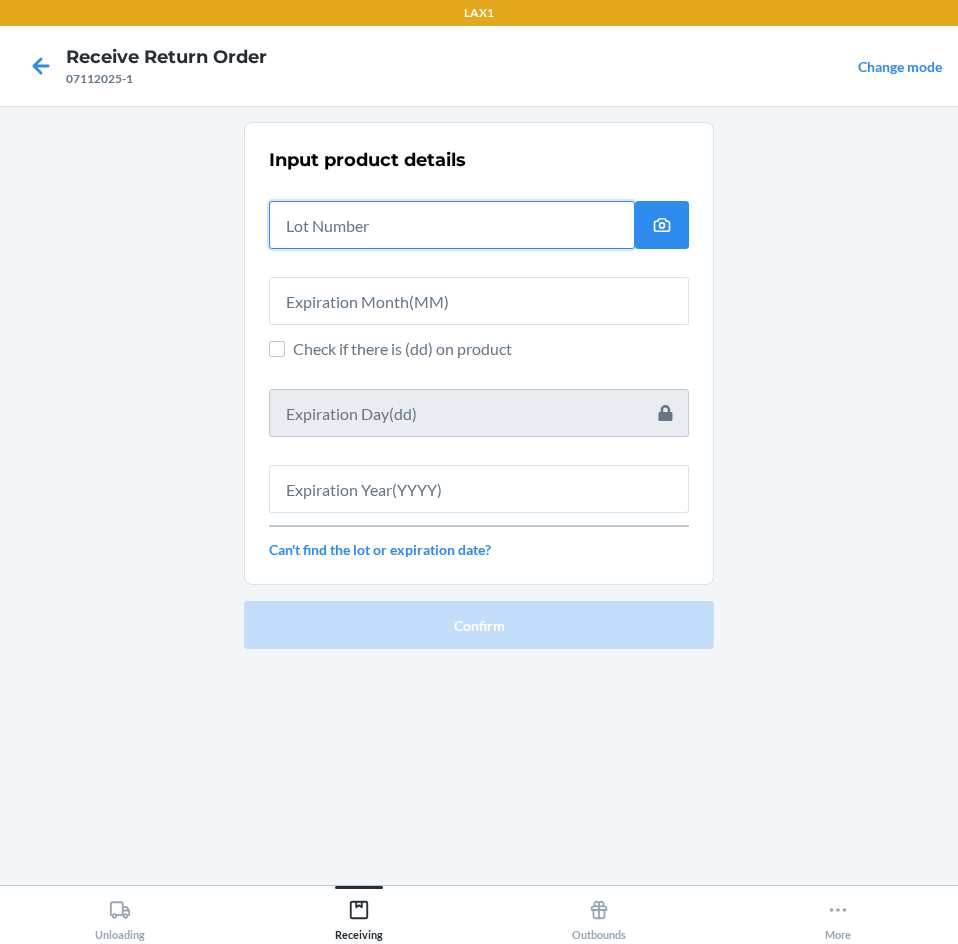 click at bounding box center [452, 225] 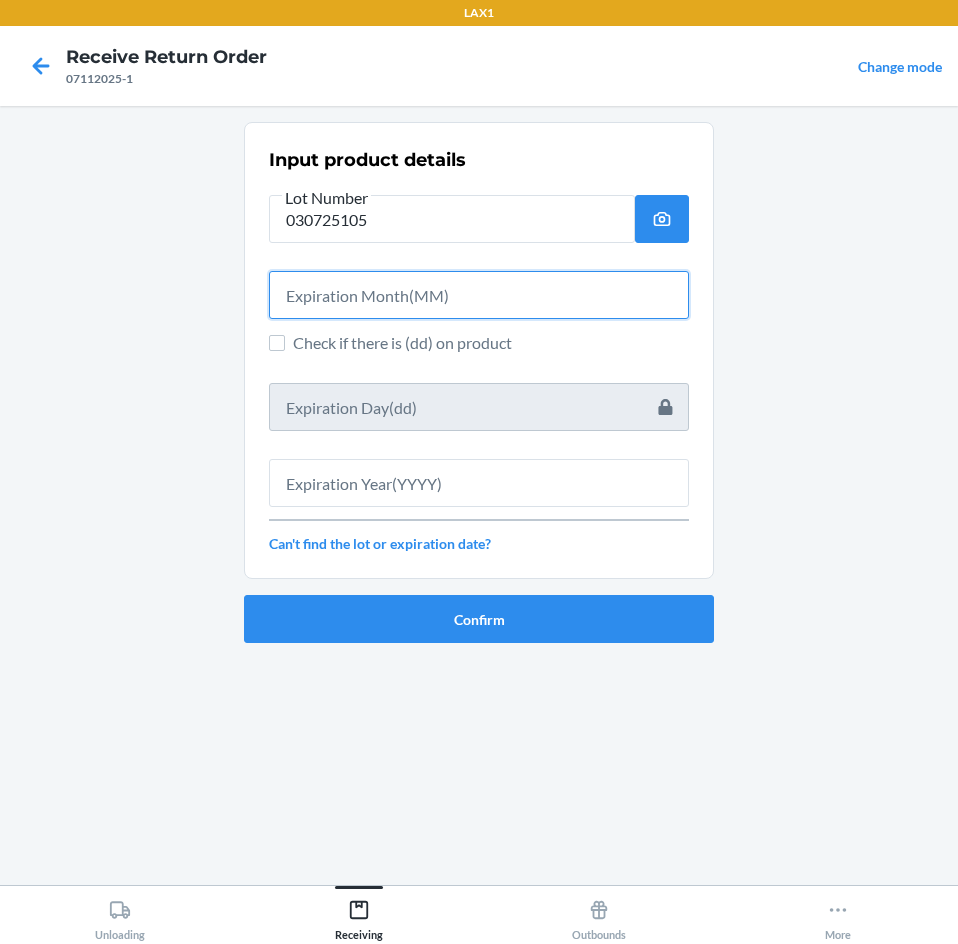click at bounding box center (479, 295) 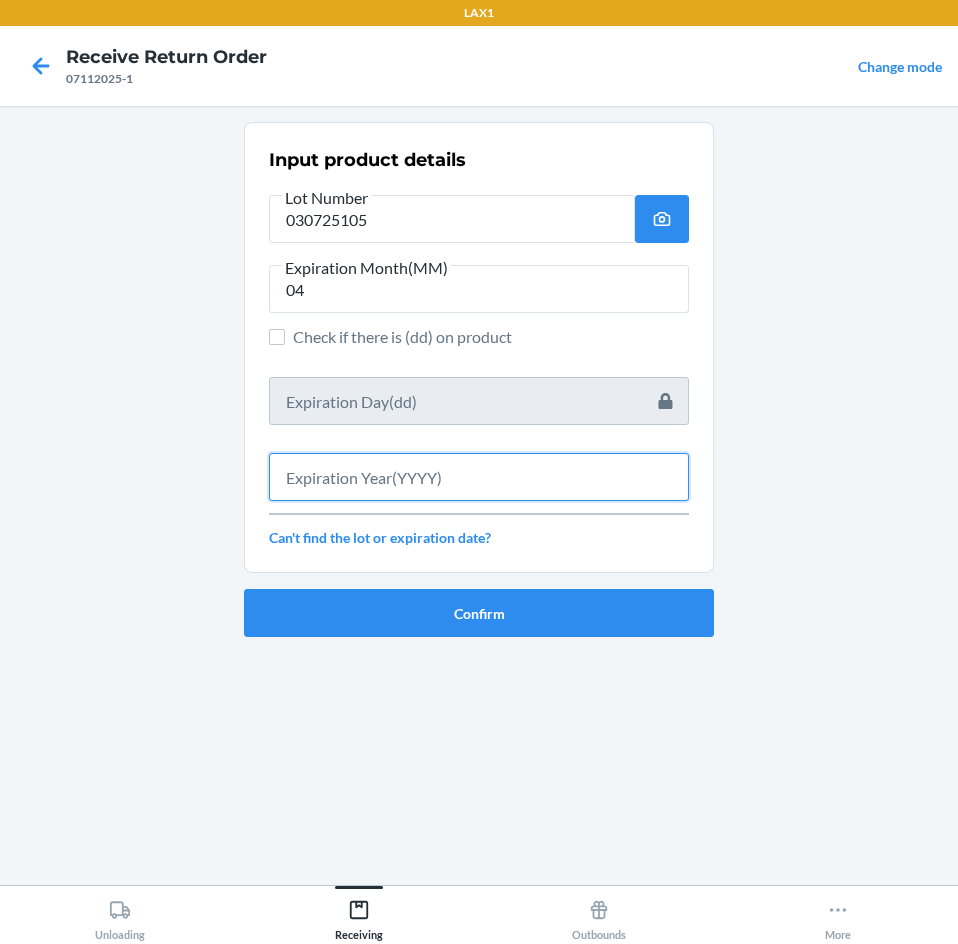 click at bounding box center [479, 477] 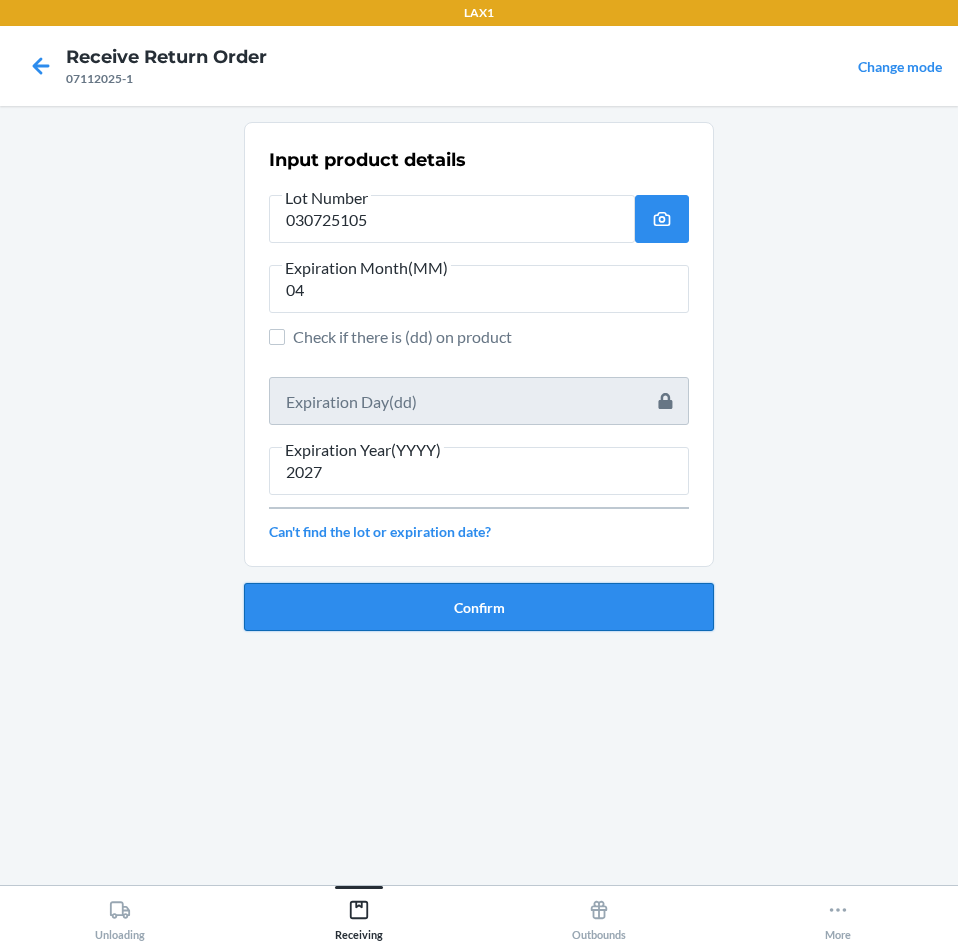 click on "Confirm" at bounding box center [479, 607] 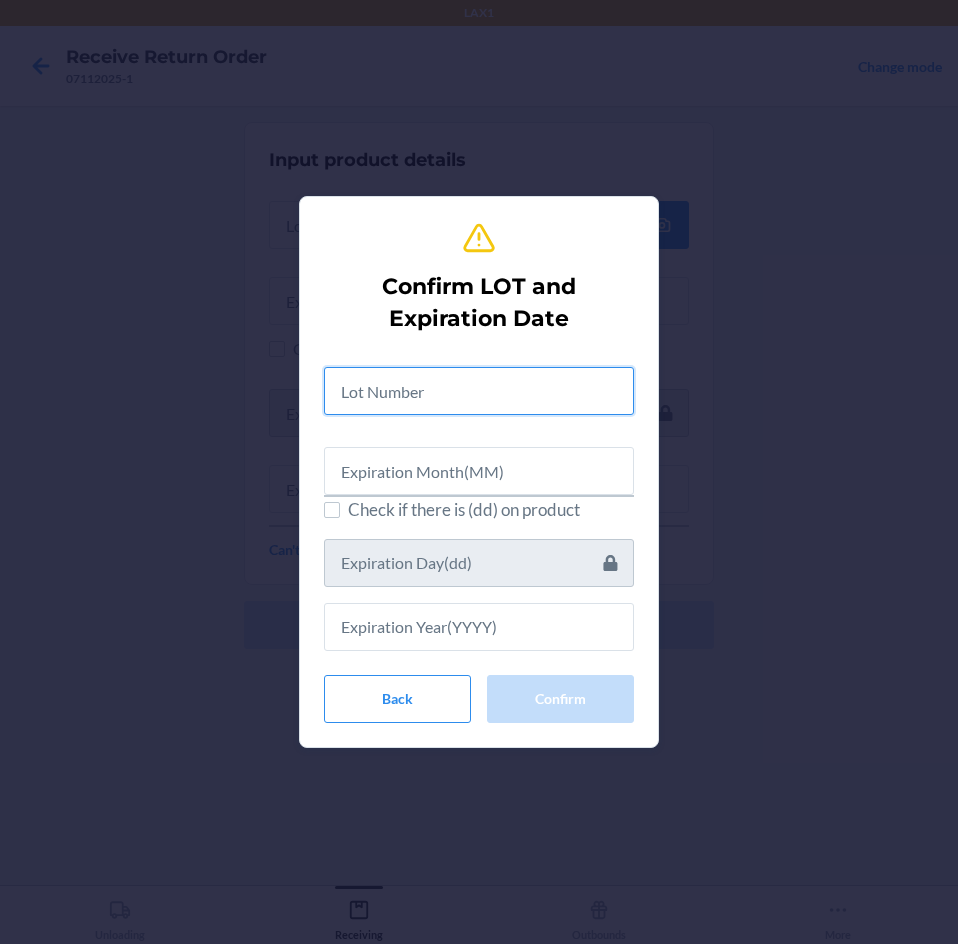 click at bounding box center [479, 391] 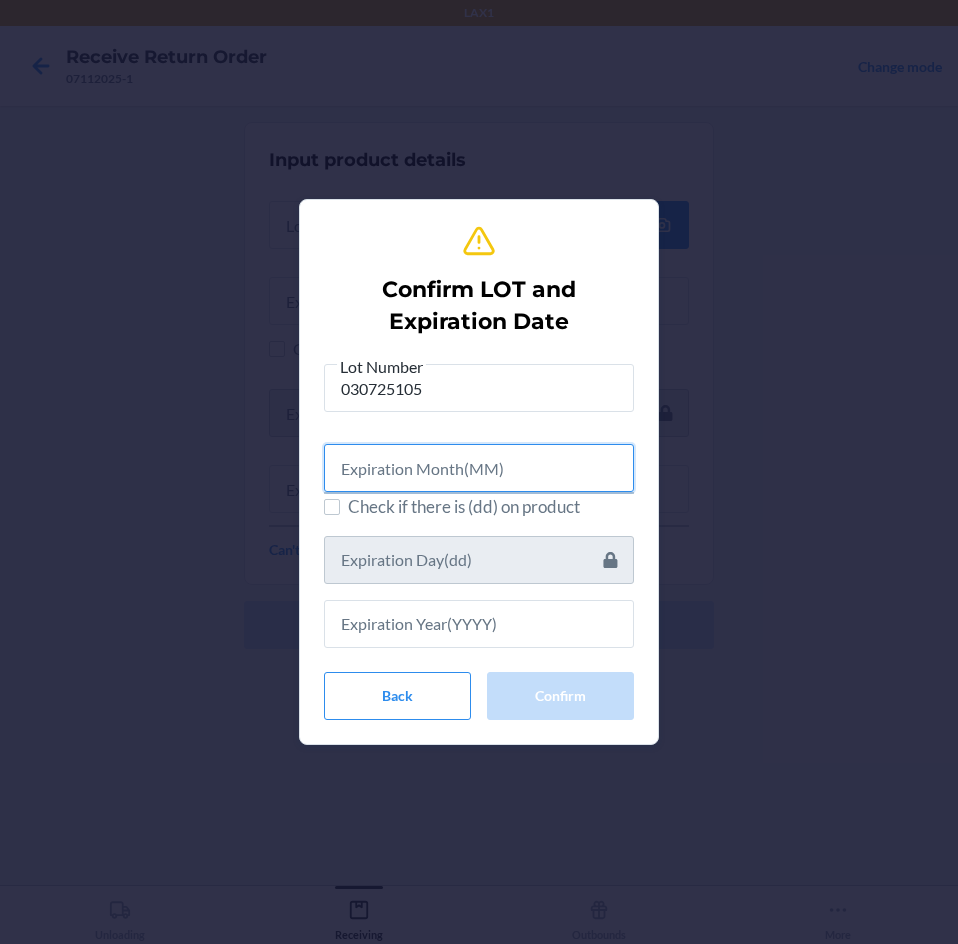 click at bounding box center (479, 468) 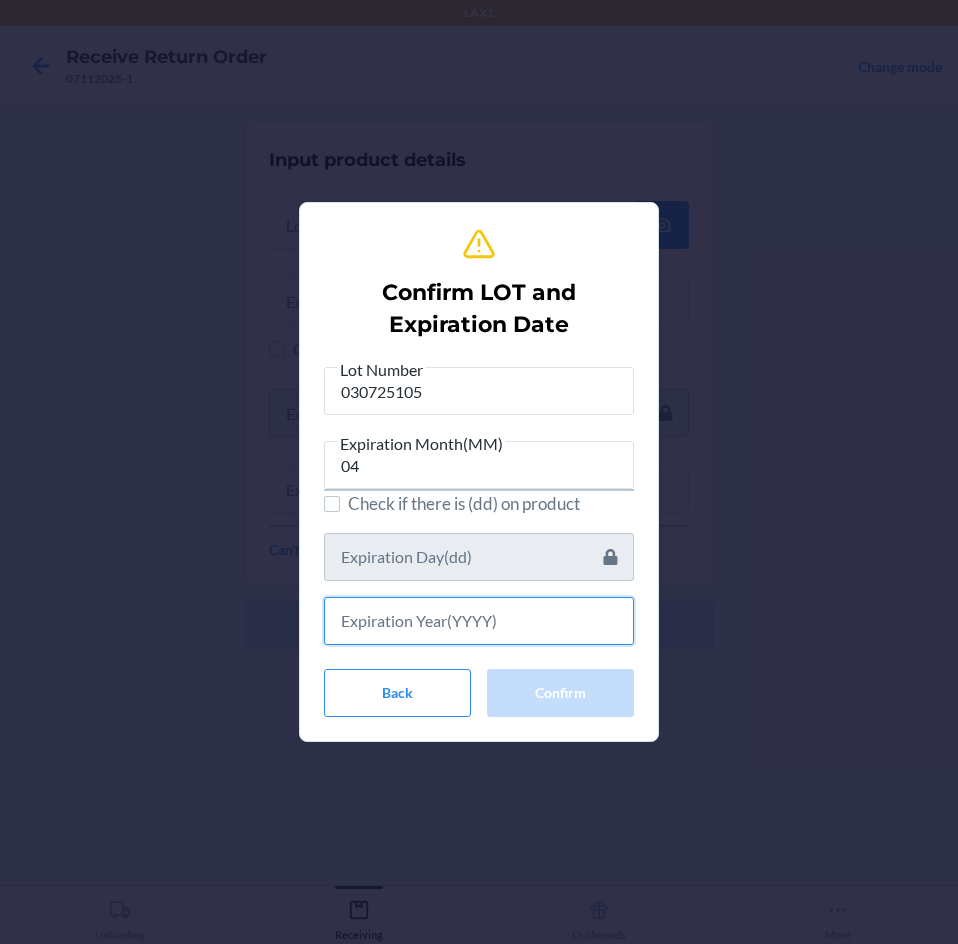 click at bounding box center (479, 621) 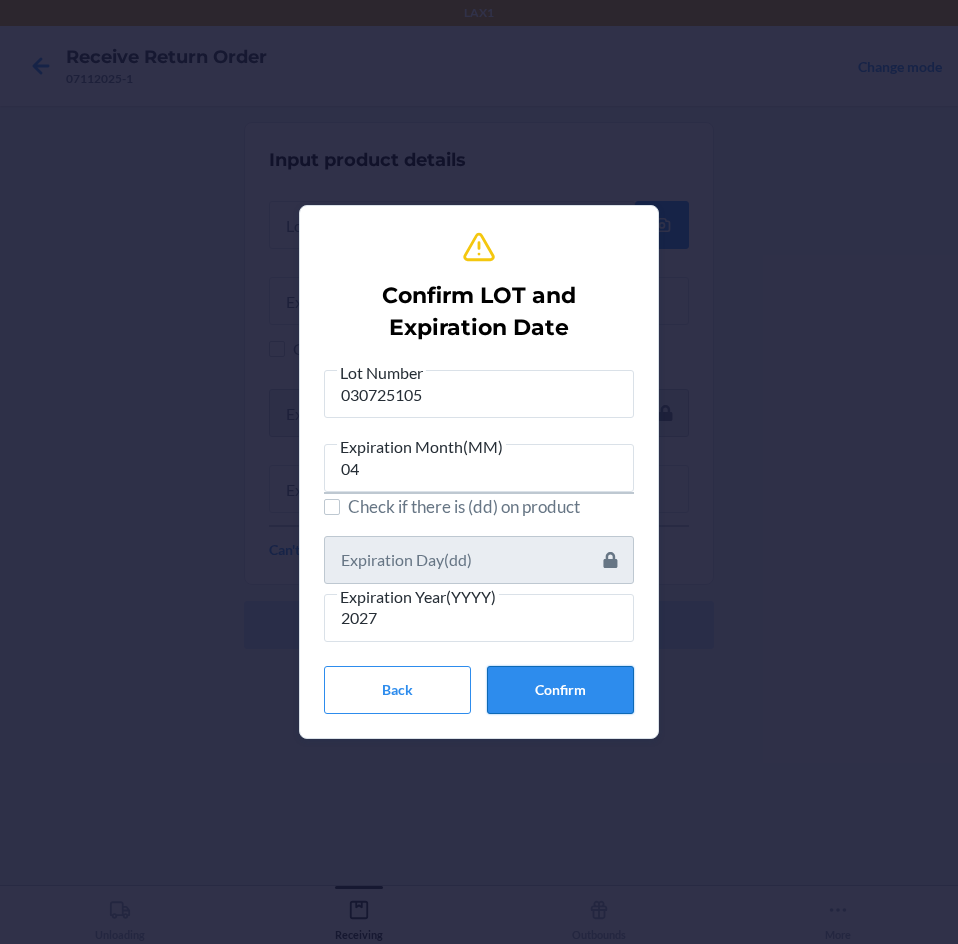 click on "Confirm" at bounding box center (560, 690) 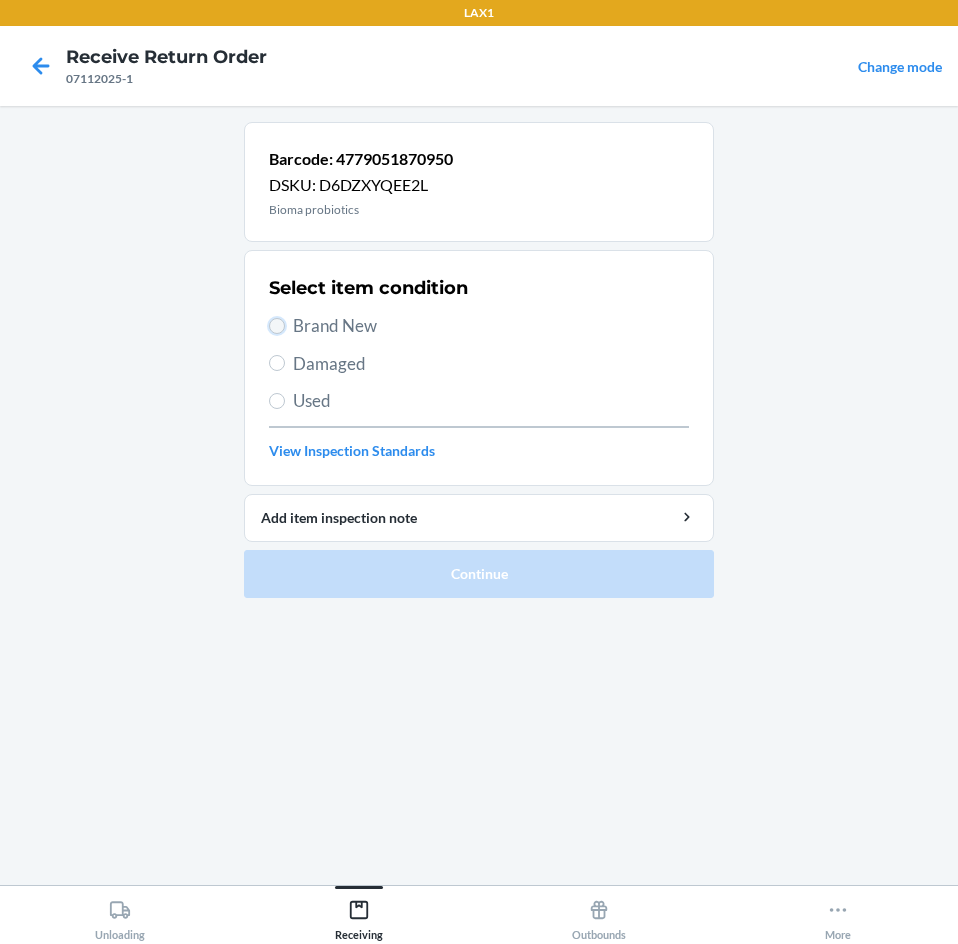 drag, startPoint x: 275, startPoint y: 322, endPoint x: 546, endPoint y: 491, distance: 319.37753 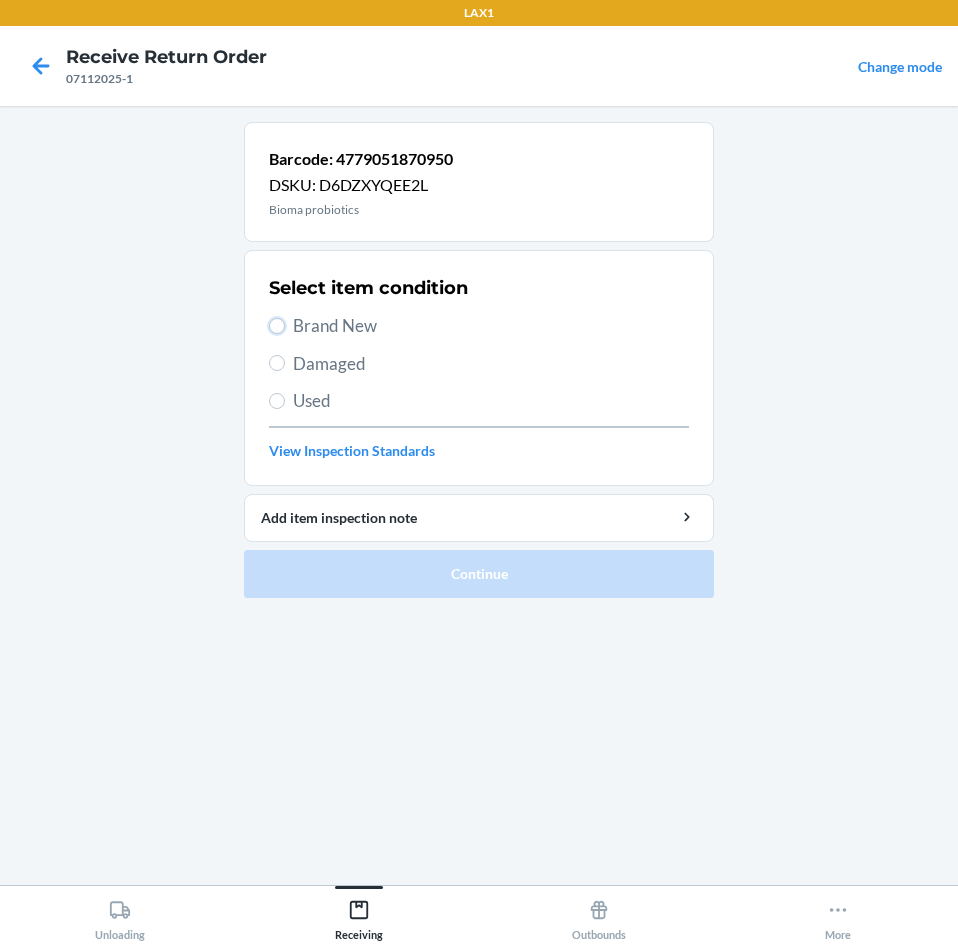 click on "Brand New" at bounding box center (277, 326) 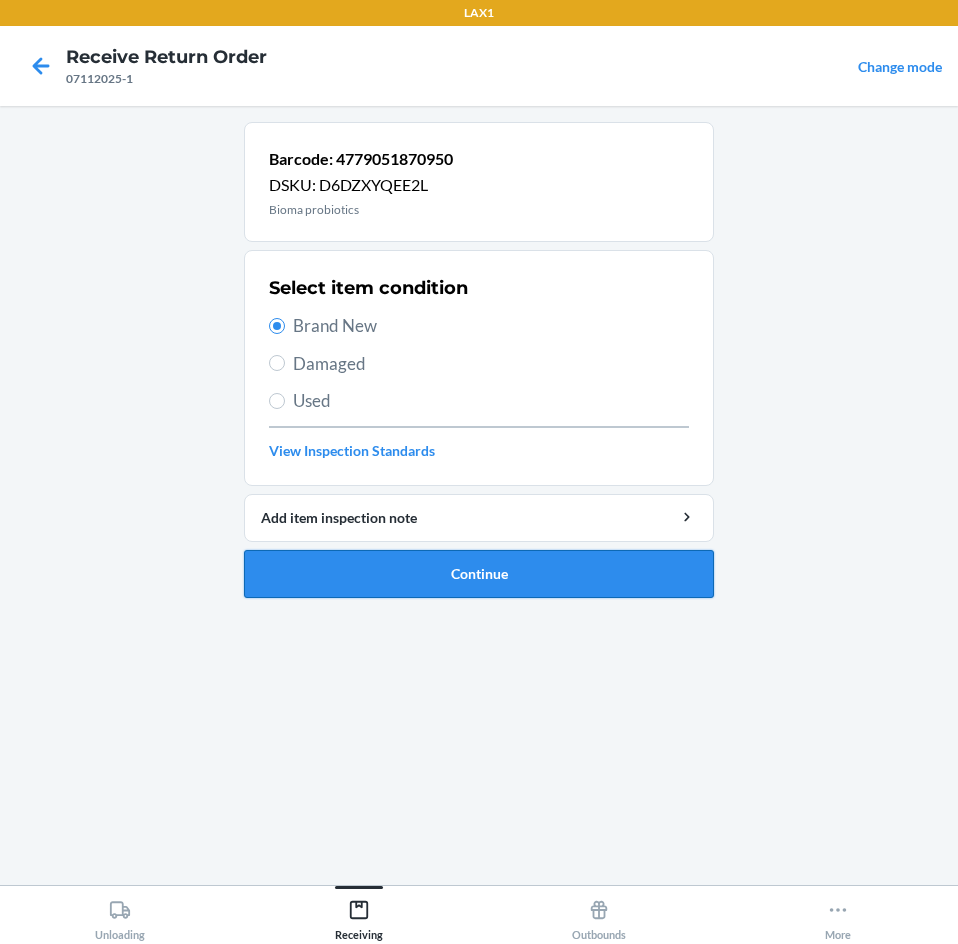 click on "Continue" at bounding box center (479, 574) 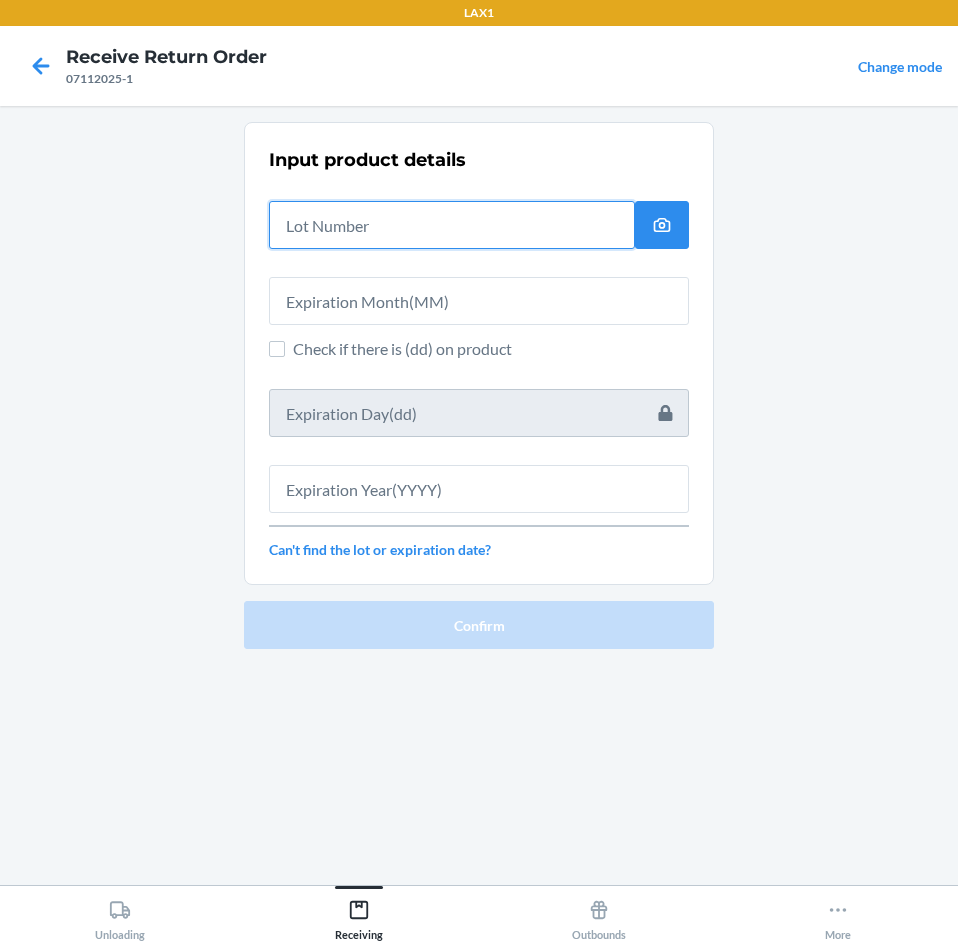 click at bounding box center [452, 225] 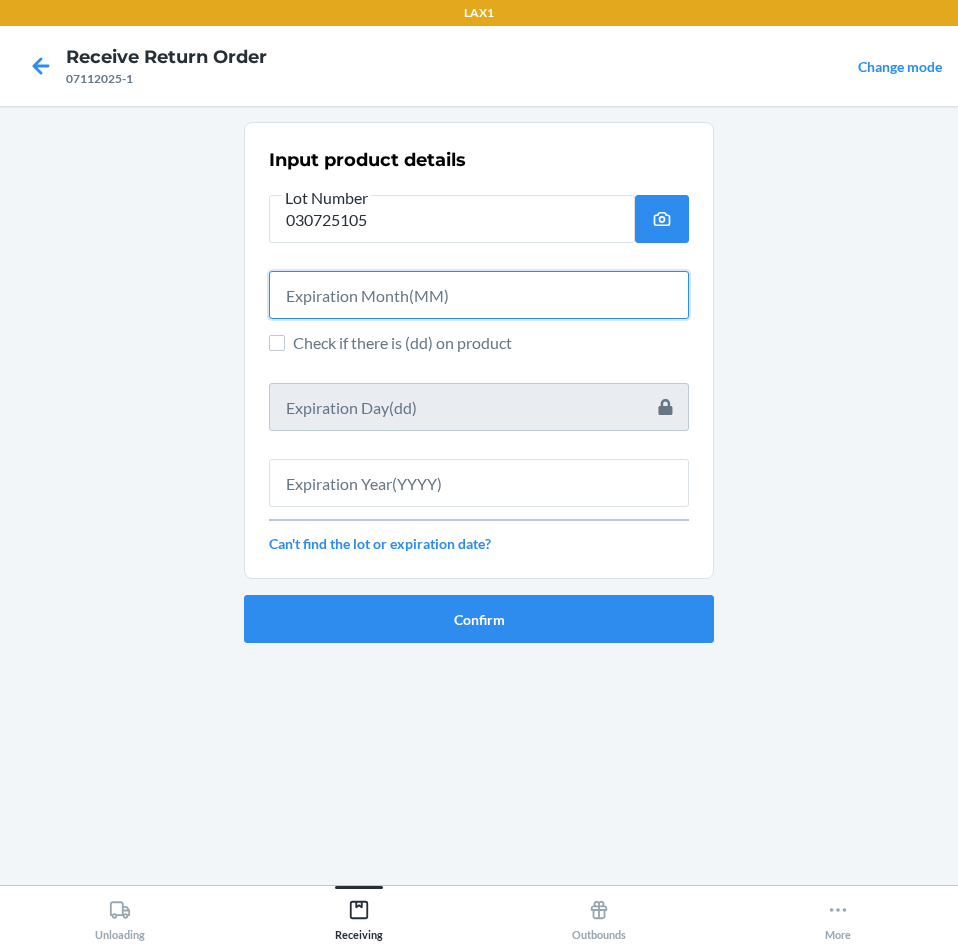 click at bounding box center (479, 295) 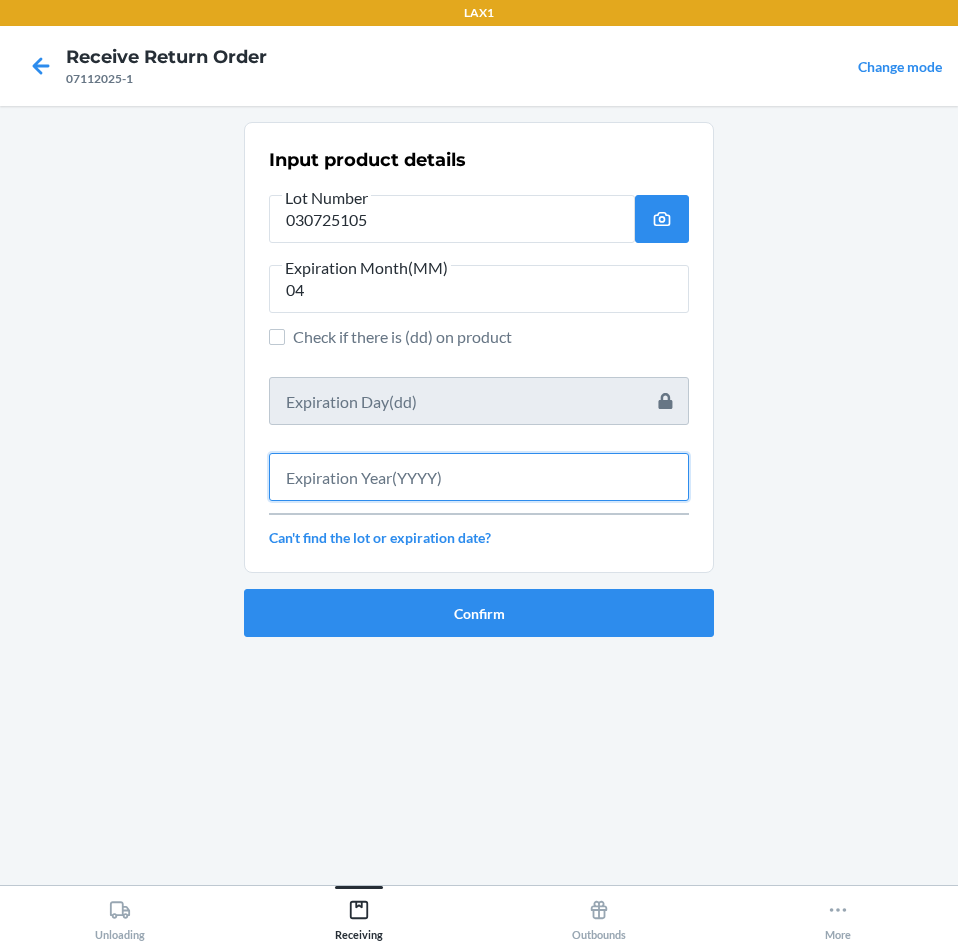 click at bounding box center [479, 477] 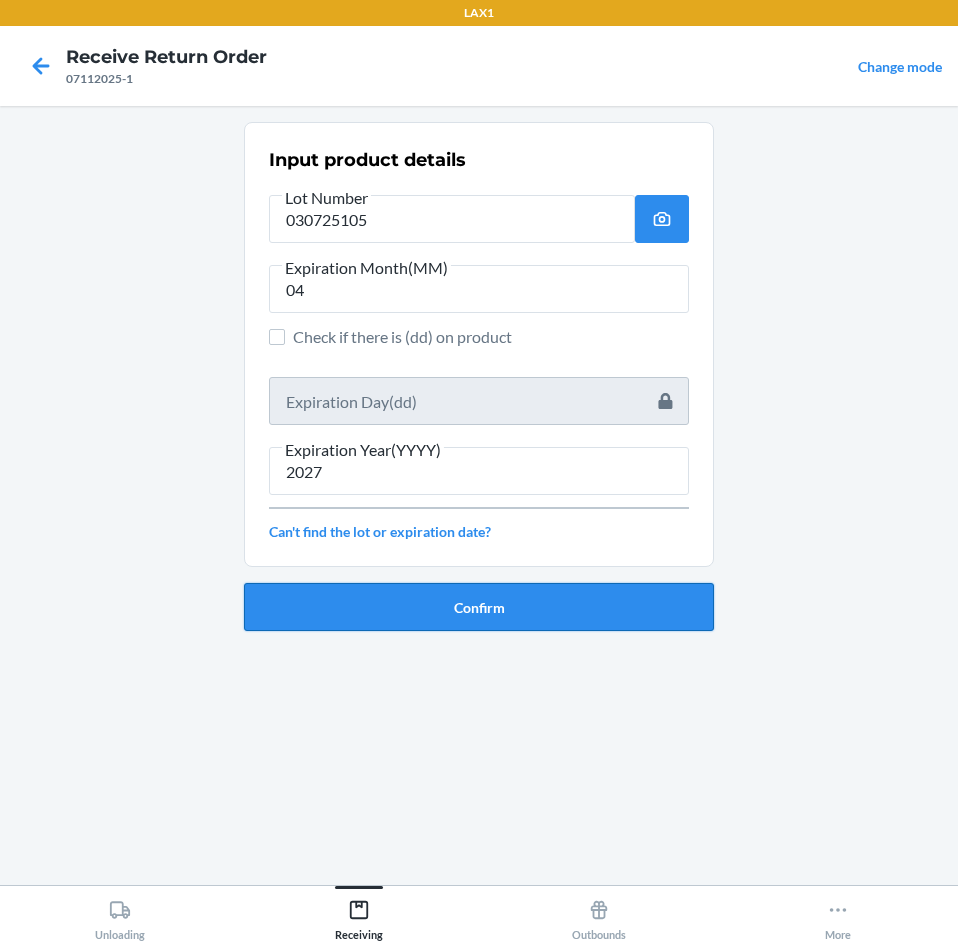 click on "Confirm" at bounding box center [479, 607] 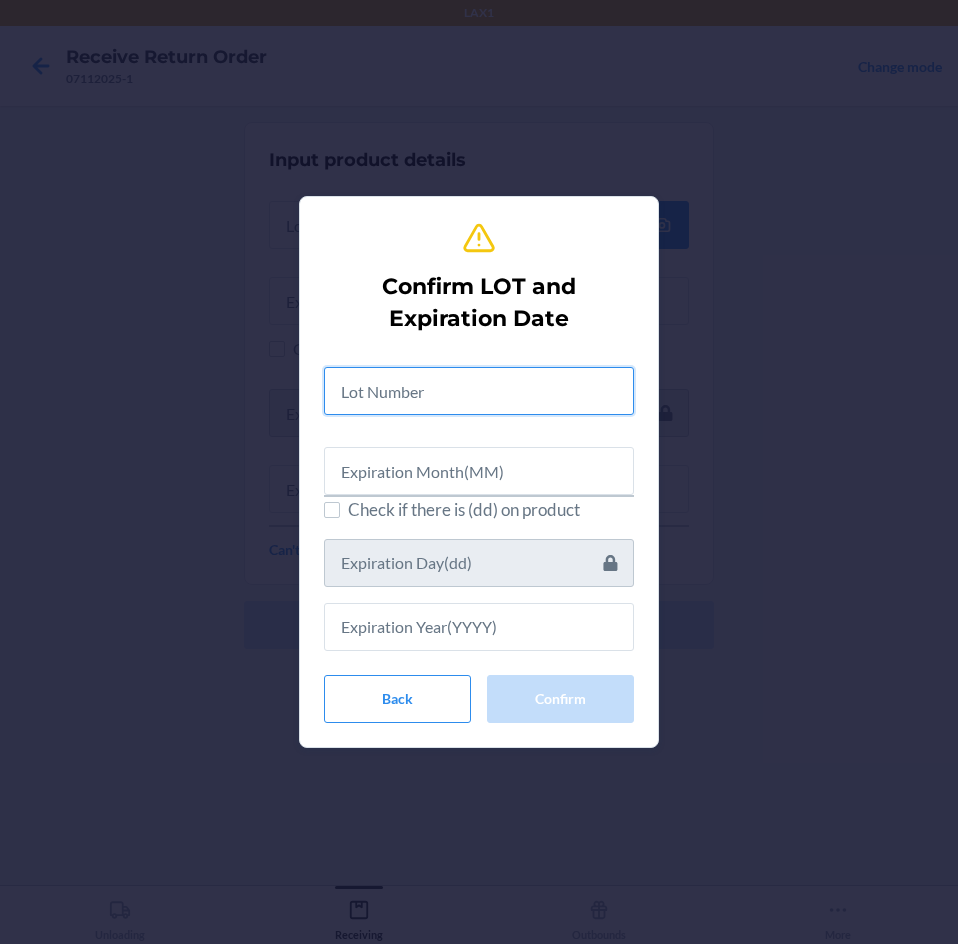click at bounding box center (479, 391) 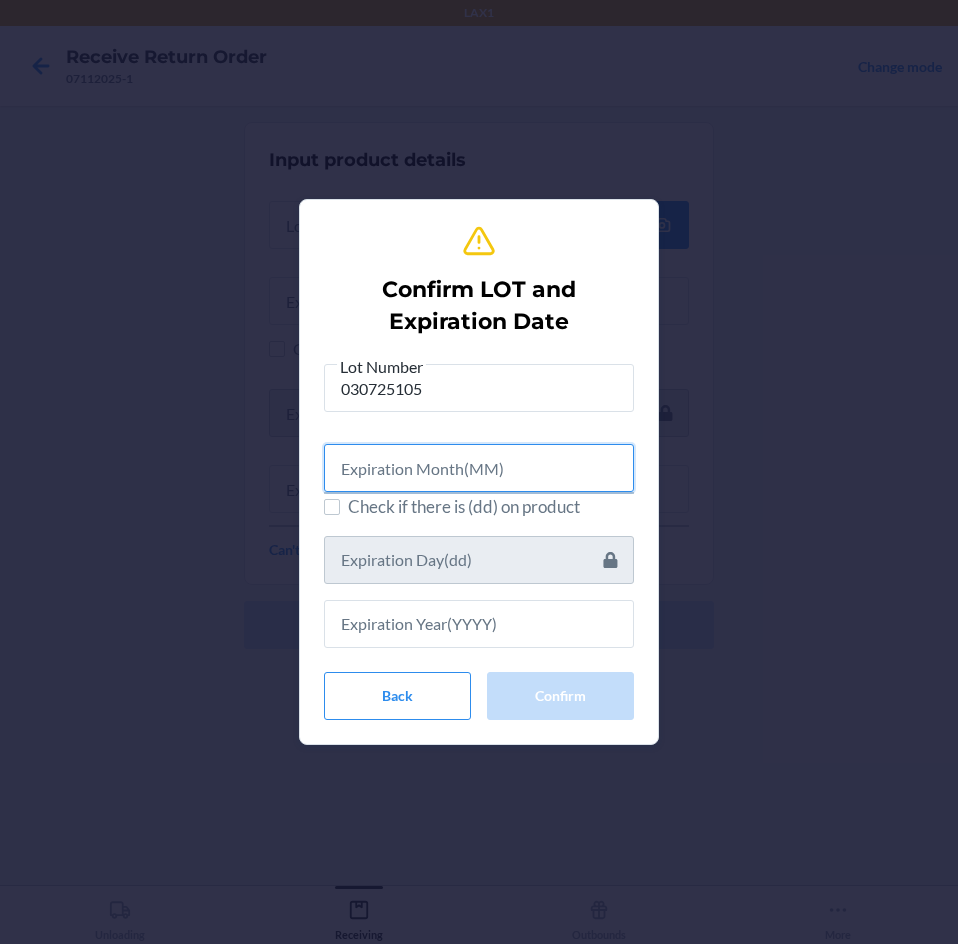 click at bounding box center (479, 468) 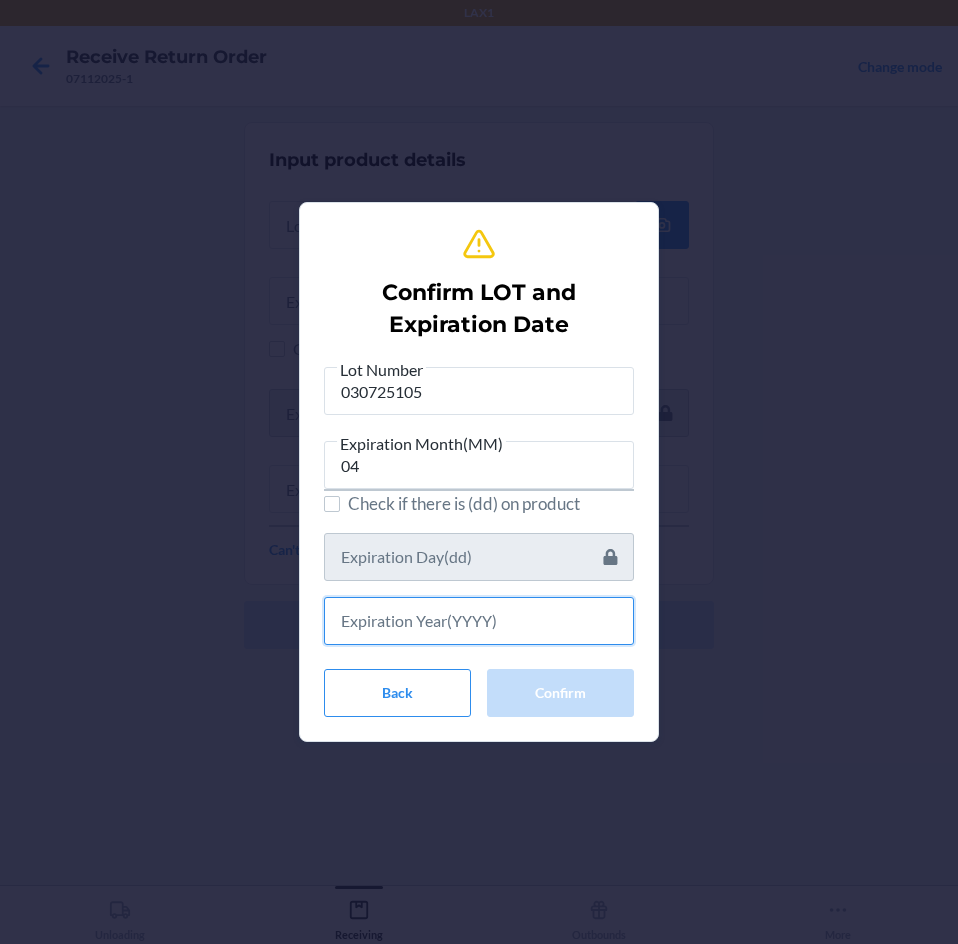 click at bounding box center (479, 621) 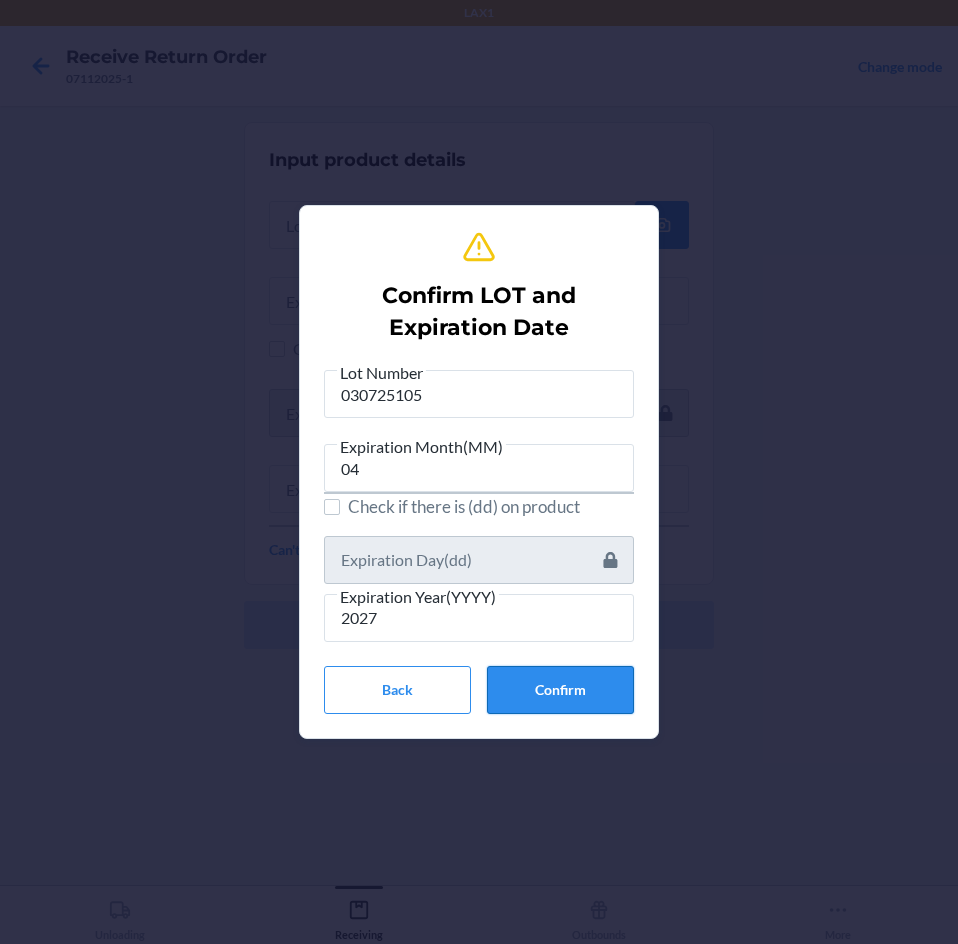 click on "Confirm" at bounding box center (560, 690) 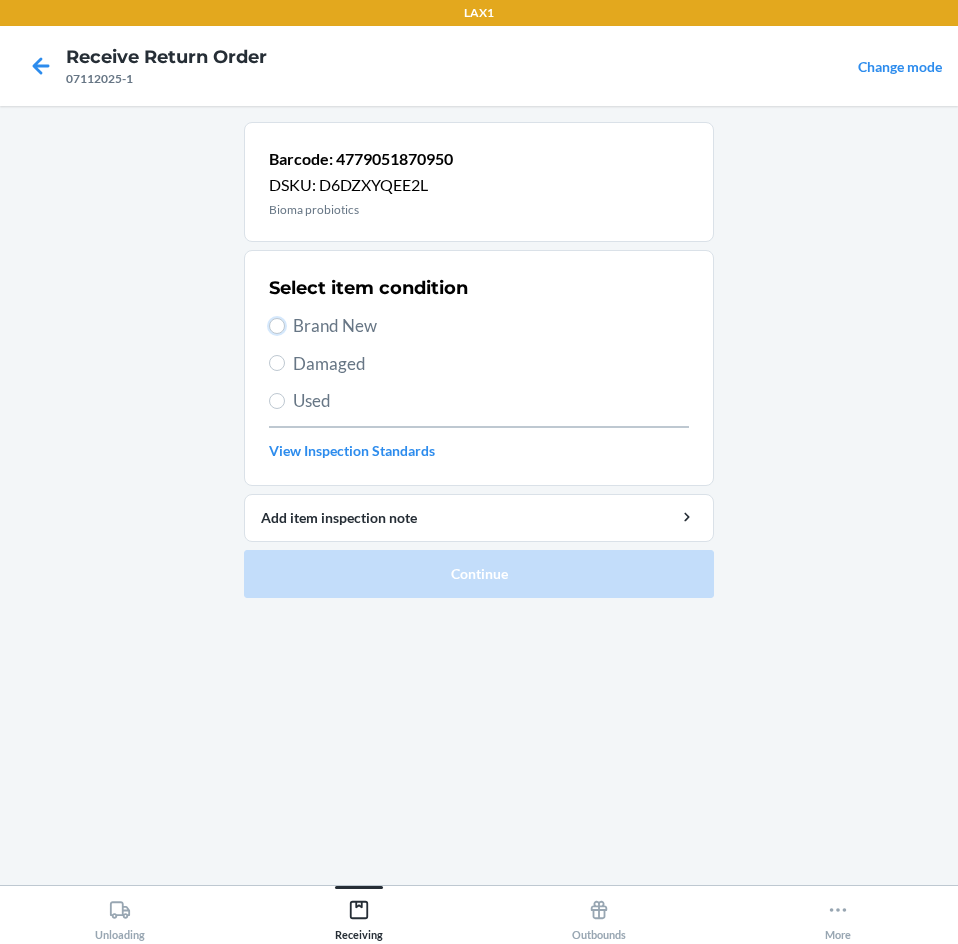 drag, startPoint x: 278, startPoint y: 329, endPoint x: 321, endPoint y: 345, distance: 45.88028 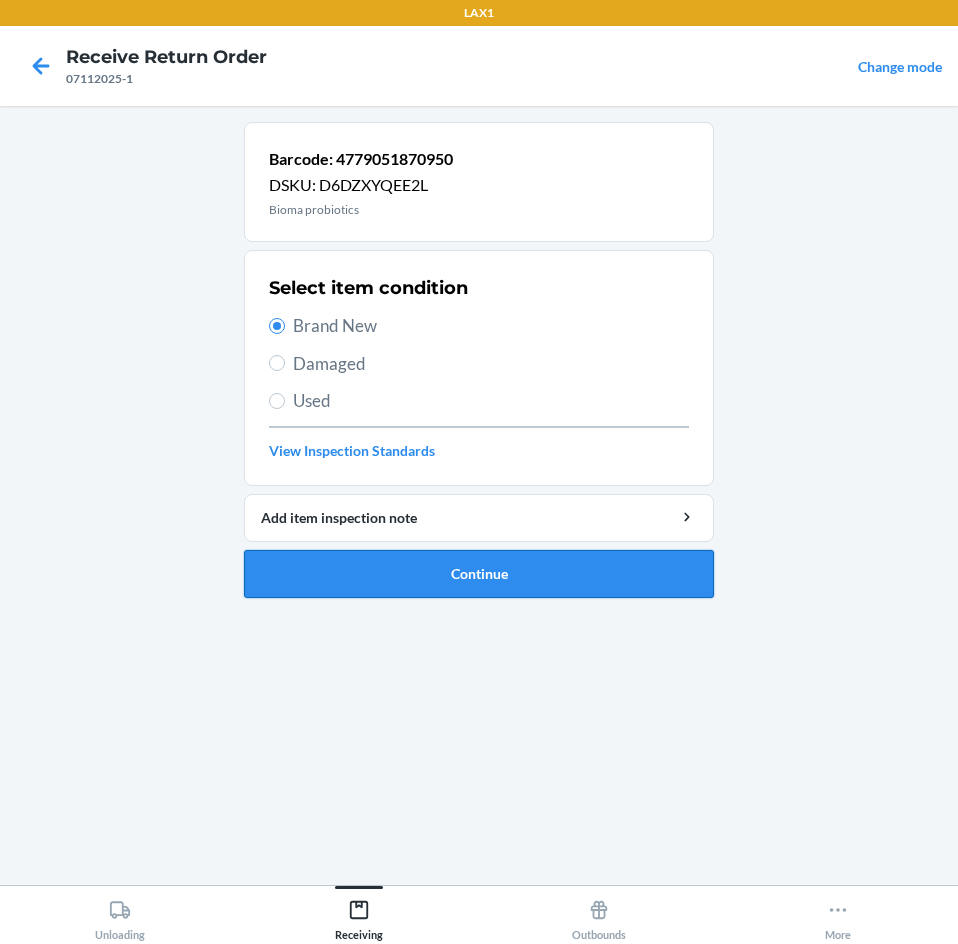 click on "Continue" at bounding box center [479, 574] 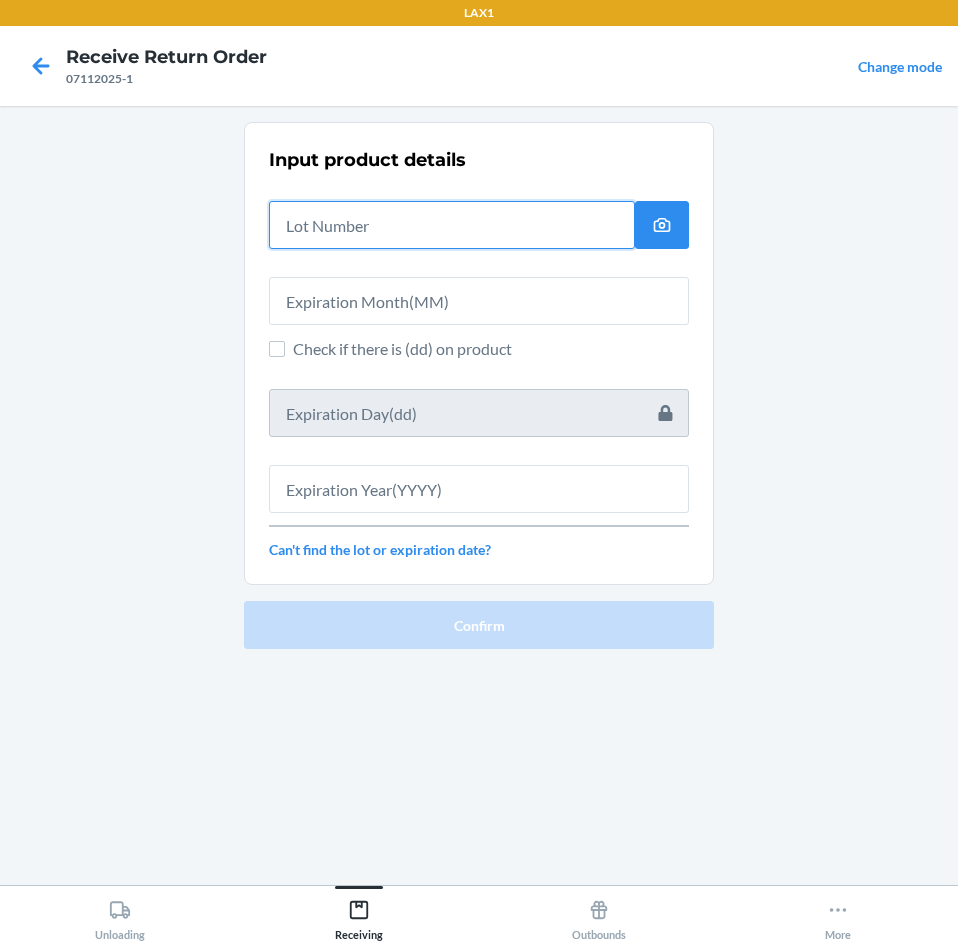click at bounding box center (452, 225) 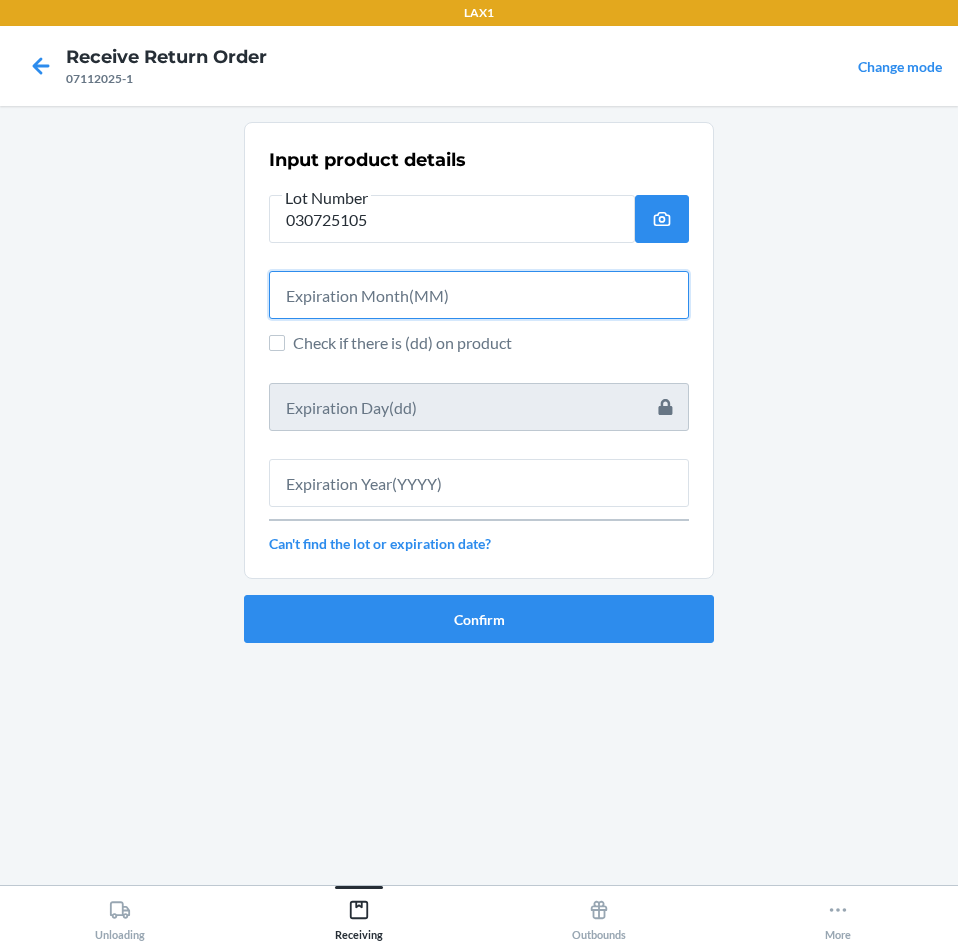 click at bounding box center [479, 295] 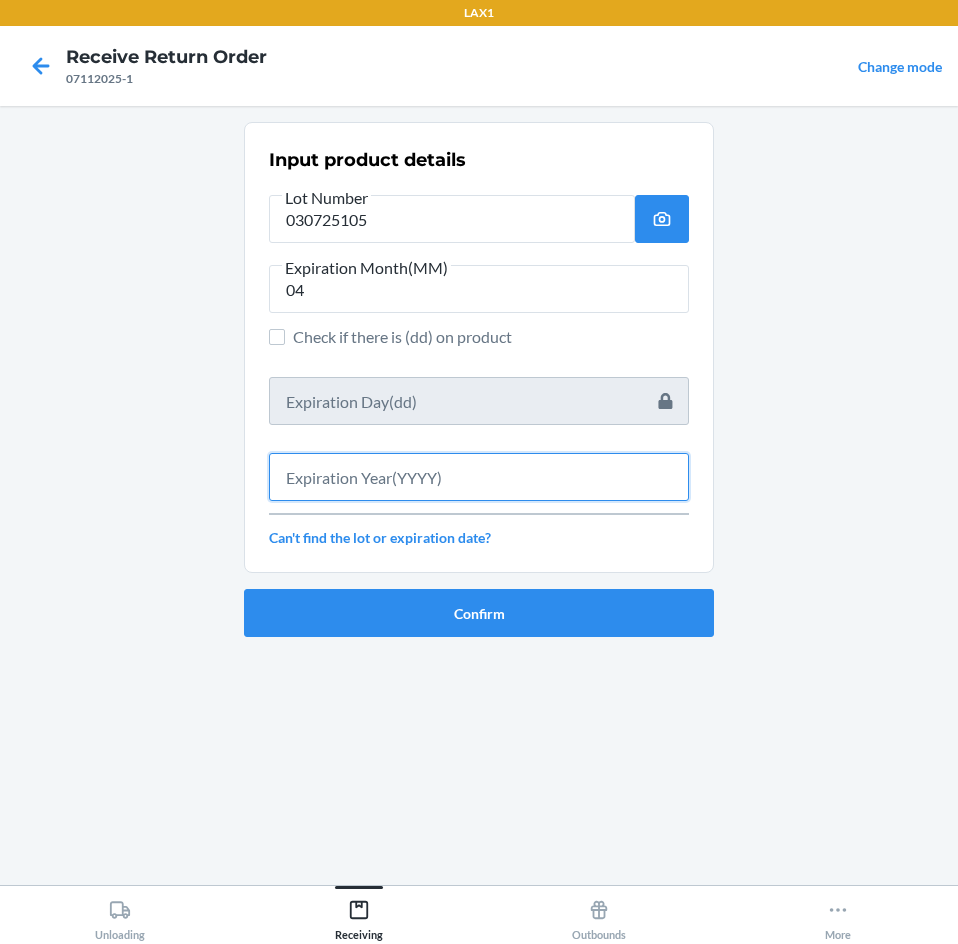 drag, startPoint x: 432, startPoint y: 493, endPoint x: 435, endPoint y: 503, distance: 10.440307 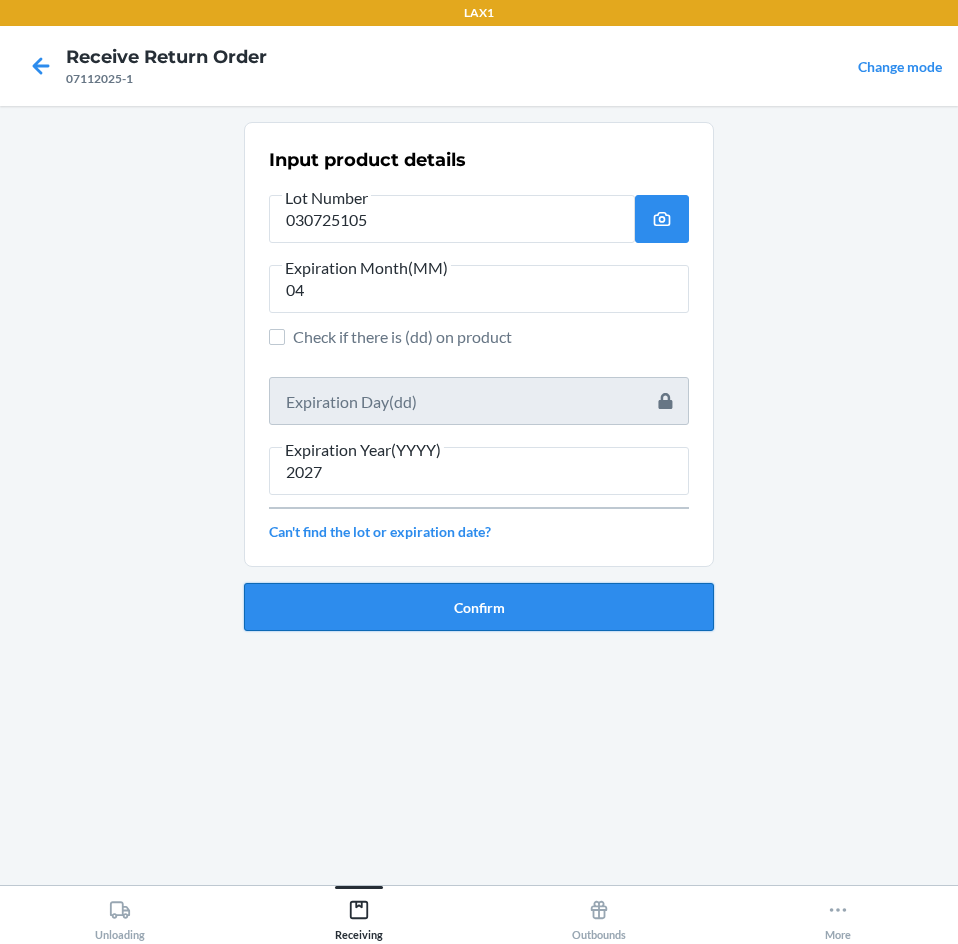 click on "Confirm" at bounding box center [479, 607] 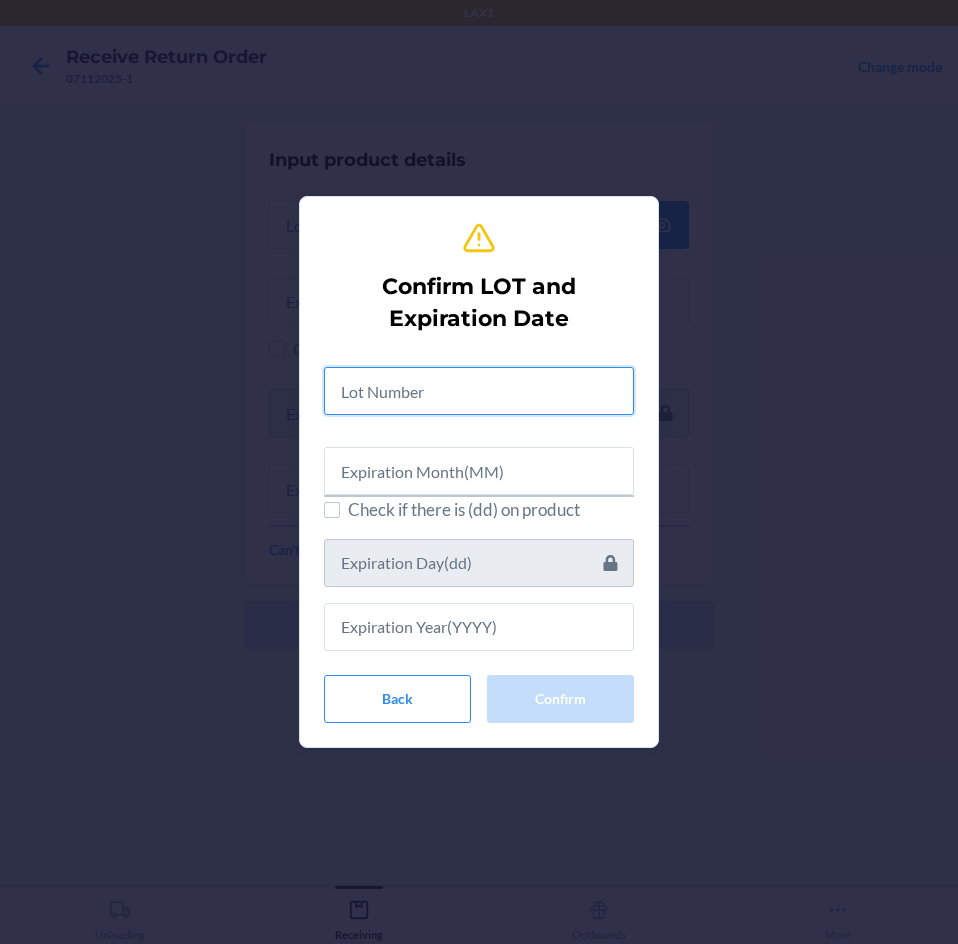 click at bounding box center (479, 391) 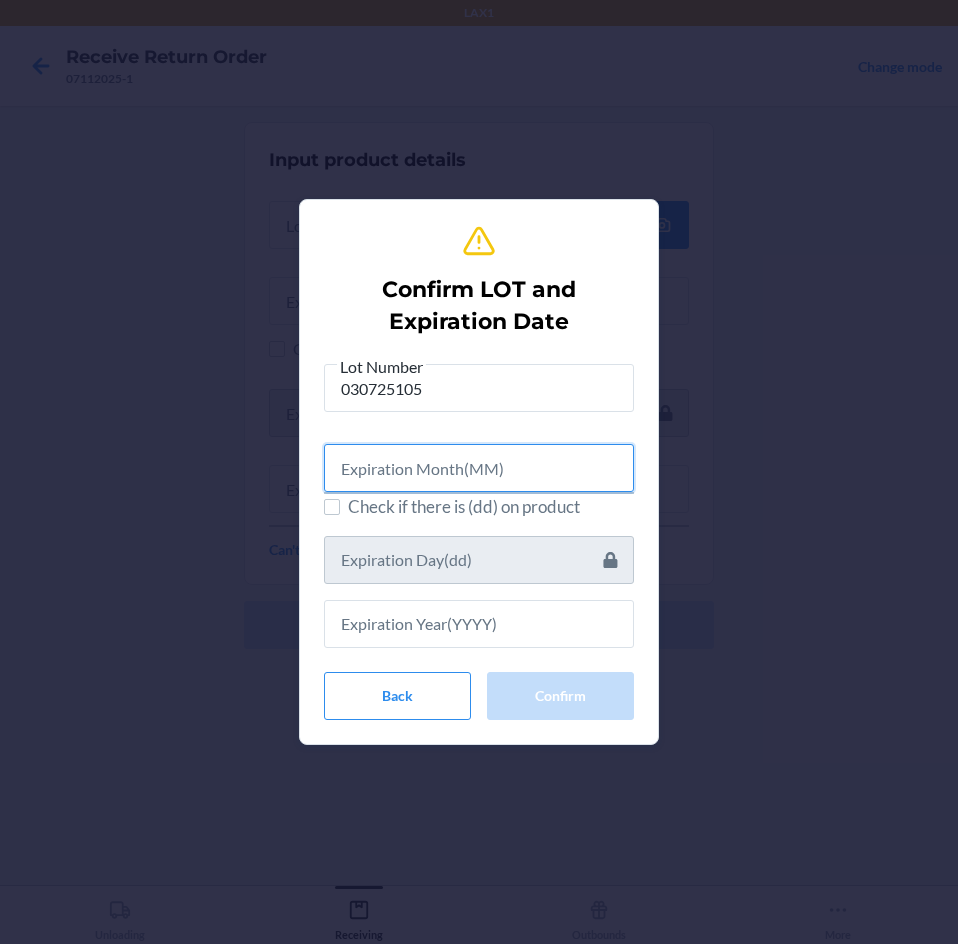 click at bounding box center (479, 468) 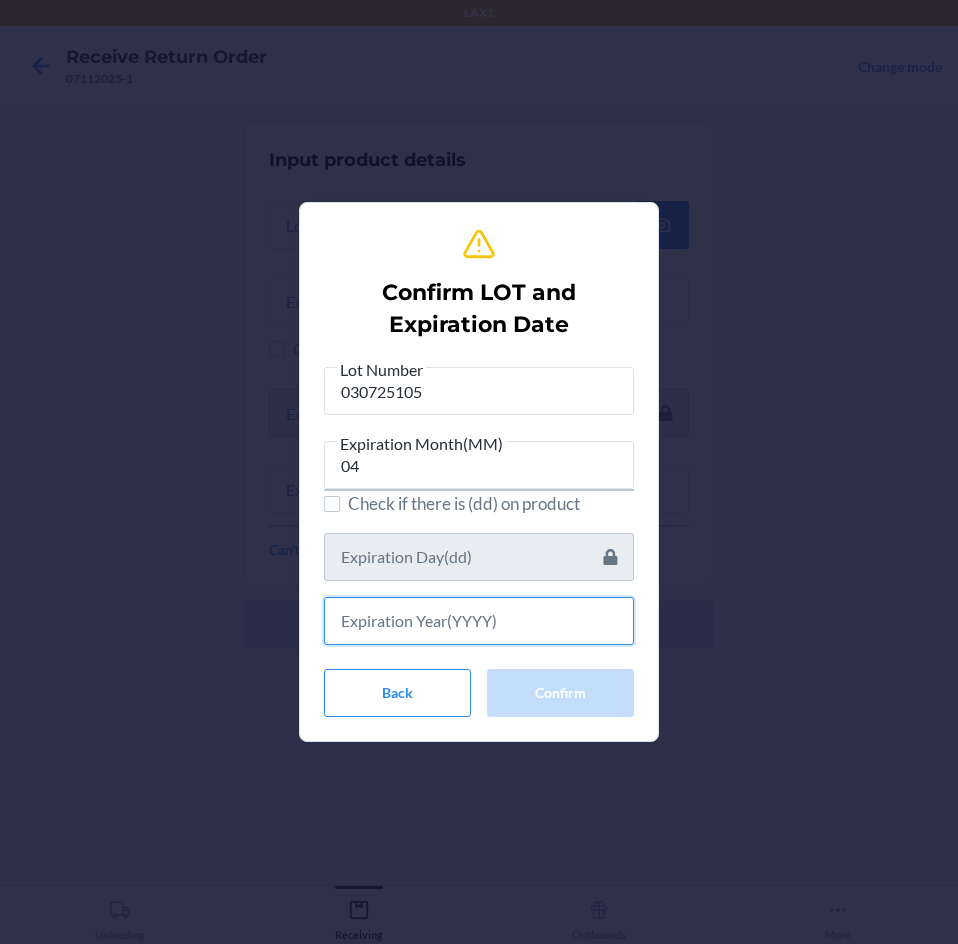 click at bounding box center [479, 621] 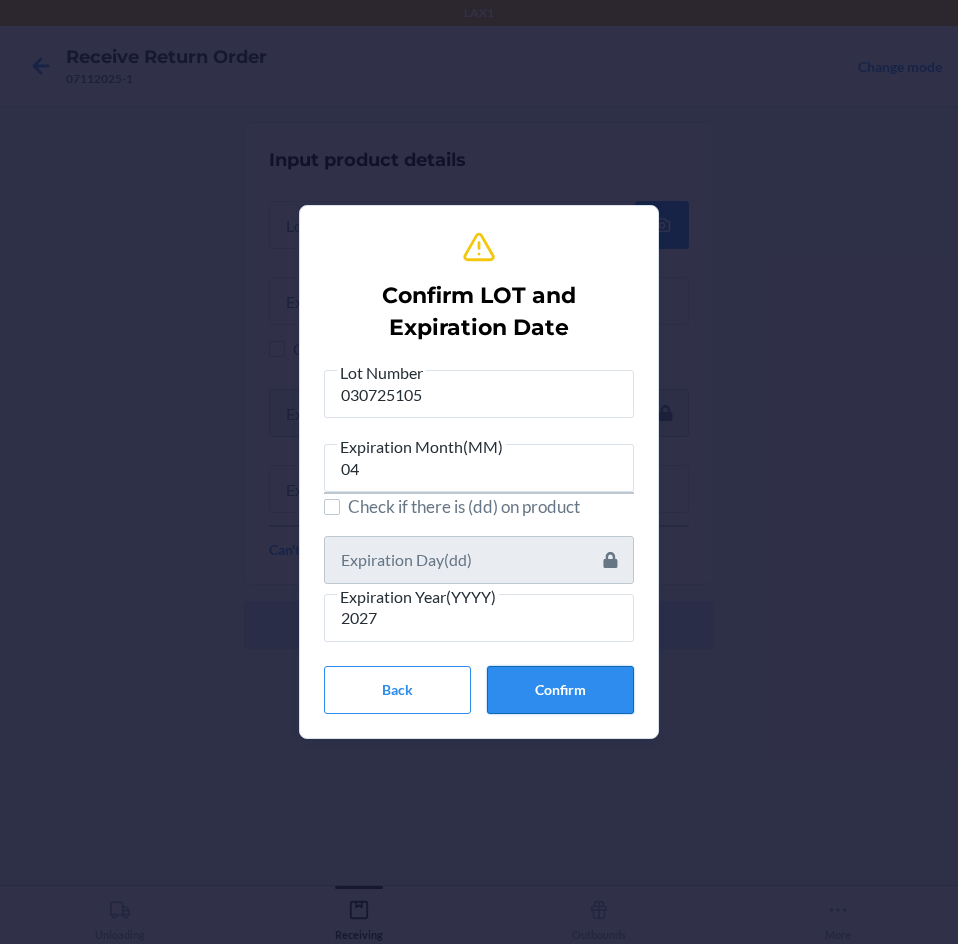 click on "Confirm" at bounding box center (560, 690) 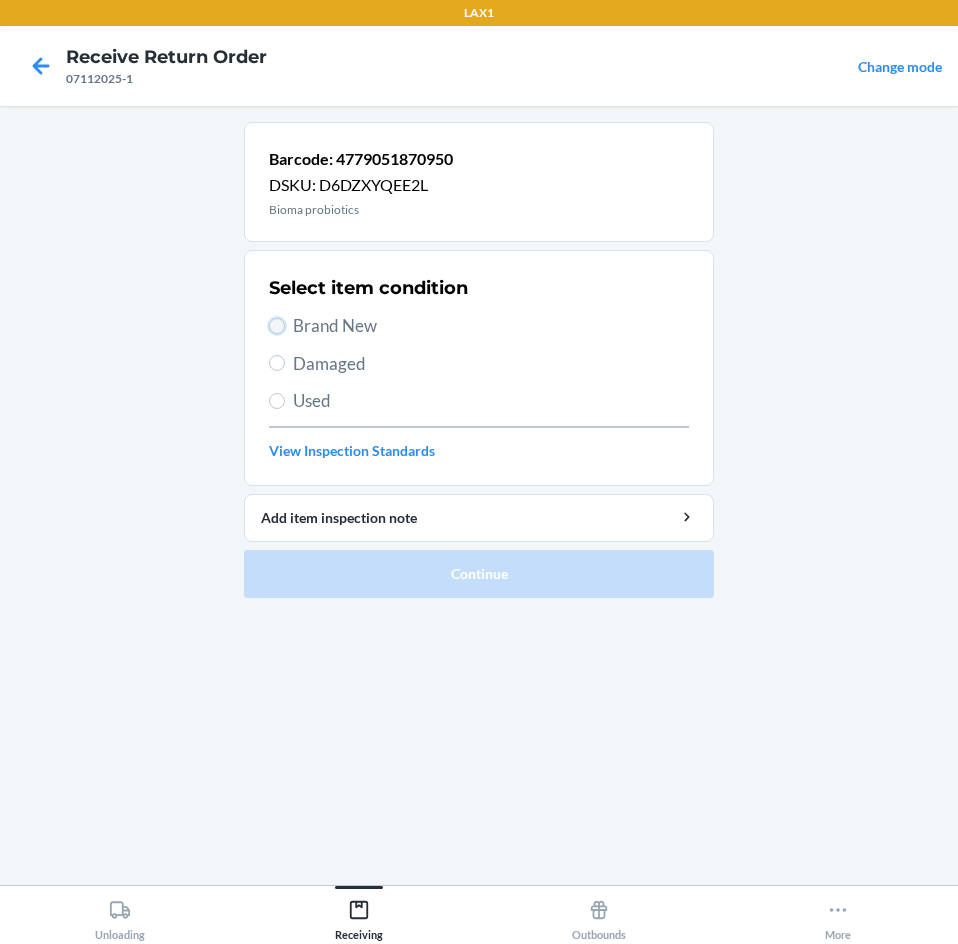 click on "Brand New" at bounding box center [277, 326] 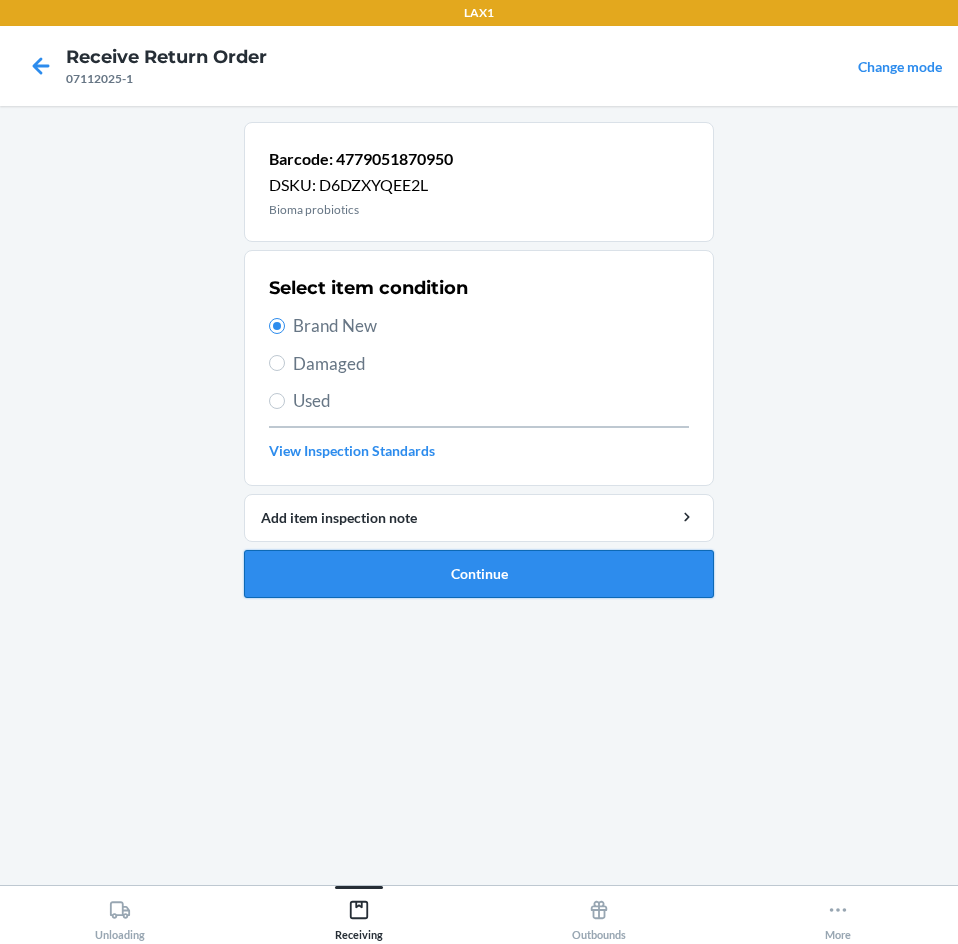 click on "Continue" at bounding box center [479, 574] 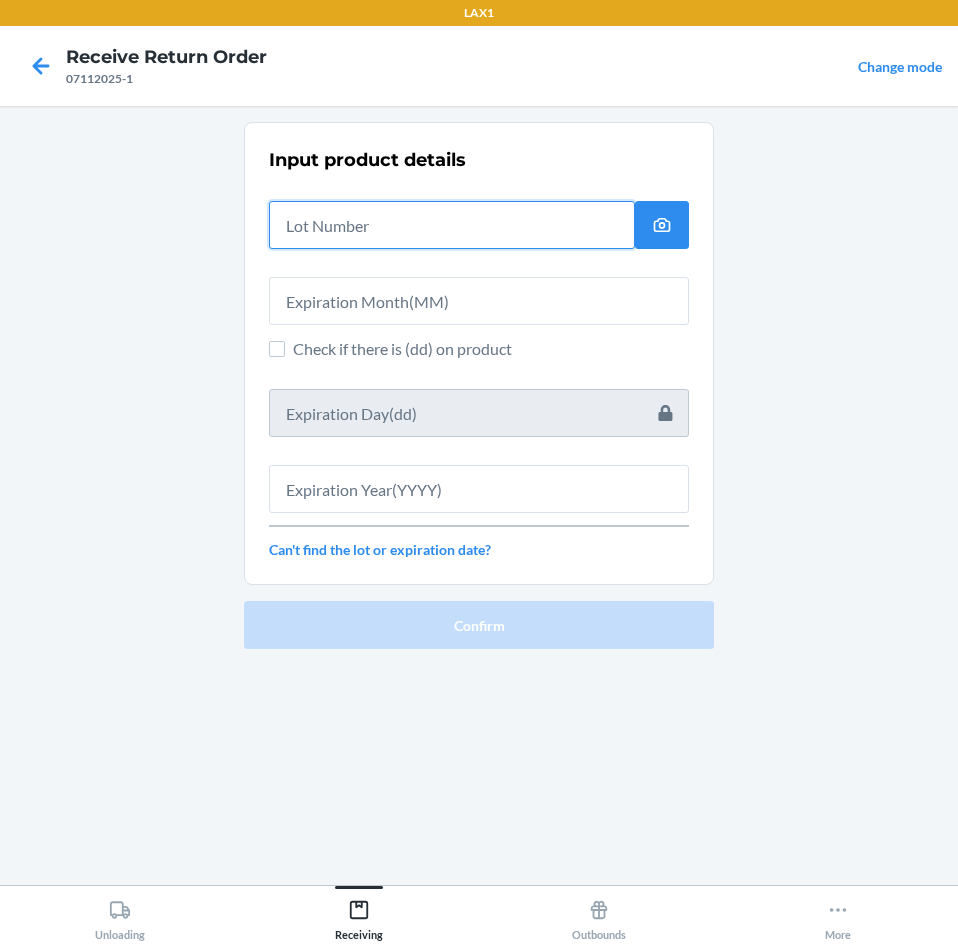 click at bounding box center [452, 225] 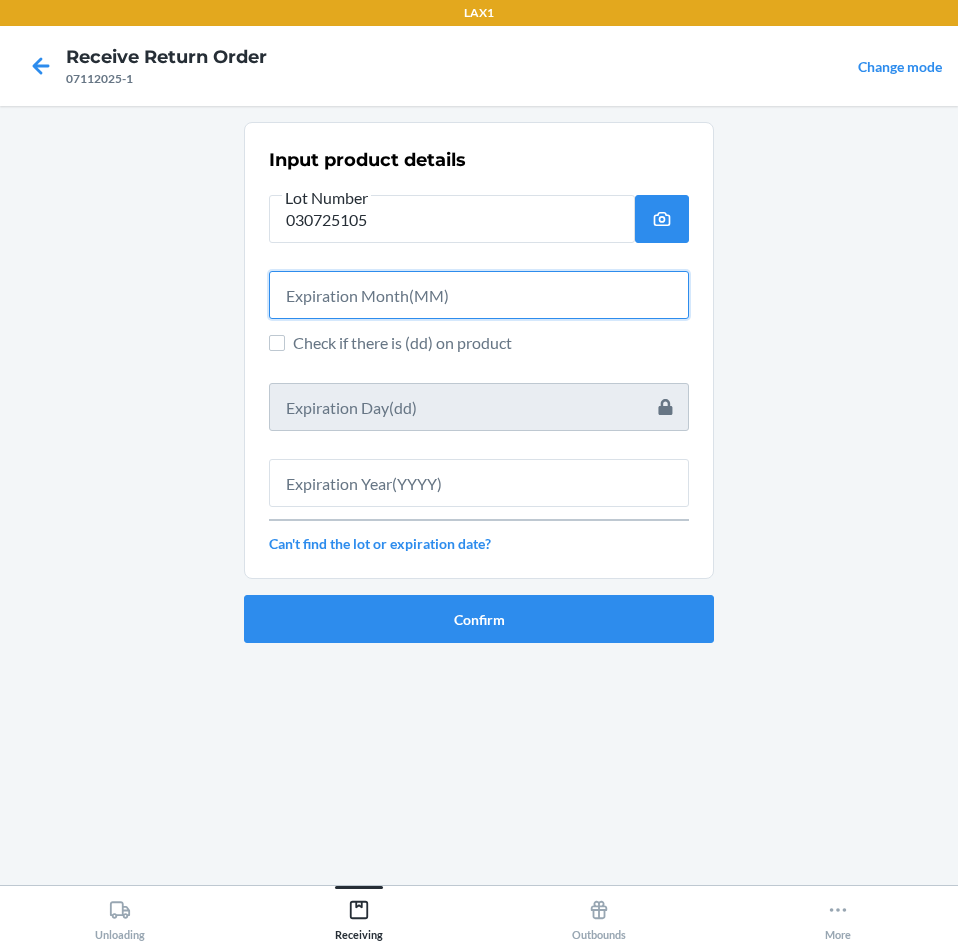 click at bounding box center [479, 295] 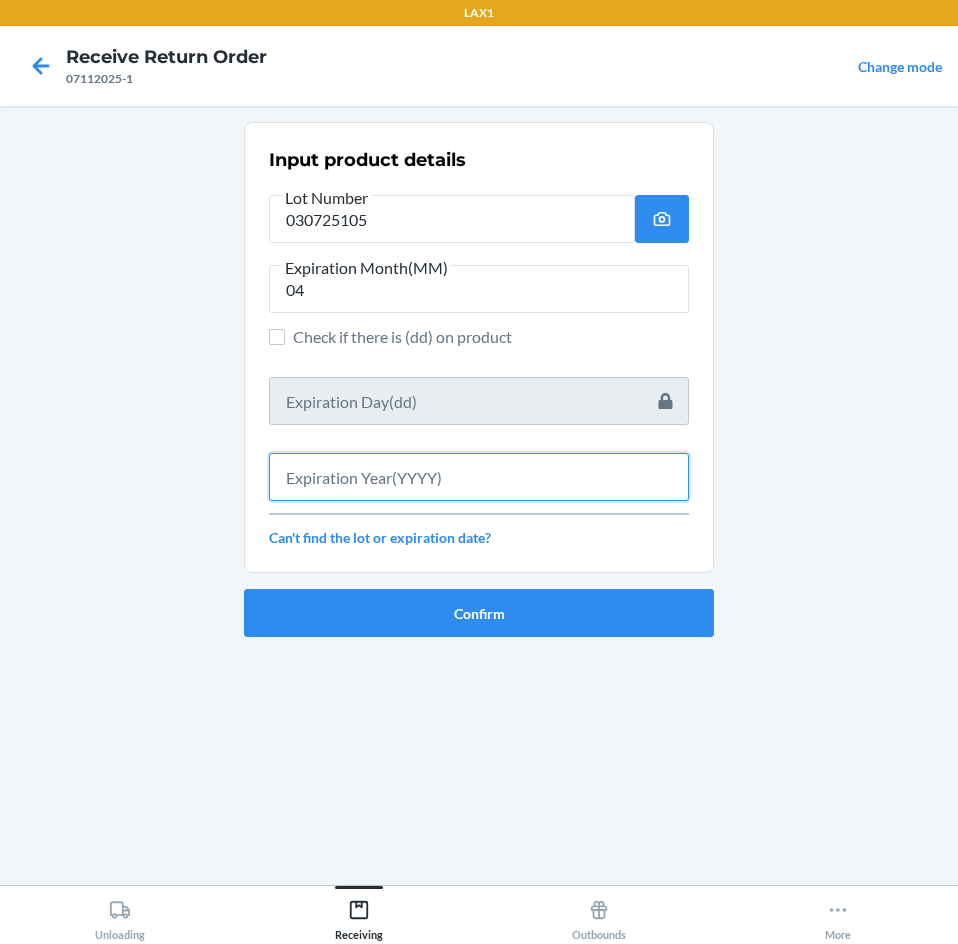 drag, startPoint x: 357, startPoint y: 473, endPoint x: 361, endPoint y: 489, distance: 16.492422 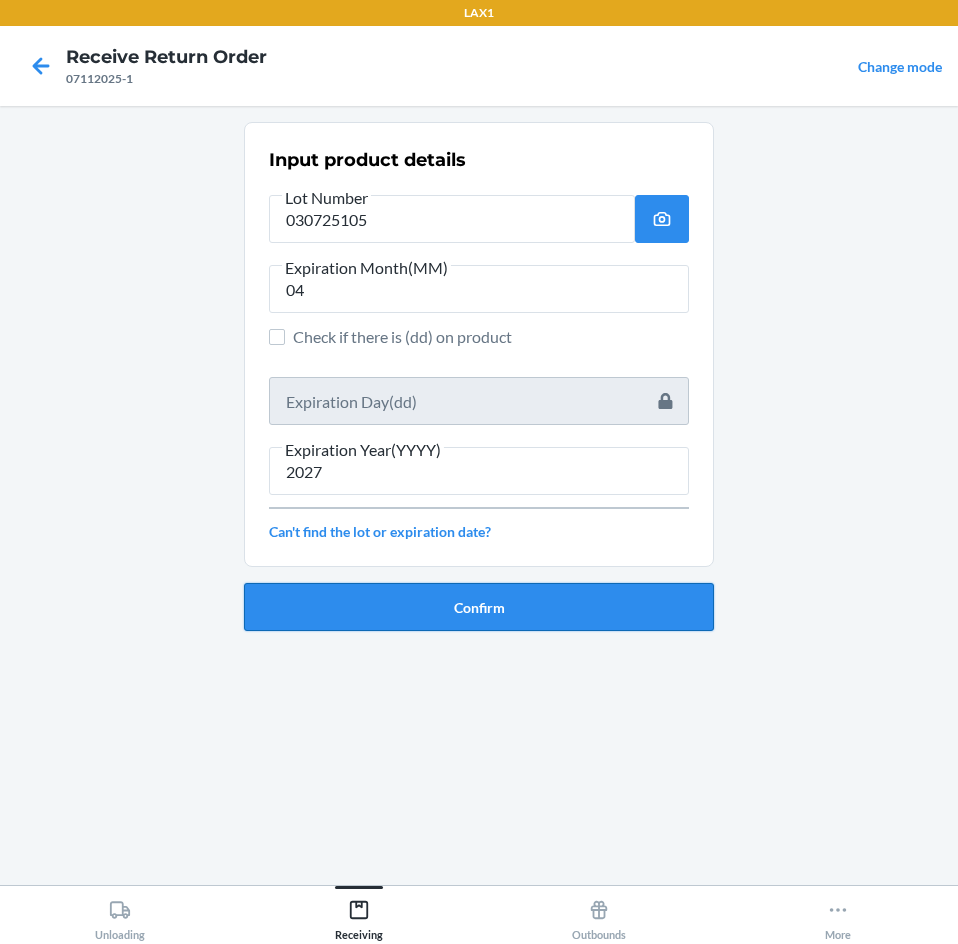 click on "Confirm" at bounding box center (479, 607) 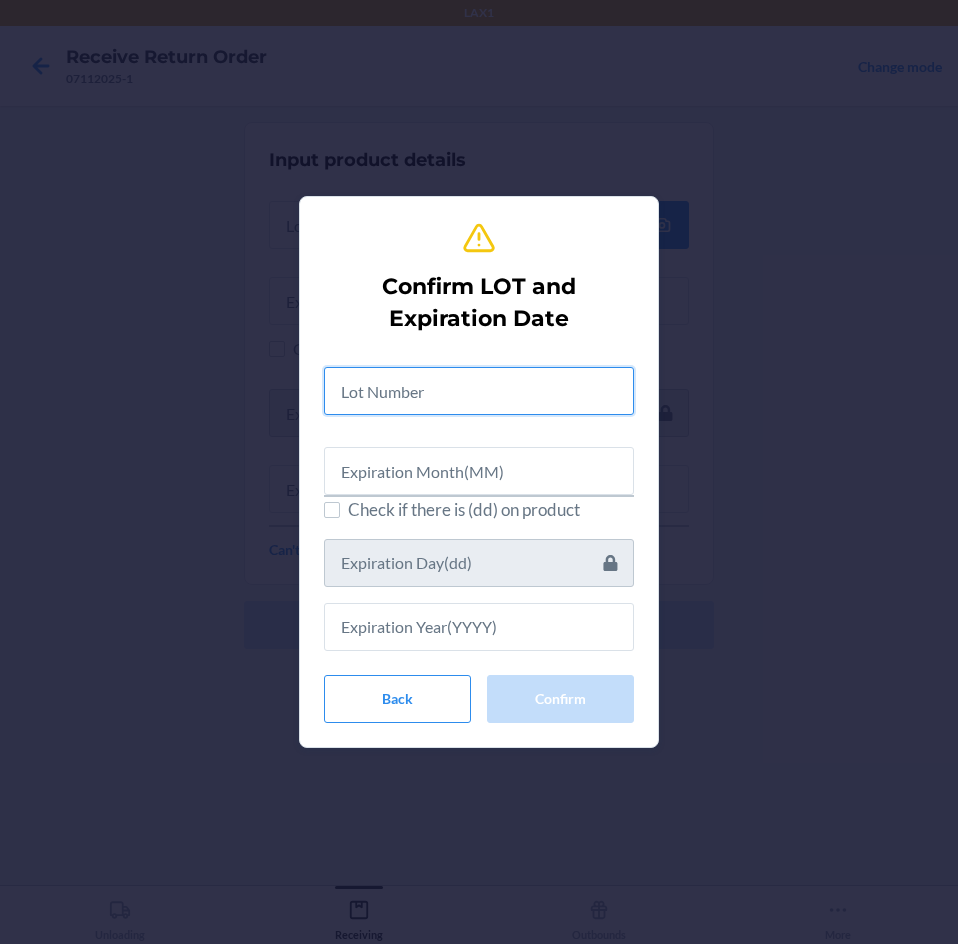 click at bounding box center (479, 391) 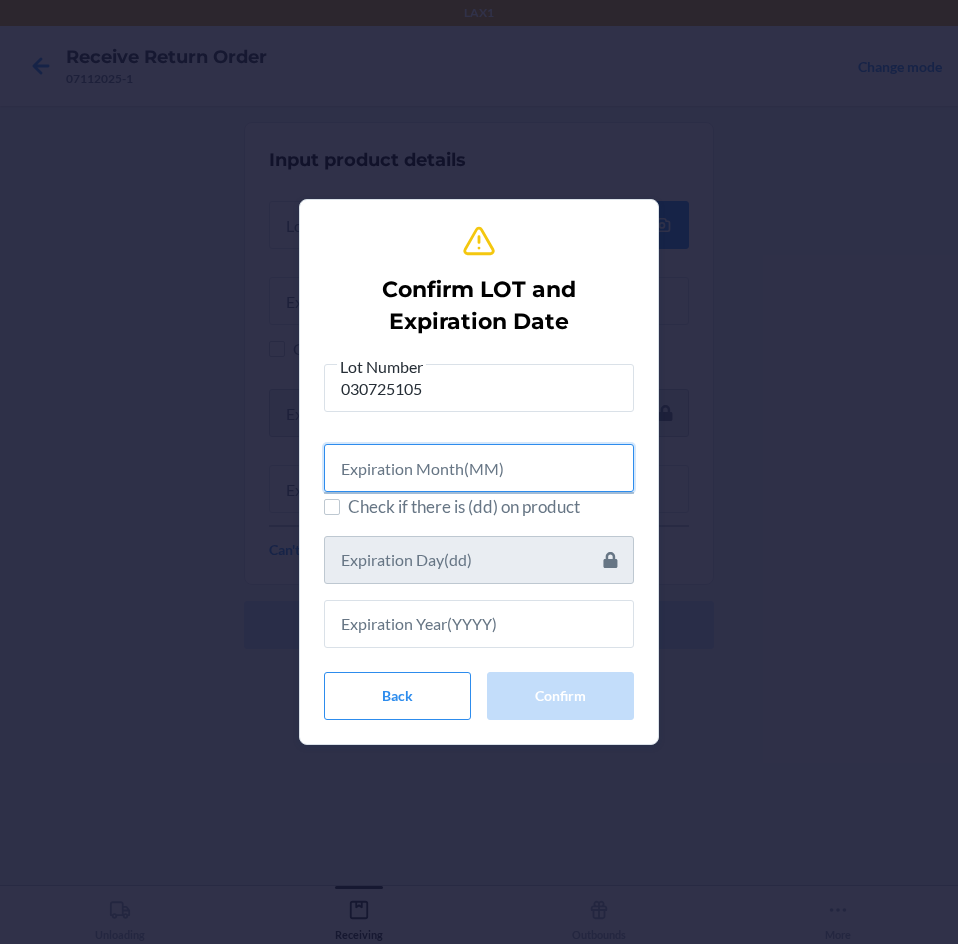 drag, startPoint x: 473, startPoint y: 458, endPoint x: 478, endPoint y: 493, distance: 35.35534 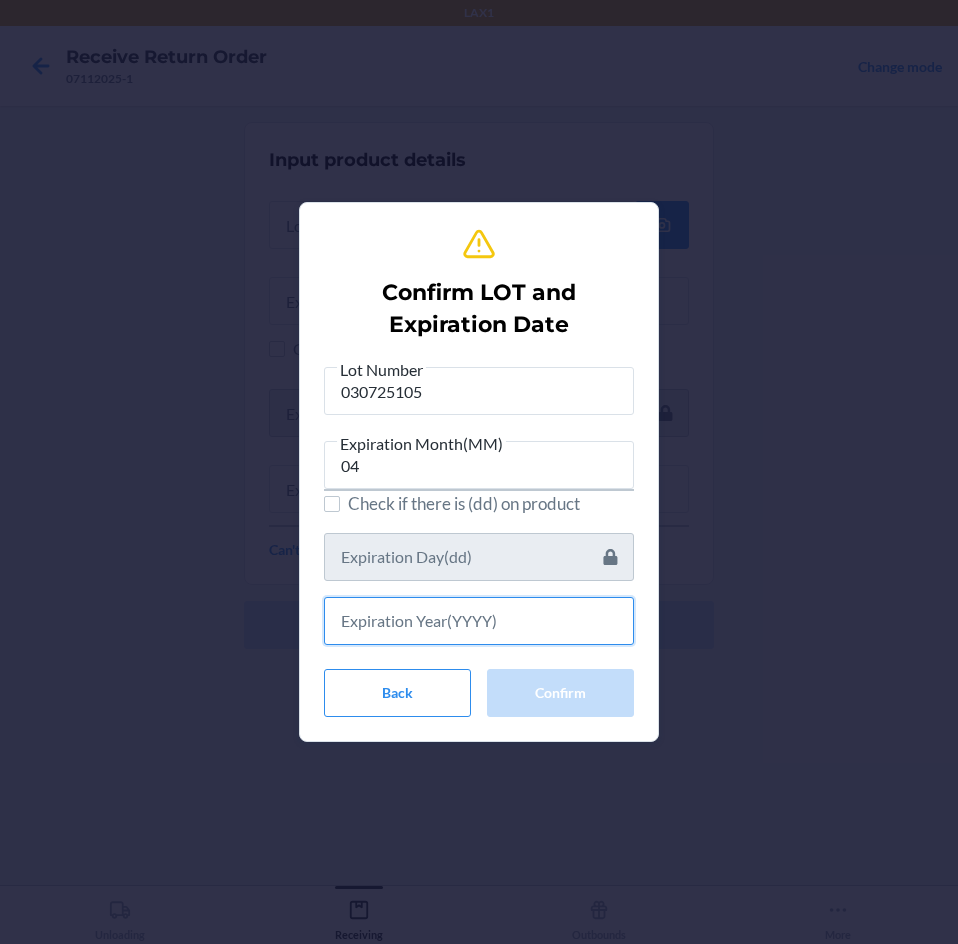 click at bounding box center [479, 621] 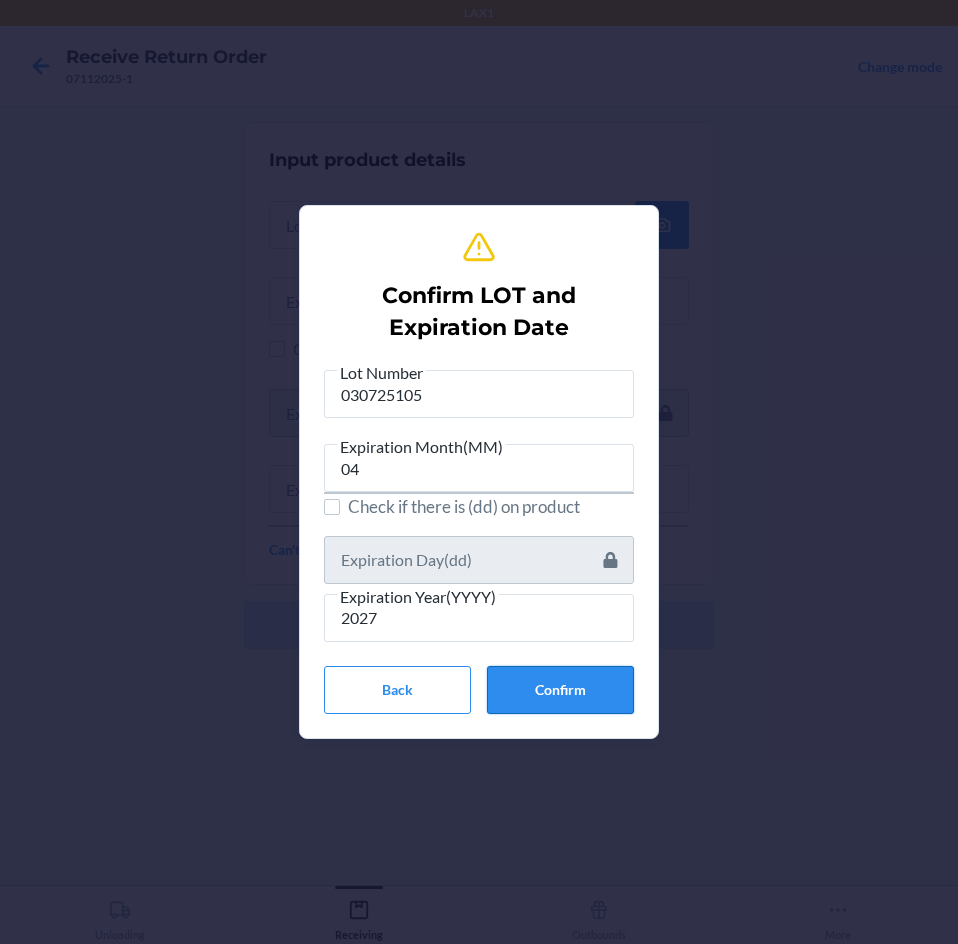 click on "Confirm" at bounding box center [560, 690] 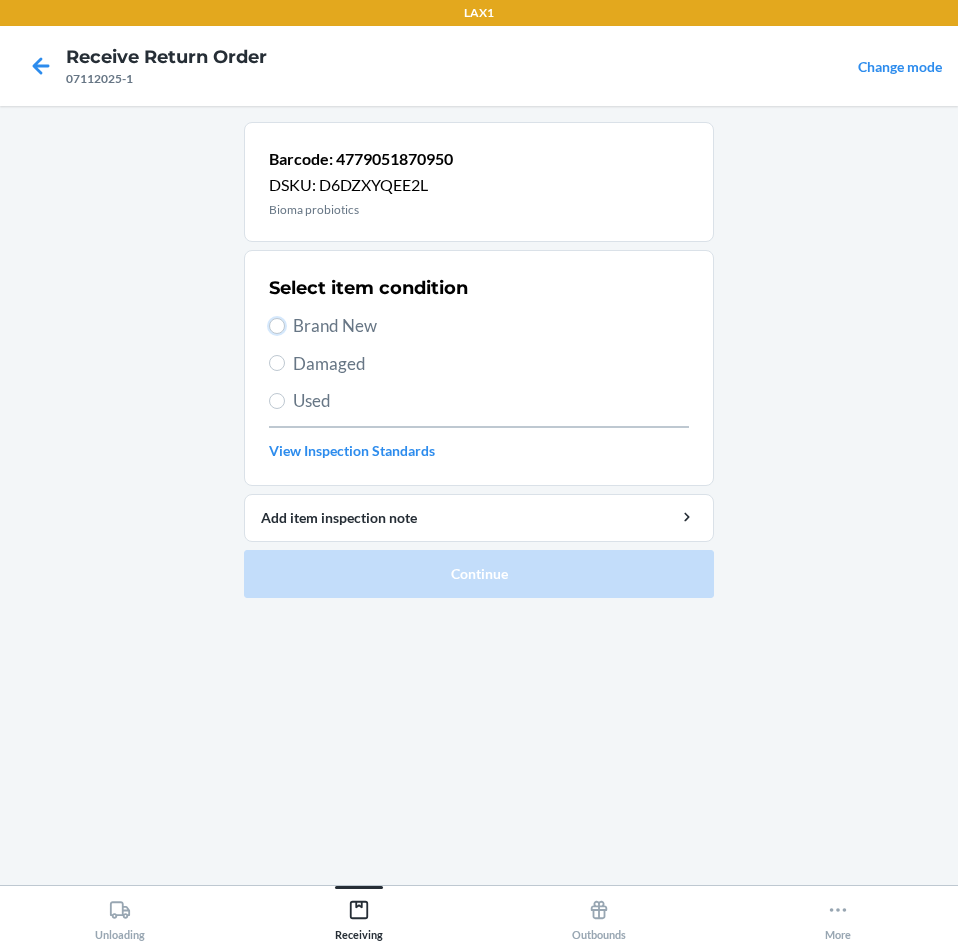 drag, startPoint x: 271, startPoint y: 319, endPoint x: 324, endPoint y: 387, distance: 86.21485 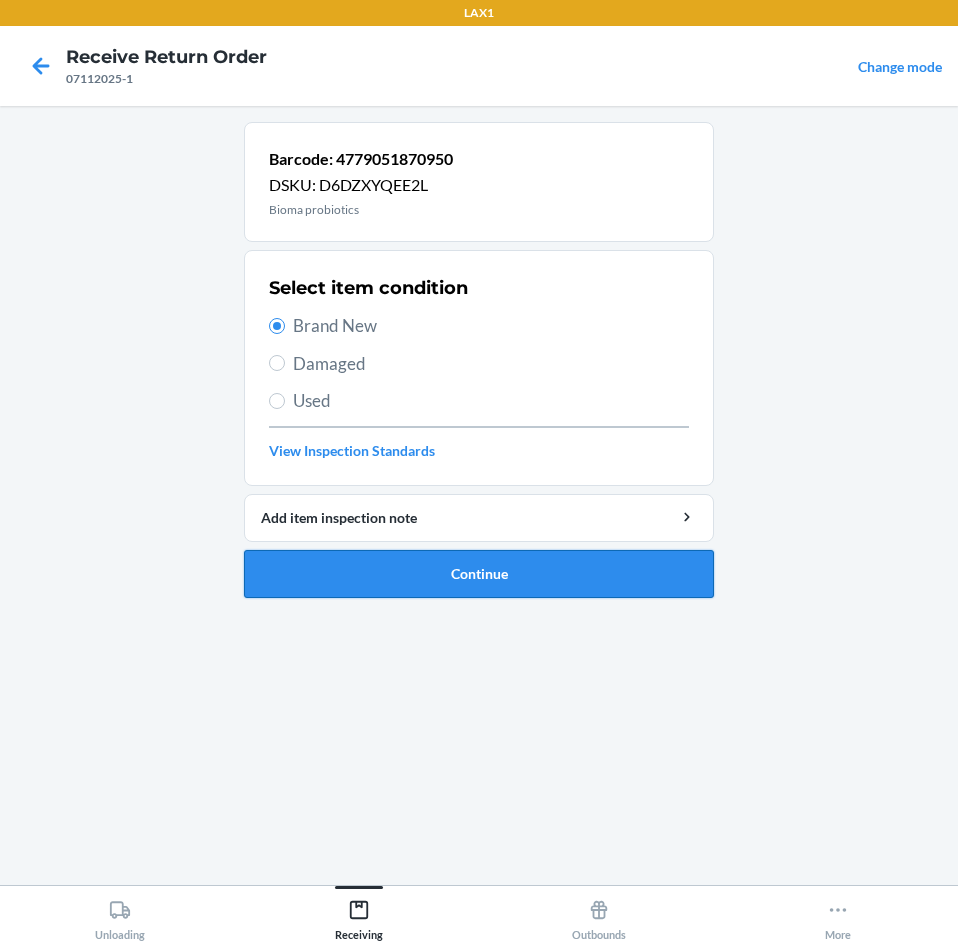 click on "Continue" at bounding box center [479, 574] 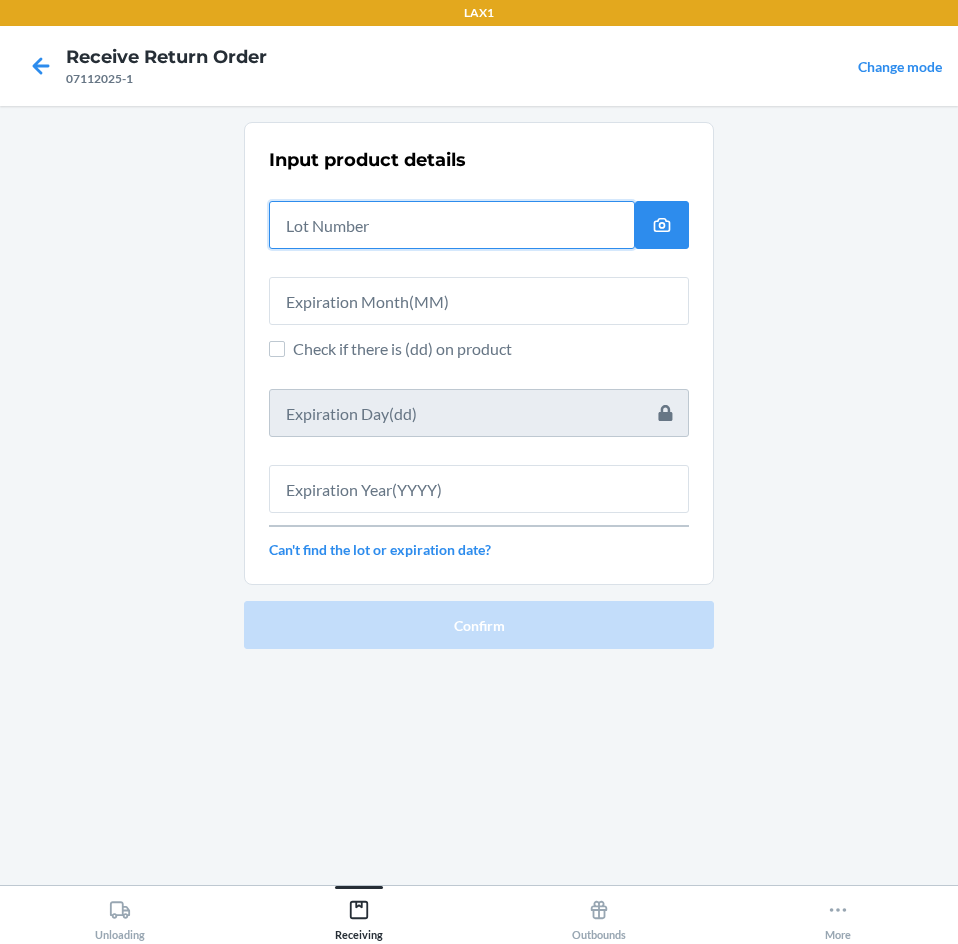 click at bounding box center (452, 225) 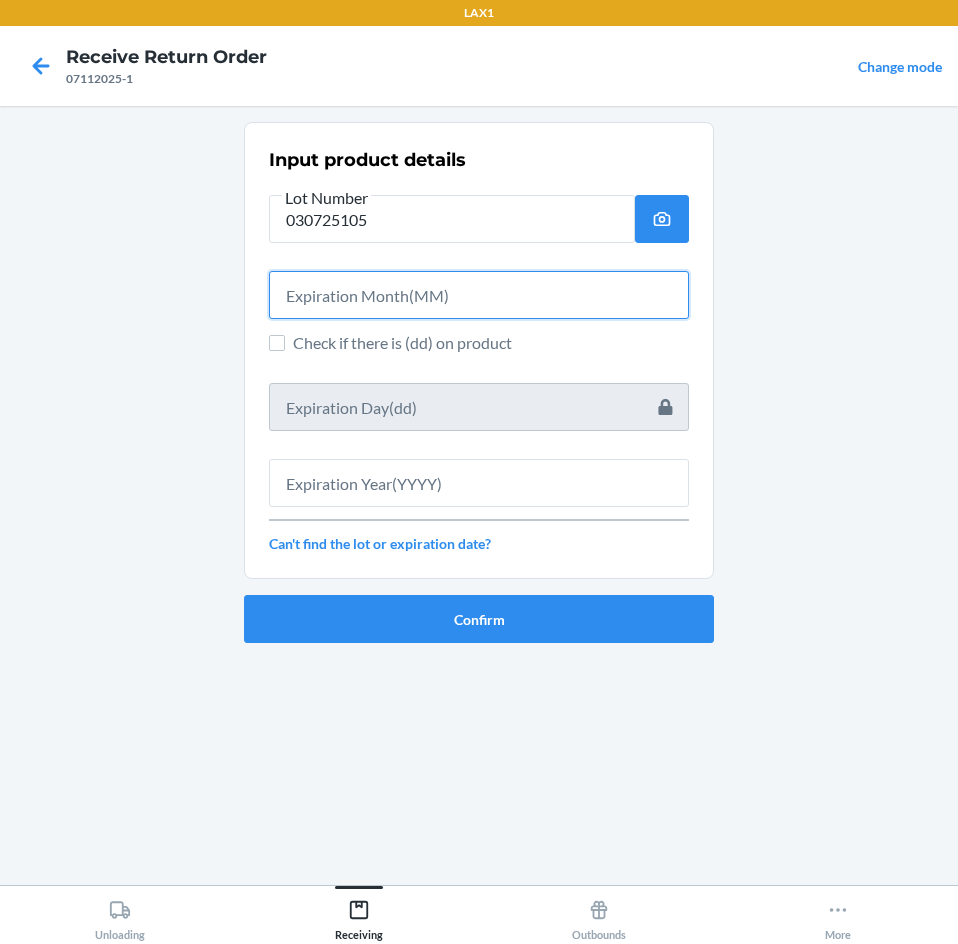 click at bounding box center [479, 295] 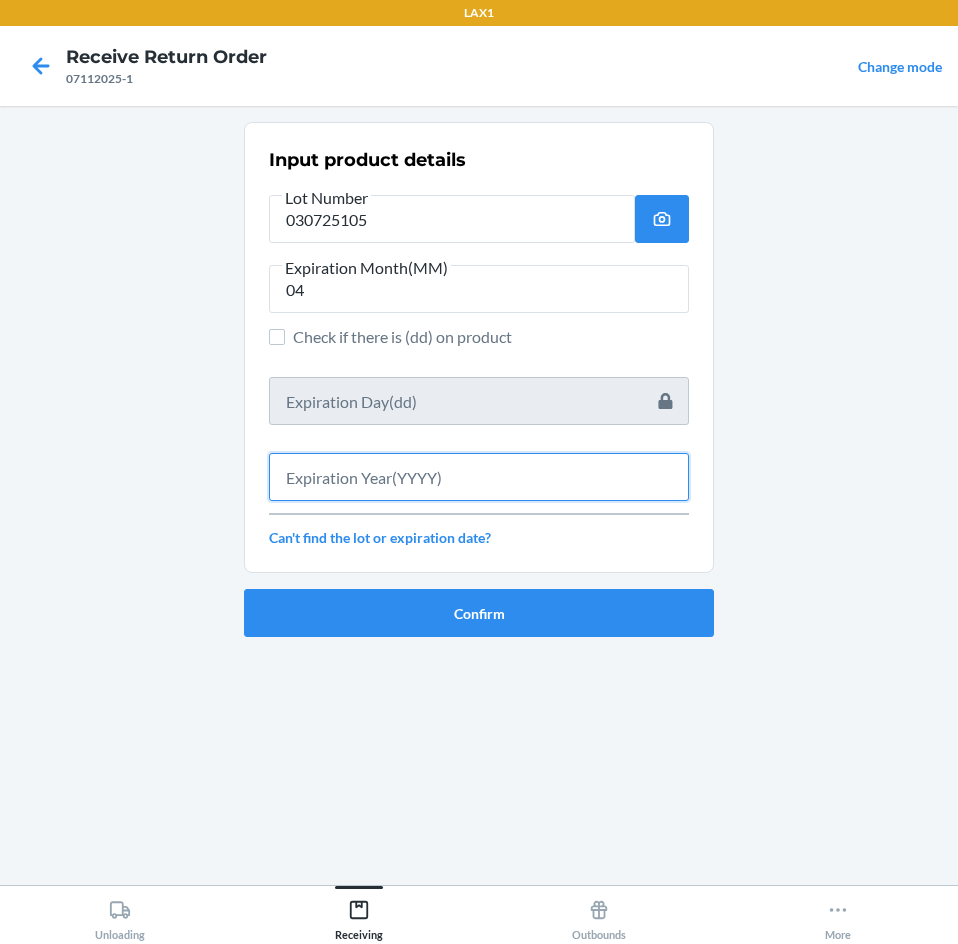 click at bounding box center (479, 477) 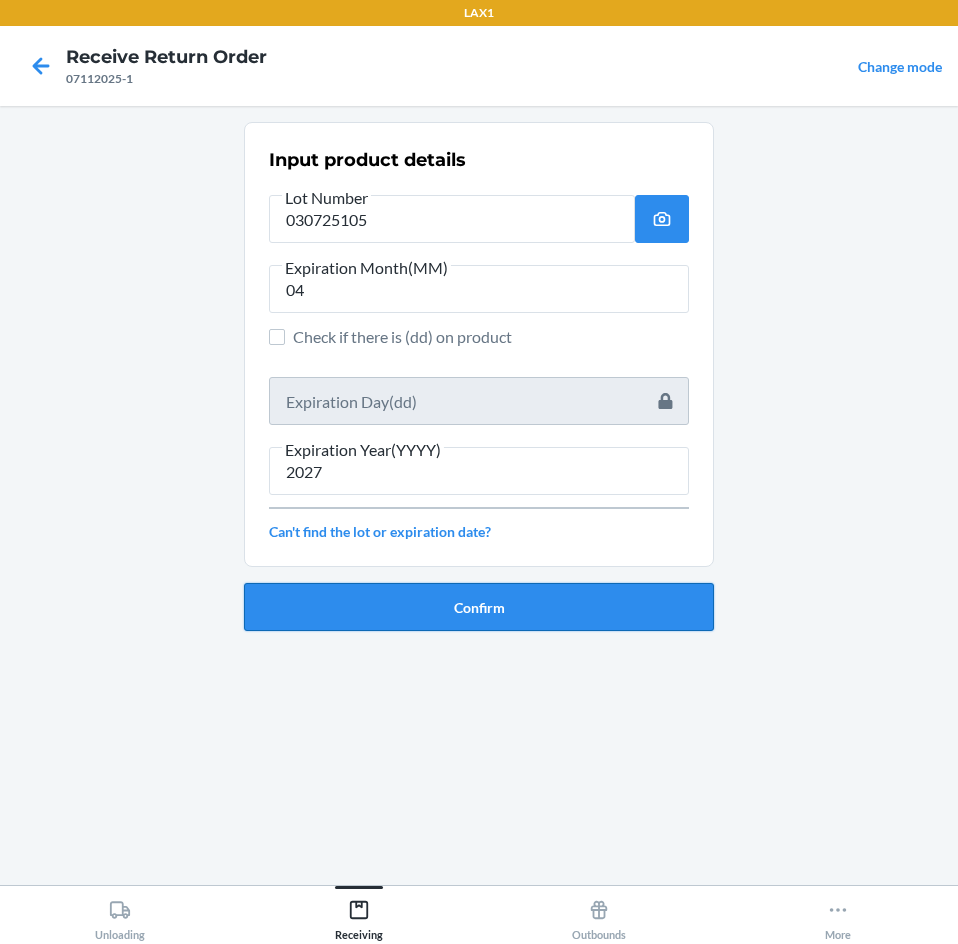 click on "Confirm" at bounding box center (479, 607) 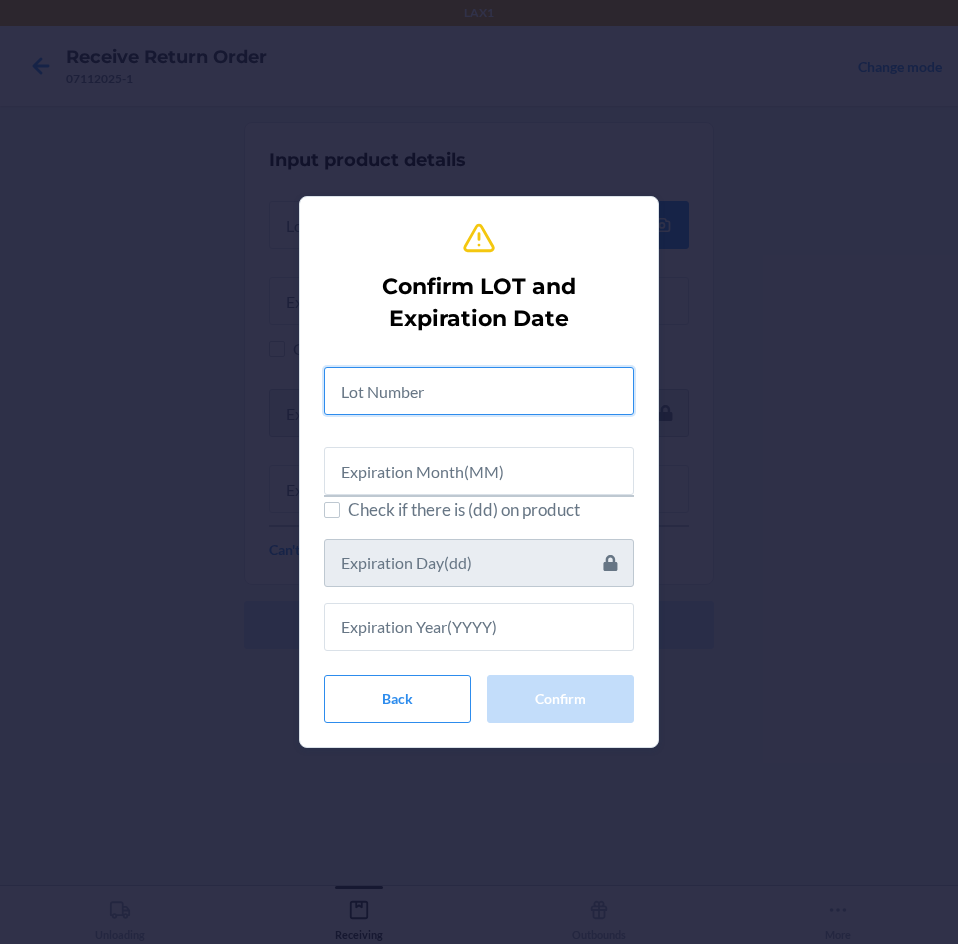 click at bounding box center [479, 391] 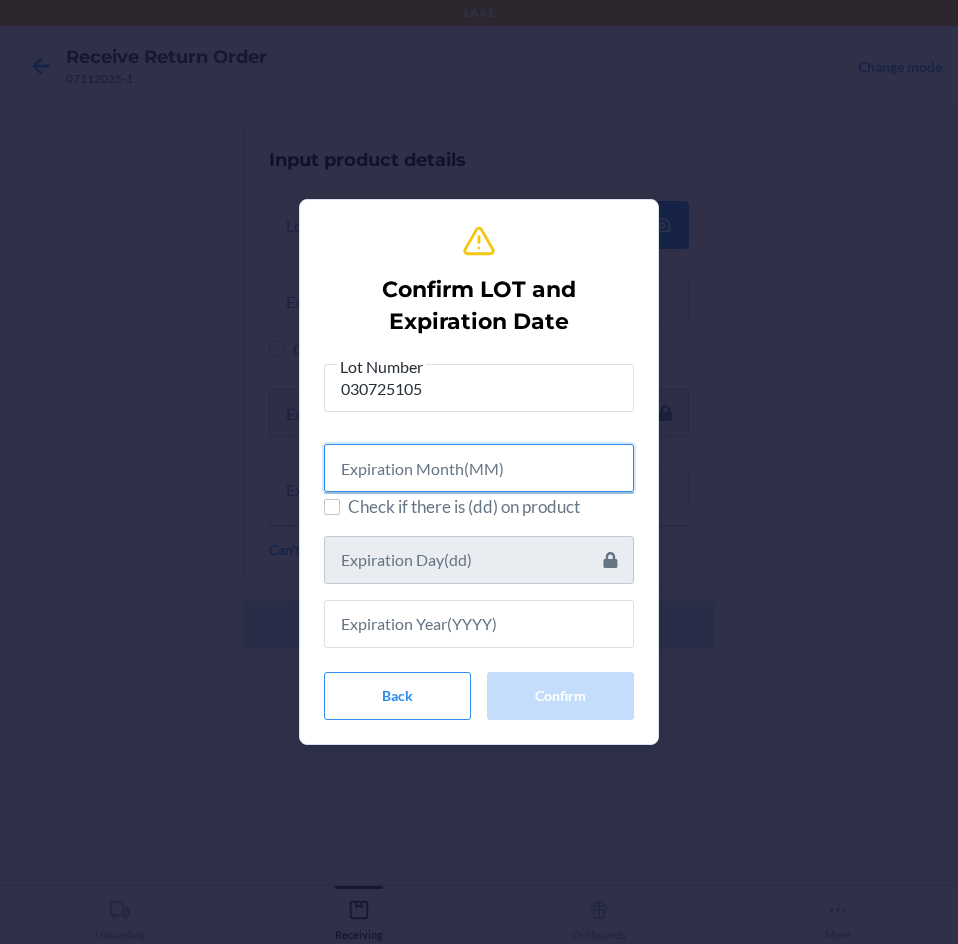 drag, startPoint x: 507, startPoint y: 473, endPoint x: 515, endPoint y: 493, distance: 21.540659 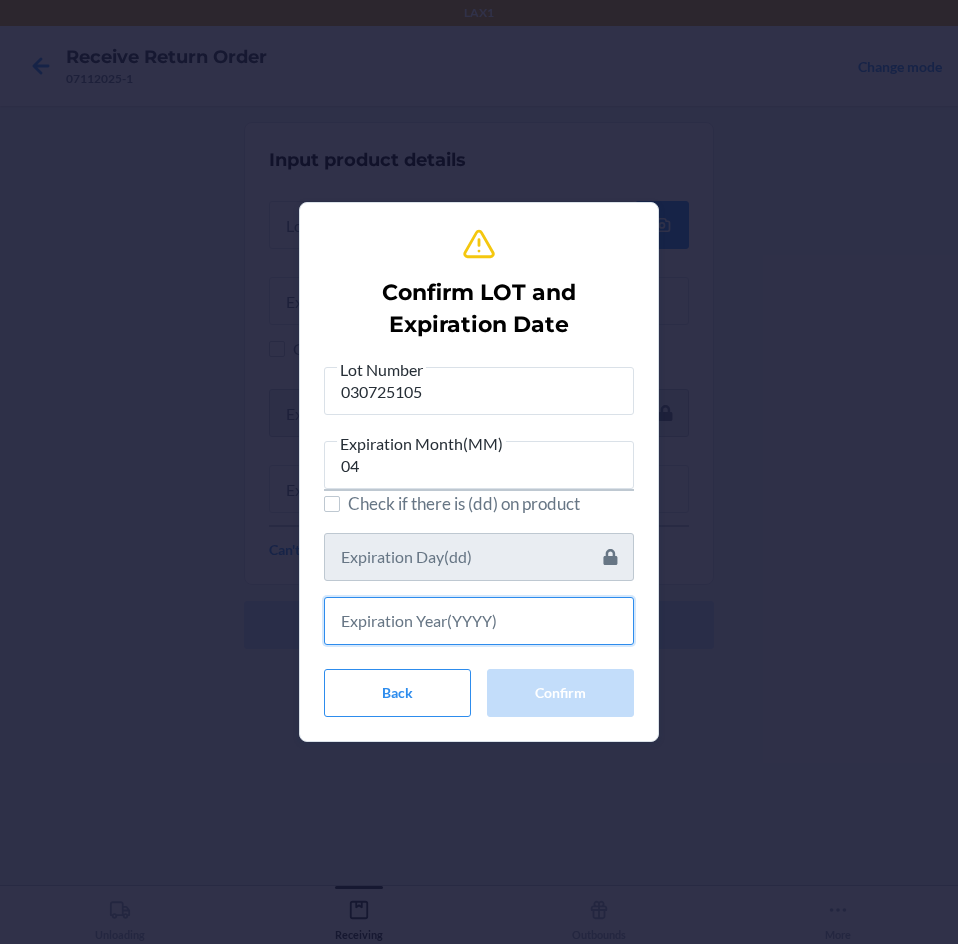 click at bounding box center [479, 621] 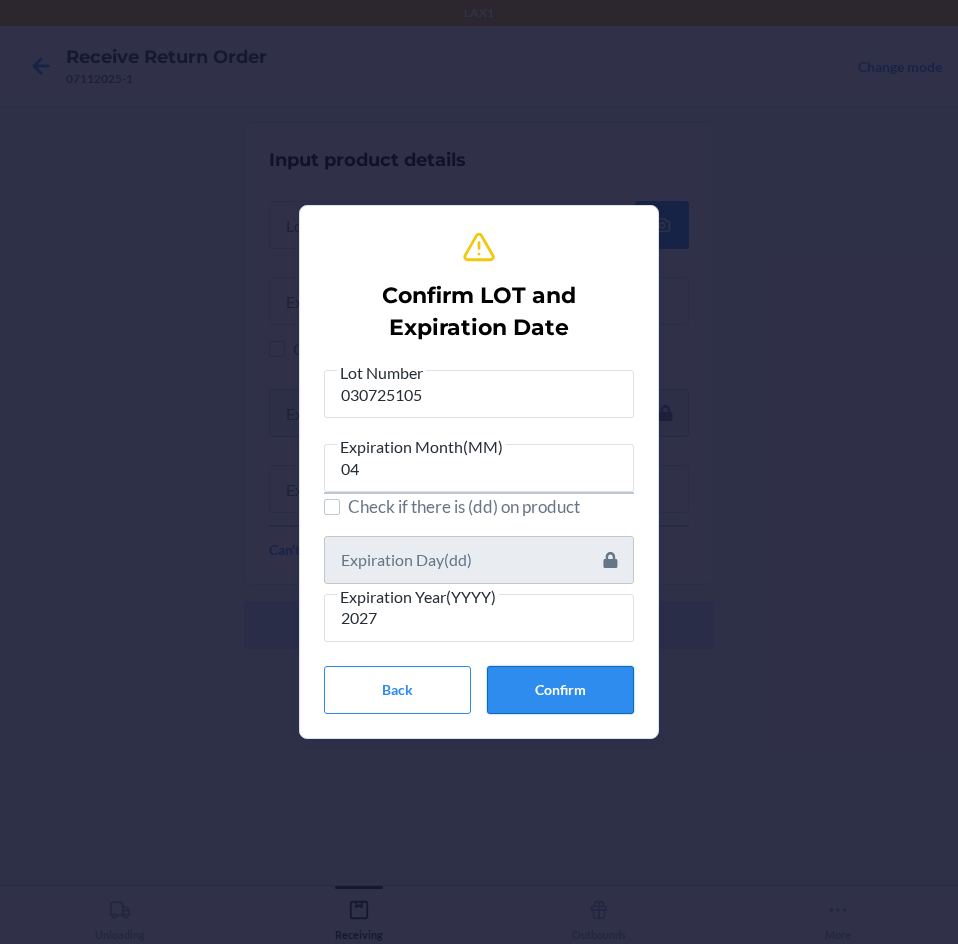 click on "Confirm" at bounding box center [560, 690] 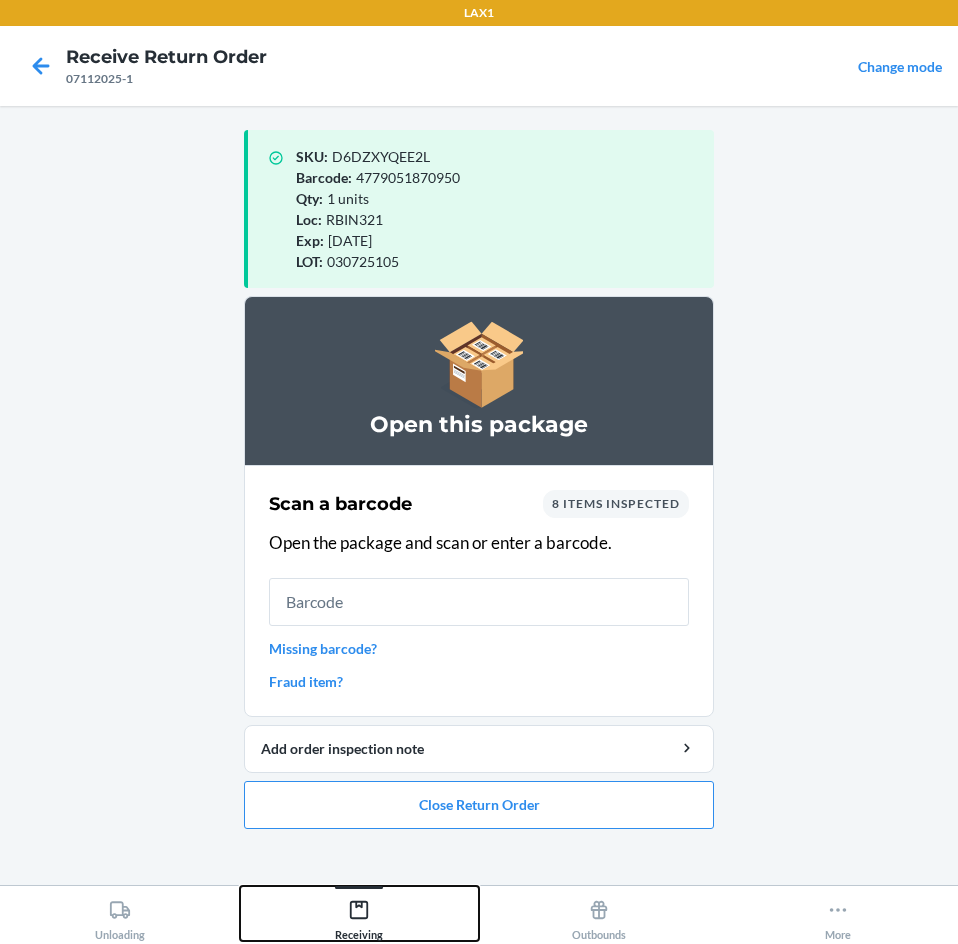 click 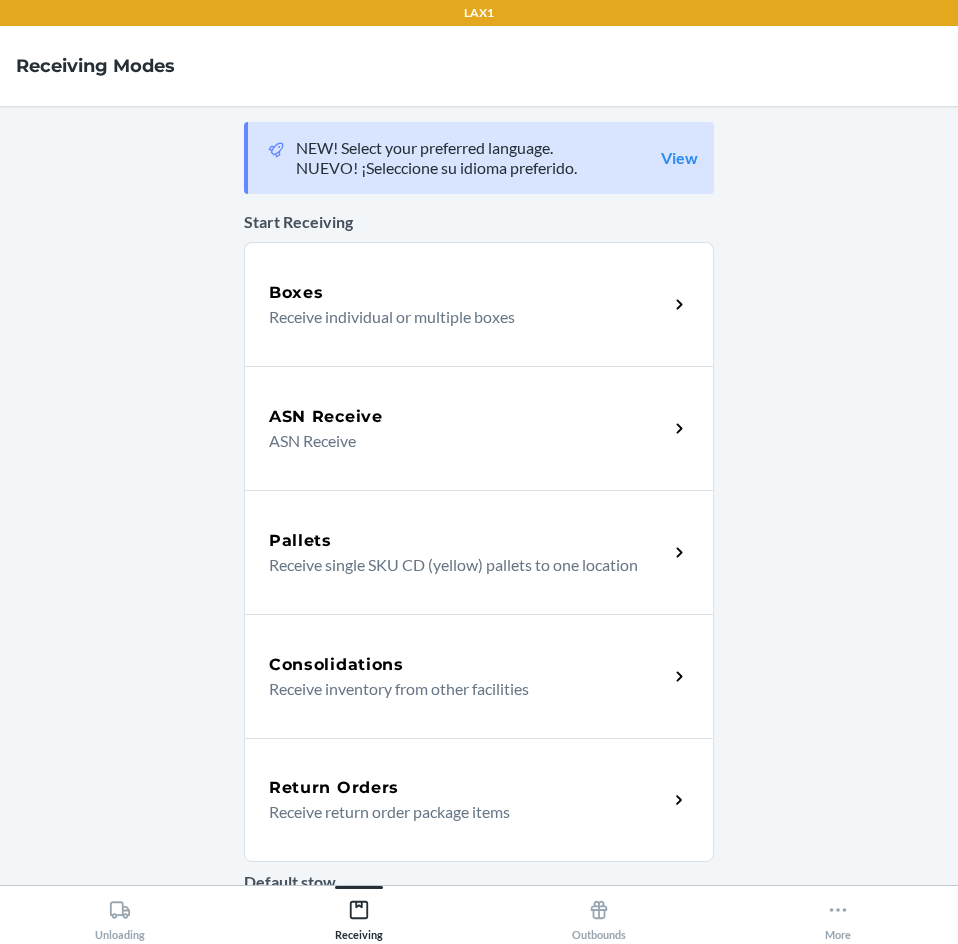 click on "Return Orders" at bounding box center [468, 788] 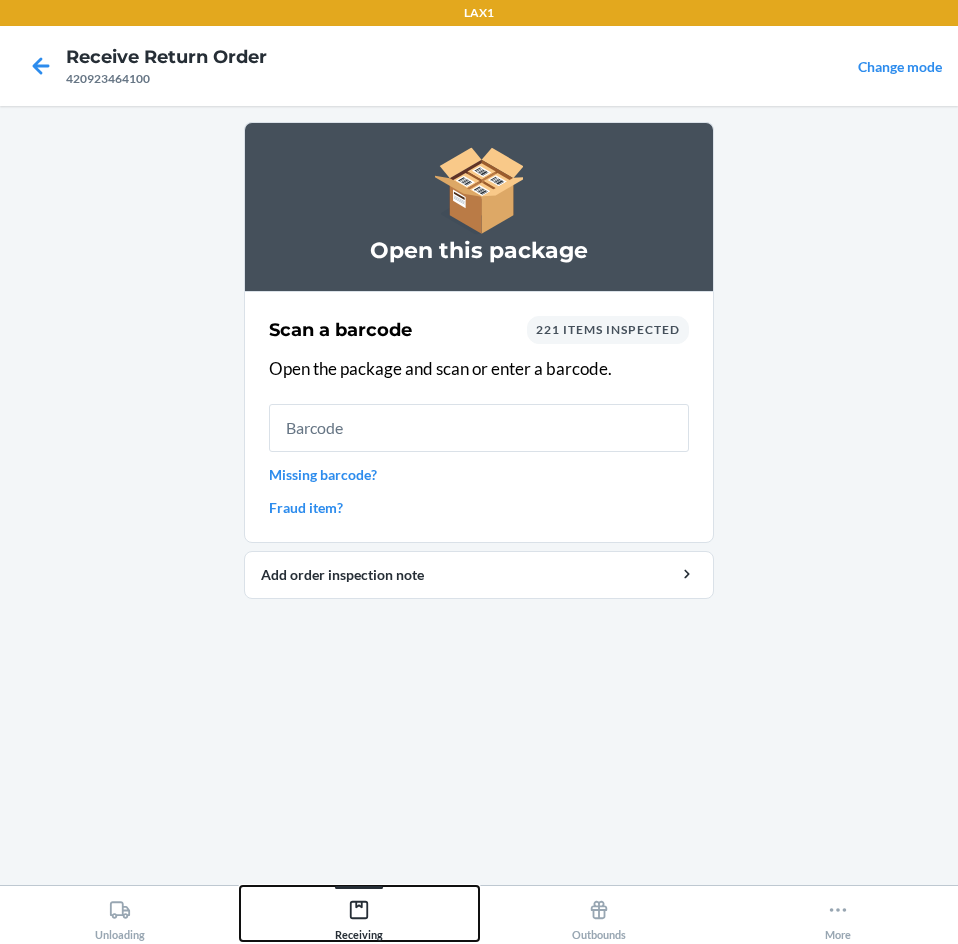 click on "Receiving" at bounding box center (359, 916) 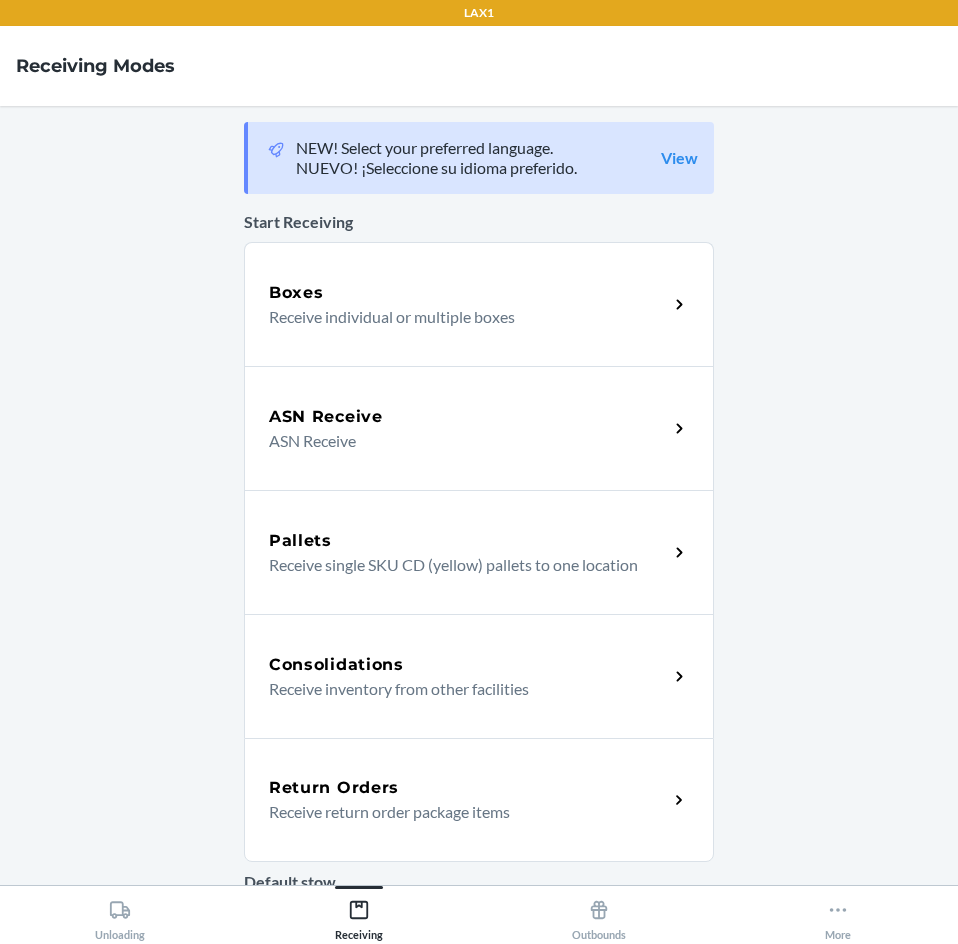 click on "Receive return order package items" at bounding box center (460, 812) 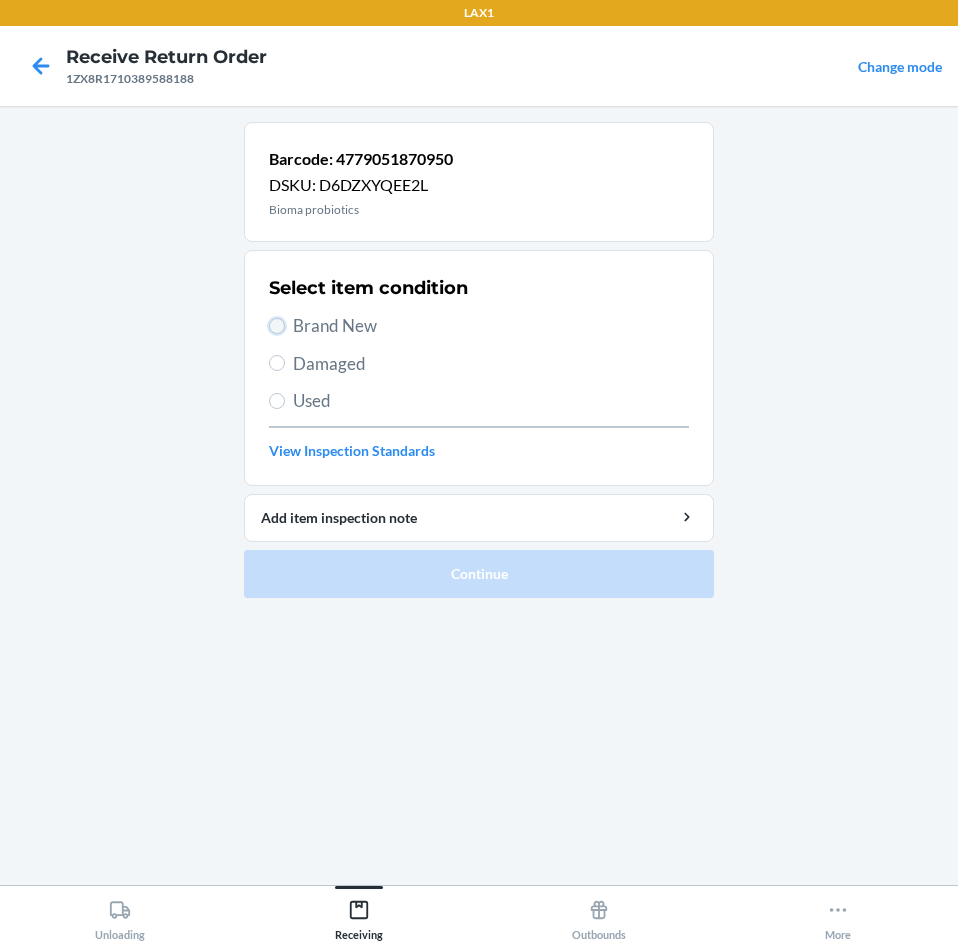 click on "Brand New" at bounding box center (277, 326) 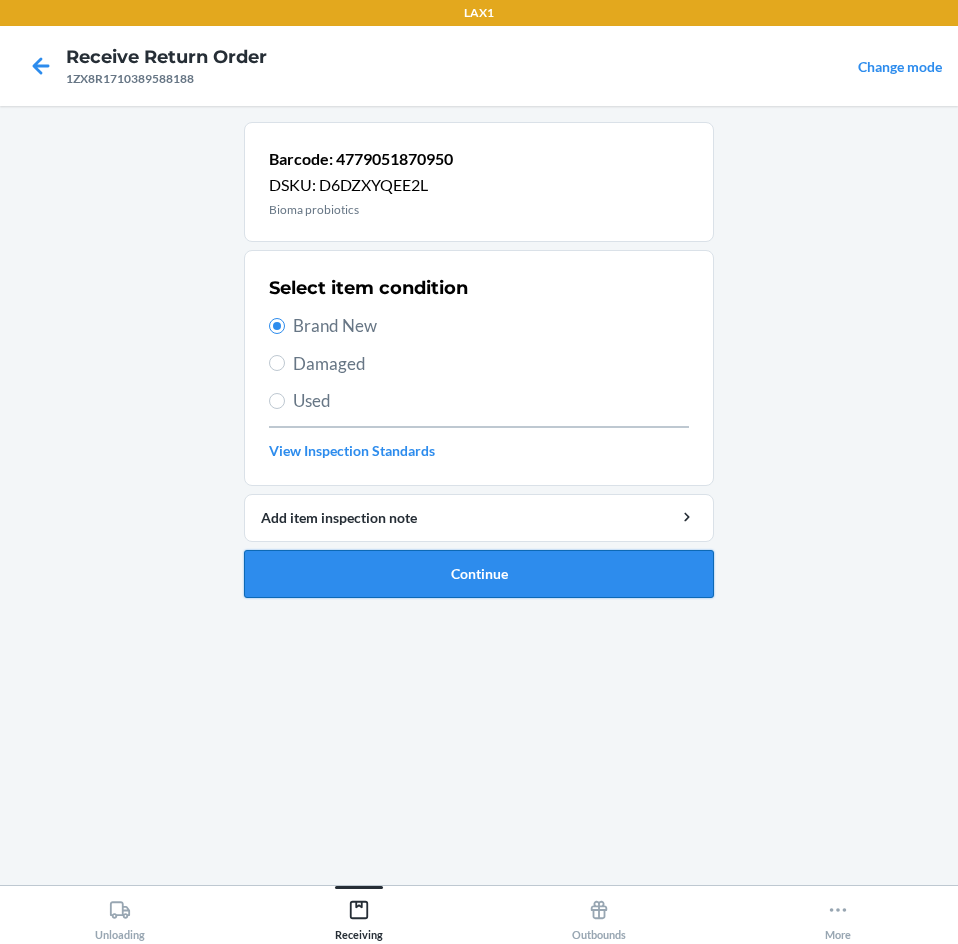 click on "Continue" at bounding box center [479, 574] 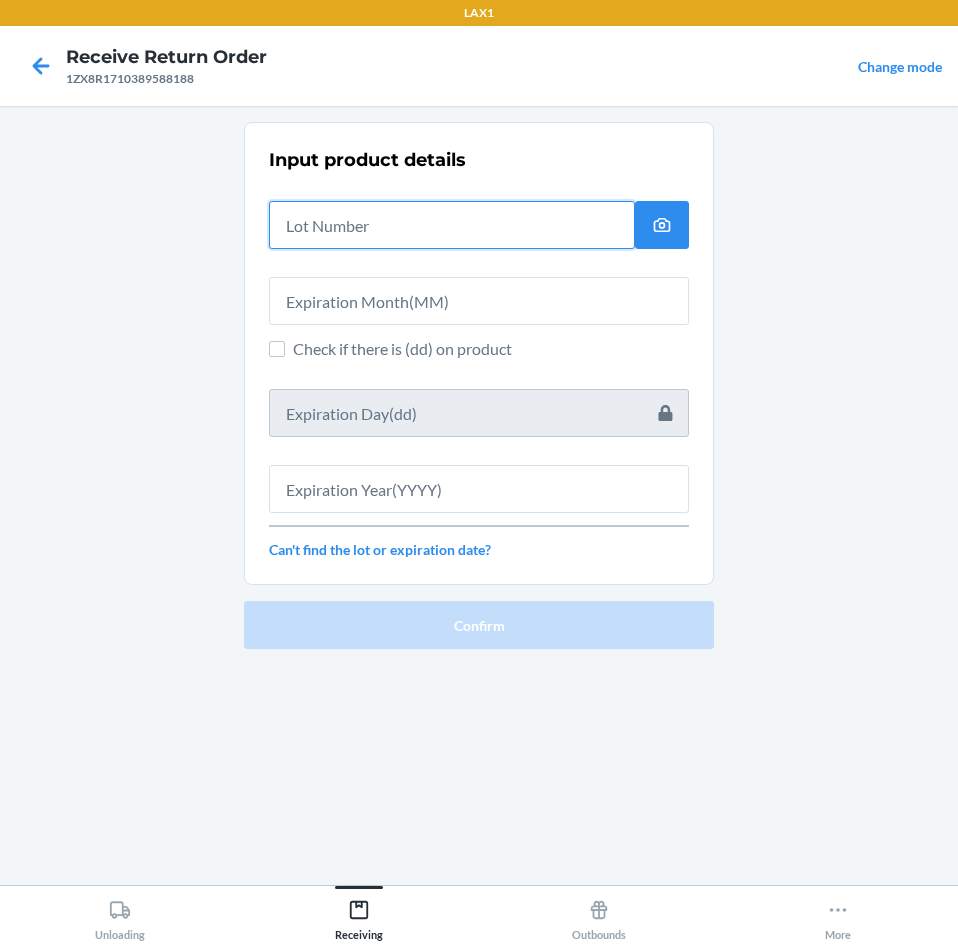click at bounding box center [452, 225] 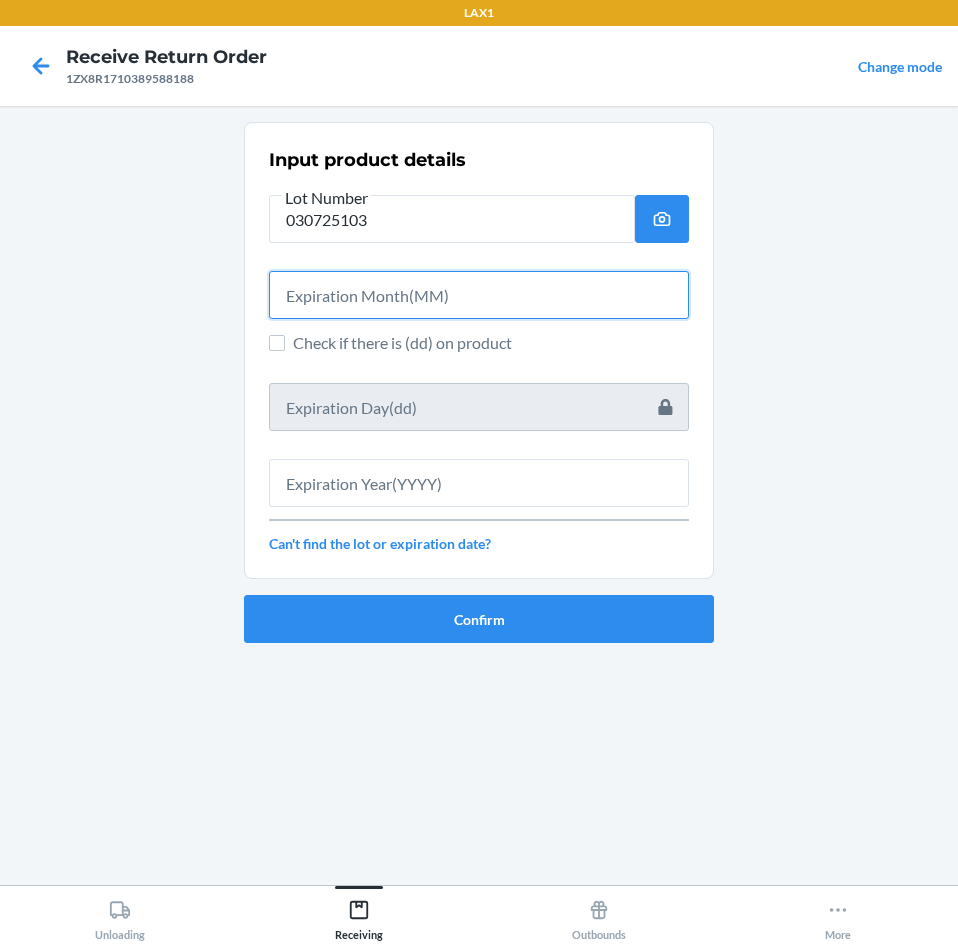 click at bounding box center (479, 295) 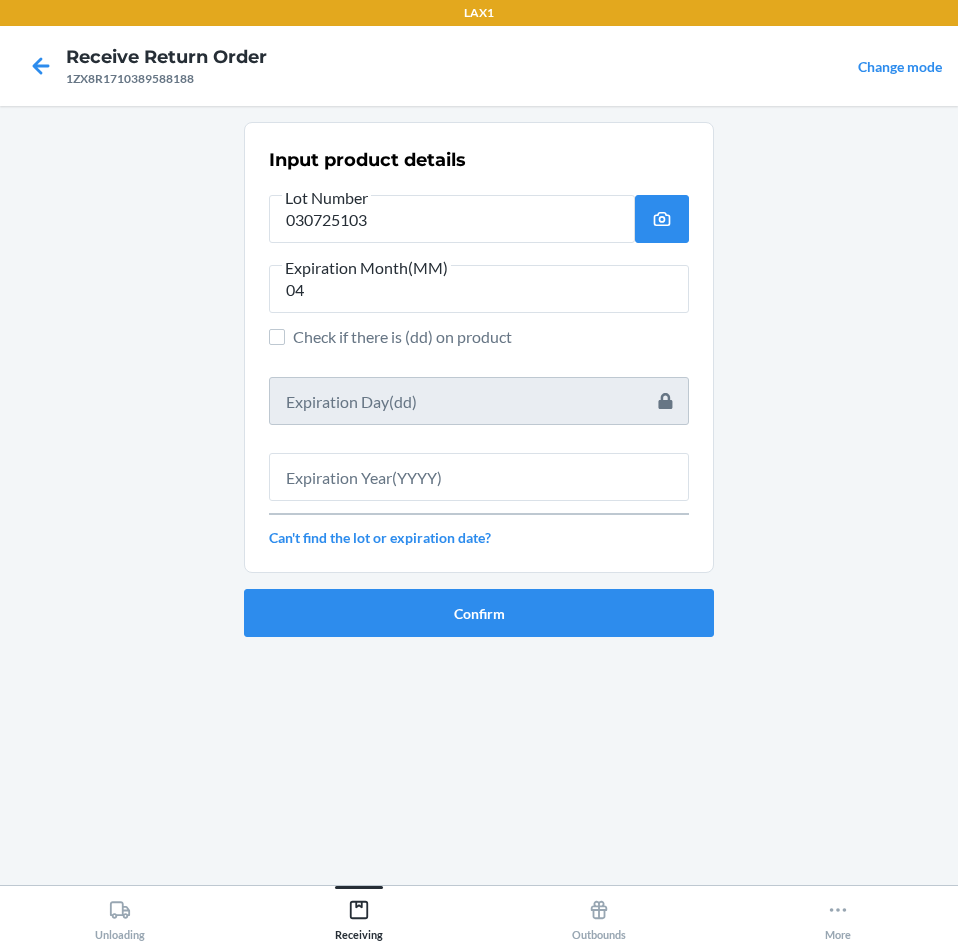 click at bounding box center [479, 514] 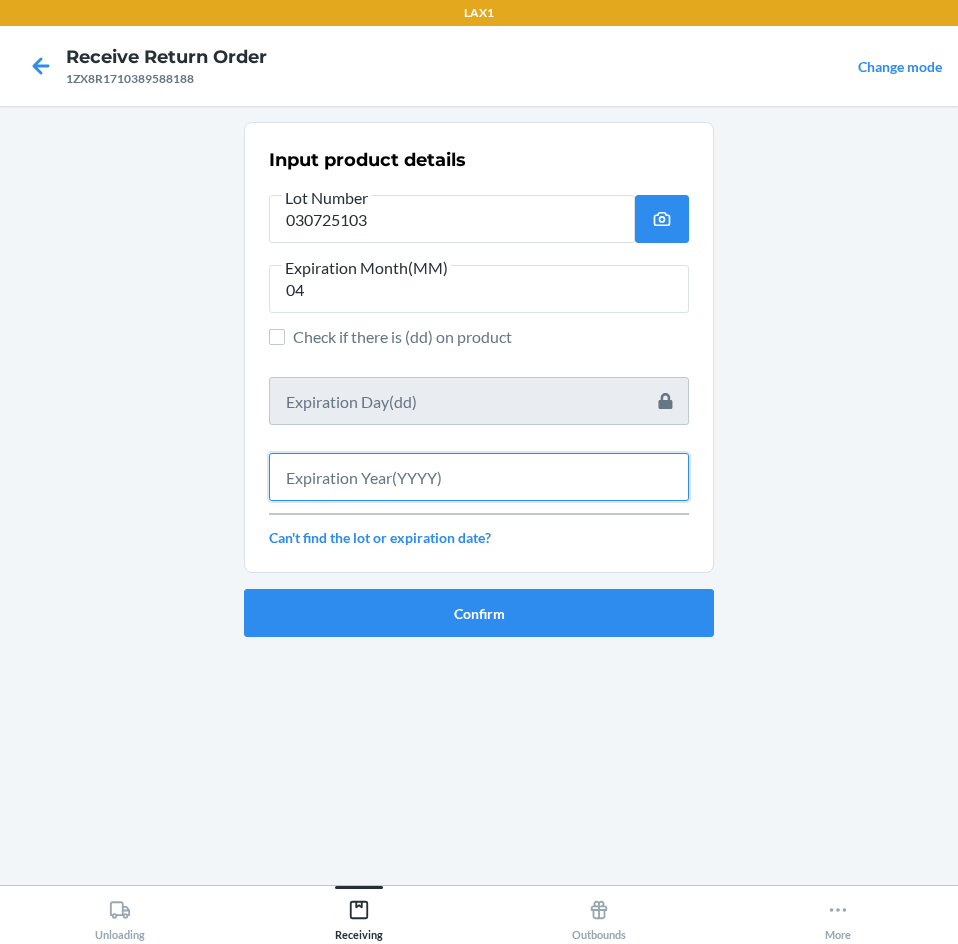 click at bounding box center [479, 477] 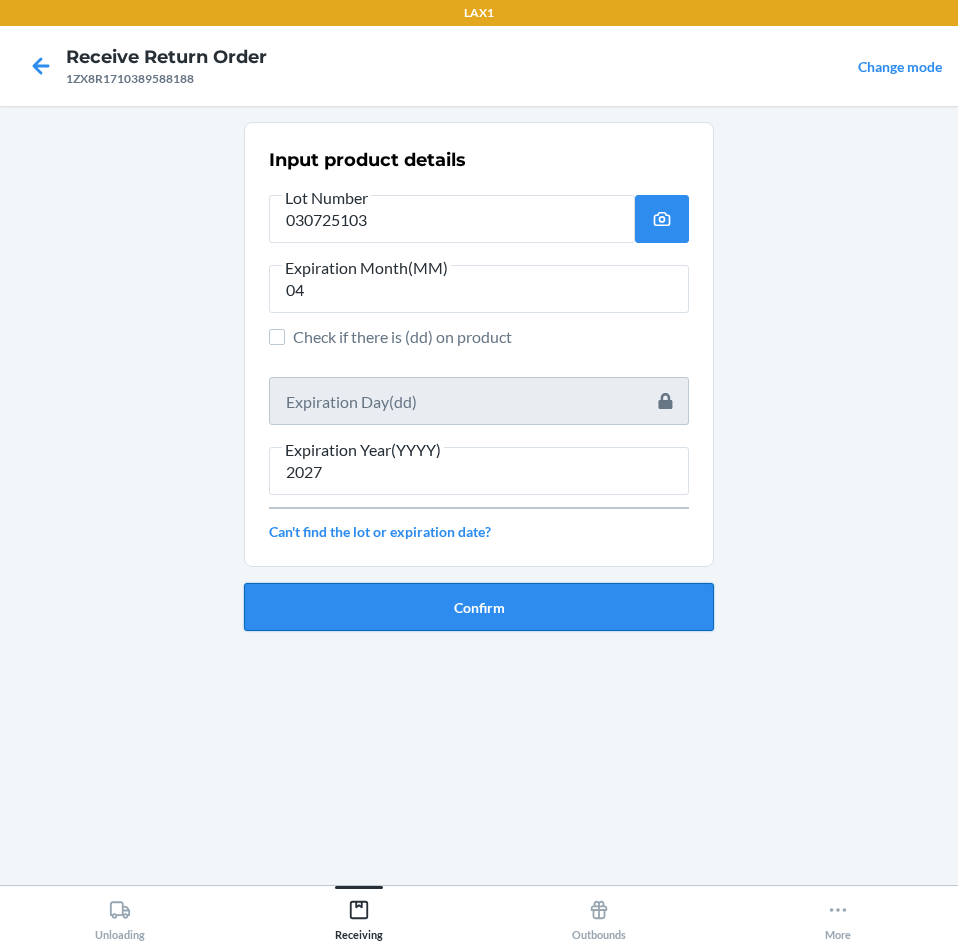 click on "Confirm" at bounding box center [479, 607] 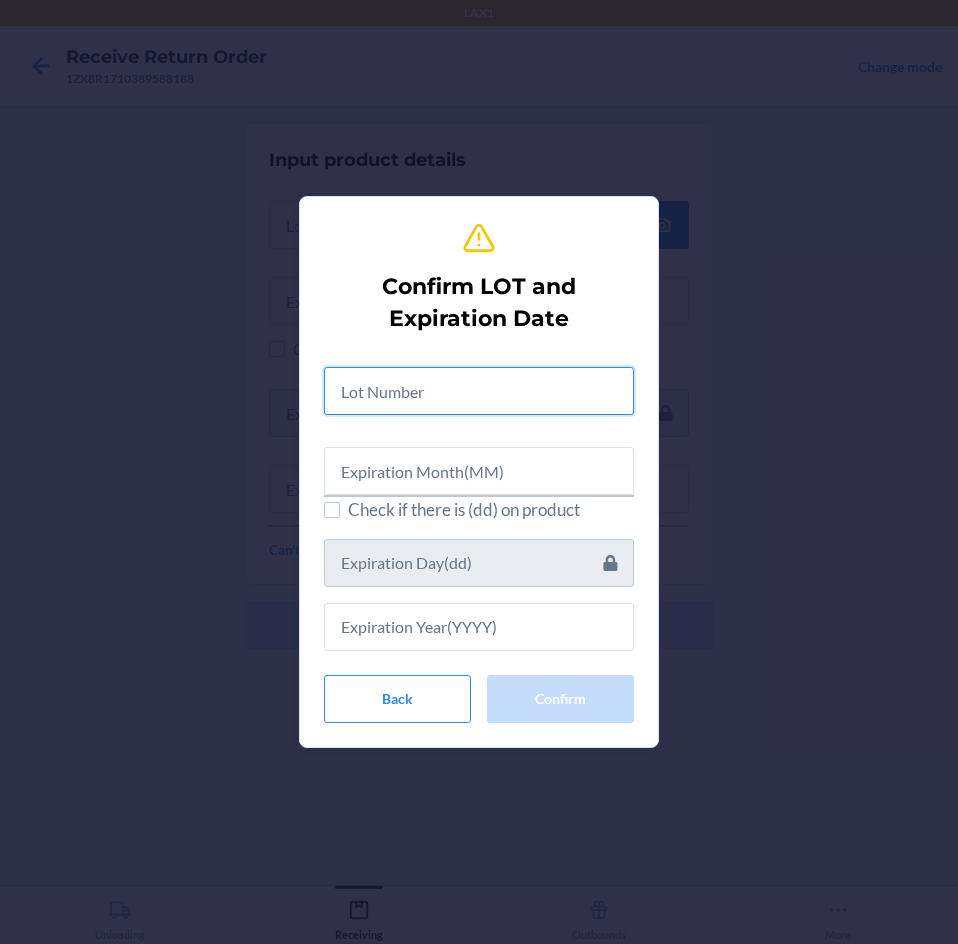 click at bounding box center (479, 391) 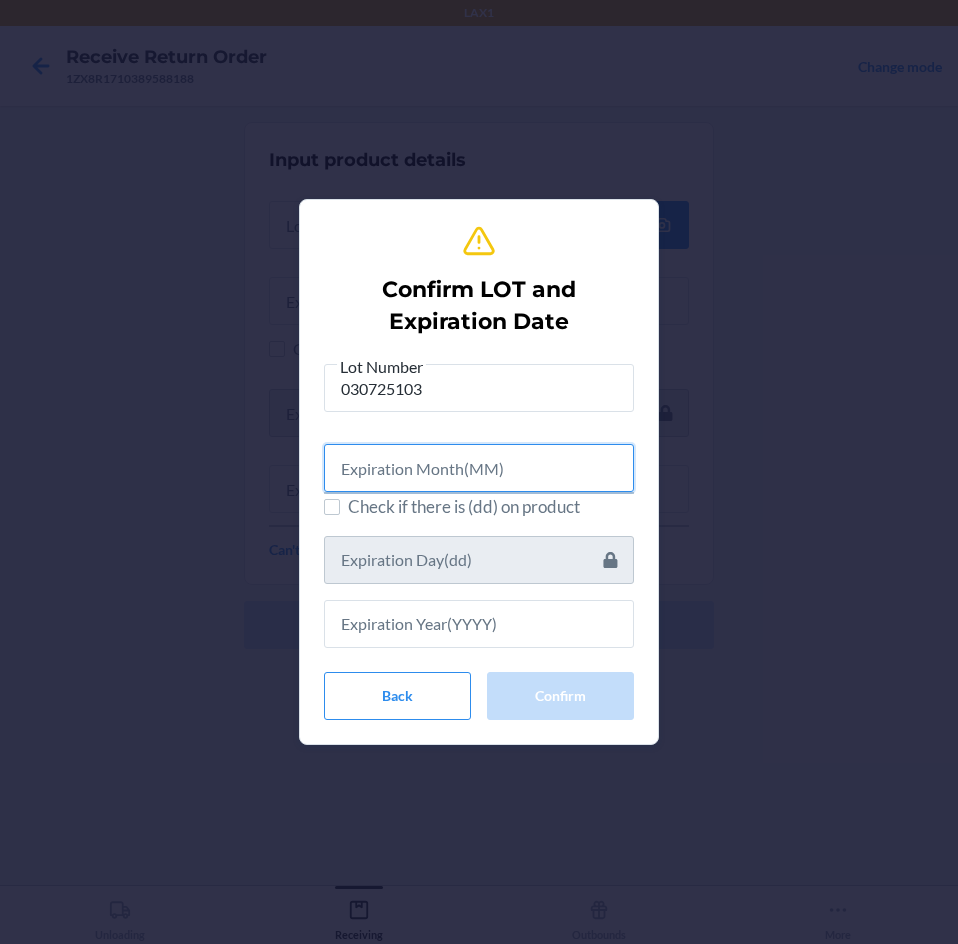 click at bounding box center [479, 468] 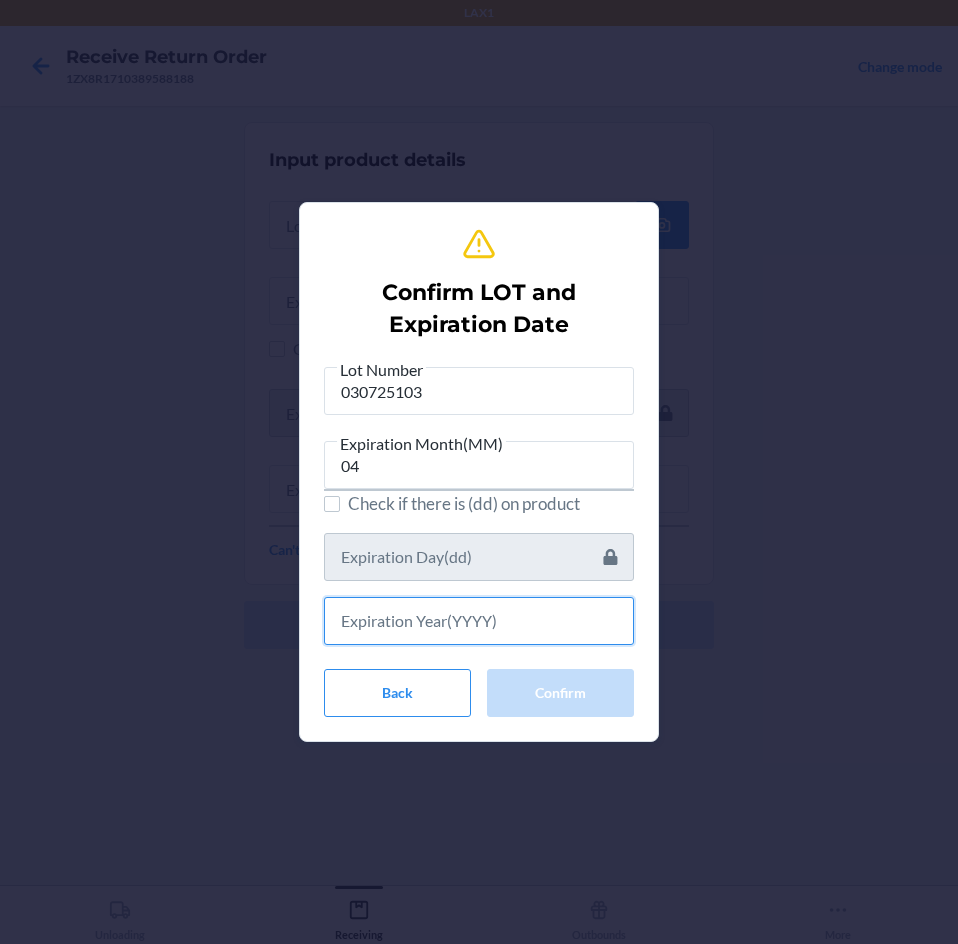click at bounding box center (479, 621) 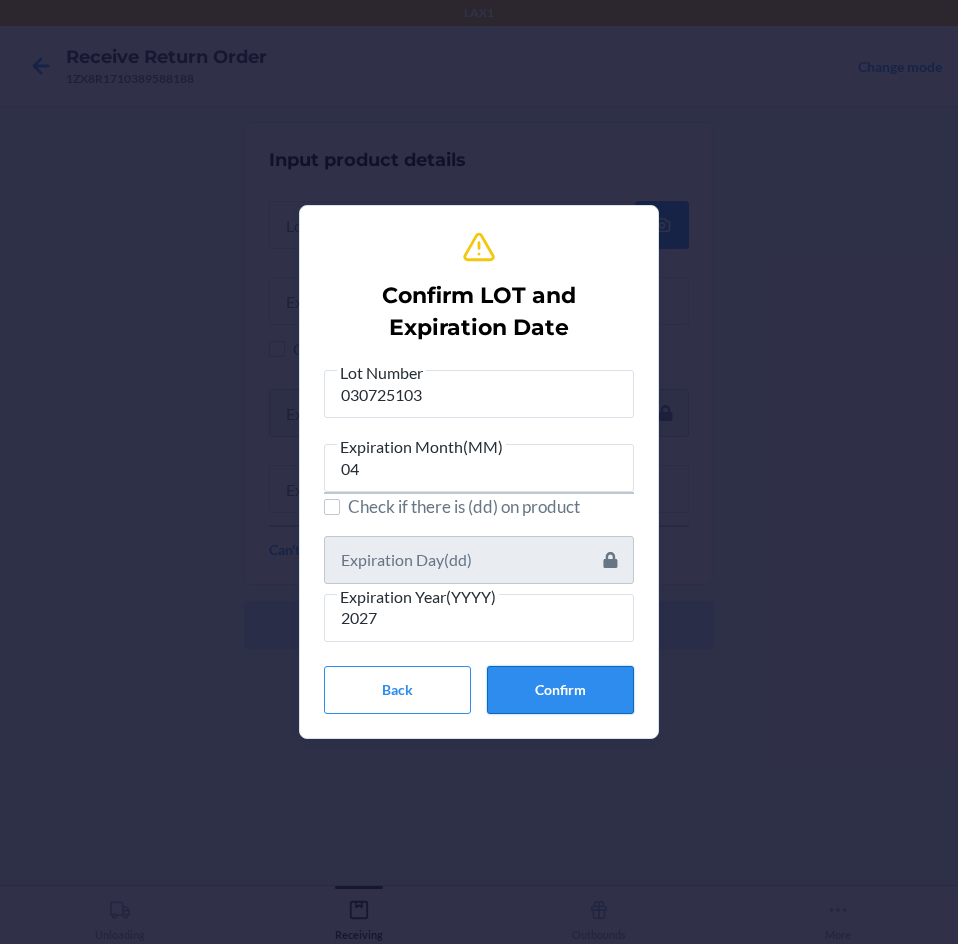 click on "Confirm" at bounding box center (560, 690) 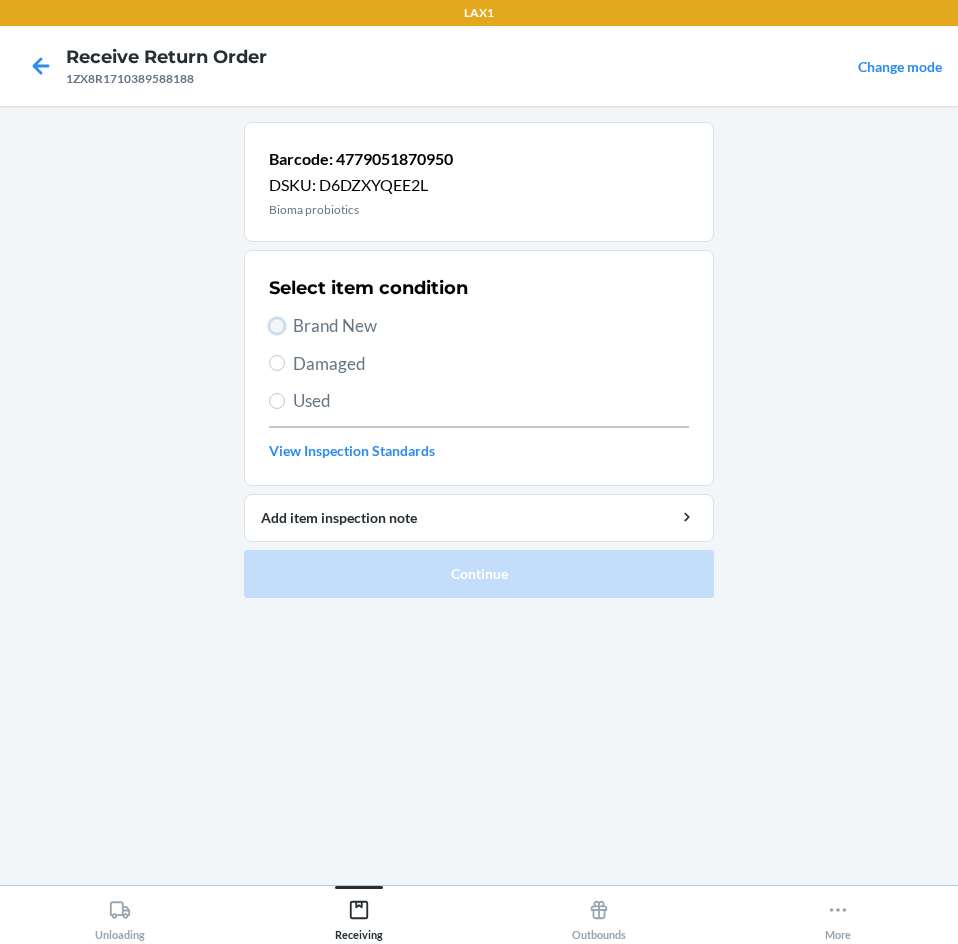 drag, startPoint x: 278, startPoint y: 326, endPoint x: 399, endPoint y: 479, distance: 195.06409 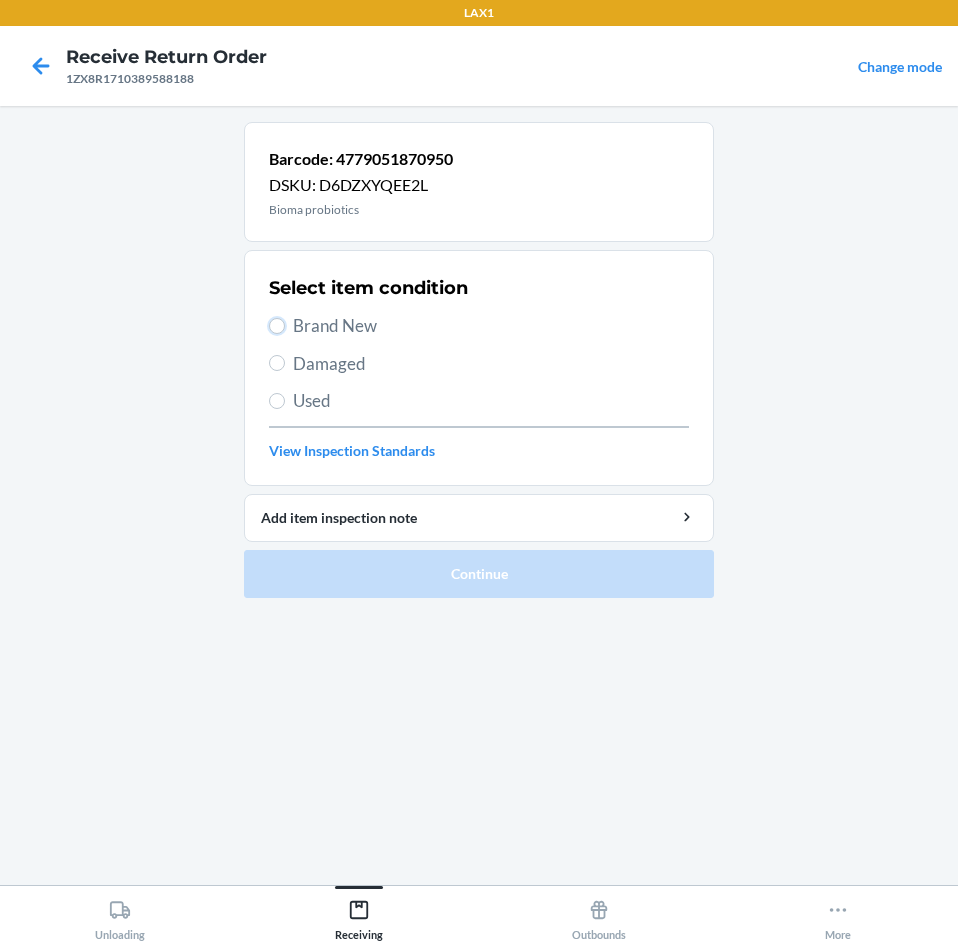 click on "Brand New" at bounding box center (277, 326) 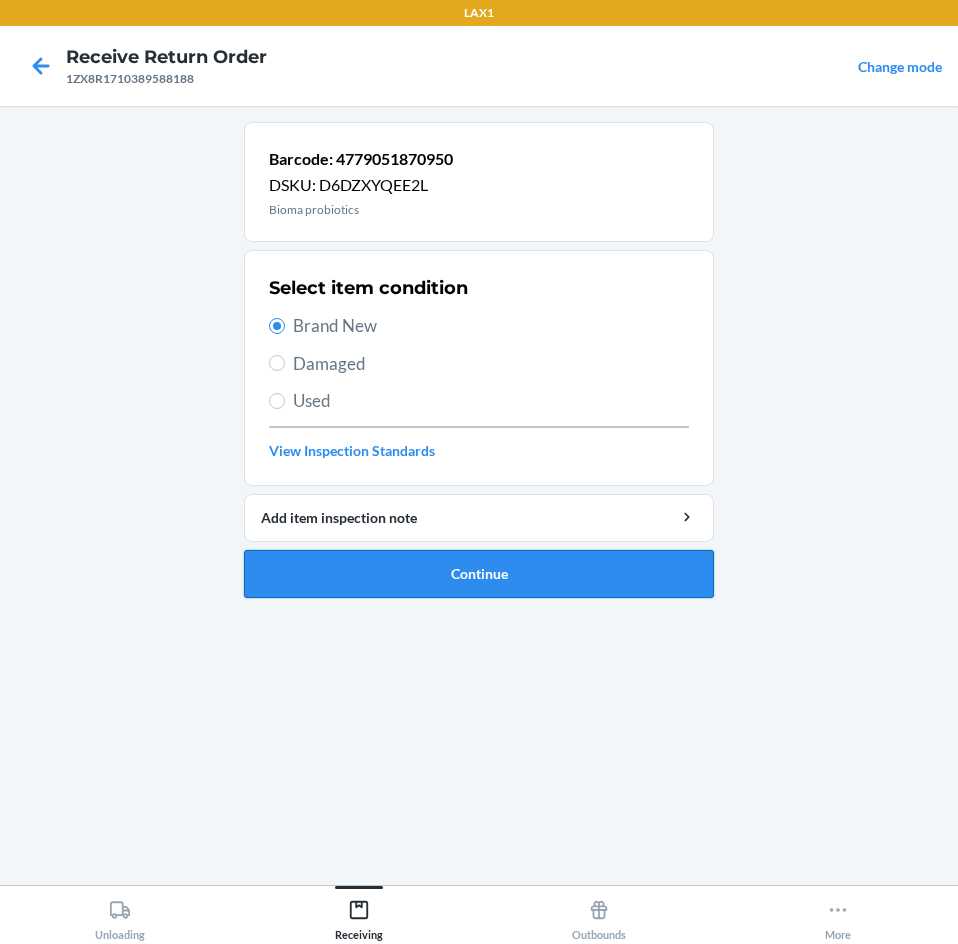 click on "Continue" at bounding box center (479, 574) 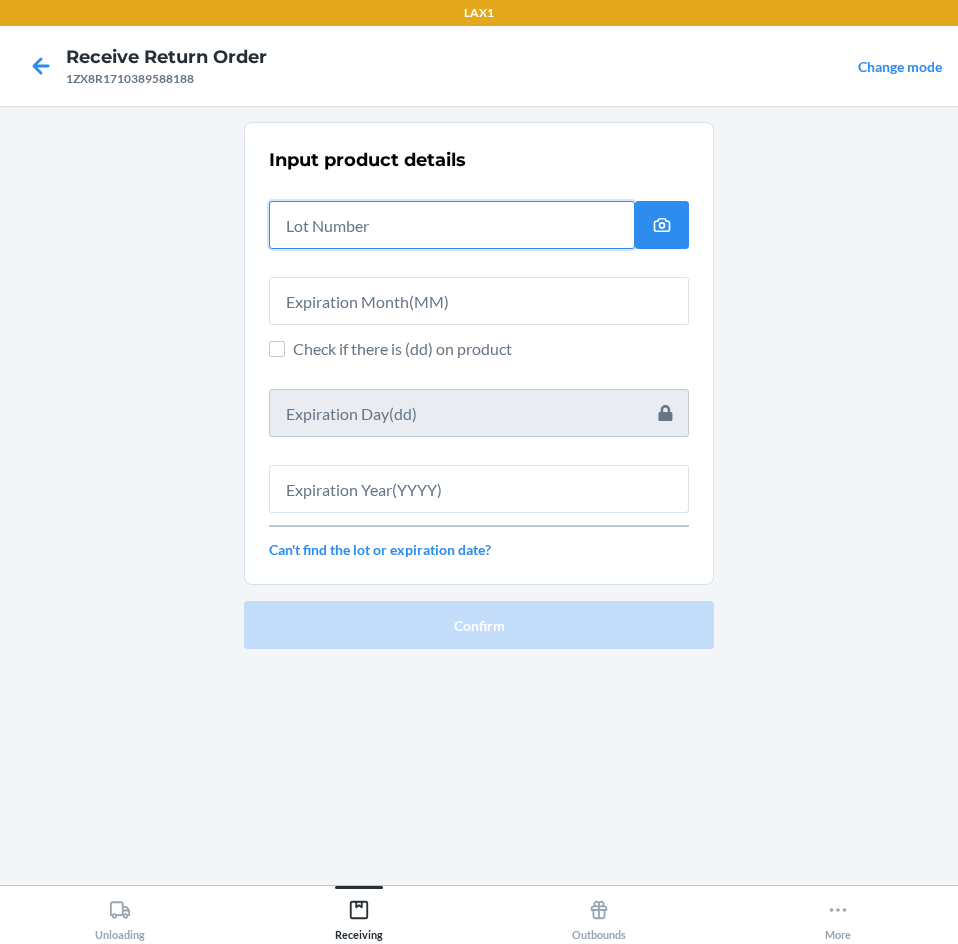 click at bounding box center [452, 225] 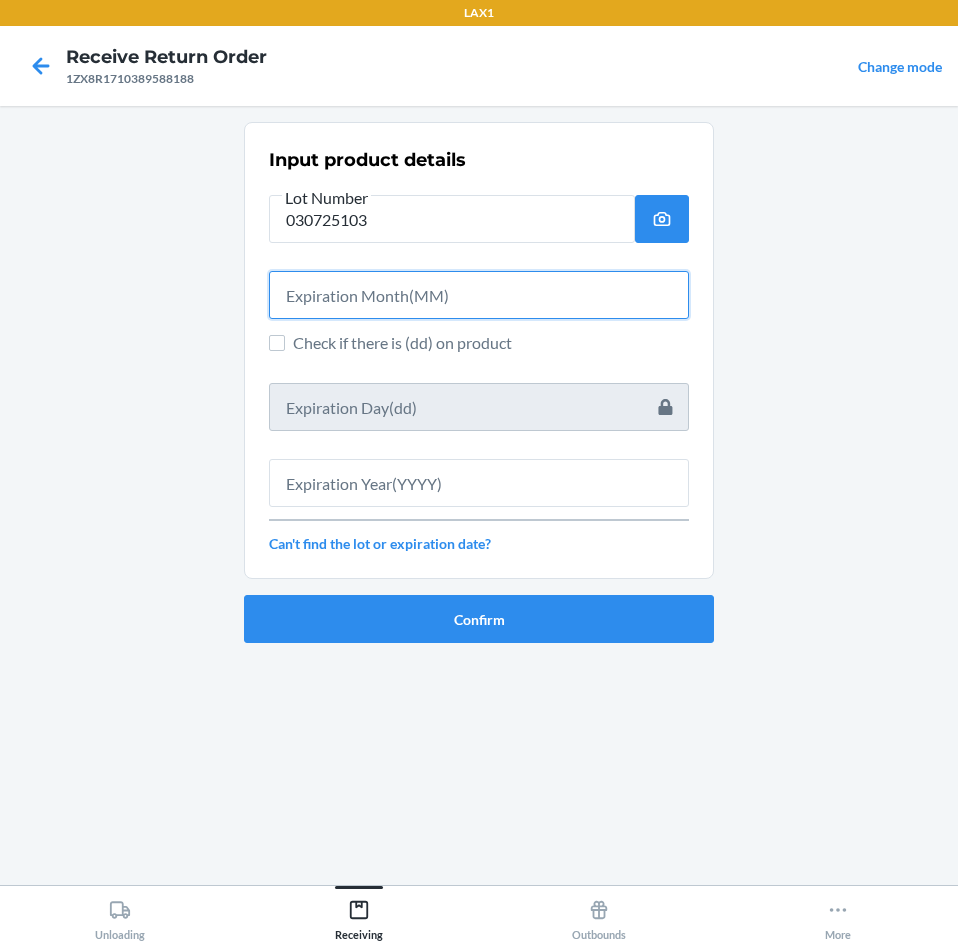click at bounding box center [479, 295] 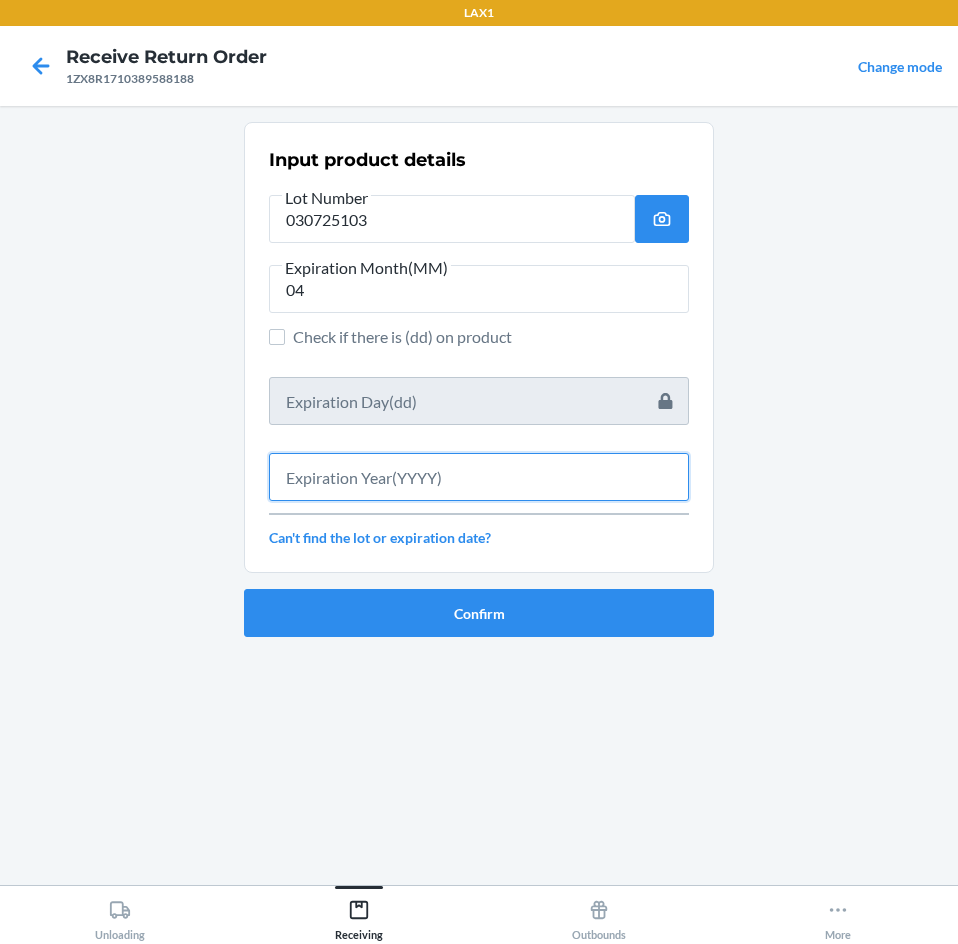 click at bounding box center [479, 477] 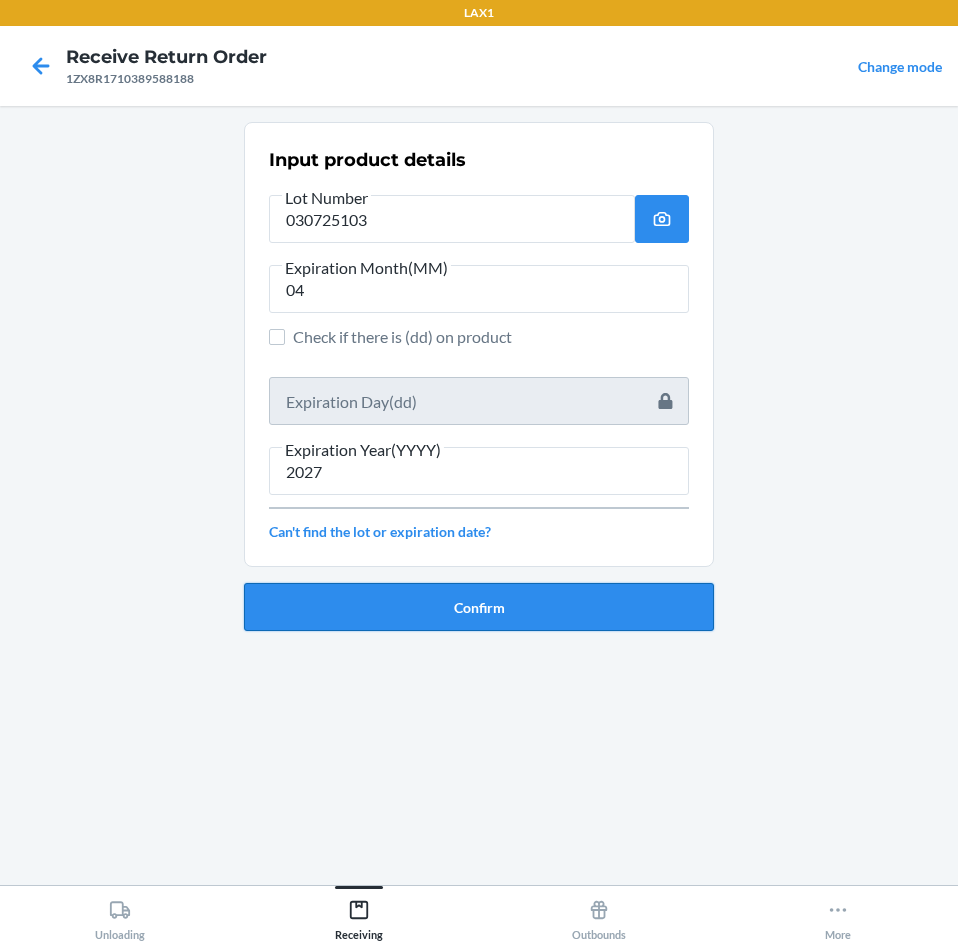 click on "Confirm" at bounding box center [479, 607] 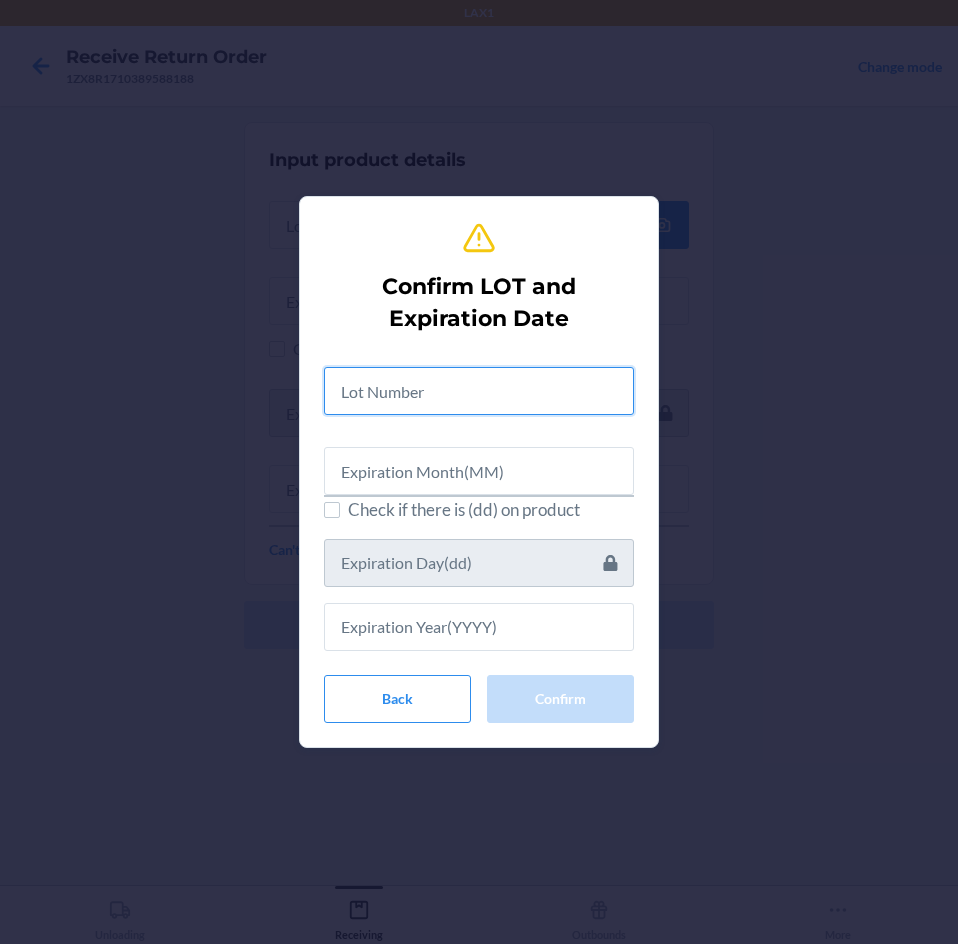 click at bounding box center [479, 391] 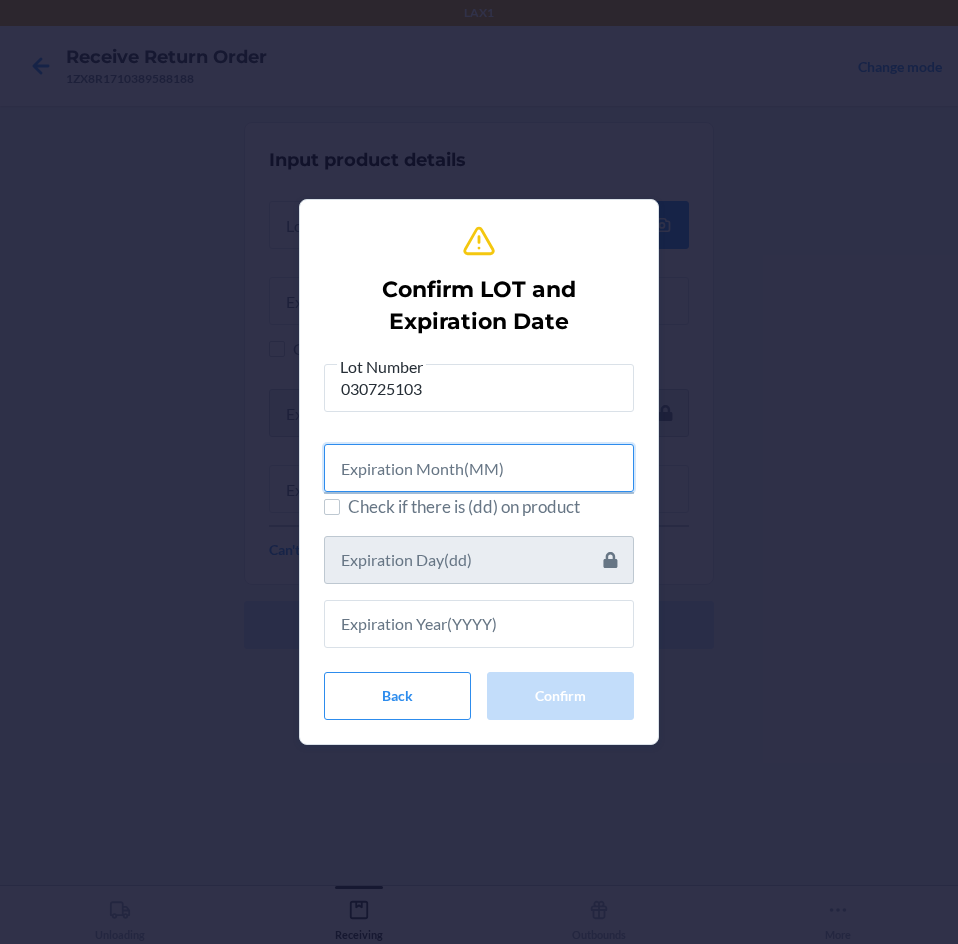 click at bounding box center [479, 468] 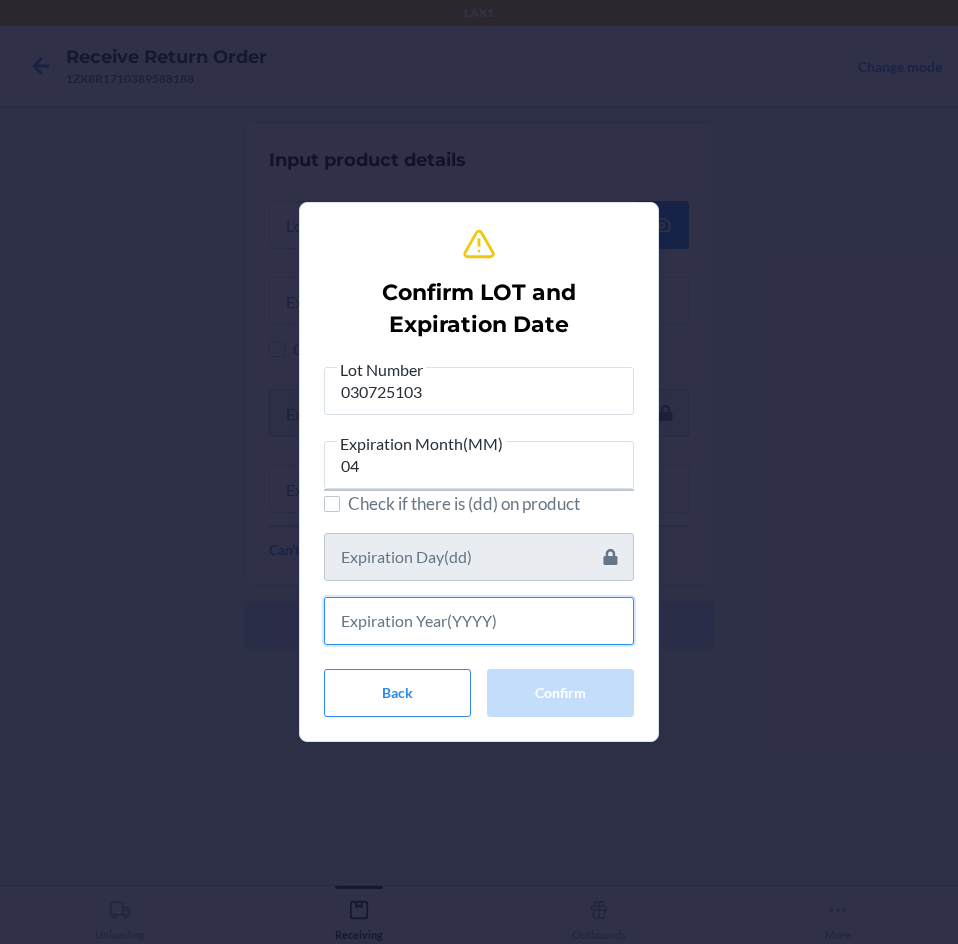click at bounding box center [479, 621] 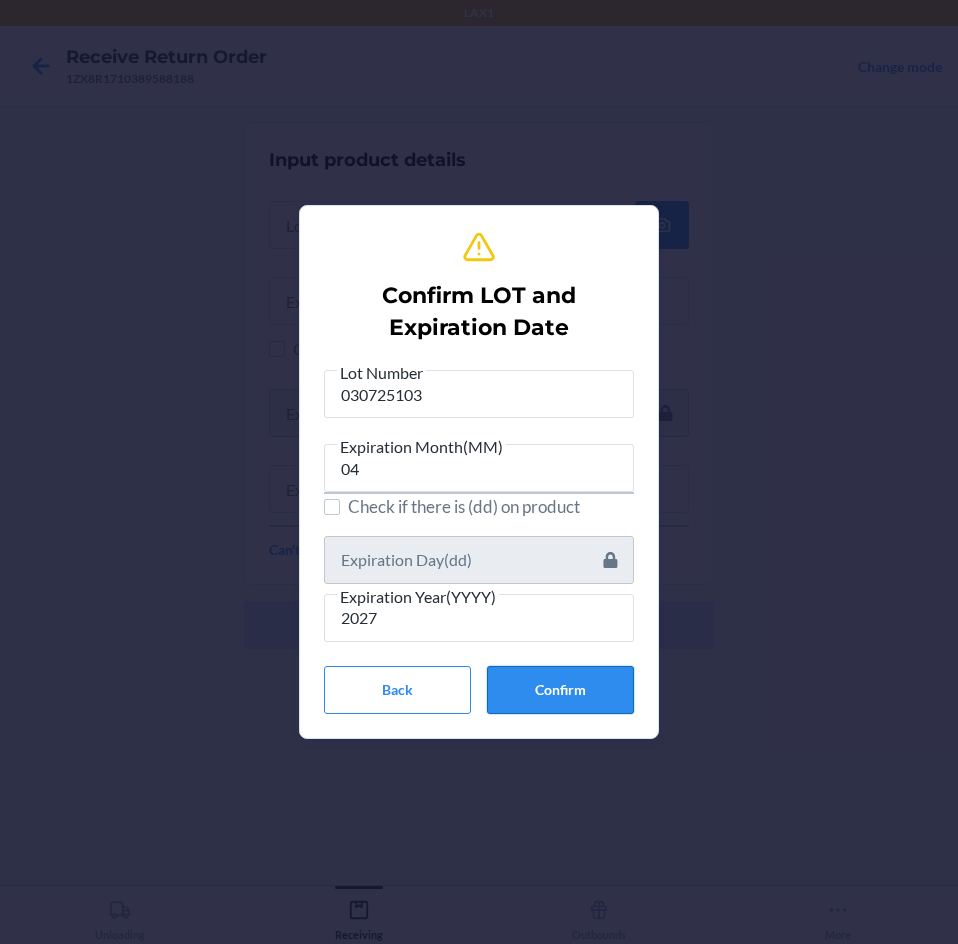 click on "Confirm" at bounding box center [560, 690] 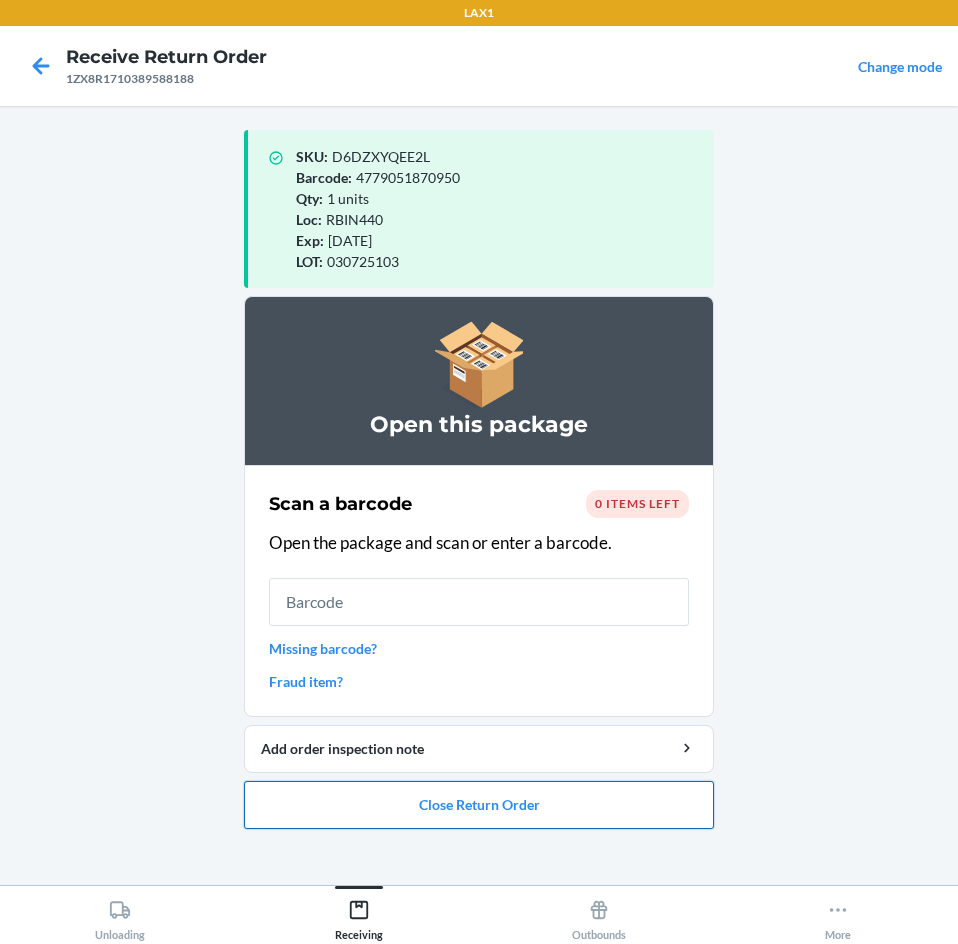 click on "Close Return Order" at bounding box center [479, 805] 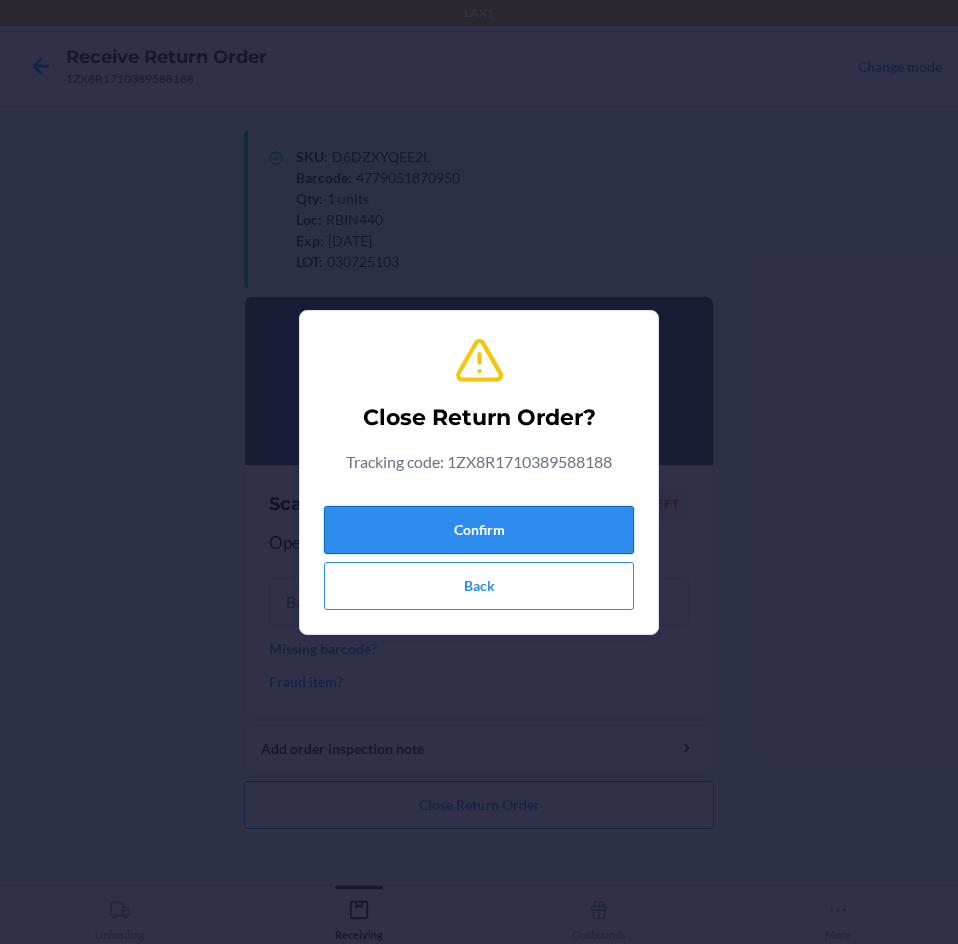 click on "Confirm" at bounding box center [479, 530] 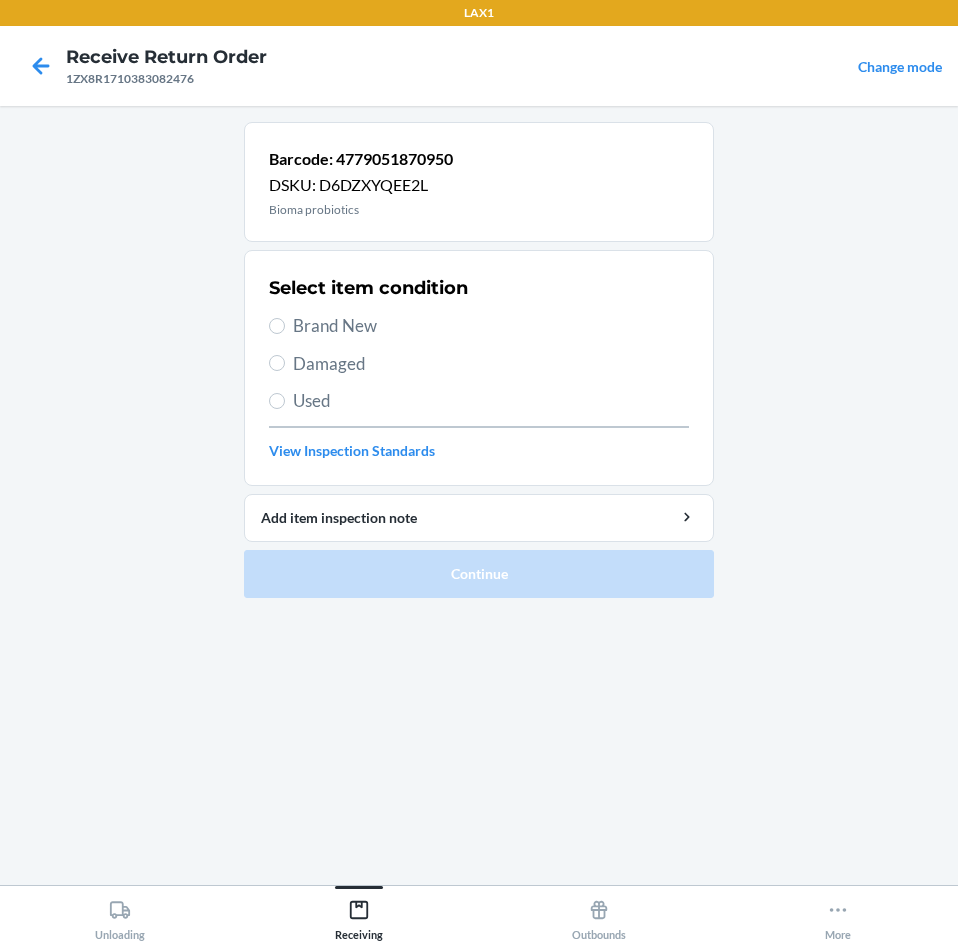 drag, startPoint x: 272, startPoint y: 318, endPoint x: 376, endPoint y: 407, distance: 136.88316 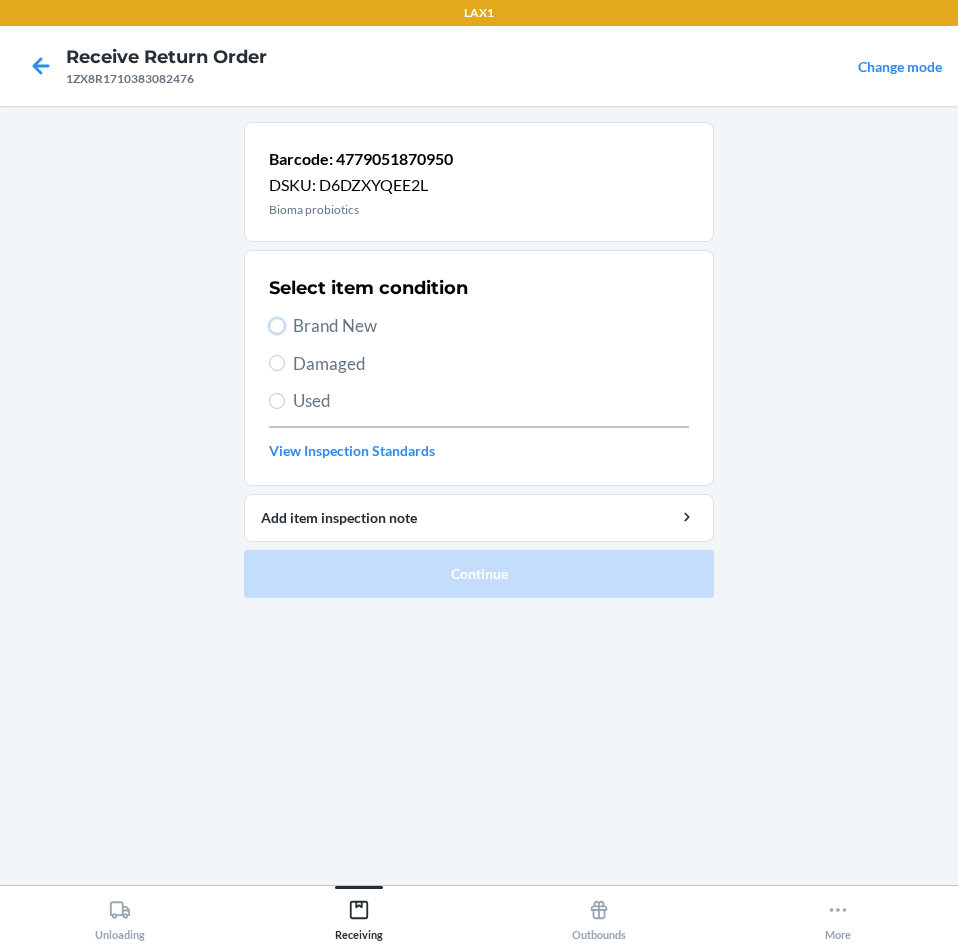 click on "Brand New" at bounding box center [277, 326] 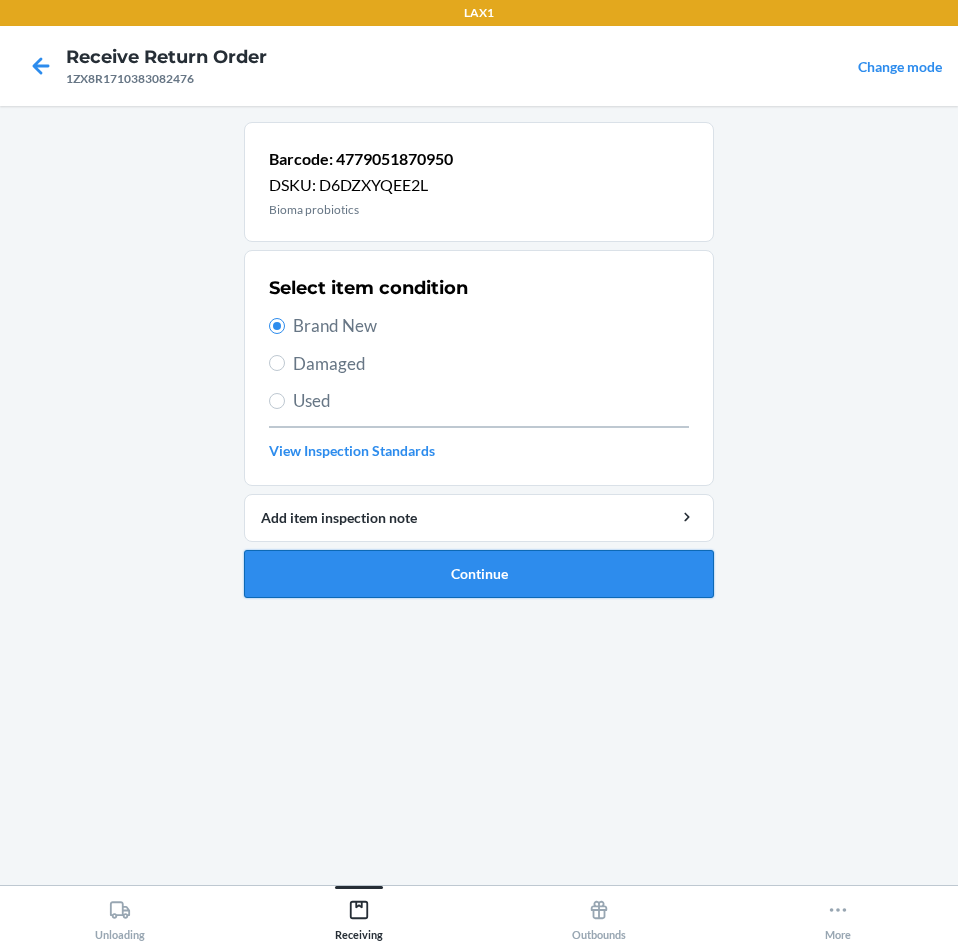 click on "Continue" at bounding box center (479, 574) 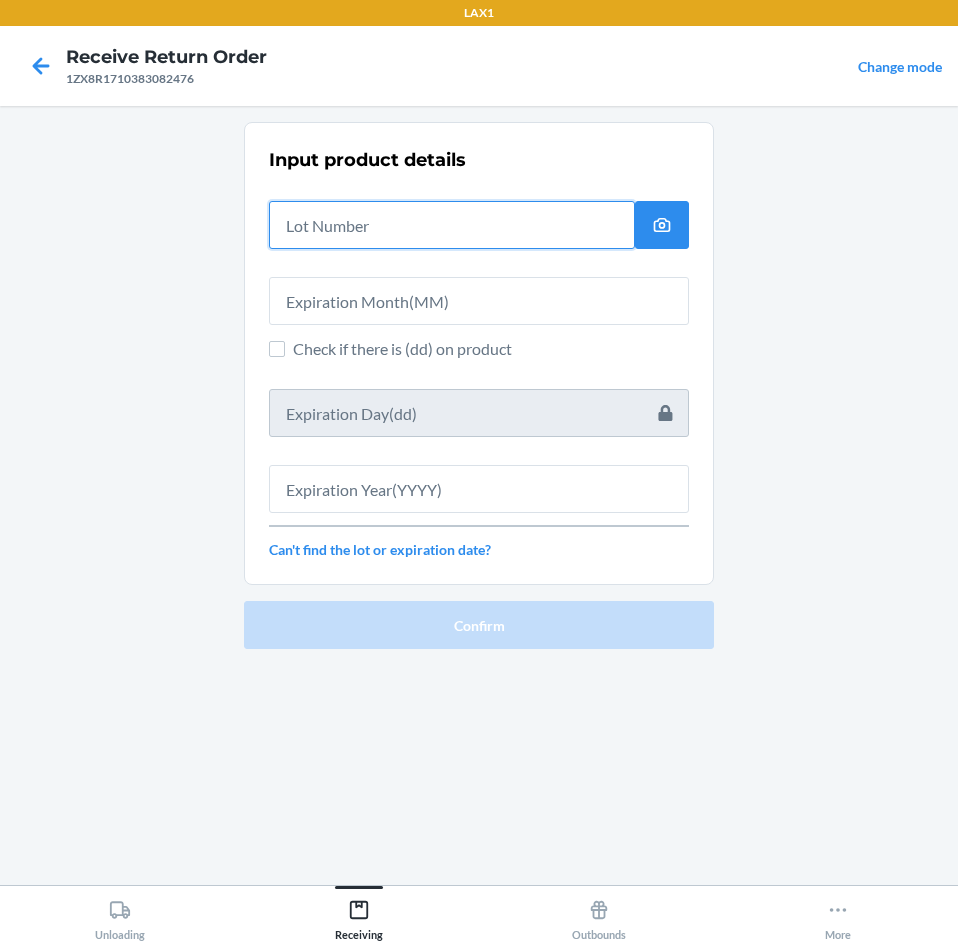 click at bounding box center (452, 225) 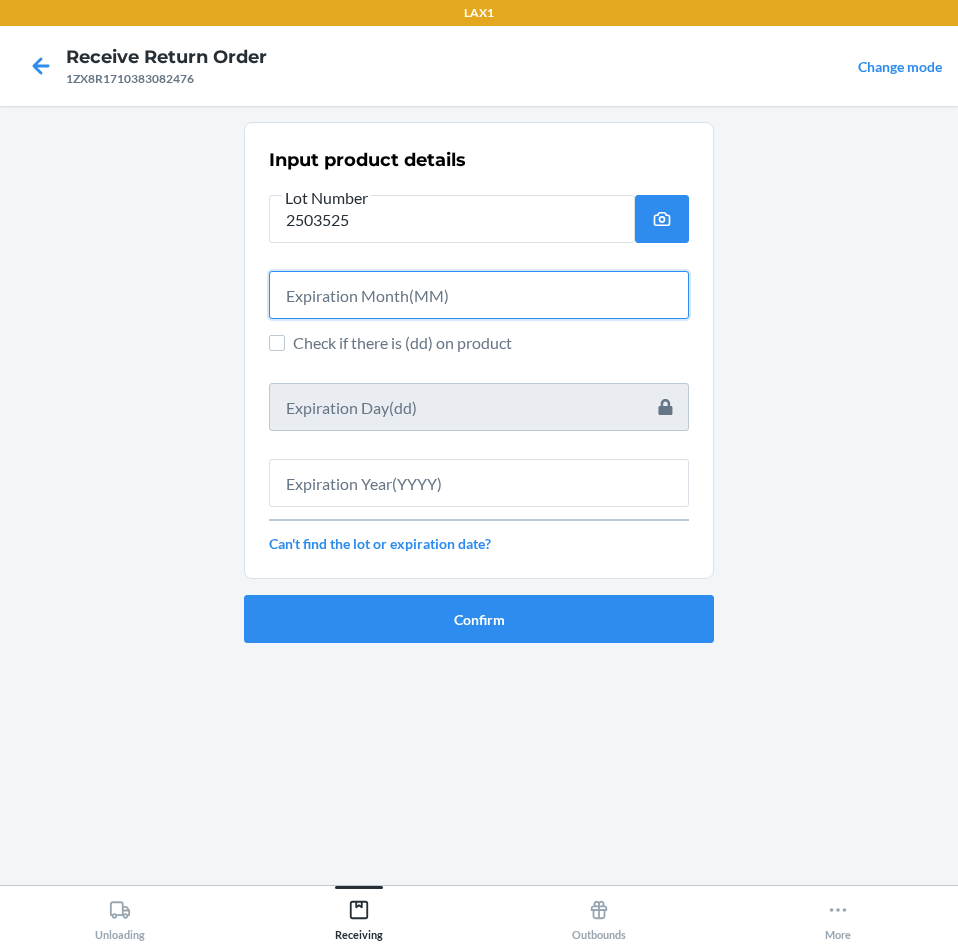 drag, startPoint x: 436, startPoint y: 304, endPoint x: 446, endPoint y: 317, distance: 16.40122 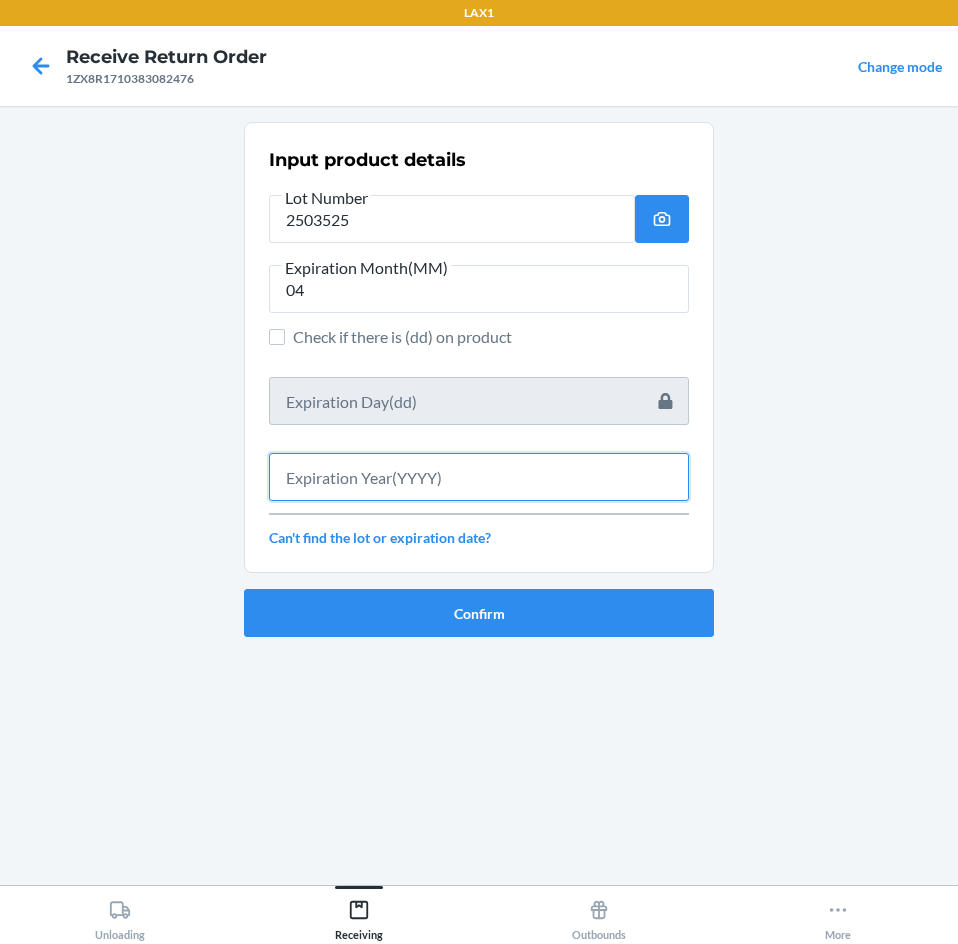 click at bounding box center (479, 477) 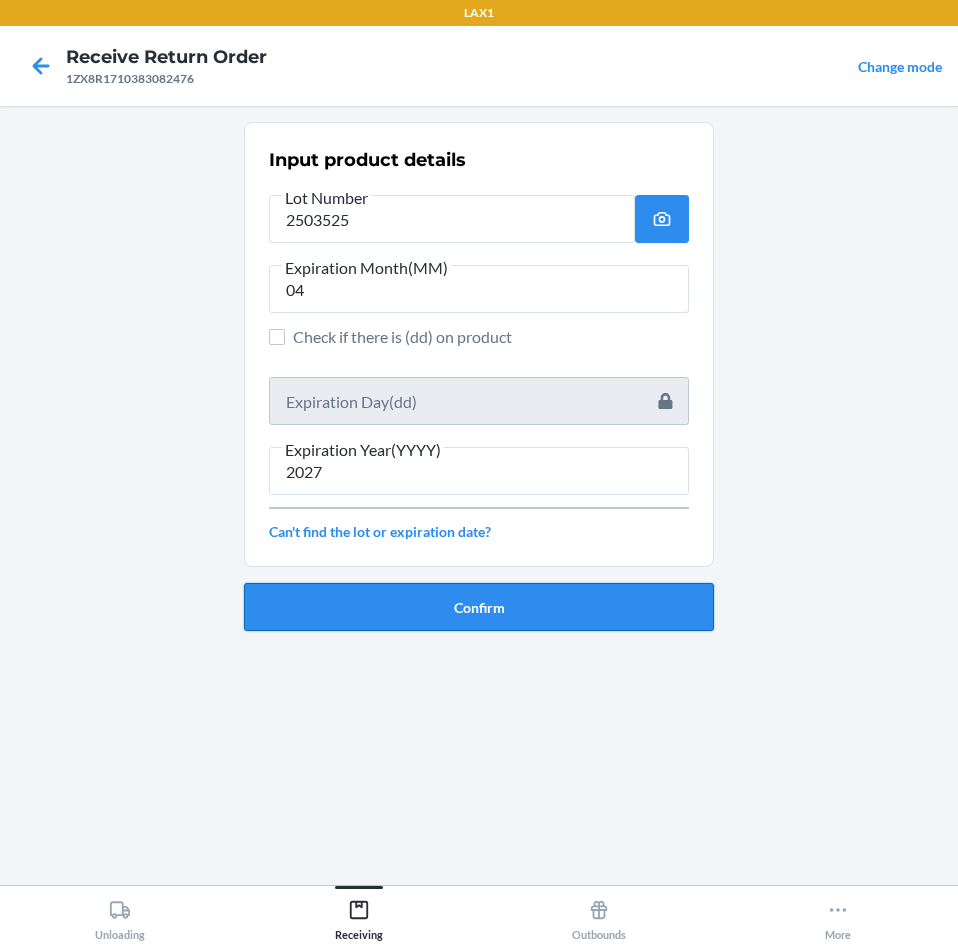 click on "Confirm" at bounding box center [479, 607] 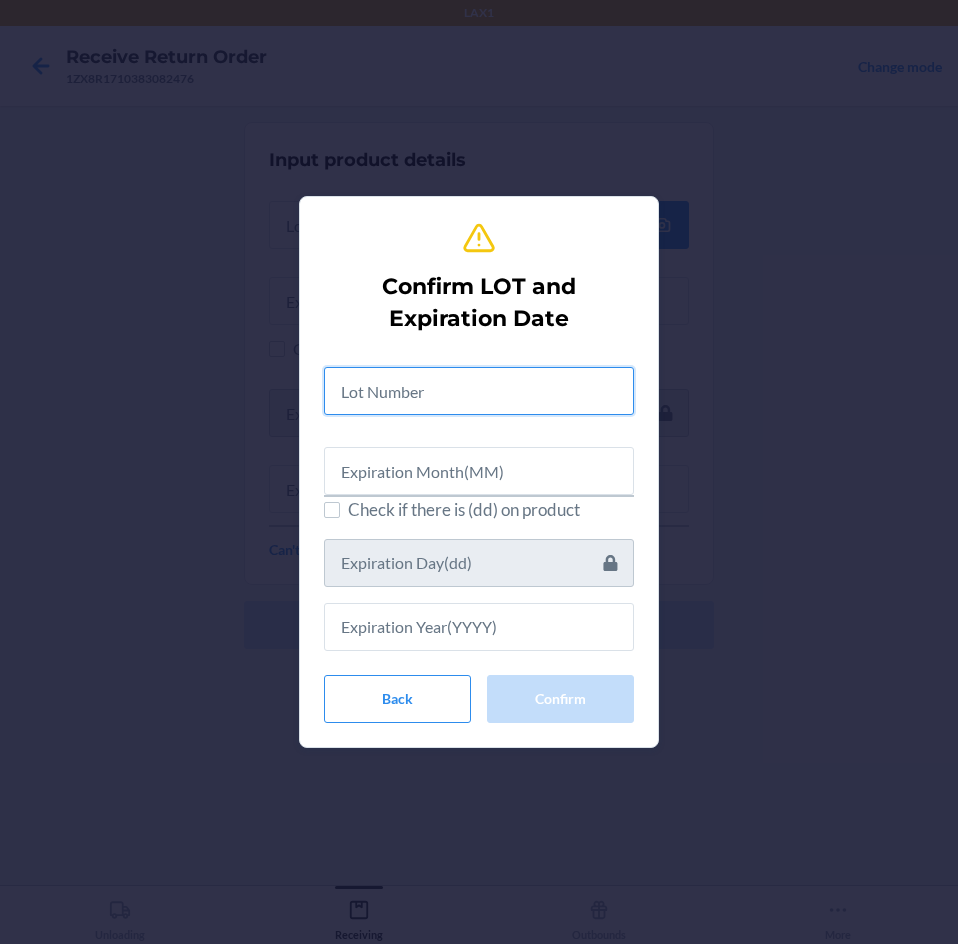 click at bounding box center [479, 391] 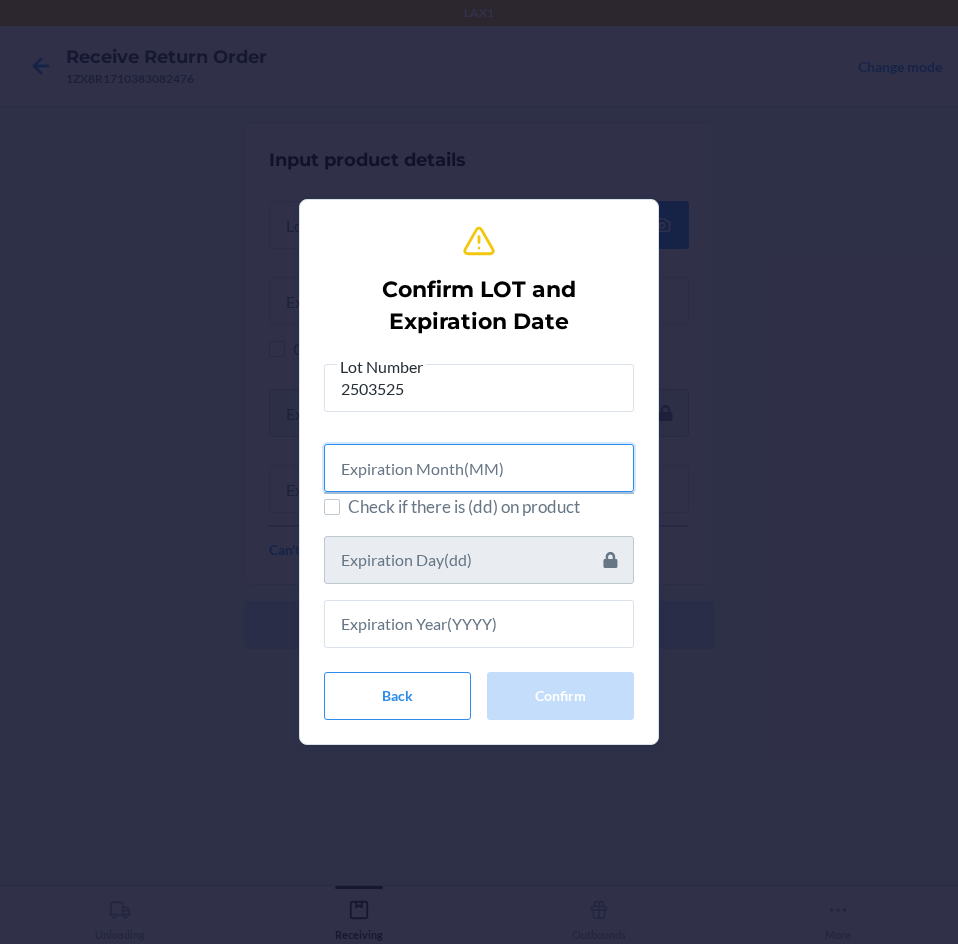 click at bounding box center (479, 468) 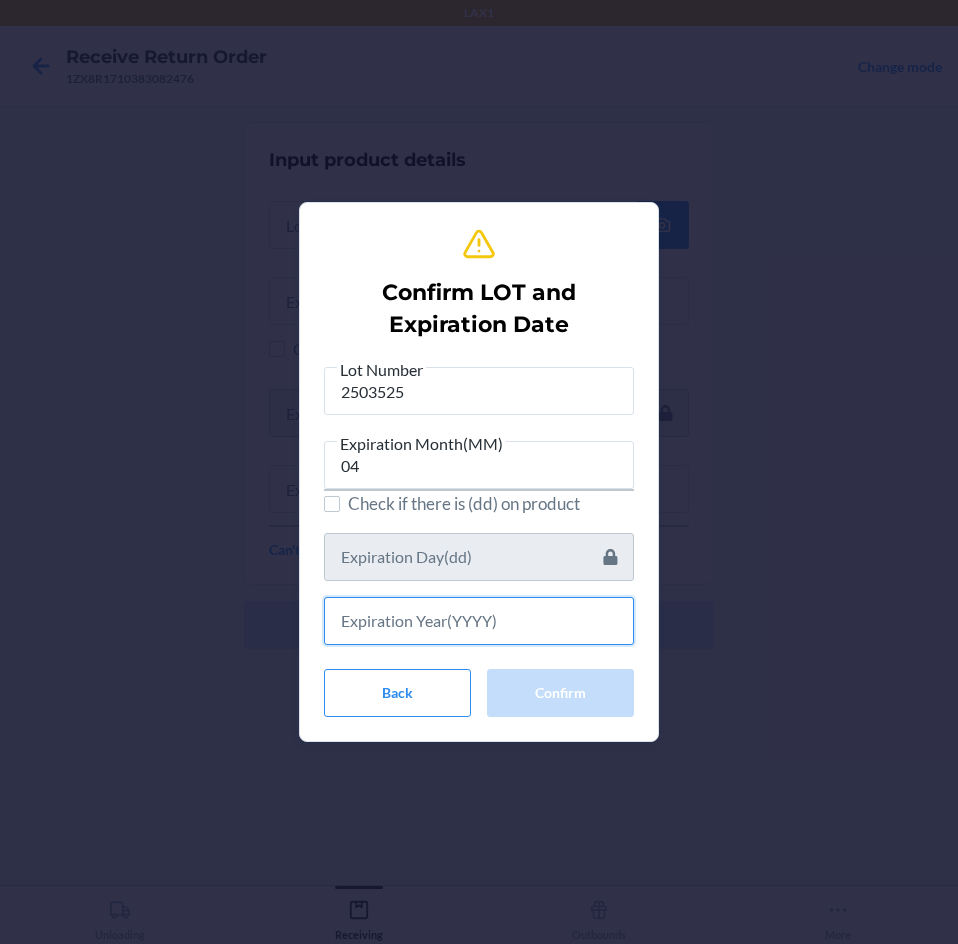 click at bounding box center [479, 621] 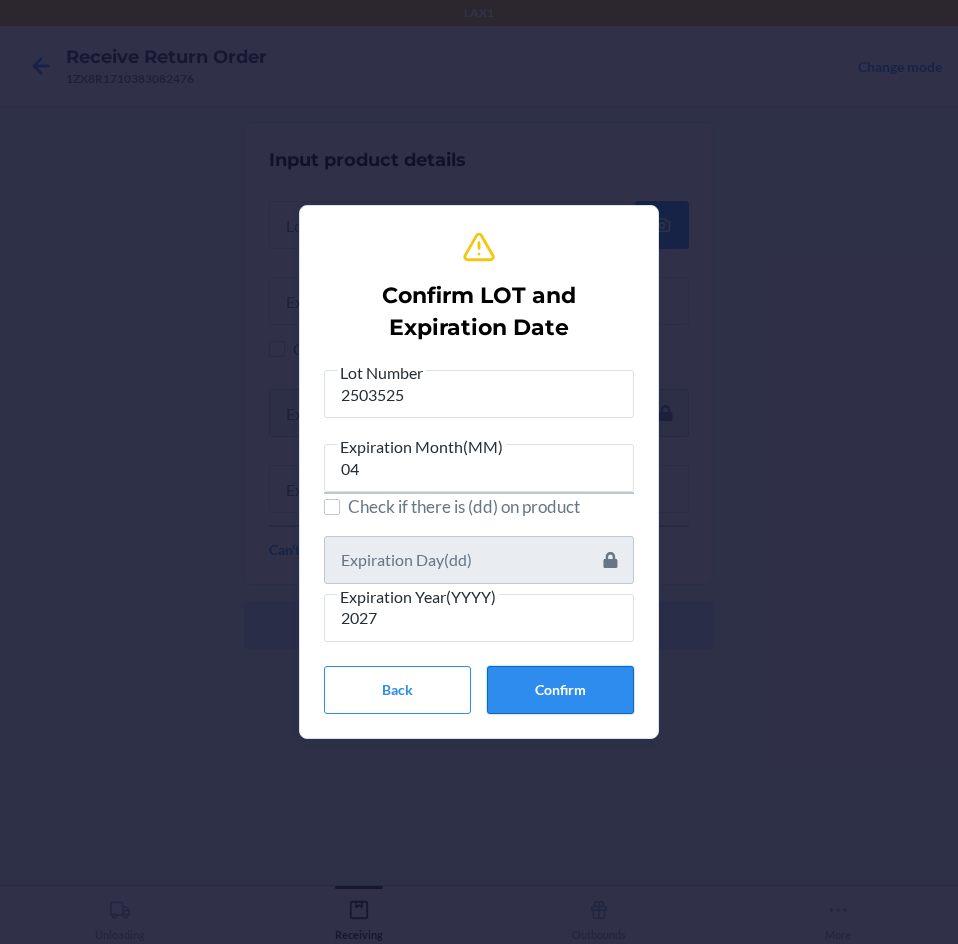 click on "Confirm" at bounding box center (560, 690) 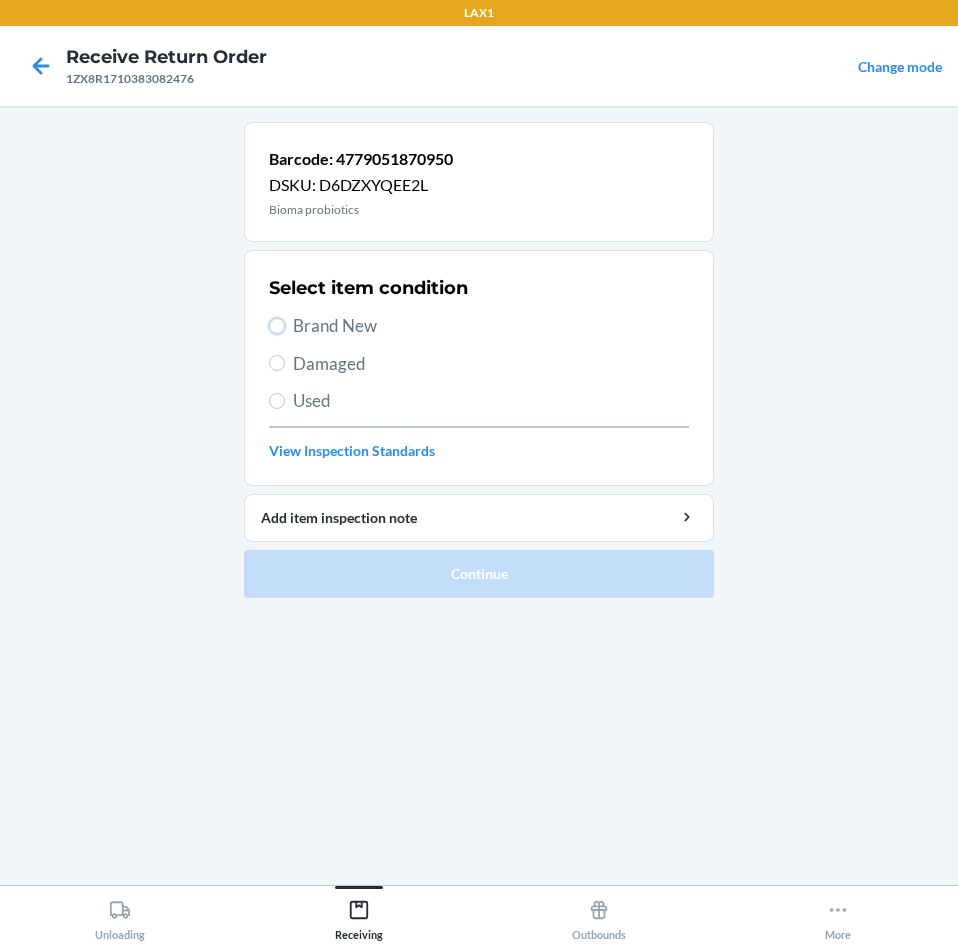 drag, startPoint x: 274, startPoint y: 320, endPoint x: 285, endPoint y: 343, distance: 25.495098 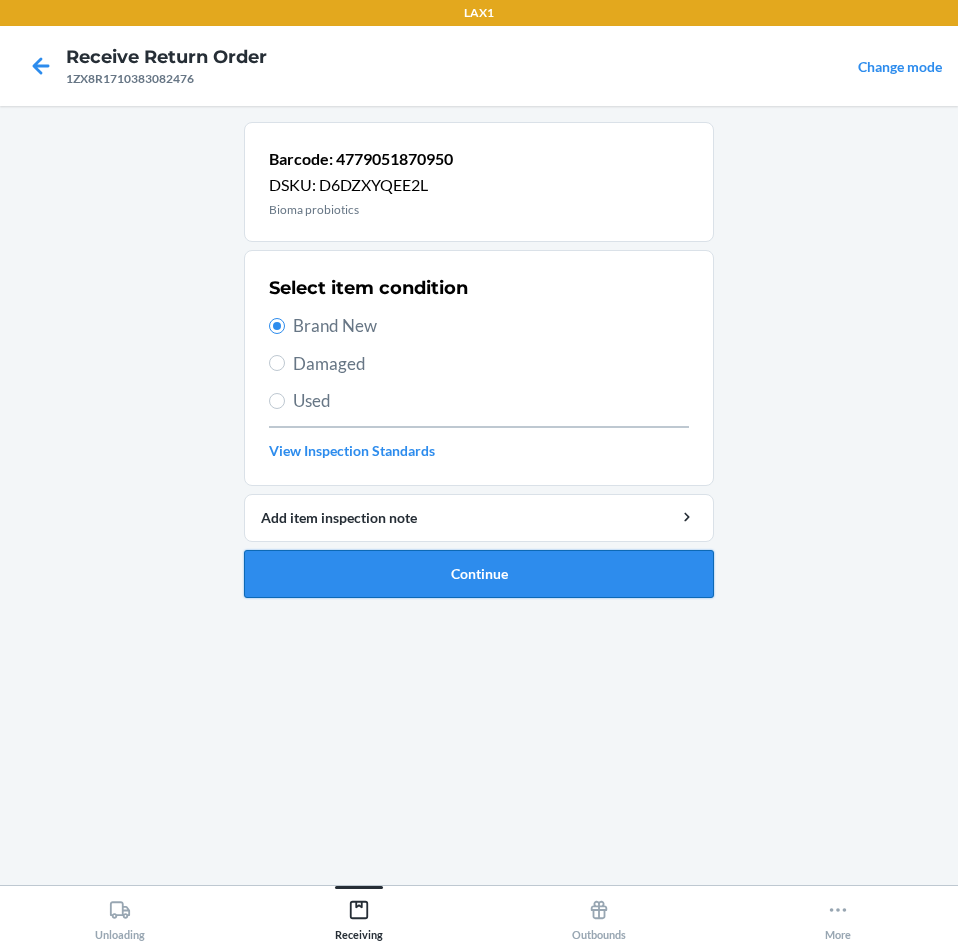 click on "Continue" at bounding box center (479, 574) 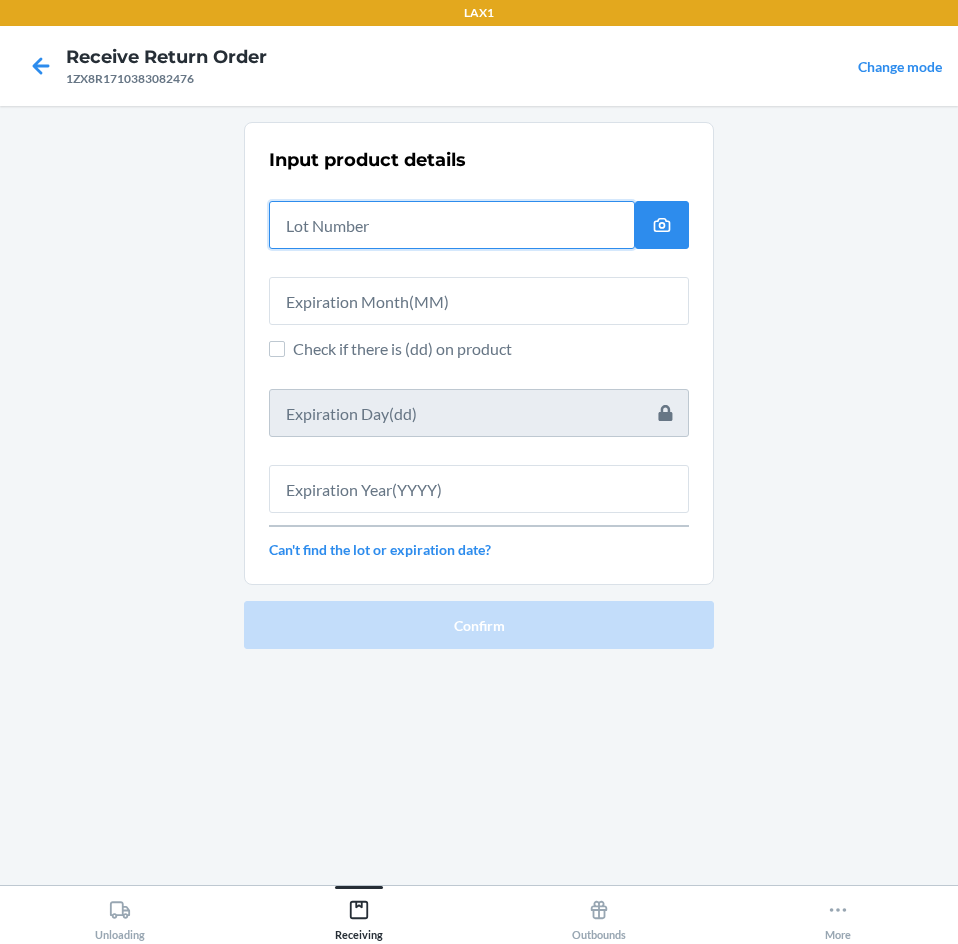 click at bounding box center (452, 225) 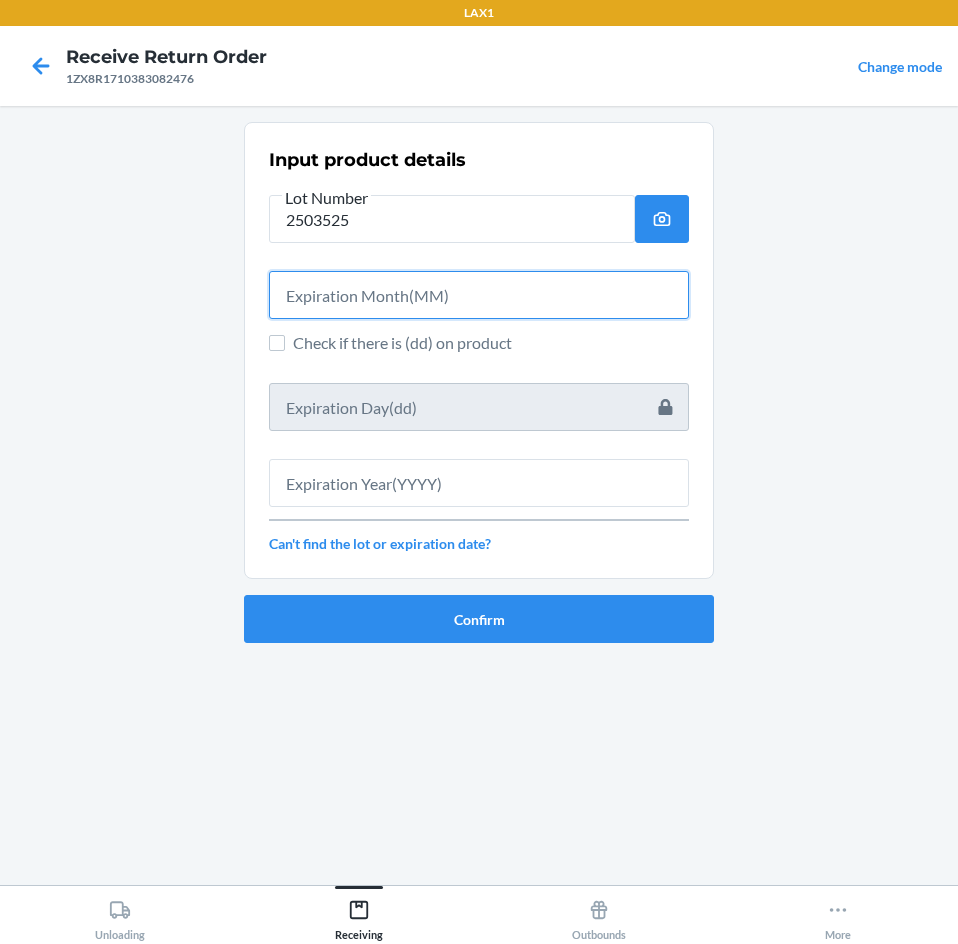 click at bounding box center (479, 295) 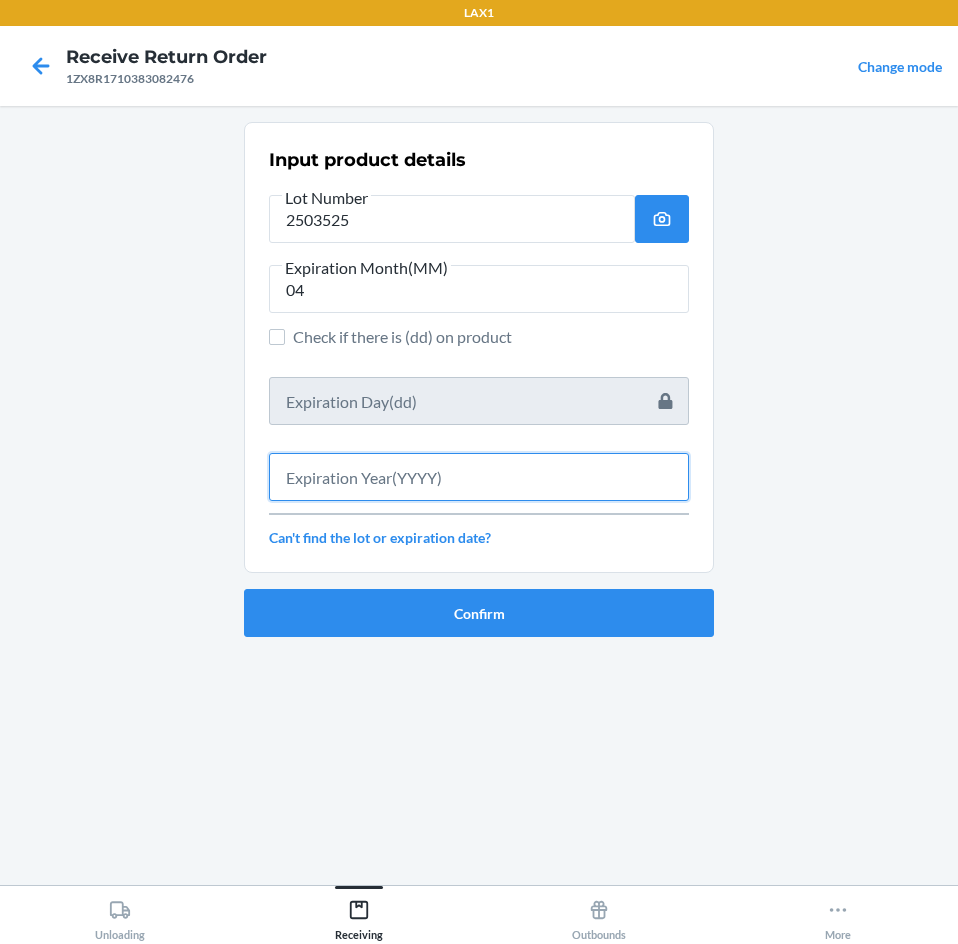 click at bounding box center (479, 477) 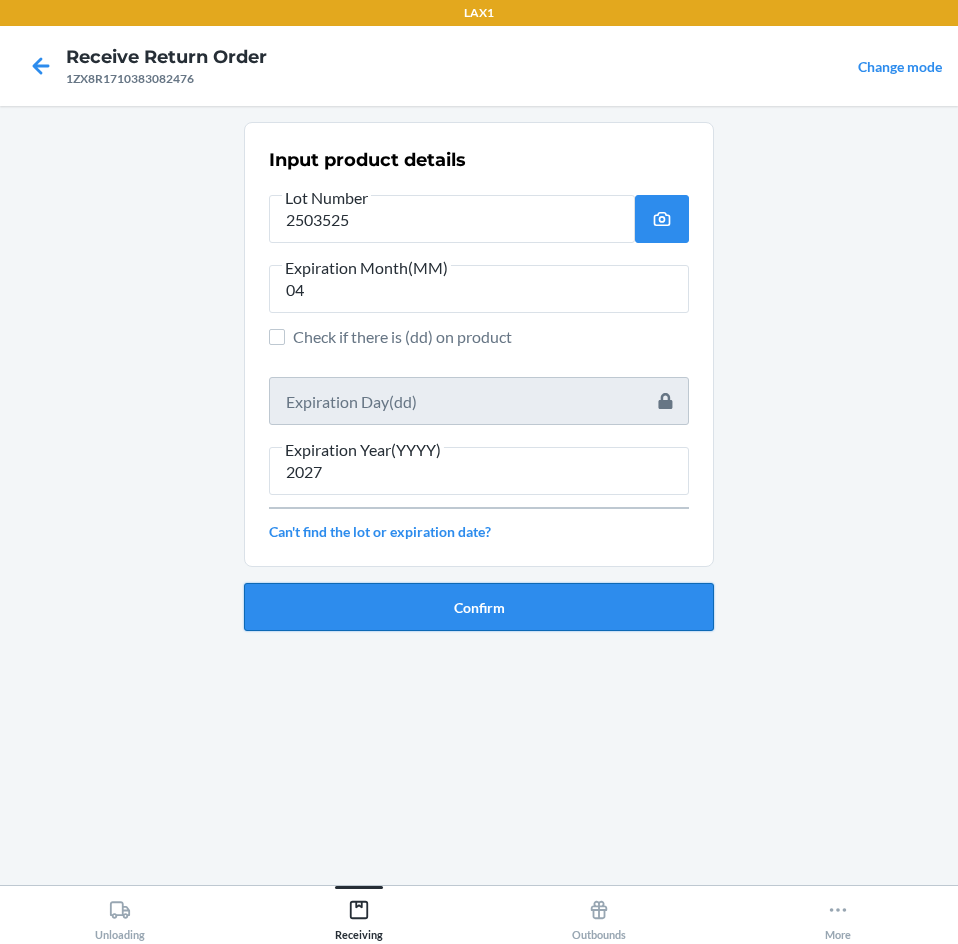 click on "Confirm" at bounding box center (479, 607) 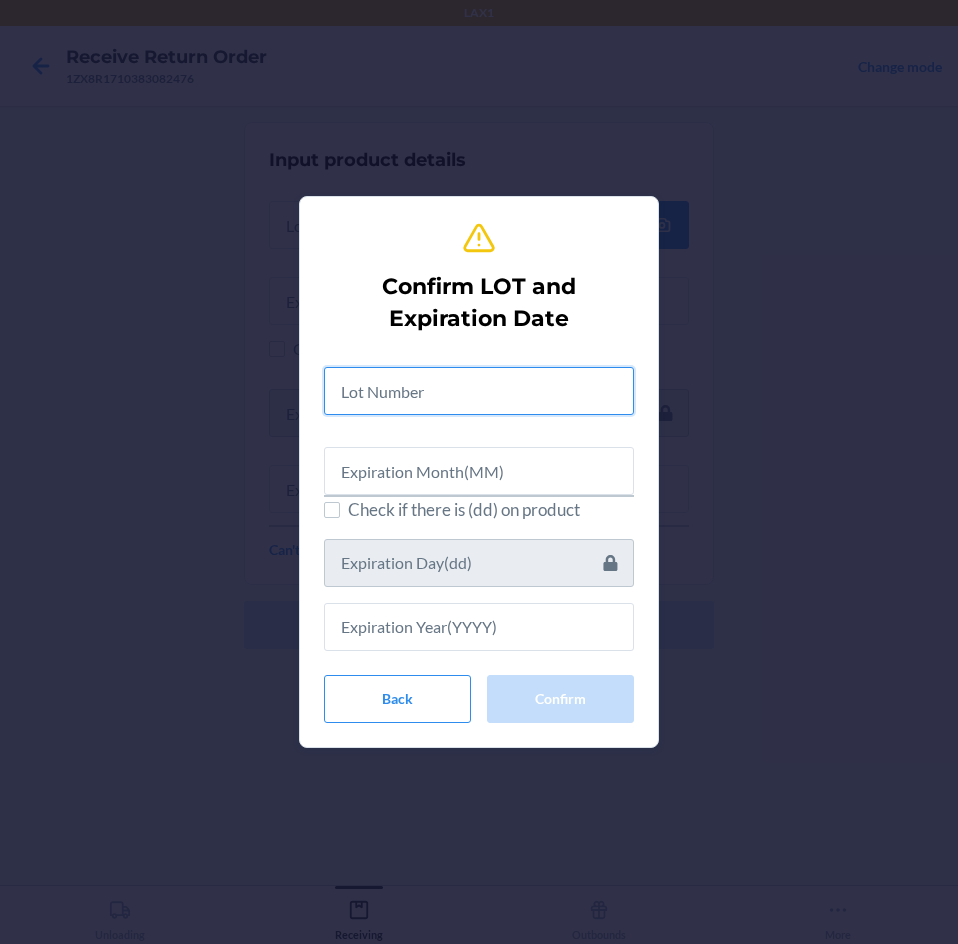 click at bounding box center (479, 391) 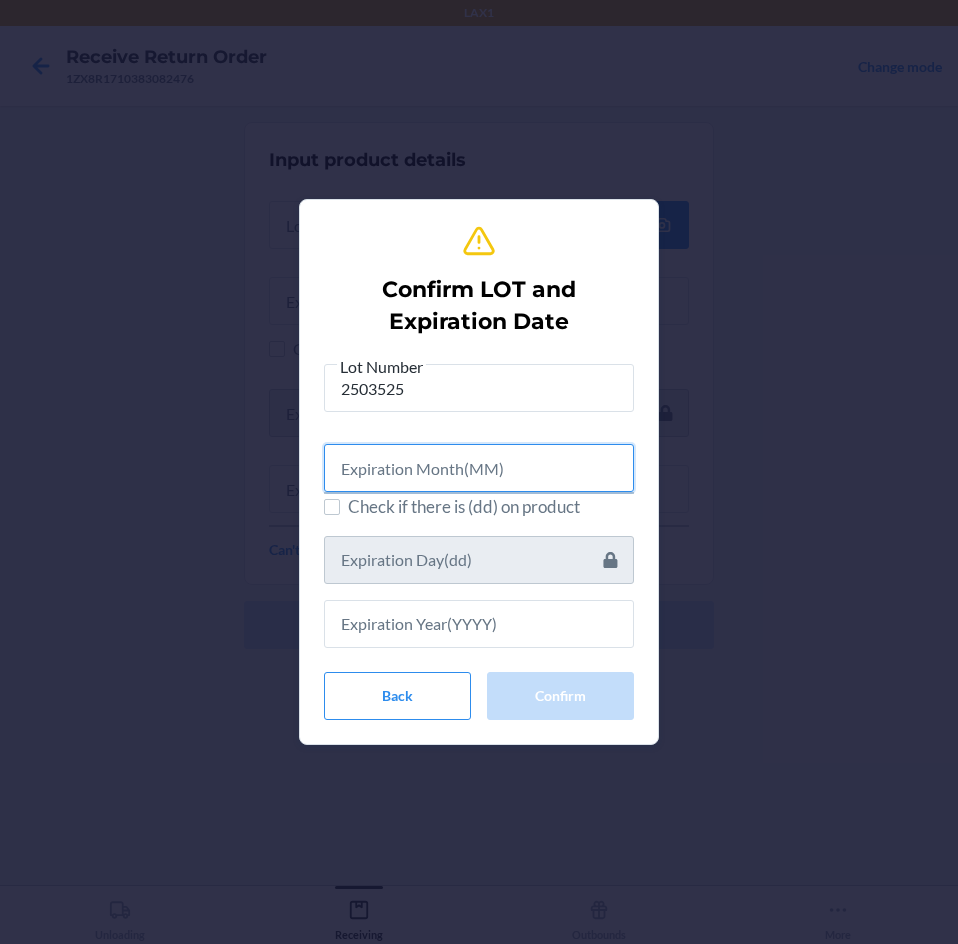 click at bounding box center (479, 468) 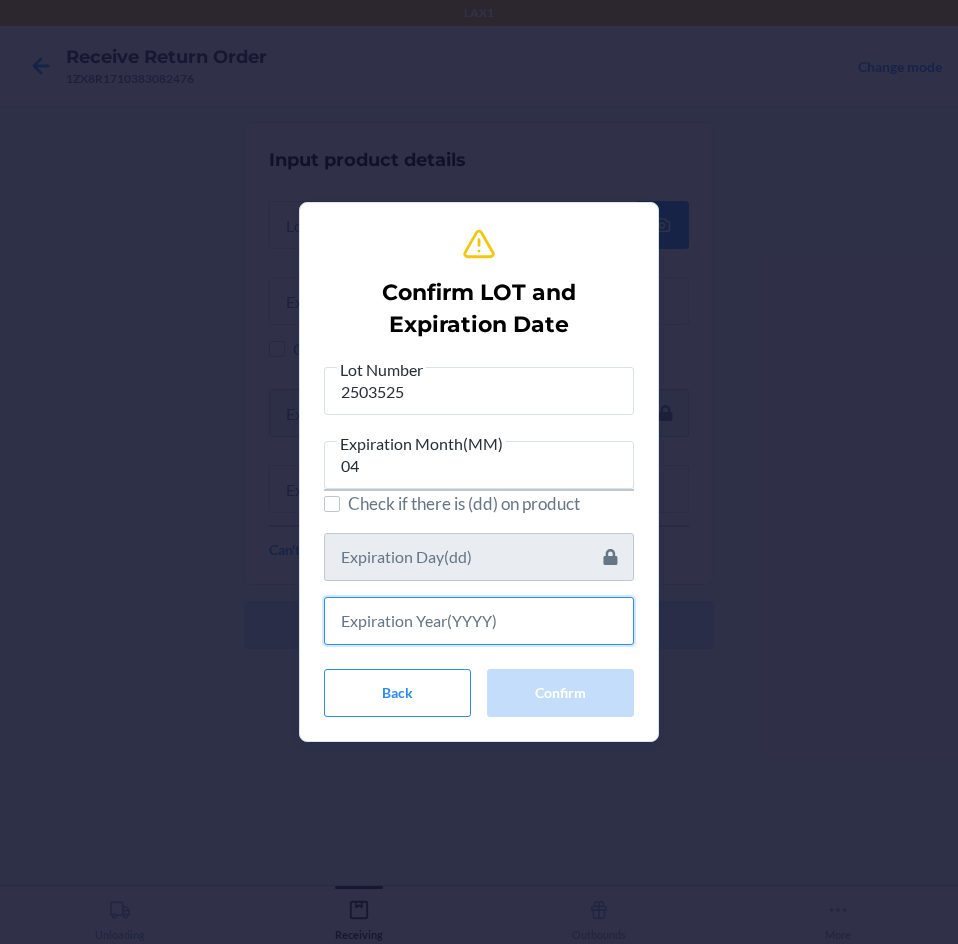 click at bounding box center [479, 621] 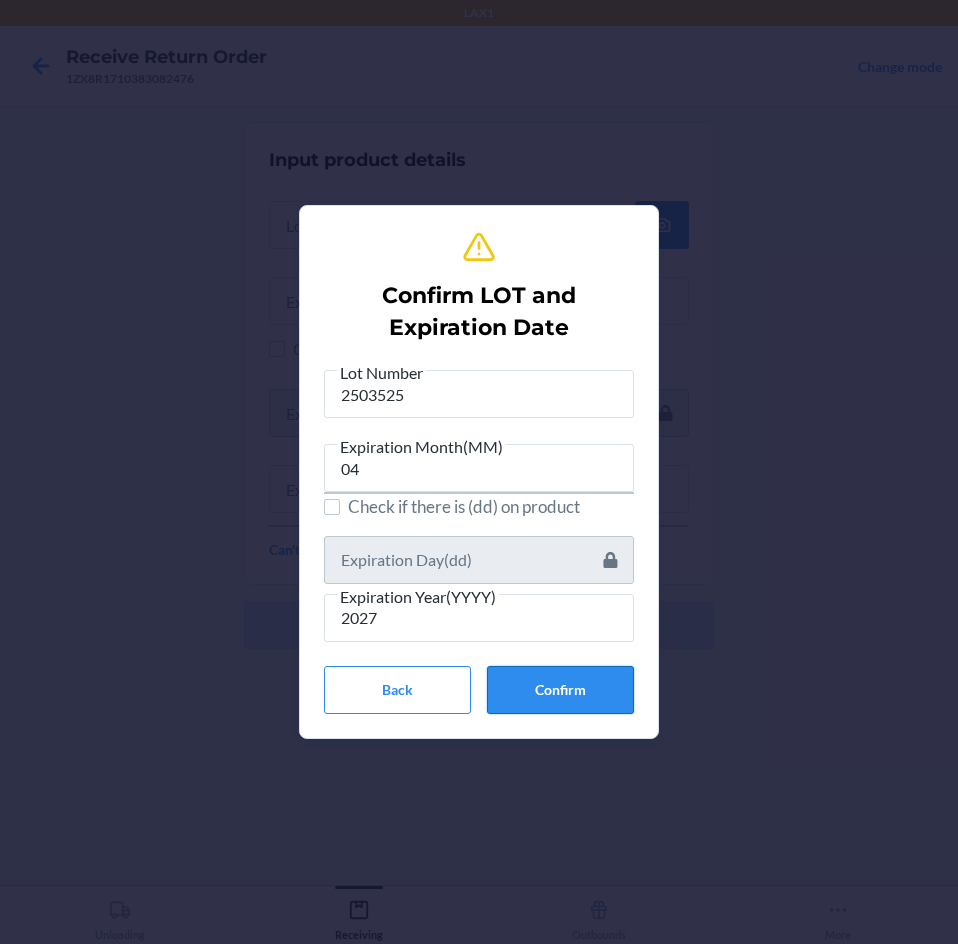 click on "Confirm" at bounding box center [560, 690] 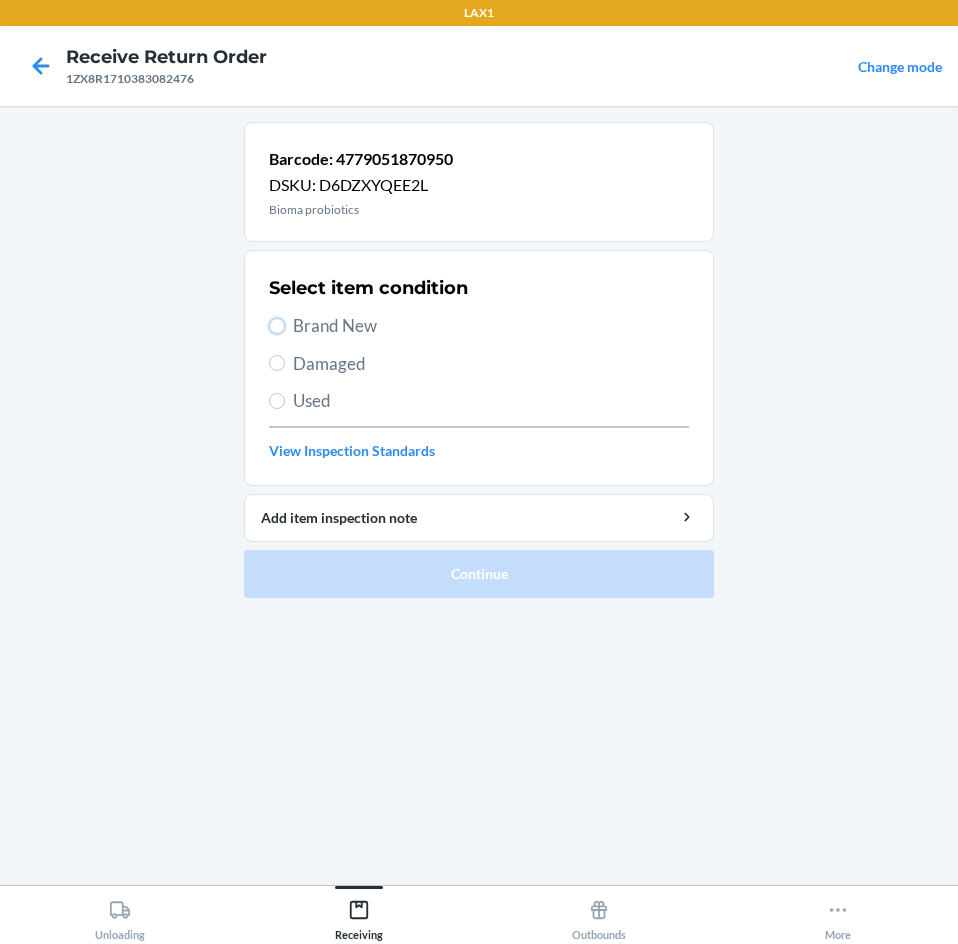 drag, startPoint x: 282, startPoint y: 320, endPoint x: 349, endPoint y: 393, distance: 99.08582 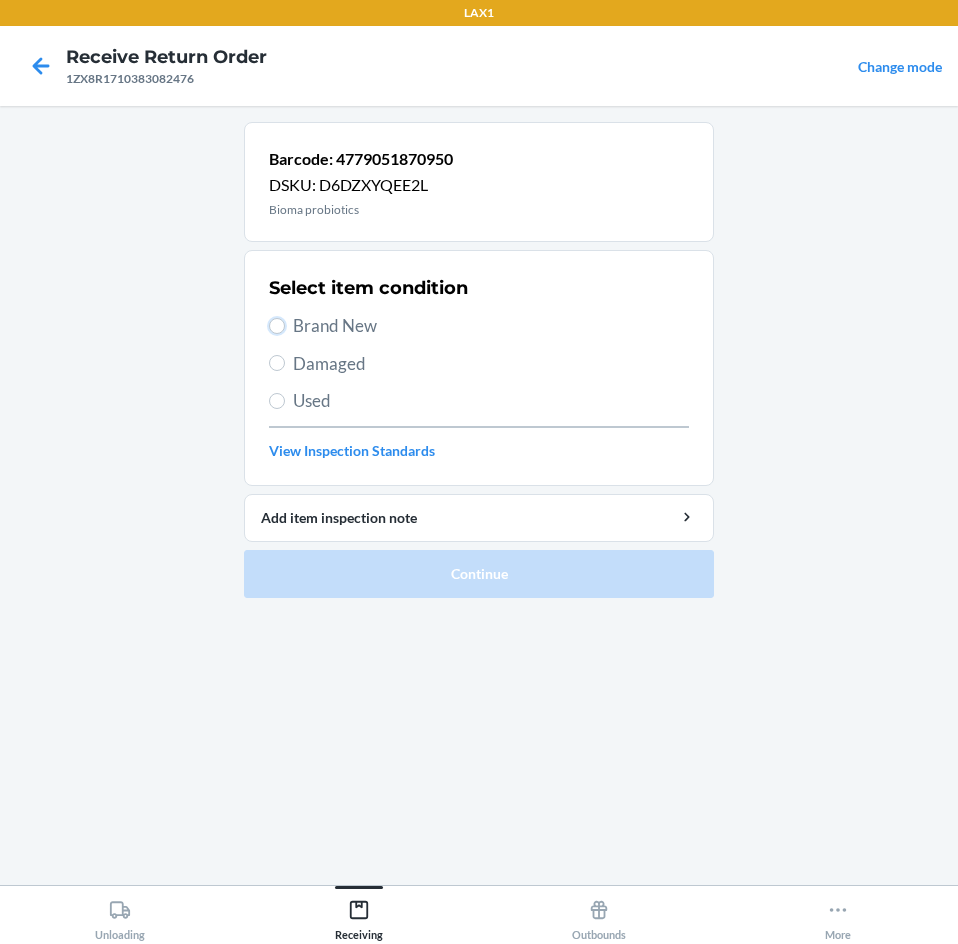 click on "Brand New" at bounding box center [479, 326] 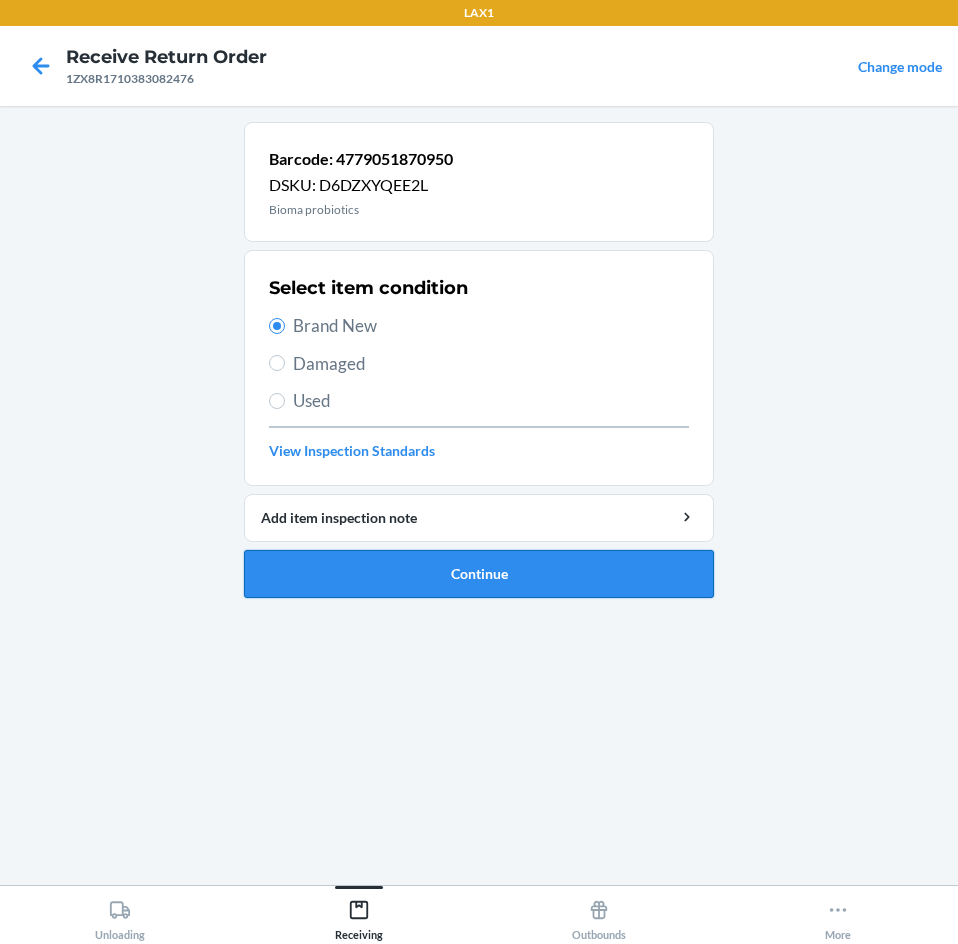 click on "Continue" at bounding box center (479, 574) 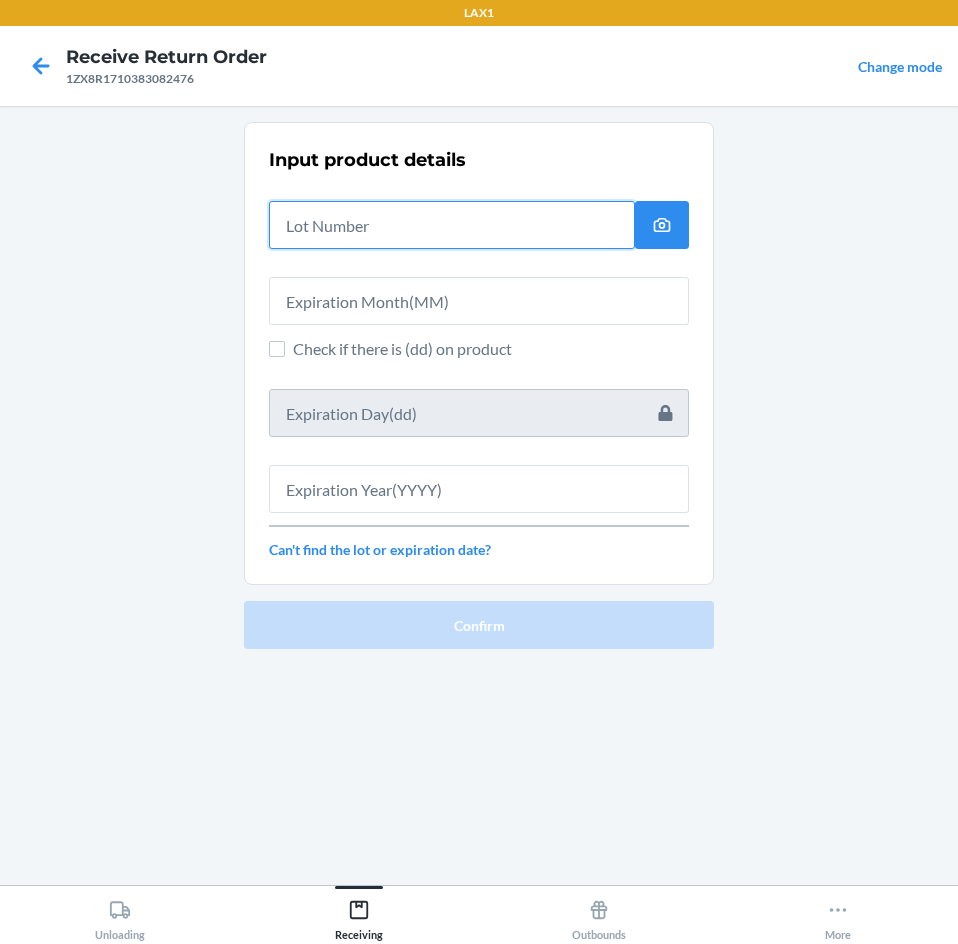click at bounding box center [452, 225] 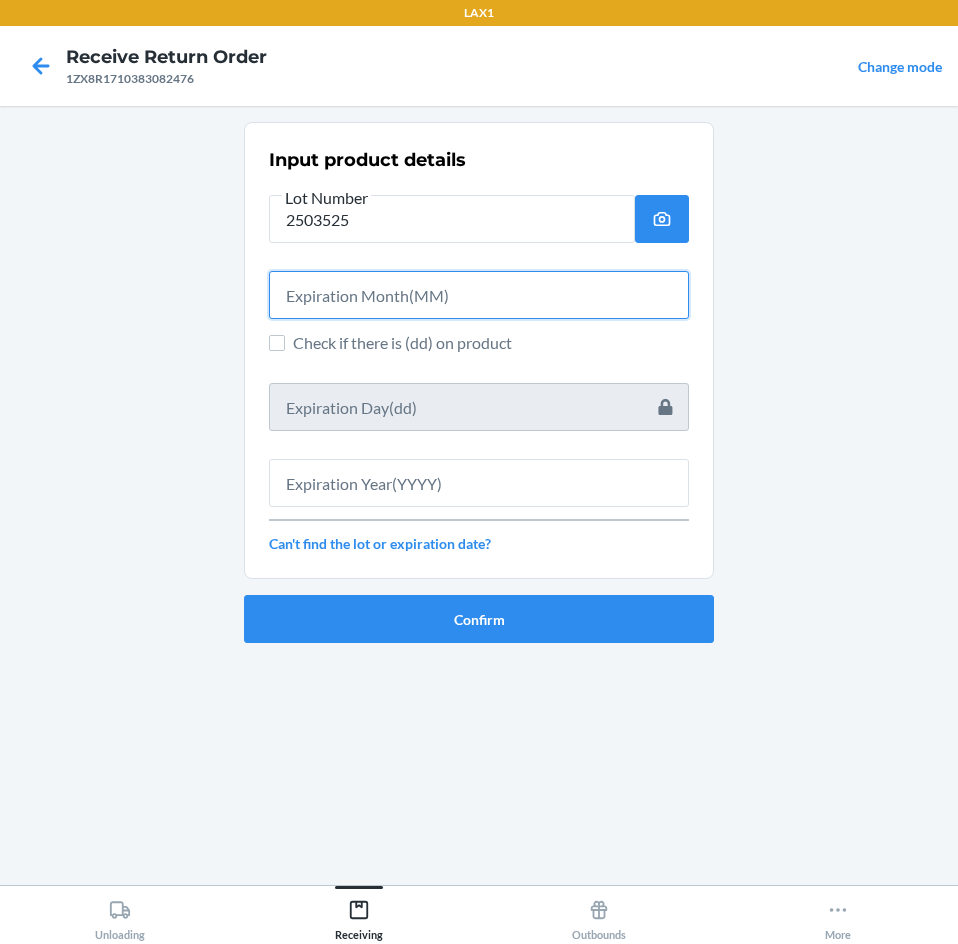 click at bounding box center (479, 295) 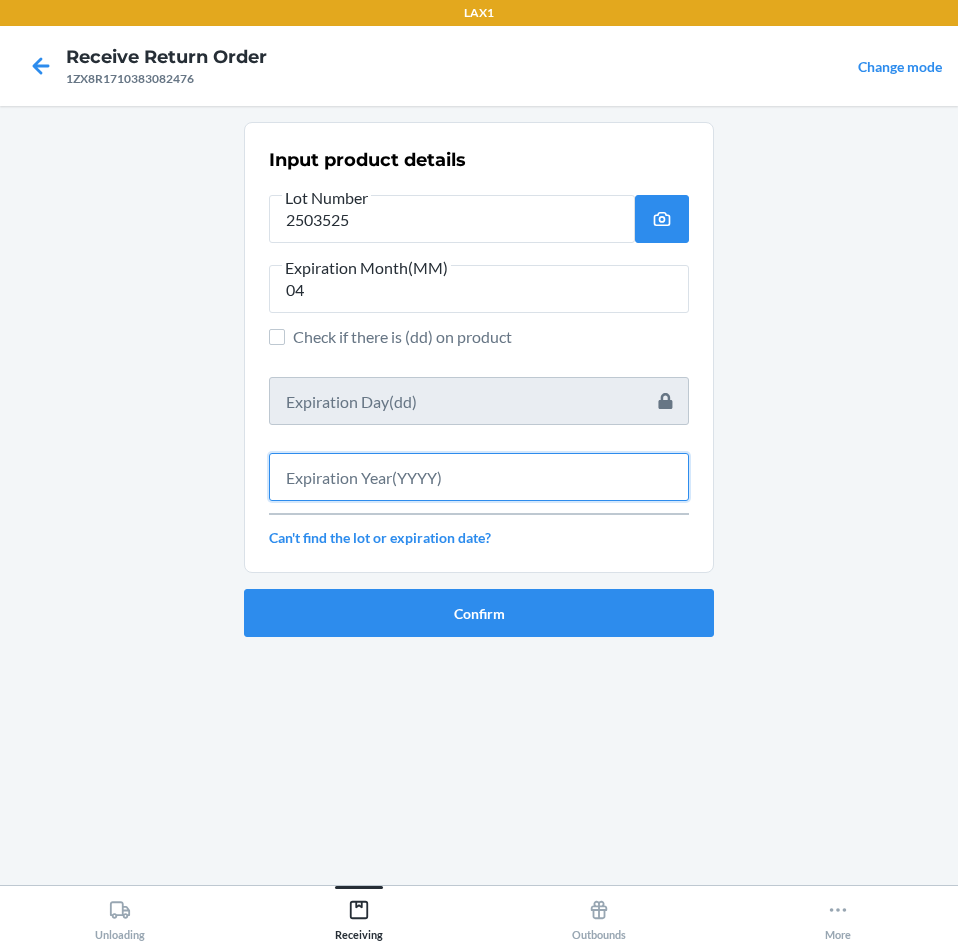 click at bounding box center (479, 477) 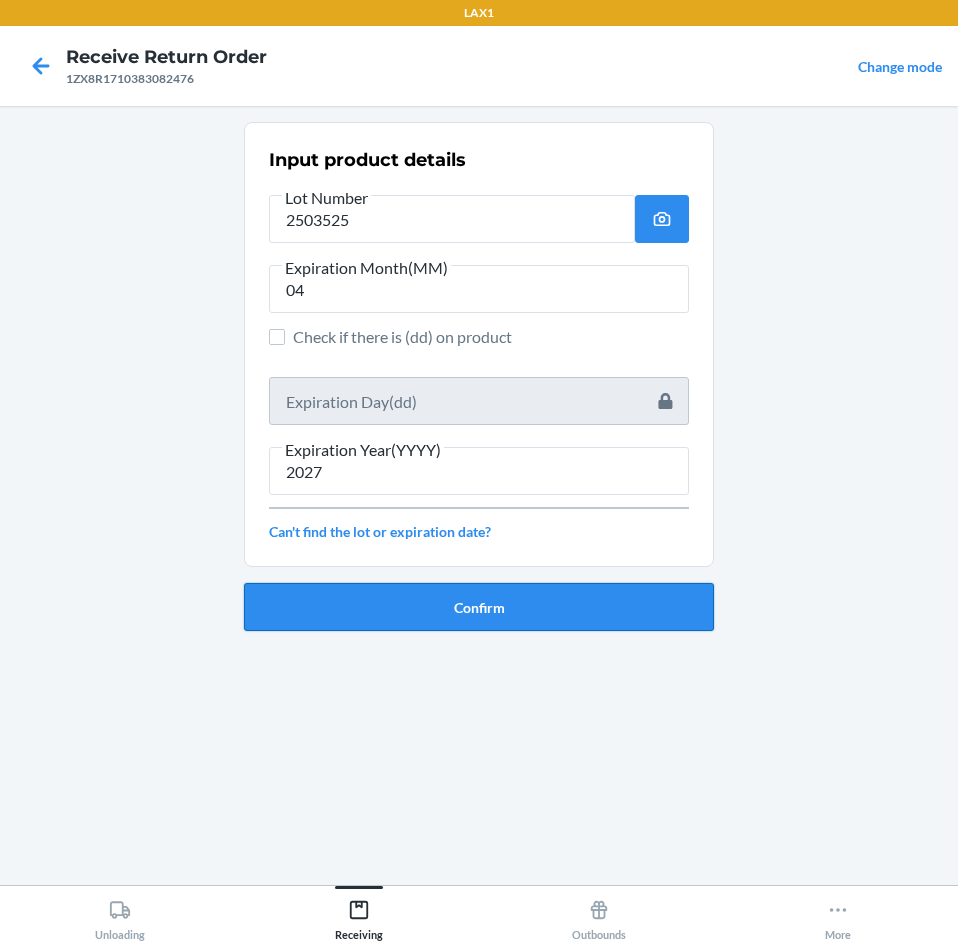 click on "Confirm" at bounding box center (479, 607) 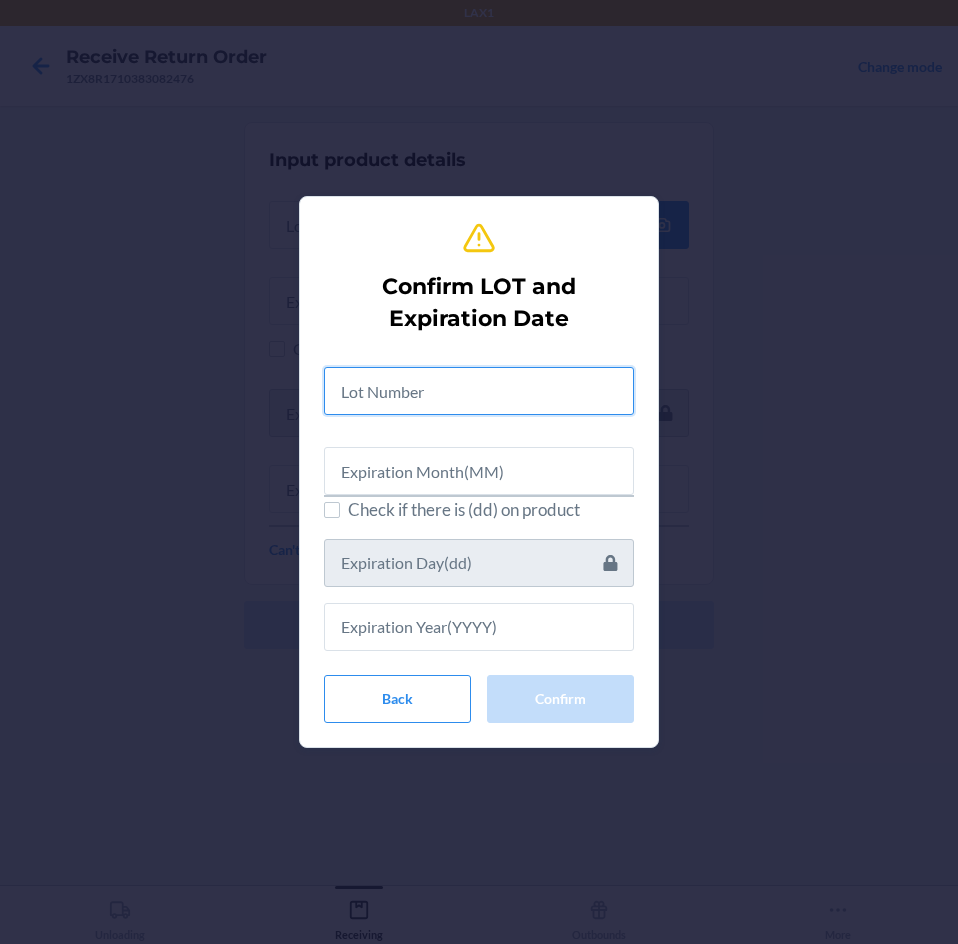 click at bounding box center [479, 391] 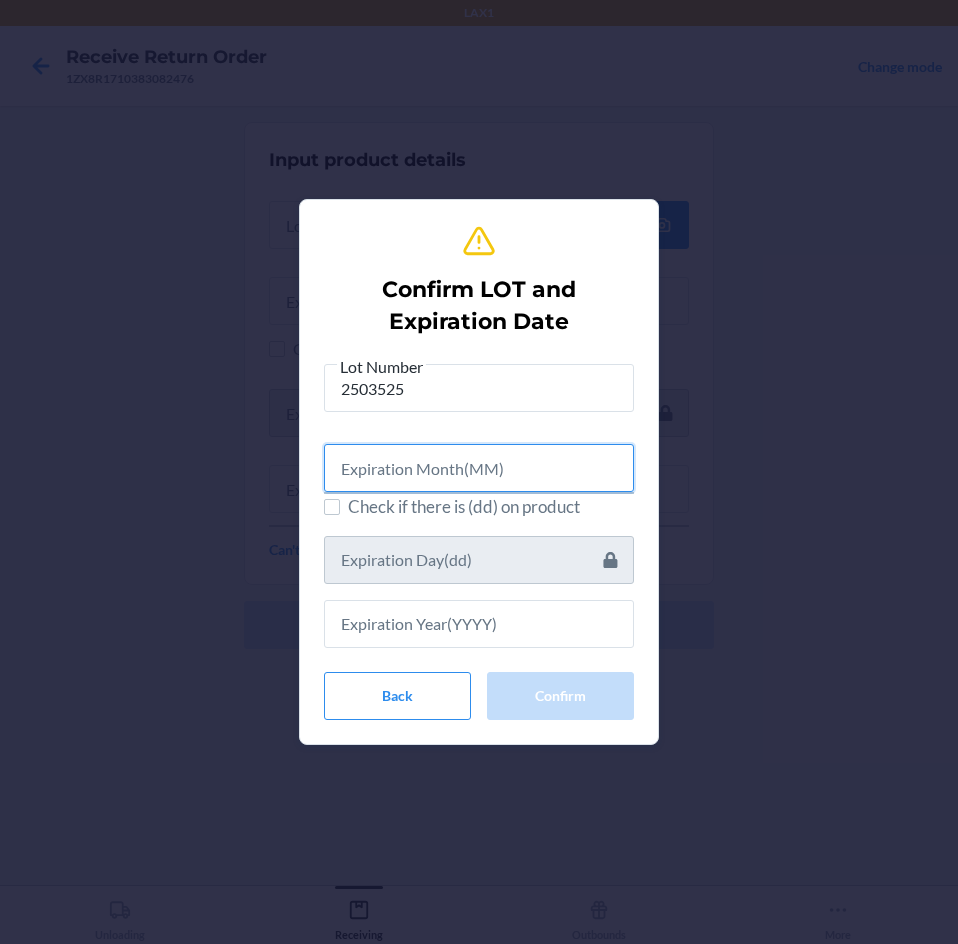 click at bounding box center [479, 468] 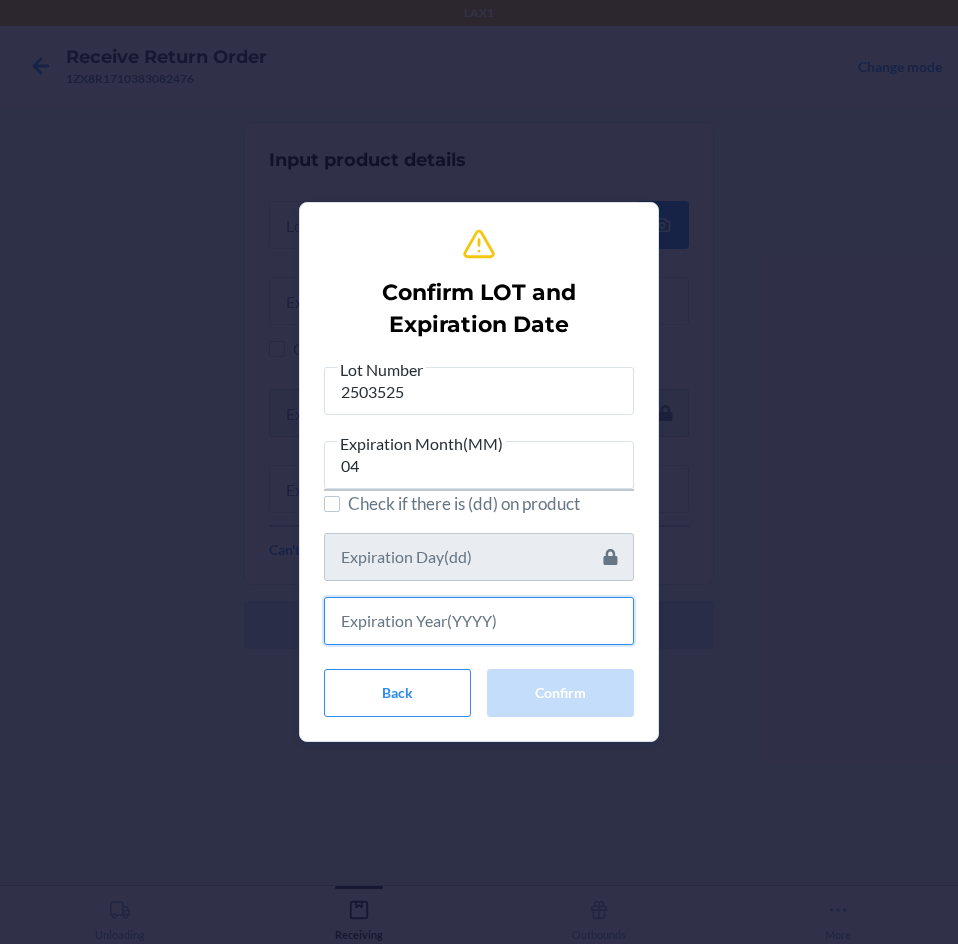 click at bounding box center (479, 621) 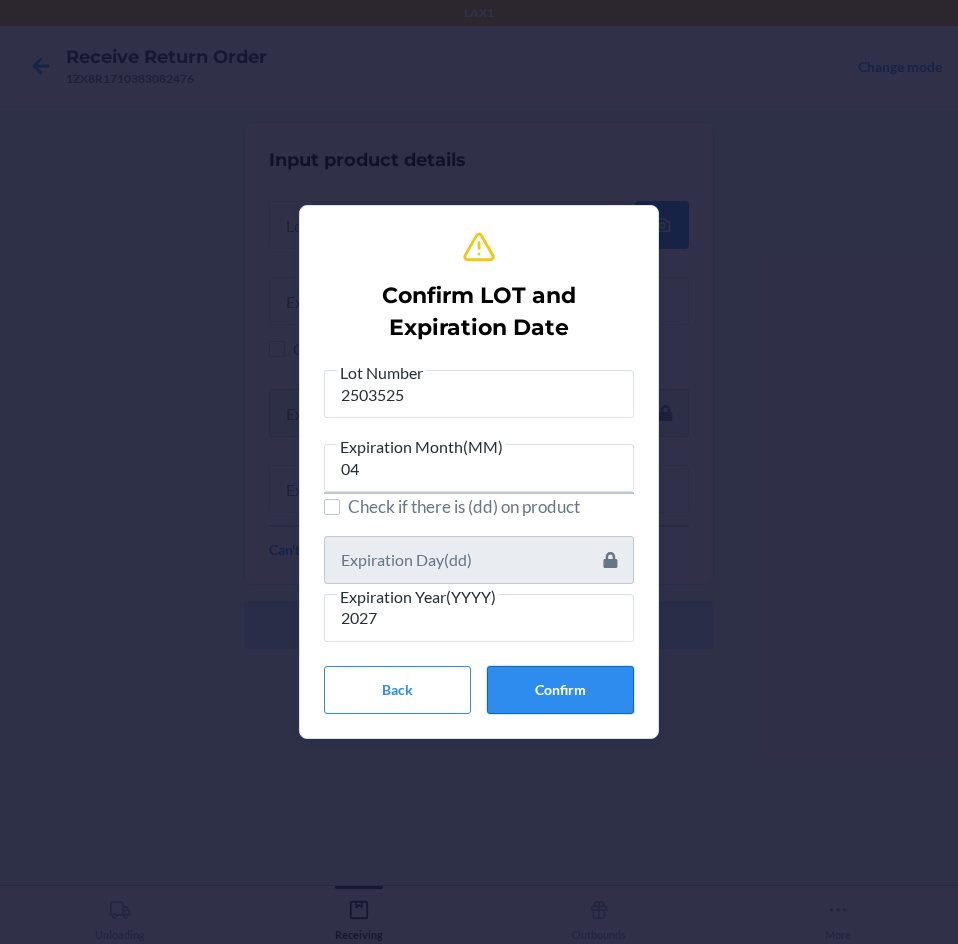 click on "Confirm" at bounding box center (560, 690) 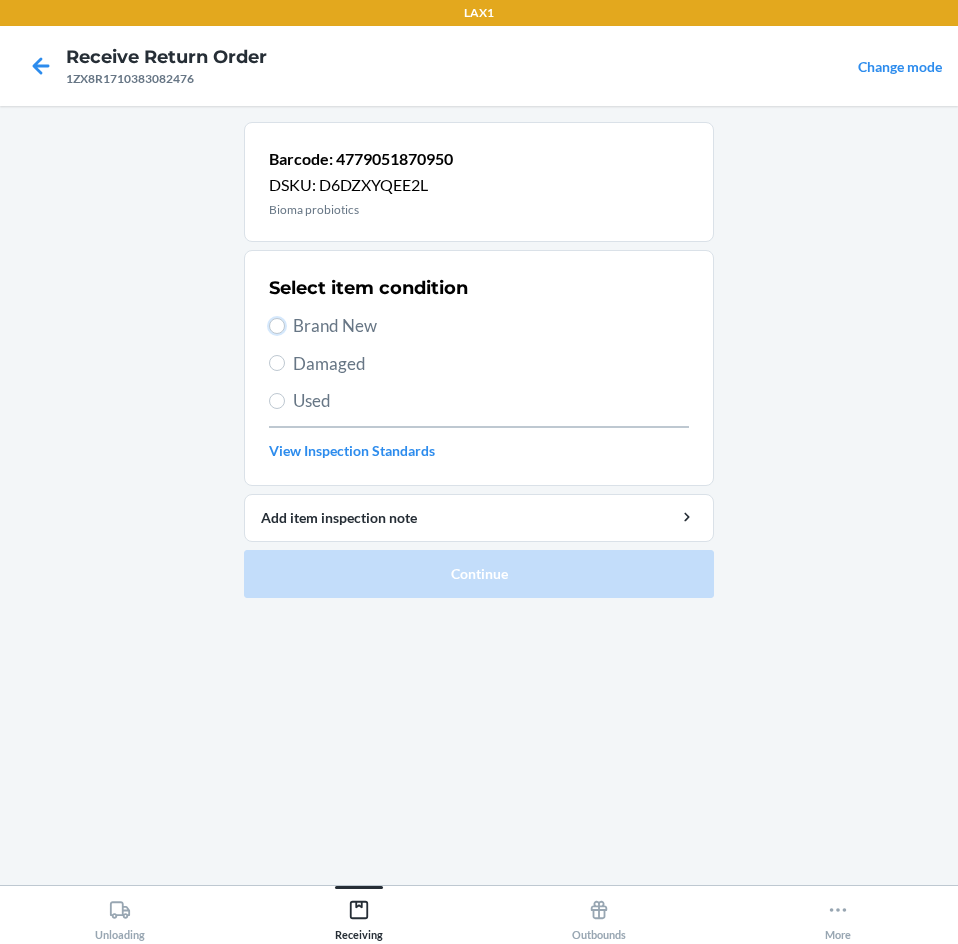 drag, startPoint x: 275, startPoint y: 325, endPoint x: 367, endPoint y: 415, distance: 128.7012 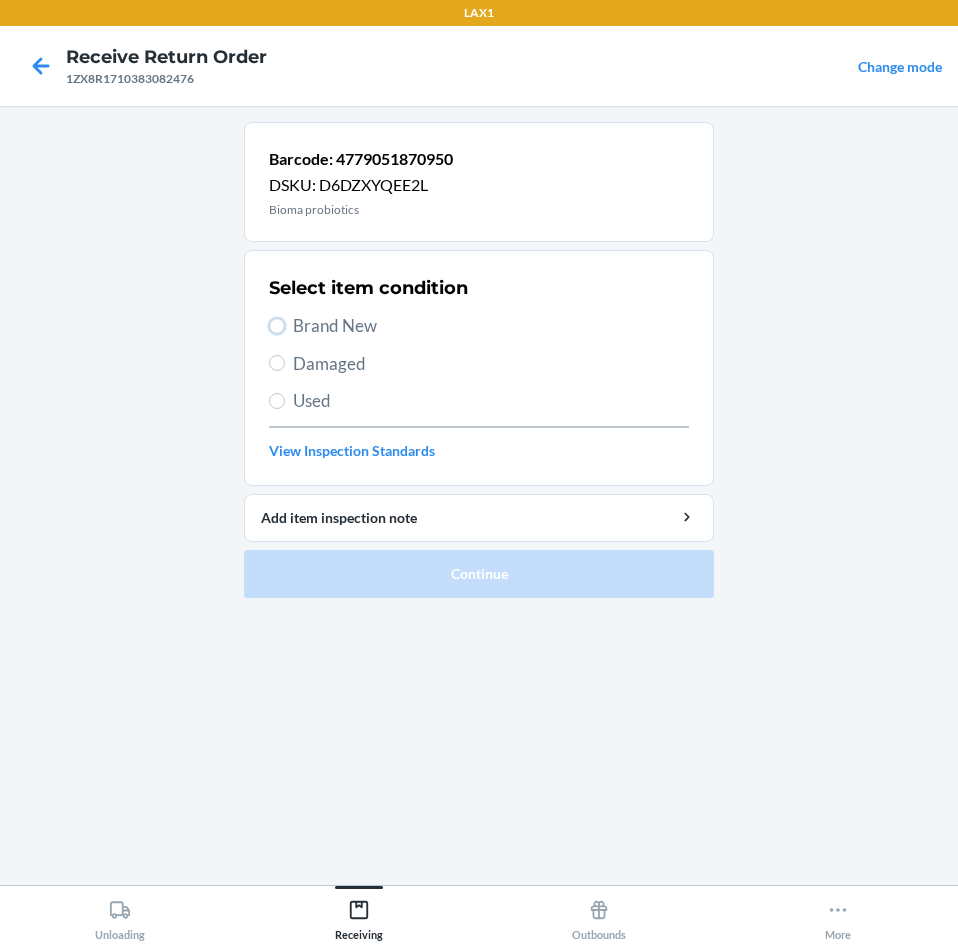 click on "Brand New" at bounding box center (277, 326) 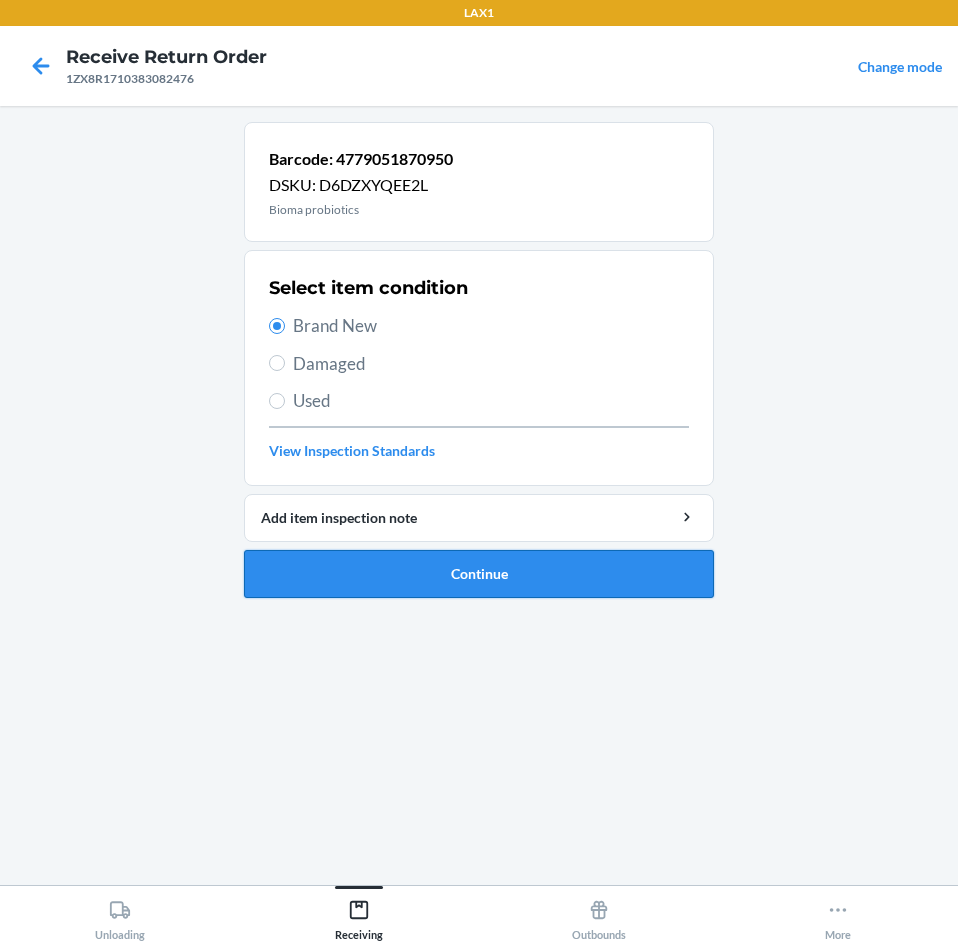 click on "Continue" at bounding box center (479, 574) 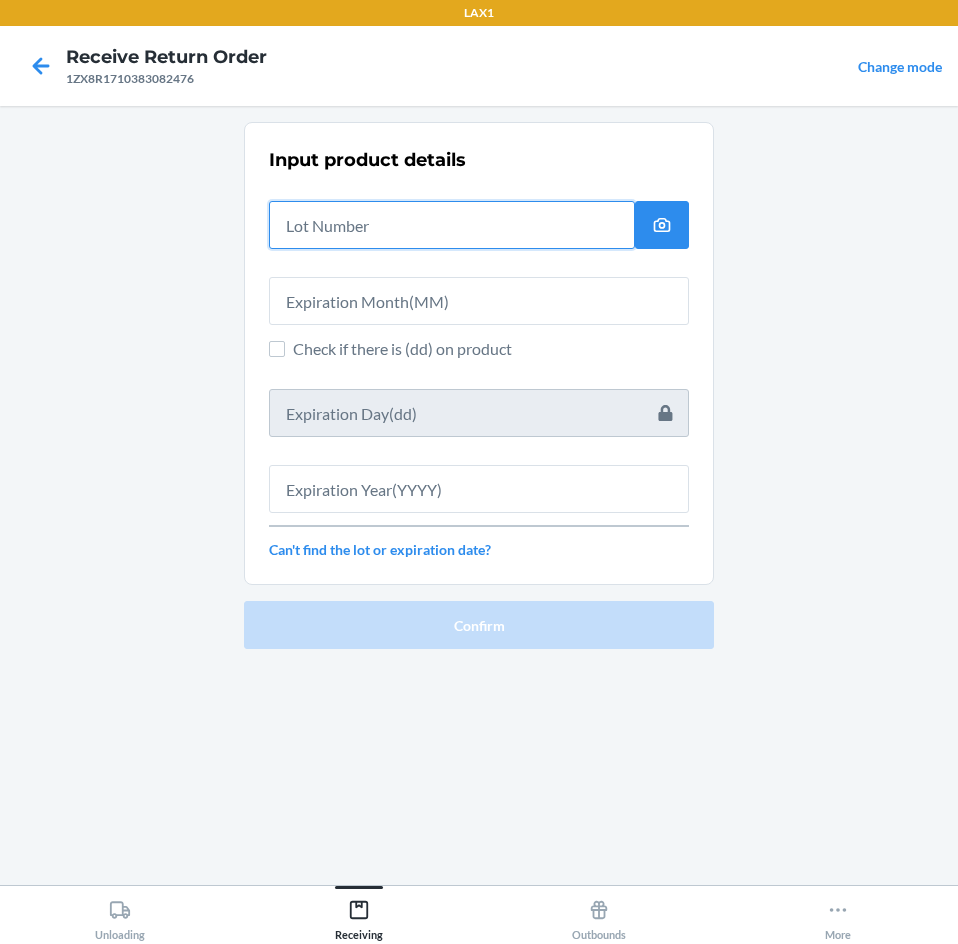 click at bounding box center [452, 225] 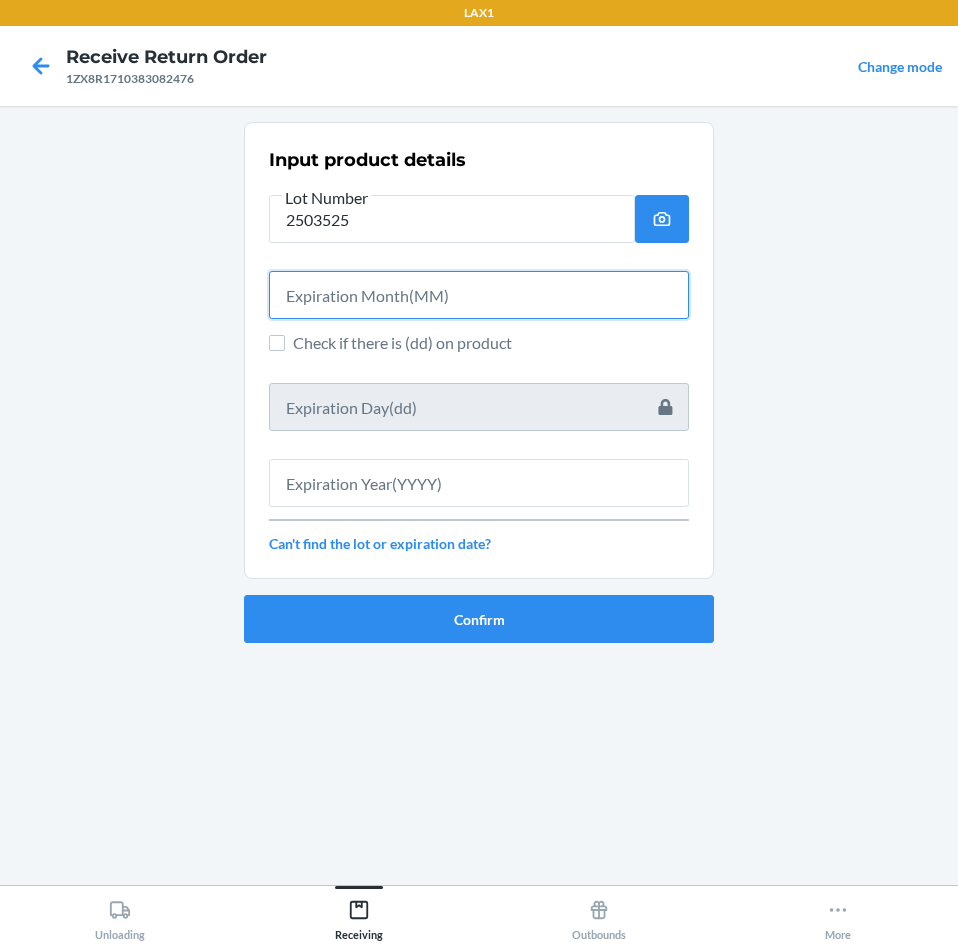 click at bounding box center (479, 295) 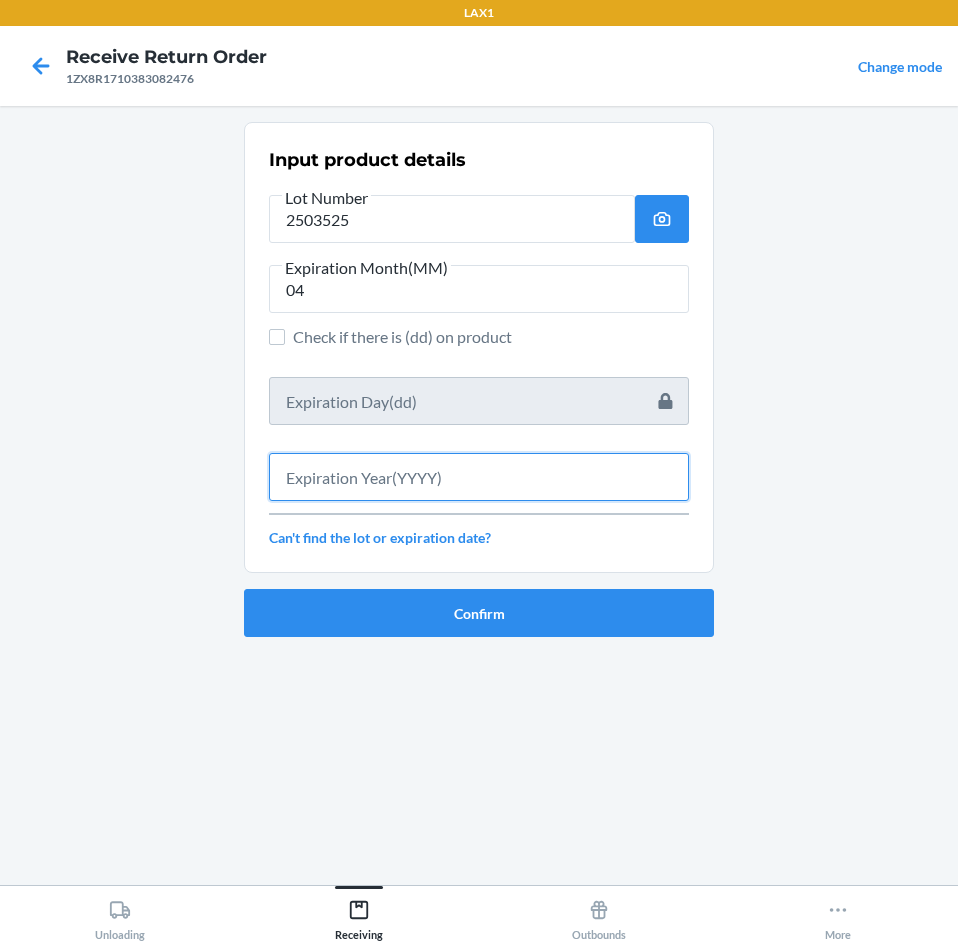 click at bounding box center (479, 477) 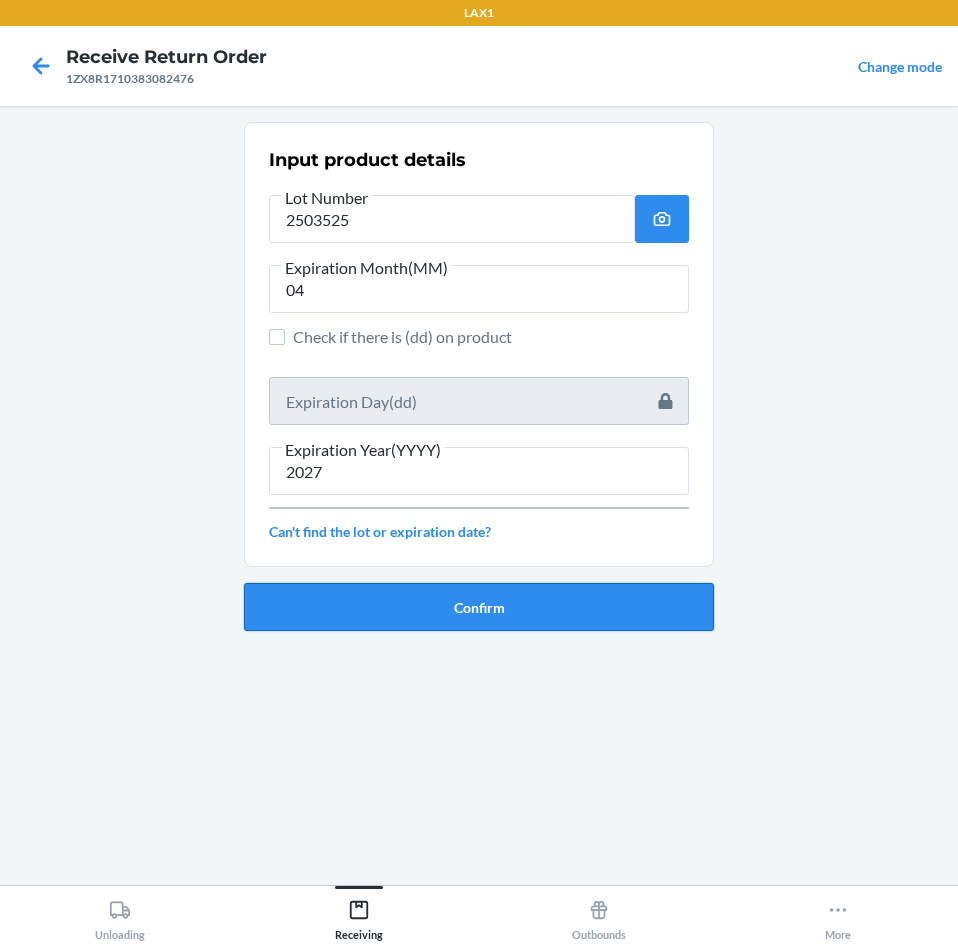 click on "Confirm" at bounding box center (479, 607) 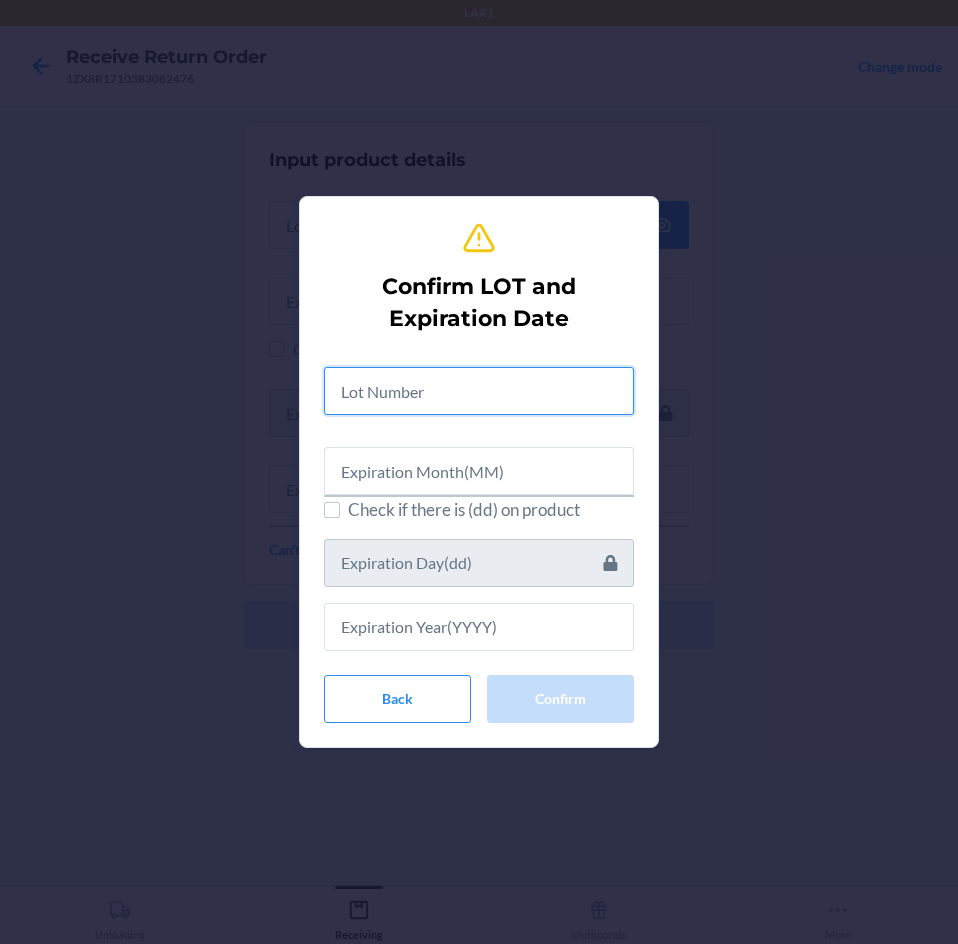click at bounding box center (479, 391) 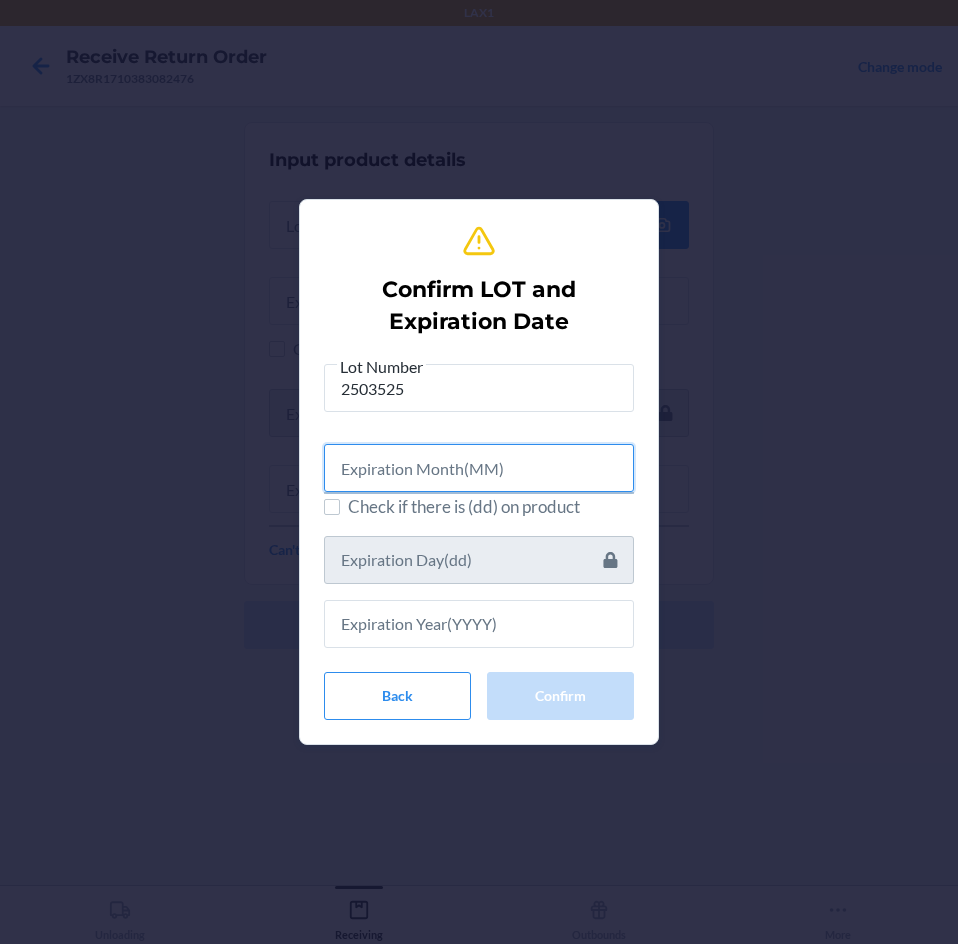 click at bounding box center (479, 468) 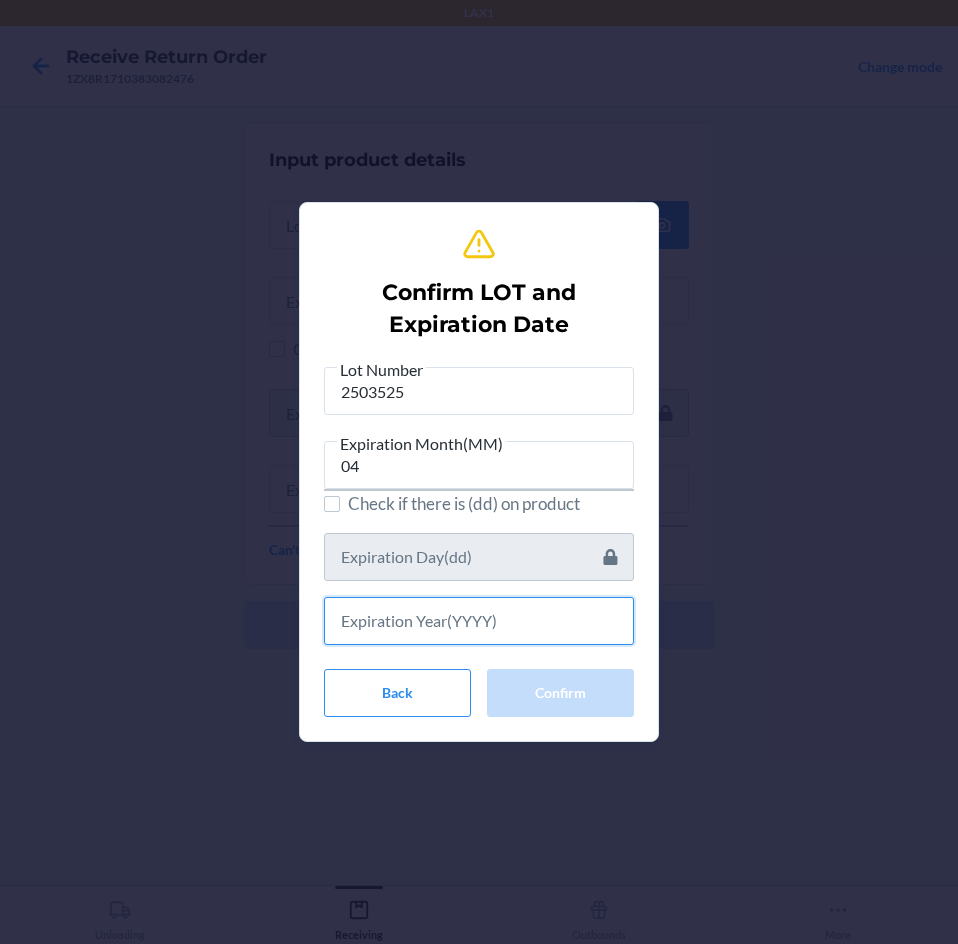 click at bounding box center [479, 621] 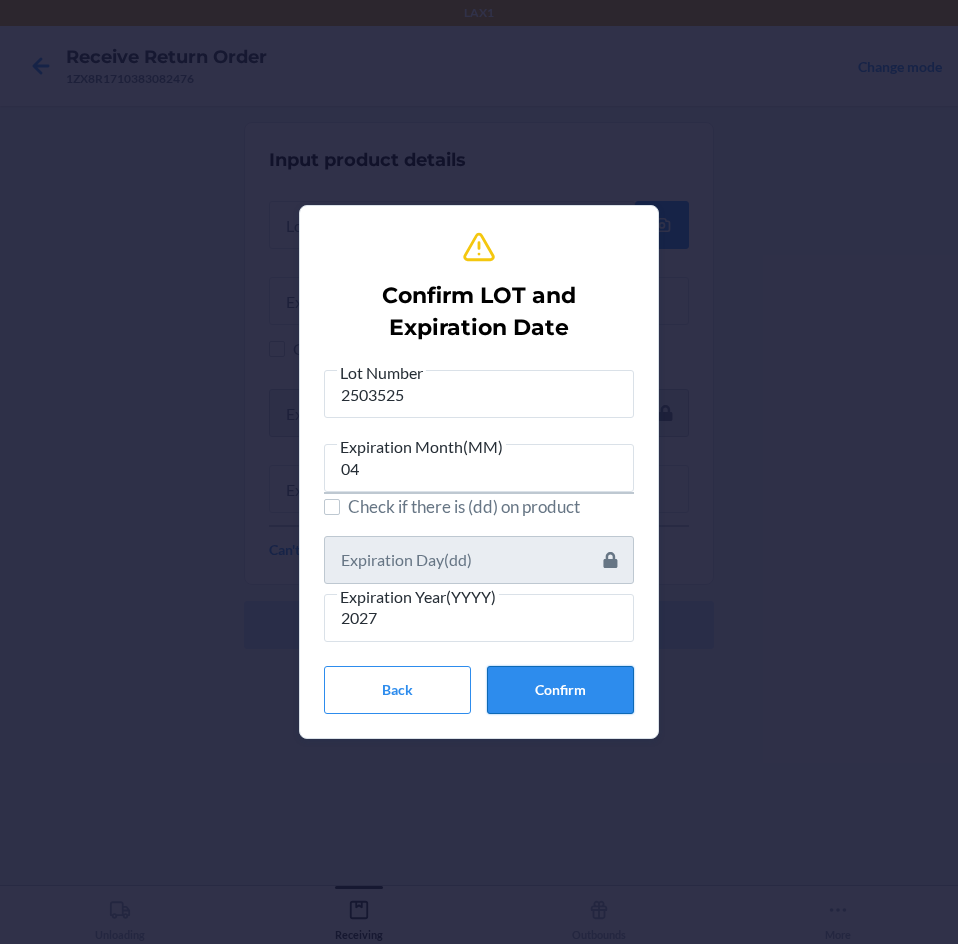 click on "Confirm" at bounding box center (560, 690) 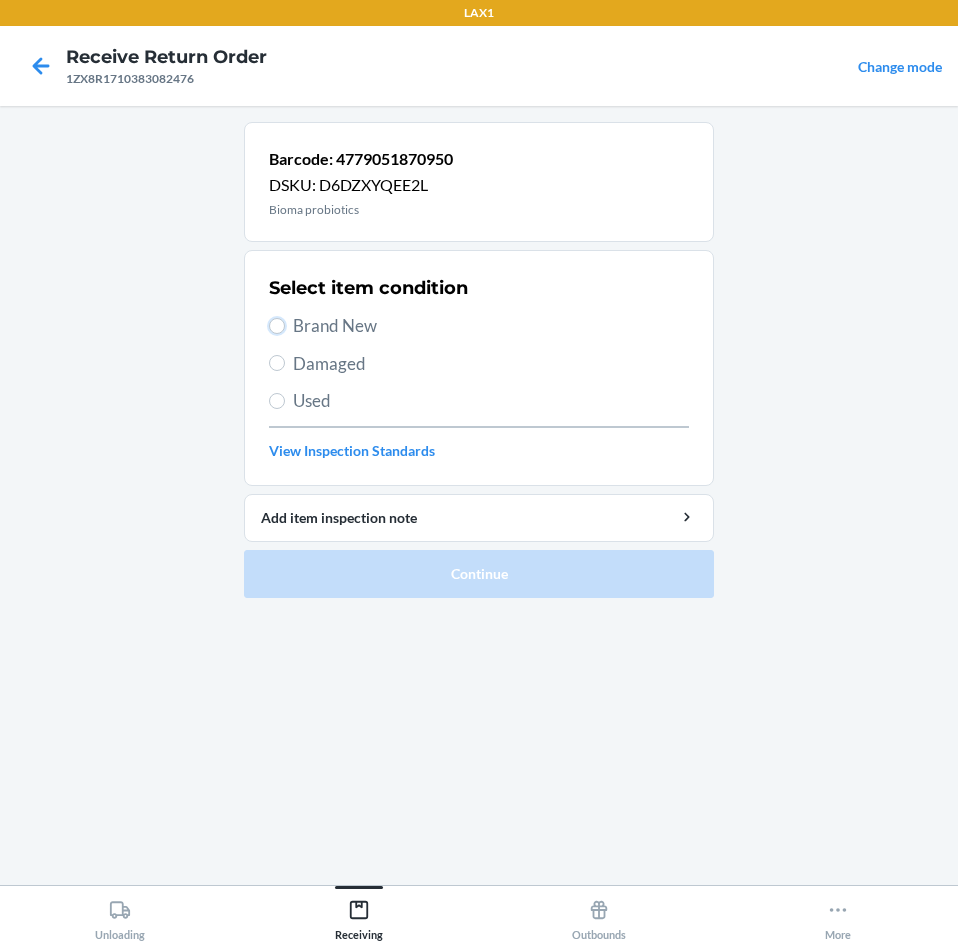 drag, startPoint x: 282, startPoint y: 328, endPoint x: 299, endPoint y: 354, distance: 31.06445 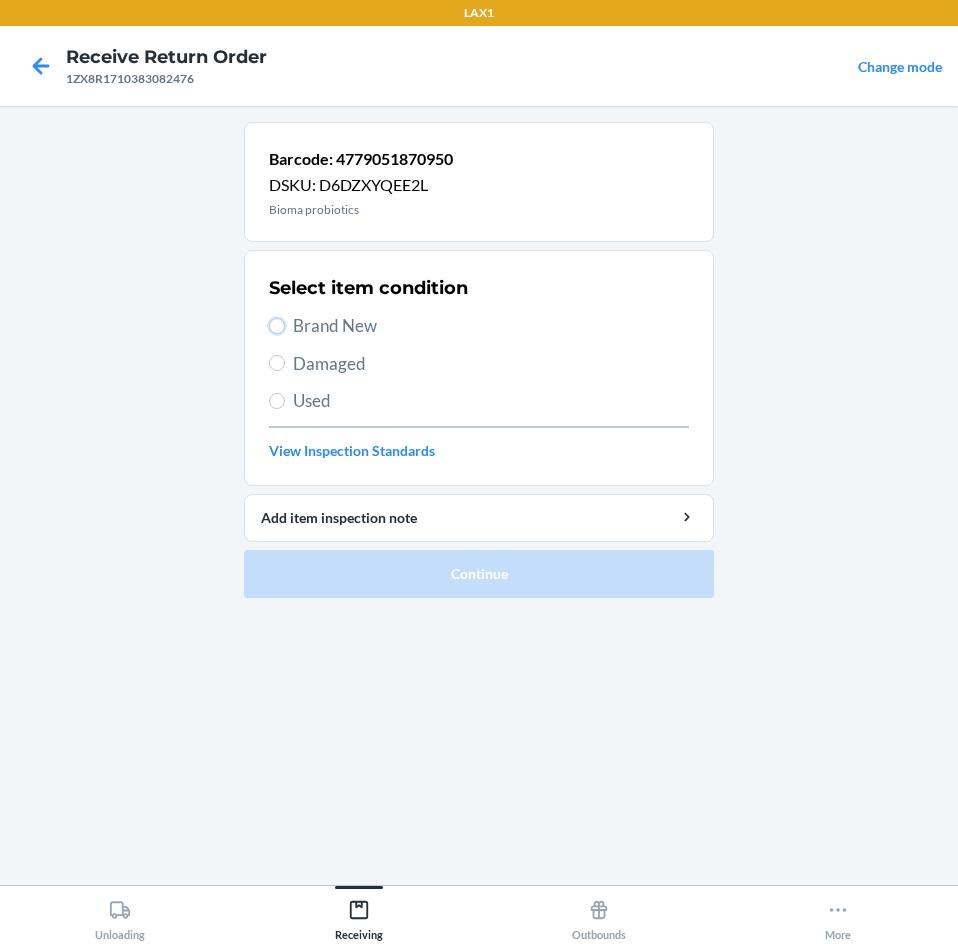 click on "Select item condition Brand New Damaged Used View Inspection Standards" at bounding box center [479, 368] 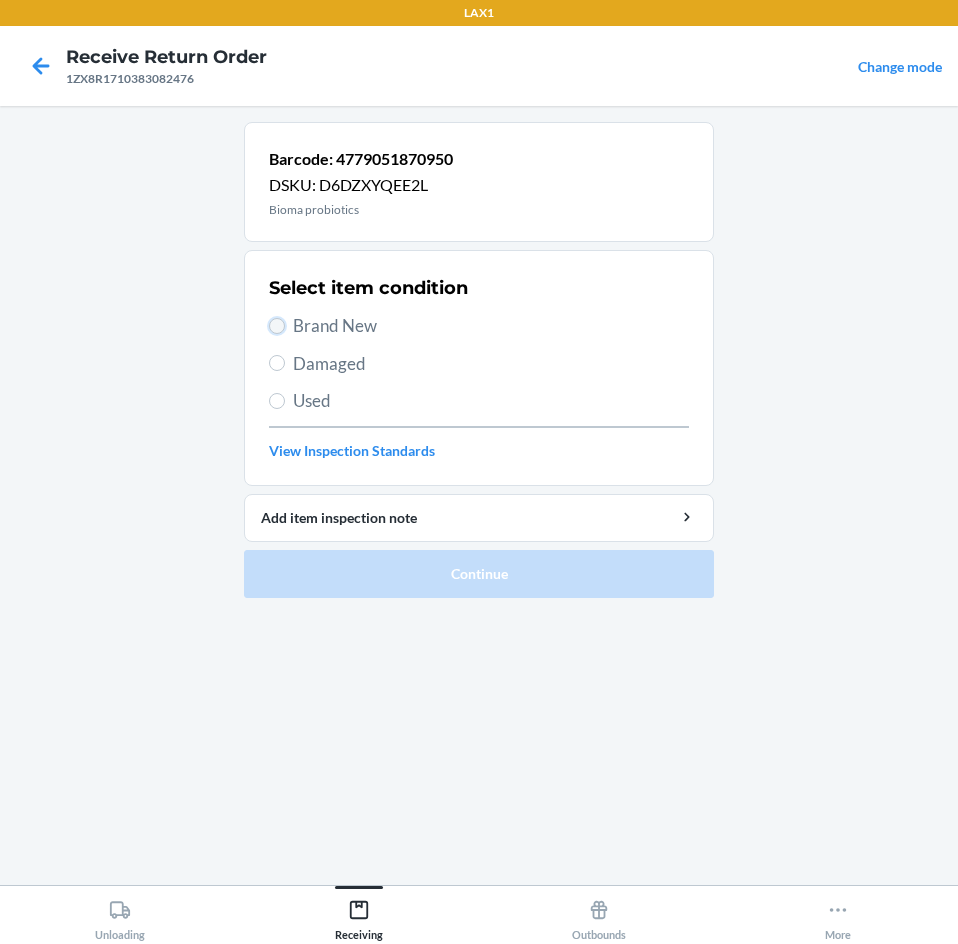 click on "Brand New" at bounding box center (277, 326) 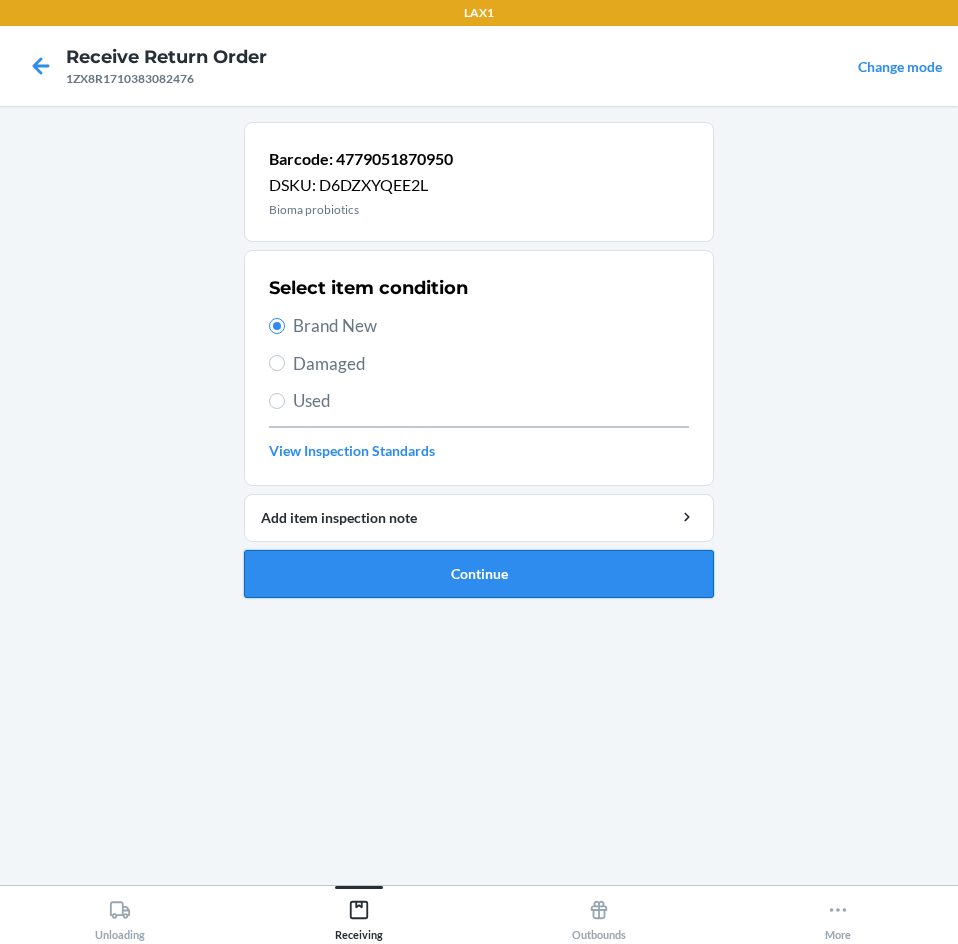 click on "Continue" at bounding box center [479, 574] 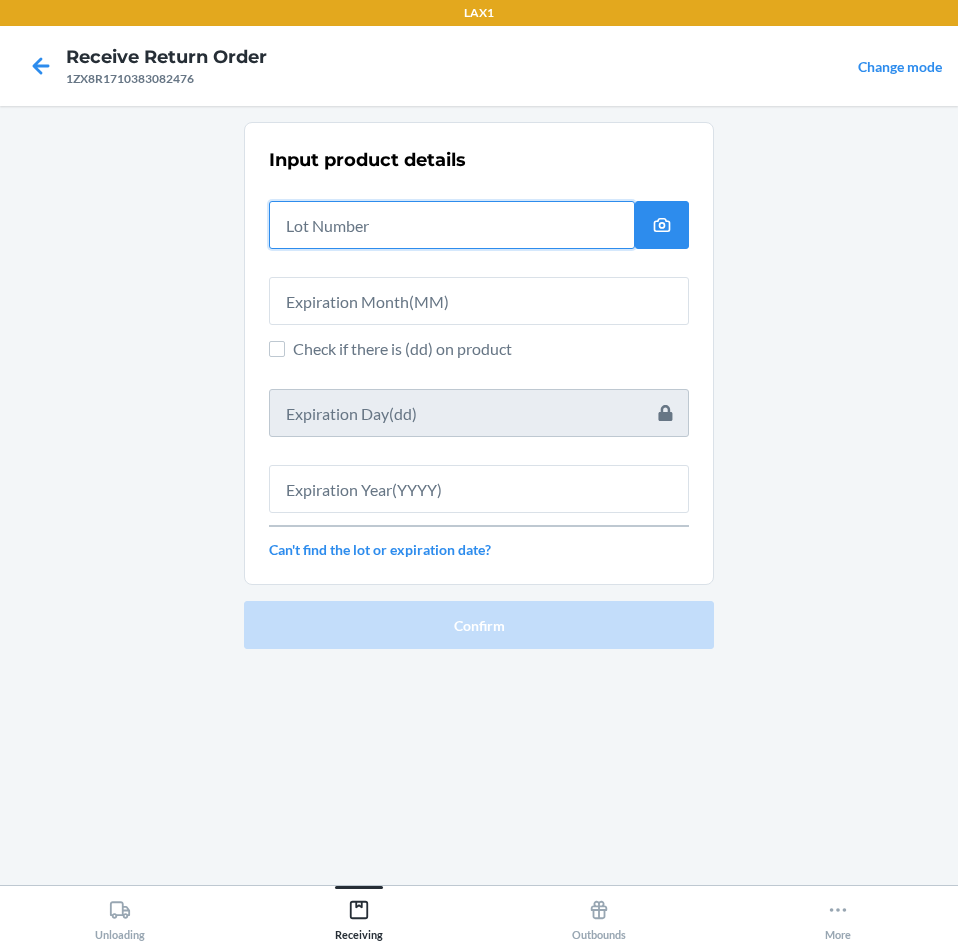click at bounding box center [452, 225] 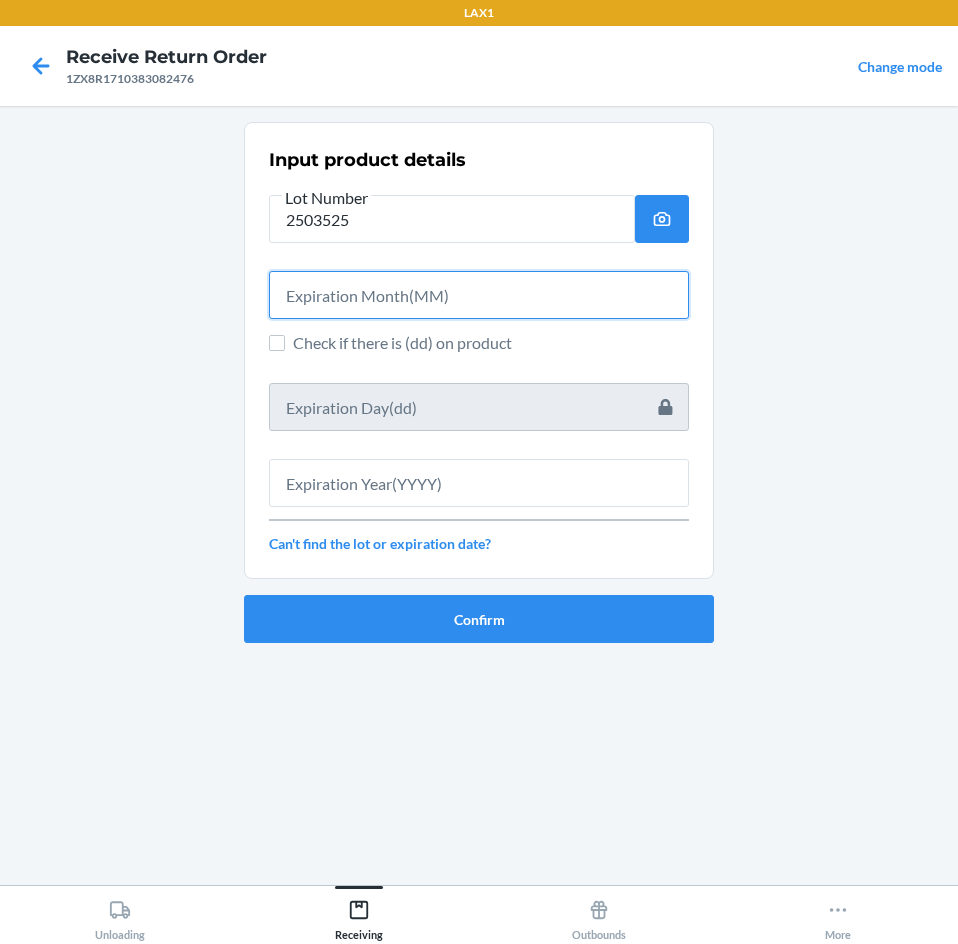 click at bounding box center [479, 295] 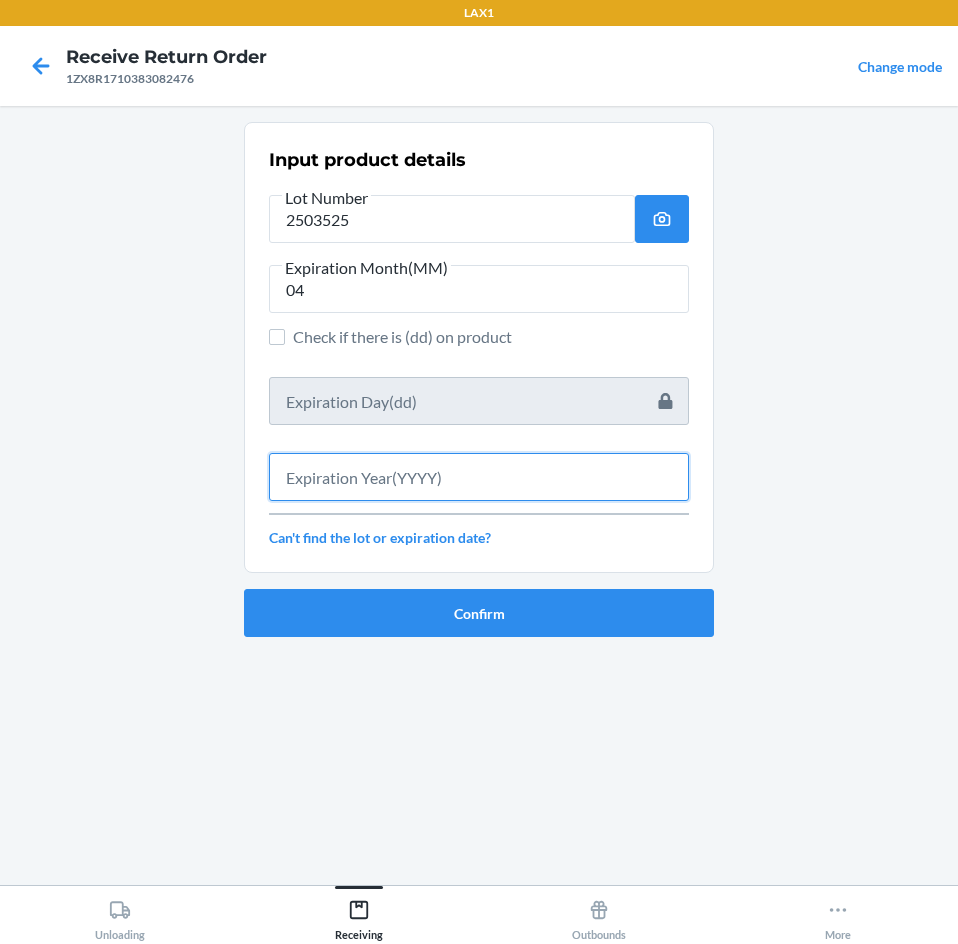 click at bounding box center (479, 477) 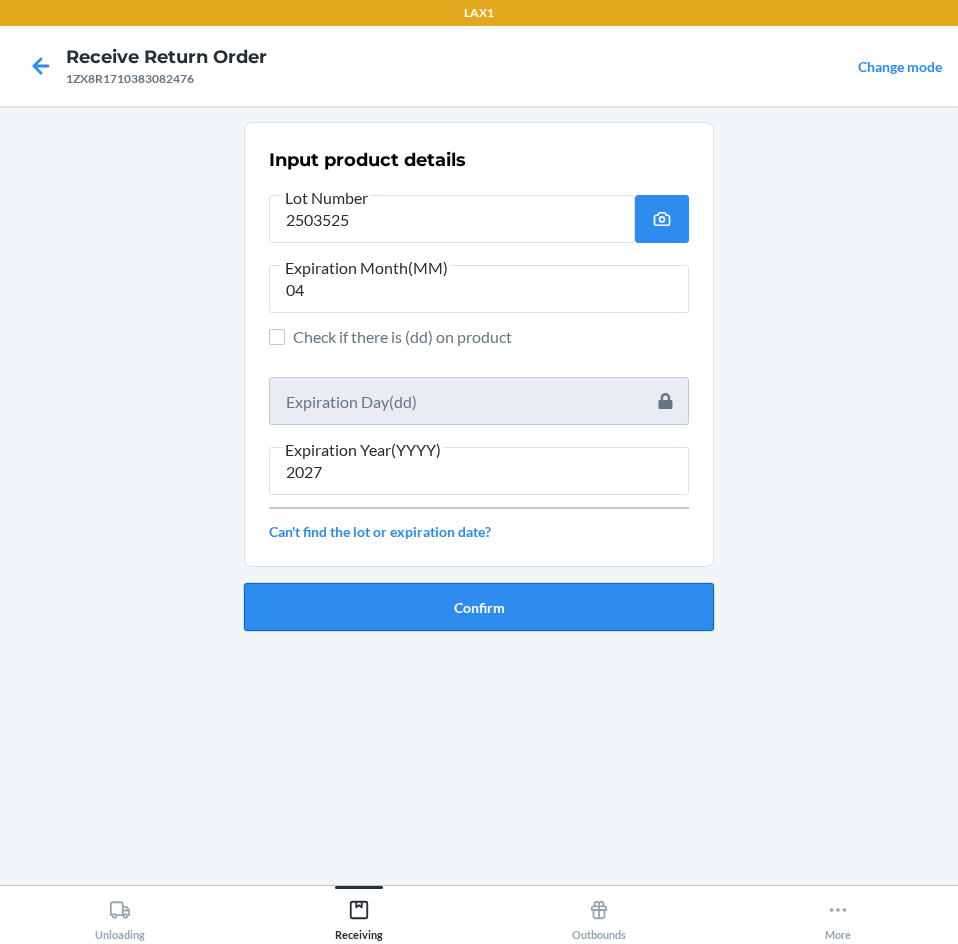 click on "Confirm" at bounding box center (479, 607) 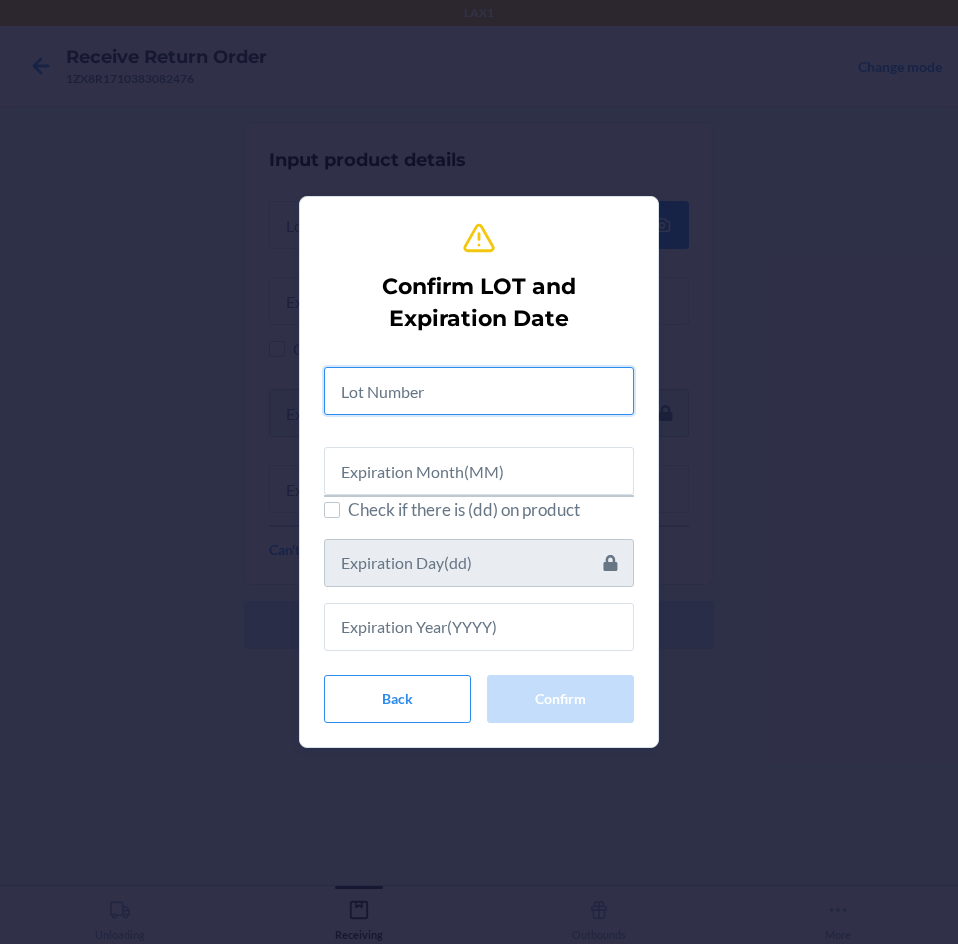 click at bounding box center (479, 391) 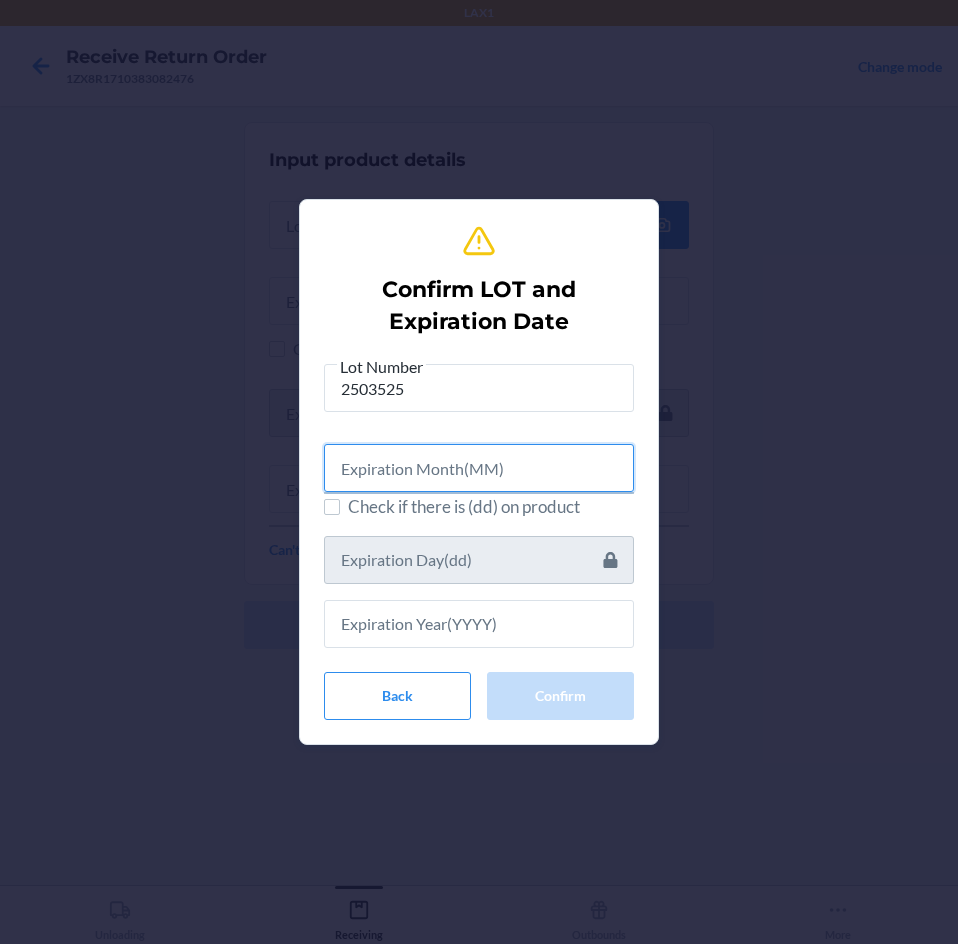 click at bounding box center [479, 468] 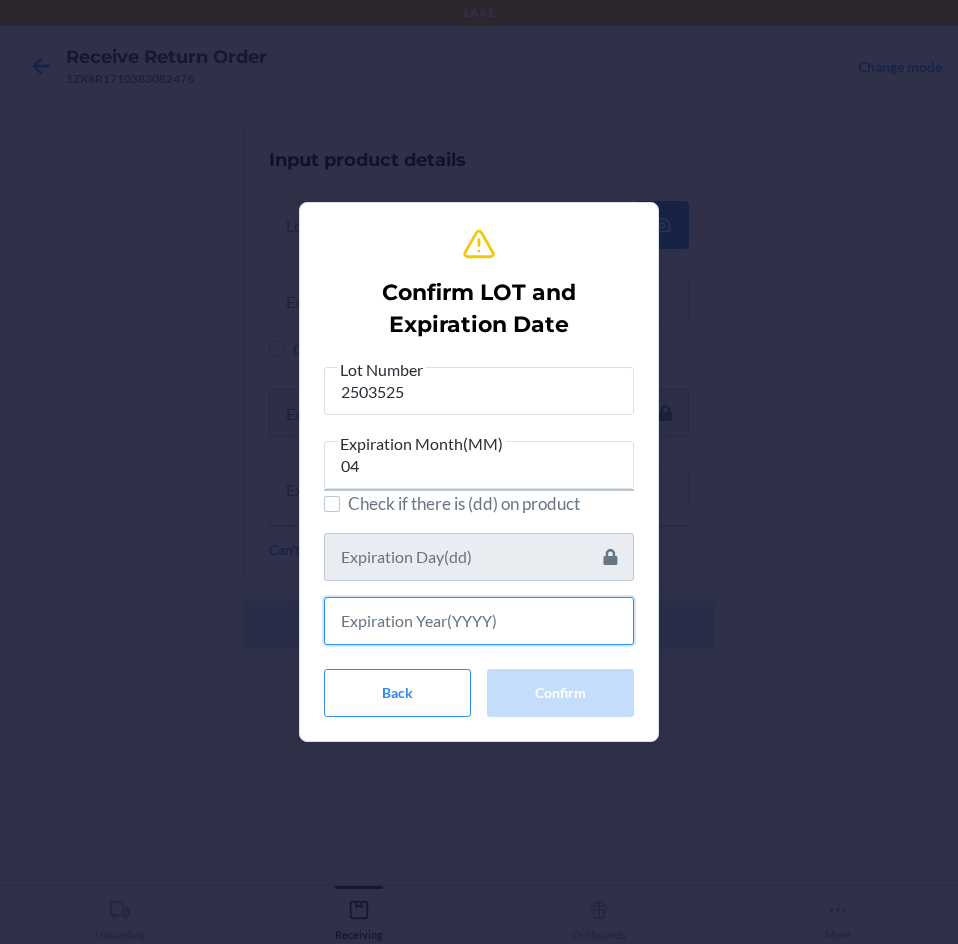 click at bounding box center [479, 621] 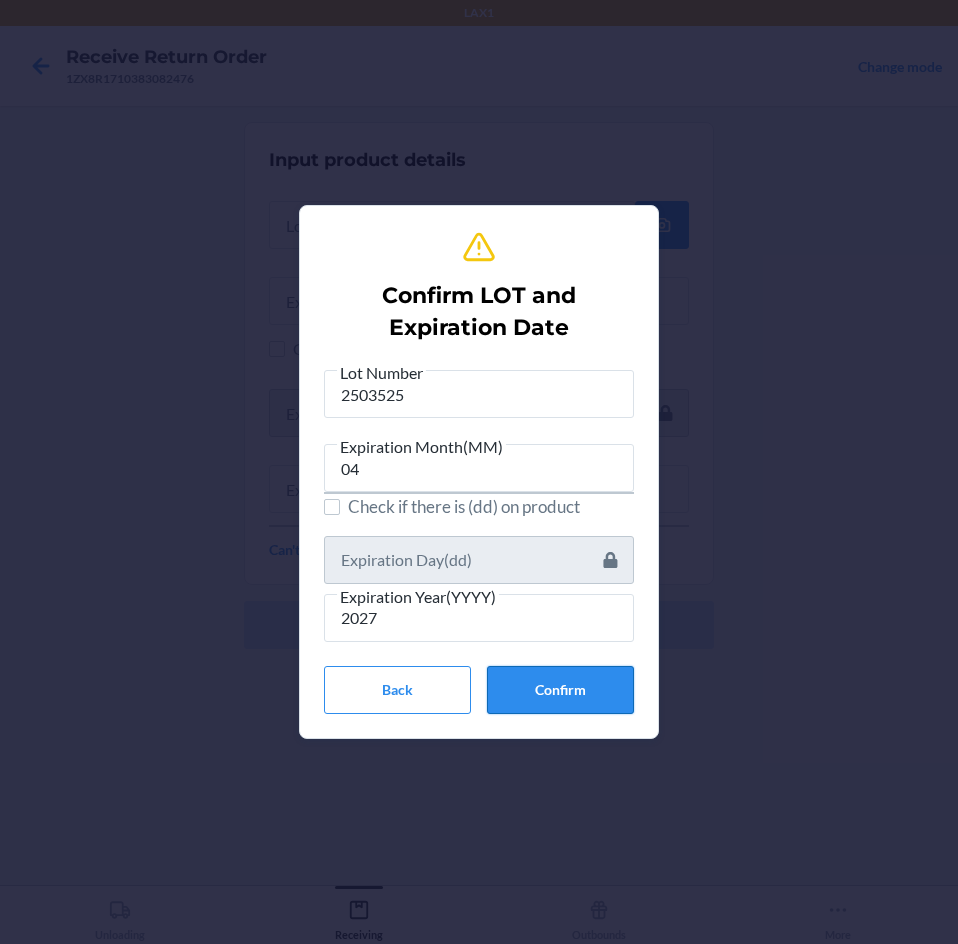 click on "Confirm" at bounding box center (560, 690) 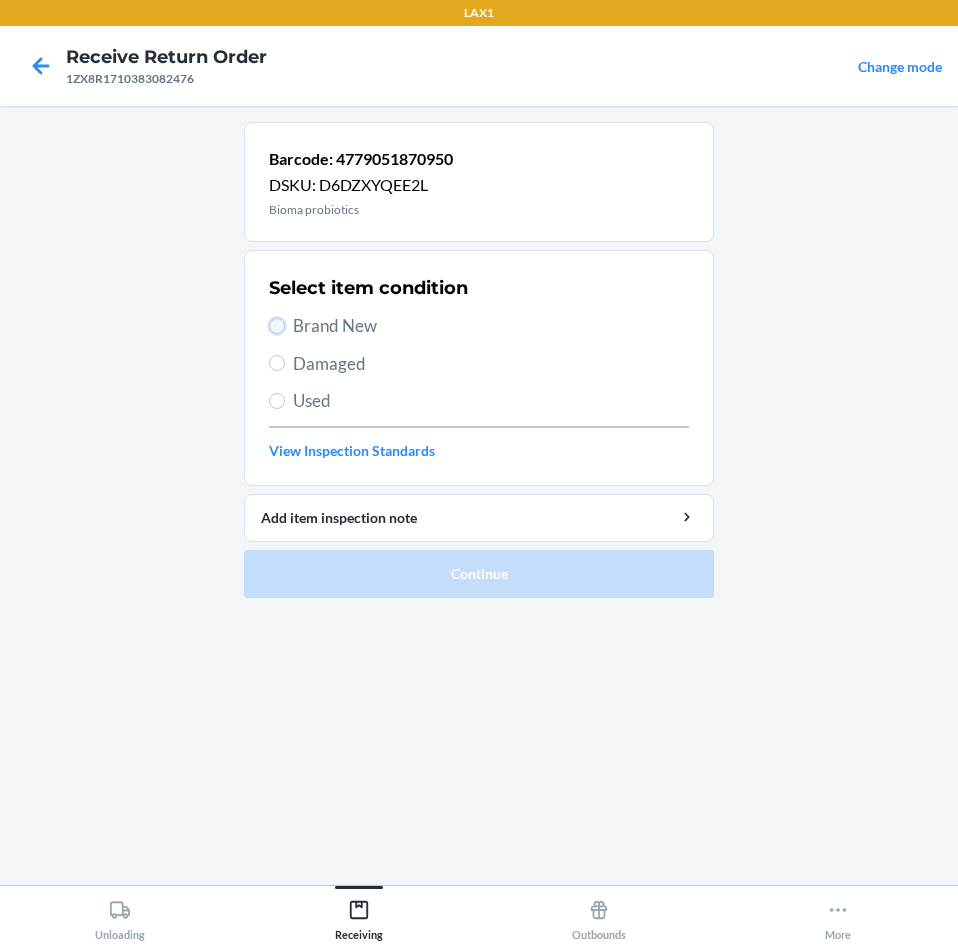 click on "Brand New" at bounding box center (277, 326) 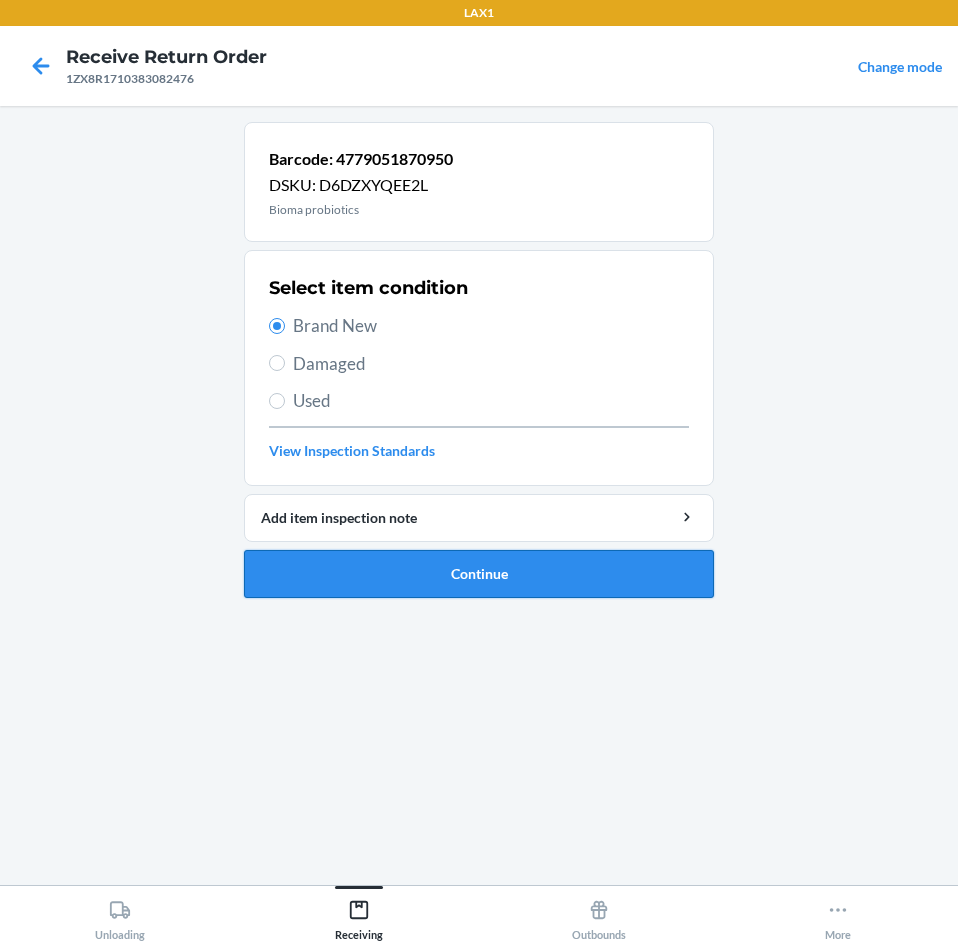 click on "Continue" at bounding box center [479, 574] 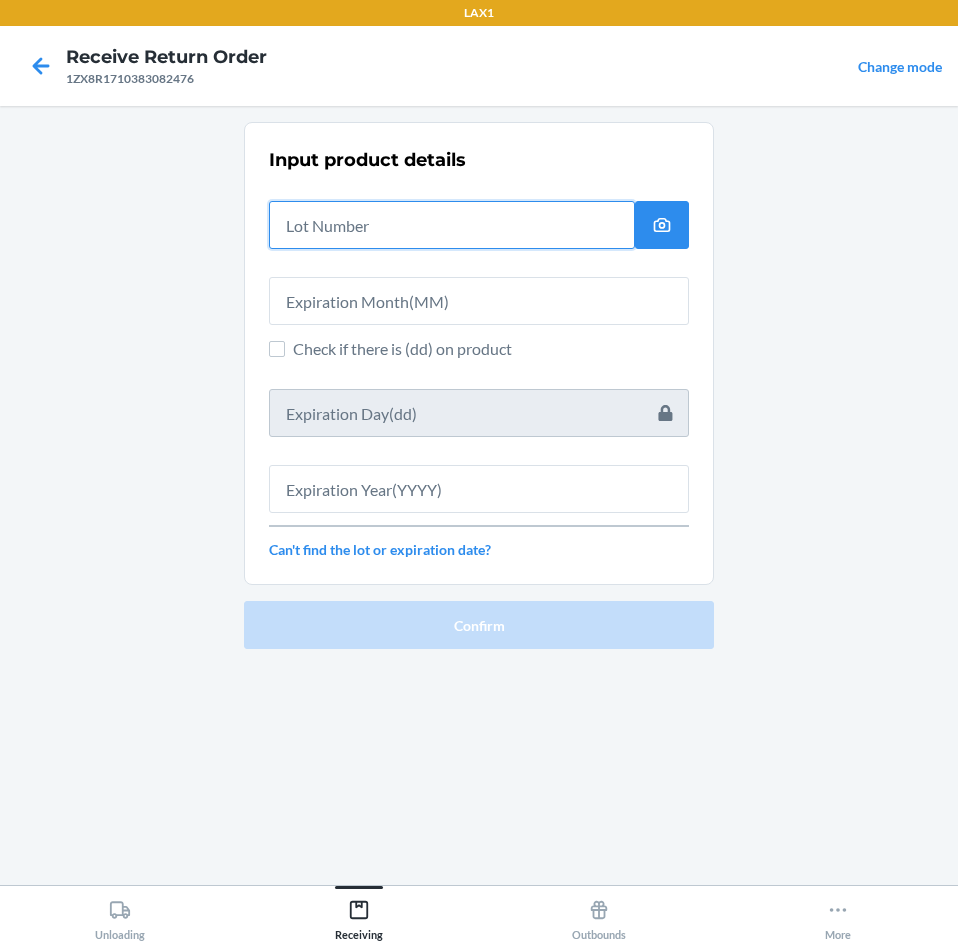 click at bounding box center [452, 225] 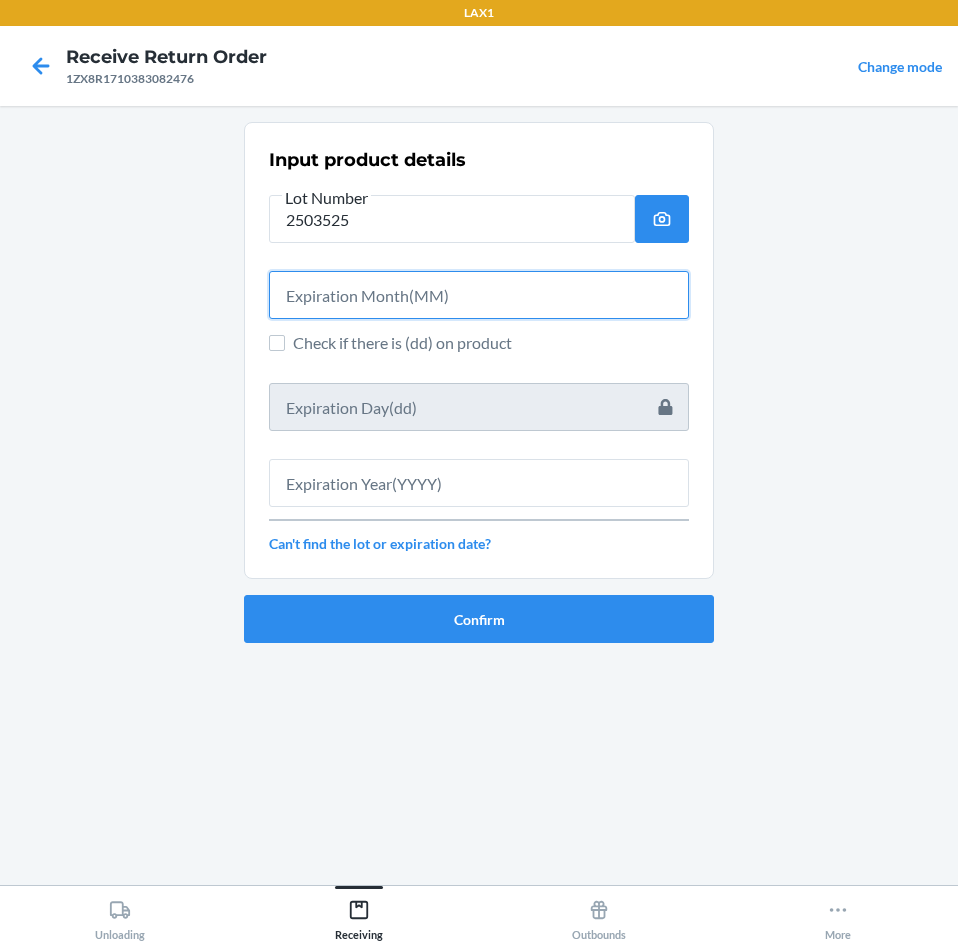 click at bounding box center [479, 295] 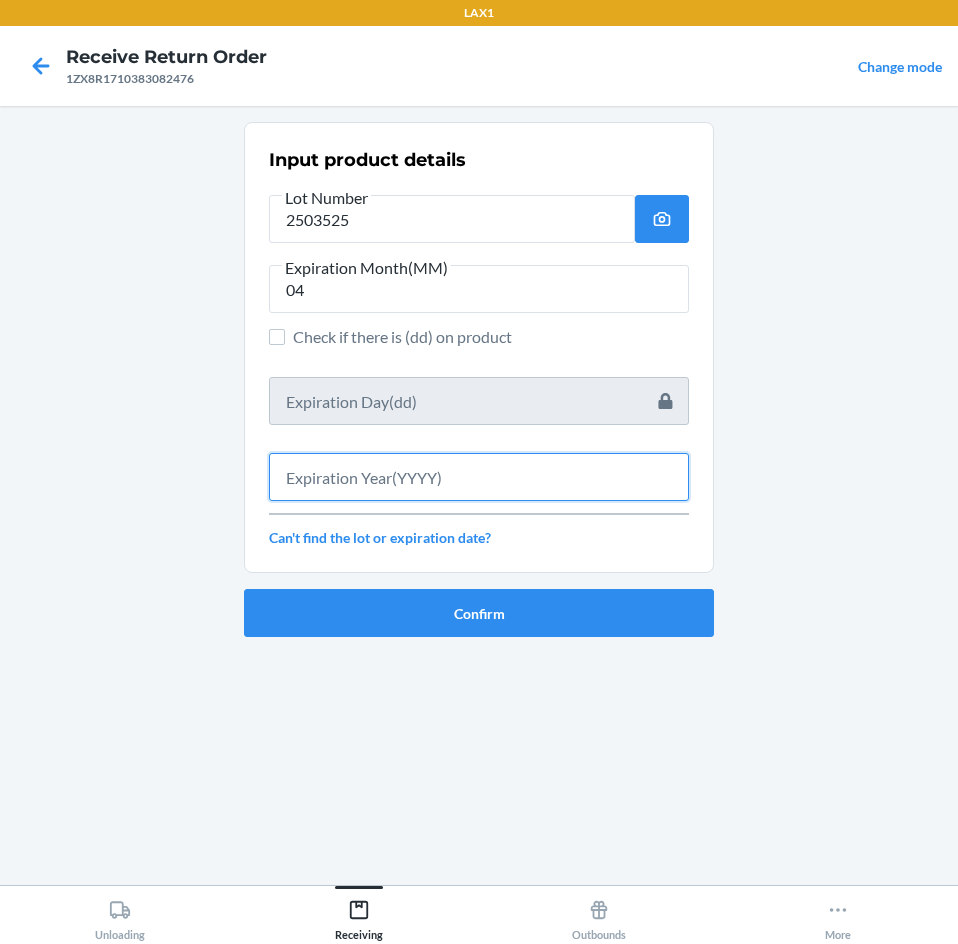 click at bounding box center [479, 477] 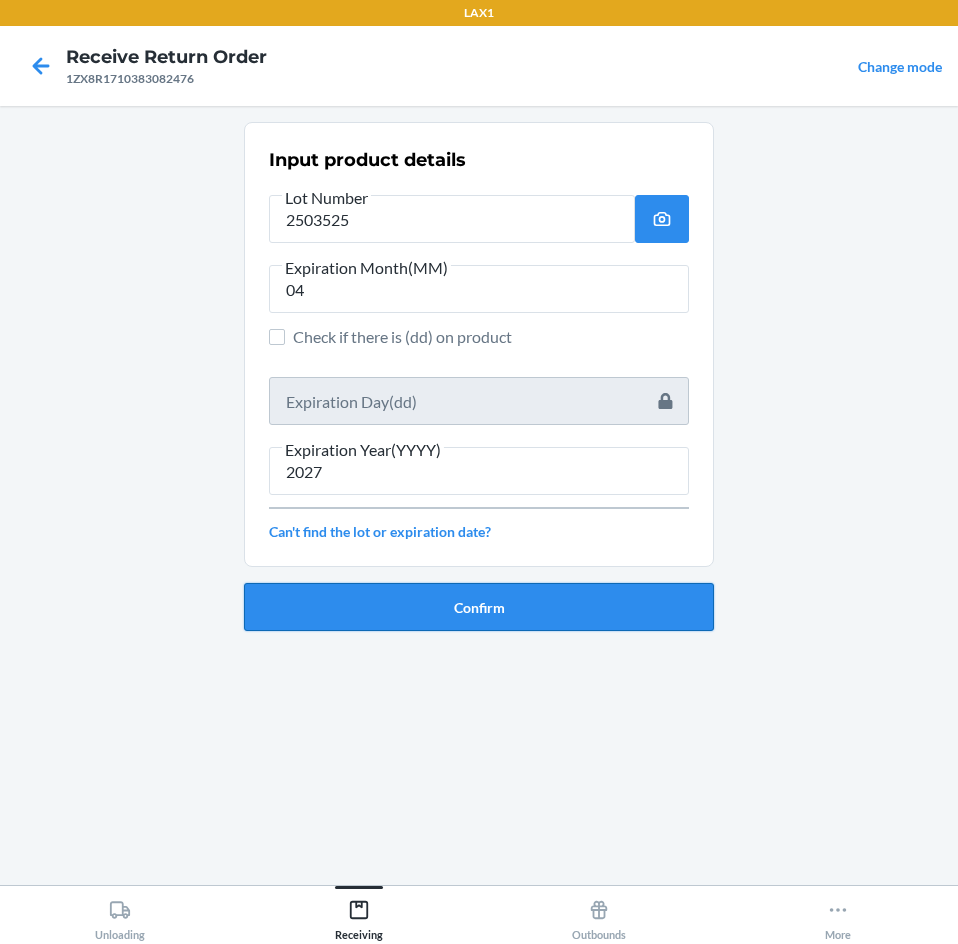 click on "Confirm" at bounding box center (479, 607) 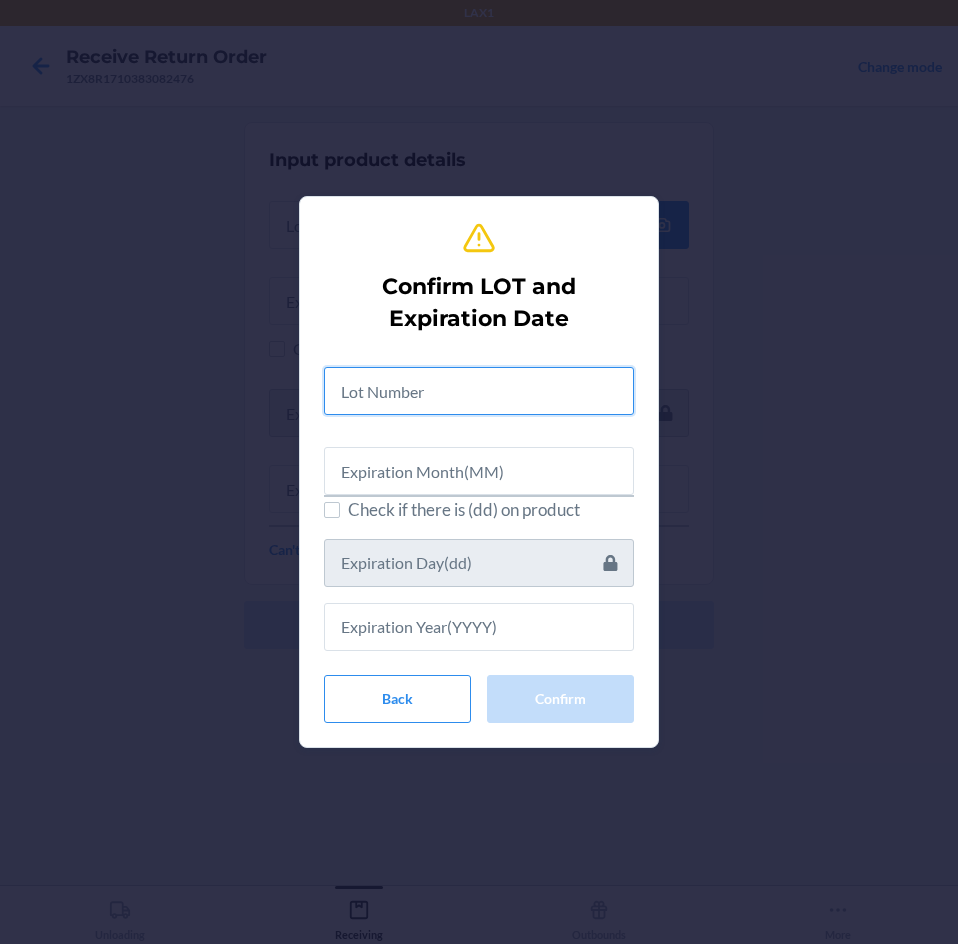click at bounding box center [479, 391] 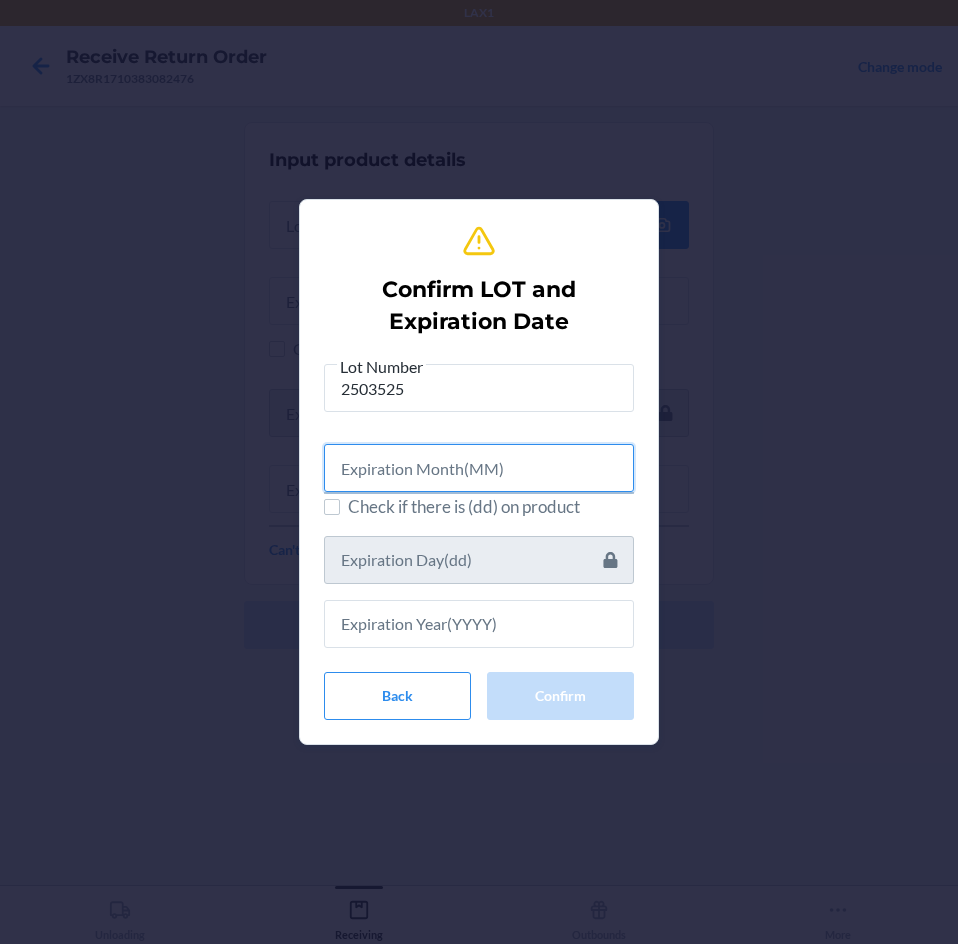 click at bounding box center [479, 468] 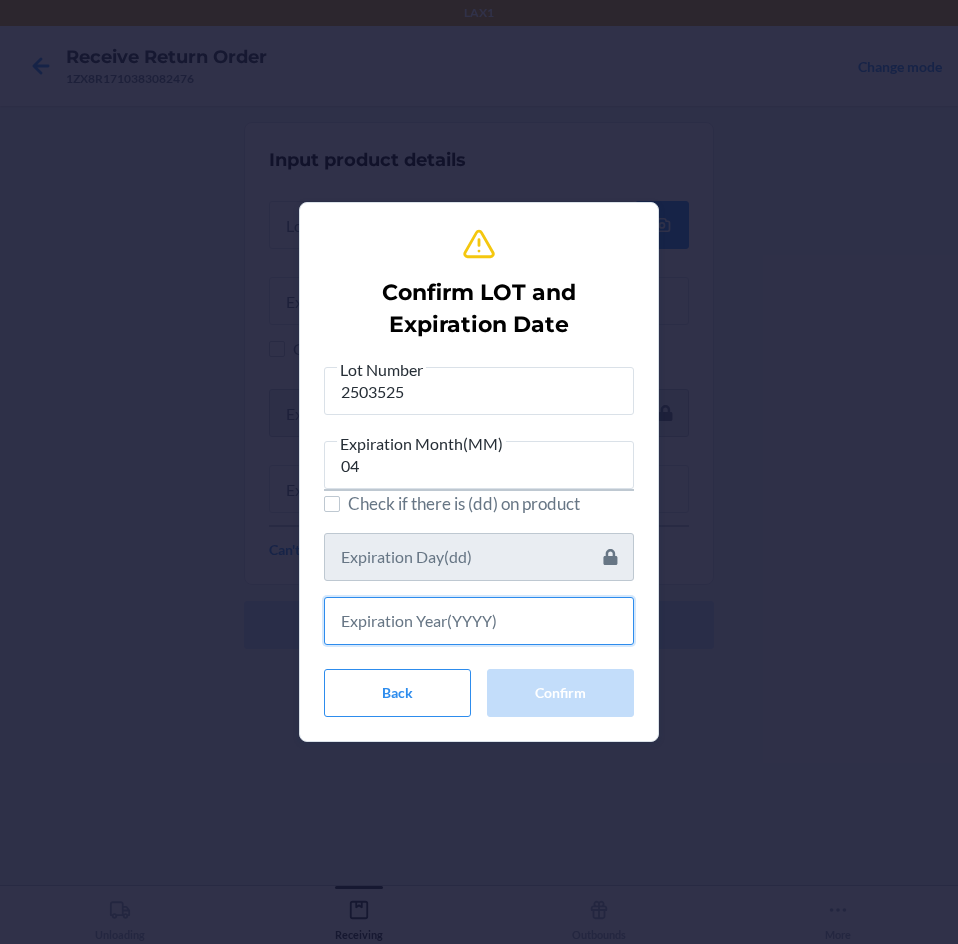 click at bounding box center (479, 621) 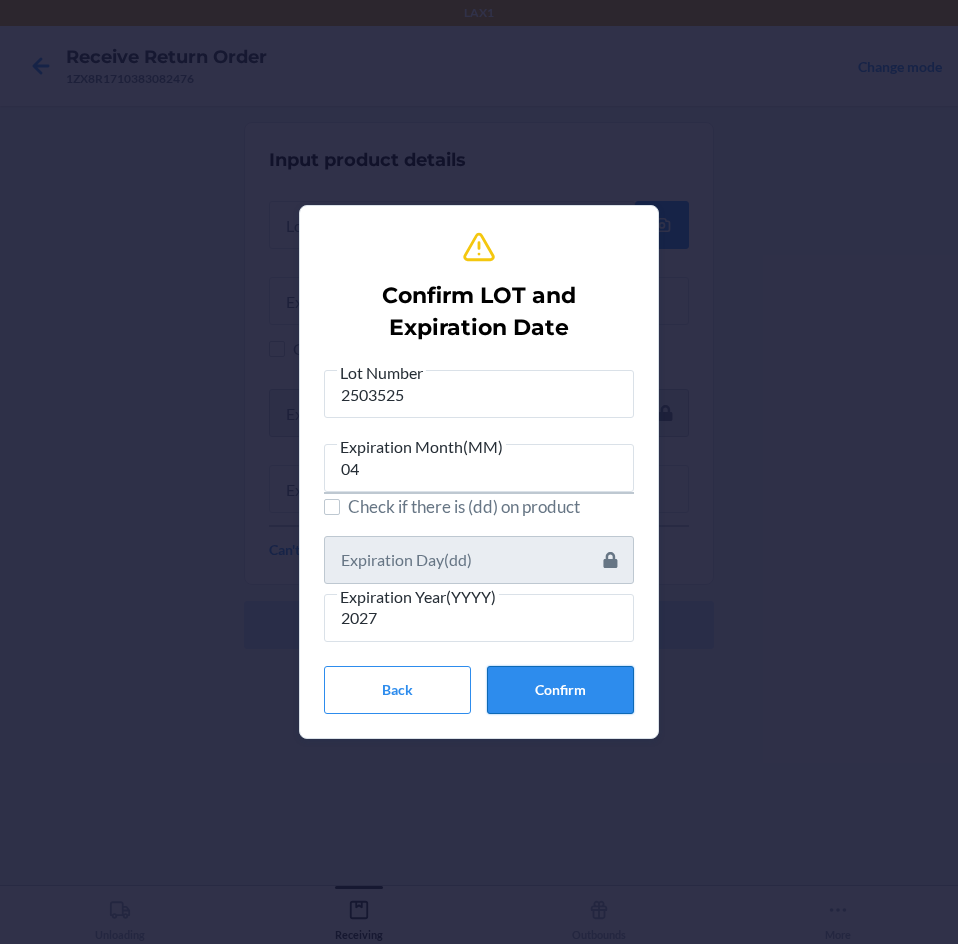 click on "Confirm" at bounding box center [560, 690] 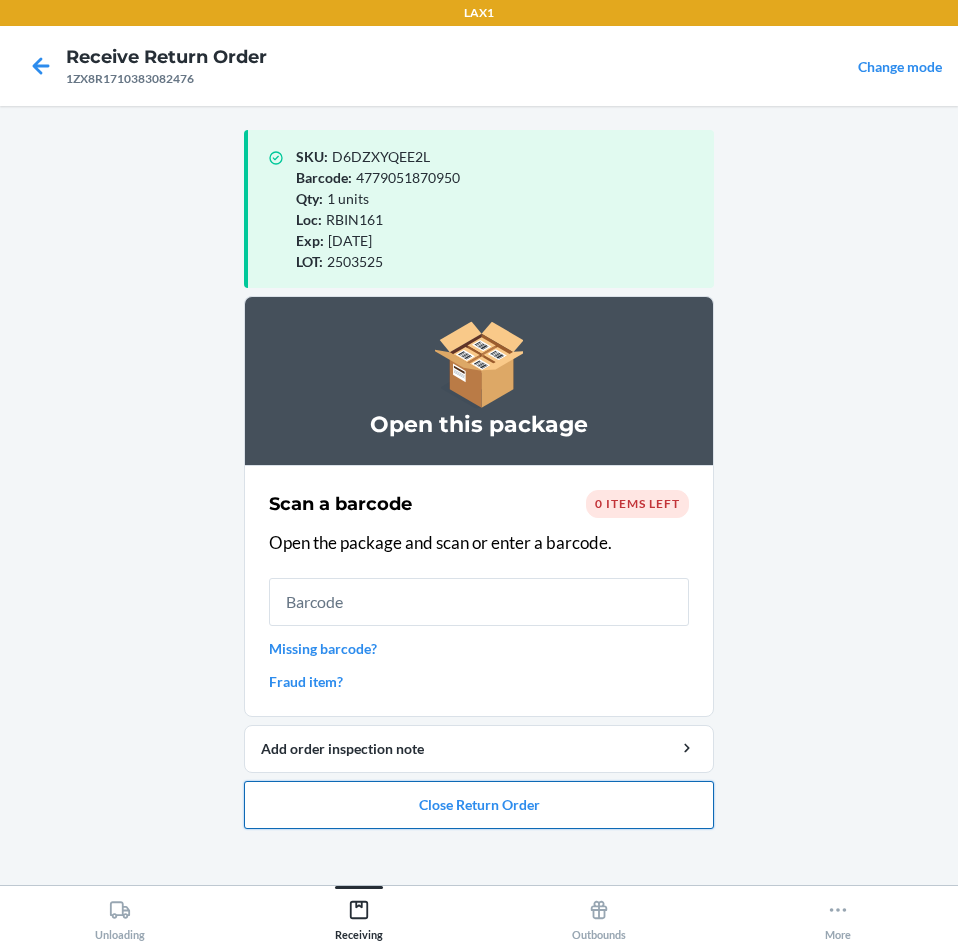 click on "Close Return Order" at bounding box center [479, 805] 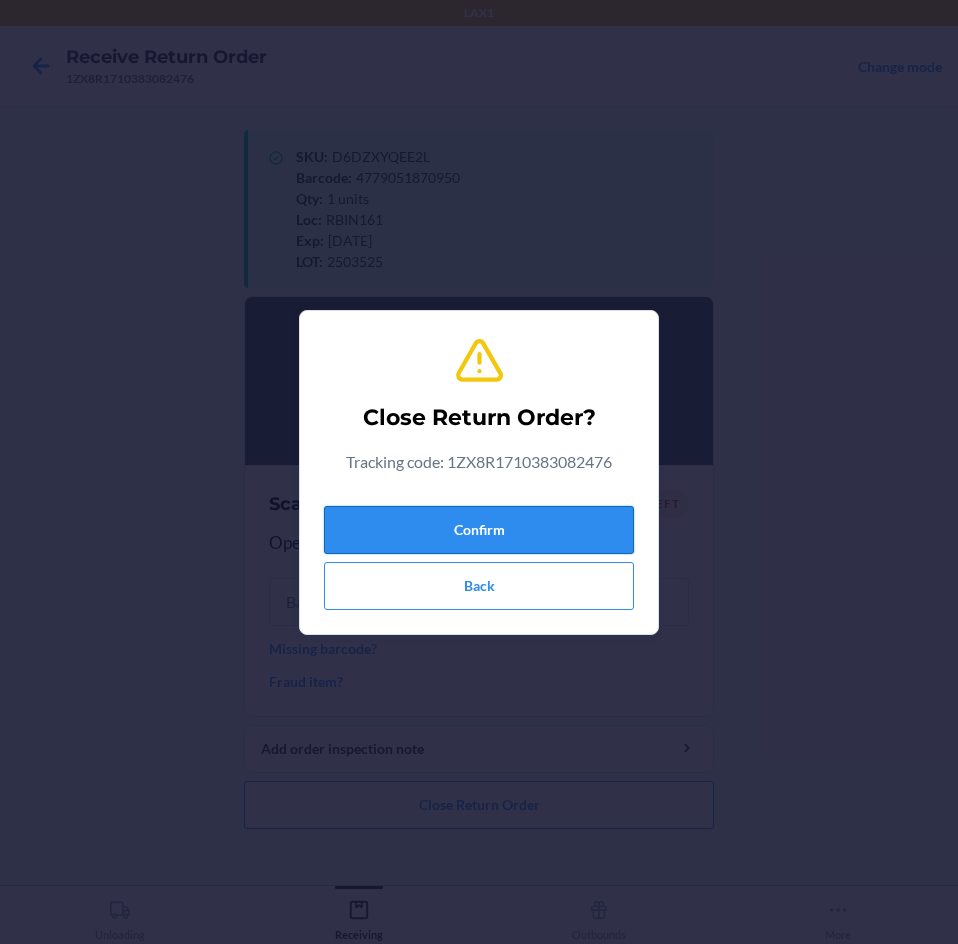 click on "Confirm" at bounding box center [479, 530] 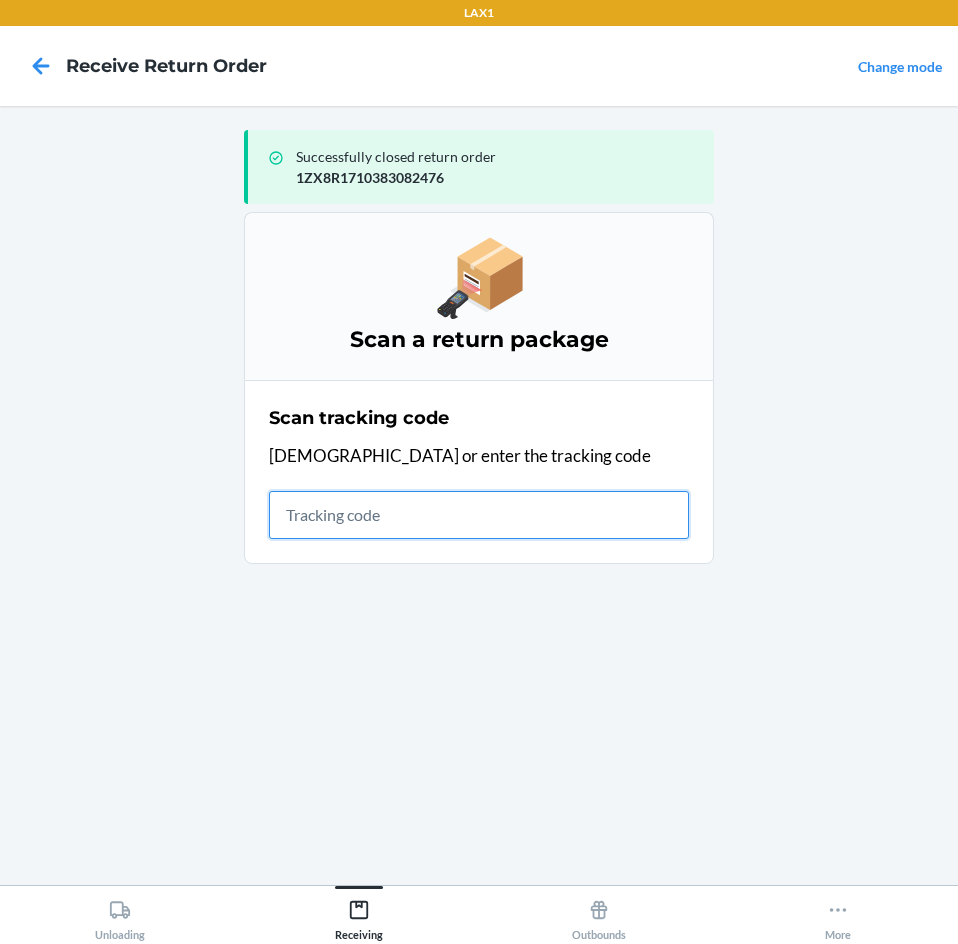 click at bounding box center [479, 515] 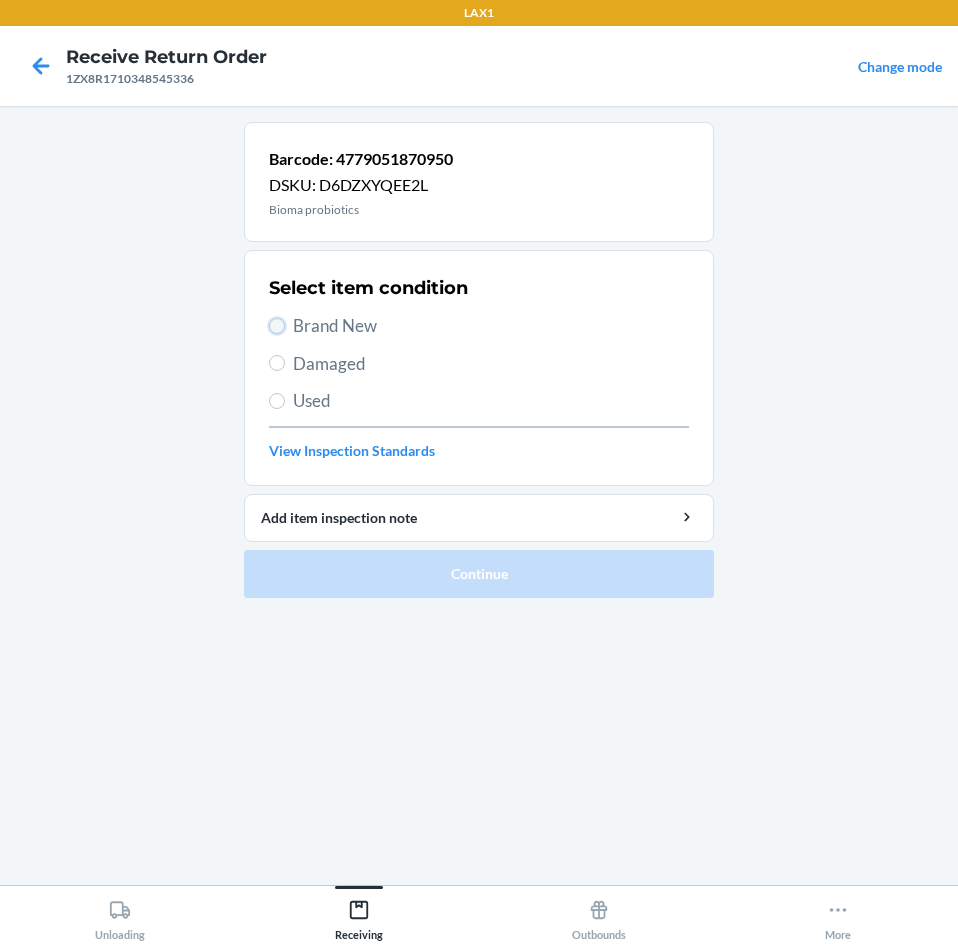click on "Brand New" at bounding box center (277, 326) 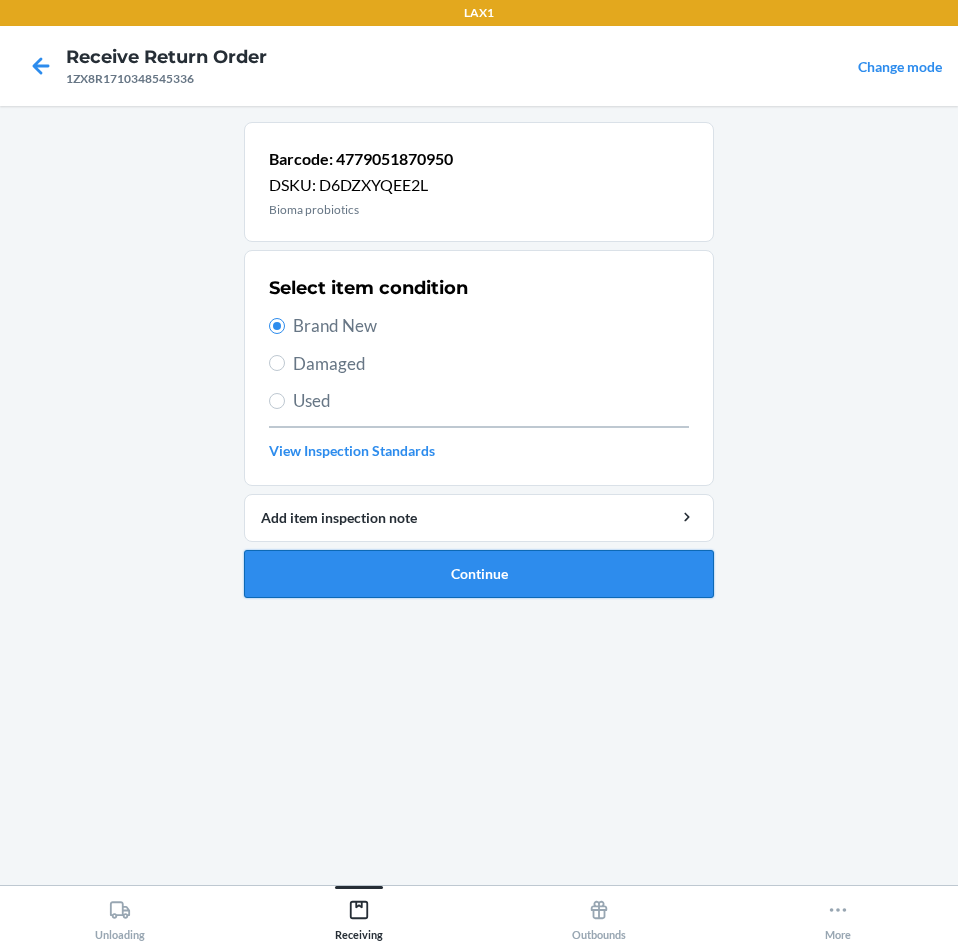 click on "Continue" at bounding box center (479, 574) 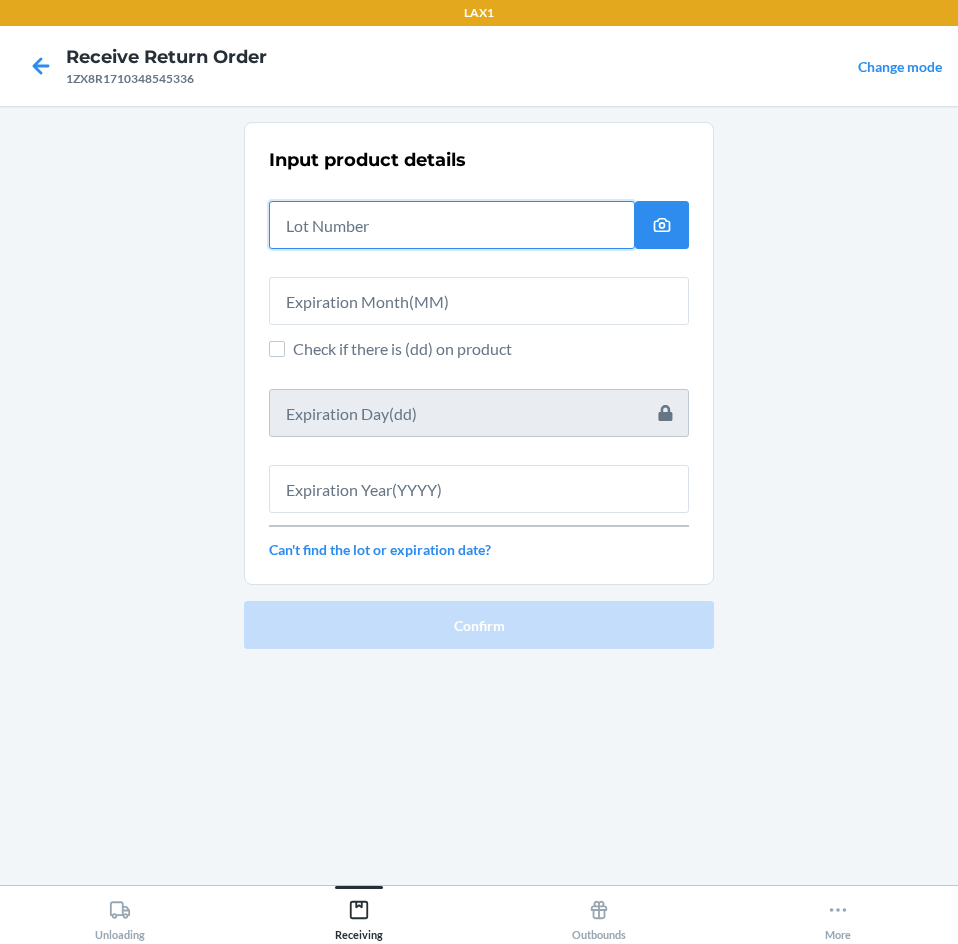 click at bounding box center [452, 225] 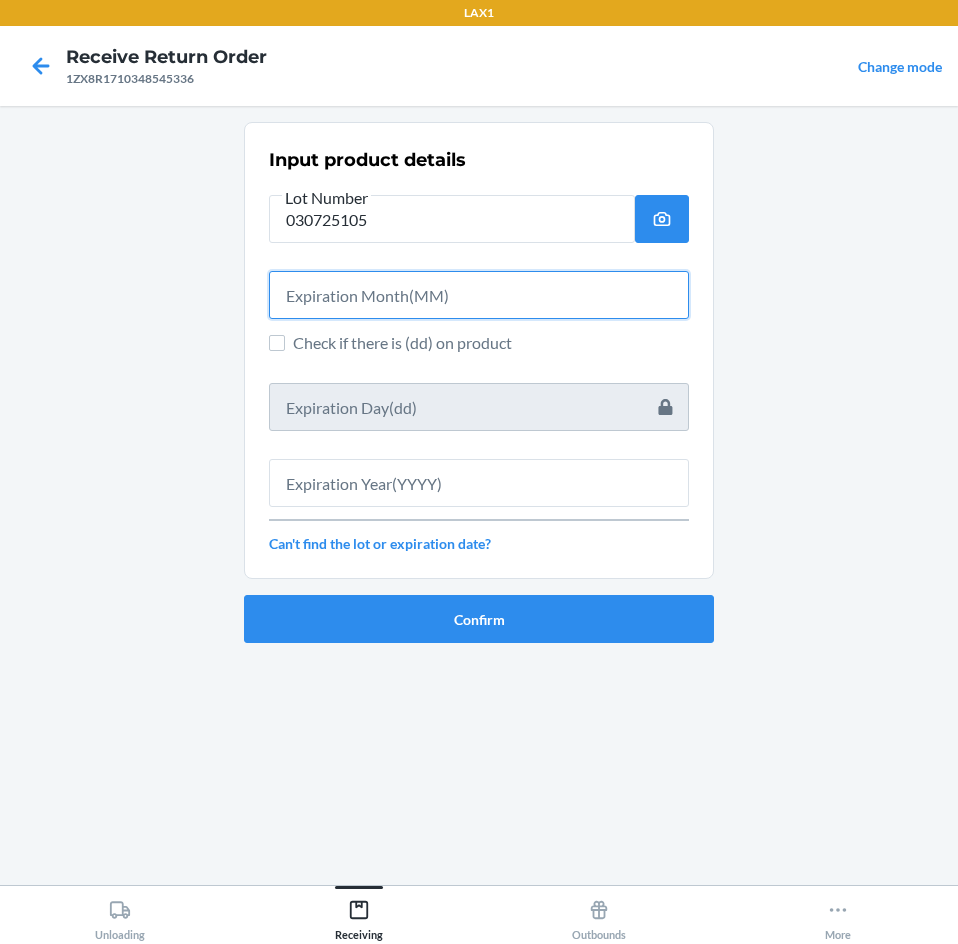 click at bounding box center (479, 295) 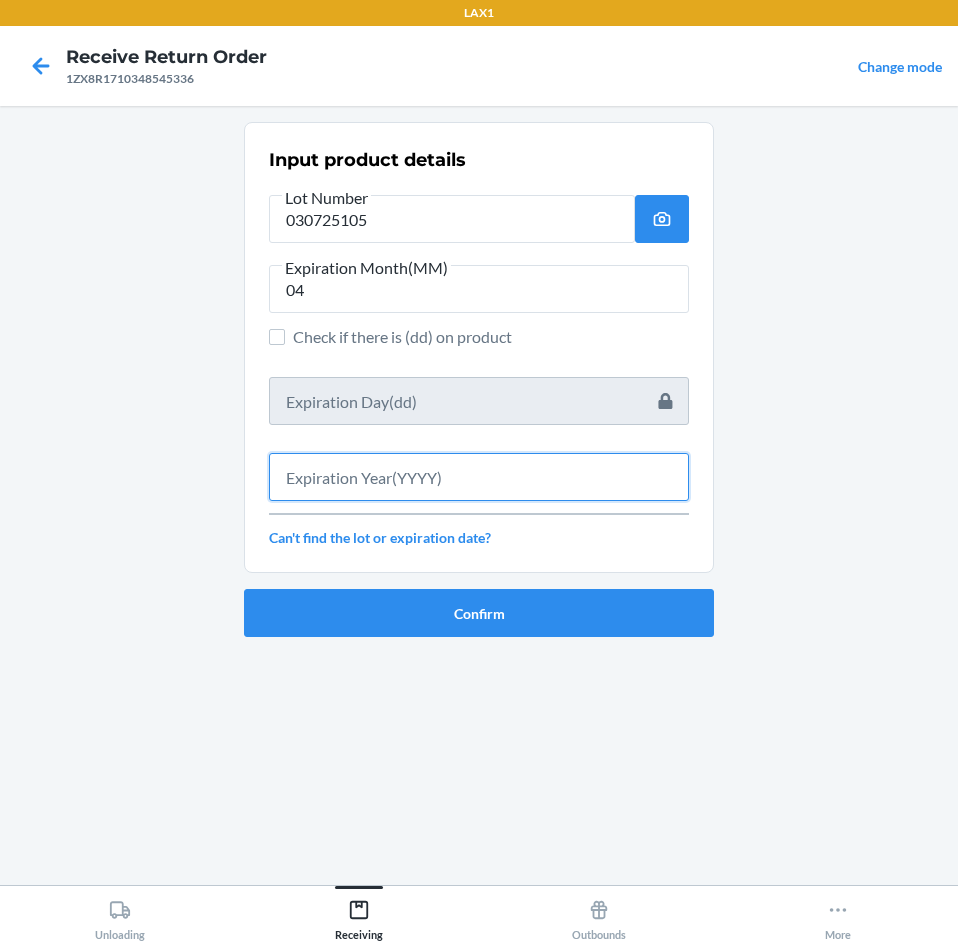 click at bounding box center [479, 477] 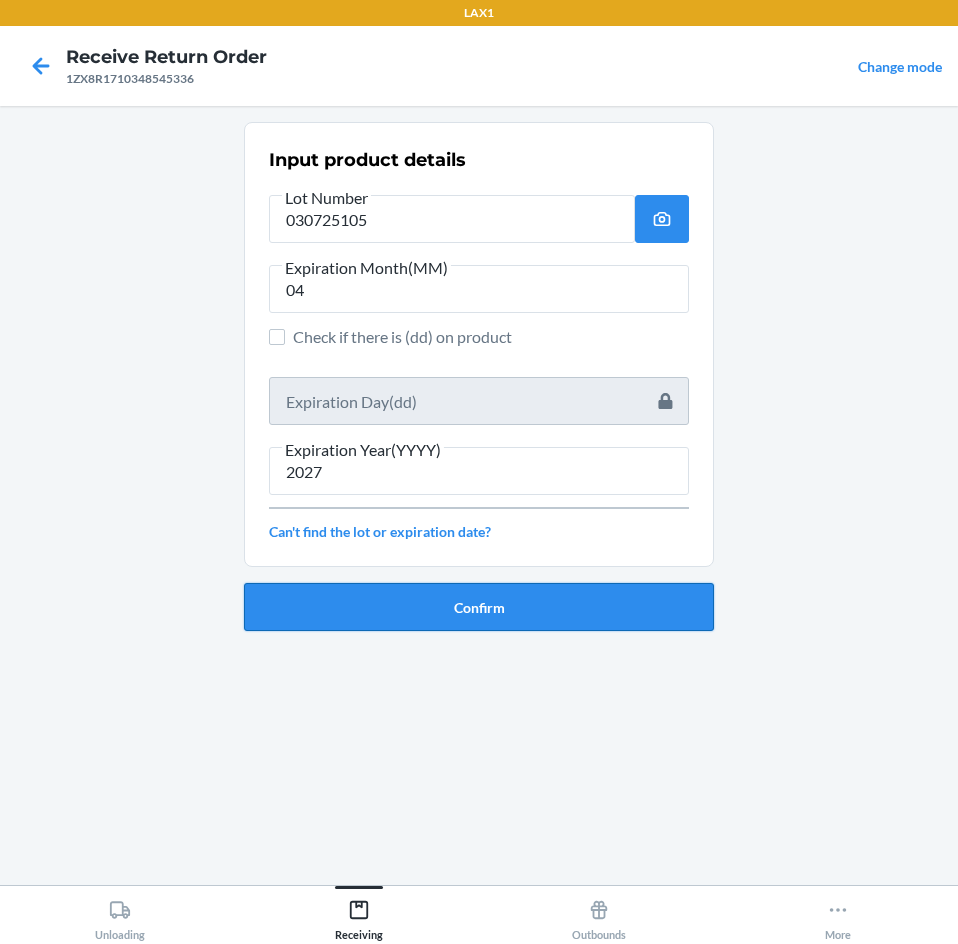 click on "Confirm" at bounding box center (479, 607) 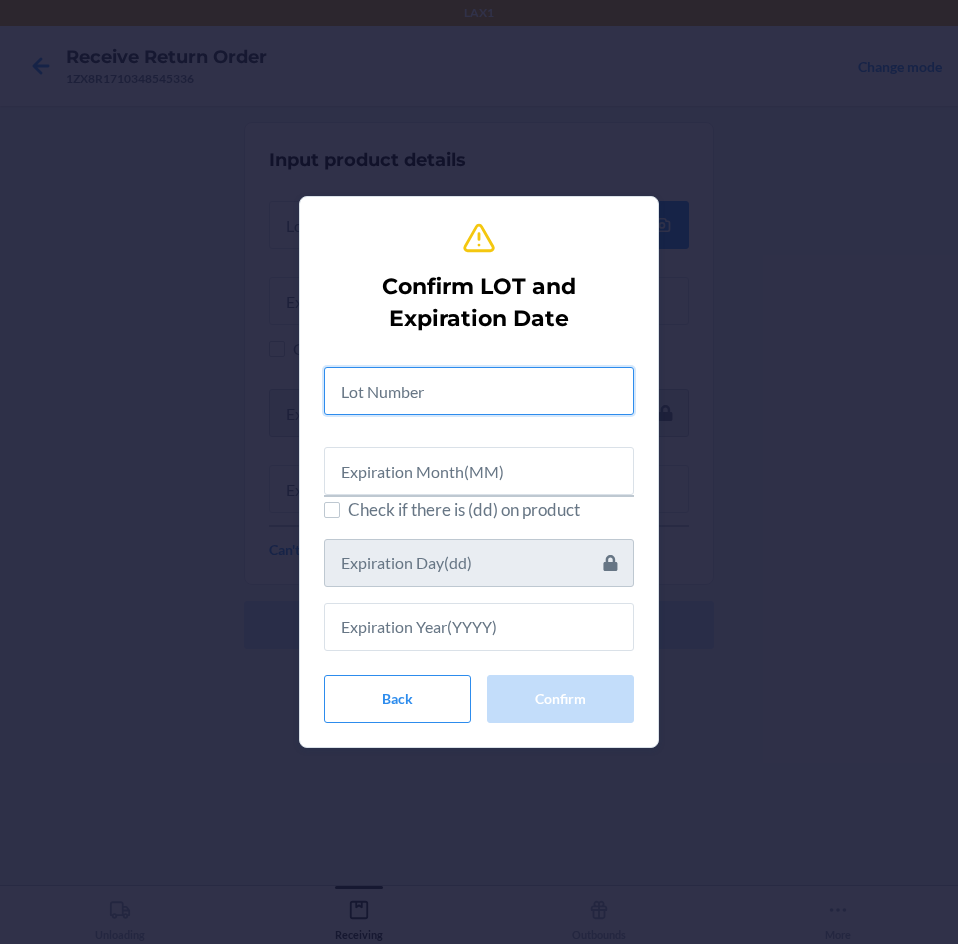 click at bounding box center [479, 391] 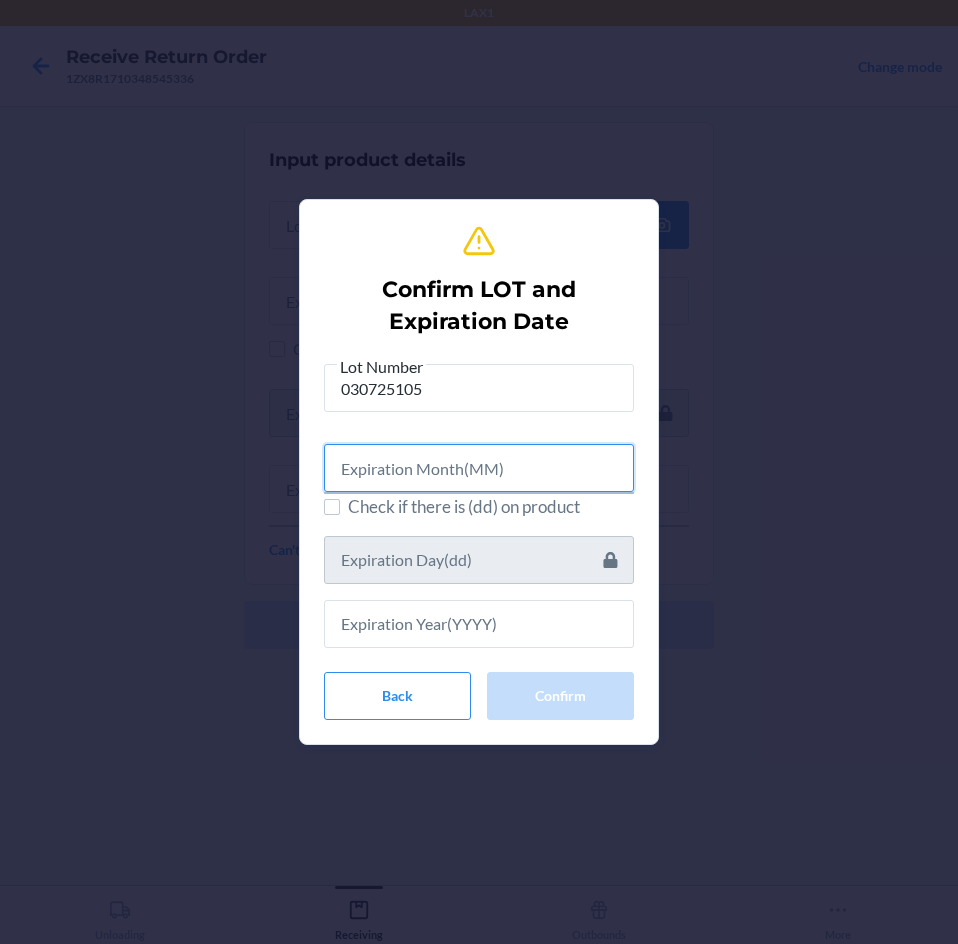 click at bounding box center [479, 468] 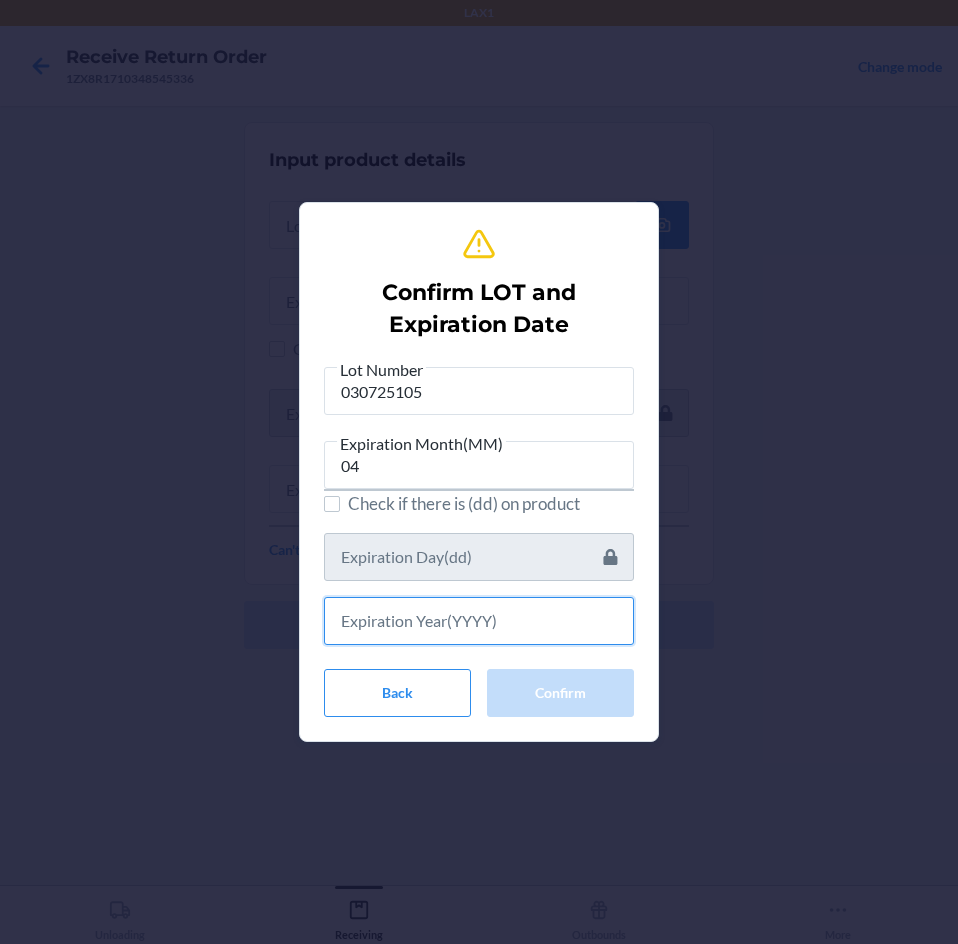 click at bounding box center [479, 621] 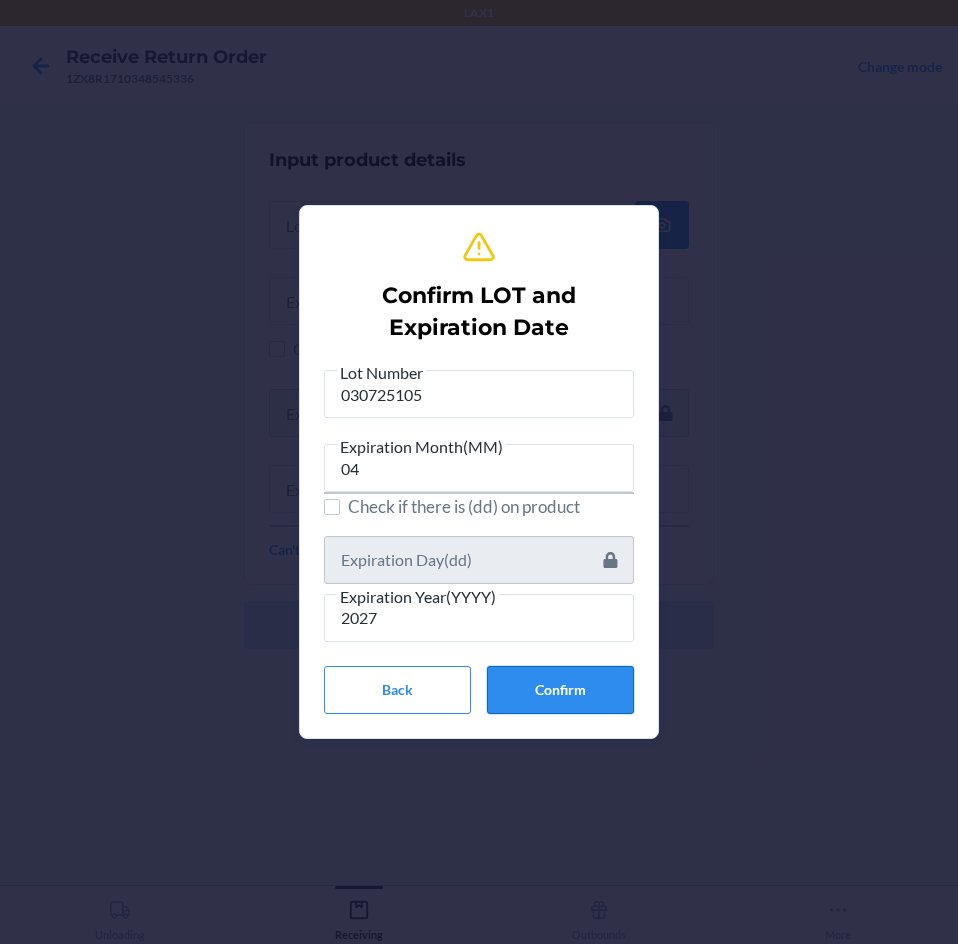 click on "Confirm" at bounding box center [560, 690] 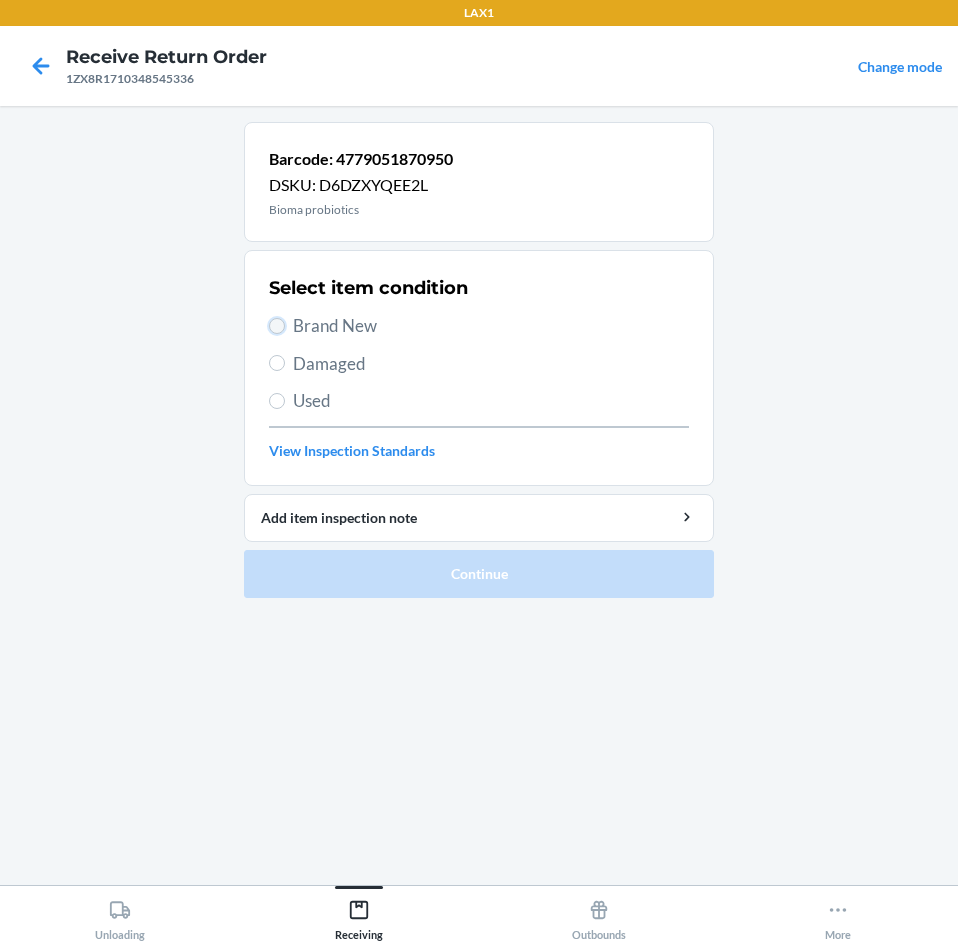 drag, startPoint x: 279, startPoint y: 323, endPoint x: 383, endPoint y: 442, distance: 158.04114 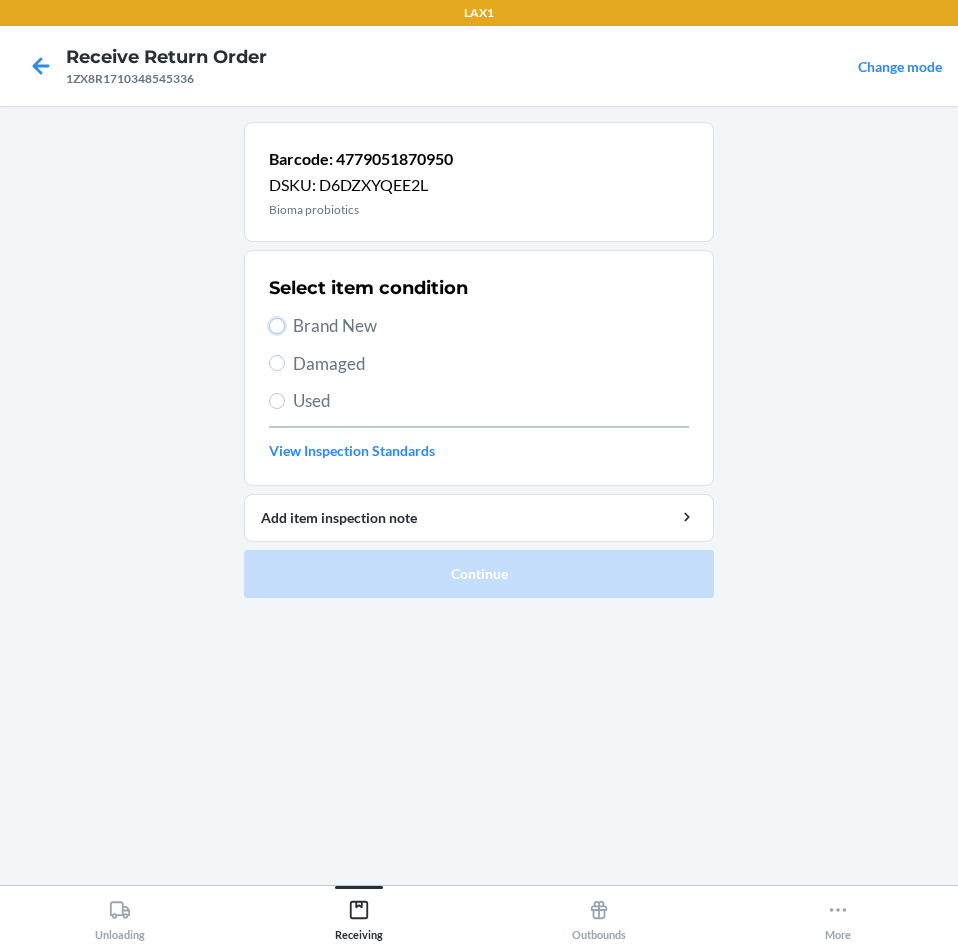 click on "Brand New" at bounding box center [277, 326] 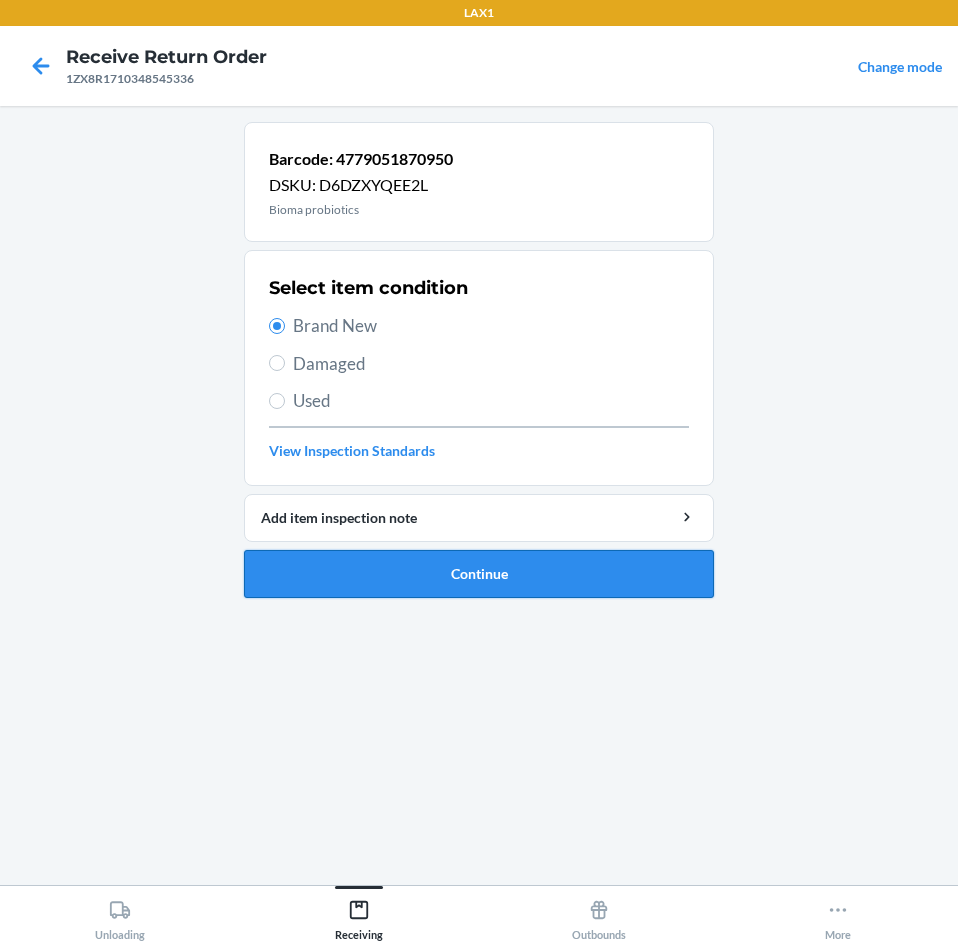 click on "Continue" at bounding box center [479, 574] 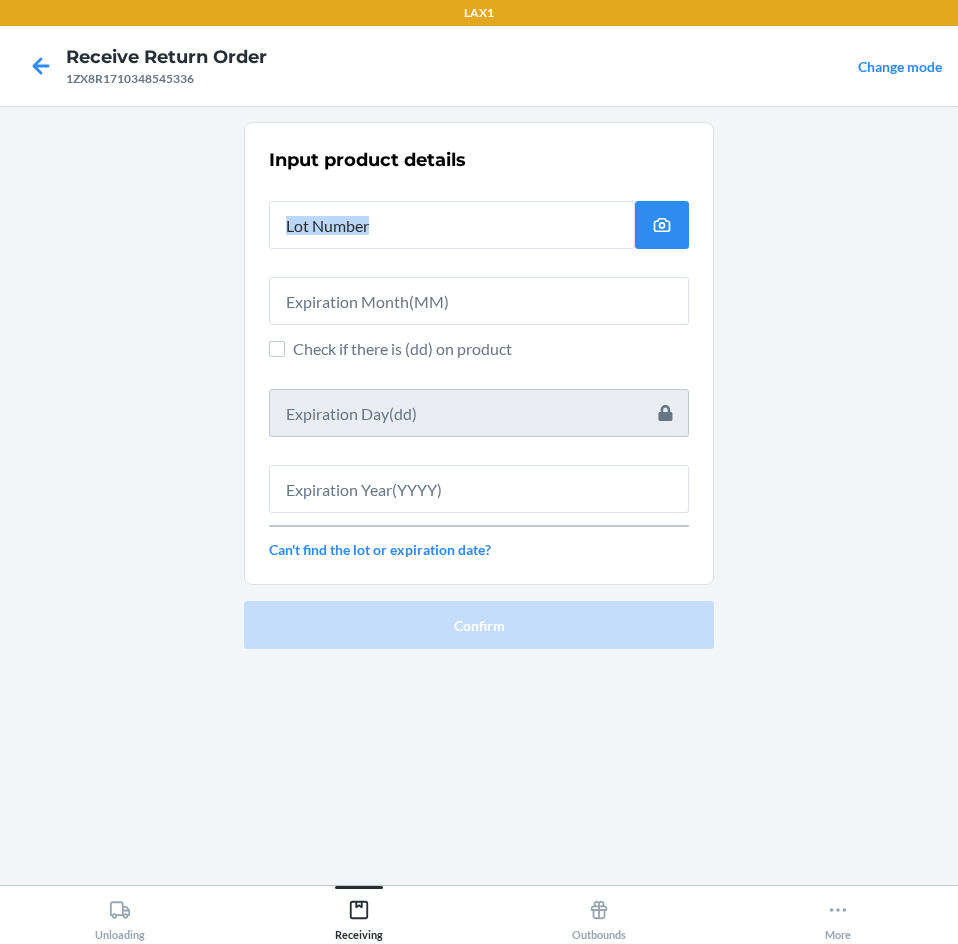 click on "Input product details Check if there is (dd) on product Can't find the lot or expiration date?" at bounding box center (479, 353) 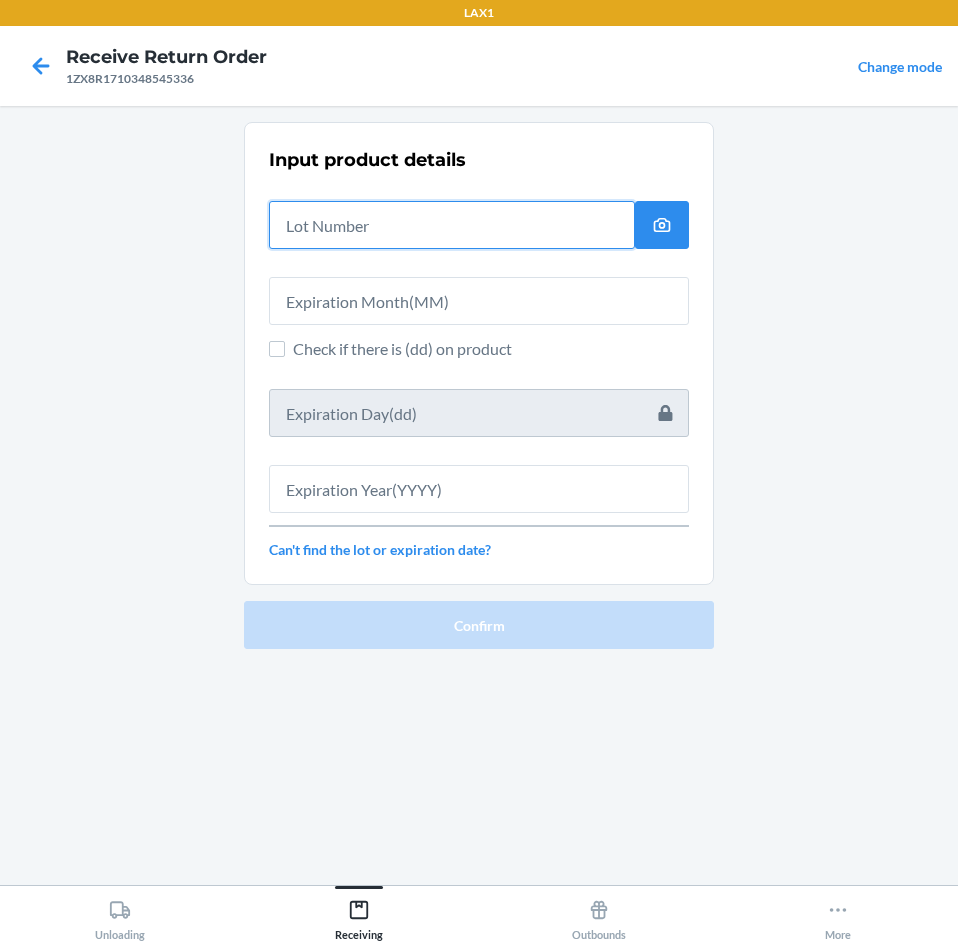 click at bounding box center (452, 225) 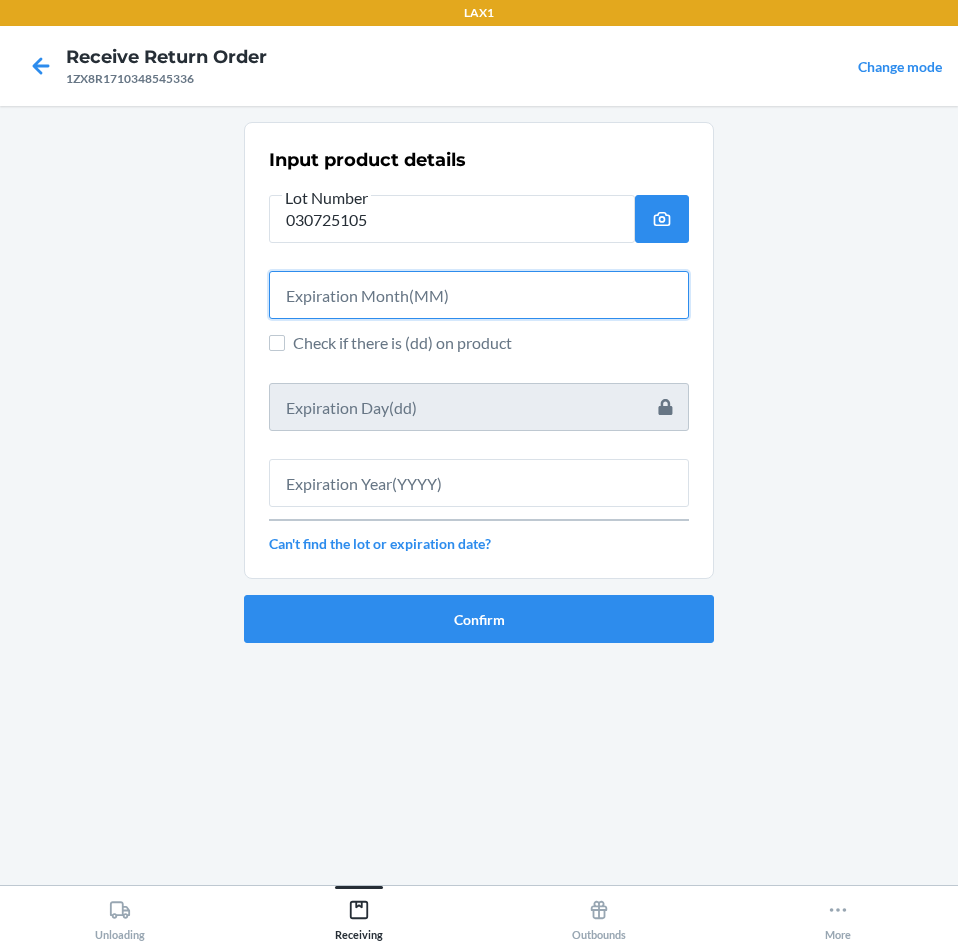 click at bounding box center (479, 295) 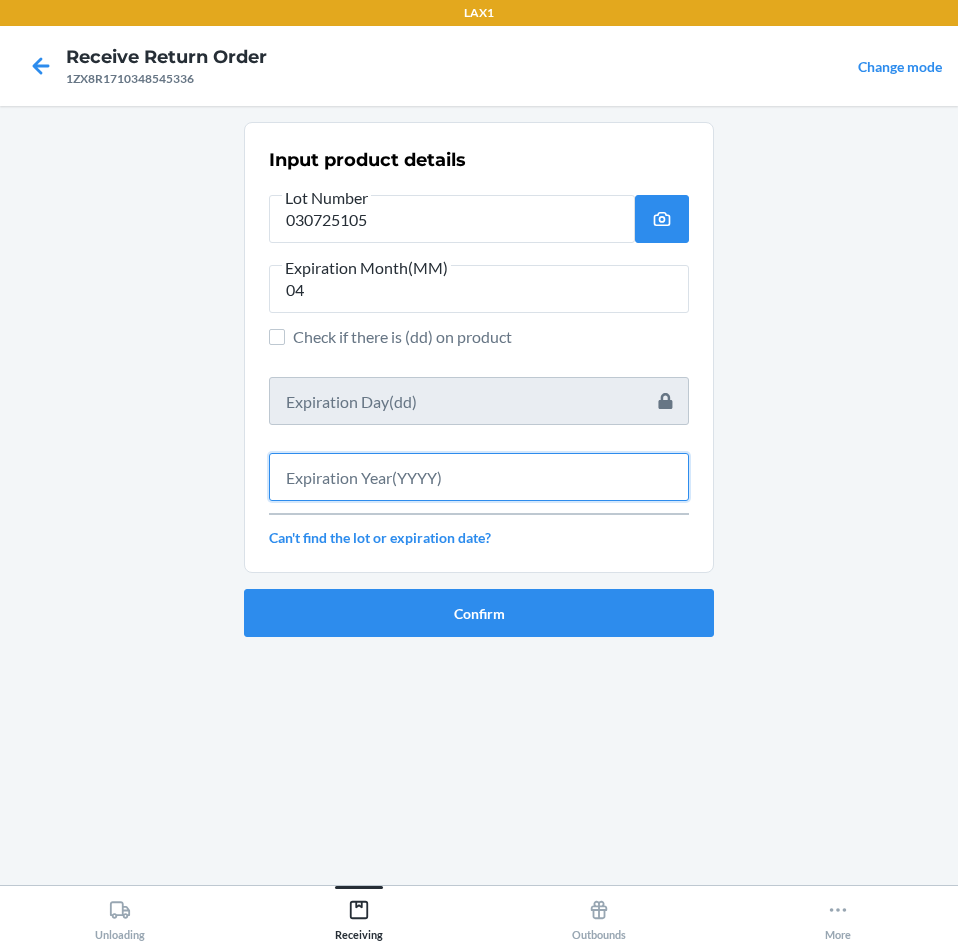 click at bounding box center (479, 477) 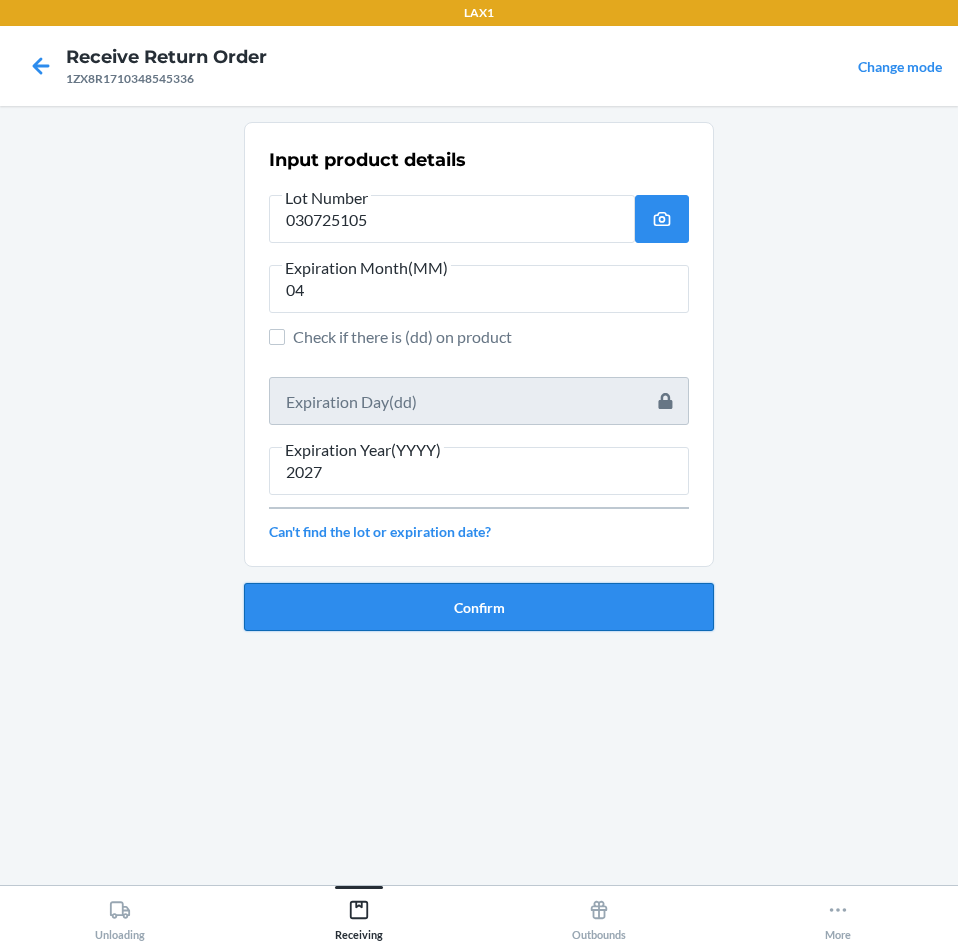 click on "Confirm" at bounding box center (479, 607) 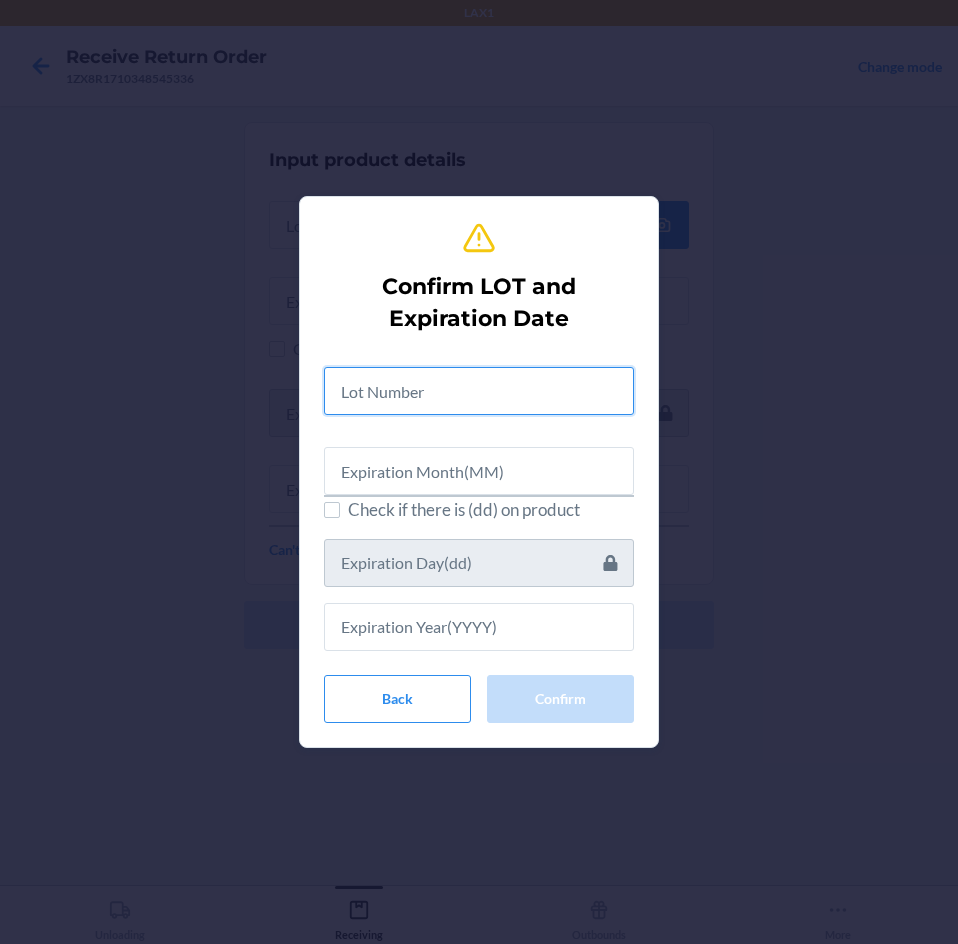 click at bounding box center (479, 391) 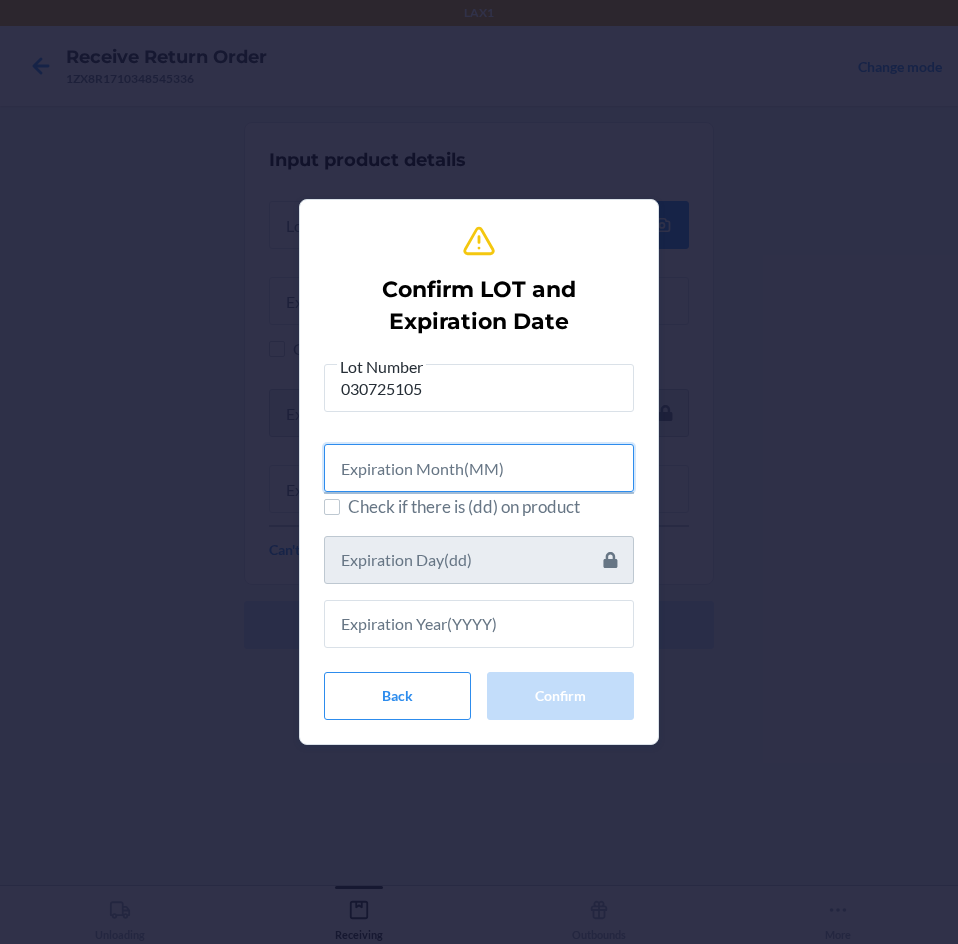 click at bounding box center [479, 468] 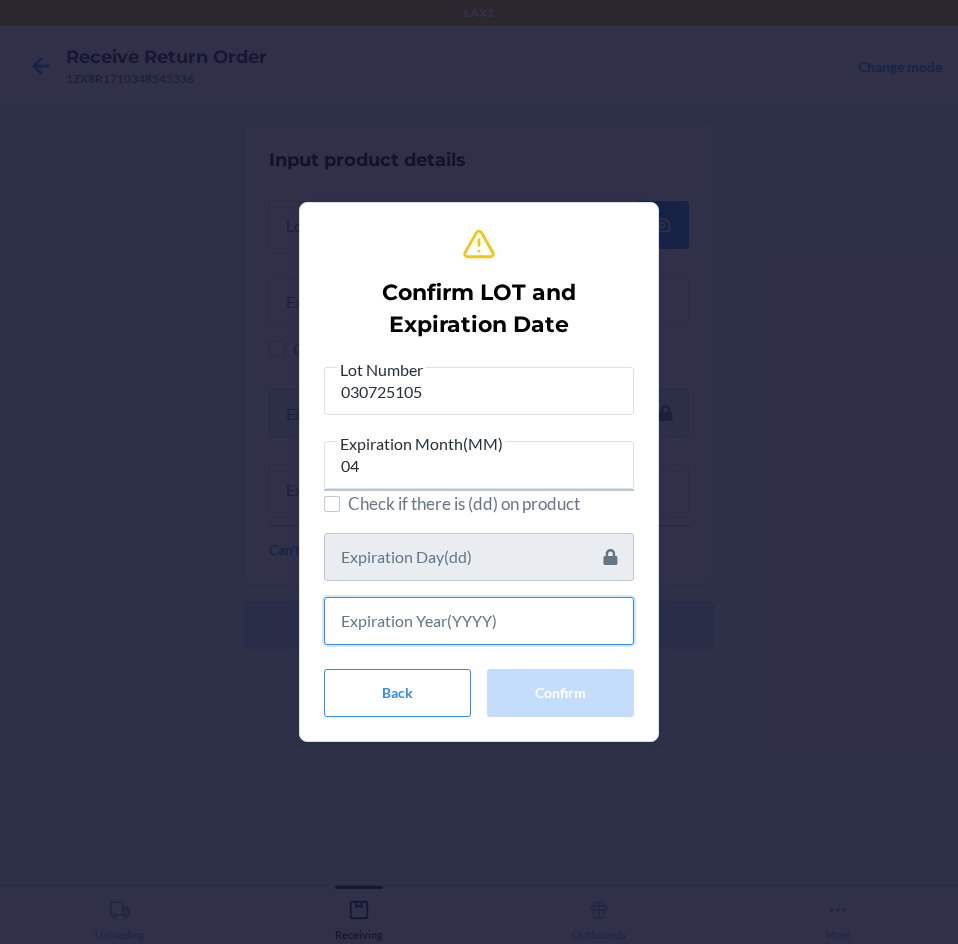 click at bounding box center [479, 621] 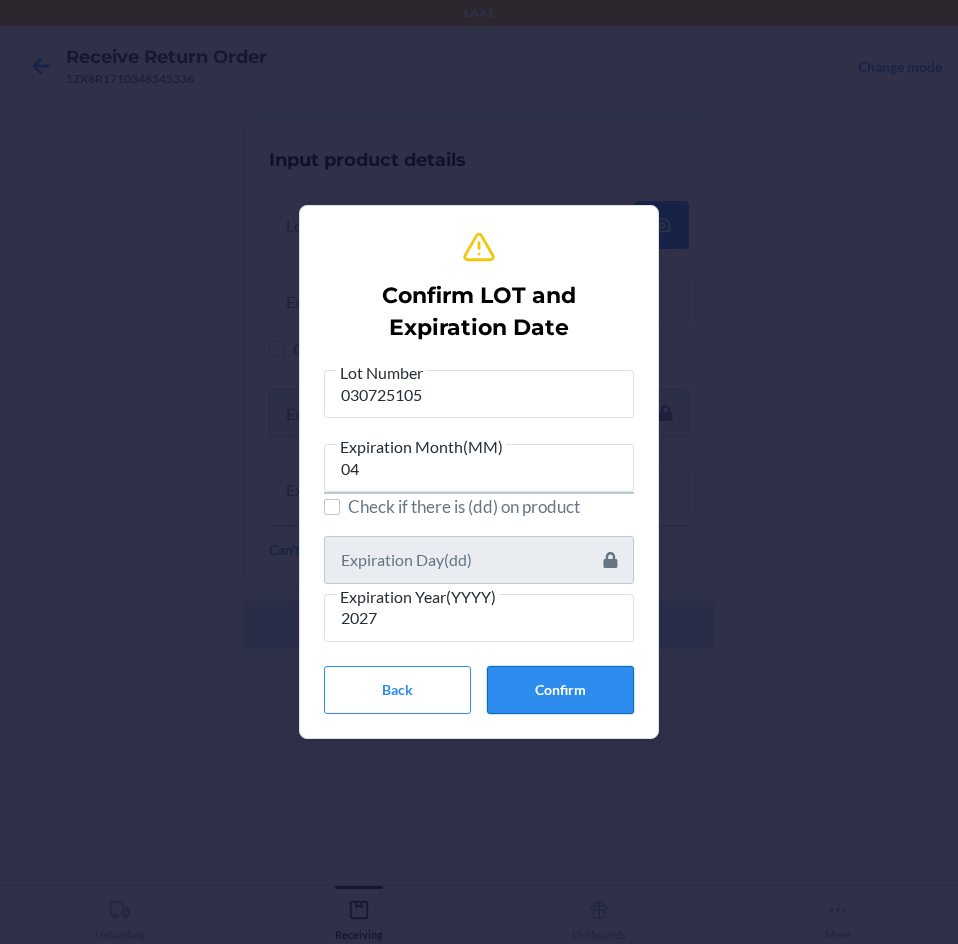 click on "Confirm" at bounding box center [560, 690] 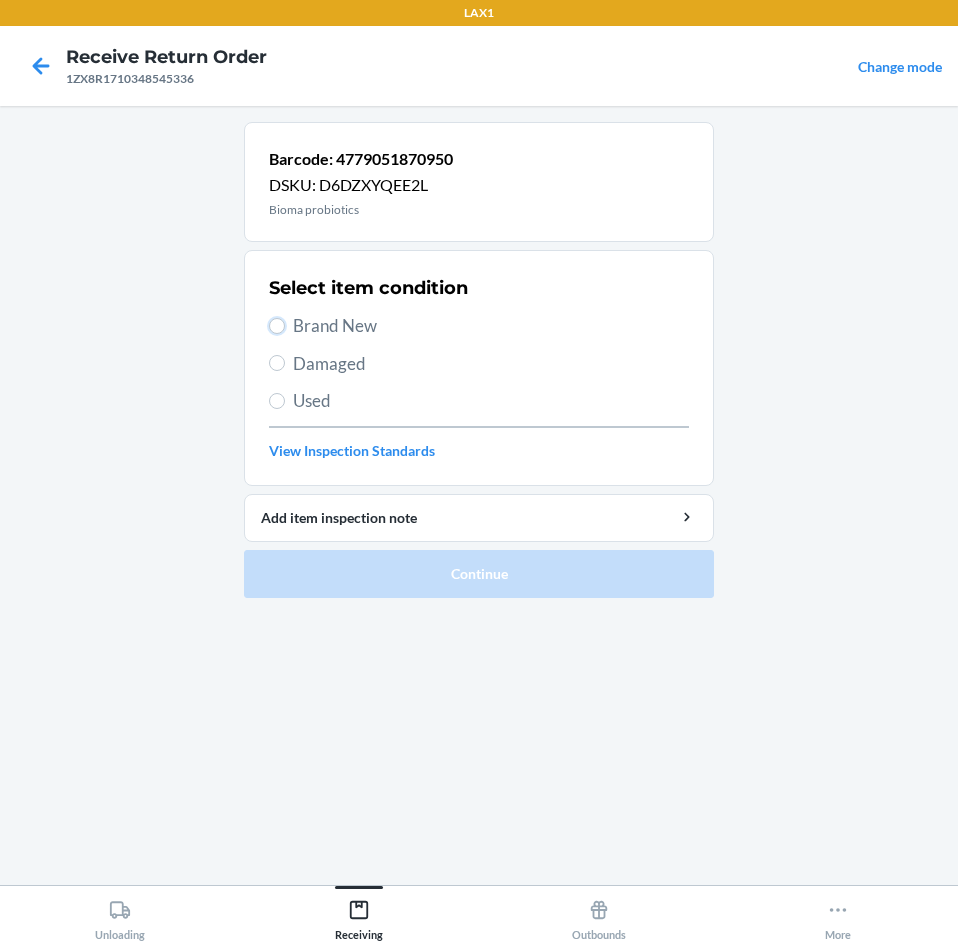 drag, startPoint x: 275, startPoint y: 326, endPoint x: 383, endPoint y: 415, distance: 139.94641 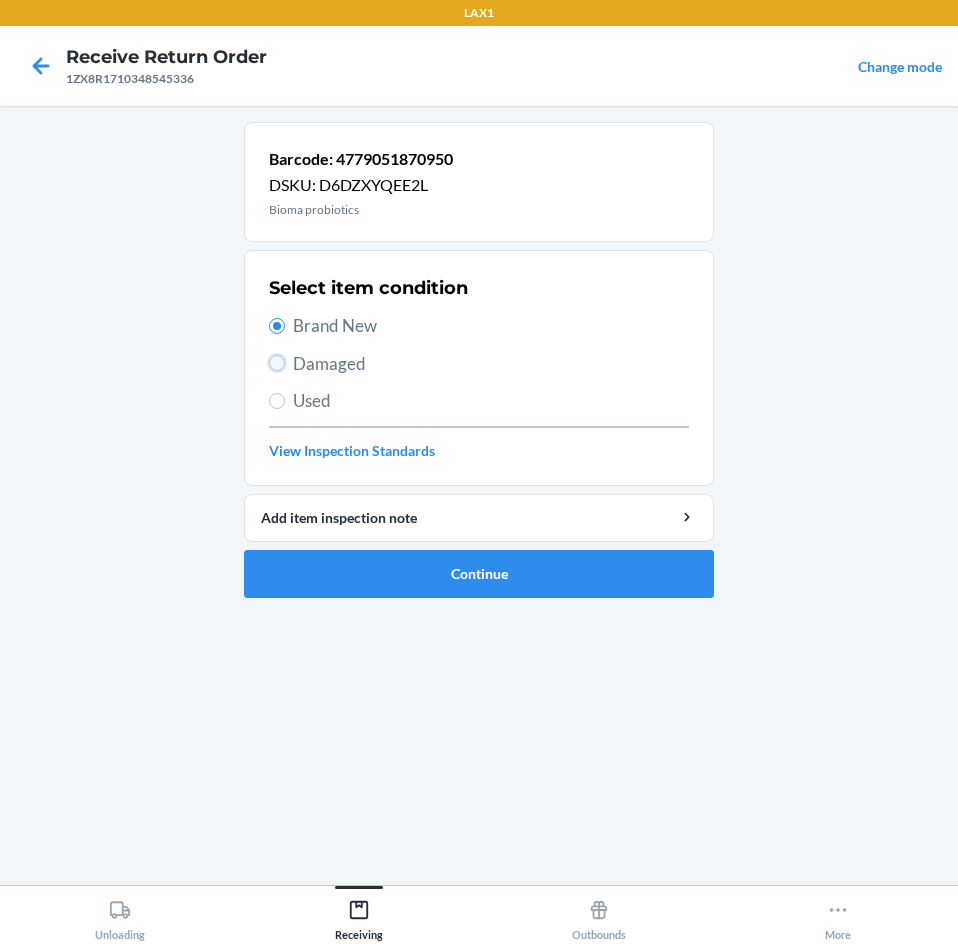 click on "Damaged" at bounding box center (277, 363) 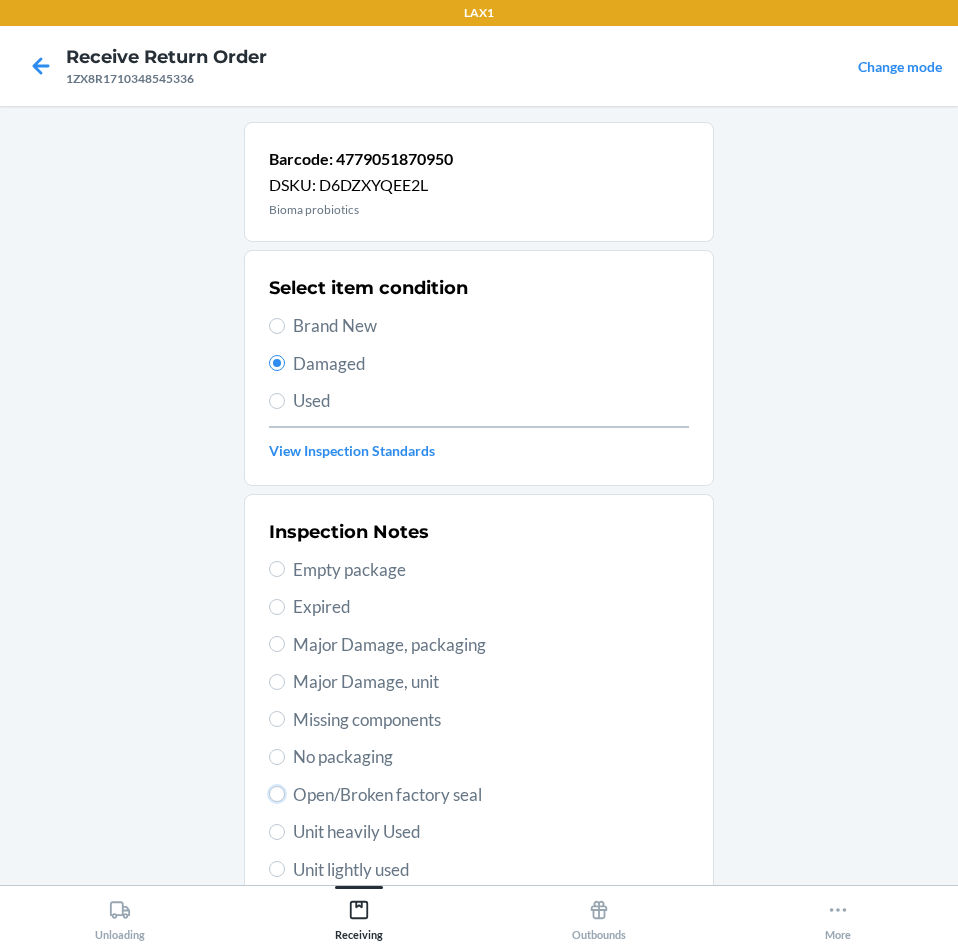 click on "Open/Broken factory seal" at bounding box center [479, 795] 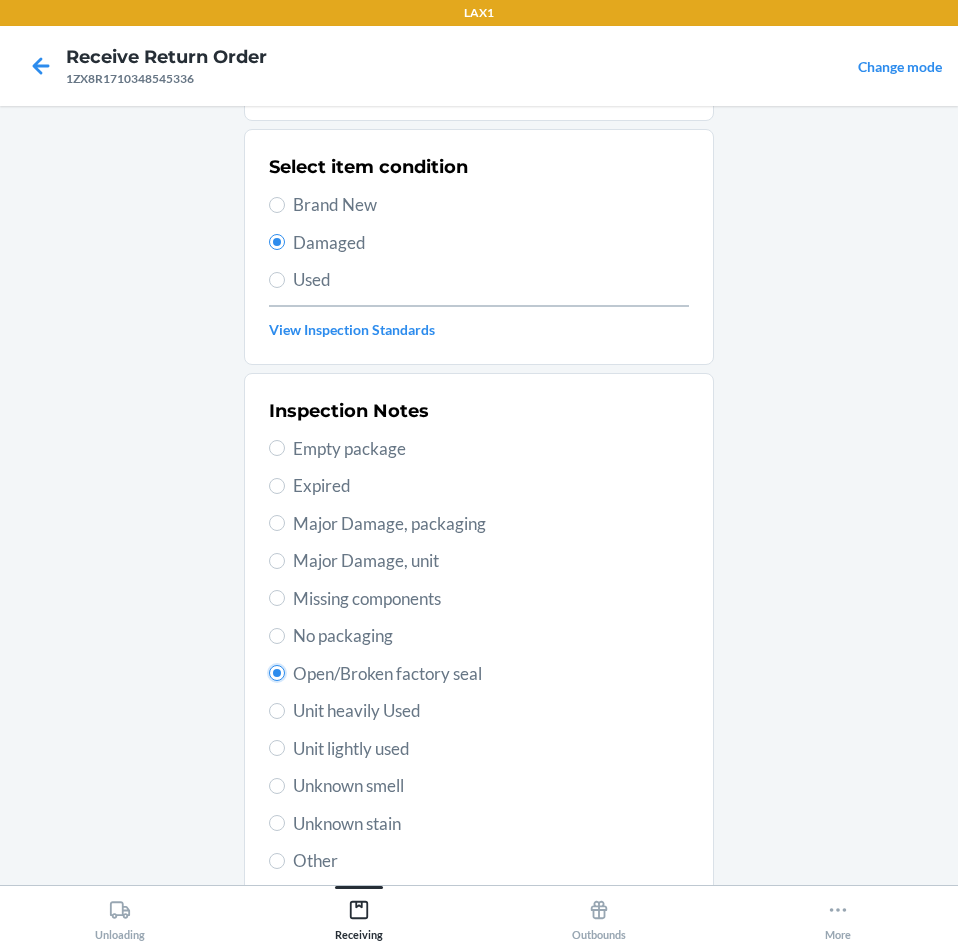 scroll, scrollTop: 263, scrollLeft: 0, axis: vertical 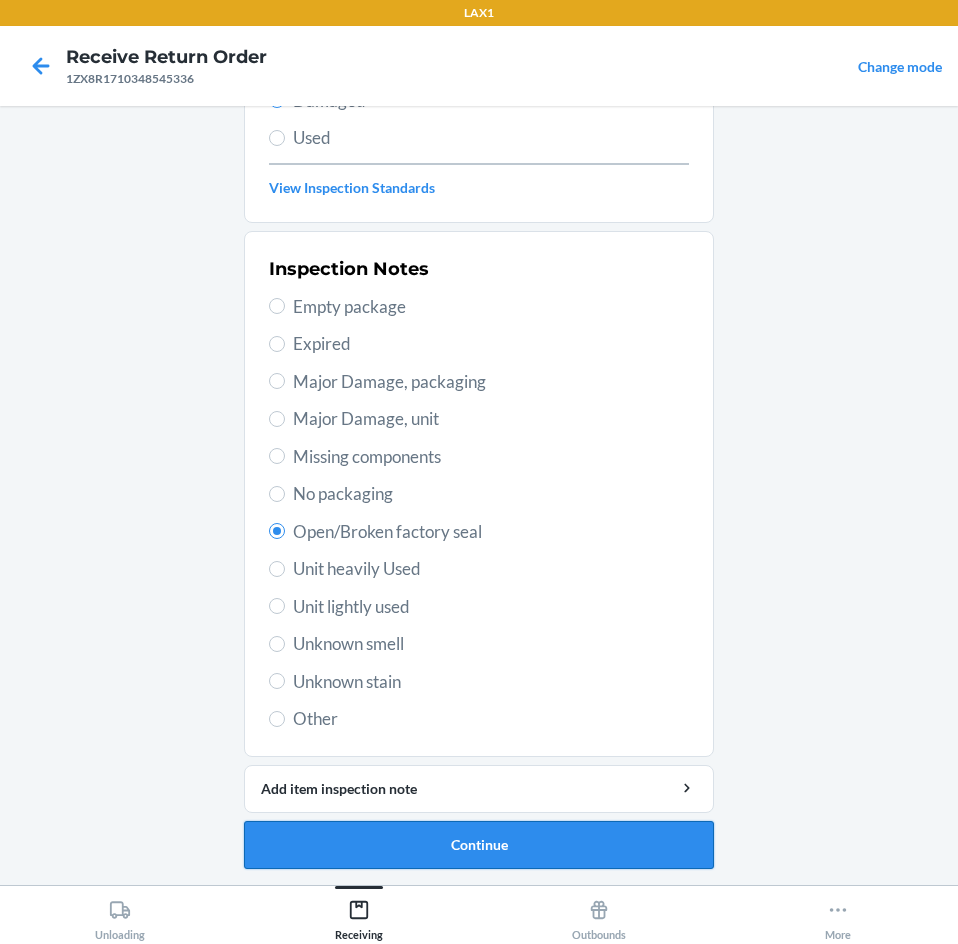click on "Continue" at bounding box center [479, 845] 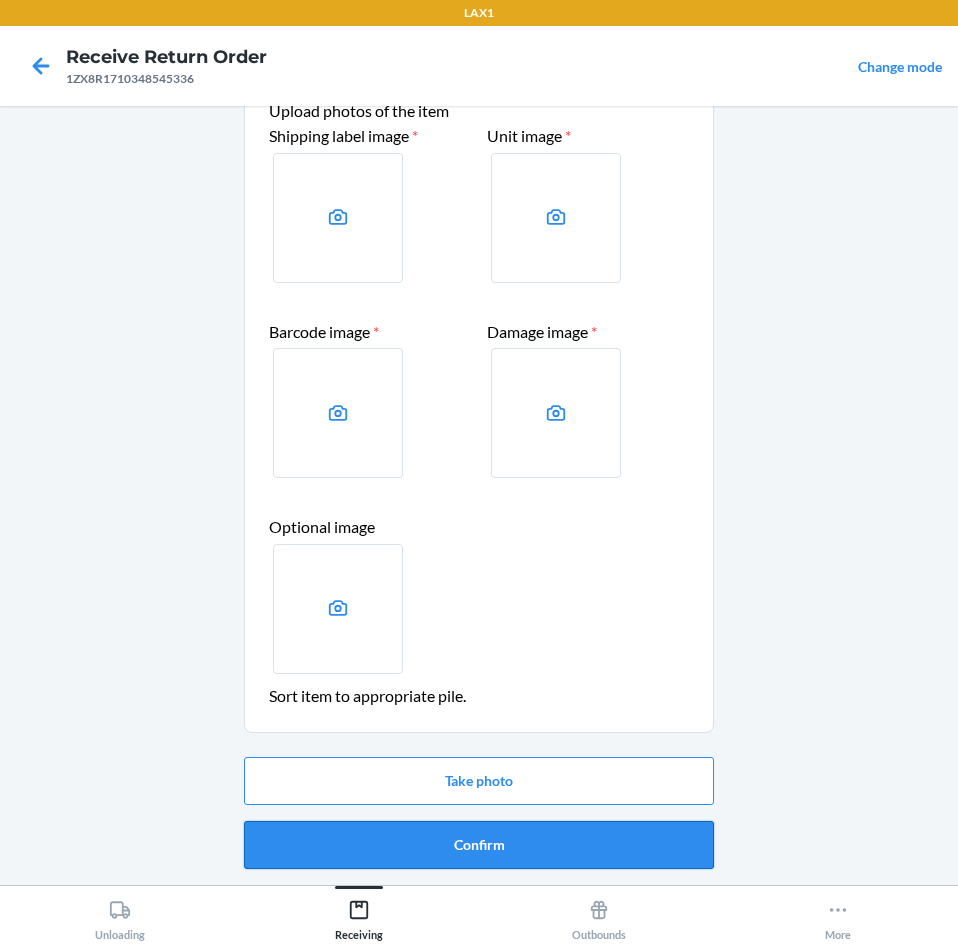 click on "Confirm" at bounding box center [479, 845] 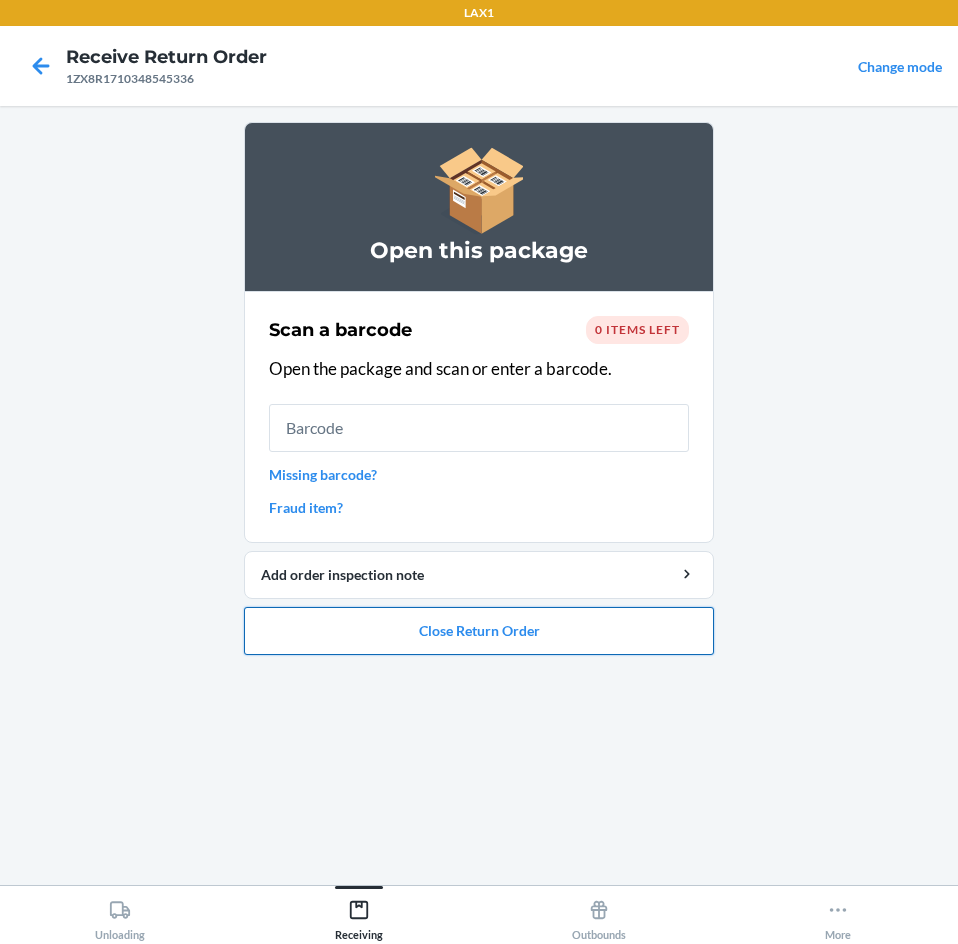 click on "Close Return Order" at bounding box center [479, 631] 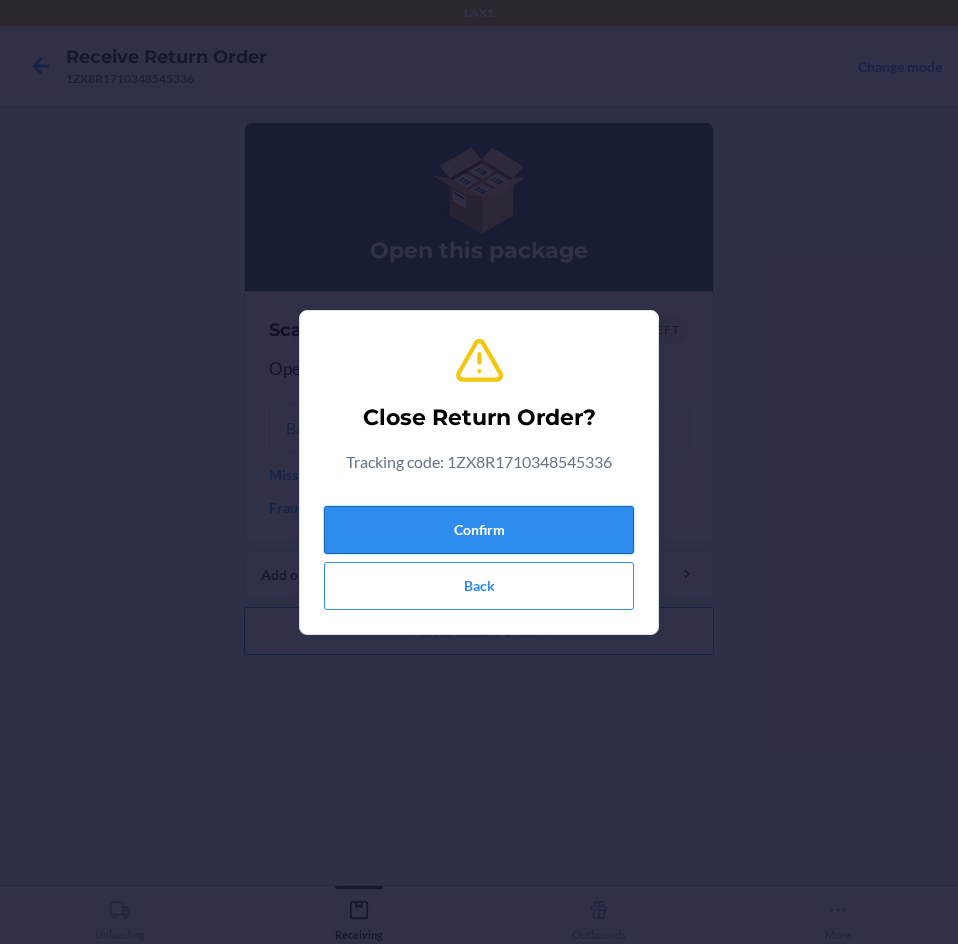 click on "Confirm" at bounding box center [479, 530] 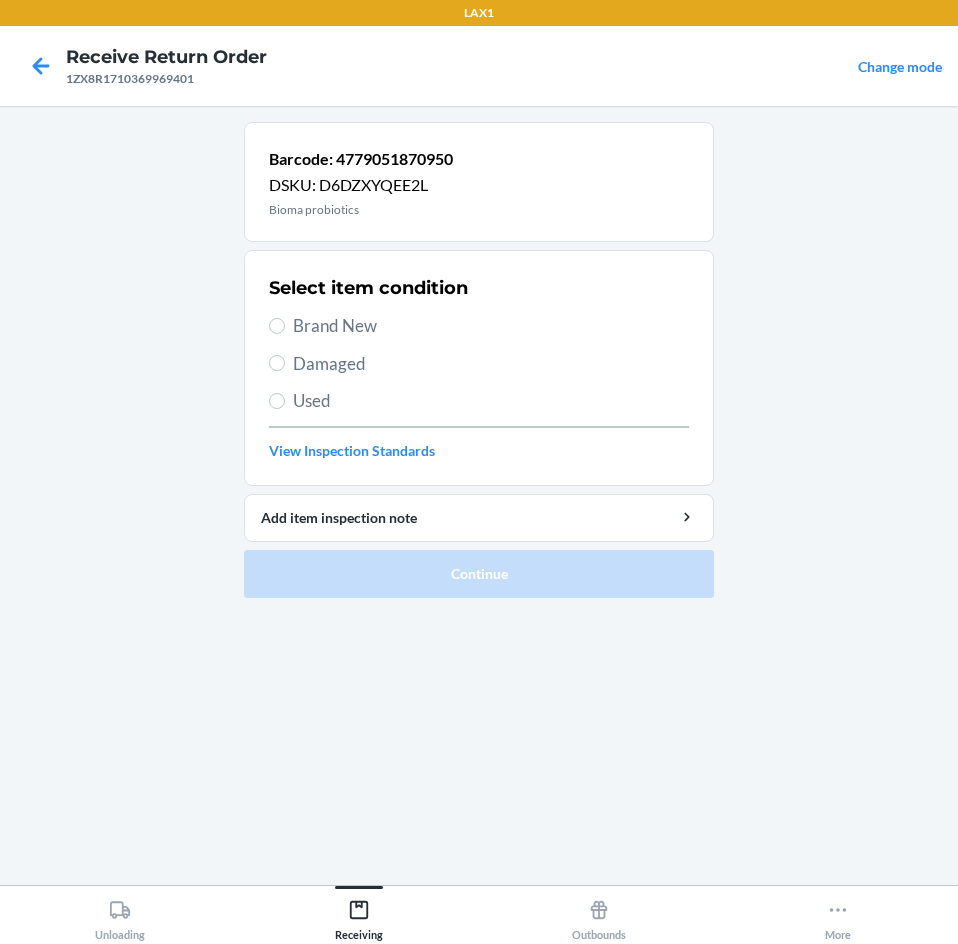 drag, startPoint x: 279, startPoint y: 316, endPoint x: 328, endPoint y: 389, distance: 87.92042 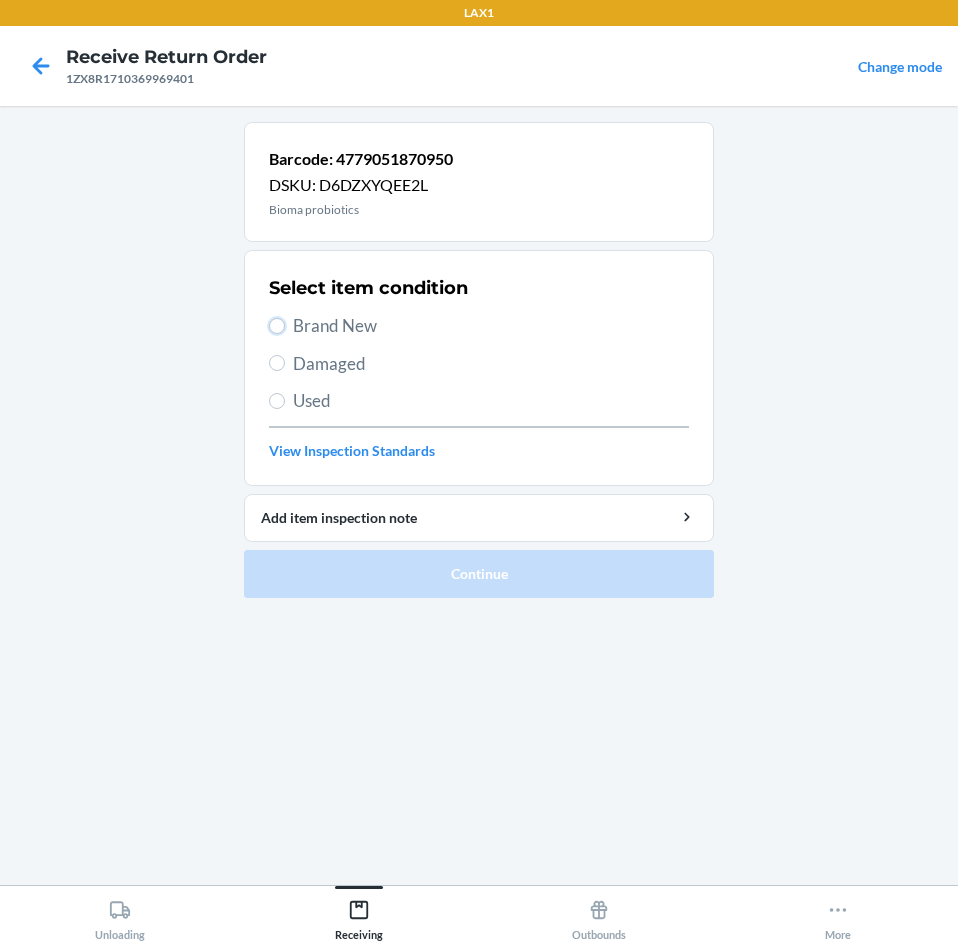 click on "Brand New" at bounding box center (277, 326) 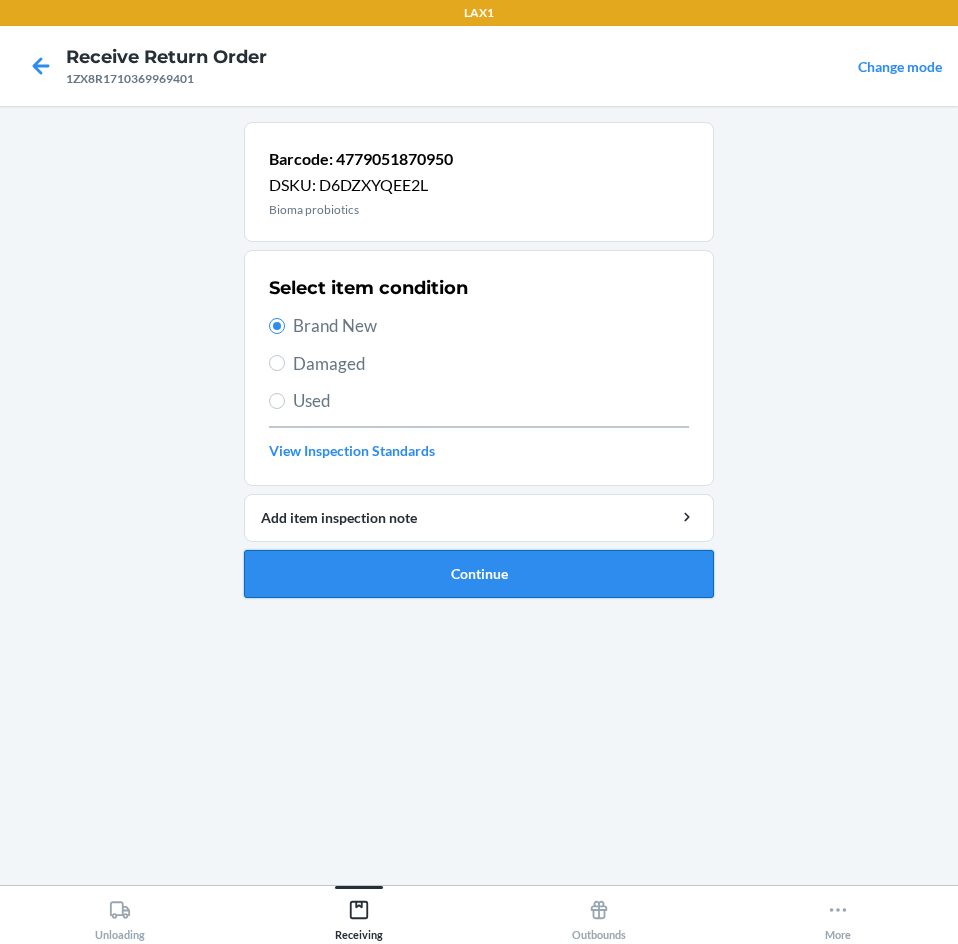 drag, startPoint x: 588, startPoint y: 578, endPoint x: 589, endPoint y: 567, distance: 11.045361 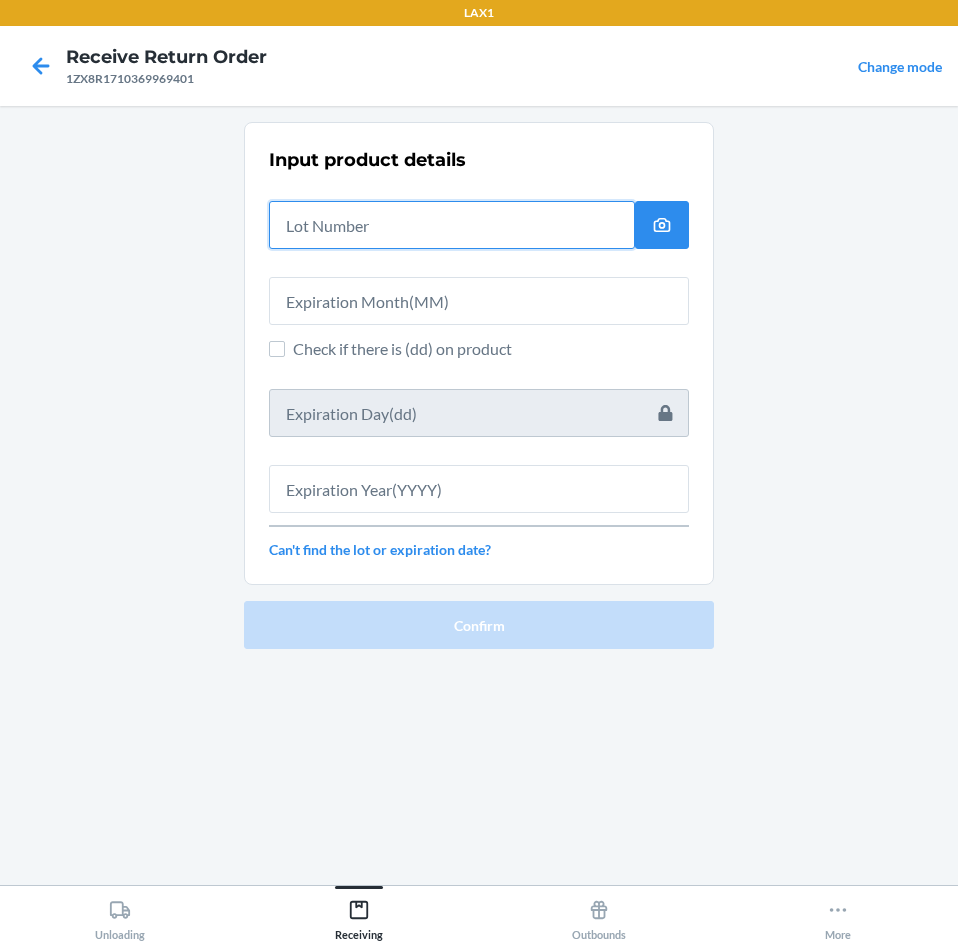 click at bounding box center (452, 225) 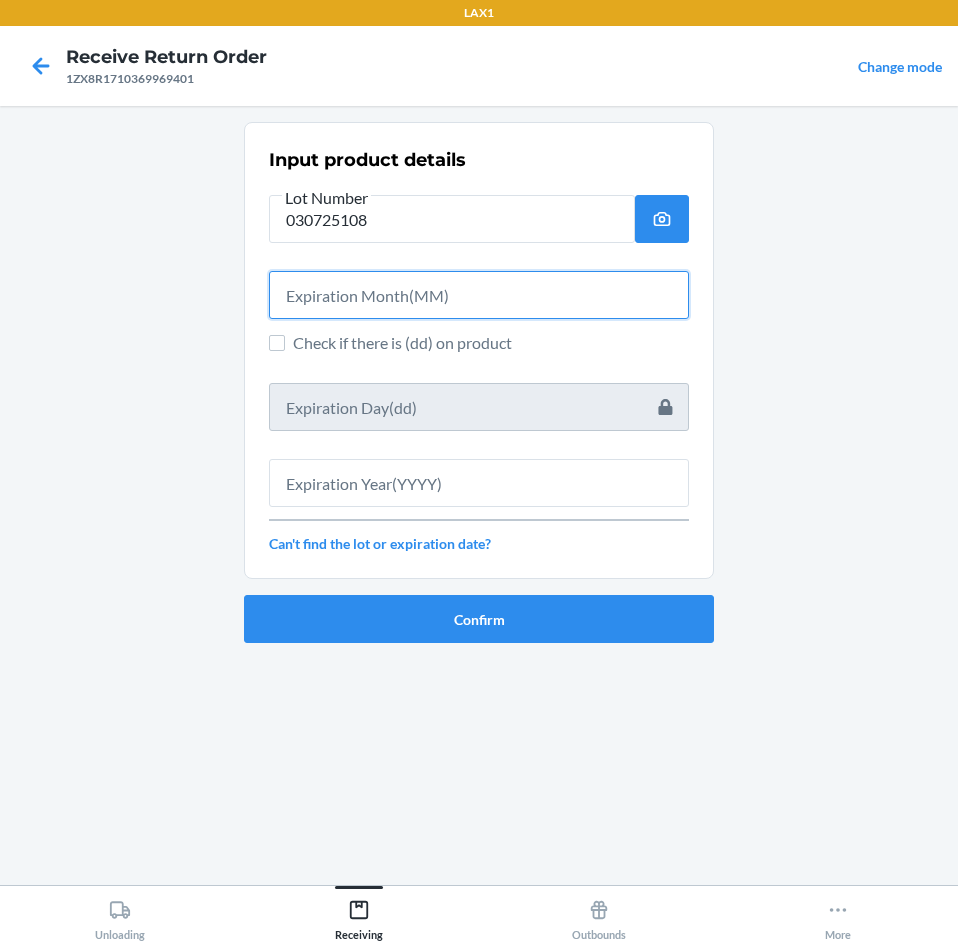 click at bounding box center (479, 295) 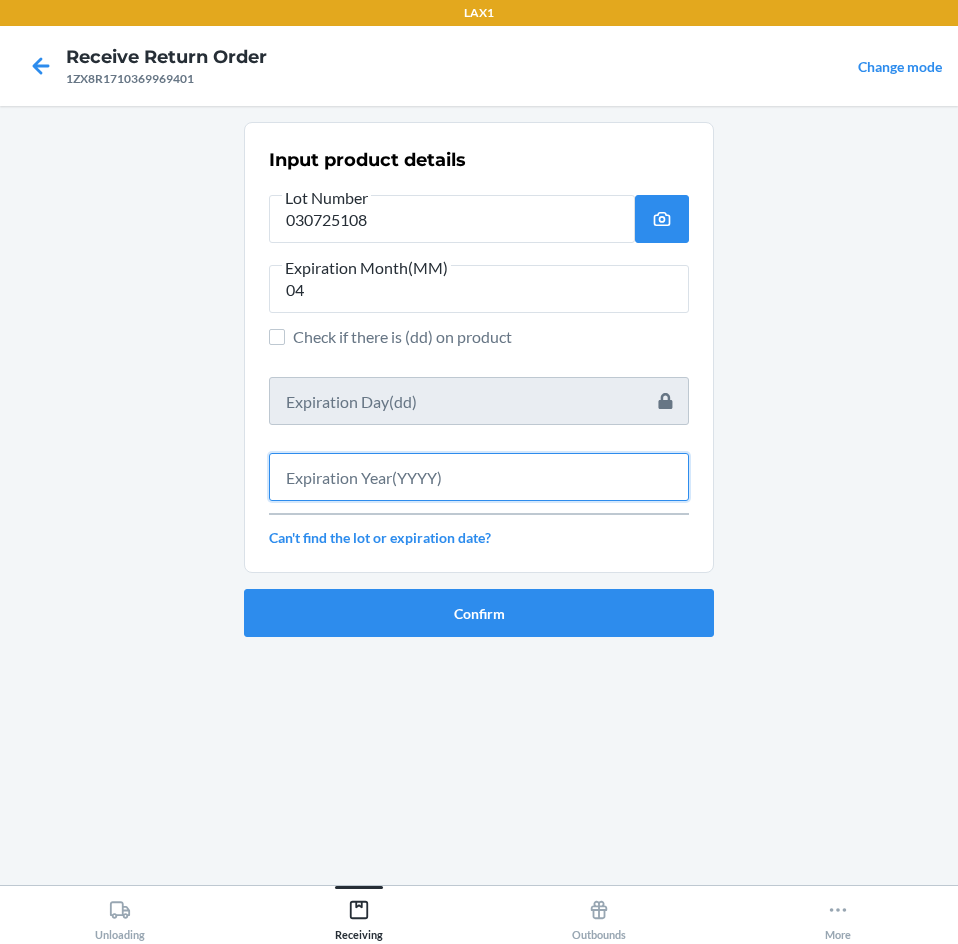 click at bounding box center [479, 477] 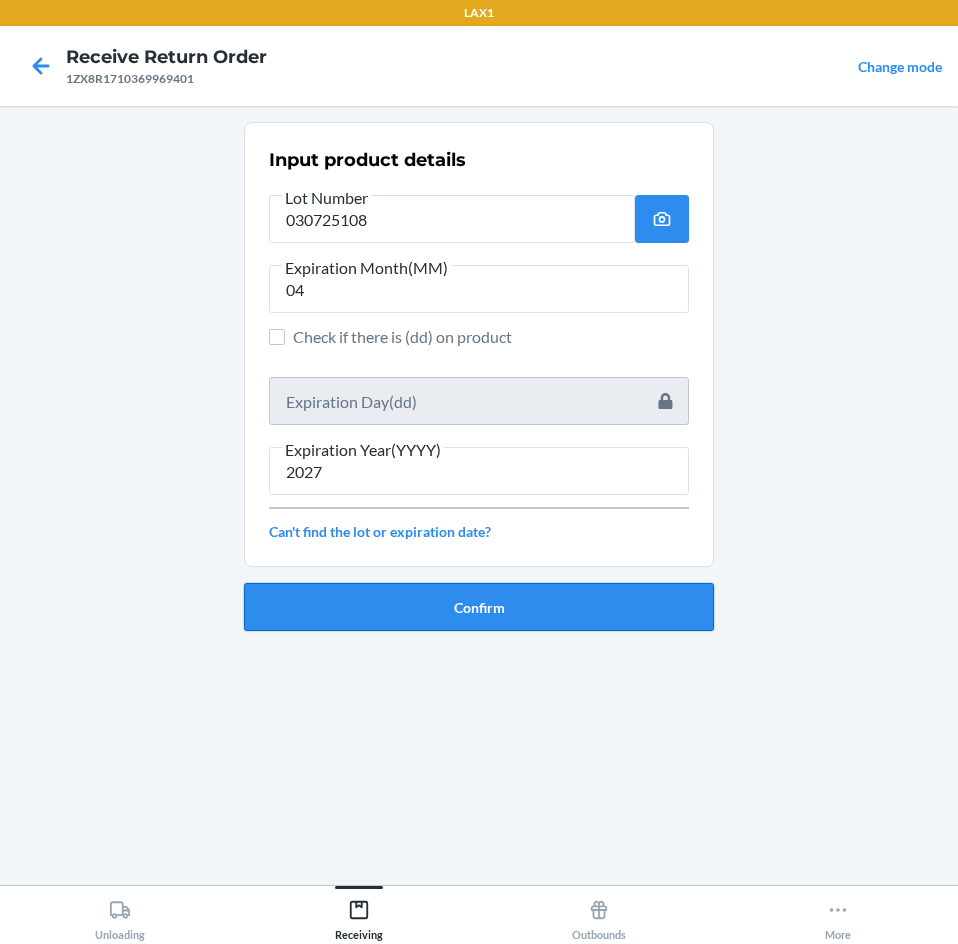 click on "Confirm" at bounding box center (479, 607) 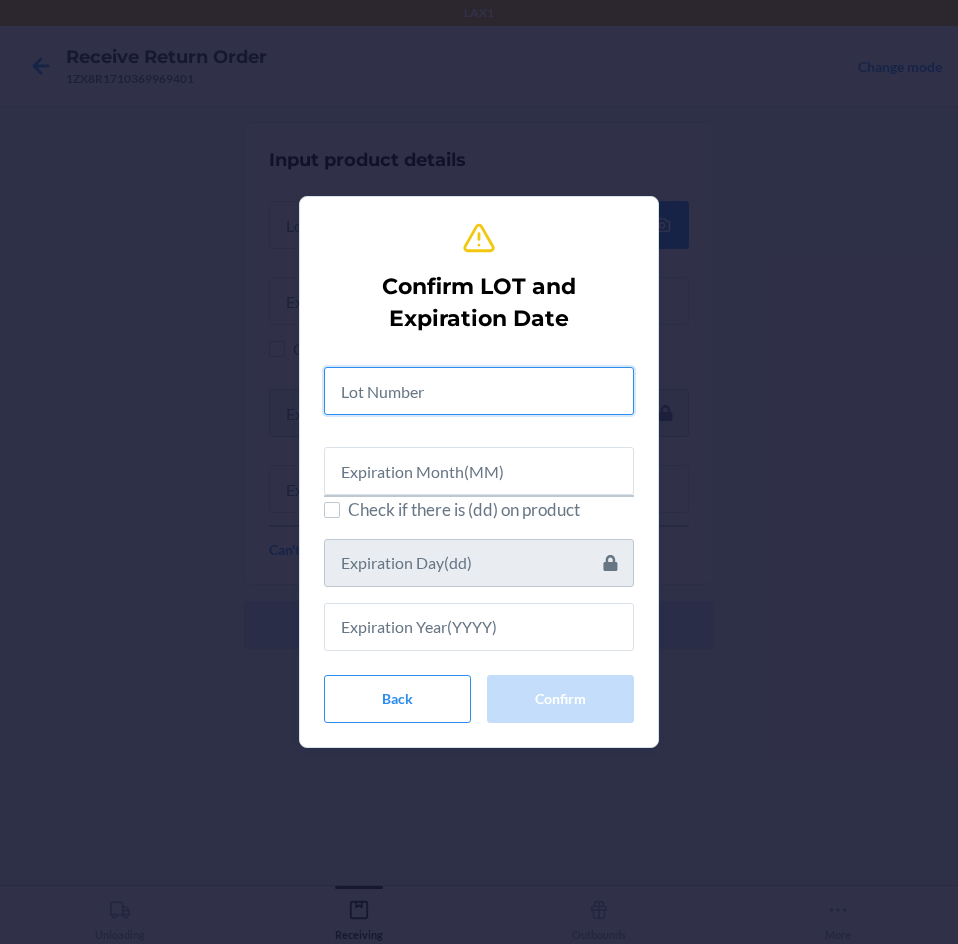 click at bounding box center [479, 391] 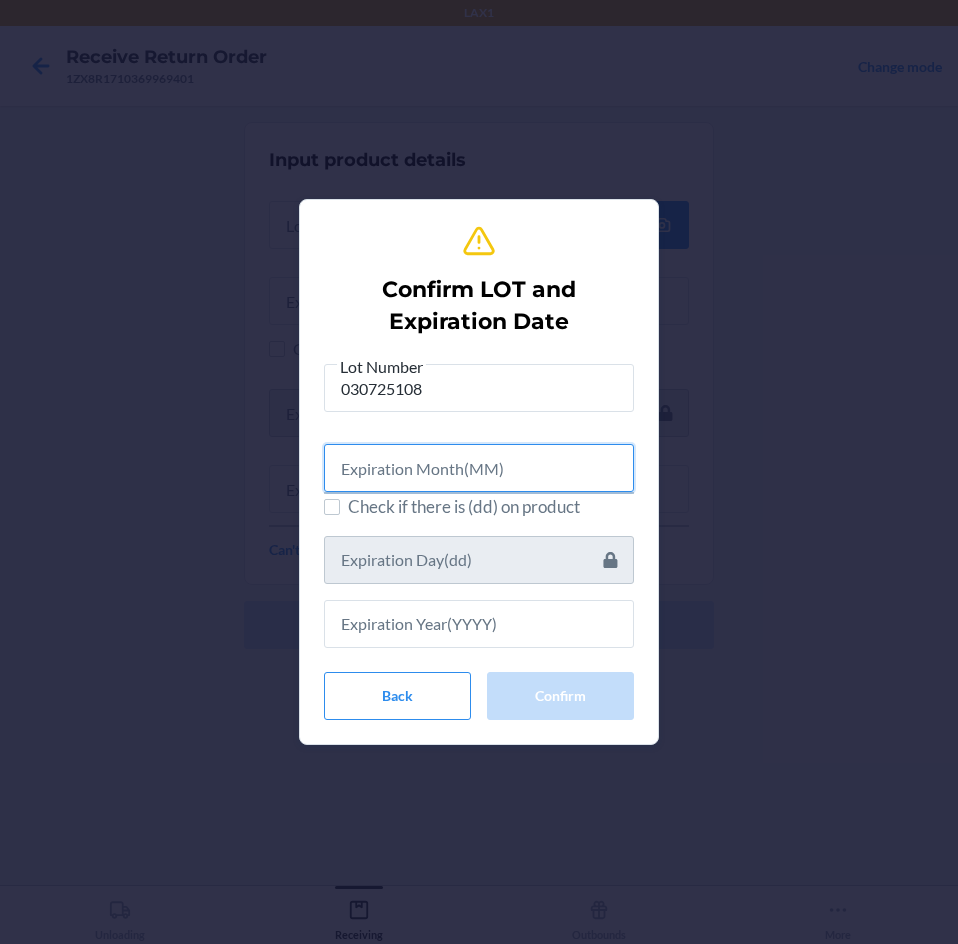 click at bounding box center (479, 468) 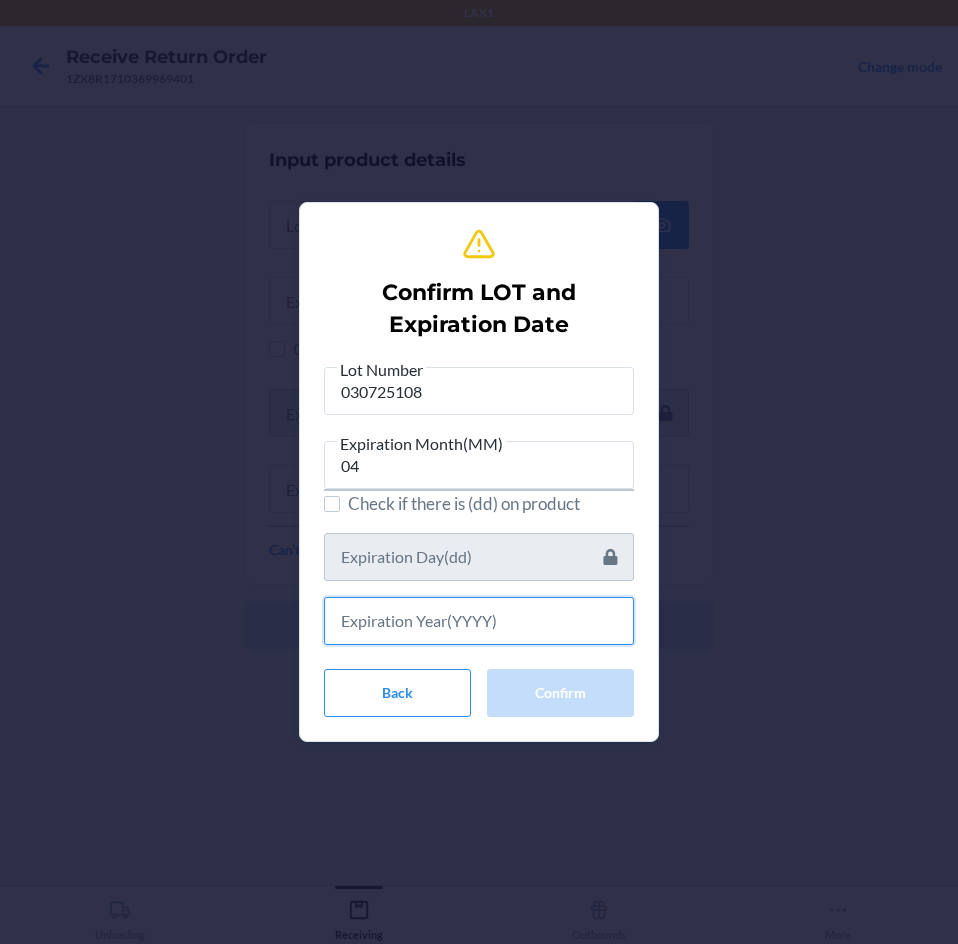 click at bounding box center [479, 621] 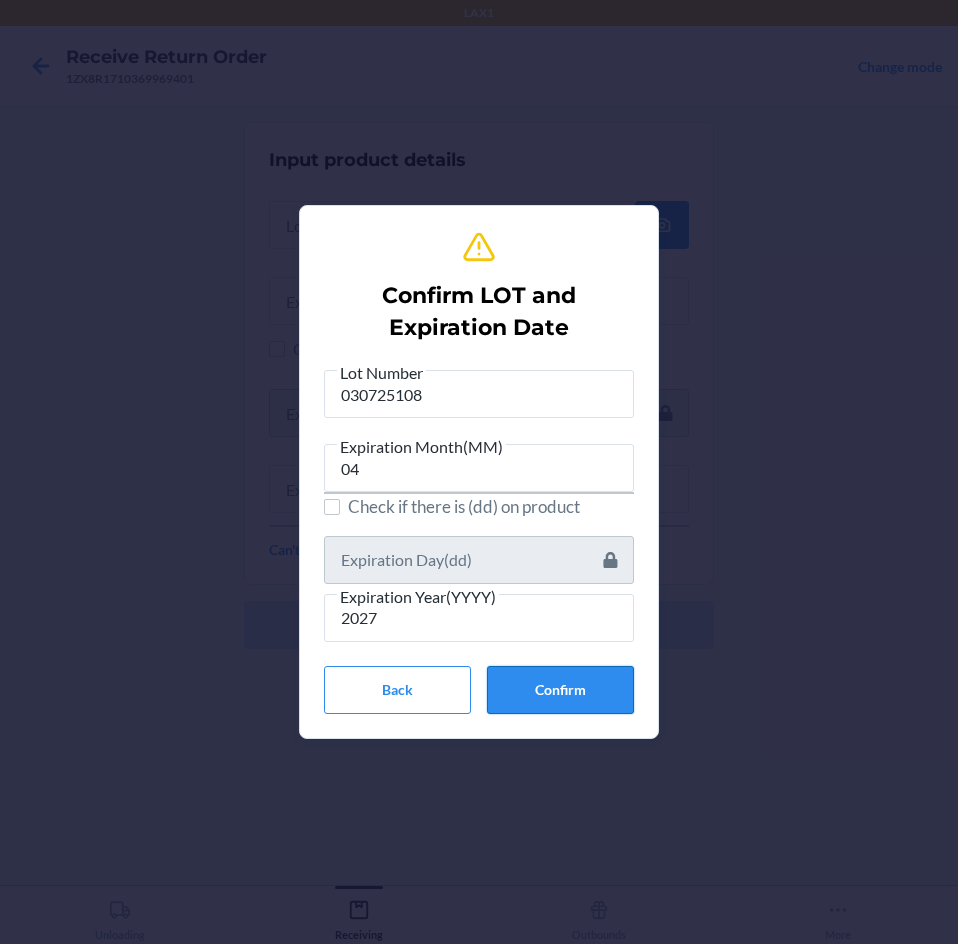 click on "Confirm" at bounding box center [560, 690] 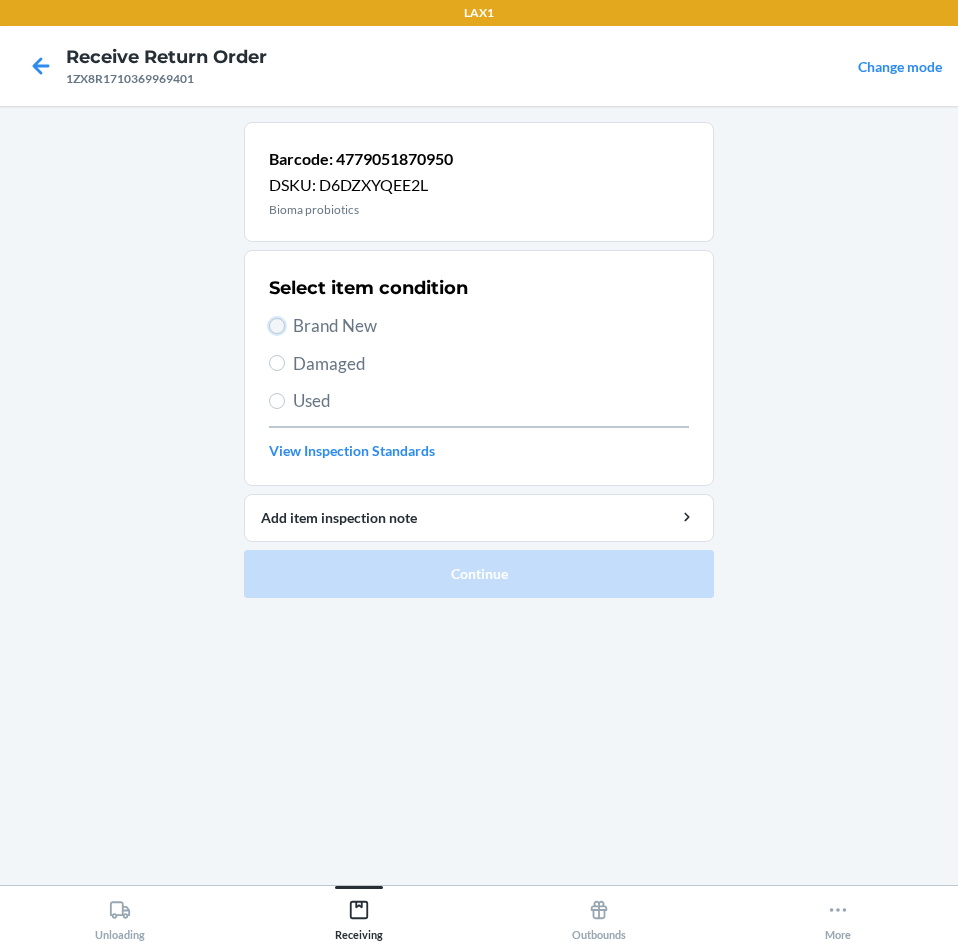 click on "Brand New" at bounding box center [277, 326] 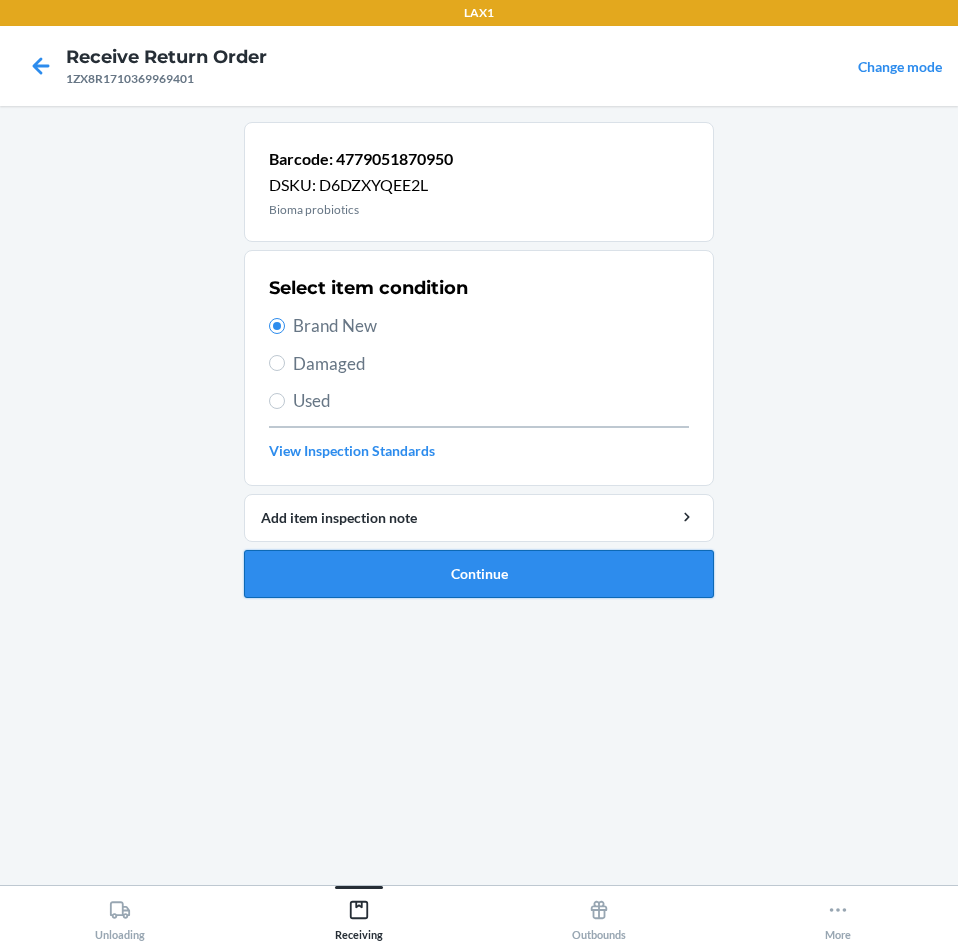 click on "Continue" at bounding box center (479, 574) 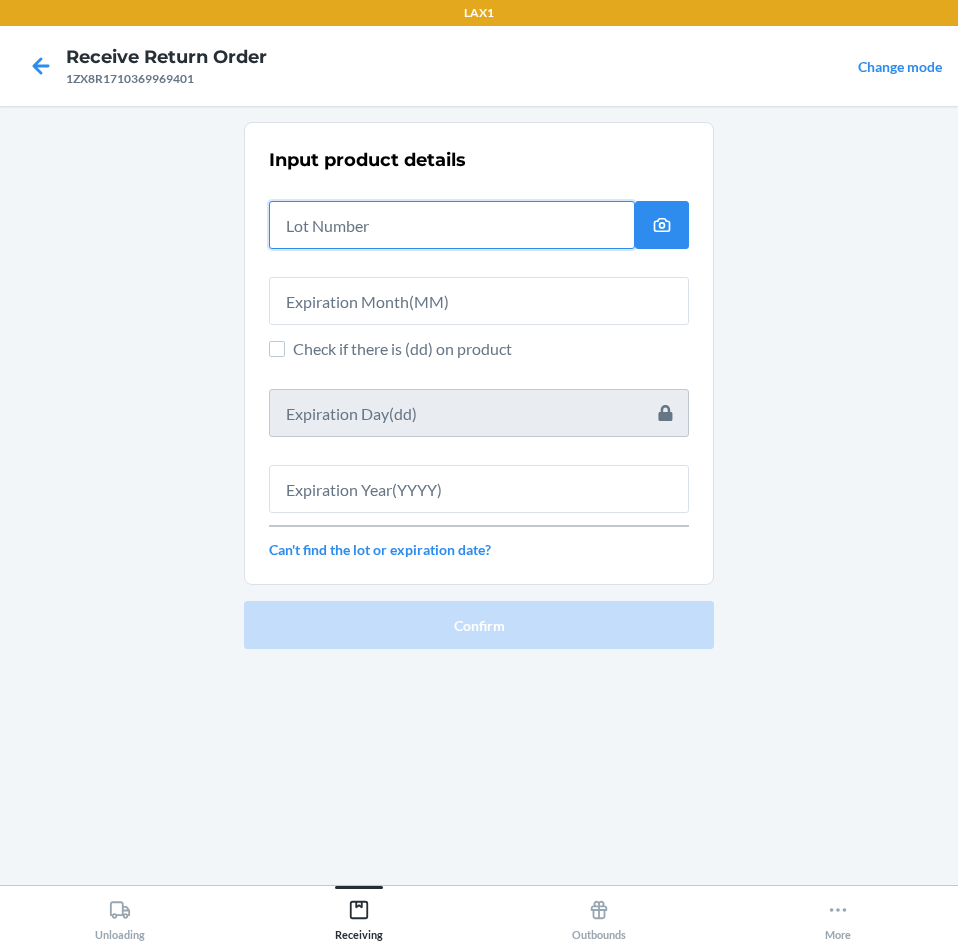 click at bounding box center (452, 225) 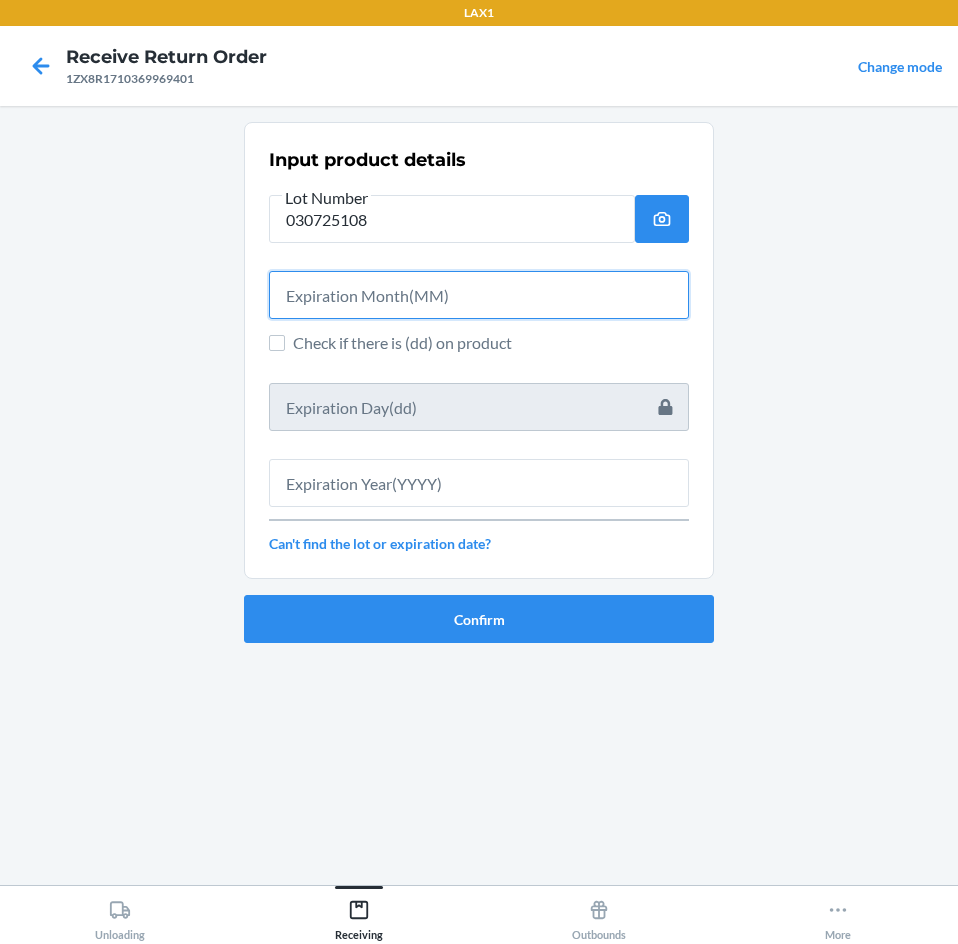 click at bounding box center [479, 295] 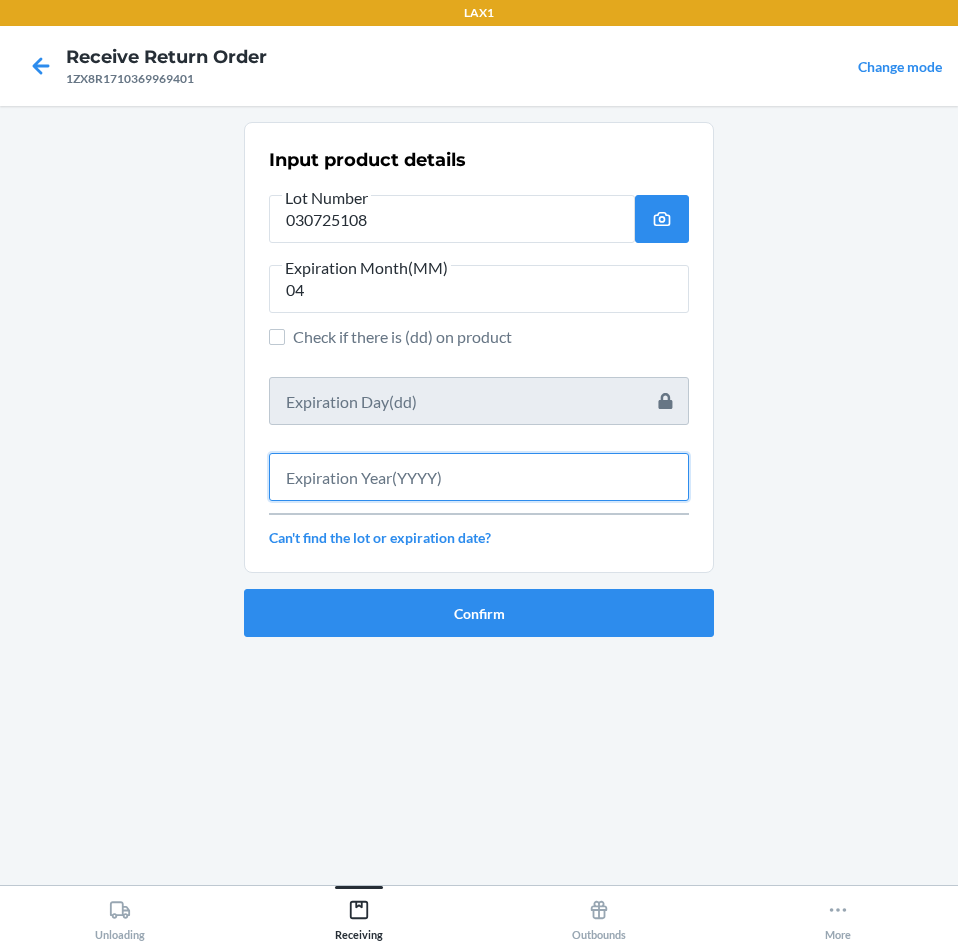 click at bounding box center [479, 477] 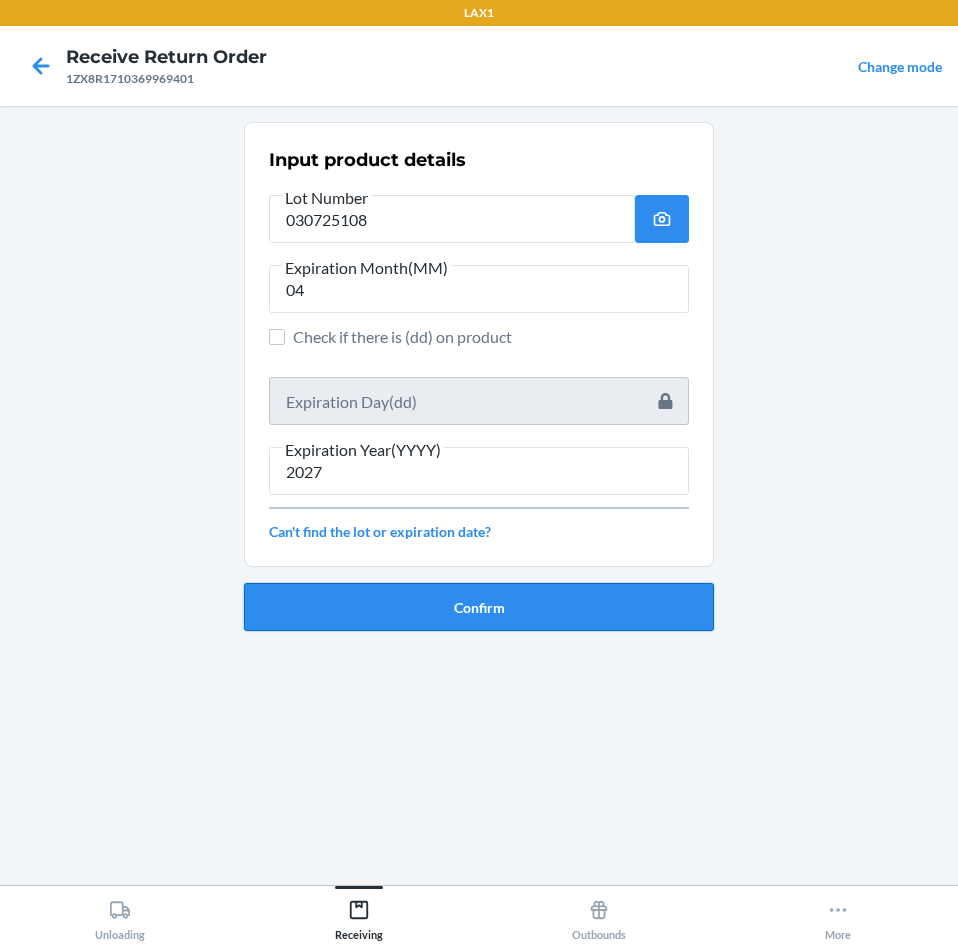 click on "Confirm" at bounding box center [479, 607] 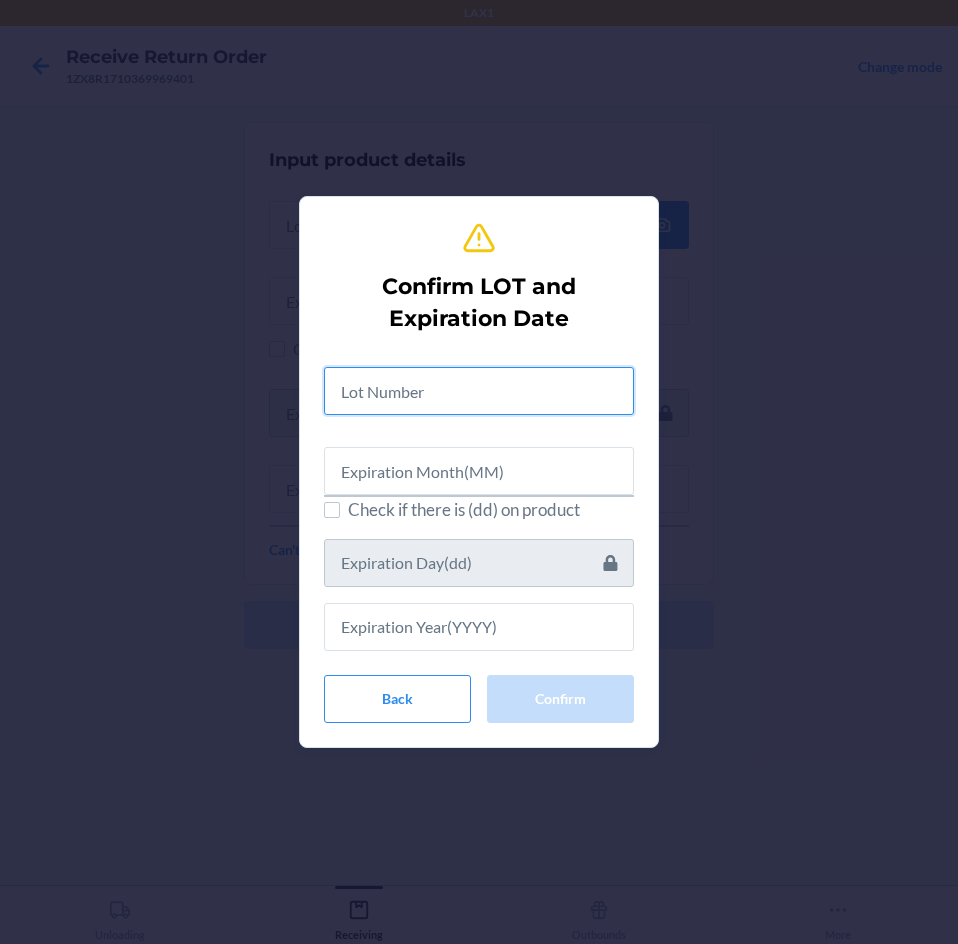 click at bounding box center (479, 391) 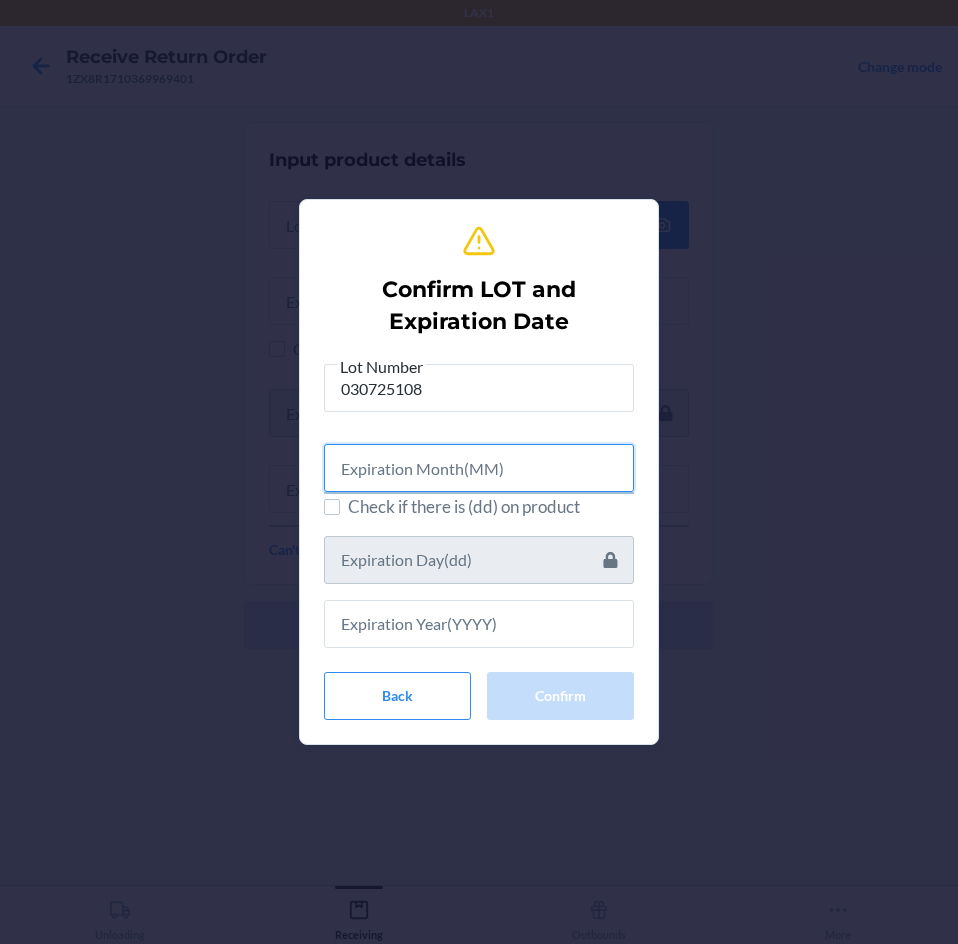 click at bounding box center (479, 468) 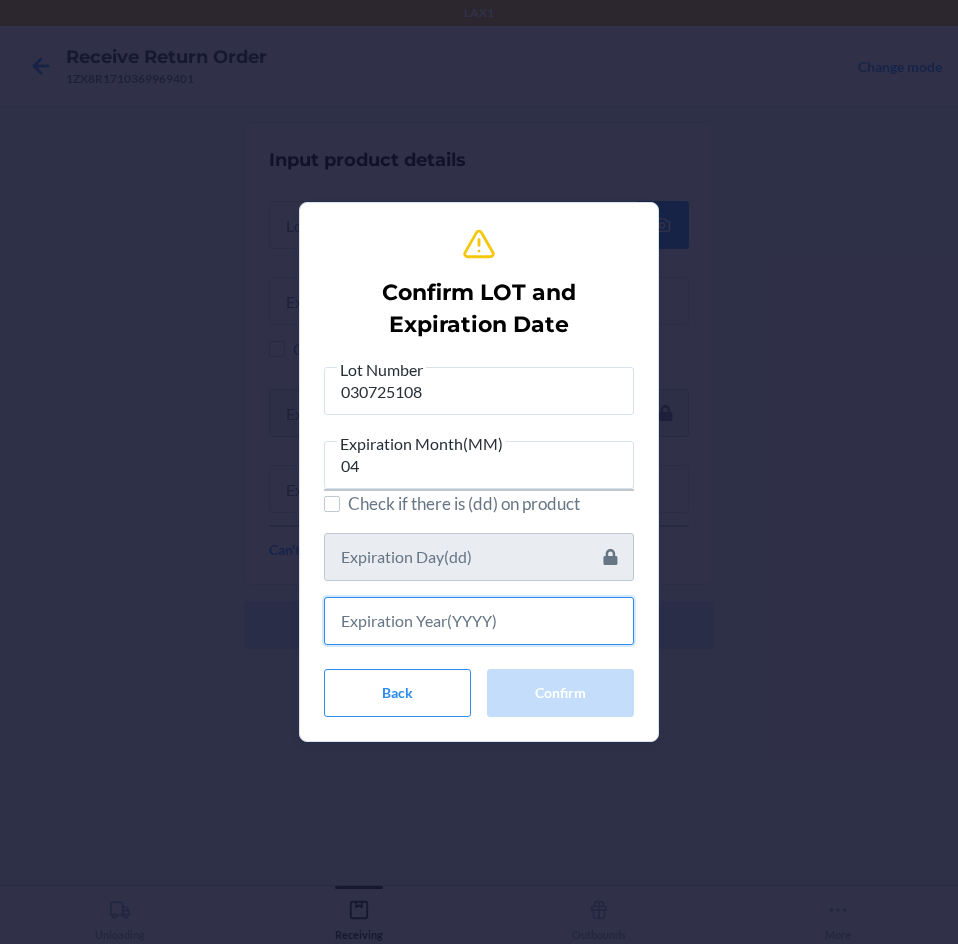 click at bounding box center (479, 621) 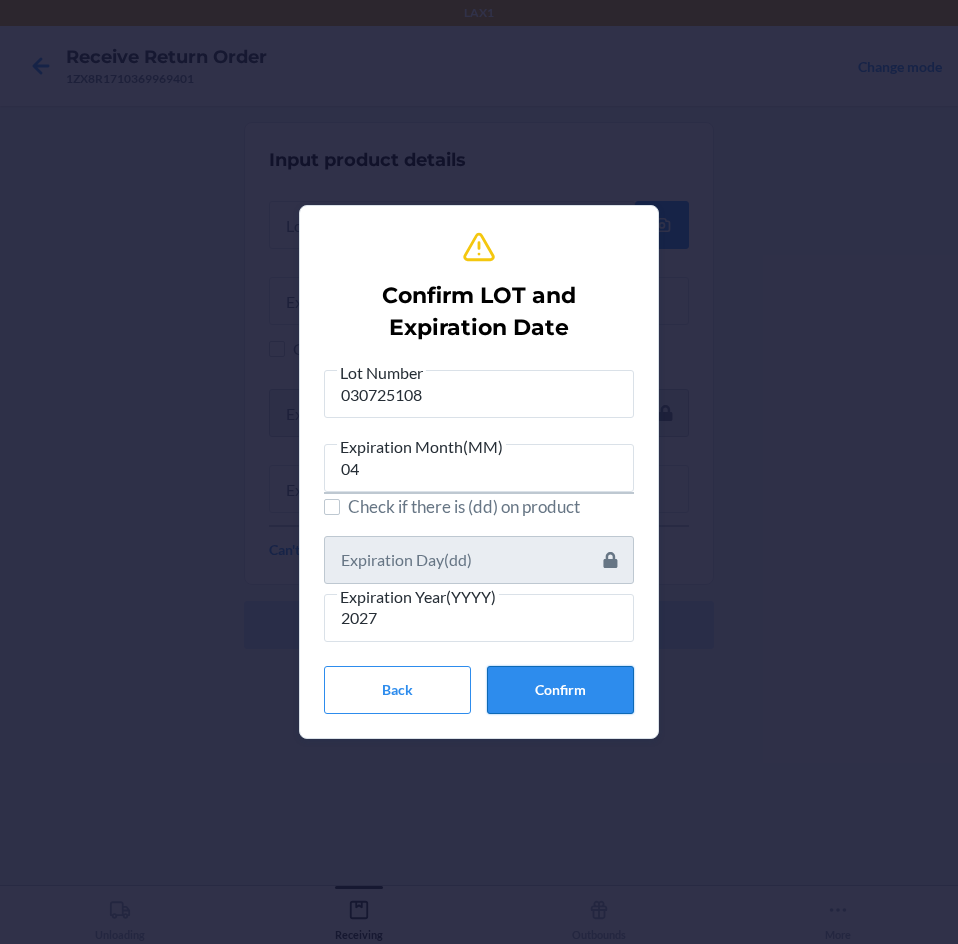 click on "Confirm" at bounding box center (560, 690) 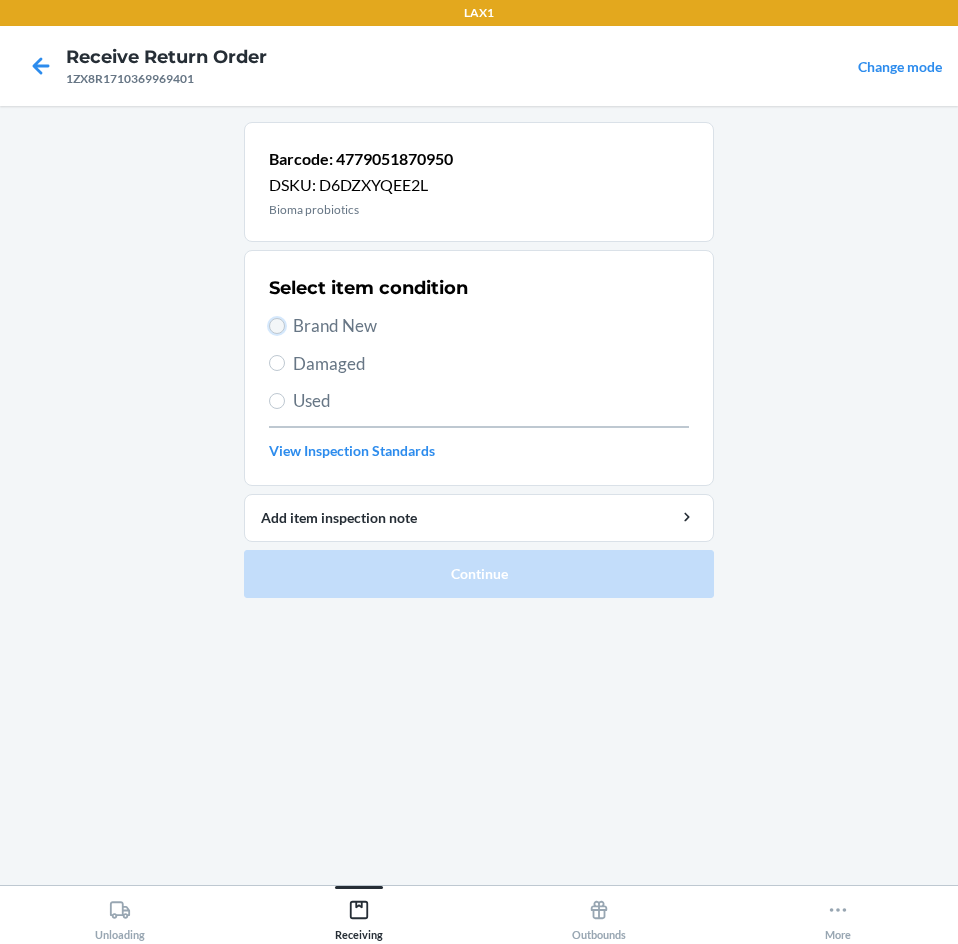 click on "Brand New" at bounding box center [277, 326] 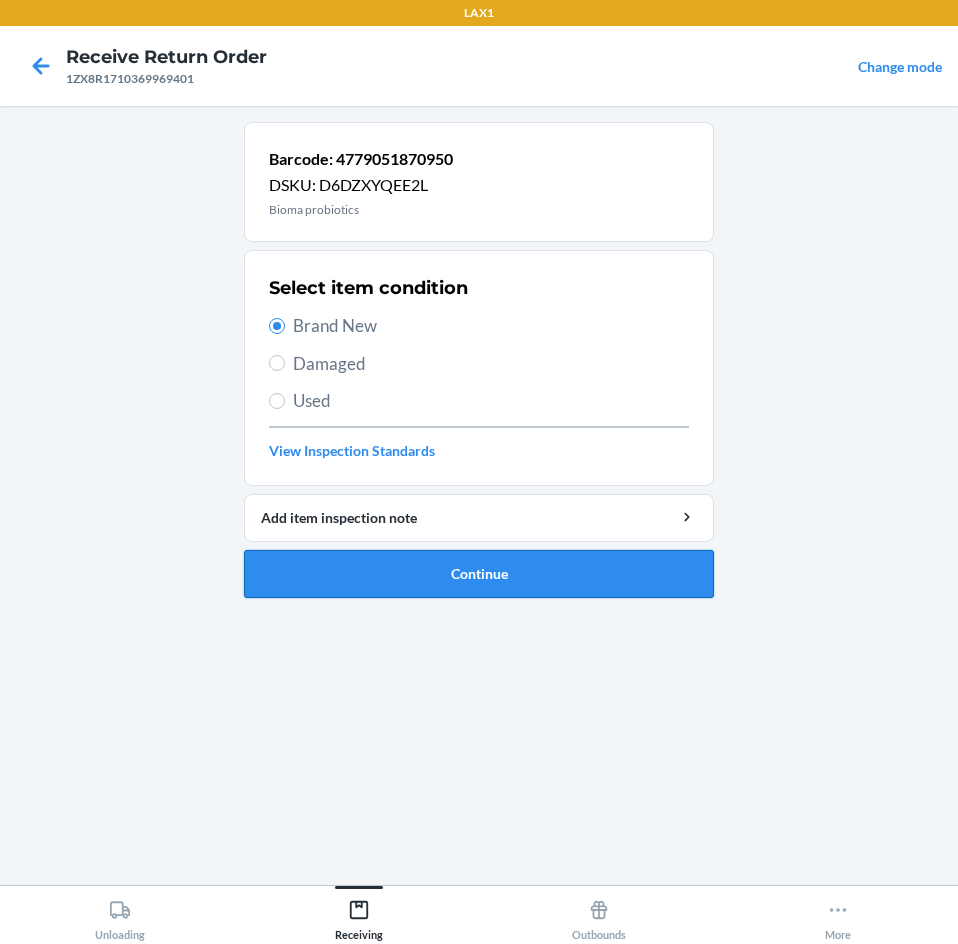 click on "Continue" at bounding box center (479, 574) 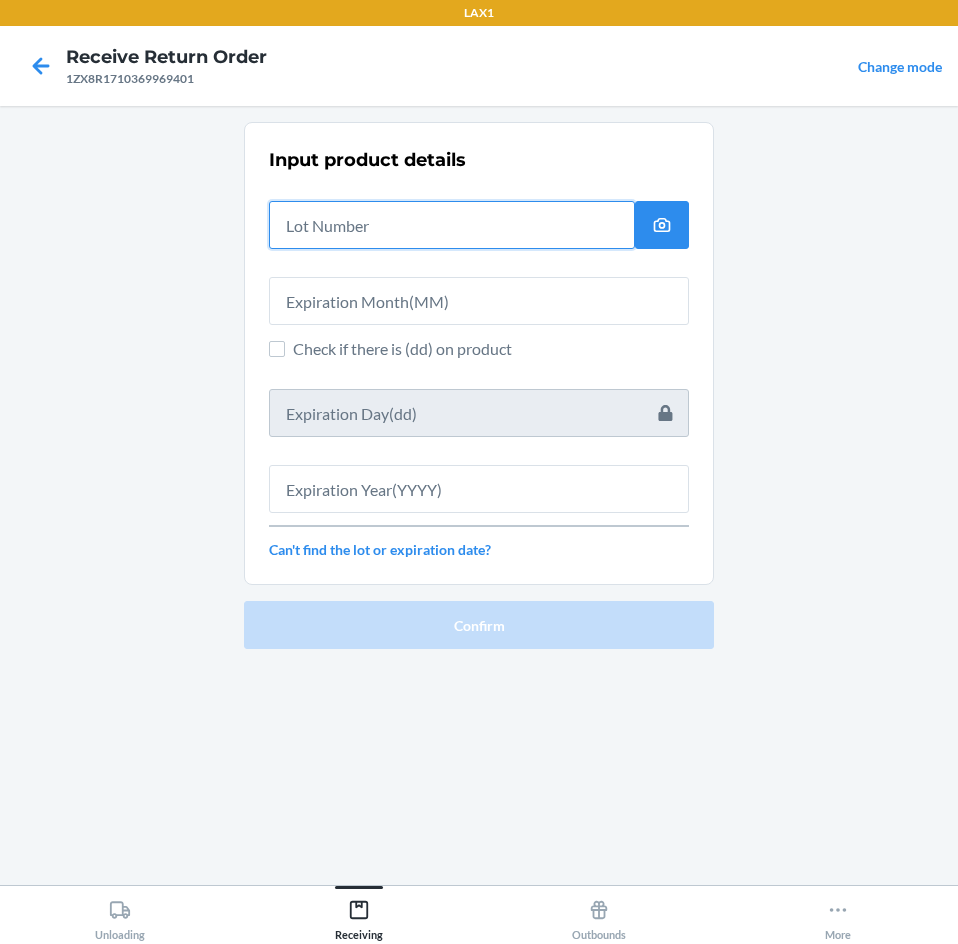click at bounding box center [452, 225] 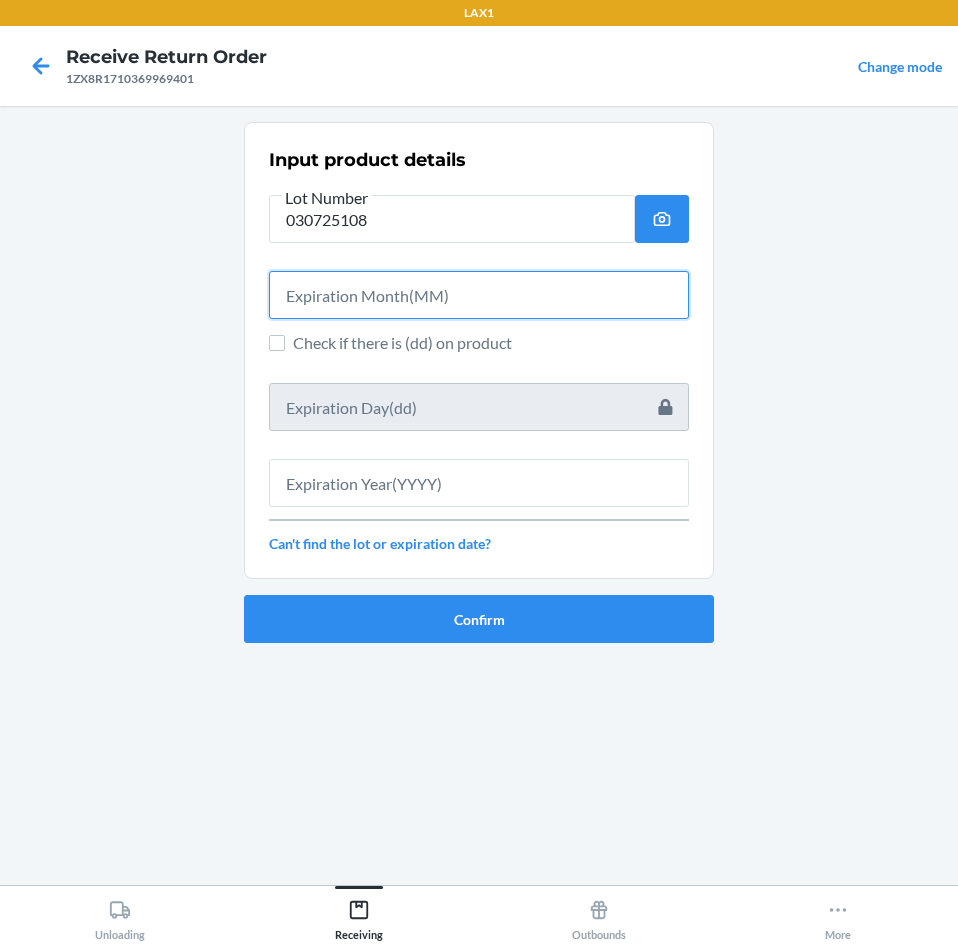 click at bounding box center [479, 295] 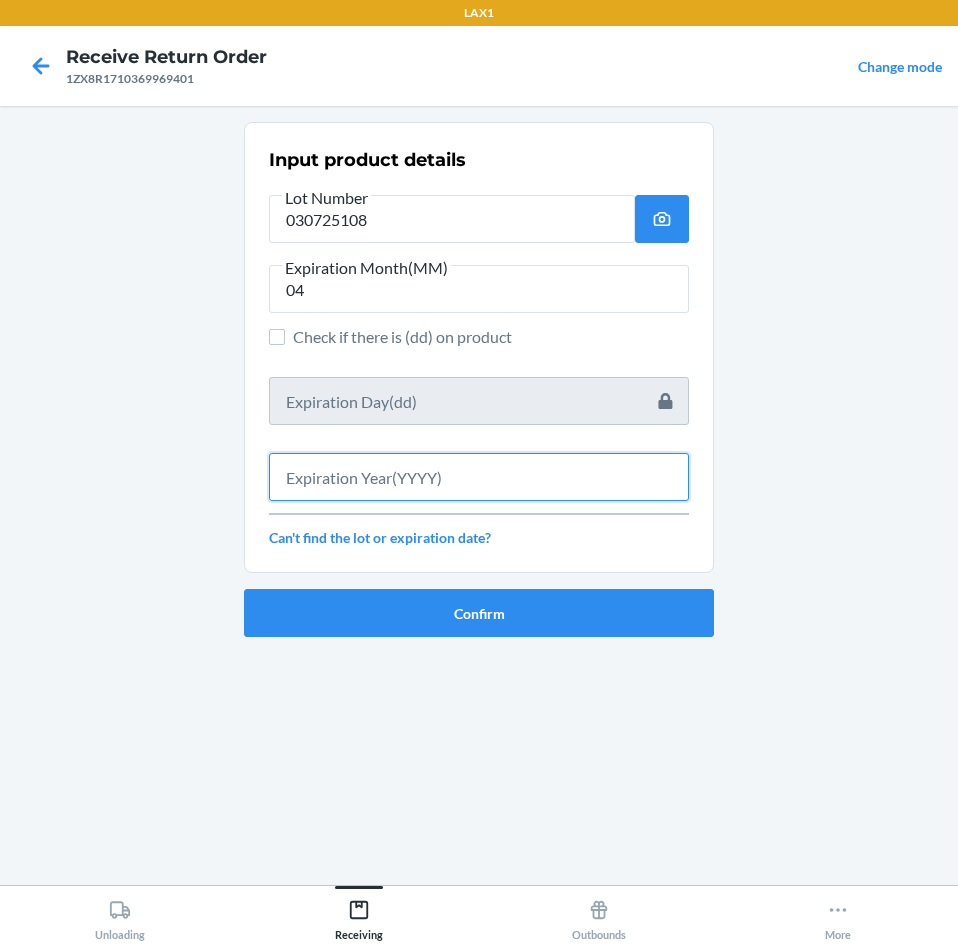 click at bounding box center [479, 477] 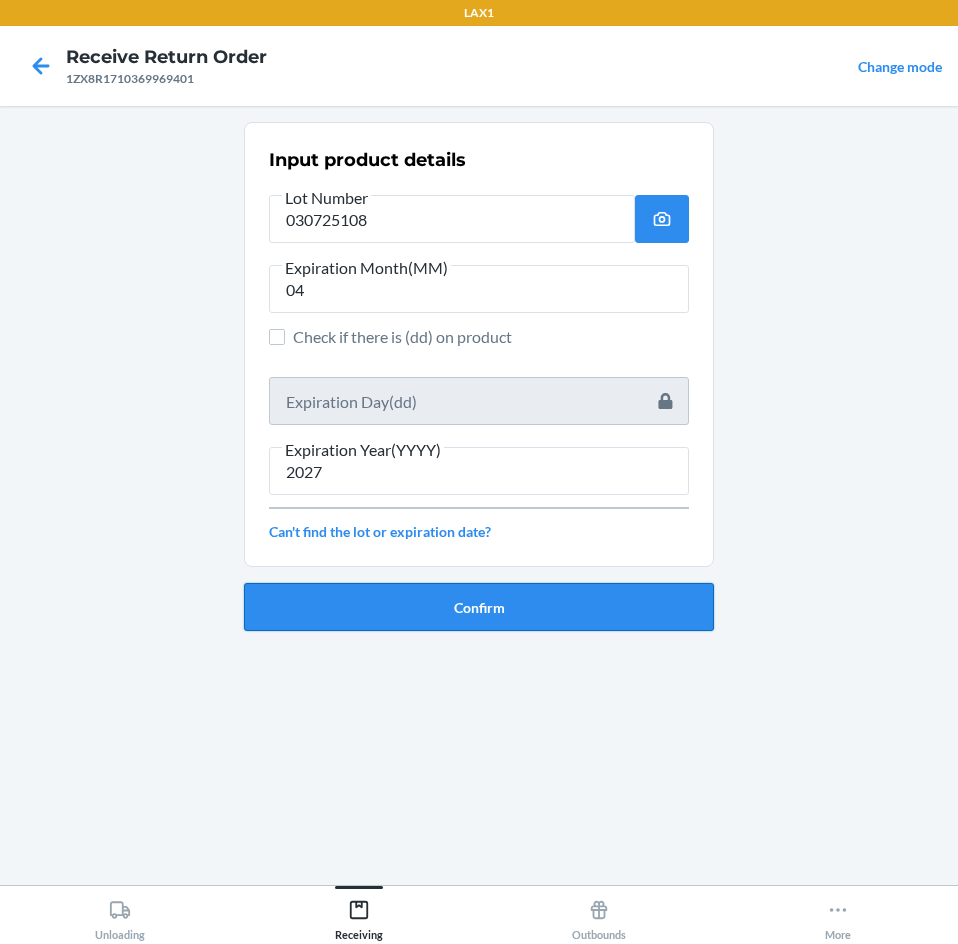 click on "Confirm" at bounding box center [479, 607] 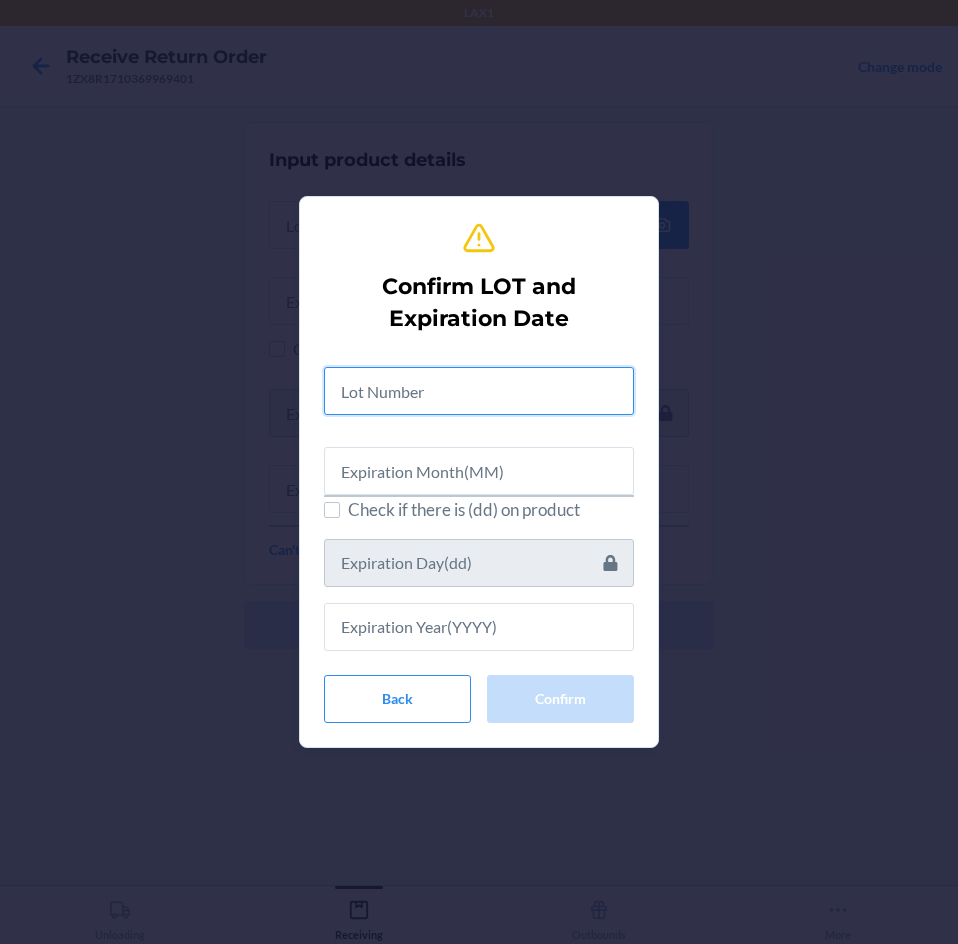 click at bounding box center [479, 391] 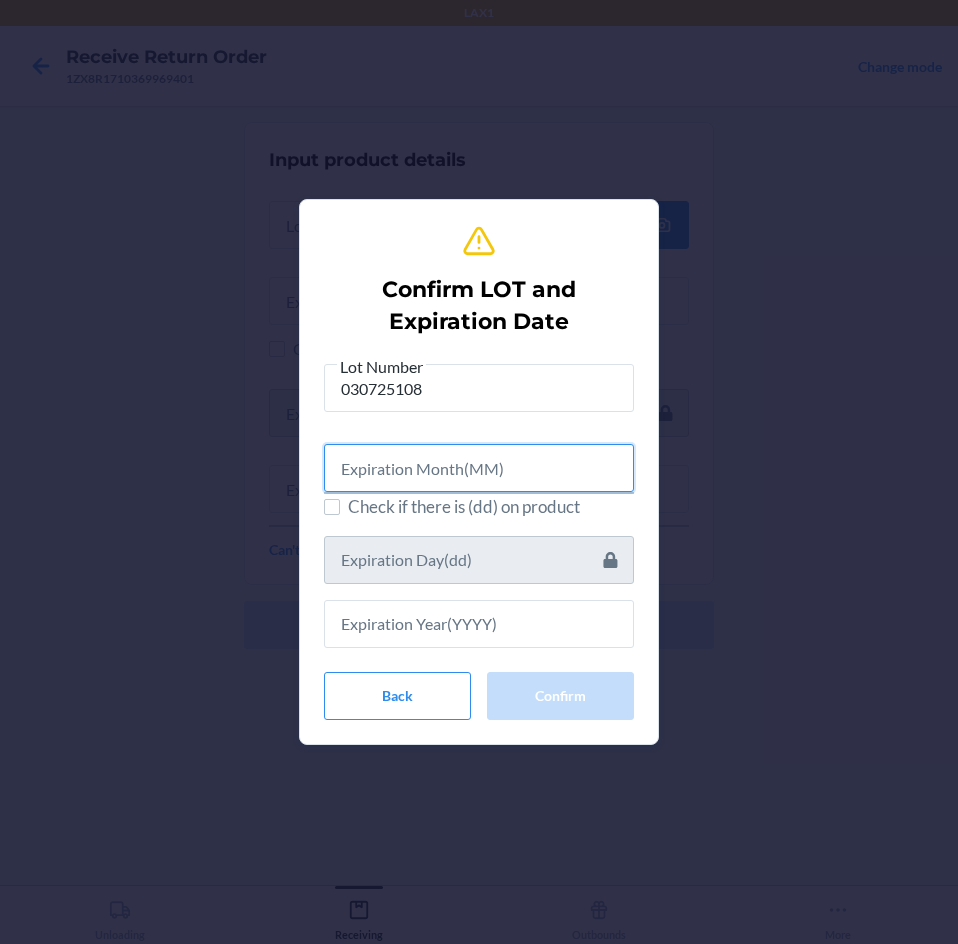 click at bounding box center [479, 468] 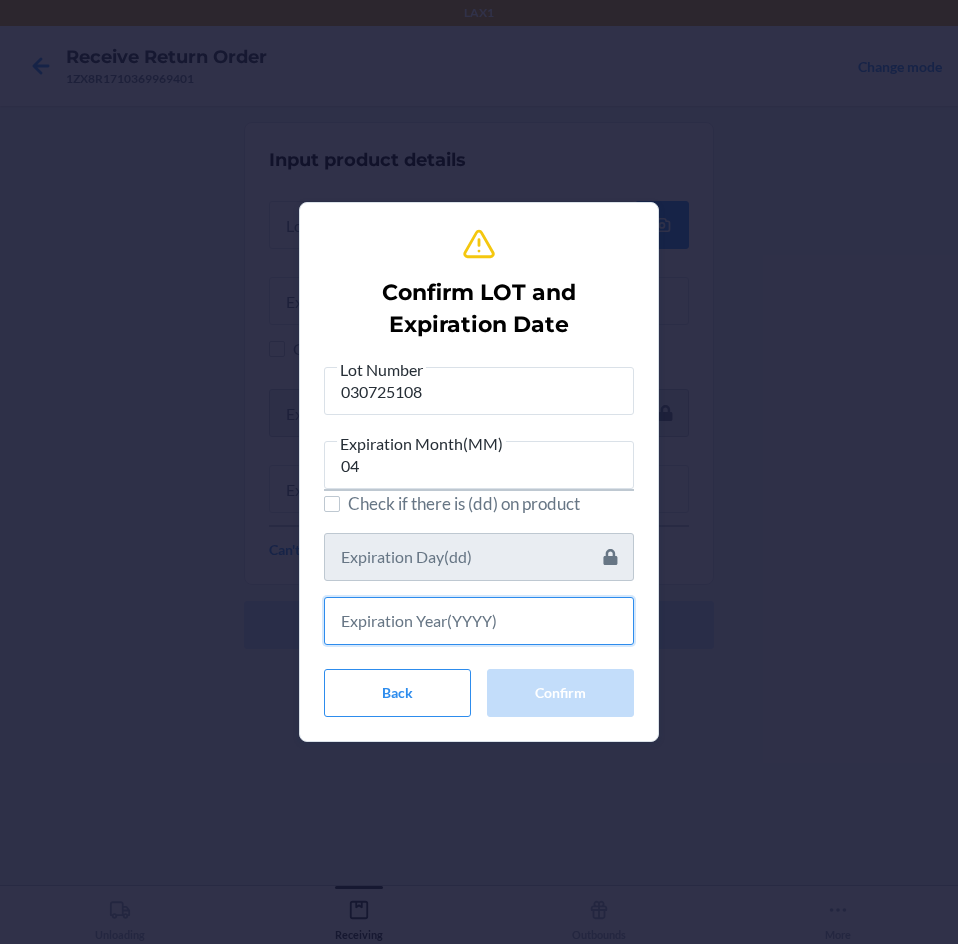 click at bounding box center [479, 621] 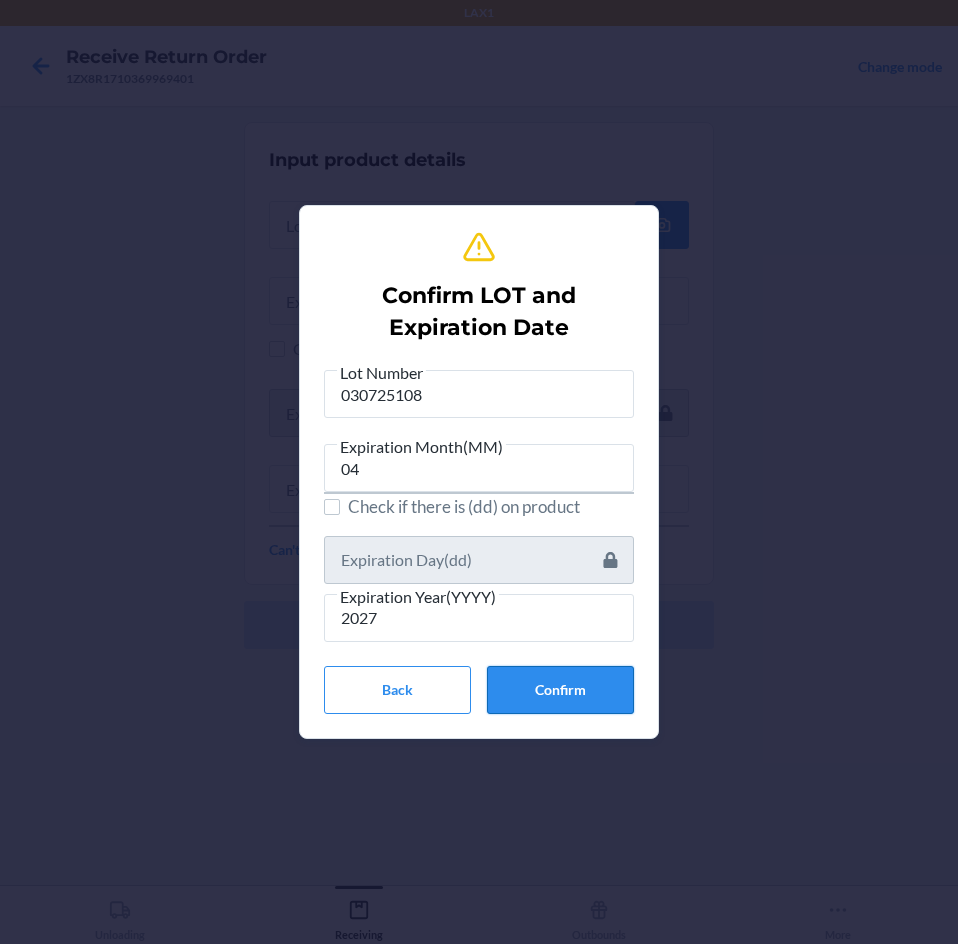 click on "Confirm" at bounding box center [560, 690] 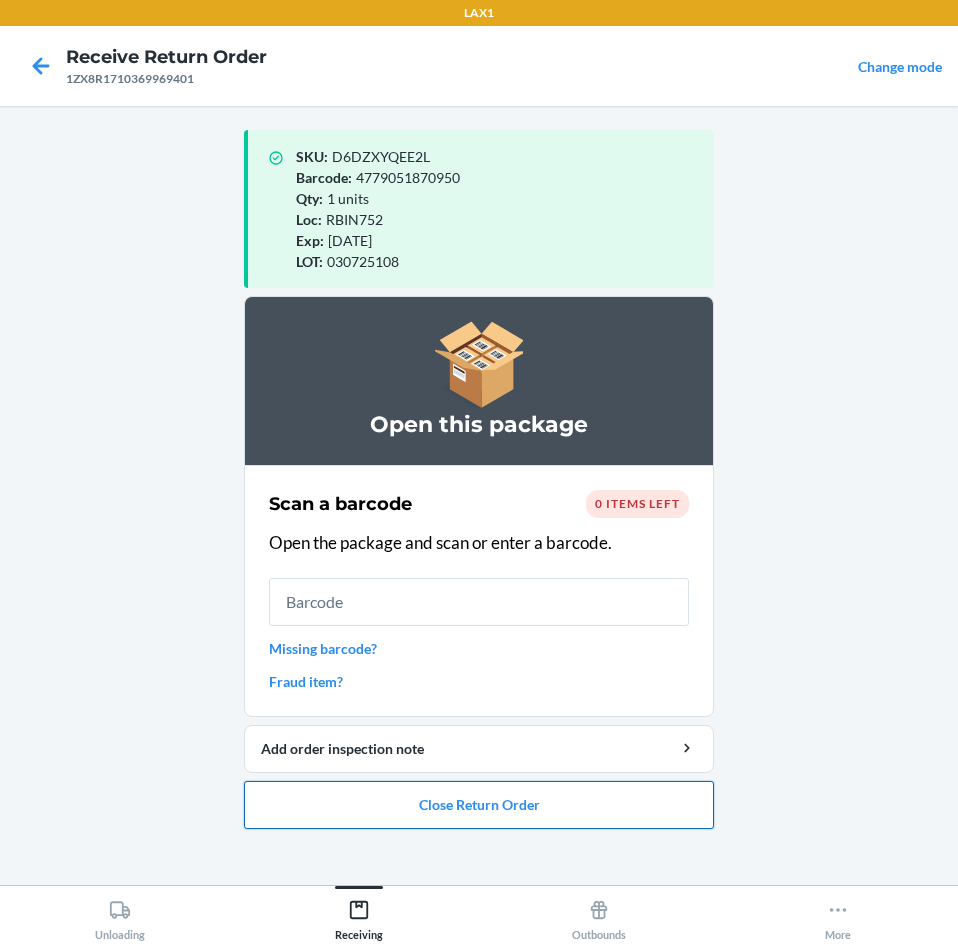 click on "Close Return Order" at bounding box center (479, 805) 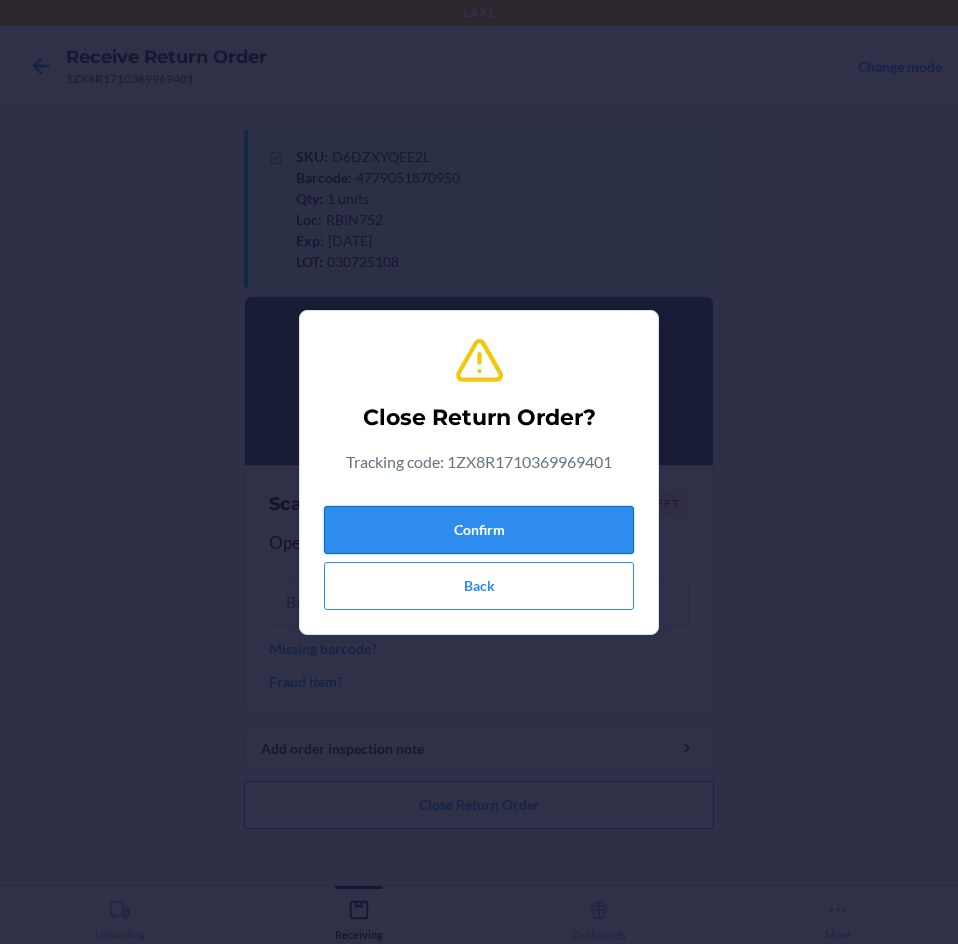 click on "Confirm" at bounding box center (479, 530) 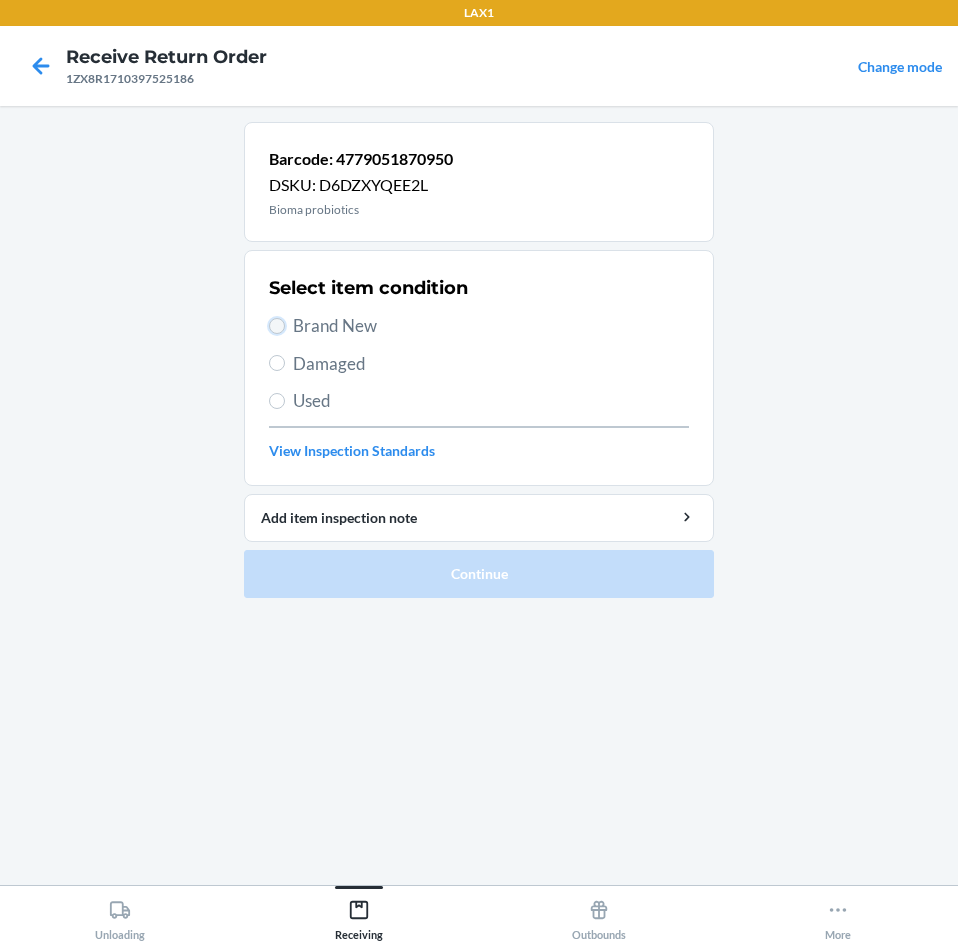 click on "Brand New" at bounding box center [277, 326] 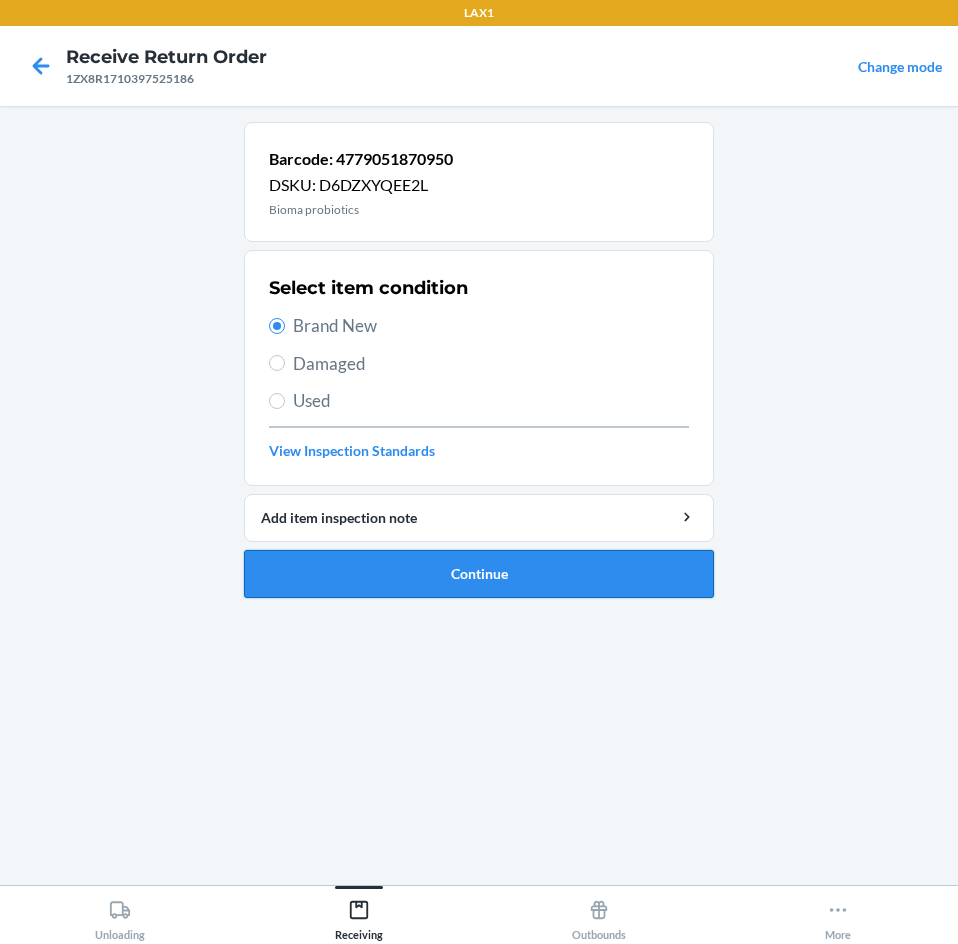 click on "Continue" at bounding box center (479, 574) 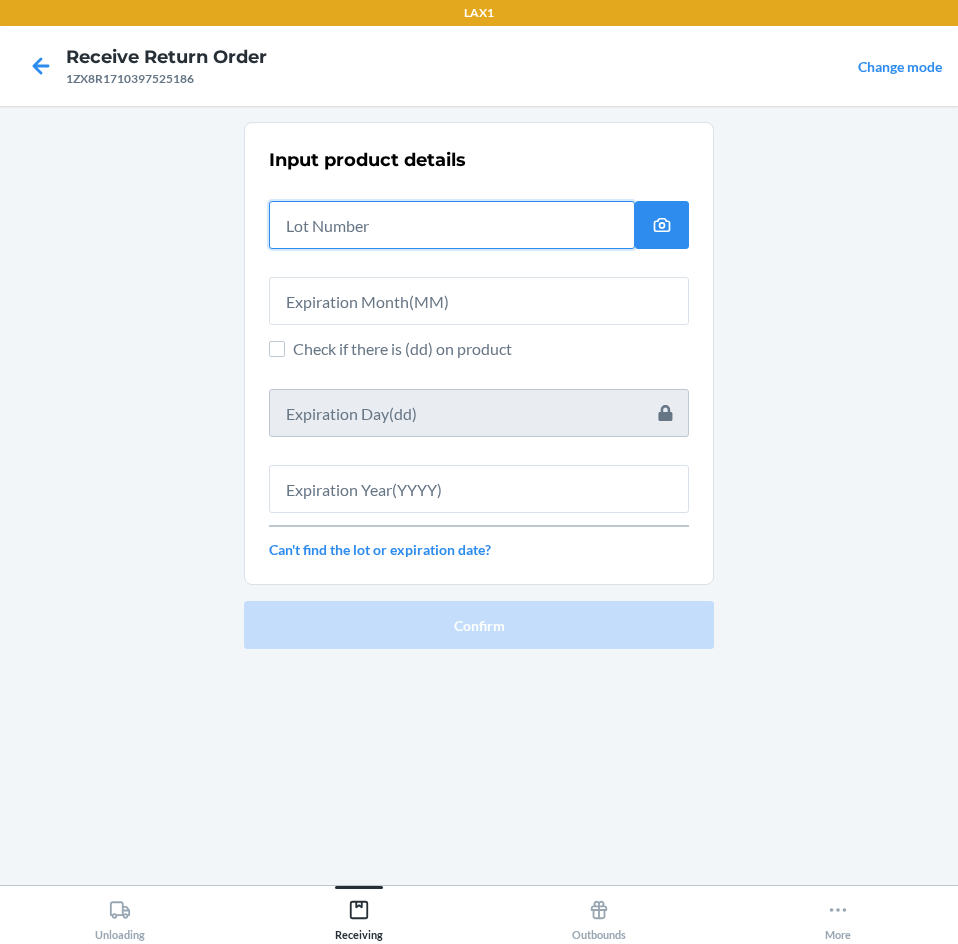 click at bounding box center (452, 225) 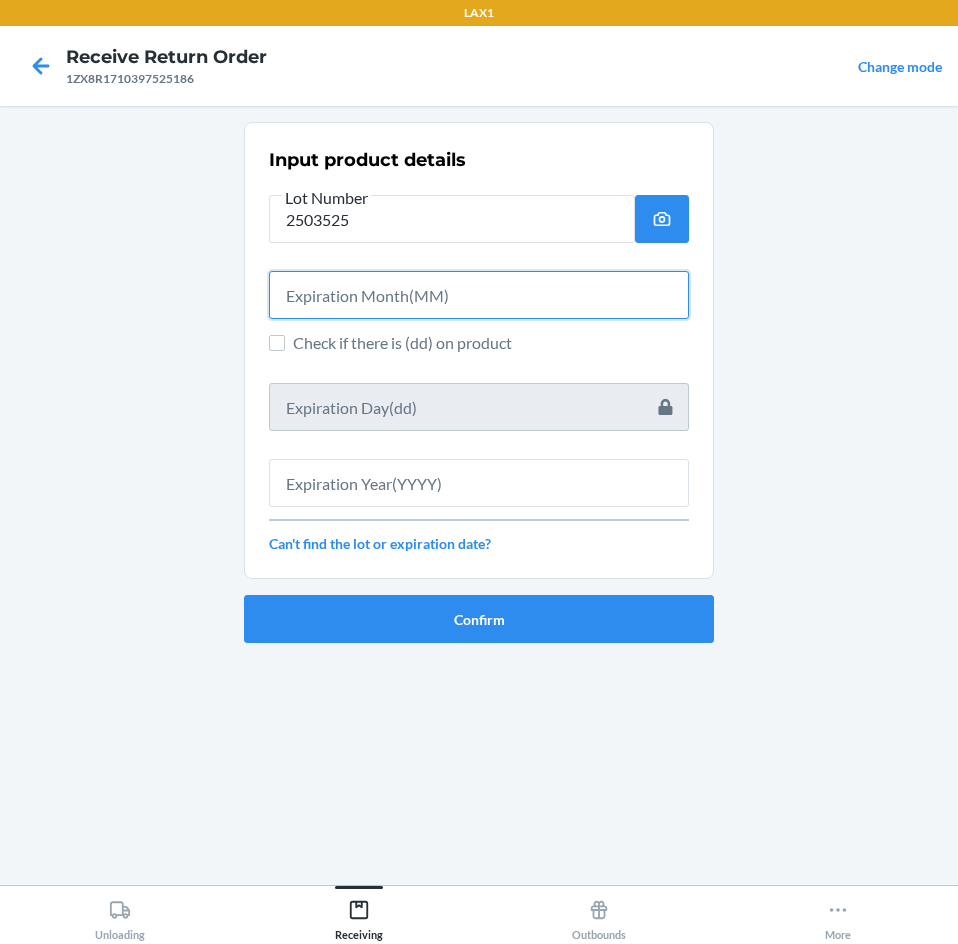 click at bounding box center (479, 295) 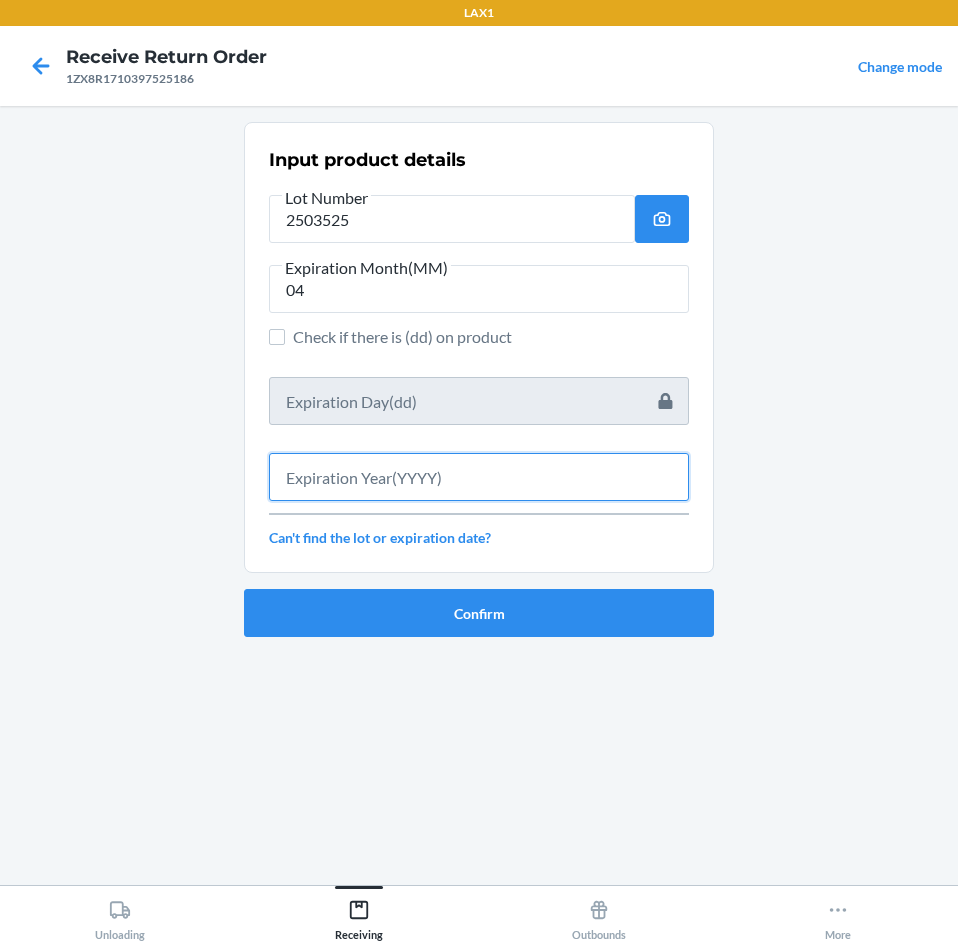 click at bounding box center [479, 477] 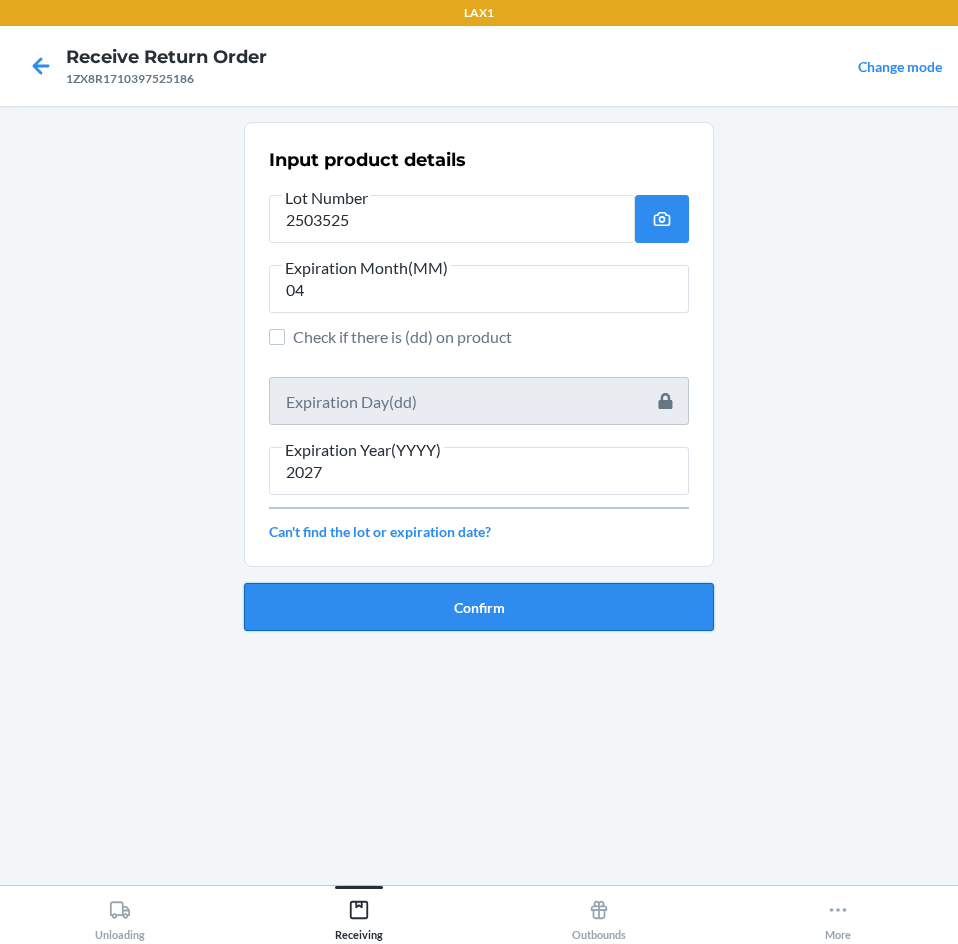 click on "Confirm" at bounding box center [479, 607] 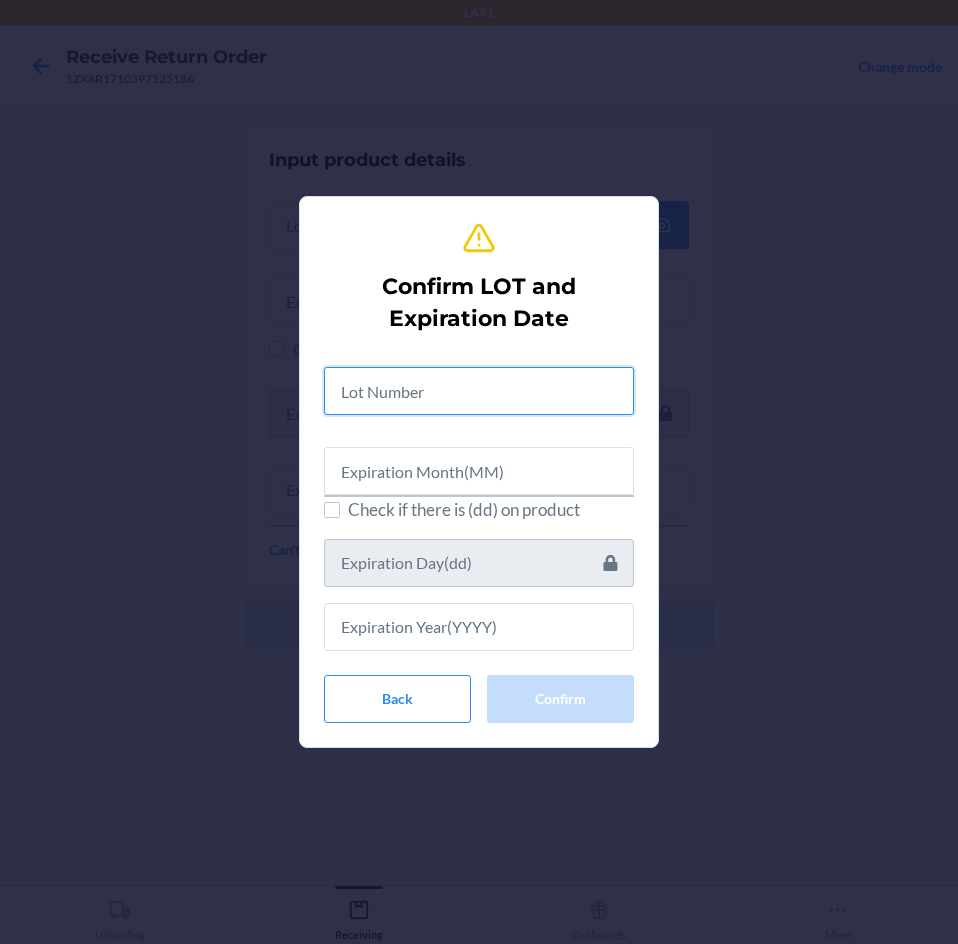 click at bounding box center (479, 391) 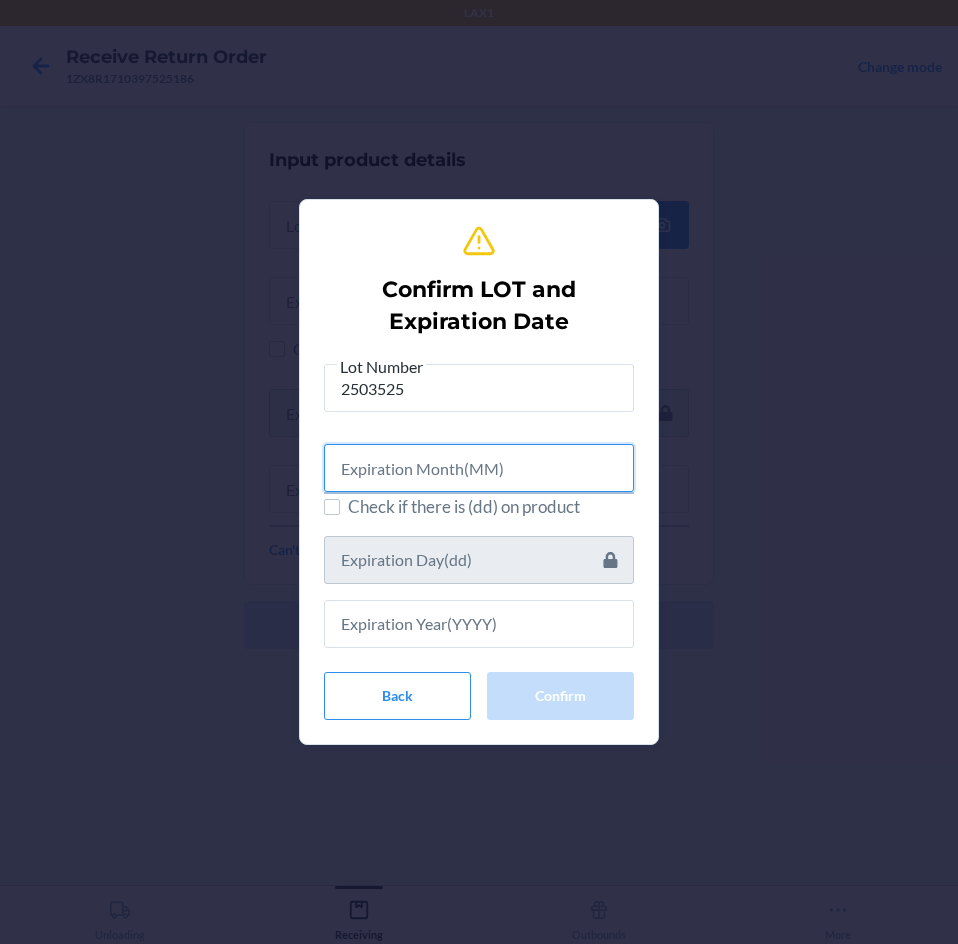 click at bounding box center [479, 468] 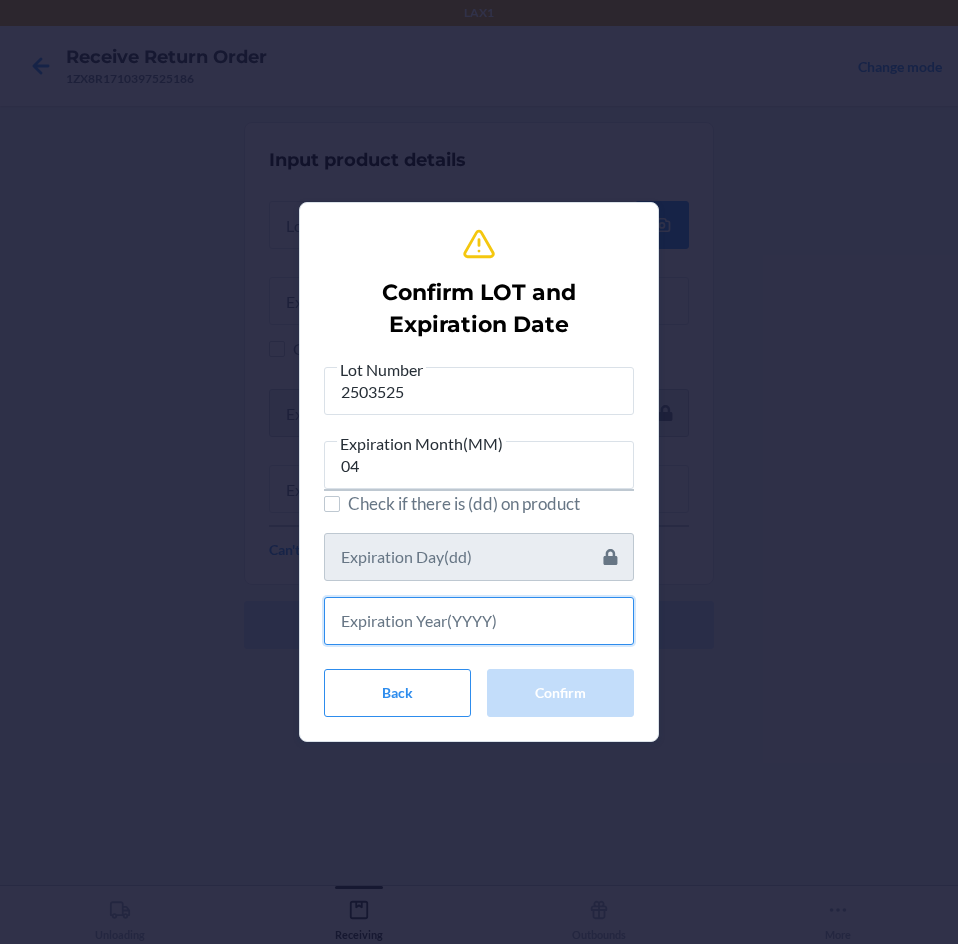 click at bounding box center (479, 621) 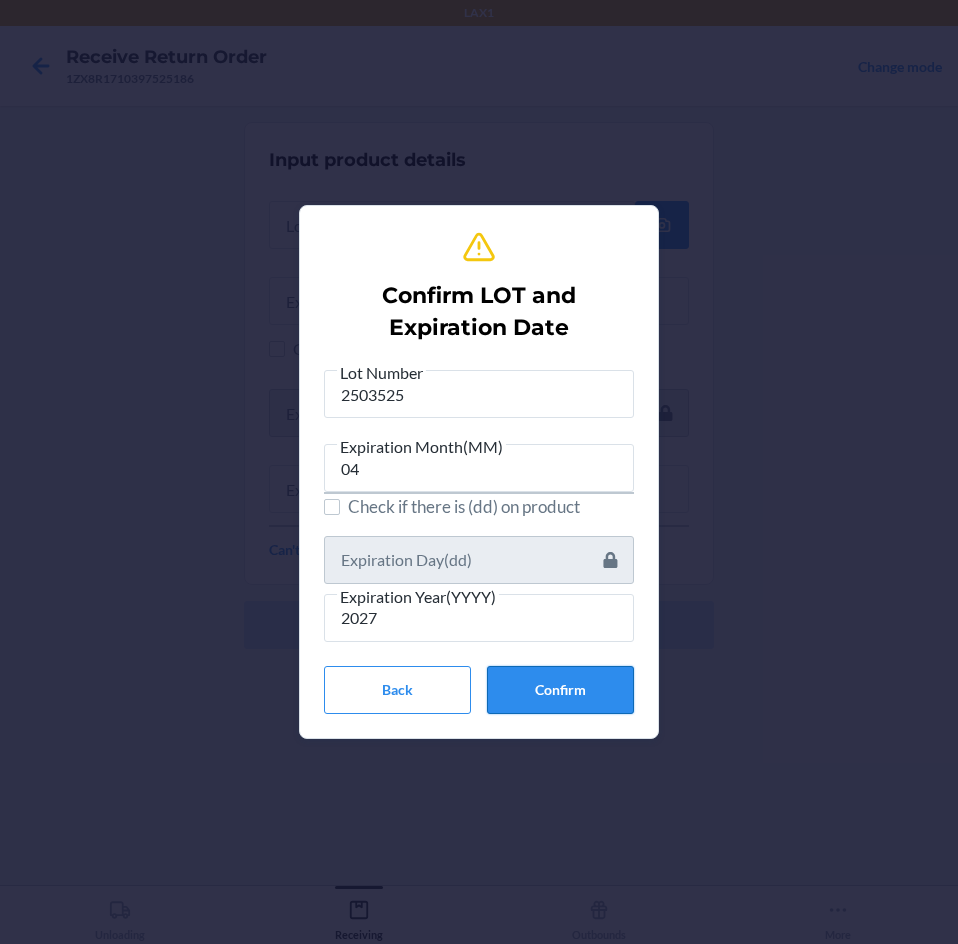 click on "Confirm" at bounding box center [560, 690] 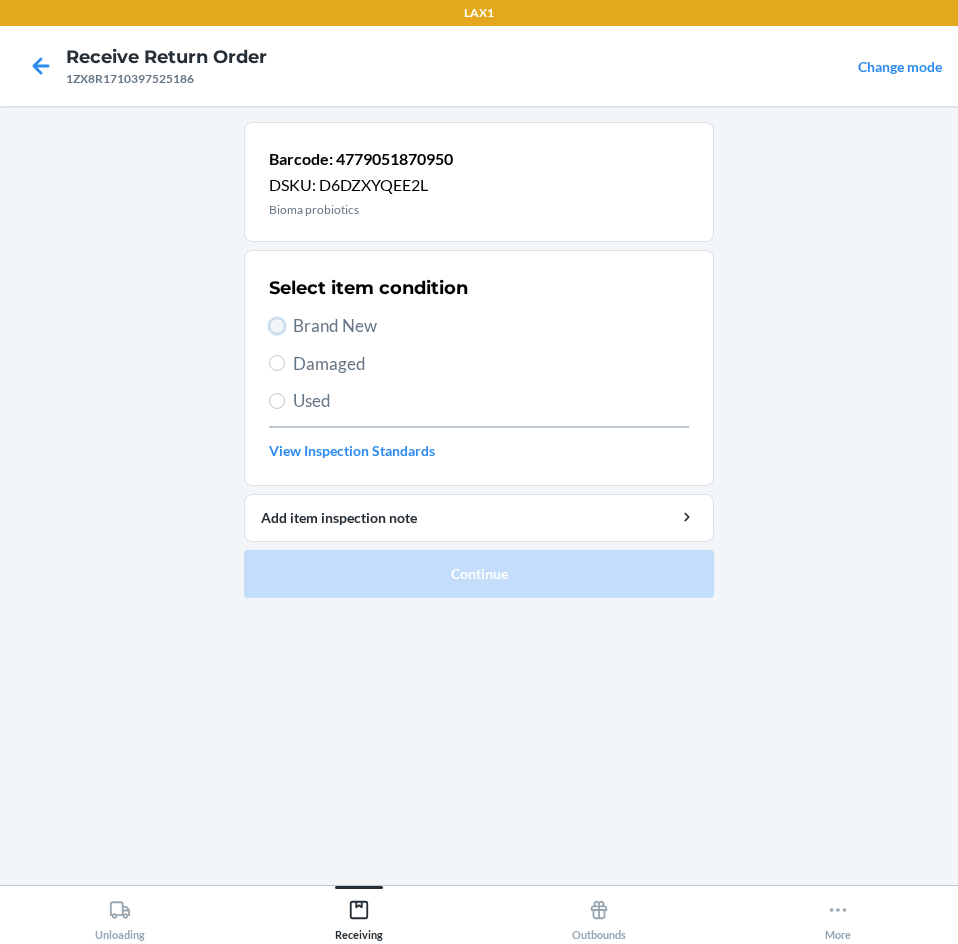 click on "Brand New" at bounding box center (277, 326) 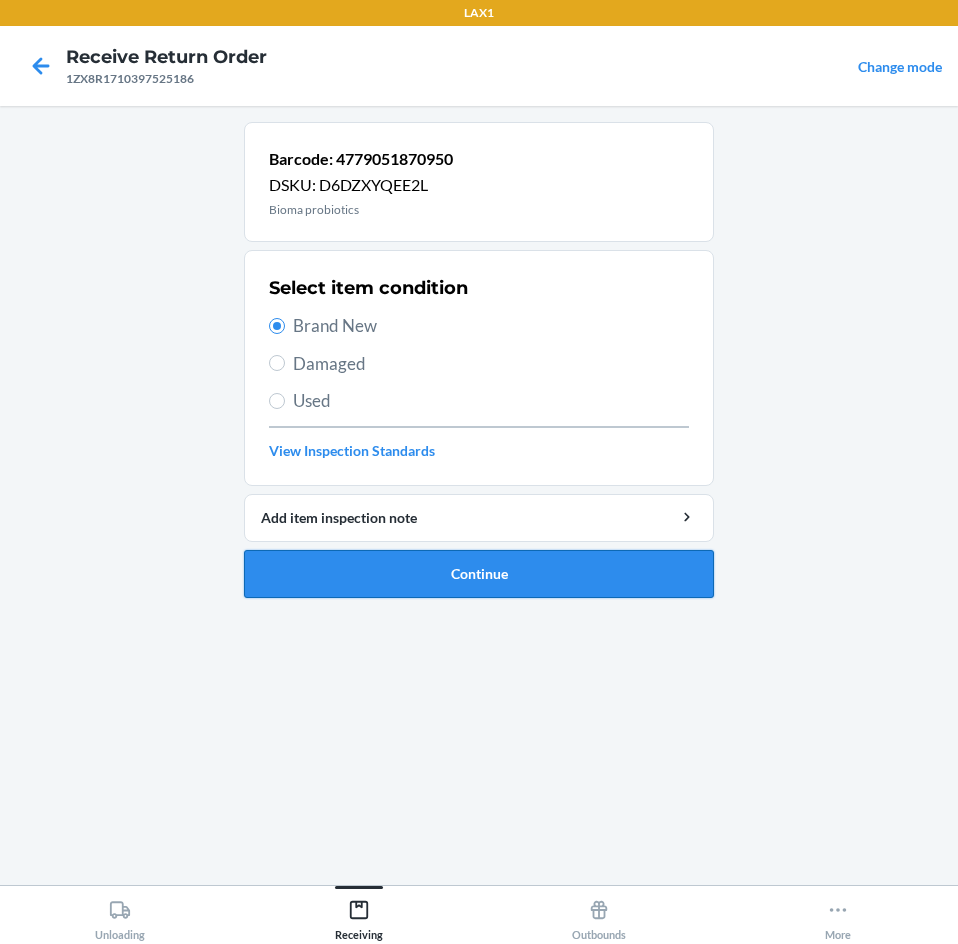 click on "Continue" at bounding box center (479, 574) 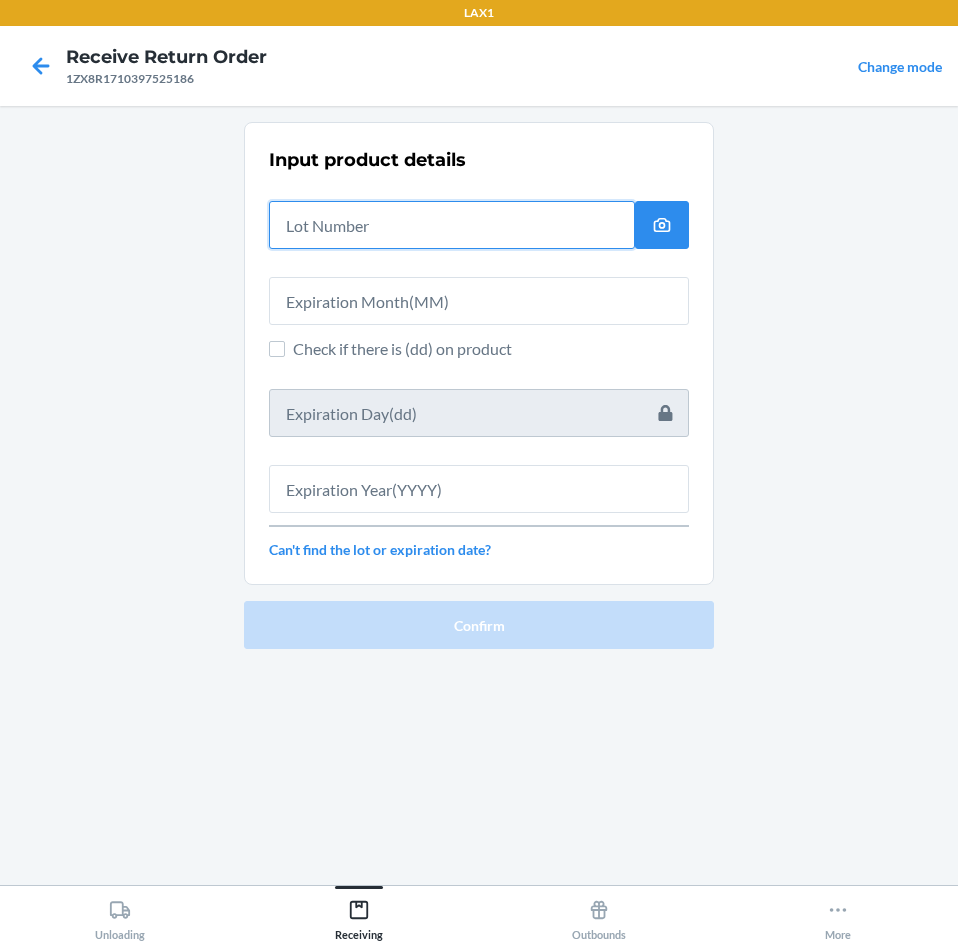 click at bounding box center [452, 225] 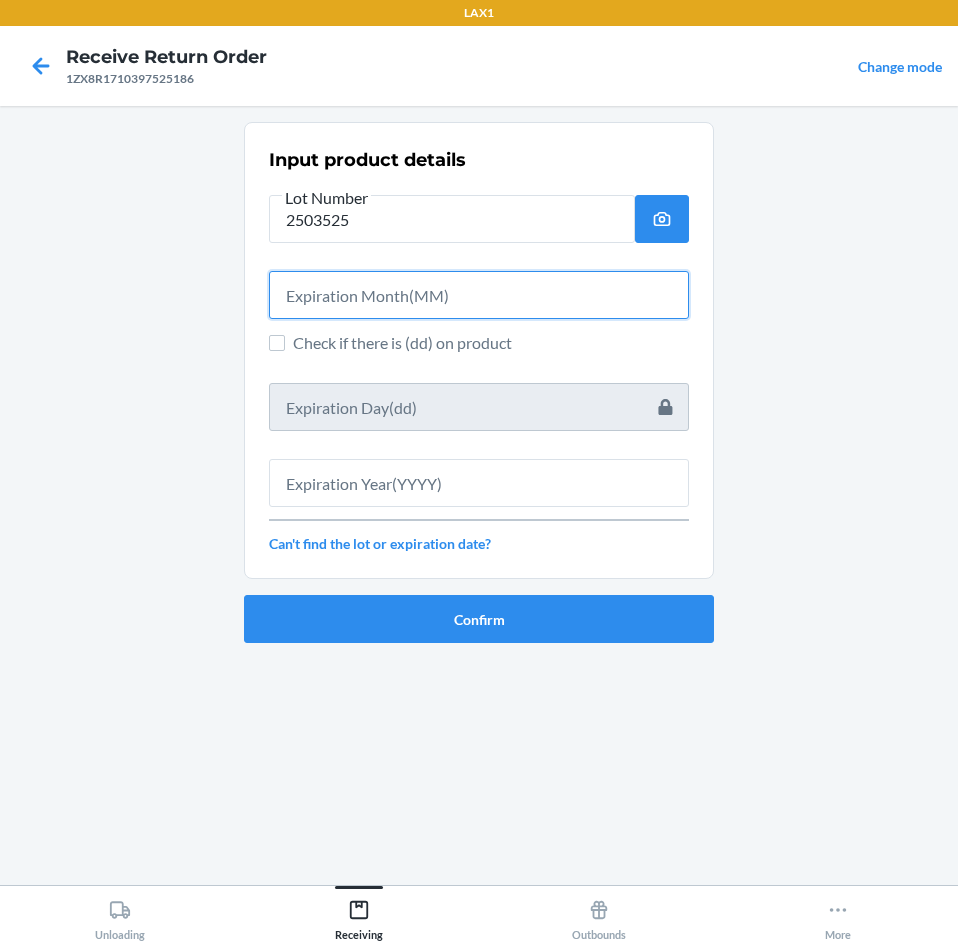 click at bounding box center [479, 295] 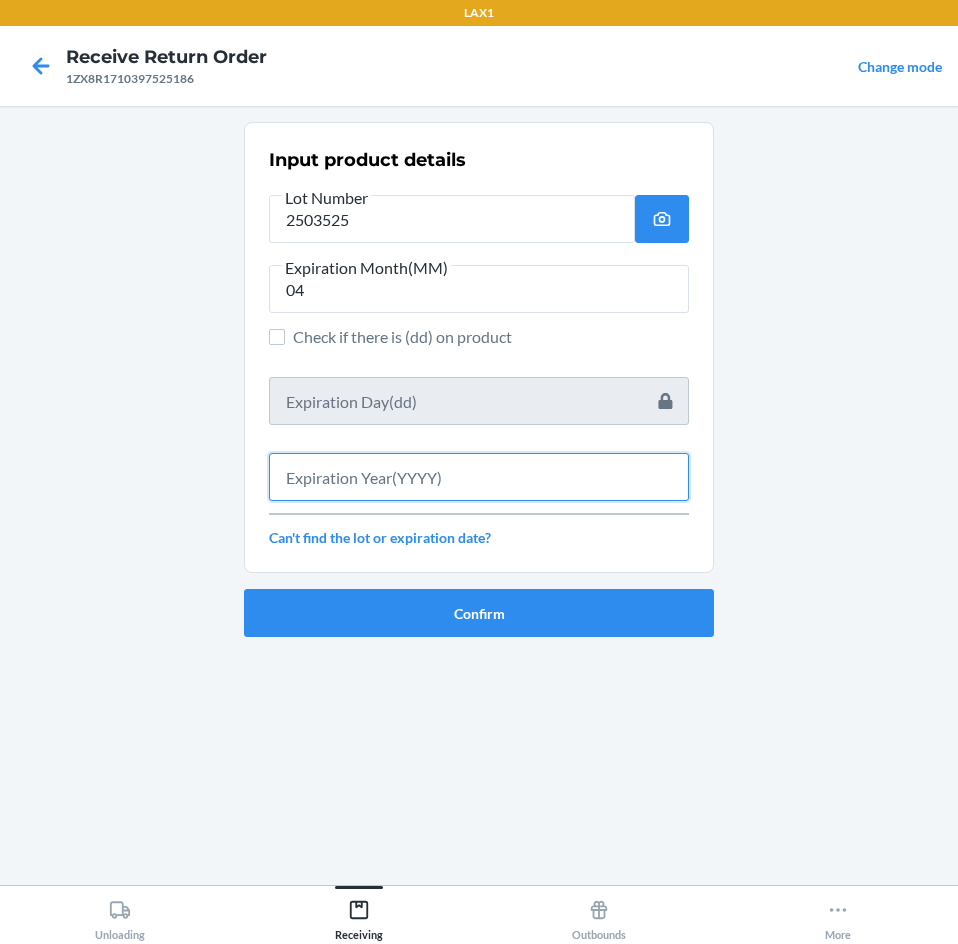click at bounding box center [479, 477] 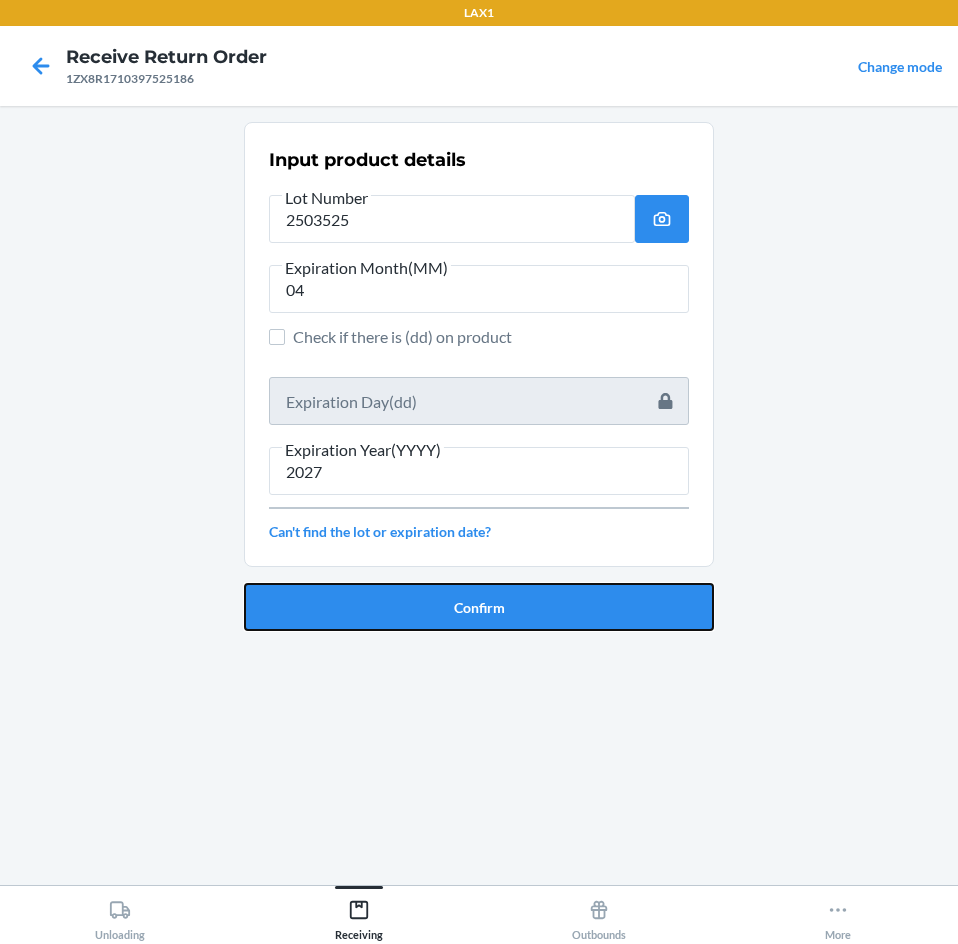 click on "Confirm" at bounding box center (479, 607) 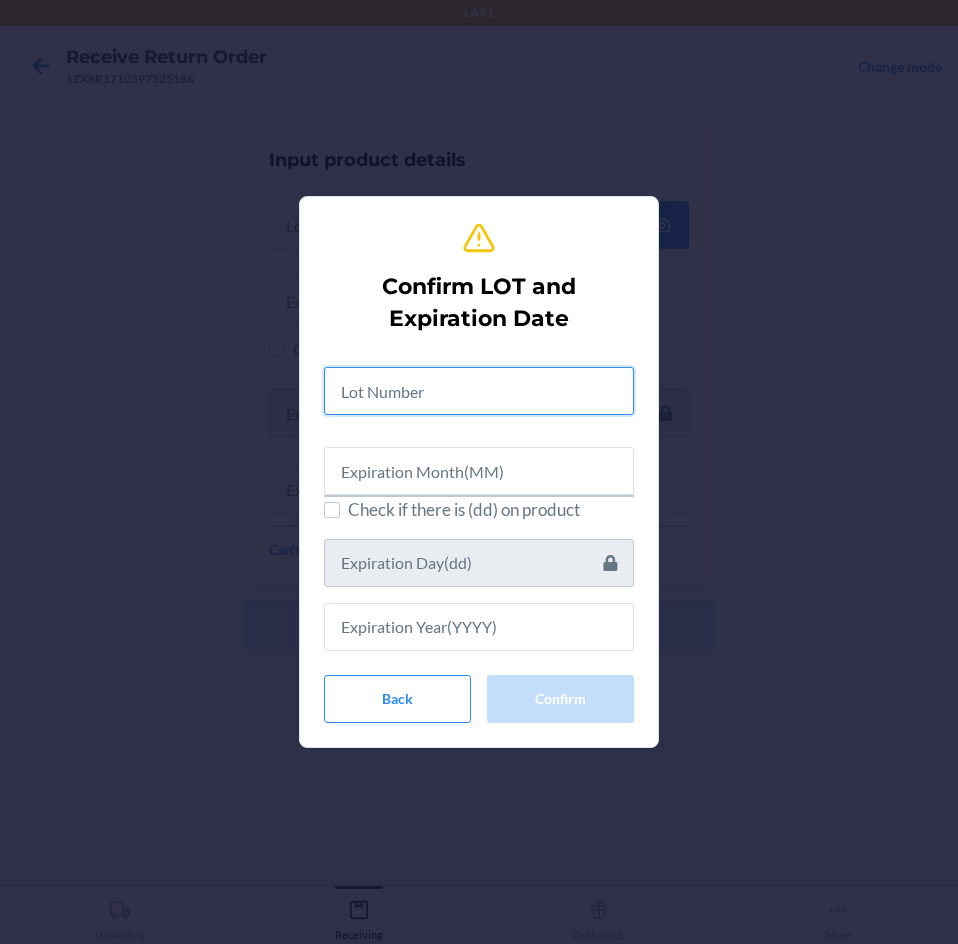 click at bounding box center [479, 391] 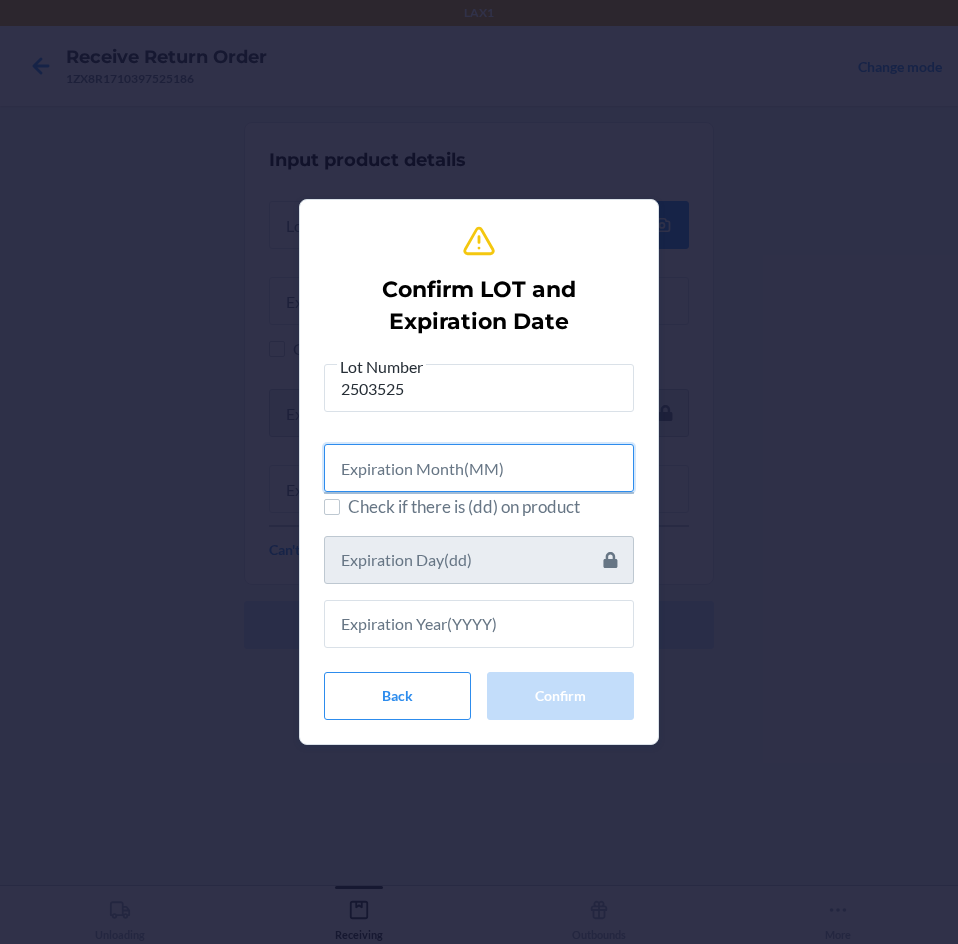 click at bounding box center (479, 468) 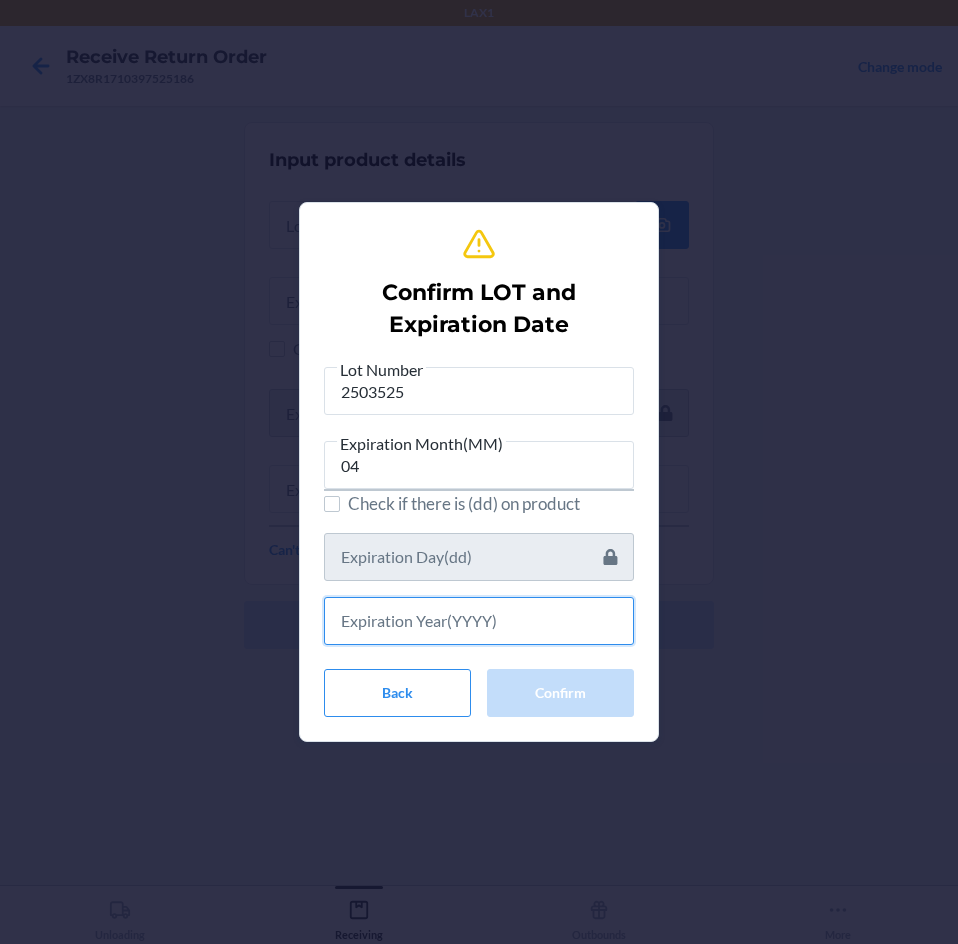 click at bounding box center [479, 621] 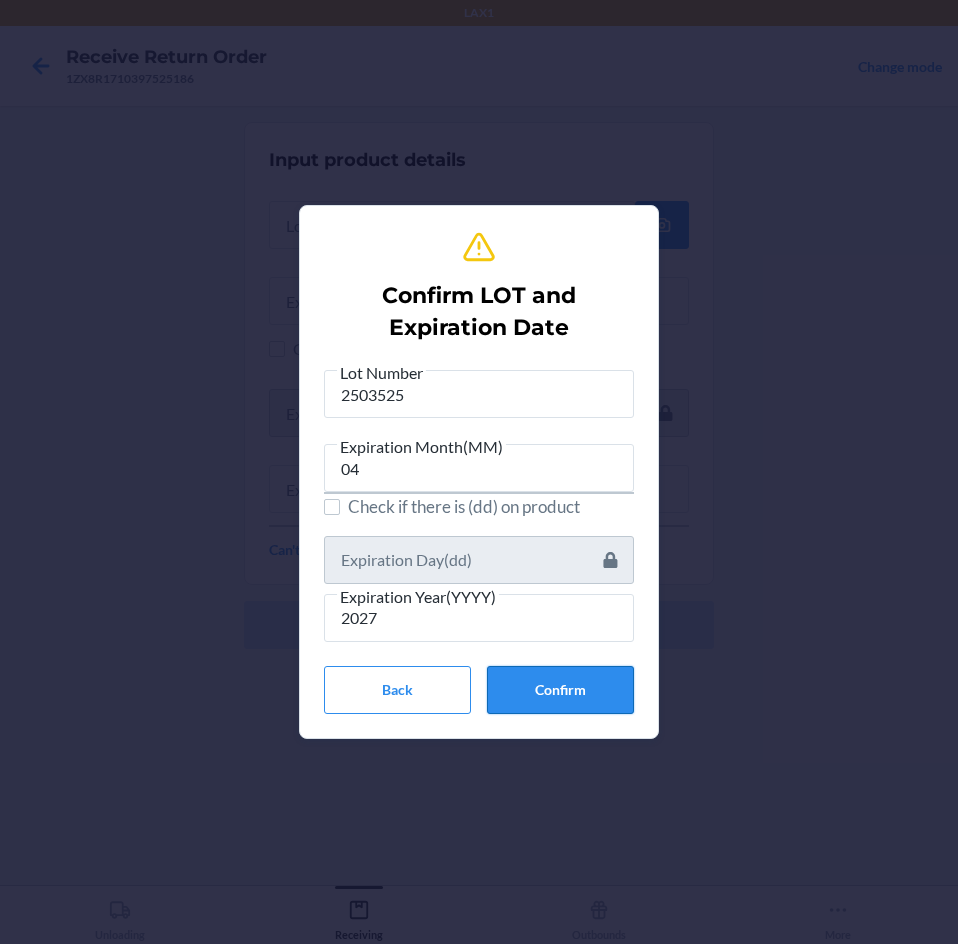 click on "Confirm" at bounding box center [560, 690] 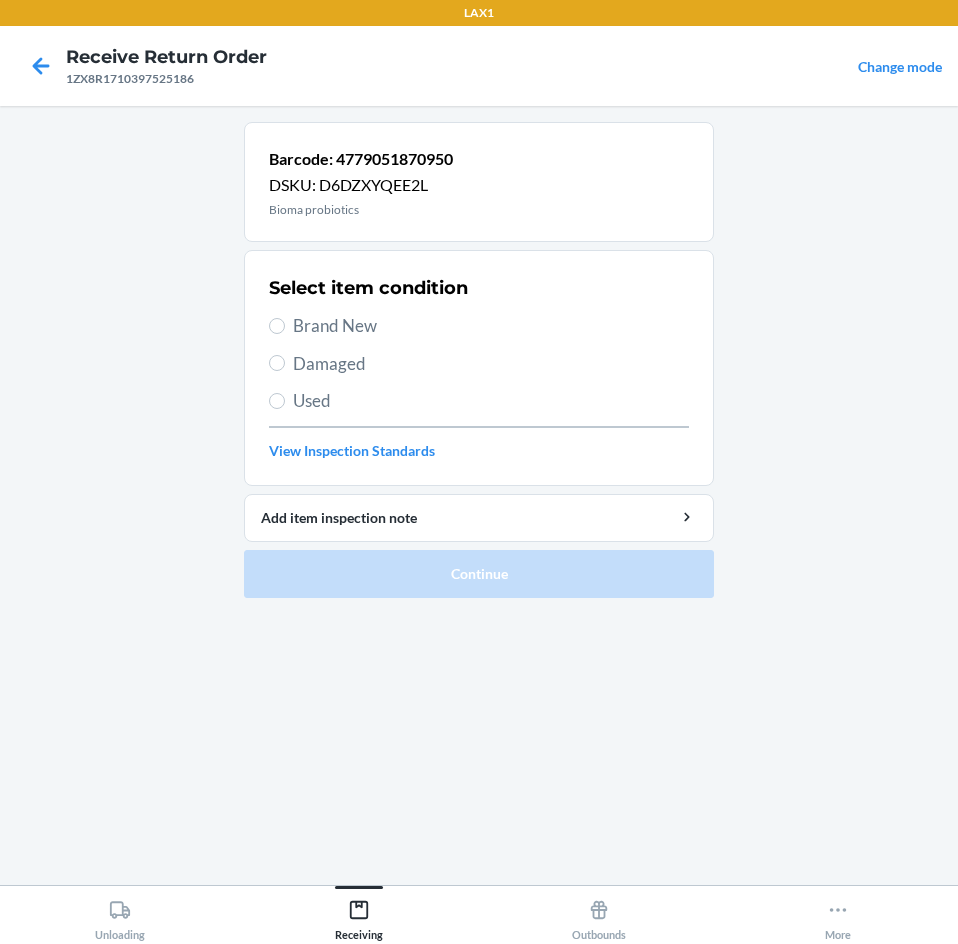 drag, startPoint x: 269, startPoint y: 321, endPoint x: 314, endPoint y: 358, distance: 58.258045 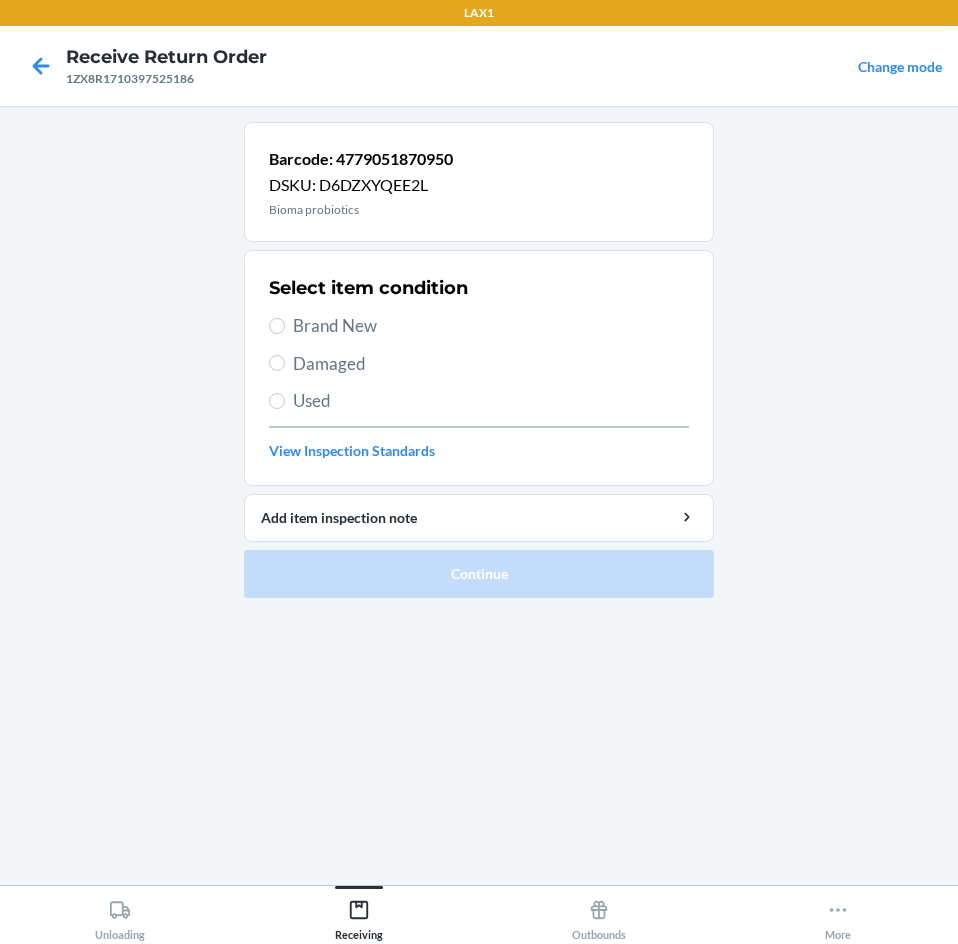 click on "Brand New" at bounding box center (479, 326) 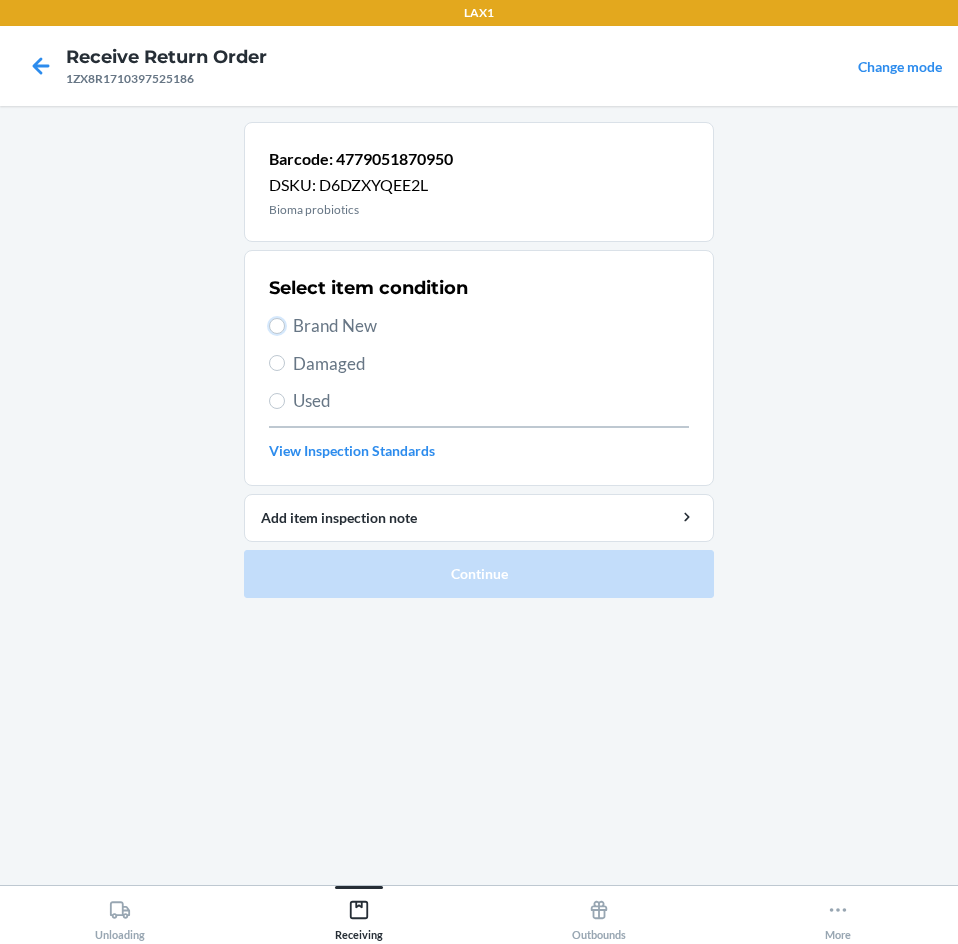 click on "Brand New" at bounding box center [277, 326] 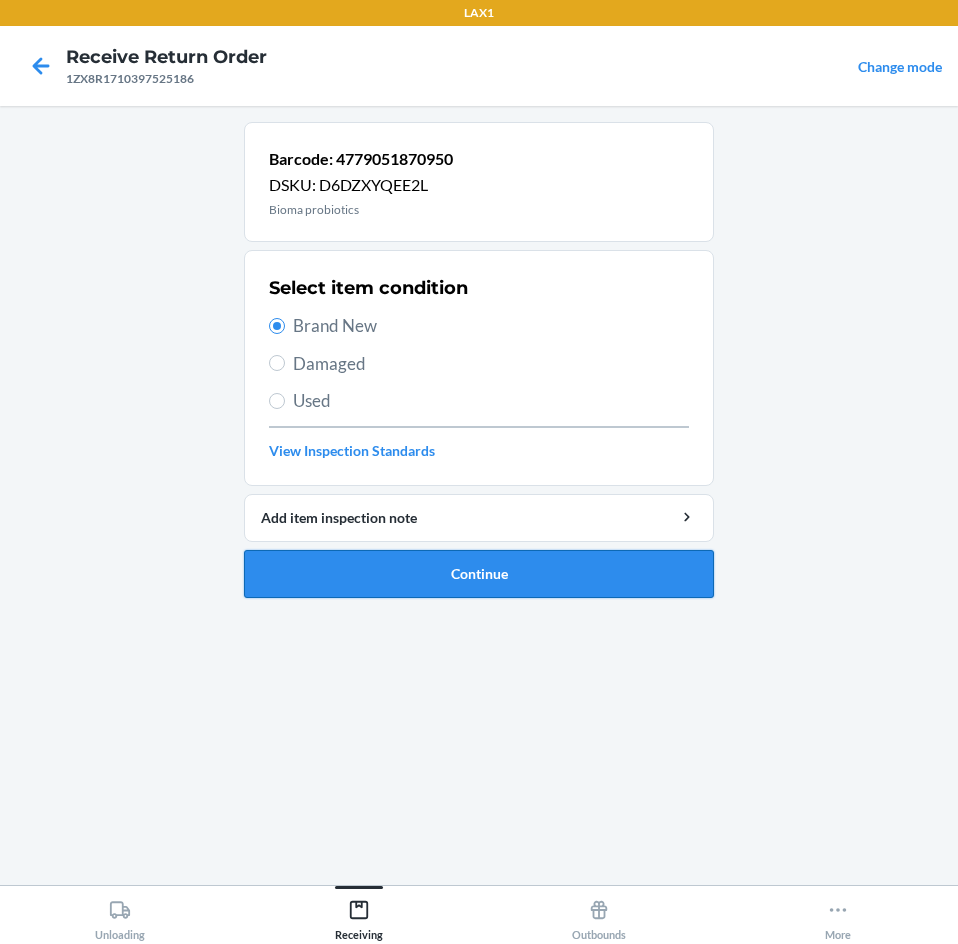 click on "Continue" at bounding box center (479, 574) 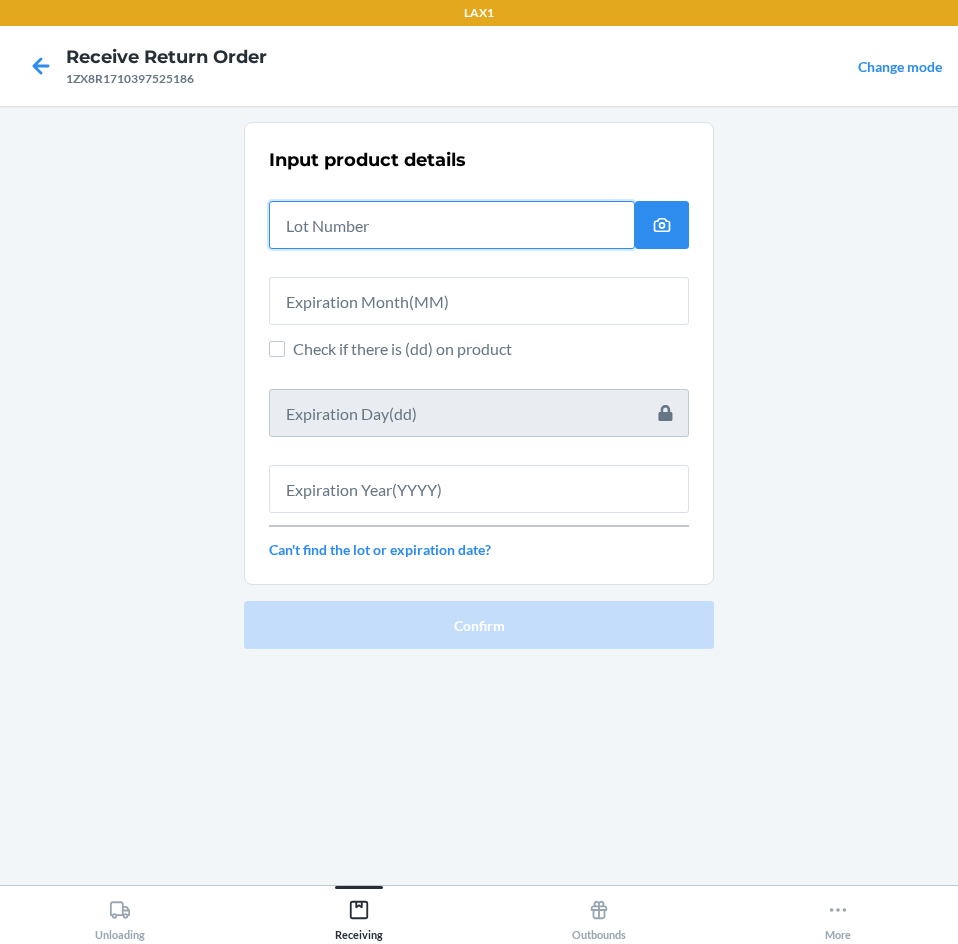 click at bounding box center [452, 225] 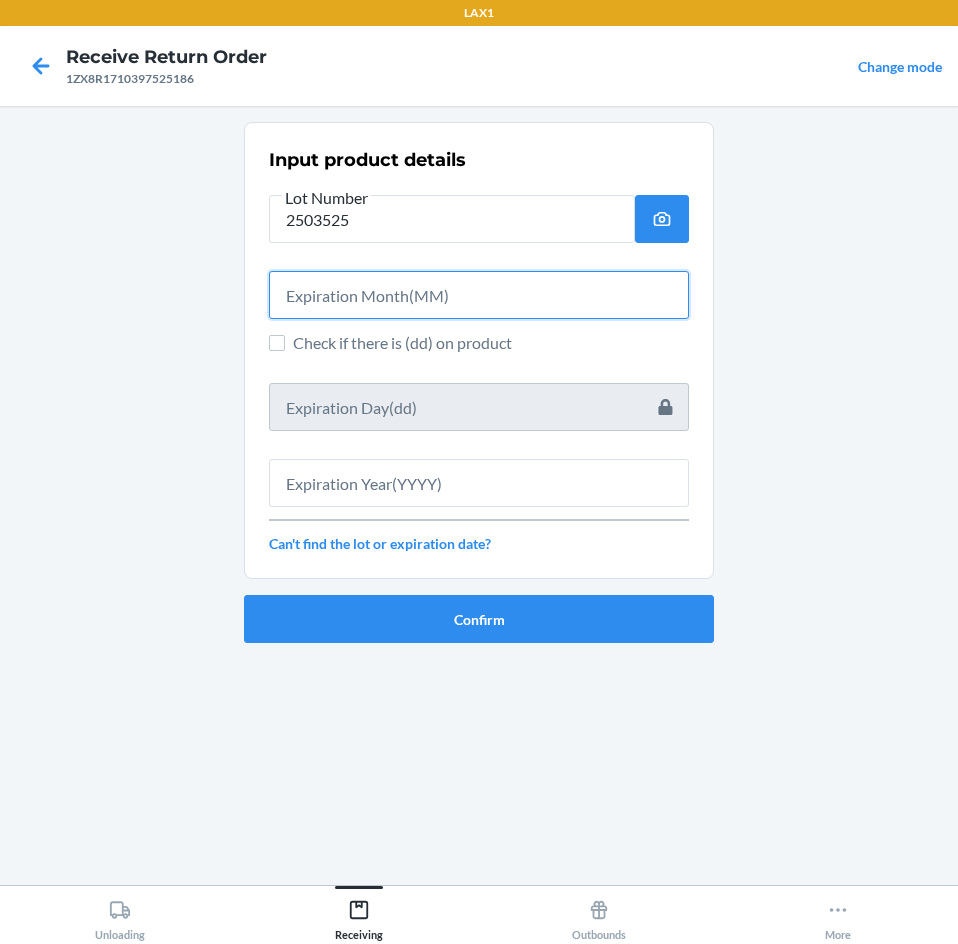 click at bounding box center [479, 295] 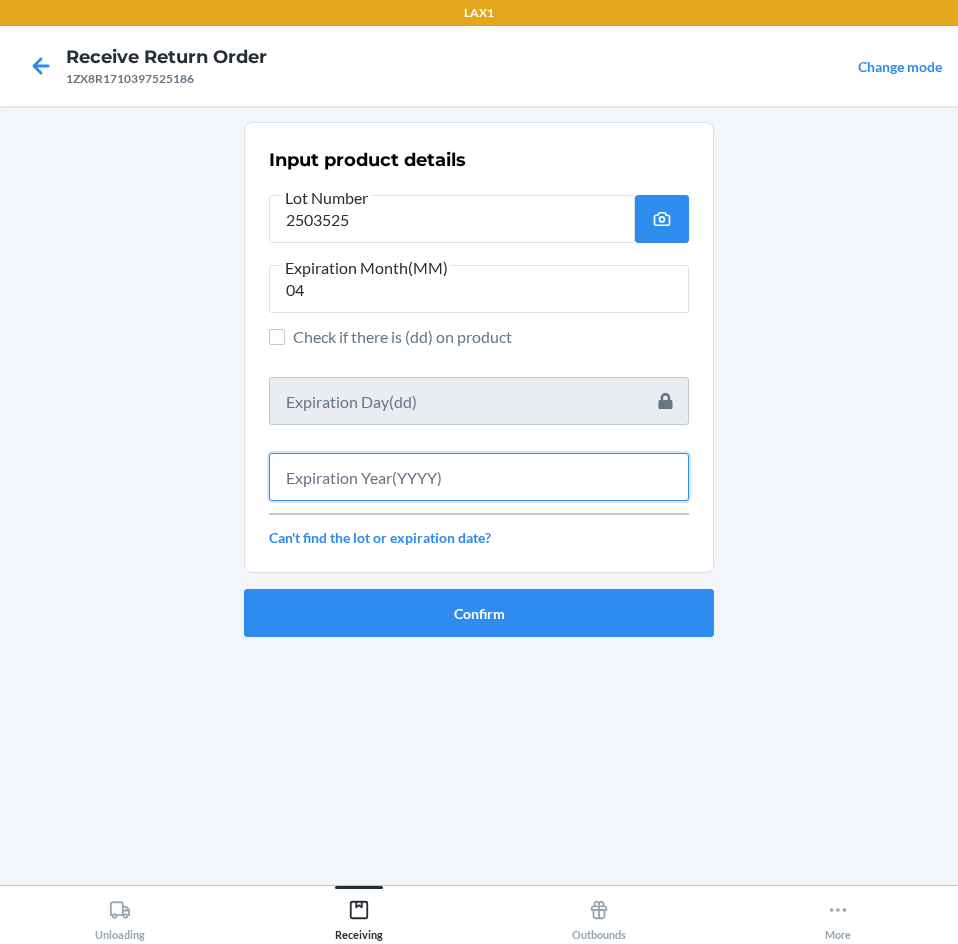 click at bounding box center [479, 477] 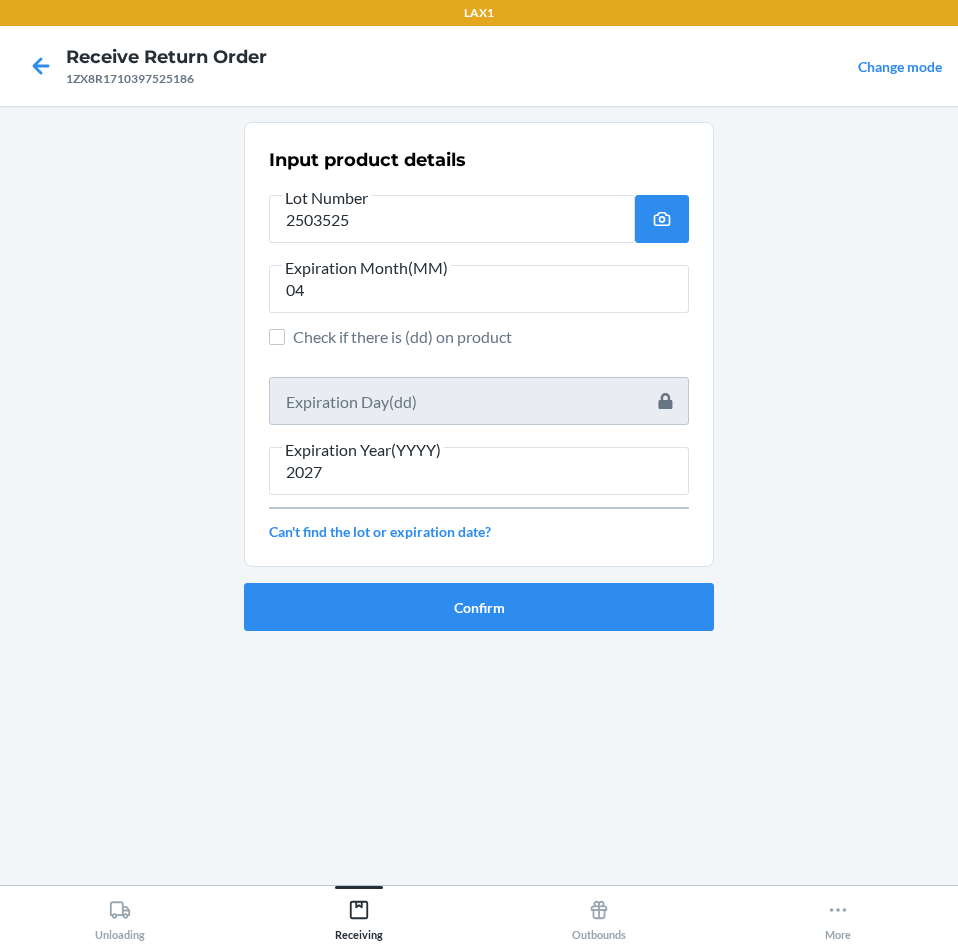 click on "Confirm" at bounding box center [479, 599] 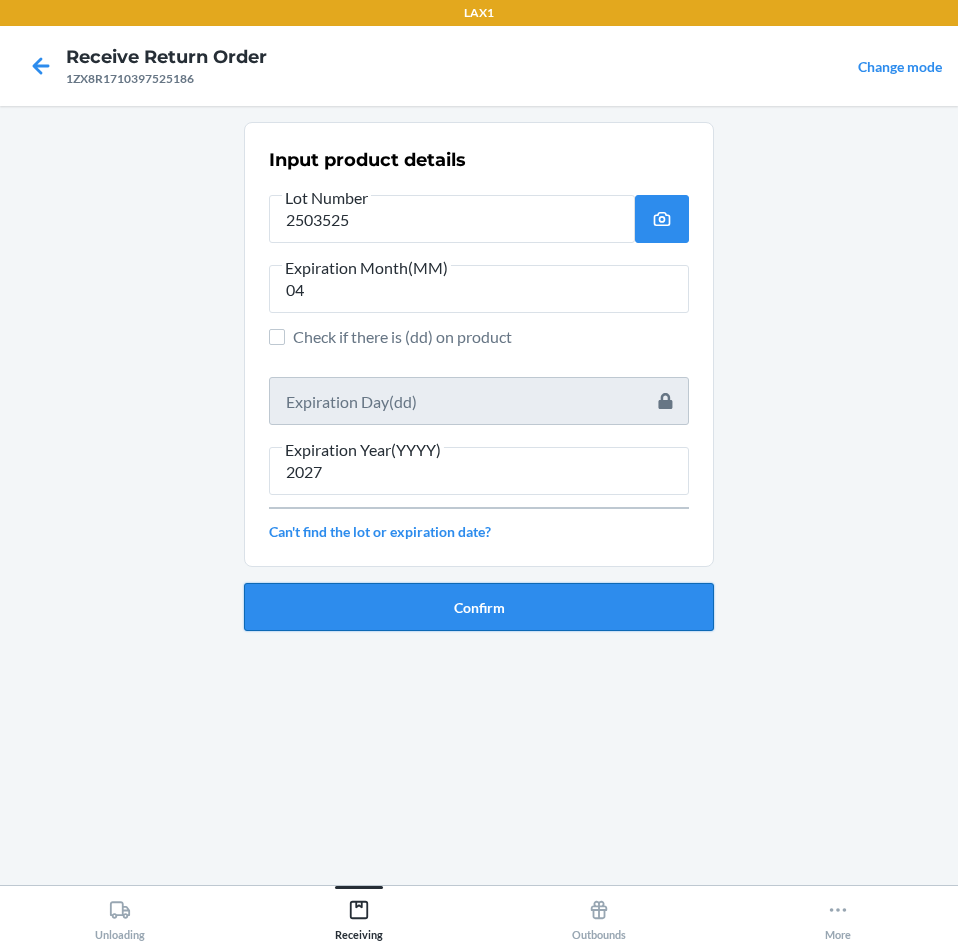 click on "Confirm" at bounding box center [479, 607] 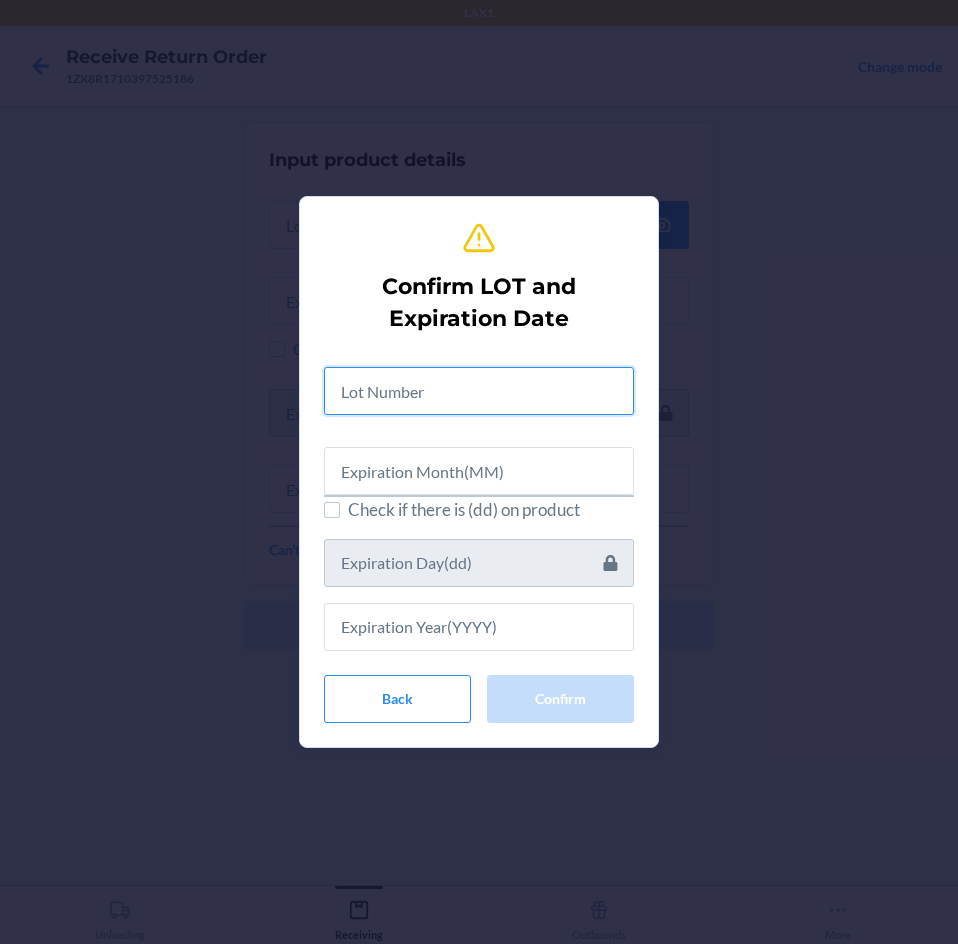 click at bounding box center [479, 391] 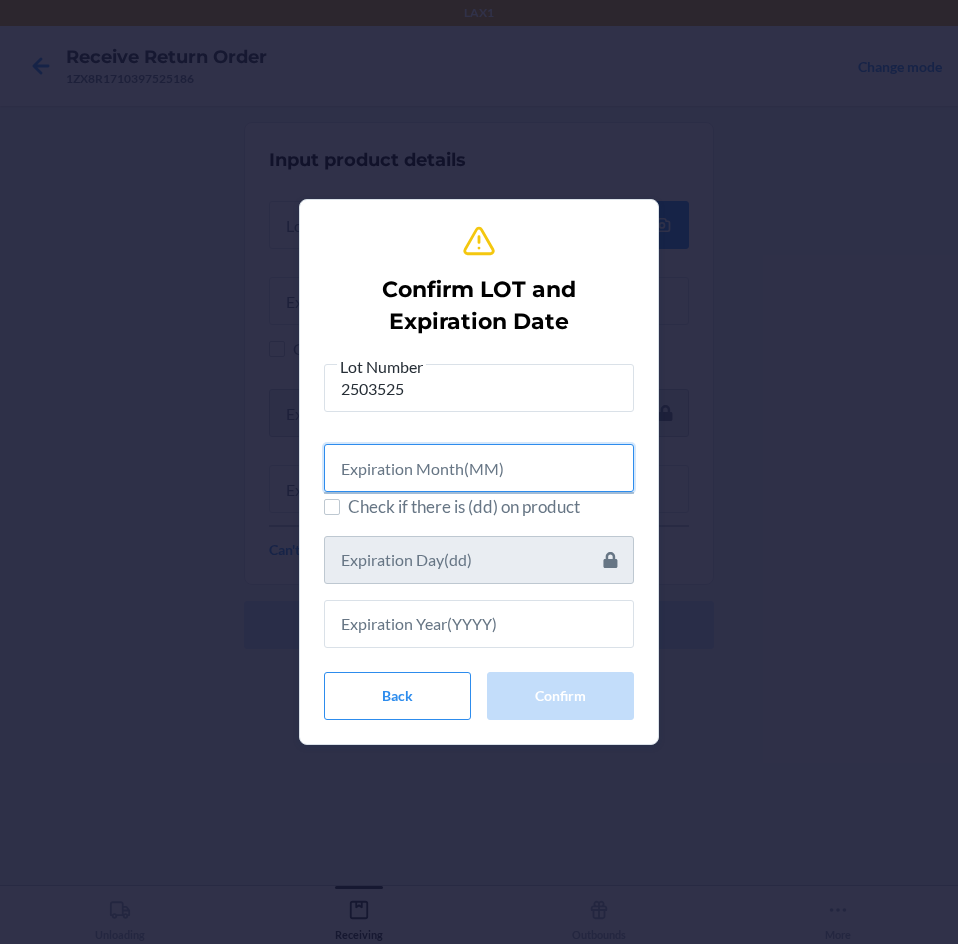 click at bounding box center [479, 468] 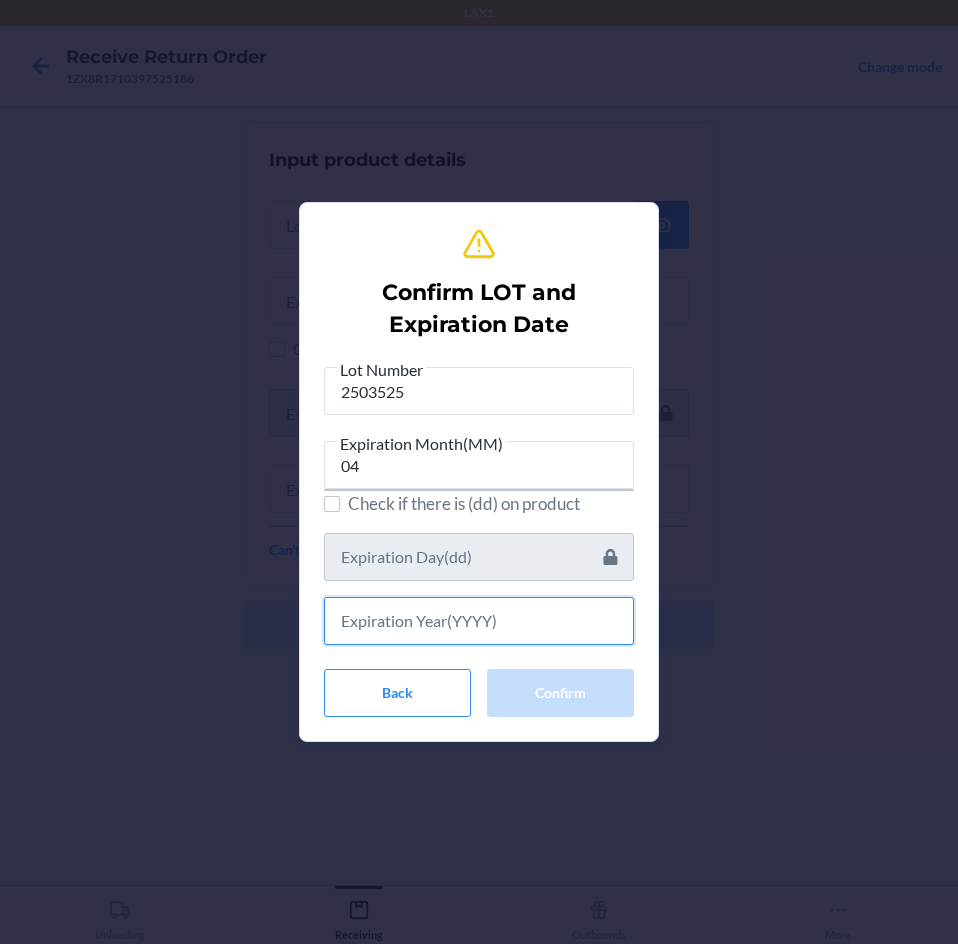 click at bounding box center [479, 621] 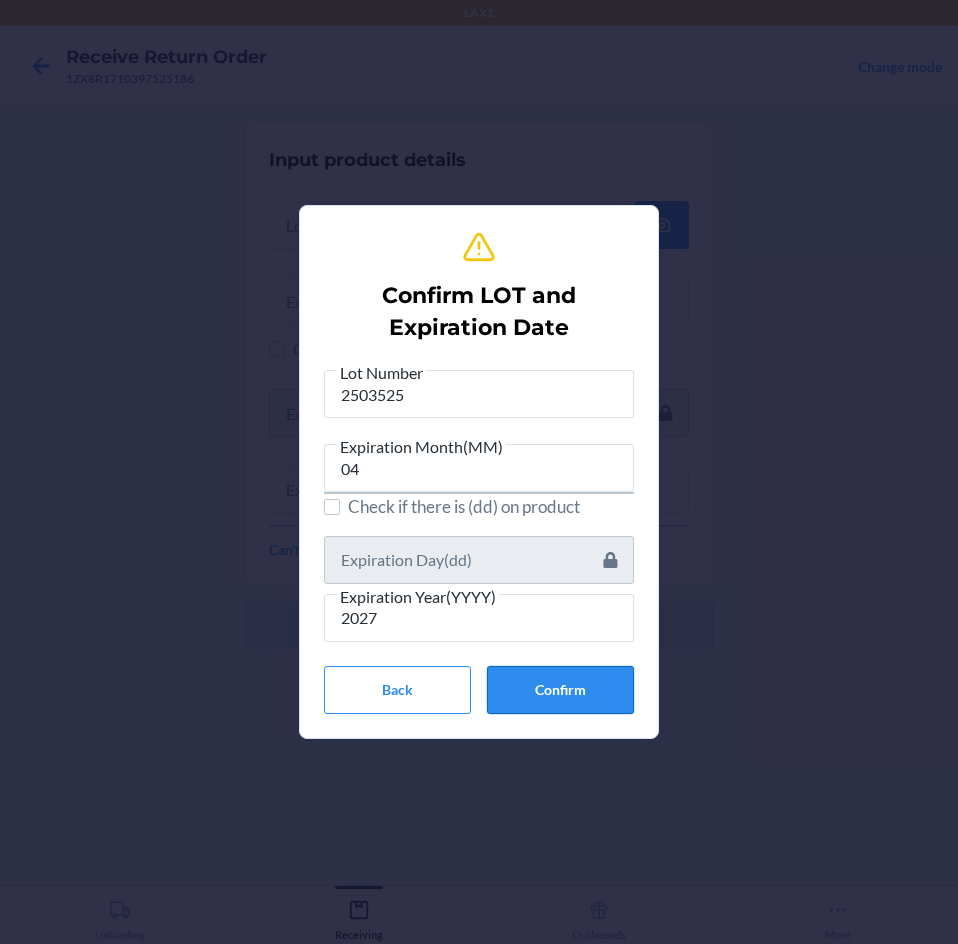 click on "Confirm" at bounding box center [560, 690] 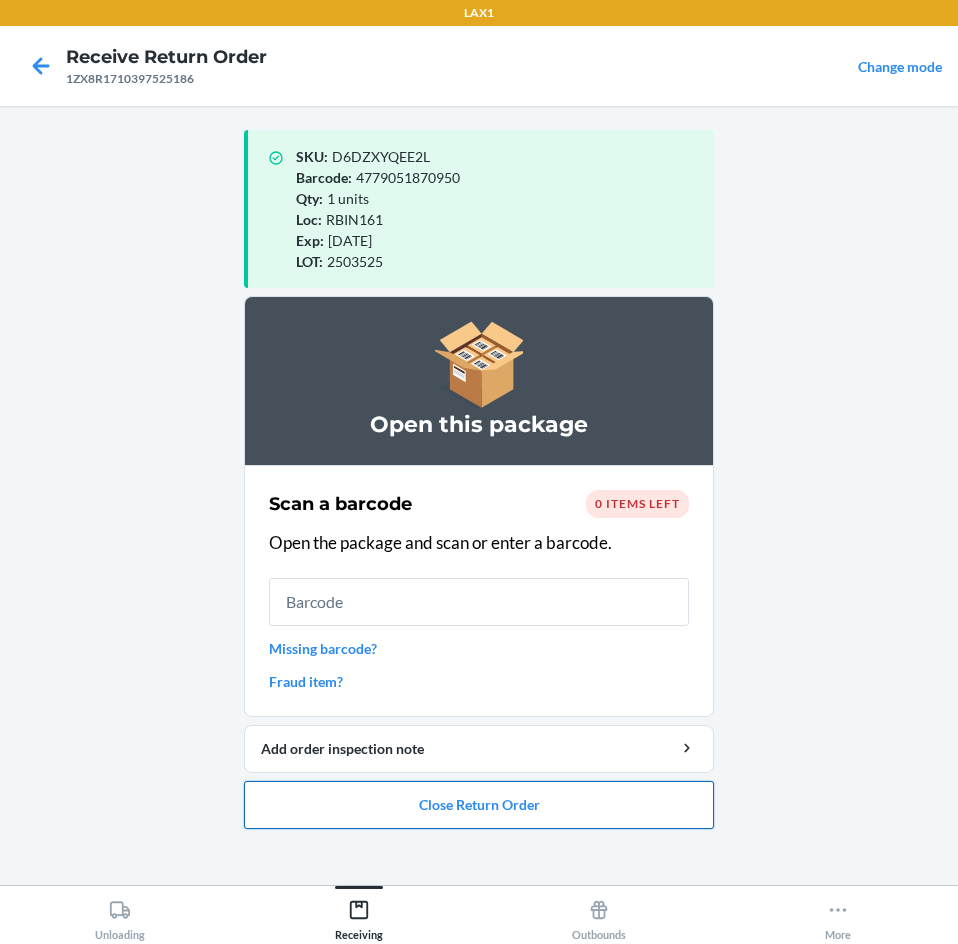 click on "Close Return Order" at bounding box center (479, 805) 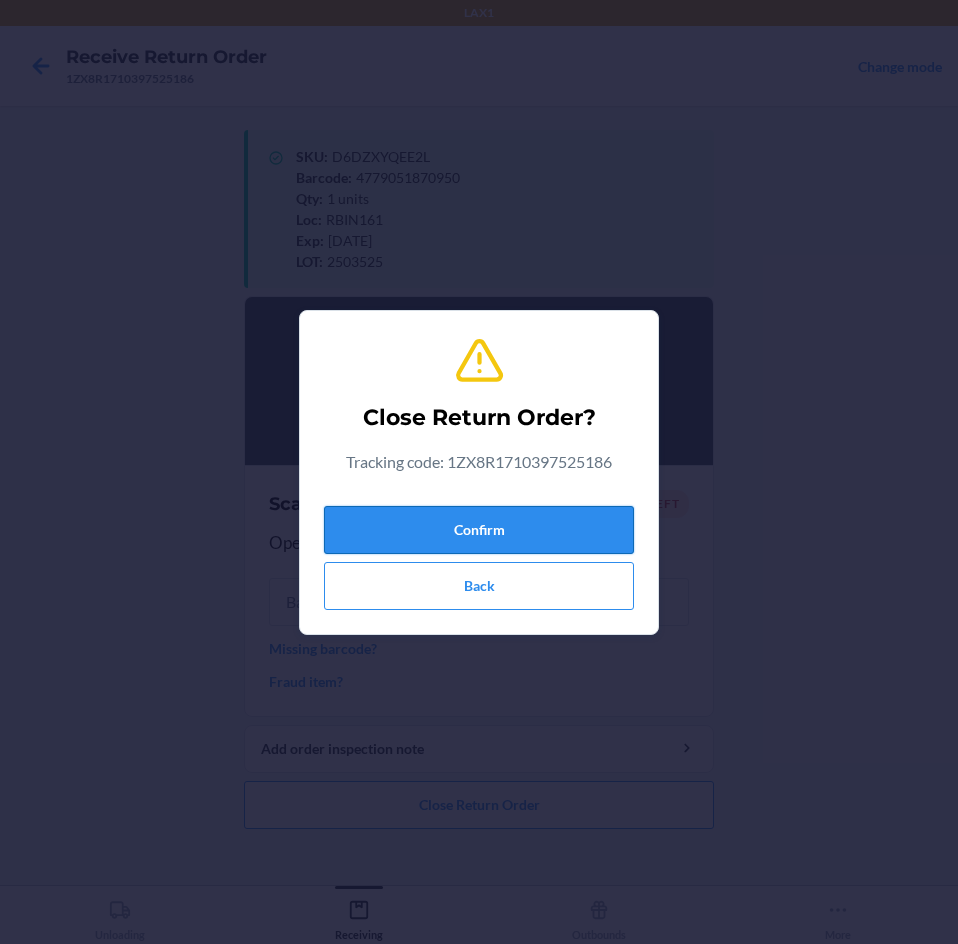 click on "Confirm" at bounding box center (479, 530) 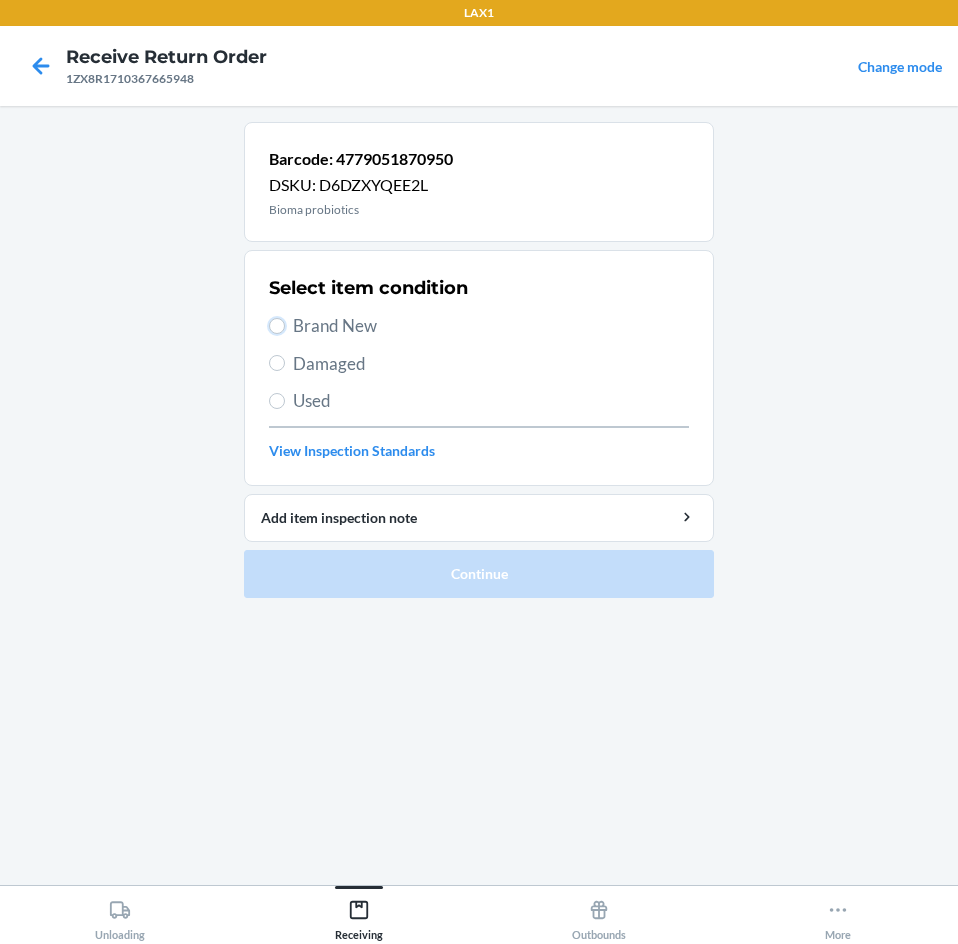 drag, startPoint x: 282, startPoint y: 326, endPoint x: 337, endPoint y: 417, distance: 106.32967 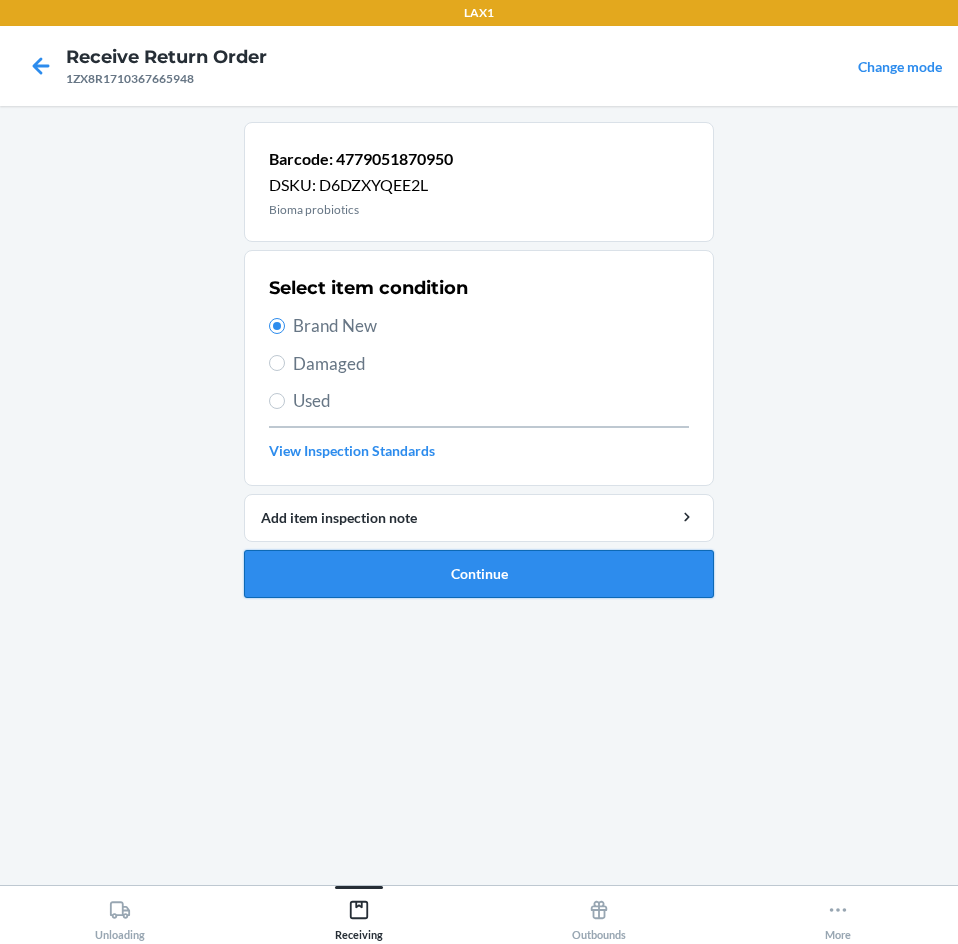 click on "Continue" at bounding box center (479, 574) 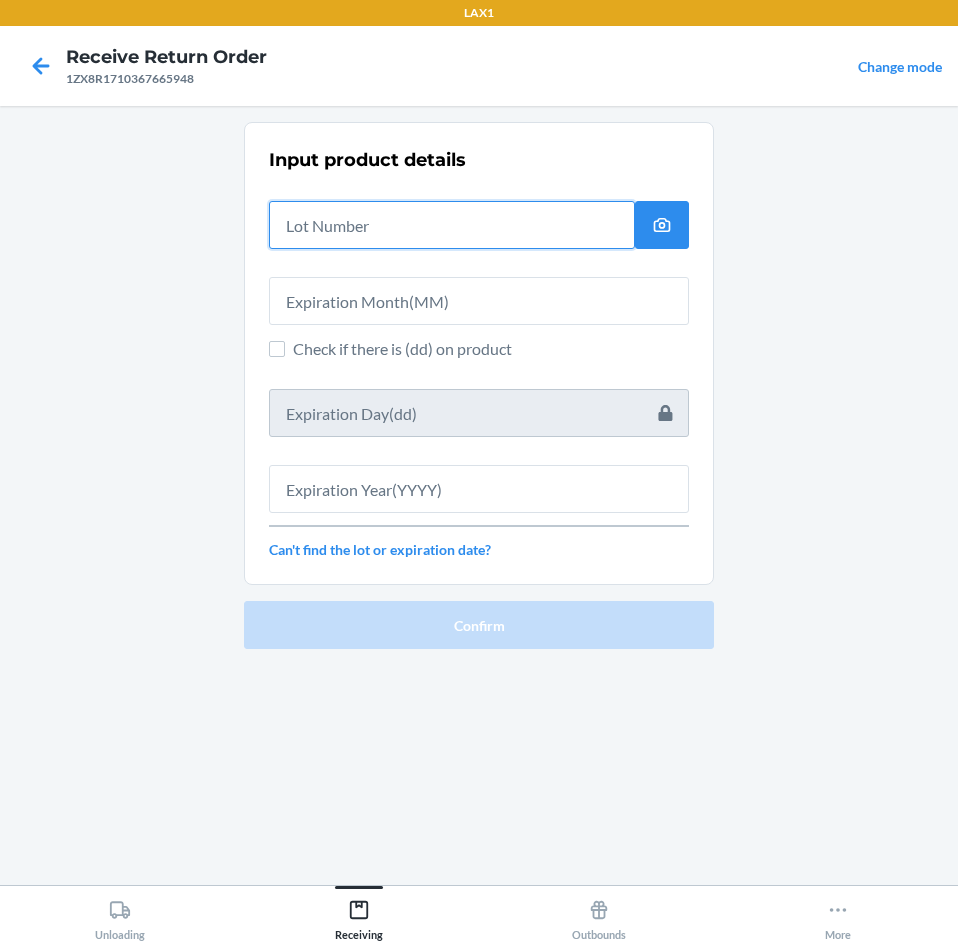 click at bounding box center (452, 225) 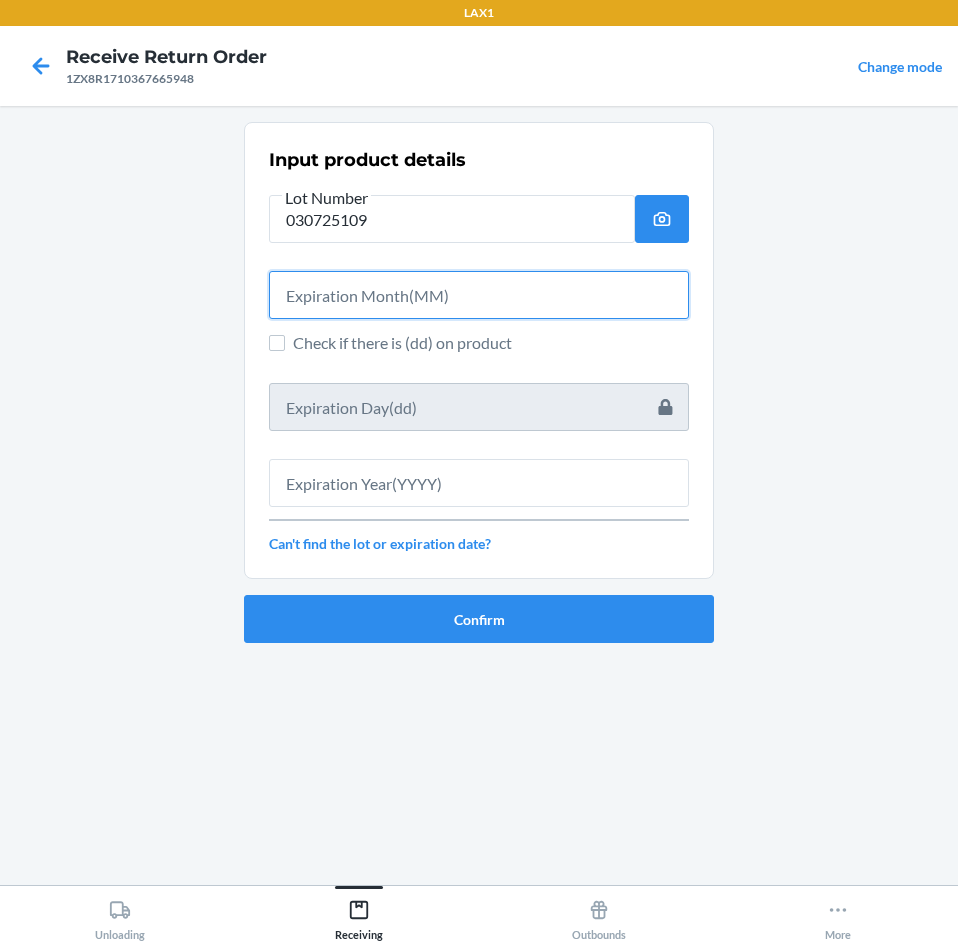 click at bounding box center [479, 295] 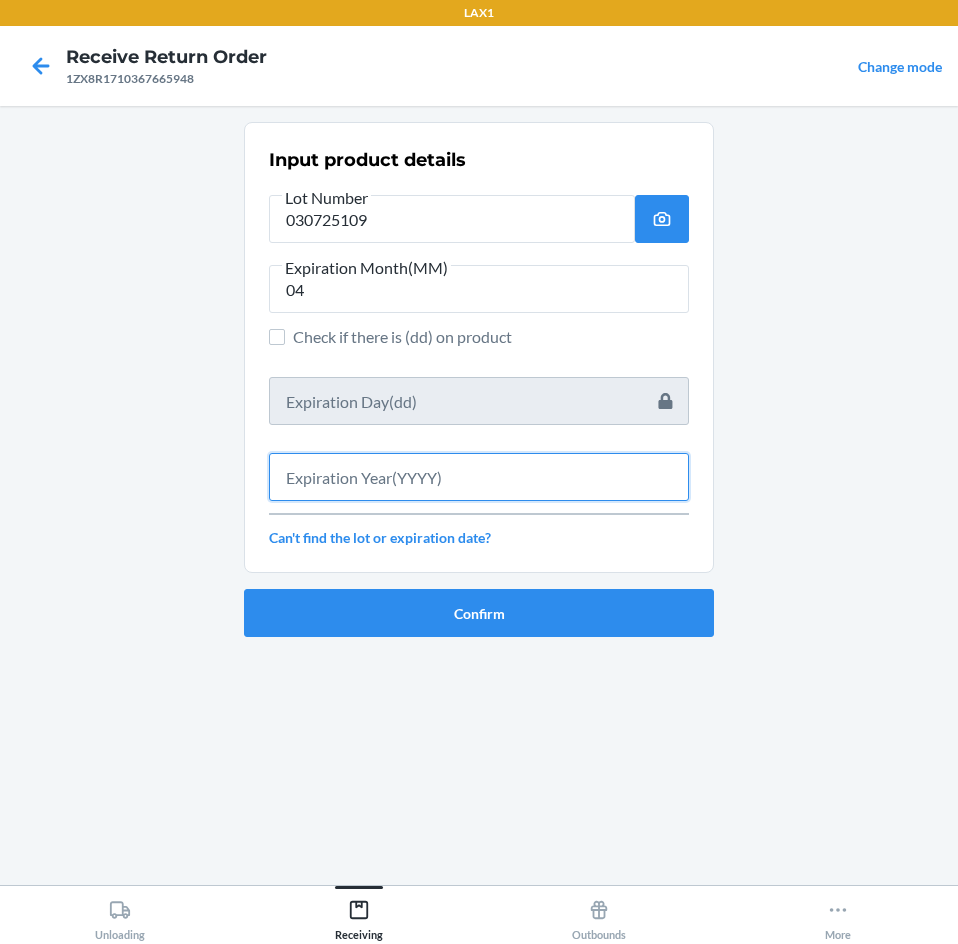 click at bounding box center (479, 477) 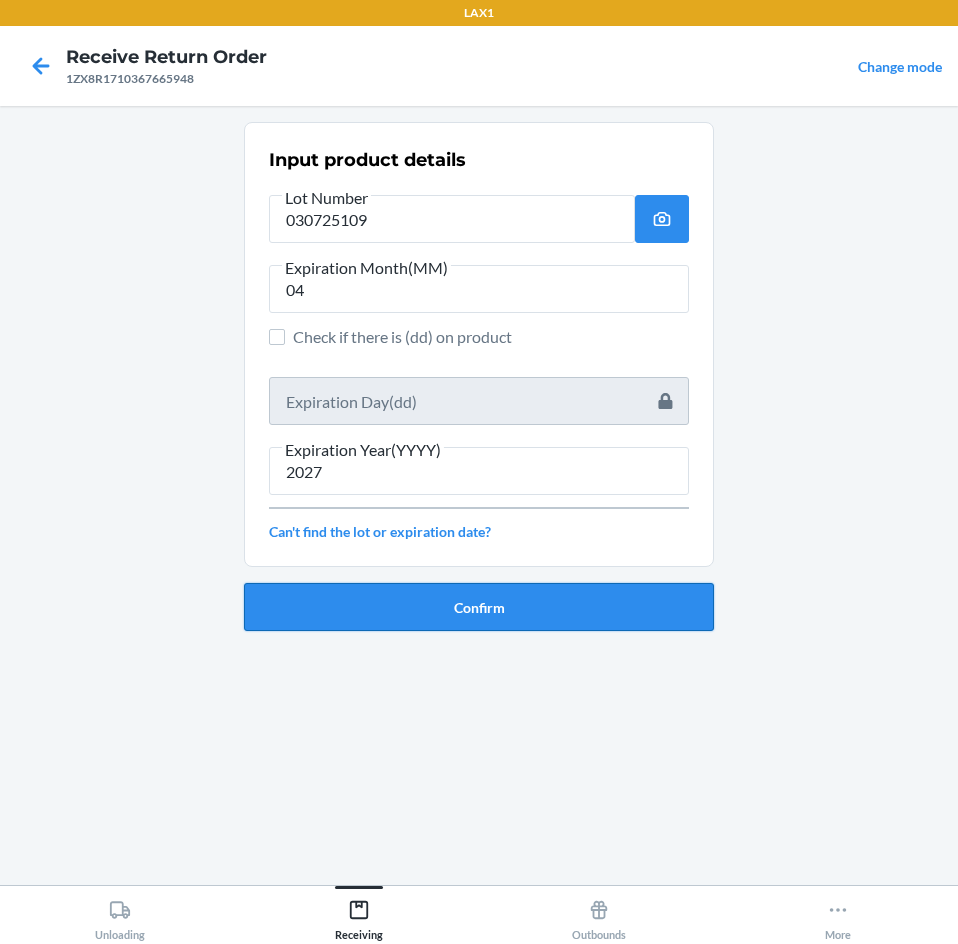 click on "Confirm" at bounding box center [479, 607] 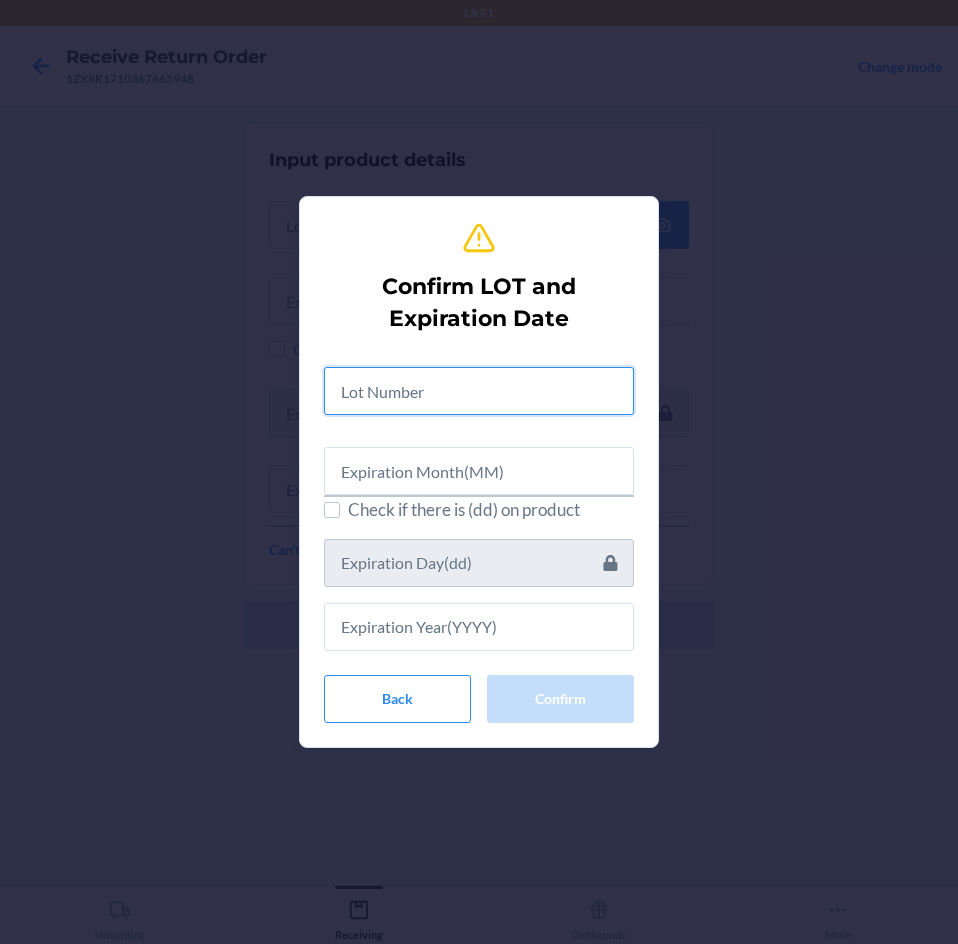 click at bounding box center [479, 391] 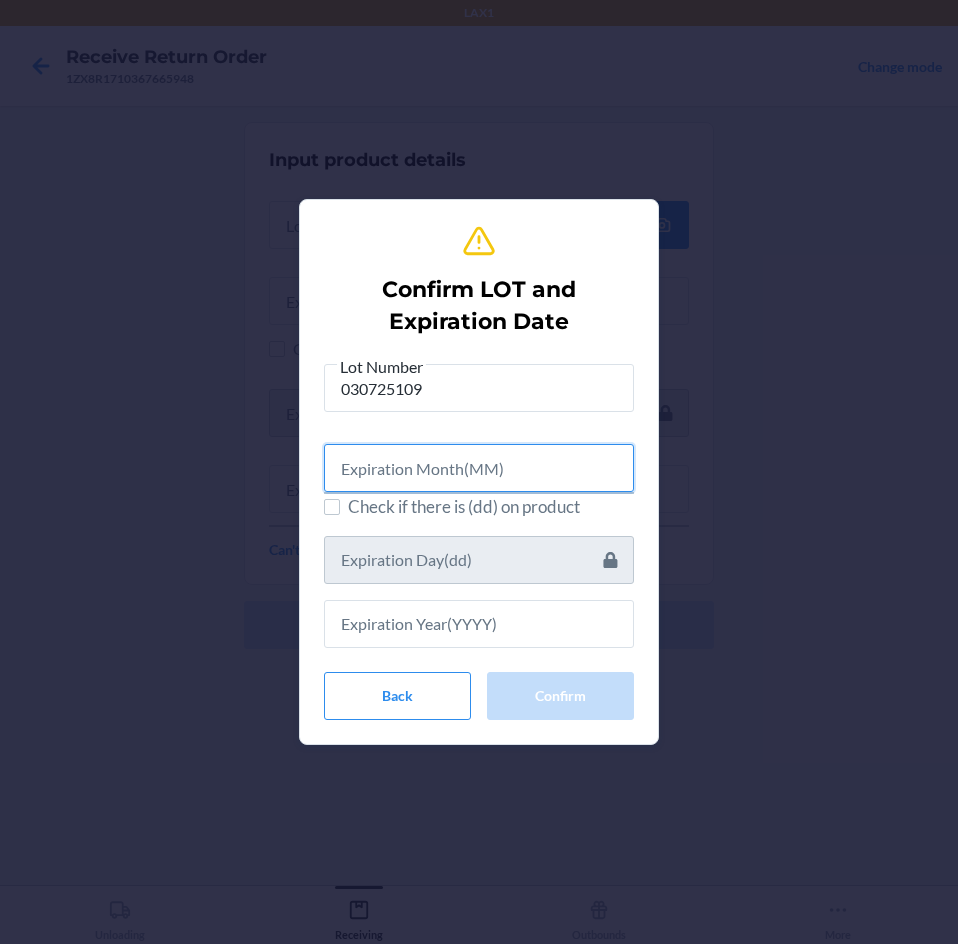 click at bounding box center [479, 468] 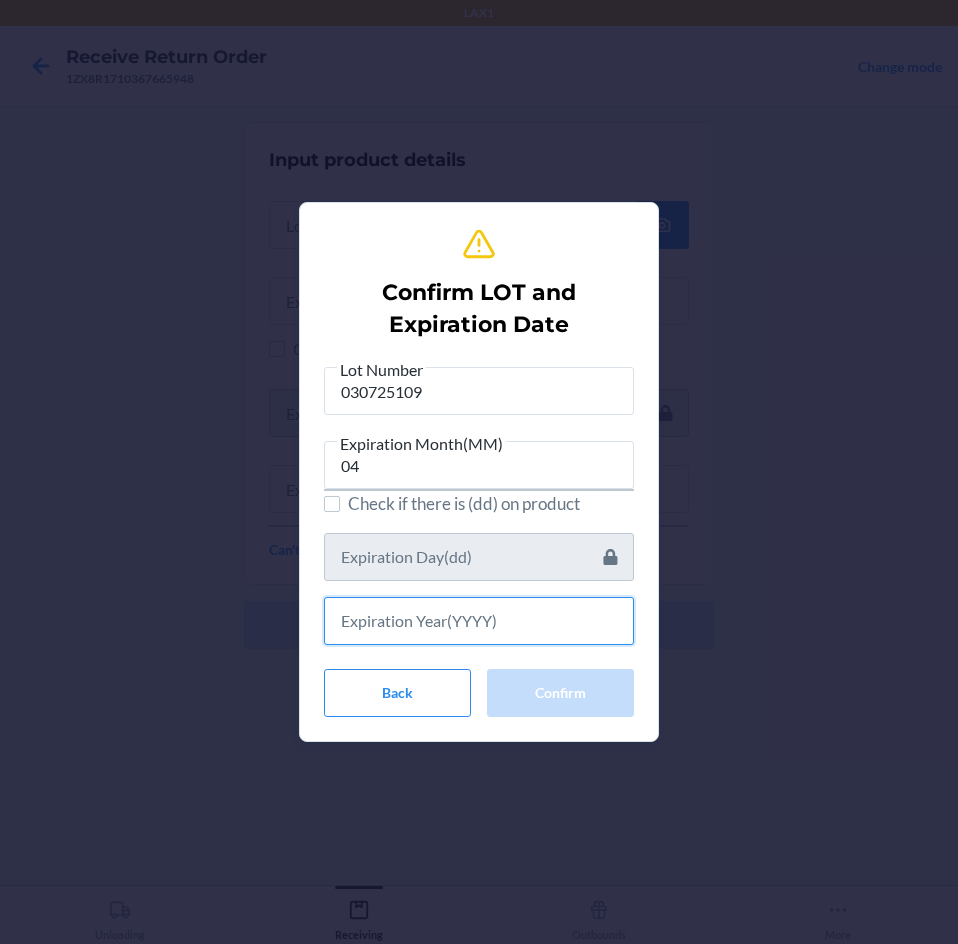 click at bounding box center [479, 621] 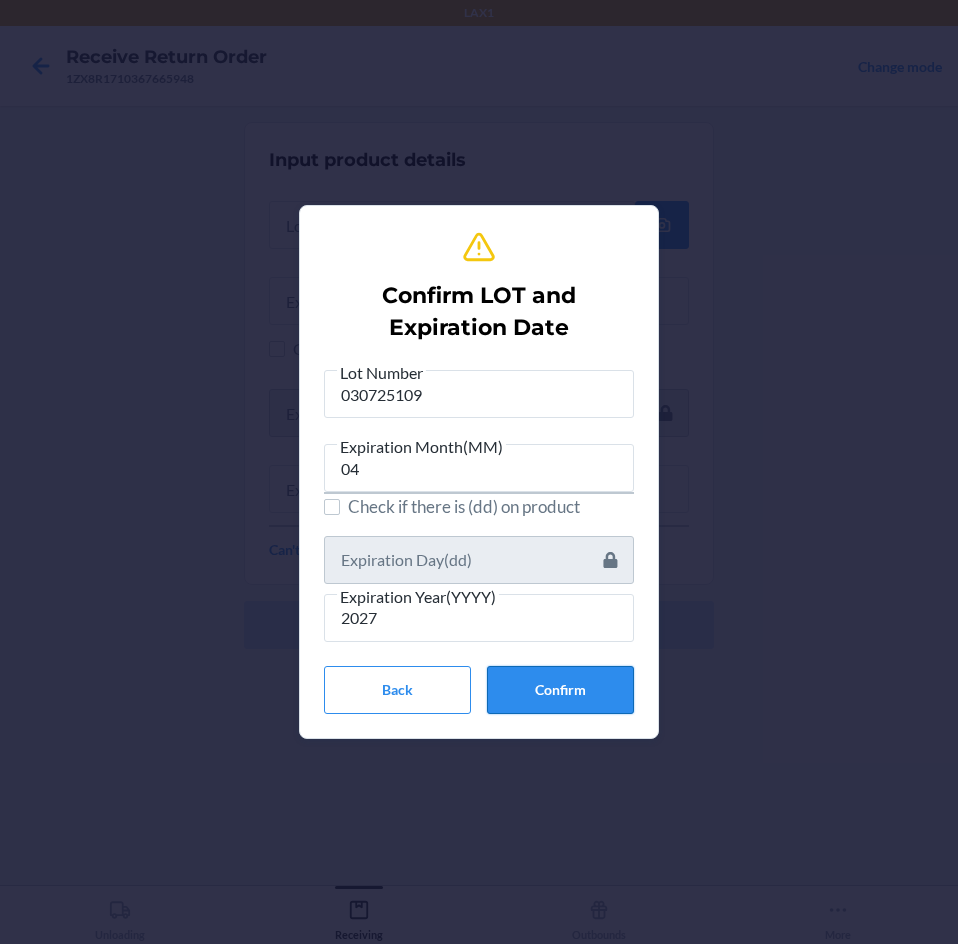 click on "Confirm" at bounding box center [560, 690] 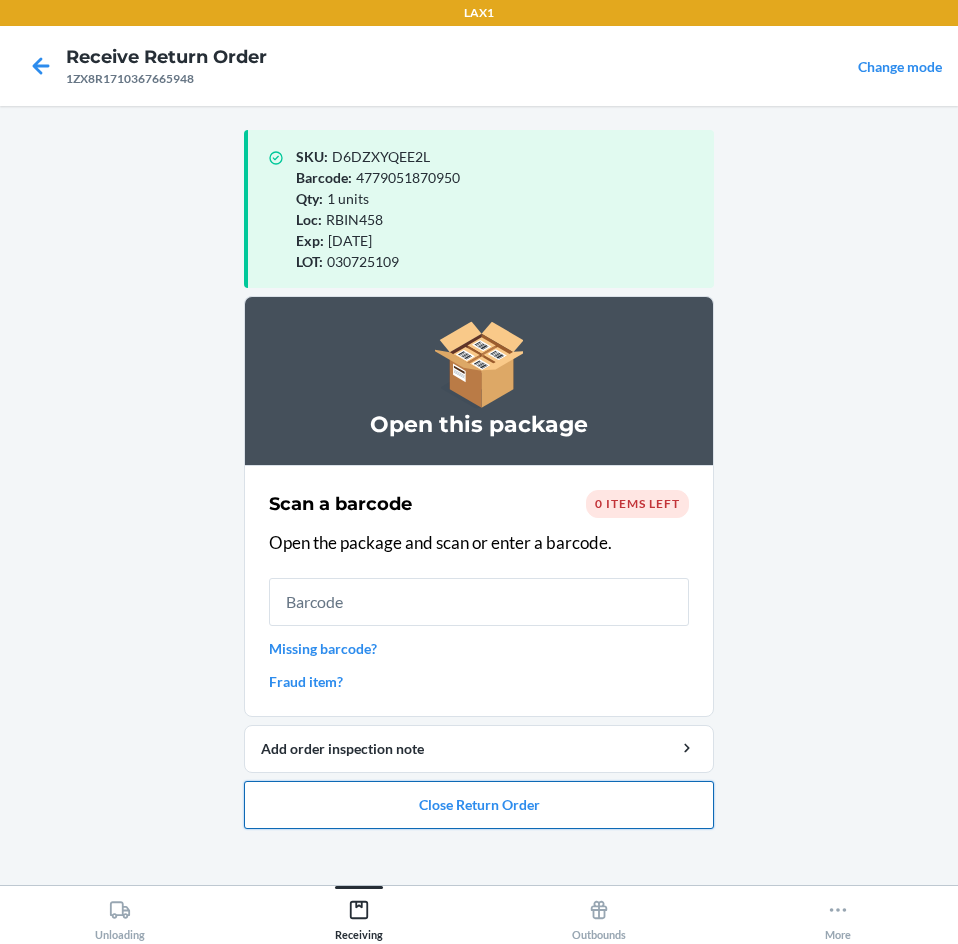 click on "Close Return Order" at bounding box center [479, 805] 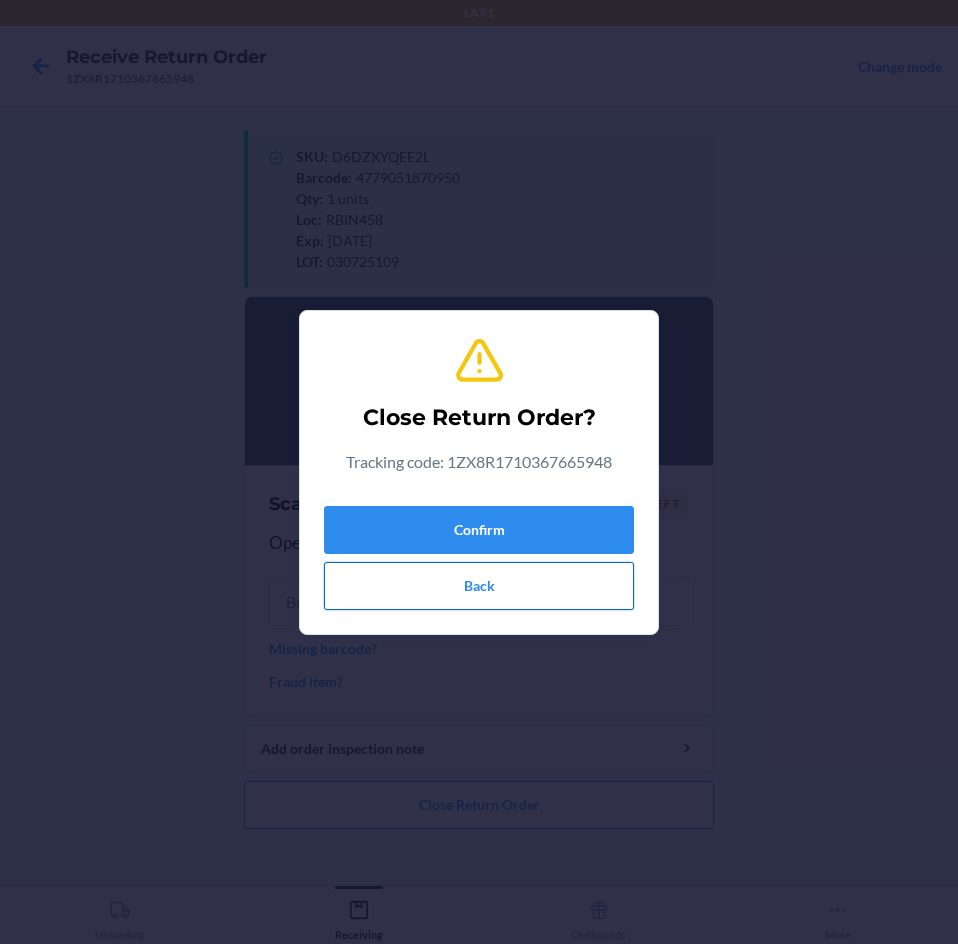 click on "Back" at bounding box center [479, 586] 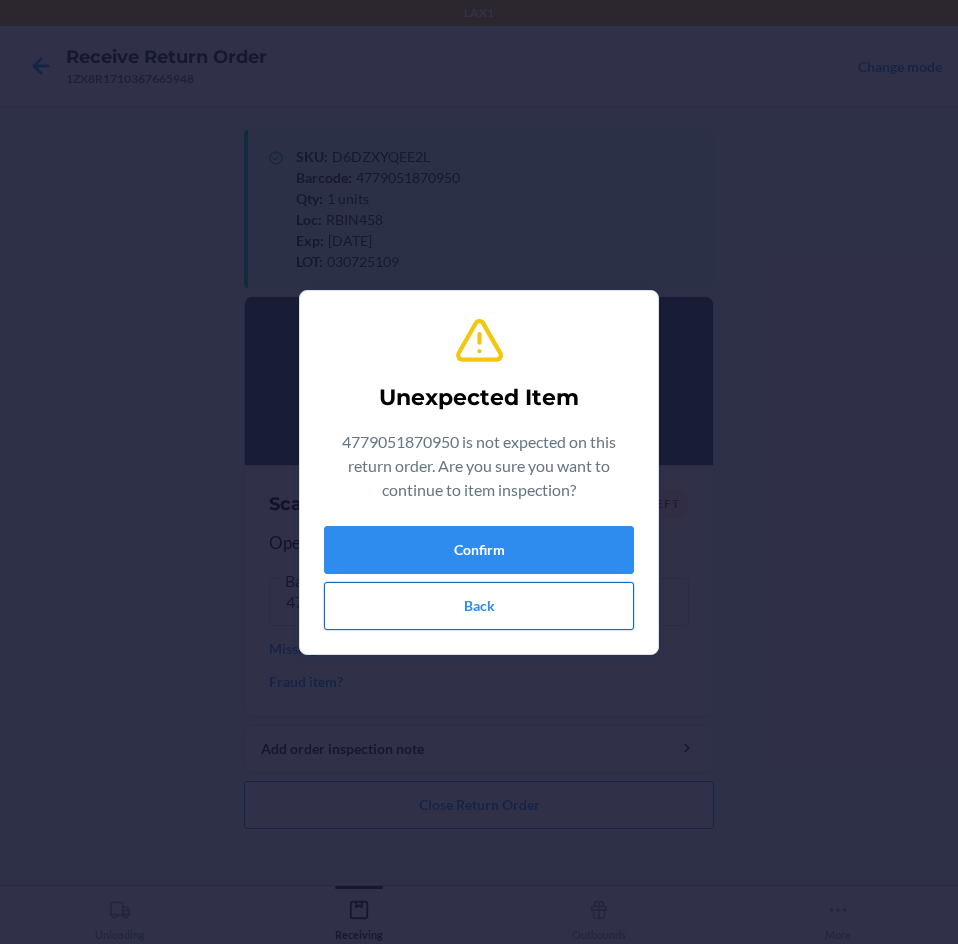 click on "Back" at bounding box center (479, 606) 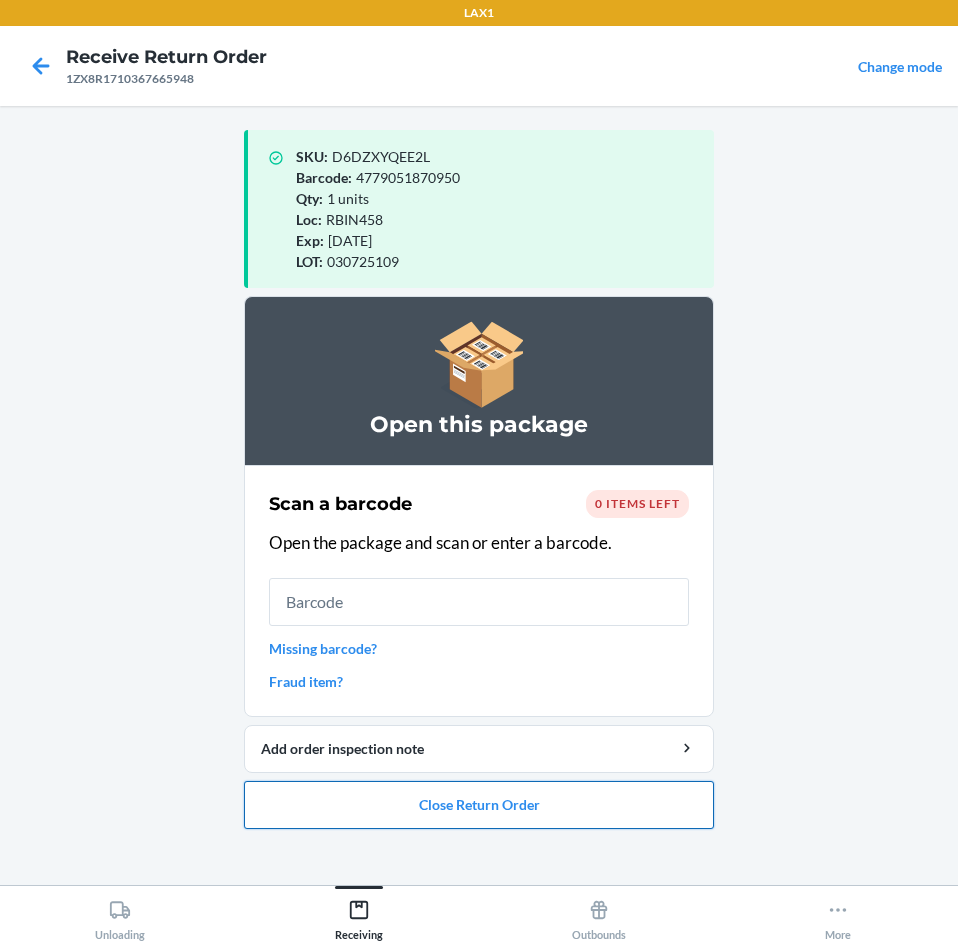click on "Close Return Order" at bounding box center (479, 805) 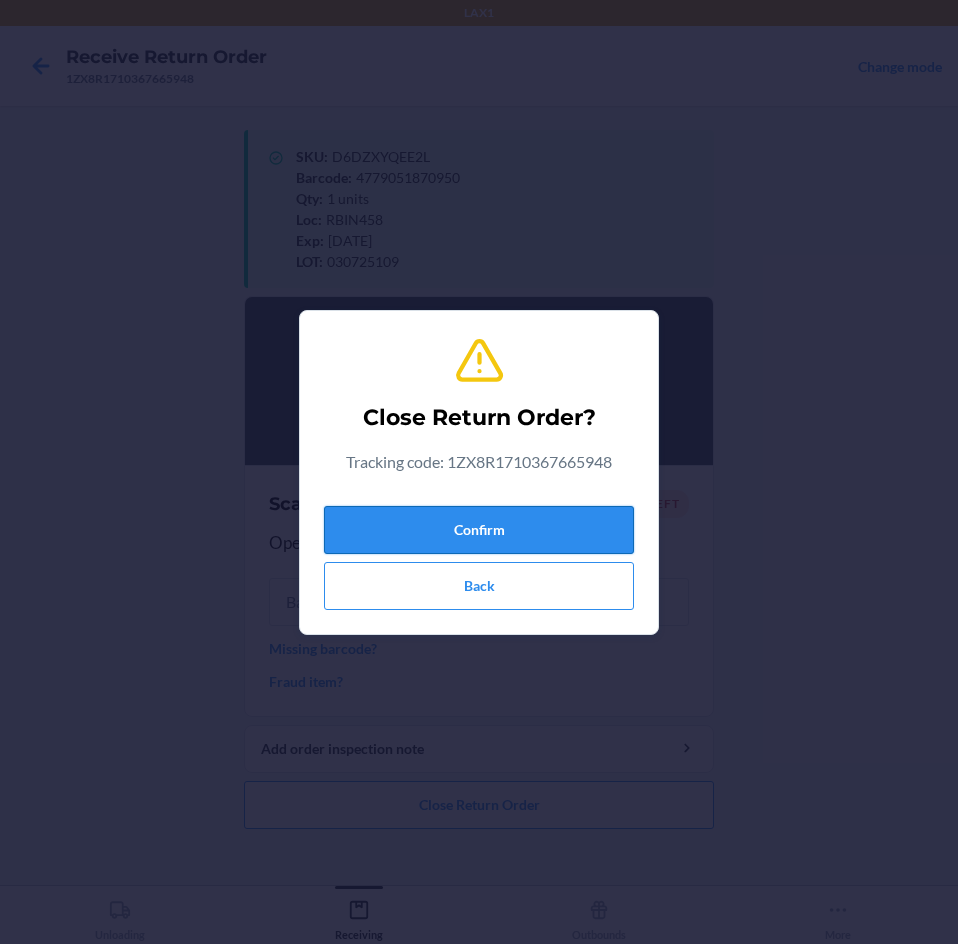 click on "Confirm" at bounding box center (479, 530) 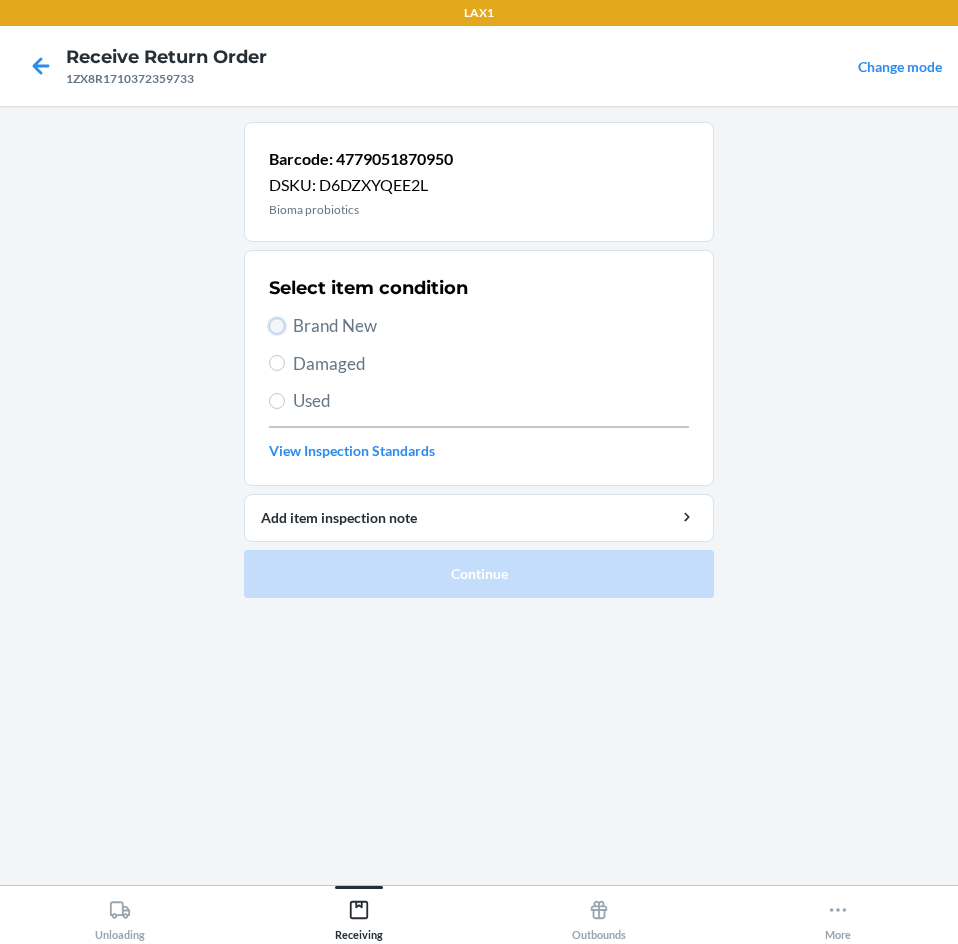 click on "Brand New" at bounding box center [277, 326] 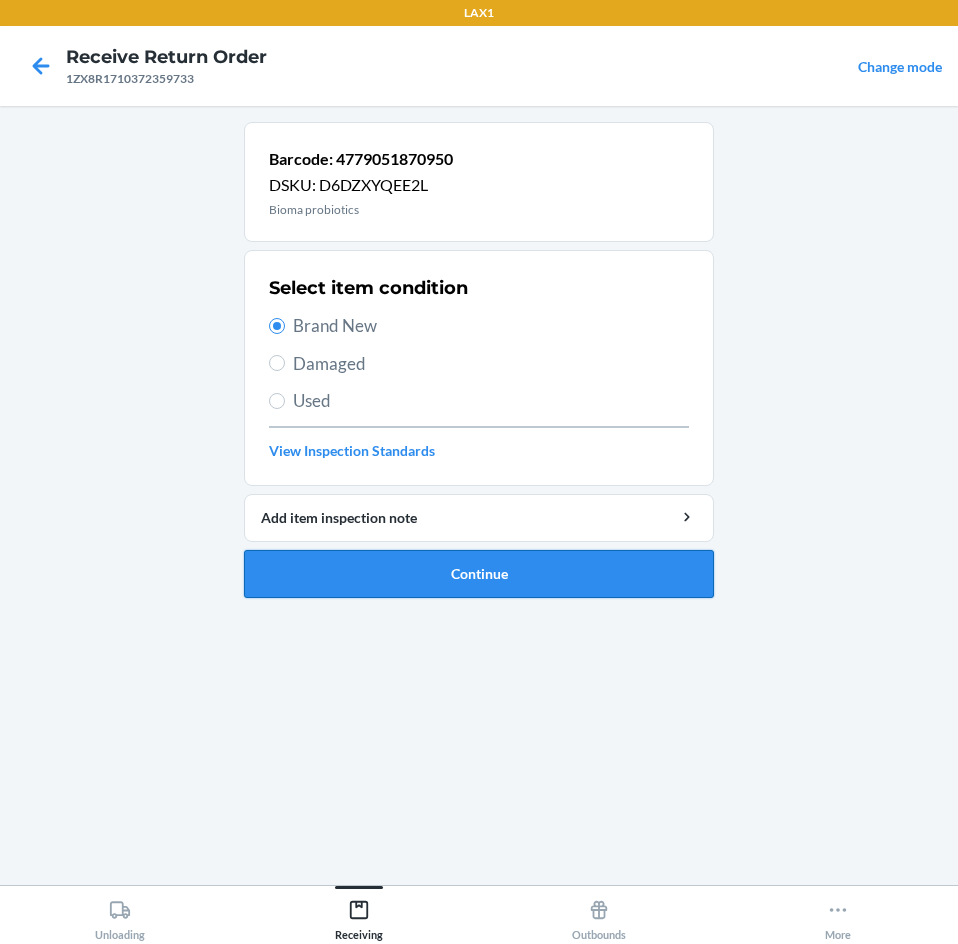 click on "Continue" at bounding box center (479, 574) 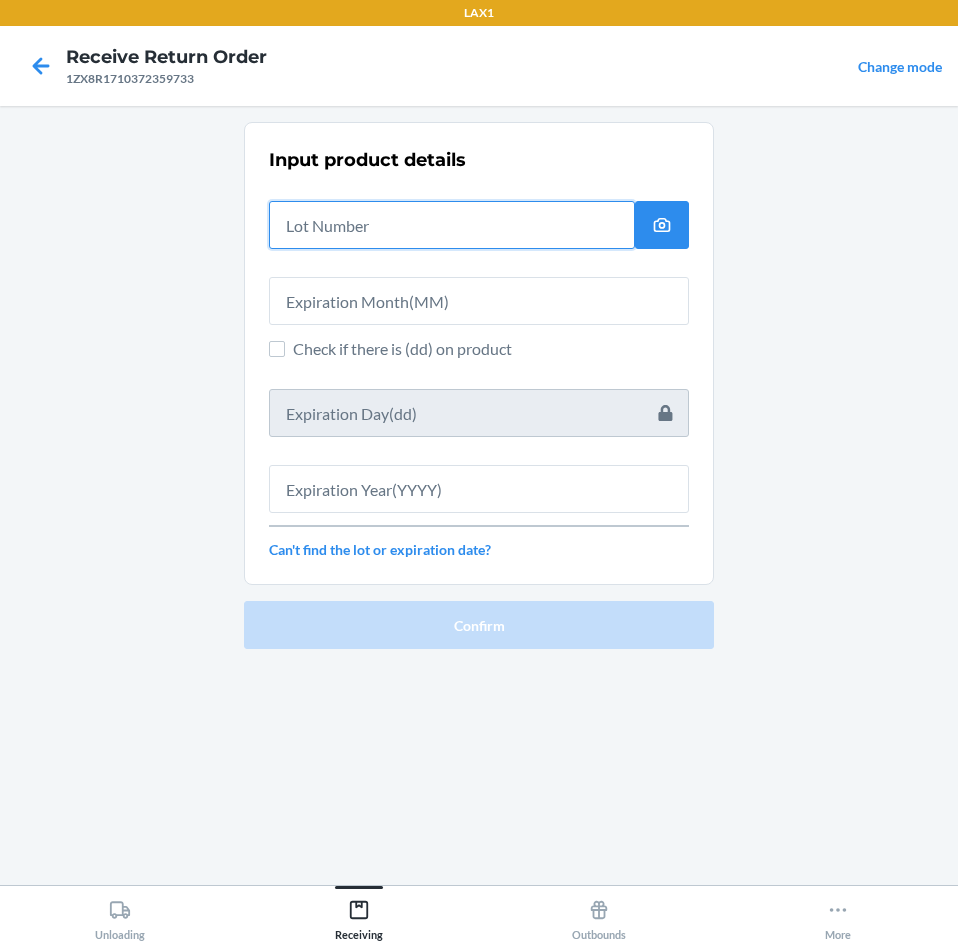 click at bounding box center (452, 225) 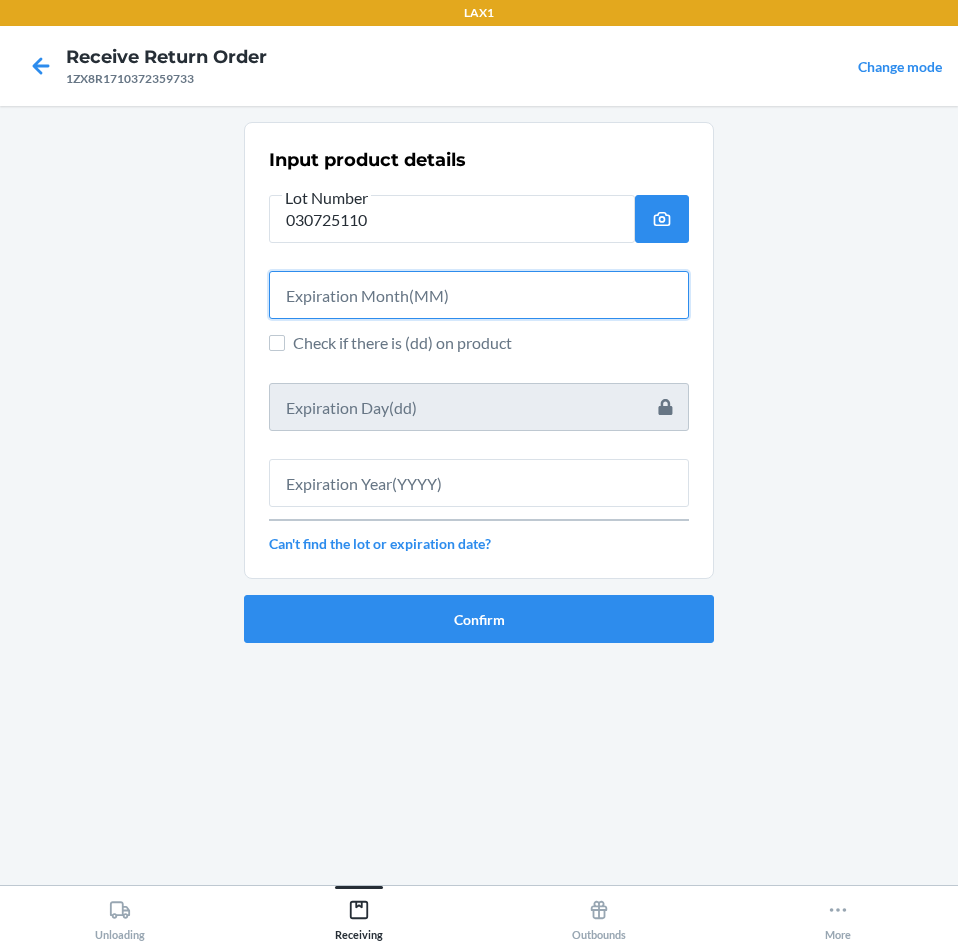 click at bounding box center [479, 295] 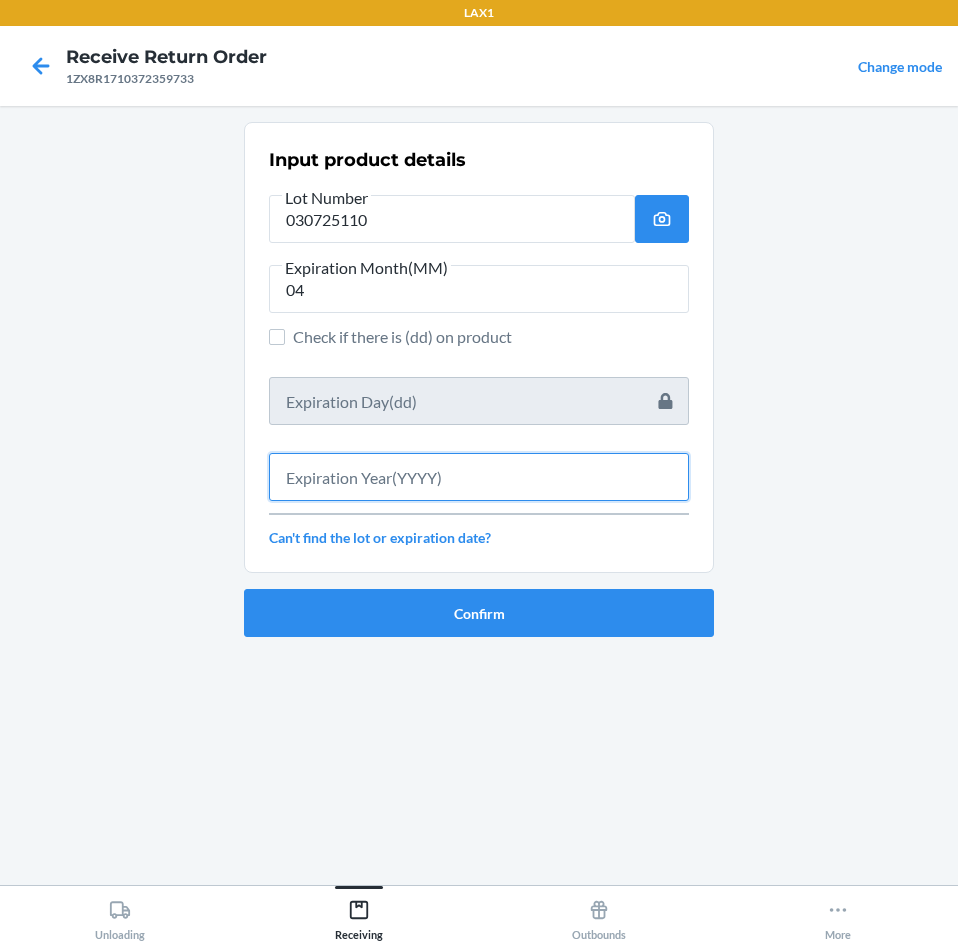 click at bounding box center (479, 477) 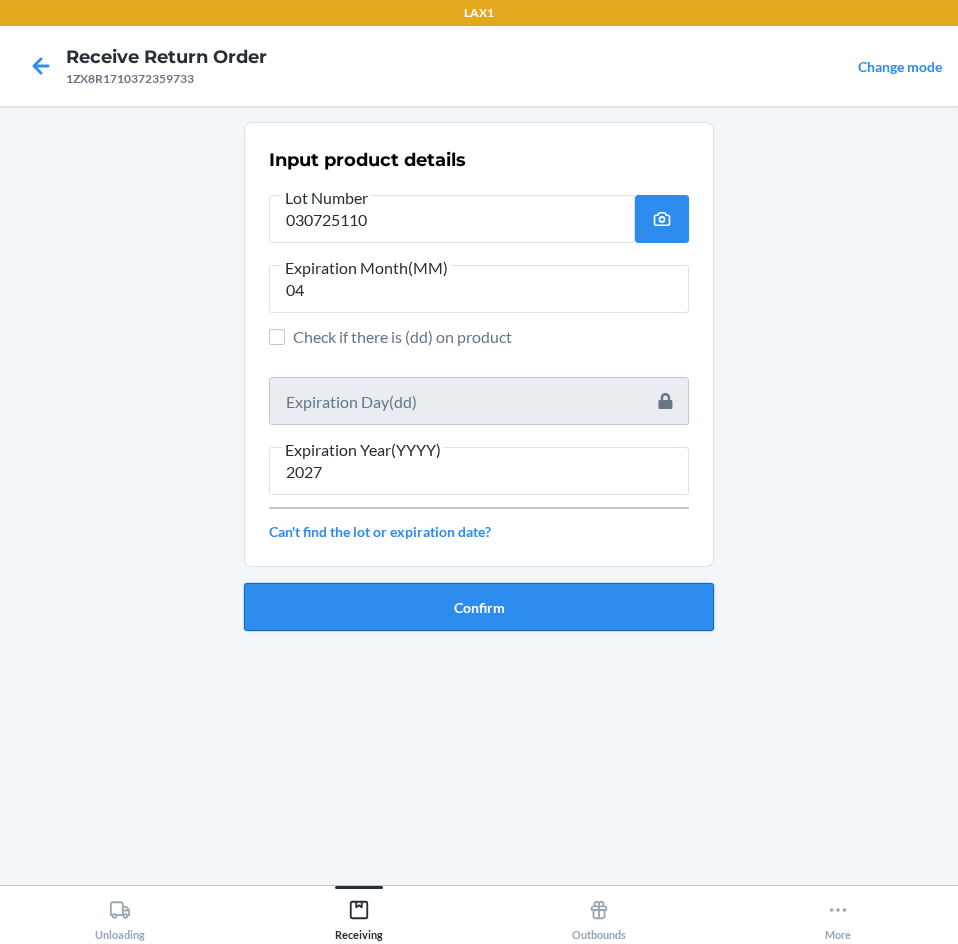 click on "Confirm" at bounding box center [479, 607] 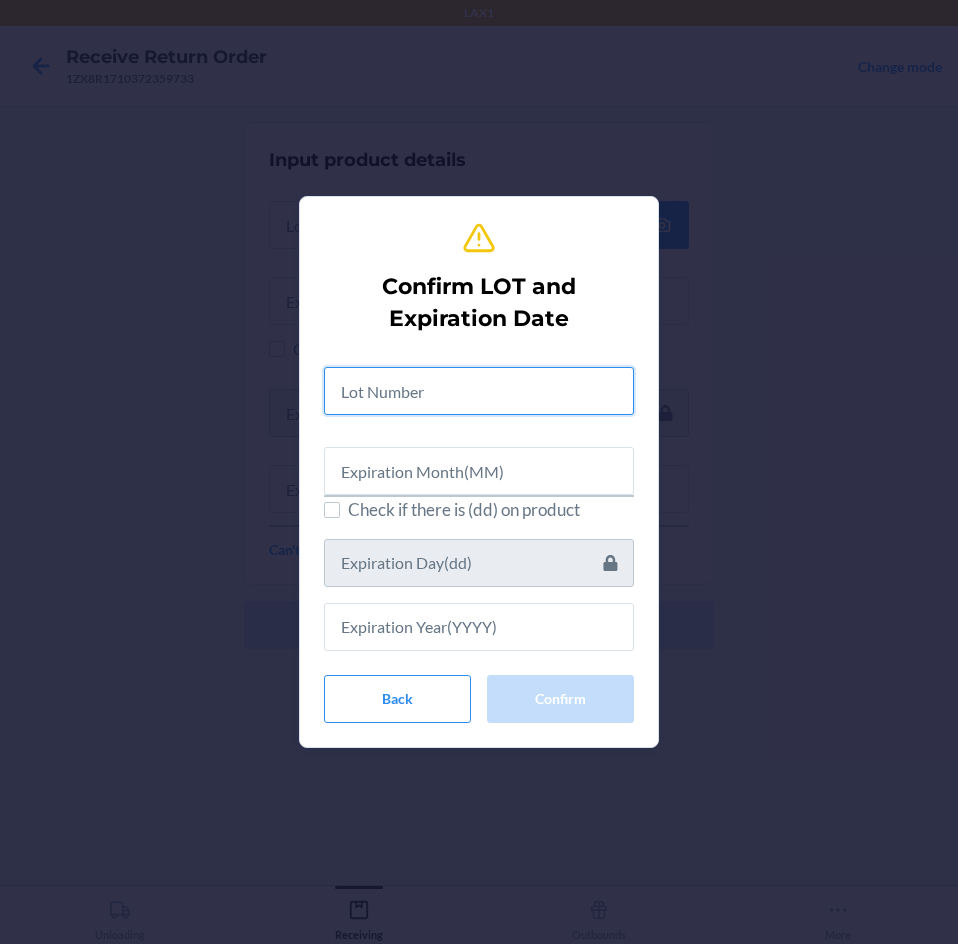 click at bounding box center (479, 391) 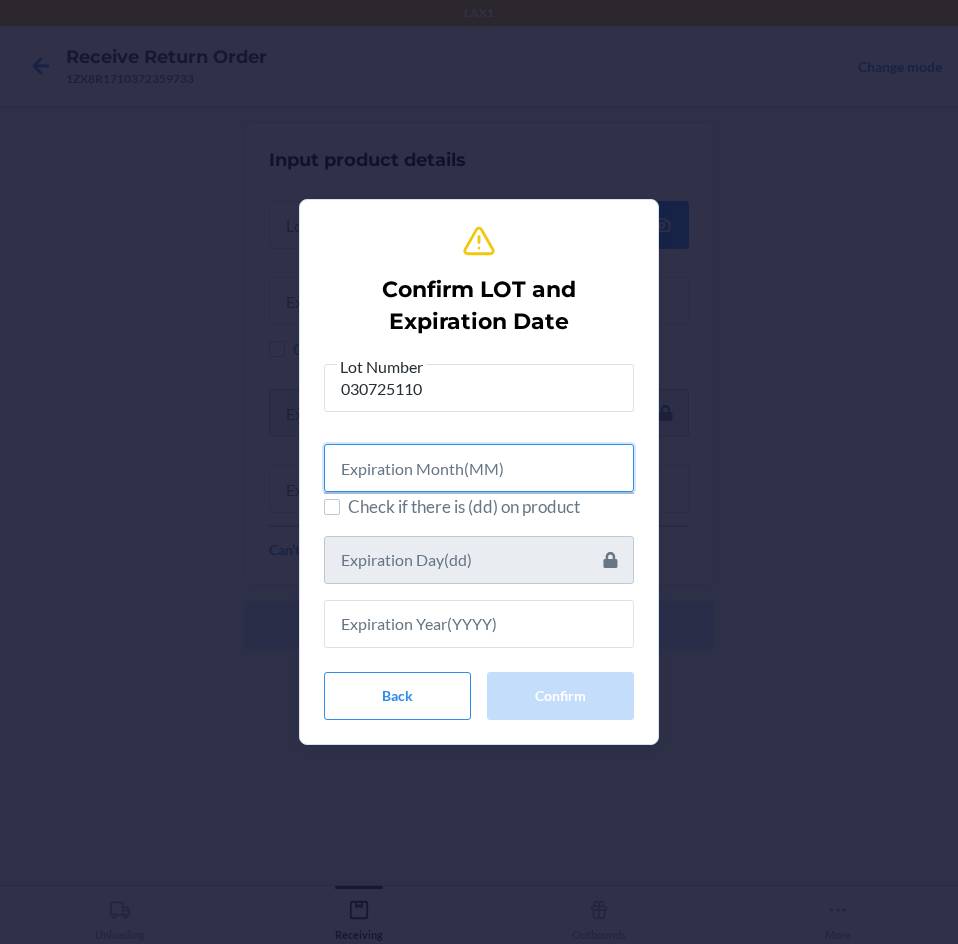 drag, startPoint x: 473, startPoint y: 467, endPoint x: 464, endPoint y: 483, distance: 18.35756 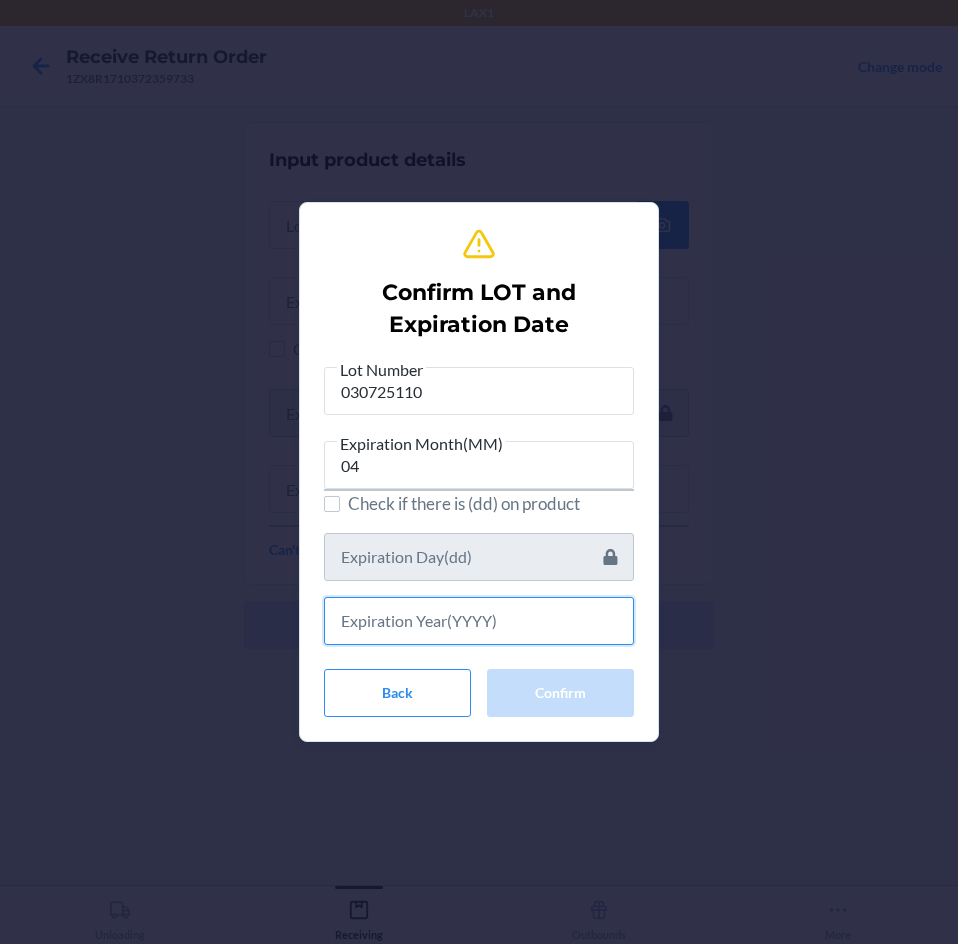 click at bounding box center [479, 621] 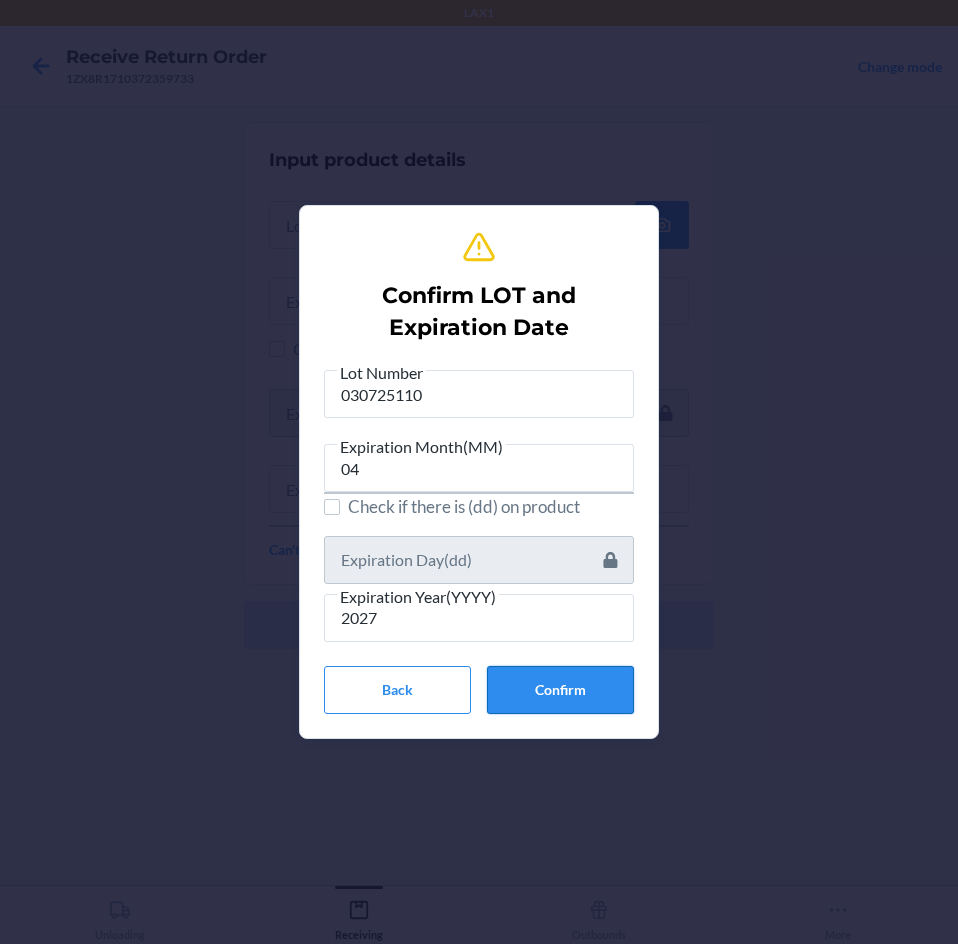 click on "Confirm" at bounding box center (560, 690) 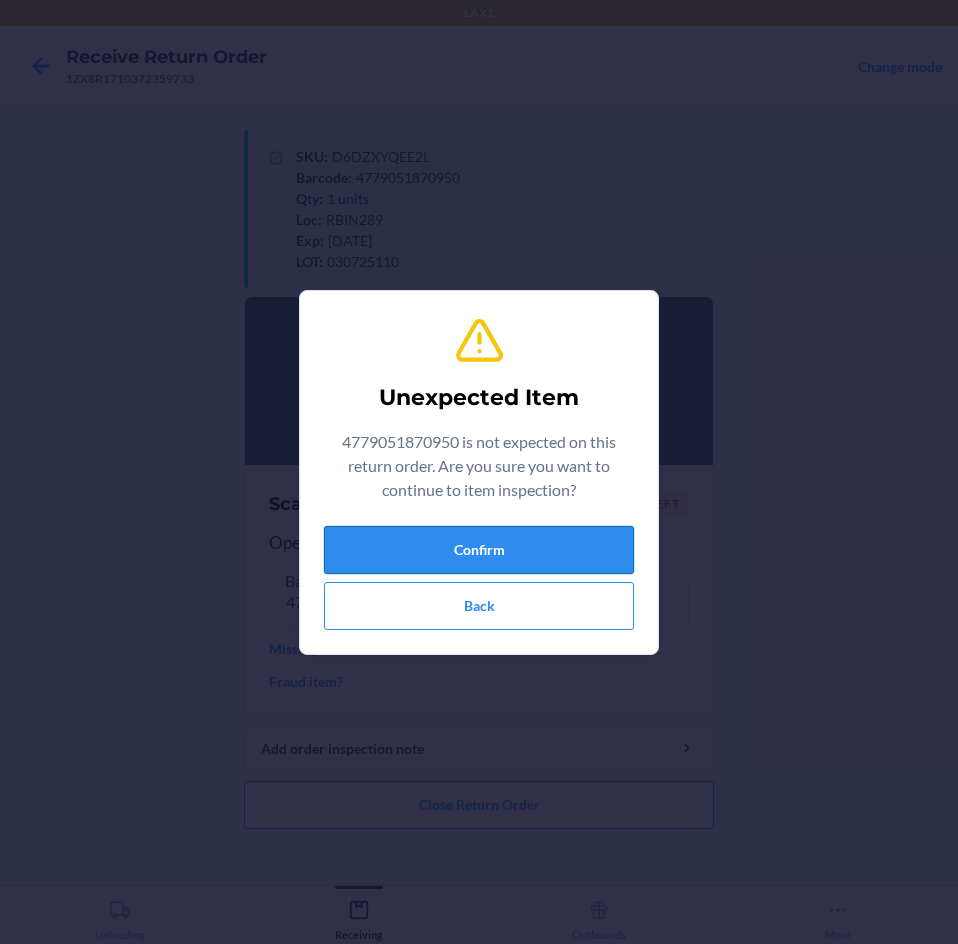 click on "Confirm" at bounding box center (479, 550) 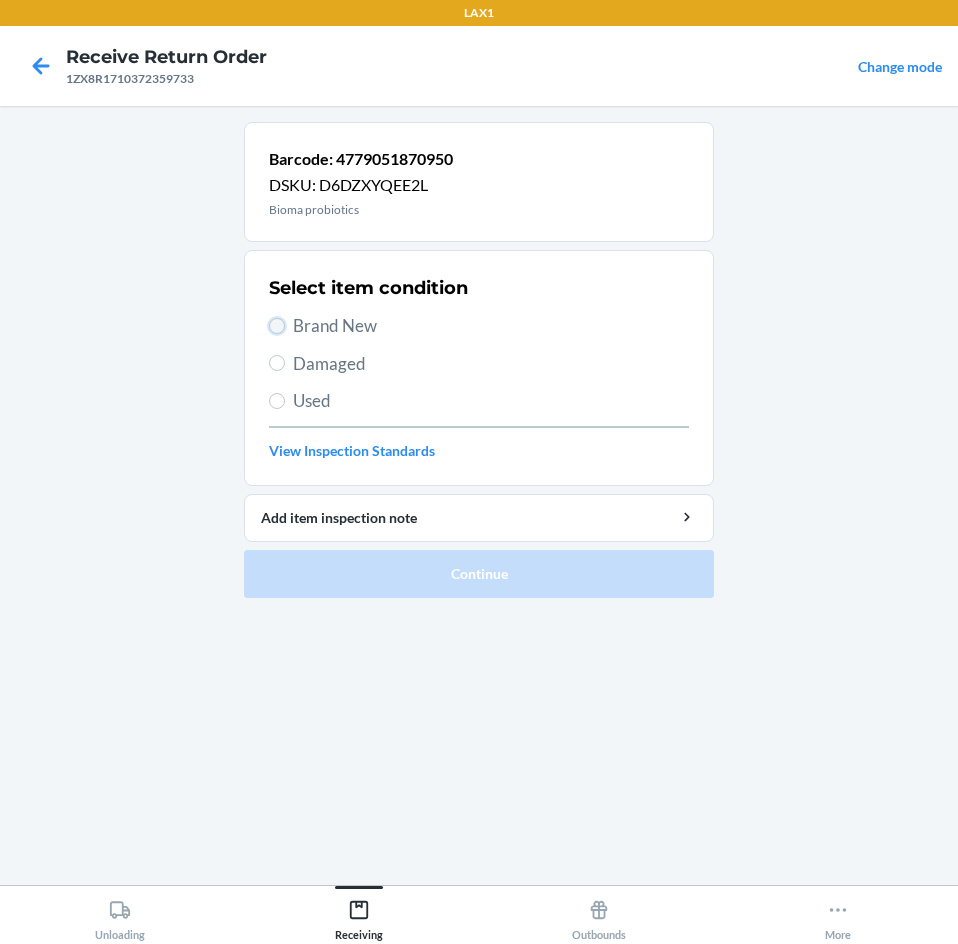 drag, startPoint x: 280, startPoint y: 324, endPoint x: 307, endPoint y: 435, distance: 114.236595 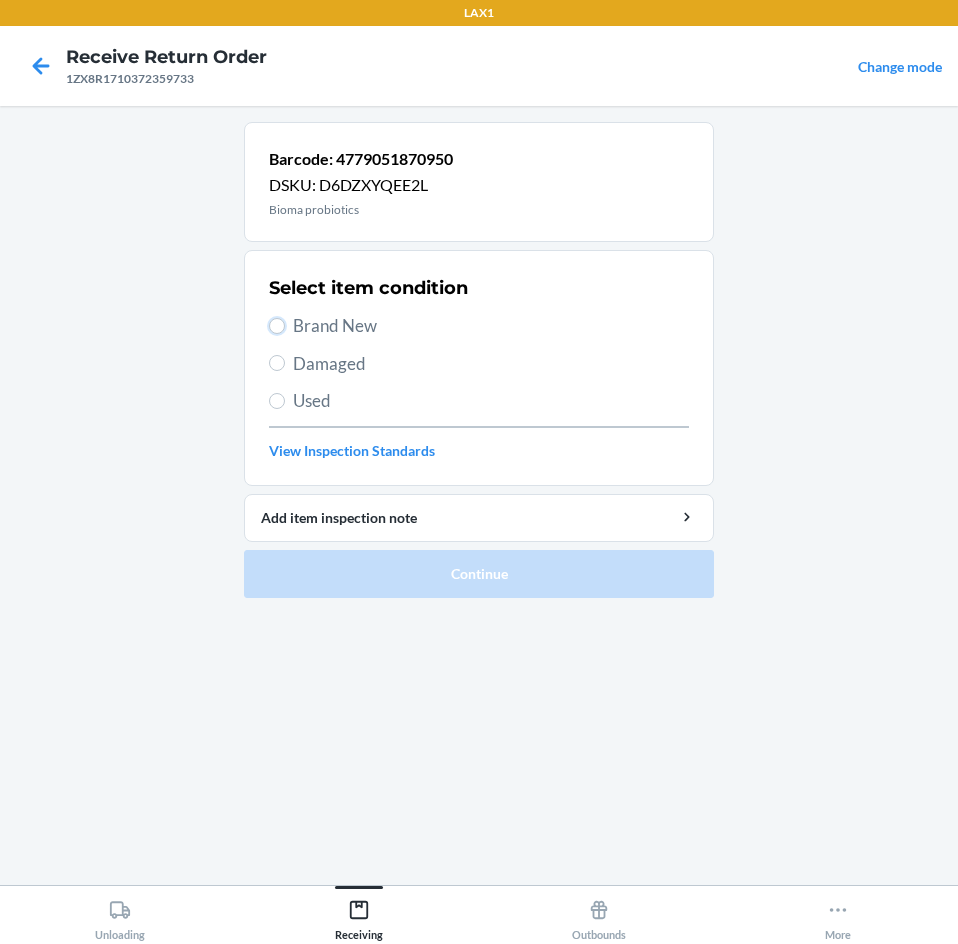 click on "Brand New" at bounding box center (277, 326) 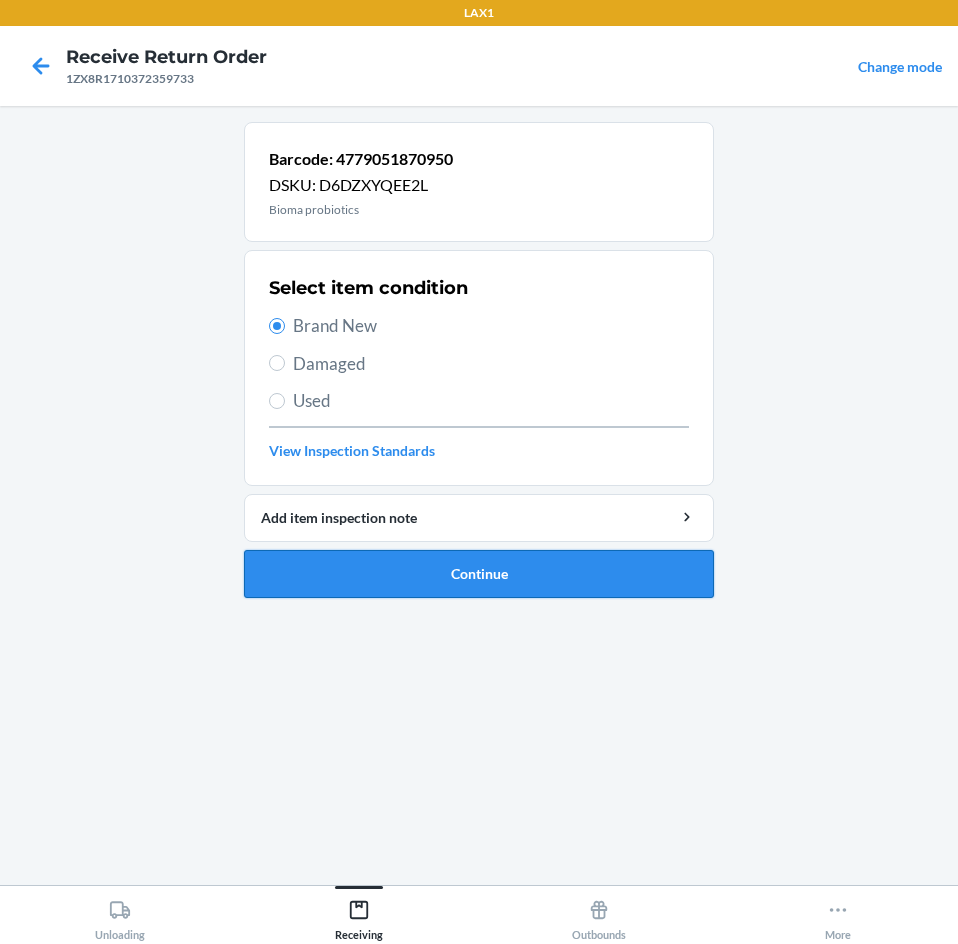 click on "Continue" at bounding box center (479, 574) 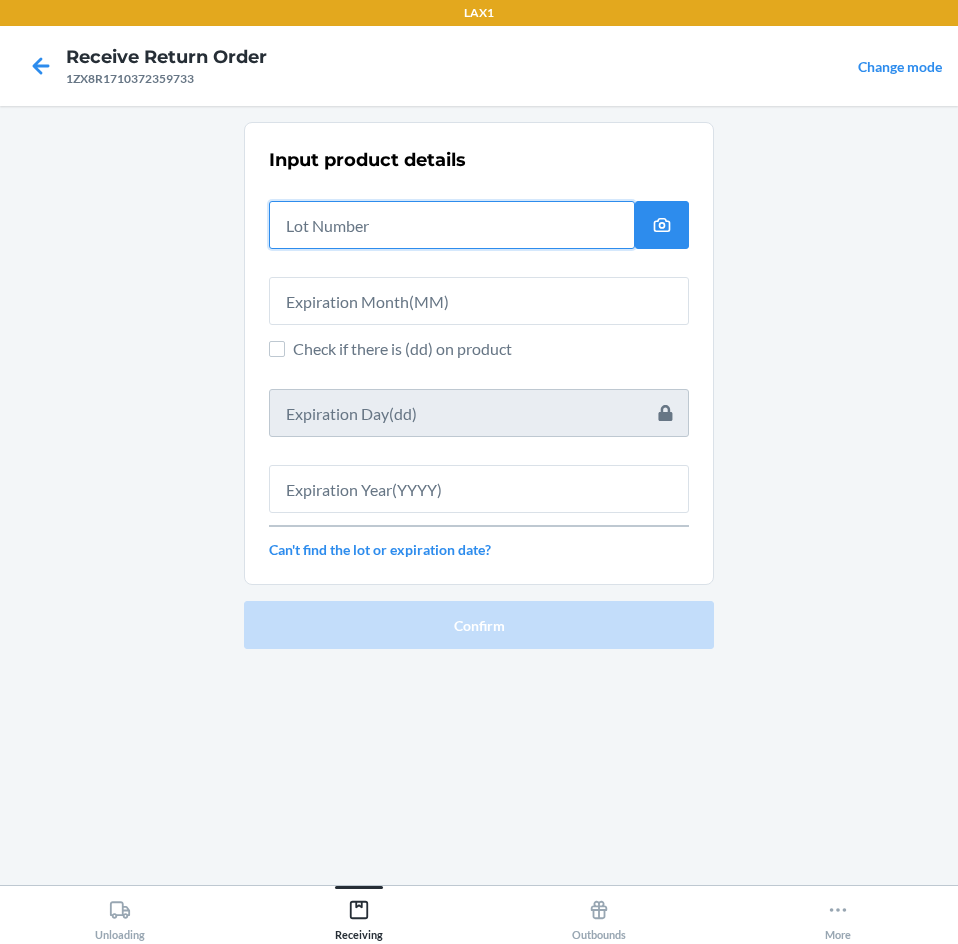 click at bounding box center (452, 225) 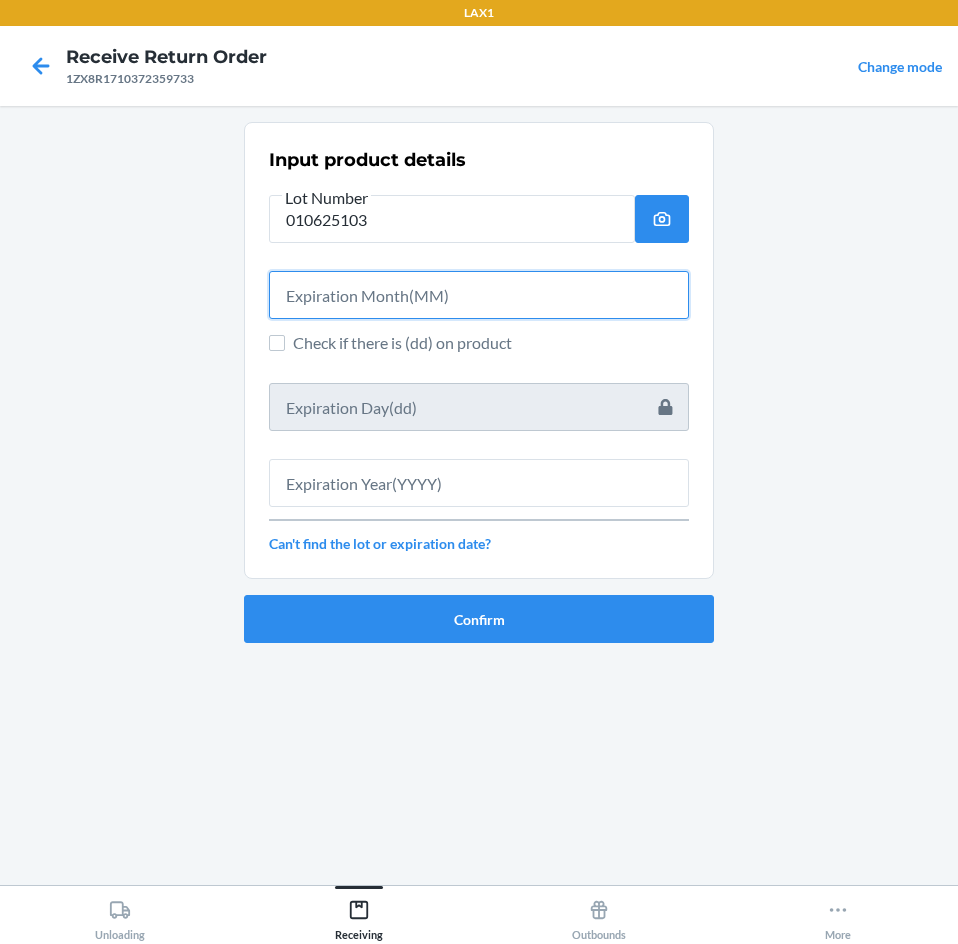 drag, startPoint x: 485, startPoint y: 325, endPoint x: 488, endPoint y: 336, distance: 11.401754 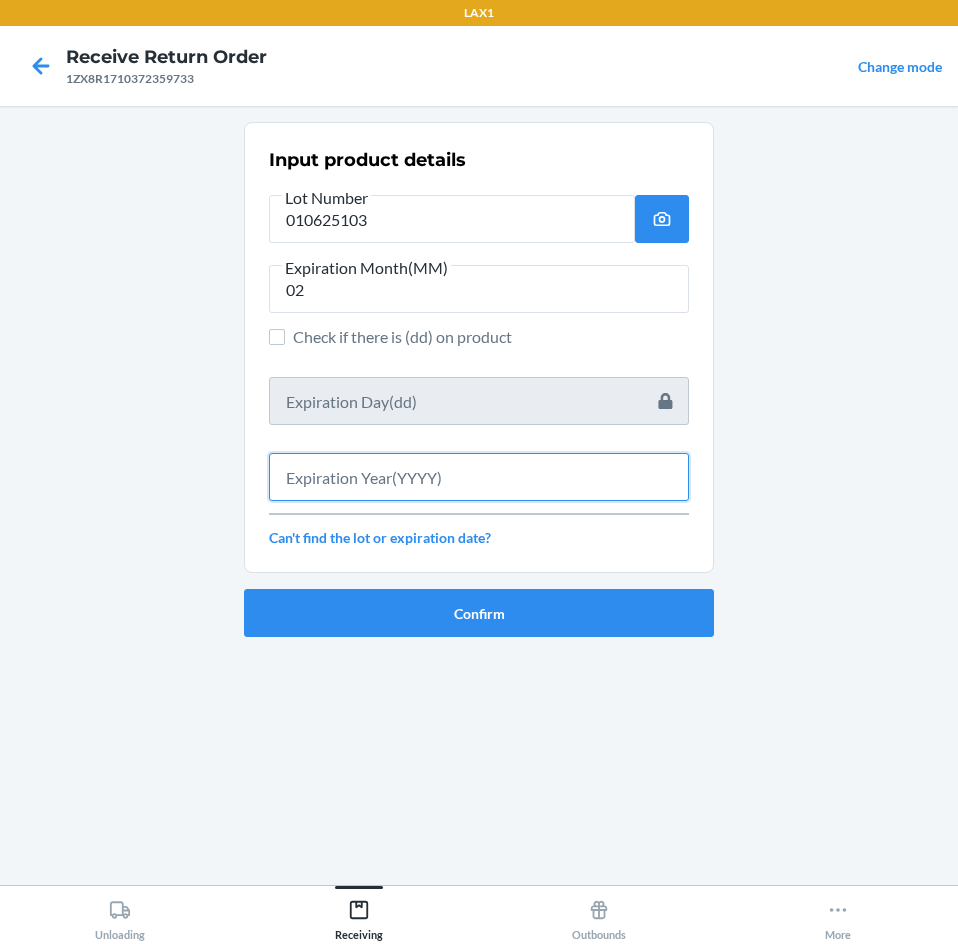 click at bounding box center (479, 477) 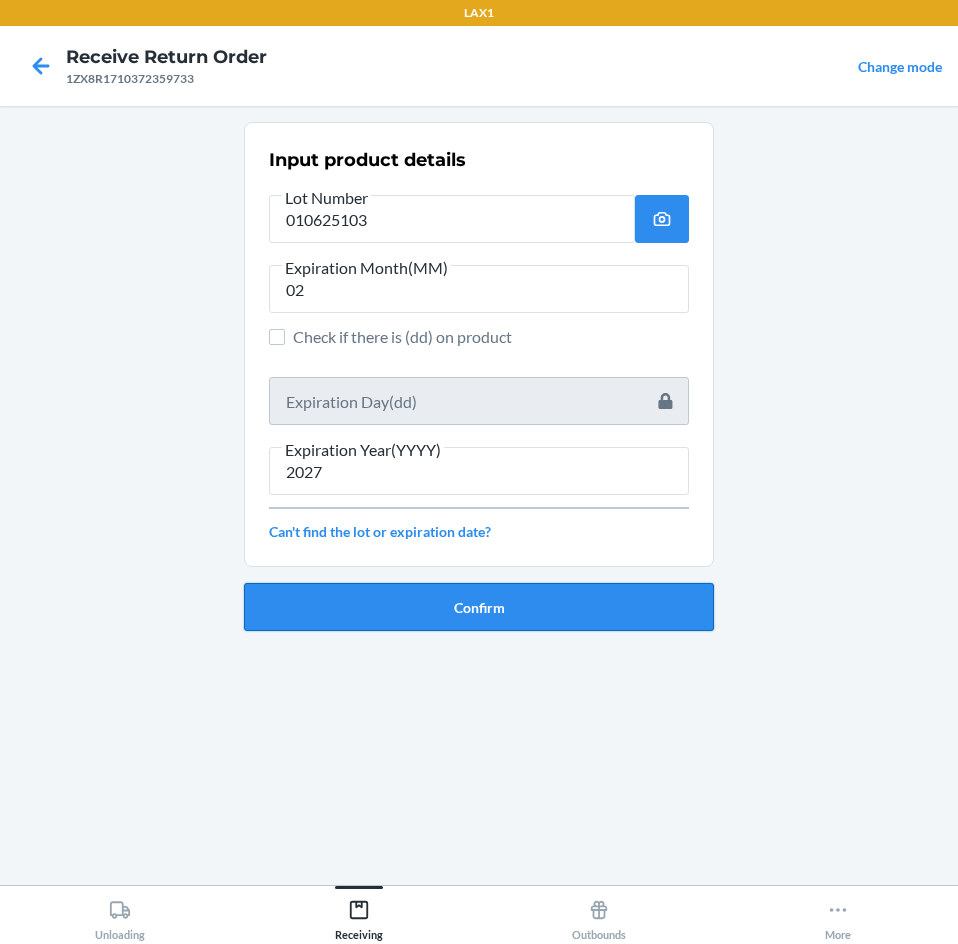 drag, startPoint x: 503, startPoint y: 599, endPoint x: 507, endPoint y: 611, distance: 12.649111 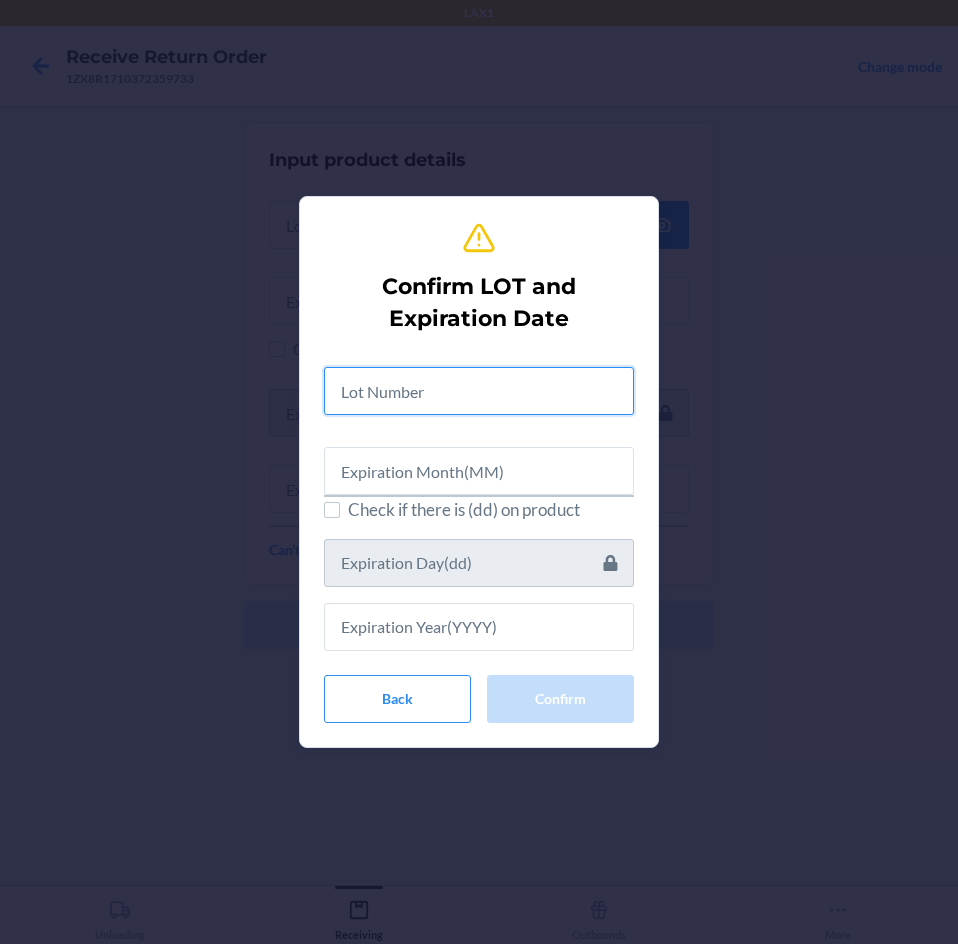 click at bounding box center [479, 391] 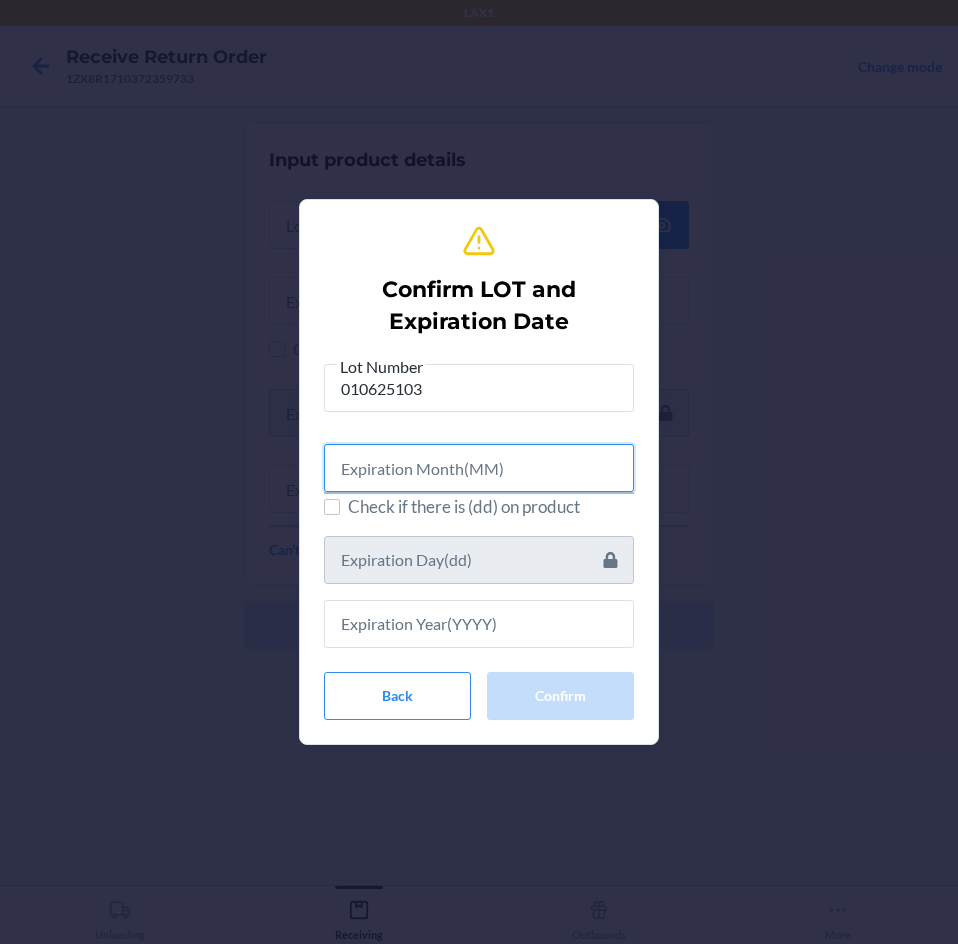 click at bounding box center (479, 468) 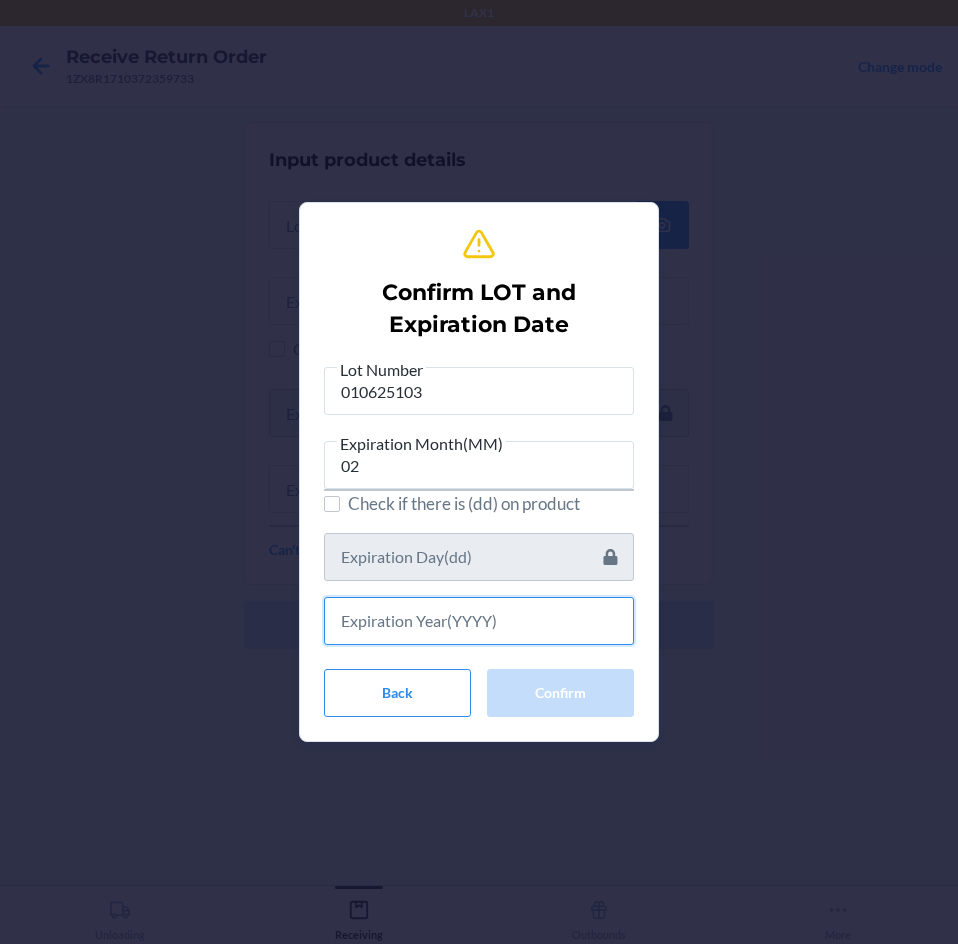 click at bounding box center (479, 621) 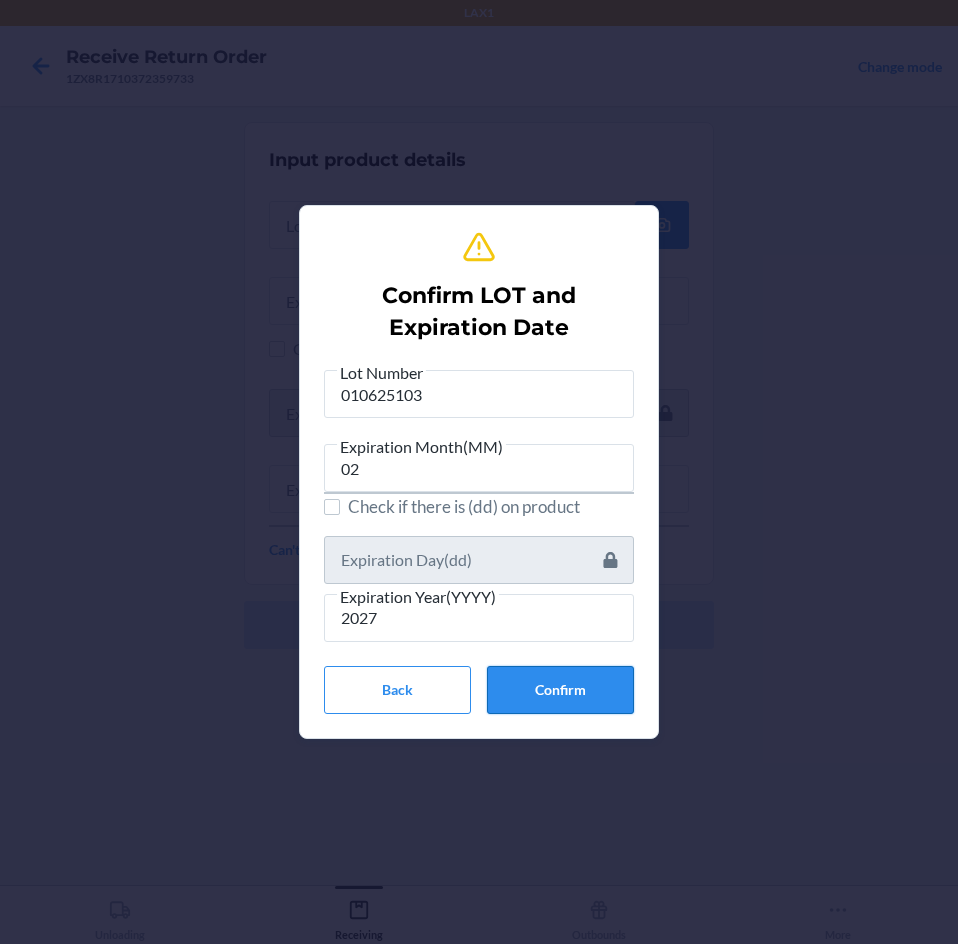 click on "Confirm" at bounding box center (560, 690) 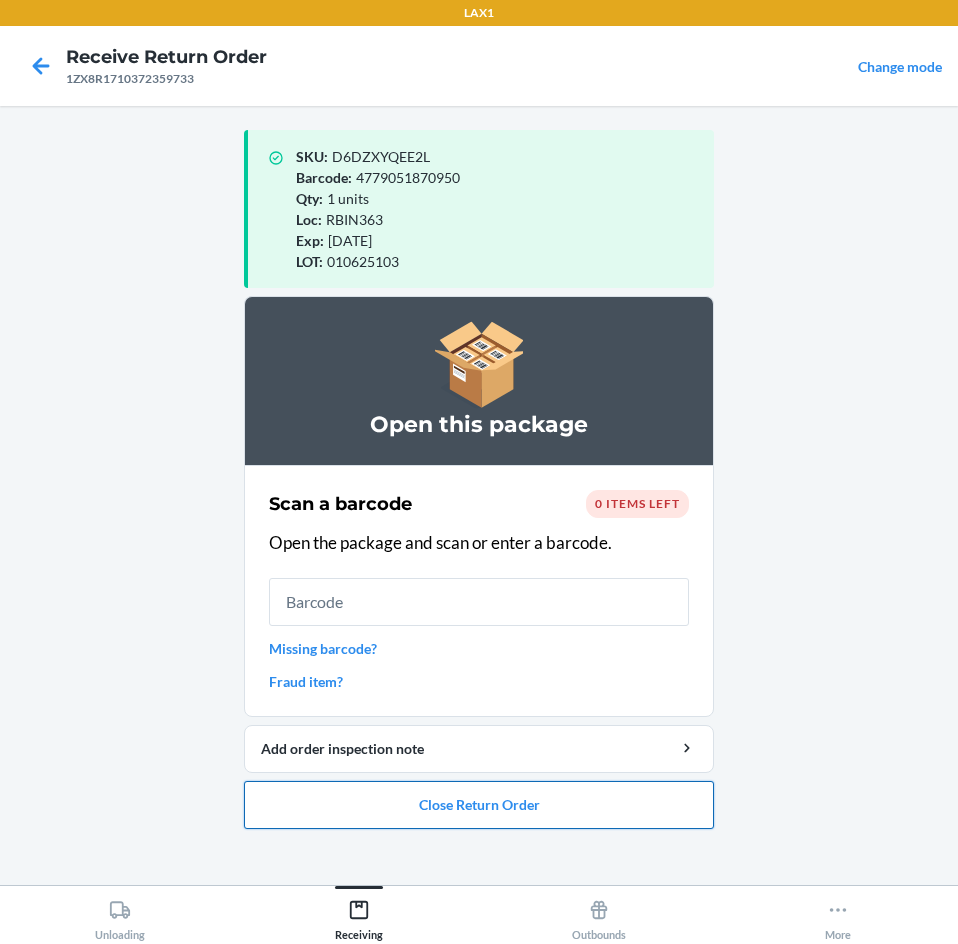 click on "Close Return Order" at bounding box center [479, 805] 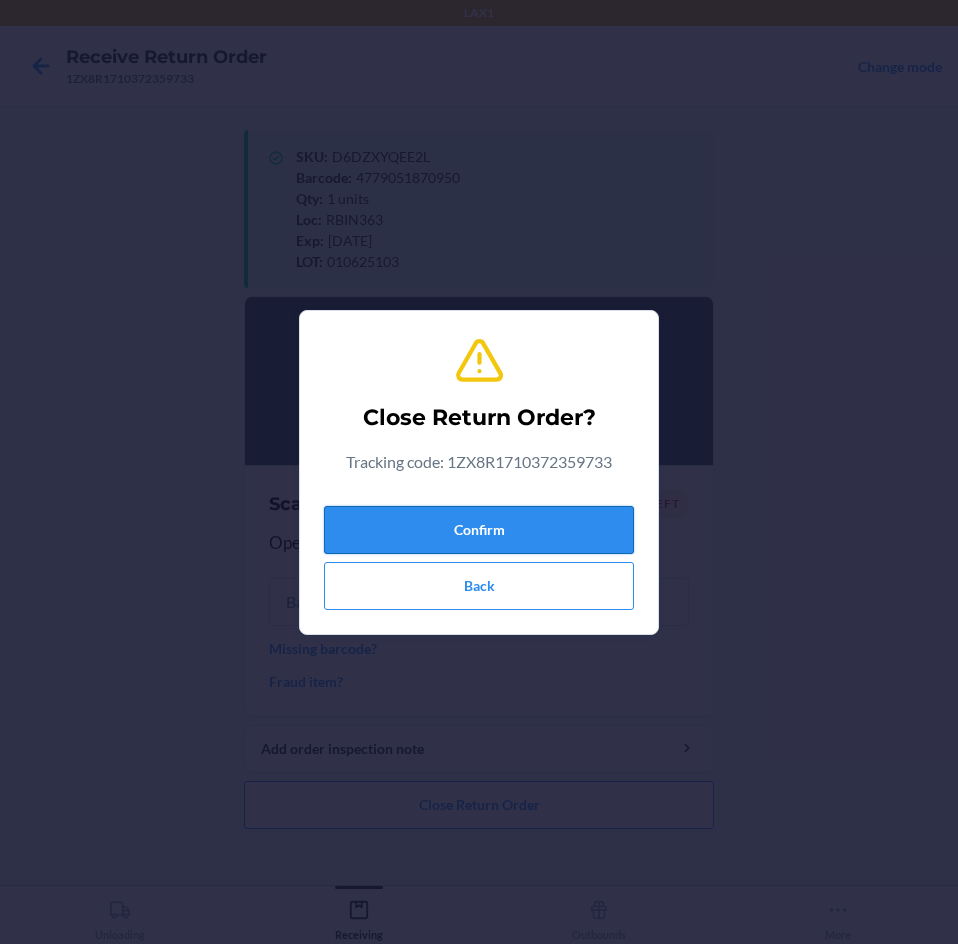 click on "Confirm" at bounding box center (479, 530) 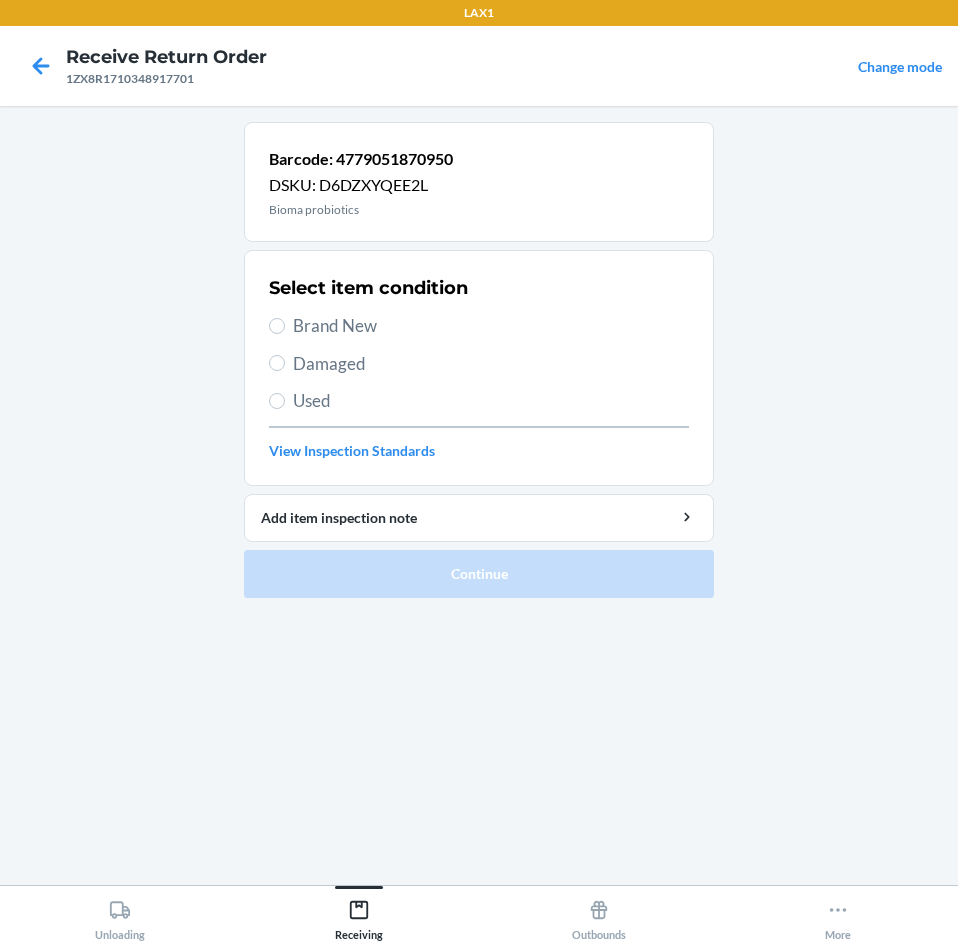 click on "Brand New" at bounding box center [479, 326] 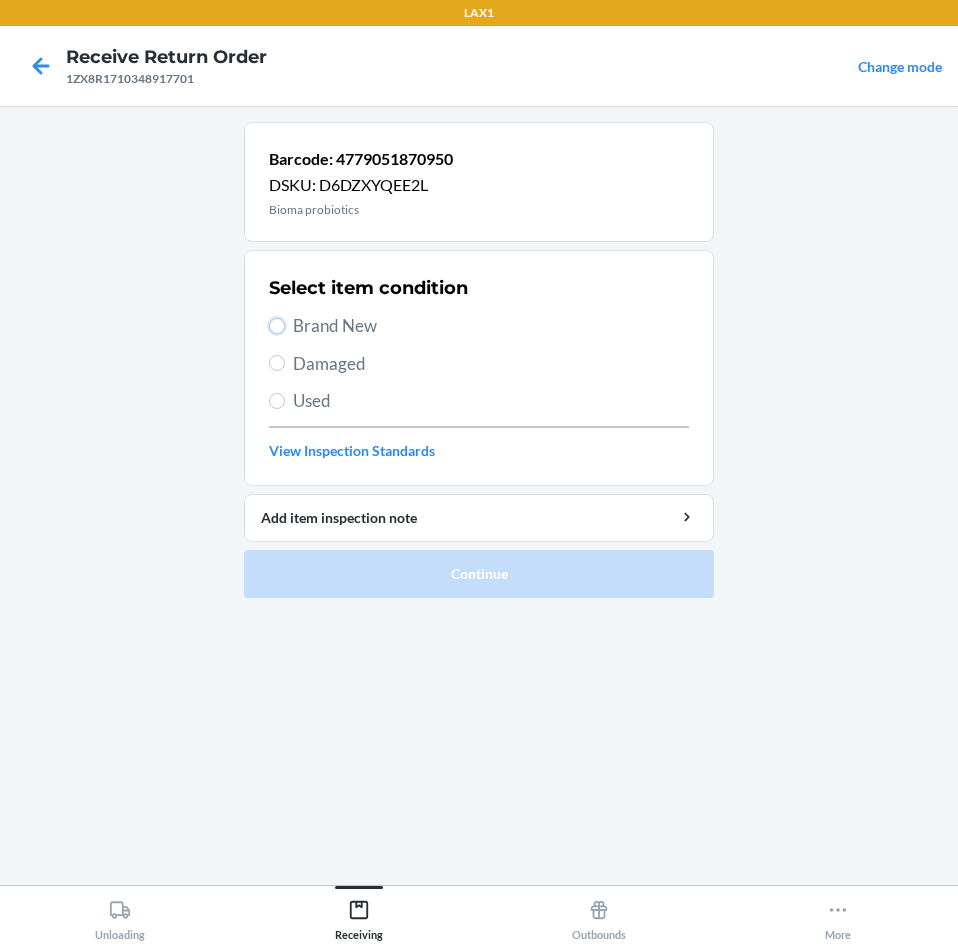 click on "Brand New" at bounding box center (277, 326) 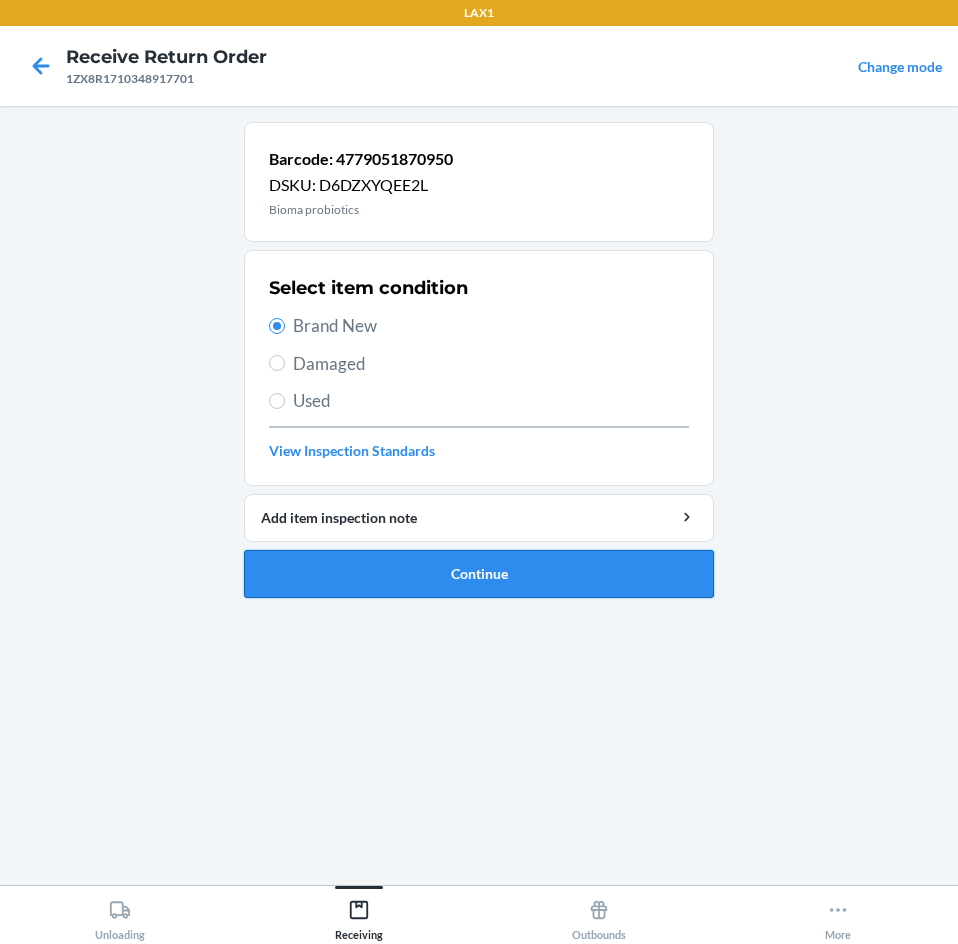 click on "Continue" at bounding box center [479, 574] 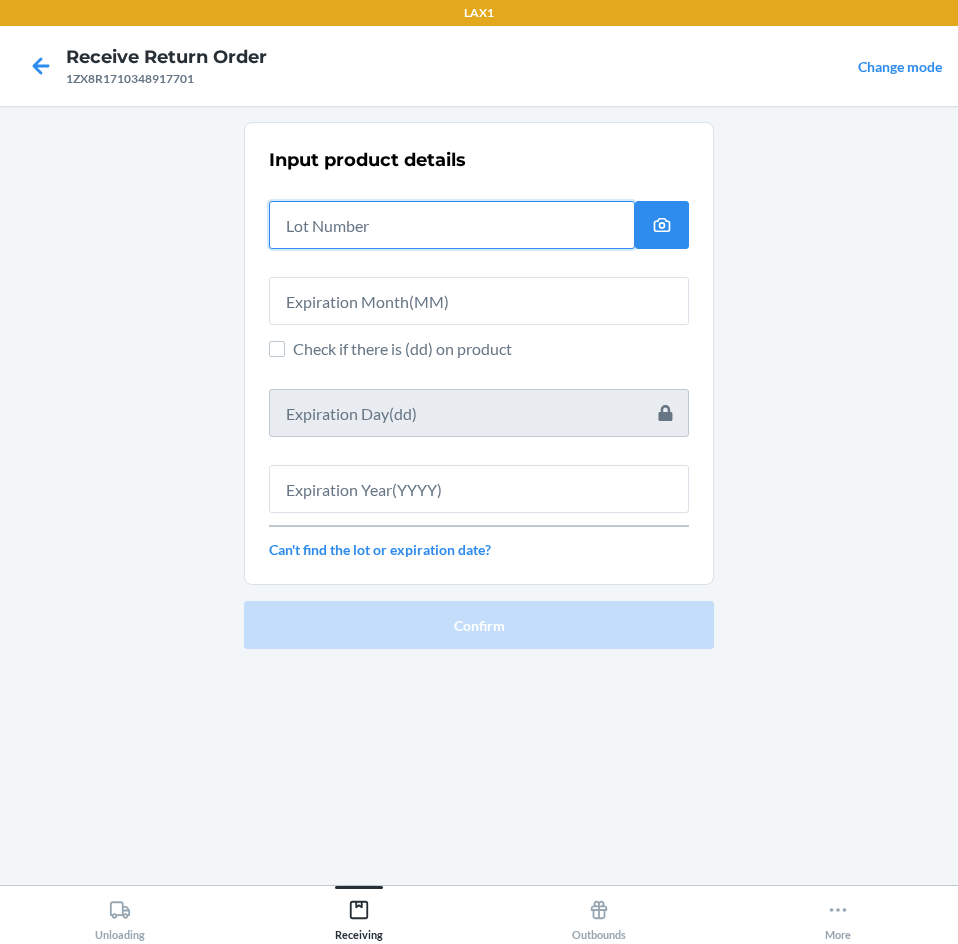 click at bounding box center (452, 225) 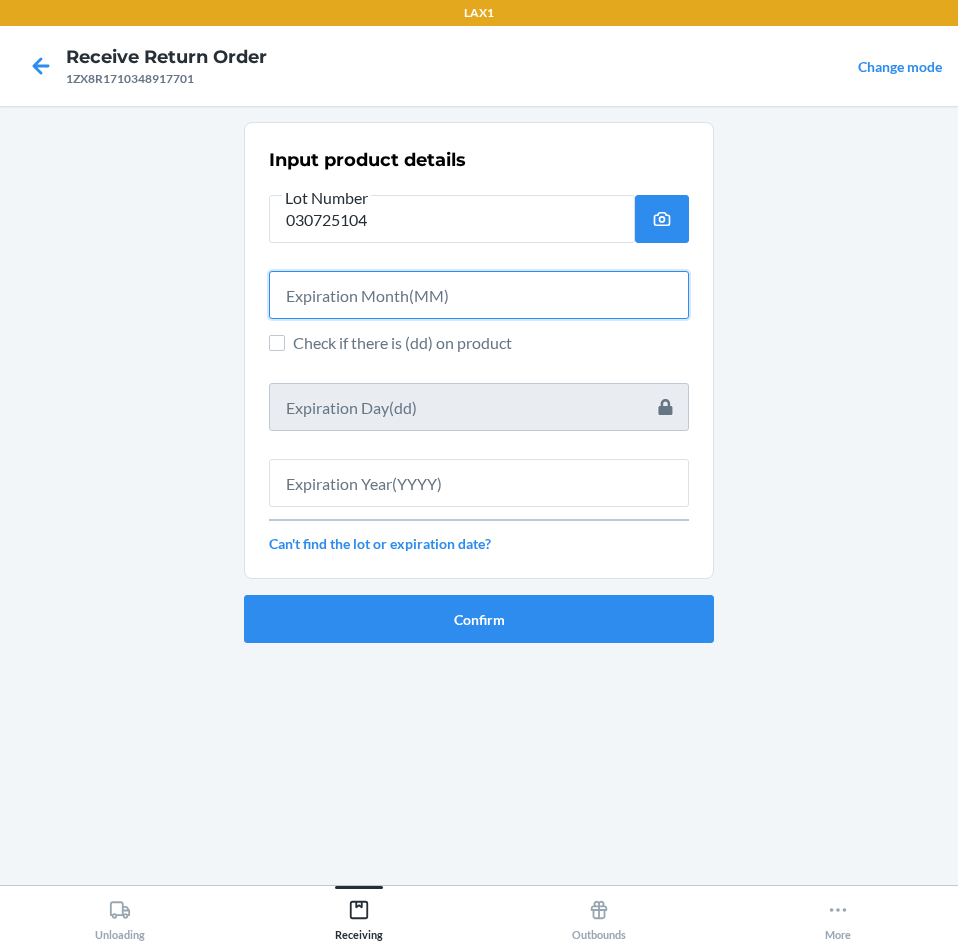 click at bounding box center [479, 295] 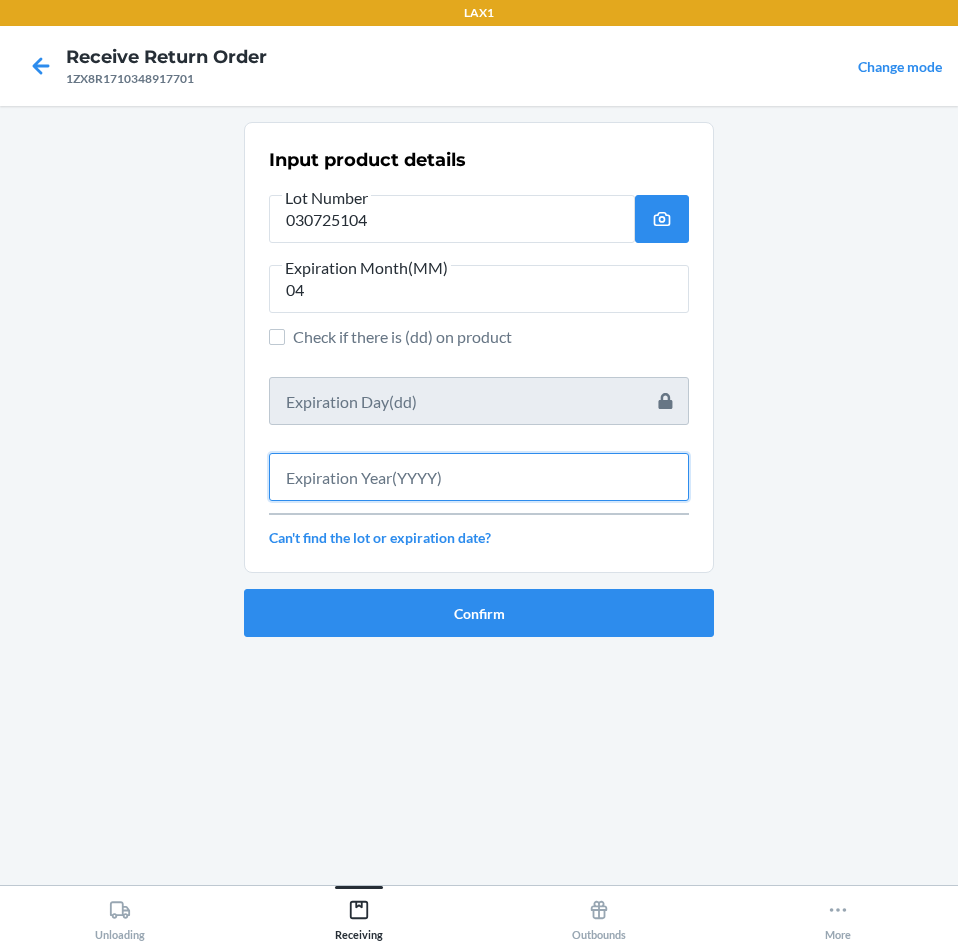 click at bounding box center [479, 477] 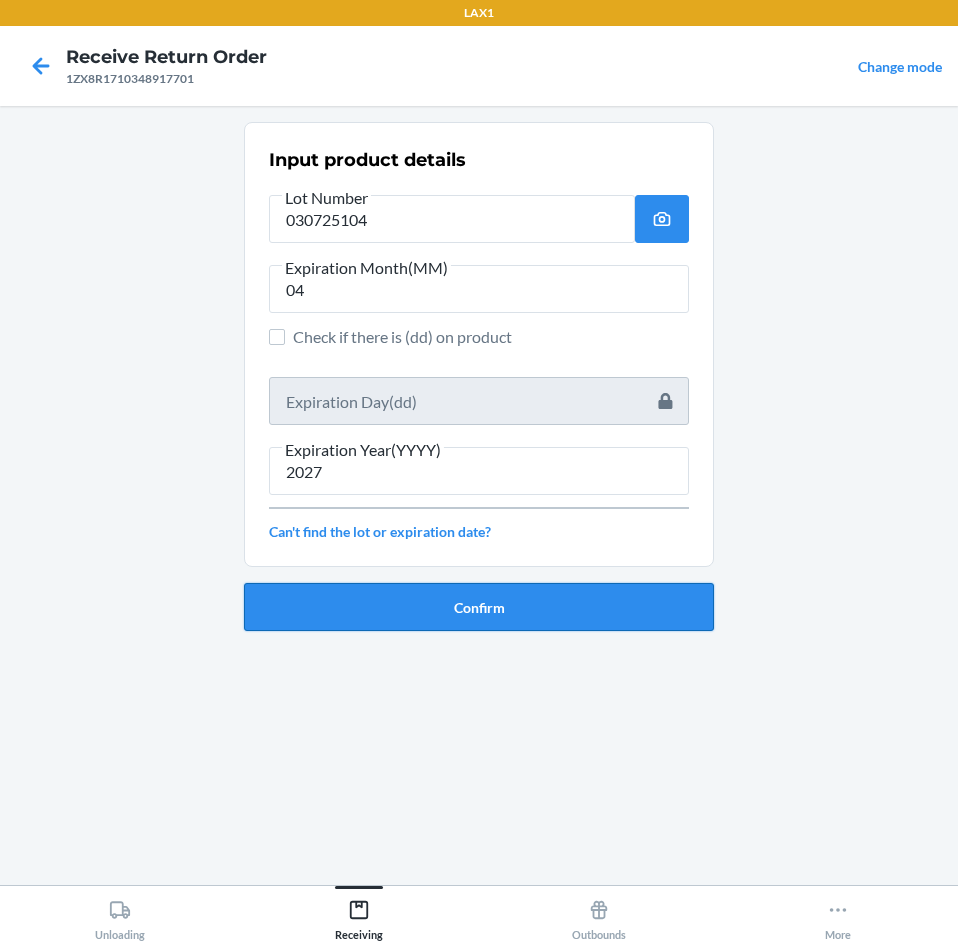 click on "Confirm" at bounding box center [479, 607] 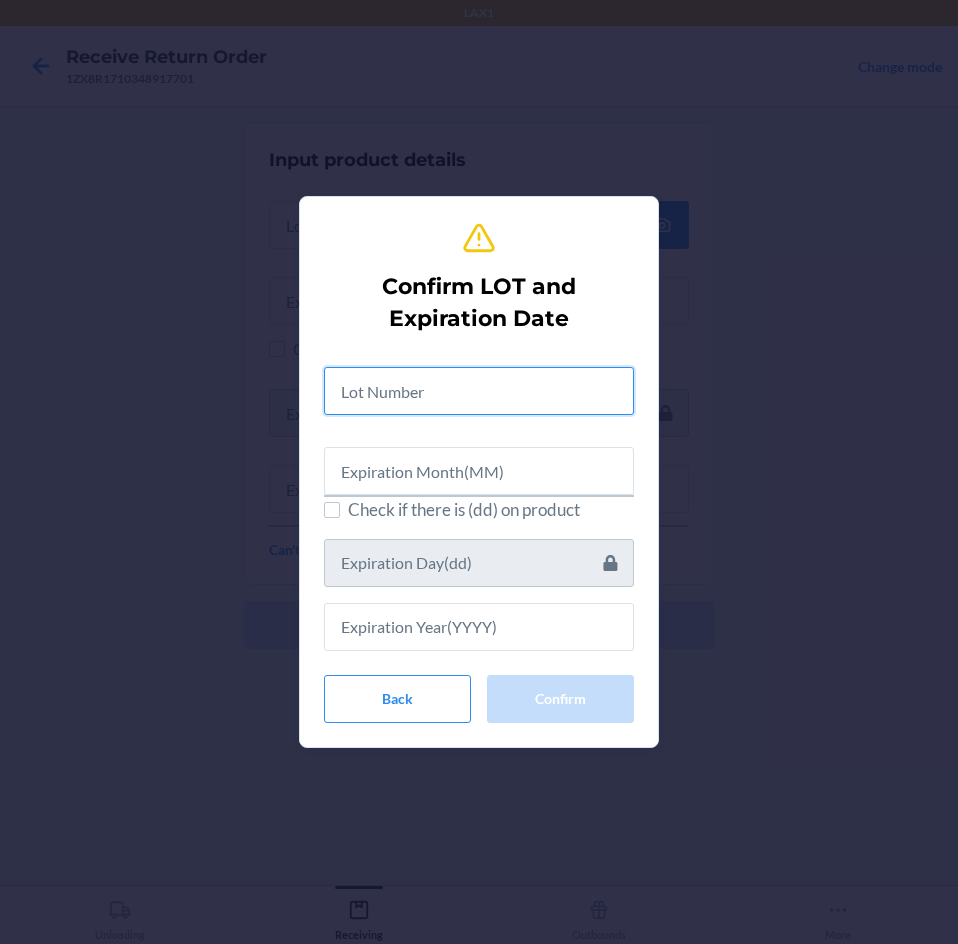 click at bounding box center [479, 391] 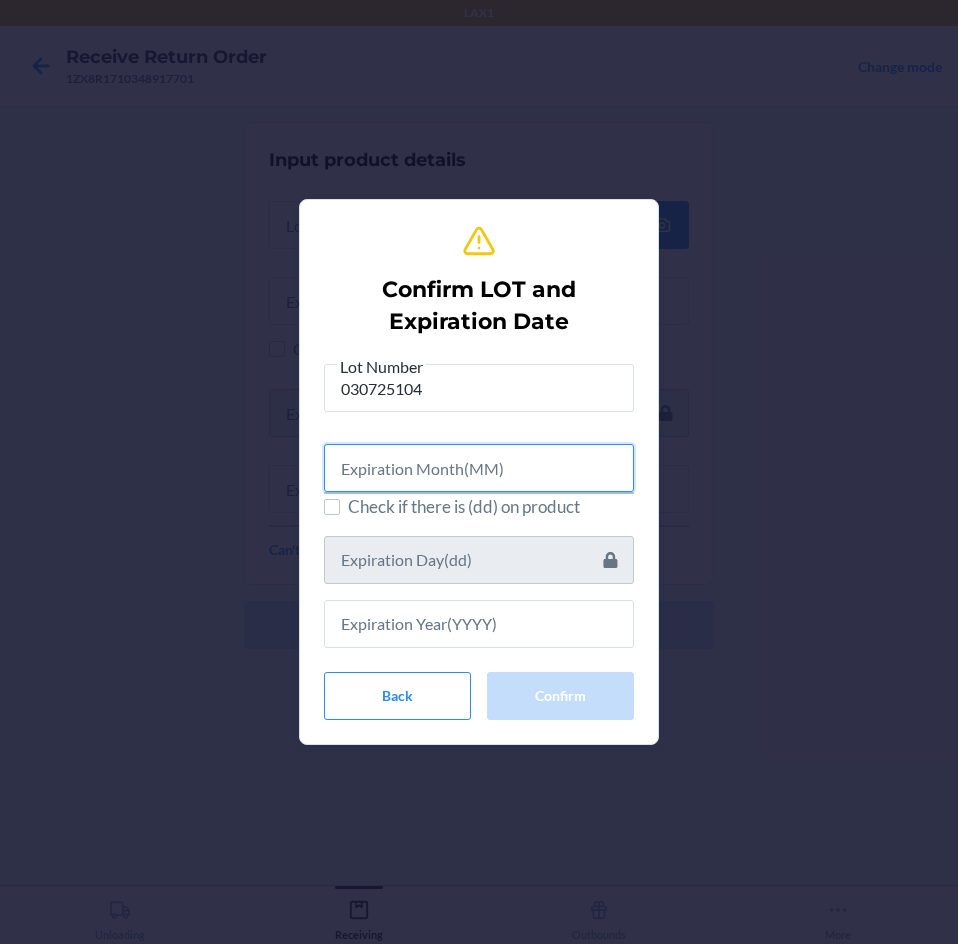 click at bounding box center [479, 468] 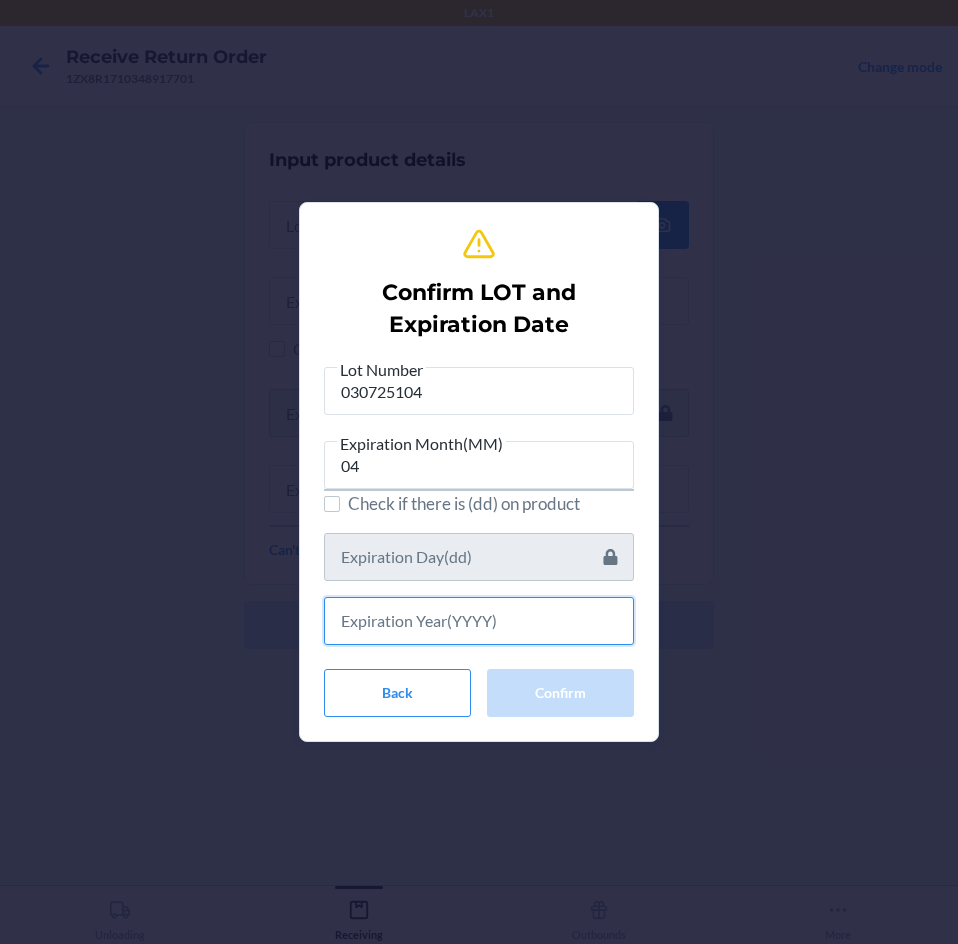 click at bounding box center (479, 621) 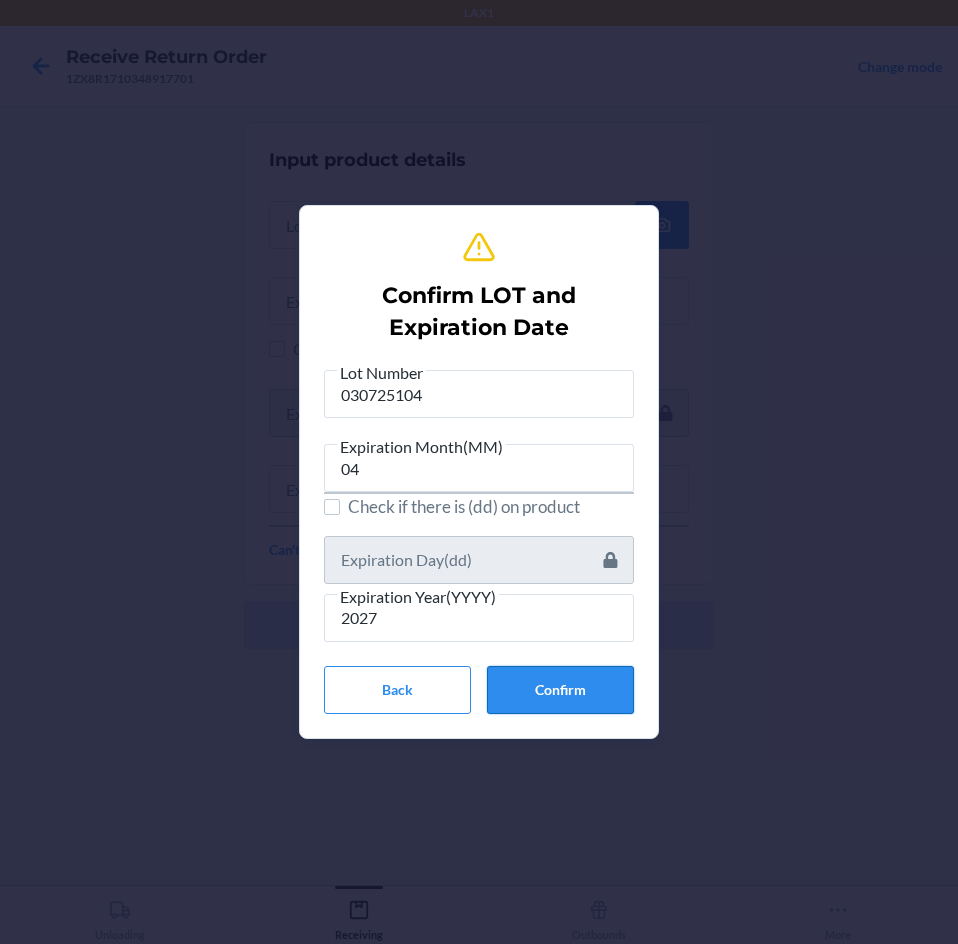 click on "Confirm" at bounding box center [560, 690] 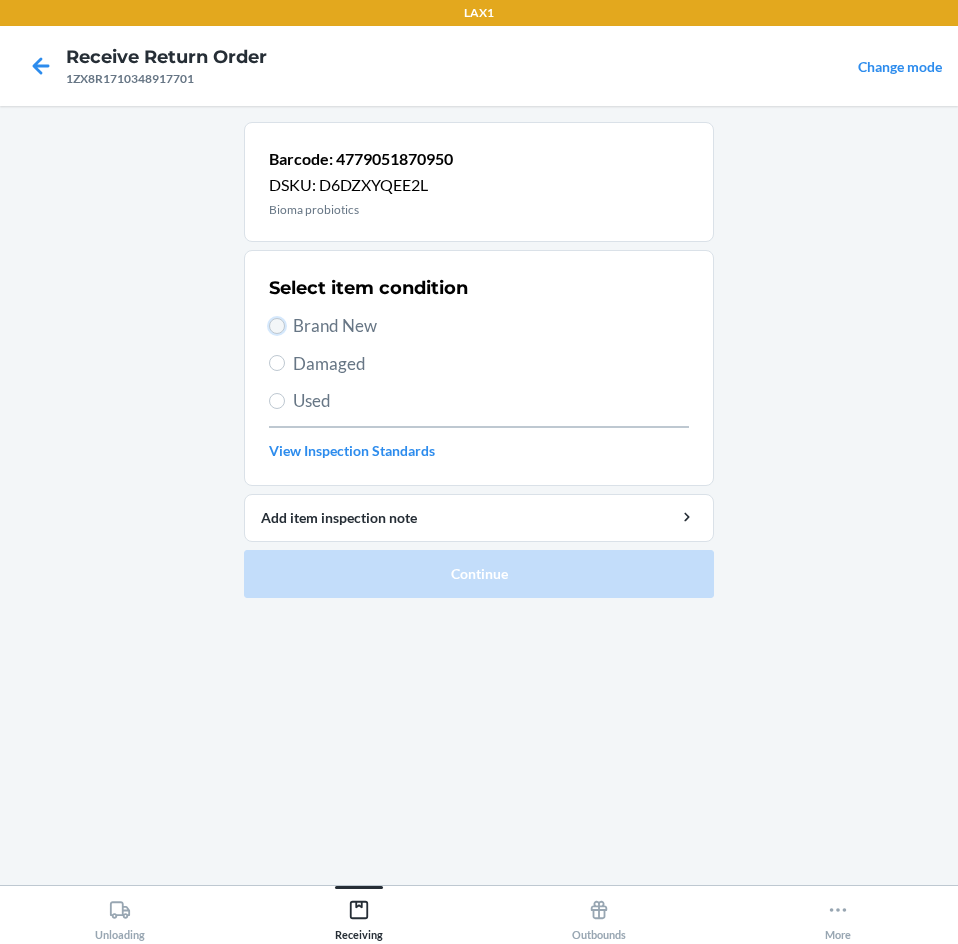 drag, startPoint x: 271, startPoint y: 322, endPoint x: 289, endPoint y: 346, distance: 30 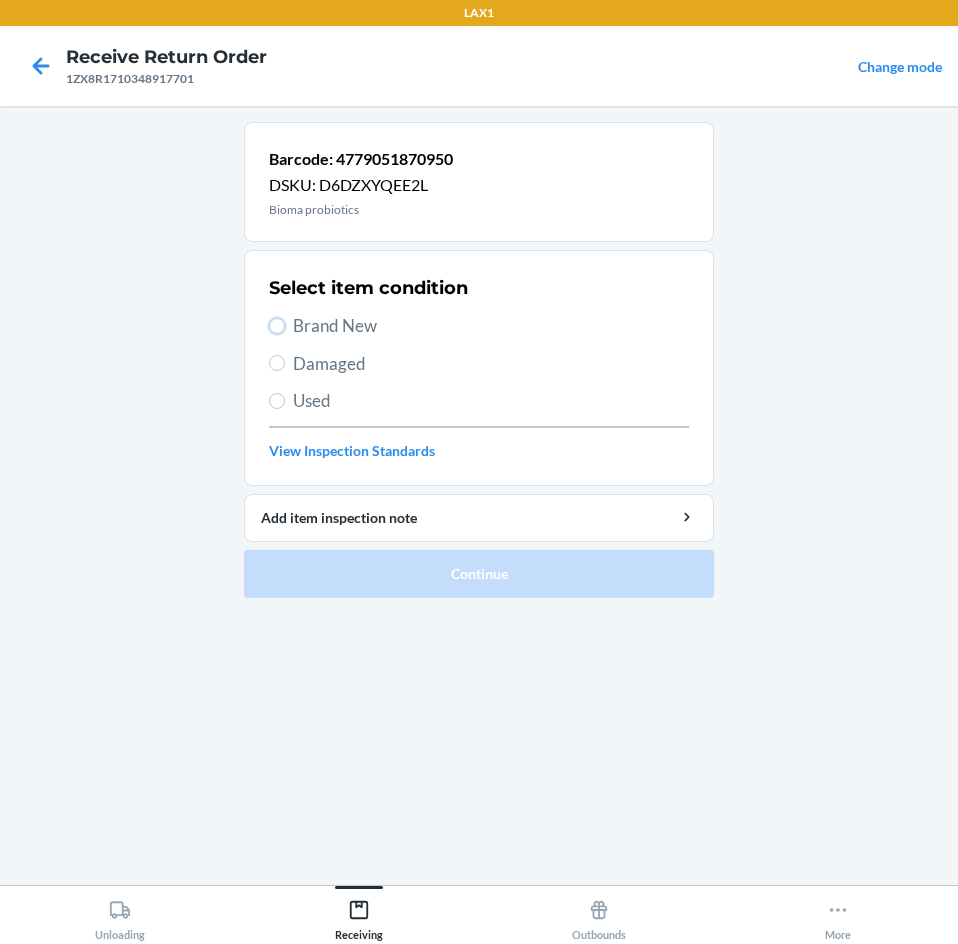 click on "Brand New" at bounding box center [277, 326] 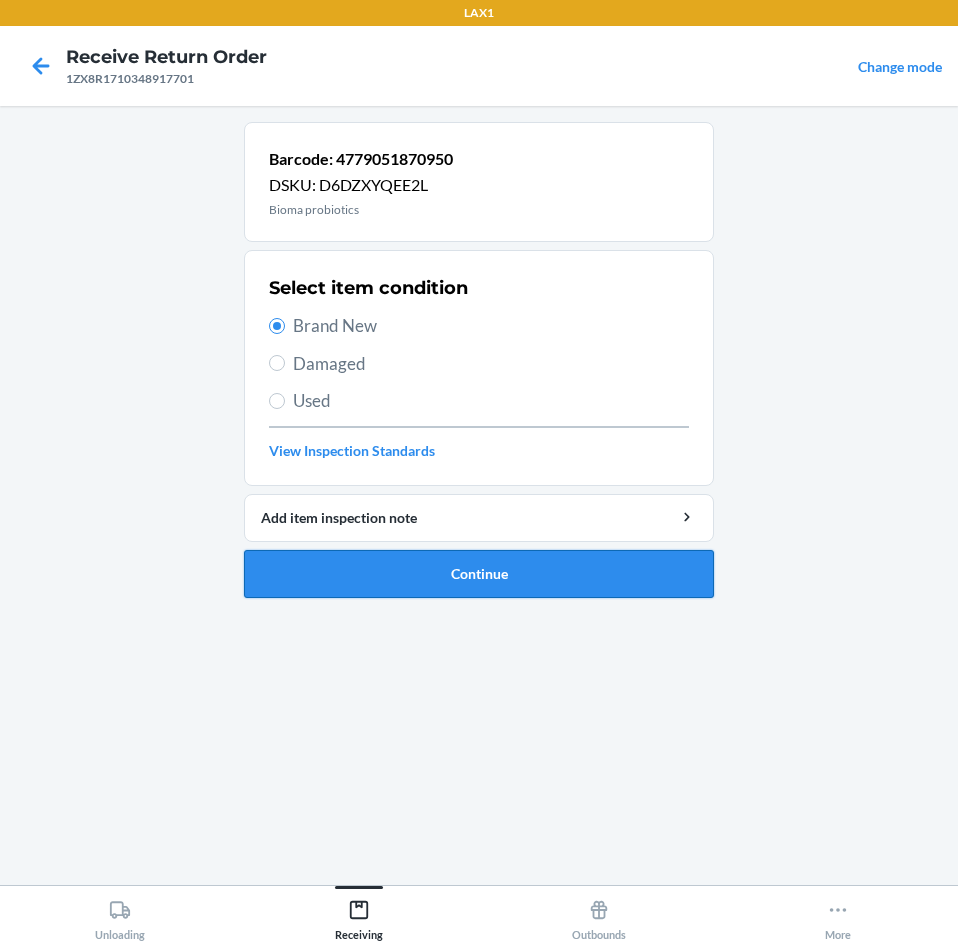 click on "Continue" at bounding box center [479, 574] 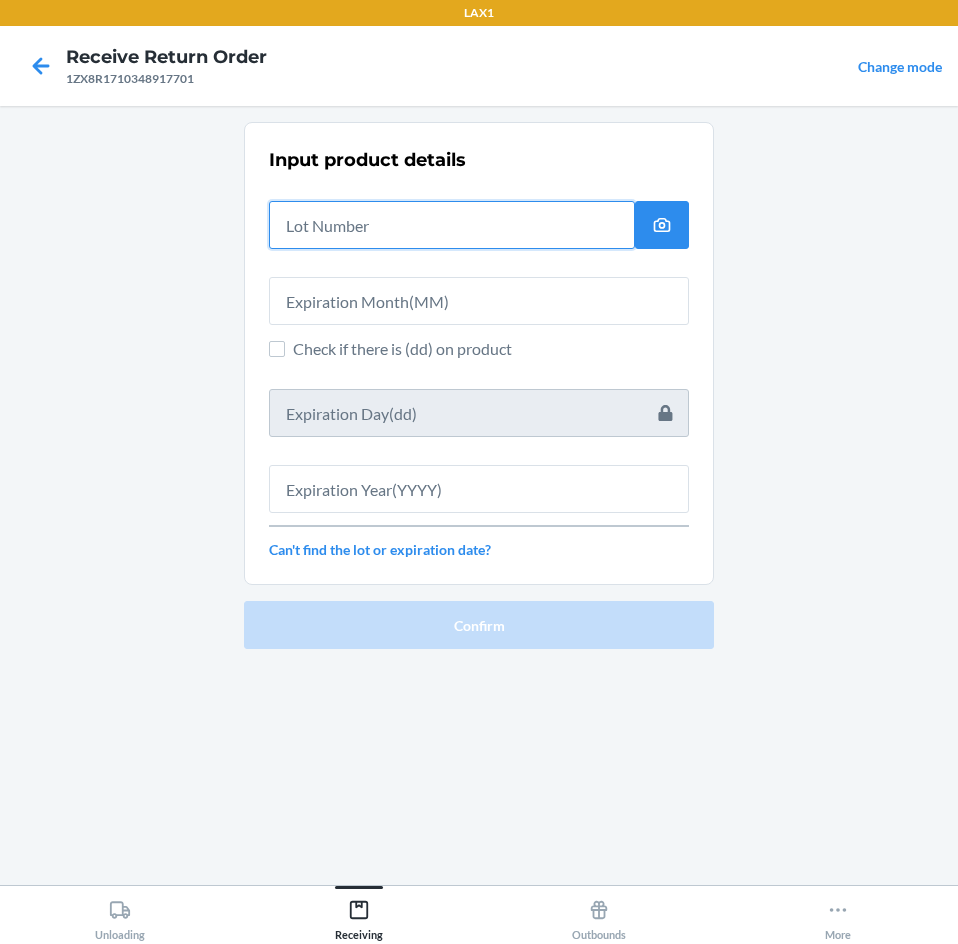 click at bounding box center [452, 225] 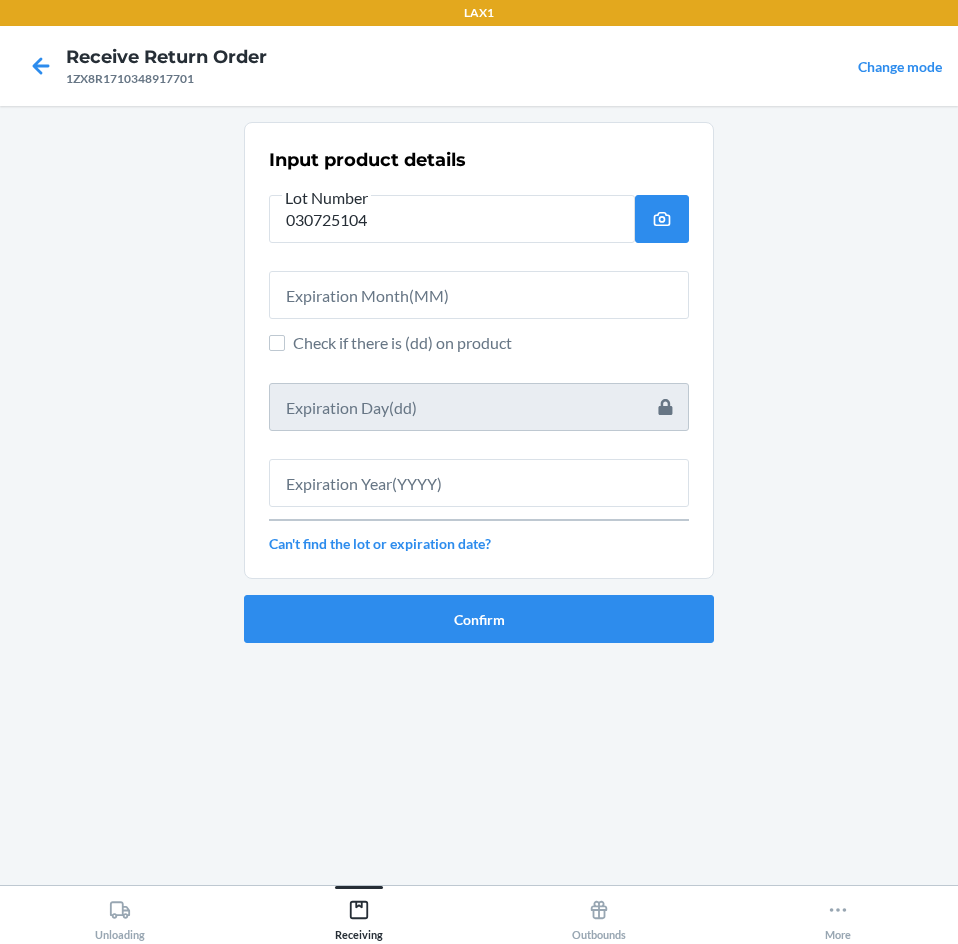 click at bounding box center [479, 287] 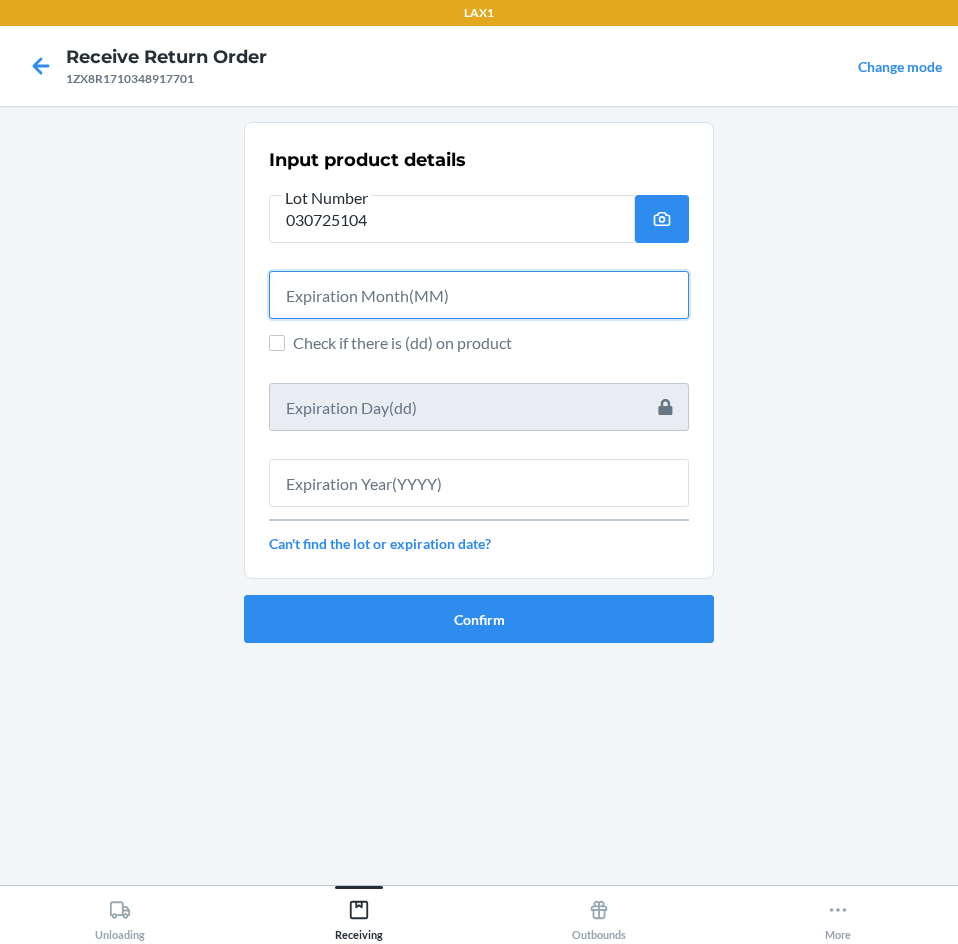 click at bounding box center [479, 295] 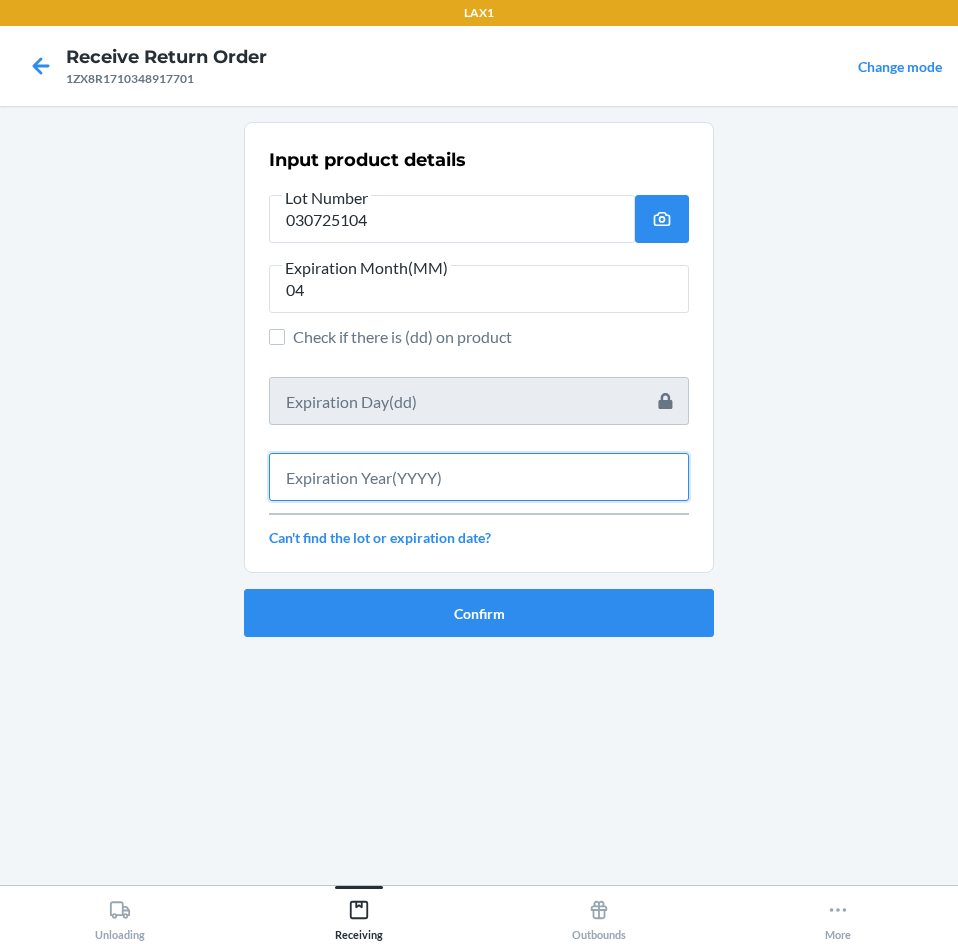 click at bounding box center [479, 477] 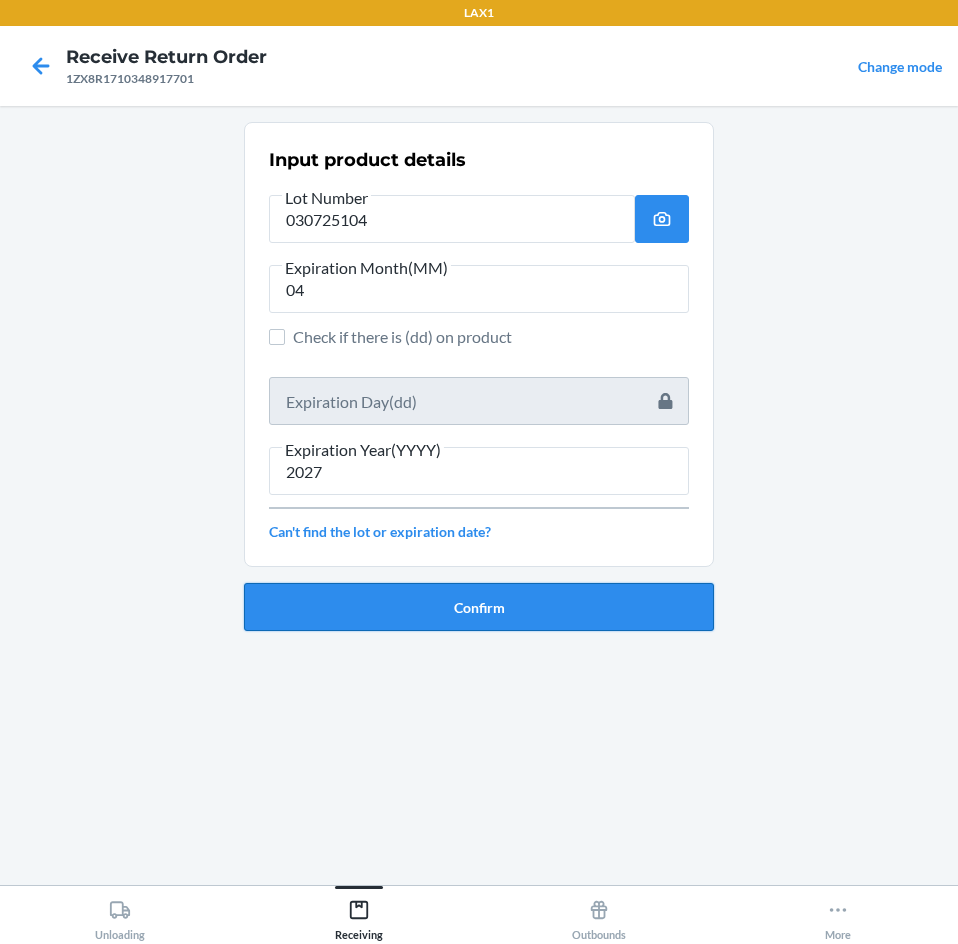 click on "Confirm" at bounding box center [479, 607] 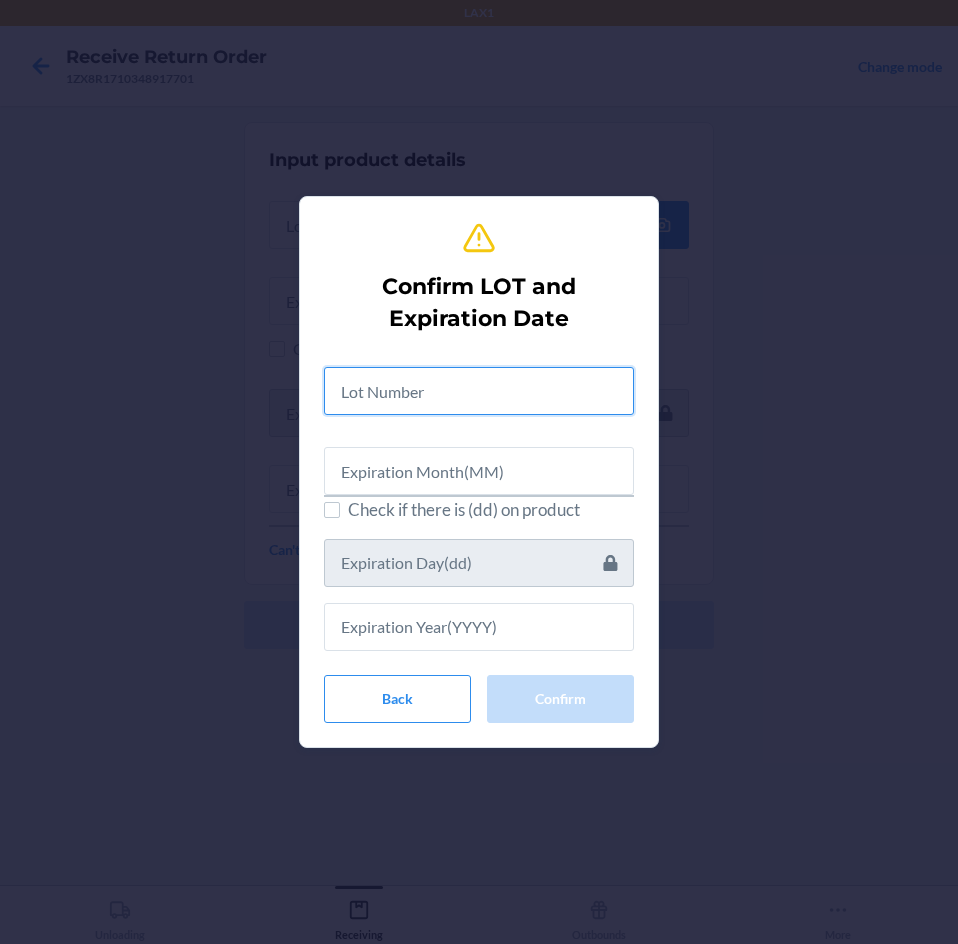 click at bounding box center (479, 391) 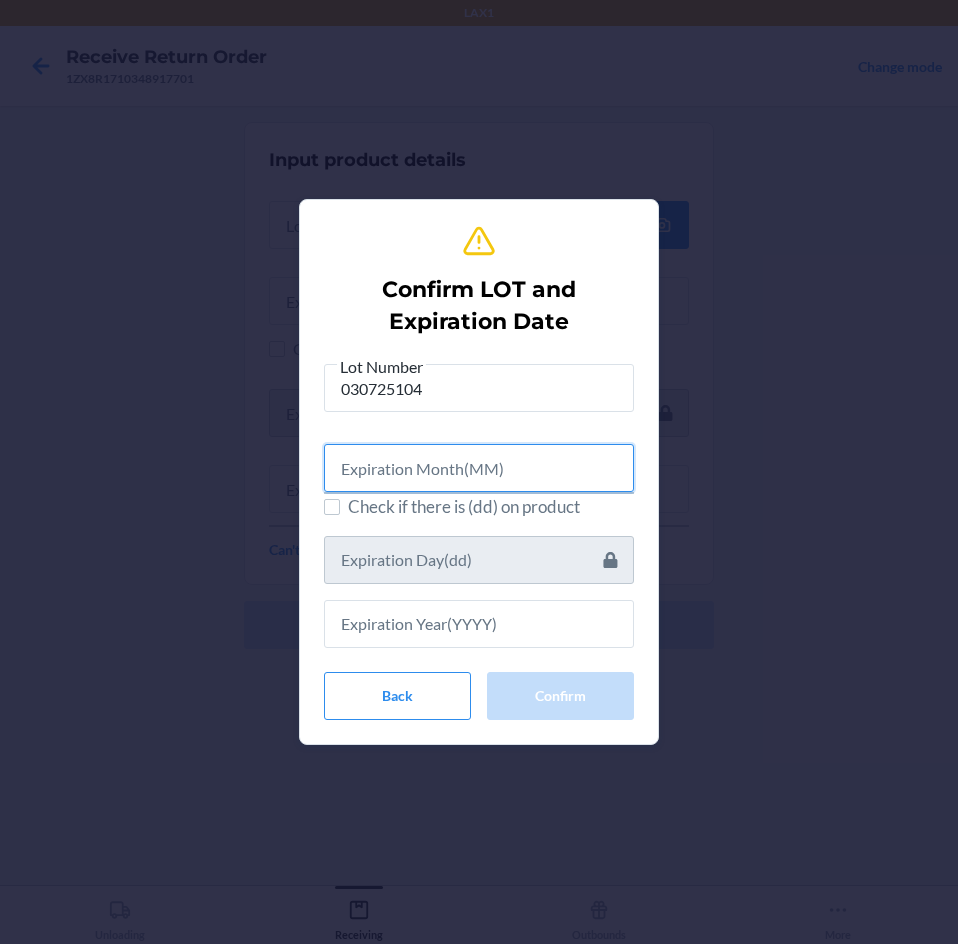 click at bounding box center [479, 468] 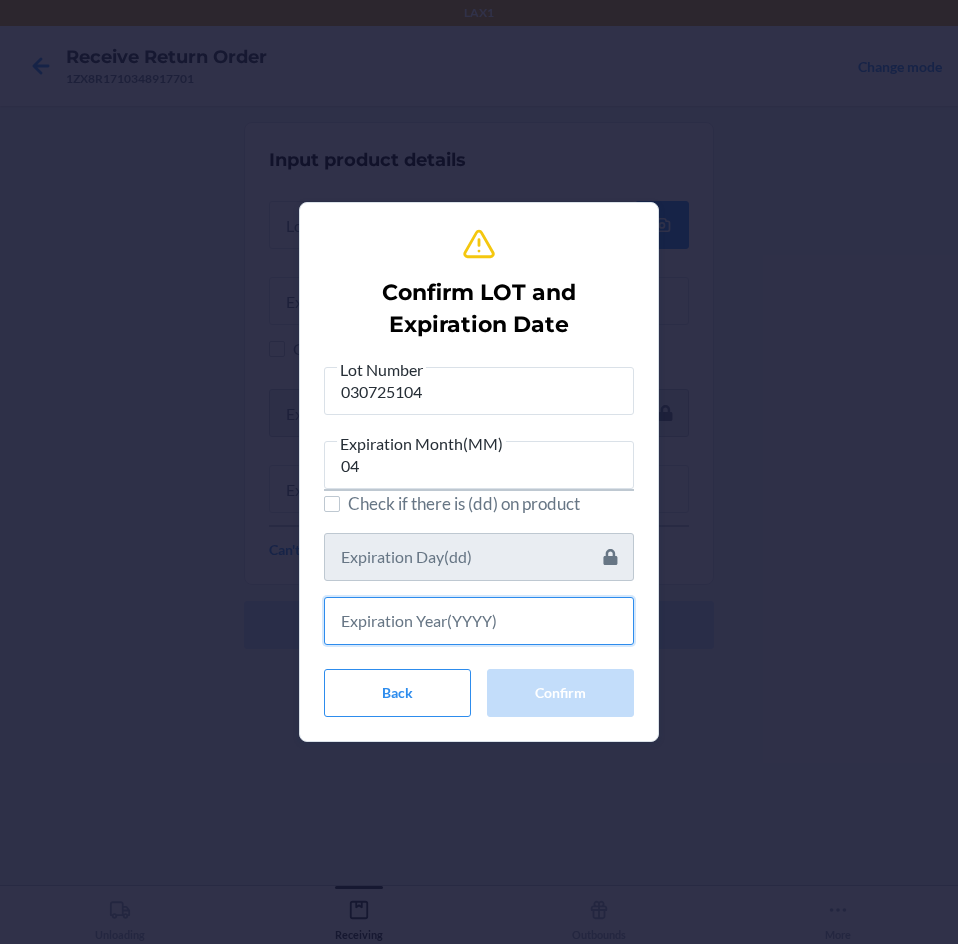 click at bounding box center (479, 621) 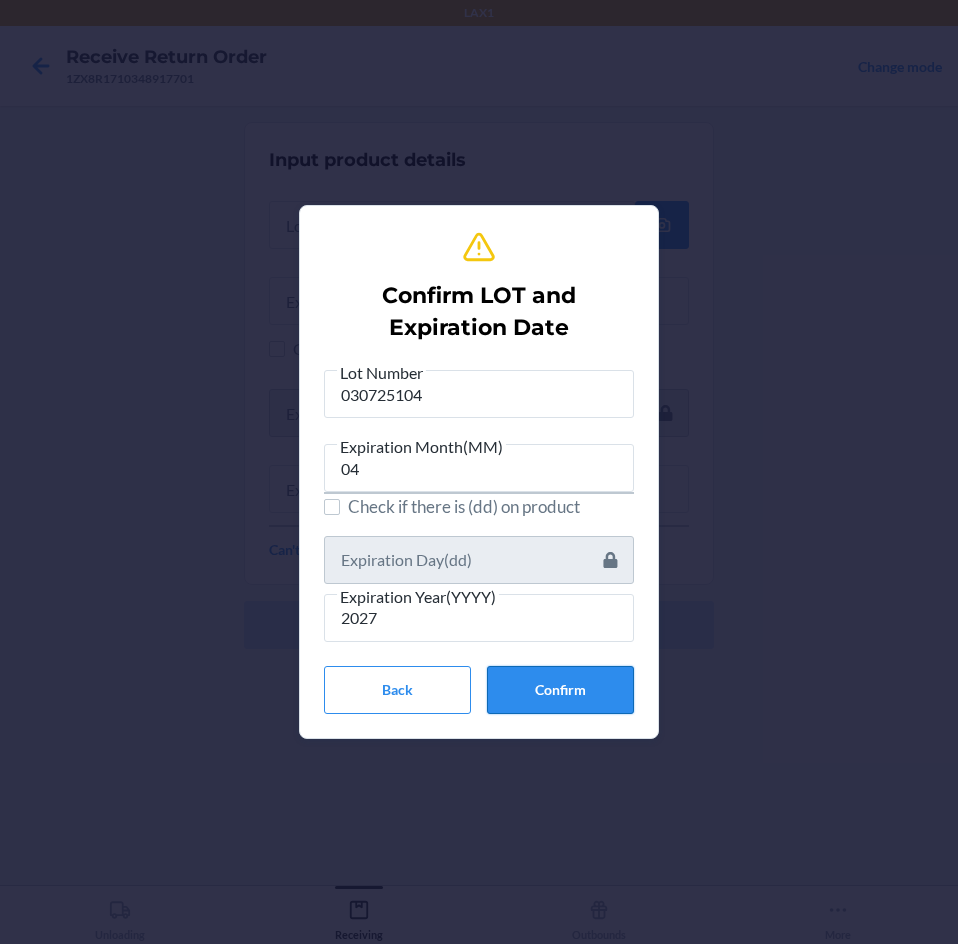 click on "Confirm" at bounding box center [560, 690] 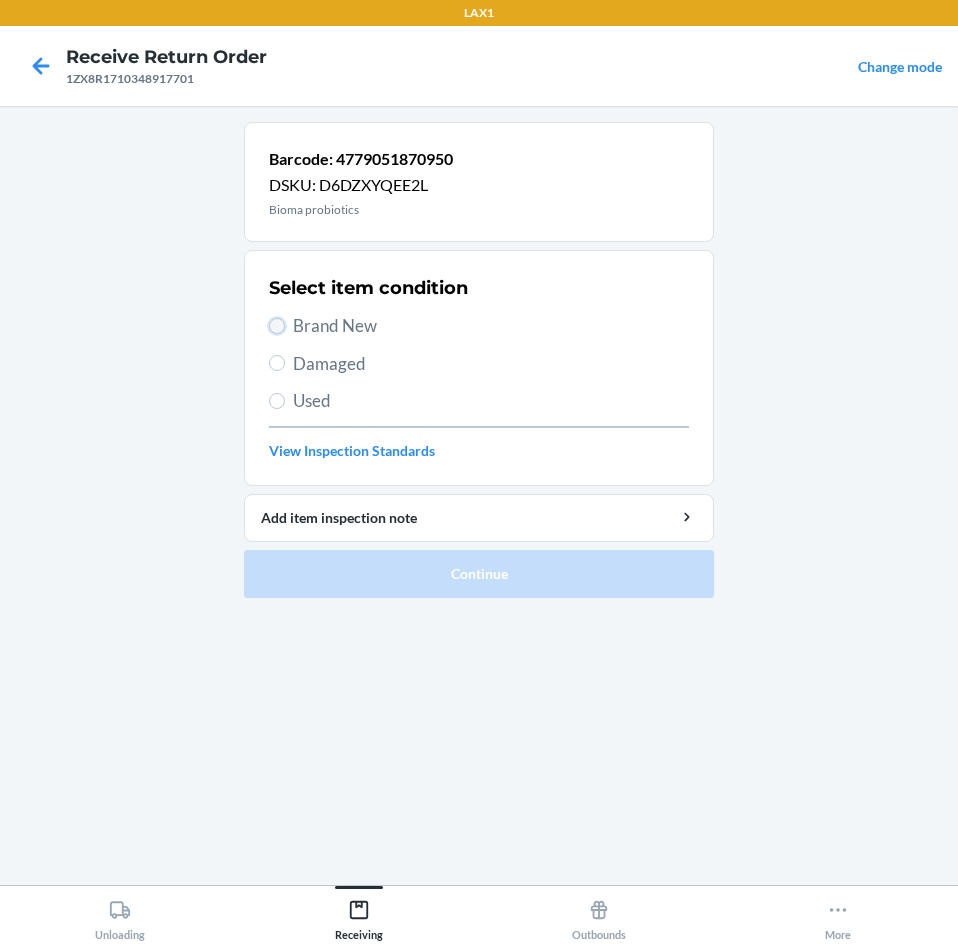click on "Brand New" at bounding box center (277, 326) 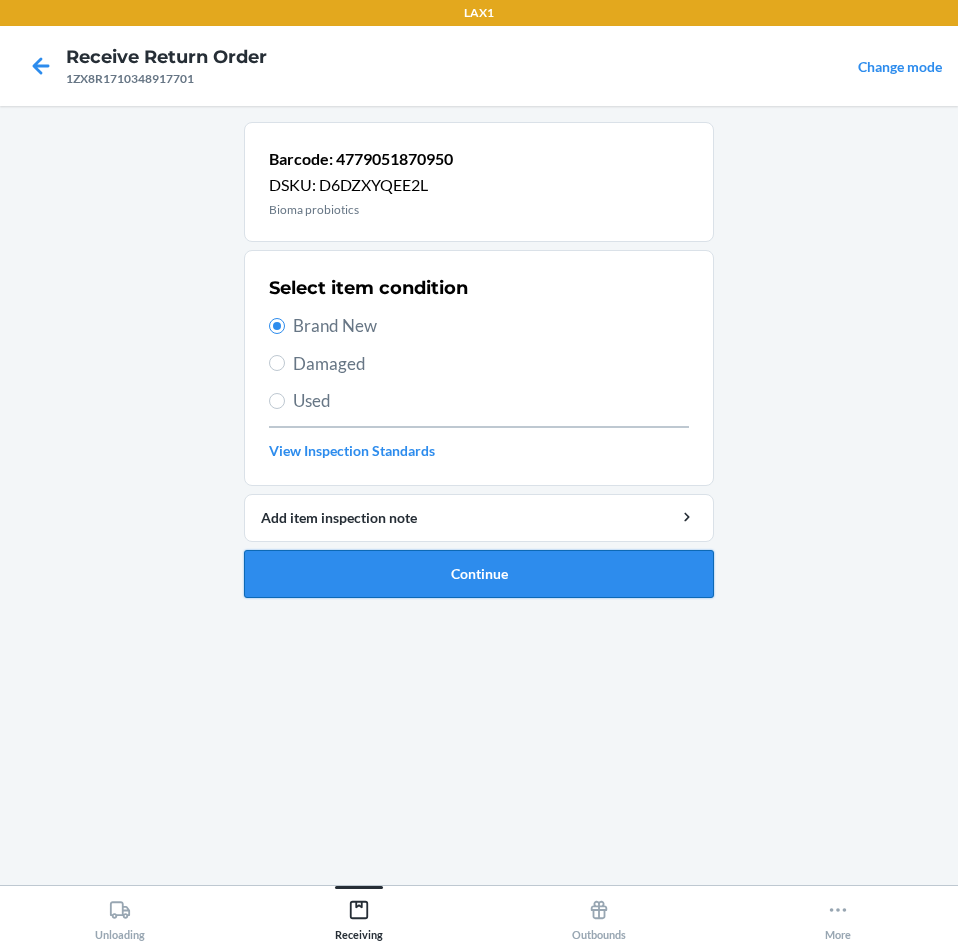click on "Continue" at bounding box center (479, 574) 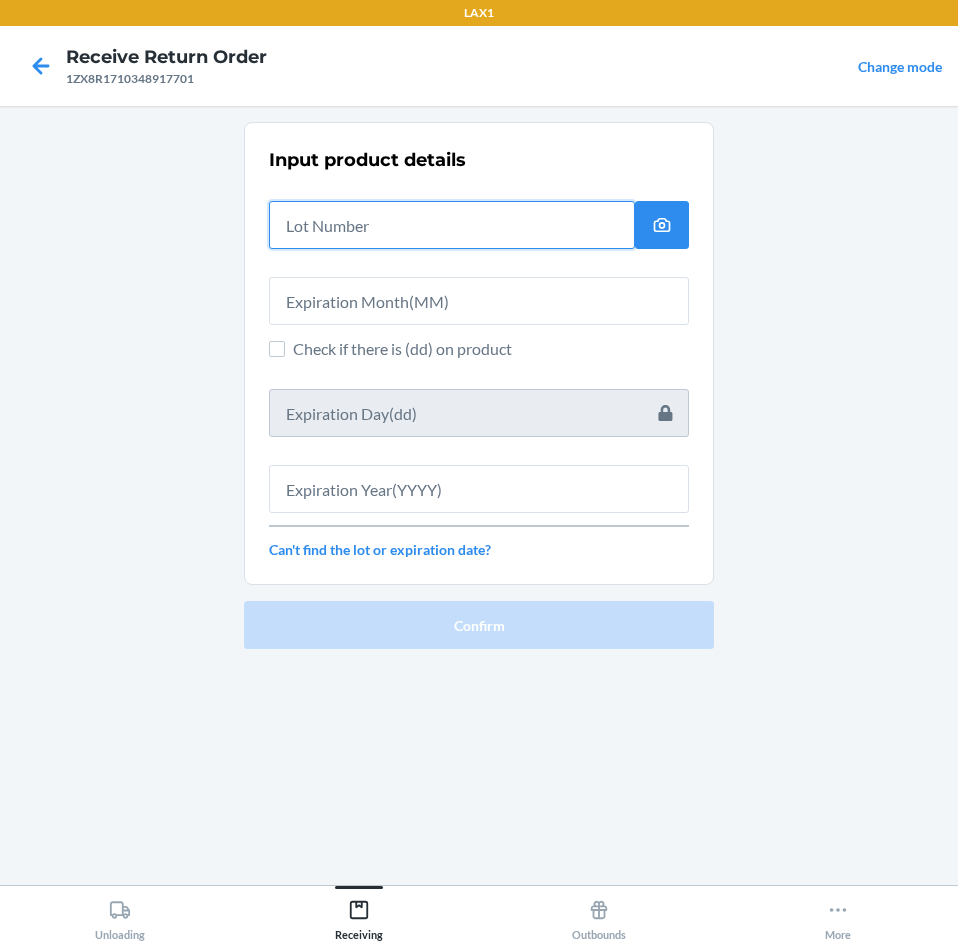 click at bounding box center [452, 225] 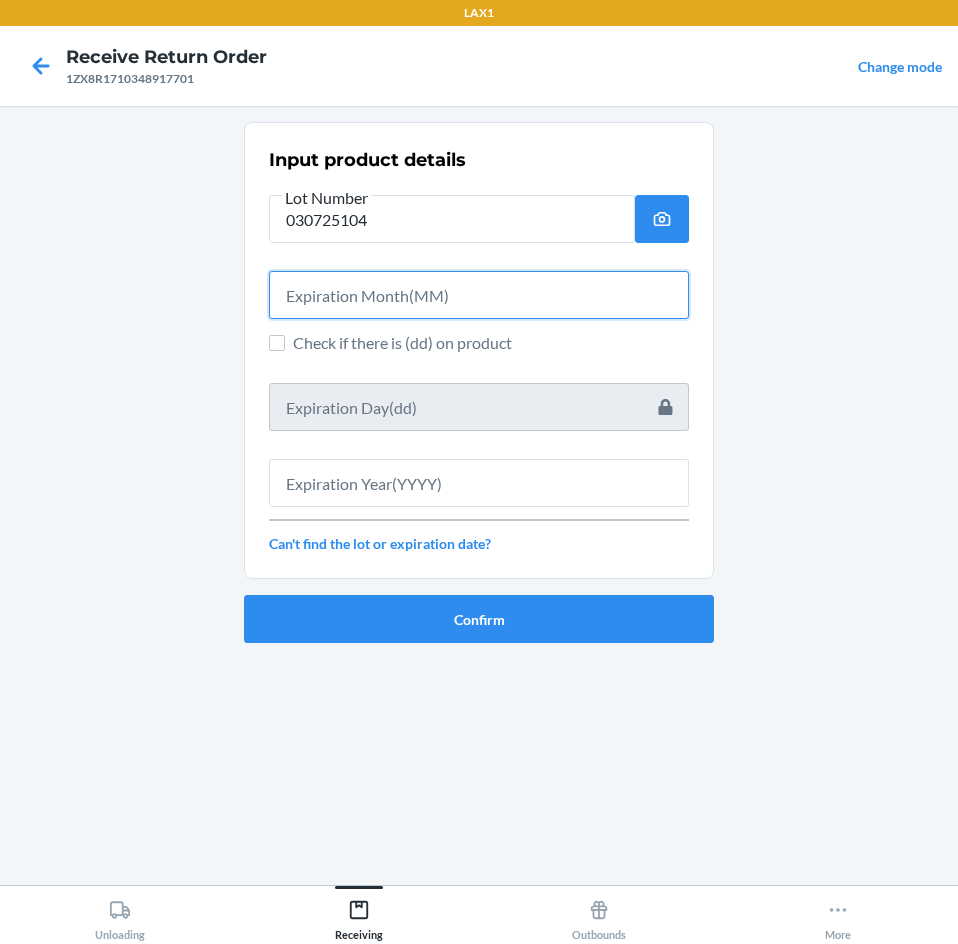 click at bounding box center (479, 295) 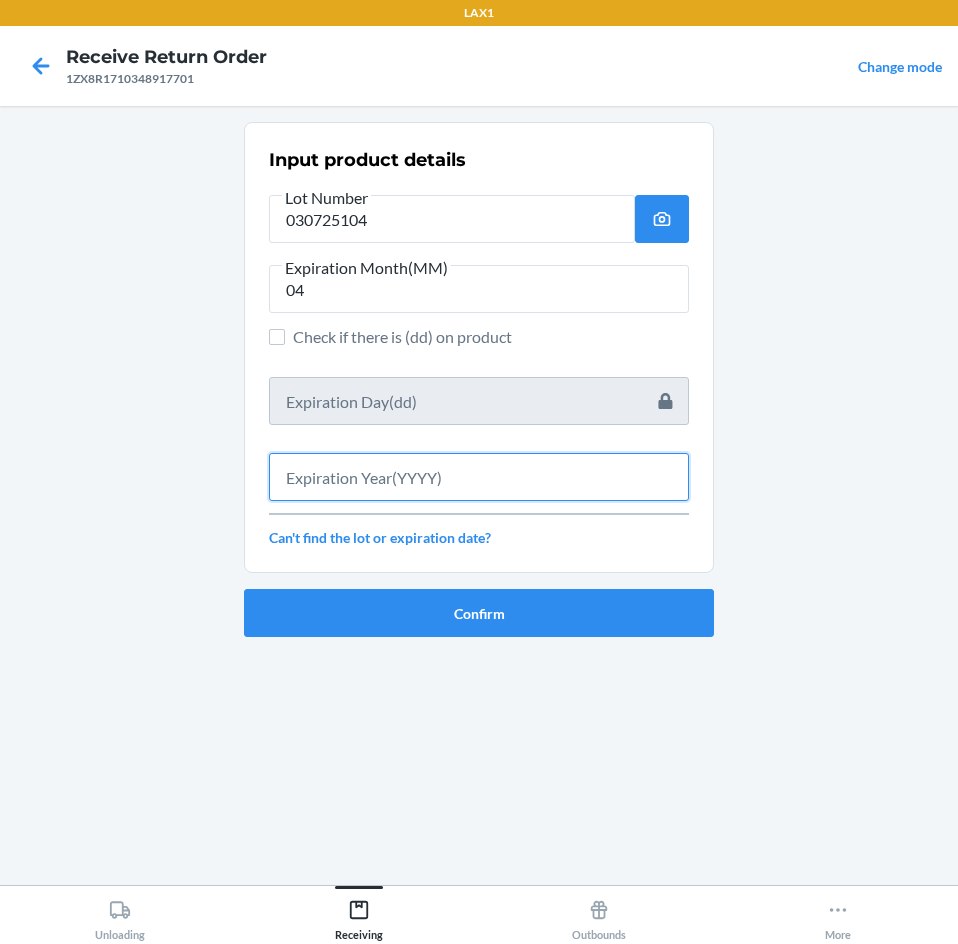 click at bounding box center [479, 477] 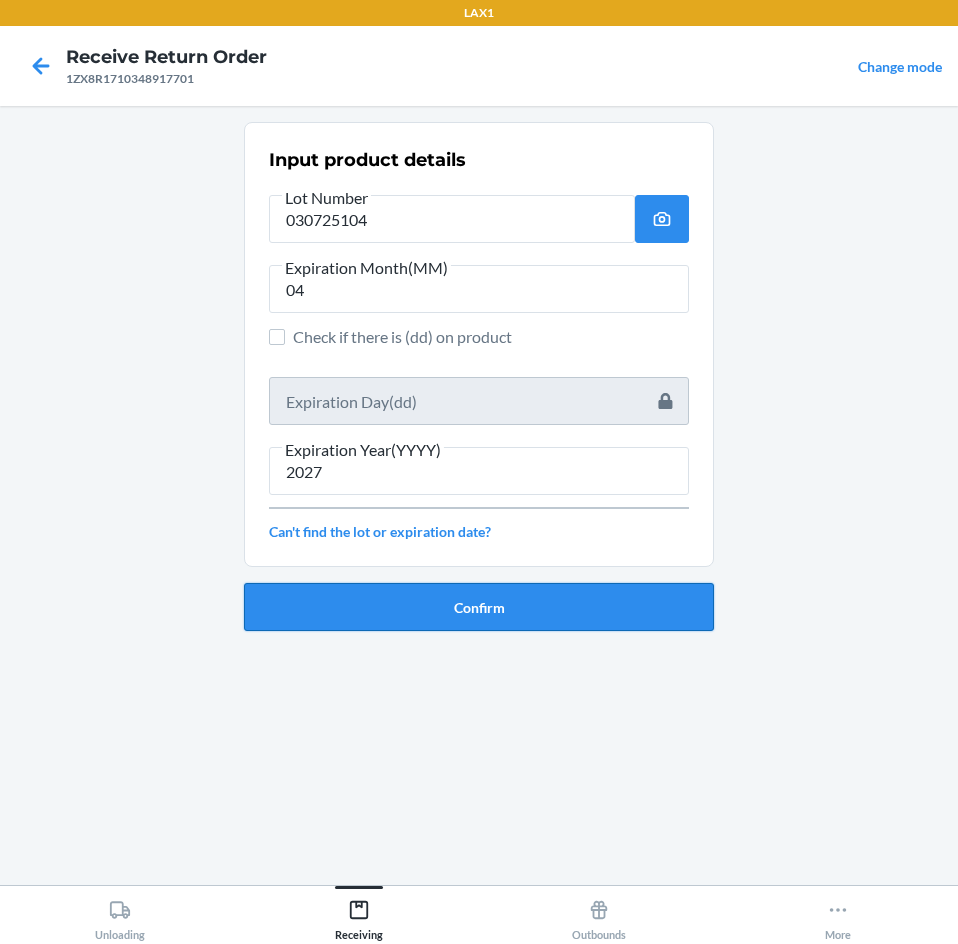 click on "Confirm" at bounding box center (479, 607) 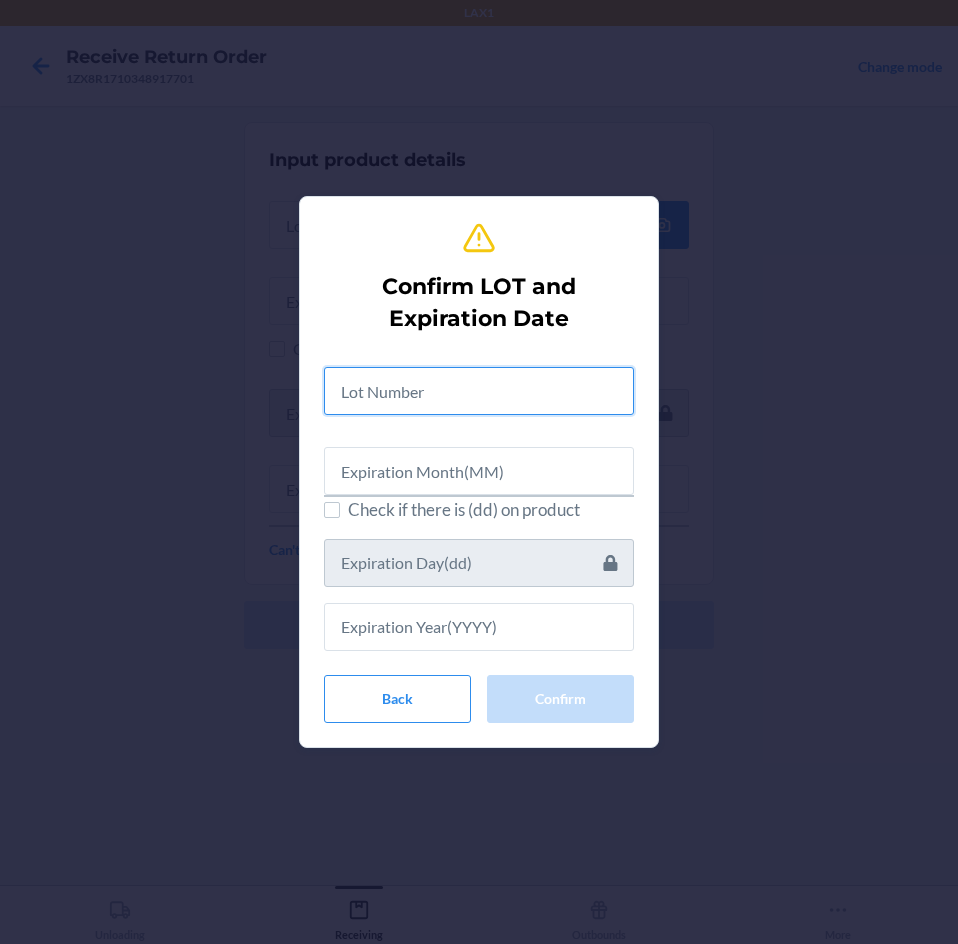 click at bounding box center (479, 391) 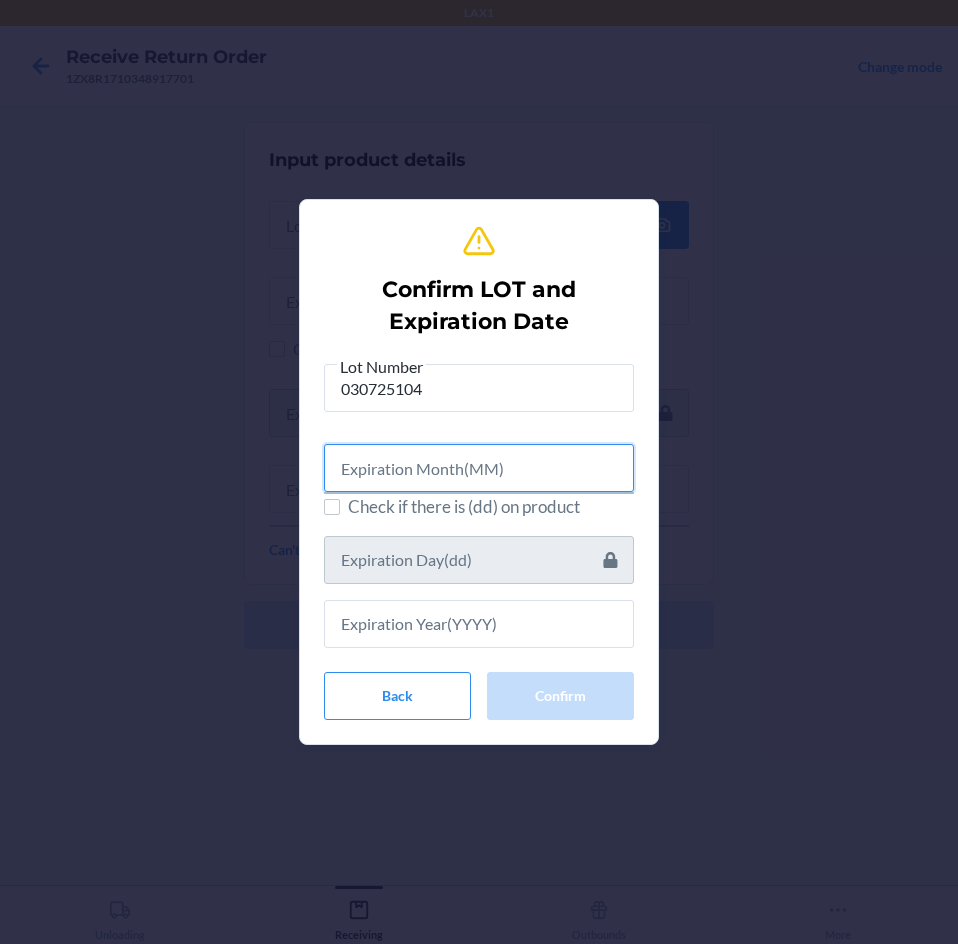 click at bounding box center (479, 468) 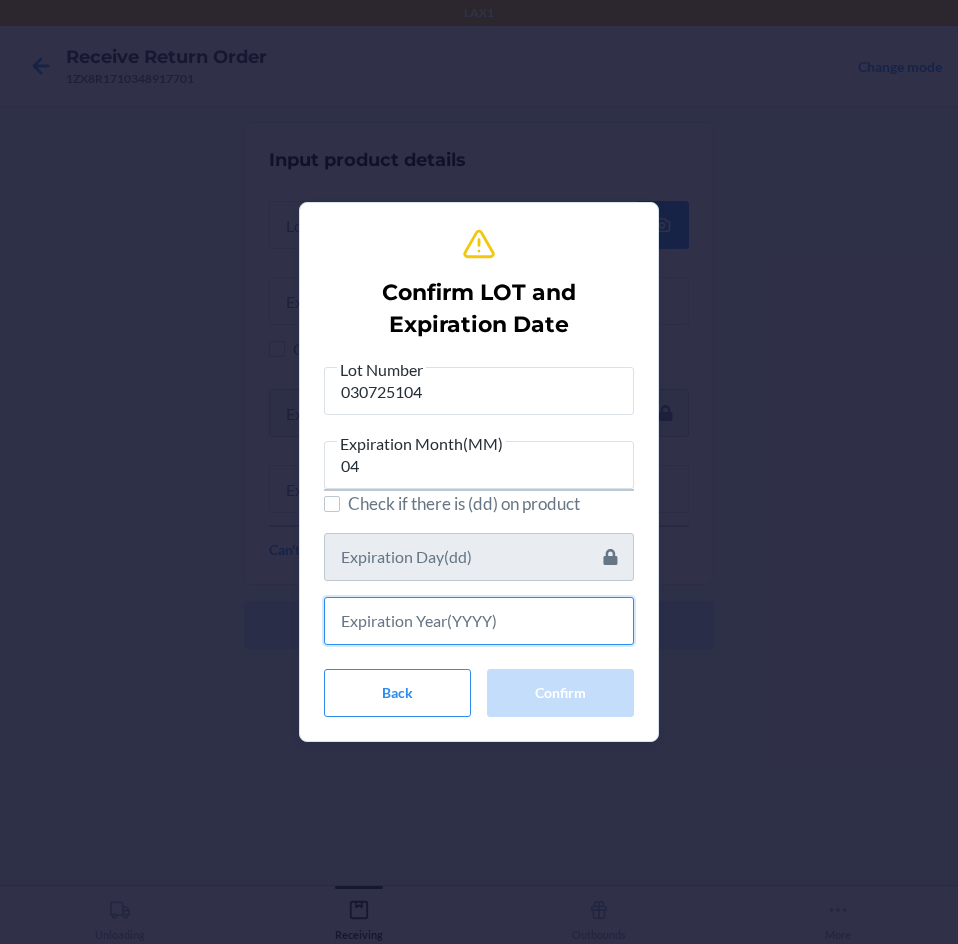 click at bounding box center (479, 621) 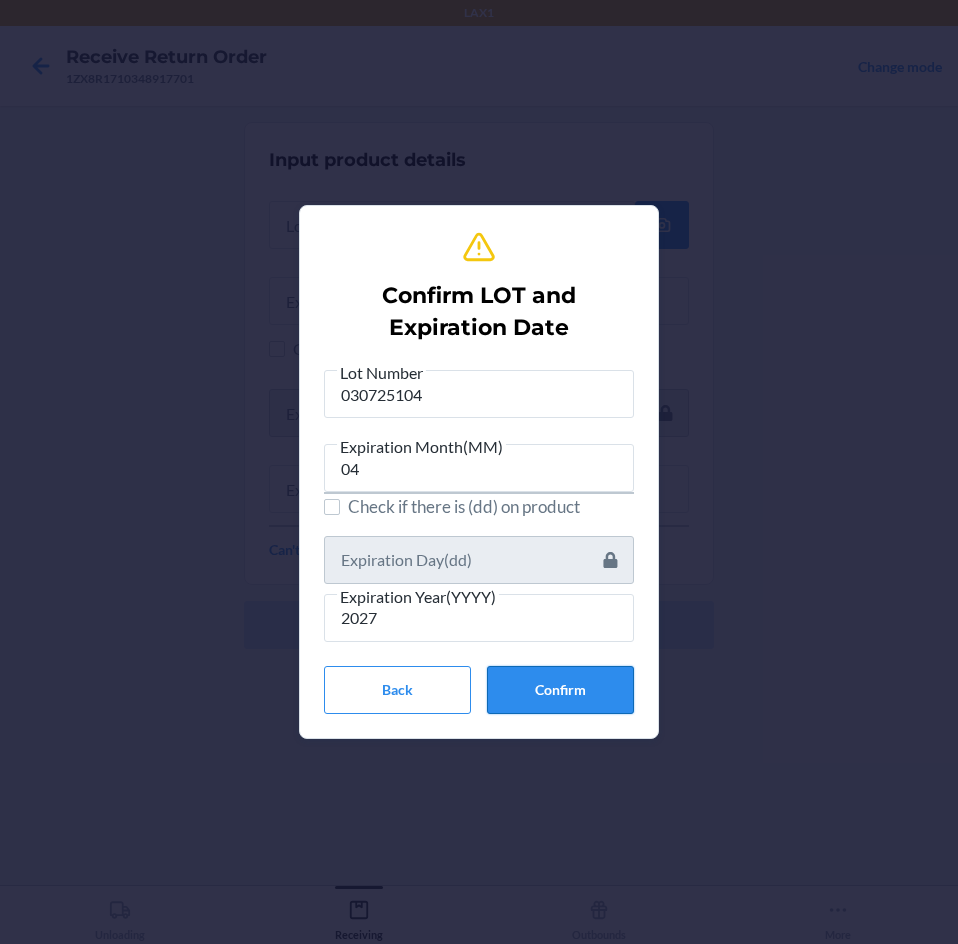 click on "Confirm" at bounding box center [560, 690] 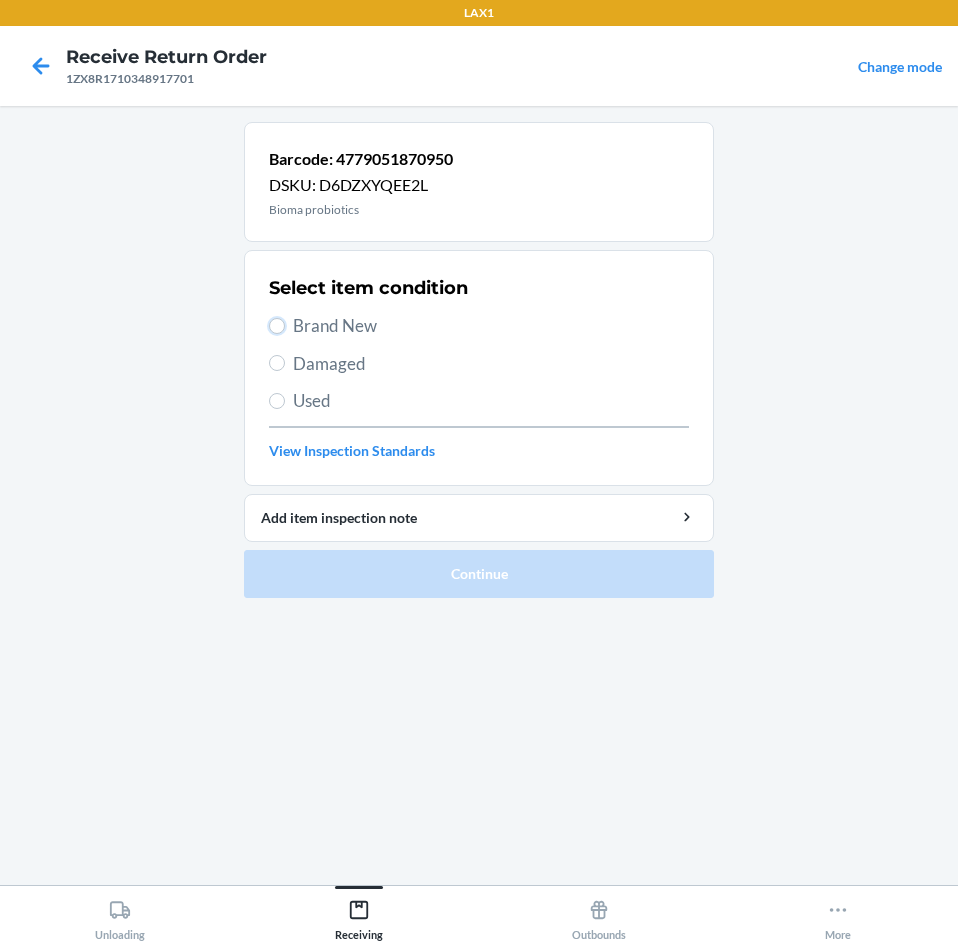 drag, startPoint x: 282, startPoint y: 326, endPoint x: 292, endPoint y: 336, distance: 14.142136 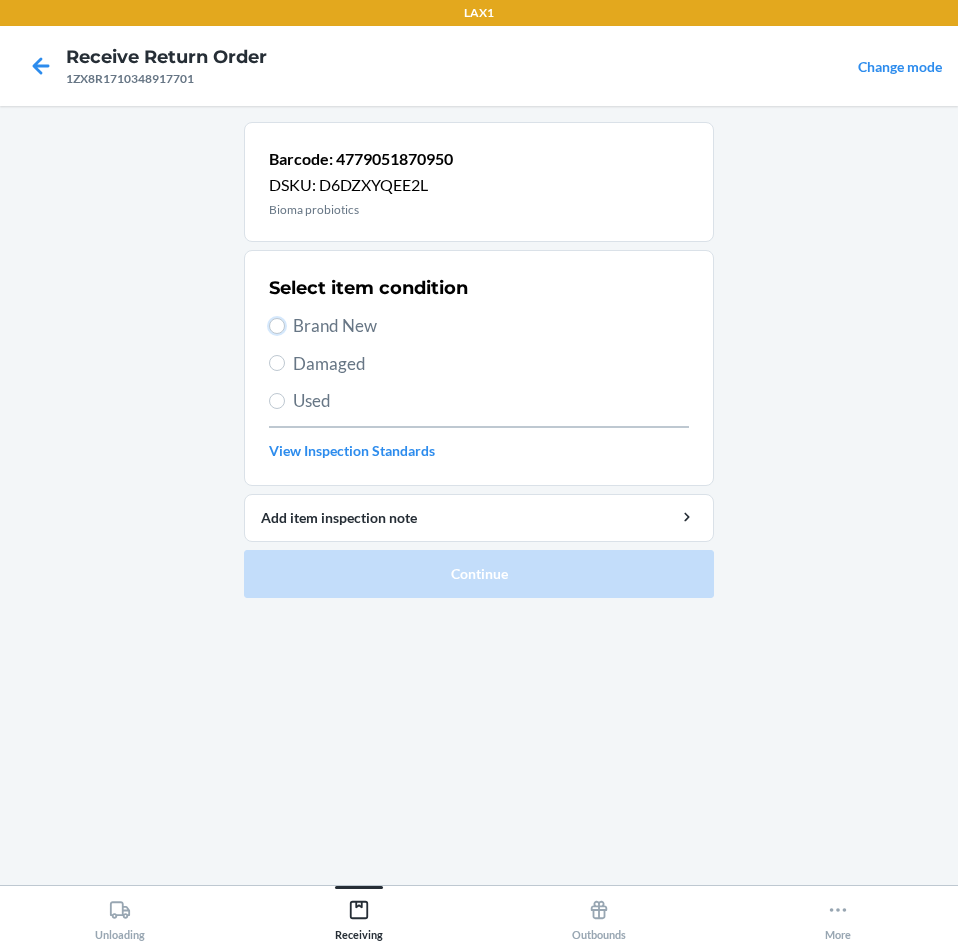 click on "Brand New" at bounding box center (479, 326) 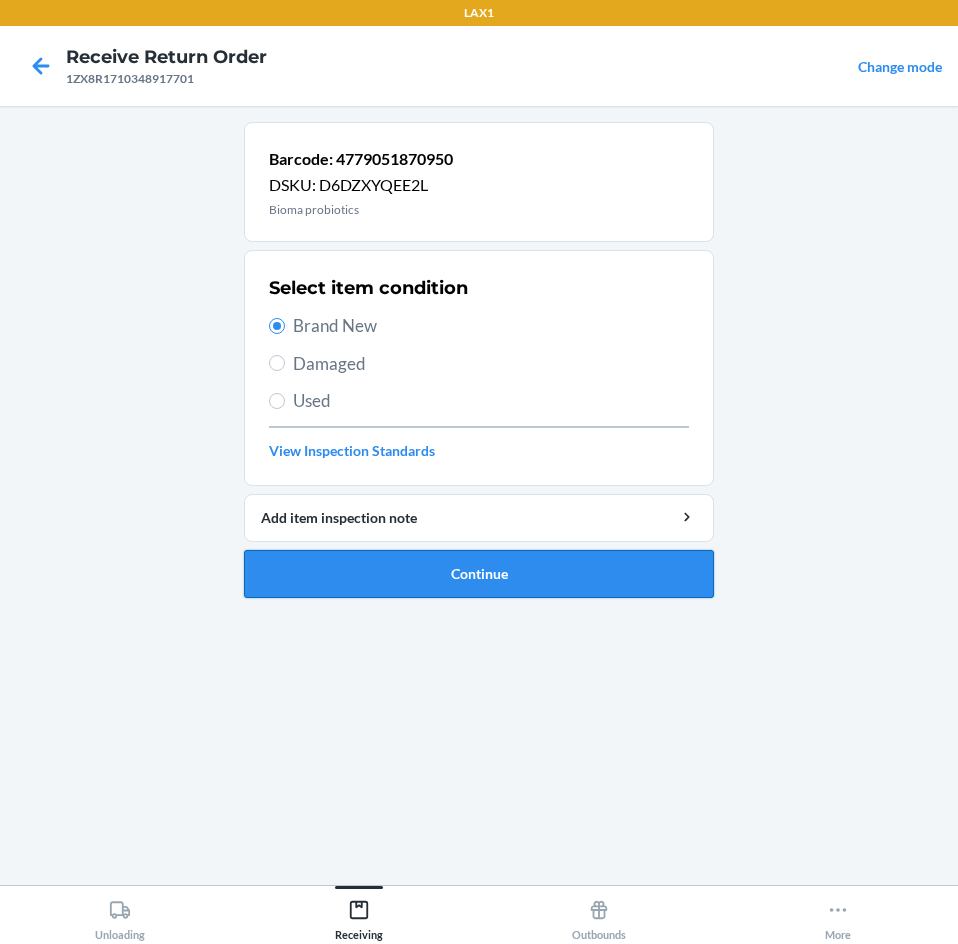 drag, startPoint x: 600, startPoint y: 568, endPoint x: 603, endPoint y: 555, distance: 13.341664 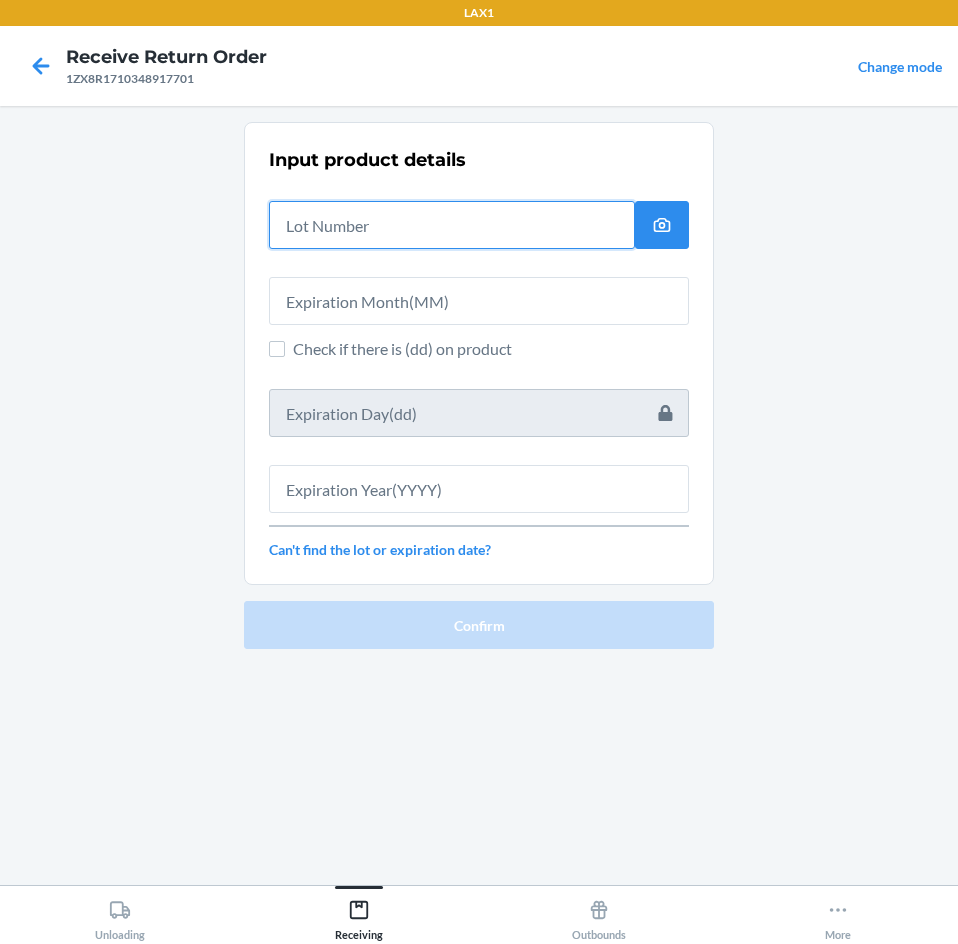 click at bounding box center [452, 225] 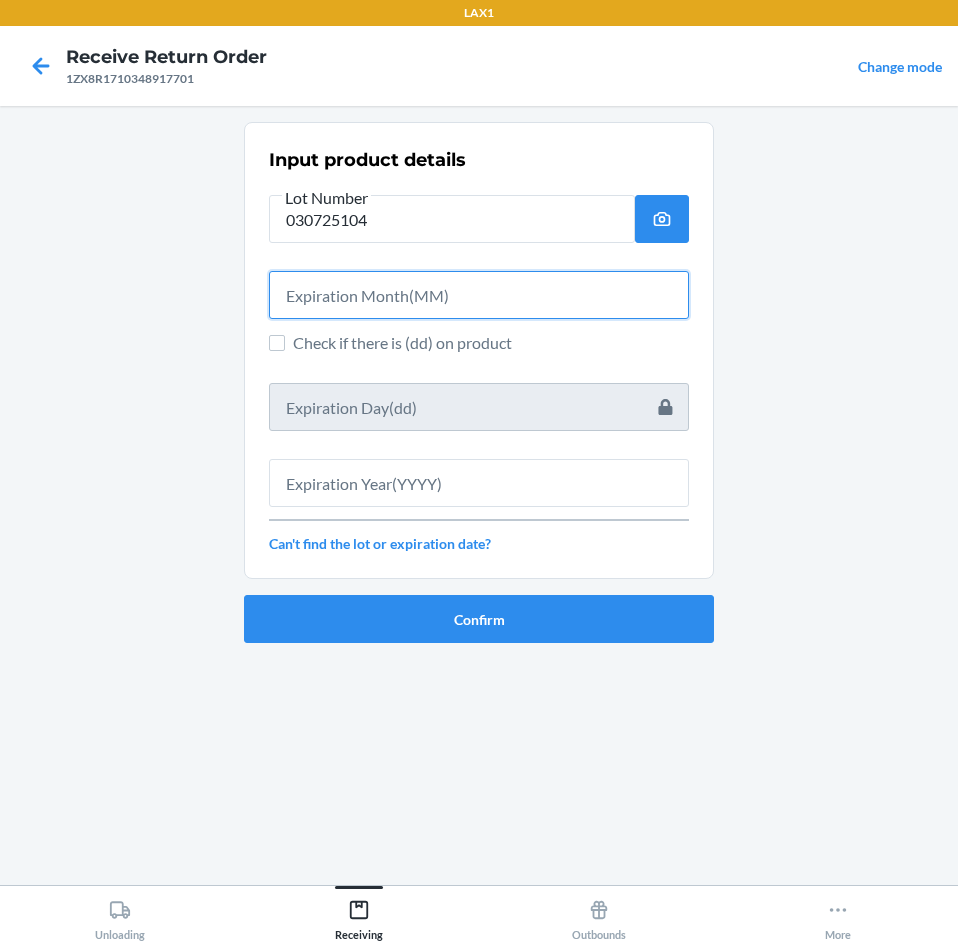 click at bounding box center (479, 295) 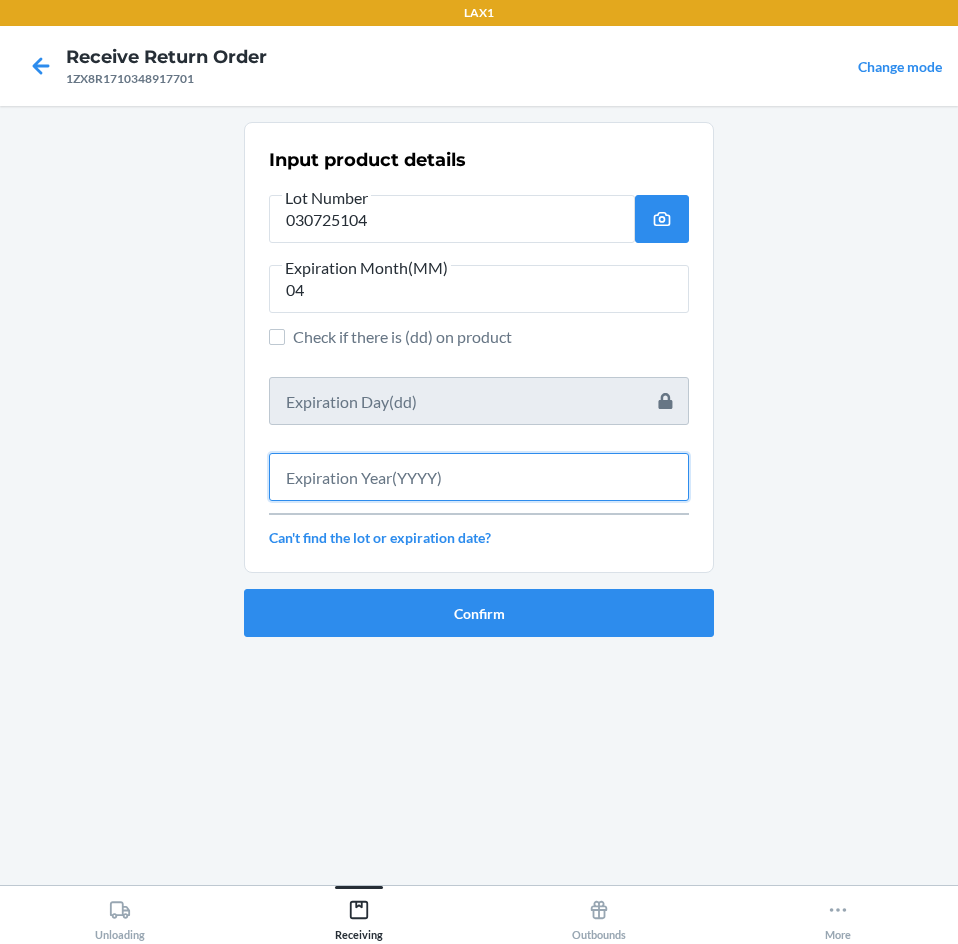 click at bounding box center [479, 477] 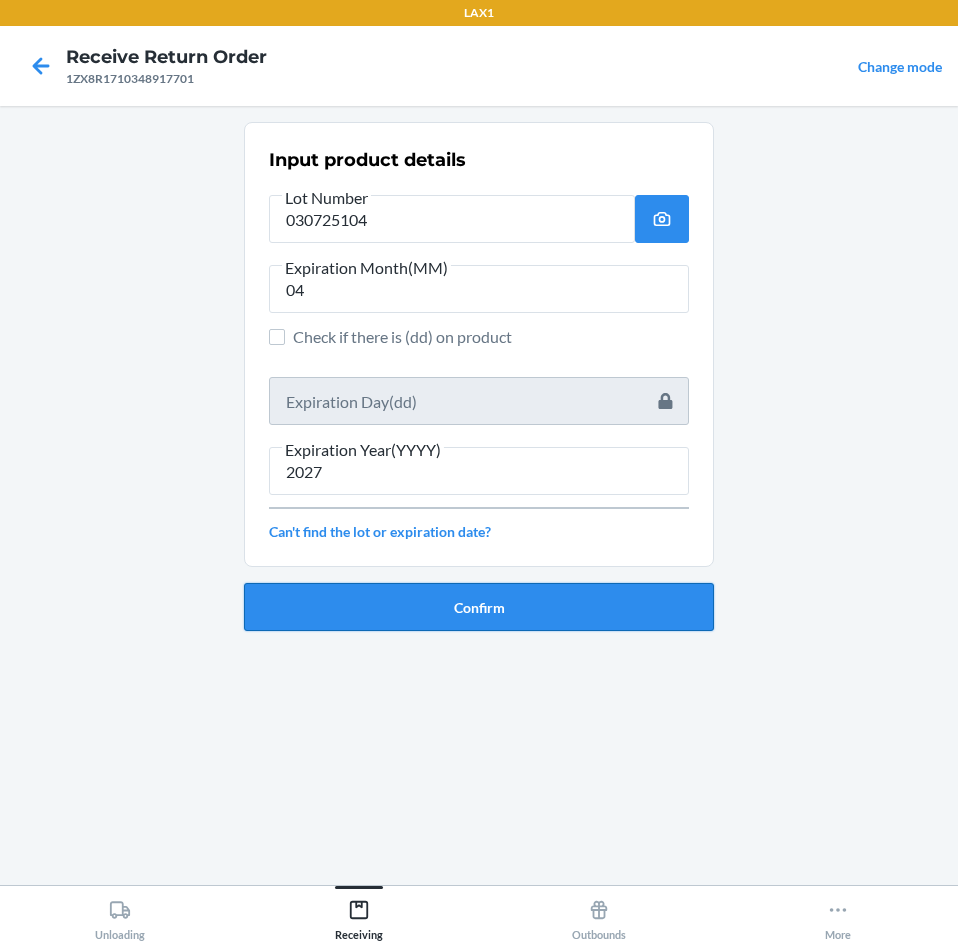 click on "Confirm" at bounding box center [479, 607] 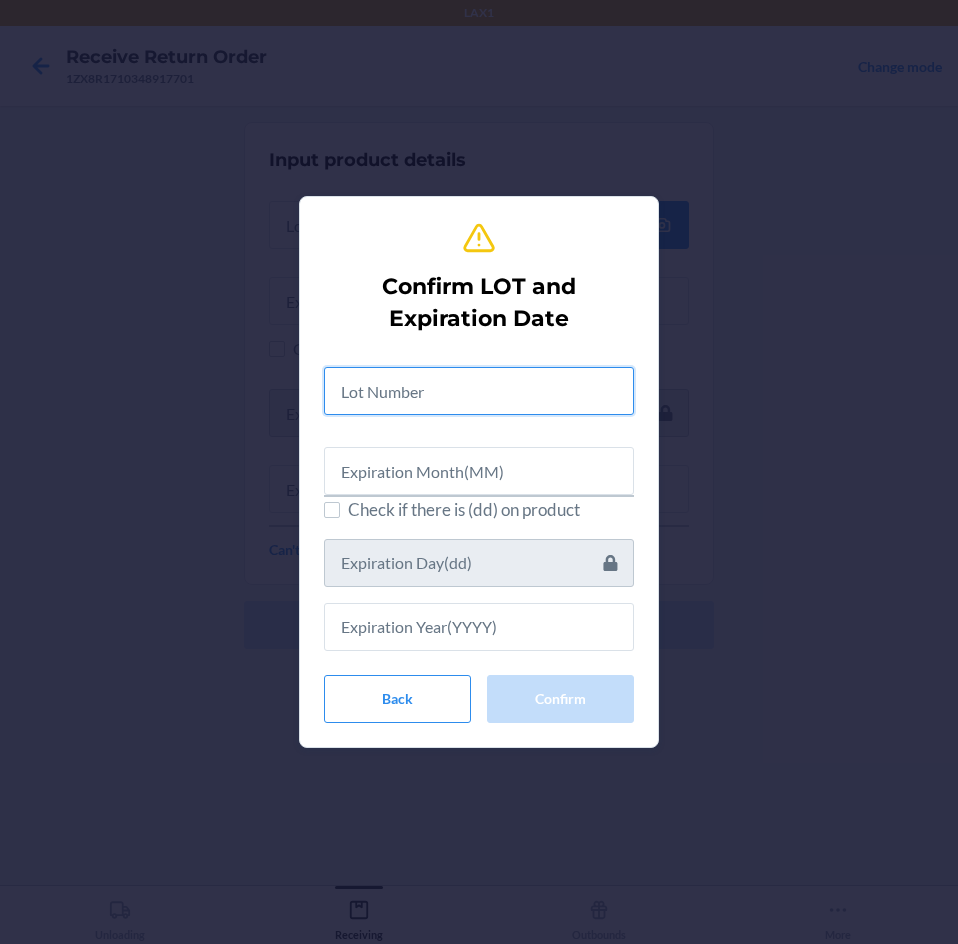 click at bounding box center [479, 391] 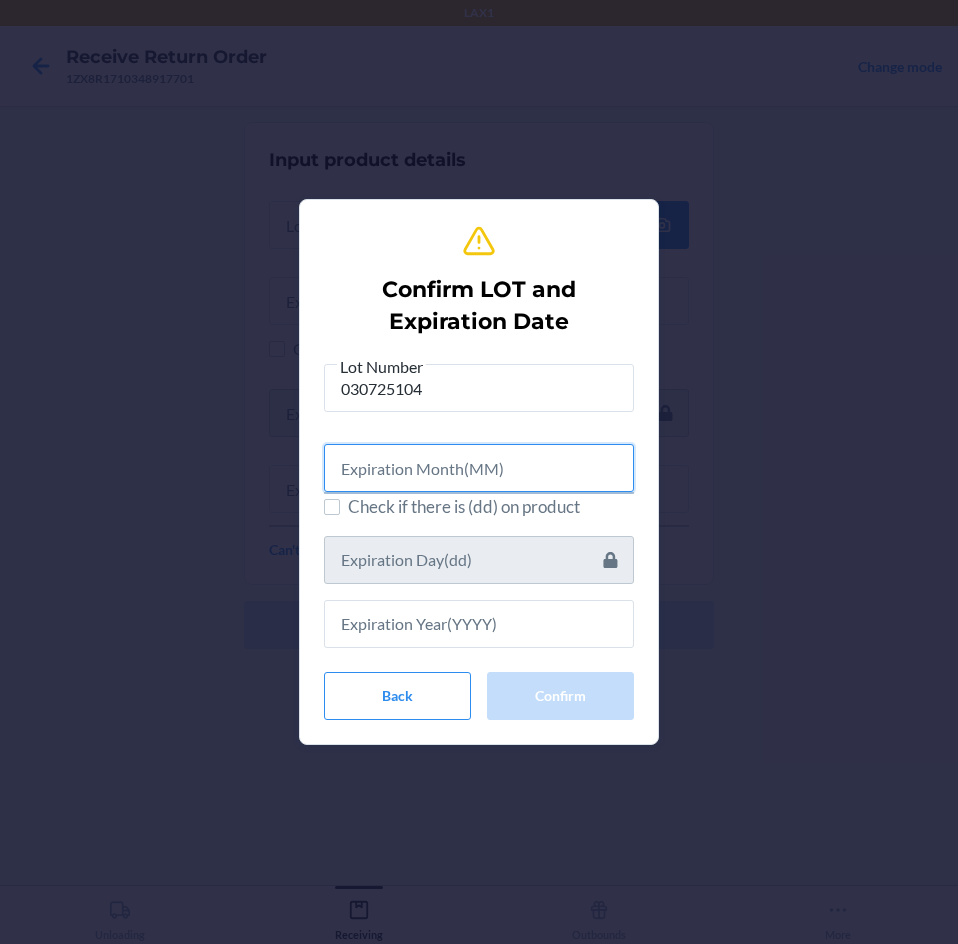 click at bounding box center (479, 468) 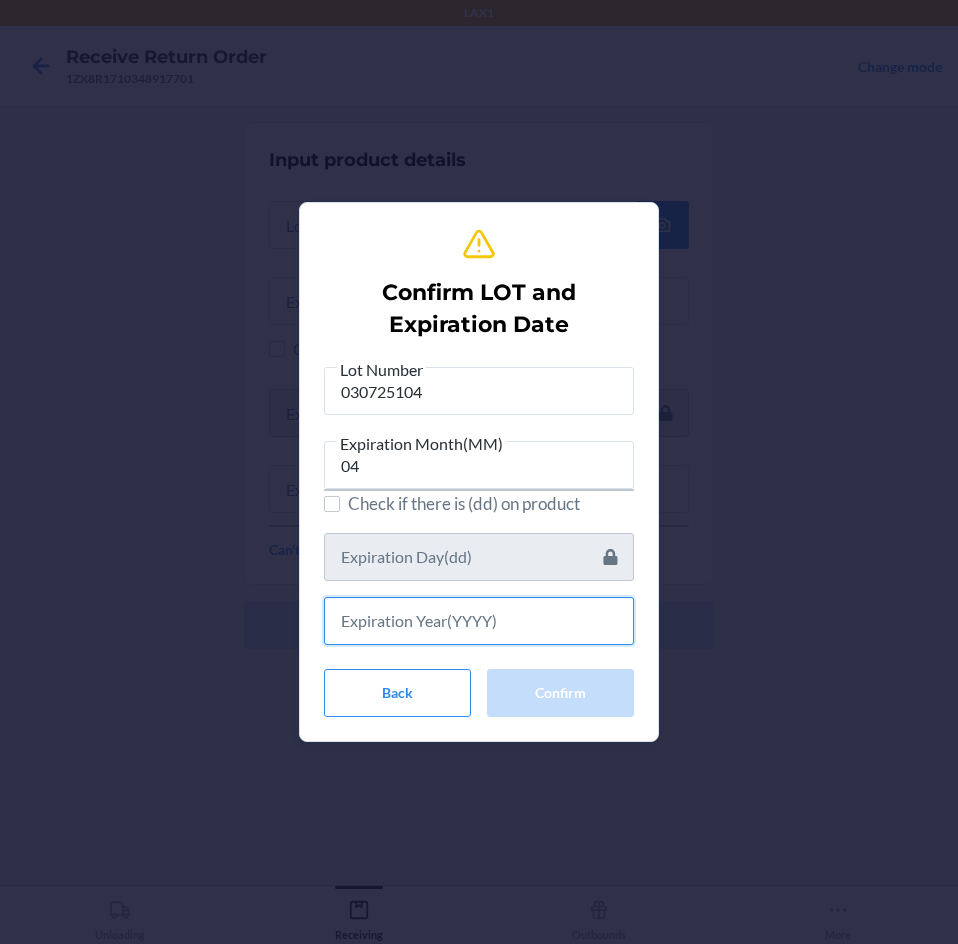click at bounding box center [479, 621] 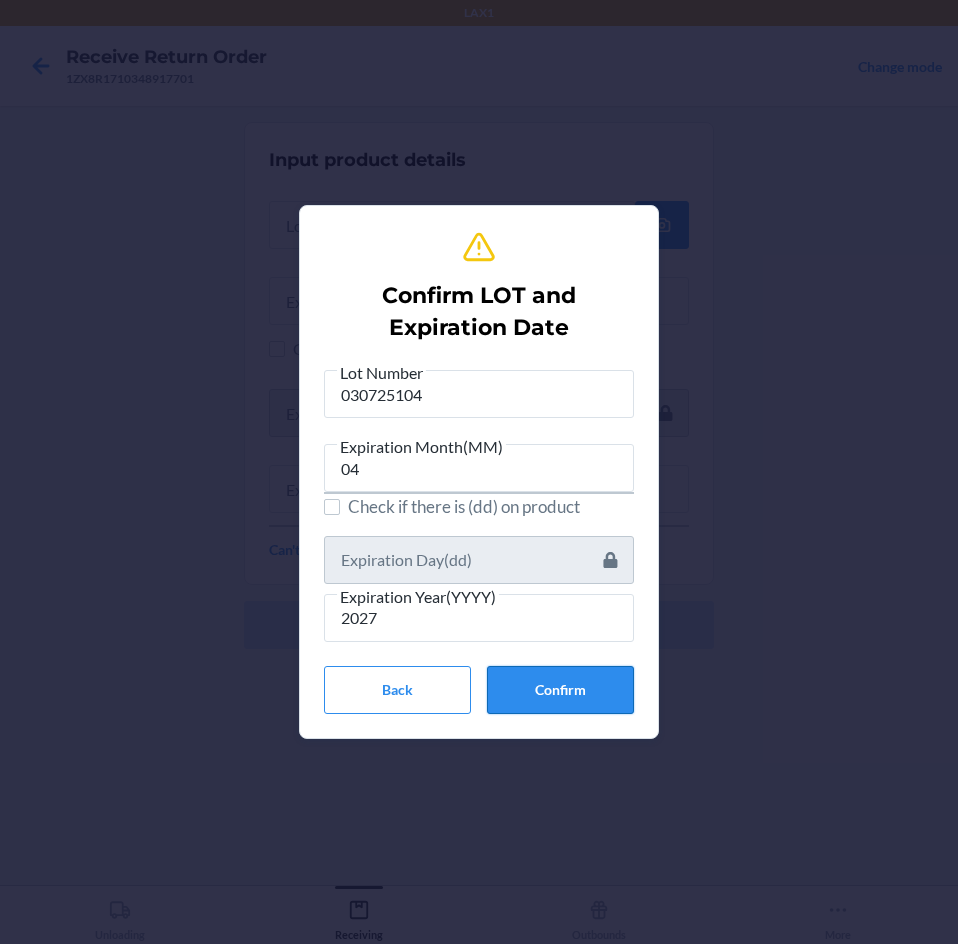 click on "Confirm" at bounding box center (560, 690) 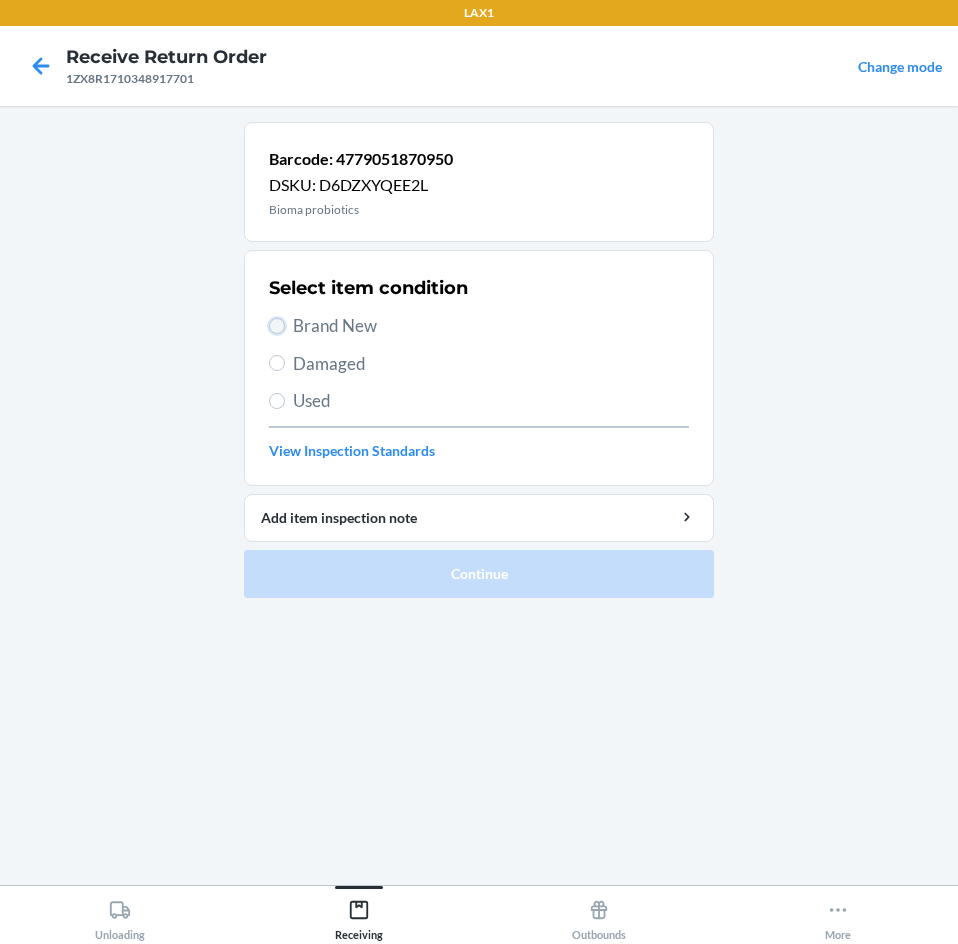 click on "Brand New" at bounding box center (277, 326) 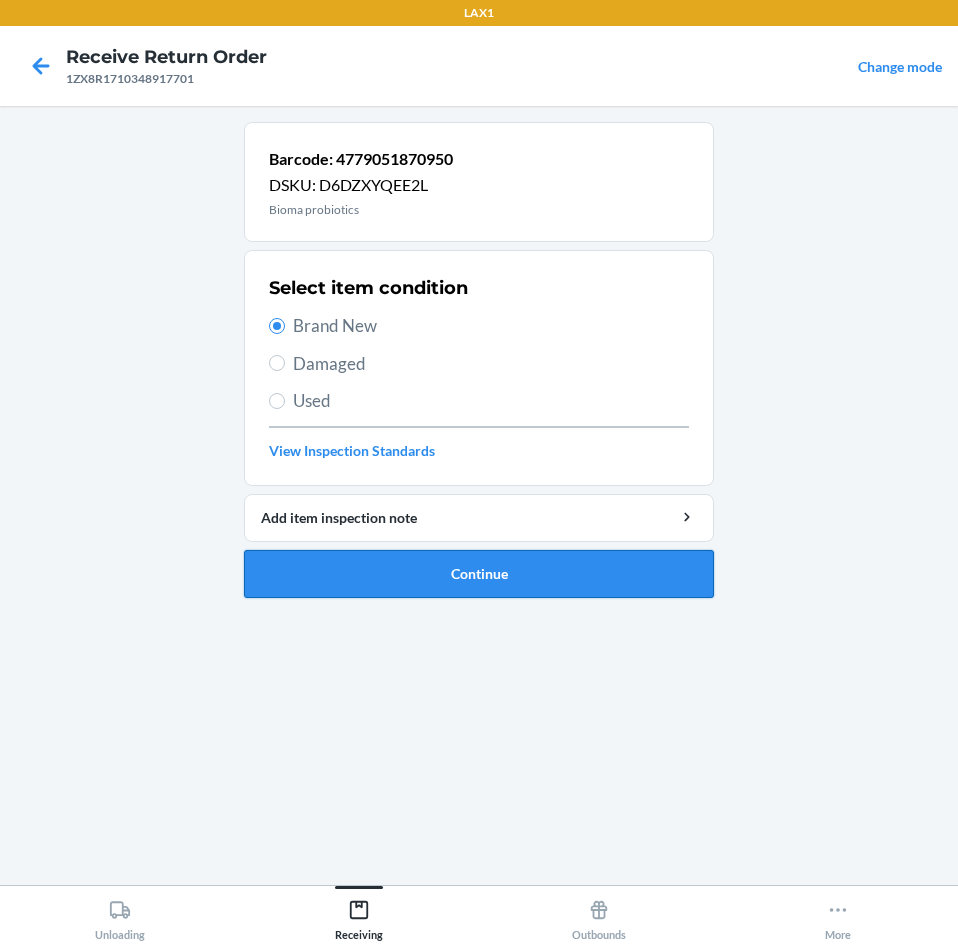 click on "Continue" at bounding box center [479, 574] 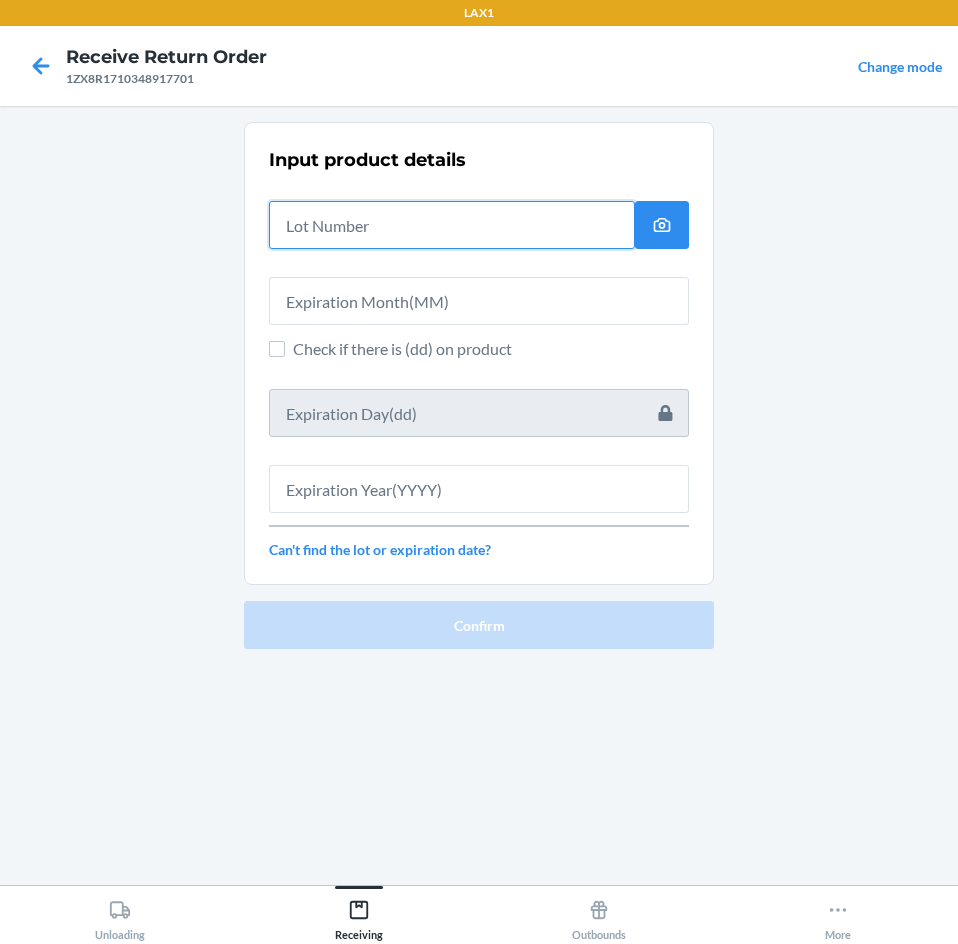 click at bounding box center (452, 225) 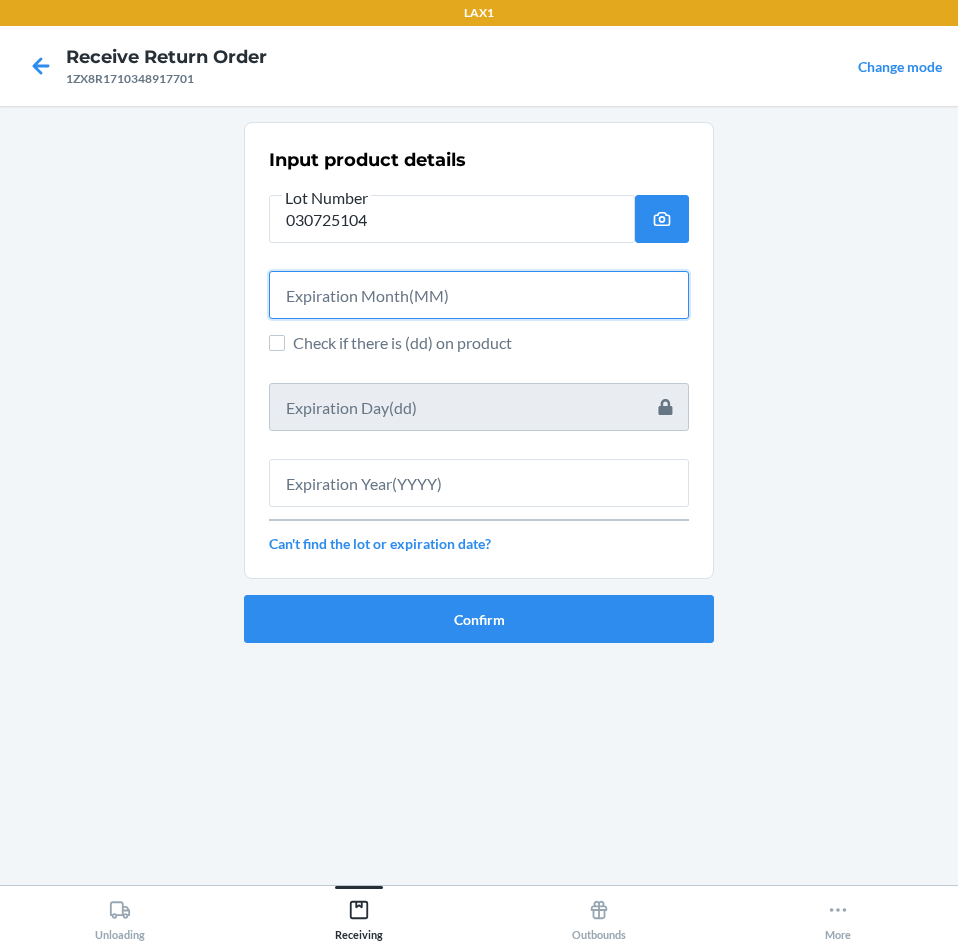 click at bounding box center (479, 295) 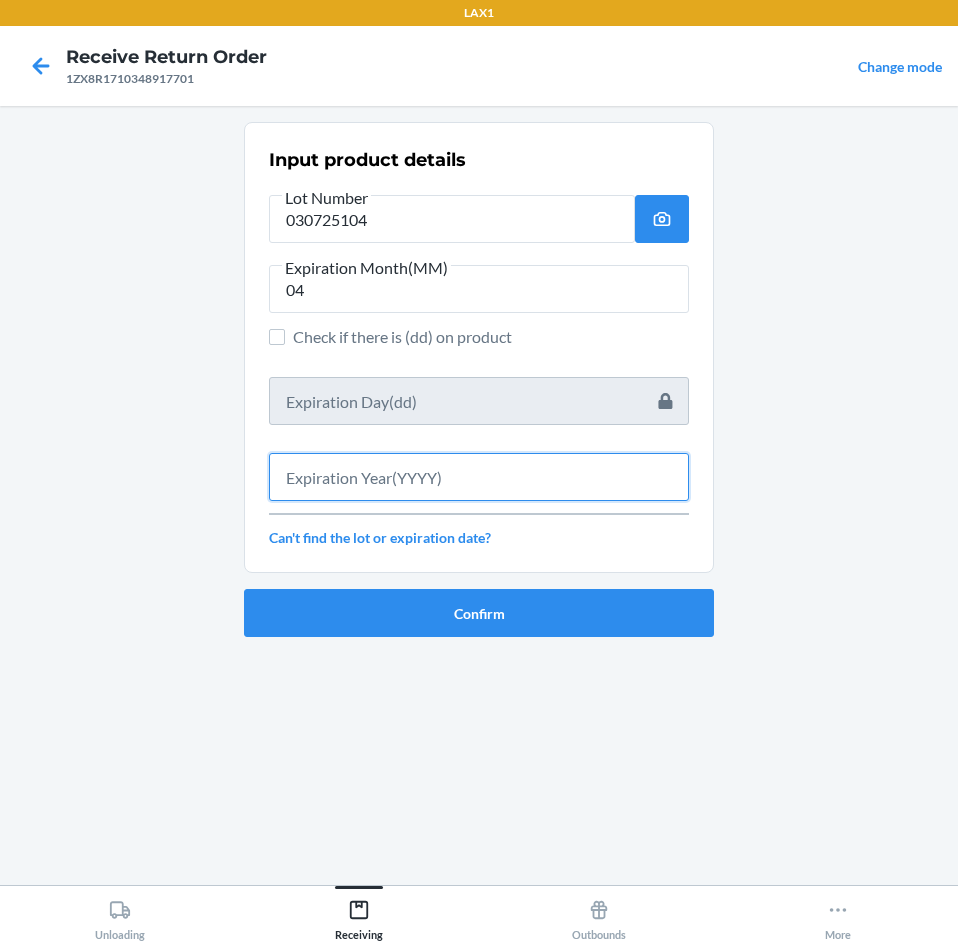 click at bounding box center (479, 477) 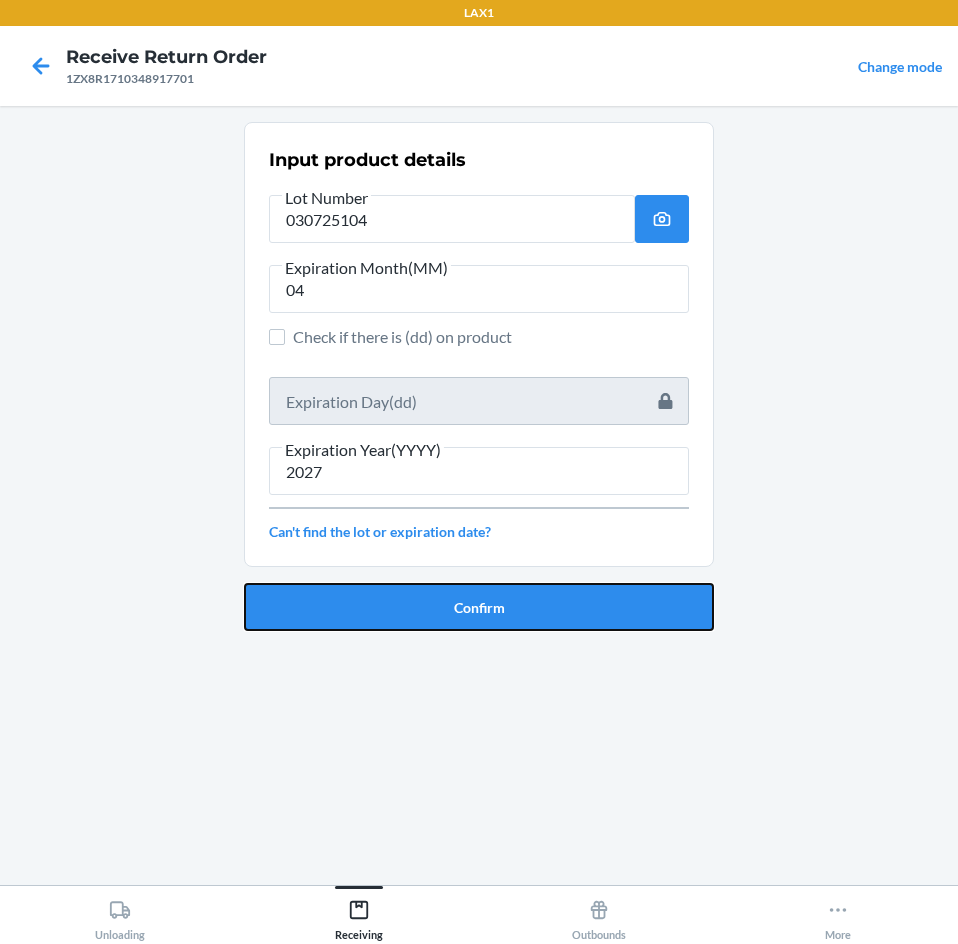 click on "Confirm" at bounding box center [479, 607] 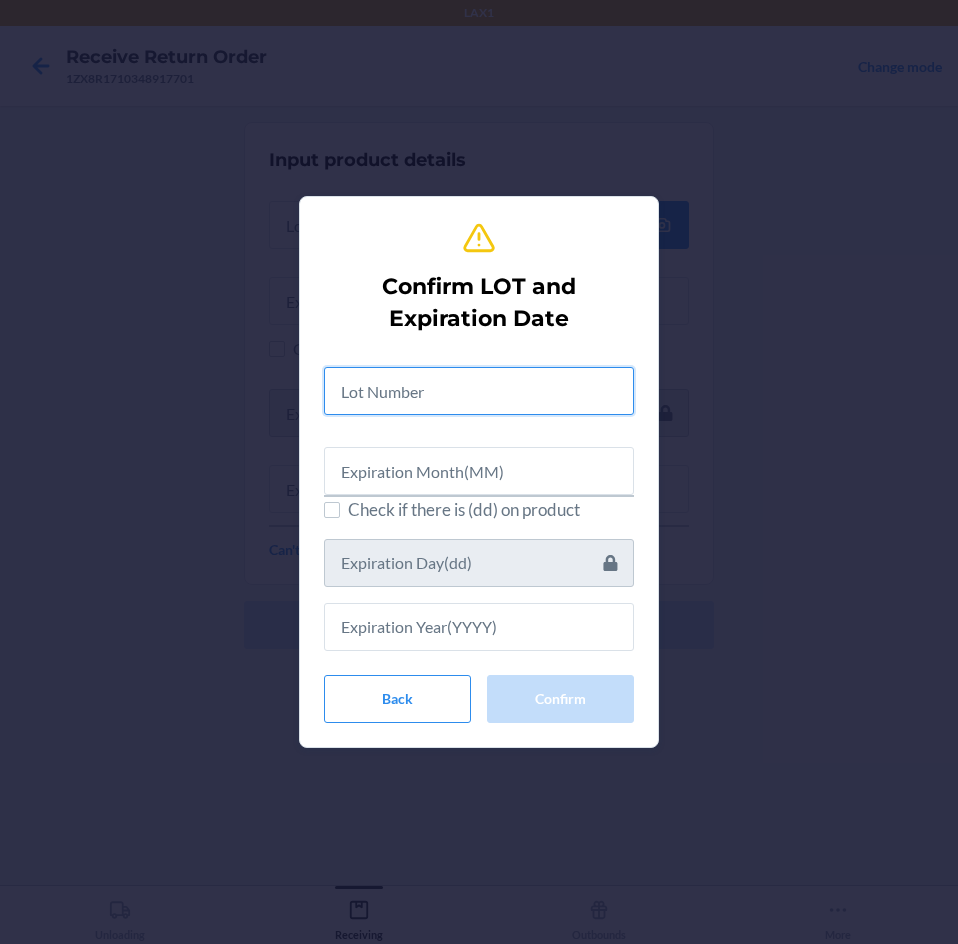 click at bounding box center (479, 391) 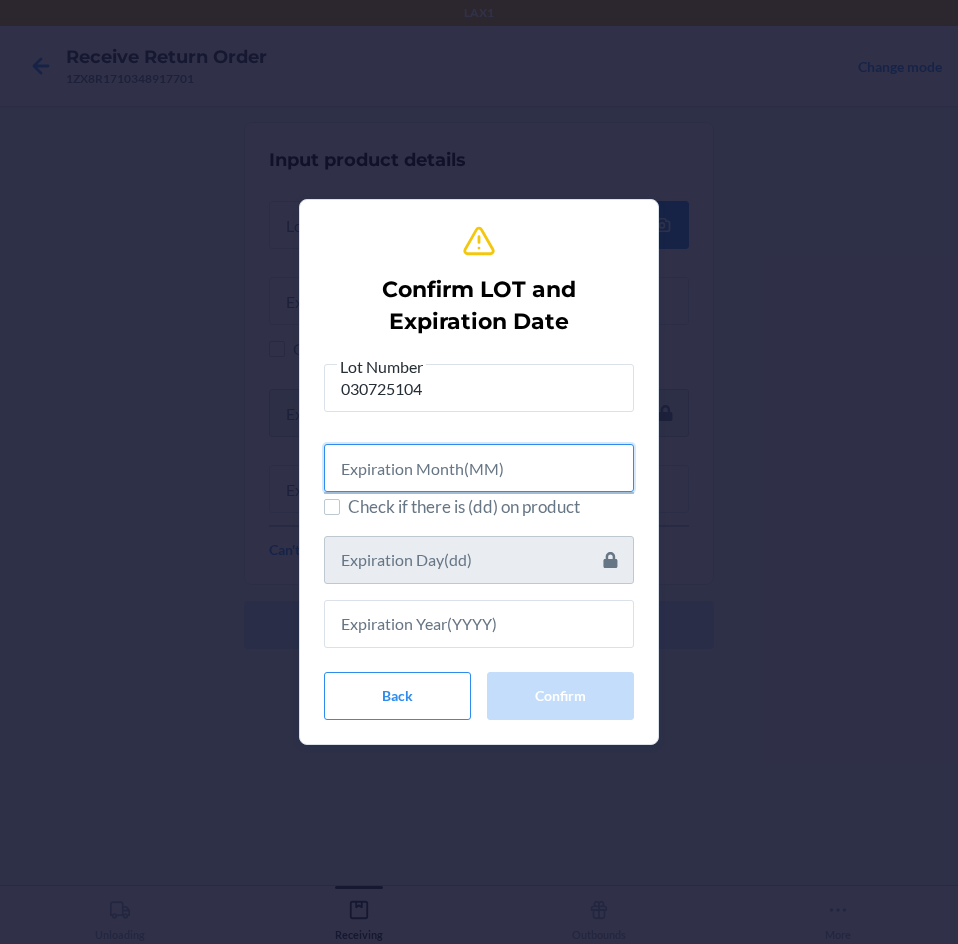 click at bounding box center [479, 468] 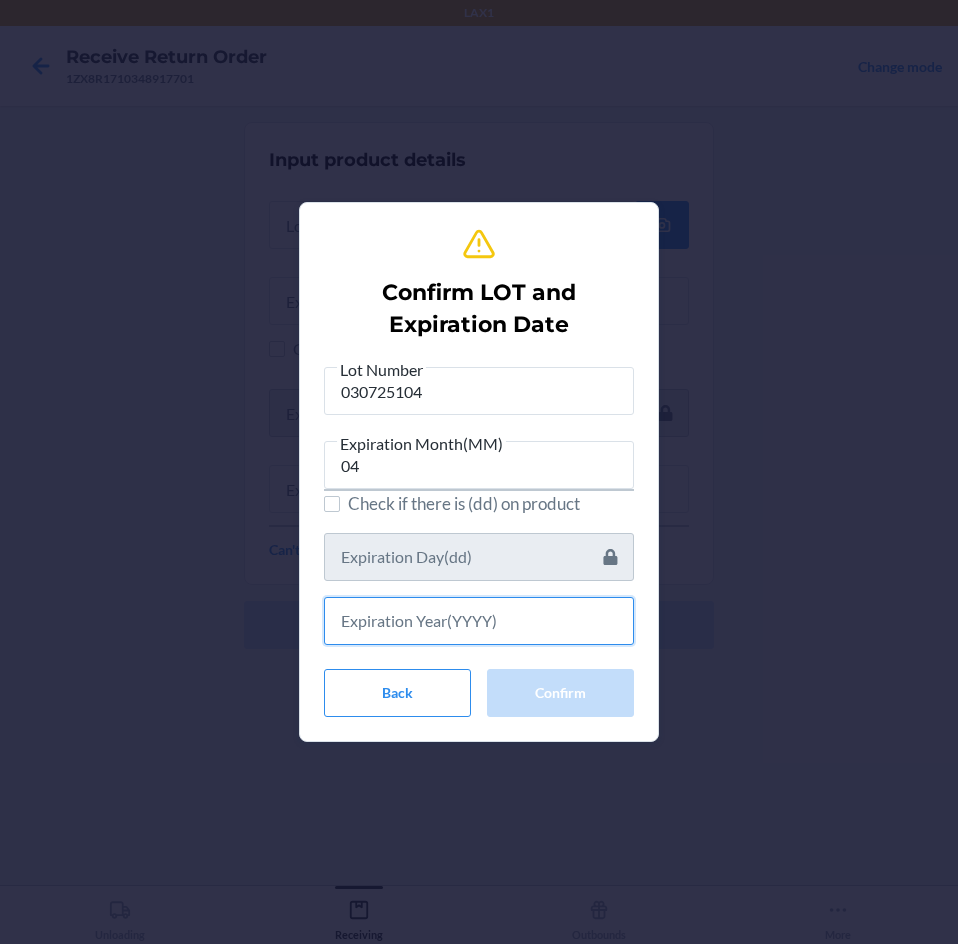 click at bounding box center (479, 621) 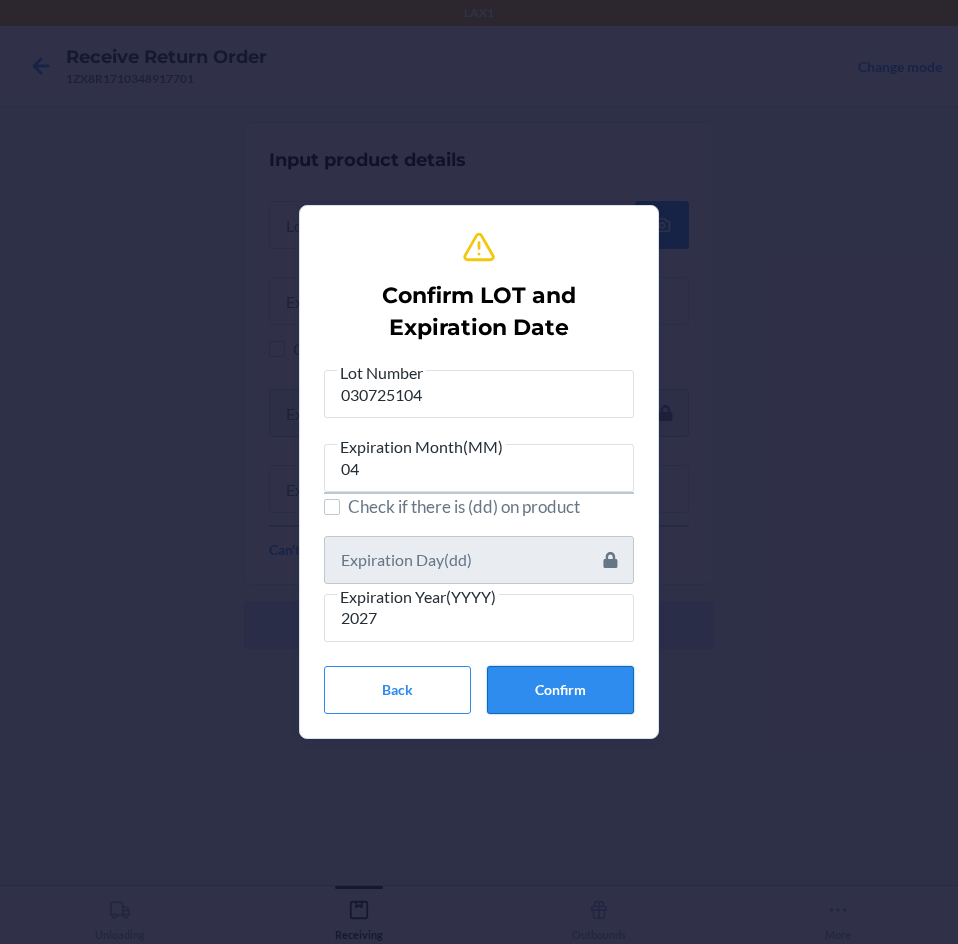 click on "Confirm" at bounding box center [560, 690] 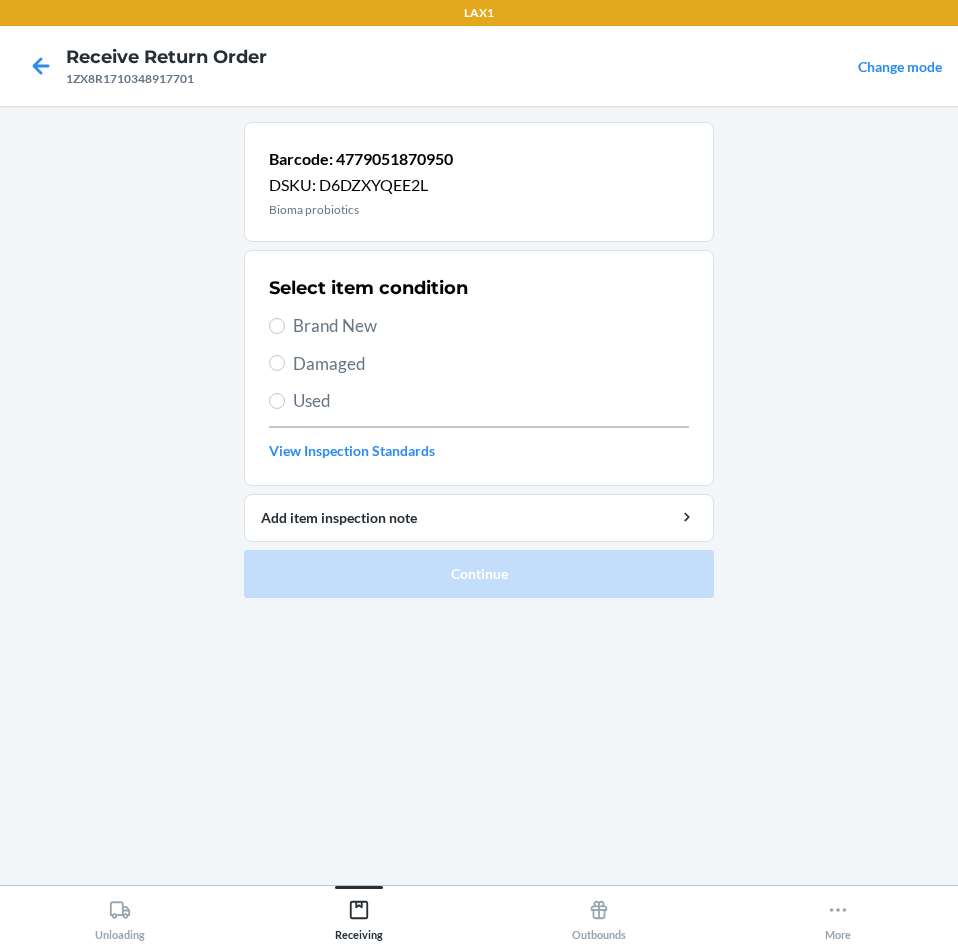 click on "Damaged" at bounding box center [479, 364] 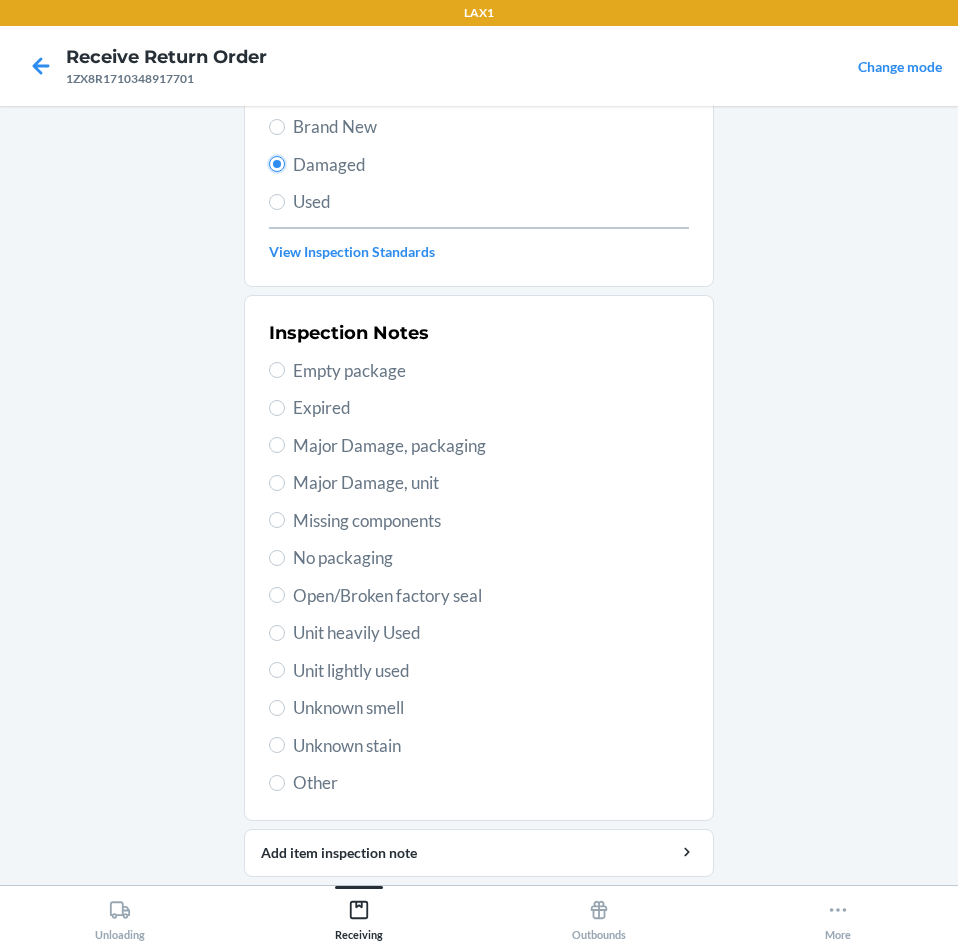 scroll, scrollTop: 163, scrollLeft: 0, axis: vertical 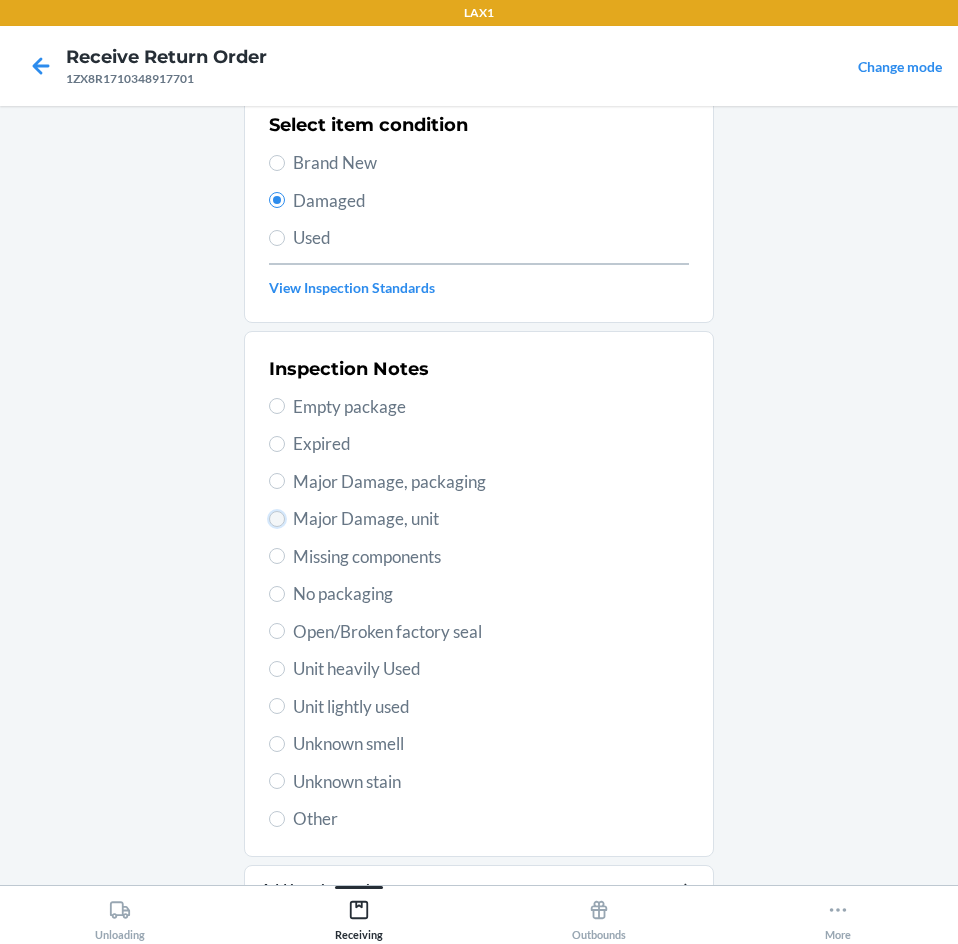 click on "Major Damage, unit" at bounding box center [277, 519] 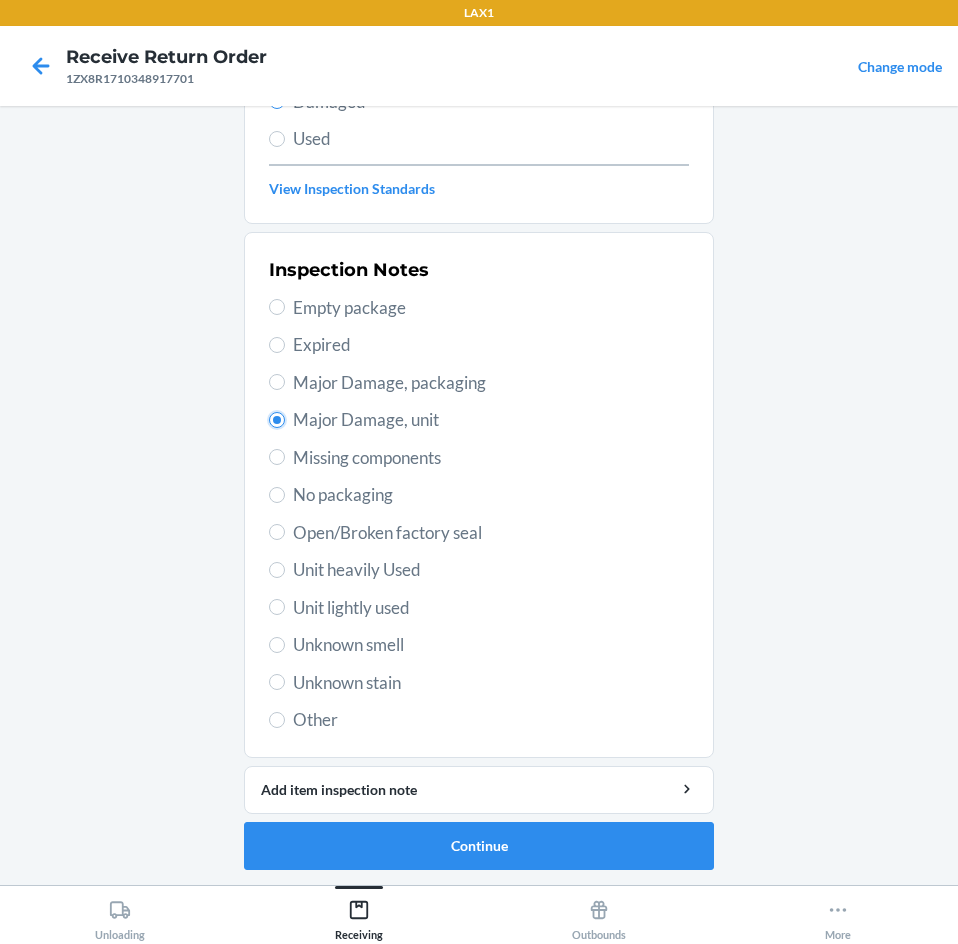 scroll, scrollTop: 263, scrollLeft: 0, axis: vertical 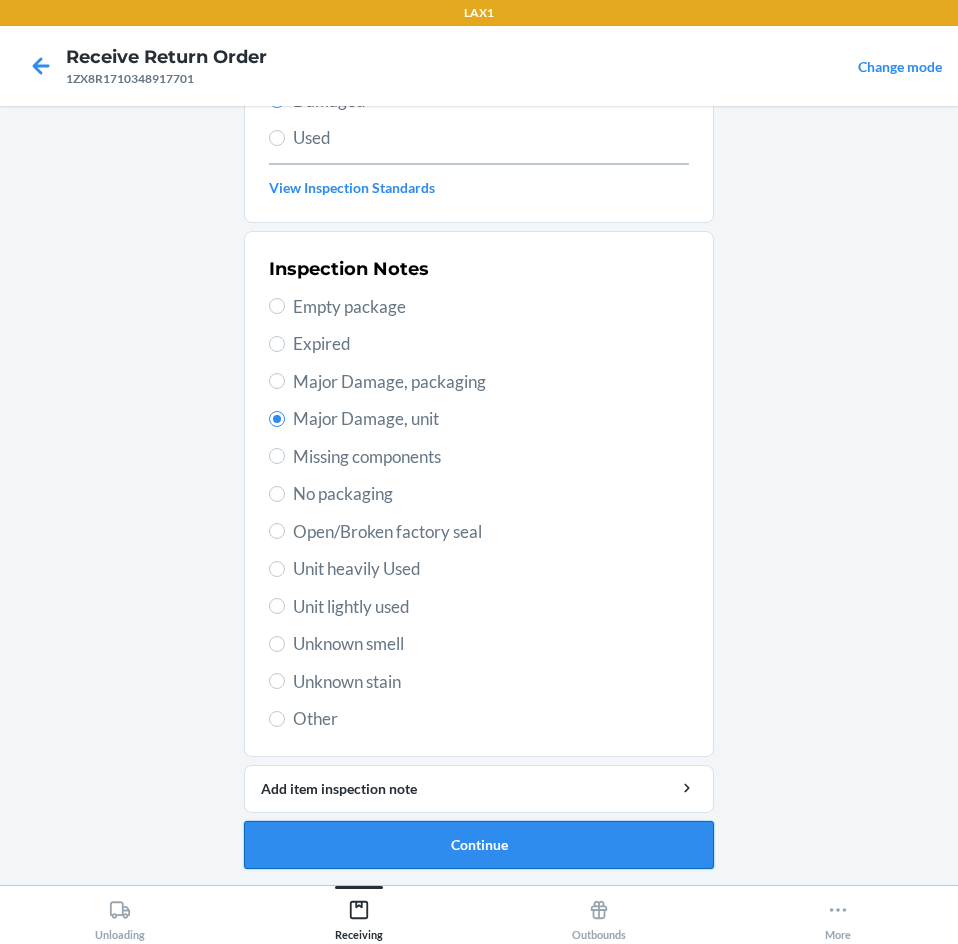 click on "Continue" at bounding box center (479, 845) 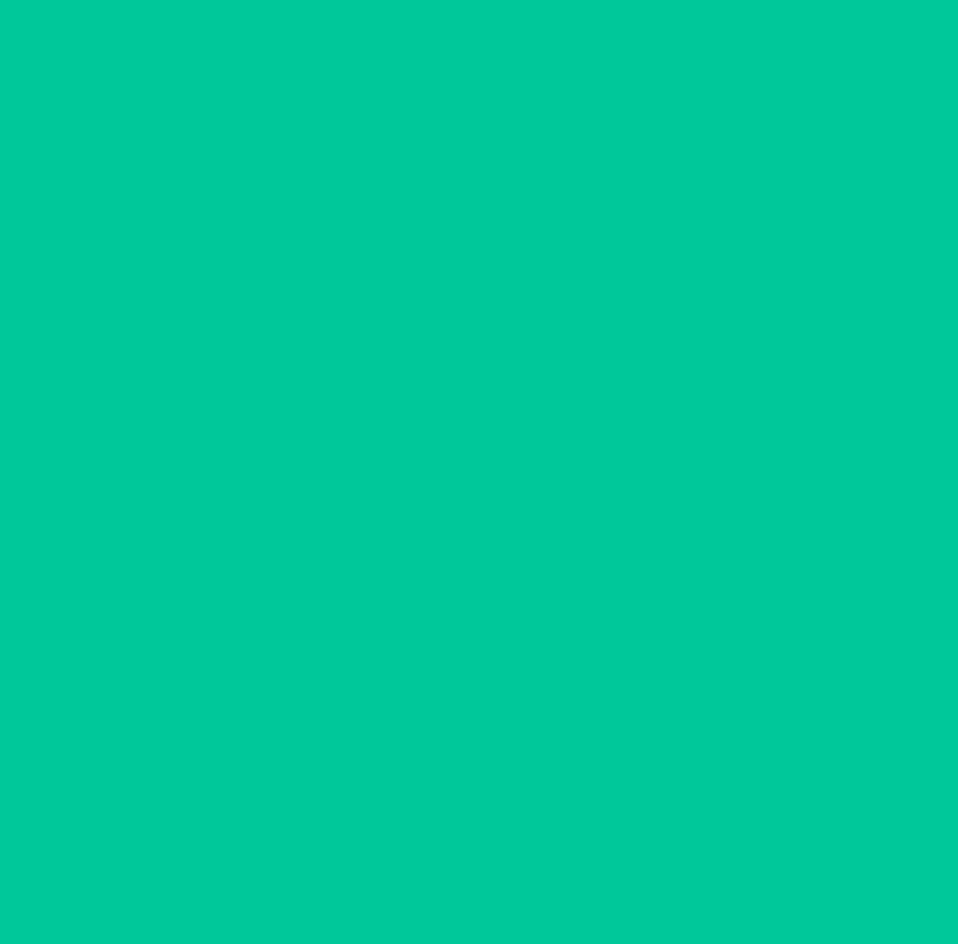 scroll, scrollTop: 86, scrollLeft: 0, axis: vertical 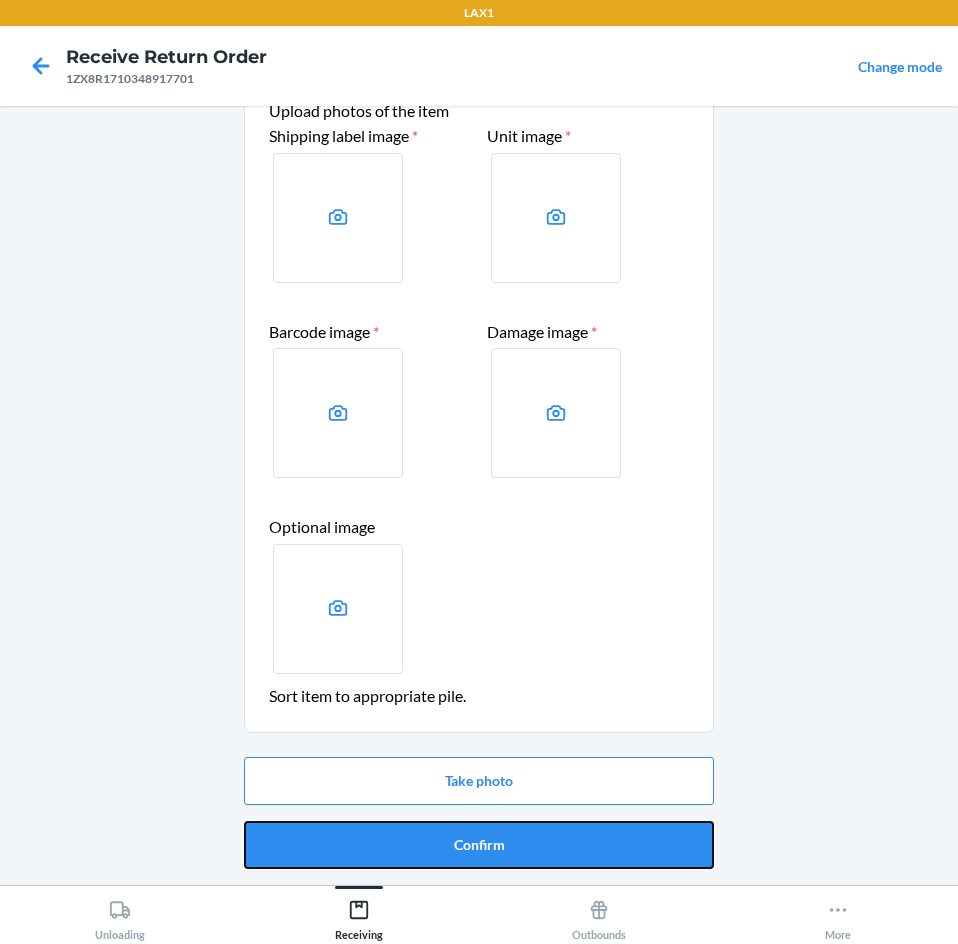 click on "Confirm" at bounding box center [479, 845] 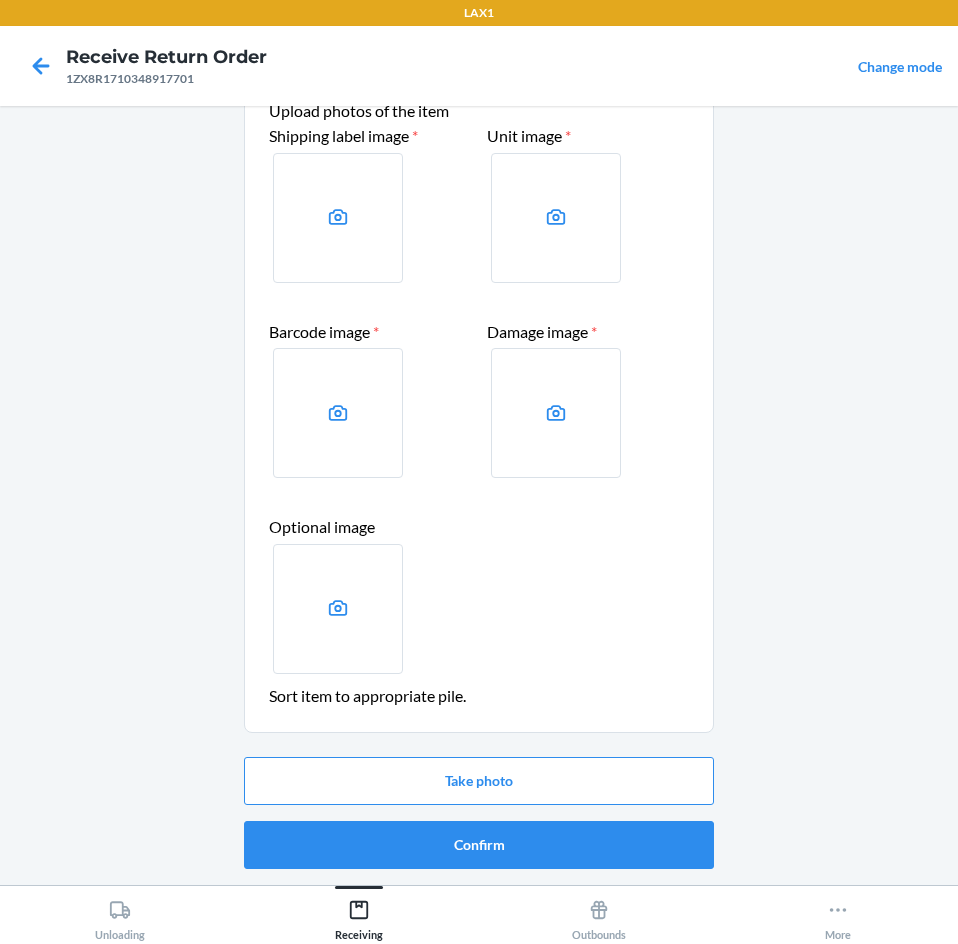 scroll, scrollTop: 0, scrollLeft: 0, axis: both 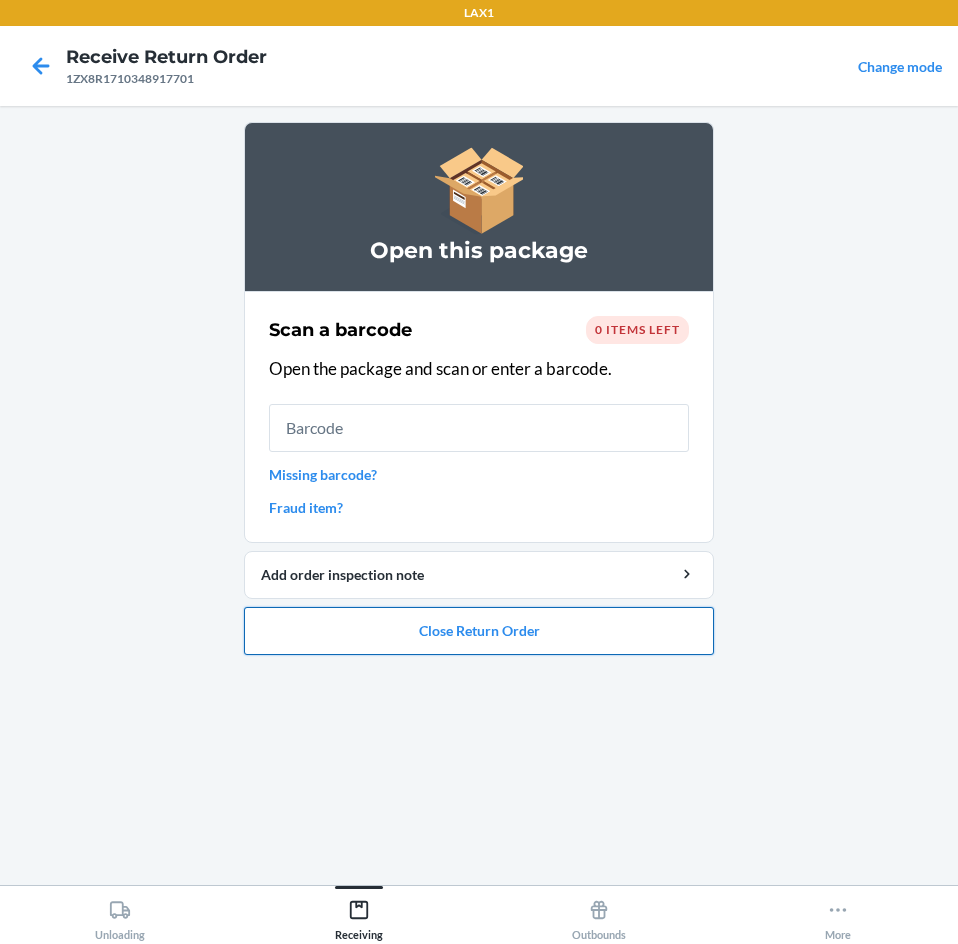 click on "Close Return Order" at bounding box center [479, 631] 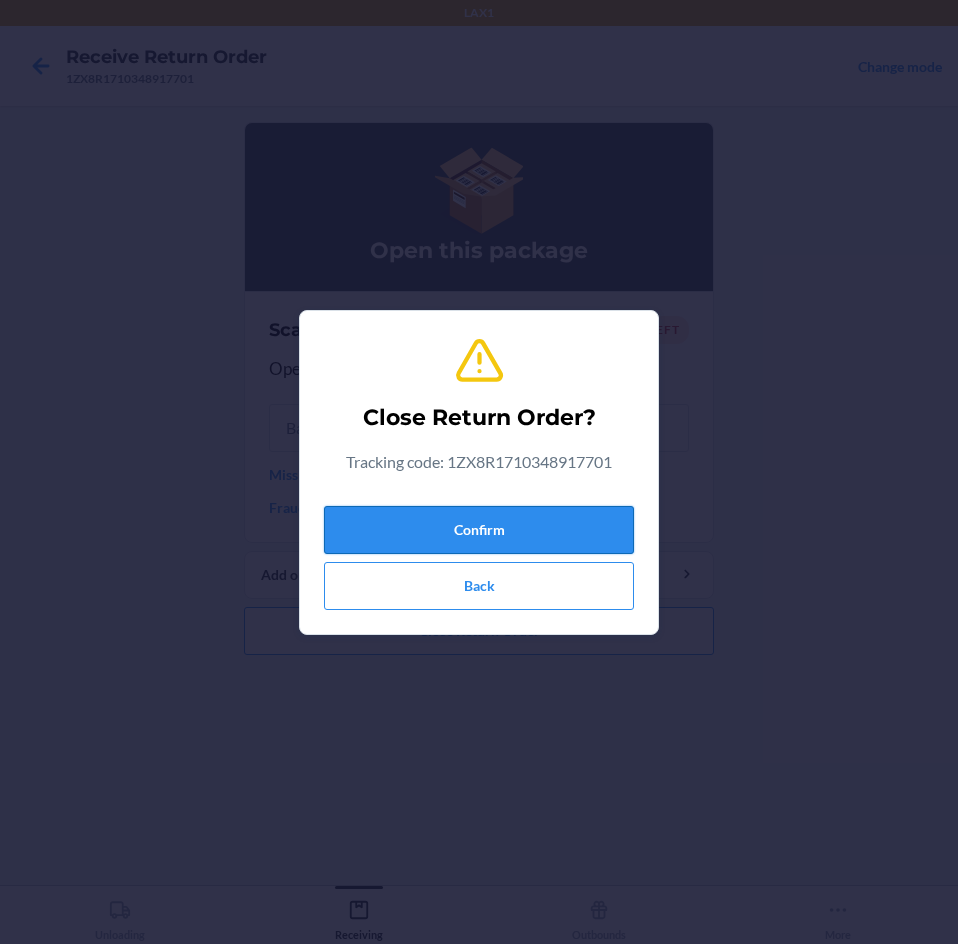 click on "Confirm" at bounding box center (479, 530) 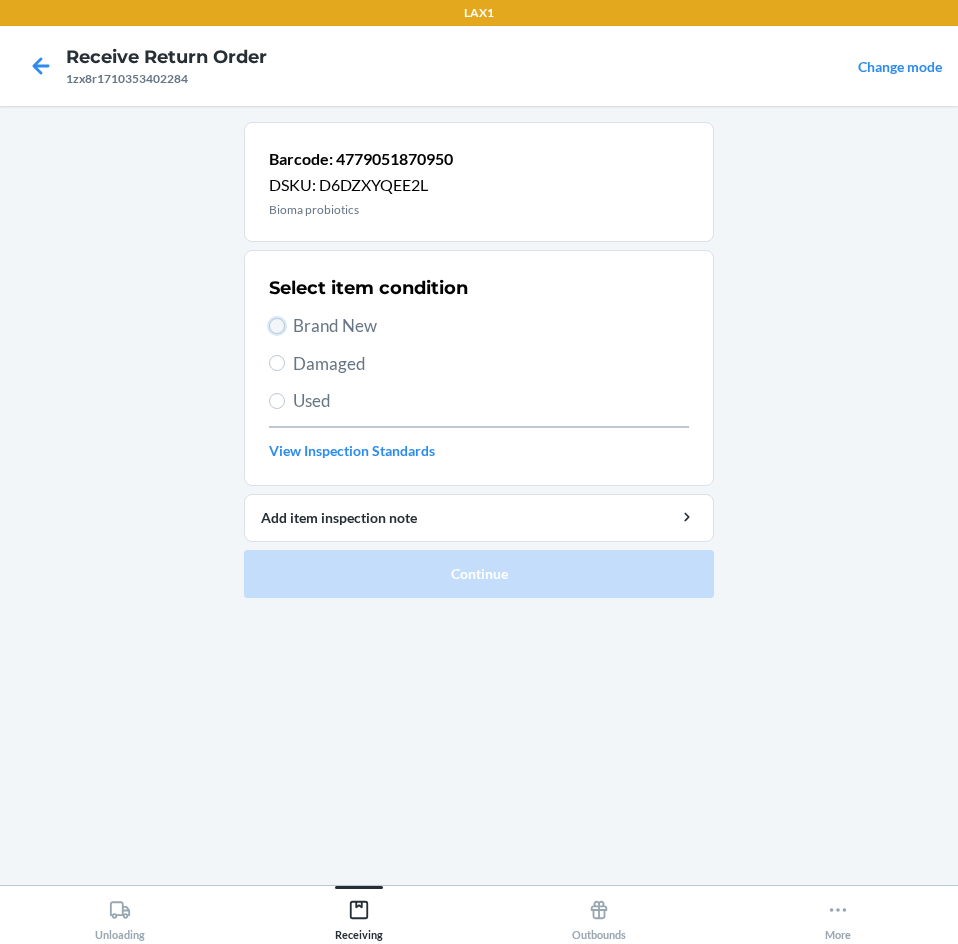 drag, startPoint x: 279, startPoint y: 328, endPoint x: 329, endPoint y: 419, distance: 103.8316 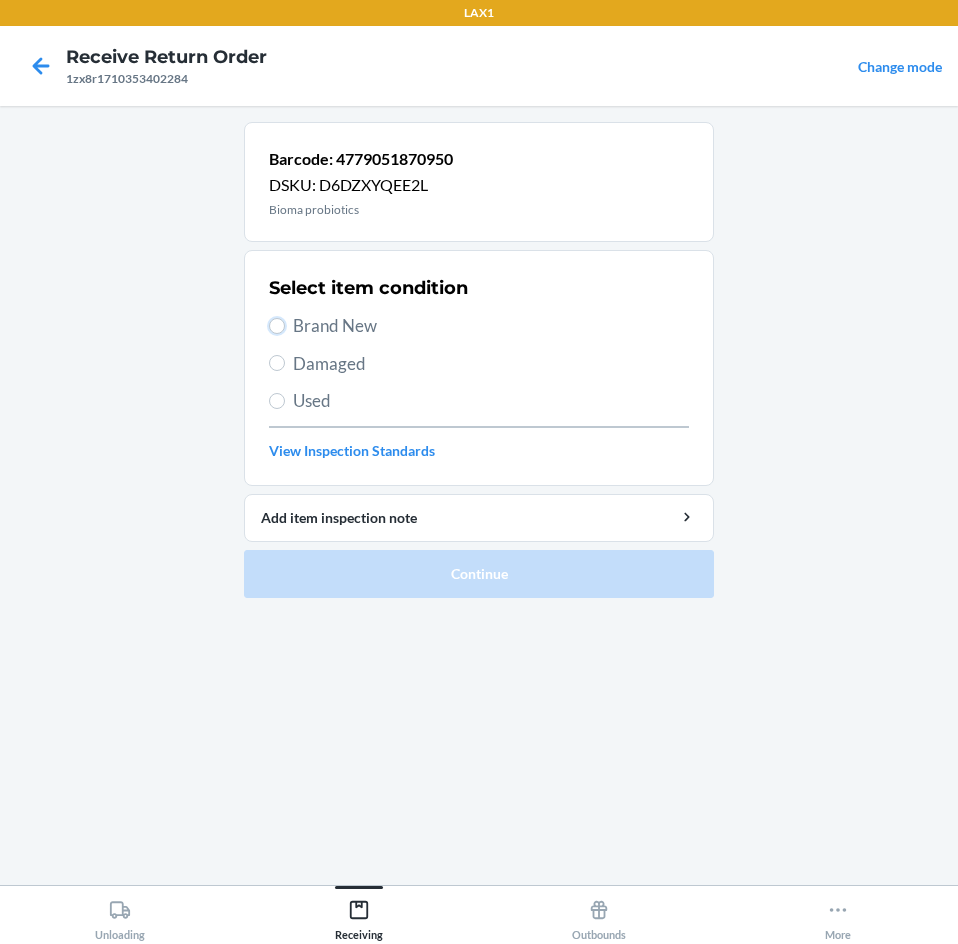 click on "Brand New" at bounding box center [277, 326] 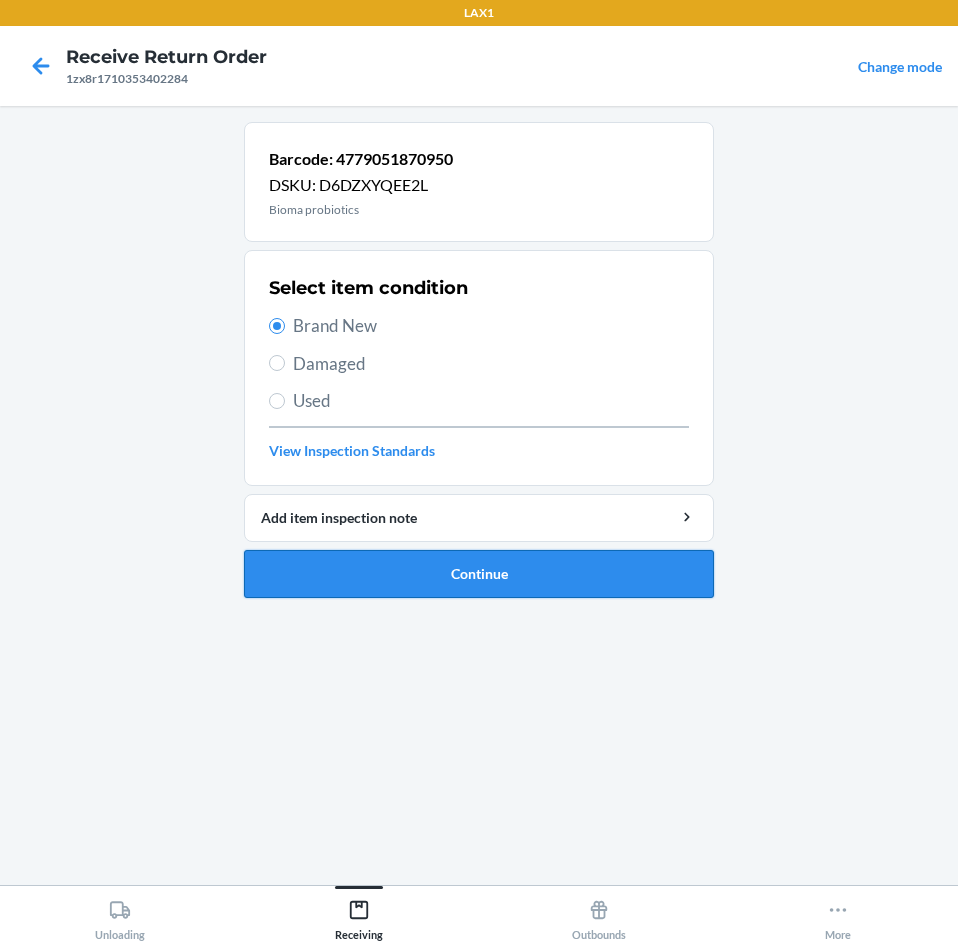 click on "Continue" at bounding box center (479, 574) 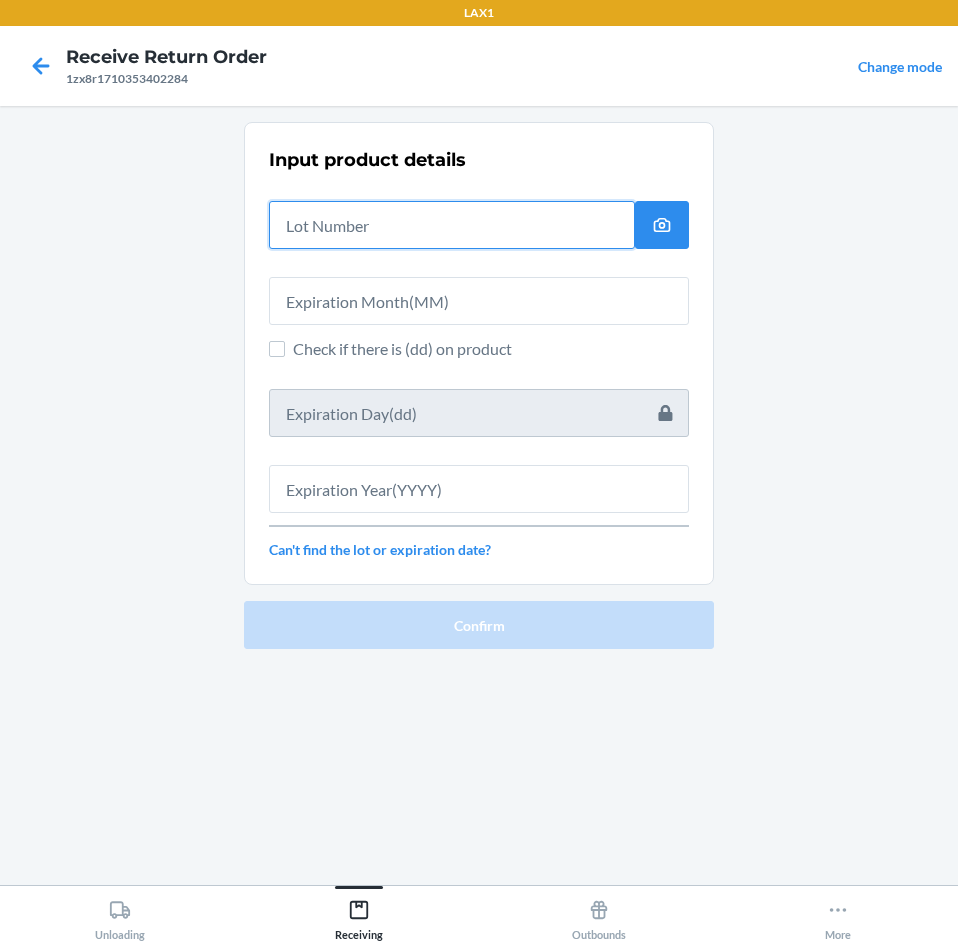 click at bounding box center (452, 225) 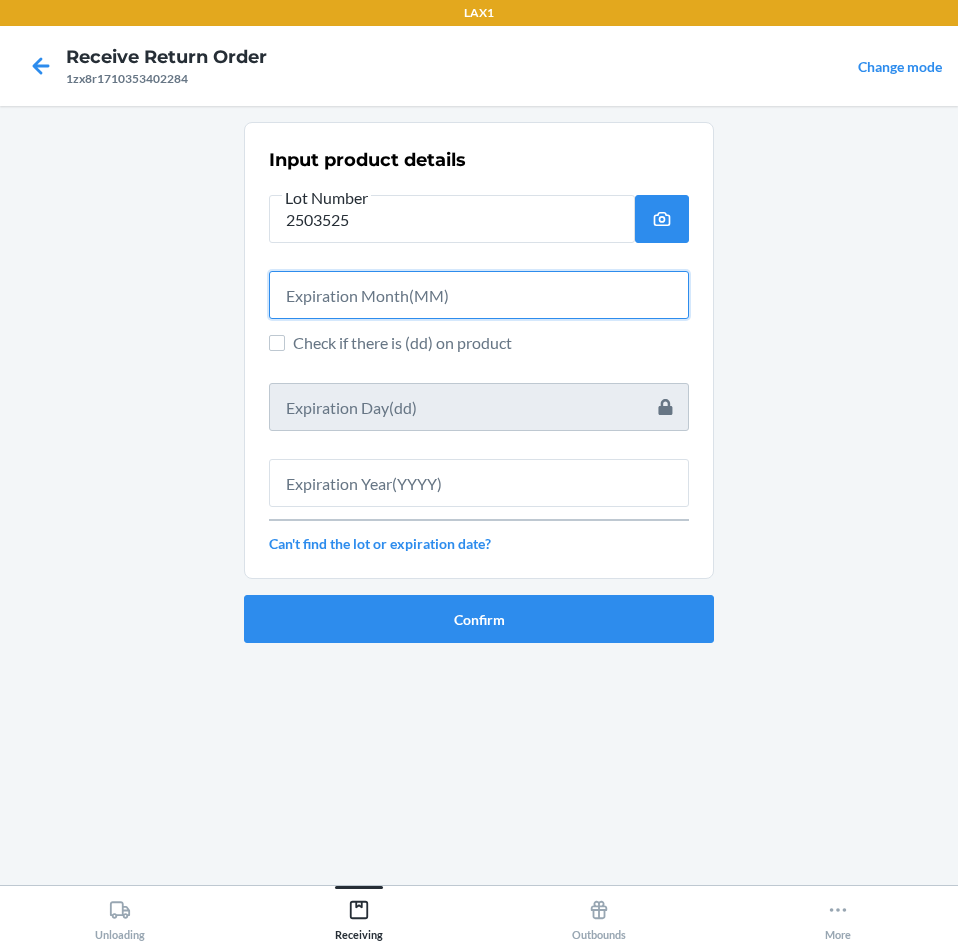 click at bounding box center (479, 295) 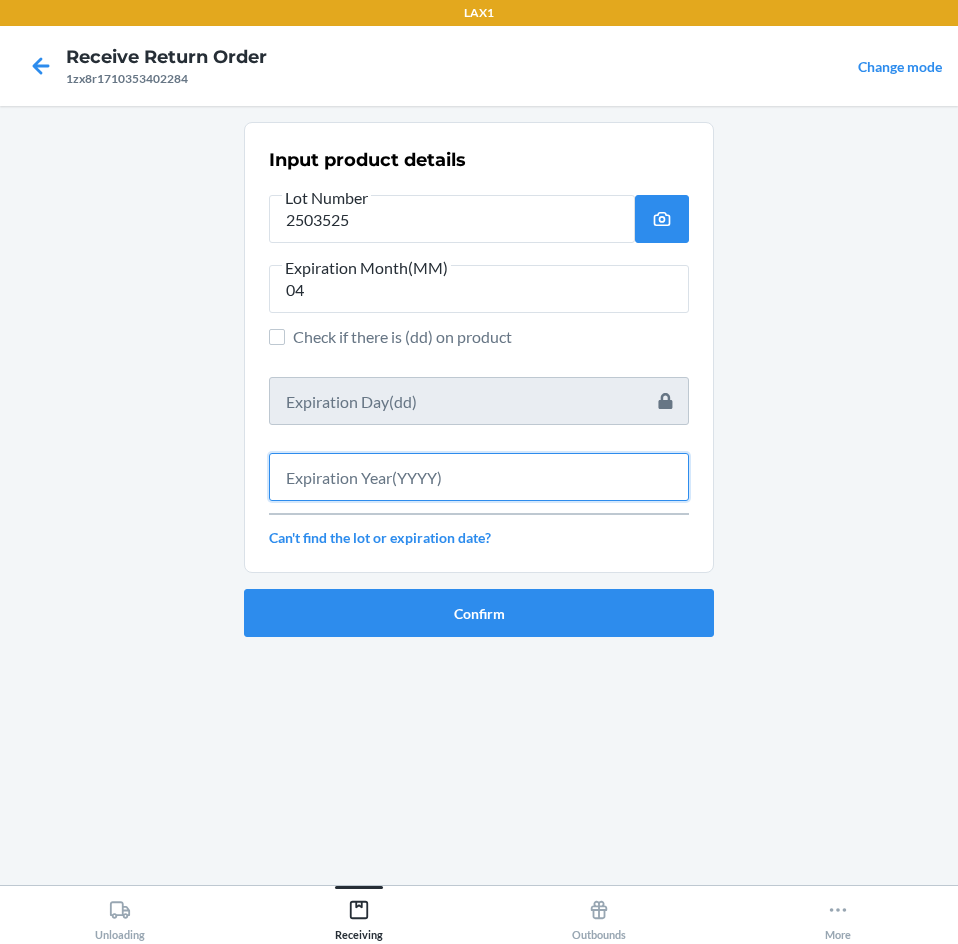 click at bounding box center (479, 477) 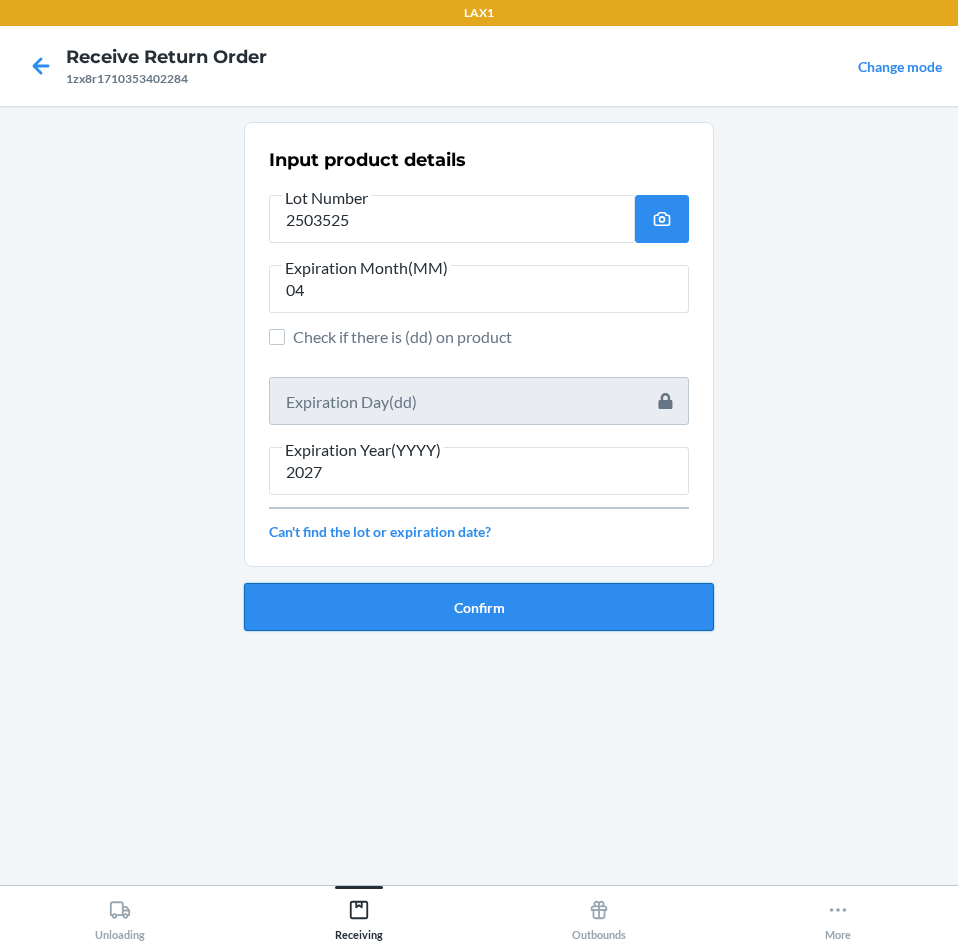 click on "Confirm" at bounding box center (479, 607) 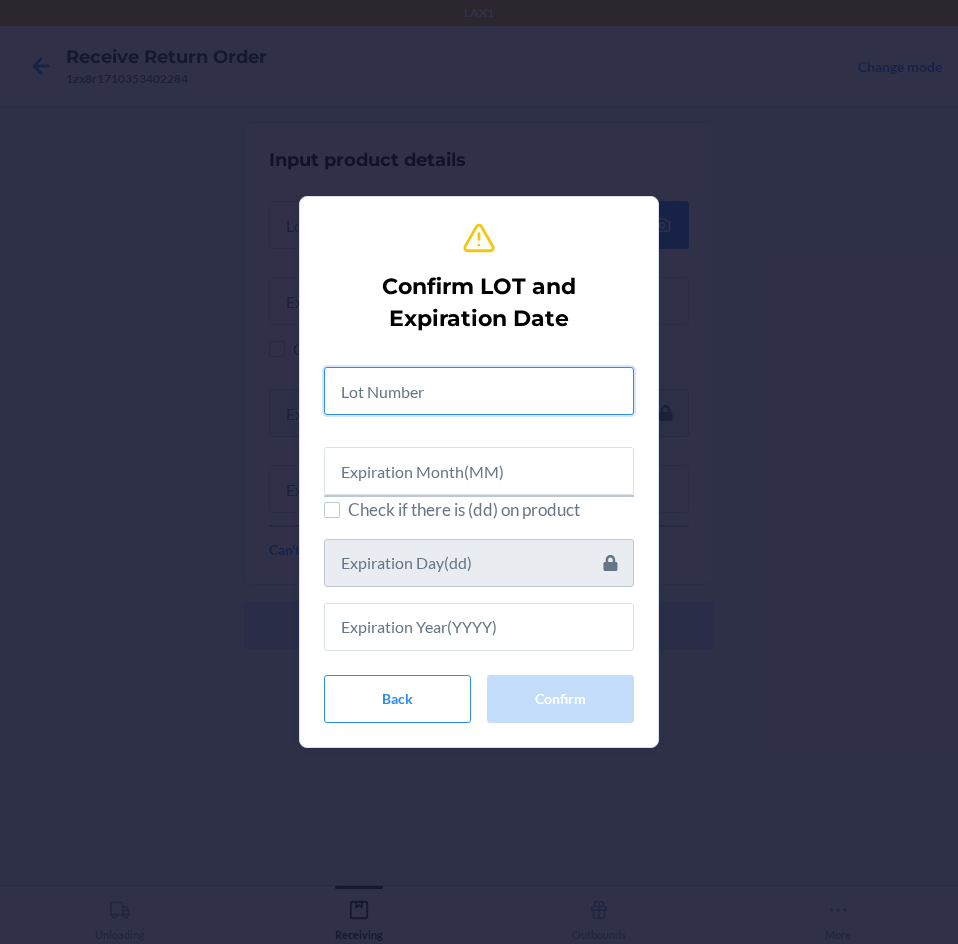 click at bounding box center (479, 391) 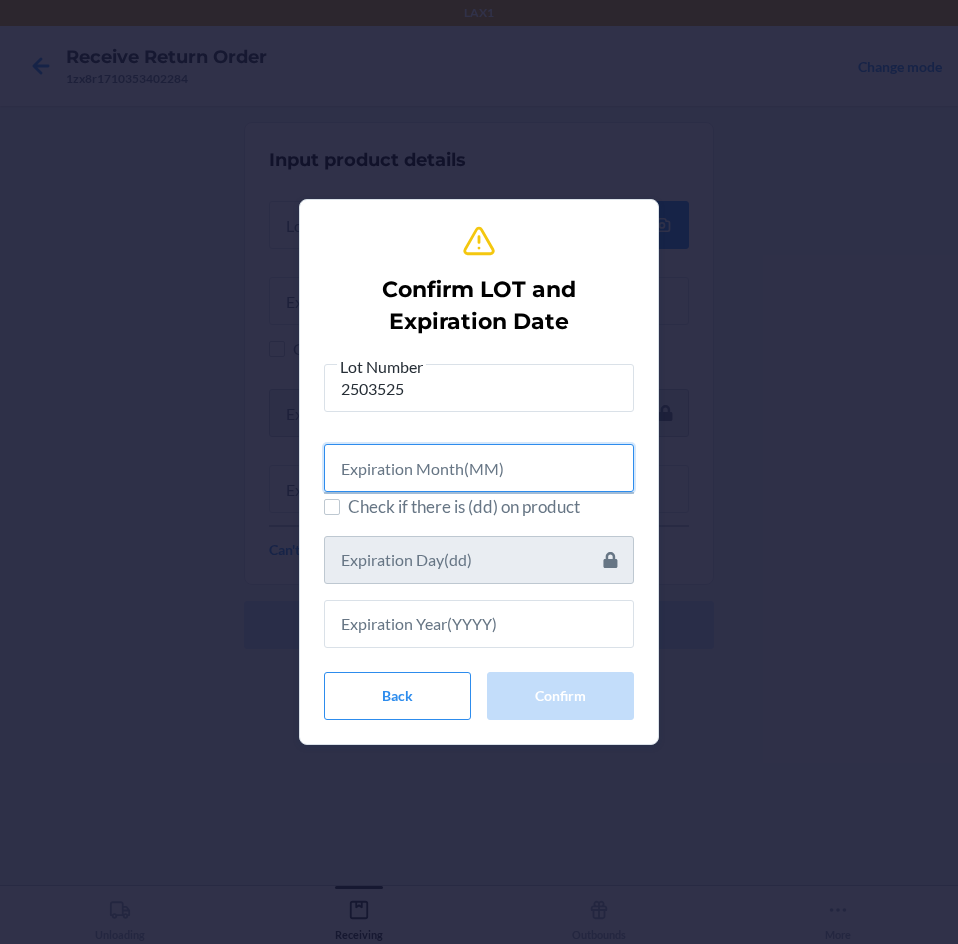 click at bounding box center (479, 468) 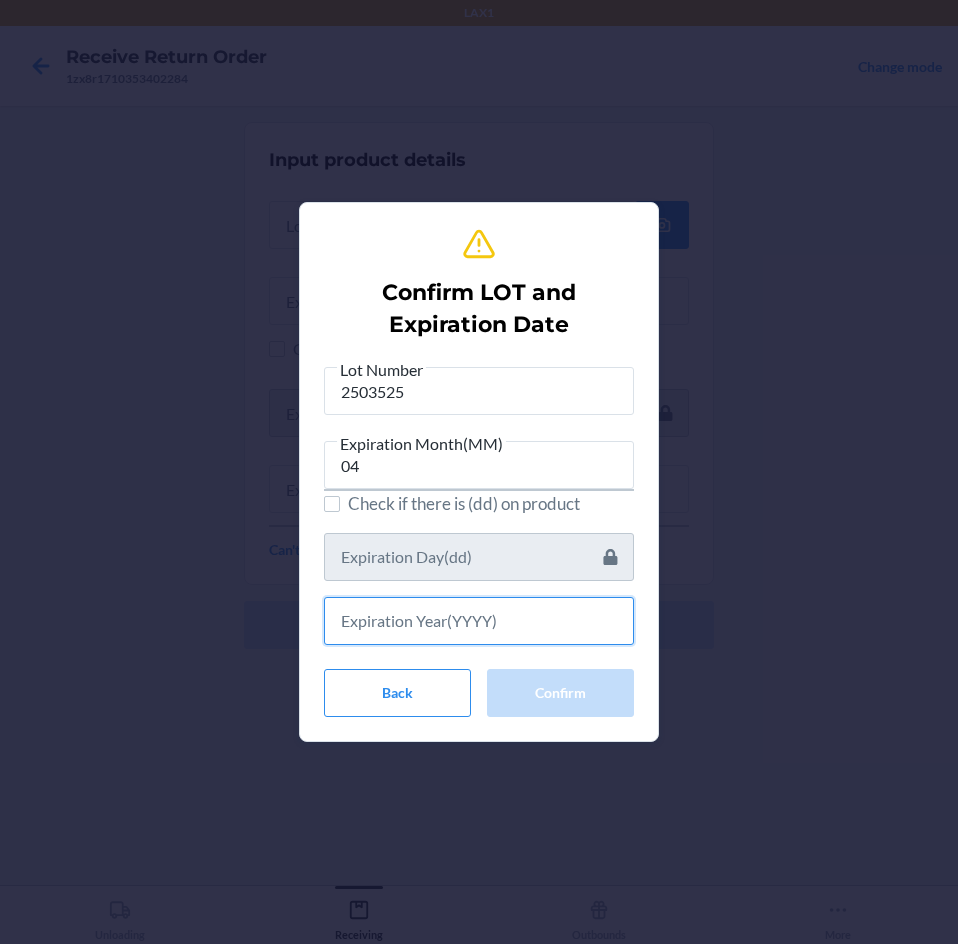 click at bounding box center (479, 621) 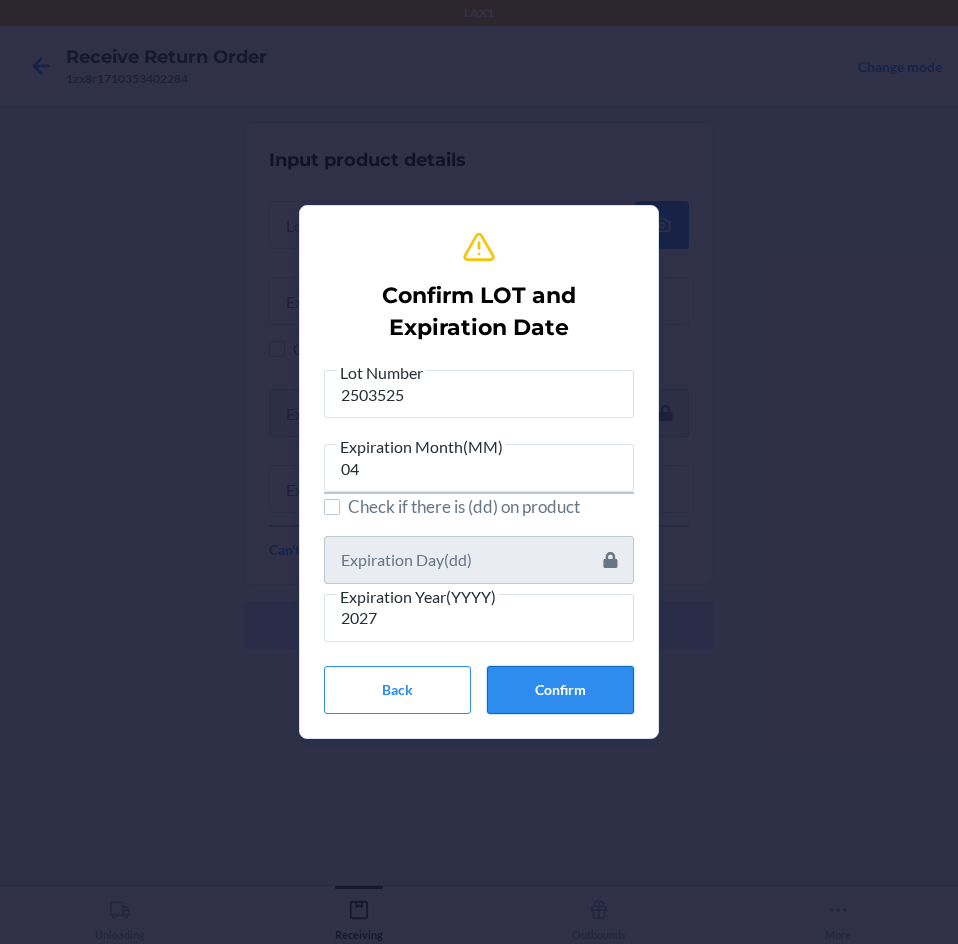 click on "Confirm" at bounding box center [560, 690] 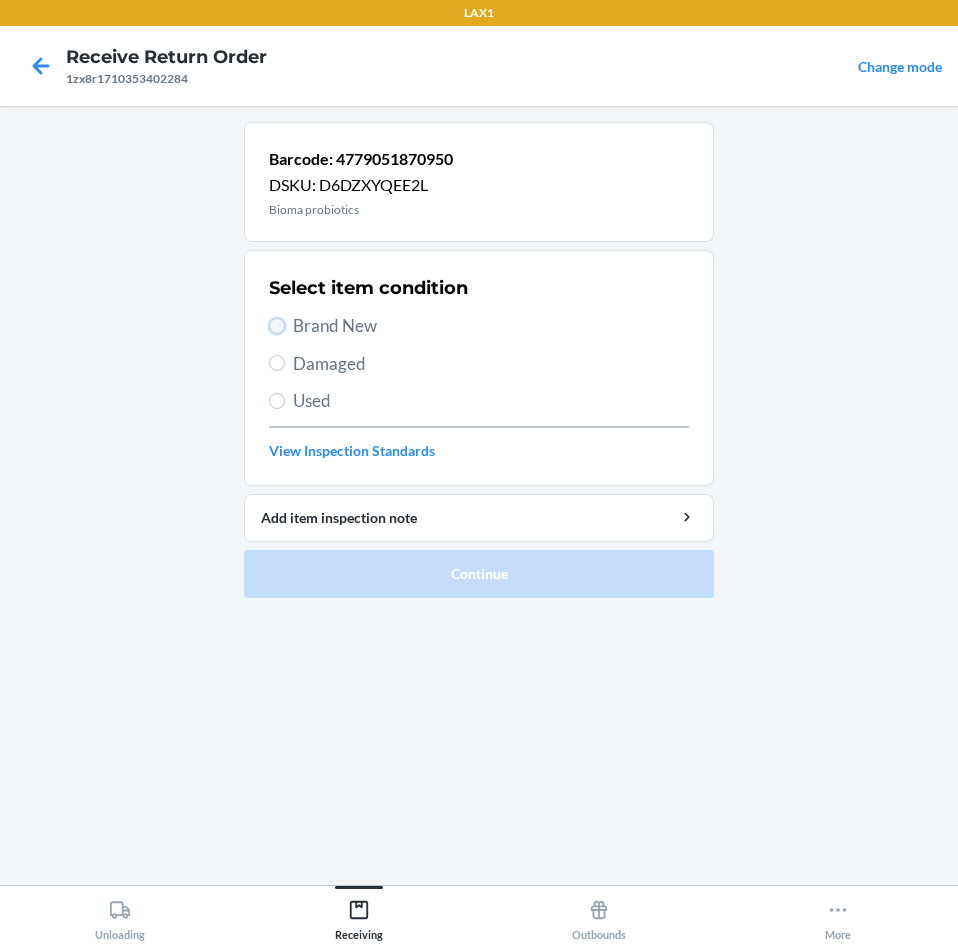 click on "Brand New" at bounding box center [277, 326] 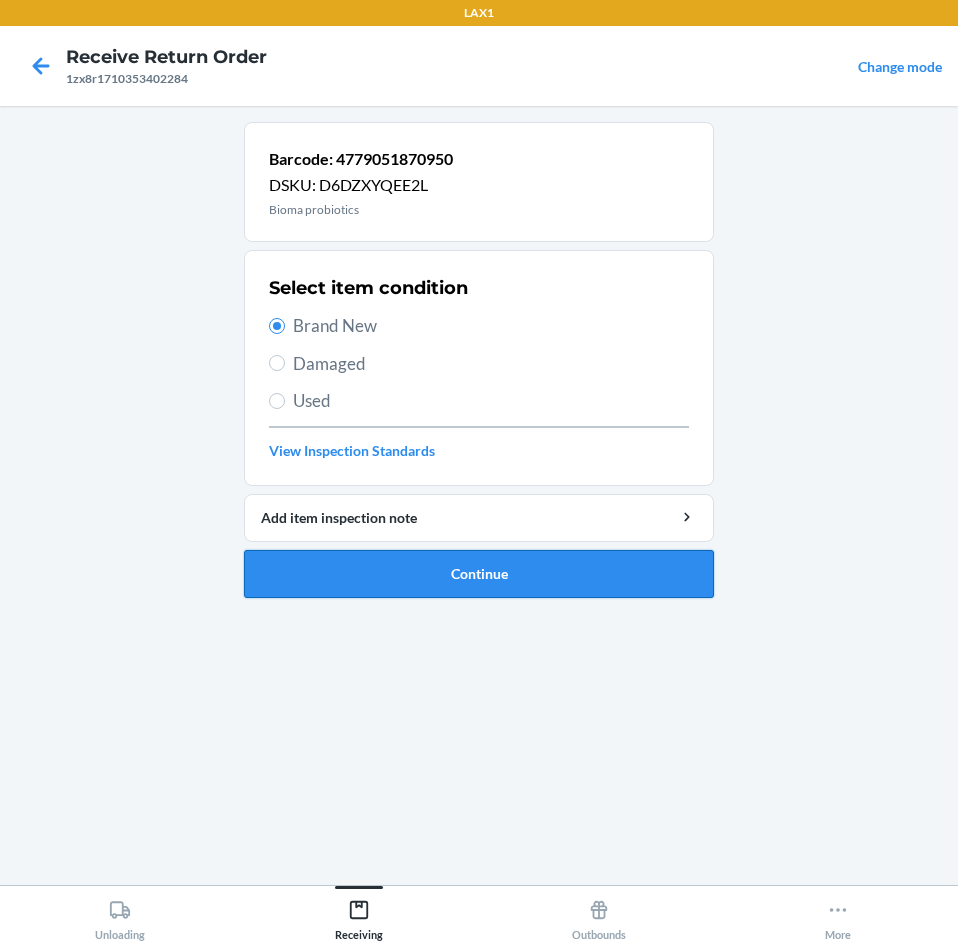 click on "Continue" at bounding box center (479, 574) 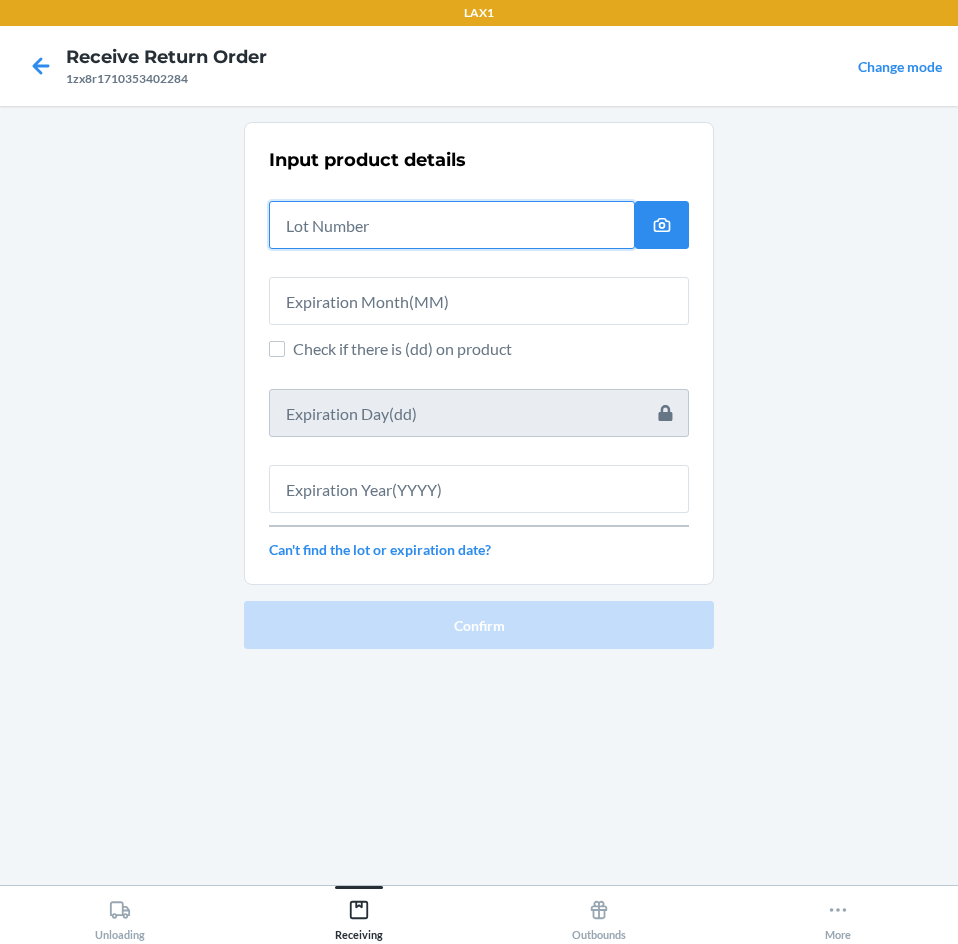 click at bounding box center (452, 225) 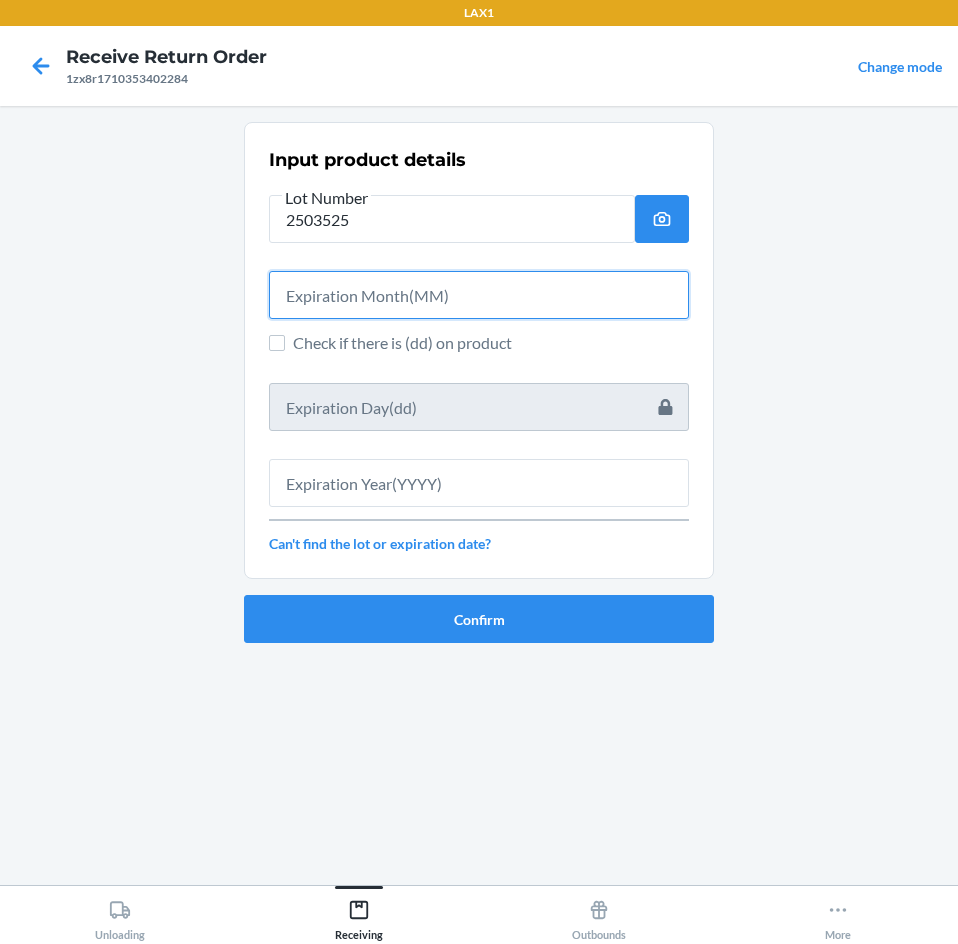 drag, startPoint x: 409, startPoint y: 289, endPoint x: 411, endPoint y: 301, distance: 12.165525 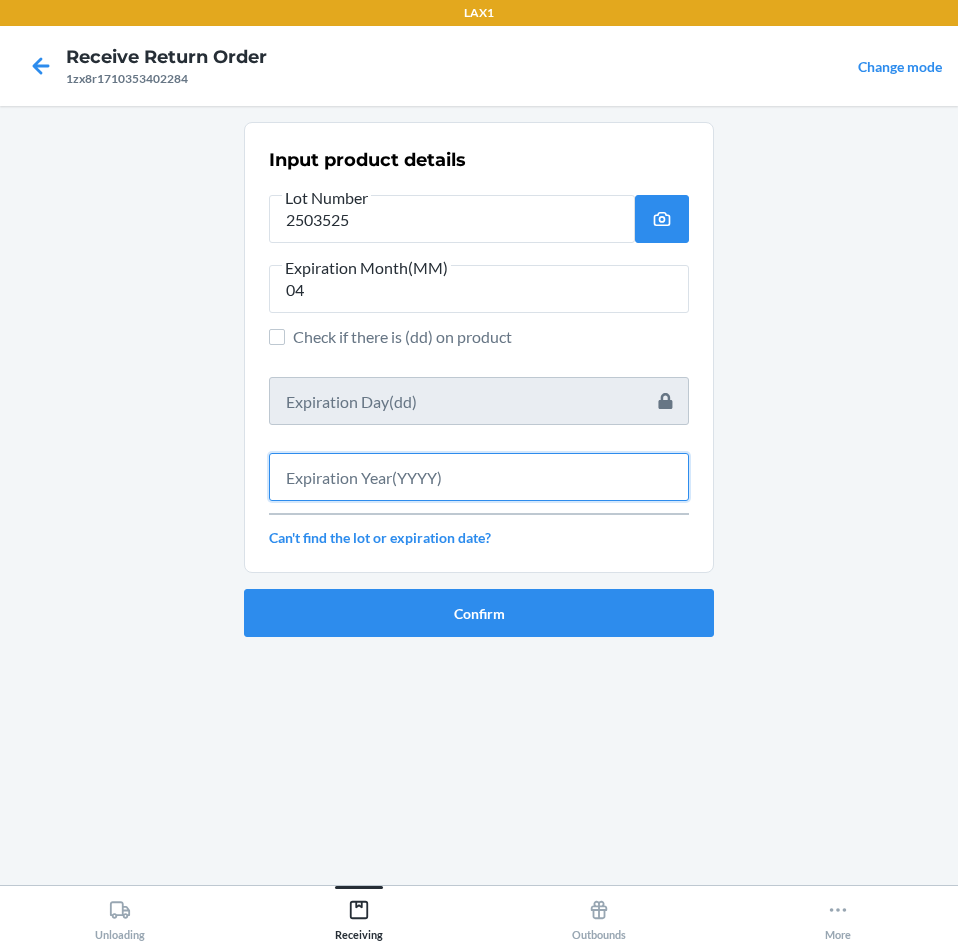 click at bounding box center (479, 477) 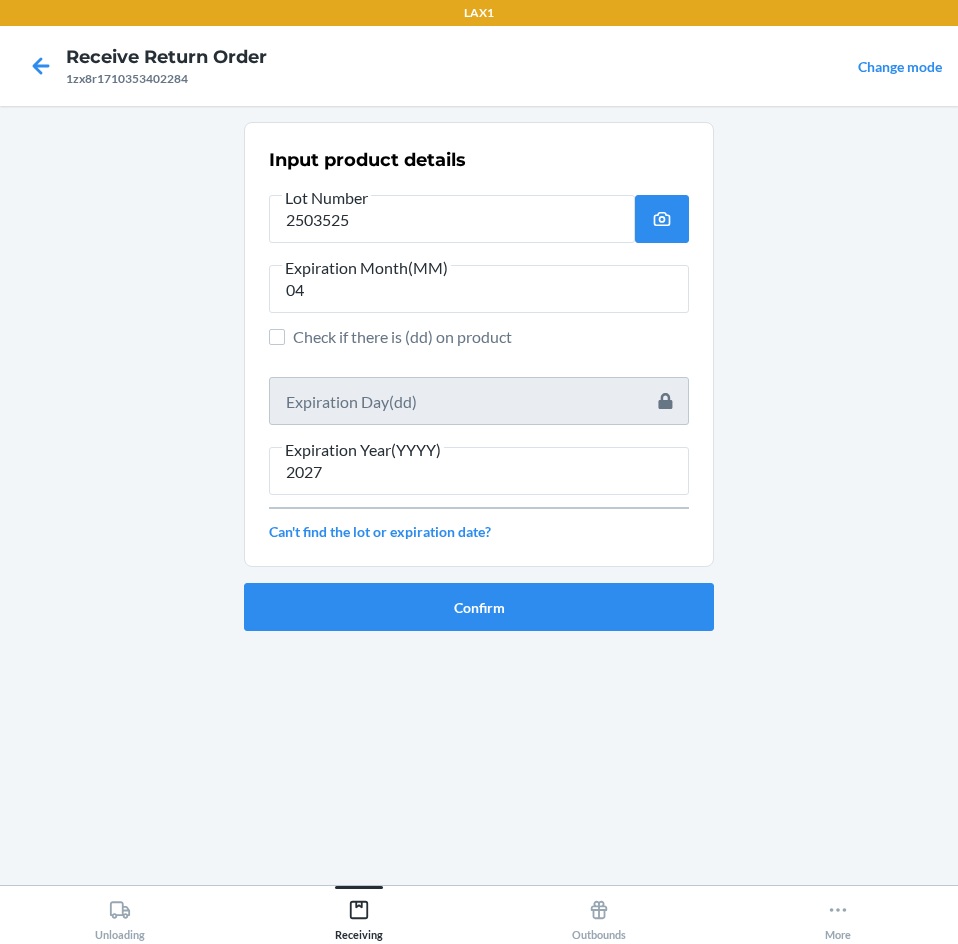 click on "Confirm" at bounding box center [479, 599] 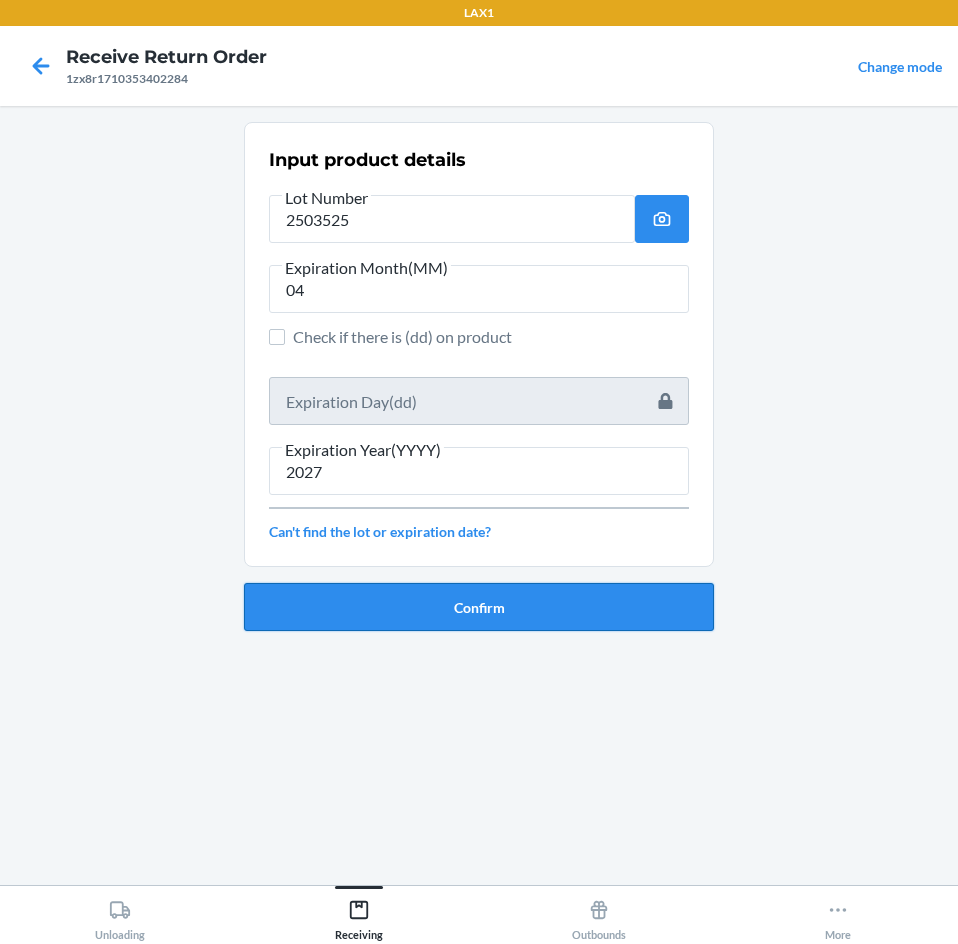 click on "Confirm" at bounding box center [479, 607] 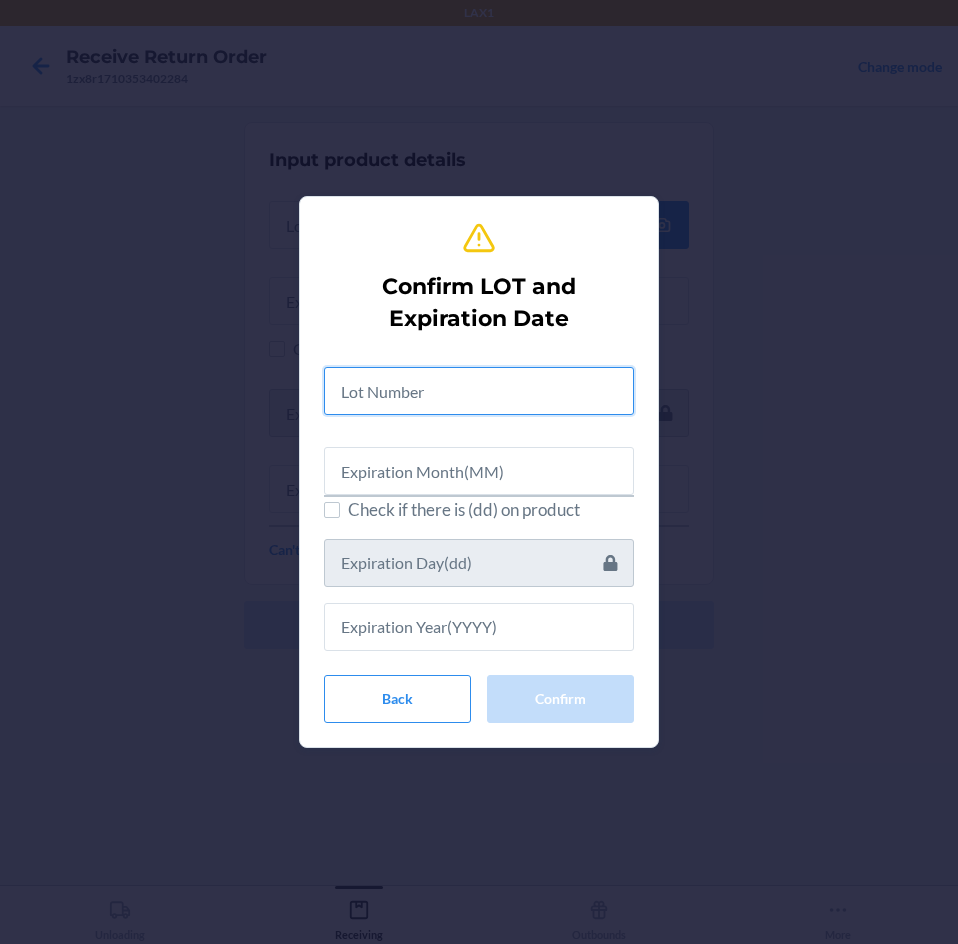 click at bounding box center (479, 391) 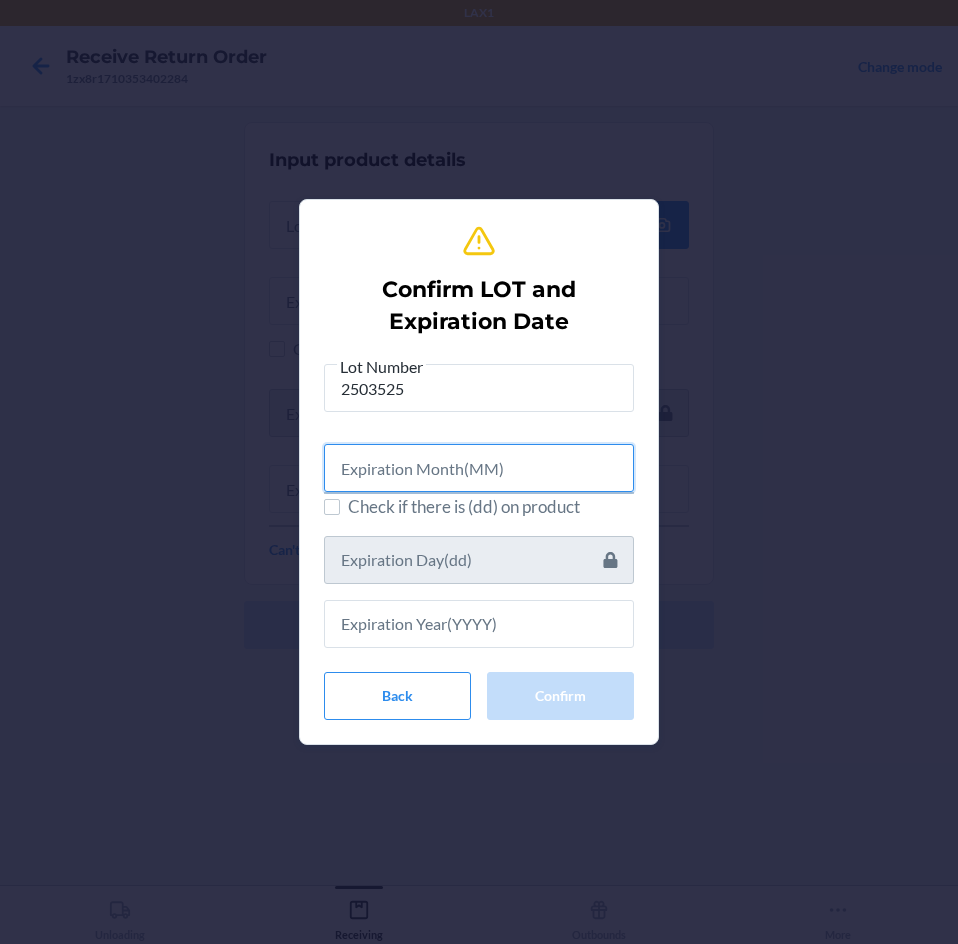 click at bounding box center (479, 468) 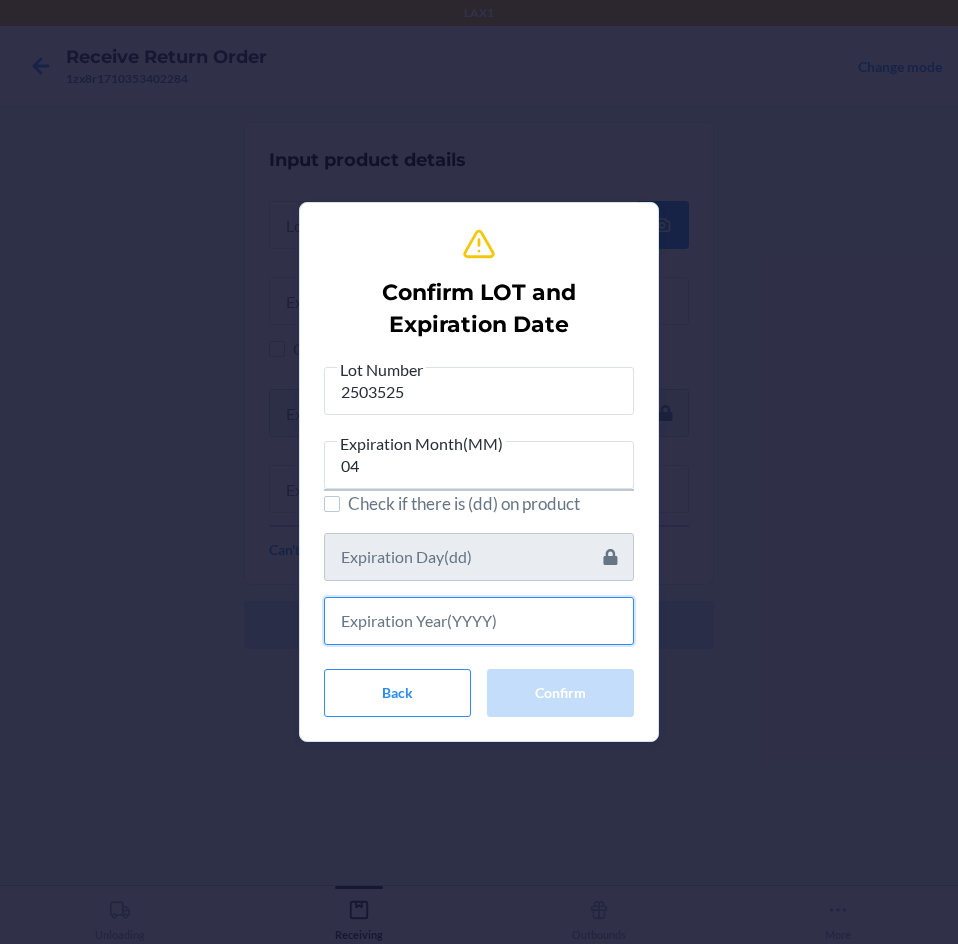 drag, startPoint x: 421, startPoint y: 632, endPoint x: 422, endPoint y: 642, distance: 10.049875 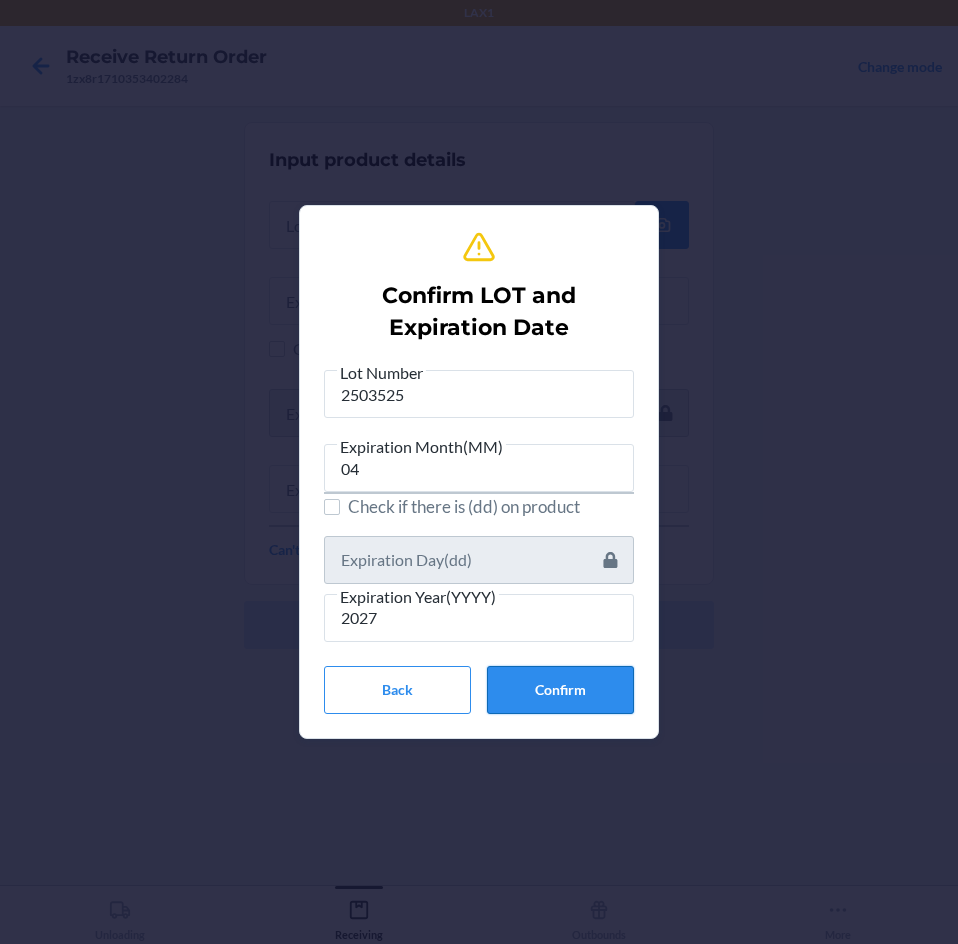 click on "Confirm" at bounding box center (560, 690) 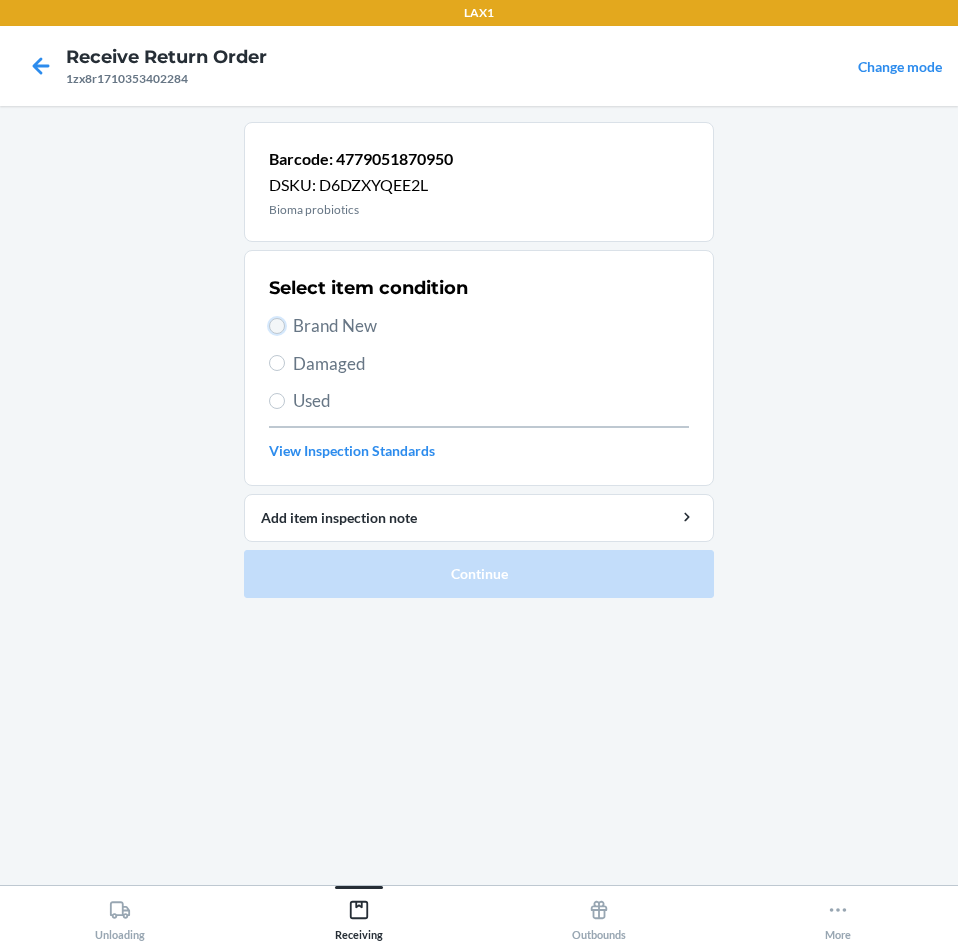 click on "Brand New" at bounding box center (277, 326) 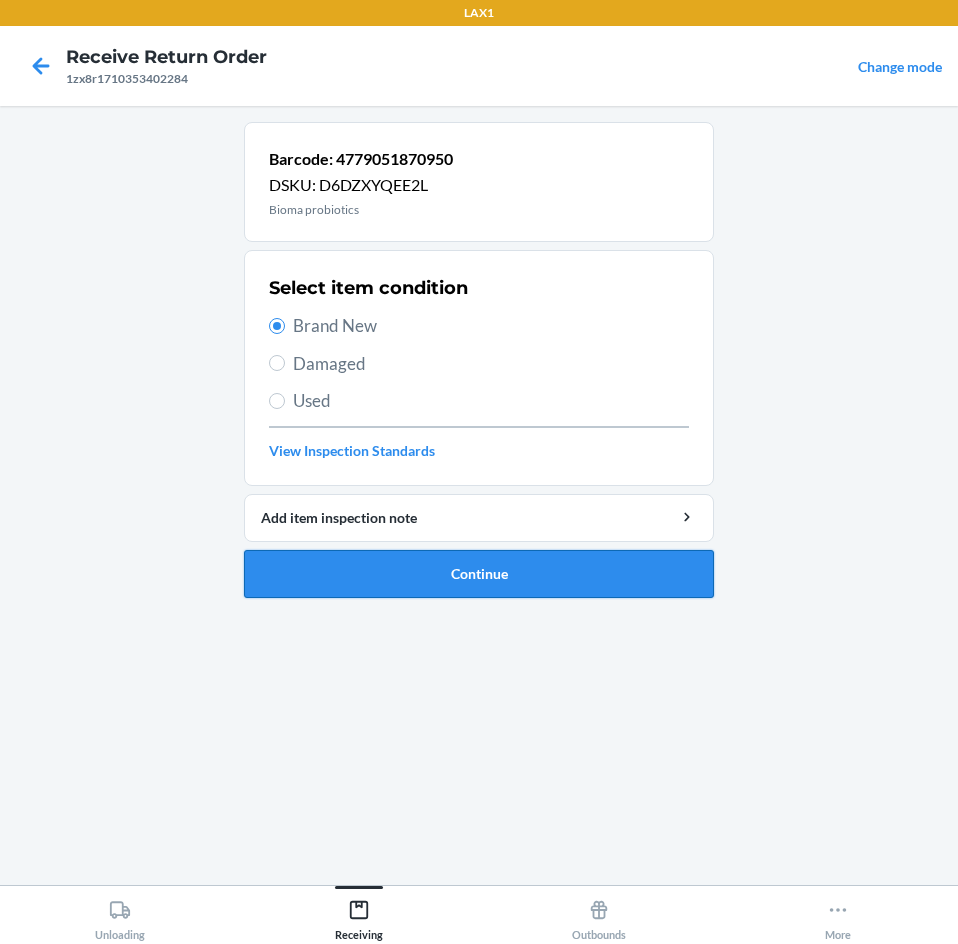 click on "Continue" at bounding box center [479, 574] 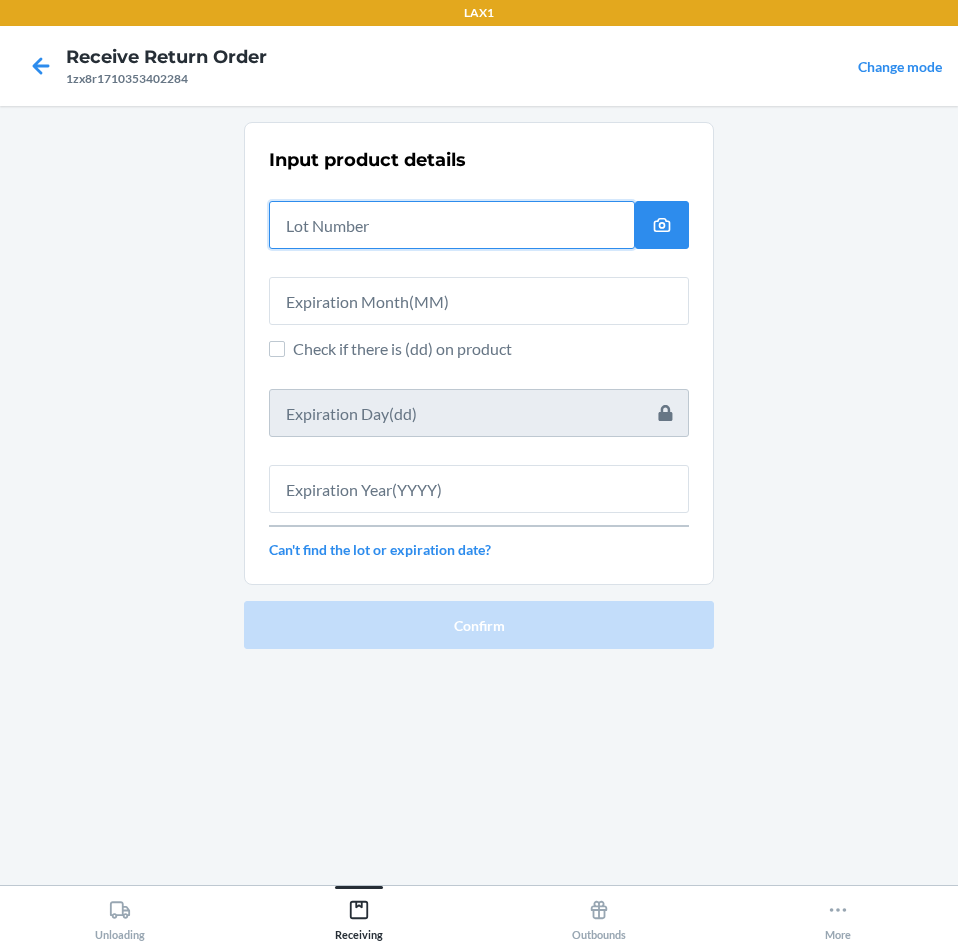 click at bounding box center [452, 225] 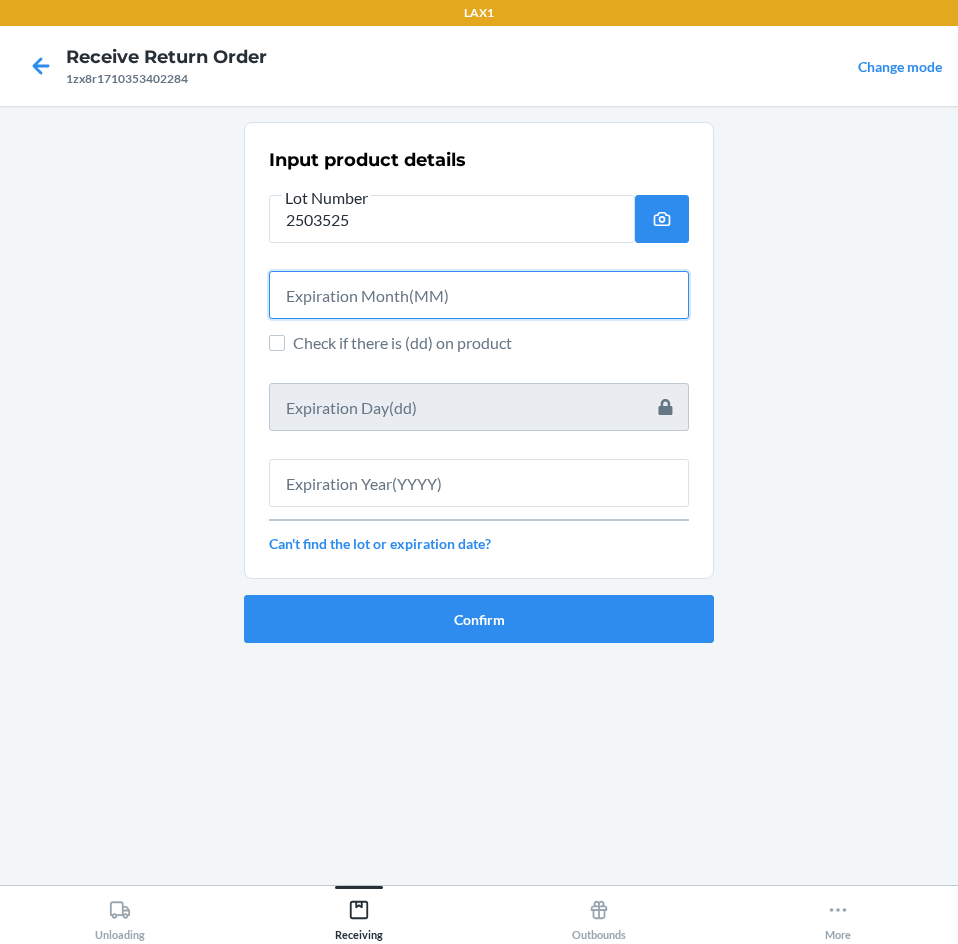 click at bounding box center (479, 295) 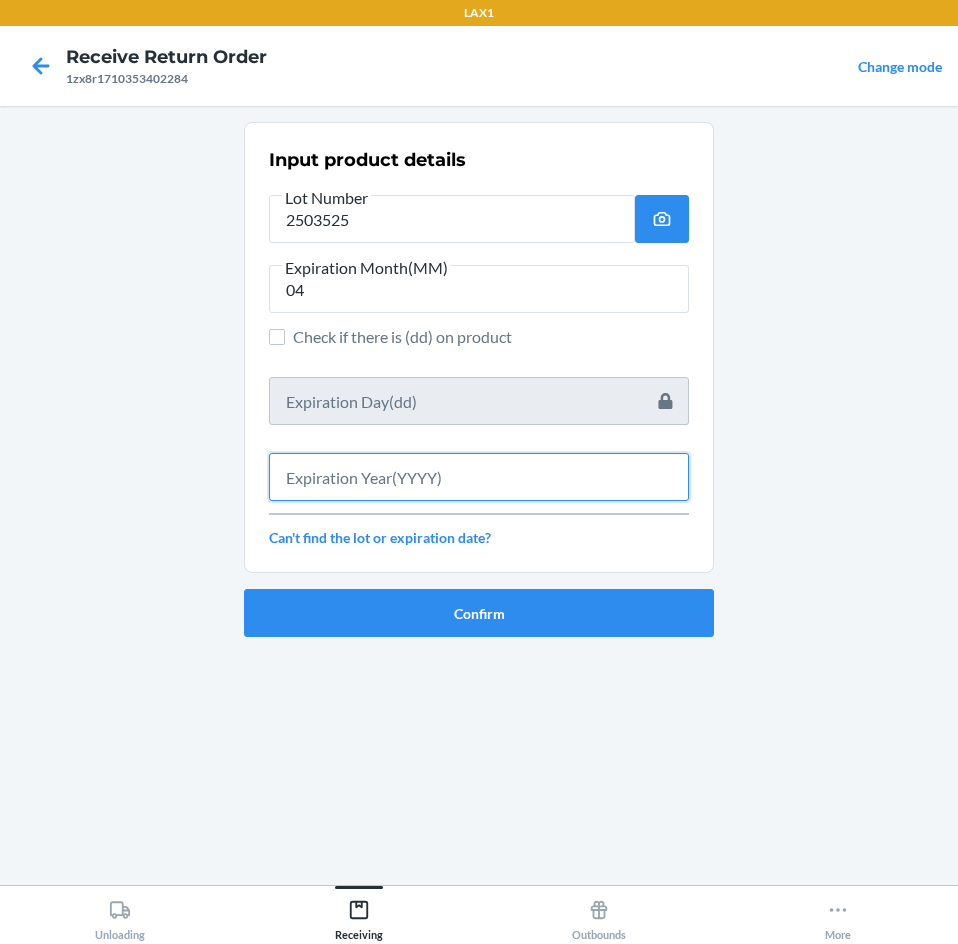 click at bounding box center (479, 477) 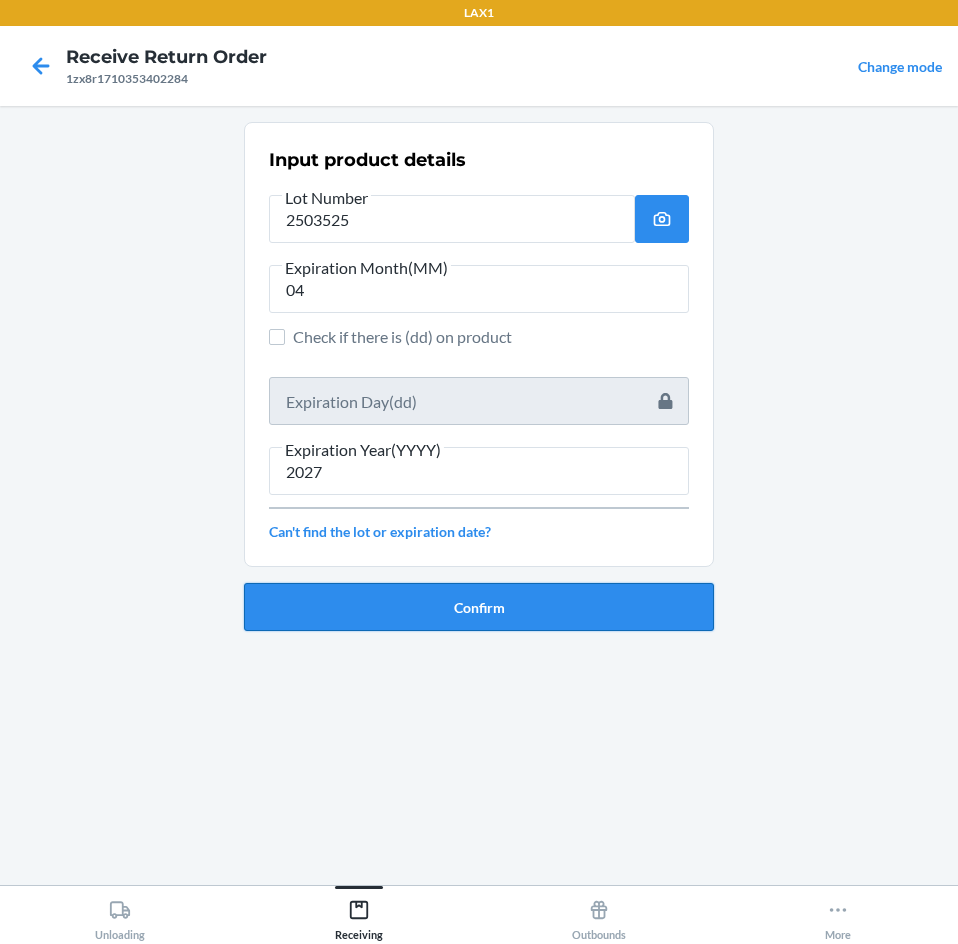 click on "Confirm" at bounding box center [479, 607] 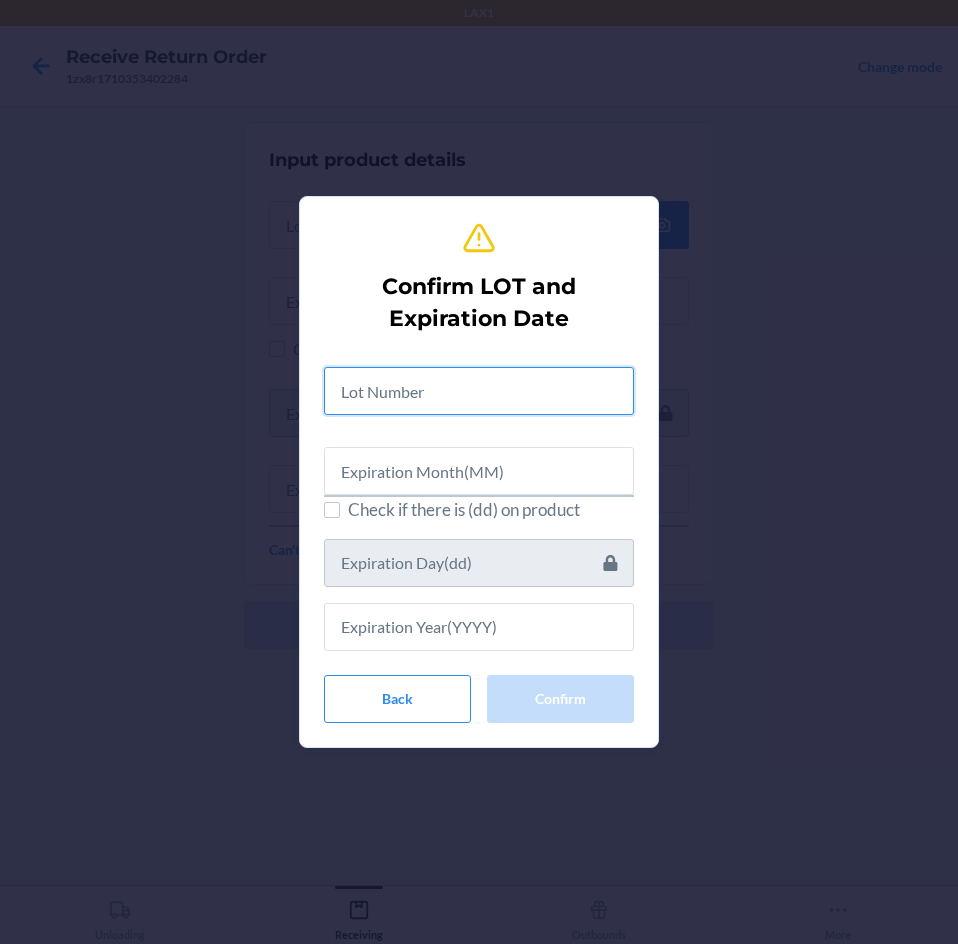 click at bounding box center [479, 391] 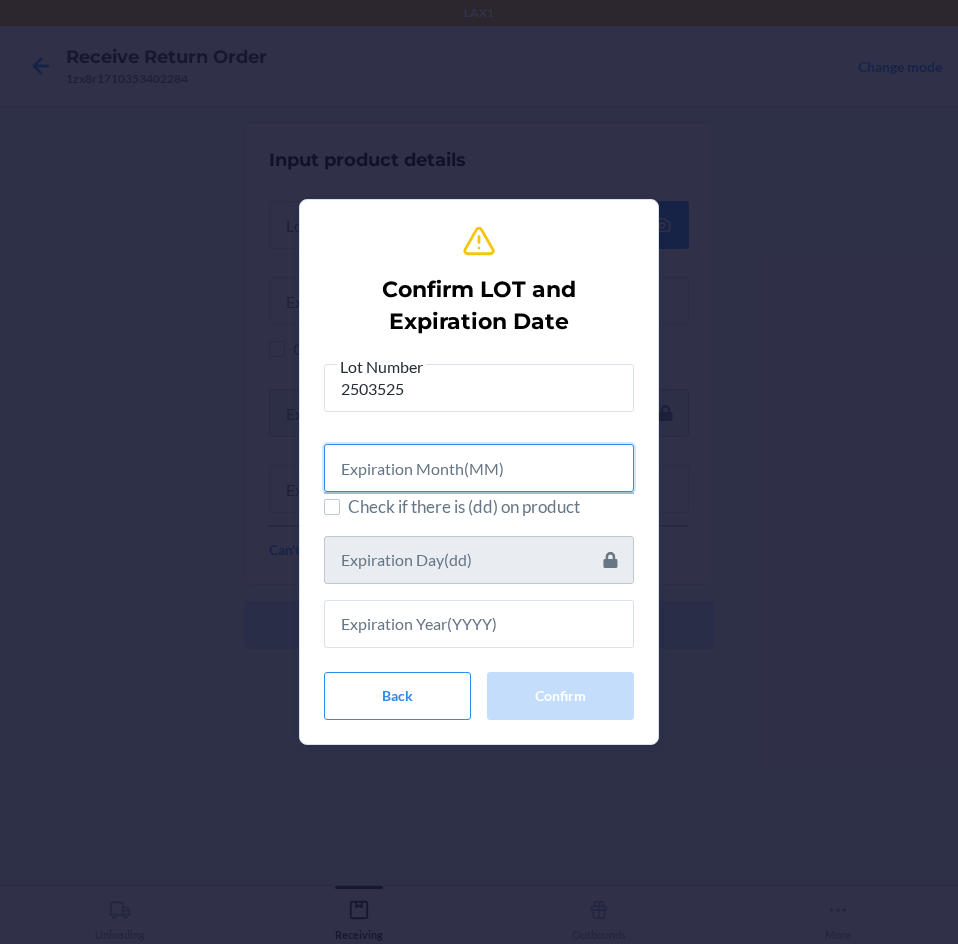 click at bounding box center [479, 468] 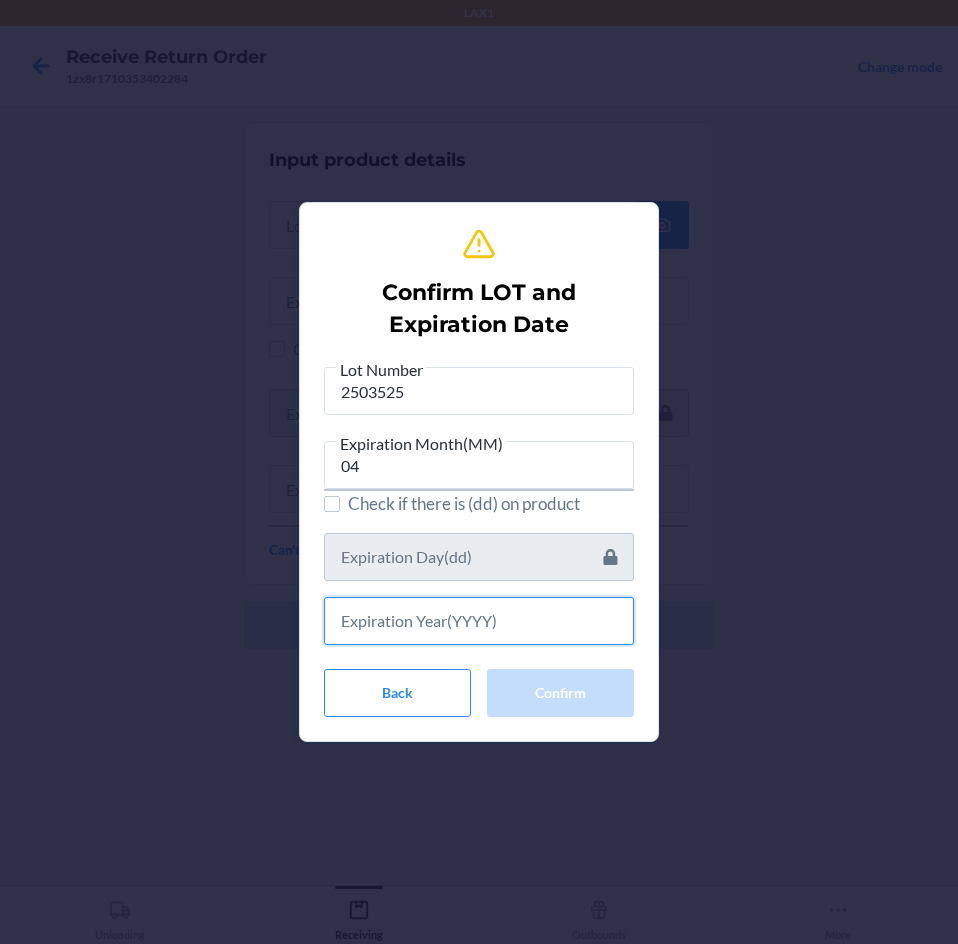 click at bounding box center (479, 621) 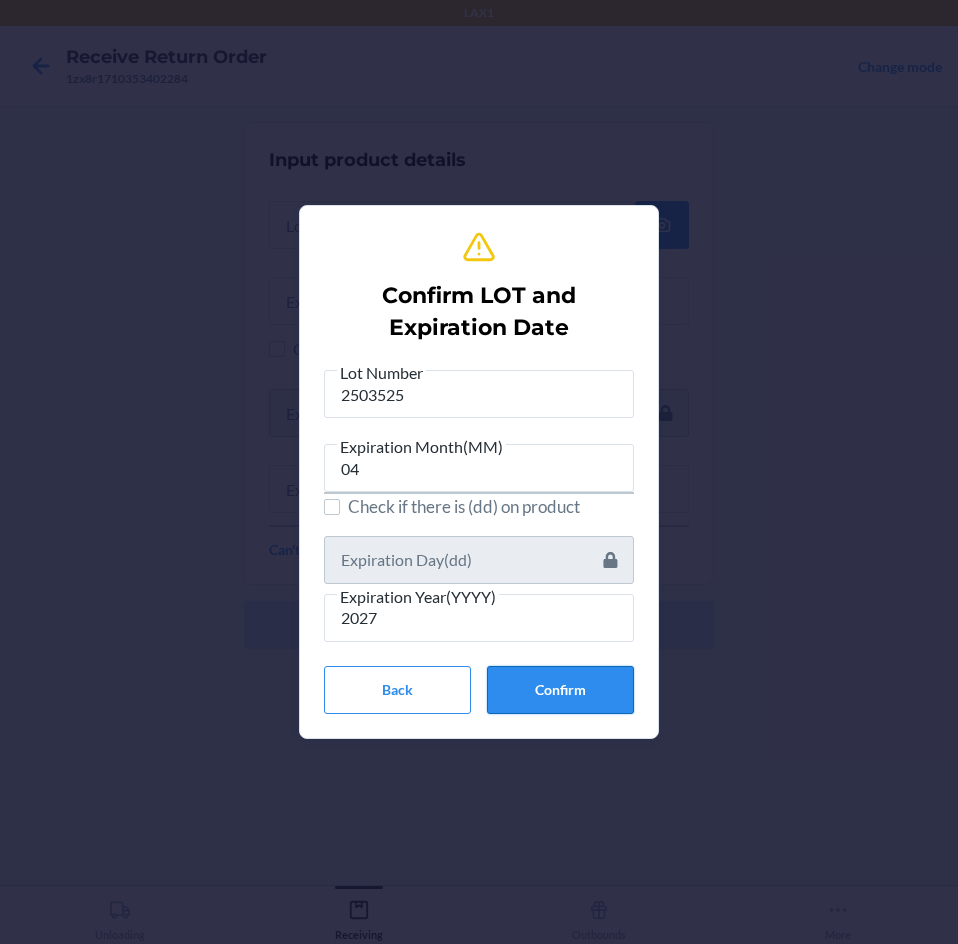 click on "Confirm" at bounding box center (560, 690) 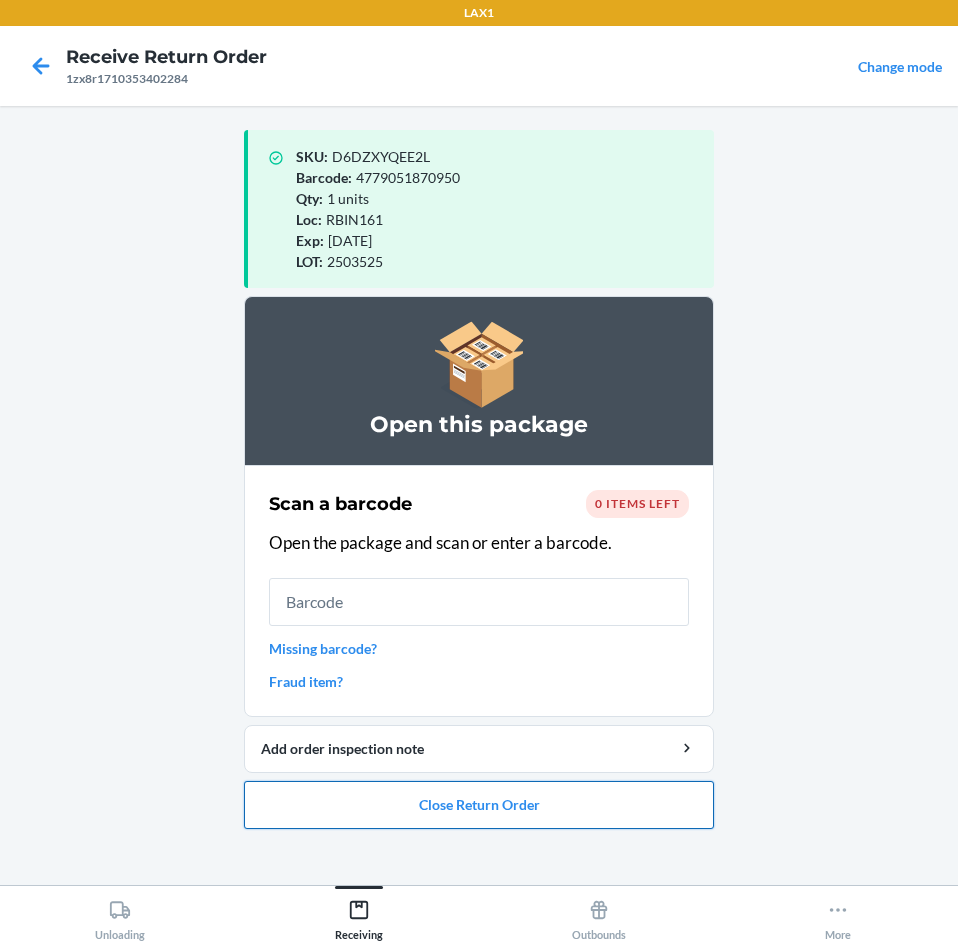 click on "Close Return Order" at bounding box center [479, 805] 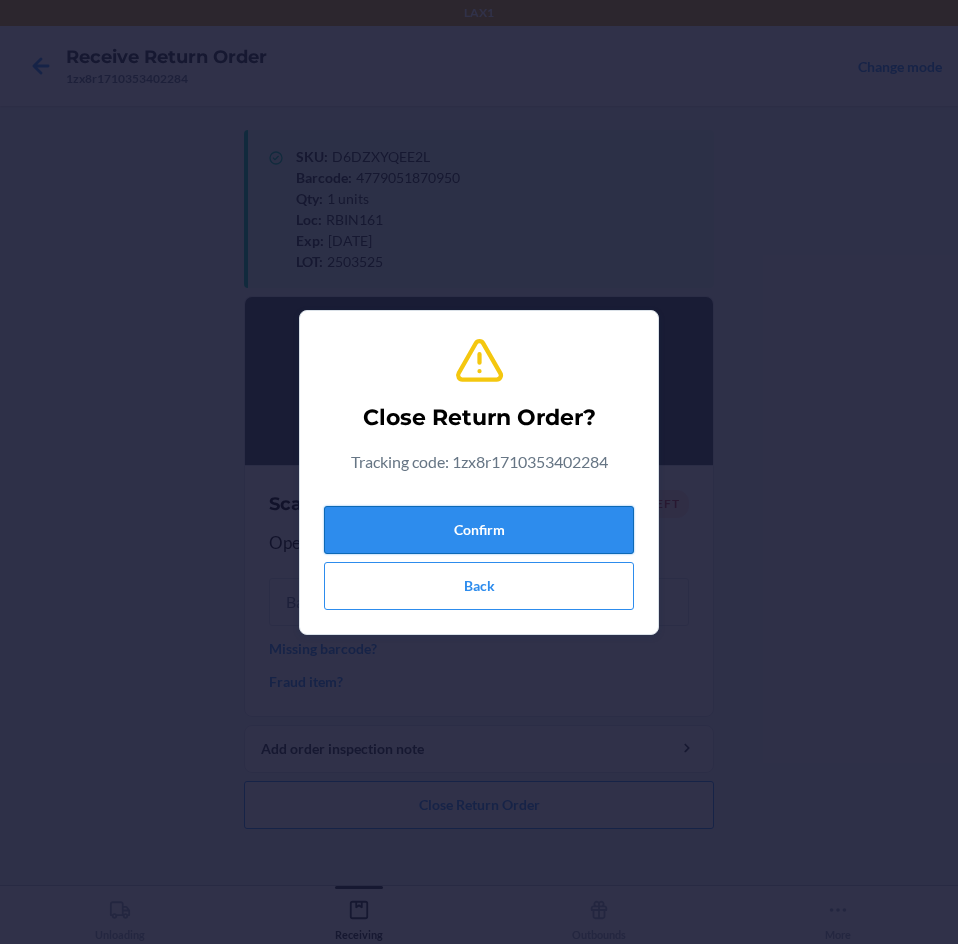 click on "Confirm" at bounding box center [479, 530] 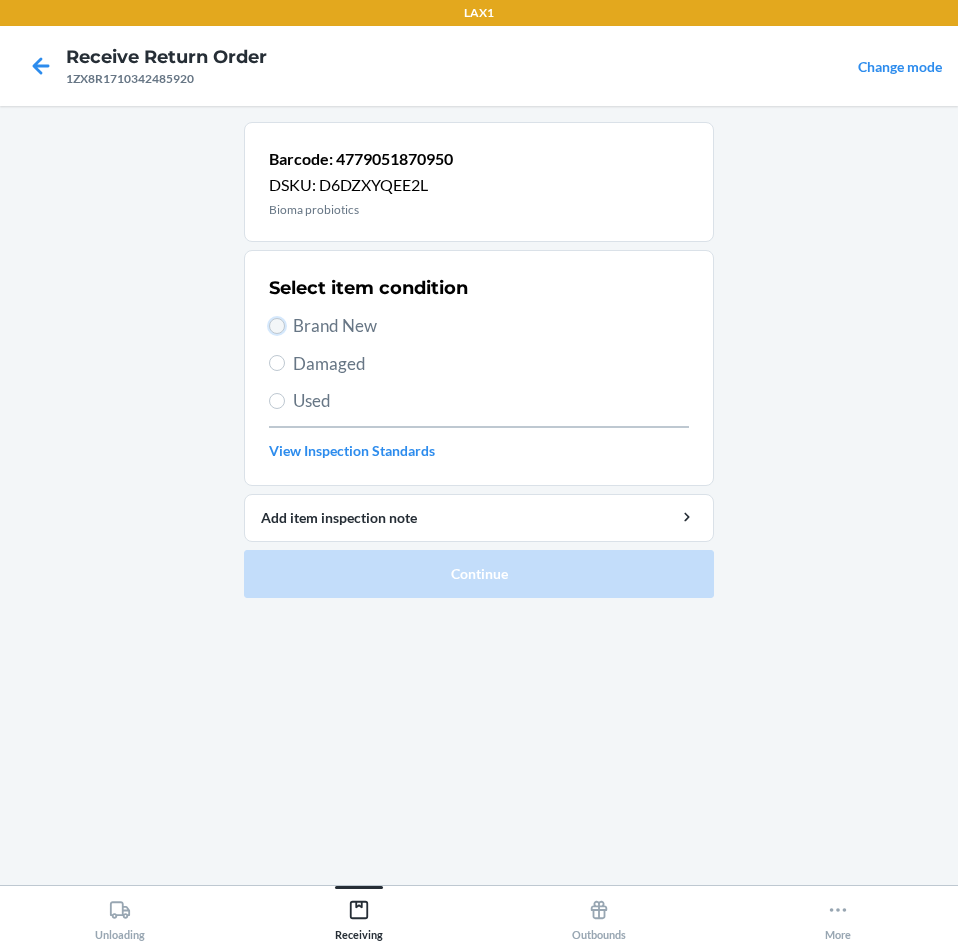 click on "Brand New" at bounding box center [277, 326] 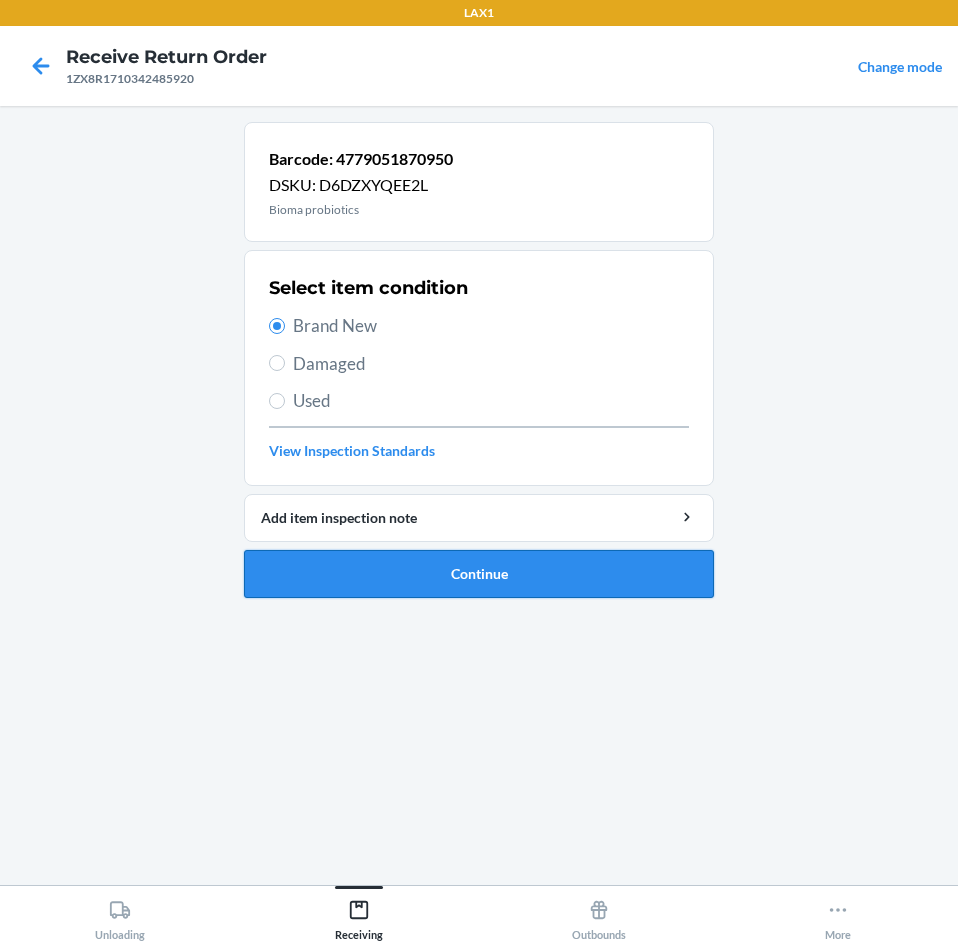 click on "Continue" at bounding box center [479, 574] 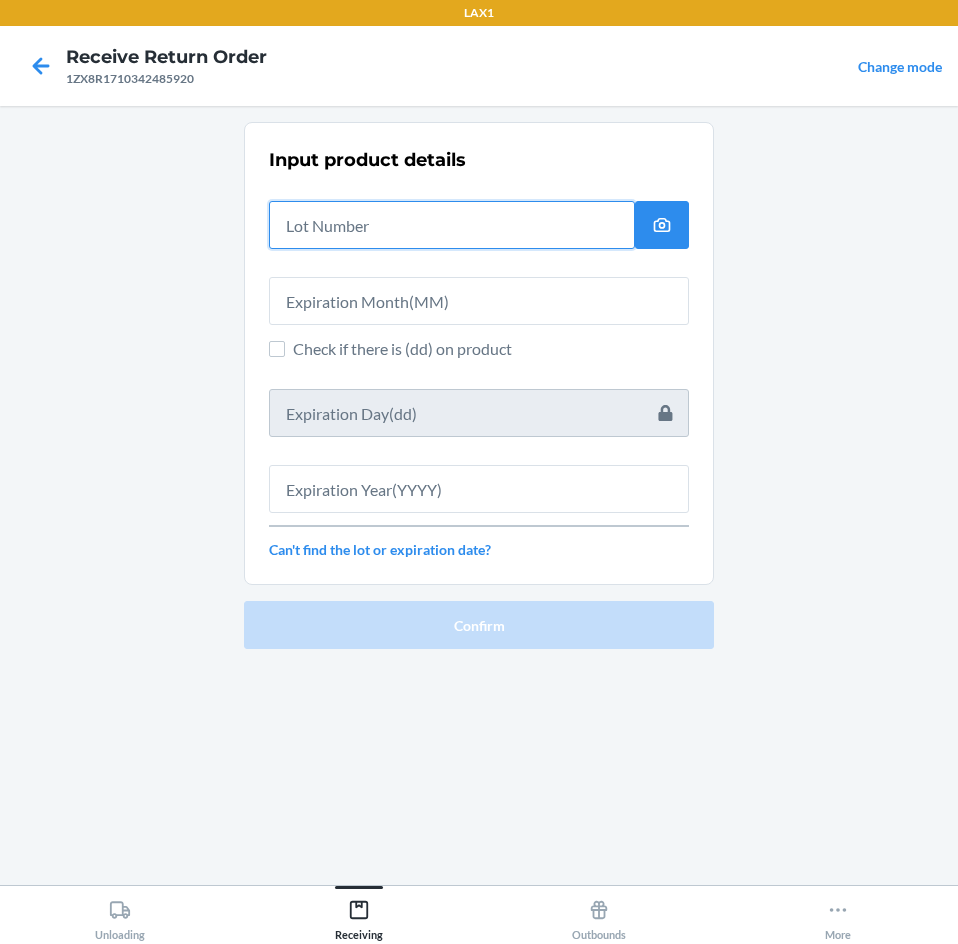 click at bounding box center (452, 225) 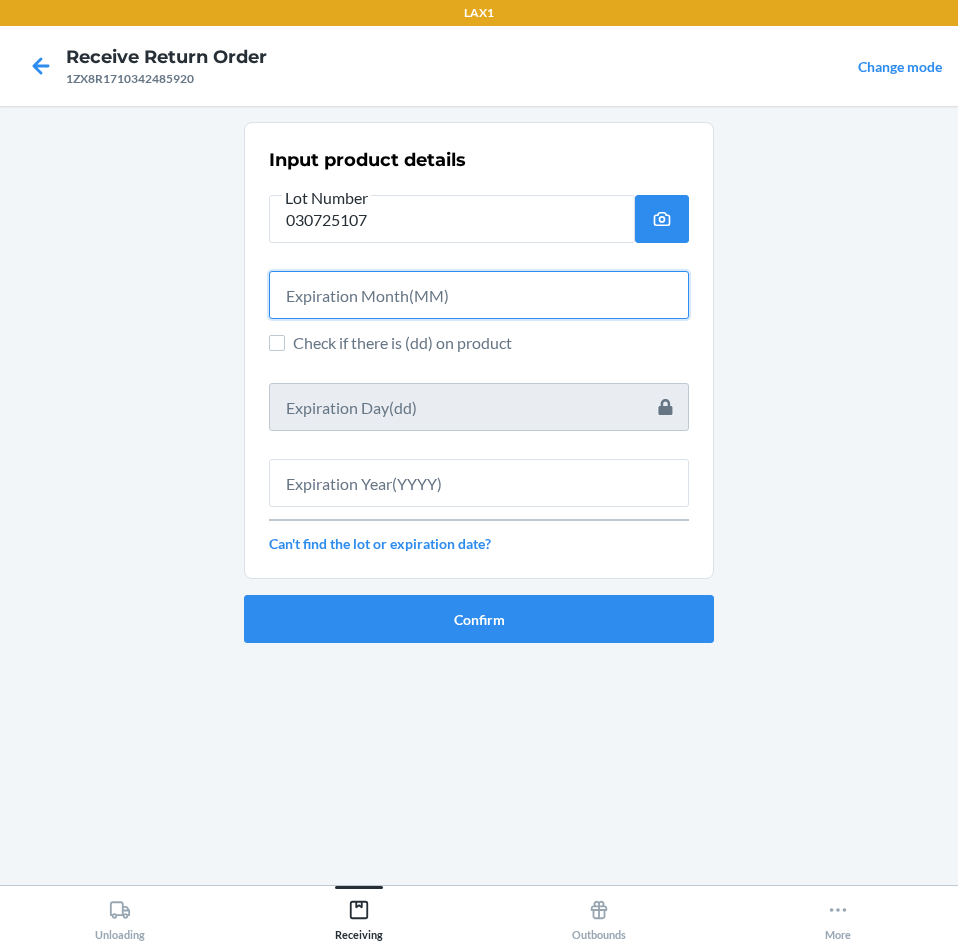 click at bounding box center (479, 295) 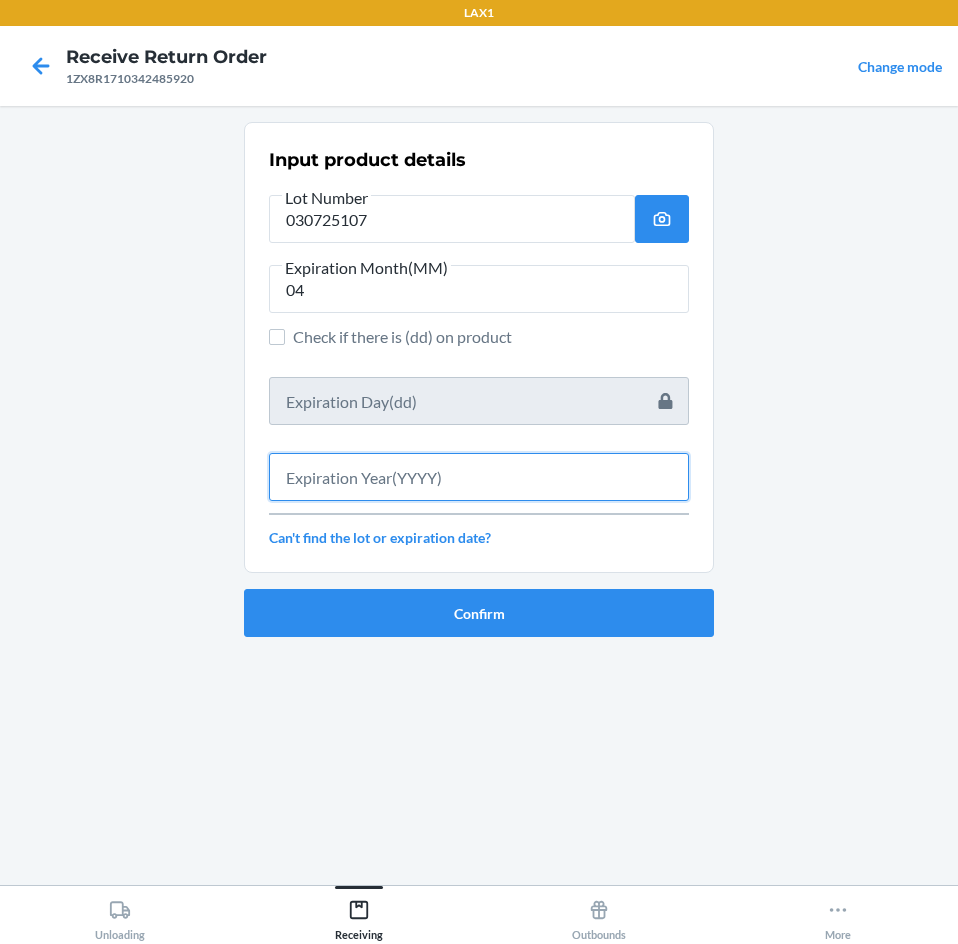 click at bounding box center [479, 477] 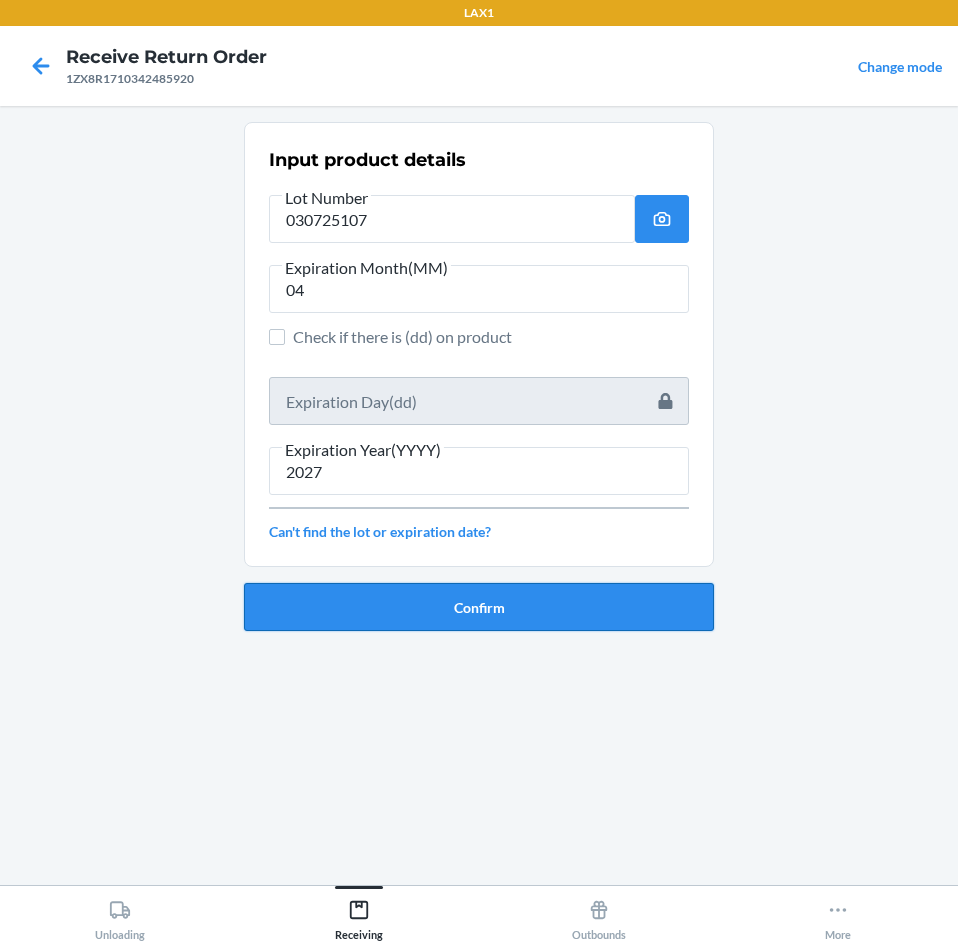 click on "Confirm" at bounding box center (479, 607) 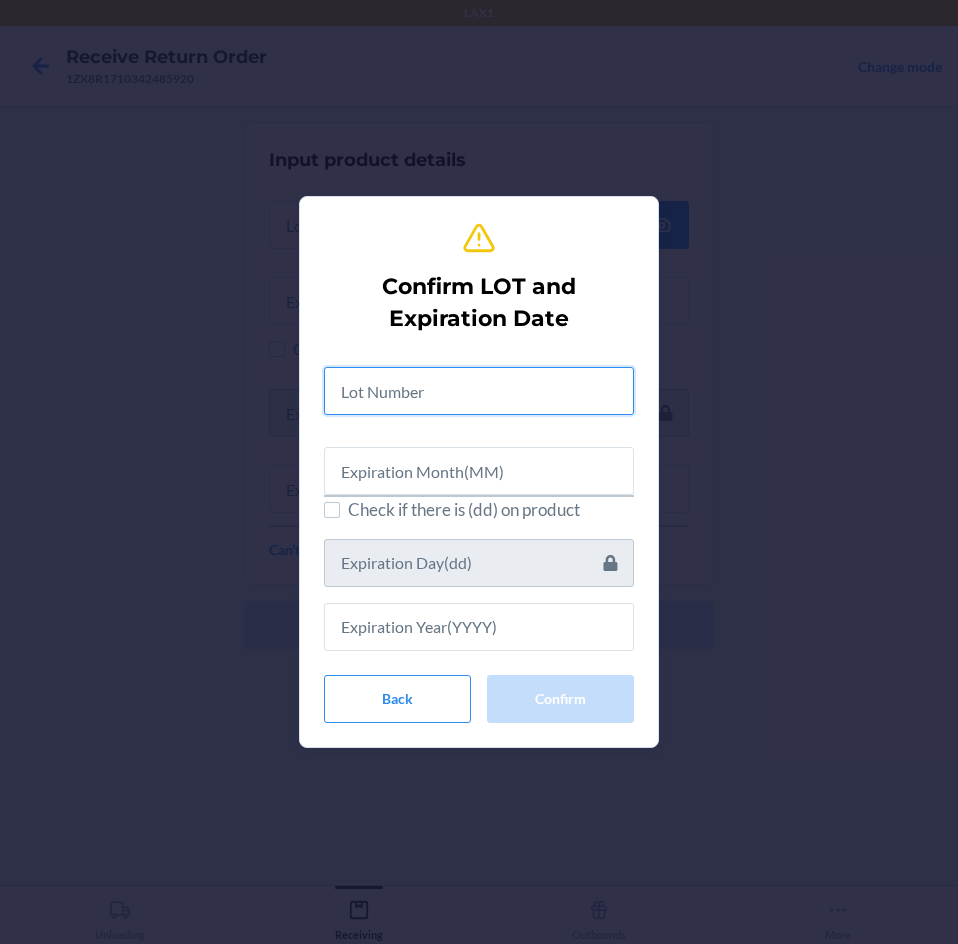 click at bounding box center (479, 391) 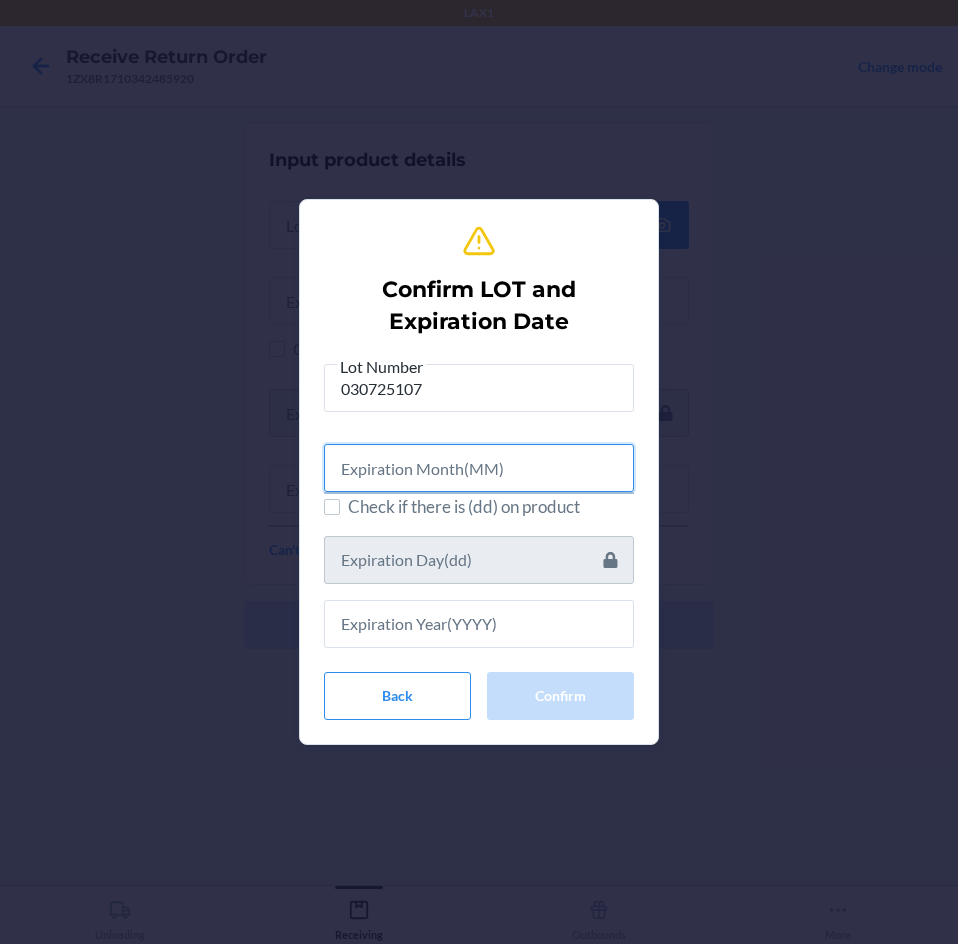 click at bounding box center (479, 468) 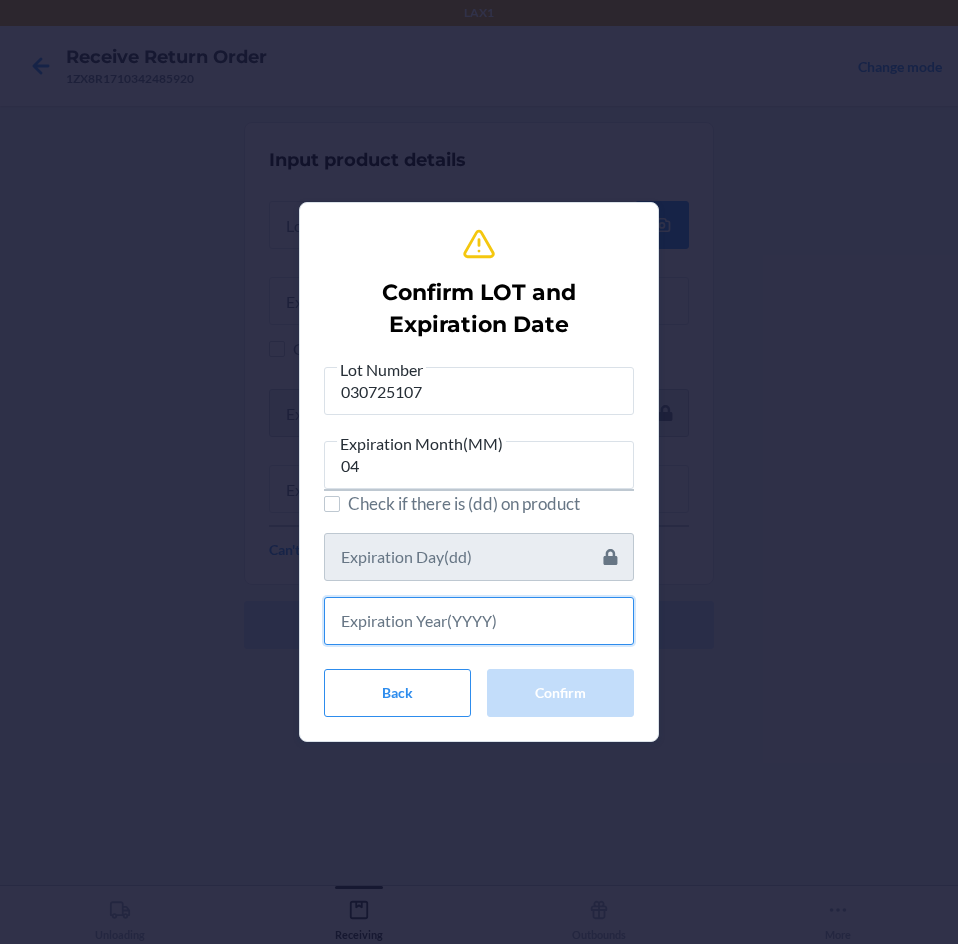 click at bounding box center [479, 621] 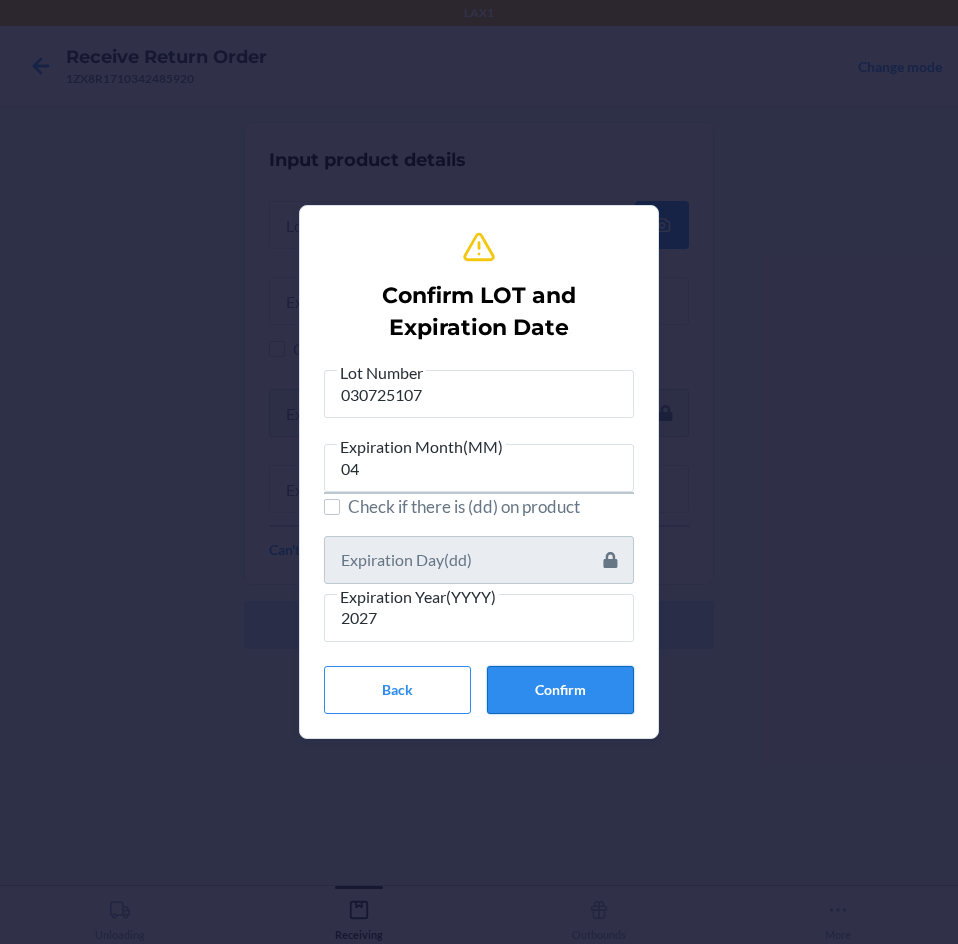click on "Confirm" at bounding box center (560, 690) 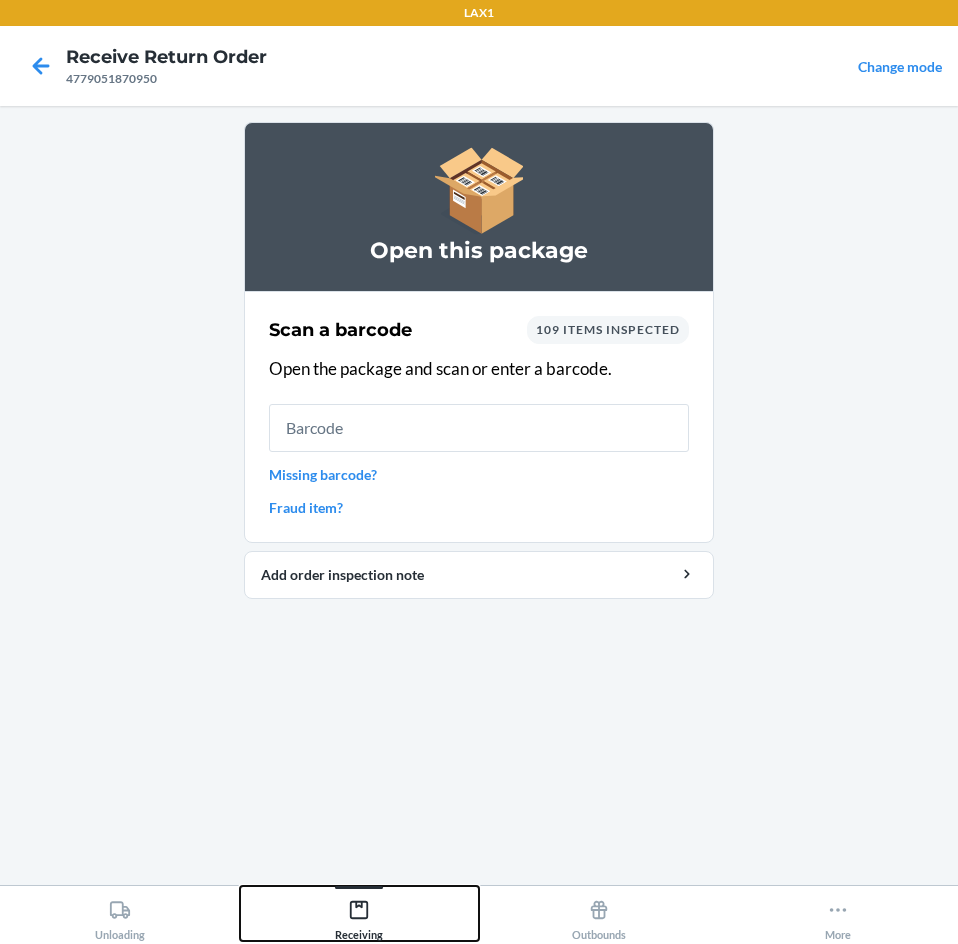 click on "Receiving" at bounding box center [359, 916] 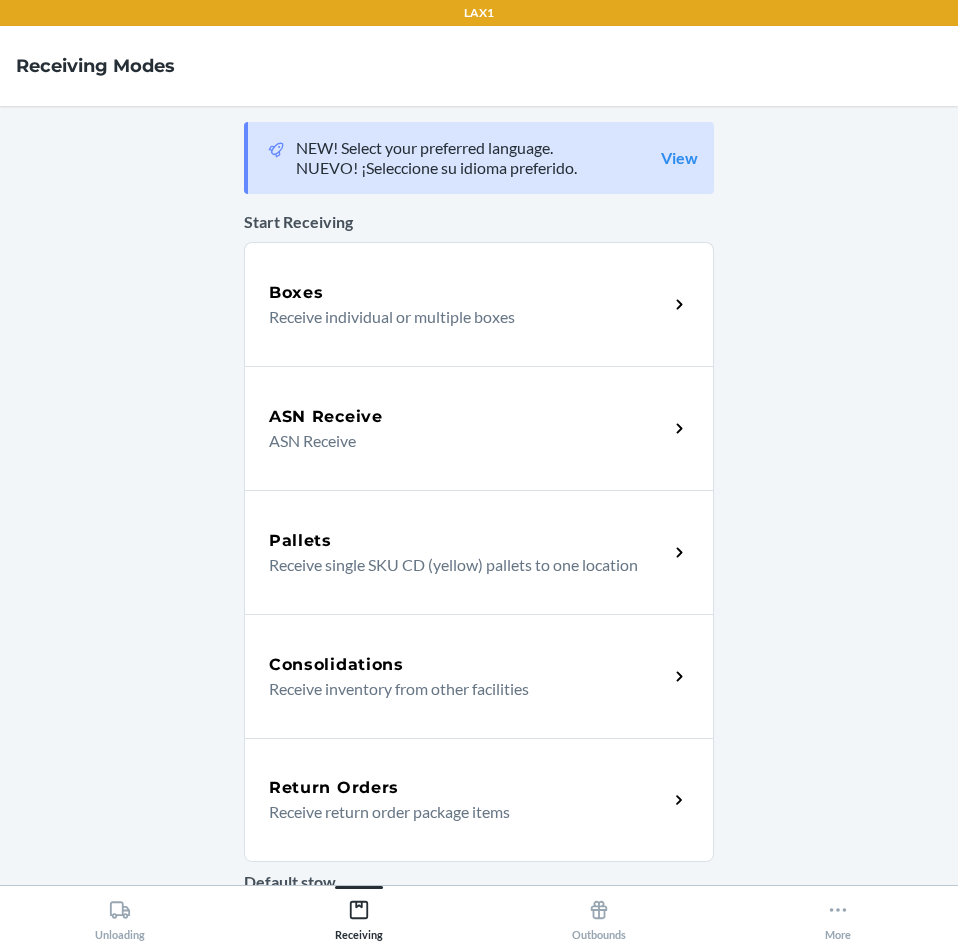 click on "Receive return order package items" at bounding box center (460, 812) 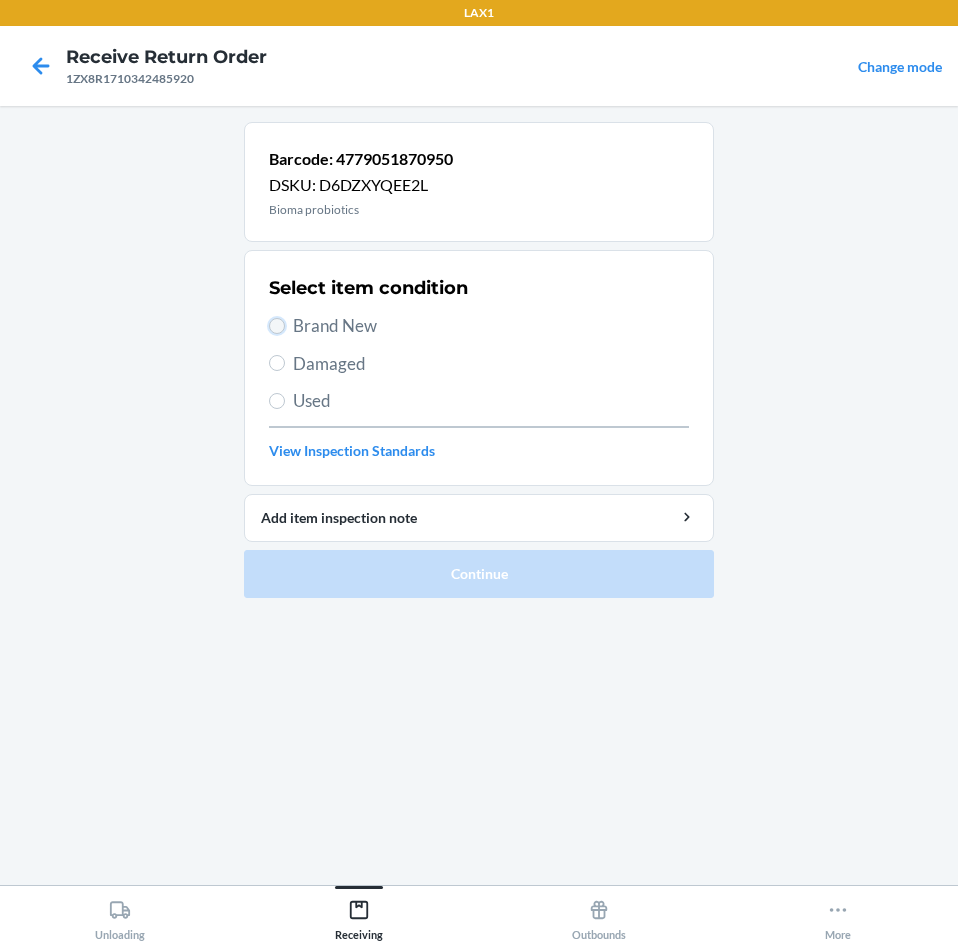 drag, startPoint x: 281, startPoint y: 328, endPoint x: 294, endPoint y: 348, distance: 23.853722 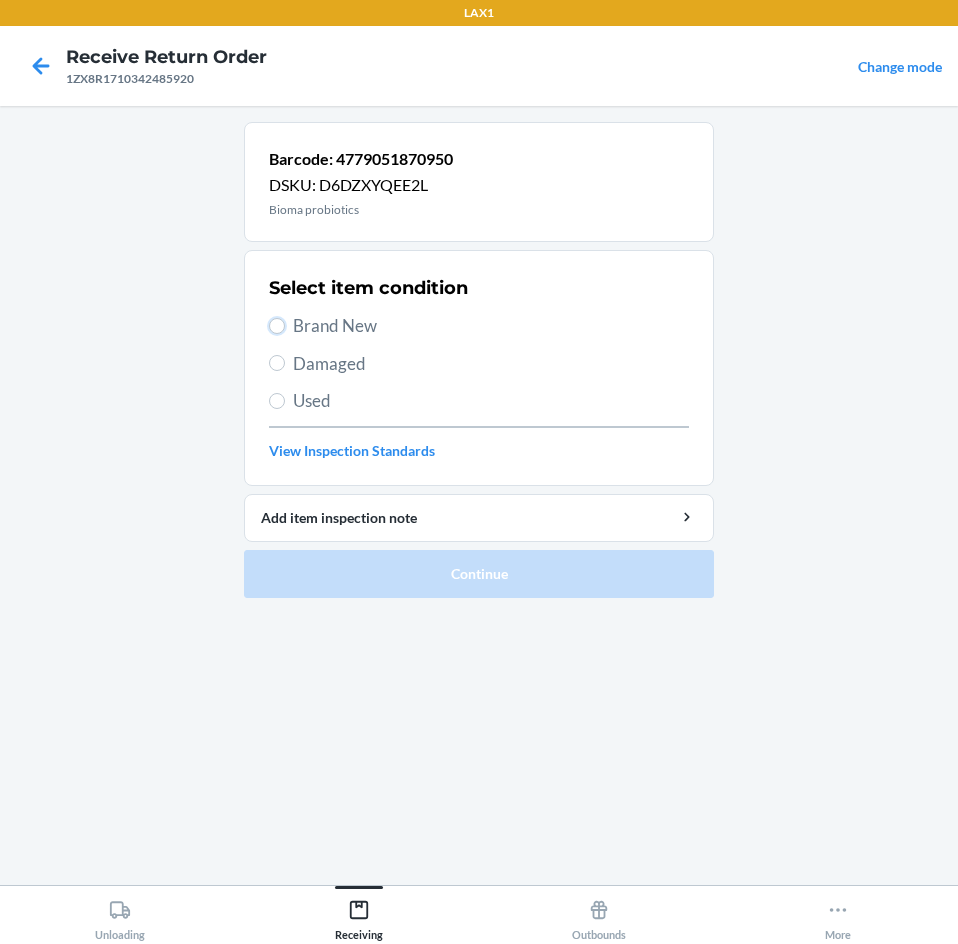 click on "Brand New" at bounding box center (277, 326) 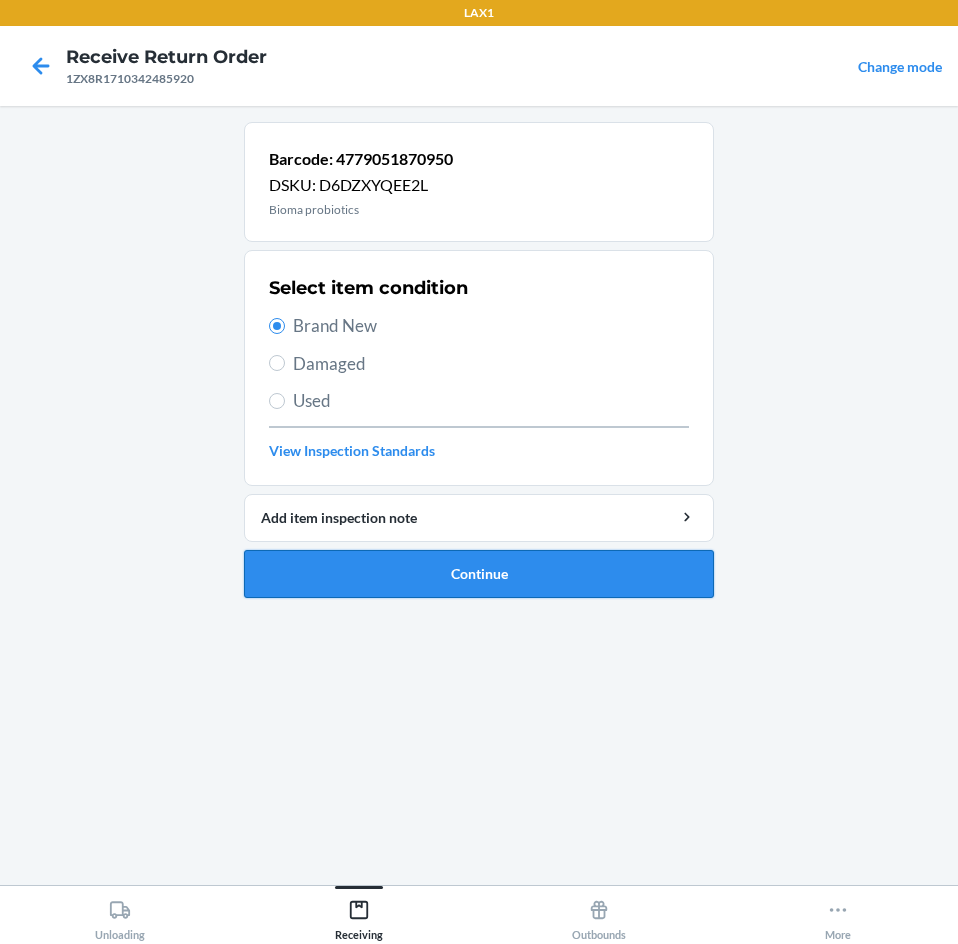 click on "Continue" at bounding box center [479, 574] 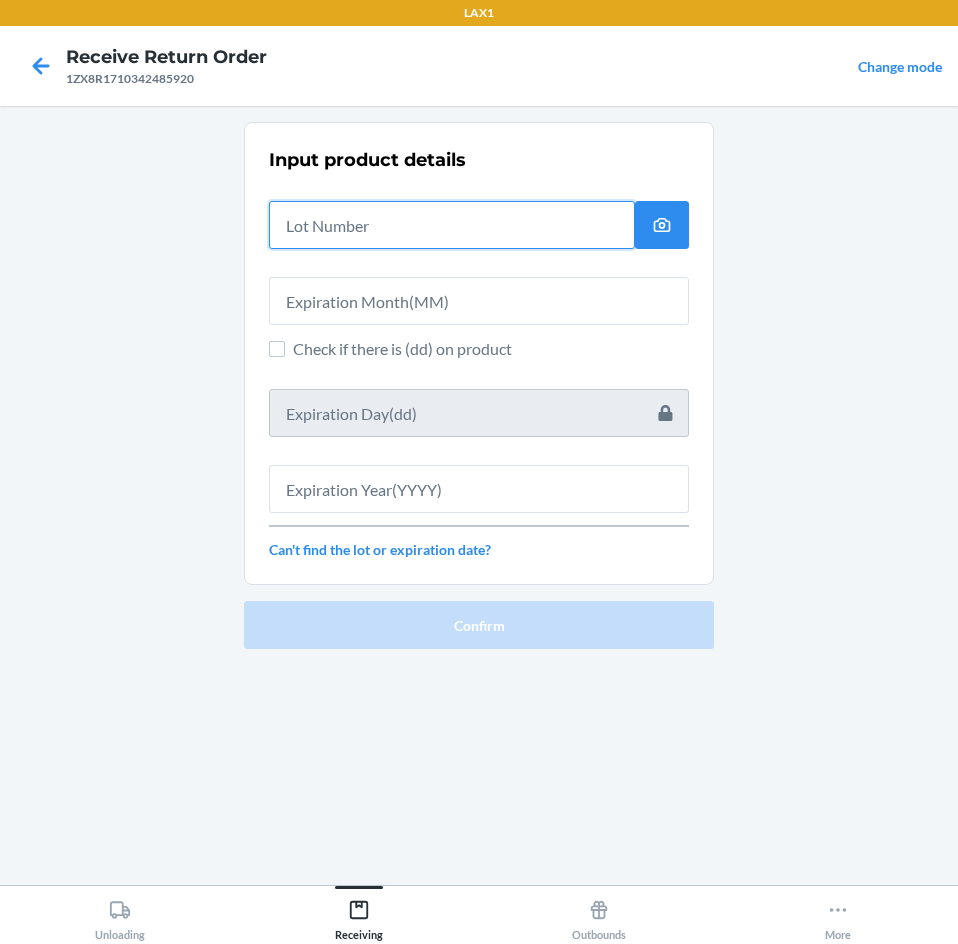click at bounding box center (452, 225) 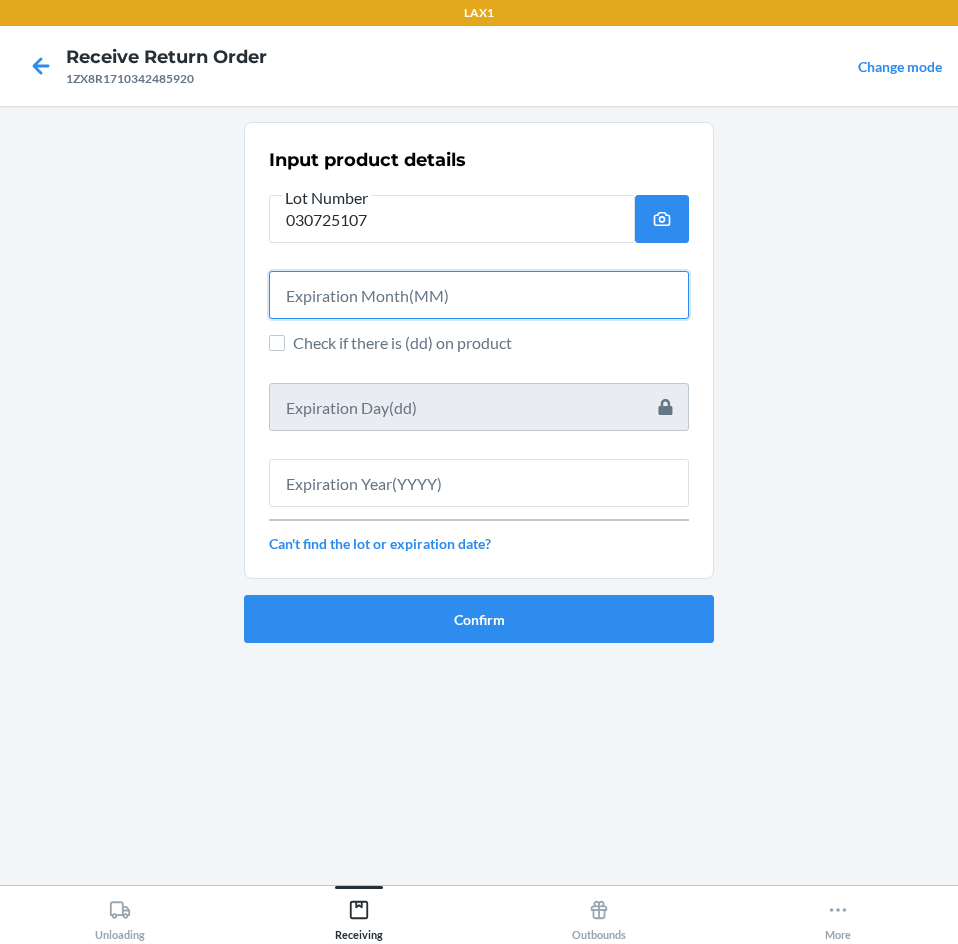 click at bounding box center [479, 295] 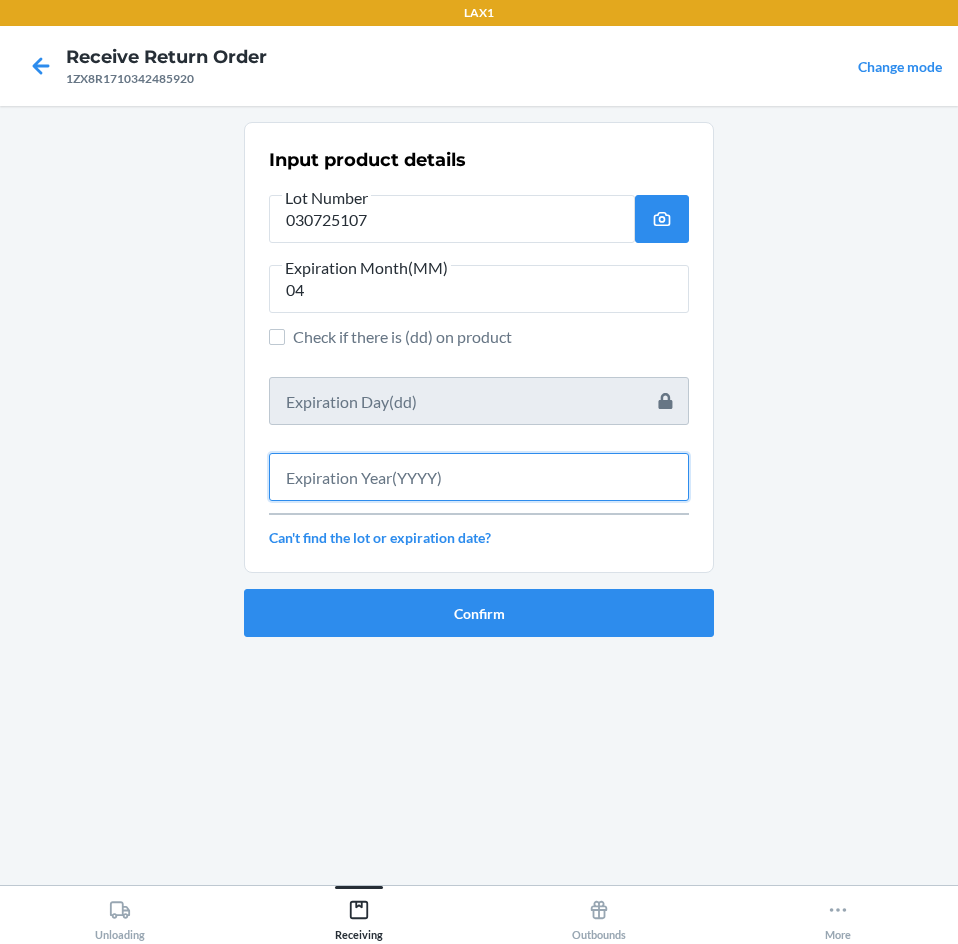 click at bounding box center (479, 477) 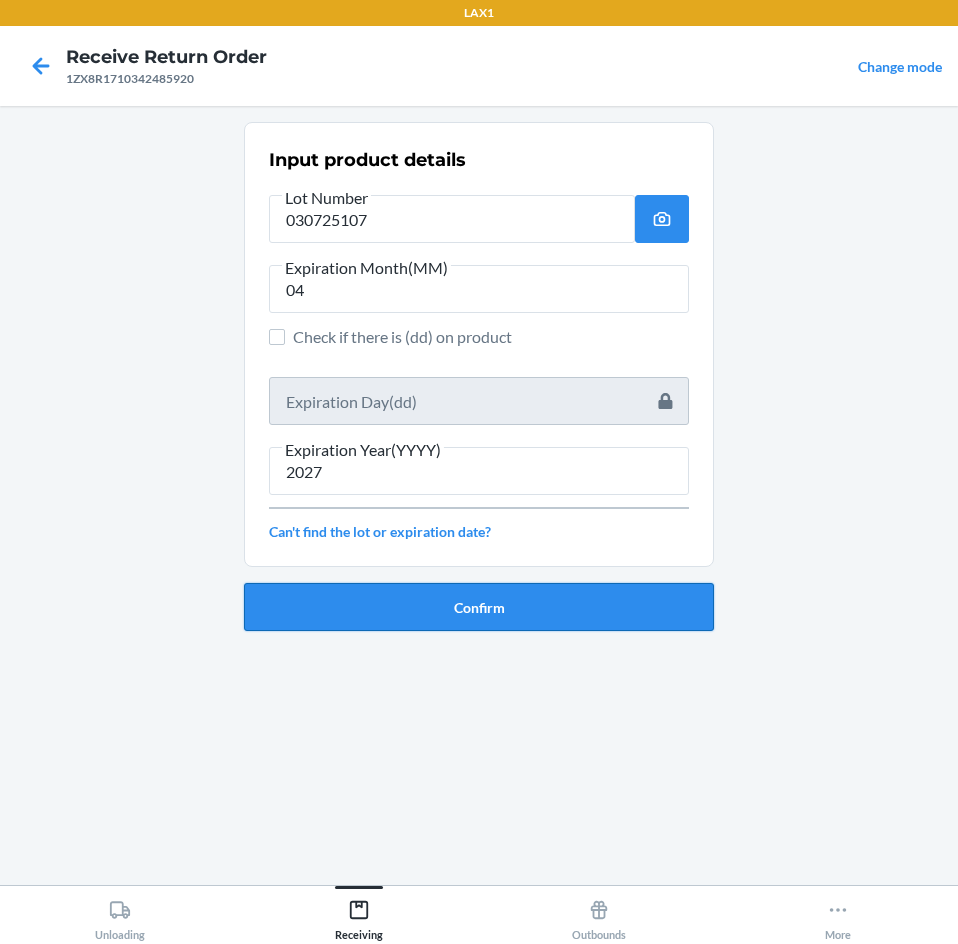 click on "Confirm" at bounding box center [479, 607] 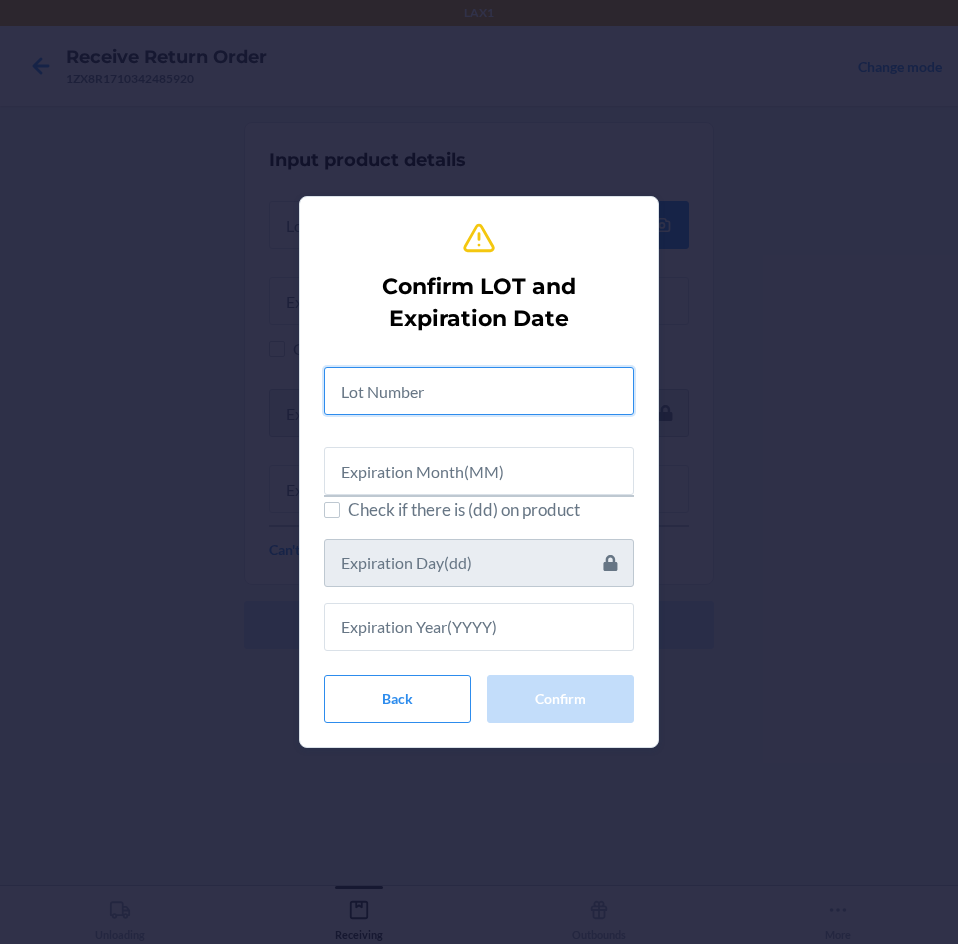 click at bounding box center [479, 391] 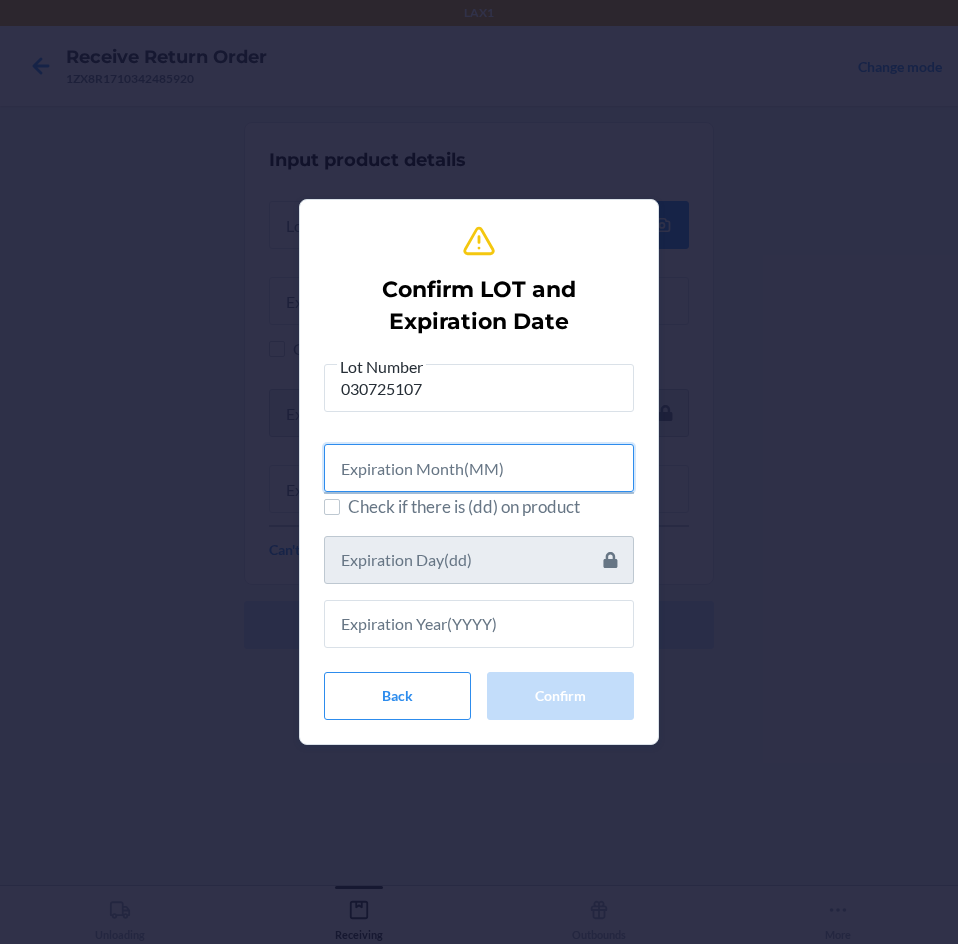 click at bounding box center [479, 468] 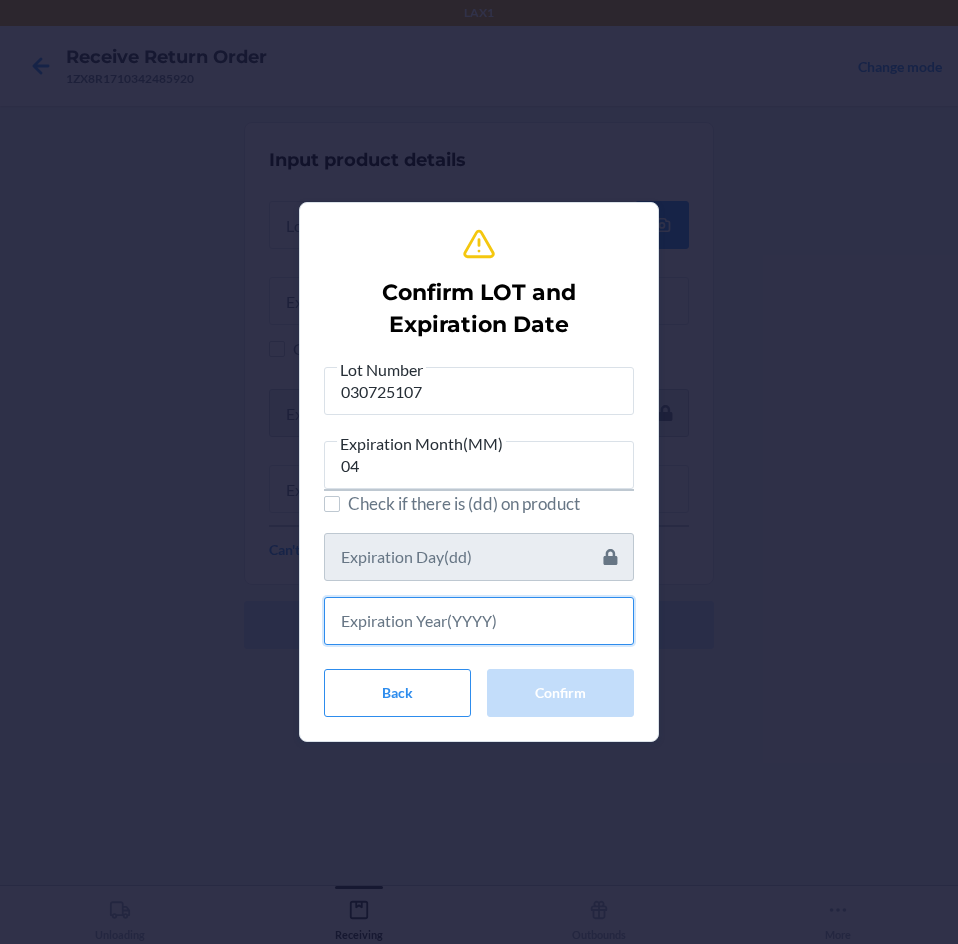 click at bounding box center [479, 621] 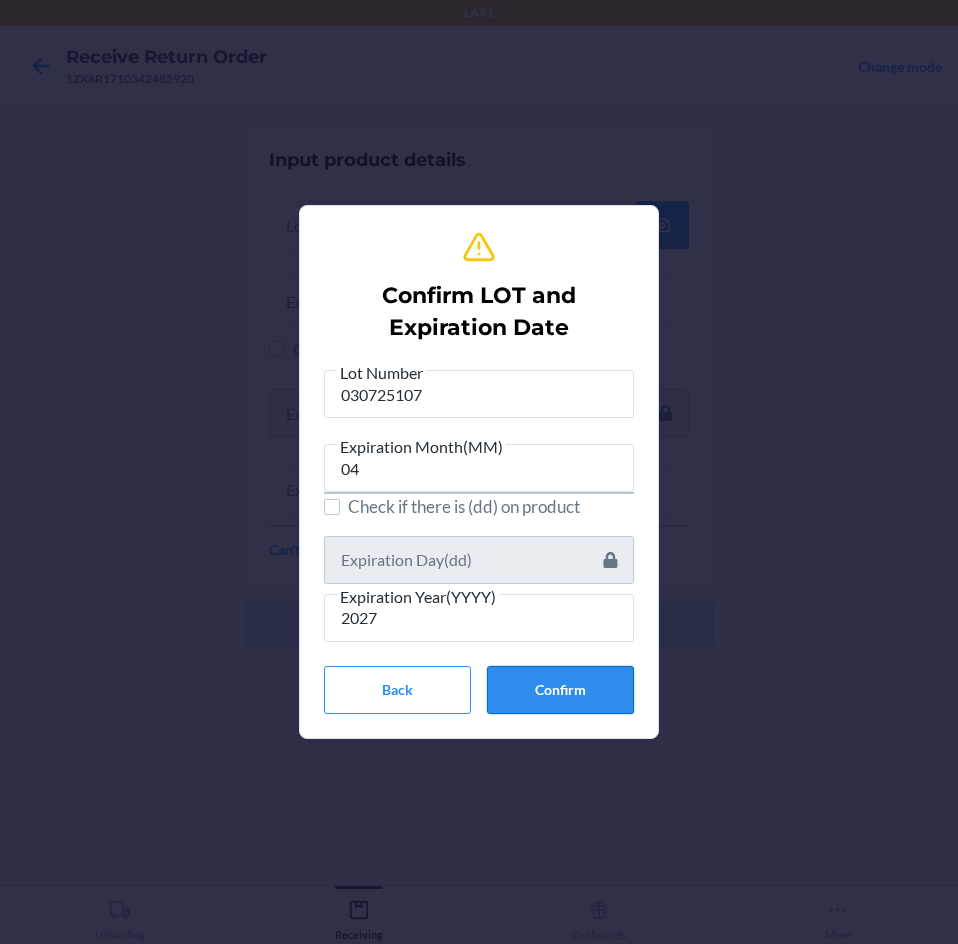 click on "Confirm" at bounding box center (560, 690) 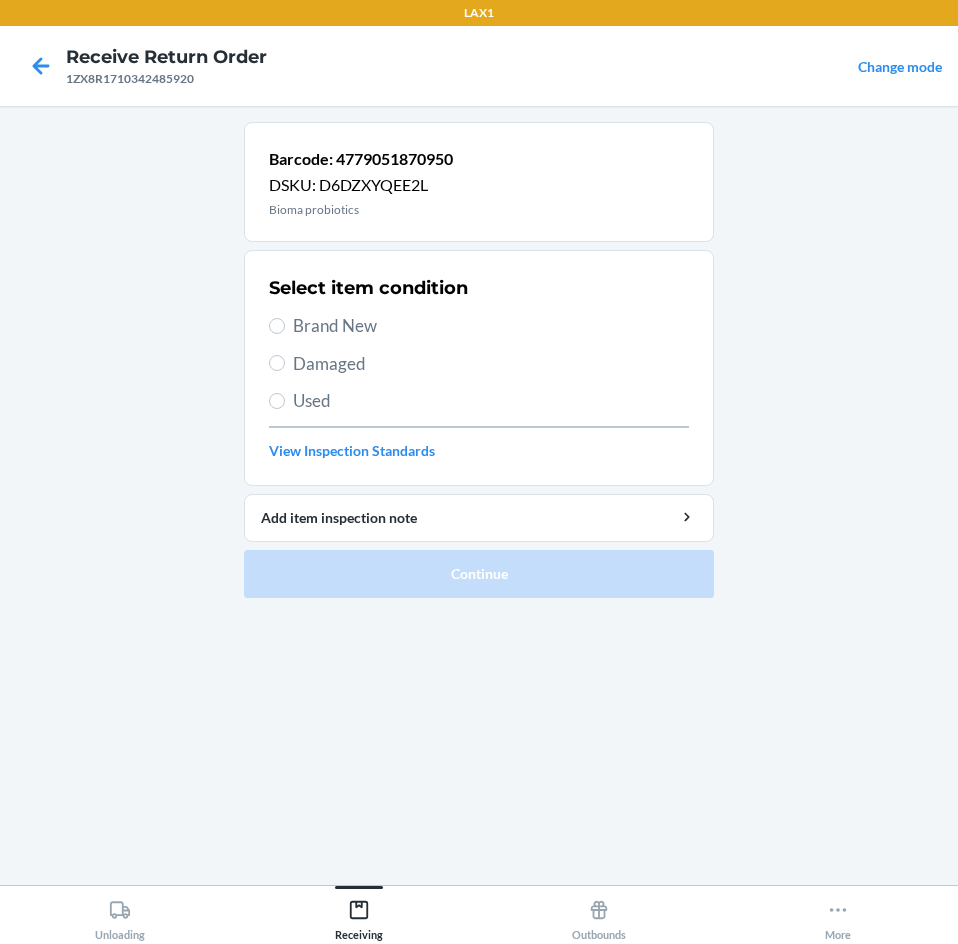 click on "Brand New" at bounding box center (479, 326) 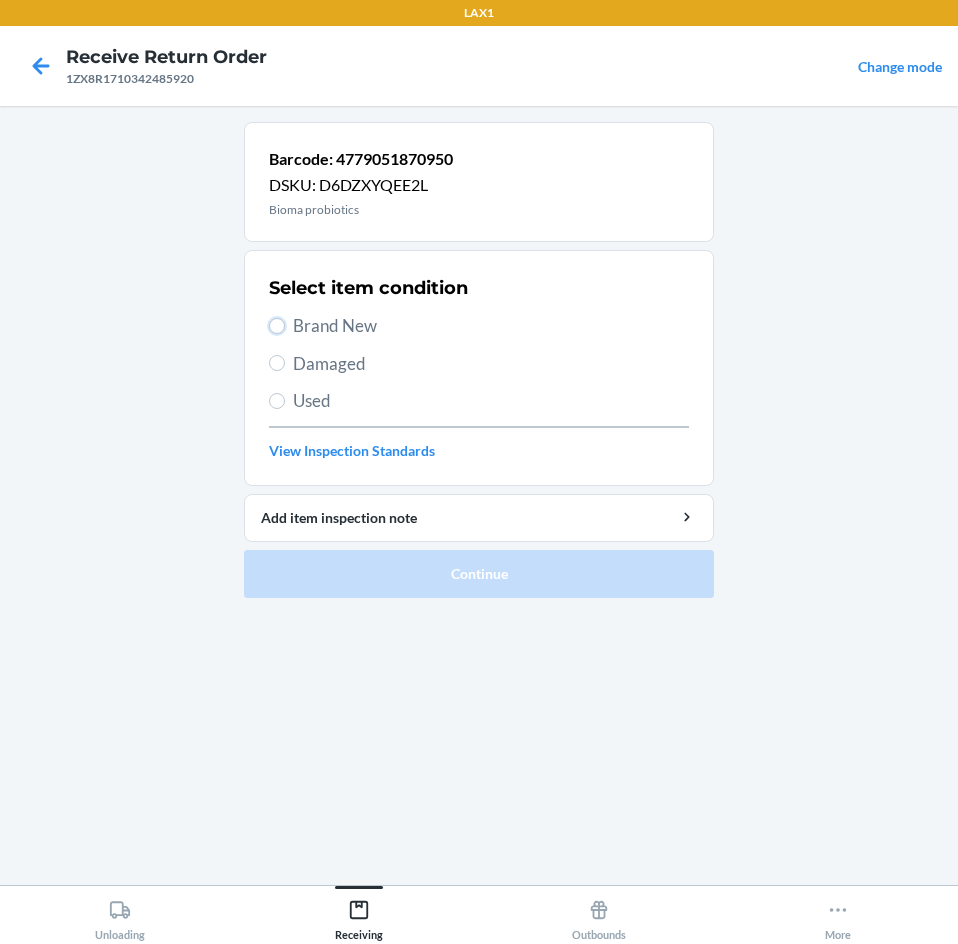 click on "Brand New" at bounding box center [277, 326] 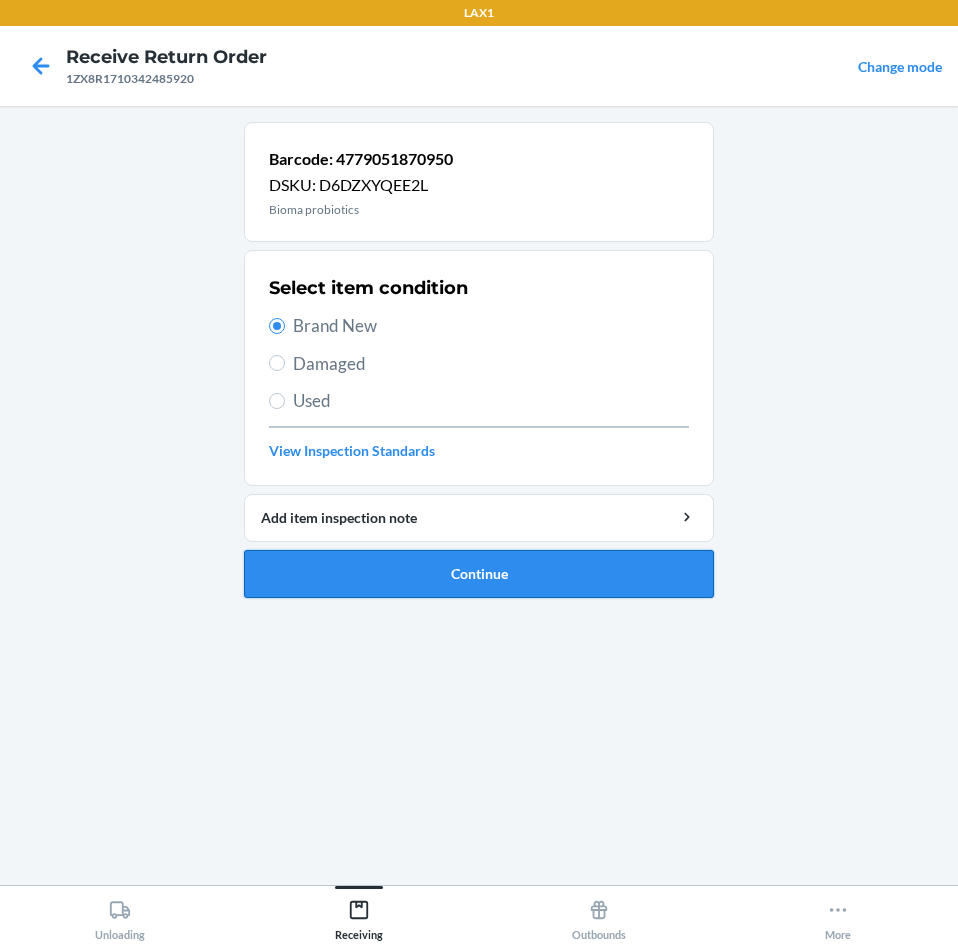 click on "Continue" at bounding box center [479, 574] 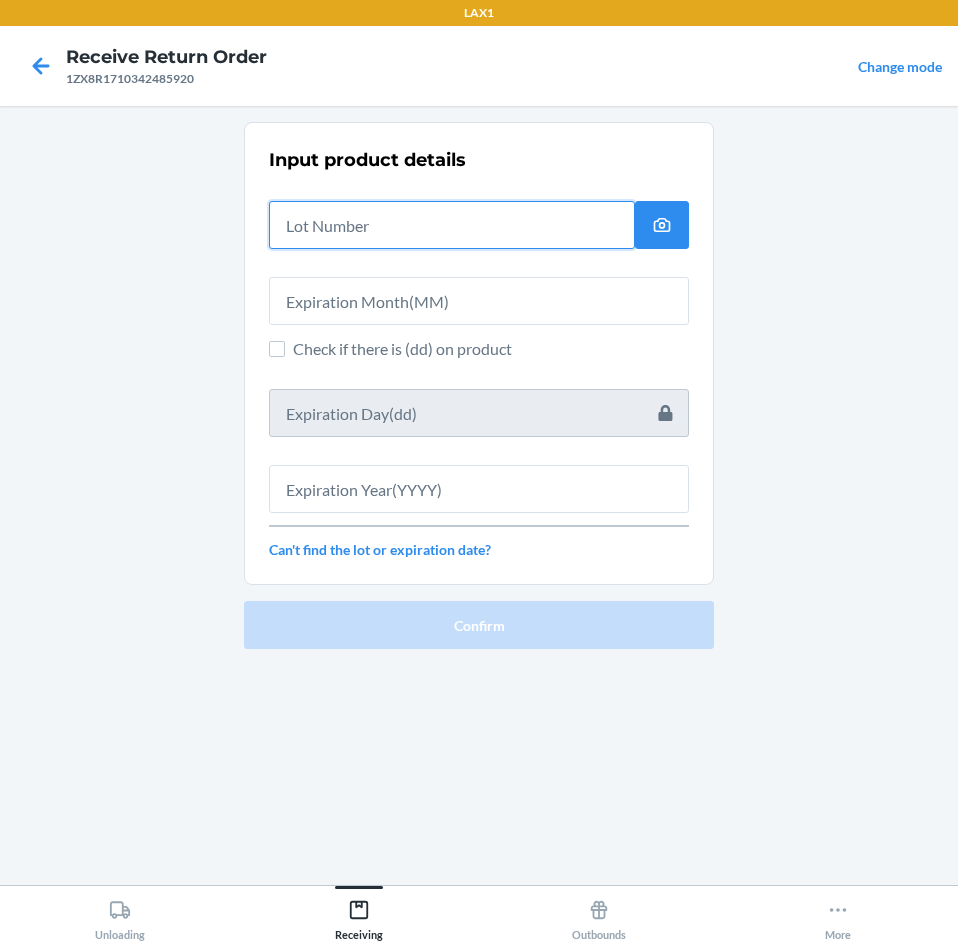 click at bounding box center [452, 225] 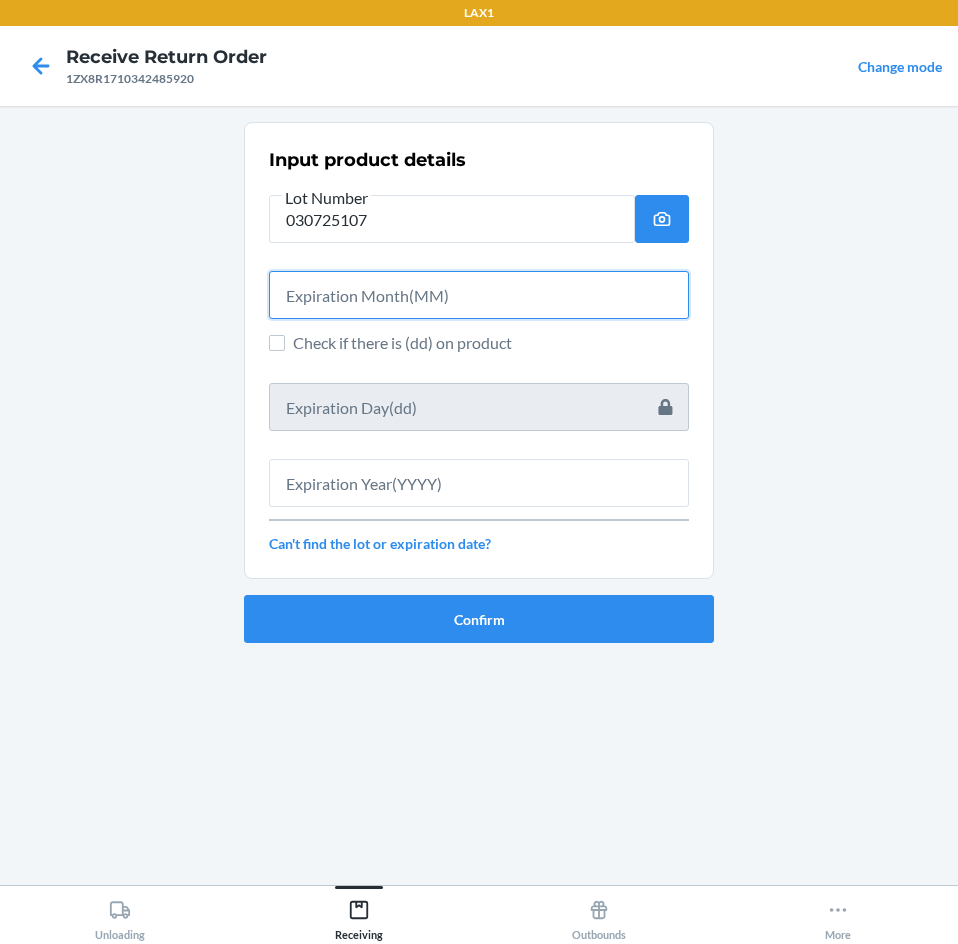 click at bounding box center [479, 295] 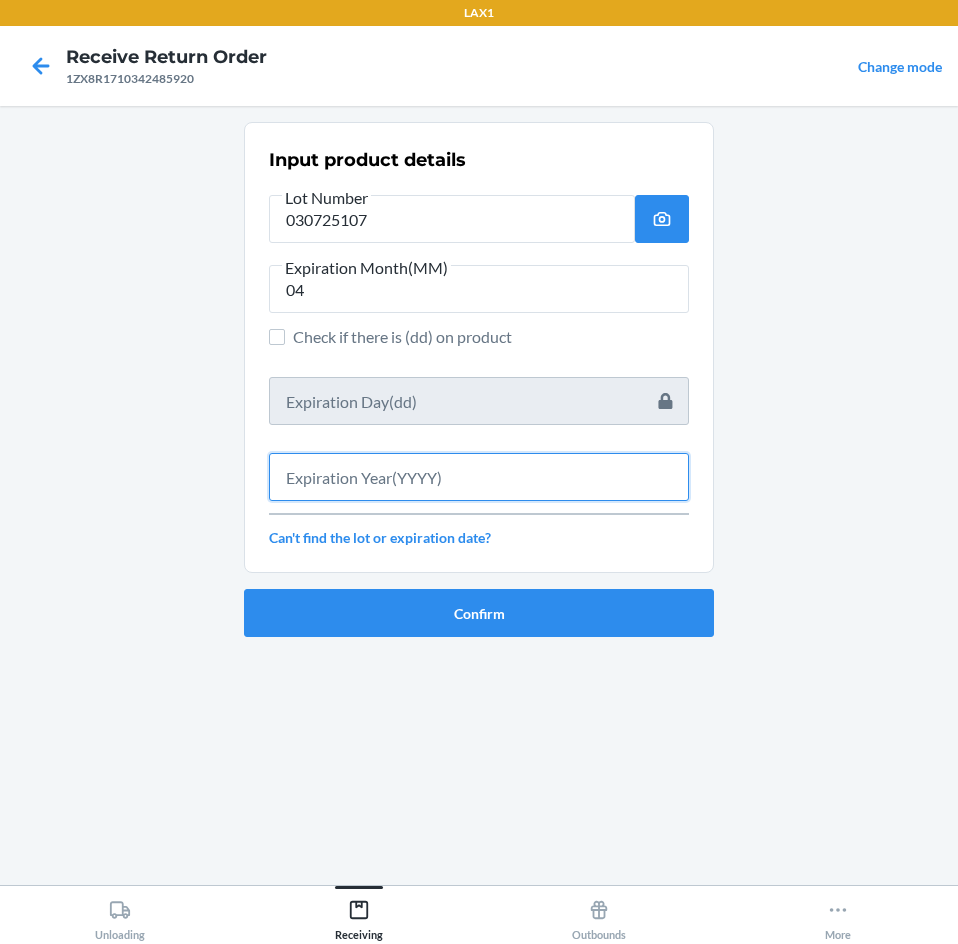 click at bounding box center [479, 477] 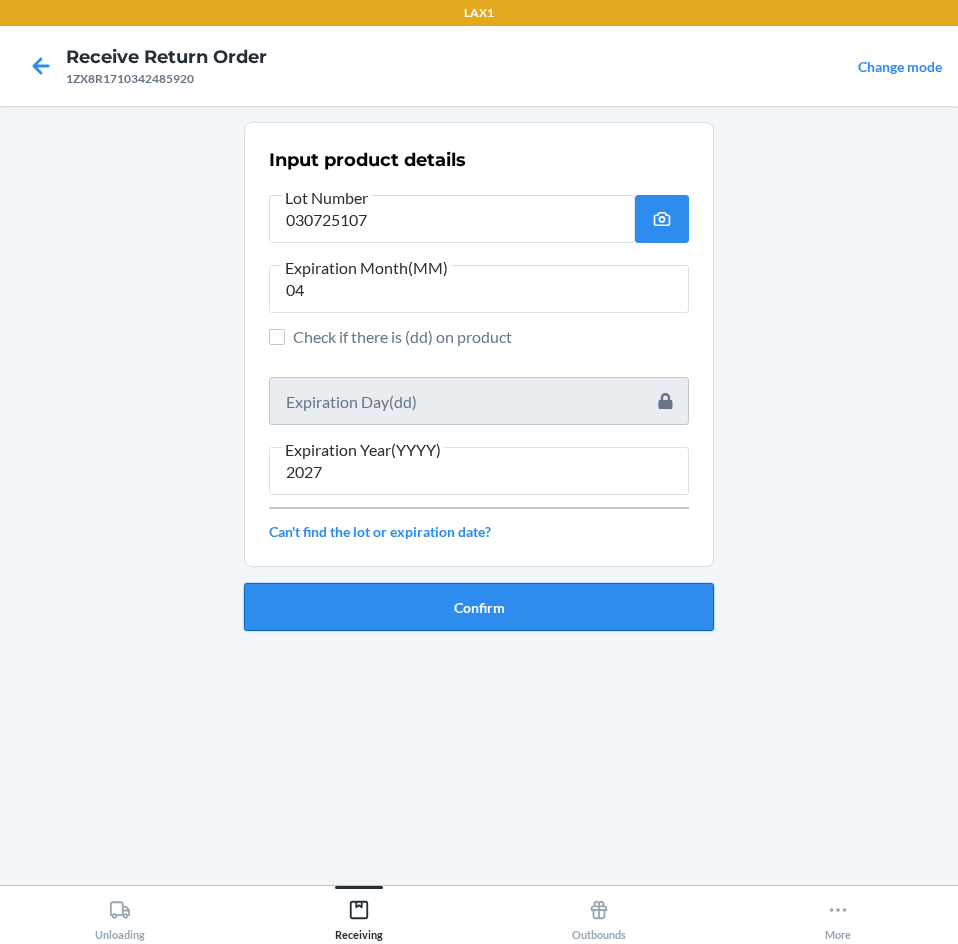 click on "Confirm" at bounding box center [479, 607] 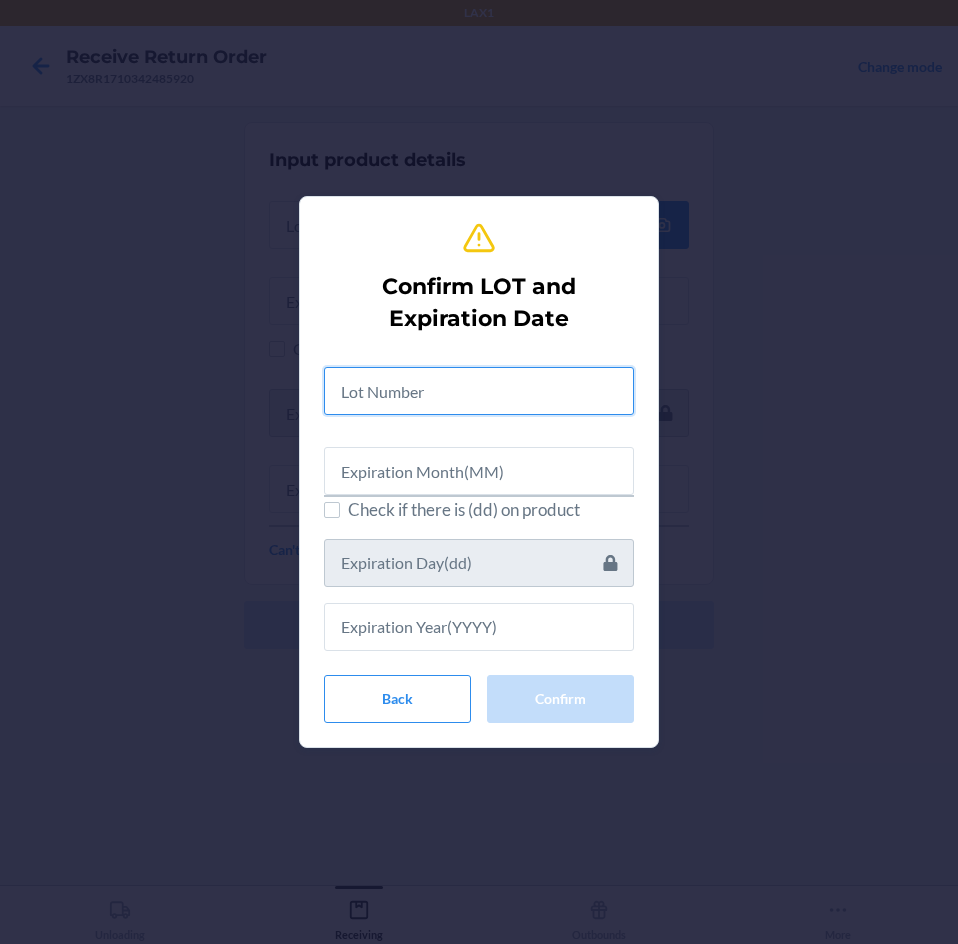 click at bounding box center [479, 391] 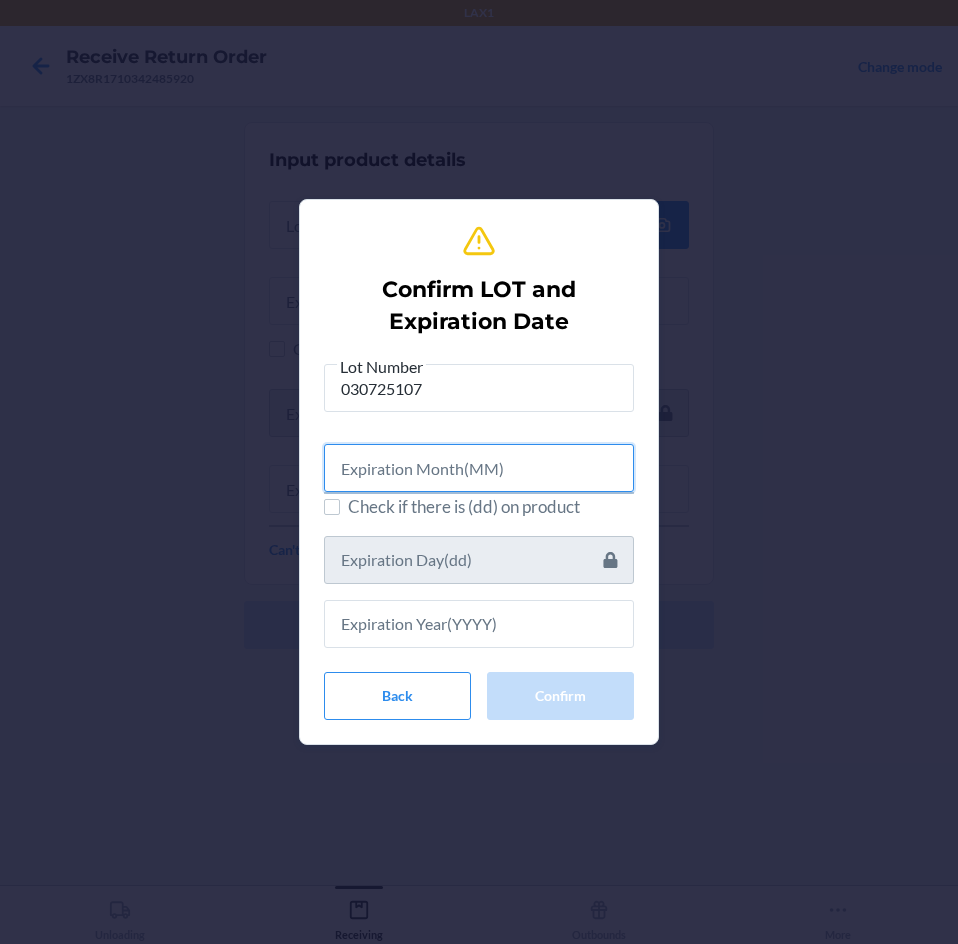 click at bounding box center [479, 468] 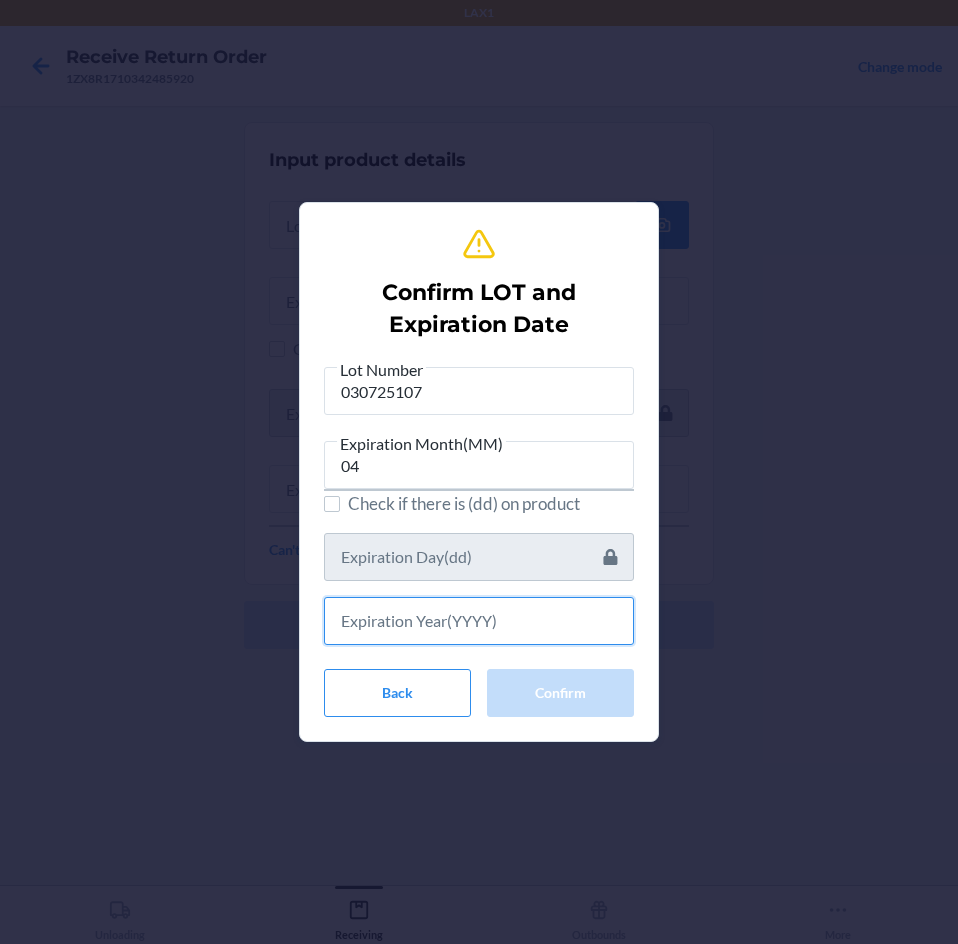 click at bounding box center (479, 621) 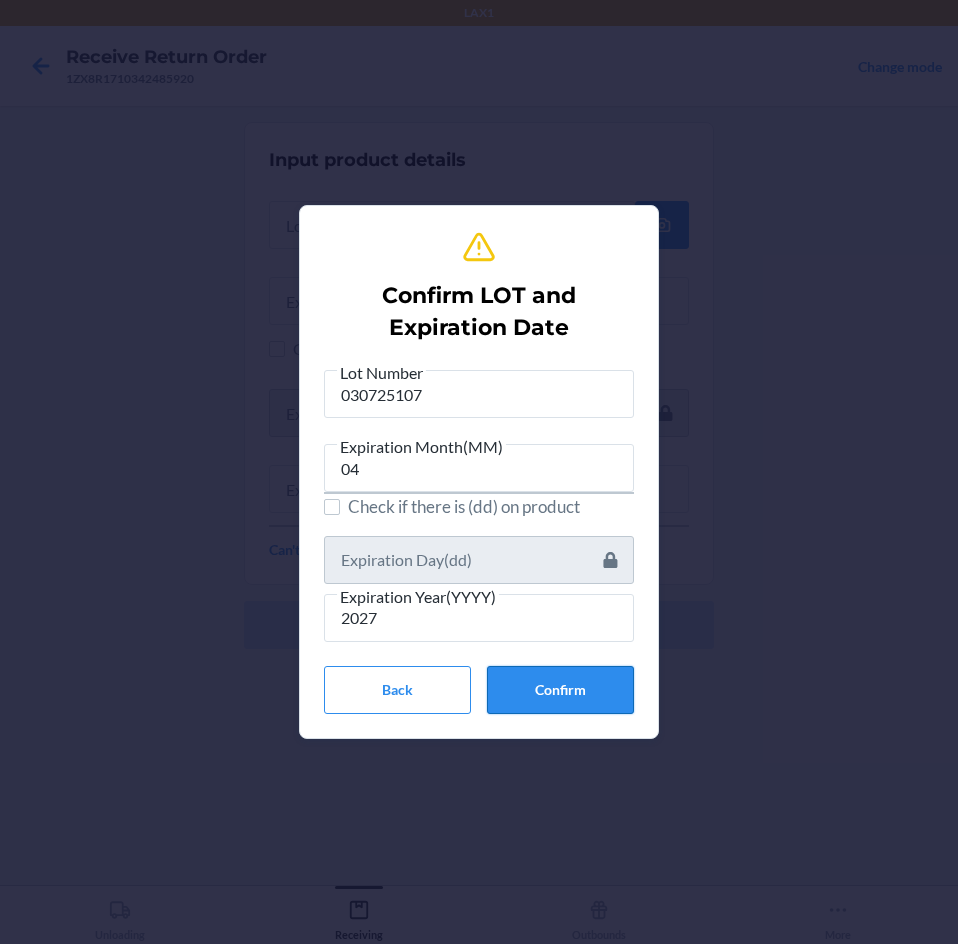 click on "Confirm" at bounding box center [560, 690] 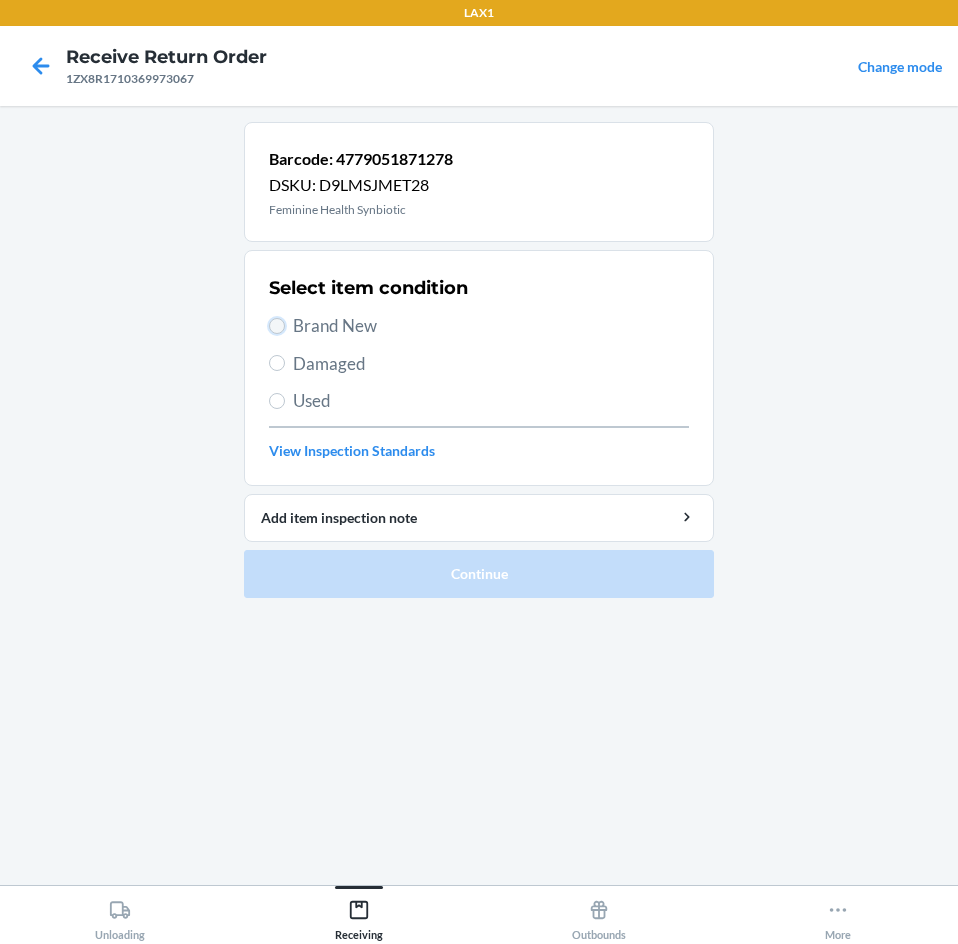 click on "Brand New" at bounding box center (277, 326) 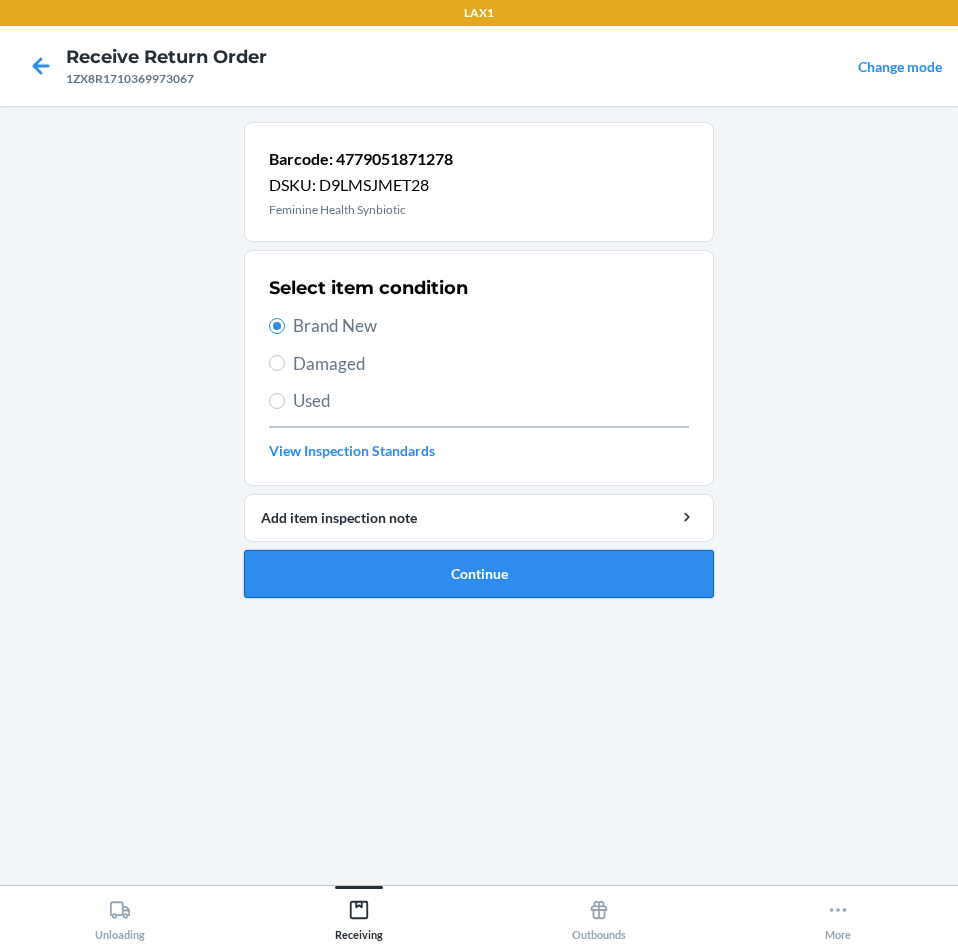 click on "Continue" at bounding box center [479, 574] 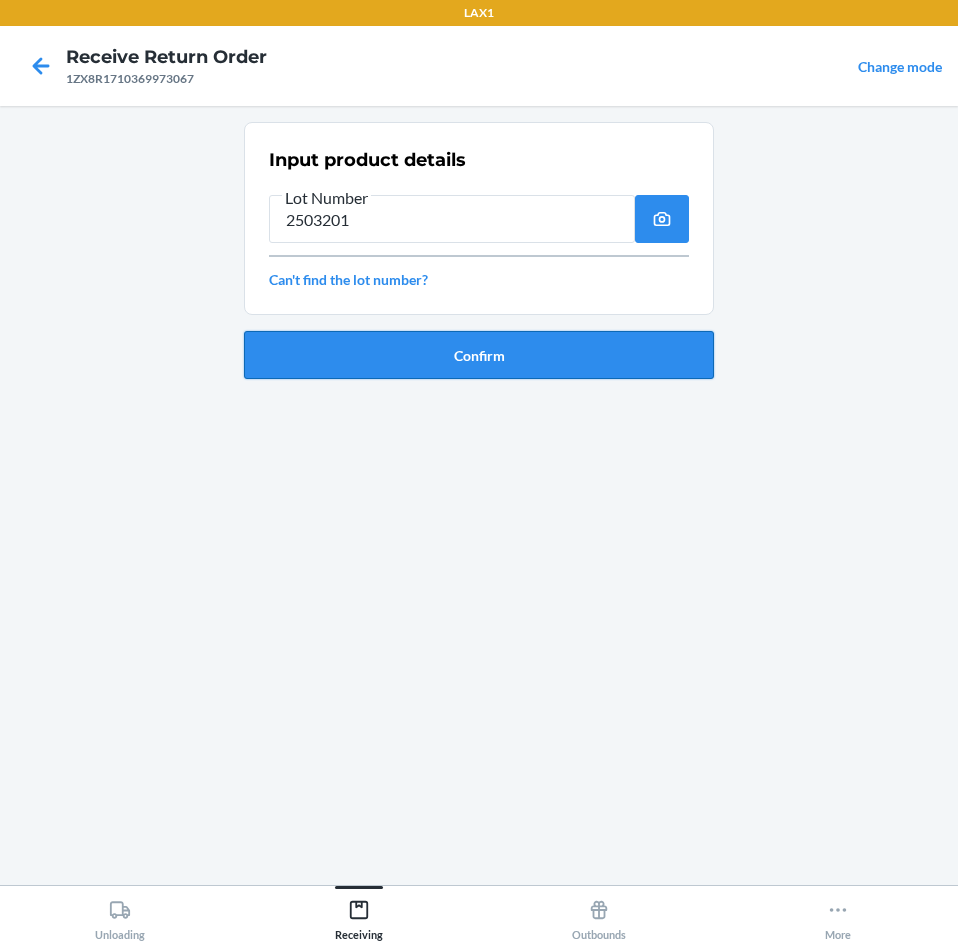 click on "Confirm" at bounding box center [479, 355] 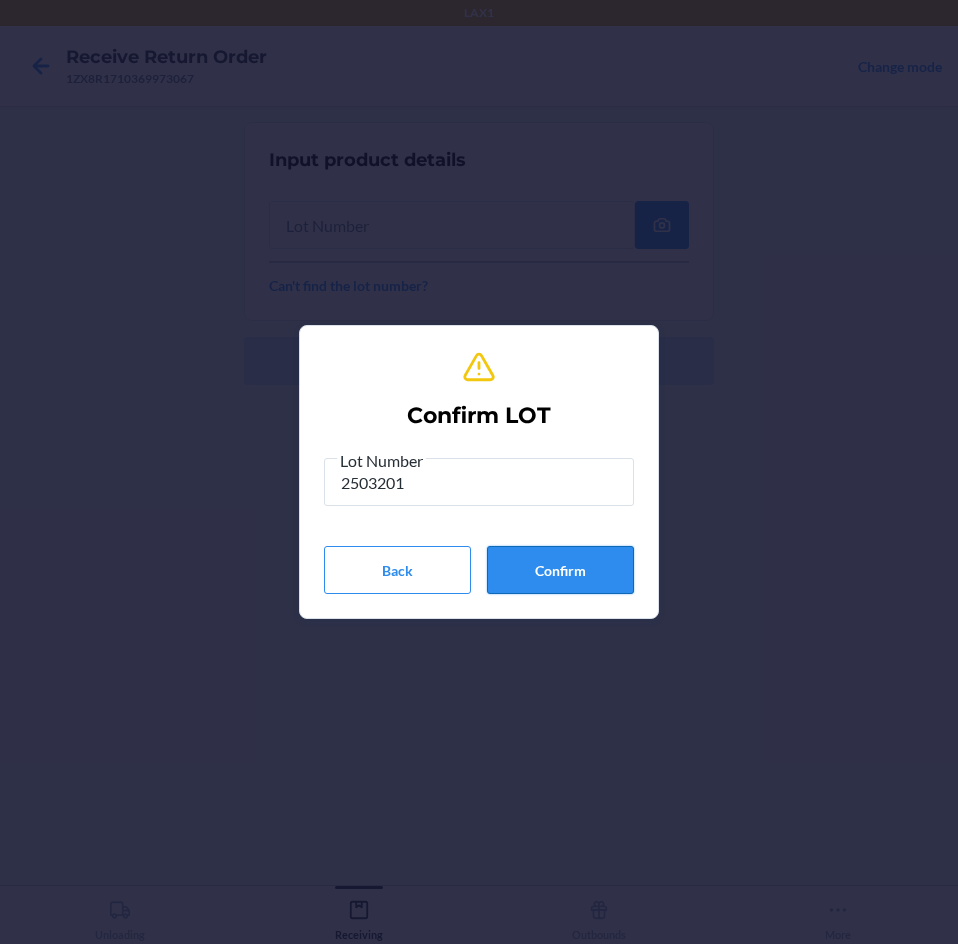 click on "Confirm" at bounding box center [560, 570] 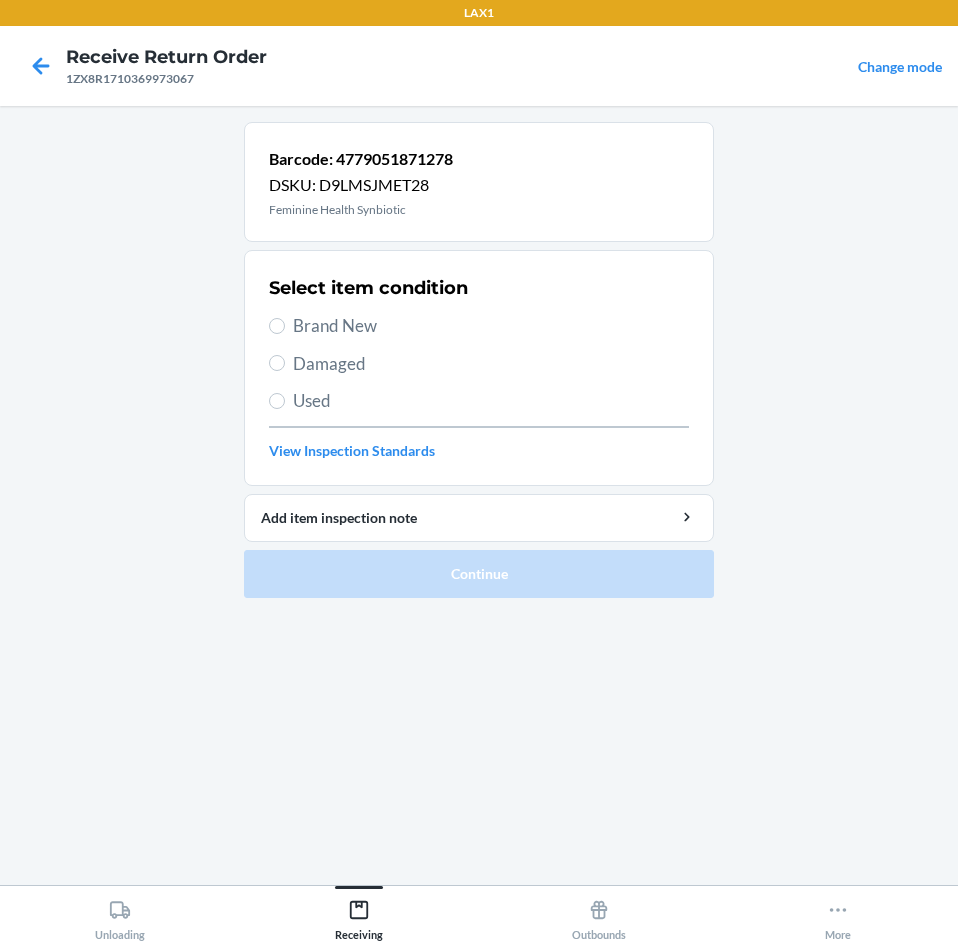 click on "Select item condition Brand New Damaged Used View Inspection Standards" at bounding box center [479, 368] 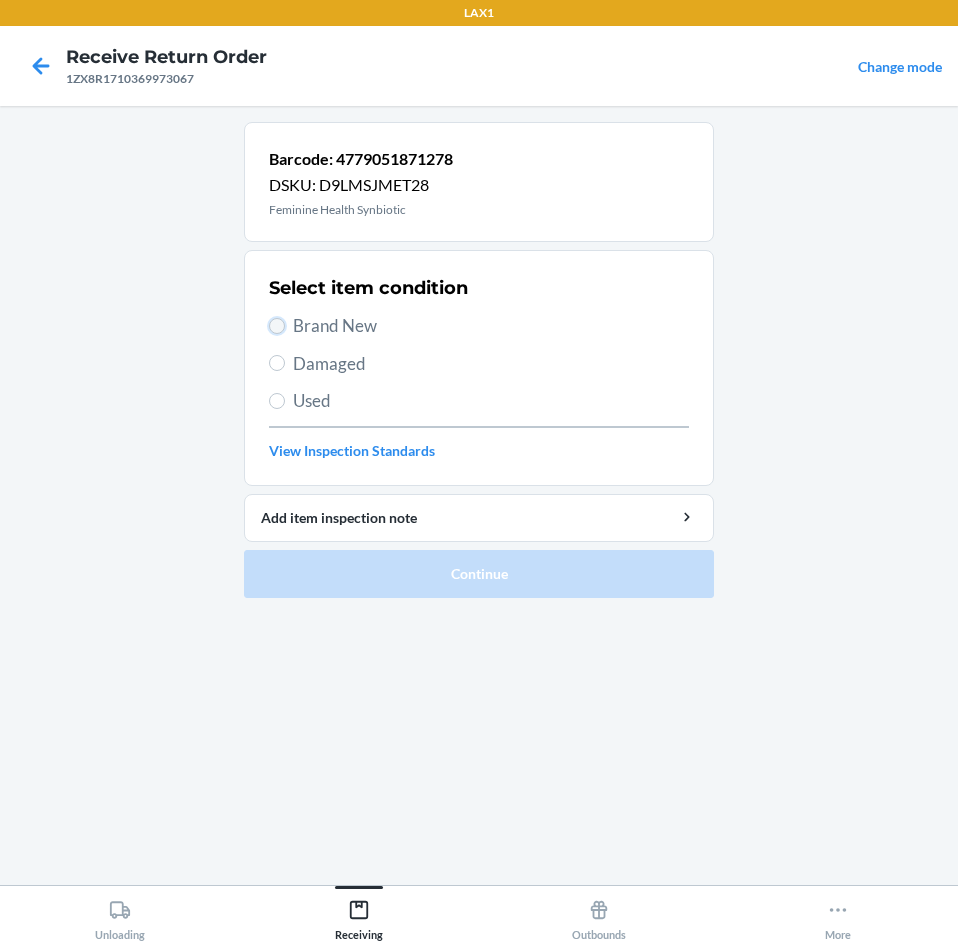 click on "Brand New" at bounding box center [277, 326] 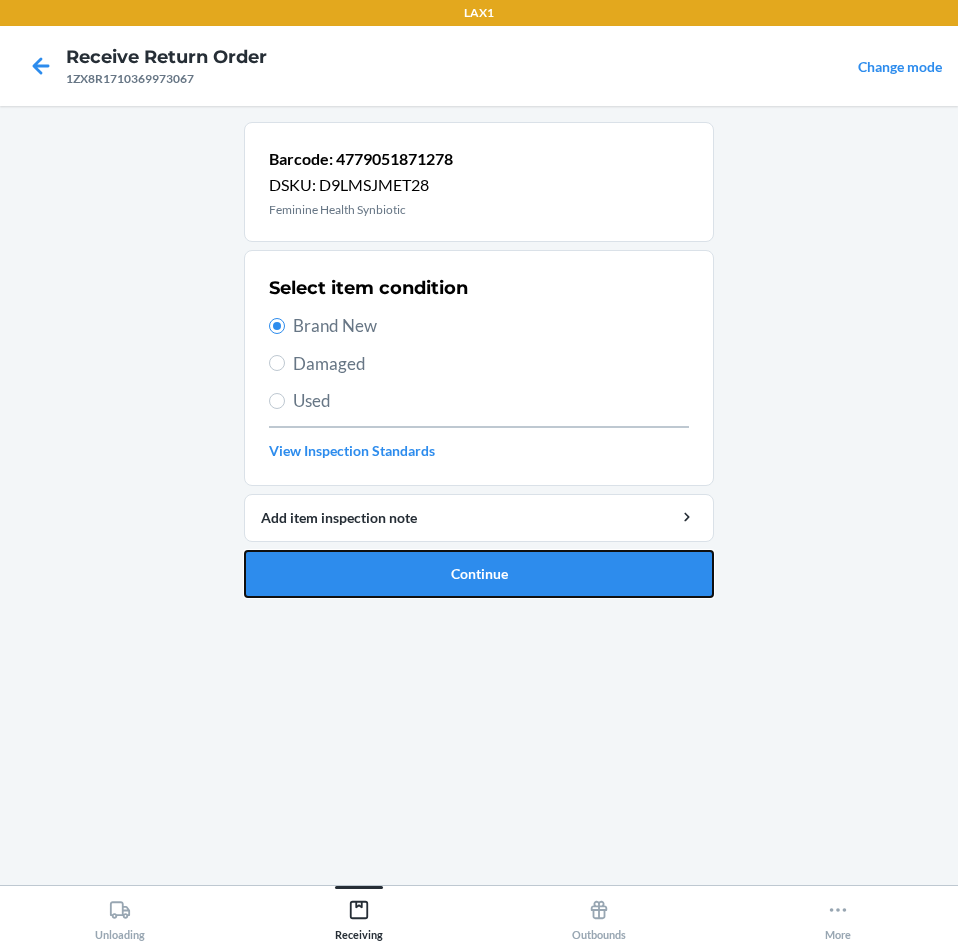 drag, startPoint x: 494, startPoint y: 583, endPoint x: 523, endPoint y: 541, distance: 51.0392 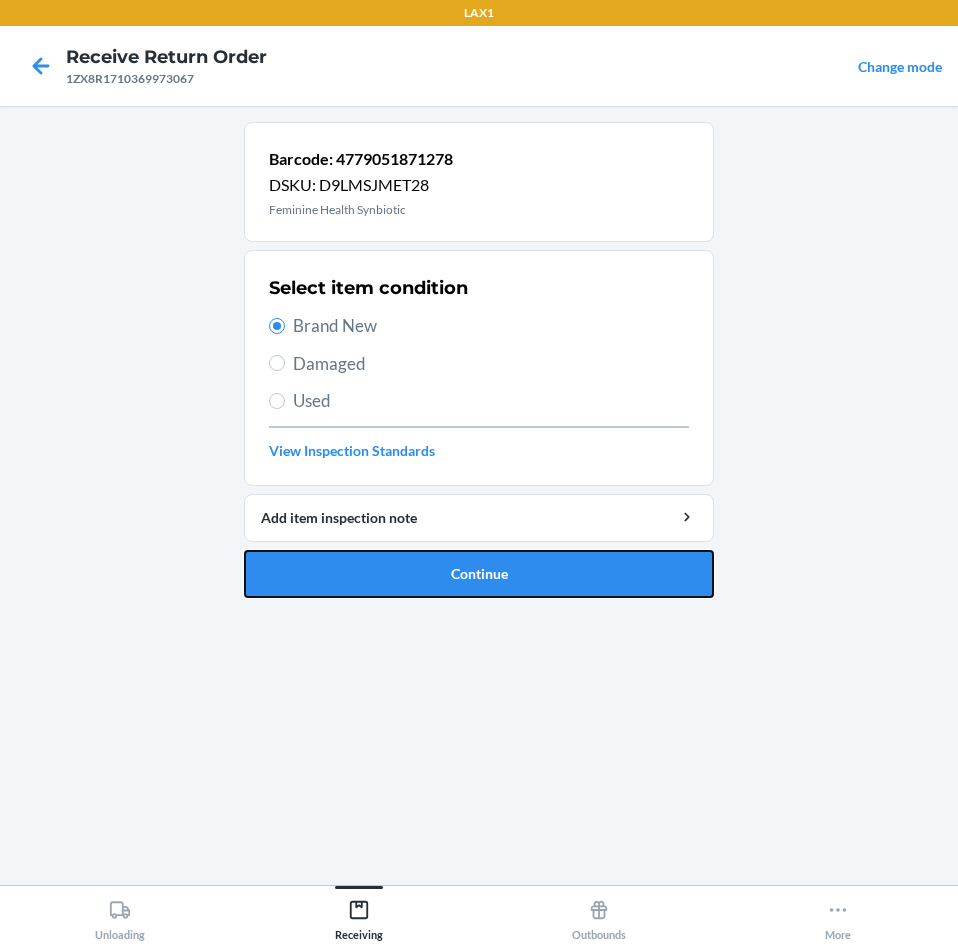 click on "Continue" at bounding box center (479, 574) 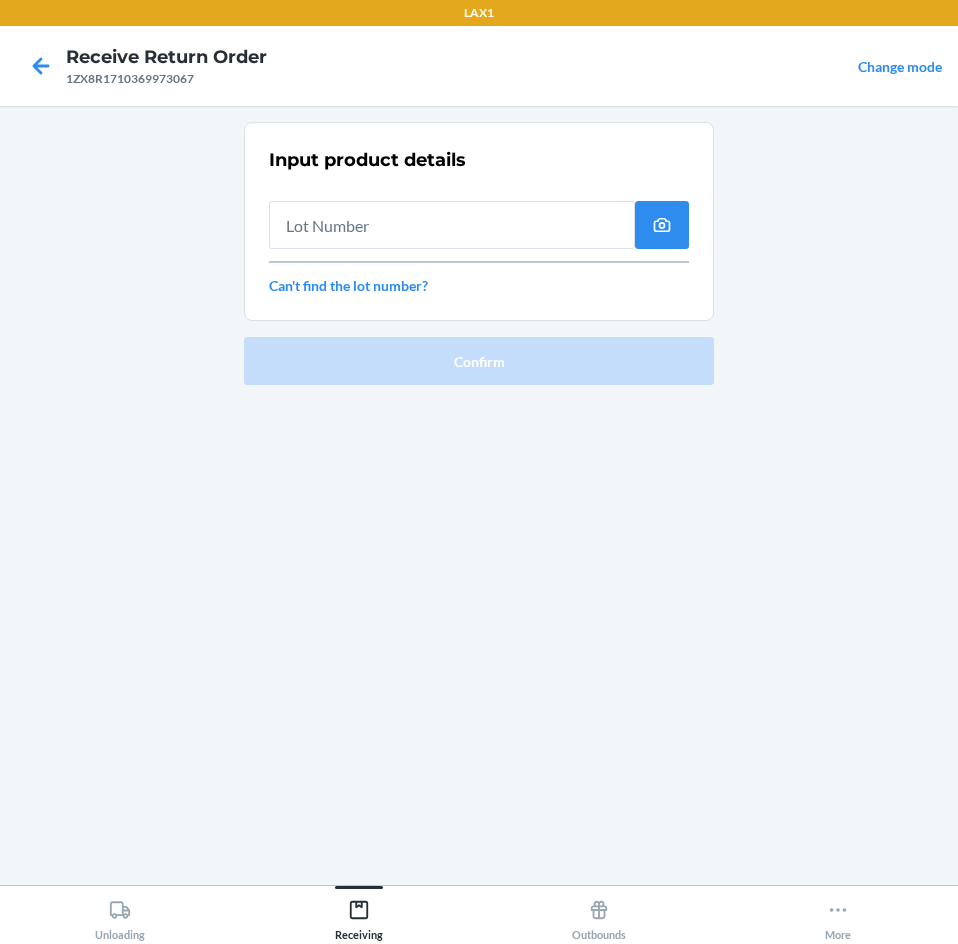 click at bounding box center [452, 225] 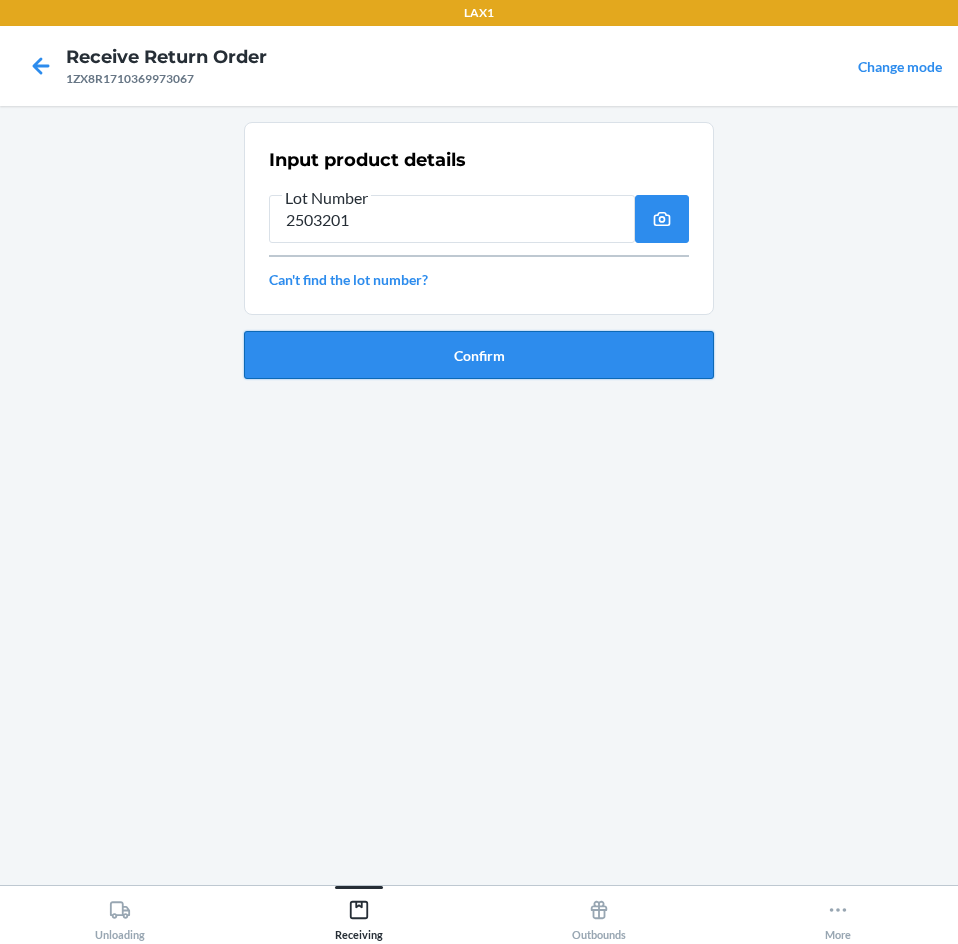 click on "Confirm" at bounding box center (479, 355) 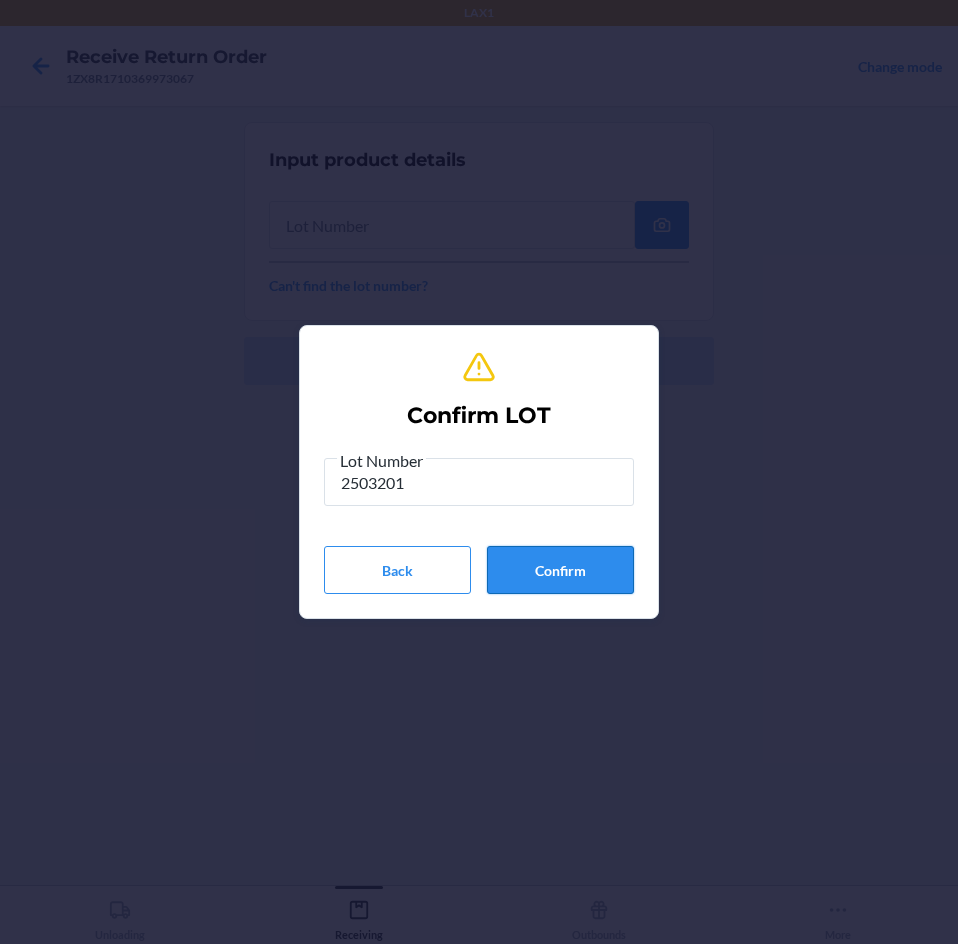 click on "Confirm" at bounding box center (560, 570) 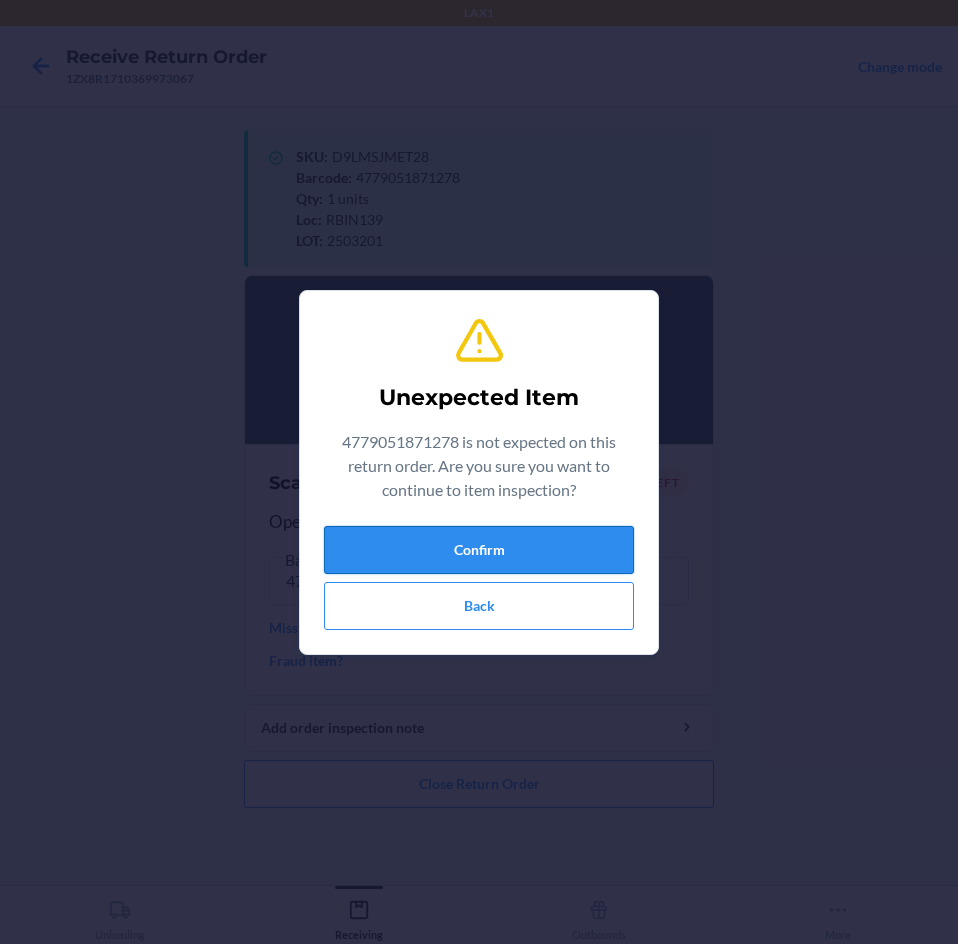 click on "Confirm" at bounding box center [479, 550] 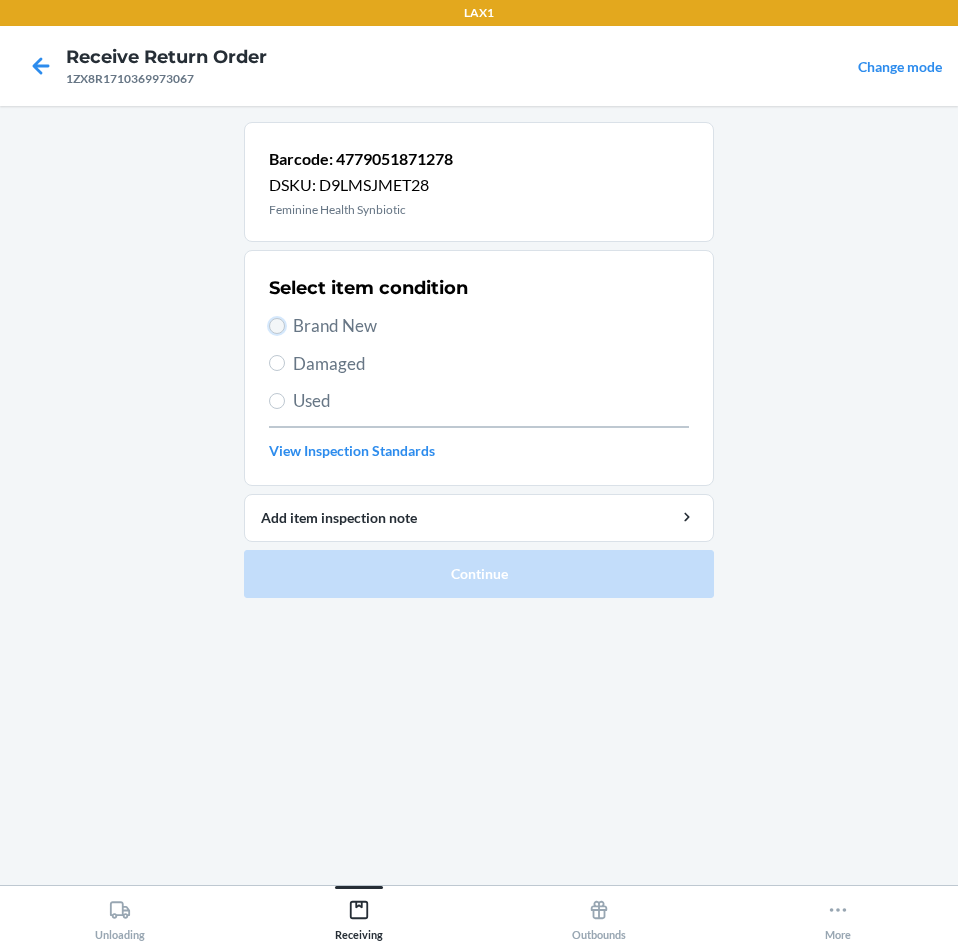 click on "Brand New" at bounding box center [277, 326] 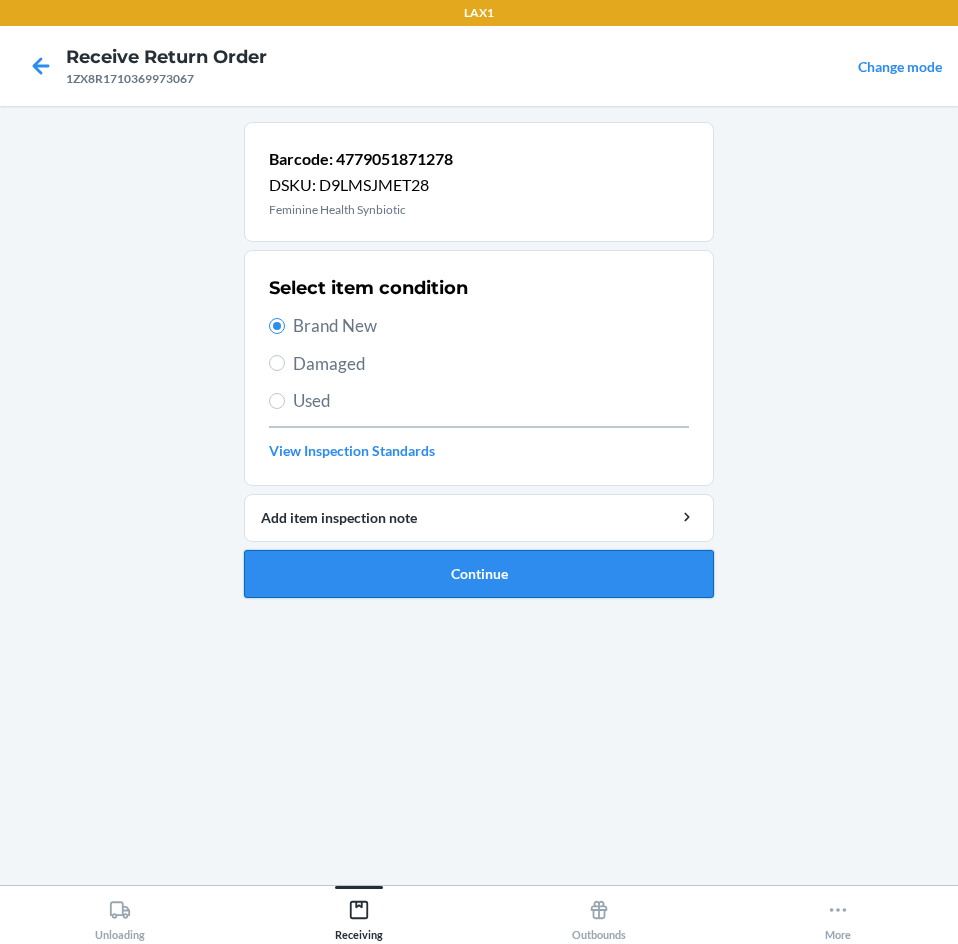 click on "Continue" at bounding box center [479, 574] 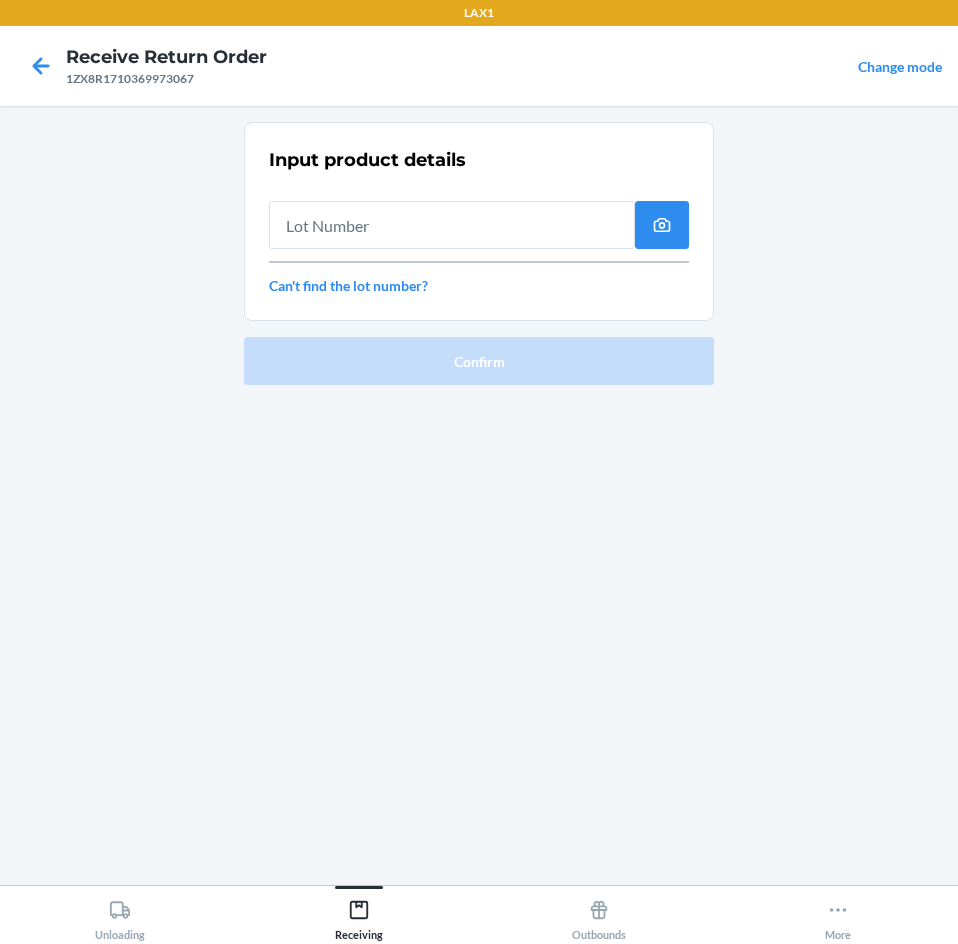 click at bounding box center (452, 225) 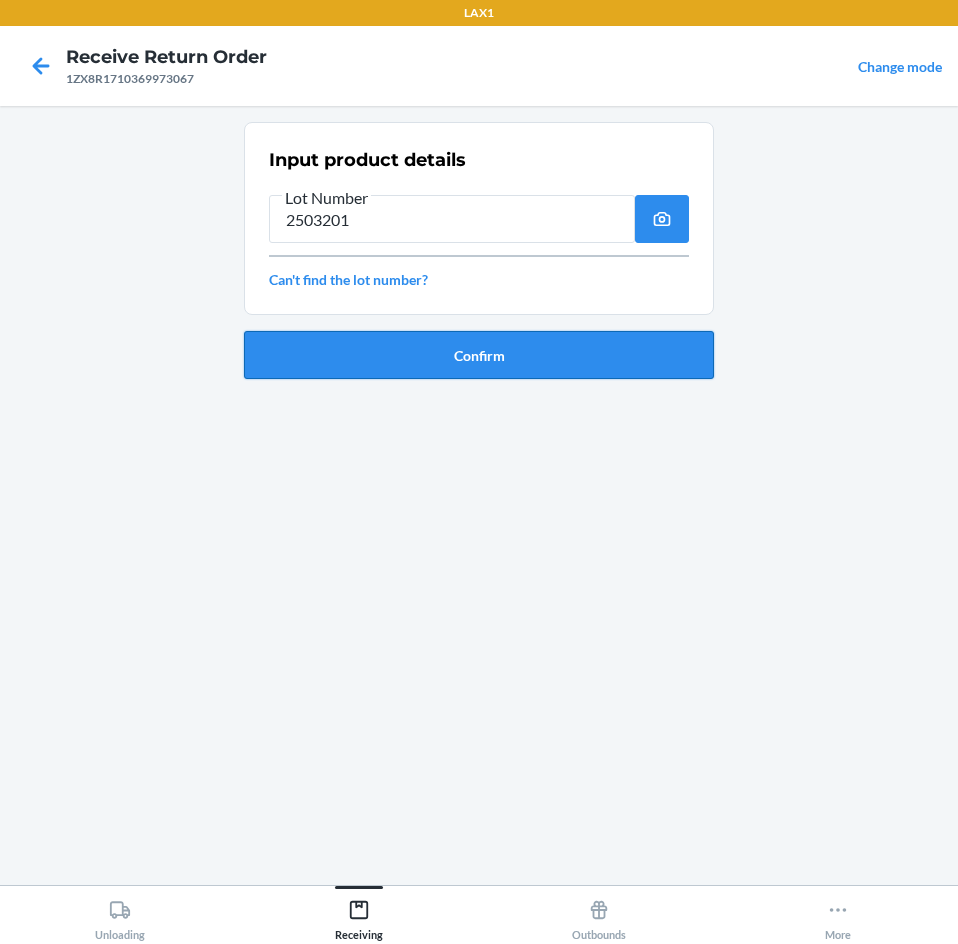 click on "Confirm" at bounding box center (479, 355) 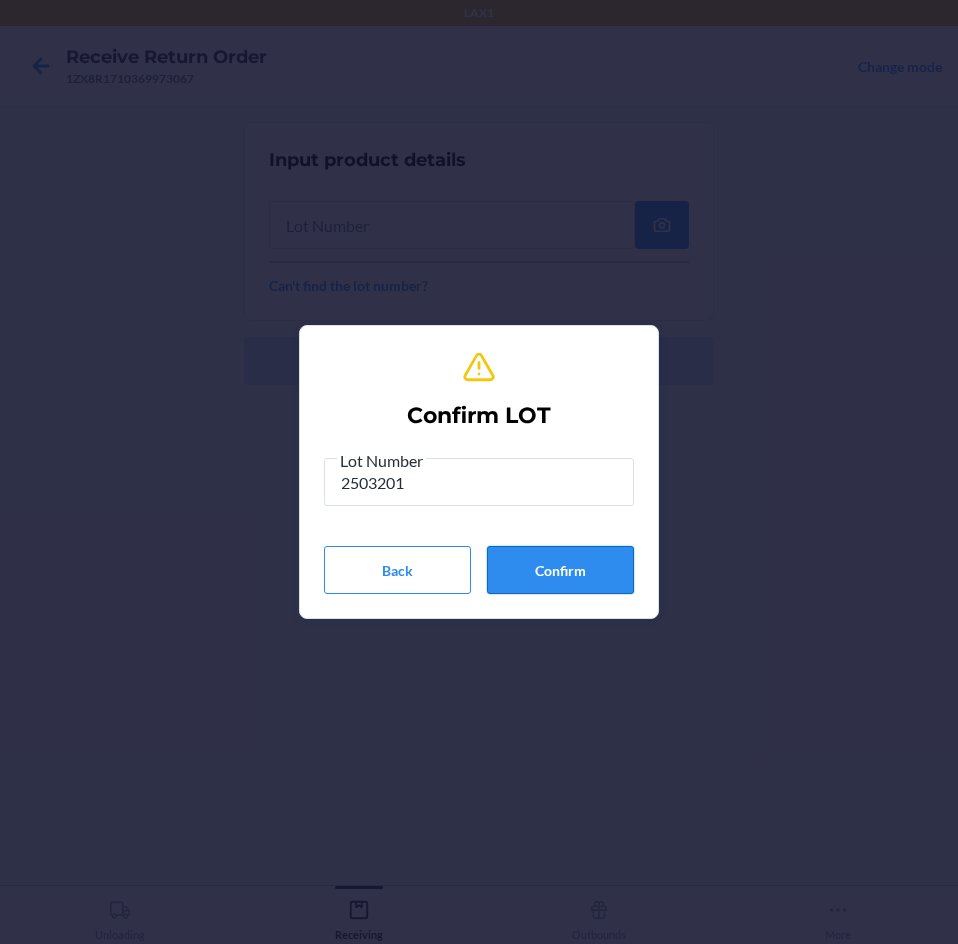 click on "Confirm" at bounding box center (560, 570) 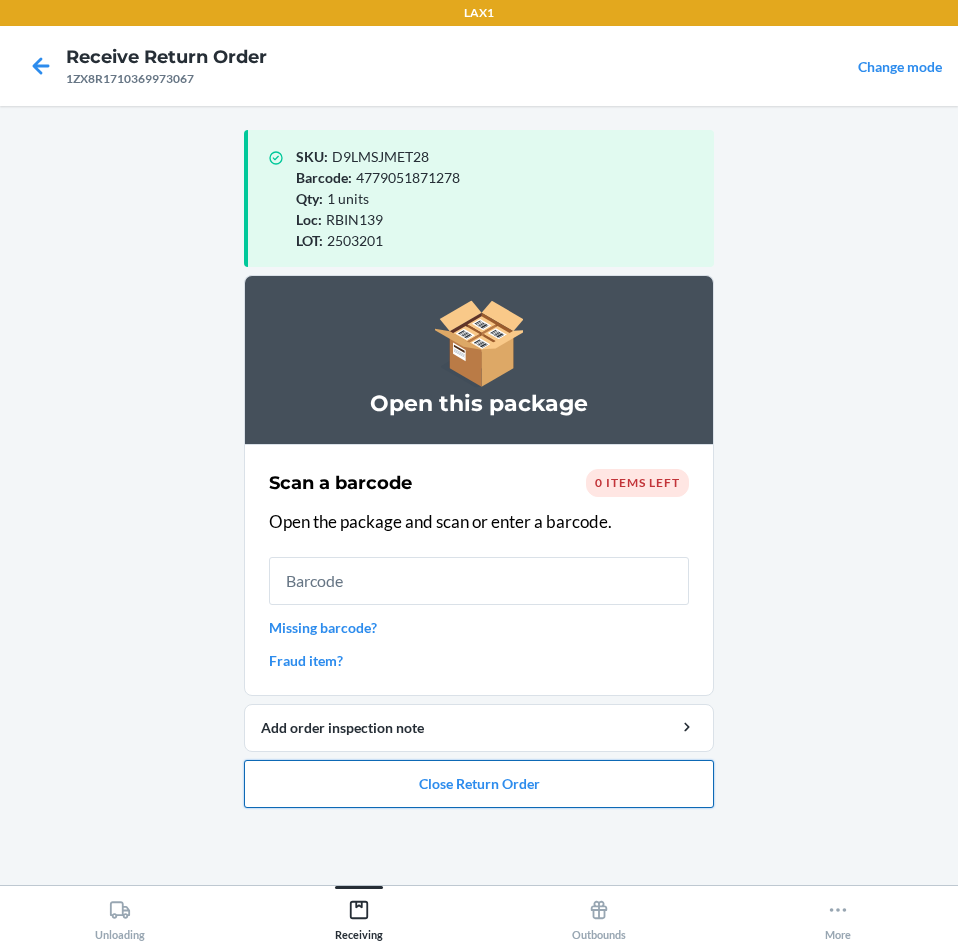 click on "Close Return Order" at bounding box center [479, 784] 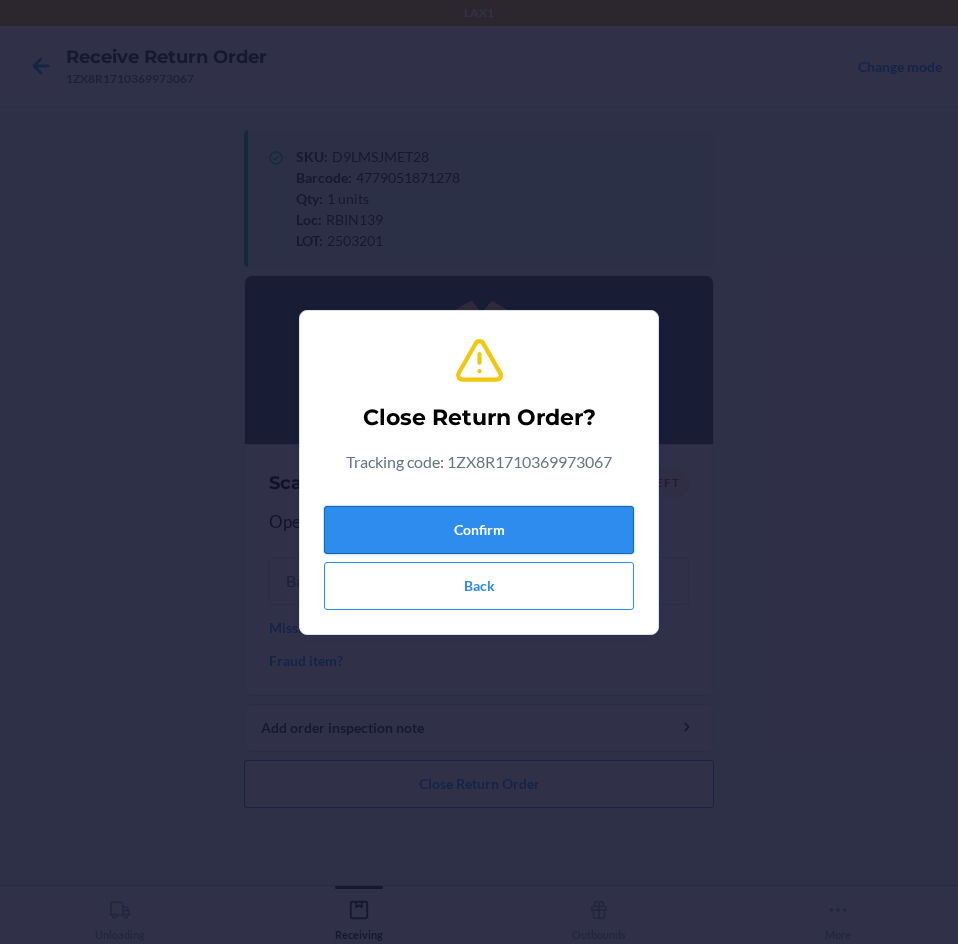 click on "Confirm" at bounding box center [479, 530] 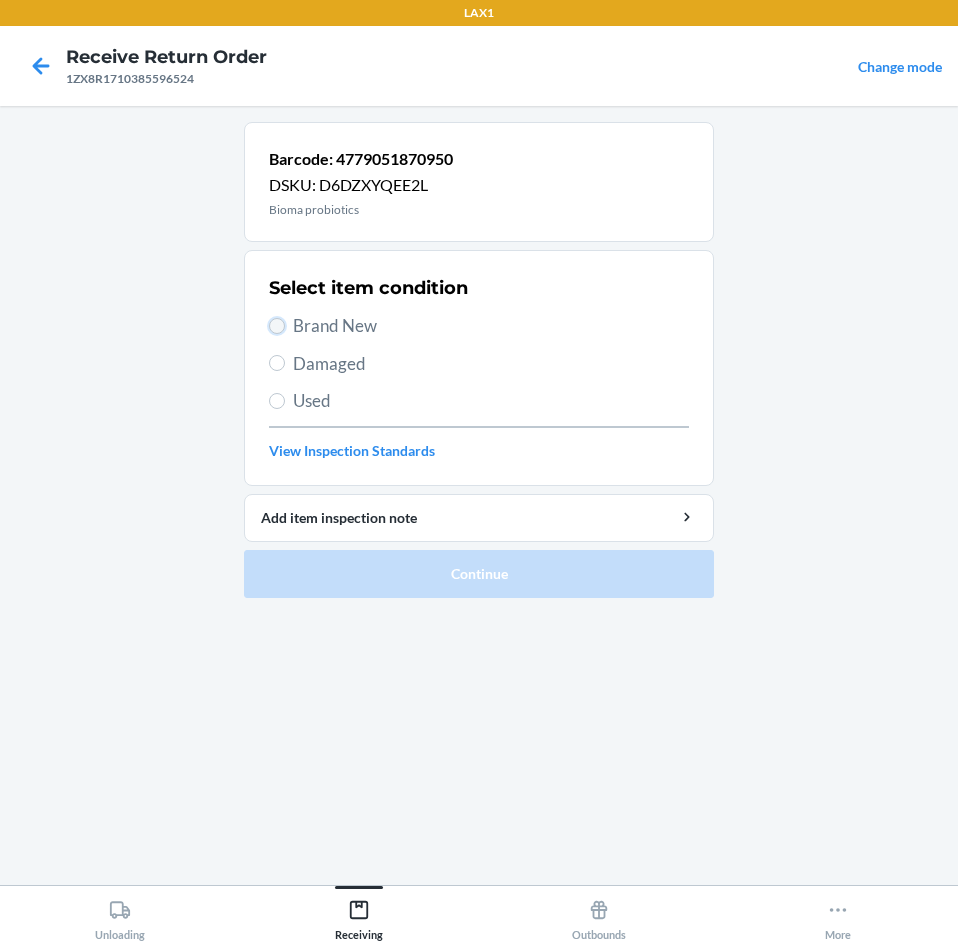 click on "Brand New" at bounding box center (277, 326) 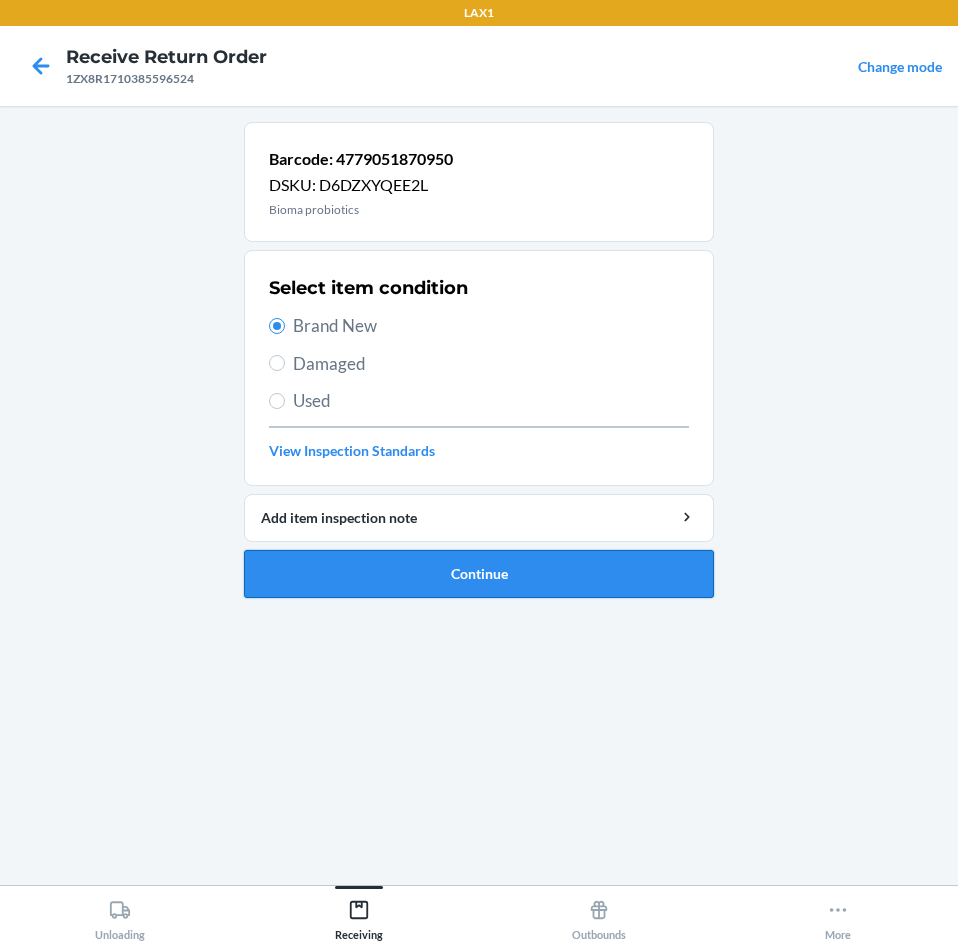 drag, startPoint x: 550, startPoint y: 566, endPoint x: 550, endPoint y: 555, distance: 11 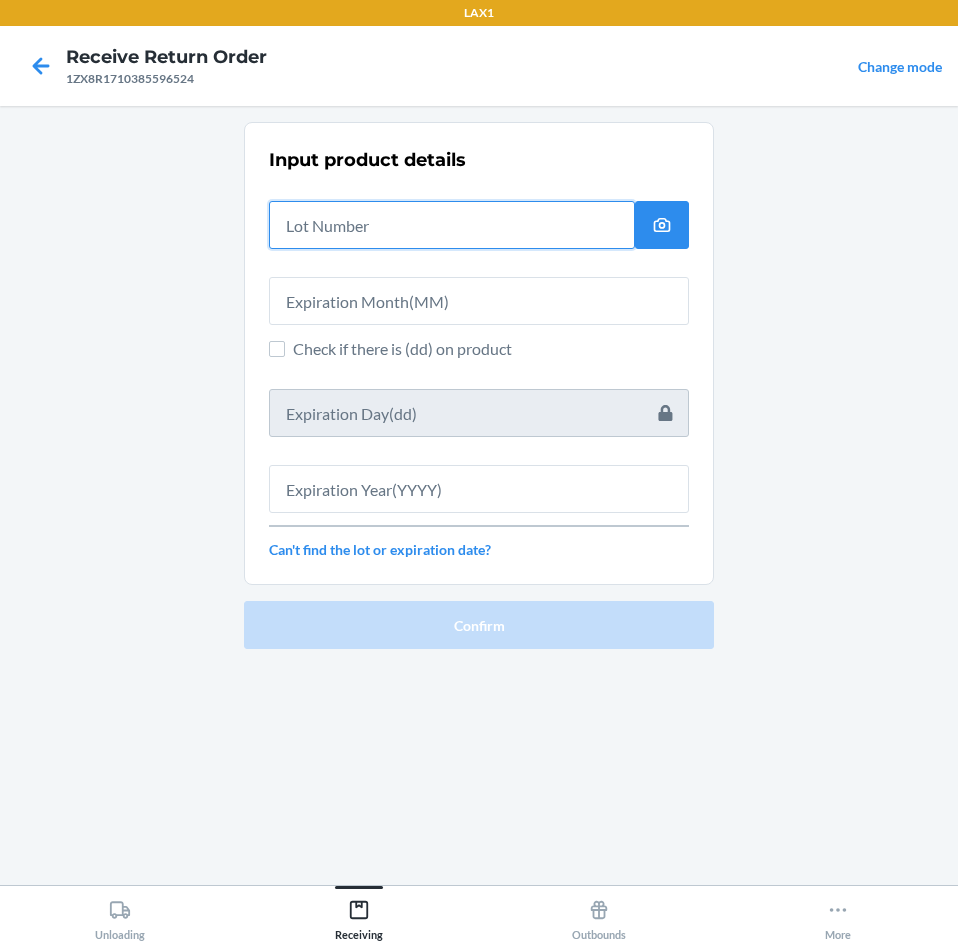click at bounding box center (452, 225) 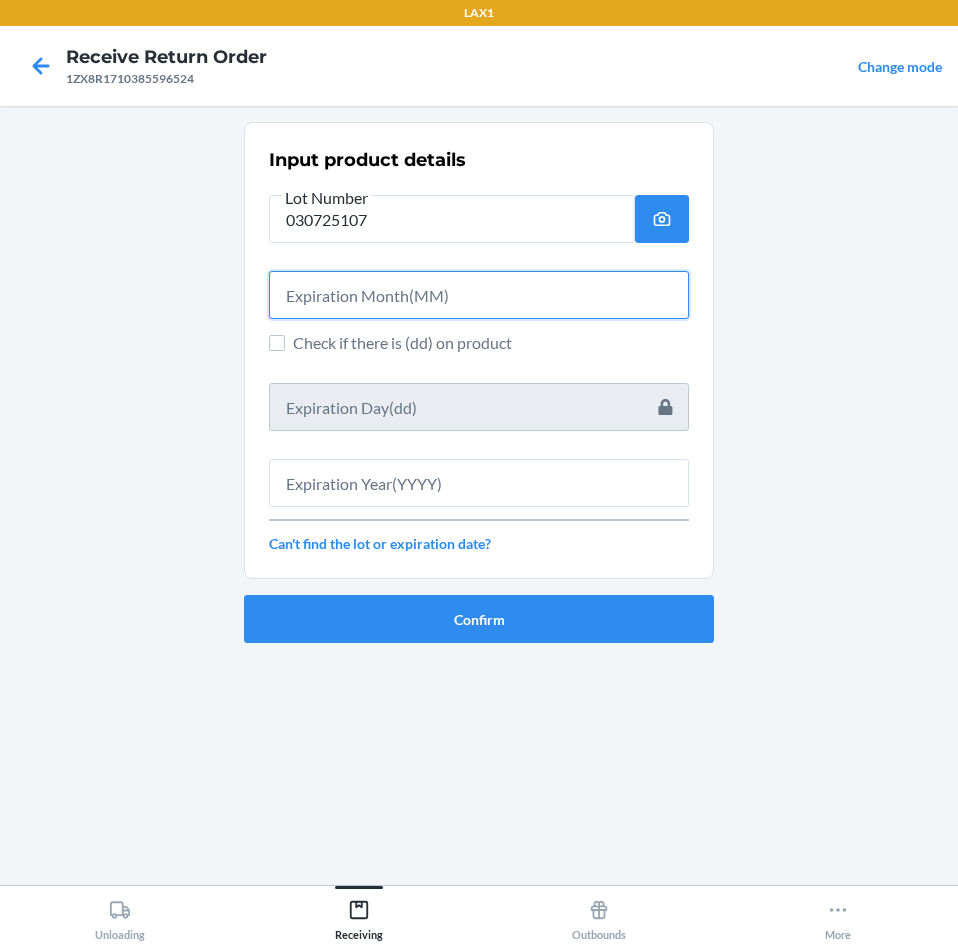 click at bounding box center [479, 295] 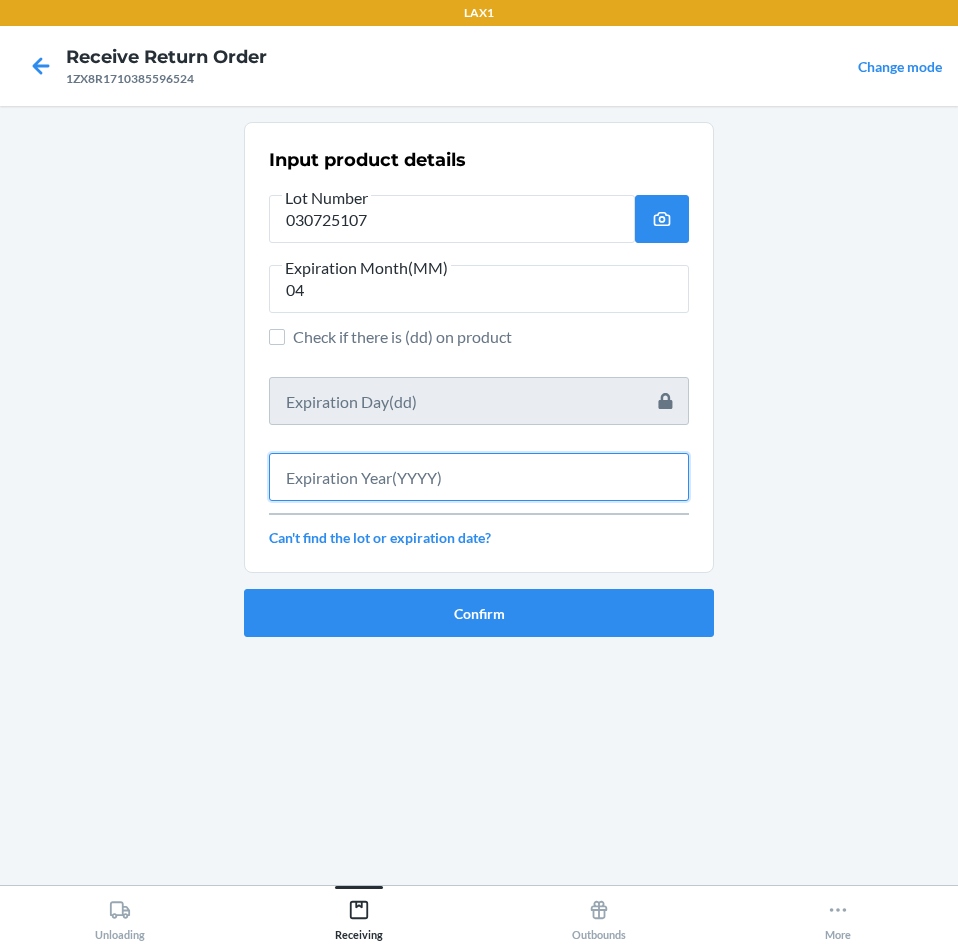 click at bounding box center [479, 477] 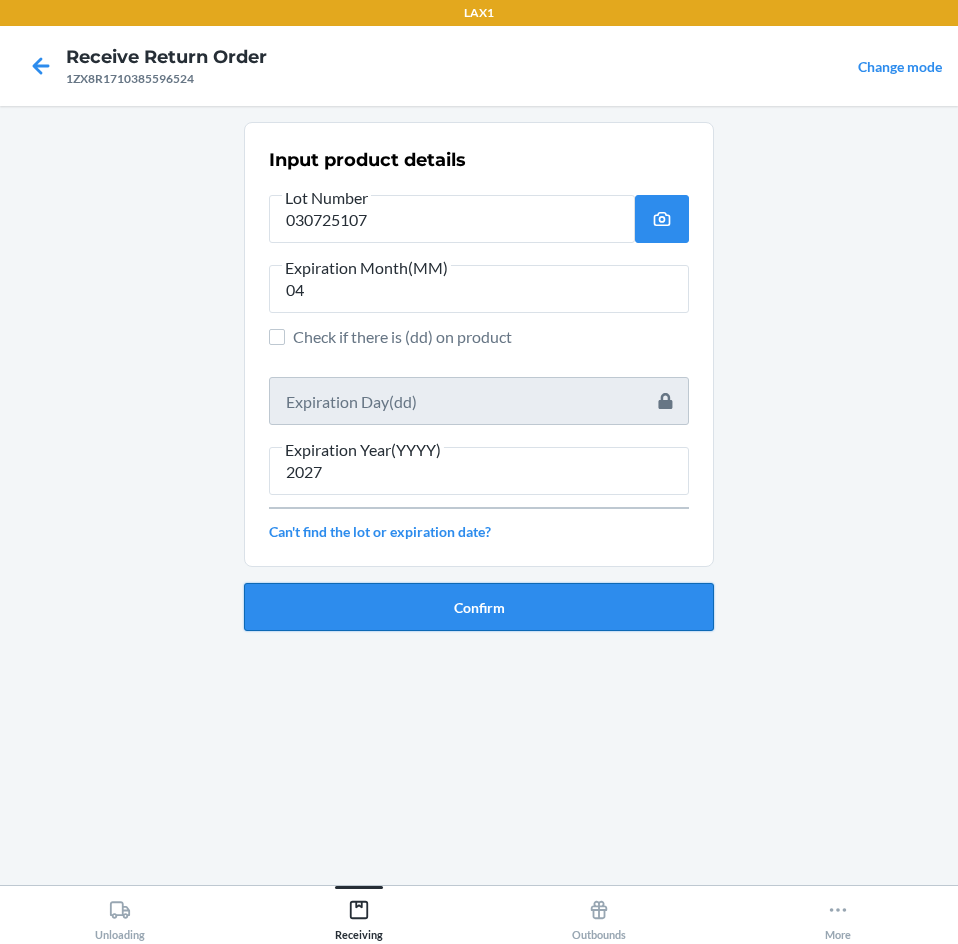 click on "Confirm" at bounding box center (479, 607) 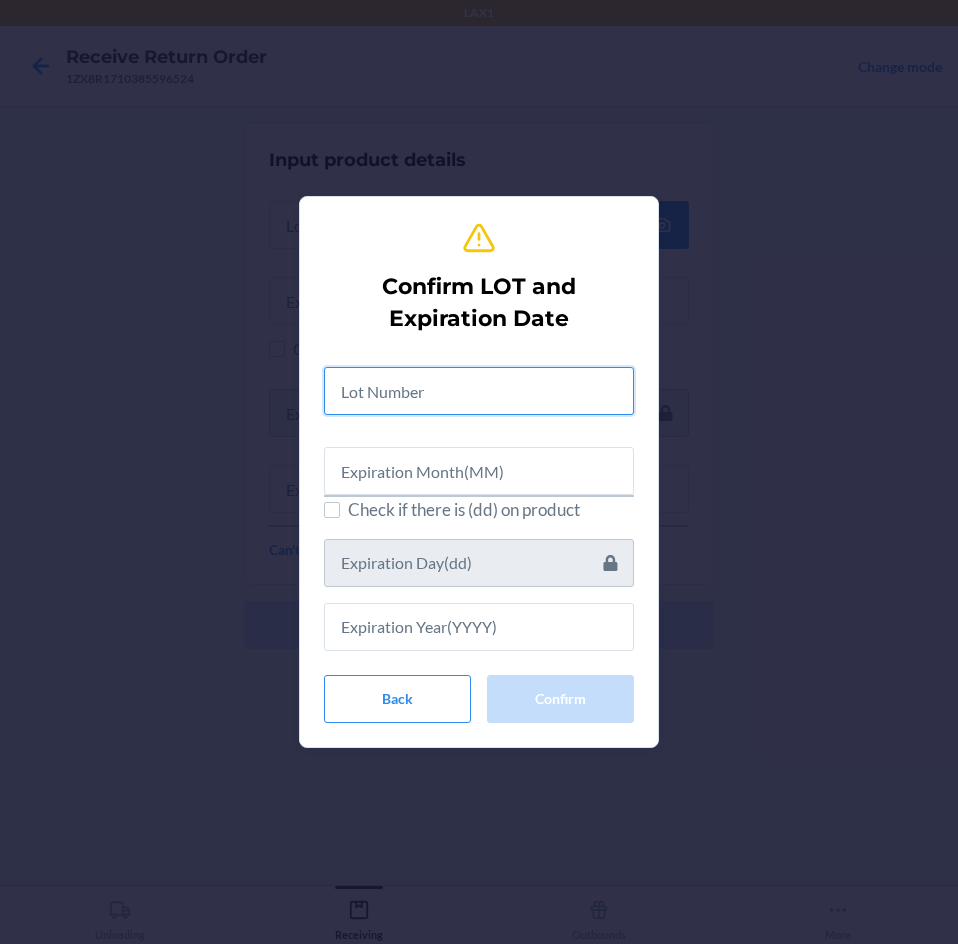 click at bounding box center [479, 391] 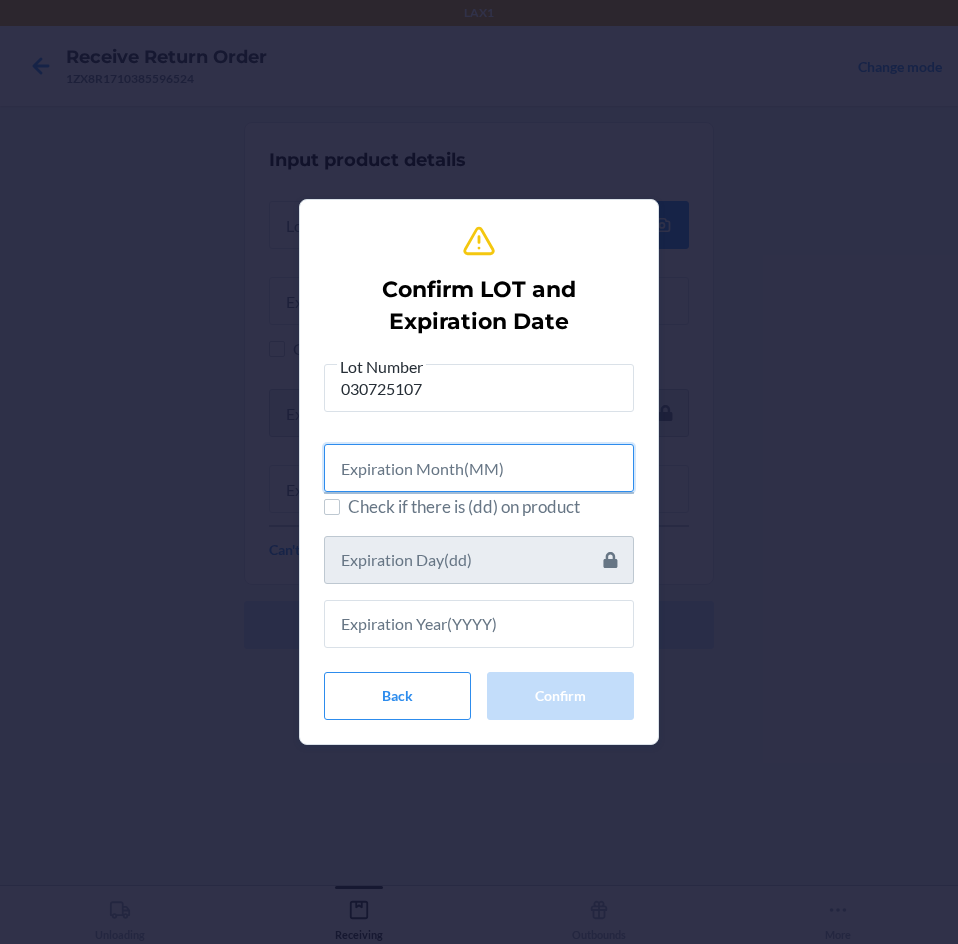 click at bounding box center [479, 468] 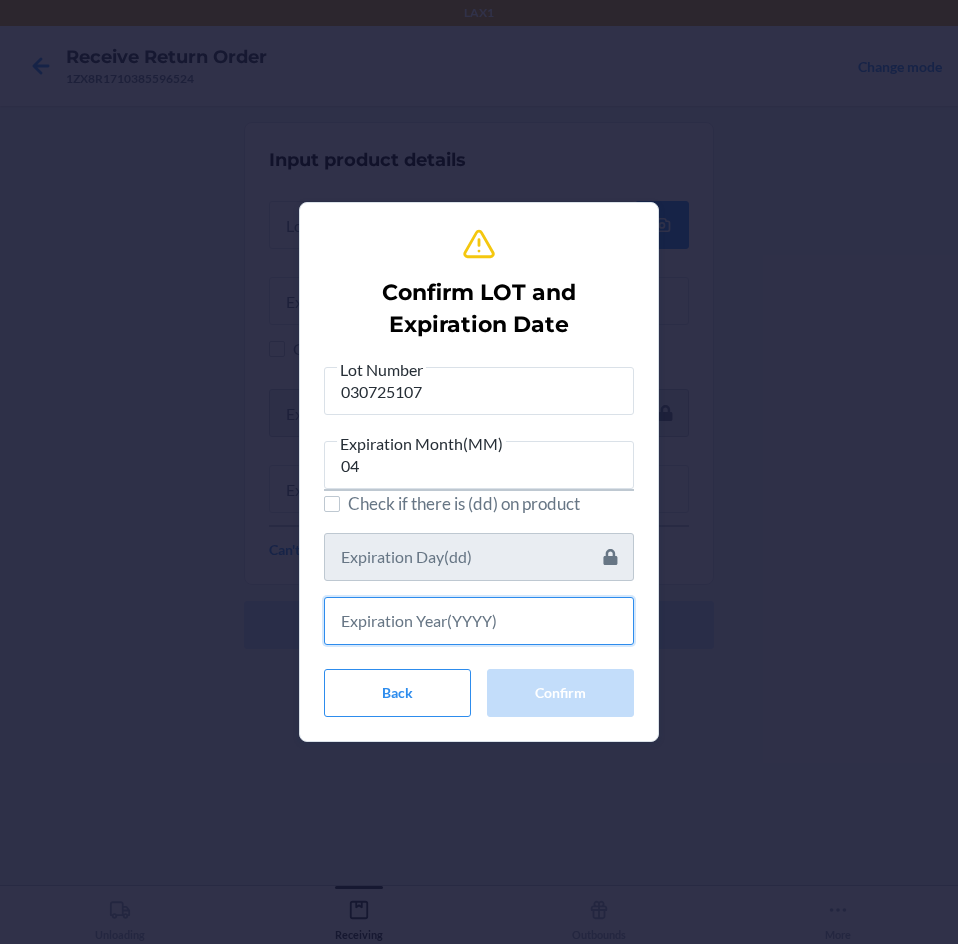 click at bounding box center (479, 621) 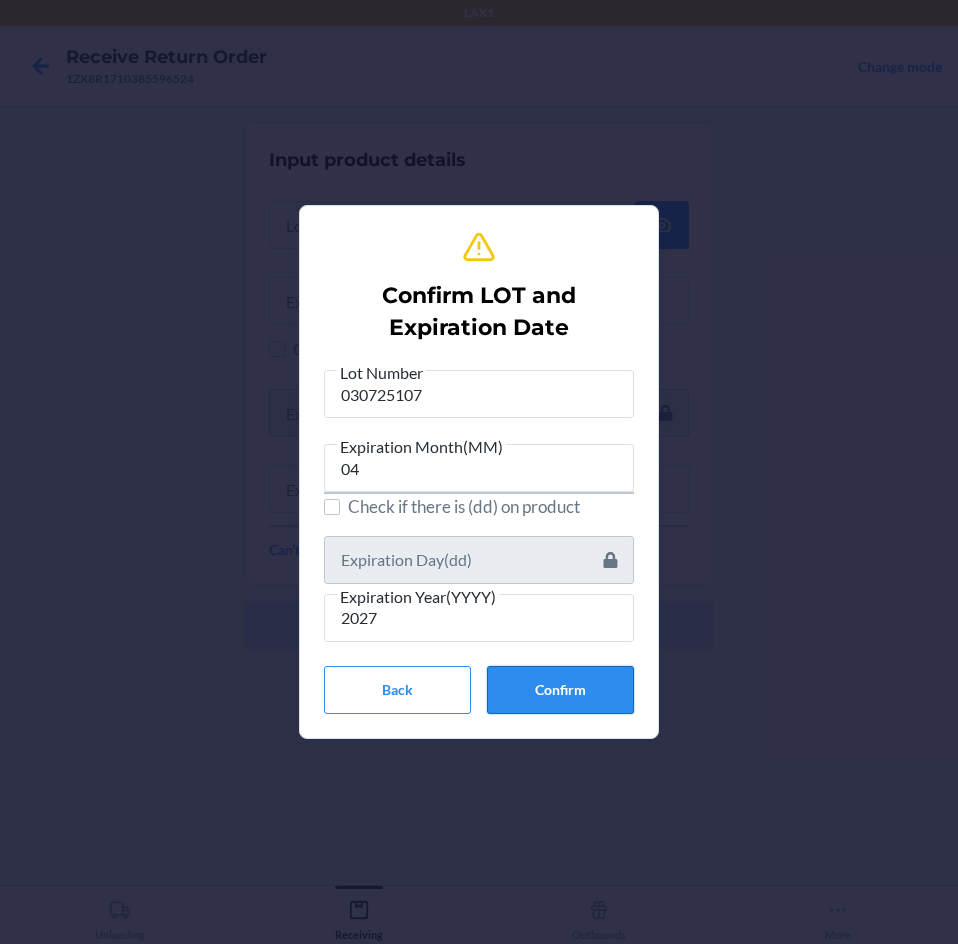click on "Confirm" at bounding box center [560, 690] 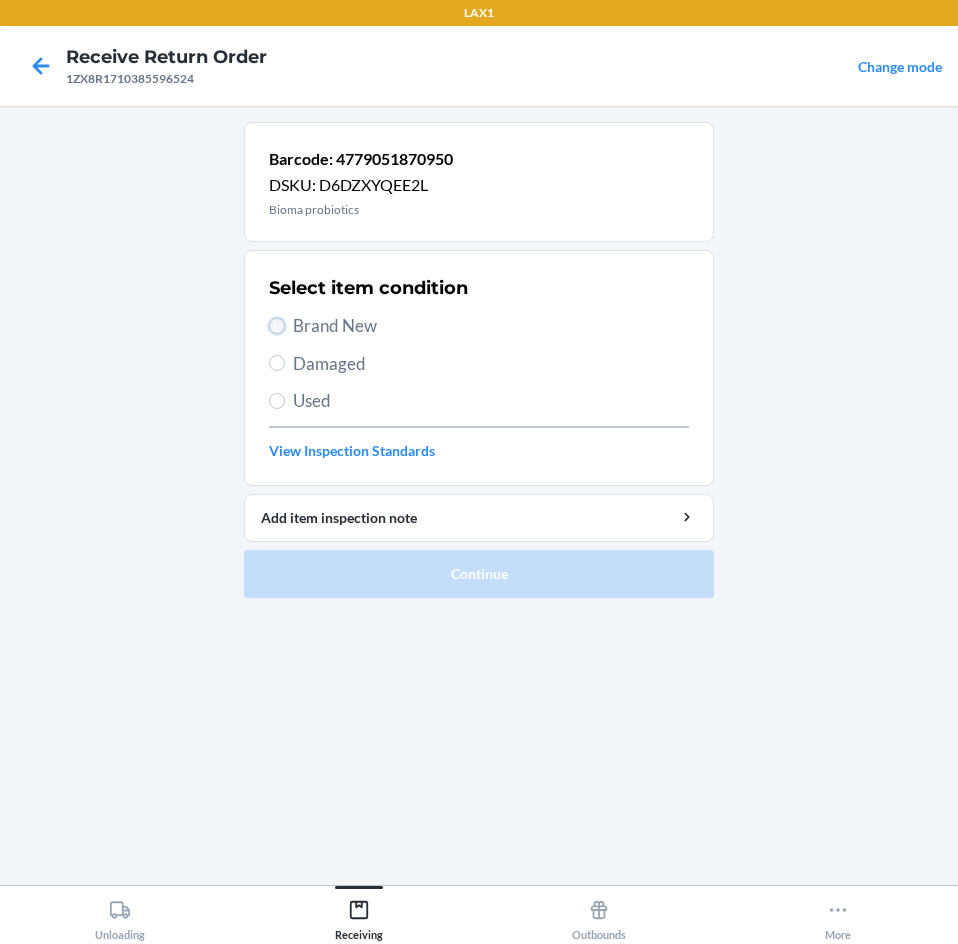 click on "Brand New" at bounding box center [277, 326] 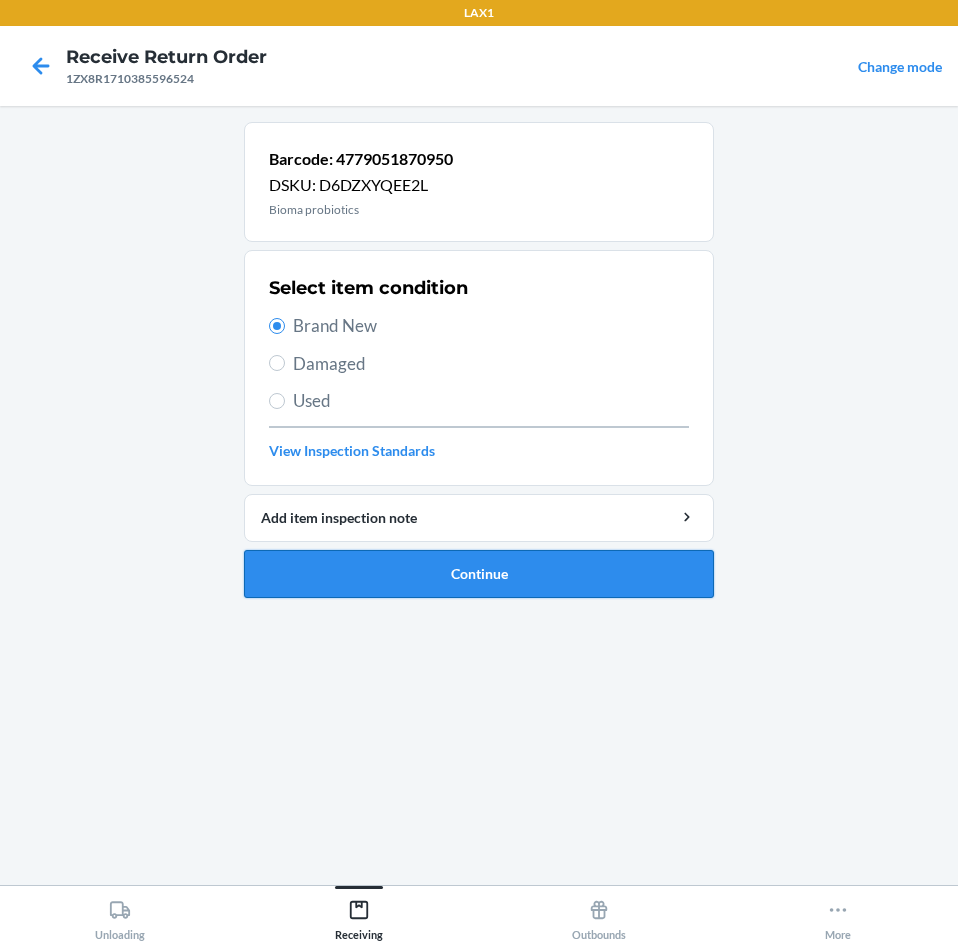 click on "Continue" at bounding box center [479, 574] 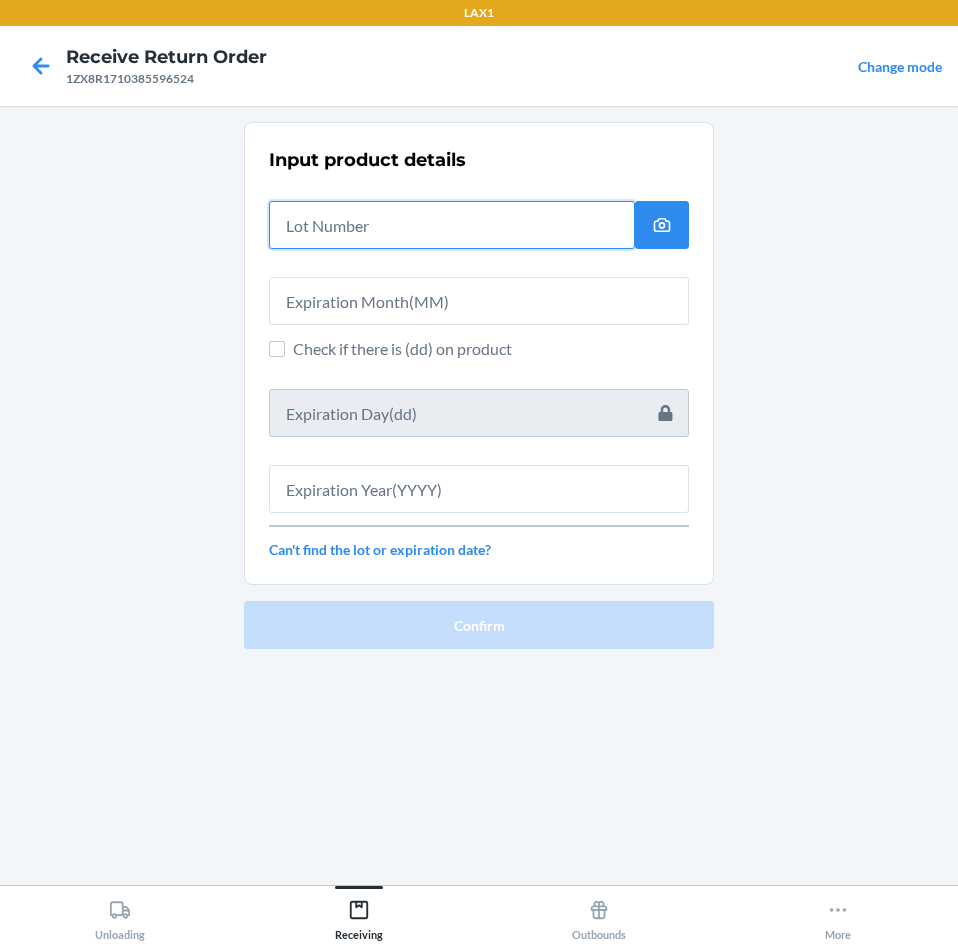 click at bounding box center [452, 225] 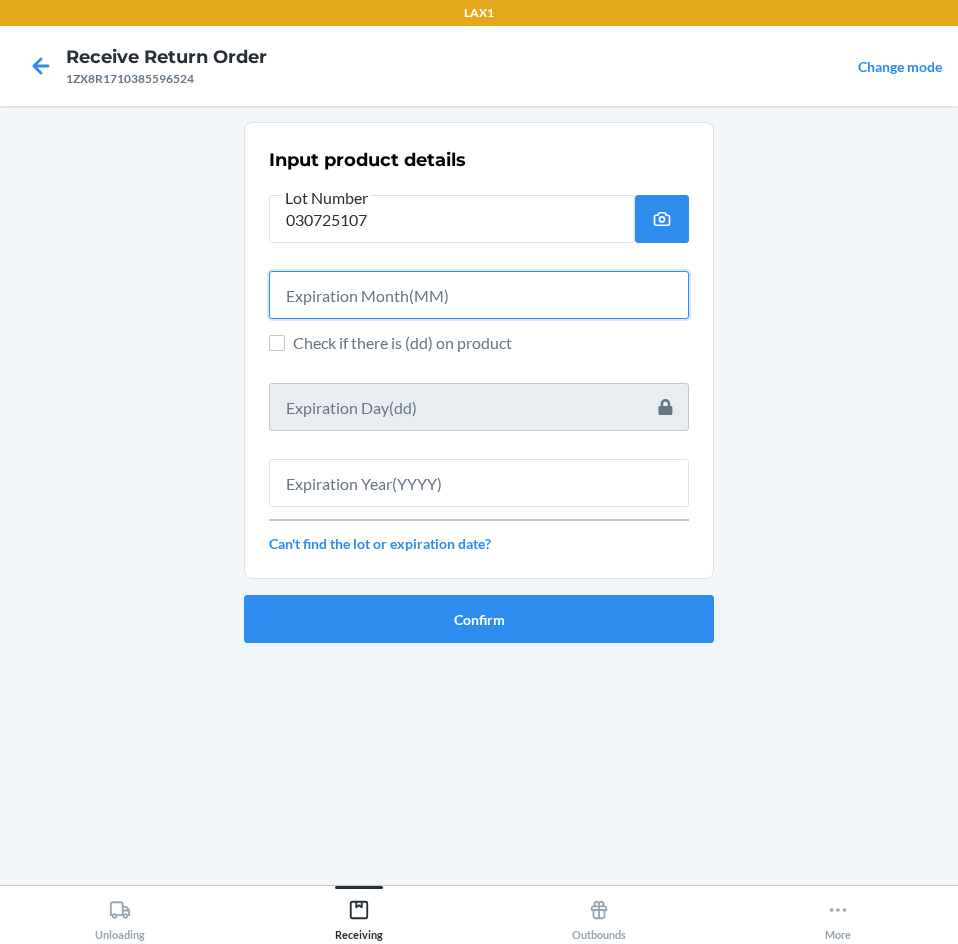 click at bounding box center [479, 295] 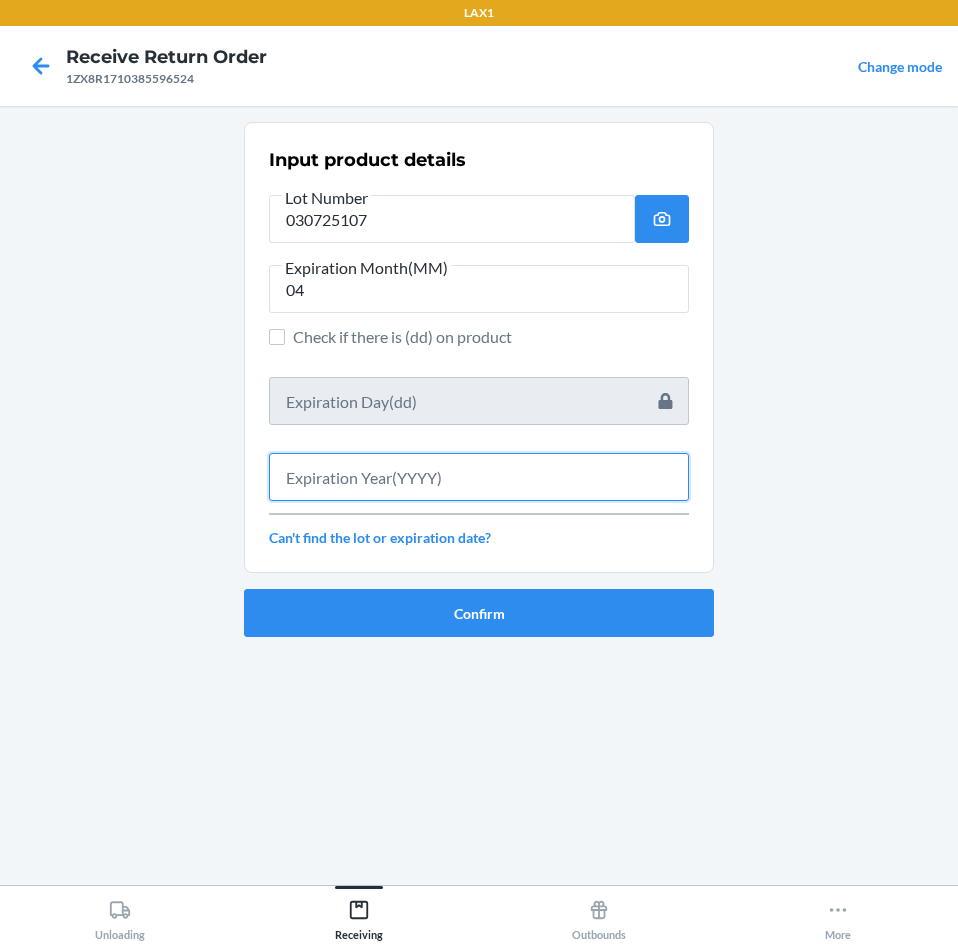 click at bounding box center [479, 477] 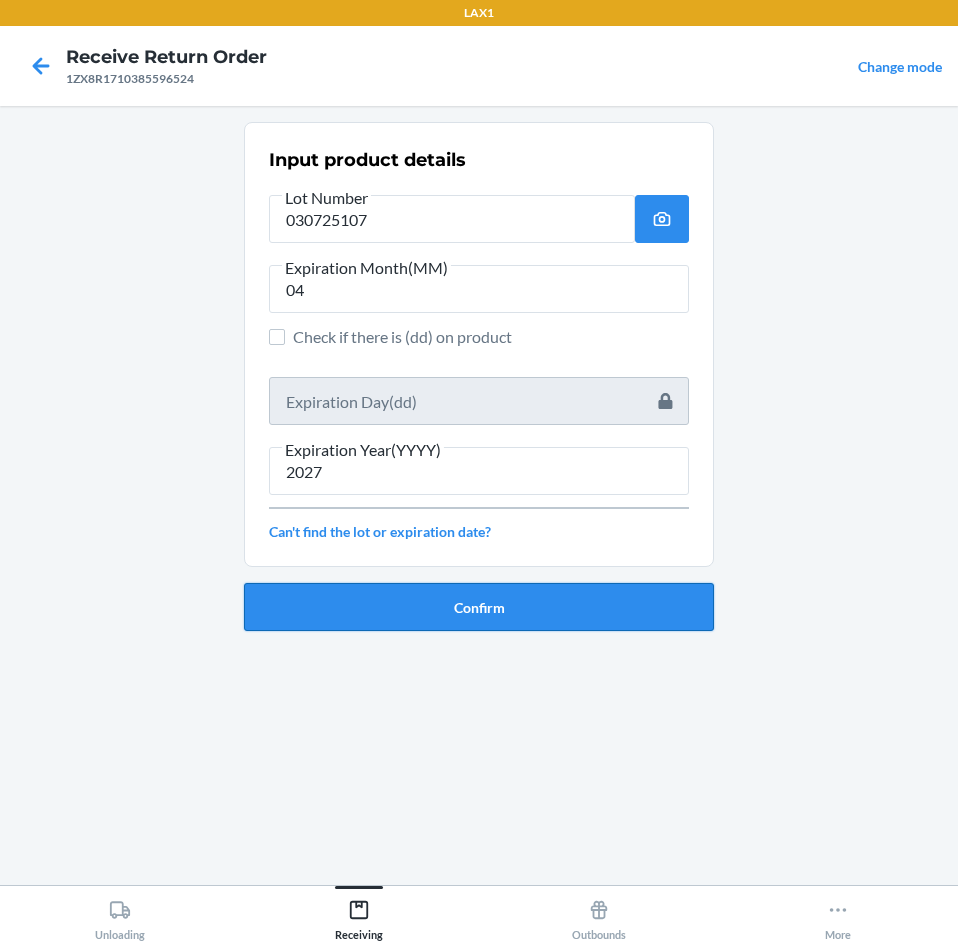 click on "Confirm" at bounding box center (479, 607) 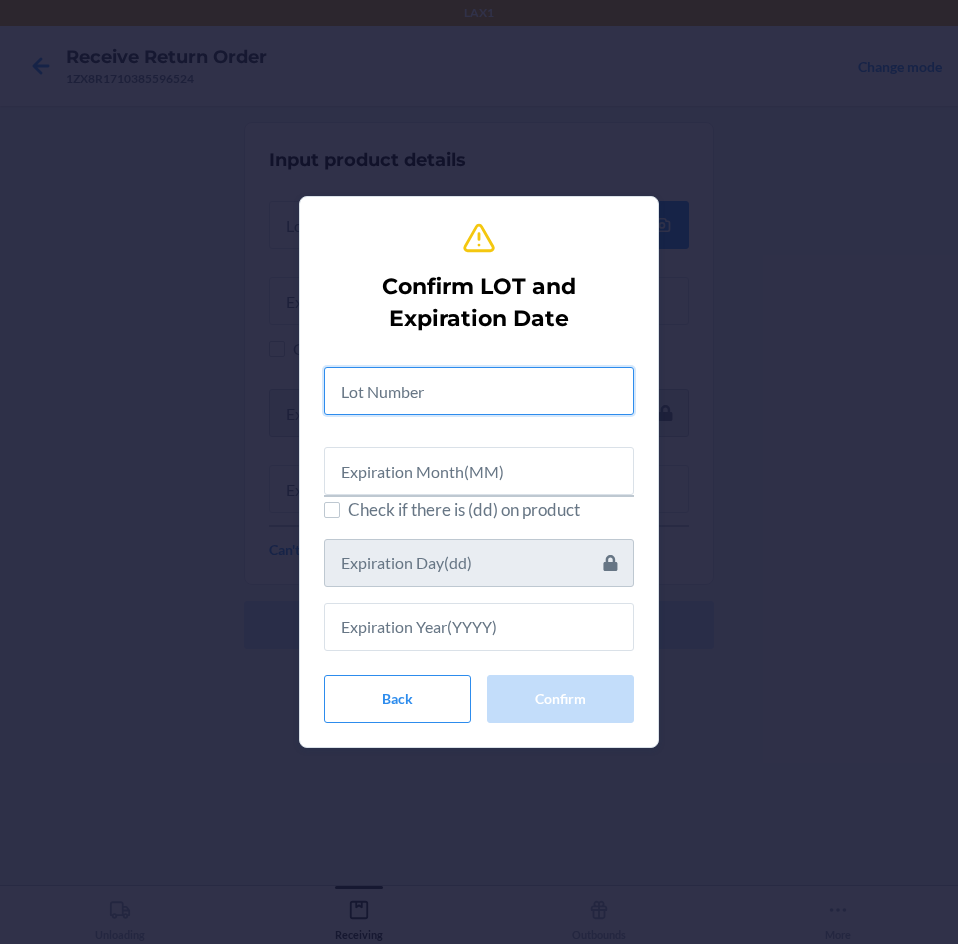 click at bounding box center (479, 391) 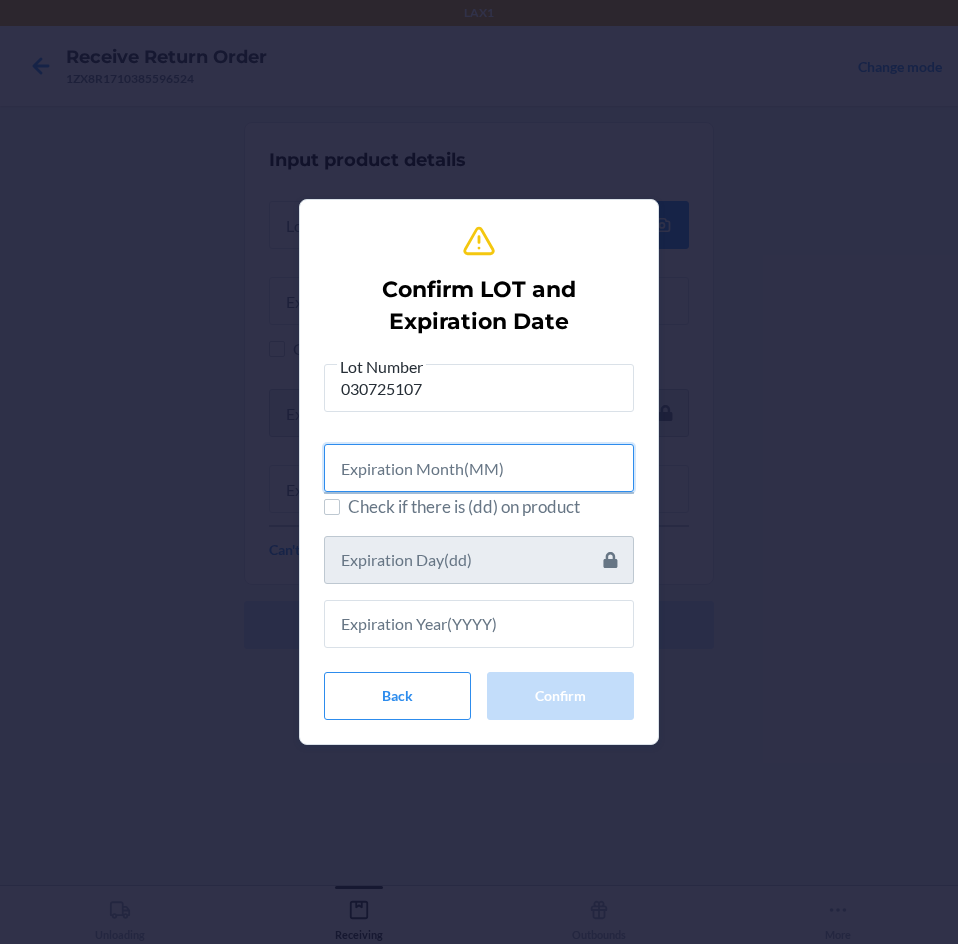 click at bounding box center (479, 468) 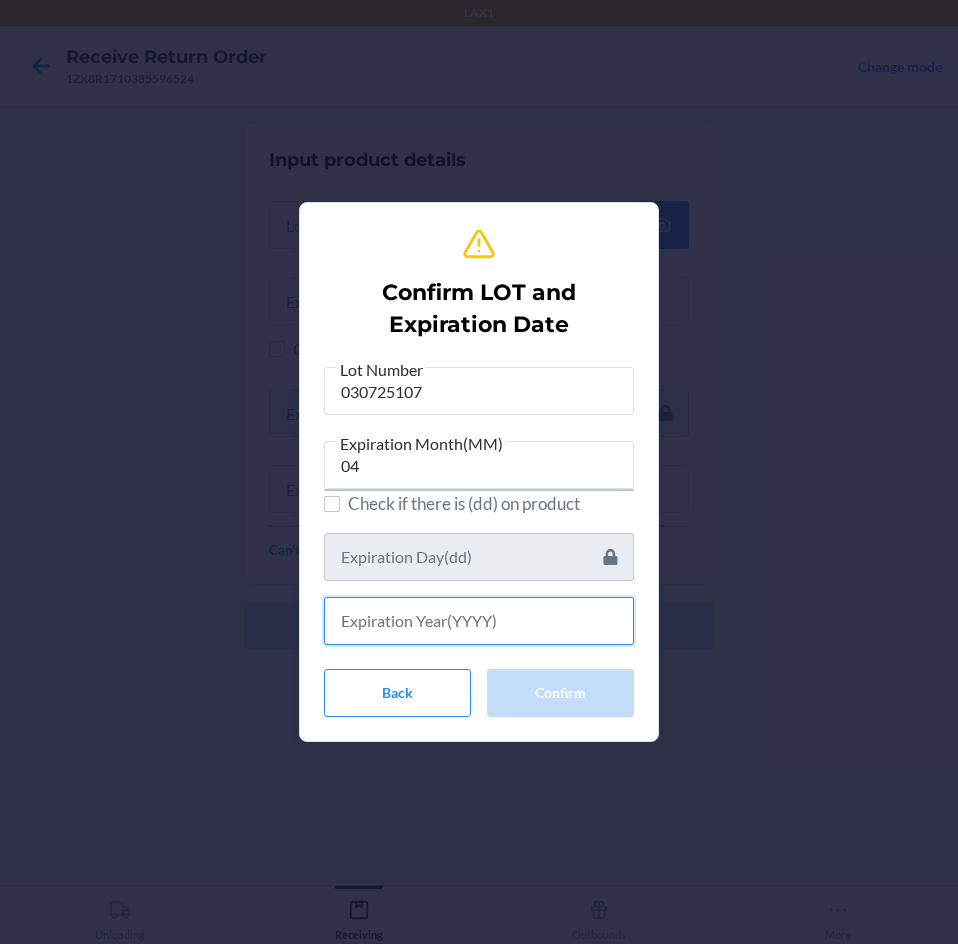click at bounding box center (479, 621) 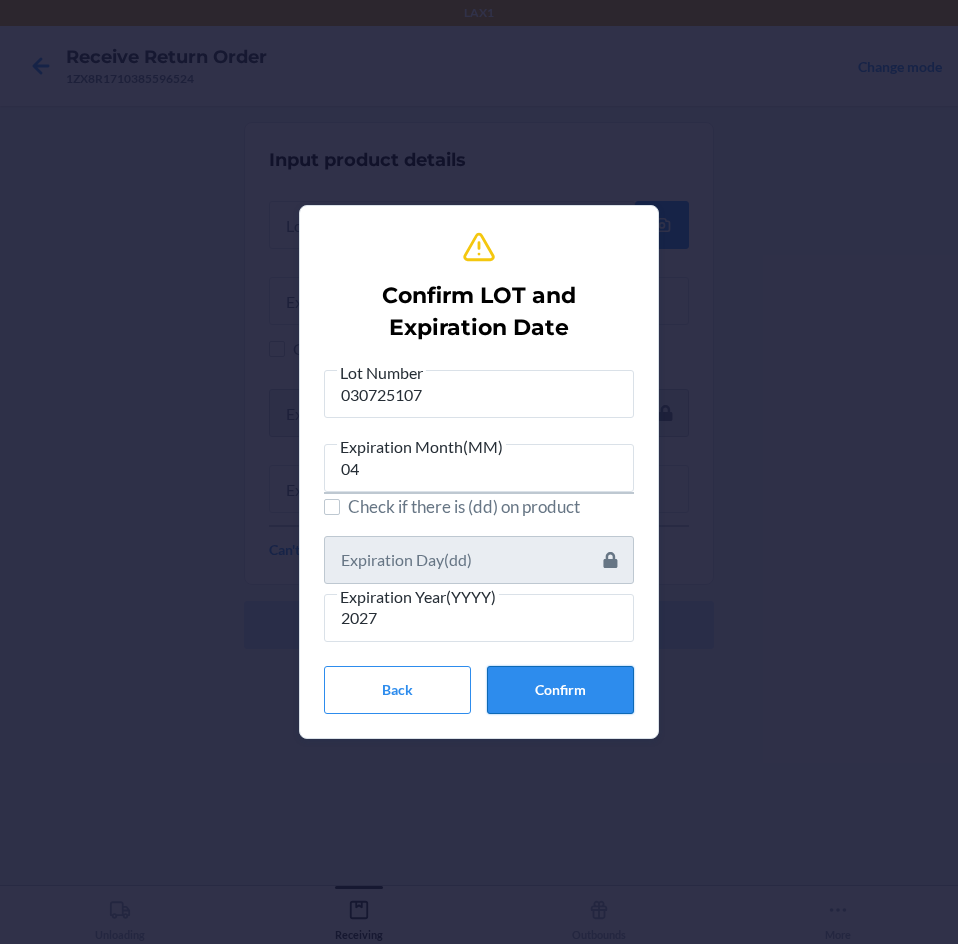 click on "Confirm" at bounding box center [560, 690] 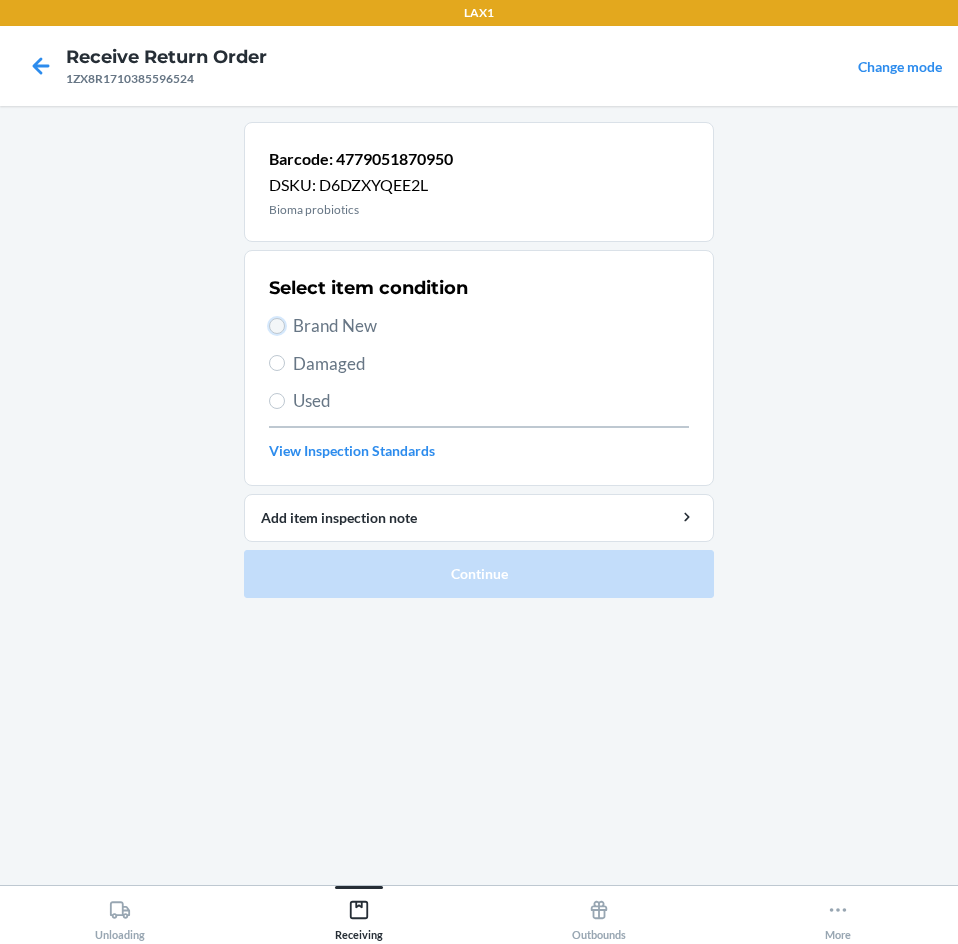 click on "Brand New" at bounding box center [277, 326] 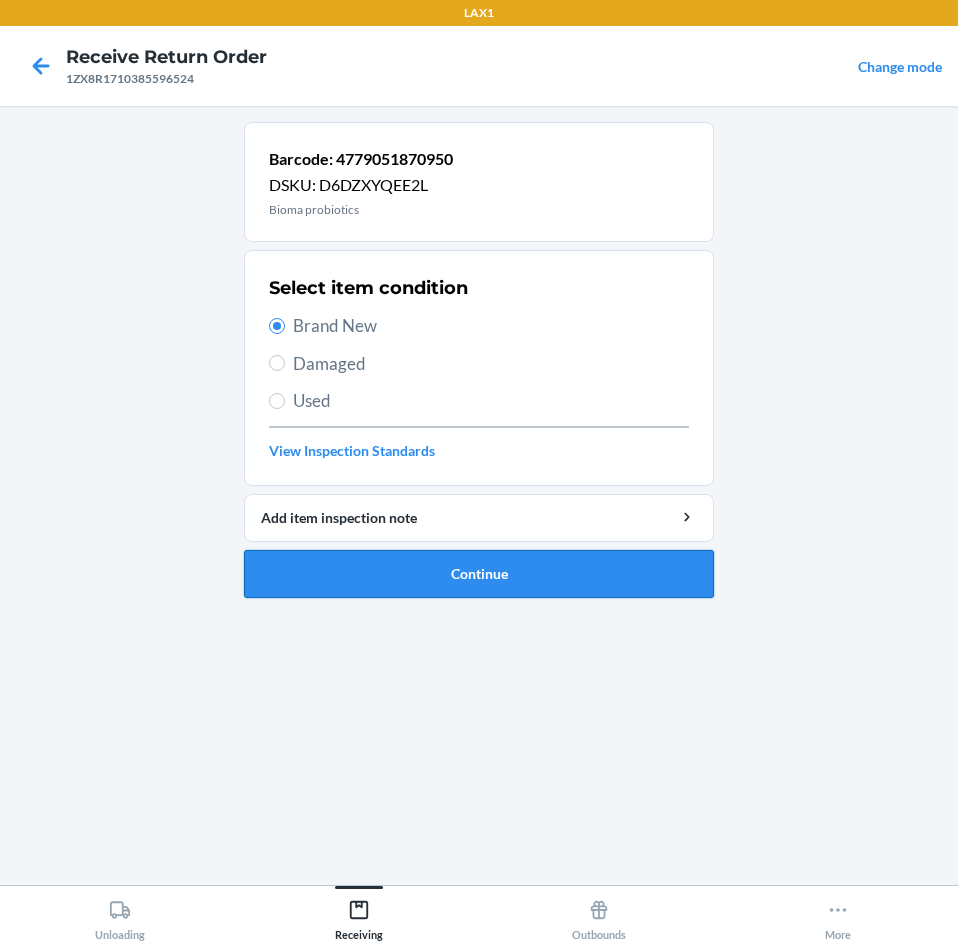 click on "Continue" at bounding box center [479, 574] 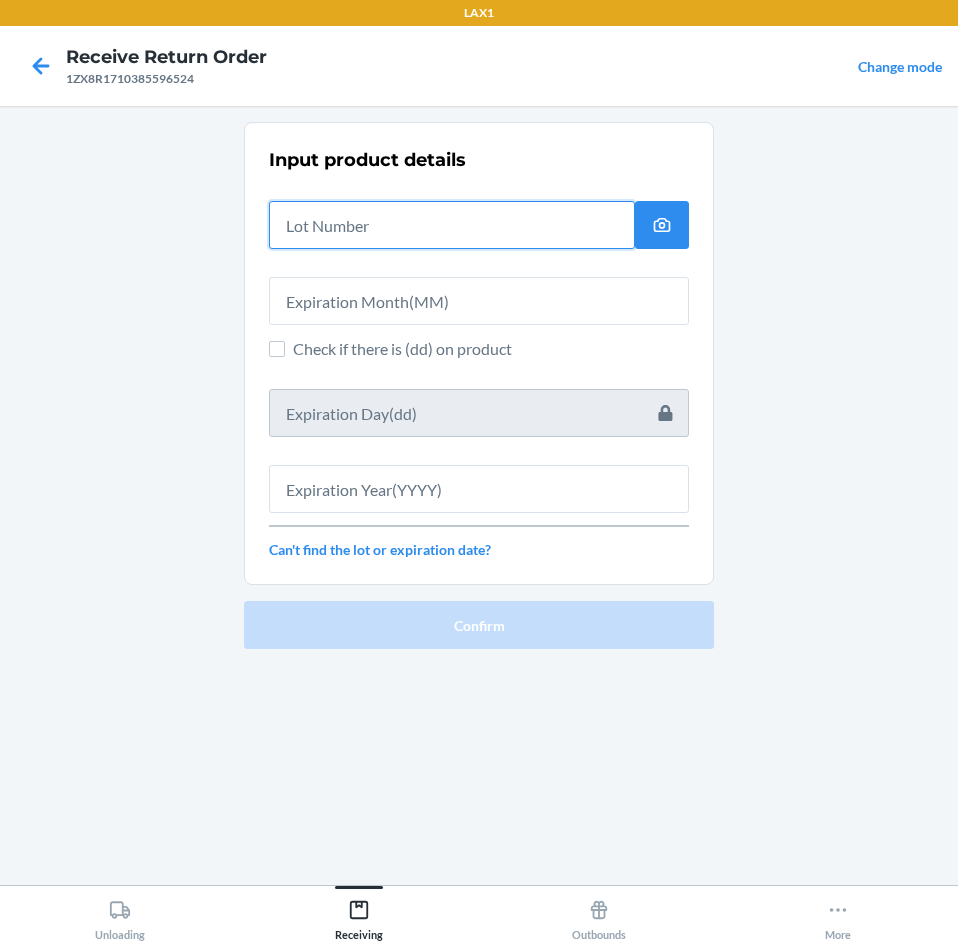 click at bounding box center [452, 225] 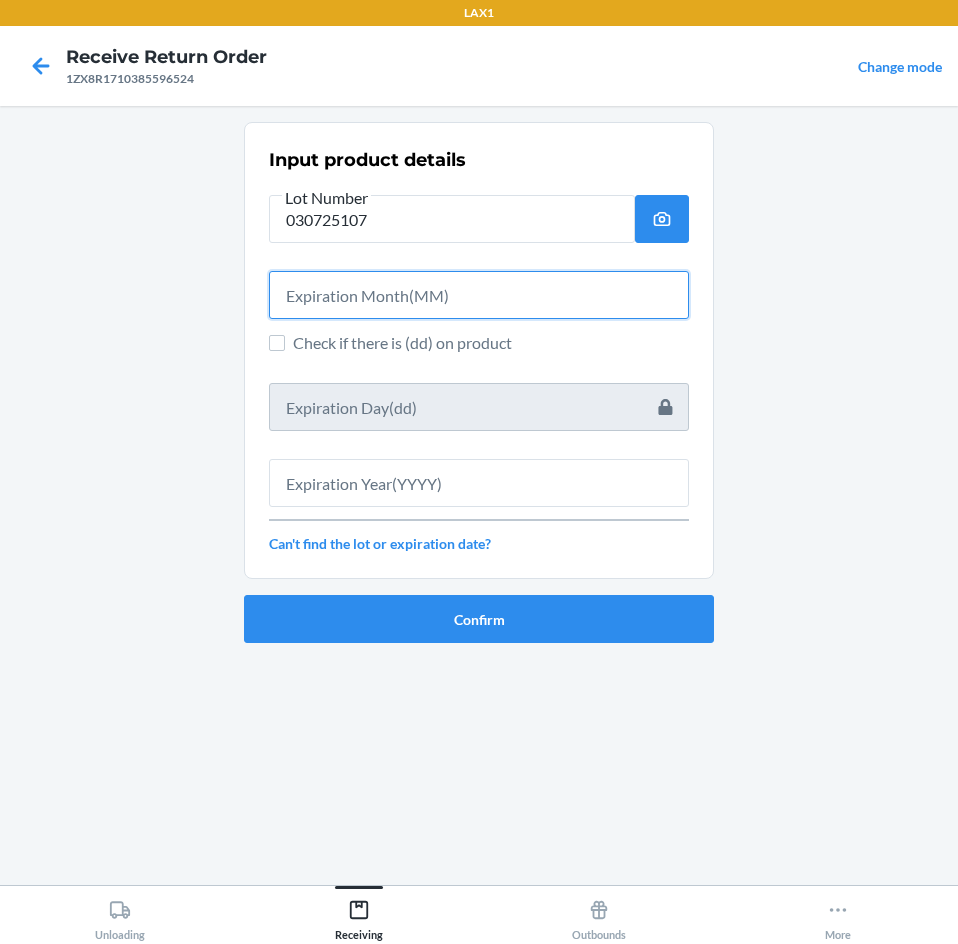 click at bounding box center [479, 295] 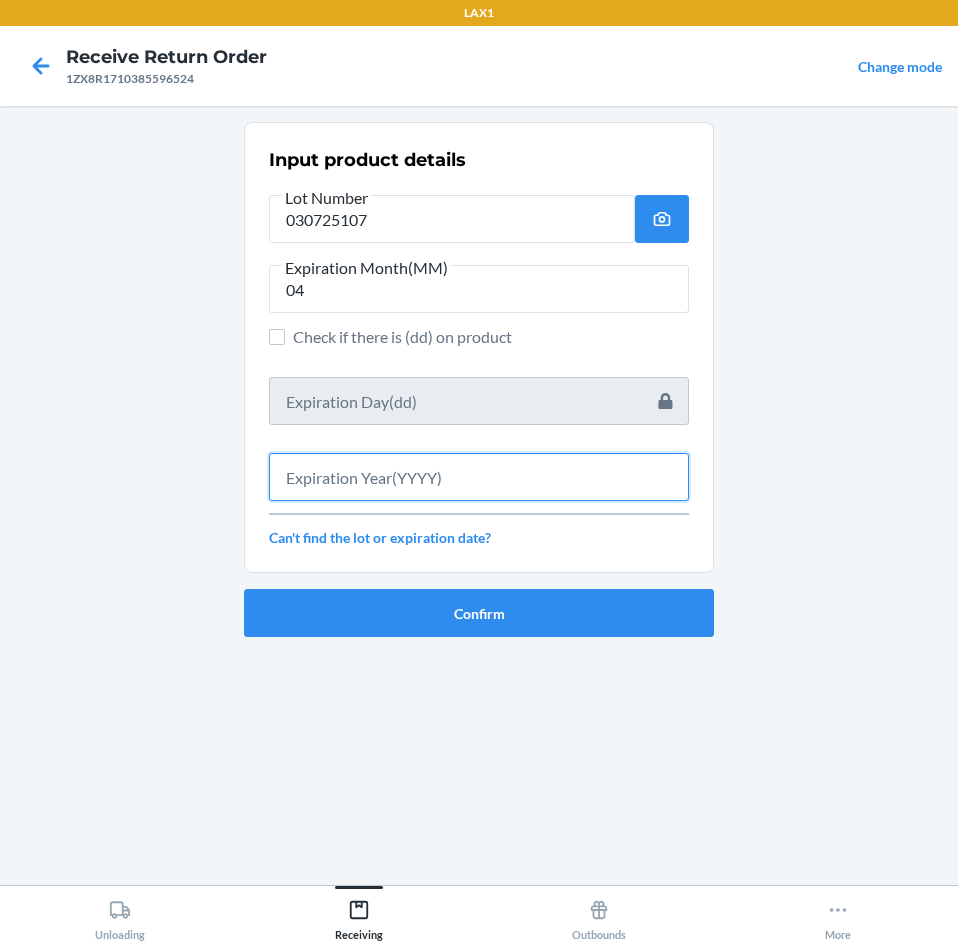 click at bounding box center [479, 477] 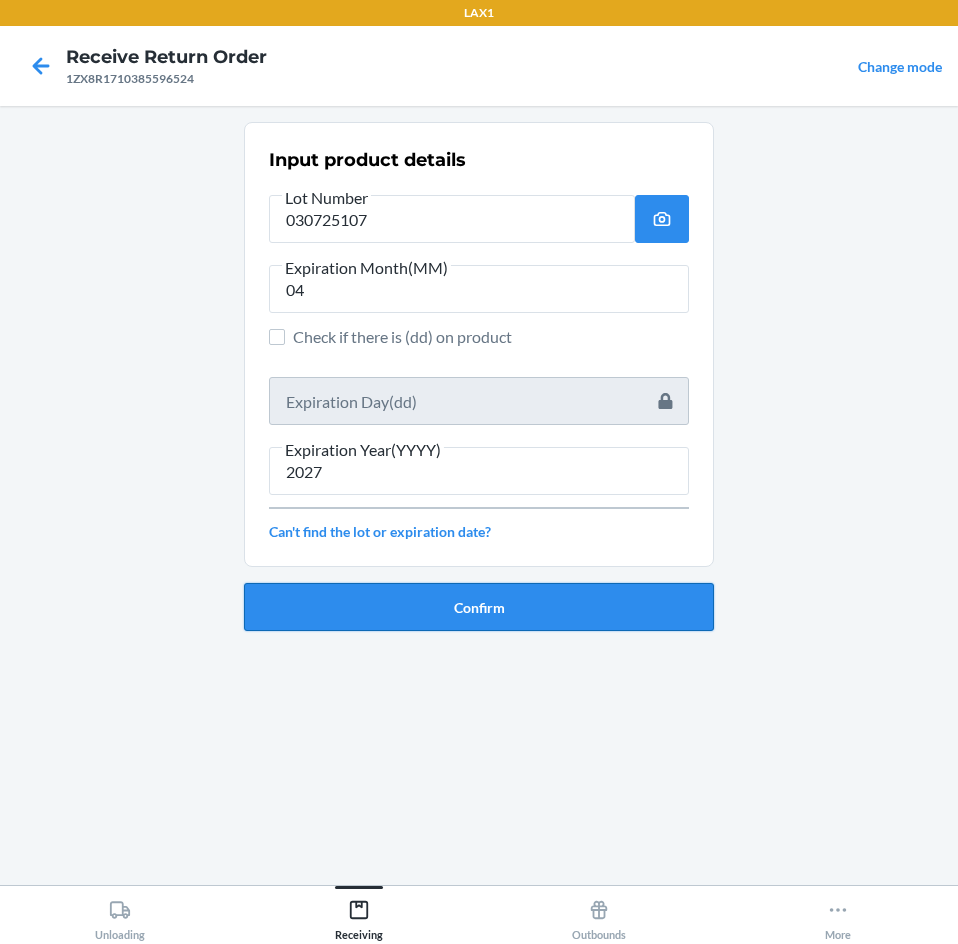 click on "Confirm" at bounding box center [479, 607] 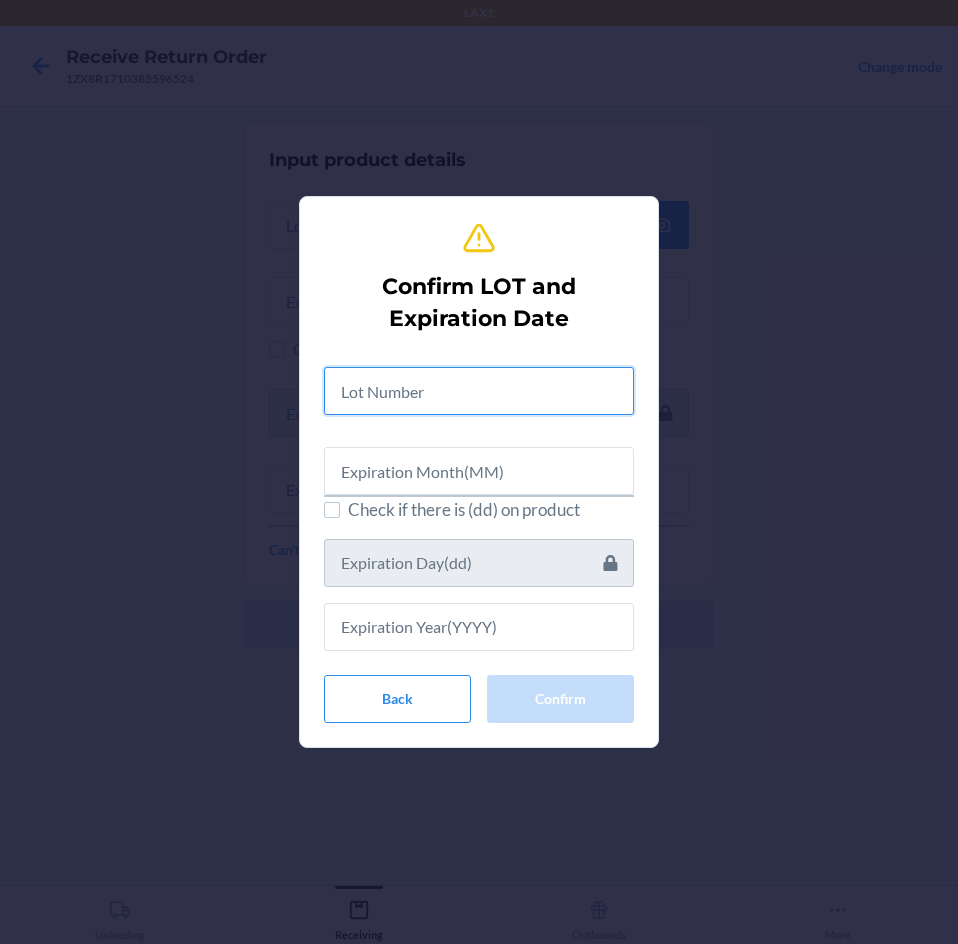 click at bounding box center (479, 391) 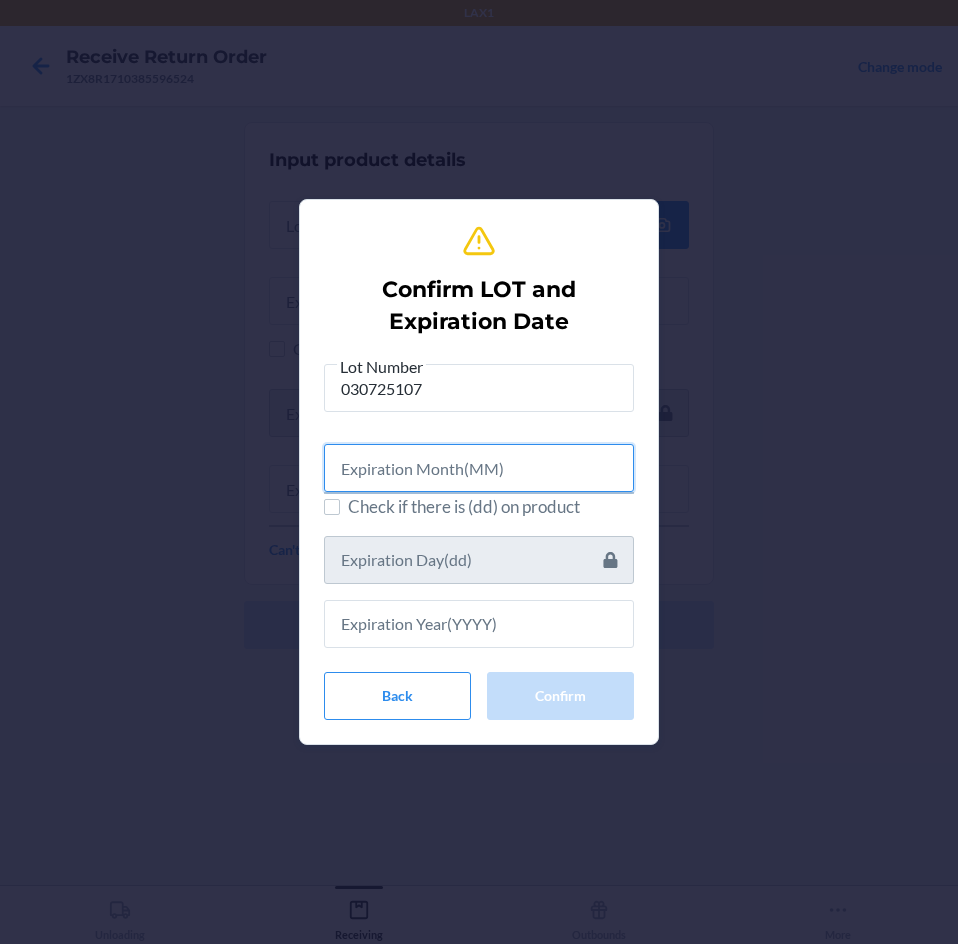 click at bounding box center (479, 468) 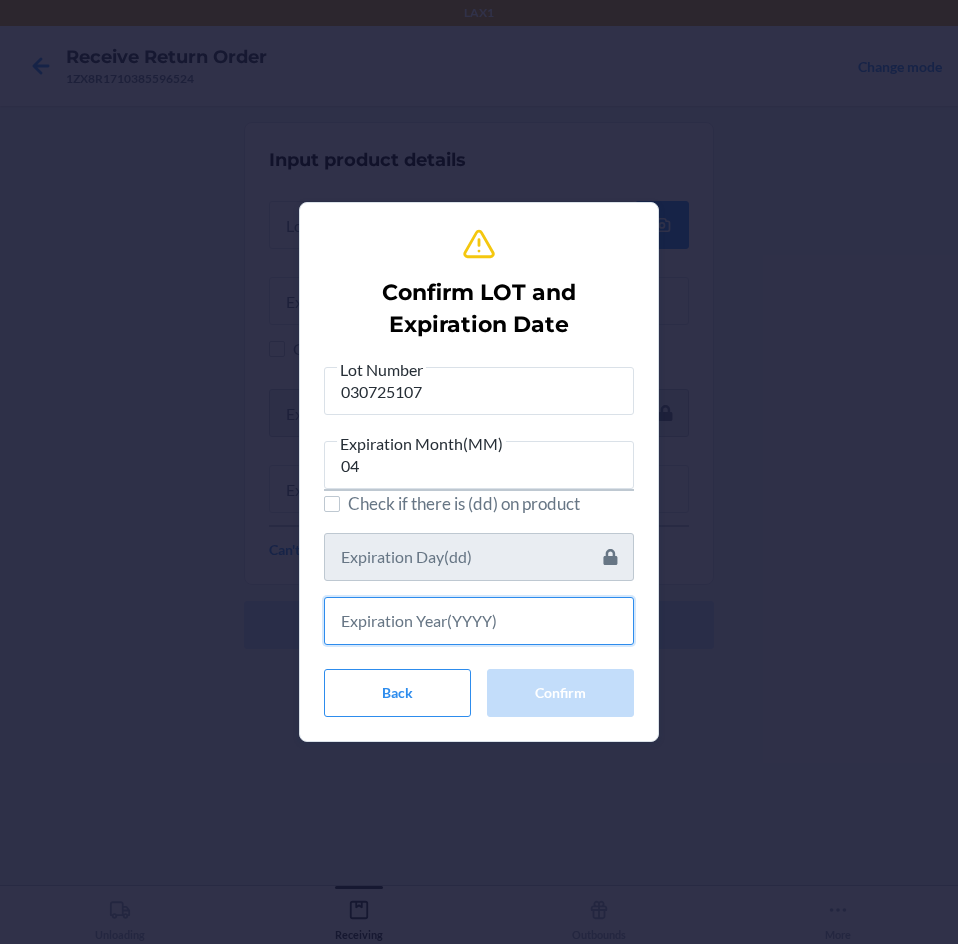 click at bounding box center (479, 621) 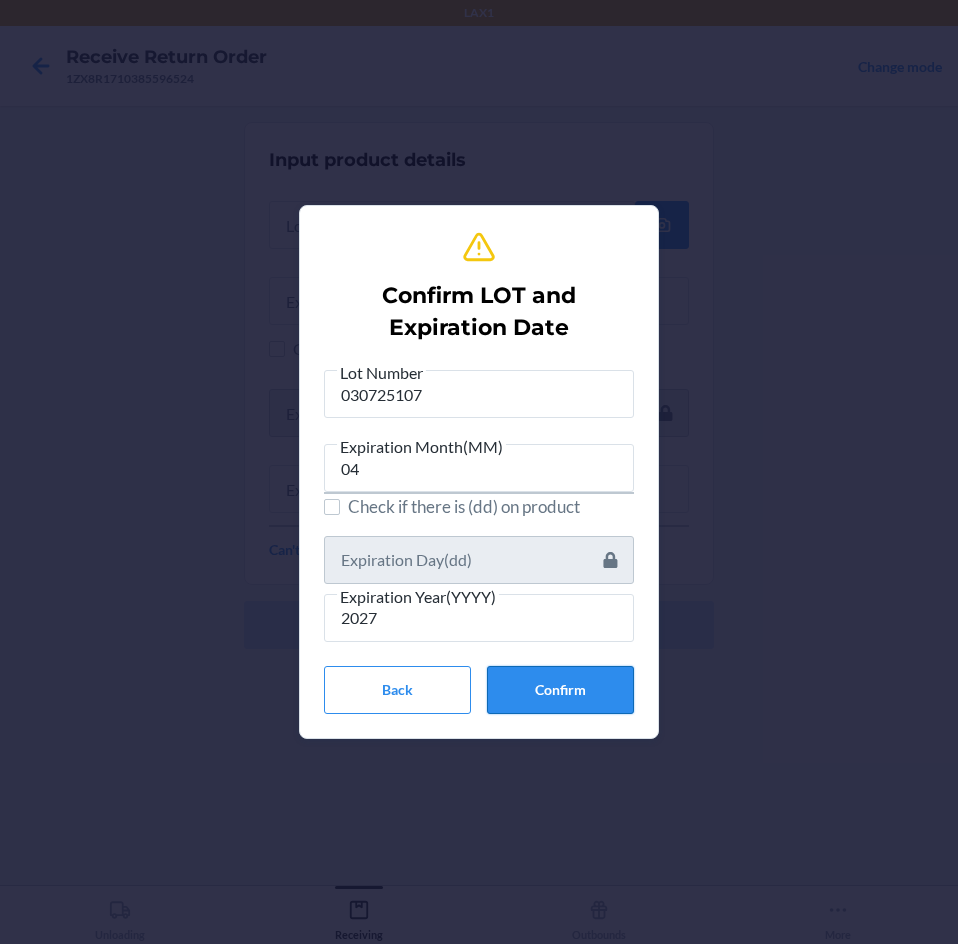 click on "Confirm" at bounding box center [560, 690] 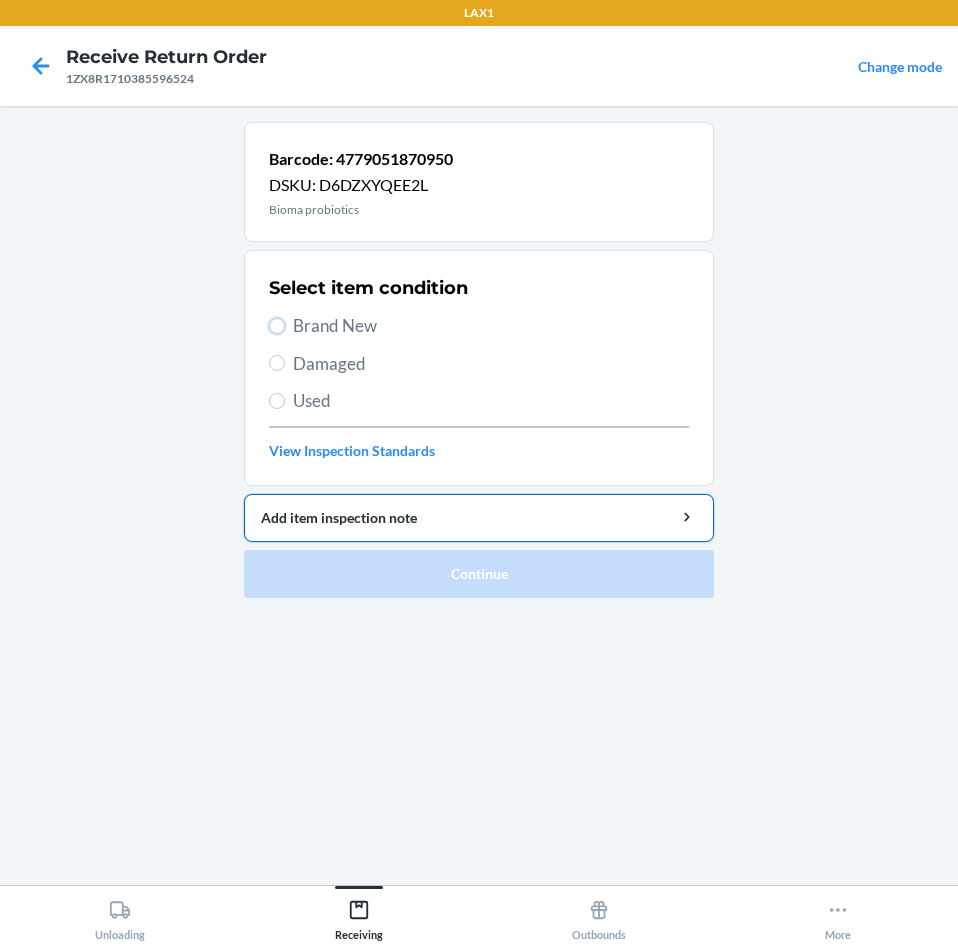 drag, startPoint x: 272, startPoint y: 329, endPoint x: 493, endPoint y: 533, distance: 300.7607 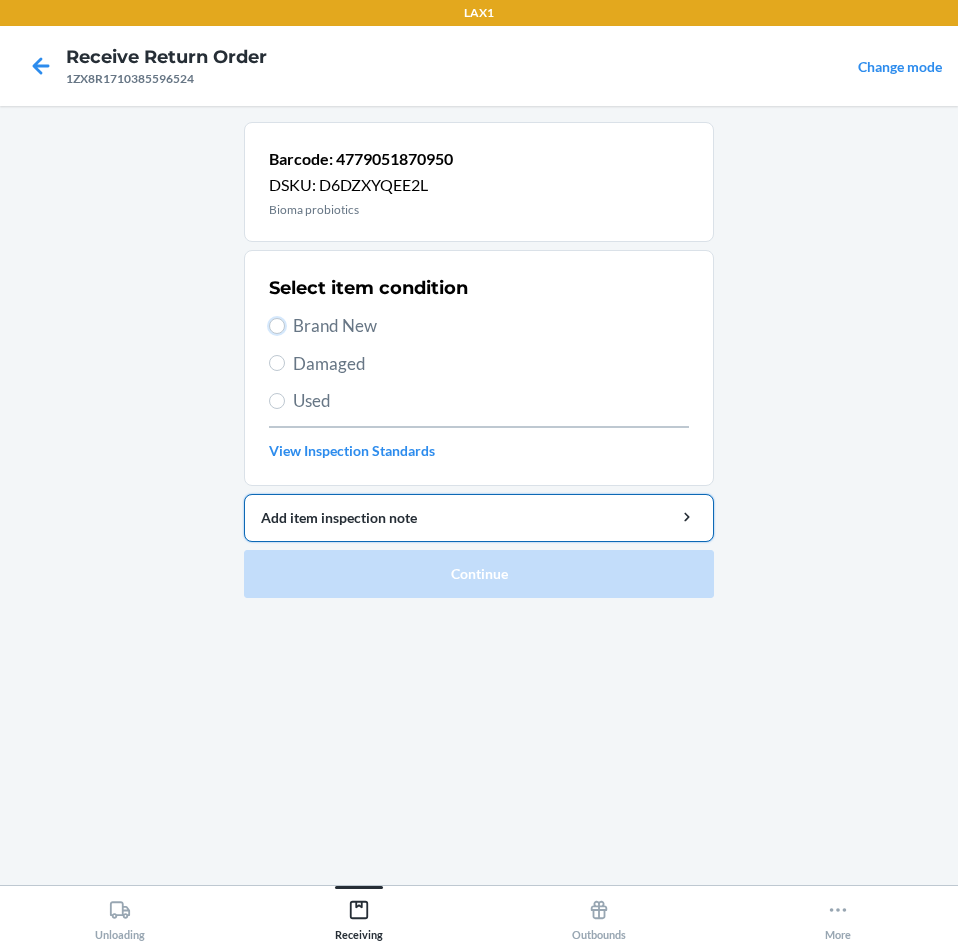 click on "Brand New" at bounding box center [479, 326] 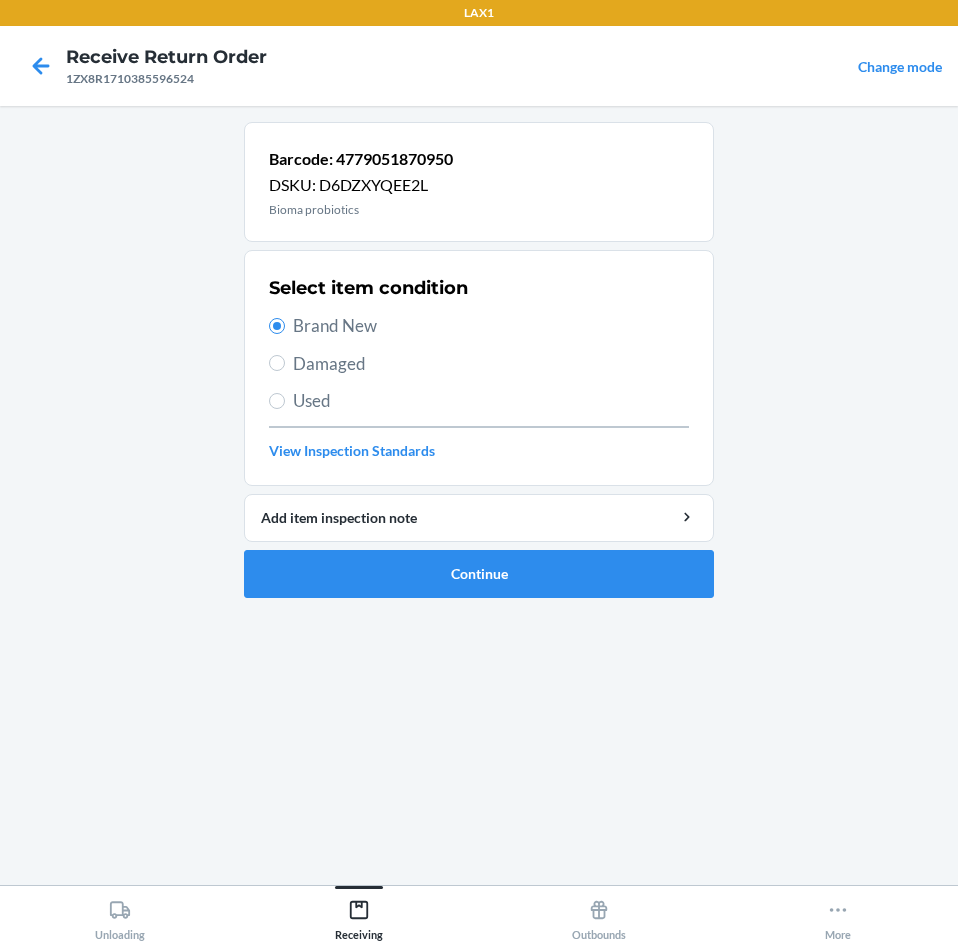 click on "Barcode: 4779051870950 DSKU: D6DZXYQEE2L Bioma probiotics Select item condition Brand New Damaged Used View Inspection Standards Add item inspection note Continue" at bounding box center (479, 368) 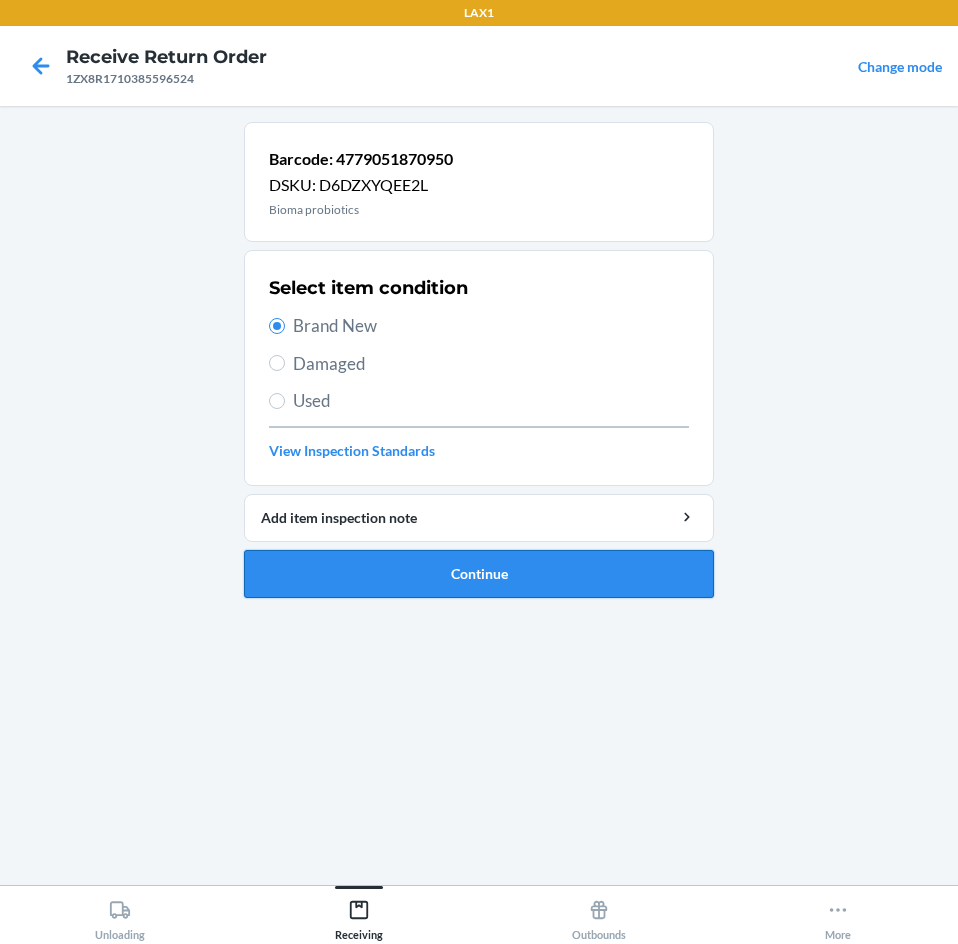 click on "Continue" at bounding box center [479, 574] 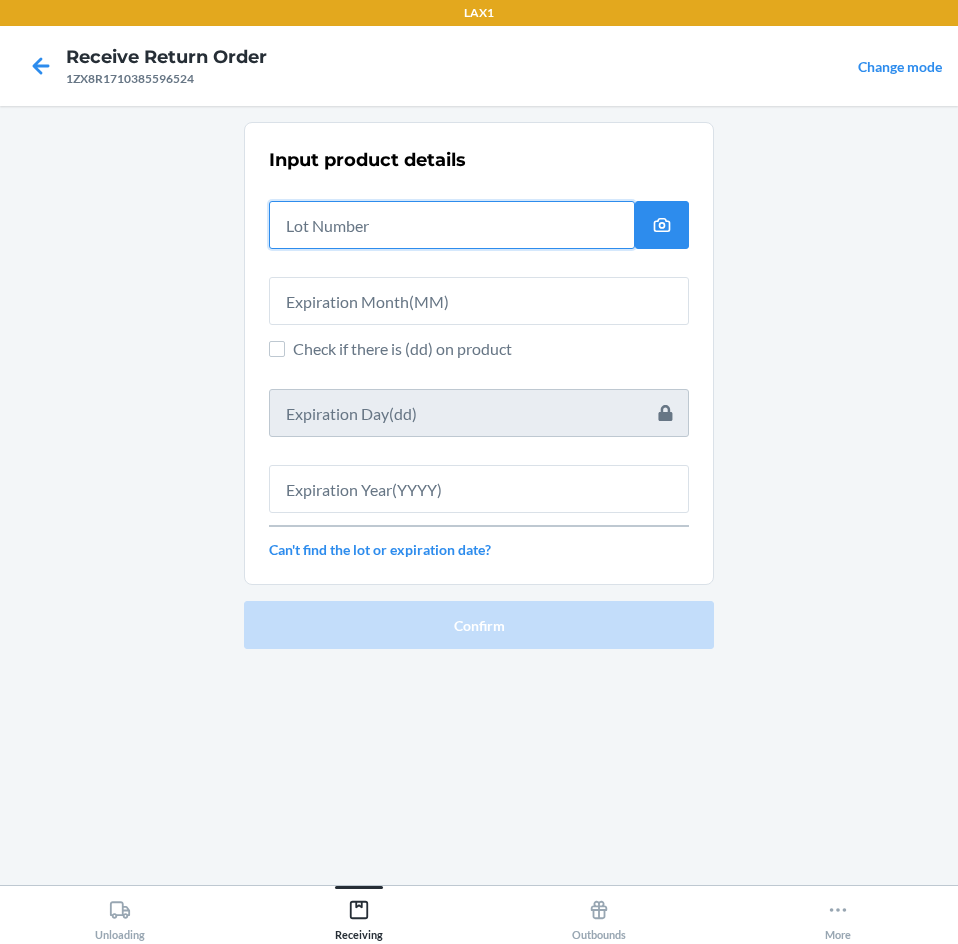 click at bounding box center [452, 225] 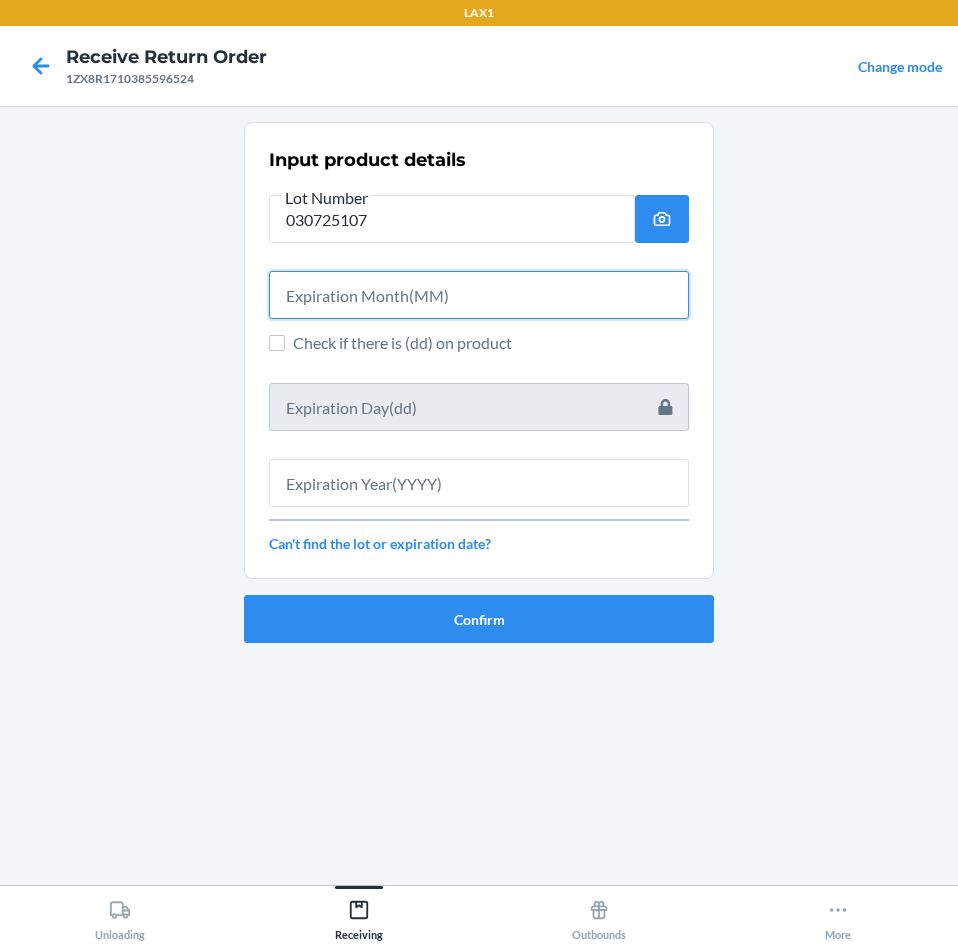 click at bounding box center (479, 295) 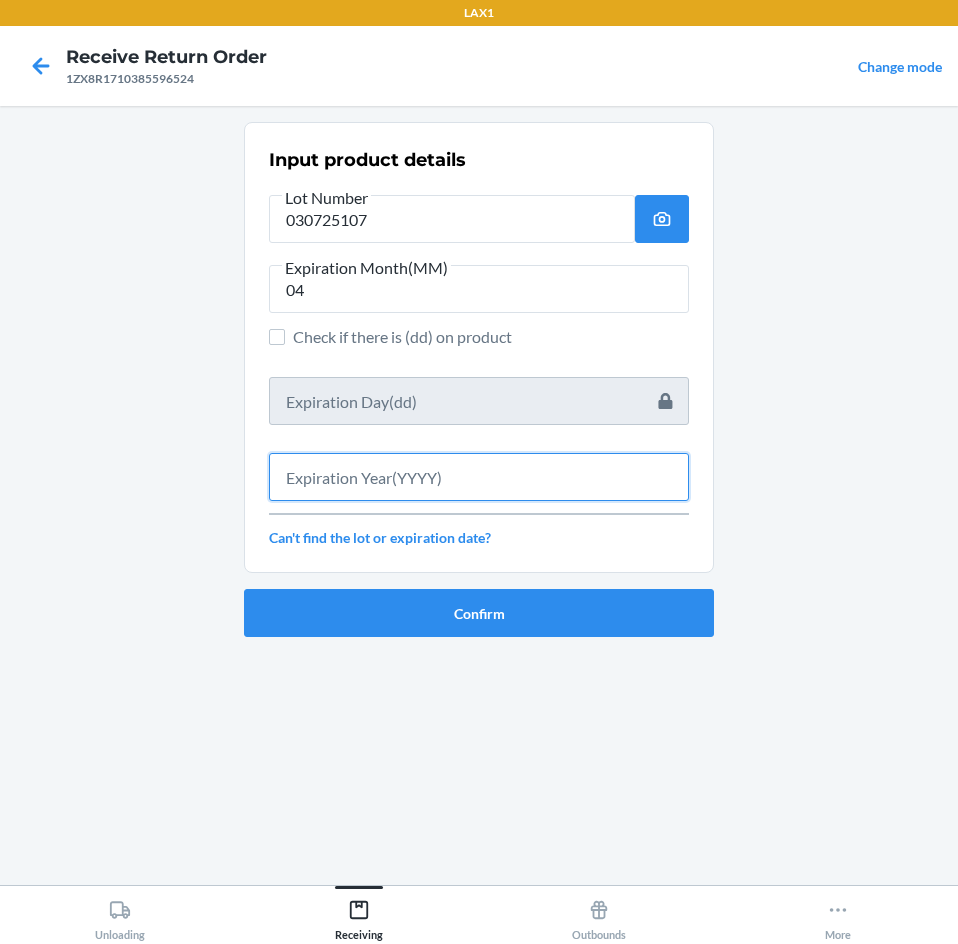 click at bounding box center (479, 477) 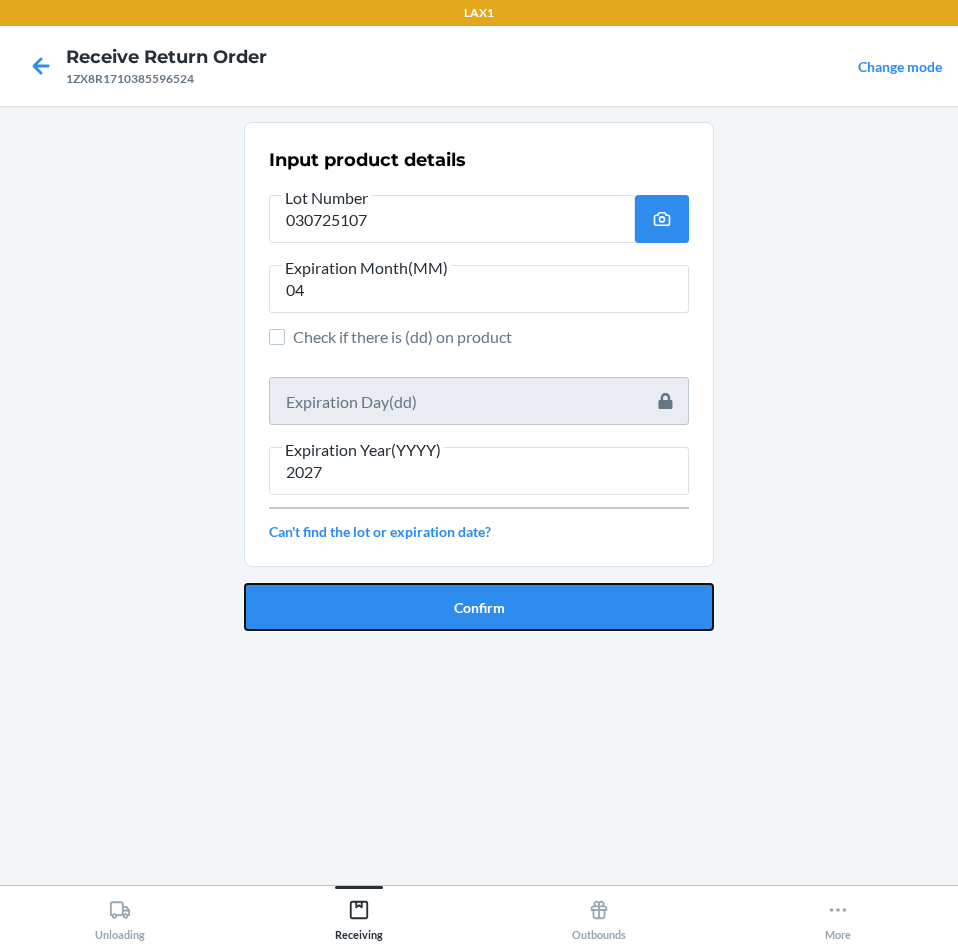 click on "Confirm" at bounding box center [479, 607] 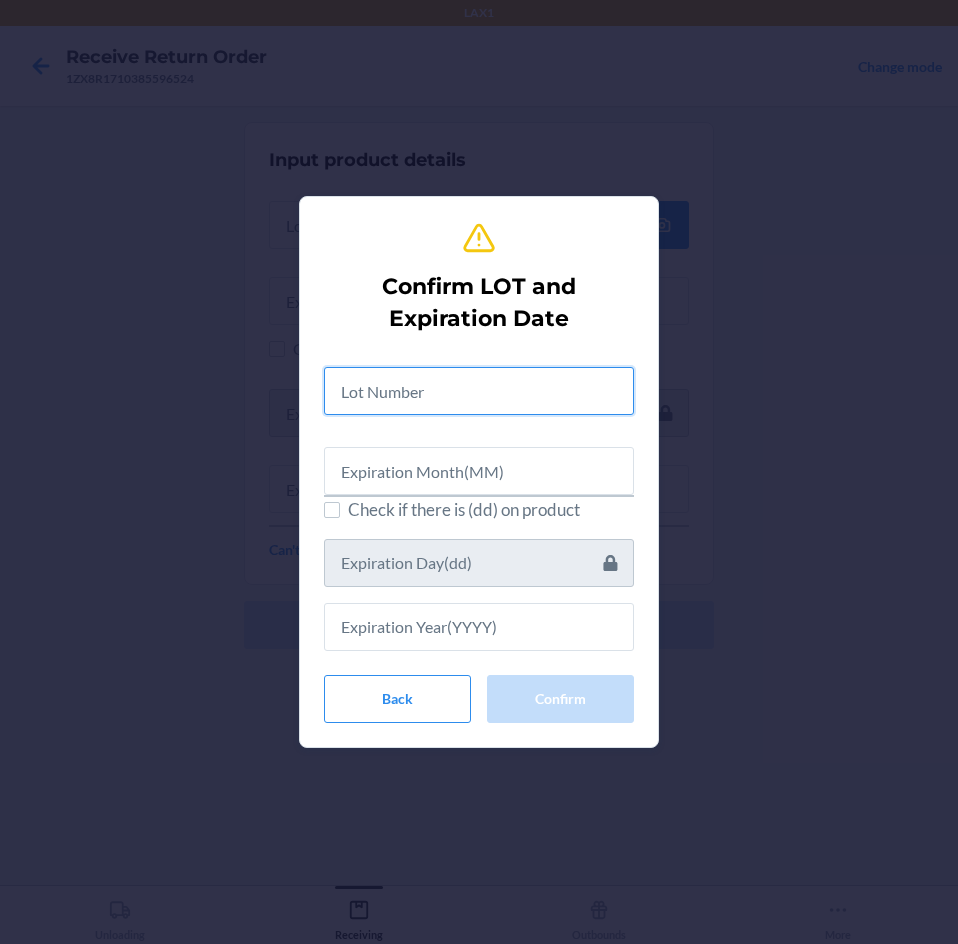 click at bounding box center [479, 391] 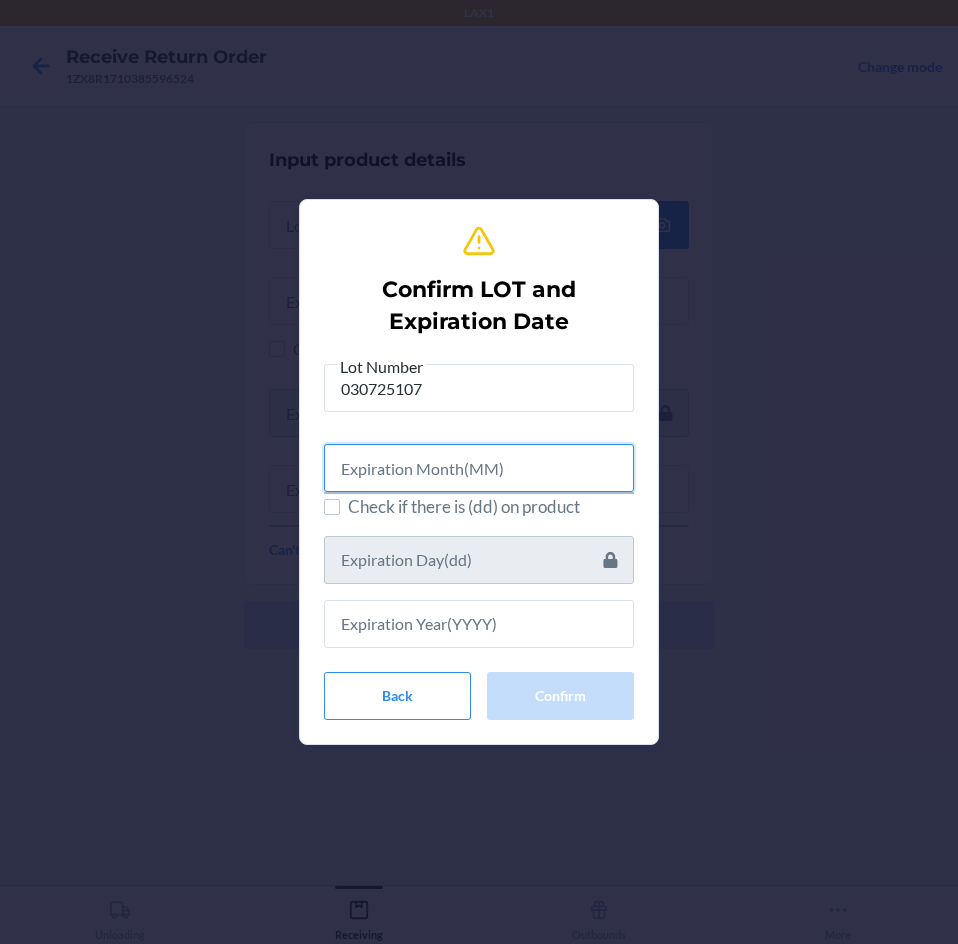 click at bounding box center (479, 468) 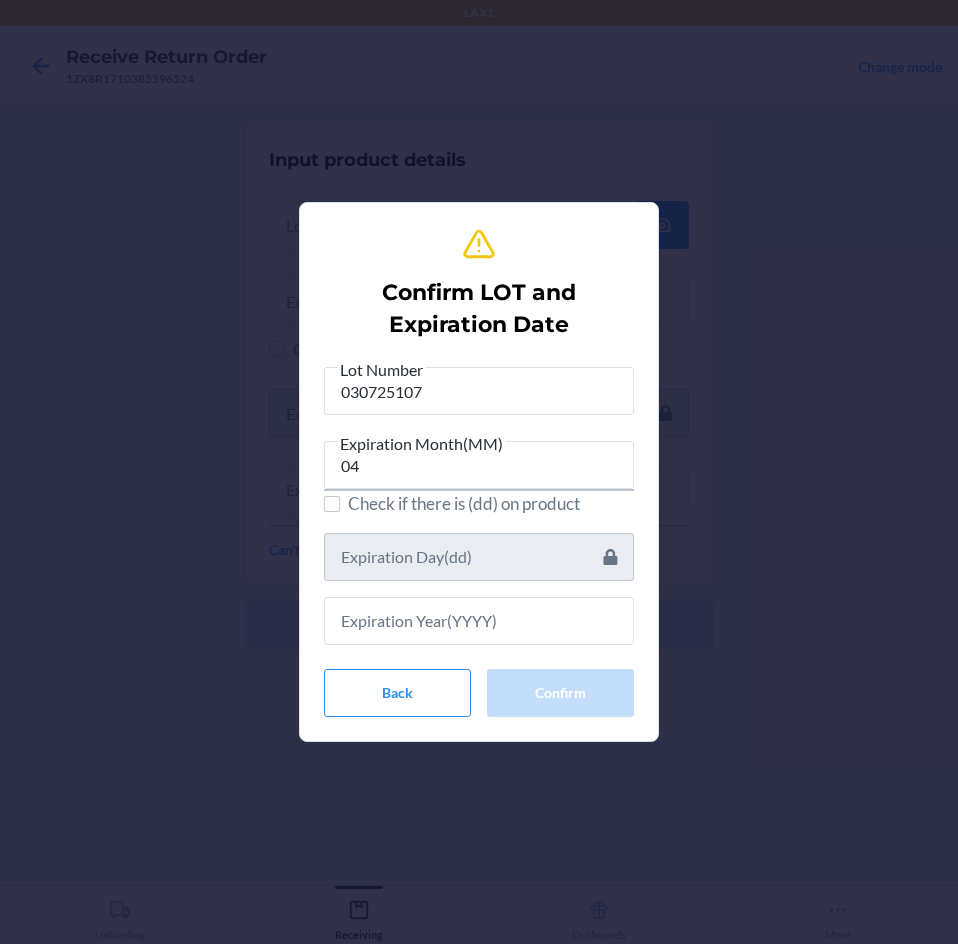 click on "Lot Number 030725107 Expiration Month(MM) 04 Check if there is (dd) on product Back Confirm" at bounding box center [479, 537] 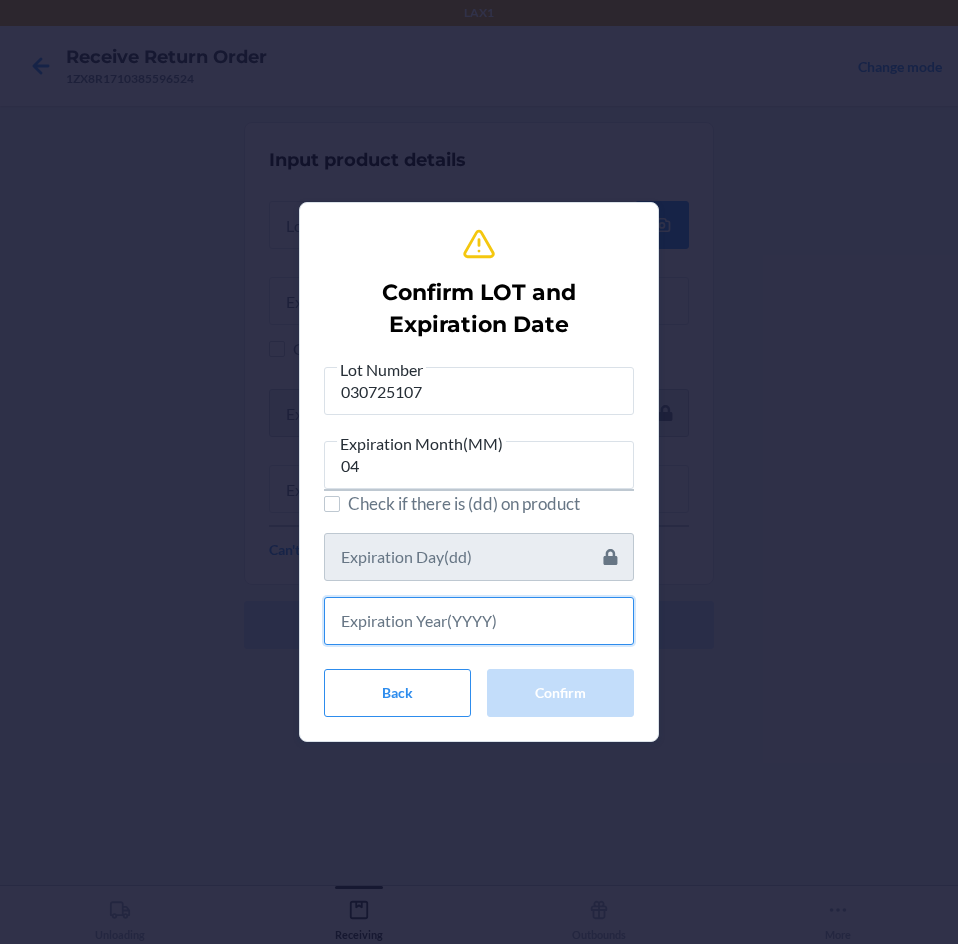 click at bounding box center [479, 621] 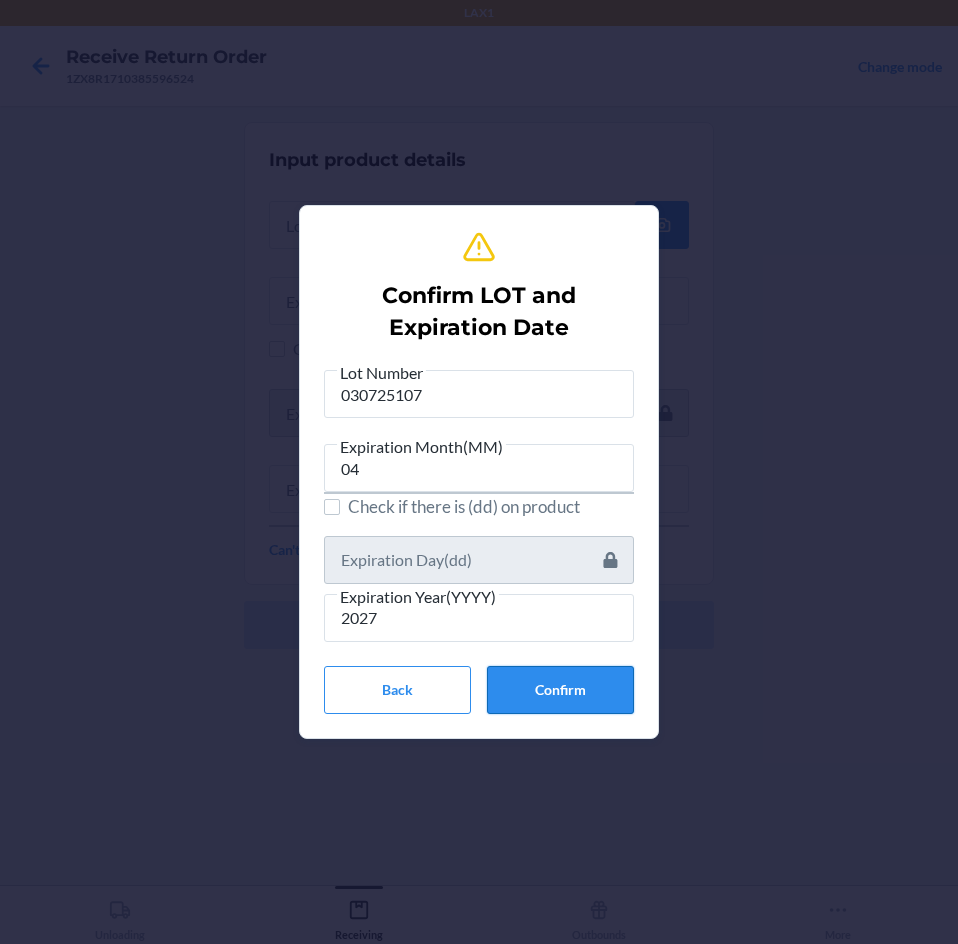 click on "Confirm" at bounding box center (560, 690) 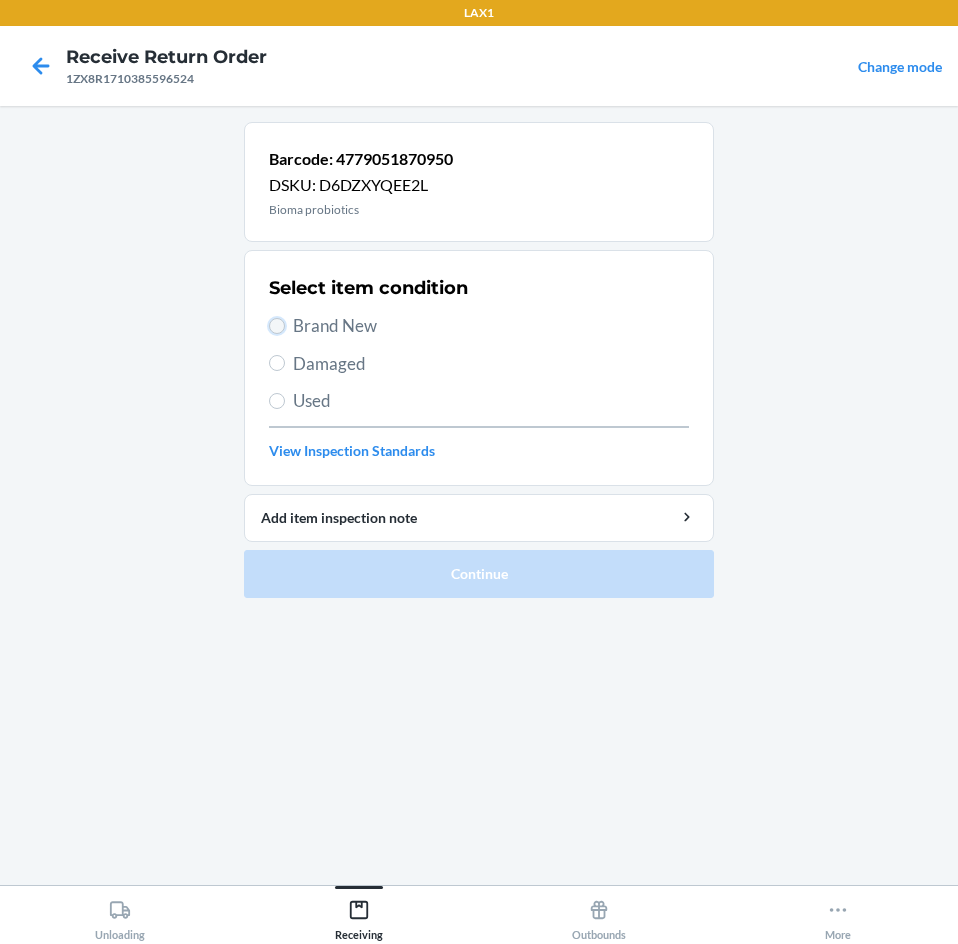 click on "Brand New" at bounding box center [277, 326] 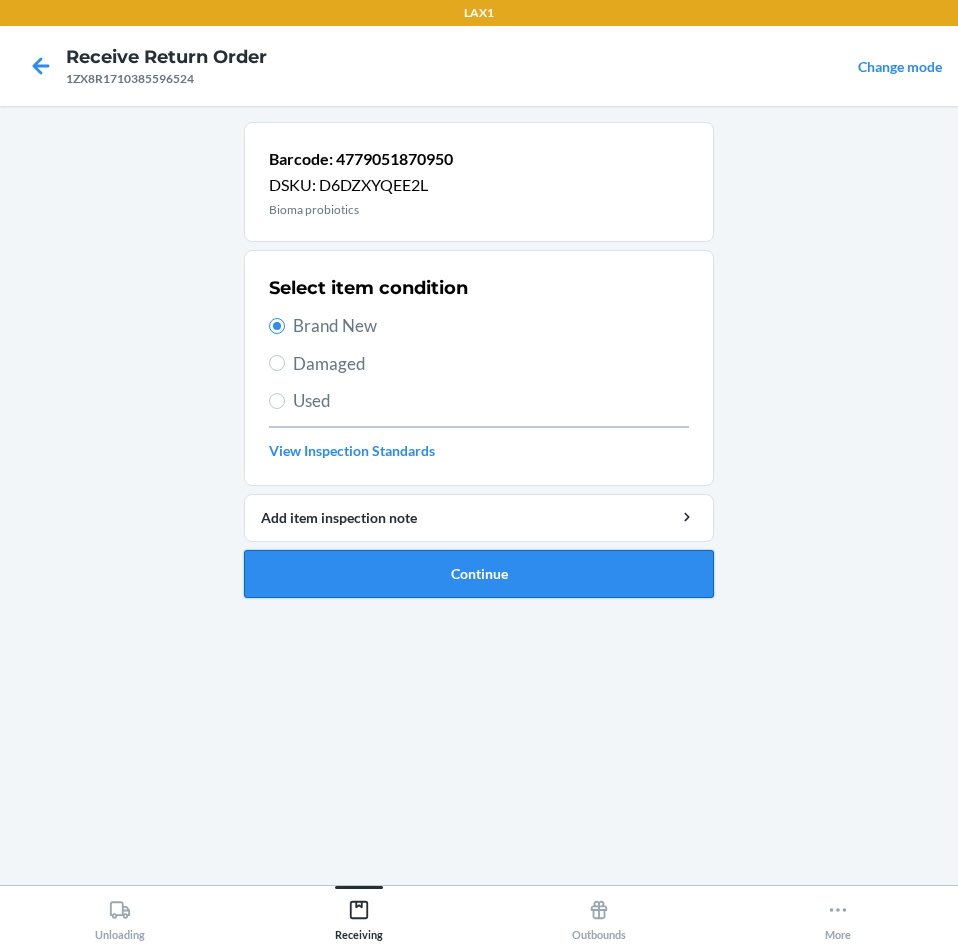click on "Continue" at bounding box center [479, 574] 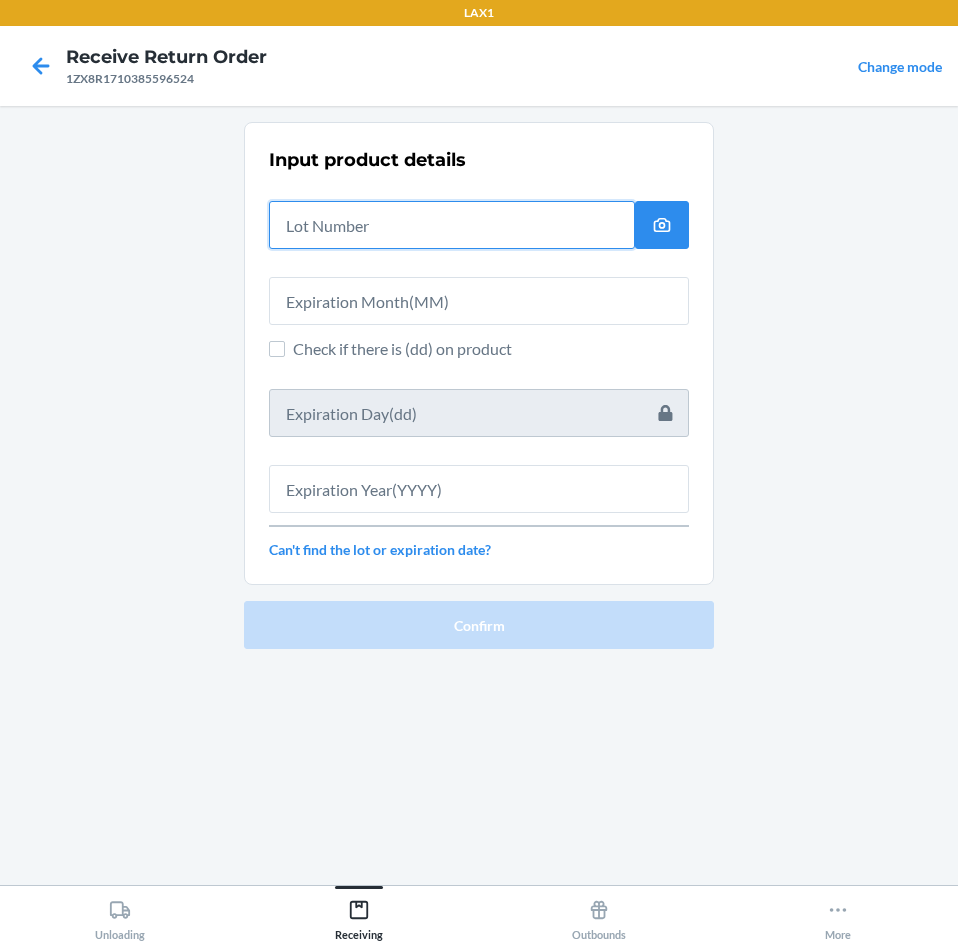 click at bounding box center (452, 225) 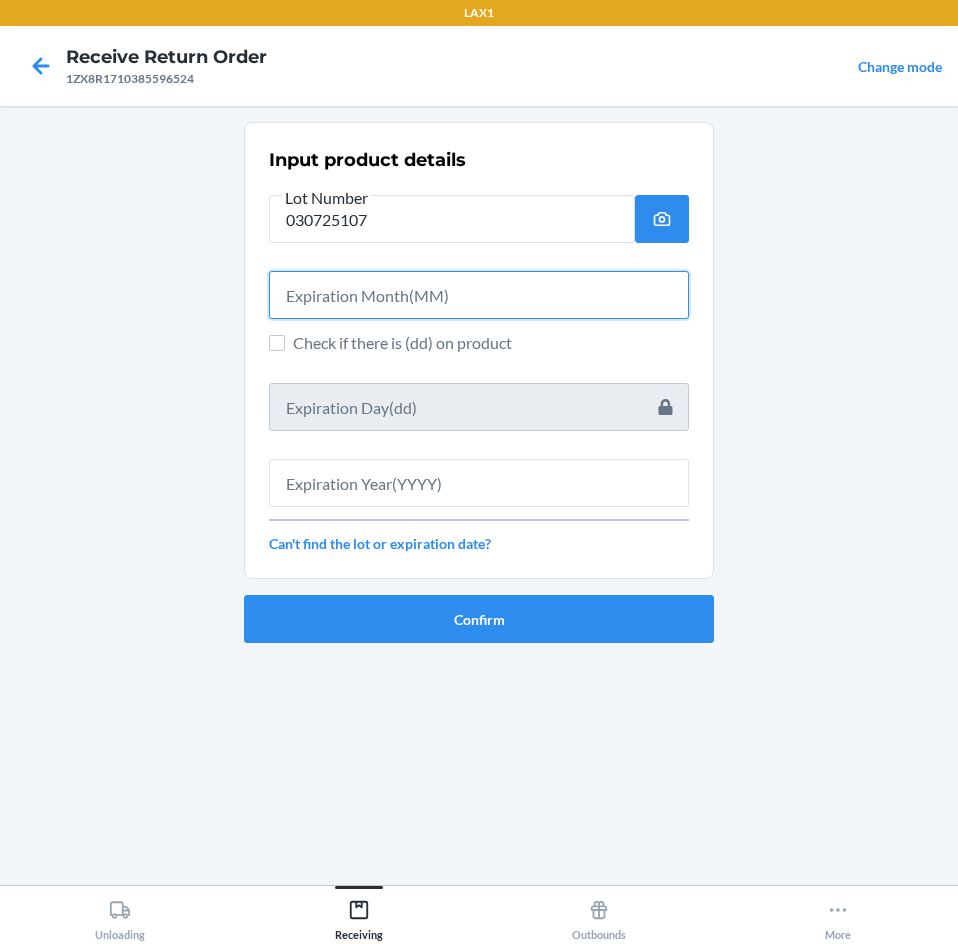 click at bounding box center [479, 295] 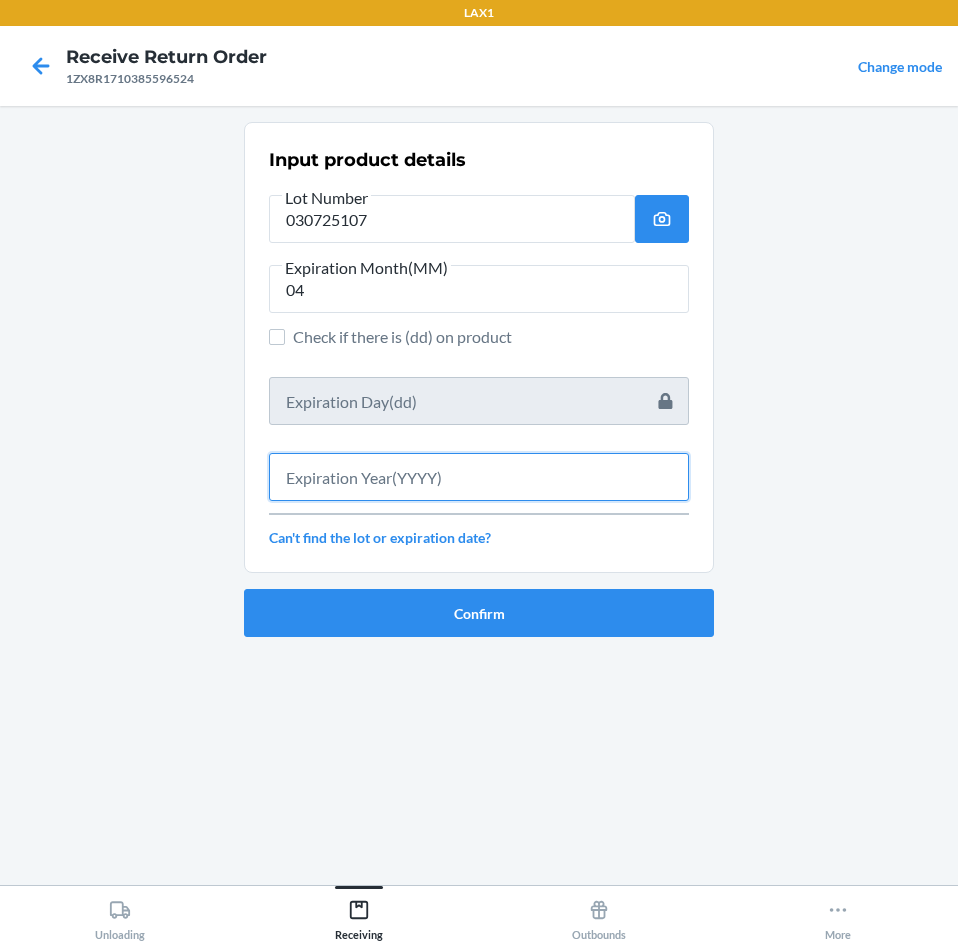 click at bounding box center (479, 477) 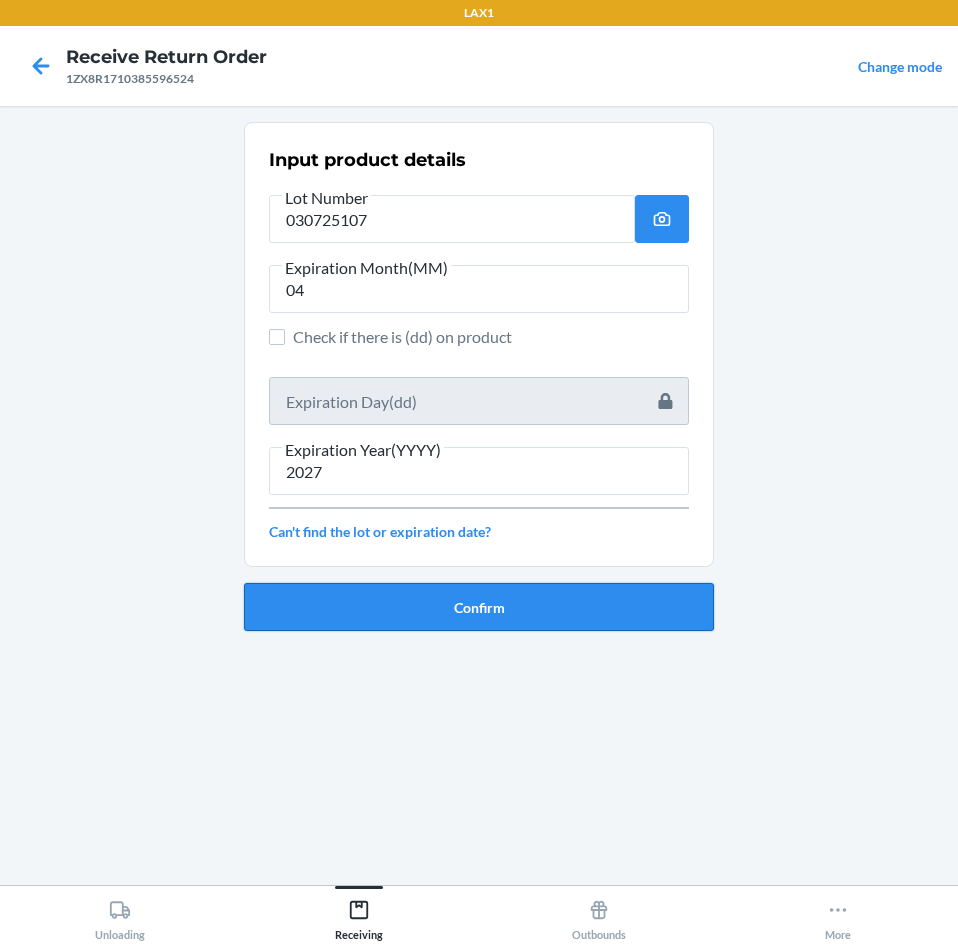 click on "Confirm" at bounding box center (479, 607) 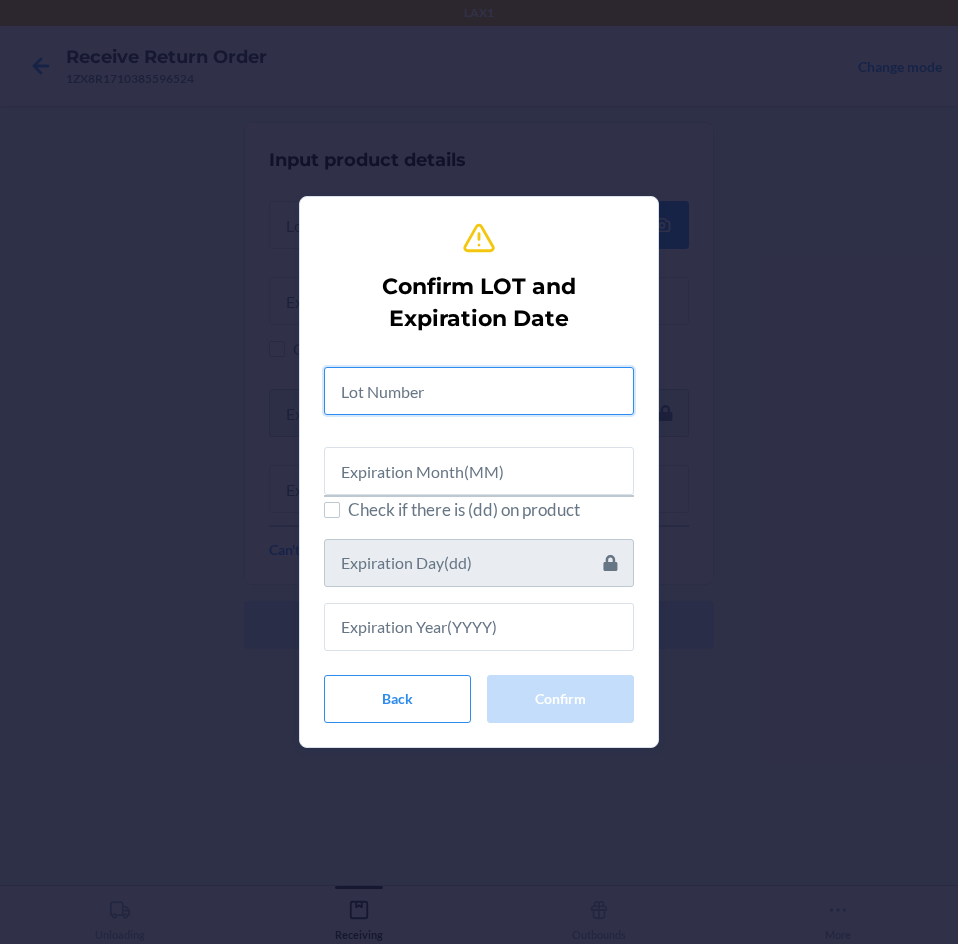 click at bounding box center [479, 391] 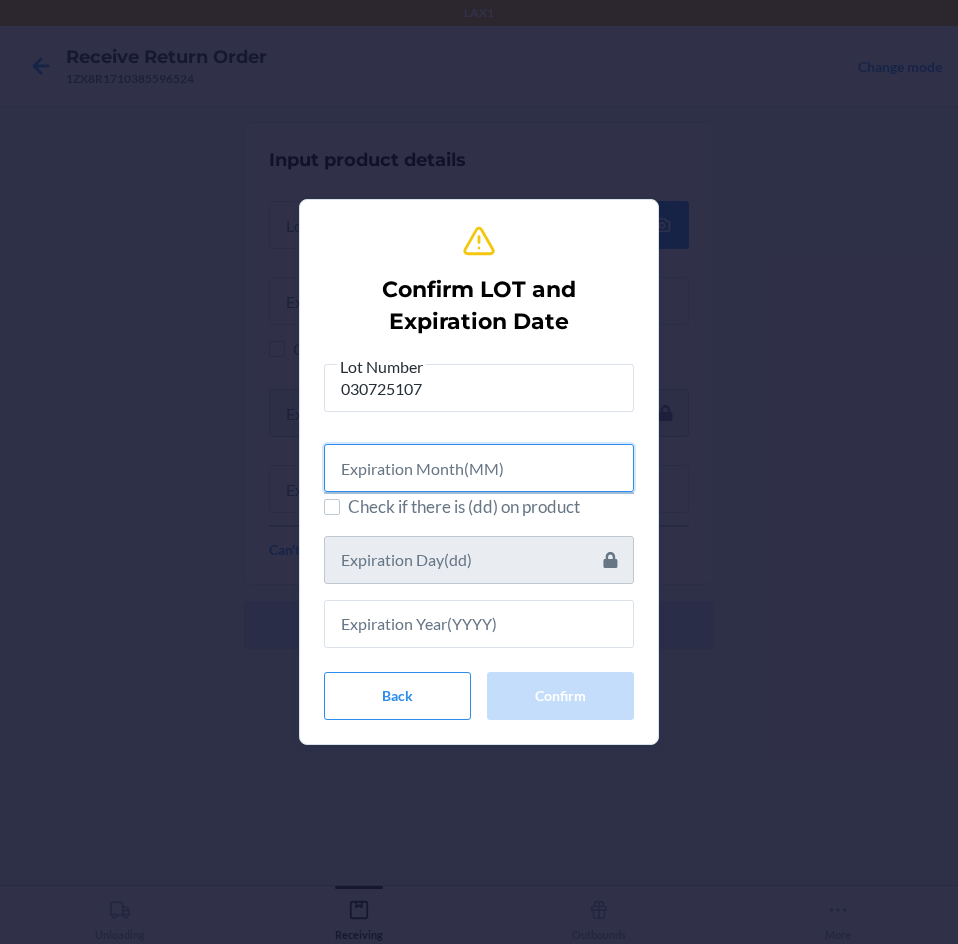 click at bounding box center (479, 468) 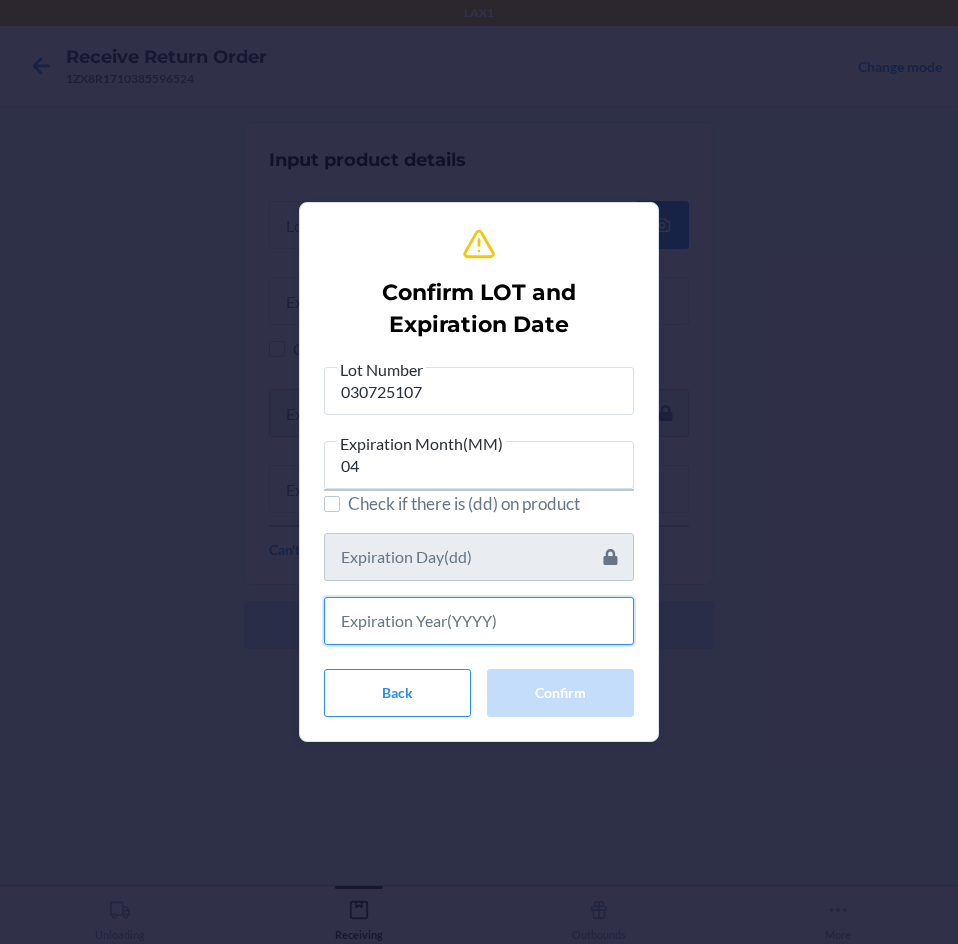 click at bounding box center [479, 621] 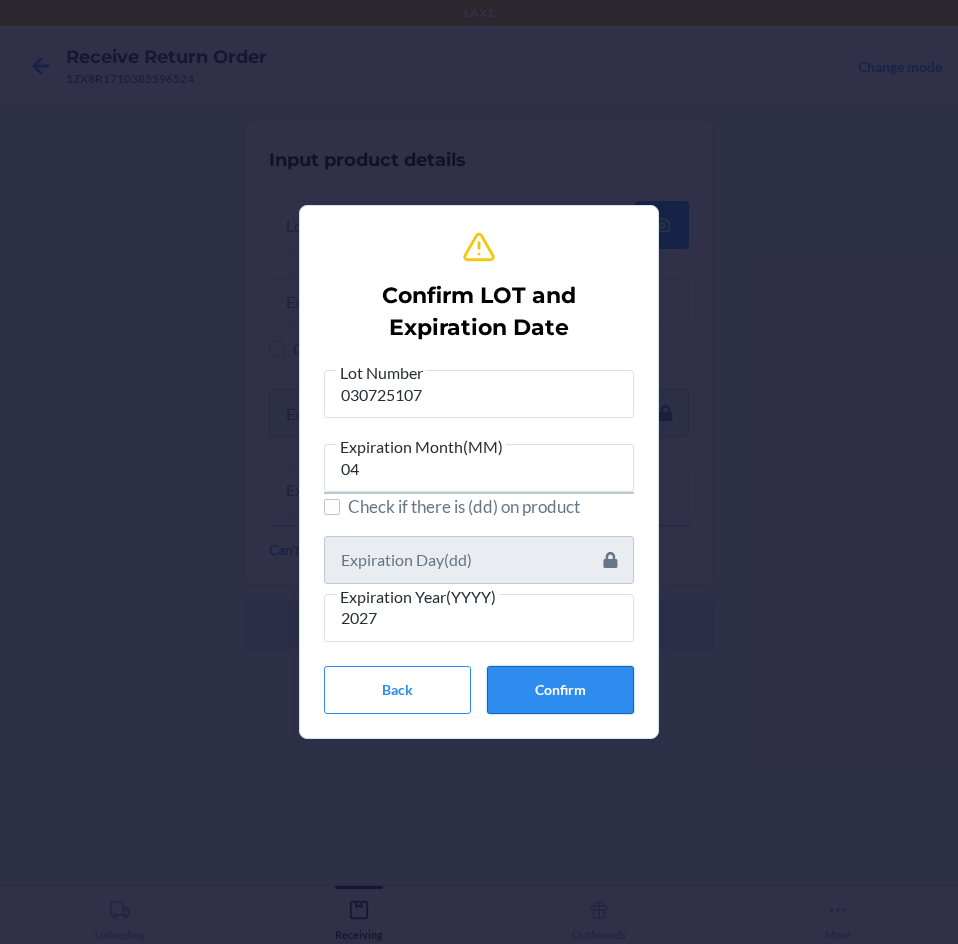 click on "Confirm" at bounding box center [560, 690] 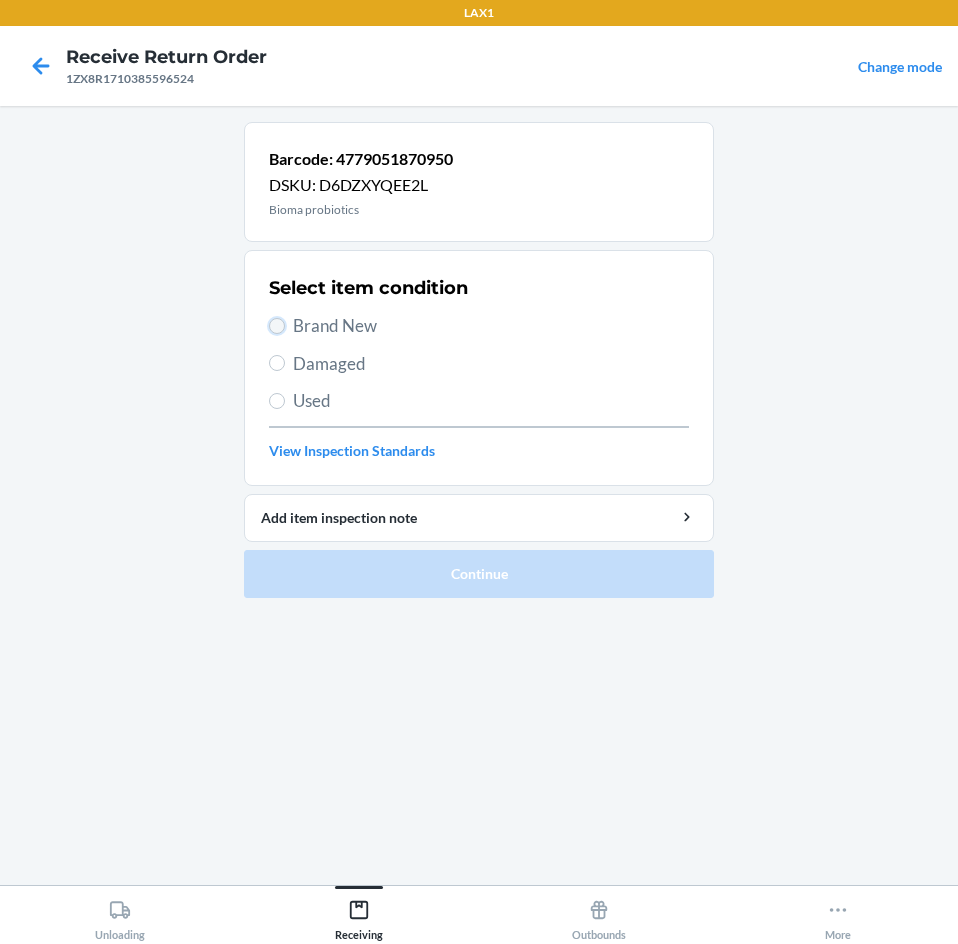 drag, startPoint x: 273, startPoint y: 320, endPoint x: 278, endPoint y: 333, distance: 13.928389 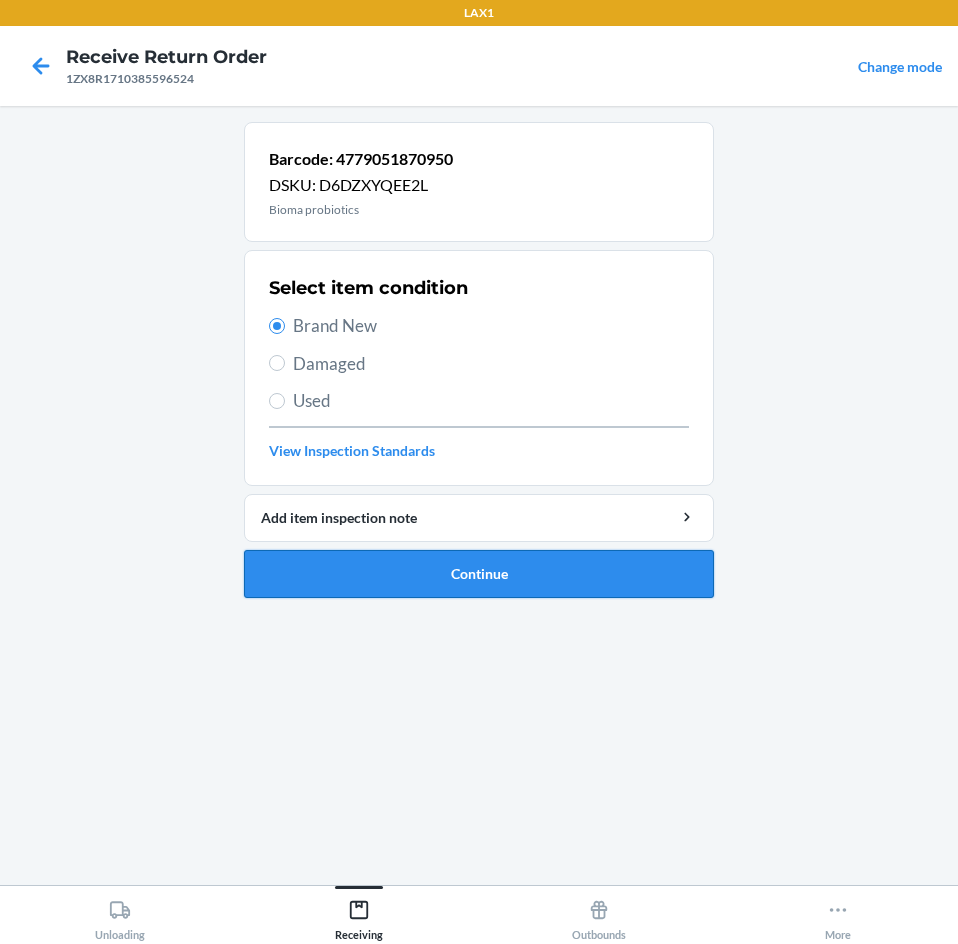 click on "Continue" at bounding box center (479, 574) 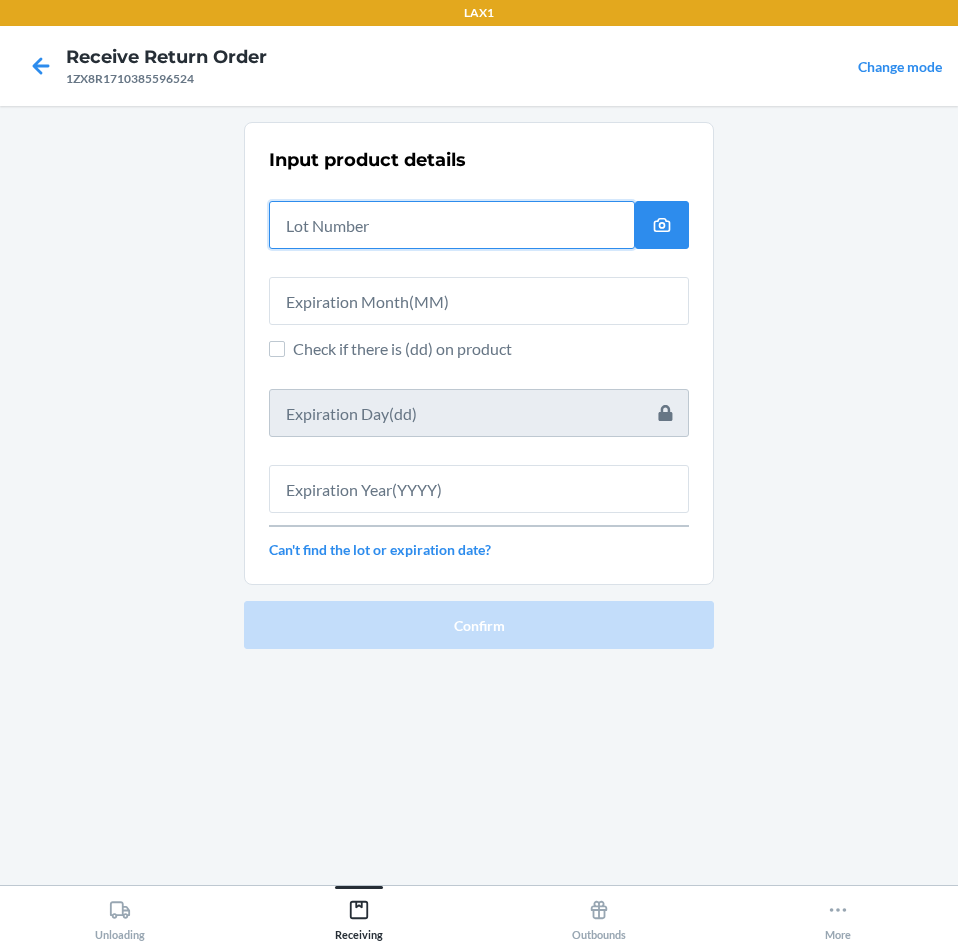 click at bounding box center (452, 225) 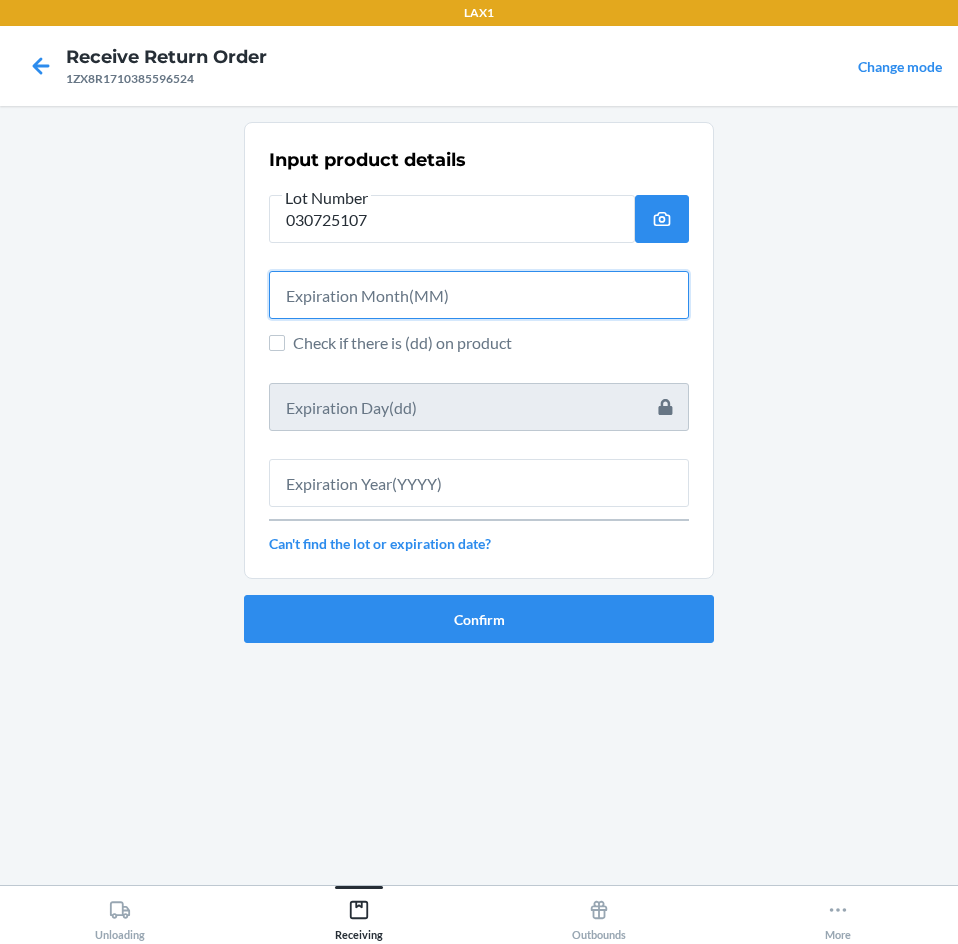click at bounding box center (479, 295) 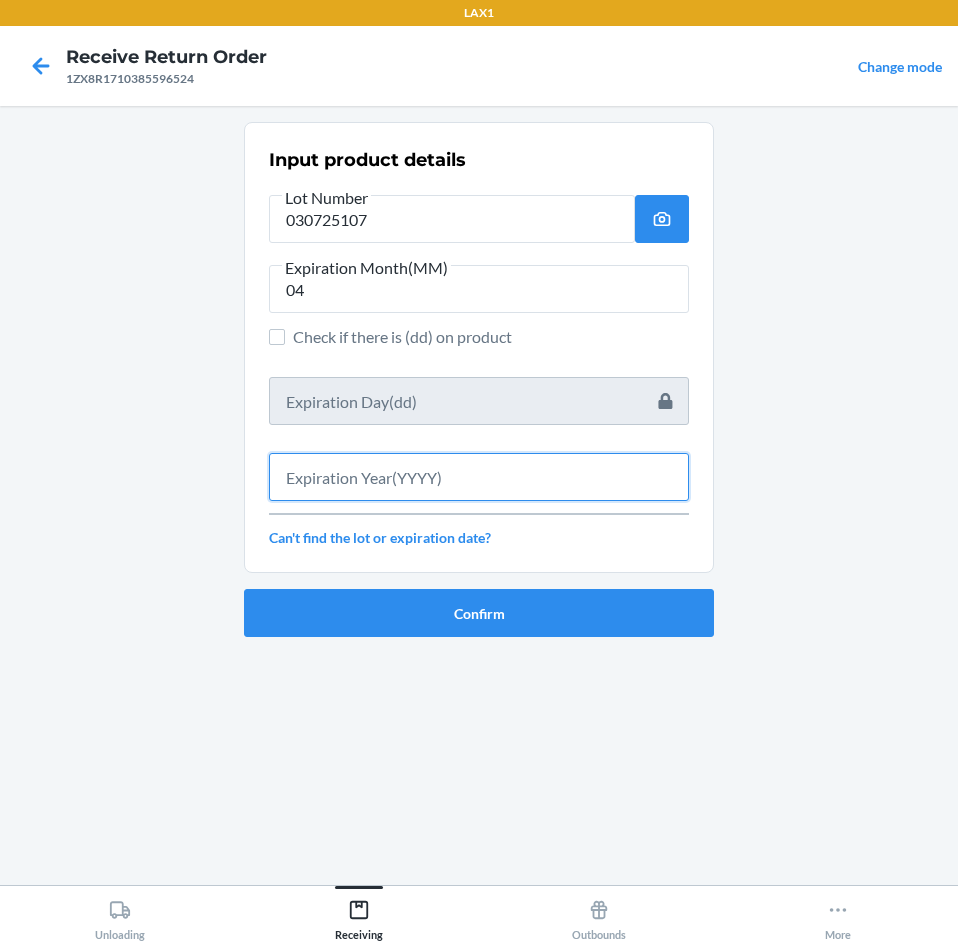 click at bounding box center (479, 477) 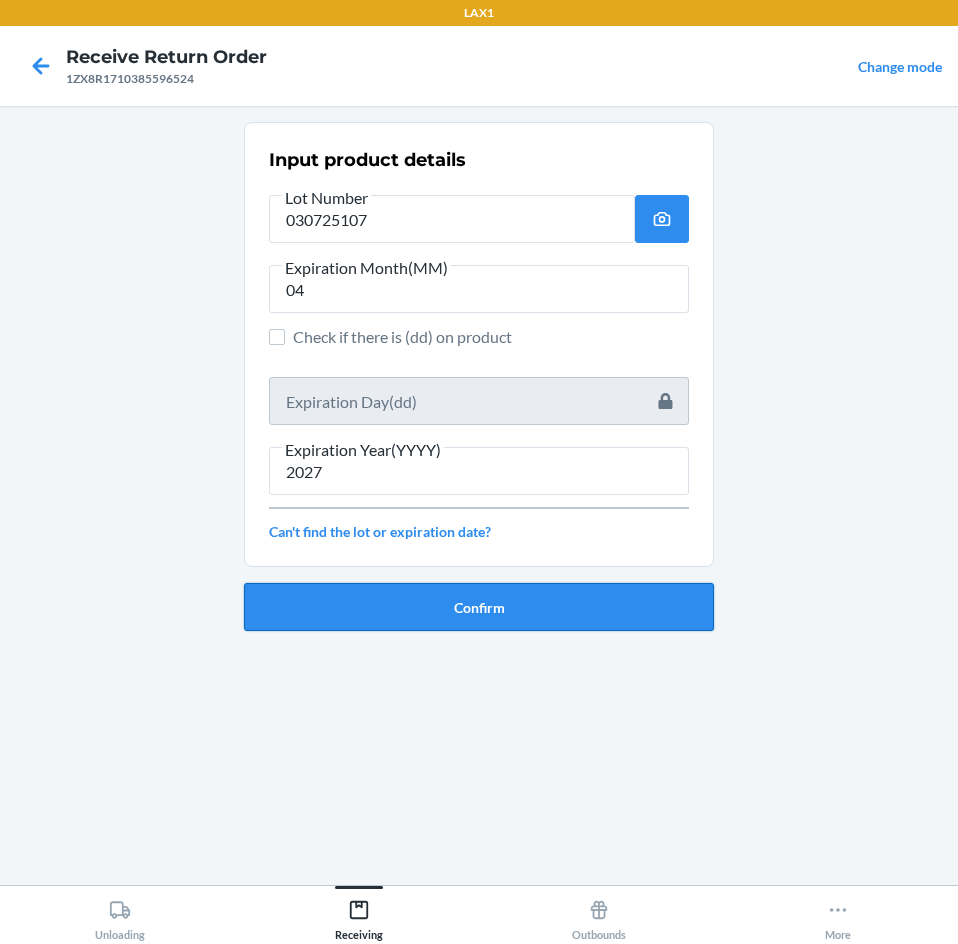 click on "Confirm" at bounding box center (479, 607) 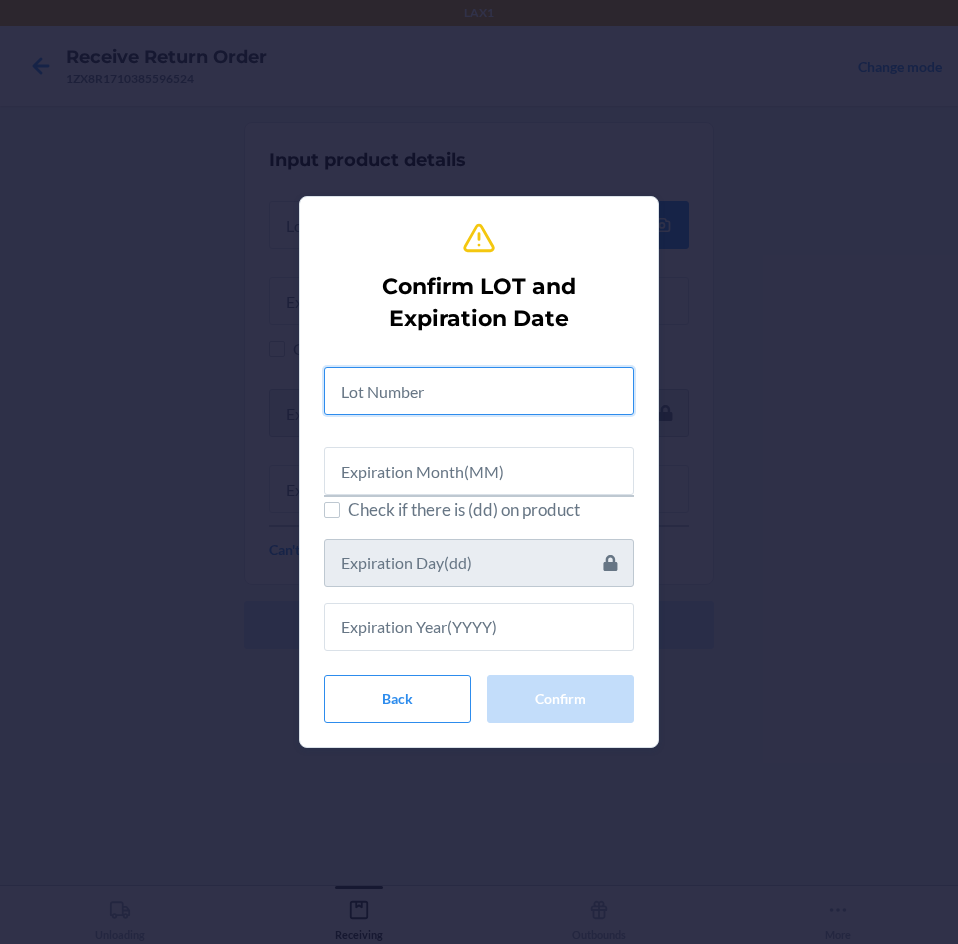 click at bounding box center [479, 391] 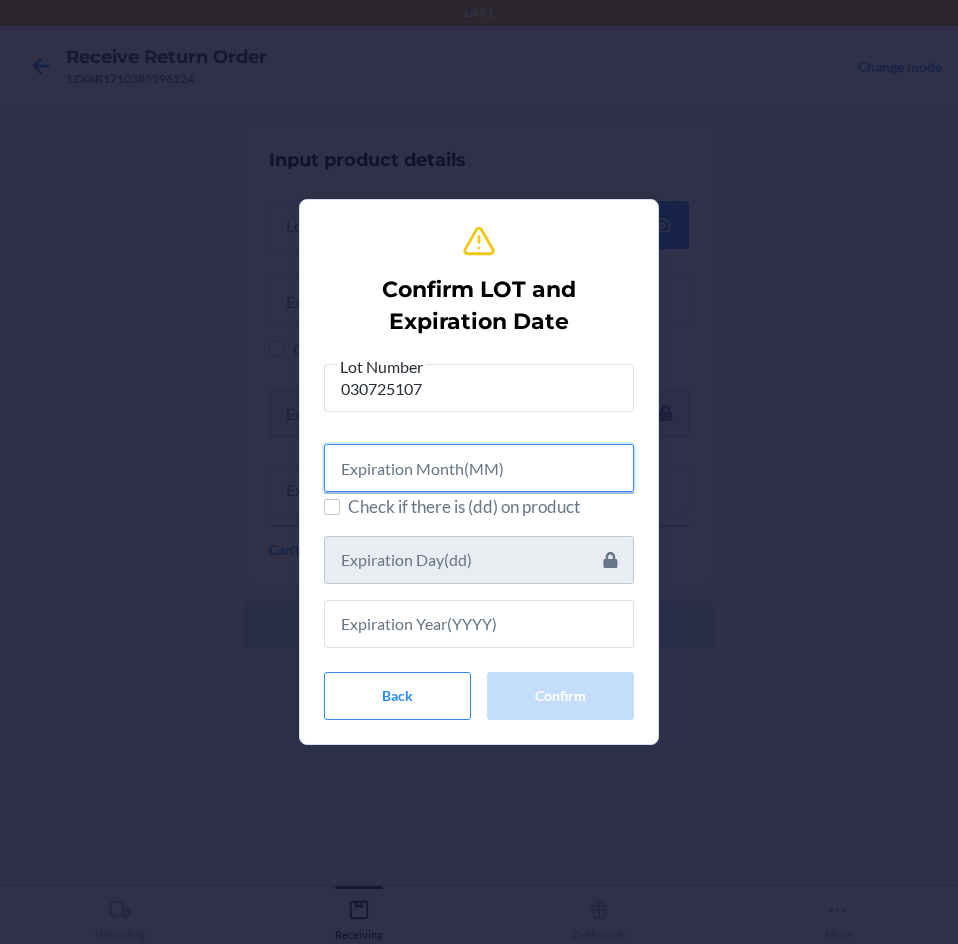 click at bounding box center [479, 468] 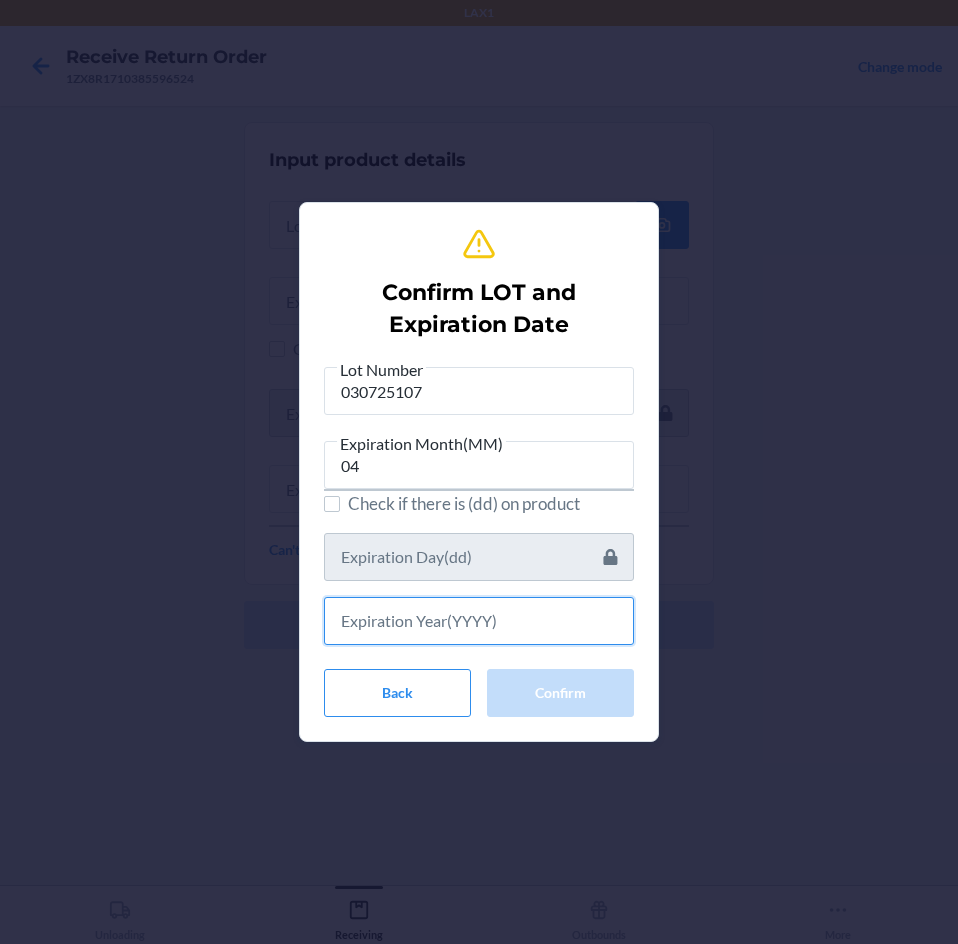 click at bounding box center (479, 621) 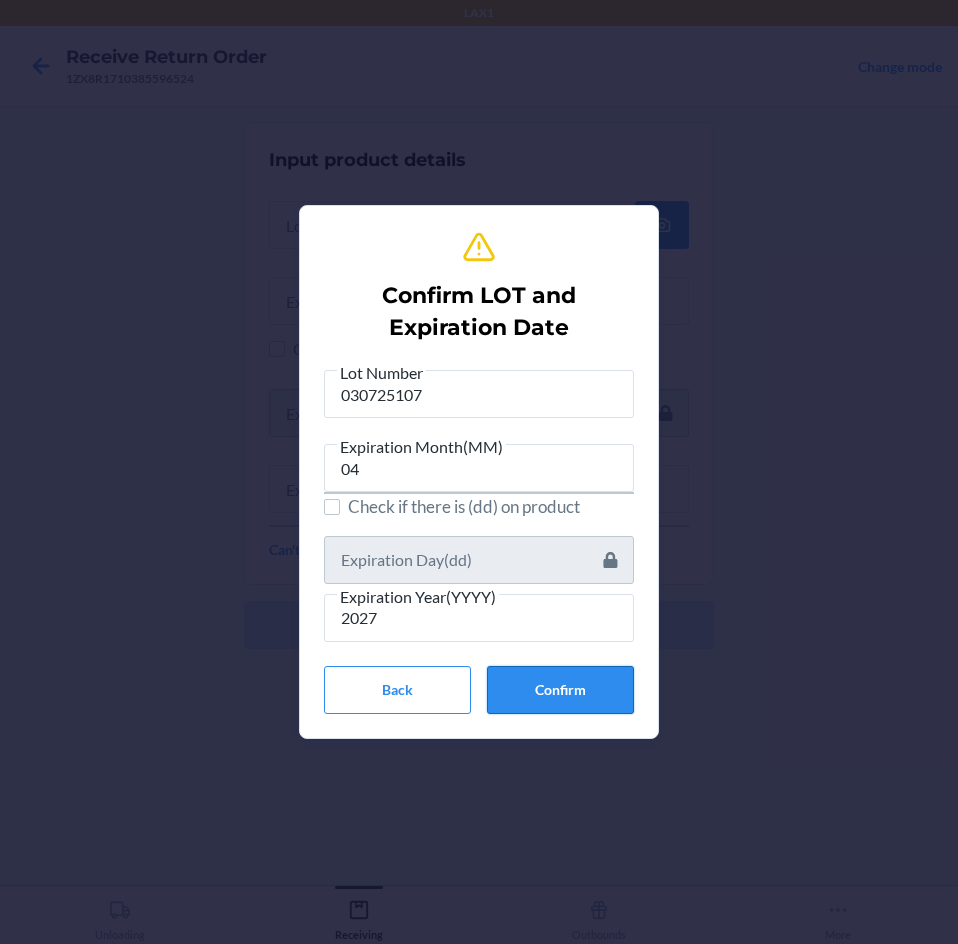 click on "Confirm" at bounding box center (560, 690) 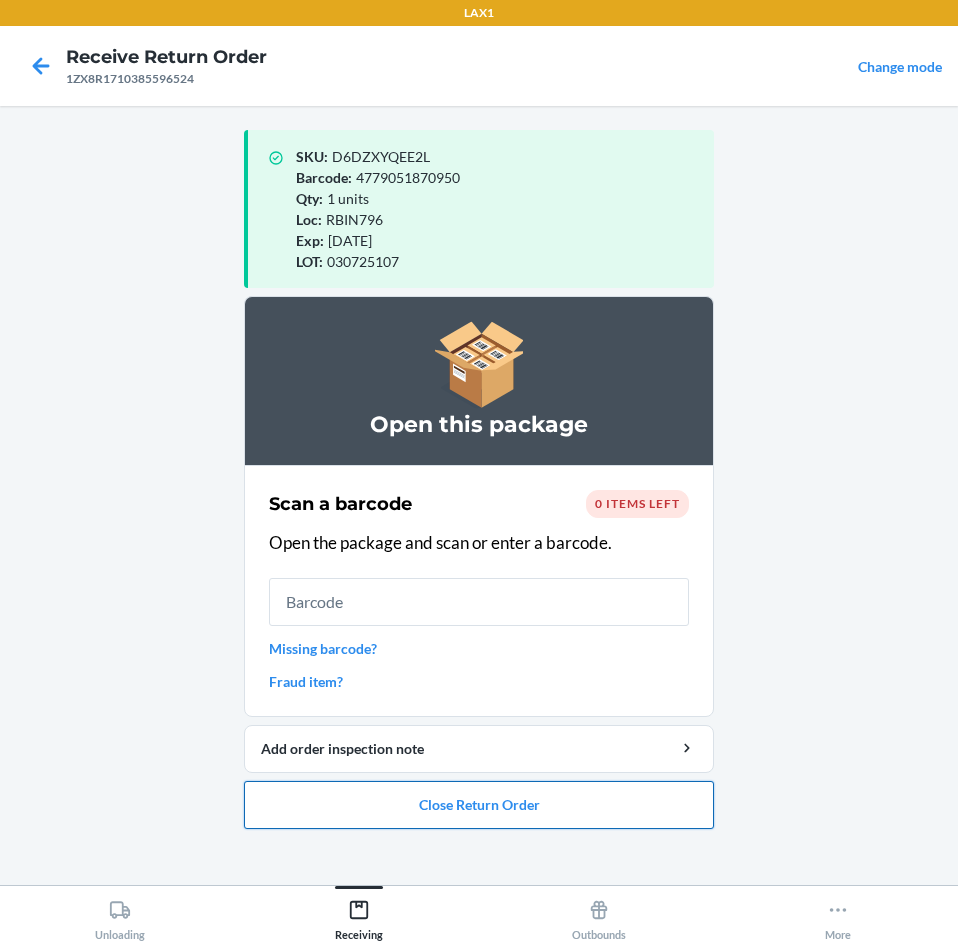 click on "Close Return Order" at bounding box center (479, 805) 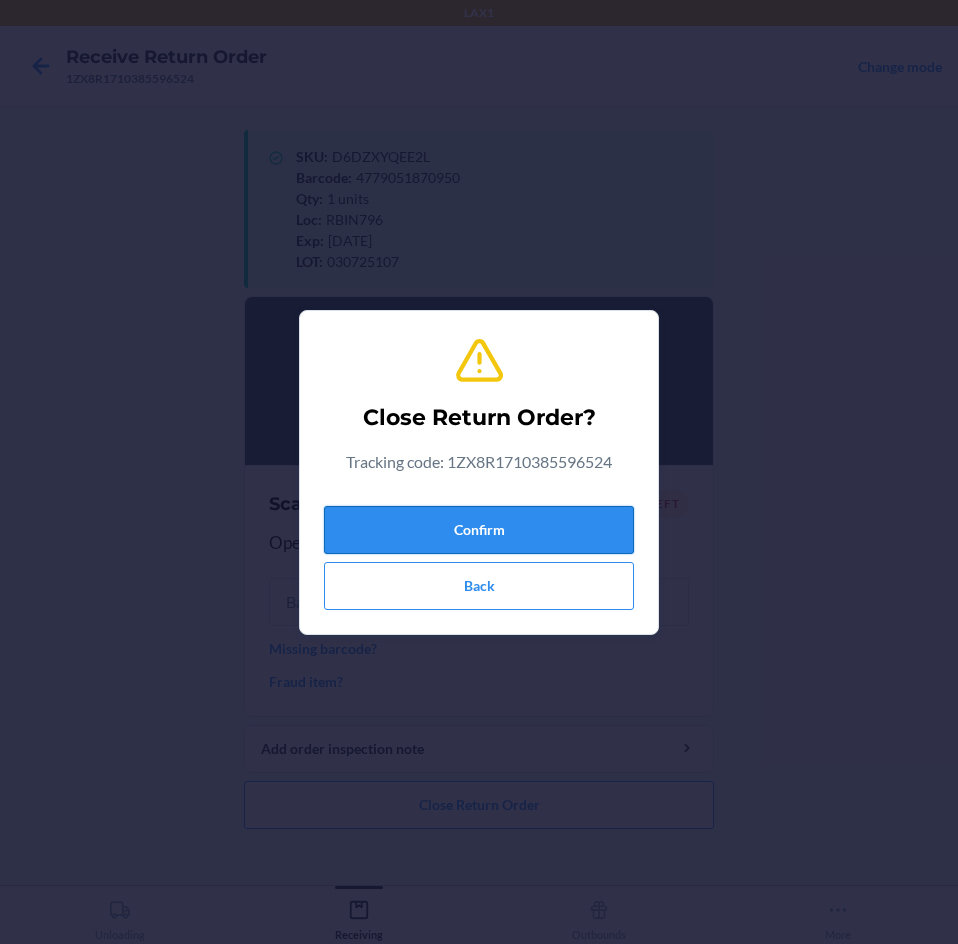 click on "Confirm" at bounding box center [479, 530] 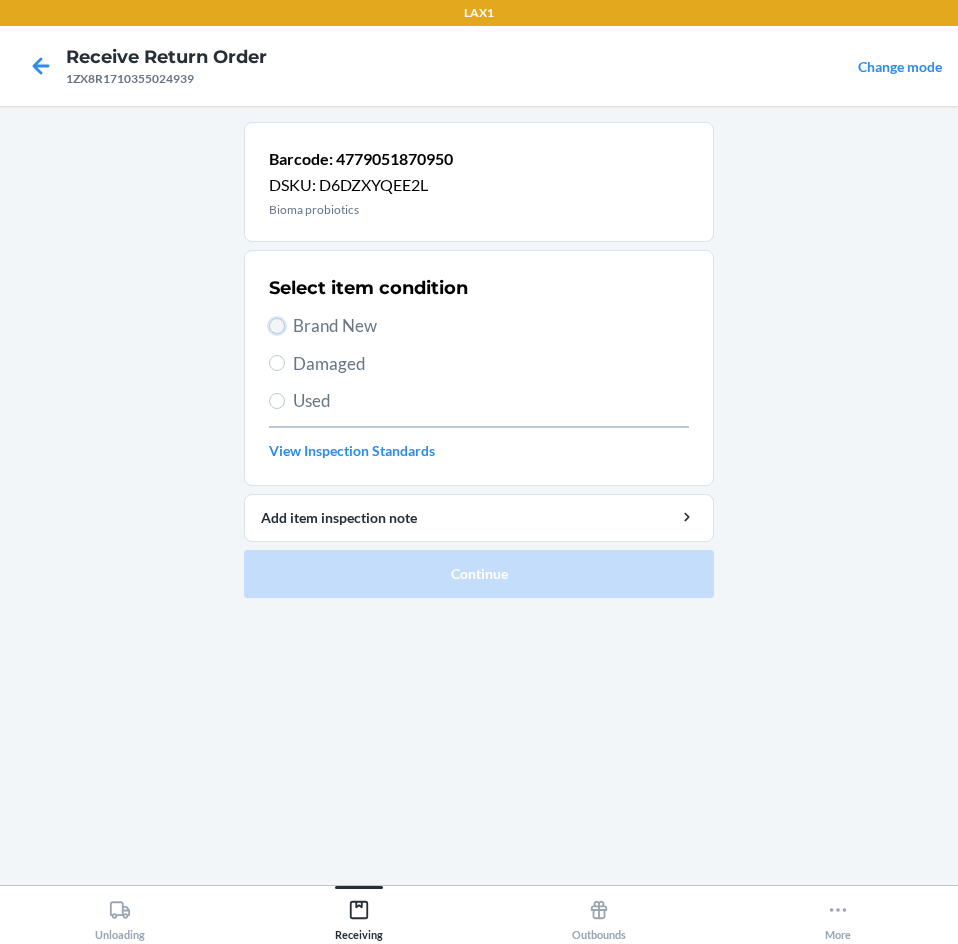 drag, startPoint x: 270, startPoint y: 325, endPoint x: 281, endPoint y: 338, distance: 17.029387 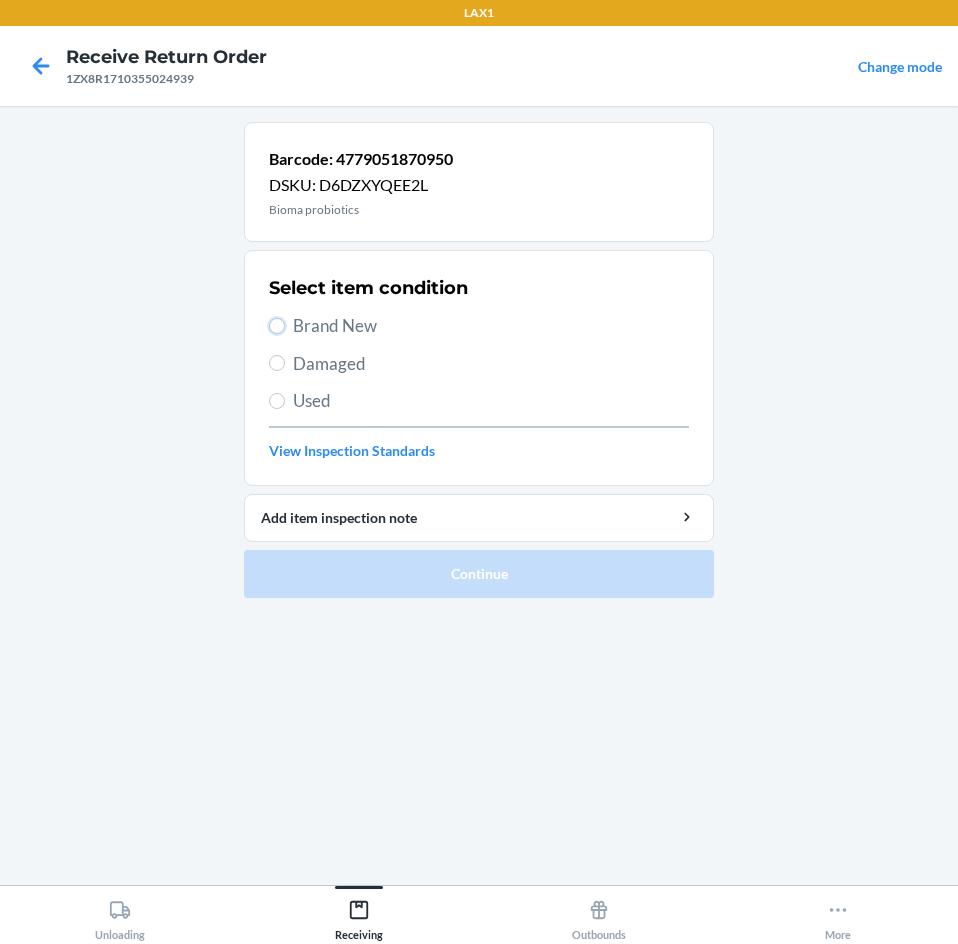click on "Brand New" at bounding box center (277, 326) 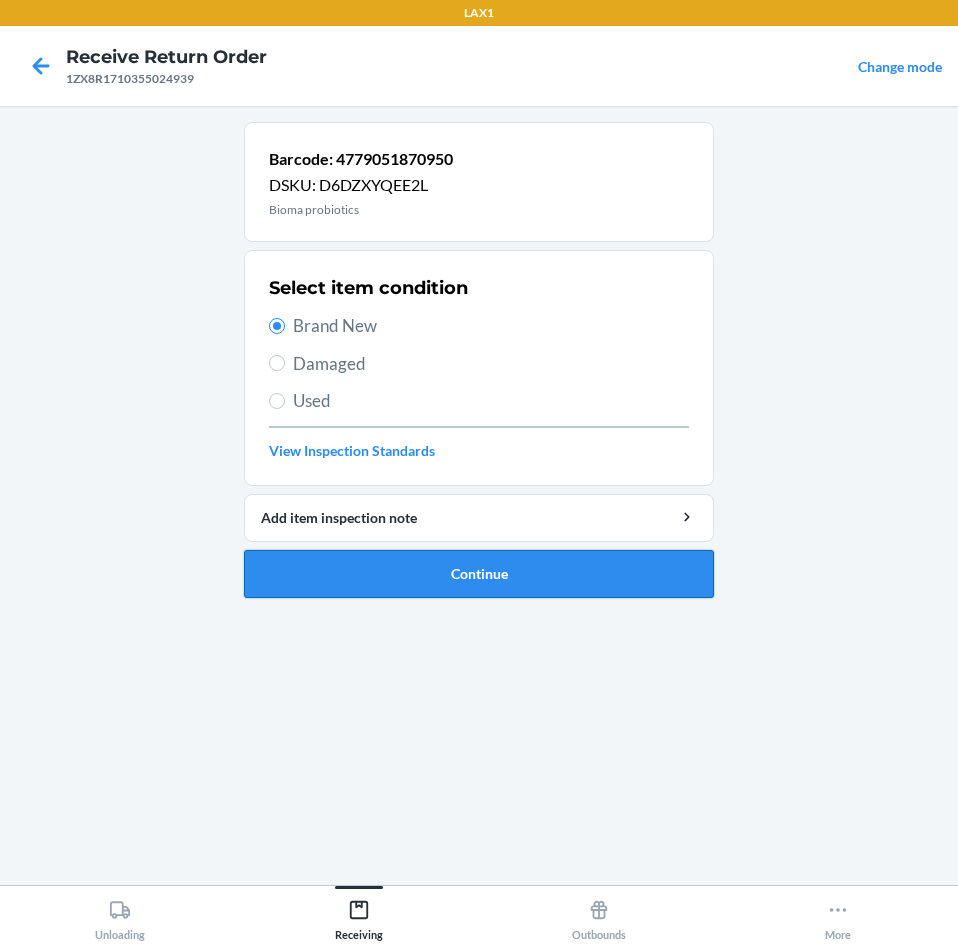 click on "Continue" at bounding box center [479, 574] 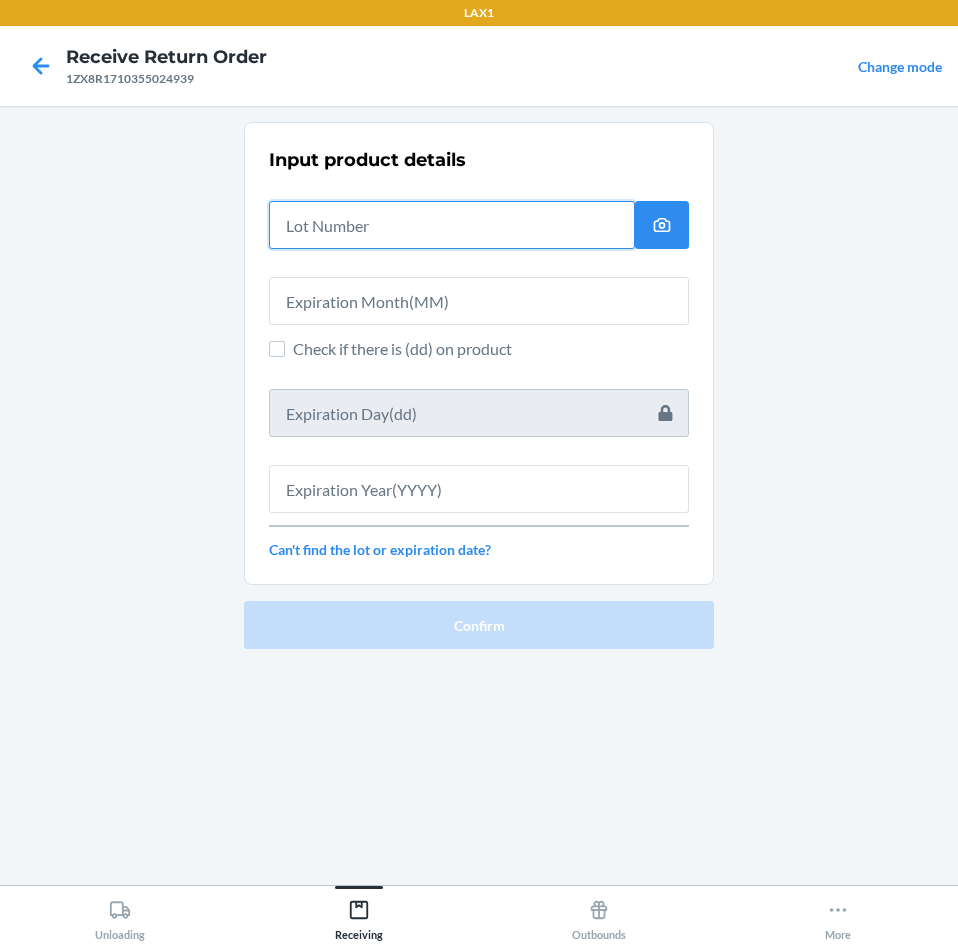 click at bounding box center [452, 225] 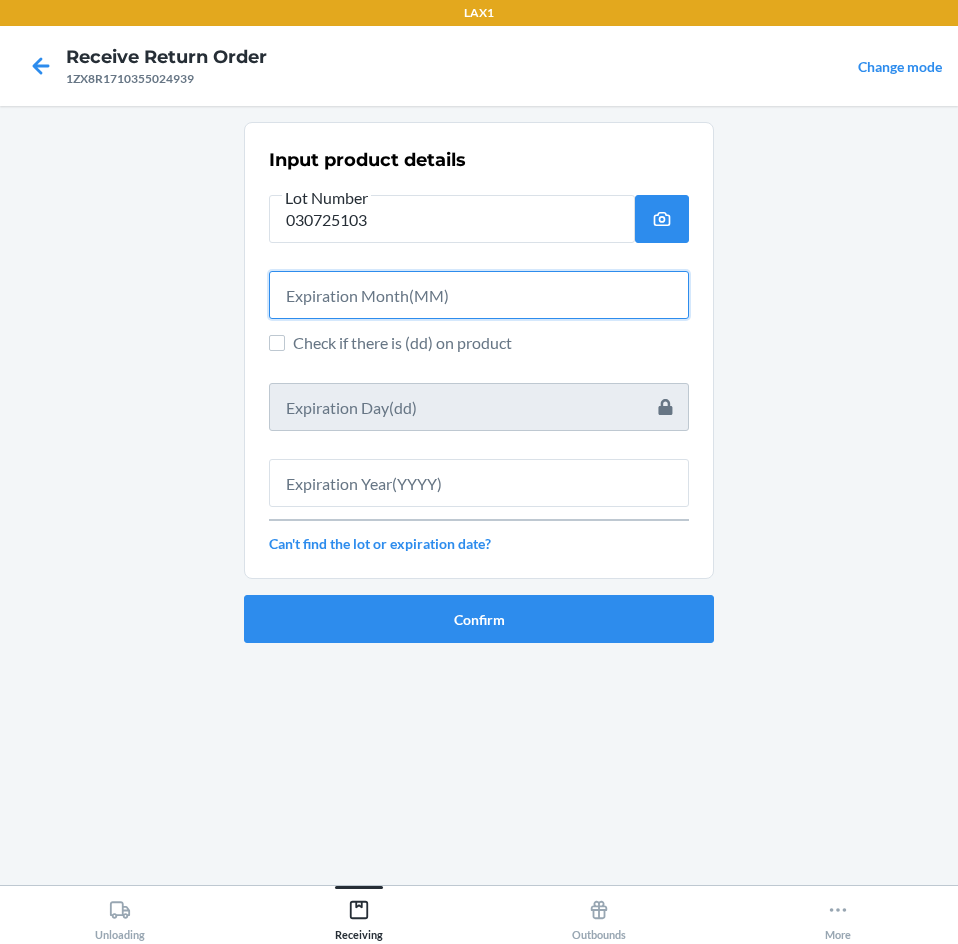 click at bounding box center [479, 295] 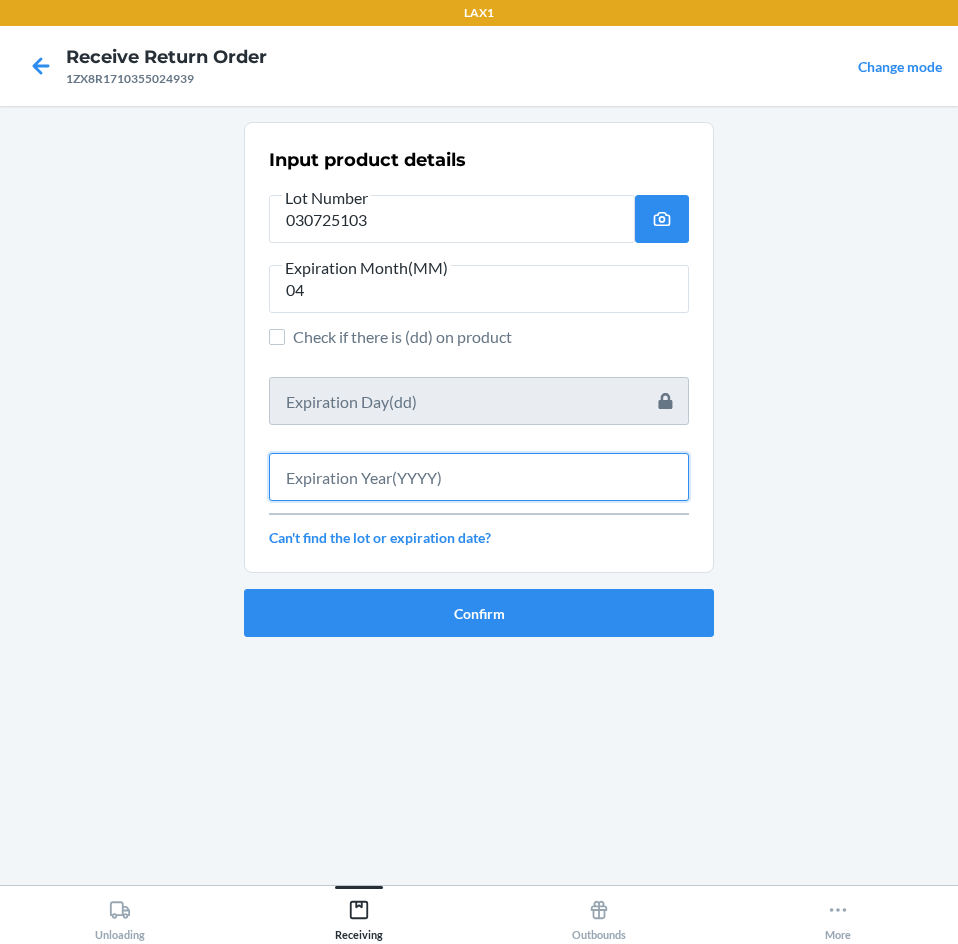 click at bounding box center [479, 477] 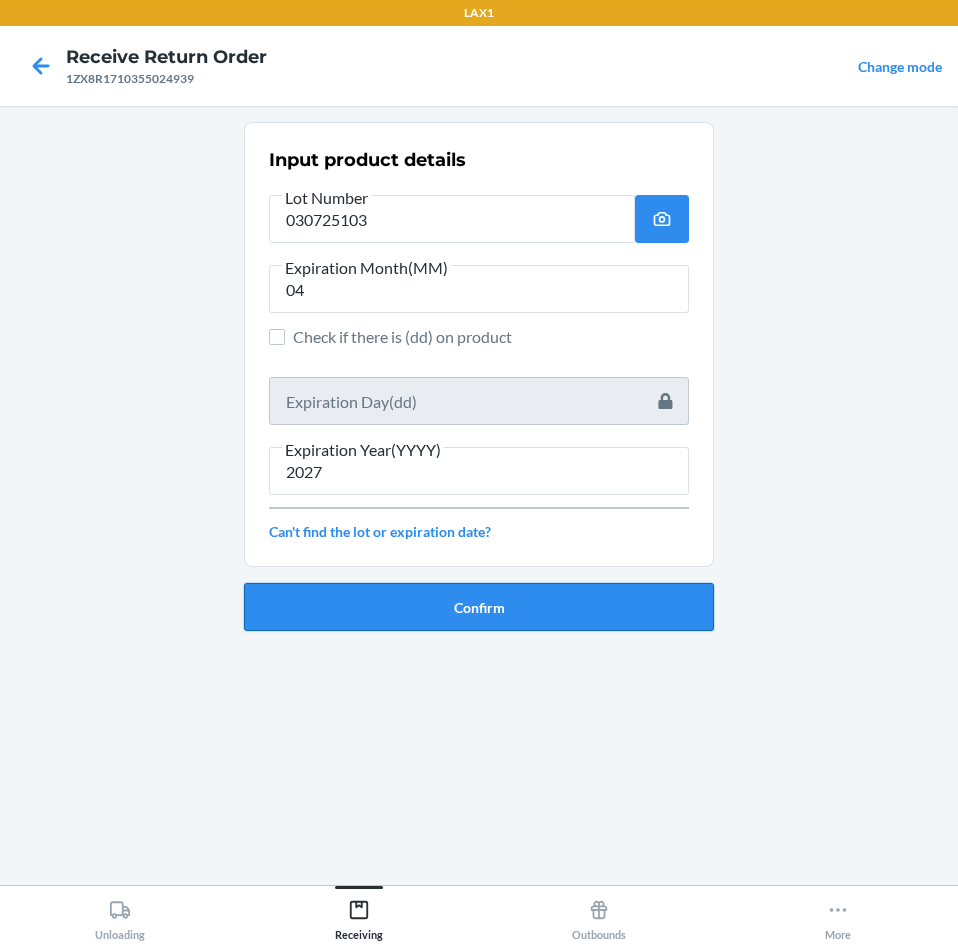 click on "Confirm" at bounding box center [479, 607] 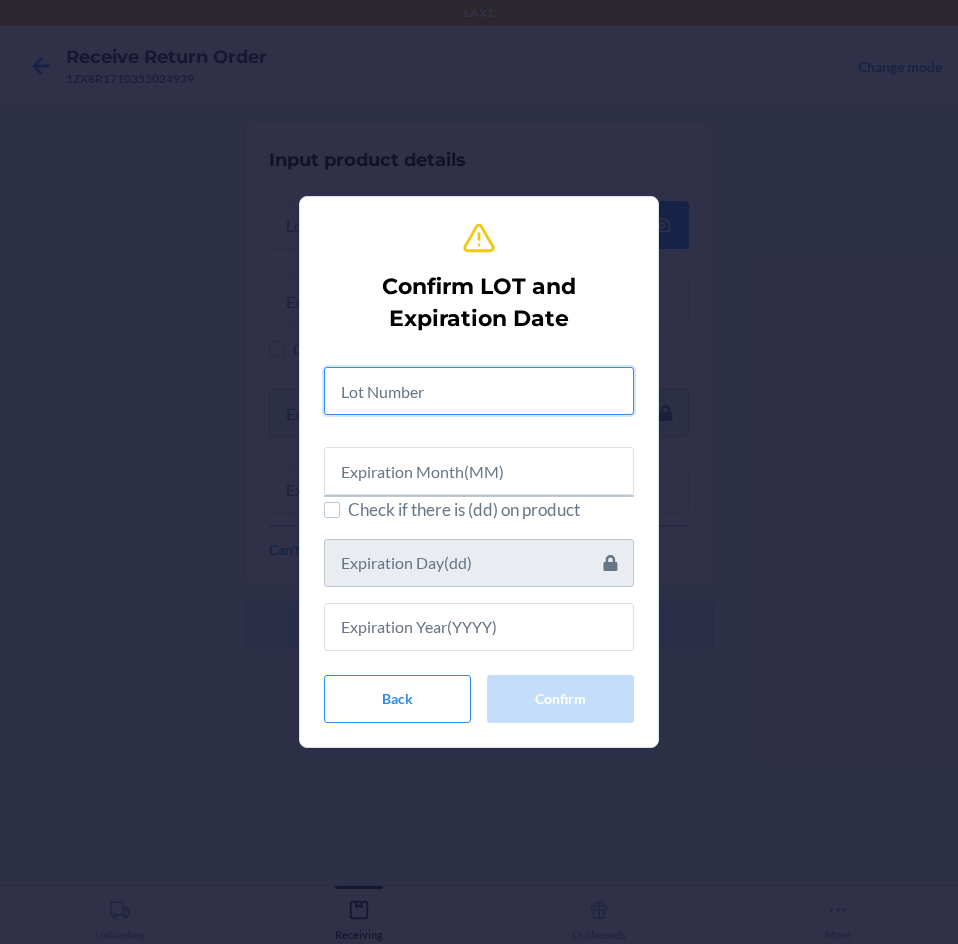 click at bounding box center [479, 391] 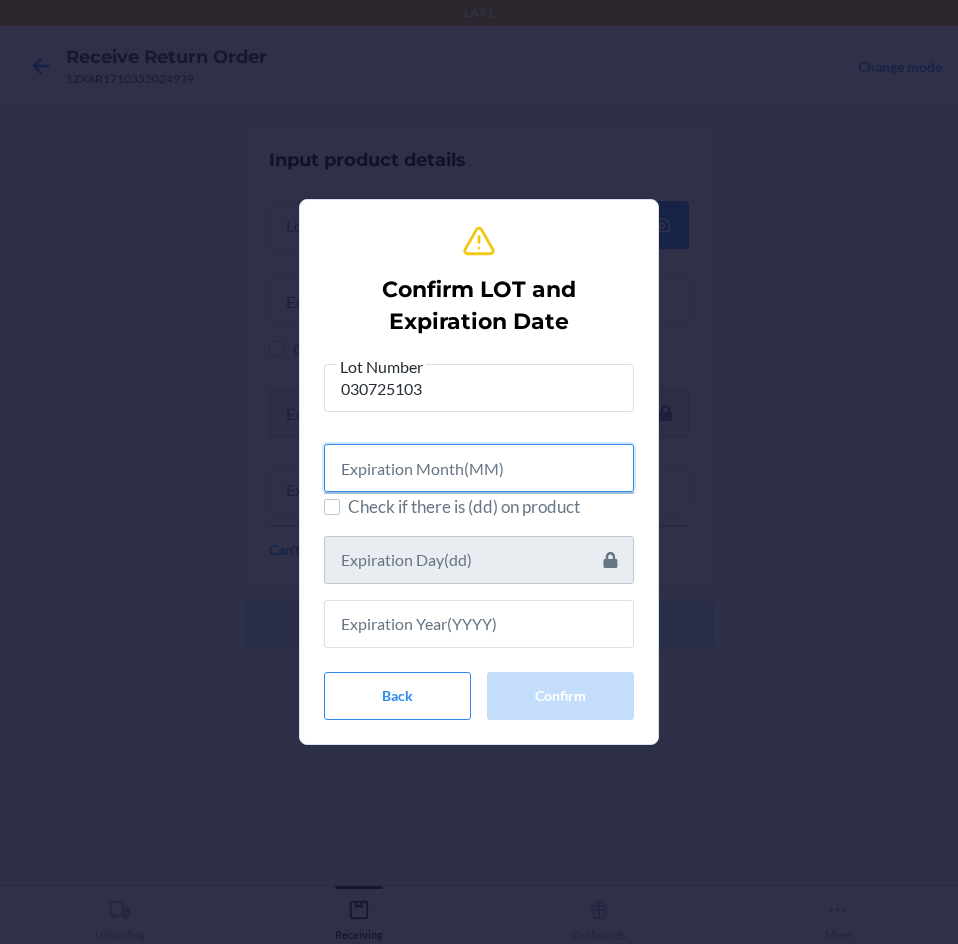click at bounding box center (479, 468) 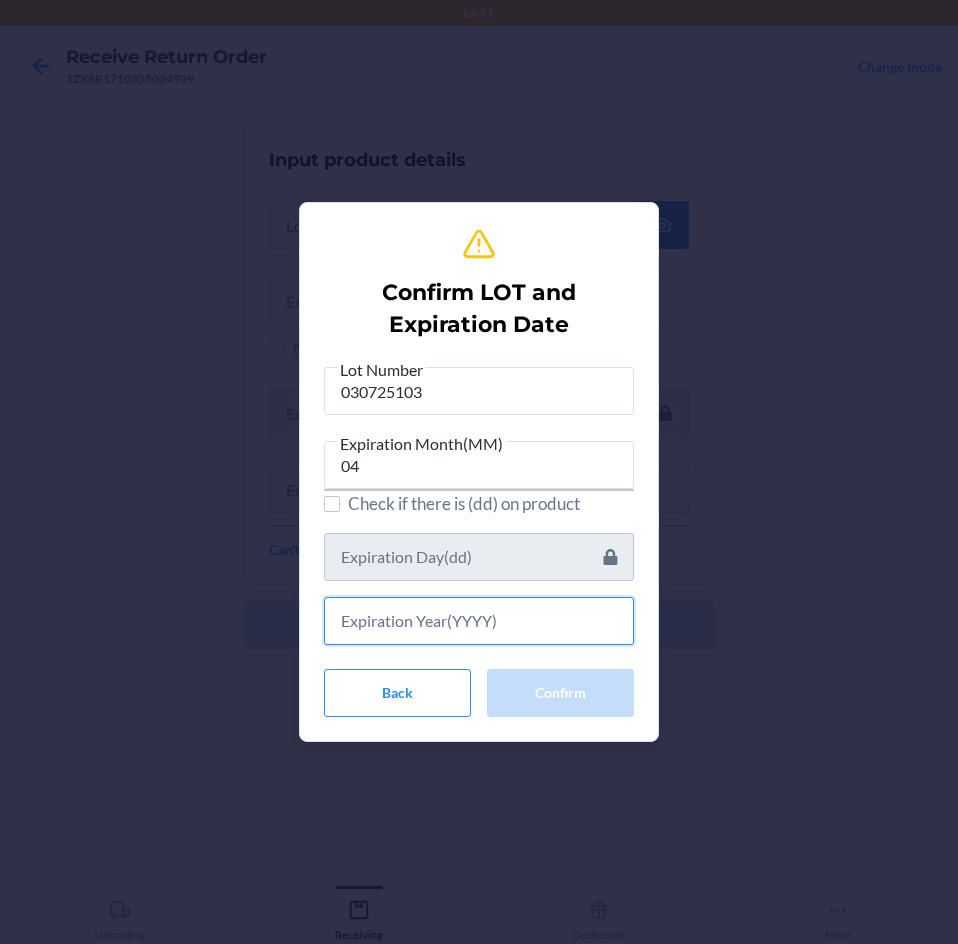 click at bounding box center (479, 621) 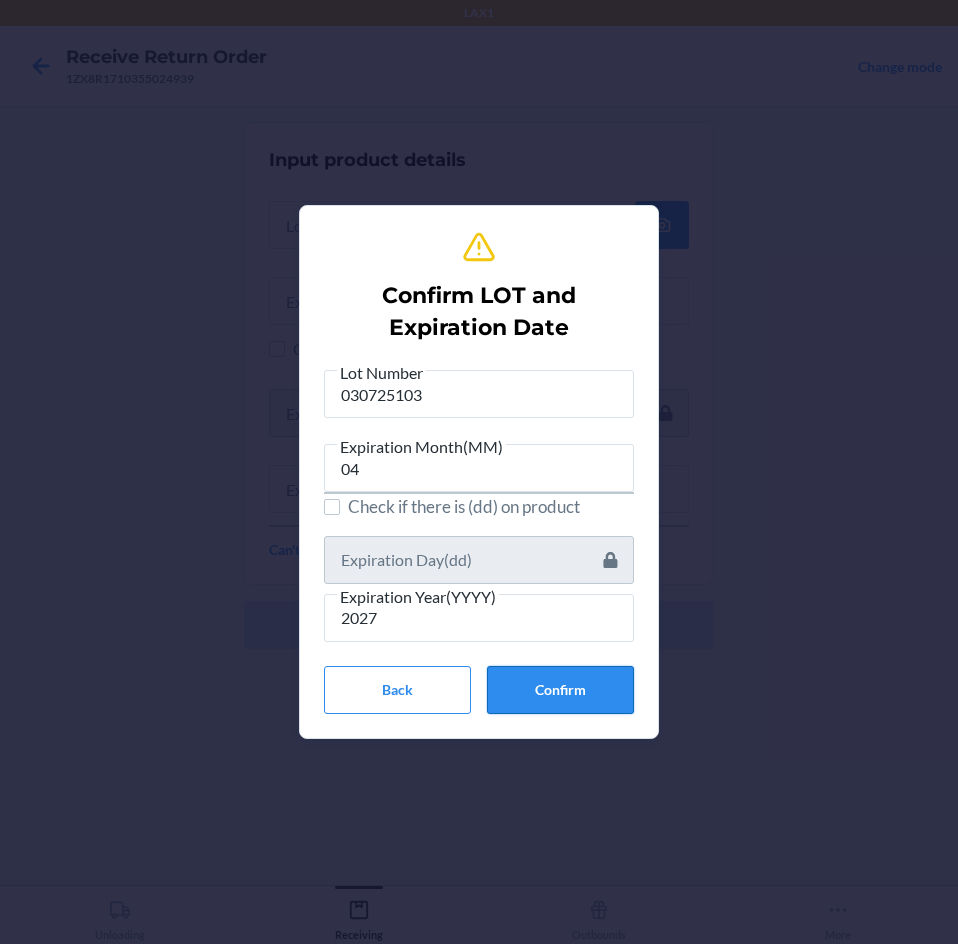 click on "Confirm" at bounding box center (560, 690) 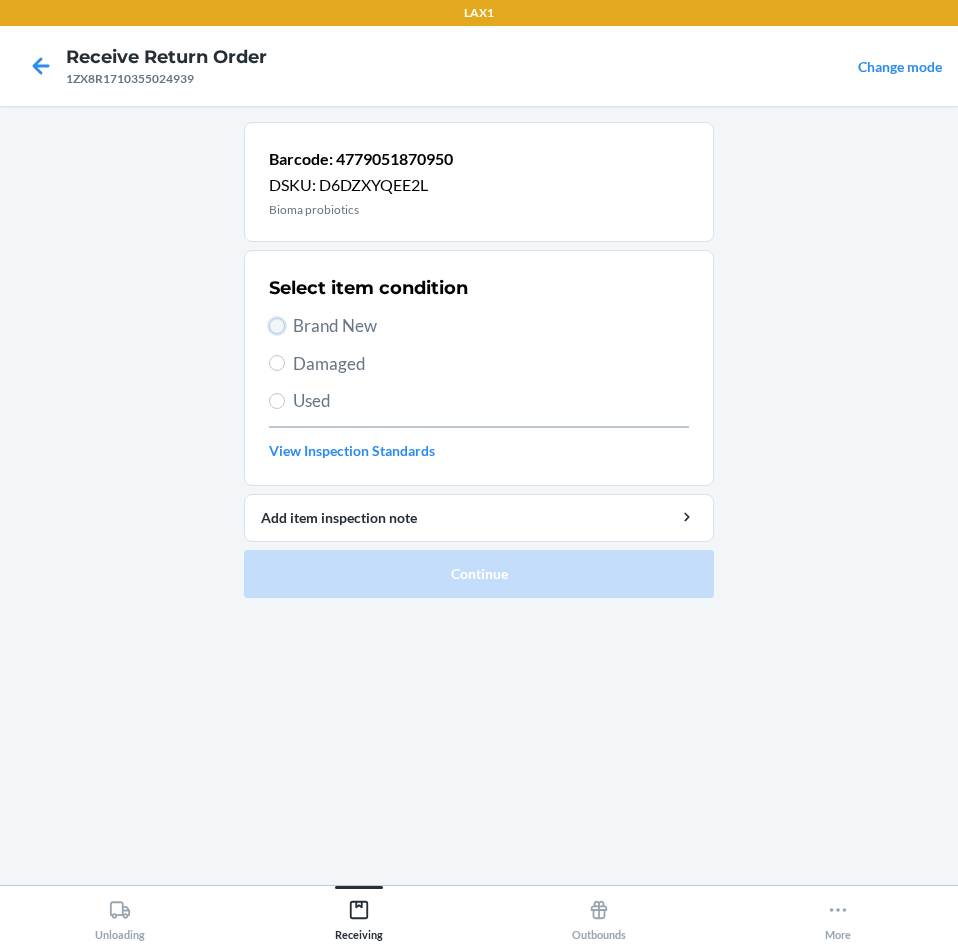 click on "Brand New" at bounding box center [277, 326] 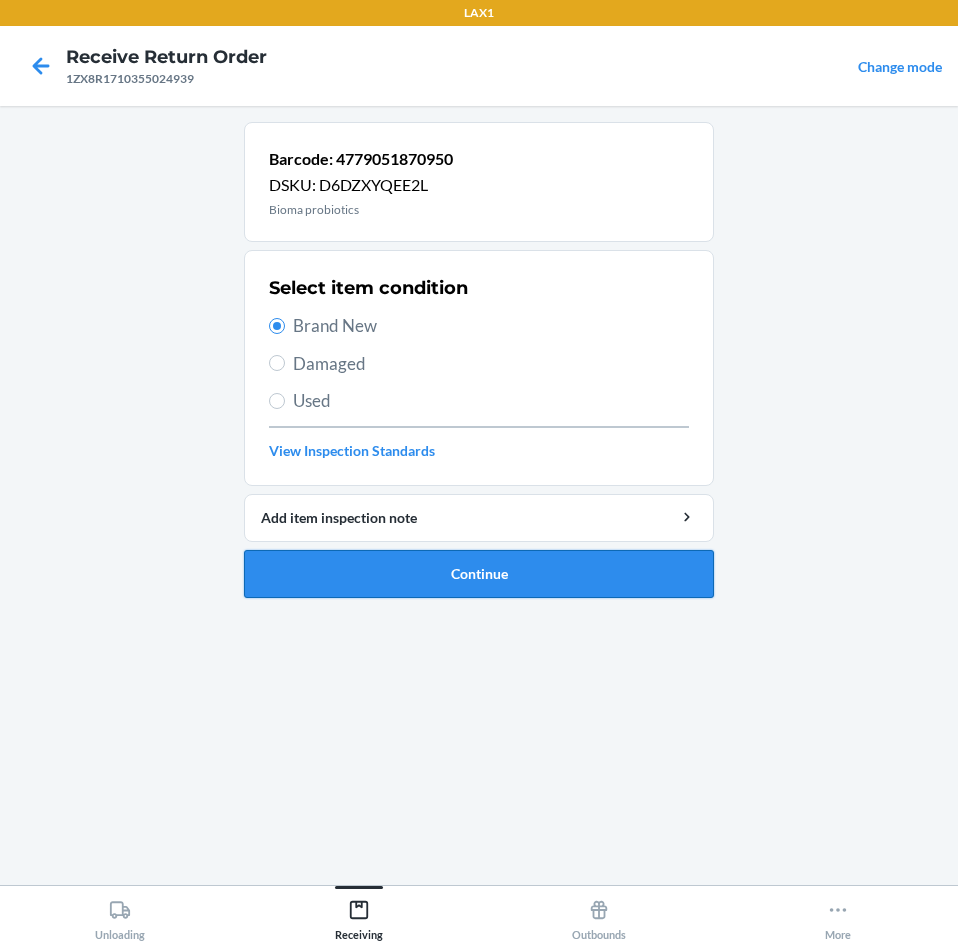click on "Continue" at bounding box center (479, 574) 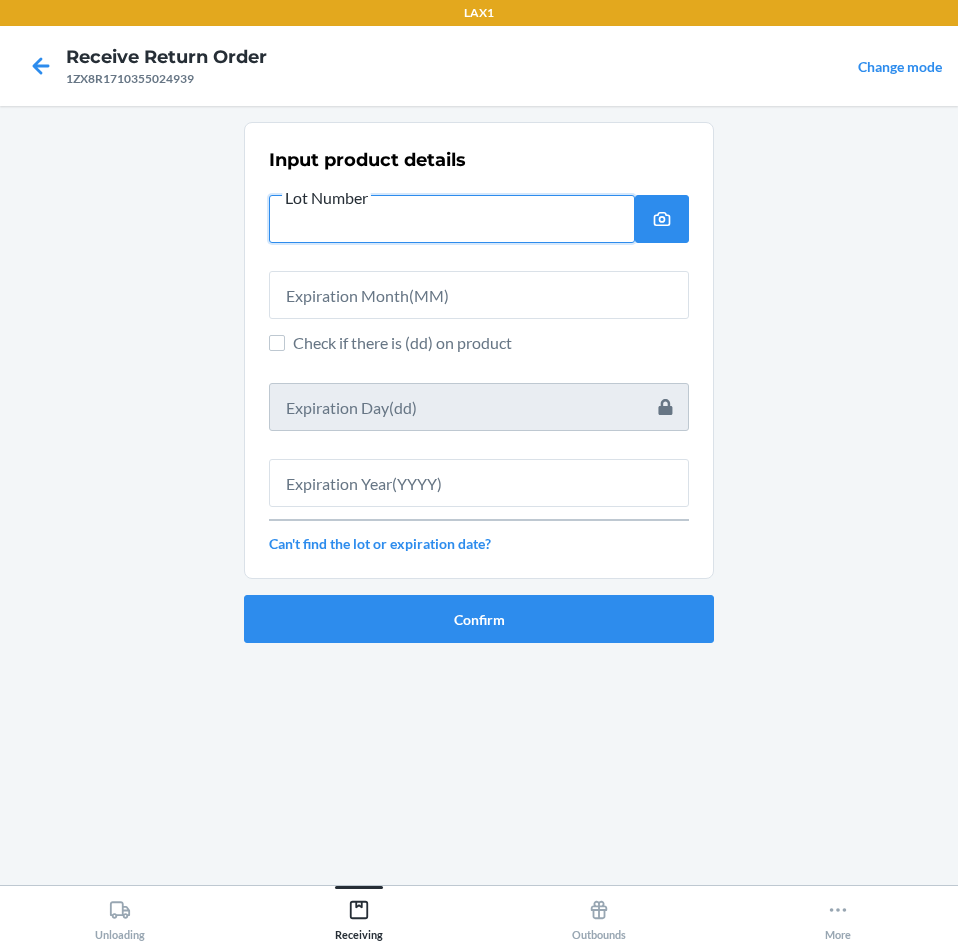 click on "Lot Number" at bounding box center [452, 219] 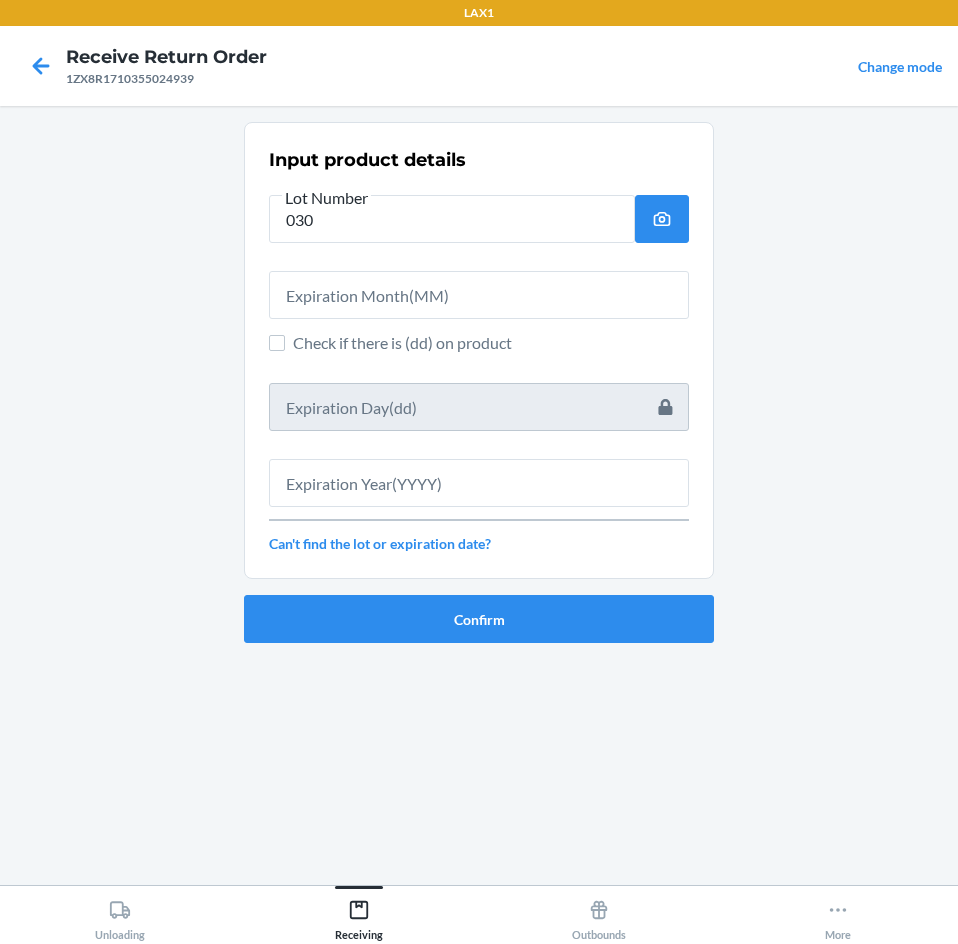 click on "Input product details Lot Number 030 Check if there is (dd) on product Can't find the lot or expiration date?" at bounding box center [479, 350] 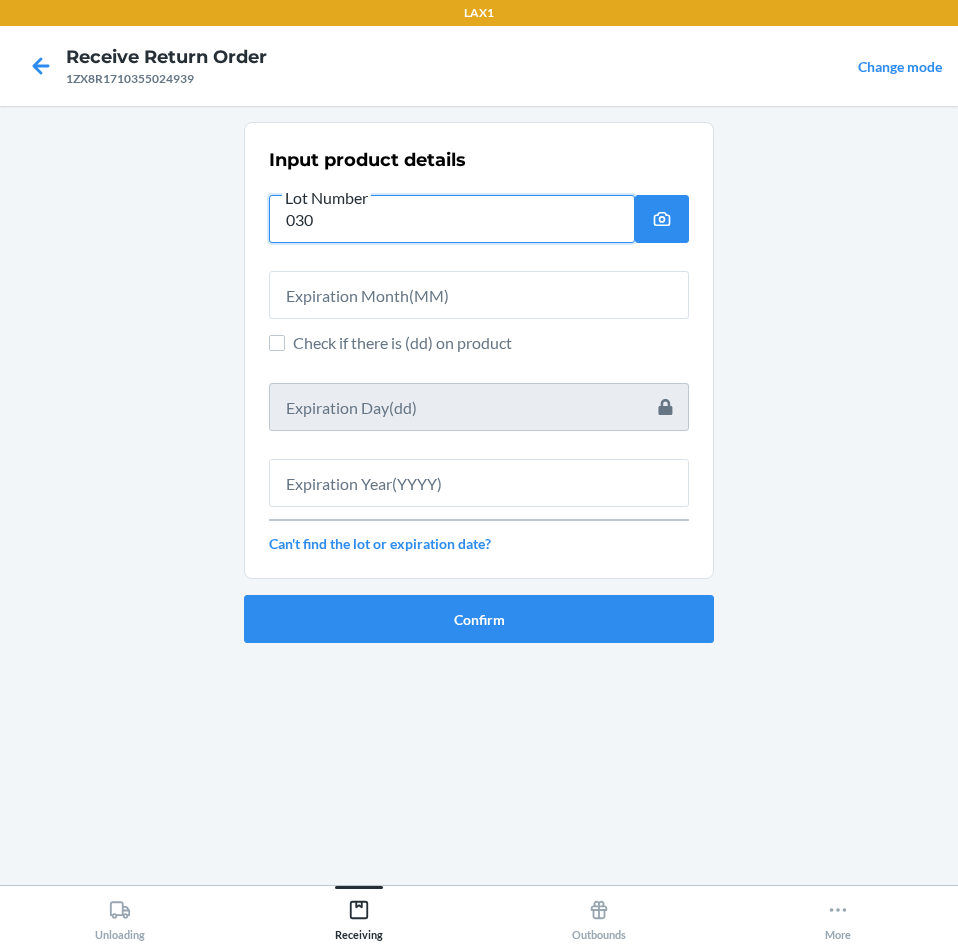 click on "030" at bounding box center (452, 219) 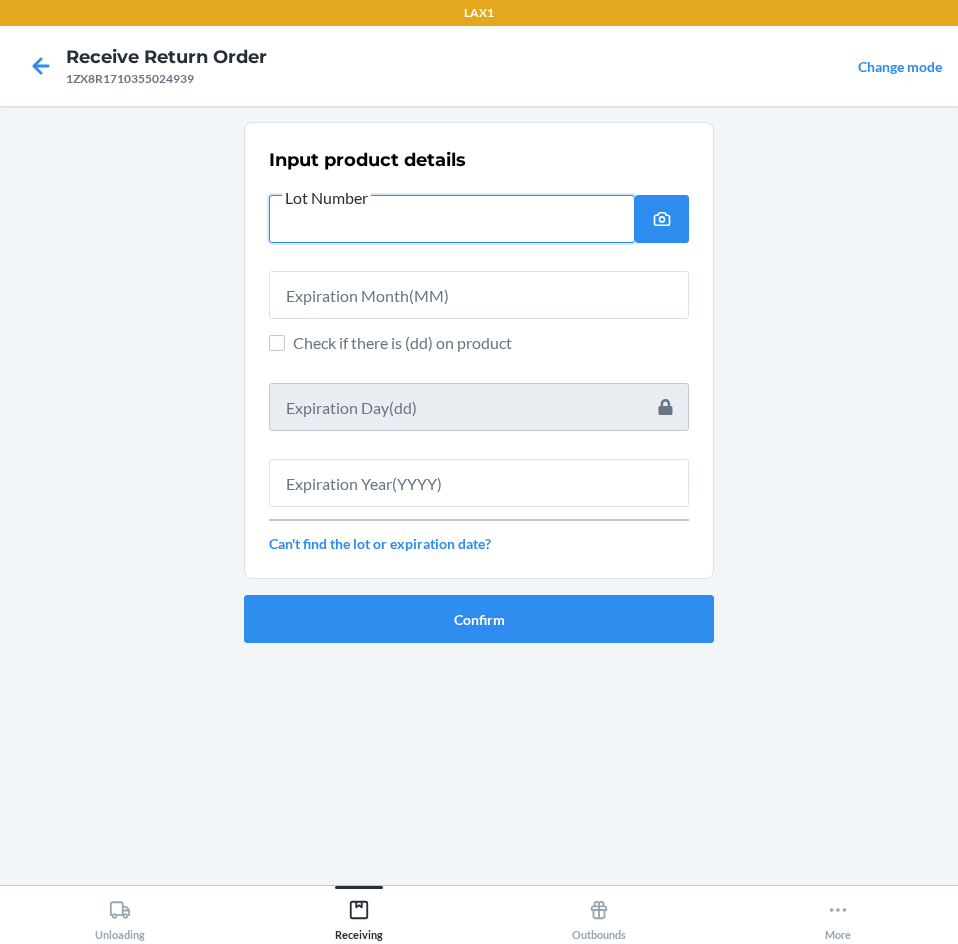 click on "Lot Number" at bounding box center [452, 219] 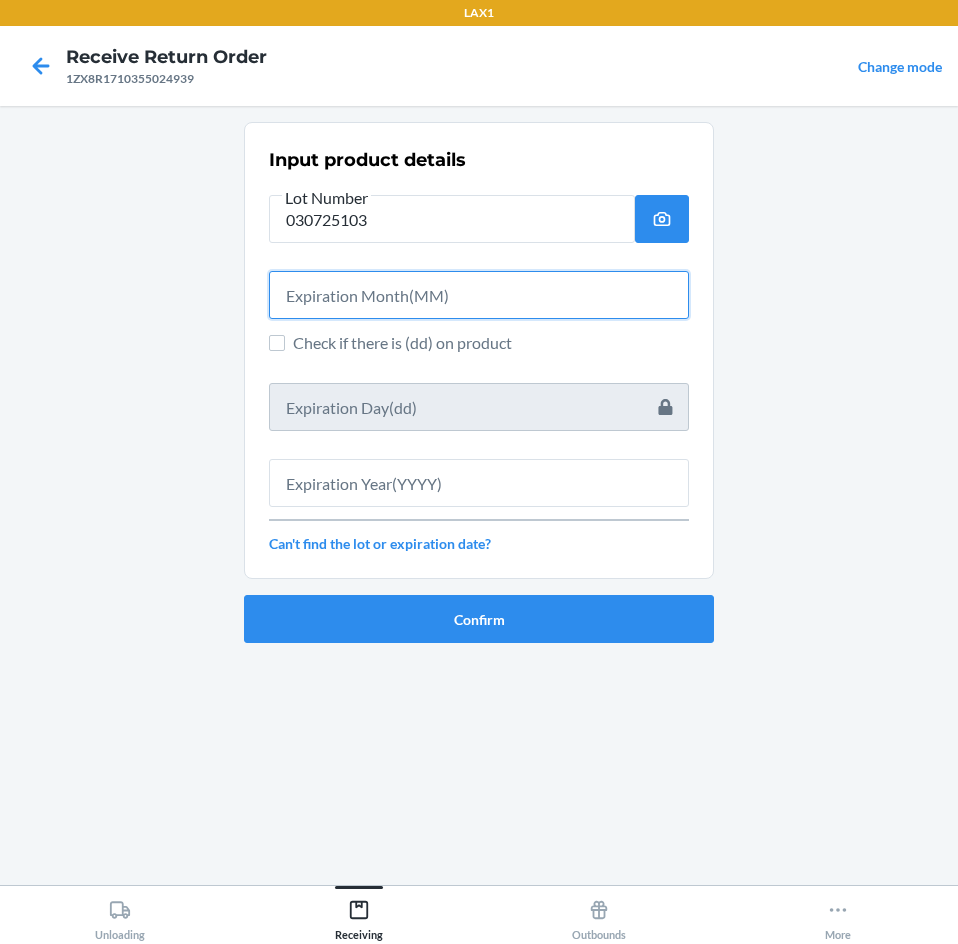 click at bounding box center [479, 295] 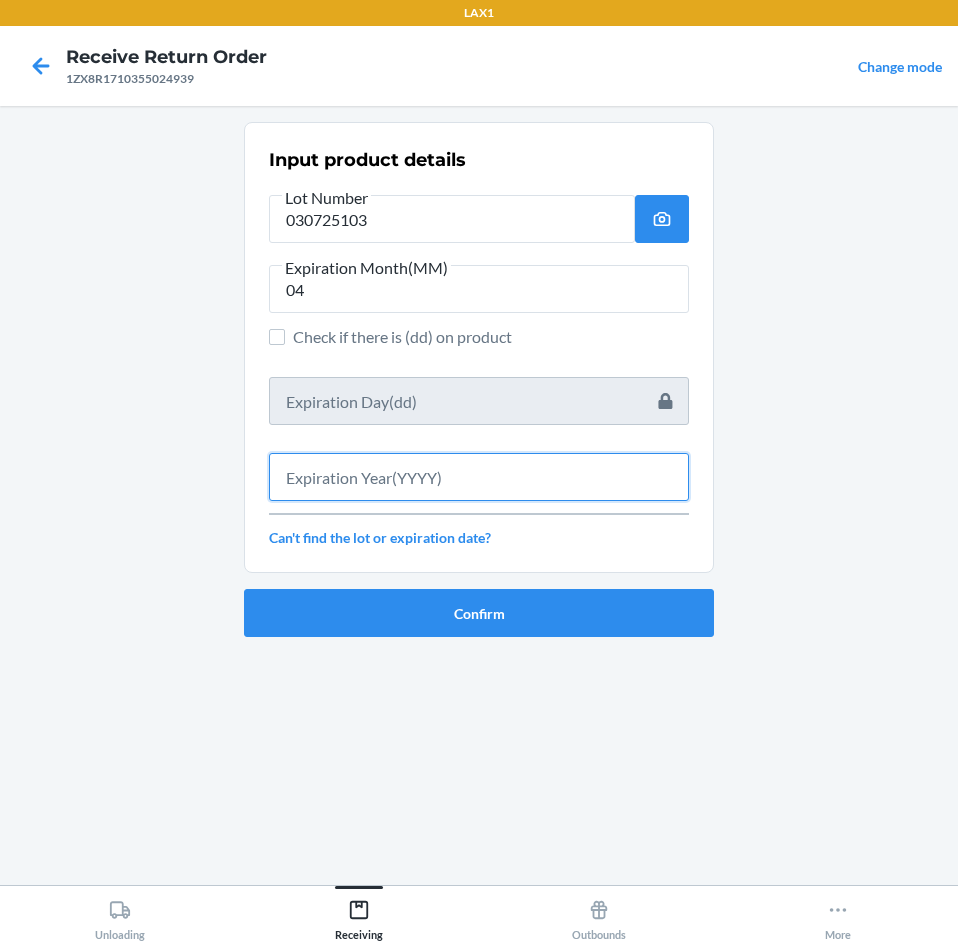 click at bounding box center (479, 477) 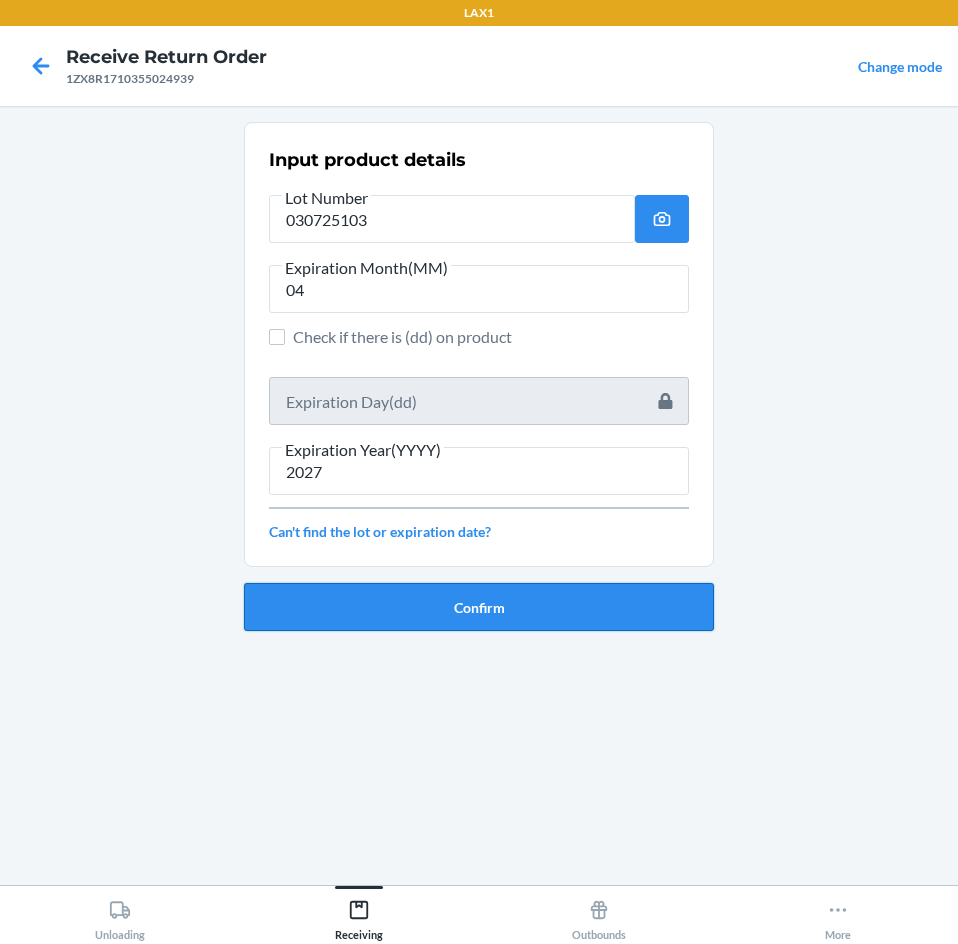 click on "Confirm" at bounding box center [479, 607] 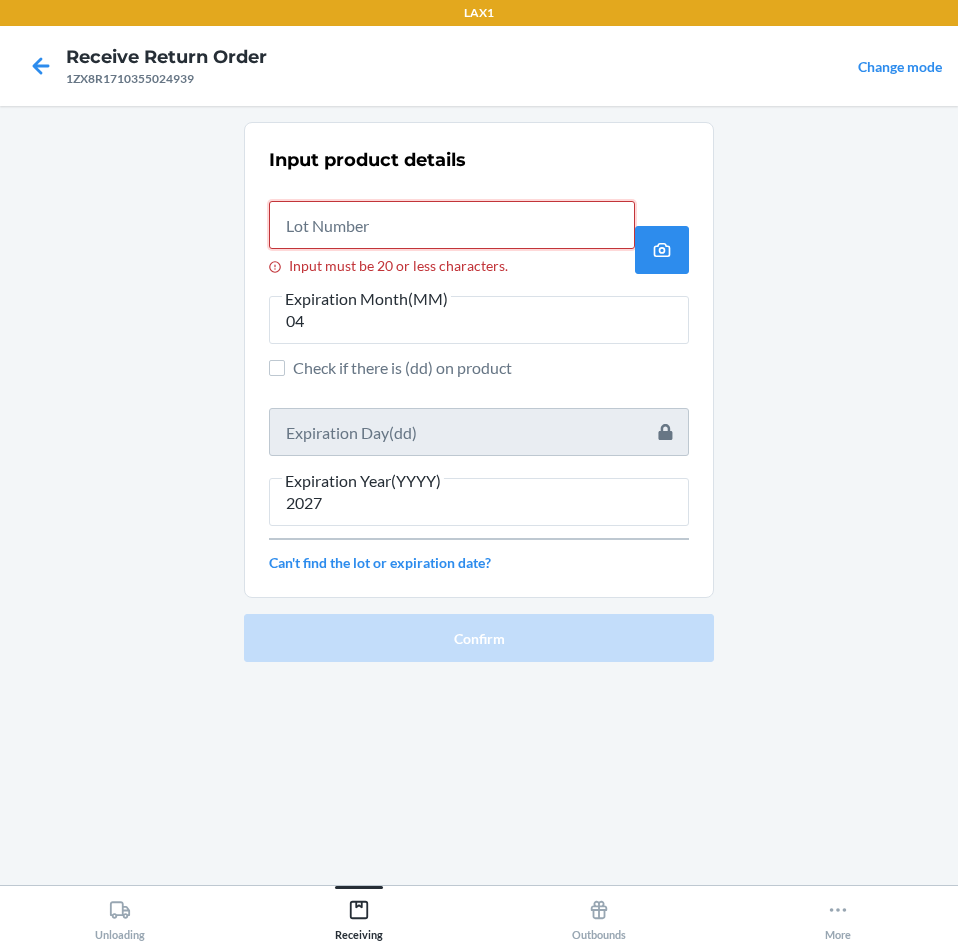 click on "Input must be 20 or less characters." at bounding box center (452, 225) 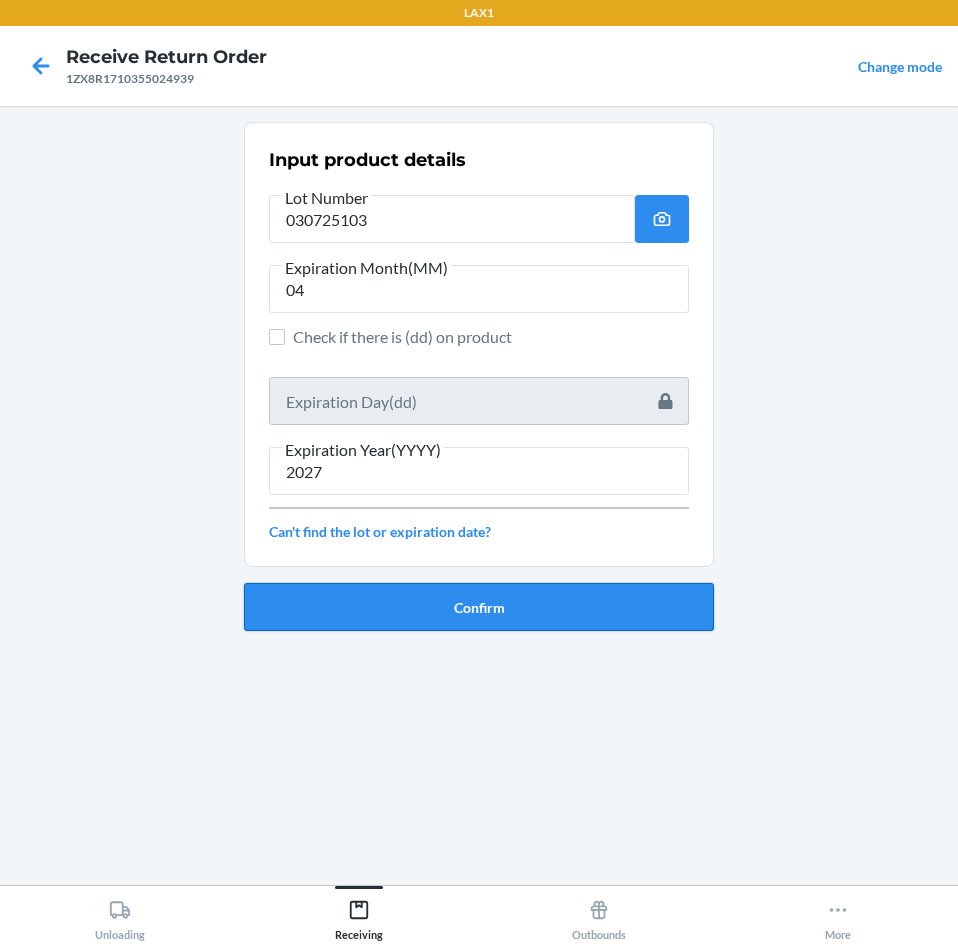 click on "Confirm" at bounding box center (479, 607) 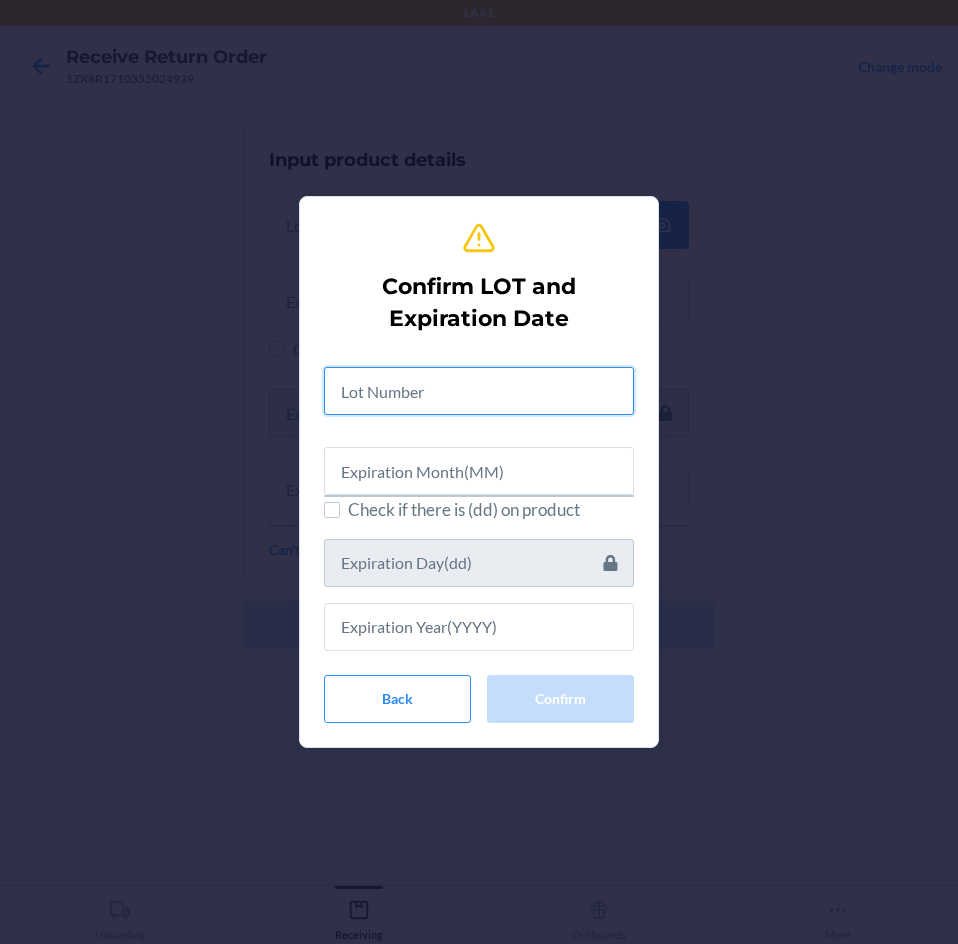 click at bounding box center (479, 391) 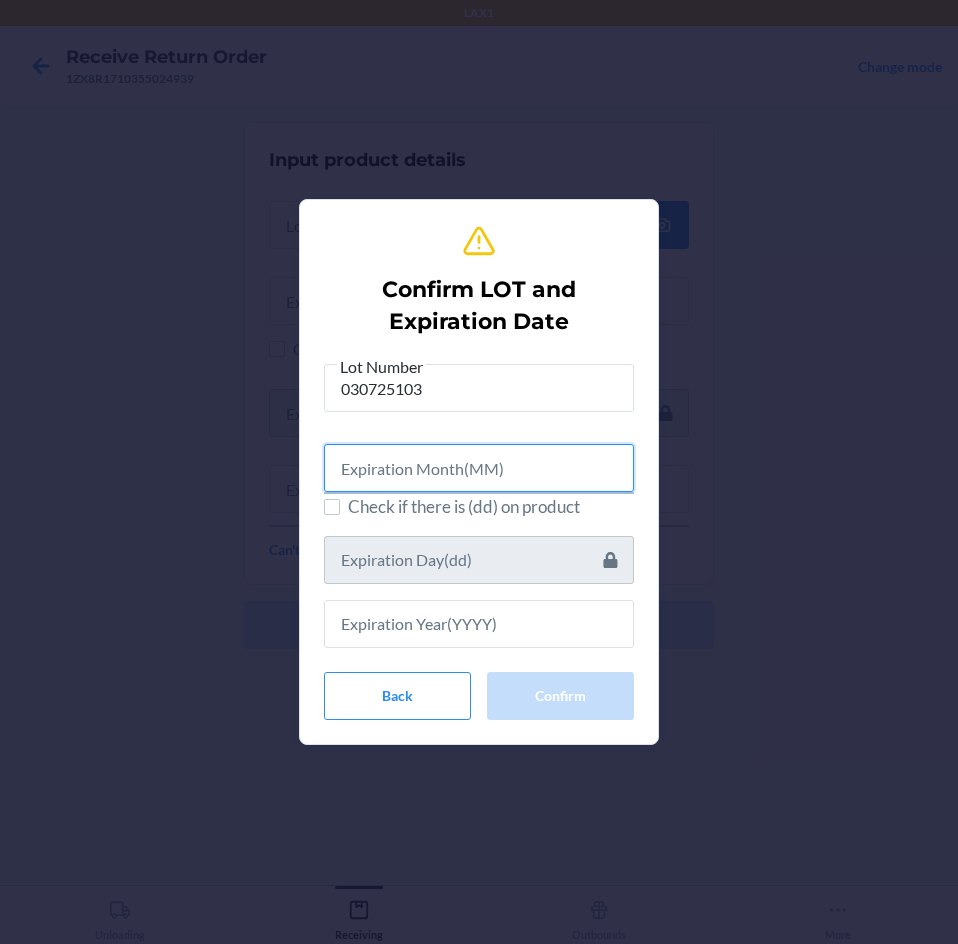 click at bounding box center [479, 468] 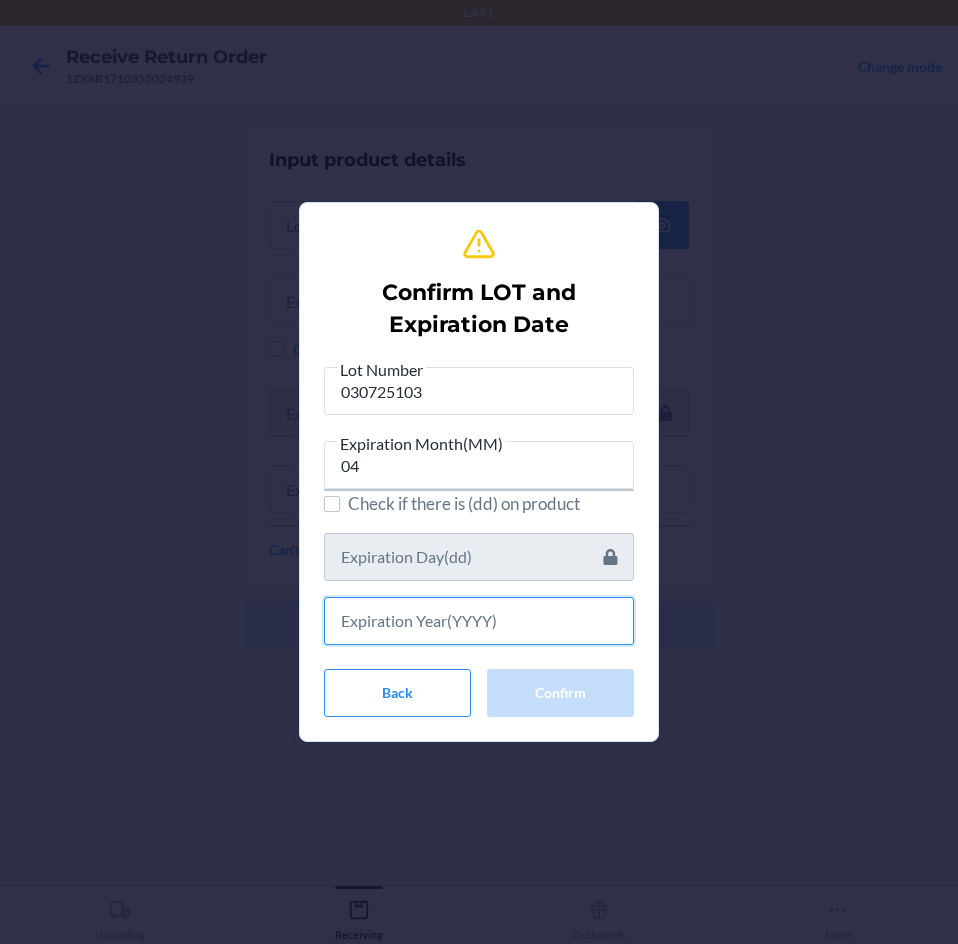 click at bounding box center [479, 621] 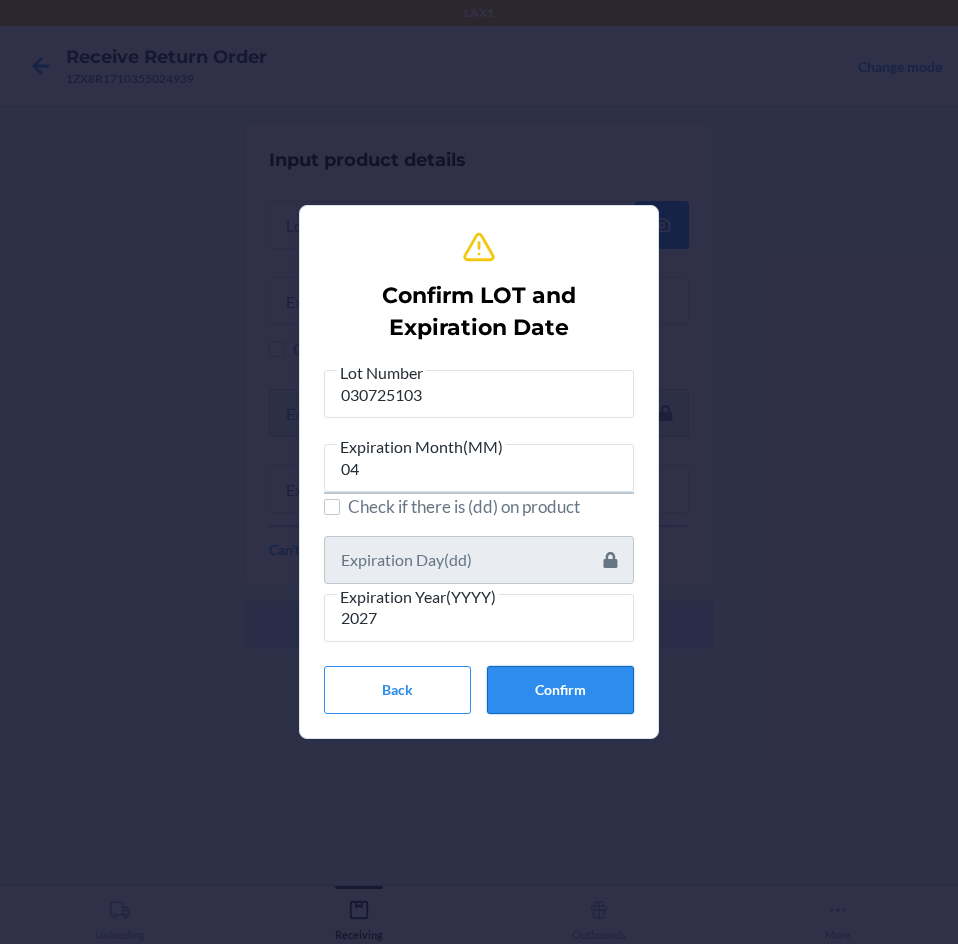 click on "Confirm" at bounding box center (560, 690) 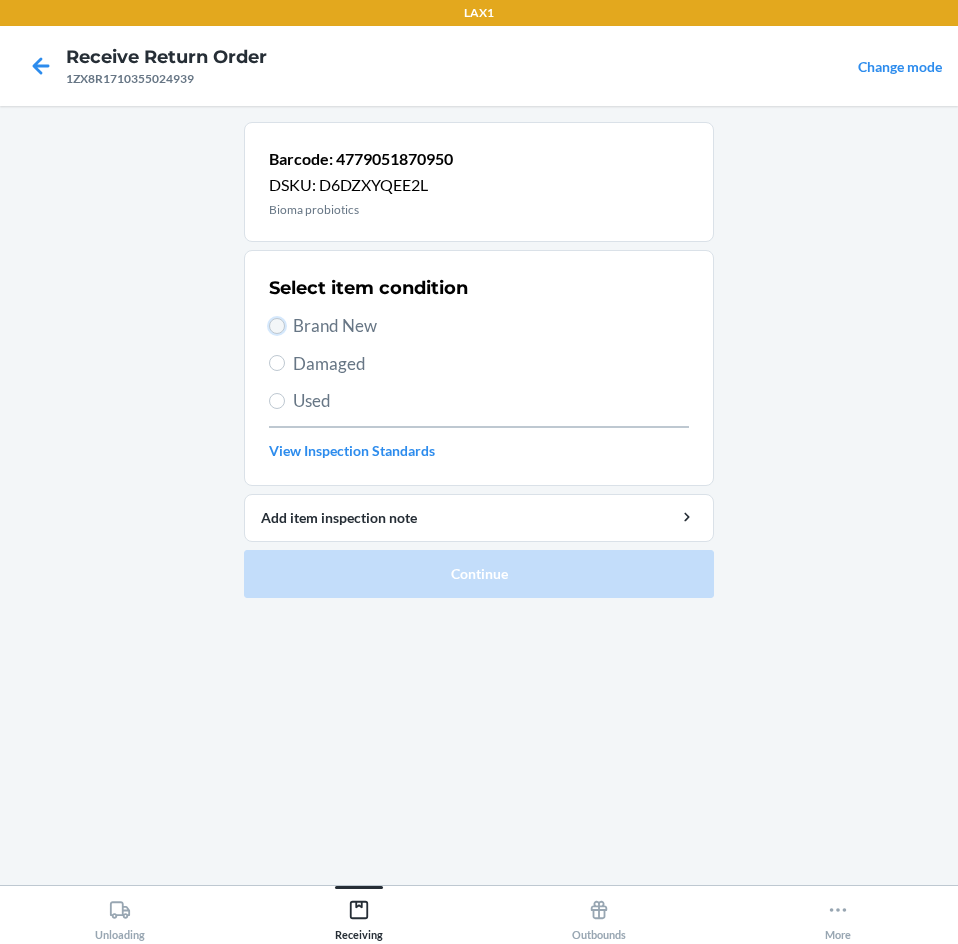 click on "Brand New" at bounding box center (277, 326) 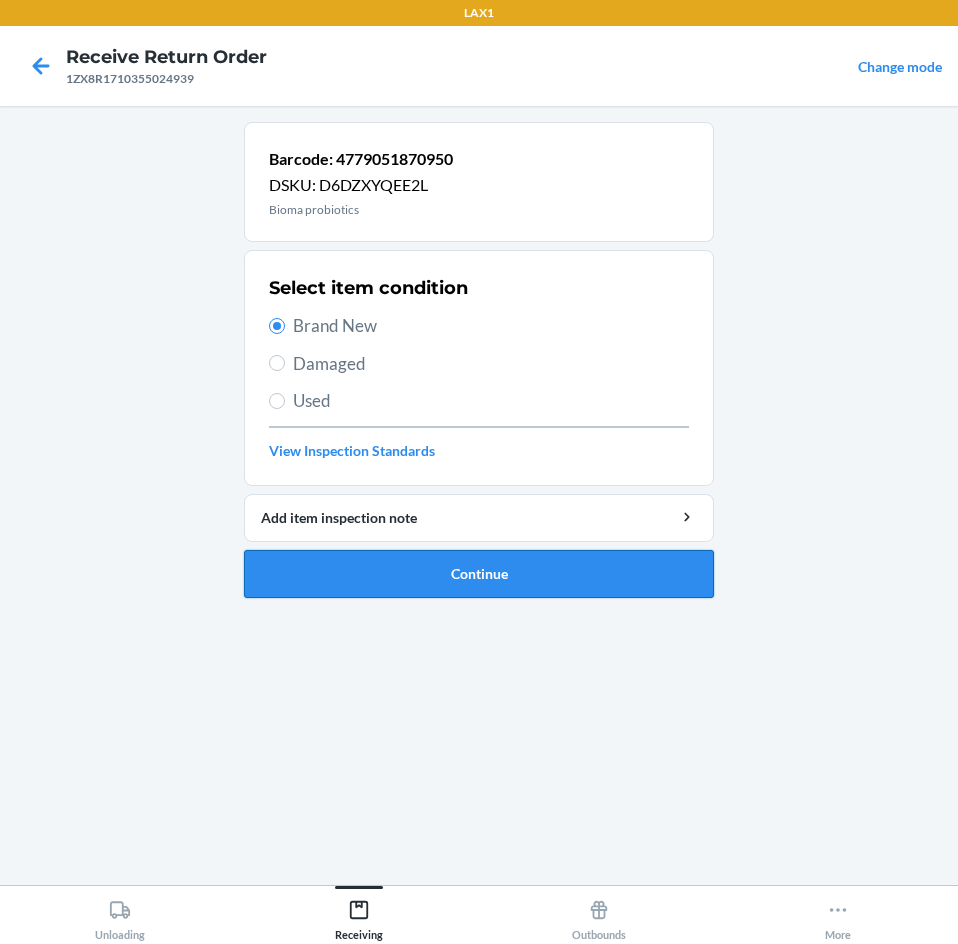 click on "Continue" at bounding box center (479, 574) 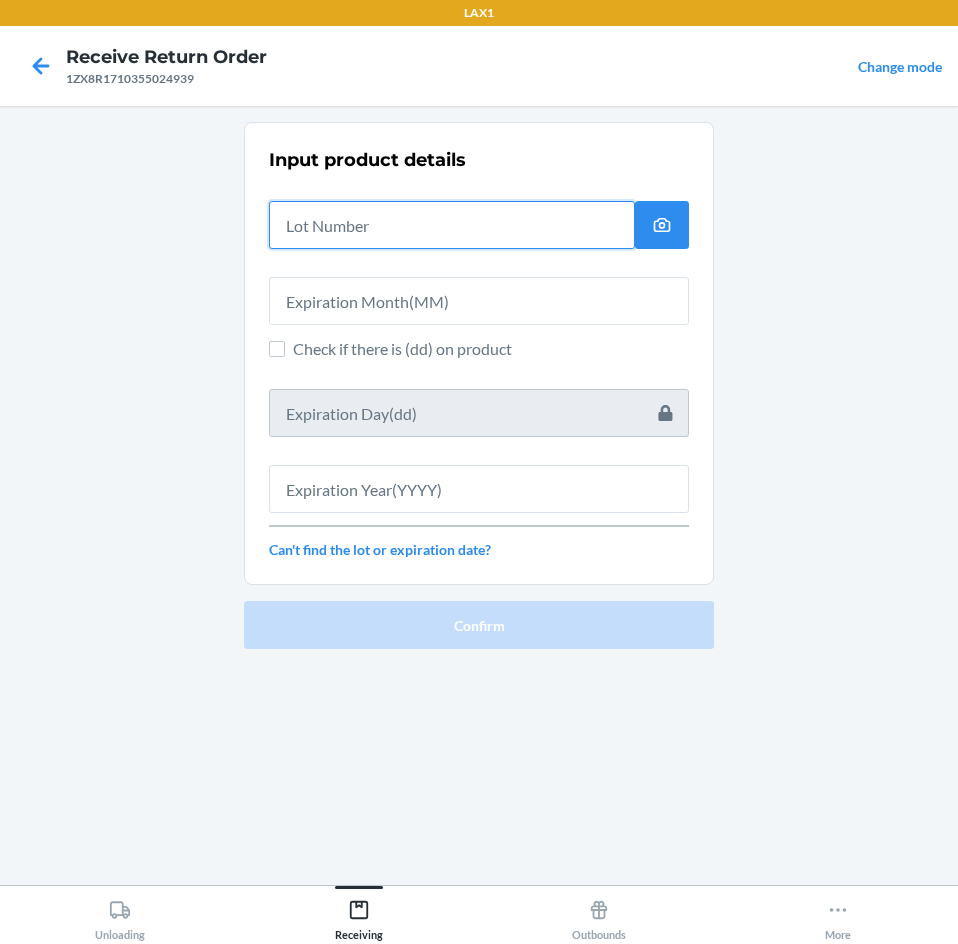 click at bounding box center [452, 225] 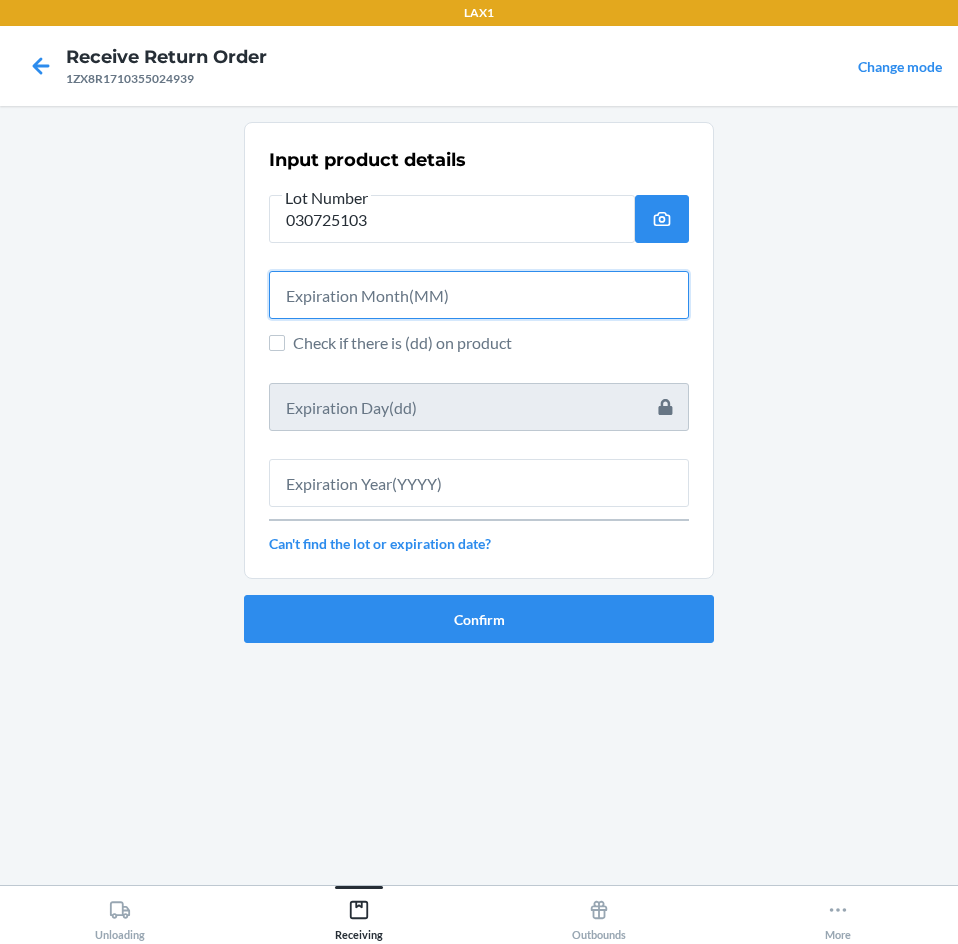 click at bounding box center (479, 295) 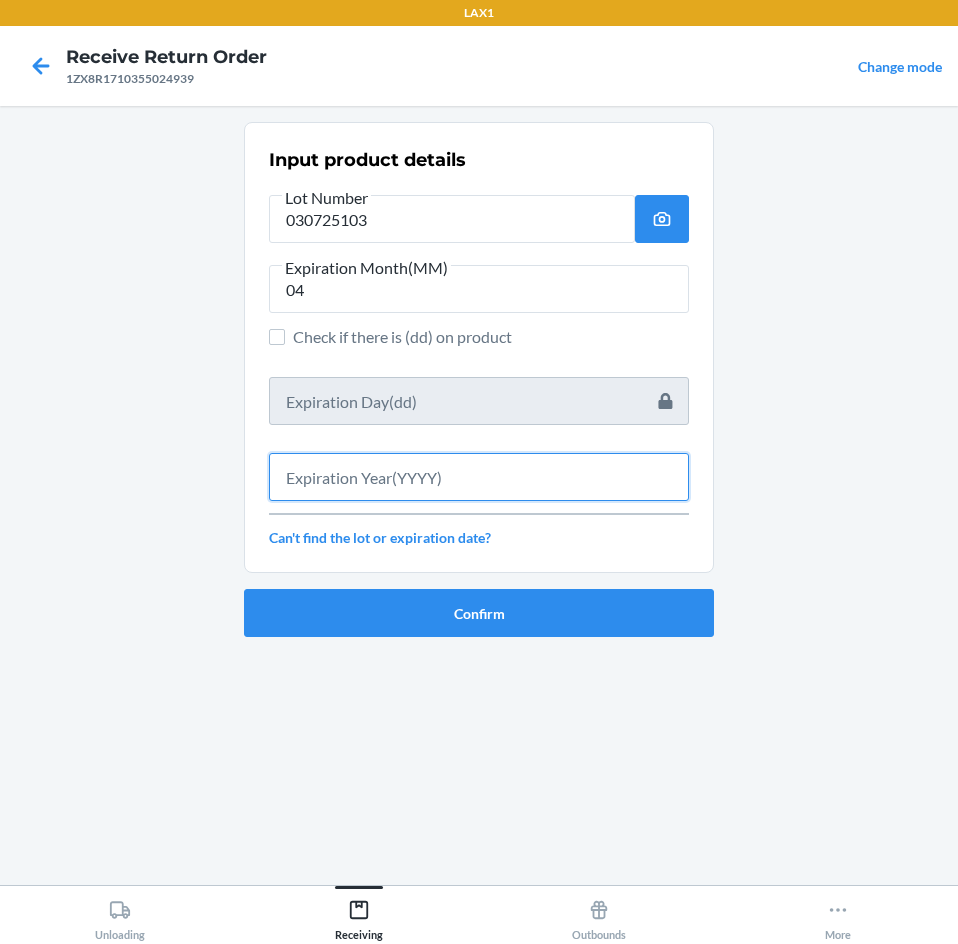 click at bounding box center [479, 477] 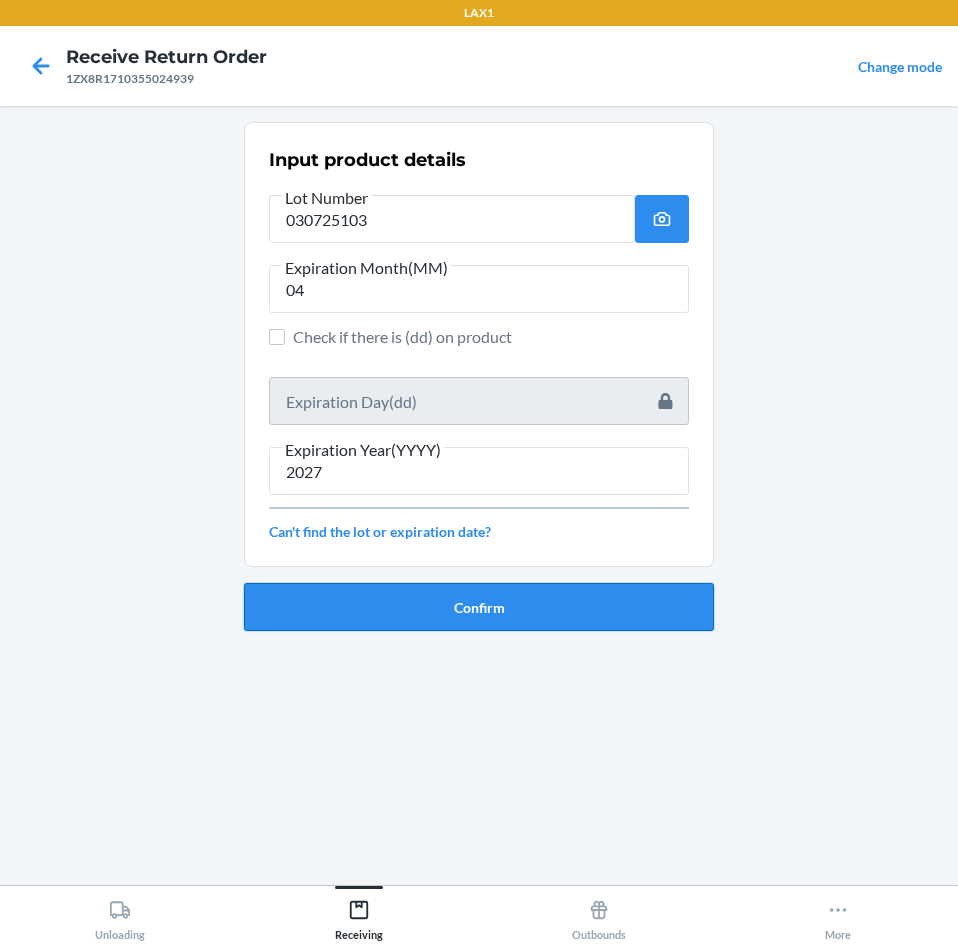 click on "Confirm" at bounding box center [479, 607] 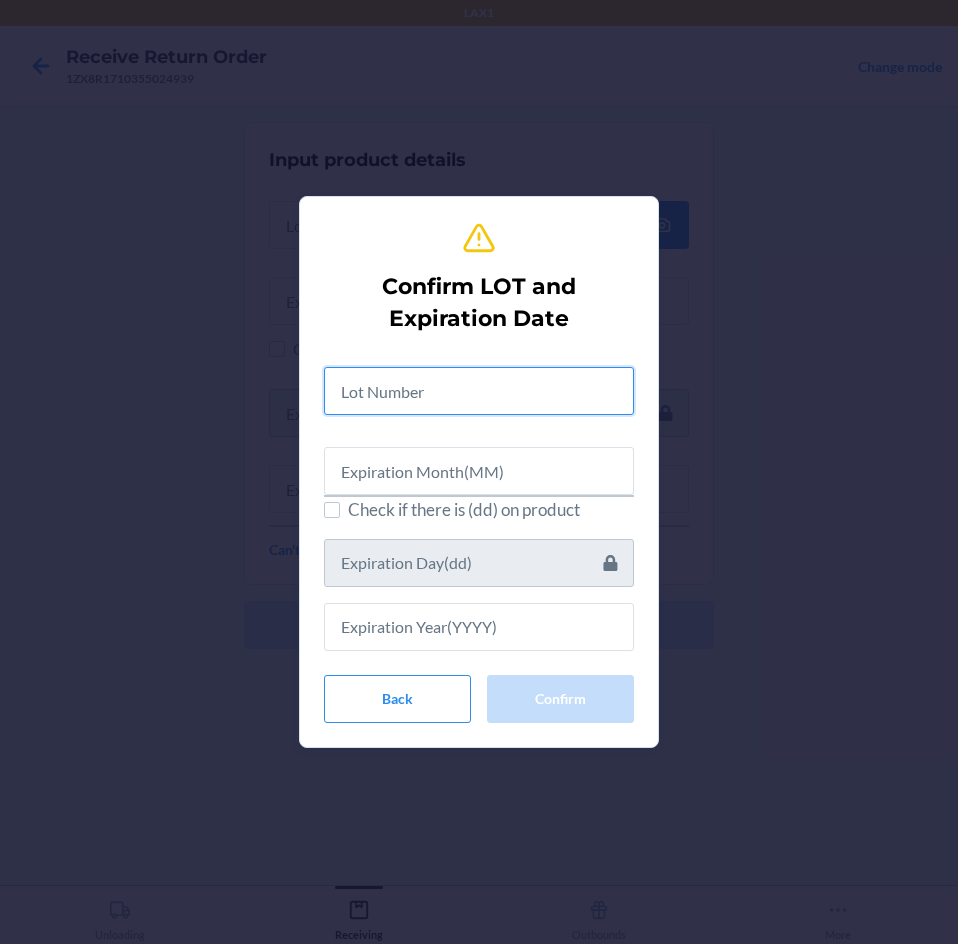 click at bounding box center [479, 391] 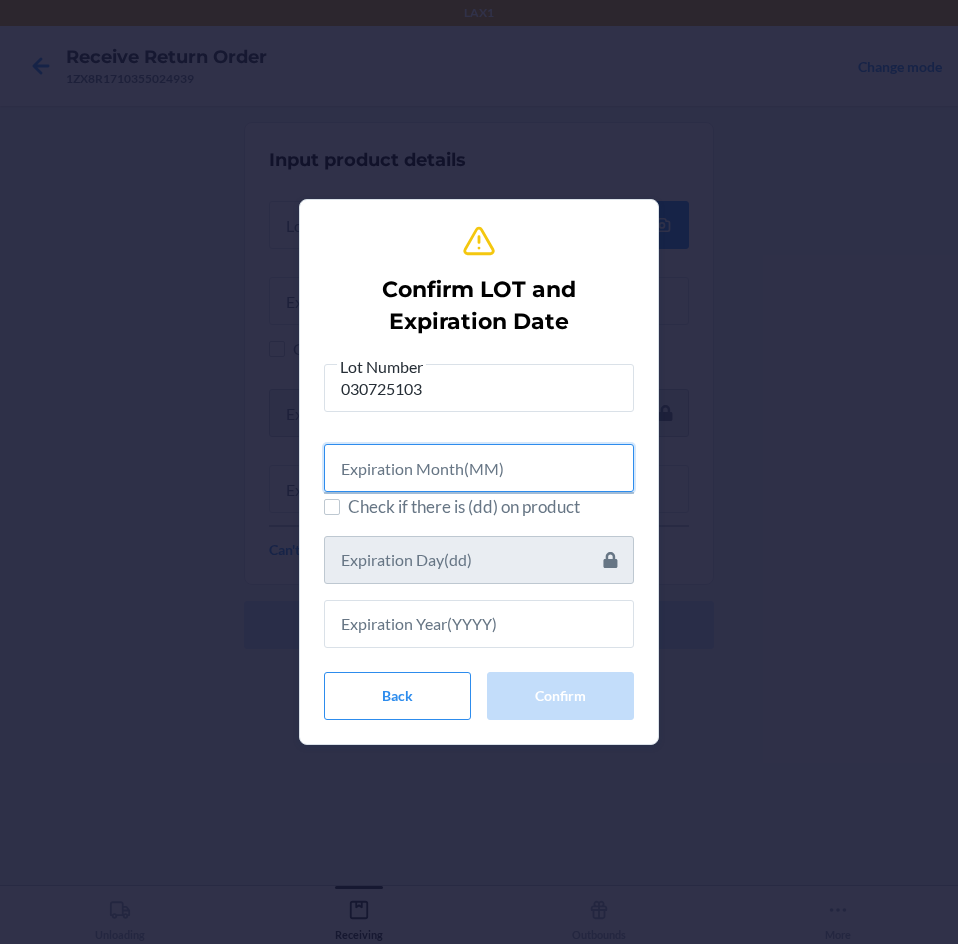 click at bounding box center [479, 468] 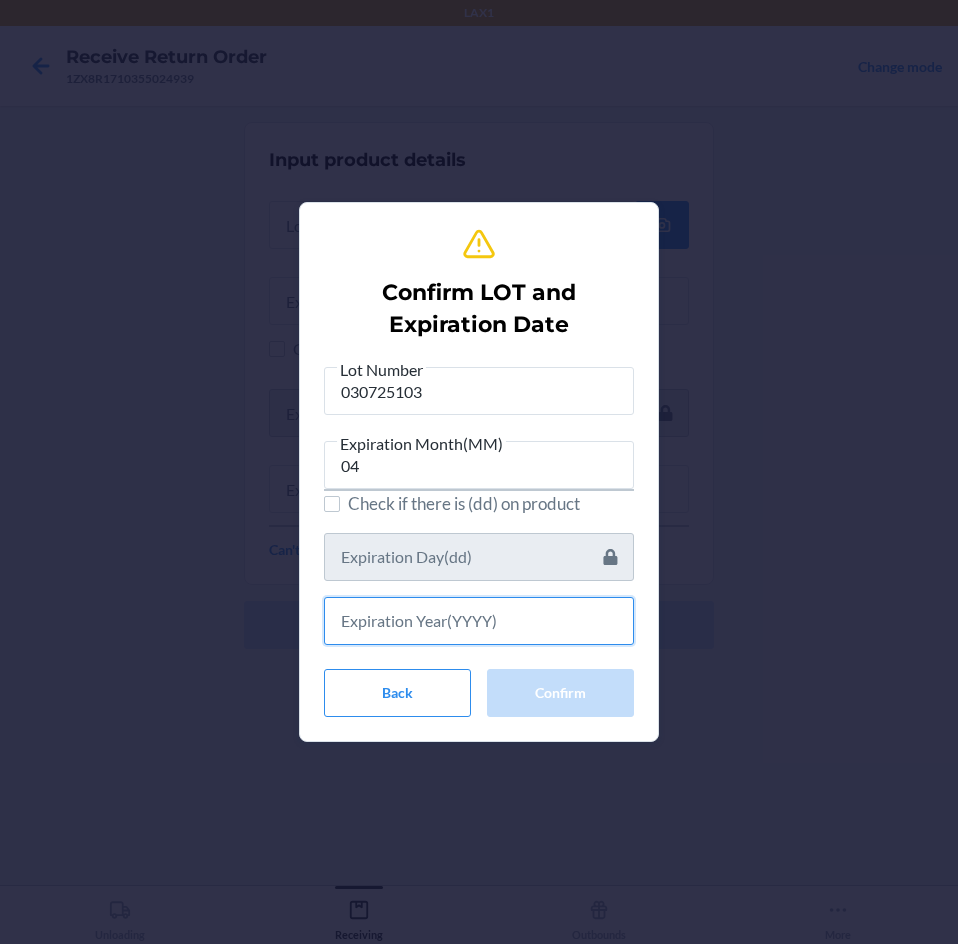 click at bounding box center (479, 621) 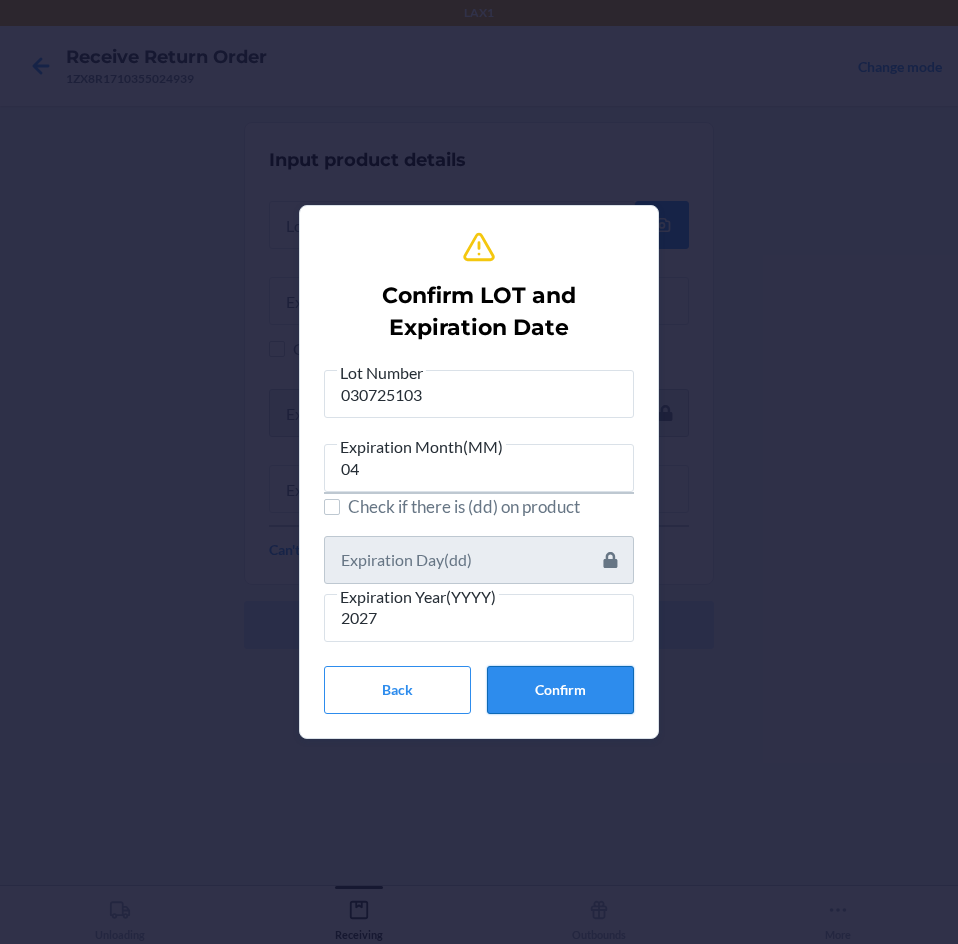 click on "Confirm" at bounding box center (560, 690) 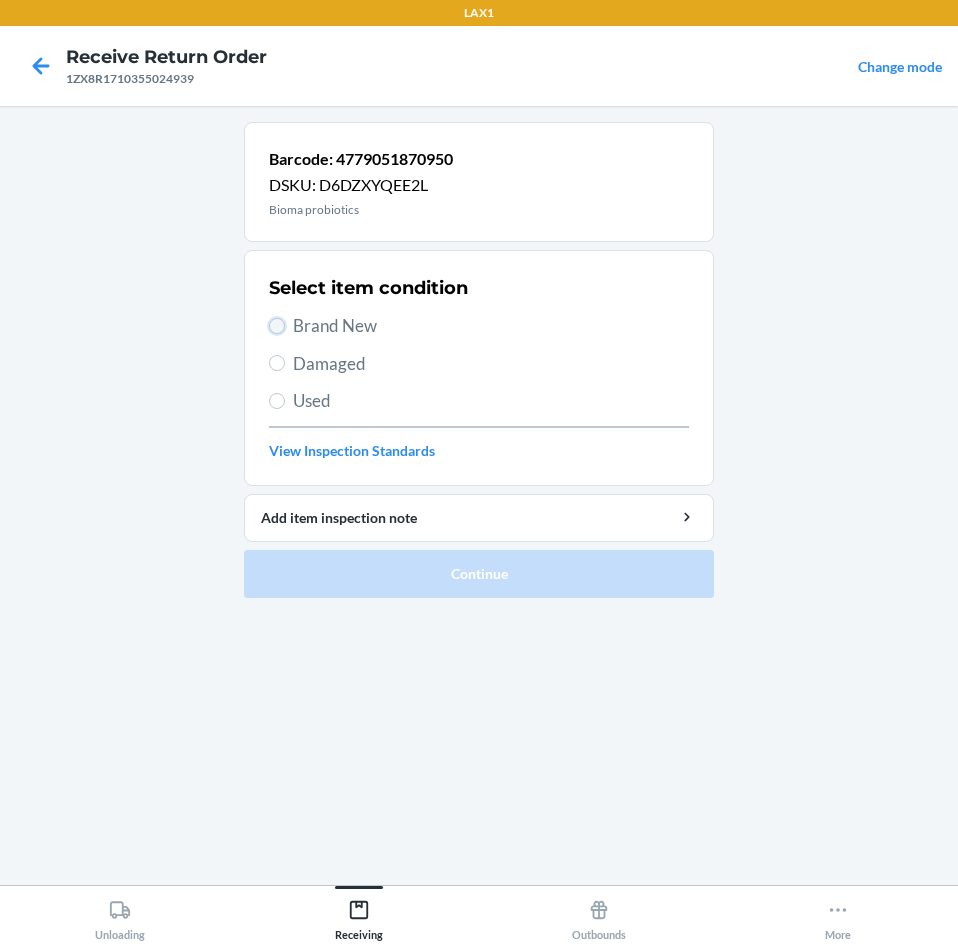 click on "Brand New" at bounding box center [277, 326] 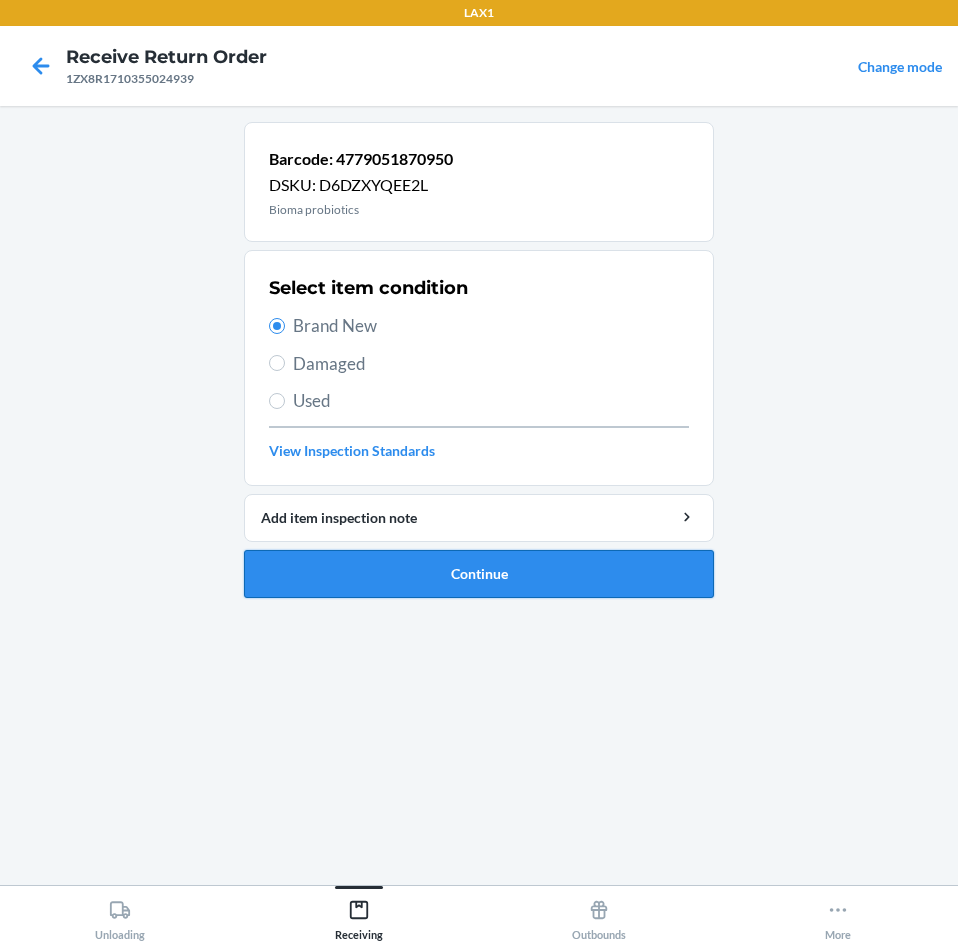 click on "Continue" at bounding box center (479, 574) 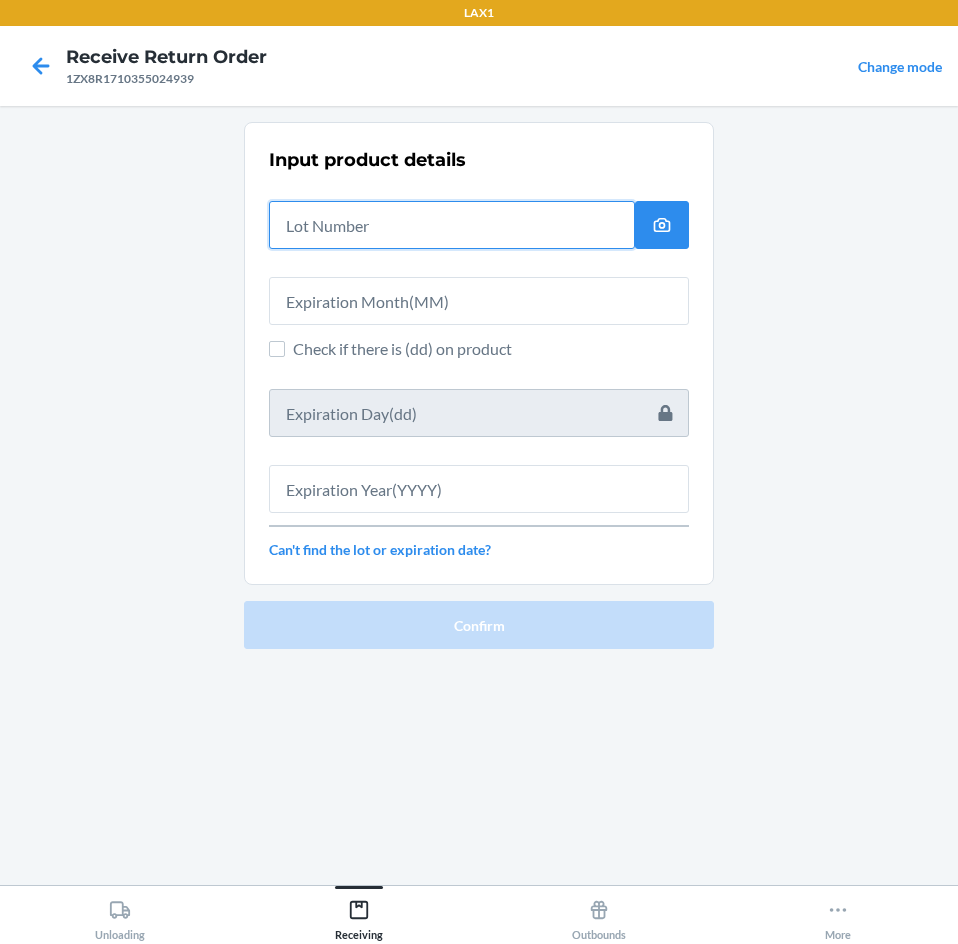 click at bounding box center [452, 225] 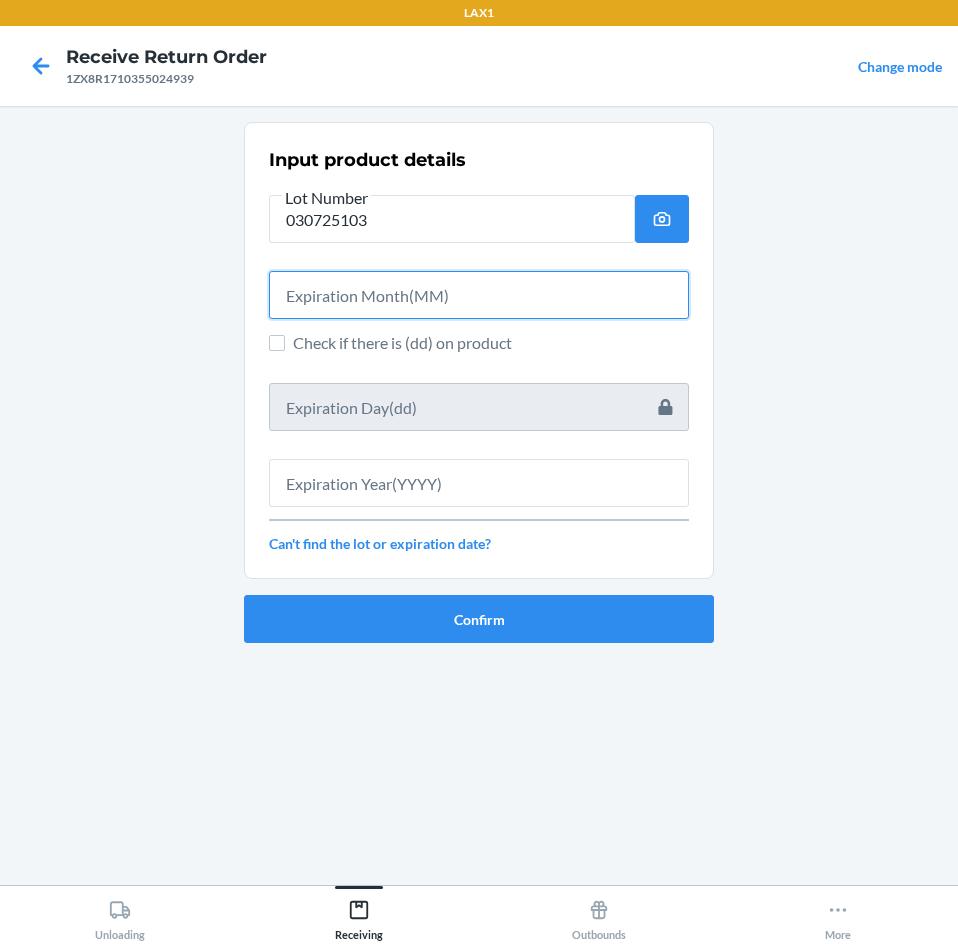 click at bounding box center [479, 295] 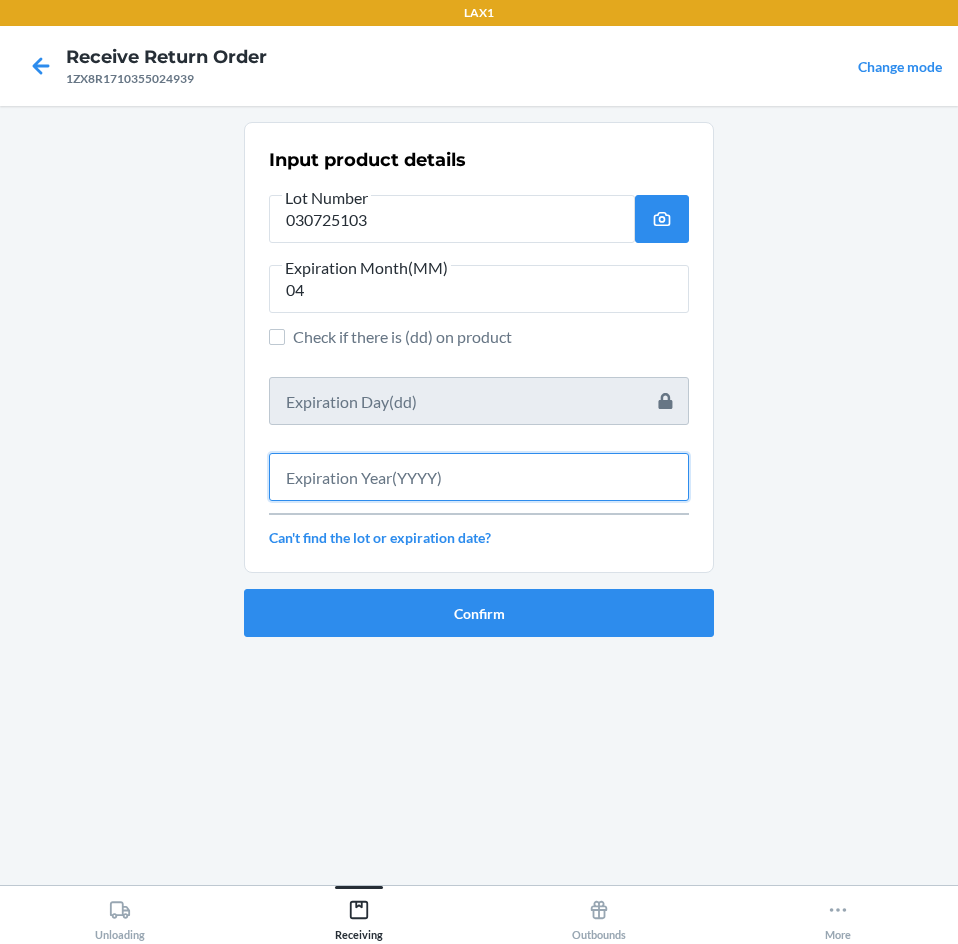 click at bounding box center (479, 477) 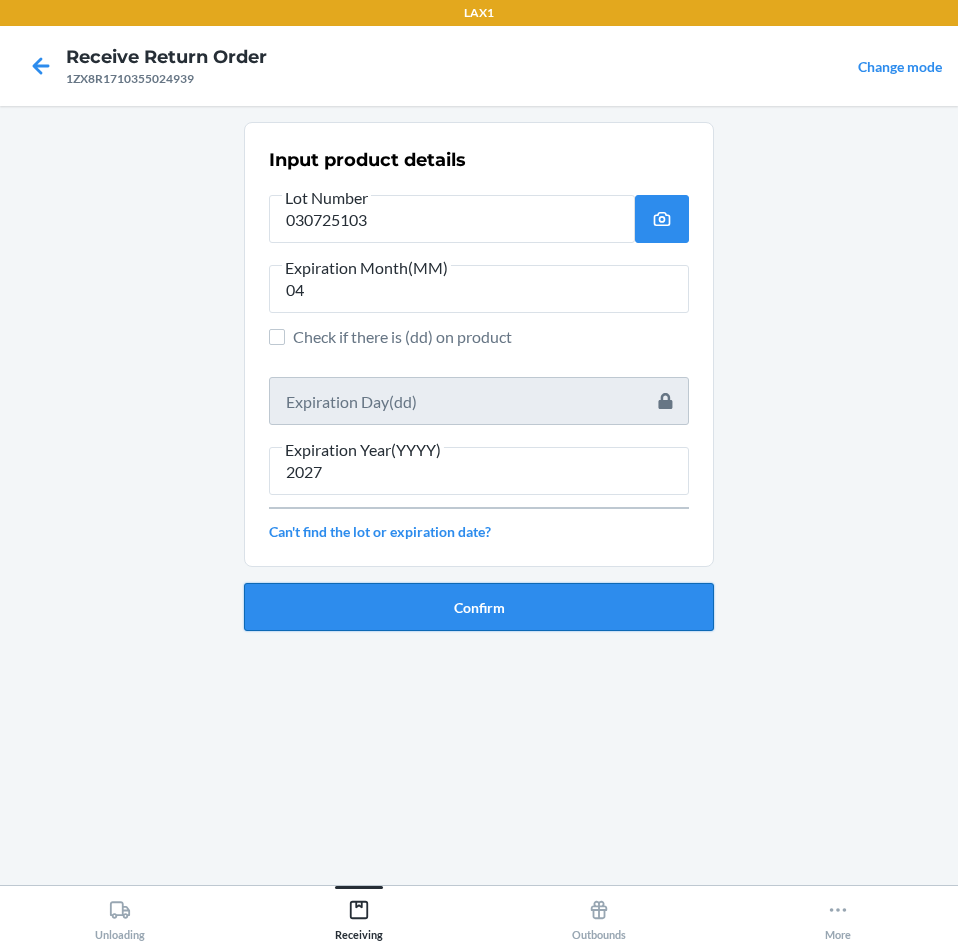 click on "Confirm" at bounding box center (479, 607) 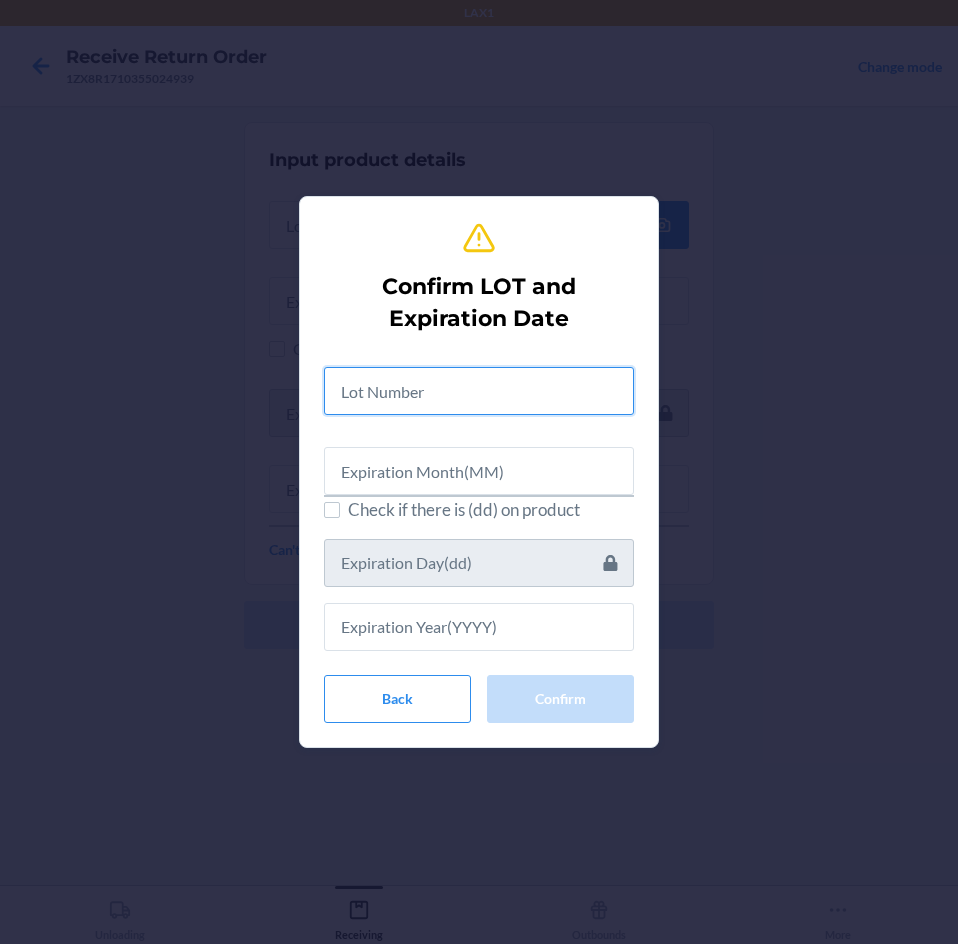 click at bounding box center [479, 391] 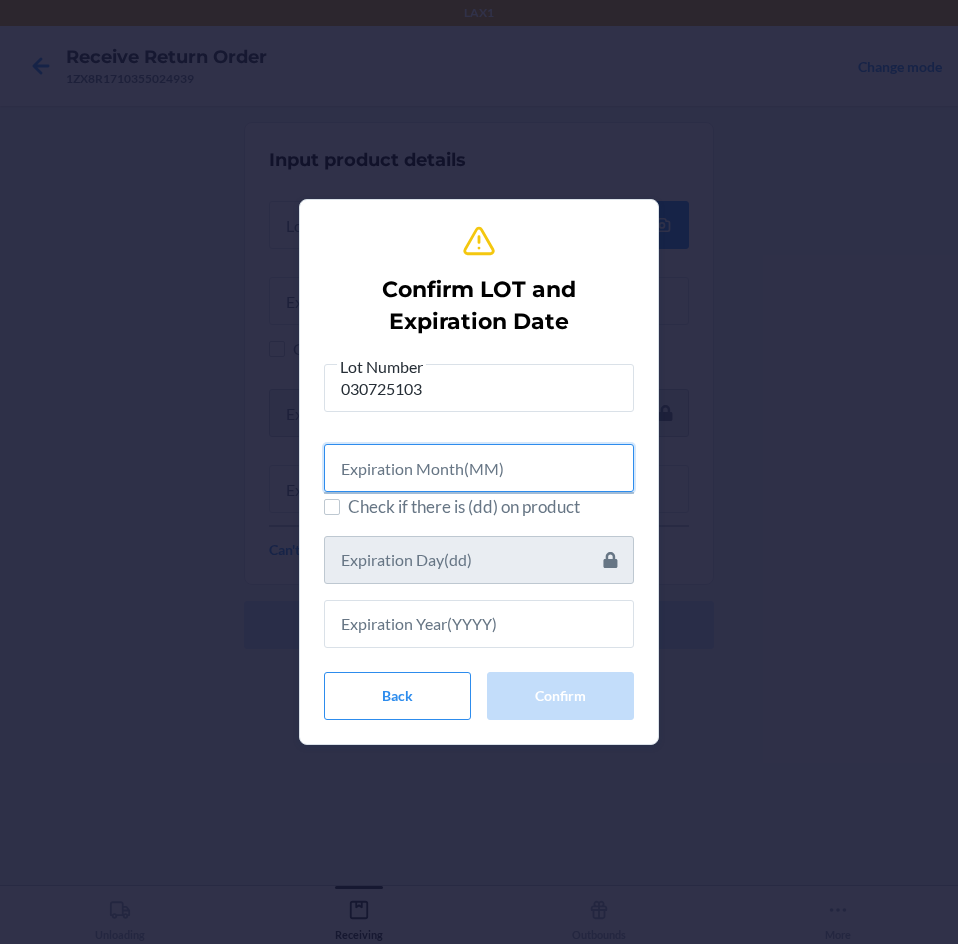 click at bounding box center (479, 468) 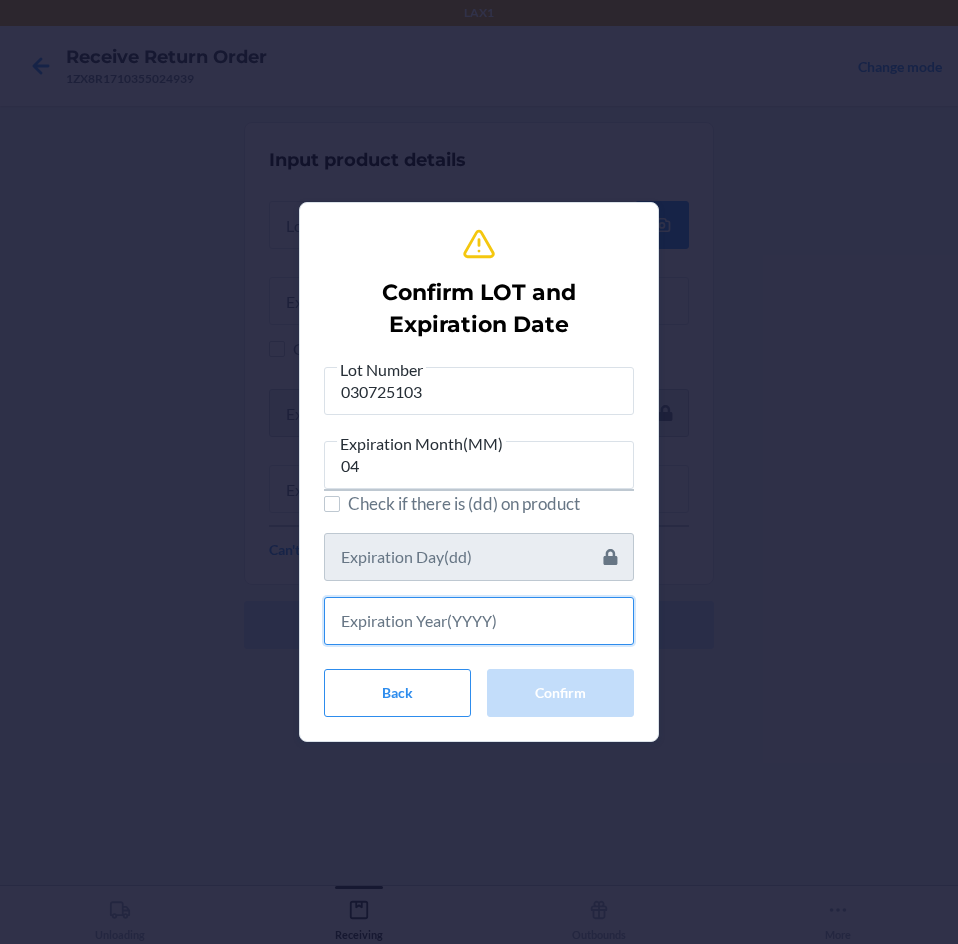 click at bounding box center [479, 621] 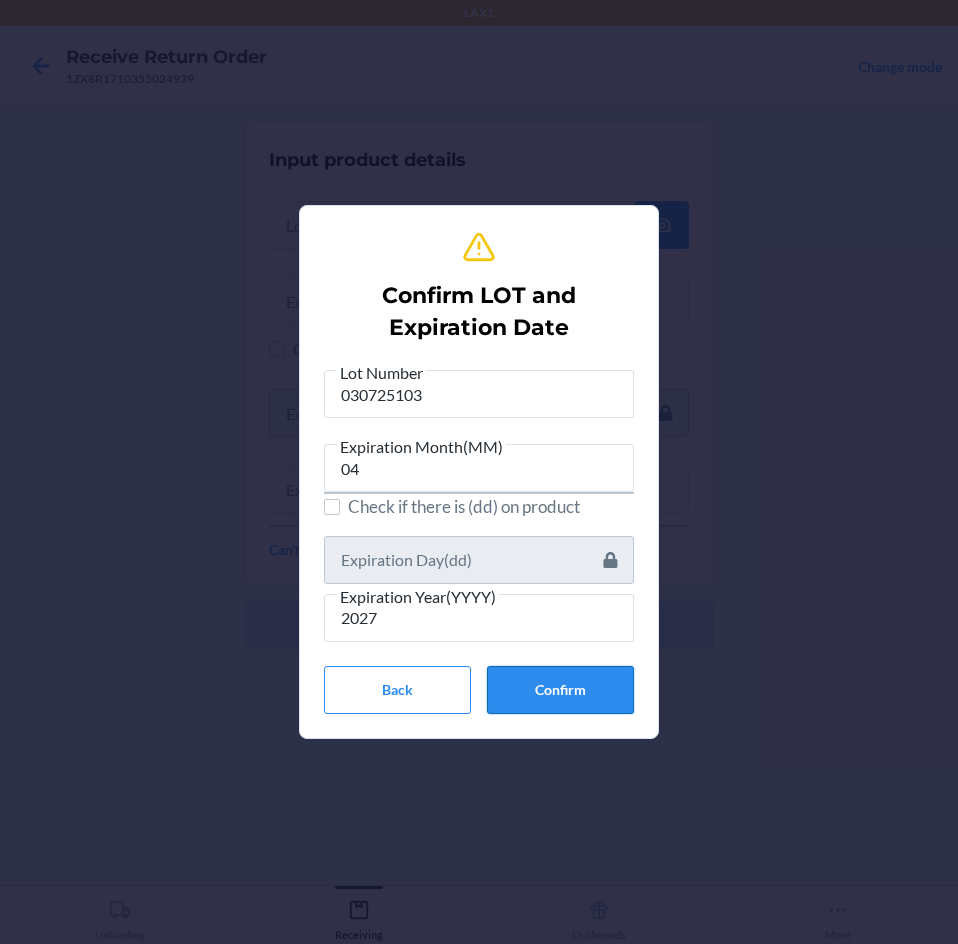 click on "Confirm" at bounding box center (560, 690) 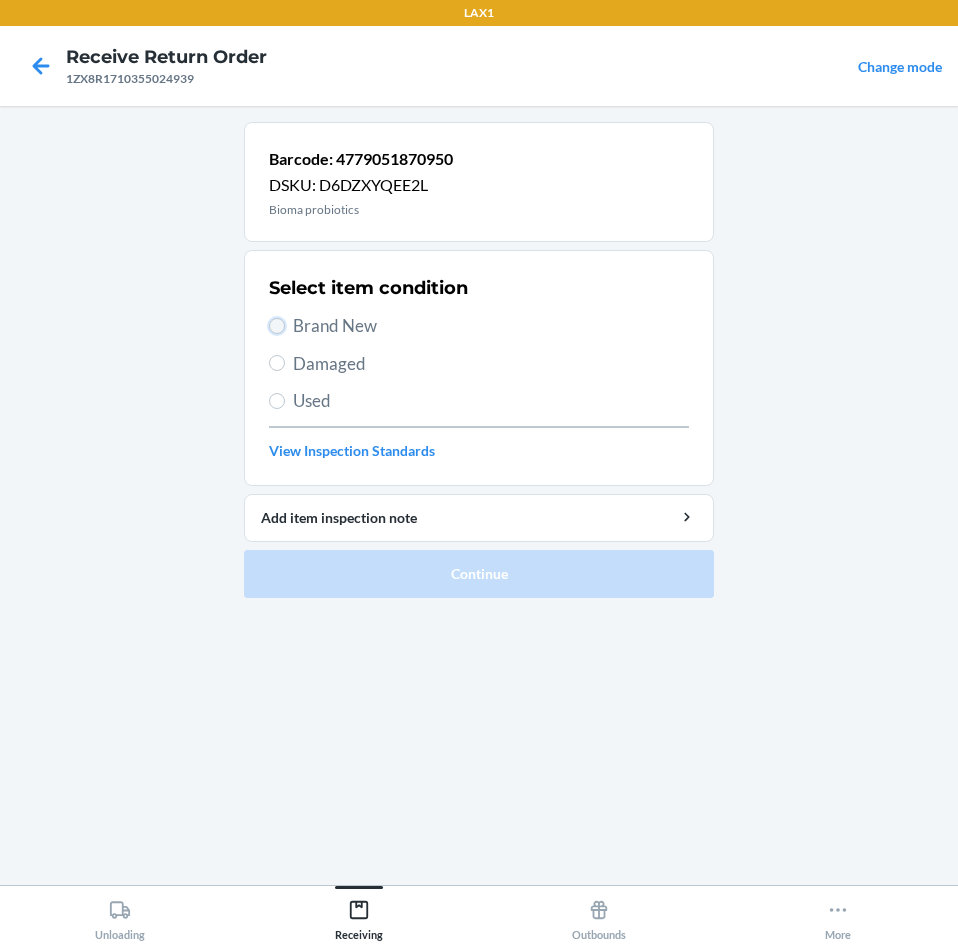 click on "Brand New" at bounding box center [277, 326] 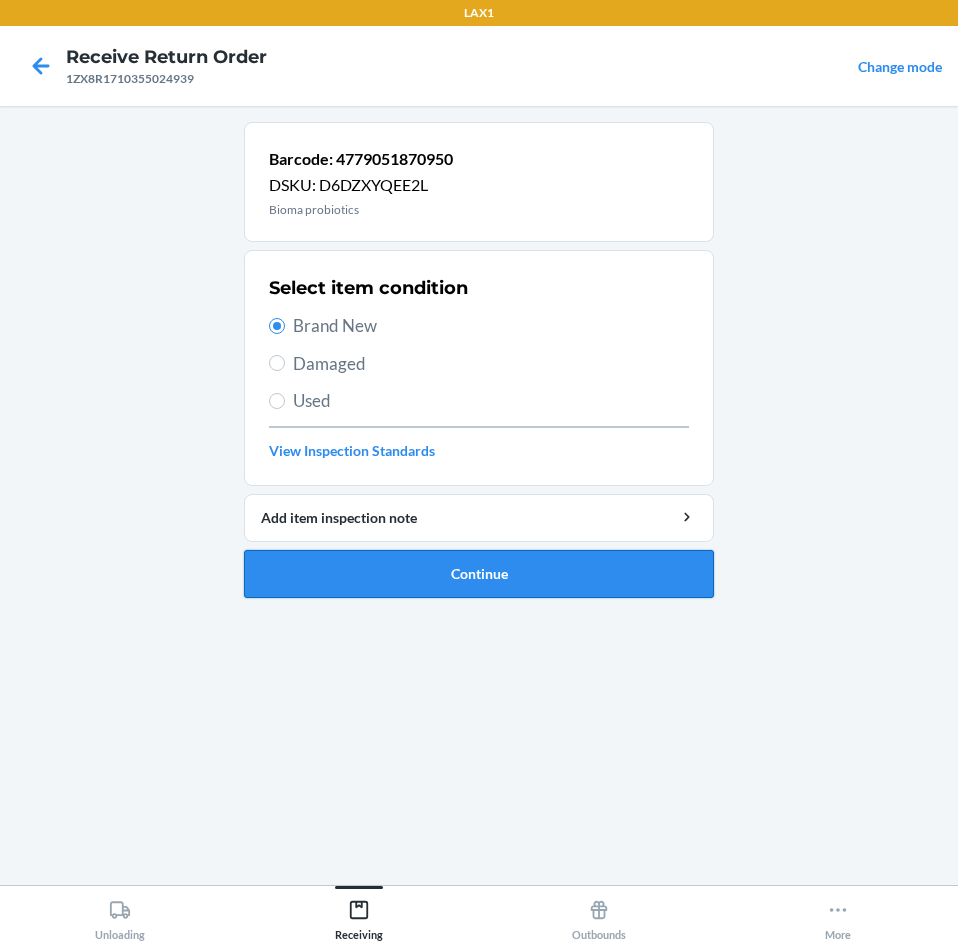click on "Continue" at bounding box center (479, 574) 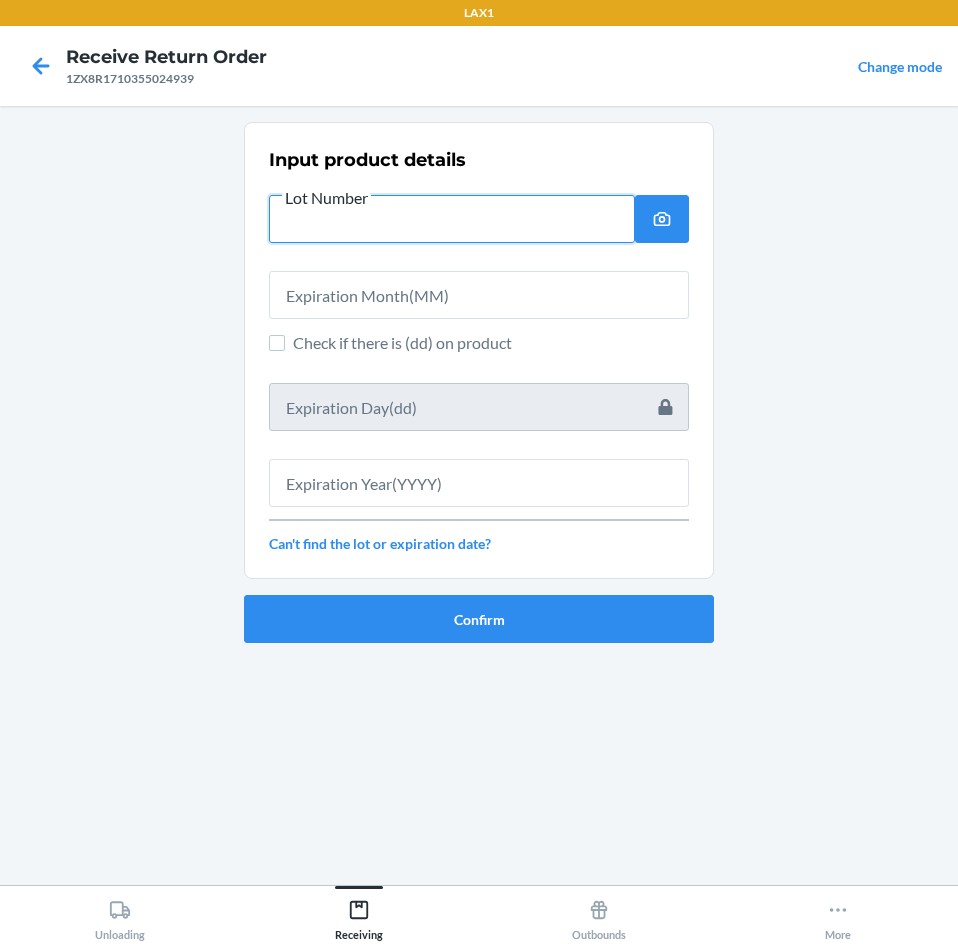 click on "Lot Number" at bounding box center (452, 219) 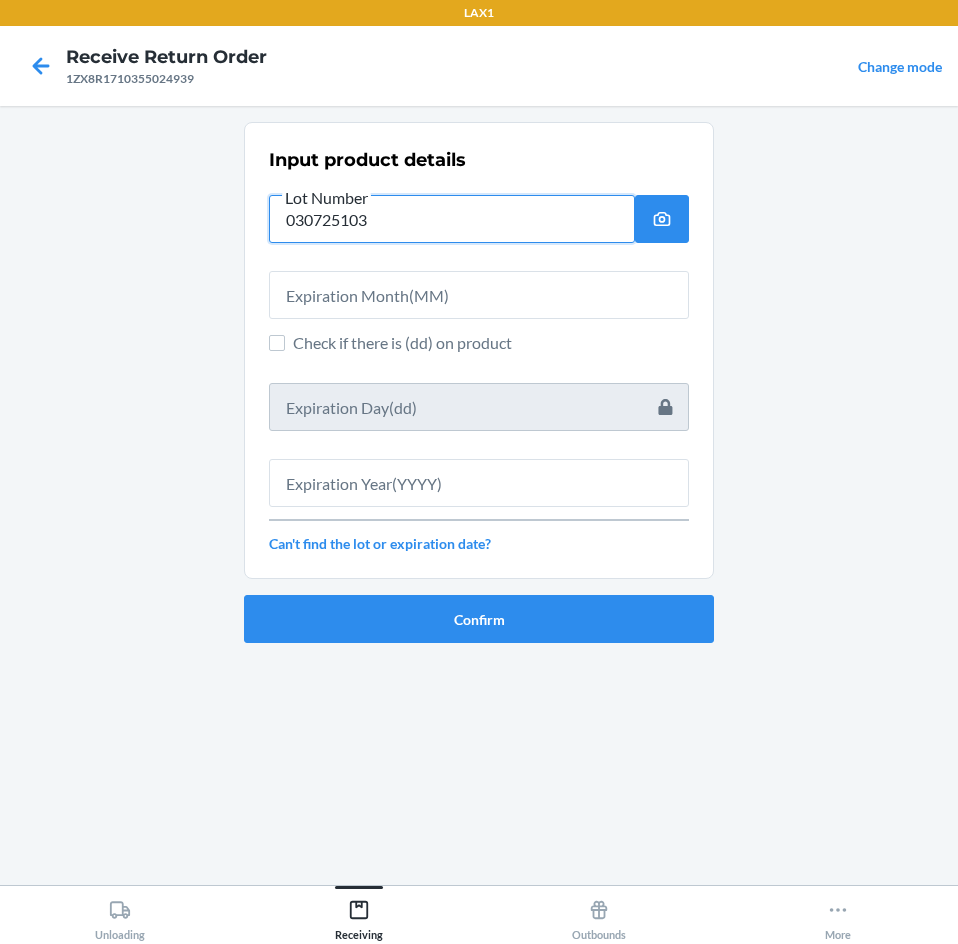 click on "030725103" at bounding box center (452, 219) 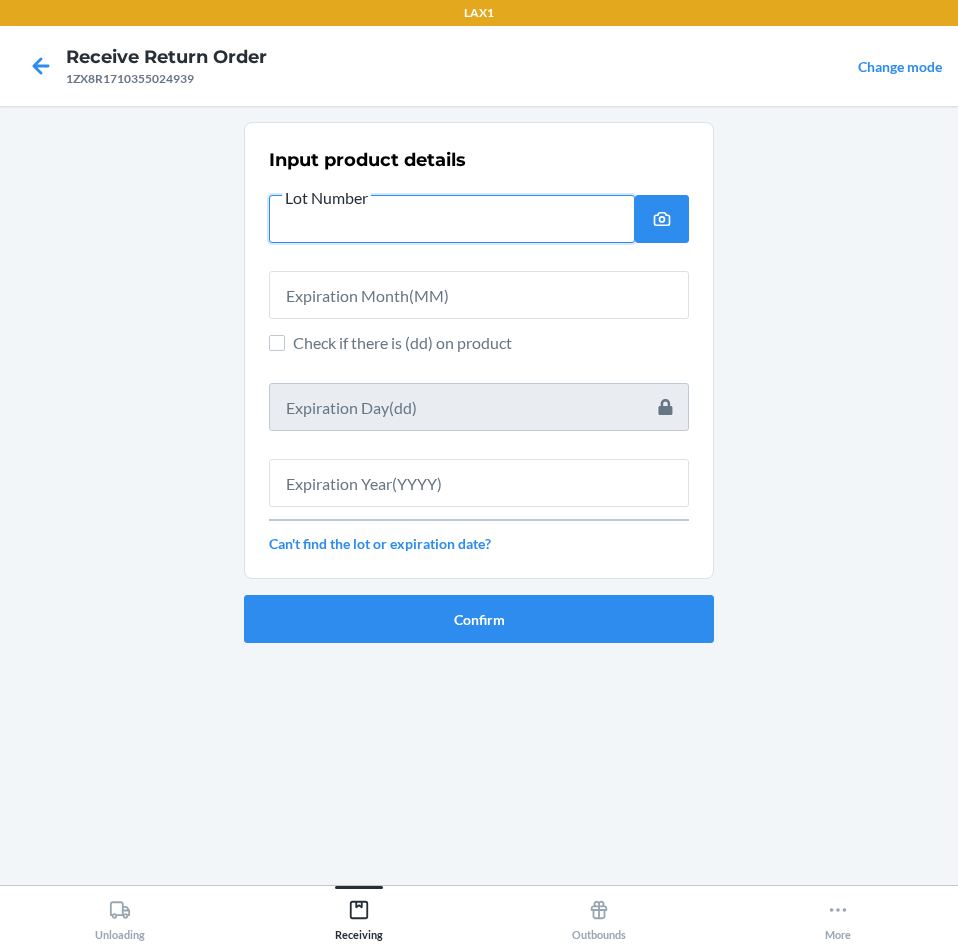 click on "Lot Number" at bounding box center [452, 219] 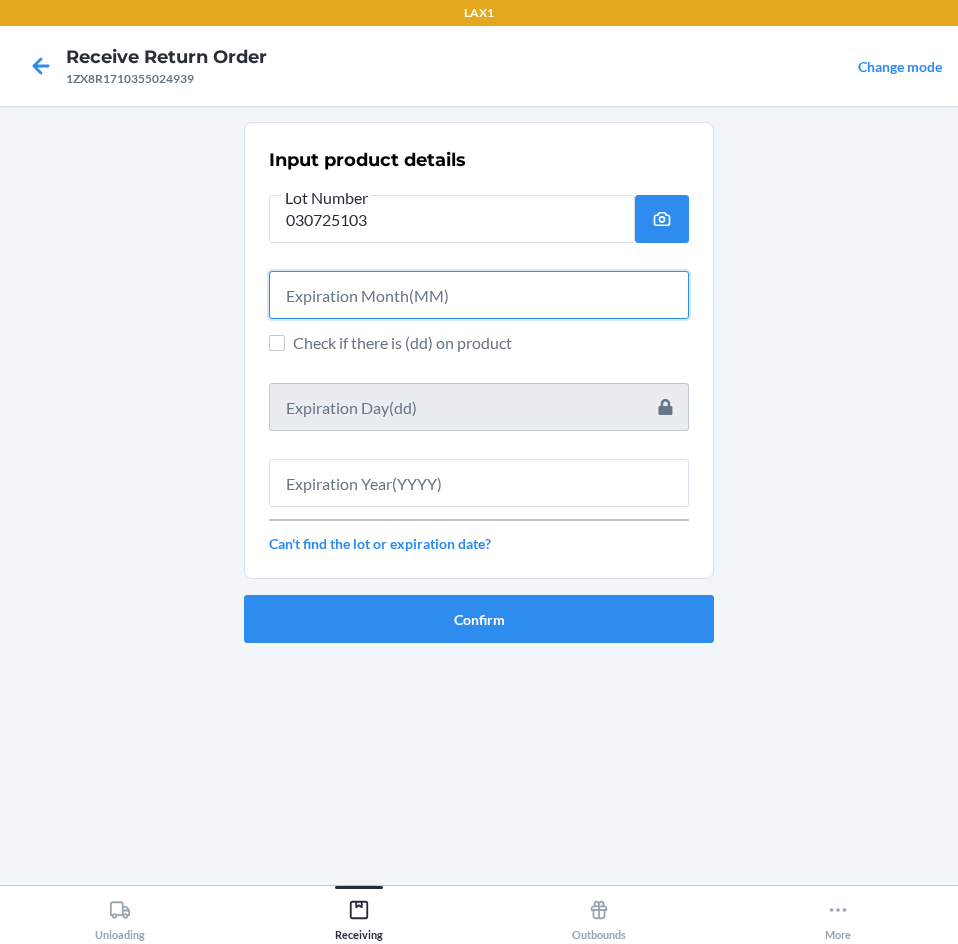 click at bounding box center [479, 295] 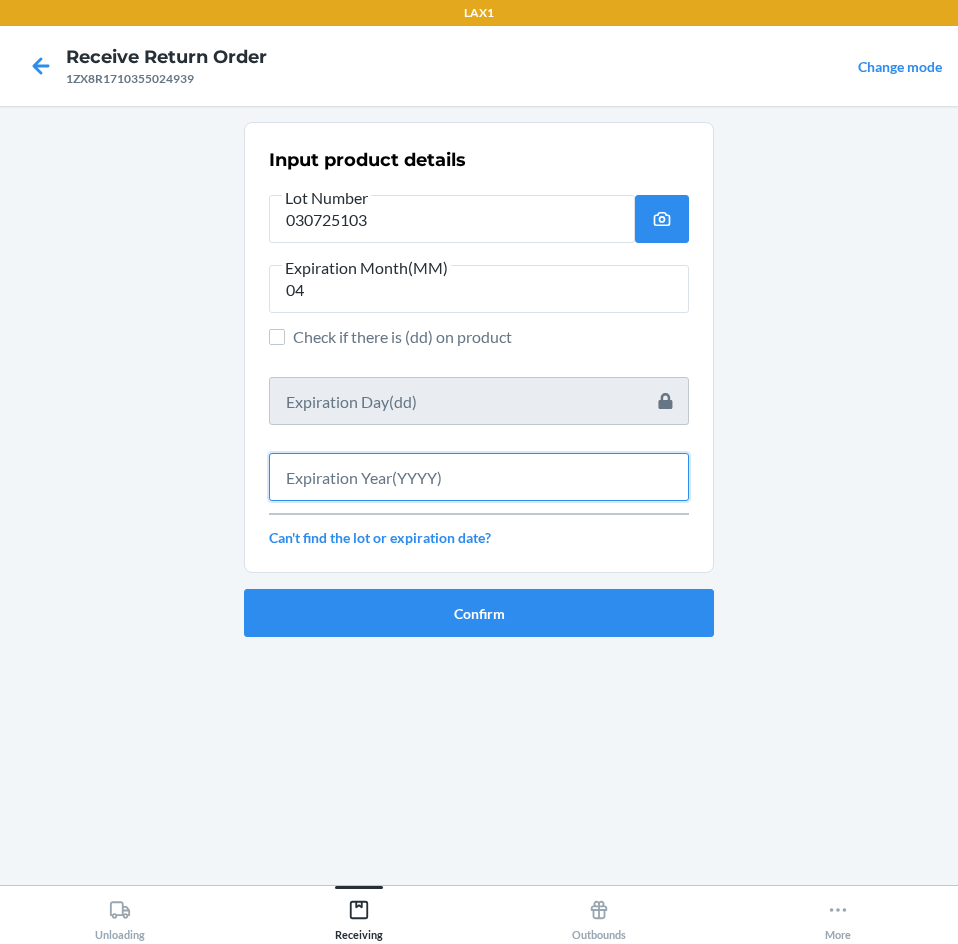 click at bounding box center (479, 477) 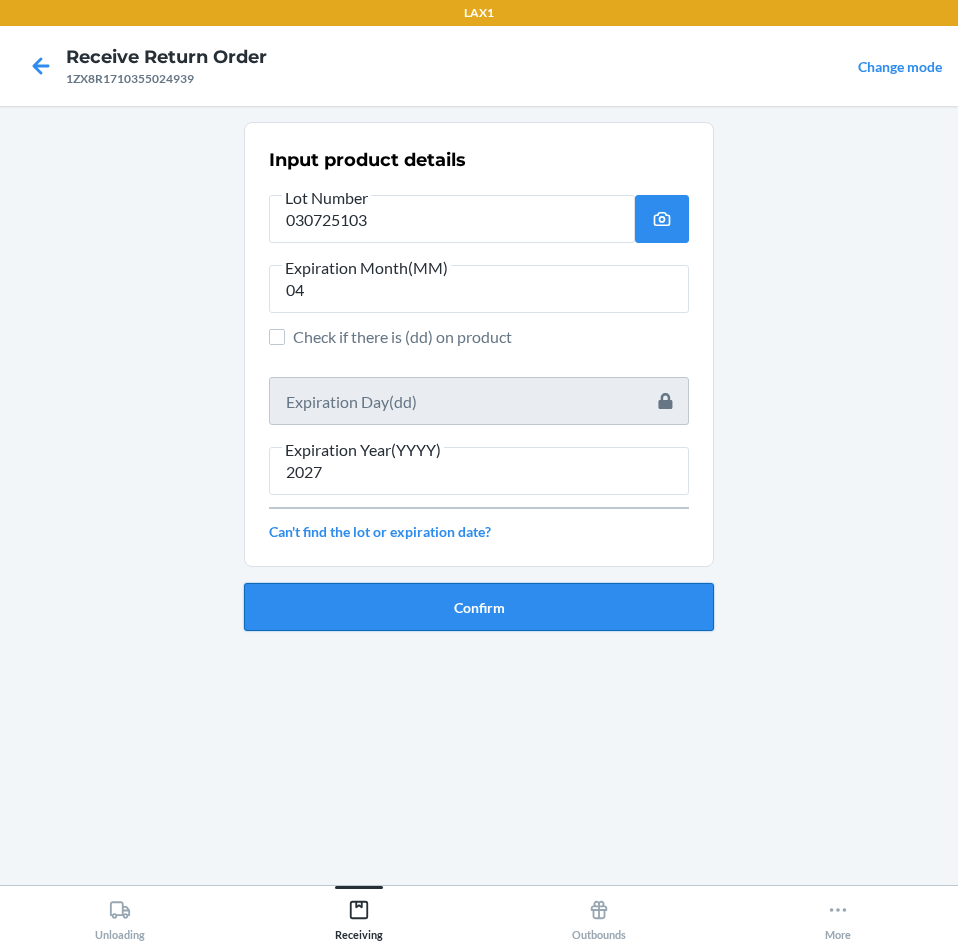 click on "Confirm" at bounding box center (479, 607) 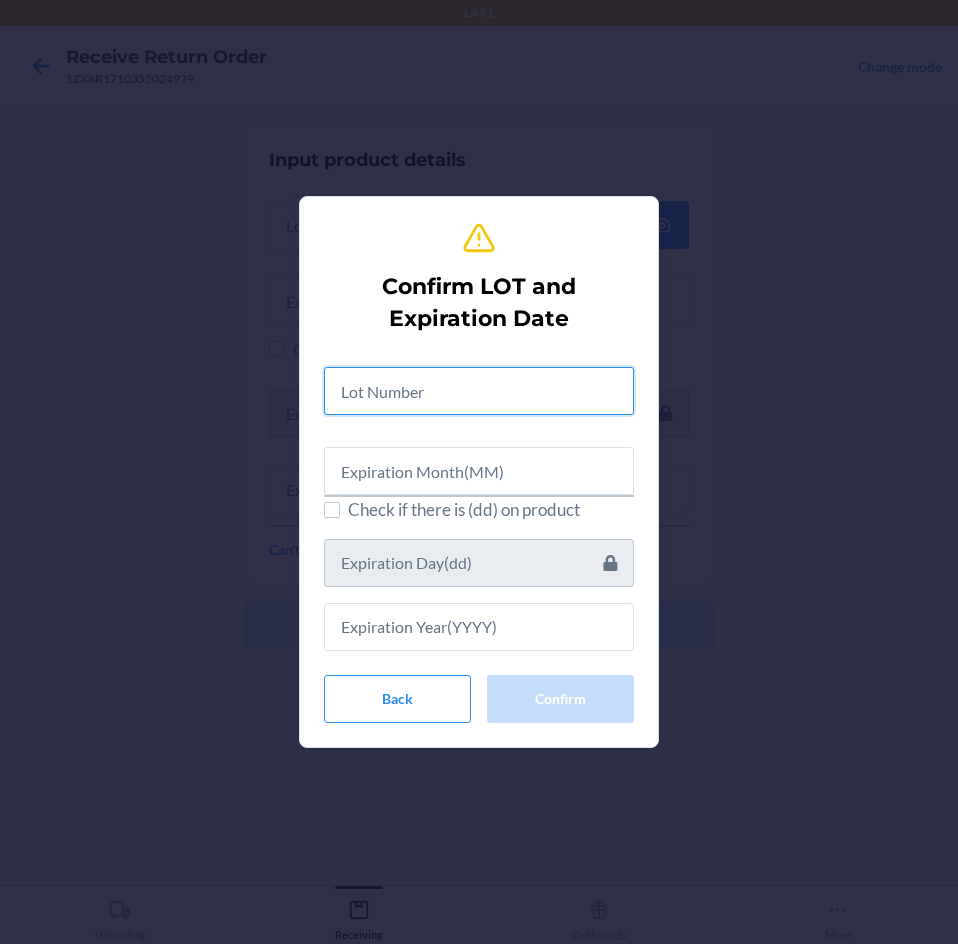 click at bounding box center [479, 391] 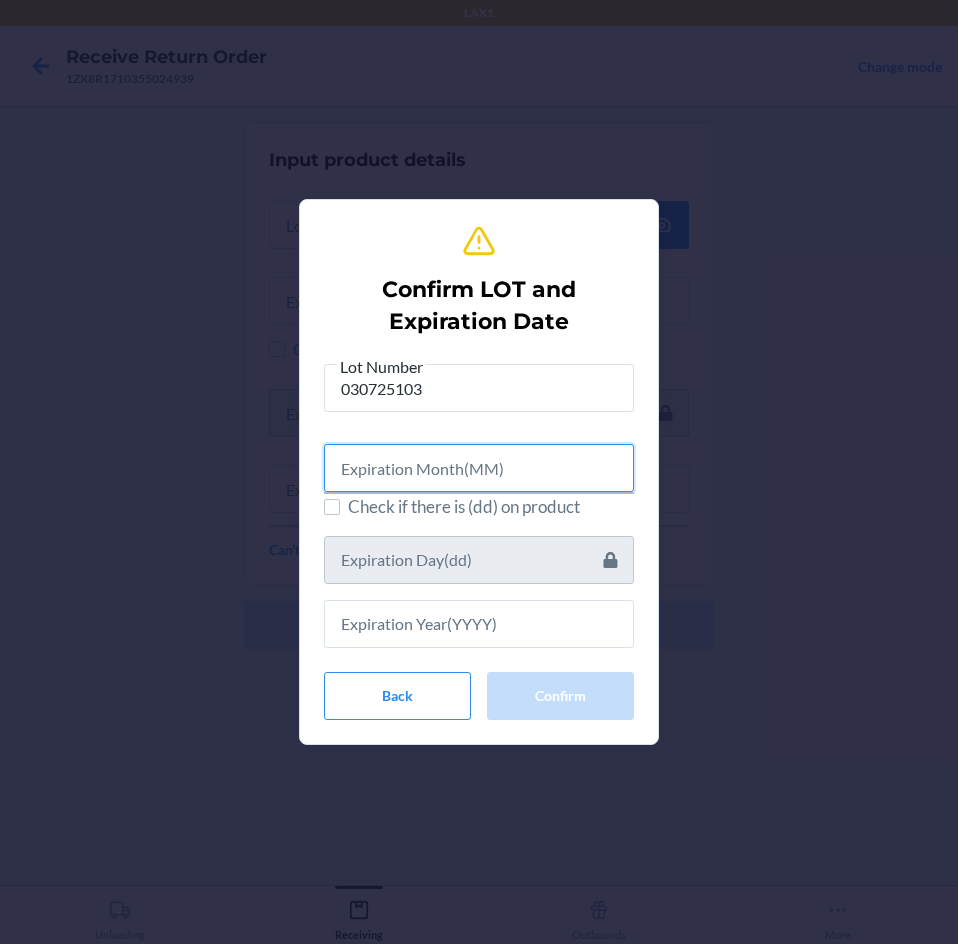 click at bounding box center [479, 468] 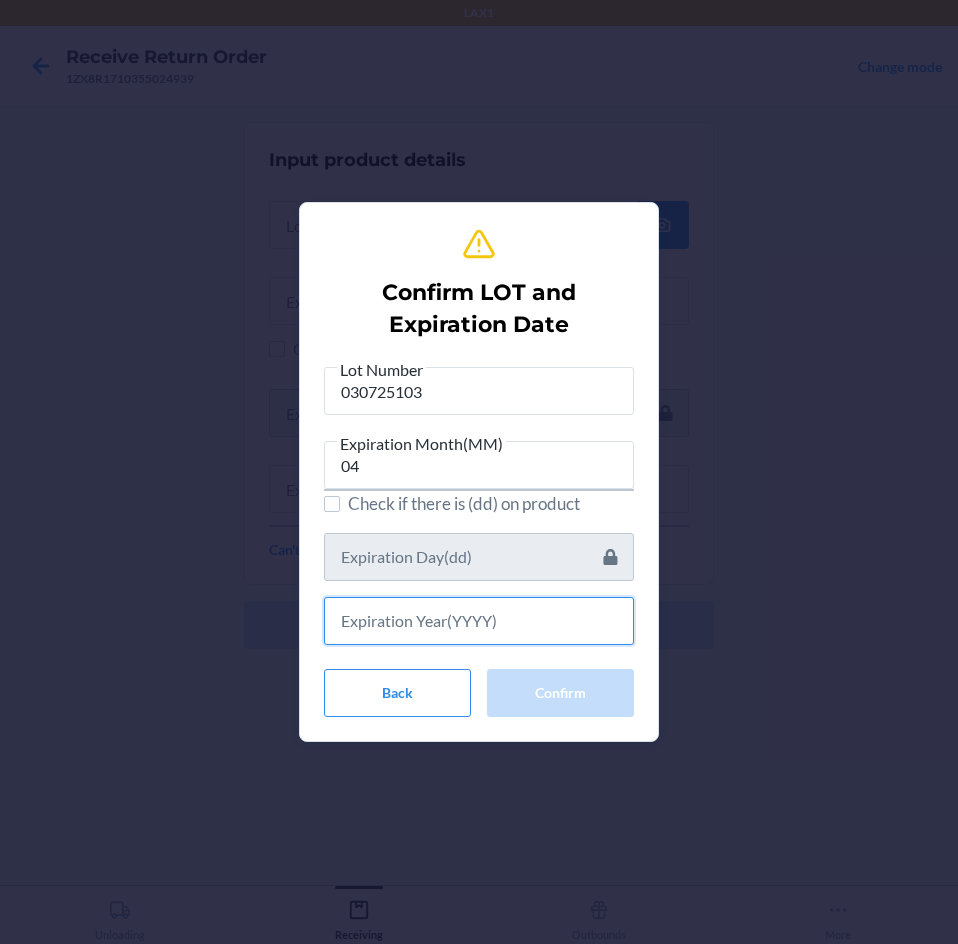 click at bounding box center (479, 621) 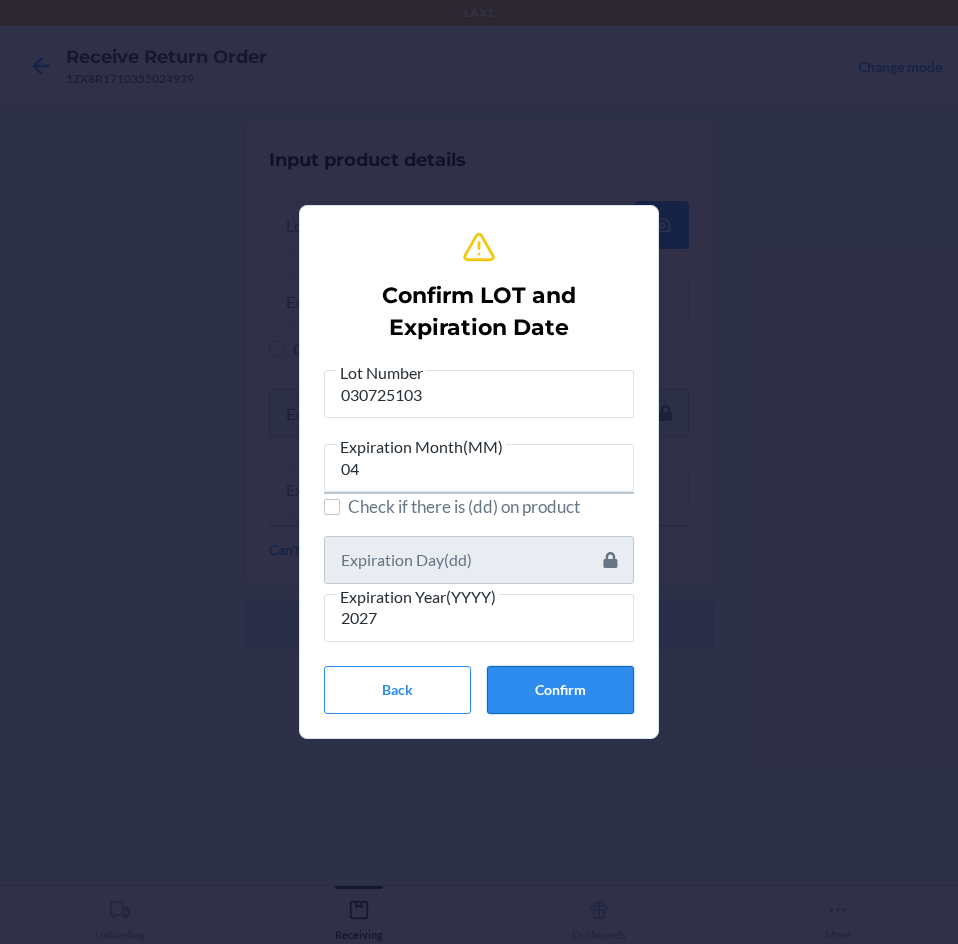 click on "Confirm" at bounding box center [560, 690] 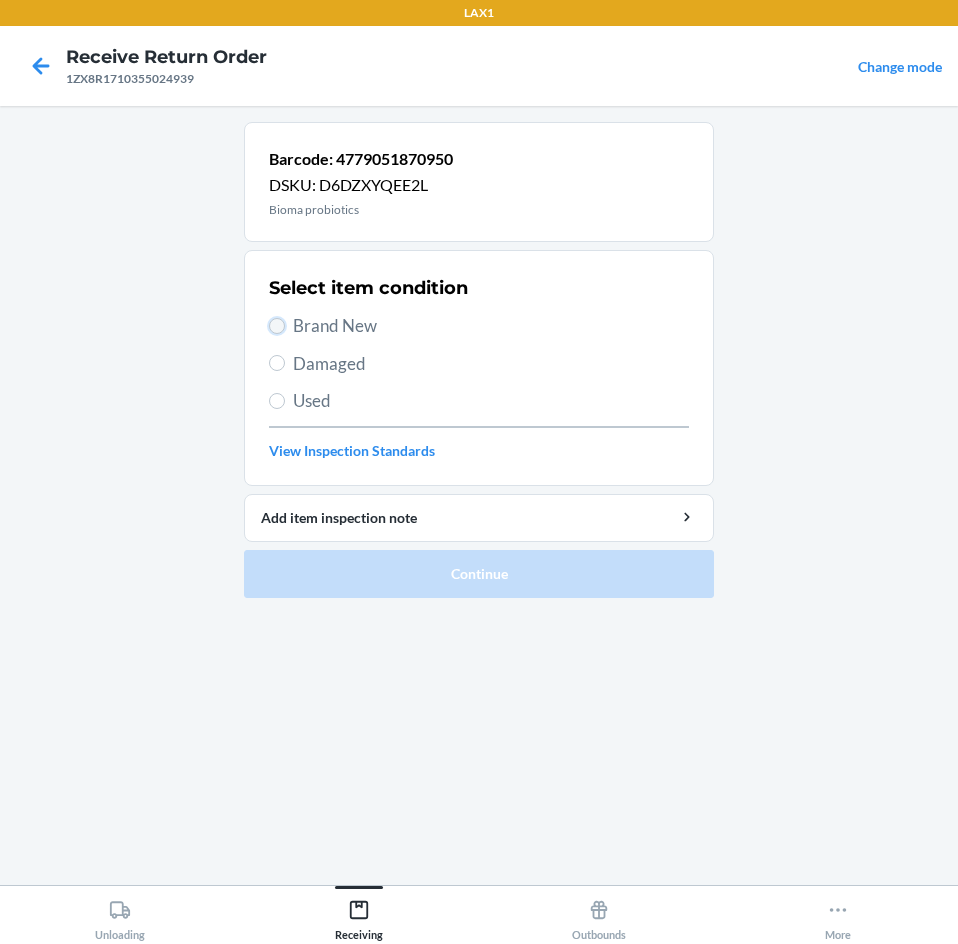 click on "Brand New" at bounding box center [277, 326] 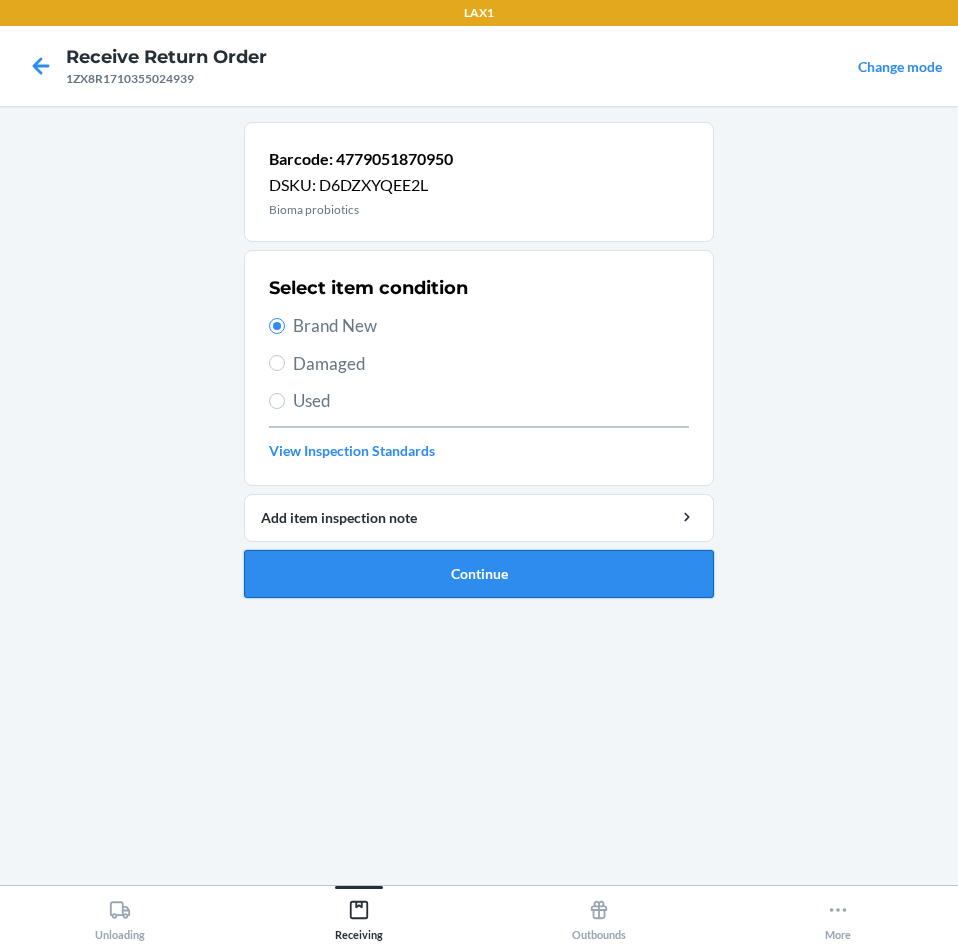 click on "Continue" at bounding box center (479, 574) 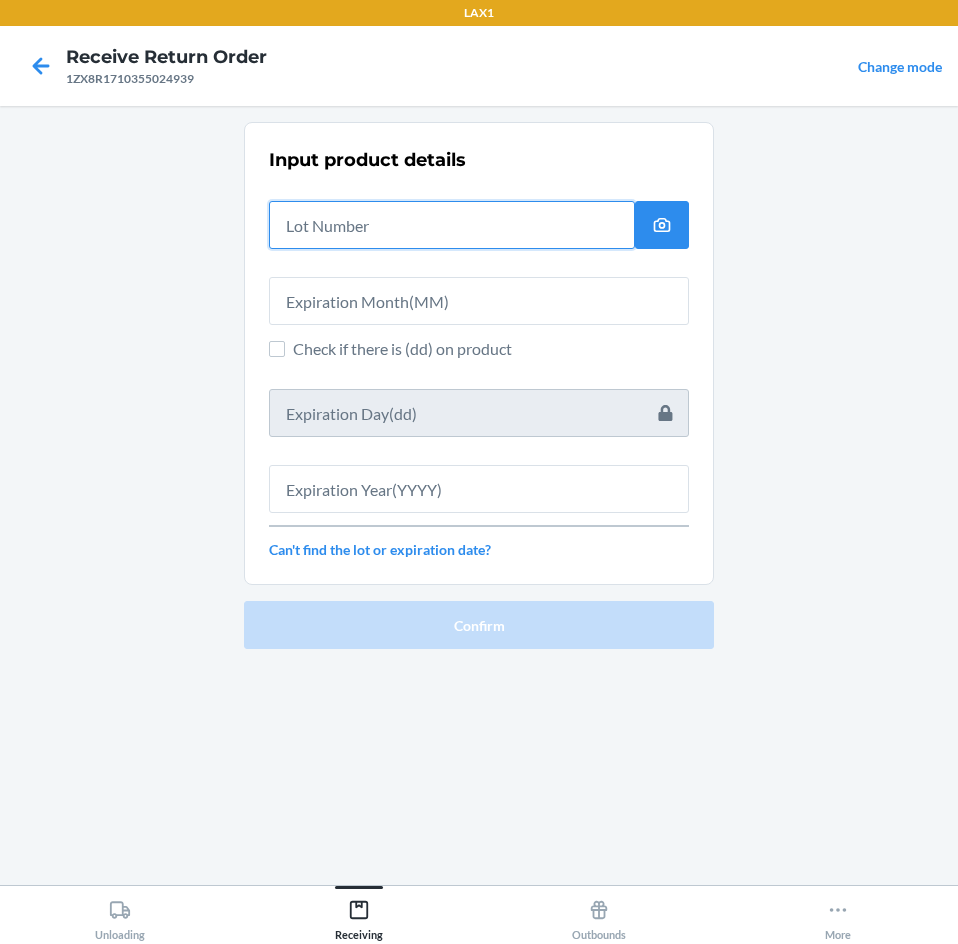 drag, startPoint x: 349, startPoint y: 223, endPoint x: 353, endPoint y: 233, distance: 10.770329 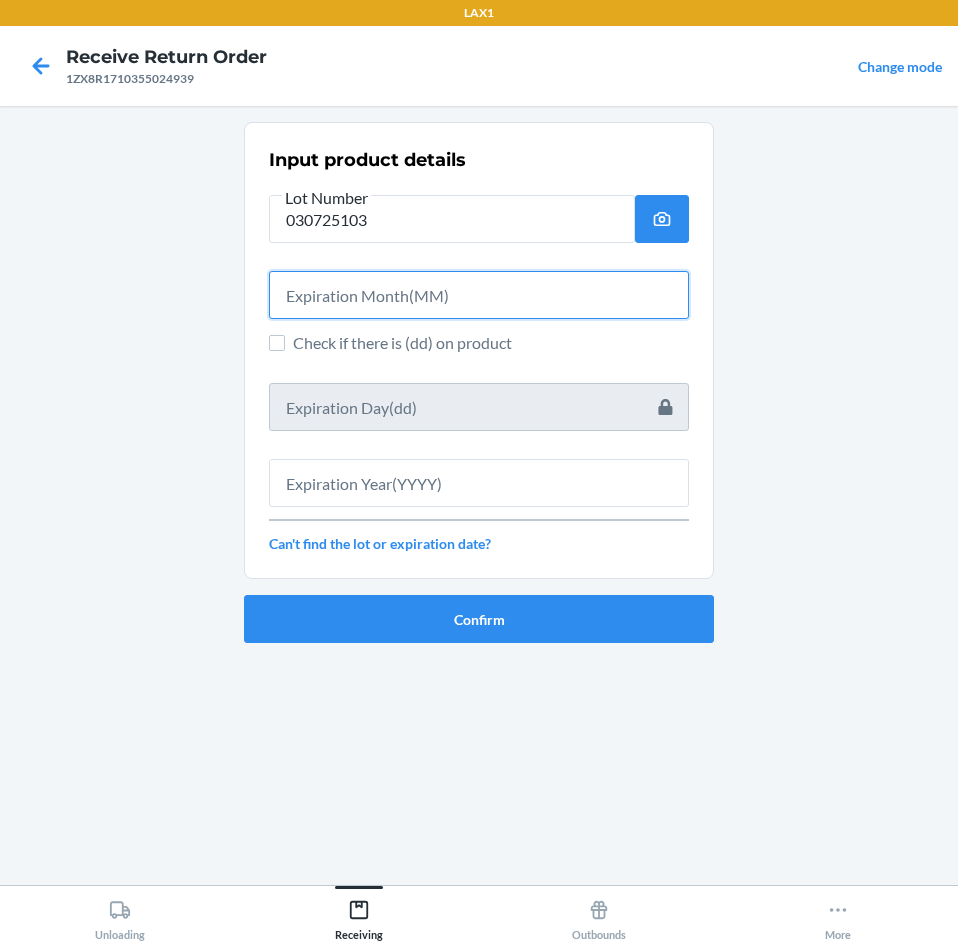 click at bounding box center (479, 295) 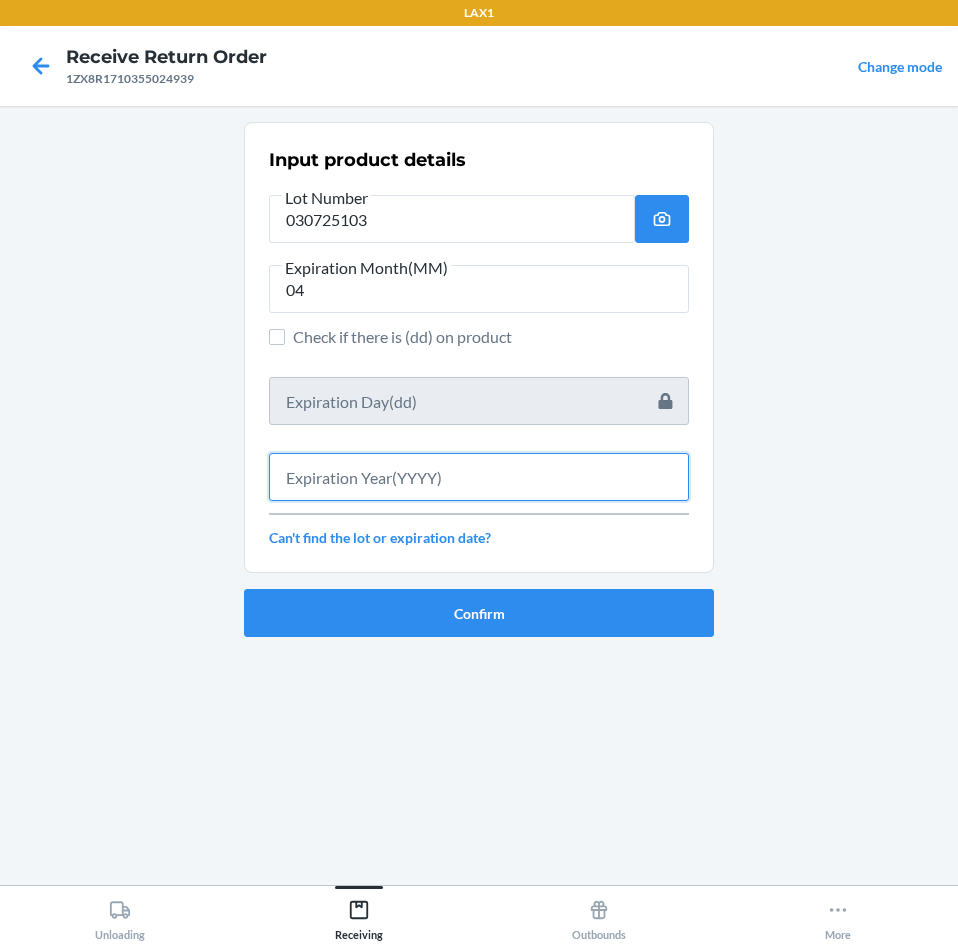 drag, startPoint x: 321, startPoint y: 488, endPoint x: 321, endPoint y: 510, distance: 22 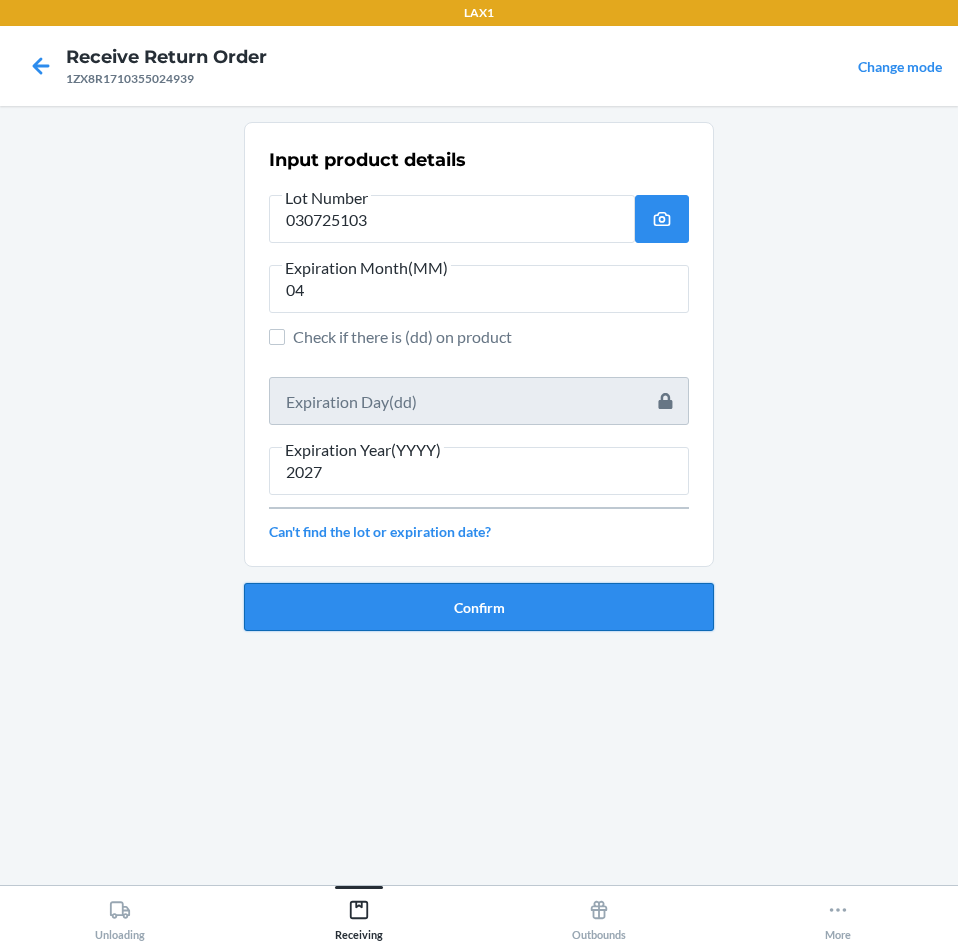 click on "Confirm" at bounding box center (479, 607) 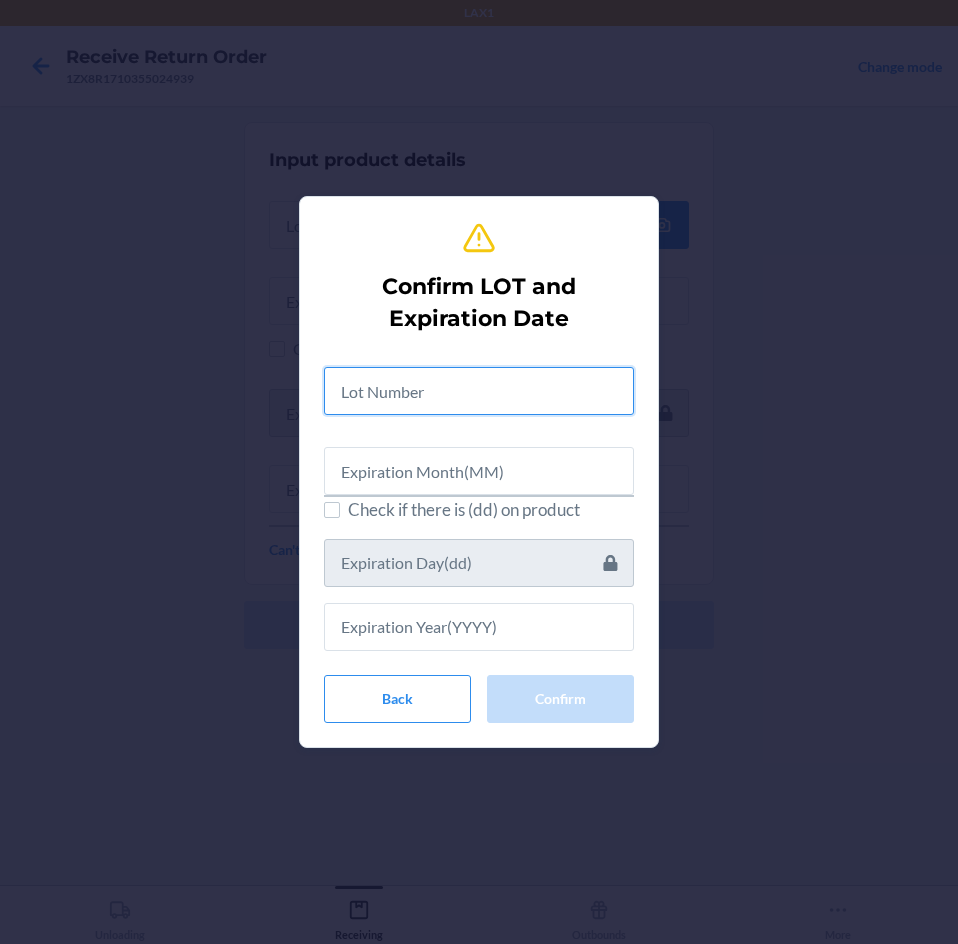 click at bounding box center (479, 391) 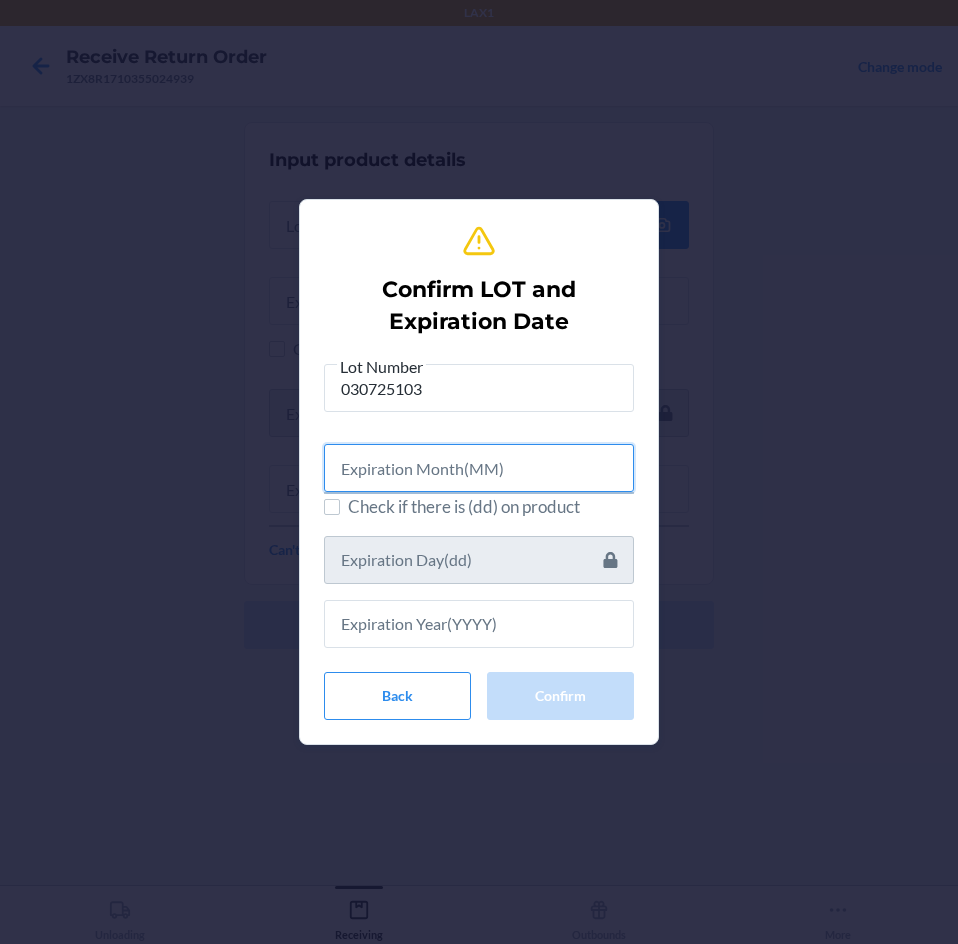 click at bounding box center [479, 468] 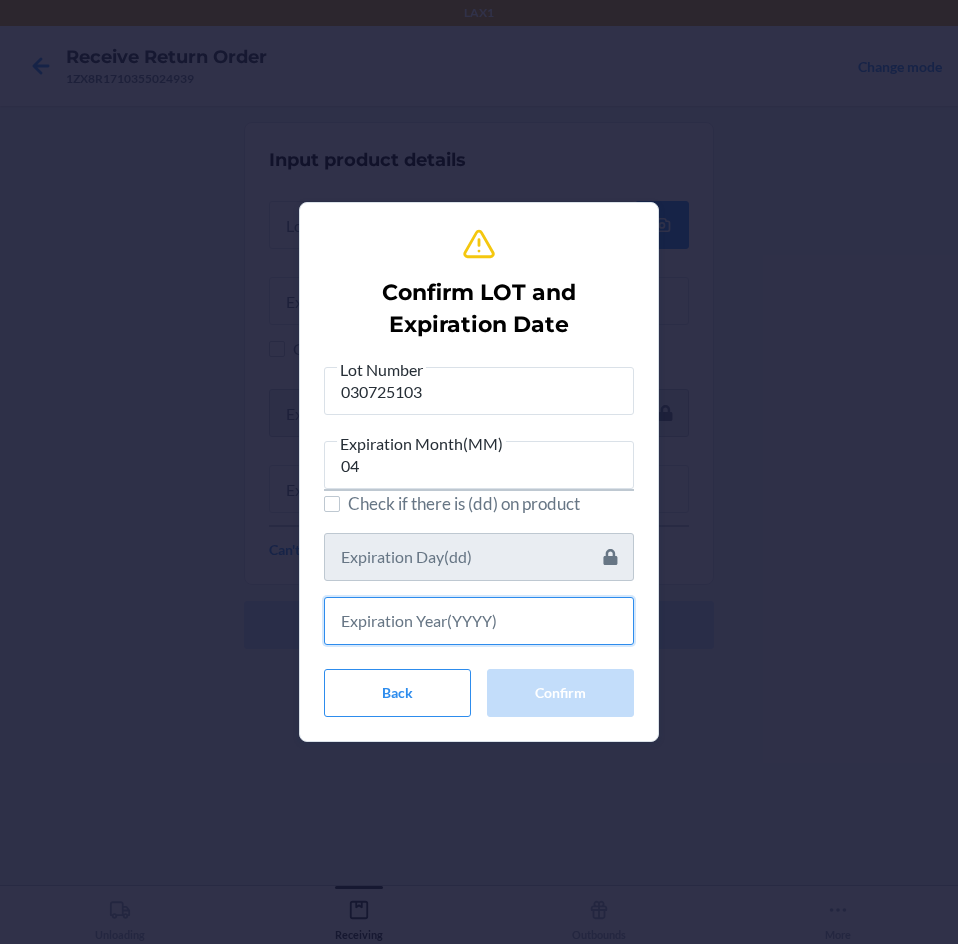 click at bounding box center [479, 621] 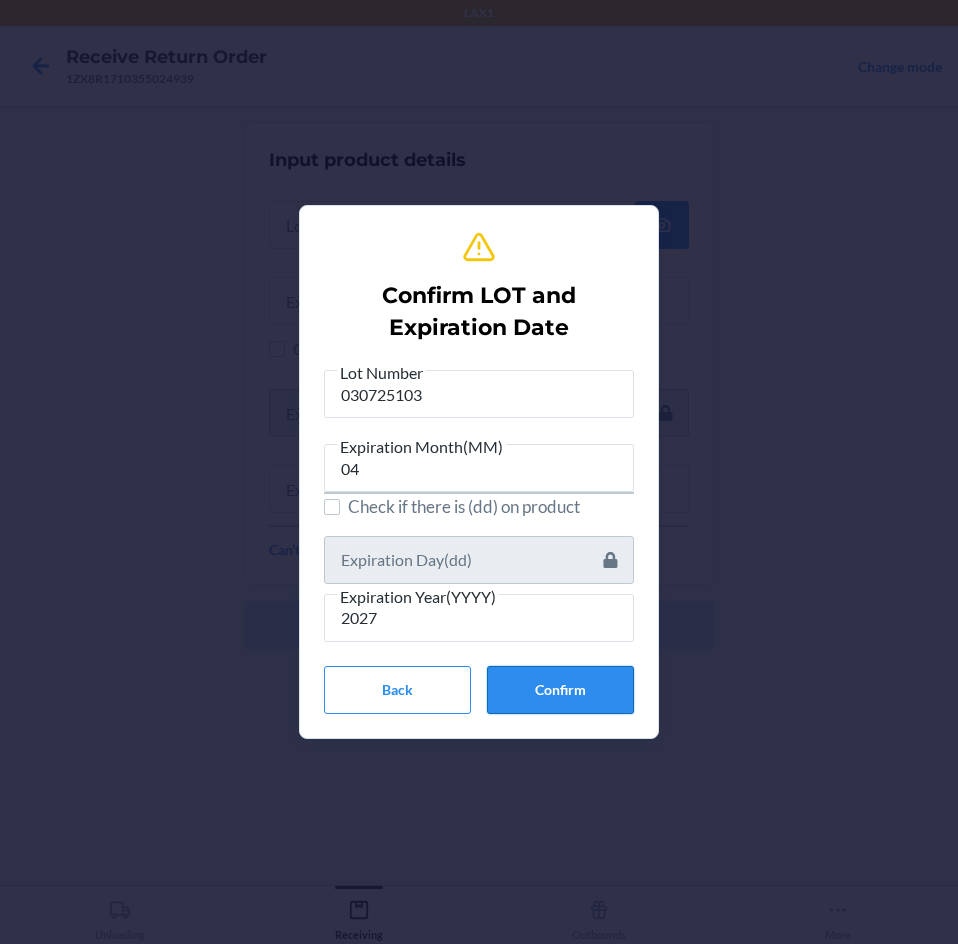 click on "Confirm" at bounding box center [560, 690] 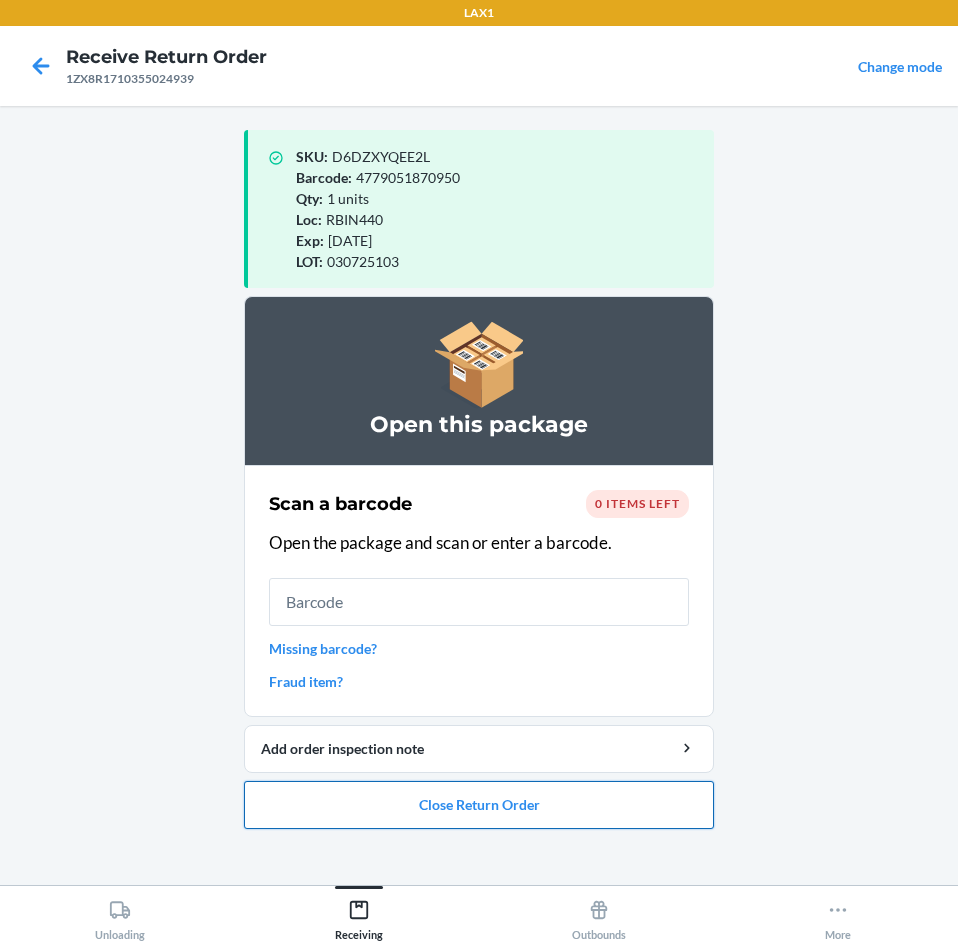 click on "Close Return Order" at bounding box center [479, 805] 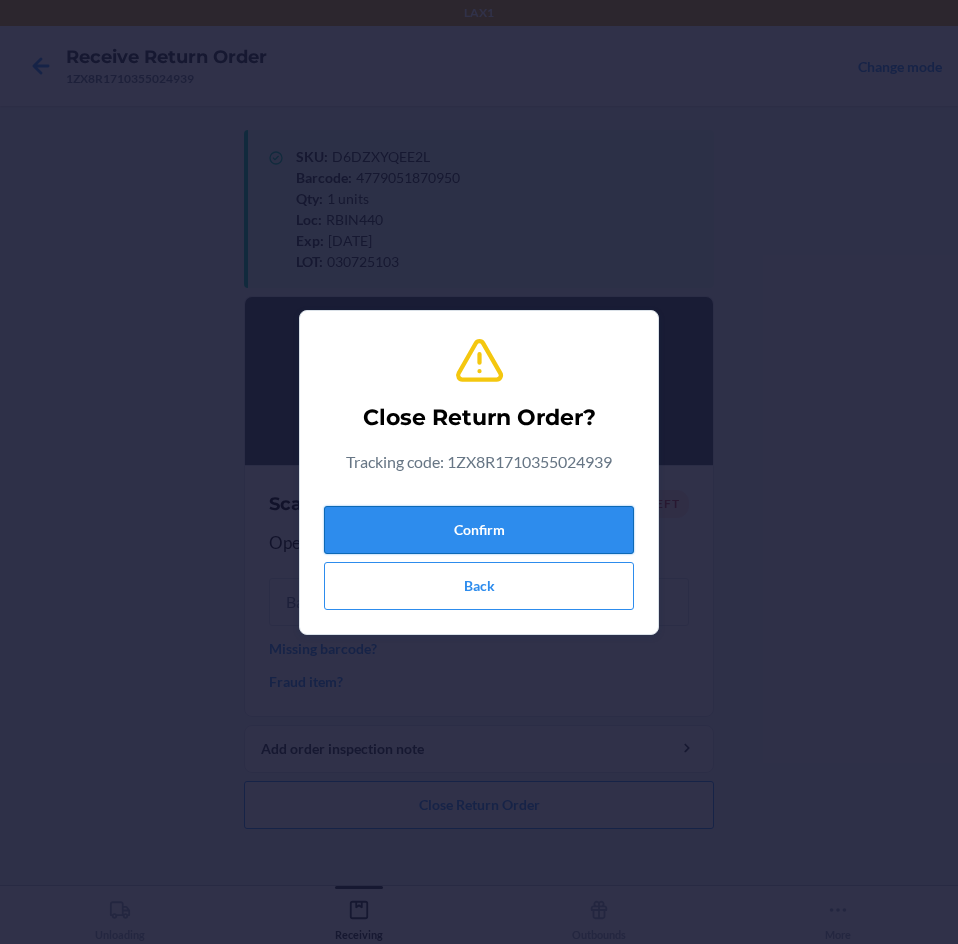 click on "Confirm" at bounding box center (479, 530) 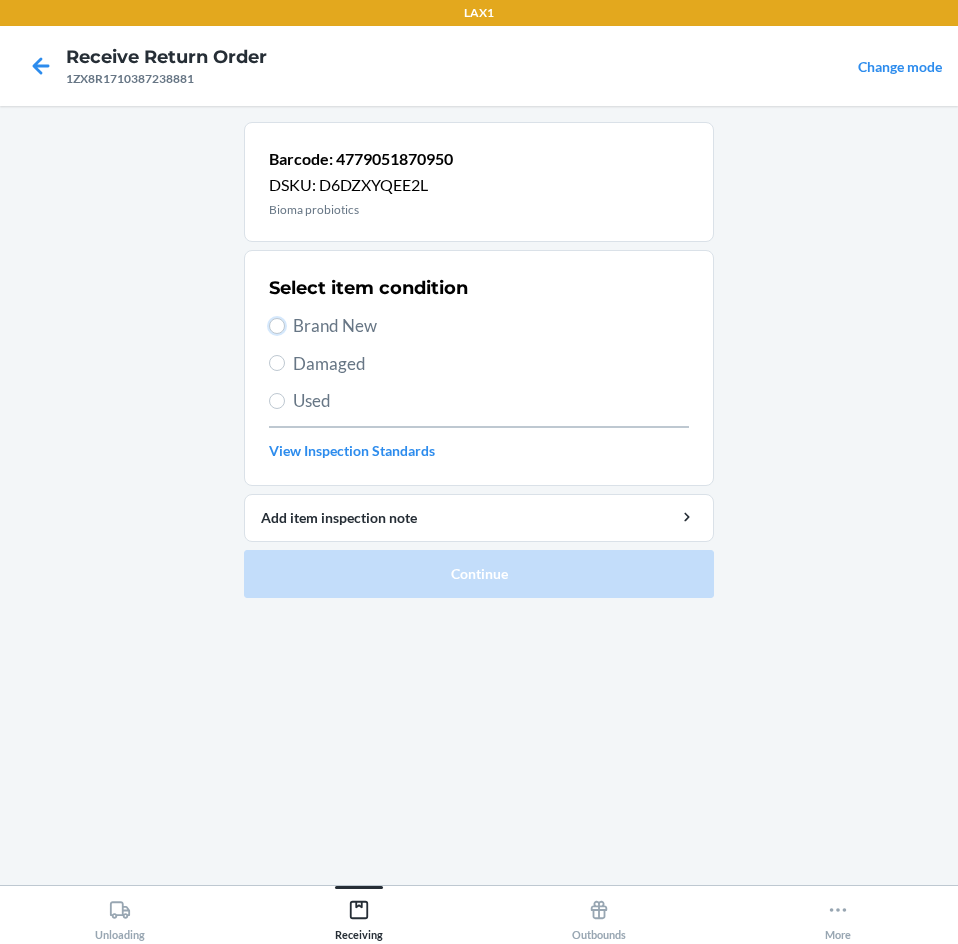 drag, startPoint x: 279, startPoint y: 320, endPoint x: 420, endPoint y: 438, distance: 183.86136 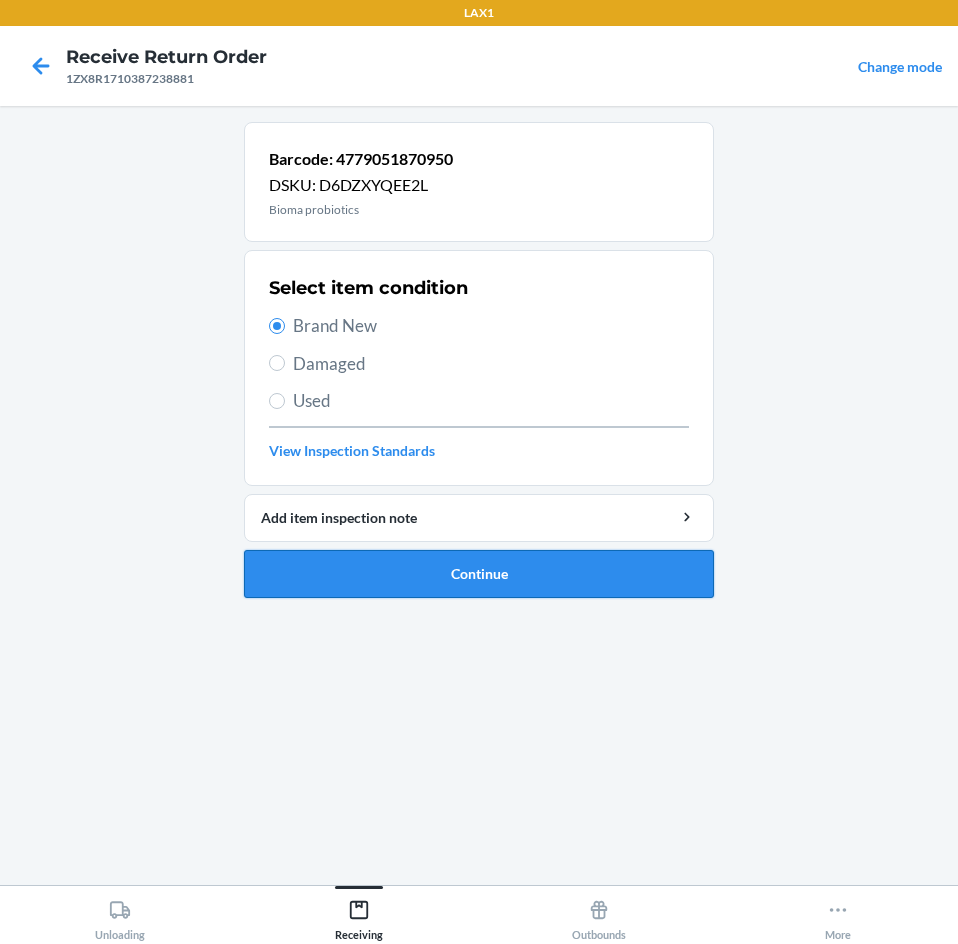 click on "Continue" at bounding box center (479, 574) 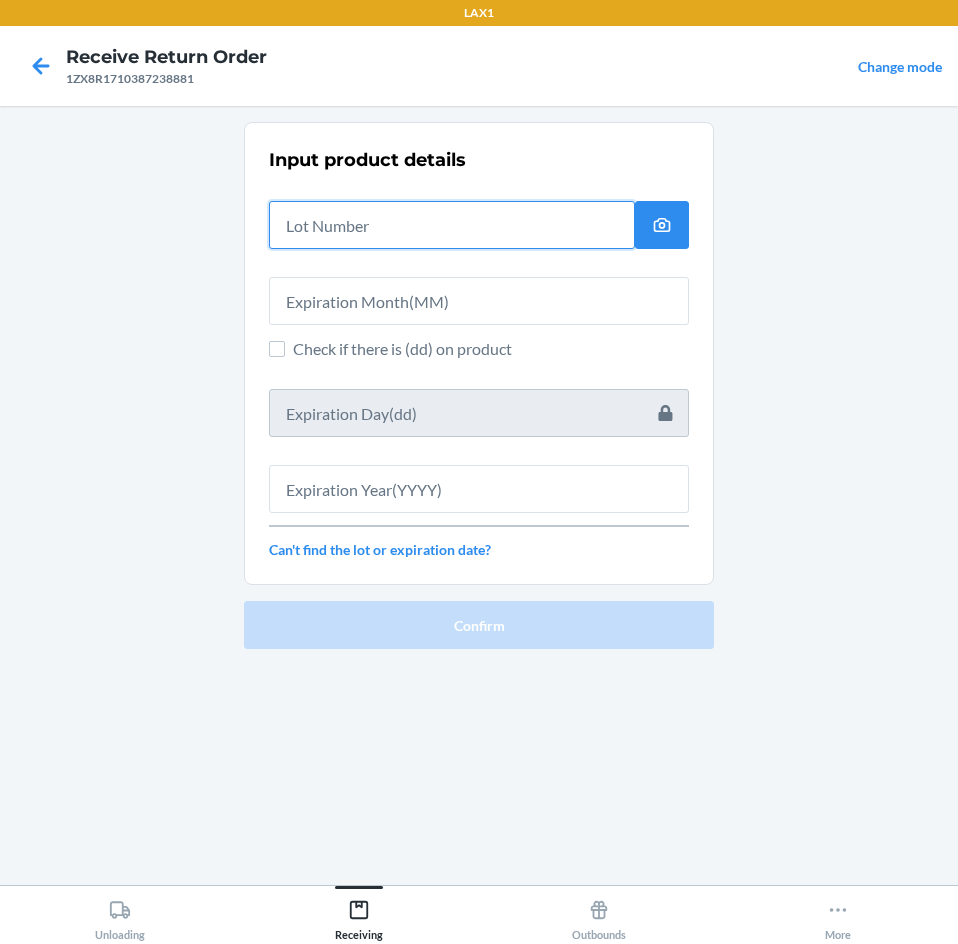 click at bounding box center (452, 225) 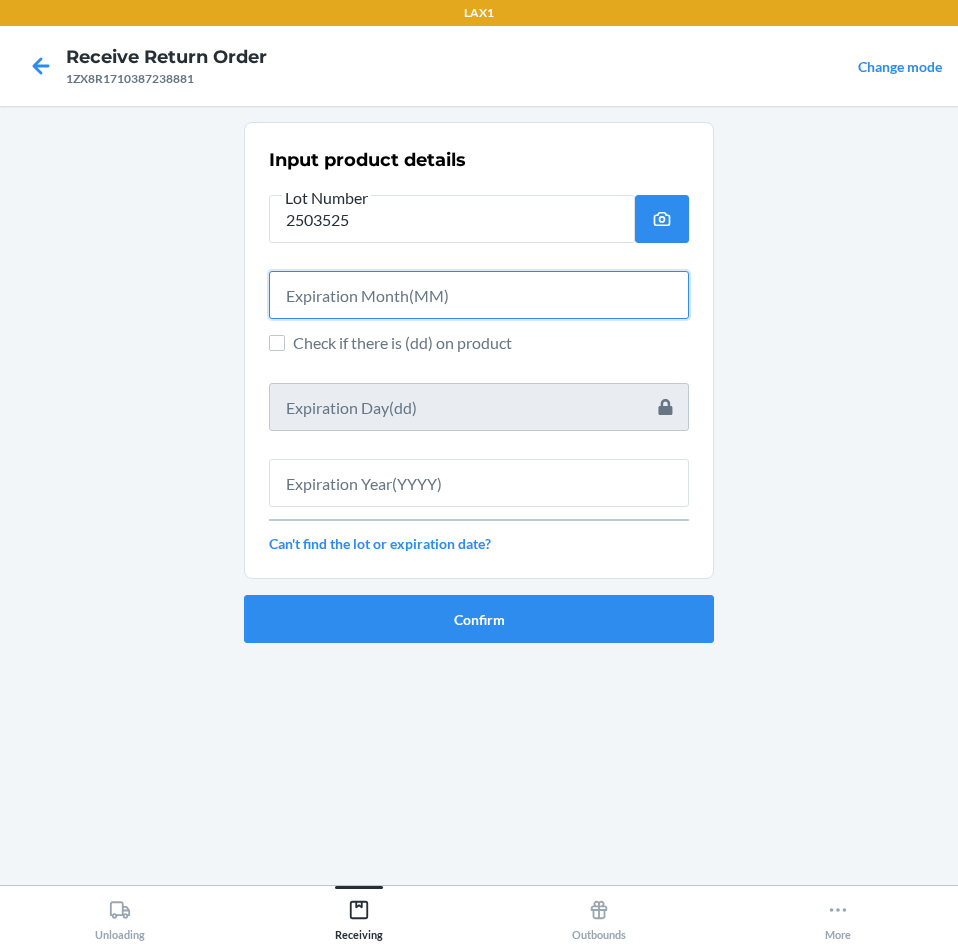 click at bounding box center [479, 295] 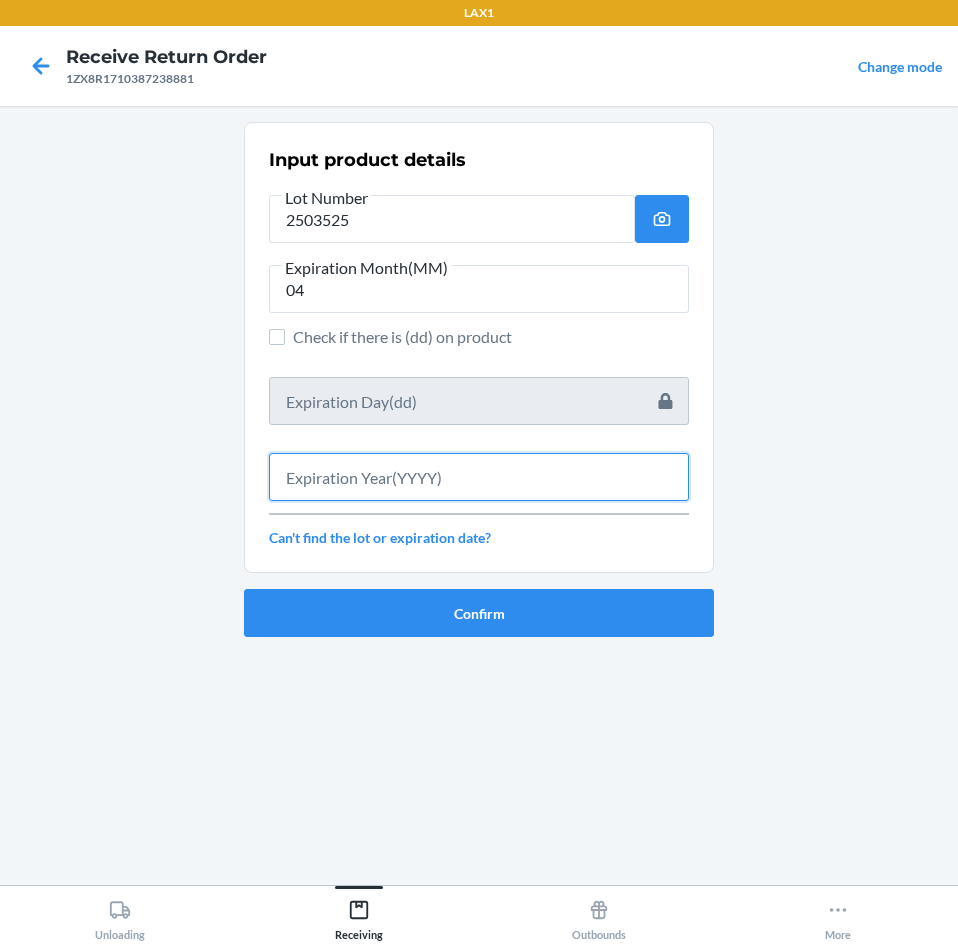 click at bounding box center (479, 477) 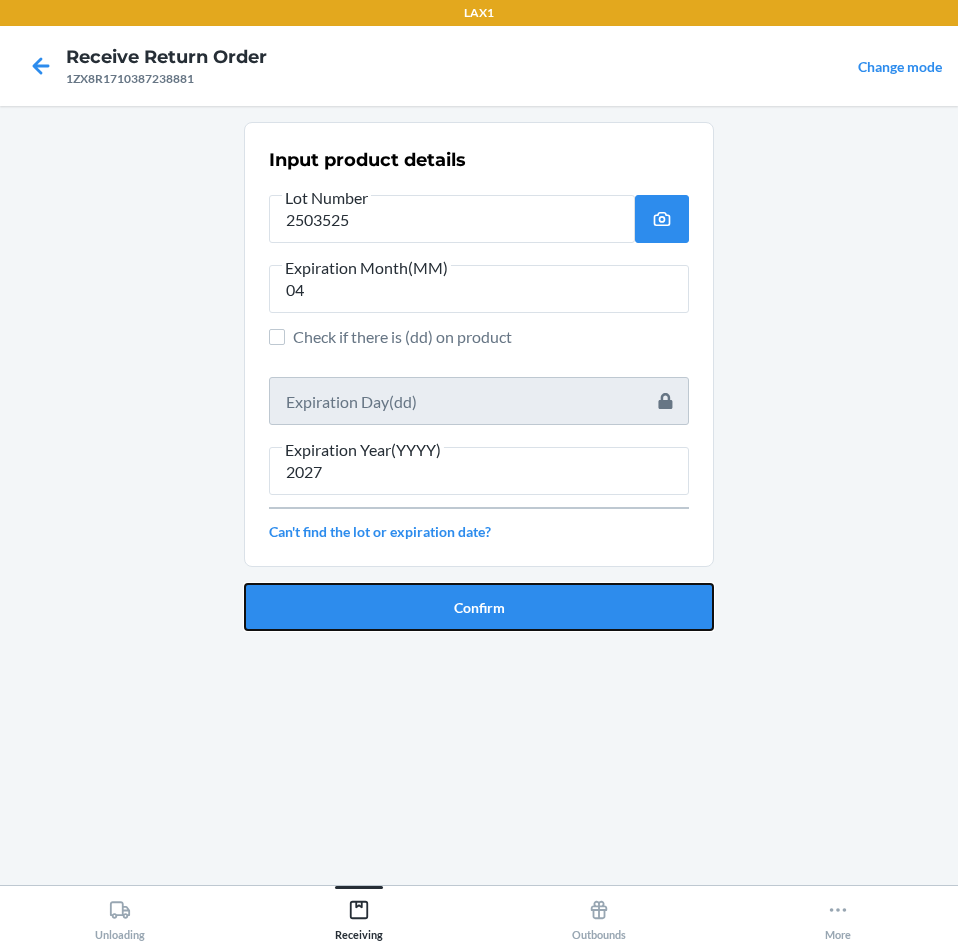 click on "Confirm" at bounding box center (479, 607) 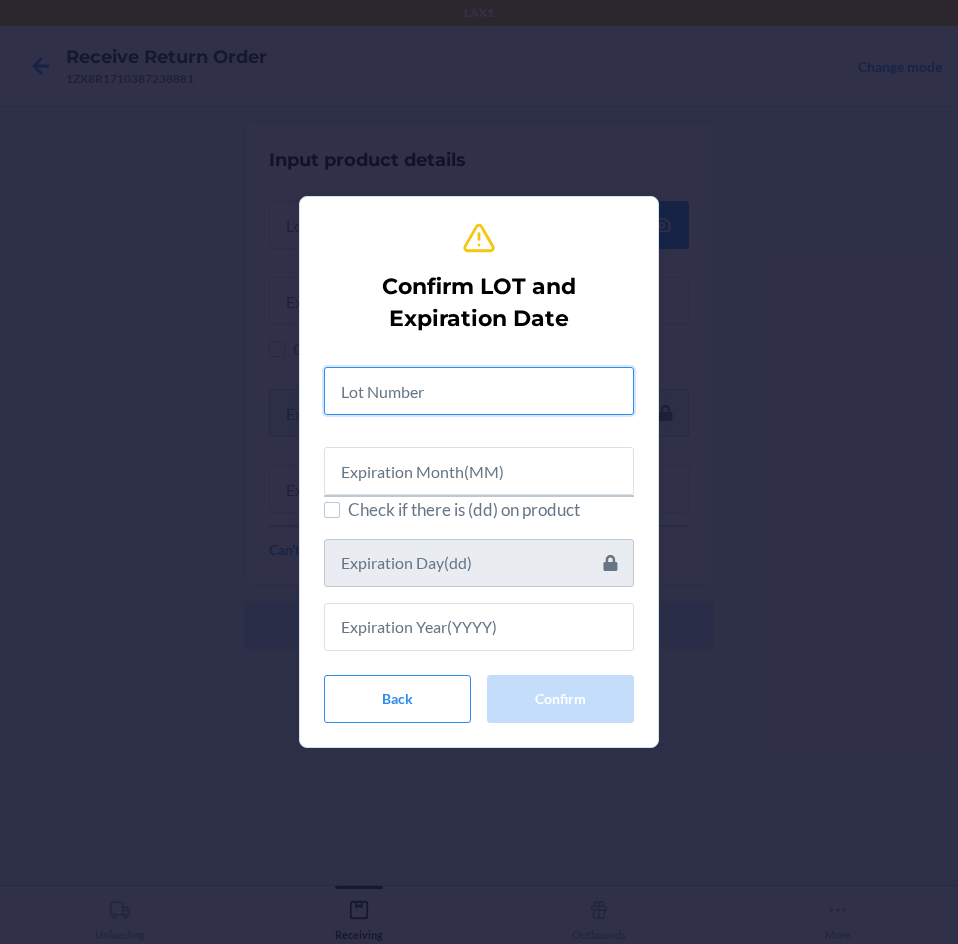 click at bounding box center (479, 391) 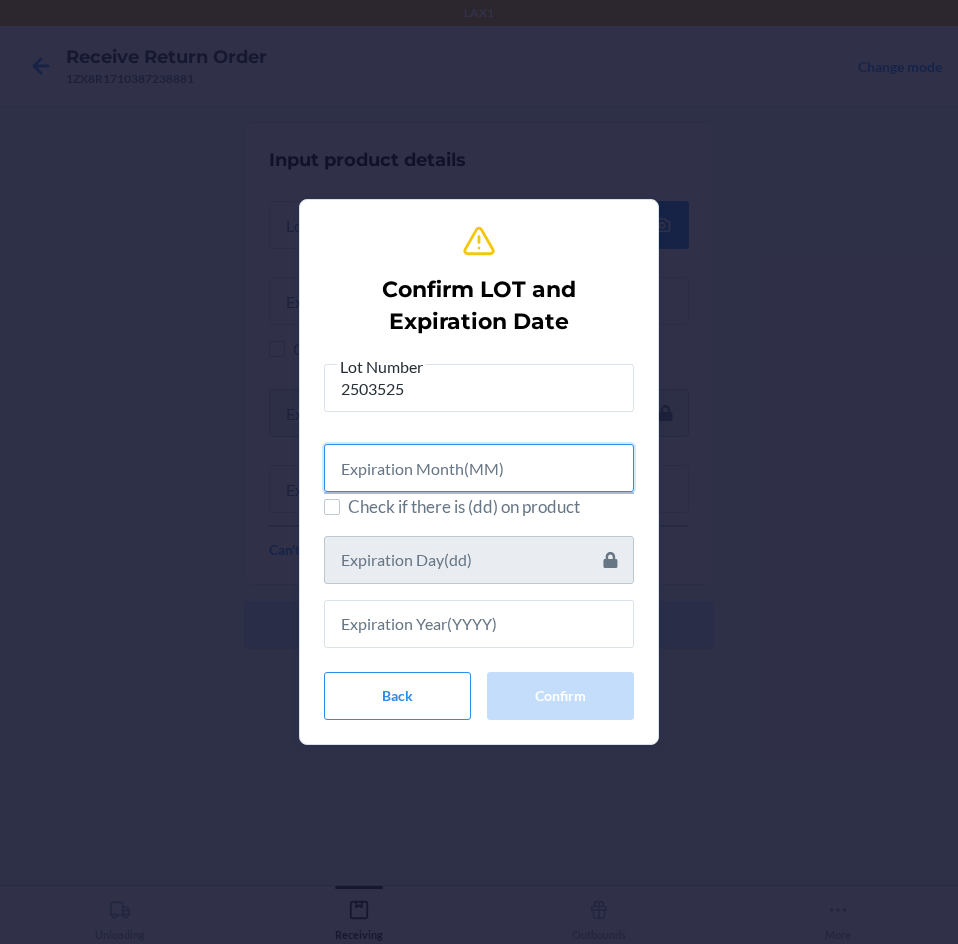 click at bounding box center [479, 468] 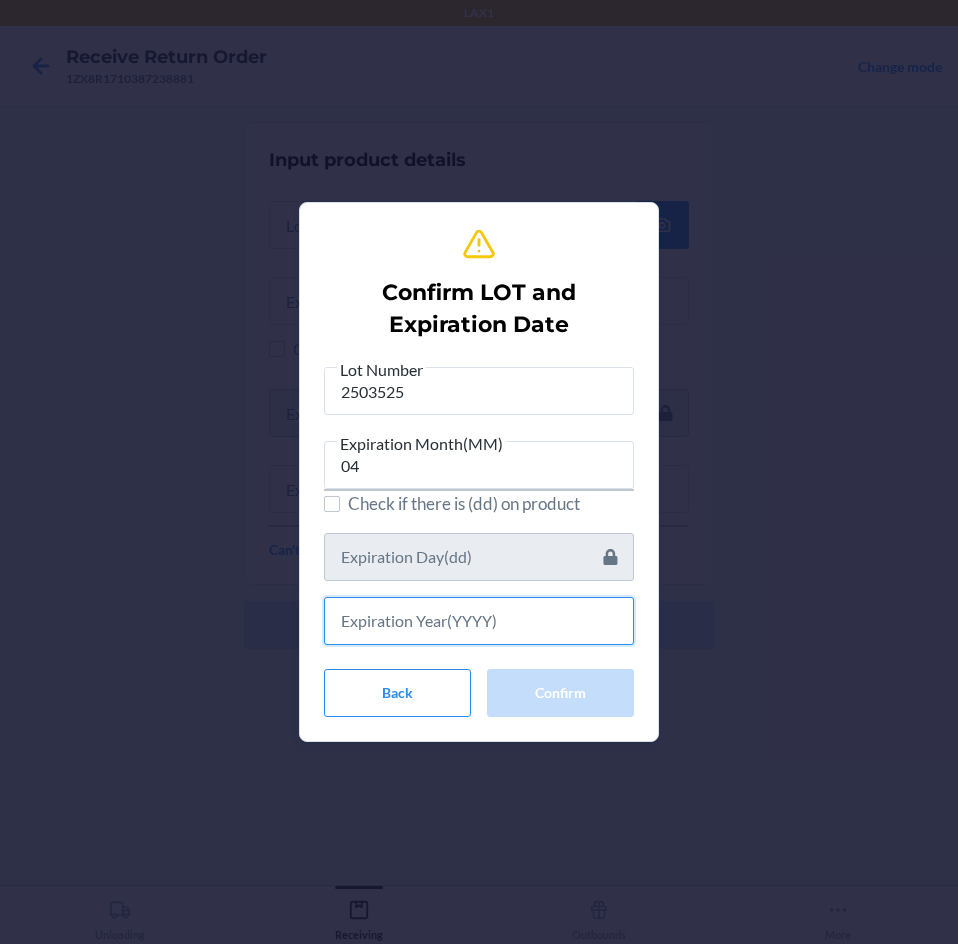 click at bounding box center (479, 621) 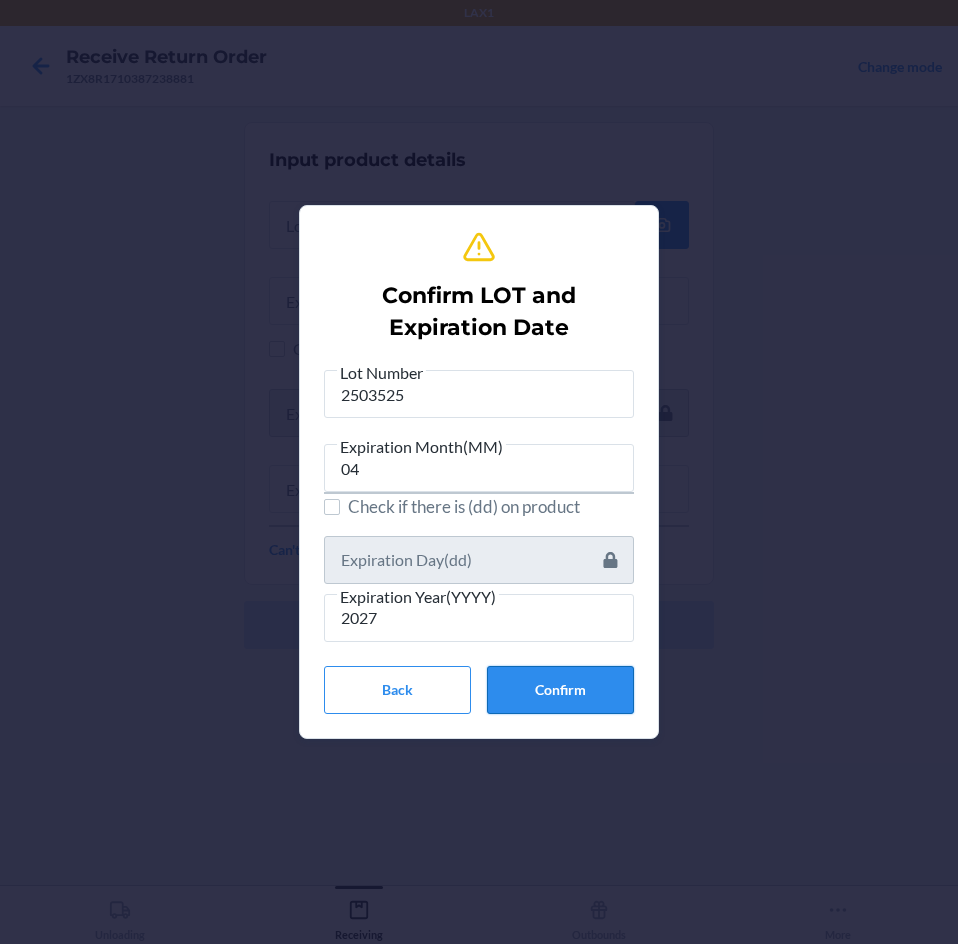 click on "Confirm" at bounding box center (560, 690) 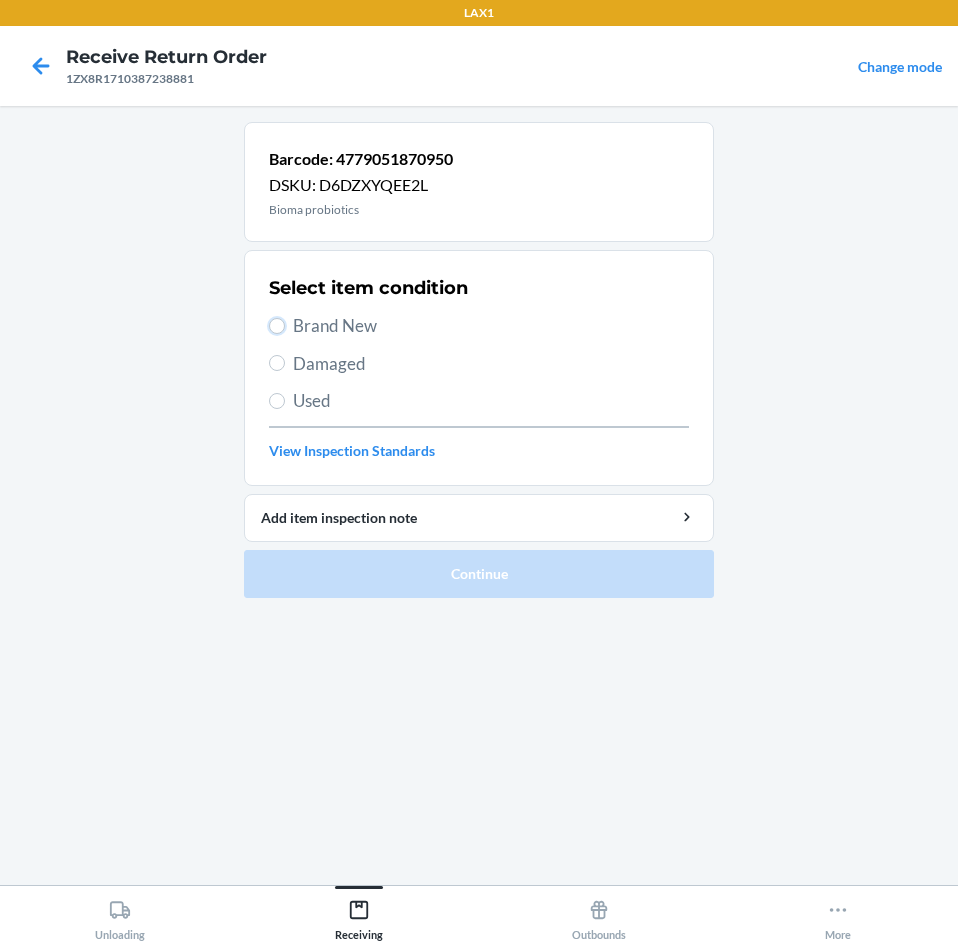 drag, startPoint x: 272, startPoint y: 326, endPoint x: 296, endPoint y: 368, distance: 48.373547 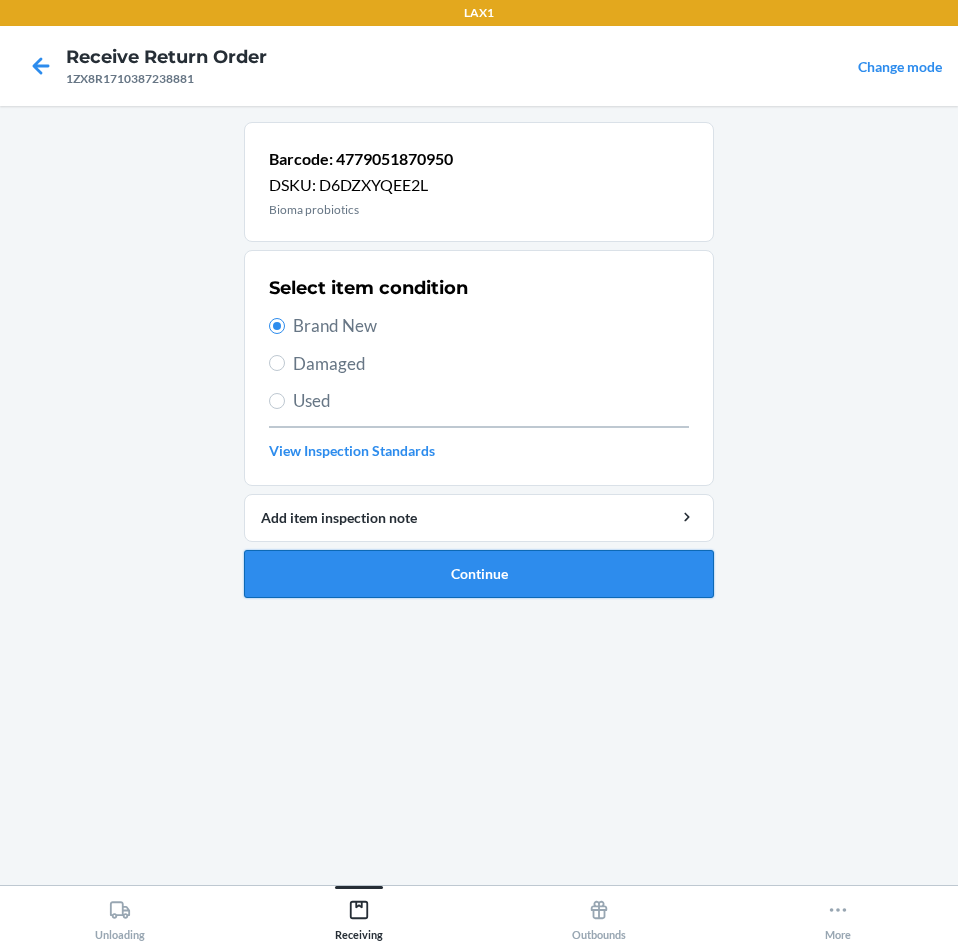 click on "Continue" at bounding box center (479, 574) 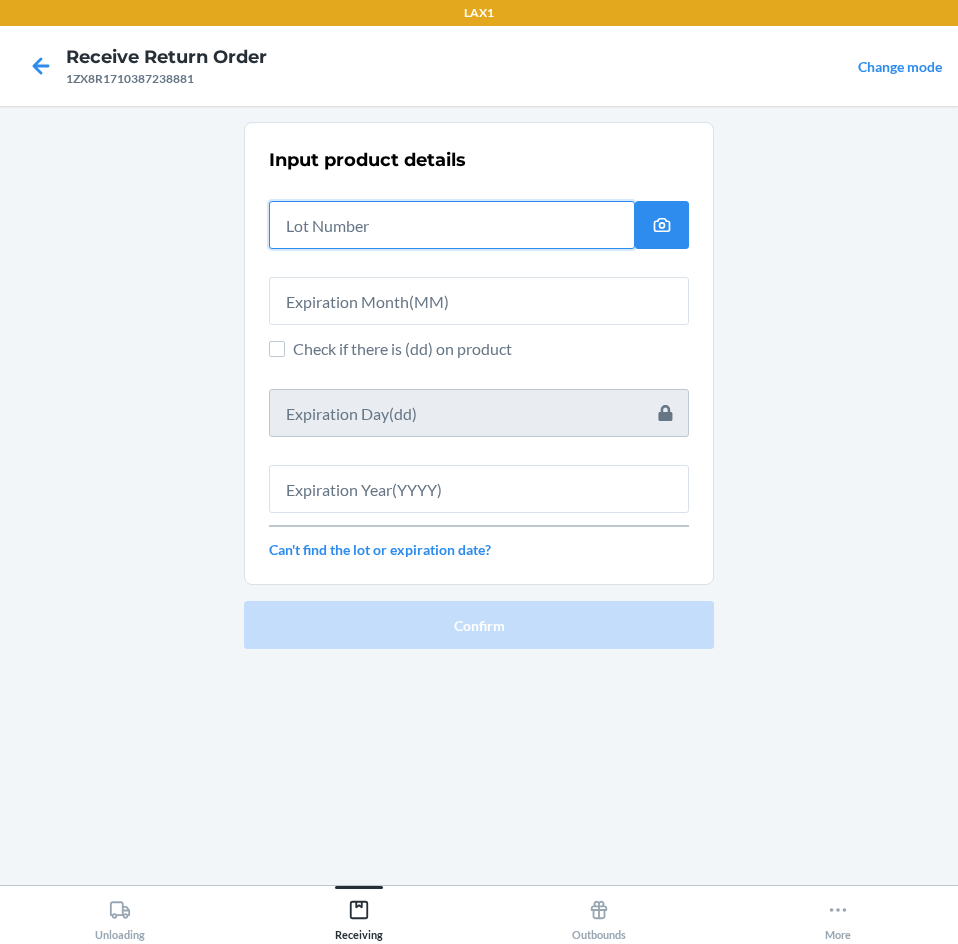 click at bounding box center [452, 225] 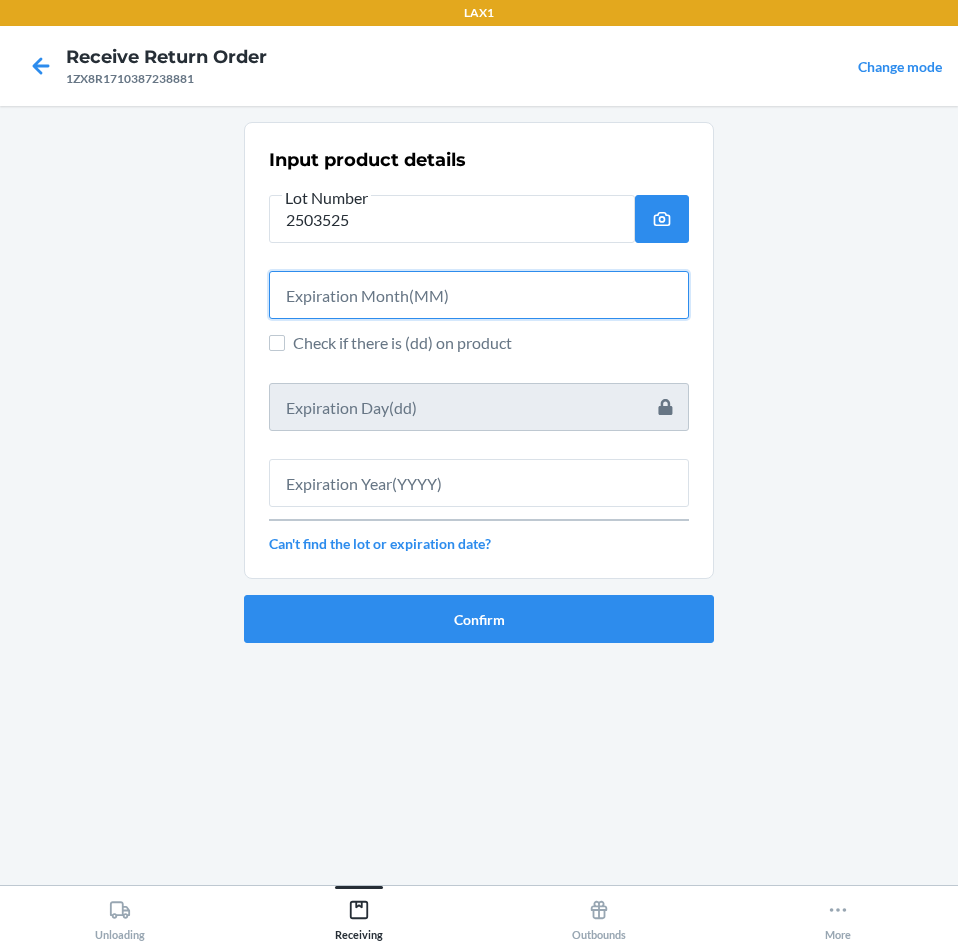 click at bounding box center [479, 295] 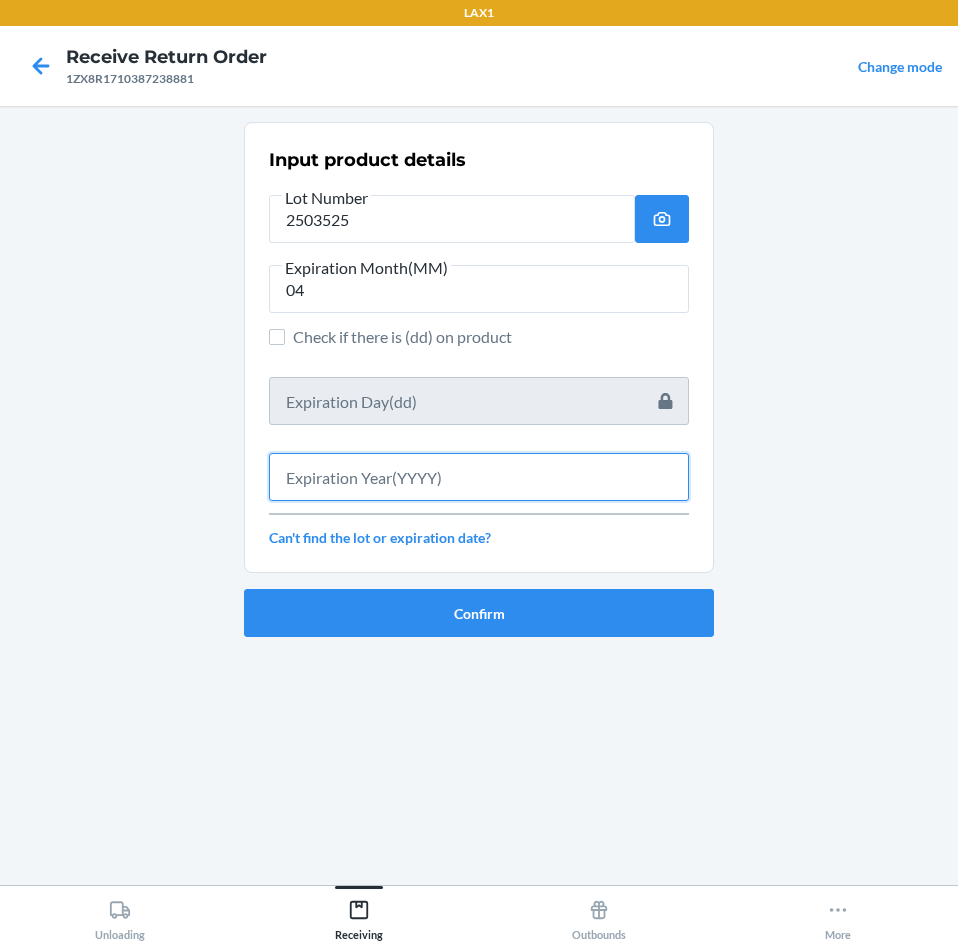 click at bounding box center (479, 477) 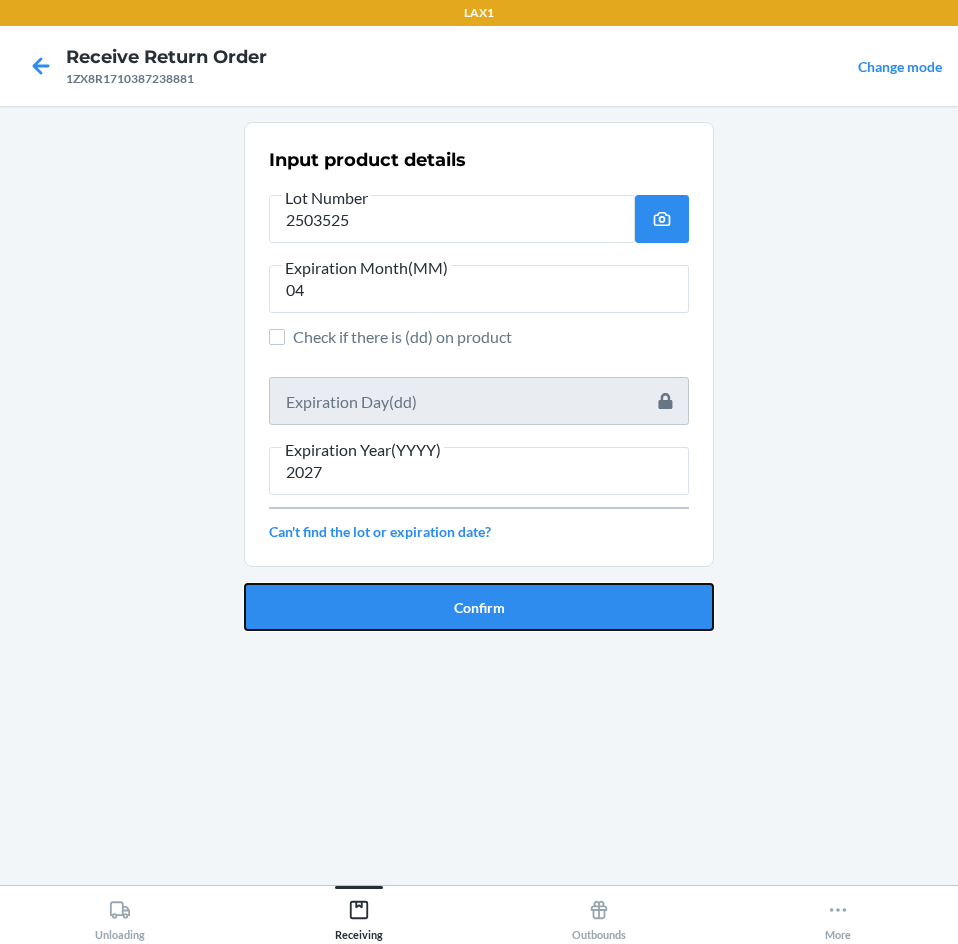 click on "Confirm" at bounding box center [479, 607] 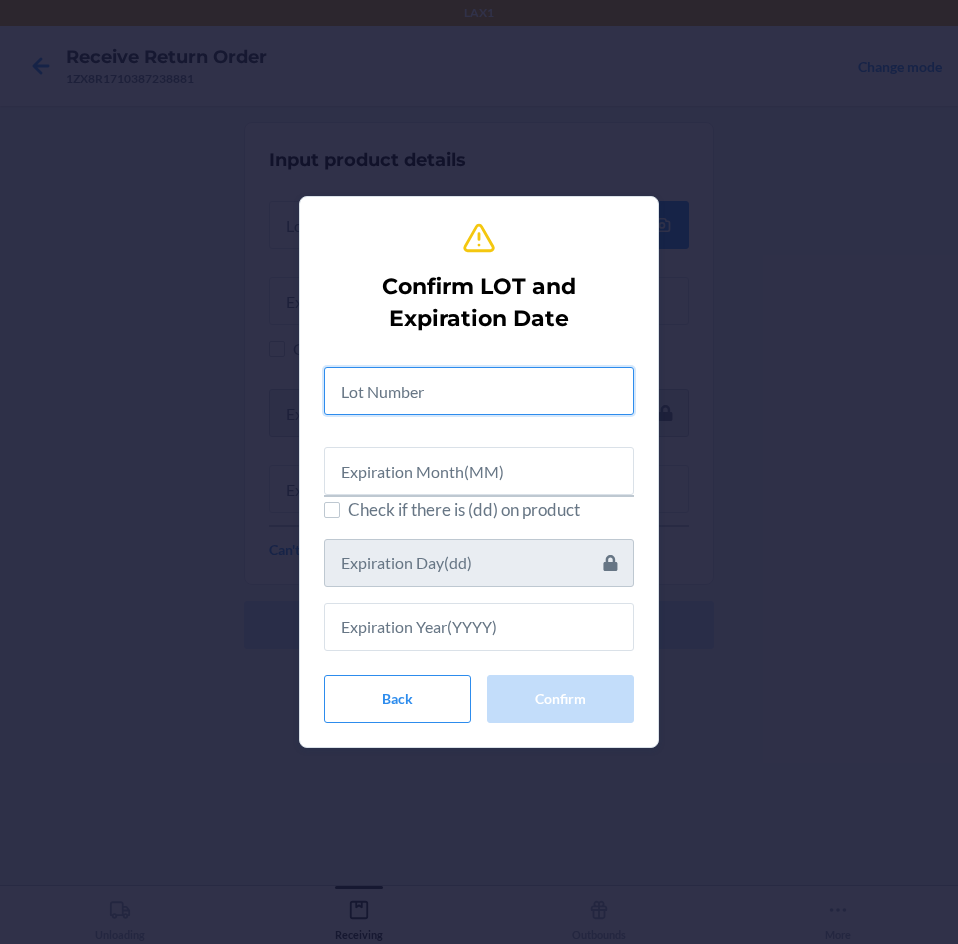 click at bounding box center (479, 391) 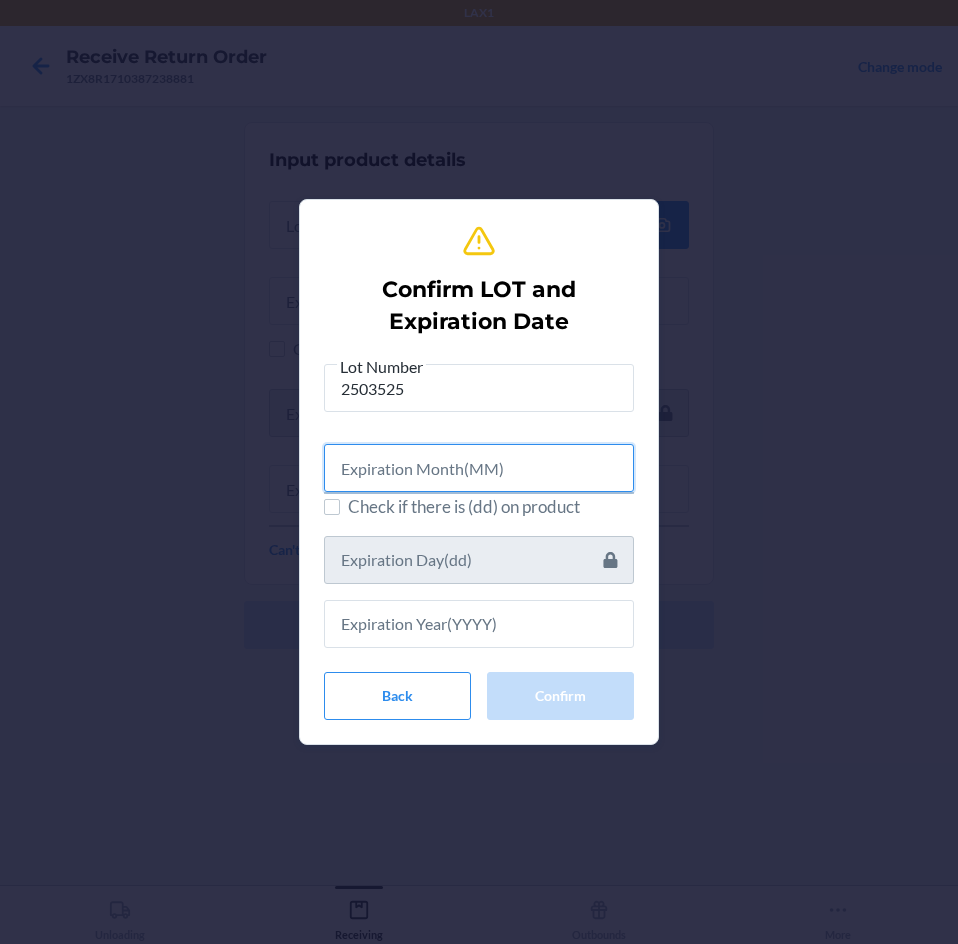 click at bounding box center (479, 468) 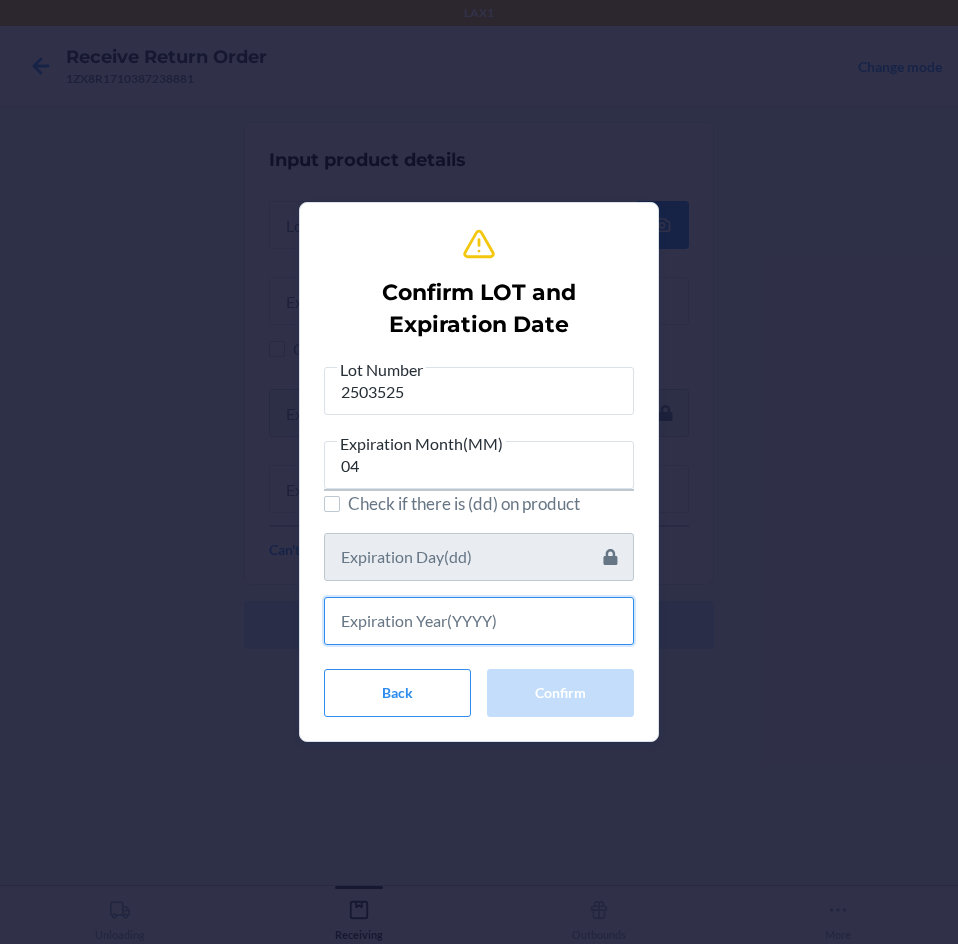 click at bounding box center [479, 621] 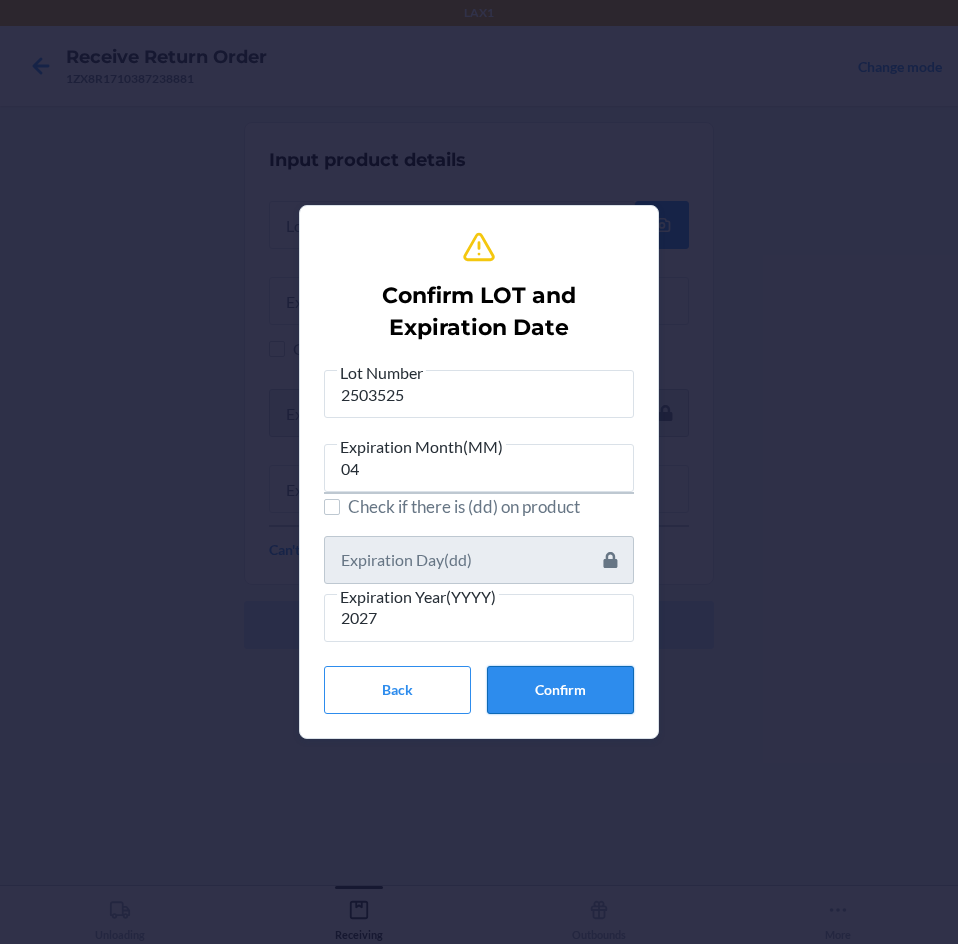 click on "Confirm" at bounding box center (560, 690) 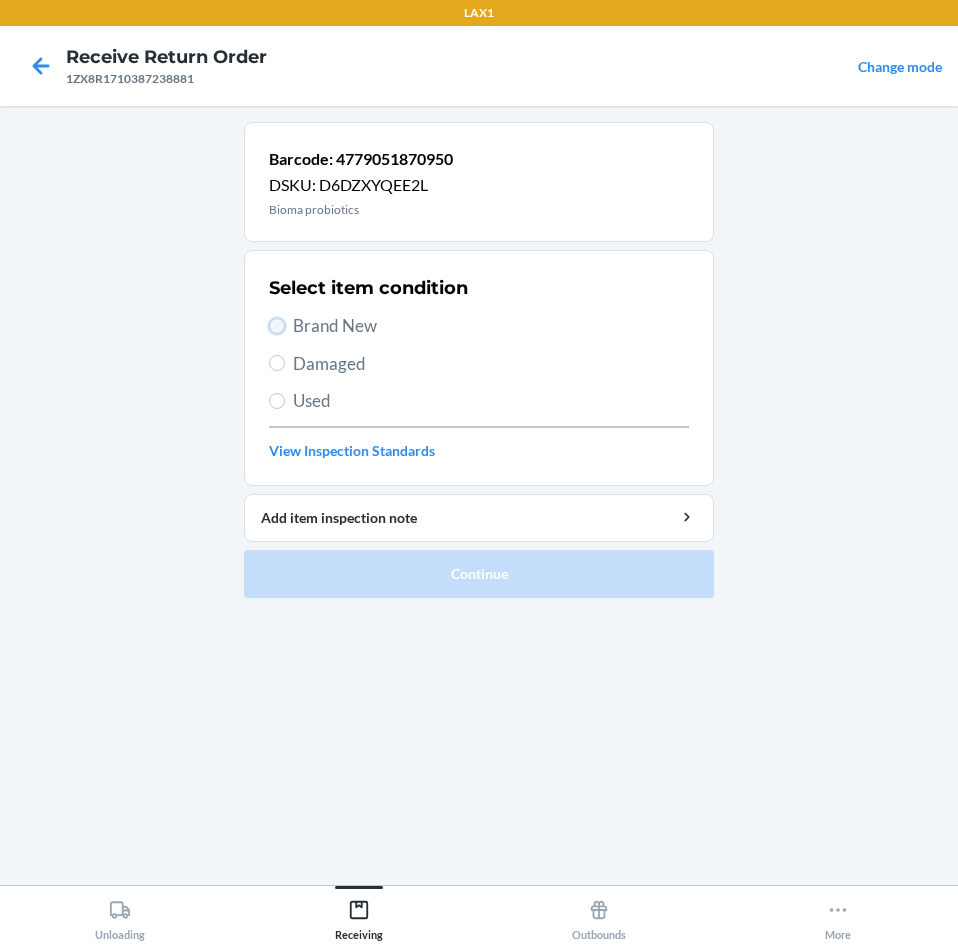 click on "Brand New" at bounding box center [277, 326] 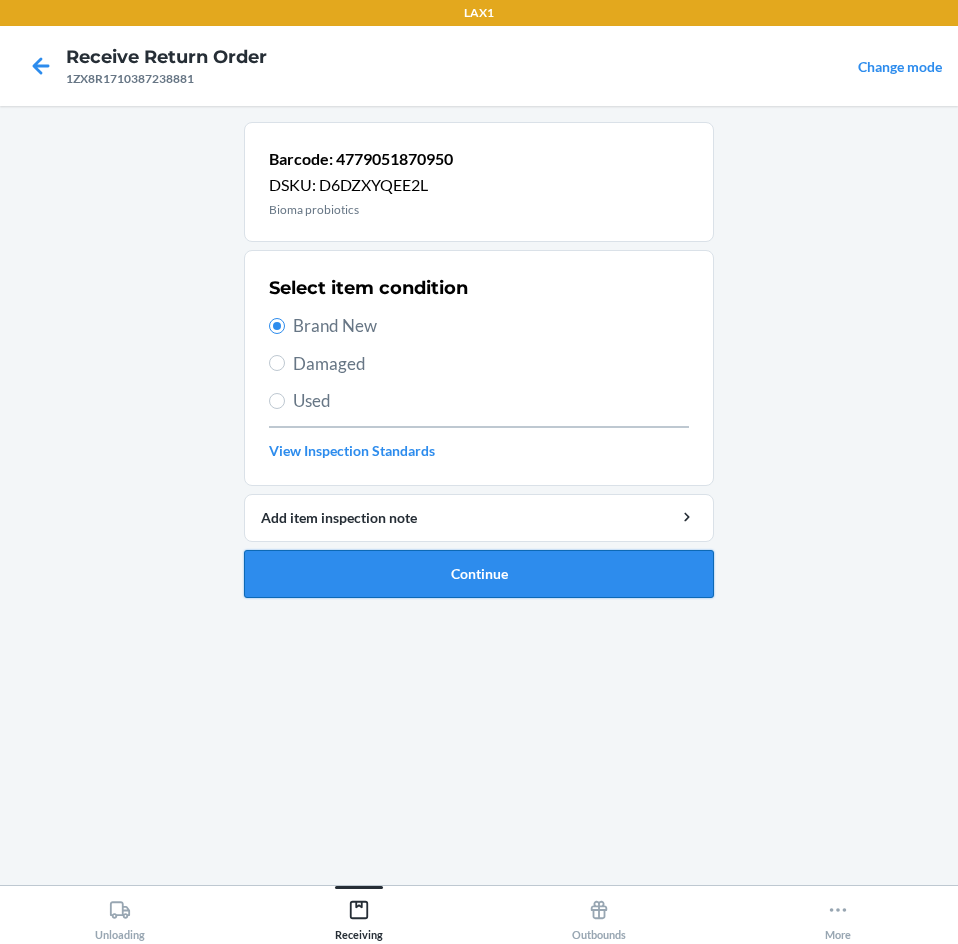 click on "Continue" at bounding box center (479, 574) 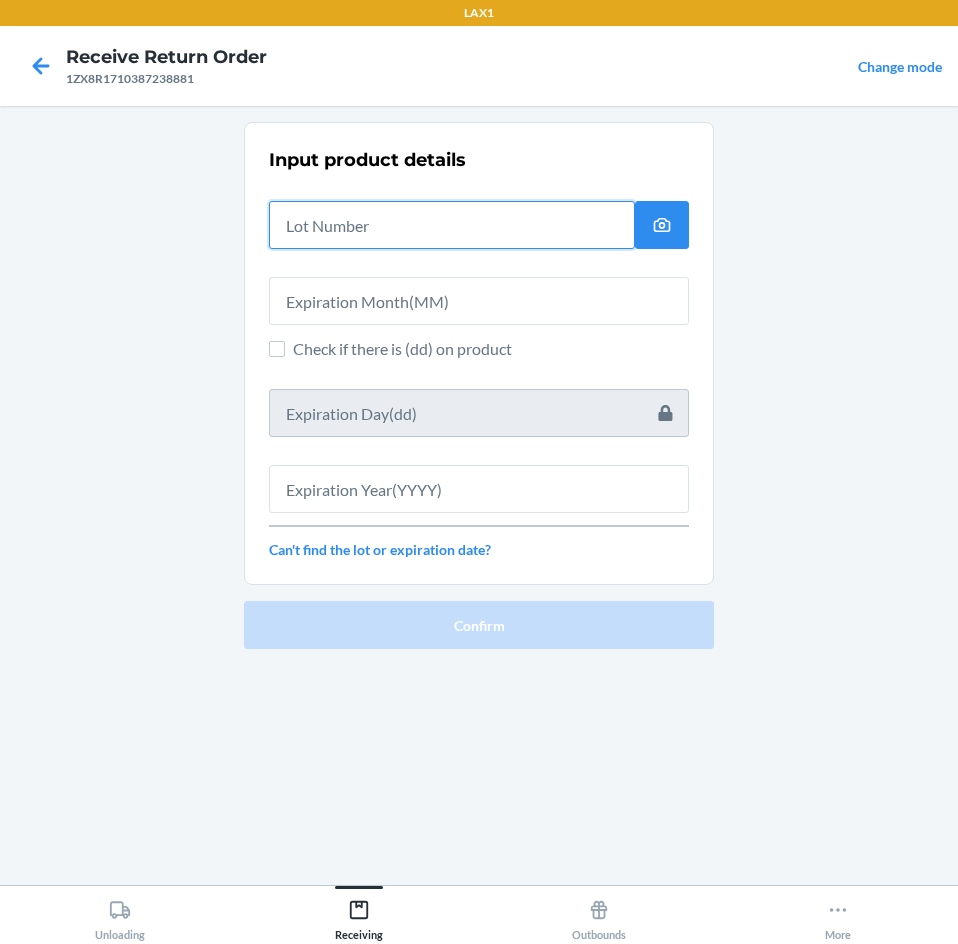 click at bounding box center (452, 225) 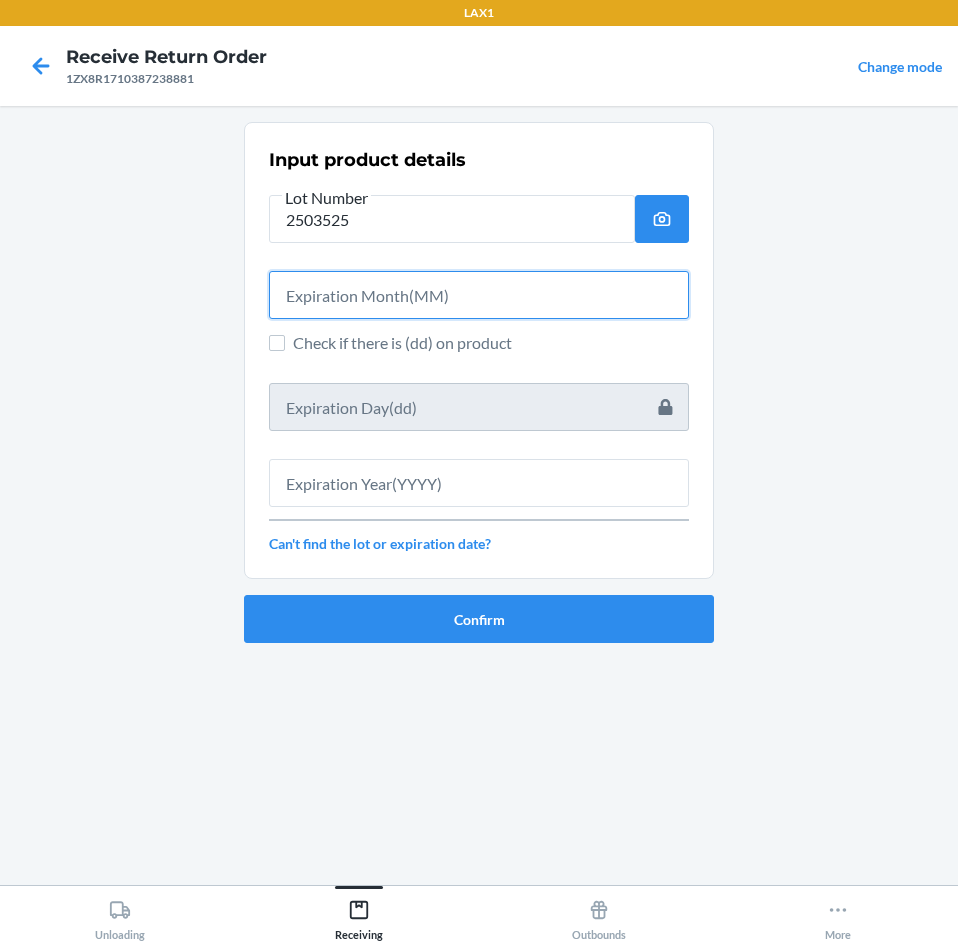 click at bounding box center [479, 295] 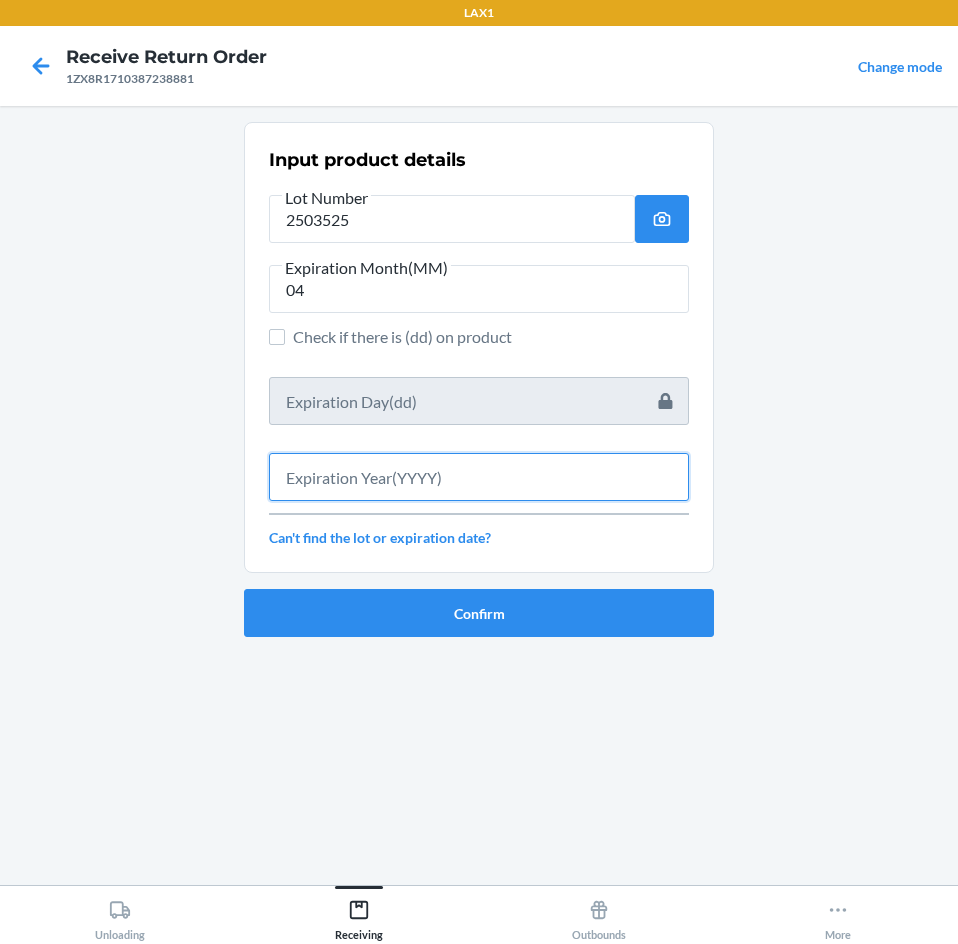 click at bounding box center [479, 477] 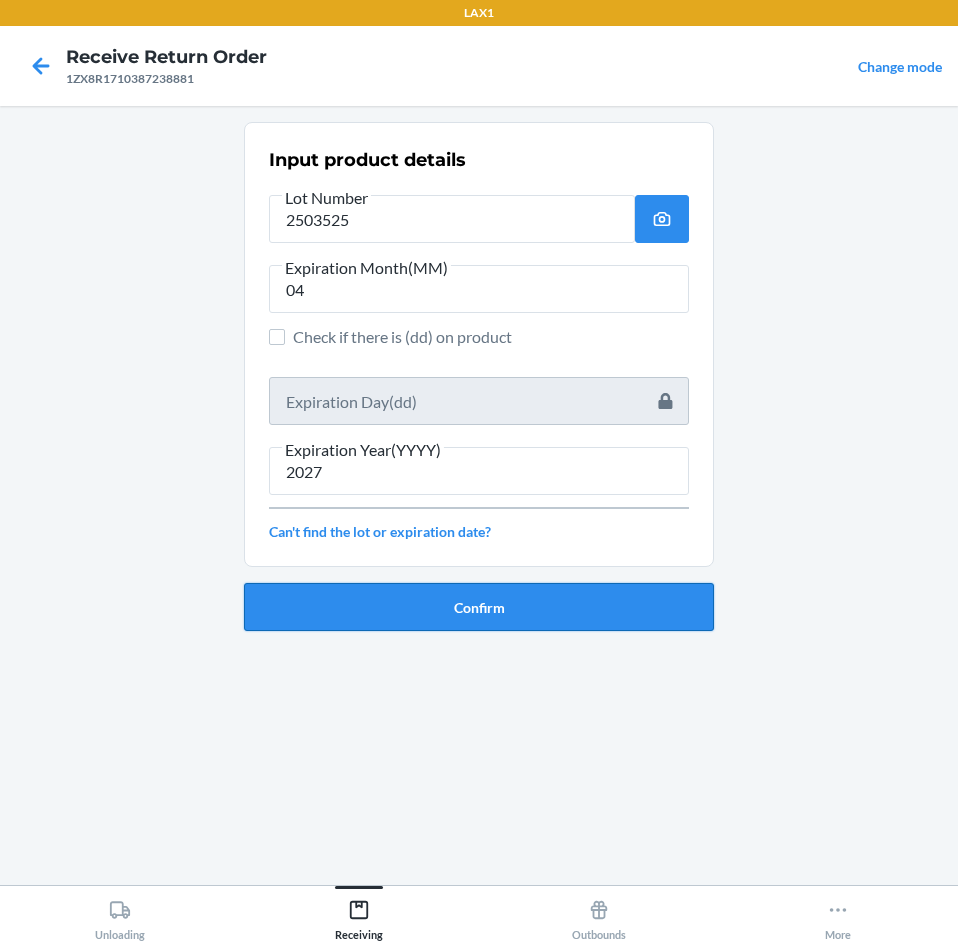 click on "Confirm" at bounding box center [479, 607] 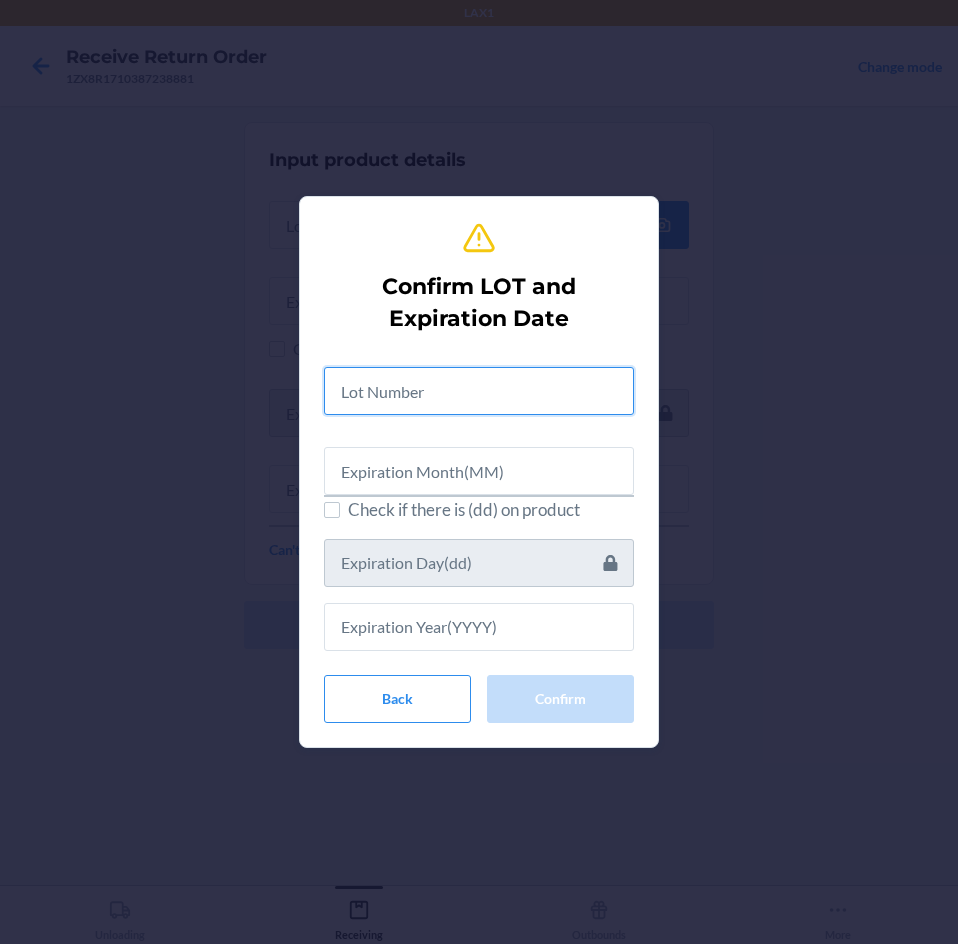 click at bounding box center (479, 391) 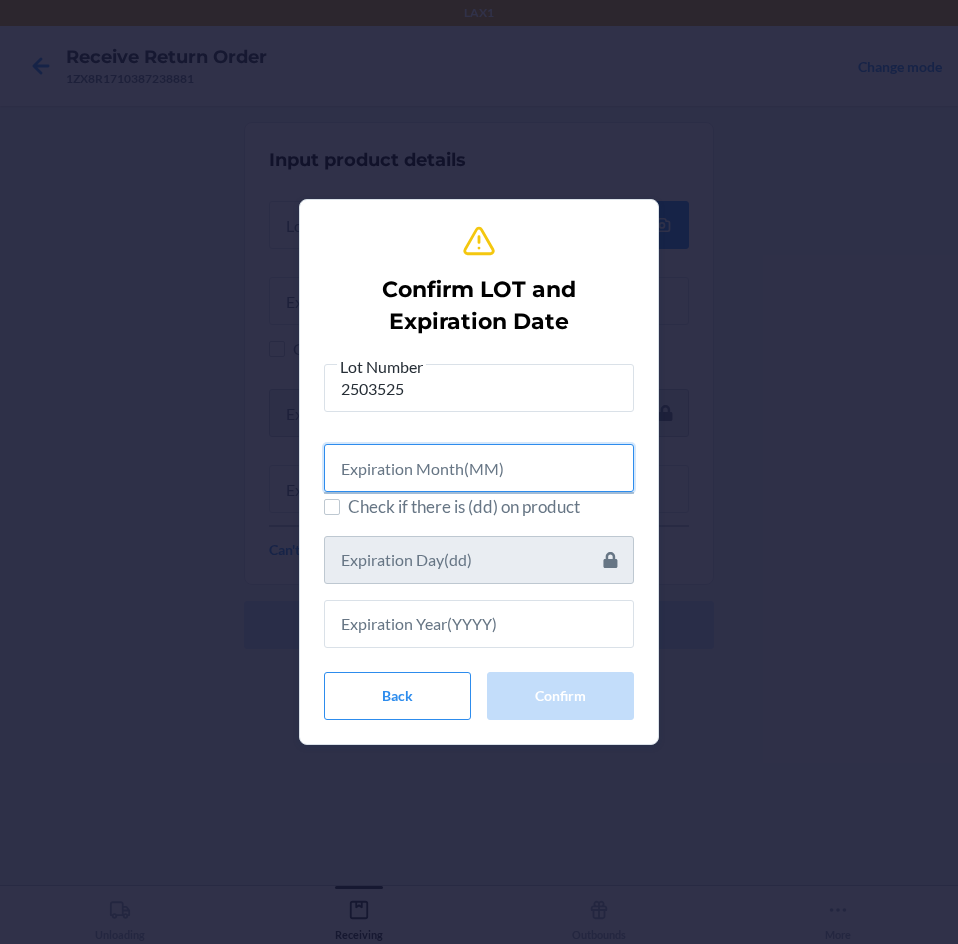 click at bounding box center [479, 468] 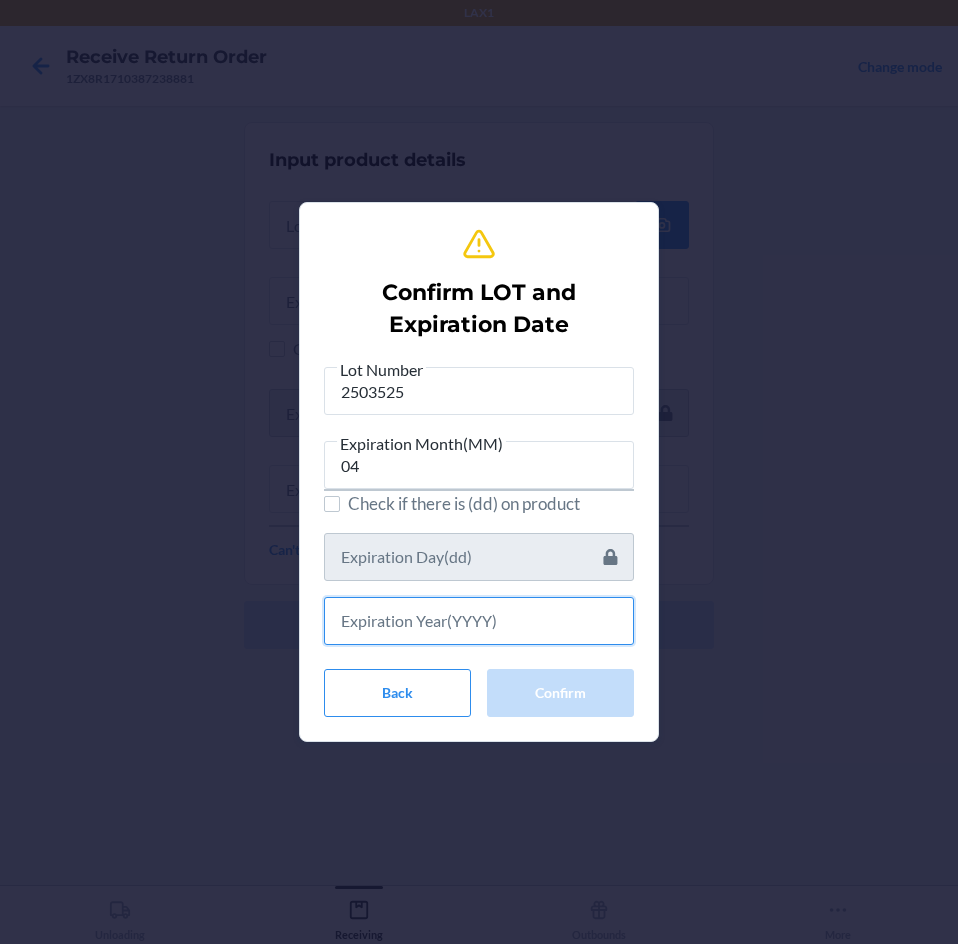 click at bounding box center (479, 621) 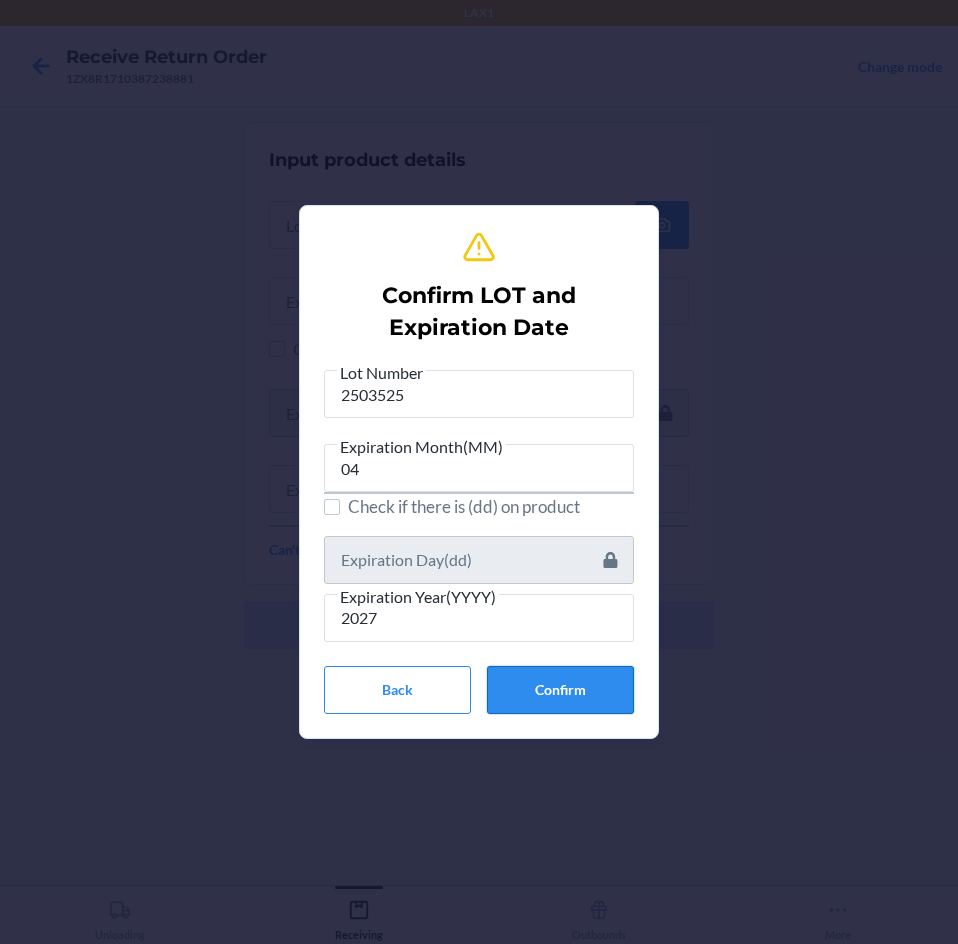 click on "Confirm" at bounding box center (560, 690) 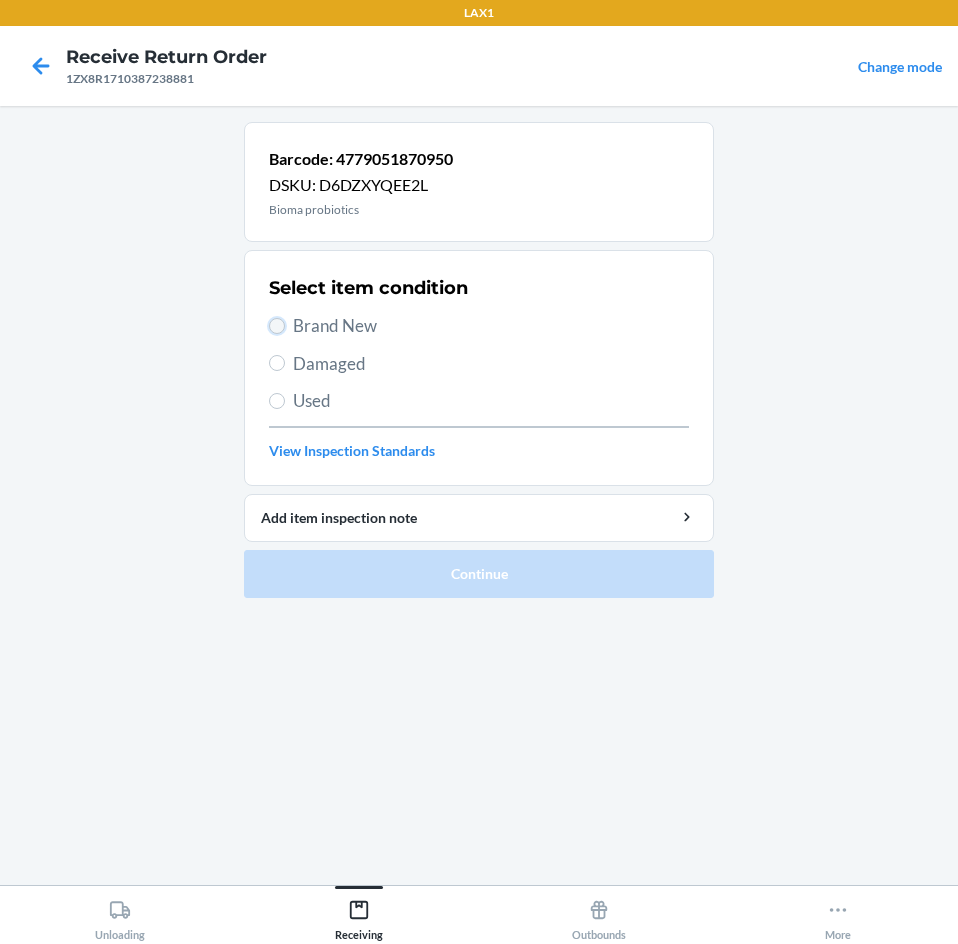 click on "Brand New" at bounding box center (277, 326) 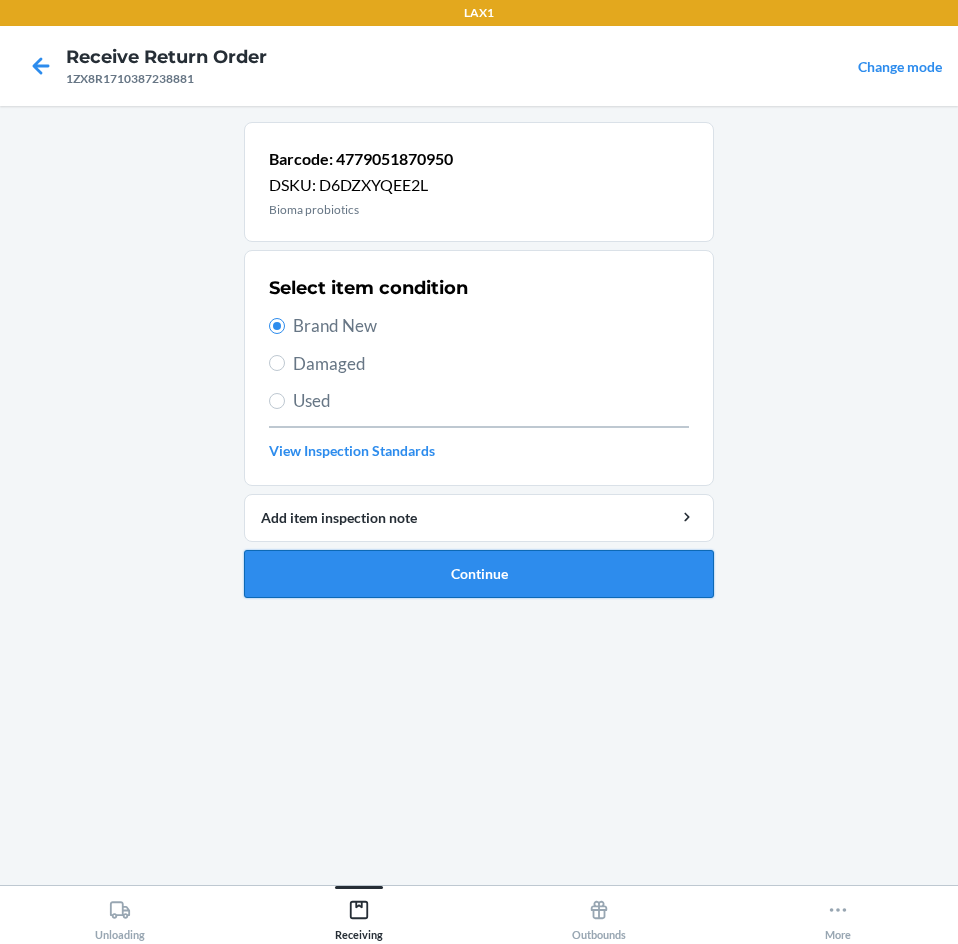 click on "Continue" at bounding box center [479, 574] 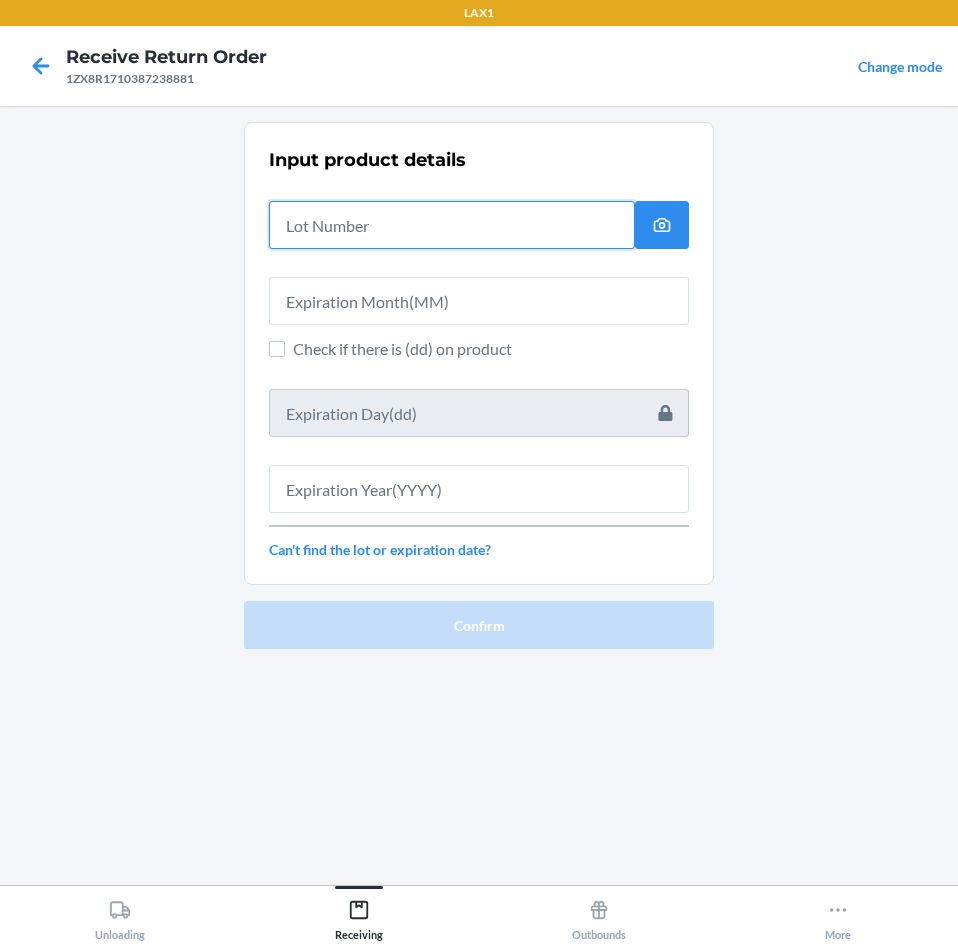 click at bounding box center (452, 225) 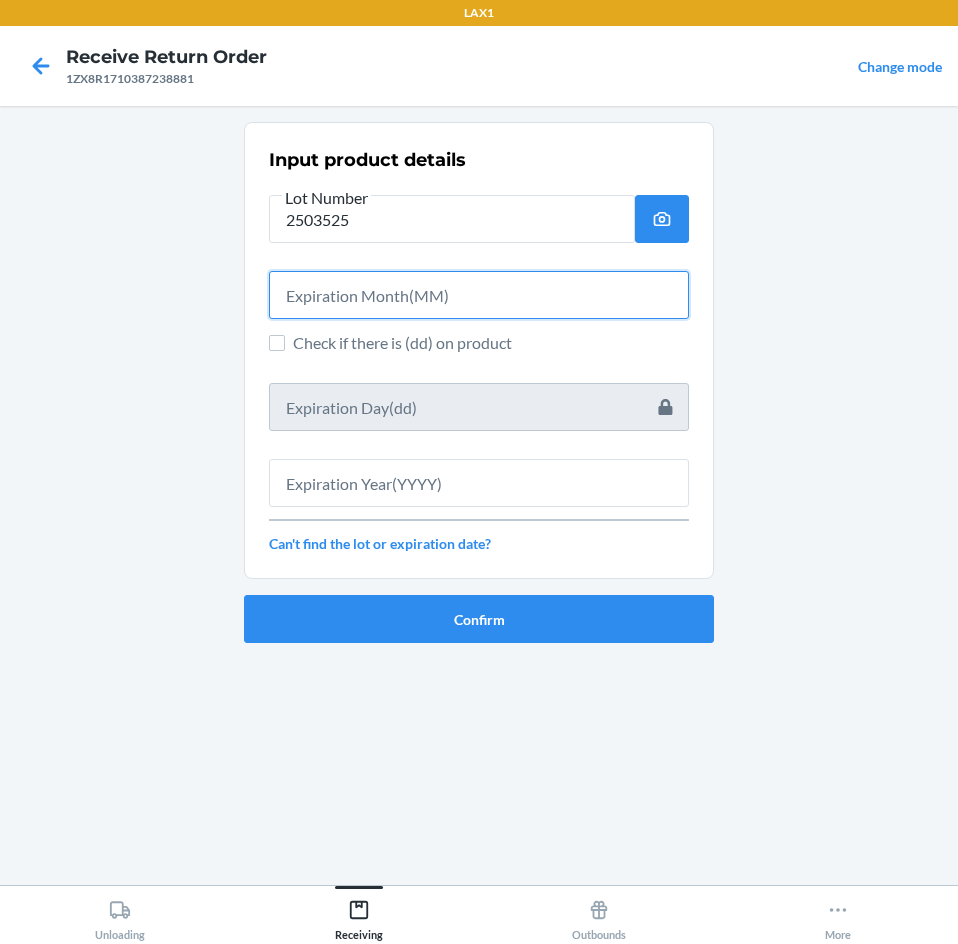 click at bounding box center (479, 295) 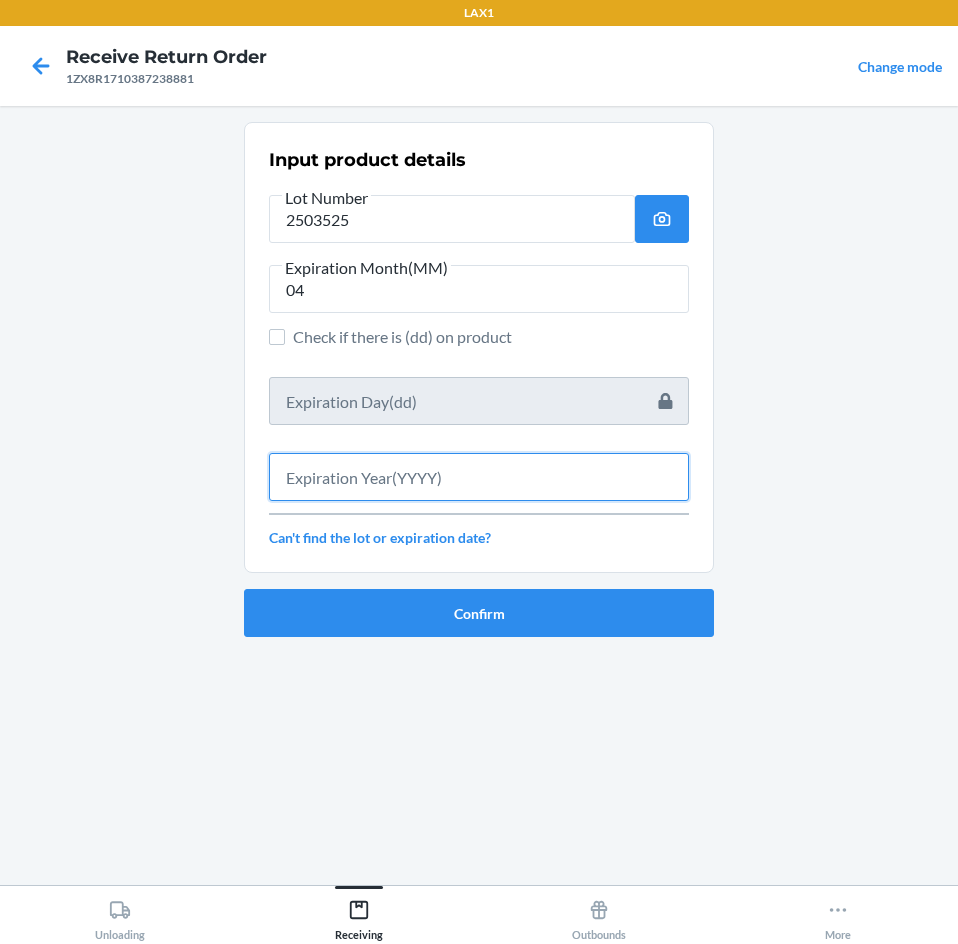 click at bounding box center [479, 477] 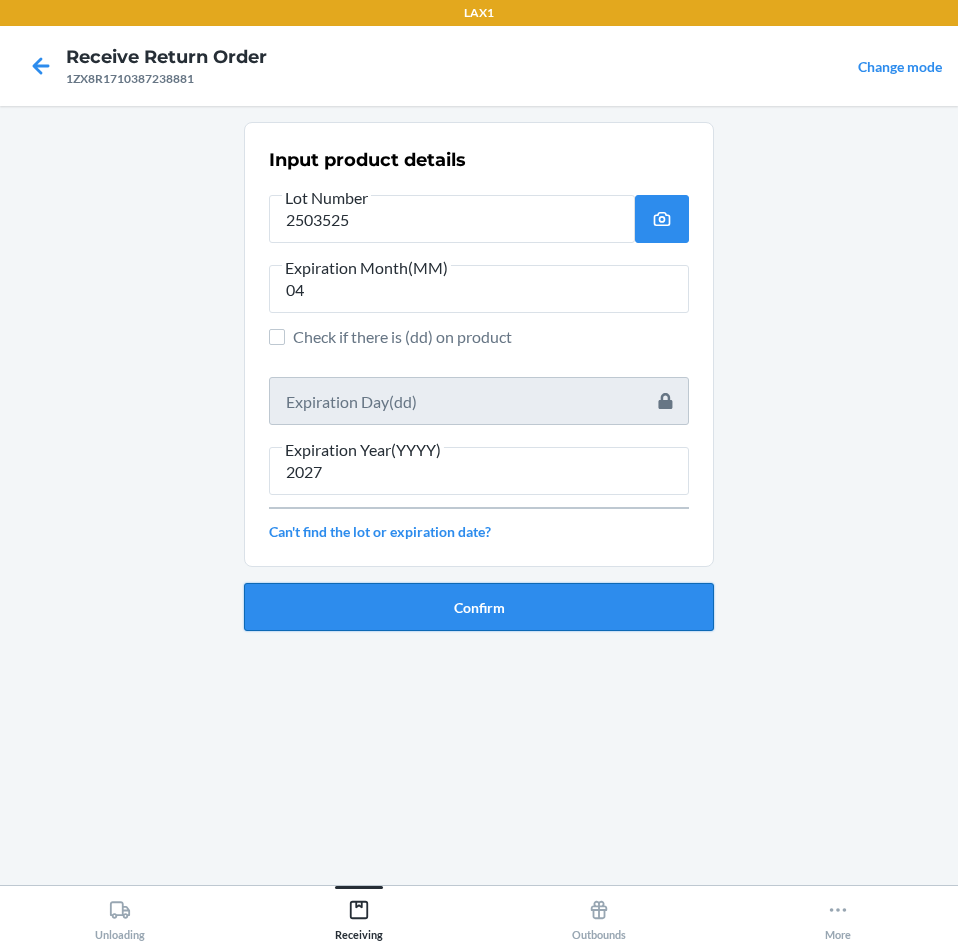 click on "Confirm" at bounding box center [479, 607] 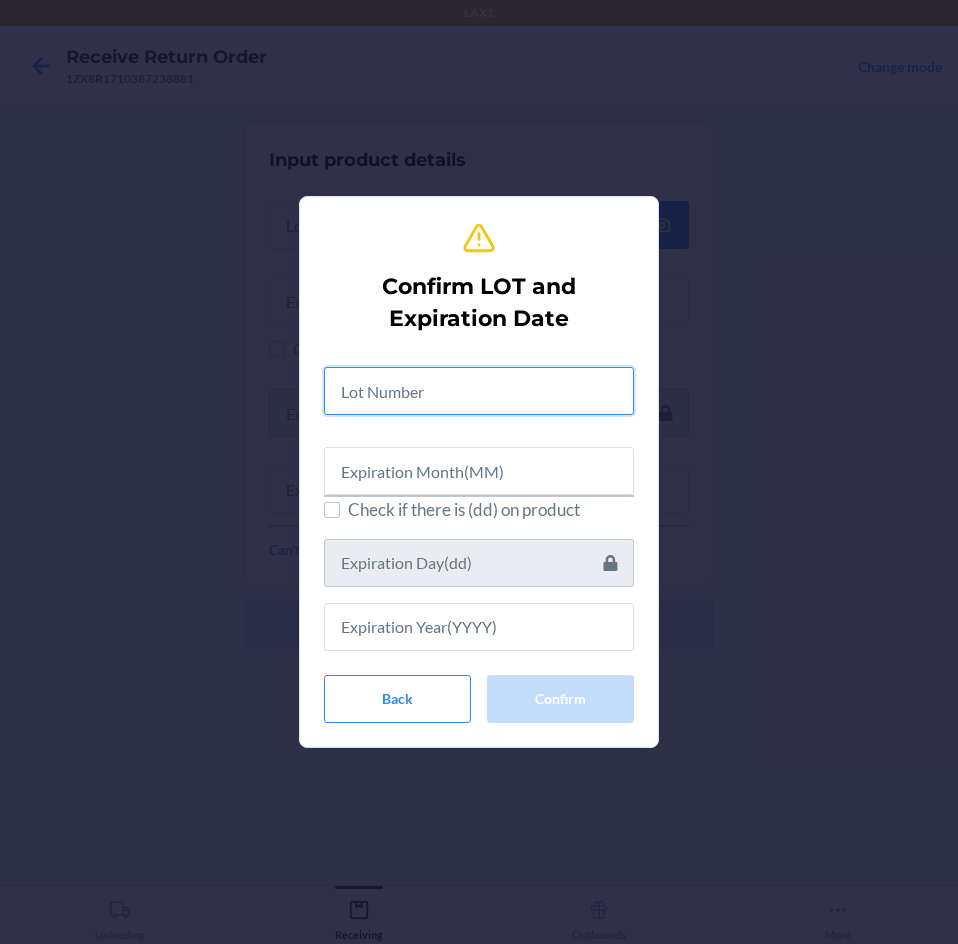 click at bounding box center (479, 391) 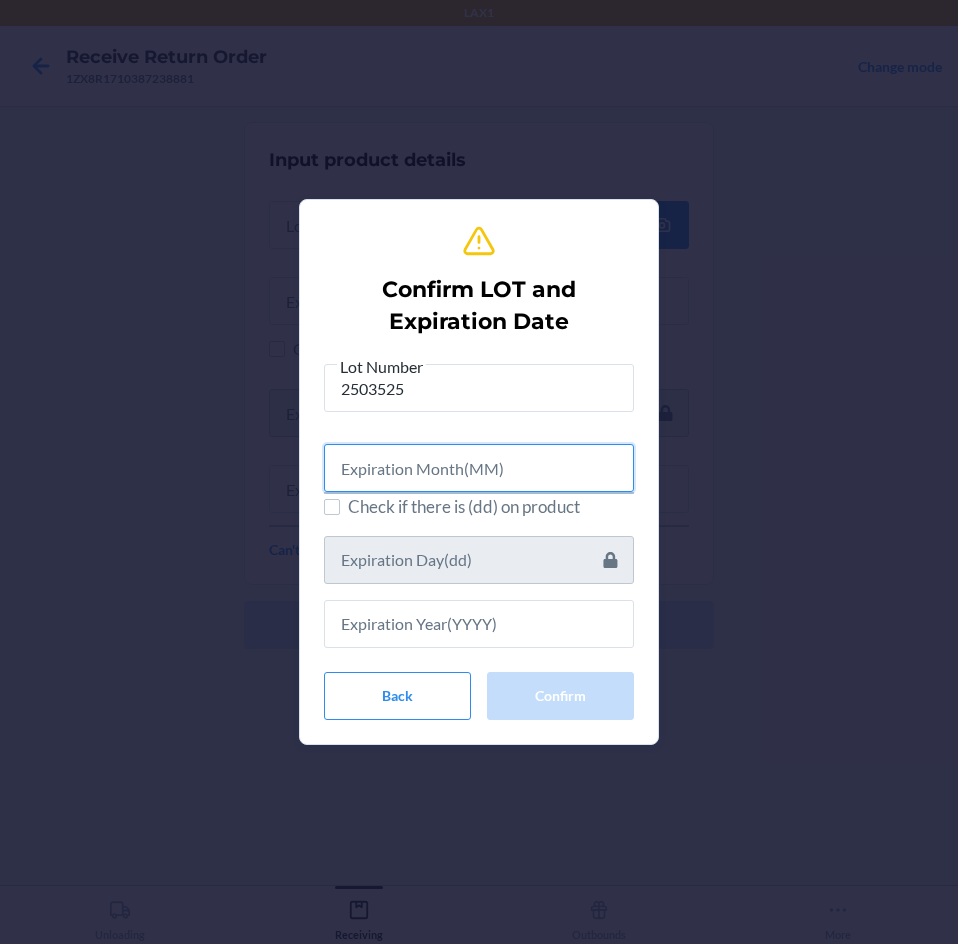 click at bounding box center [479, 468] 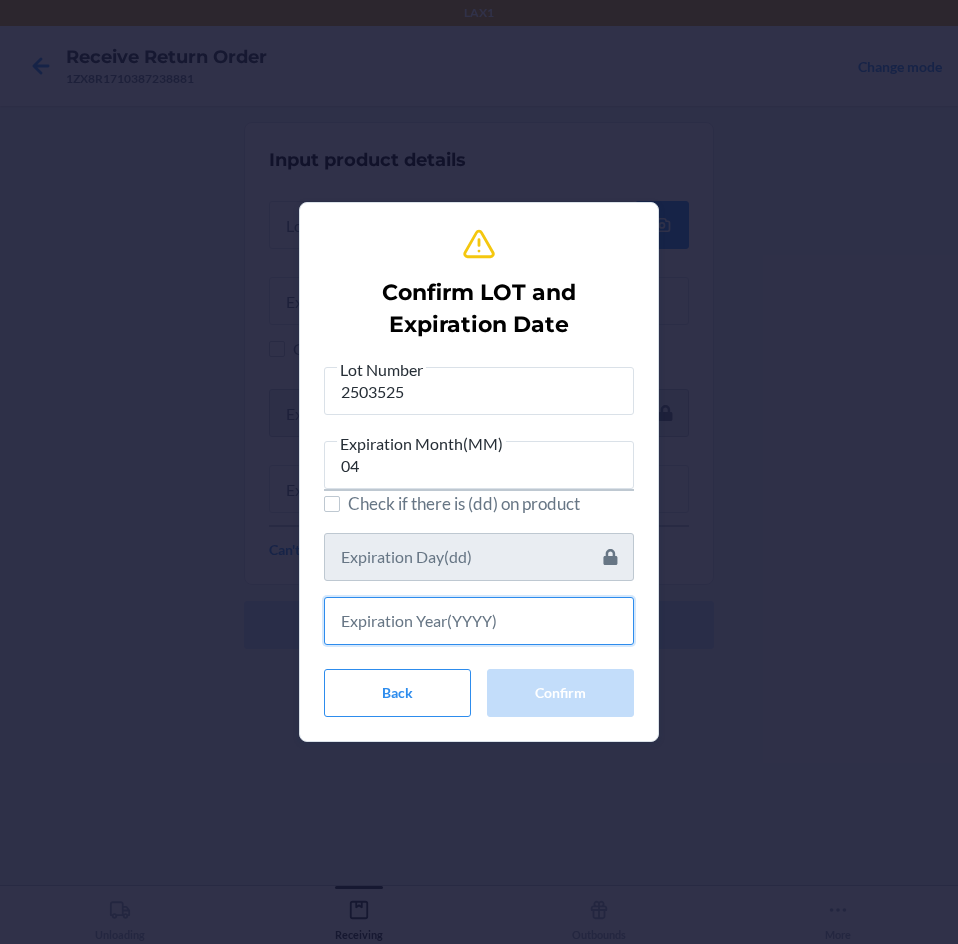 click at bounding box center [479, 621] 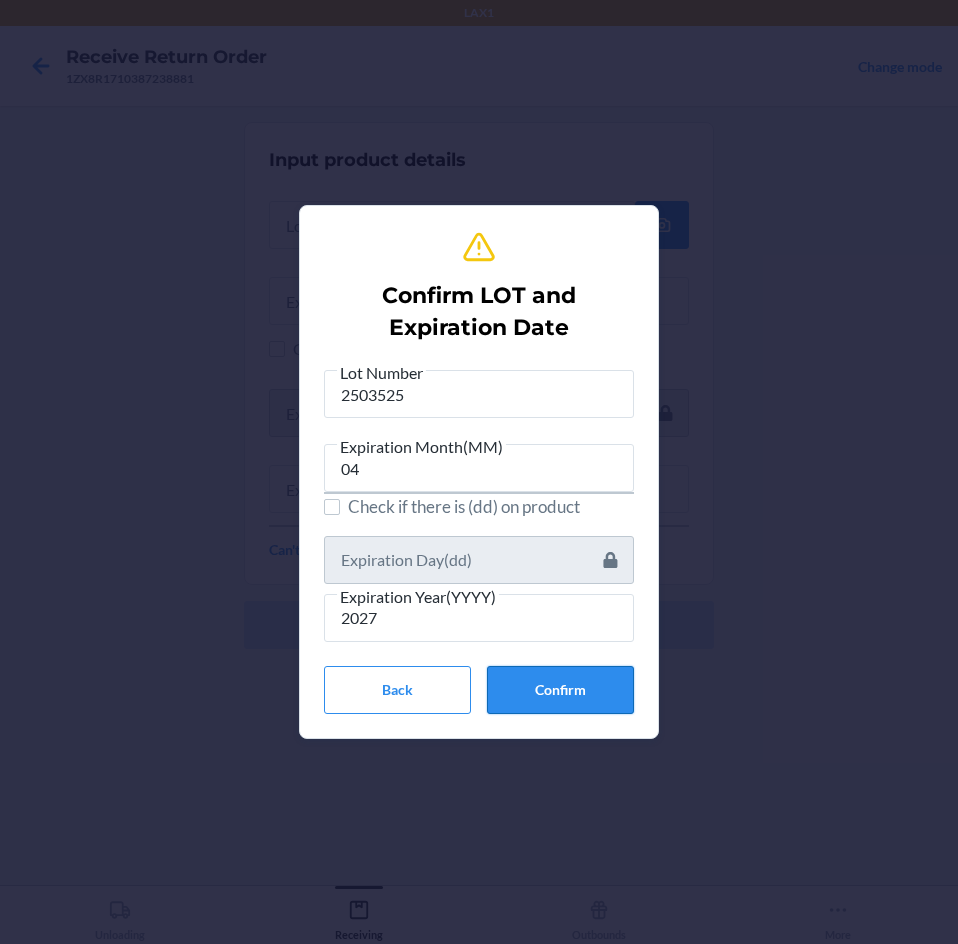 click on "Confirm" at bounding box center (560, 690) 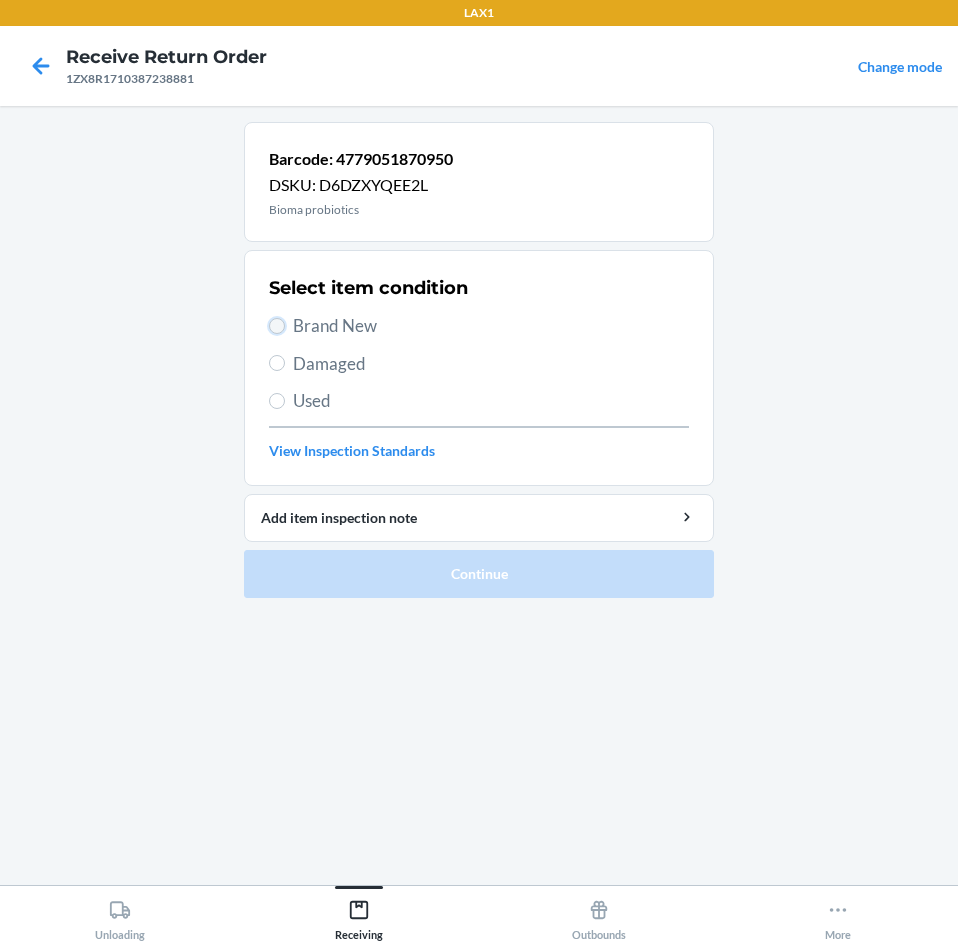 click on "Brand New" at bounding box center (277, 326) 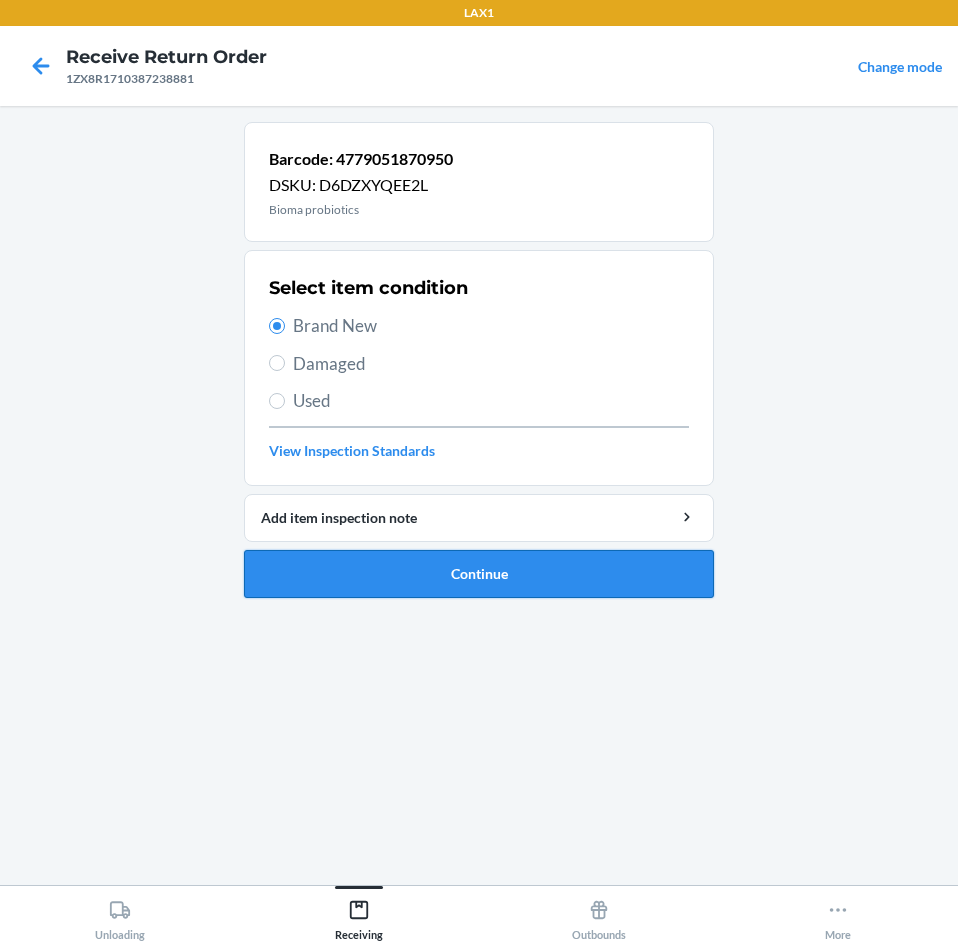 click on "Continue" at bounding box center [479, 574] 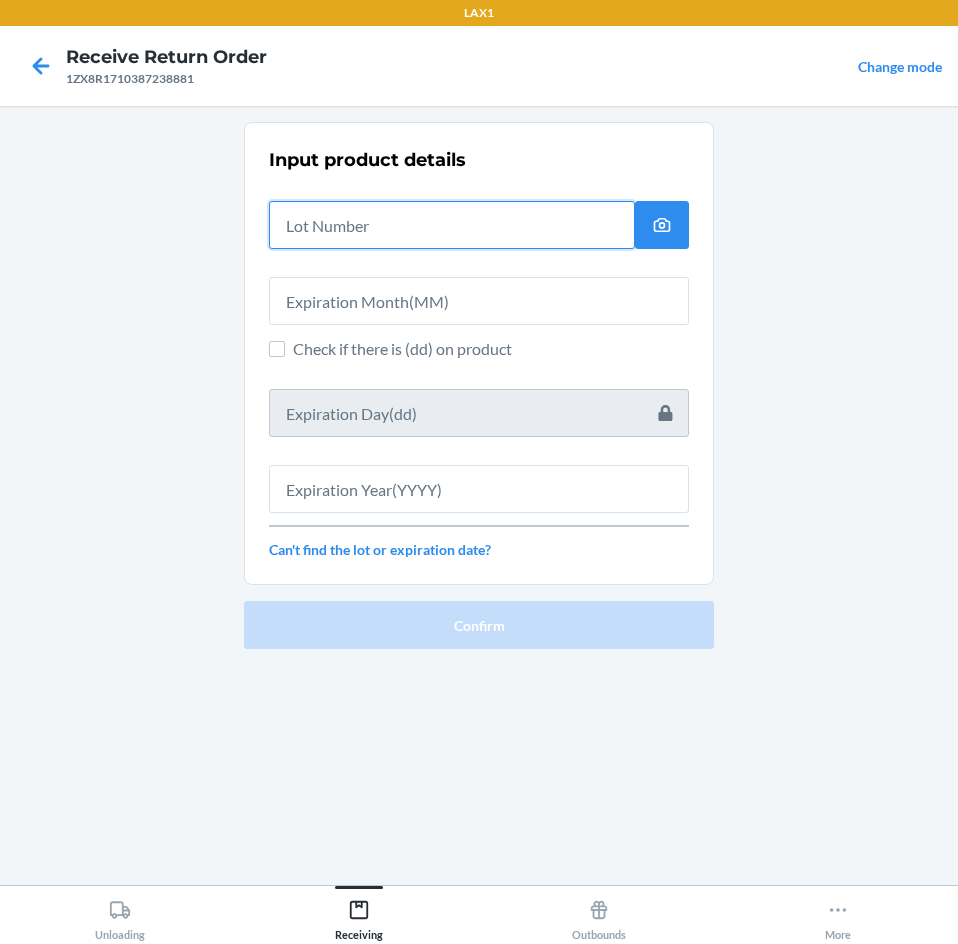 click at bounding box center (452, 225) 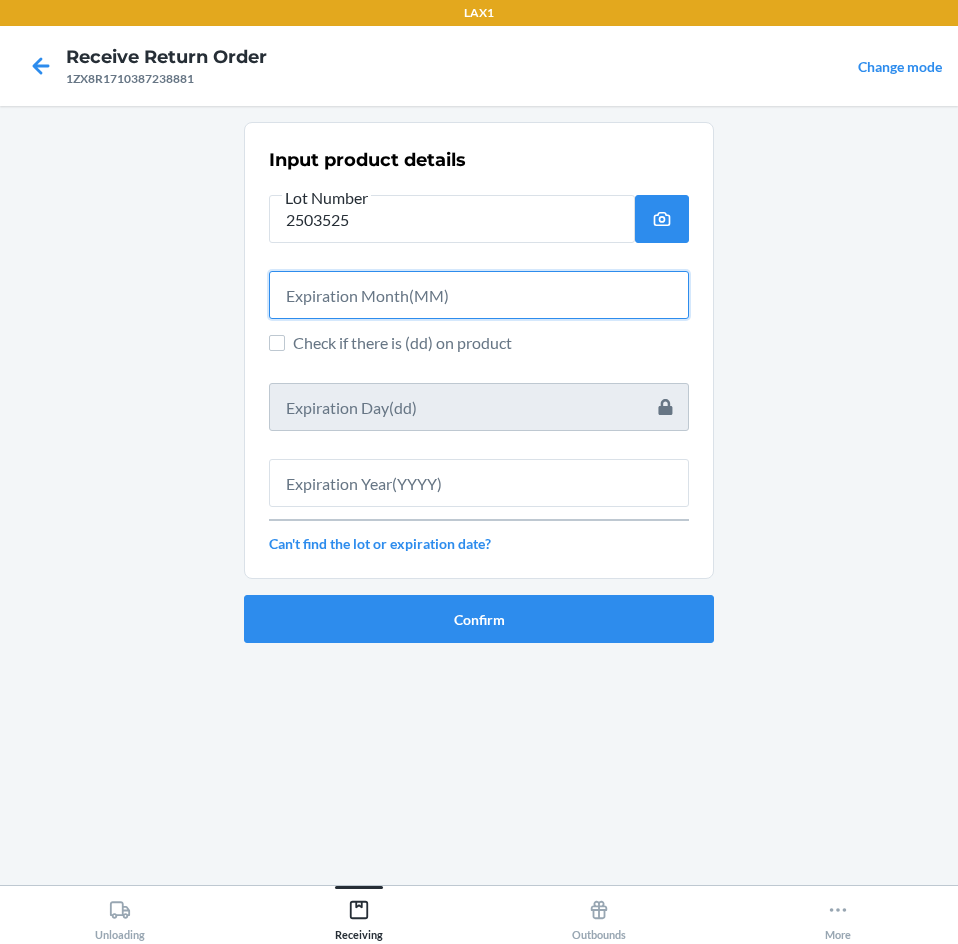 click at bounding box center [479, 295] 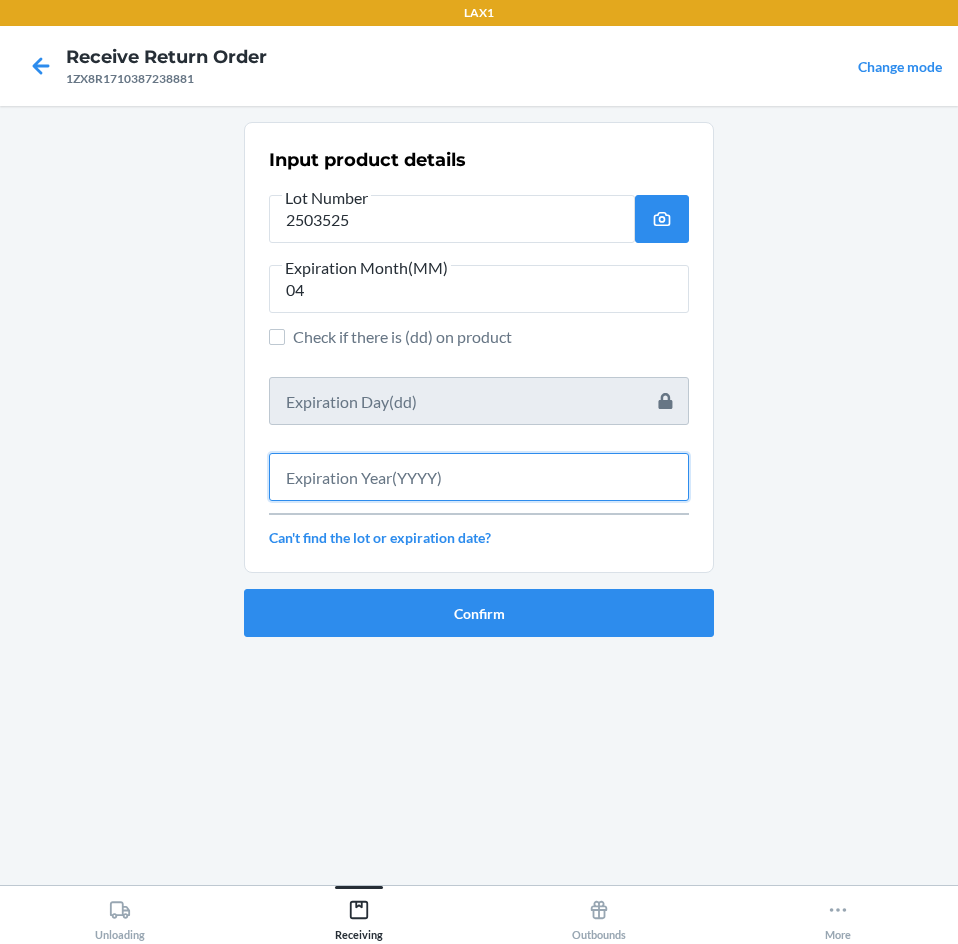 click at bounding box center [479, 477] 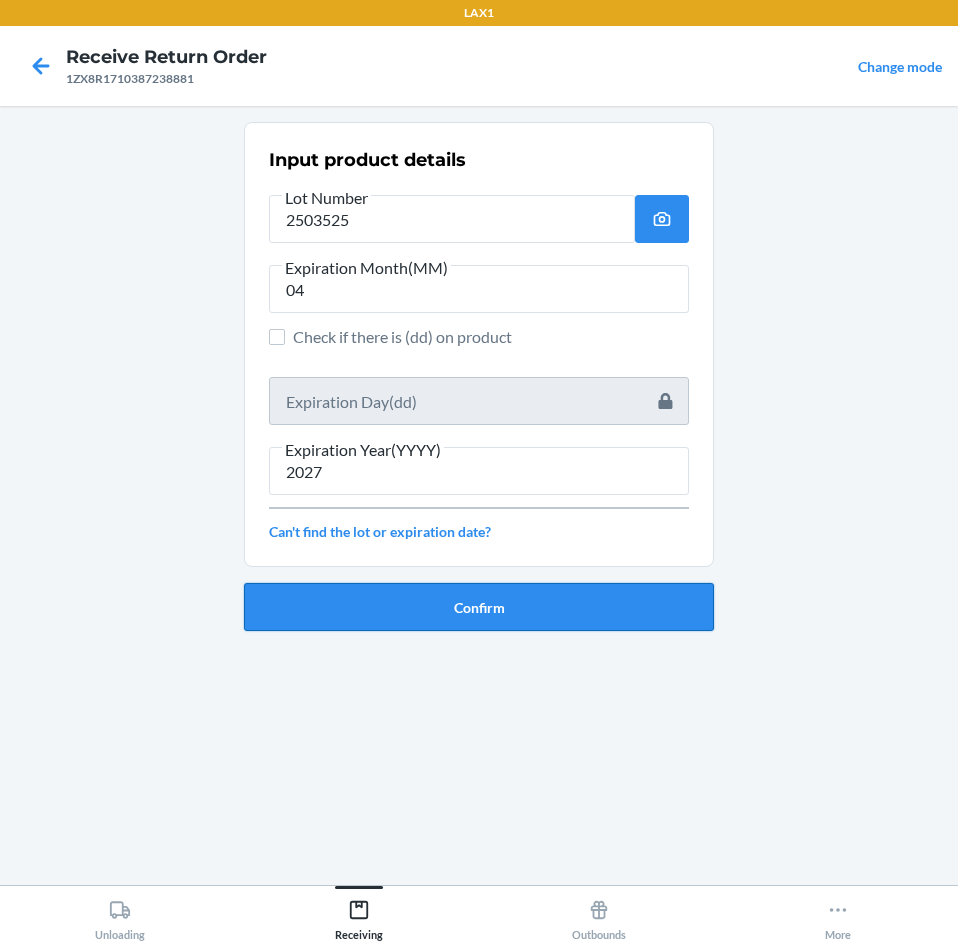 click on "Confirm" at bounding box center [479, 607] 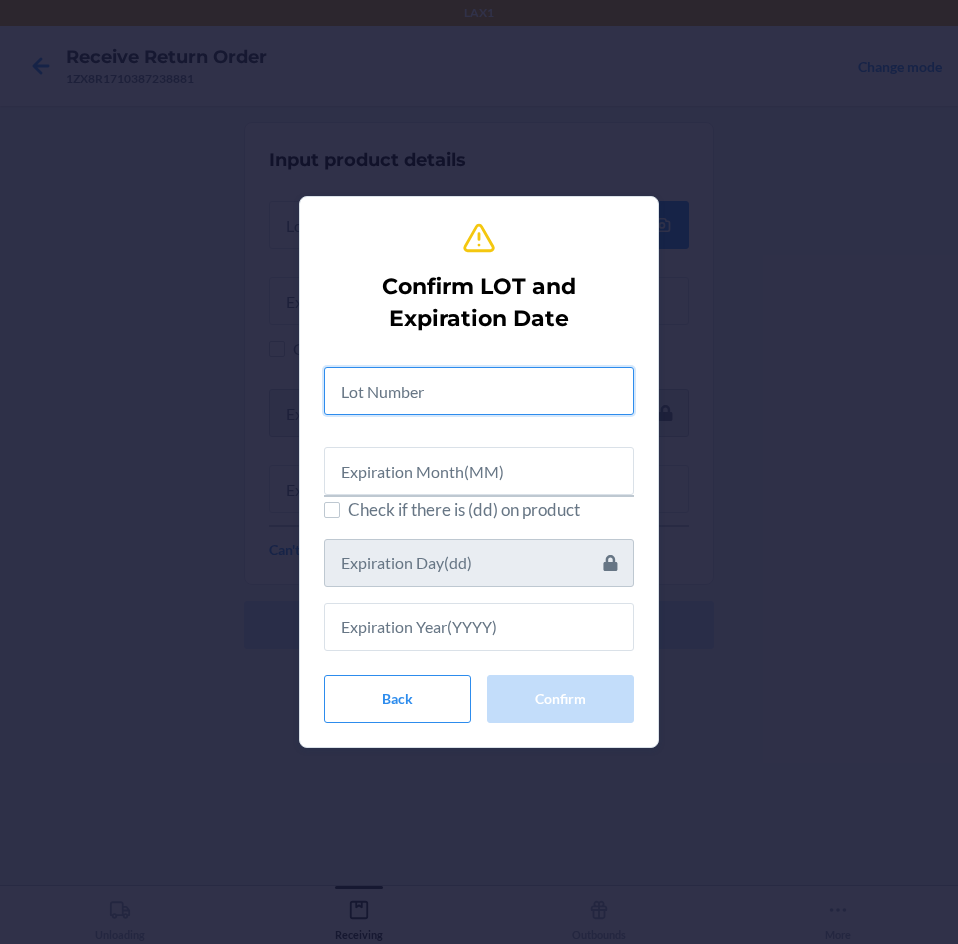 click at bounding box center (479, 391) 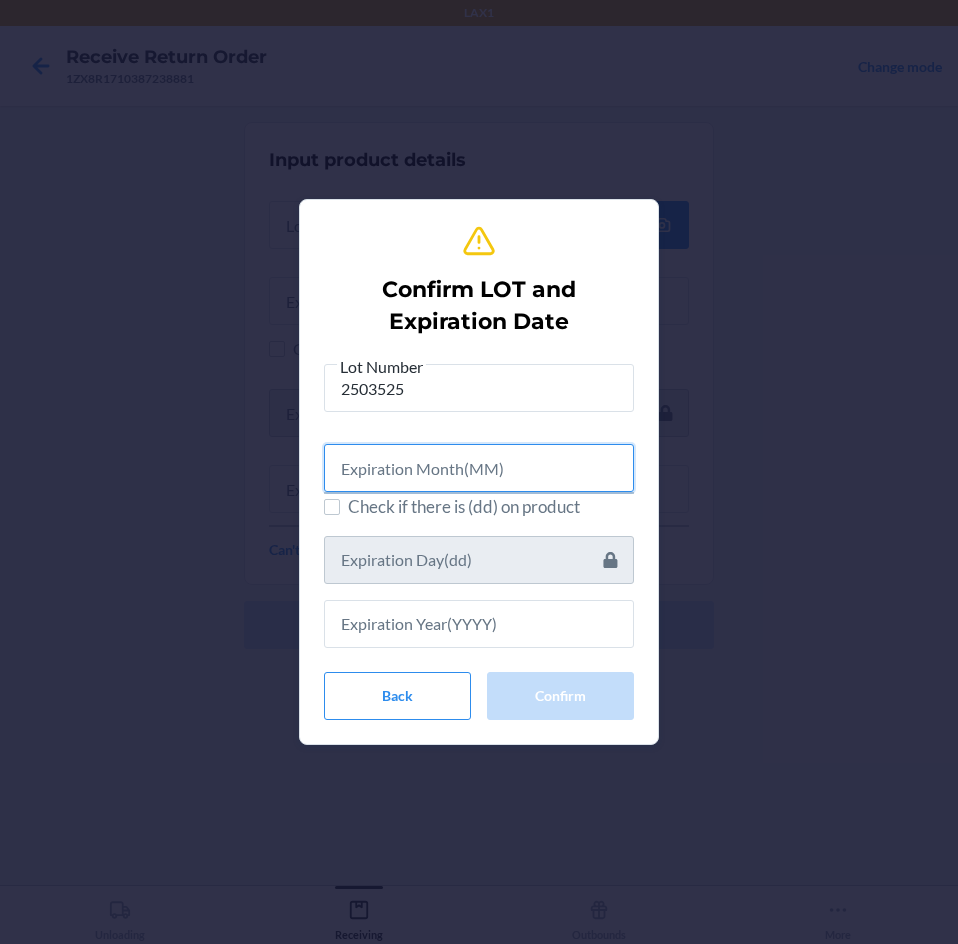 click at bounding box center (479, 468) 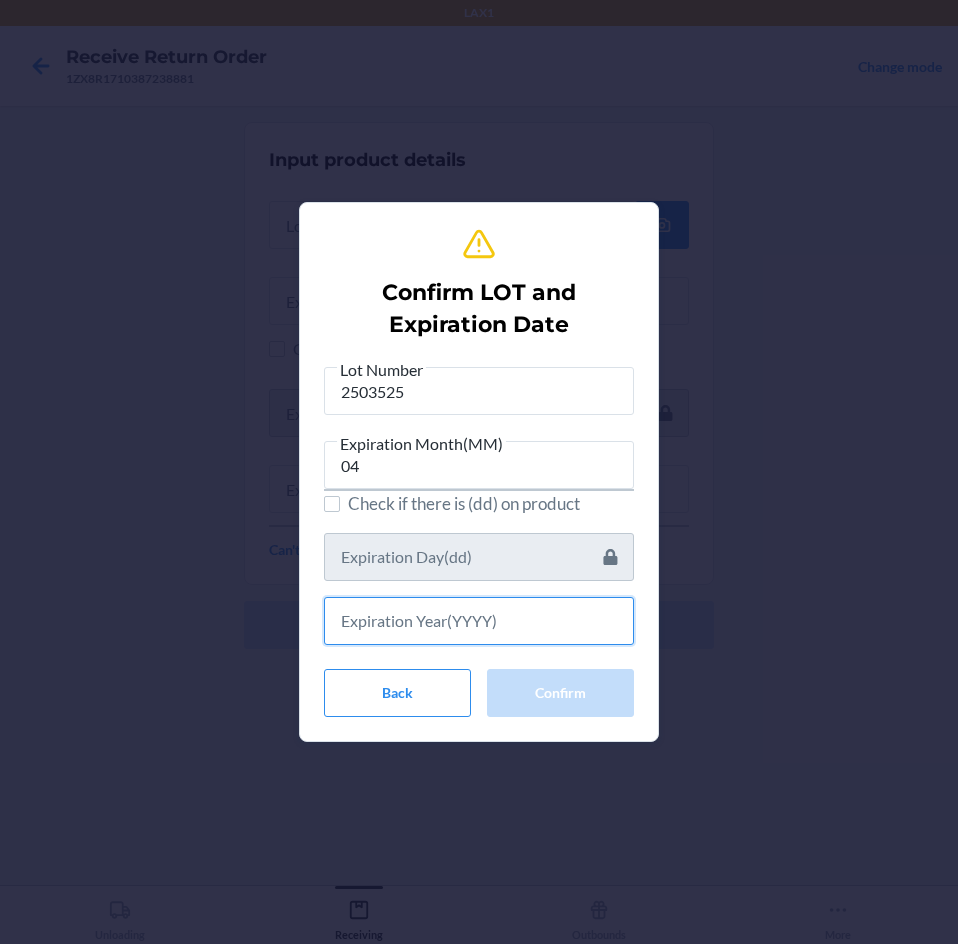 click at bounding box center [479, 621] 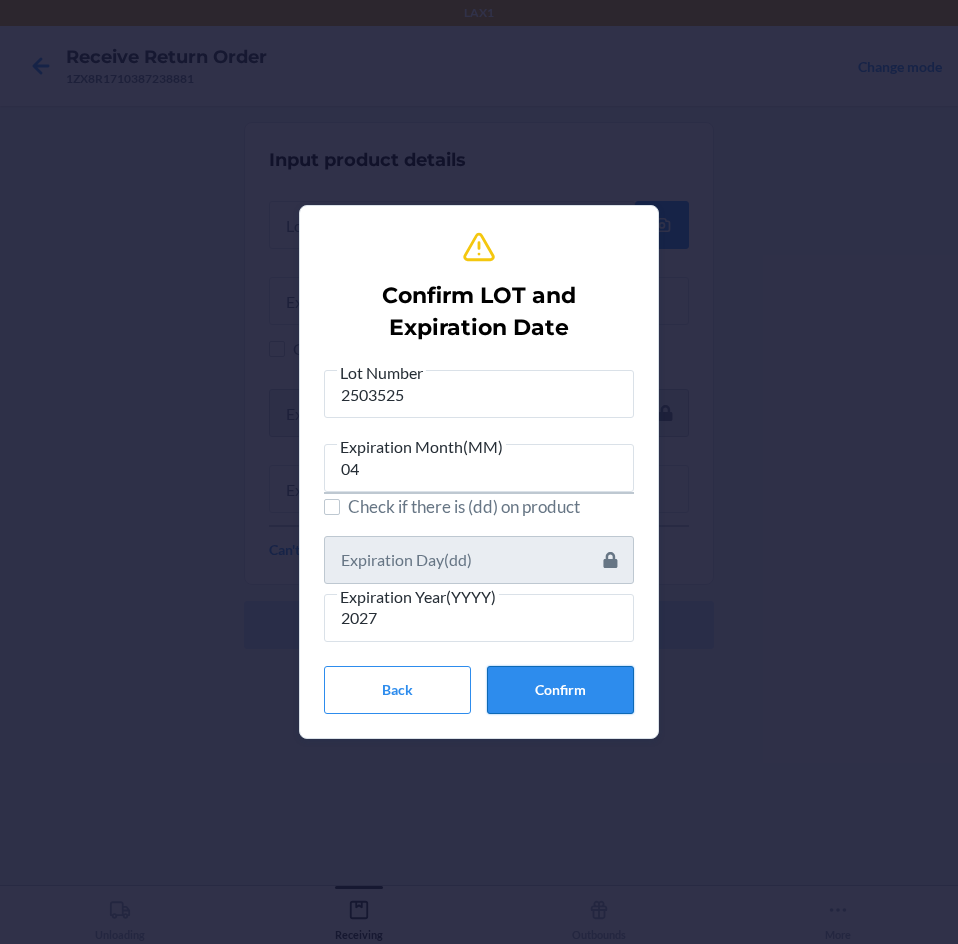 click on "Confirm" at bounding box center [560, 690] 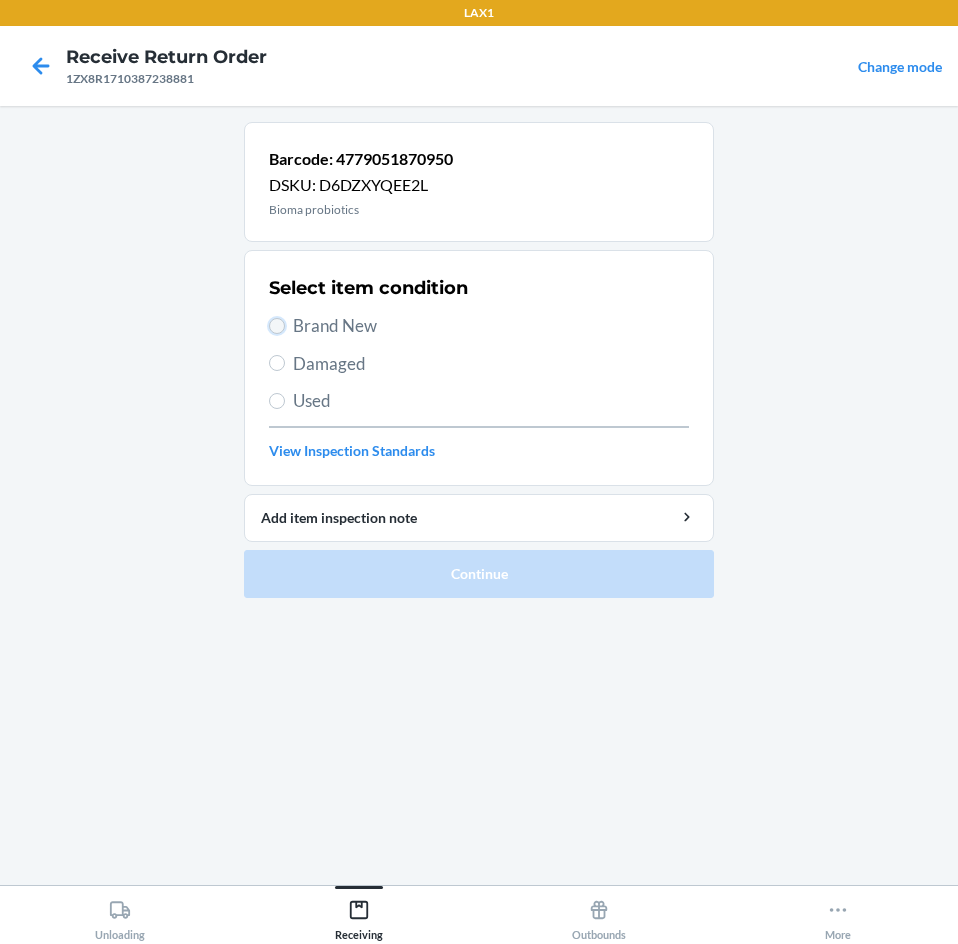 click on "Brand New" at bounding box center (277, 326) 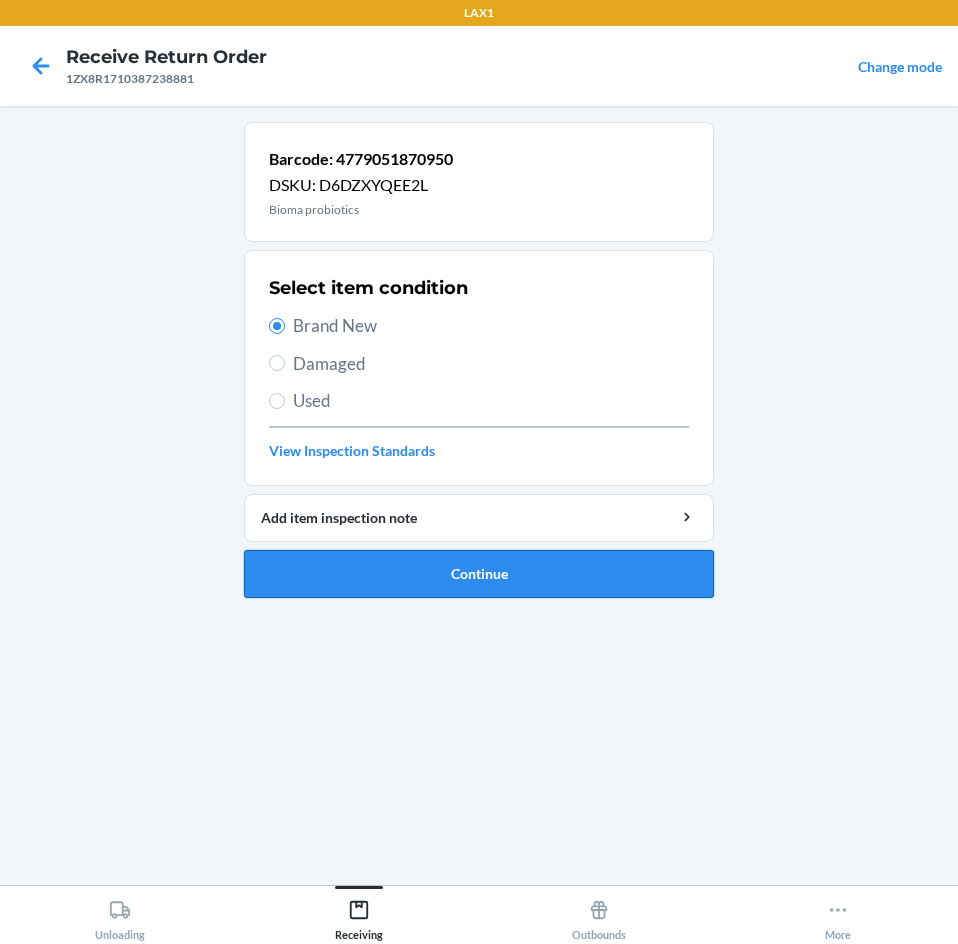 click on "Continue" at bounding box center [479, 574] 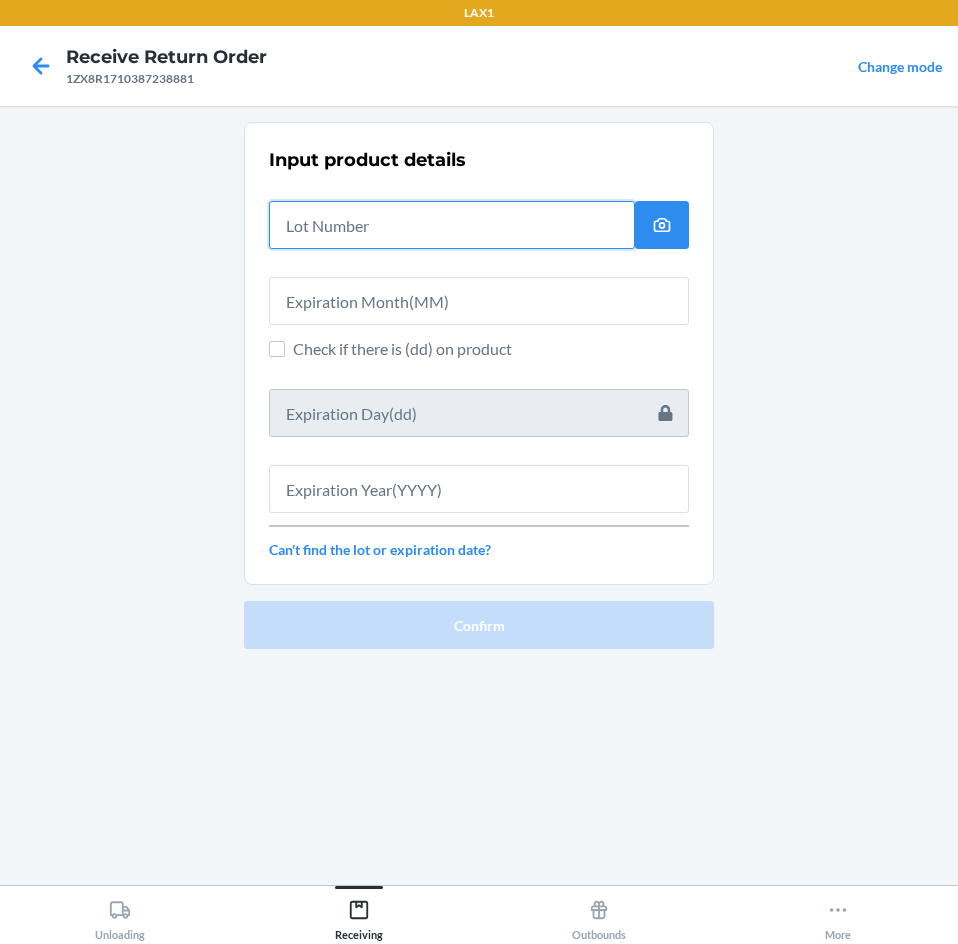 click at bounding box center (452, 225) 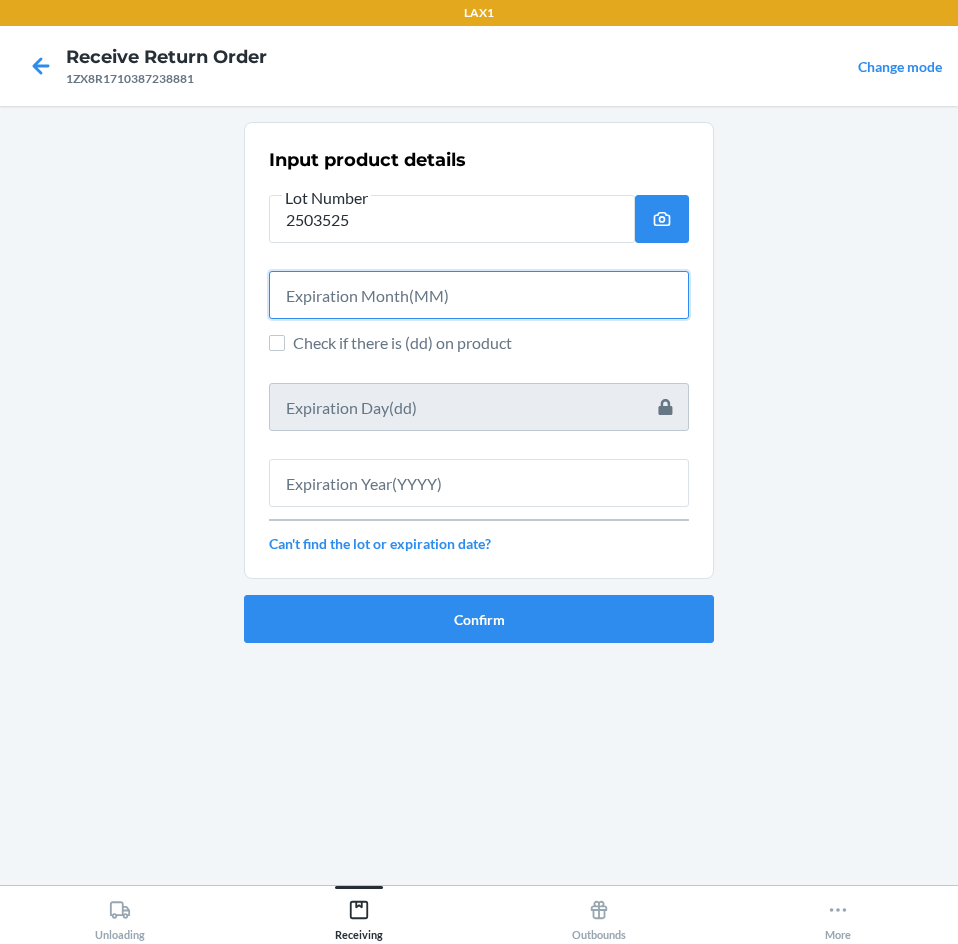 click at bounding box center (479, 295) 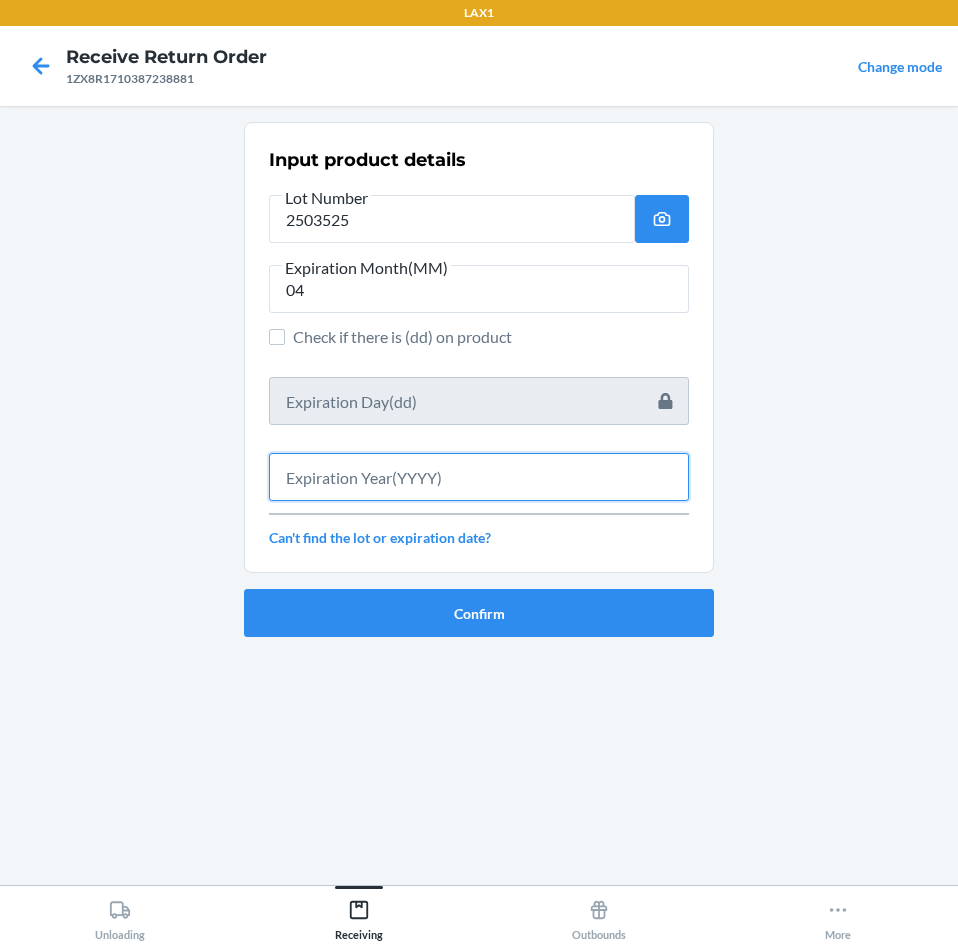 click at bounding box center (479, 477) 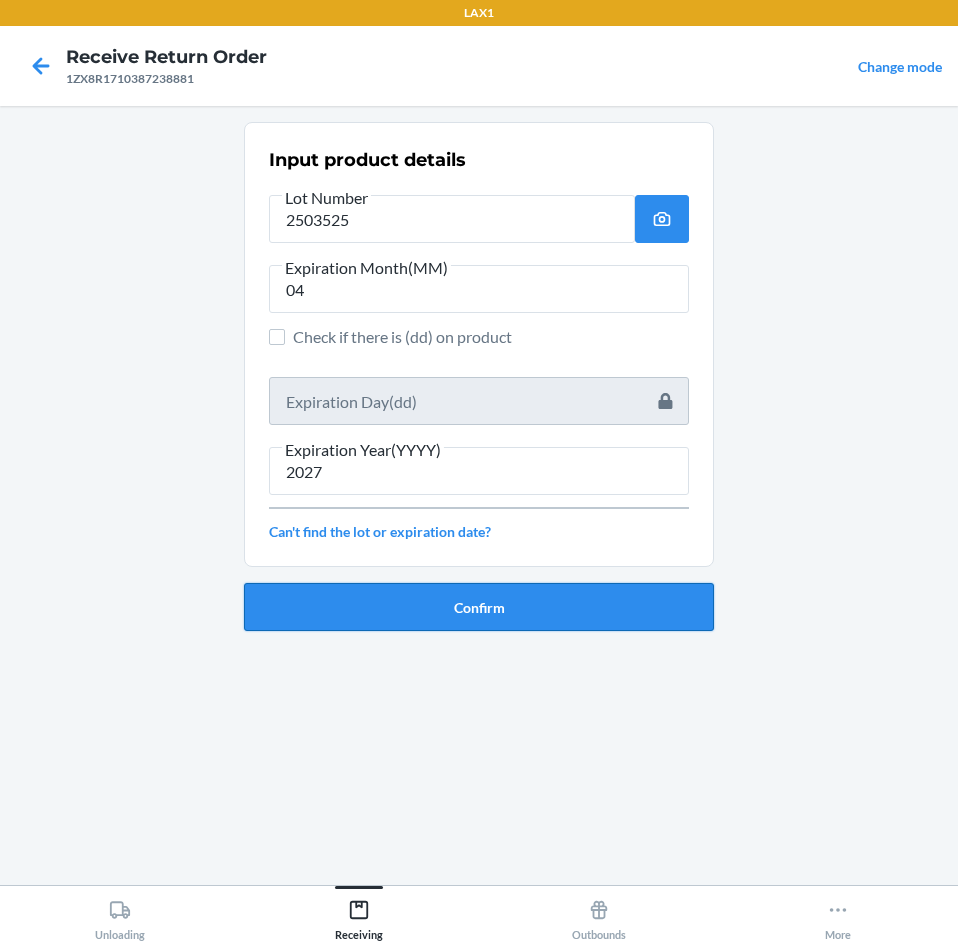 click on "Confirm" at bounding box center (479, 607) 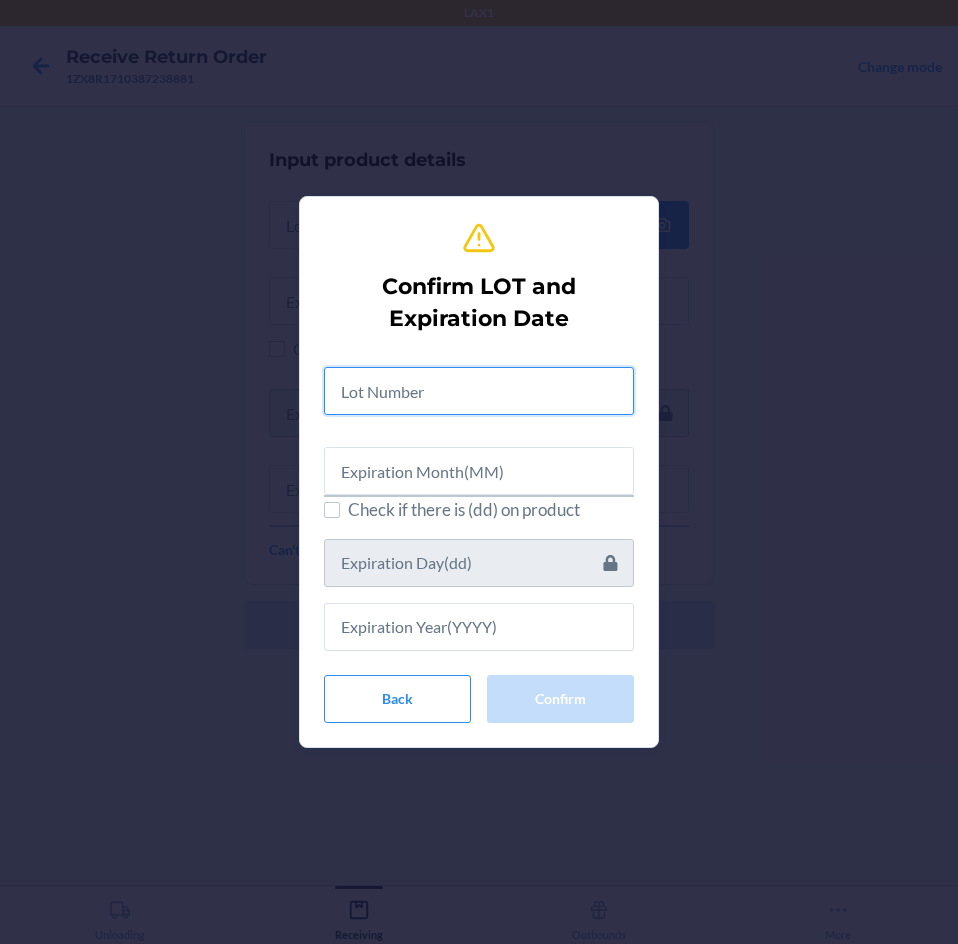 click at bounding box center (479, 391) 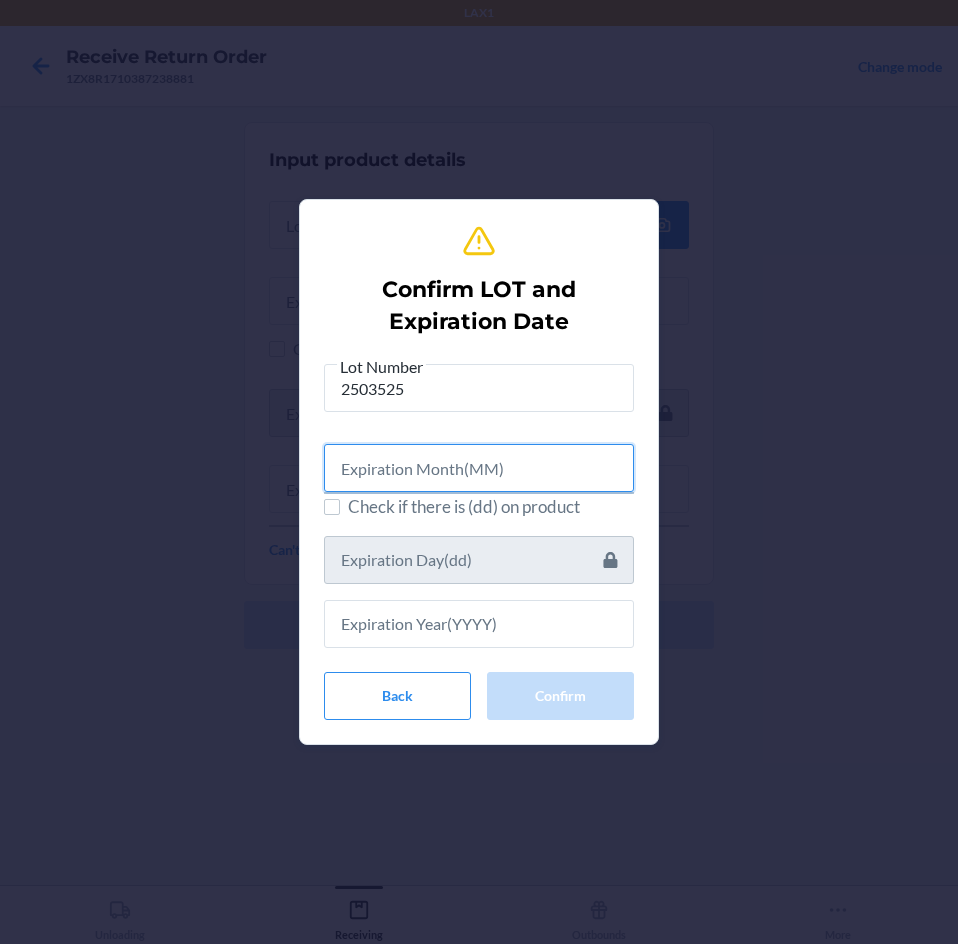 click at bounding box center (479, 468) 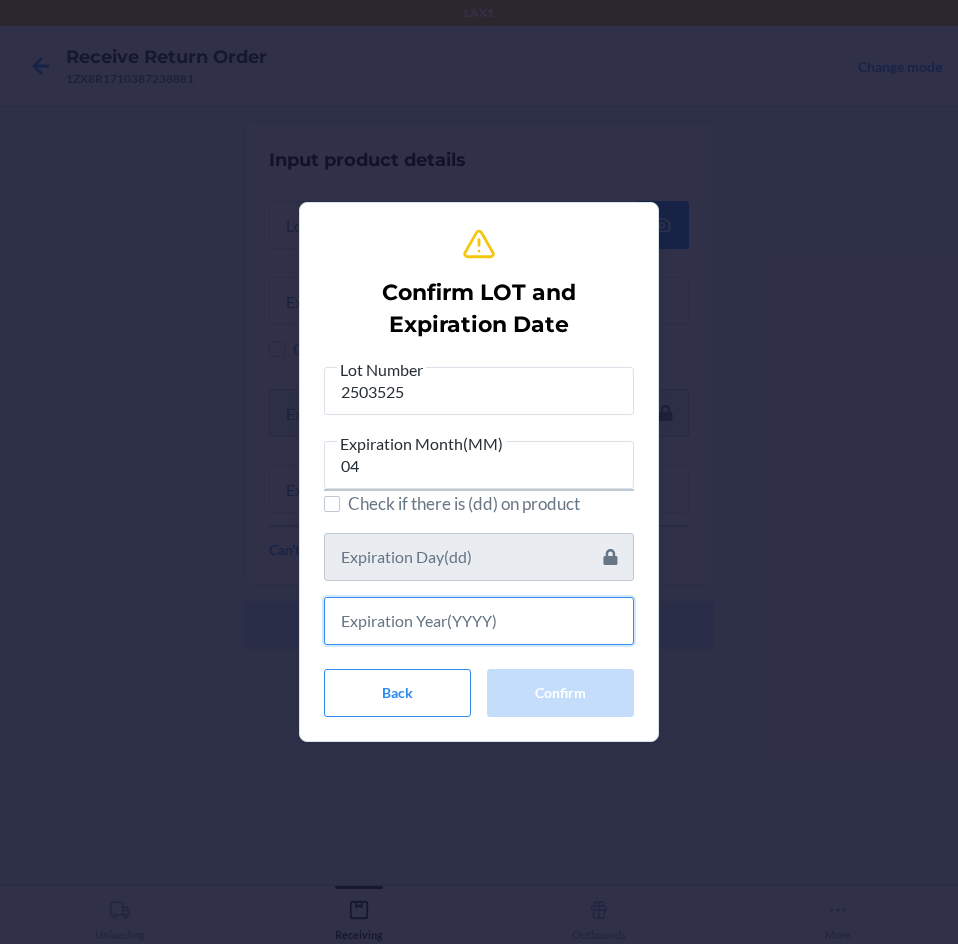 click at bounding box center (479, 621) 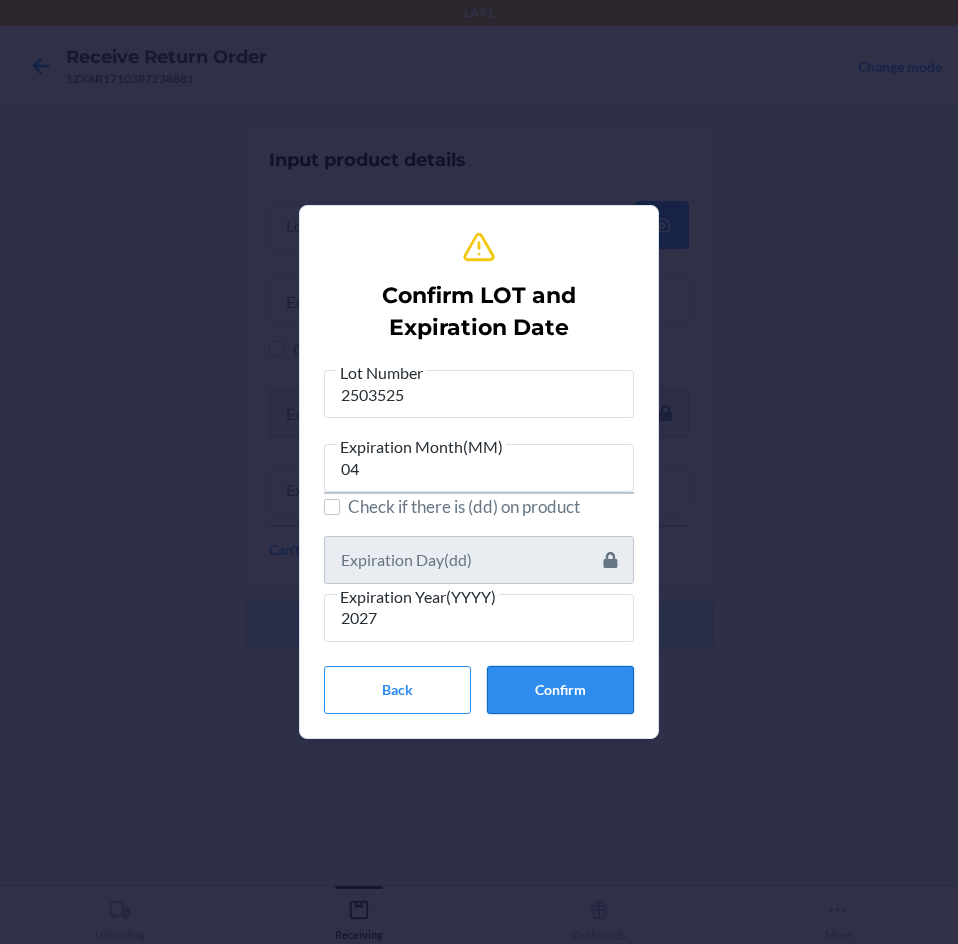 click on "Confirm" at bounding box center (560, 690) 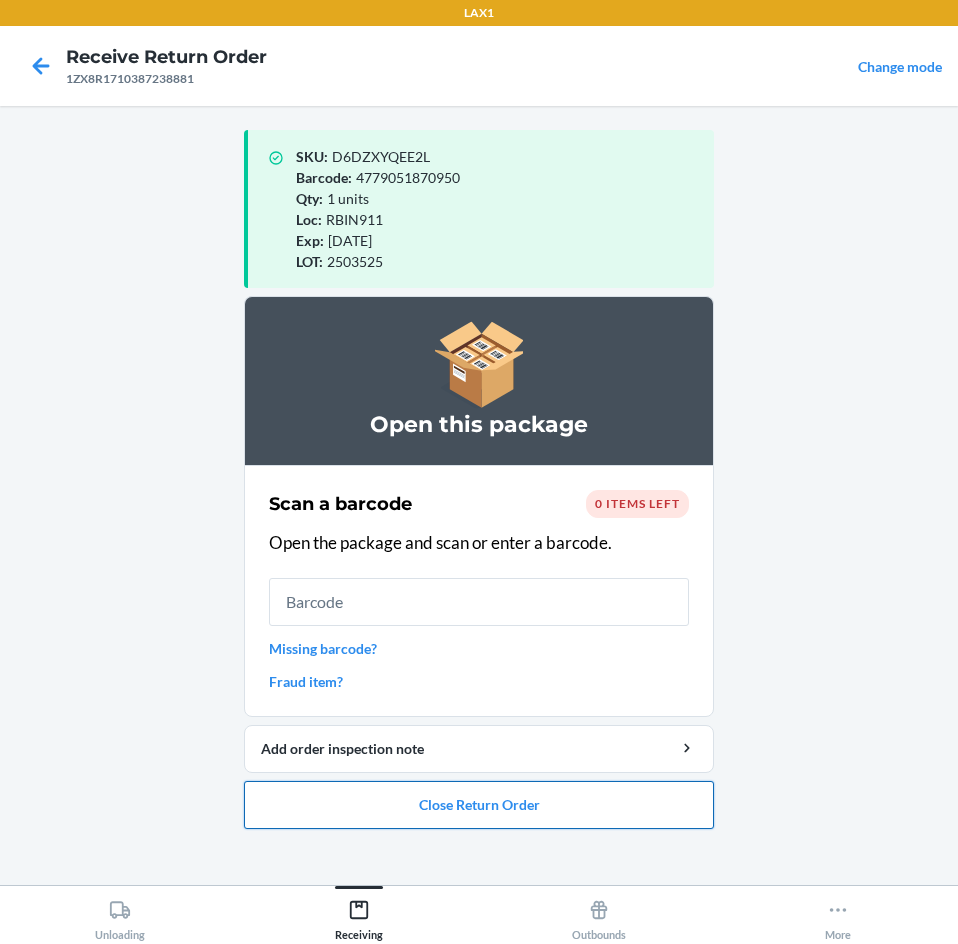 click on "Close Return Order" at bounding box center [479, 805] 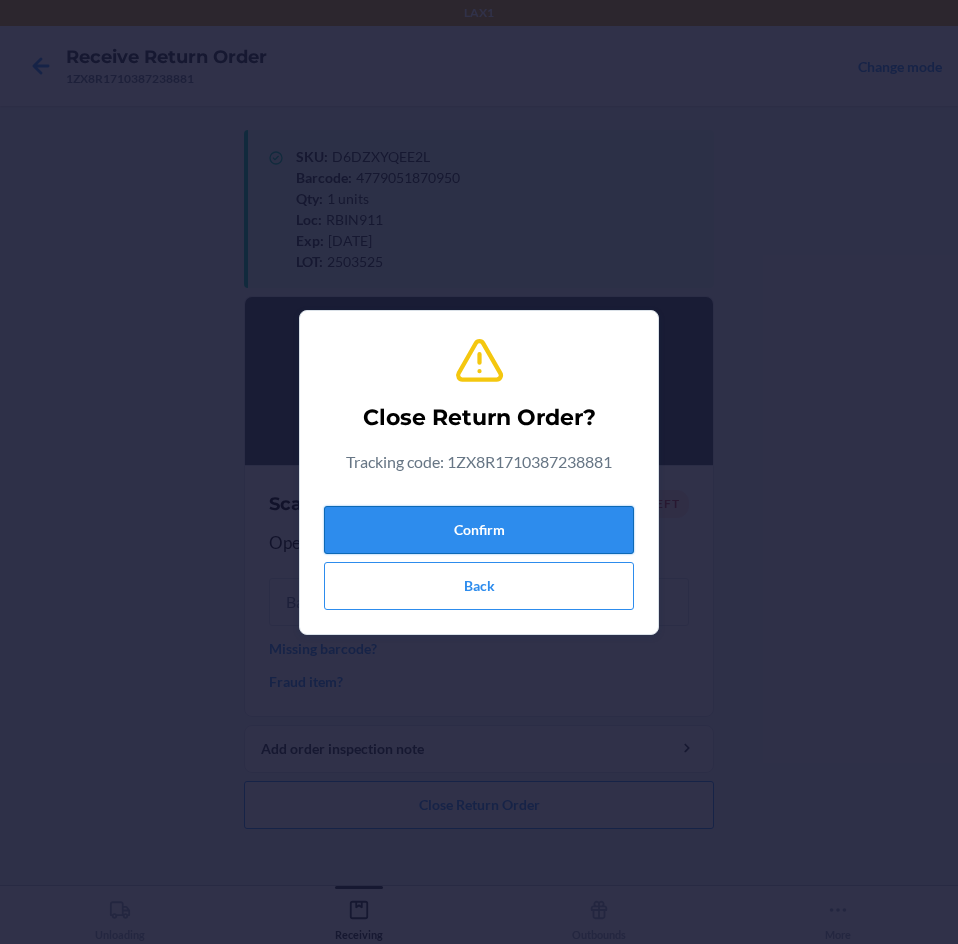 click on "Confirm" at bounding box center [479, 530] 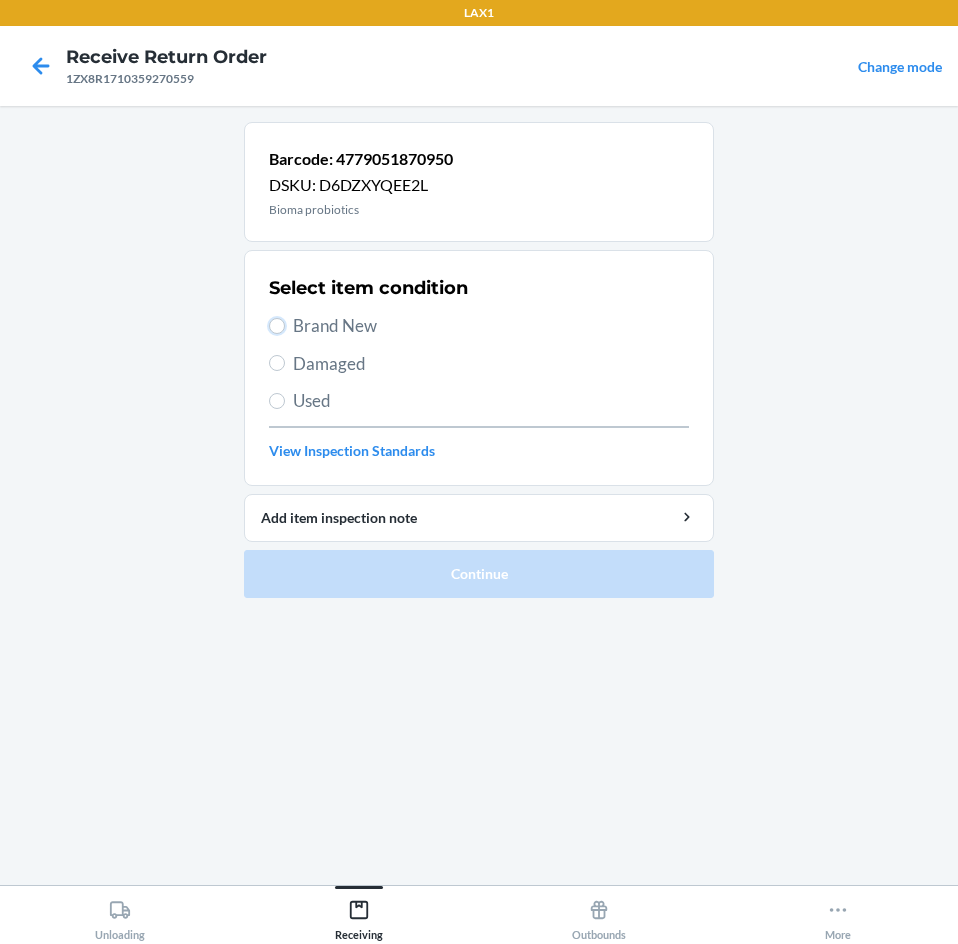 drag, startPoint x: 279, startPoint y: 320, endPoint x: 332, endPoint y: 416, distance: 109.65856 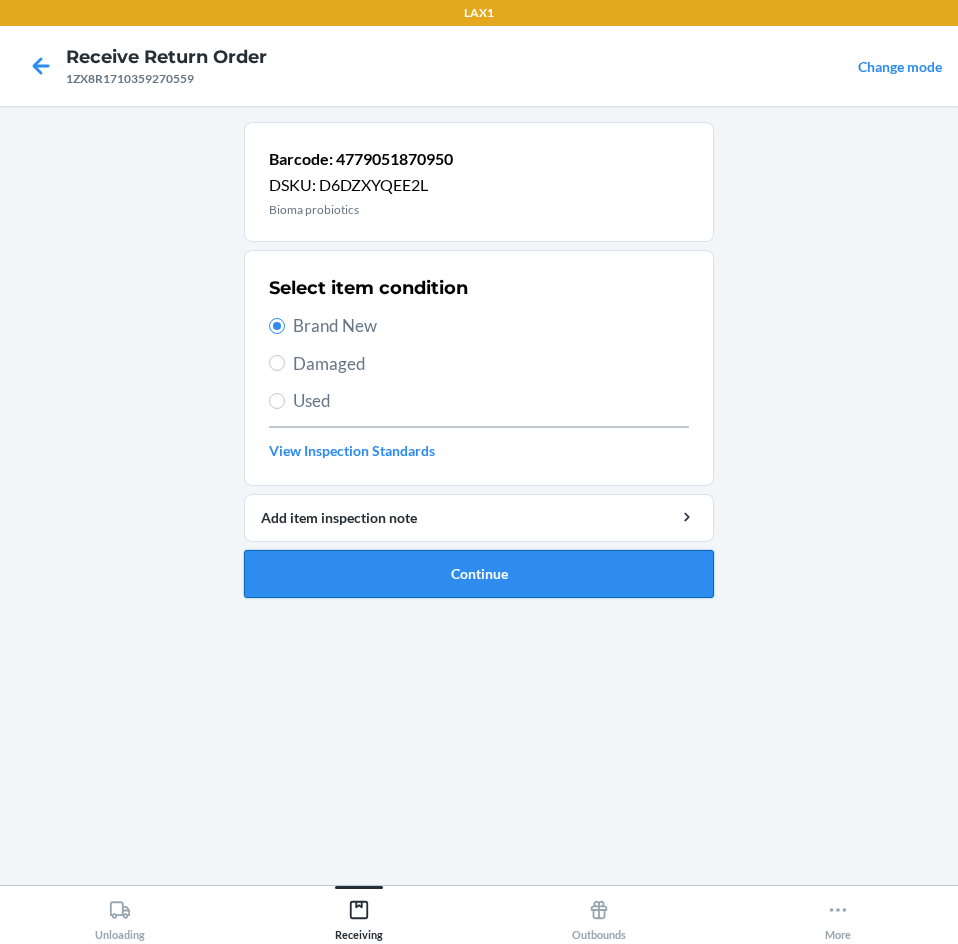click on "Continue" at bounding box center [479, 574] 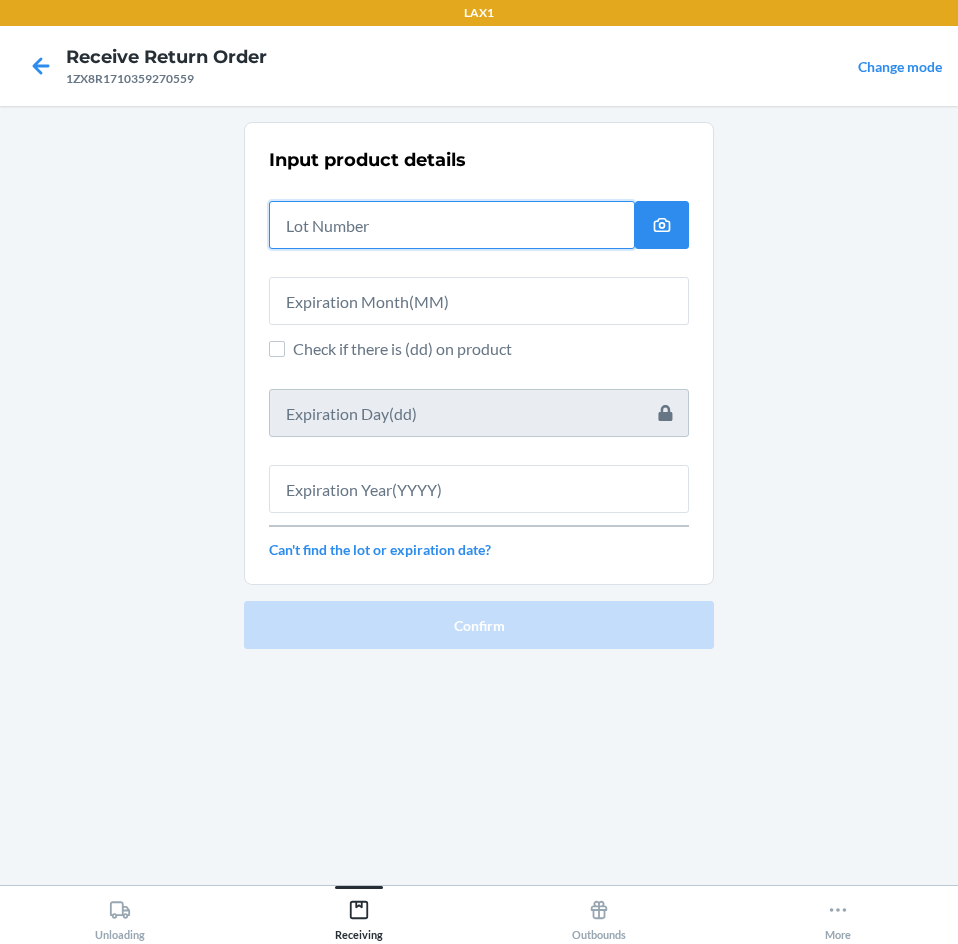 click at bounding box center (452, 225) 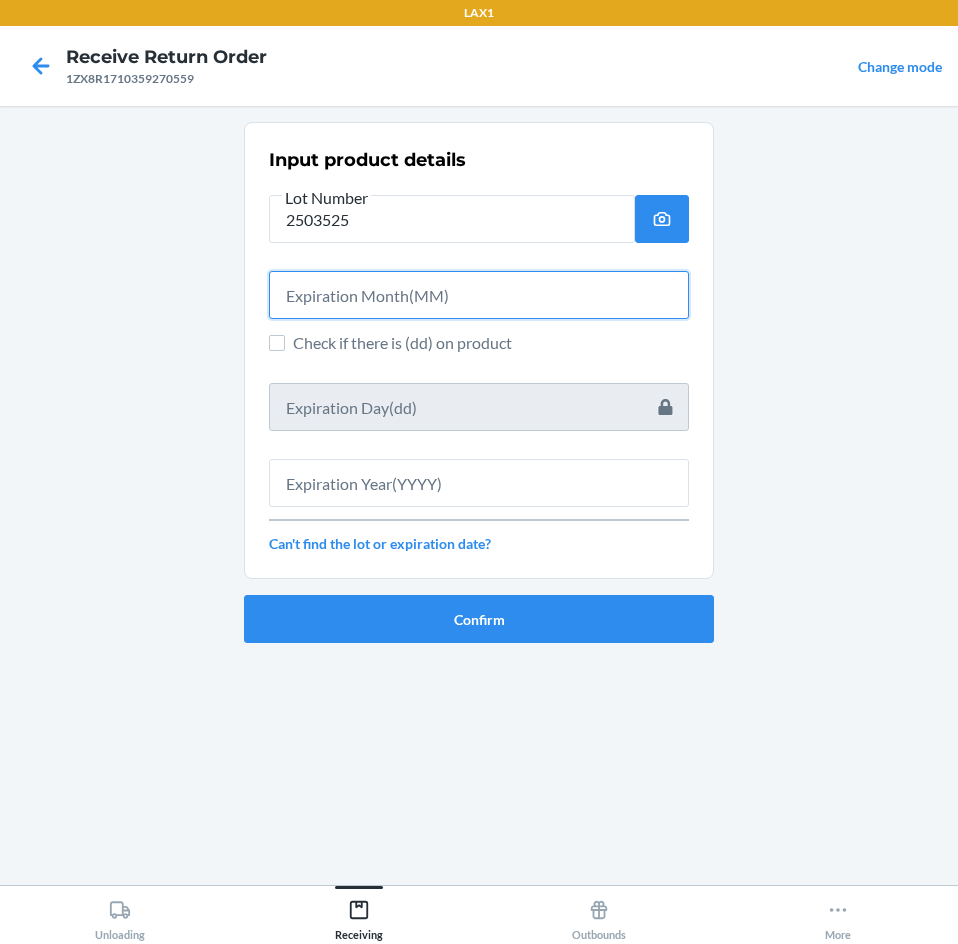click at bounding box center (479, 295) 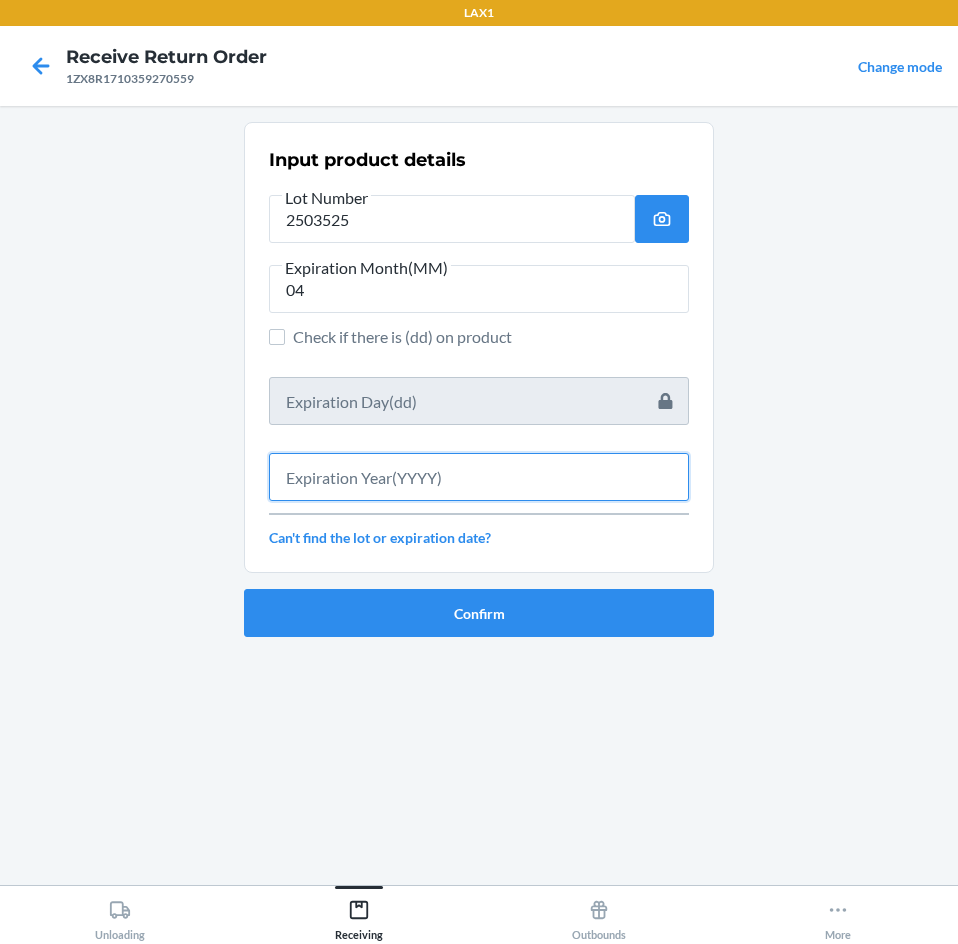 click at bounding box center (479, 477) 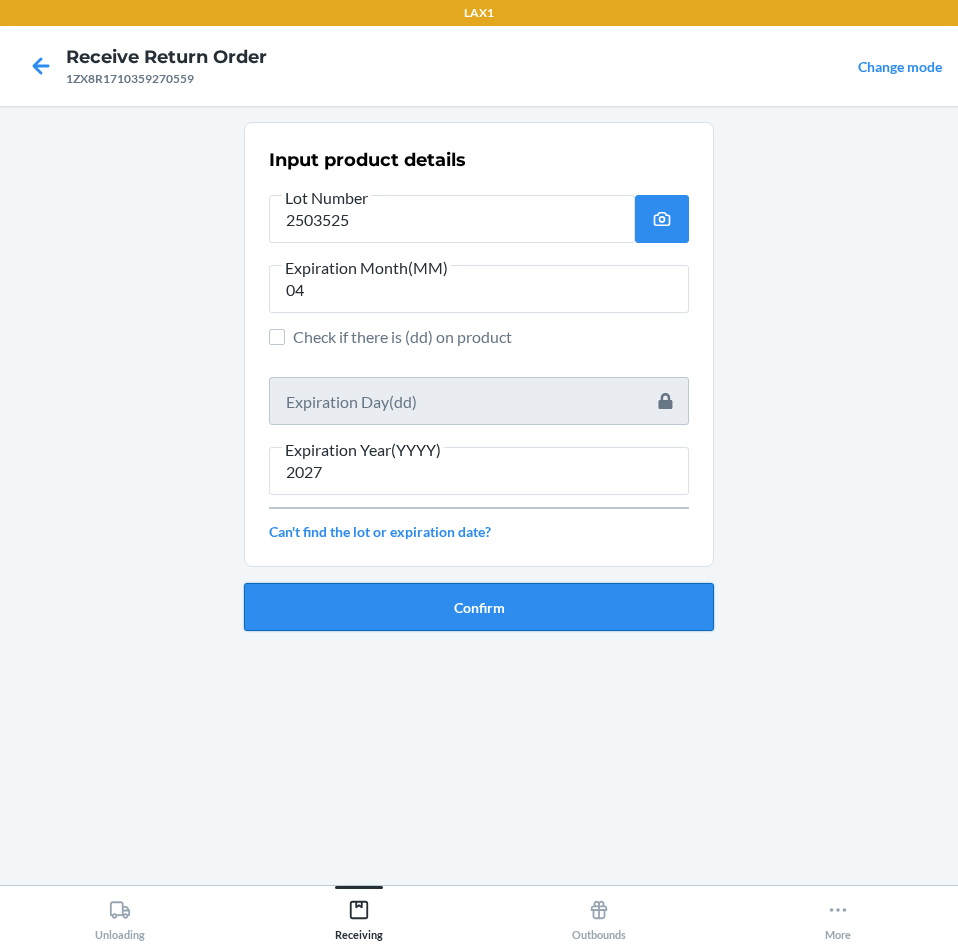 click on "Confirm" at bounding box center (479, 607) 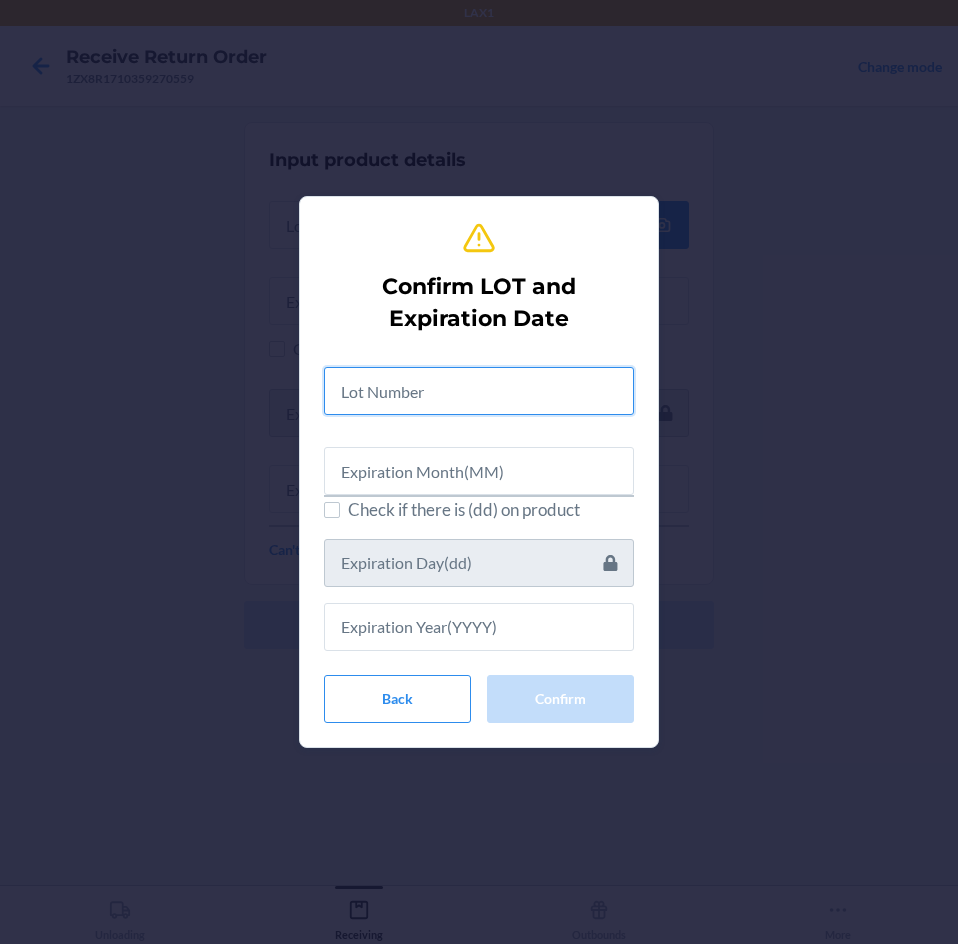 click at bounding box center (479, 391) 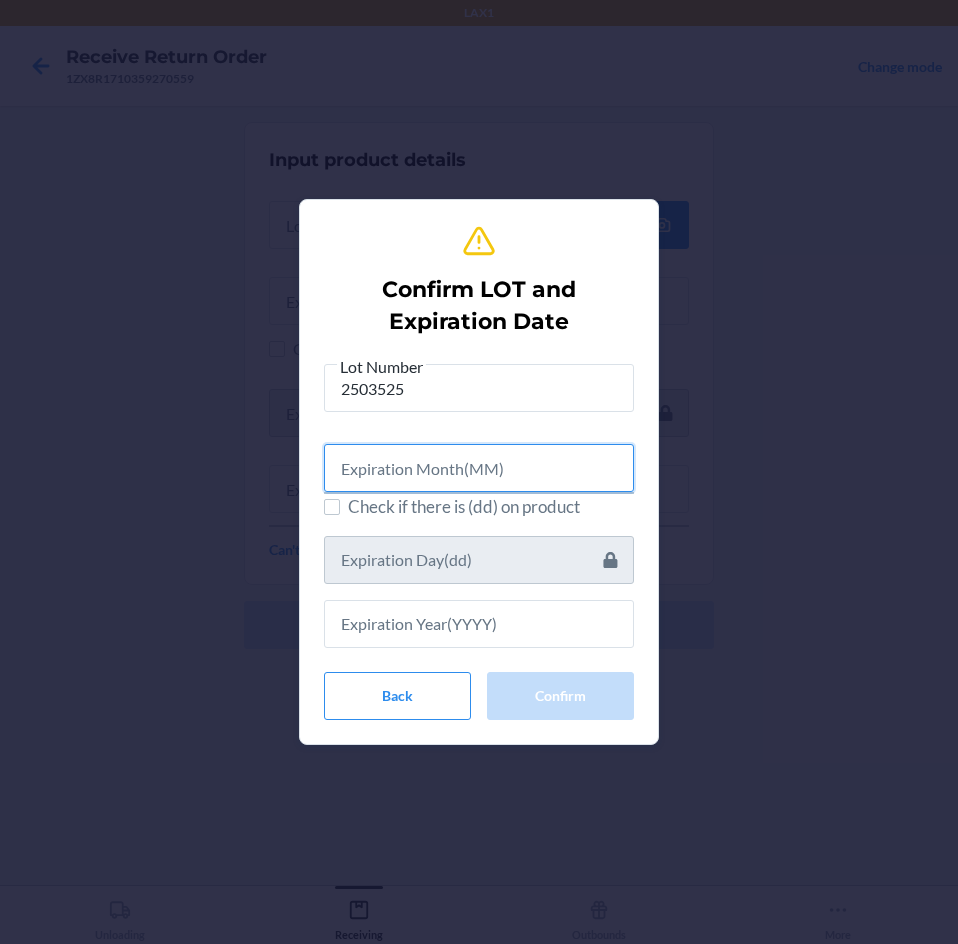 click at bounding box center (479, 468) 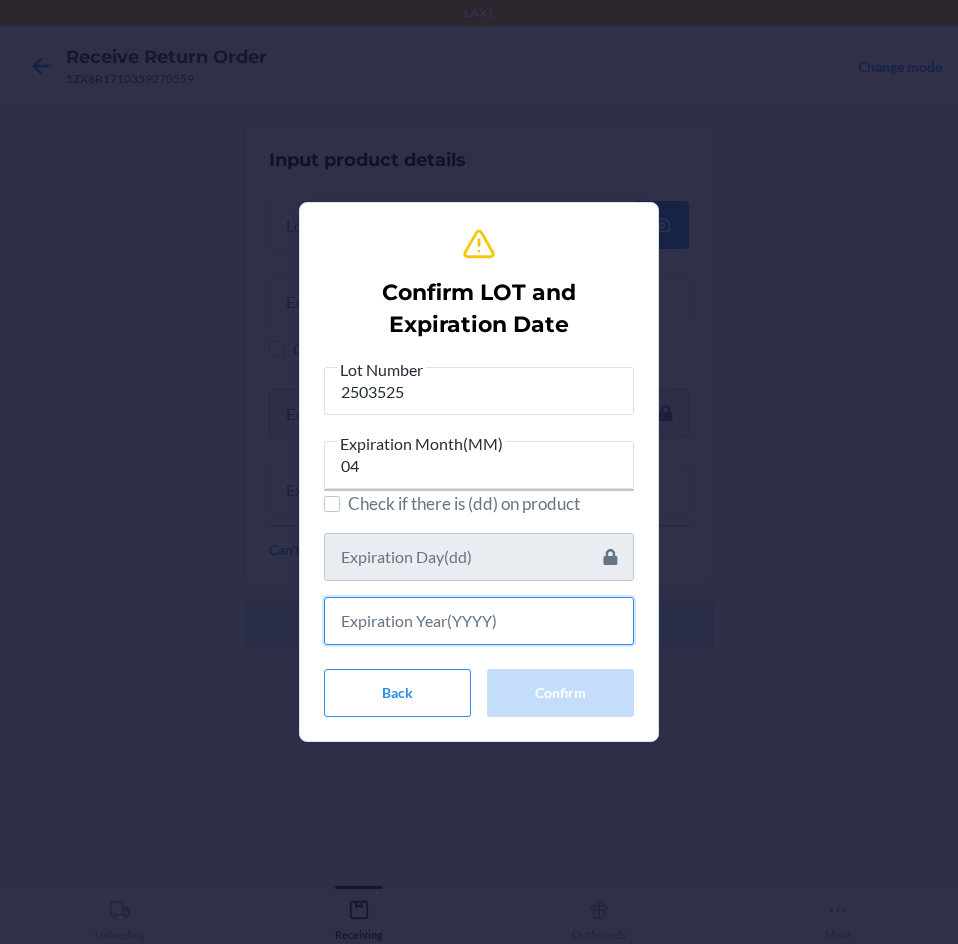click at bounding box center [479, 621] 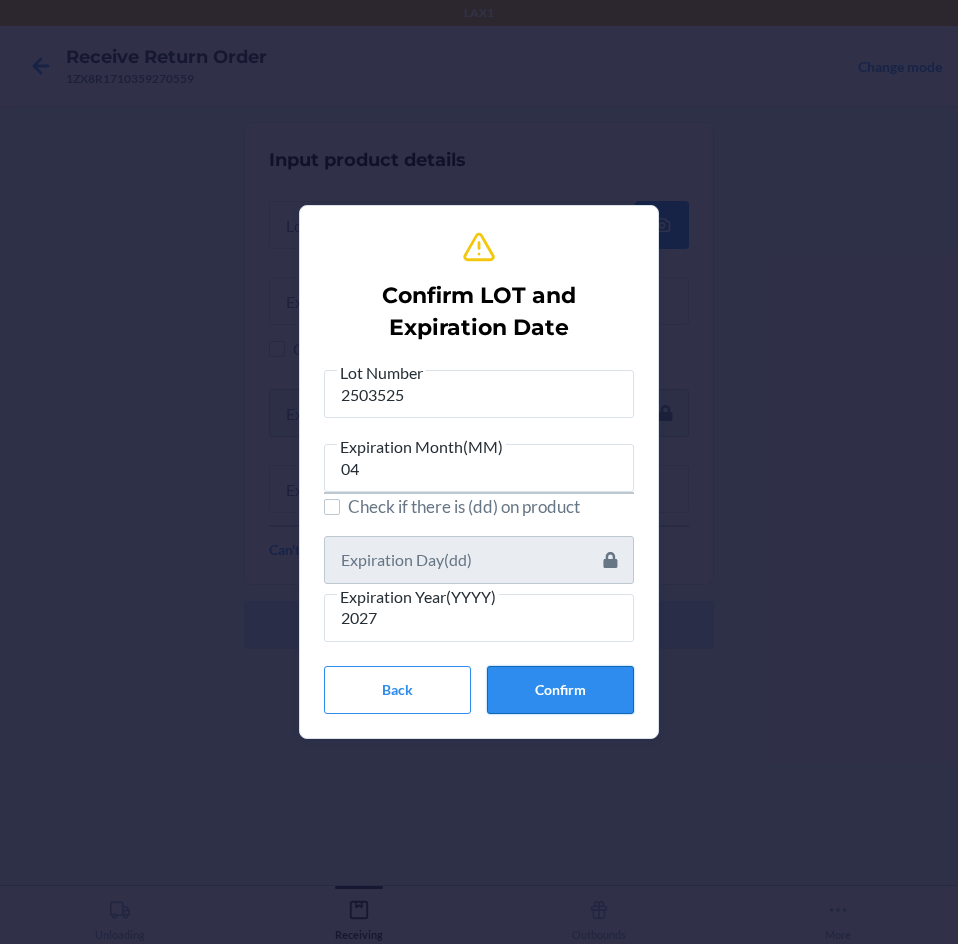 click on "Confirm" at bounding box center (560, 690) 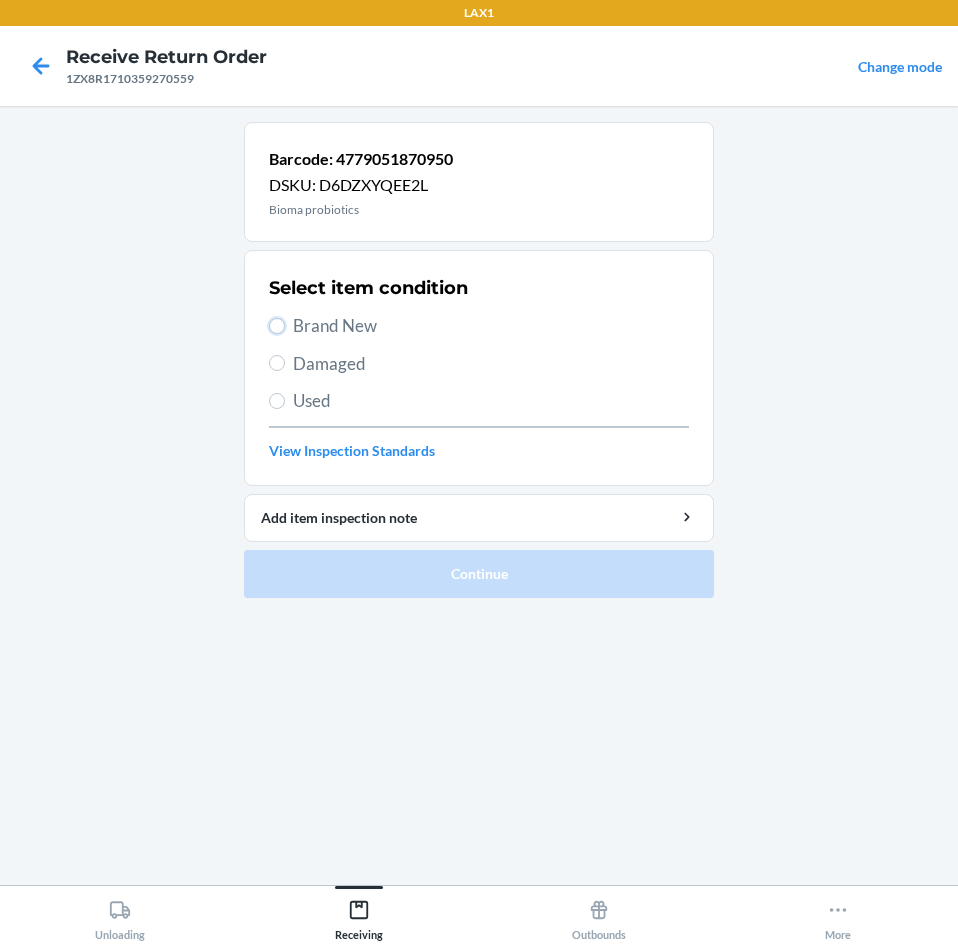 drag, startPoint x: 277, startPoint y: 318, endPoint x: 293, endPoint y: 348, distance: 34 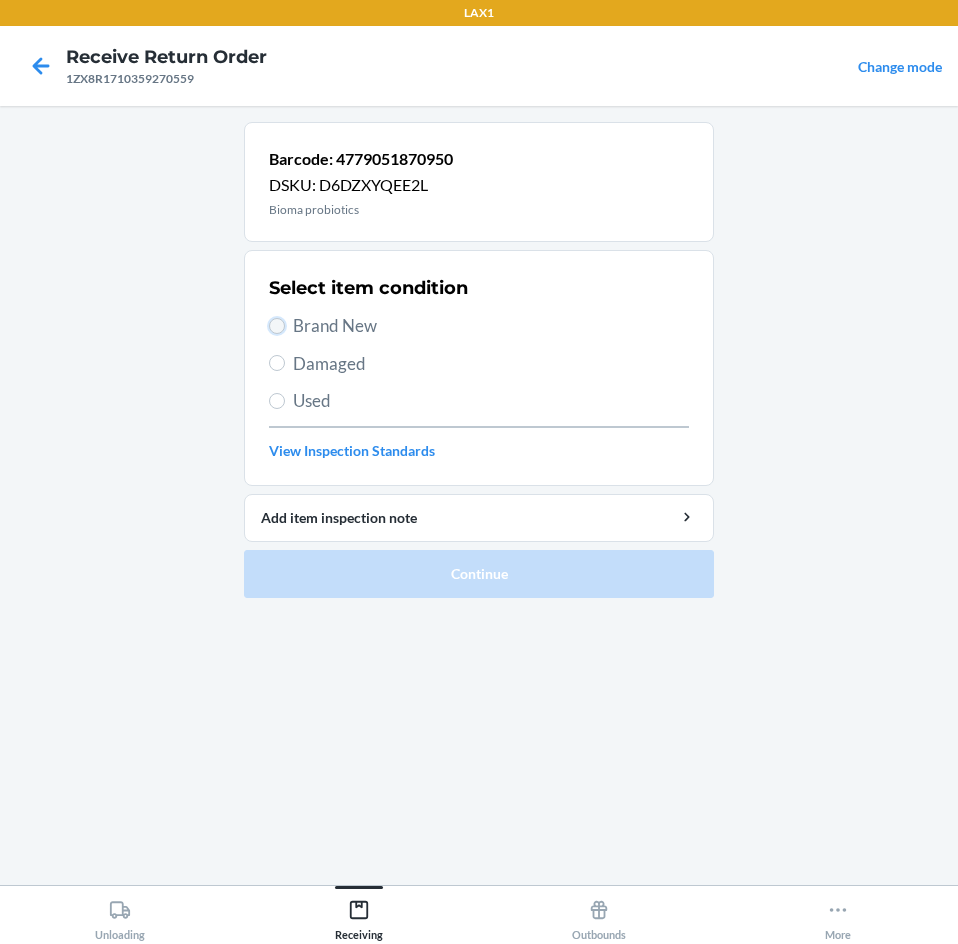 click on "Brand New" at bounding box center [277, 326] 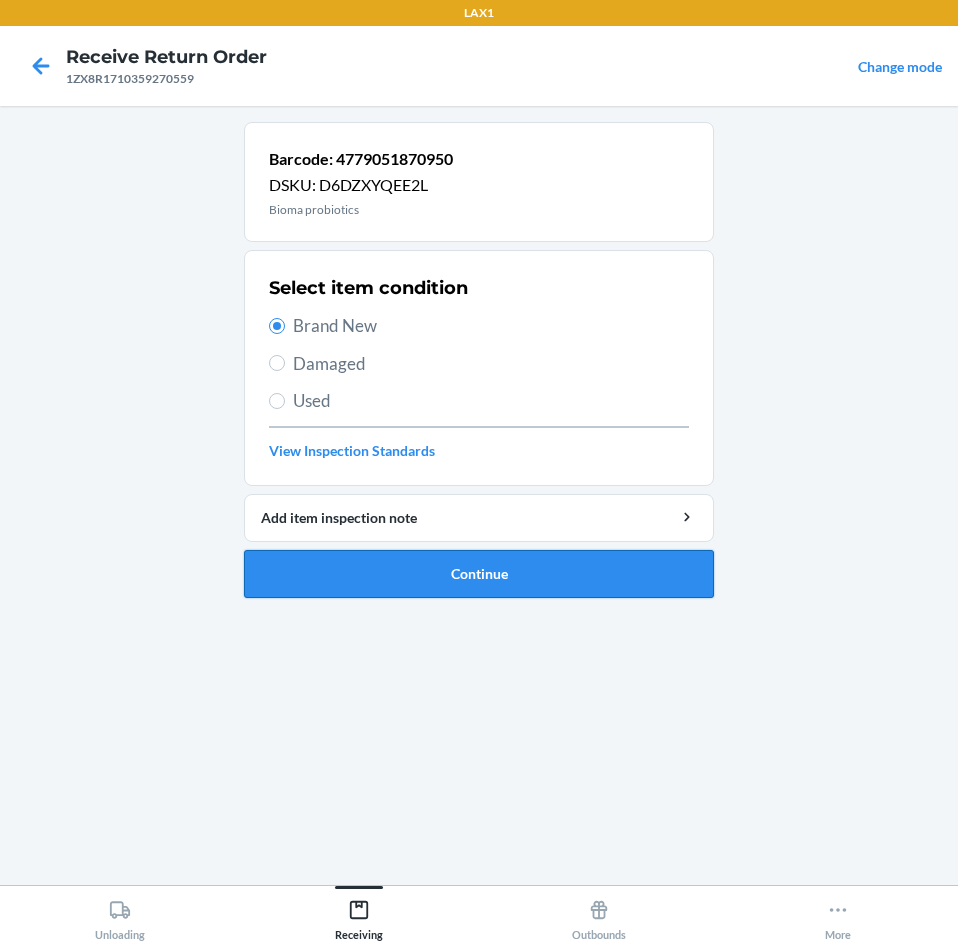 click on "Continue" at bounding box center (479, 574) 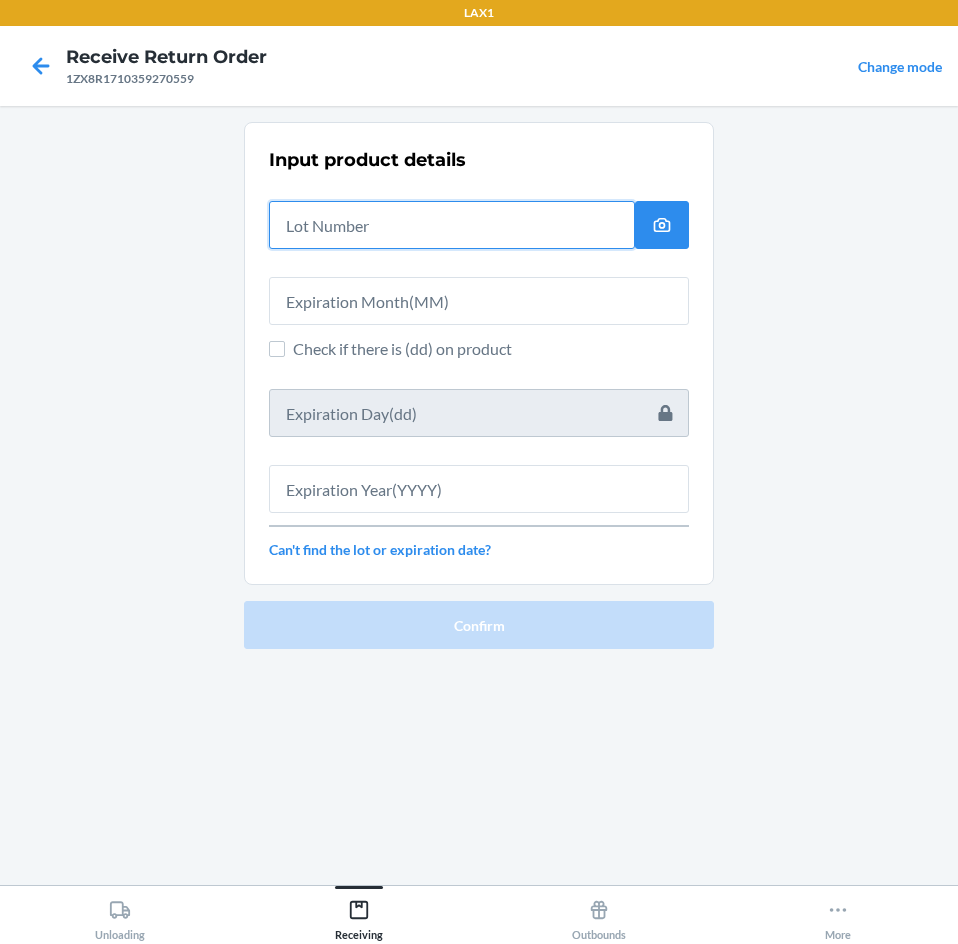 click at bounding box center [452, 225] 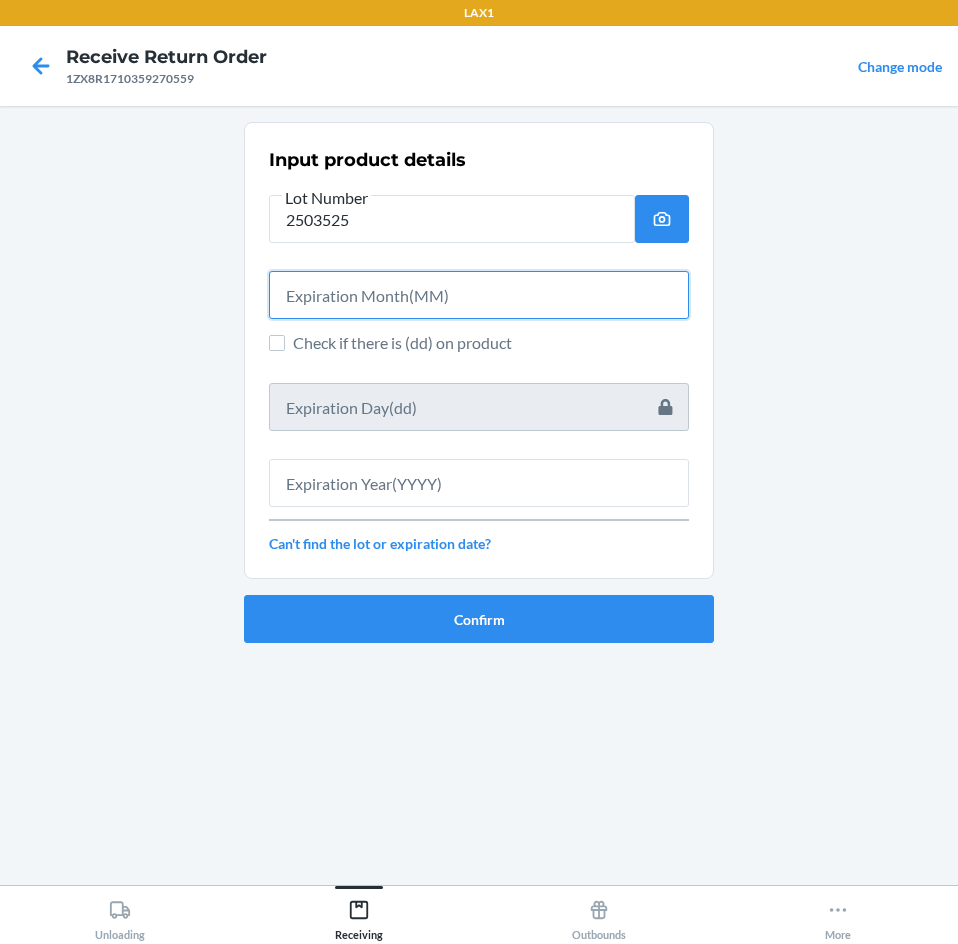 click at bounding box center [479, 295] 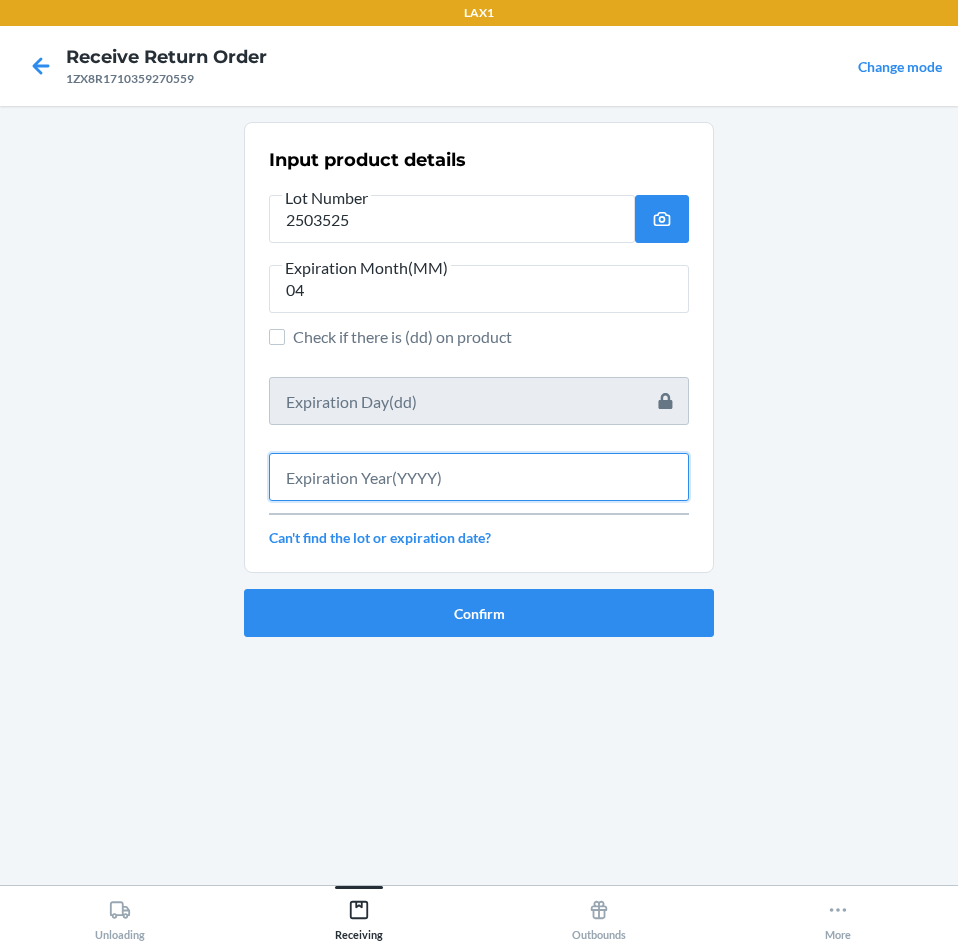 click at bounding box center (479, 477) 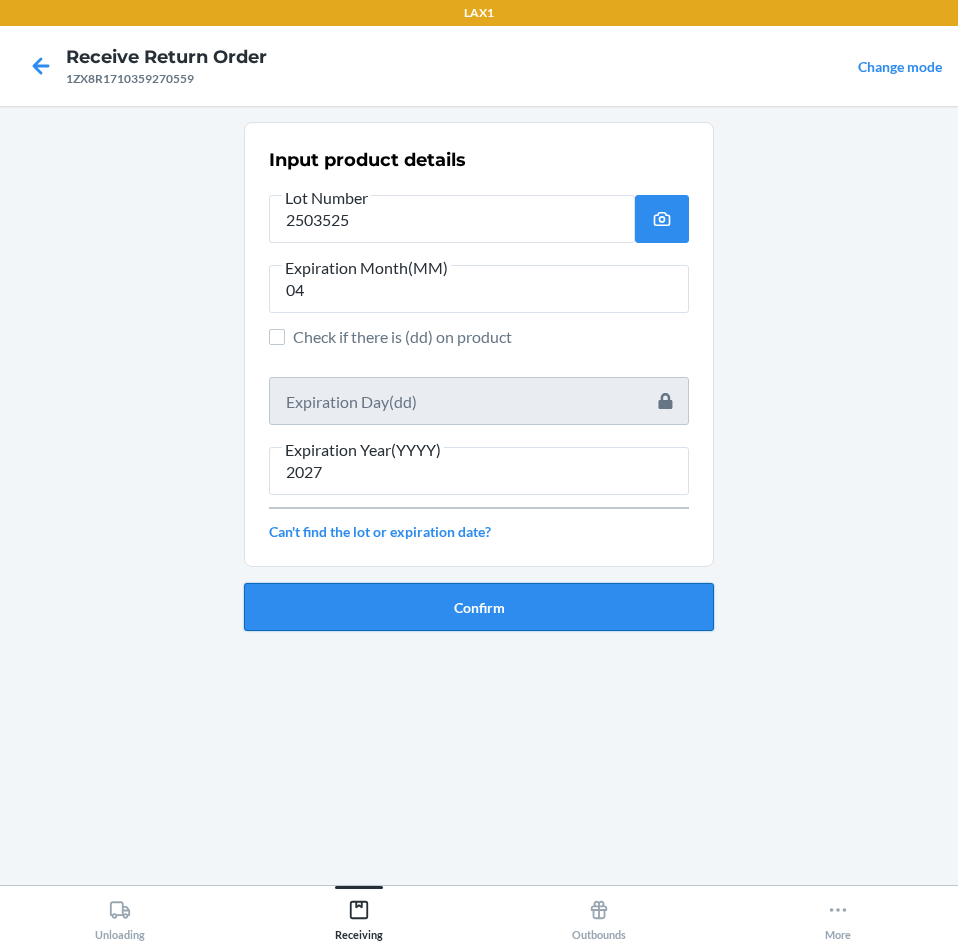 click on "Confirm" at bounding box center [479, 607] 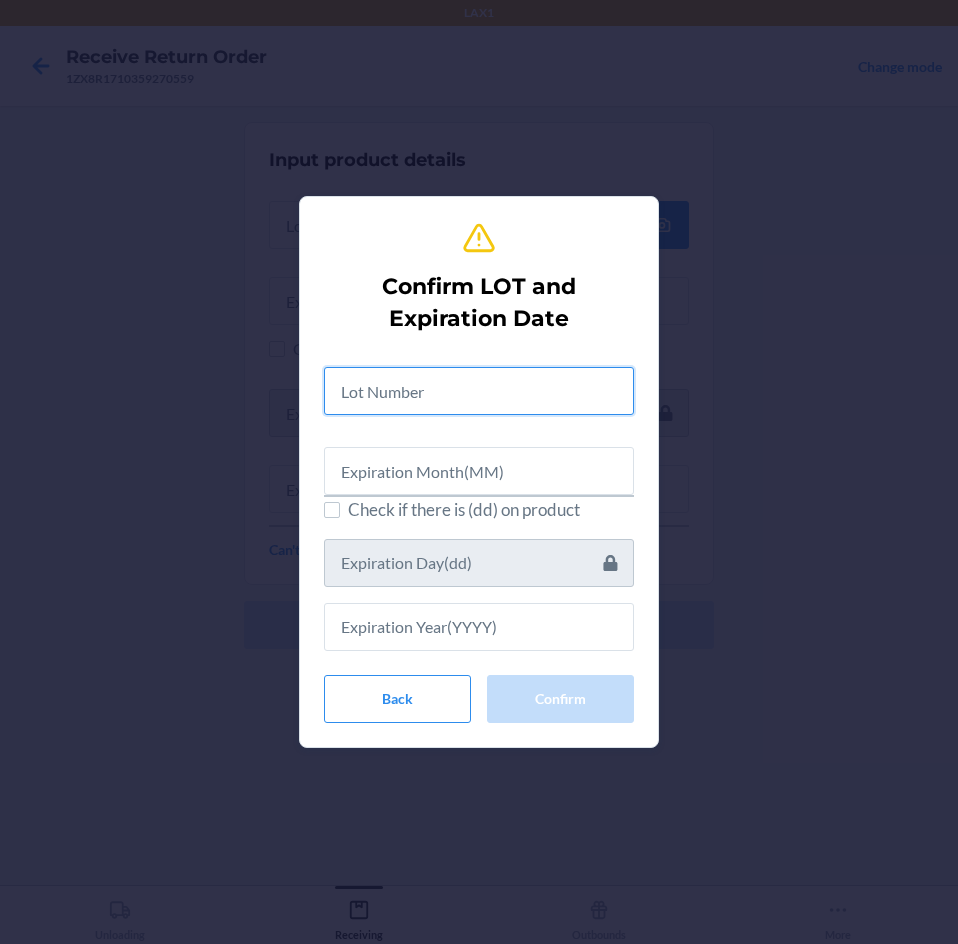 click at bounding box center (479, 391) 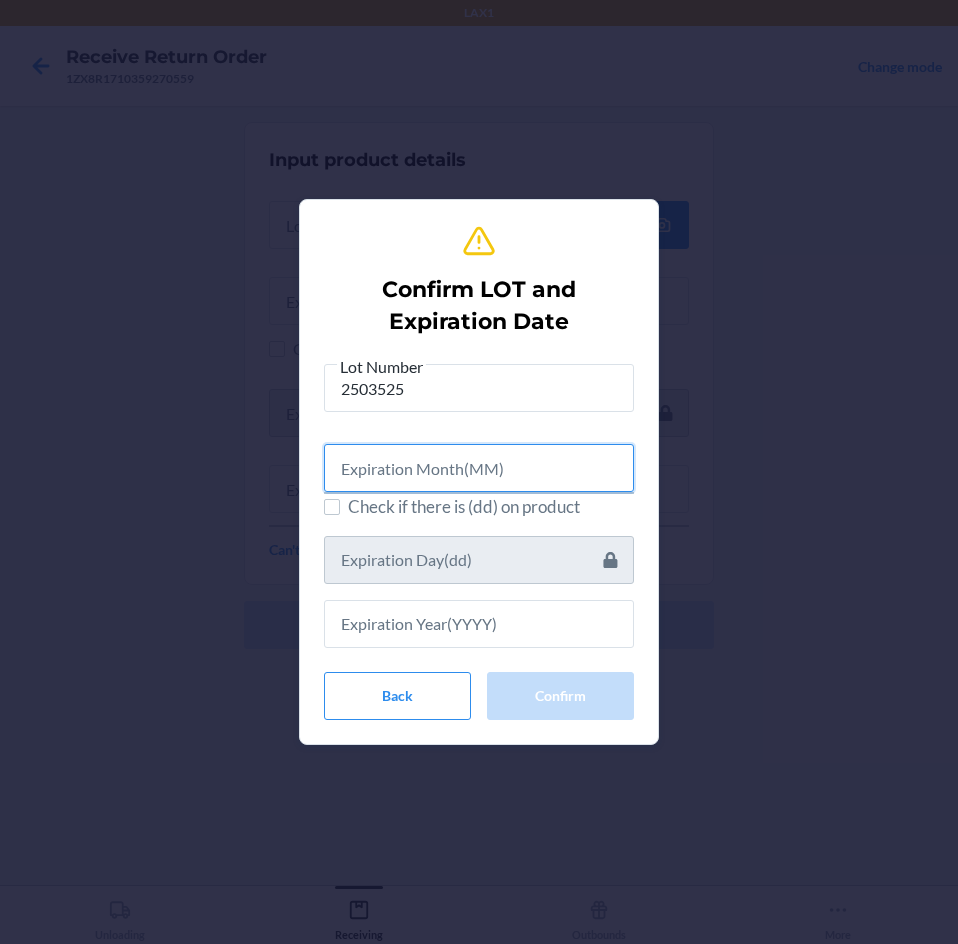 click at bounding box center (479, 468) 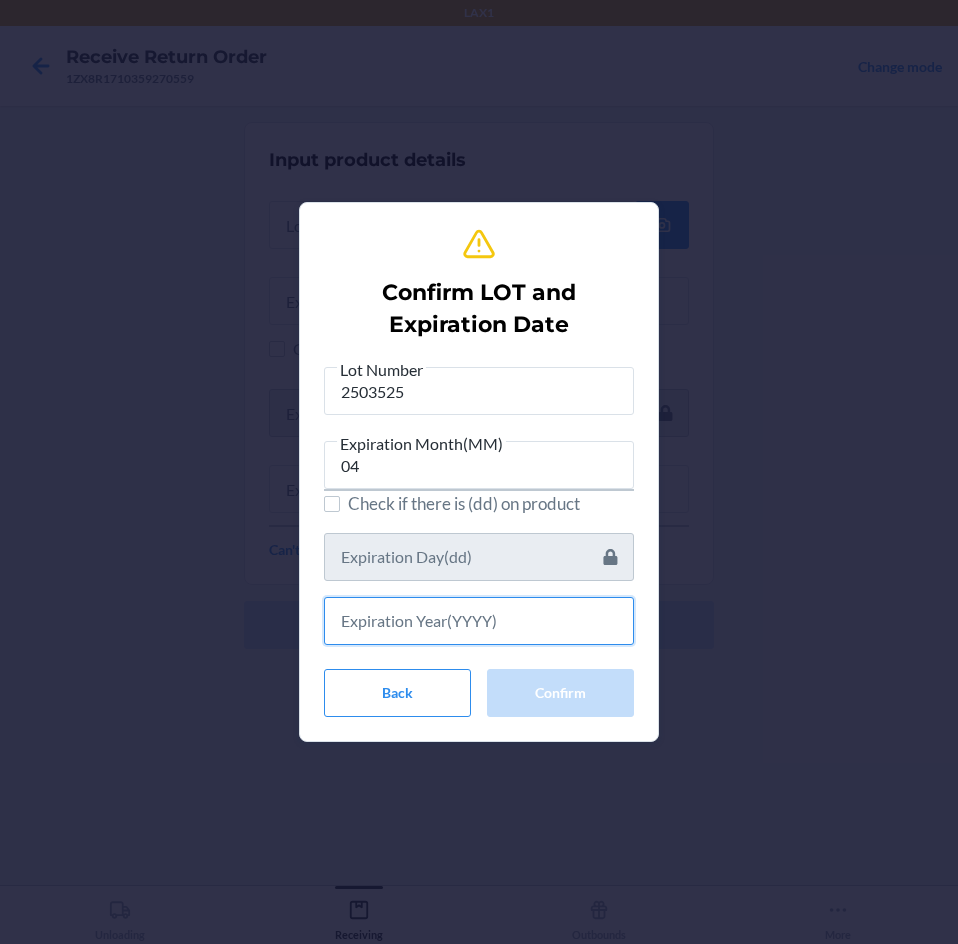 click at bounding box center (479, 621) 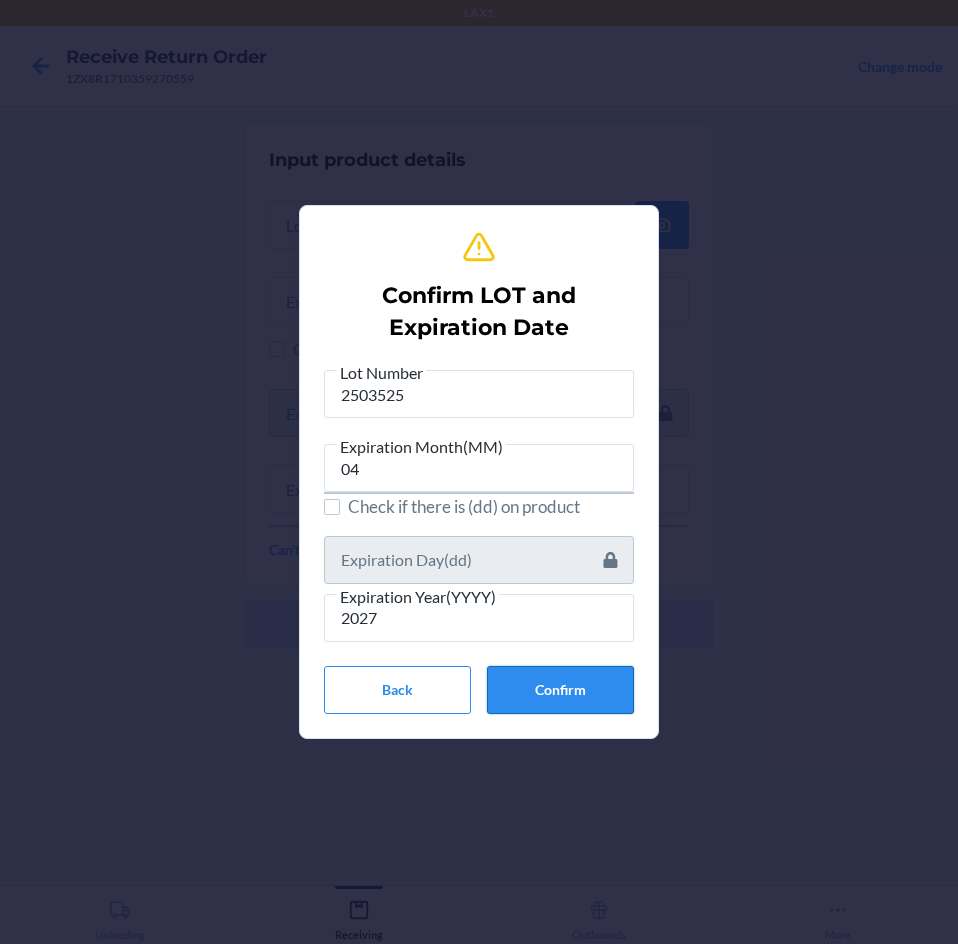 click on "Confirm" at bounding box center (560, 690) 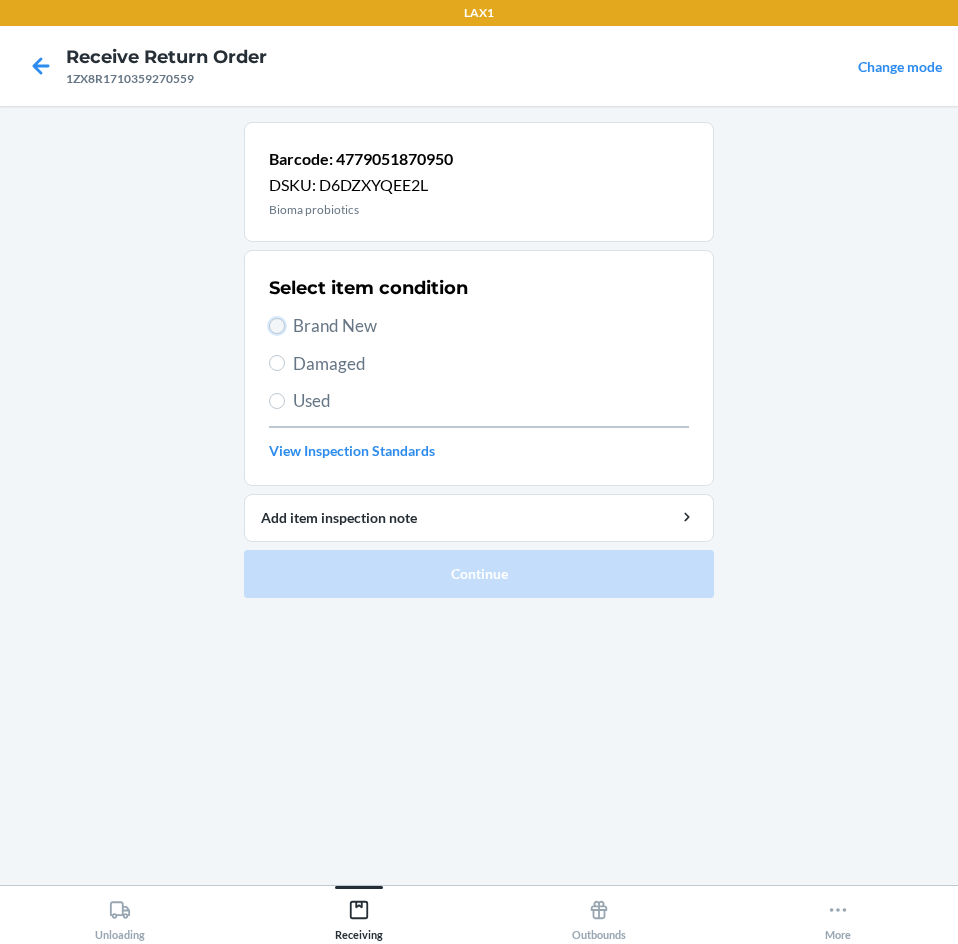 click on "Brand New" at bounding box center (277, 326) 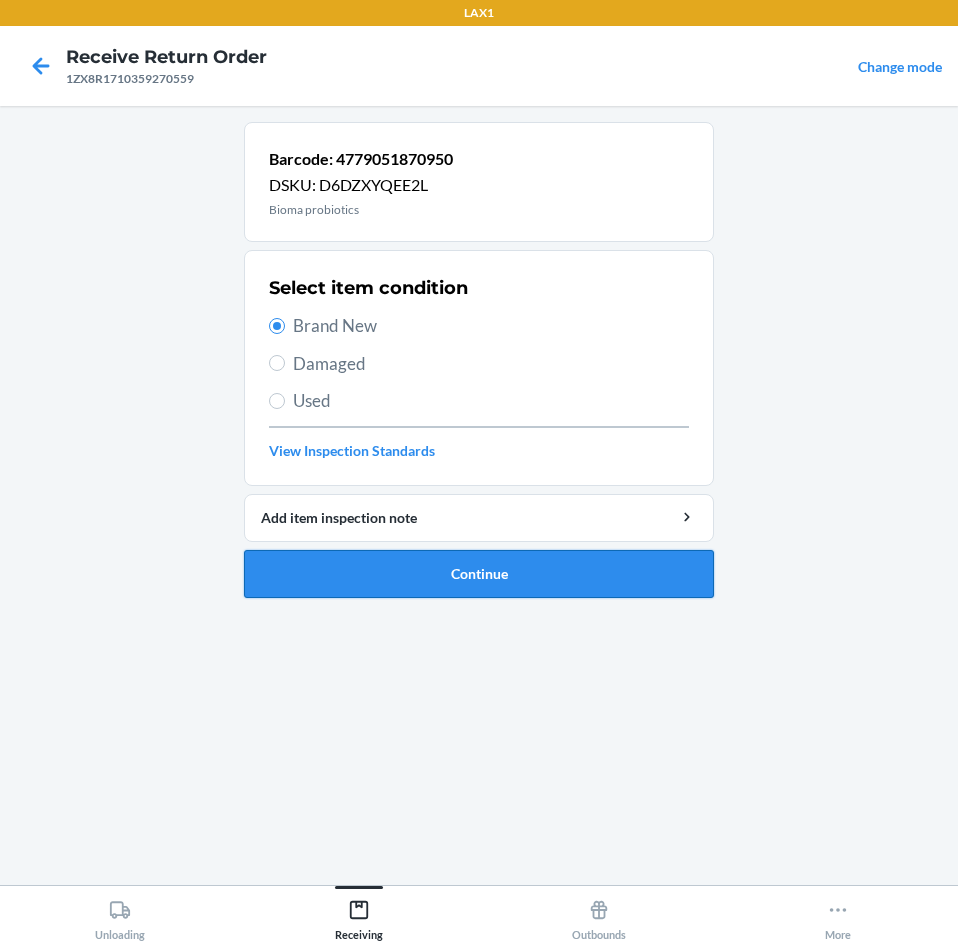click on "Continue" at bounding box center (479, 574) 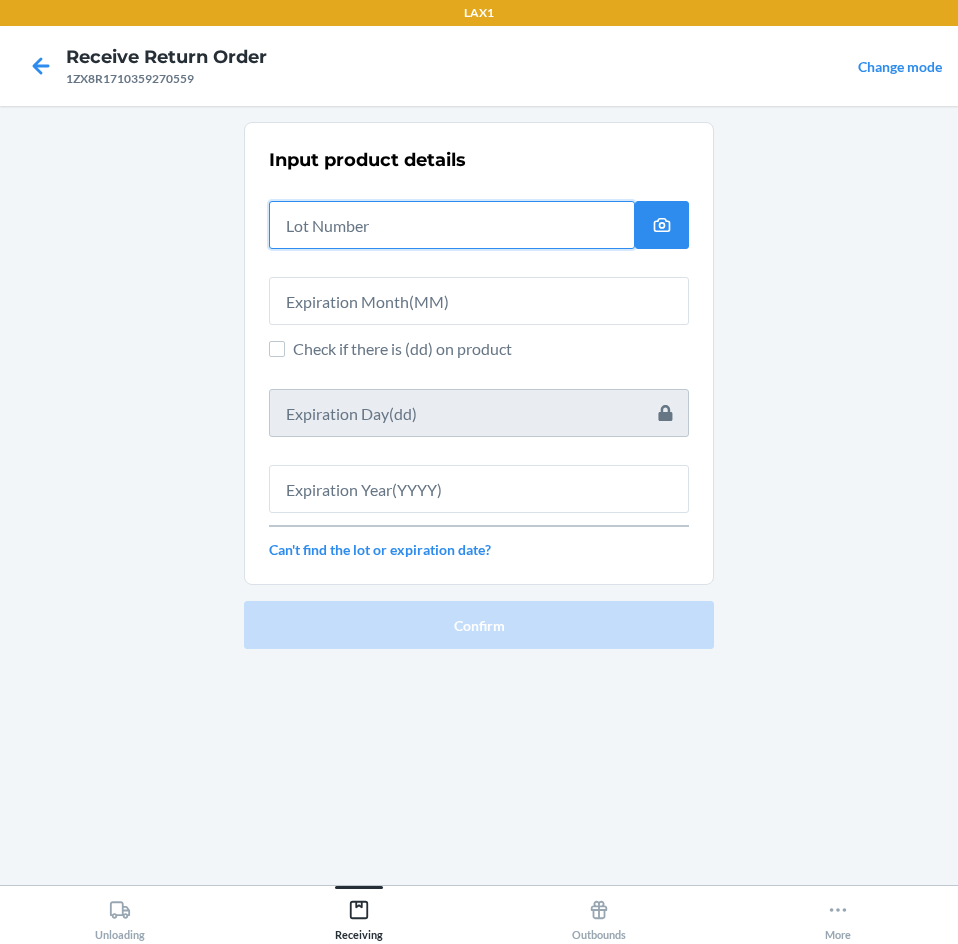 click at bounding box center (452, 225) 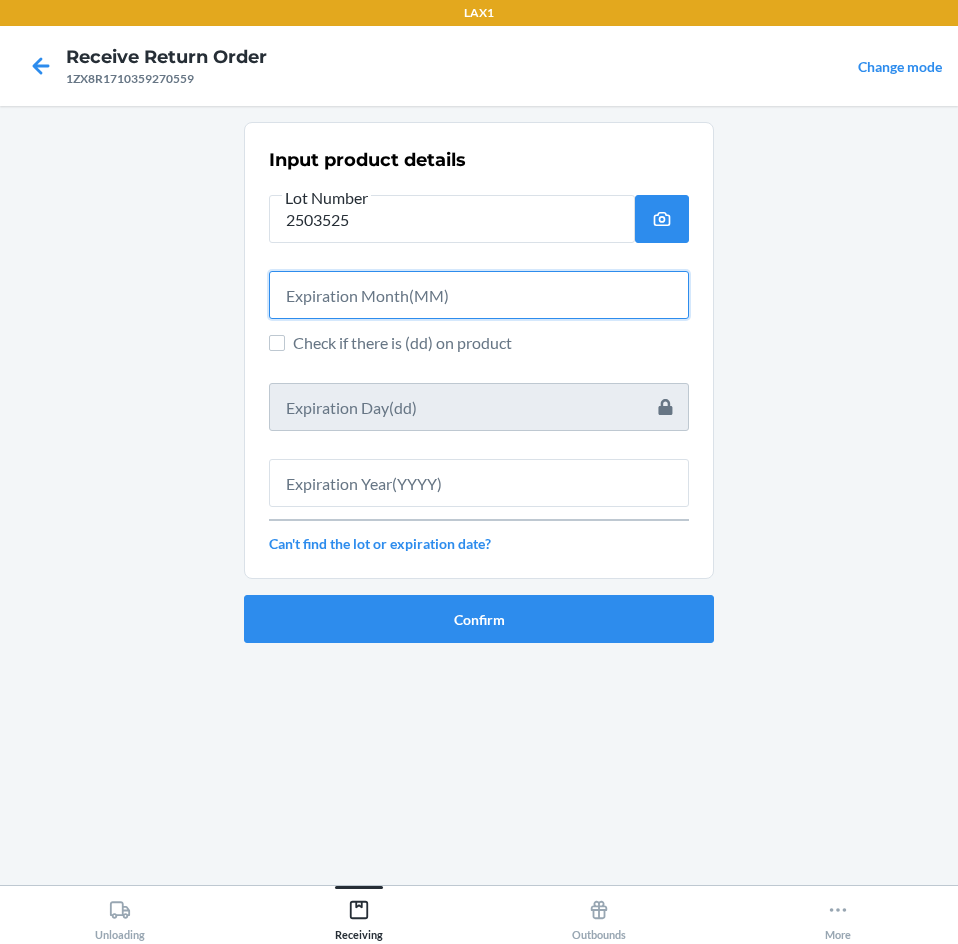 click at bounding box center [479, 295] 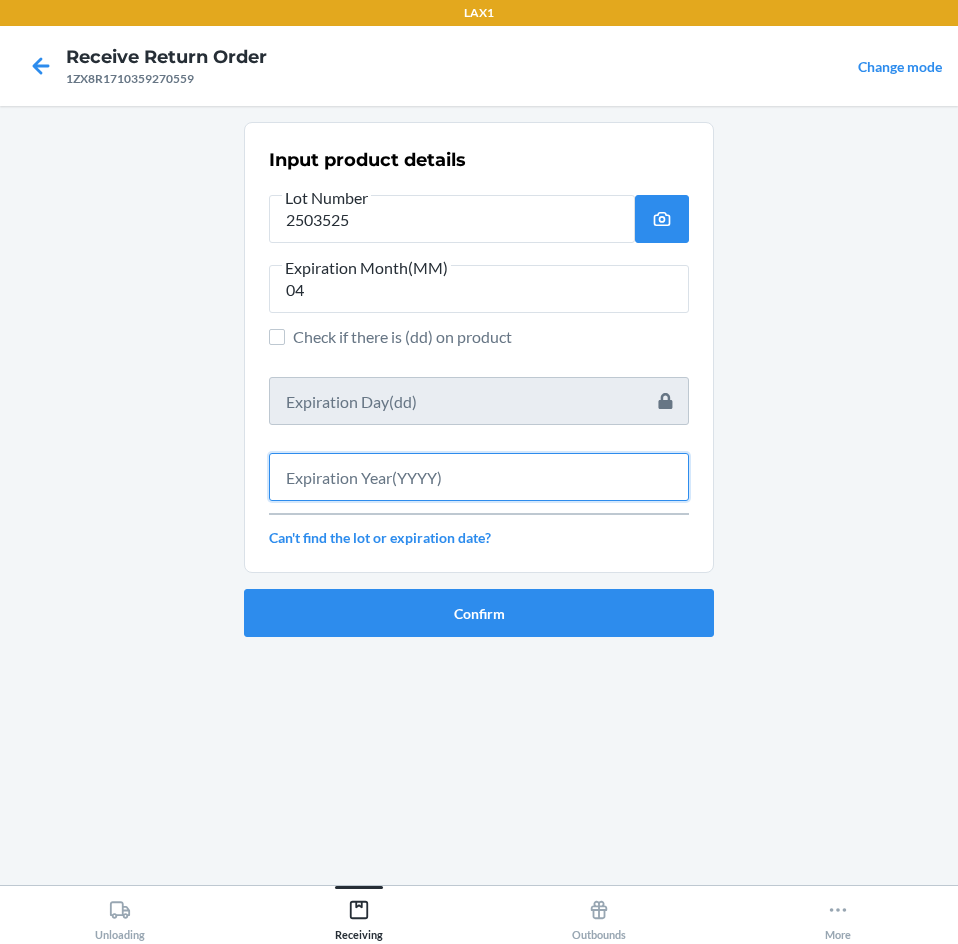 click at bounding box center (479, 477) 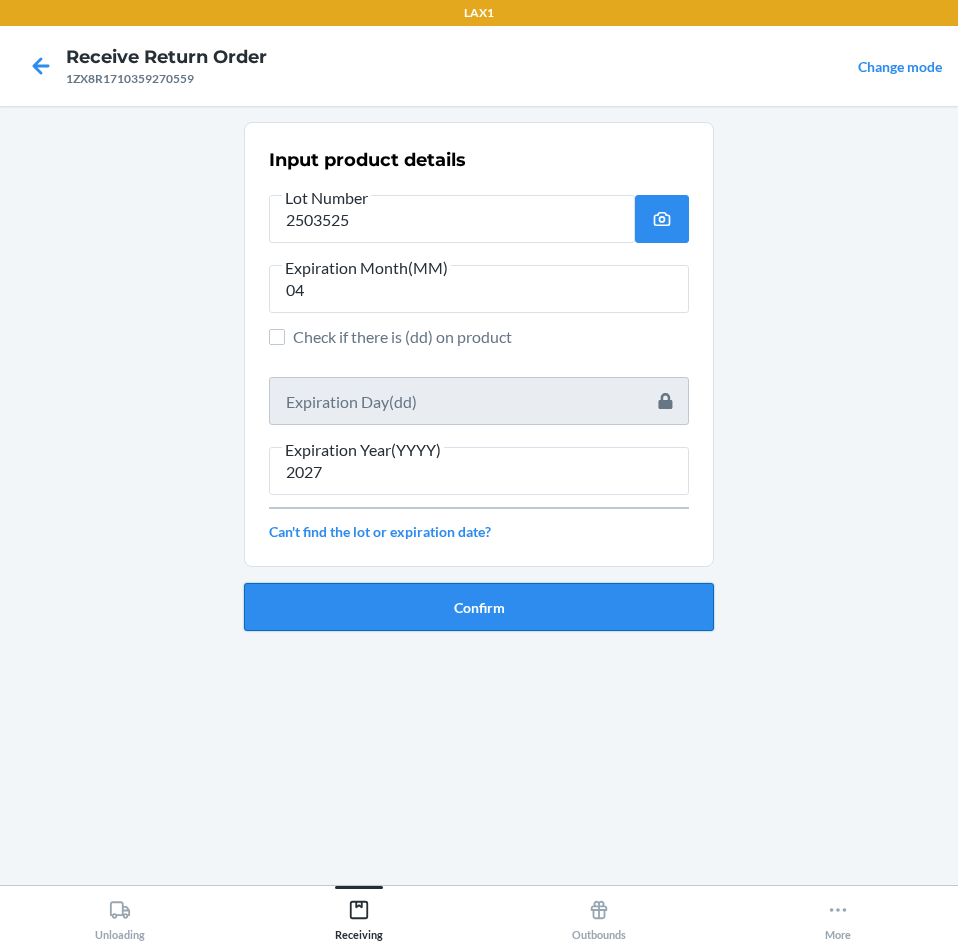 click on "Confirm" at bounding box center (479, 607) 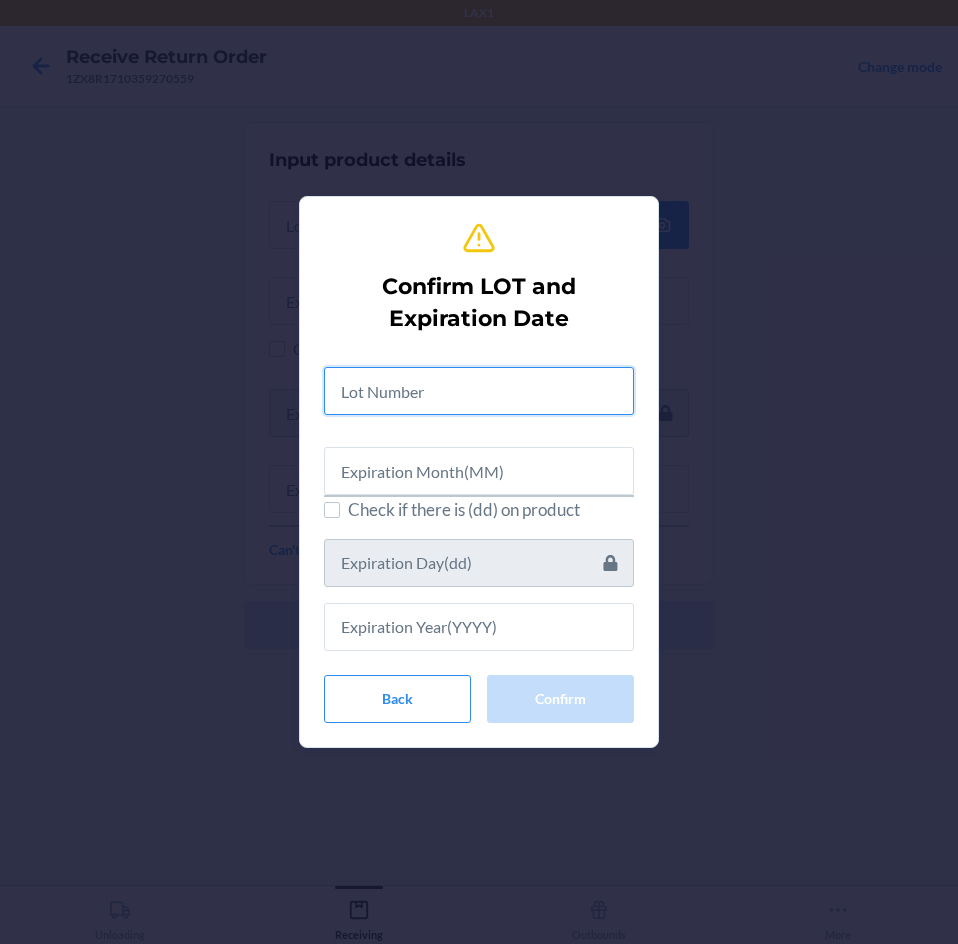 click at bounding box center [479, 391] 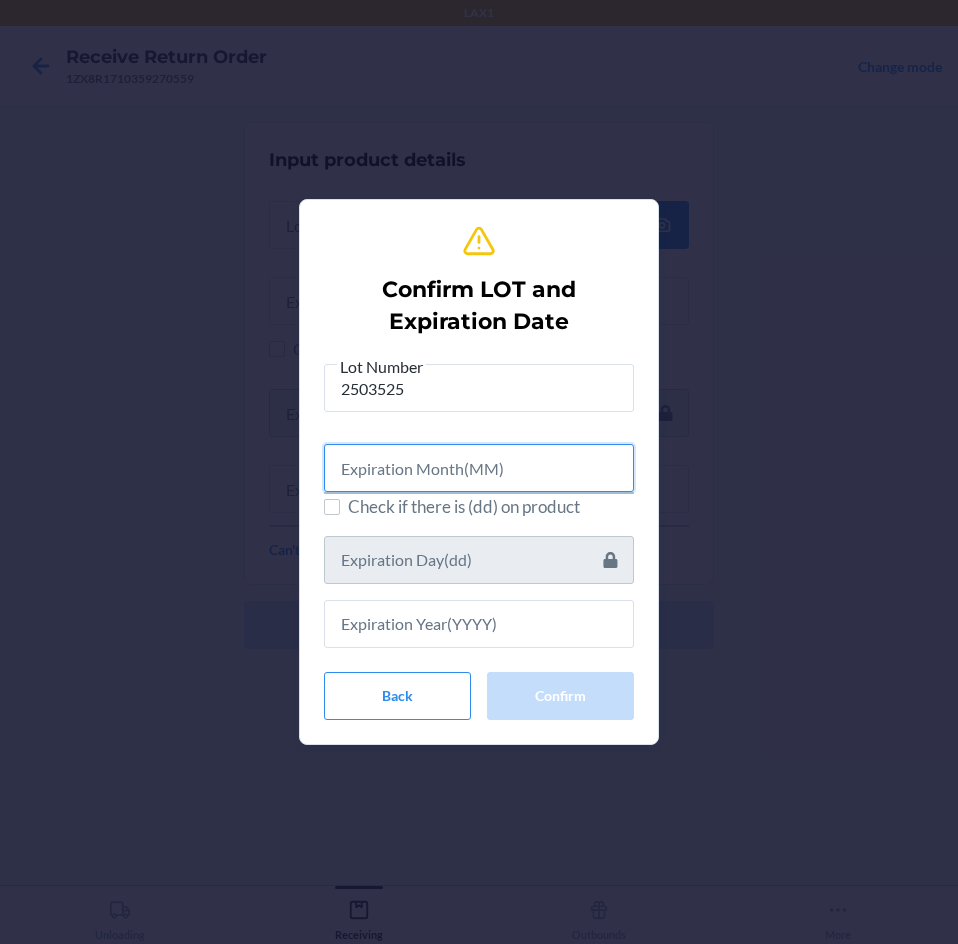 click at bounding box center [479, 468] 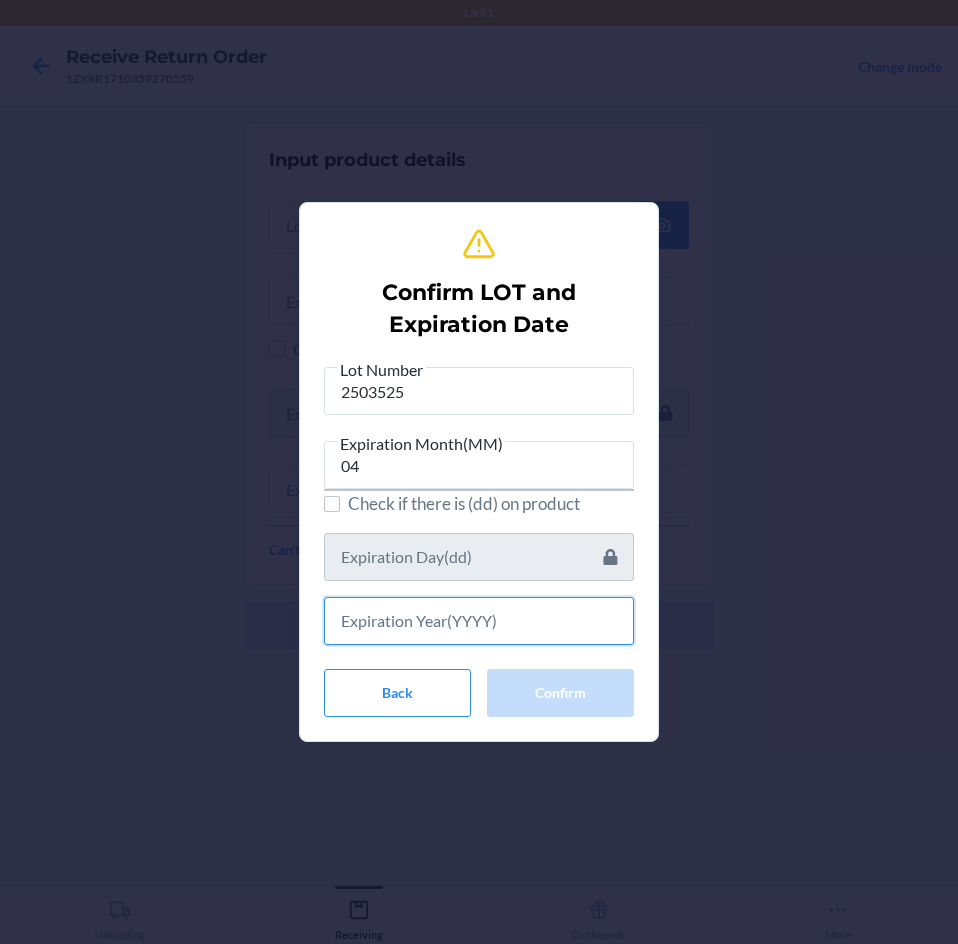 click at bounding box center (479, 621) 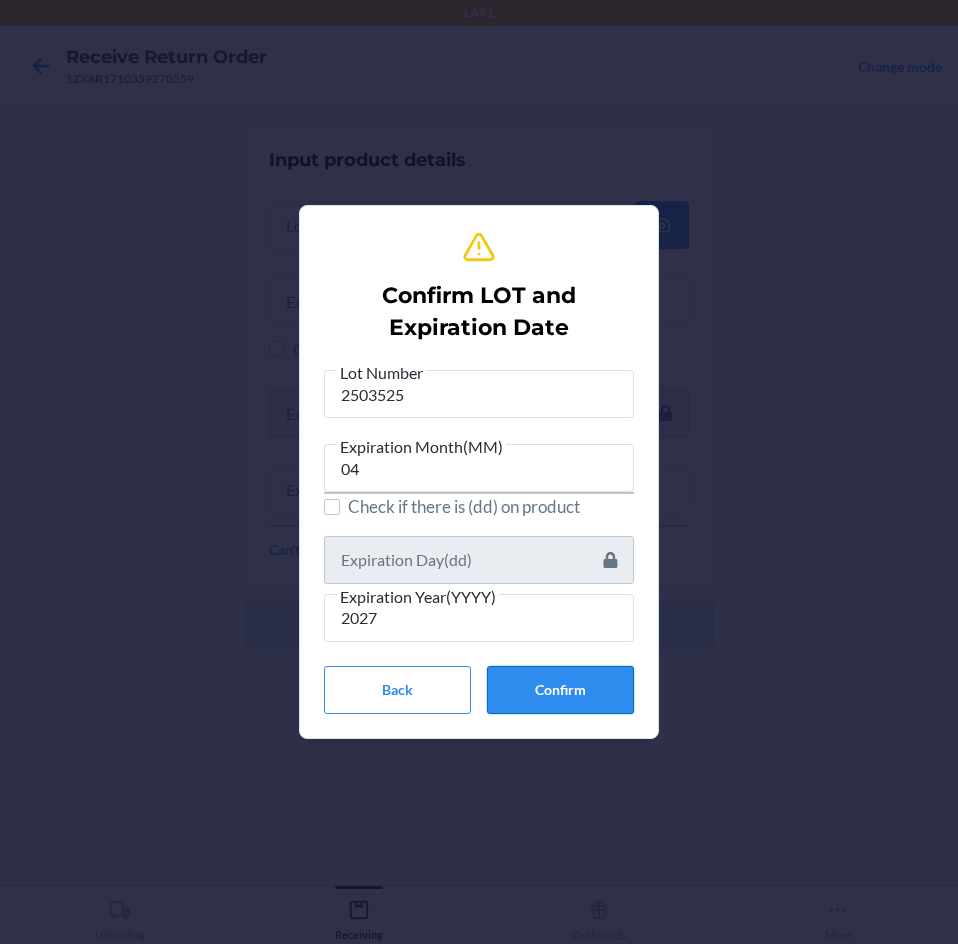 click on "Confirm" at bounding box center (560, 690) 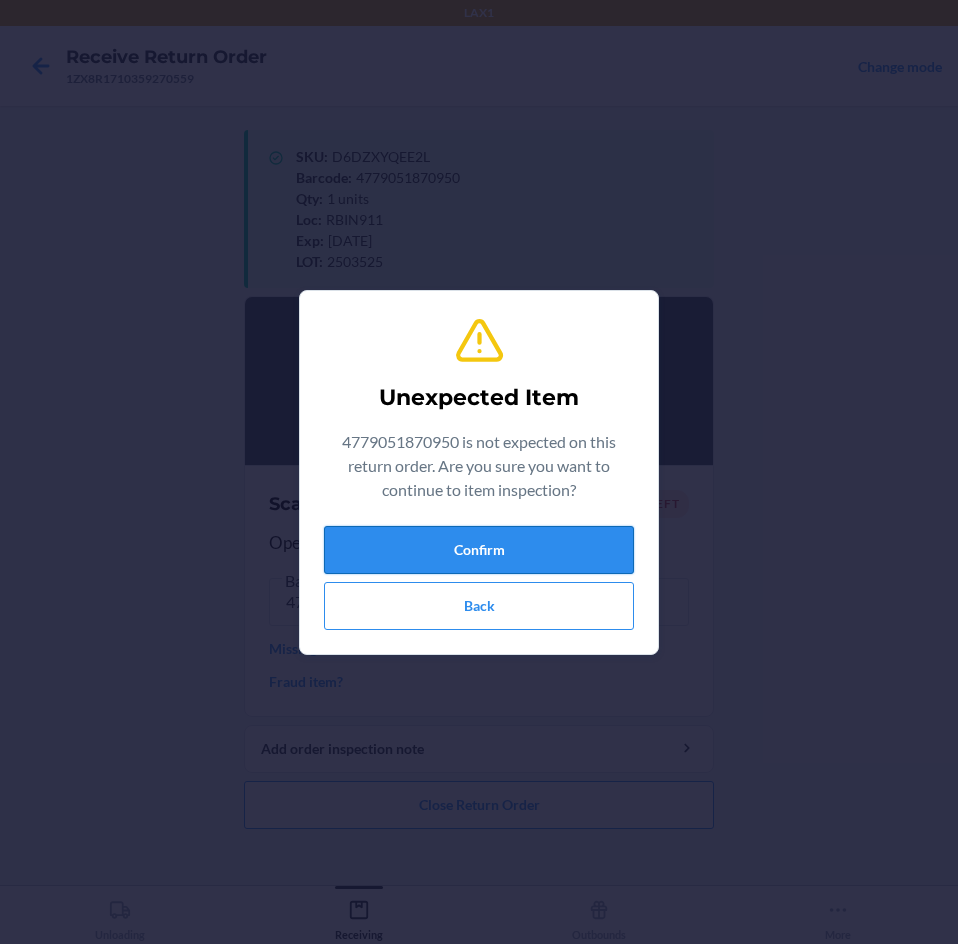 click on "Confirm" at bounding box center [479, 550] 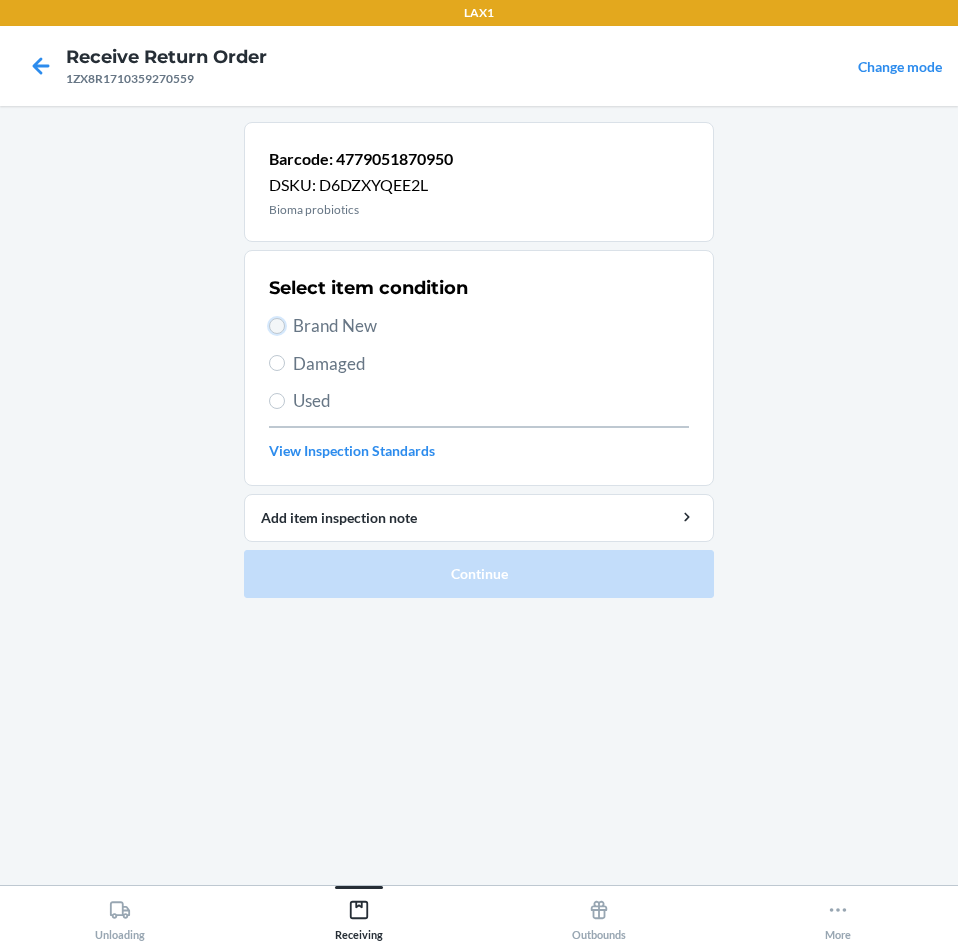 click on "Brand New" at bounding box center (277, 326) 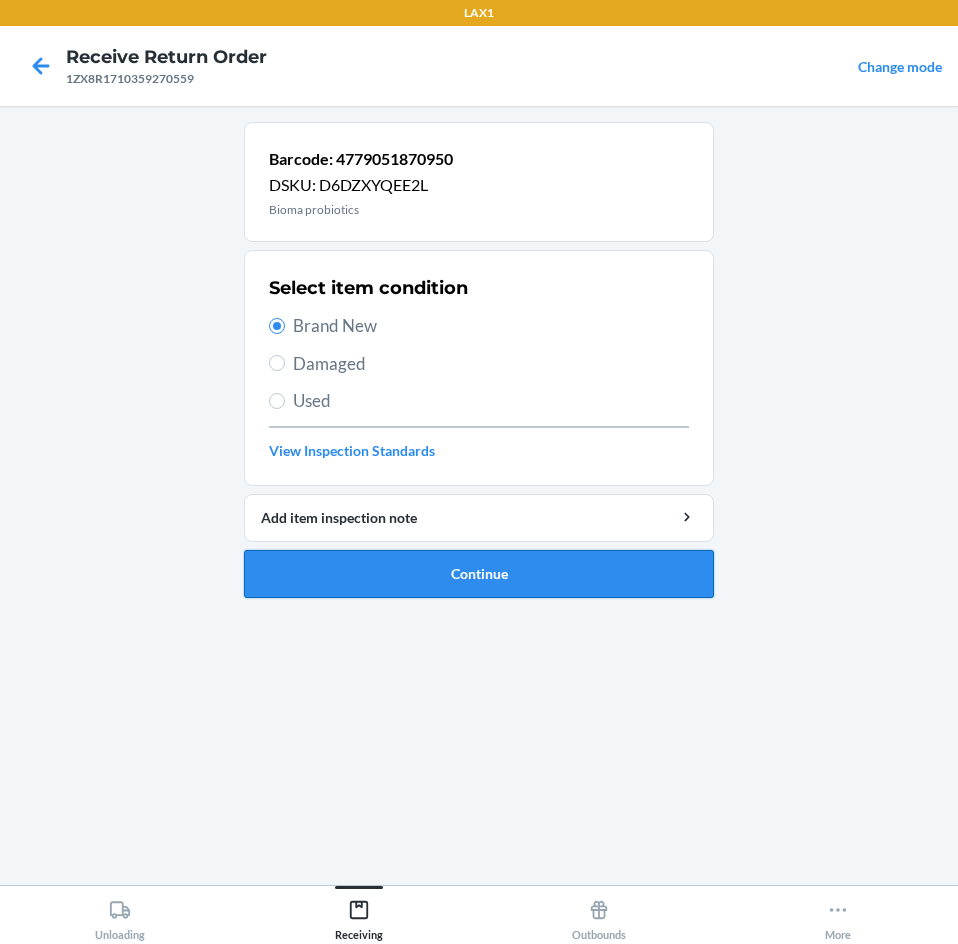 click on "Continue" at bounding box center [479, 574] 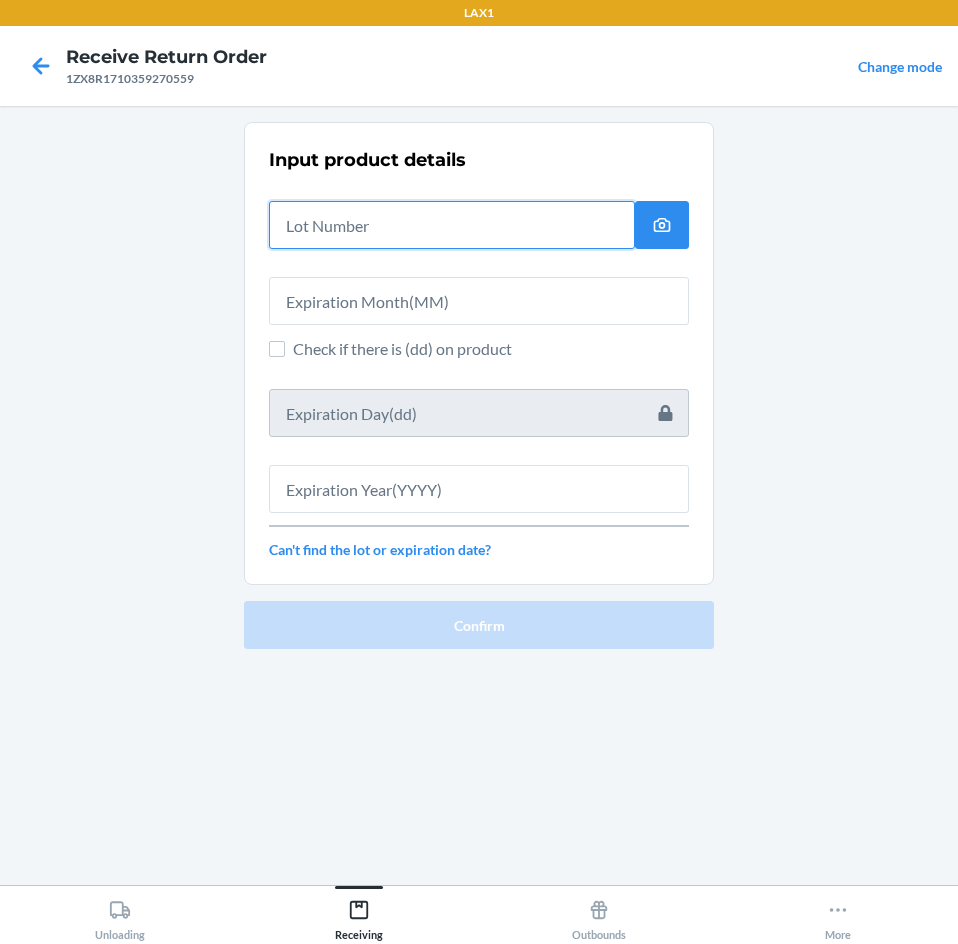 click at bounding box center [452, 225] 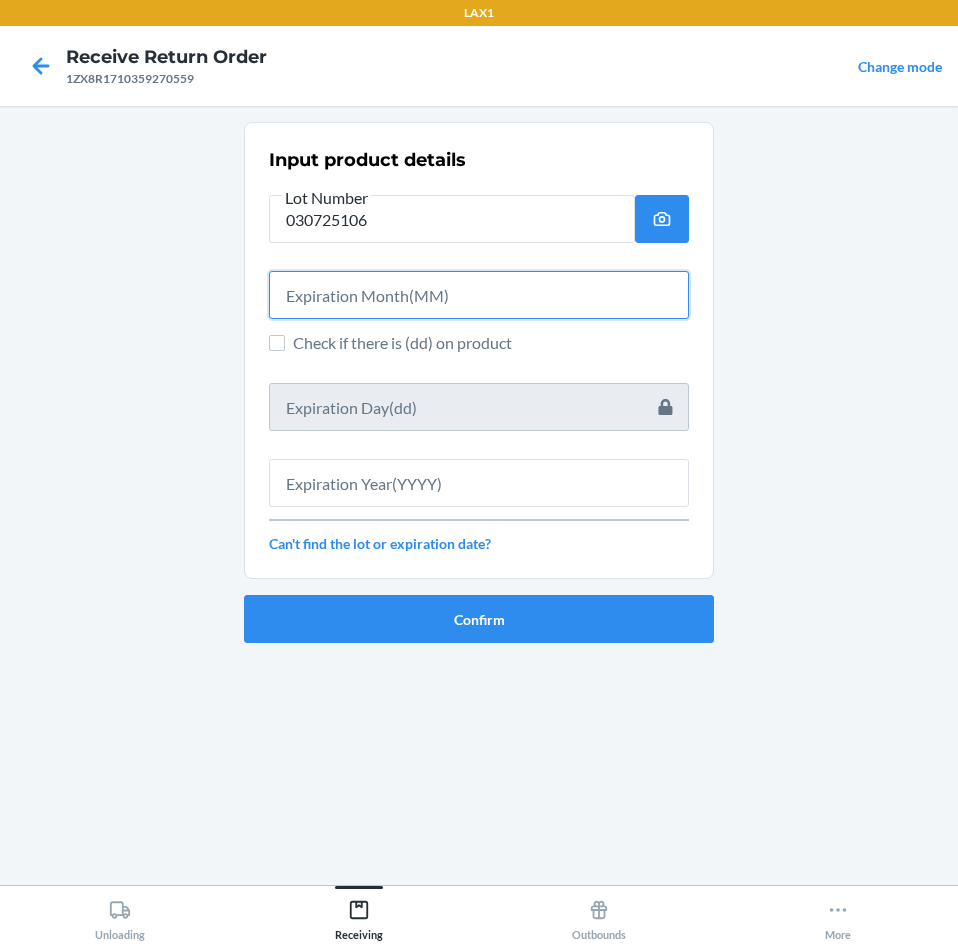 click at bounding box center [479, 295] 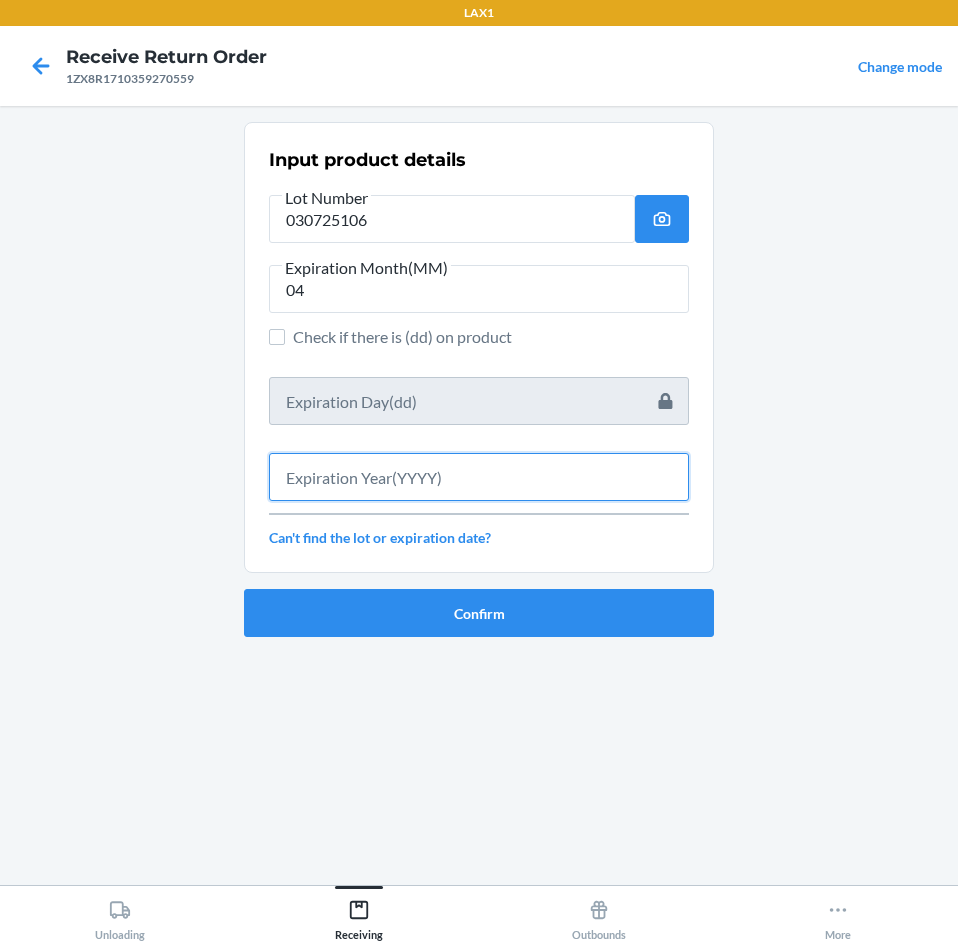 click at bounding box center [479, 477] 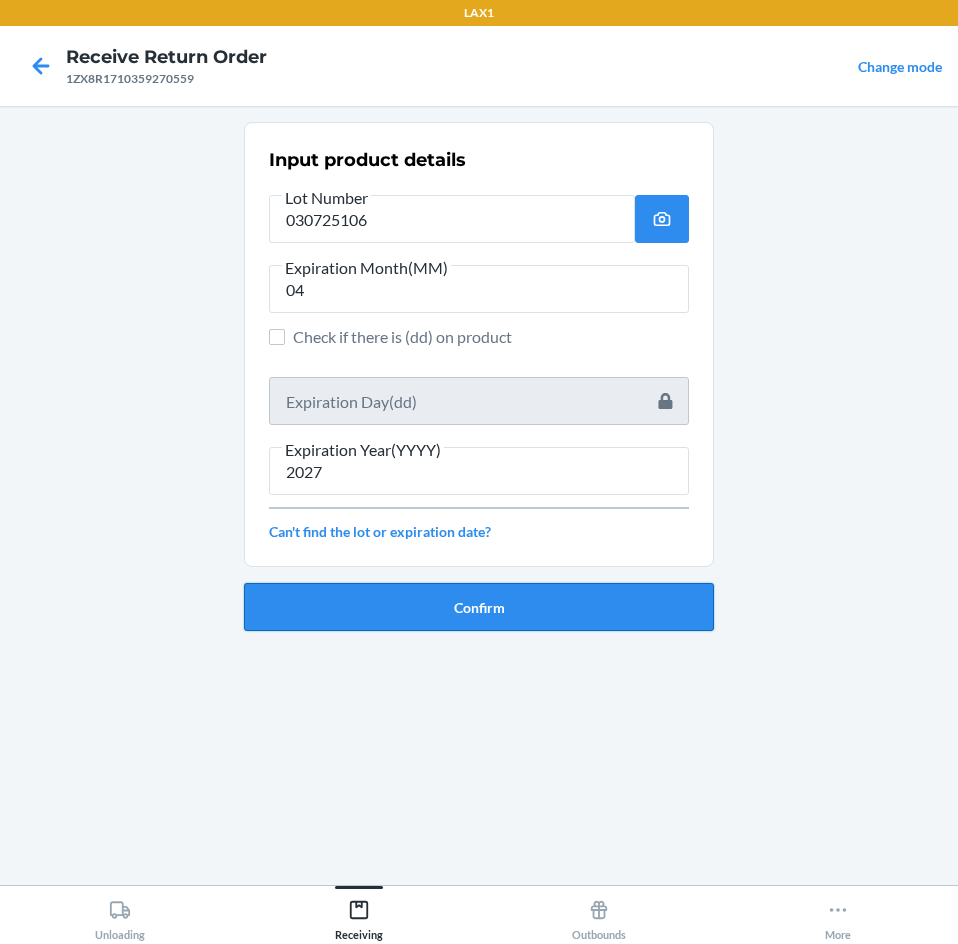 click on "Confirm" at bounding box center [479, 607] 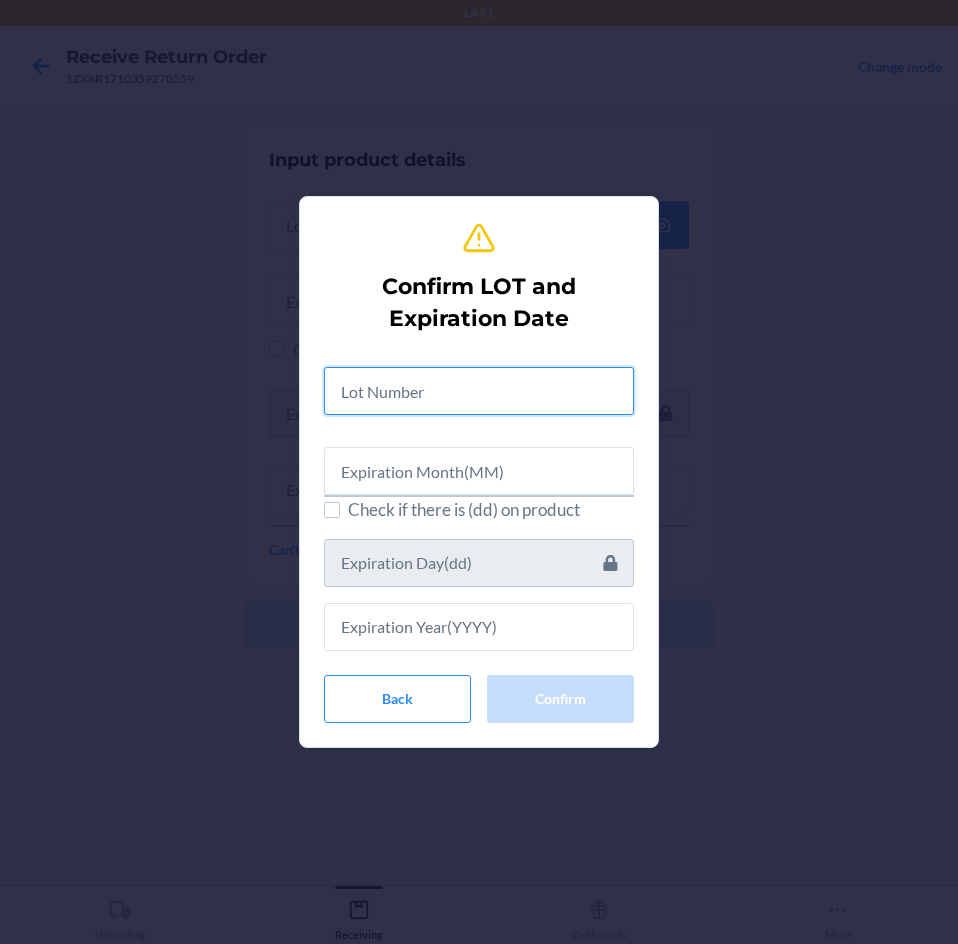 click at bounding box center (479, 391) 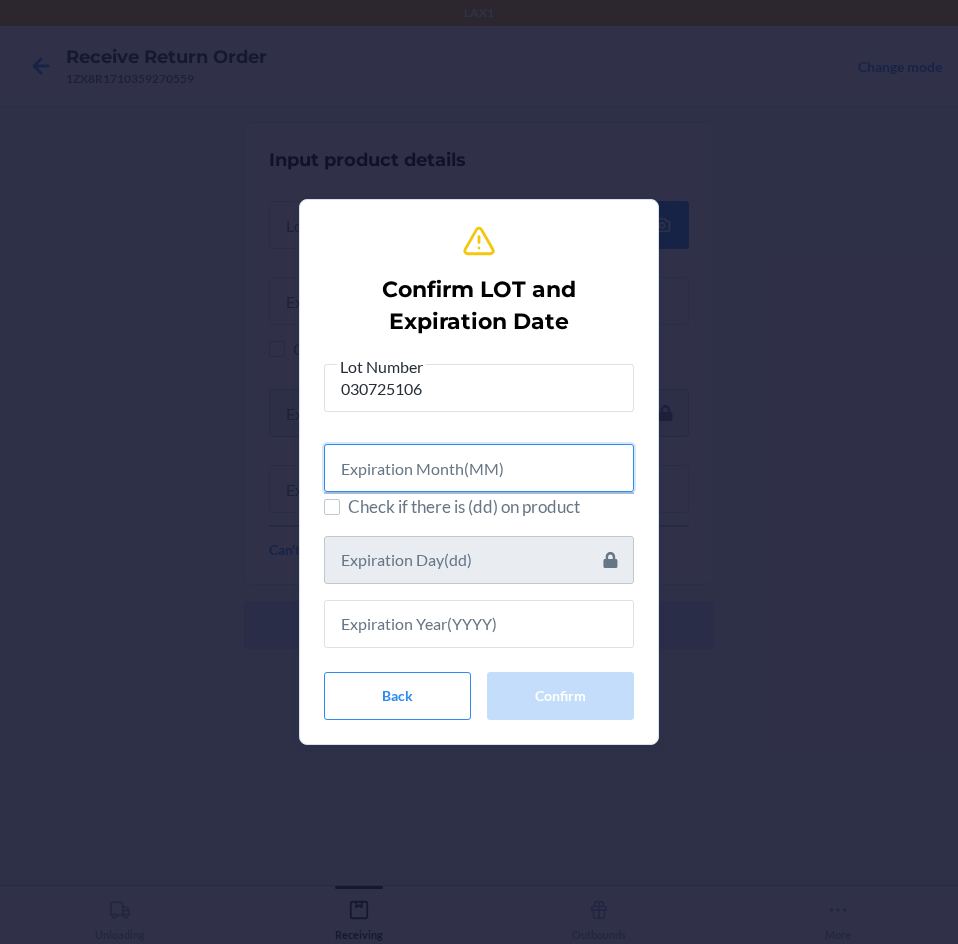 click at bounding box center [479, 468] 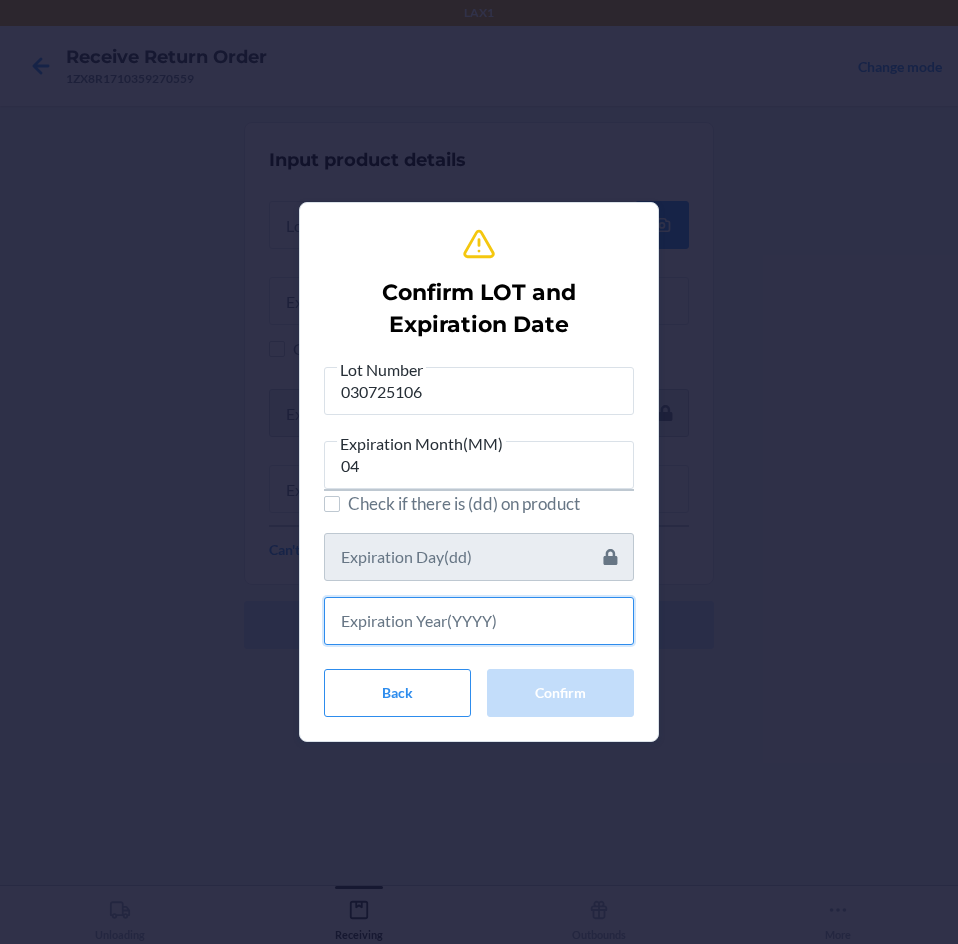 click at bounding box center [479, 621] 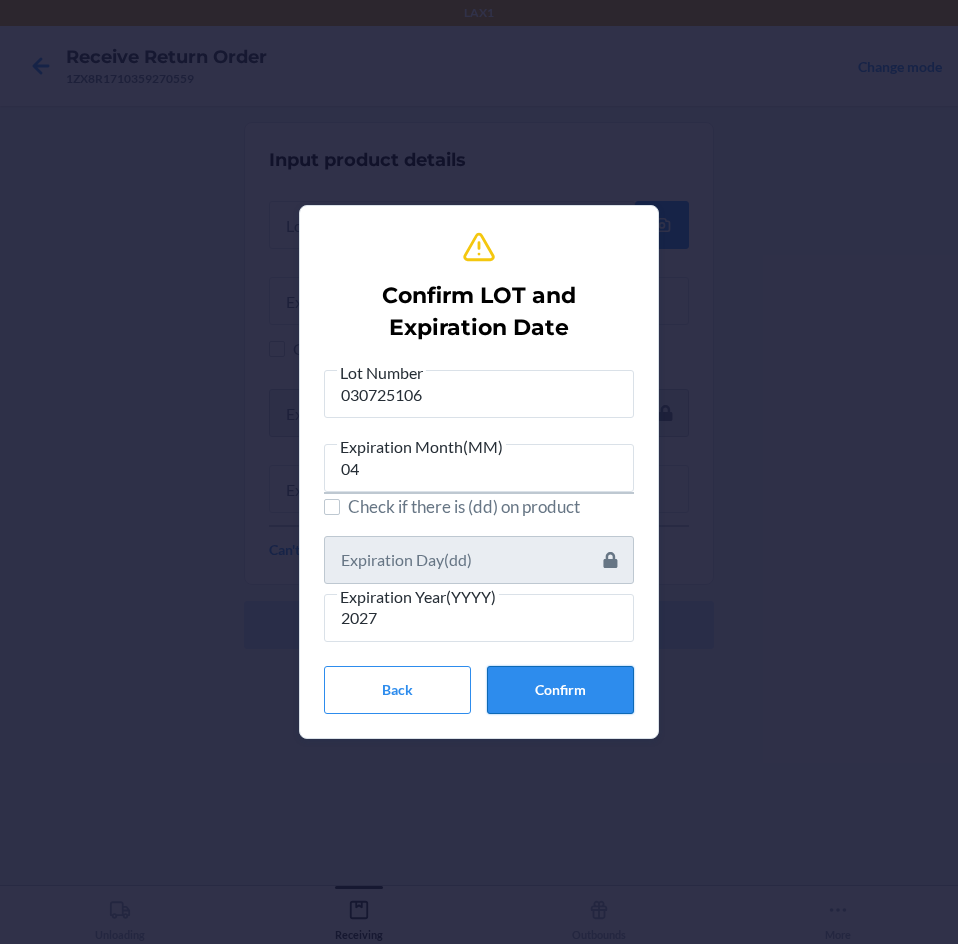 click on "Confirm" at bounding box center [560, 690] 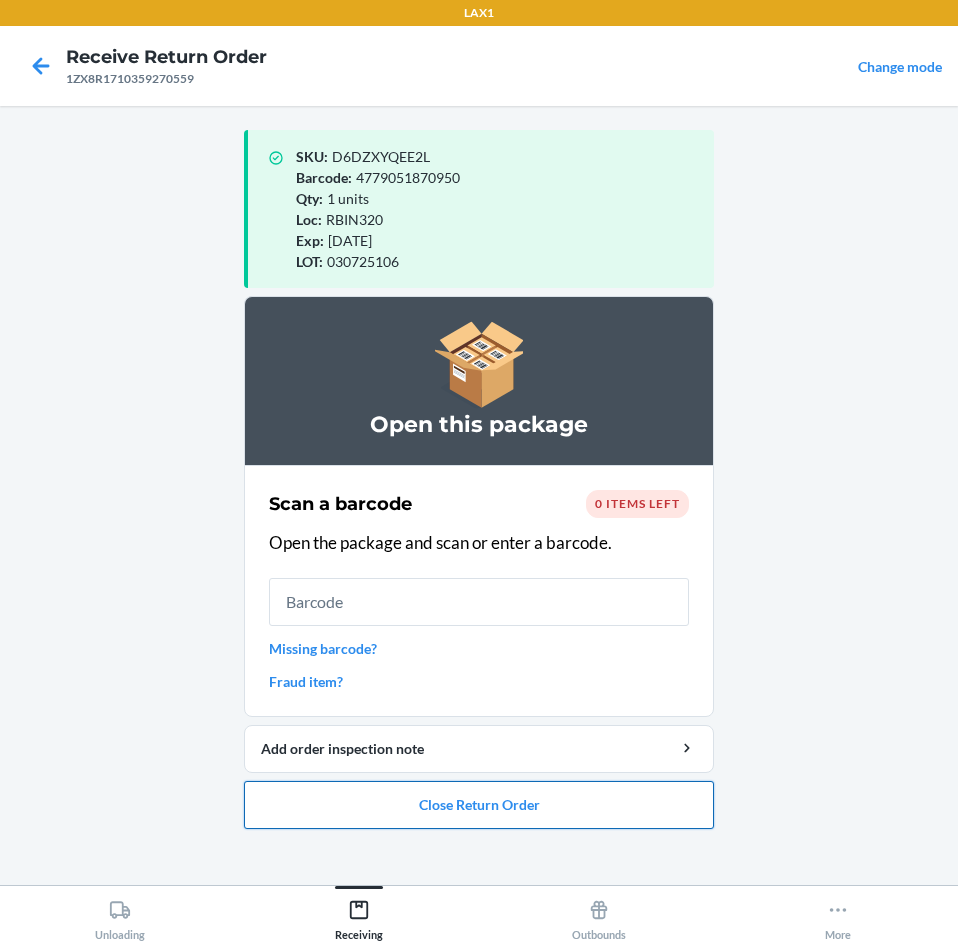 click on "Close Return Order" at bounding box center (479, 805) 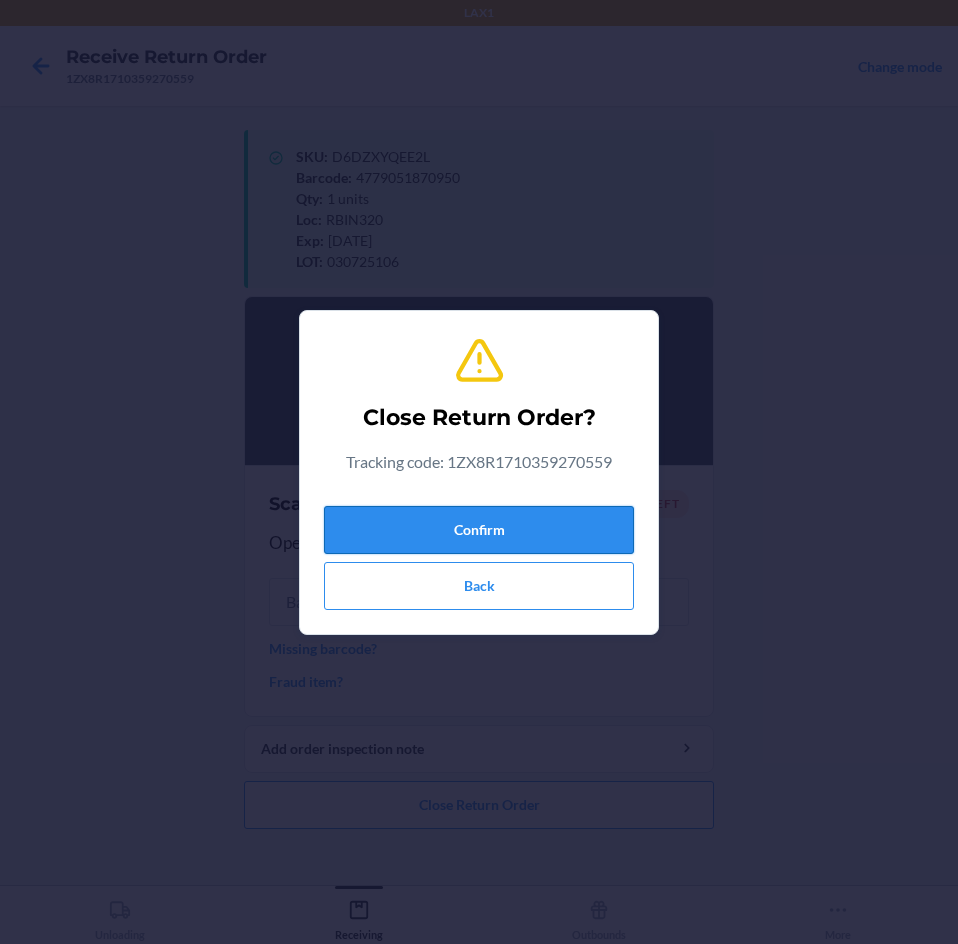 click on "Confirm" at bounding box center (479, 530) 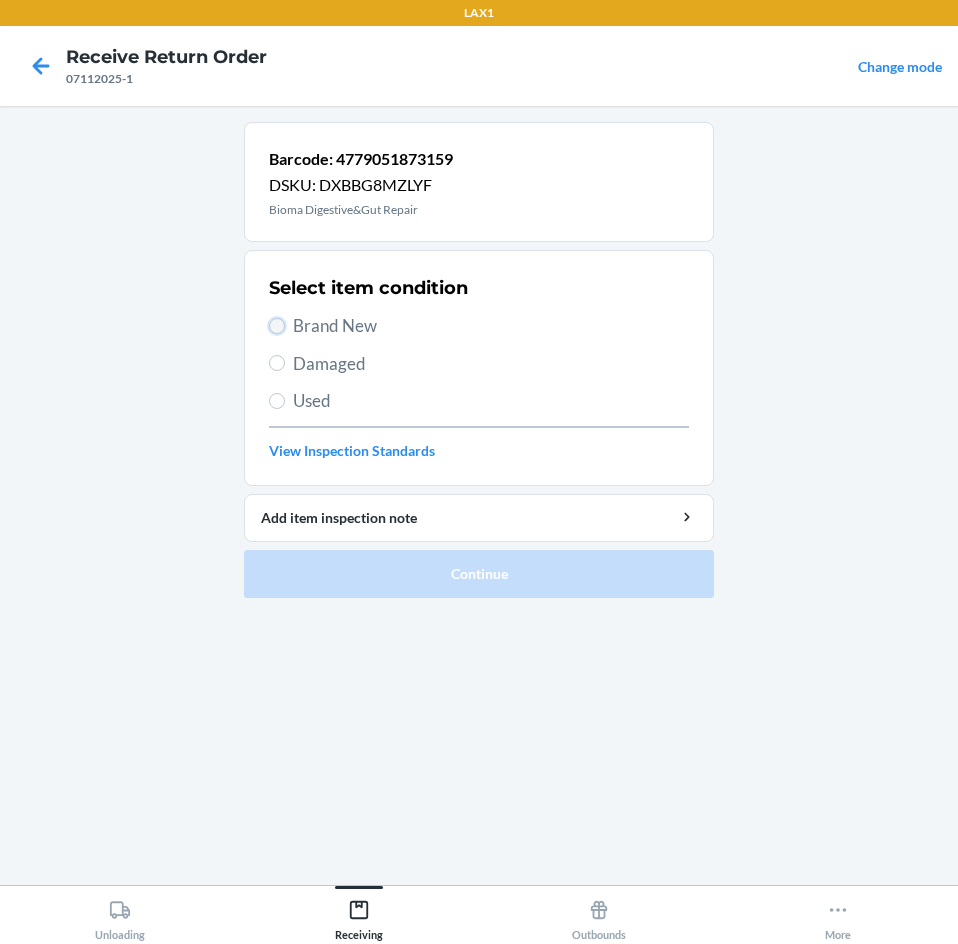 click on "Brand New" at bounding box center (277, 326) 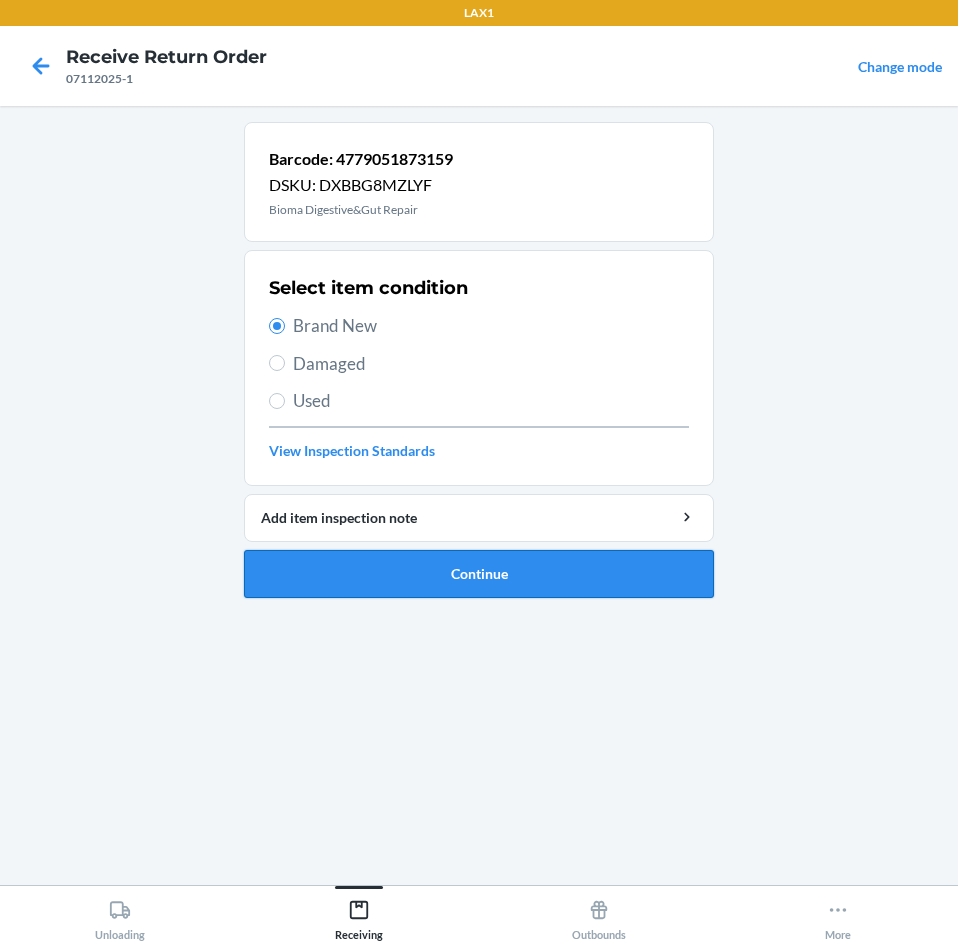 click on "Continue" at bounding box center (479, 574) 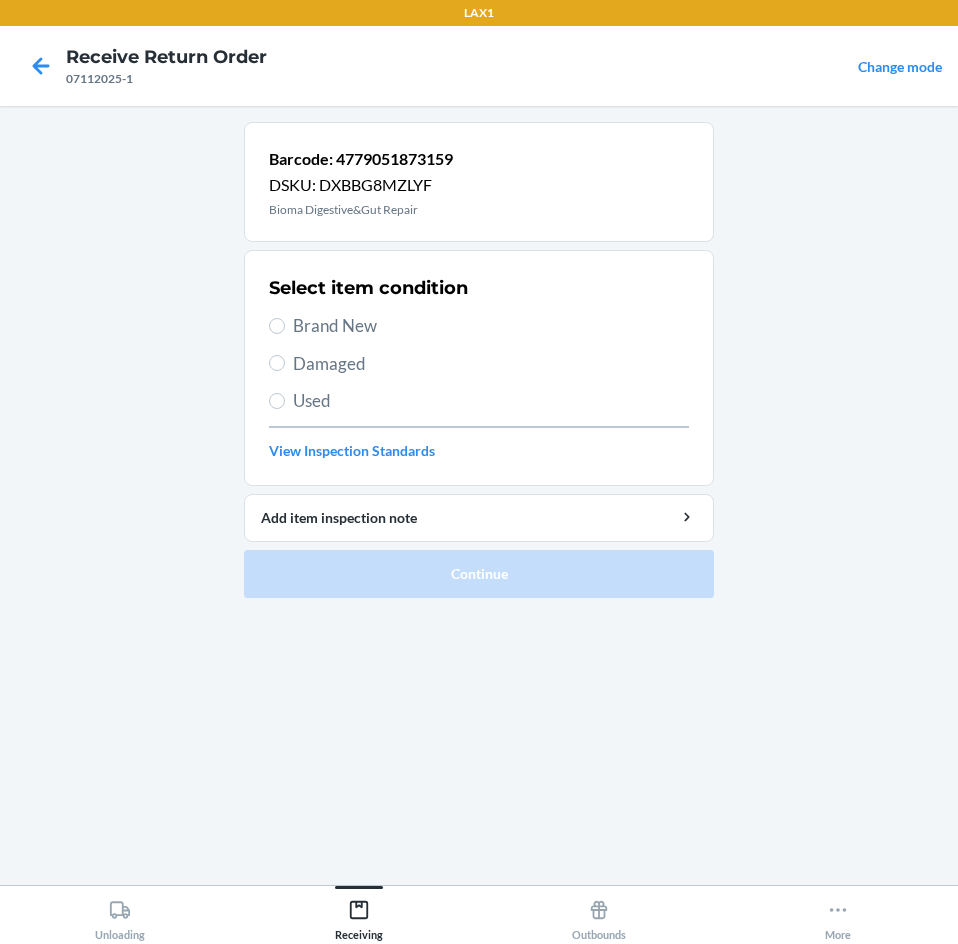 click on "Brand New" at bounding box center (479, 326) 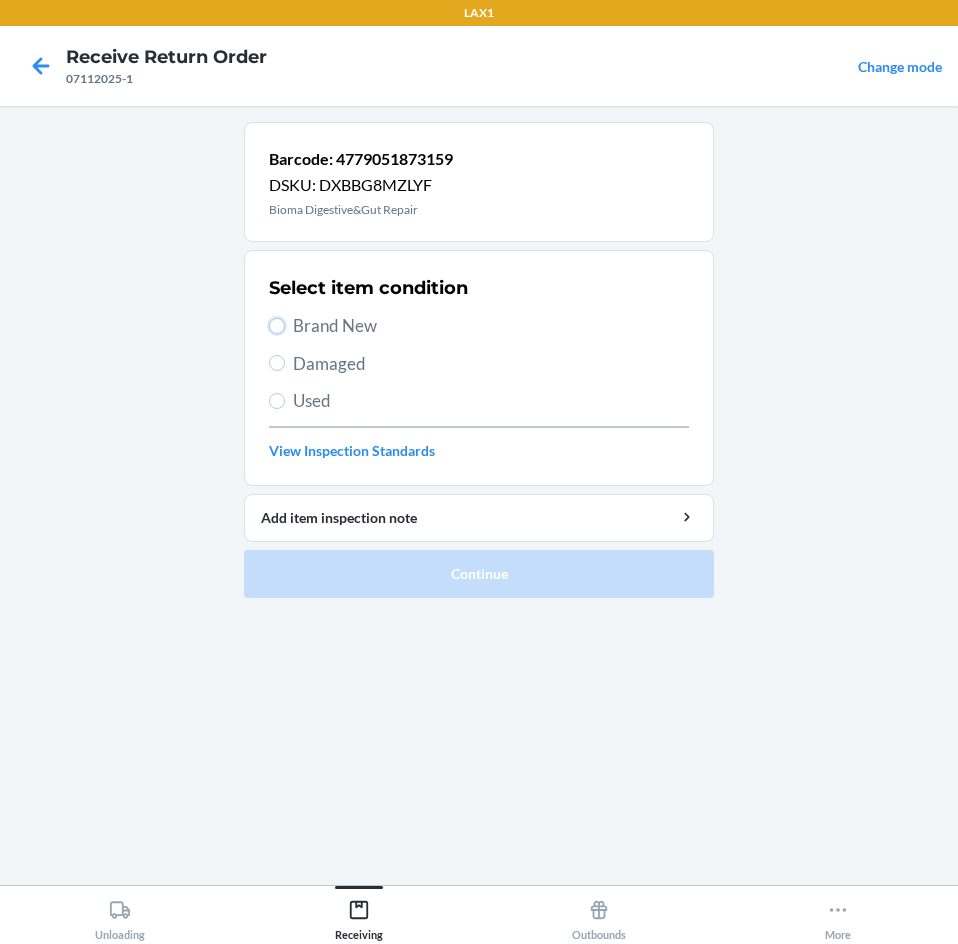 click on "Brand New" at bounding box center (277, 326) 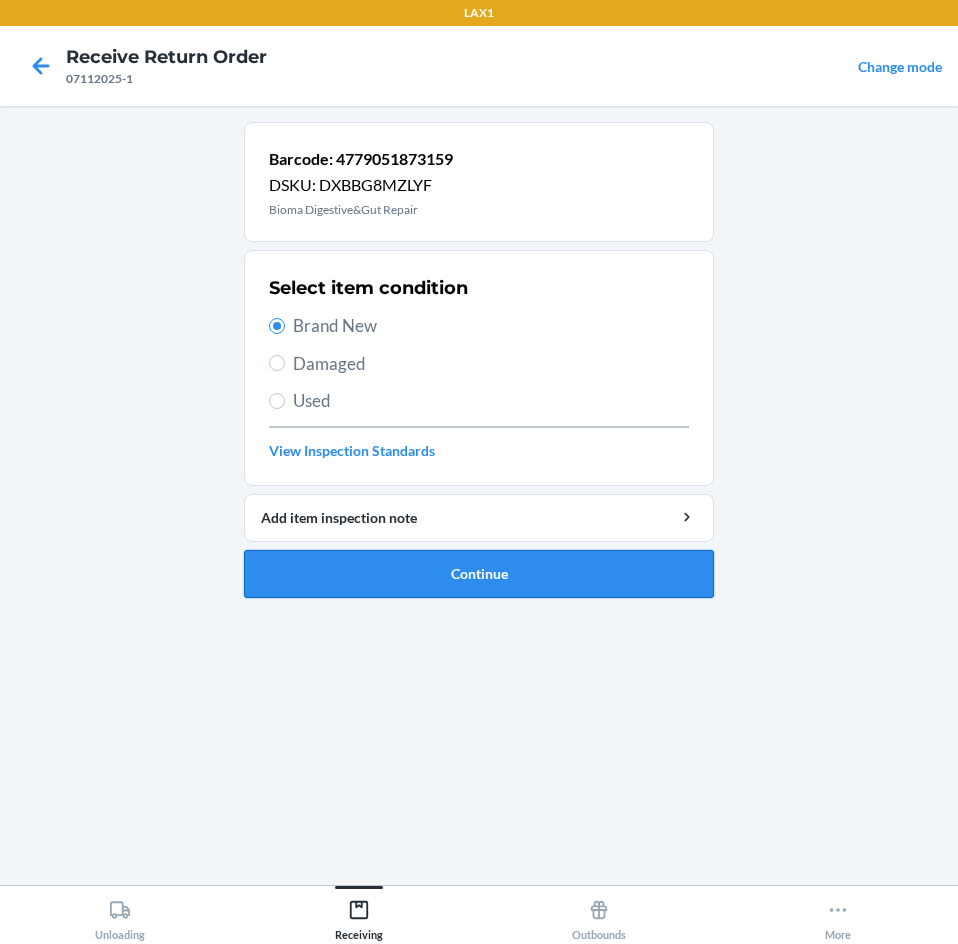 click on "Continue" at bounding box center [479, 574] 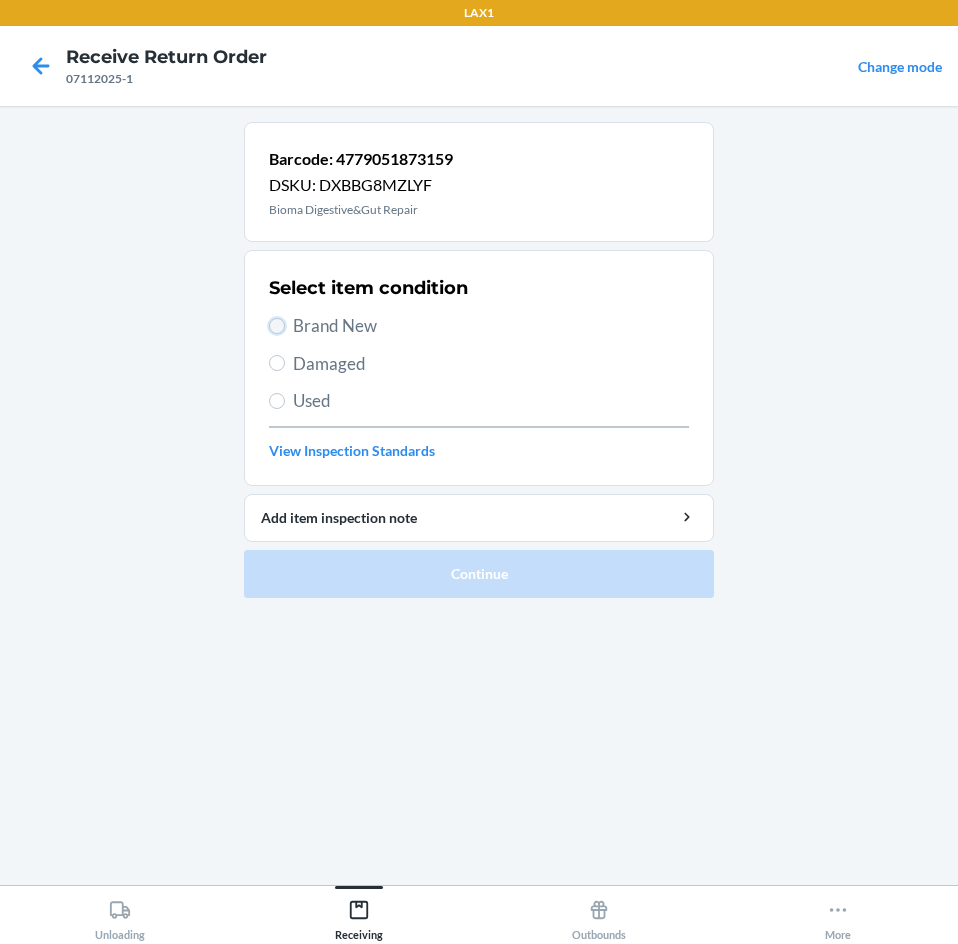 click on "Brand New" at bounding box center [277, 326] 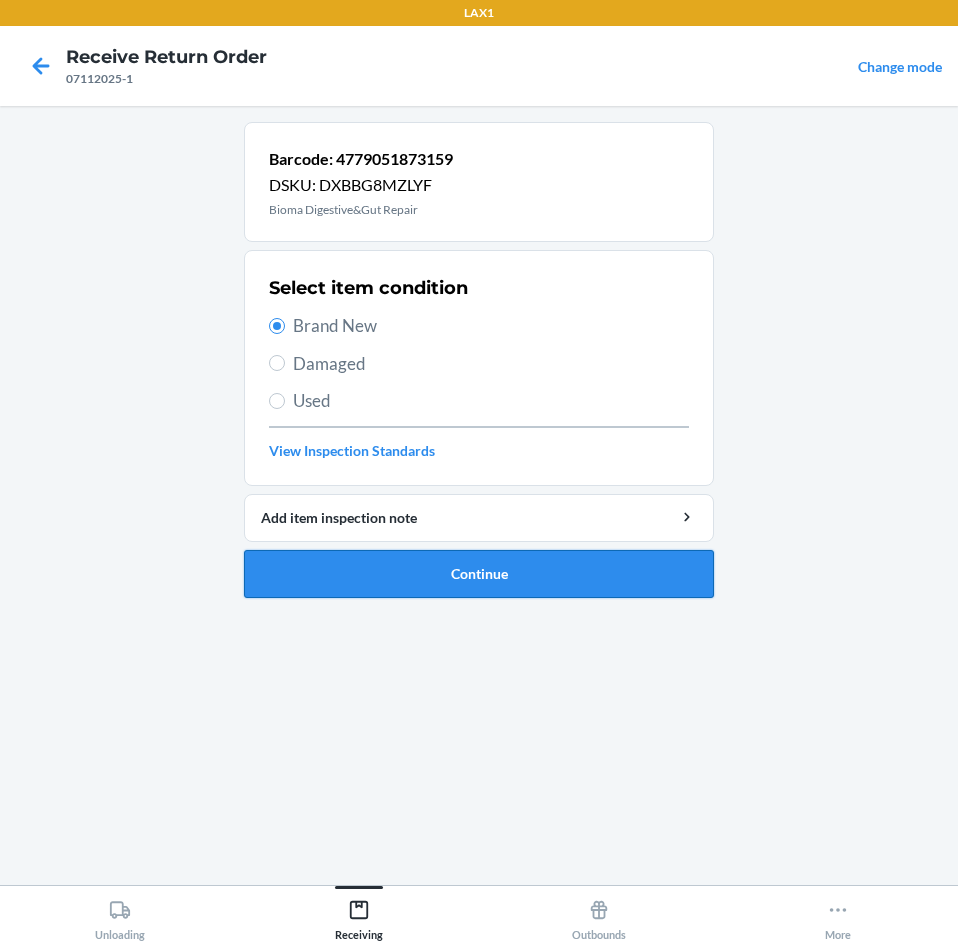 click on "Continue" at bounding box center [479, 574] 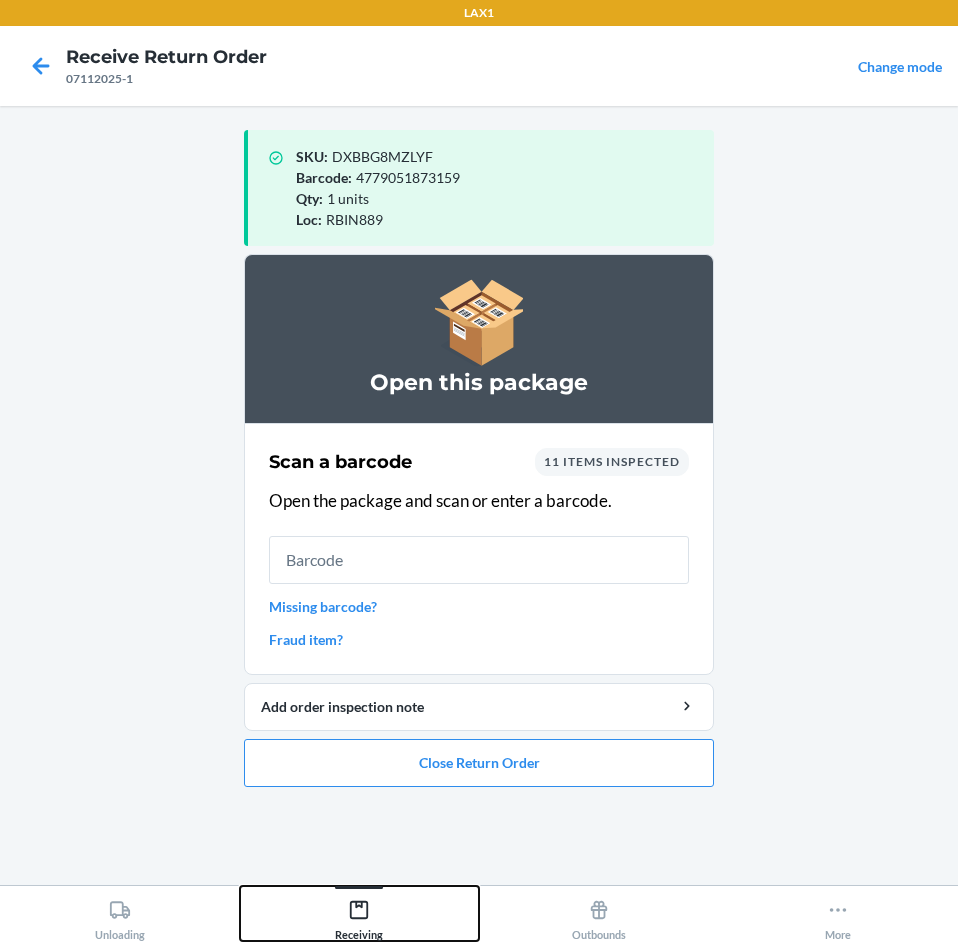 click on "Receiving" at bounding box center (359, 916) 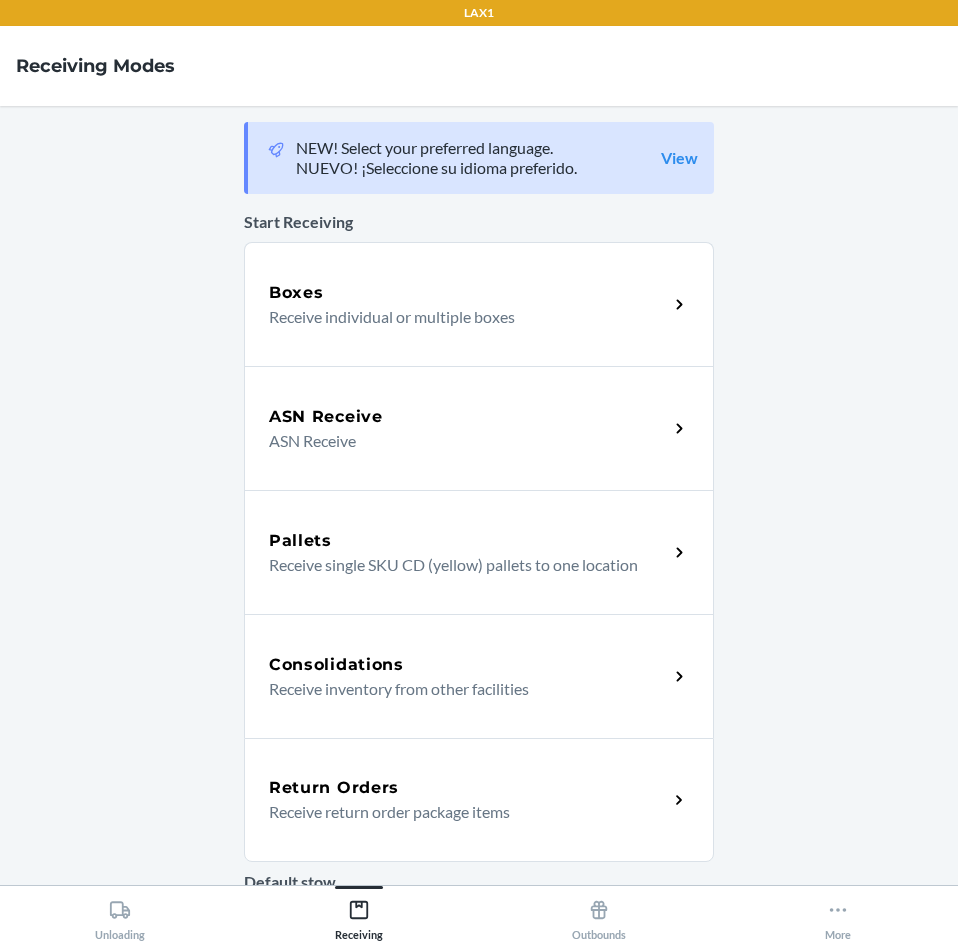 click on "Receive return order package items" at bounding box center (460, 812) 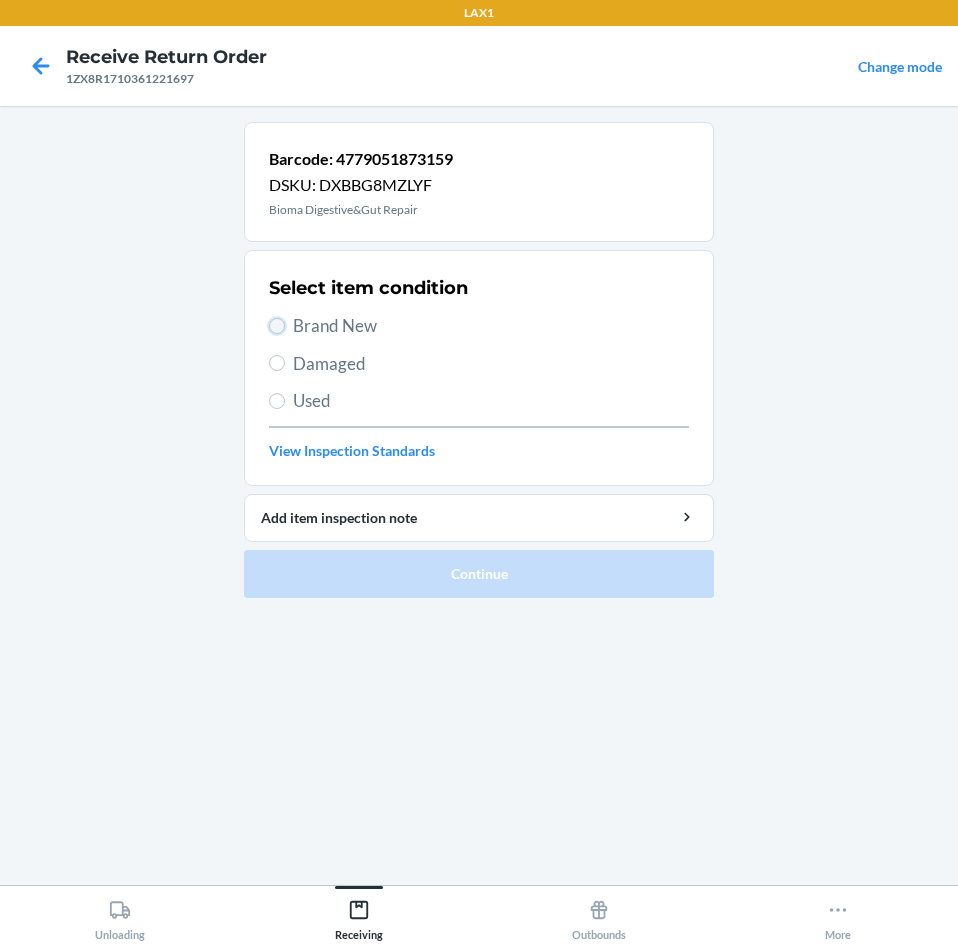 click on "Brand New" at bounding box center (277, 326) 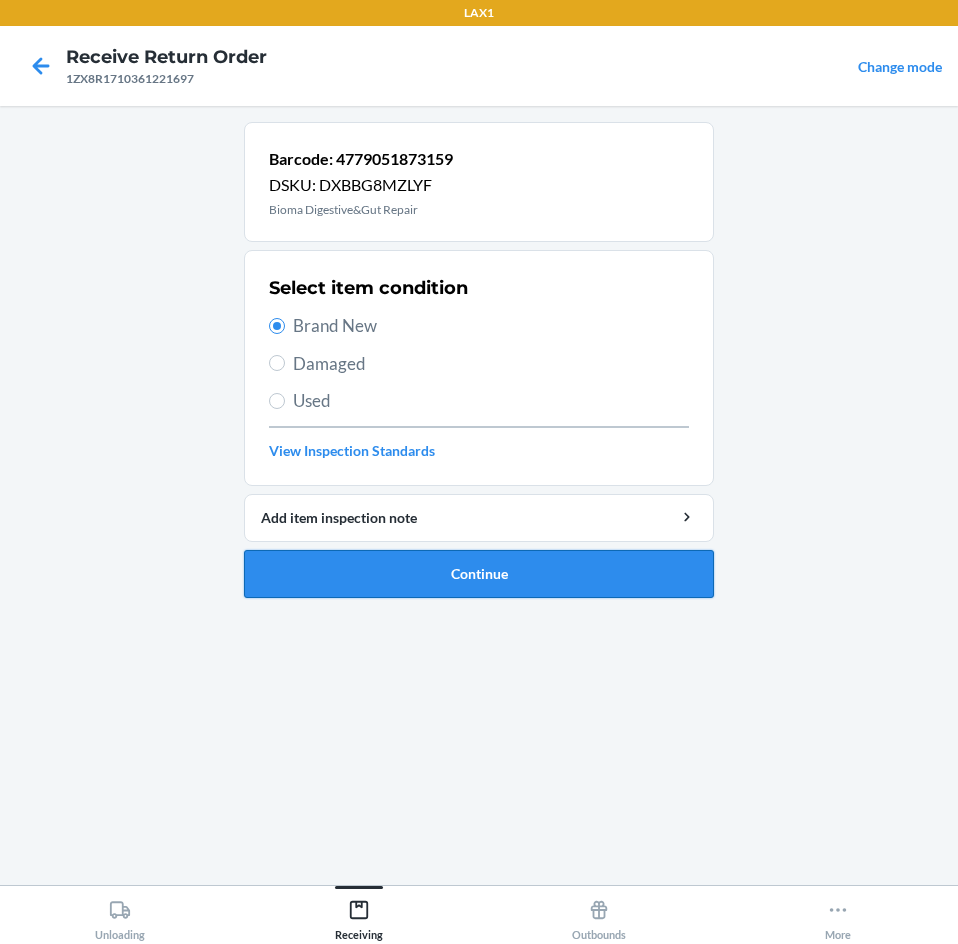 click on "Continue" at bounding box center [479, 574] 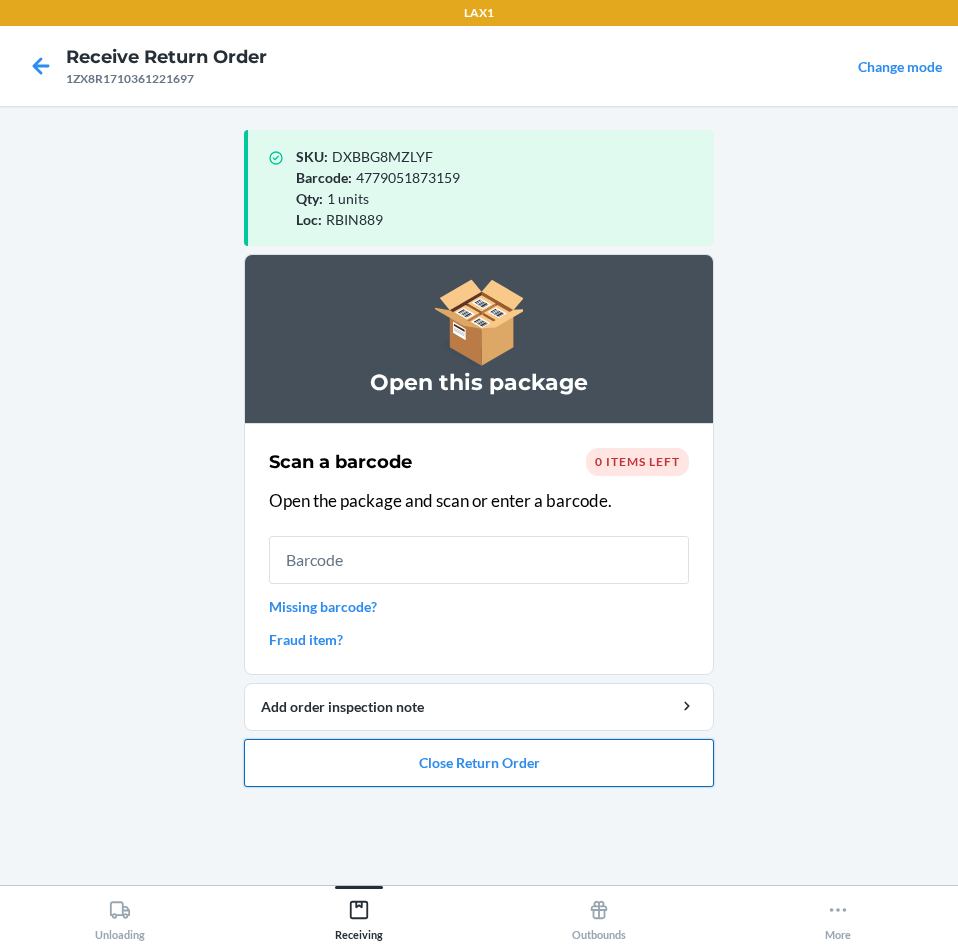 click on "Close Return Order" at bounding box center [479, 763] 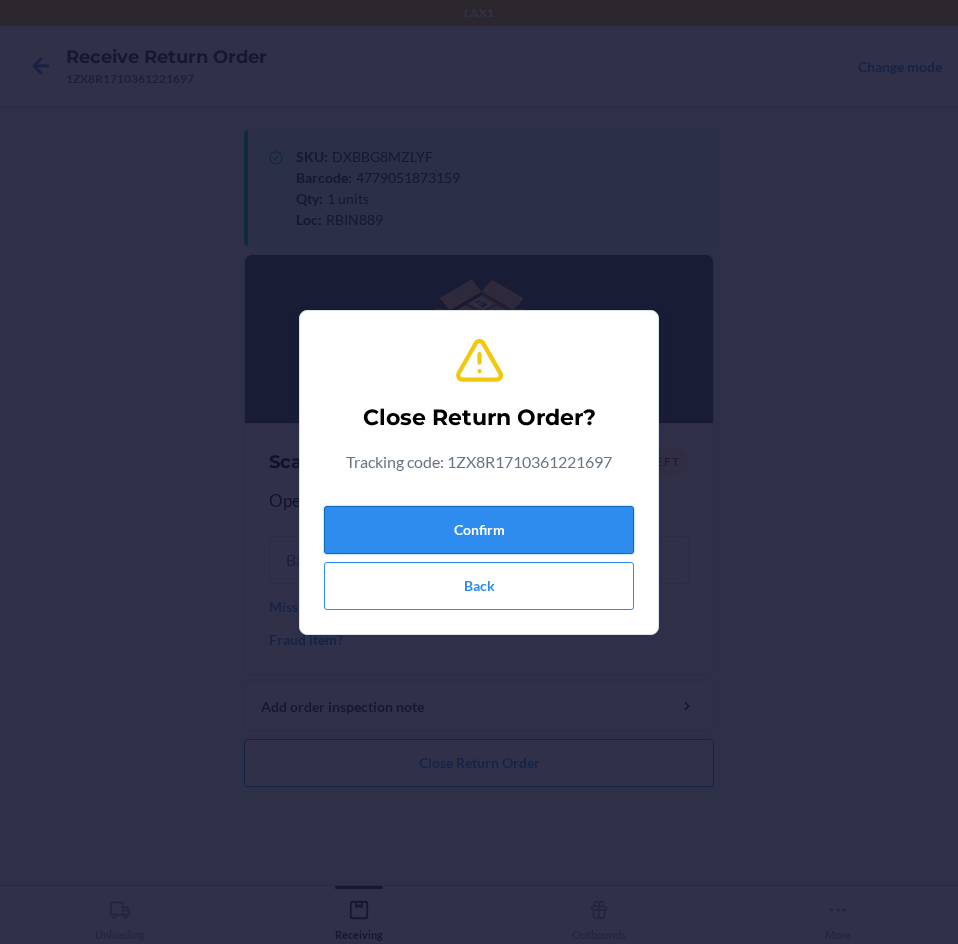 click on "Confirm" at bounding box center (479, 530) 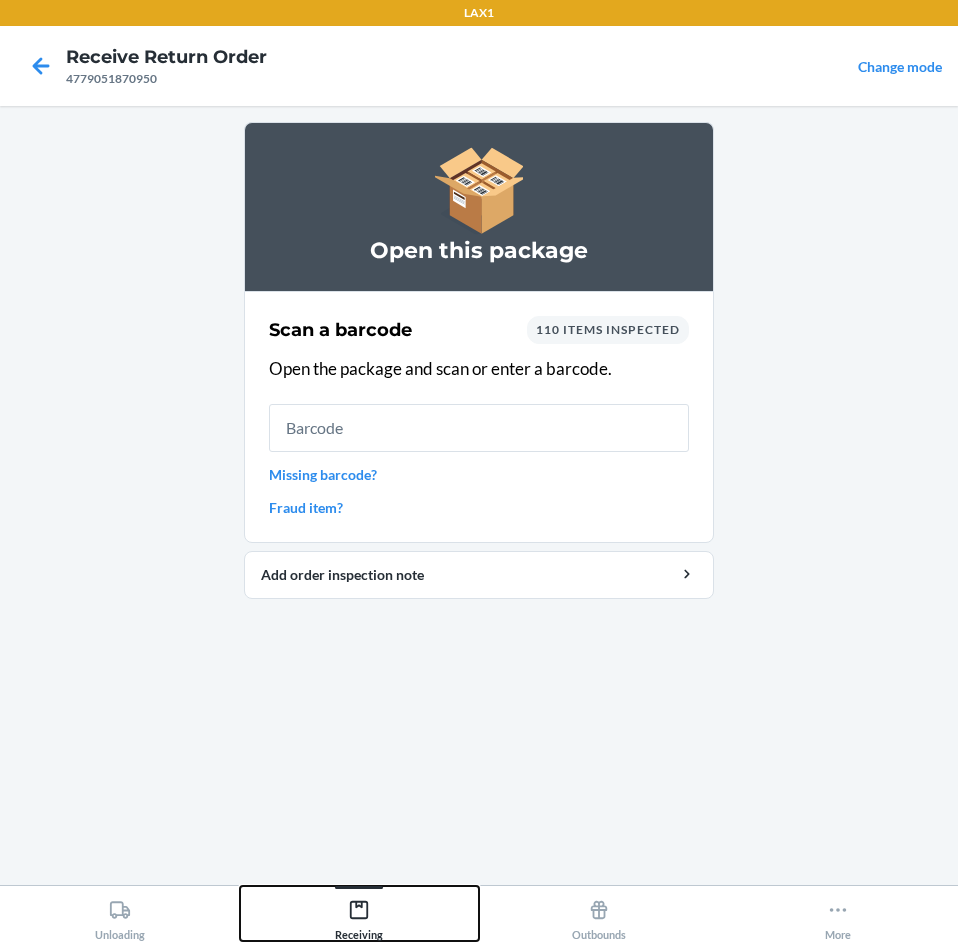 click 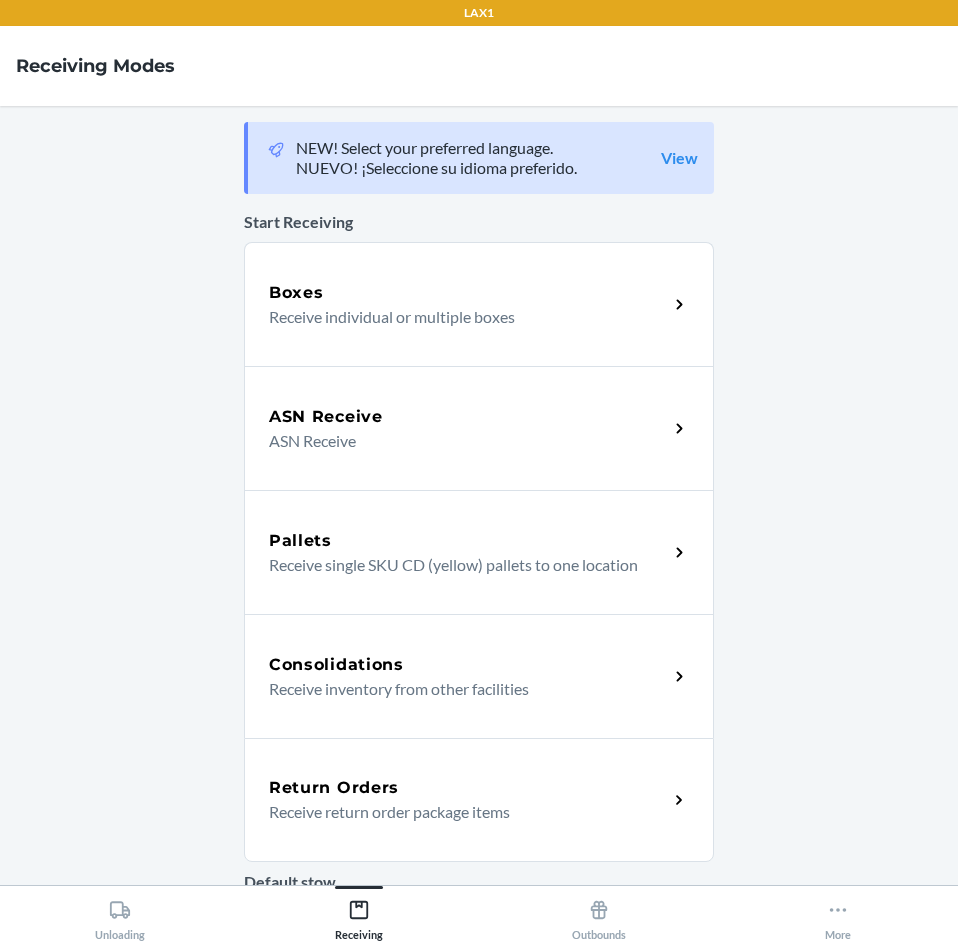 click on "Return Orders" at bounding box center [468, 788] 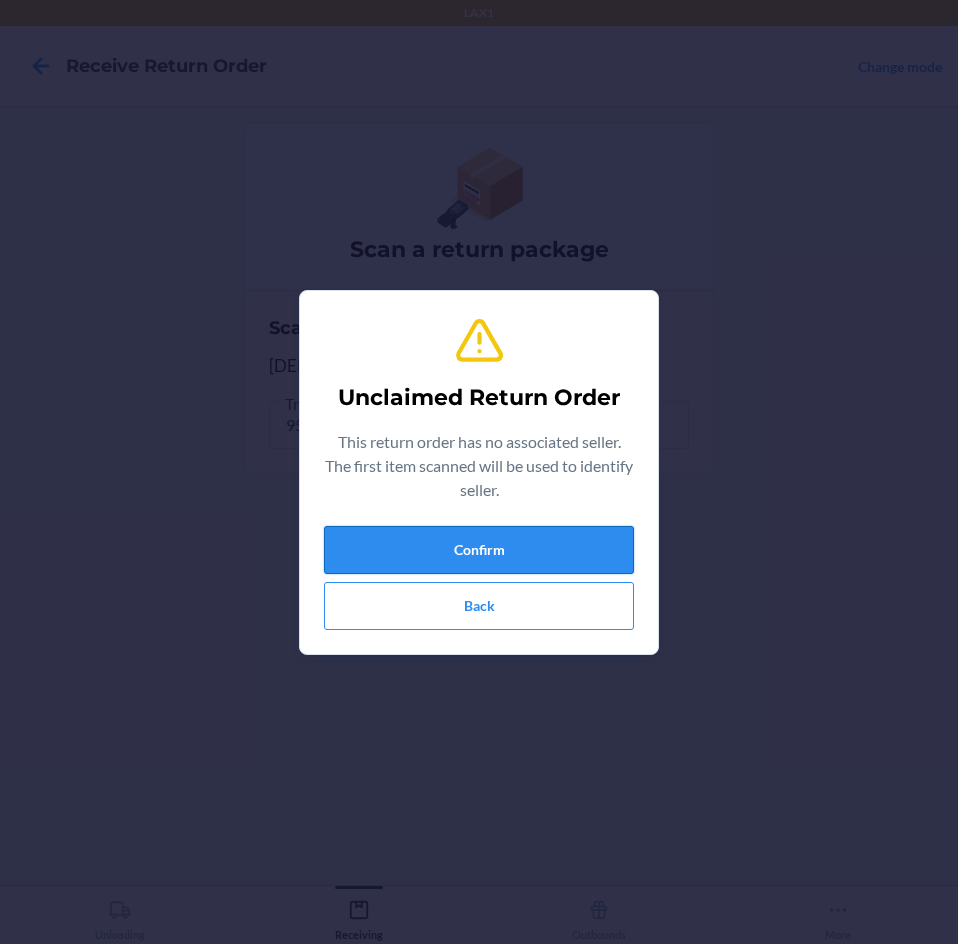 click on "Confirm" at bounding box center [479, 550] 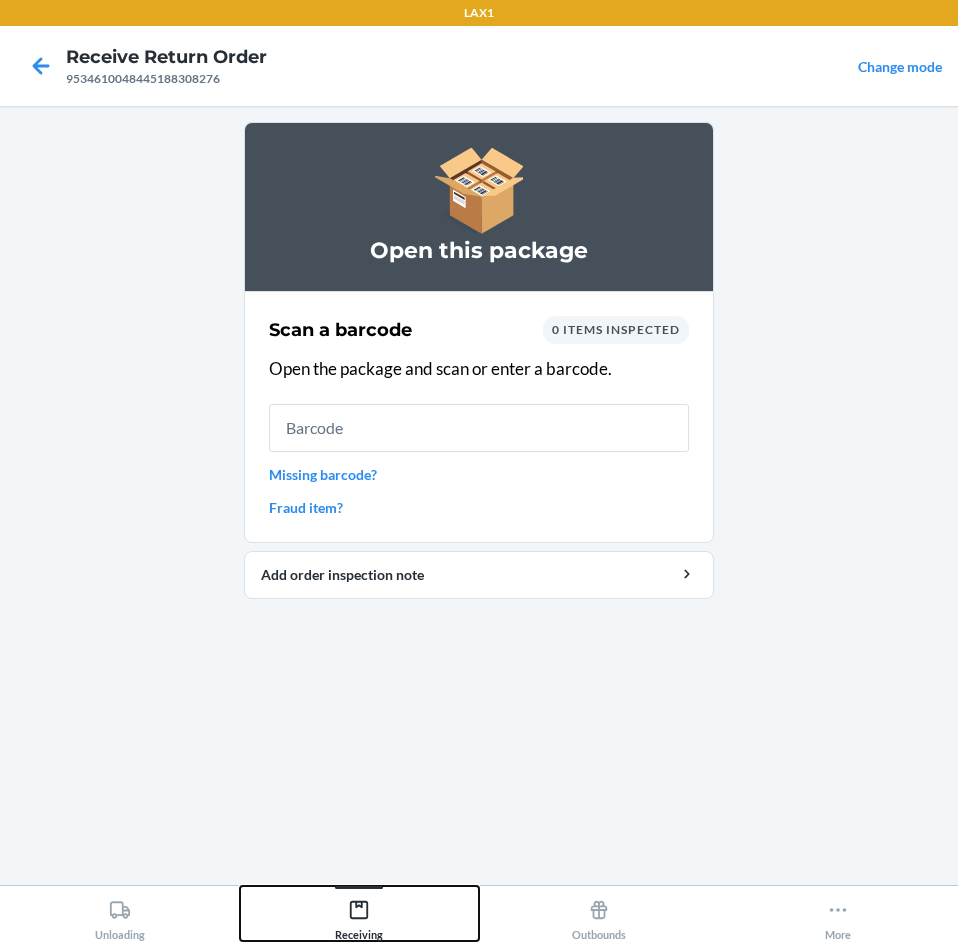 click on "Receiving" at bounding box center (359, 916) 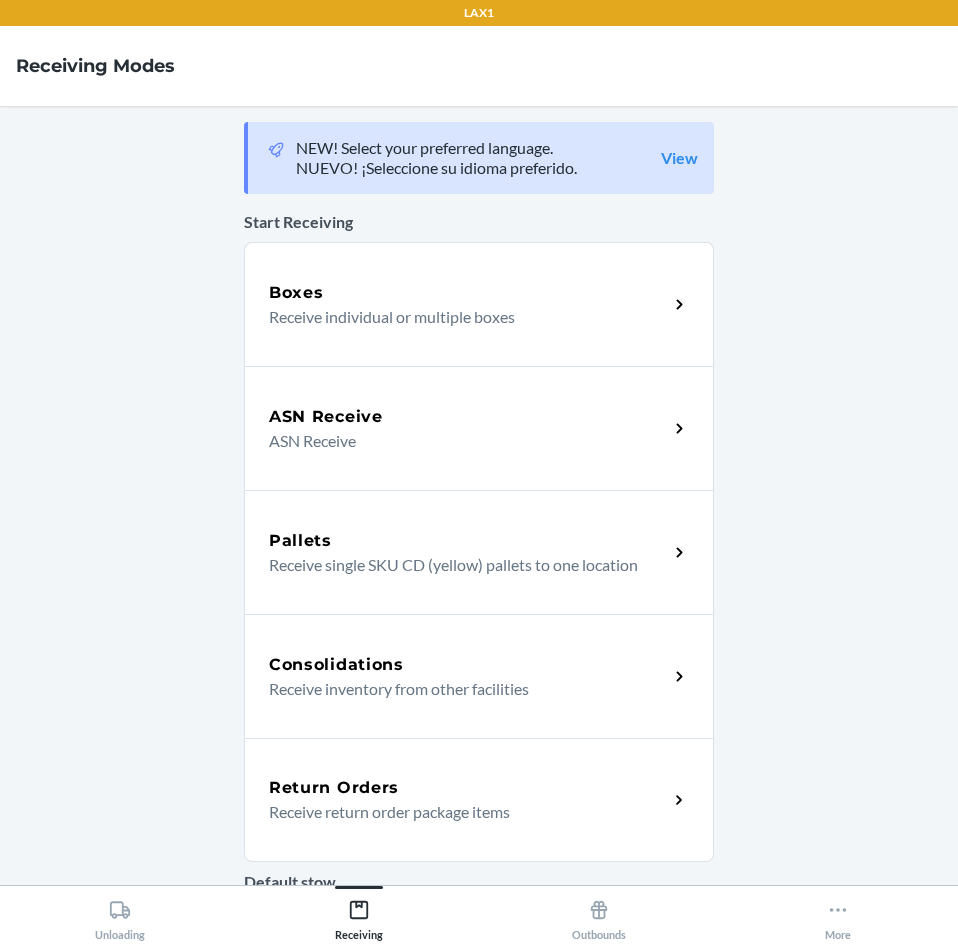 click on "Return Orders" at bounding box center (334, 788) 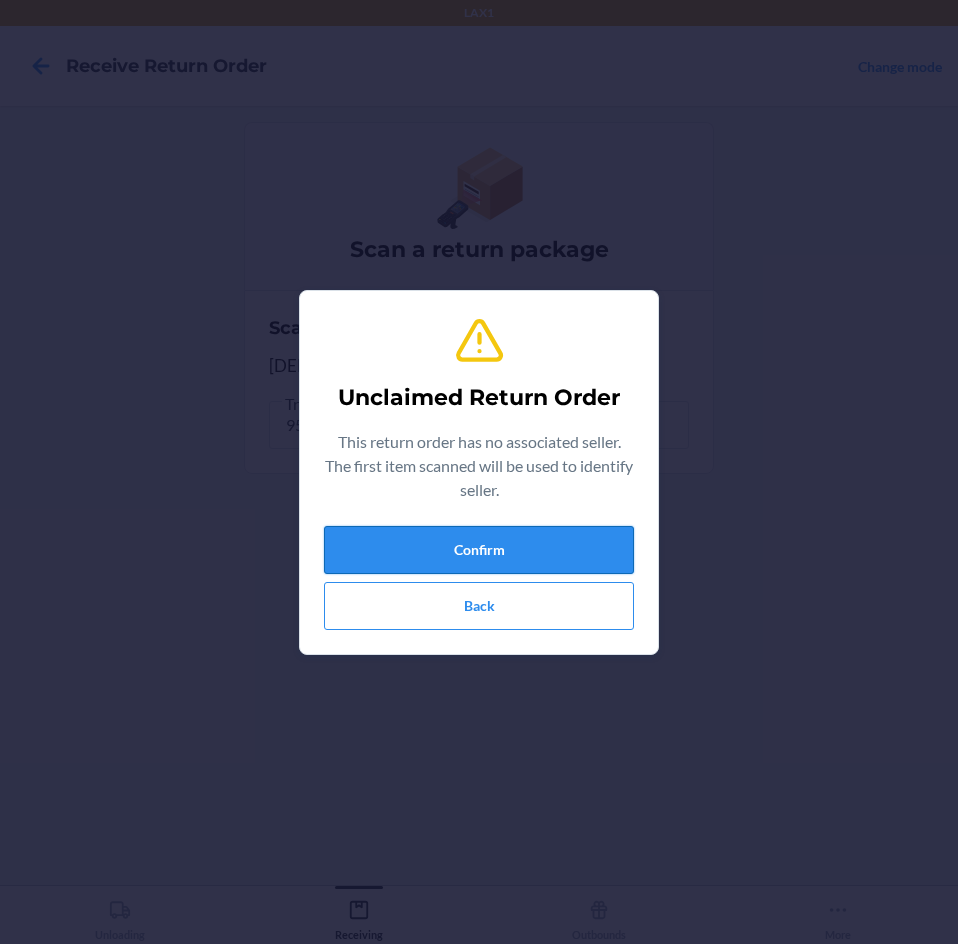 click on "Confirm" at bounding box center (479, 550) 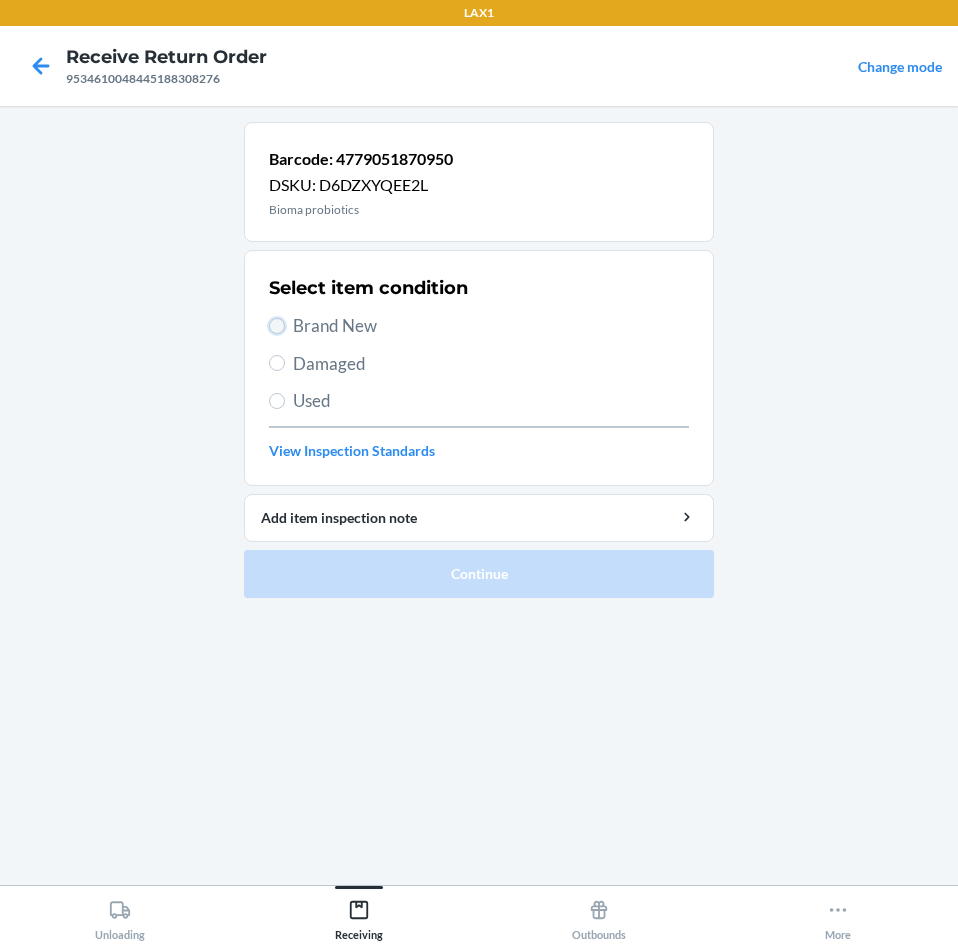 click on "Brand New" at bounding box center [277, 326] 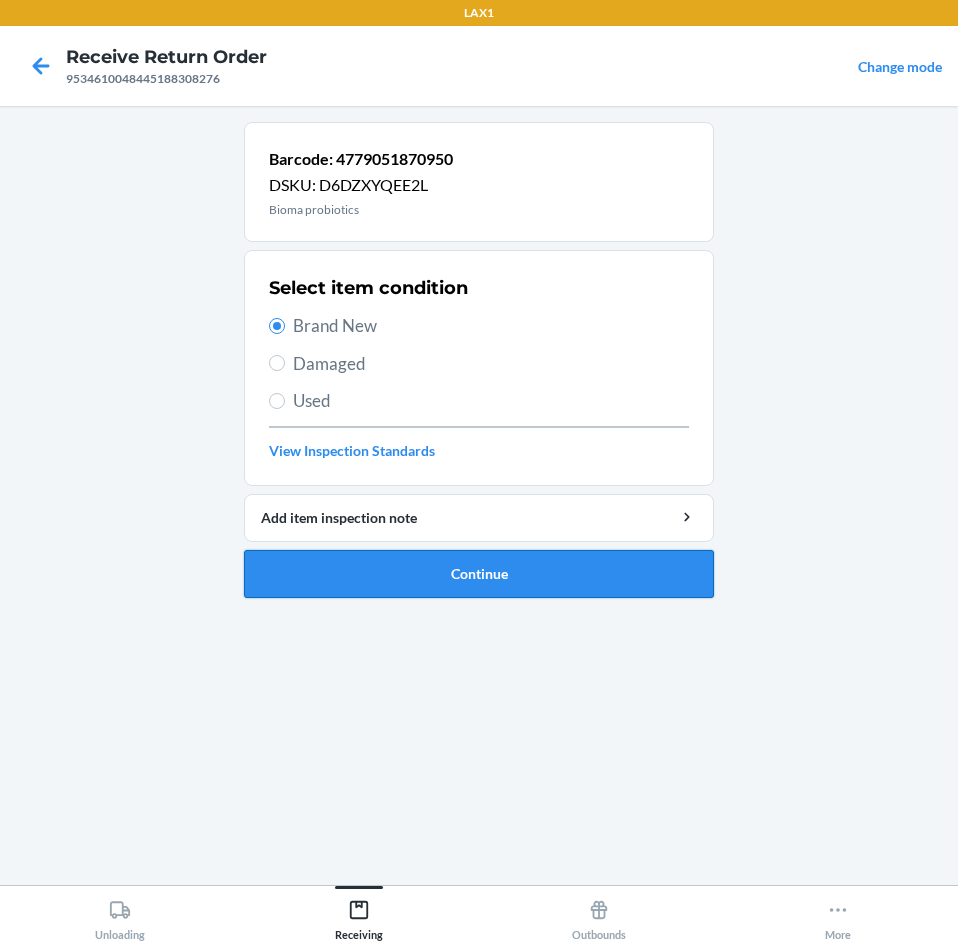 click on "Continue" at bounding box center [479, 574] 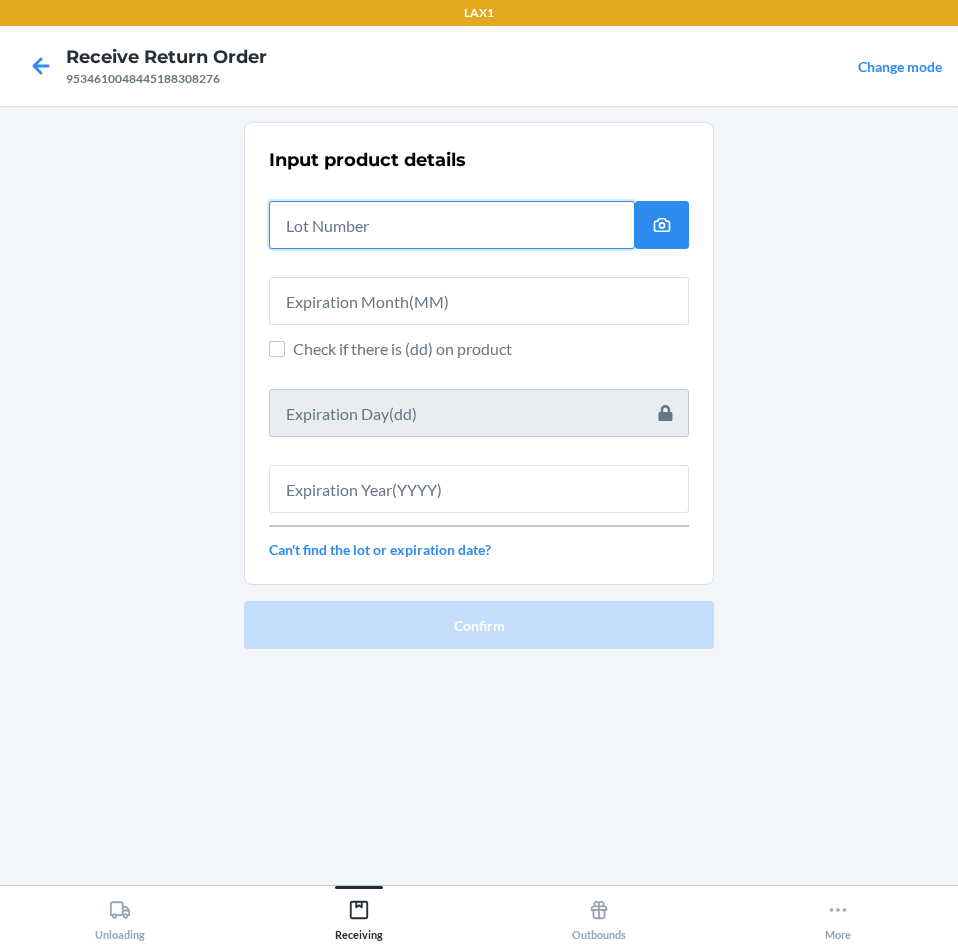 click at bounding box center [452, 225] 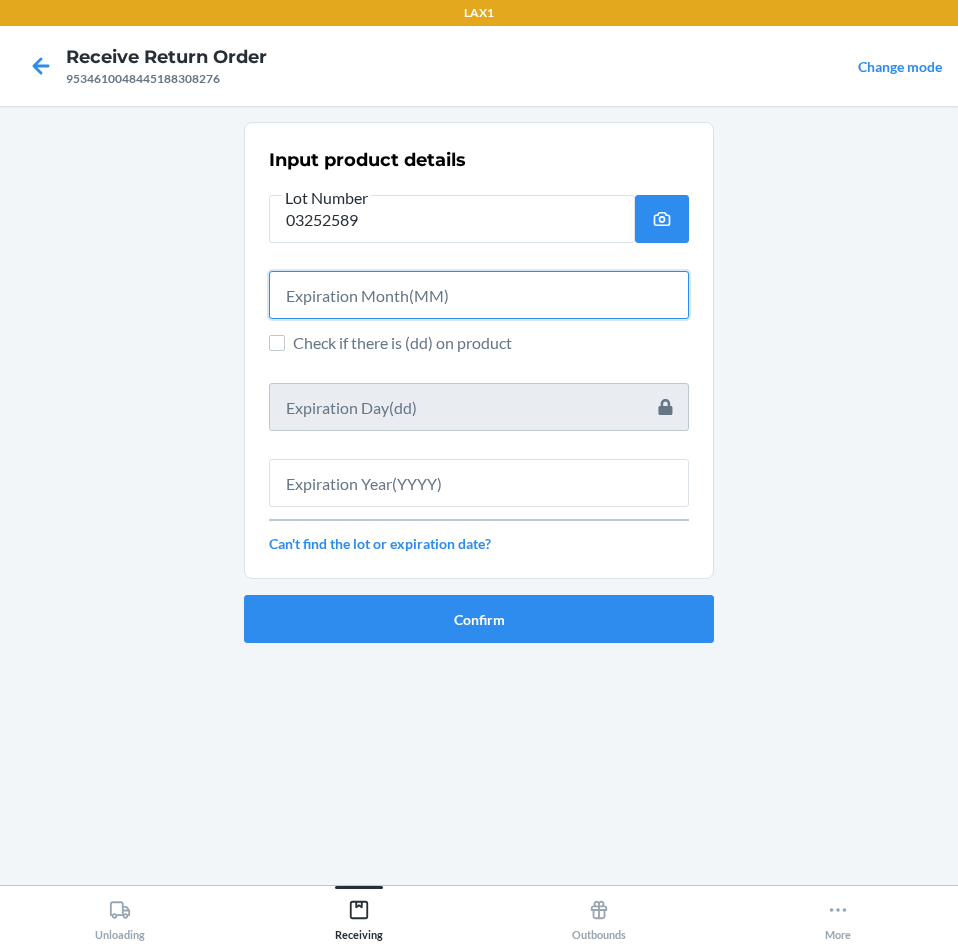 click at bounding box center (479, 295) 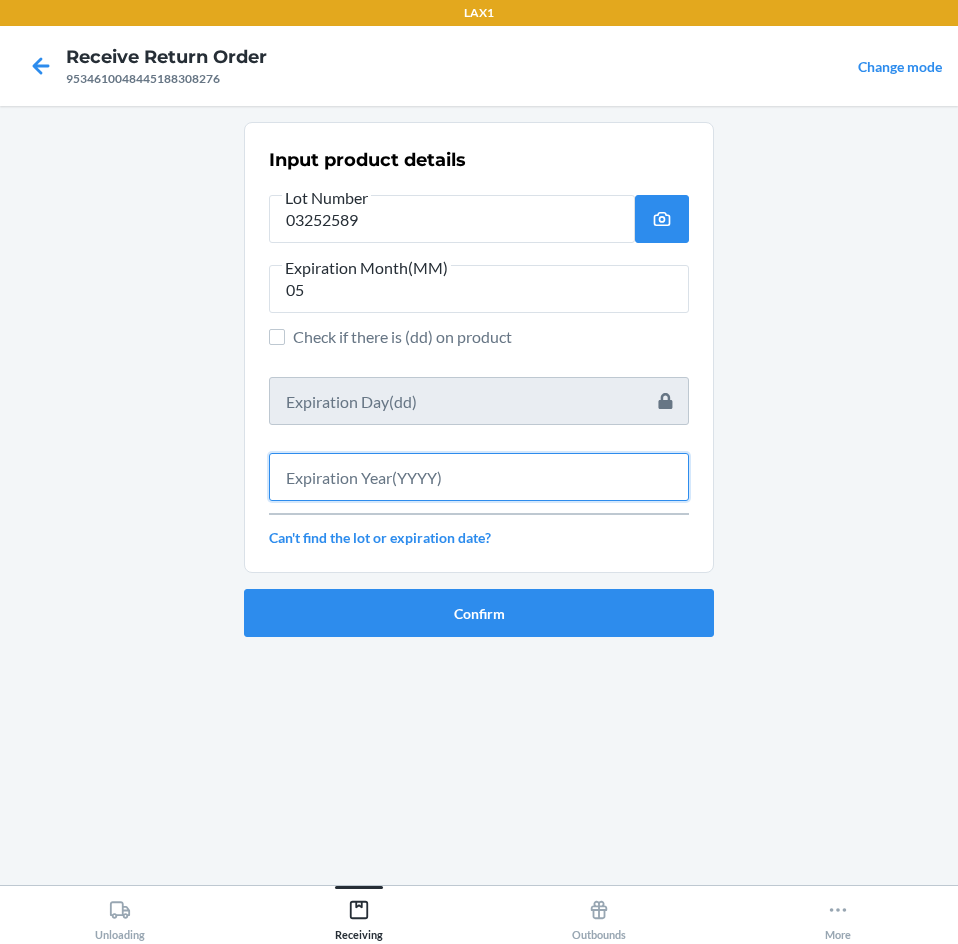 click at bounding box center (479, 477) 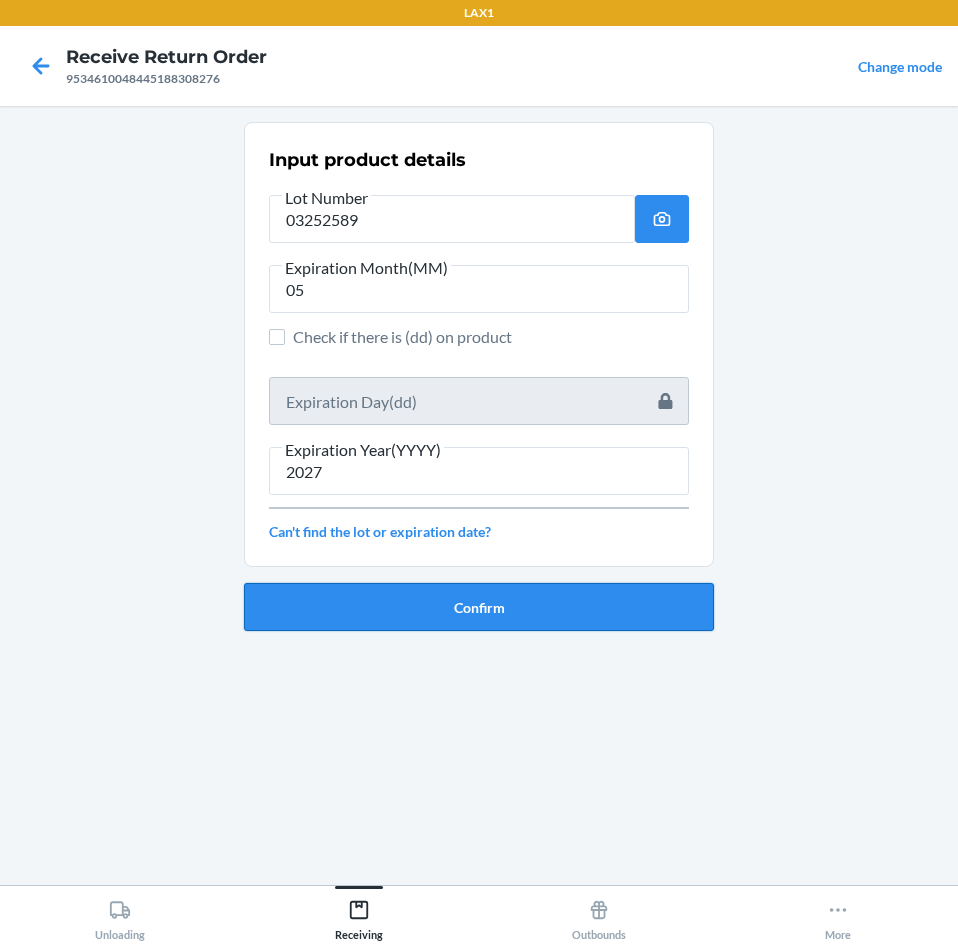 click on "Confirm" at bounding box center (479, 607) 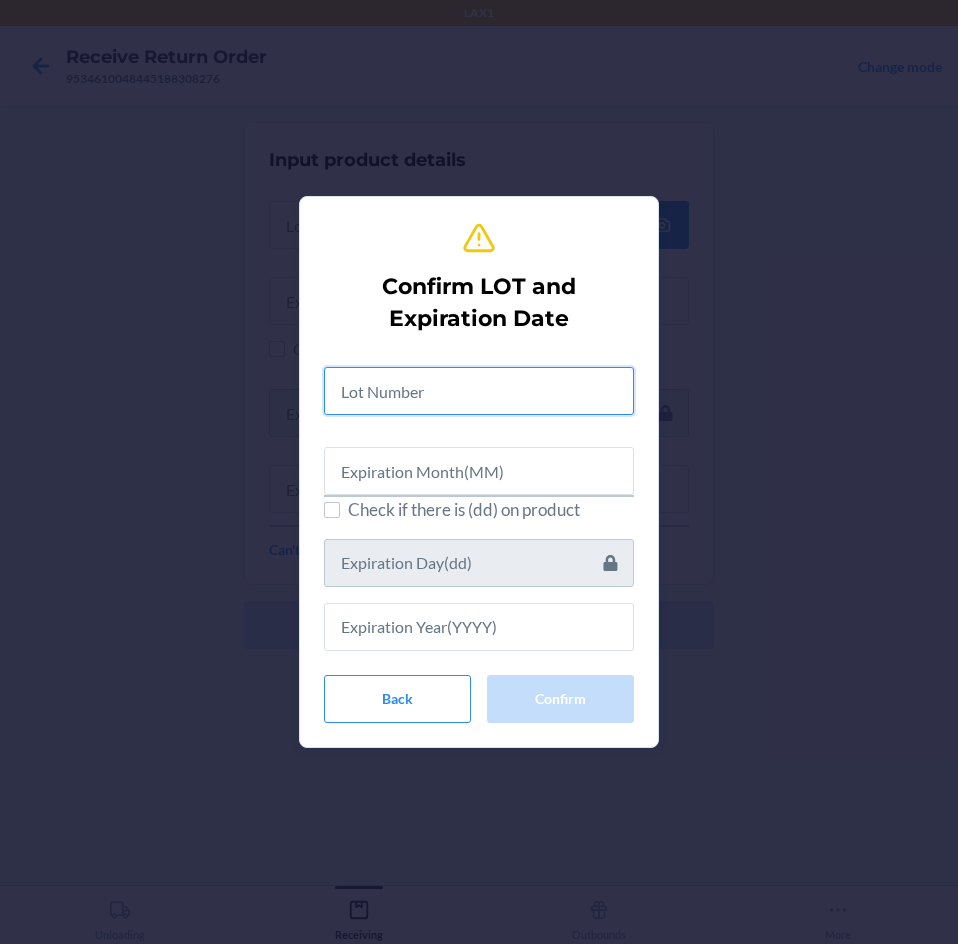 click at bounding box center (479, 391) 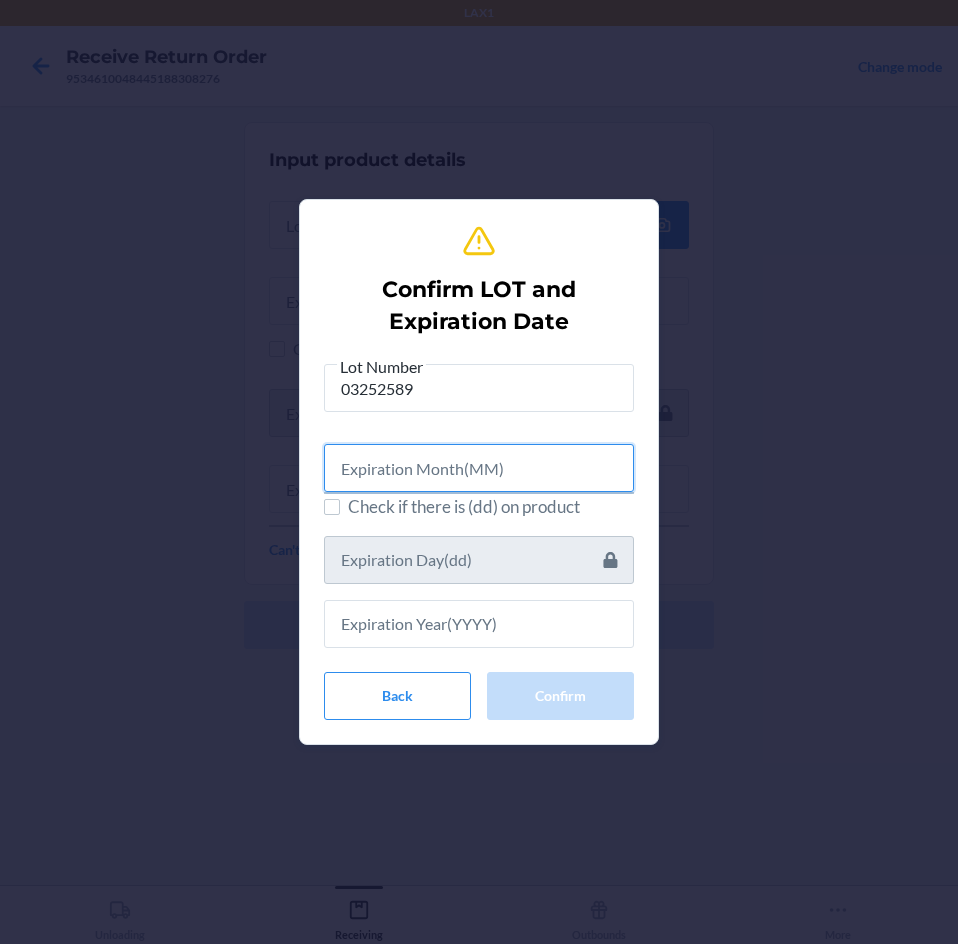 click at bounding box center [479, 468] 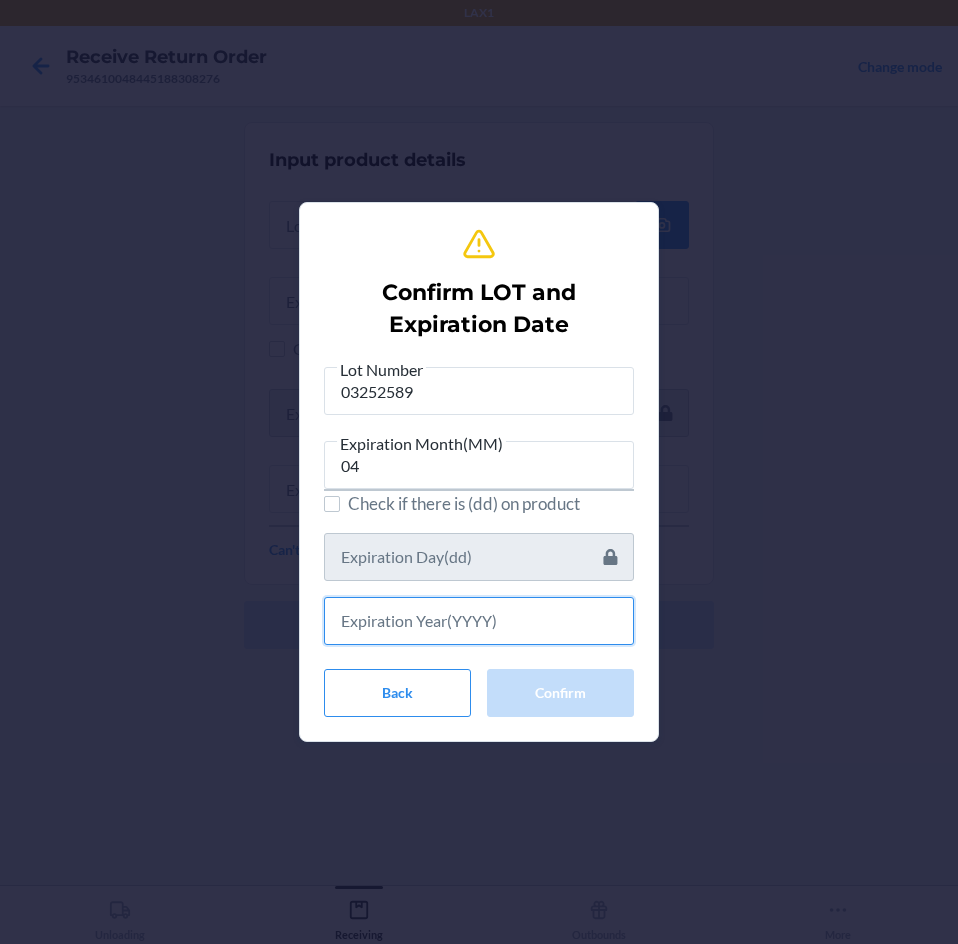 click at bounding box center [479, 621] 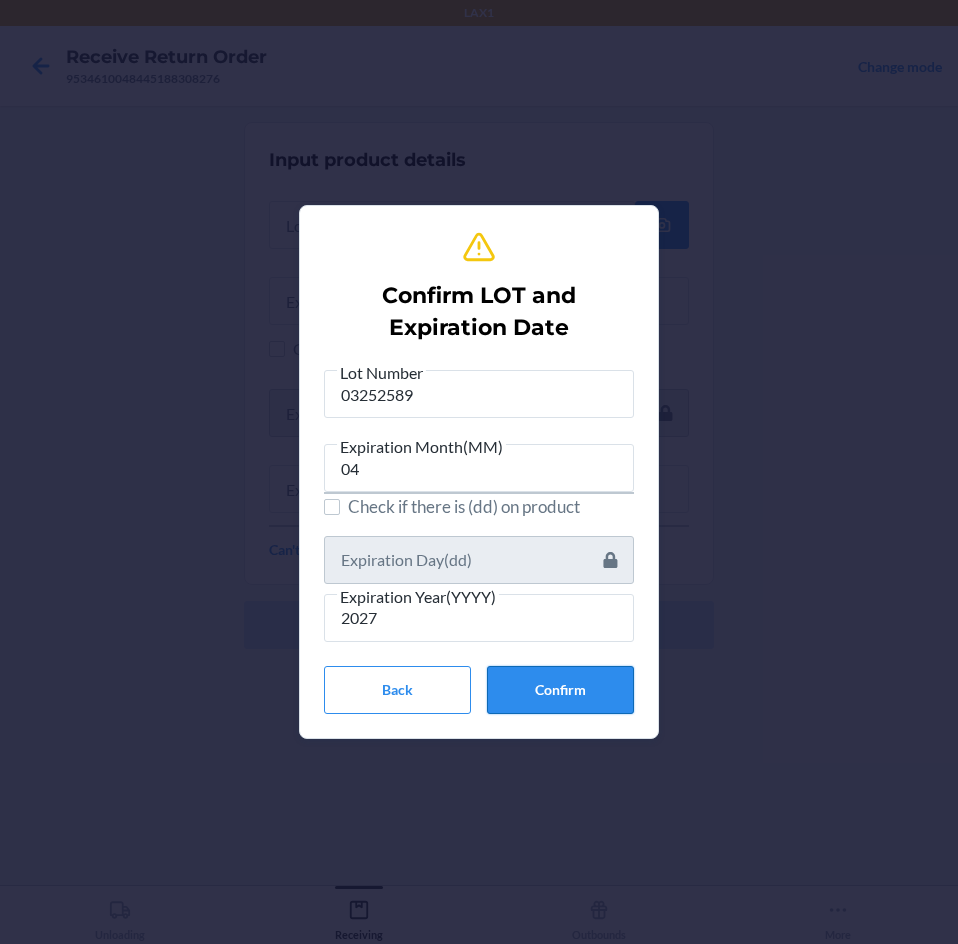 click on "Confirm" at bounding box center [560, 690] 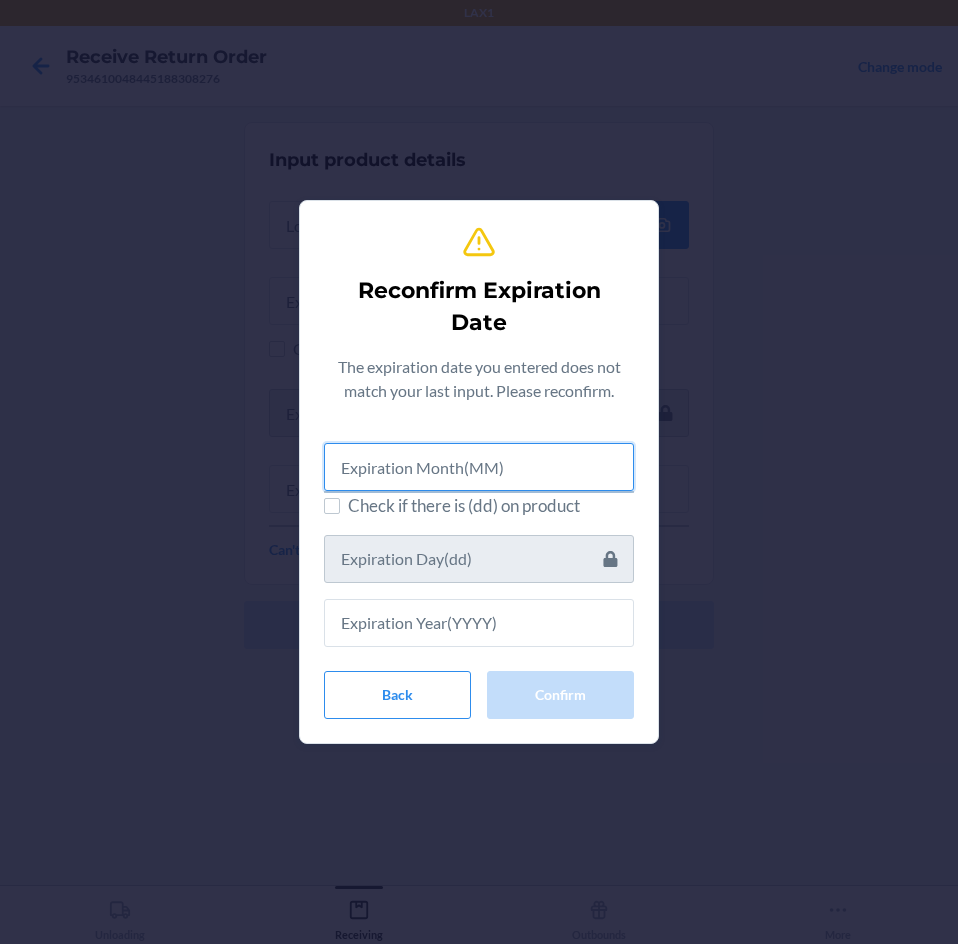 click at bounding box center [479, 467] 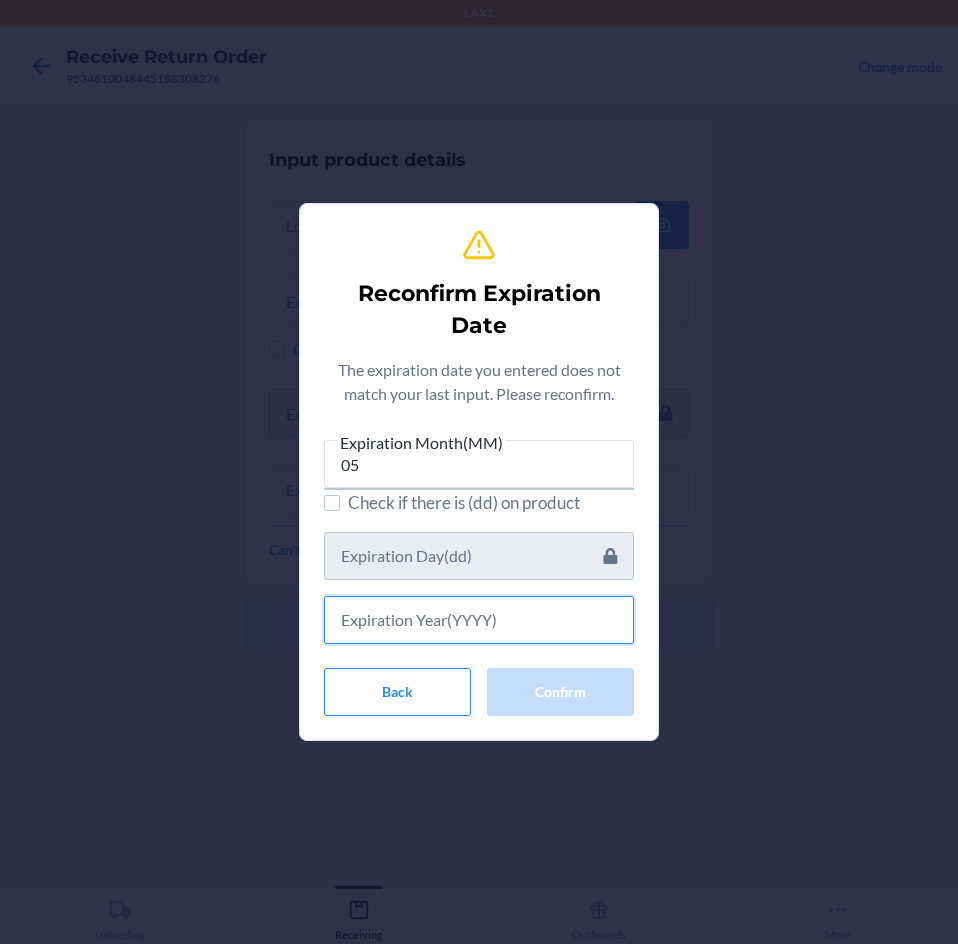 click at bounding box center [479, 620] 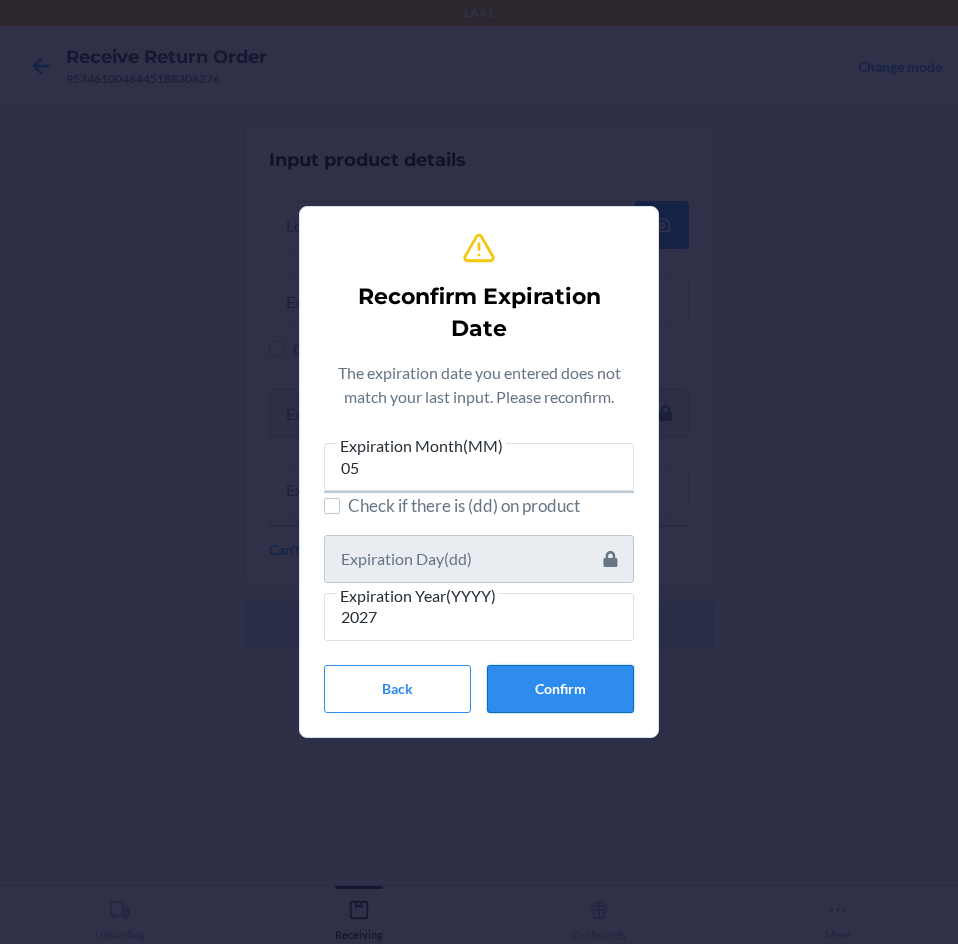 click on "Confirm" at bounding box center (560, 689) 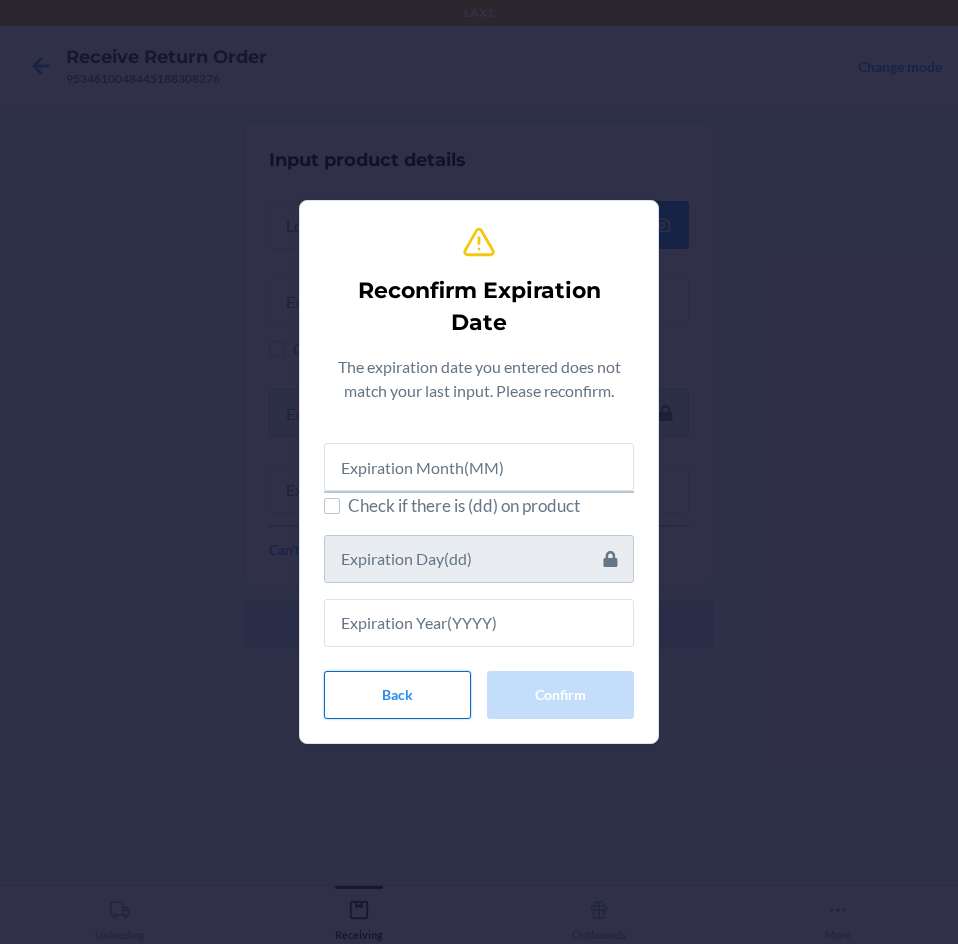 click on "Back" at bounding box center [397, 695] 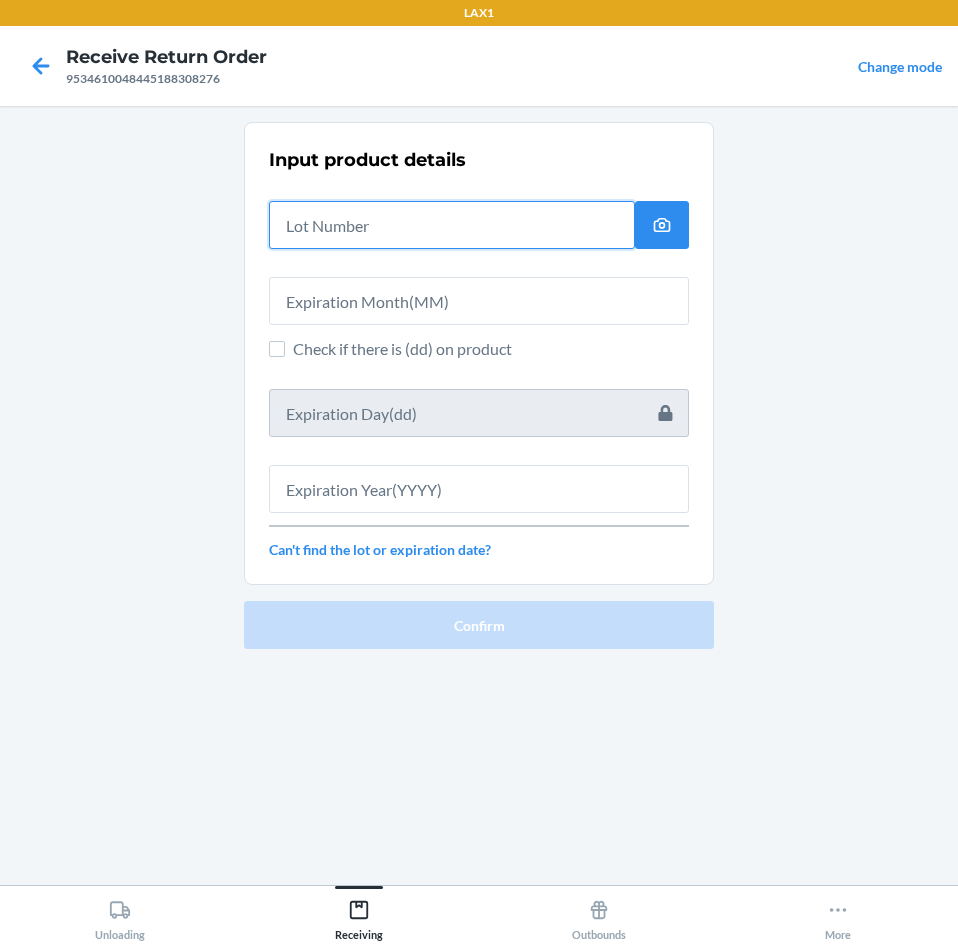 click at bounding box center [452, 225] 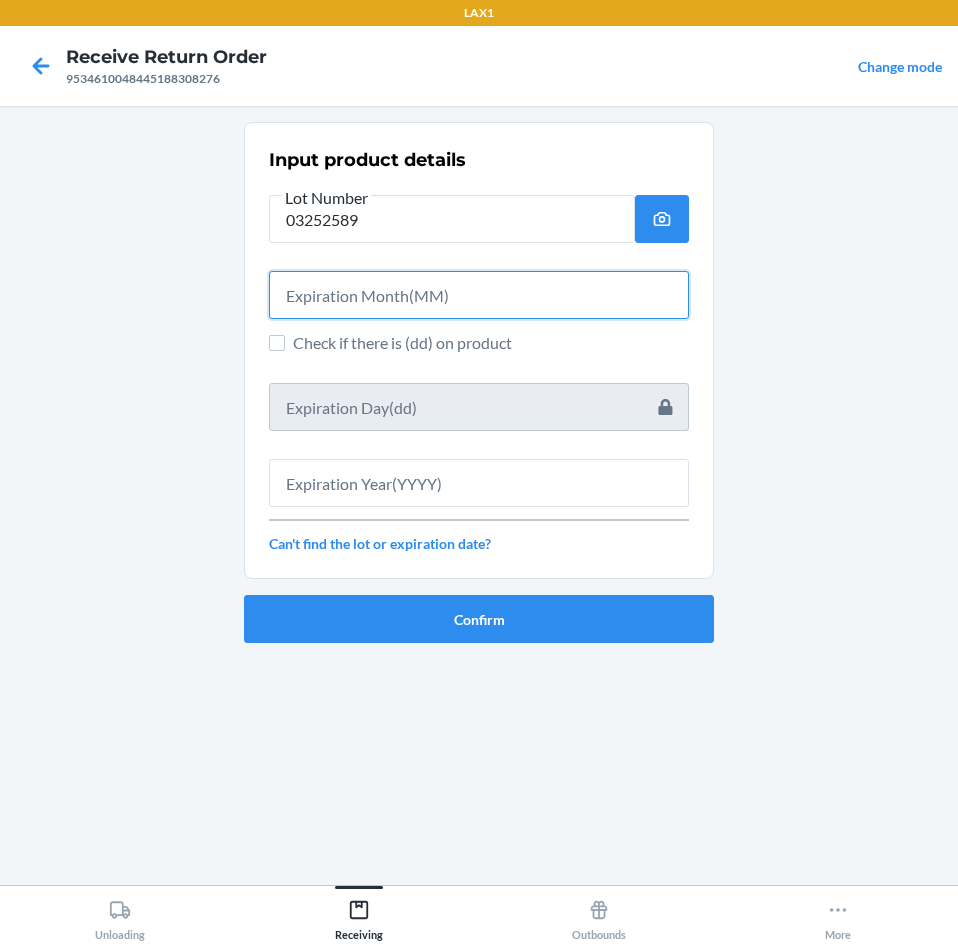click at bounding box center [479, 295] 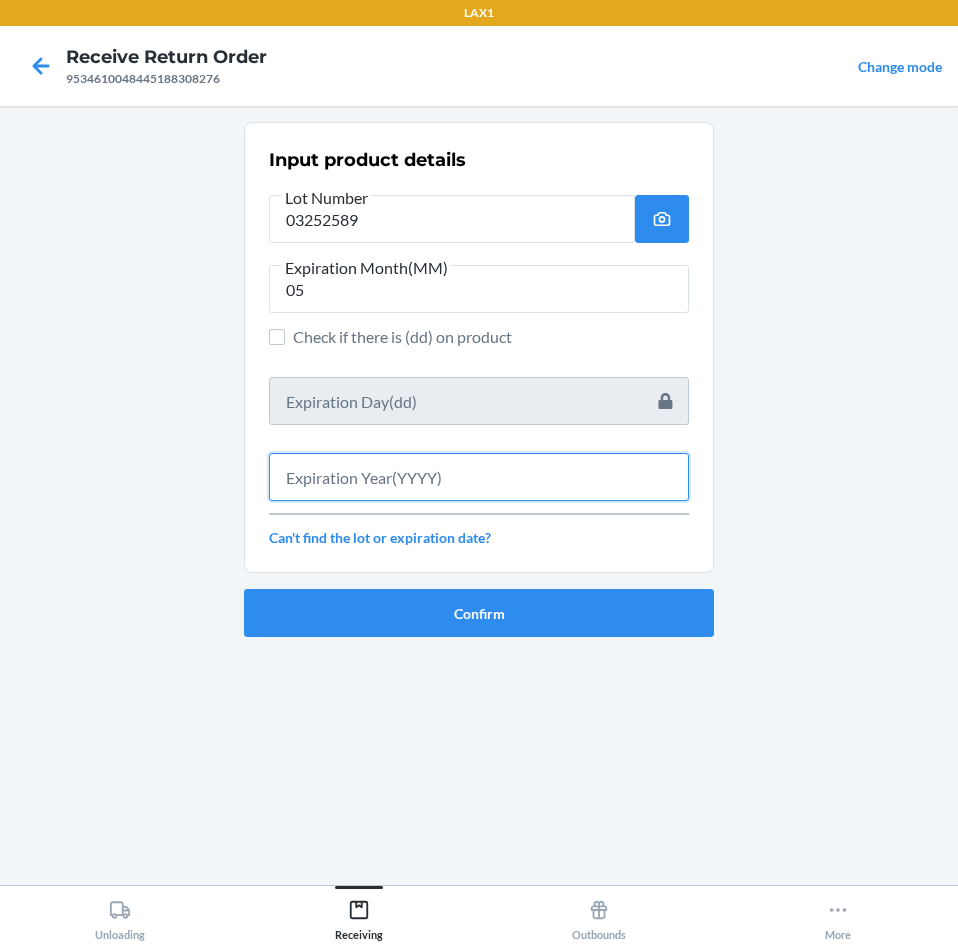 click at bounding box center (479, 477) 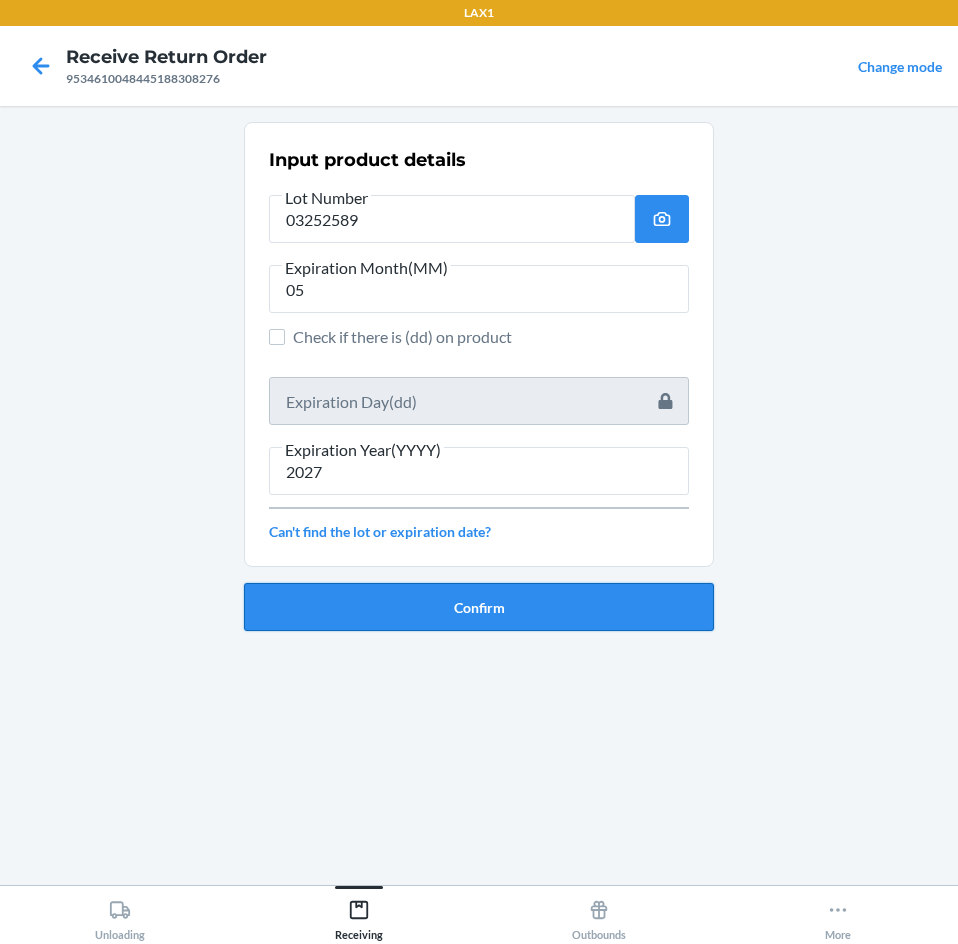 click on "Confirm" at bounding box center (479, 607) 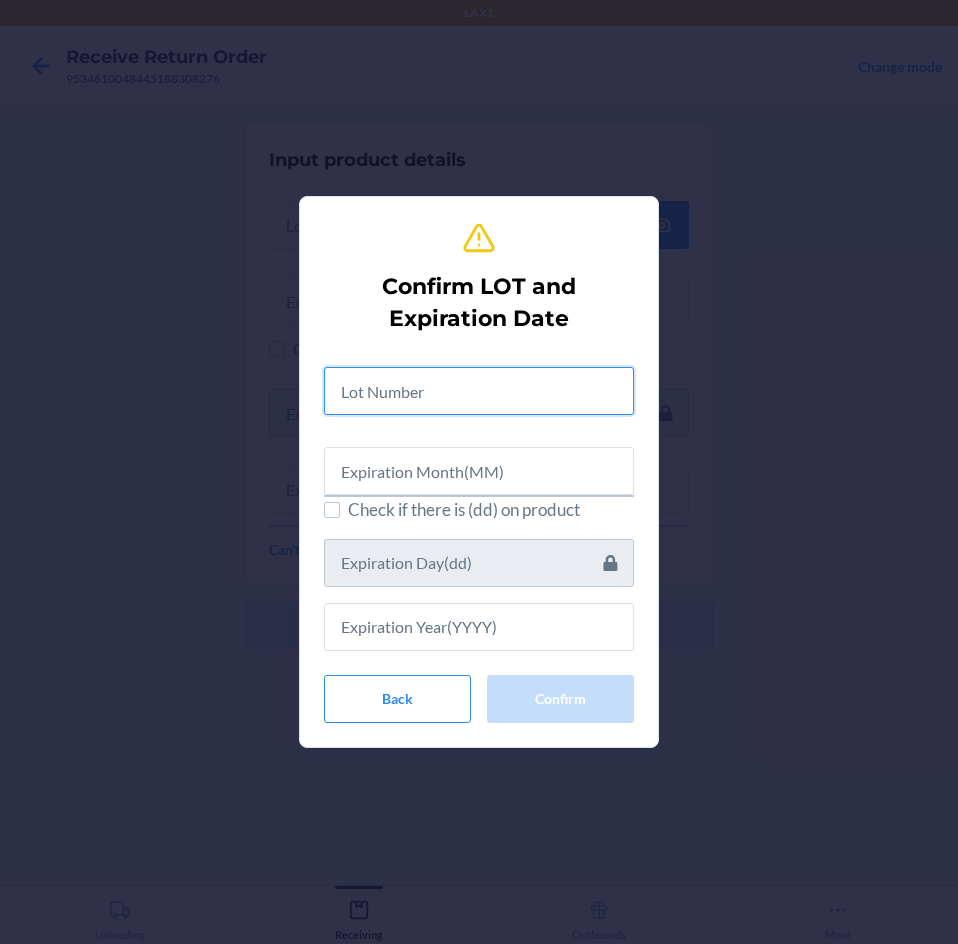 click at bounding box center [479, 391] 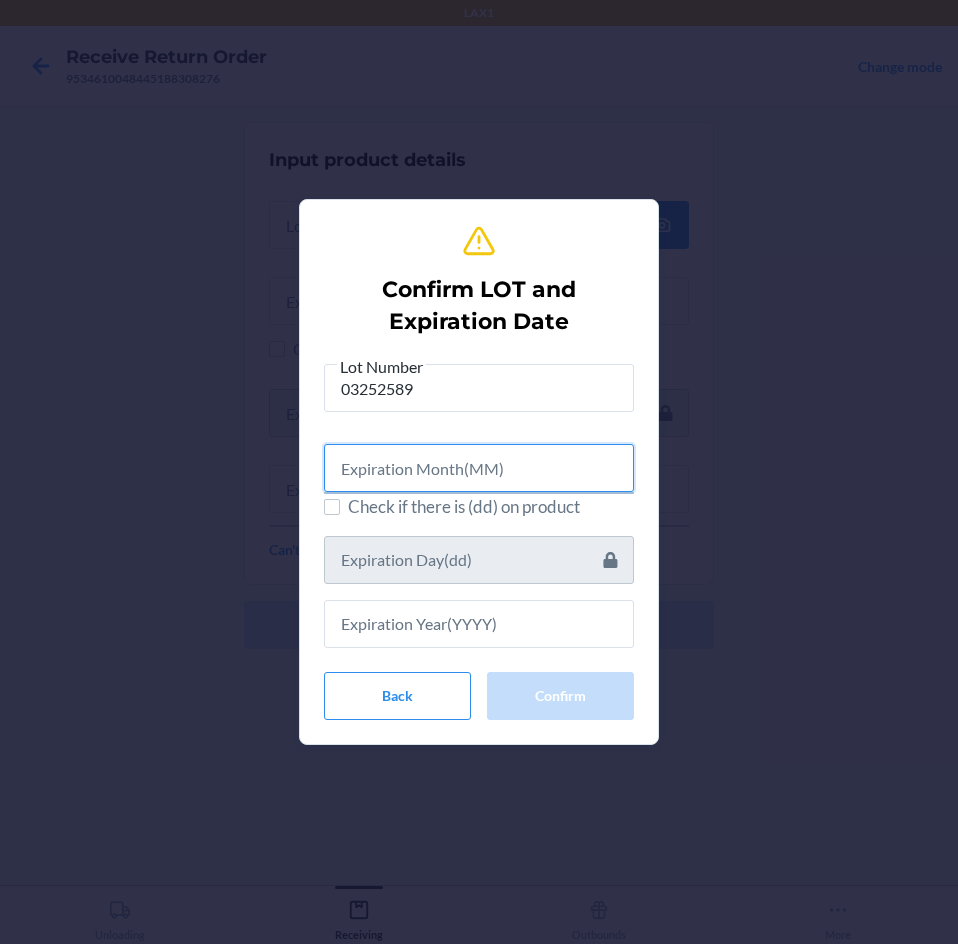 click at bounding box center [479, 468] 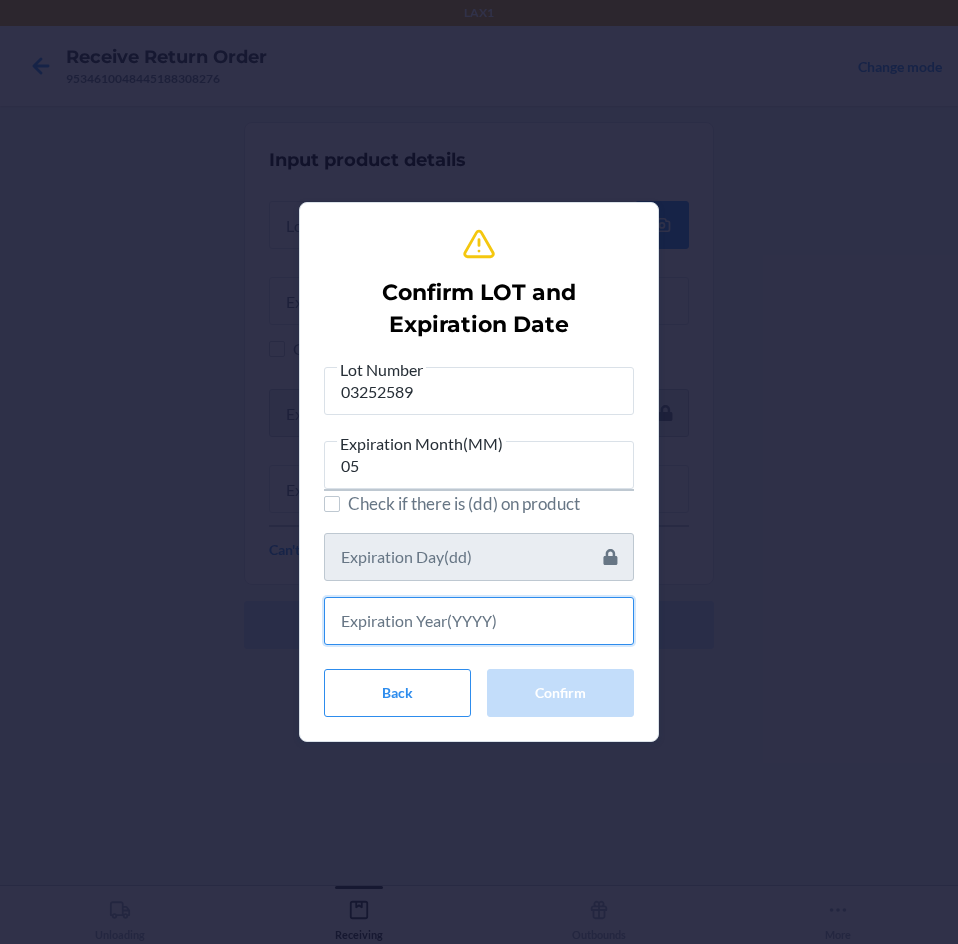 click at bounding box center (479, 621) 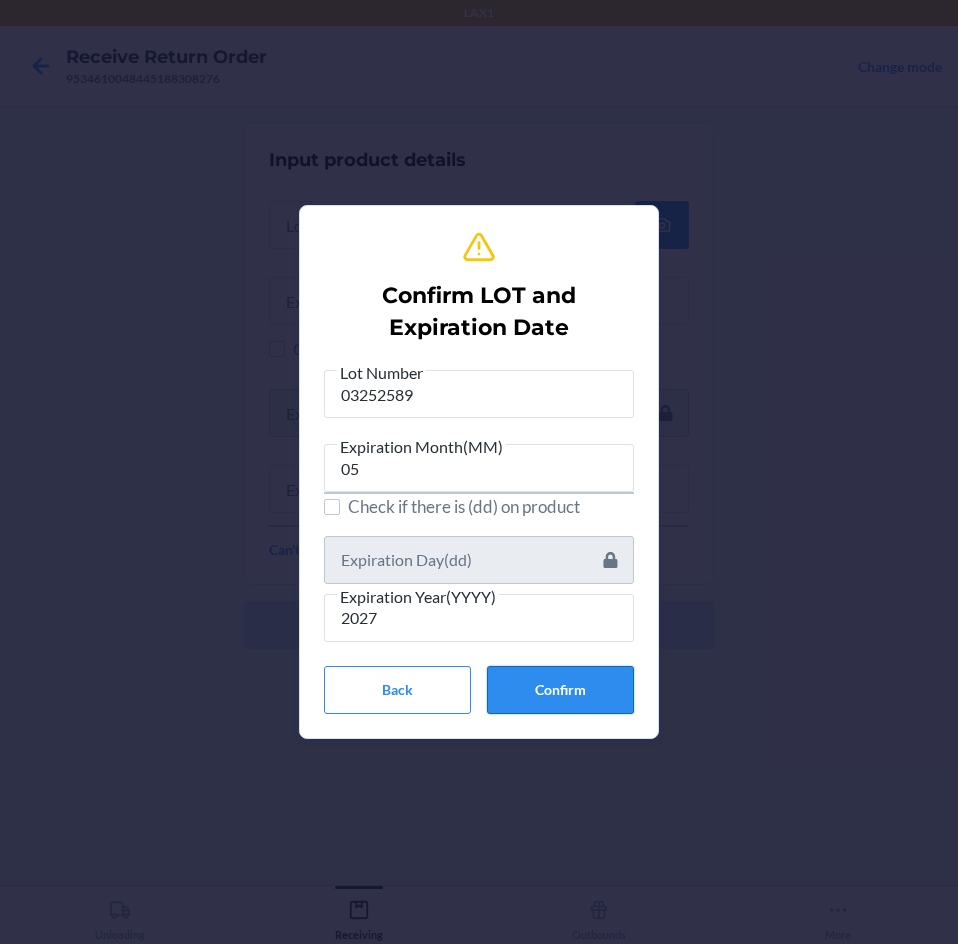 click on "Confirm" at bounding box center (560, 690) 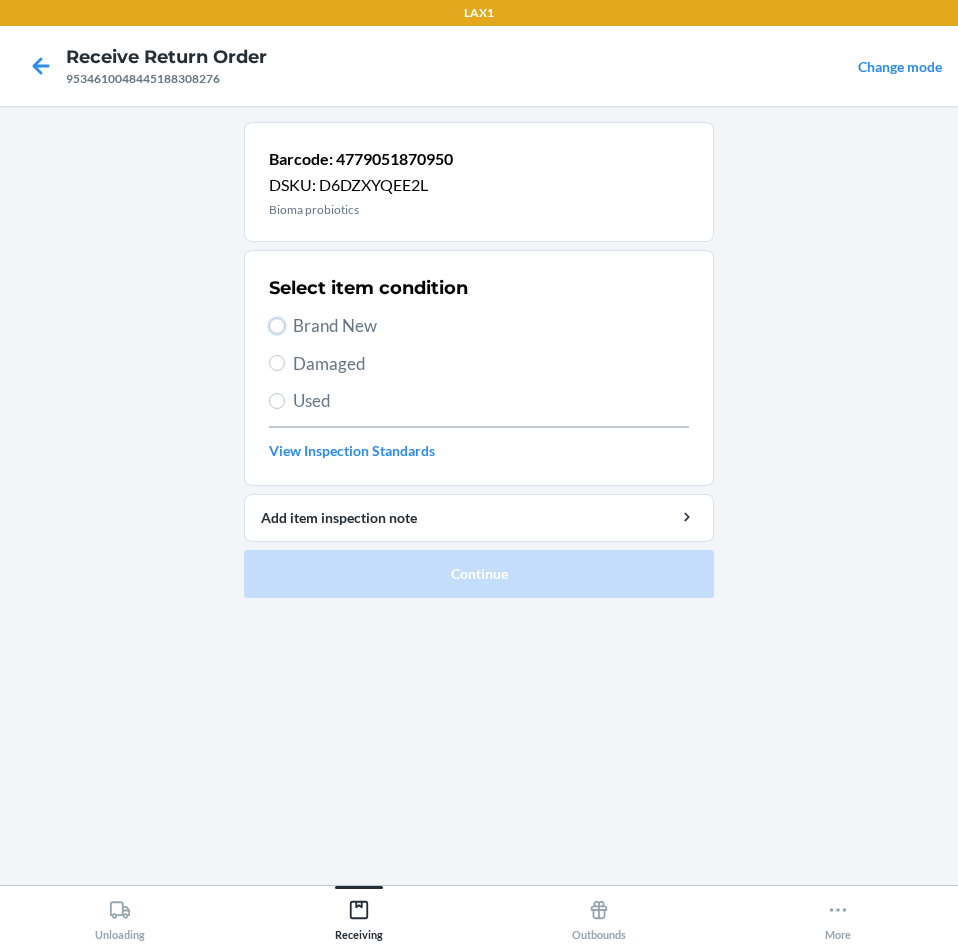 click on "Brand New" at bounding box center (479, 326) 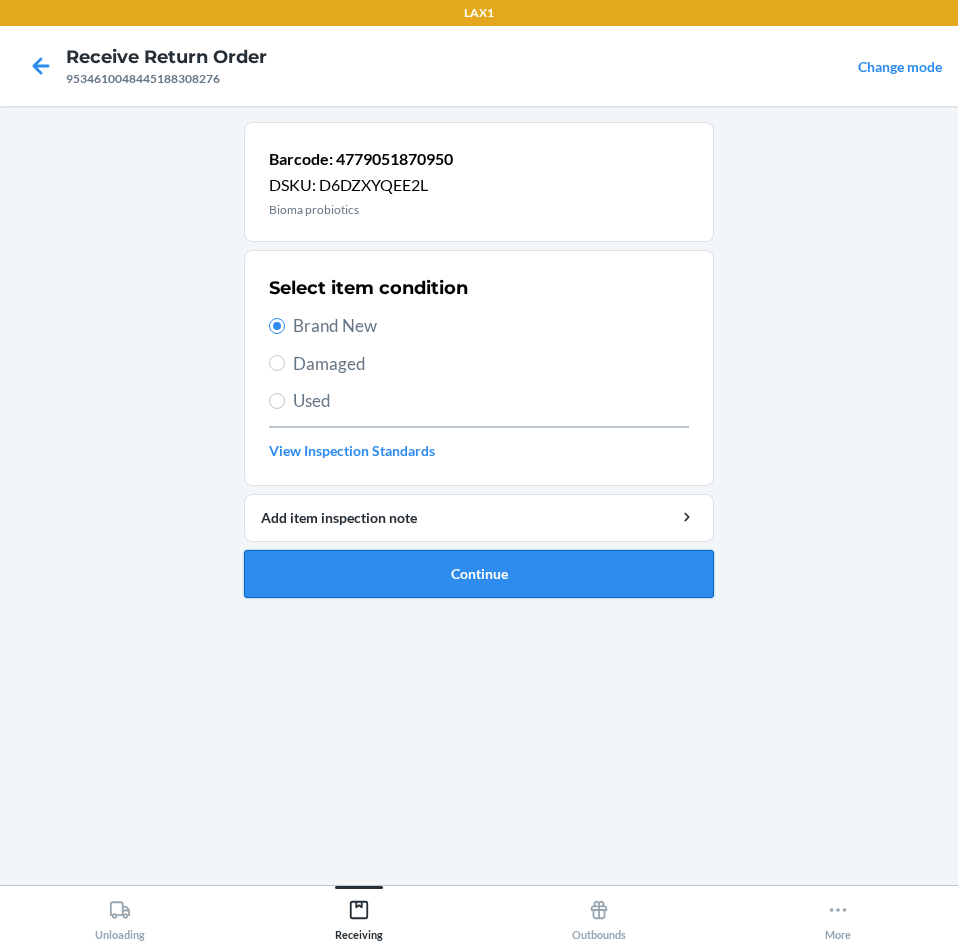 click on "Continue" at bounding box center [479, 574] 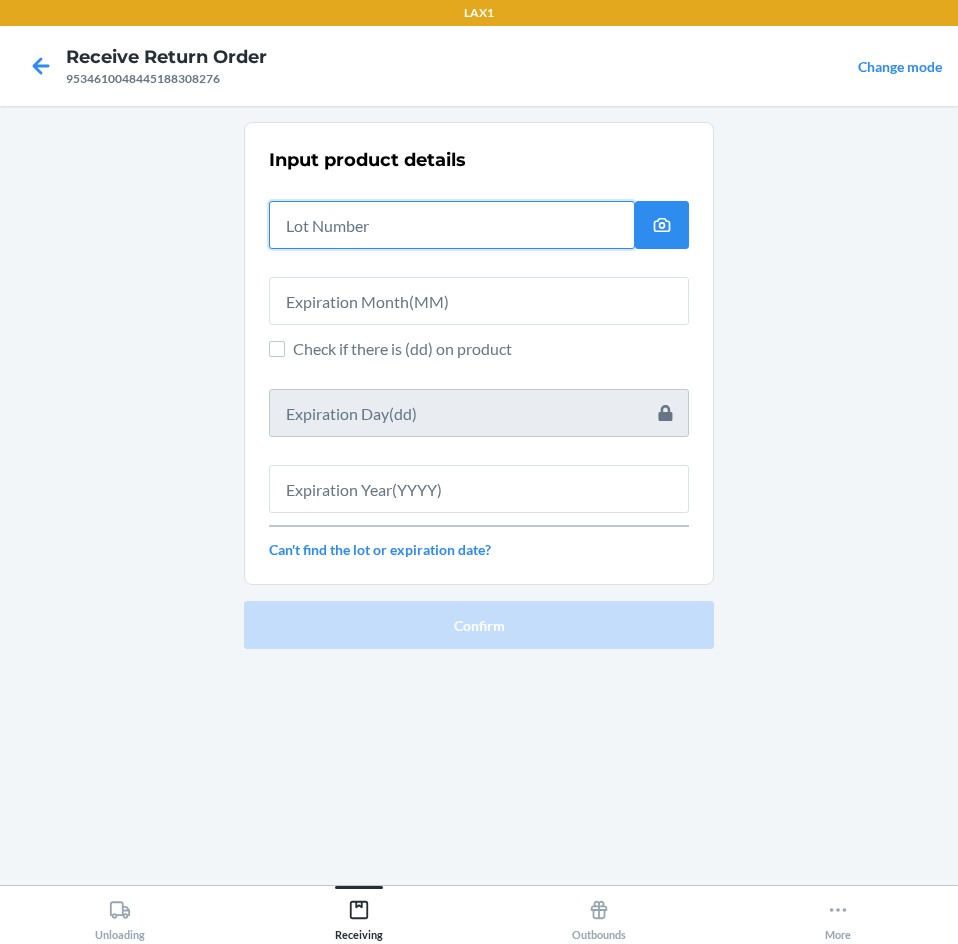click at bounding box center [452, 225] 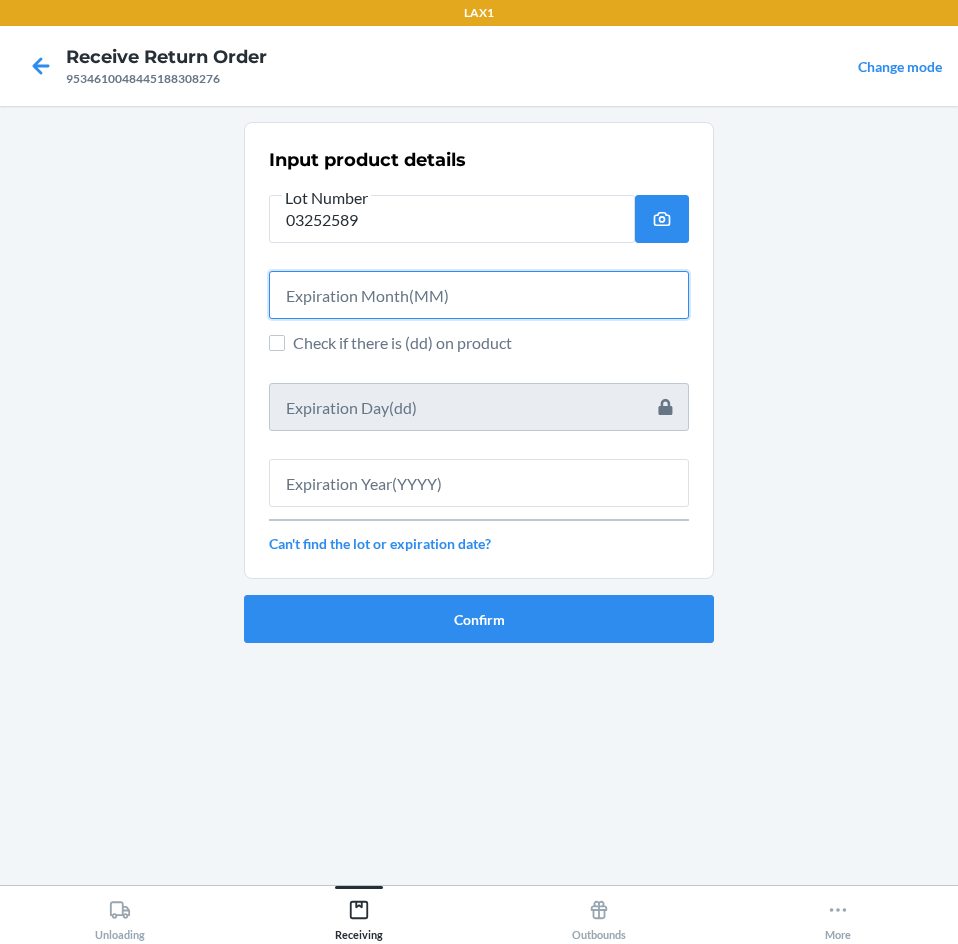 click at bounding box center (479, 295) 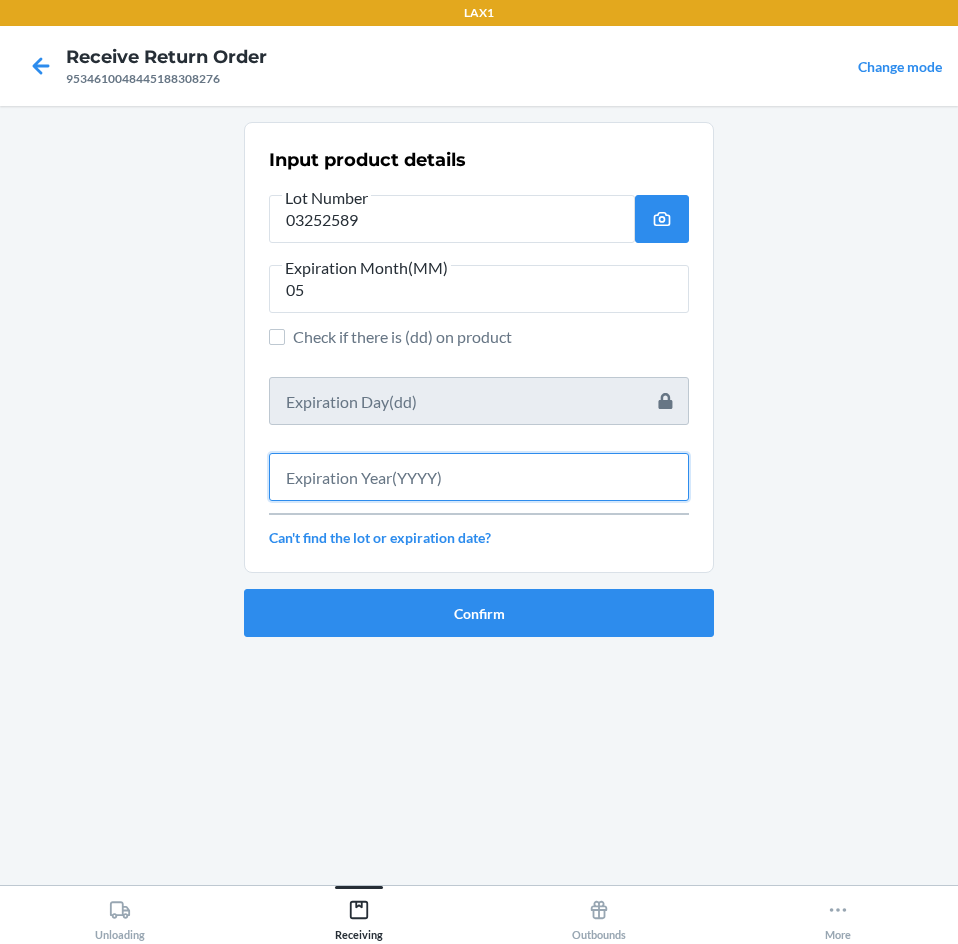 click at bounding box center (479, 477) 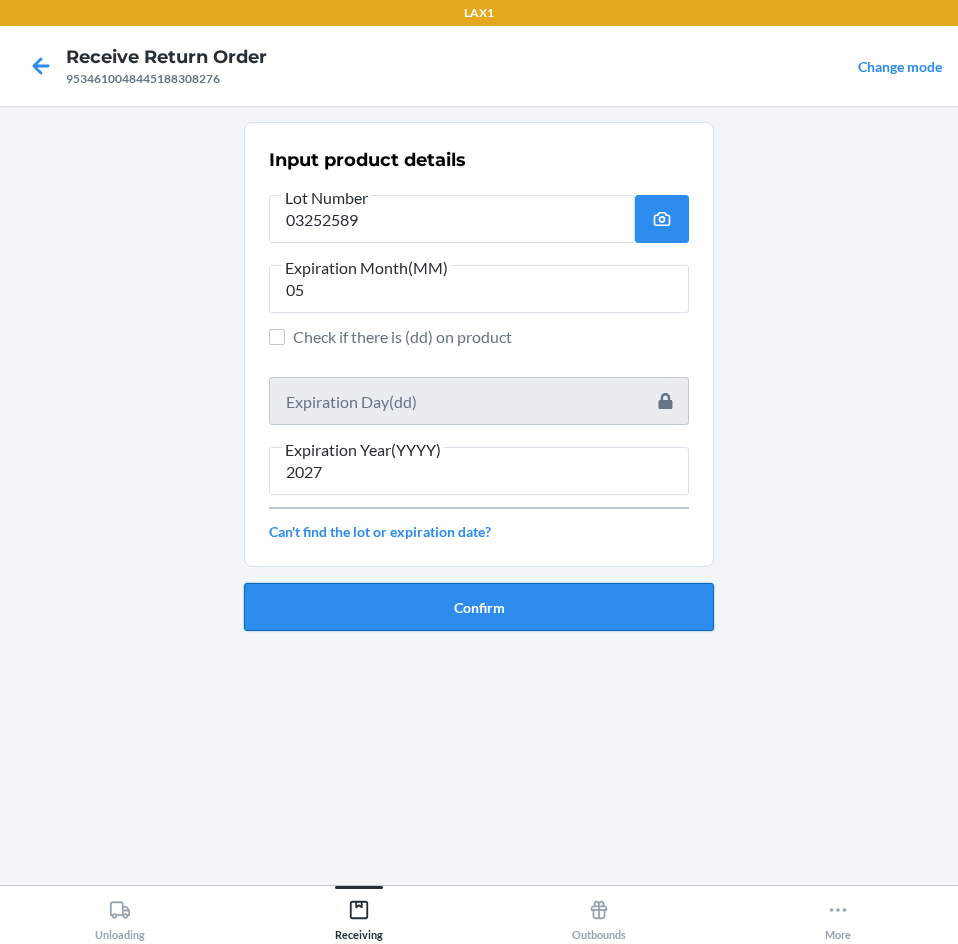 click on "Confirm" at bounding box center [479, 607] 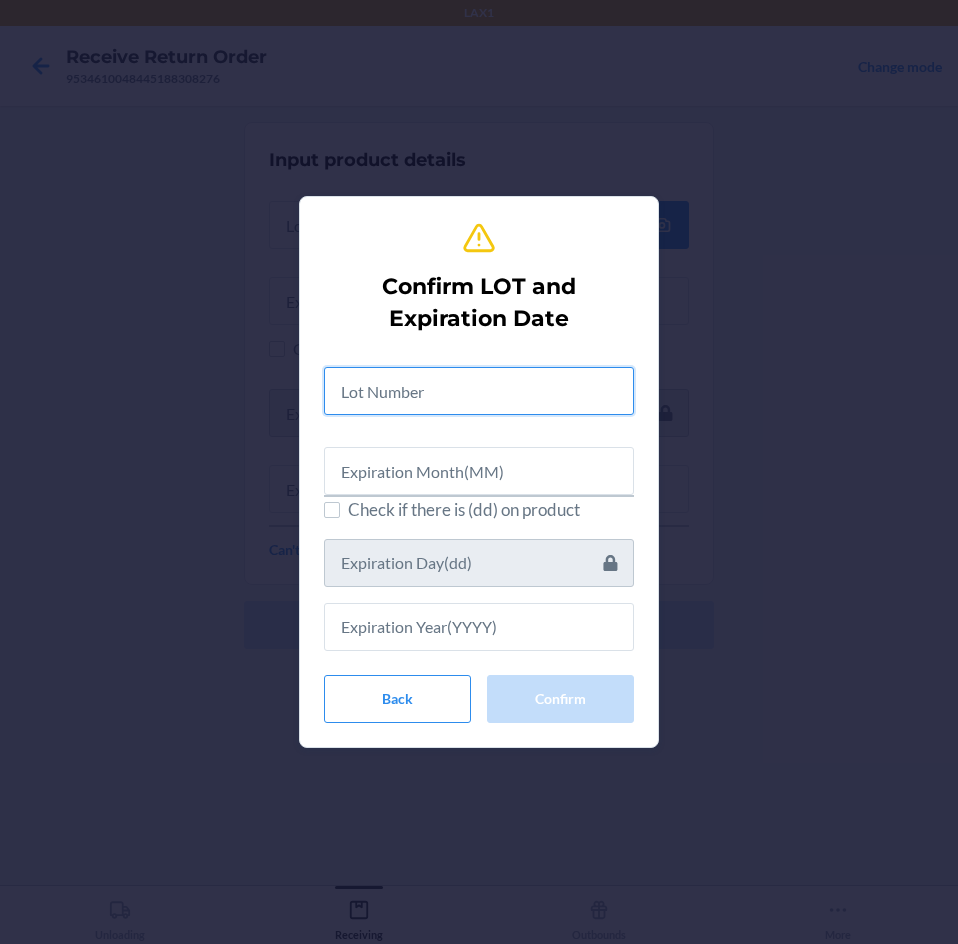 click at bounding box center [479, 391] 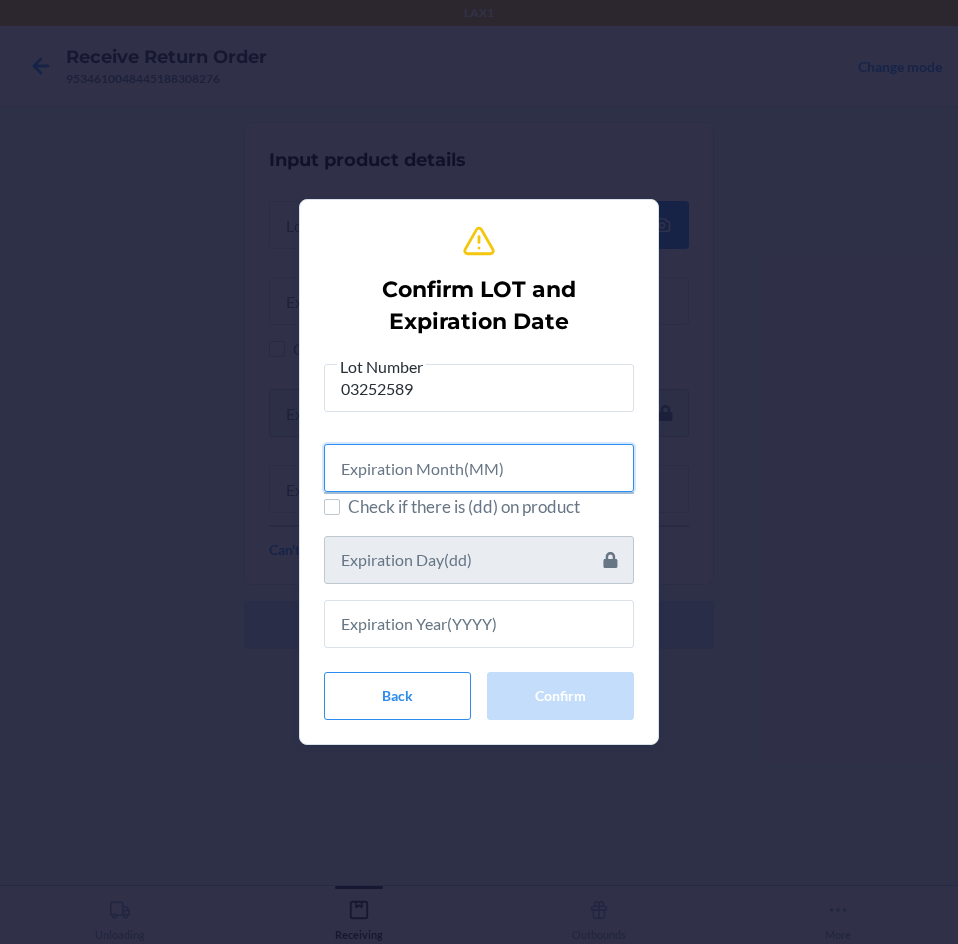 click at bounding box center [479, 468] 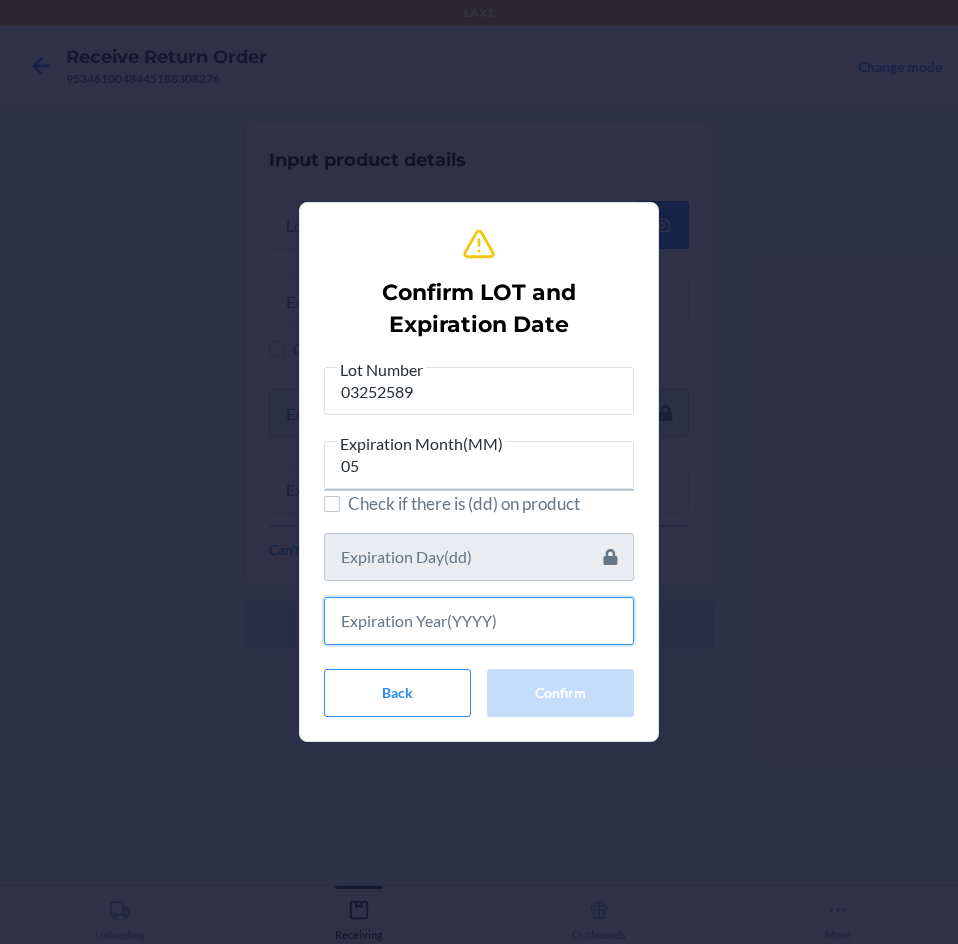 click at bounding box center [479, 621] 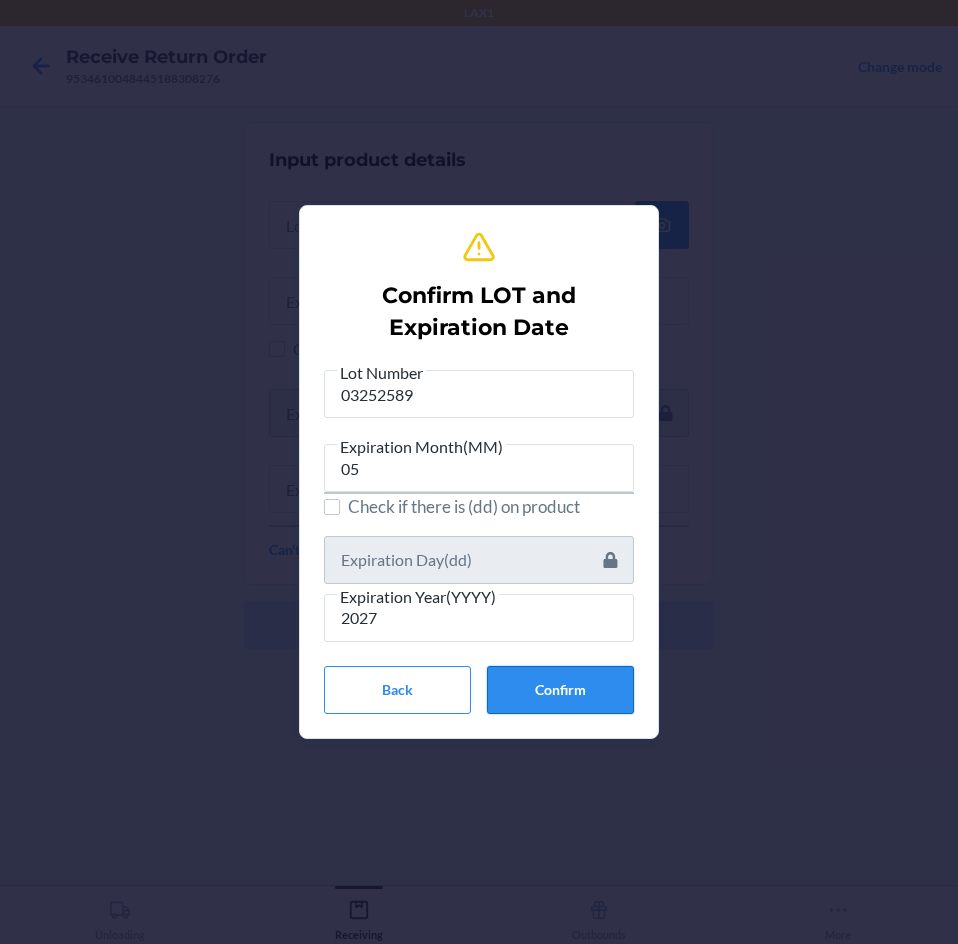 click on "Confirm" at bounding box center [560, 690] 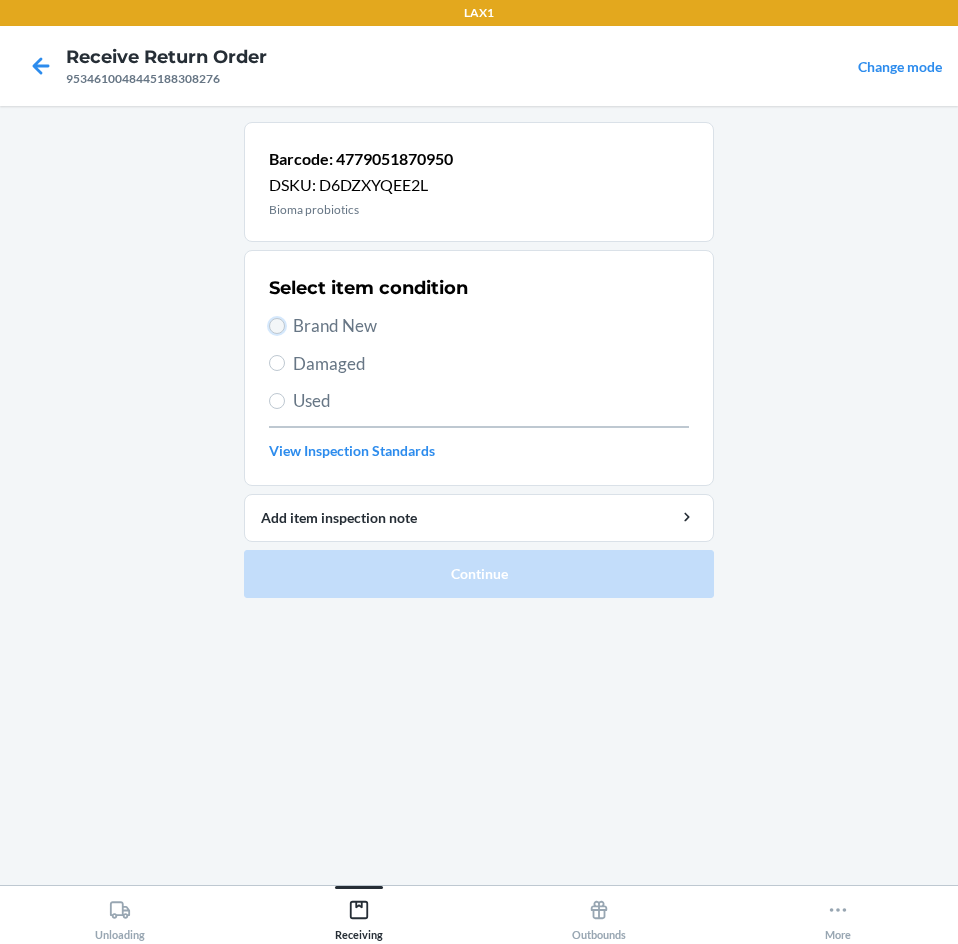 click on "Brand New" at bounding box center [277, 326] 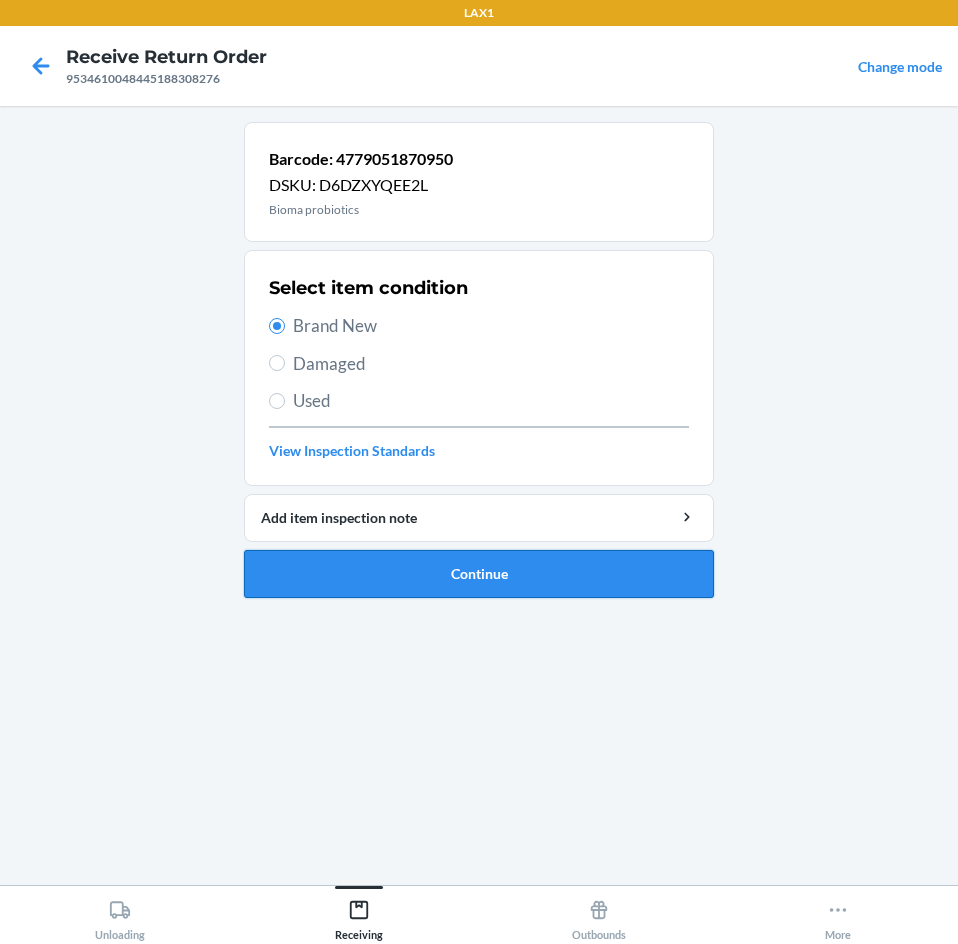 click on "Continue" at bounding box center (479, 574) 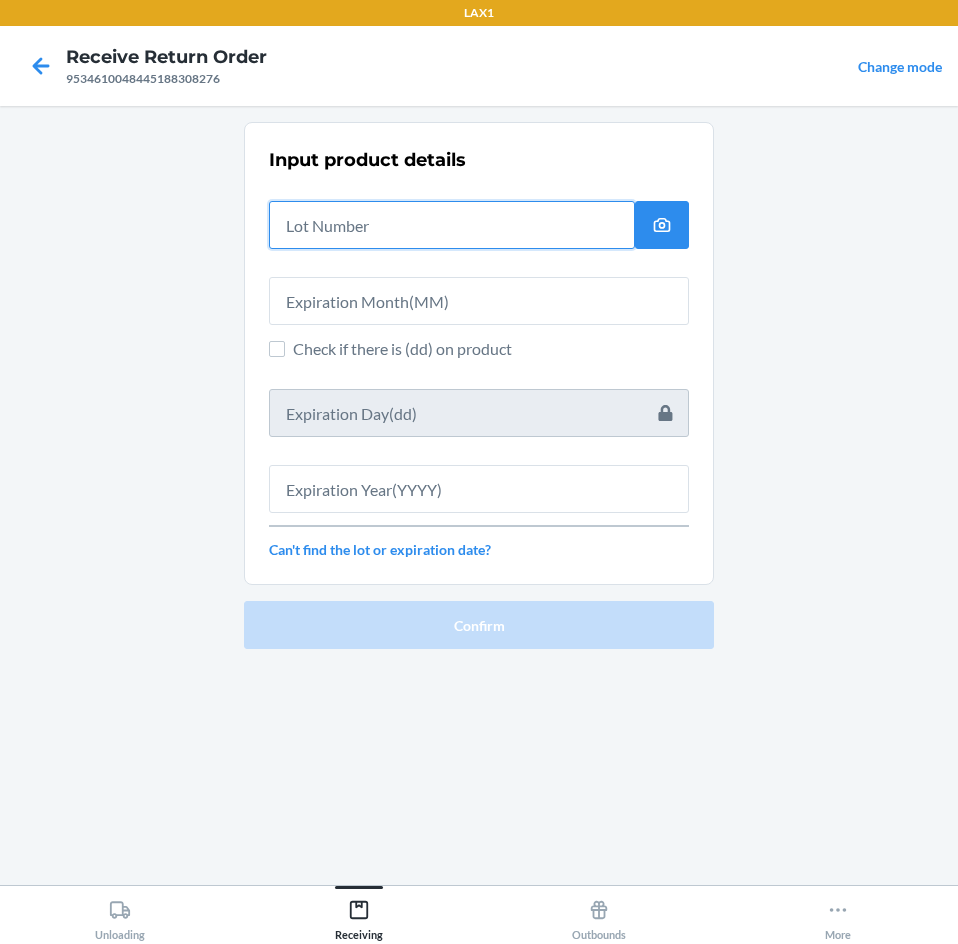 click at bounding box center (452, 225) 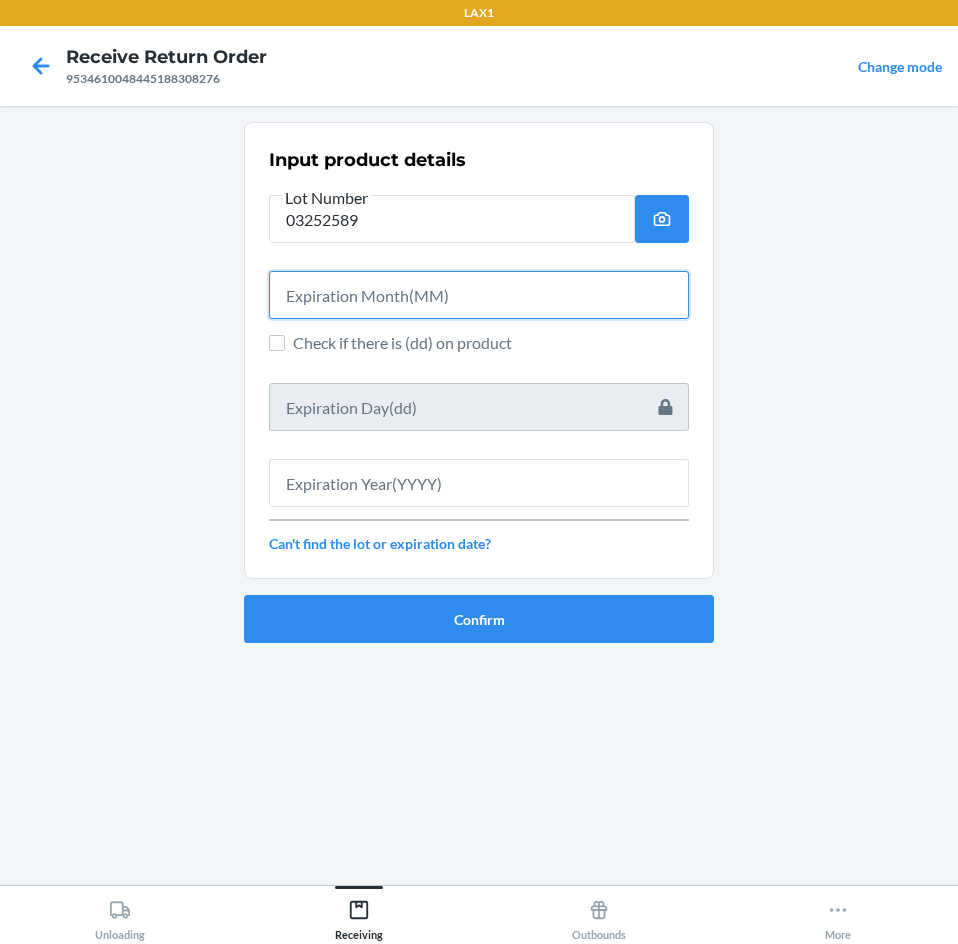 click at bounding box center [479, 295] 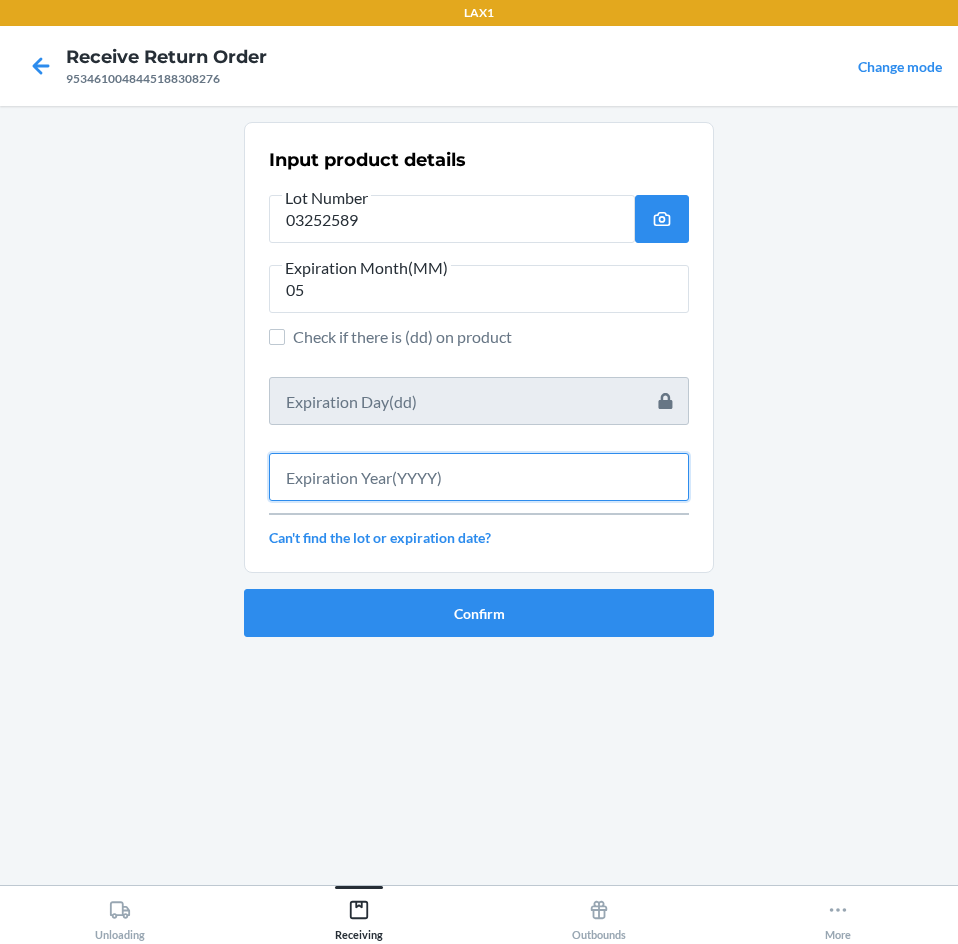 click at bounding box center [479, 477] 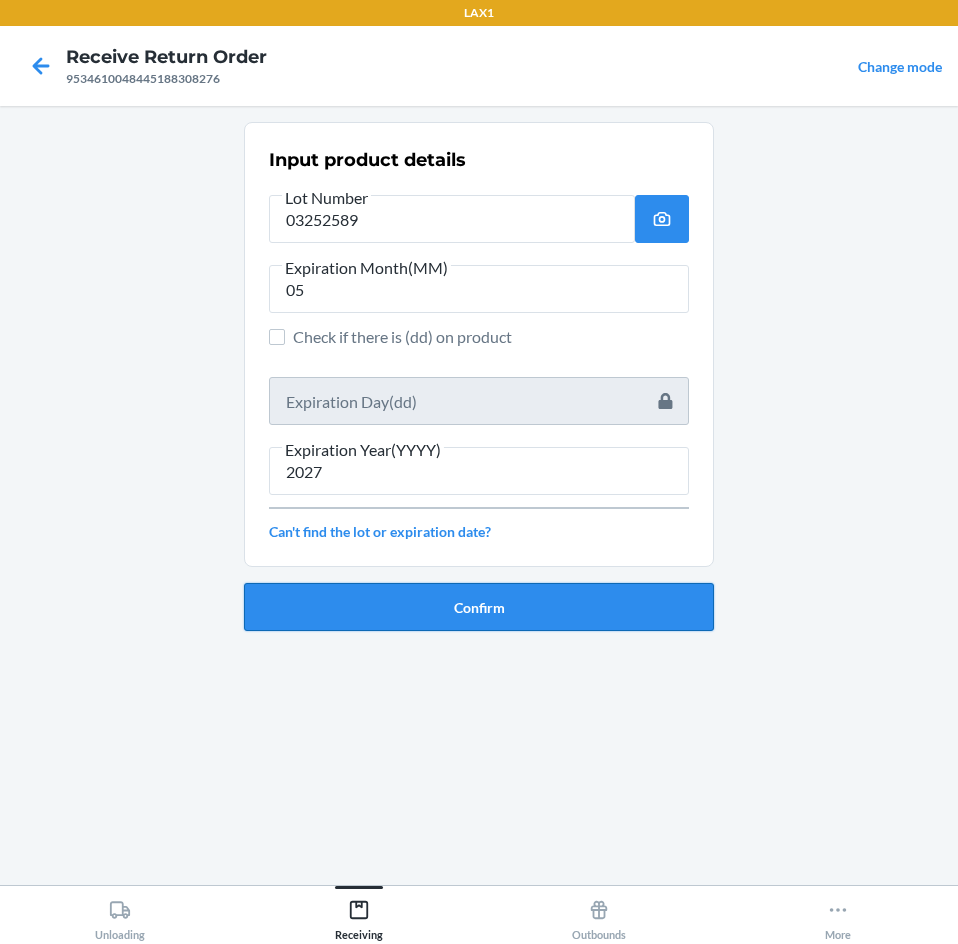 click on "Confirm" at bounding box center (479, 607) 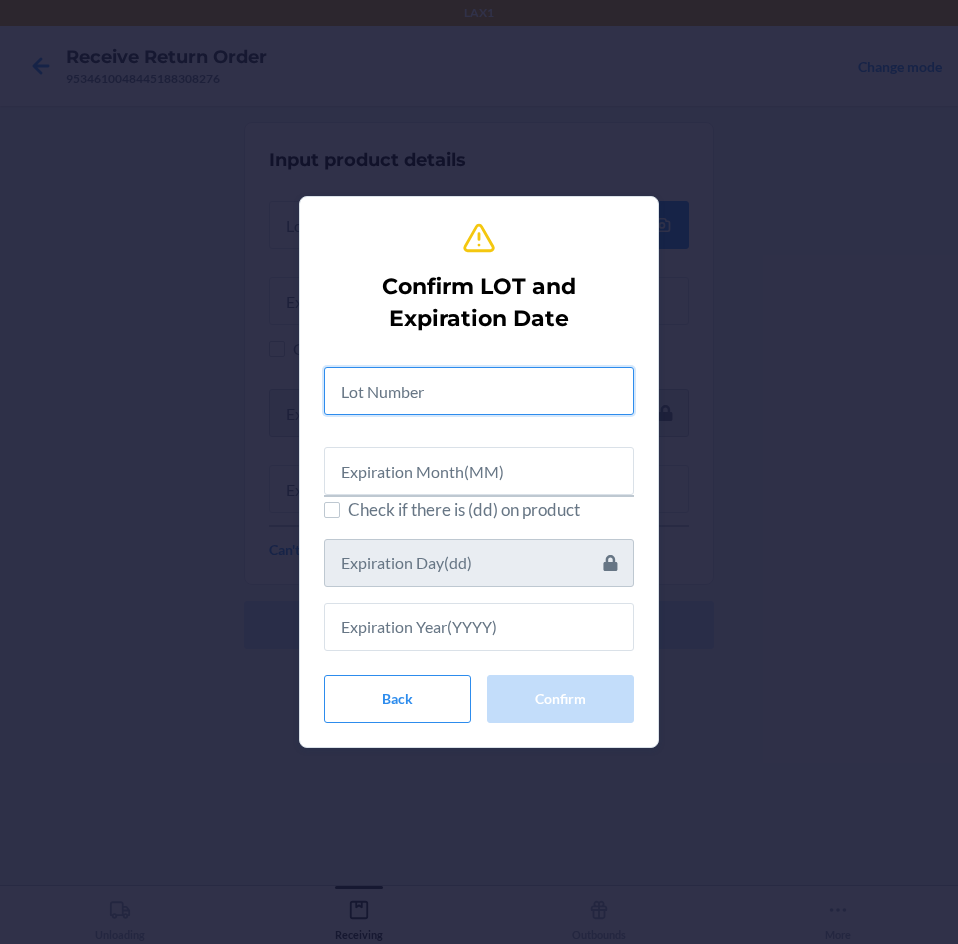 click at bounding box center (479, 391) 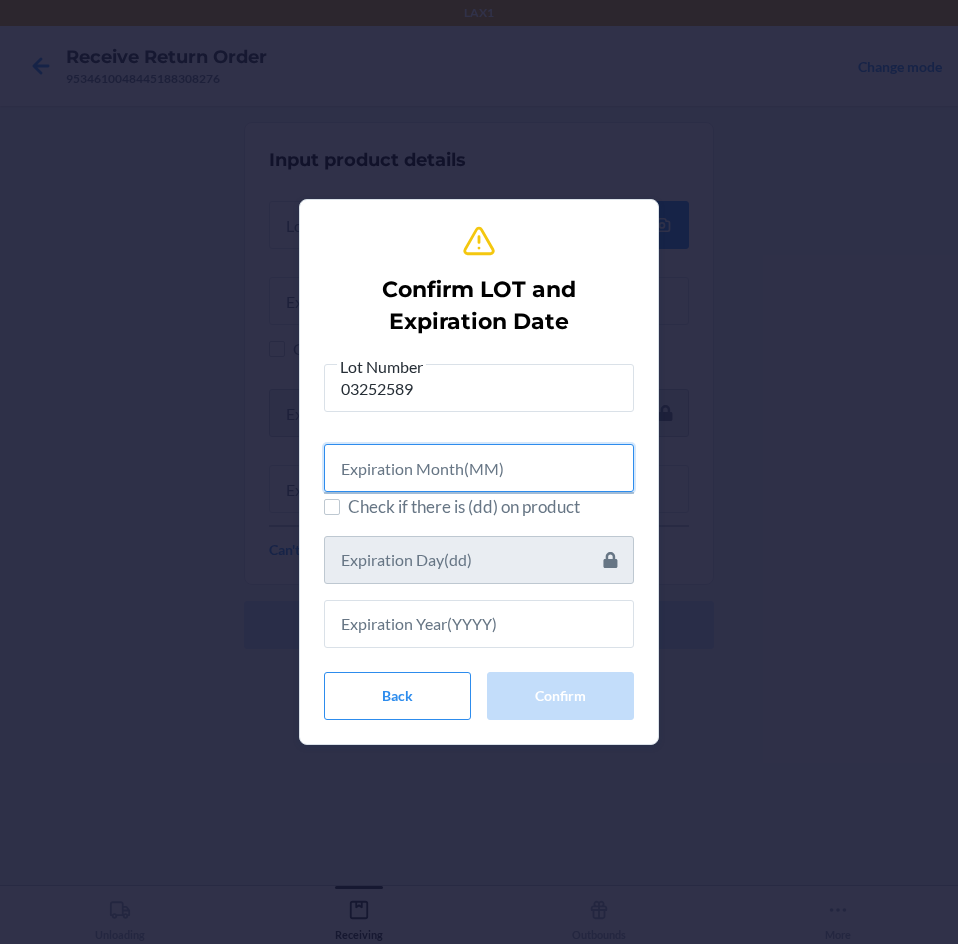 click at bounding box center [479, 468] 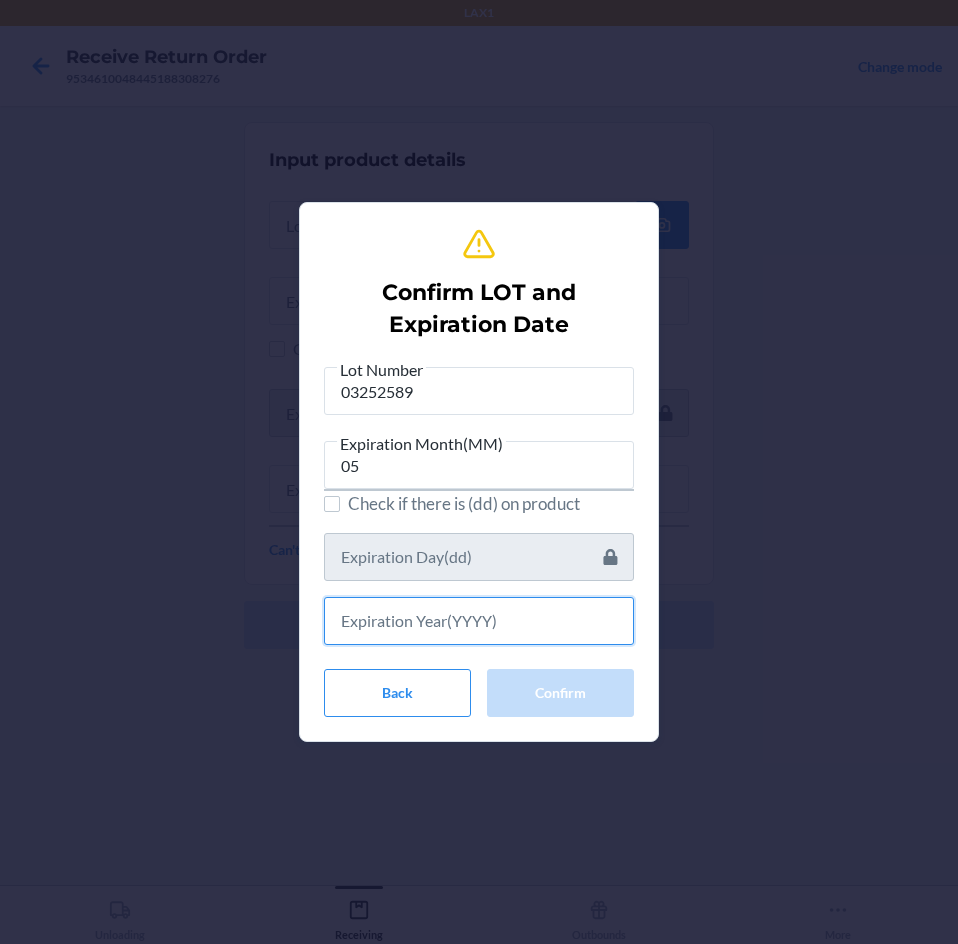 click at bounding box center [479, 621] 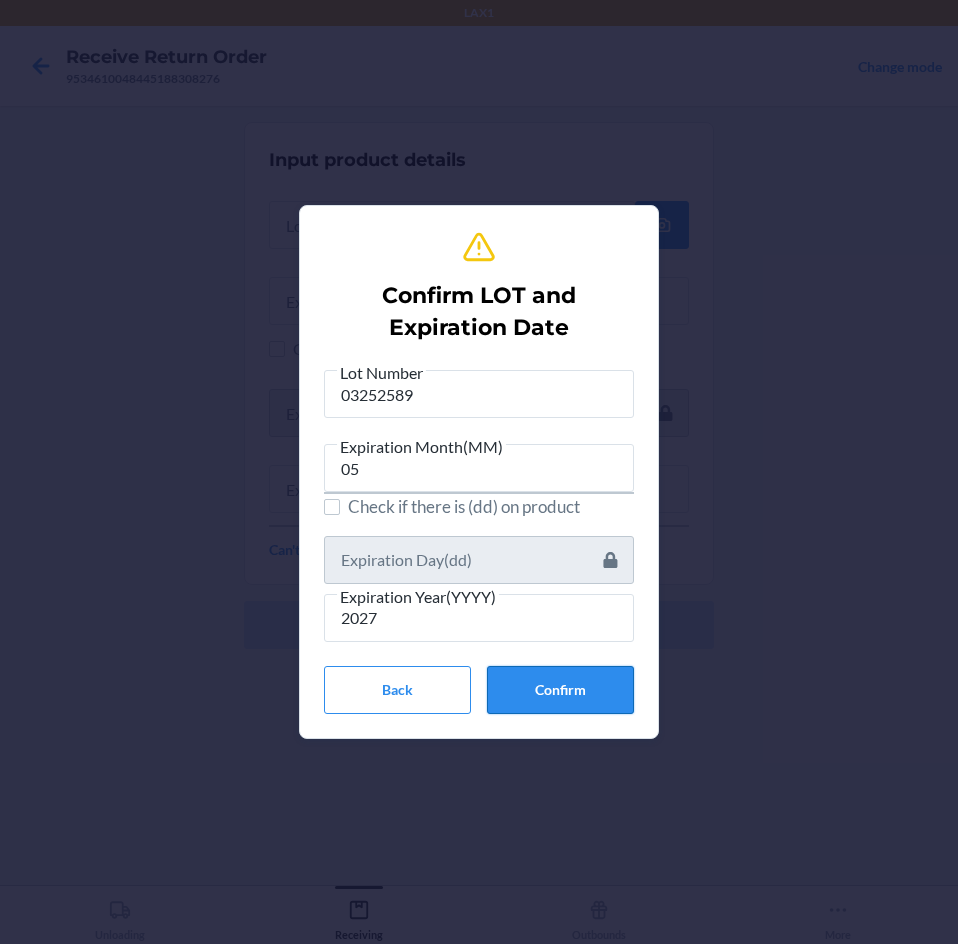 click on "Confirm" at bounding box center (560, 690) 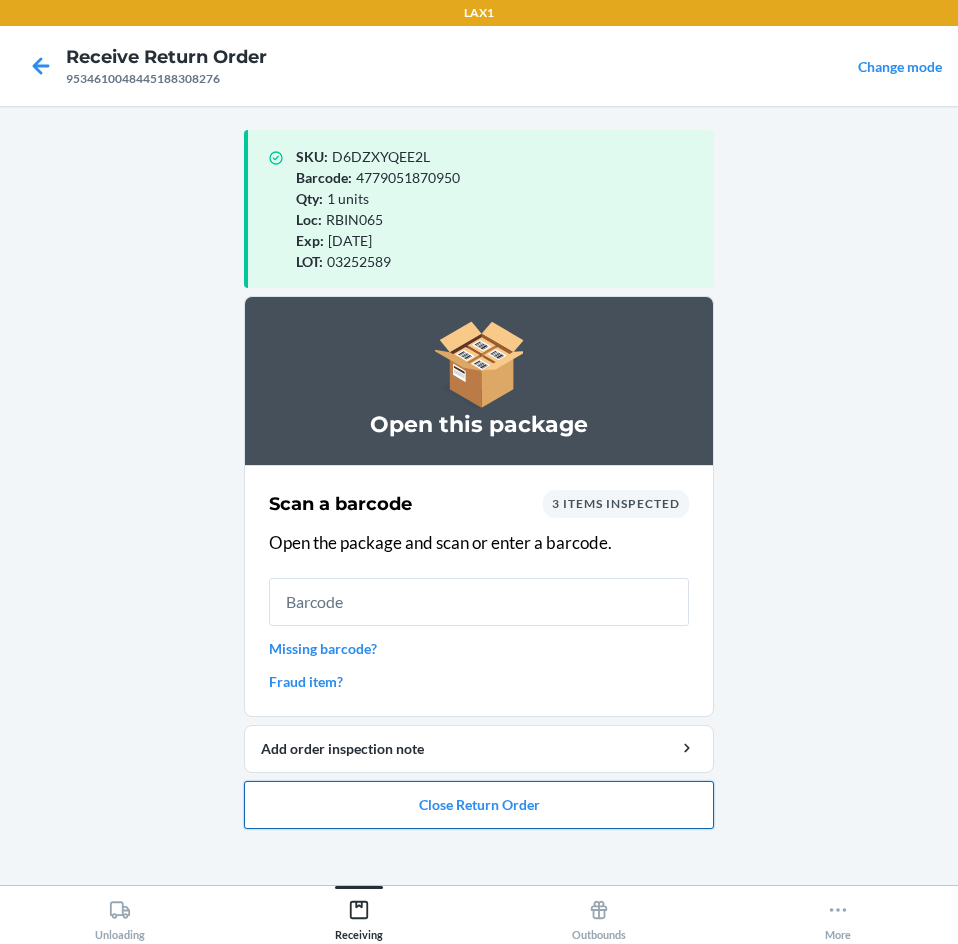 click on "Close Return Order" at bounding box center [479, 805] 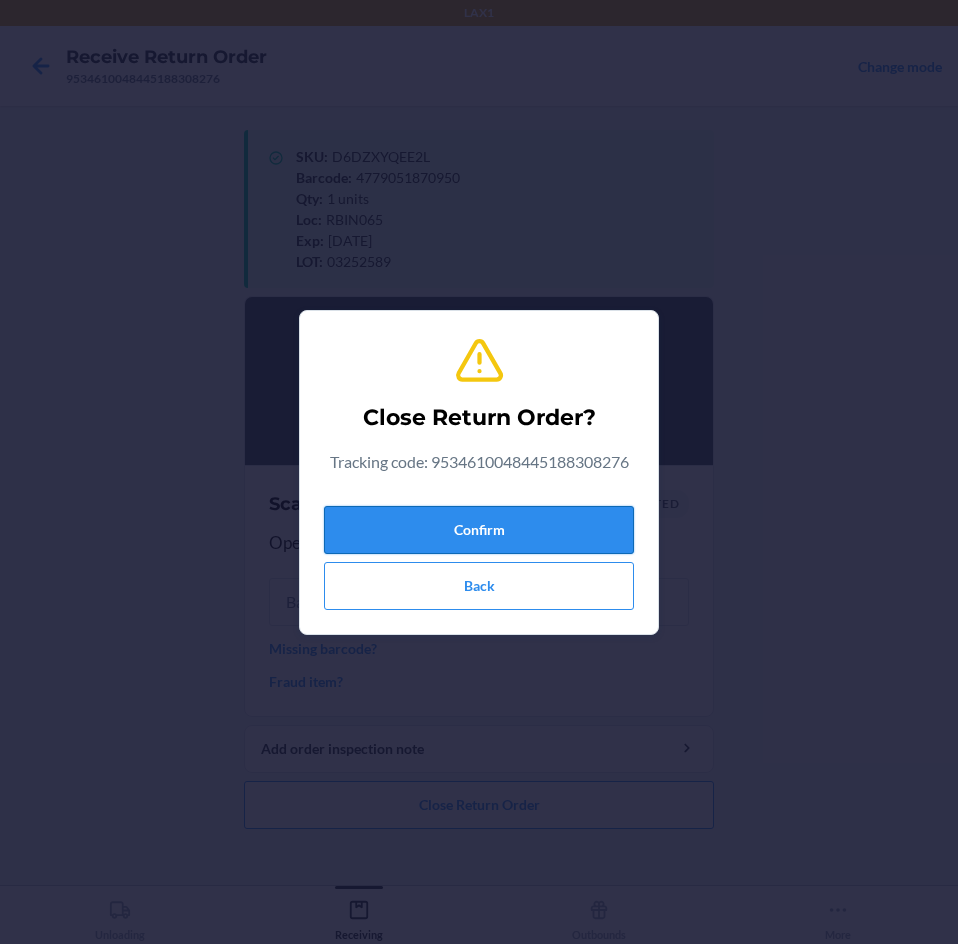 click on "Confirm" at bounding box center [479, 530] 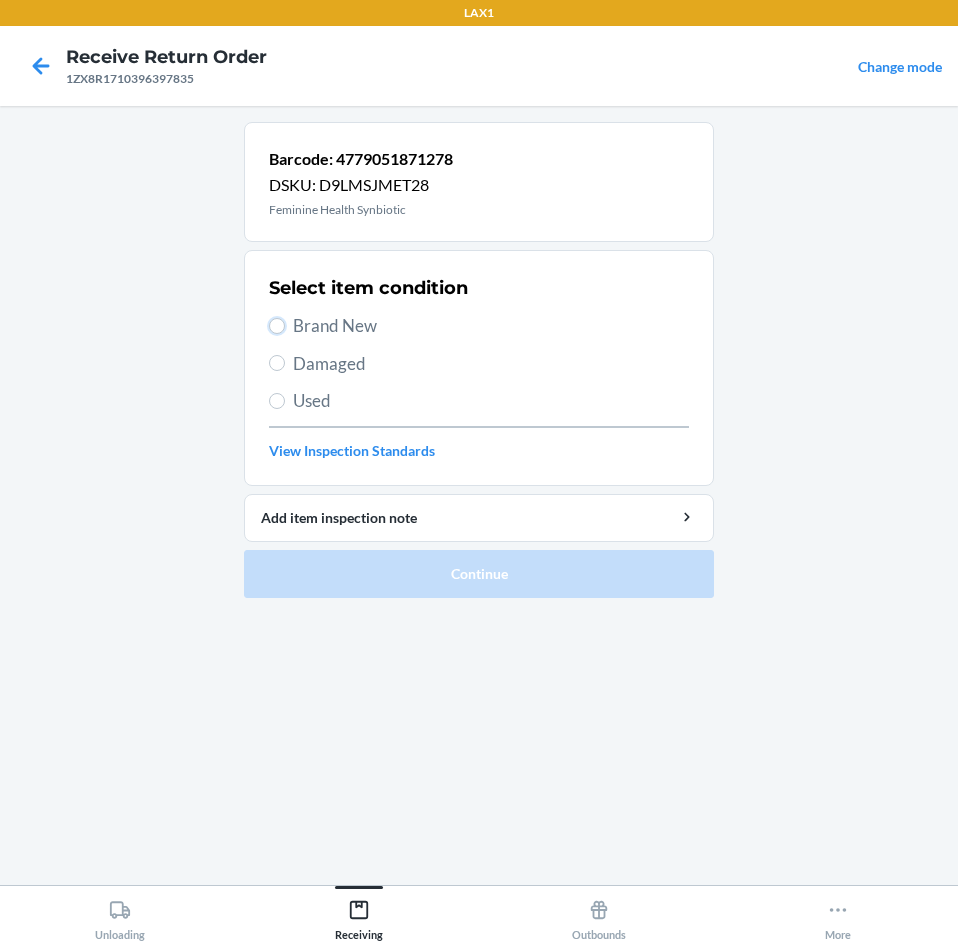 drag, startPoint x: 269, startPoint y: 324, endPoint x: 311, endPoint y: 364, distance: 58 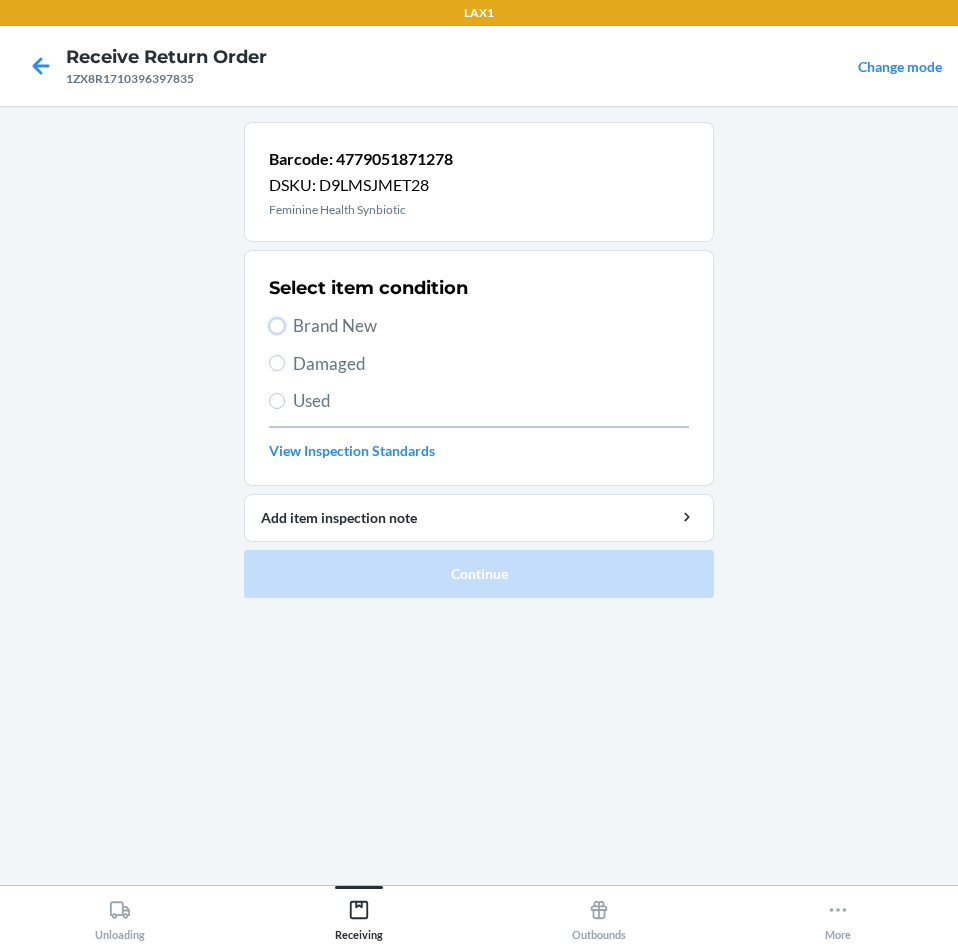 click on "Brand New" at bounding box center [277, 326] 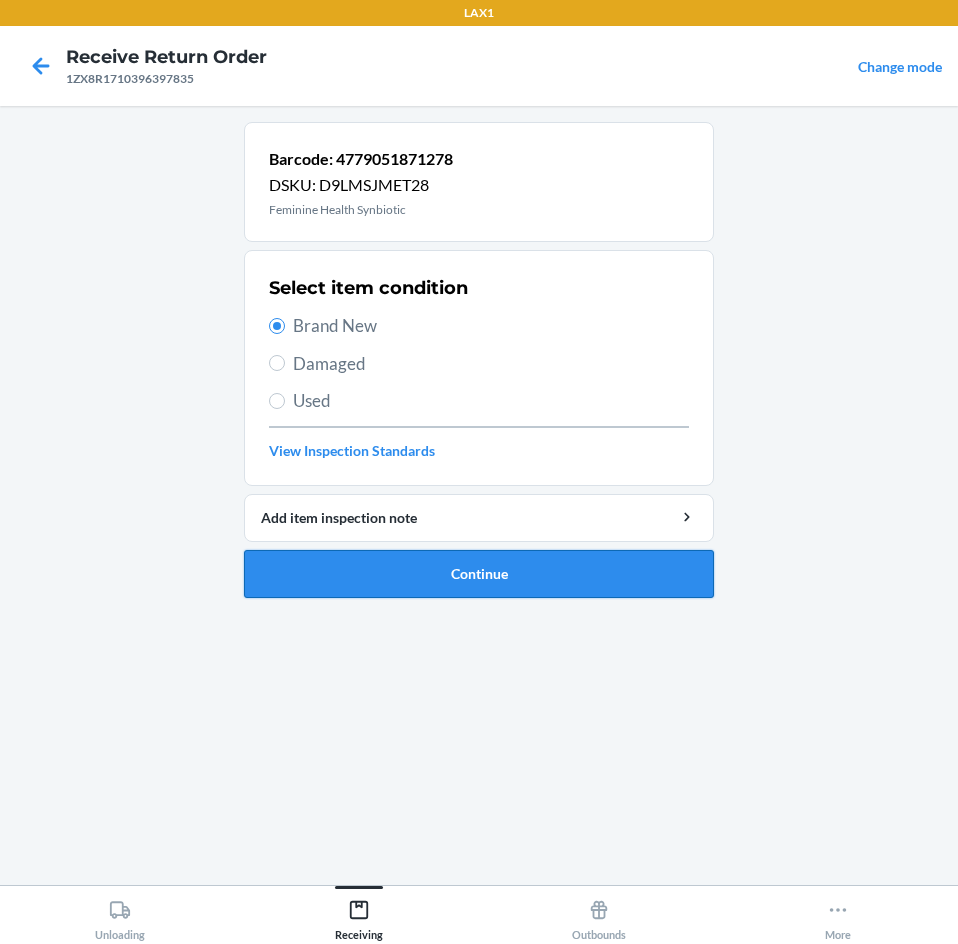 click on "Continue" at bounding box center (479, 574) 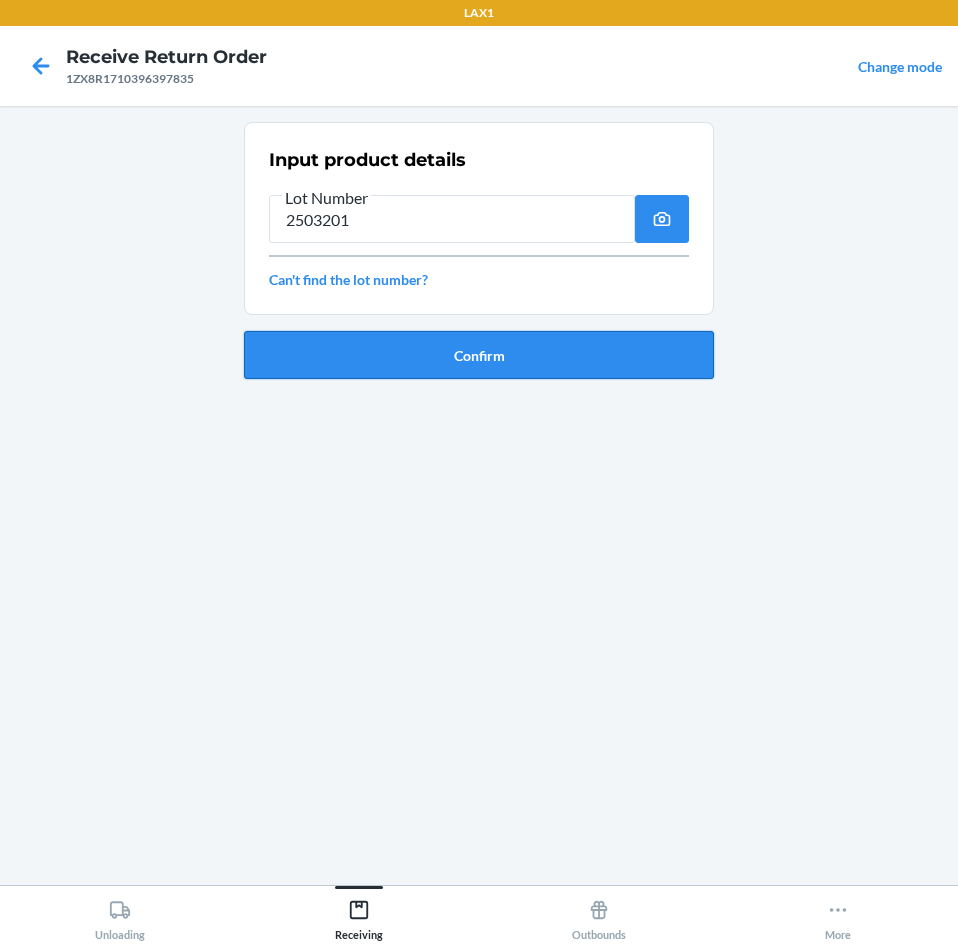 click on "Confirm" at bounding box center (479, 355) 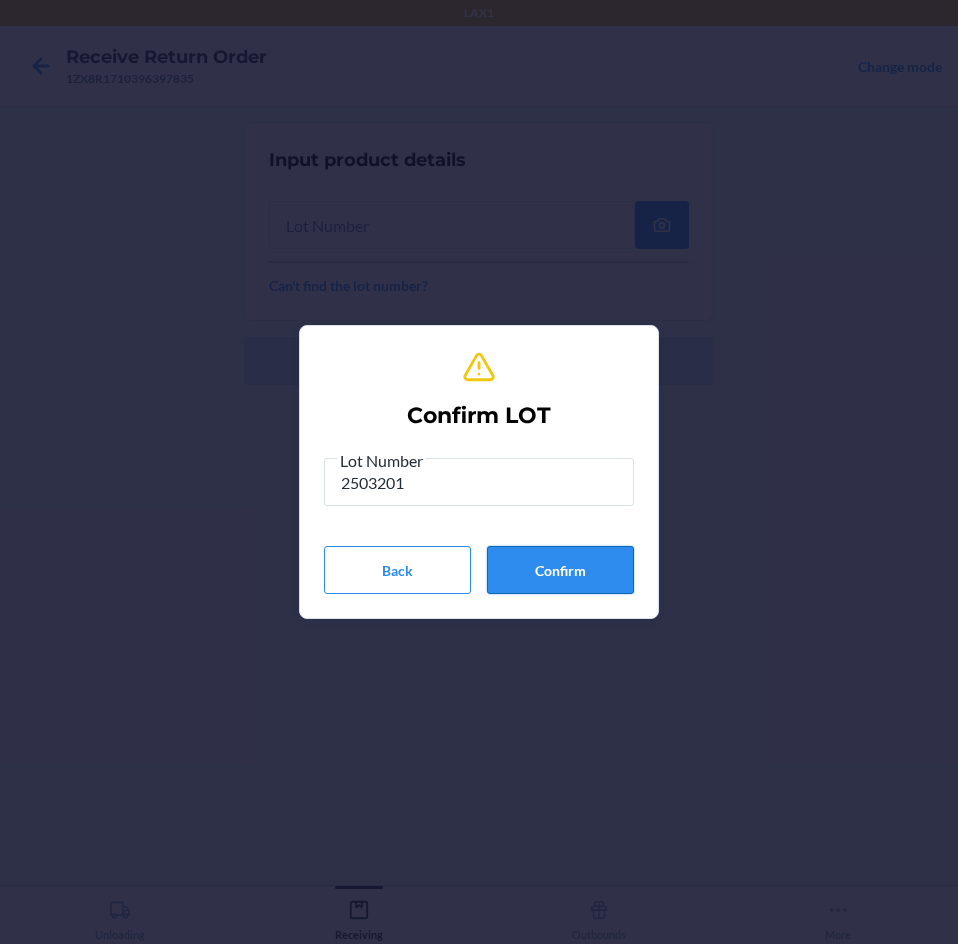 click on "Confirm" at bounding box center (560, 570) 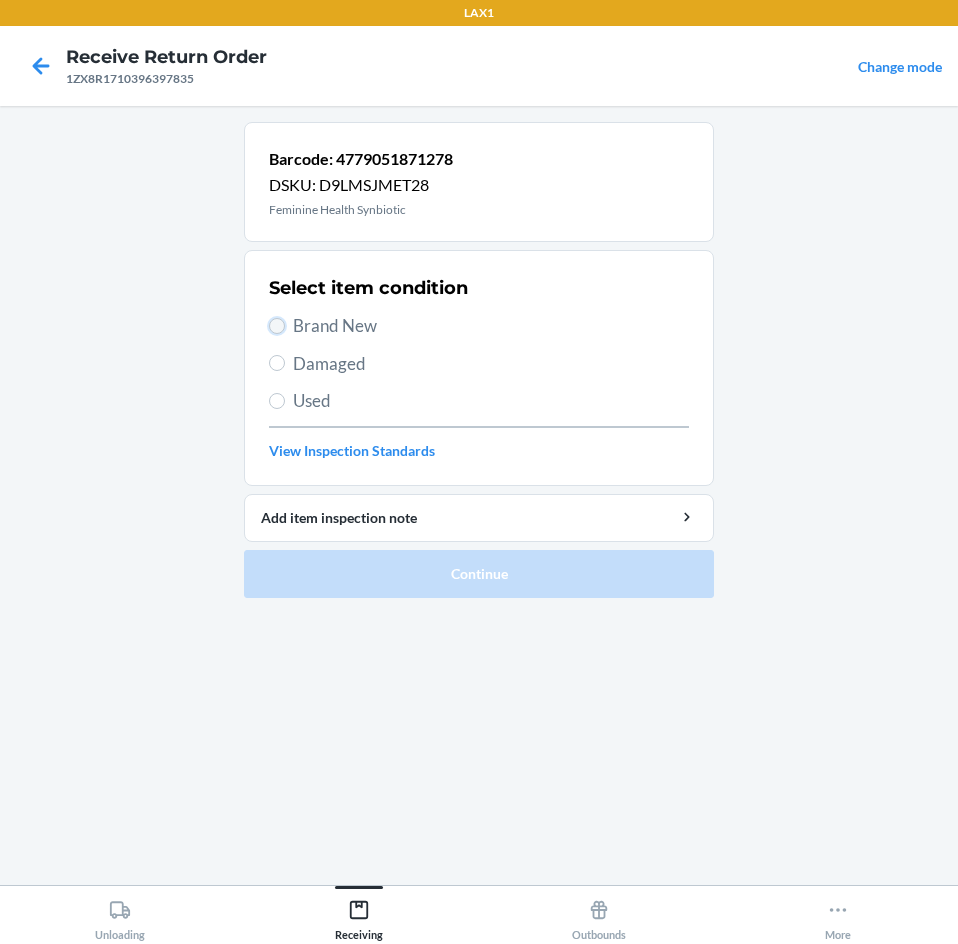 click on "Brand New" at bounding box center (277, 326) 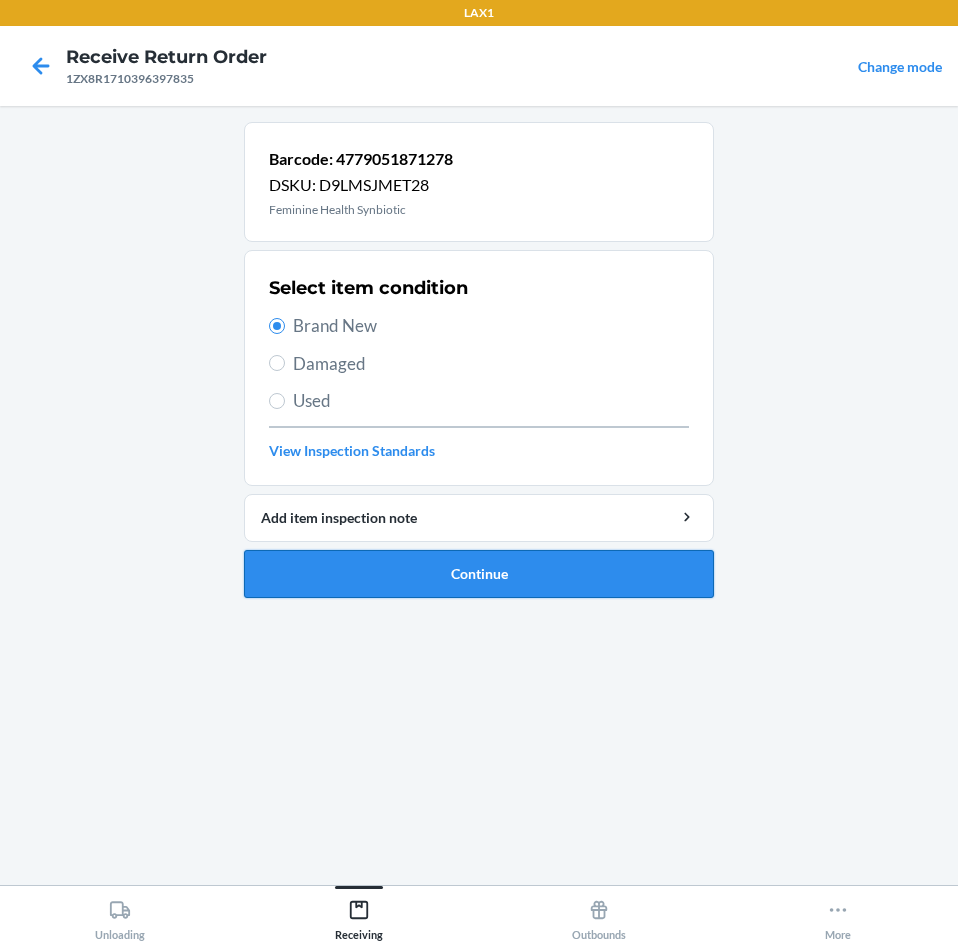 click on "Continue" at bounding box center (479, 574) 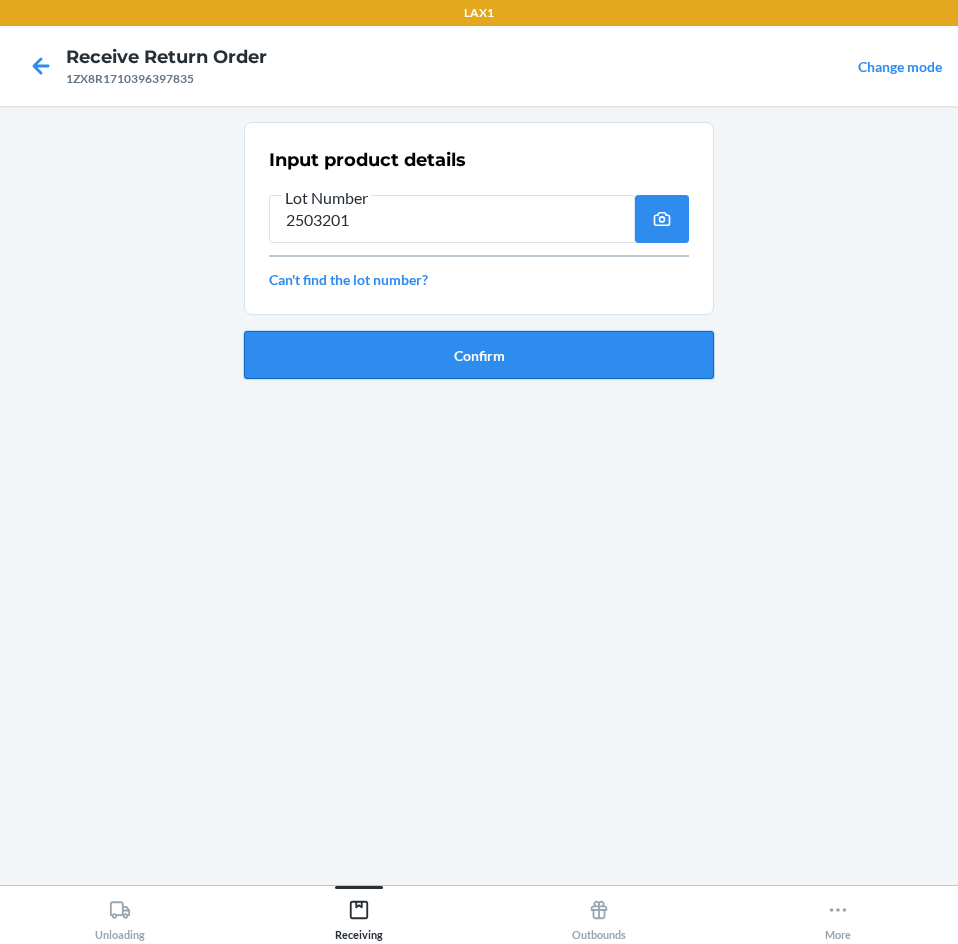 click on "Confirm" at bounding box center [479, 355] 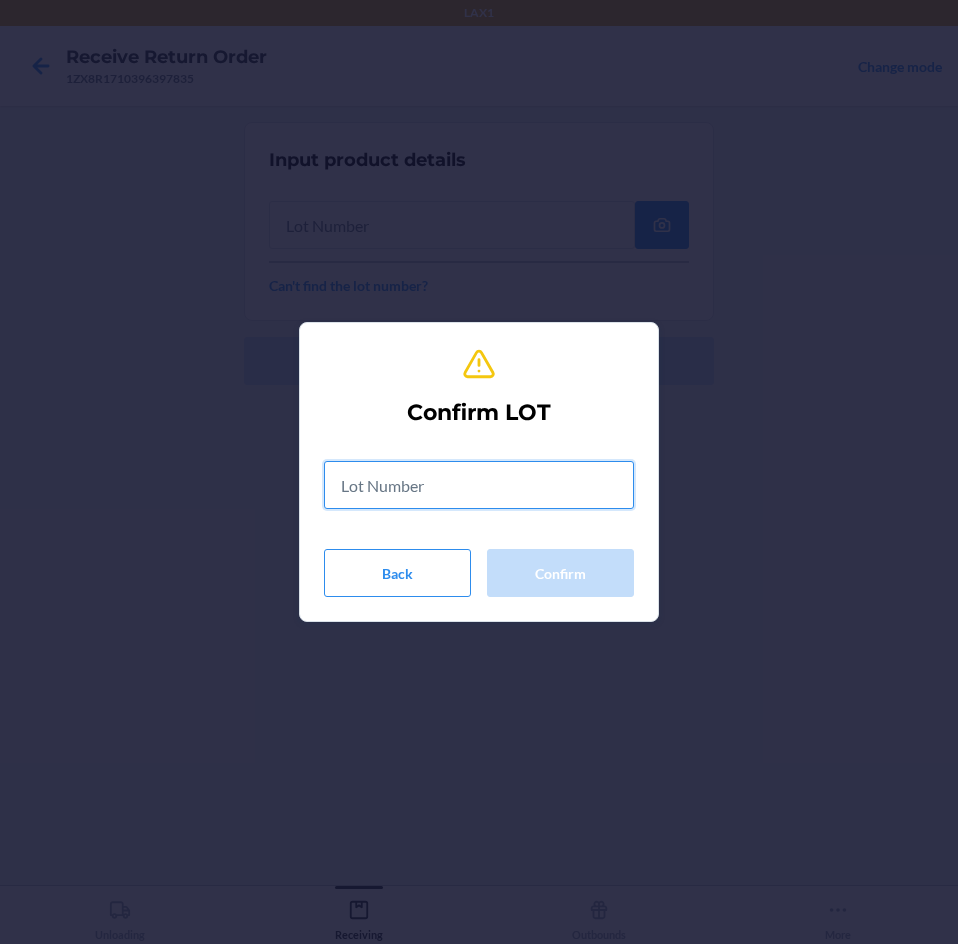 click at bounding box center (479, 485) 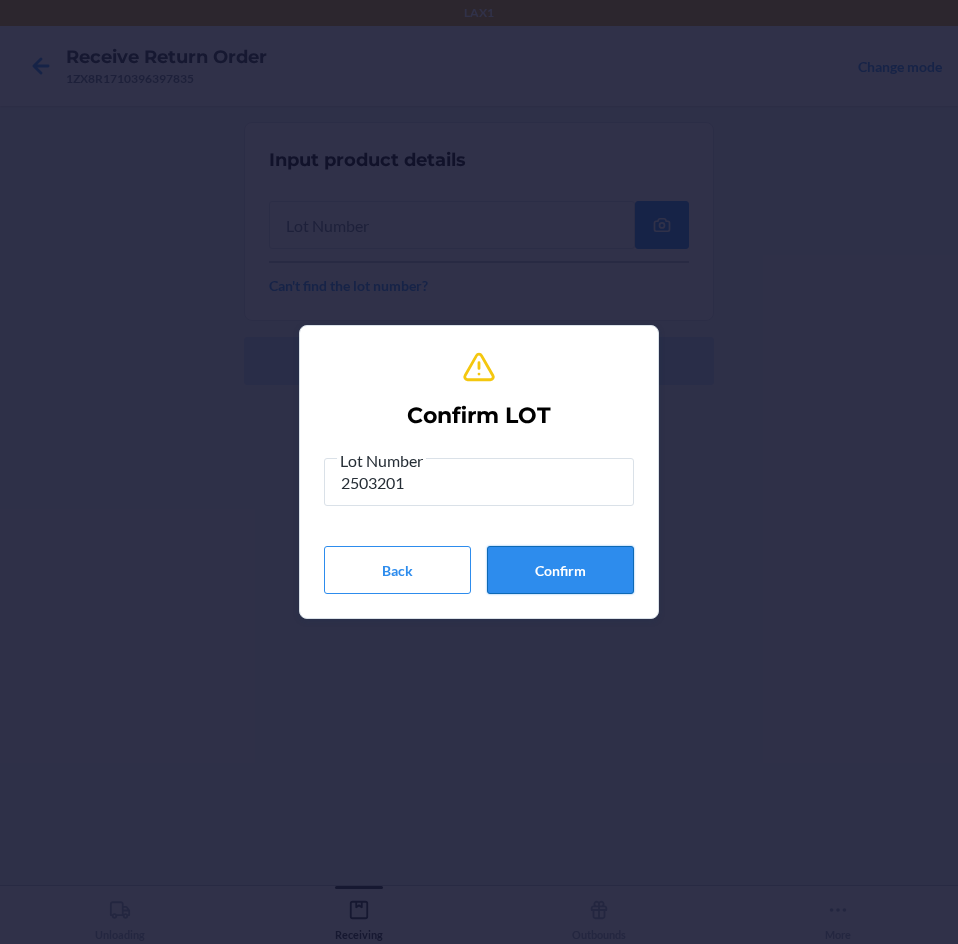 click on "Confirm" at bounding box center [560, 570] 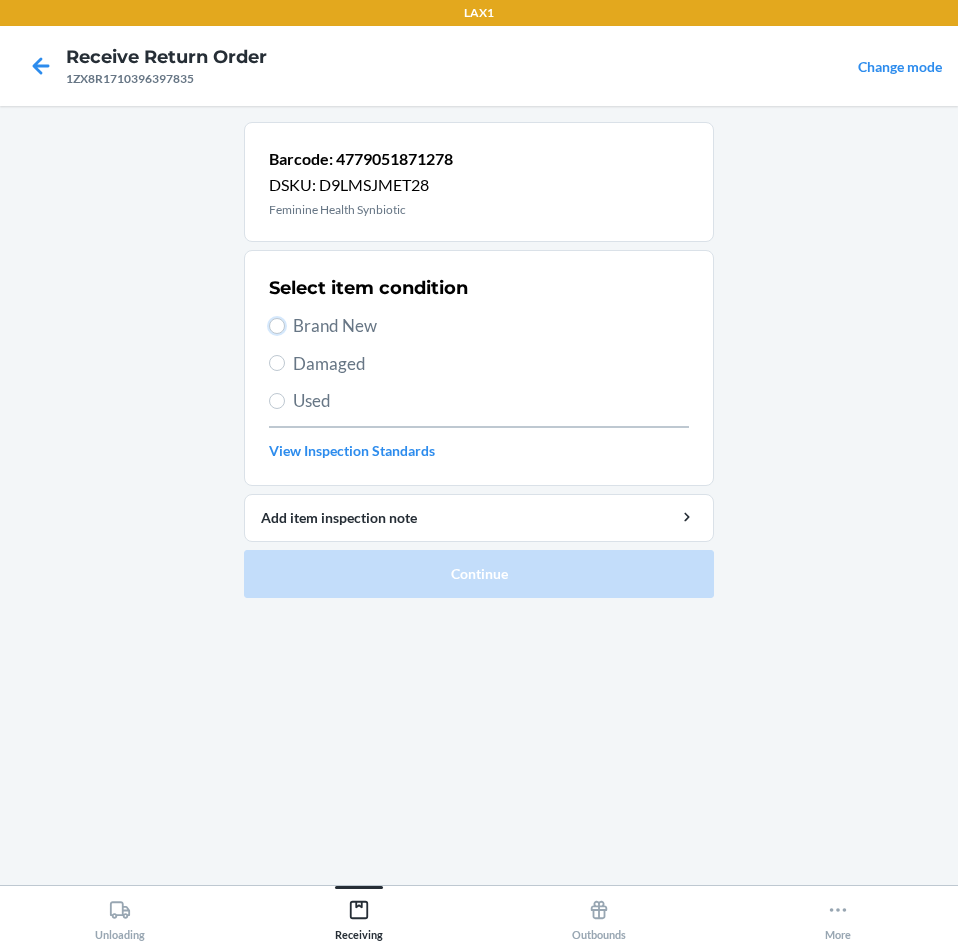 drag, startPoint x: 281, startPoint y: 326, endPoint x: 375, endPoint y: 382, distance: 109.41663 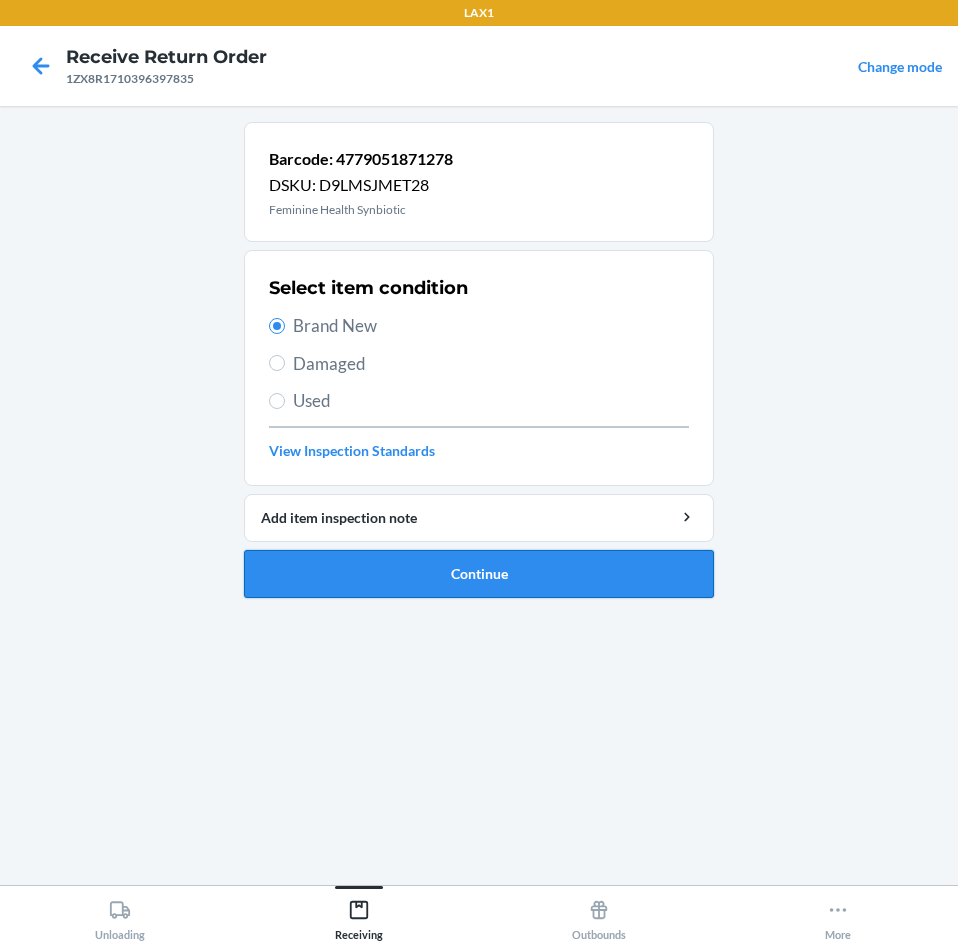 click on "Continue" at bounding box center [479, 574] 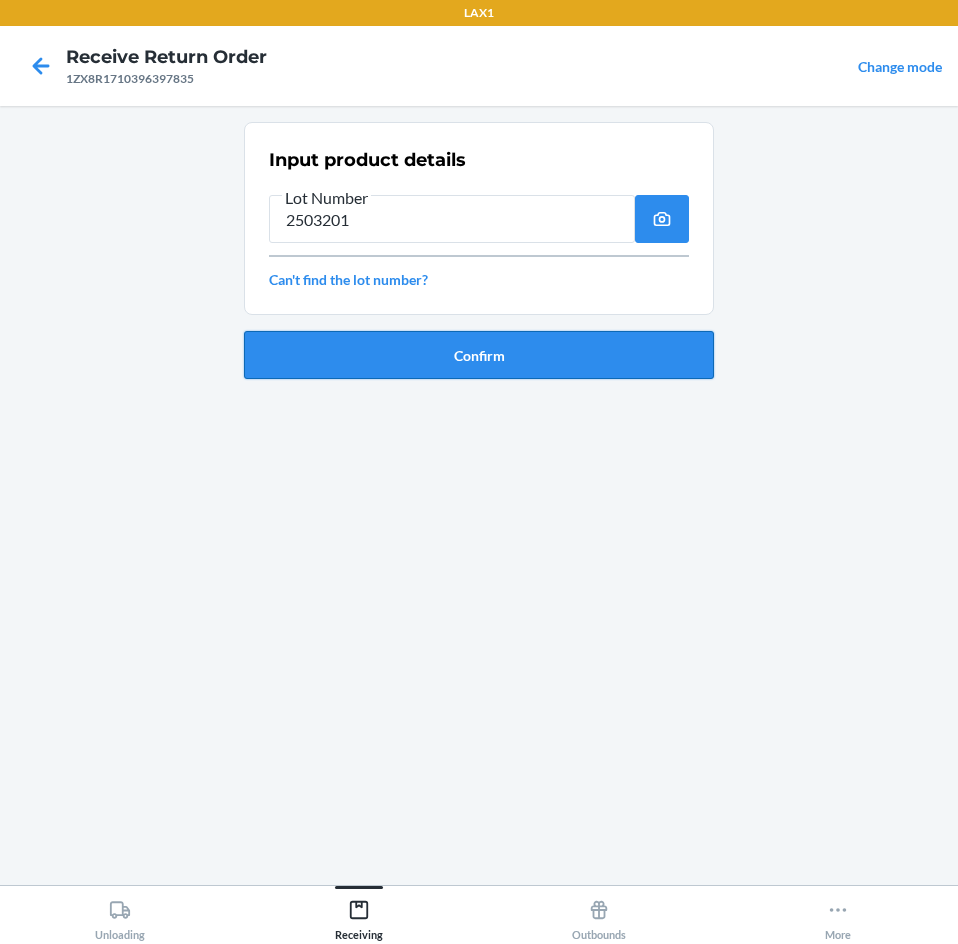 click on "Confirm" at bounding box center [479, 355] 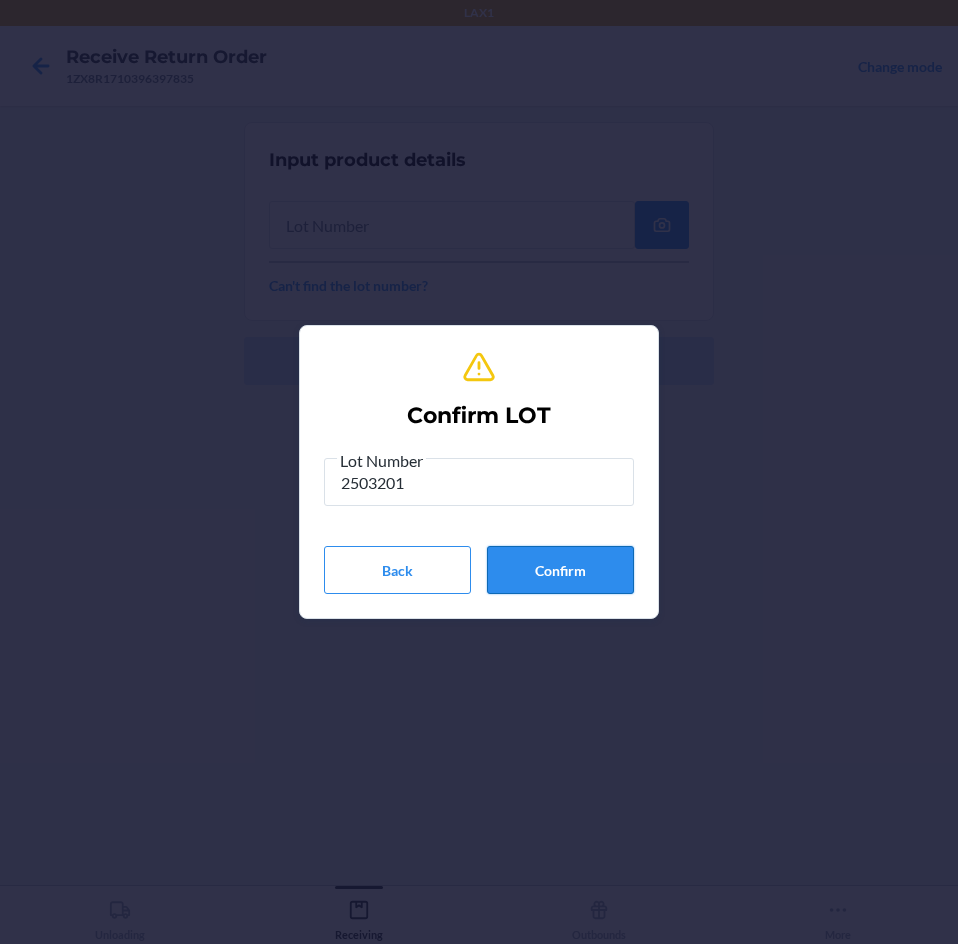 click on "Confirm" at bounding box center (560, 570) 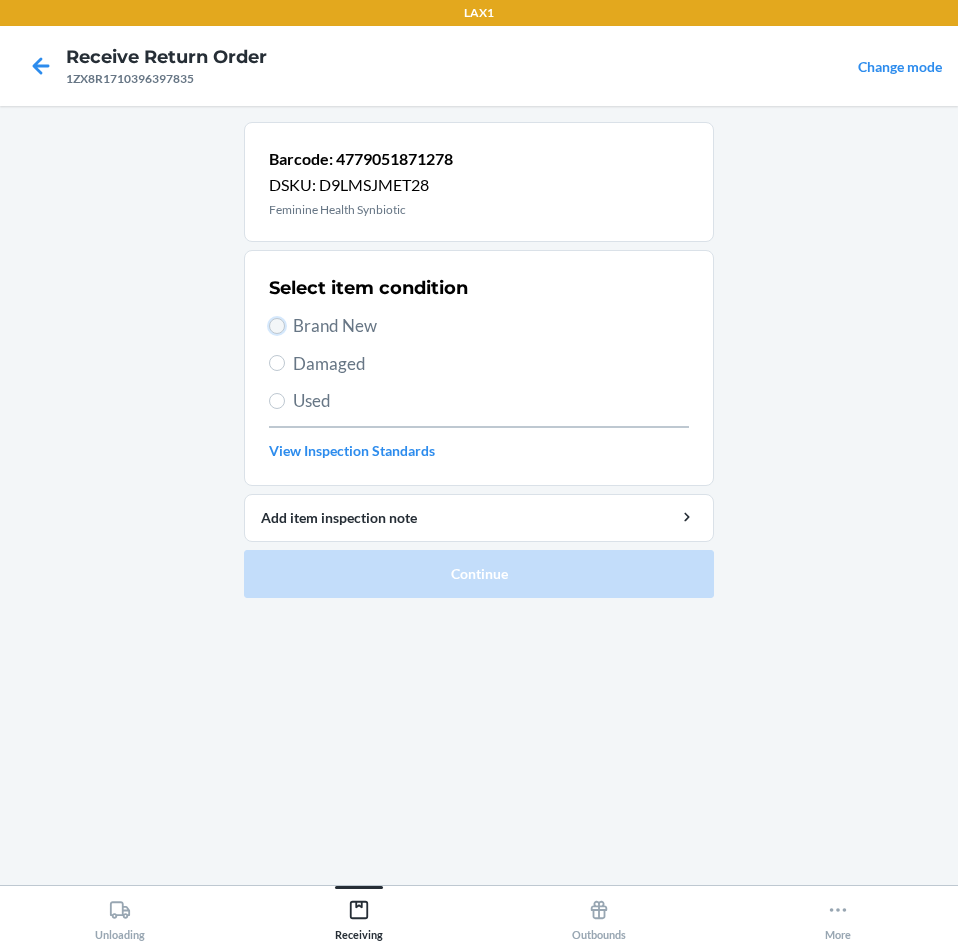 click on "Brand New" at bounding box center (277, 326) 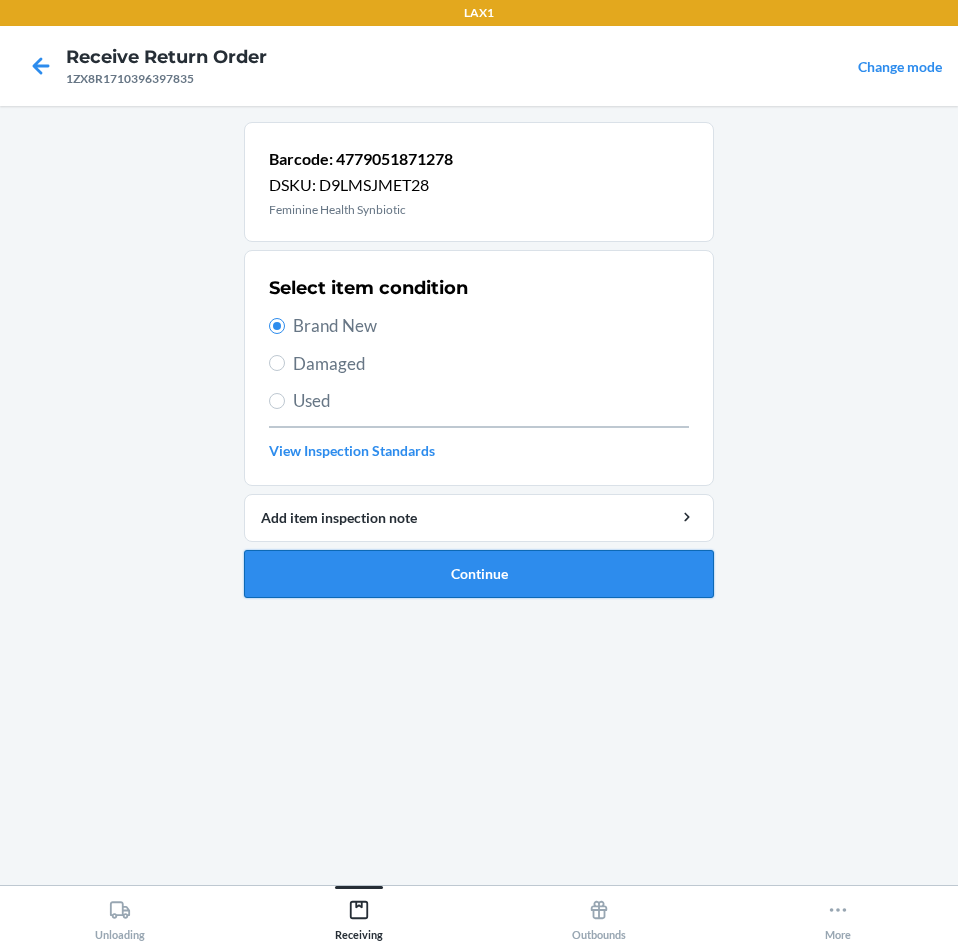 click on "Continue" at bounding box center (479, 574) 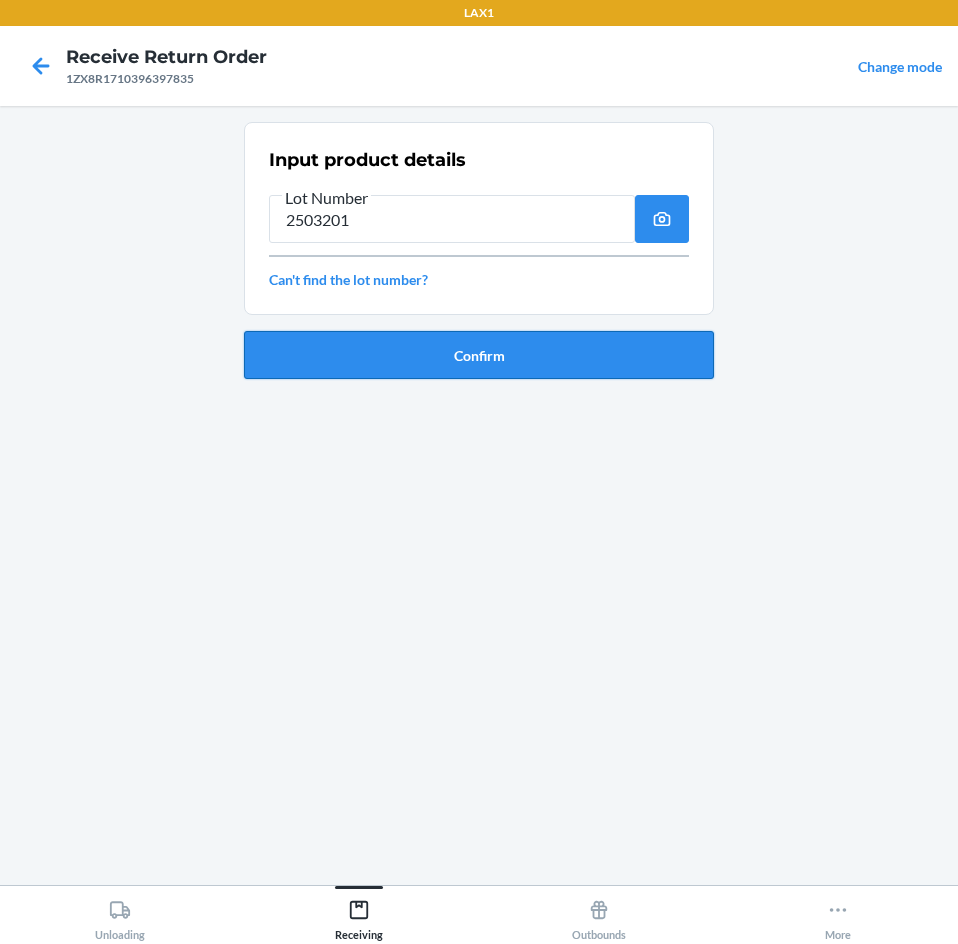 click on "Confirm" at bounding box center (479, 355) 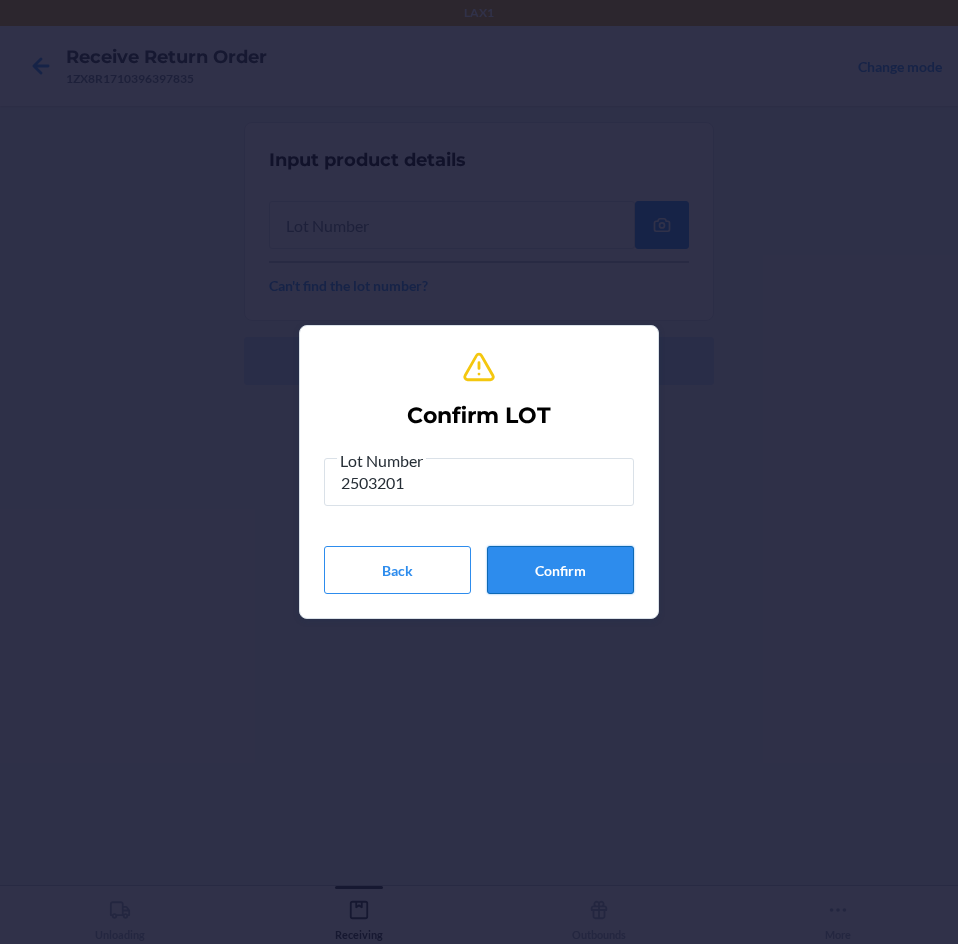 click on "Confirm" at bounding box center (560, 570) 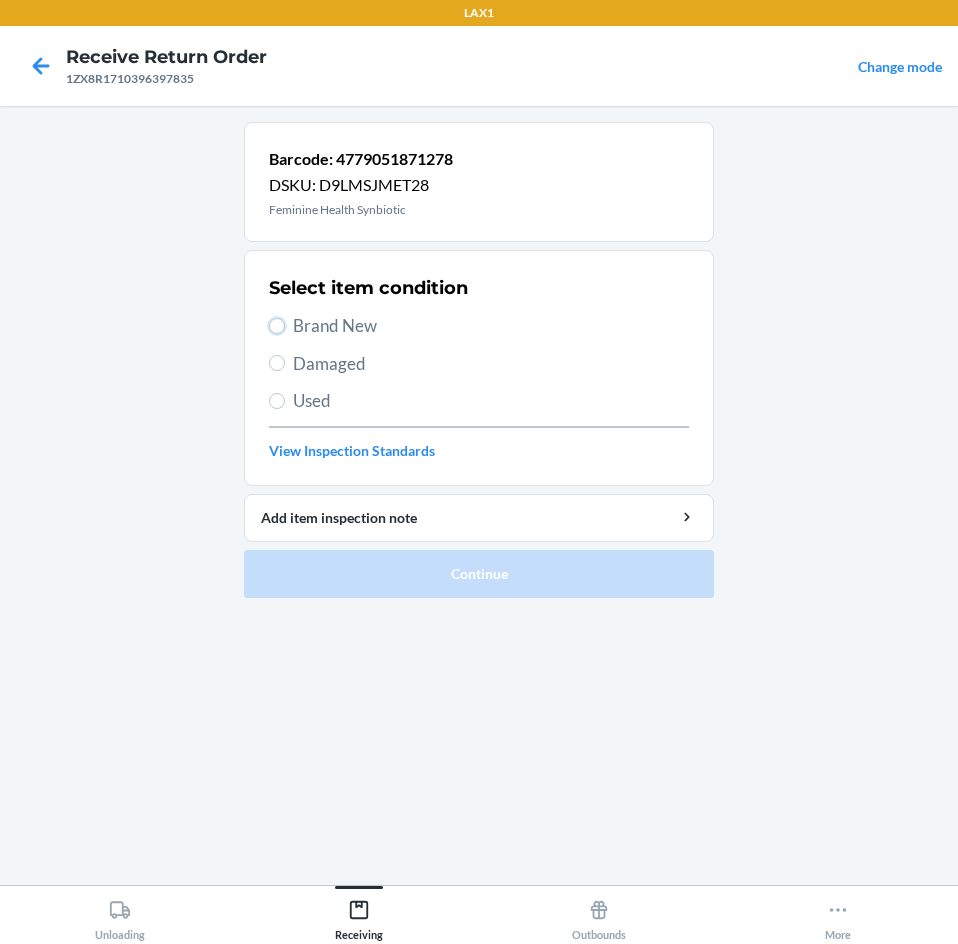 drag, startPoint x: 282, startPoint y: 326, endPoint x: 417, endPoint y: 432, distance: 171.64207 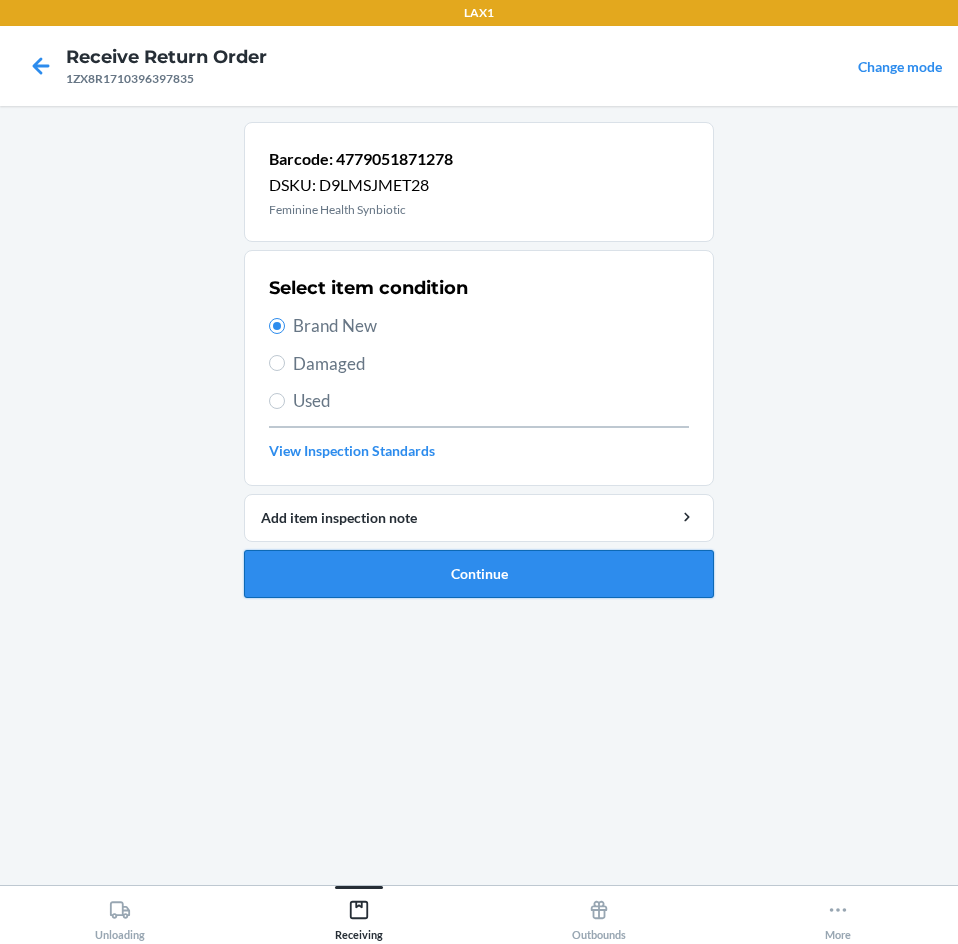 click on "Continue" at bounding box center [479, 574] 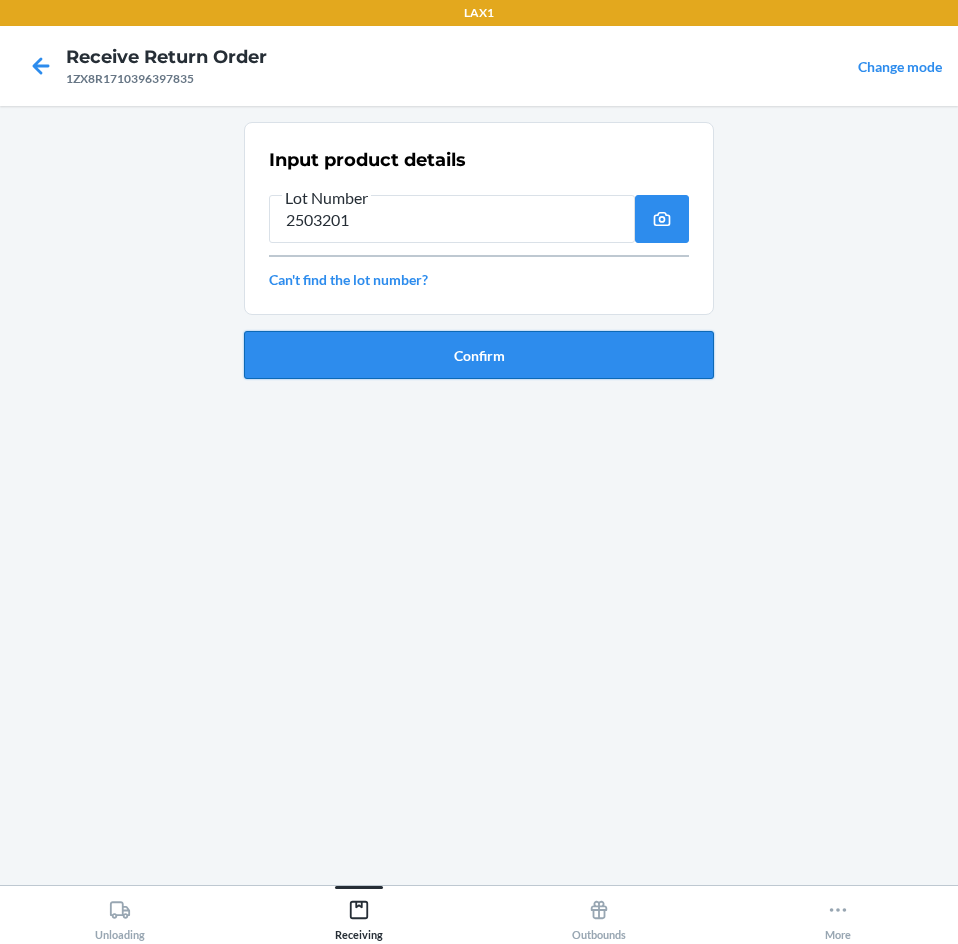 click on "Confirm" at bounding box center [479, 355] 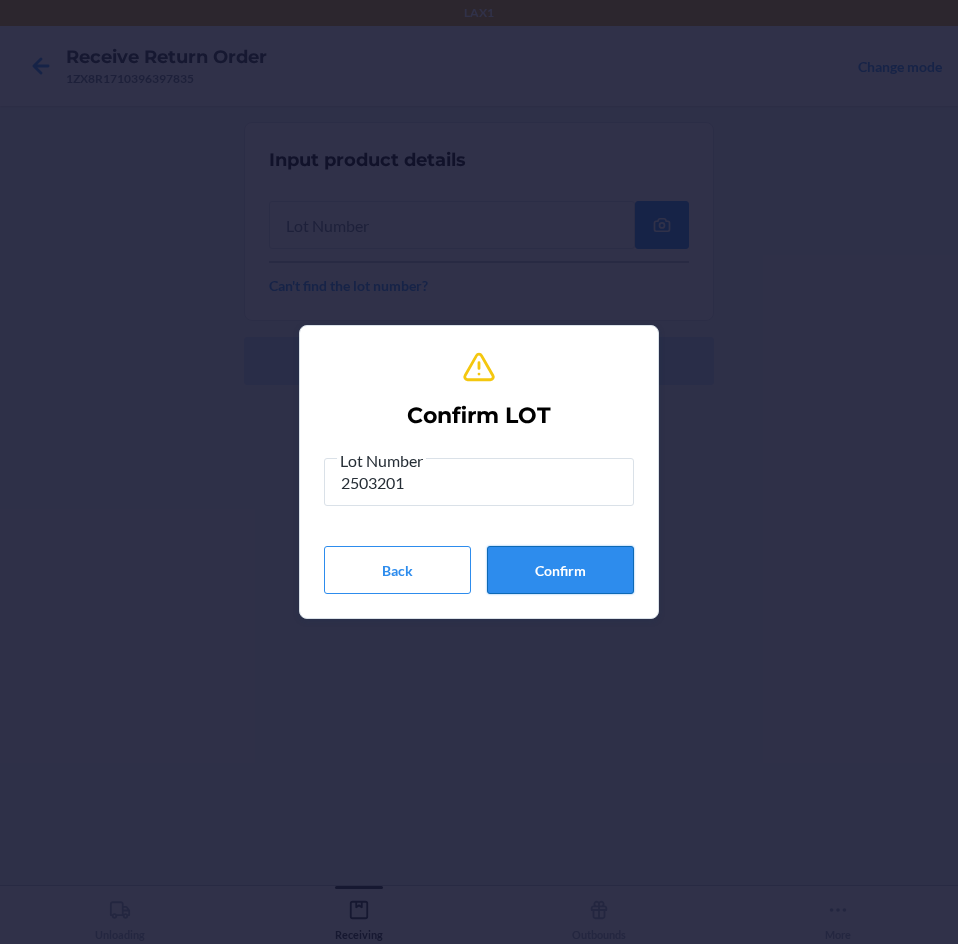 click on "Confirm" at bounding box center [560, 570] 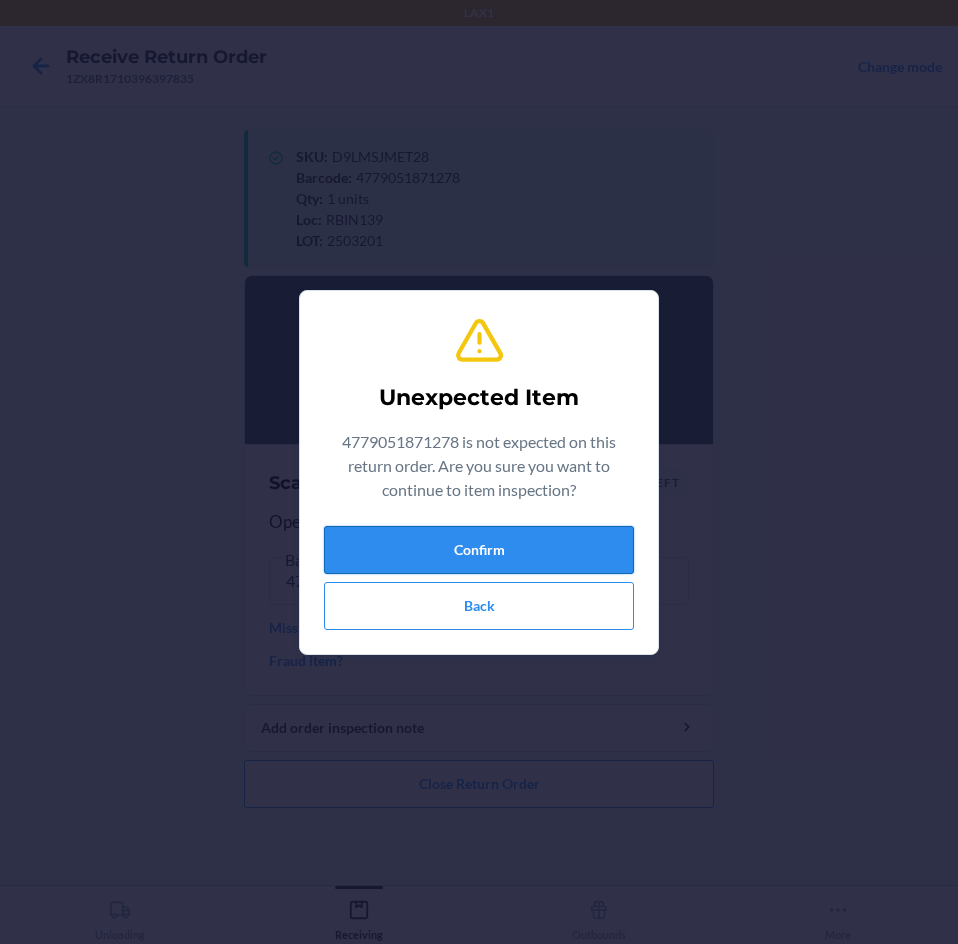 click on "Confirm" at bounding box center (479, 550) 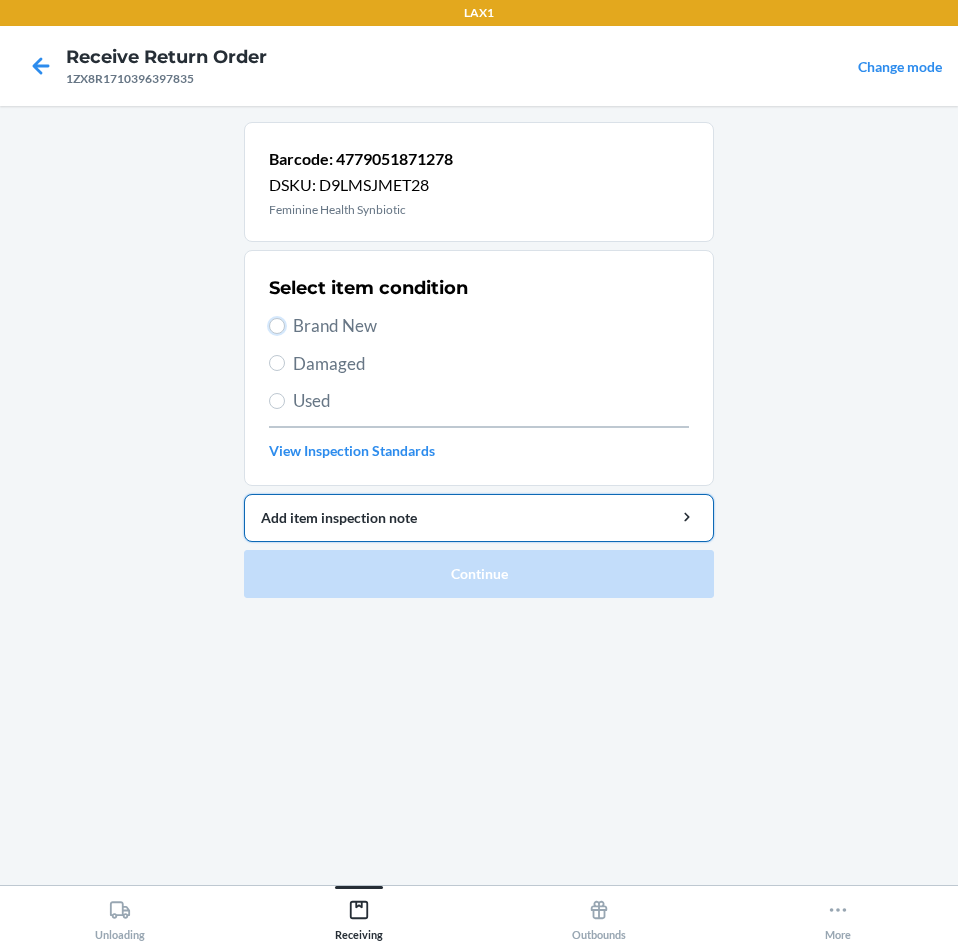 drag, startPoint x: 271, startPoint y: 327, endPoint x: 550, endPoint y: 525, distance: 342.1184 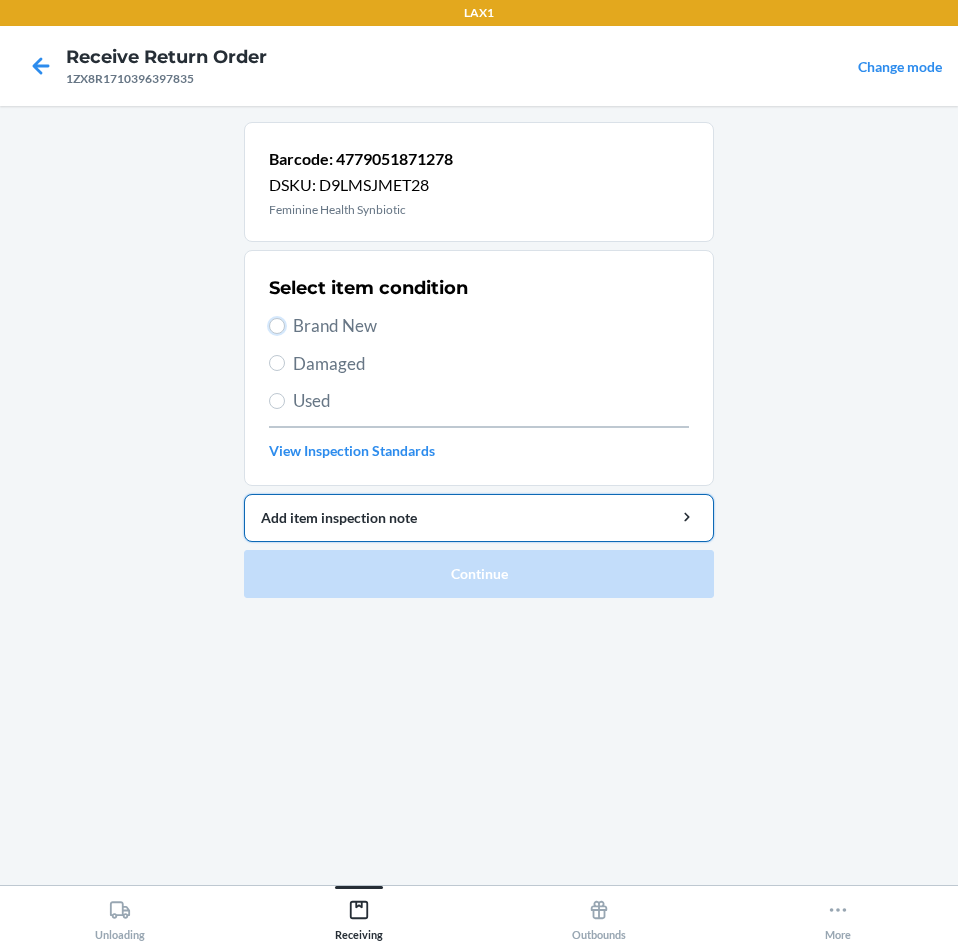 click on "Select item condition Brand New Damaged Used View Inspection Standards" at bounding box center [479, 368] 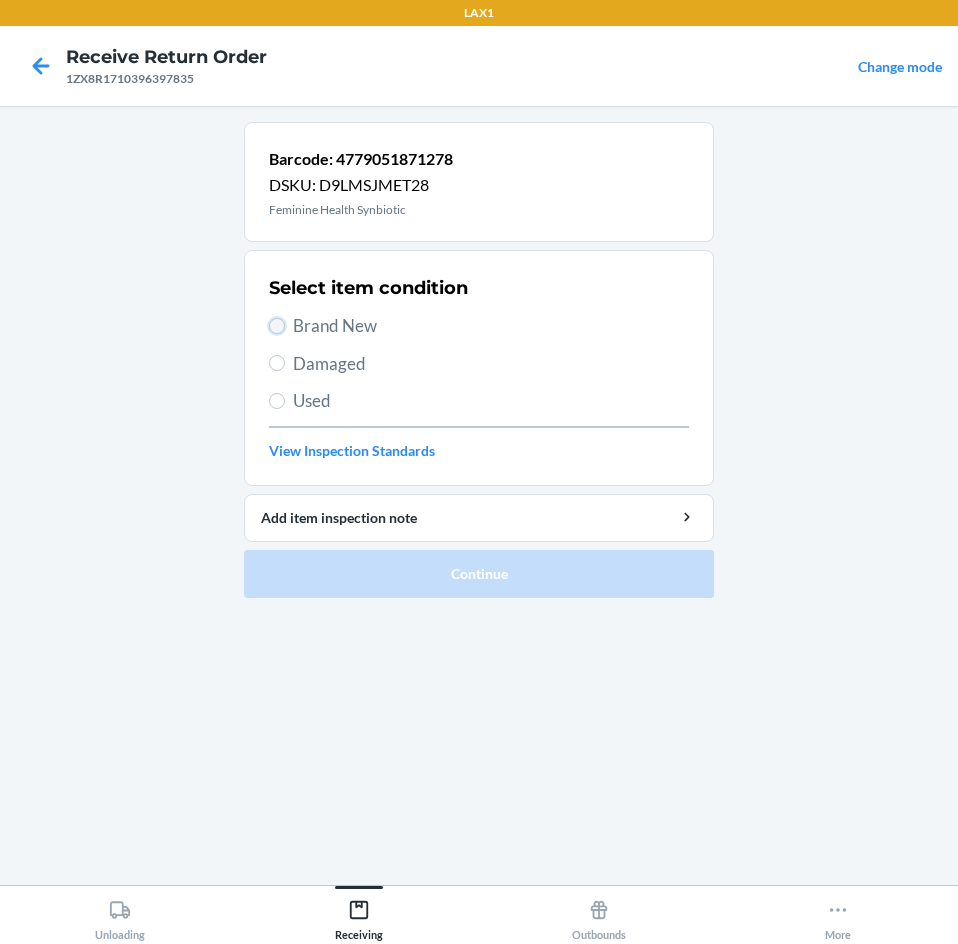click on "Brand New" at bounding box center [277, 326] 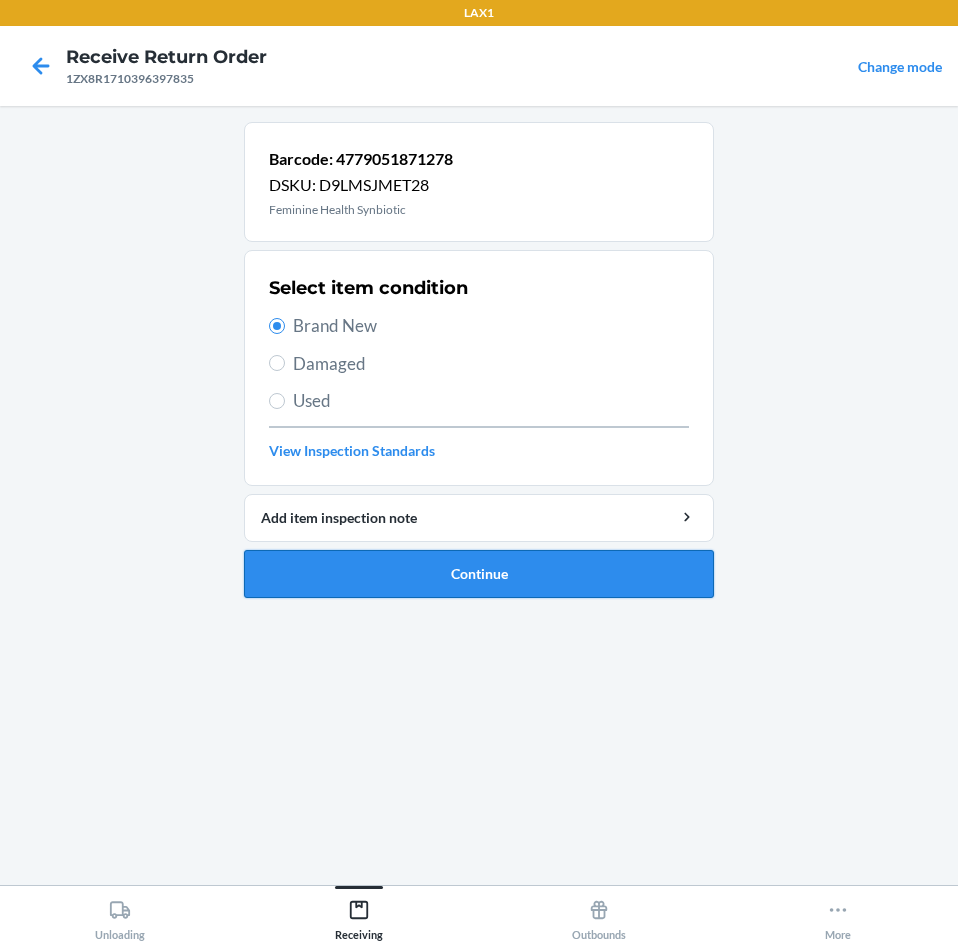 click on "Continue" at bounding box center (479, 574) 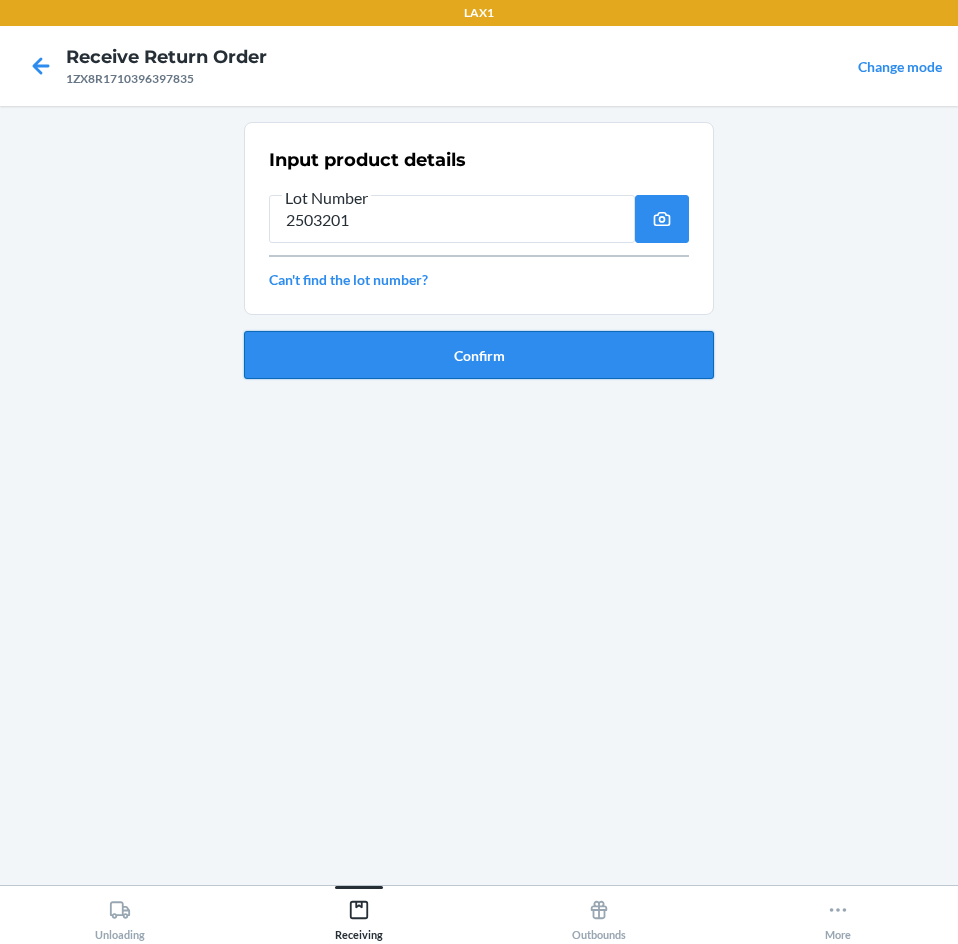 click on "Confirm" at bounding box center [479, 355] 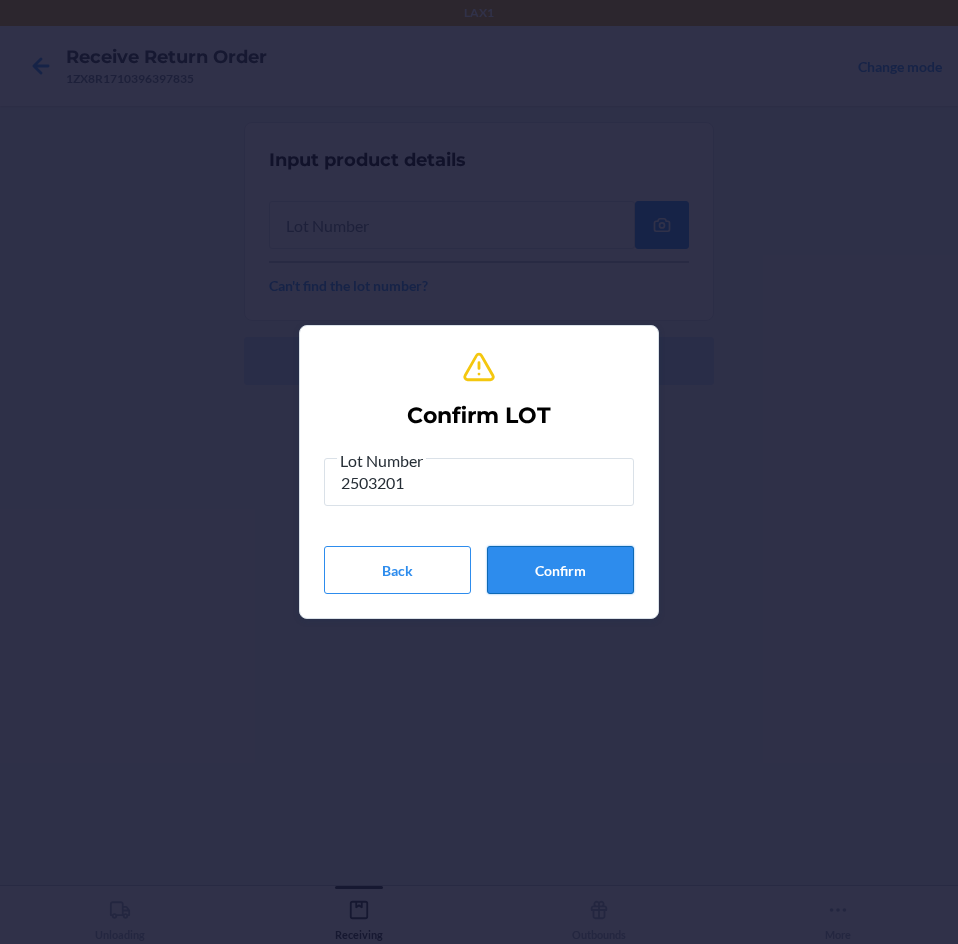 click on "Confirm" at bounding box center [560, 570] 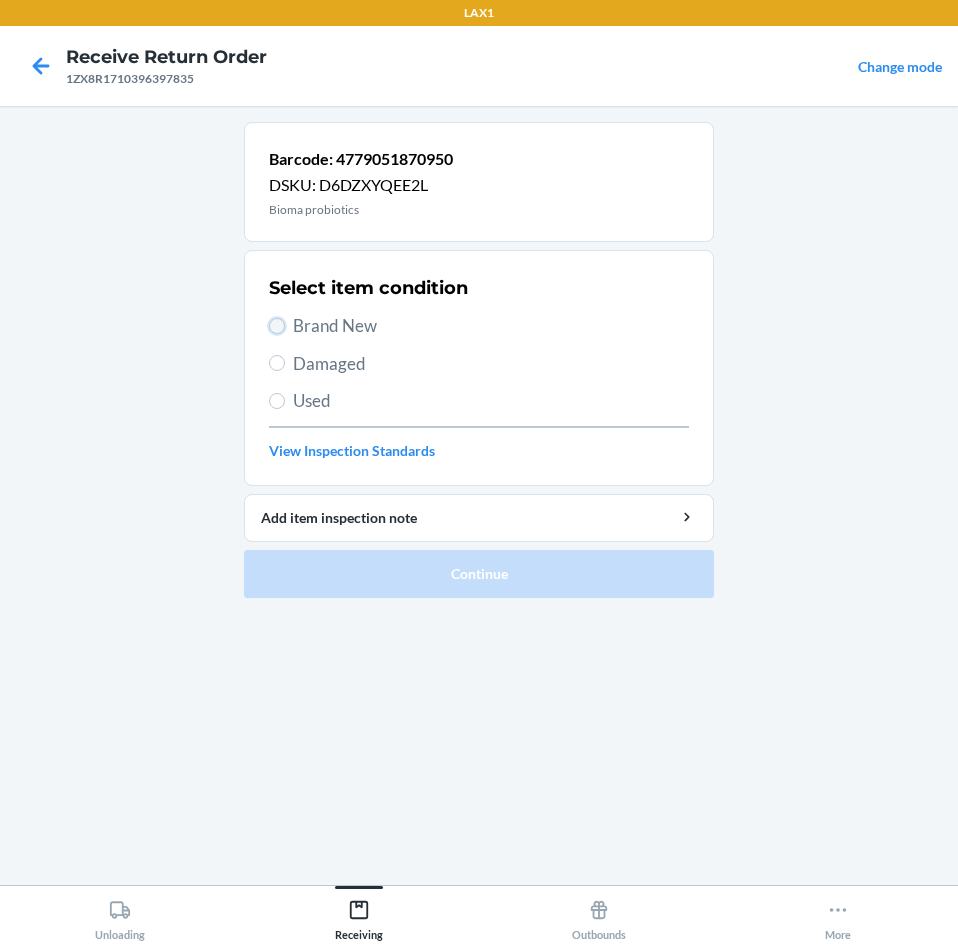 click on "Brand New" at bounding box center [277, 326] 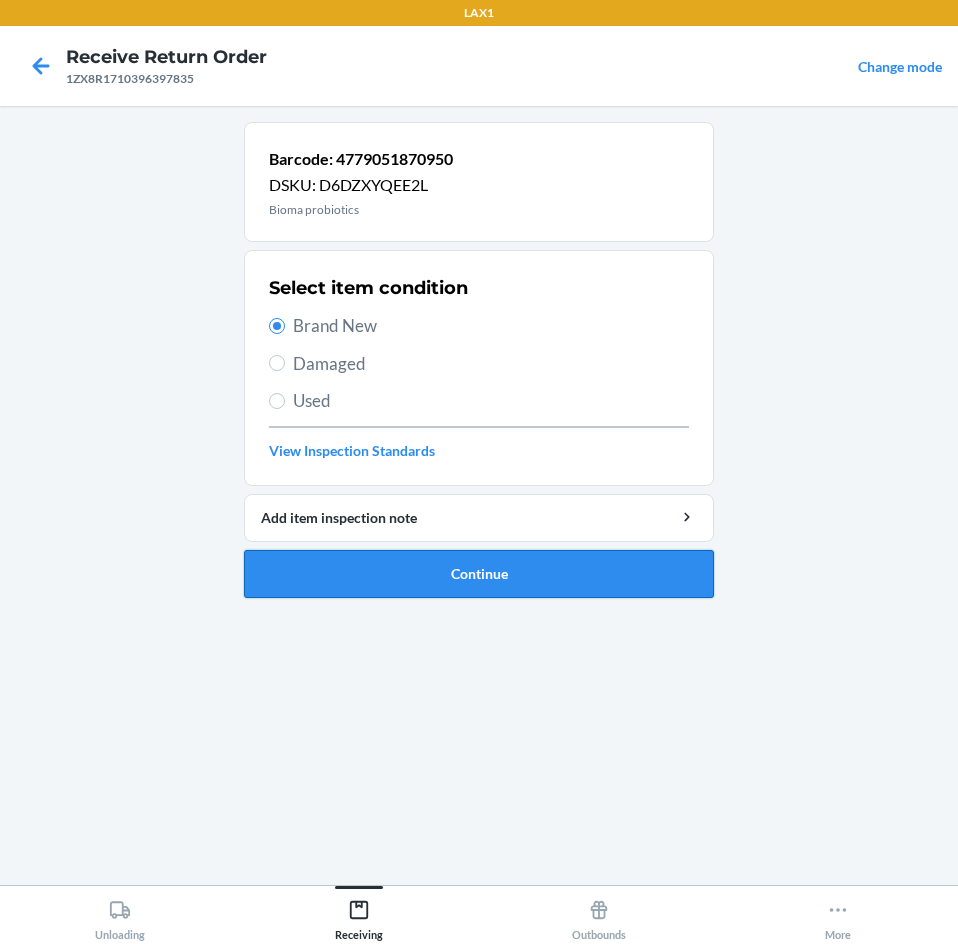 click on "Continue" at bounding box center (479, 574) 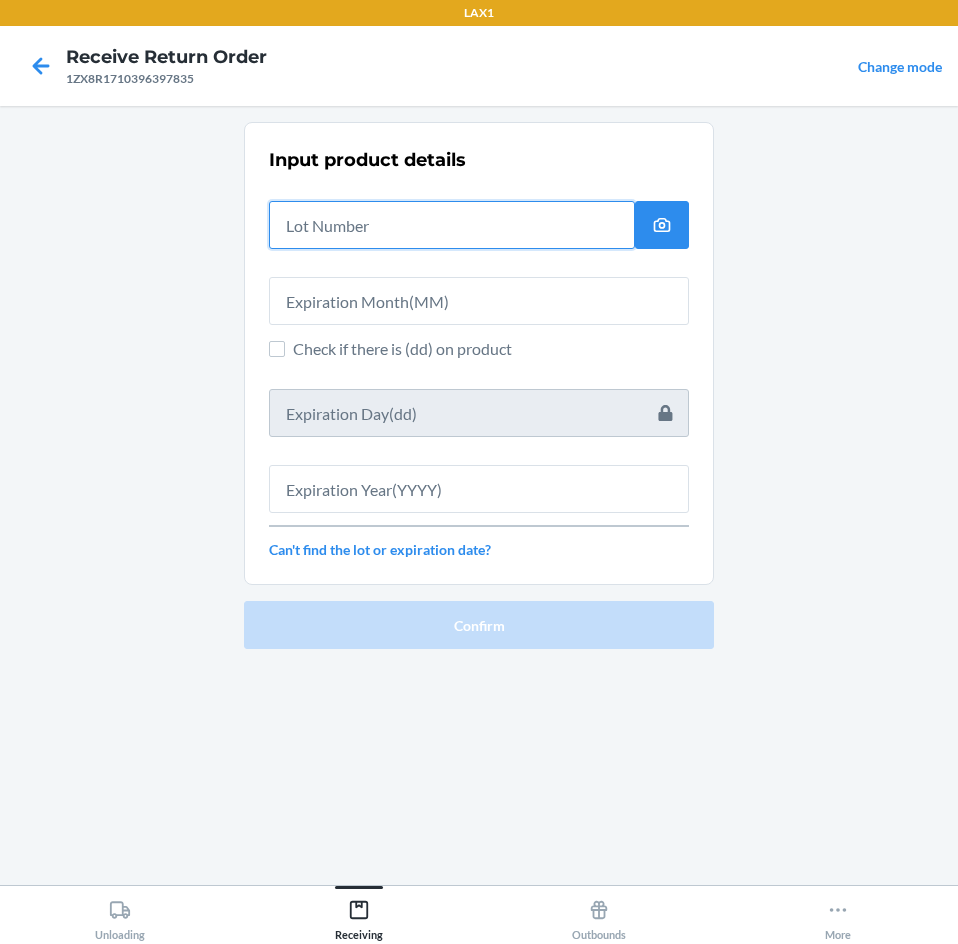 click at bounding box center [452, 225] 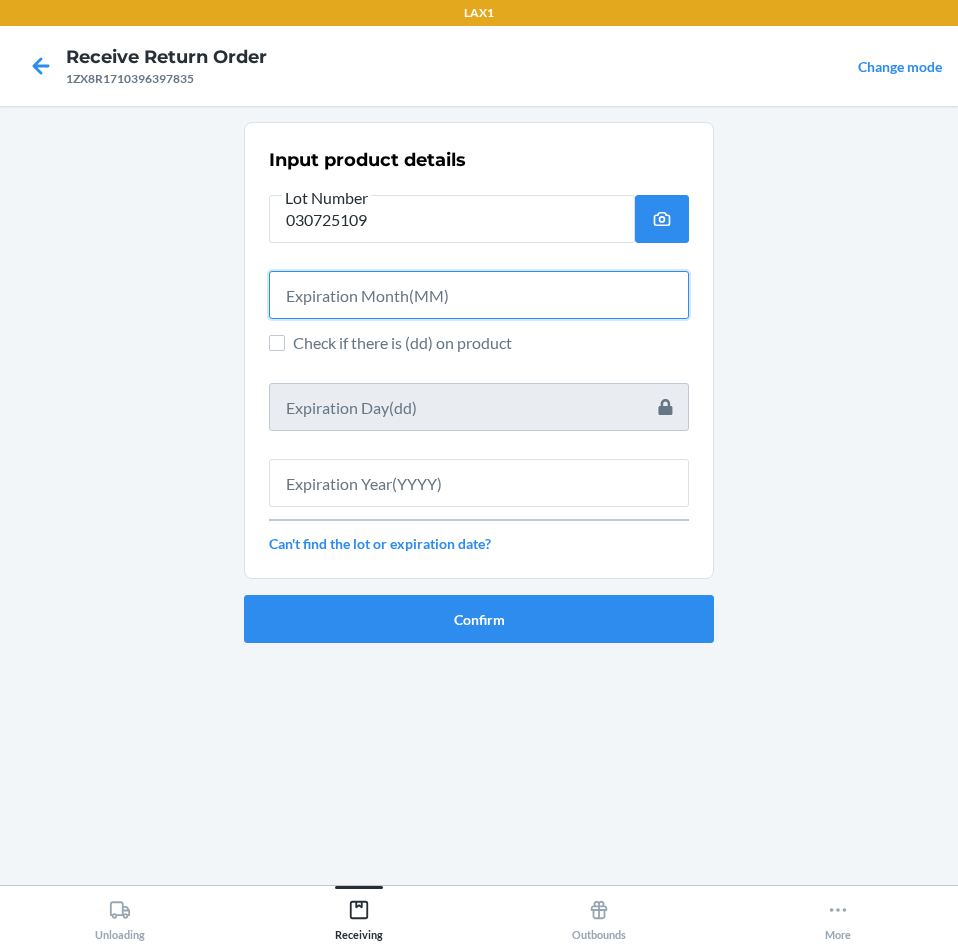 click at bounding box center [479, 295] 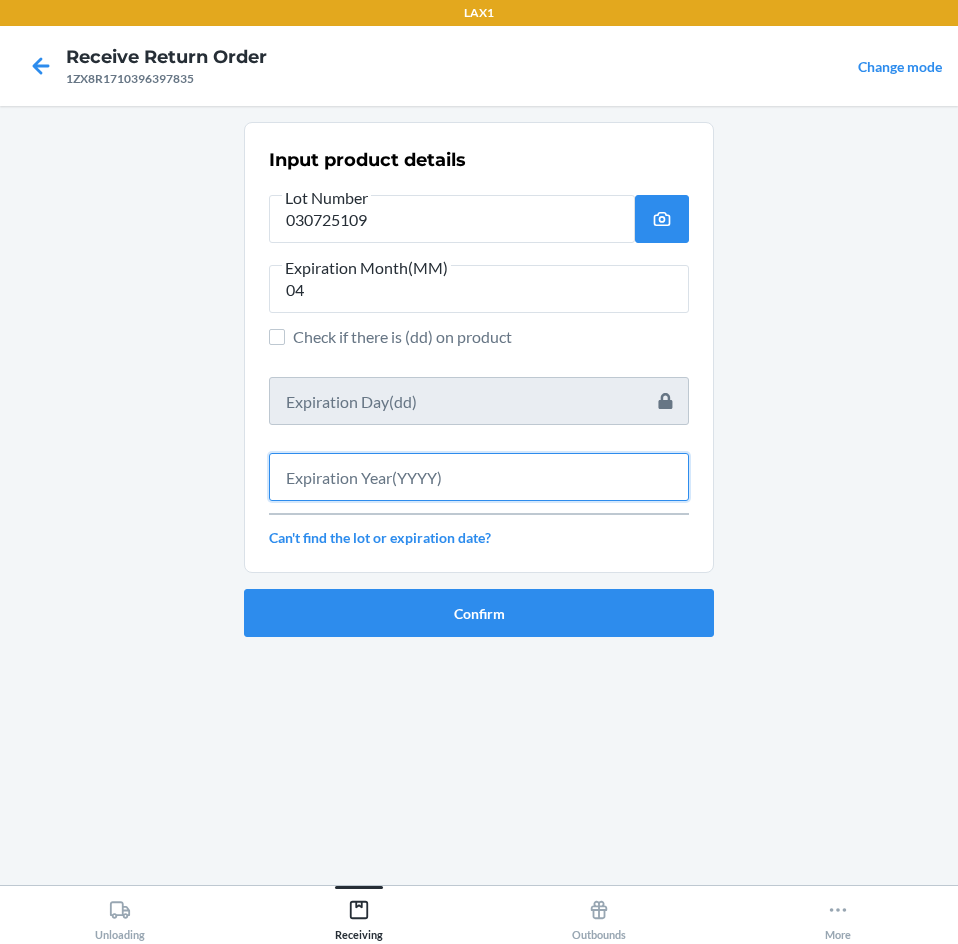 click at bounding box center [479, 477] 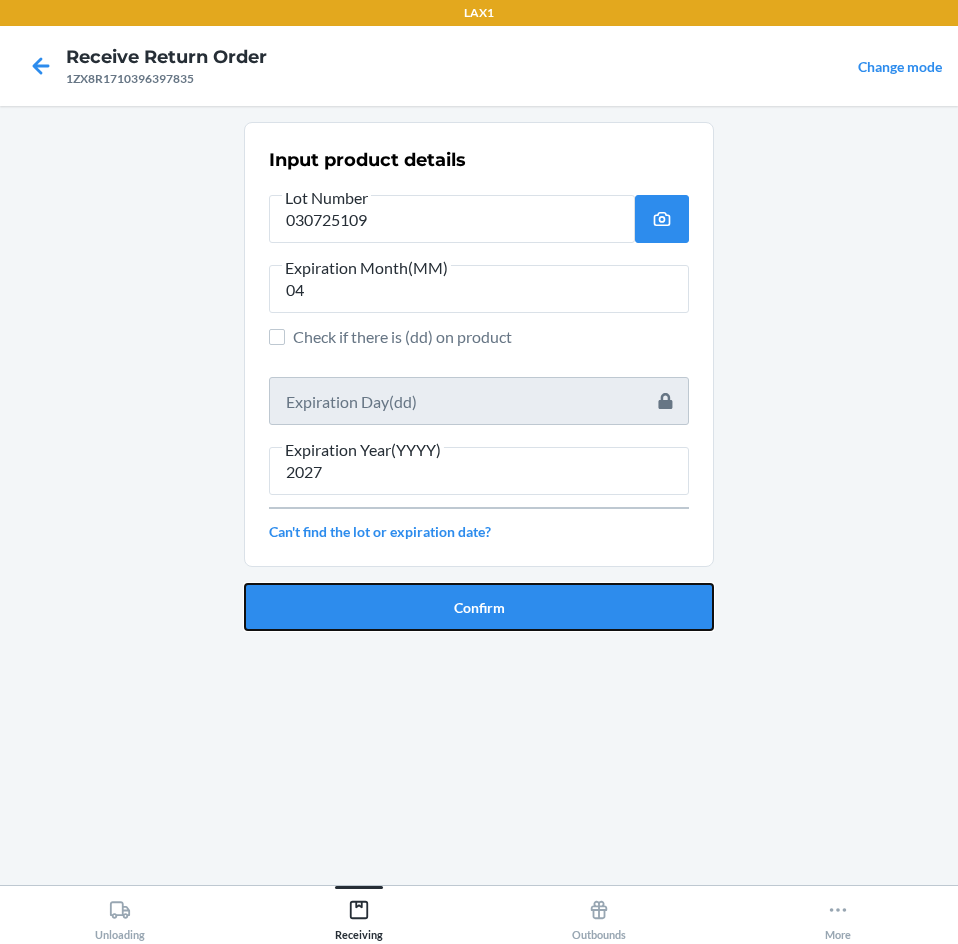 click on "Confirm" at bounding box center (479, 607) 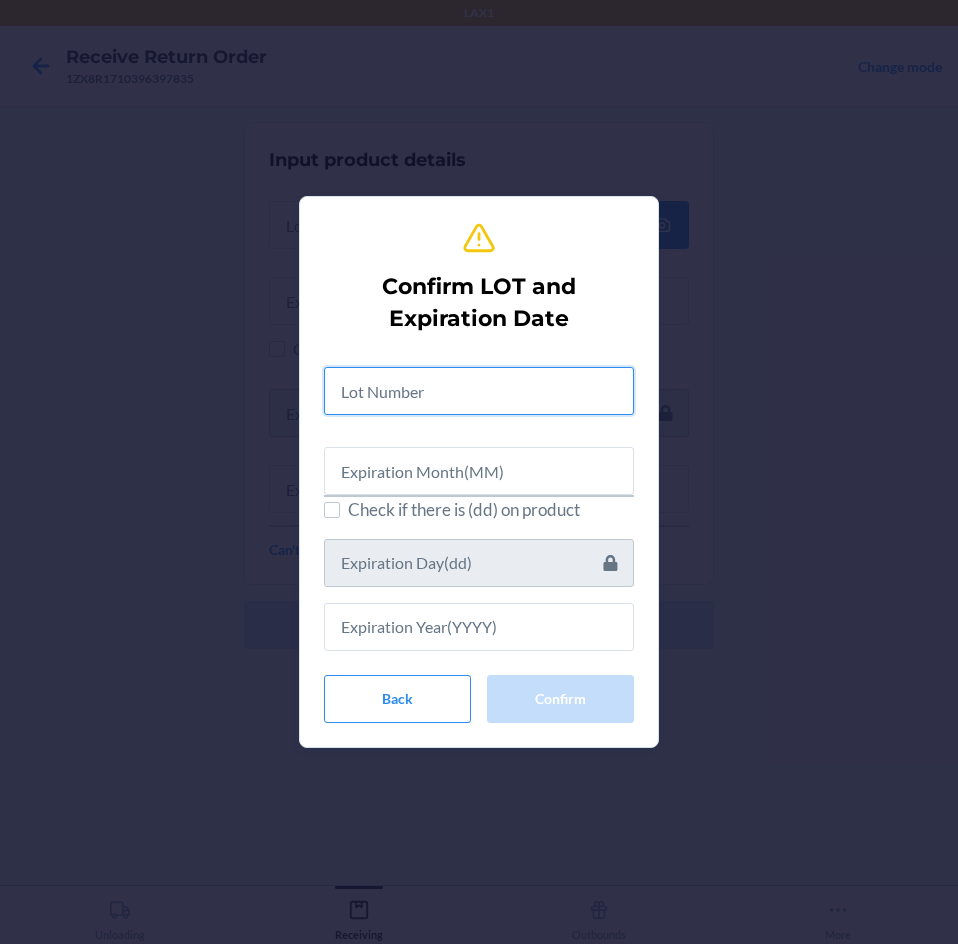 click at bounding box center [479, 391] 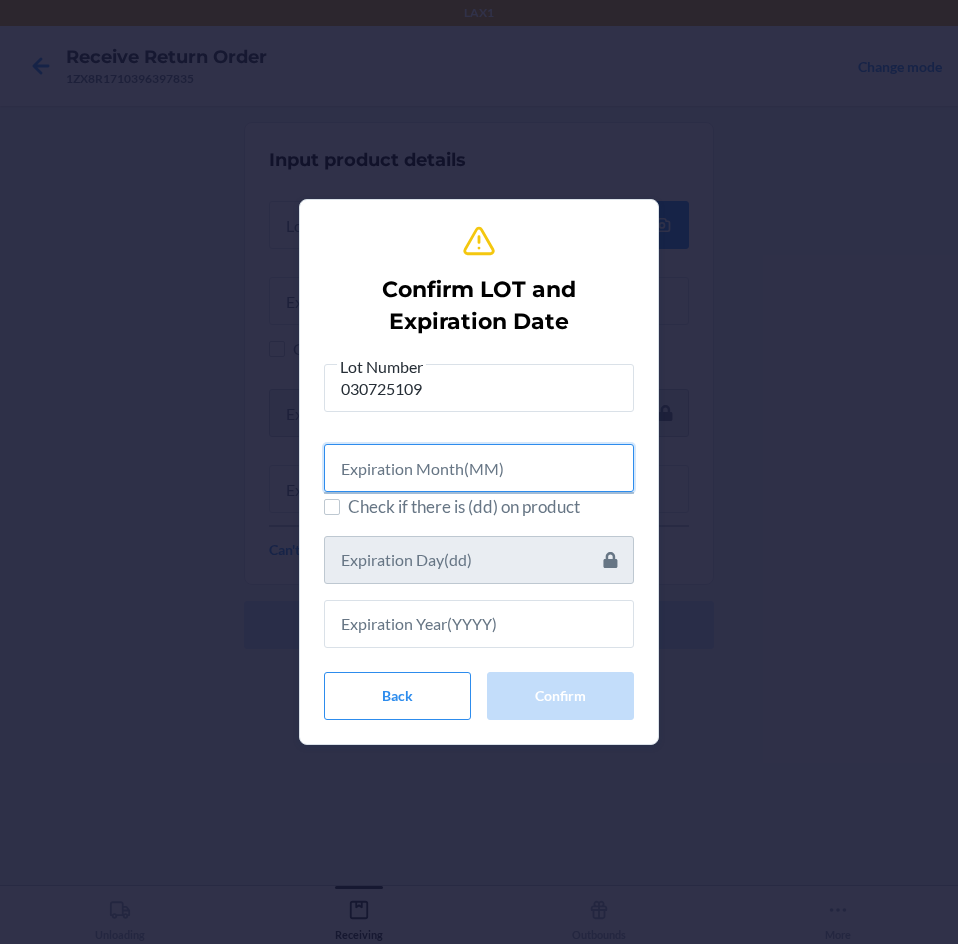click at bounding box center [479, 468] 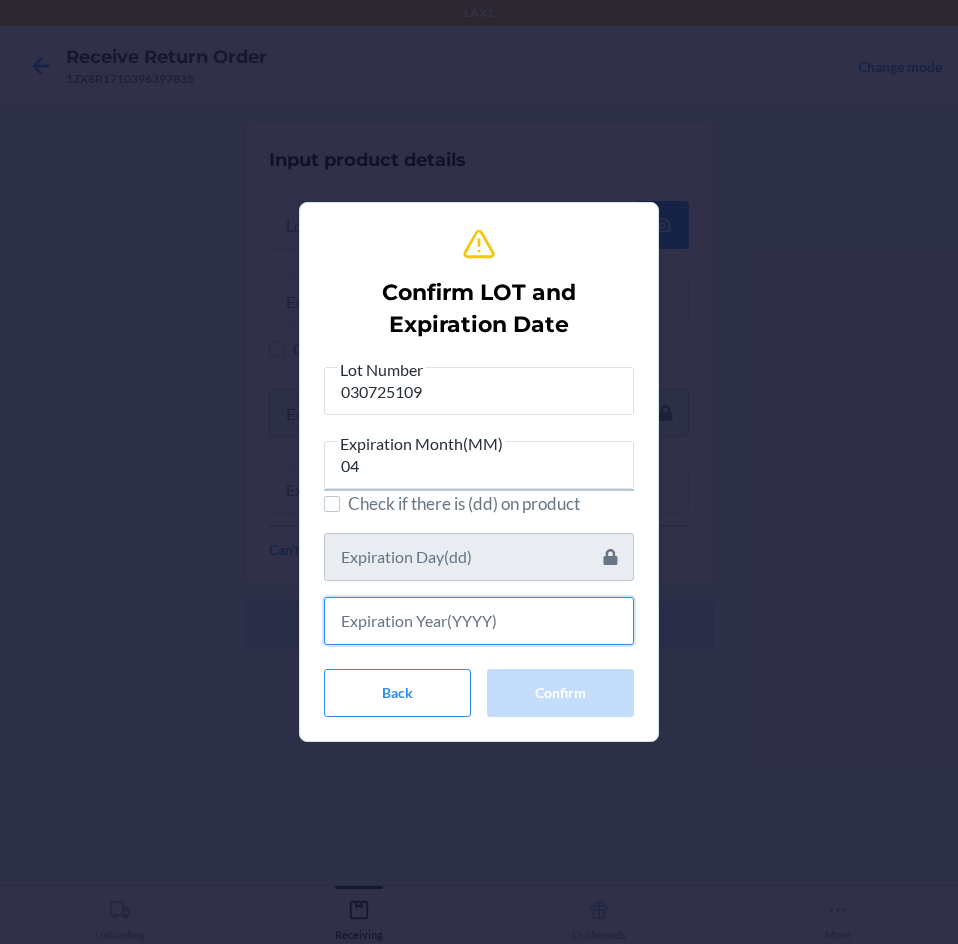 click at bounding box center [479, 621] 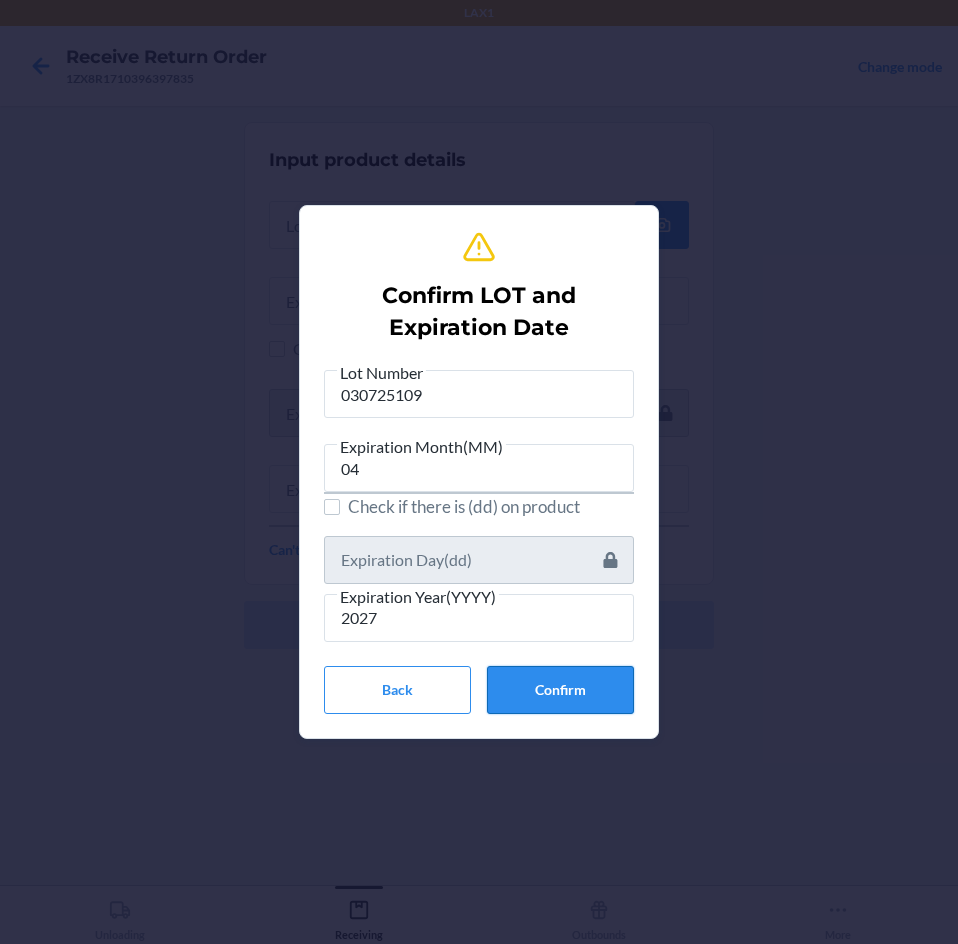 click on "Confirm" at bounding box center [560, 690] 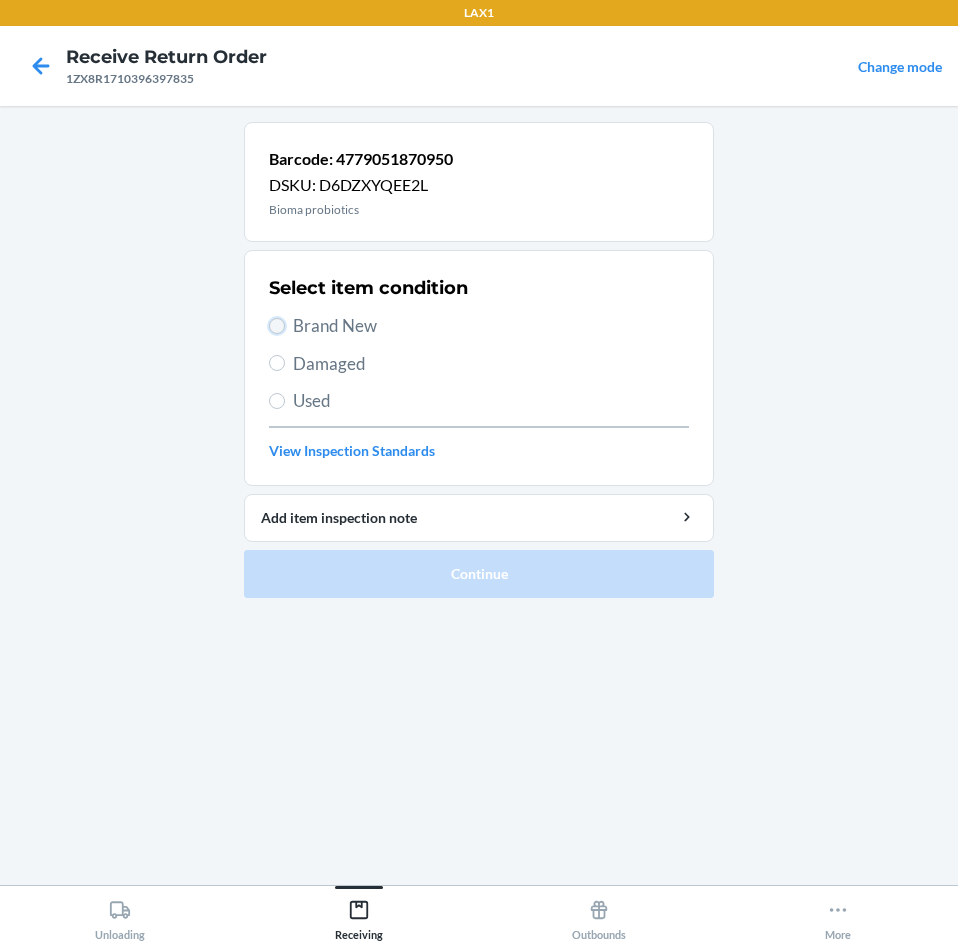 click on "Brand New" at bounding box center [277, 326] 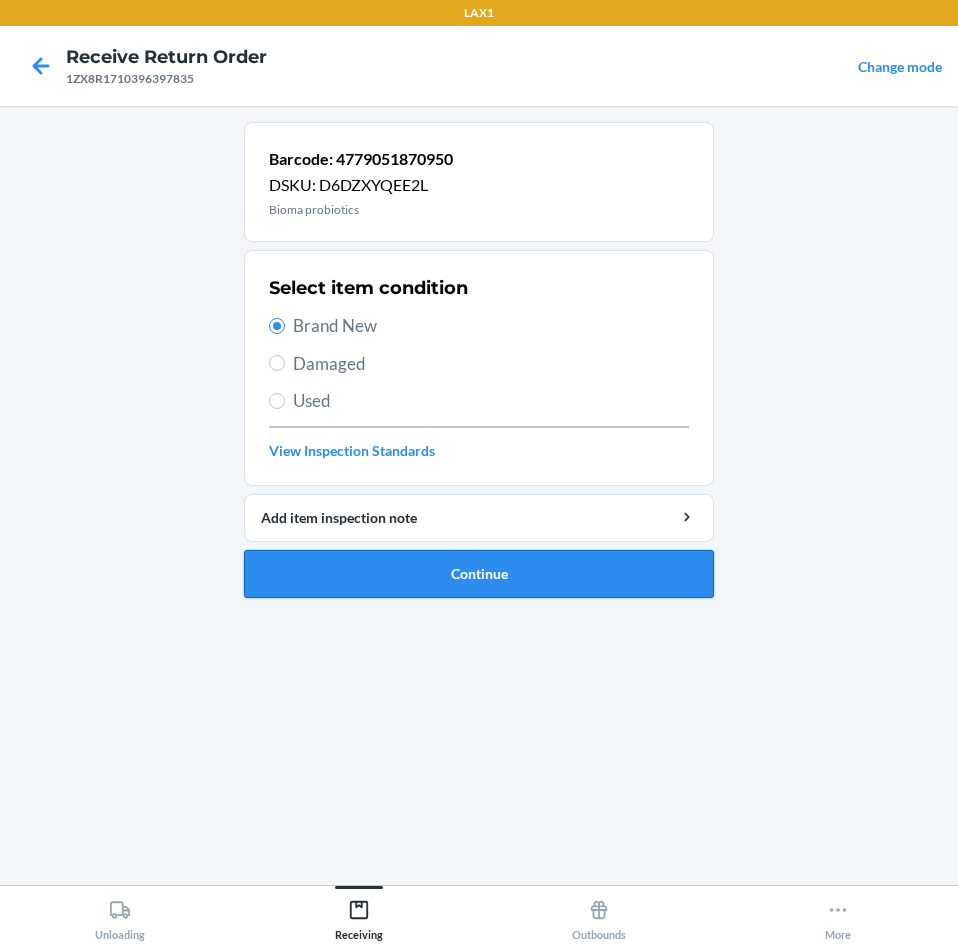 click on "Continue" at bounding box center [479, 574] 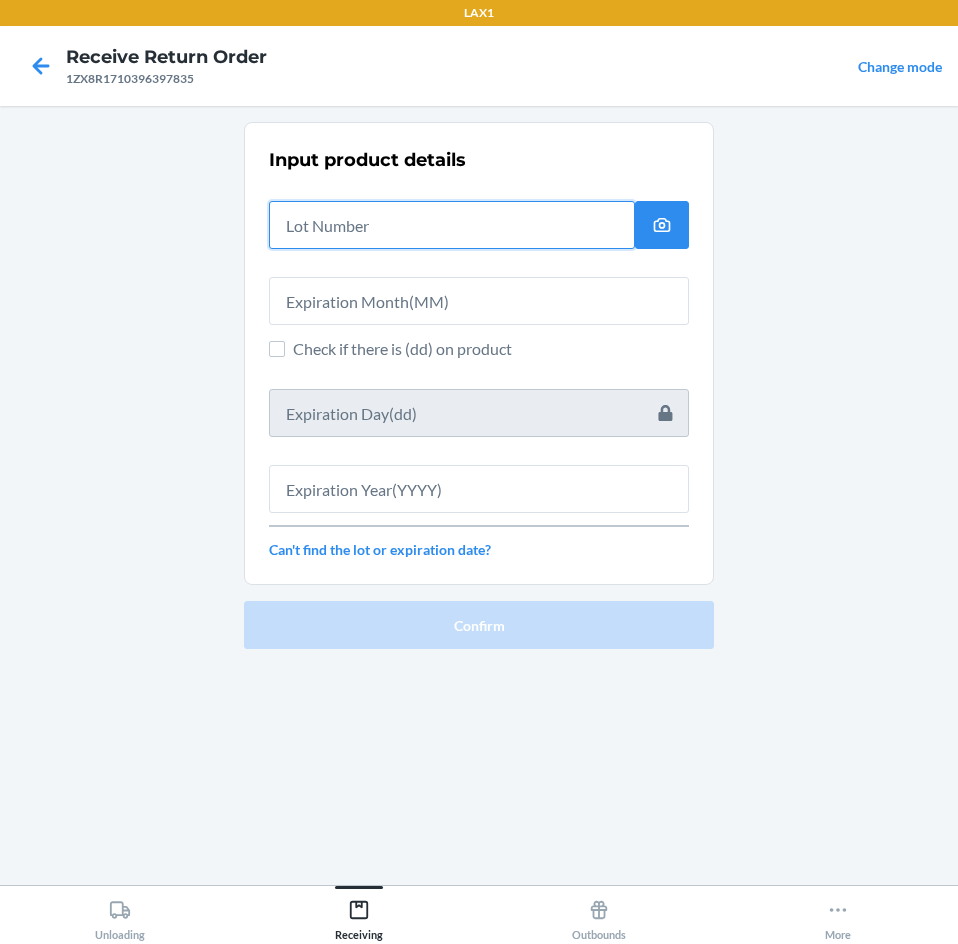 click at bounding box center (452, 225) 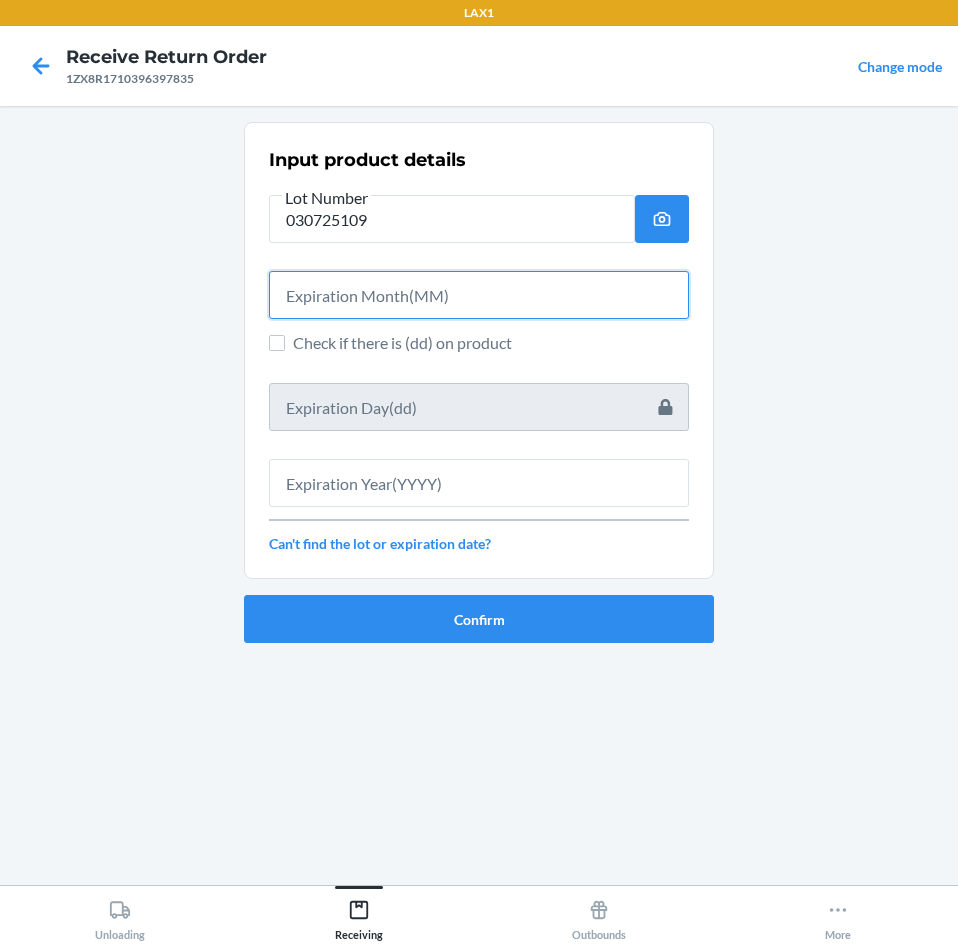 click at bounding box center [479, 295] 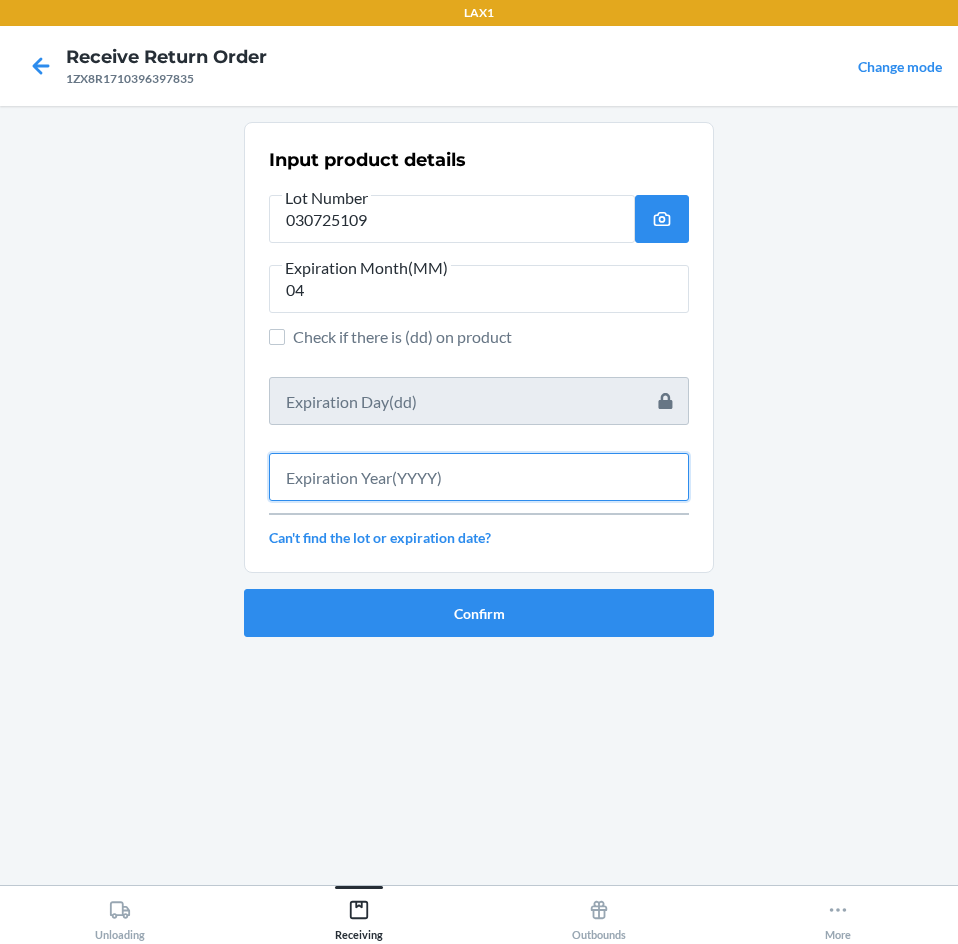 click at bounding box center [479, 477] 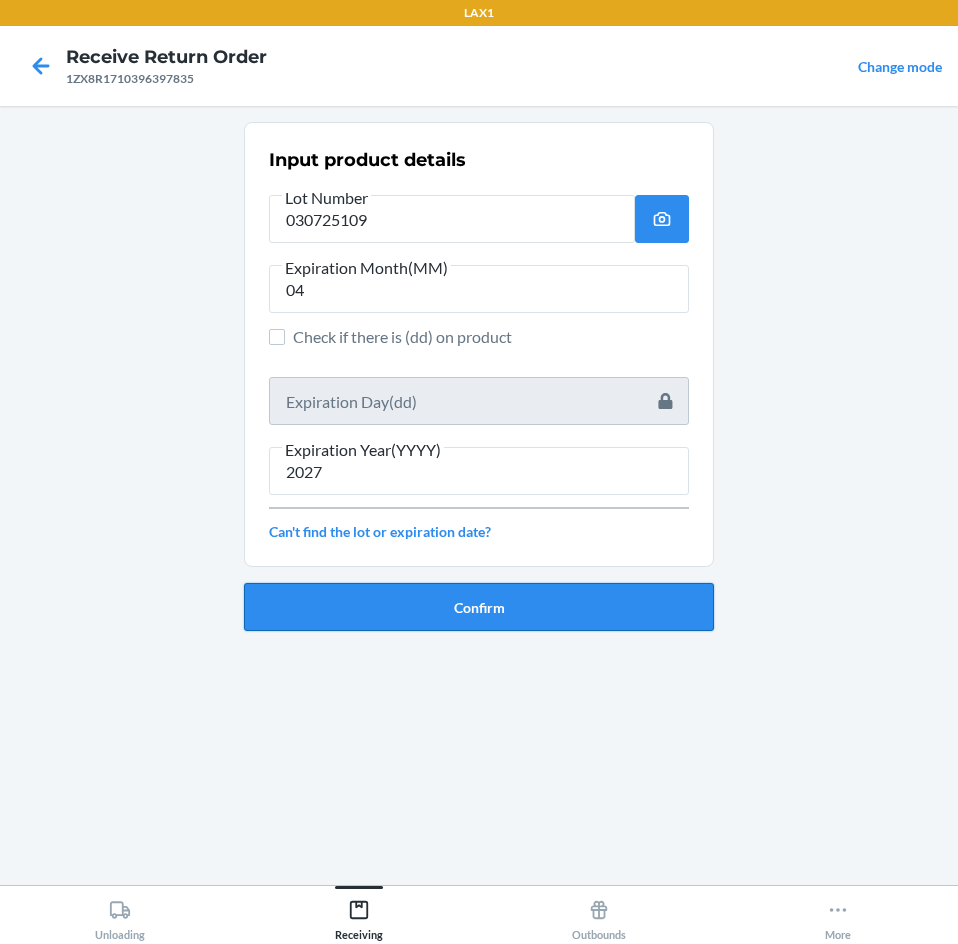 click on "Confirm" at bounding box center (479, 607) 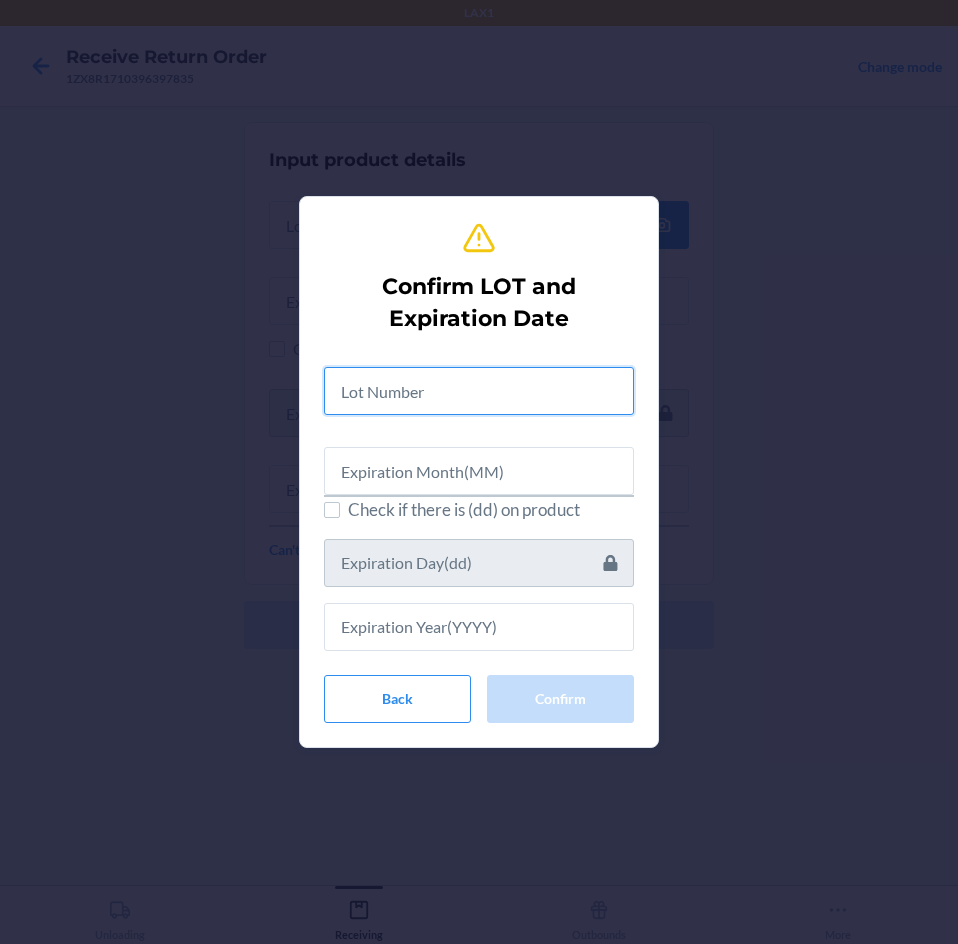 click at bounding box center (479, 391) 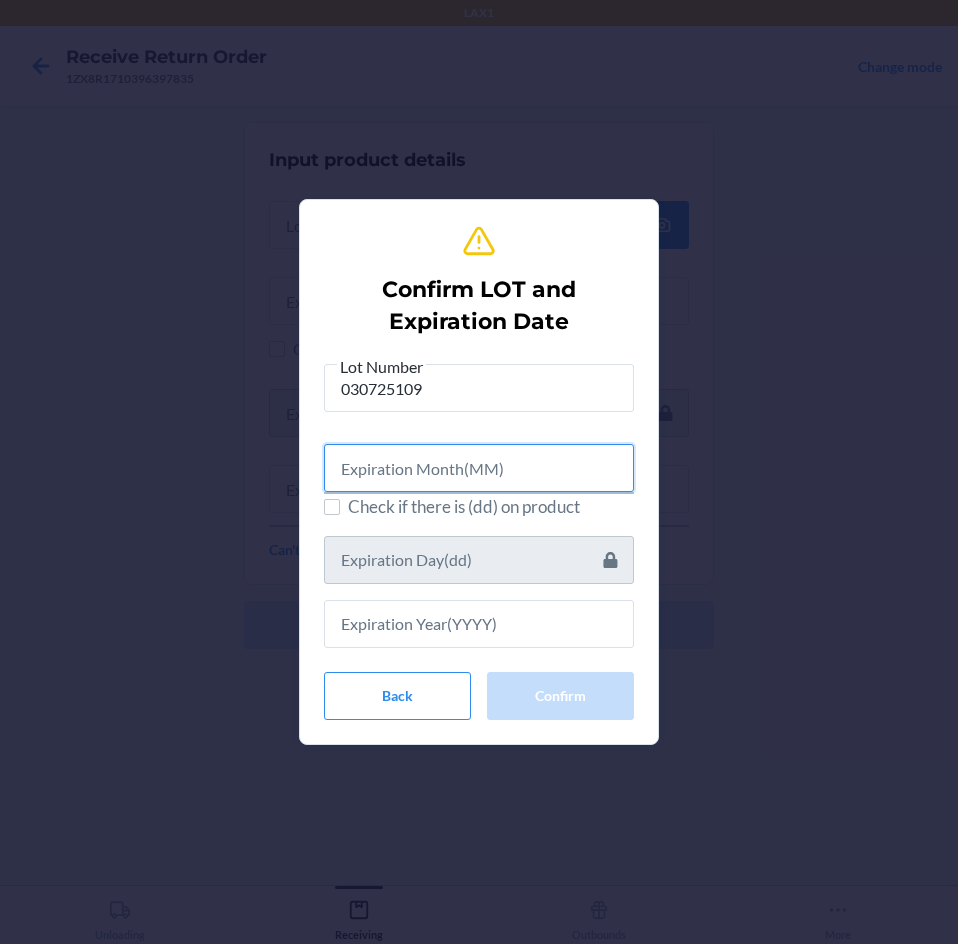 drag, startPoint x: 529, startPoint y: 476, endPoint x: 556, endPoint y: 530, distance: 60.373837 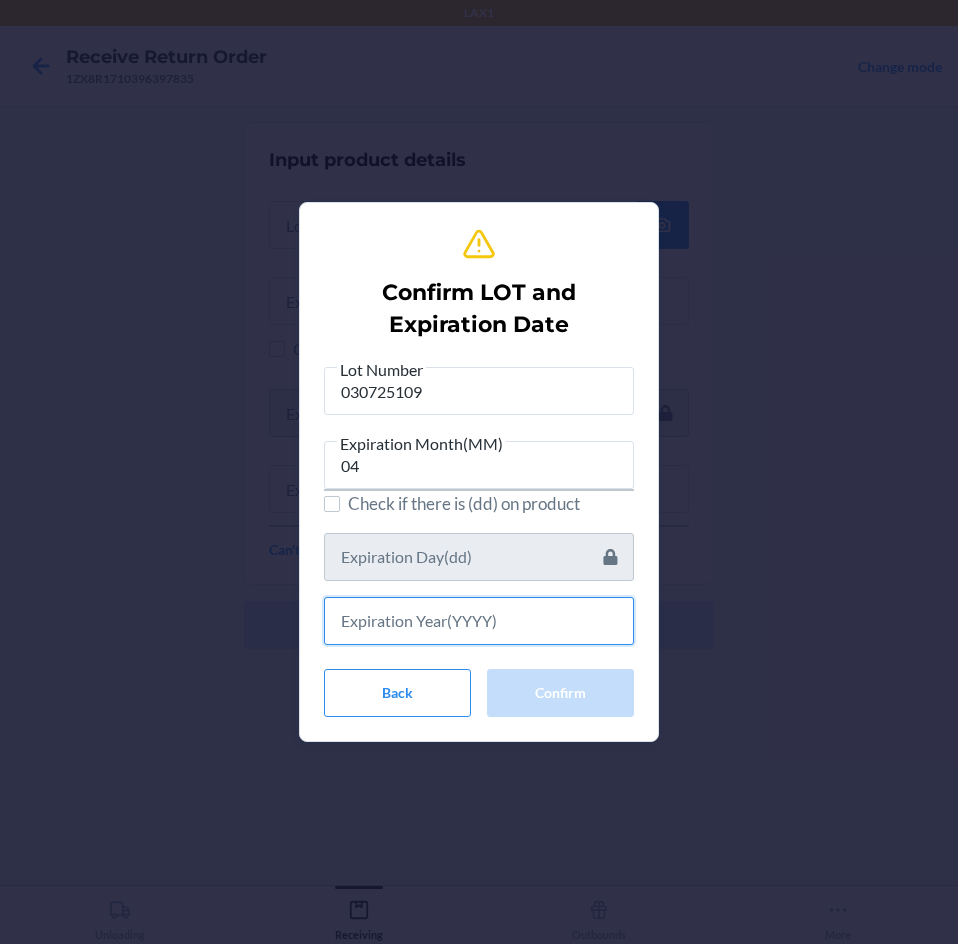 click at bounding box center (479, 621) 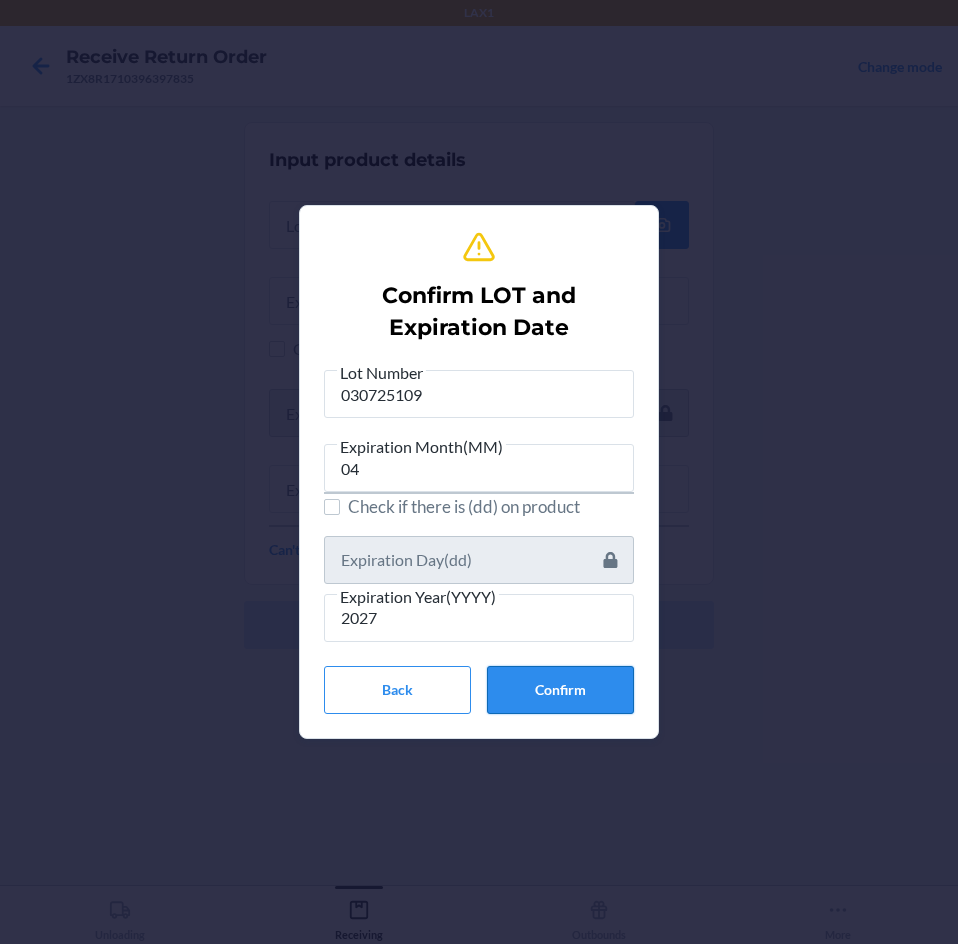 click on "Confirm" at bounding box center (560, 690) 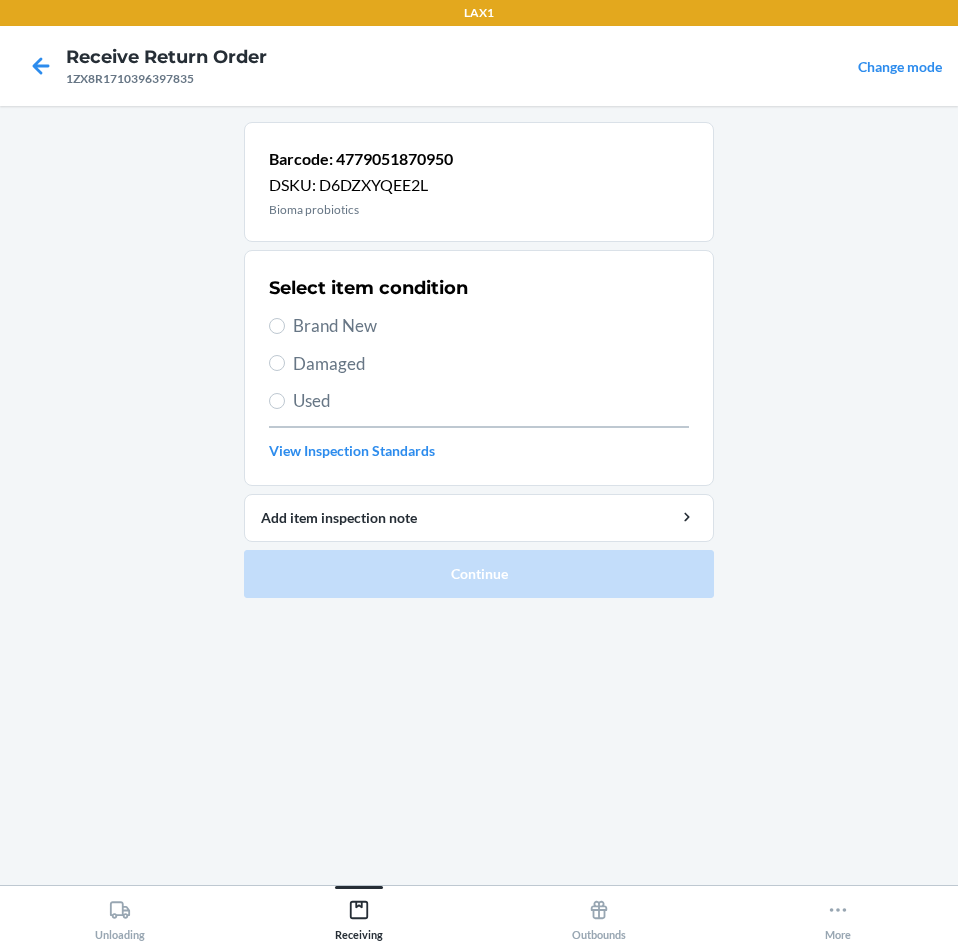 drag, startPoint x: 285, startPoint y: 319, endPoint x: 323, endPoint y: 361, distance: 56.63921 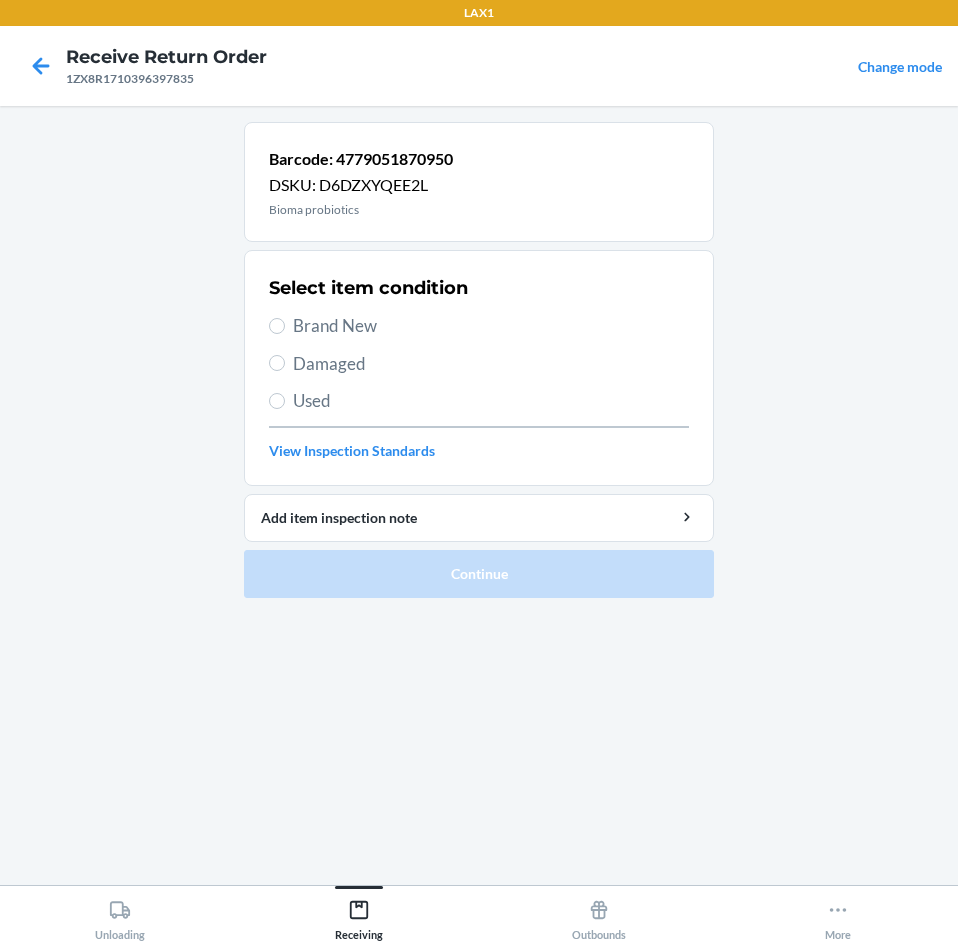 click on "Brand New" at bounding box center (479, 326) 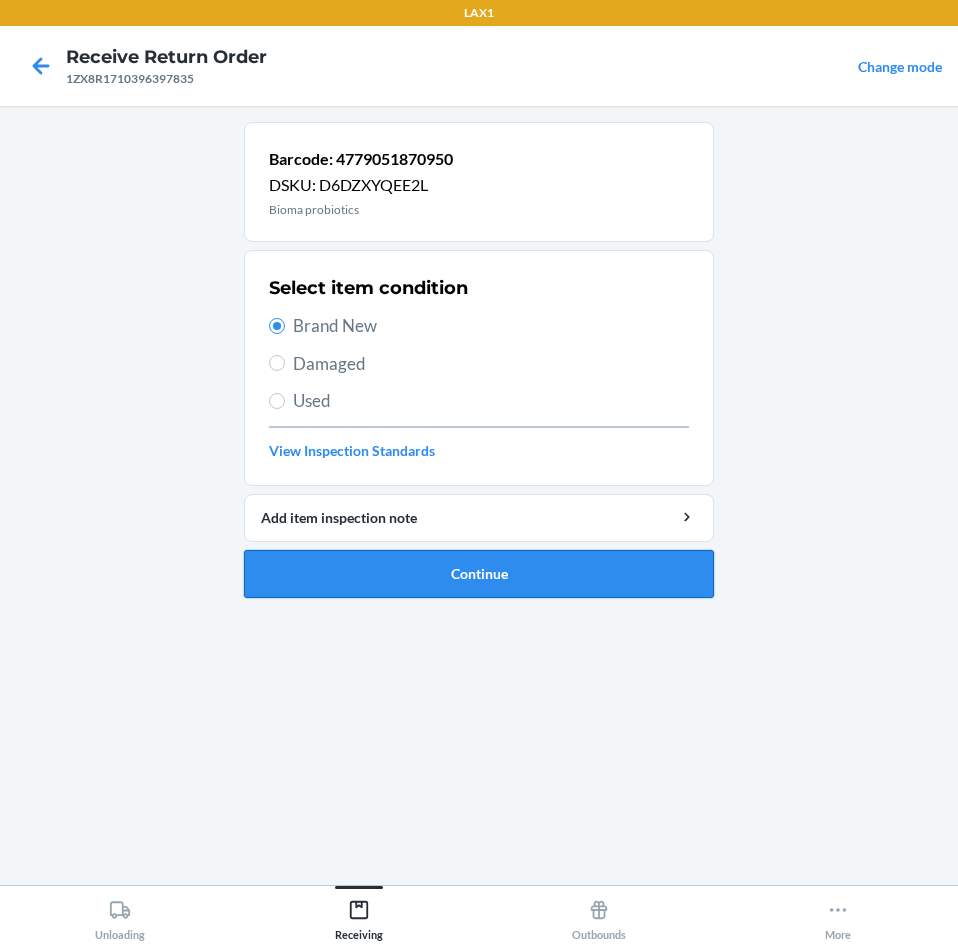 click on "Continue" at bounding box center [479, 574] 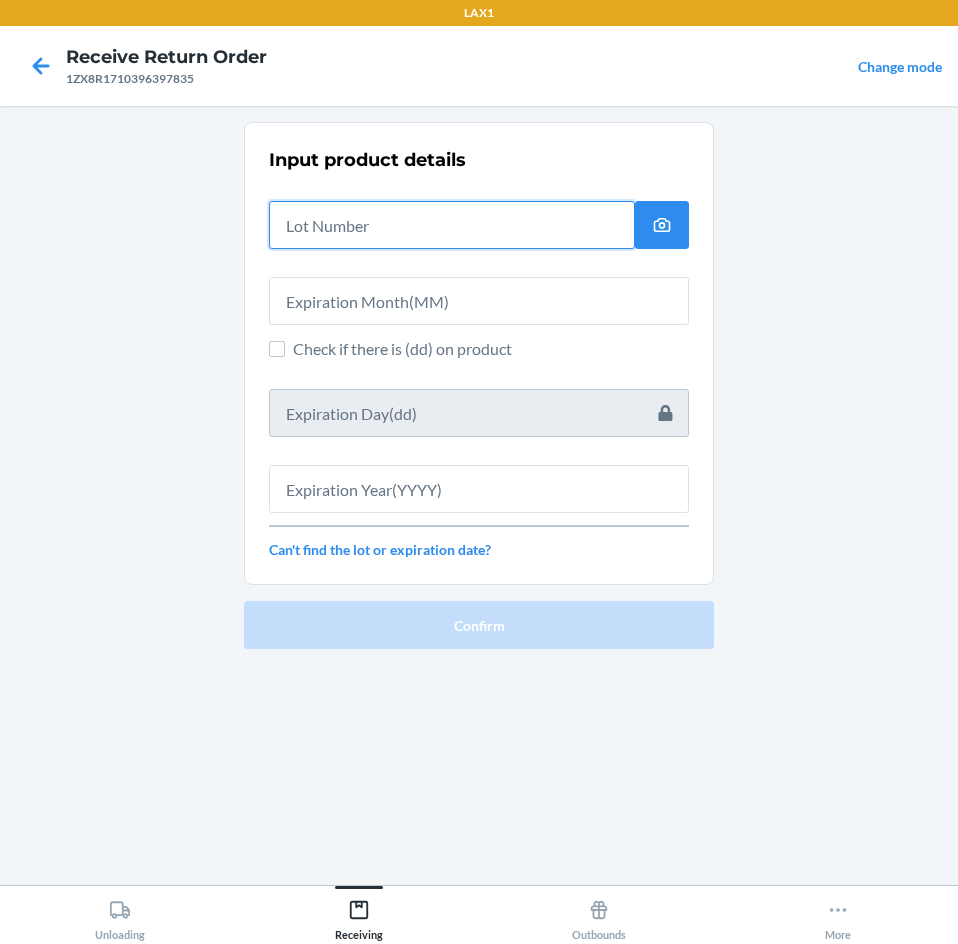 click at bounding box center [452, 225] 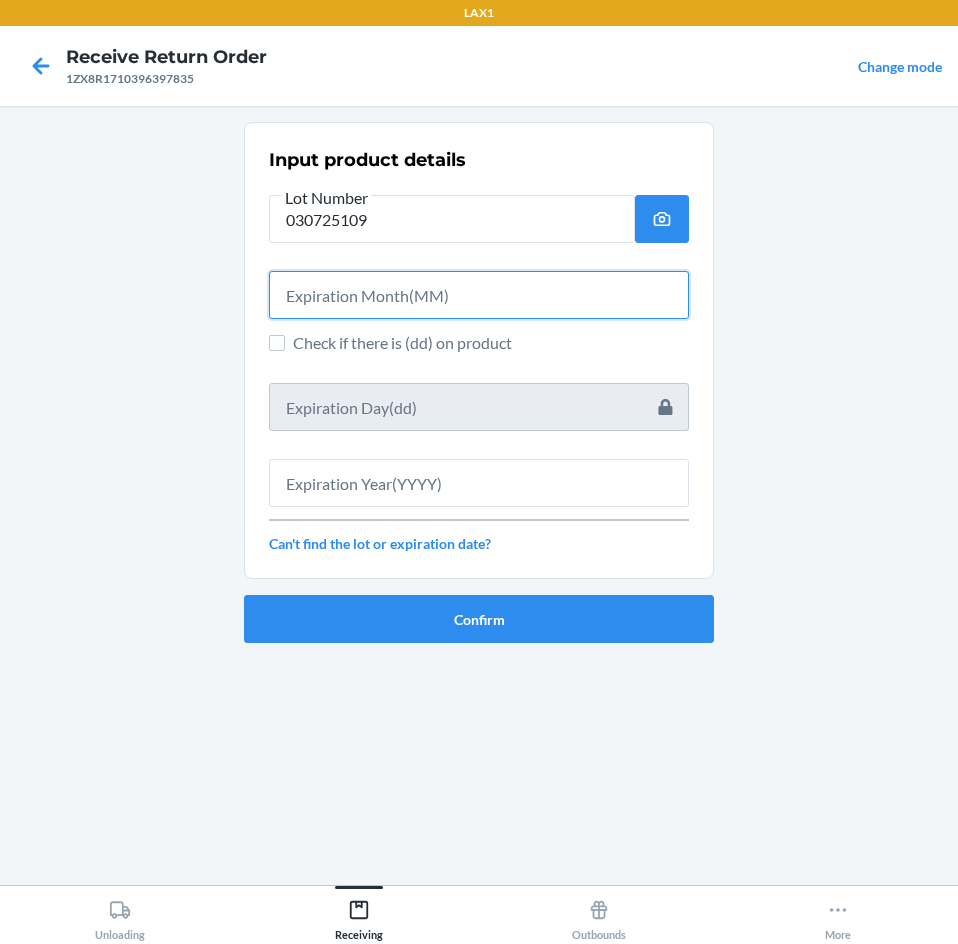 click at bounding box center (479, 295) 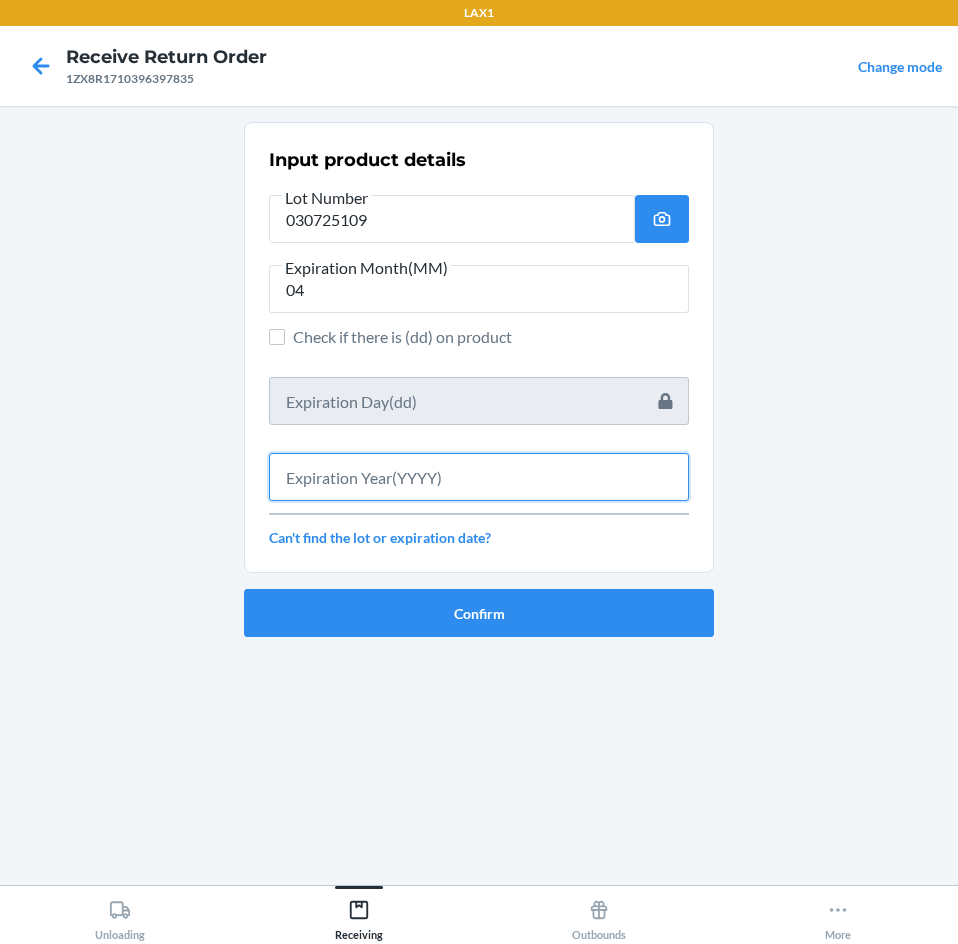 click at bounding box center (479, 477) 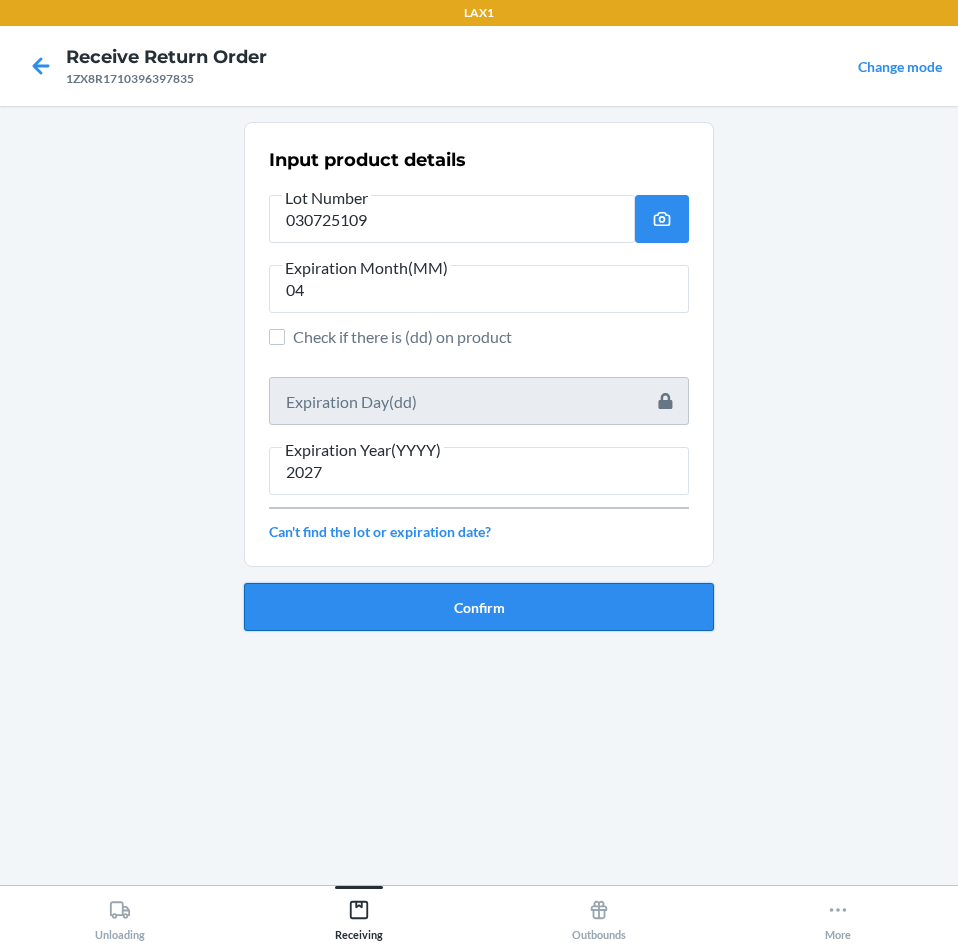 click on "Confirm" at bounding box center (479, 607) 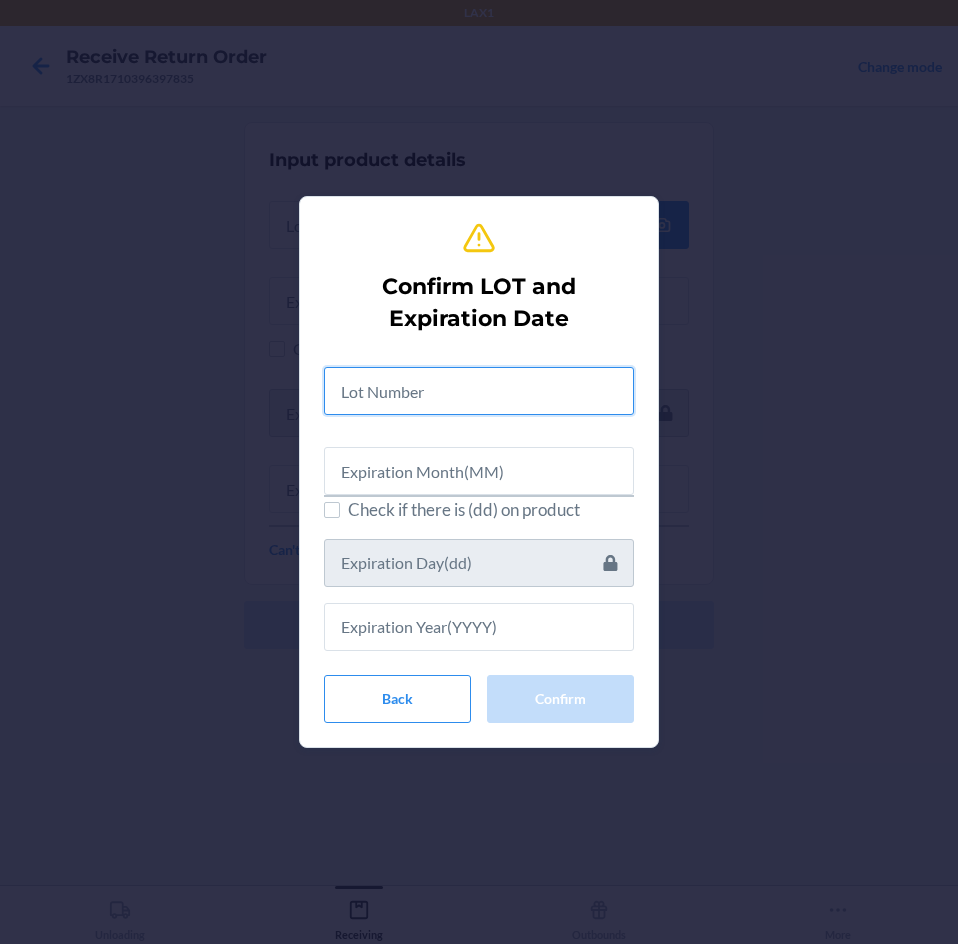 click at bounding box center (479, 391) 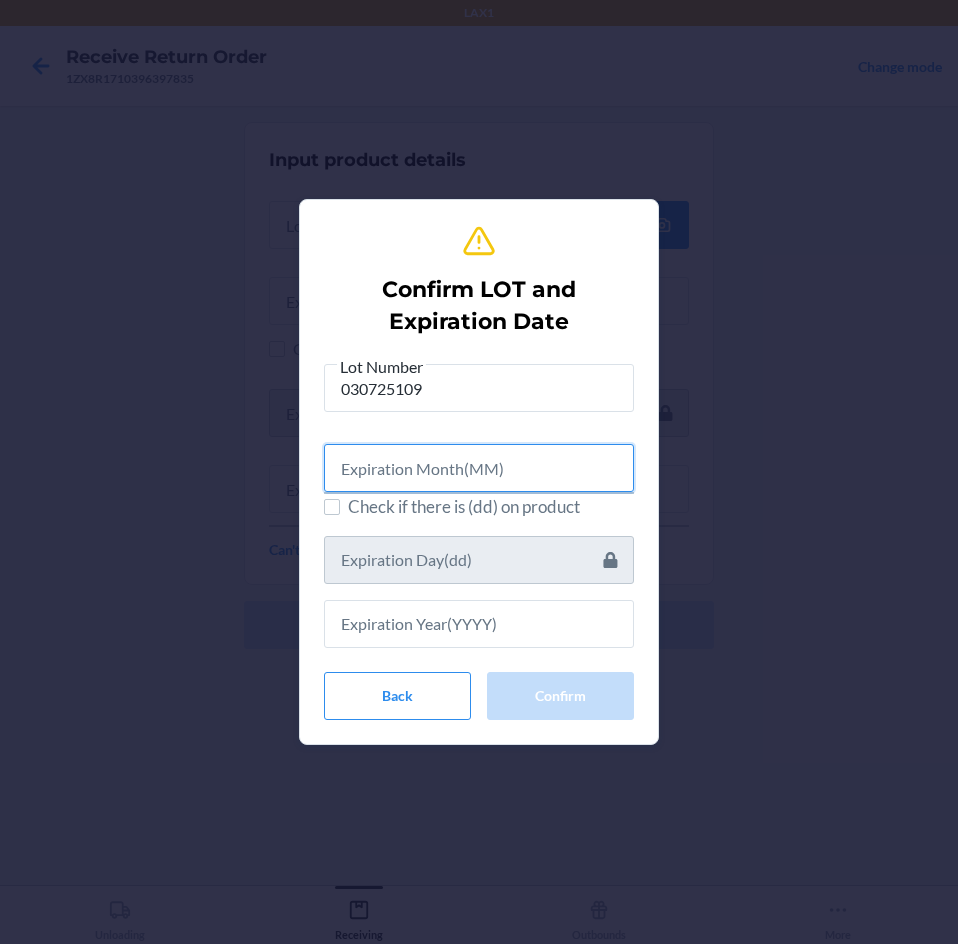 click at bounding box center (479, 468) 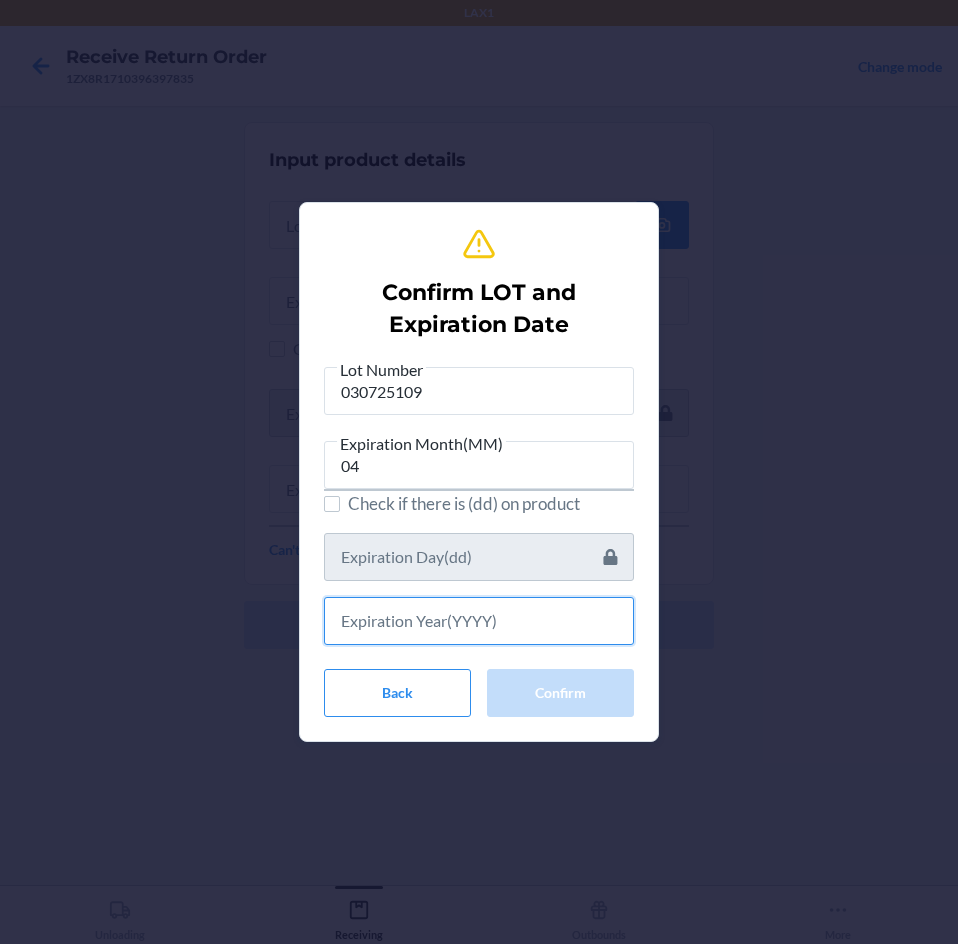 click at bounding box center (479, 621) 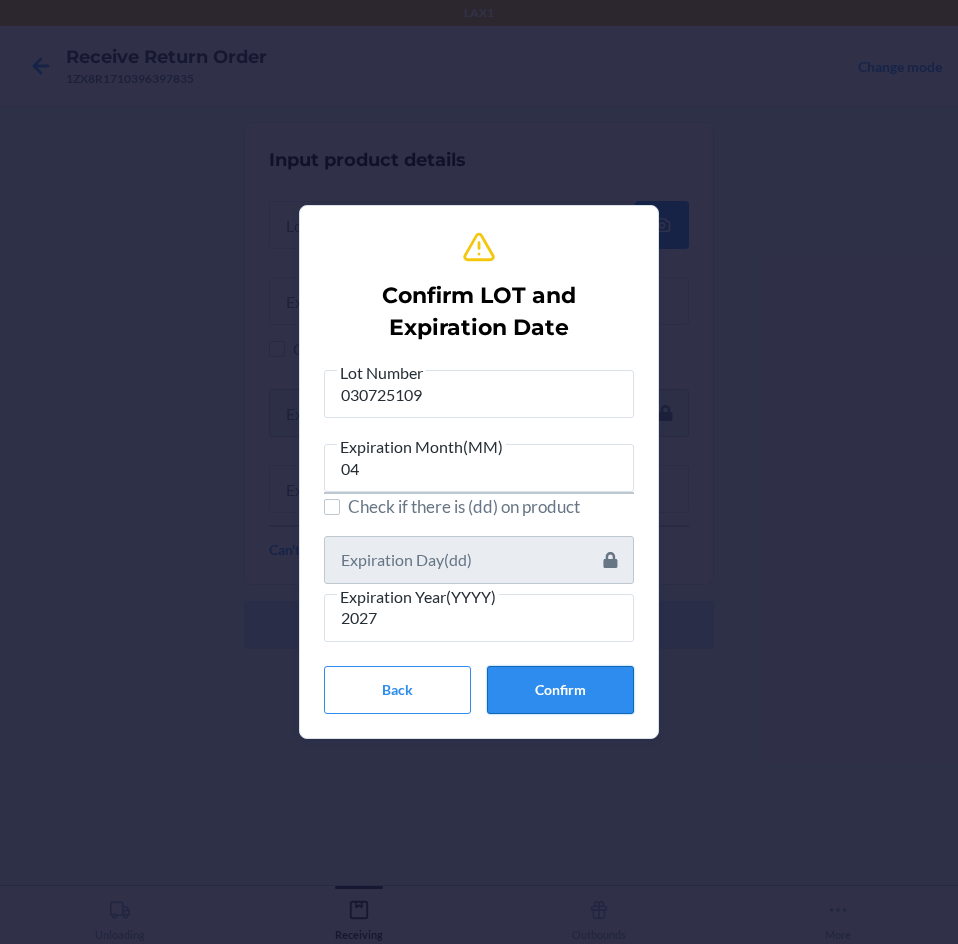 click on "Confirm" at bounding box center [560, 690] 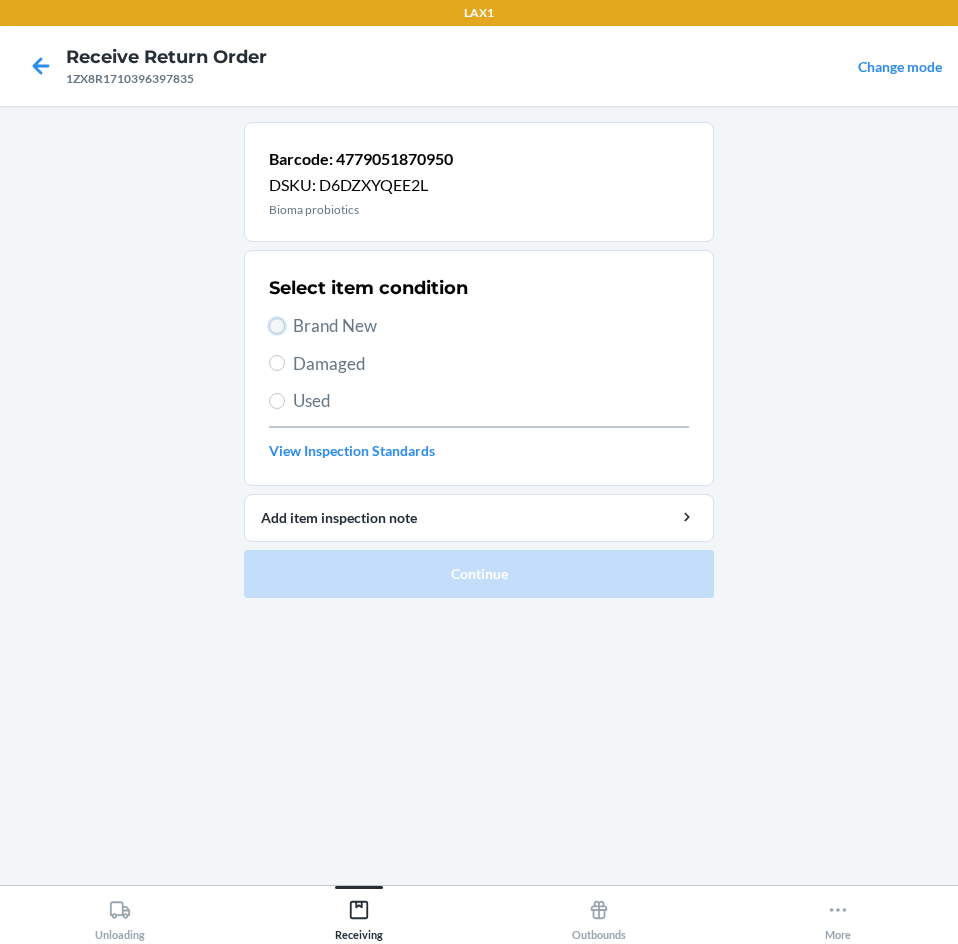 click on "Brand New" at bounding box center (277, 326) 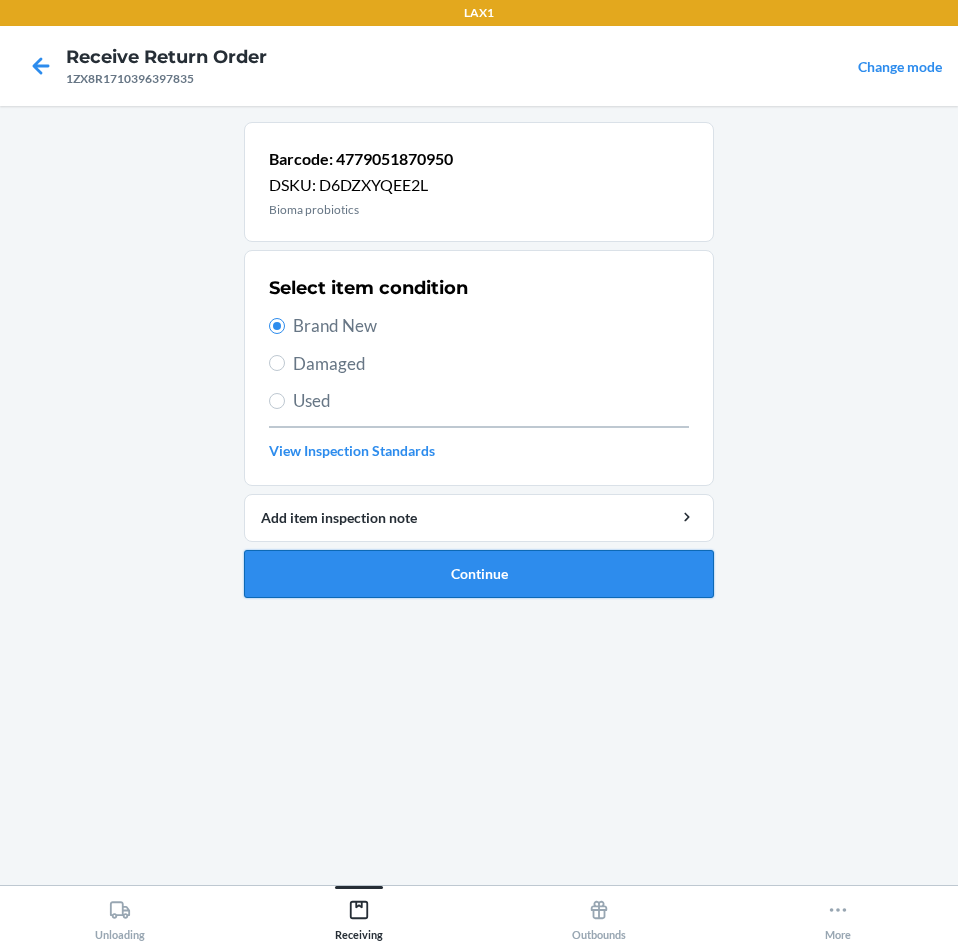click on "Continue" at bounding box center [479, 574] 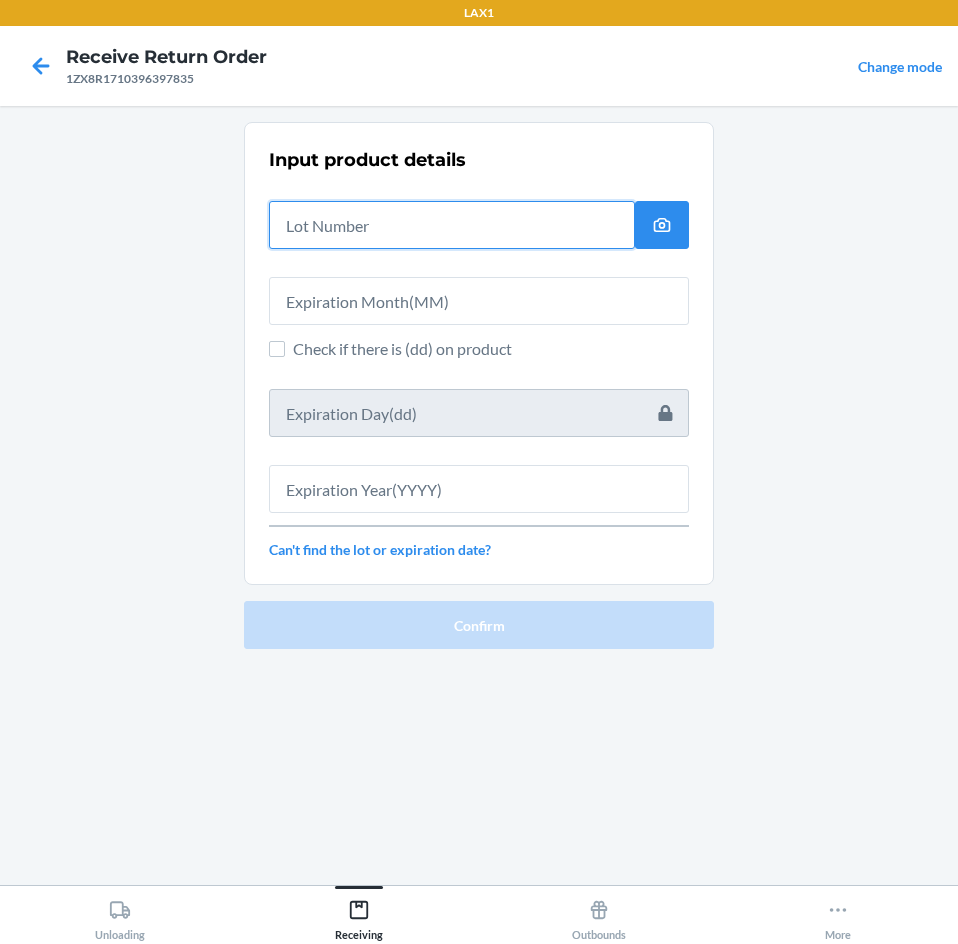 click at bounding box center [452, 225] 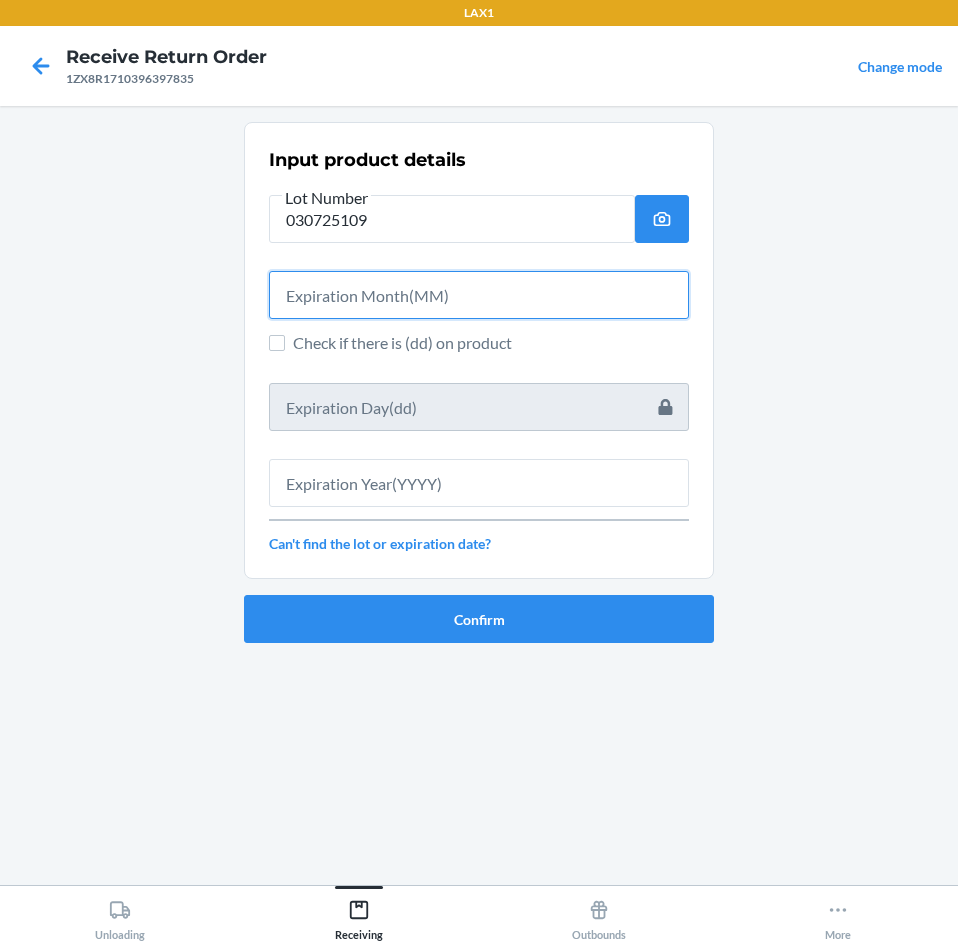 click at bounding box center (479, 295) 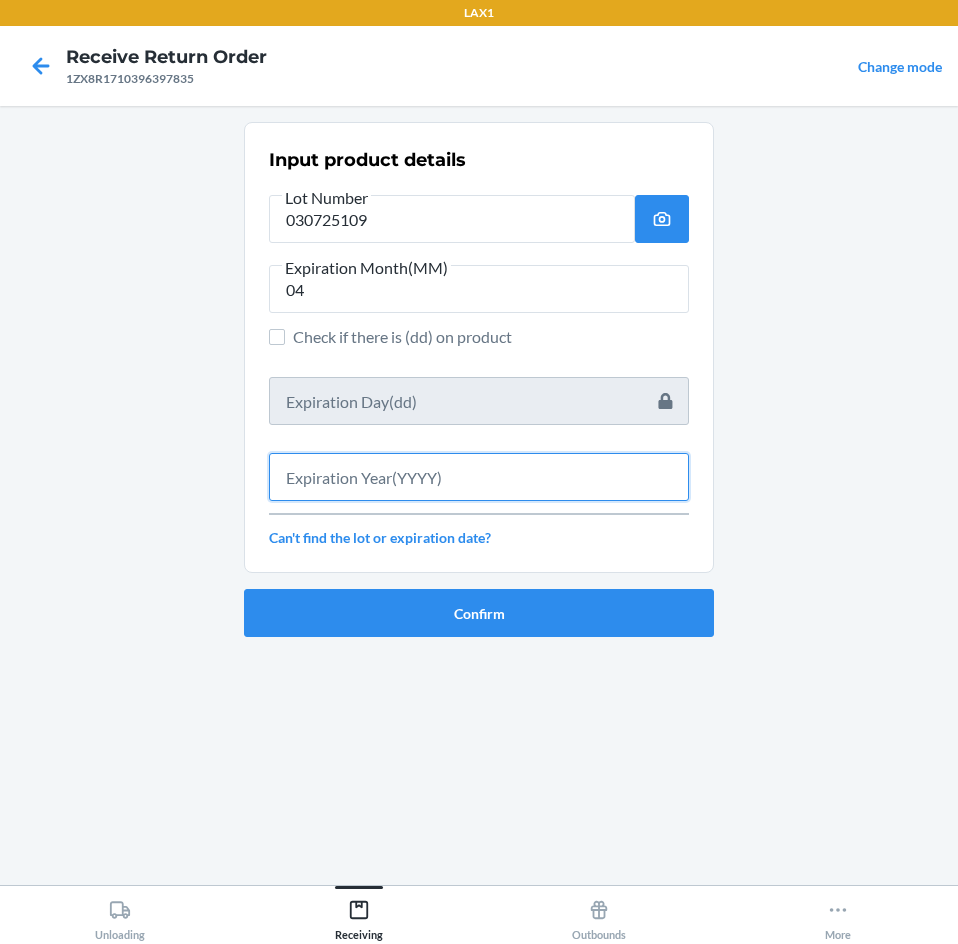 click at bounding box center (479, 477) 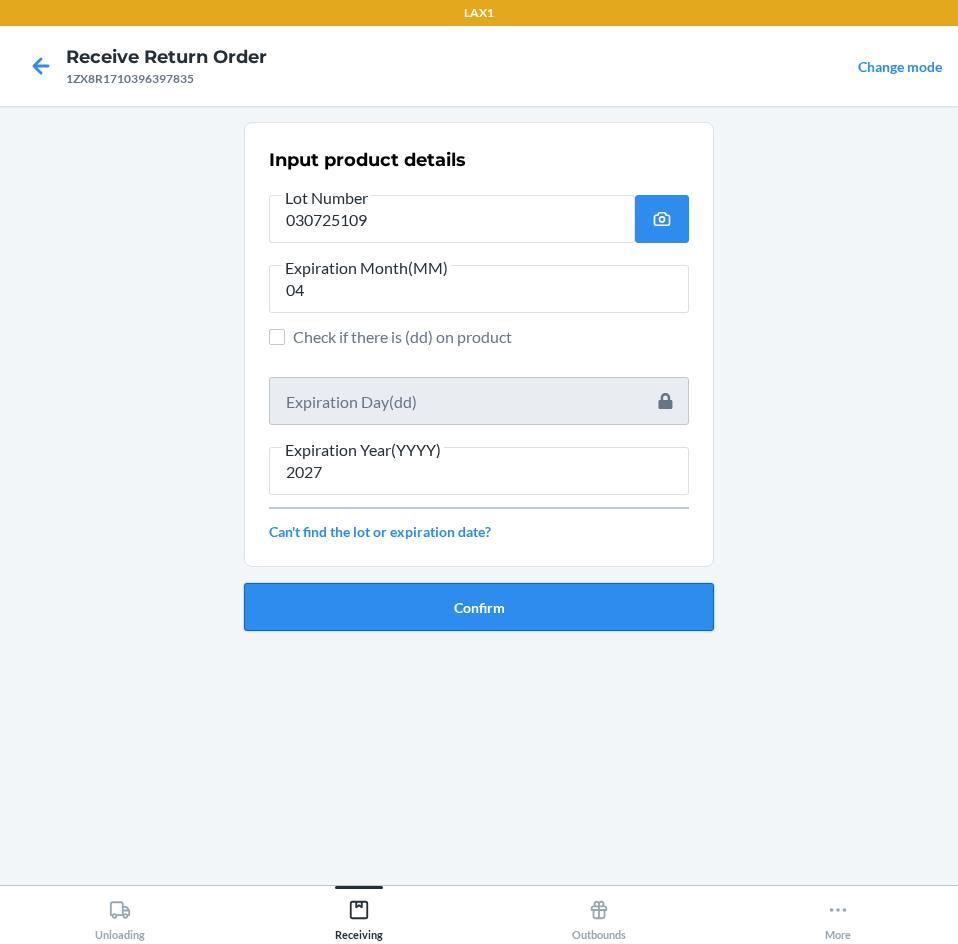 click on "Confirm" at bounding box center (479, 607) 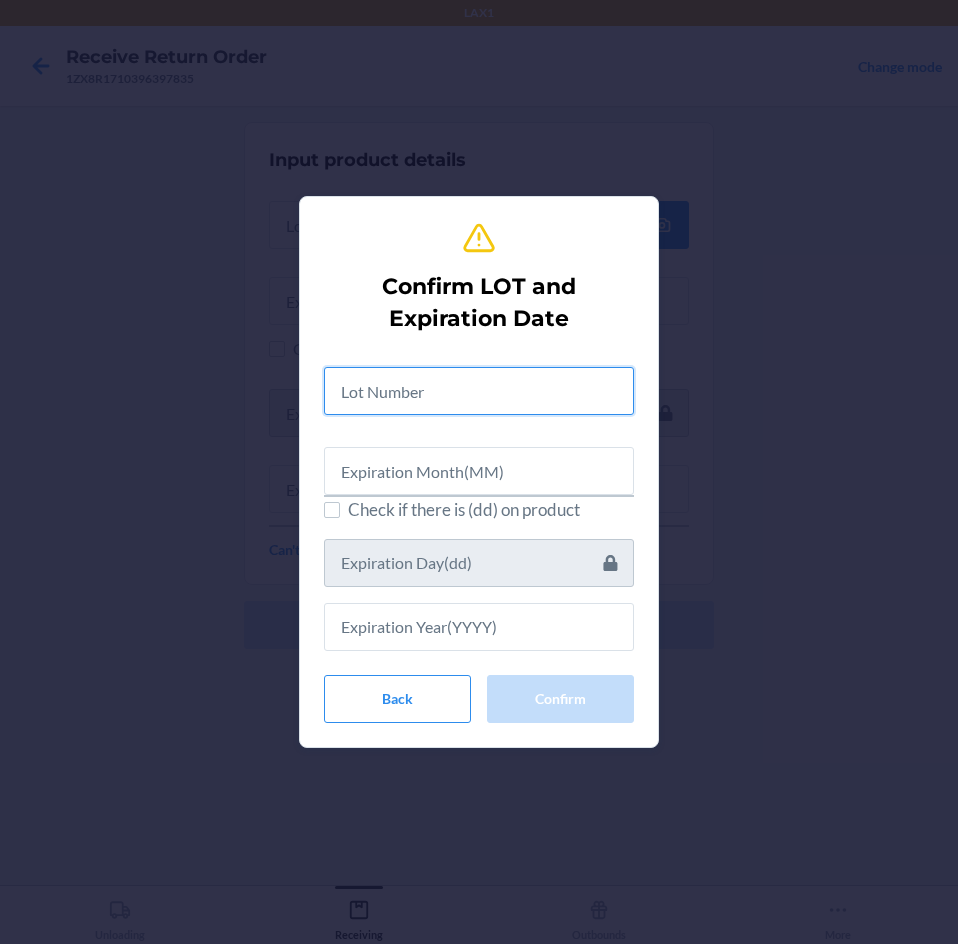 click at bounding box center [479, 391] 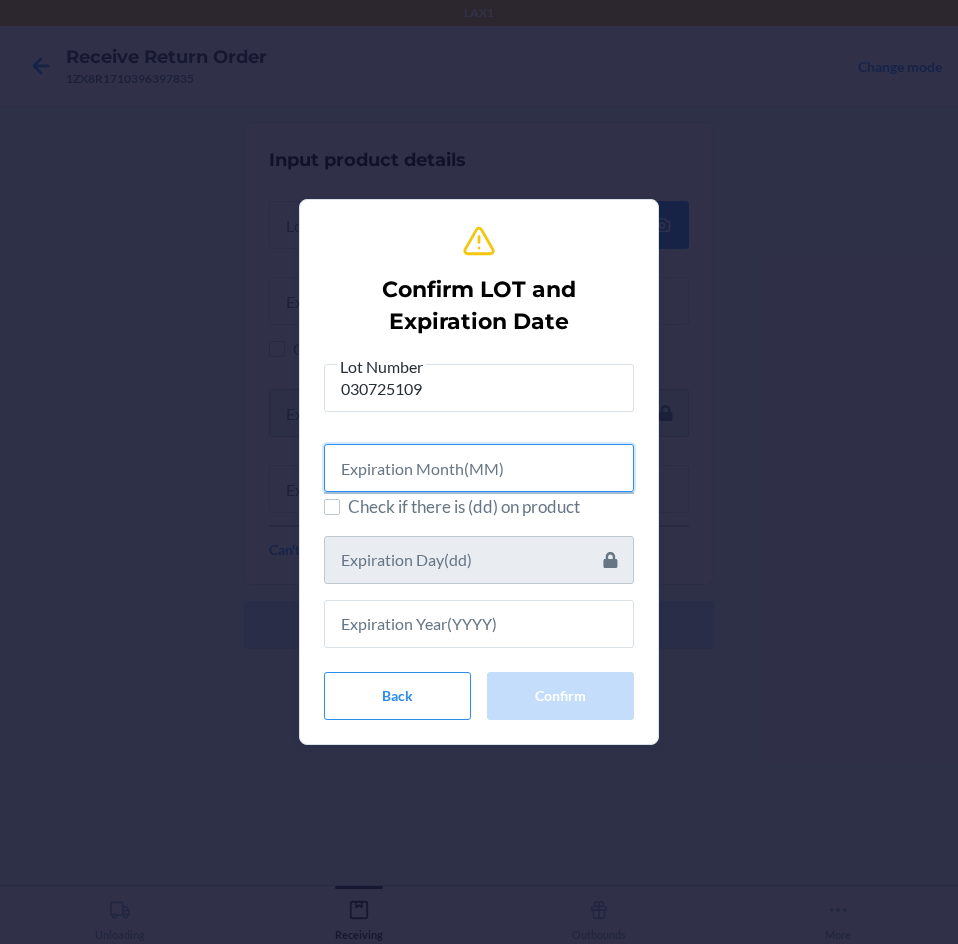 click at bounding box center (479, 468) 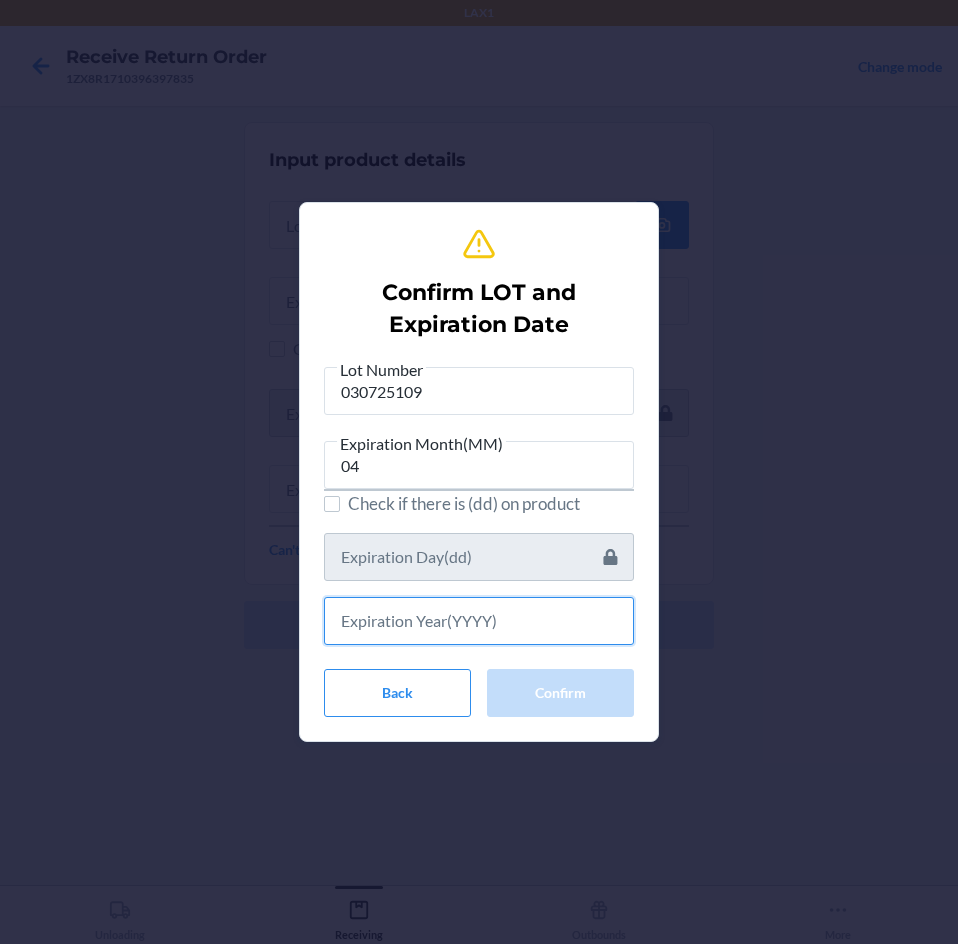 click at bounding box center [479, 621] 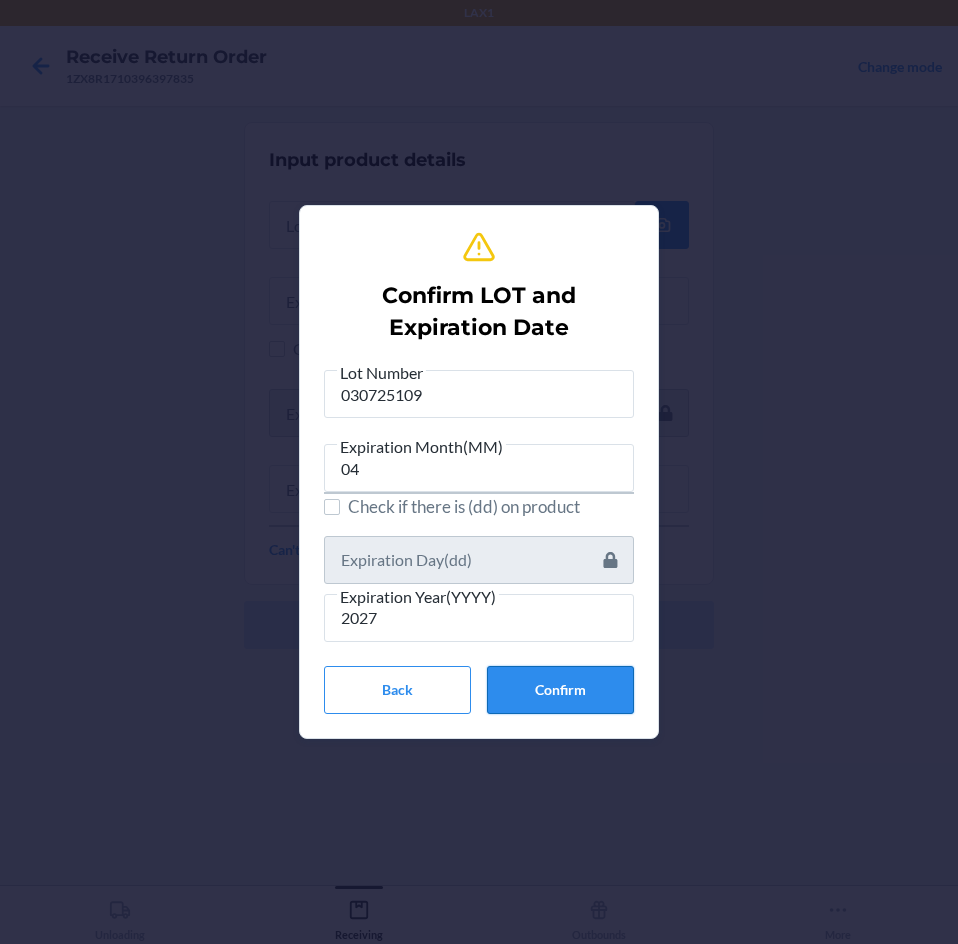 click on "Confirm" at bounding box center (560, 690) 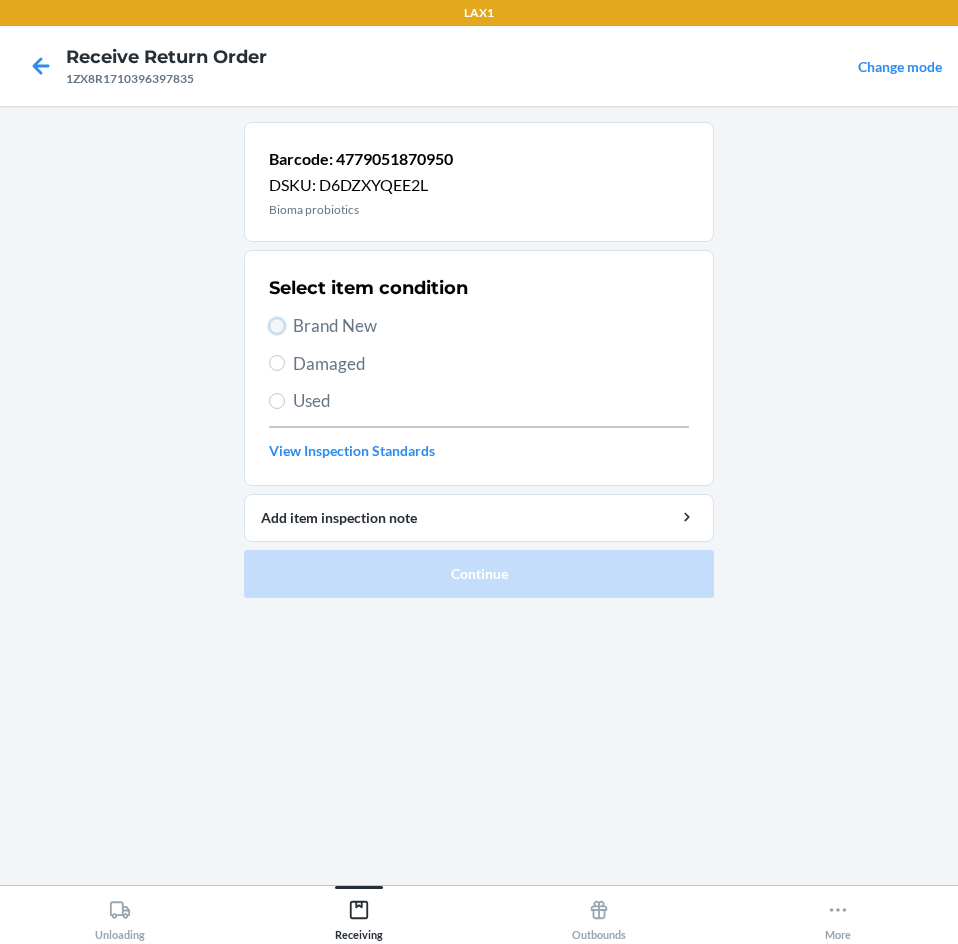 drag, startPoint x: 278, startPoint y: 328, endPoint x: 427, endPoint y: 485, distance: 216.44861 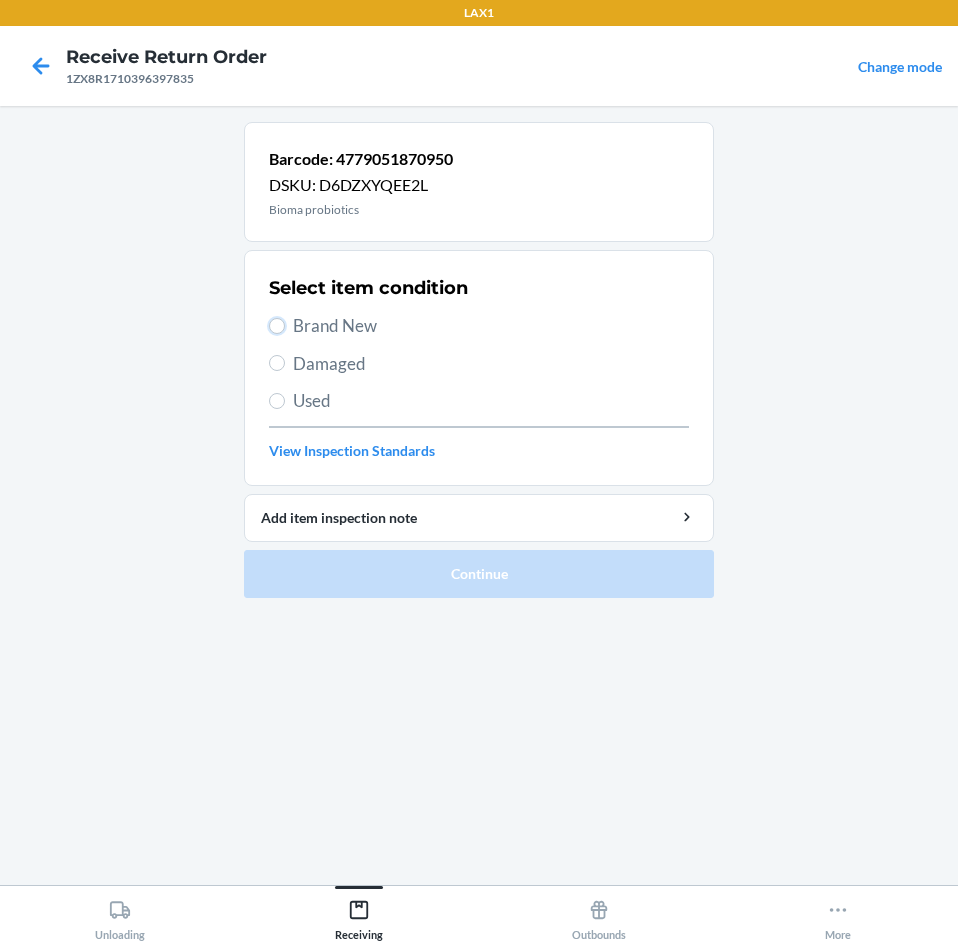 click on "Brand New" at bounding box center (277, 326) 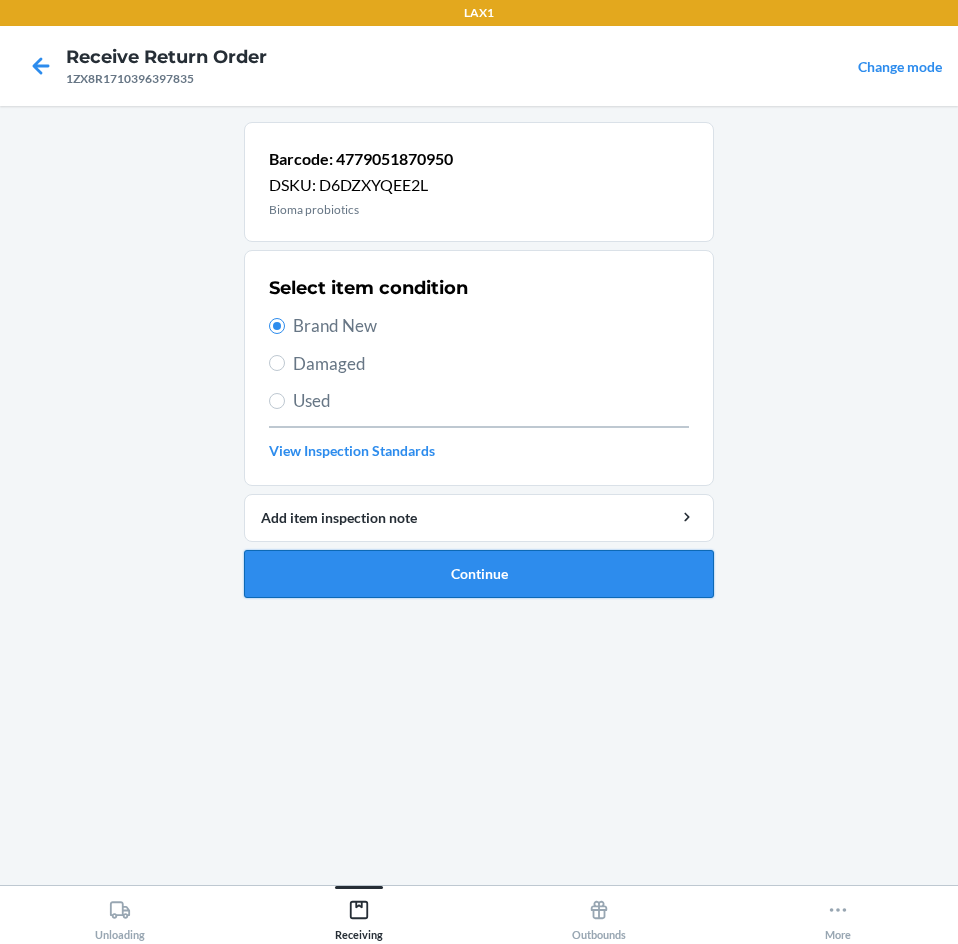 click on "Continue" at bounding box center (479, 574) 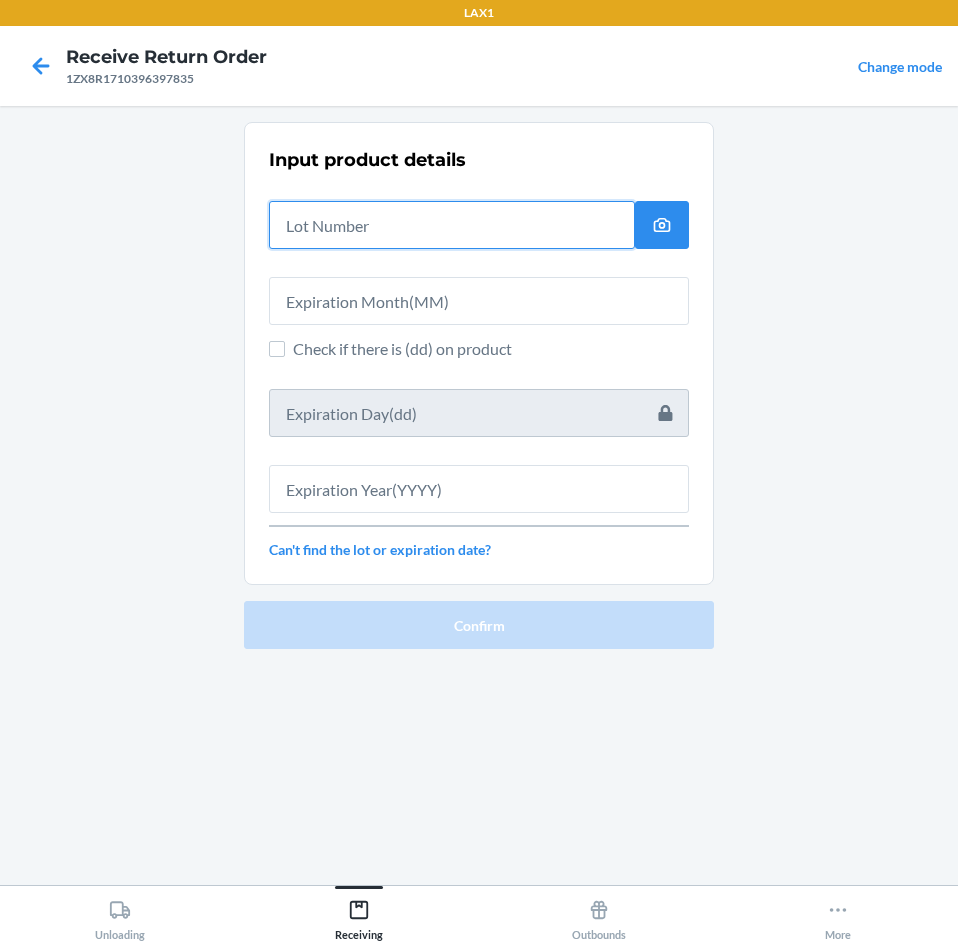 click at bounding box center (452, 225) 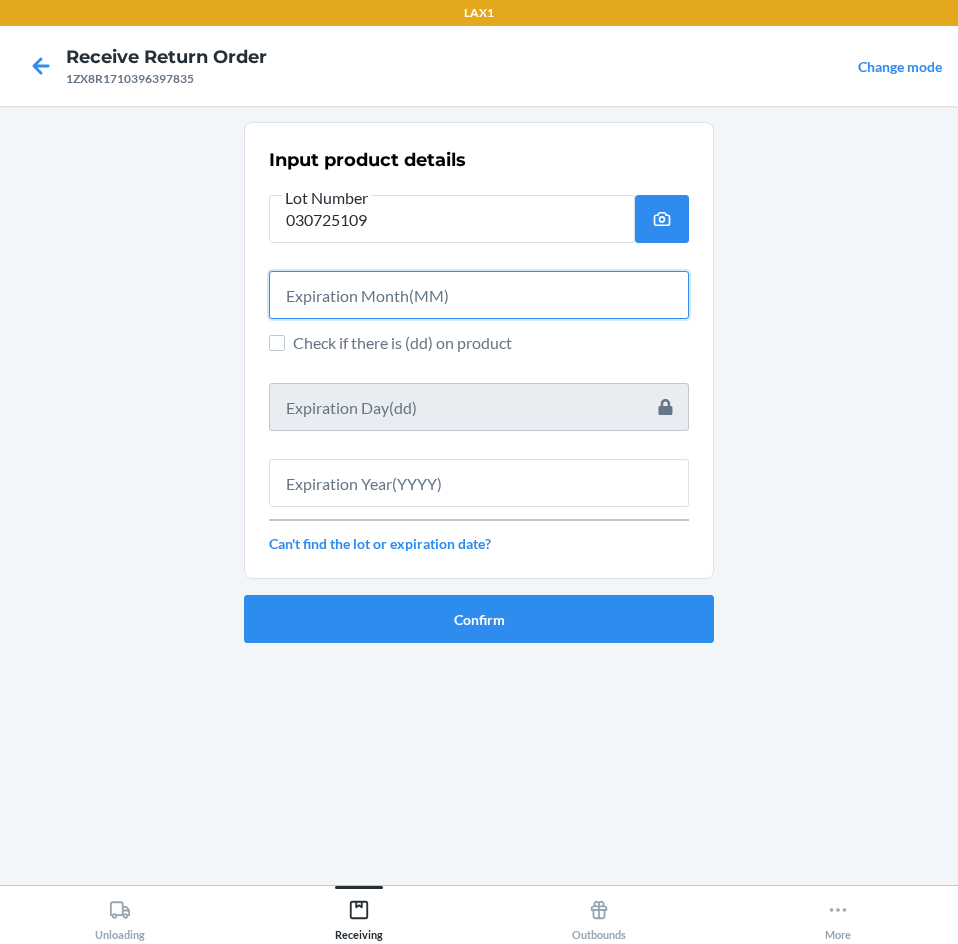 click at bounding box center (479, 295) 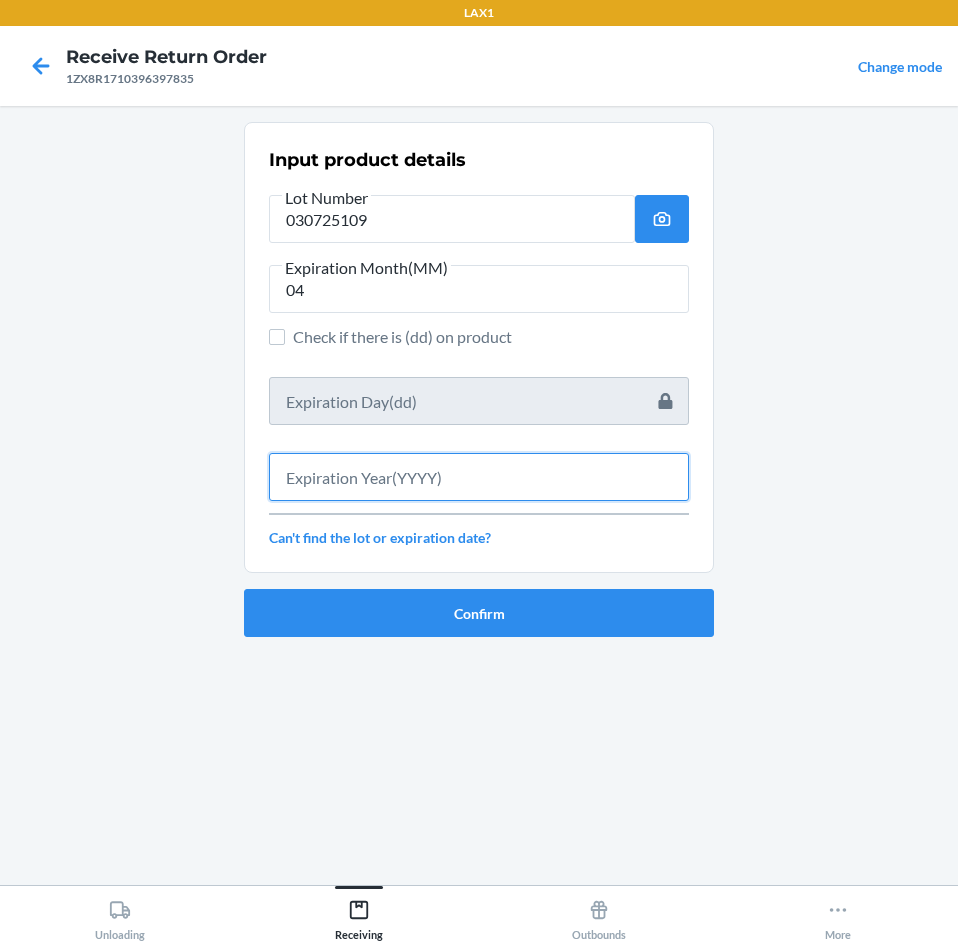 click at bounding box center [479, 477] 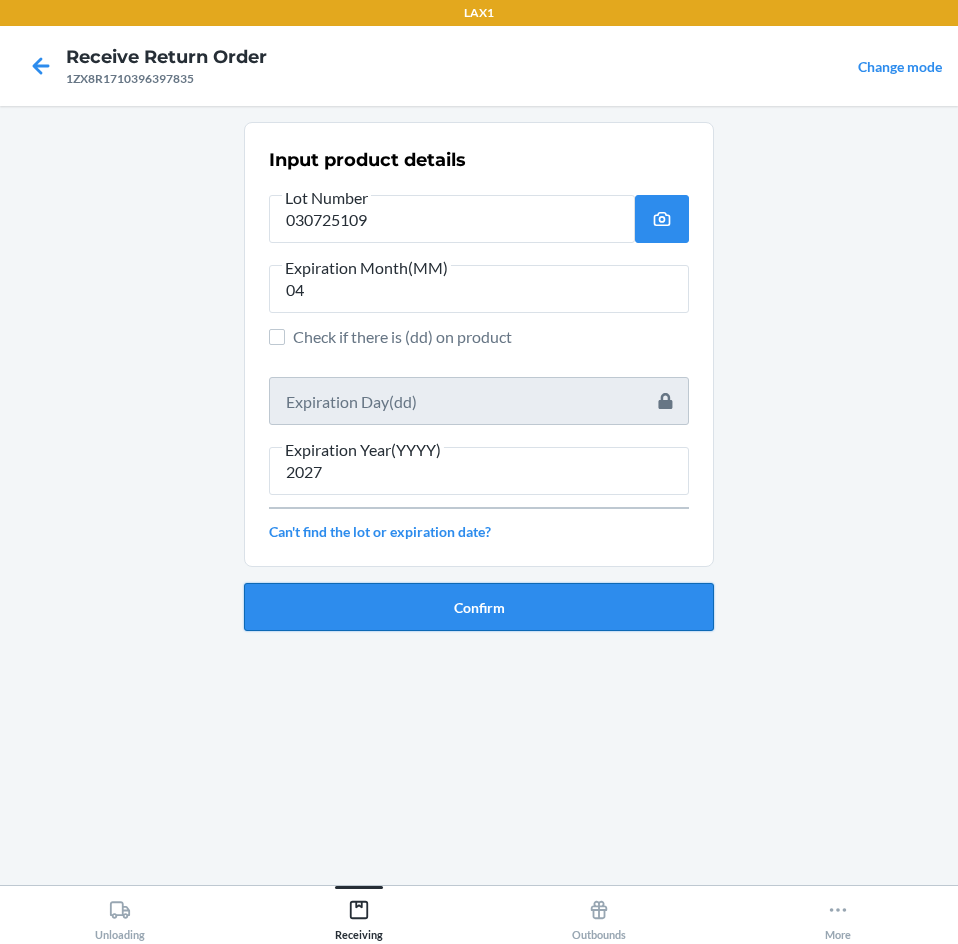 click on "Confirm" at bounding box center (479, 607) 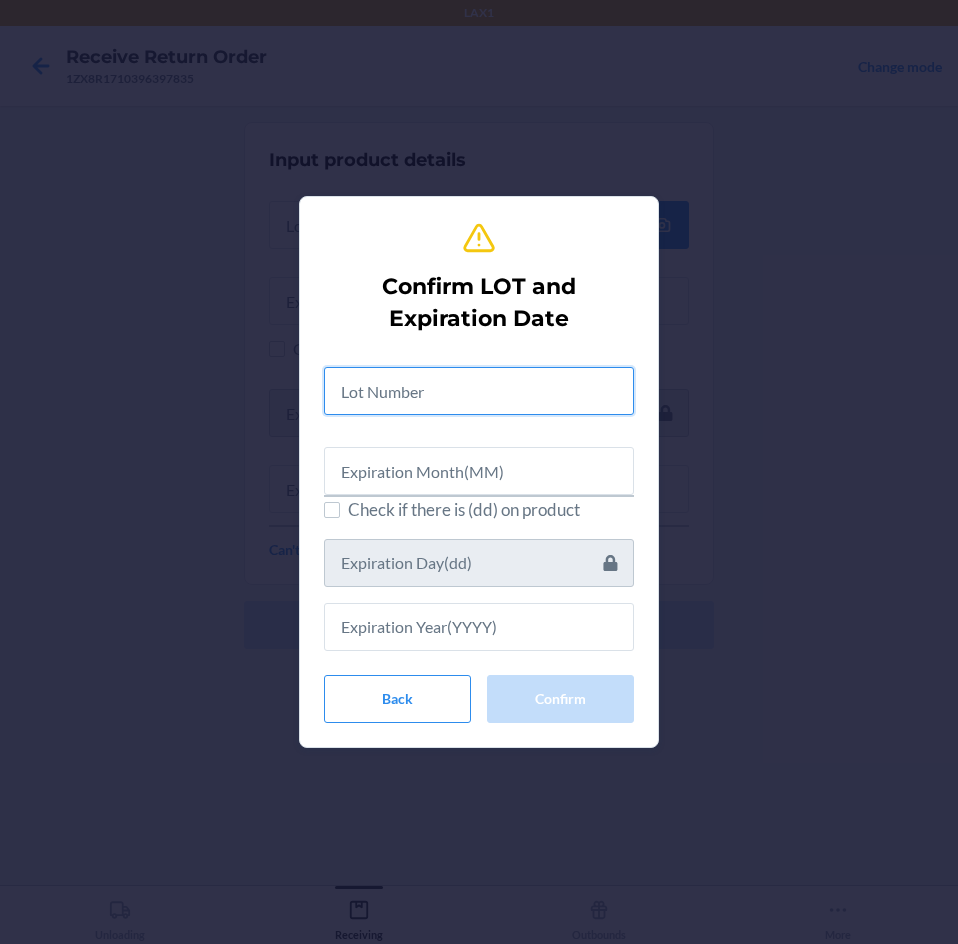 click at bounding box center (479, 391) 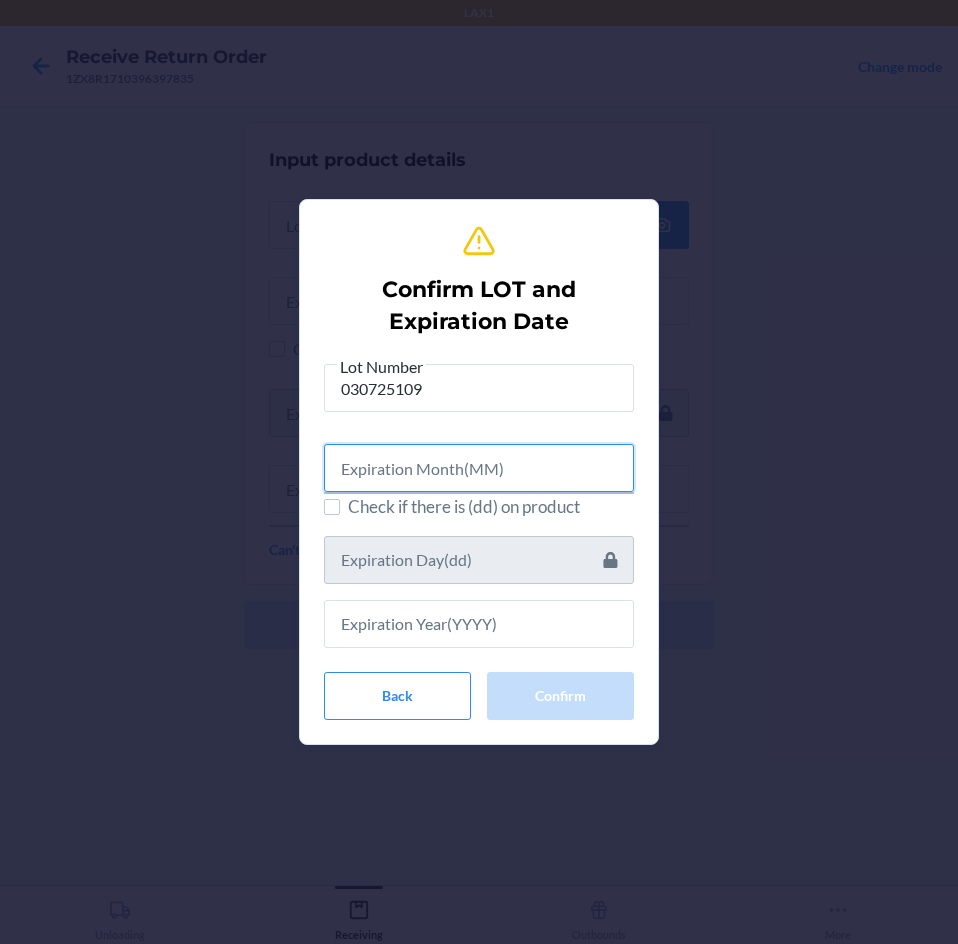 click at bounding box center (479, 468) 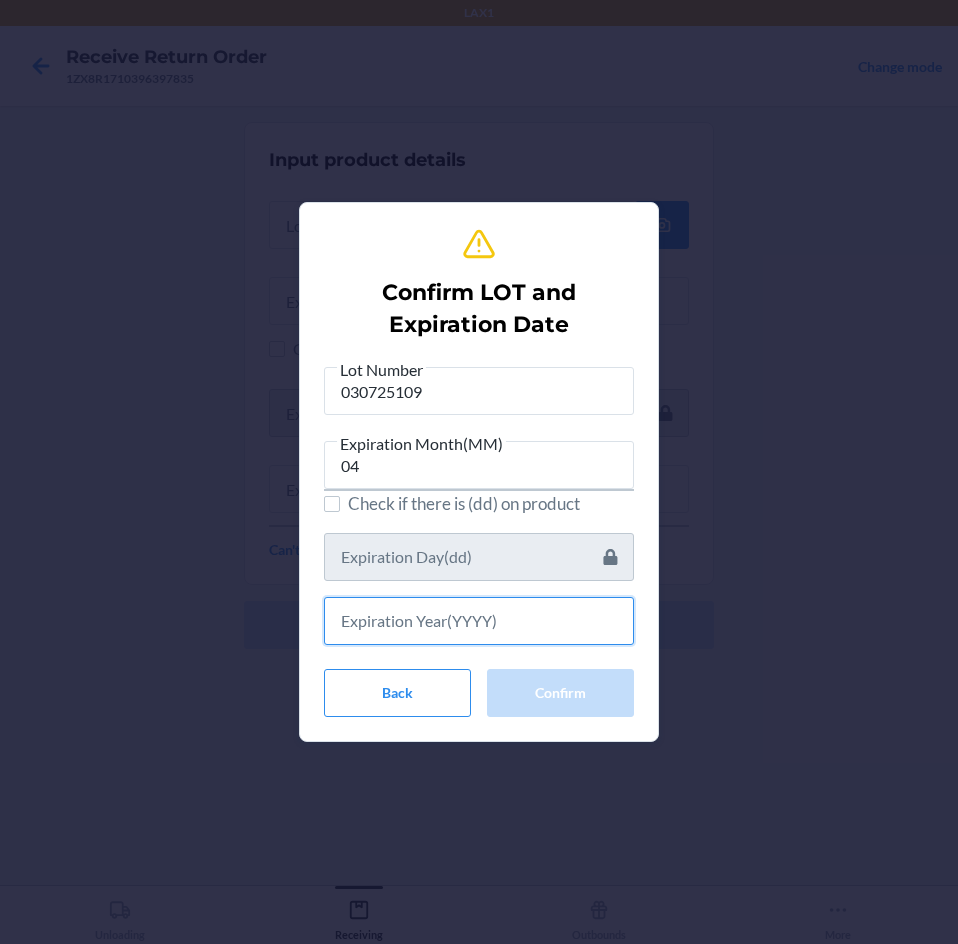 click at bounding box center (479, 621) 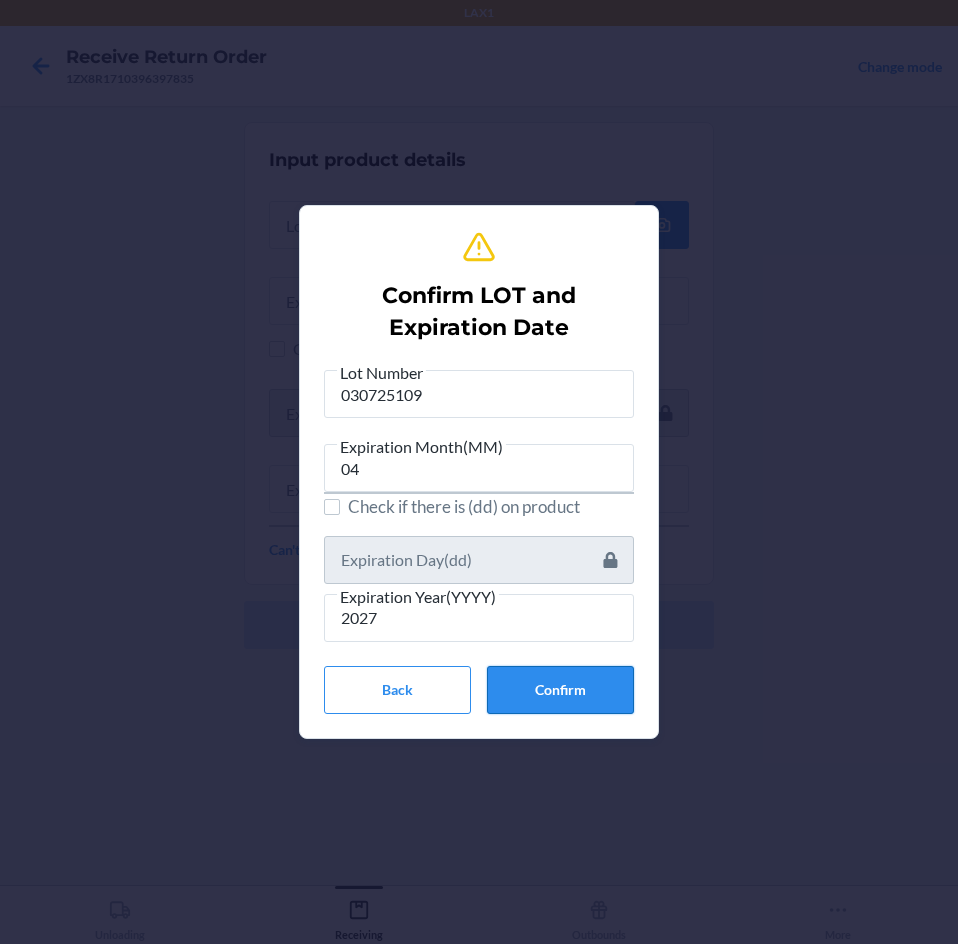 click on "Confirm" at bounding box center (560, 690) 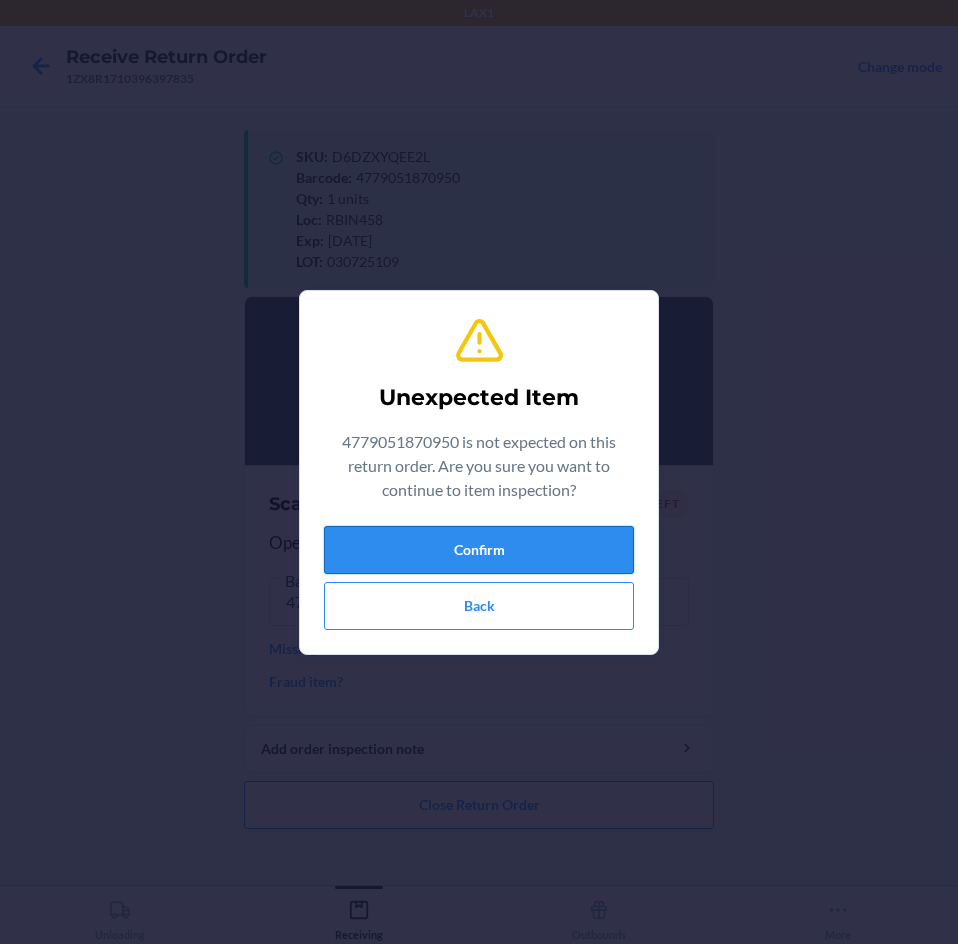 click on "Confirm" at bounding box center [479, 550] 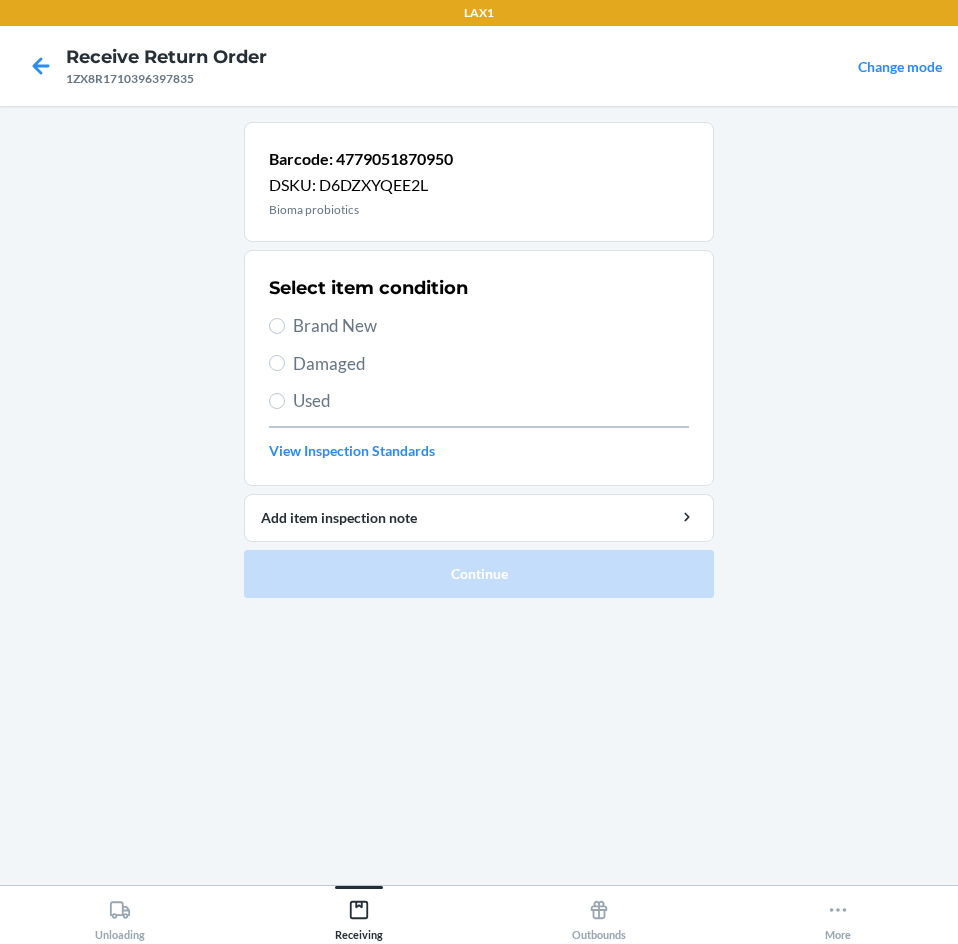click on "Select item condition Brand New Damaged Used View Inspection Standards" at bounding box center [479, 368] 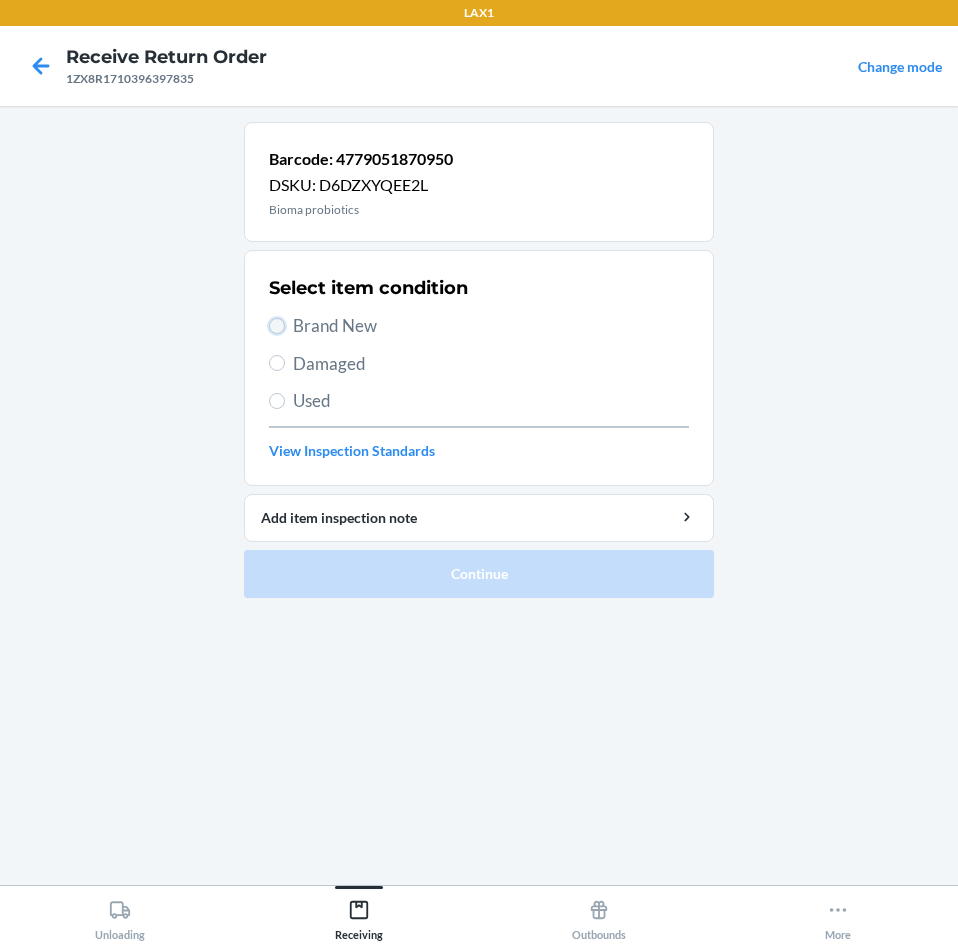 click on "Brand New" at bounding box center (277, 326) 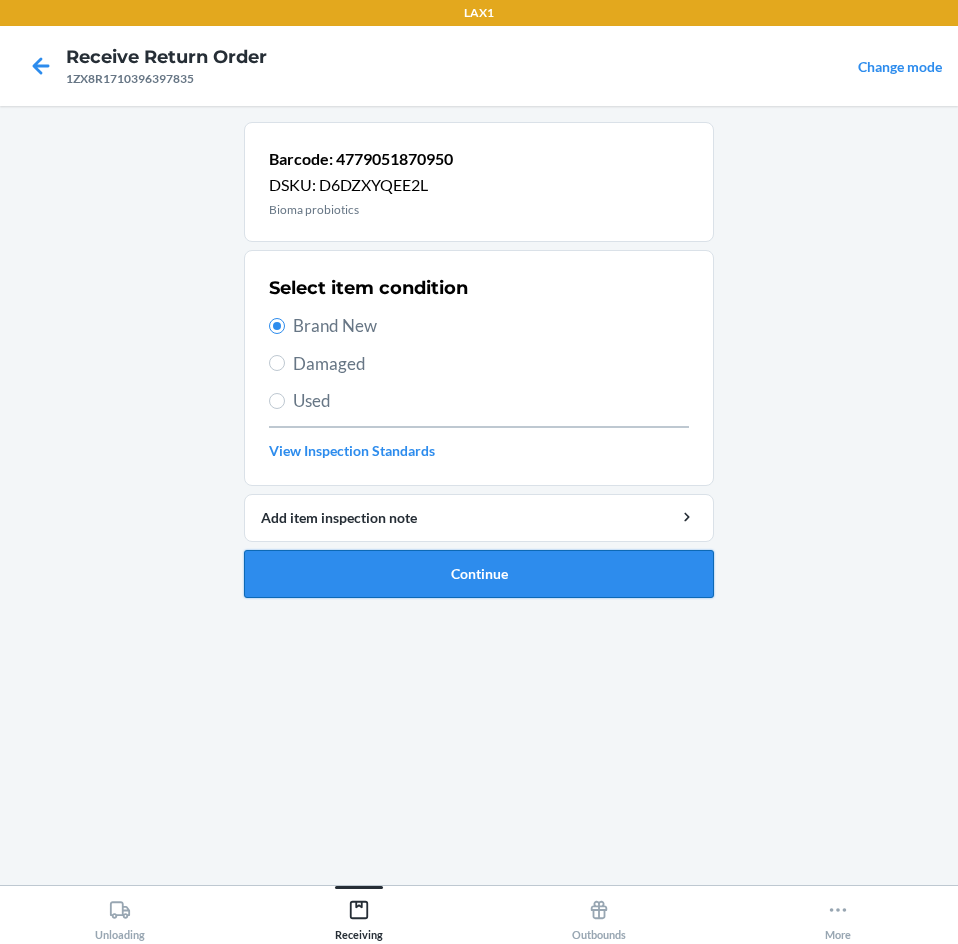 click on "Continue" at bounding box center (479, 574) 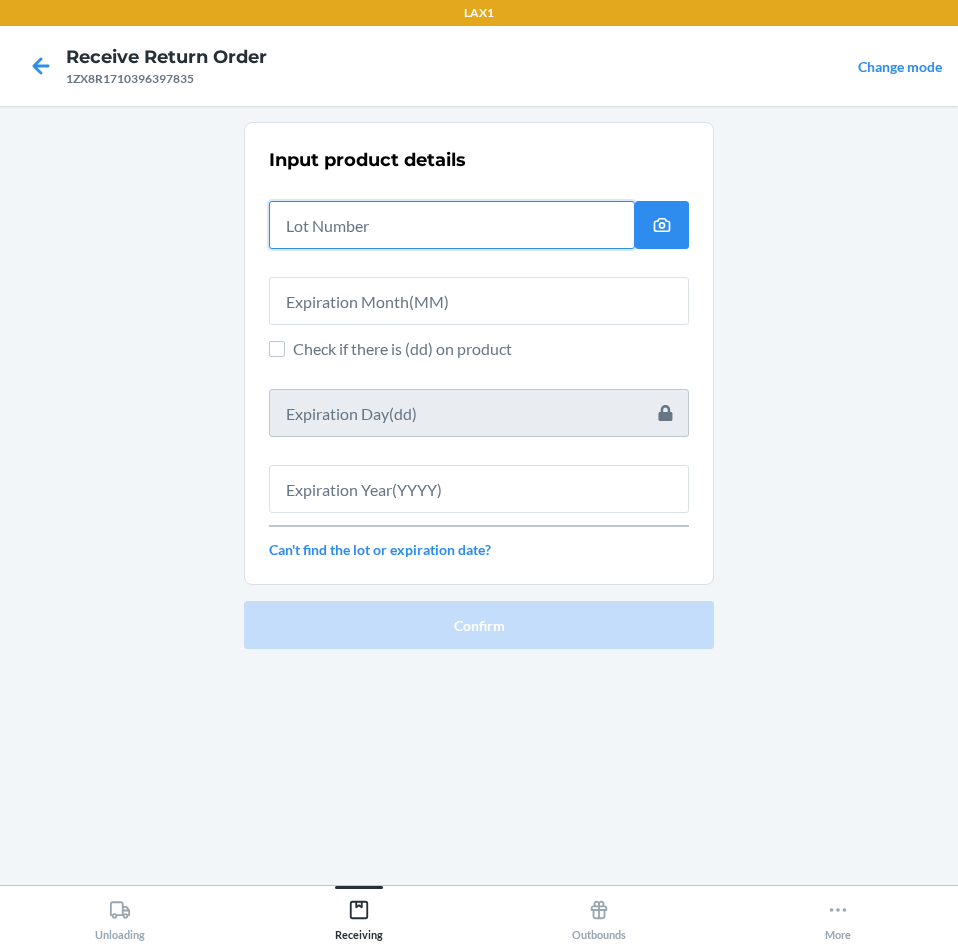 click at bounding box center (452, 225) 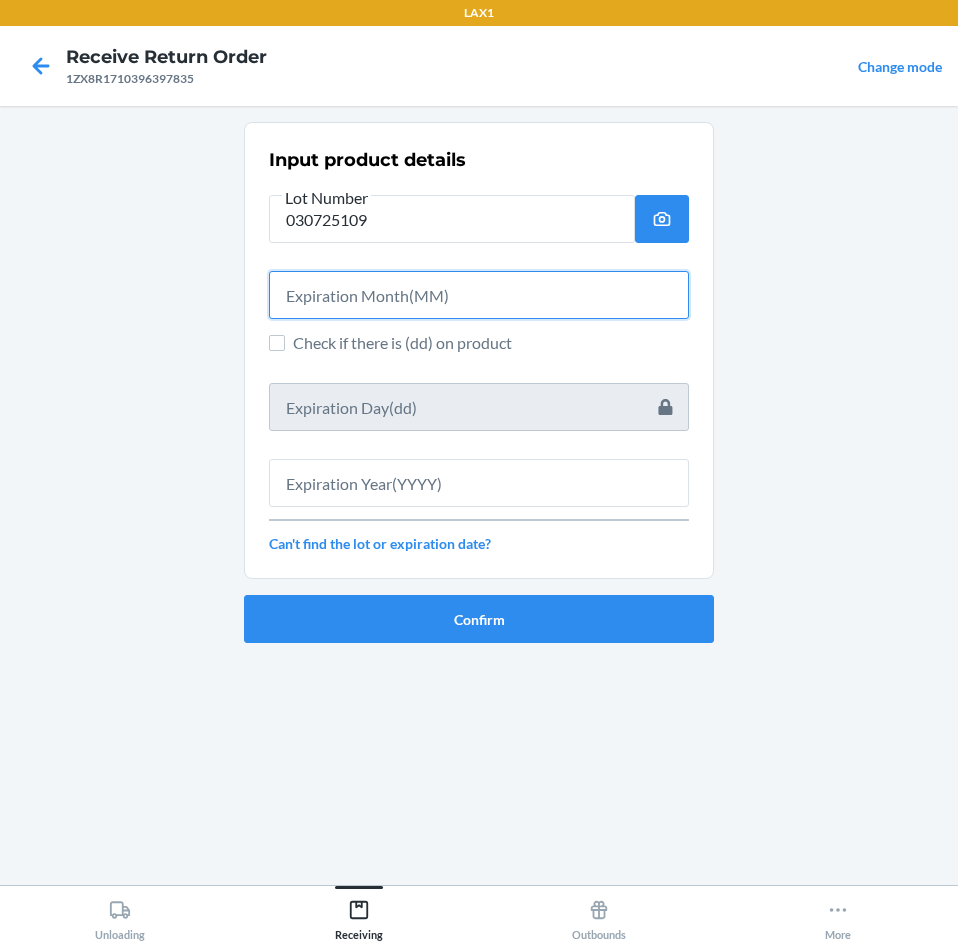 click at bounding box center (479, 295) 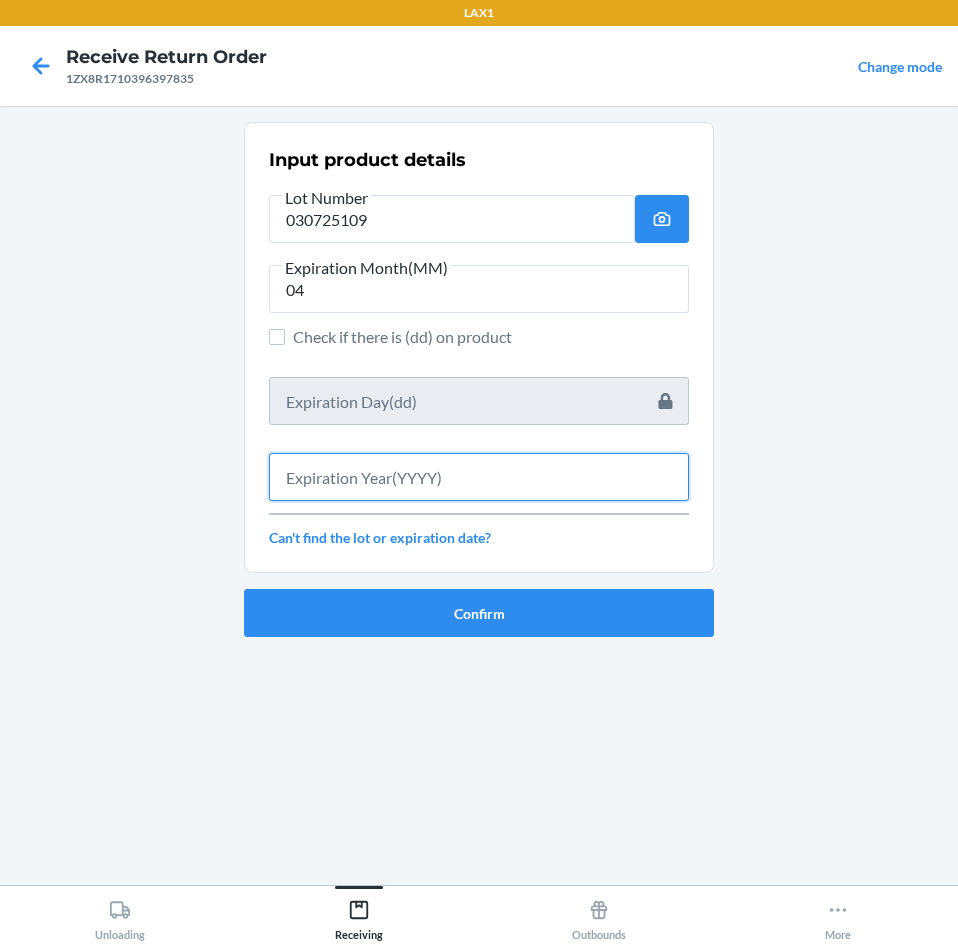 click at bounding box center (479, 477) 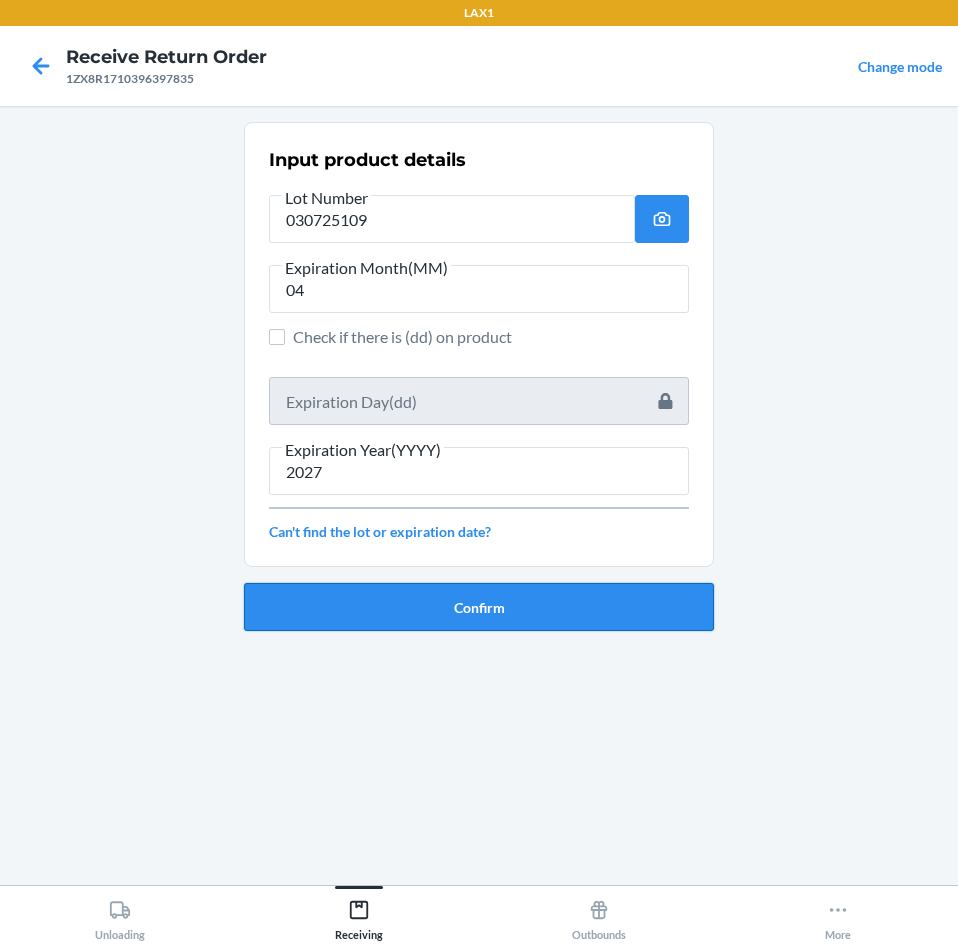 click on "Confirm" at bounding box center [479, 607] 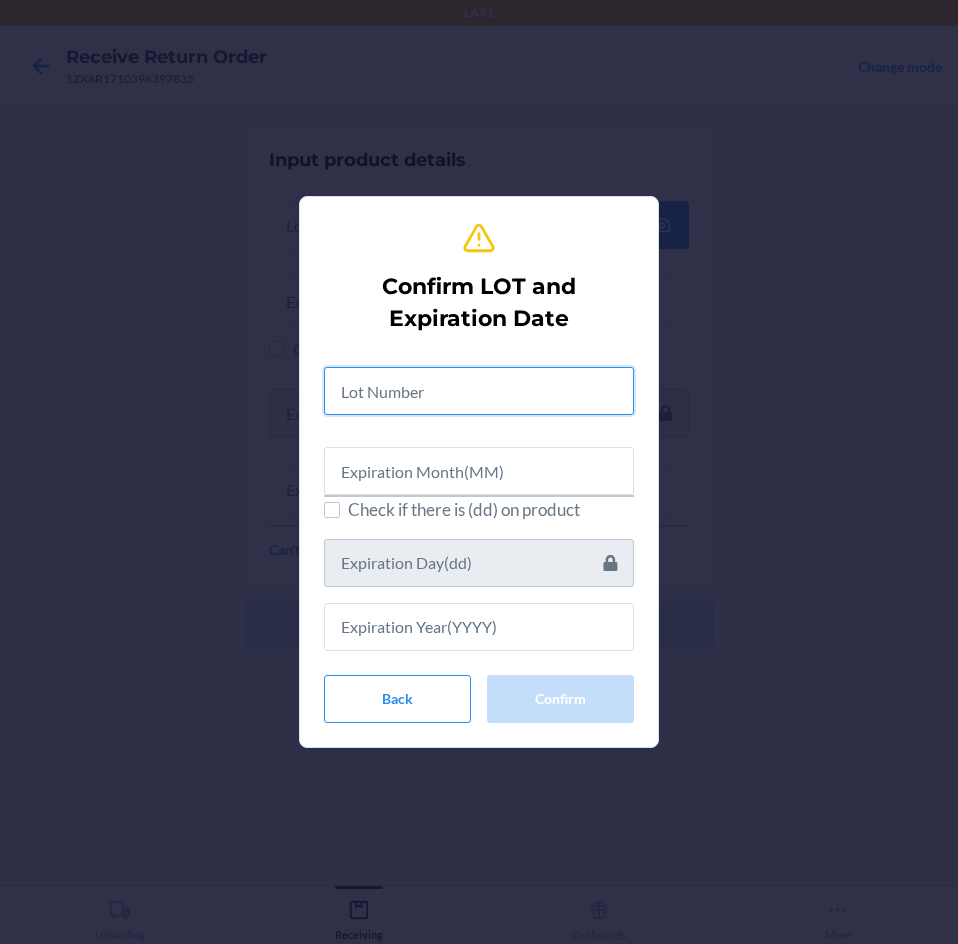 click at bounding box center [479, 391] 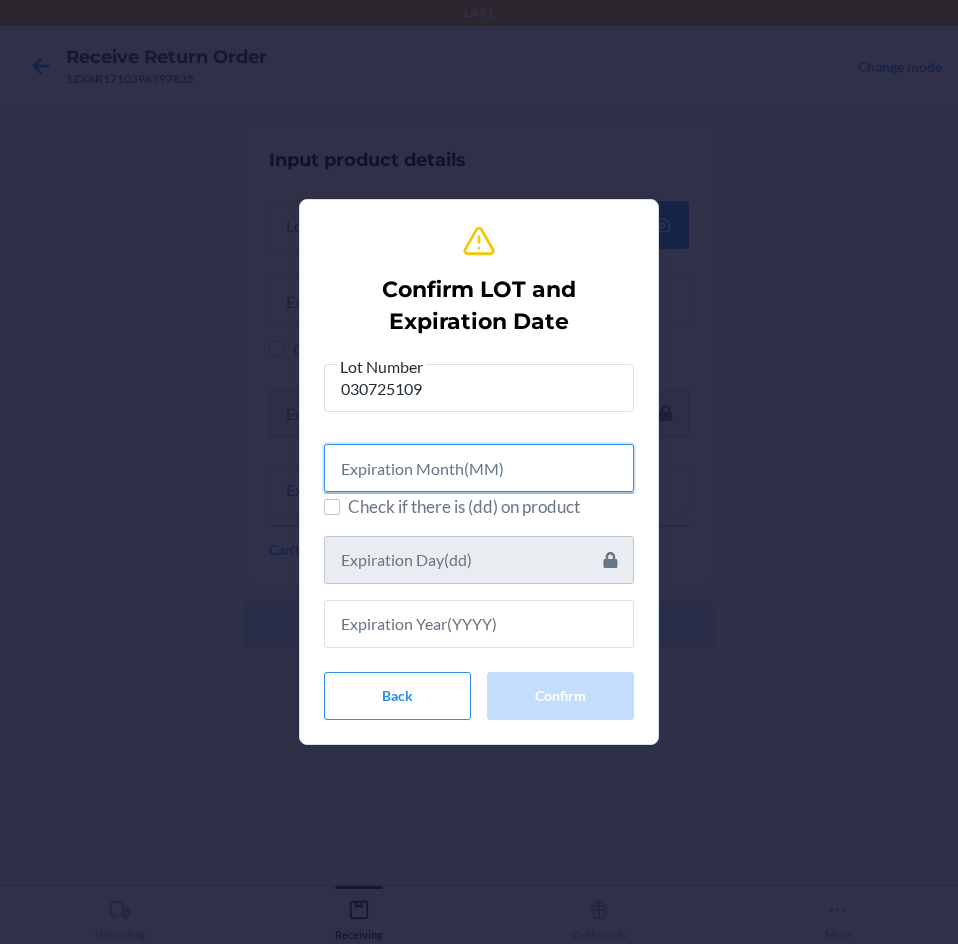 click at bounding box center [479, 468] 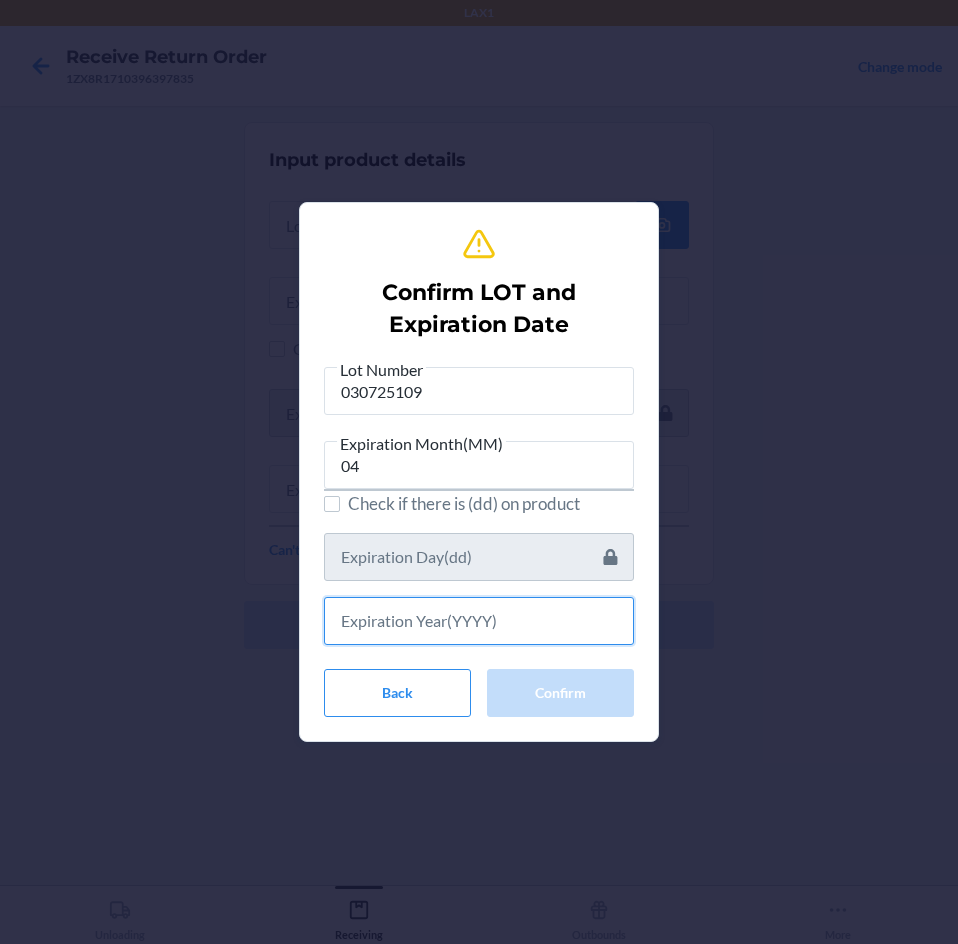 click at bounding box center [479, 621] 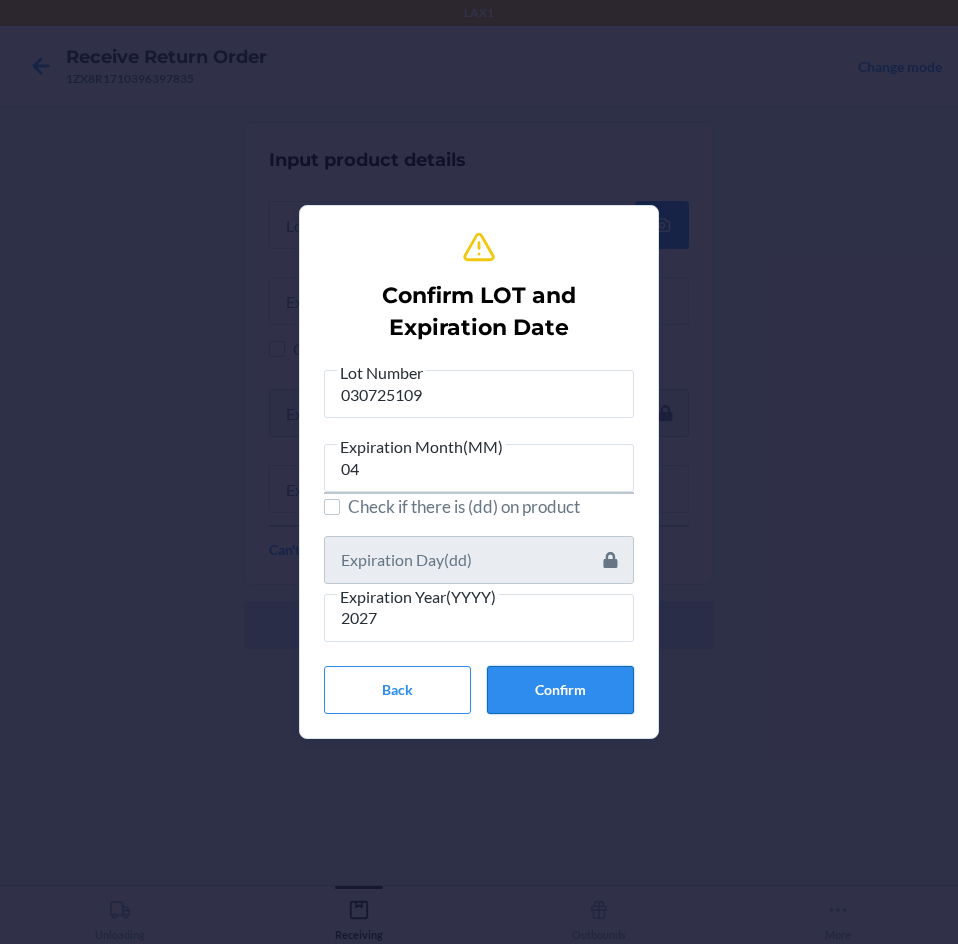 click on "Confirm" at bounding box center (560, 690) 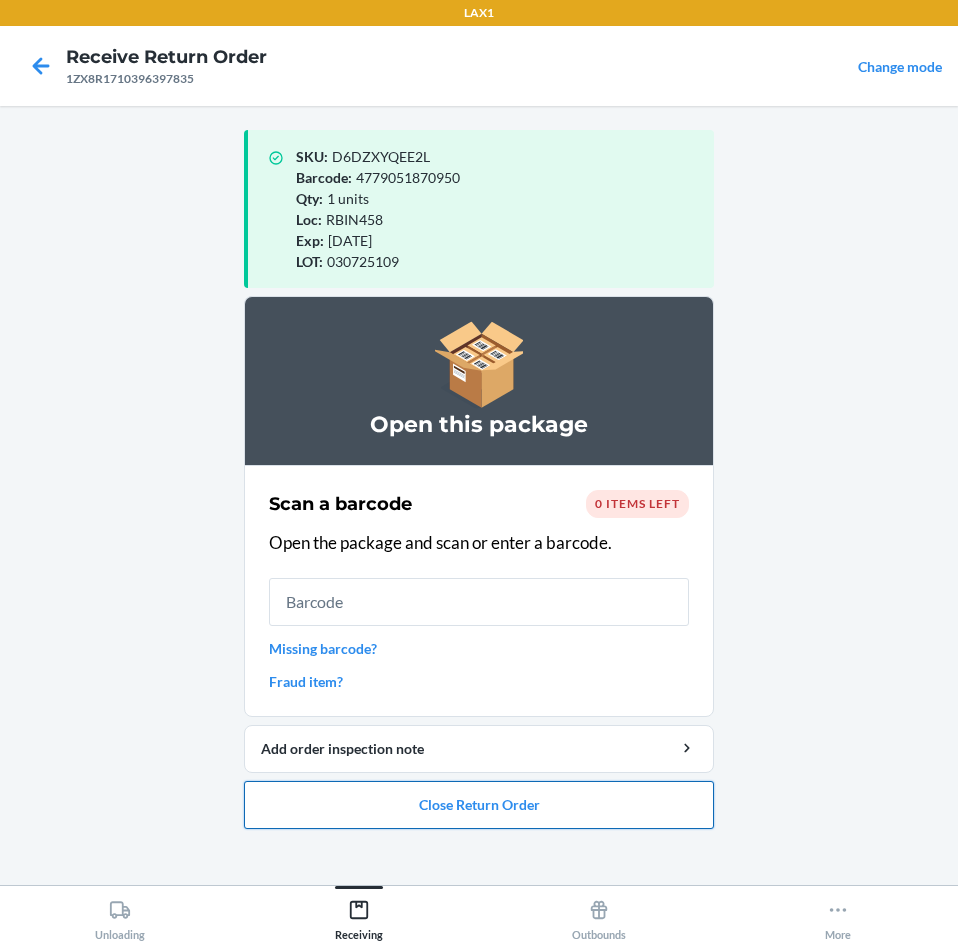 click on "Close Return Order" at bounding box center (479, 805) 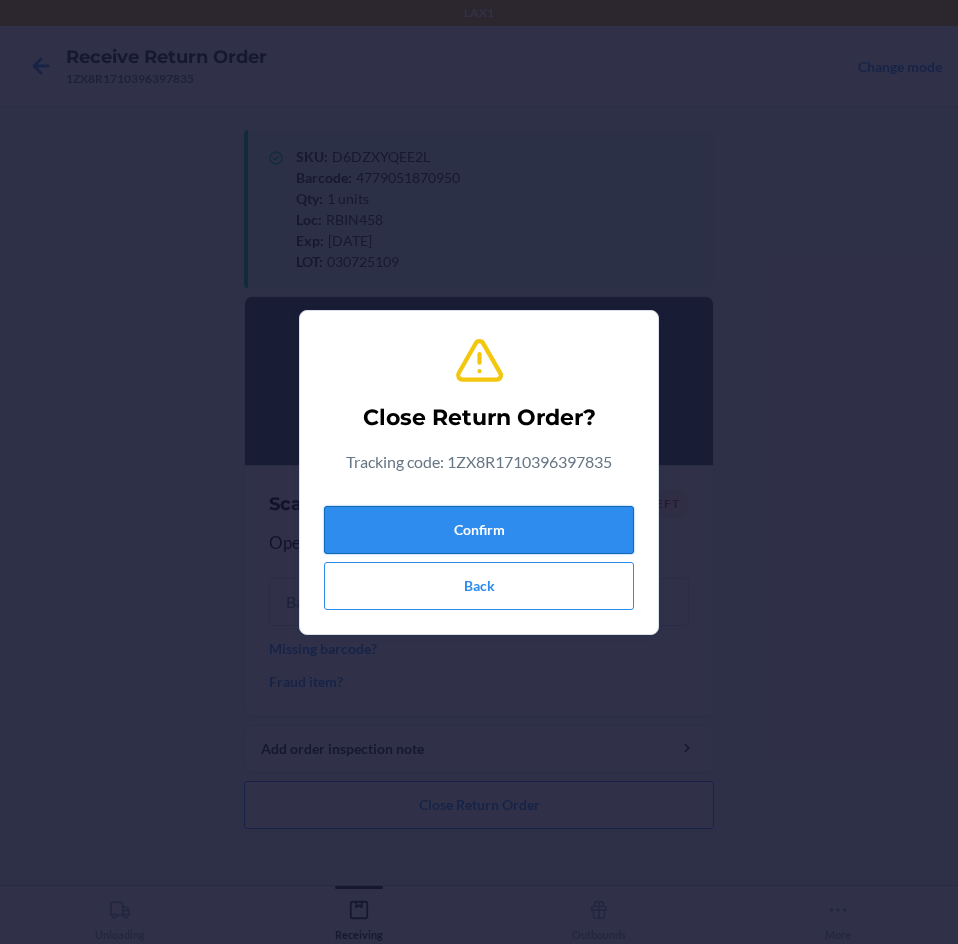 click on "Confirm" at bounding box center (479, 530) 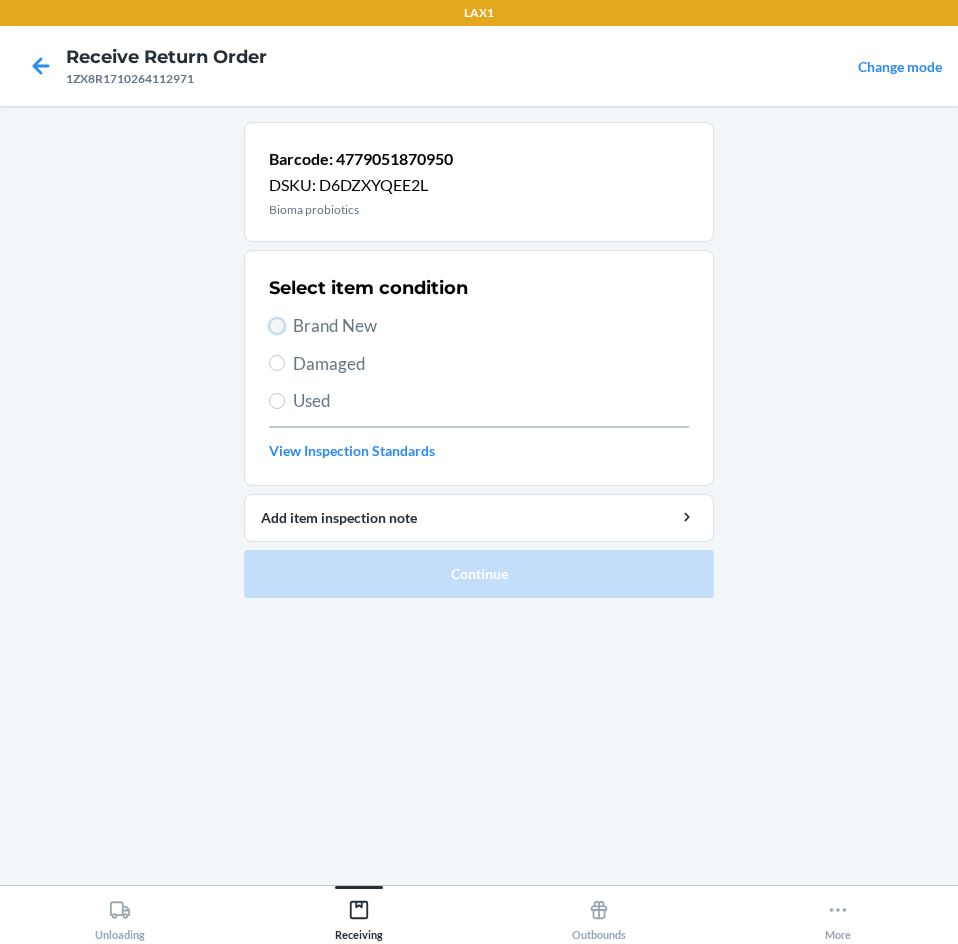 drag, startPoint x: 279, startPoint y: 324, endPoint x: 468, endPoint y: 478, distance: 243.79704 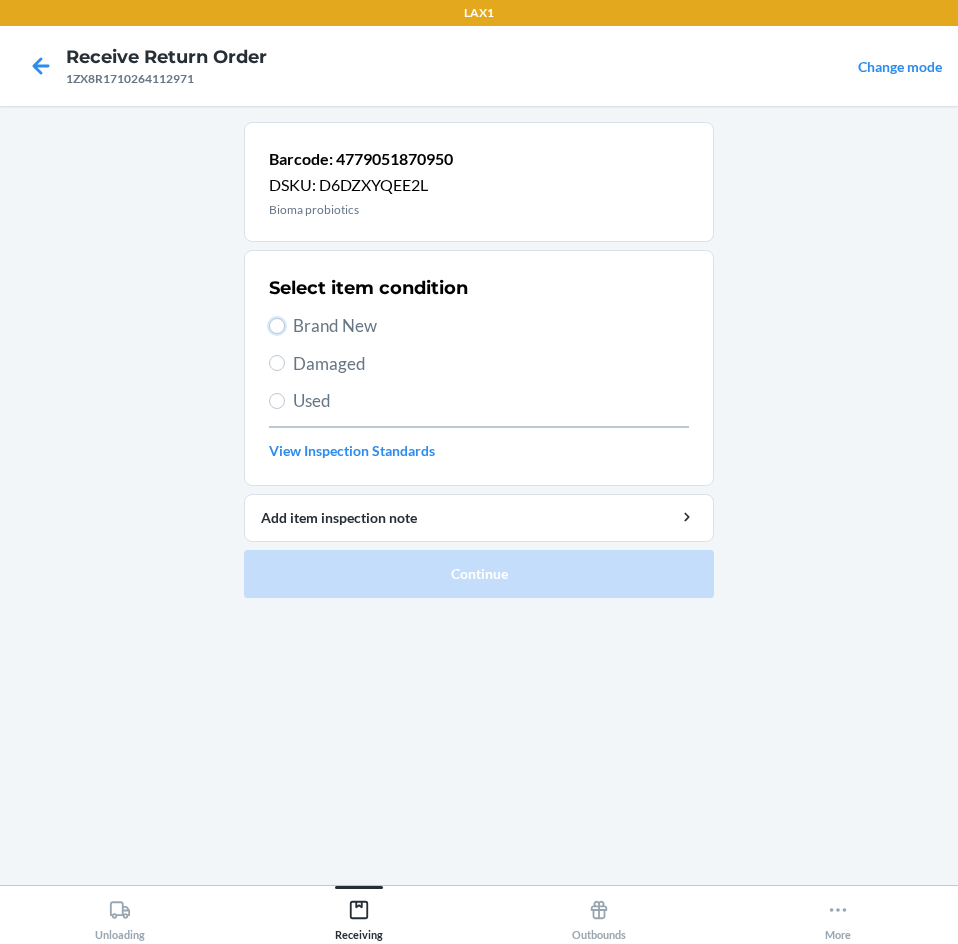 click on "Brand New" at bounding box center [479, 326] 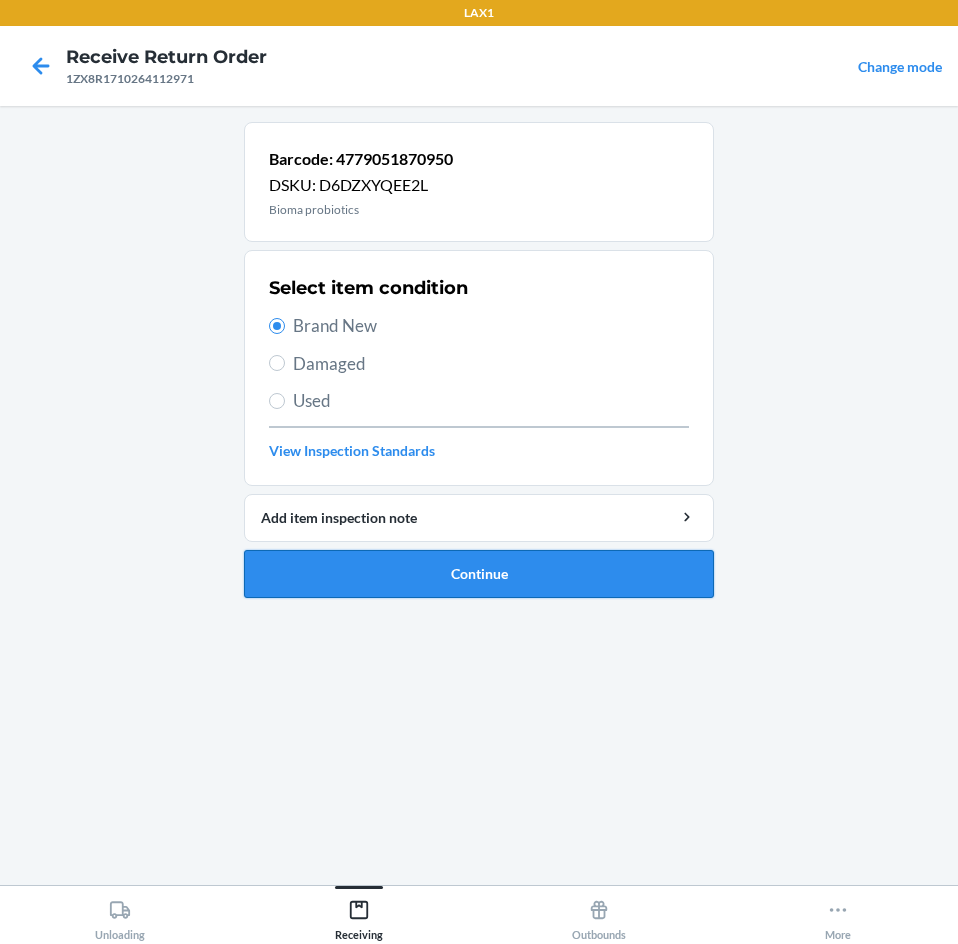click on "Continue" at bounding box center (479, 574) 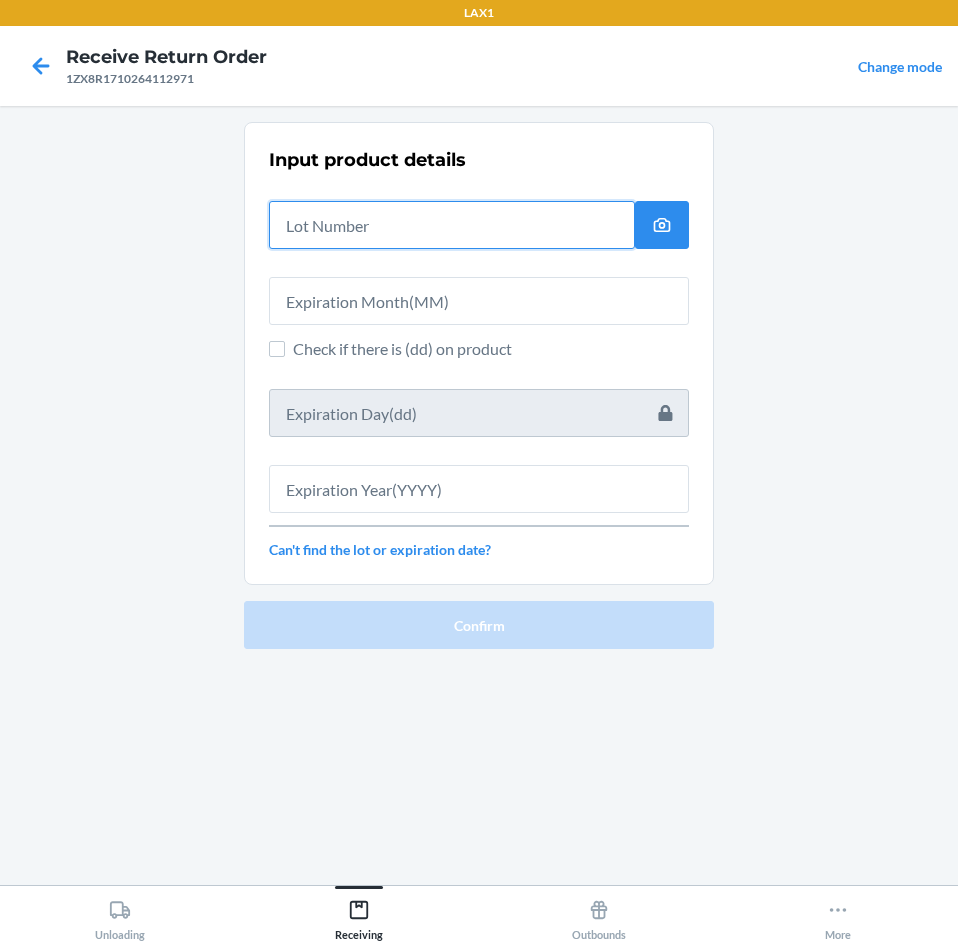 click at bounding box center (452, 225) 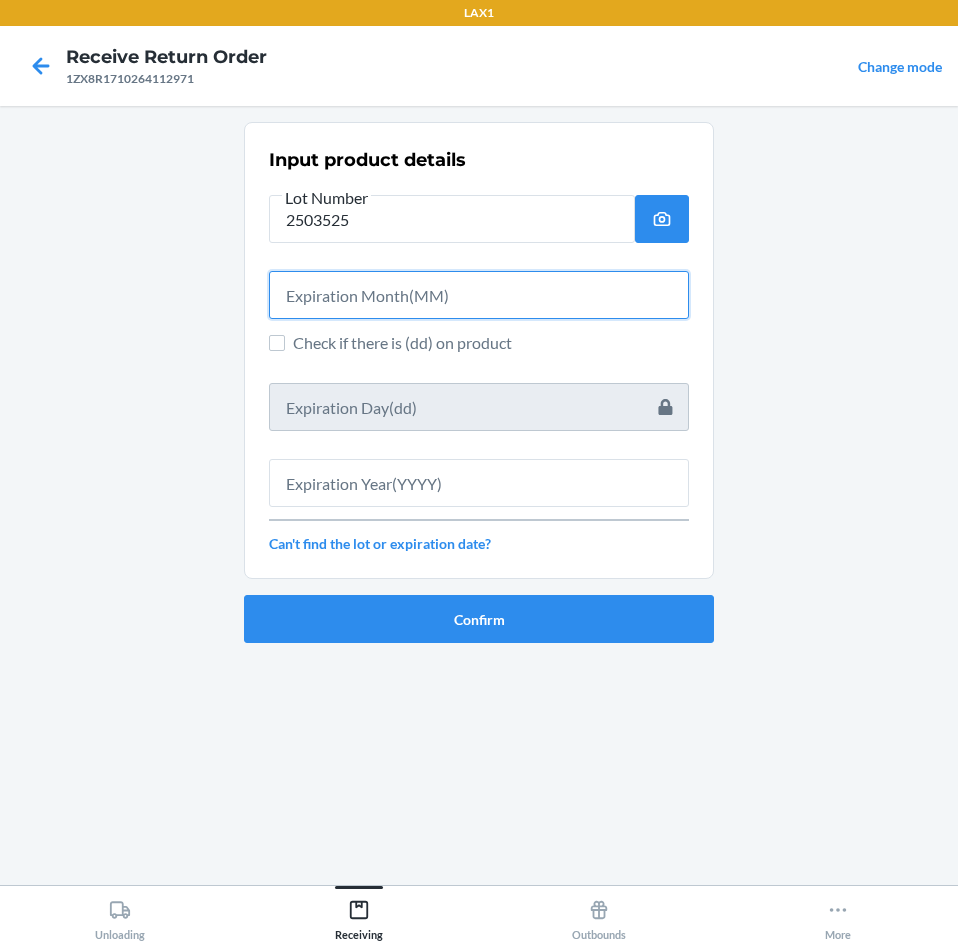 click at bounding box center [479, 295] 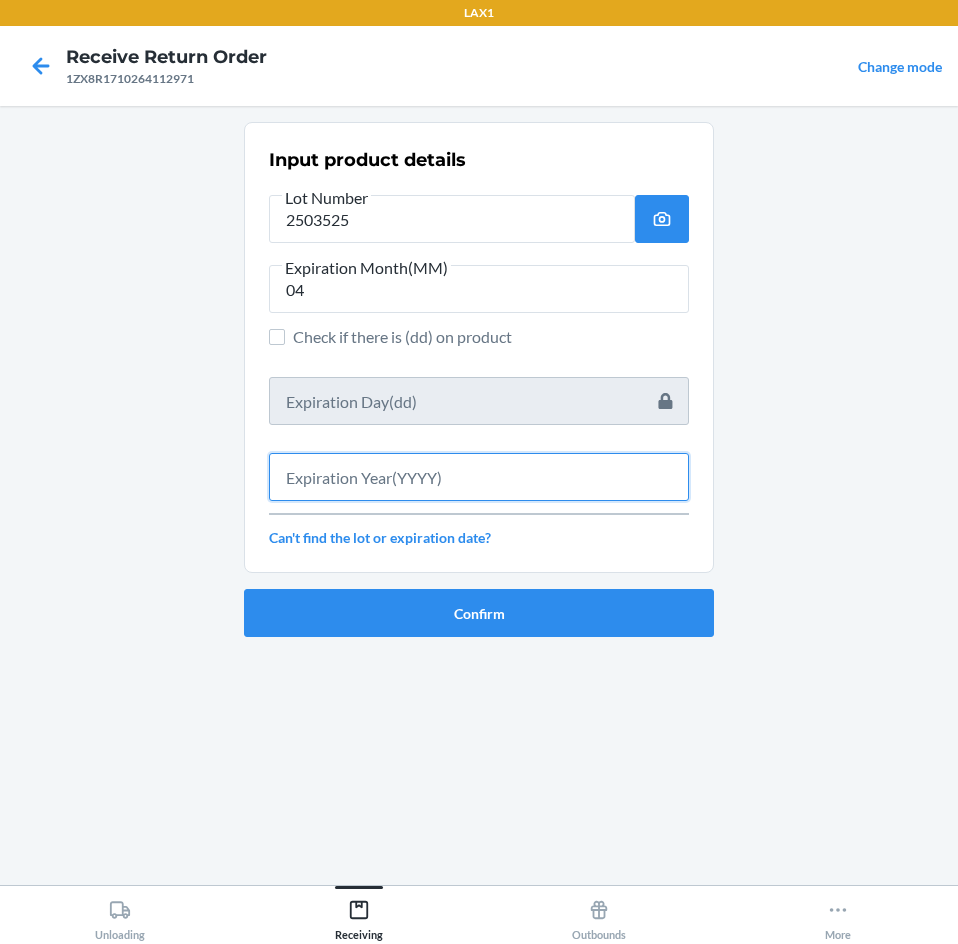 drag, startPoint x: 439, startPoint y: 471, endPoint x: 444, endPoint y: 491, distance: 20.615528 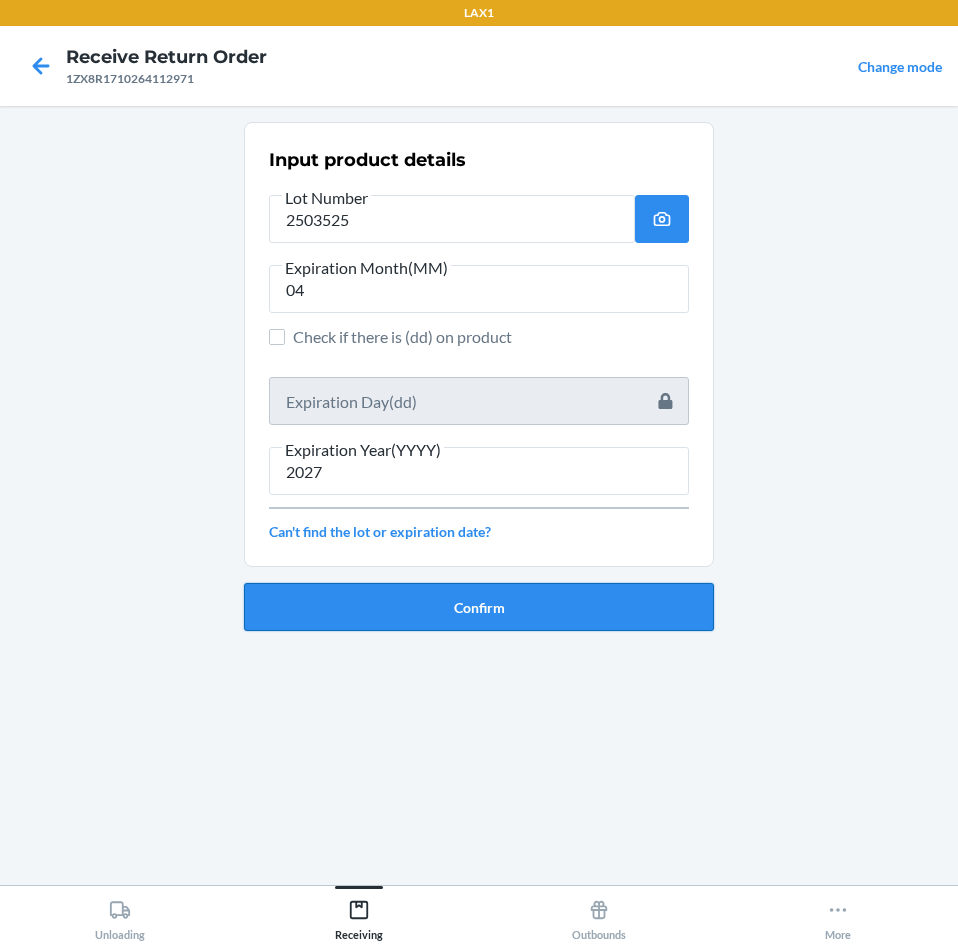 click on "Confirm" at bounding box center [479, 607] 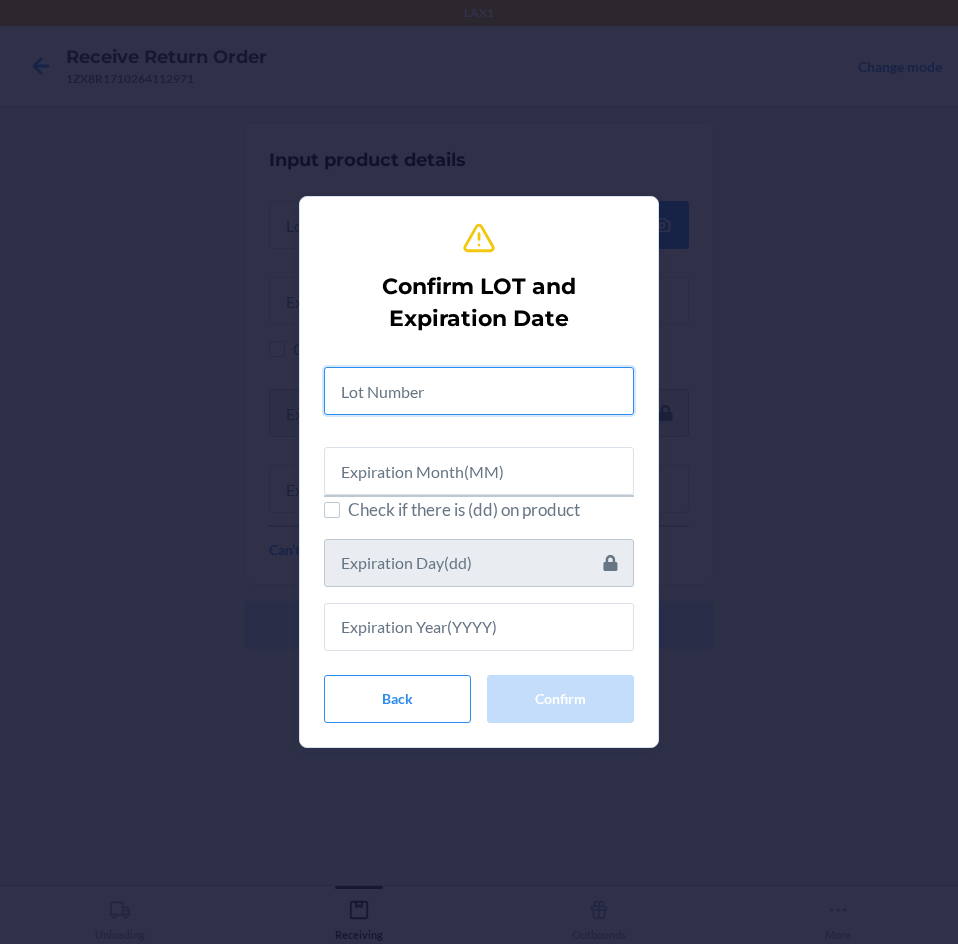 click at bounding box center [479, 391] 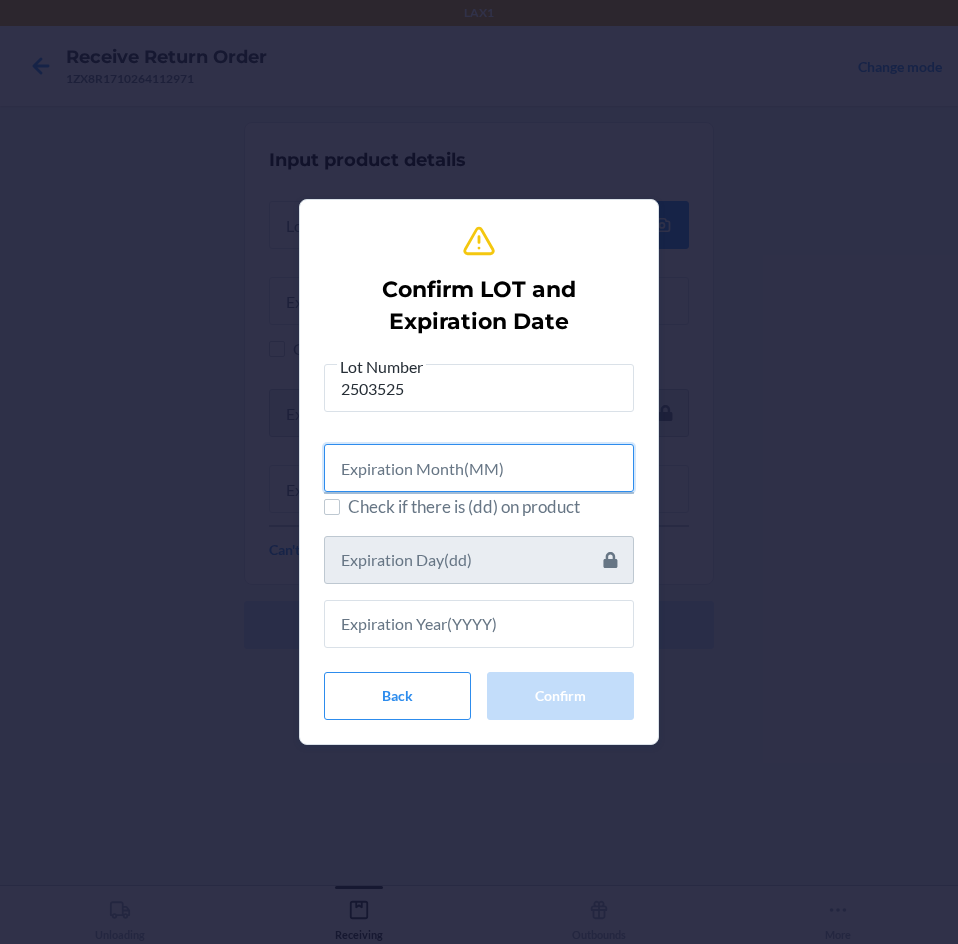 click at bounding box center (479, 468) 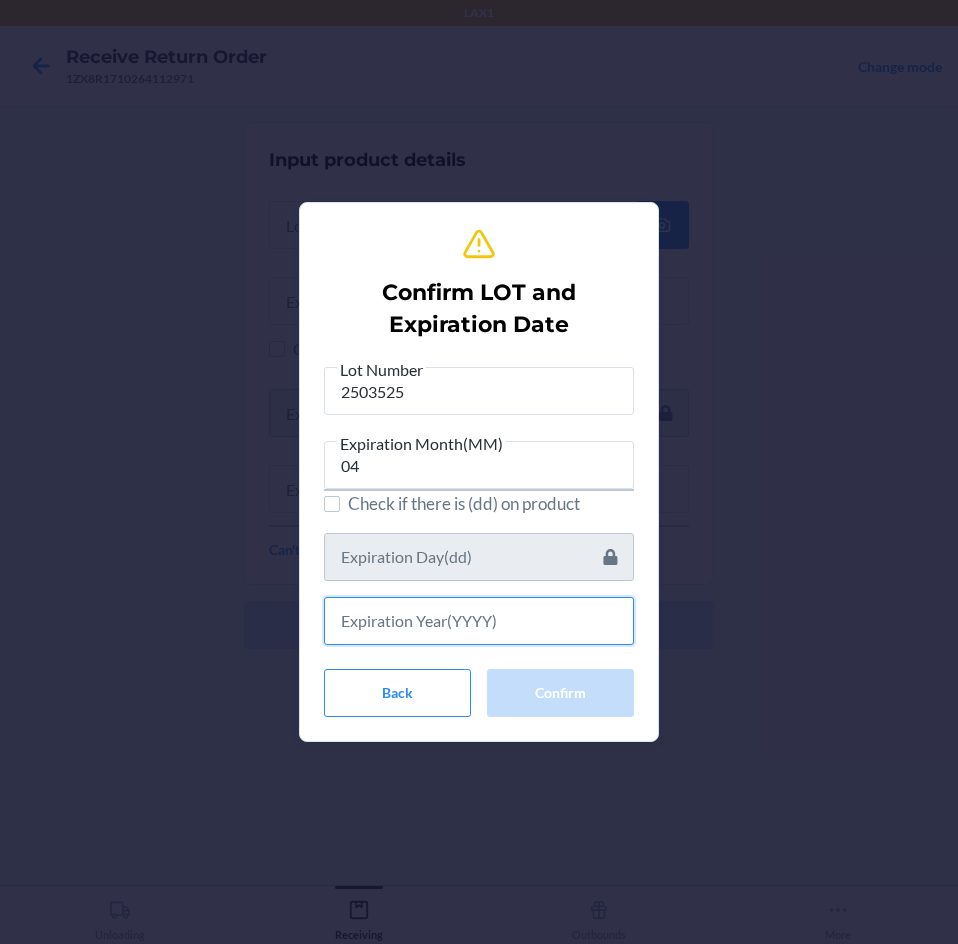 drag, startPoint x: 437, startPoint y: 619, endPoint x: 441, endPoint y: 634, distance: 15.524175 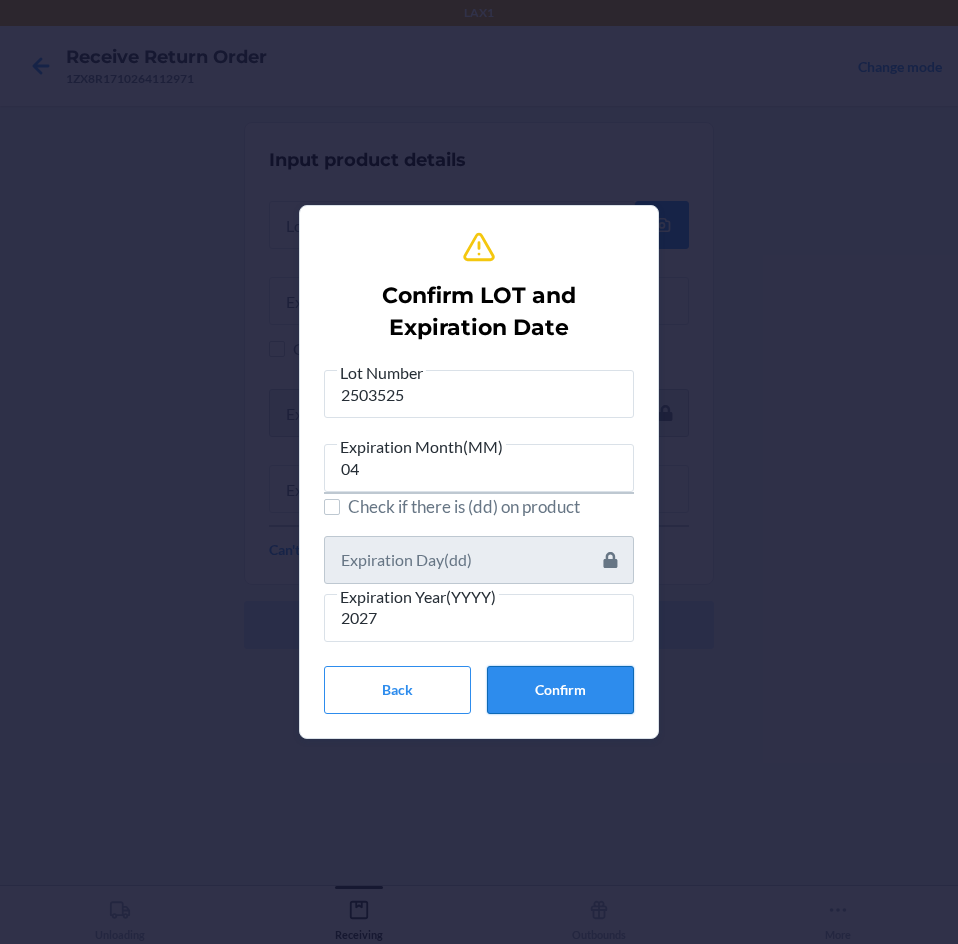 click on "Confirm" at bounding box center [560, 690] 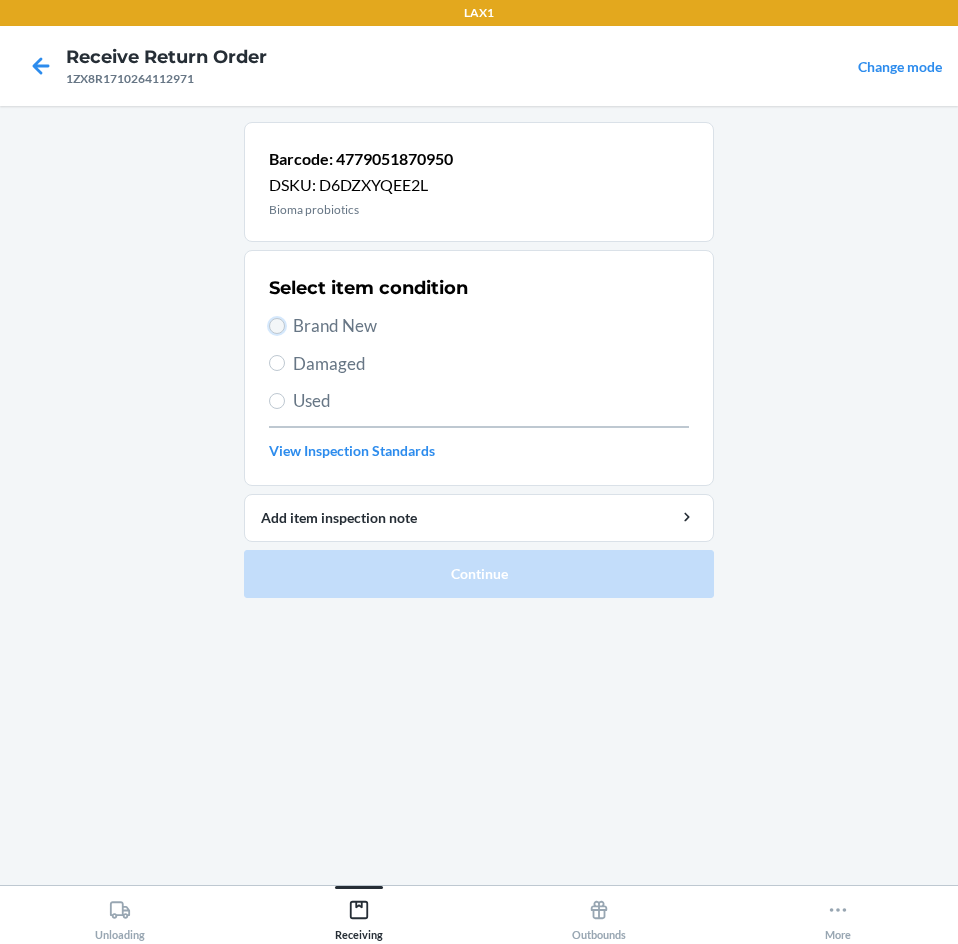 click on "Brand New" at bounding box center [277, 326] 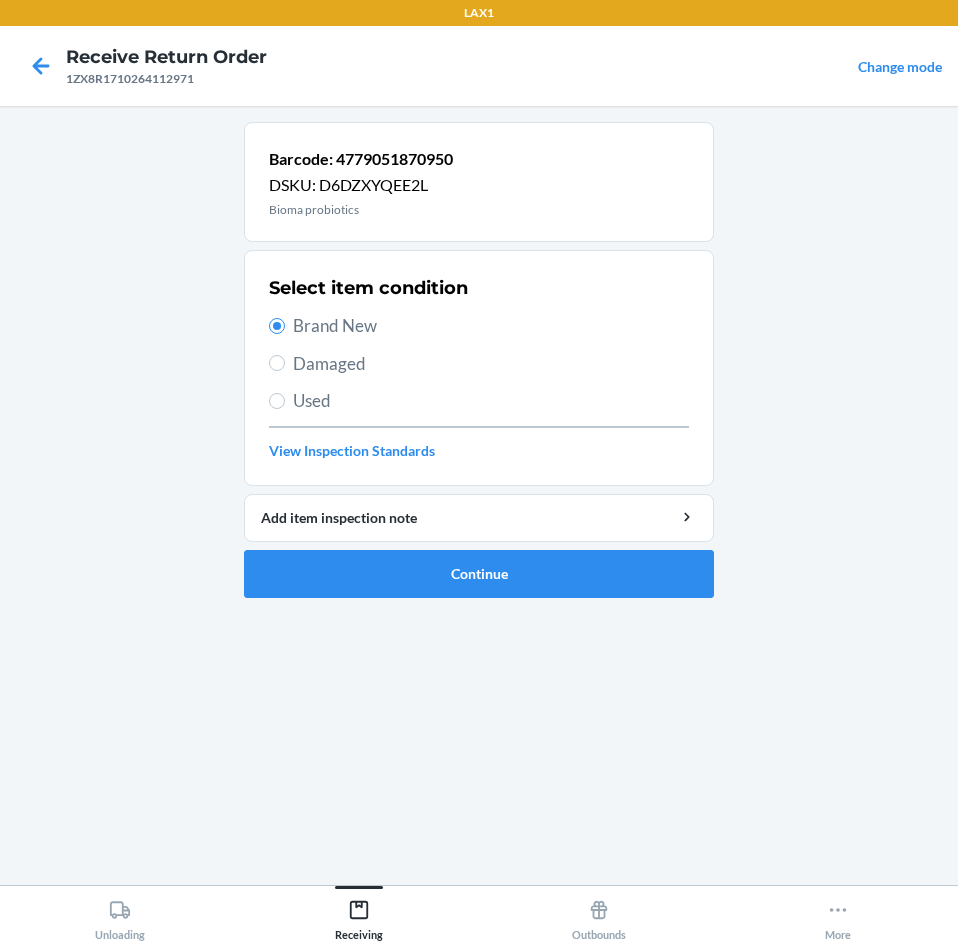 click on "Barcode: 4779051870950 DSKU: D6DZXYQEE2L Bioma probiotics Select item condition Brand New Damaged Used View Inspection Standards Add item inspection note Continue" at bounding box center [479, 360] 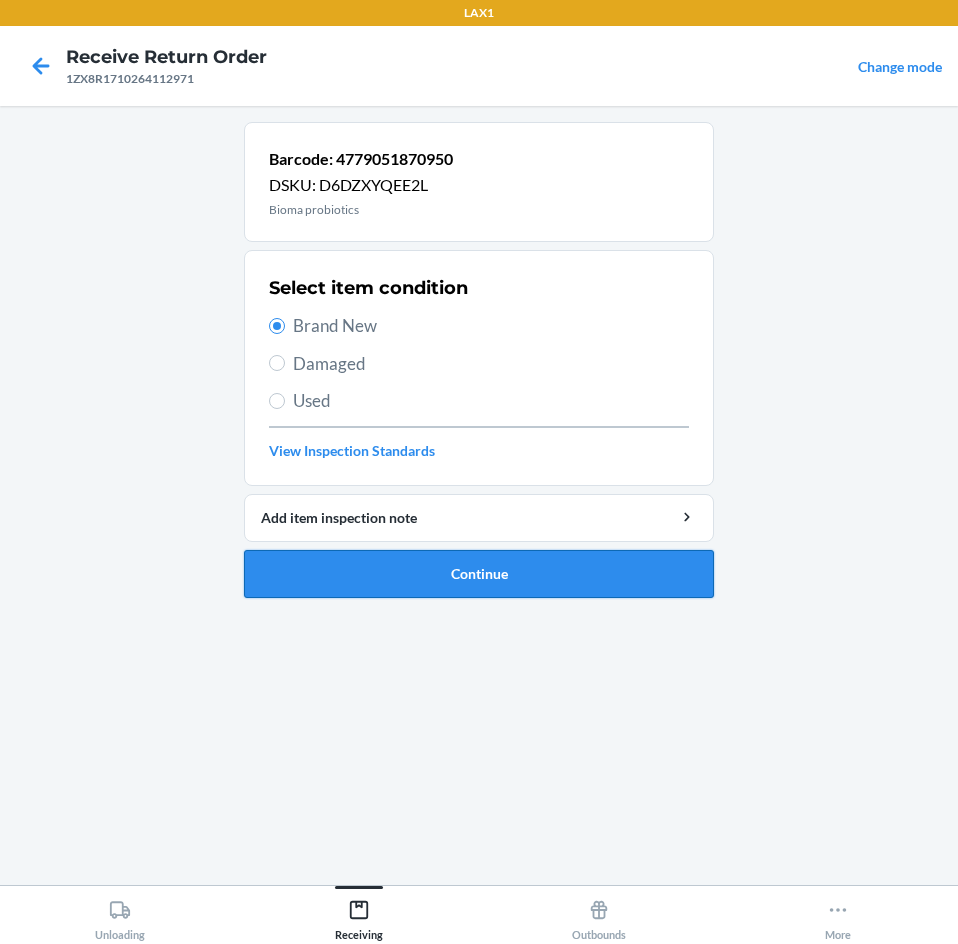 click on "Continue" at bounding box center (479, 574) 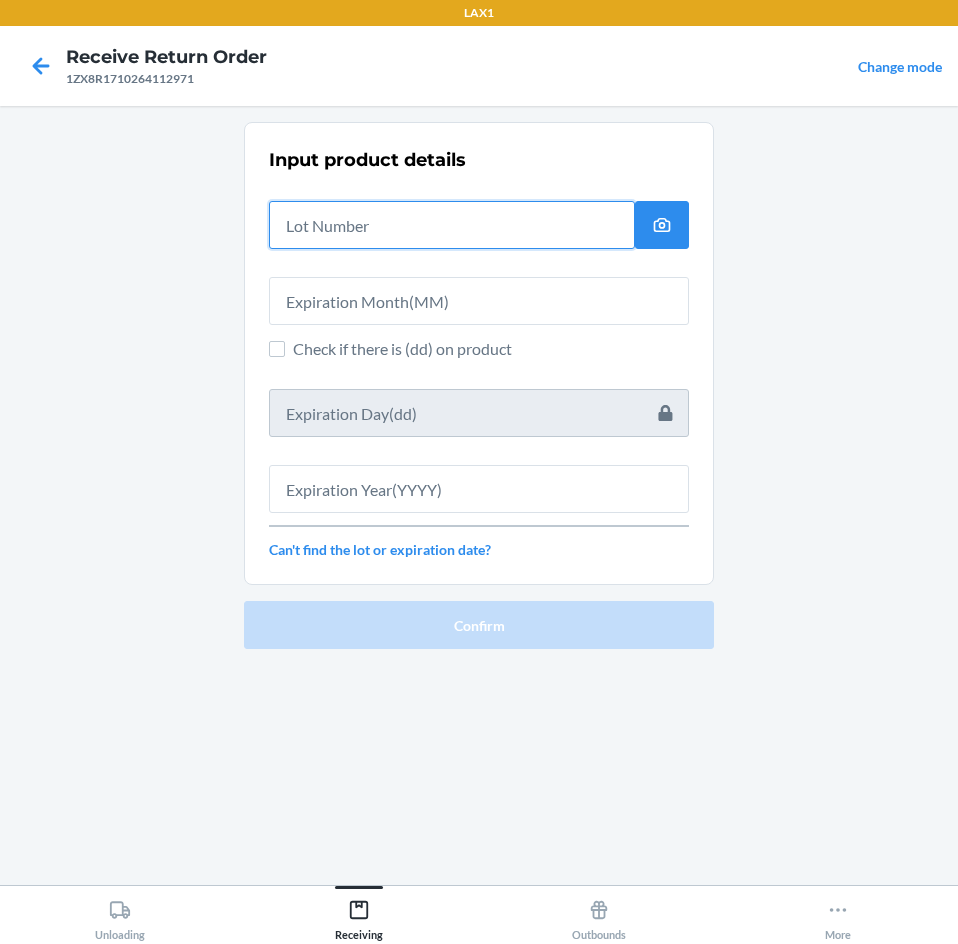 click at bounding box center (452, 225) 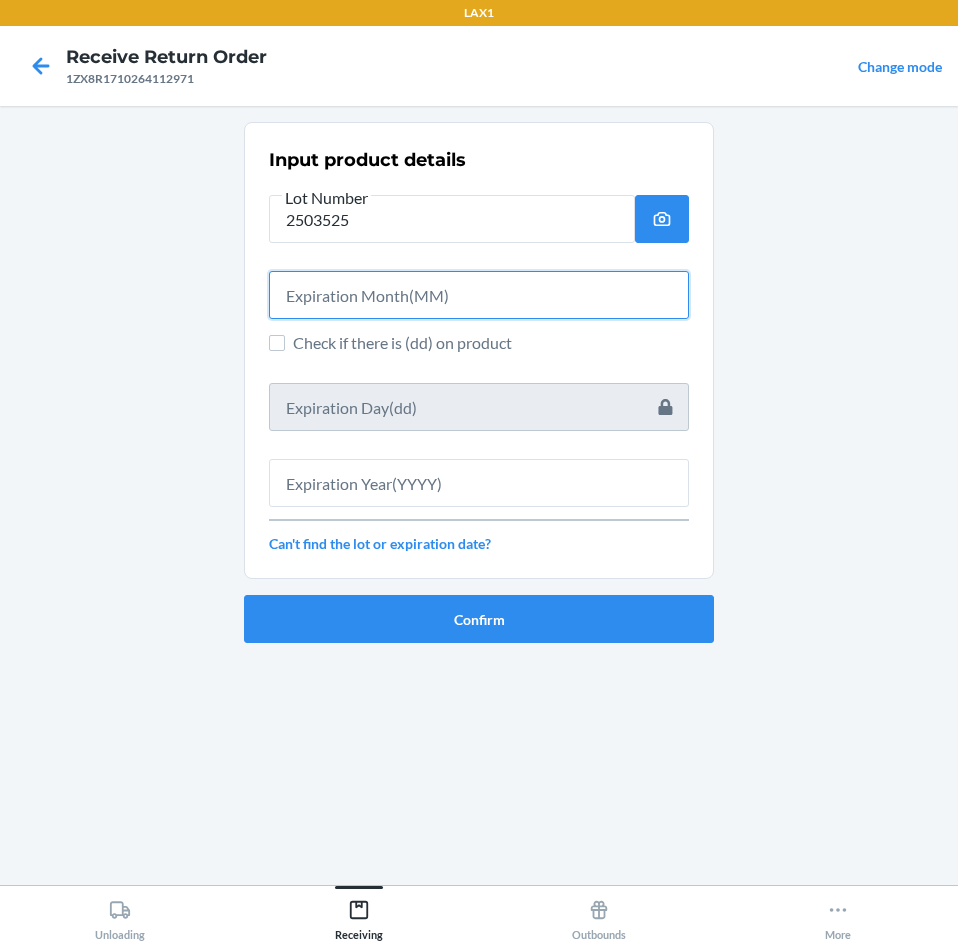 click at bounding box center [479, 295] 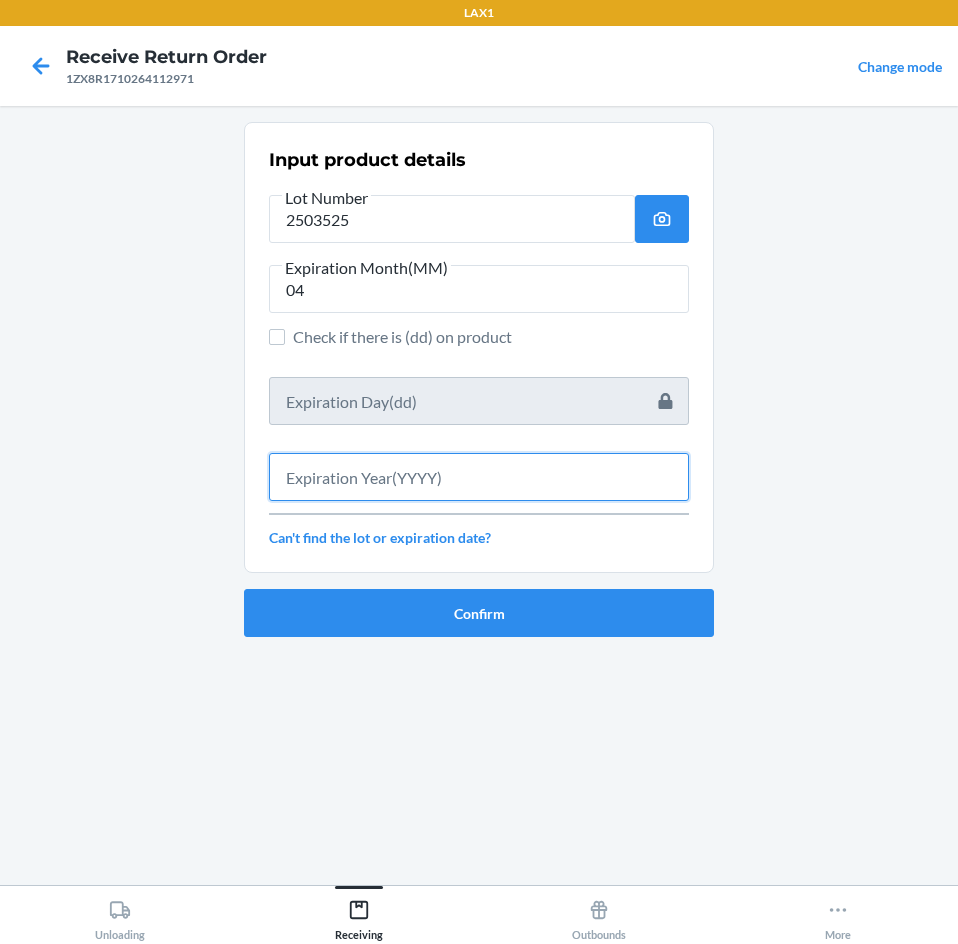 click at bounding box center [479, 477] 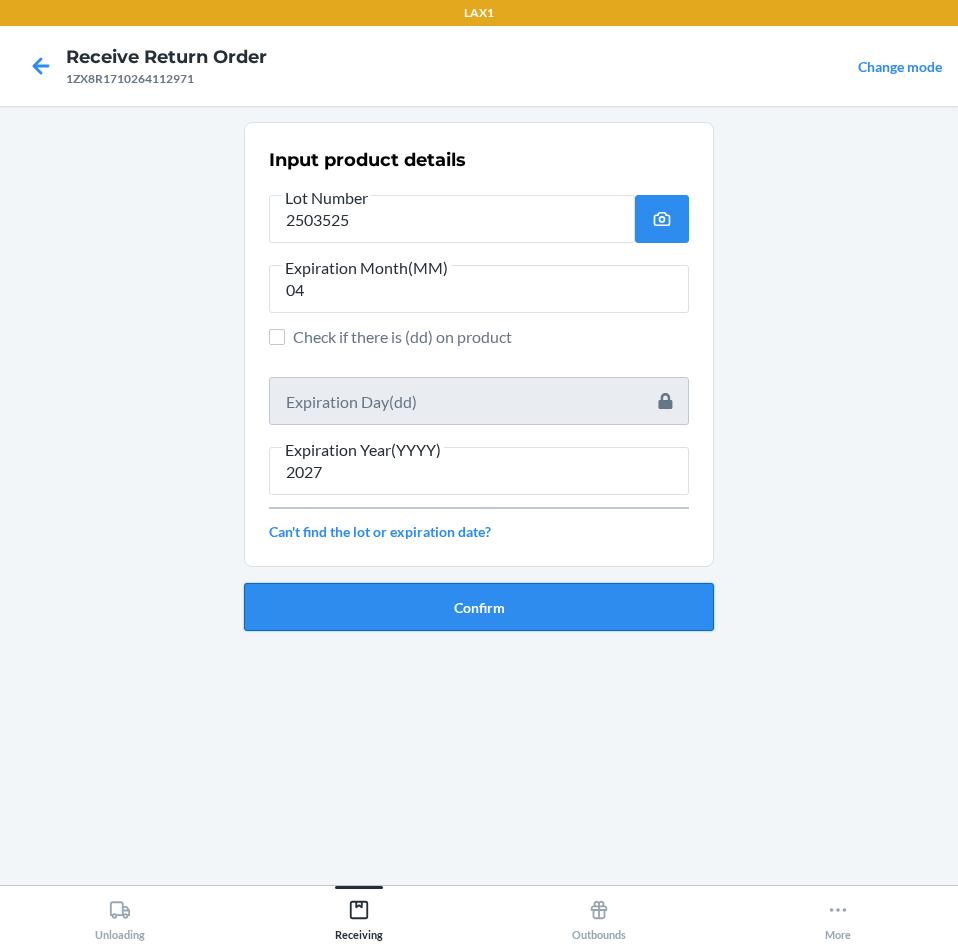 click on "Confirm" at bounding box center (479, 607) 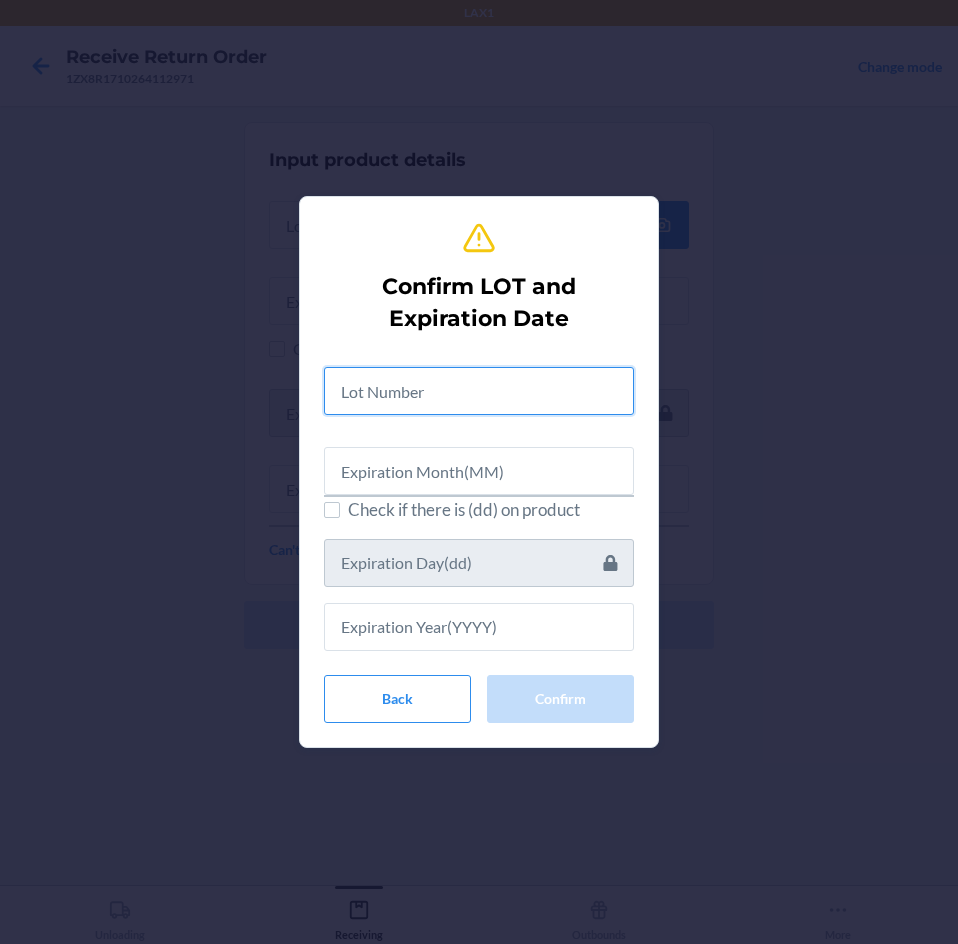 drag, startPoint x: 373, startPoint y: 382, endPoint x: 373, endPoint y: 395, distance: 13 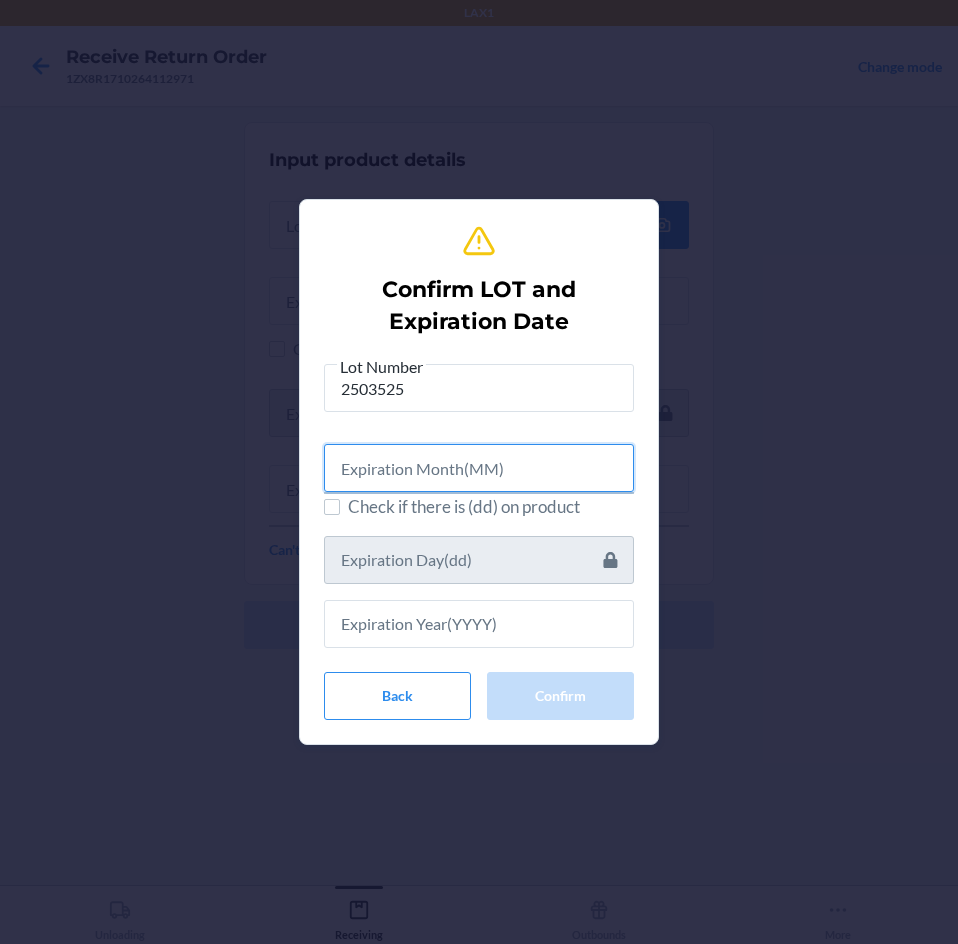 click at bounding box center (479, 468) 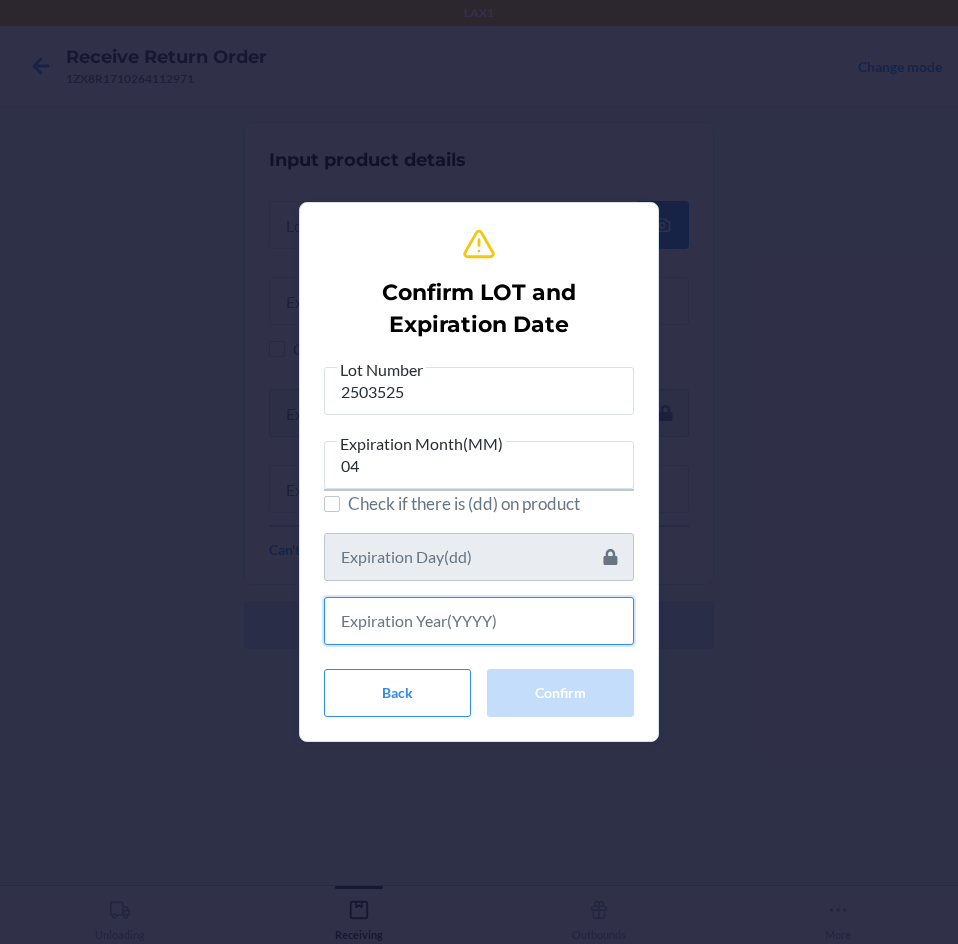 click at bounding box center (479, 621) 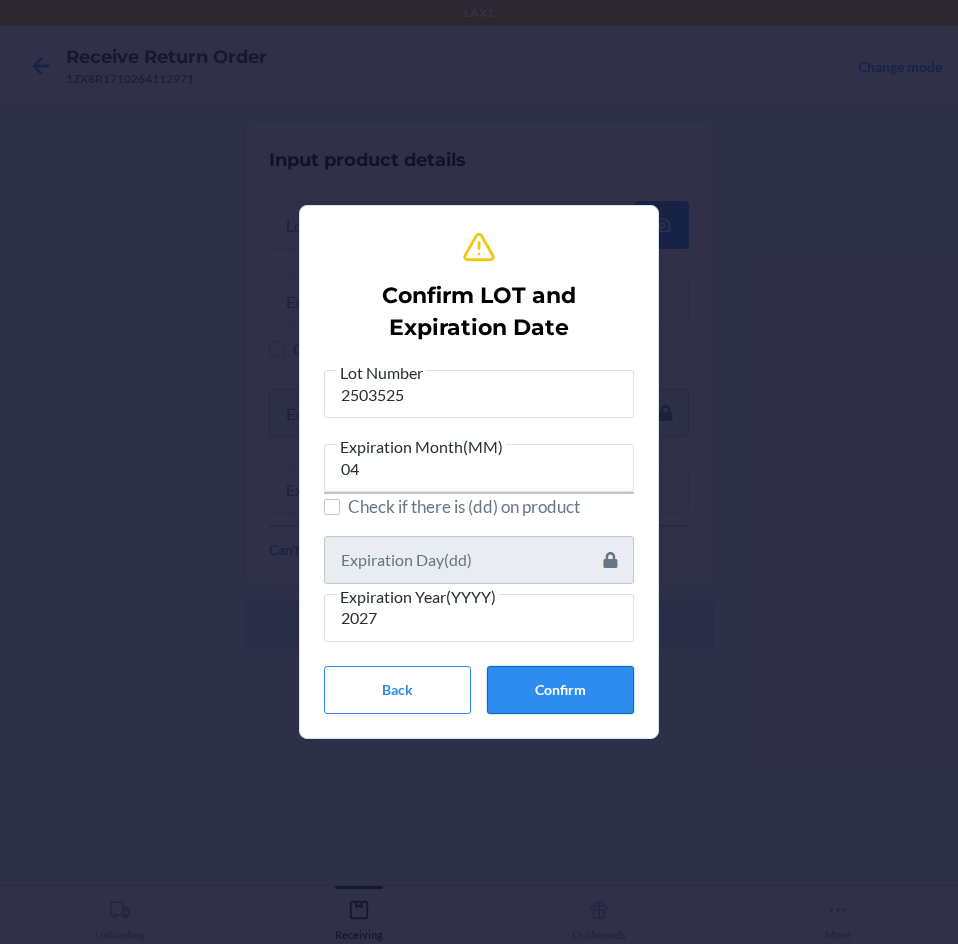 click on "Confirm" at bounding box center (560, 690) 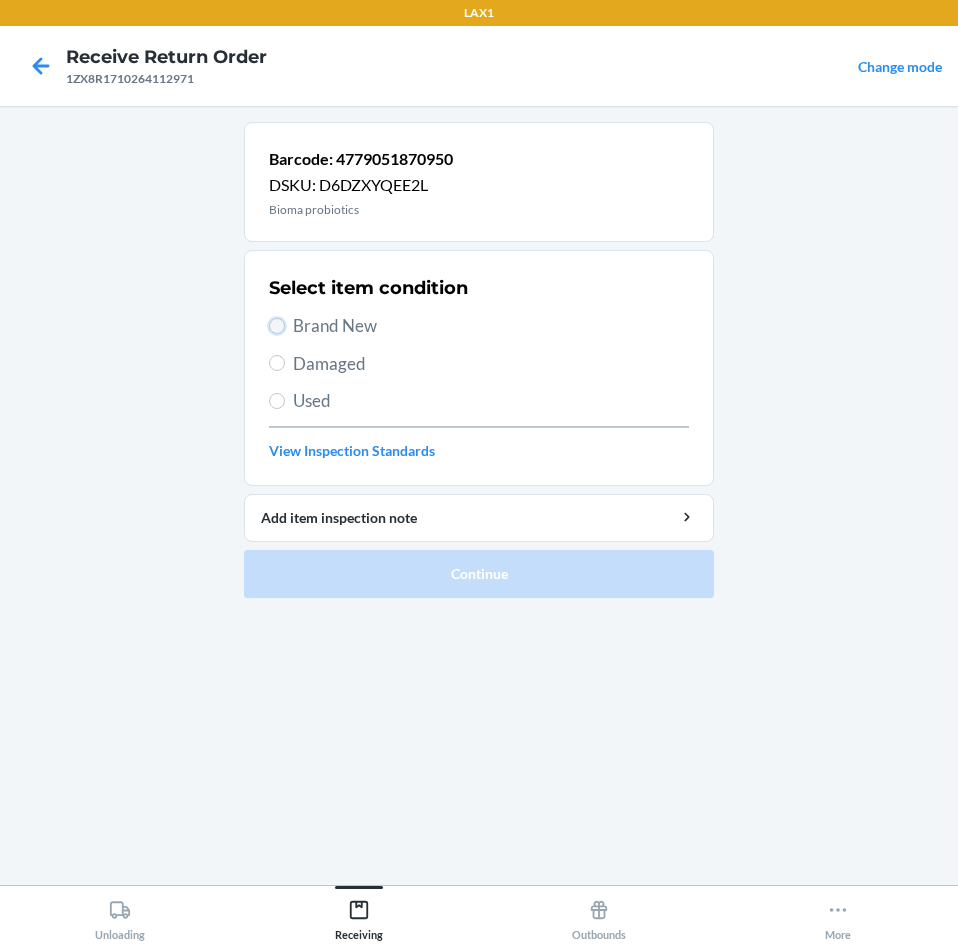 click on "Brand New" at bounding box center (277, 326) 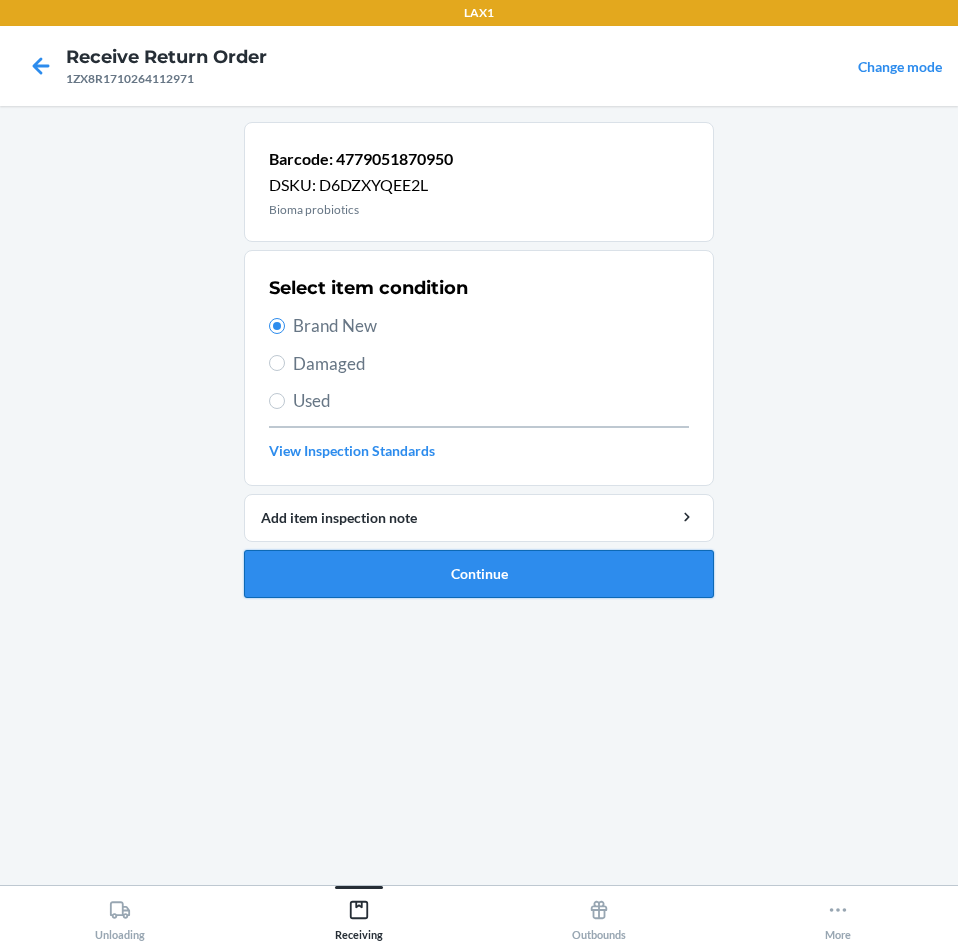 click on "Continue" at bounding box center [479, 574] 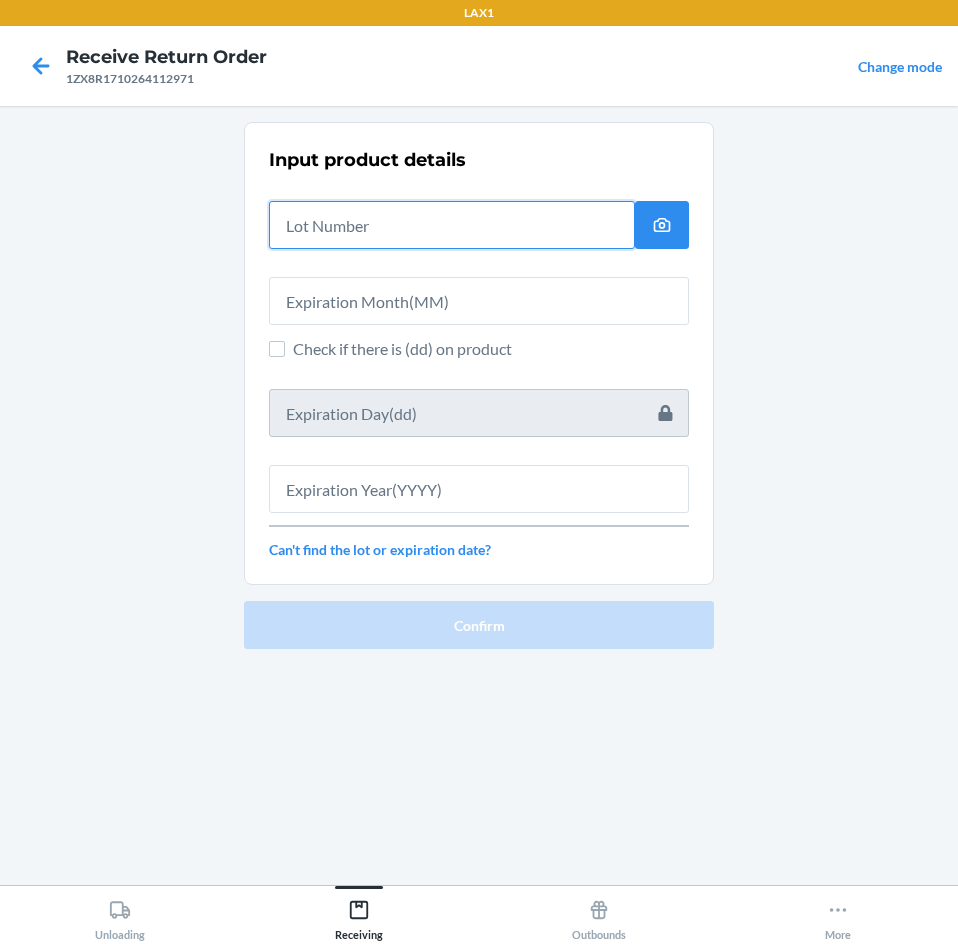 click at bounding box center [452, 225] 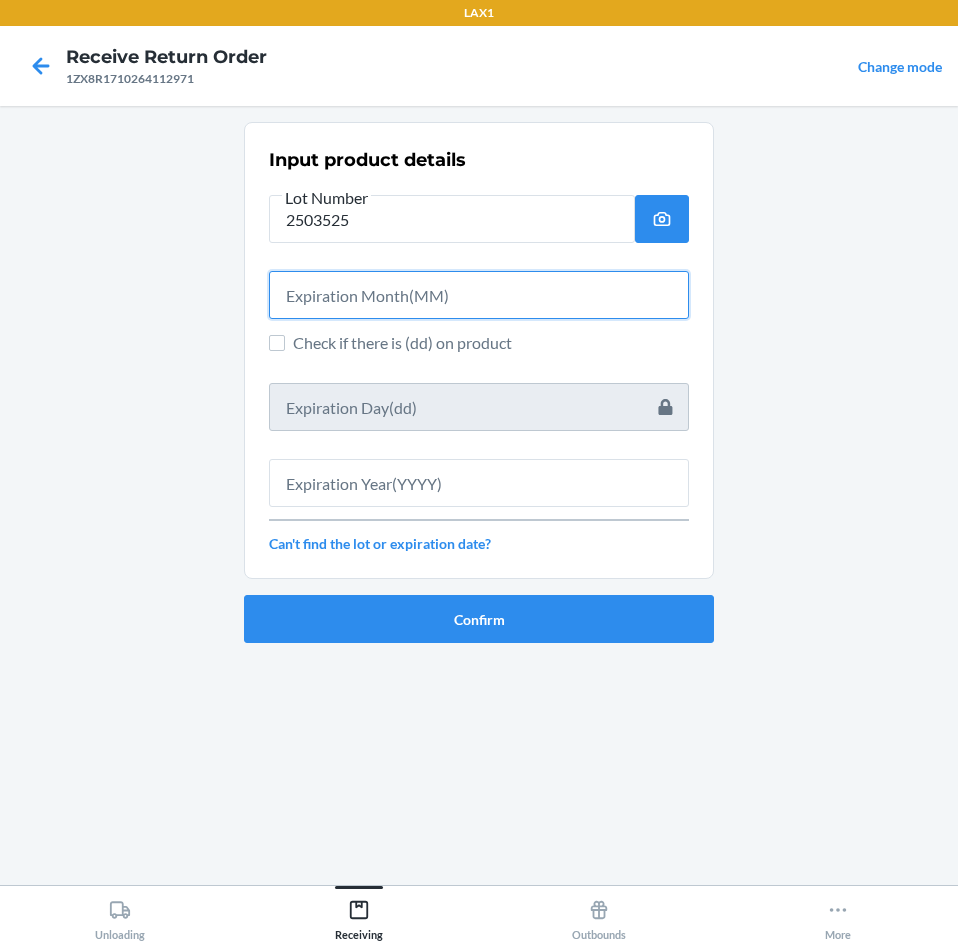 click at bounding box center (479, 295) 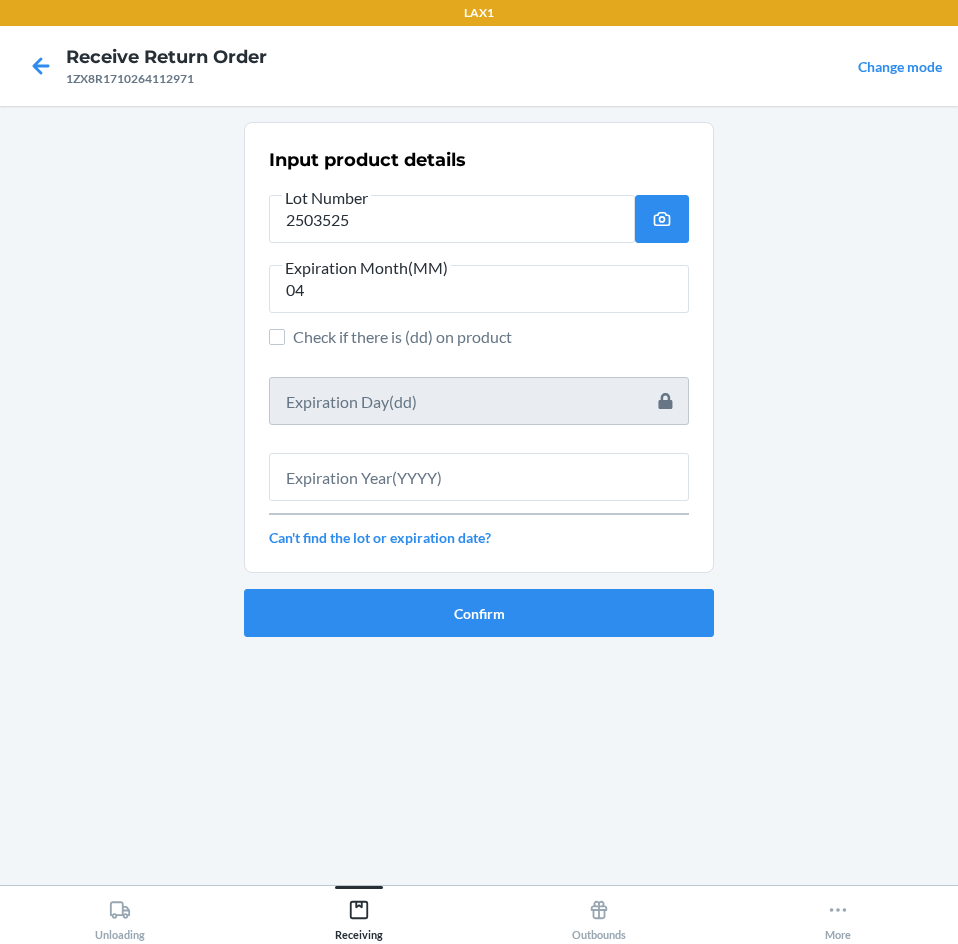click on "Input product details Lot Number 2503525 Expiration Month(MM) 04 Check if there is (dd) on product Can't find the lot or expiration date?" at bounding box center (479, 347) 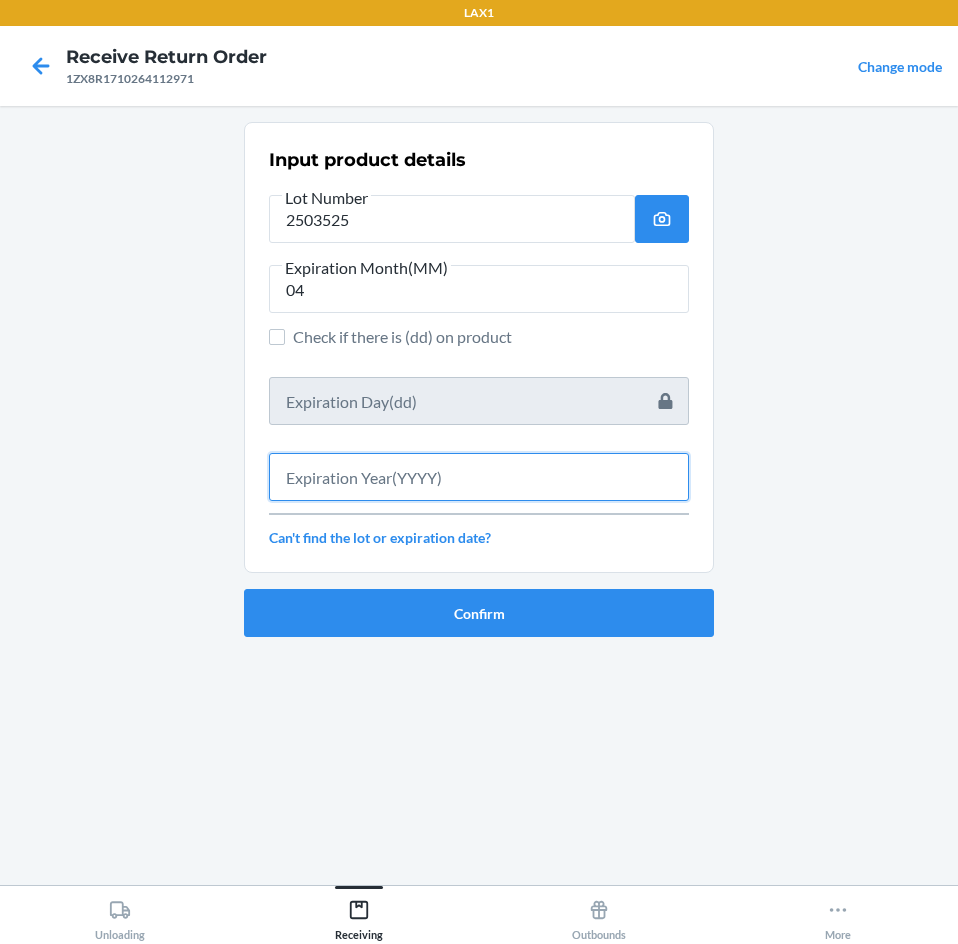 click at bounding box center [479, 477] 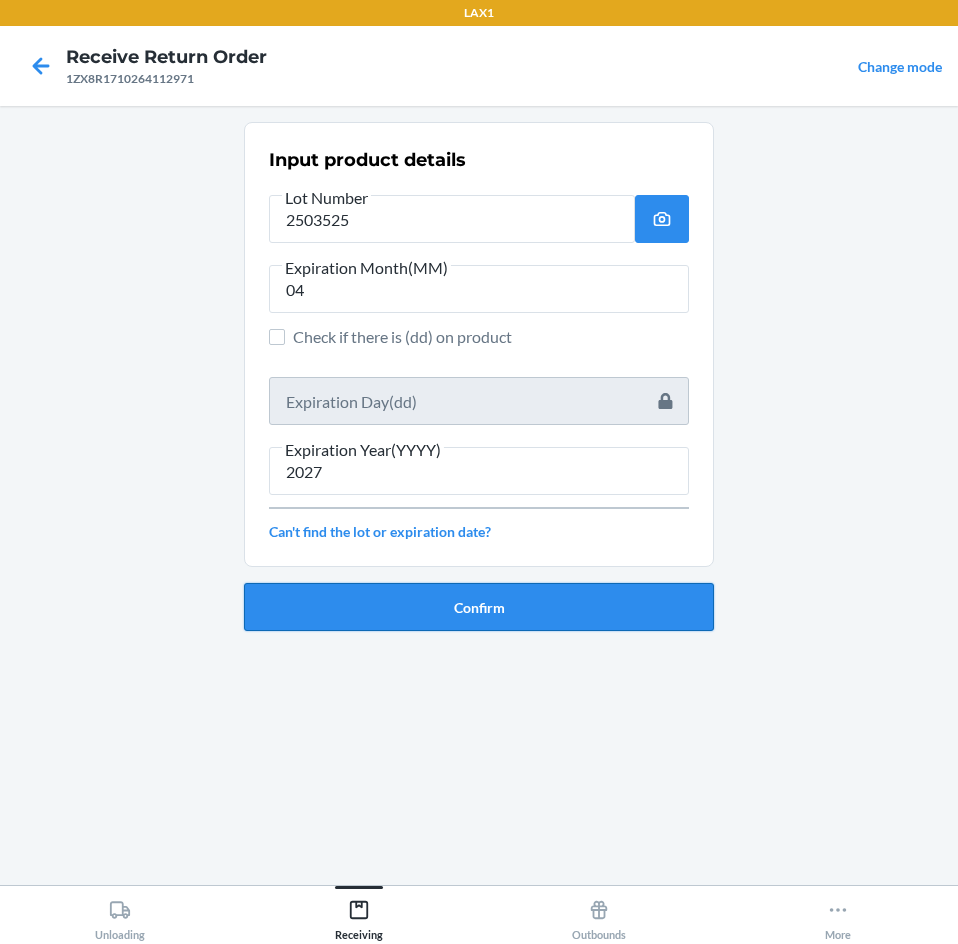 click on "Confirm" at bounding box center (479, 607) 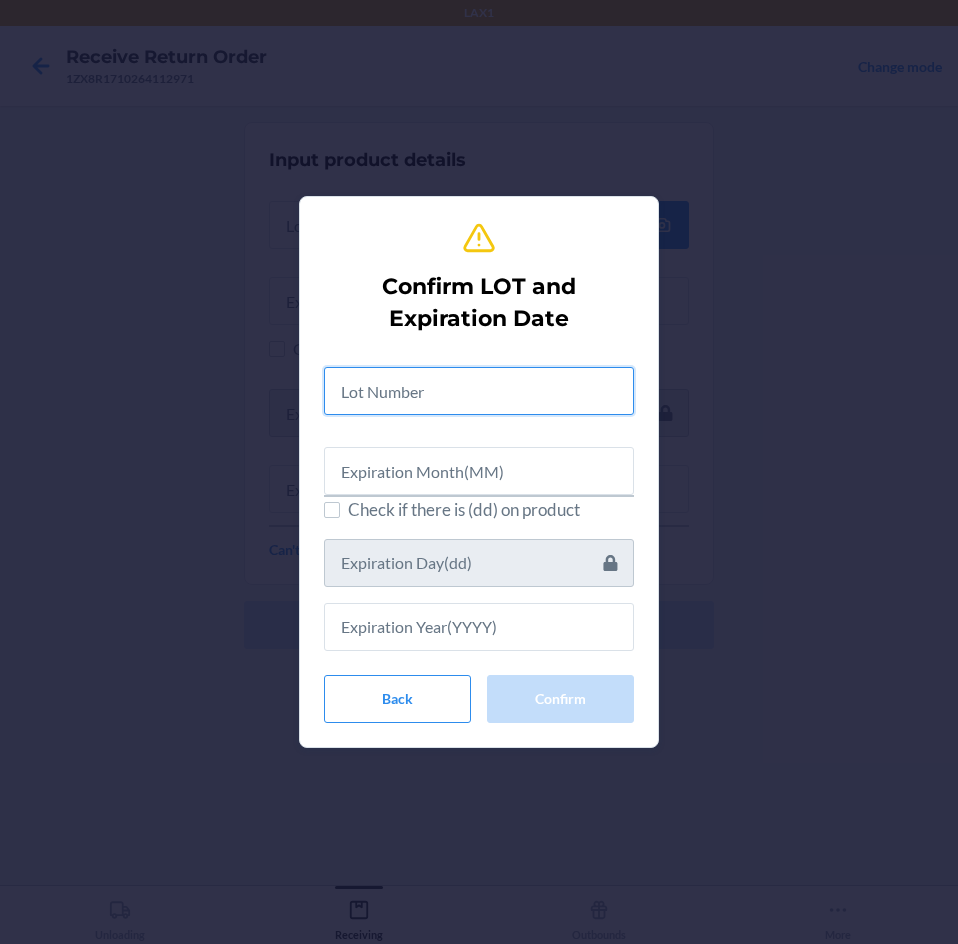 click at bounding box center (479, 391) 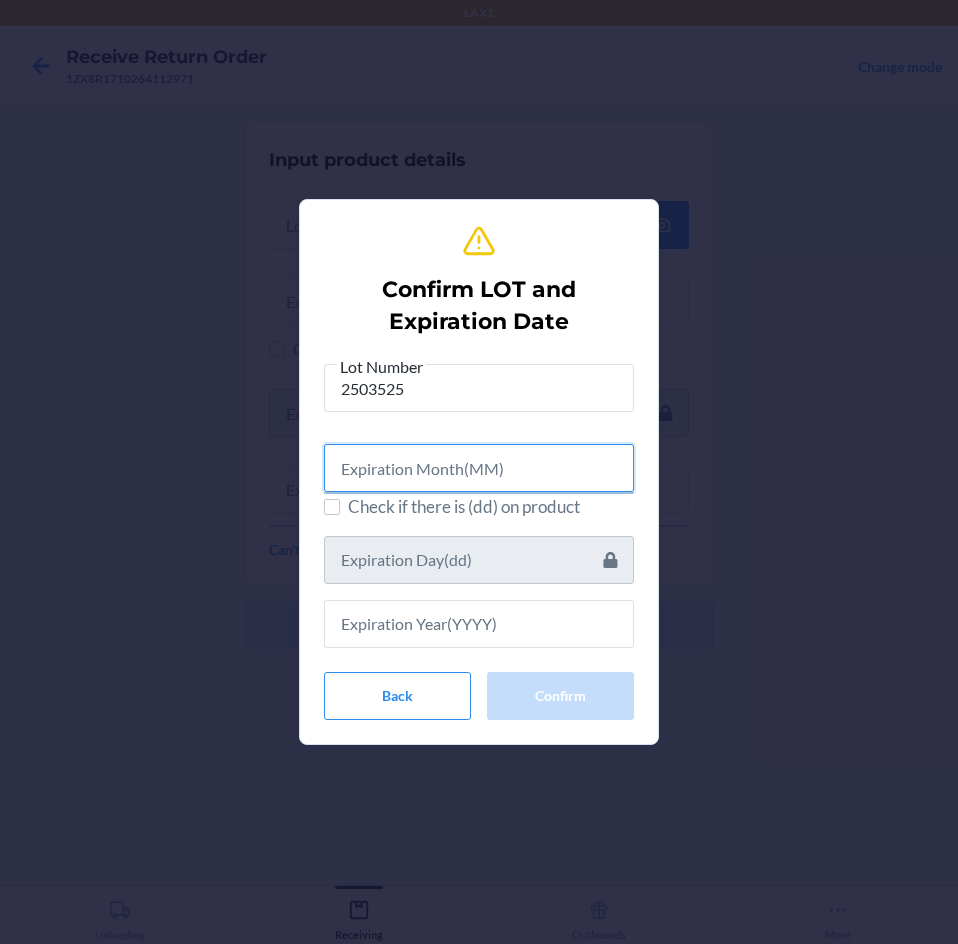 drag, startPoint x: 512, startPoint y: 467, endPoint x: 514, endPoint y: 479, distance: 12.165525 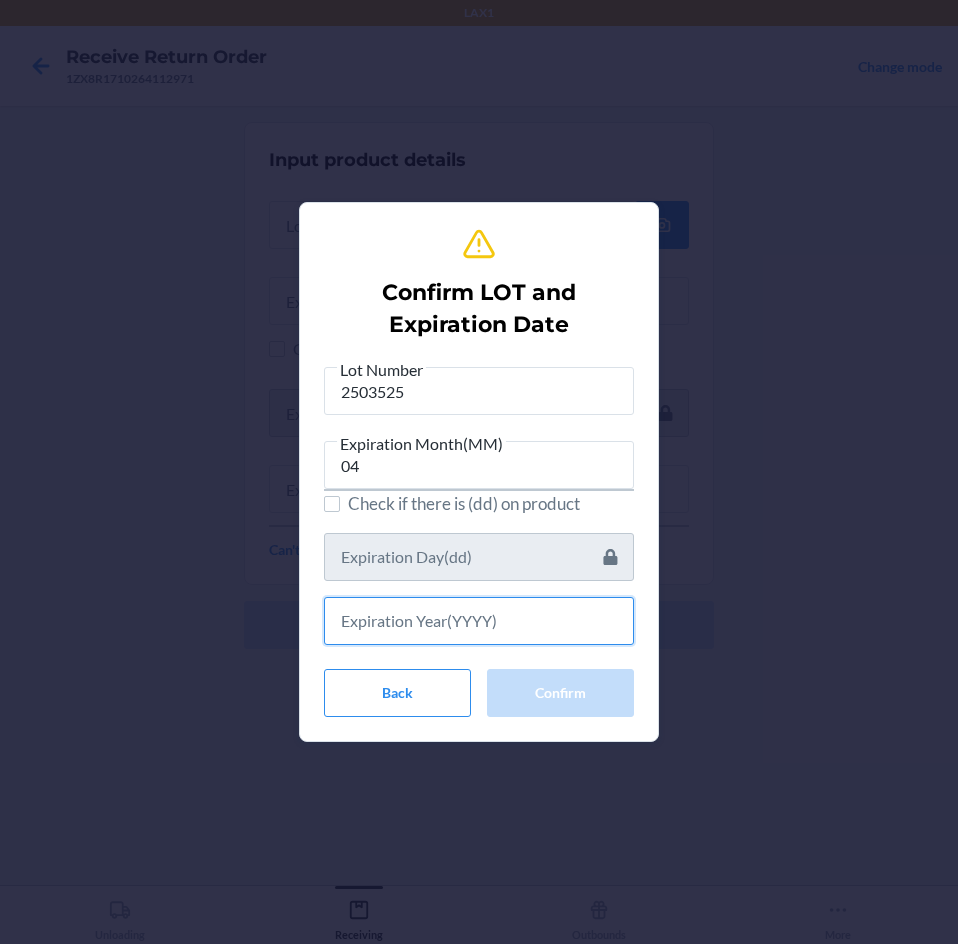click at bounding box center (479, 621) 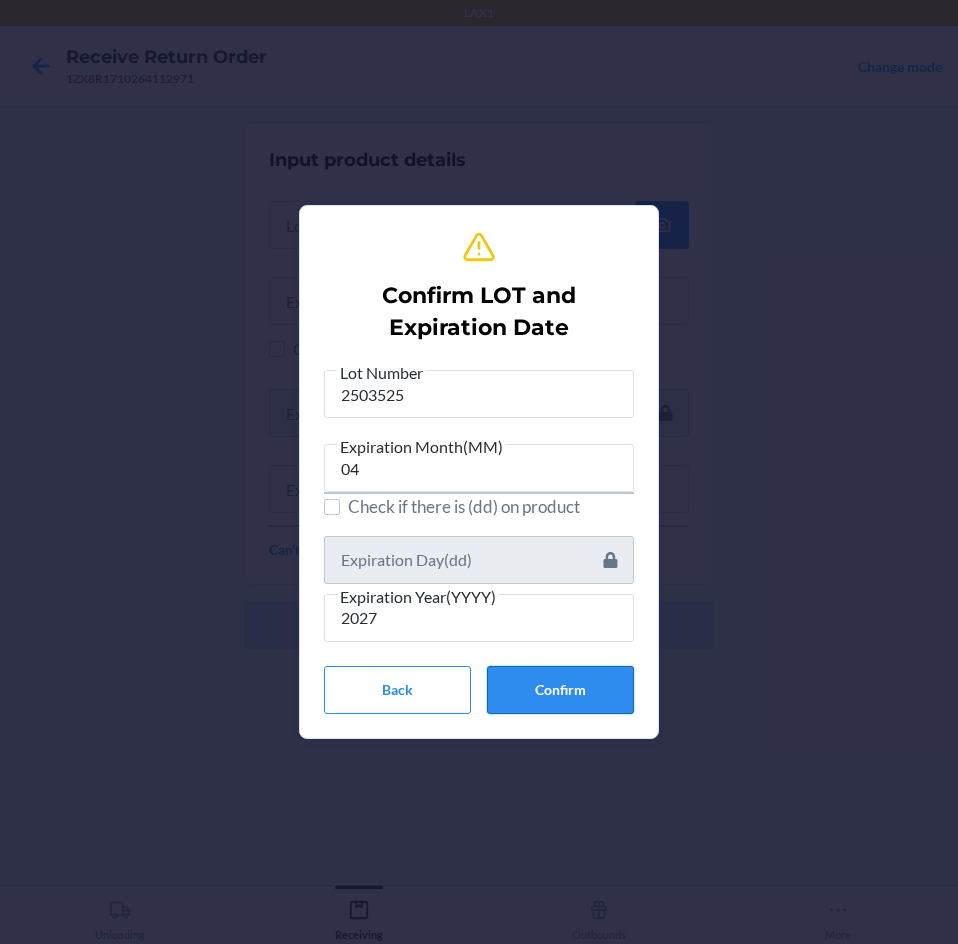 click on "Confirm" at bounding box center (560, 690) 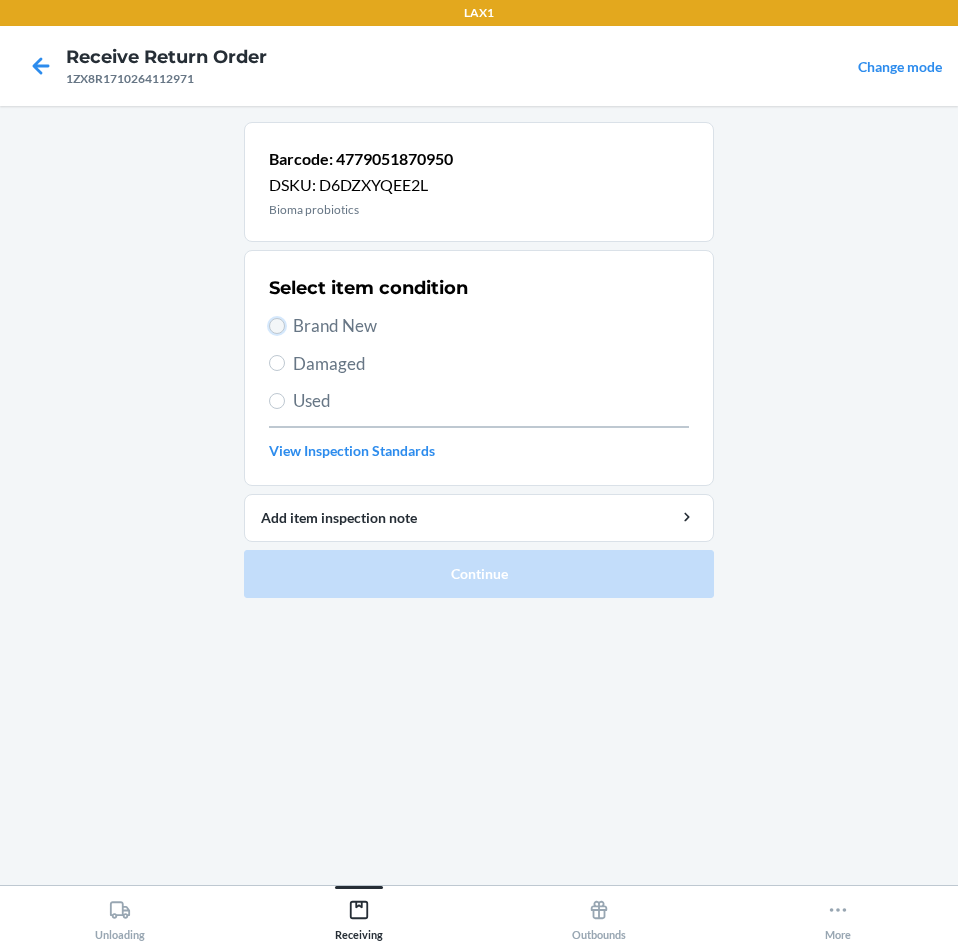 click on "Brand New" at bounding box center (277, 326) 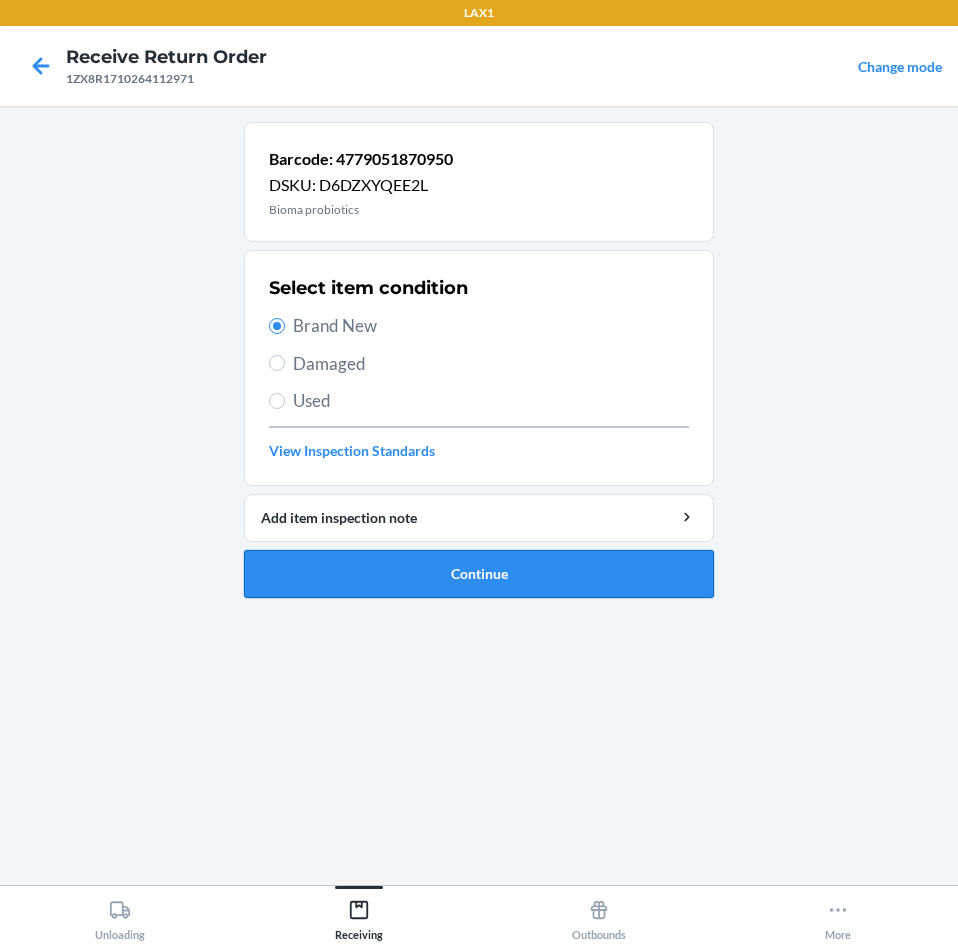 click on "Continue" at bounding box center (479, 574) 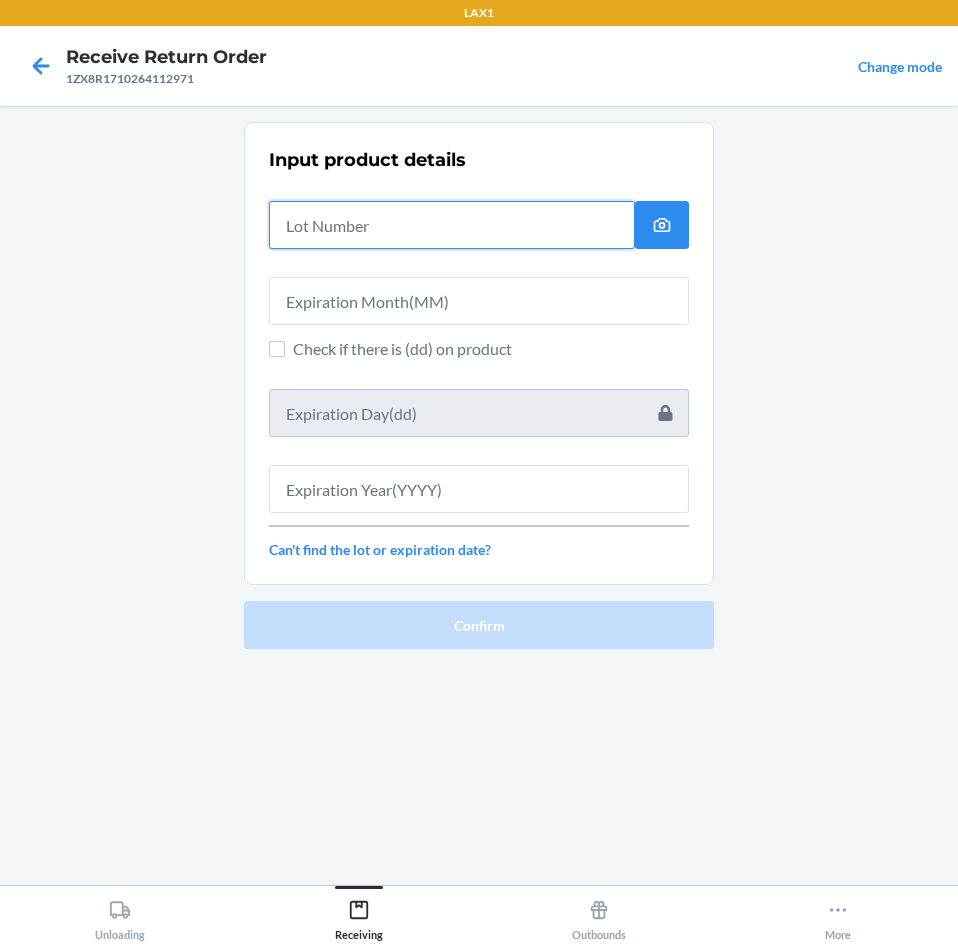 click at bounding box center [452, 225] 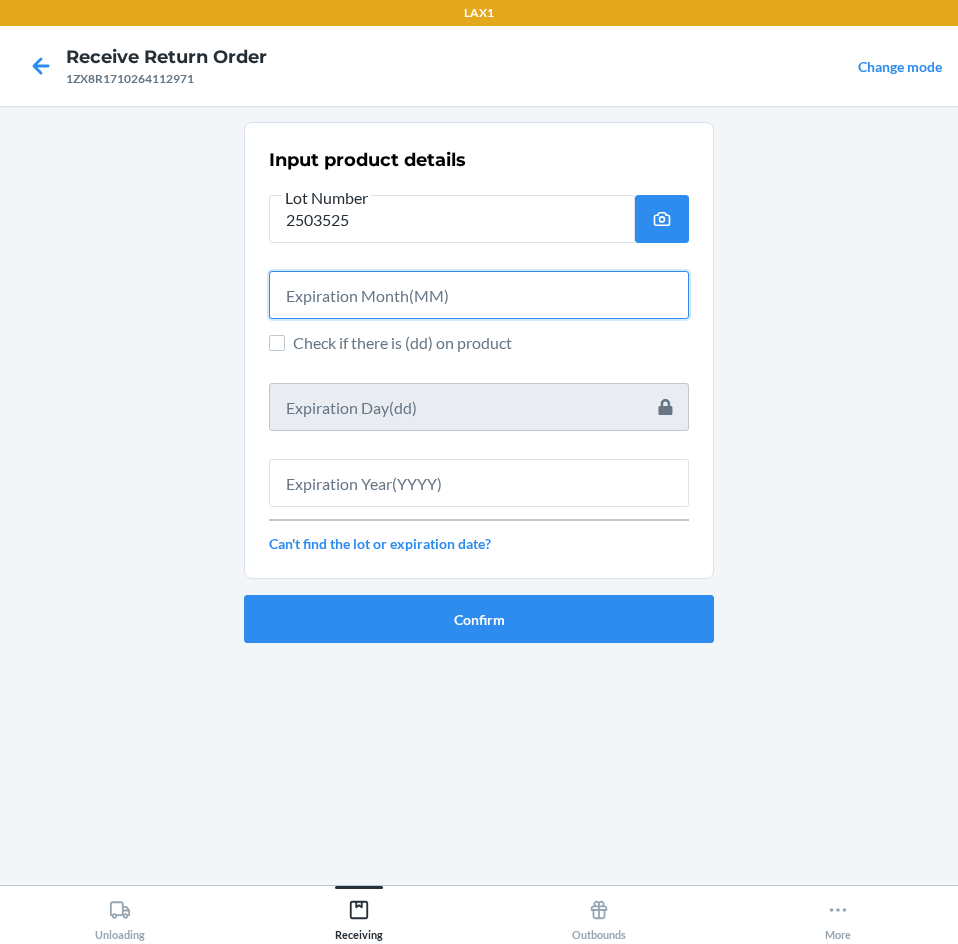 click at bounding box center [479, 295] 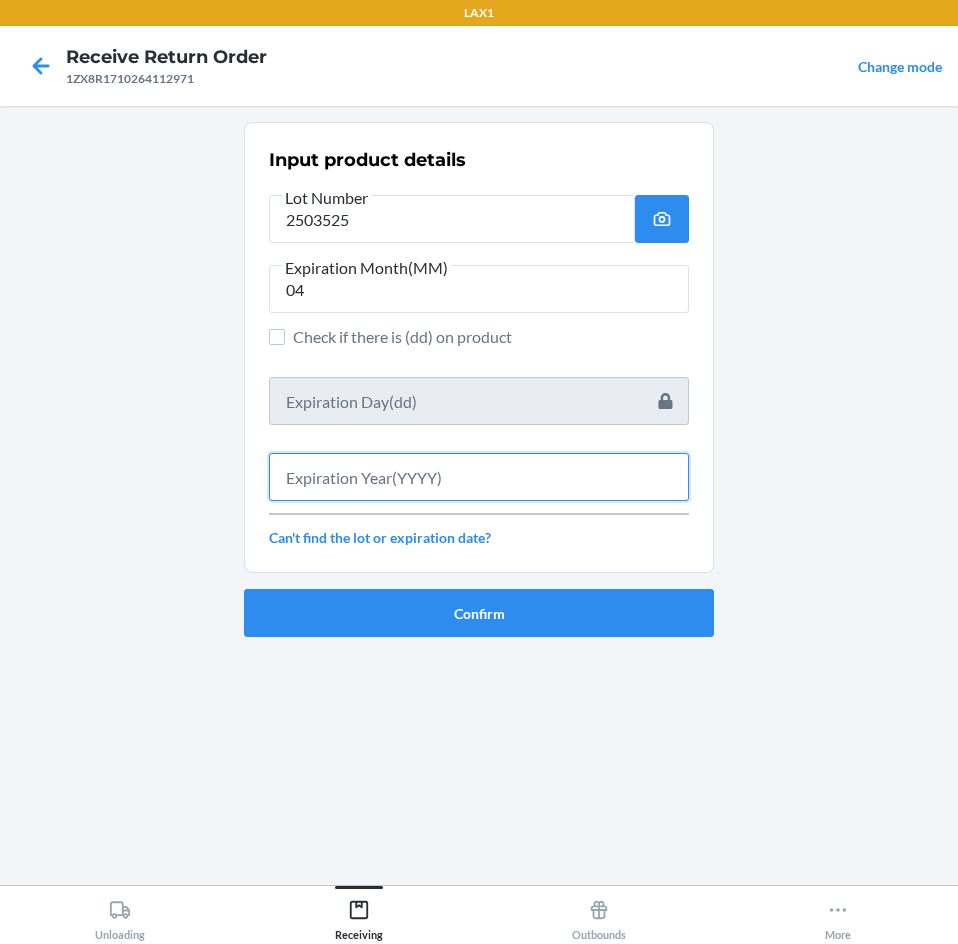 click at bounding box center (479, 477) 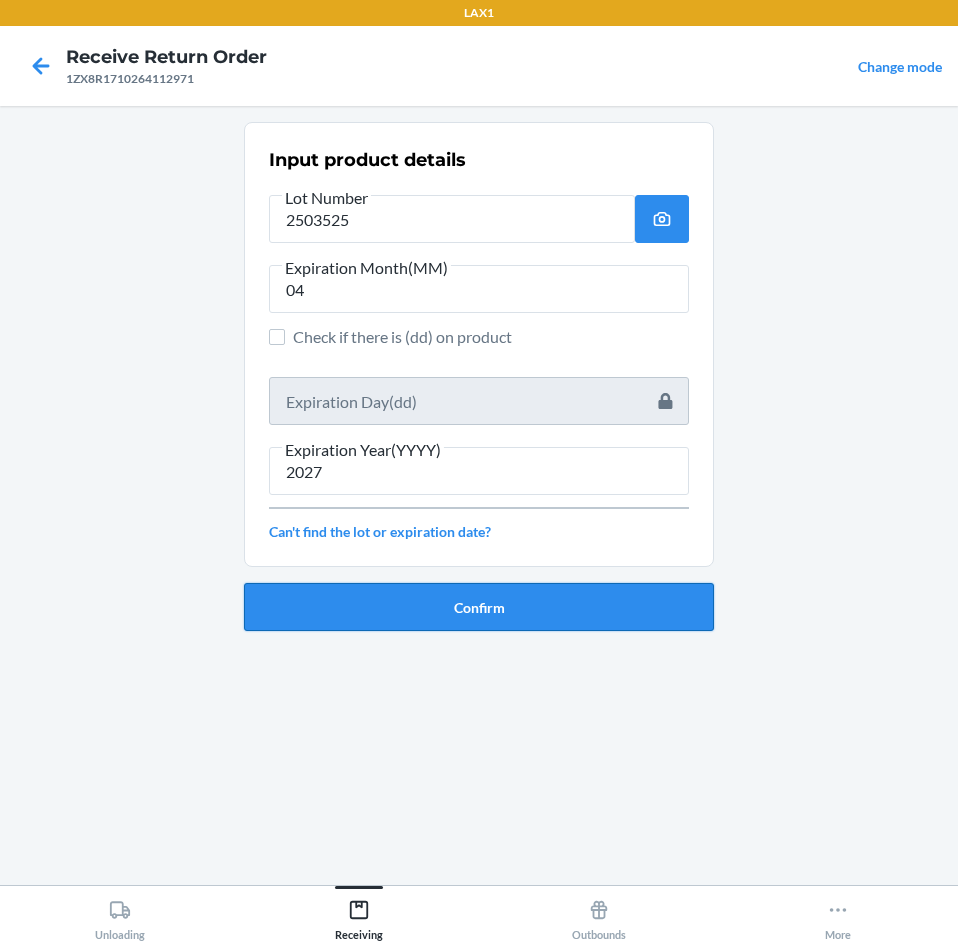 click on "Confirm" at bounding box center [479, 607] 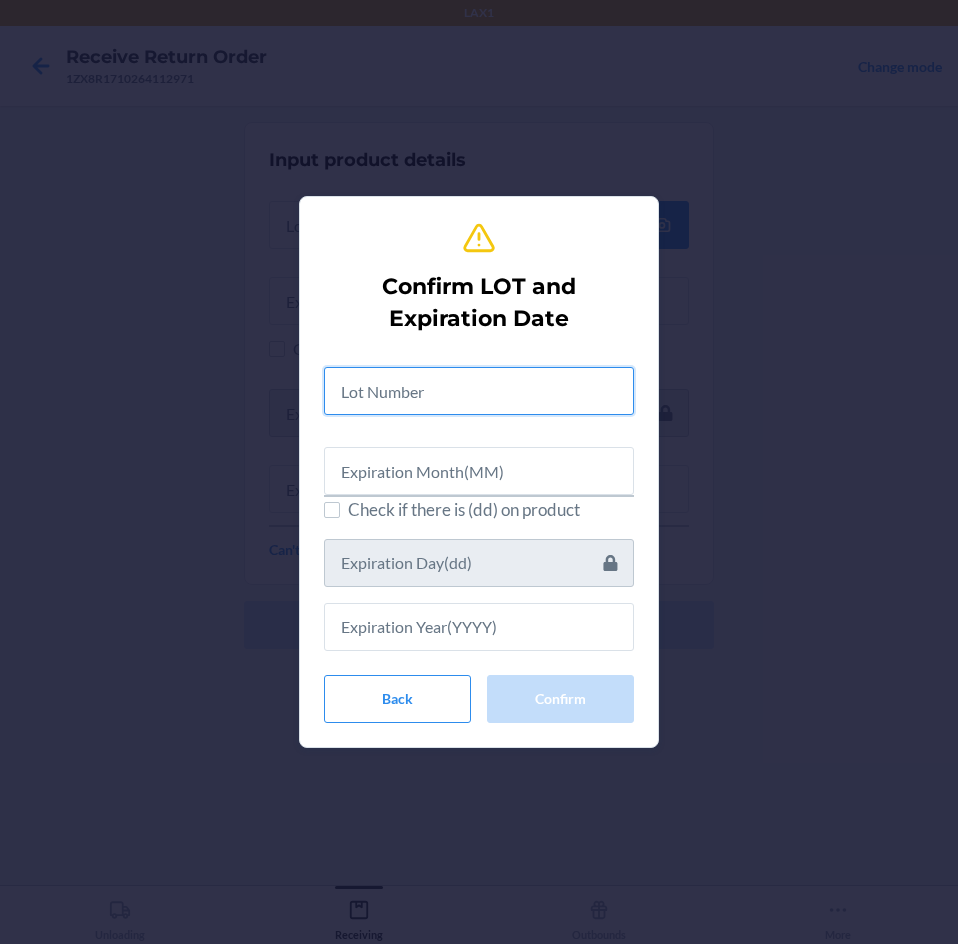 click at bounding box center [479, 391] 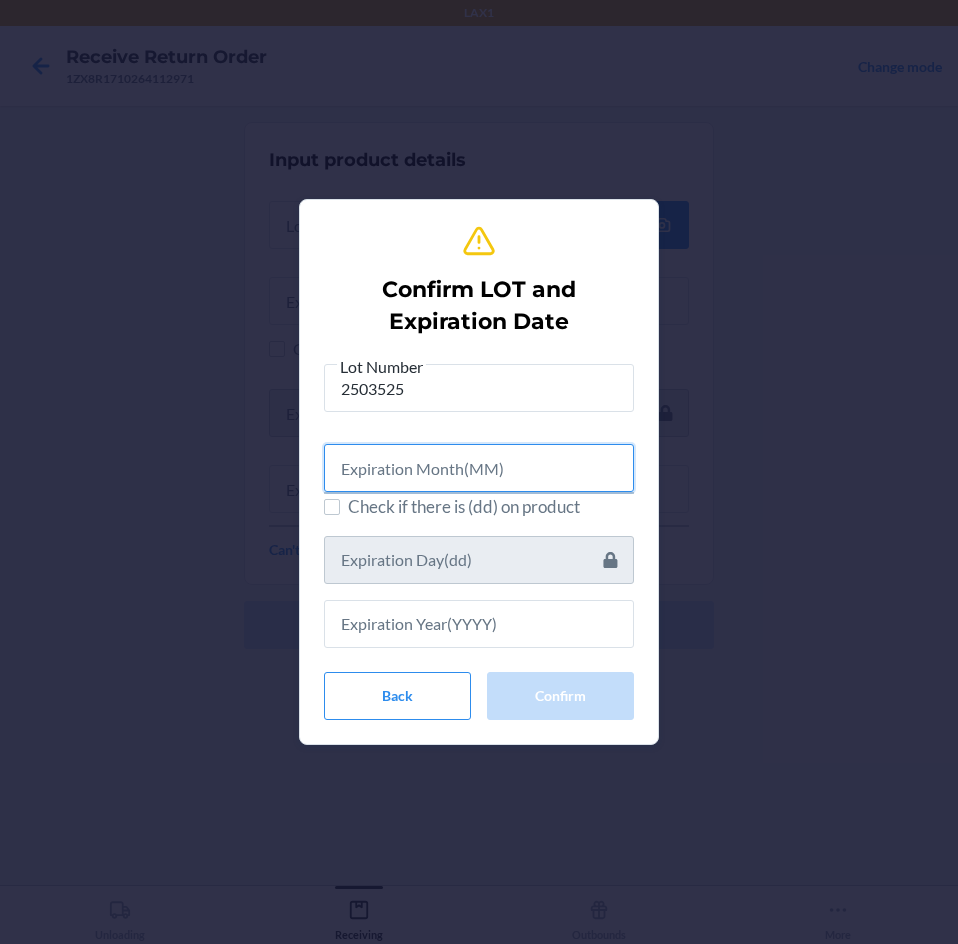 drag, startPoint x: 542, startPoint y: 477, endPoint x: 550, endPoint y: 507, distance: 31.04835 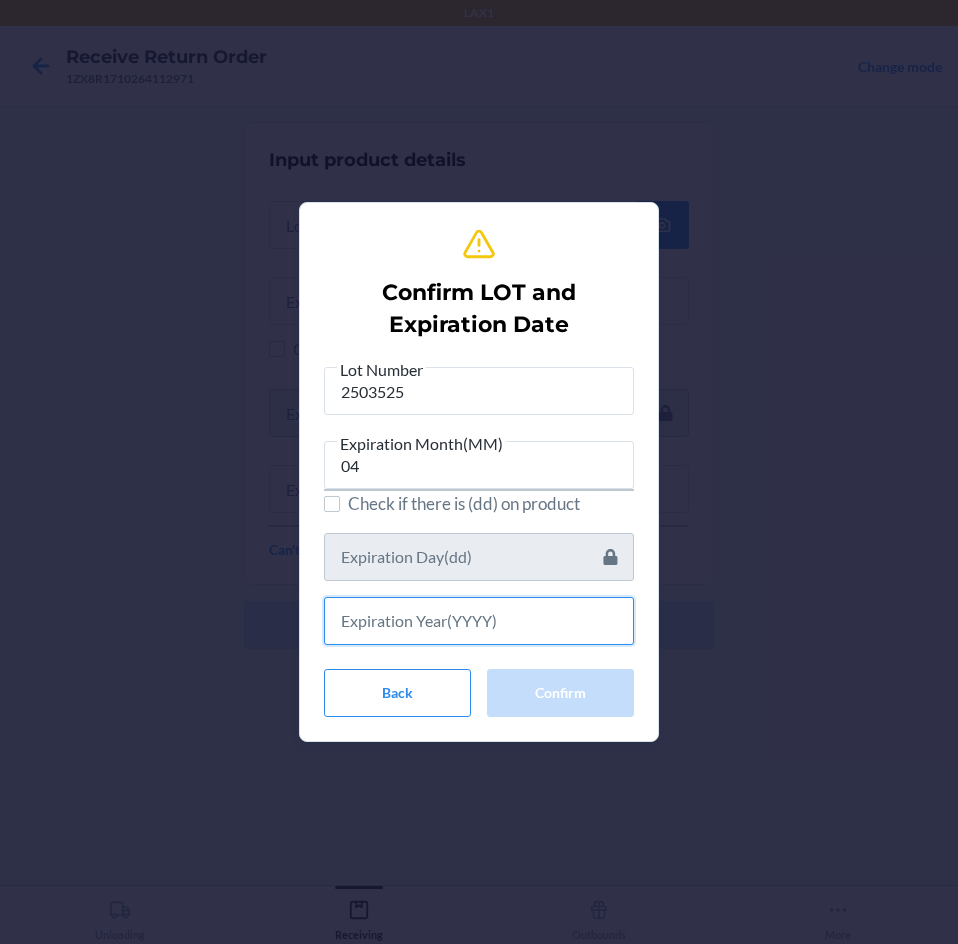 click at bounding box center [479, 621] 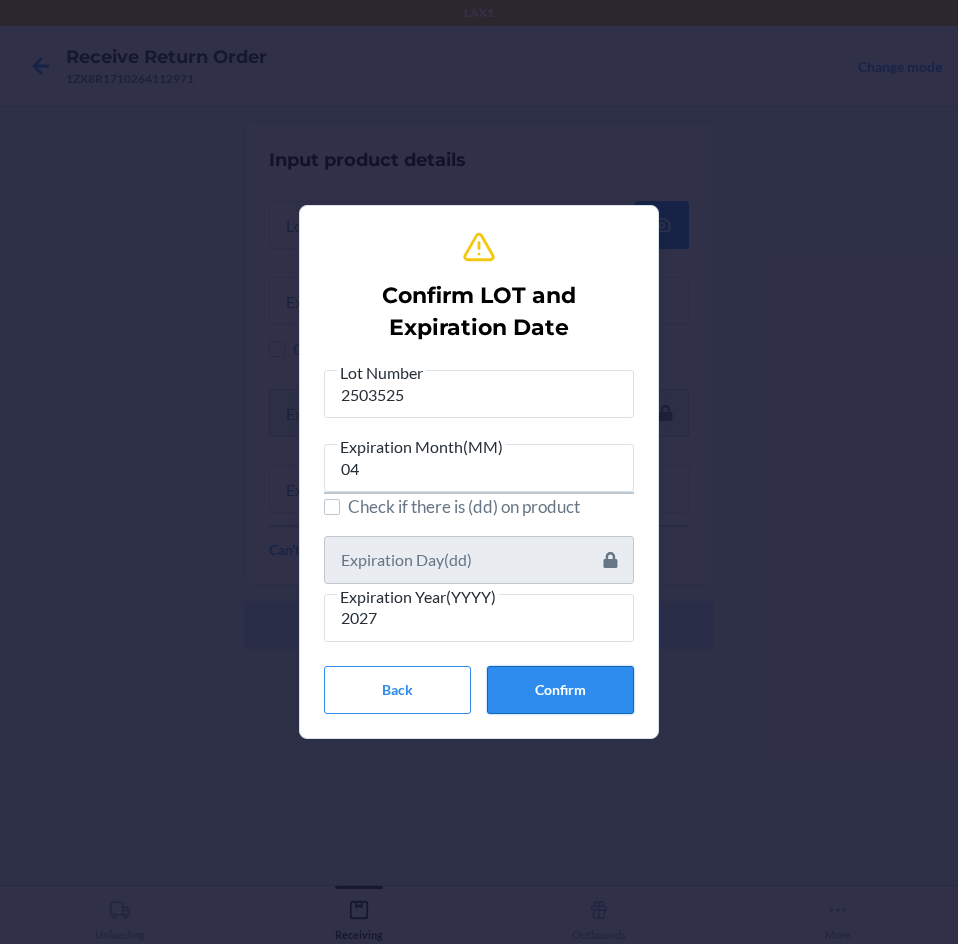 click on "Confirm" at bounding box center (560, 690) 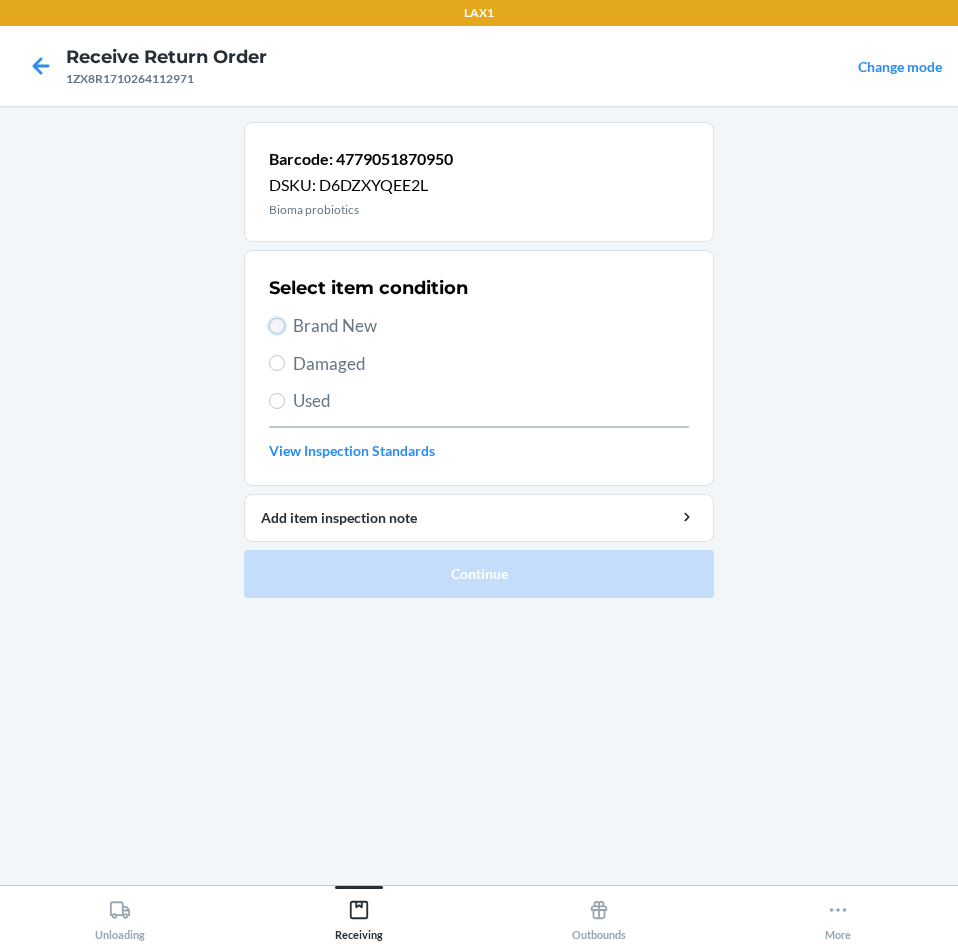 click on "Brand New" at bounding box center [277, 326] 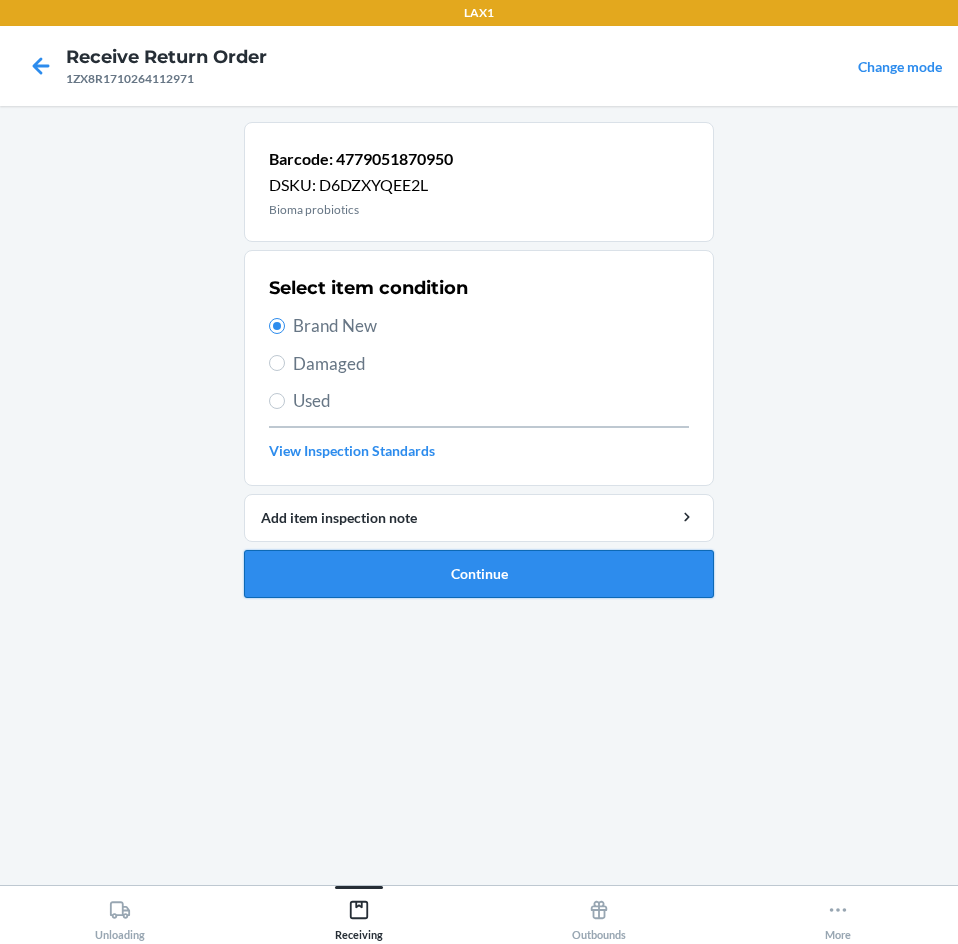 click on "Continue" at bounding box center (479, 574) 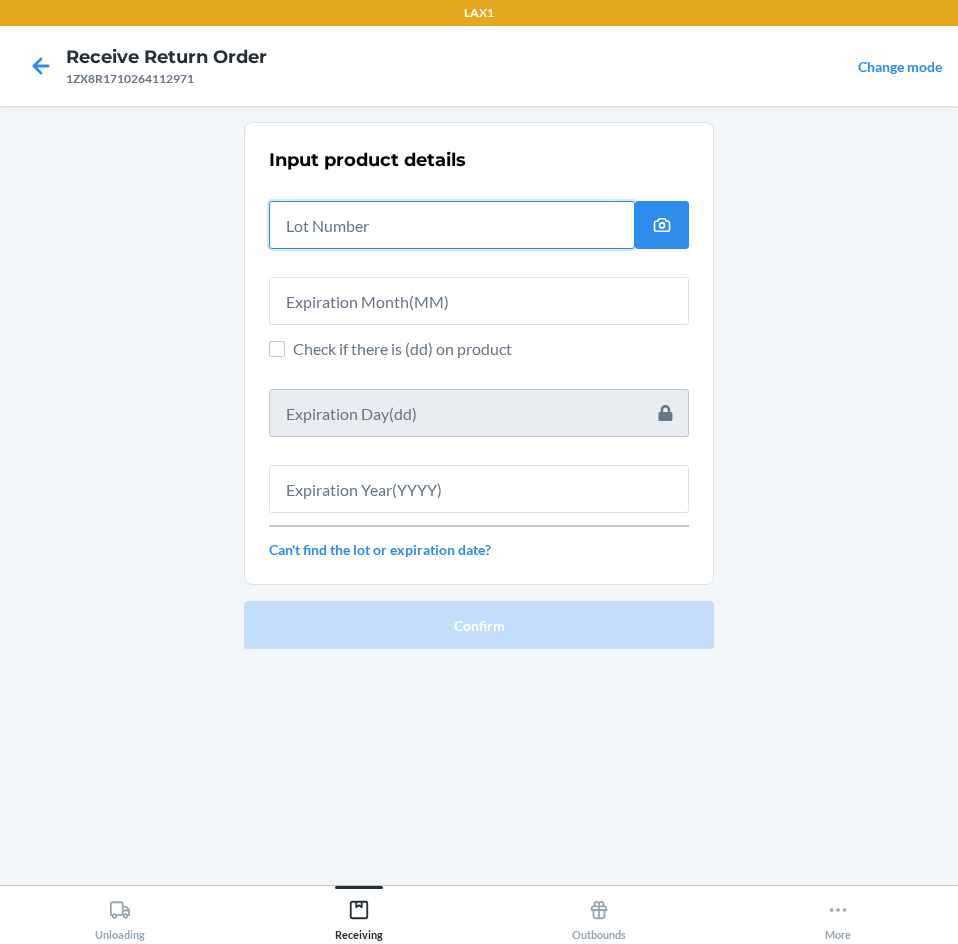 click at bounding box center (452, 225) 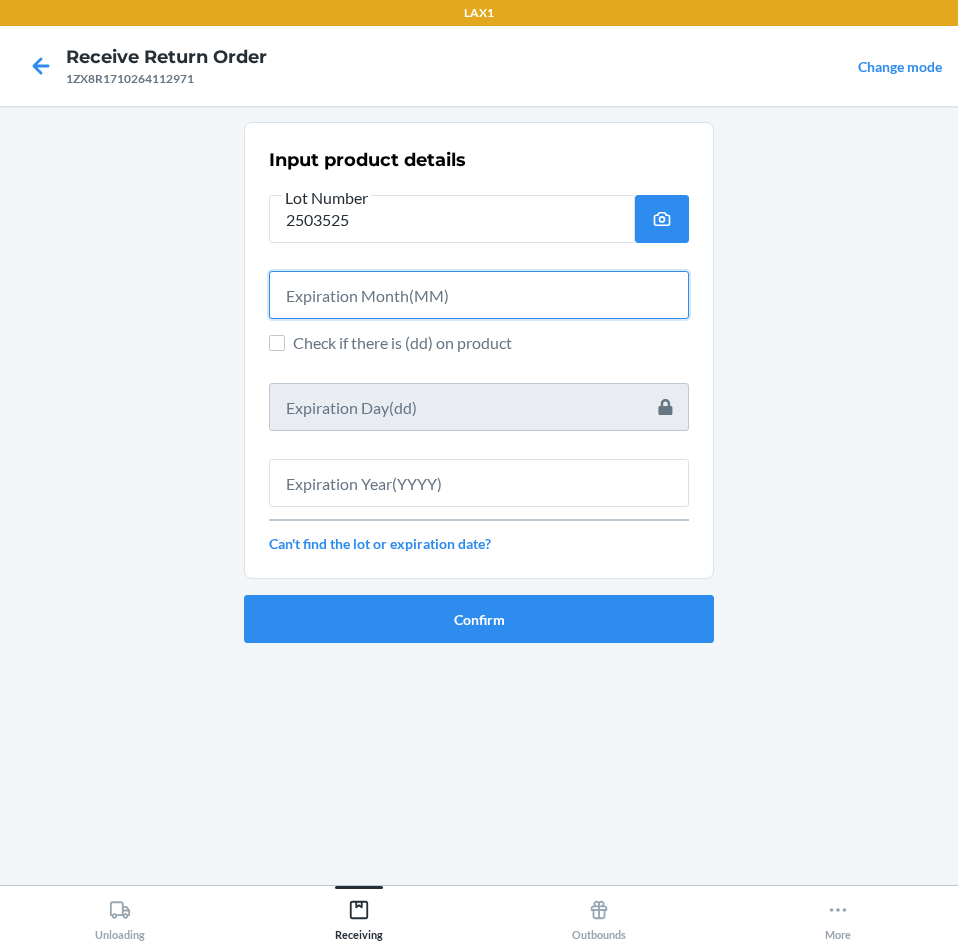 click at bounding box center [479, 295] 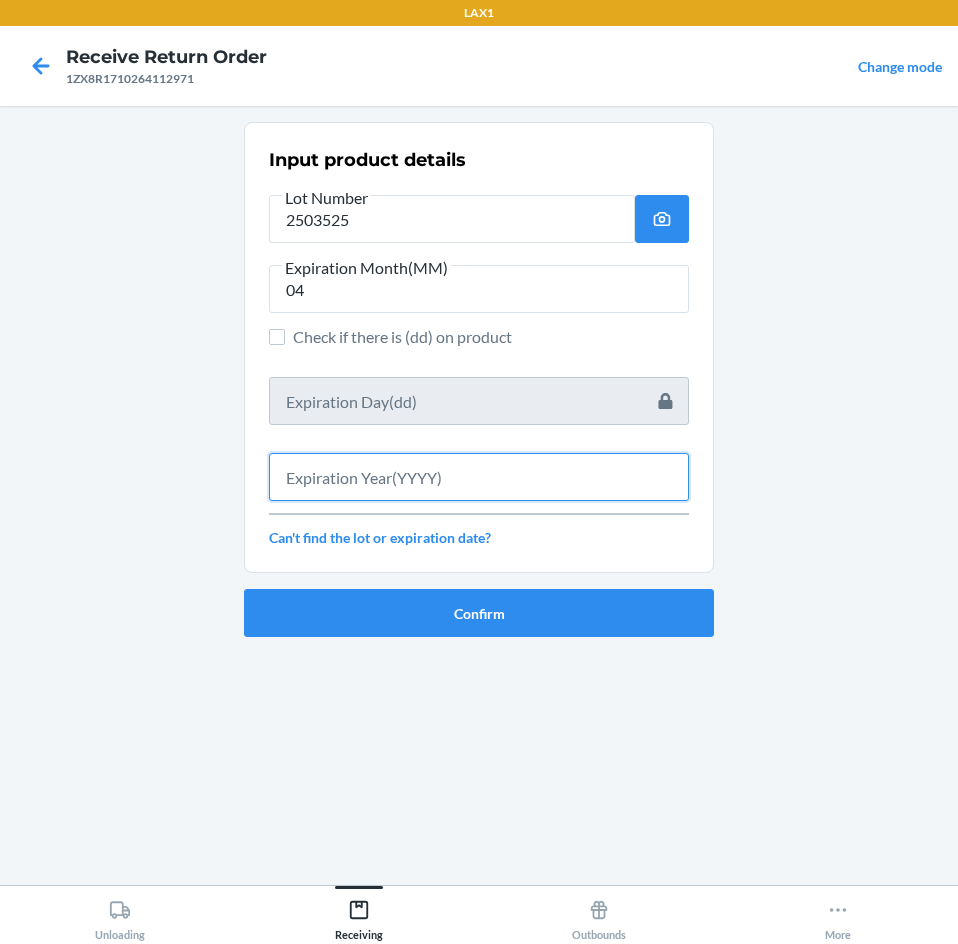click at bounding box center [479, 477] 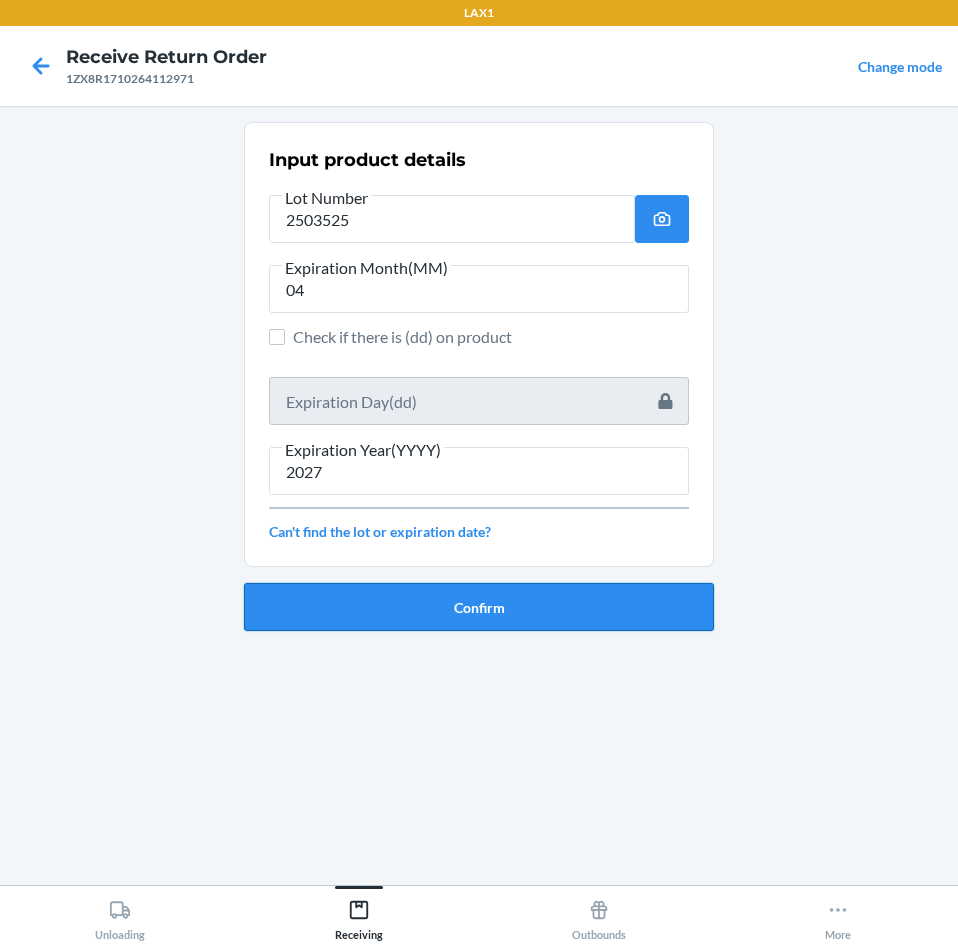 click on "Confirm" at bounding box center [479, 607] 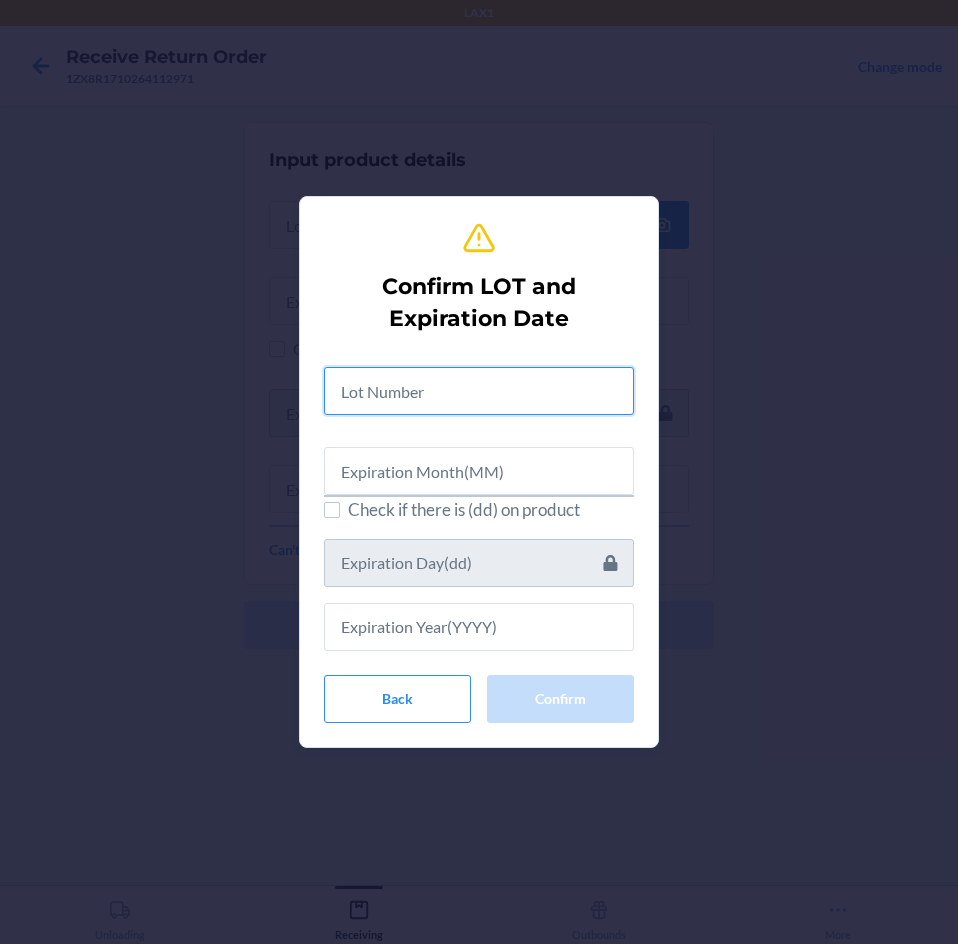 click at bounding box center [479, 391] 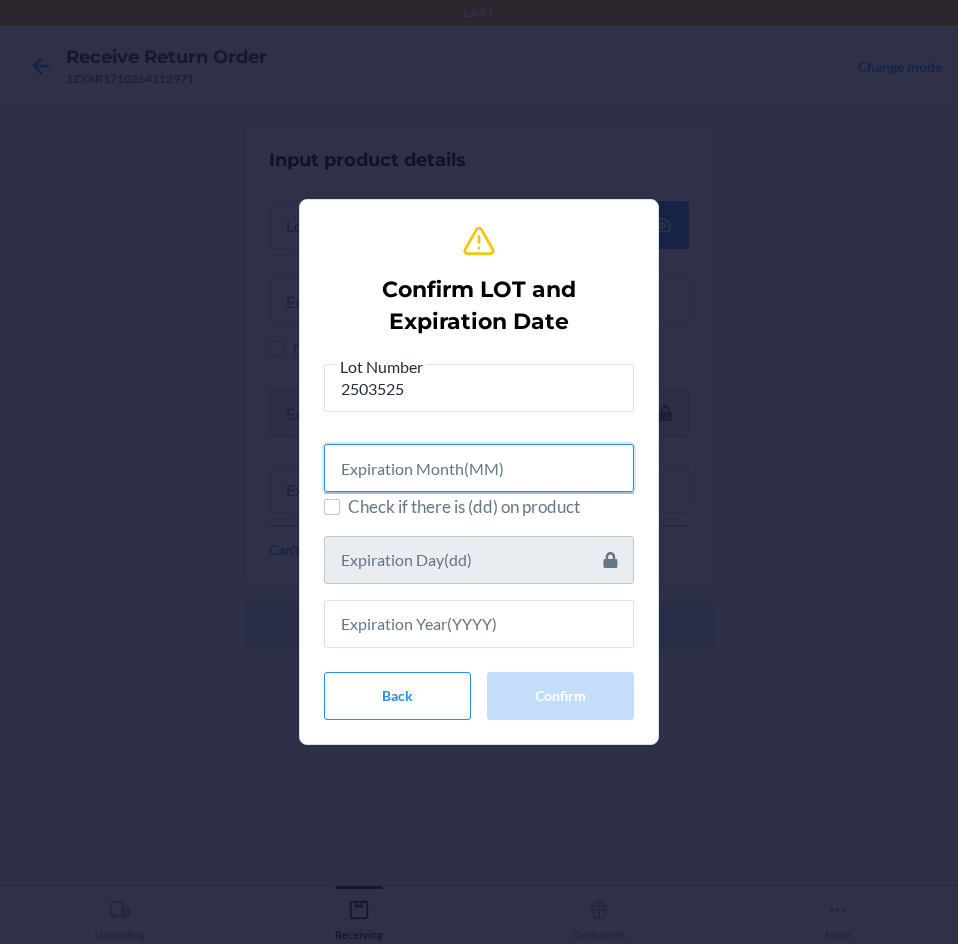 drag, startPoint x: 374, startPoint y: 466, endPoint x: 375, endPoint y: 479, distance: 13.038404 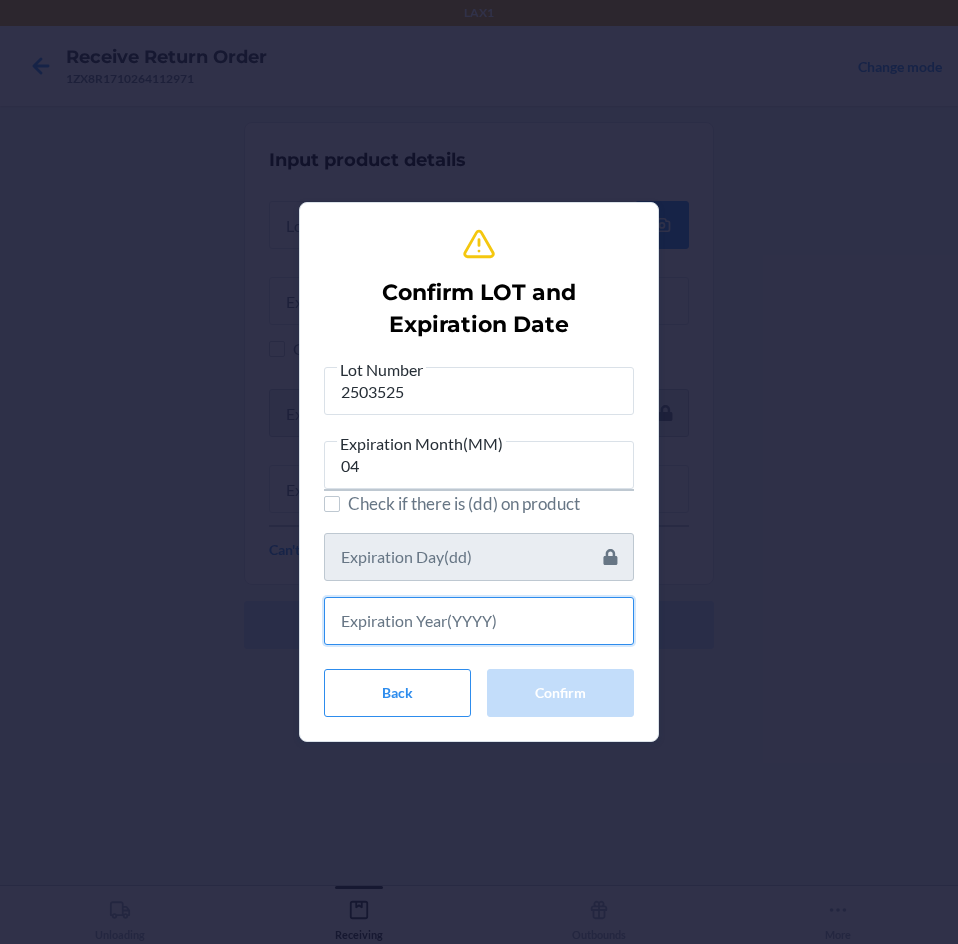 click at bounding box center [479, 621] 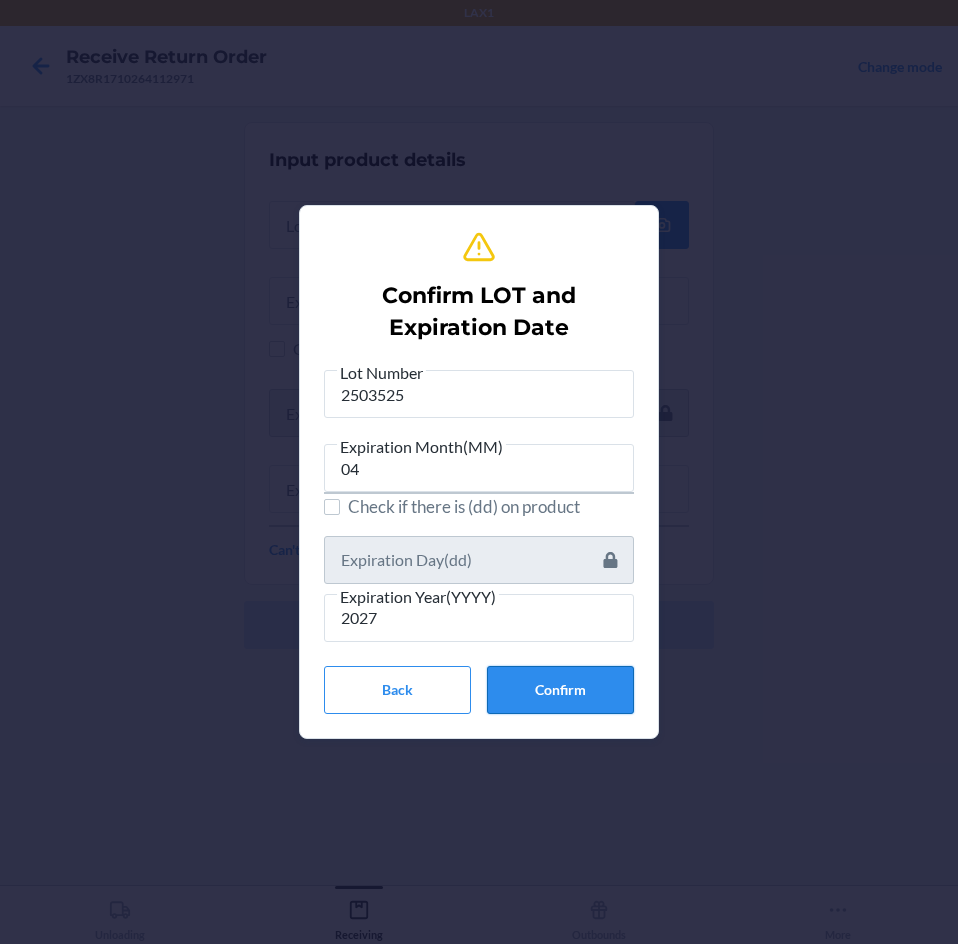 click on "Confirm" at bounding box center [560, 690] 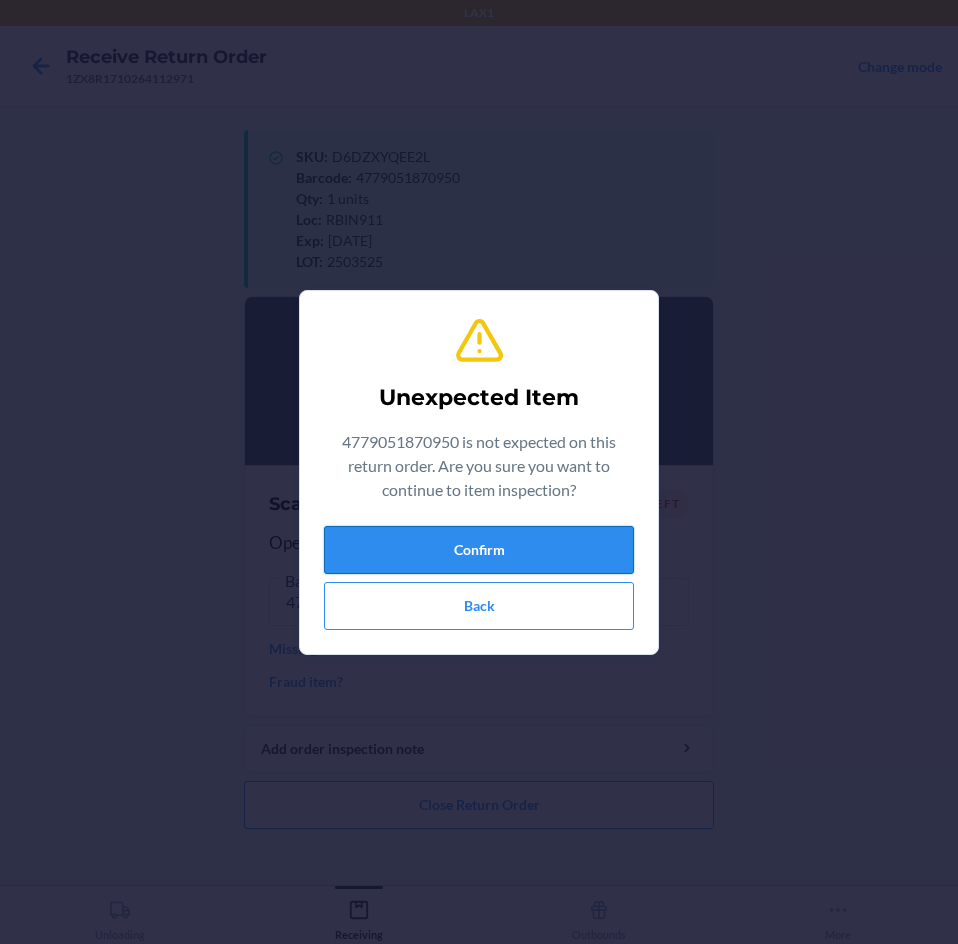 click on "Confirm" at bounding box center (479, 550) 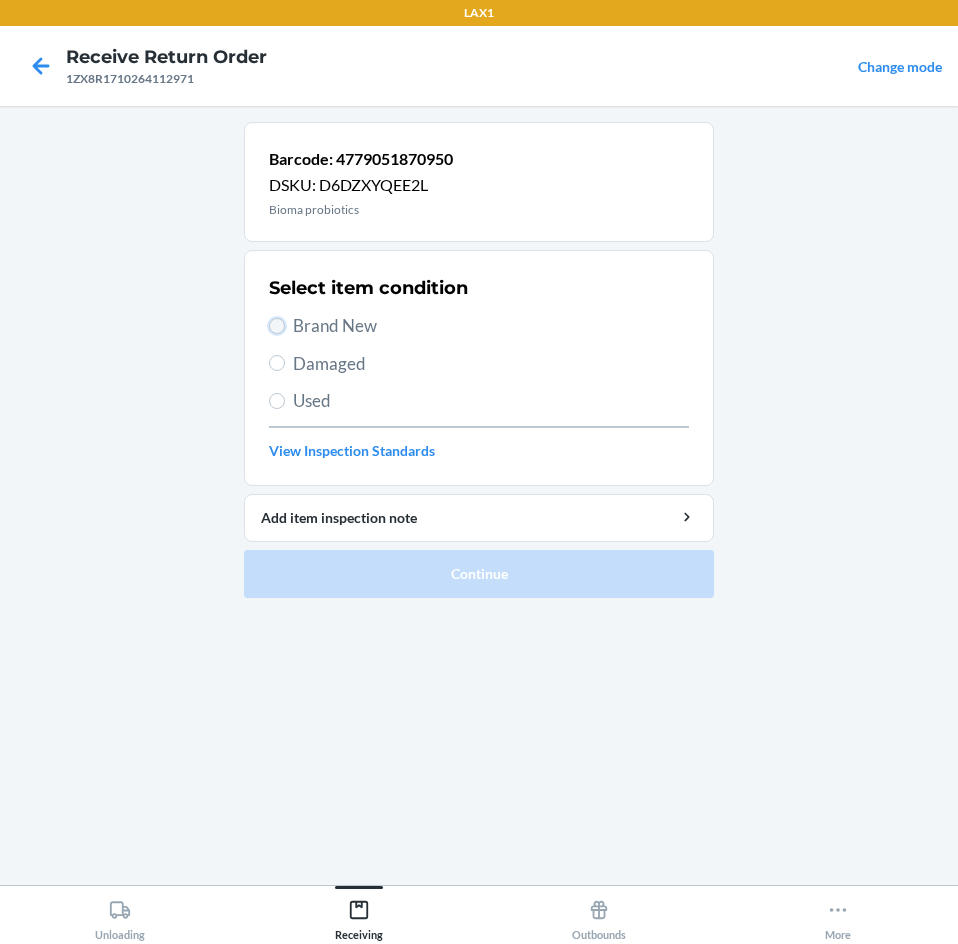 click on "Brand New" at bounding box center [277, 326] 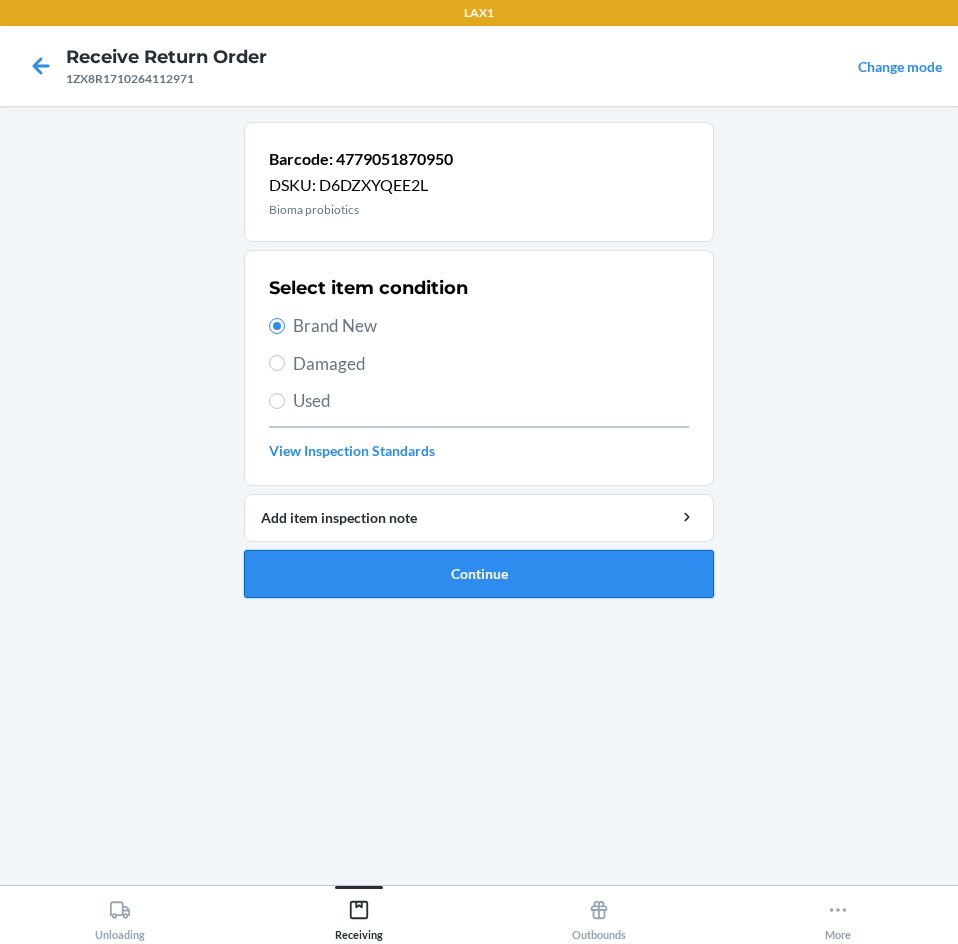 click on "Continue" at bounding box center (479, 574) 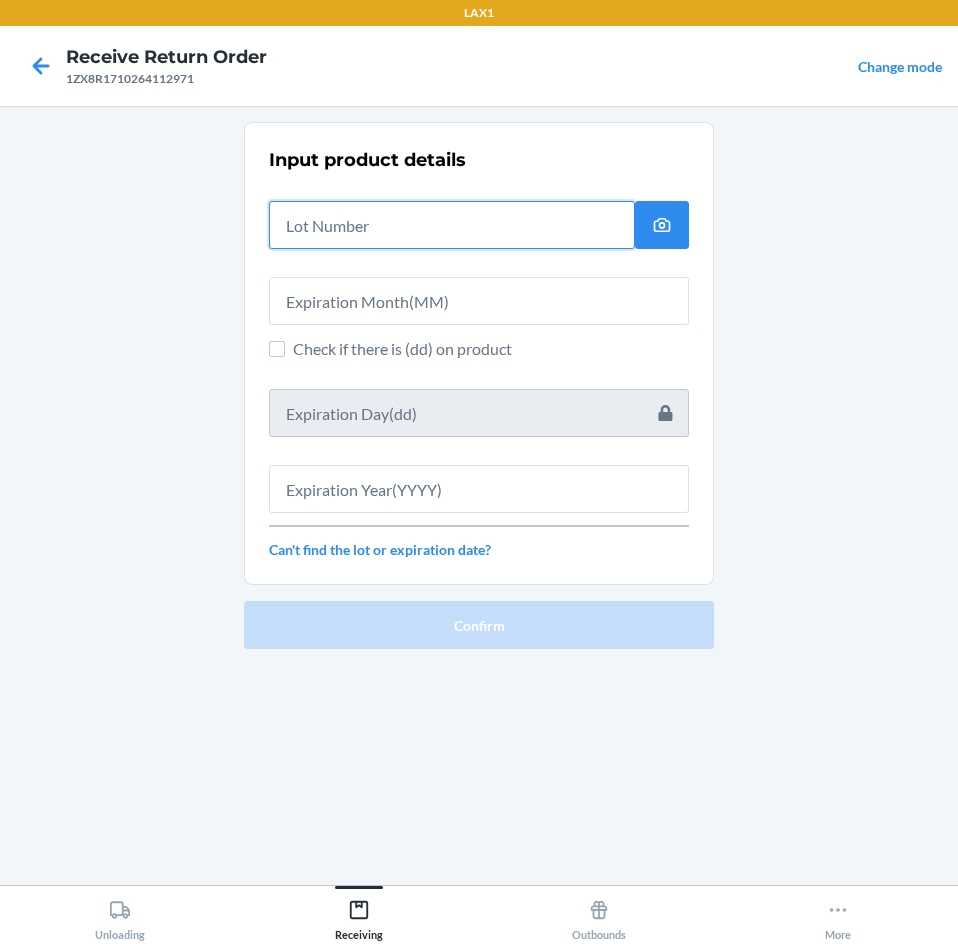 click at bounding box center (452, 225) 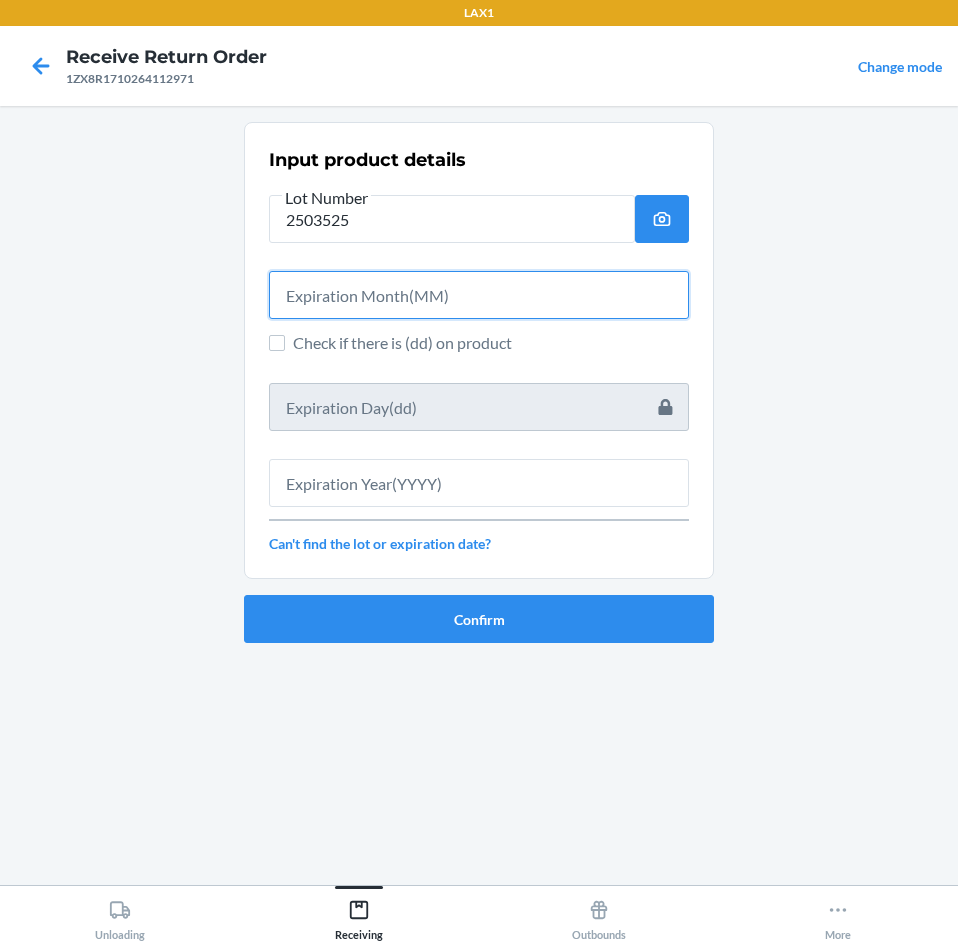 click at bounding box center [479, 295] 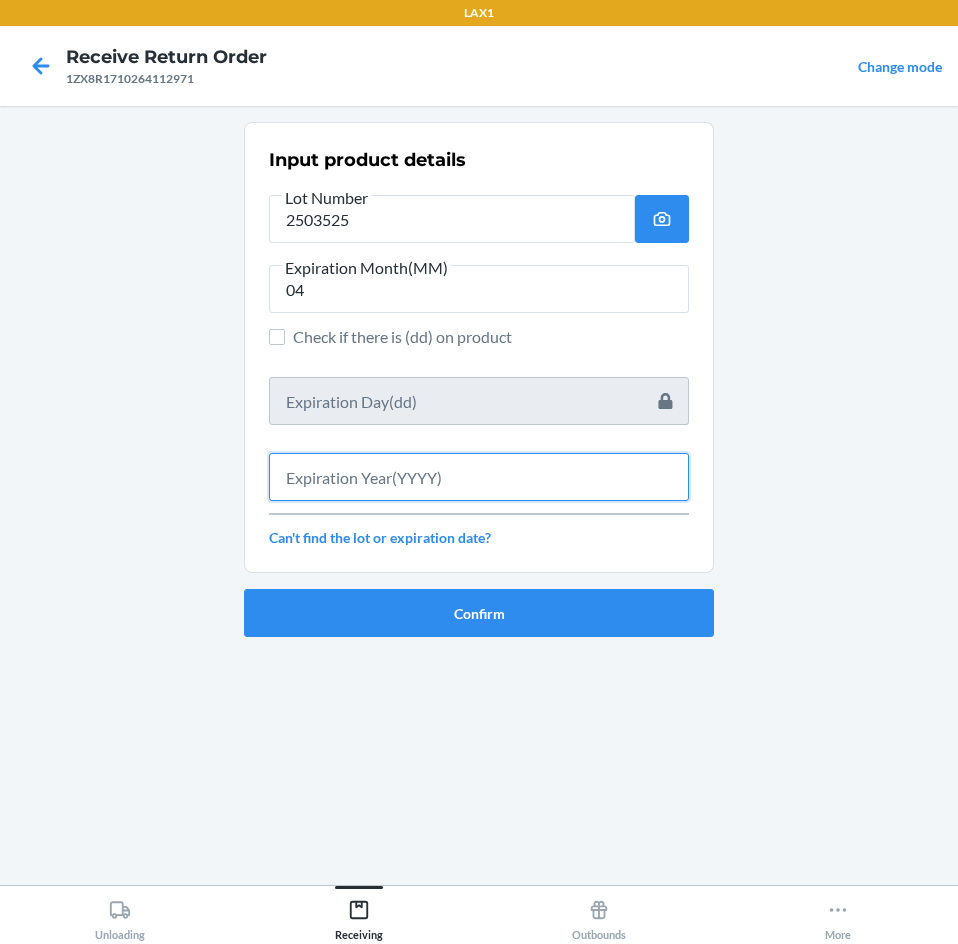 click at bounding box center (479, 477) 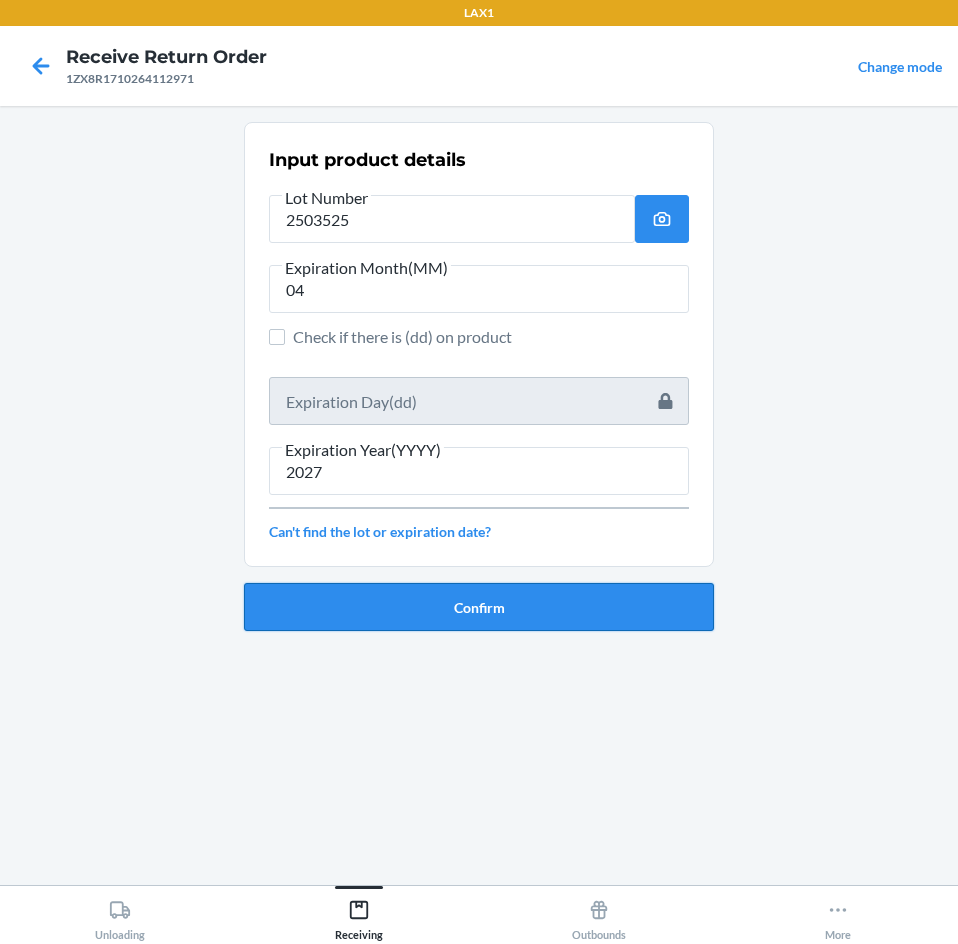click on "Confirm" at bounding box center (479, 607) 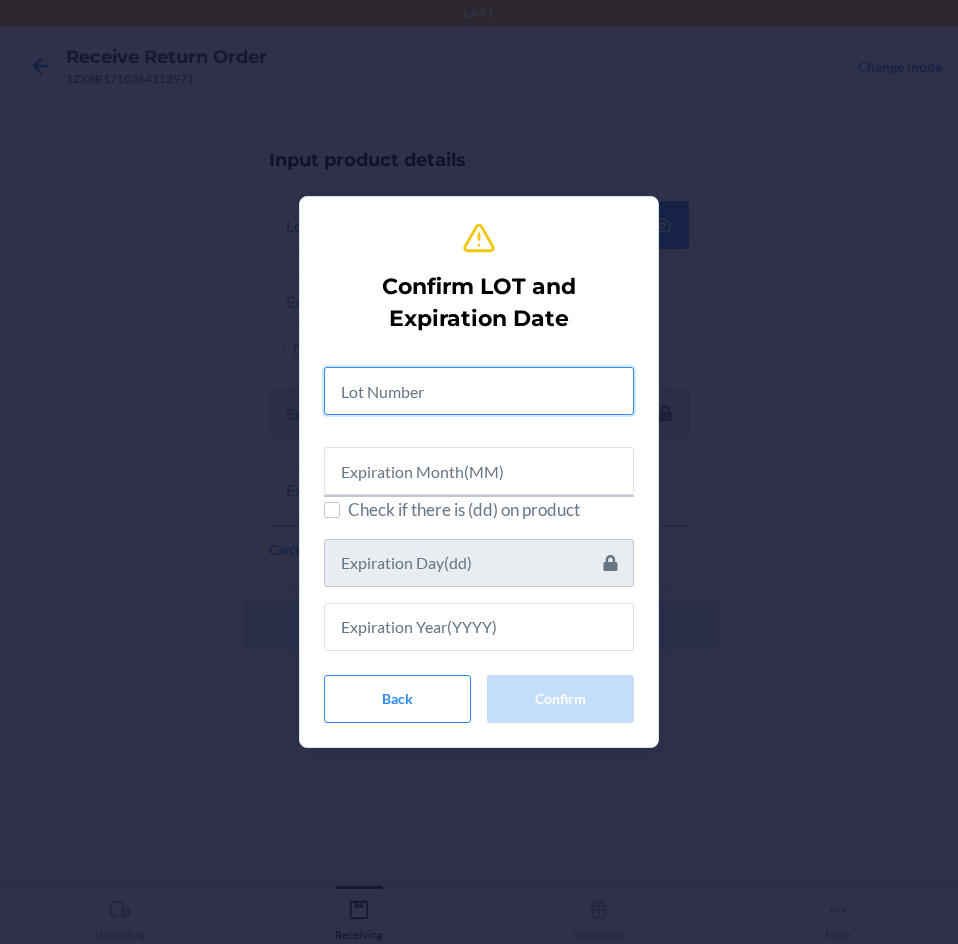 click at bounding box center (479, 391) 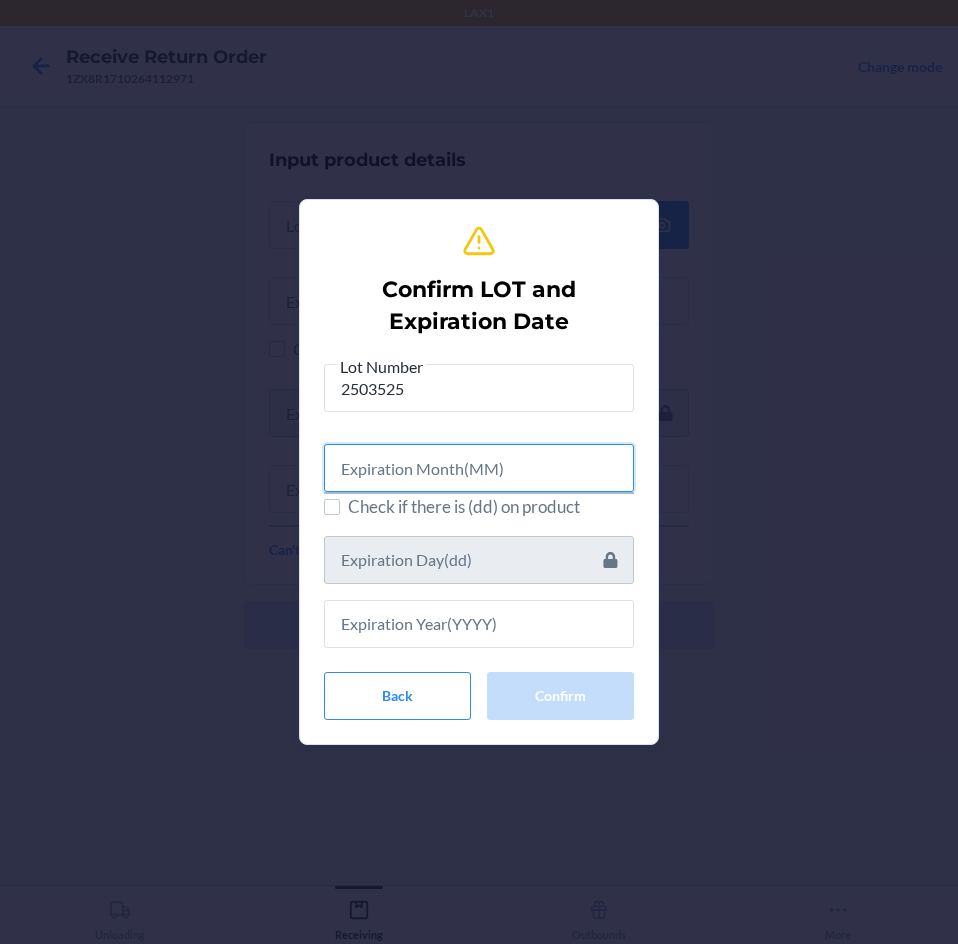click at bounding box center [479, 468] 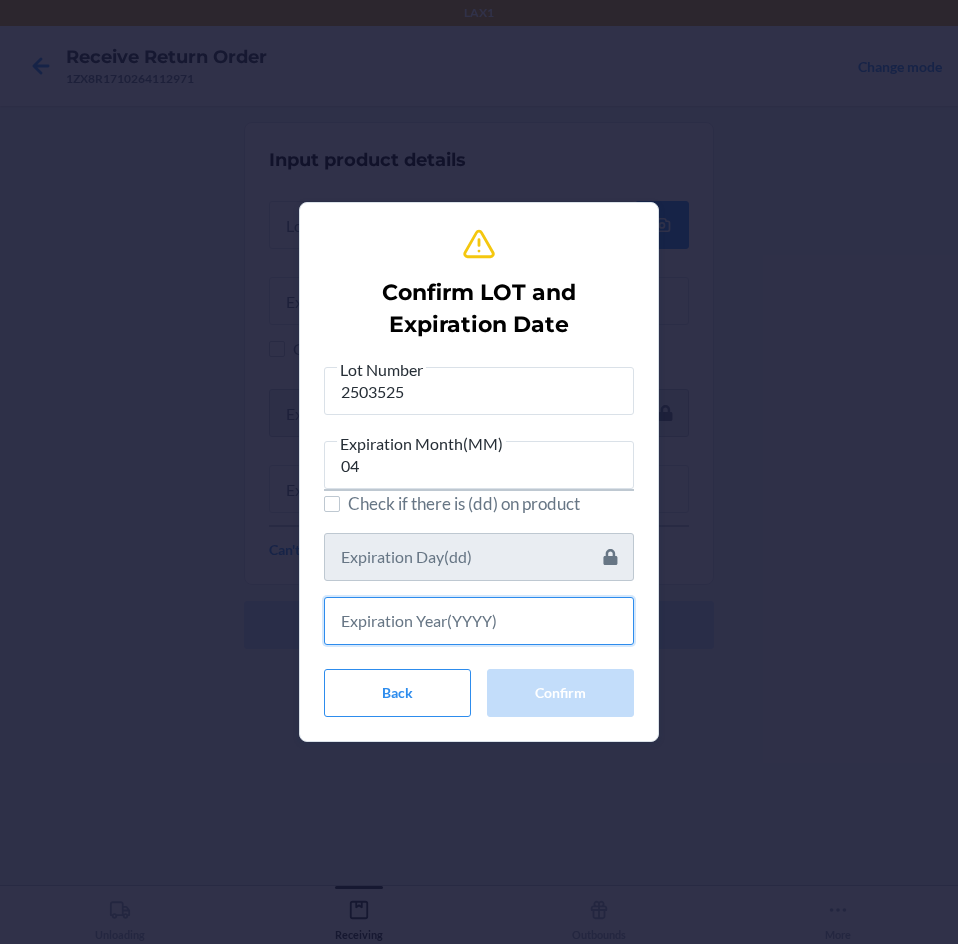 click at bounding box center [479, 621] 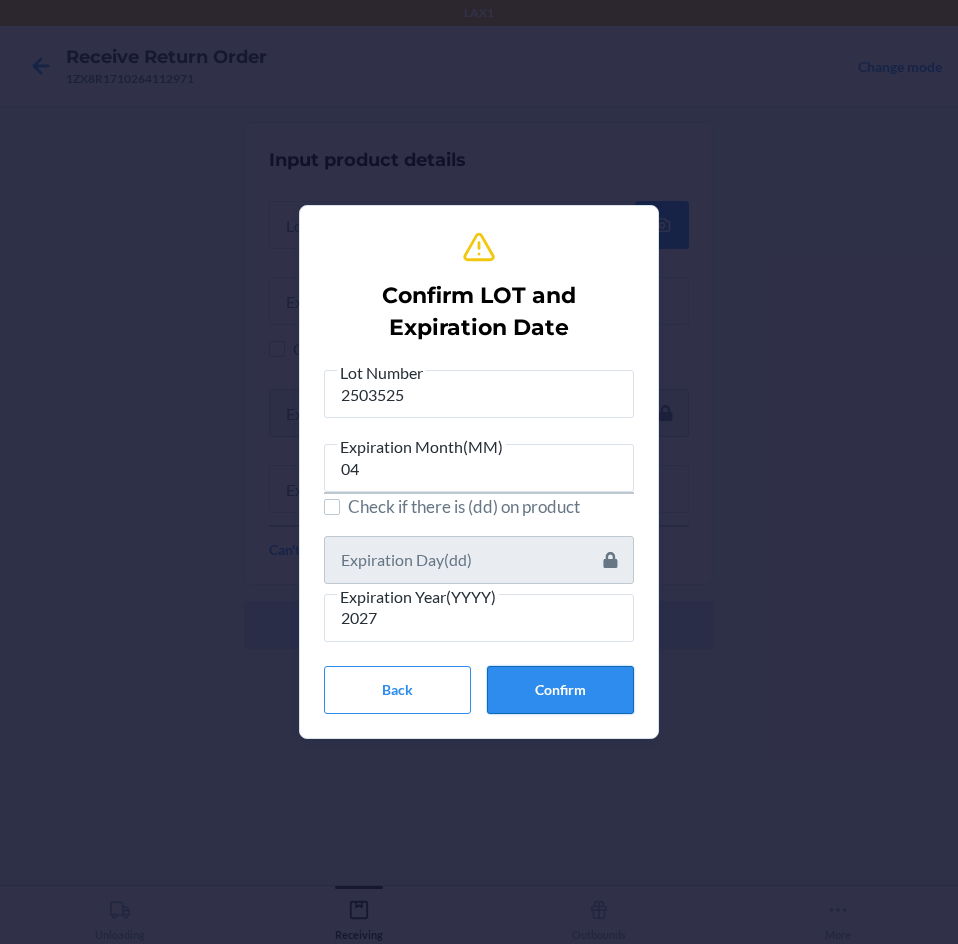 click on "Confirm" at bounding box center [560, 690] 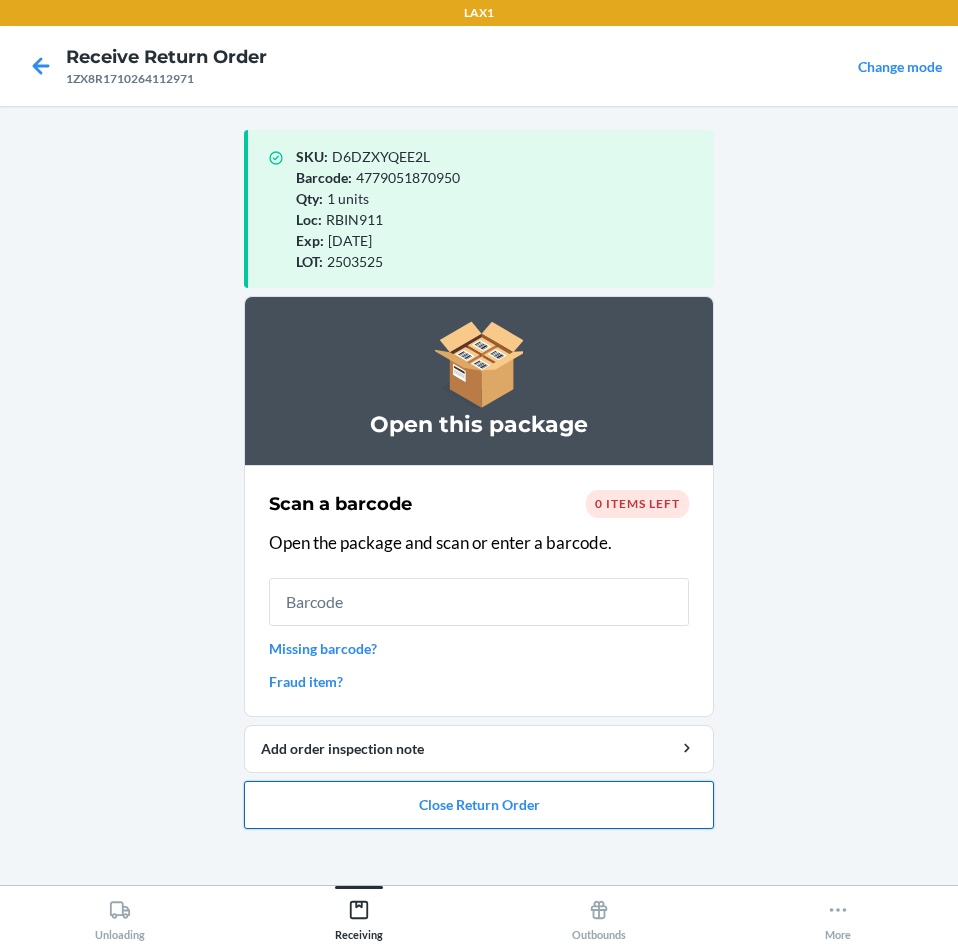 click on "Close Return Order" at bounding box center [479, 805] 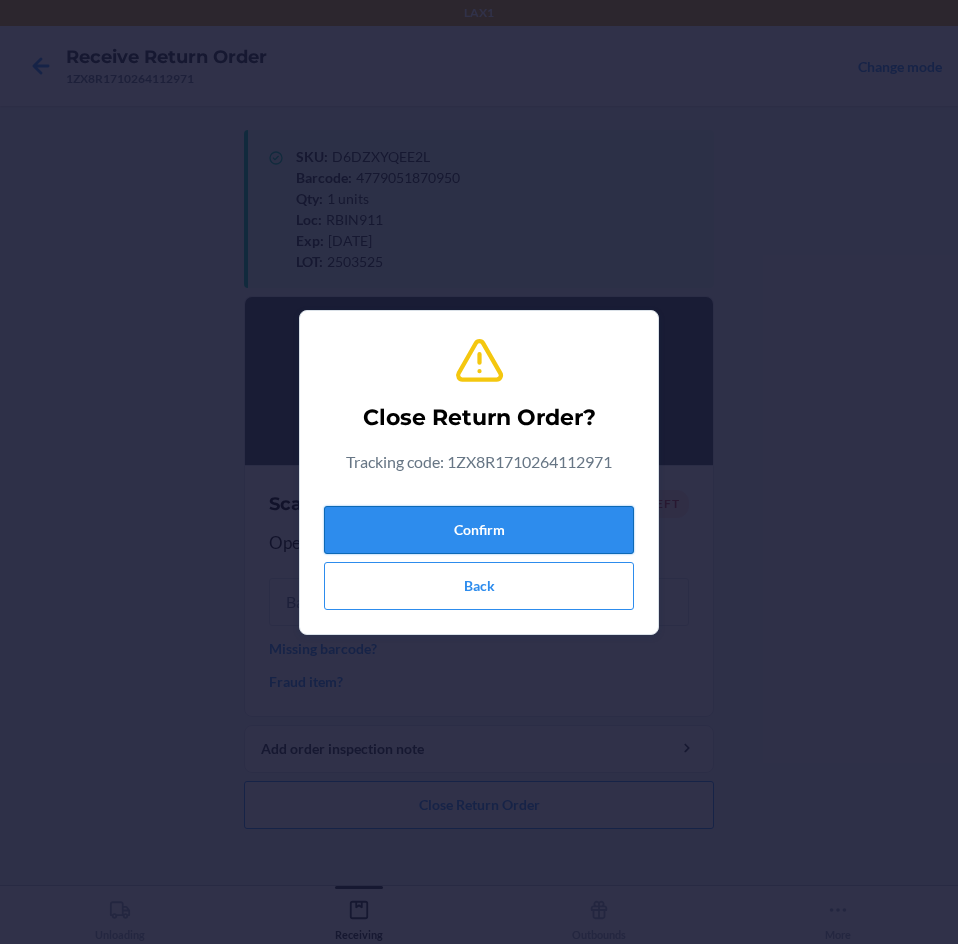 click on "Confirm" at bounding box center (479, 530) 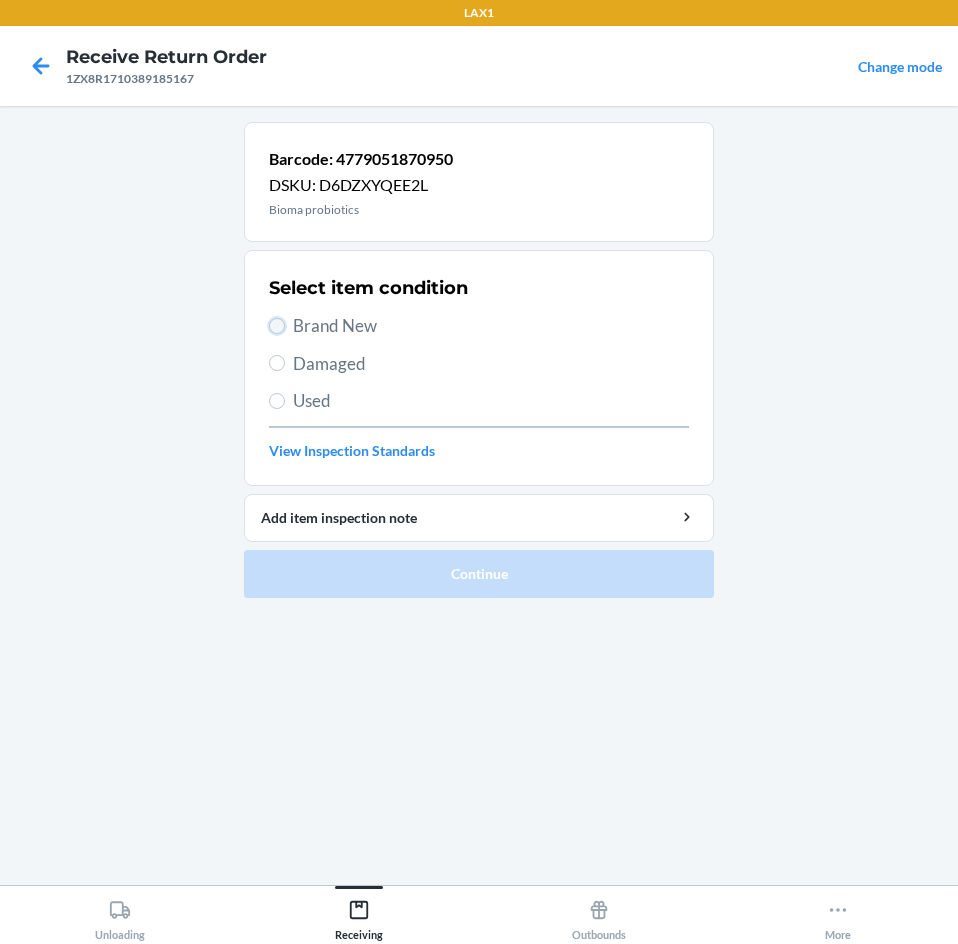 drag, startPoint x: 270, startPoint y: 324, endPoint x: 335, endPoint y: 410, distance: 107.80074 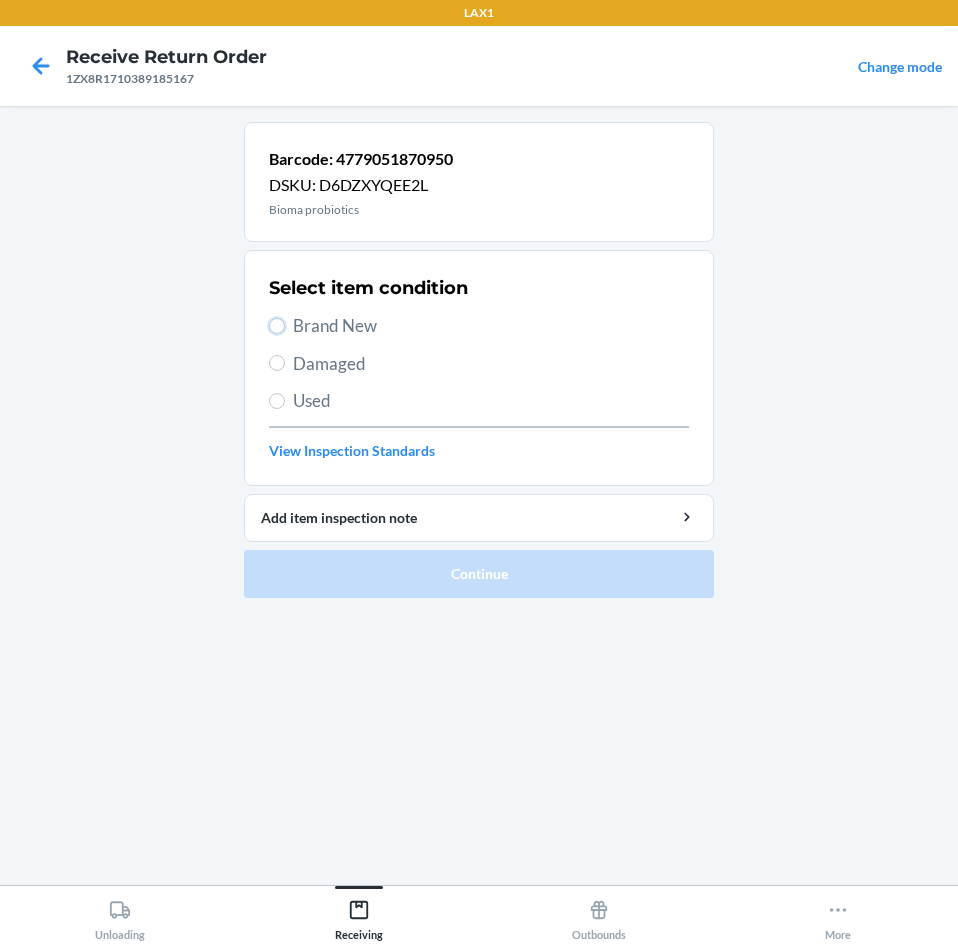 click on "Brand New" at bounding box center [277, 326] 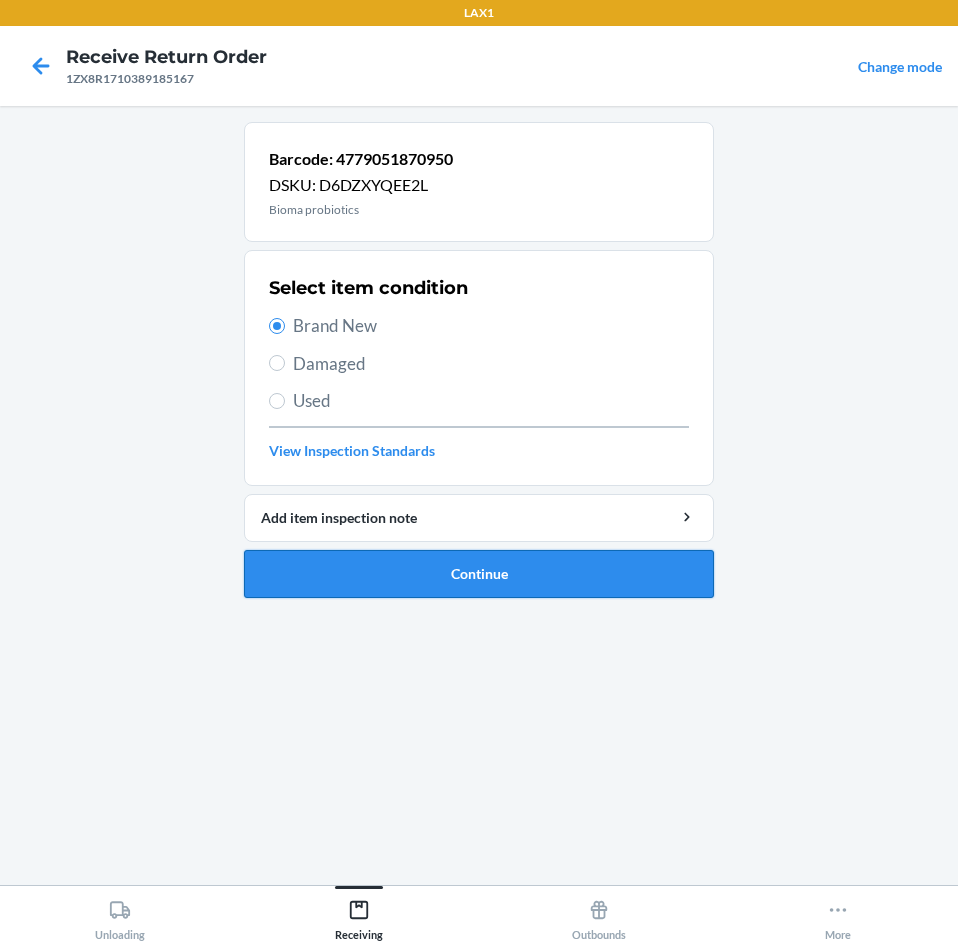 click on "Continue" at bounding box center [479, 574] 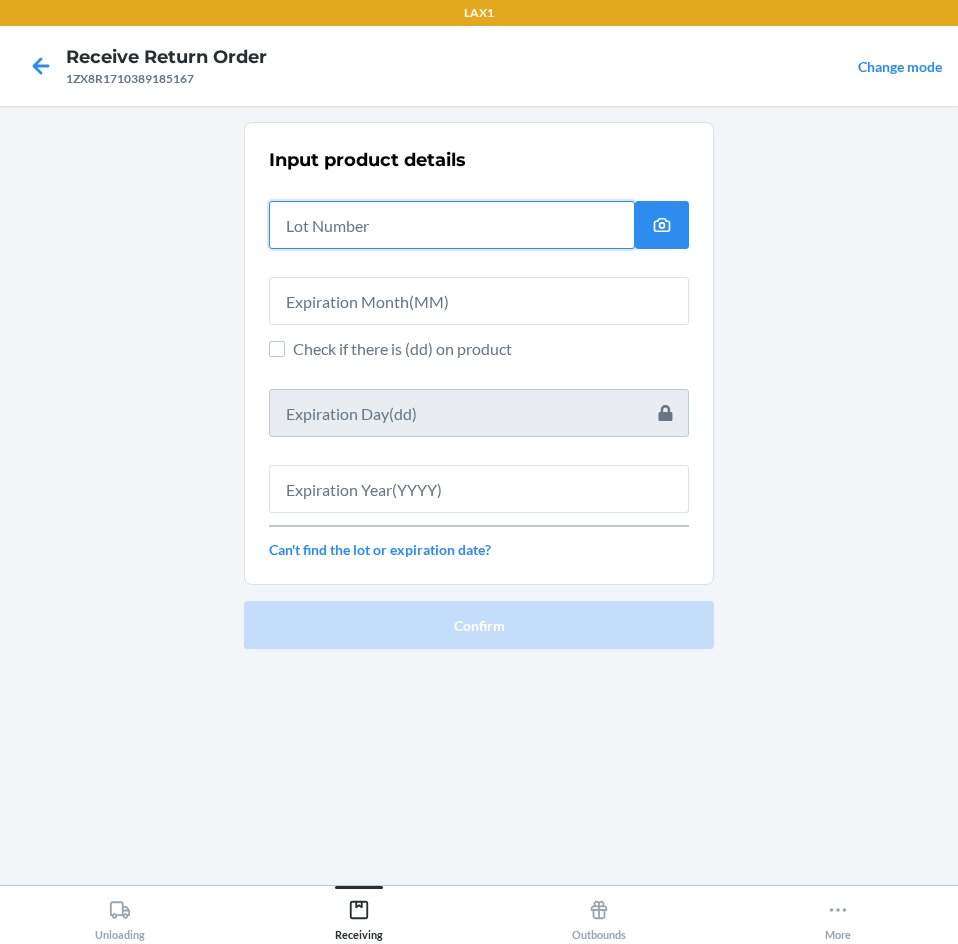 click at bounding box center (452, 225) 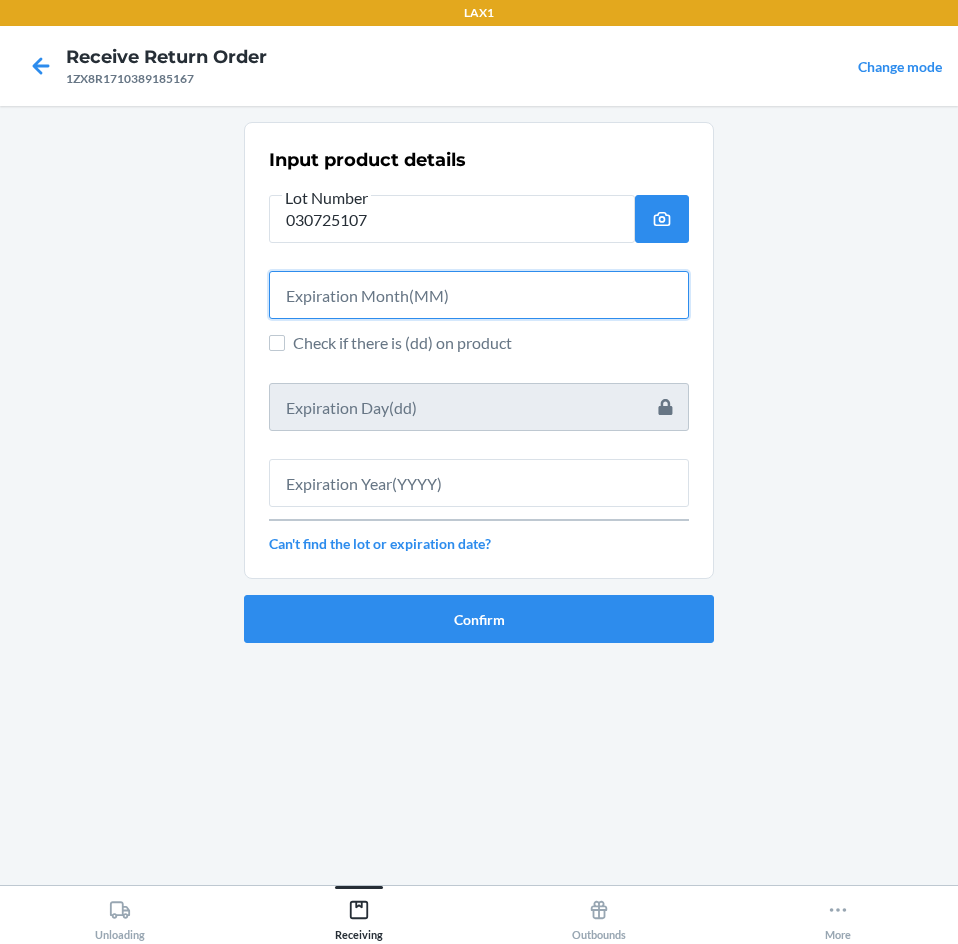 drag, startPoint x: 431, startPoint y: 283, endPoint x: 438, endPoint y: 310, distance: 27.89265 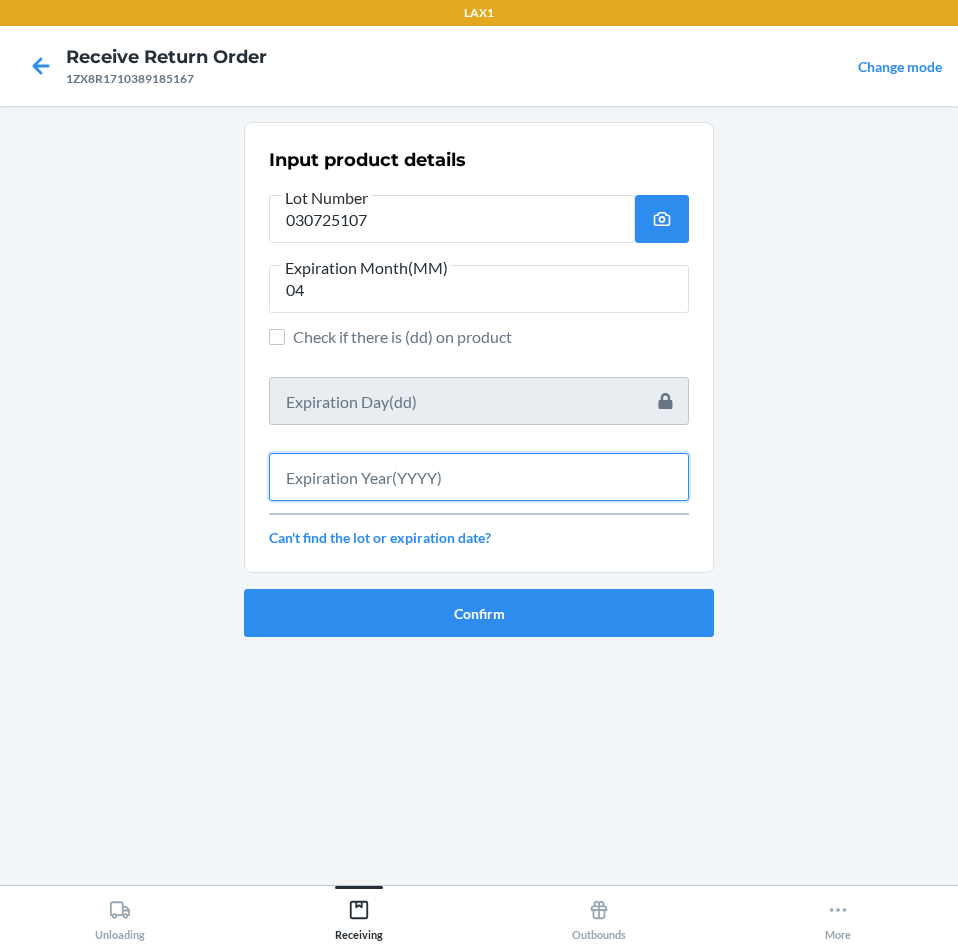 drag, startPoint x: 464, startPoint y: 468, endPoint x: 472, endPoint y: 496, distance: 29.12044 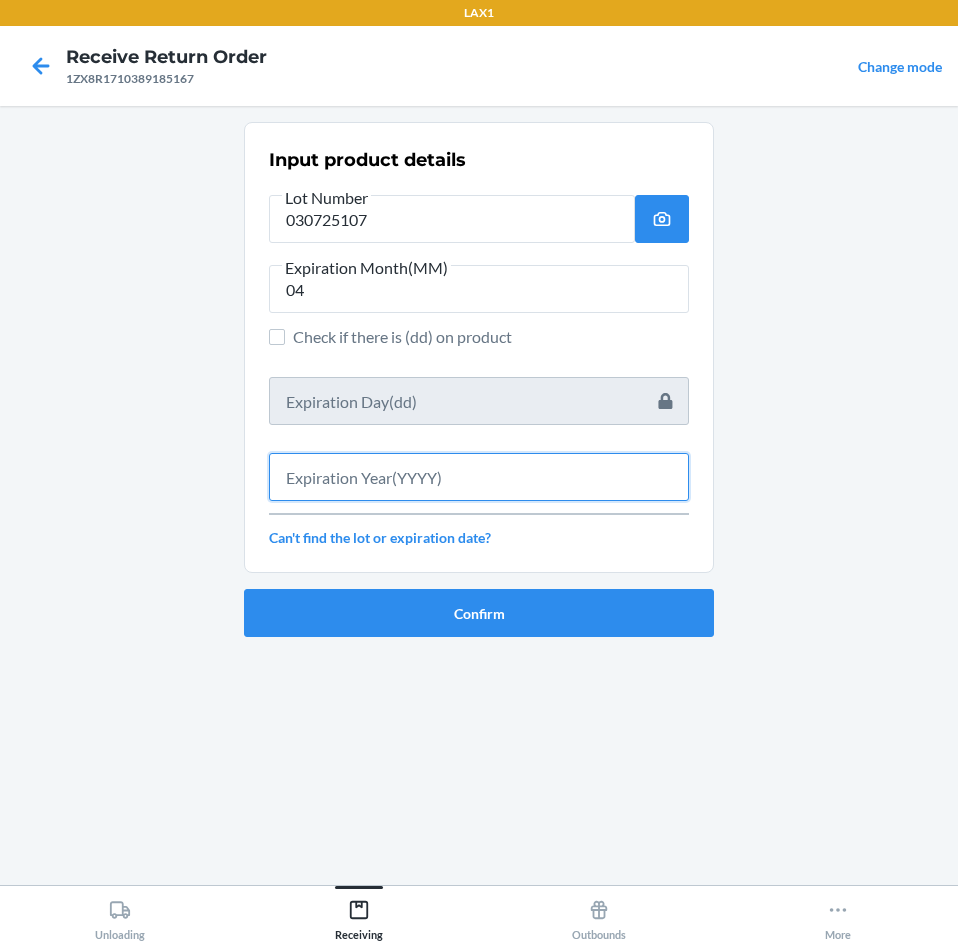 click at bounding box center (479, 477) 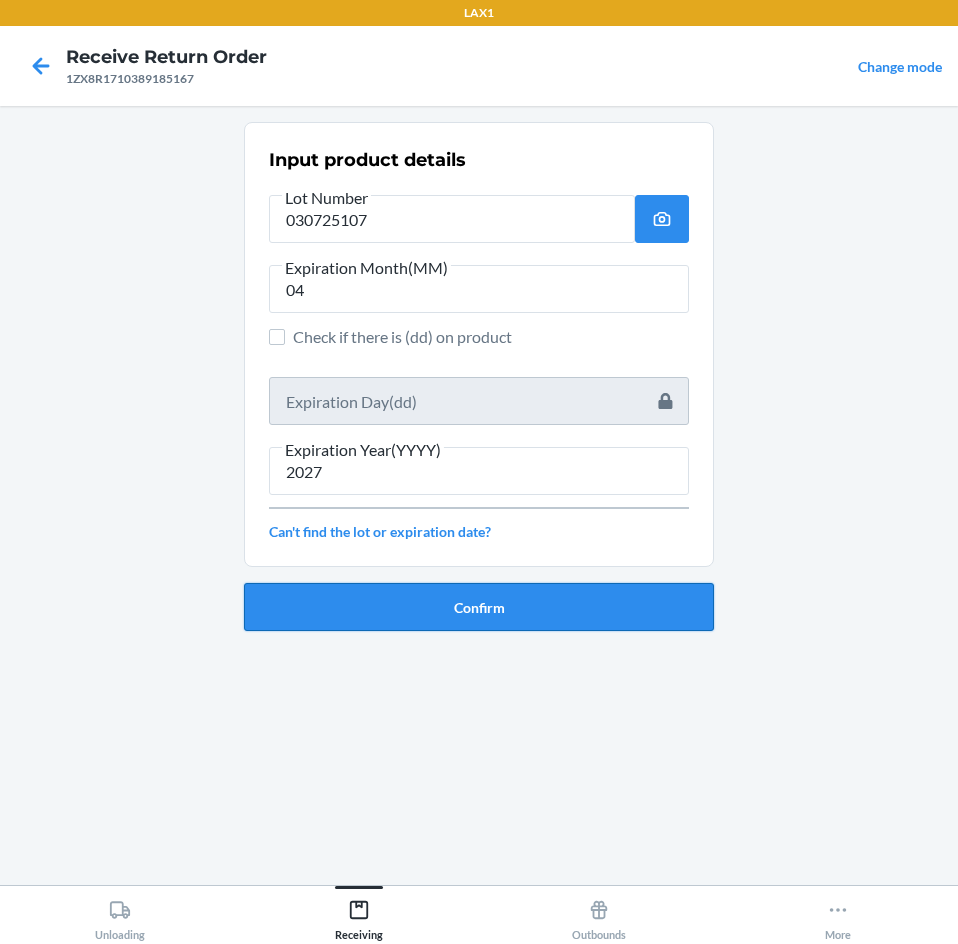 click on "Confirm" at bounding box center (479, 607) 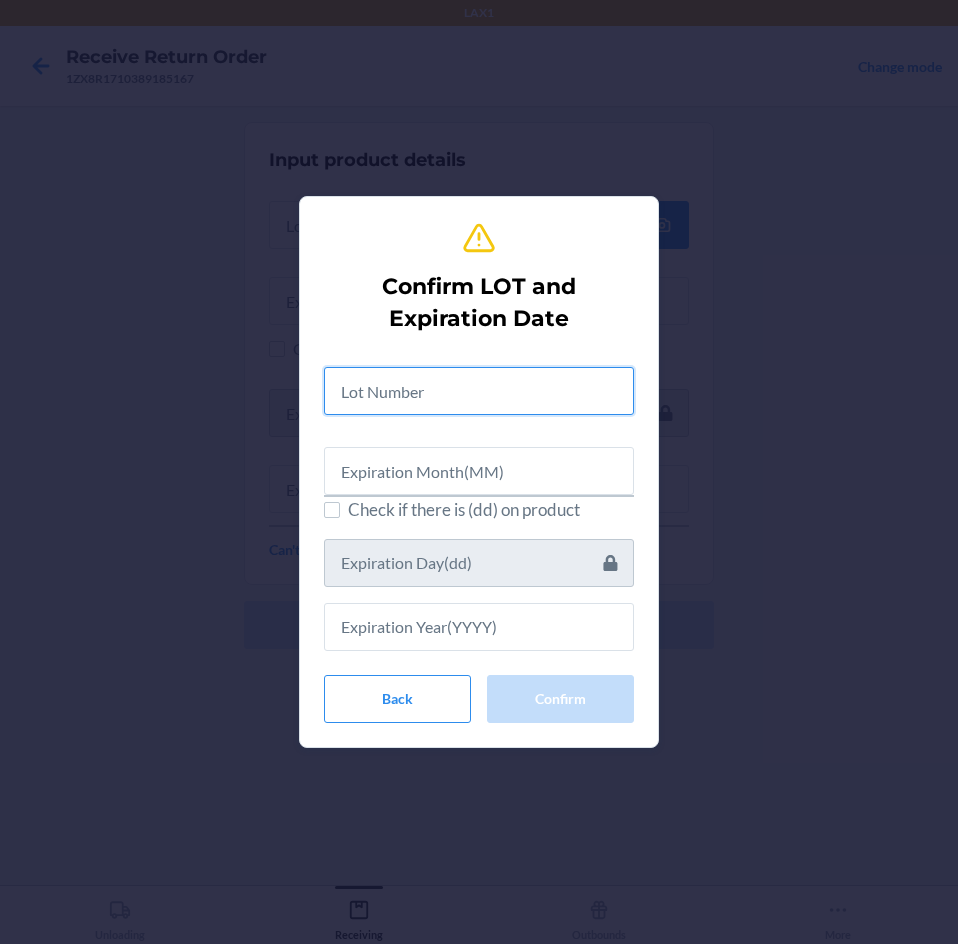 click at bounding box center (479, 391) 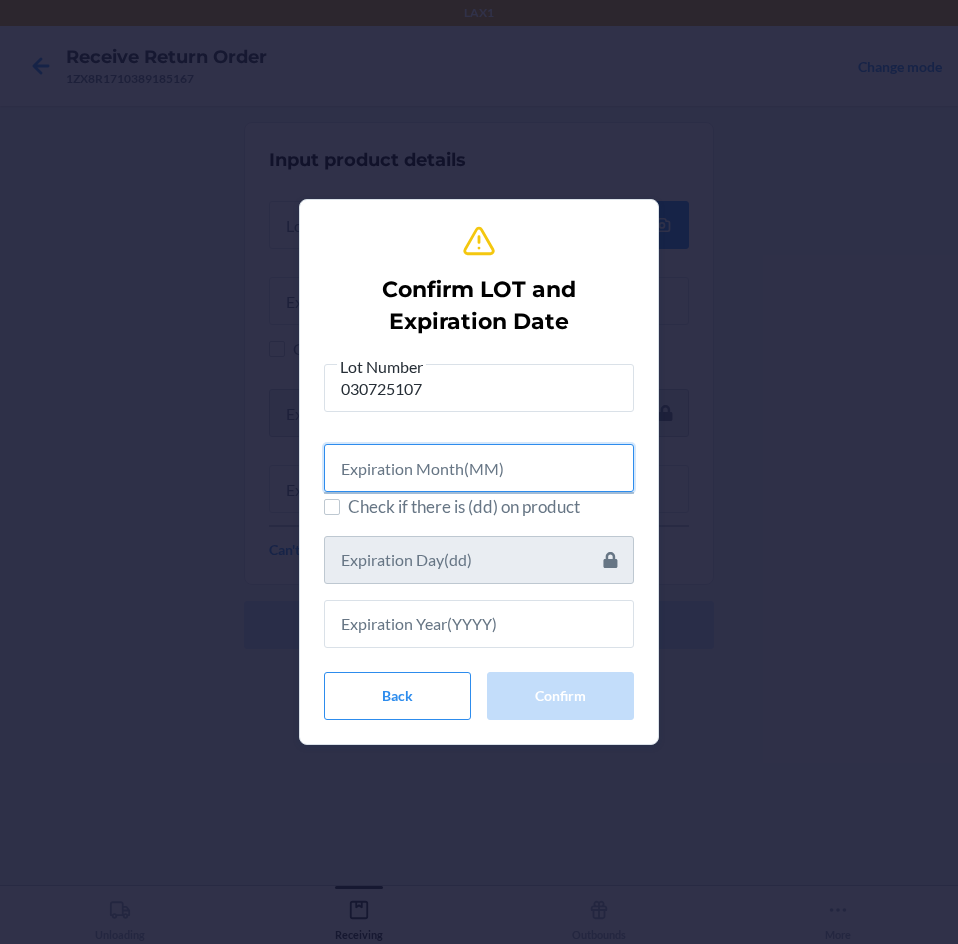 drag, startPoint x: 492, startPoint y: 477, endPoint x: 493, endPoint y: 517, distance: 40.012497 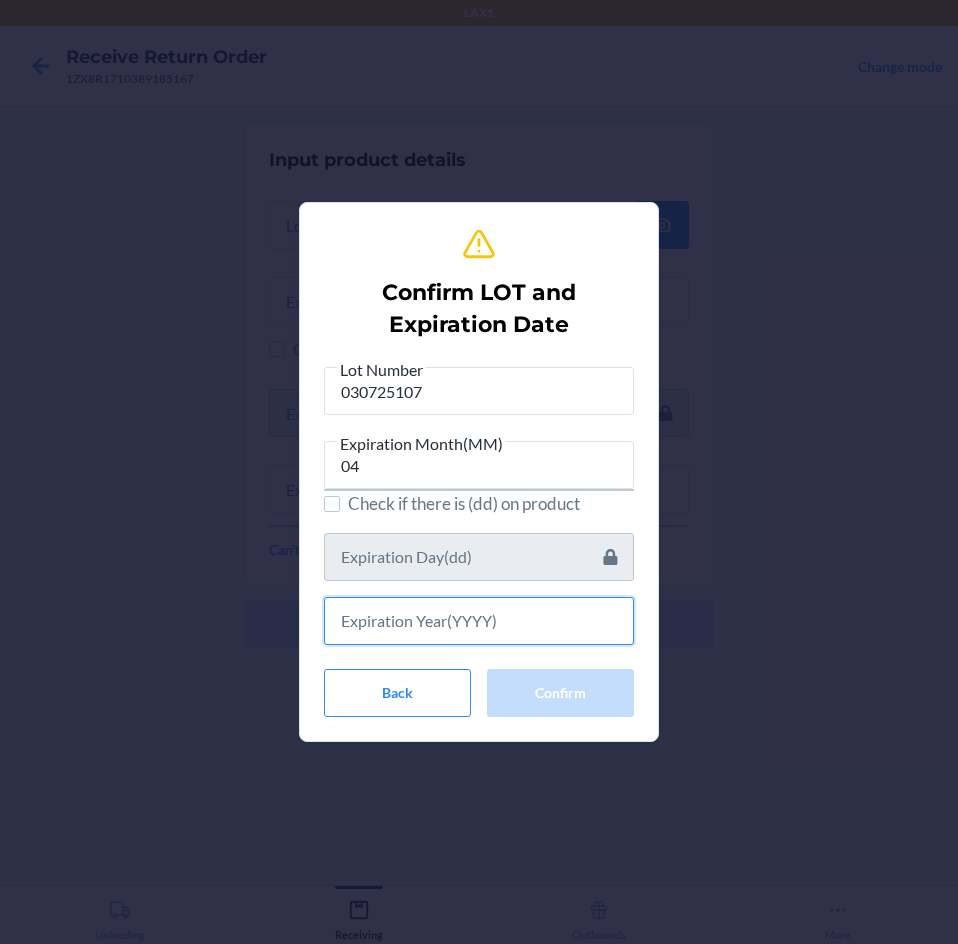 click at bounding box center (479, 621) 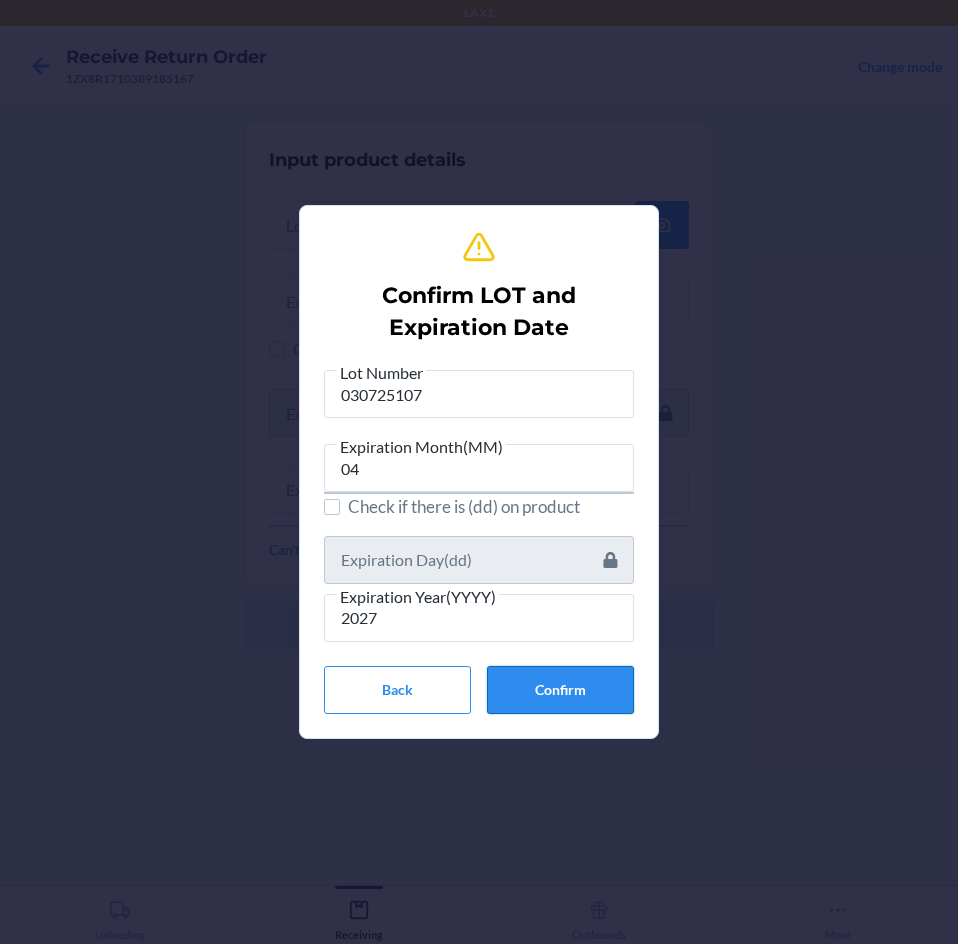 click on "Confirm" at bounding box center (560, 690) 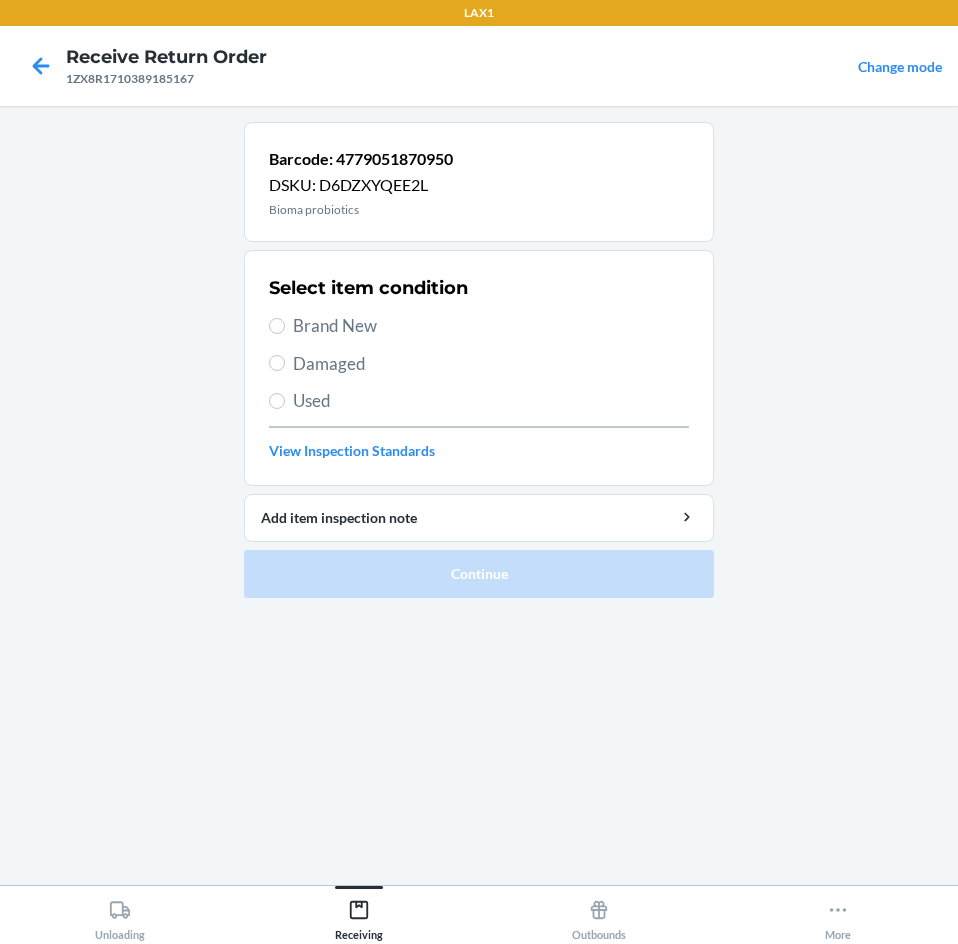 click on "Brand New" at bounding box center (479, 326) 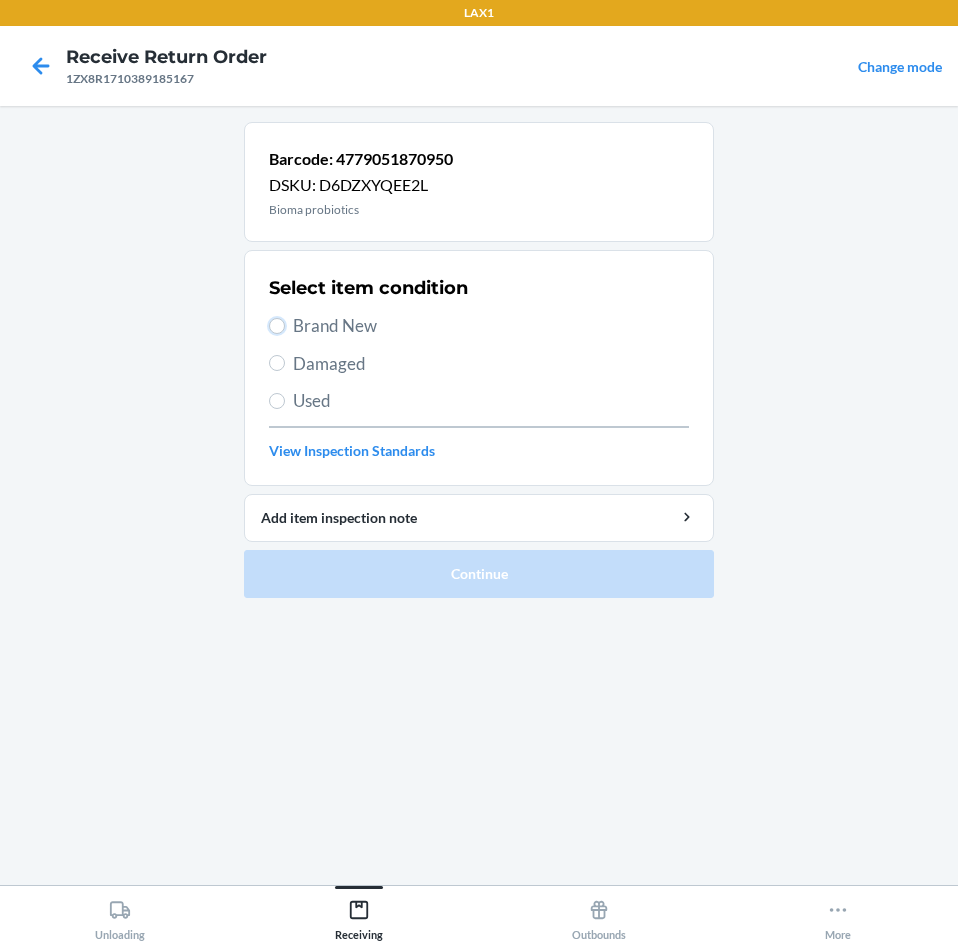 click on "Brand New" at bounding box center (277, 326) 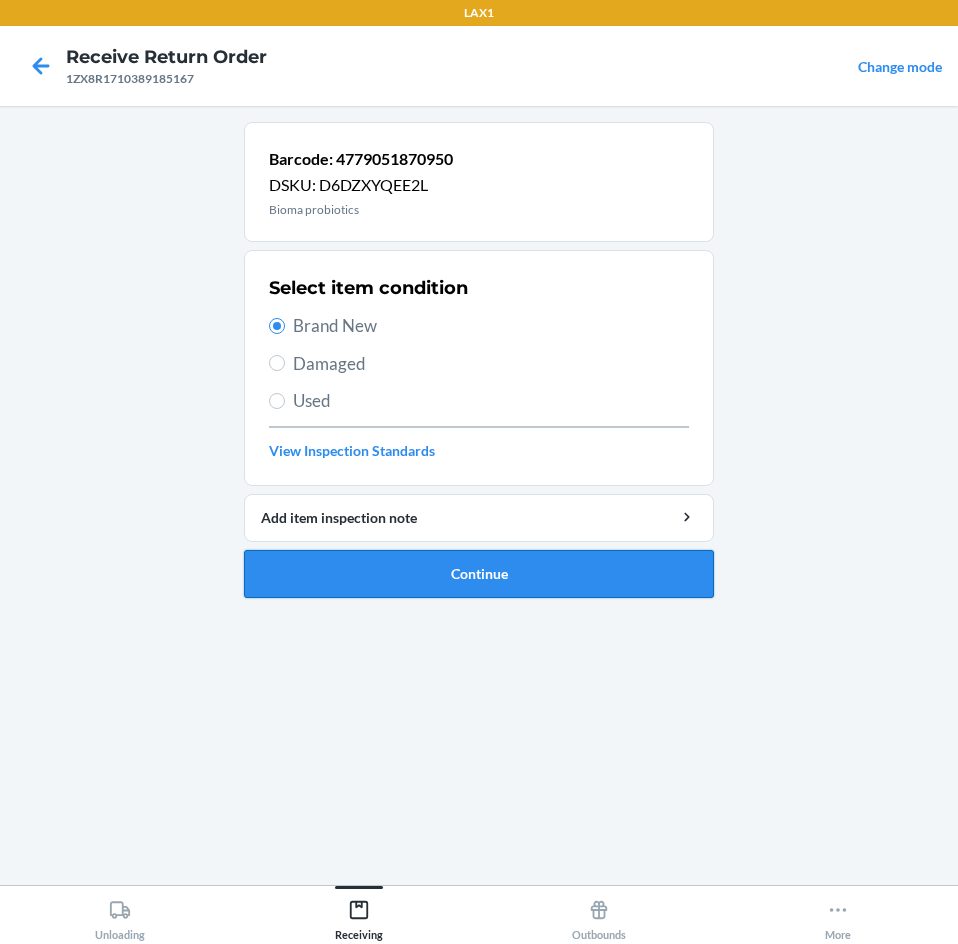 click on "Continue" at bounding box center (479, 574) 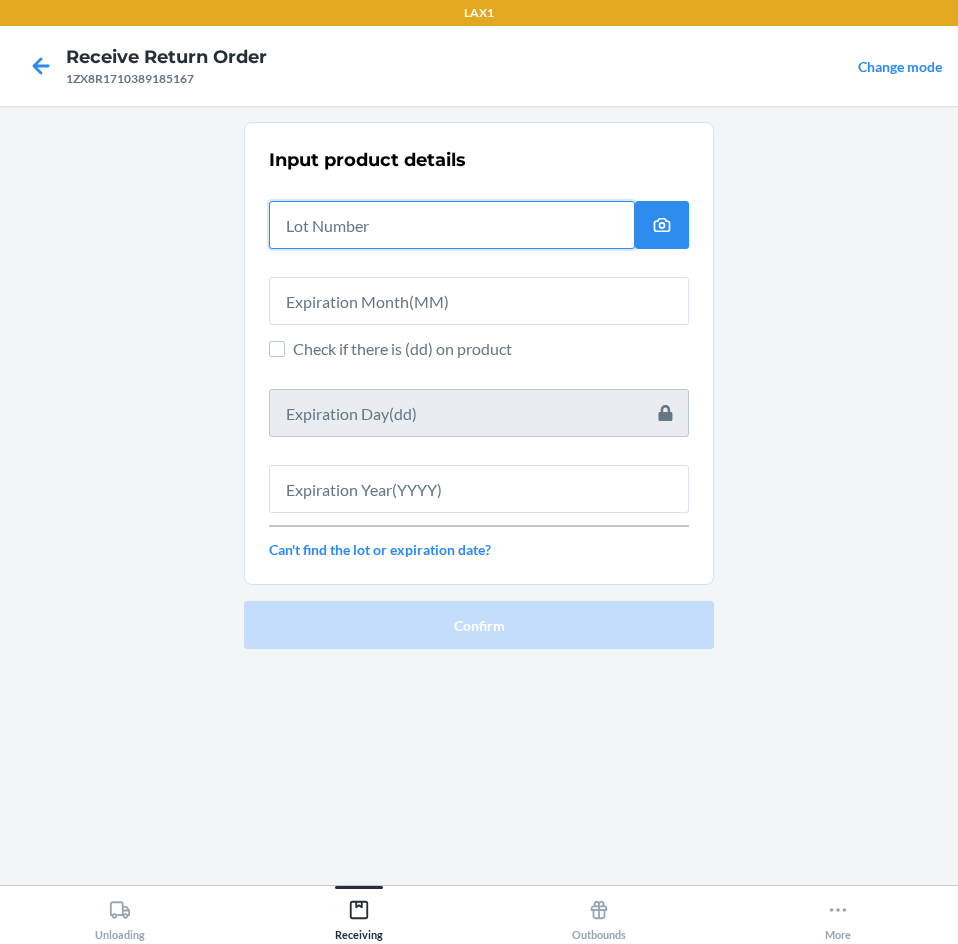 click at bounding box center [452, 225] 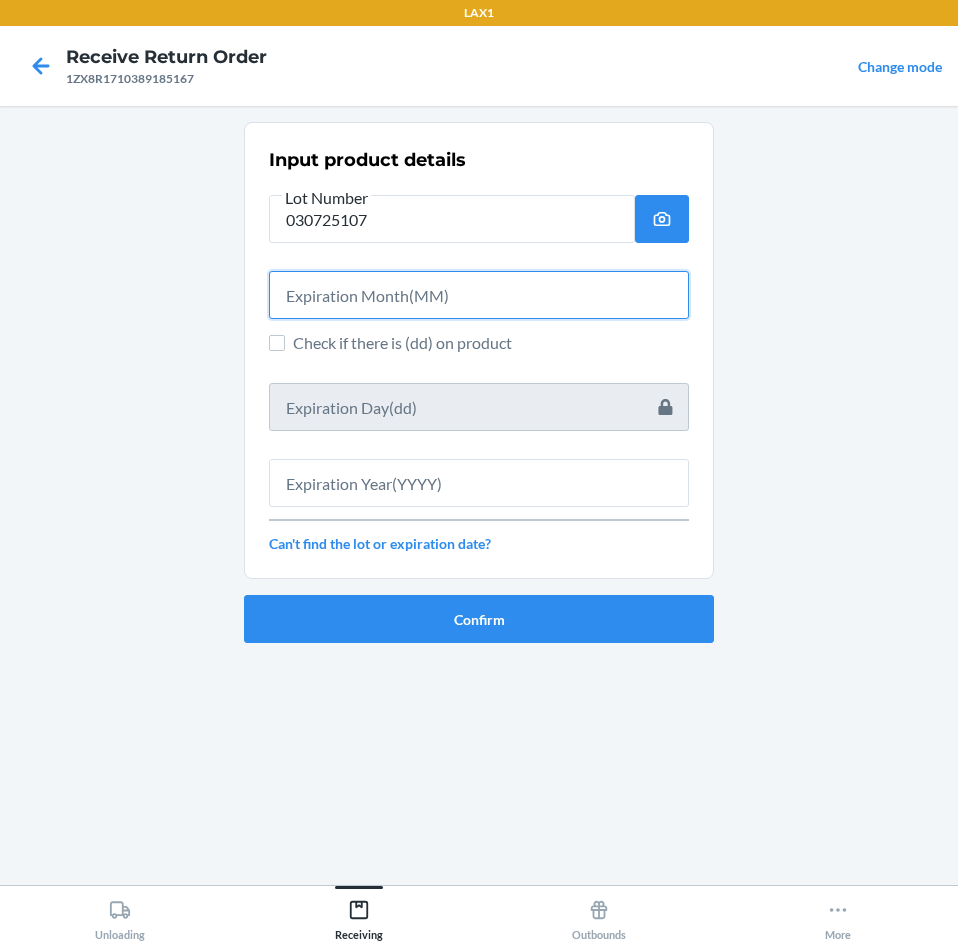 click at bounding box center (479, 295) 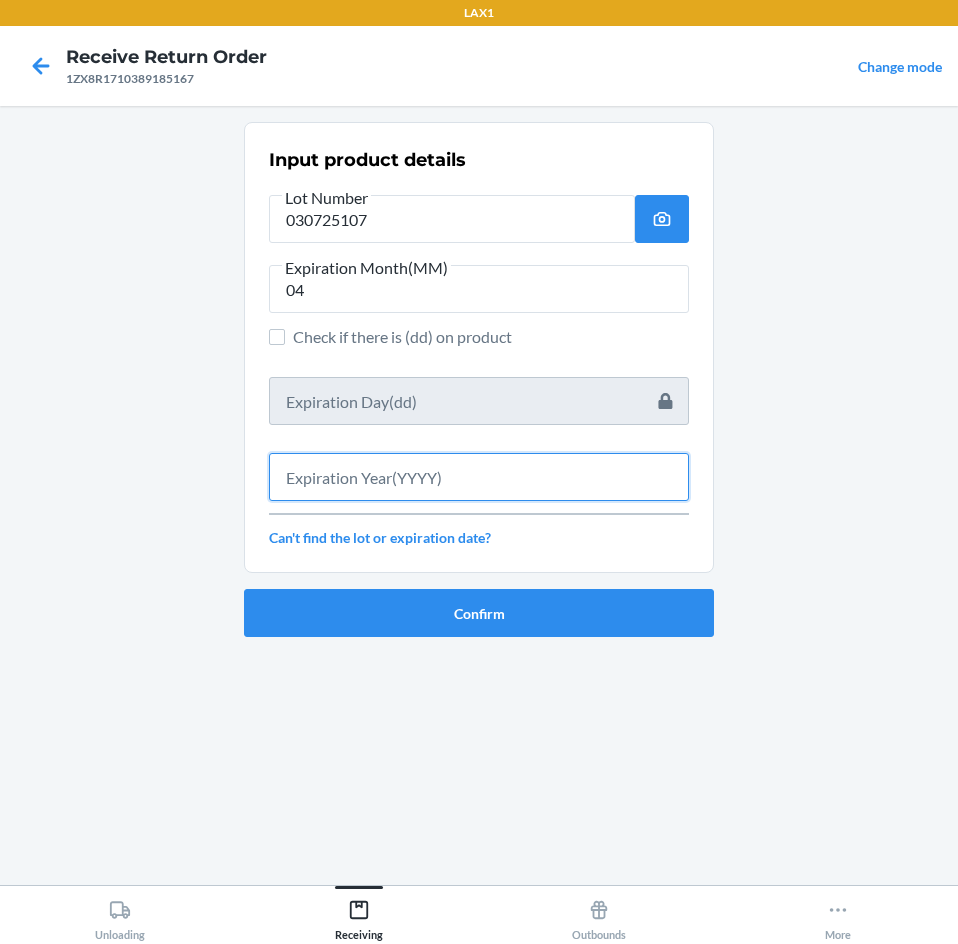 click at bounding box center [479, 477] 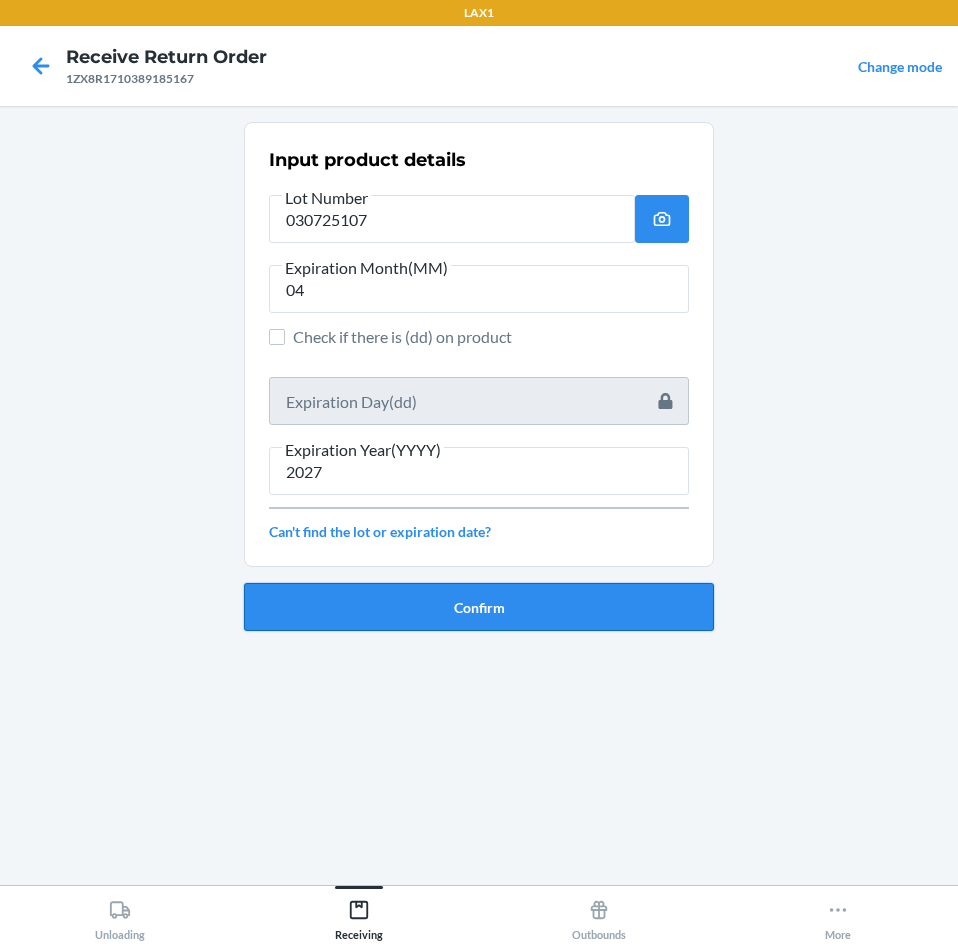 click on "Confirm" at bounding box center [479, 607] 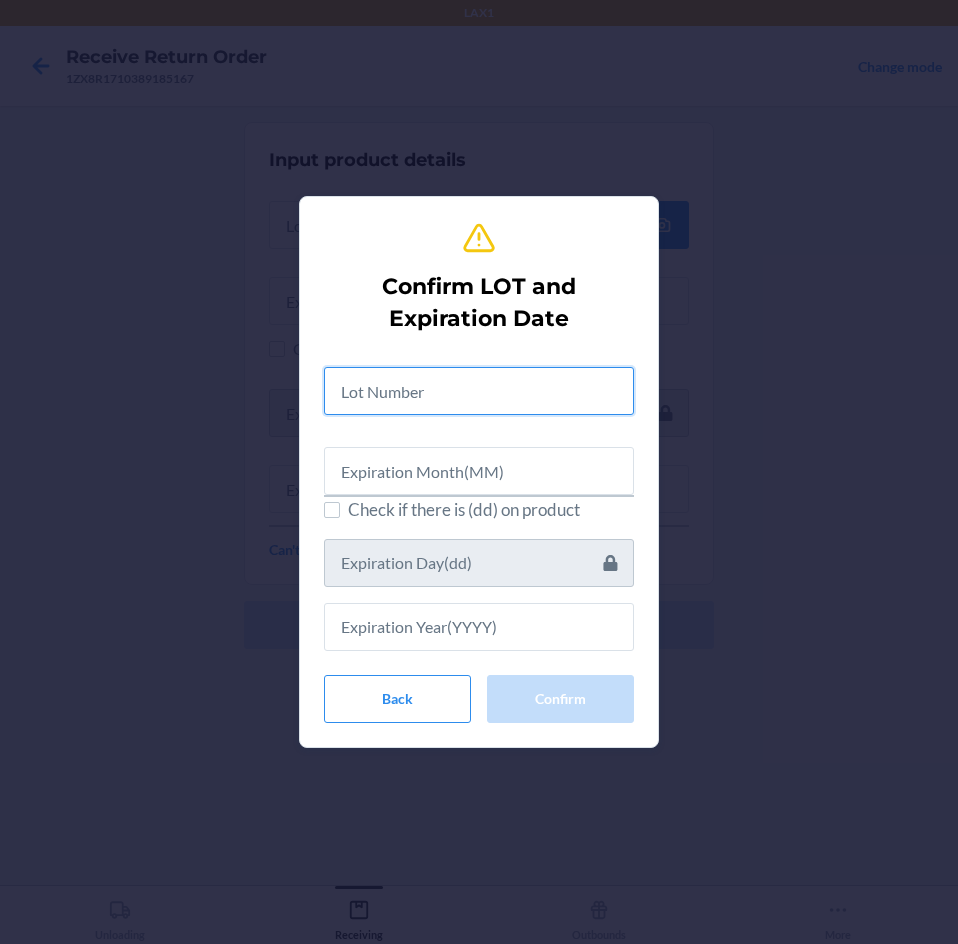 click at bounding box center [479, 391] 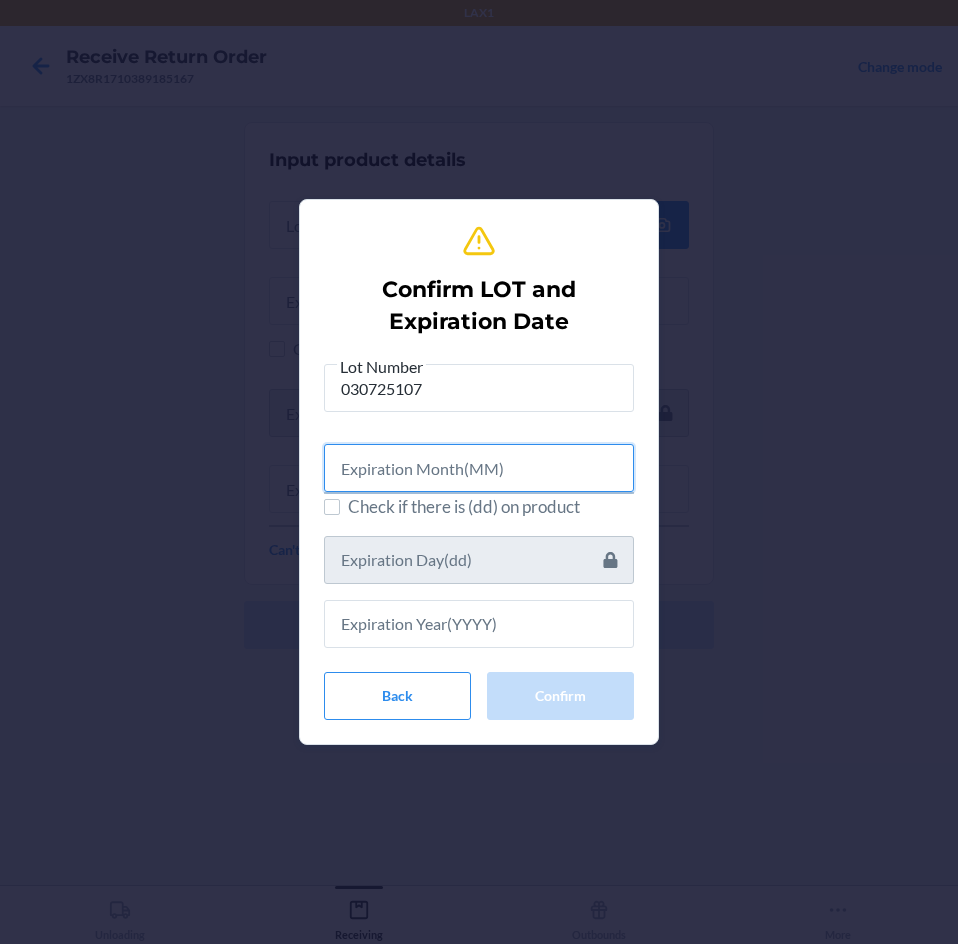 click at bounding box center (479, 468) 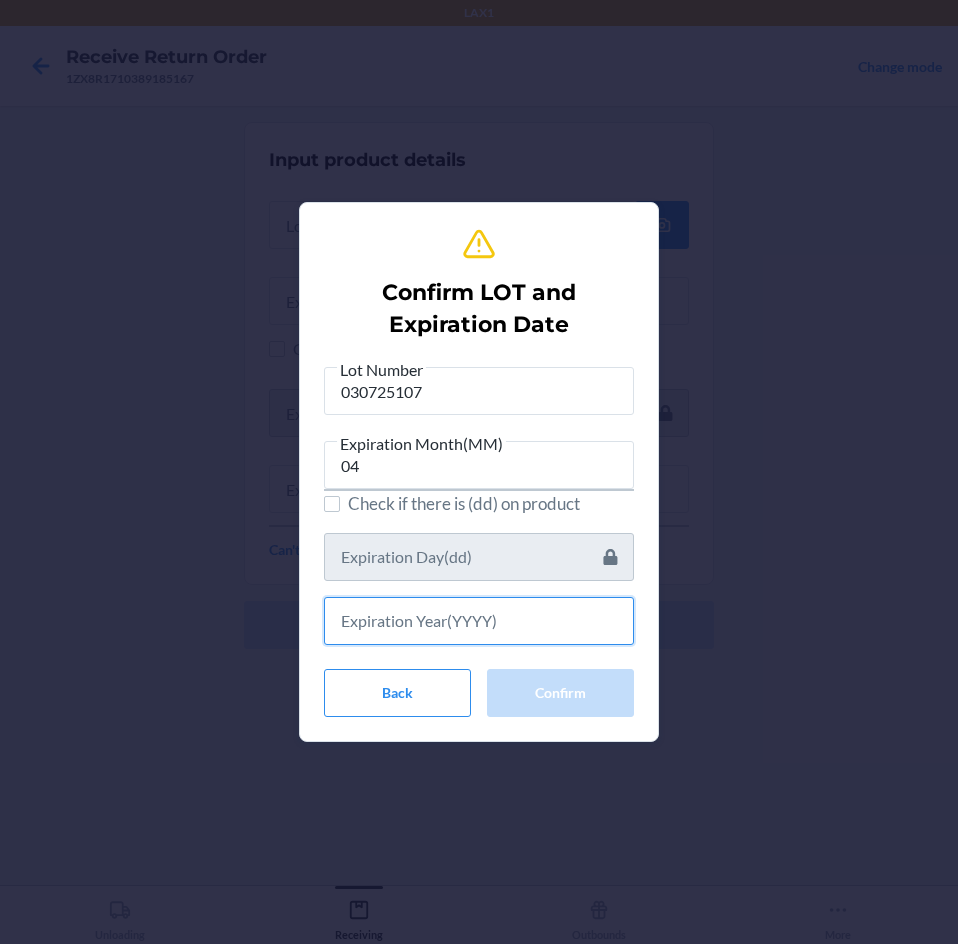 drag, startPoint x: 548, startPoint y: 627, endPoint x: 574, endPoint y: 666, distance: 46.872166 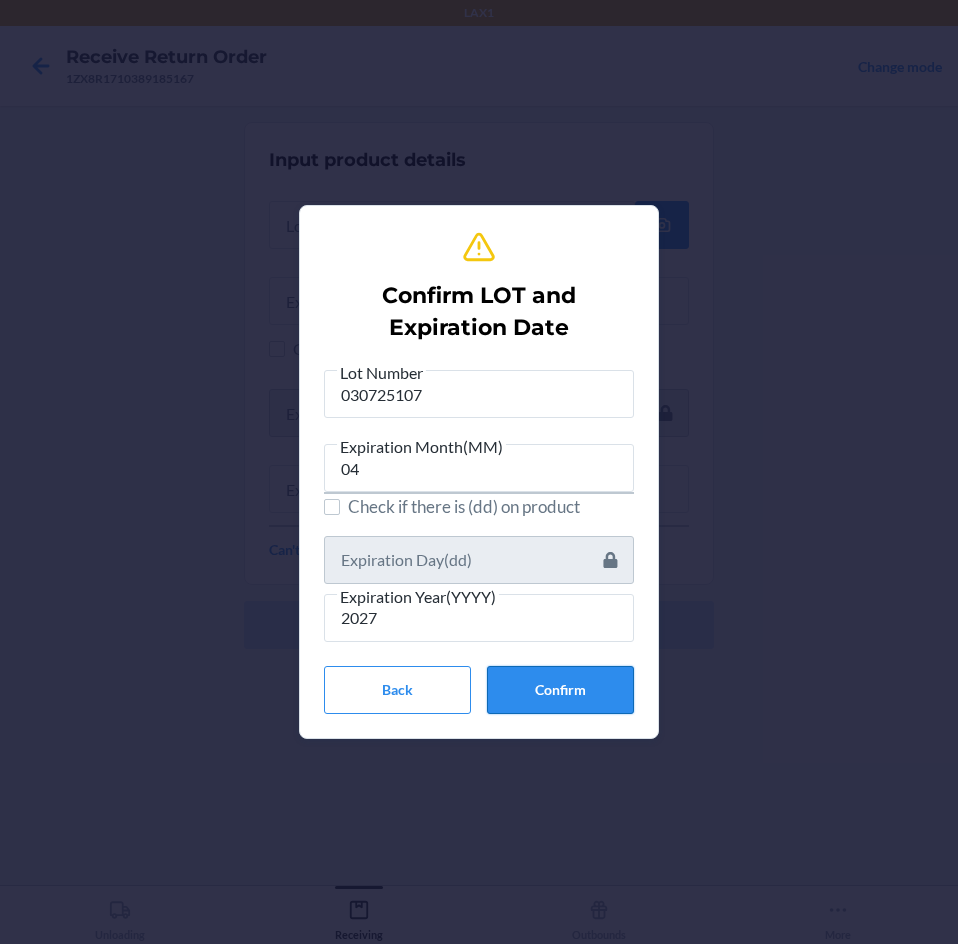 click on "Confirm" at bounding box center (560, 690) 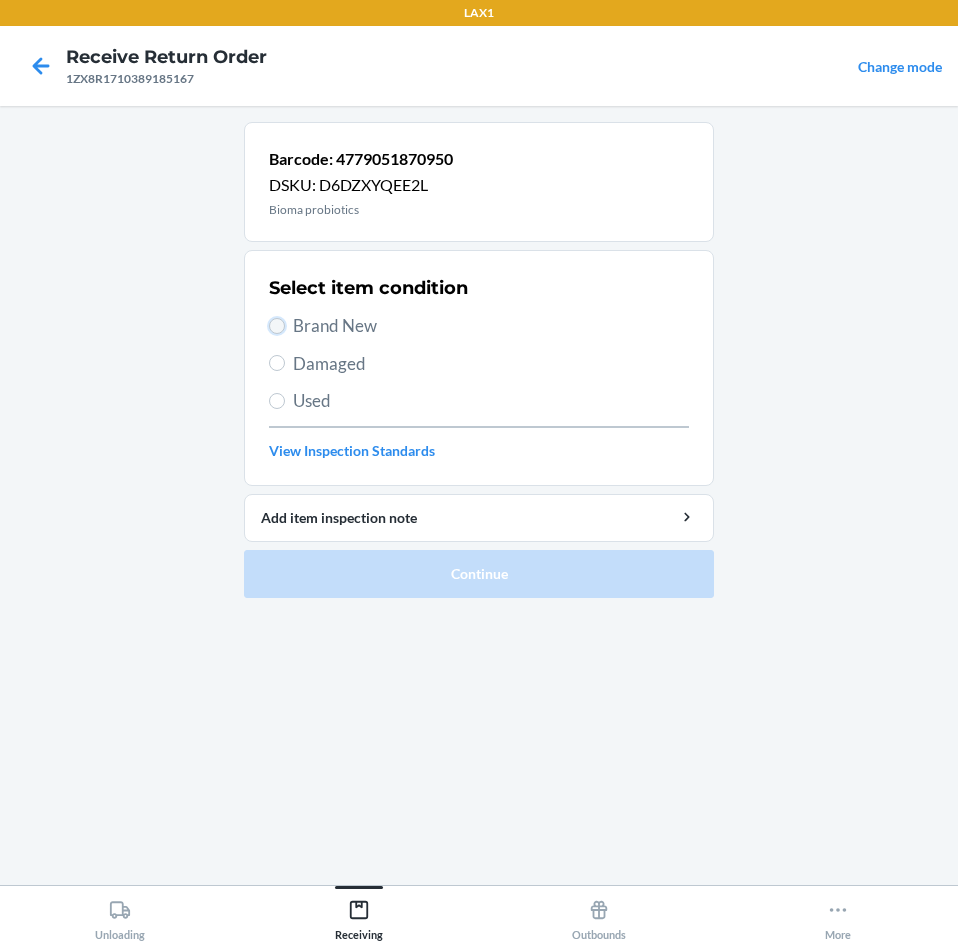 drag, startPoint x: 277, startPoint y: 322, endPoint x: 342, endPoint y: 381, distance: 87.78383 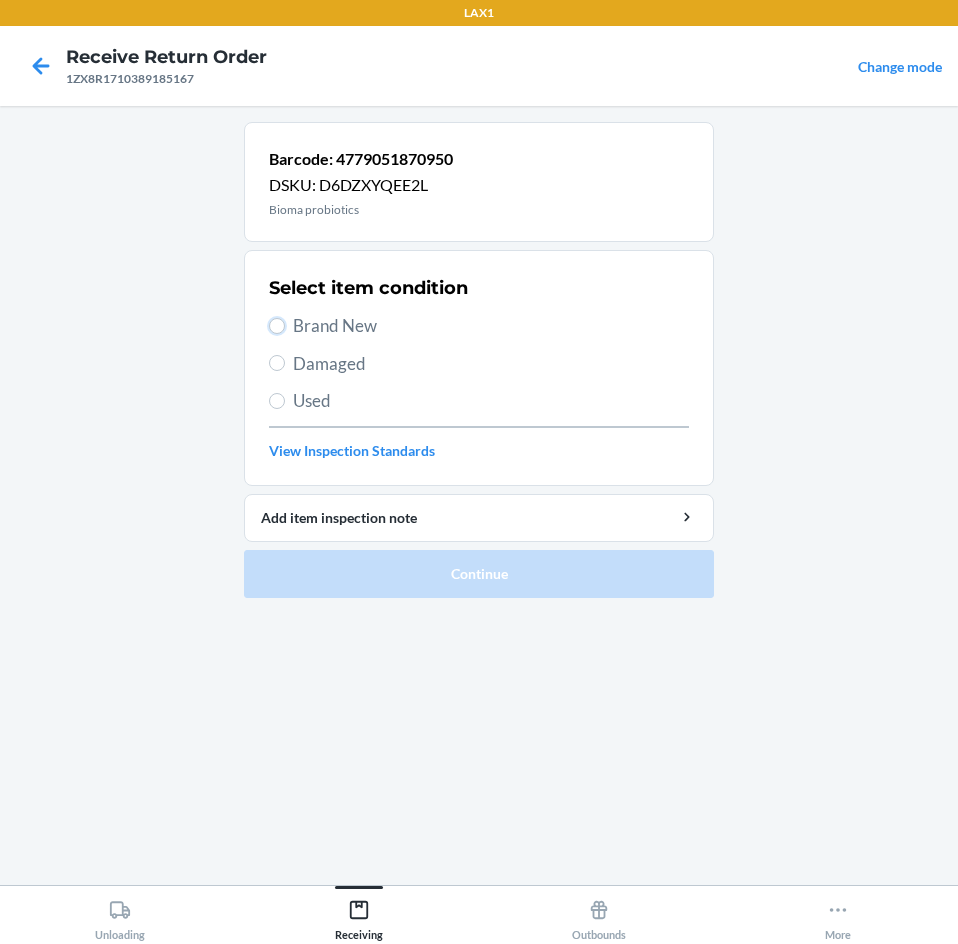 click on "Brand New" at bounding box center [277, 326] 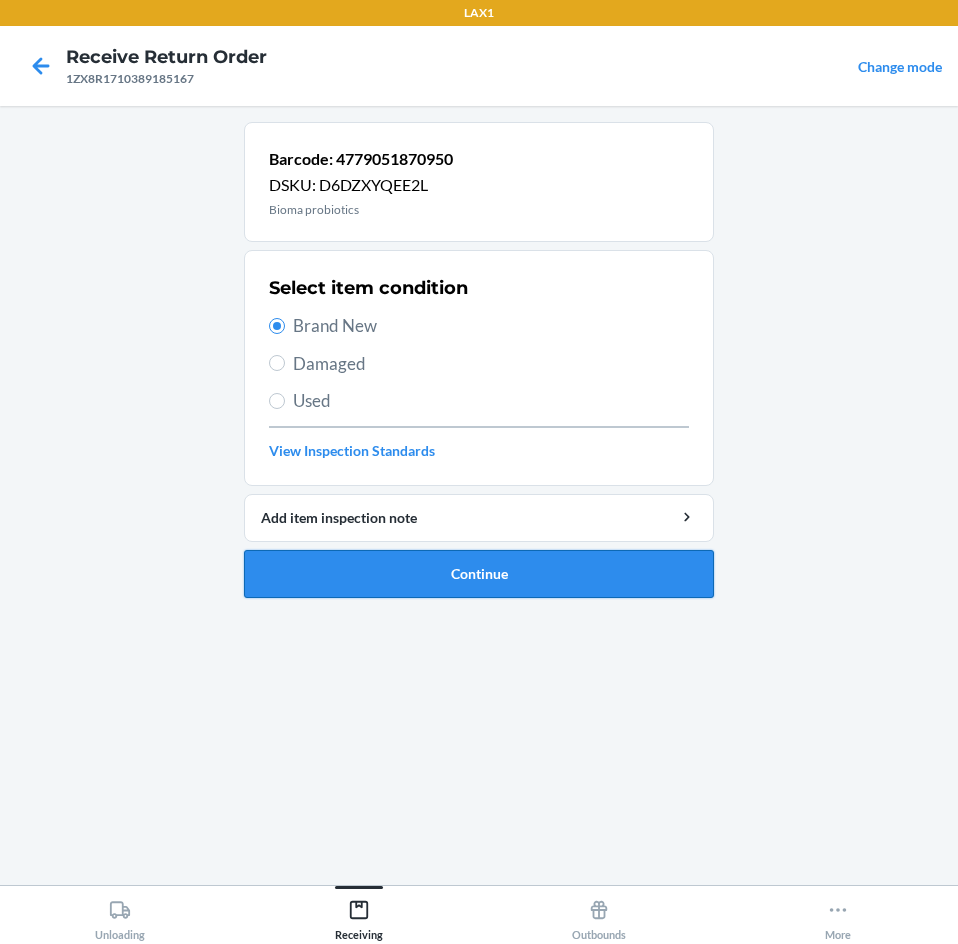 click on "Continue" at bounding box center (479, 574) 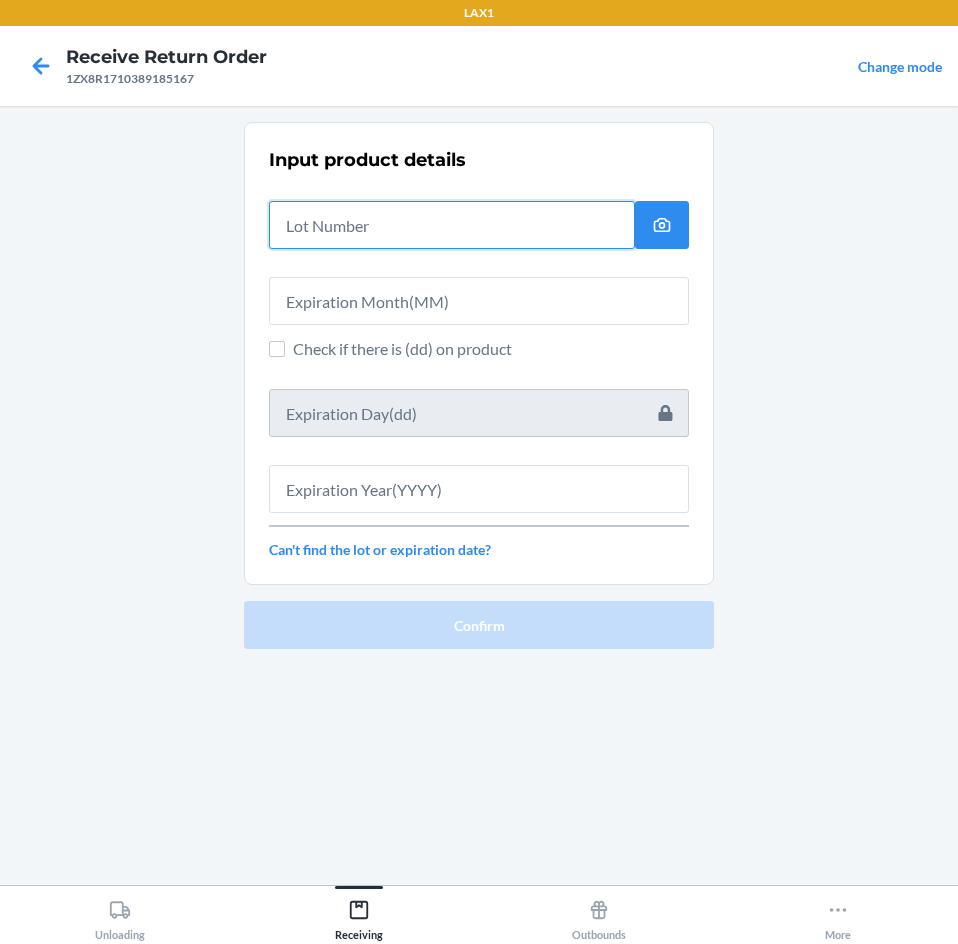 click at bounding box center [452, 225] 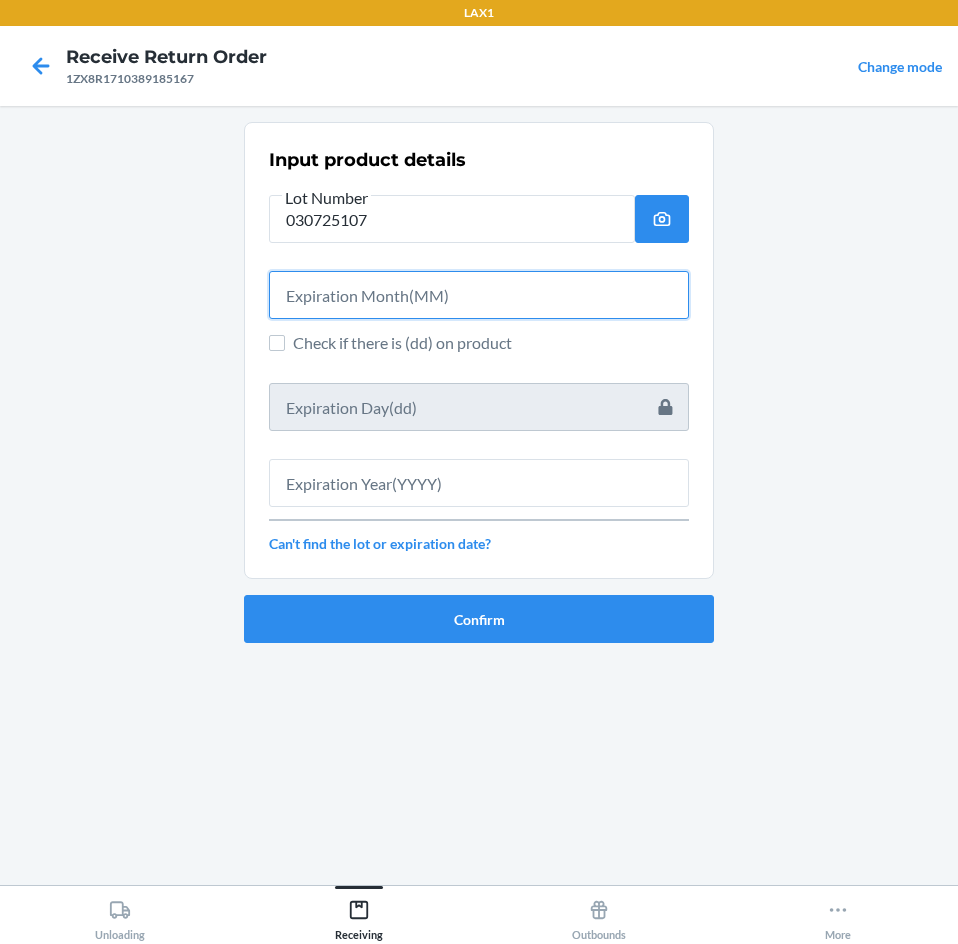 click at bounding box center (479, 295) 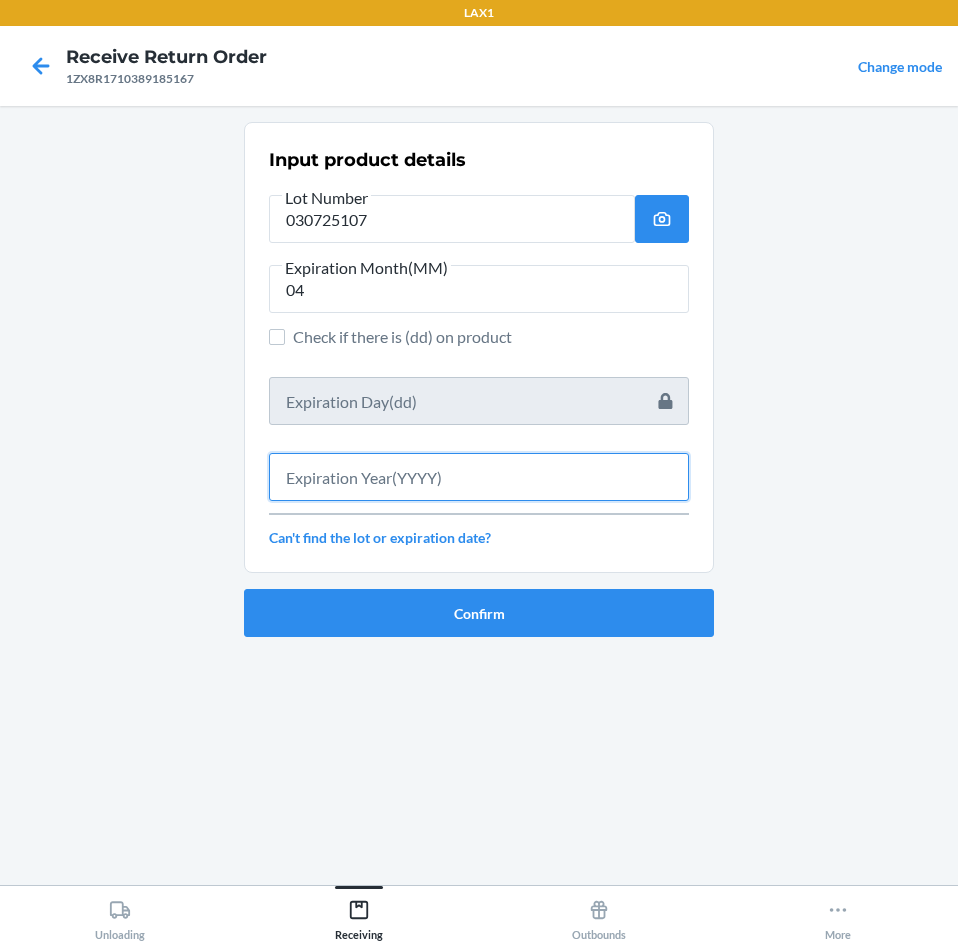 click at bounding box center (479, 477) 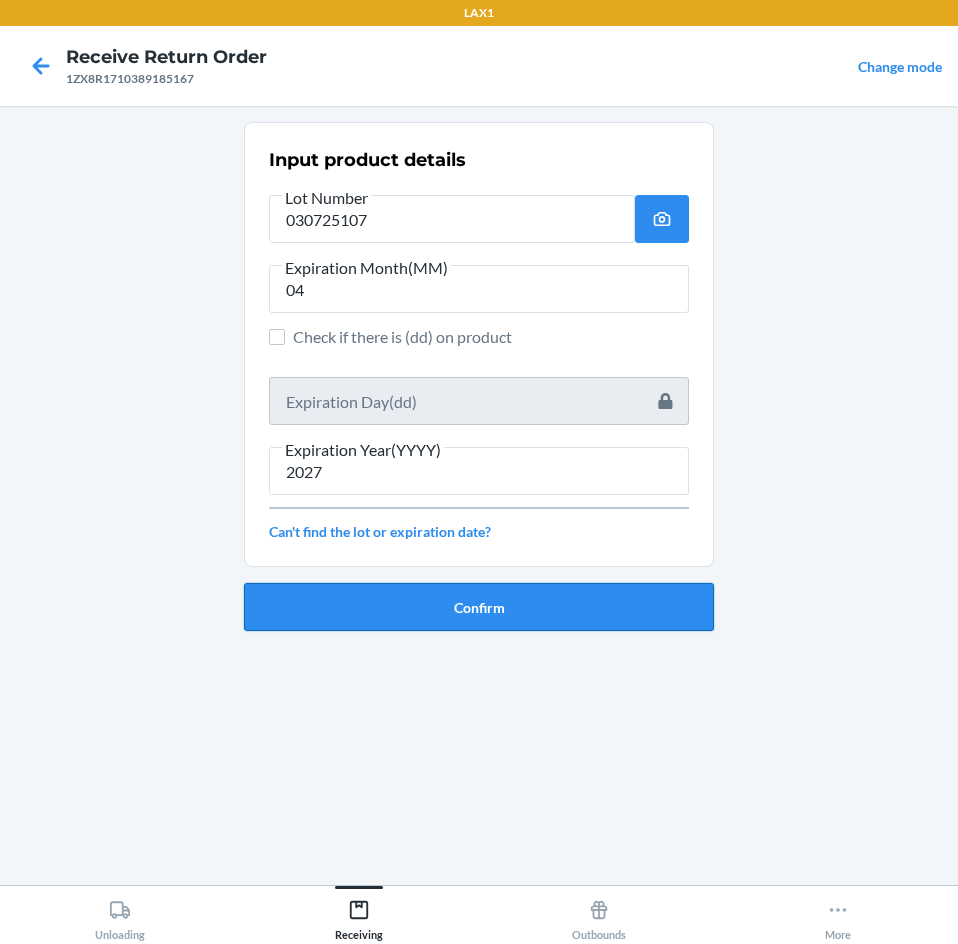 click on "Confirm" at bounding box center [479, 607] 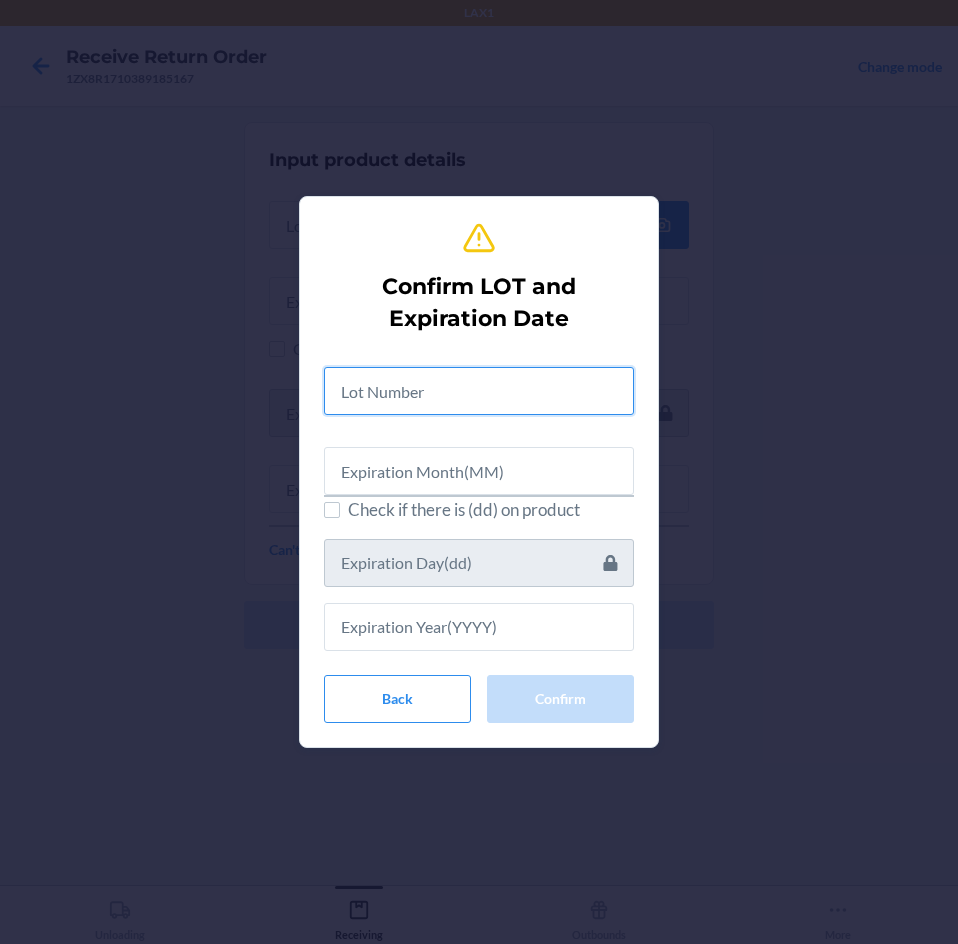 click at bounding box center [479, 391] 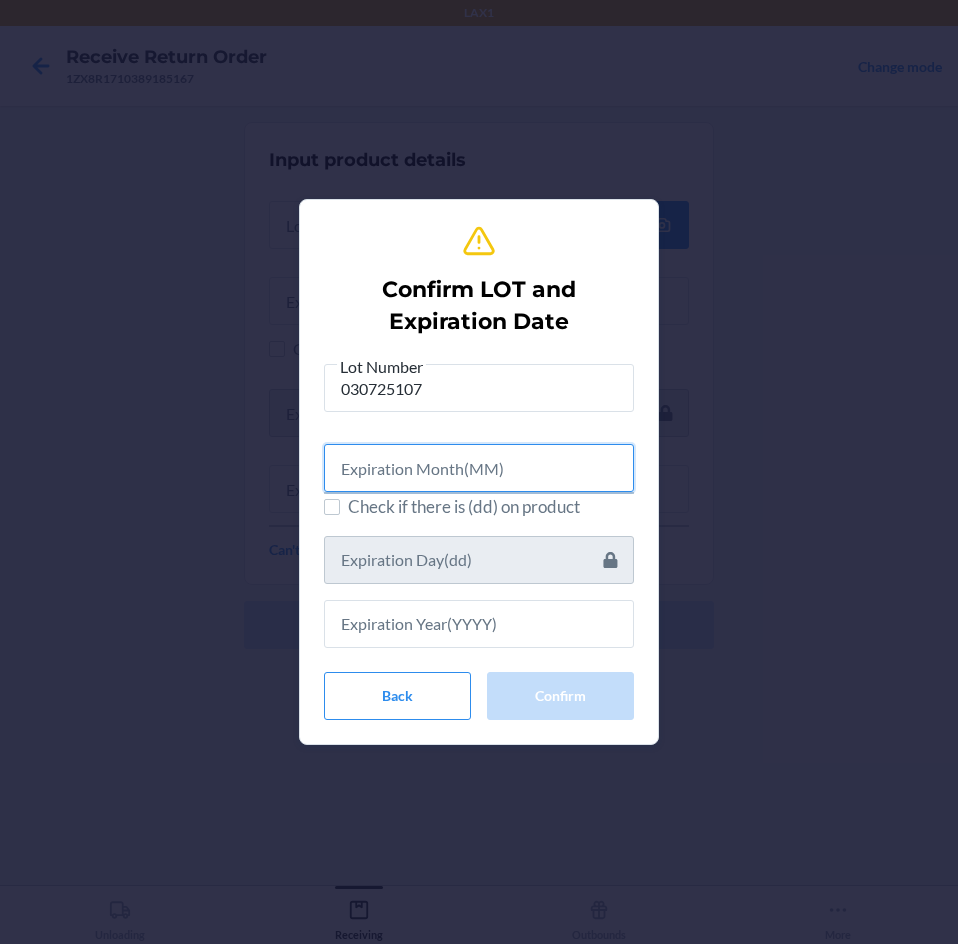 click at bounding box center [479, 468] 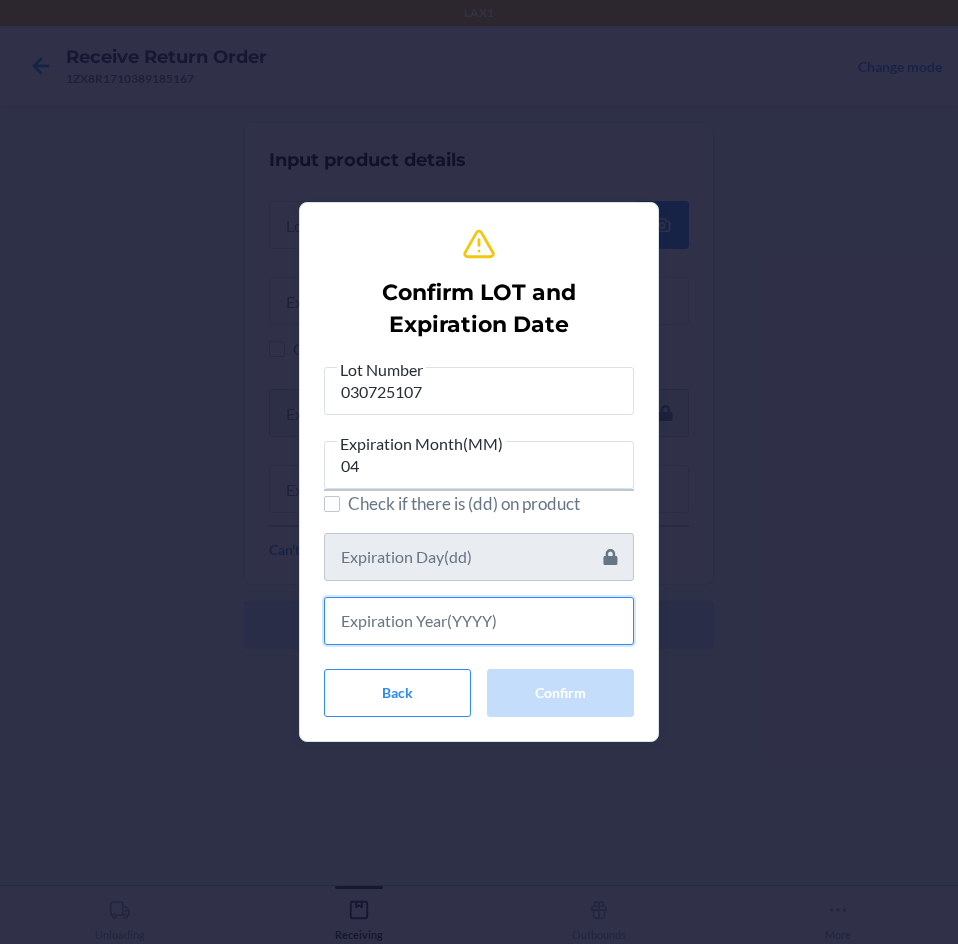 click at bounding box center (479, 621) 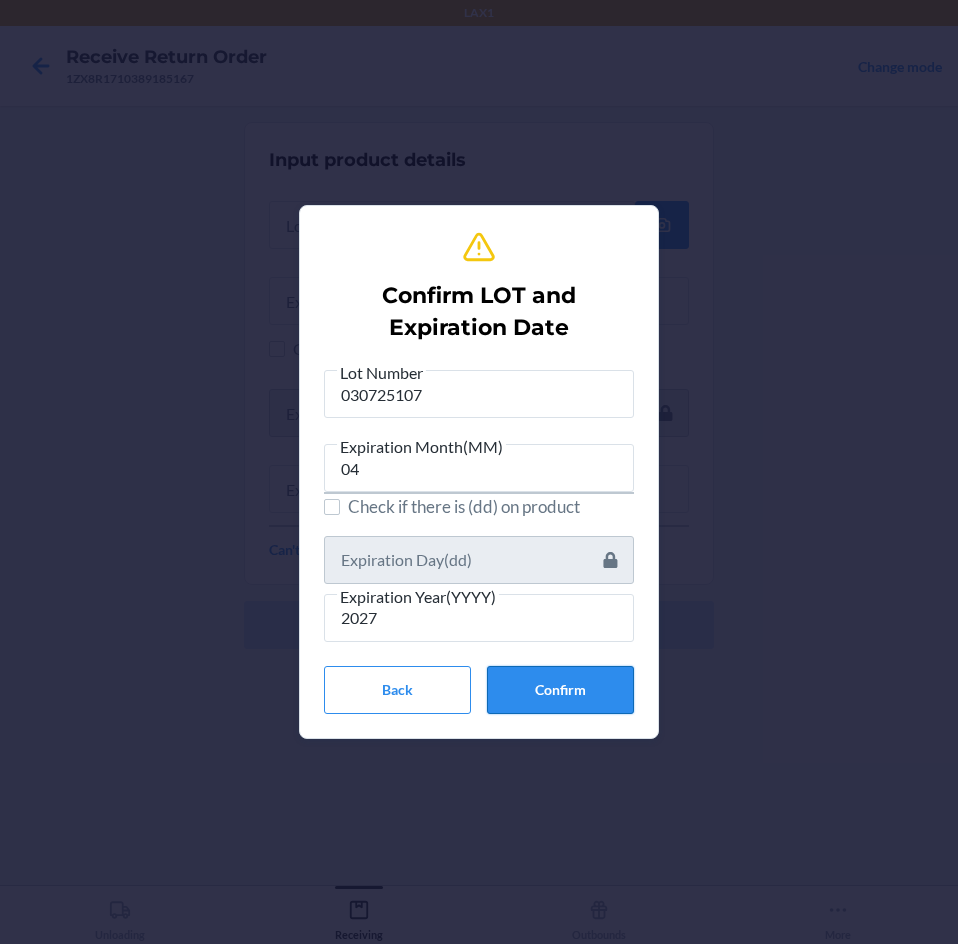 click on "Confirm" at bounding box center [560, 690] 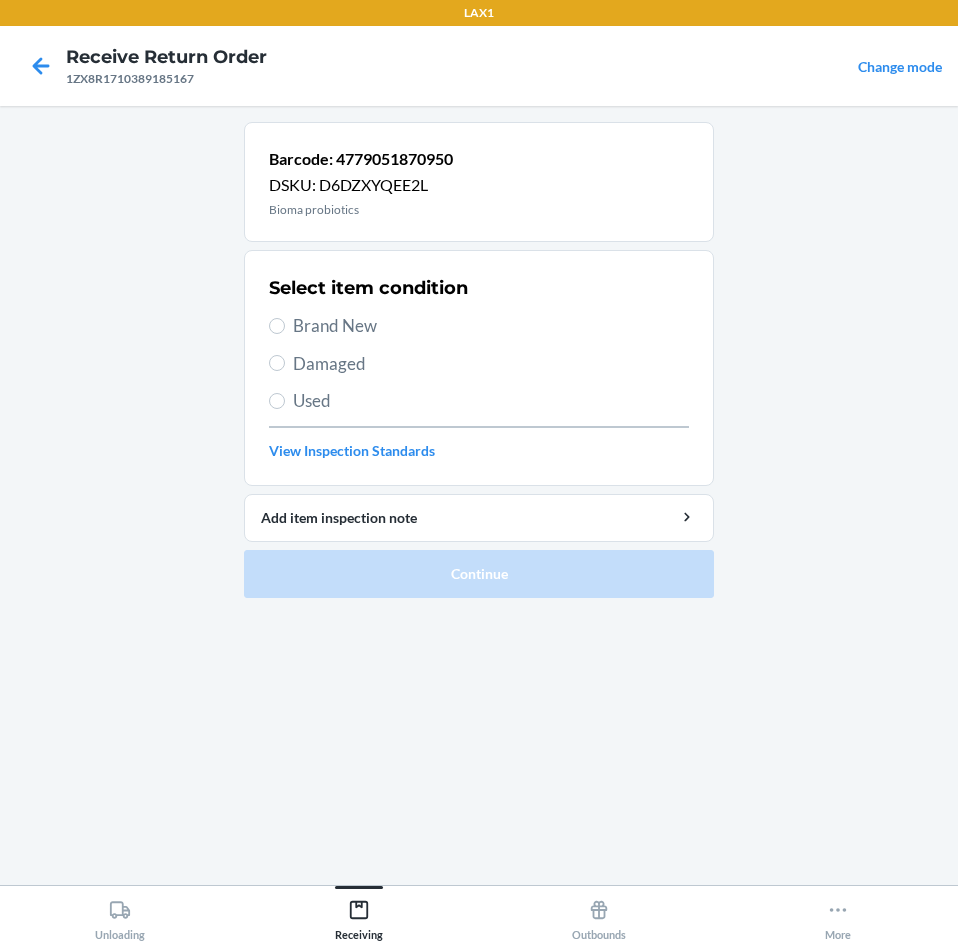 click on "Brand New" at bounding box center (479, 326) 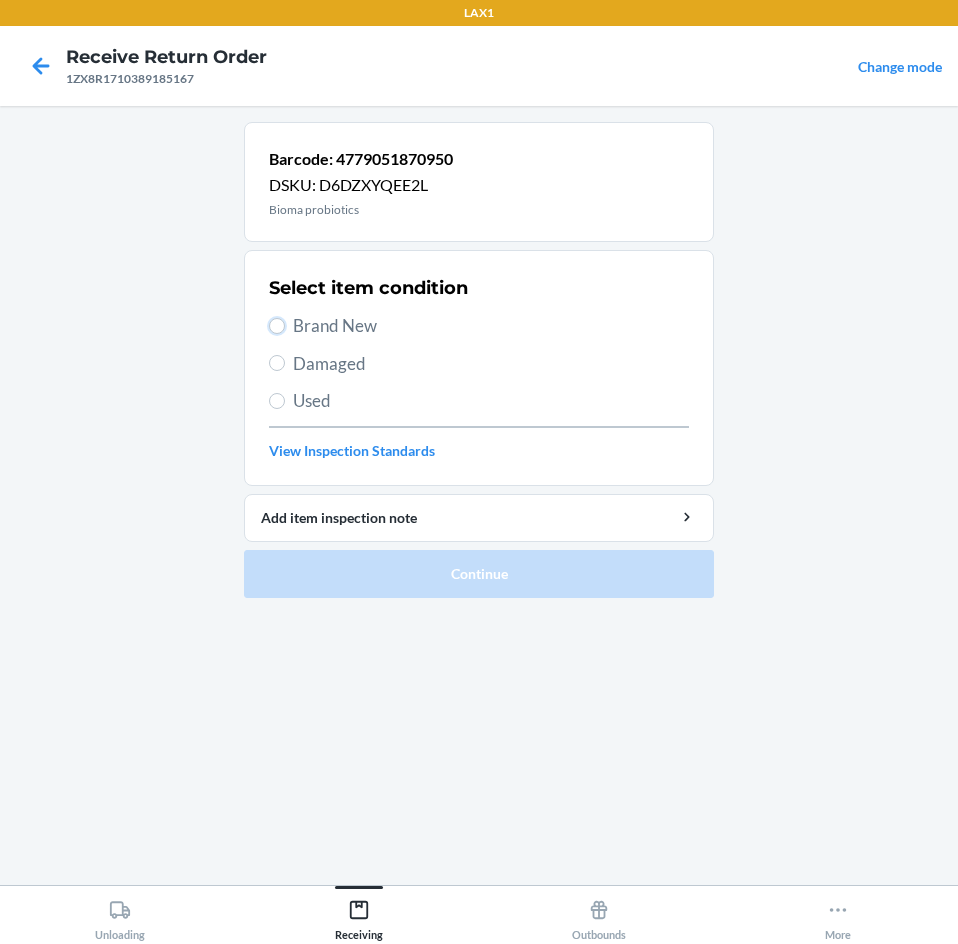click on "Brand New" at bounding box center [277, 326] 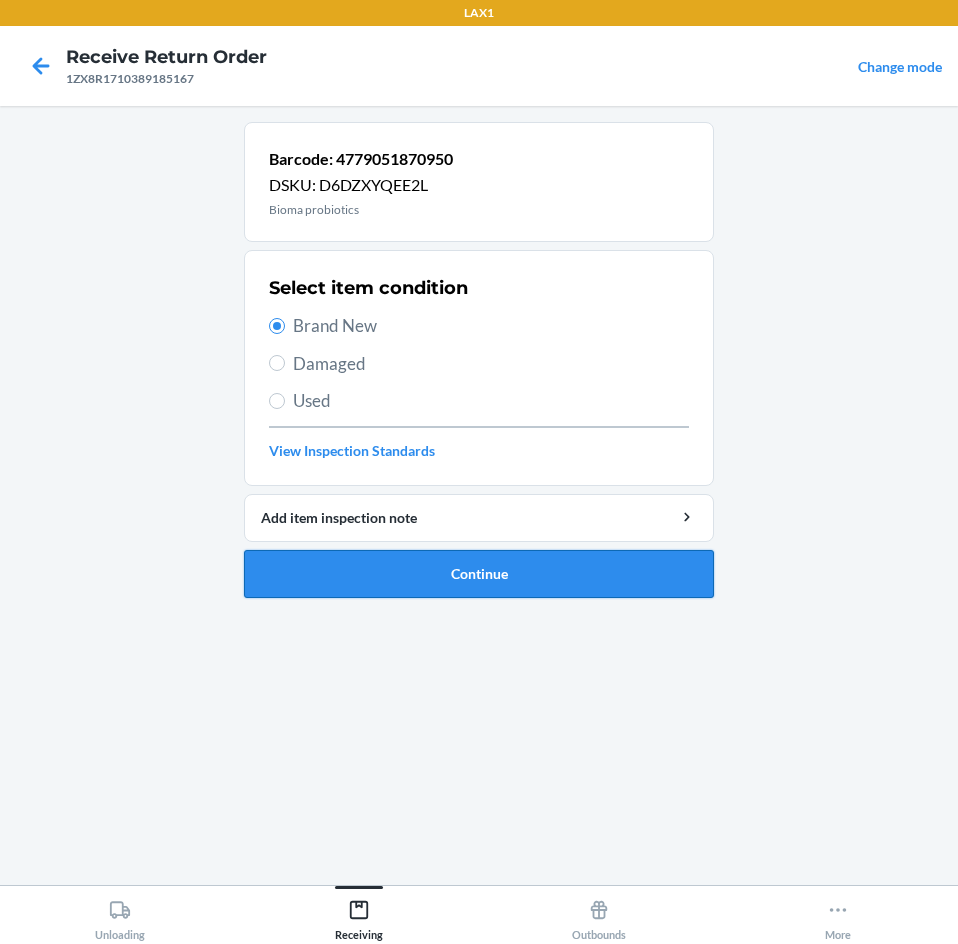 click on "Continue" at bounding box center (479, 574) 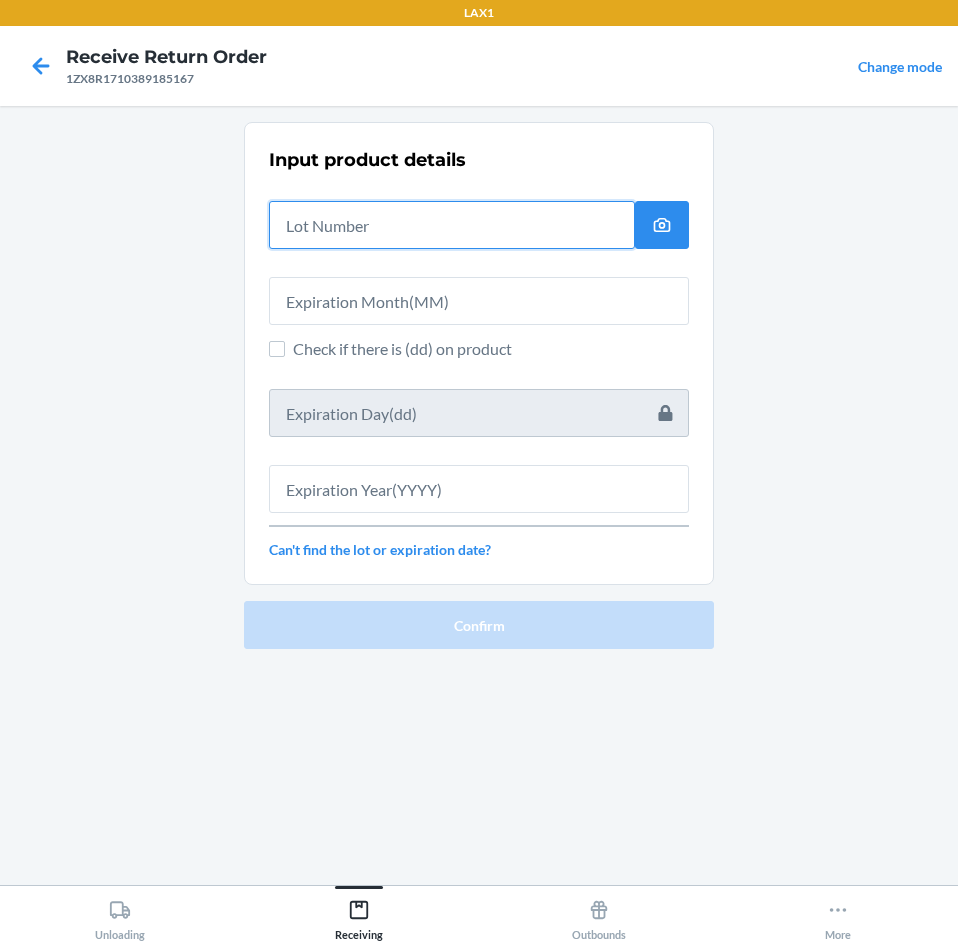 click at bounding box center (452, 225) 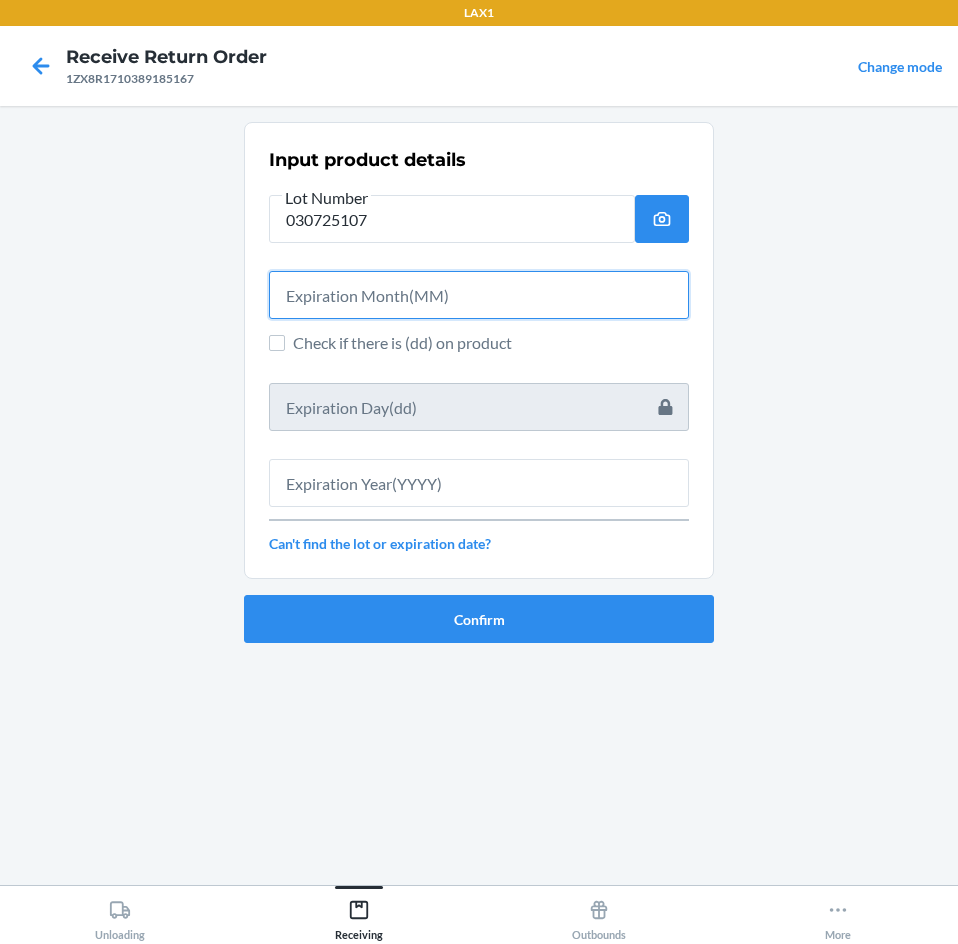 click at bounding box center [479, 295] 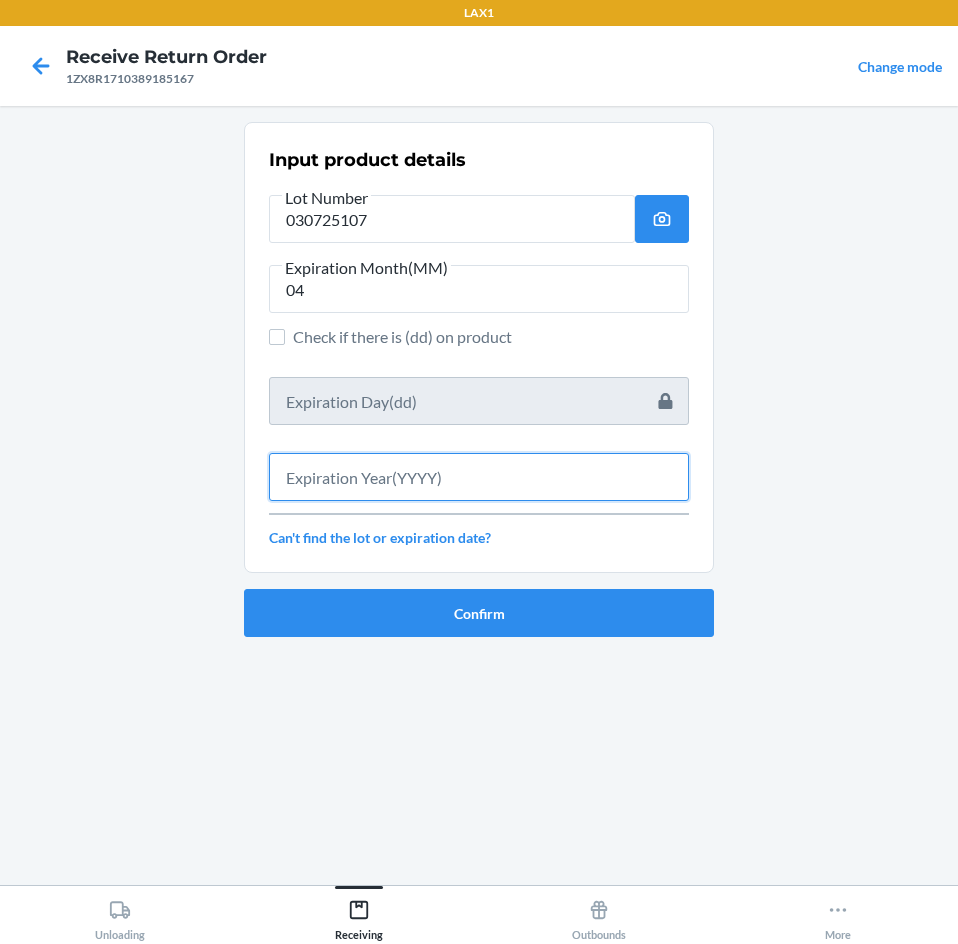 click at bounding box center [479, 477] 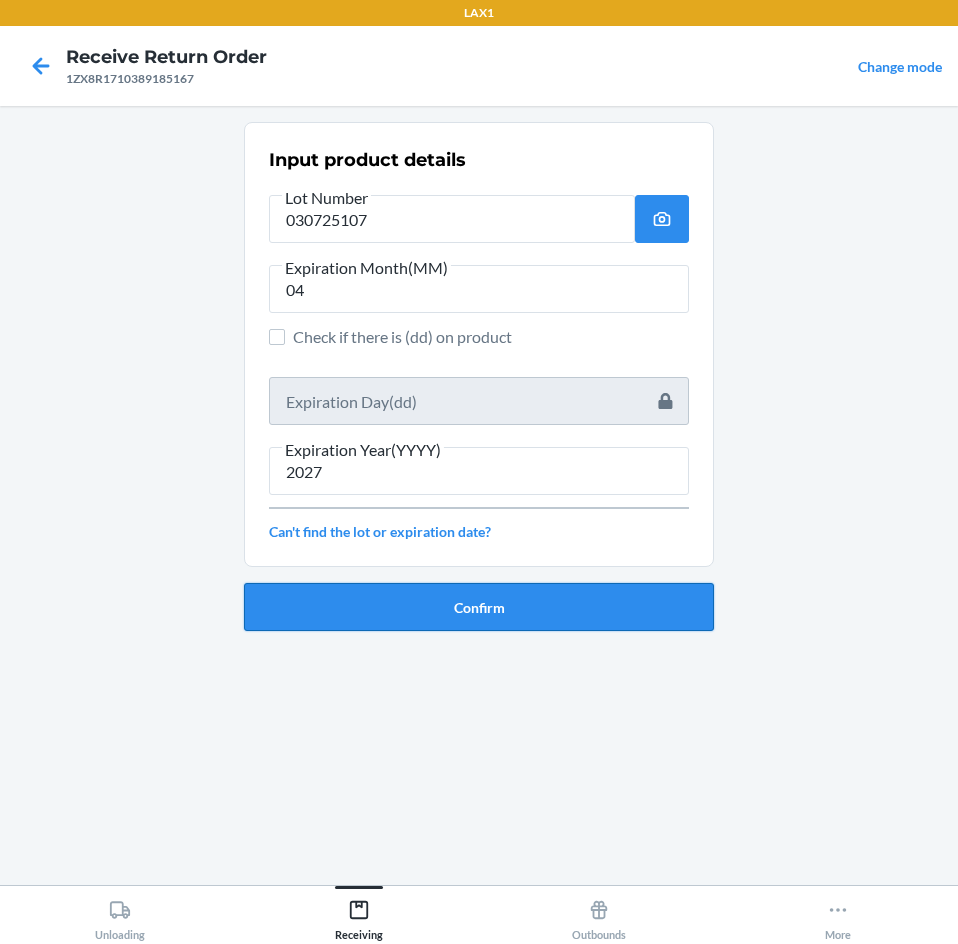 click on "Confirm" at bounding box center (479, 607) 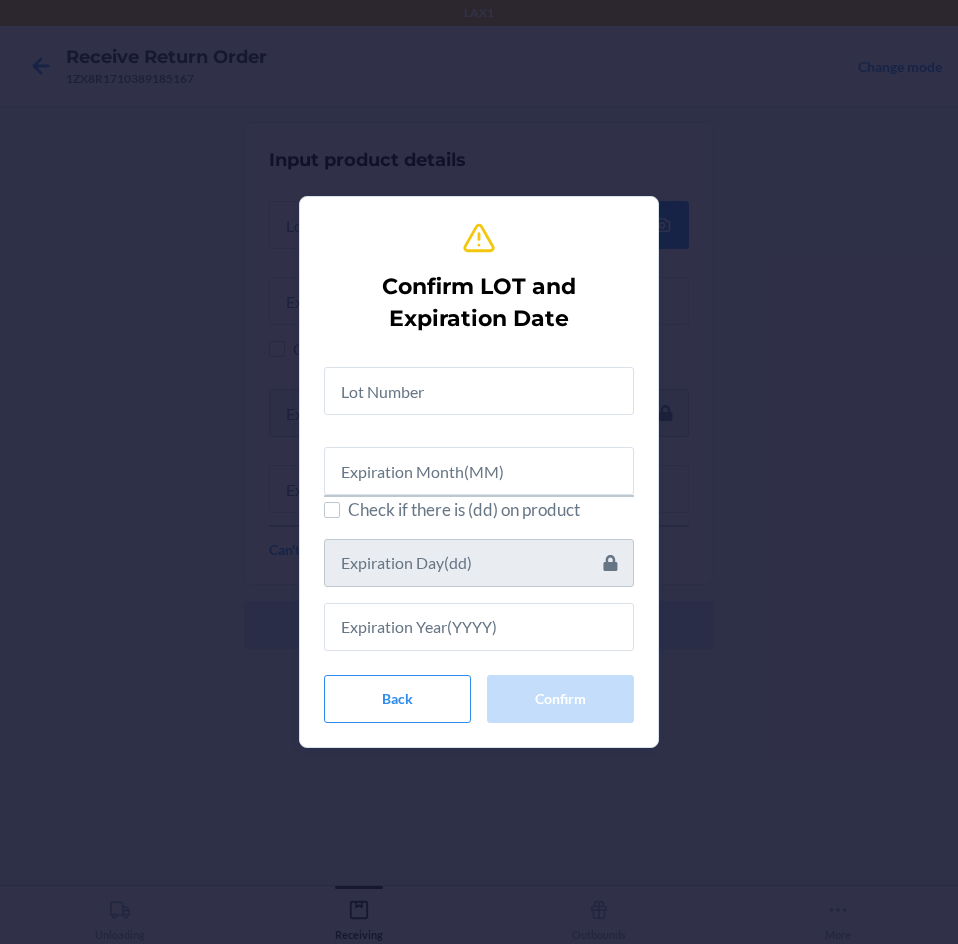 click at bounding box center [479, 383] 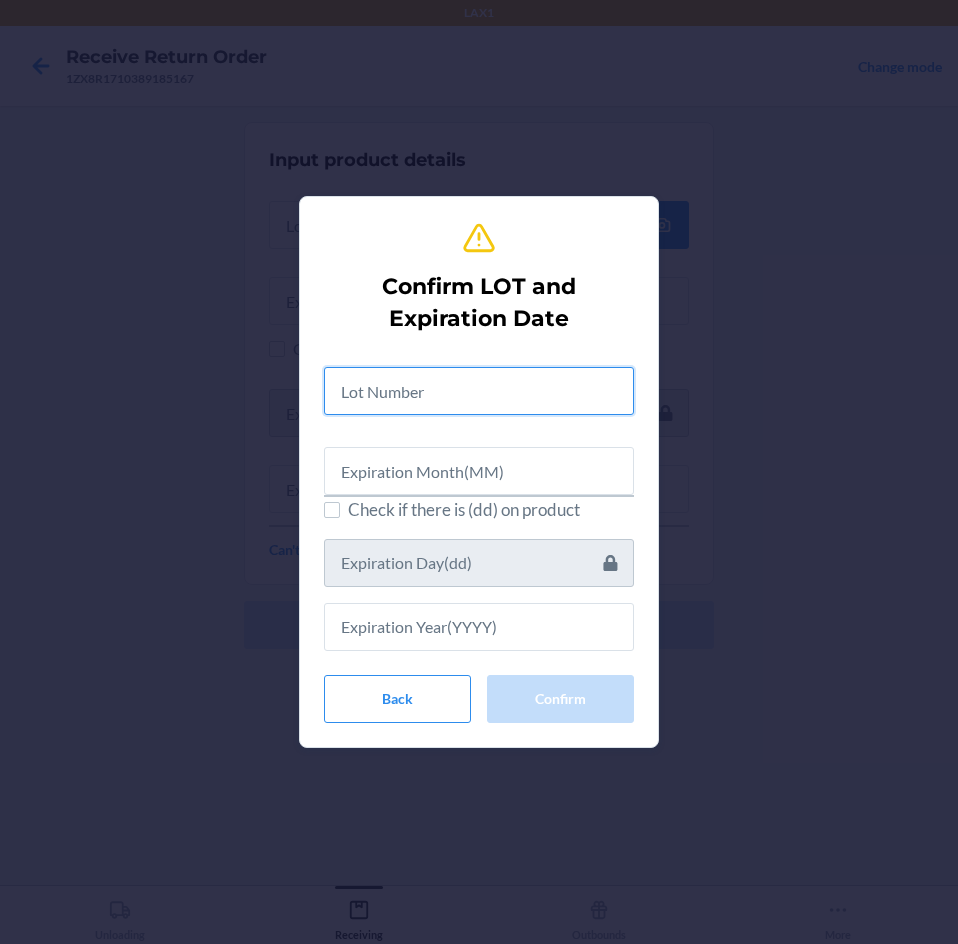 click at bounding box center [479, 391] 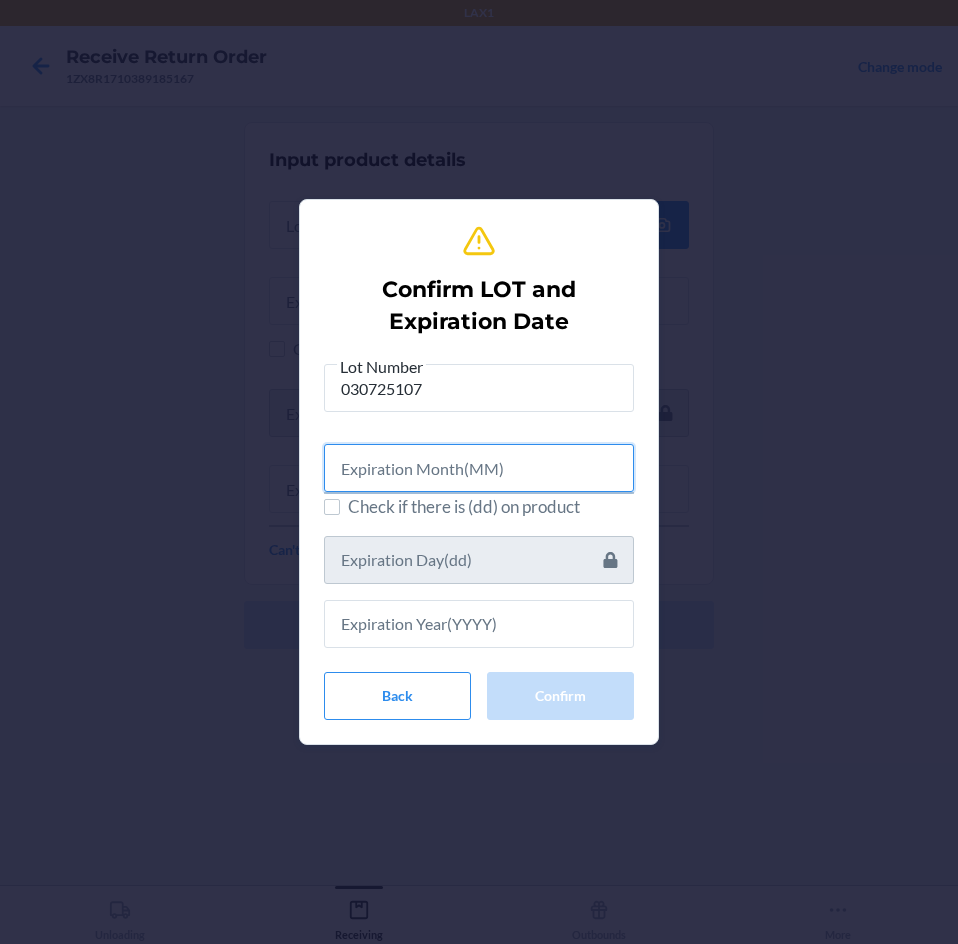 click at bounding box center (479, 468) 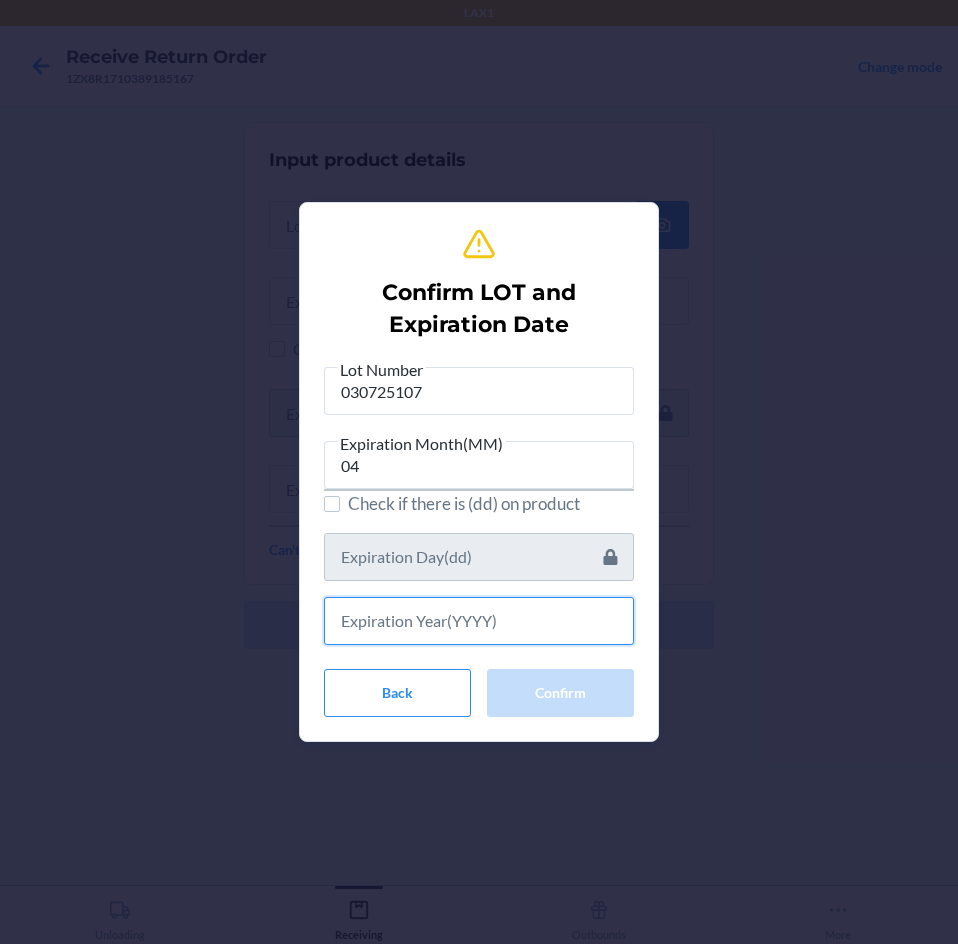 click at bounding box center (479, 621) 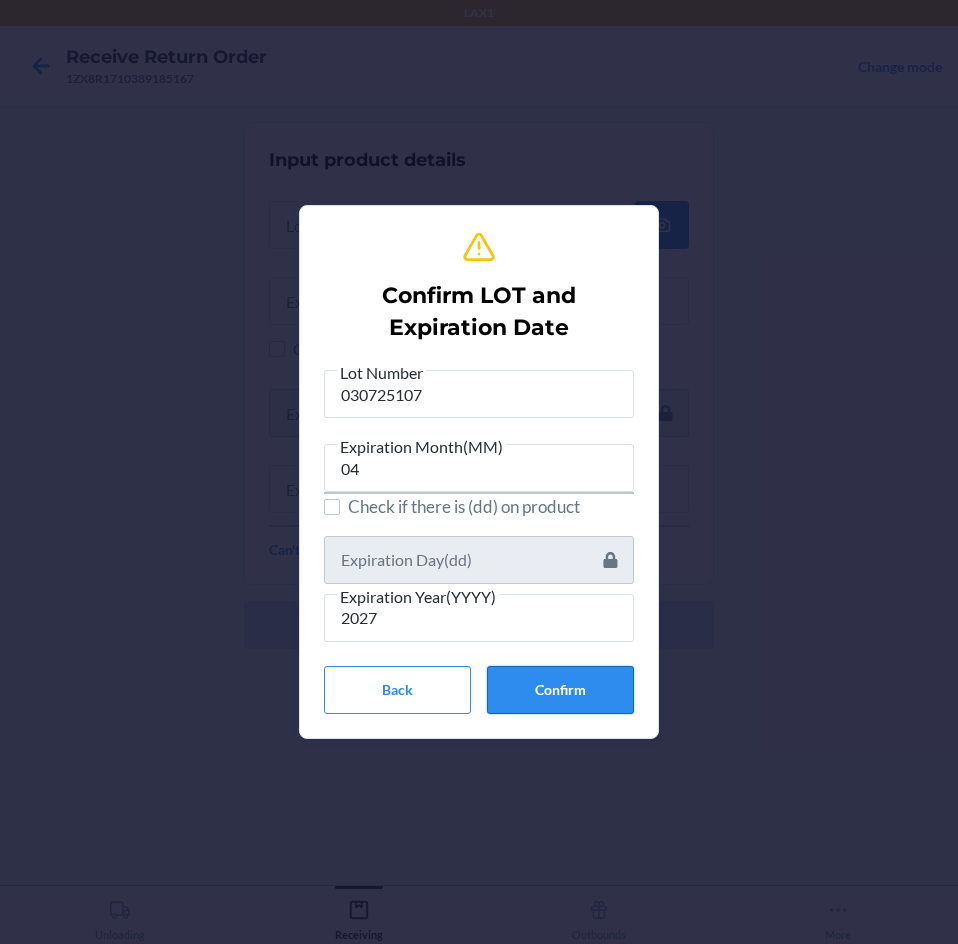 click on "Confirm" at bounding box center [560, 690] 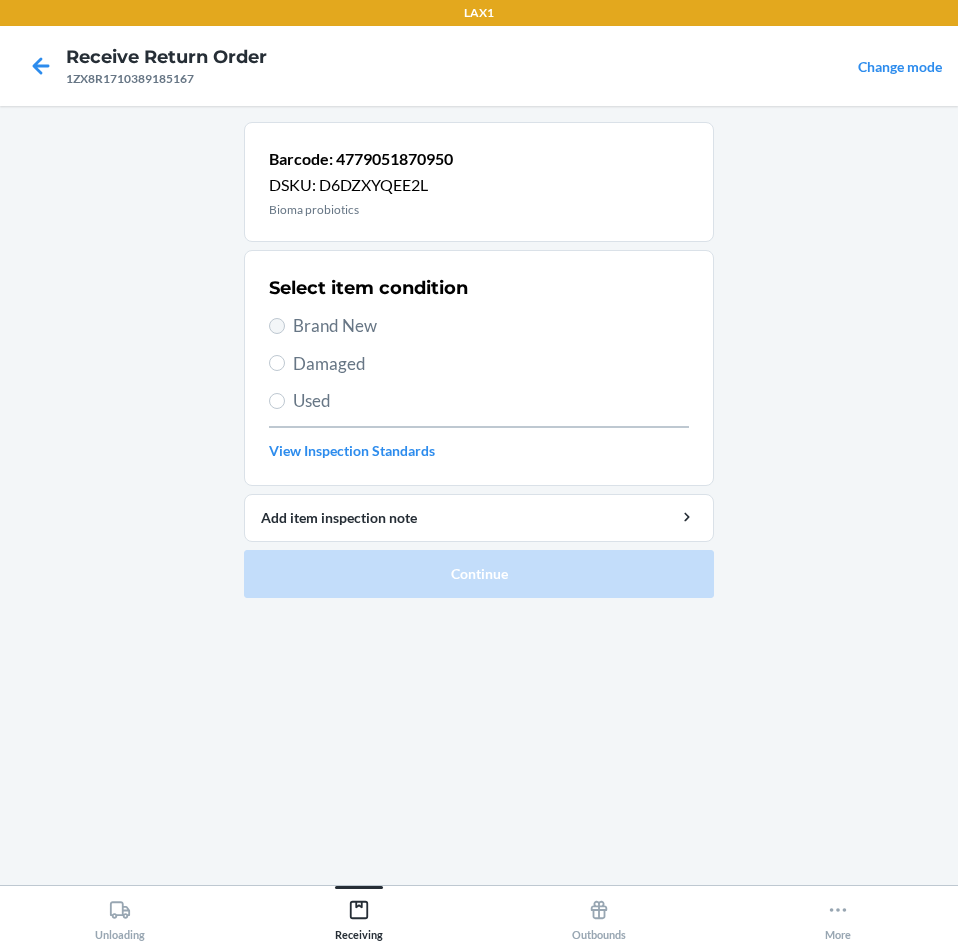 drag, startPoint x: 274, startPoint y: 313, endPoint x: 279, endPoint y: 322, distance: 10.29563 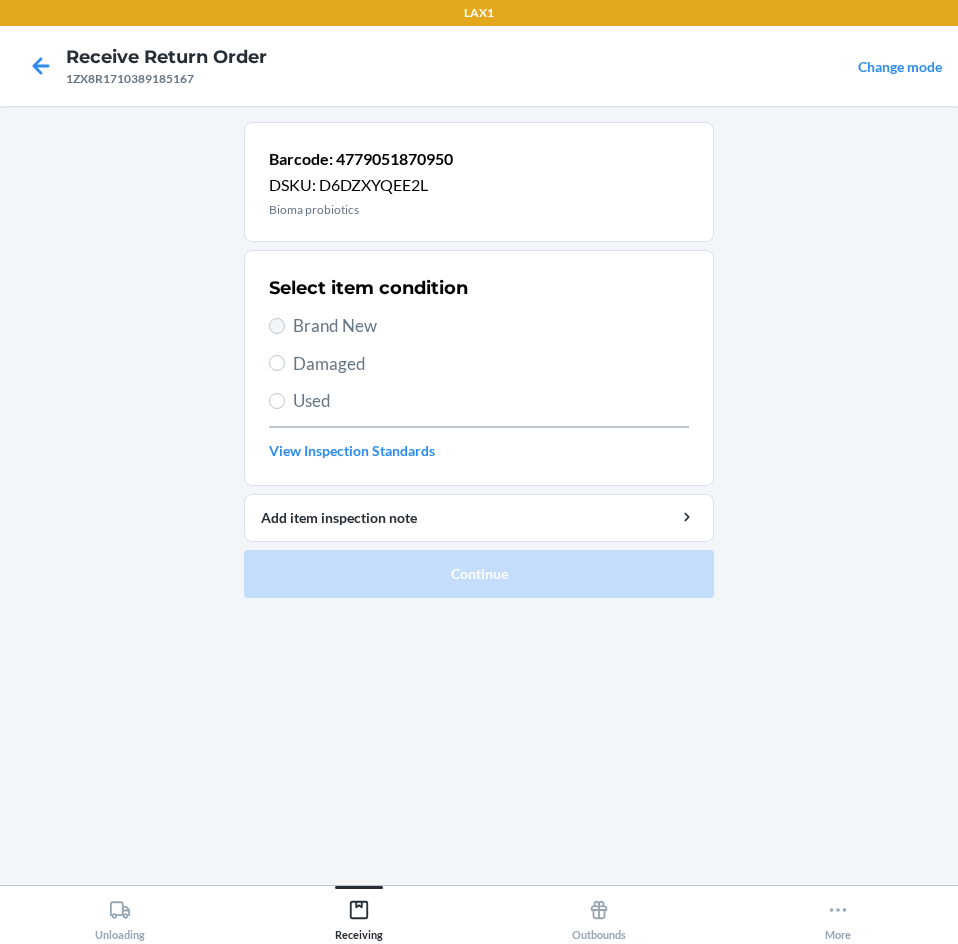 click on "Brand New" at bounding box center [479, 326] 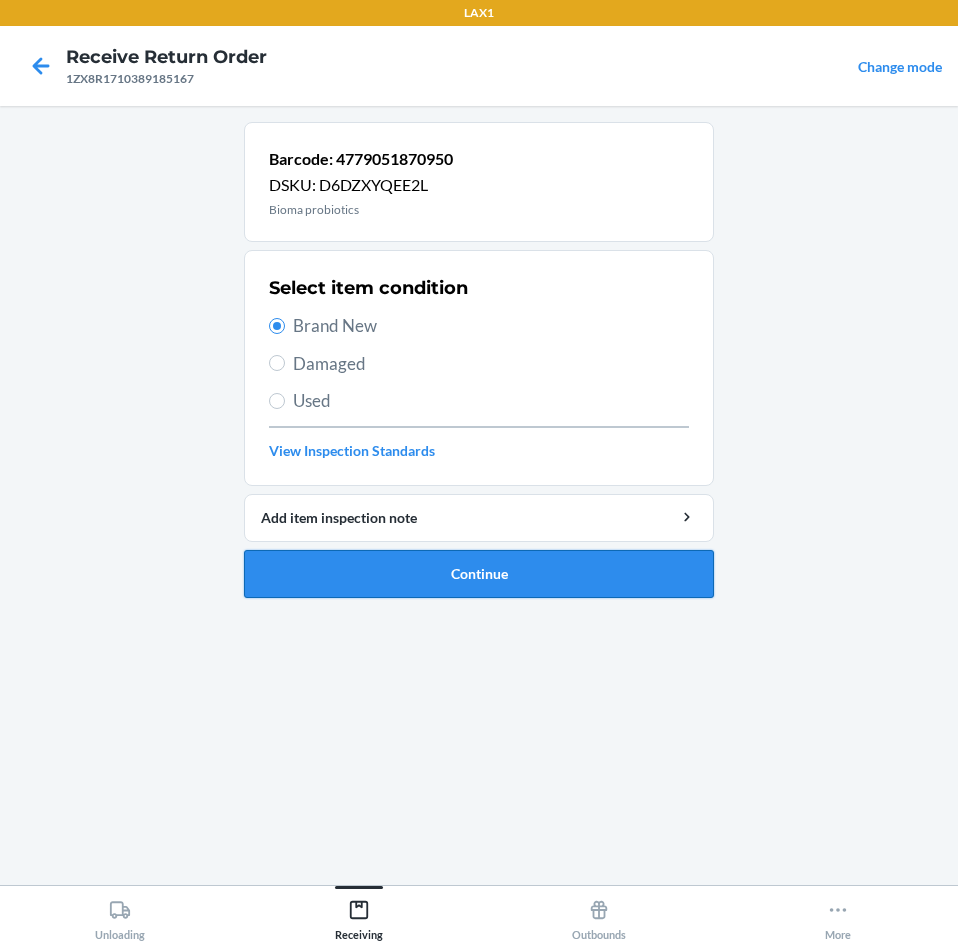 click on "Continue" at bounding box center [479, 574] 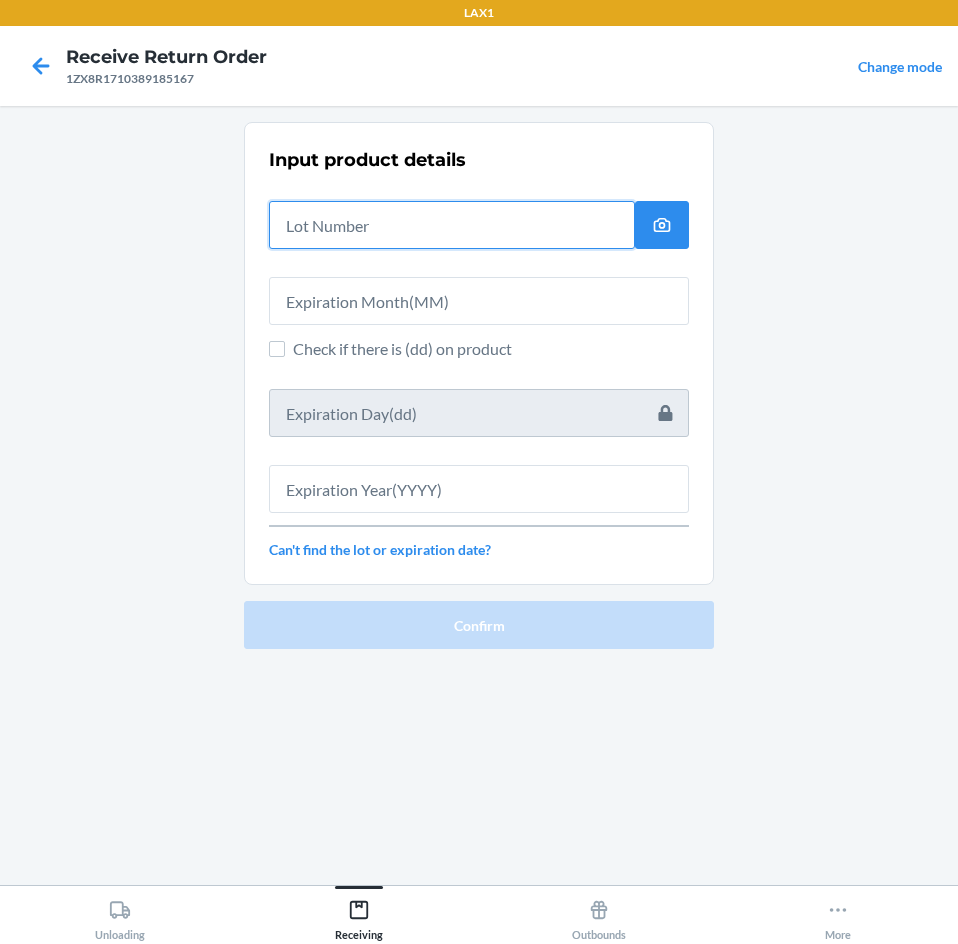 click at bounding box center (452, 225) 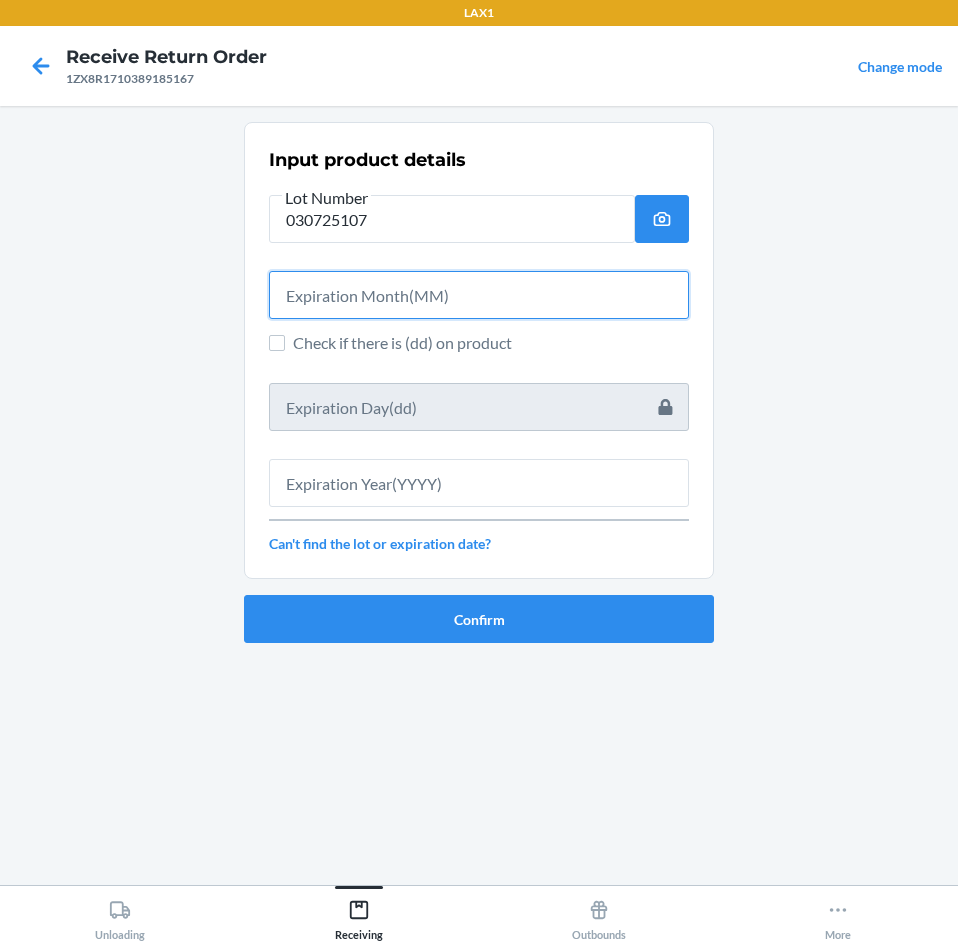 click at bounding box center (479, 295) 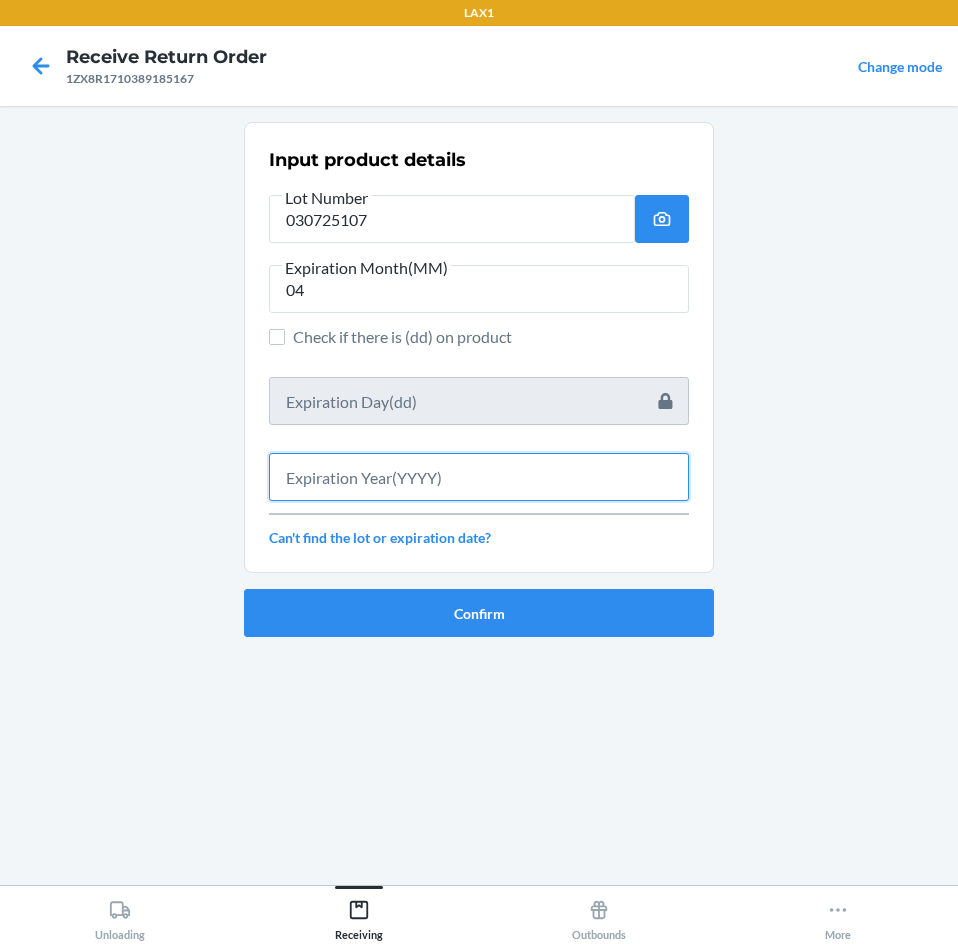 drag, startPoint x: 459, startPoint y: 474, endPoint x: 466, endPoint y: 510, distance: 36.67424 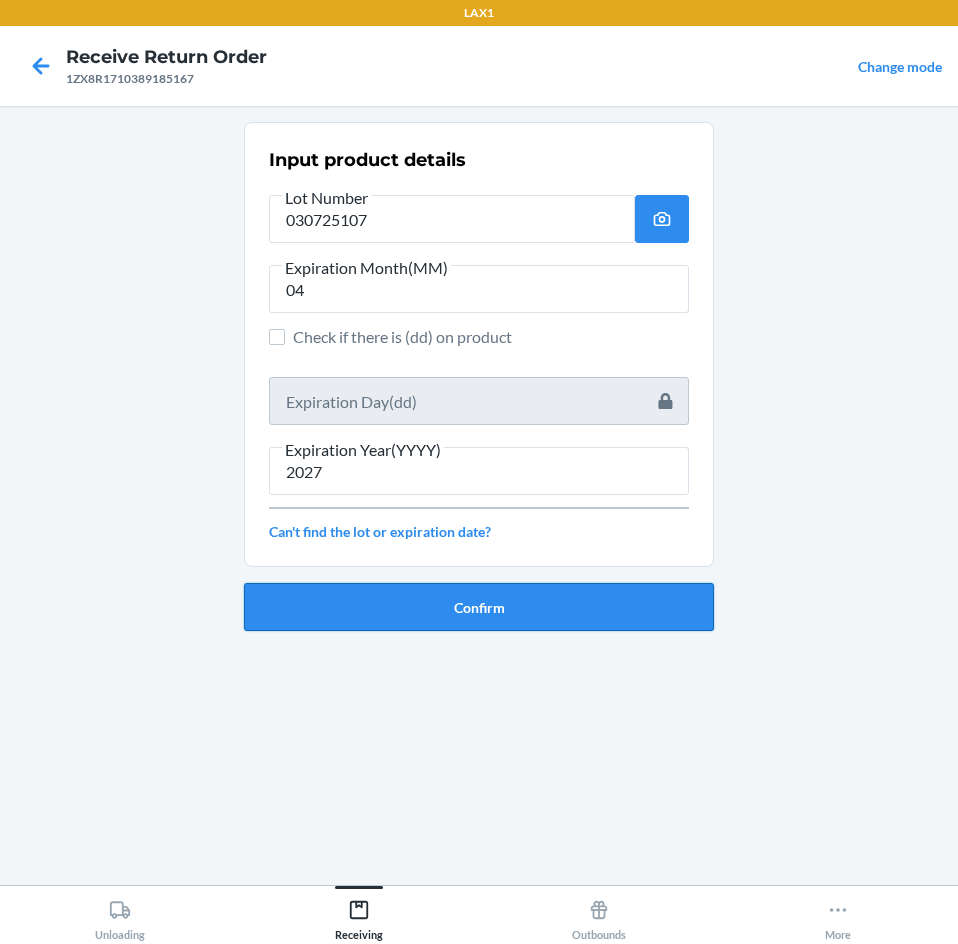 click on "Confirm" at bounding box center (479, 607) 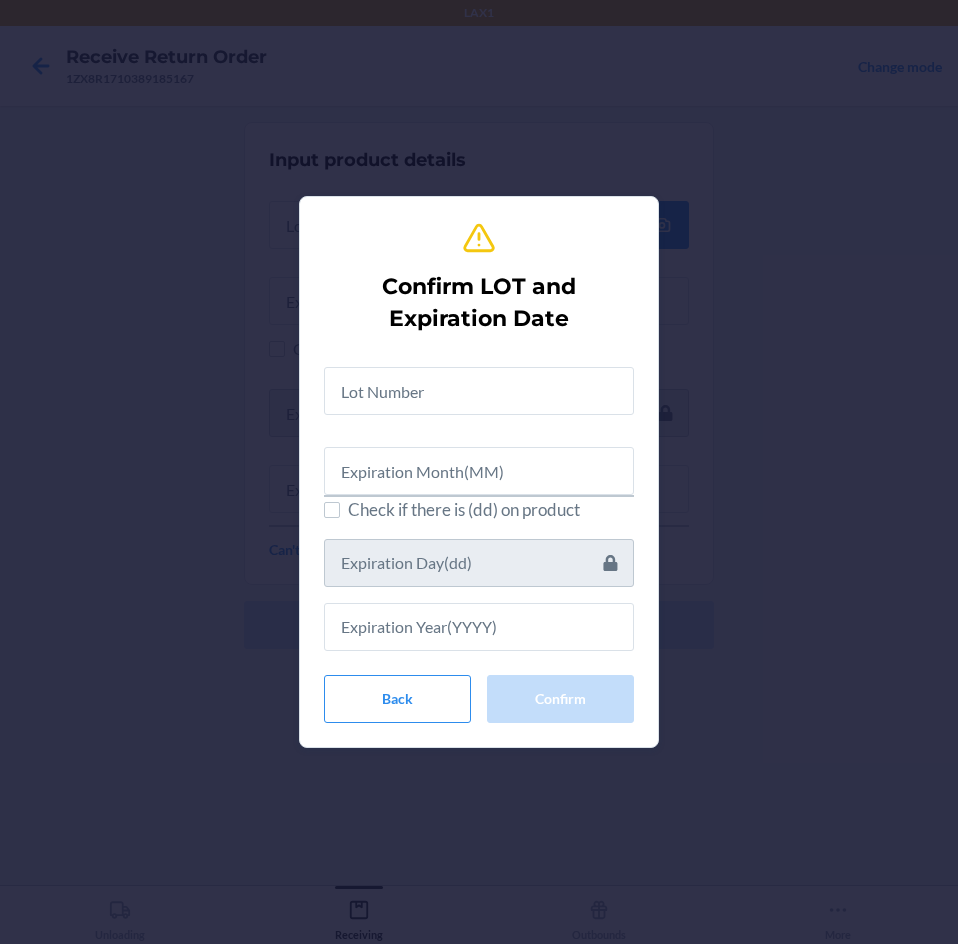 drag, startPoint x: 494, startPoint y: 352, endPoint x: 498, endPoint y: 380, distance: 28.284271 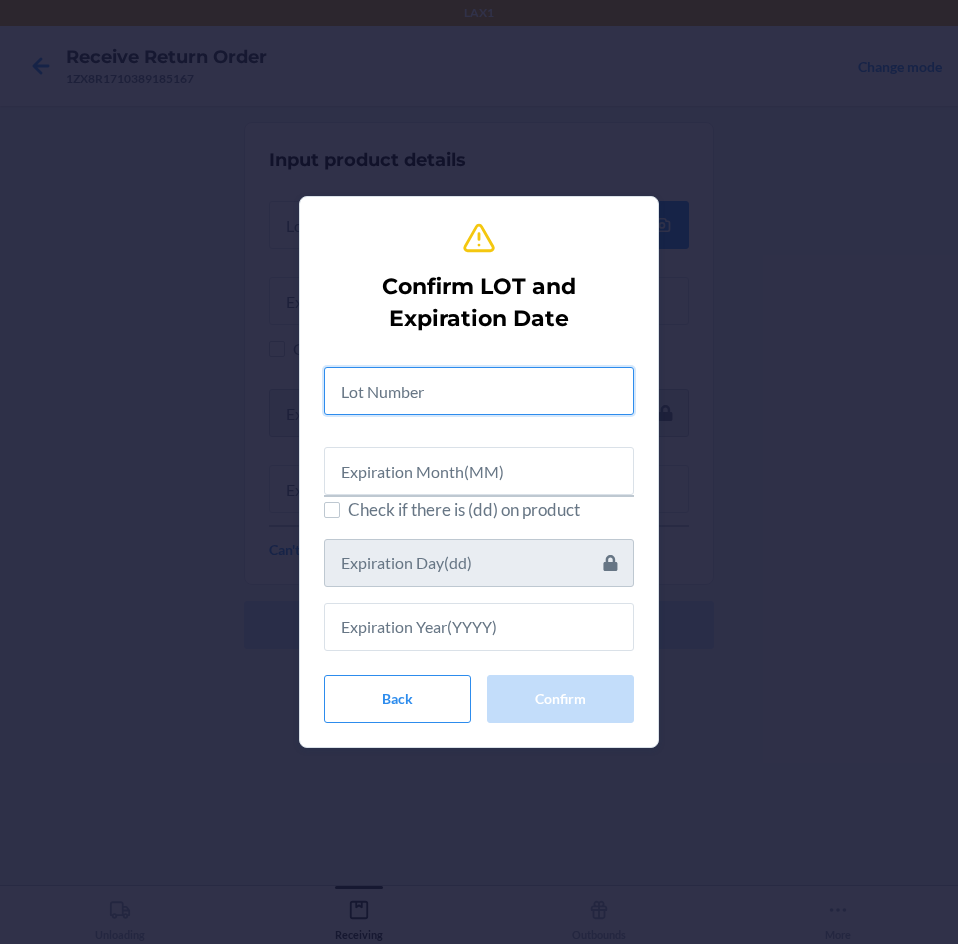 click at bounding box center (479, 391) 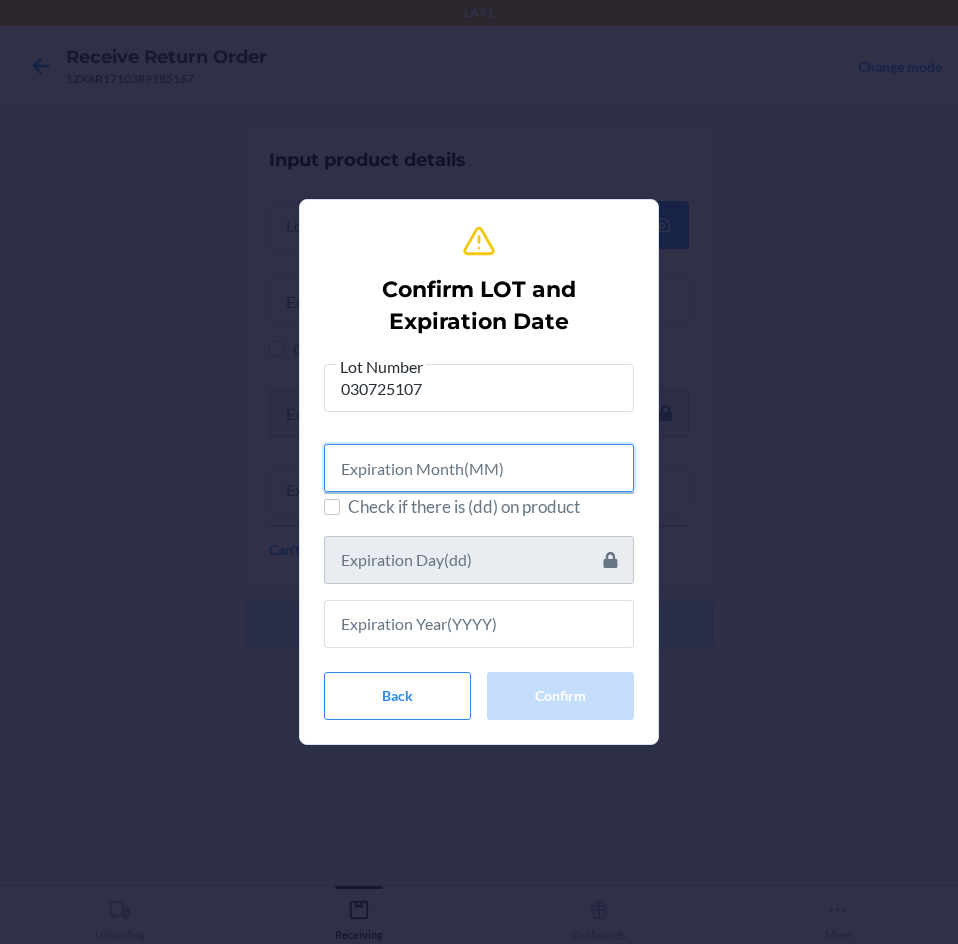click at bounding box center [479, 468] 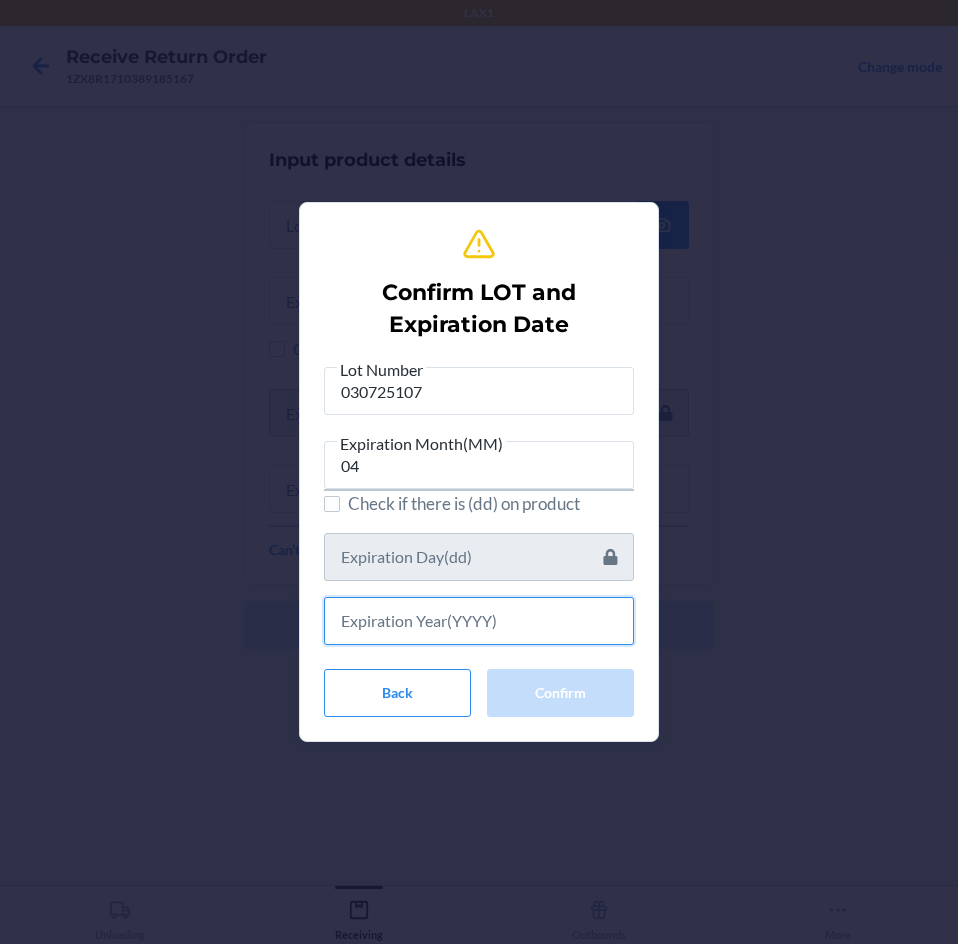 click at bounding box center [479, 621] 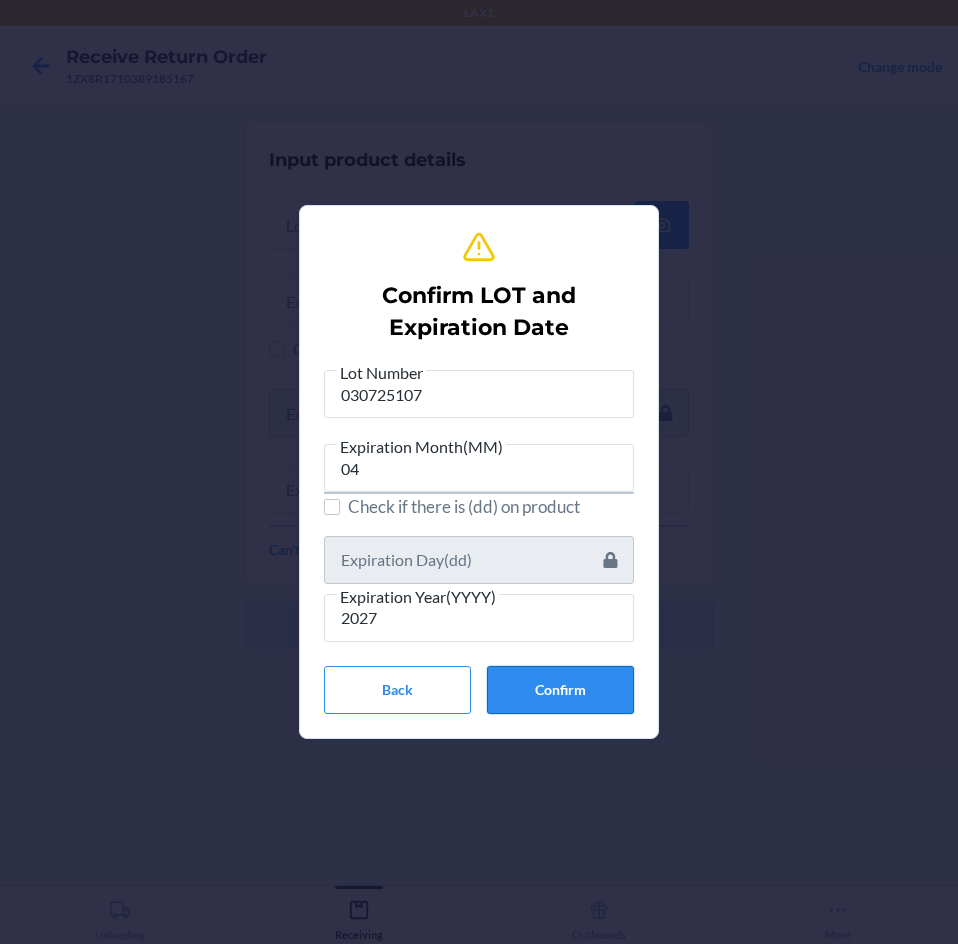 click on "Confirm" at bounding box center (560, 690) 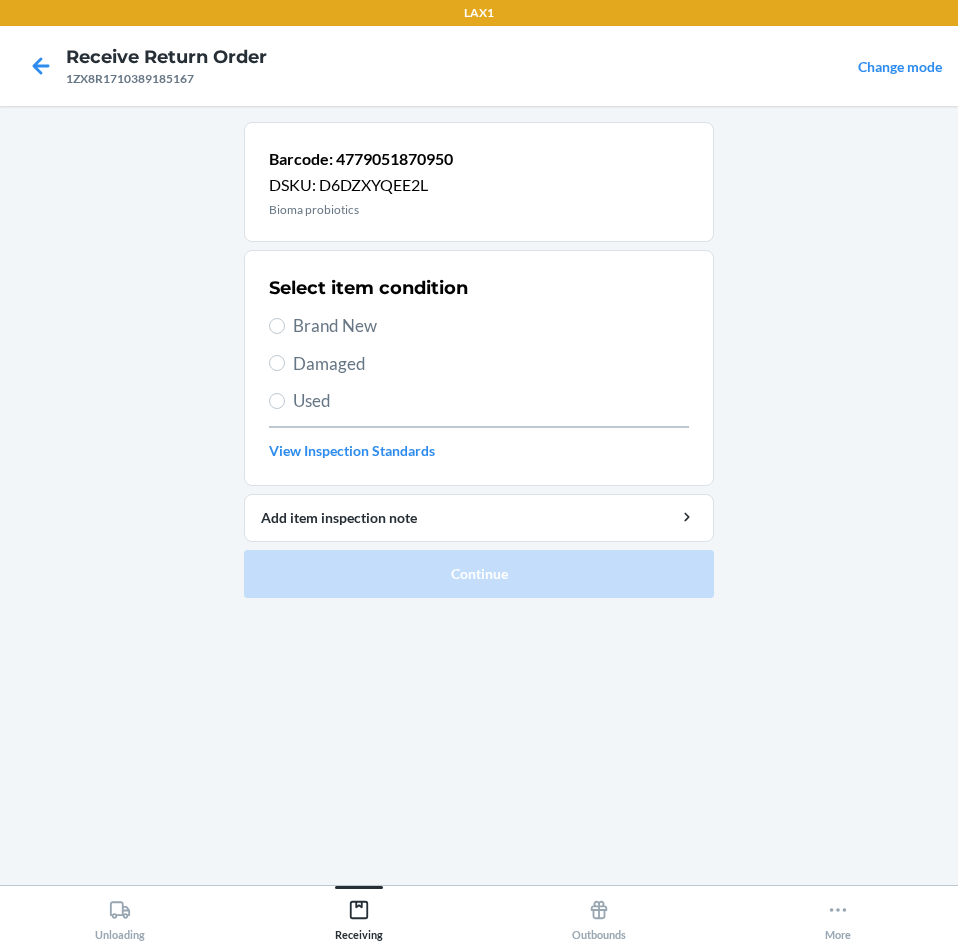 click on "Brand New" at bounding box center (479, 326) 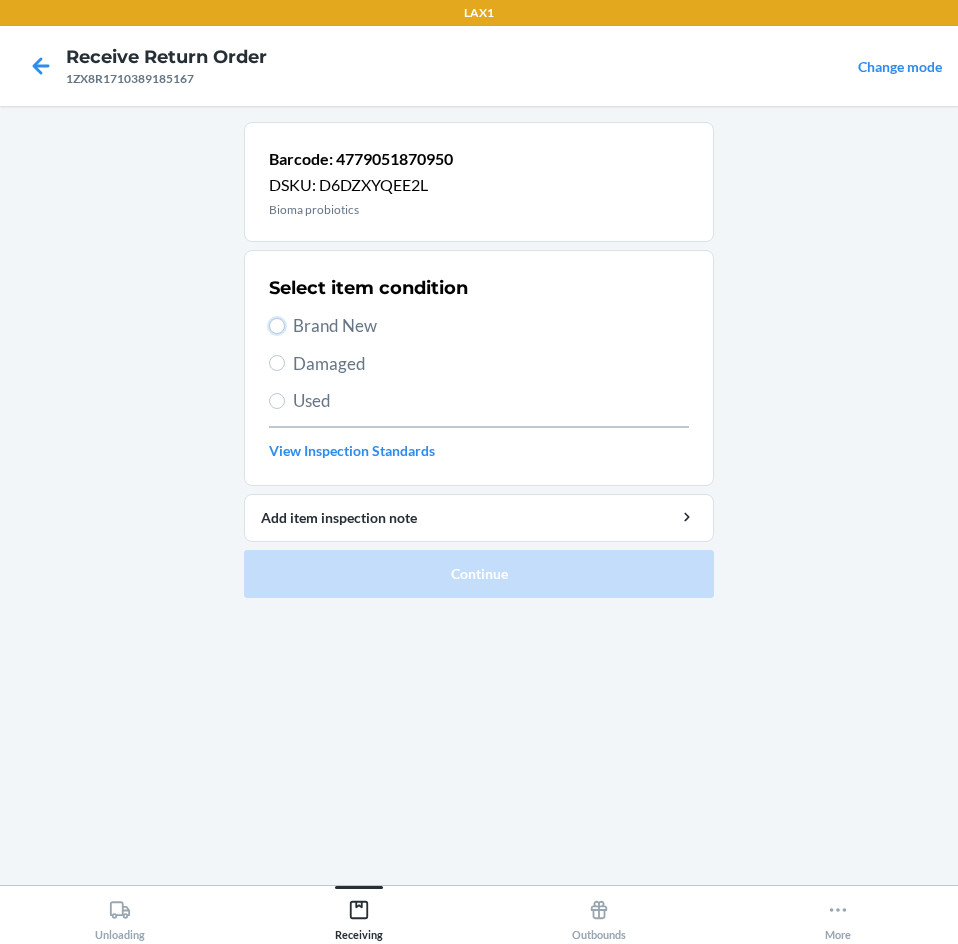 click on "Brand New" at bounding box center [277, 326] 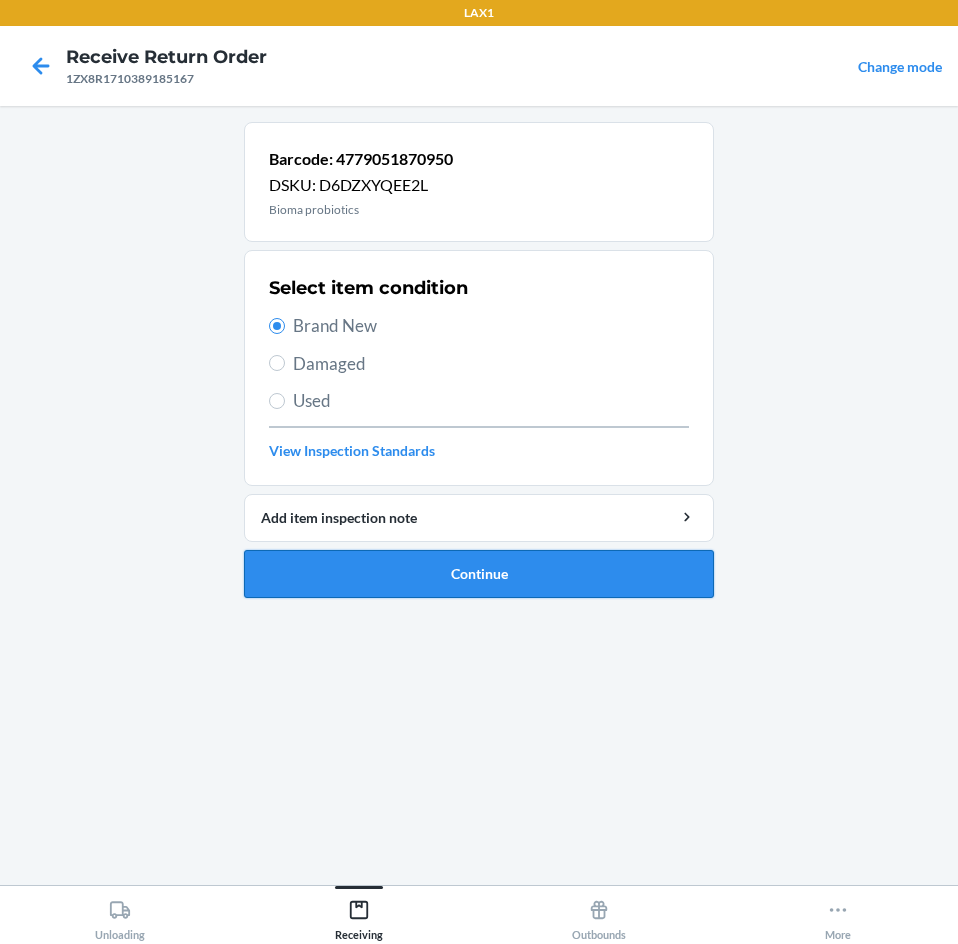 click on "Continue" at bounding box center (479, 574) 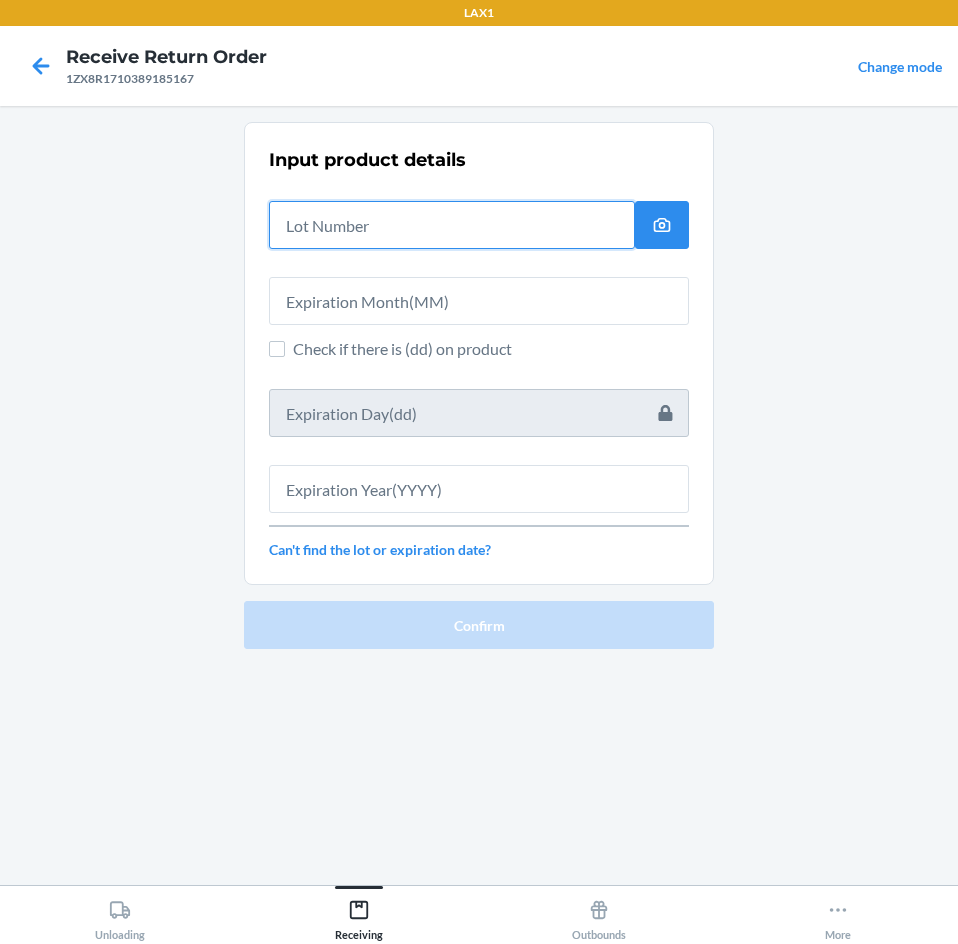 click at bounding box center [452, 225] 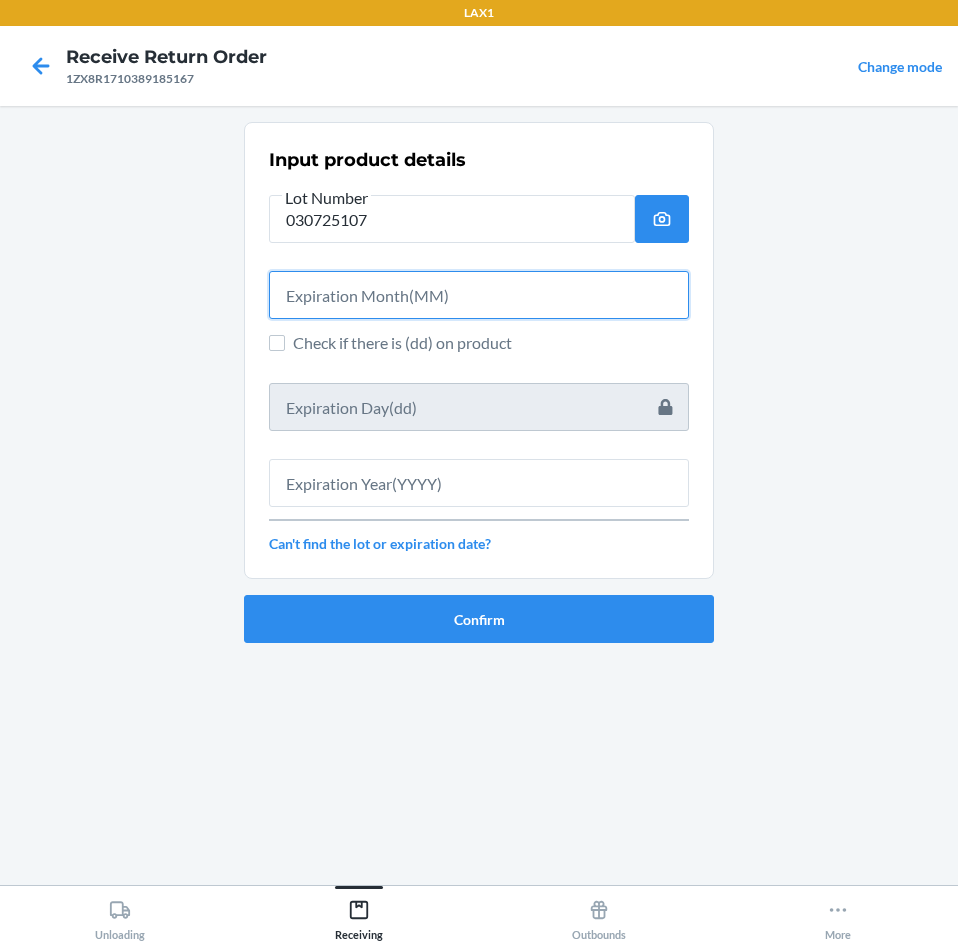 drag, startPoint x: 541, startPoint y: 297, endPoint x: 546, endPoint y: 341, distance: 44.28318 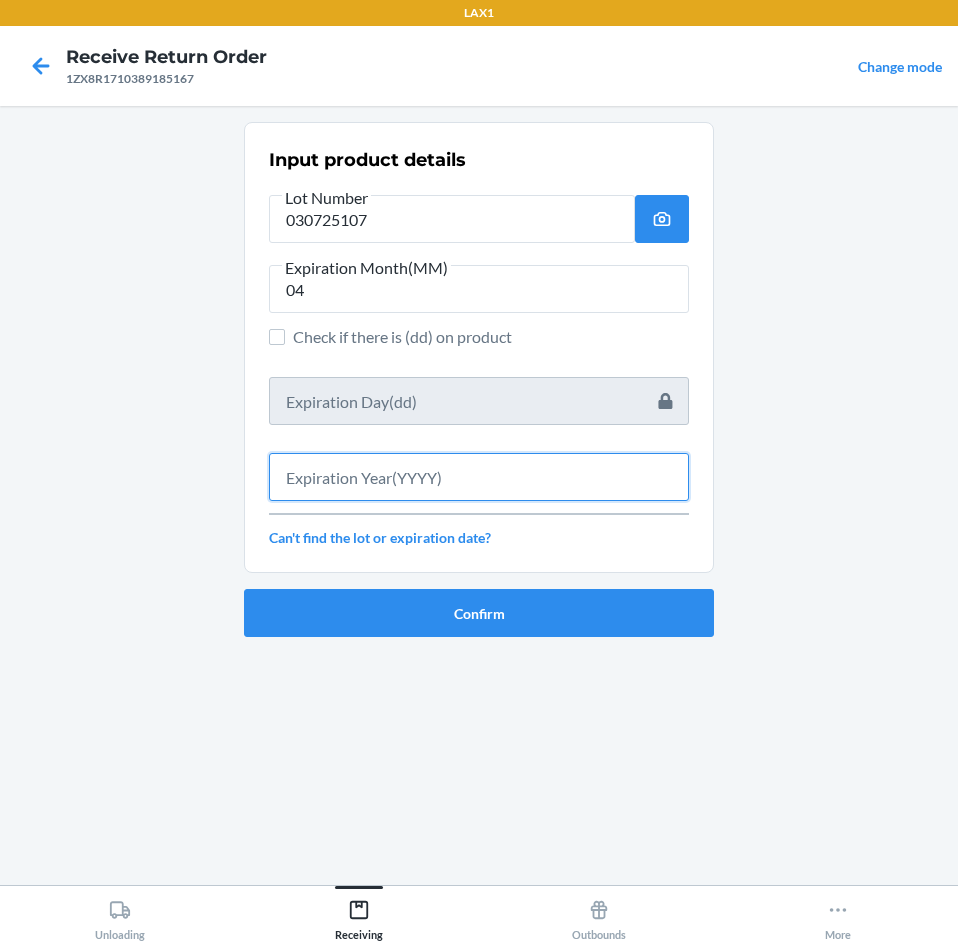 drag, startPoint x: 517, startPoint y: 474, endPoint x: 517, endPoint y: 498, distance: 24 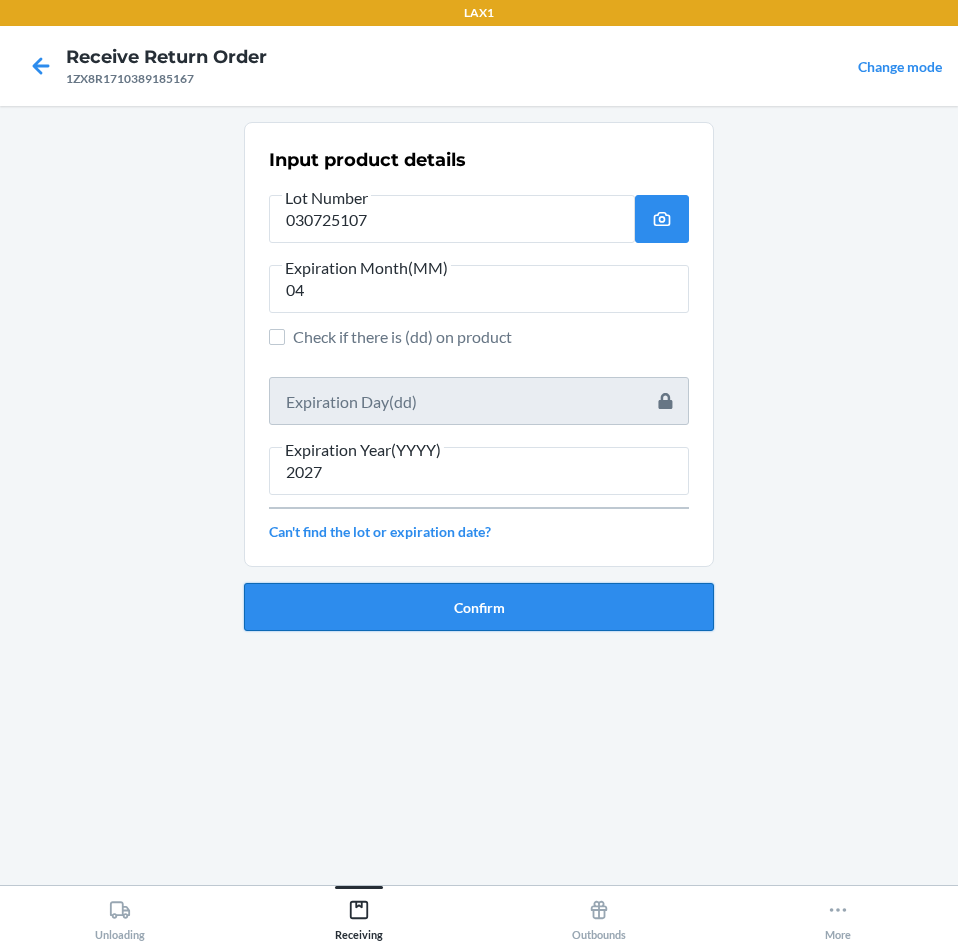 click on "Confirm" at bounding box center [479, 607] 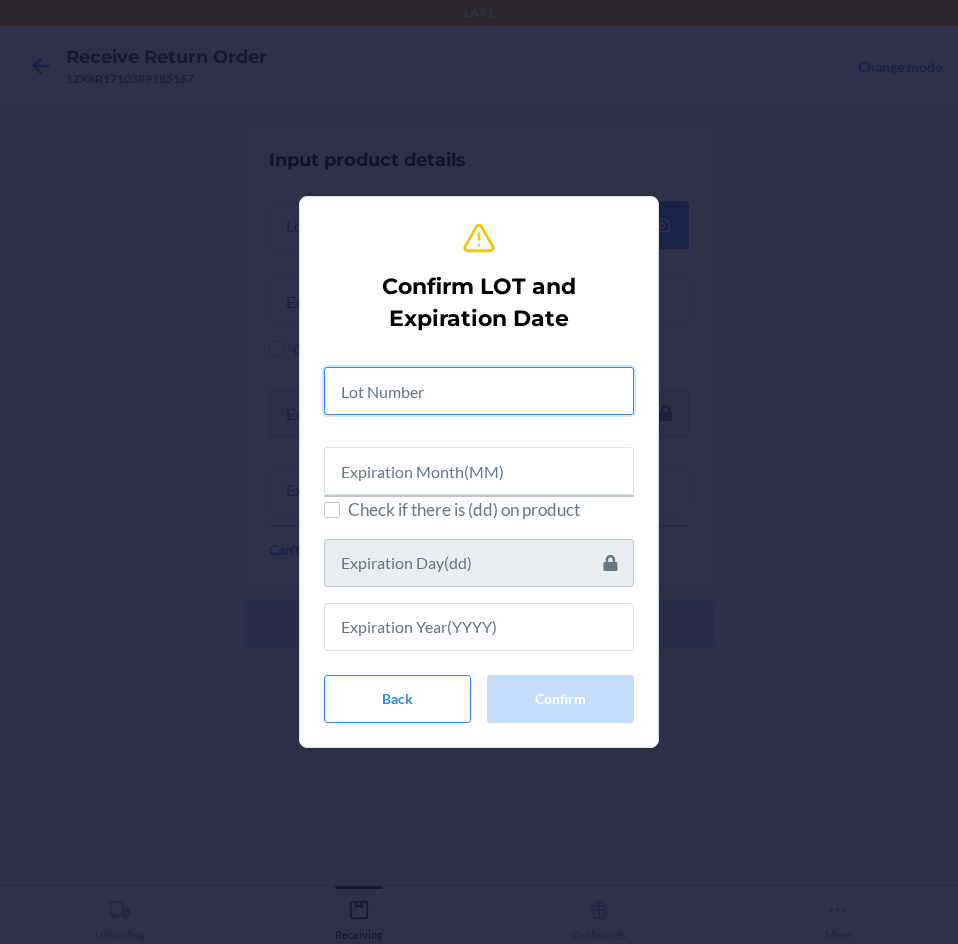 click at bounding box center [479, 391] 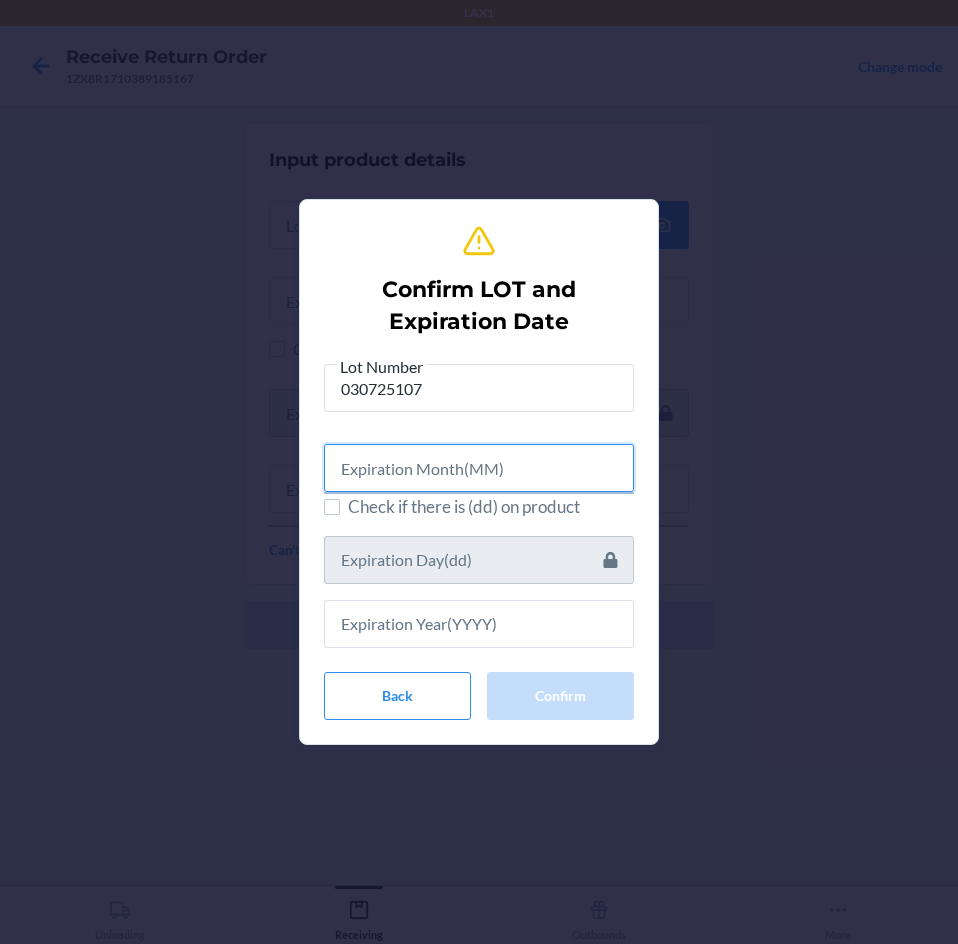 click at bounding box center (479, 468) 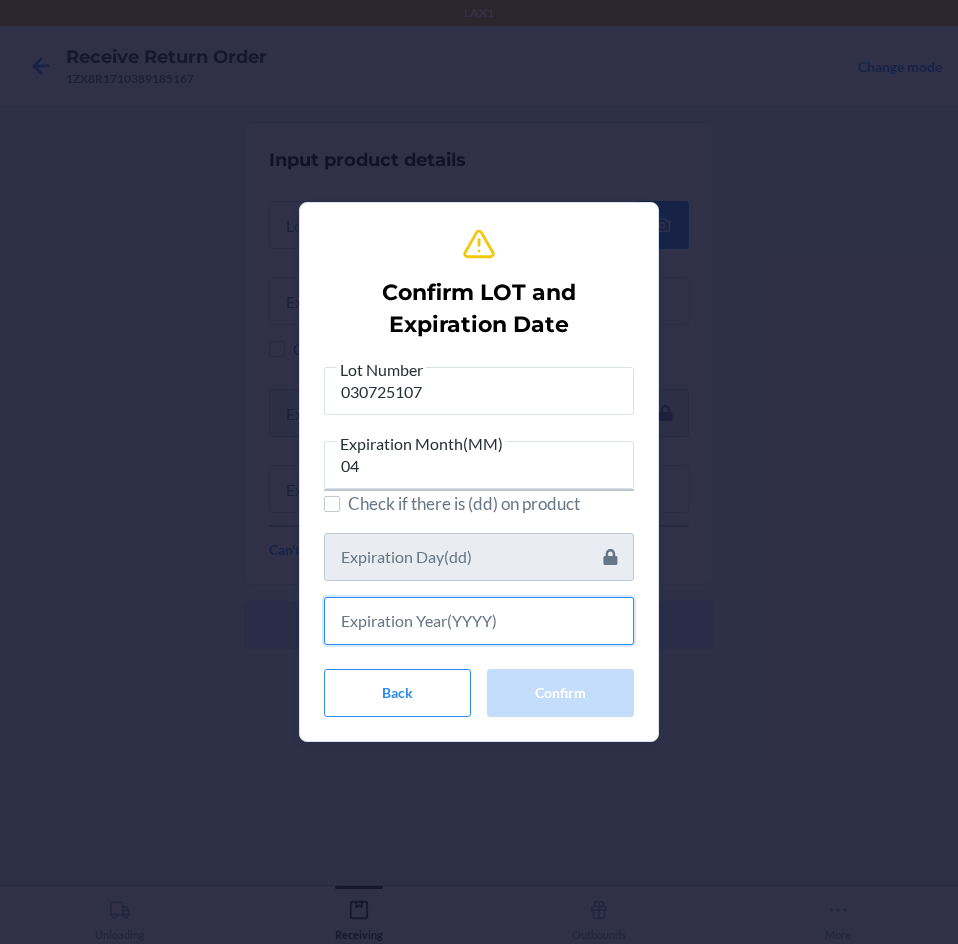 click at bounding box center (479, 621) 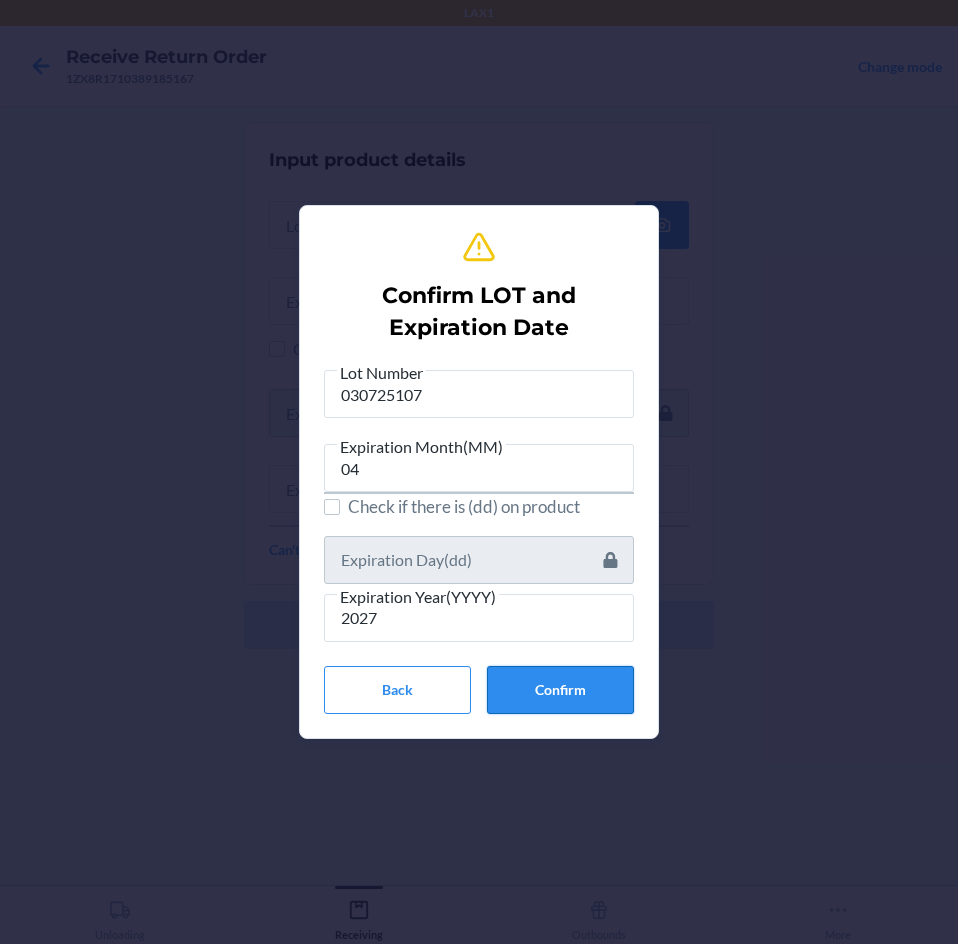 click on "Confirm" at bounding box center [560, 690] 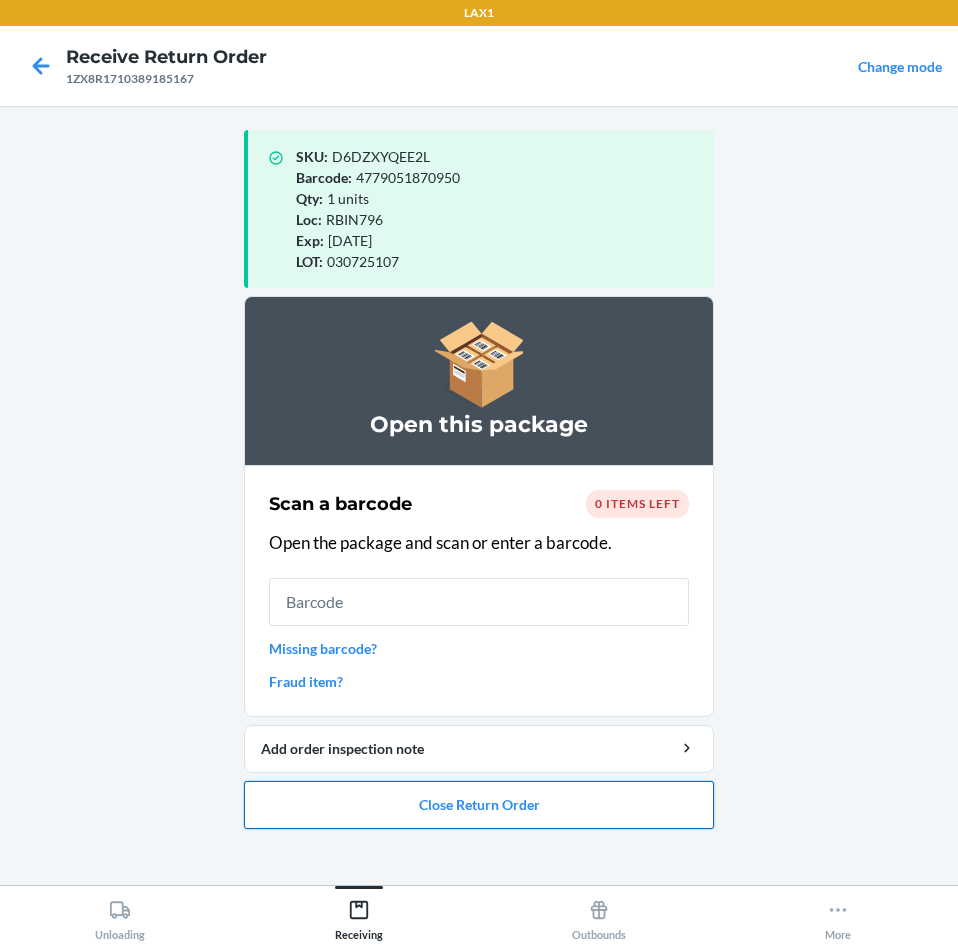 click on "Close Return Order" at bounding box center [479, 805] 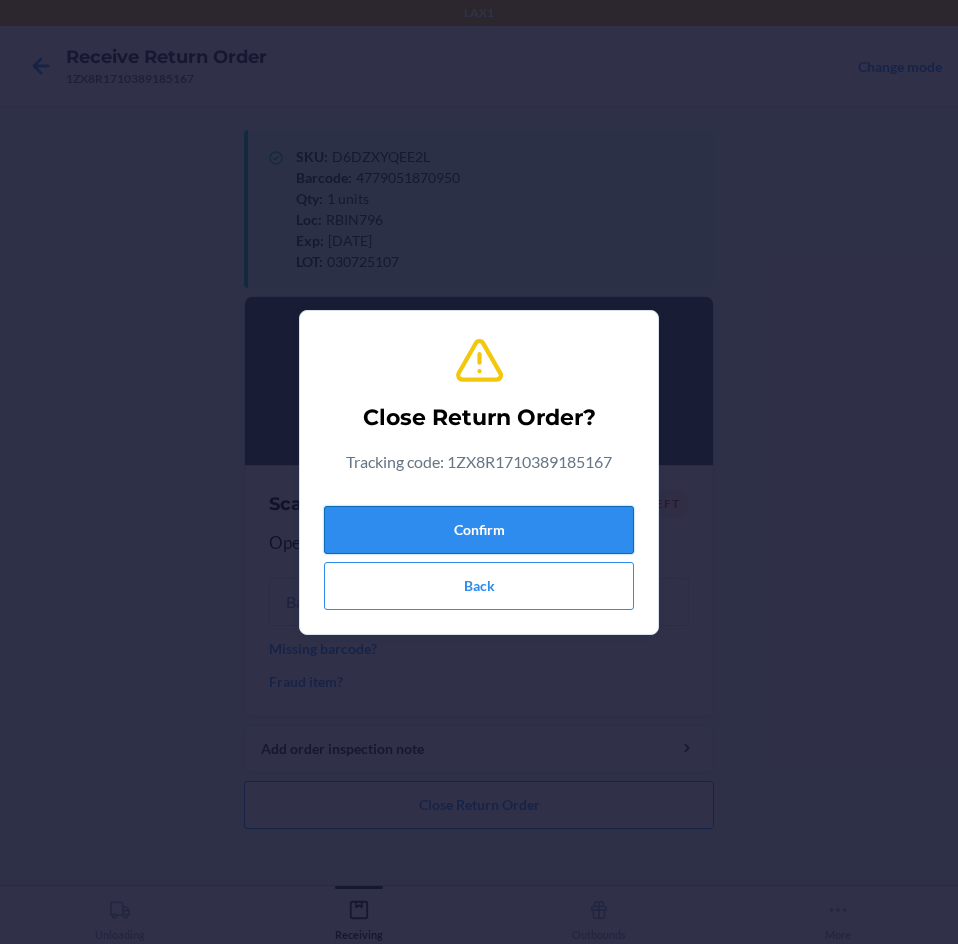 click on "Confirm" at bounding box center (479, 530) 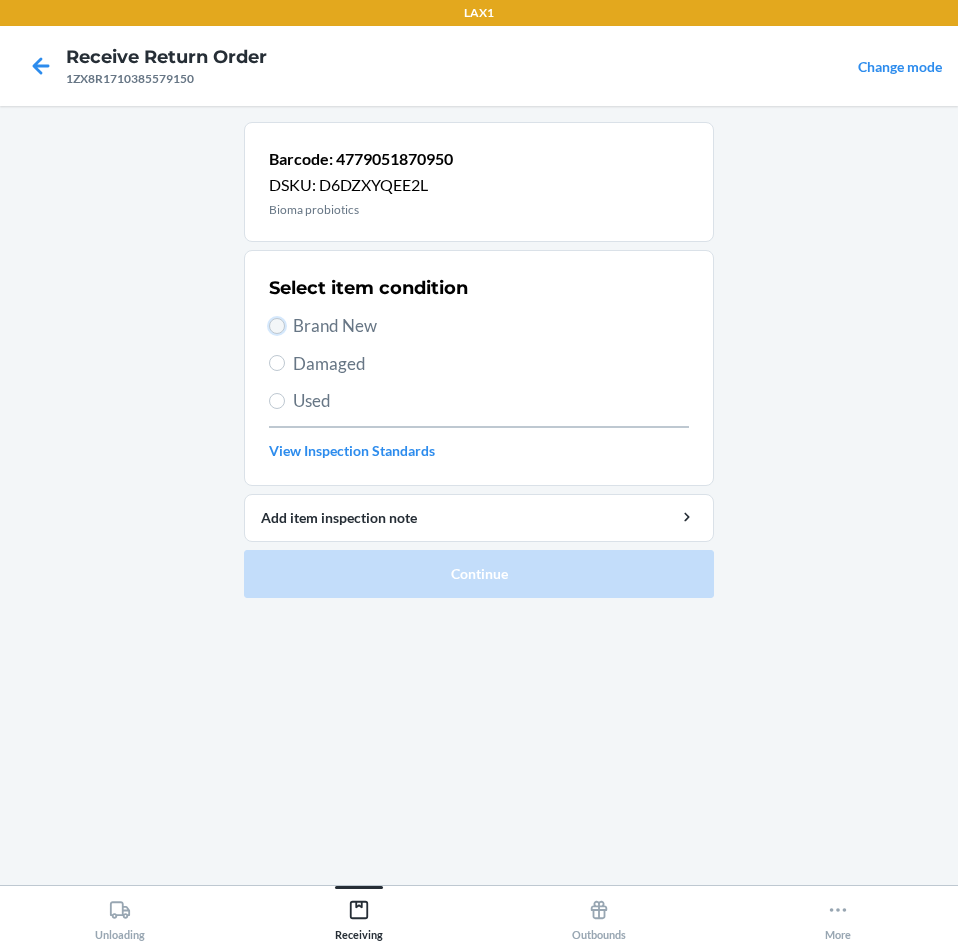 drag, startPoint x: 277, startPoint y: 322, endPoint x: 394, endPoint y: 442, distance: 167.59773 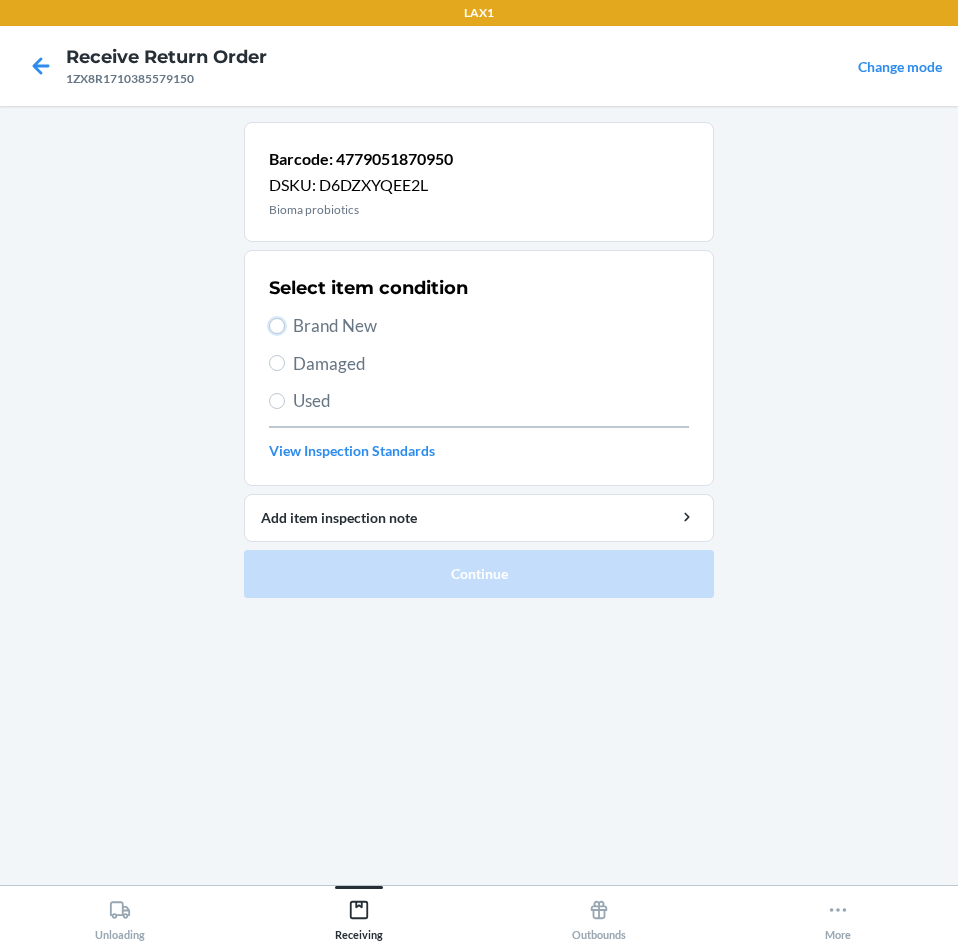 click on "Brand New" at bounding box center (277, 326) 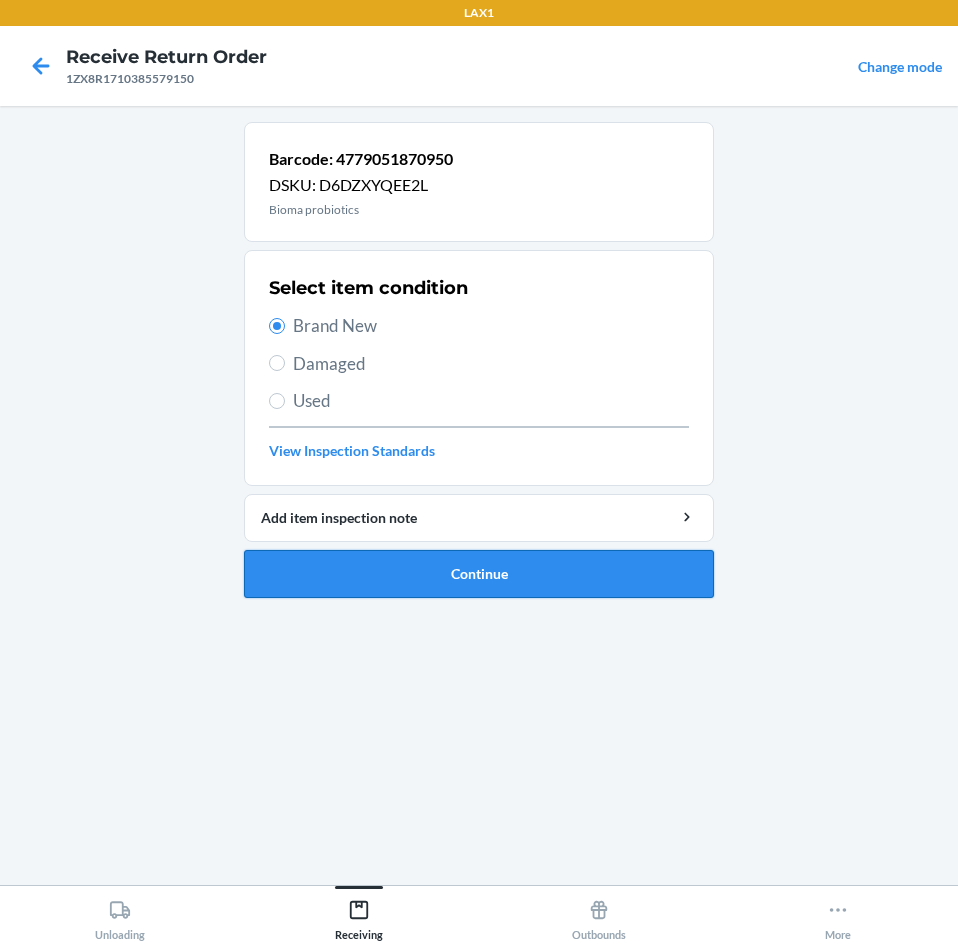 click on "Continue" at bounding box center (479, 574) 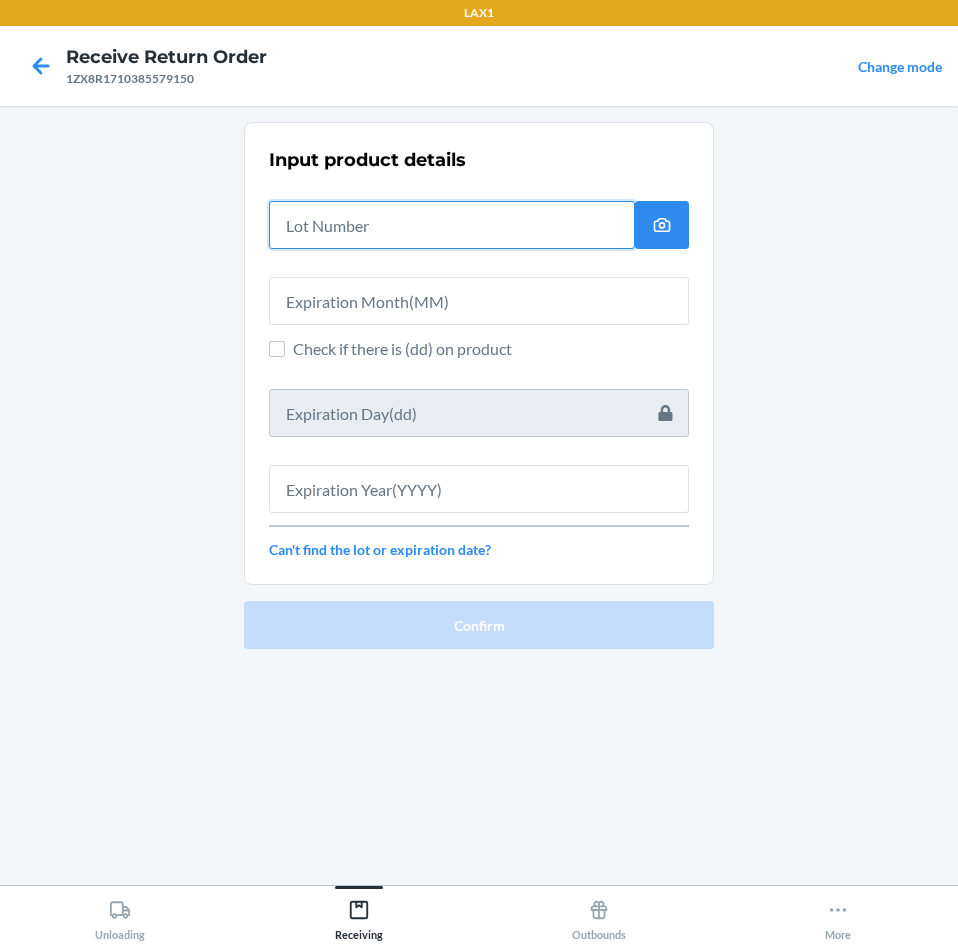 click at bounding box center [452, 225] 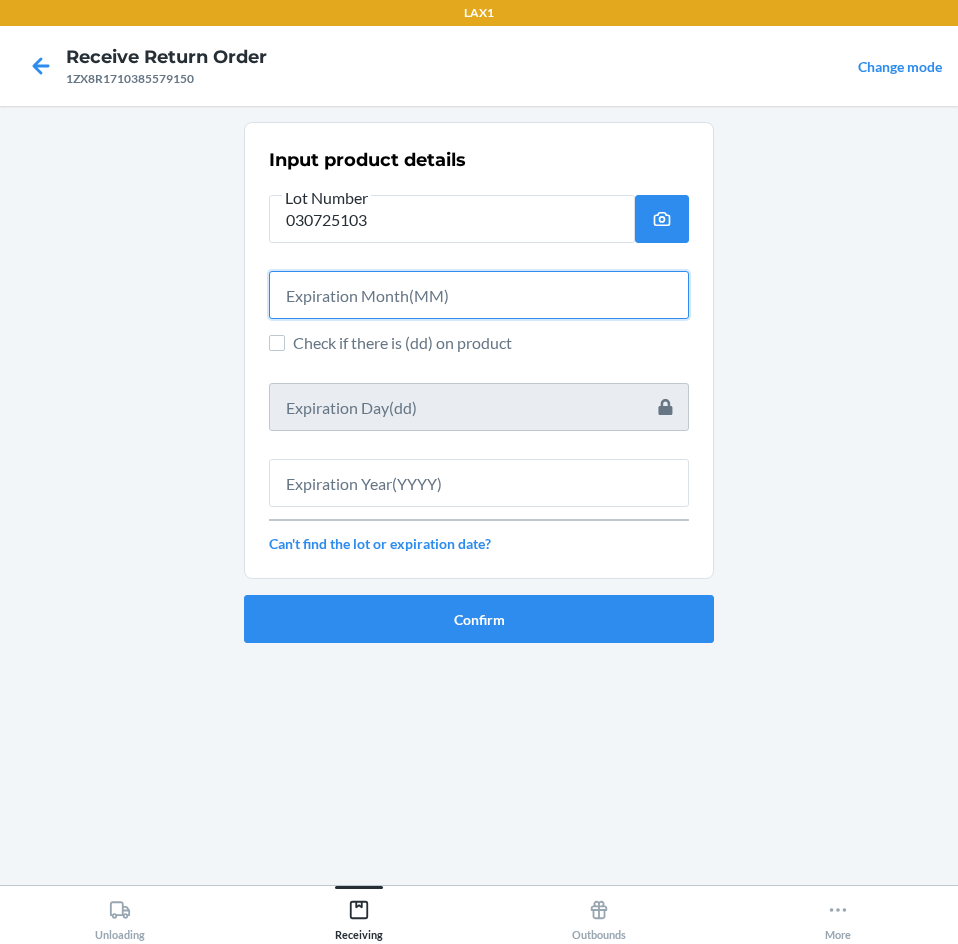 click at bounding box center (479, 295) 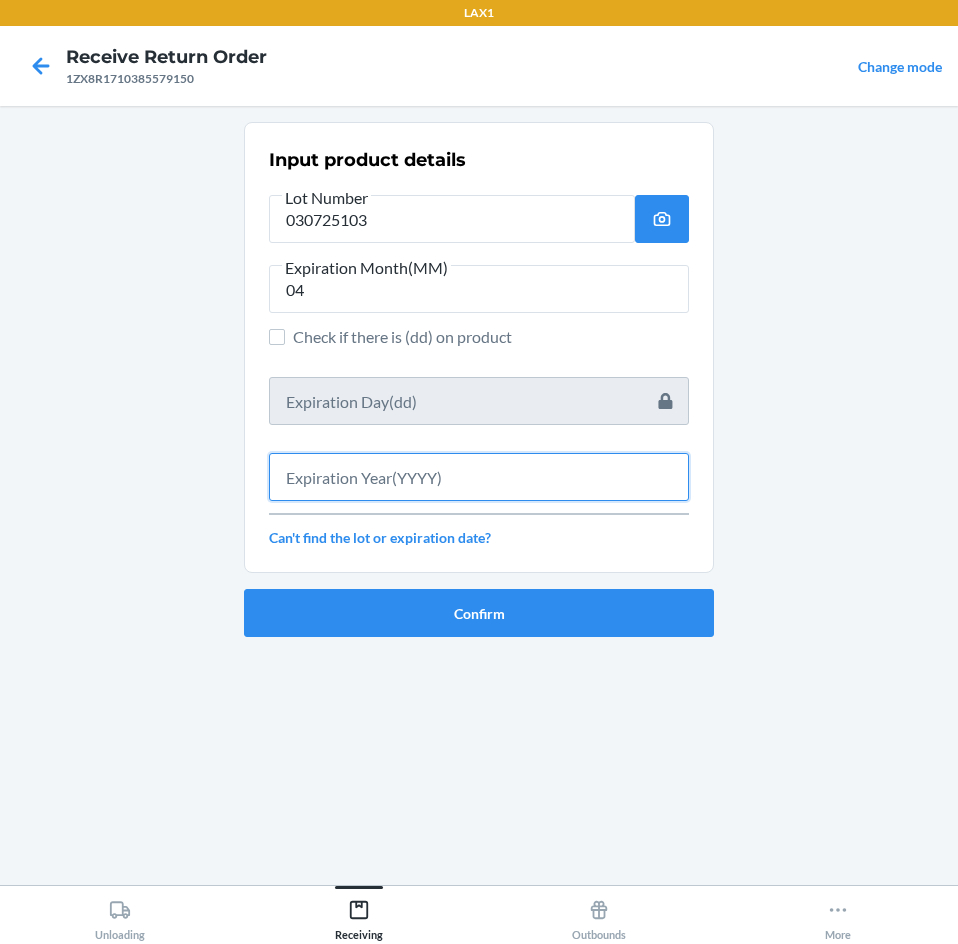 click at bounding box center [479, 477] 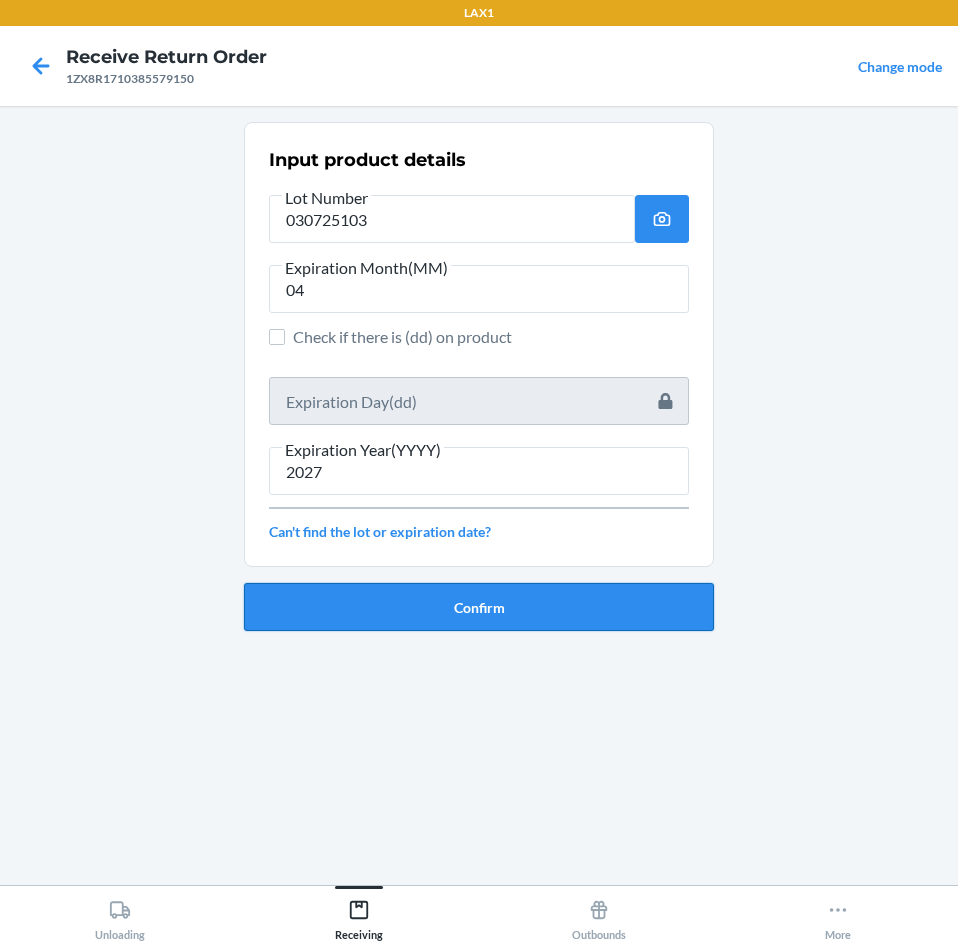 click on "Confirm" at bounding box center (479, 607) 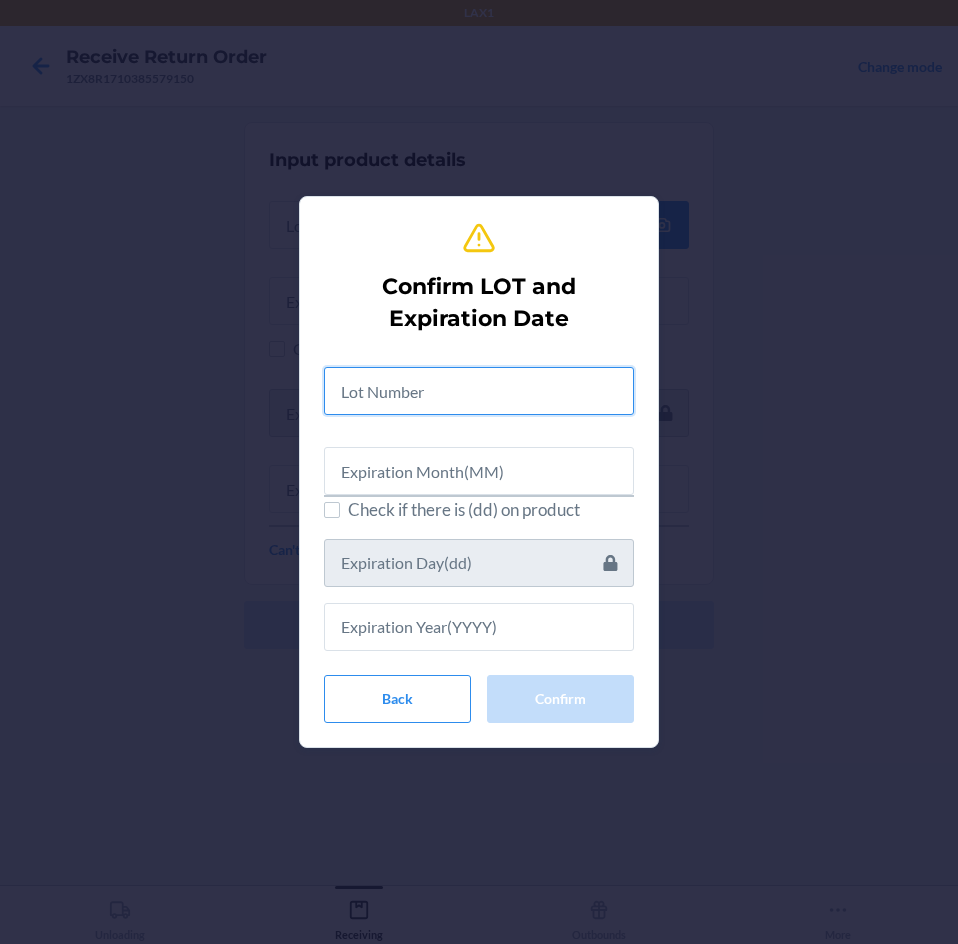 click at bounding box center (479, 391) 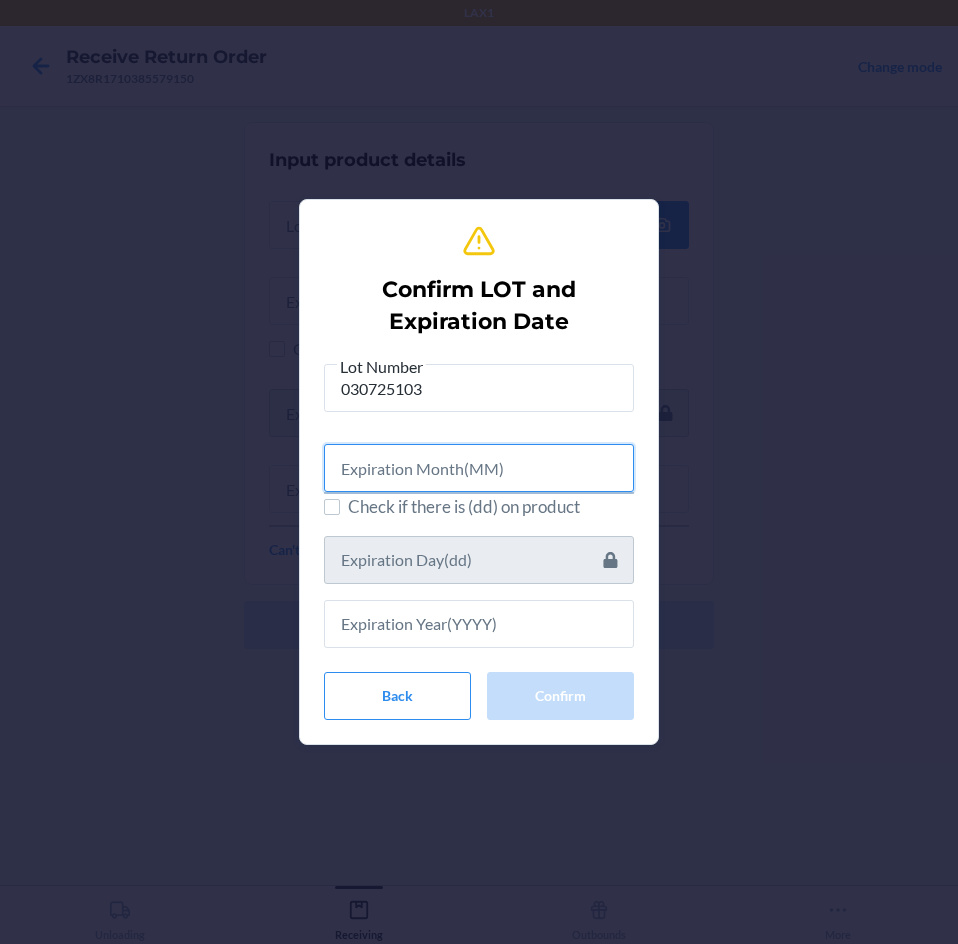click at bounding box center (479, 468) 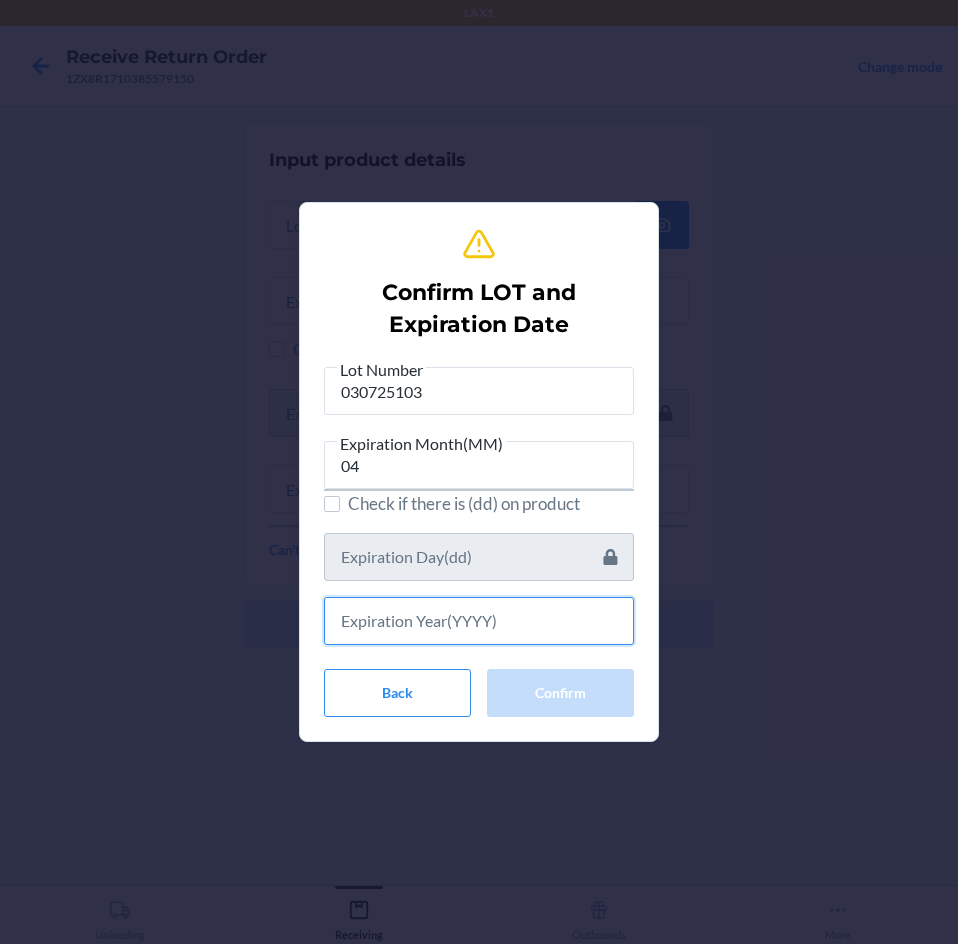 click at bounding box center [479, 621] 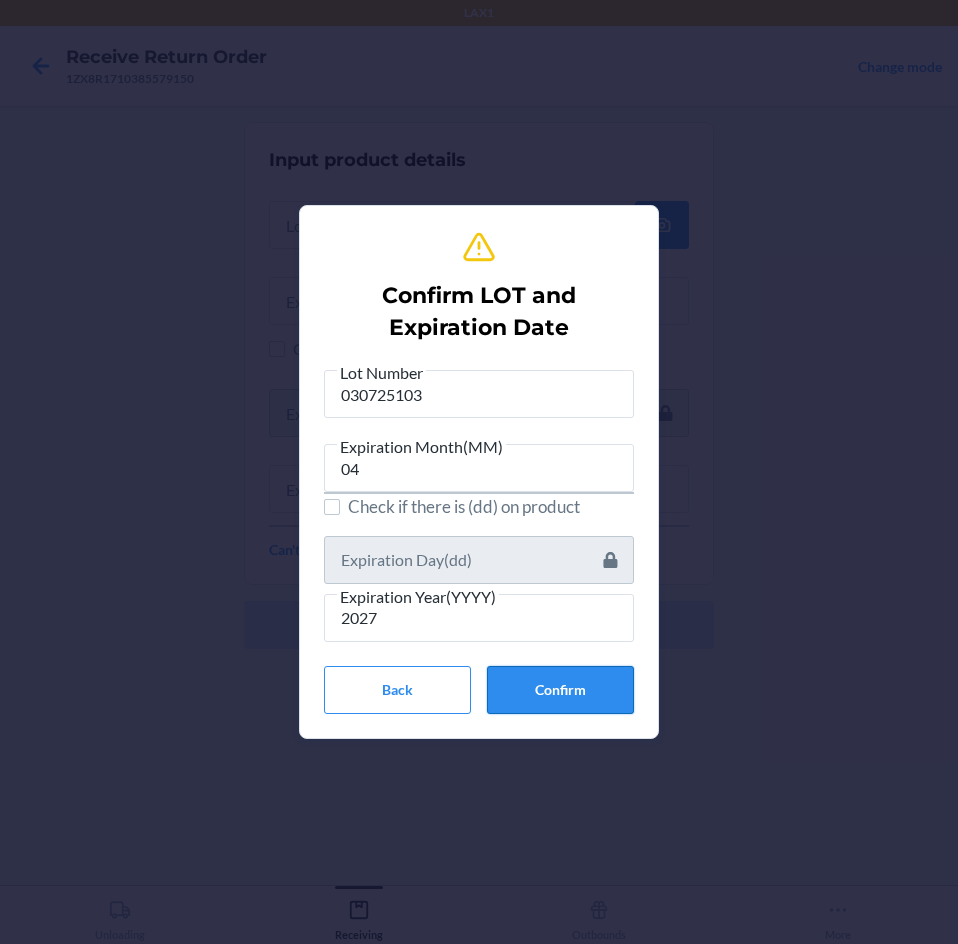 click on "Confirm" at bounding box center (560, 690) 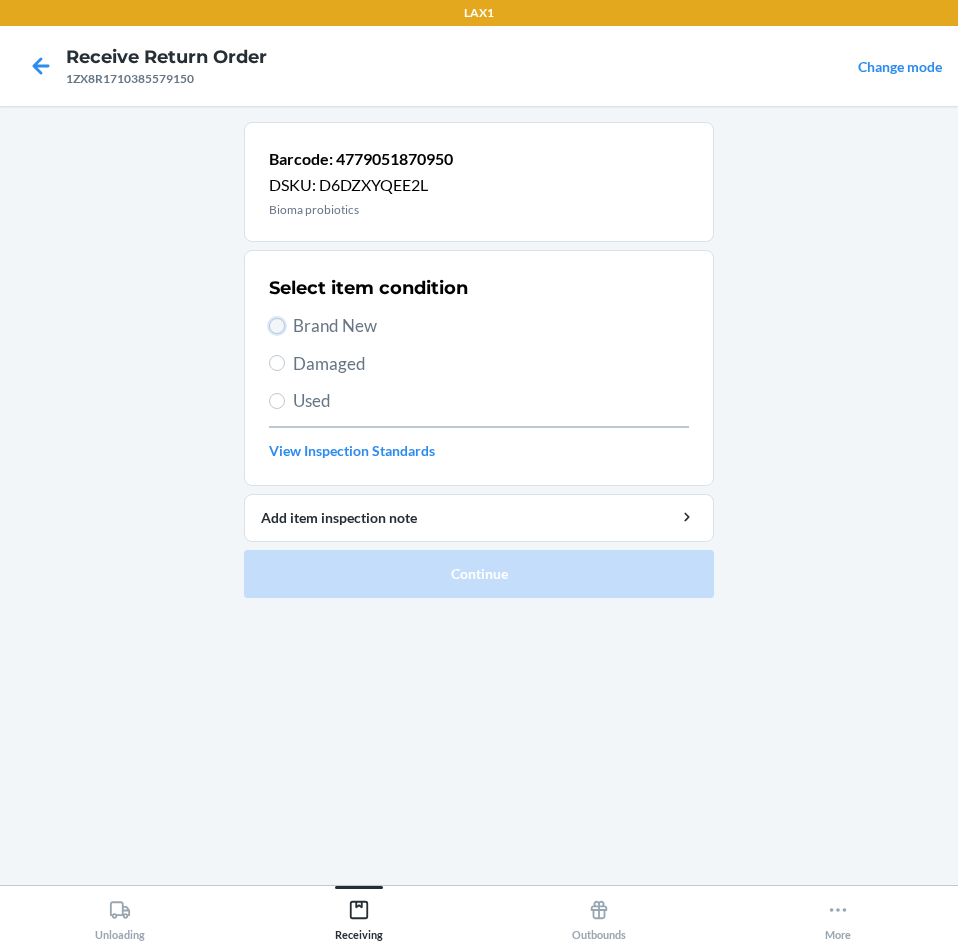 click on "Brand New" at bounding box center [277, 326] 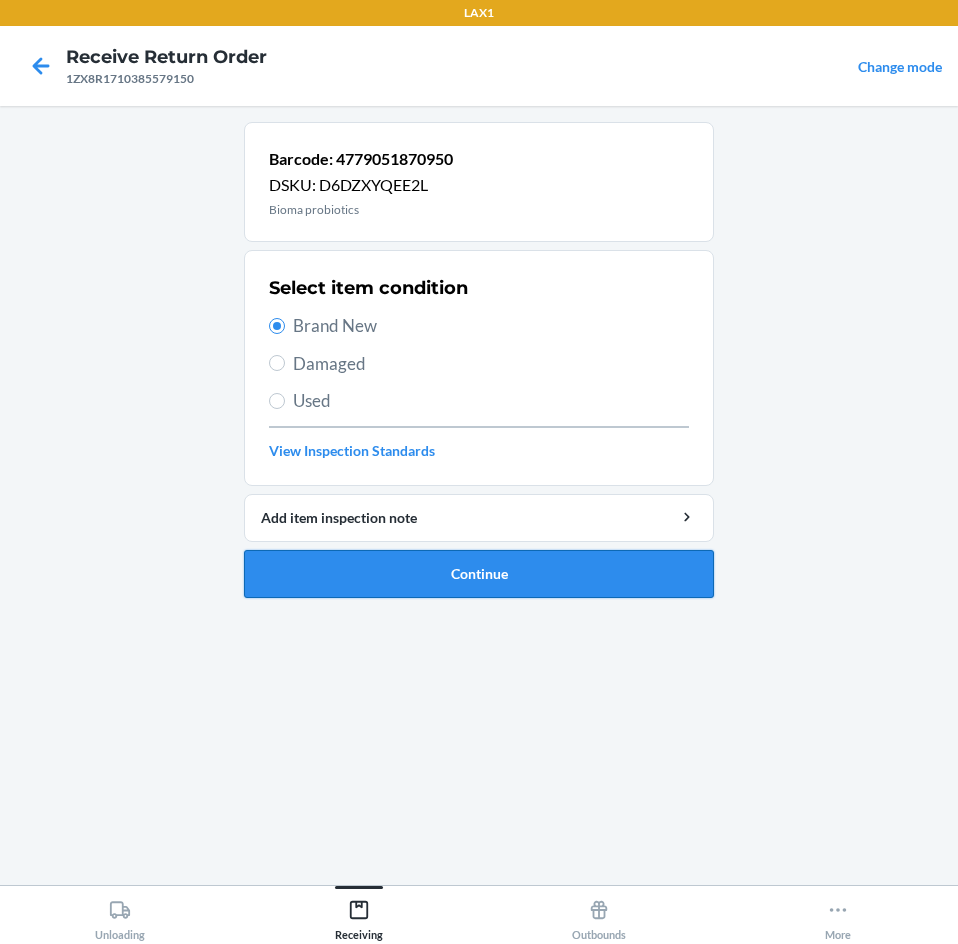click on "Continue" at bounding box center (479, 574) 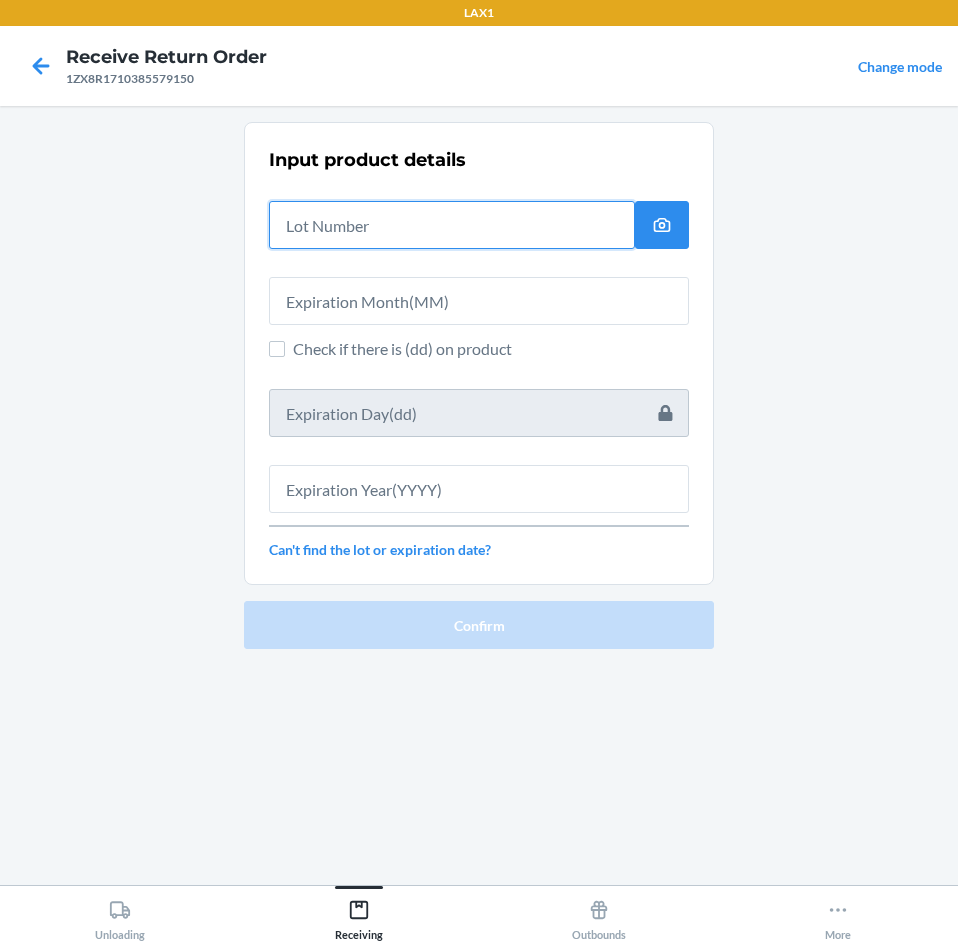 click at bounding box center [452, 225] 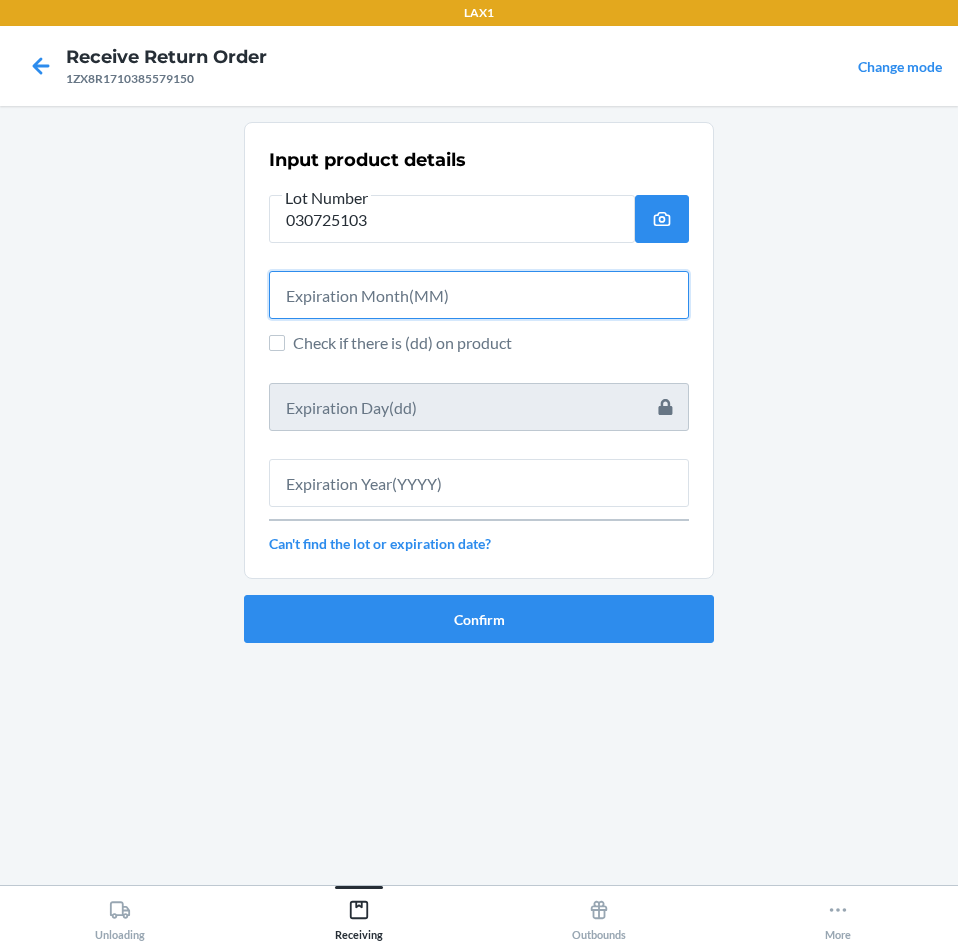 click at bounding box center [479, 295] 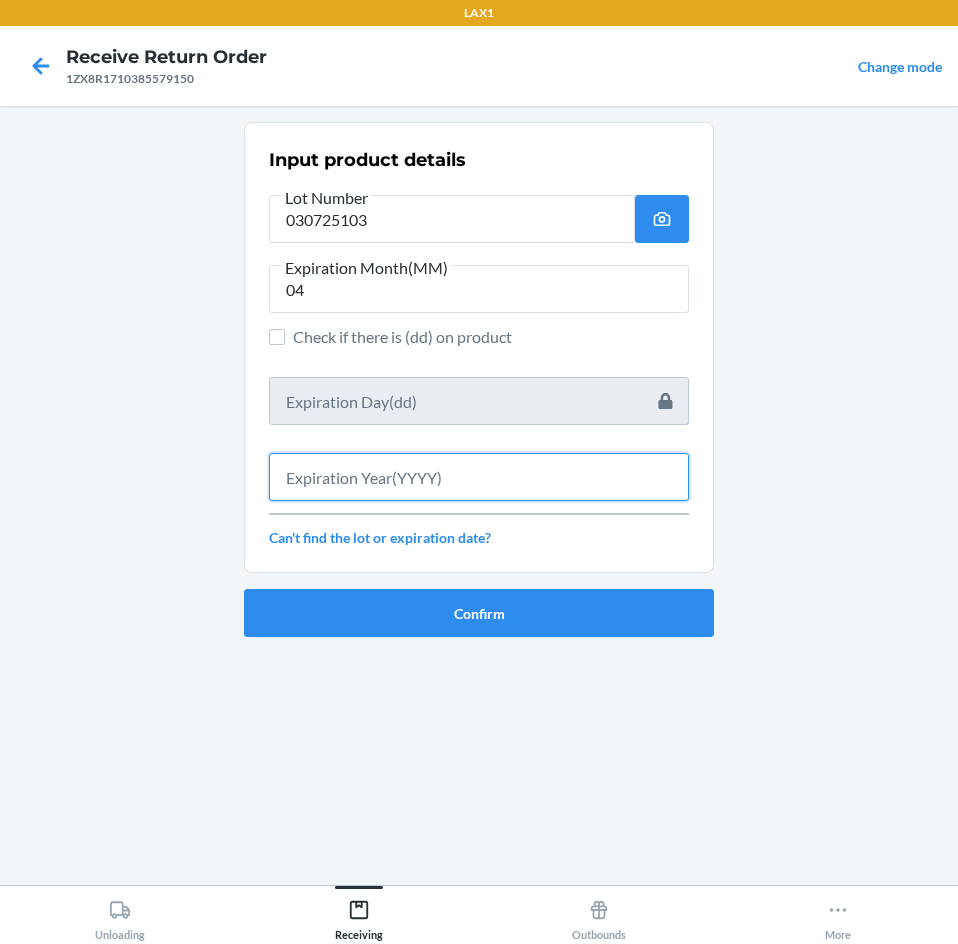 click at bounding box center (479, 477) 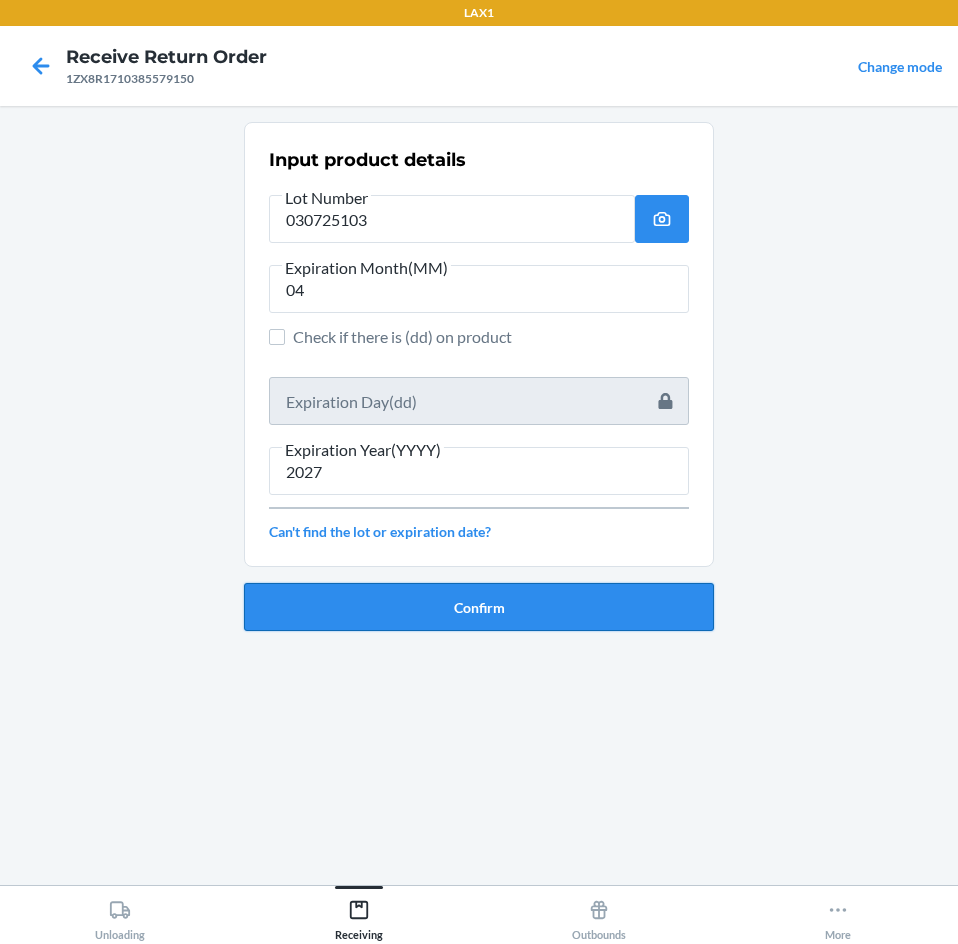 click on "Confirm" at bounding box center [479, 607] 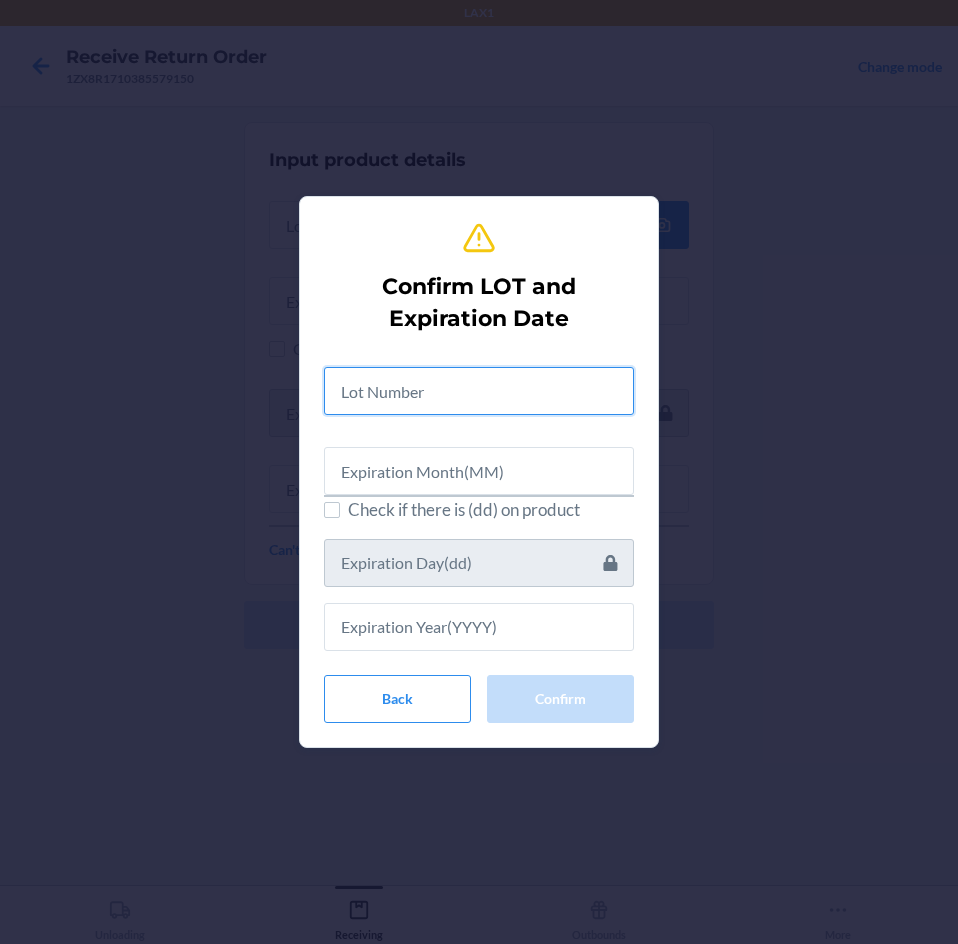 click at bounding box center (479, 391) 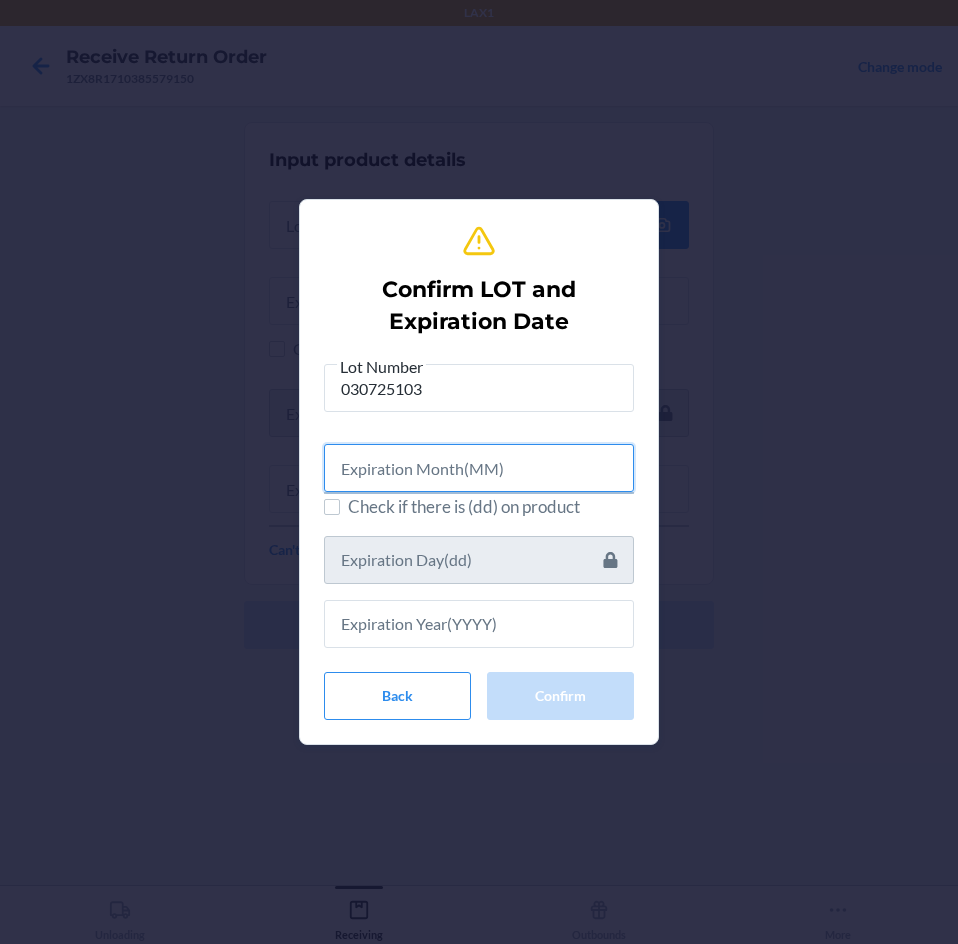 click at bounding box center [479, 468] 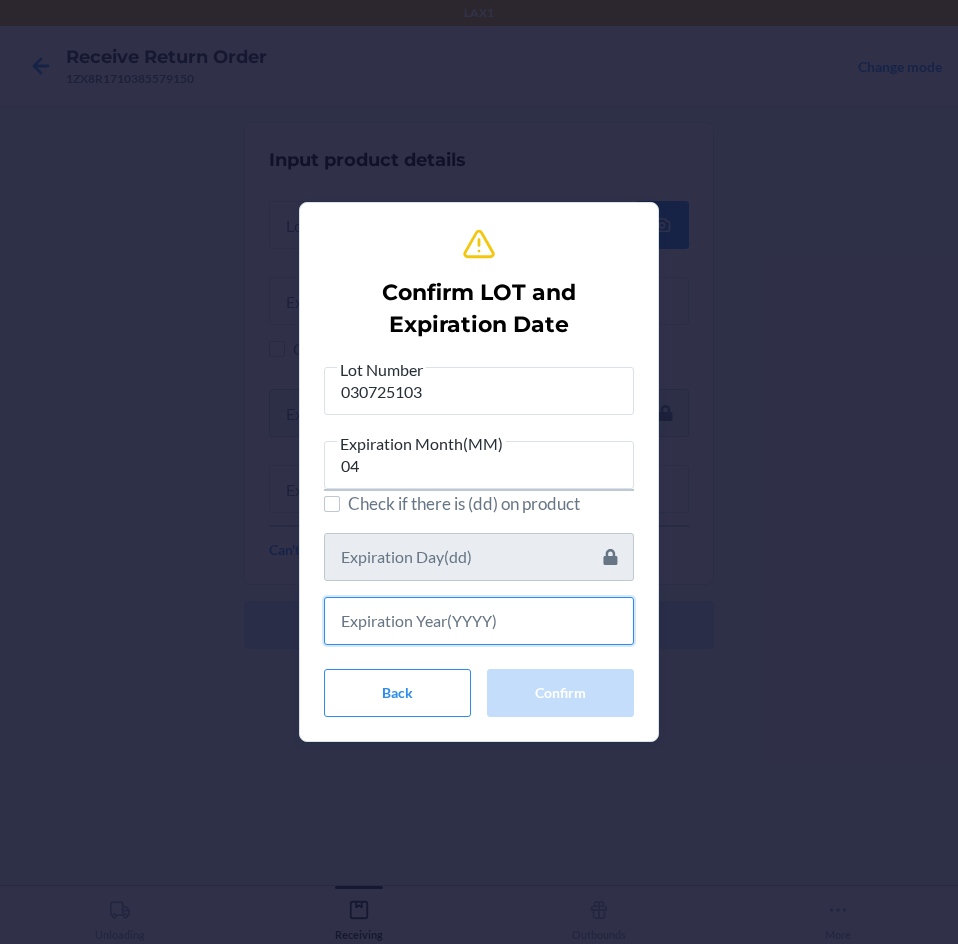 click at bounding box center [479, 621] 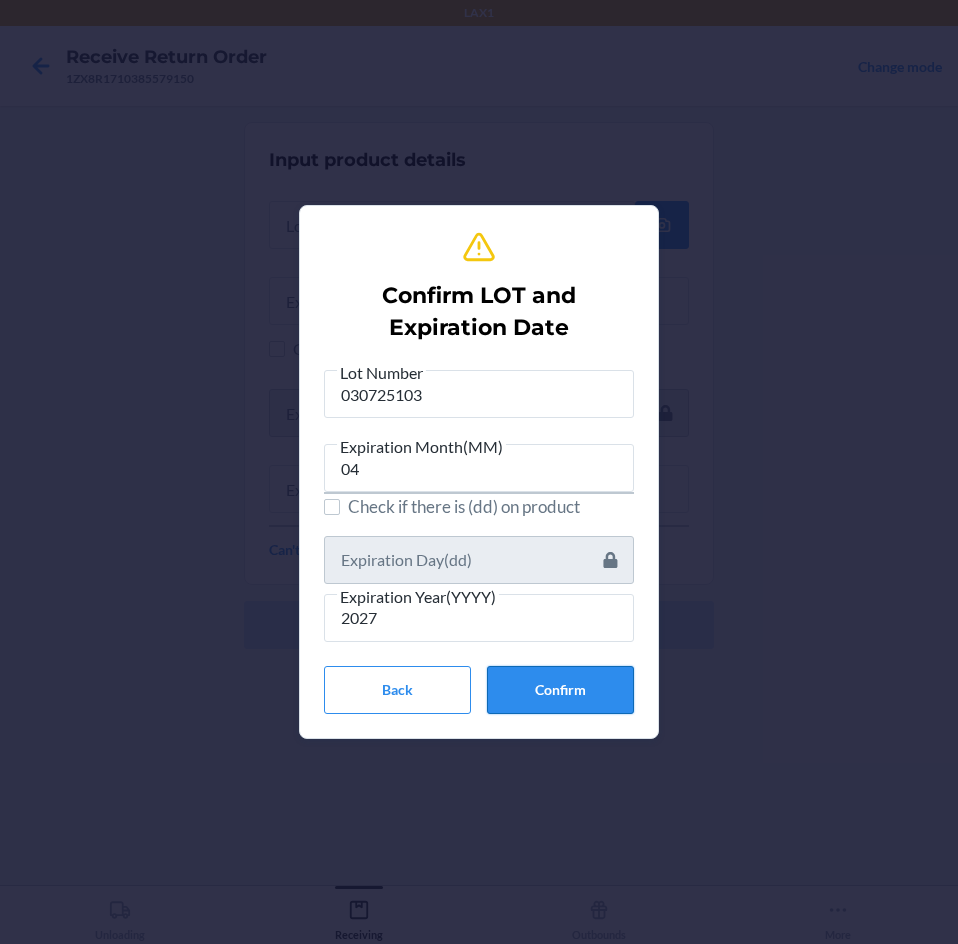 click on "Confirm" at bounding box center [560, 690] 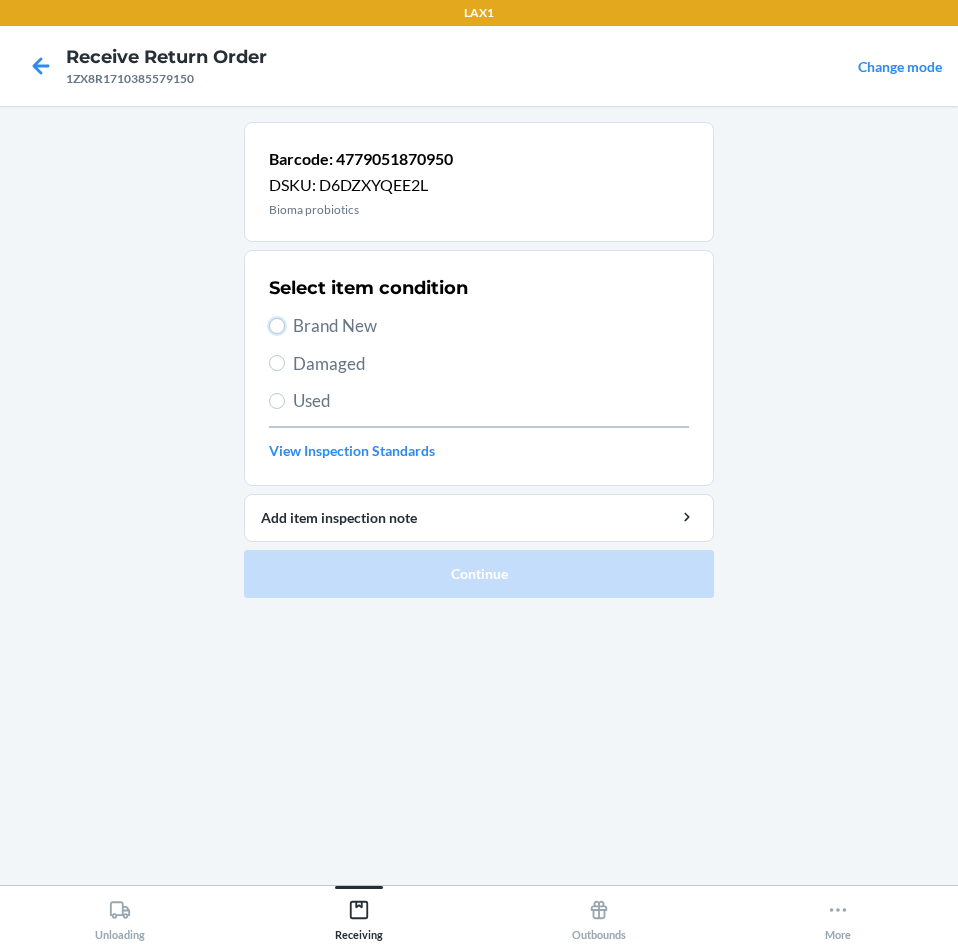 drag, startPoint x: 273, startPoint y: 320, endPoint x: 290, endPoint y: 342, distance: 27.802877 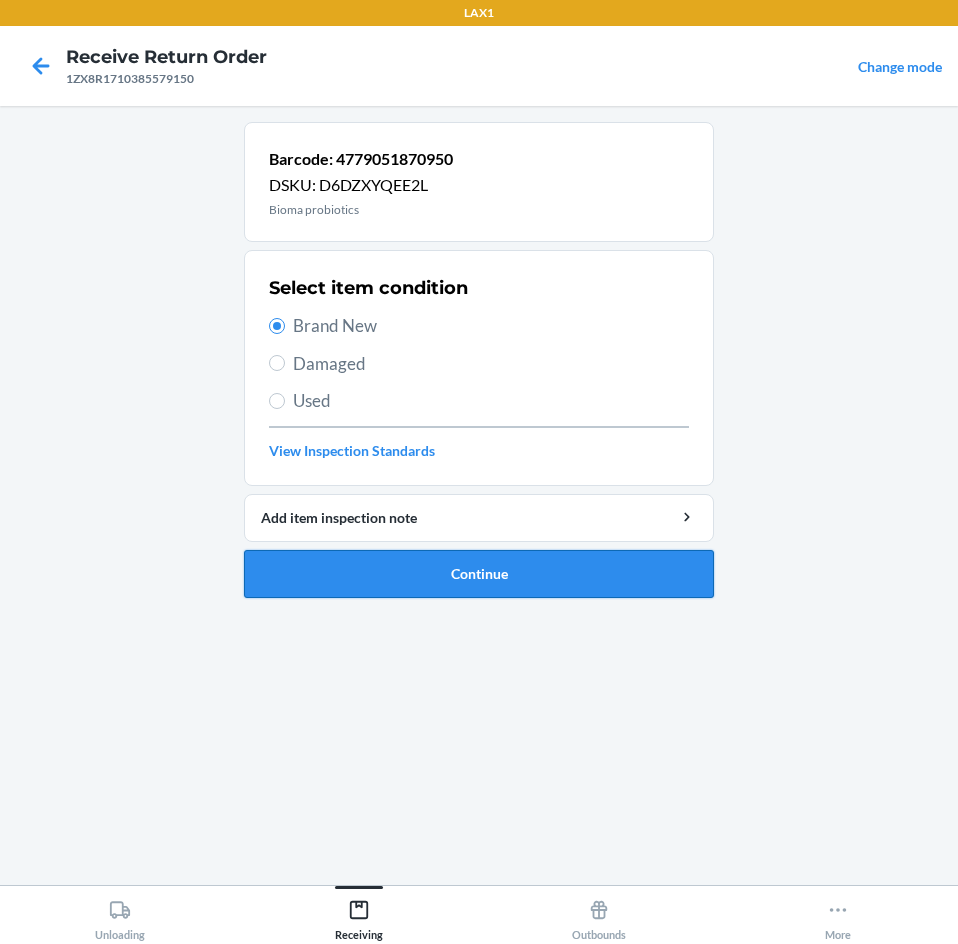 click on "Continue" at bounding box center [479, 574] 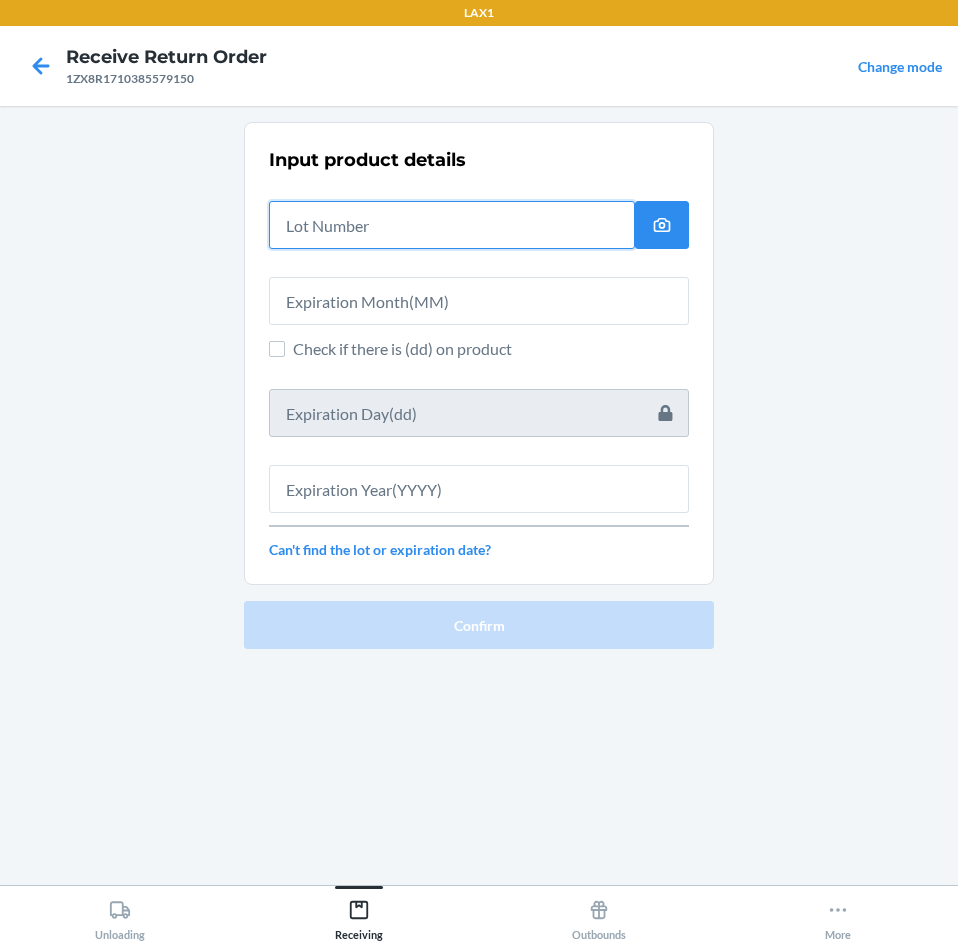 click at bounding box center (452, 225) 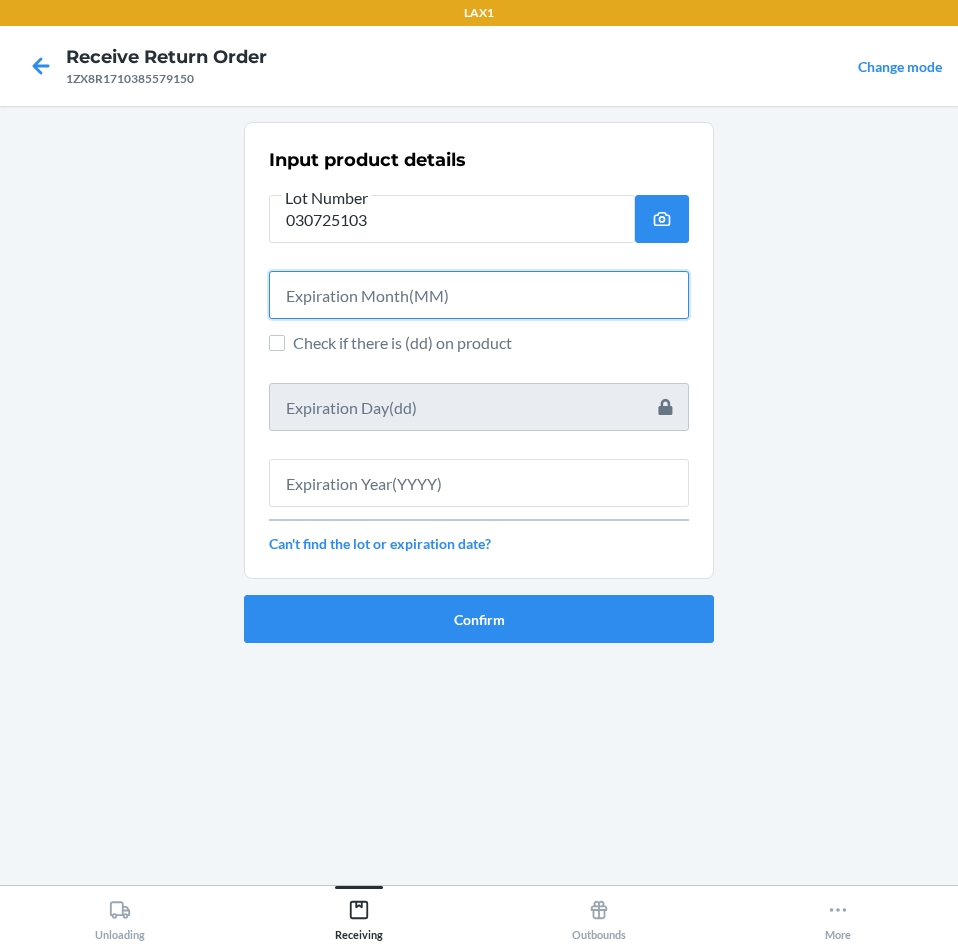 click at bounding box center [479, 295] 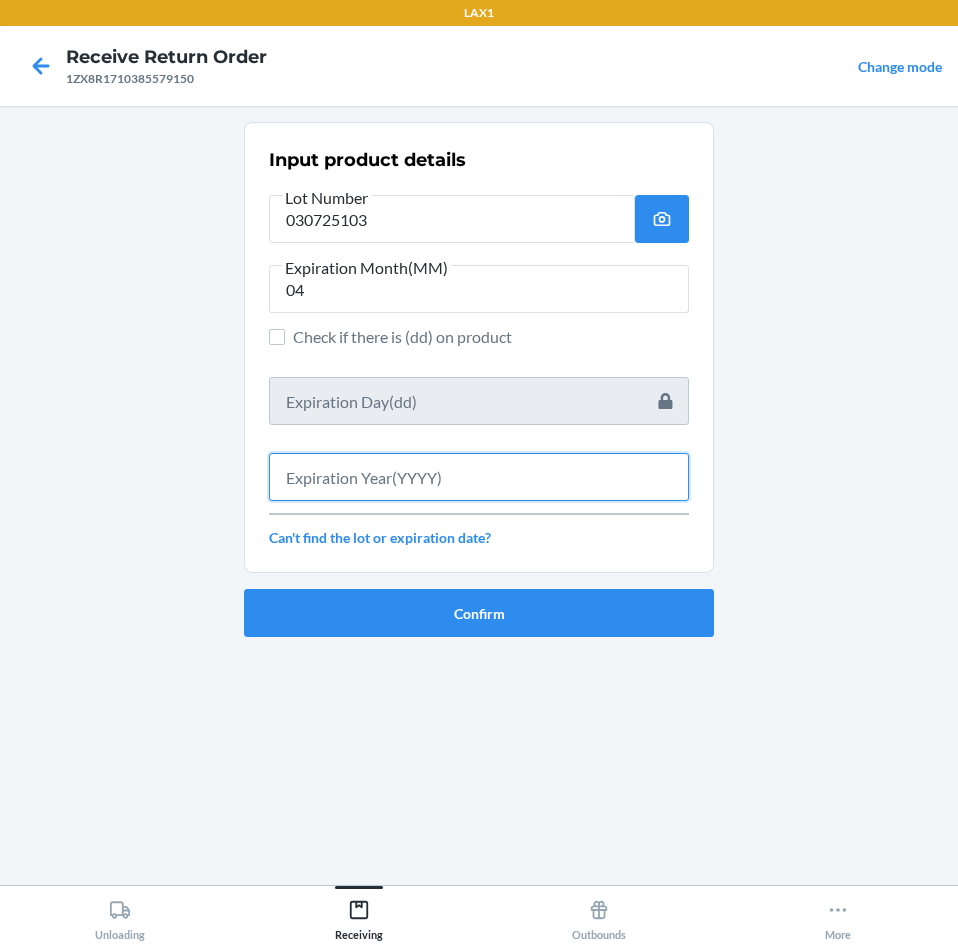 click at bounding box center [479, 477] 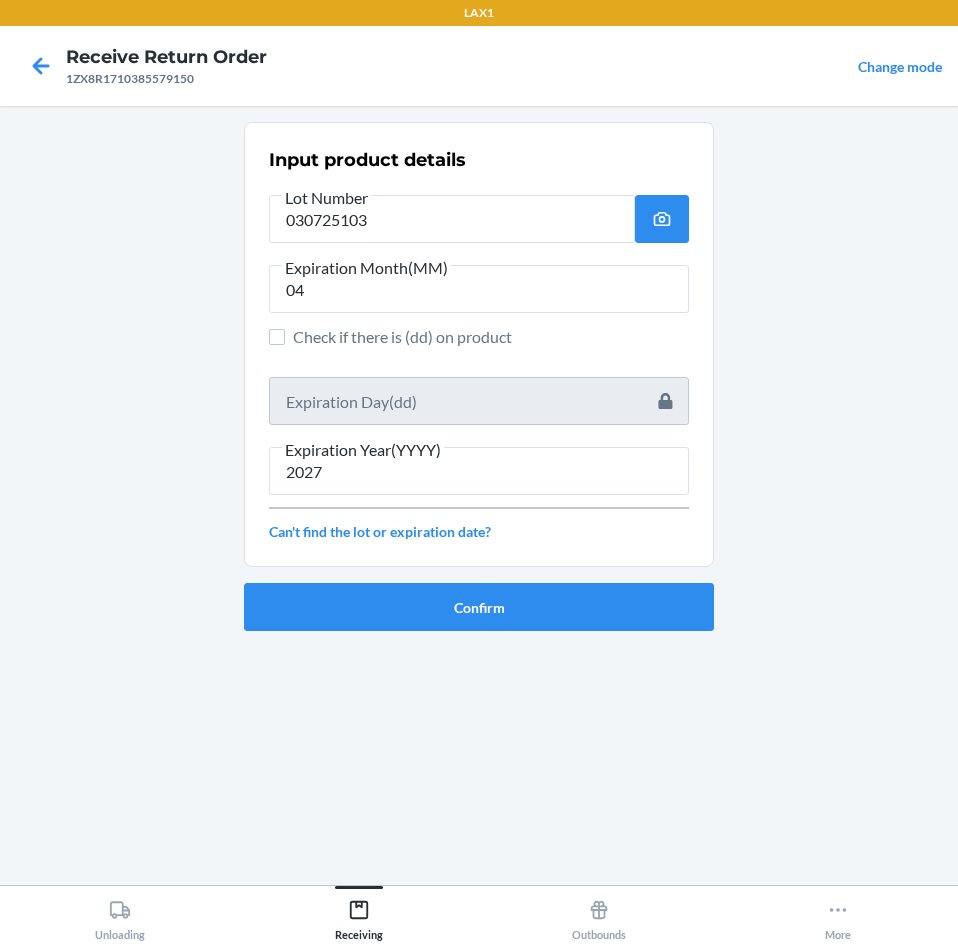 click on "Confirm" at bounding box center (479, 599) 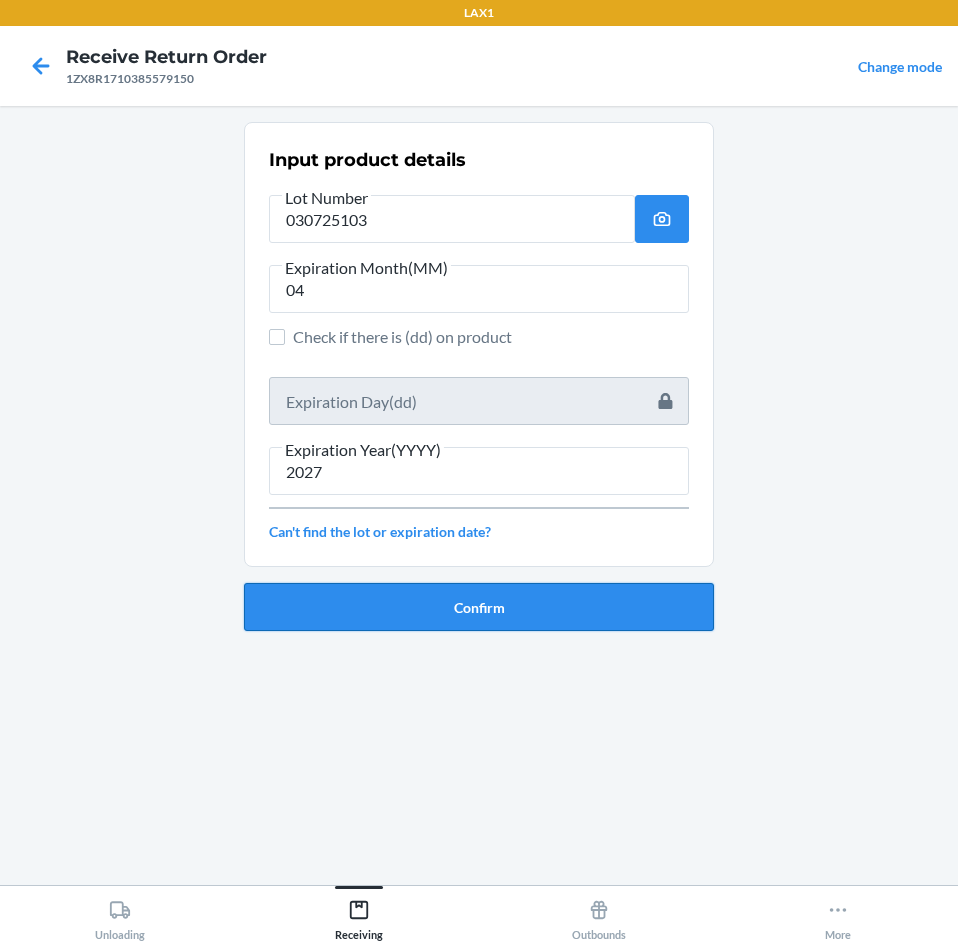 click on "Confirm" at bounding box center [479, 607] 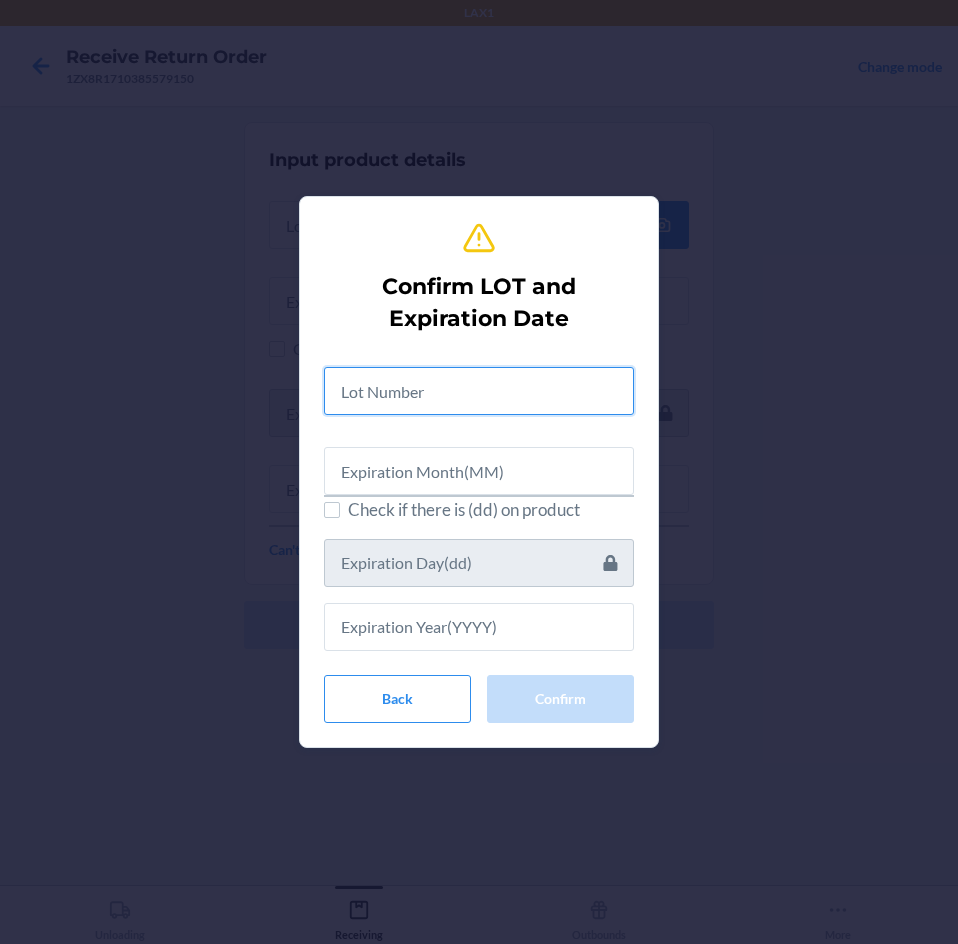 click at bounding box center [479, 391] 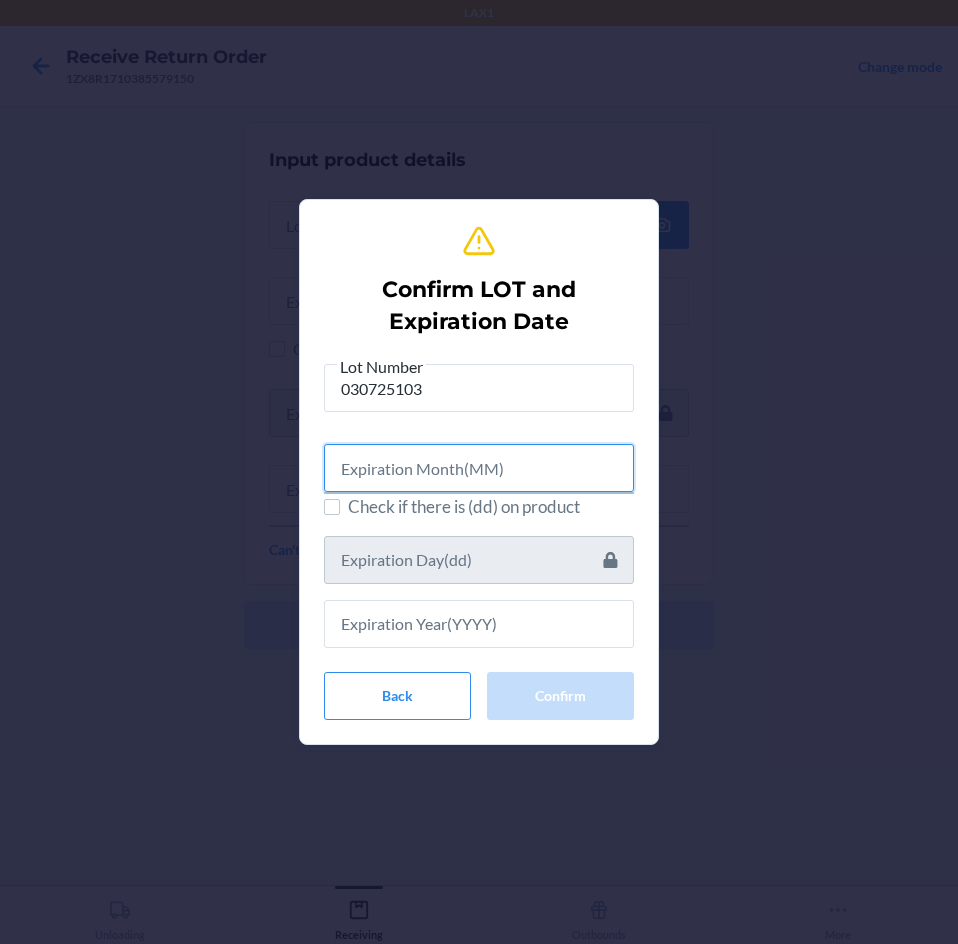 click at bounding box center [479, 468] 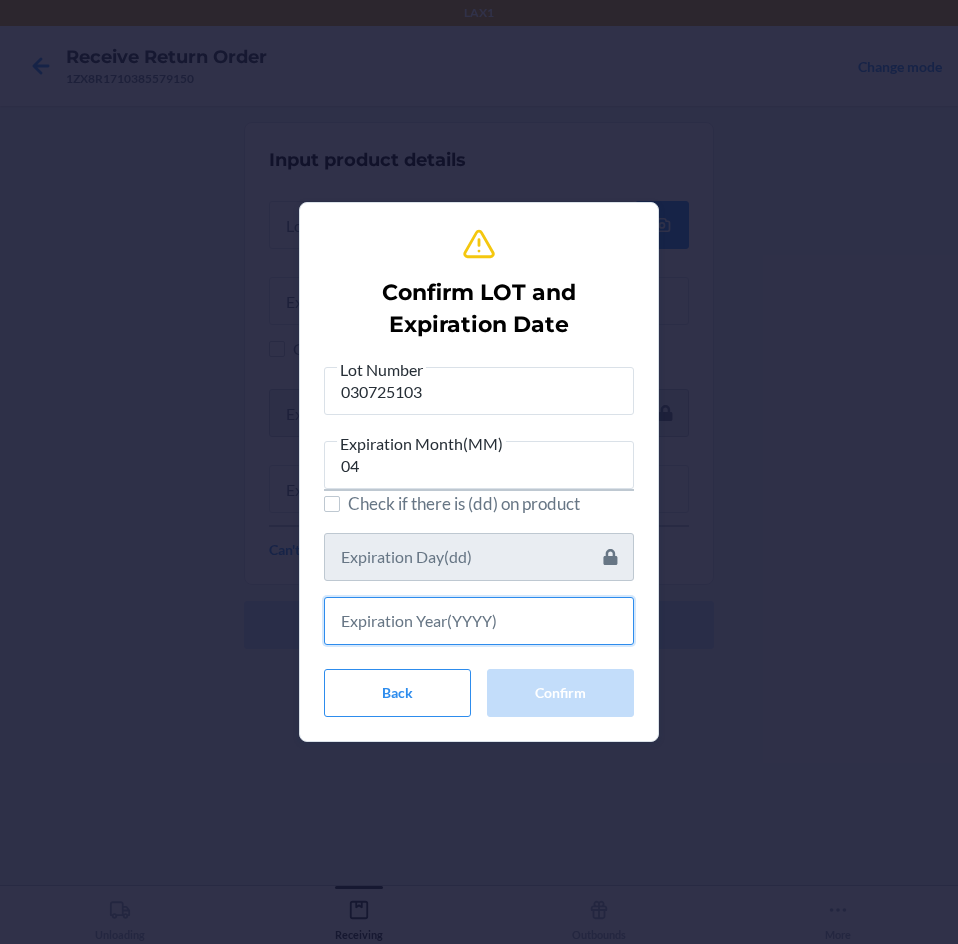 click at bounding box center [479, 621] 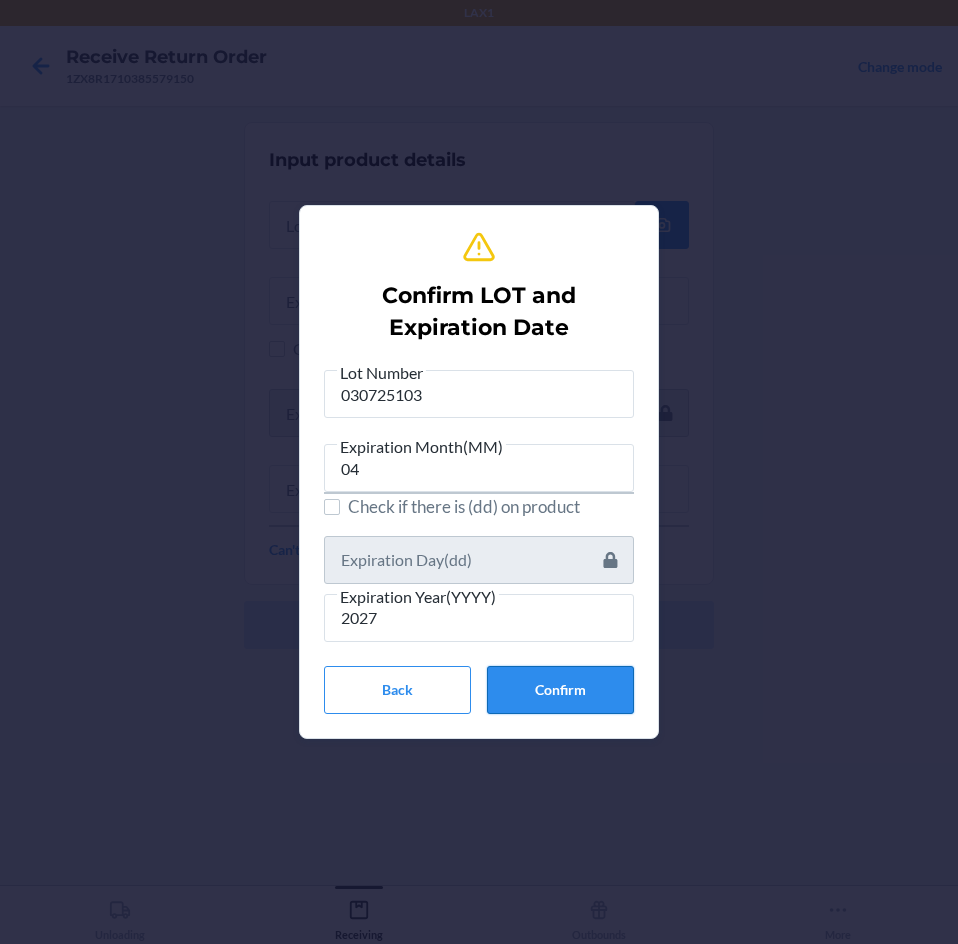 click on "Confirm" at bounding box center [560, 690] 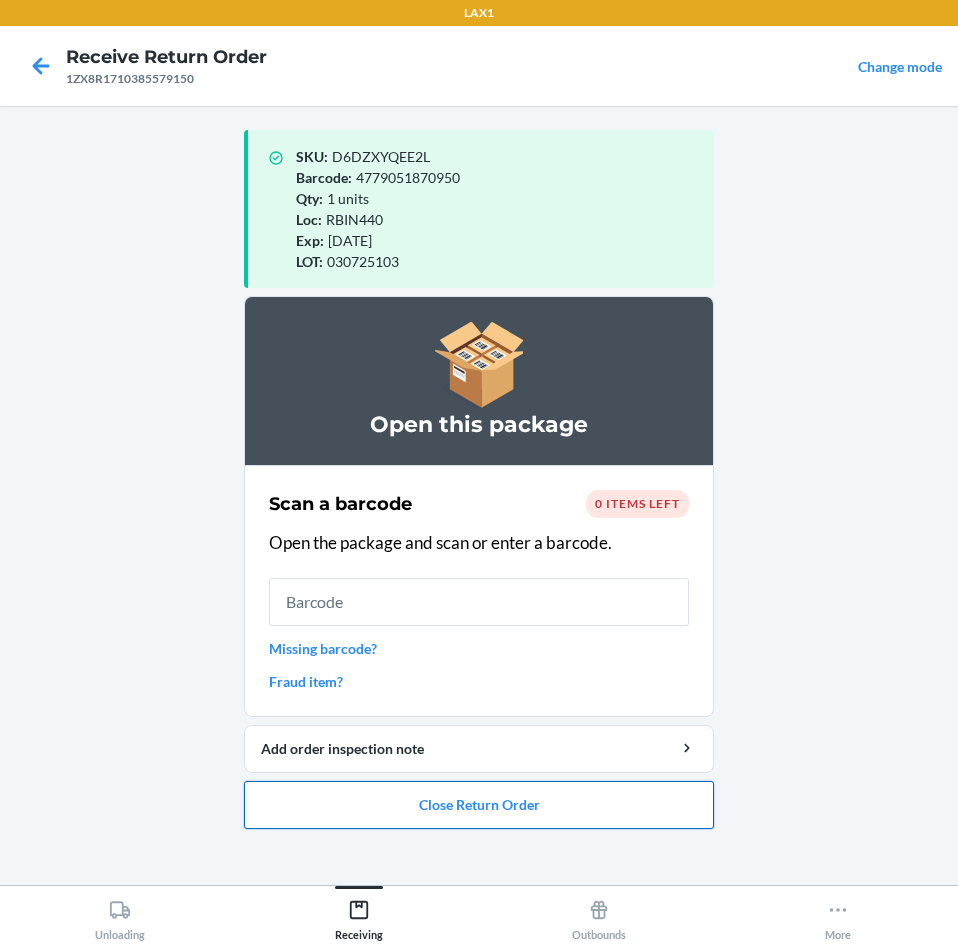click on "Close Return Order" at bounding box center [479, 805] 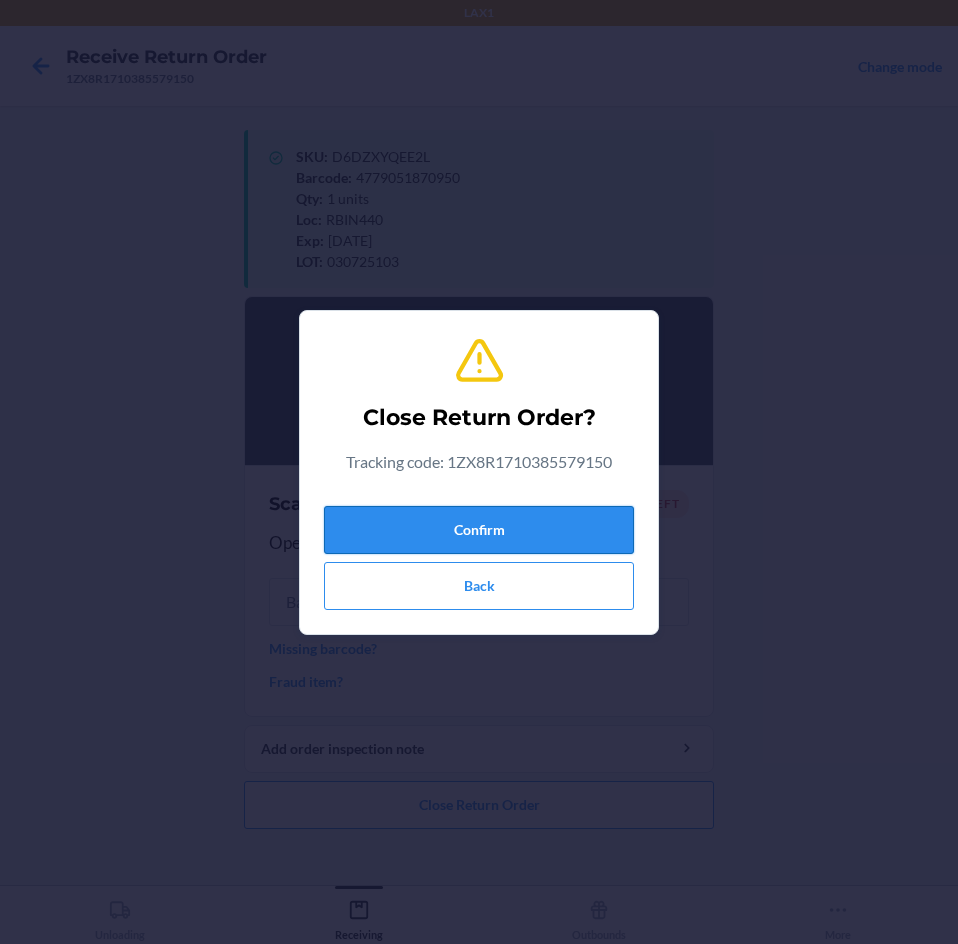 click on "Confirm" at bounding box center (479, 530) 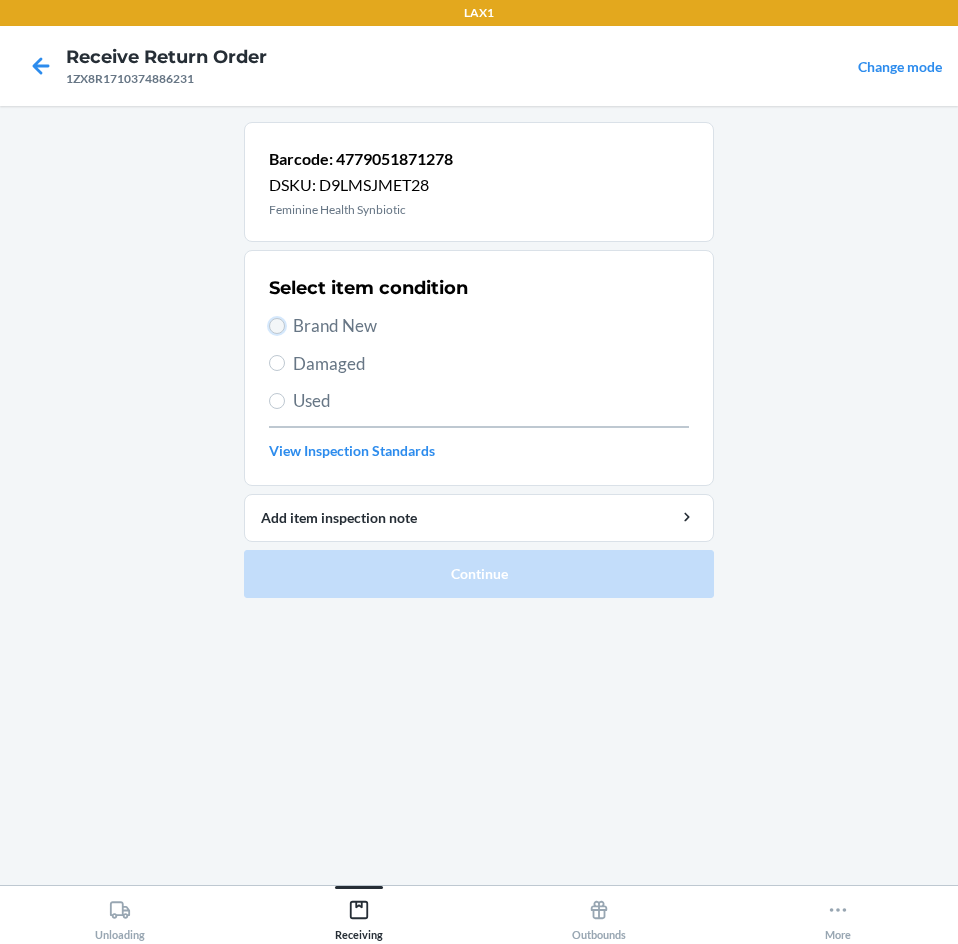 drag, startPoint x: 279, startPoint y: 327, endPoint x: 460, endPoint y: 486, distance: 240.91907 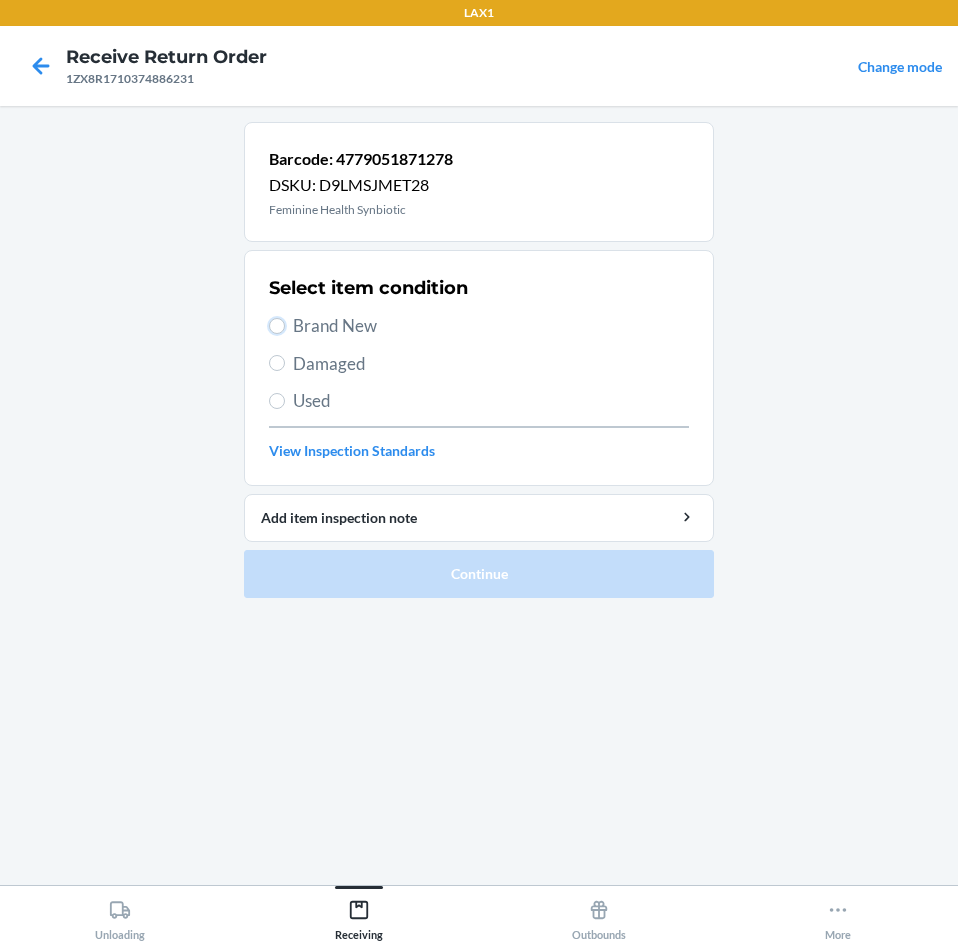 click on "Brand New" at bounding box center [277, 326] 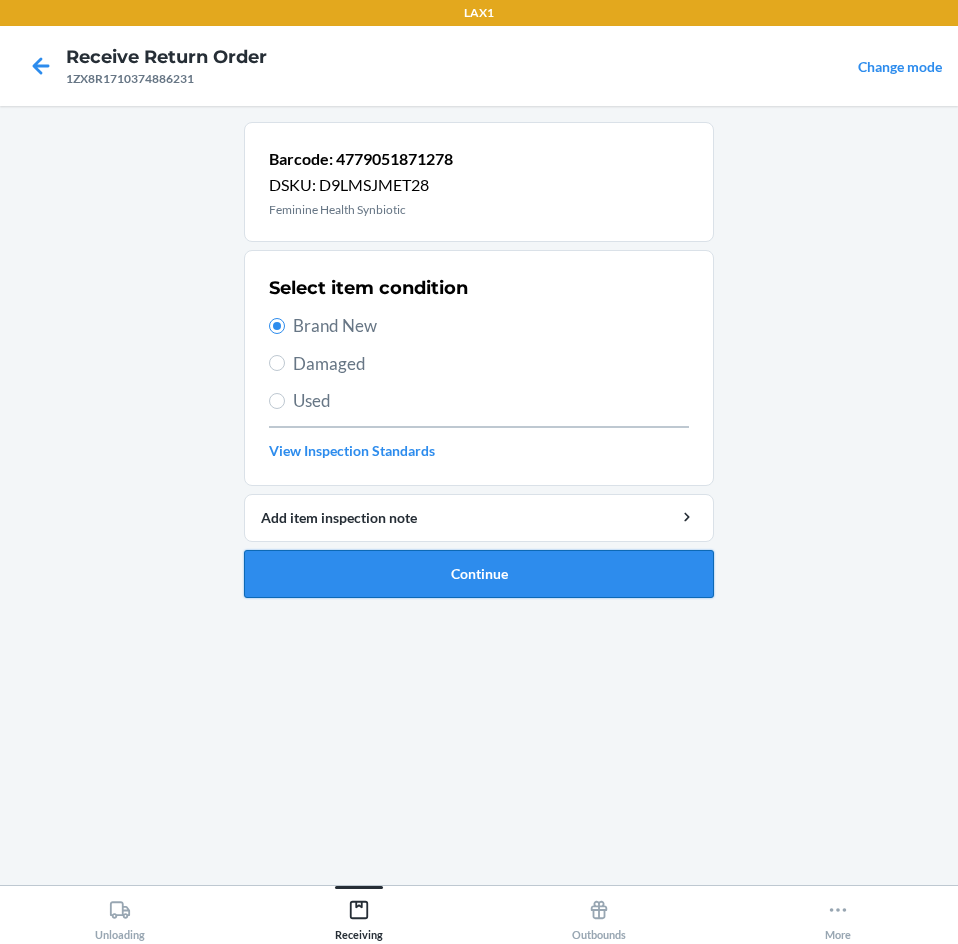 click on "Continue" at bounding box center [479, 574] 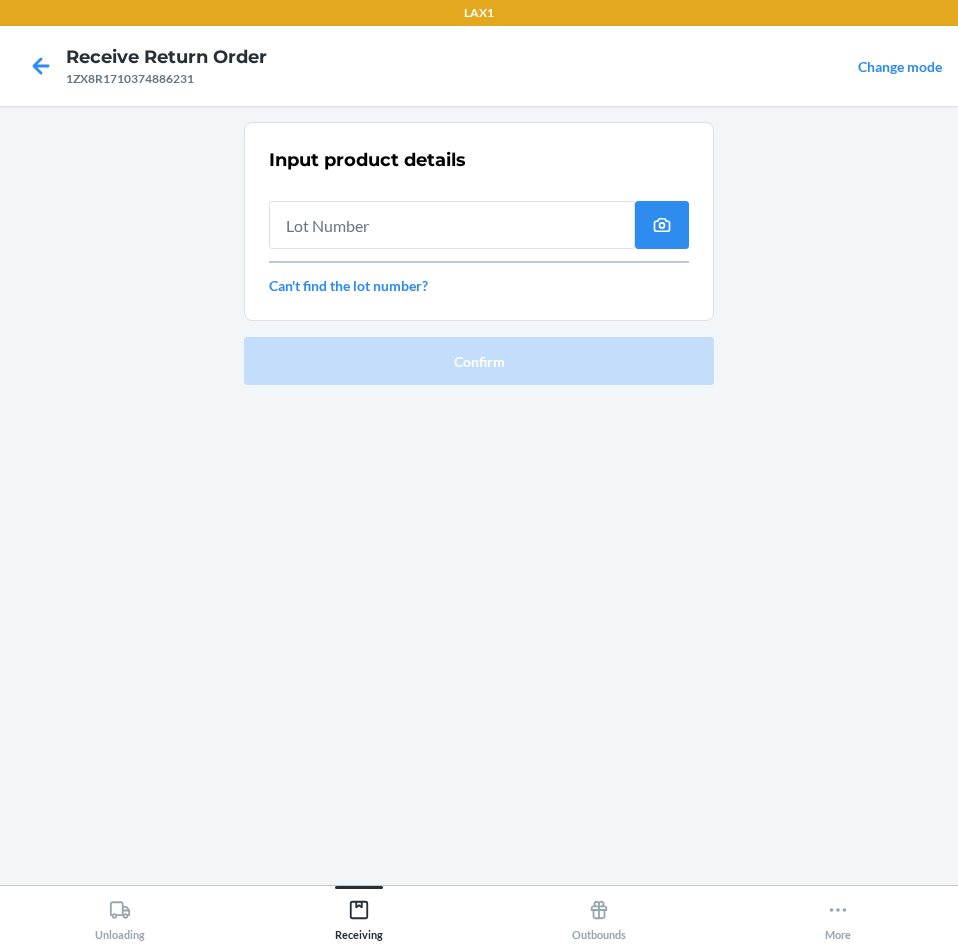 click at bounding box center [452, 225] 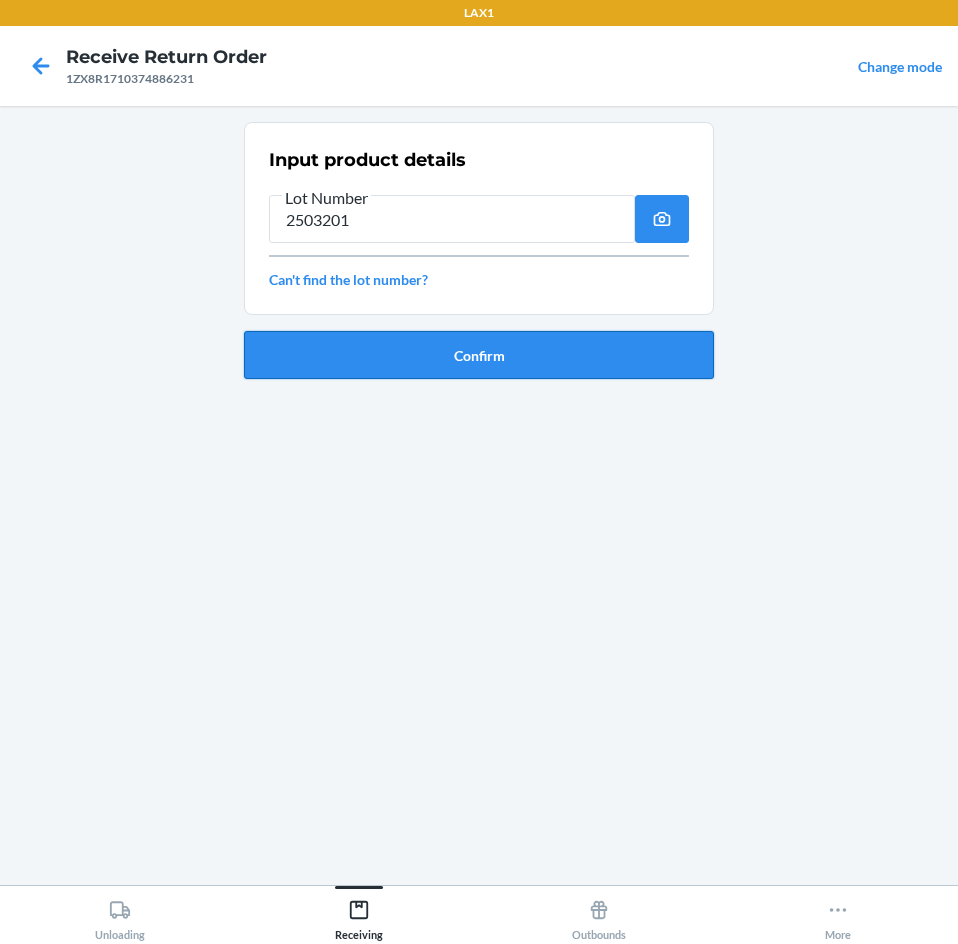 click on "Confirm" at bounding box center (479, 355) 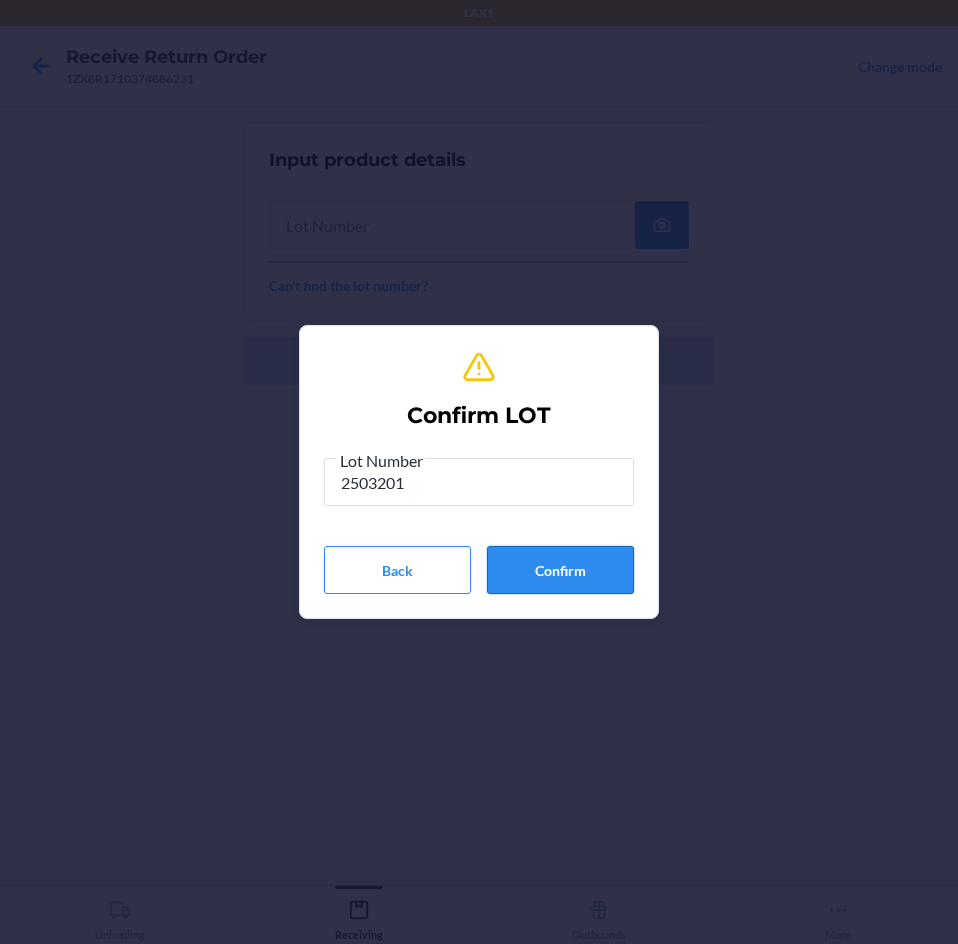 click on "Confirm" at bounding box center [560, 570] 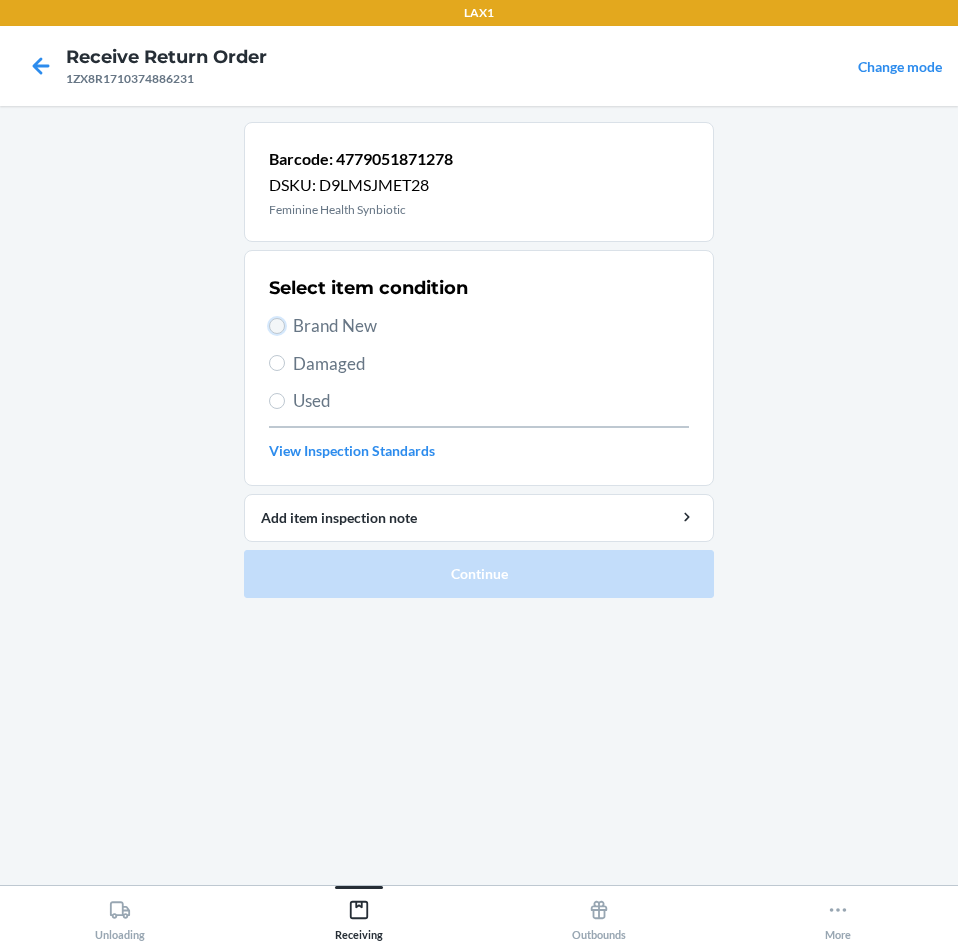 click on "Brand New" at bounding box center (277, 326) 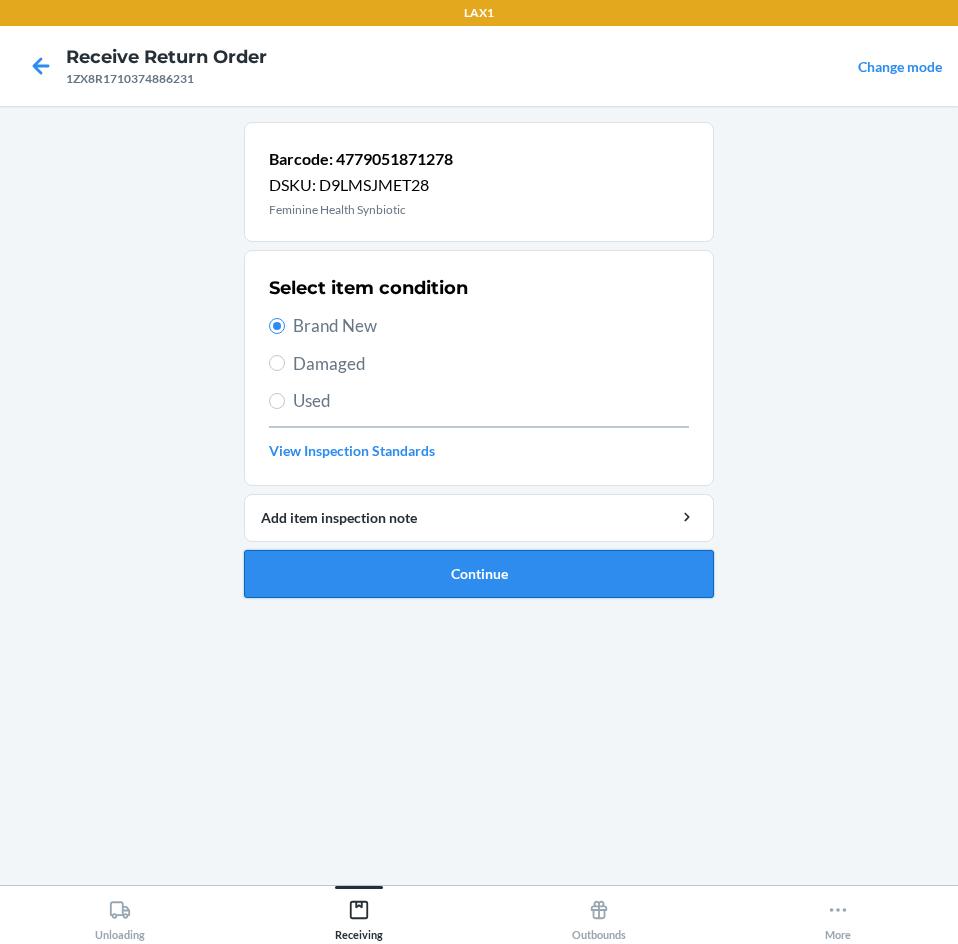 click on "Continue" at bounding box center [479, 574] 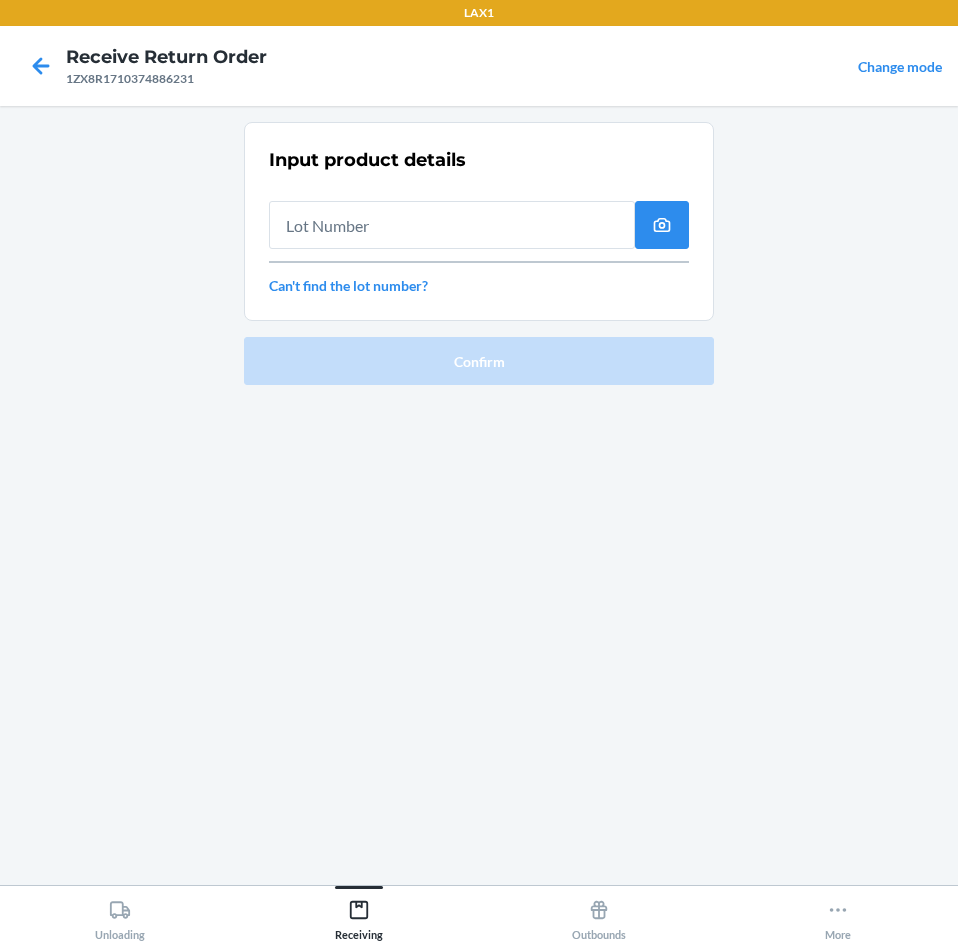 click at bounding box center (452, 225) 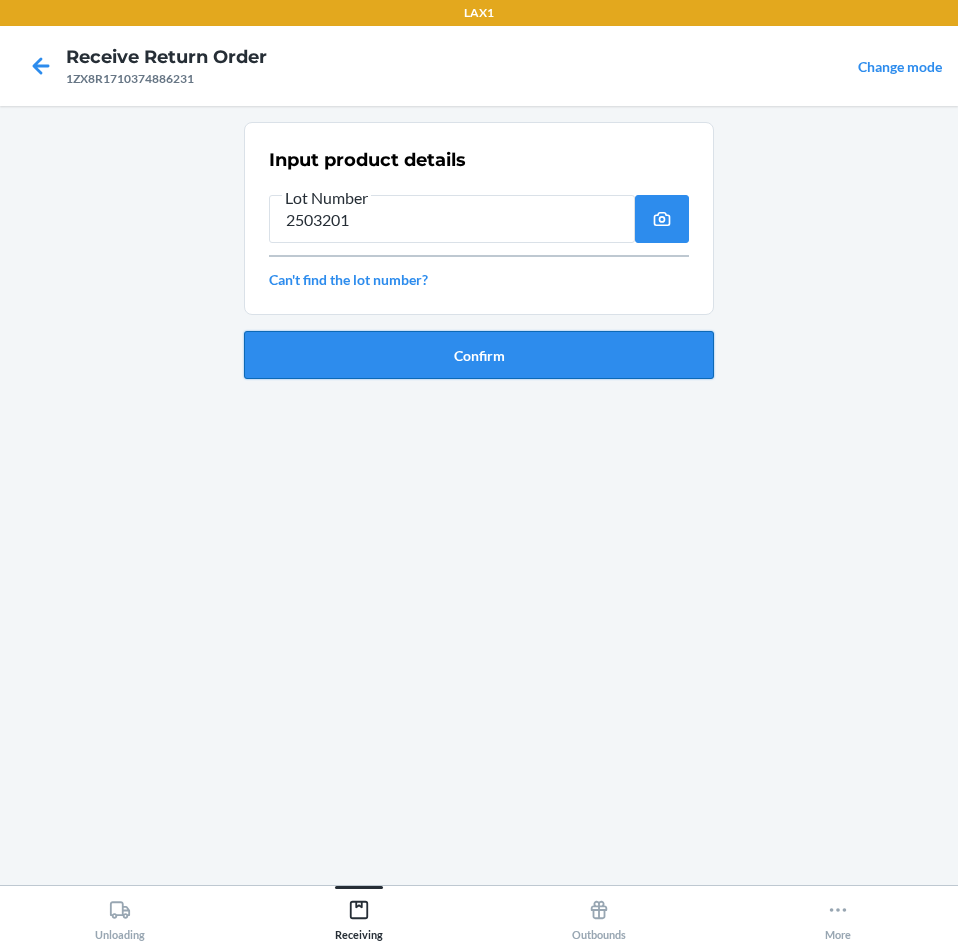 click on "Confirm" at bounding box center (479, 355) 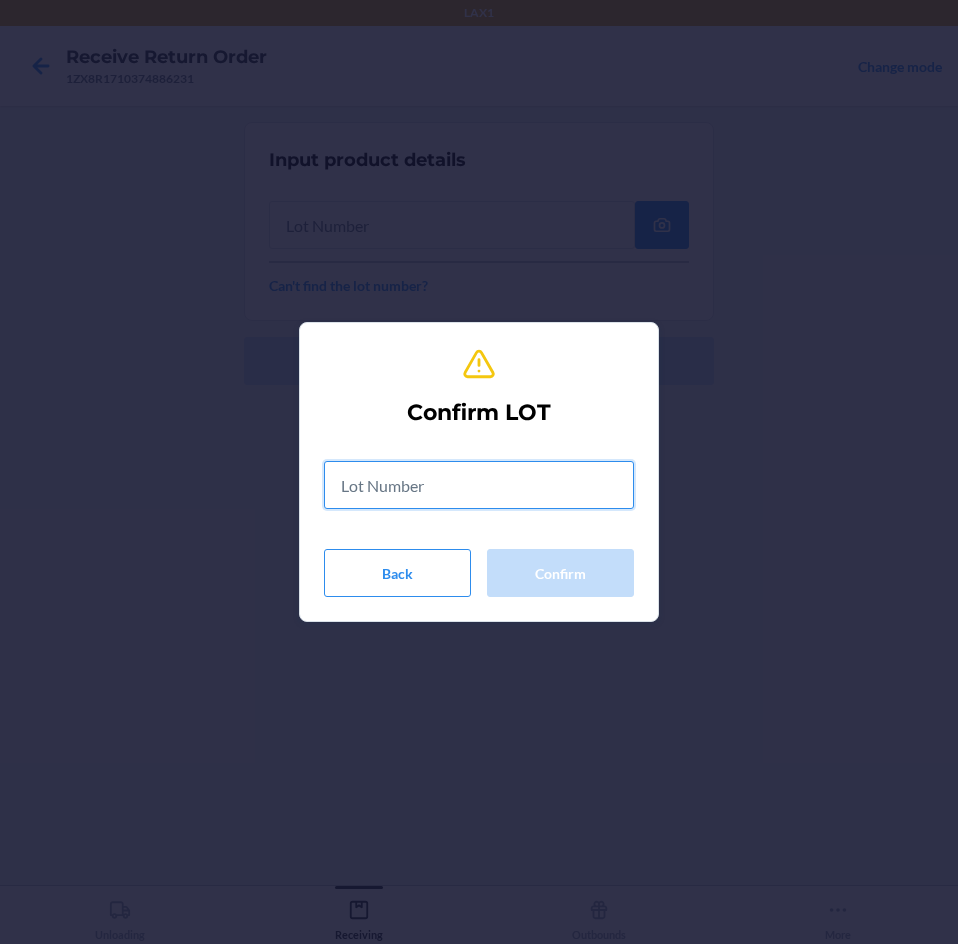 click at bounding box center (479, 485) 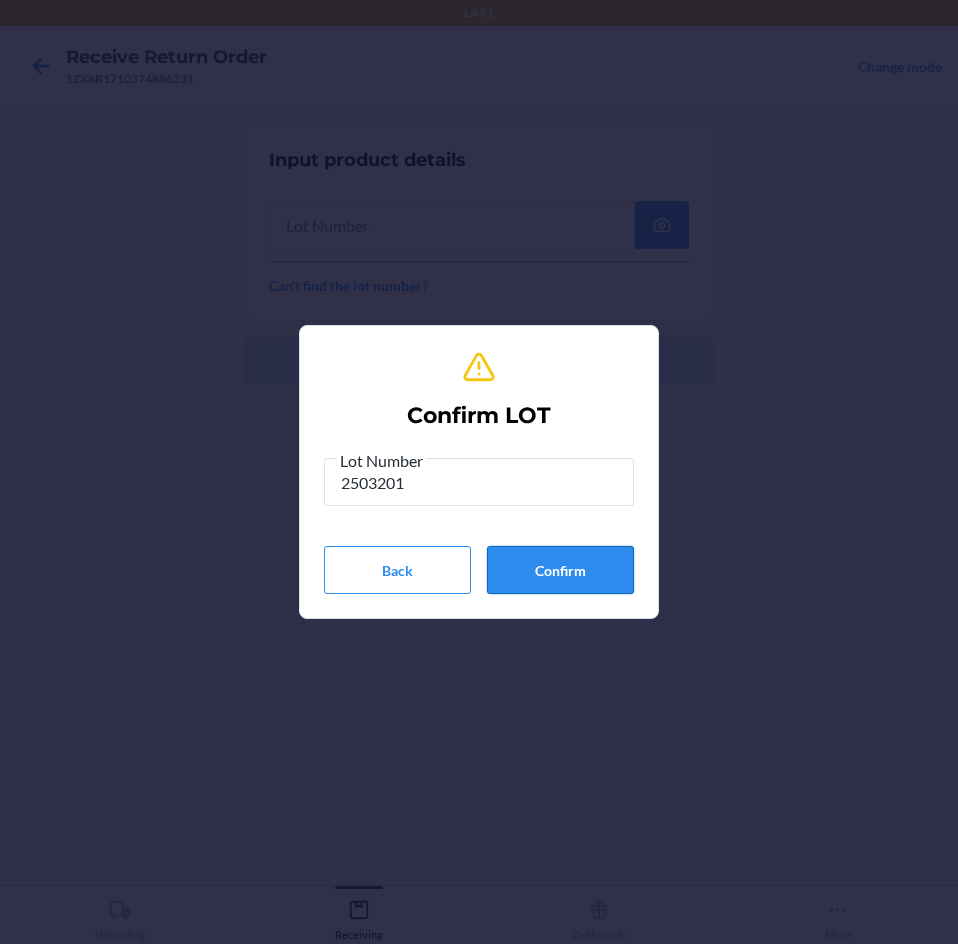 click on "Confirm" at bounding box center (560, 570) 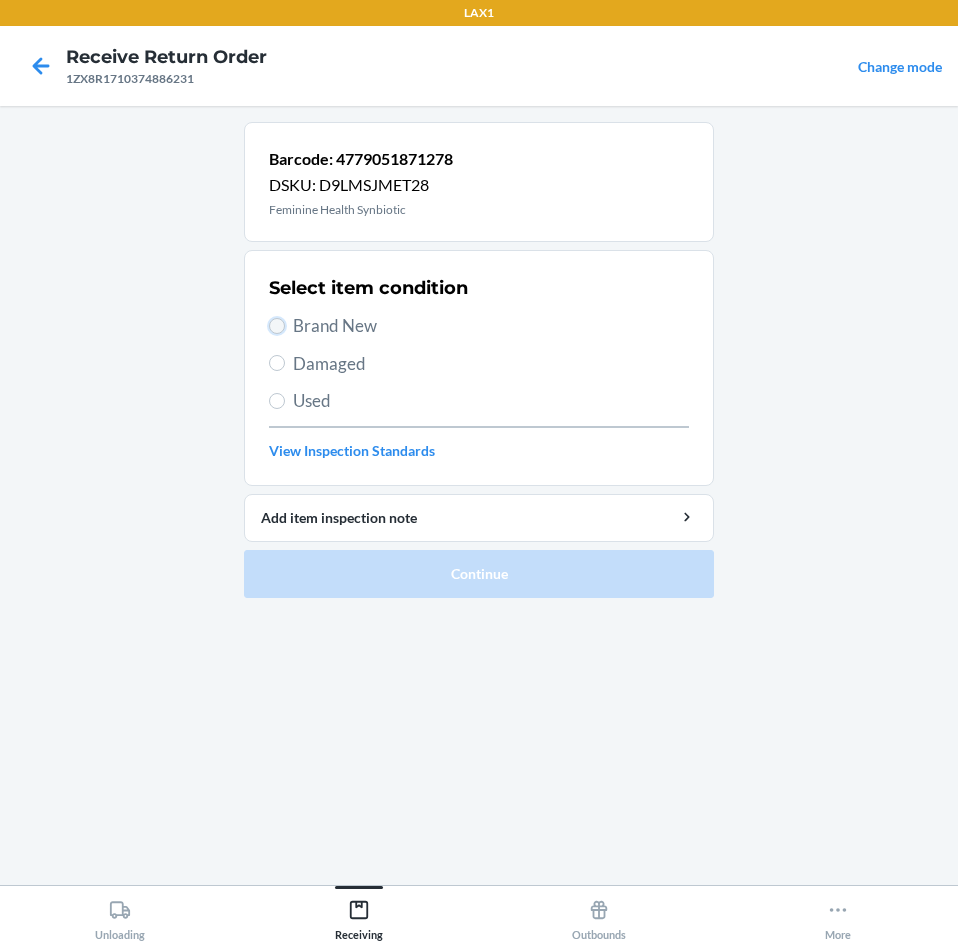 drag, startPoint x: 276, startPoint y: 323, endPoint x: 480, endPoint y: 469, distance: 250.86252 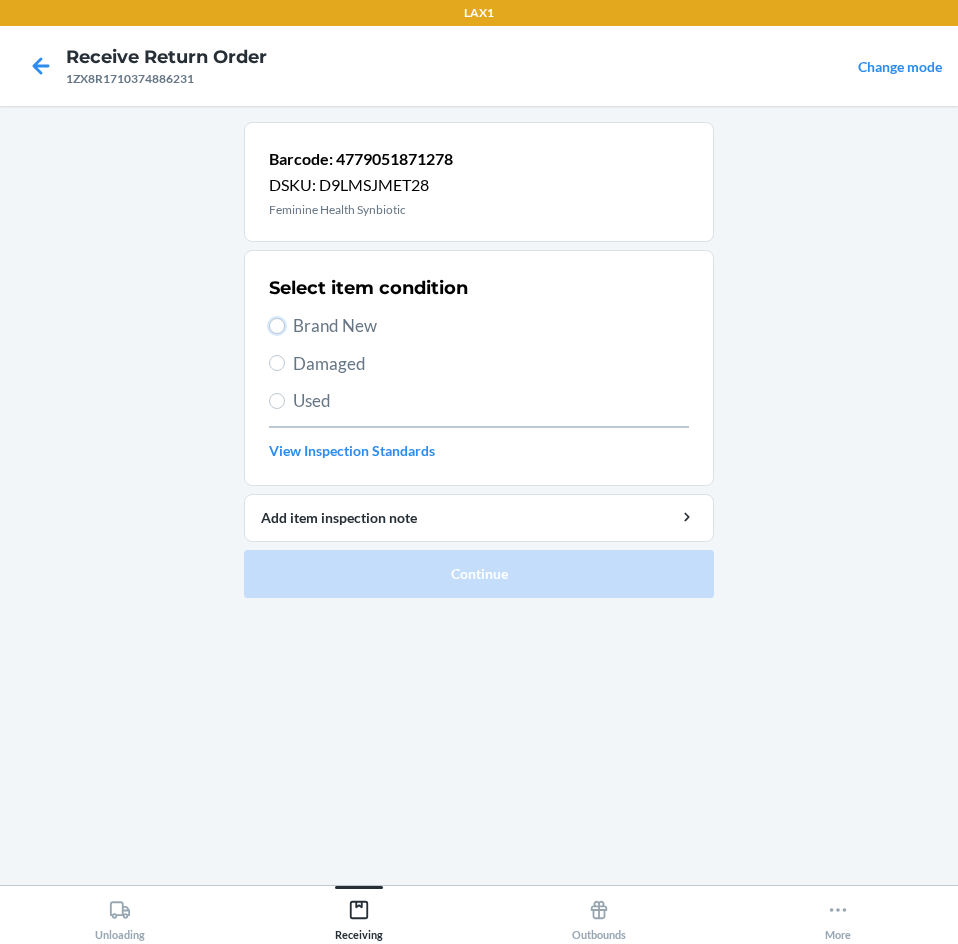 click on "Brand New" at bounding box center (277, 326) 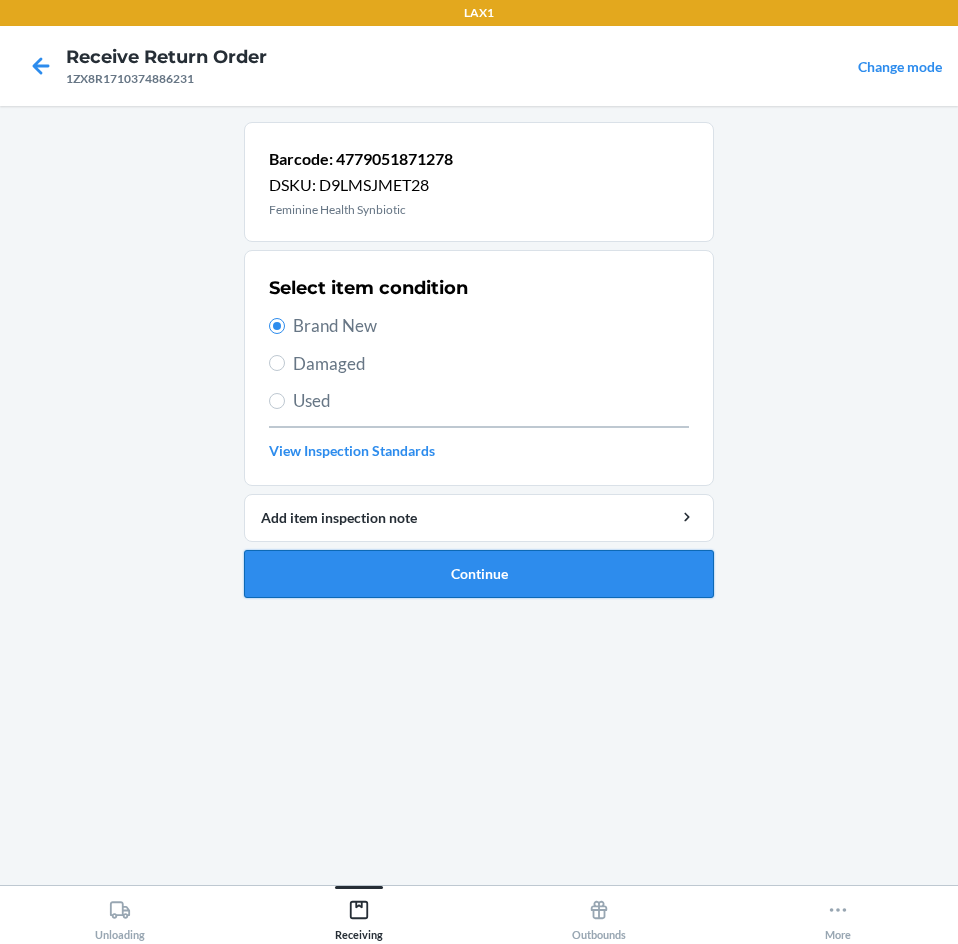 click on "Continue" at bounding box center (479, 574) 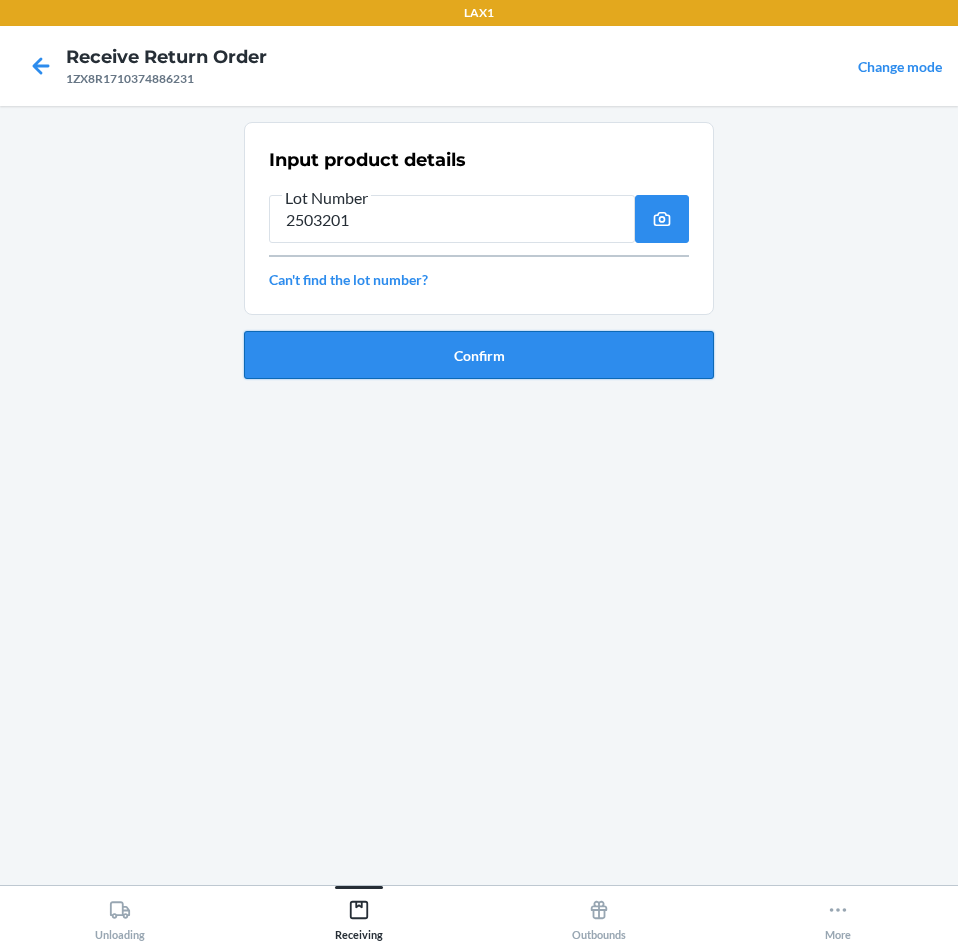 click on "Confirm" at bounding box center [479, 355] 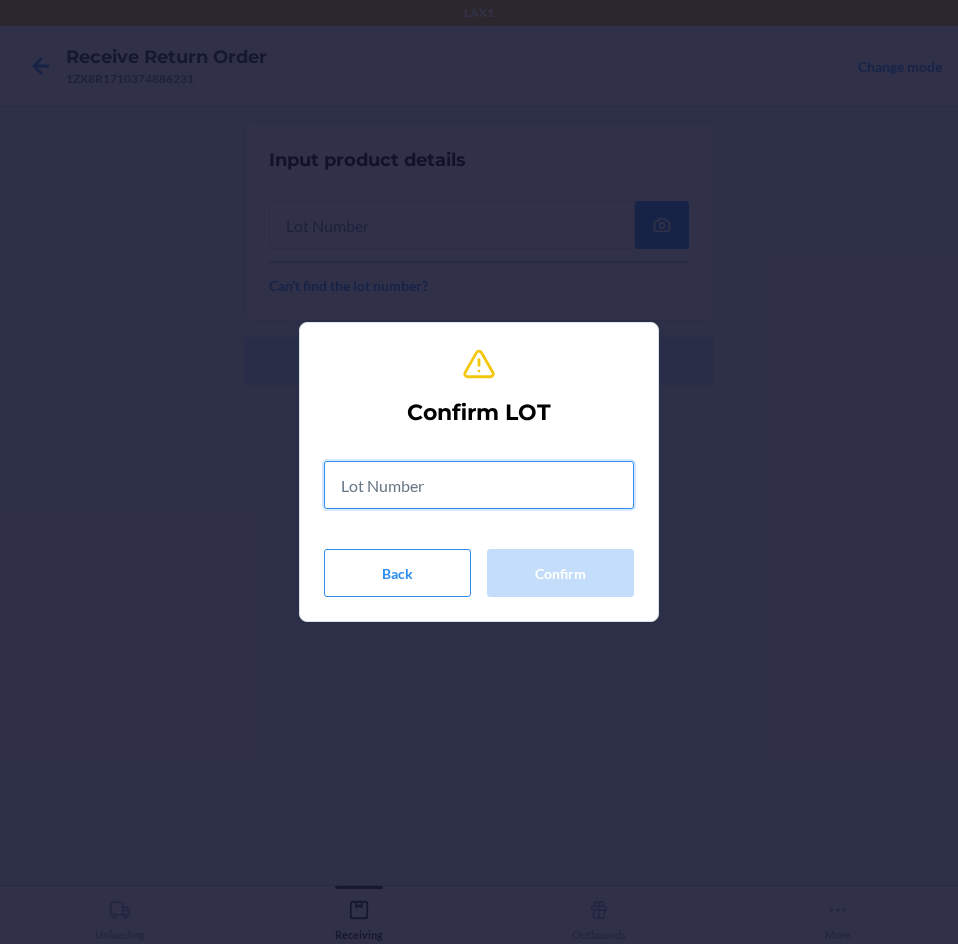 click at bounding box center (479, 485) 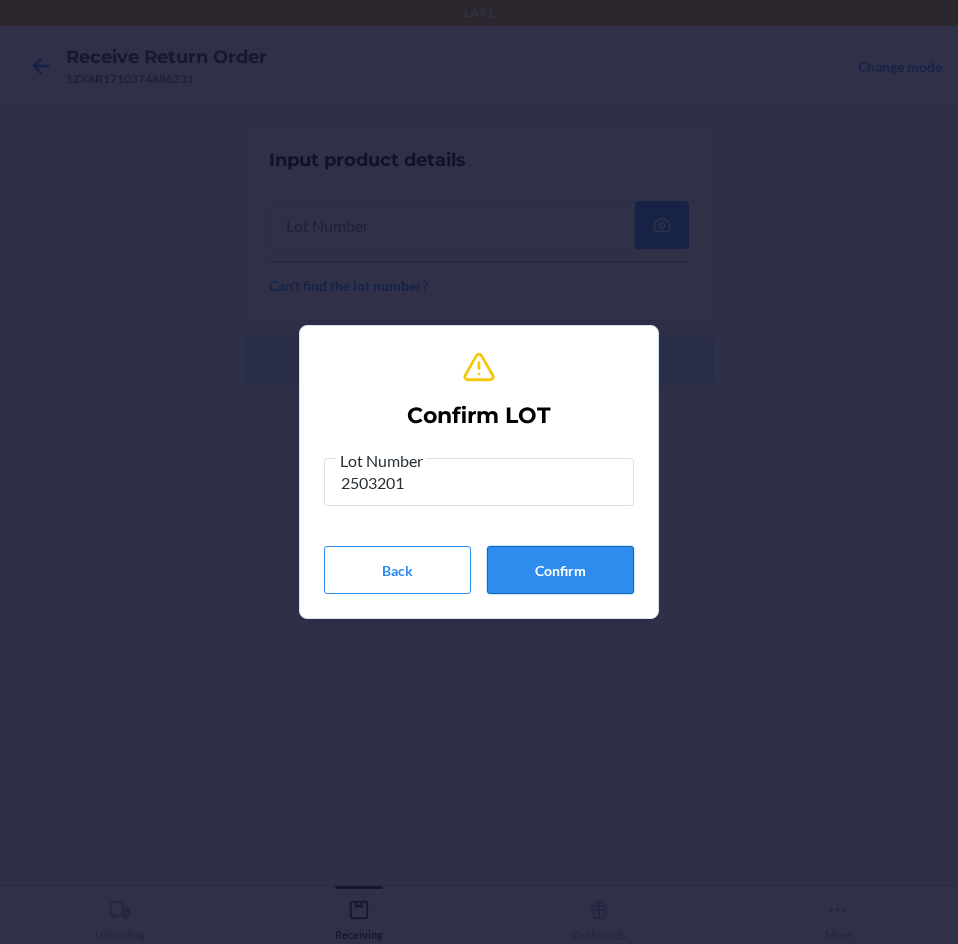 click on "Confirm" at bounding box center (560, 570) 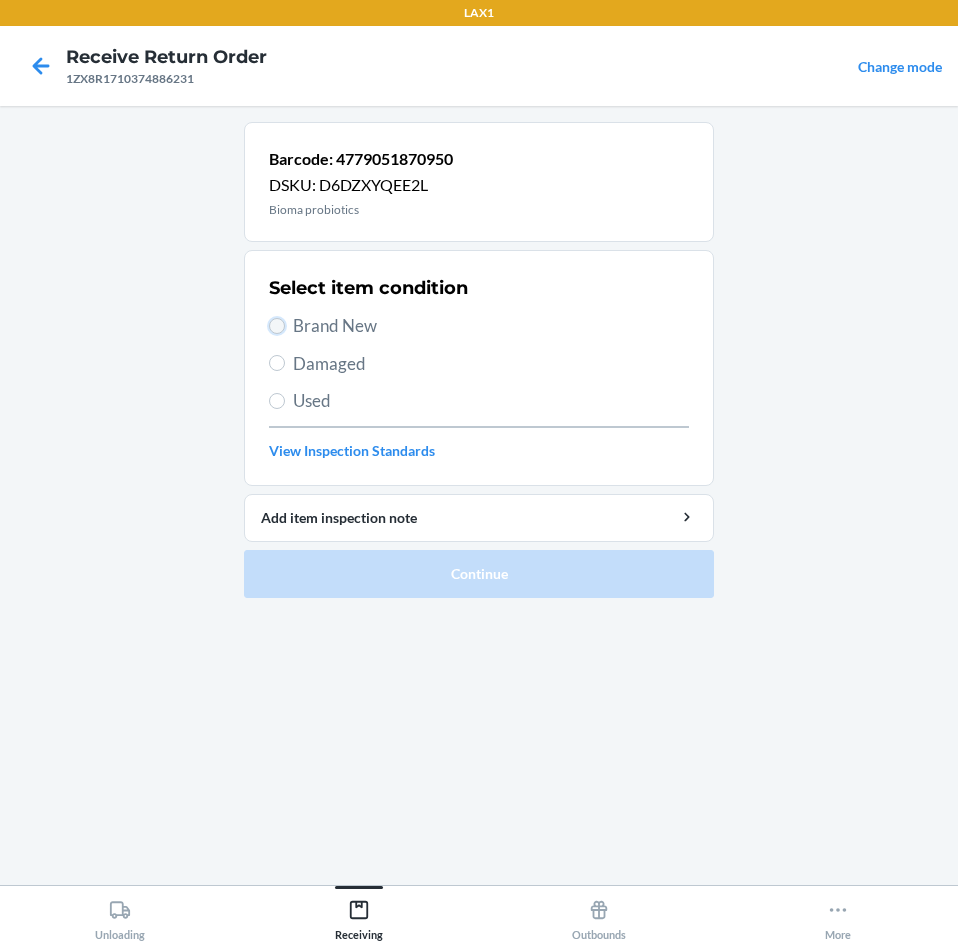 click on "Brand New" at bounding box center [277, 326] 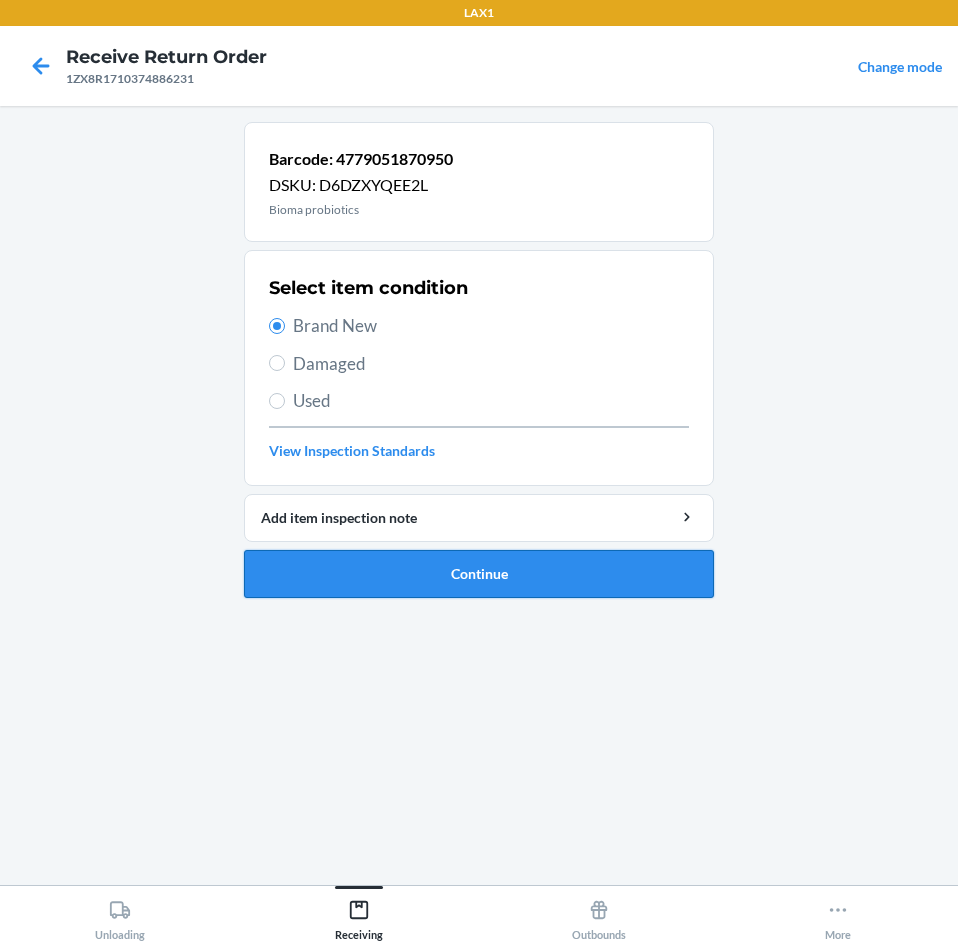 click on "Continue" at bounding box center [479, 574] 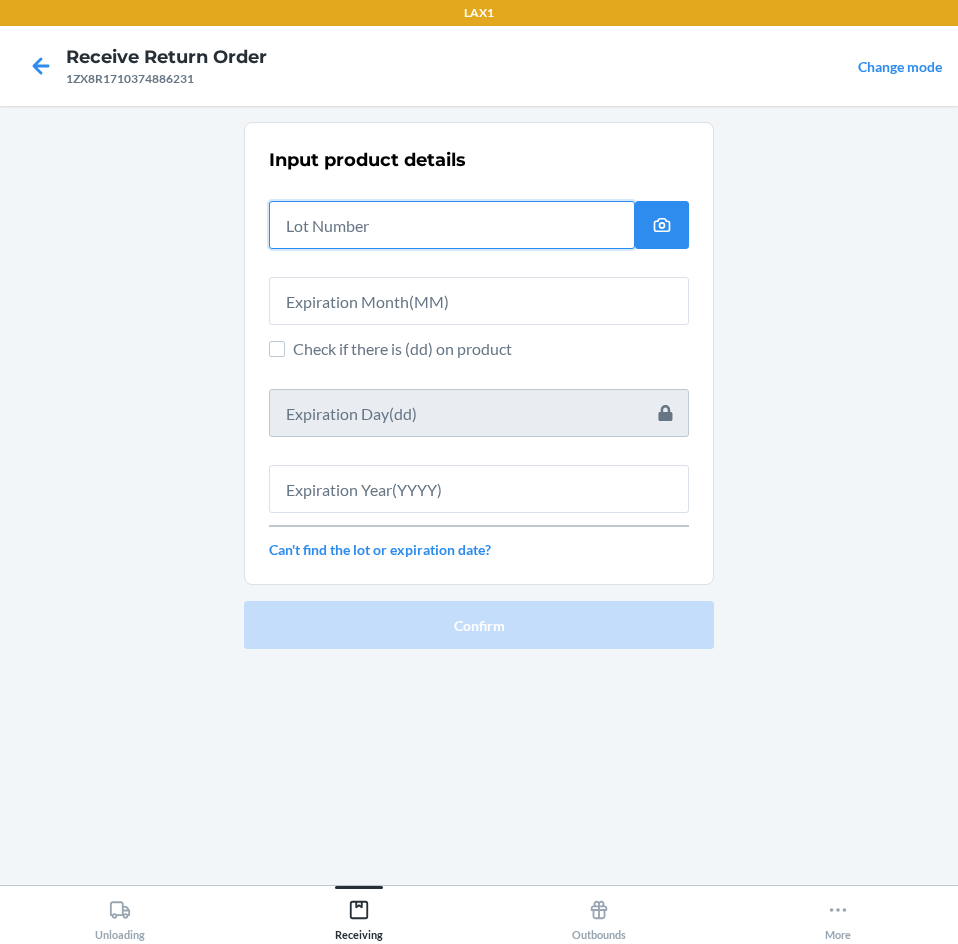 click at bounding box center (452, 225) 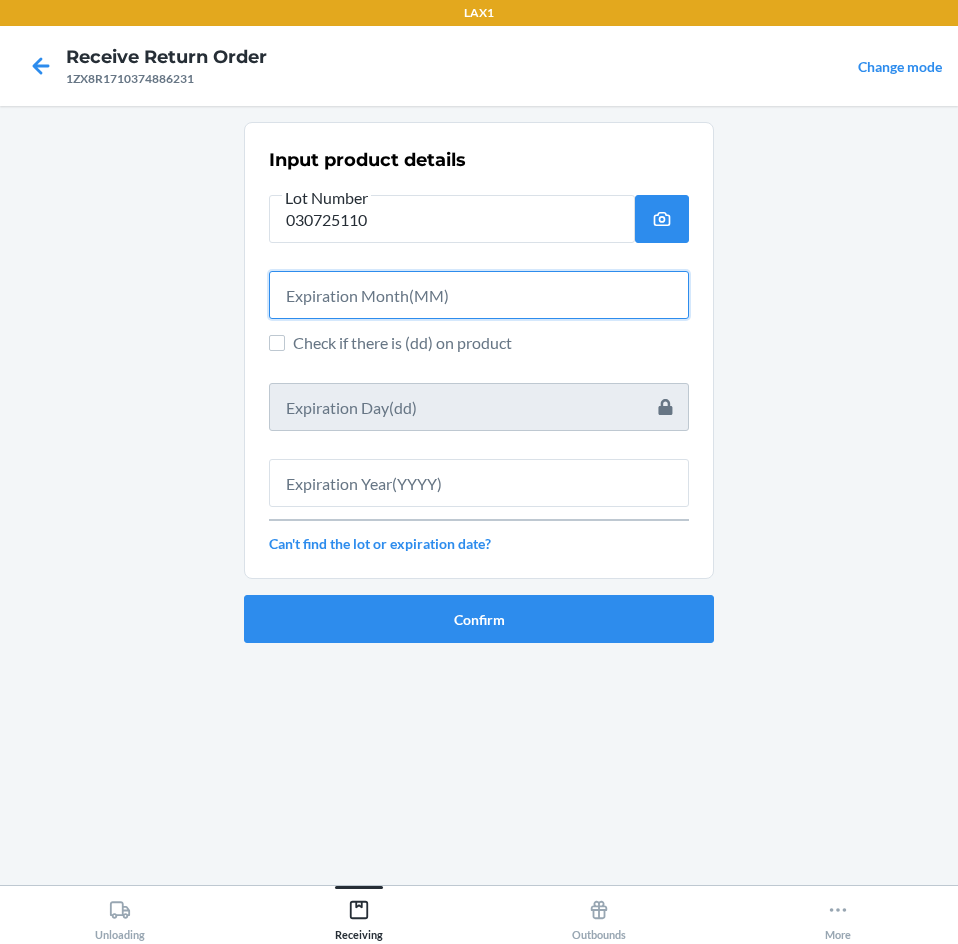 click at bounding box center (479, 295) 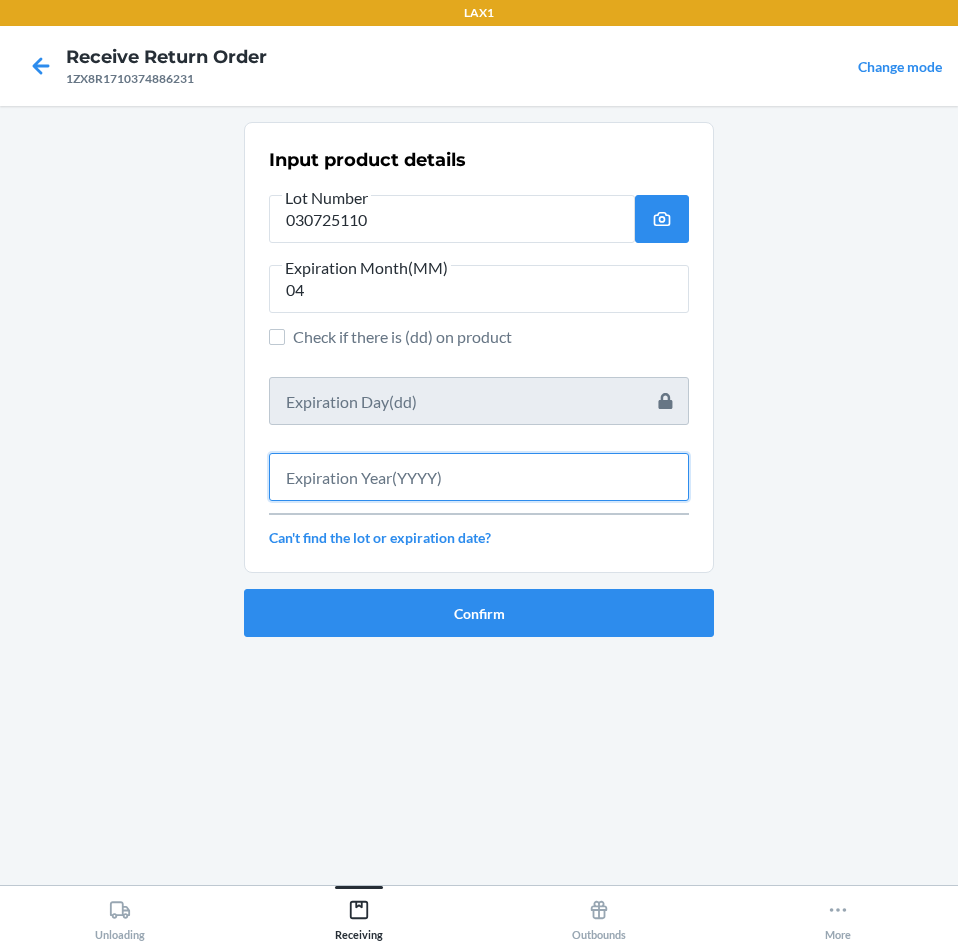 click at bounding box center (479, 477) 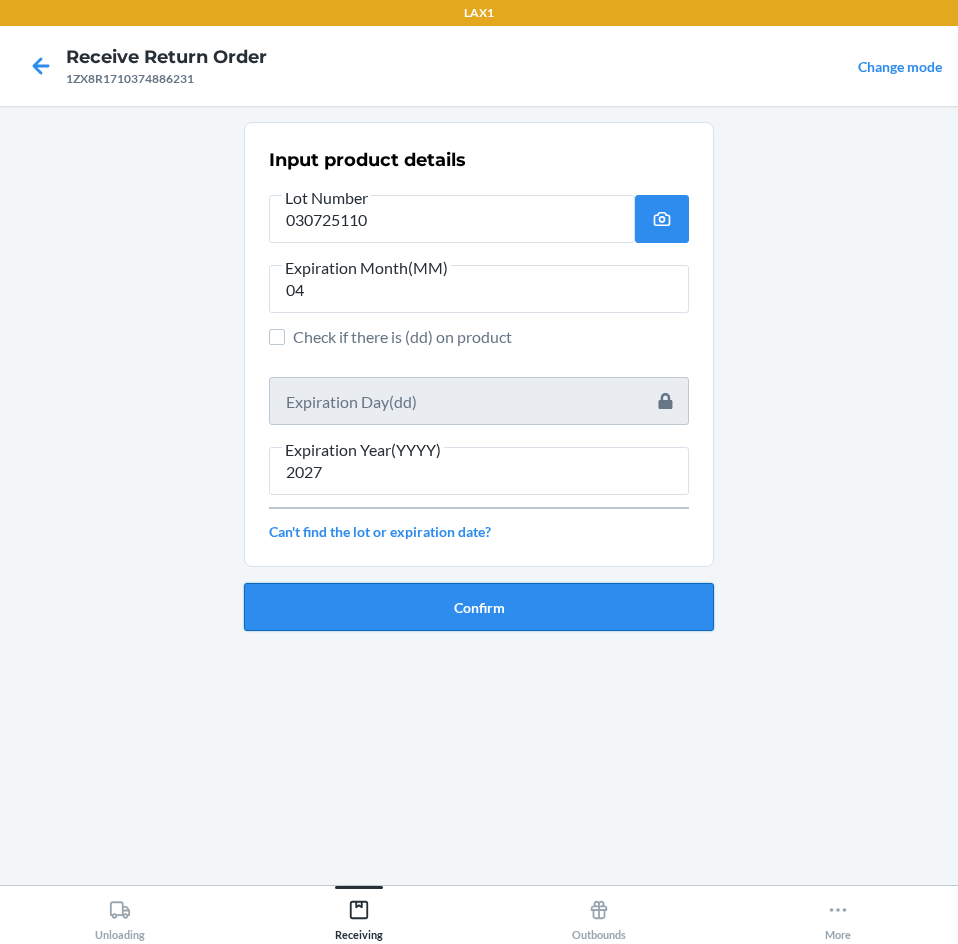 click on "Confirm" at bounding box center (479, 607) 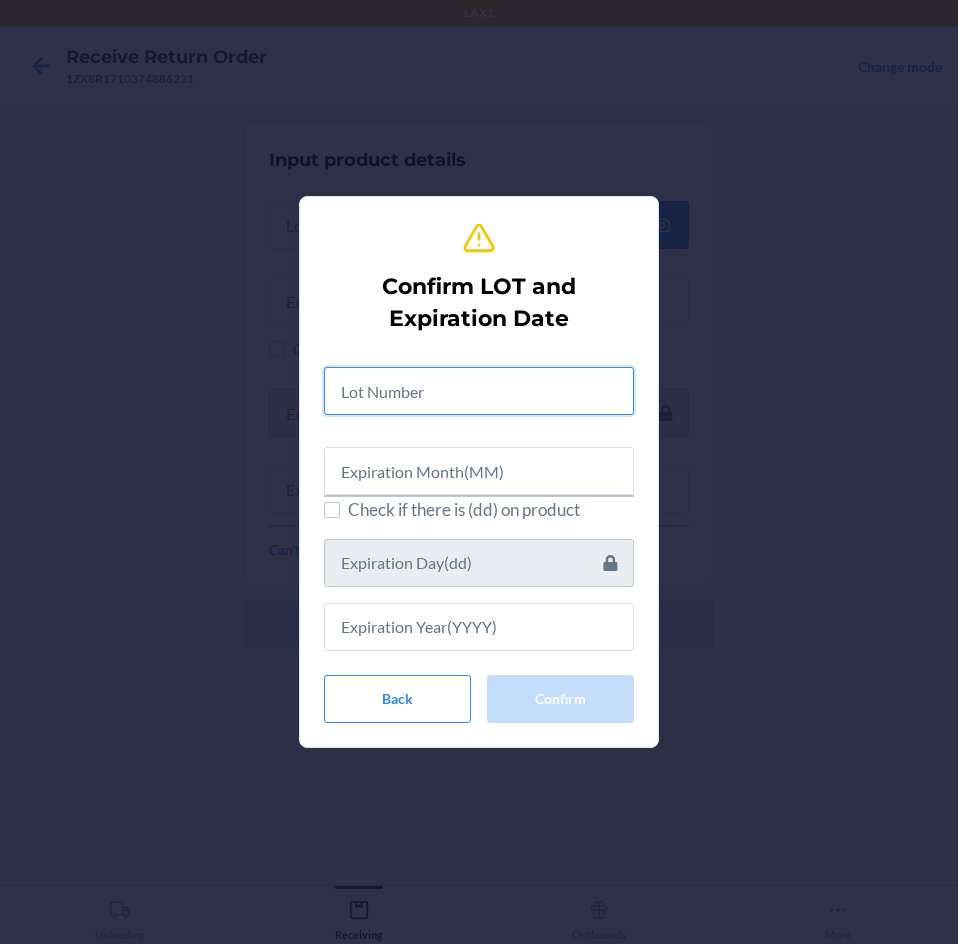 click at bounding box center (479, 391) 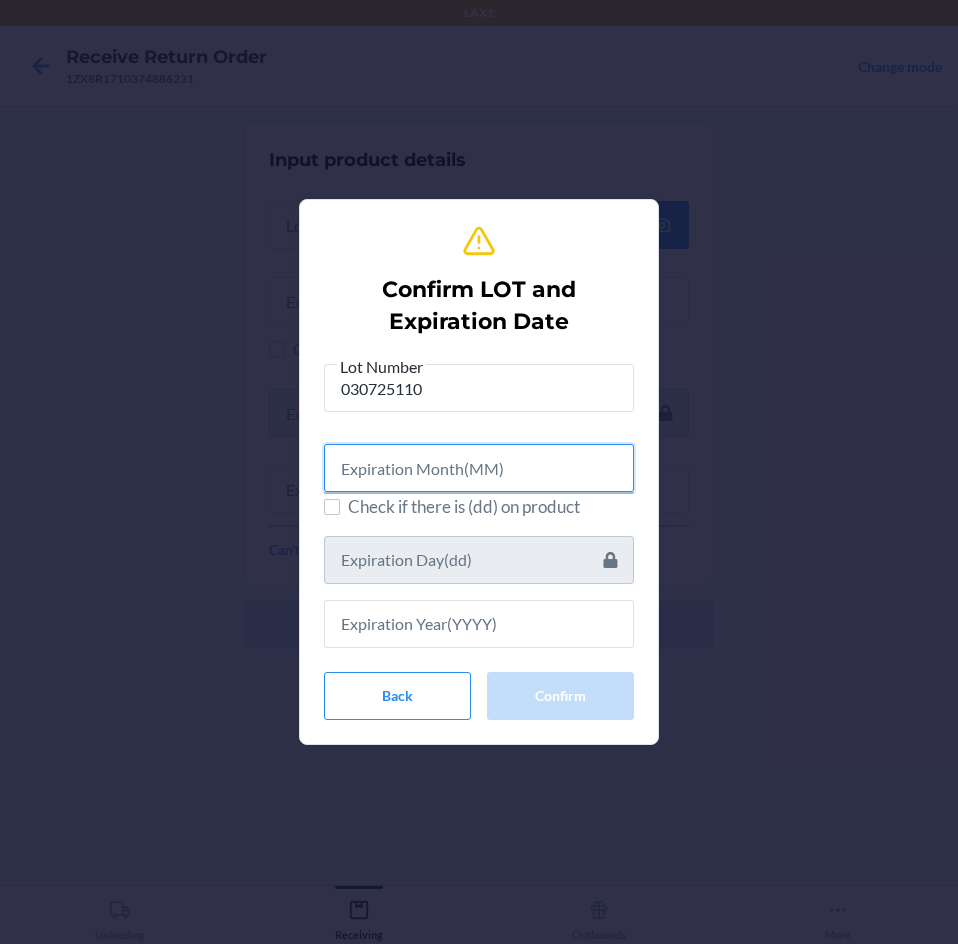 click at bounding box center (479, 468) 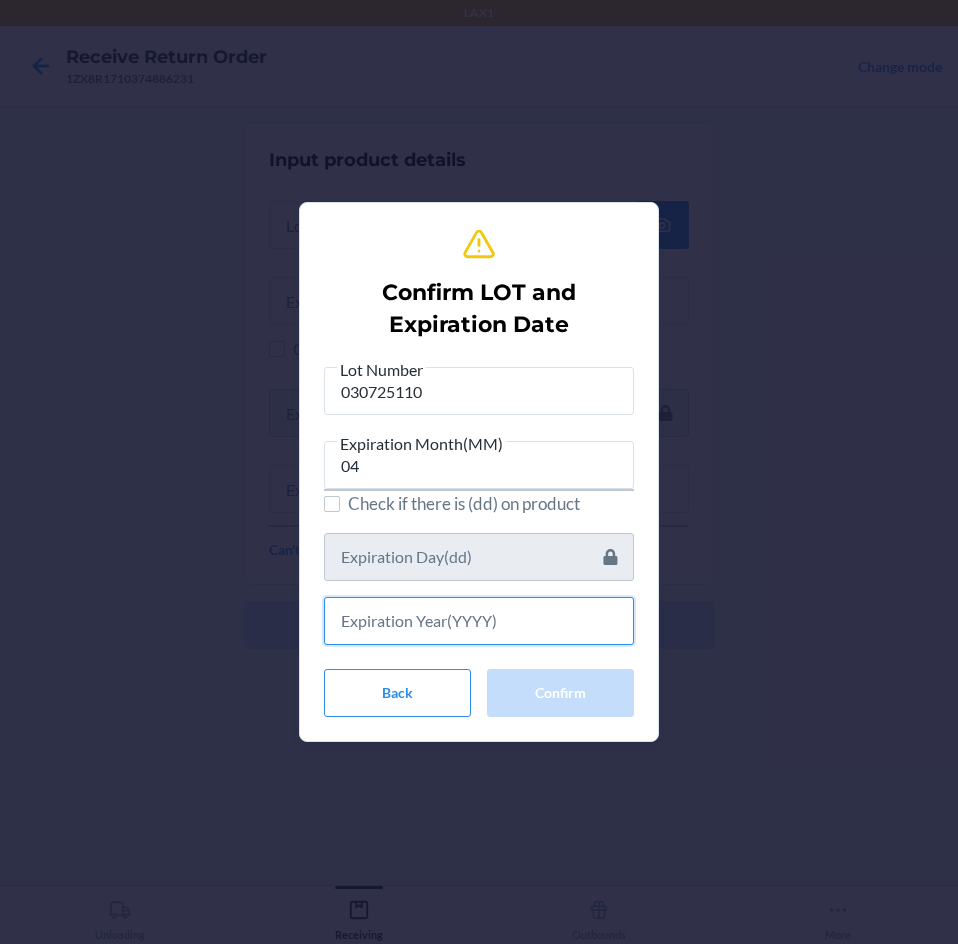 click at bounding box center [479, 621] 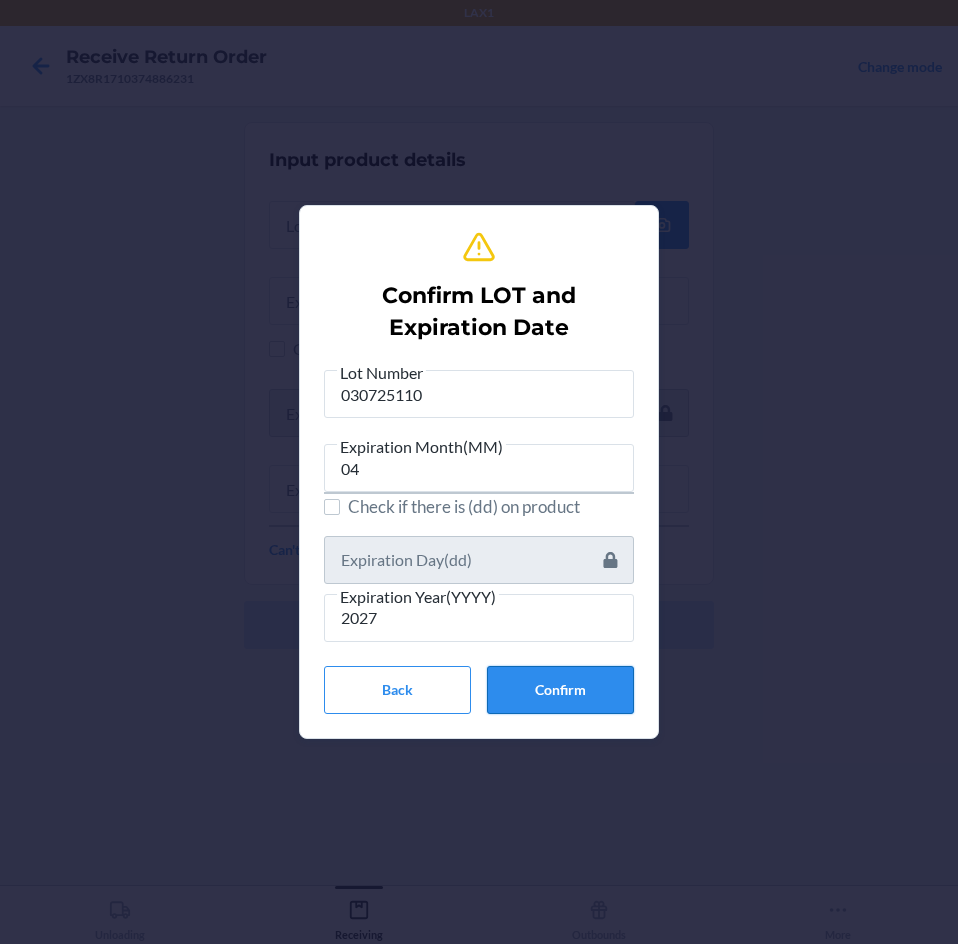 click on "Confirm" at bounding box center [560, 690] 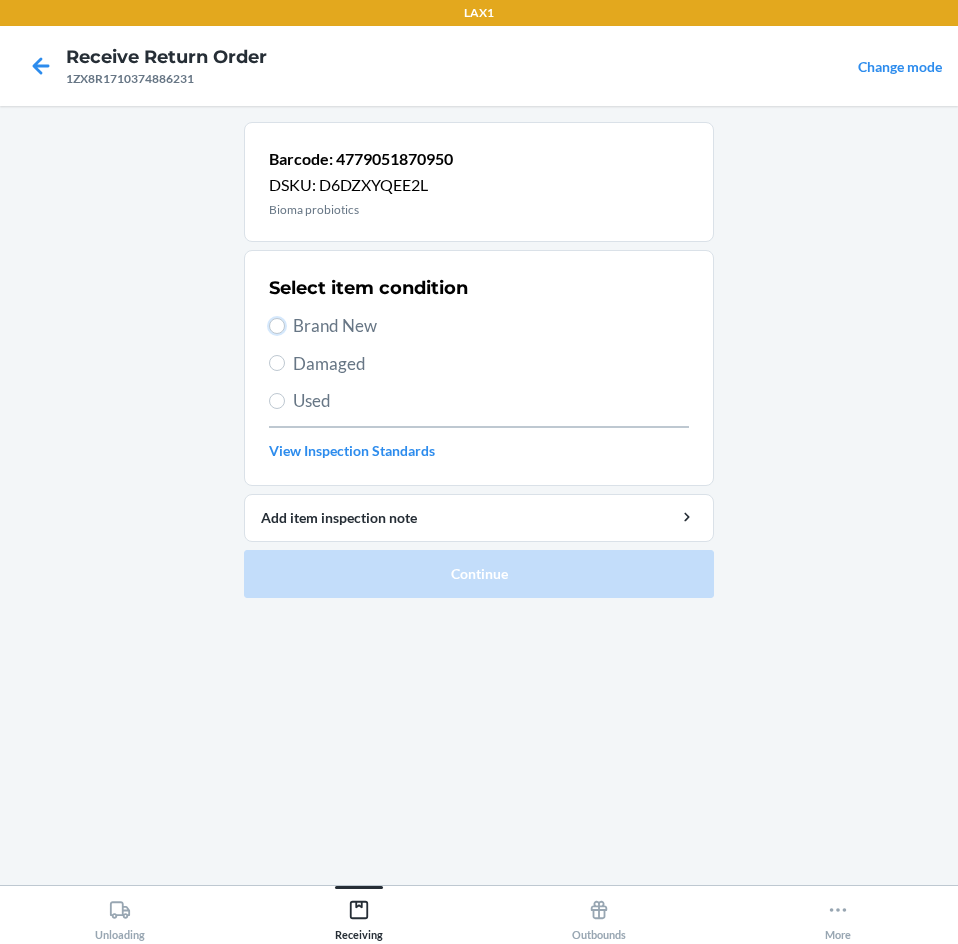 drag, startPoint x: 280, startPoint y: 324, endPoint x: 373, endPoint y: 440, distance: 148.6775 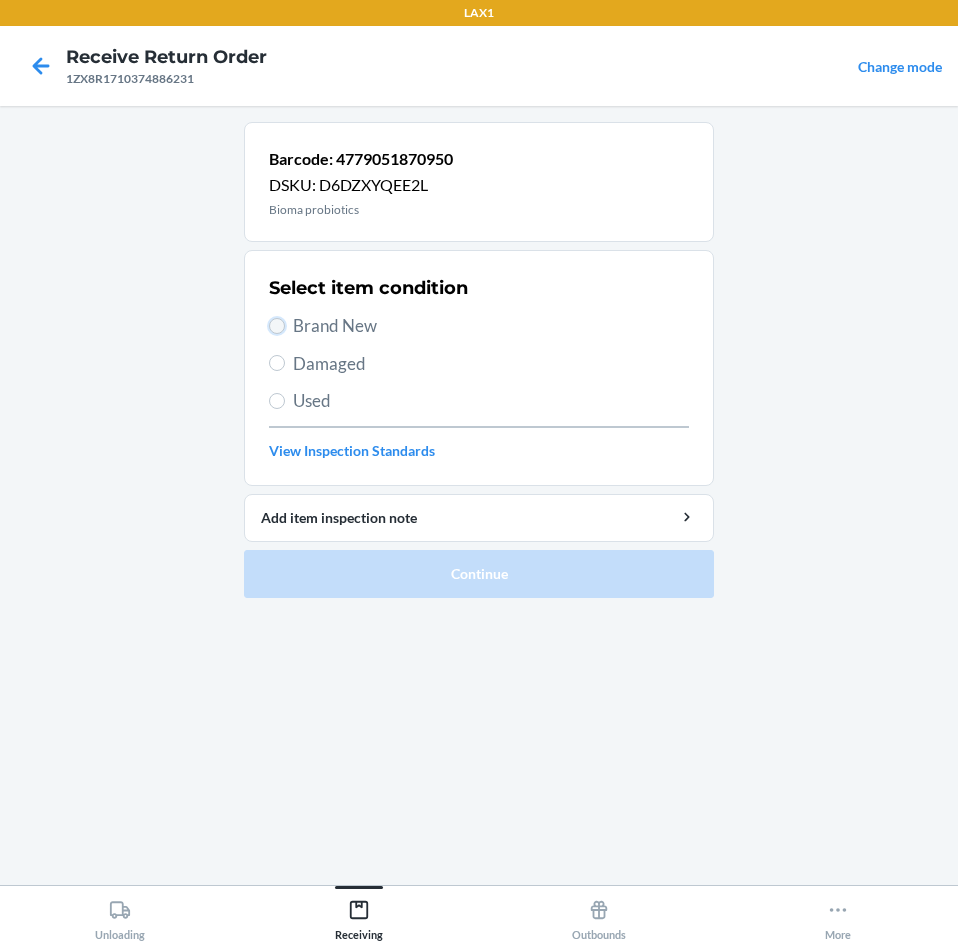 click on "Brand New" at bounding box center [277, 326] 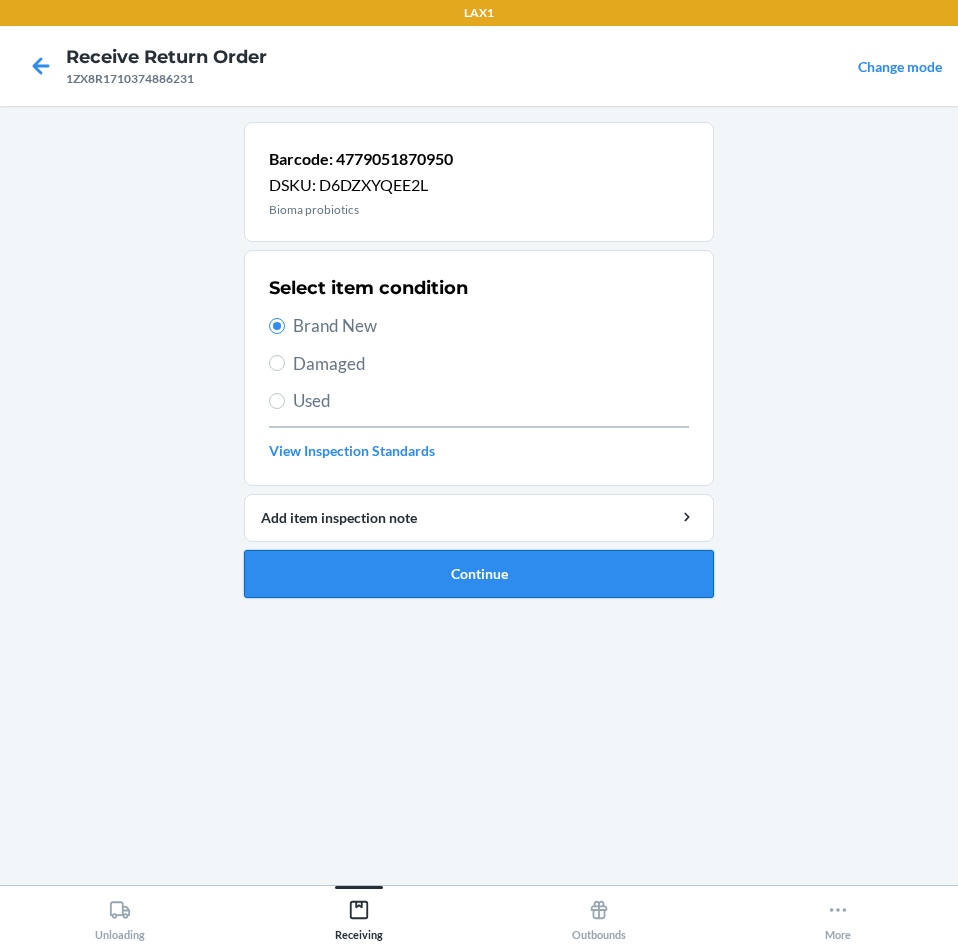 click on "Continue" at bounding box center (479, 574) 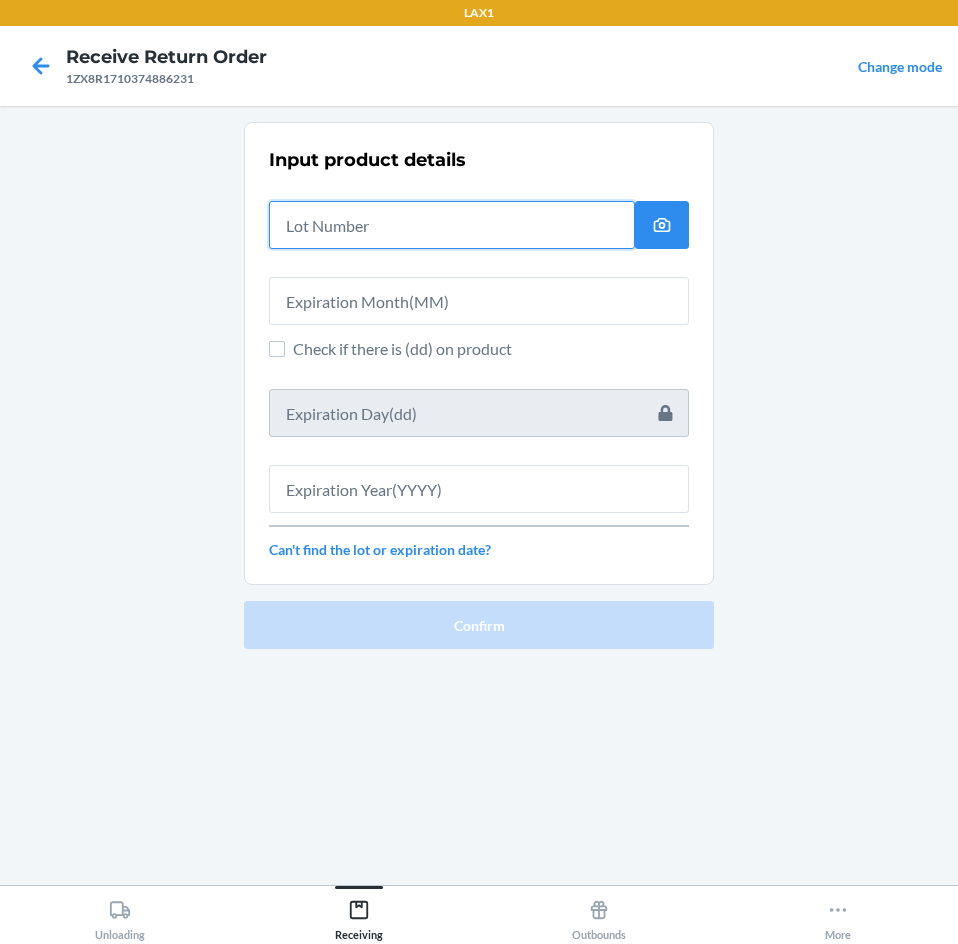 click at bounding box center [452, 225] 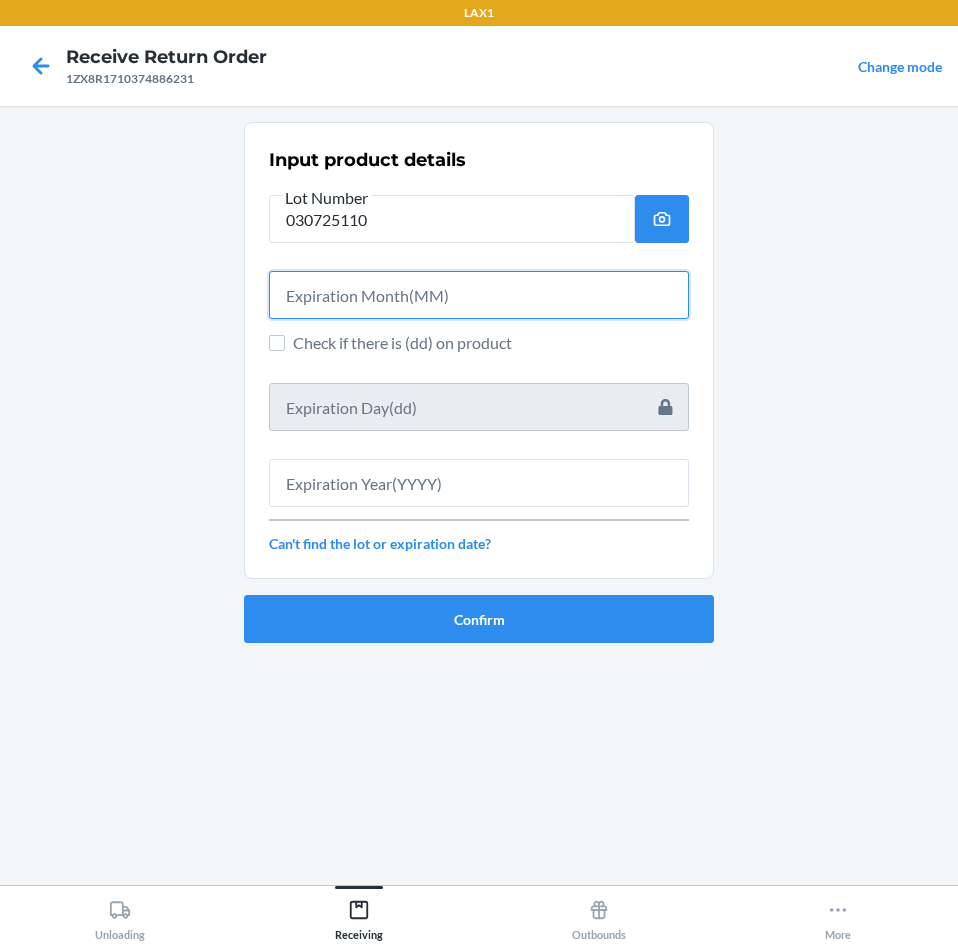 click at bounding box center [479, 295] 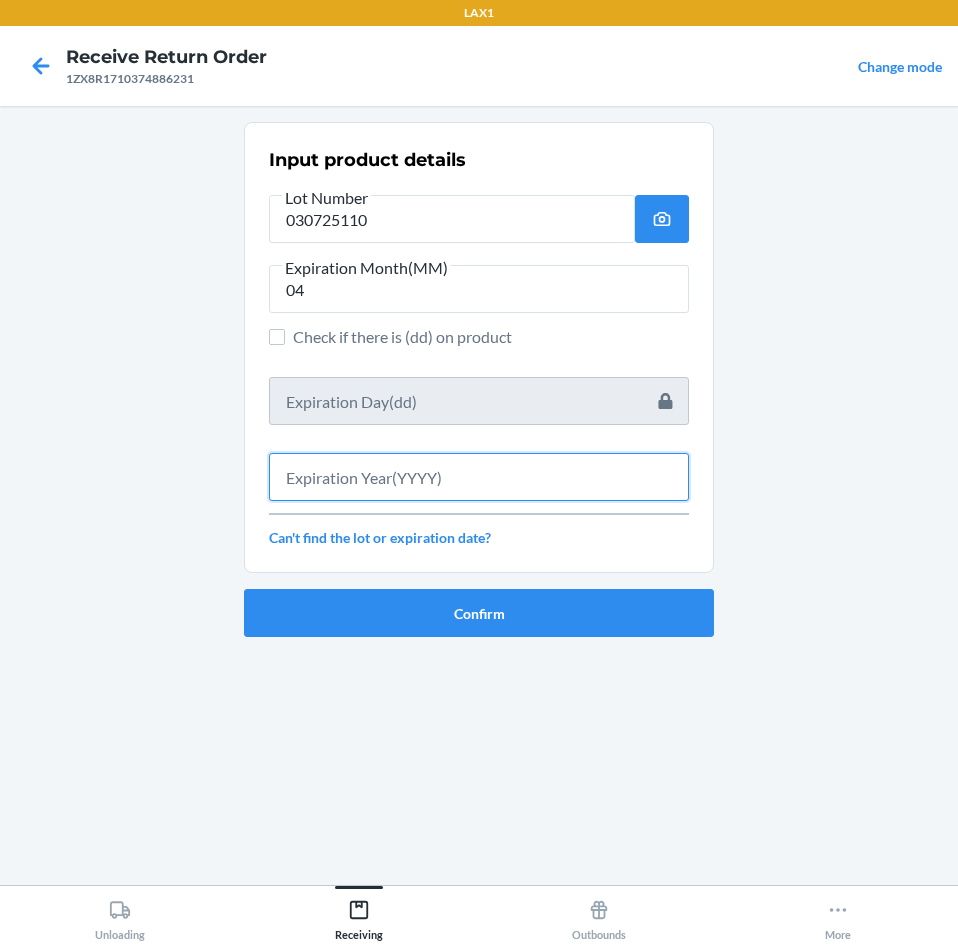 click at bounding box center [479, 477] 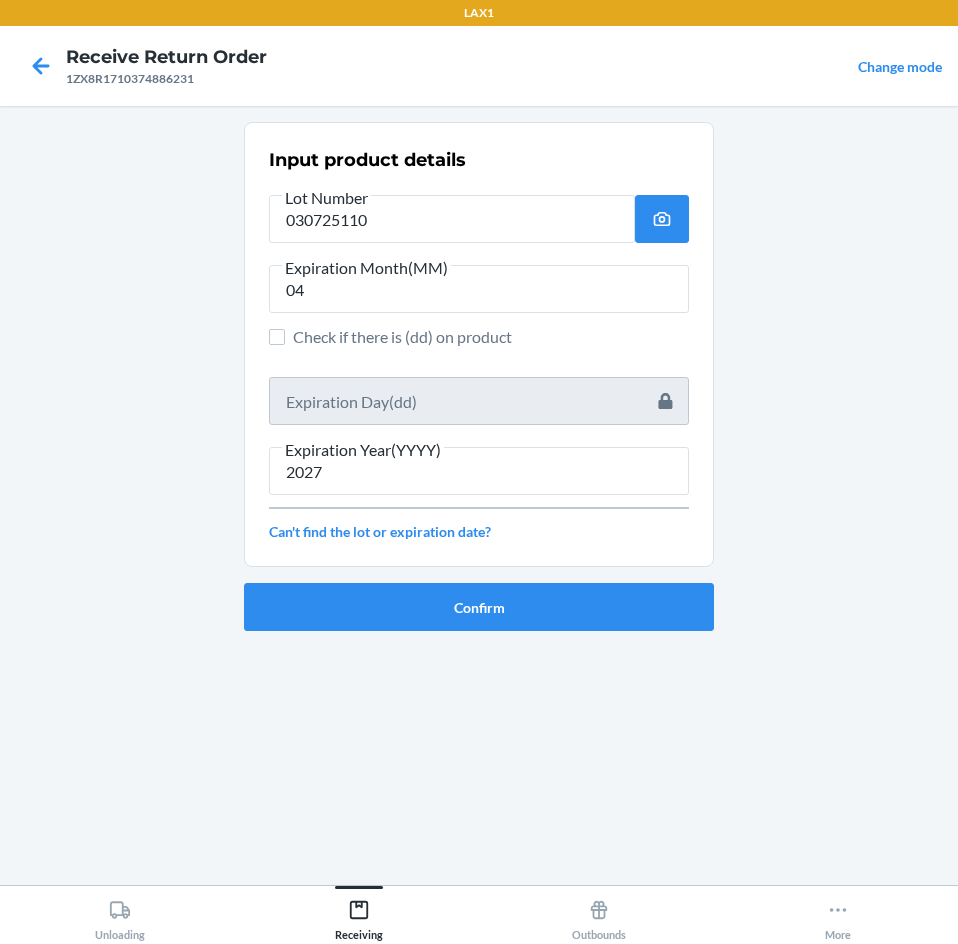 click on "Confirm" at bounding box center [479, 599] 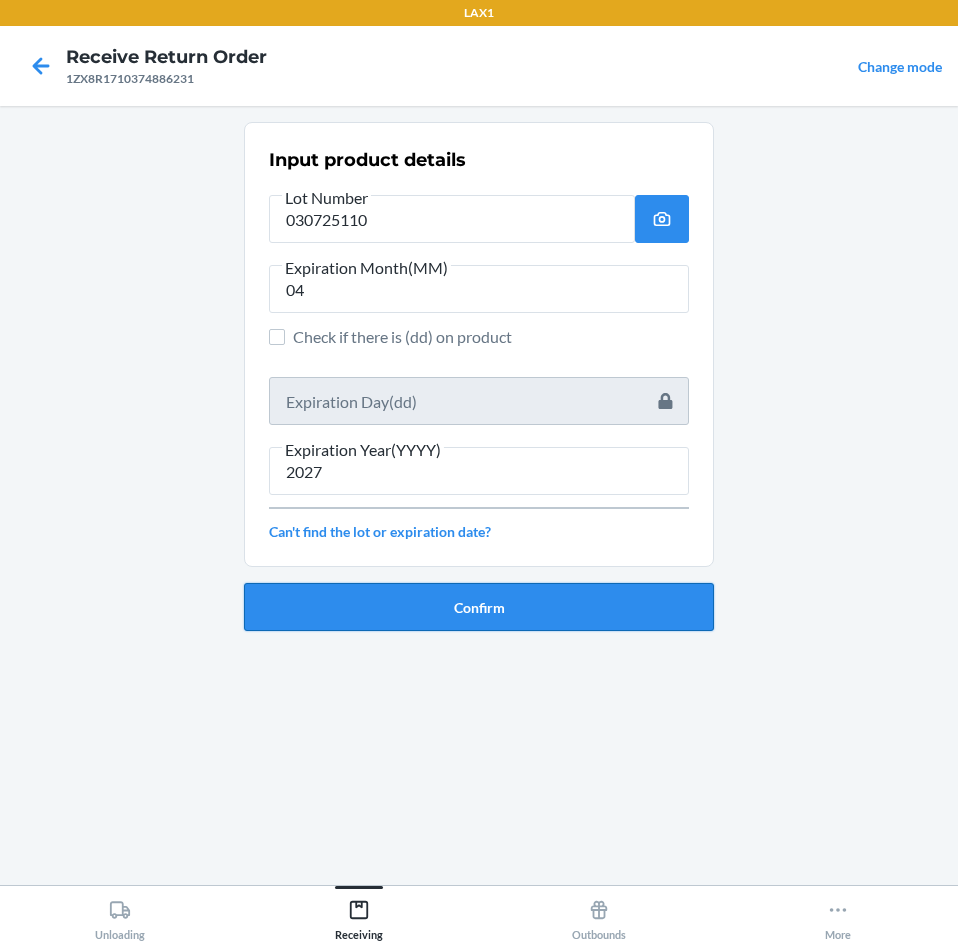 click on "Confirm" at bounding box center [479, 607] 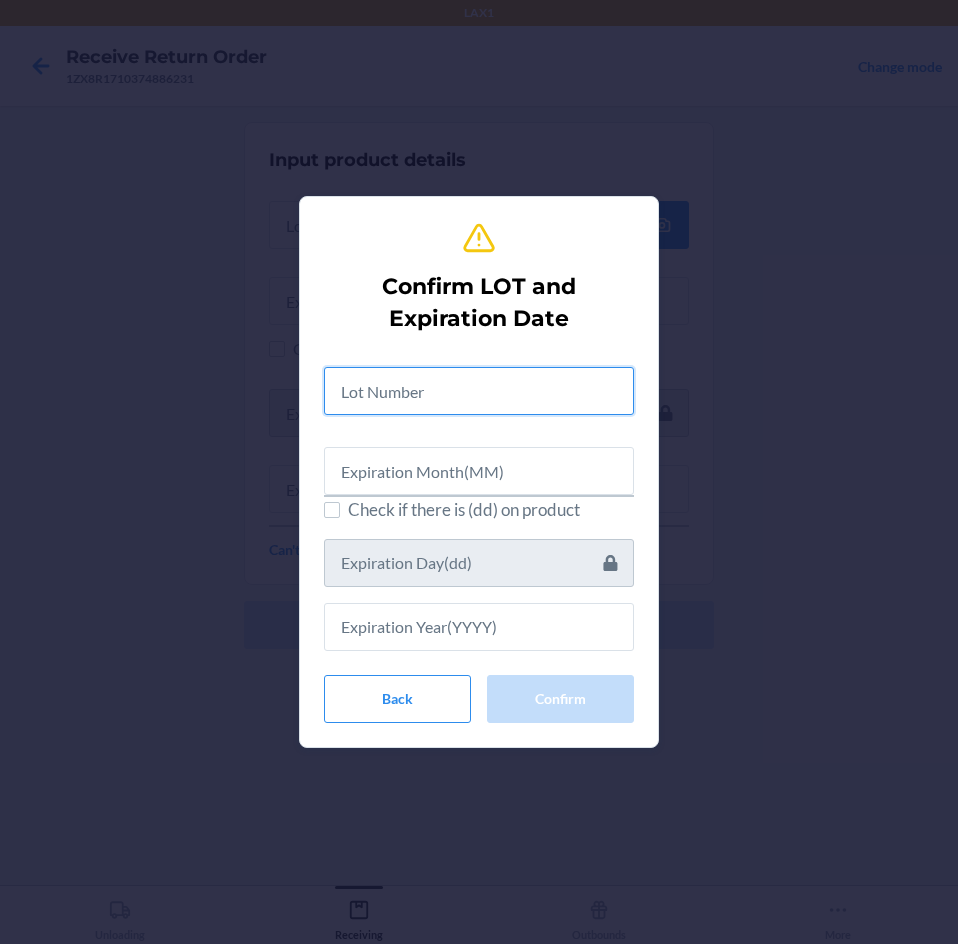 click at bounding box center (479, 391) 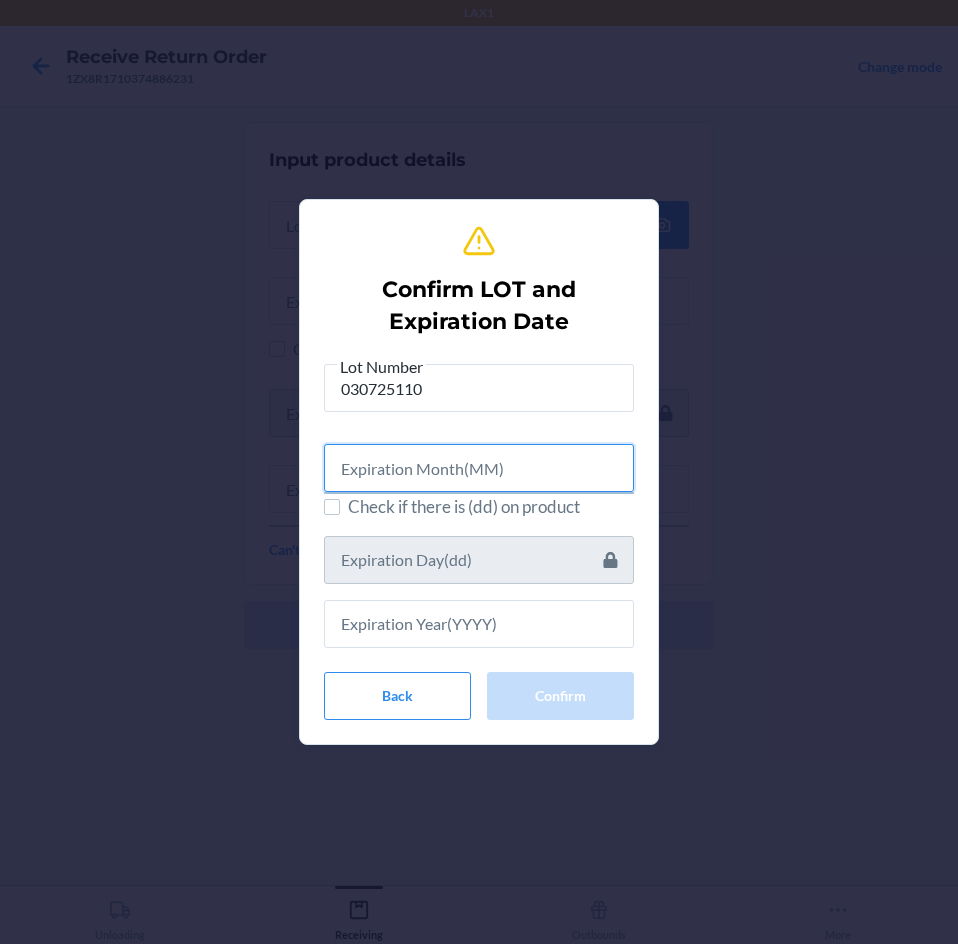 drag, startPoint x: 454, startPoint y: 461, endPoint x: 461, endPoint y: 480, distance: 20.248457 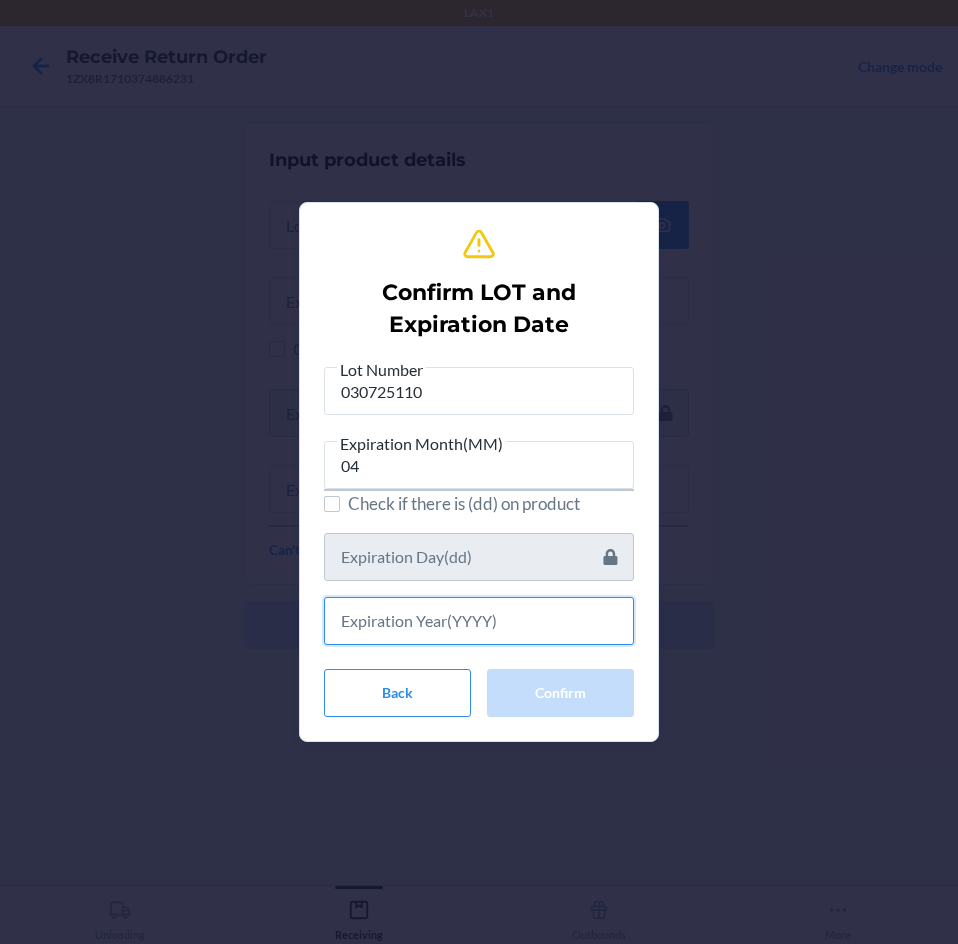 drag, startPoint x: 417, startPoint y: 616, endPoint x: 426, endPoint y: 627, distance: 14.21267 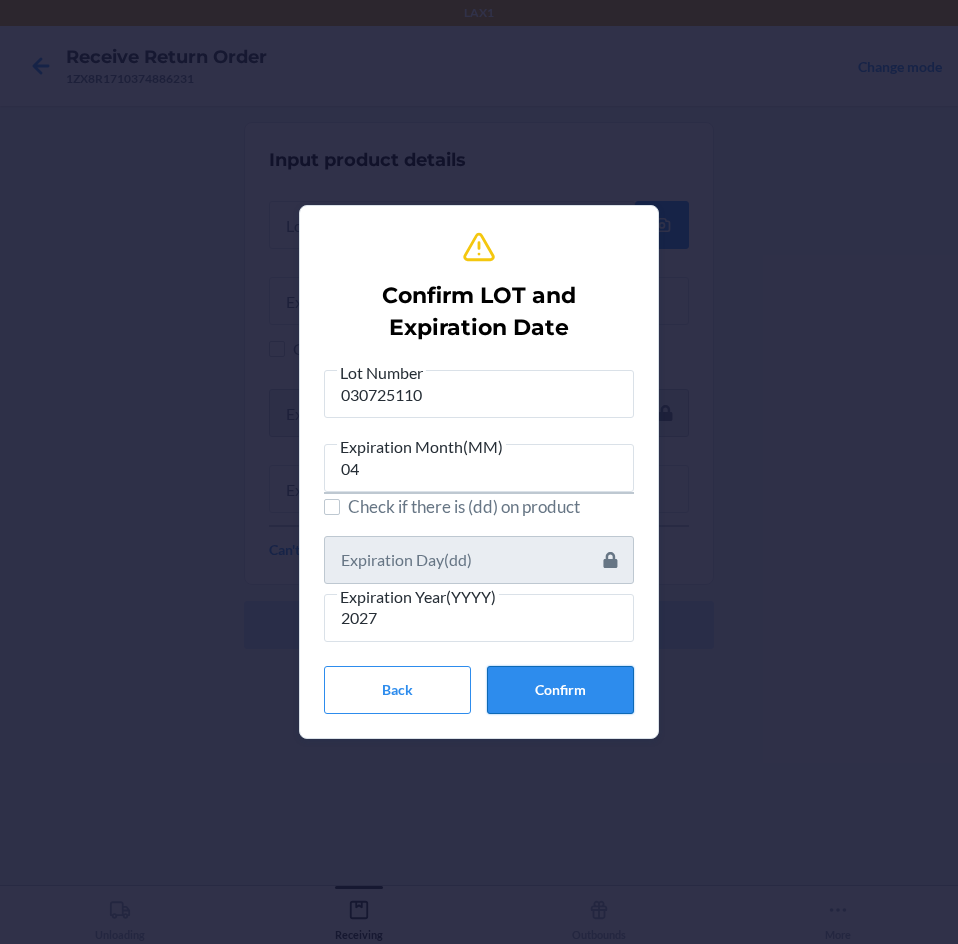click on "Confirm" at bounding box center (560, 690) 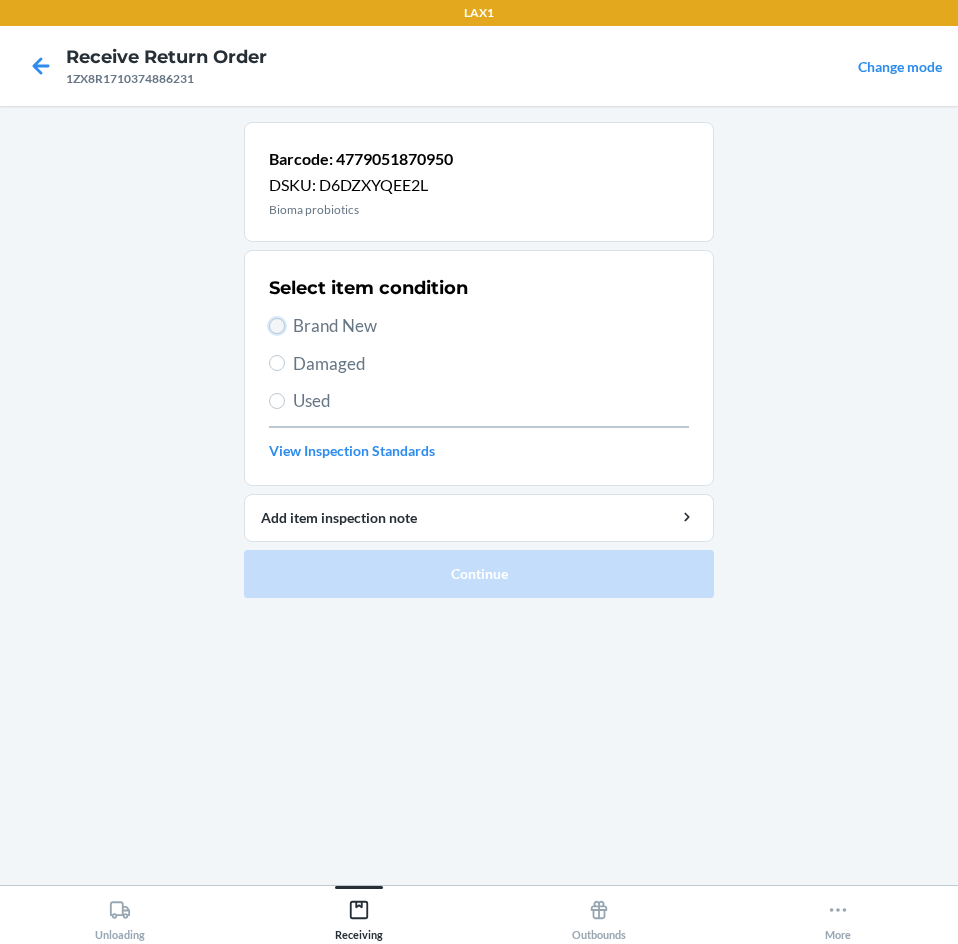 drag, startPoint x: 273, startPoint y: 328, endPoint x: 419, endPoint y: 467, distance: 201.58621 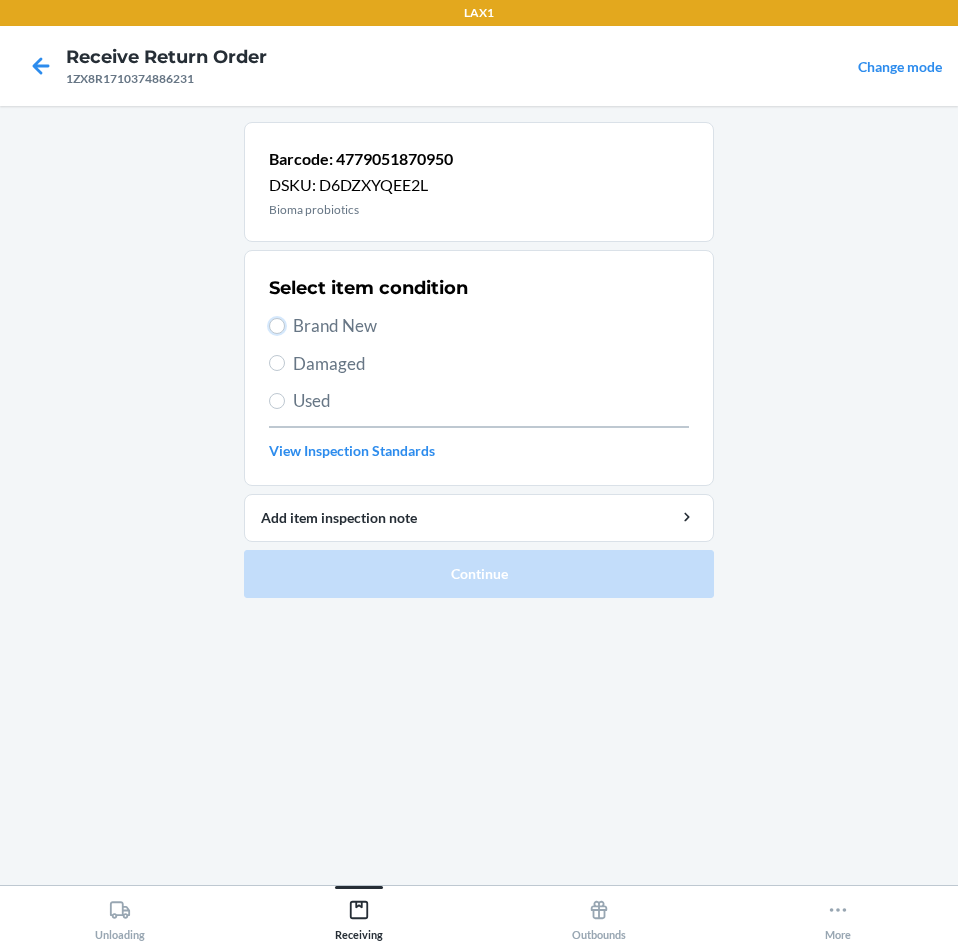 click on "Brand New" at bounding box center (277, 326) 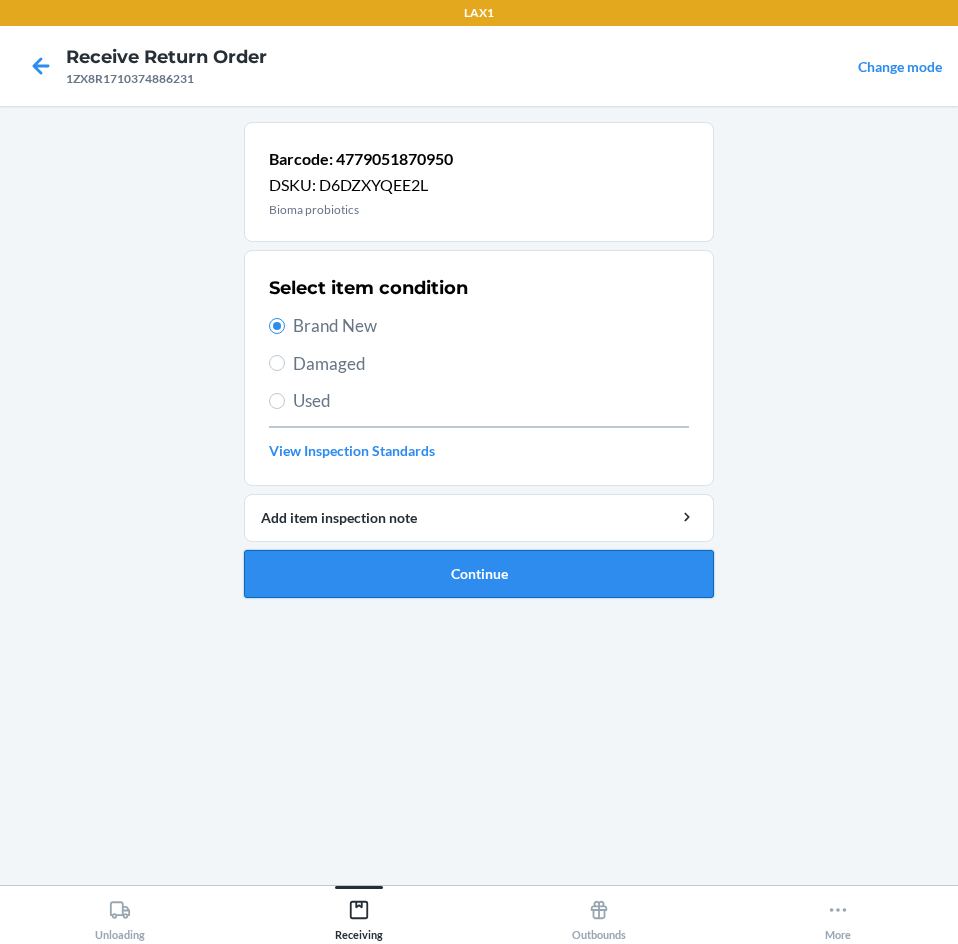 click on "Continue" at bounding box center [479, 574] 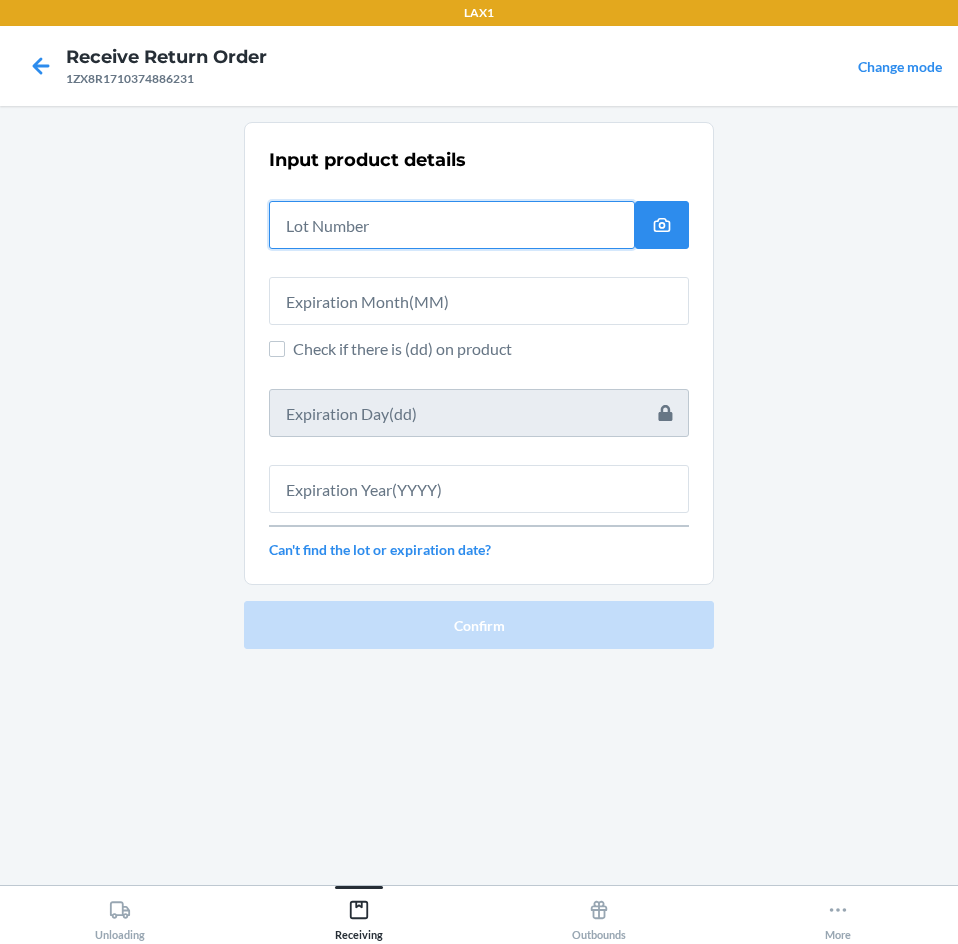 drag, startPoint x: 524, startPoint y: 201, endPoint x: 522, endPoint y: 211, distance: 10.198039 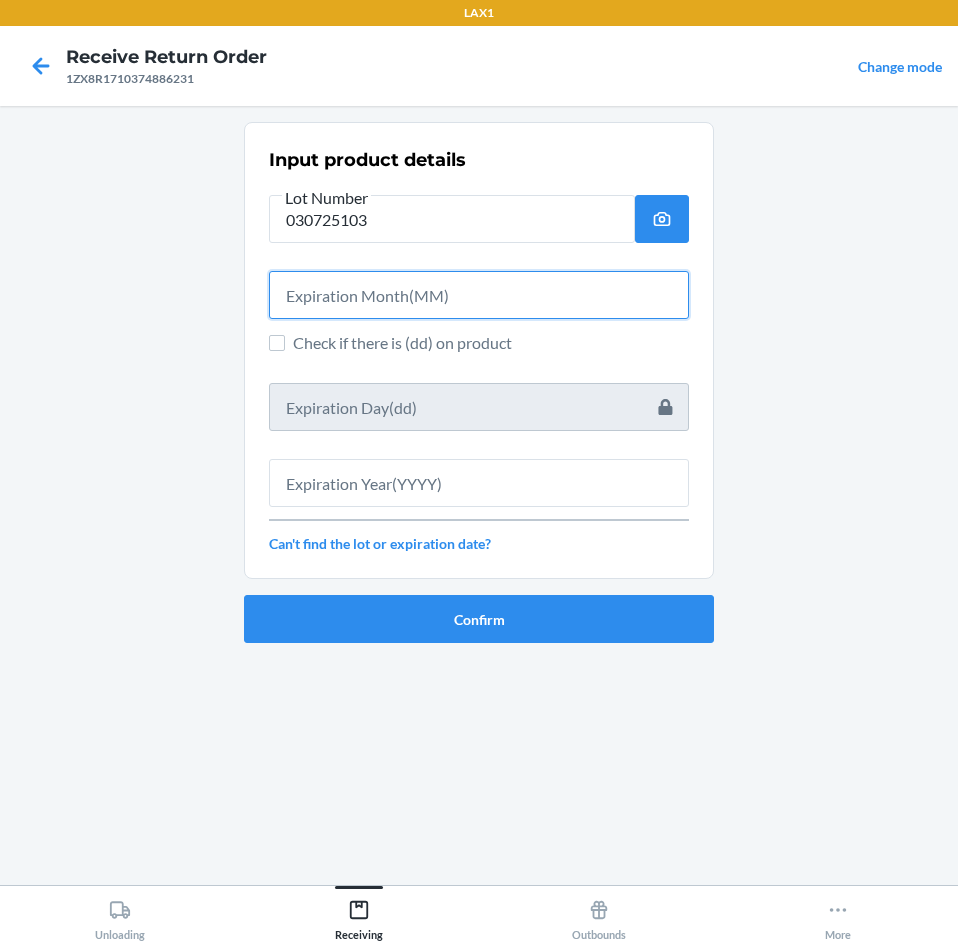 click at bounding box center (479, 295) 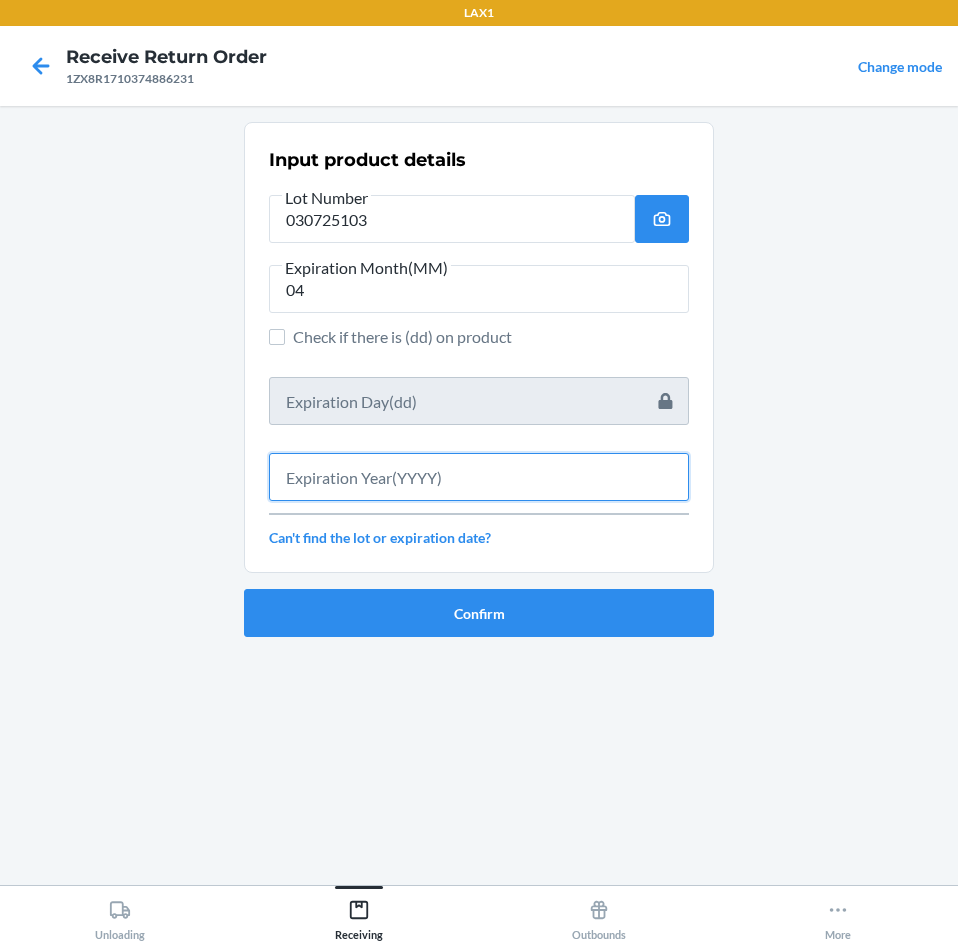 click at bounding box center [479, 477] 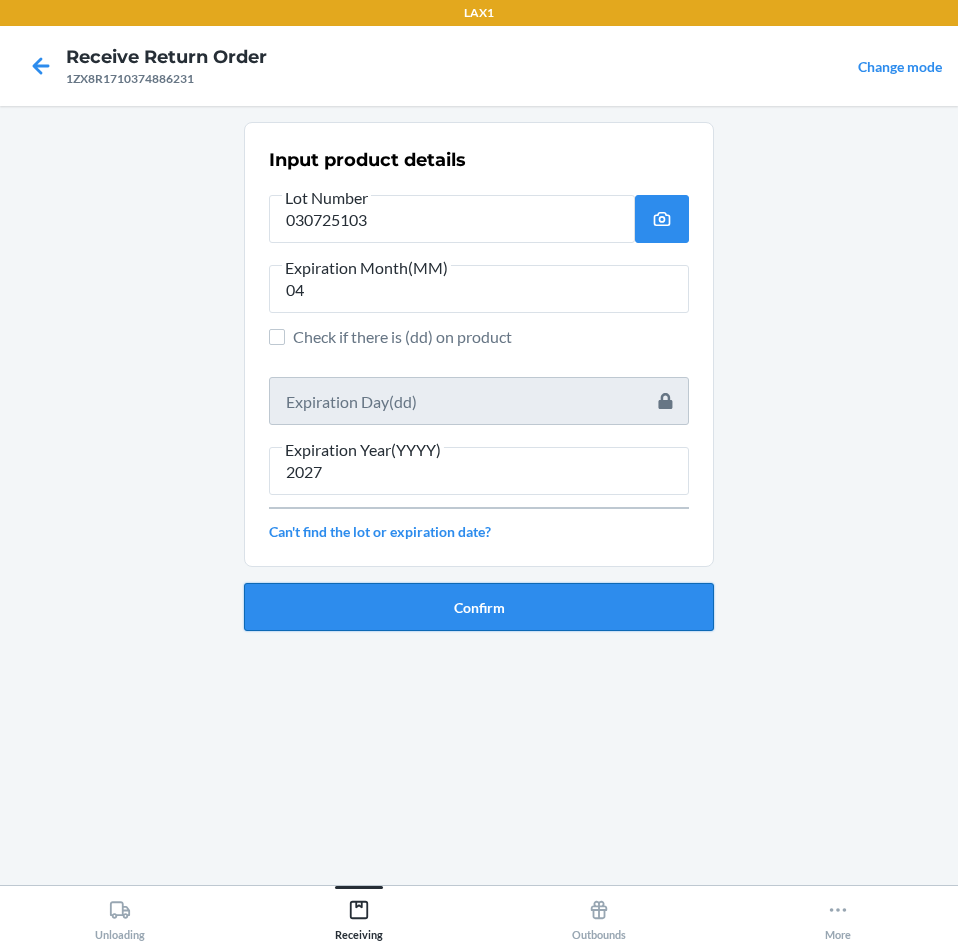 click on "Confirm" at bounding box center (479, 607) 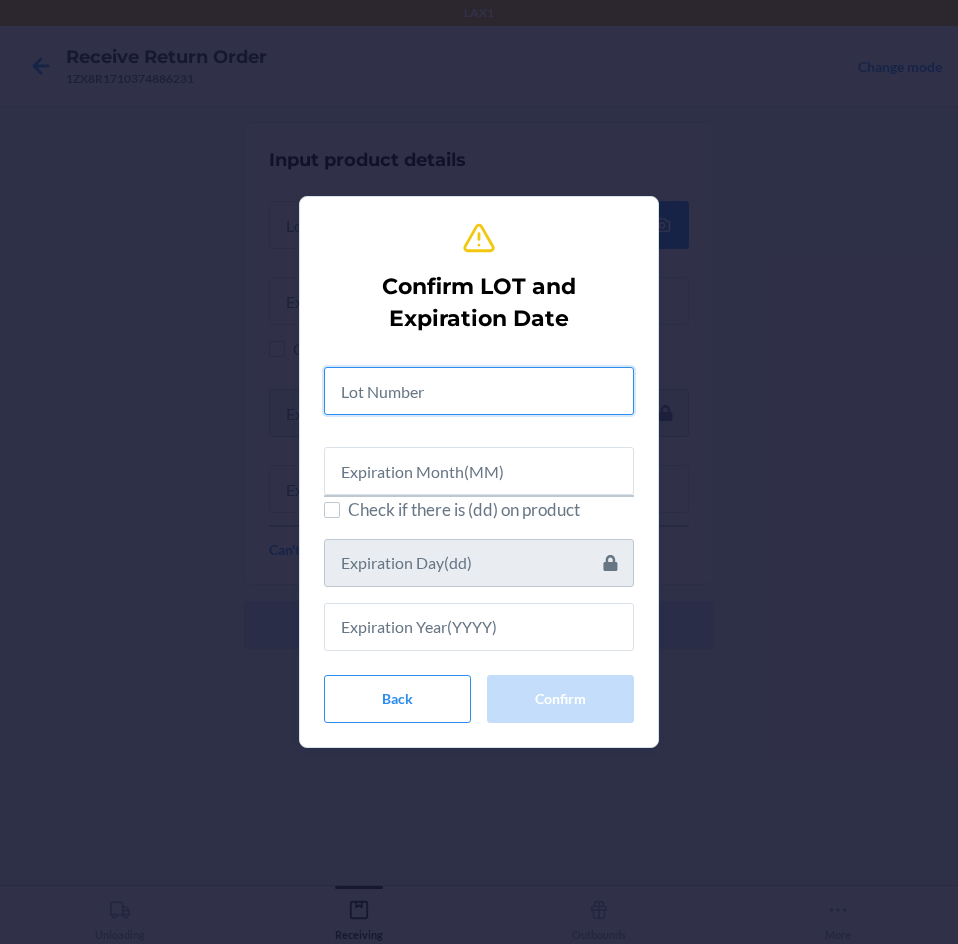 click at bounding box center (479, 391) 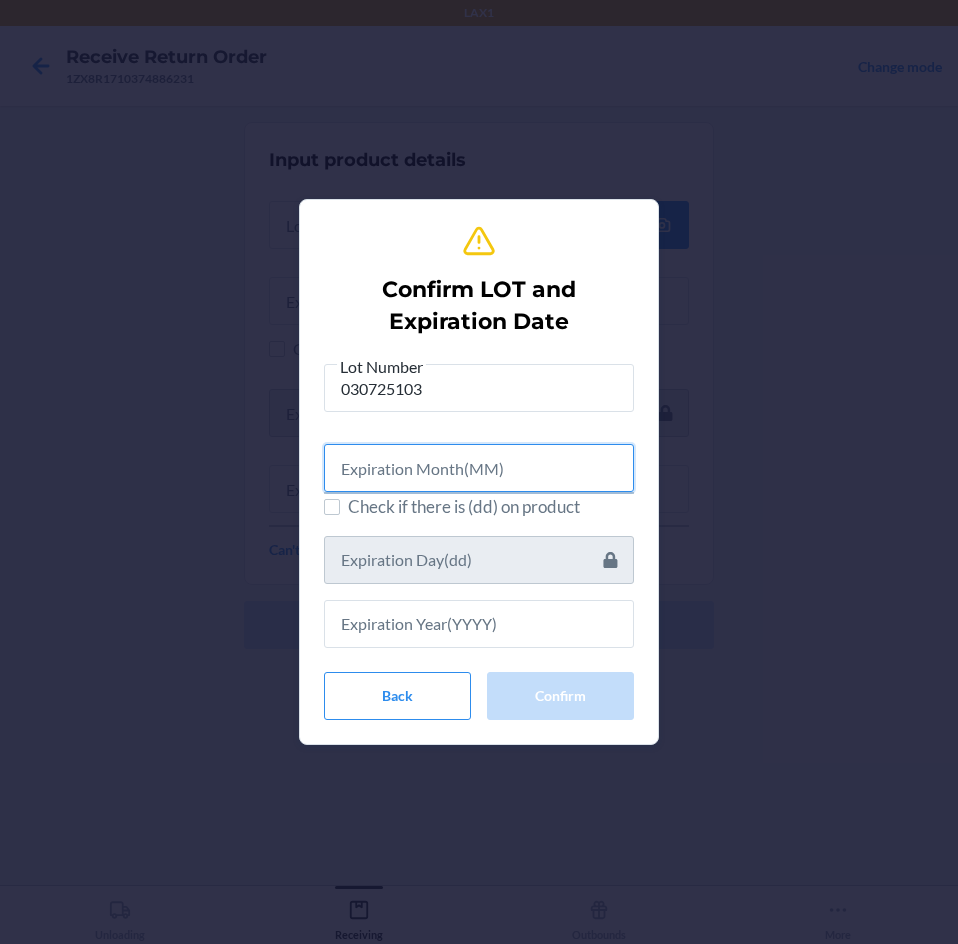 click at bounding box center (479, 468) 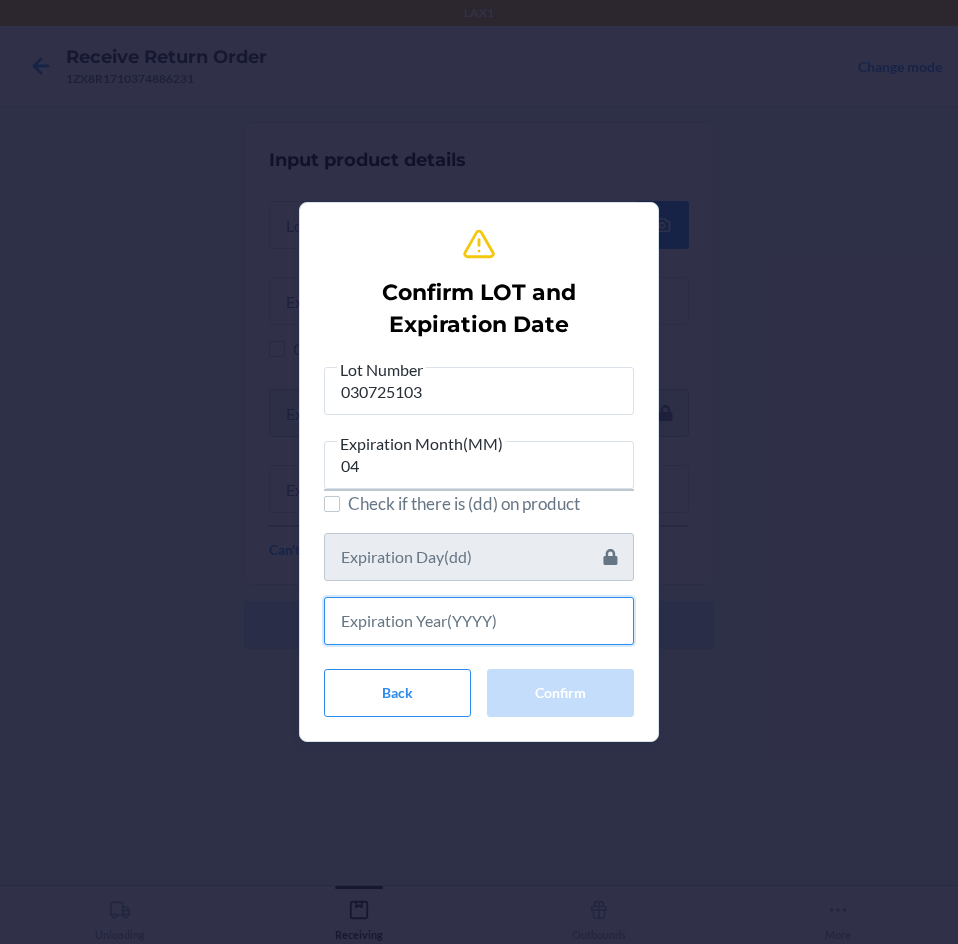 click at bounding box center [479, 621] 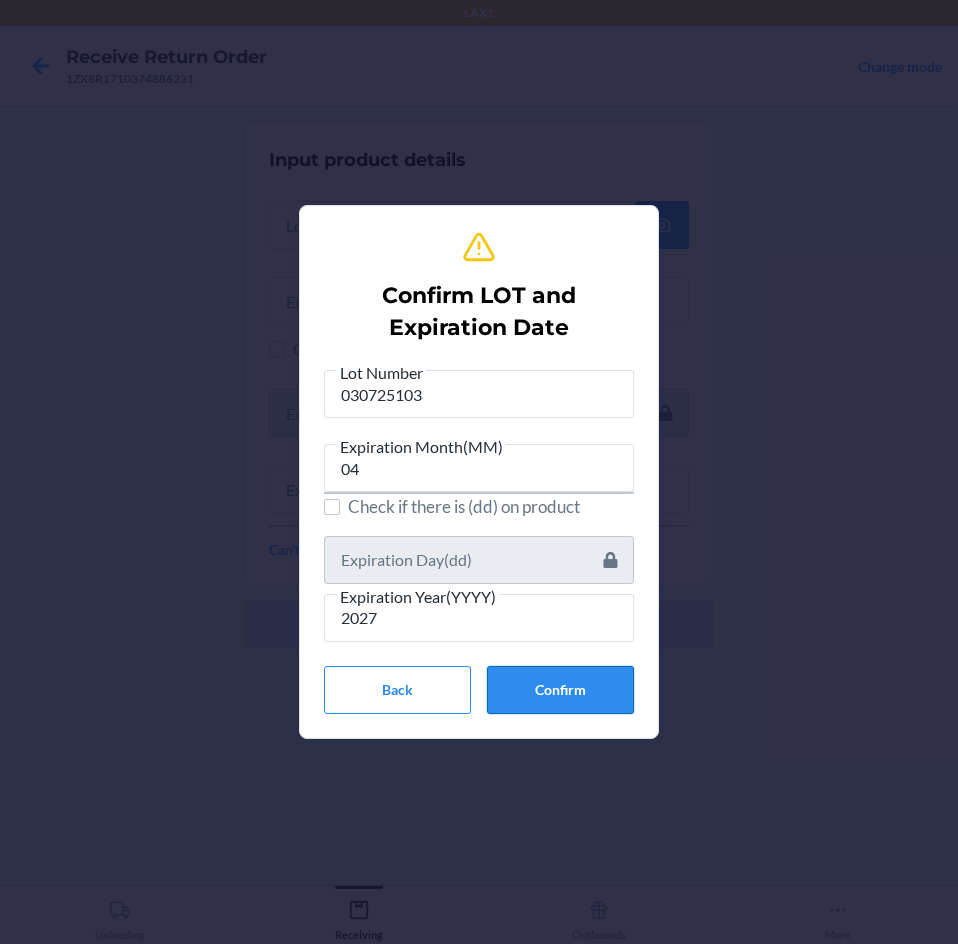 click on "Confirm" at bounding box center (560, 690) 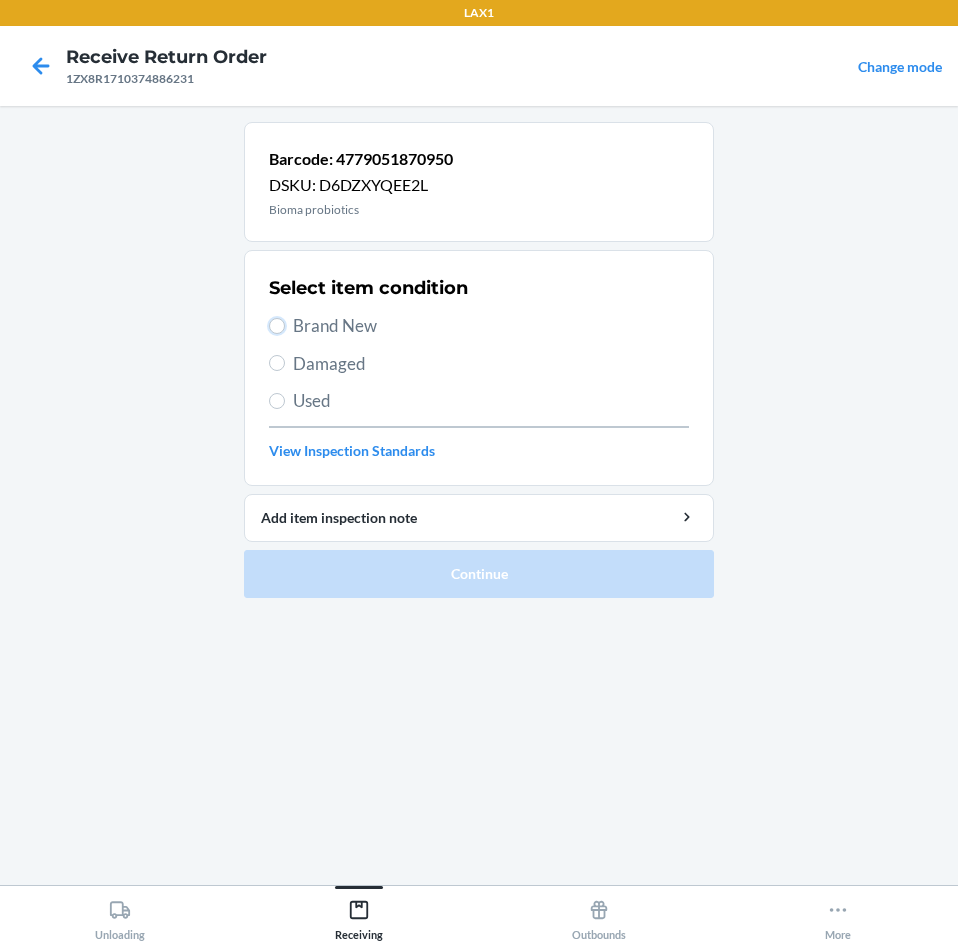 drag, startPoint x: 277, startPoint y: 319, endPoint x: 349, endPoint y: 418, distance: 122.41323 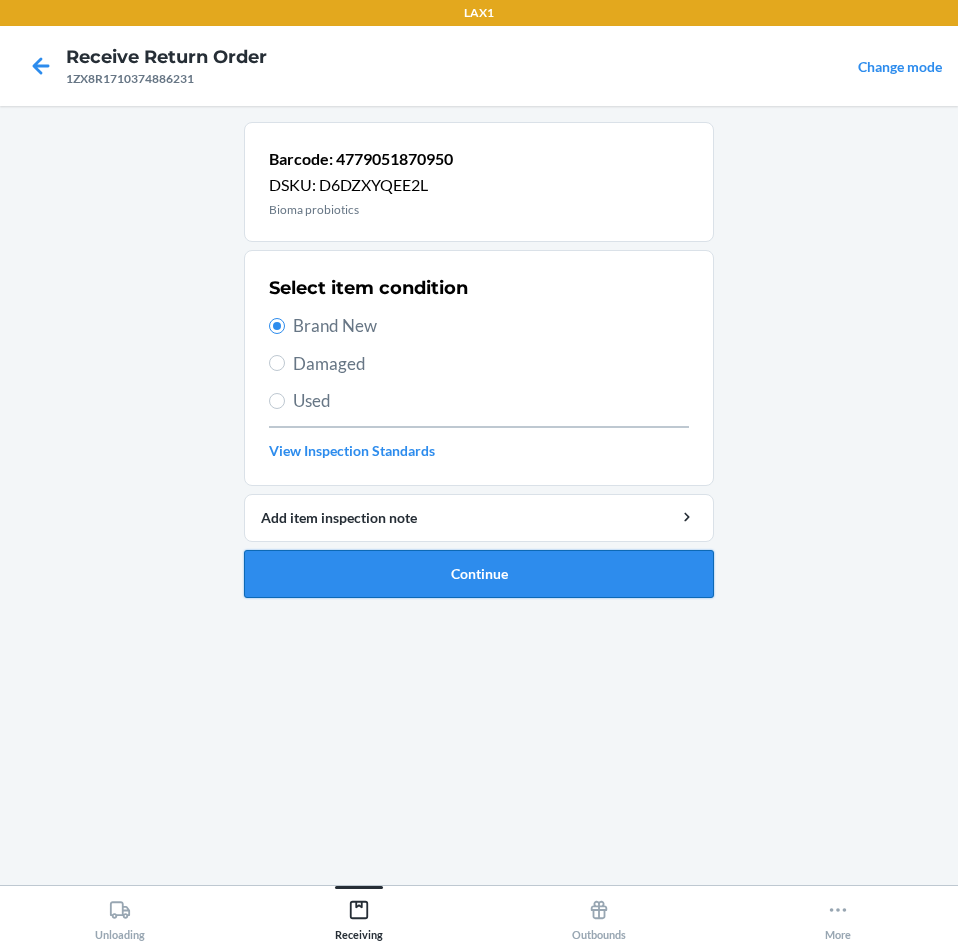 click on "Continue" at bounding box center (479, 574) 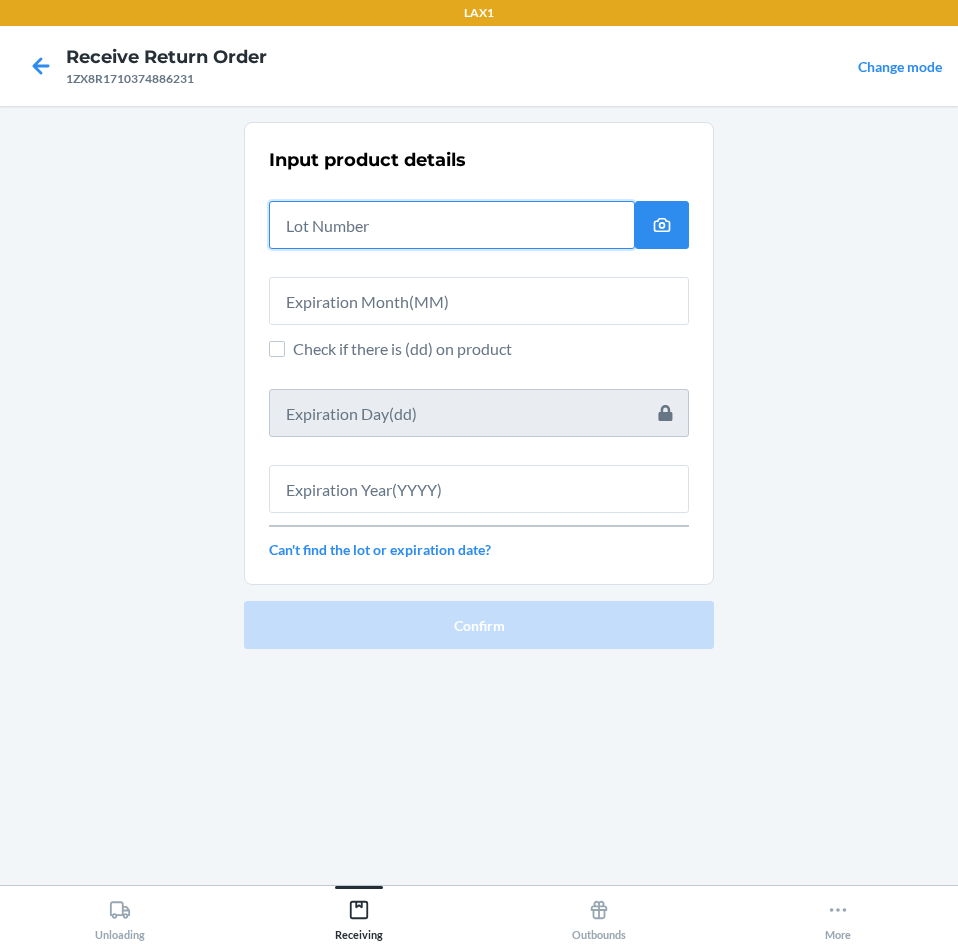 click at bounding box center [452, 225] 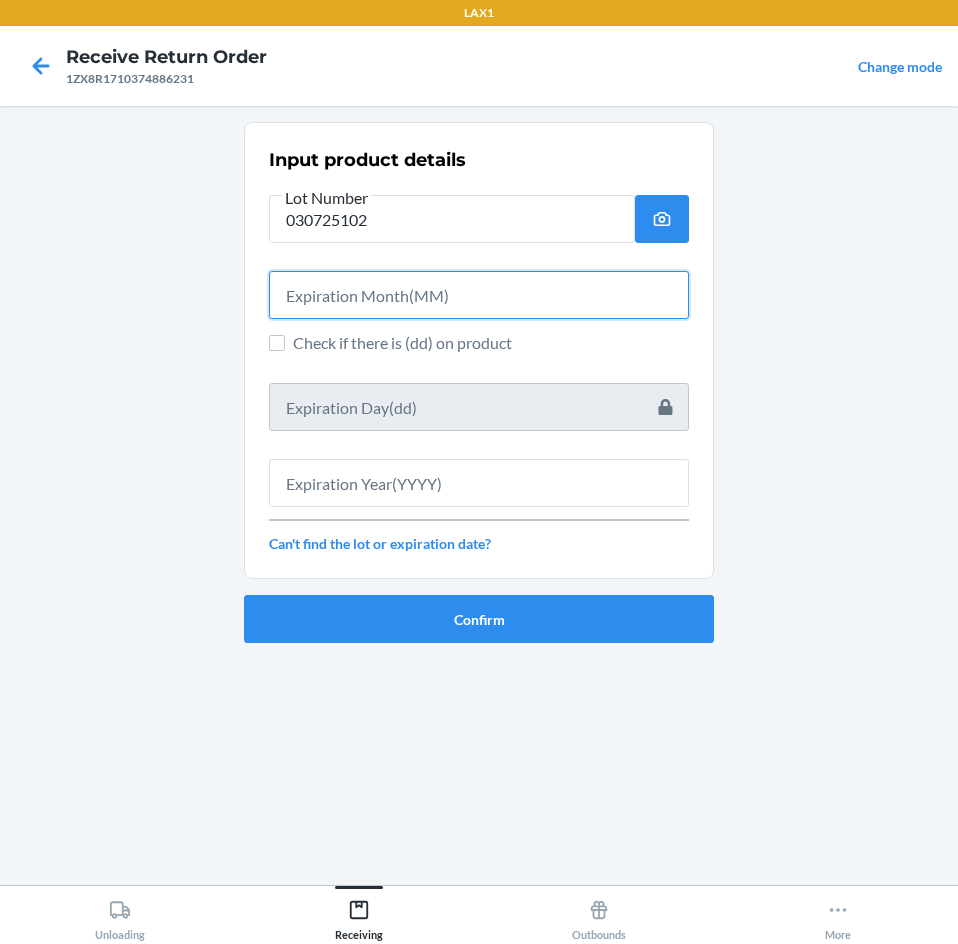 click at bounding box center [479, 295] 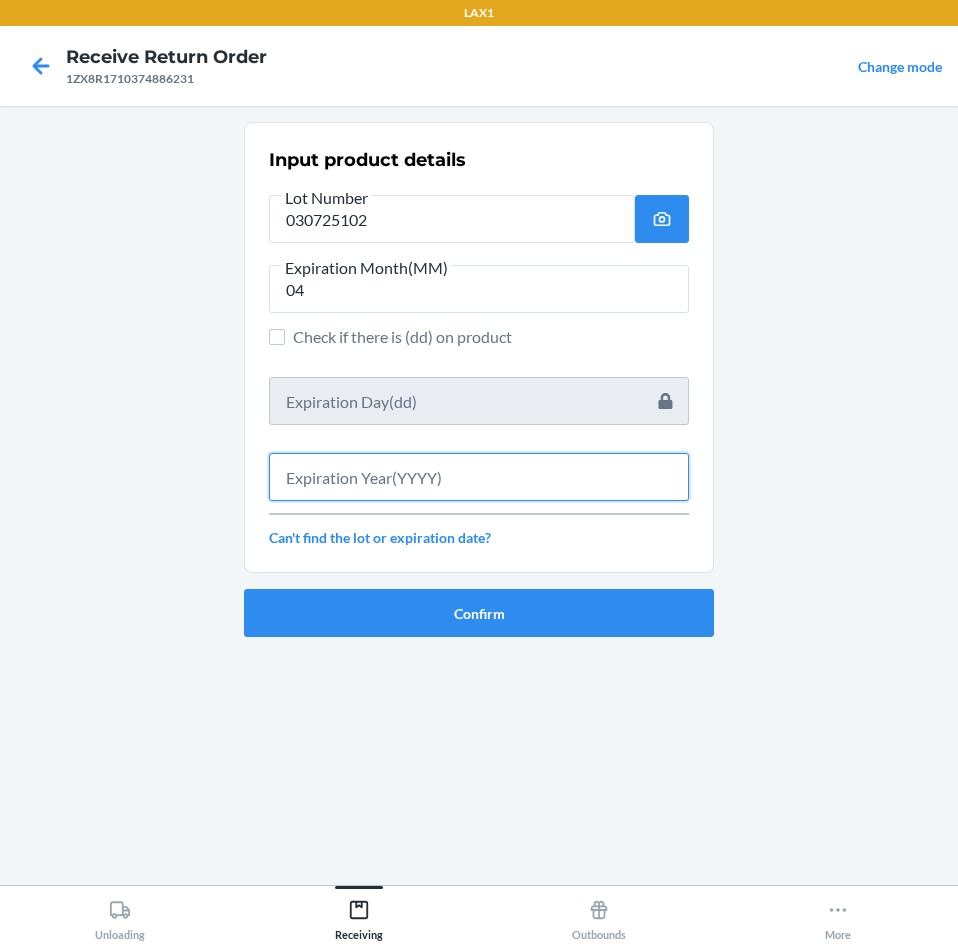 drag, startPoint x: 474, startPoint y: 483, endPoint x: 479, endPoint y: 514, distance: 31.400637 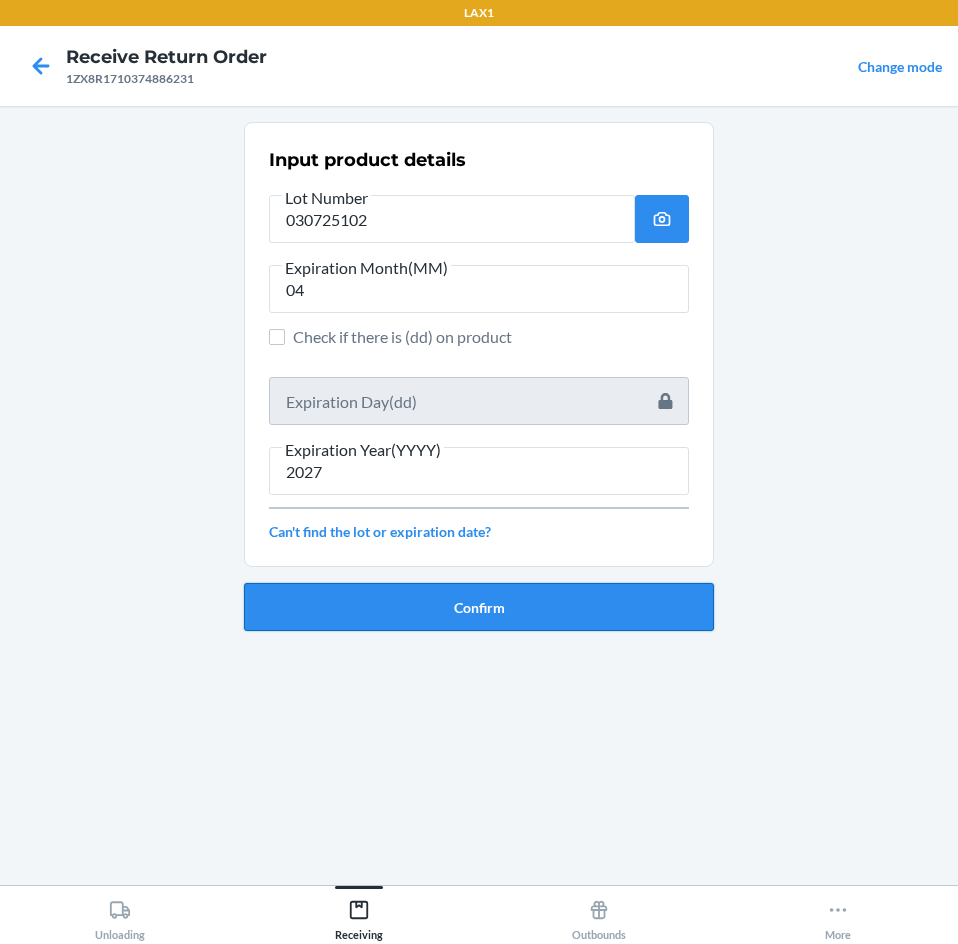 click on "Confirm" at bounding box center [479, 607] 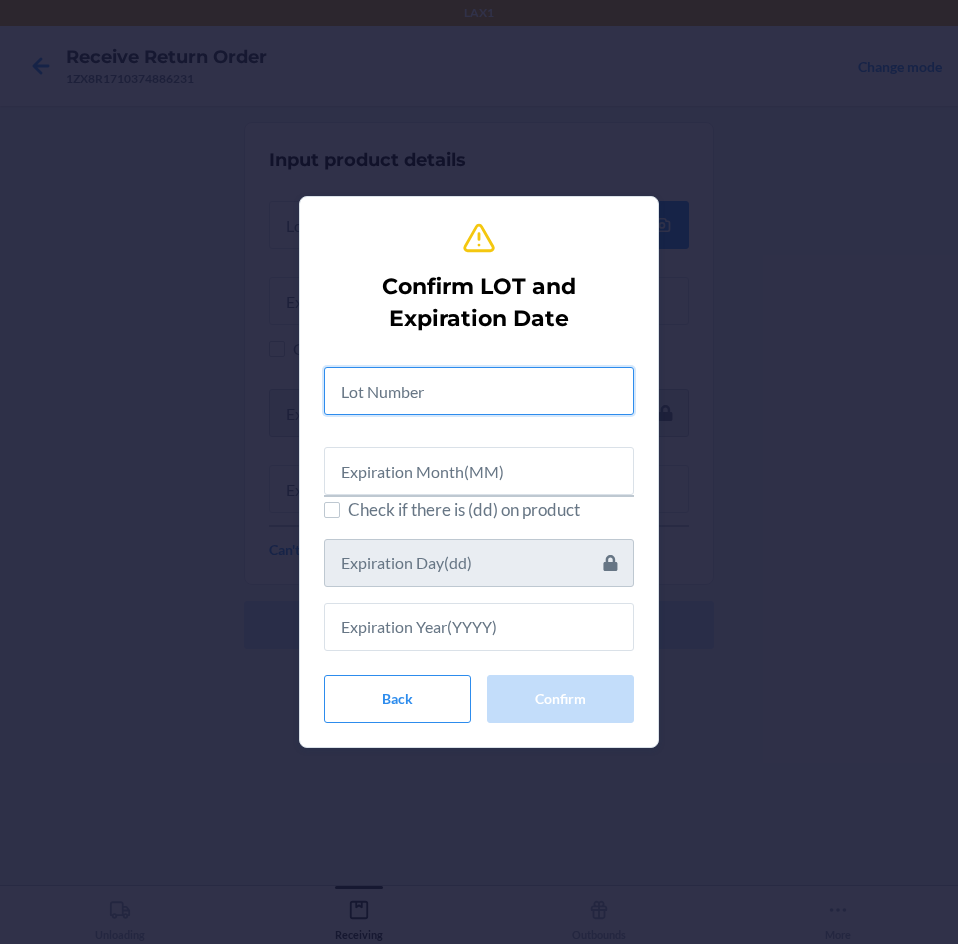 click at bounding box center [479, 391] 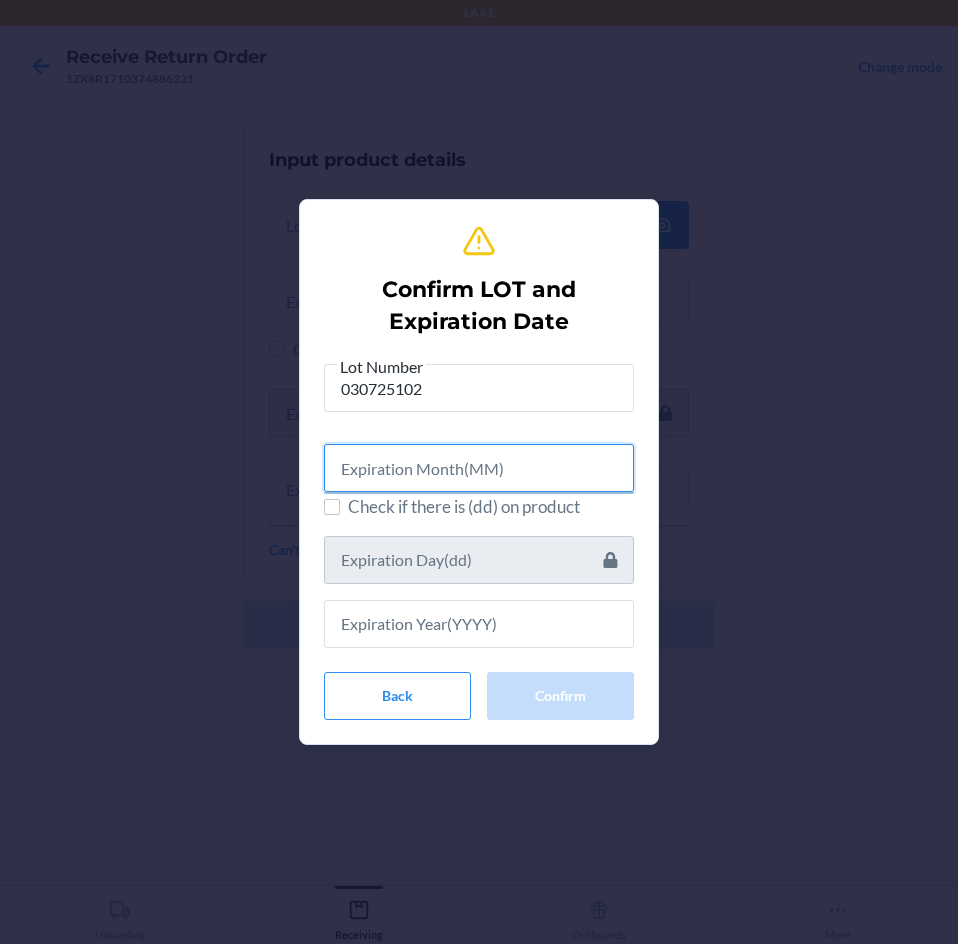 click at bounding box center (479, 468) 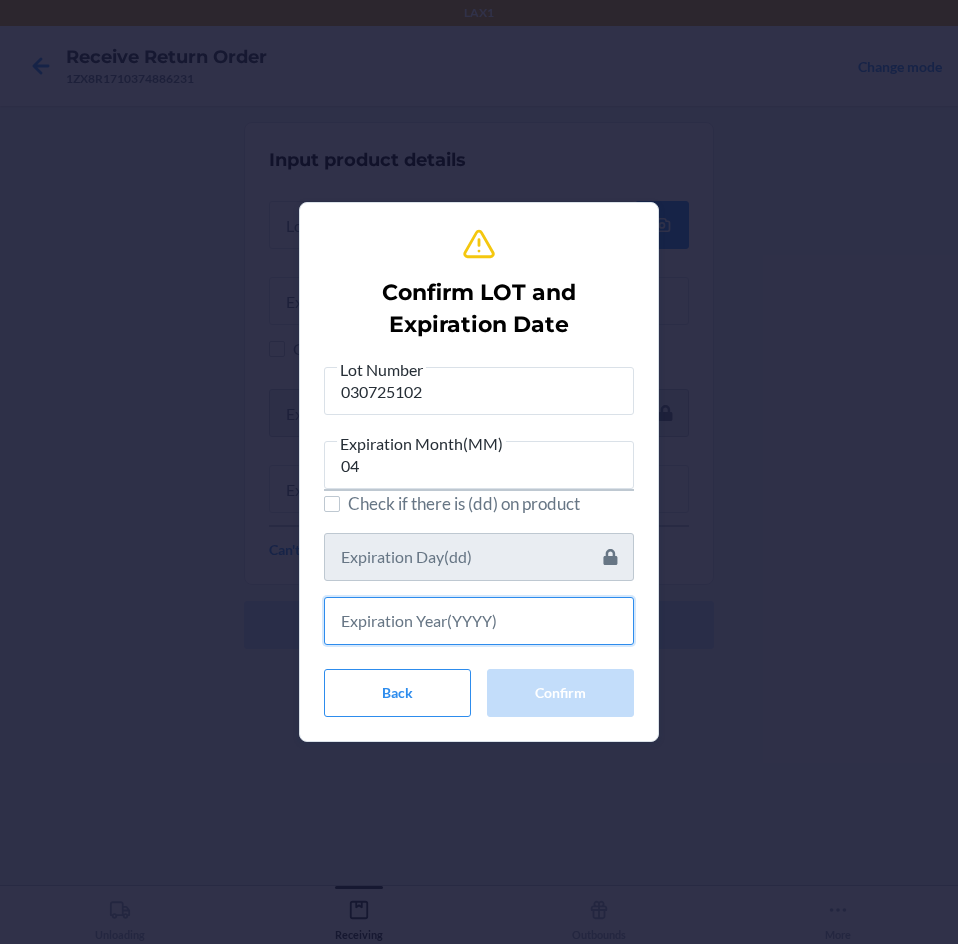 drag, startPoint x: 387, startPoint y: 621, endPoint x: 399, endPoint y: 627, distance: 13.416408 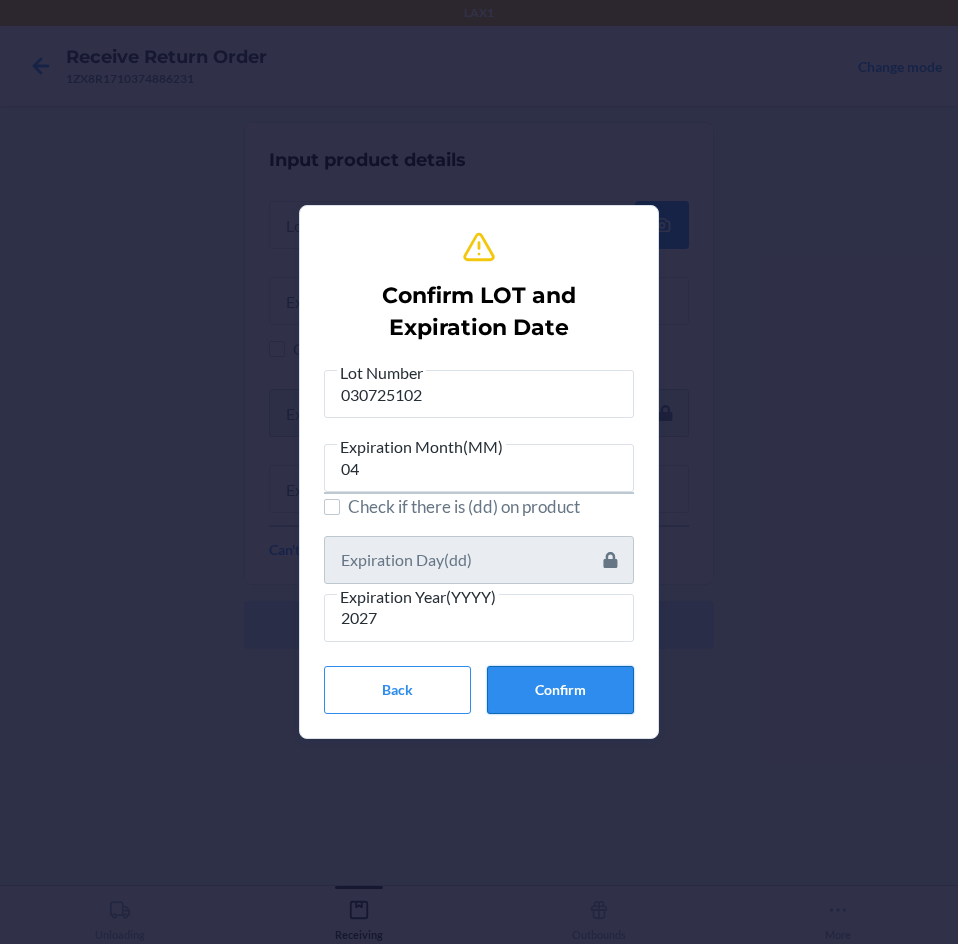 click on "Confirm" at bounding box center [560, 690] 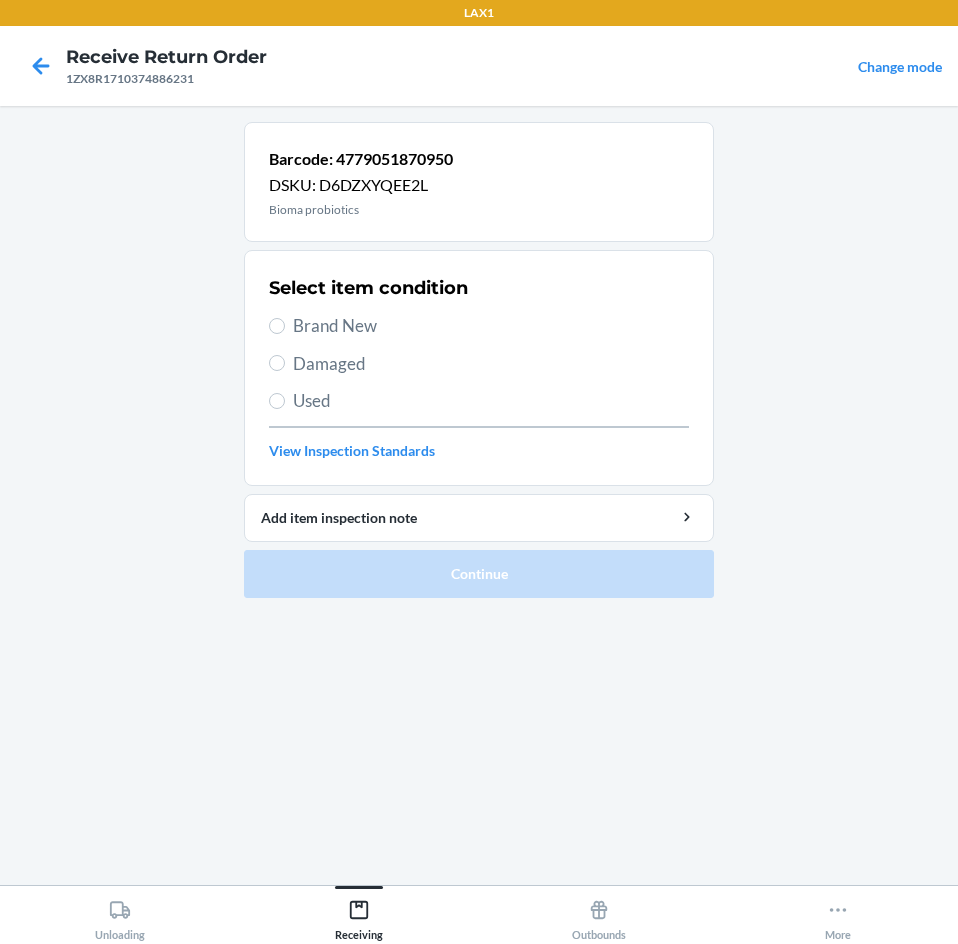 click on "Damaged" at bounding box center (491, 364) 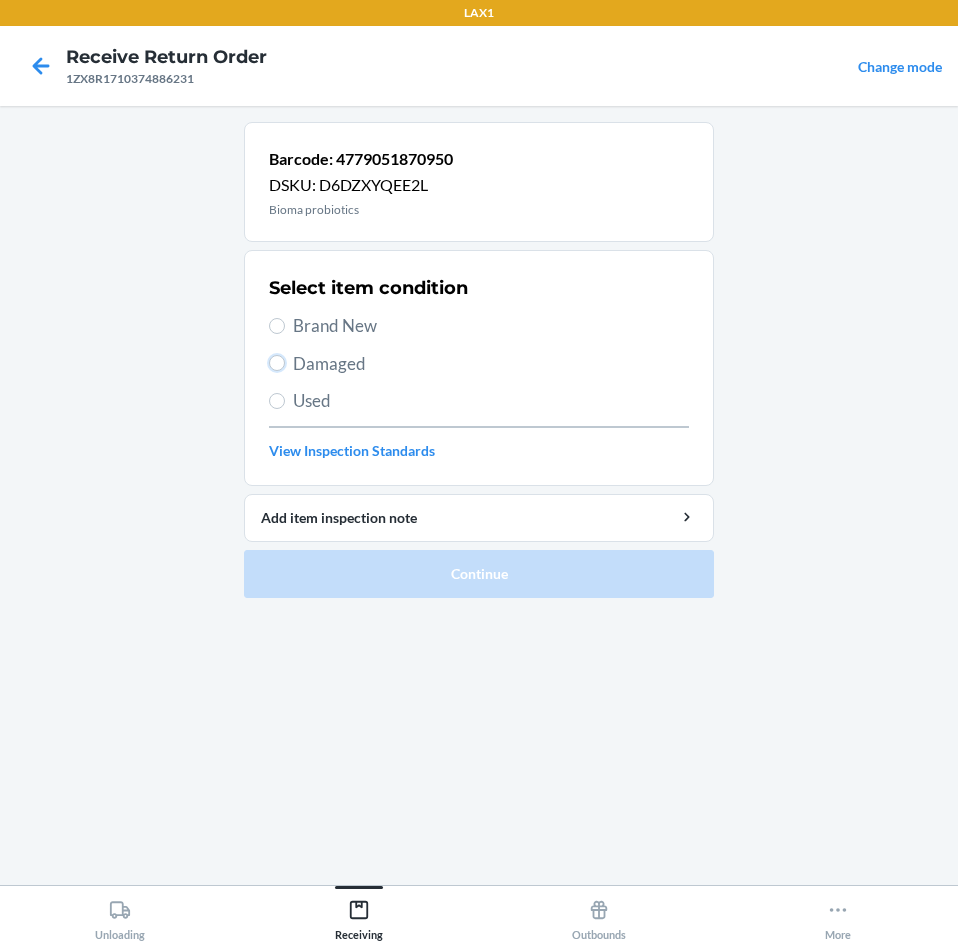 click on "Damaged" at bounding box center (277, 363) 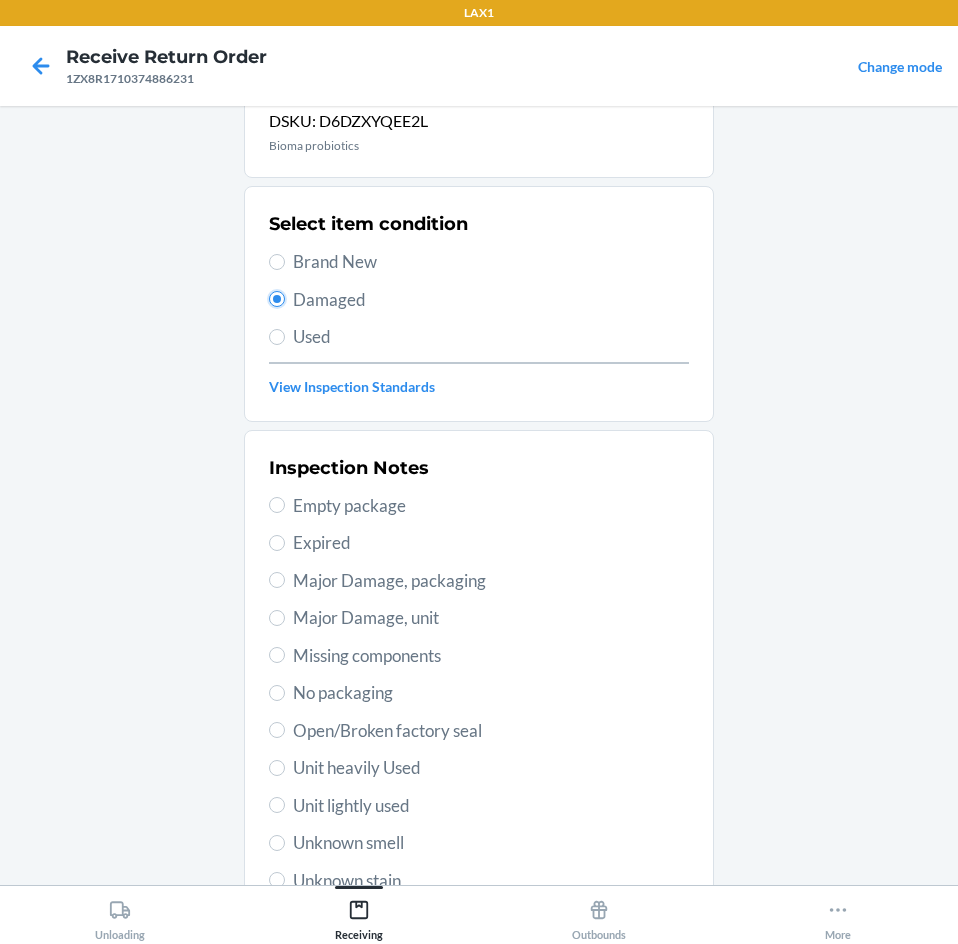 scroll, scrollTop: 100, scrollLeft: 0, axis: vertical 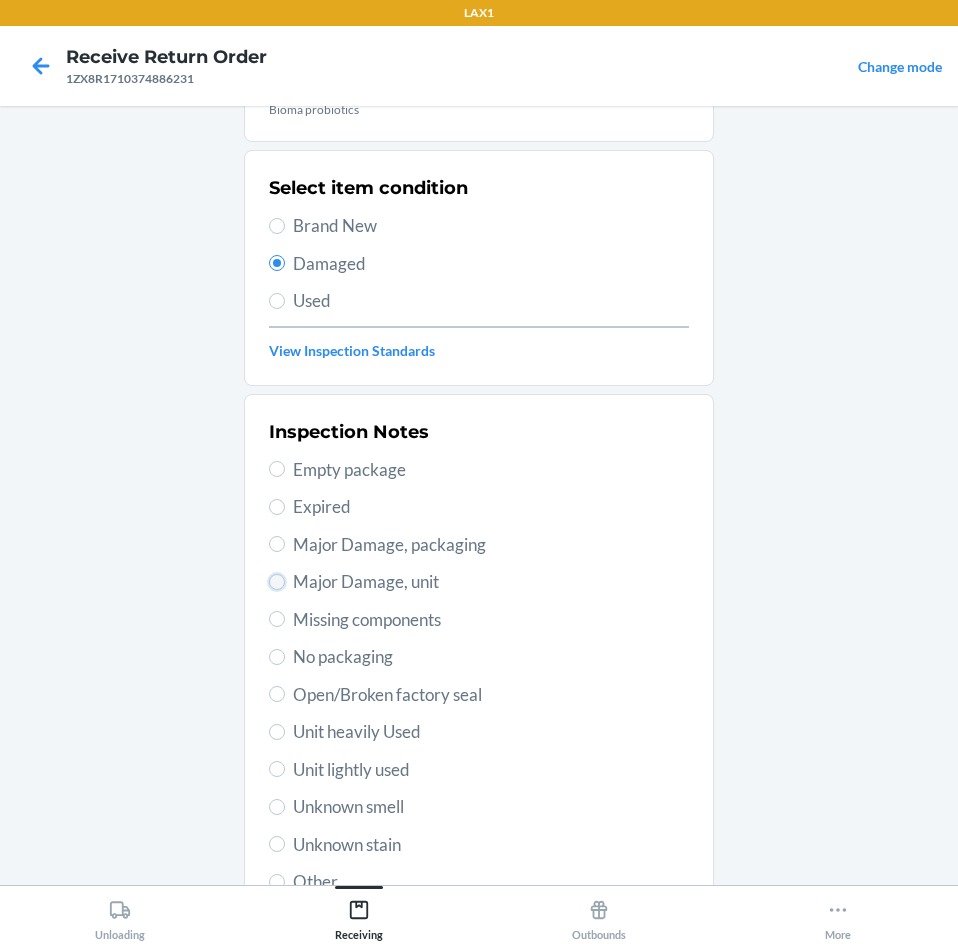 click on "Major Damage, unit" at bounding box center (277, 582) 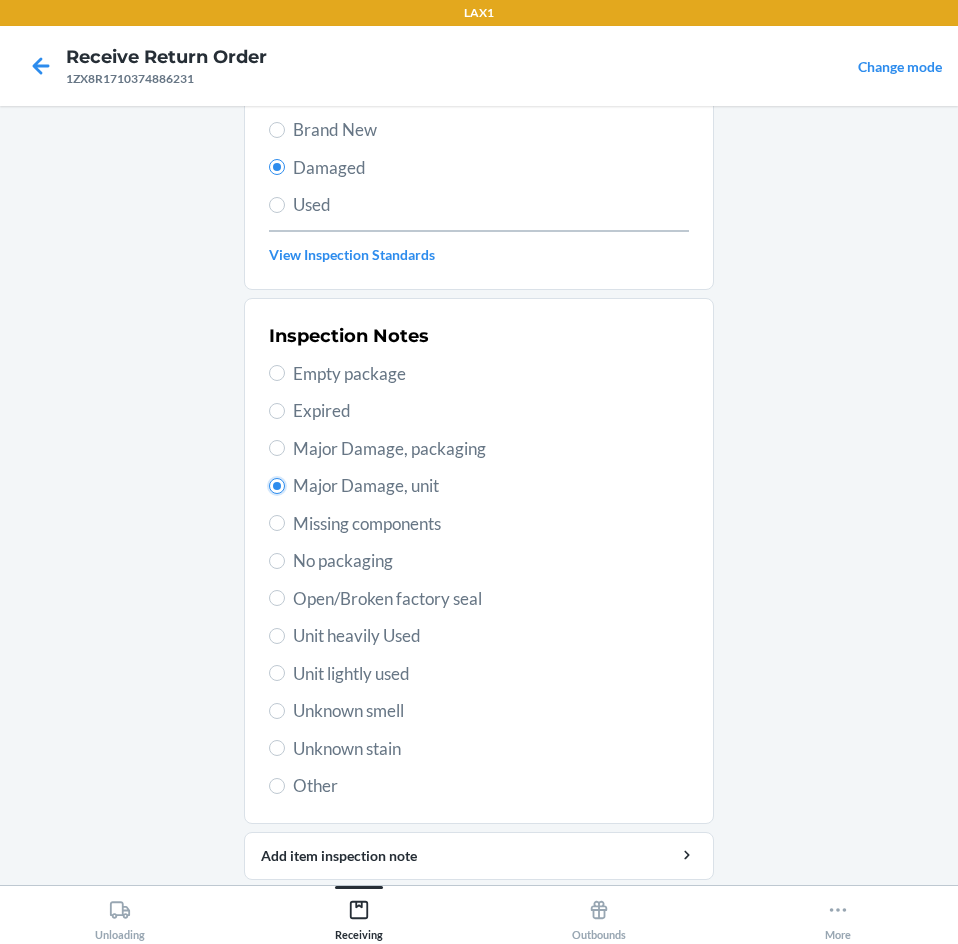 scroll, scrollTop: 263, scrollLeft: 0, axis: vertical 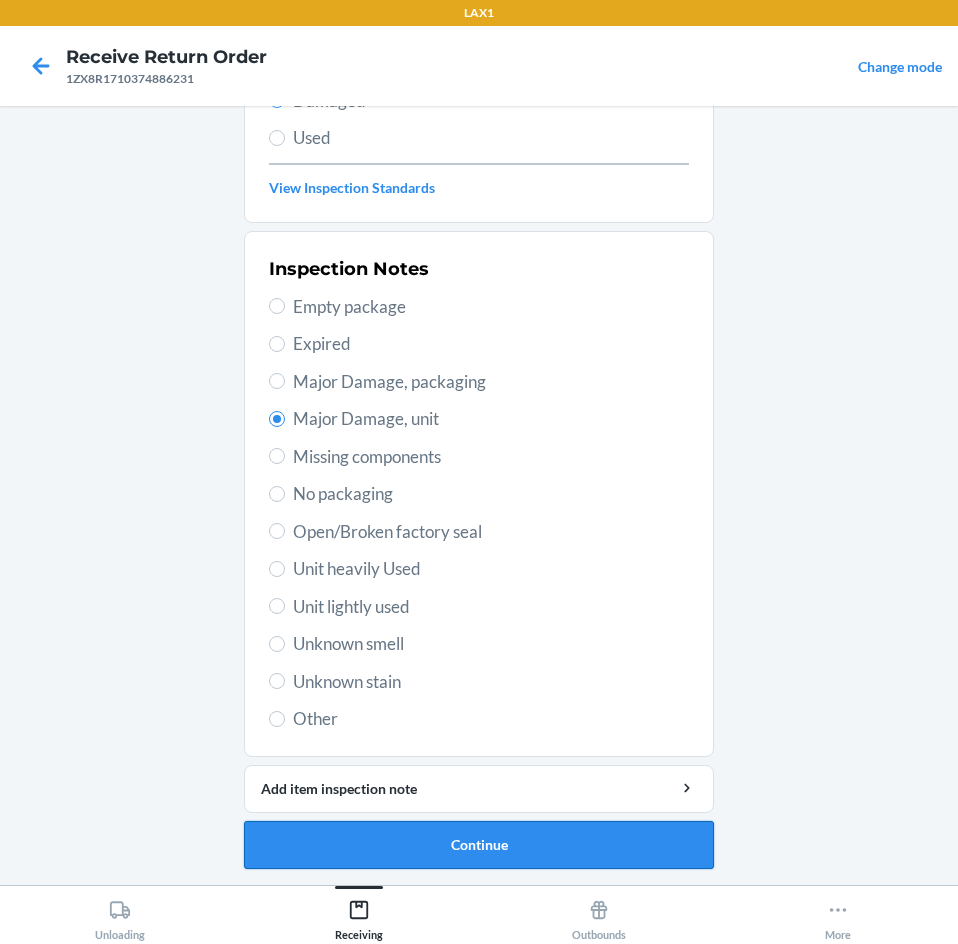 click on "Continue" at bounding box center [479, 845] 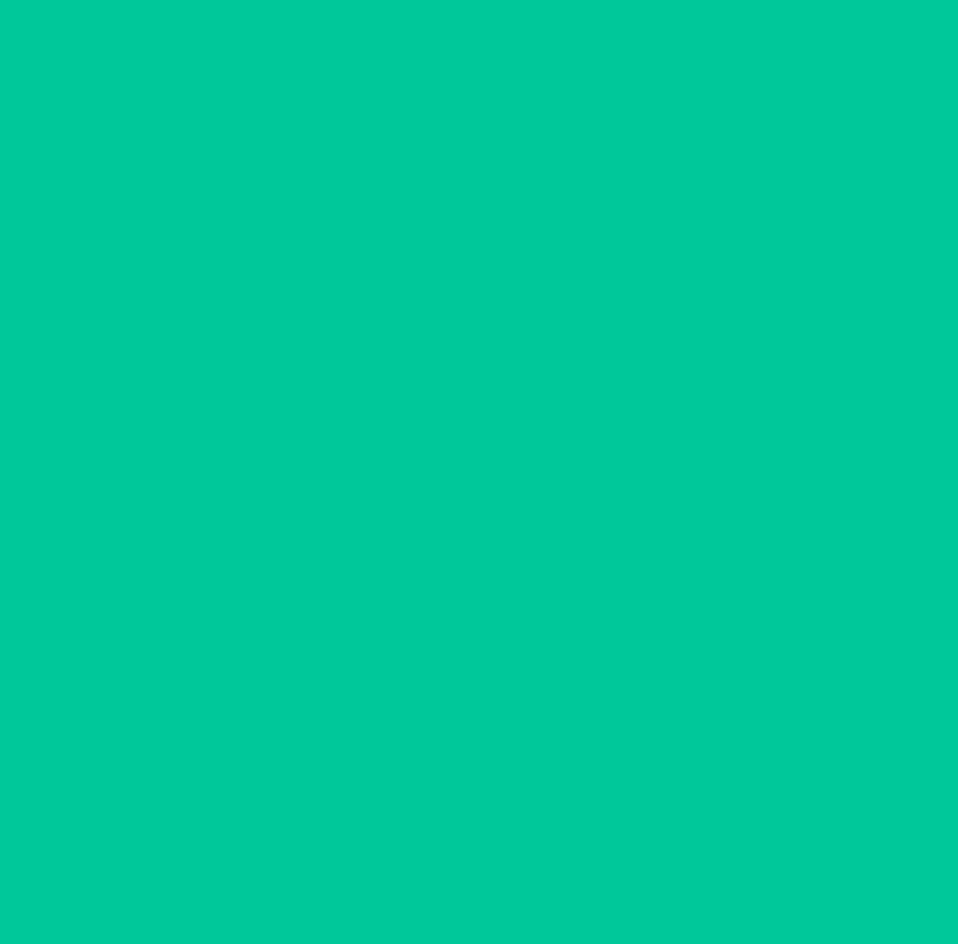 scroll, scrollTop: 86, scrollLeft: 0, axis: vertical 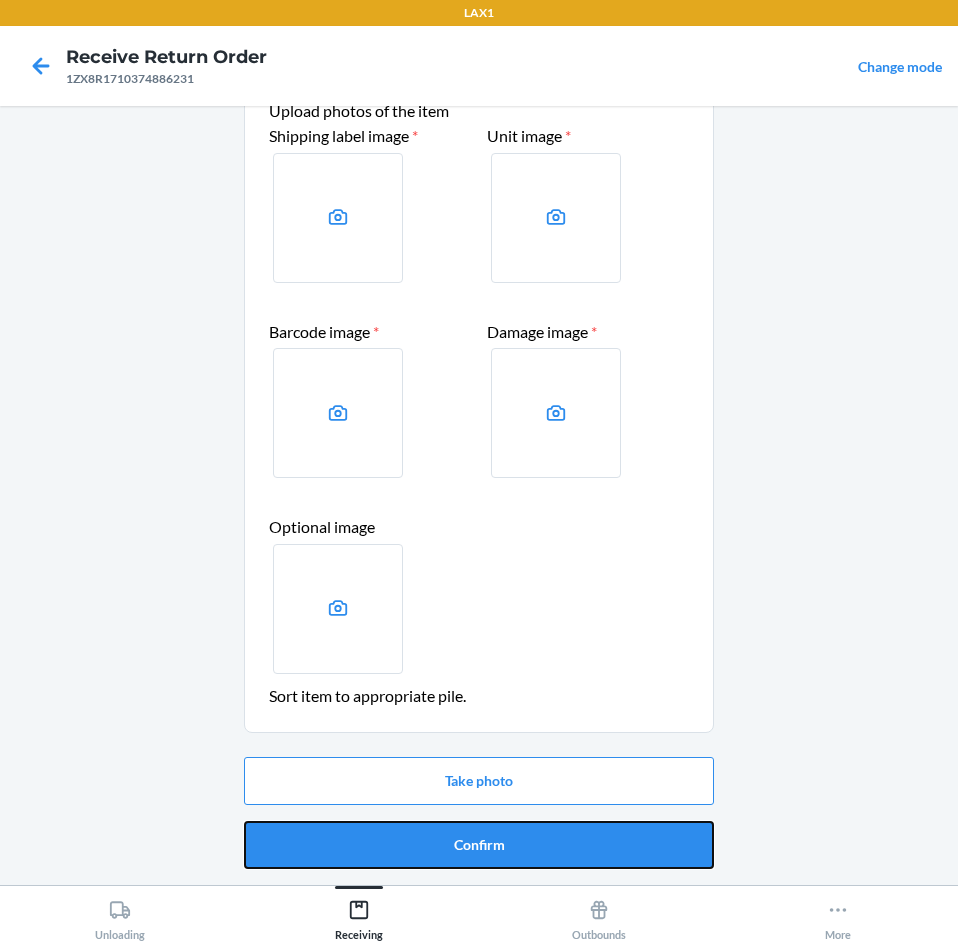 click on "Confirm" at bounding box center (479, 845) 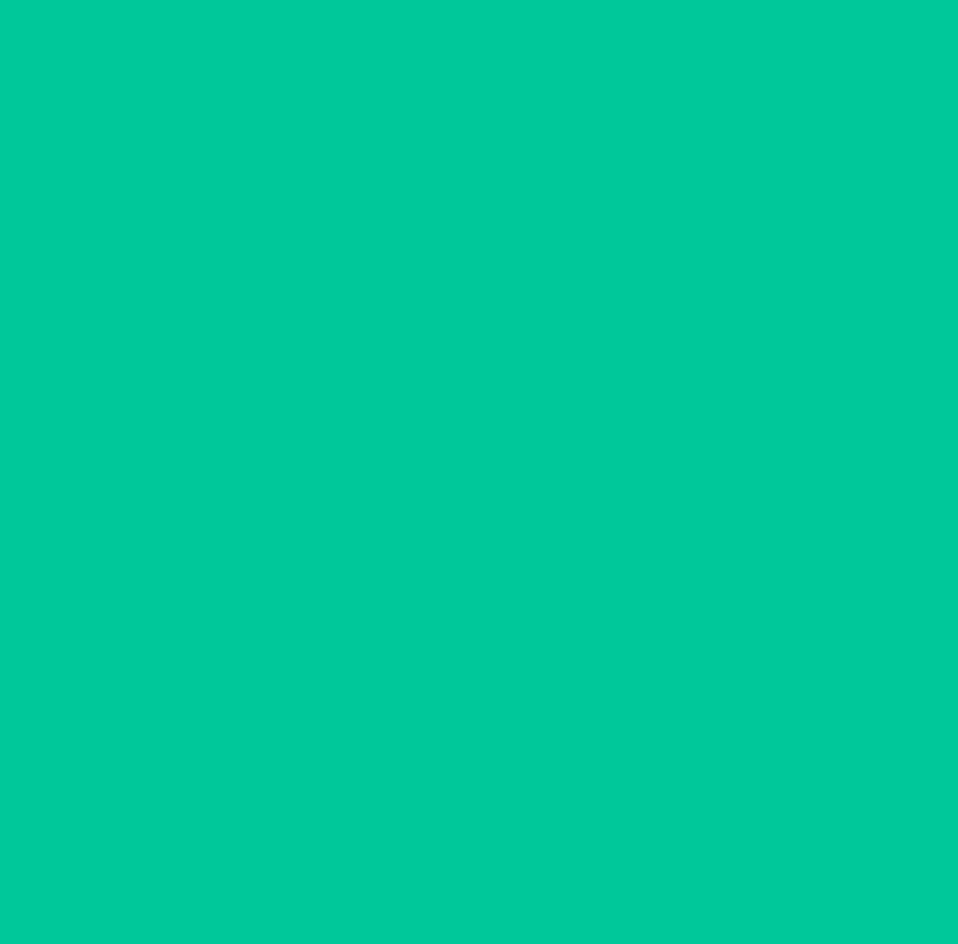 scroll, scrollTop: 0, scrollLeft: 0, axis: both 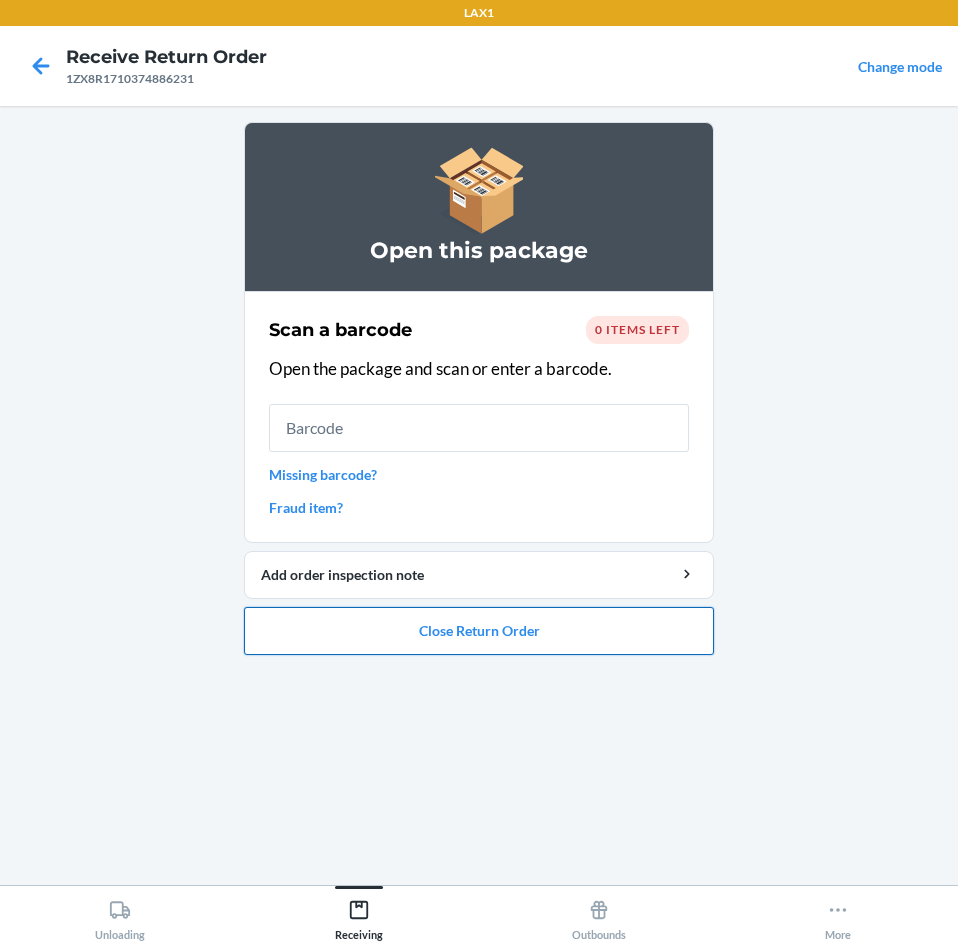 click on "Close Return Order" at bounding box center [479, 631] 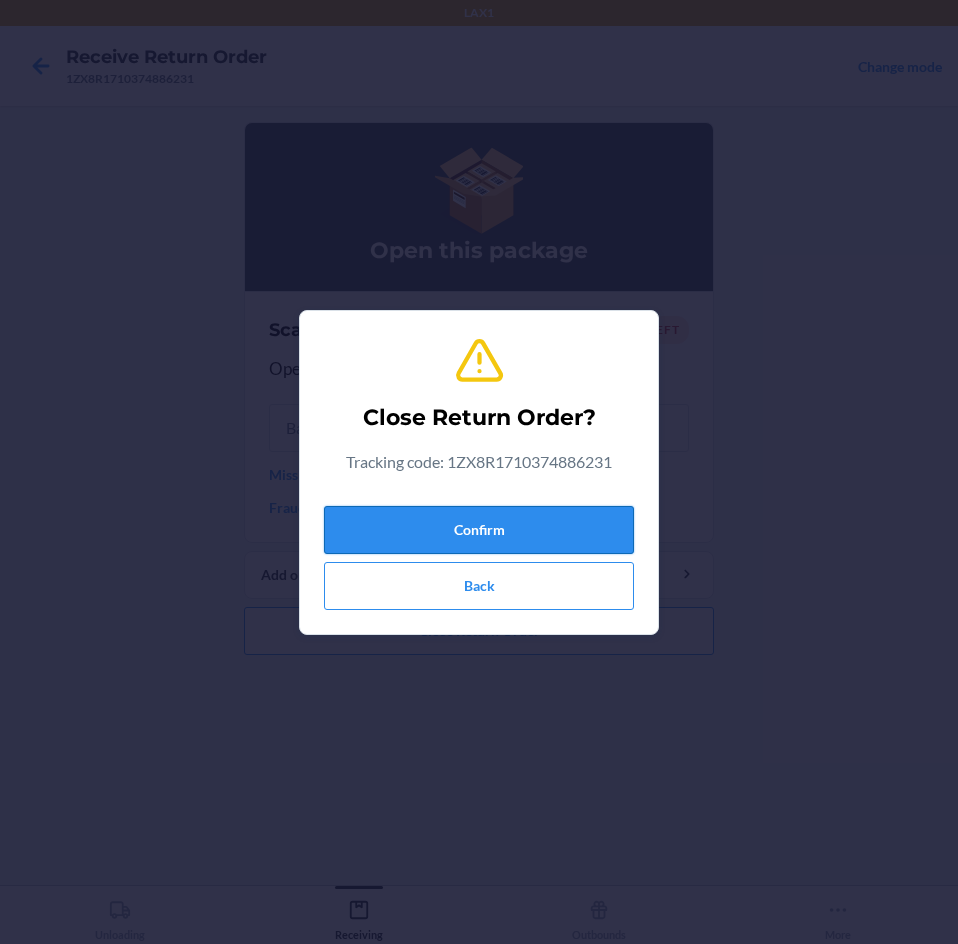 click on "Confirm" at bounding box center [479, 530] 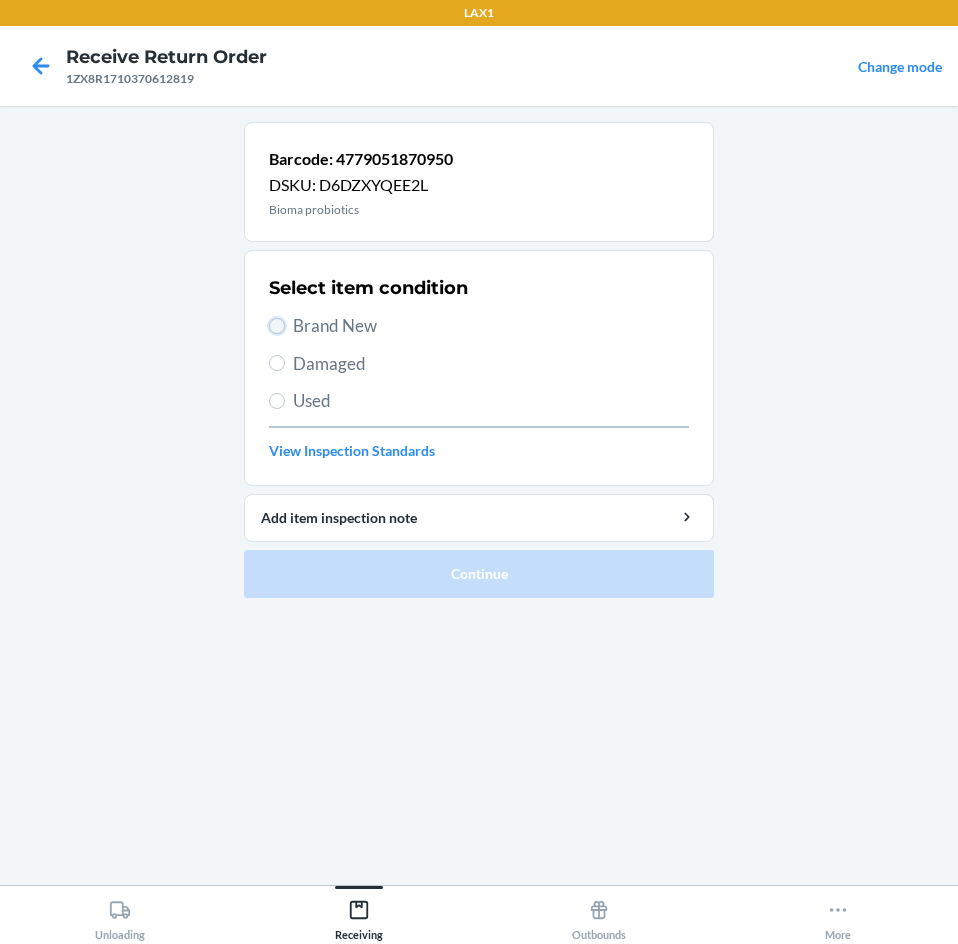 click on "Brand New" at bounding box center [277, 326] 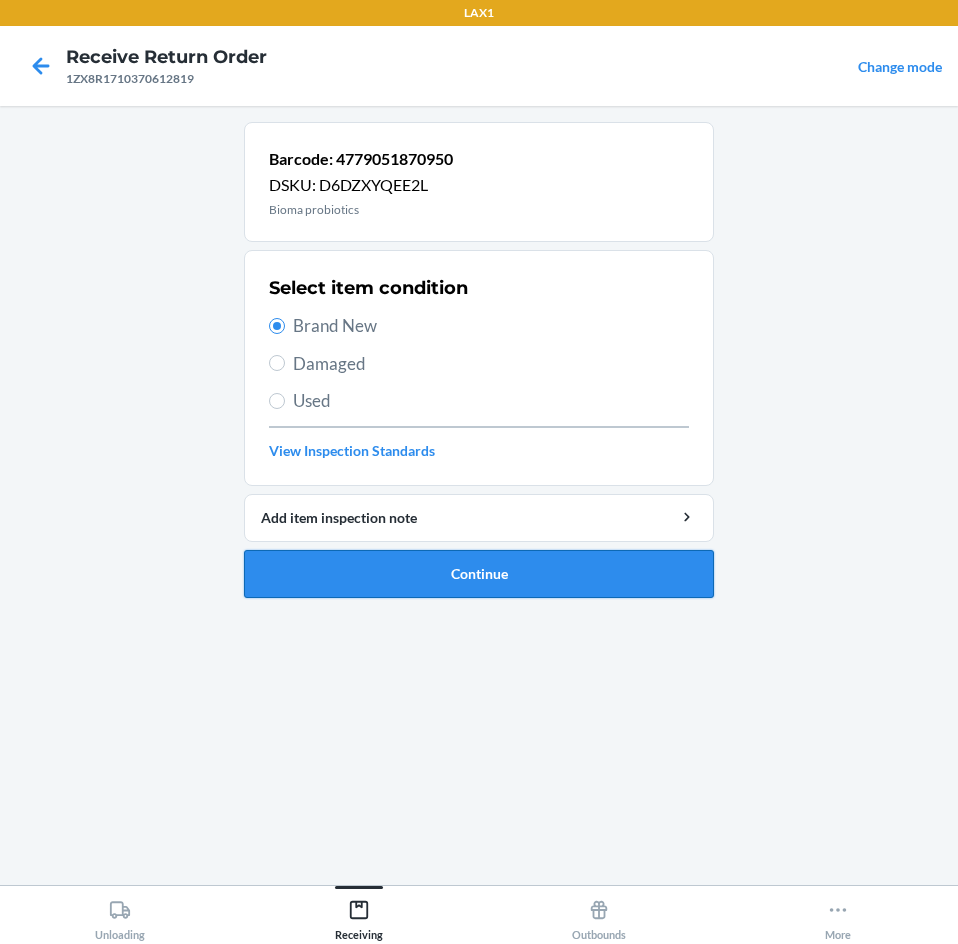click on "Continue" at bounding box center (479, 574) 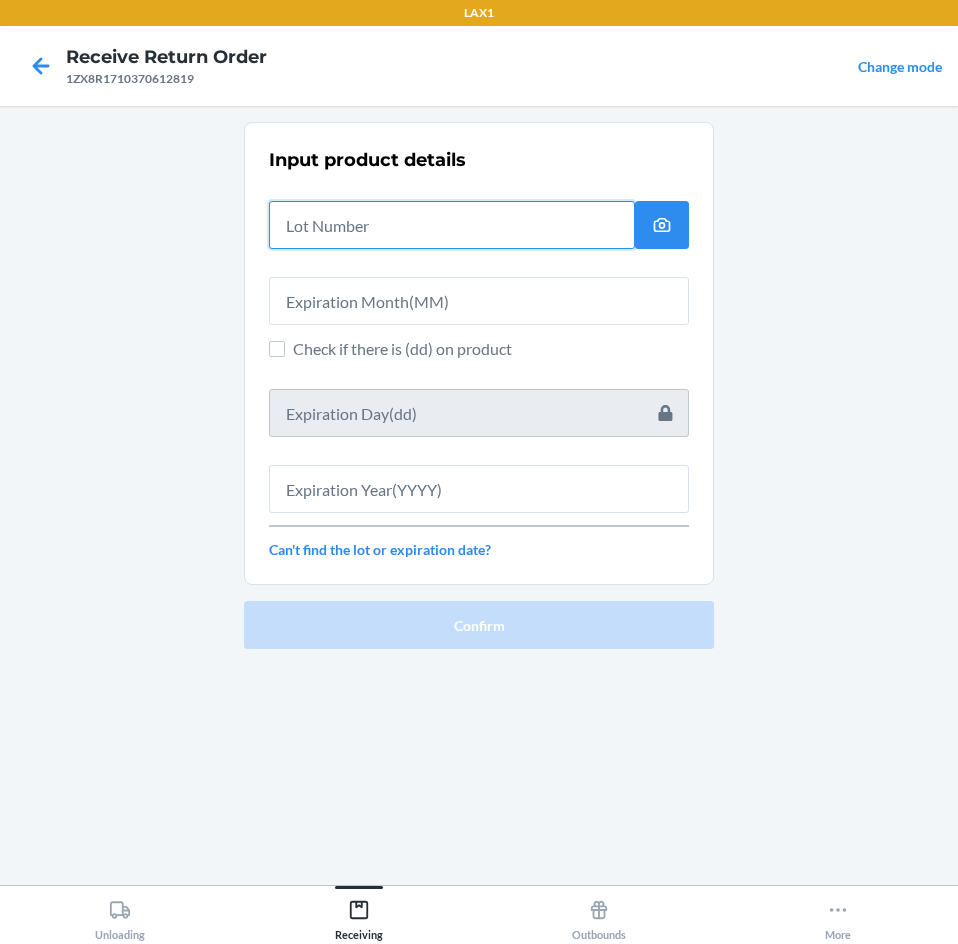 click at bounding box center (452, 225) 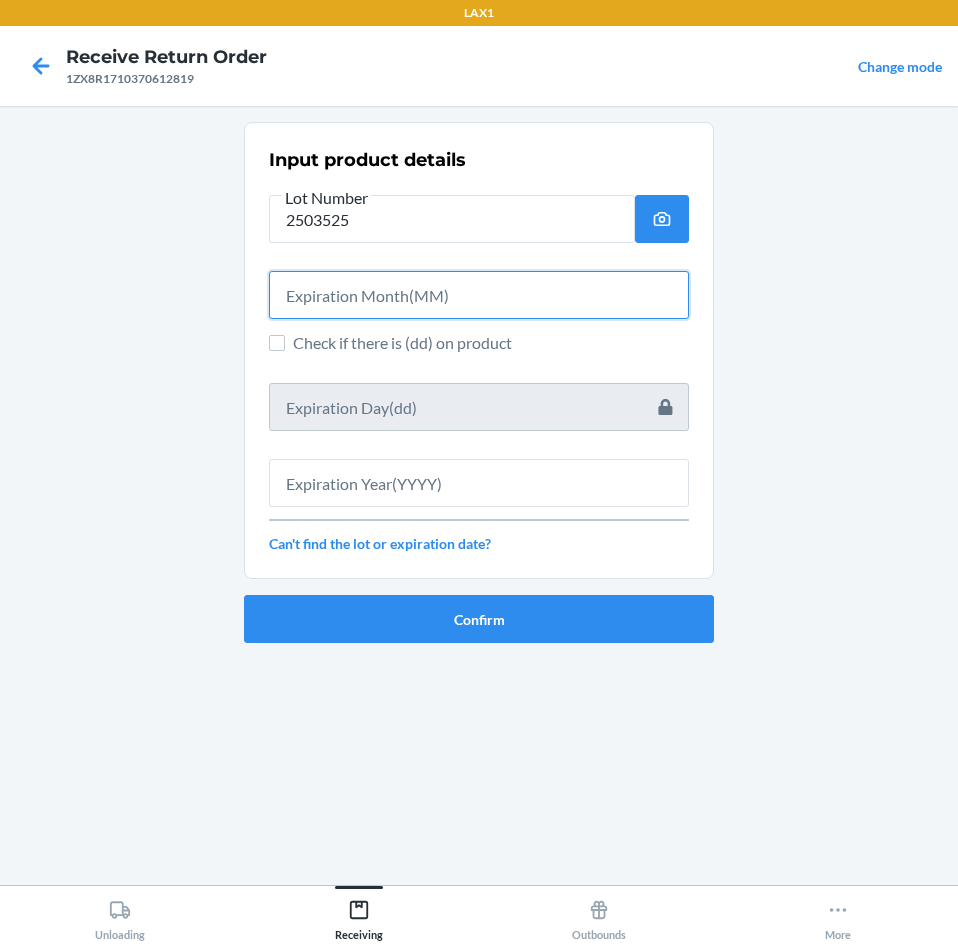 click at bounding box center (479, 295) 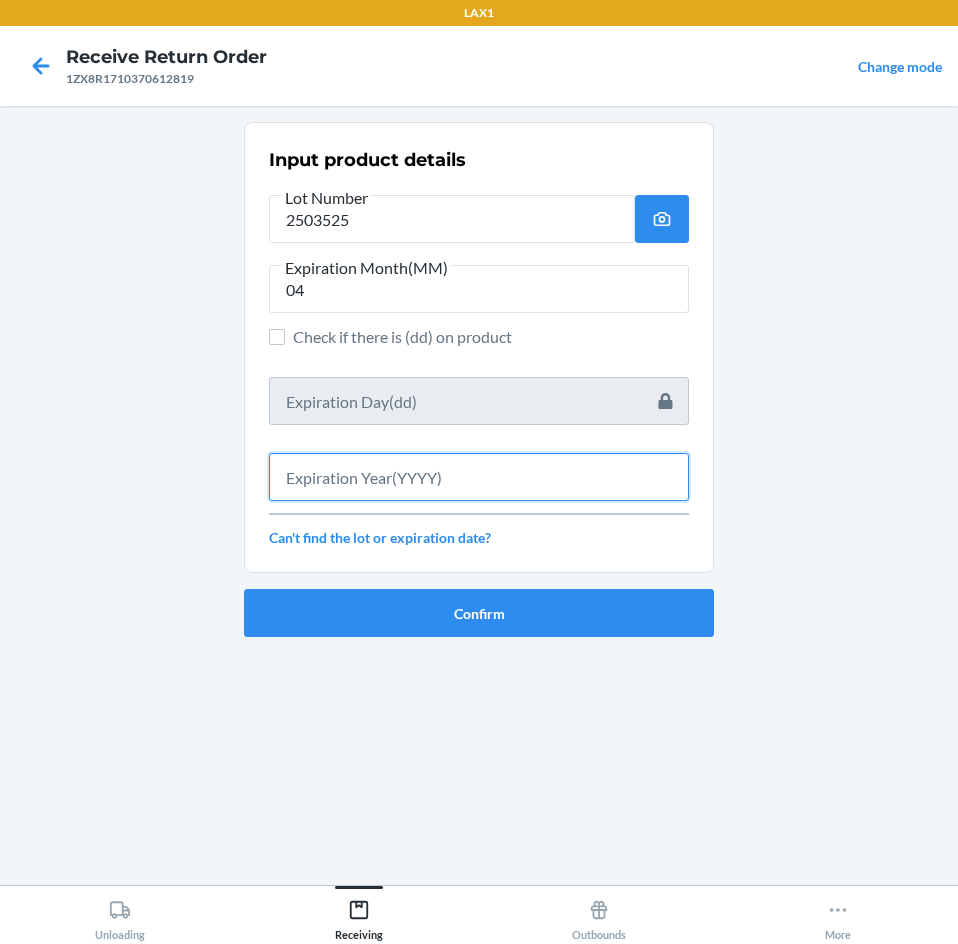 click at bounding box center [479, 477] 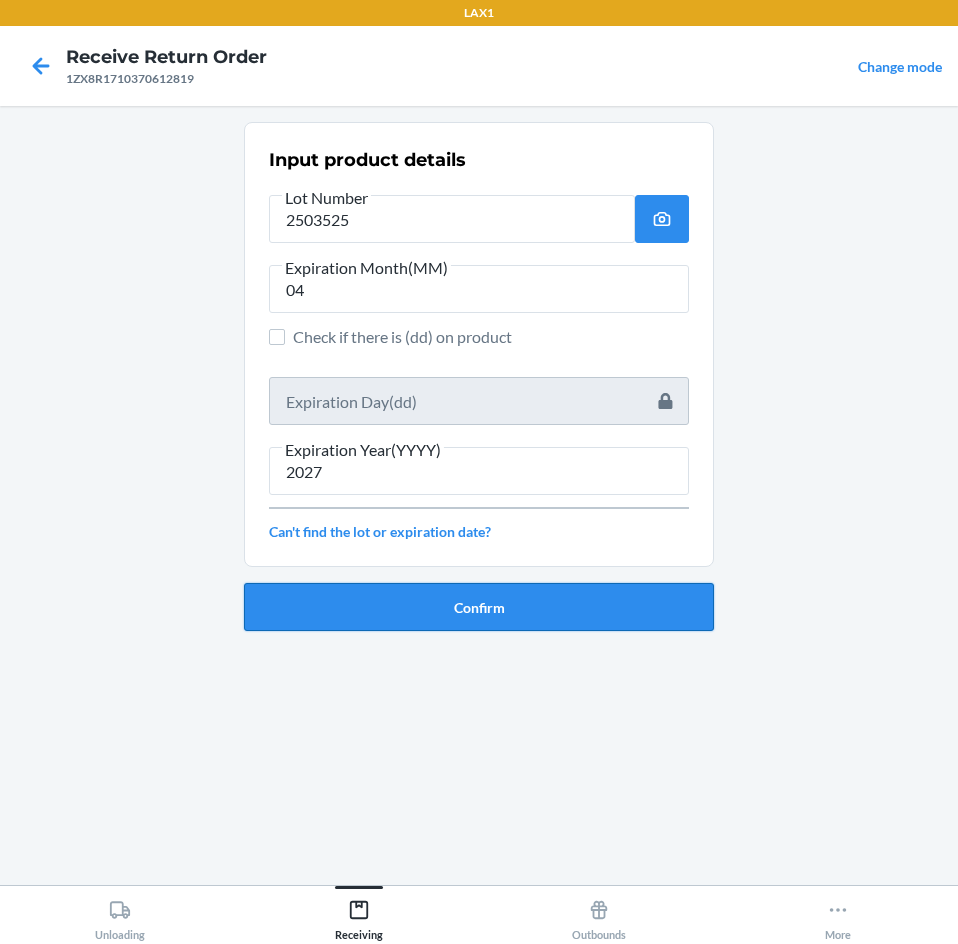 click on "Confirm" at bounding box center (479, 607) 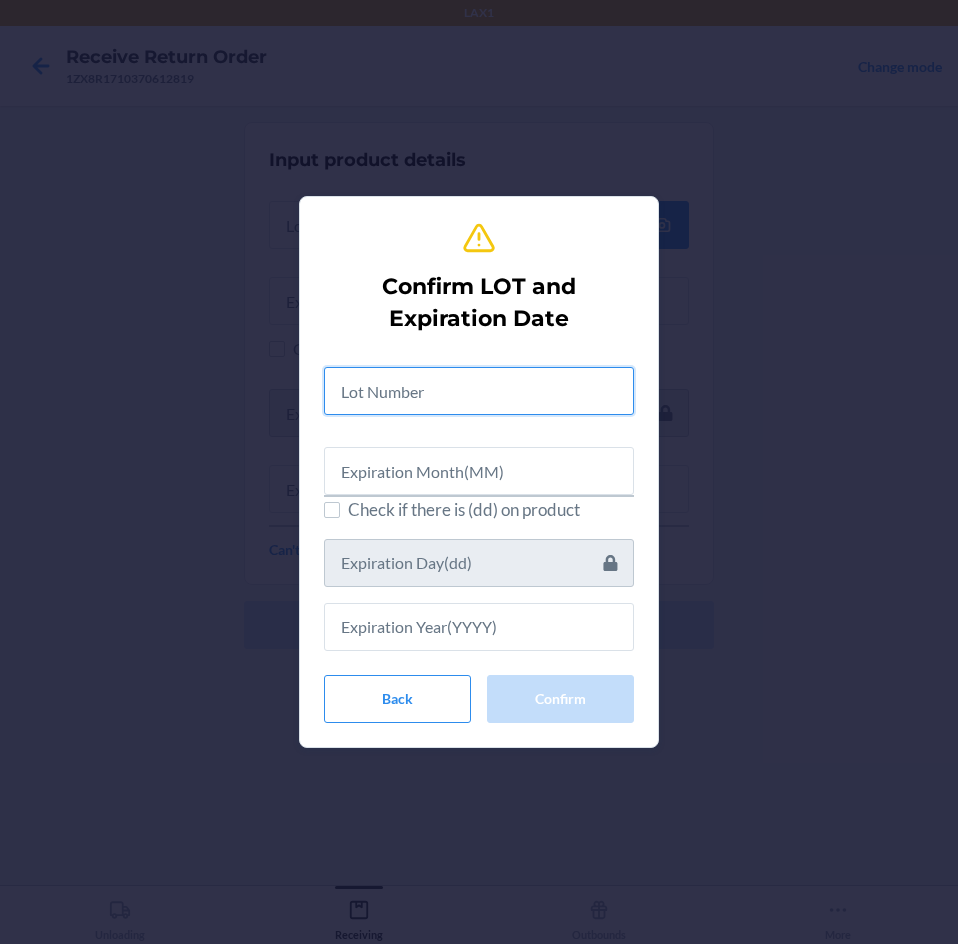 click at bounding box center [479, 391] 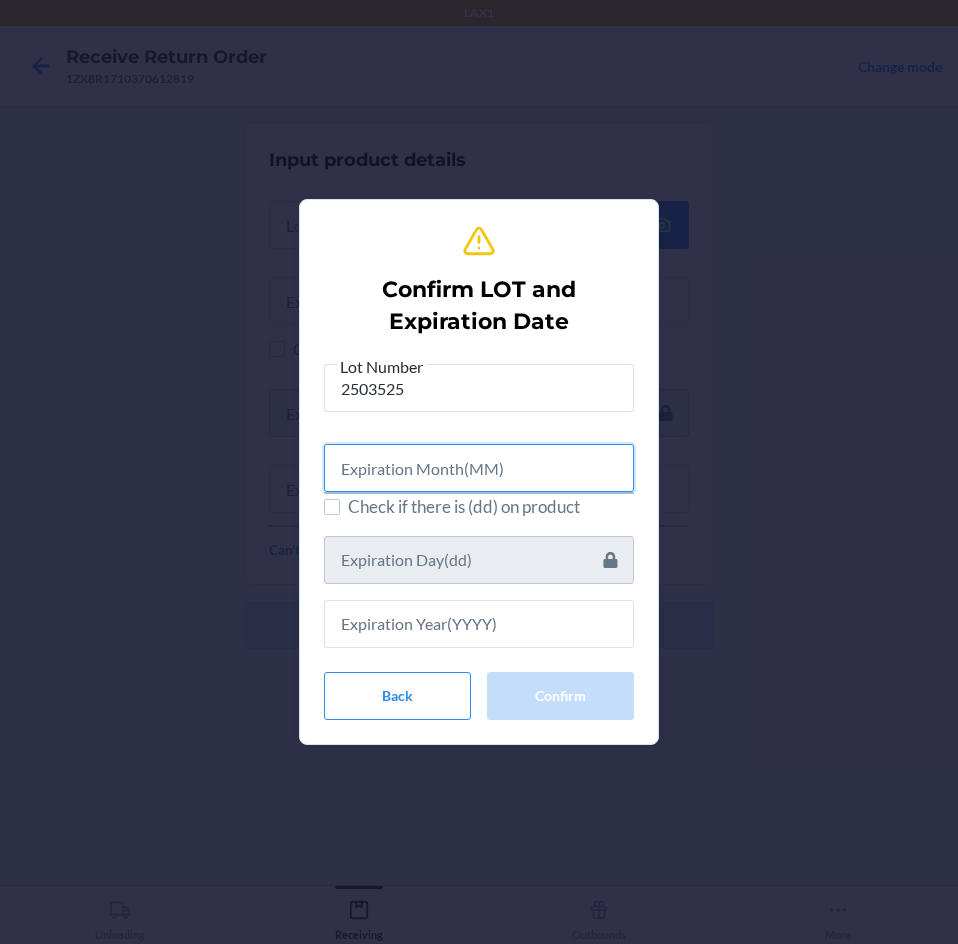 click at bounding box center [479, 468] 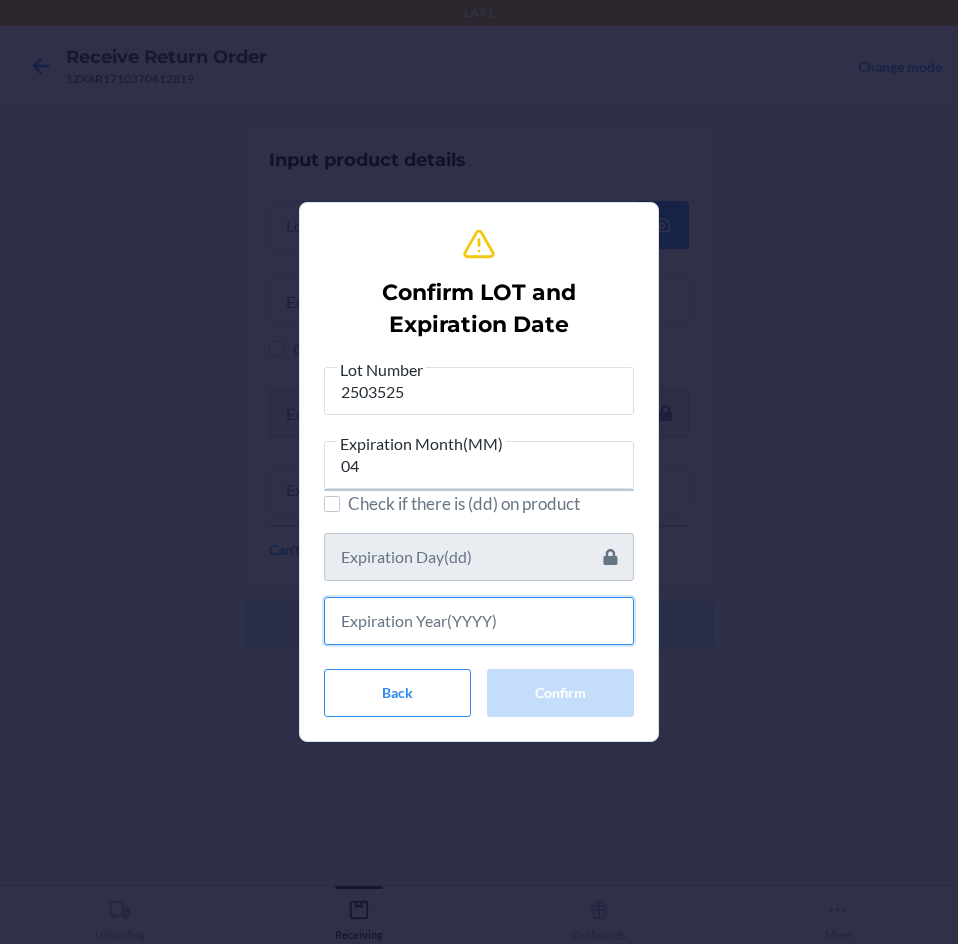 click at bounding box center [479, 621] 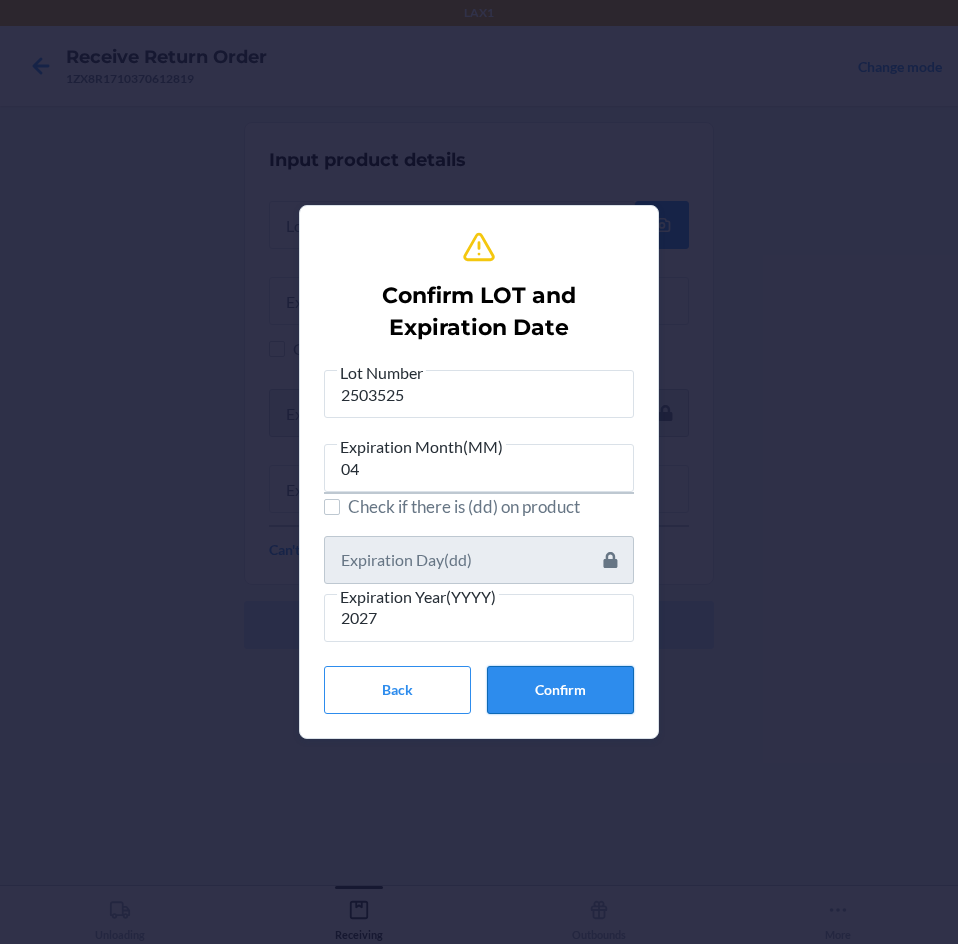 click on "Confirm" at bounding box center (560, 690) 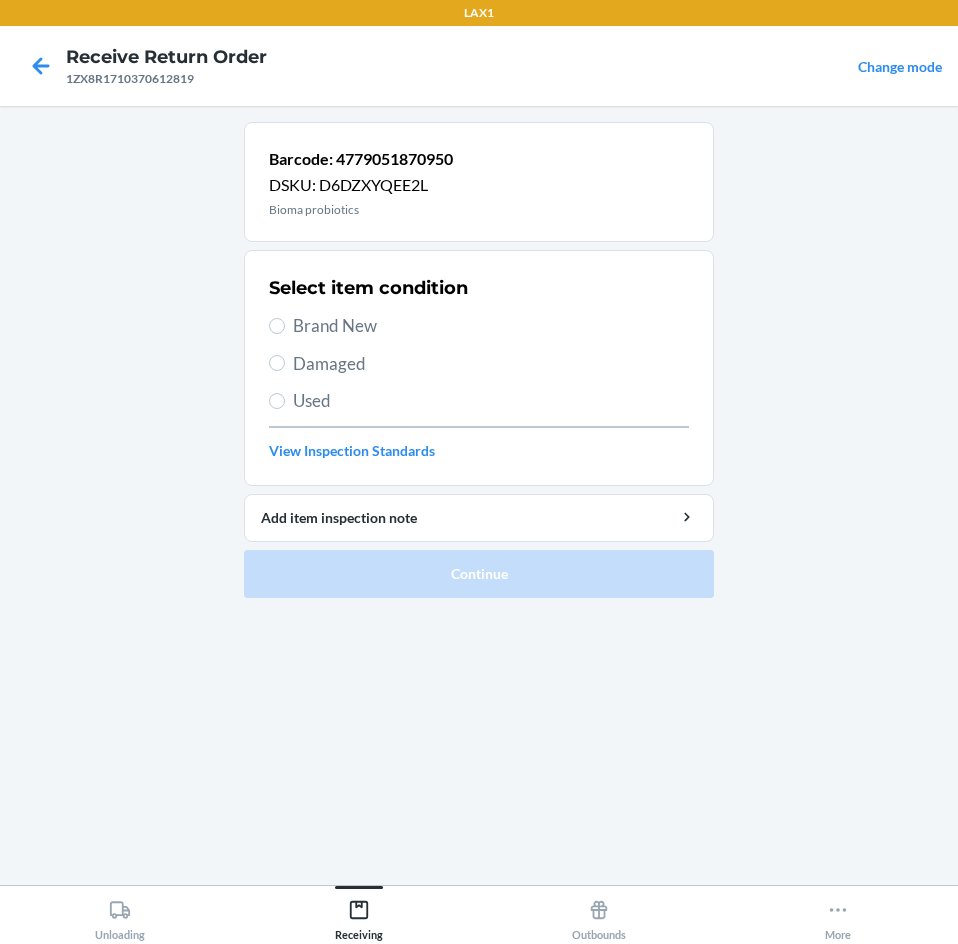 click on "Select item condition Brand New Damaged Used View Inspection Standards" at bounding box center [479, 368] 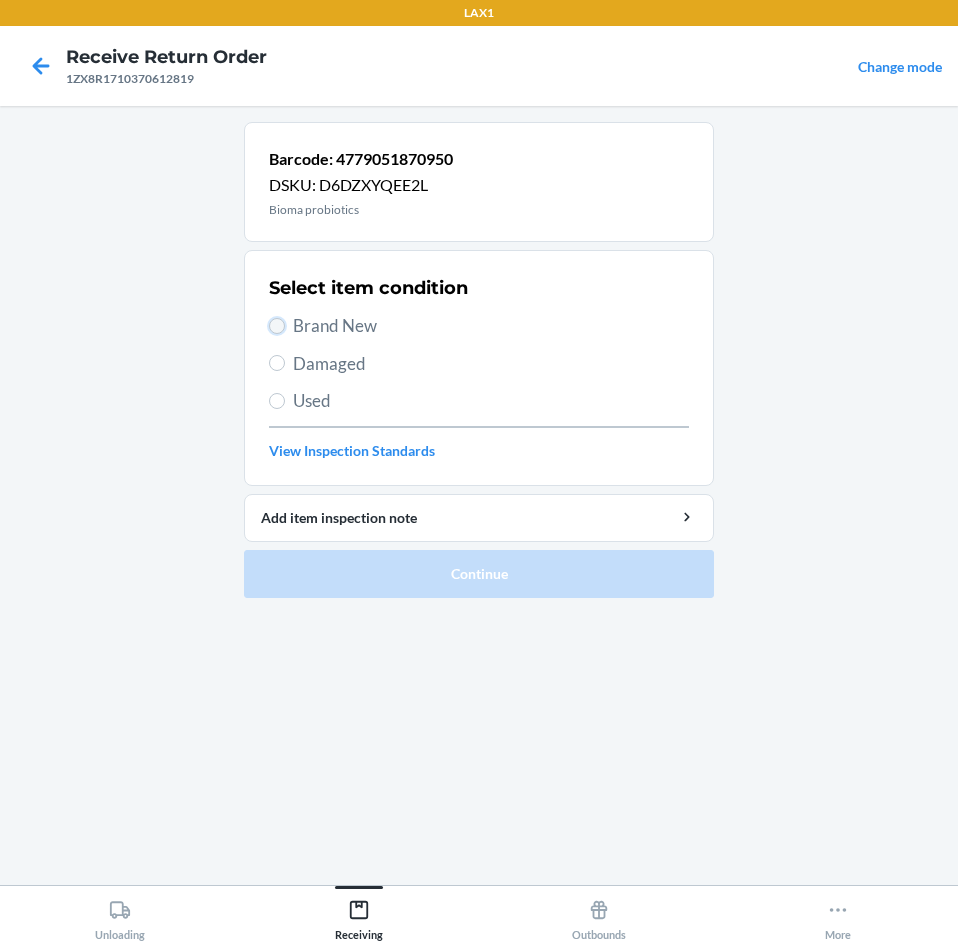 click on "Brand New" at bounding box center (277, 326) 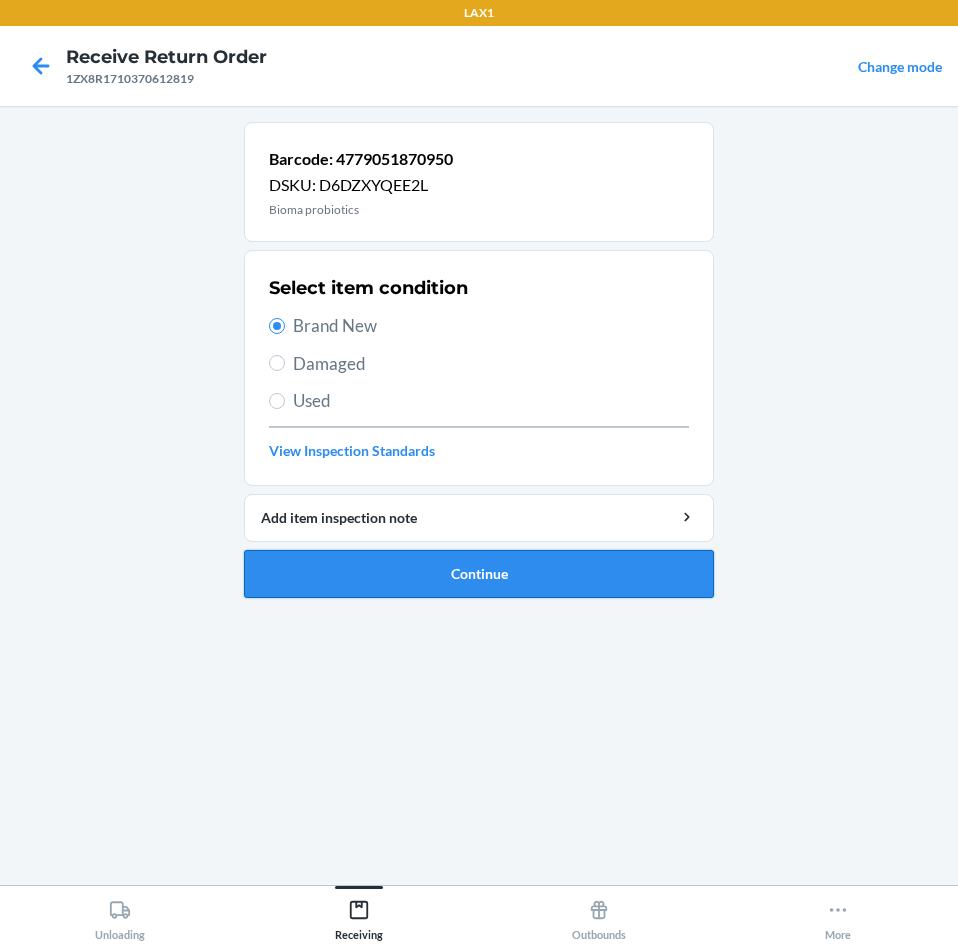 click on "Continue" at bounding box center [479, 574] 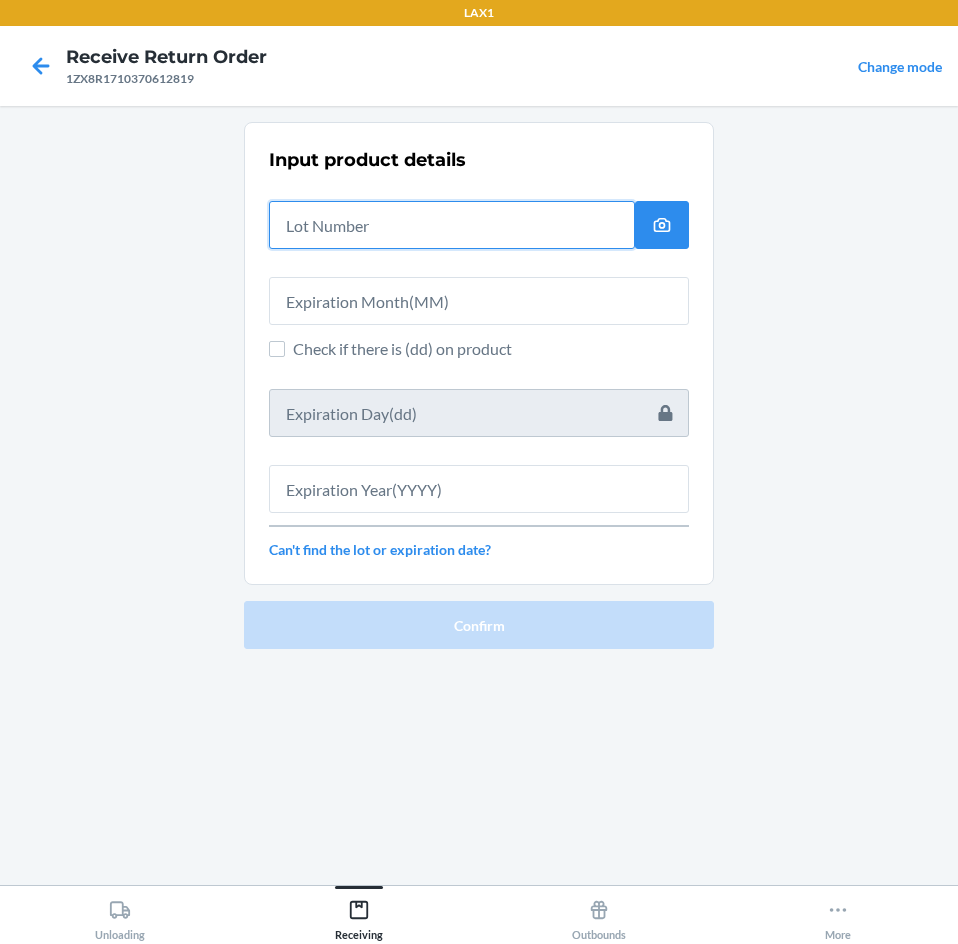 click at bounding box center [452, 225] 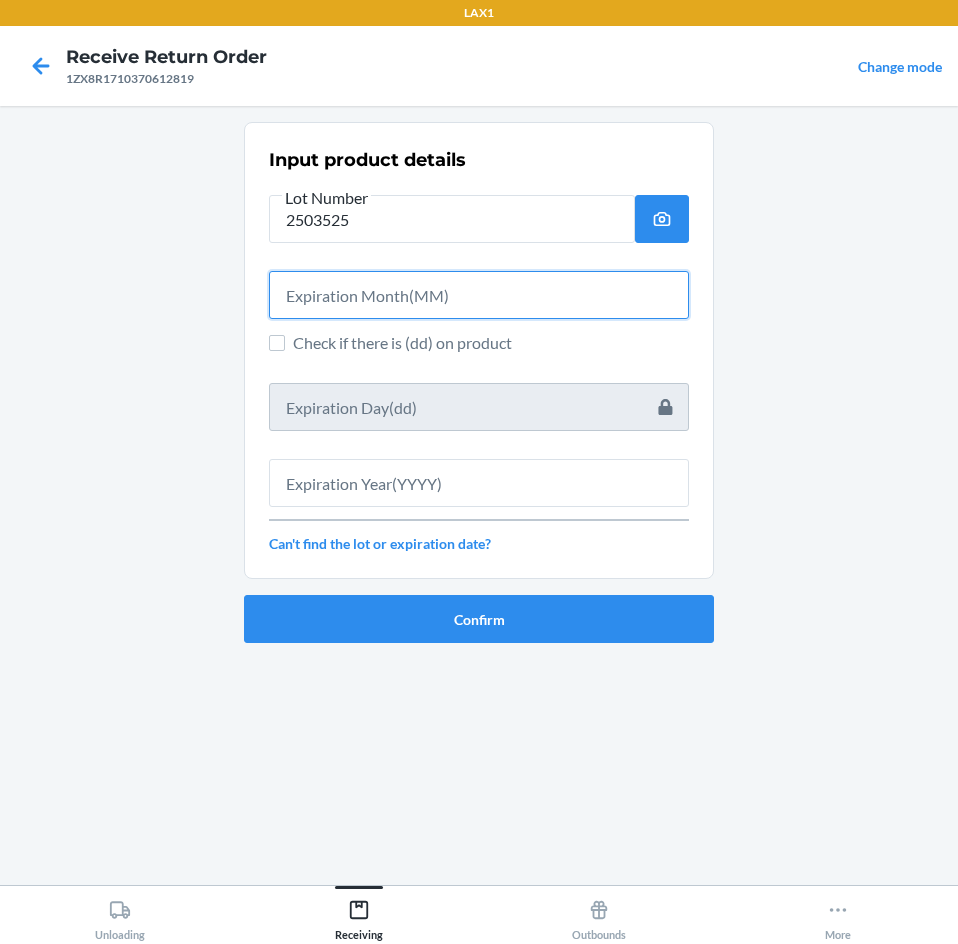 click at bounding box center [479, 295] 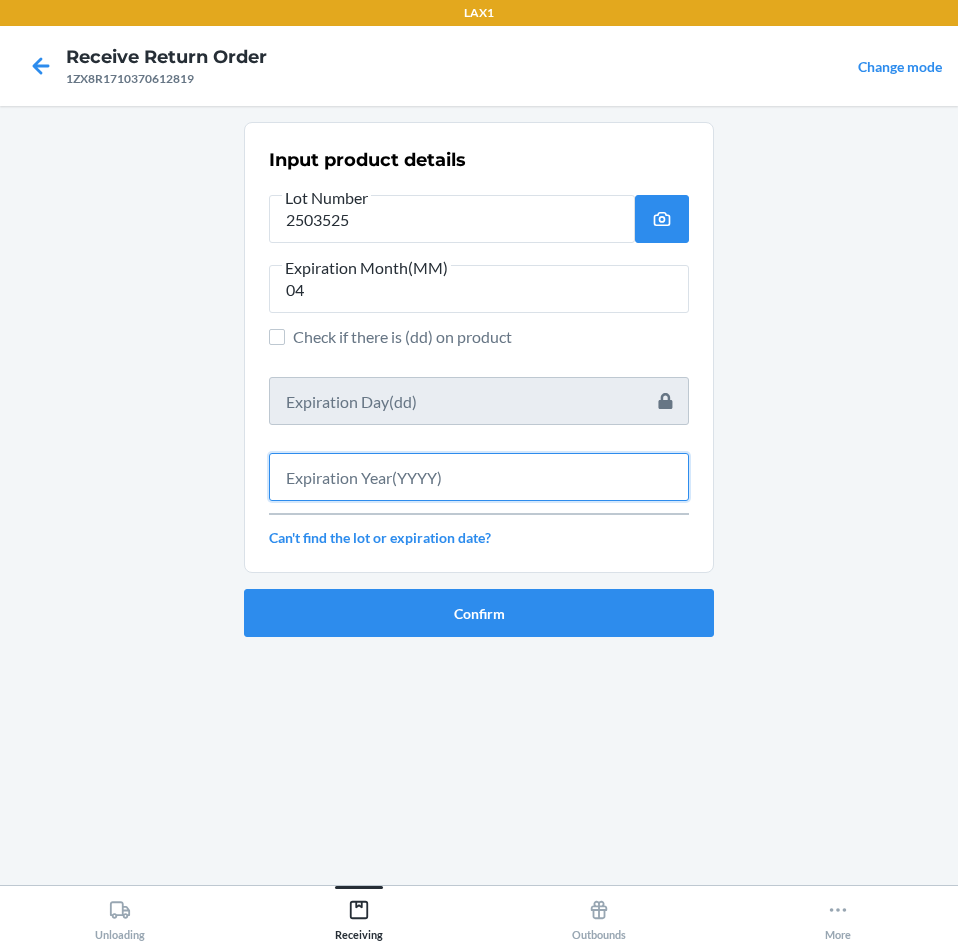 click at bounding box center (479, 477) 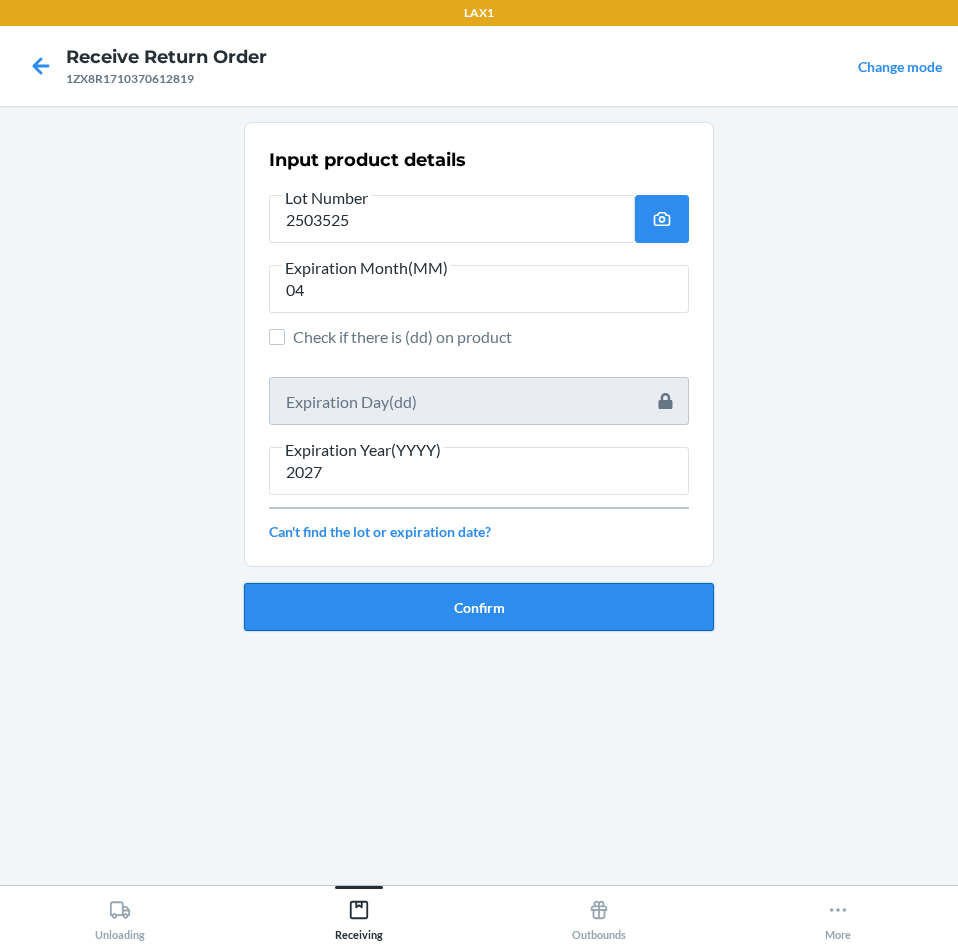 click on "Confirm" at bounding box center (479, 607) 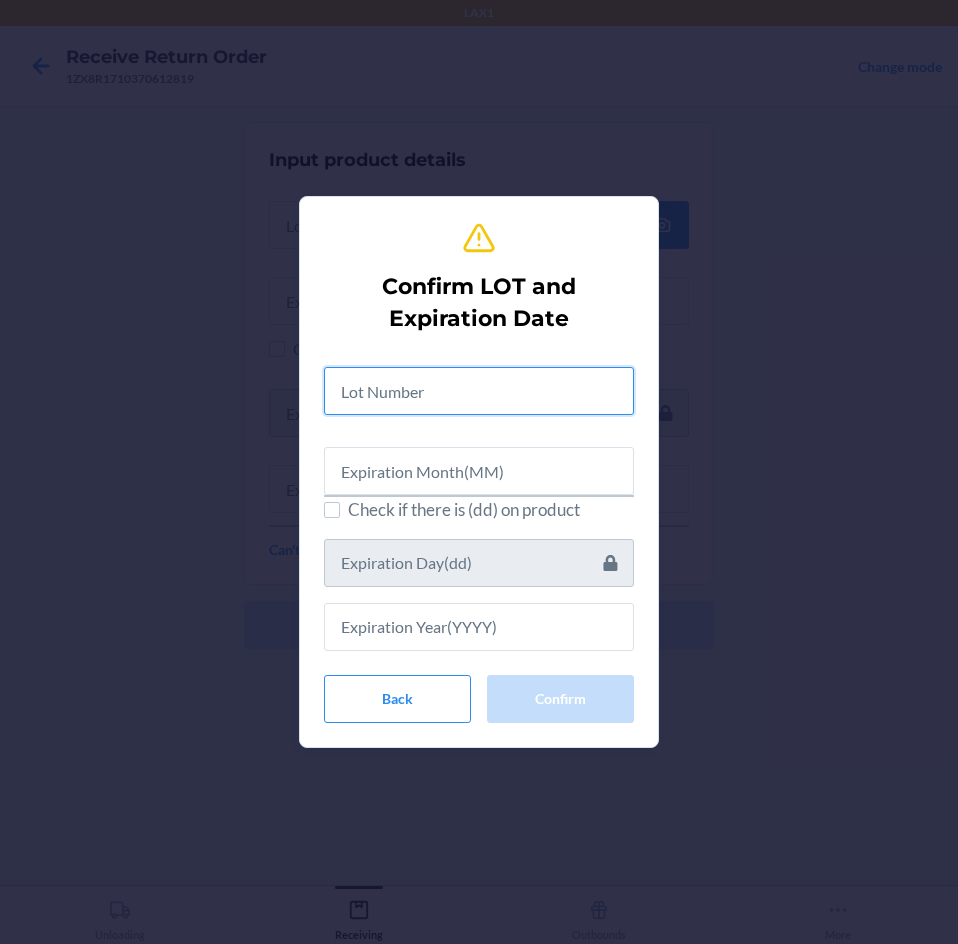 click at bounding box center [479, 391] 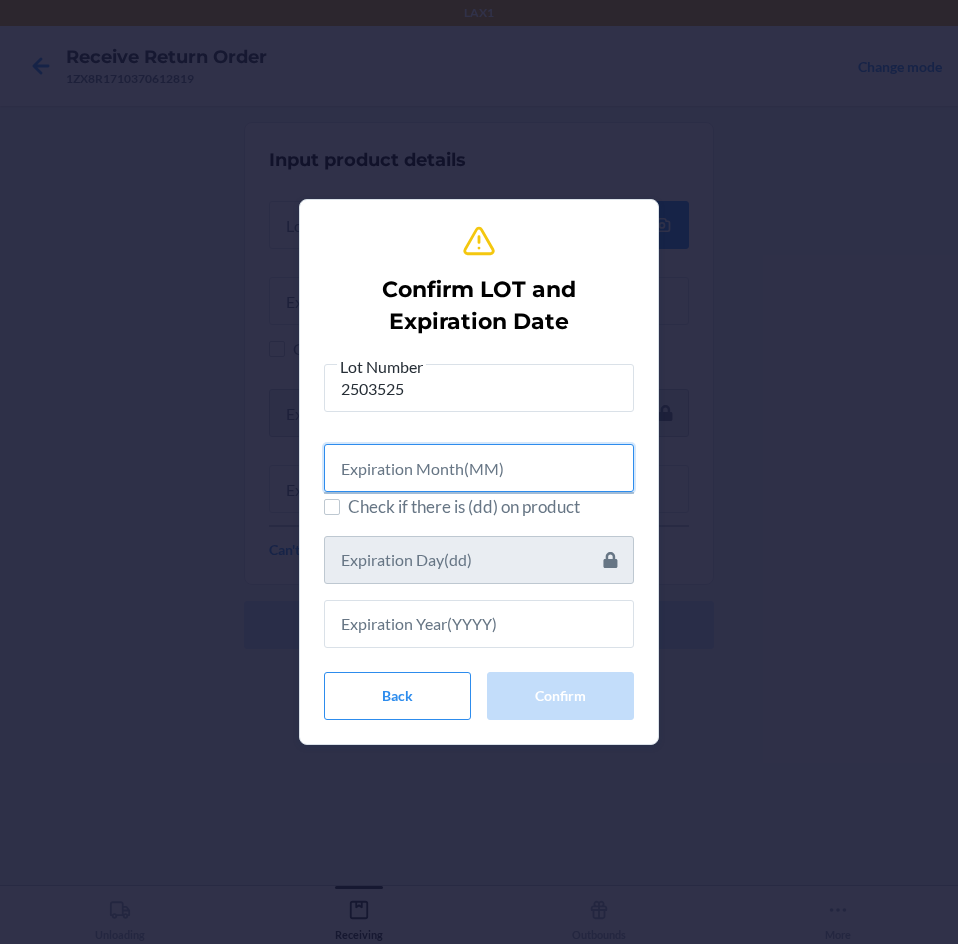 click at bounding box center [479, 468] 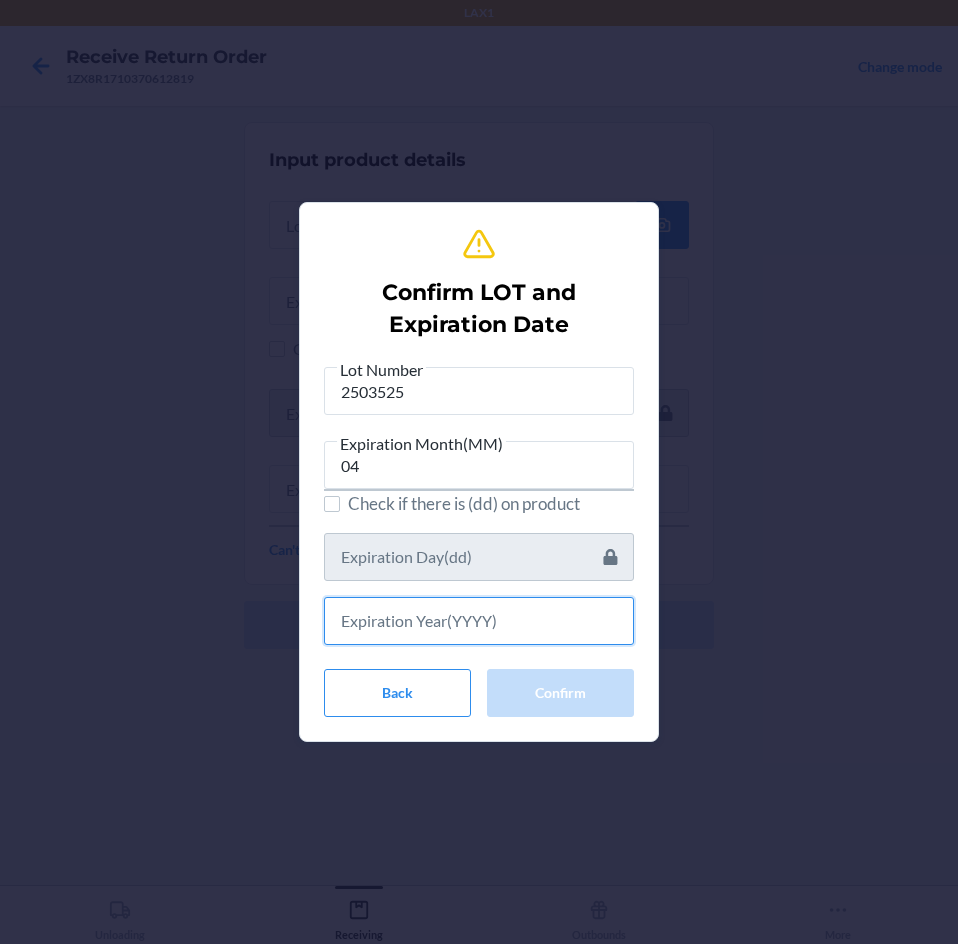 click at bounding box center [479, 621] 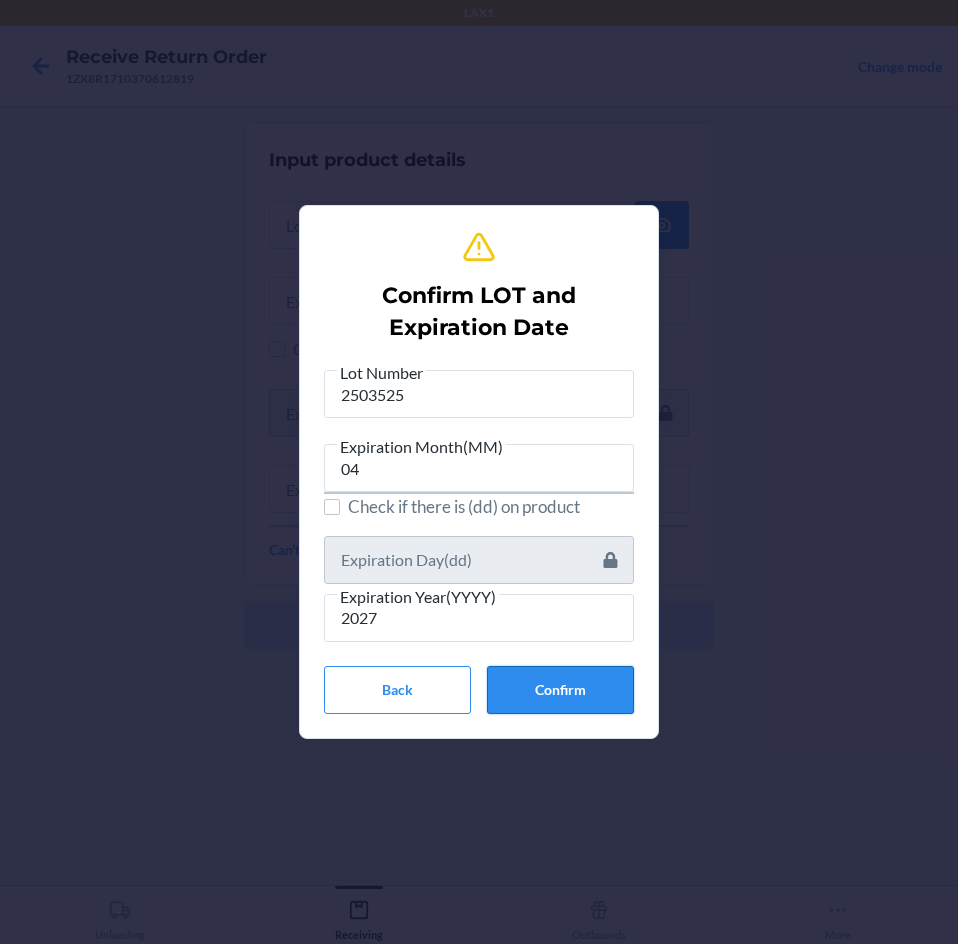 click on "Confirm" at bounding box center [560, 690] 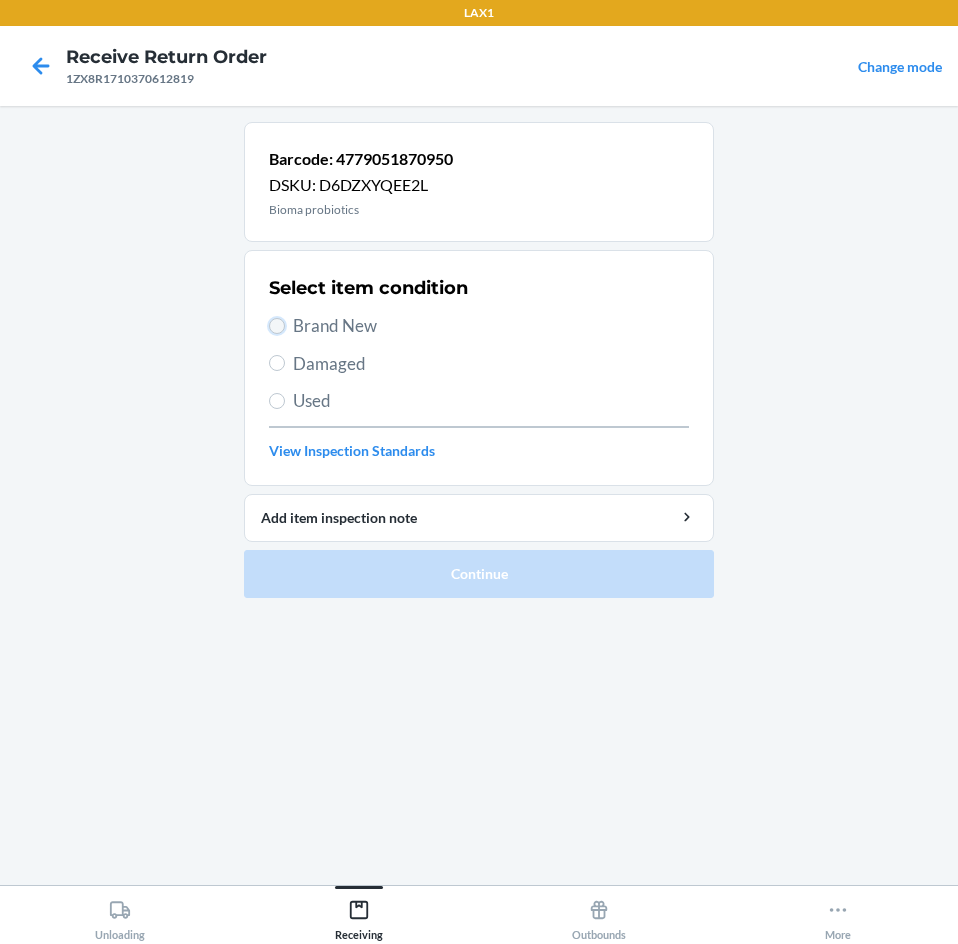 click on "Brand New" at bounding box center [277, 326] 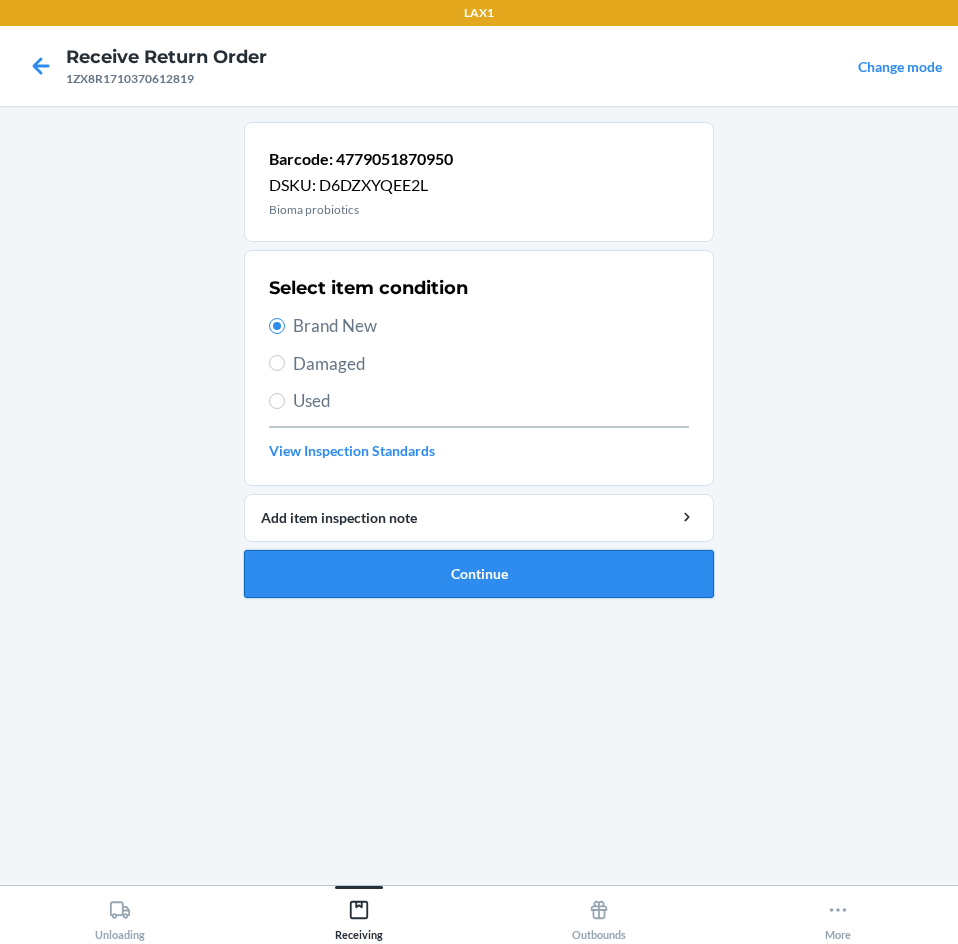 click on "Continue" at bounding box center (479, 574) 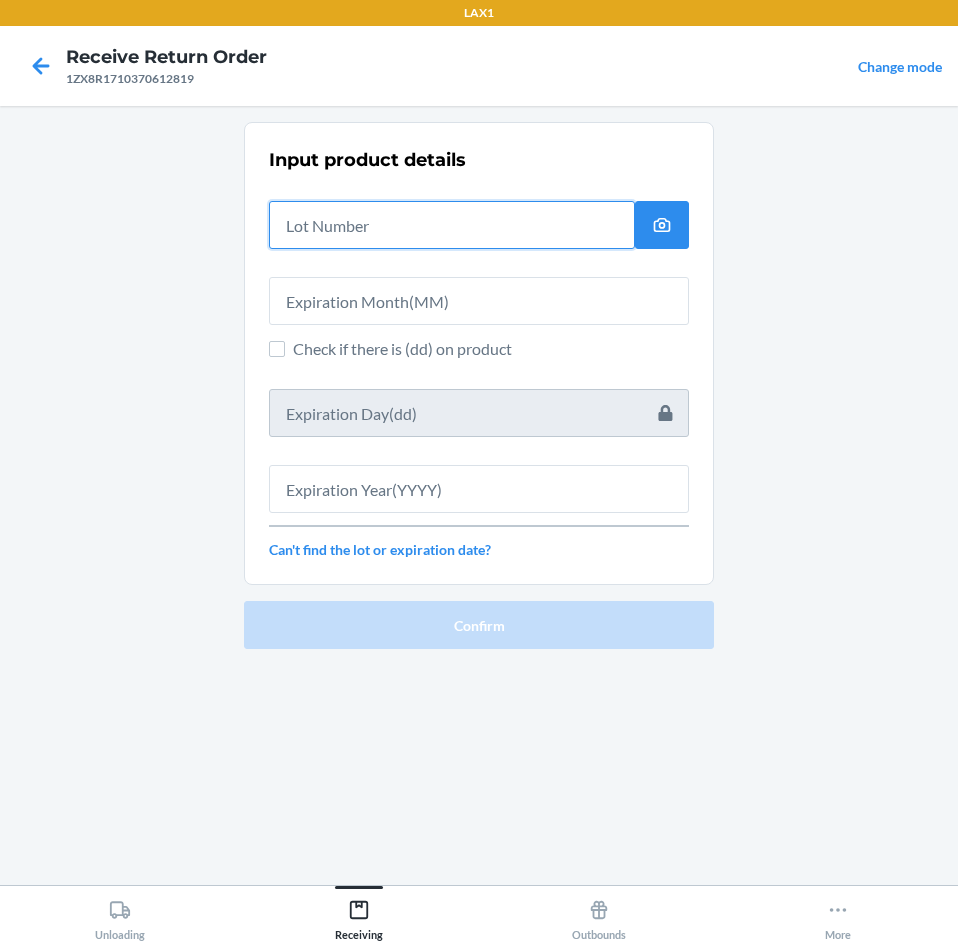 click at bounding box center [452, 225] 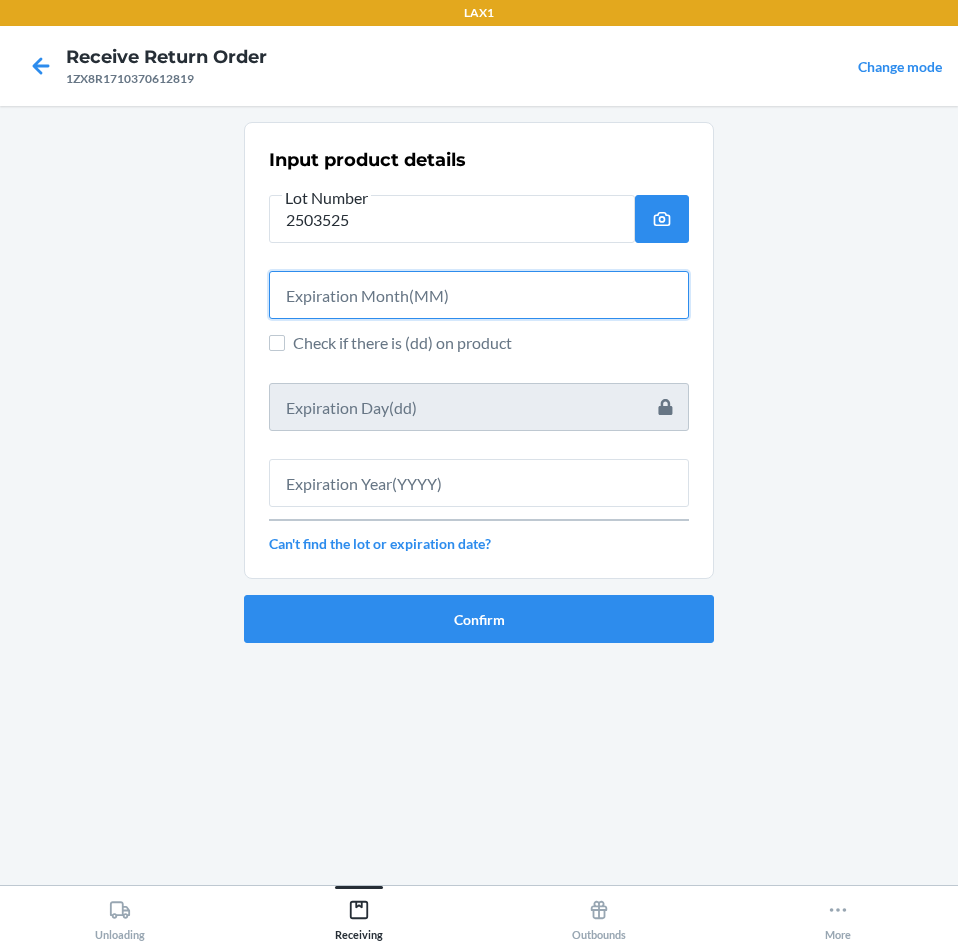 click at bounding box center [479, 295] 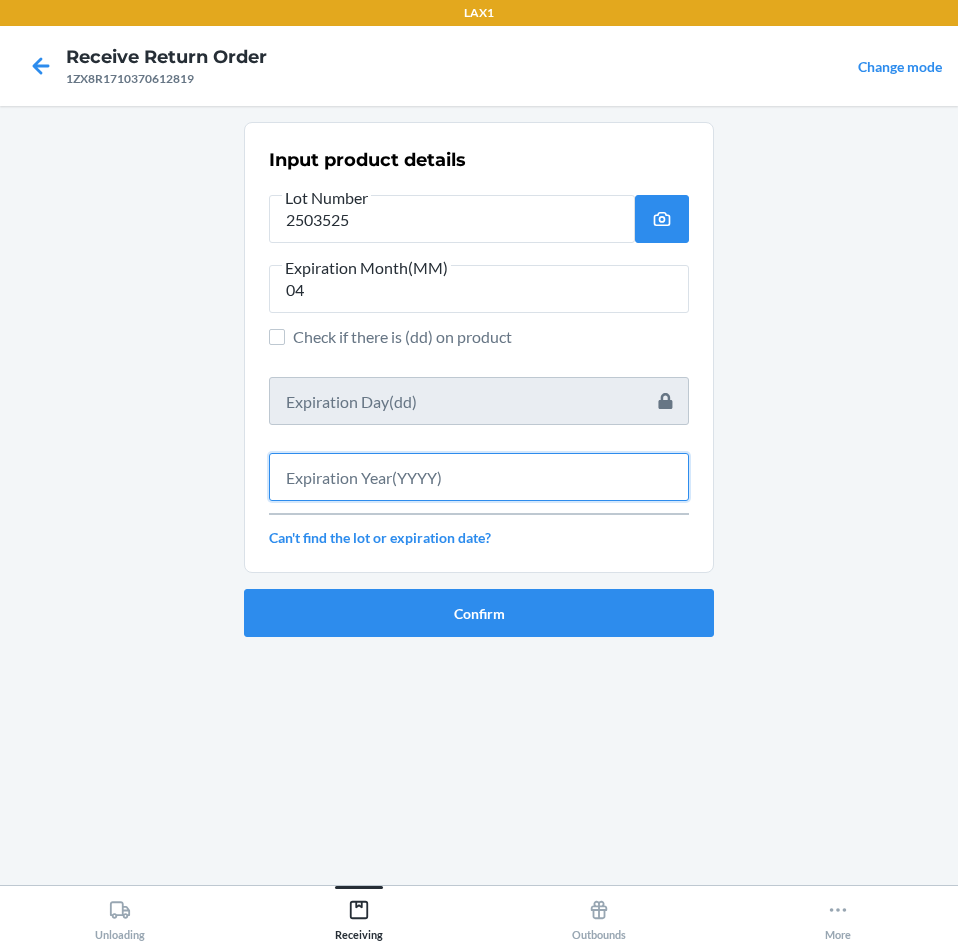 click at bounding box center [479, 477] 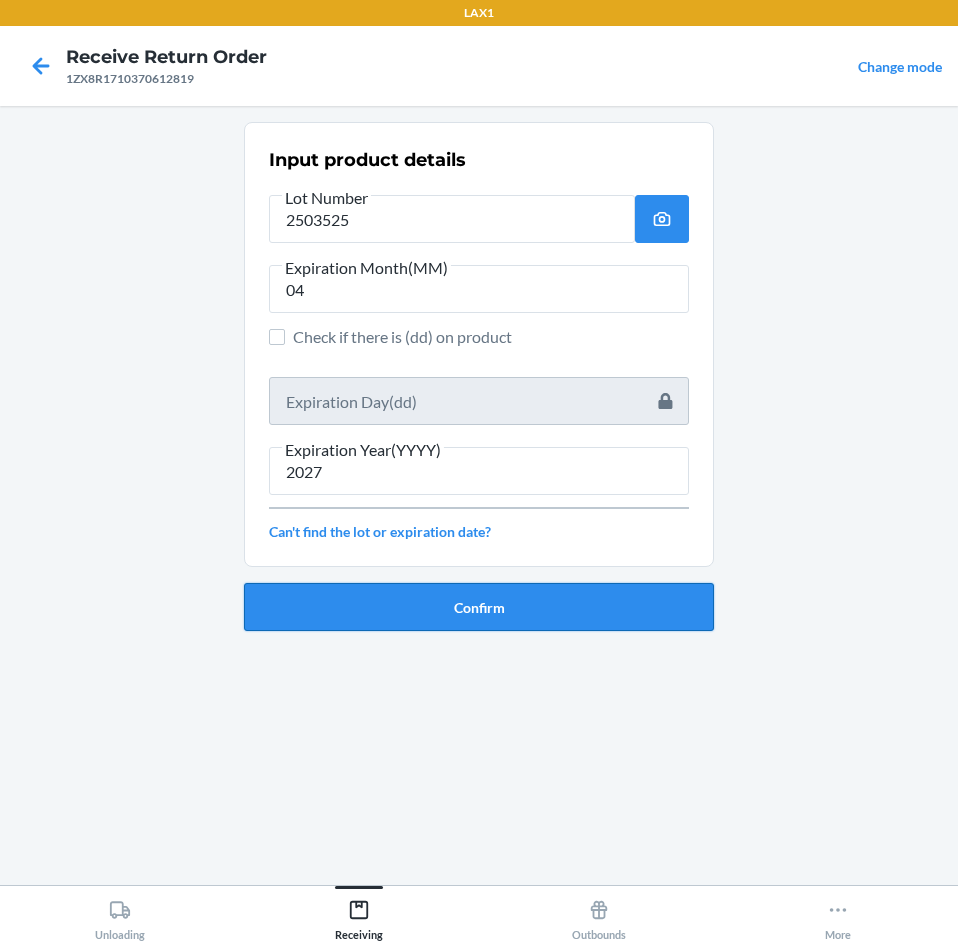 click on "Confirm" at bounding box center [479, 607] 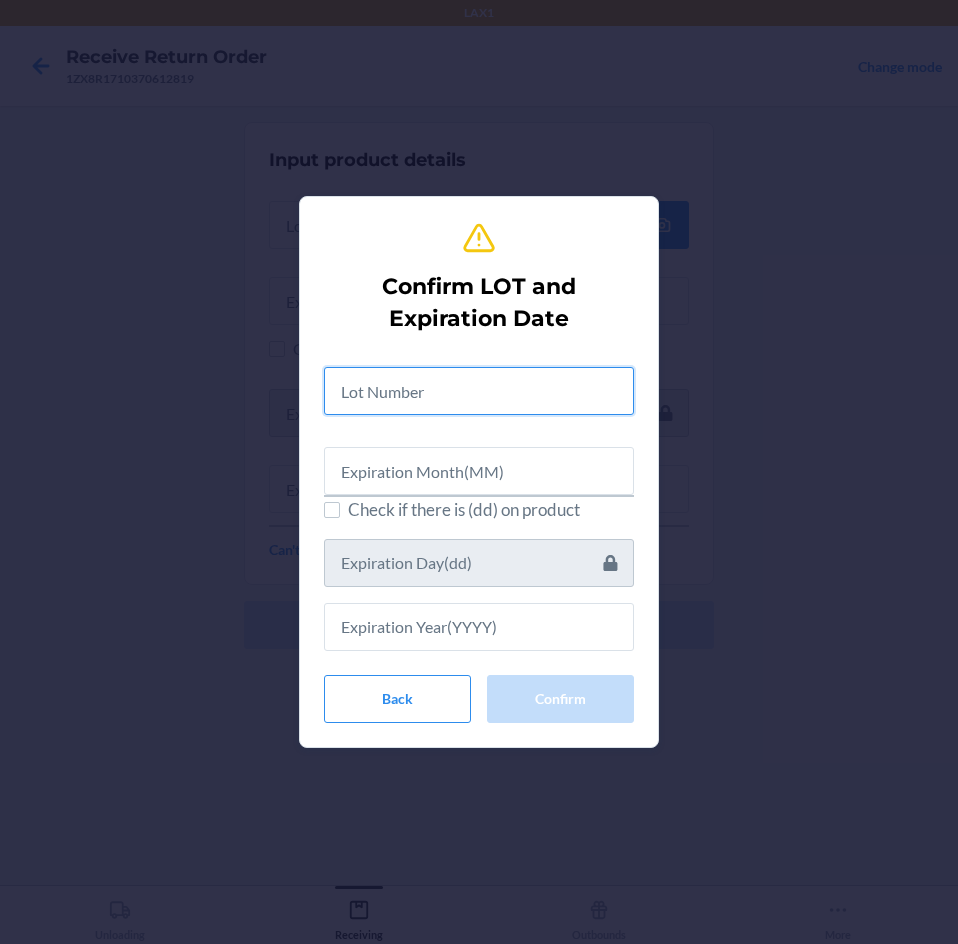 click at bounding box center [479, 391] 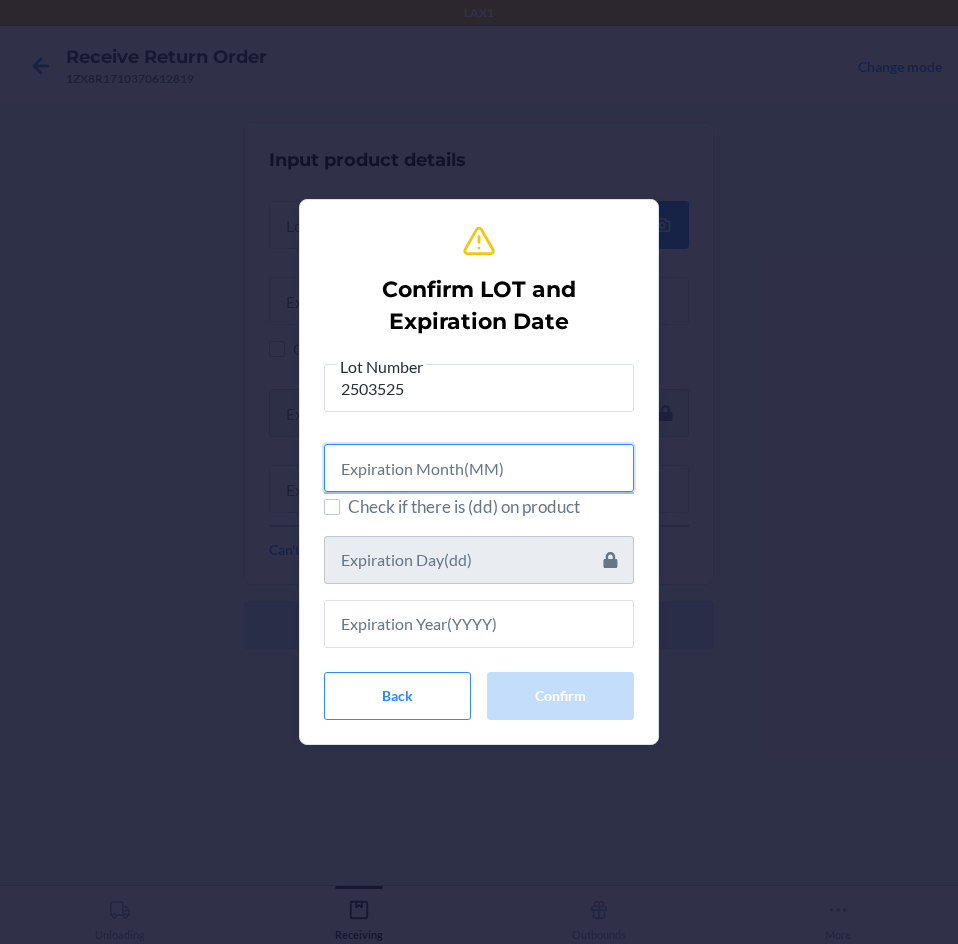 click at bounding box center [479, 468] 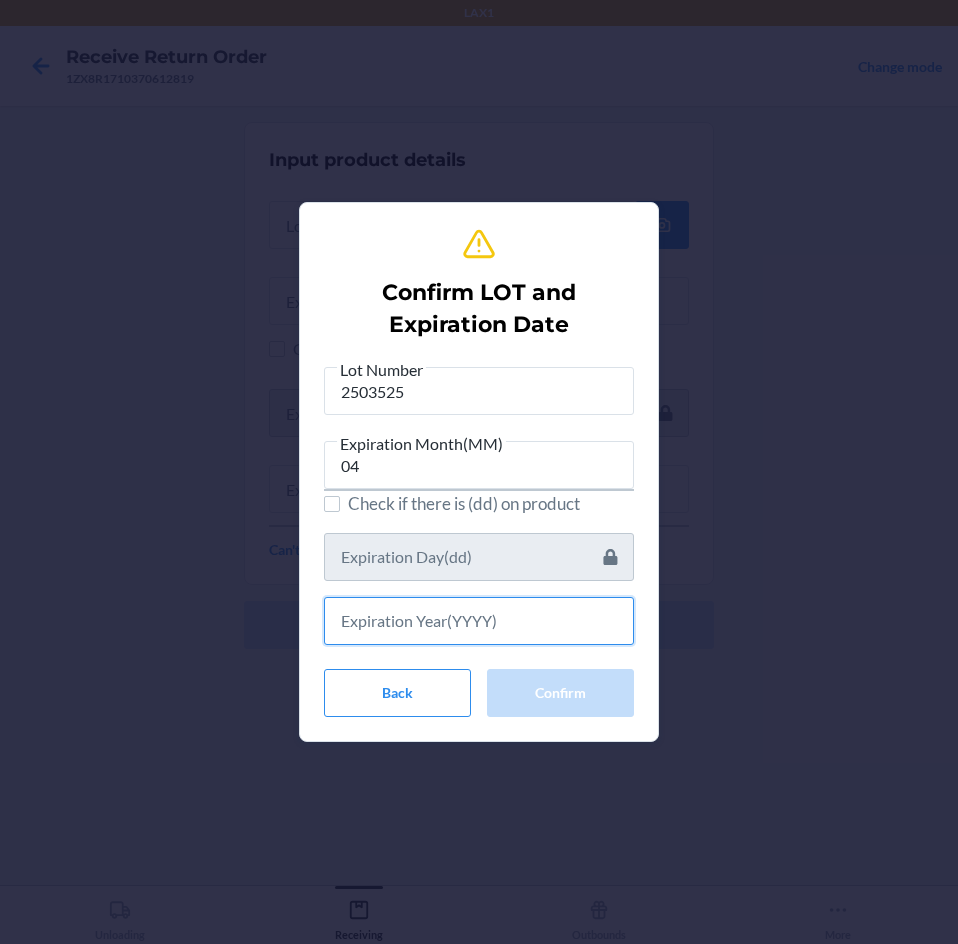 click at bounding box center [479, 621] 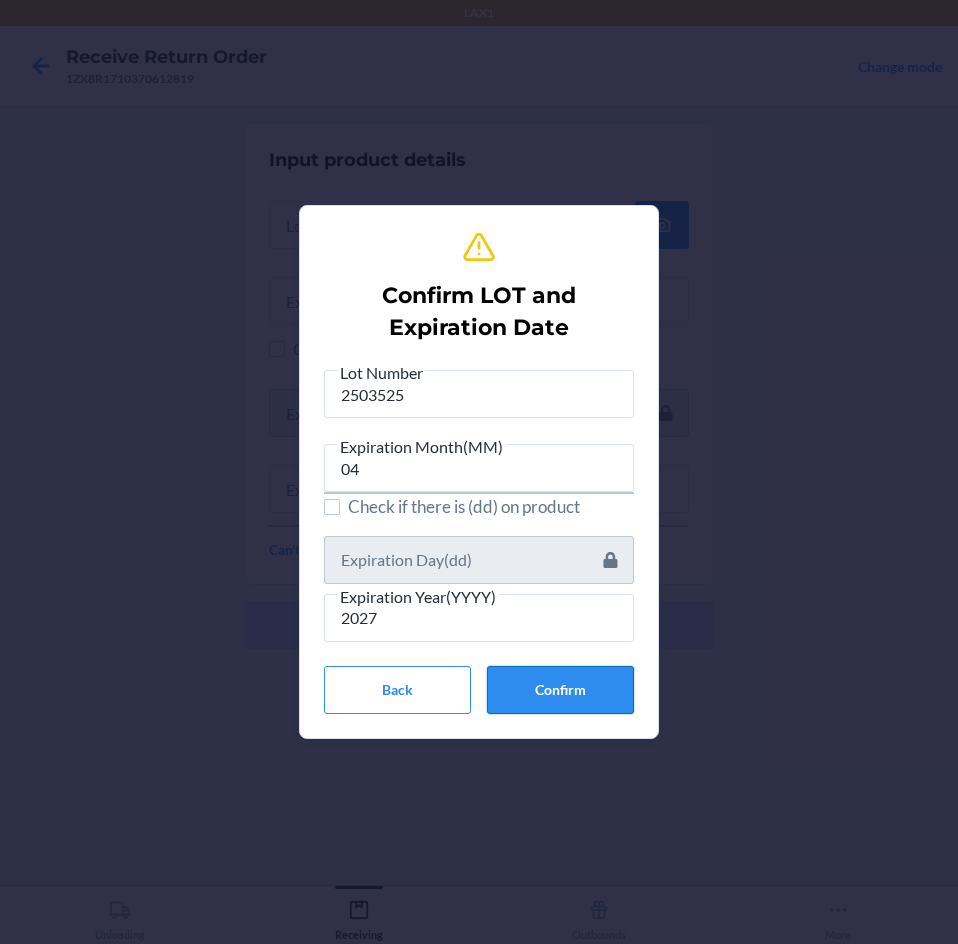 drag, startPoint x: 578, startPoint y: 660, endPoint x: 574, endPoint y: 673, distance: 13.601471 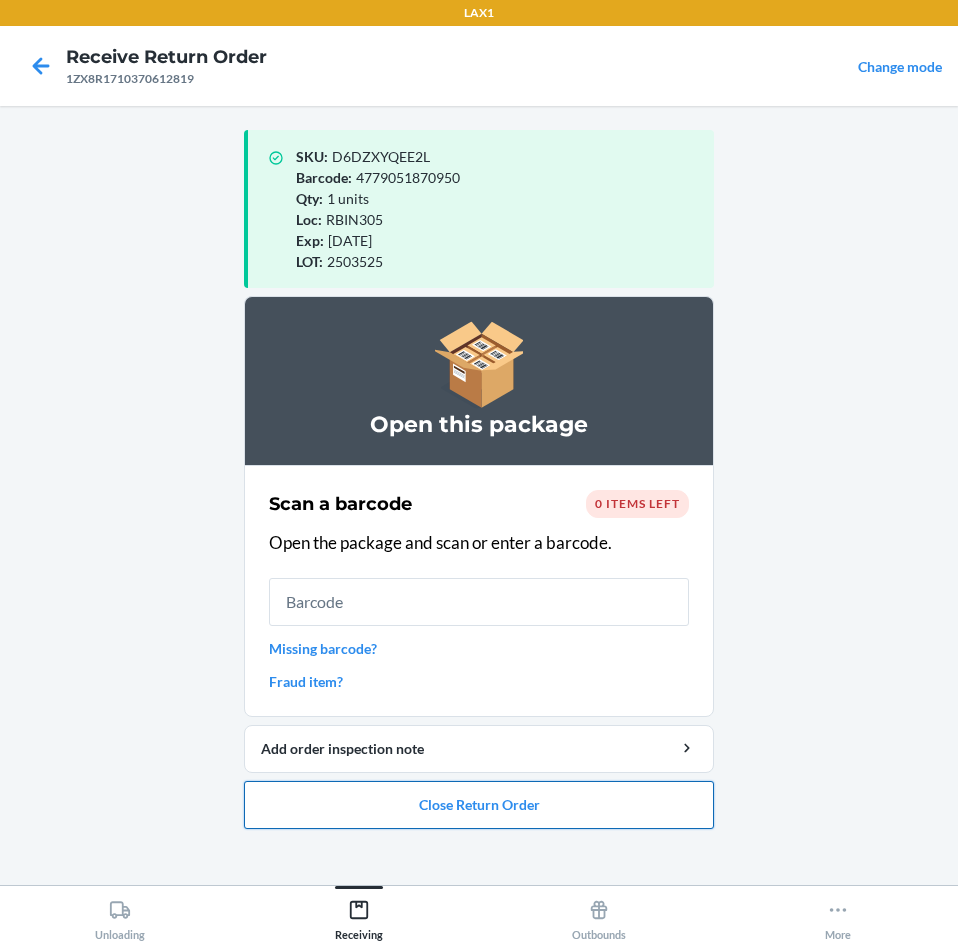 click on "Close Return Order" at bounding box center (479, 805) 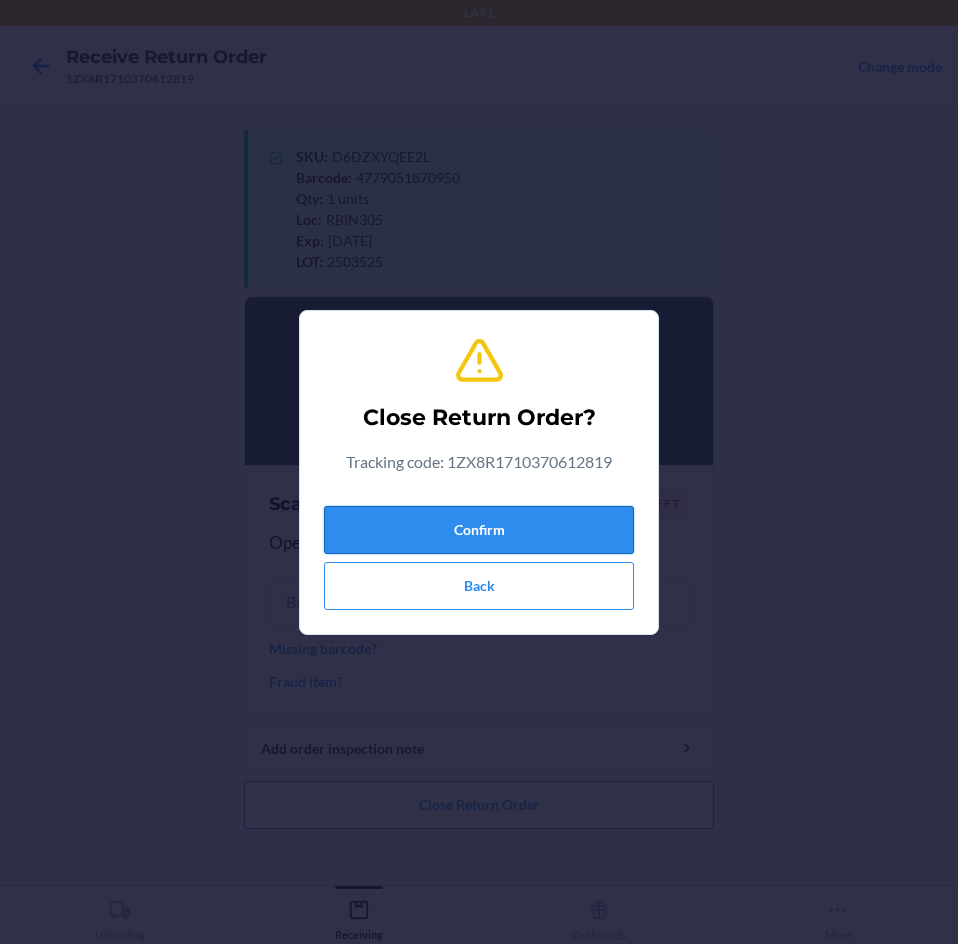 click on "Confirm" at bounding box center (479, 530) 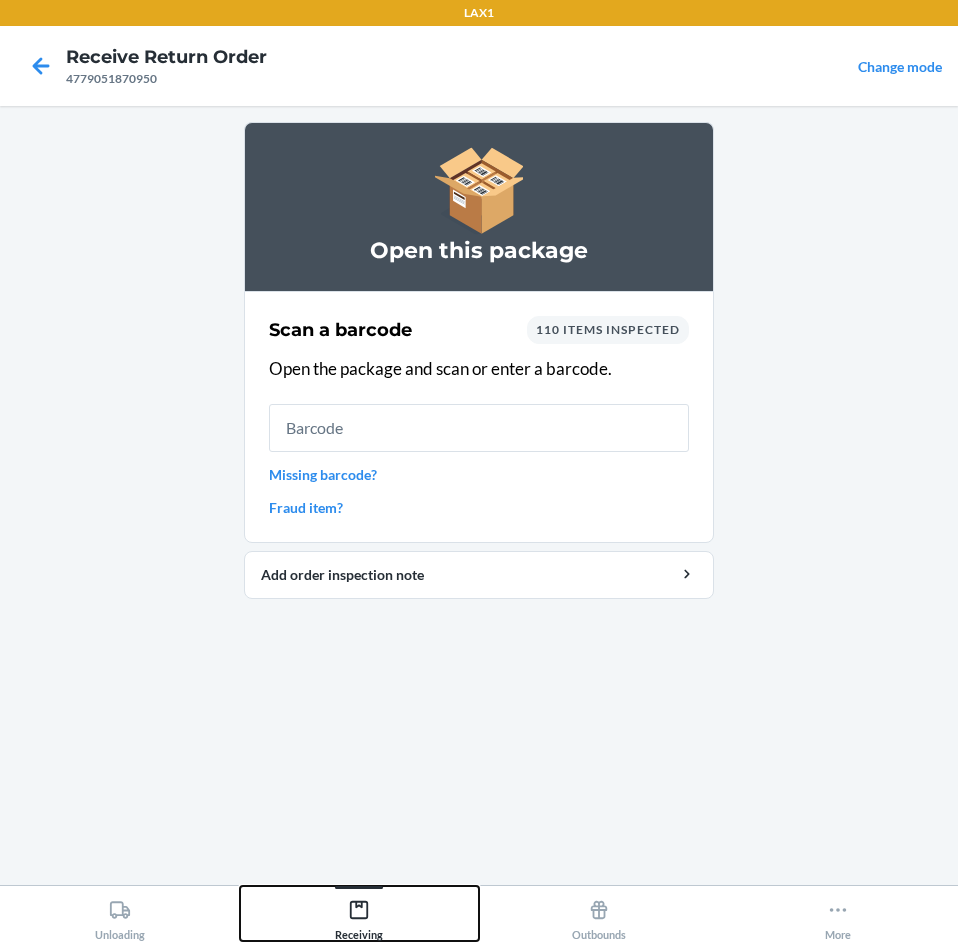 click 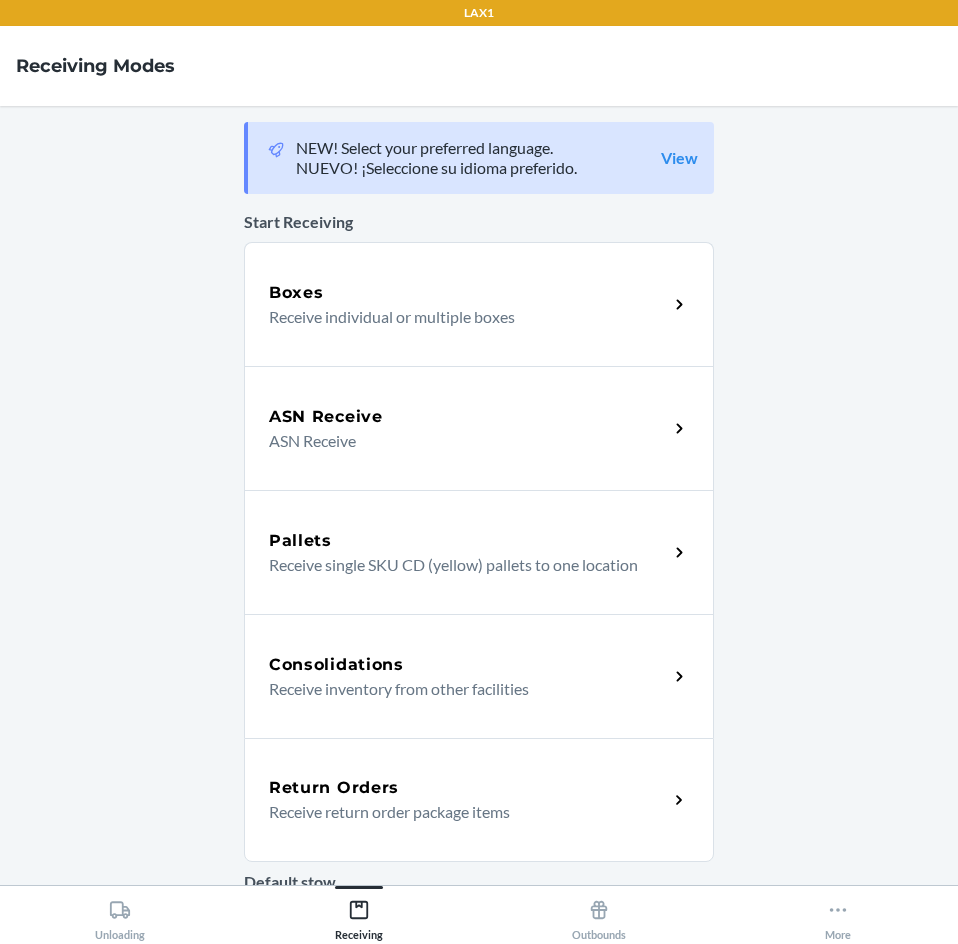 click on "Return Orders" at bounding box center (468, 788) 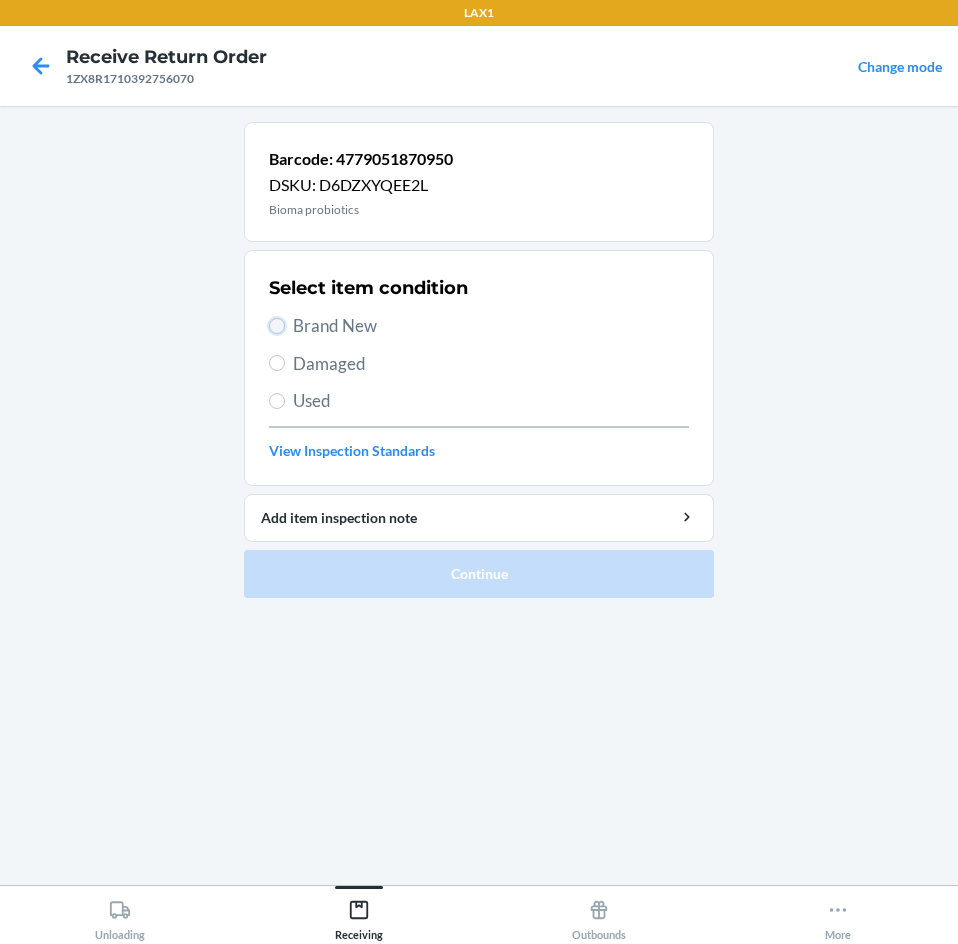 click on "Brand New" at bounding box center [277, 326] 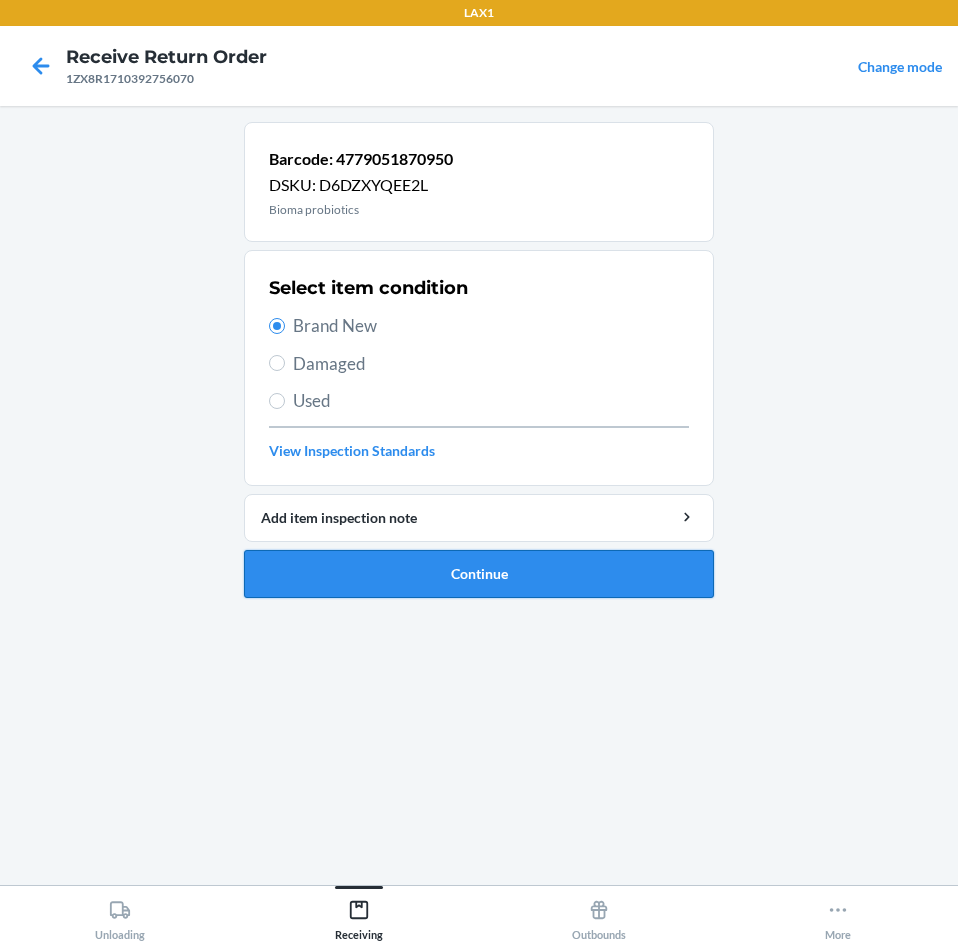click on "Continue" at bounding box center (479, 574) 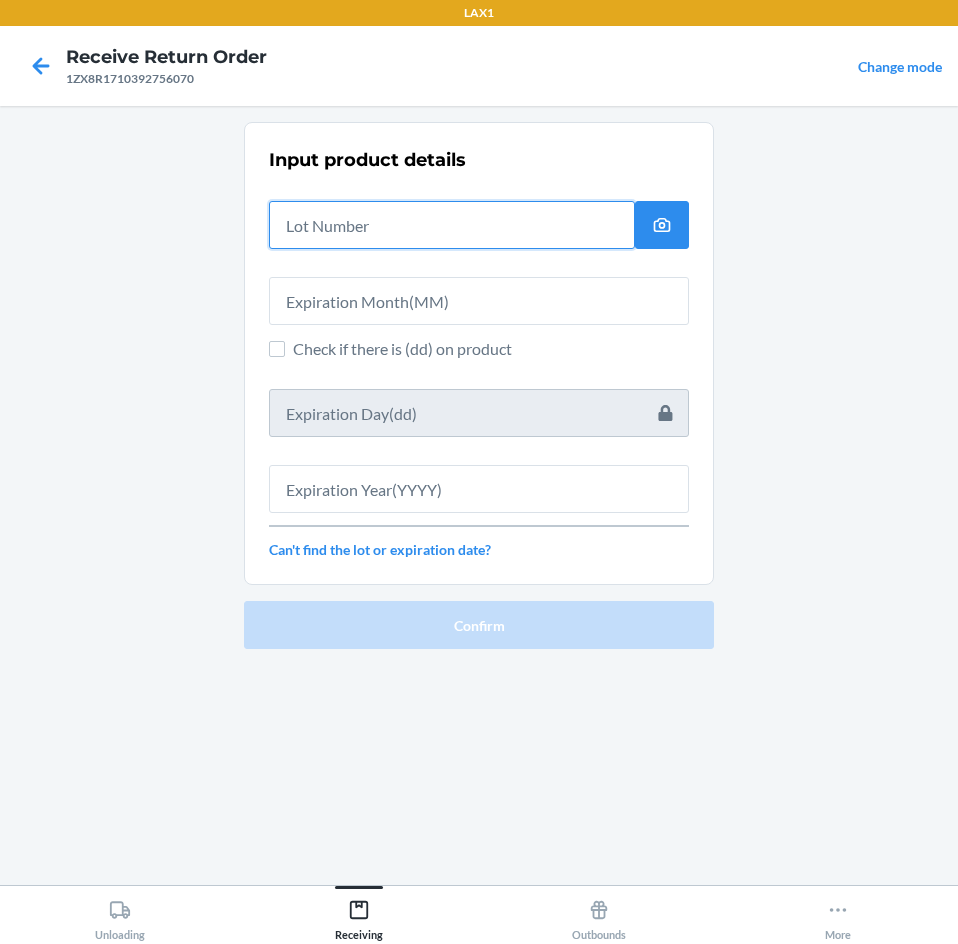 click at bounding box center [452, 225] 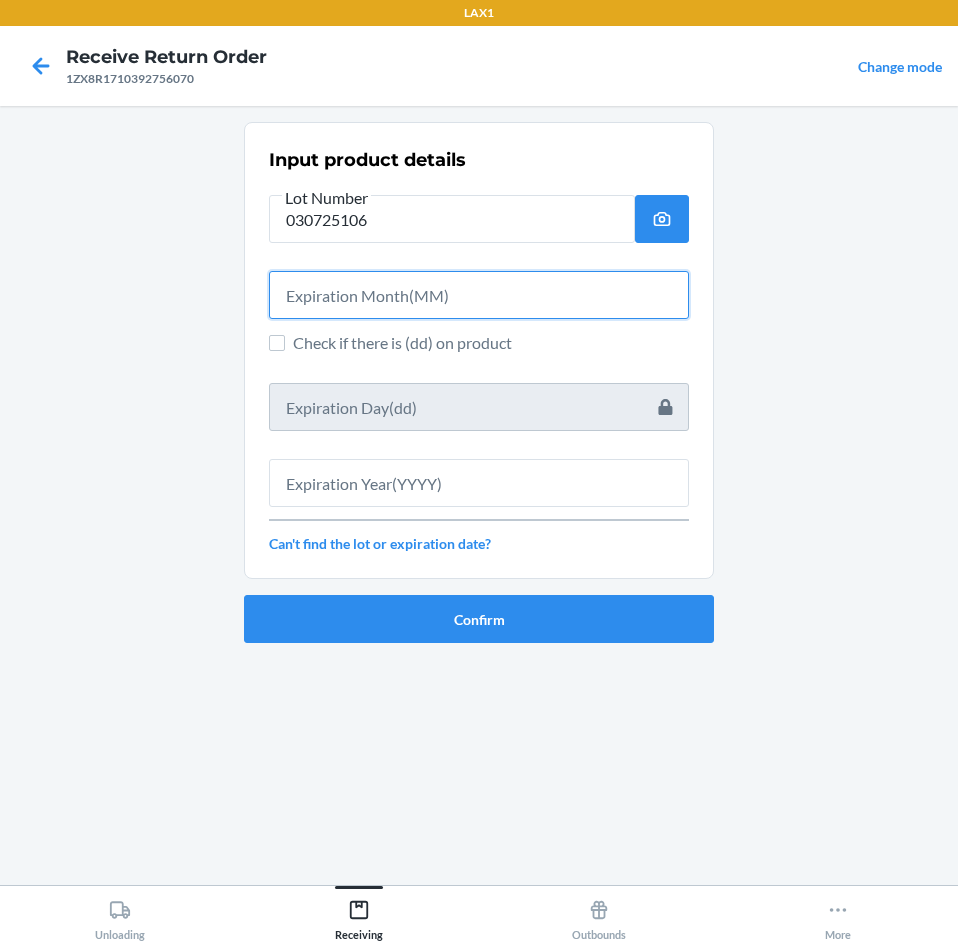 click at bounding box center [479, 295] 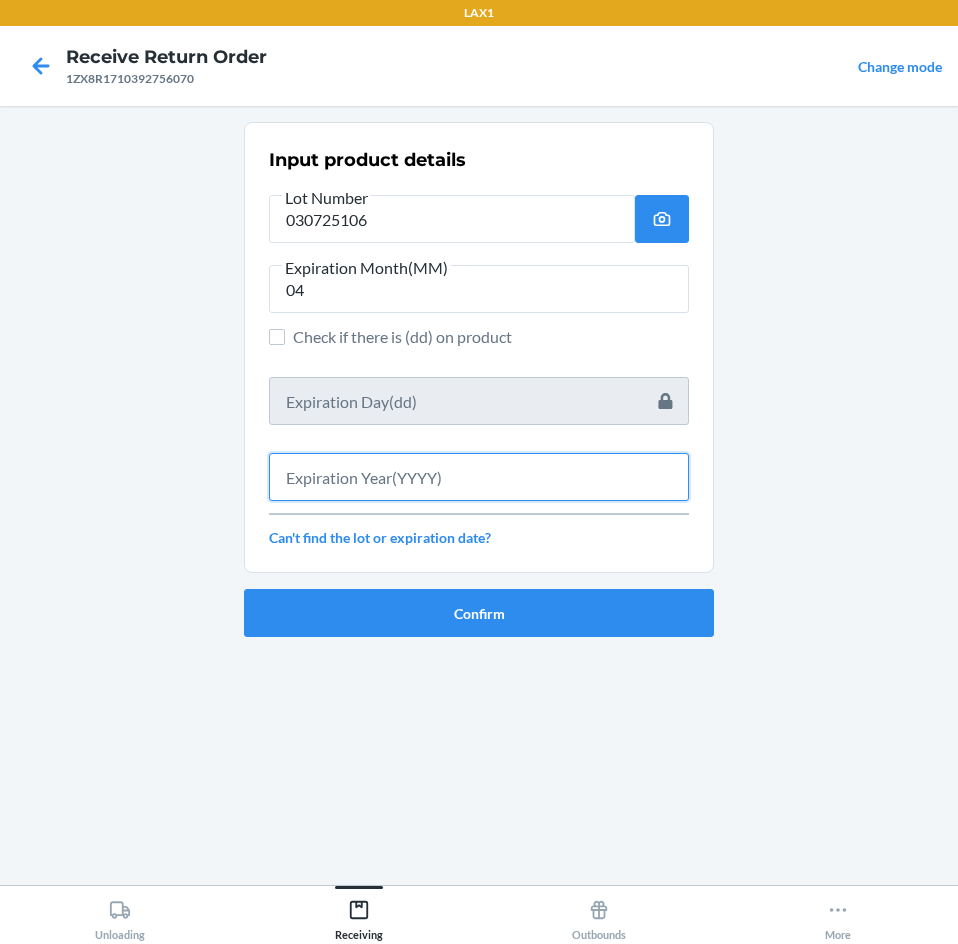 click at bounding box center (479, 477) 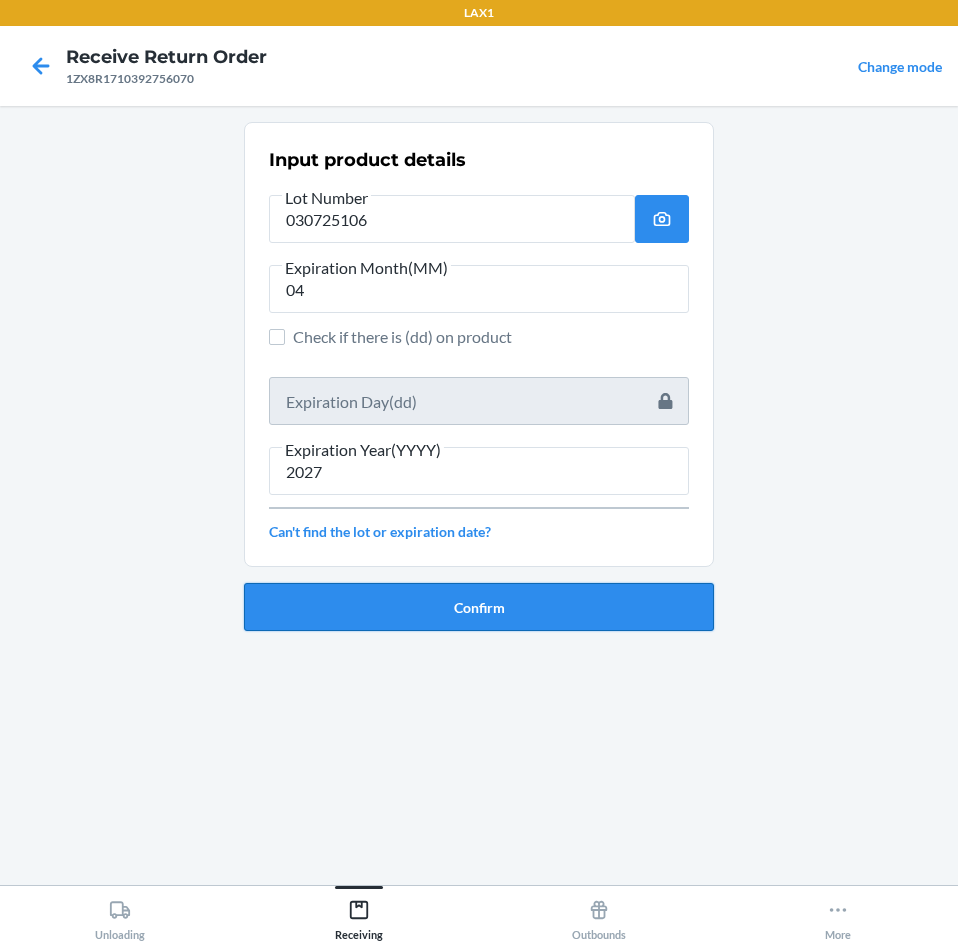 click on "Confirm" at bounding box center [479, 607] 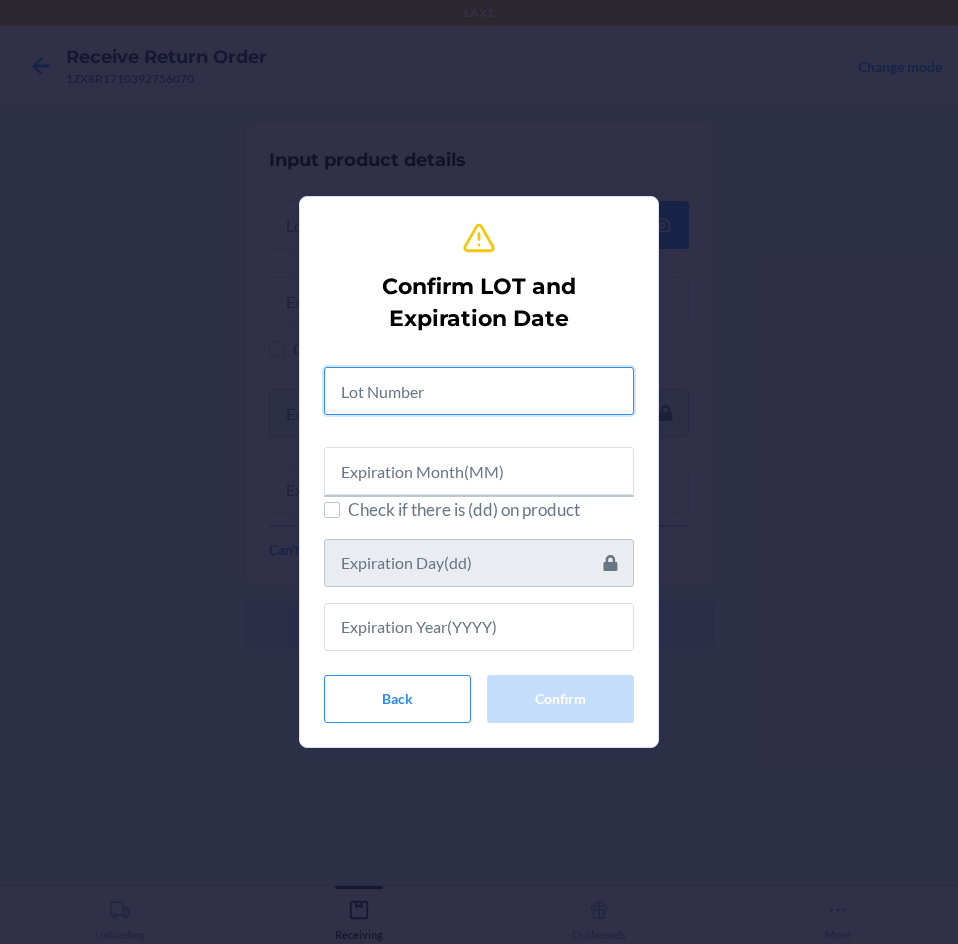 click at bounding box center (479, 391) 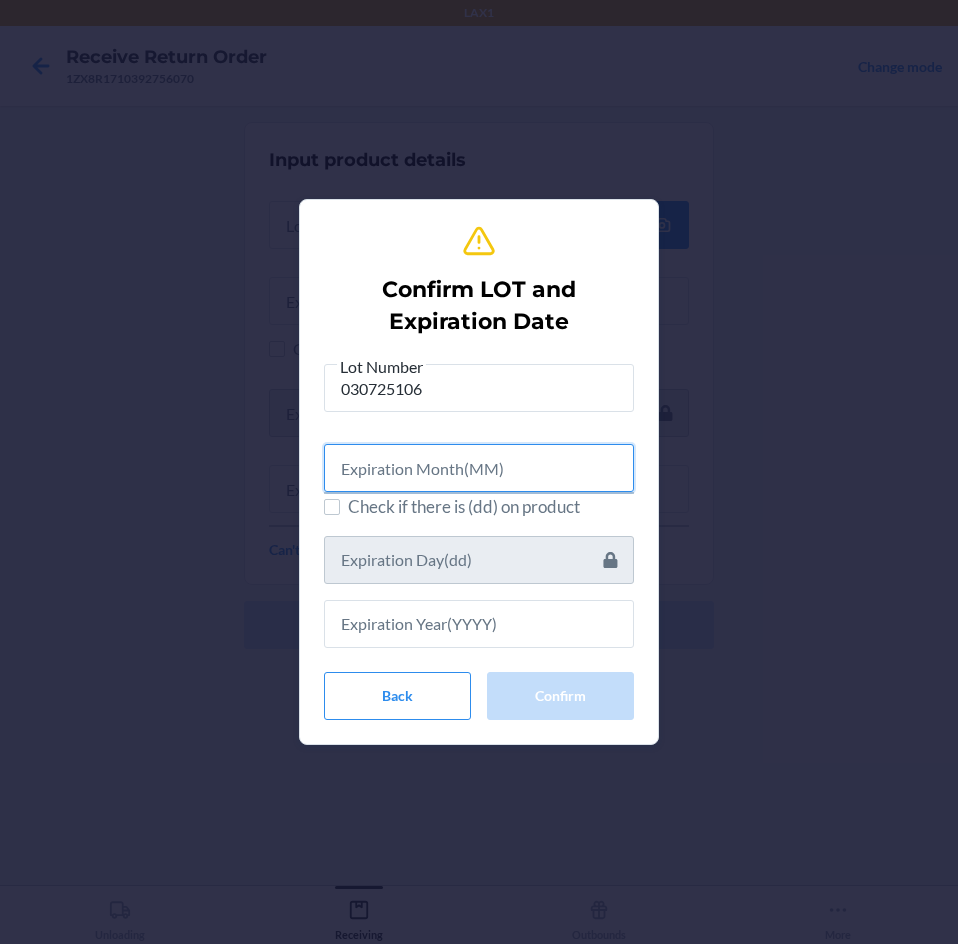 click at bounding box center [479, 468] 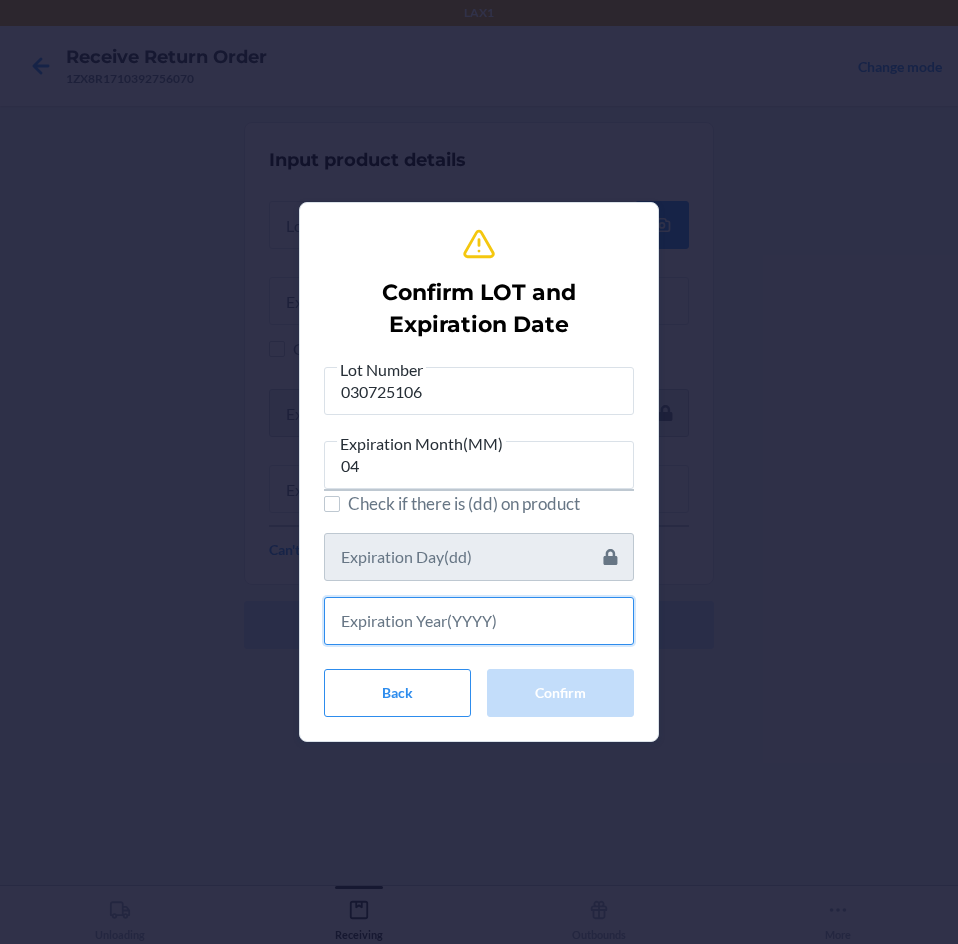 click at bounding box center (479, 621) 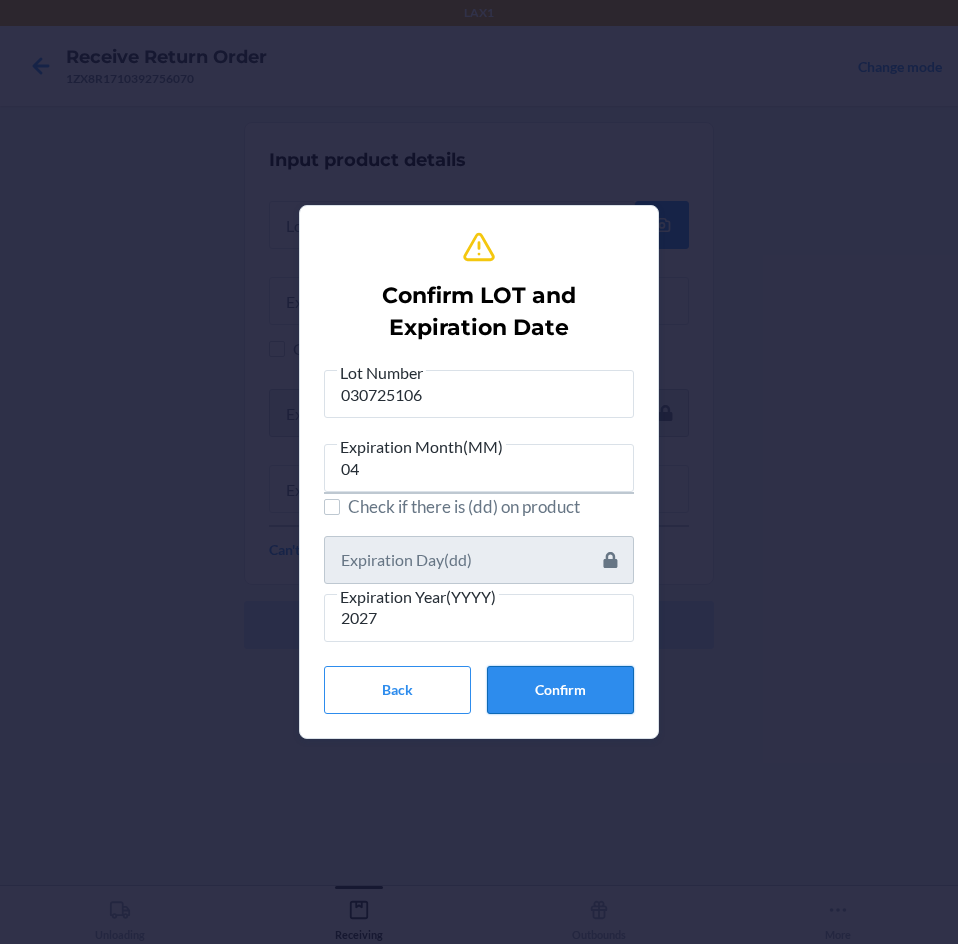 click on "Confirm" at bounding box center (560, 690) 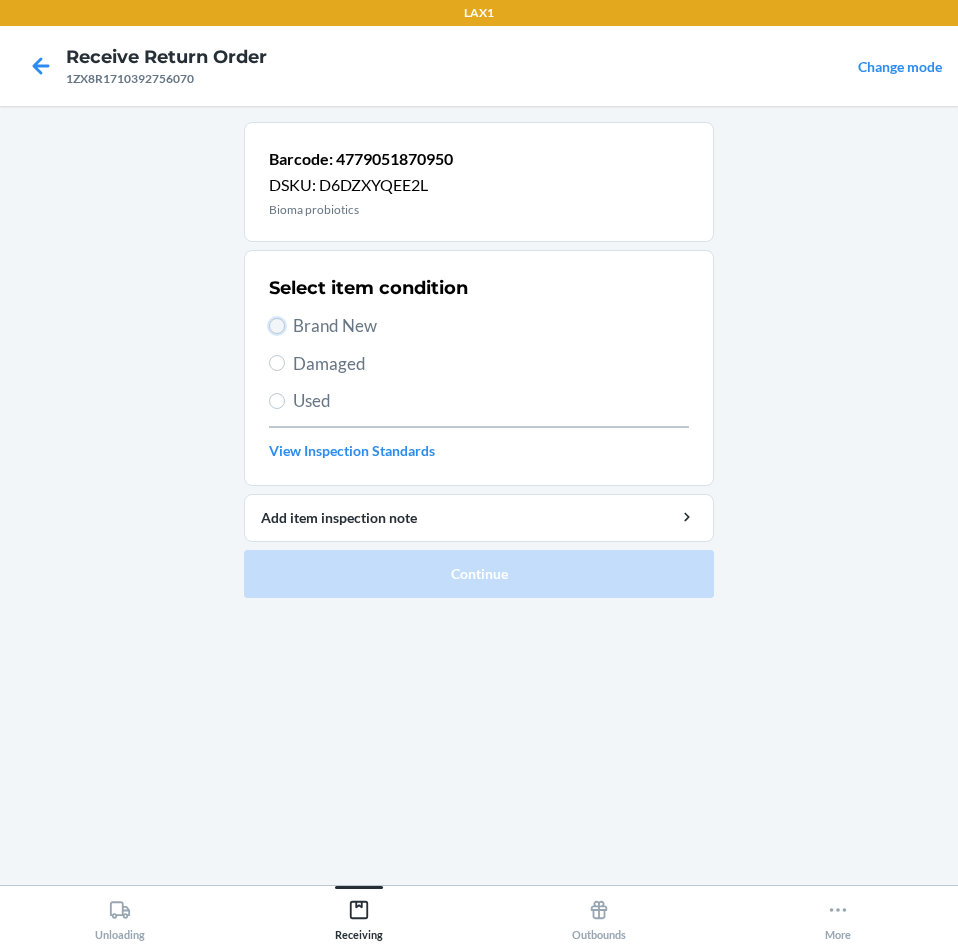 click on "Brand New" at bounding box center (277, 326) 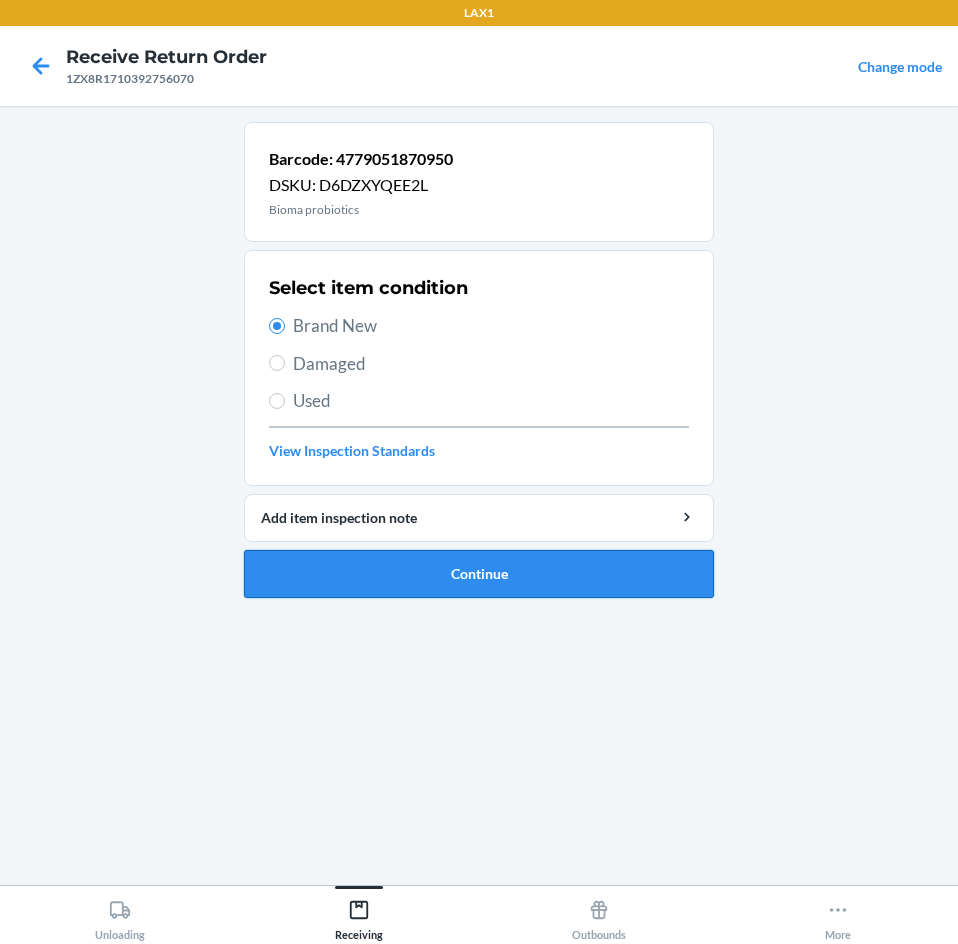 click on "Continue" at bounding box center [479, 574] 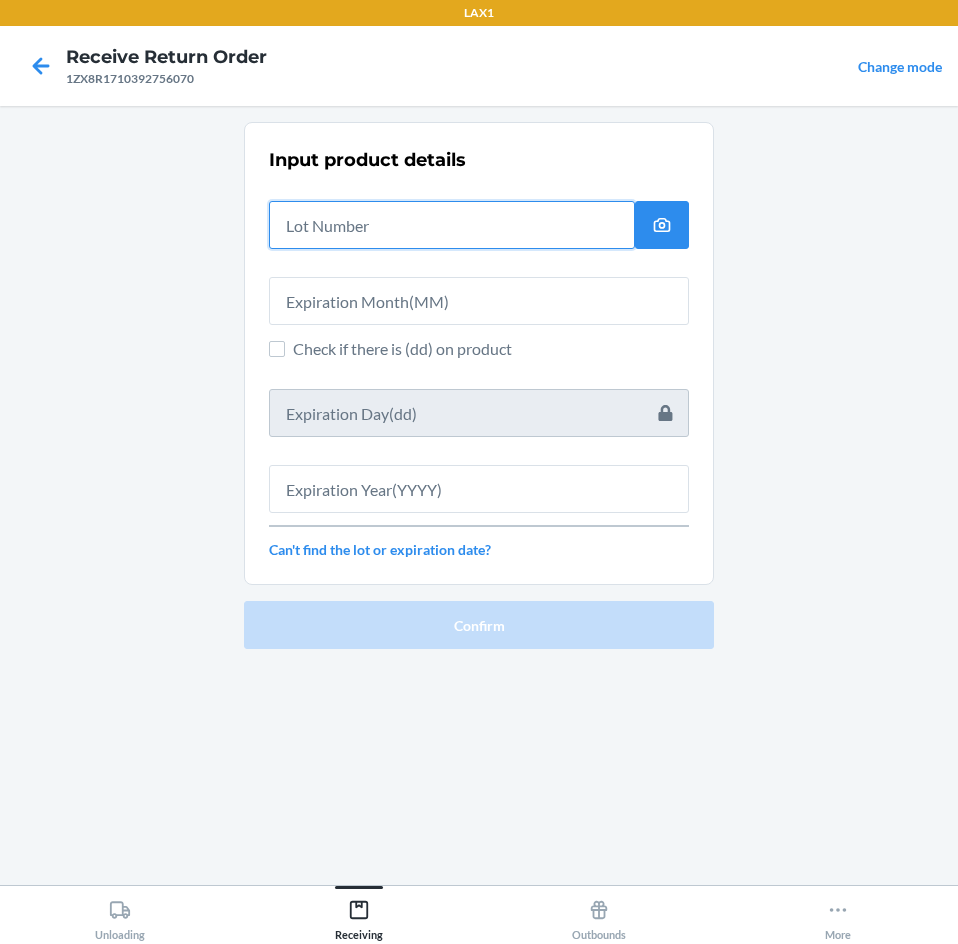 click at bounding box center [452, 225] 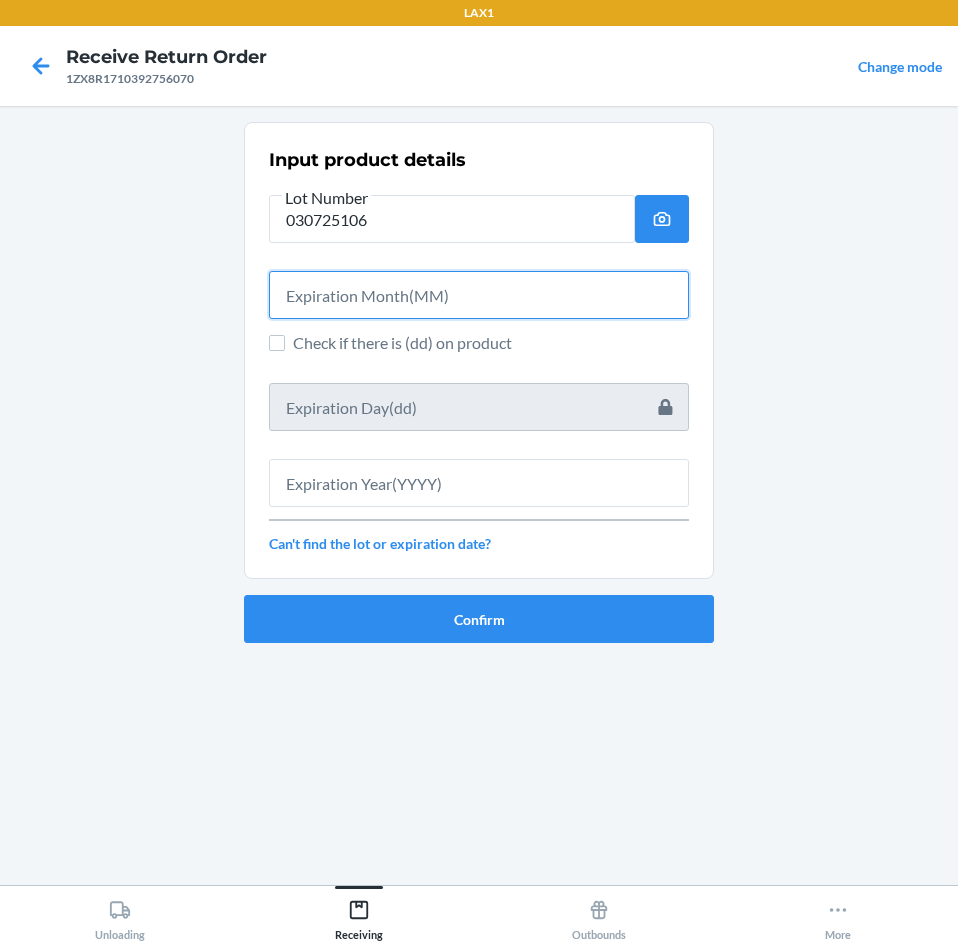 drag, startPoint x: 508, startPoint y: 289, endPoint x: 508, endPoint y: 304, distance: 15 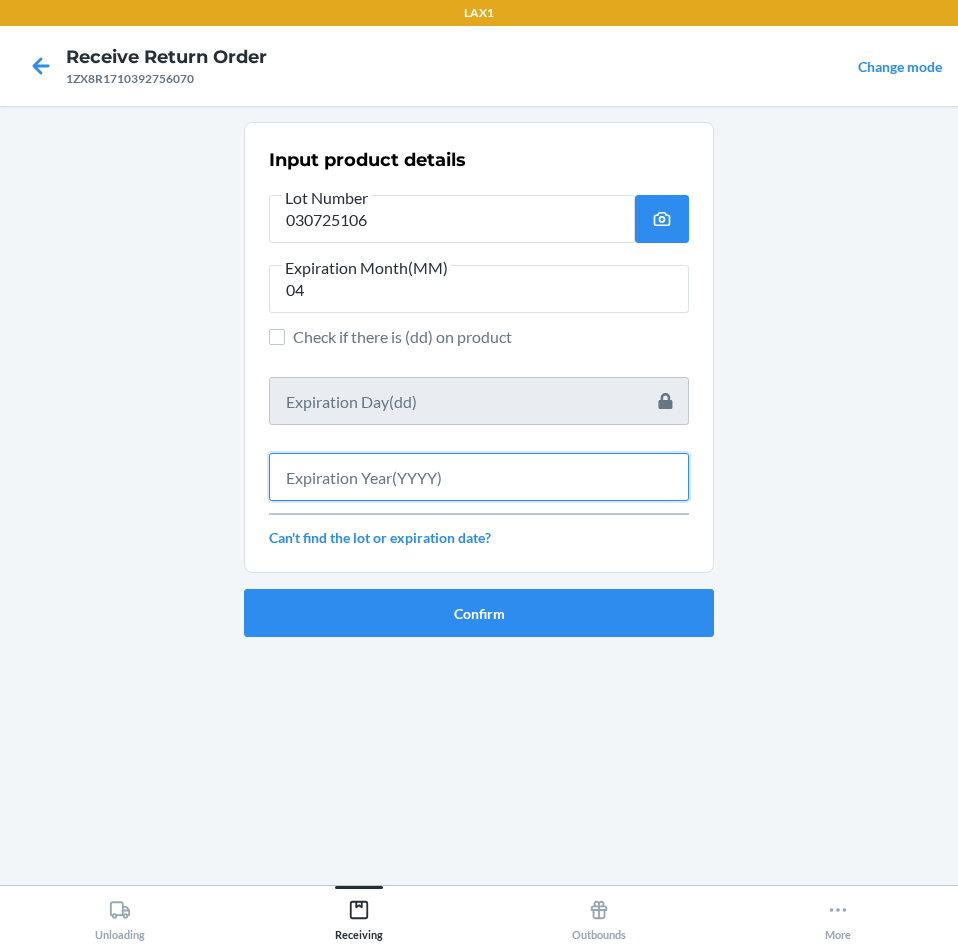 drag, startPoint x: 469, startPoint y: 475, endPoint x: 469, endPoint y: 492, distance: 17 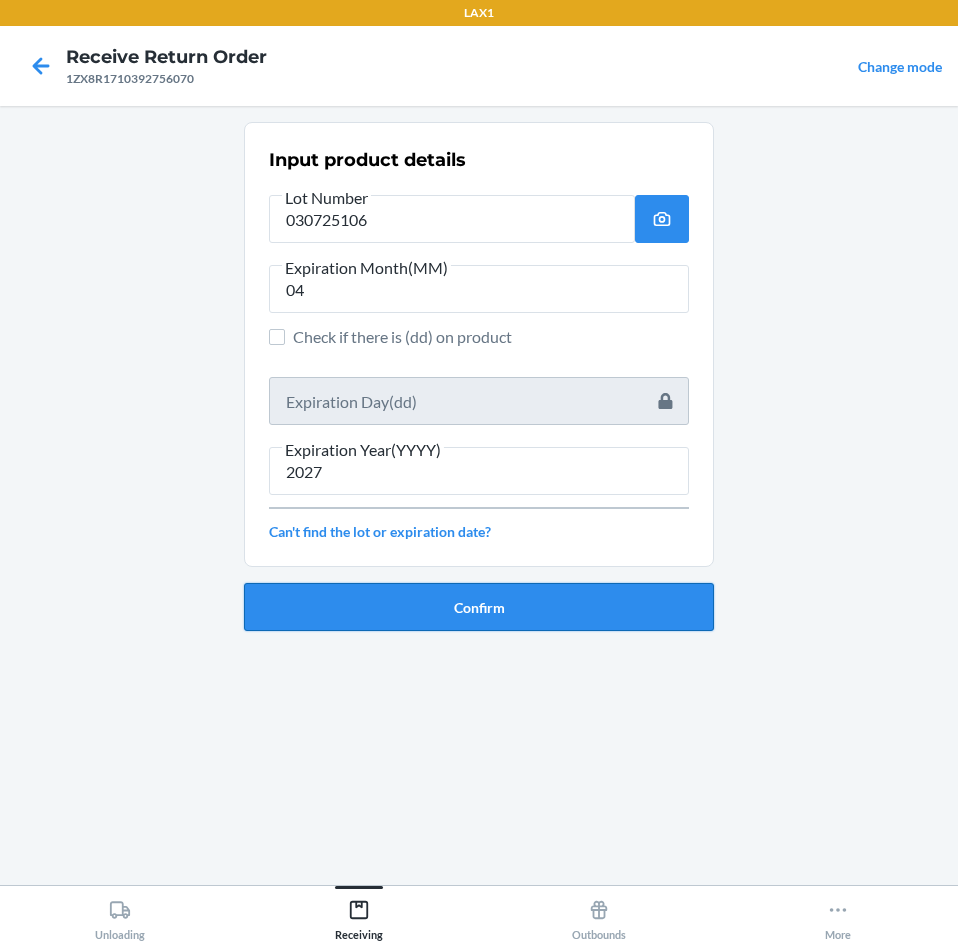 click on "Confirm" at bounding box center [479, 607] 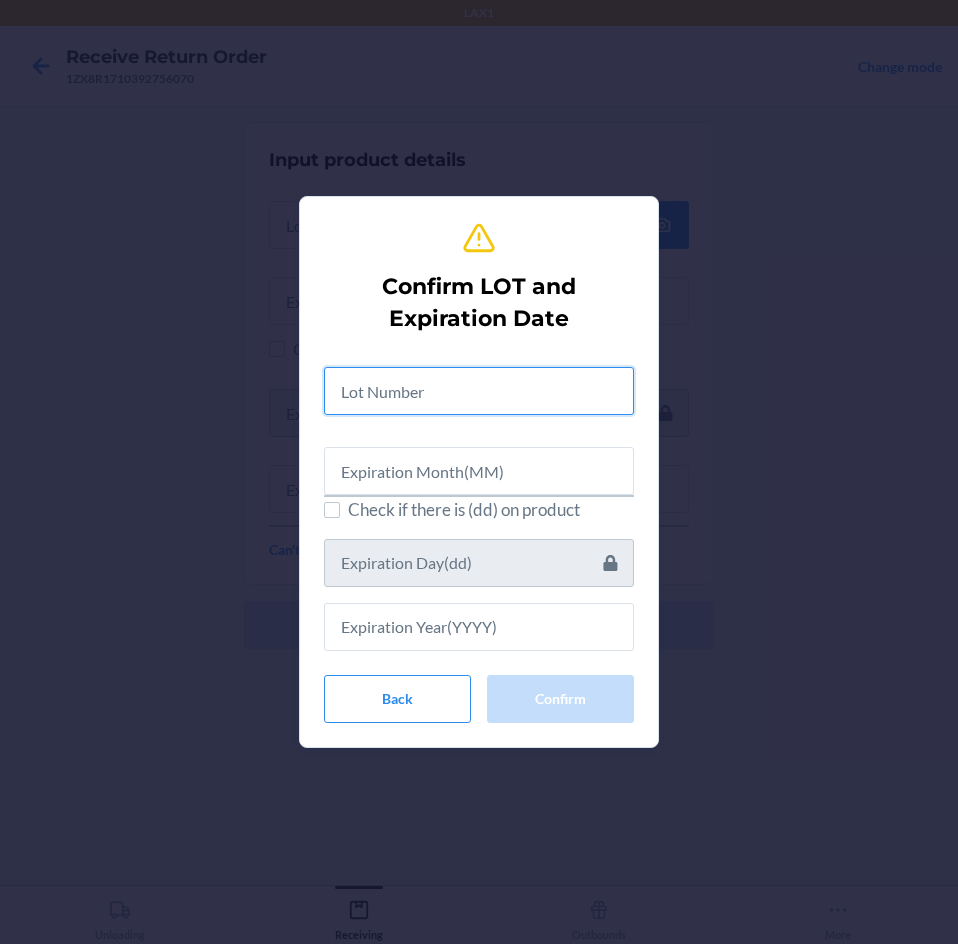 click at bounding box center [479, 391] 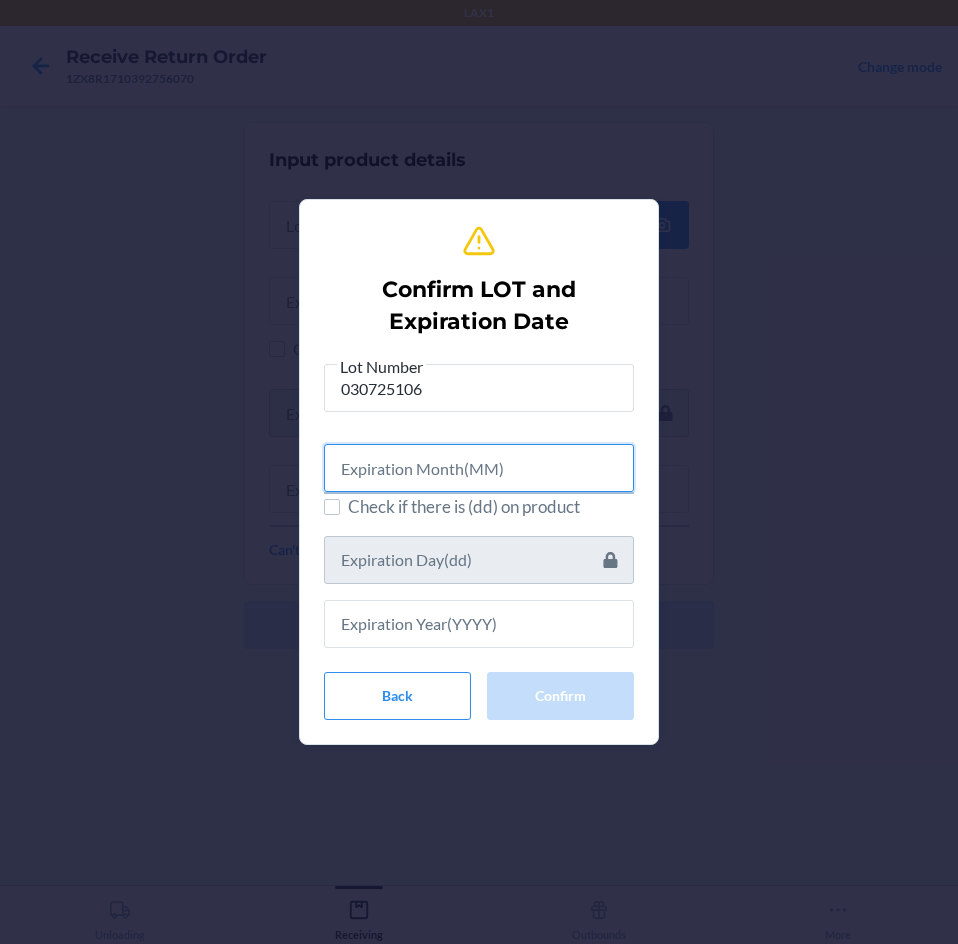drag, startPoint x: 448, startPoint y: 466, endPoint x: 452, endPoint y: 498, distance: 32.24903 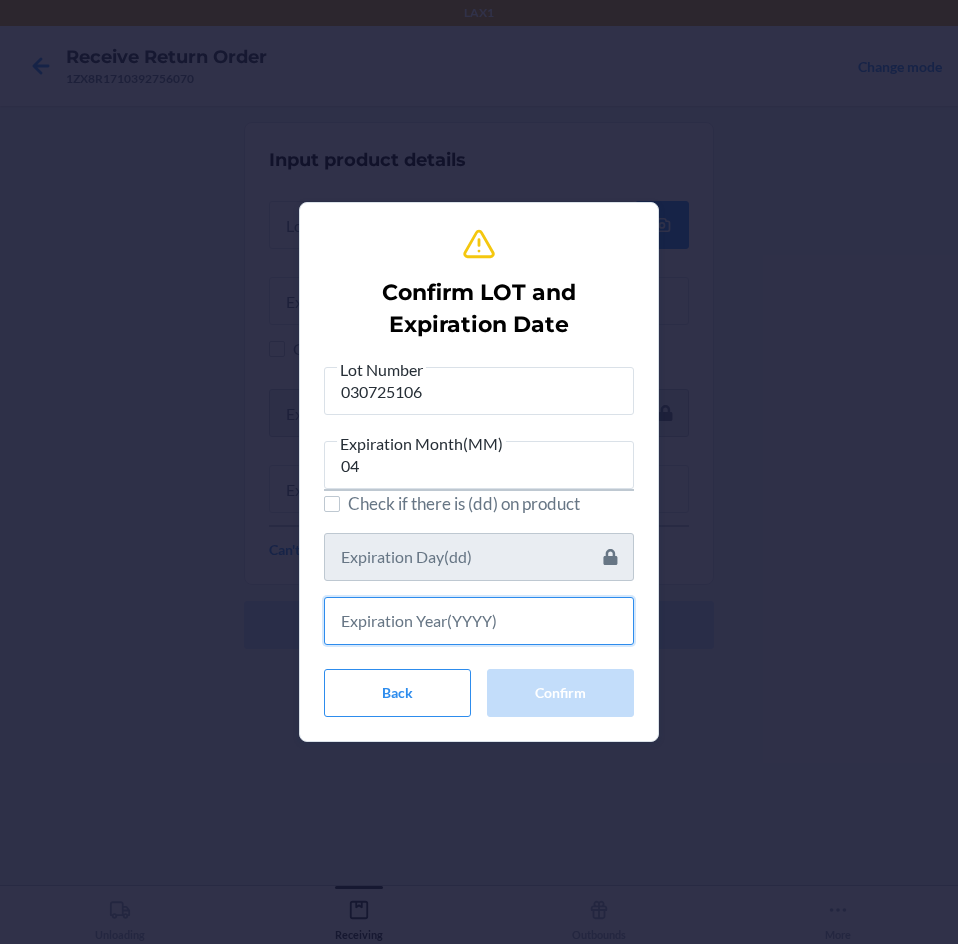 click at bounding box center [479, 621] 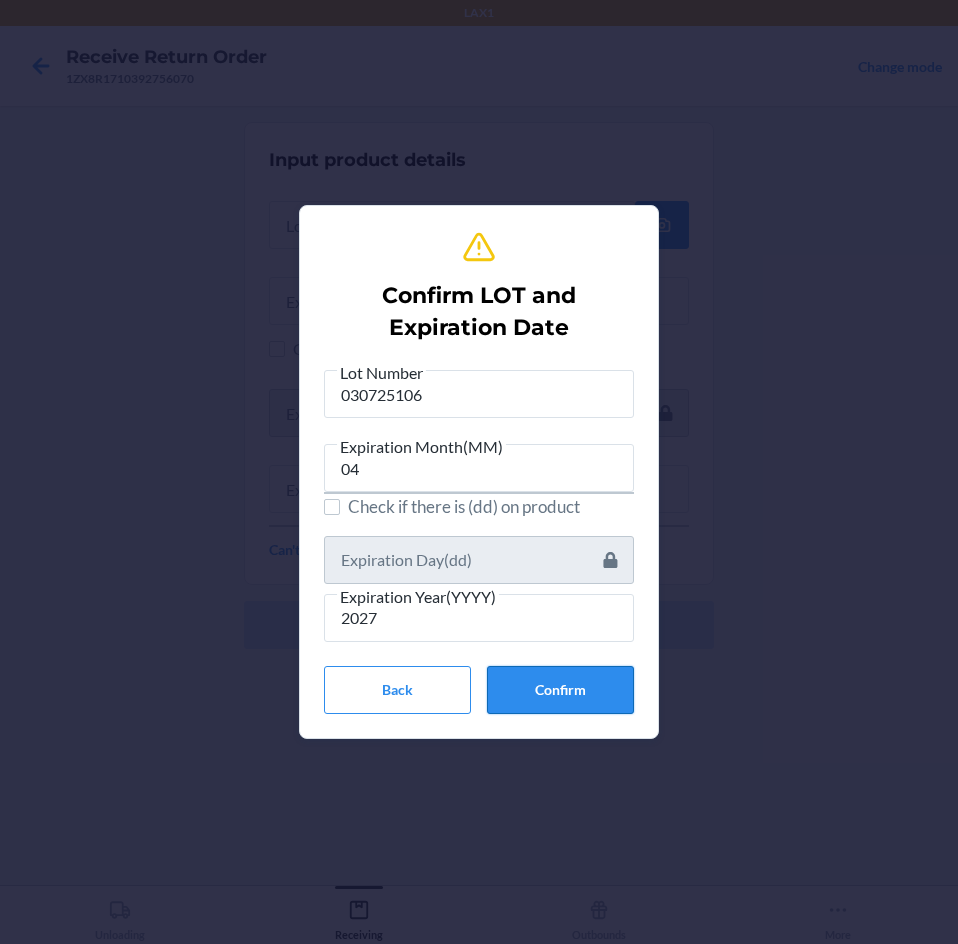 click on "Confirm" at bounding box center [560, 690] 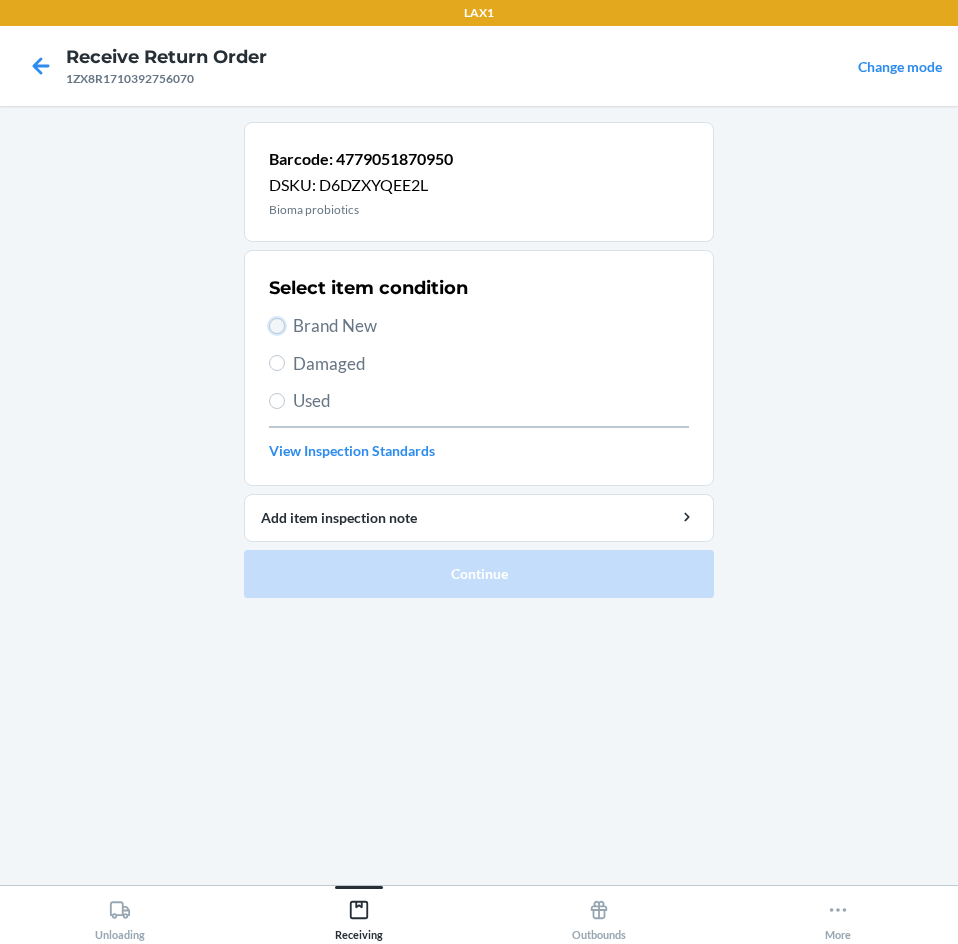 click on "Brand New" at bounding box center (277, 326) 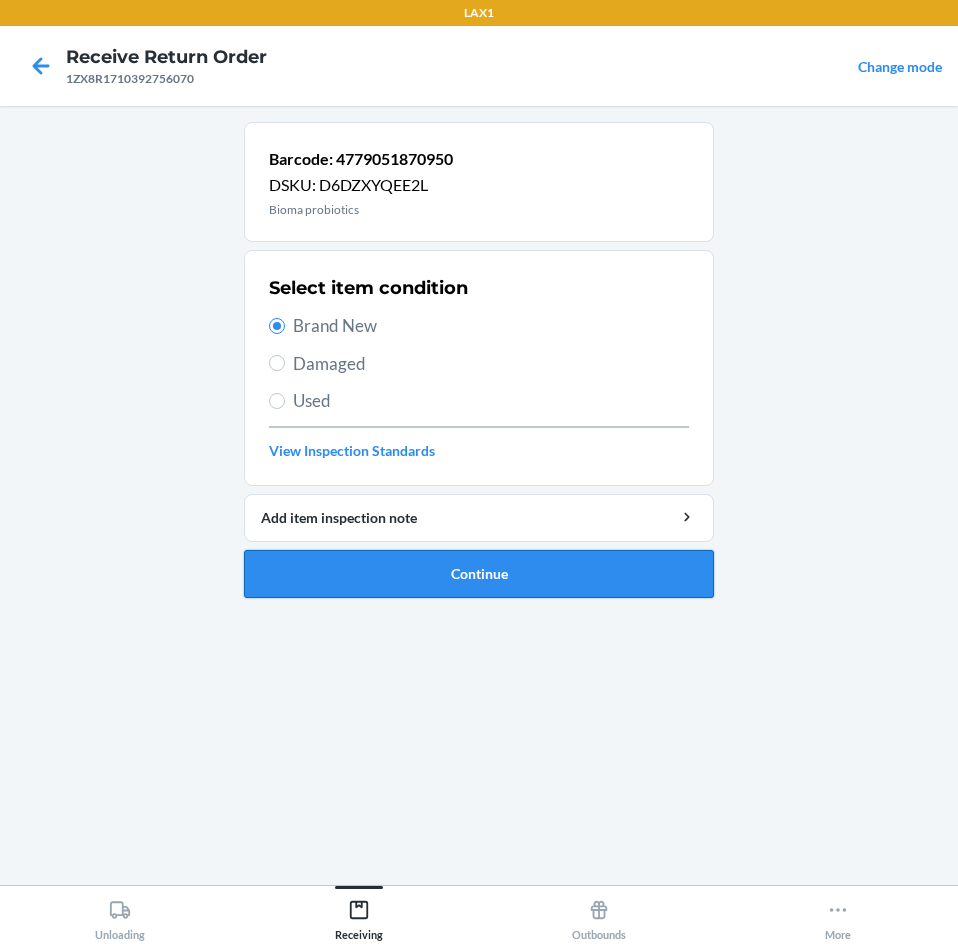 click on "Continue" at bounding box center (479, 574) 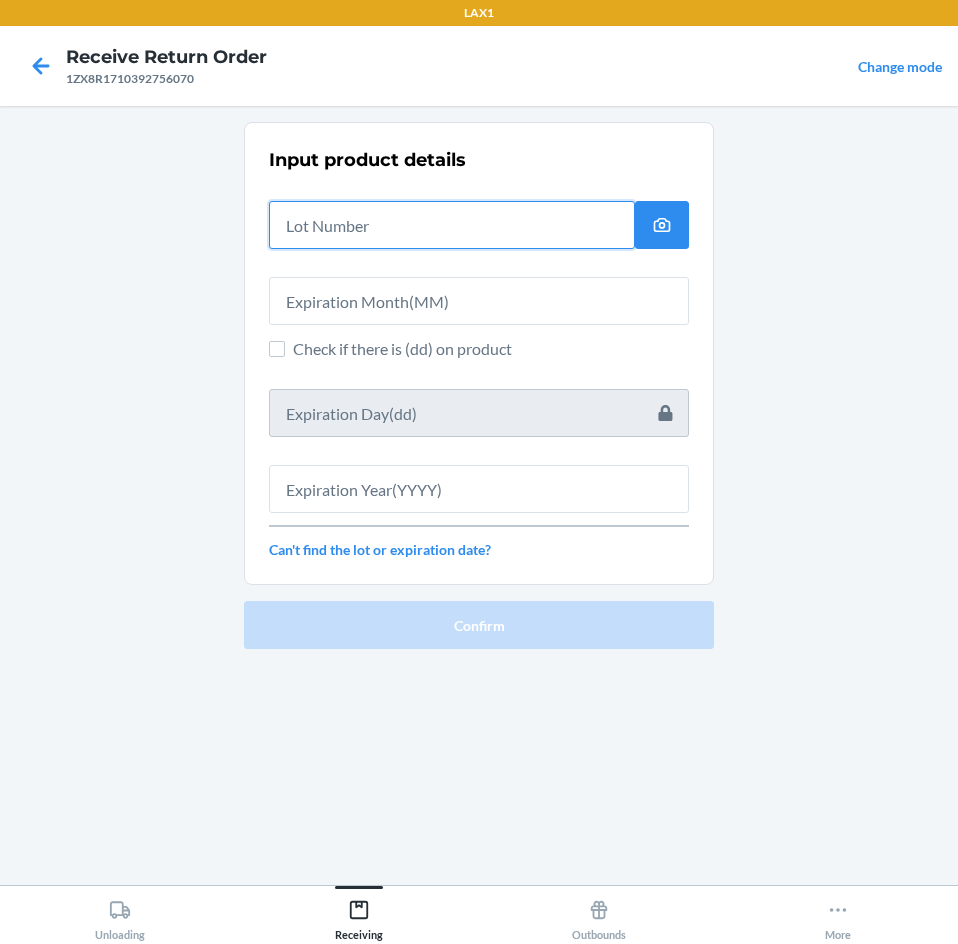 click at bounding box center [452, 225] 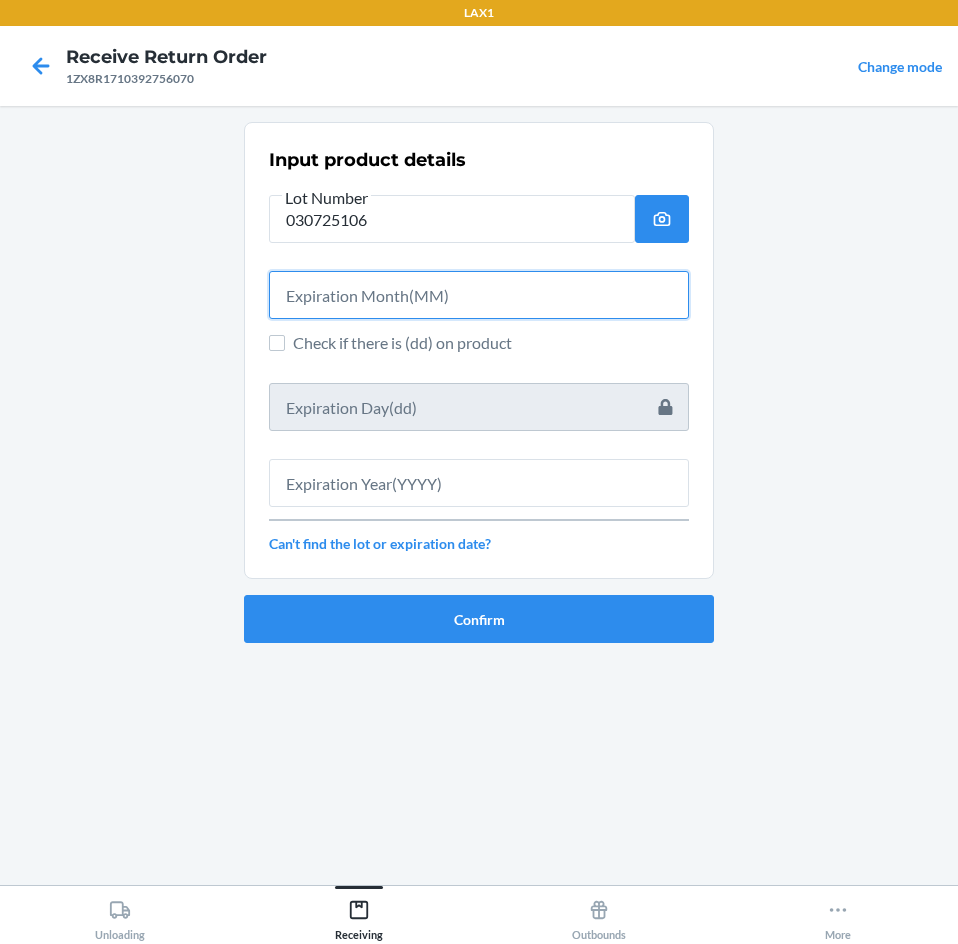 click at bounding box center [479, 295] 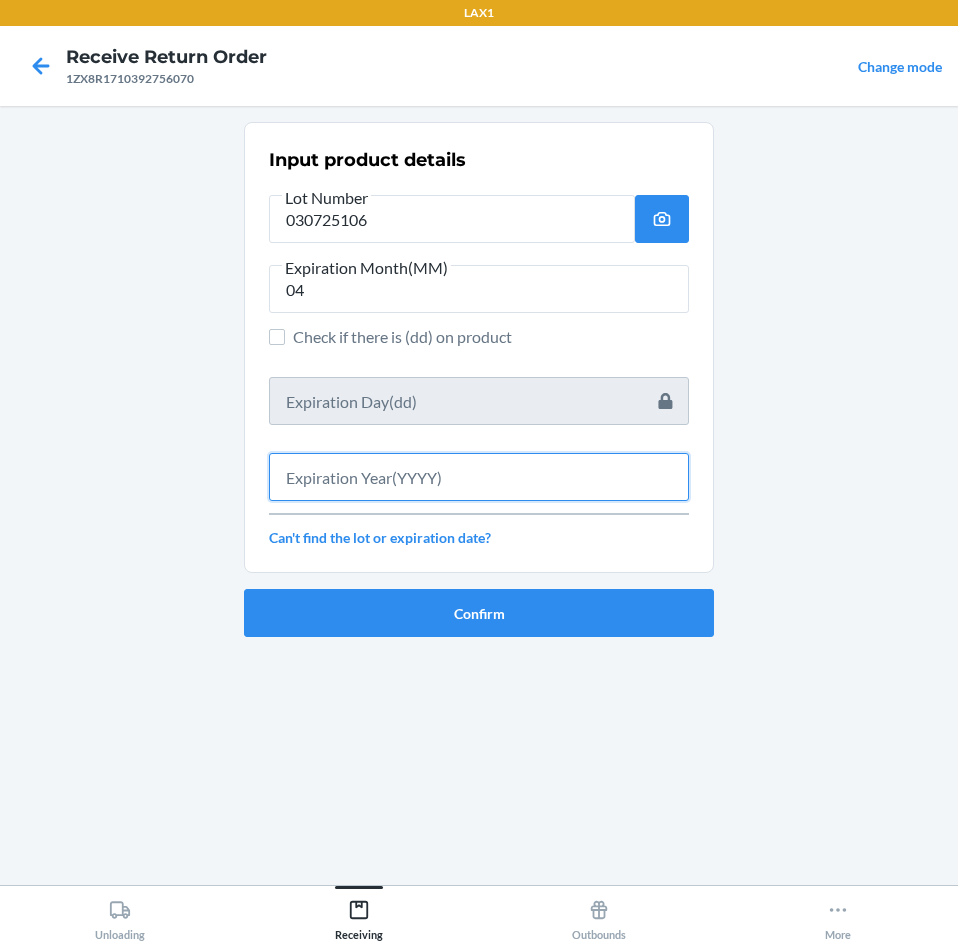 click at bounding box center (479, 477) 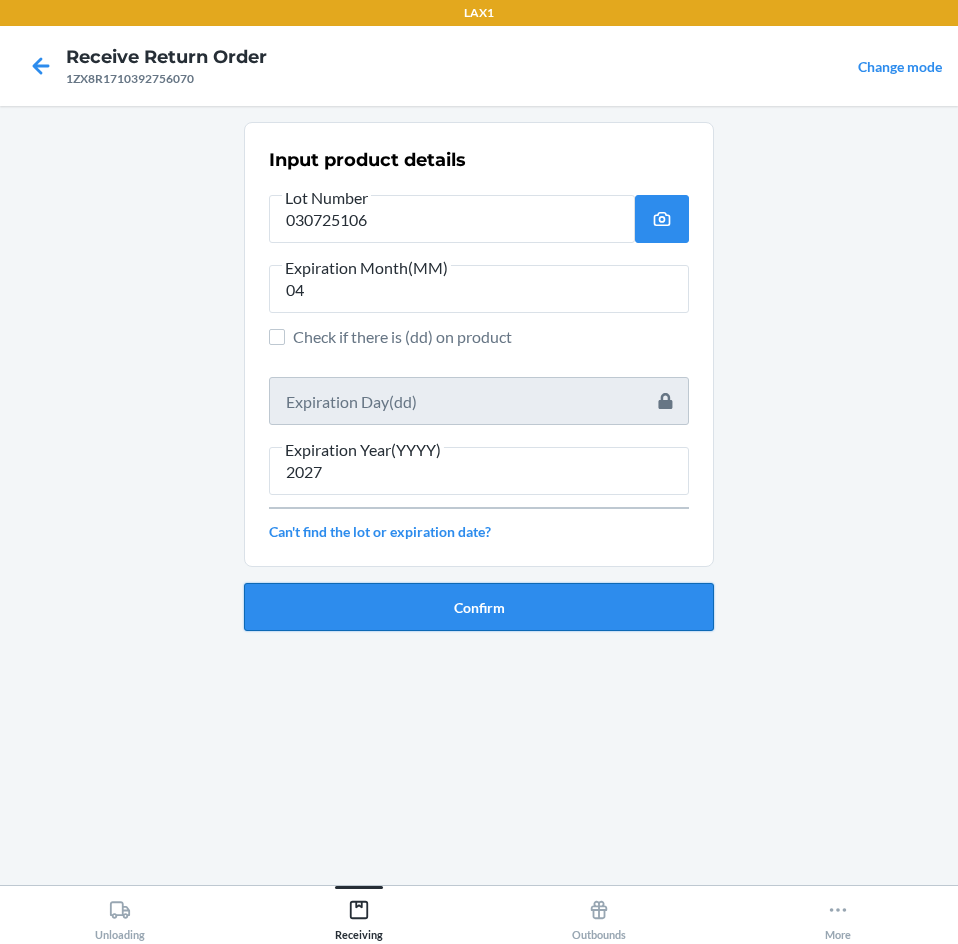 click on "Confirm" at bounding box center (479, 607) 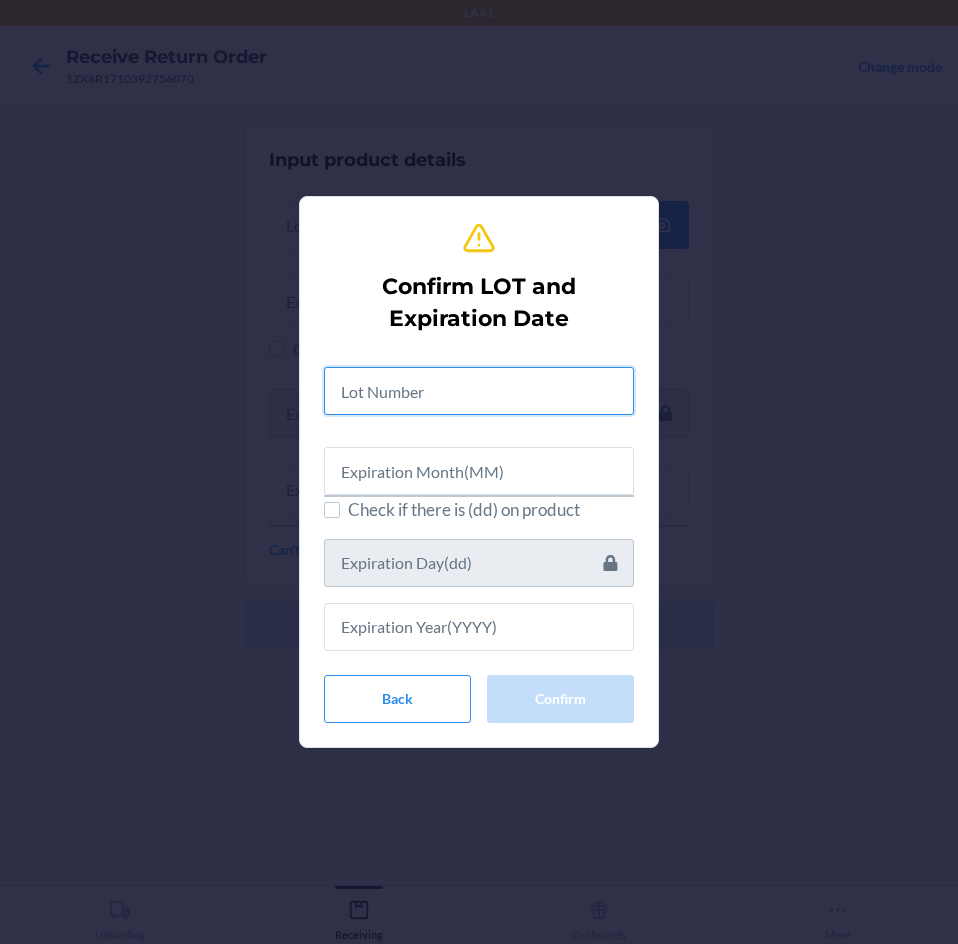 click at bounding box center [479, 391] 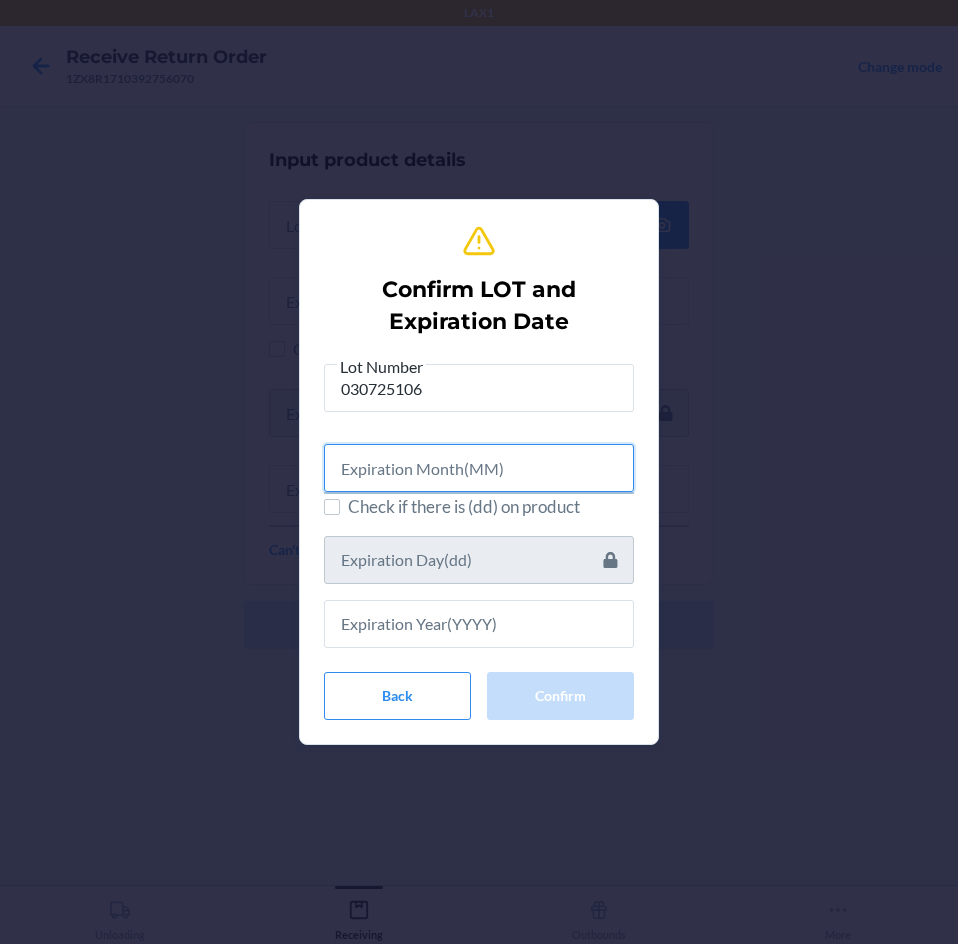 click at bounding box center [479, 468] 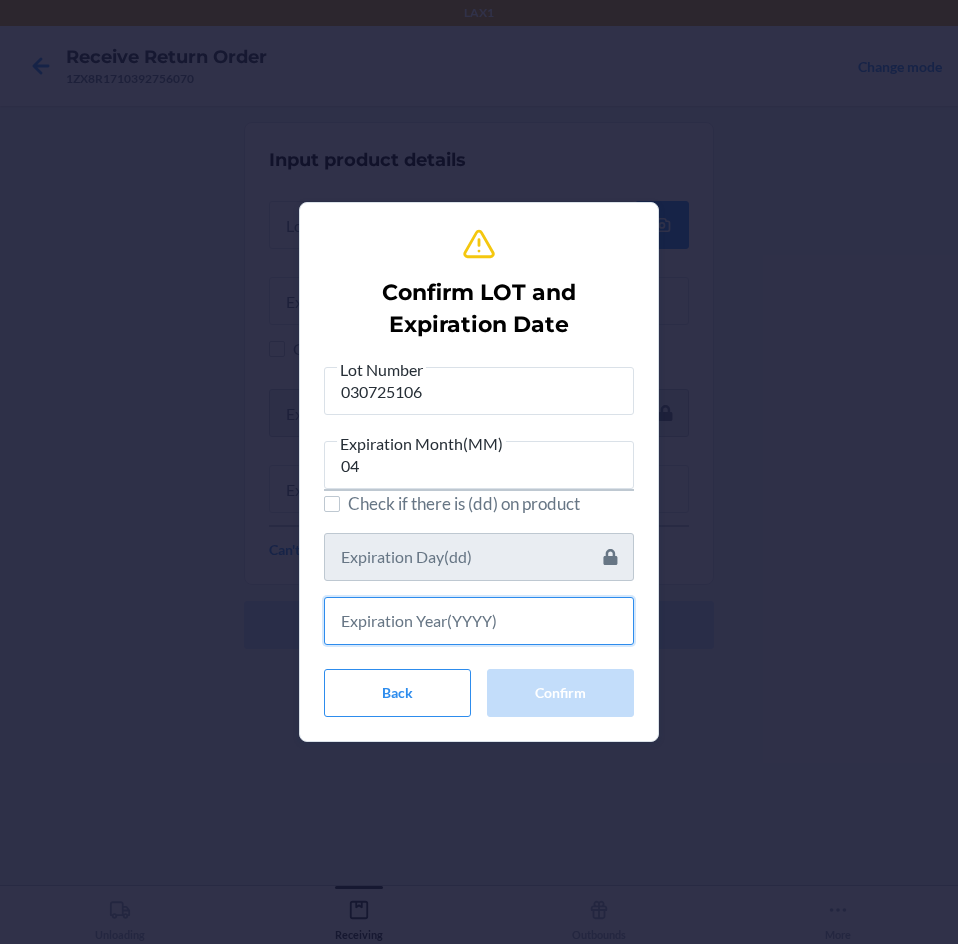 click at bounding box center (479, 621) 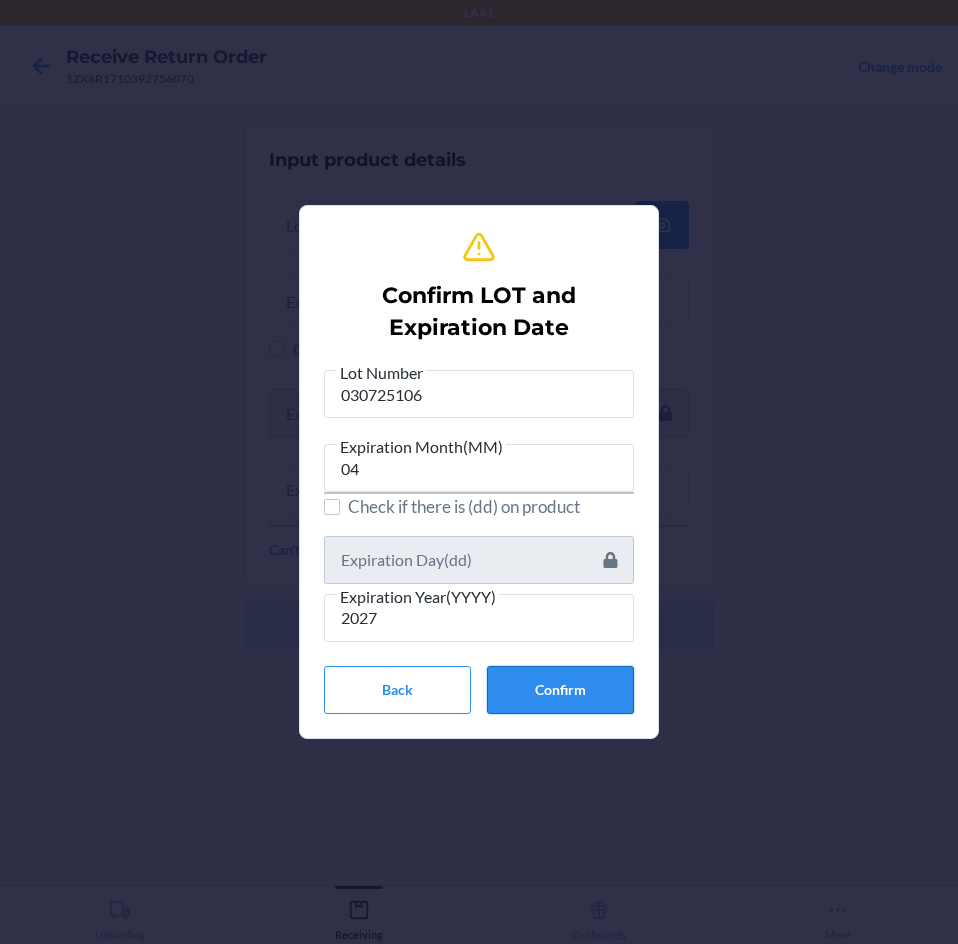 click on "Confirm" at bounding box center [560, 690] 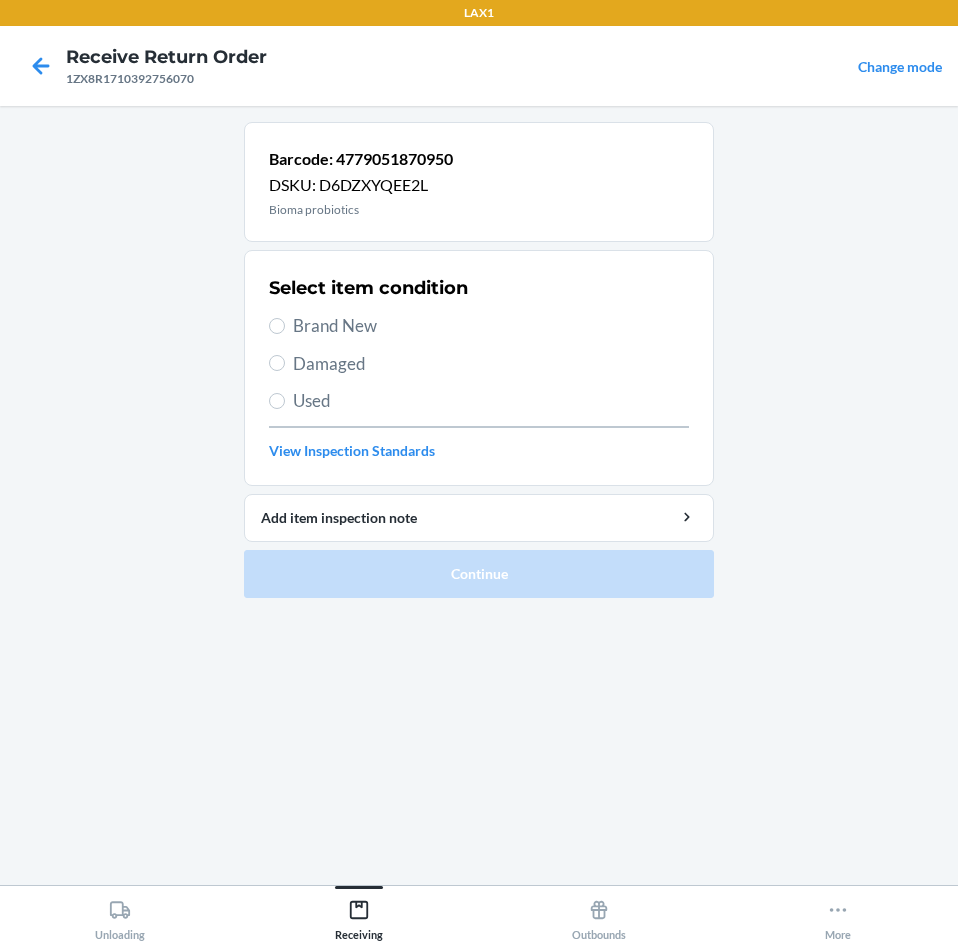 click on "Brand New" at bounding box center [479, 326] 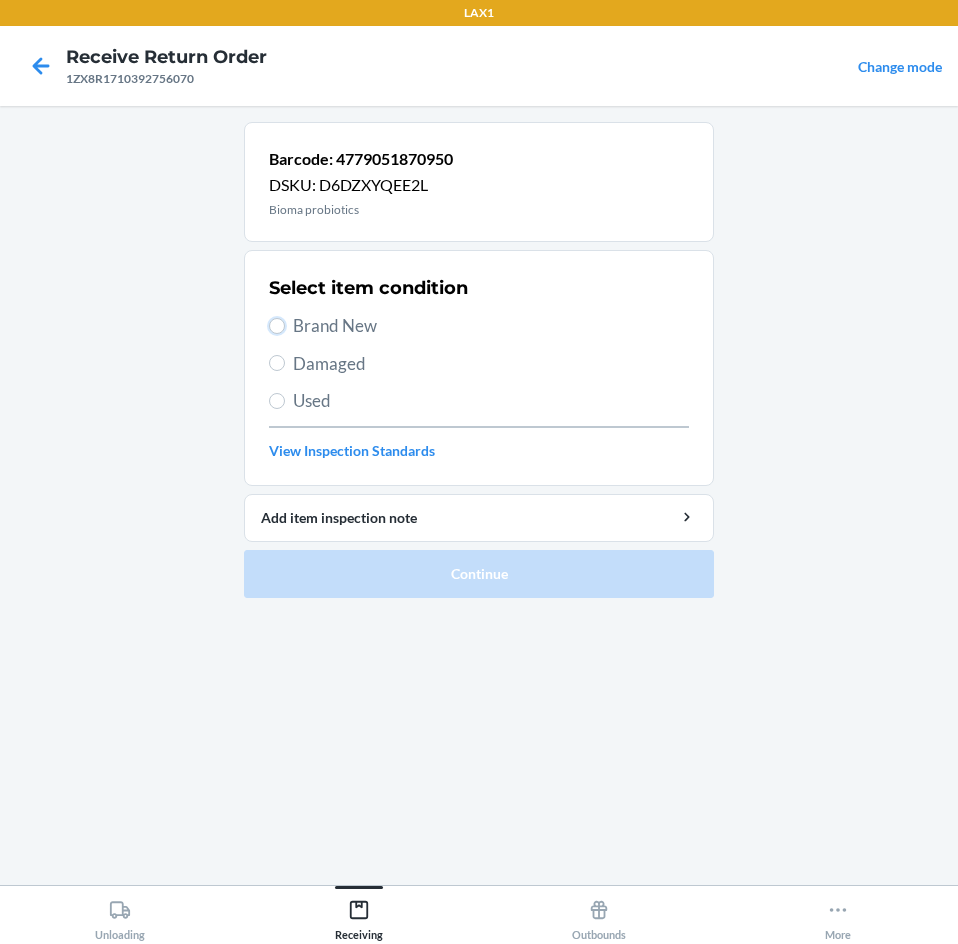 click on "Brand New" at bounding box center (277, 326) 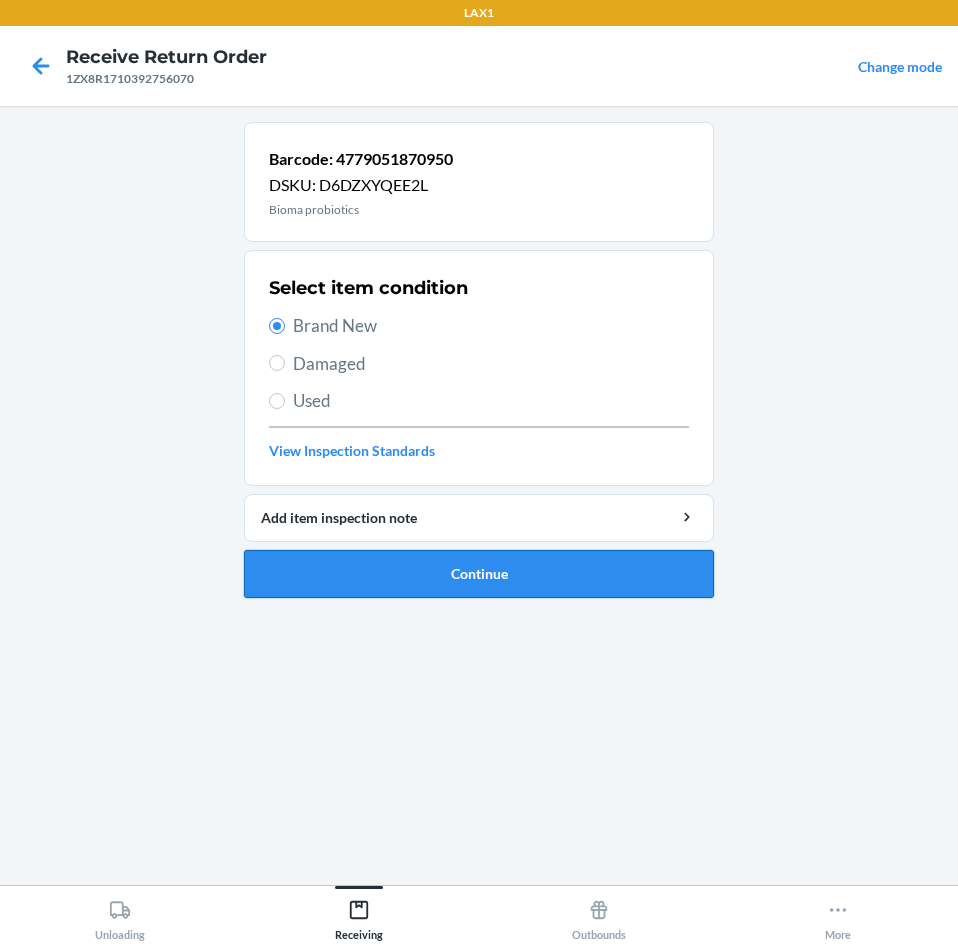 click on "Continue" at bounding box center [479, 574] 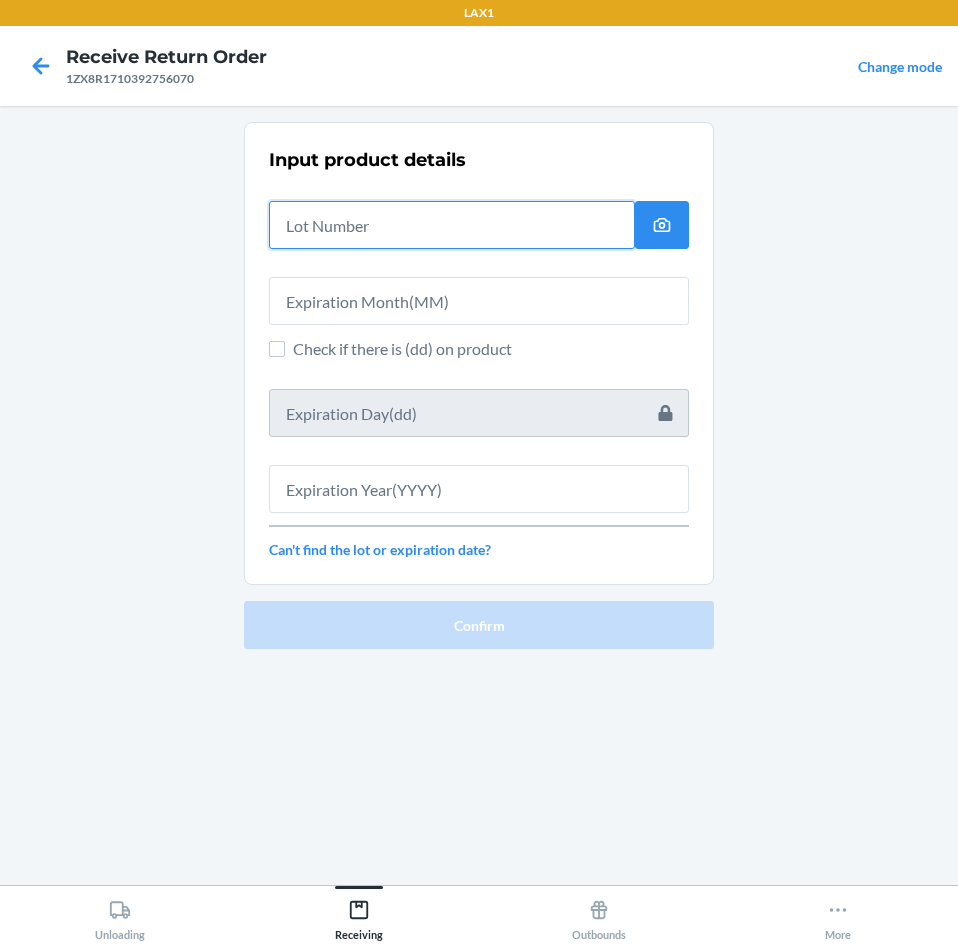 click at bounding box center [452, 225] 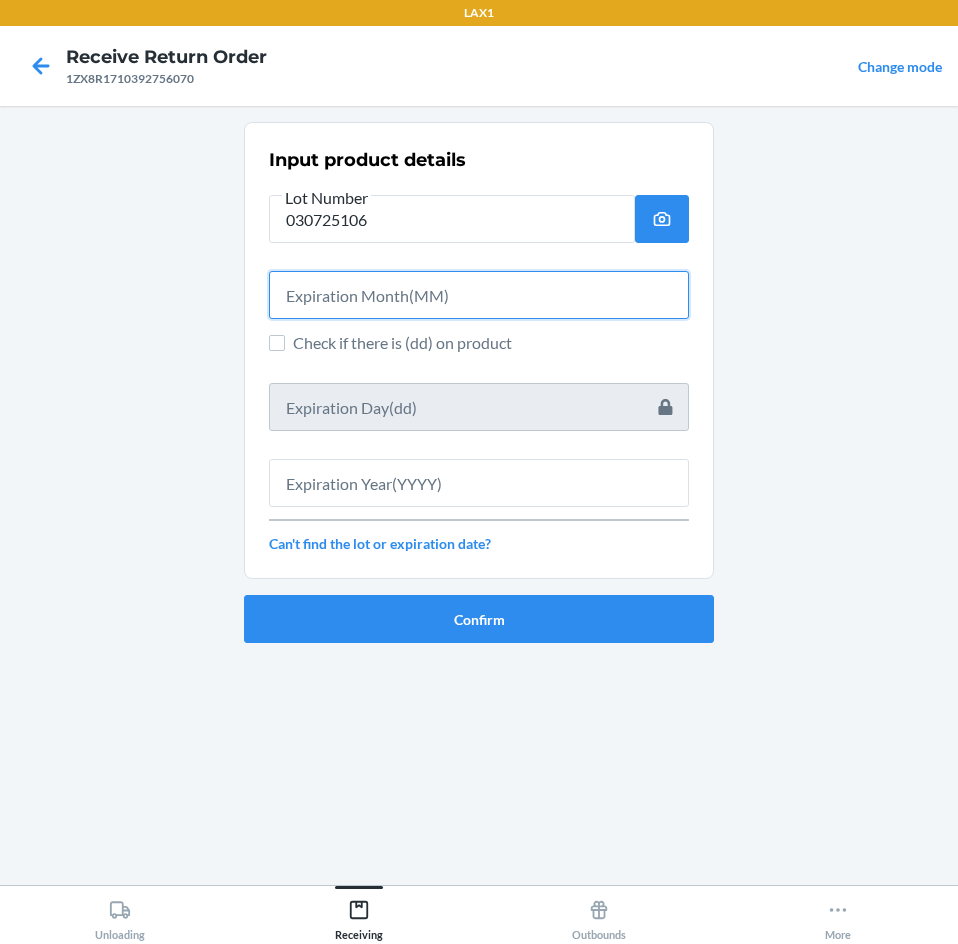 click at bounding box center [479, 295] 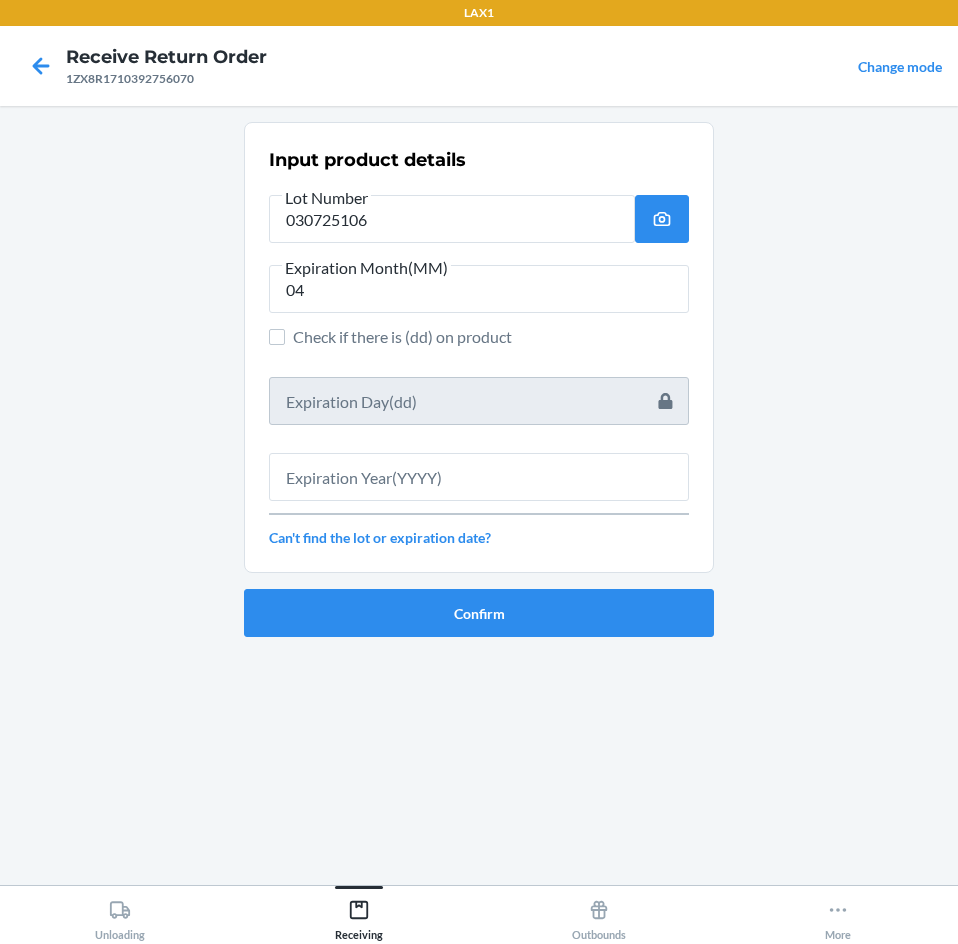 drag, startPoint x: 477, startPoint y: 449, endPoint x: 483, endPoint y: 464, distance: 16.155495 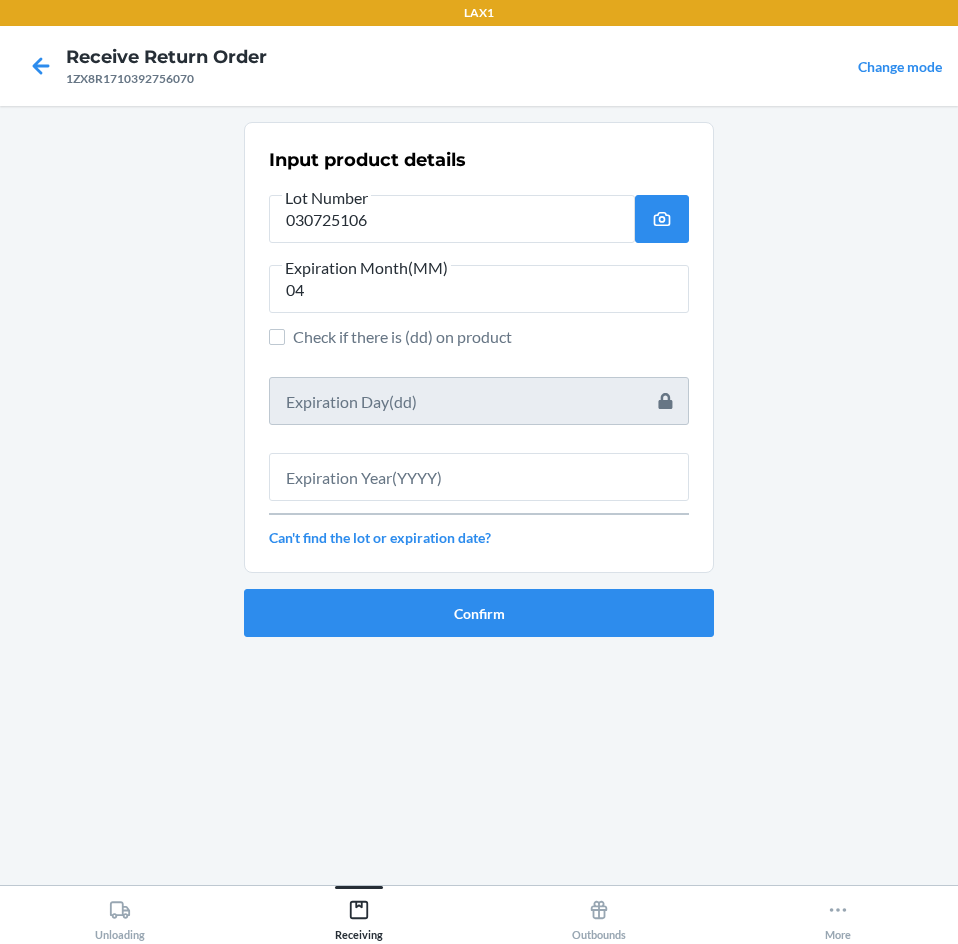 click at bounding box center (479, 469) 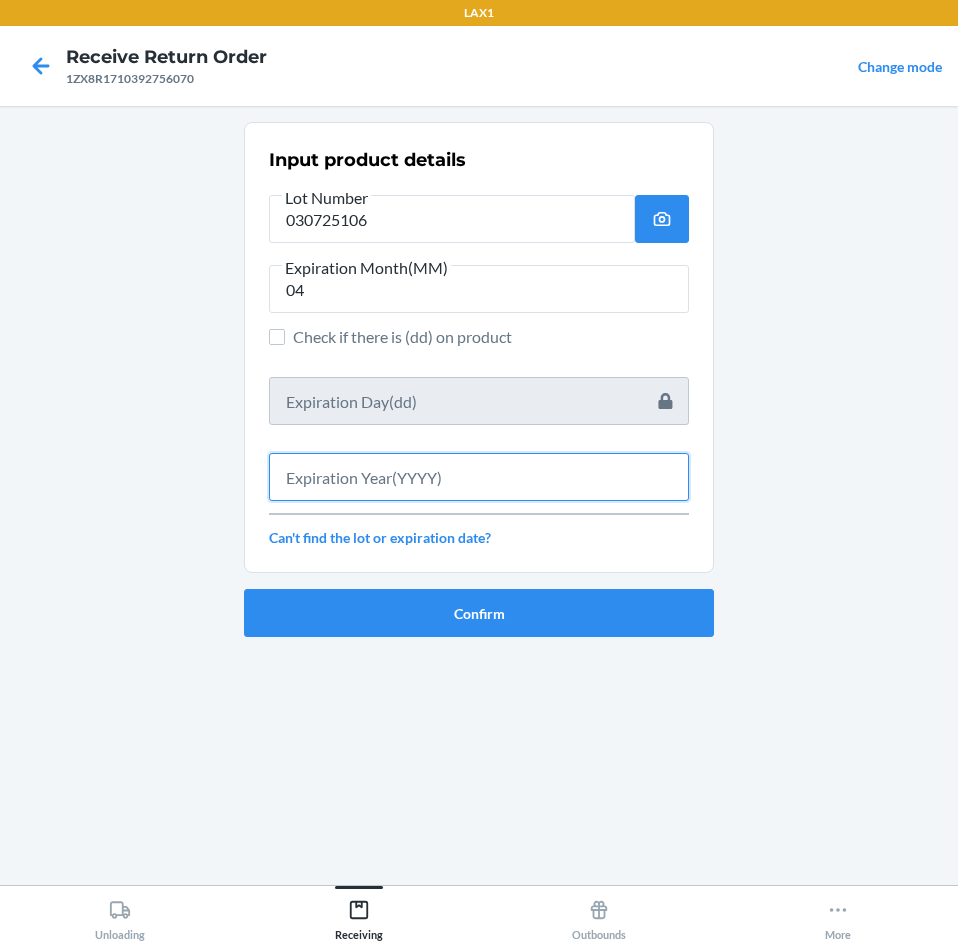click at bounding box center [479, 477] 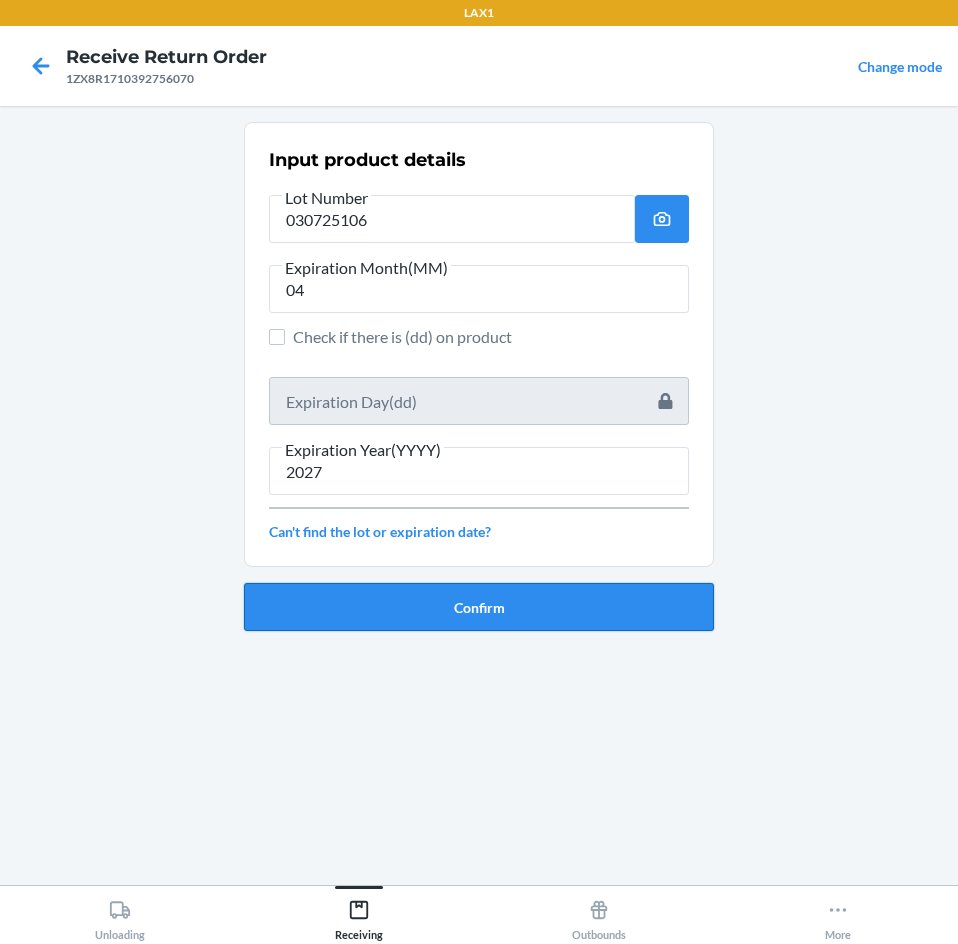 click on "Confirm" at bounding box center (479, 607) 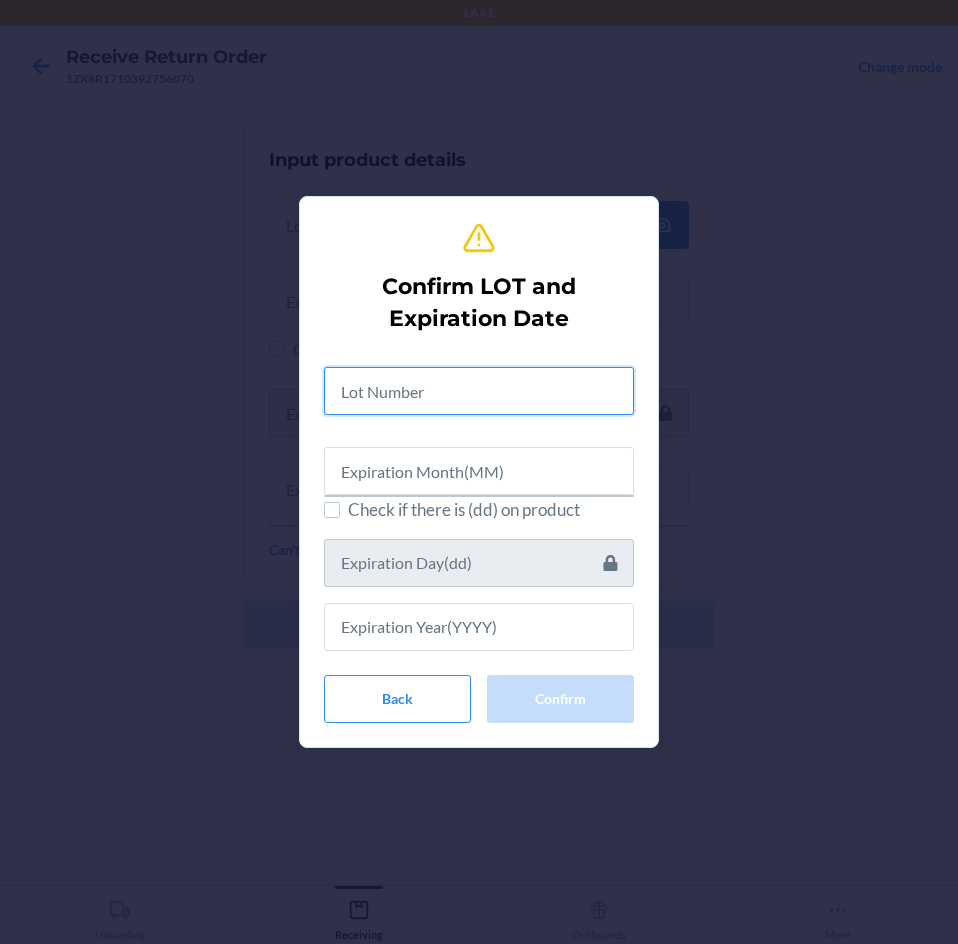 click at bounding box center (479, 391) 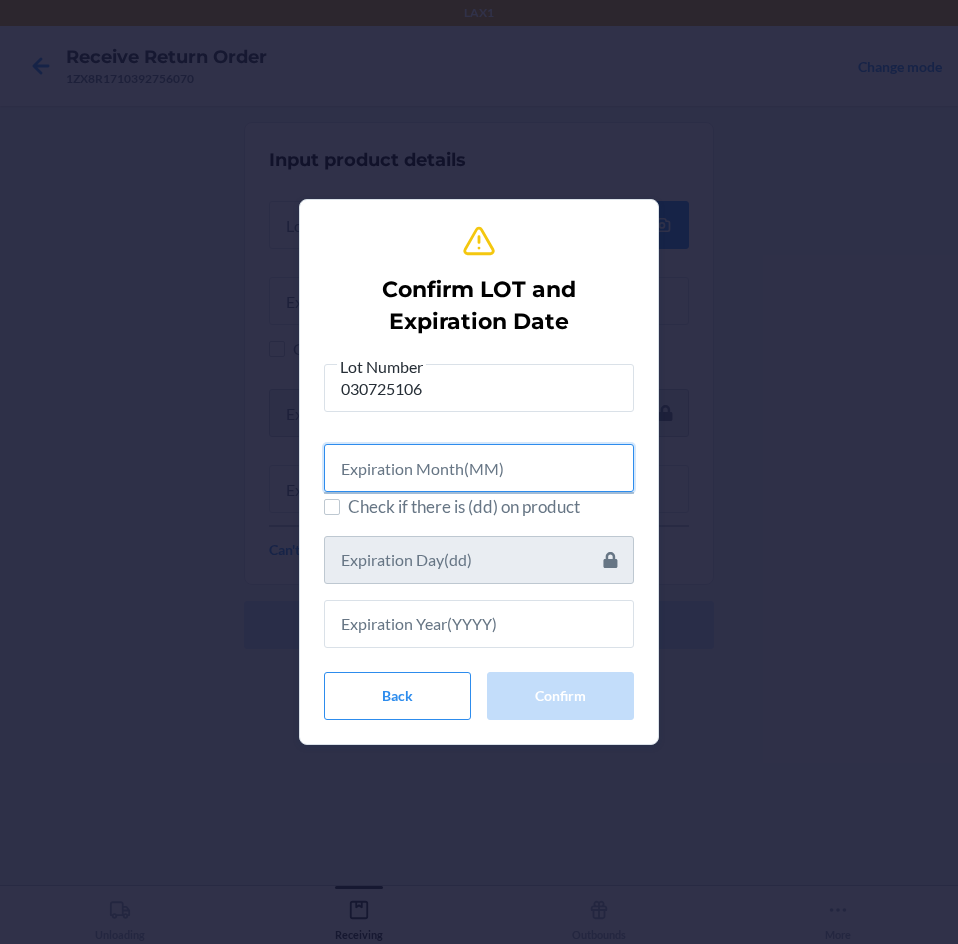 click at bounding box center (479, 468) 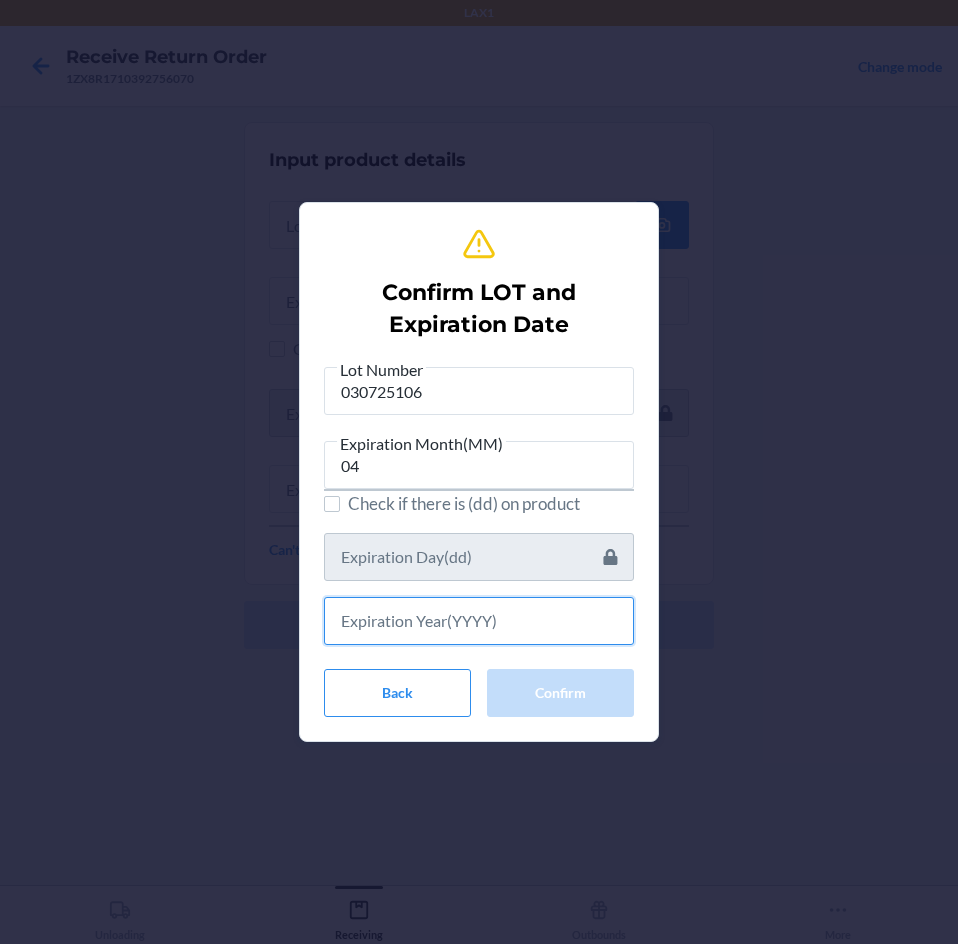 click at bounding box center [479, 621] 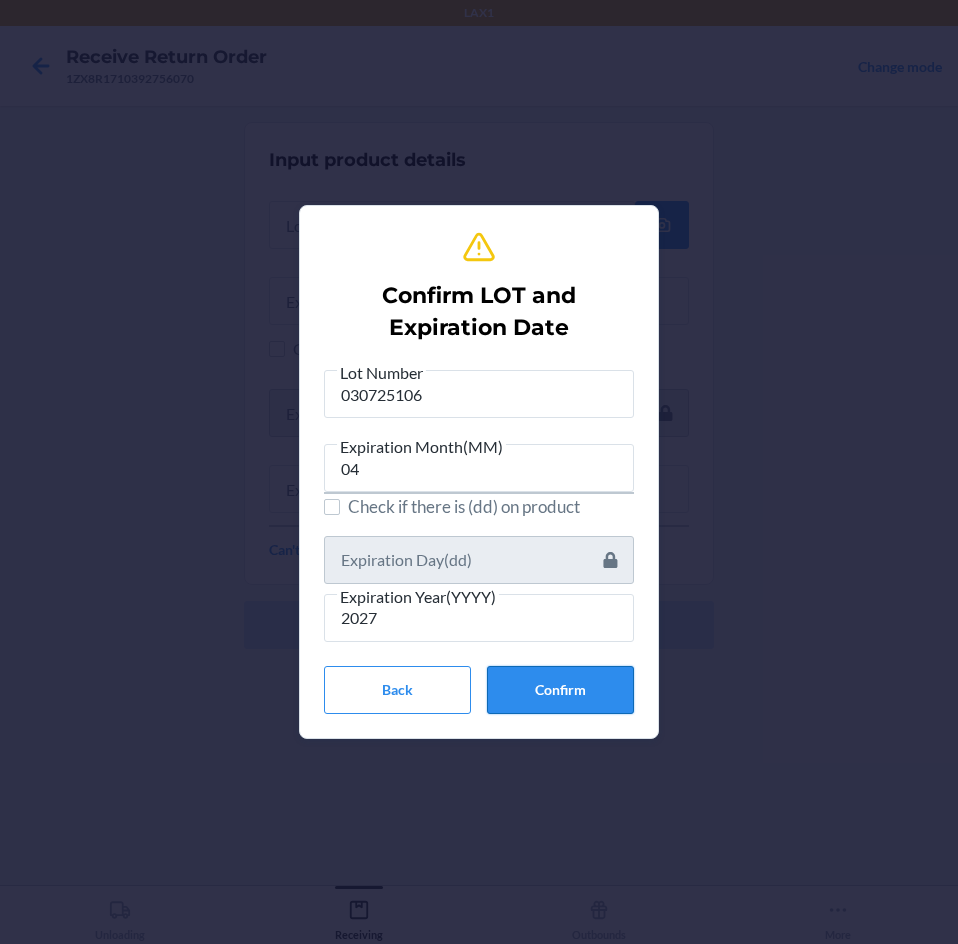 click on "Confirm" at bounding box center (560, 690) 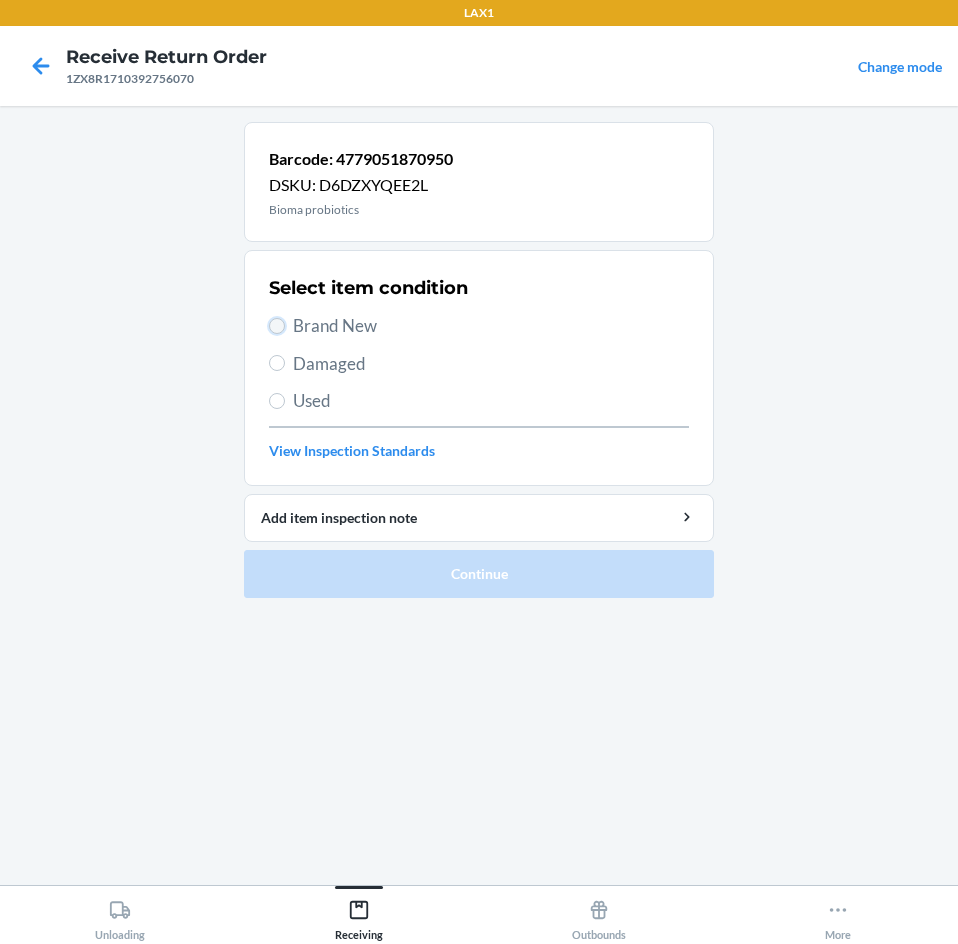 click on "Brand New" at bounding box center [277, 326] 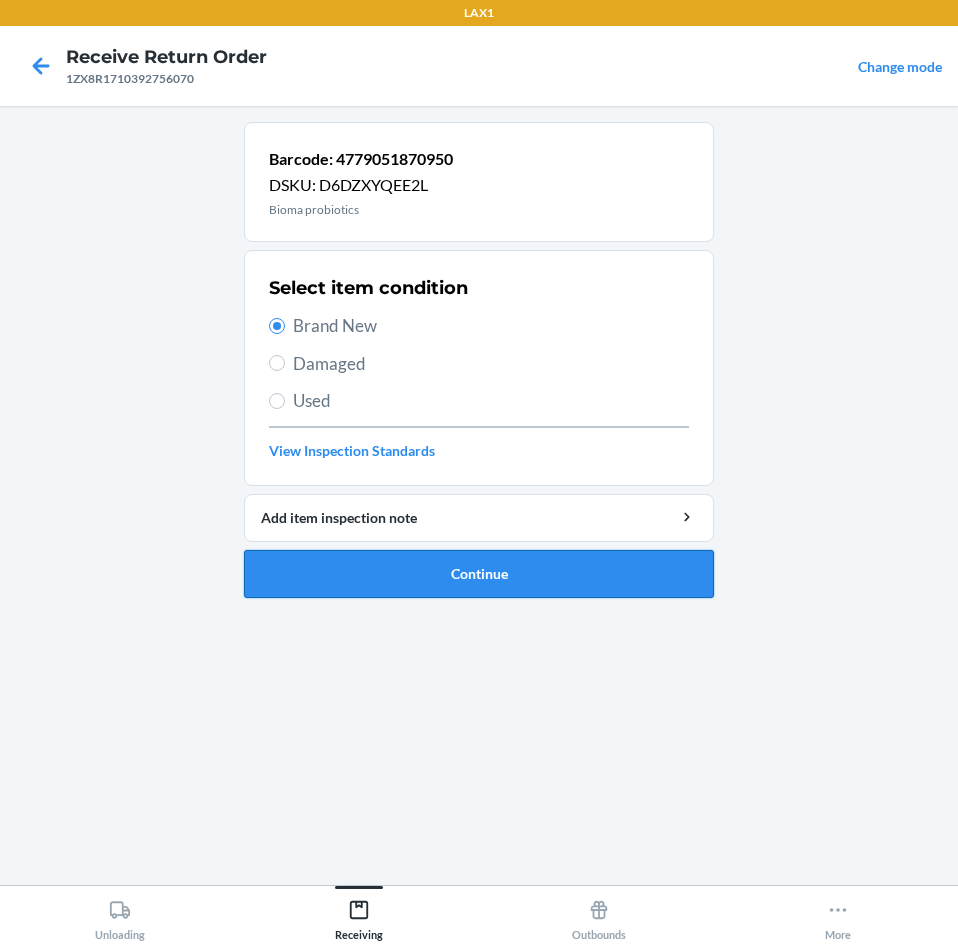 click on "Continue" at bounding box center (479, 574) 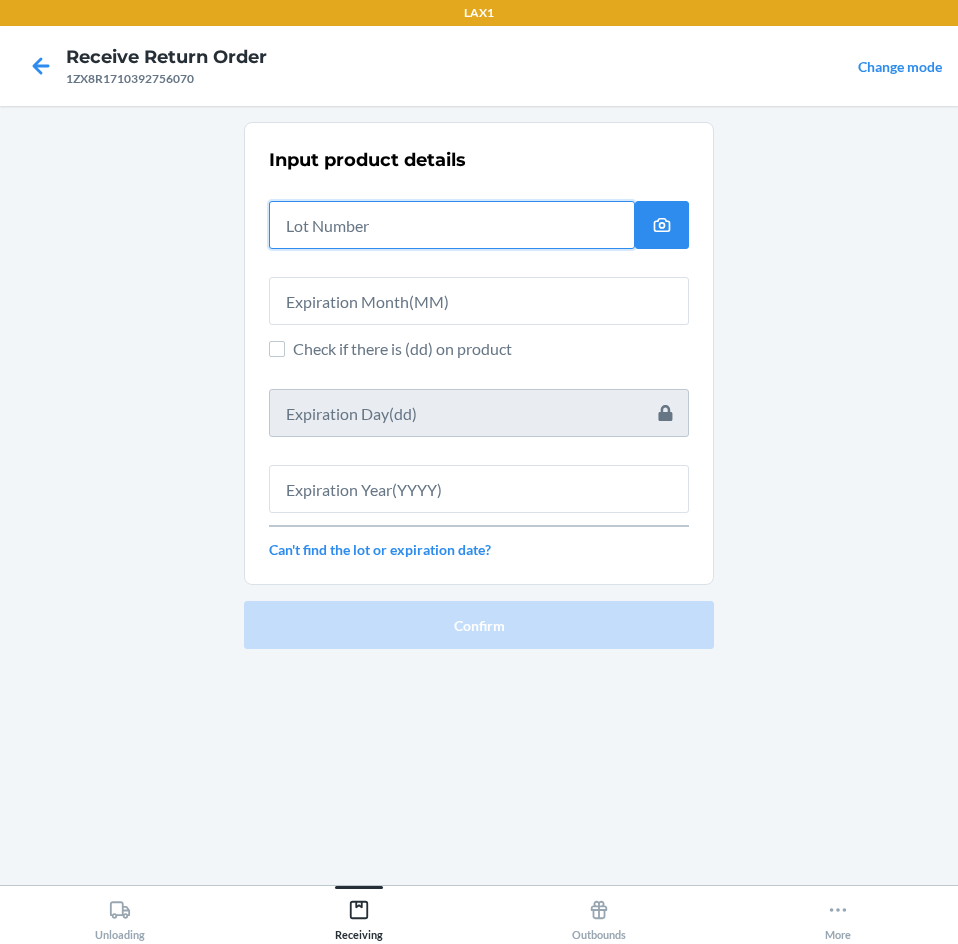 click at bounding box center (452, 225) 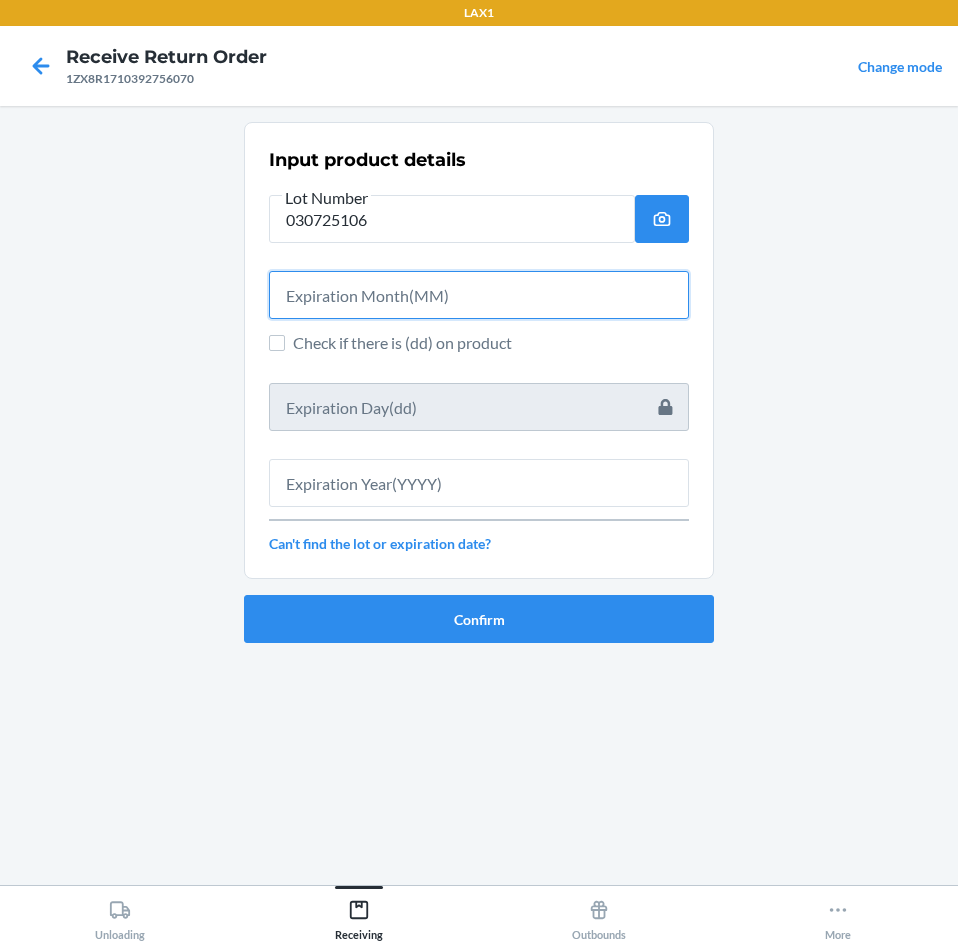 click at bounding box center [479, 295] 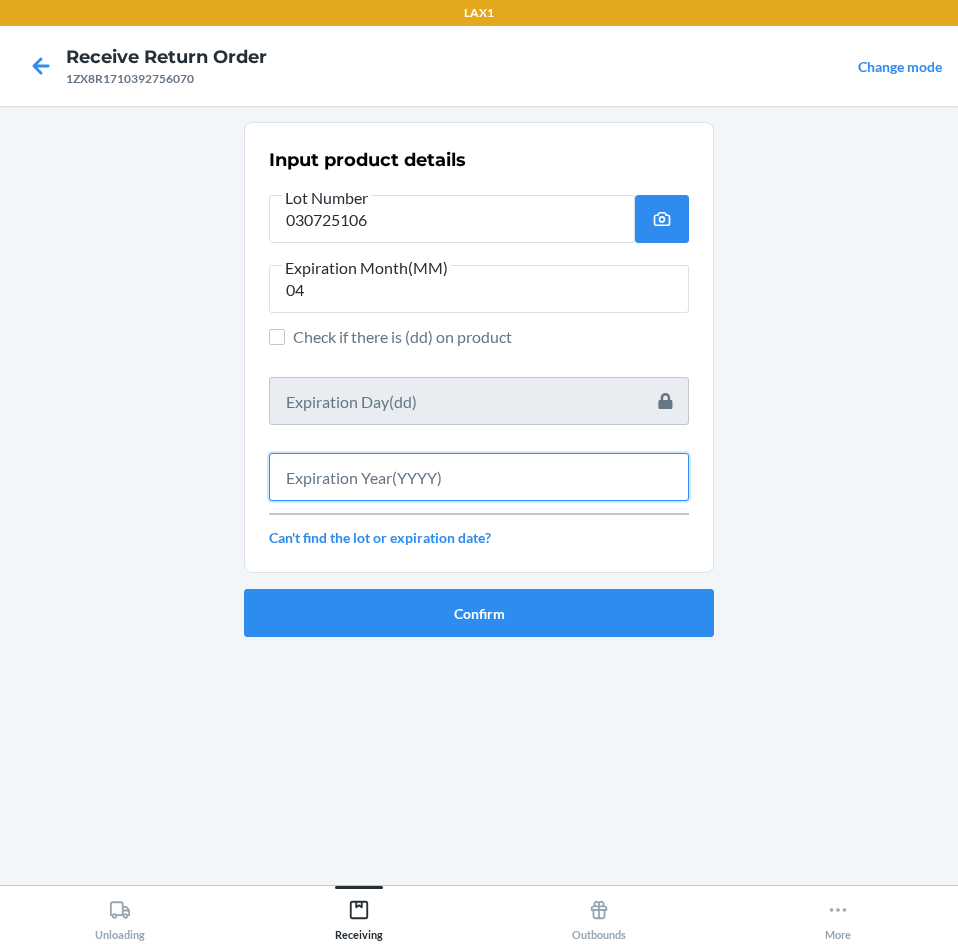 click at bounding box center (479, 477) 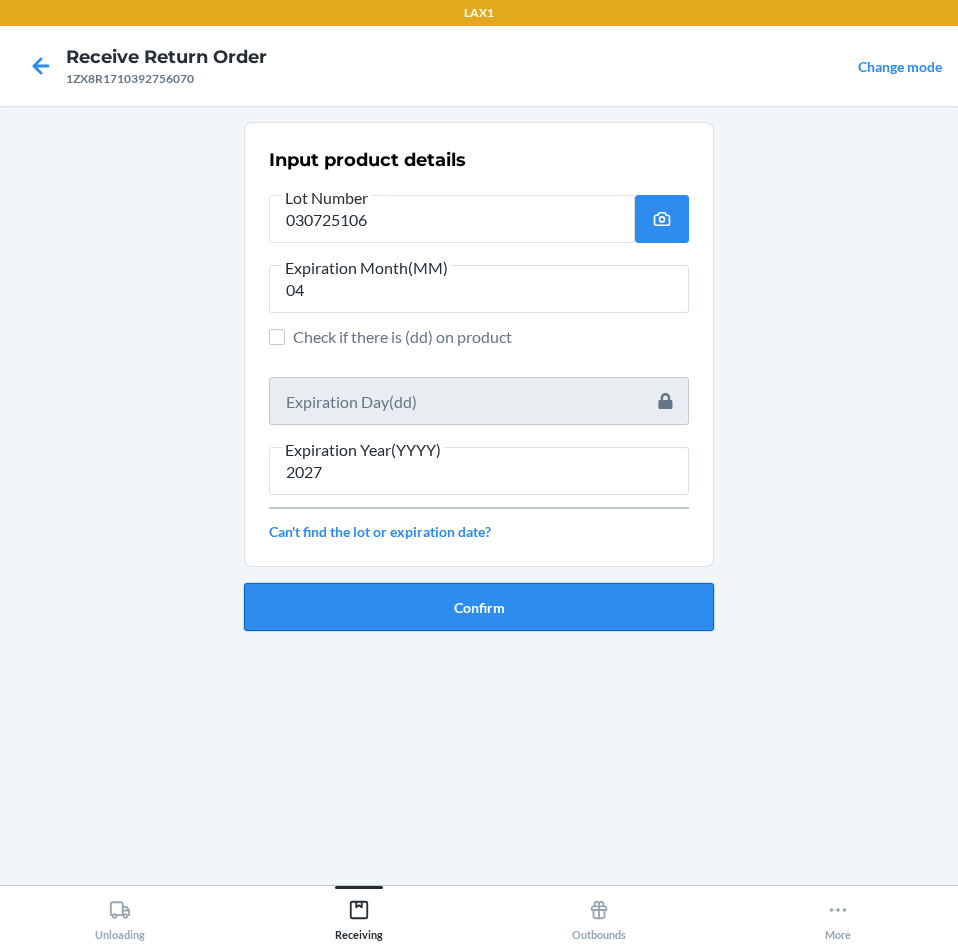 click on "Confirm" at bounding box center [479, 607] 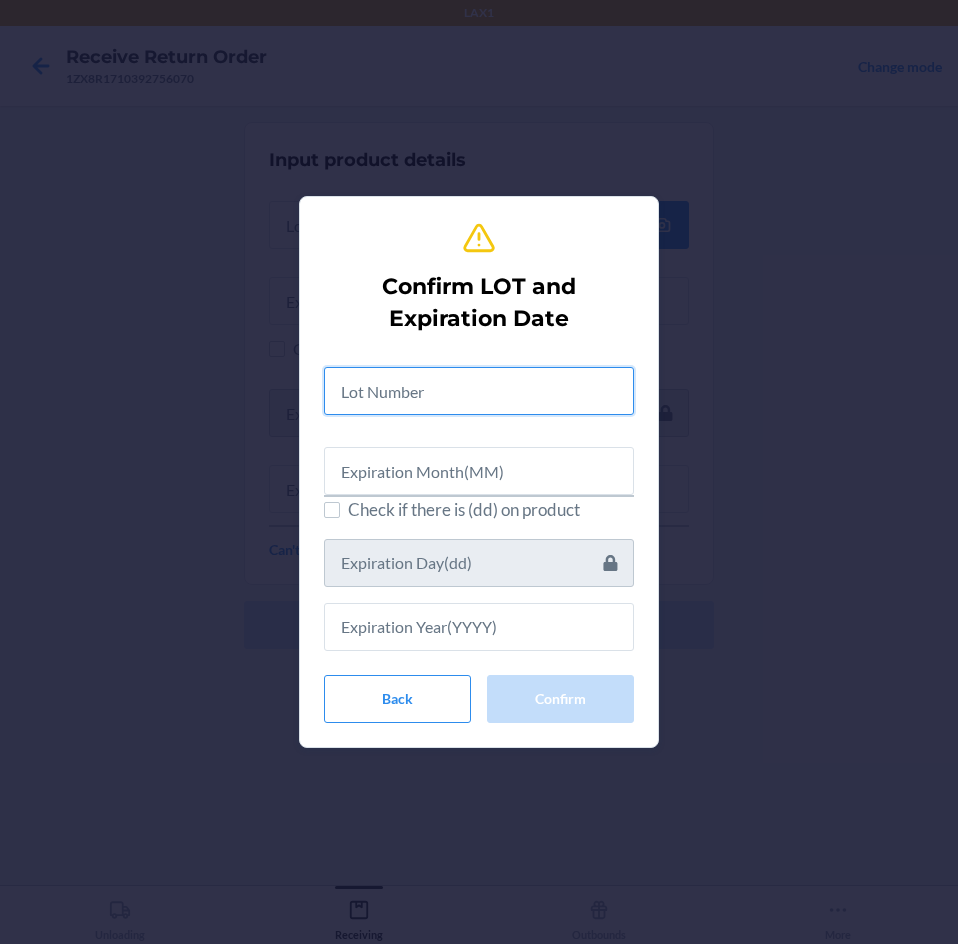 click at bounding box center [479, 391] 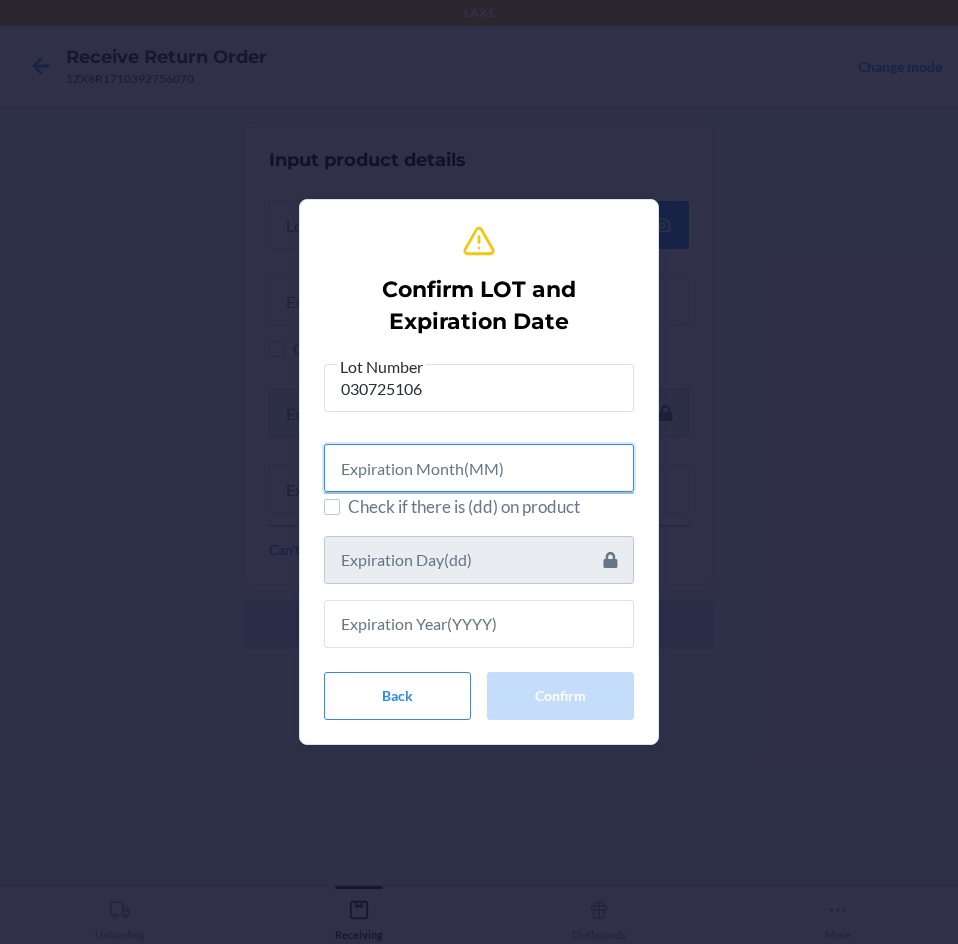 click at bounding box center (479, 468) 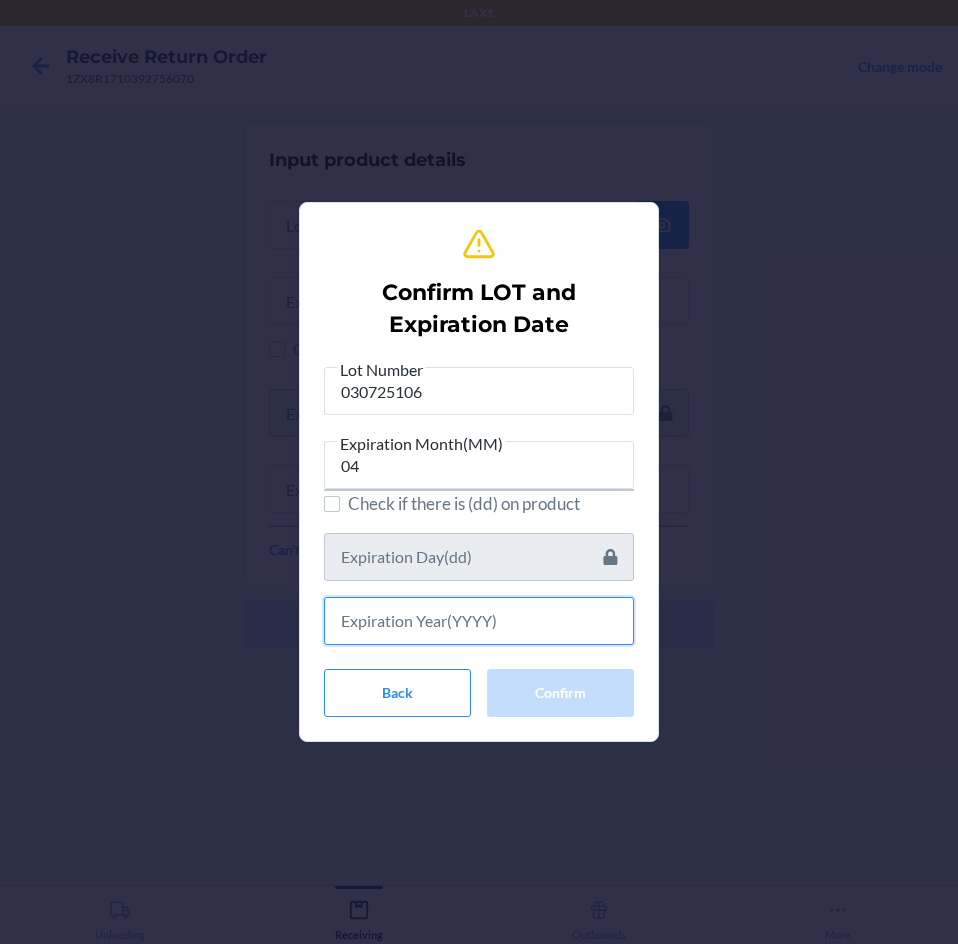click at bounding box center [479, 621] 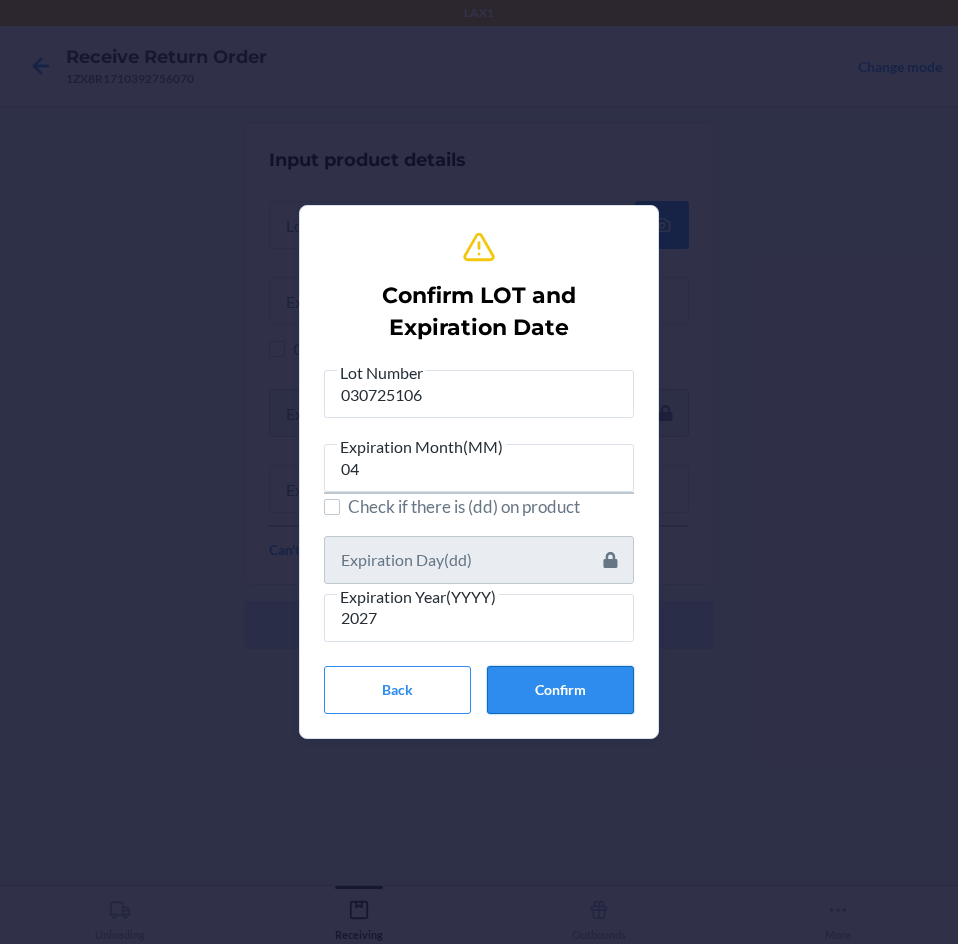 click on "Confirm" at bounding box center [560, 690] 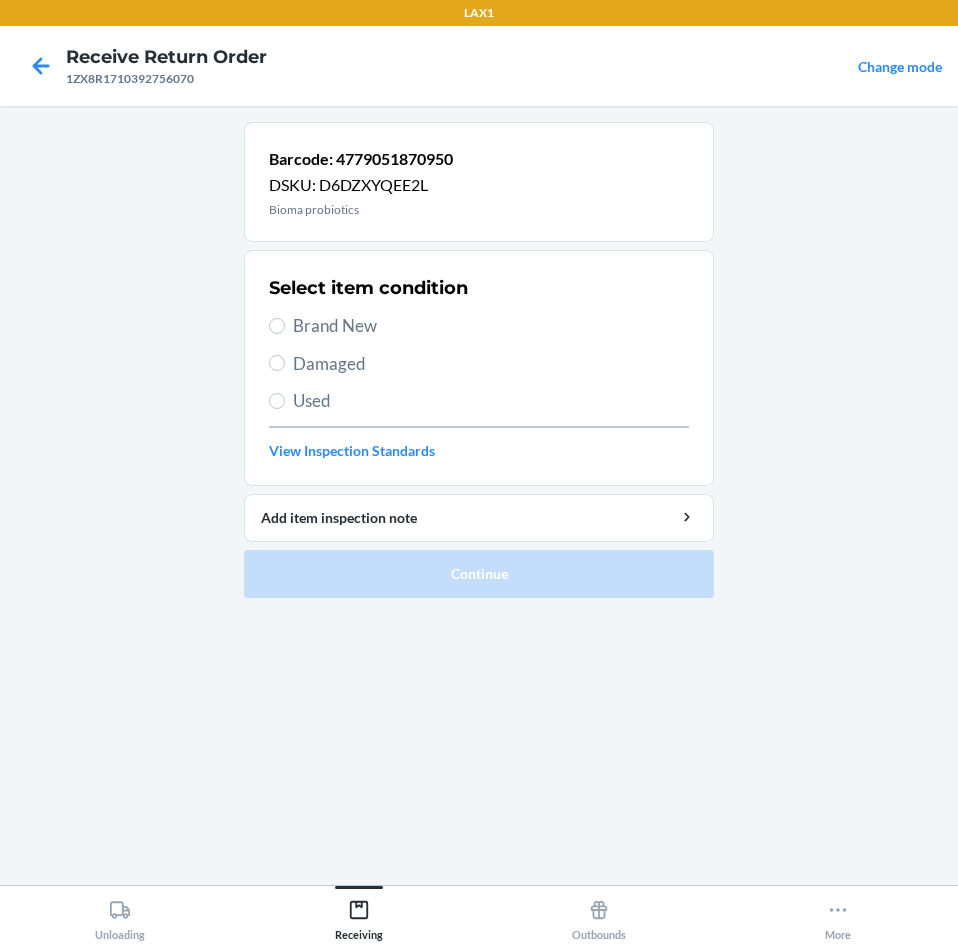 drag, startPoint x: 266, startPoint y: 321, endPoint x: 315, endPoint y: 355, distance: 59.64059 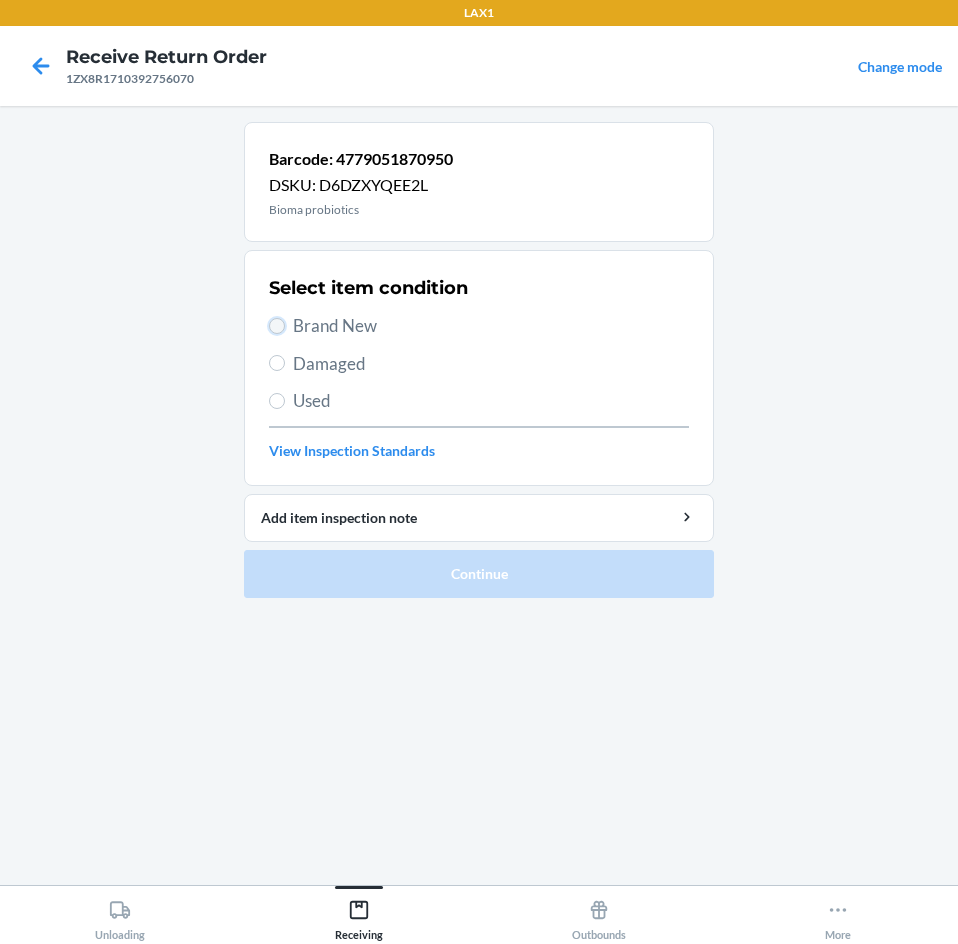 click on "Brand New" at bounding box center [277, 326] 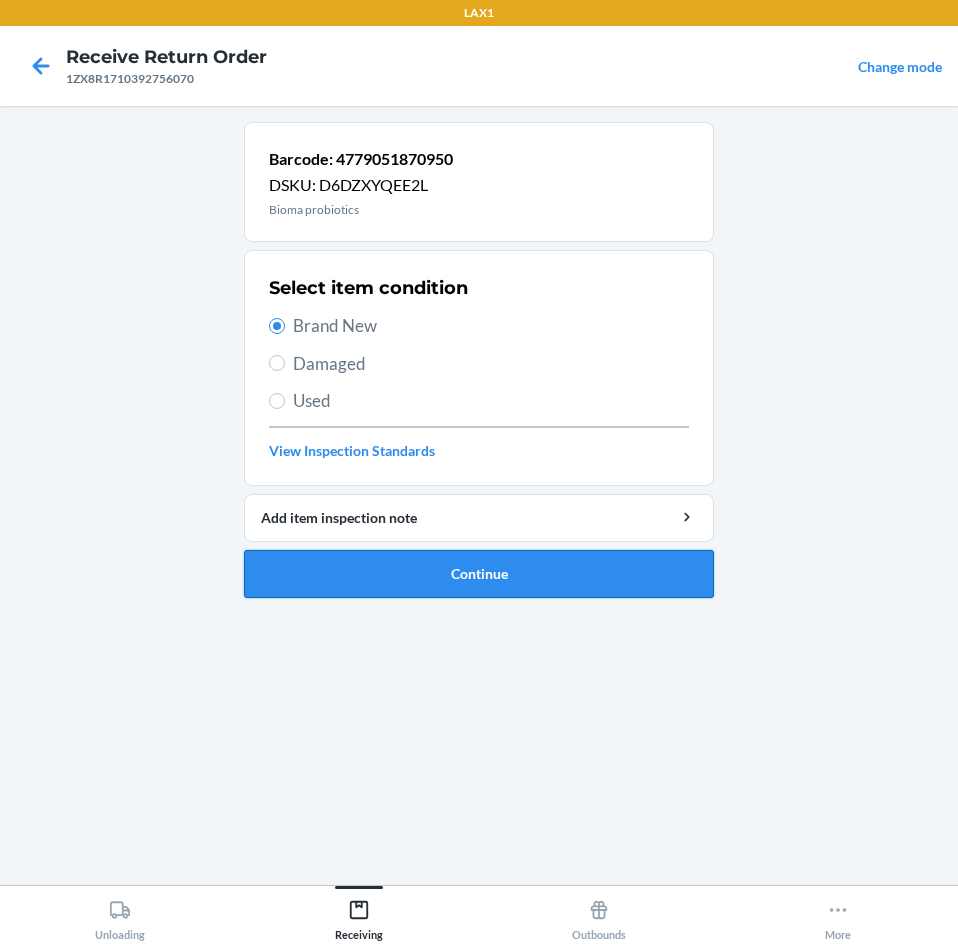 click on "Continue" at bounding box center (479, 574) 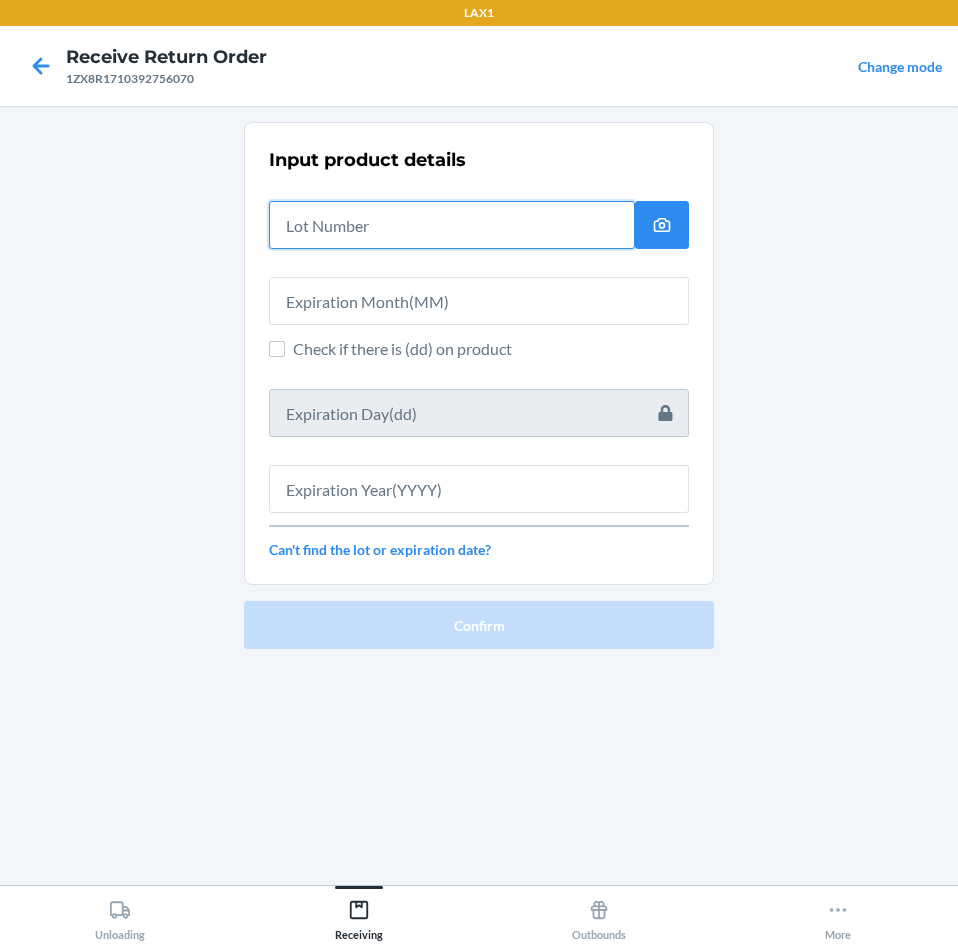 click at bounding box center (452, 225) 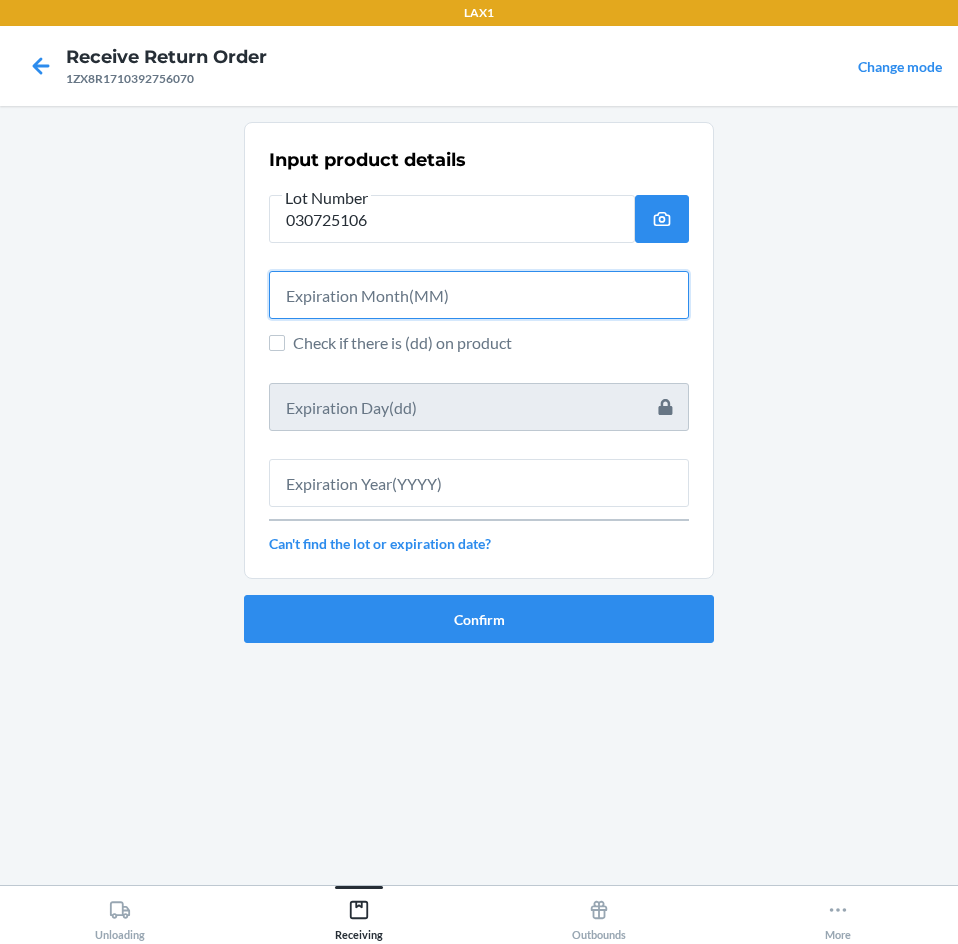 click at bounding box center (479, 295) 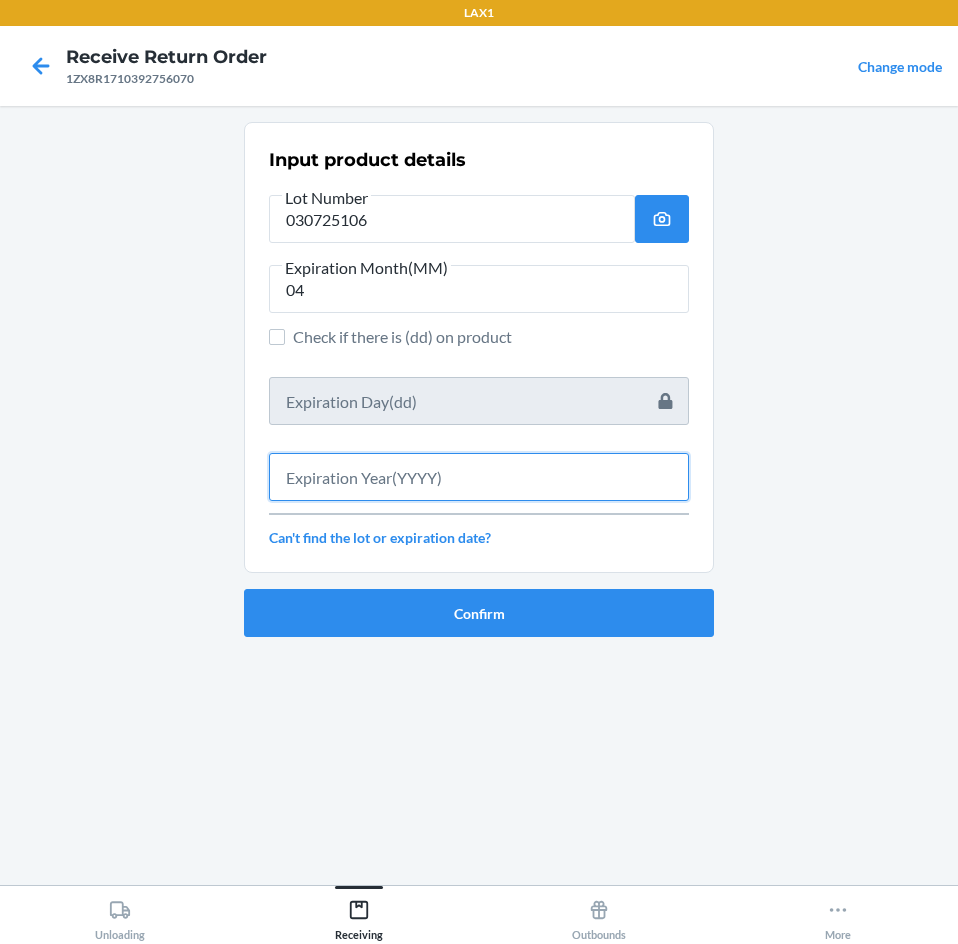 drag, startPoint x: 462, startPoint y: 479, endPoint x: 484, endPoint y: 550, distance: 74.330345 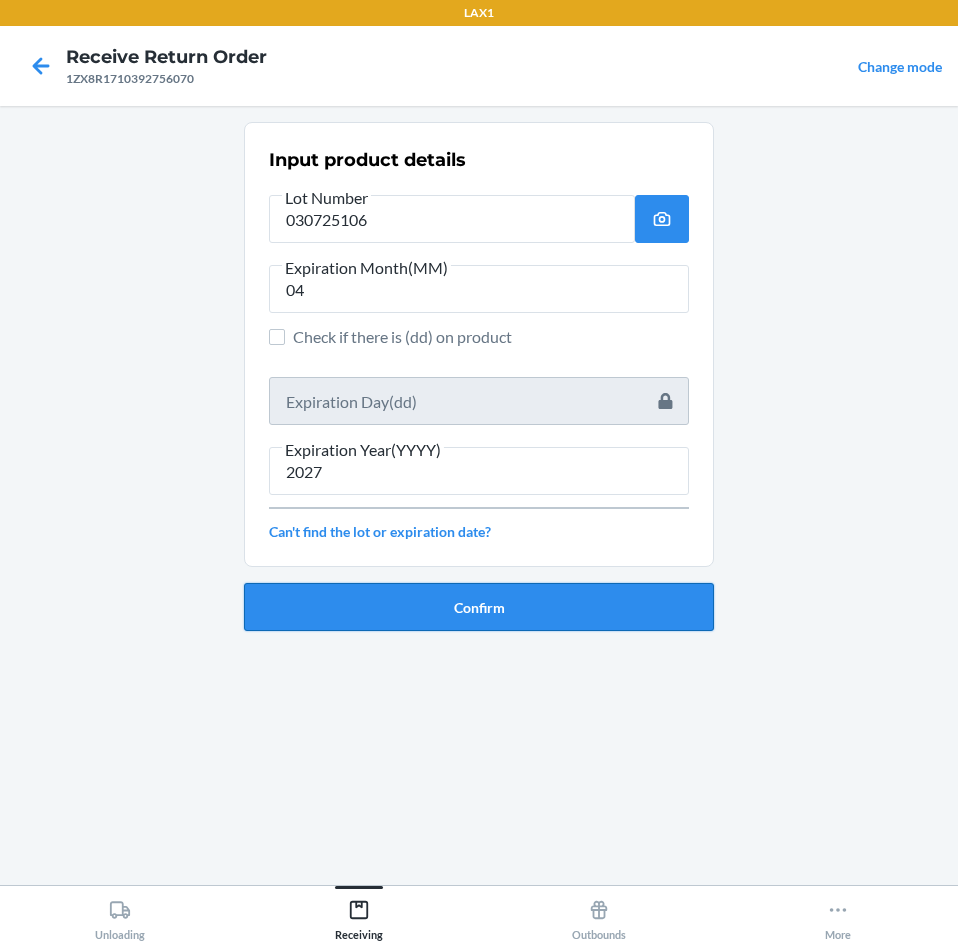 click on "Confirm" at bounding box center (479, 607) 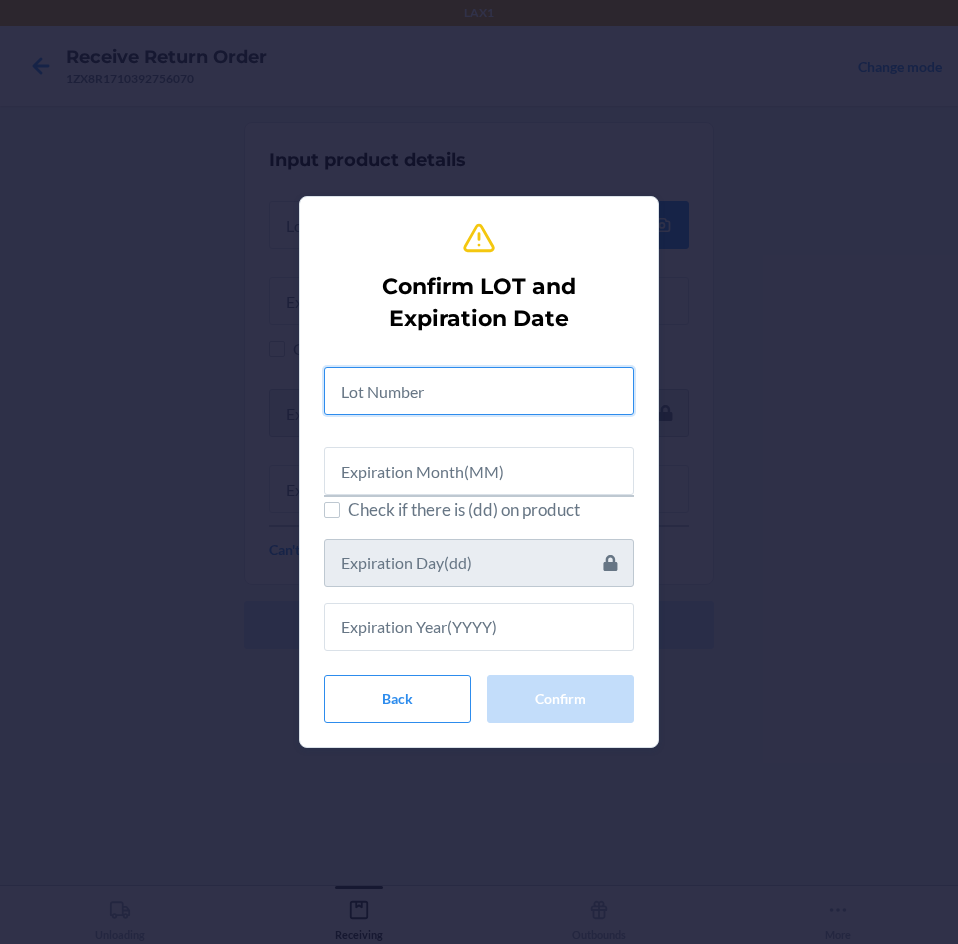 click at bounding box center (479, 391) 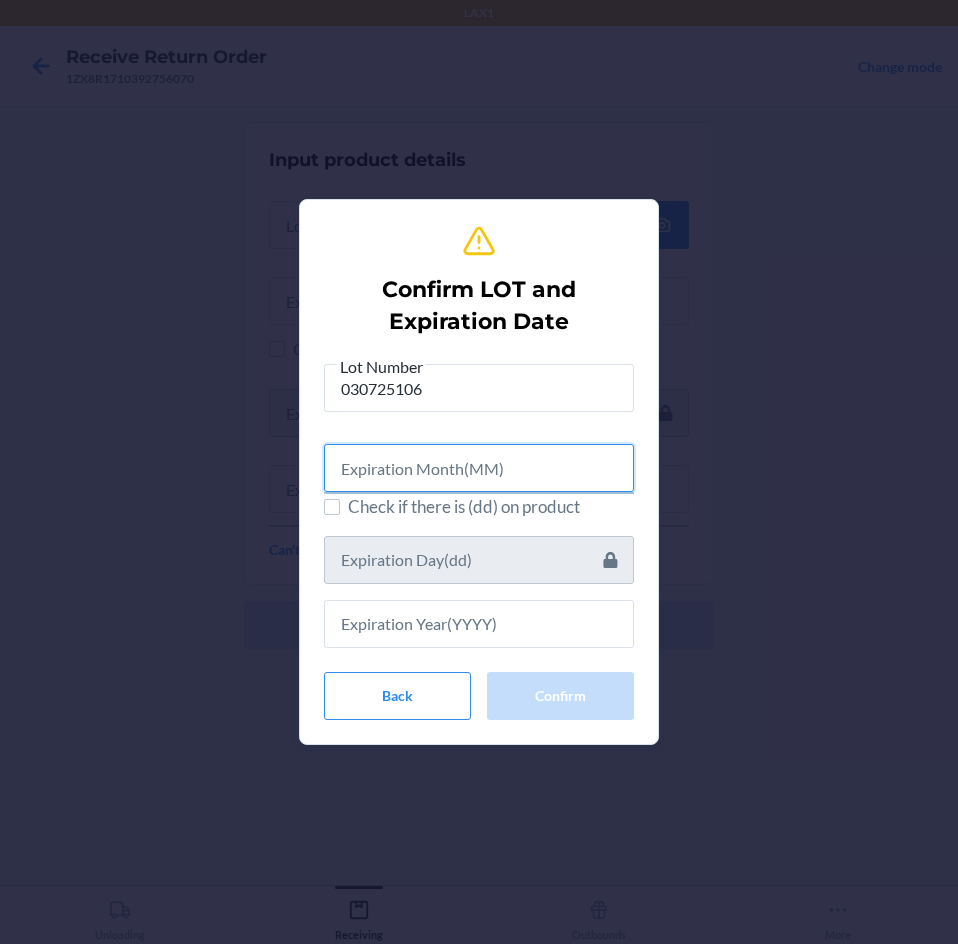 click at bounding box center [479, 468] 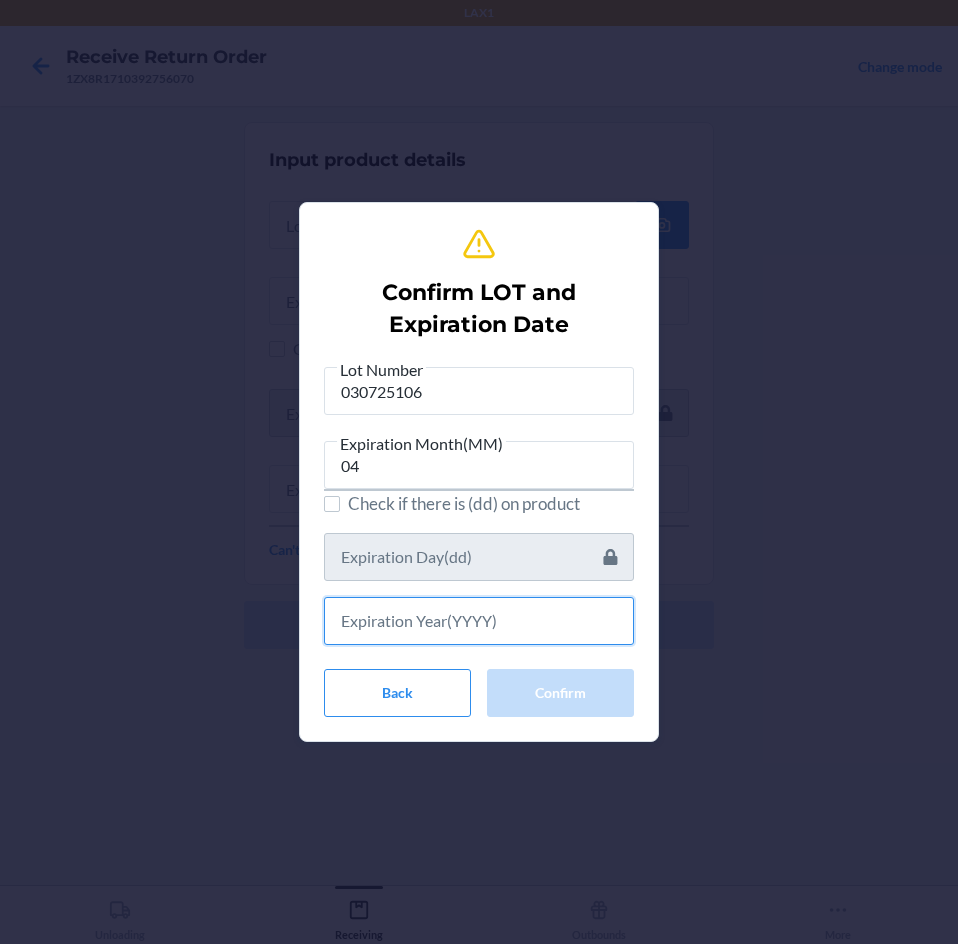 click at bounding box center [479, 621] 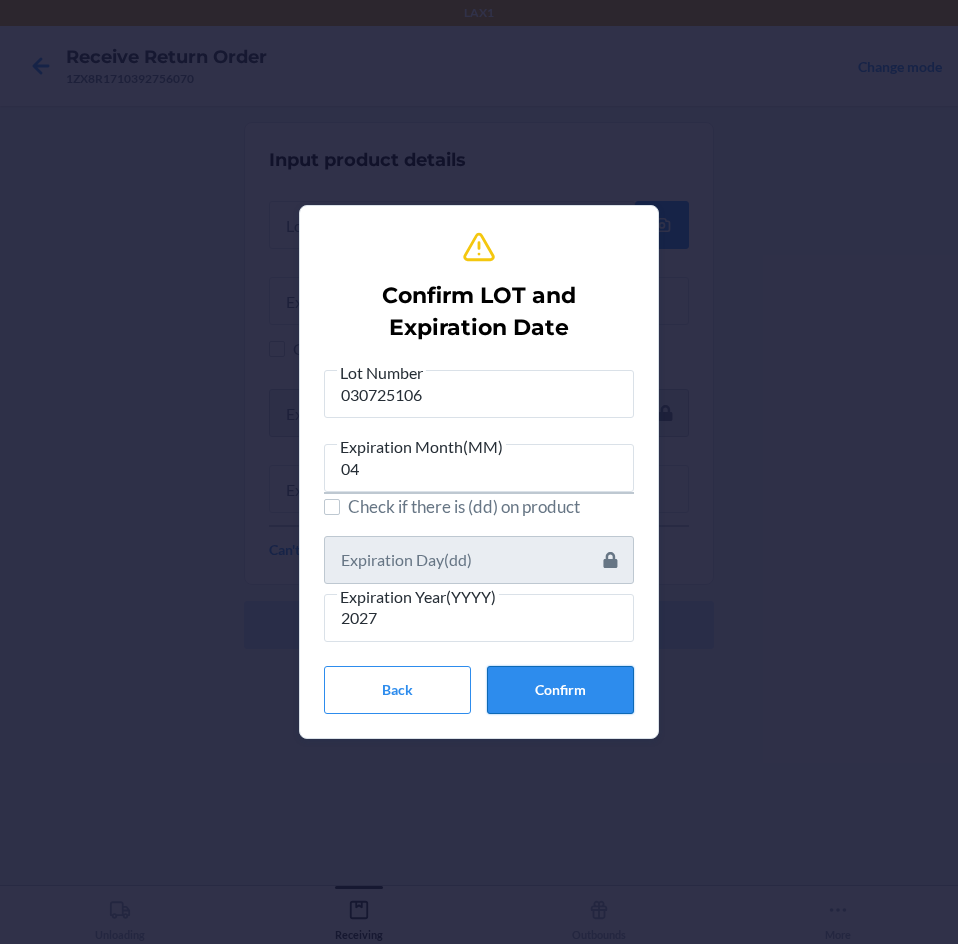 click on "Confirm" at bounding box center [560, 690] 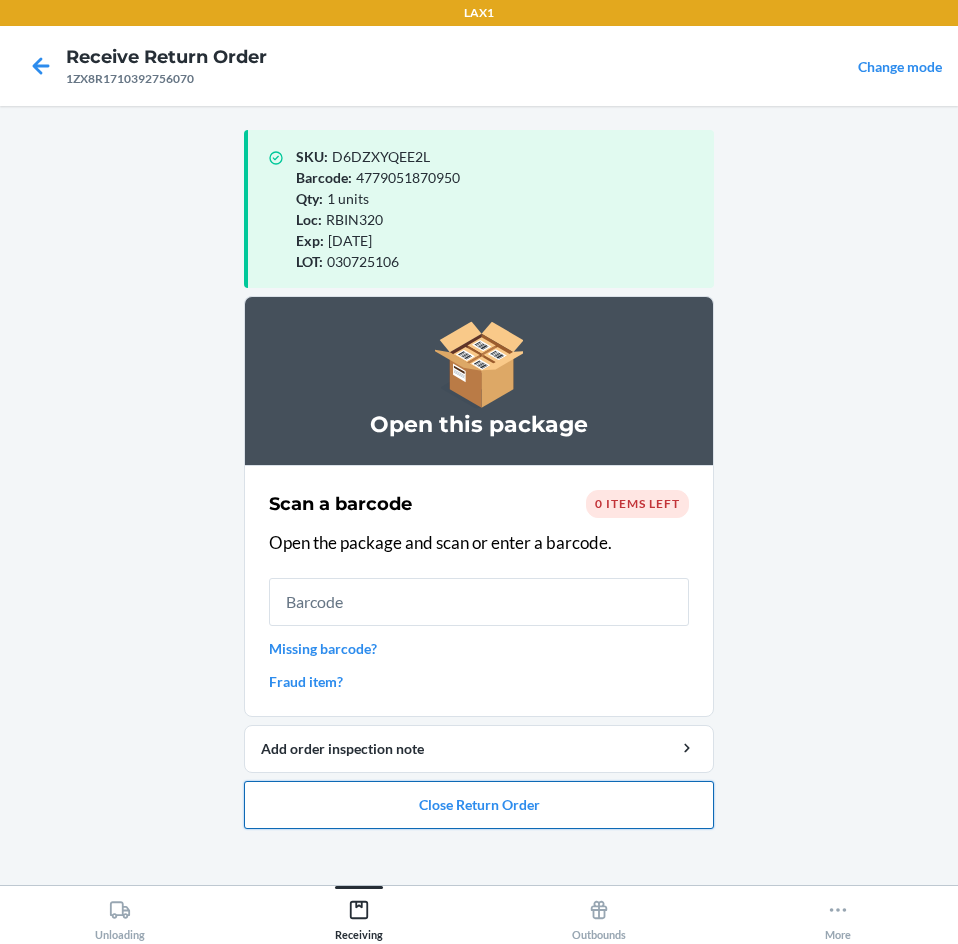 click on "Close Return Order" at bounding box center [479, 805] 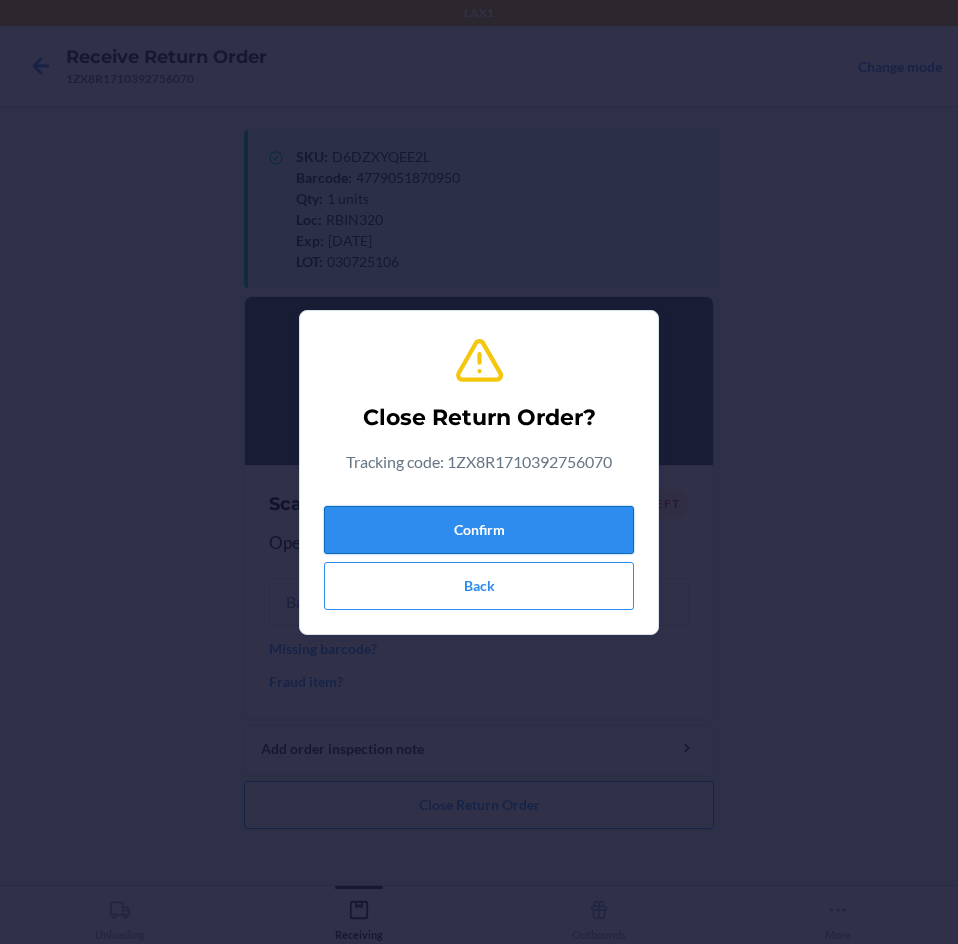 click on "Confirm" at bounding box center (479, 530) 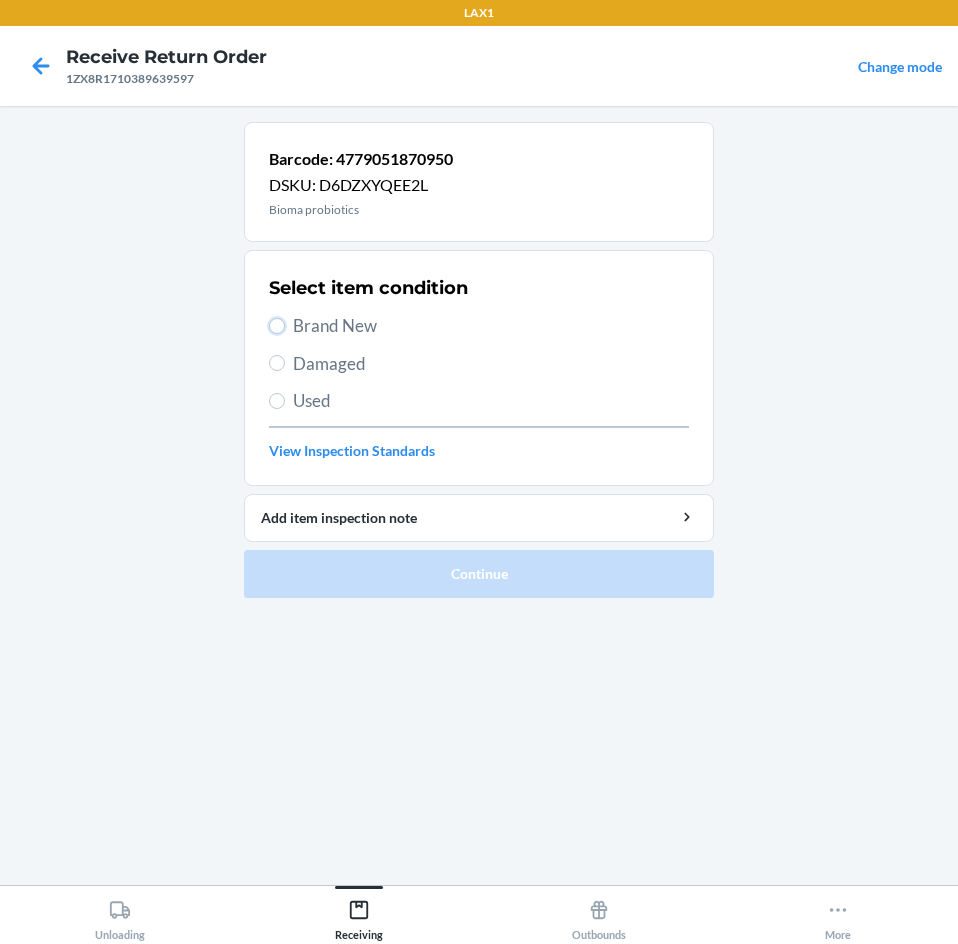 drag, startPoint x: 275, startPoint y: 330, endPoint x: 285, endPoint y: 334, distance: 10.770329 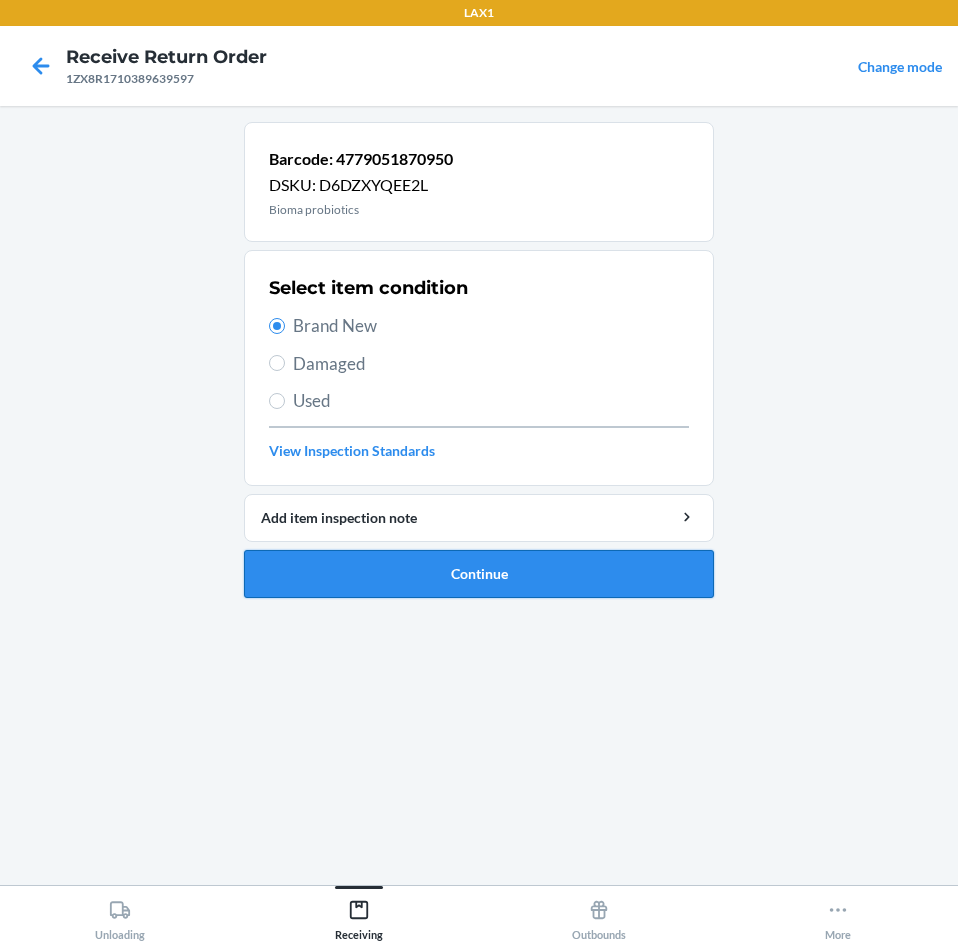 click on "Continue" at bounding box center [479, 574] 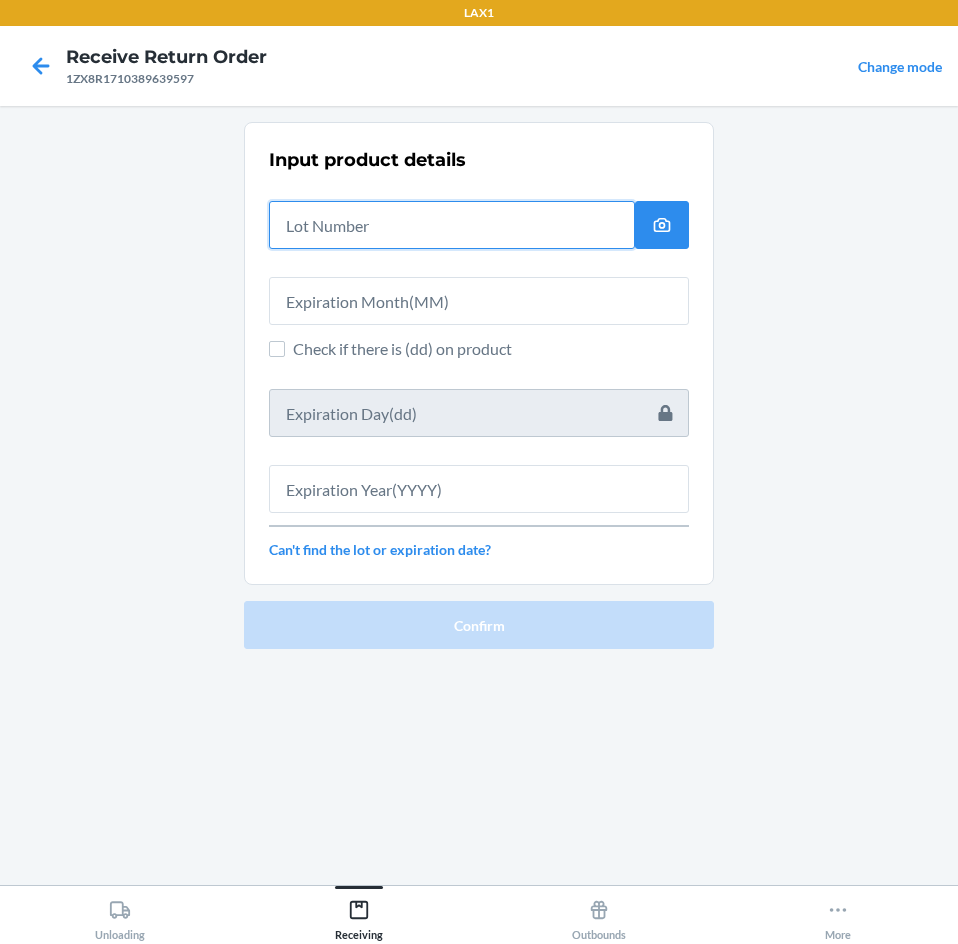 click at bounding box center (452, 225) 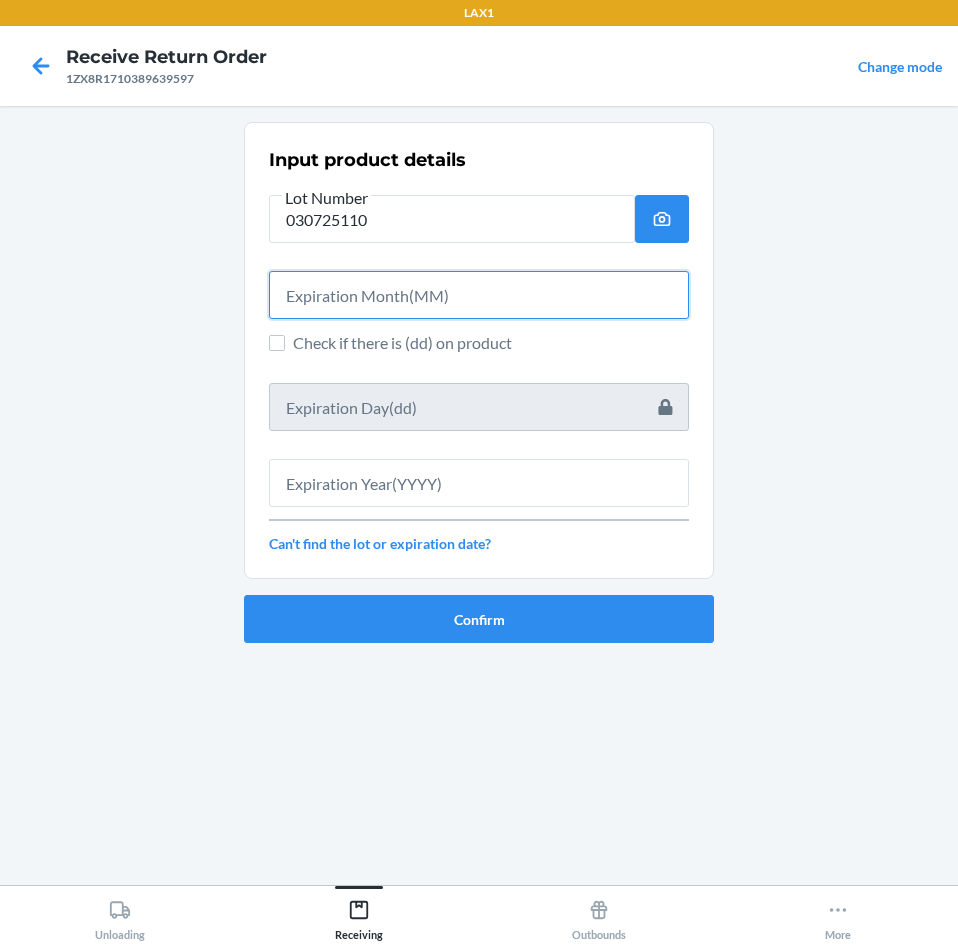 click at bounding box center [479, 295] 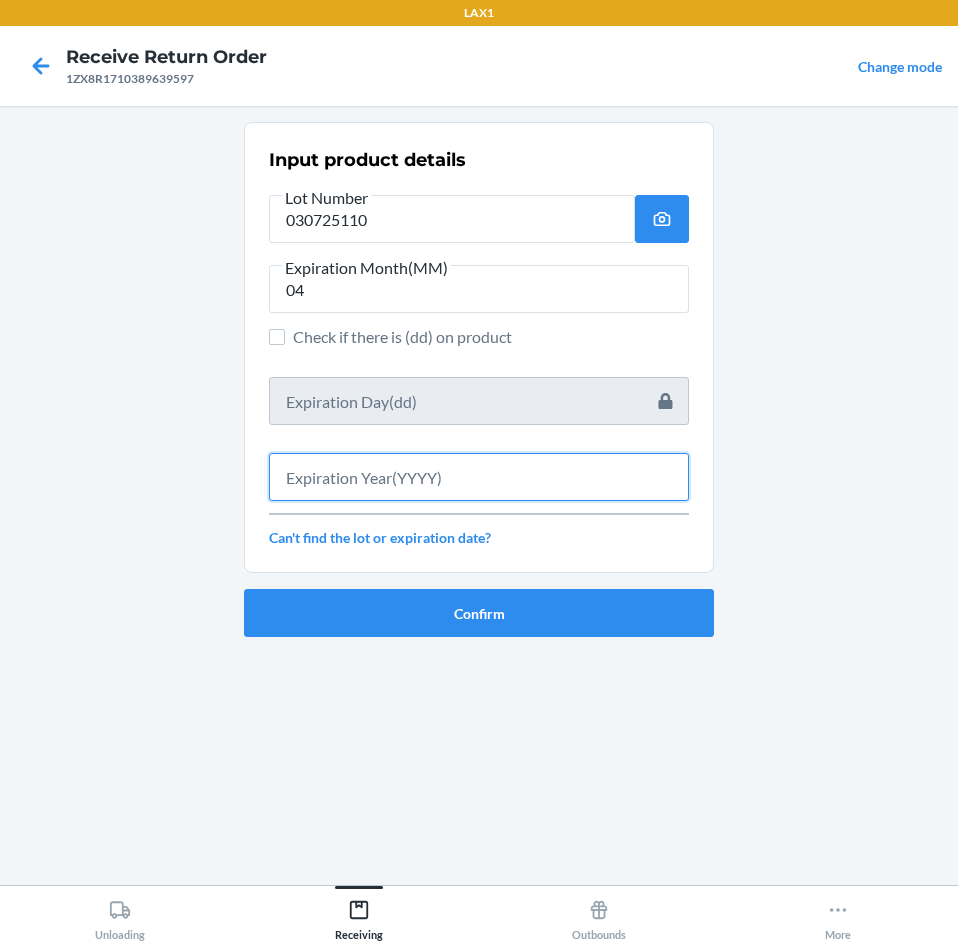 click at bounding box center (479, 477) 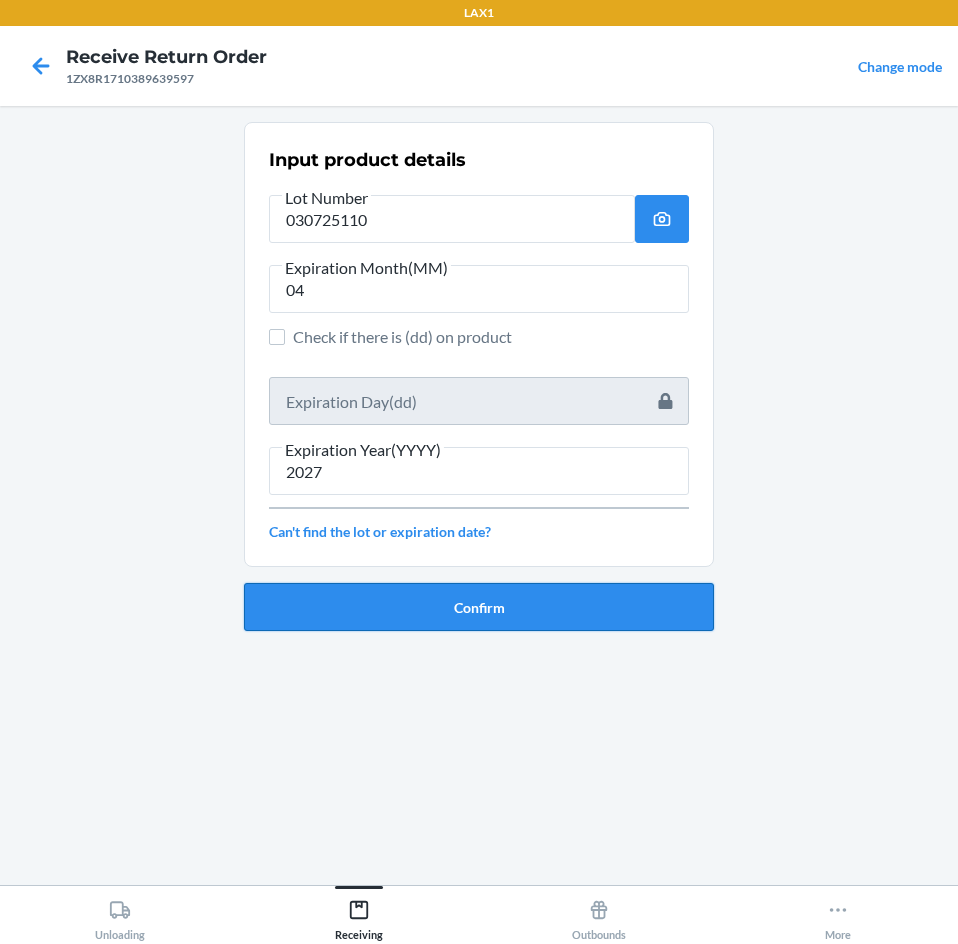 click on "Confirm" at bounding box center (479, 607) 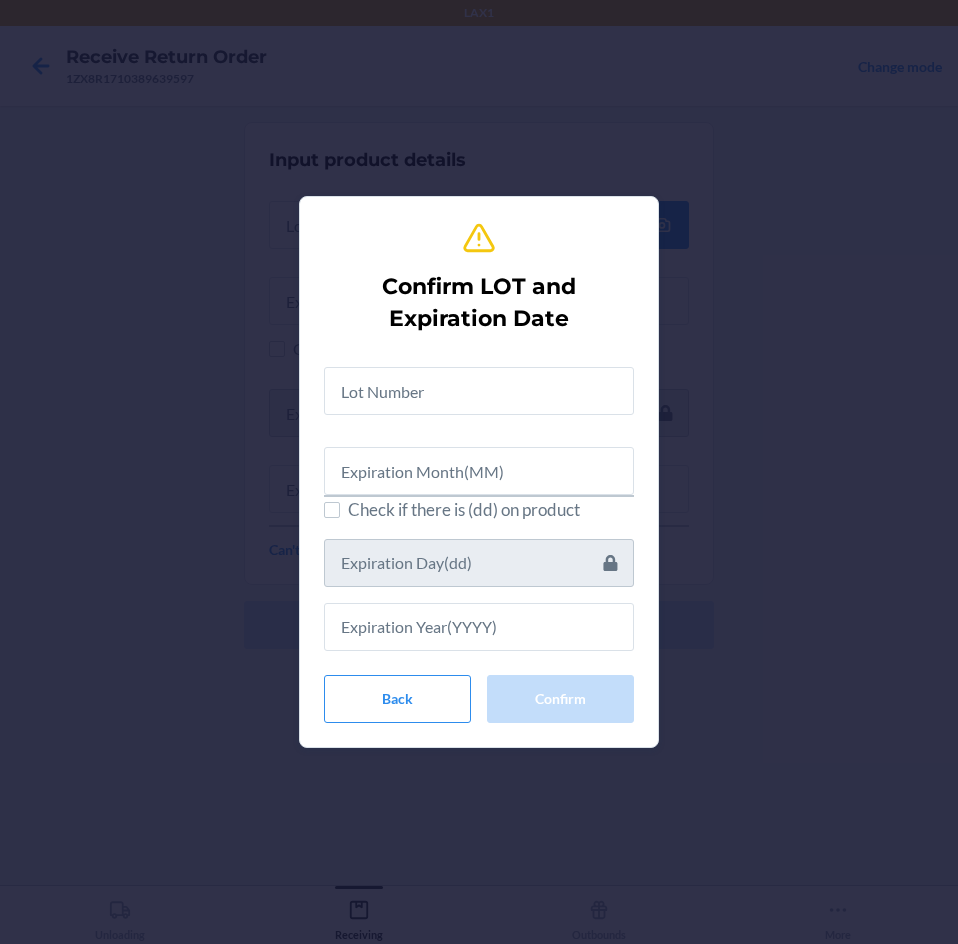 click on "Check if there is (dd) on product" at bounding box center [479, 501] 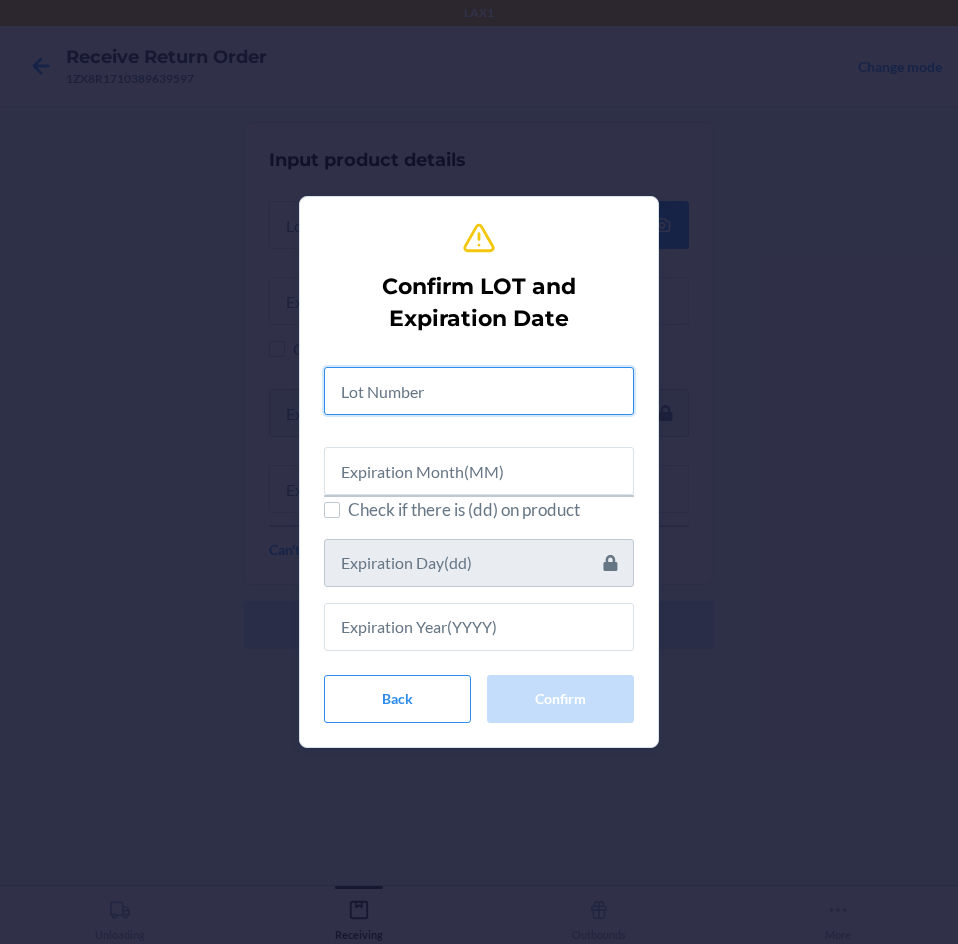 click at bounding box center (479, 391) 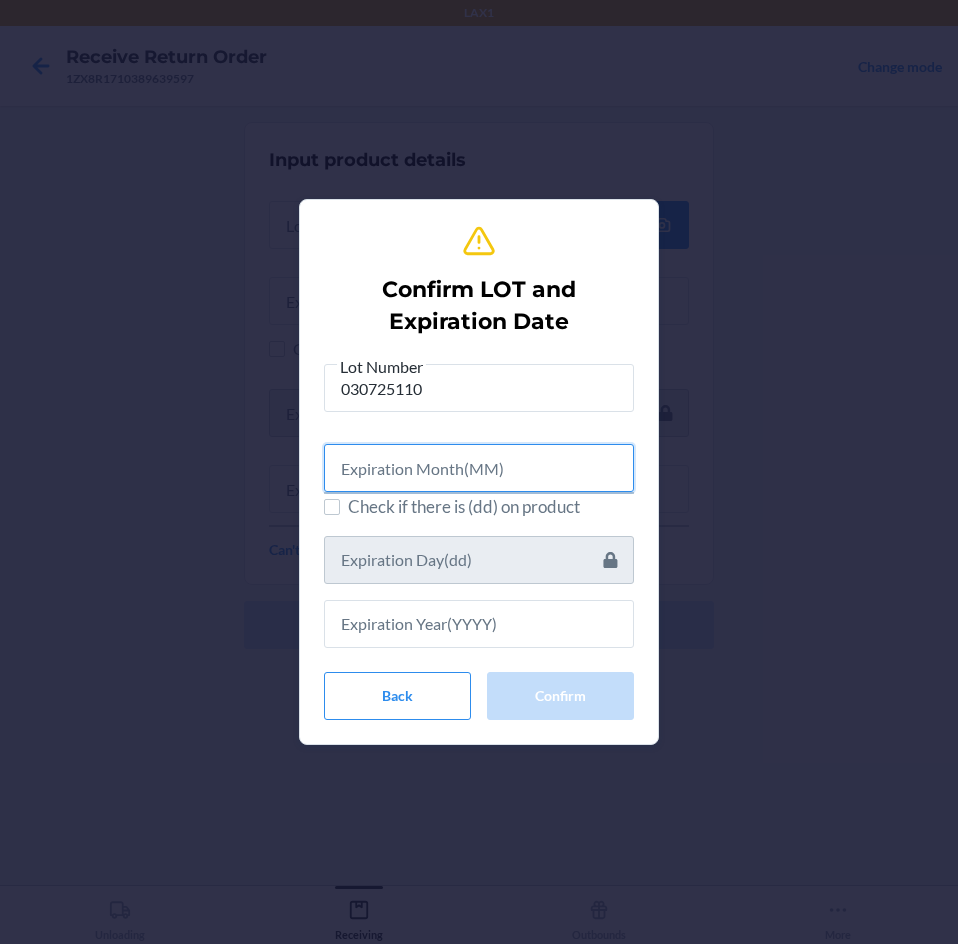 click at bounding box center (479, 468) 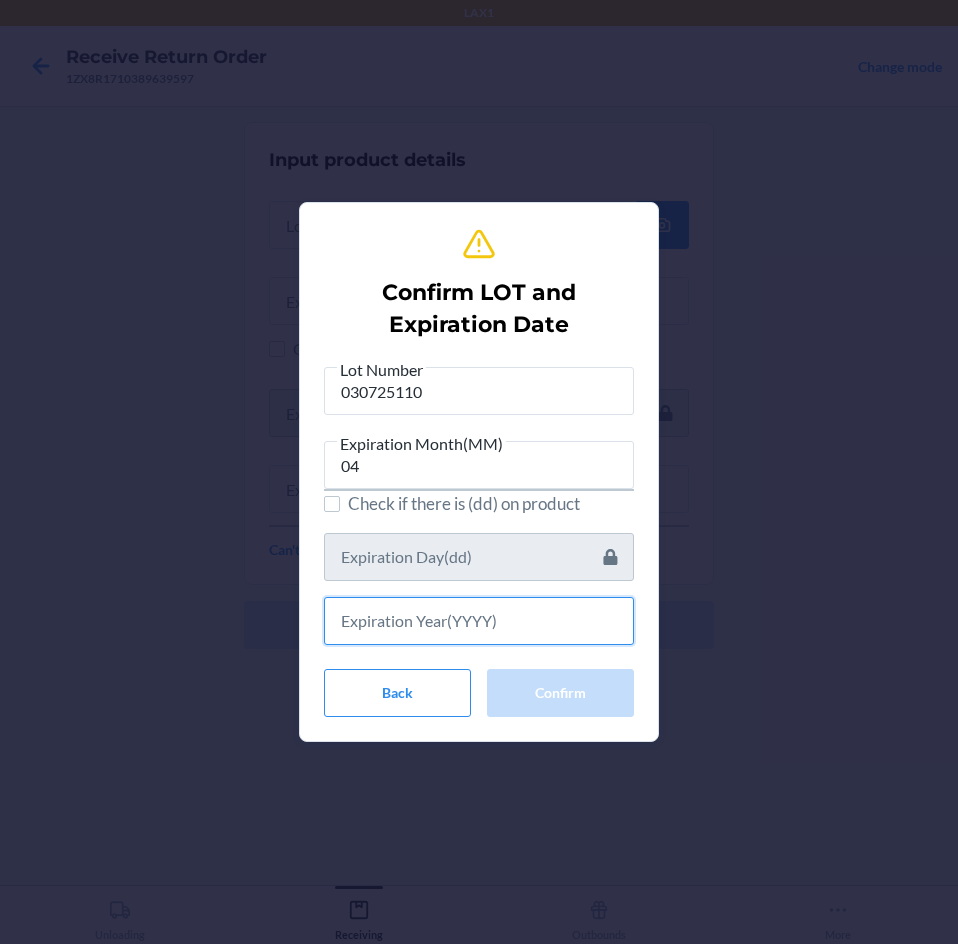 click at bounding box center [479, 621] 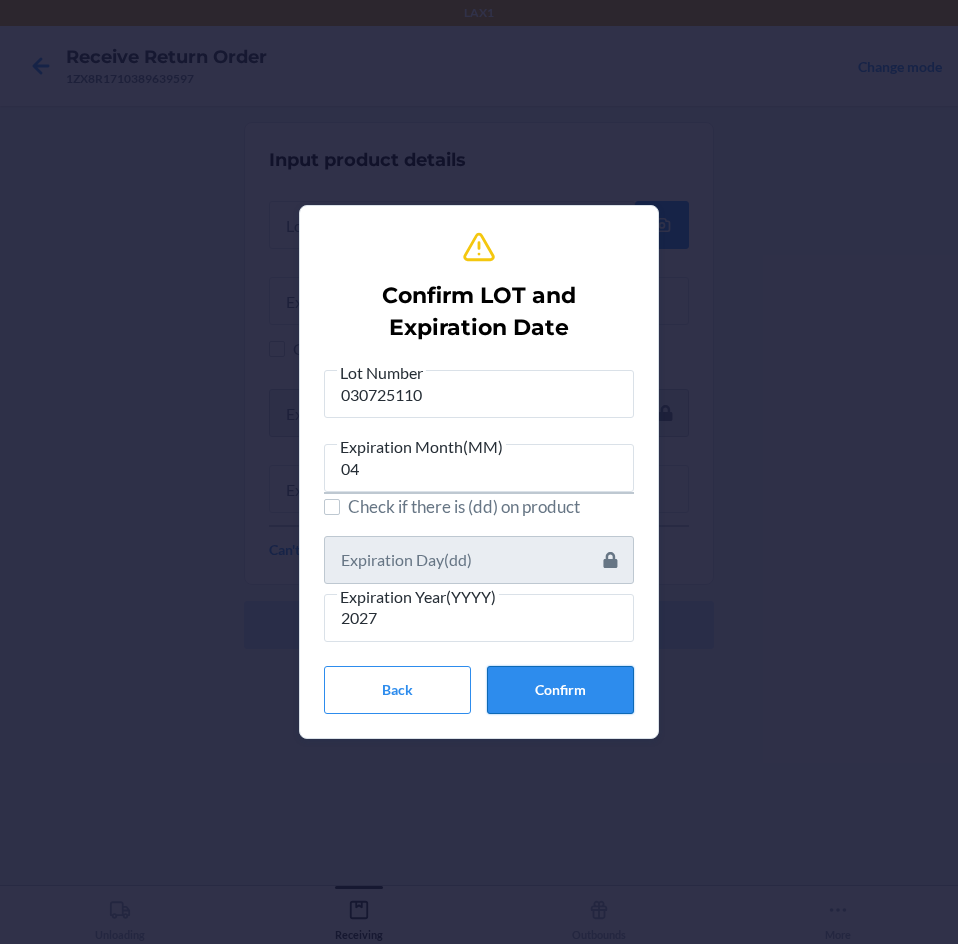 click on "Confirm" at bounding box center (560, 690) 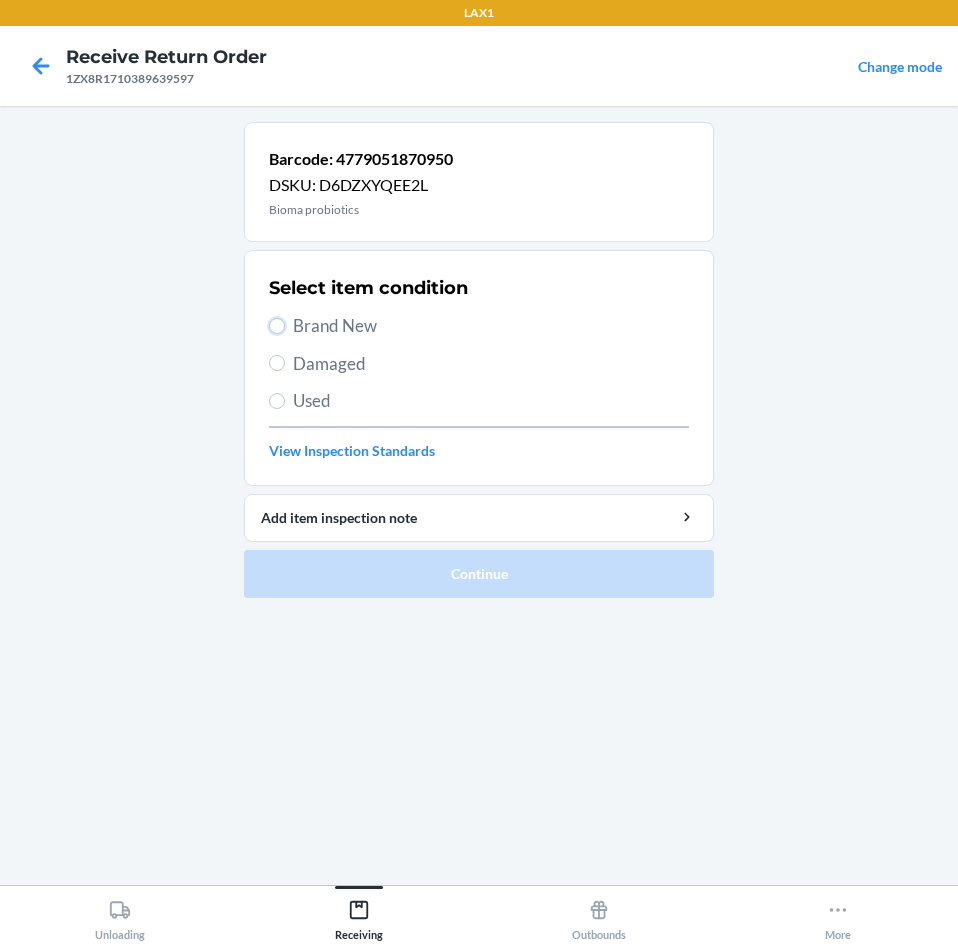 drag, startPoint x: 272, startPoint y: 324, endPoint x: 356, endPoint y: 390, distance: 106.826965 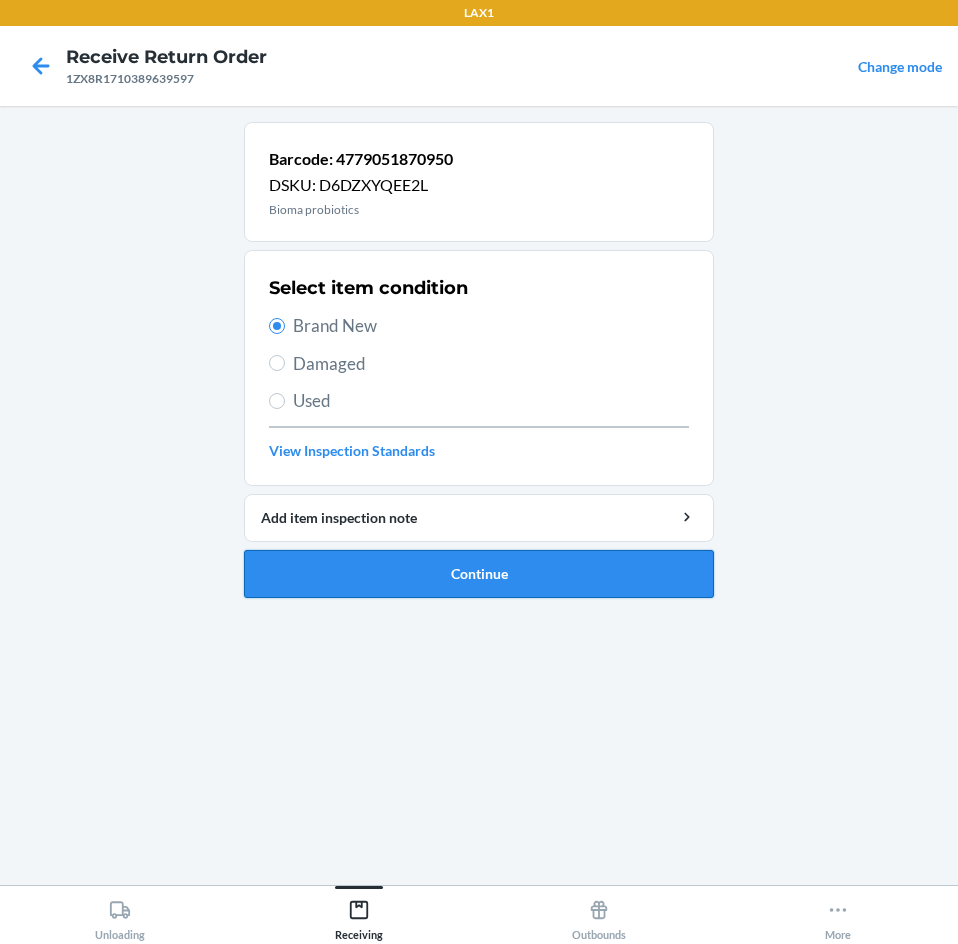 click on "Continue" at bounding box center [479, 574] 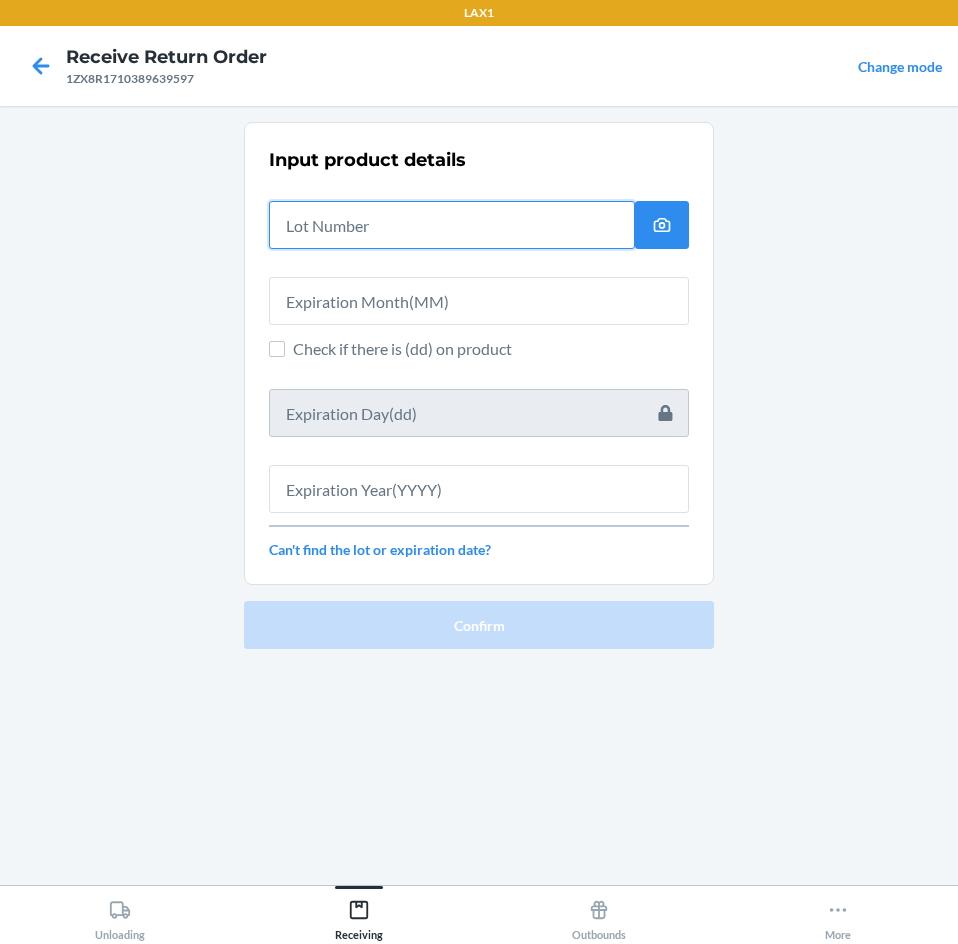 click at bounding box center (452, 225) 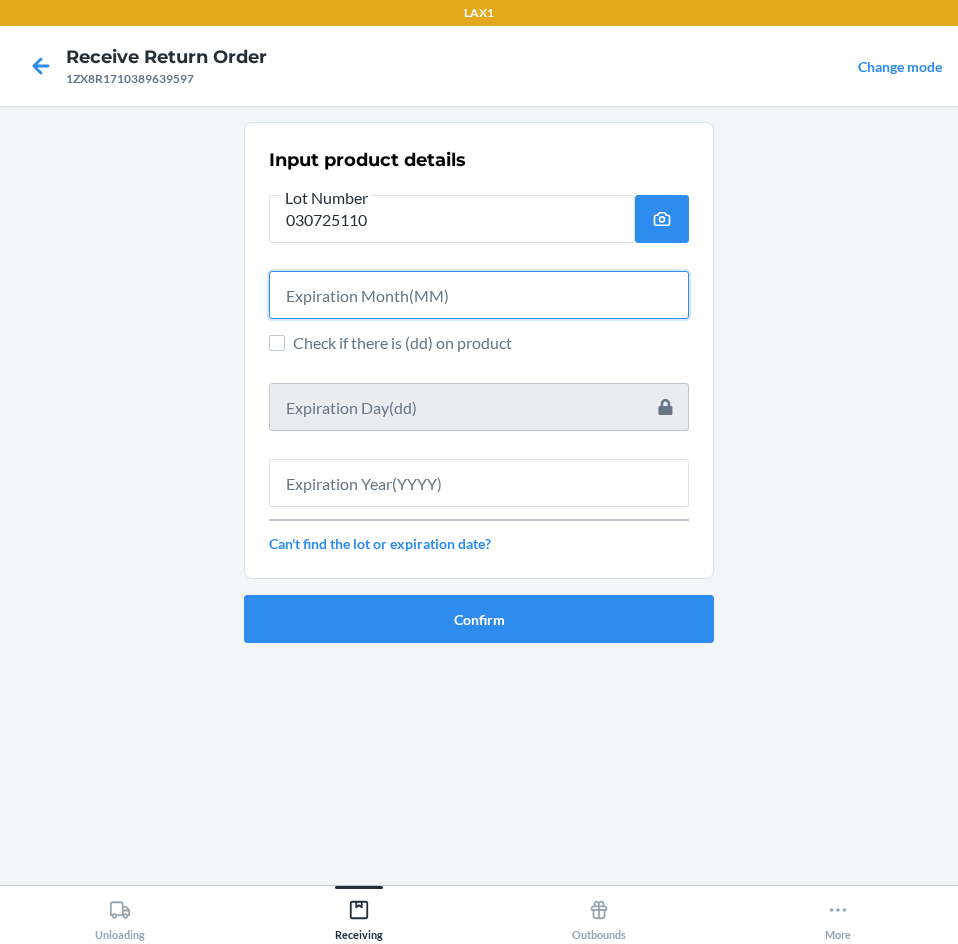 click at bounding box center [479, 295] 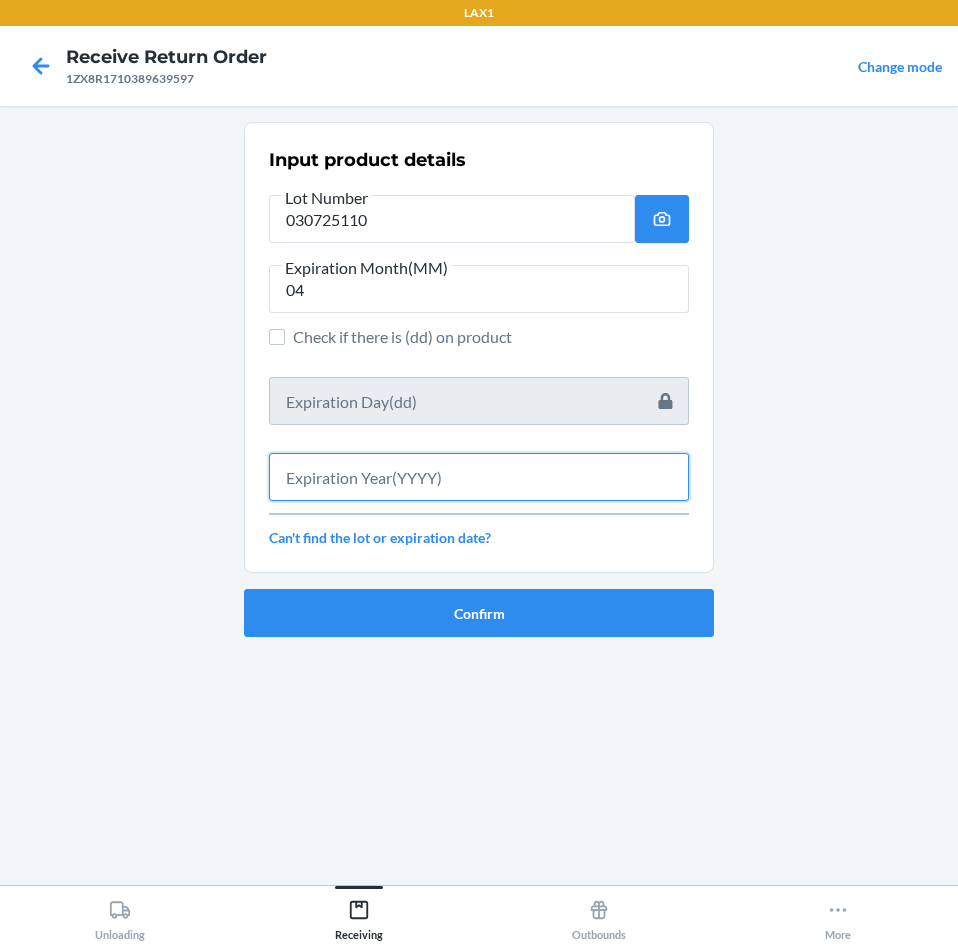 click at bounding box center (479, 477) 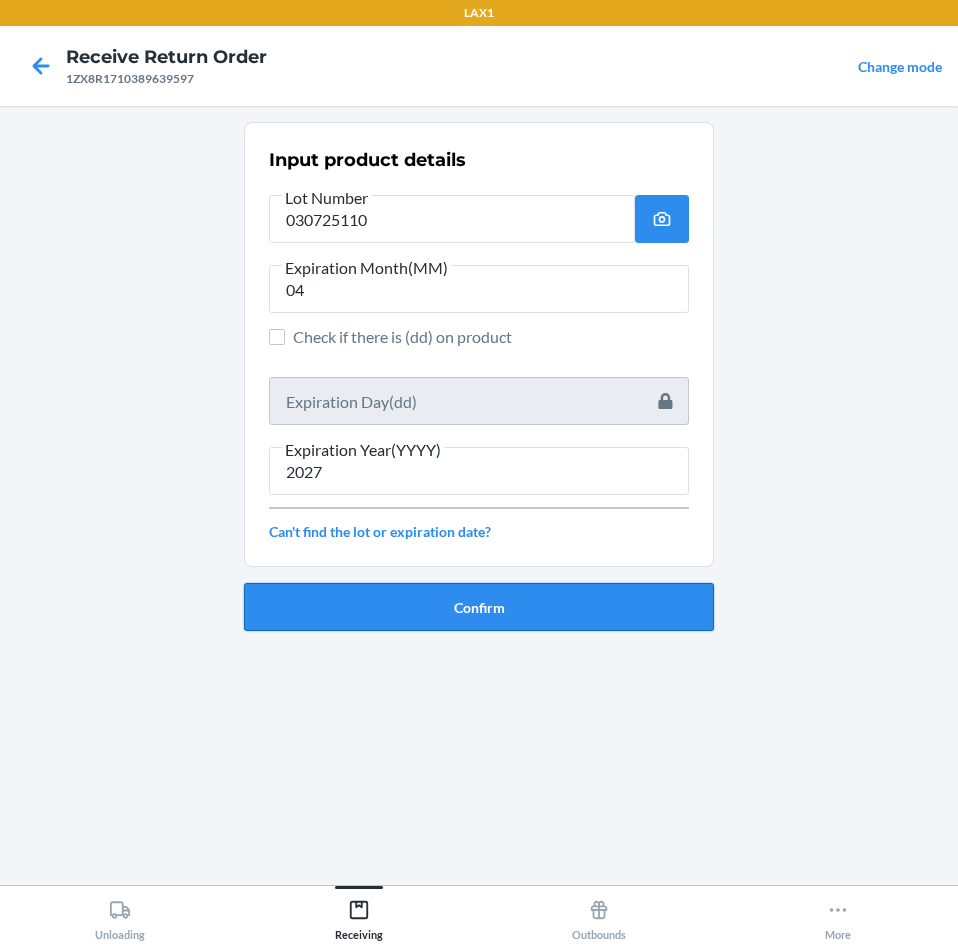 click on "Confirm" at bounding box center (479, 607) 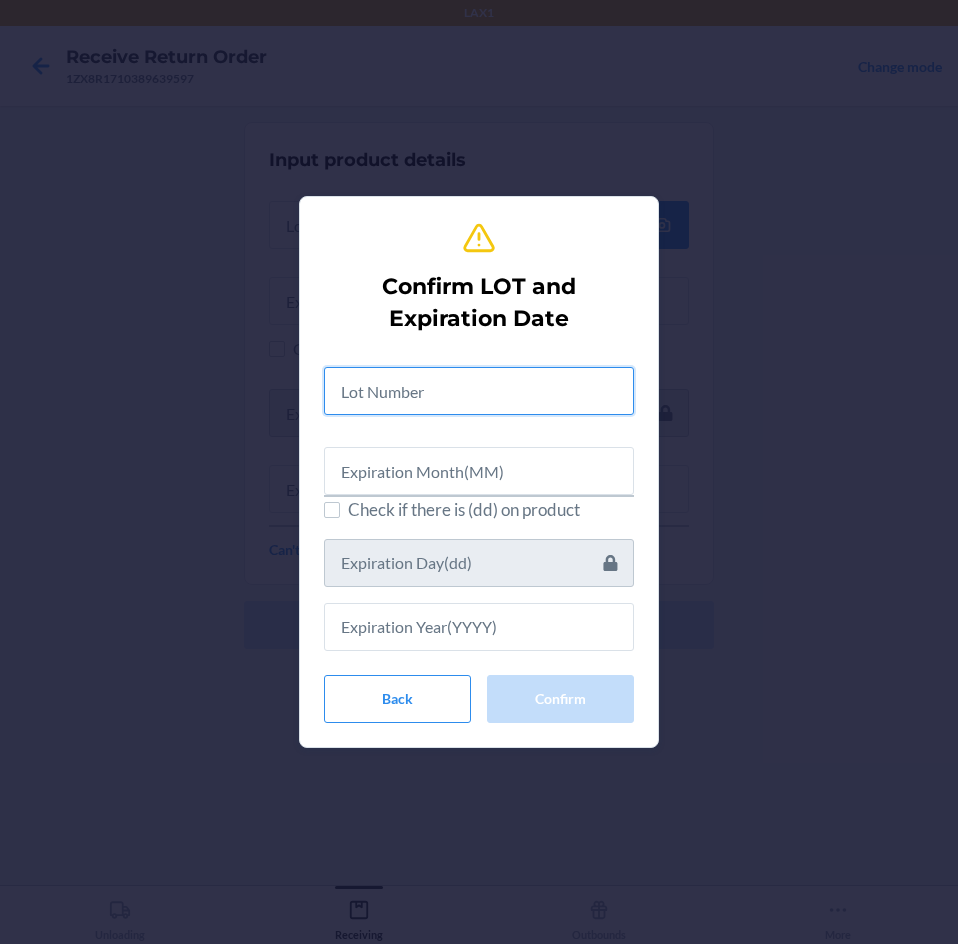 click at bounding box center [479, 391] 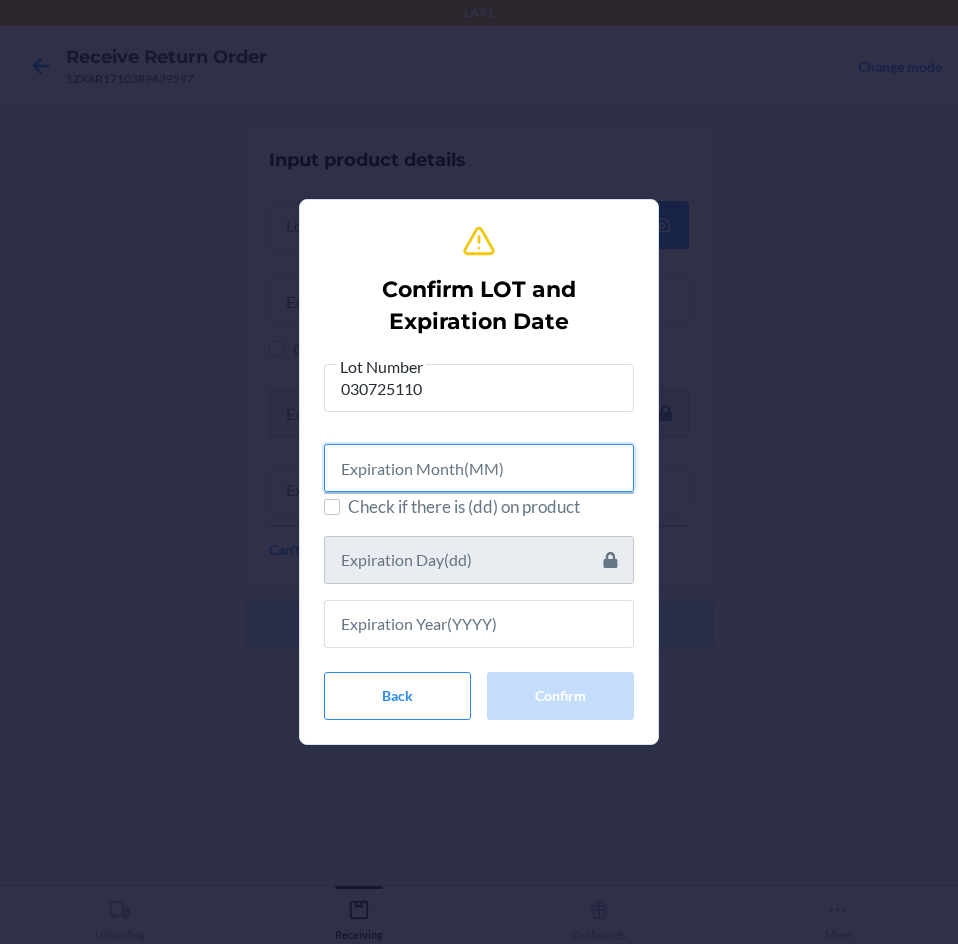 click at bounding box center (479, 468) 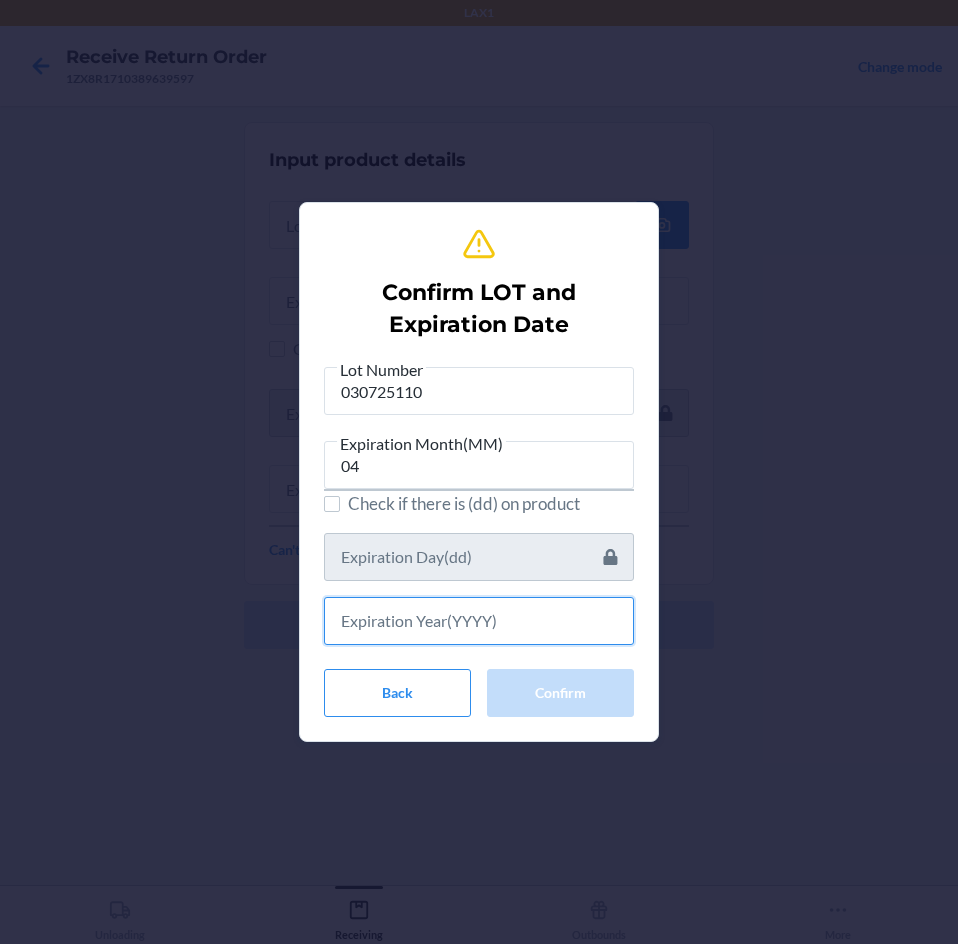 click at bounding box center [479, 621] 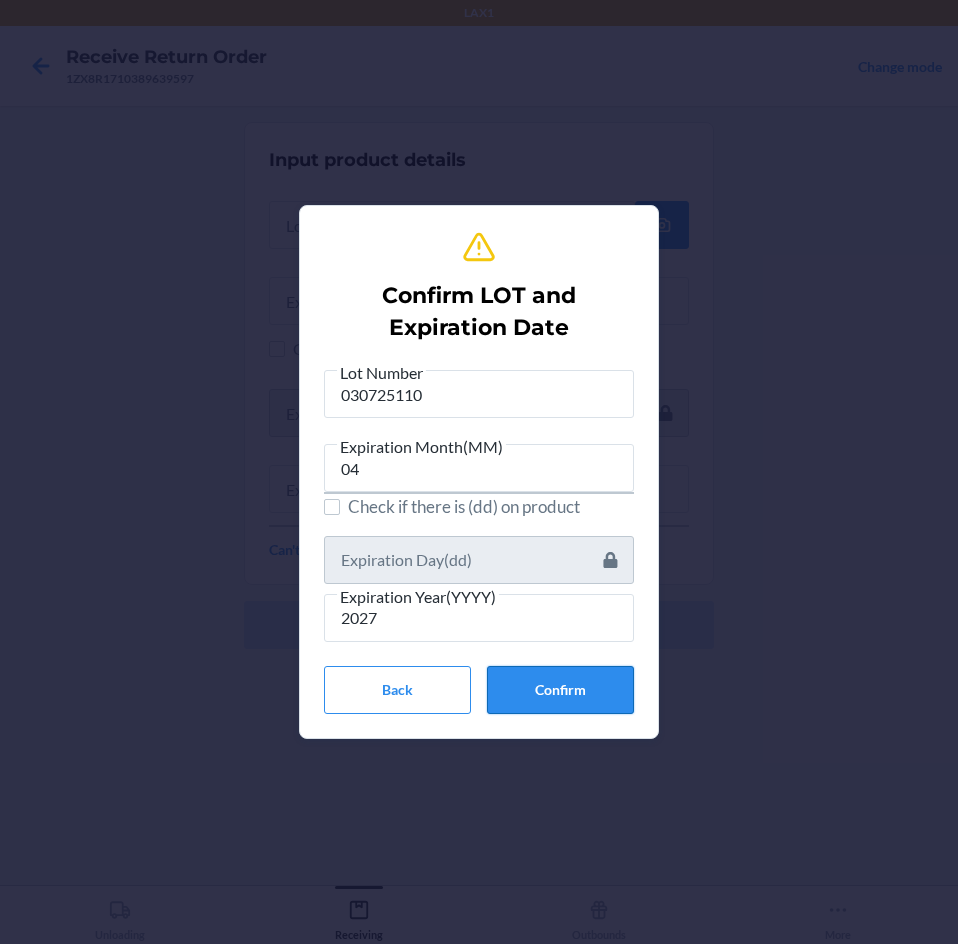 click on "Confirm" at bounding box center [560, 690] 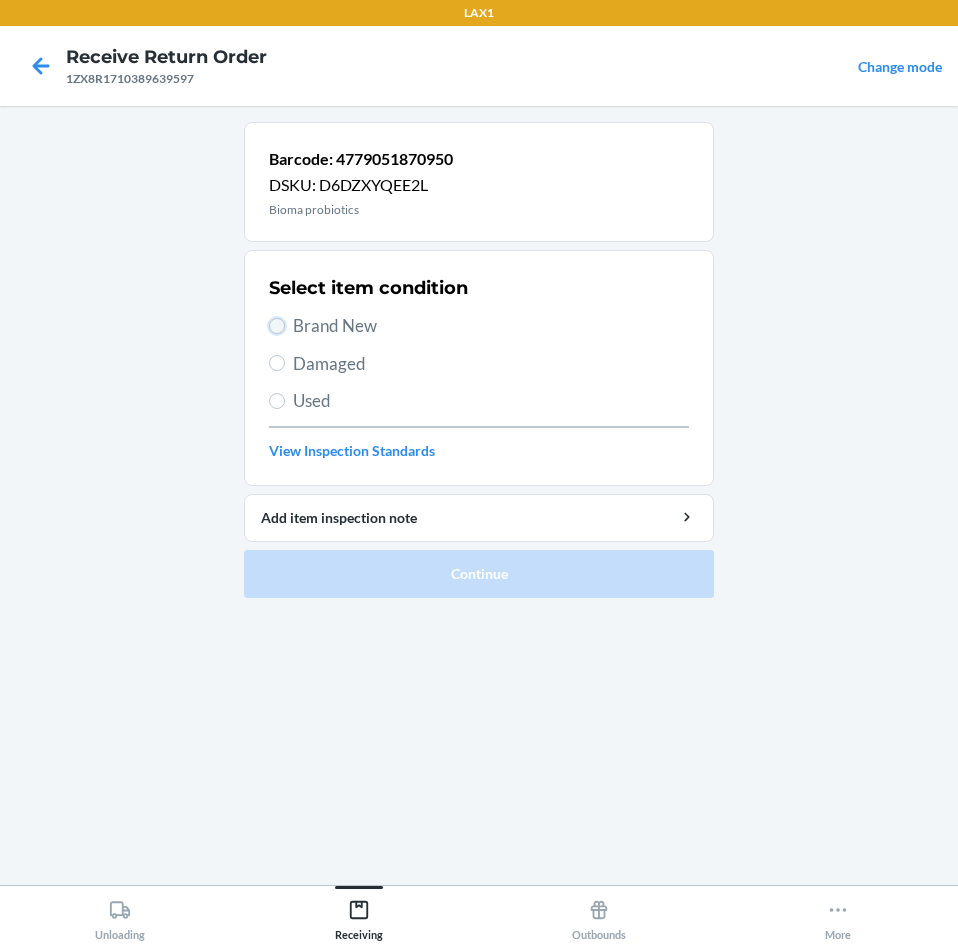 click on "Brand New" at bounding box center [277, 326] 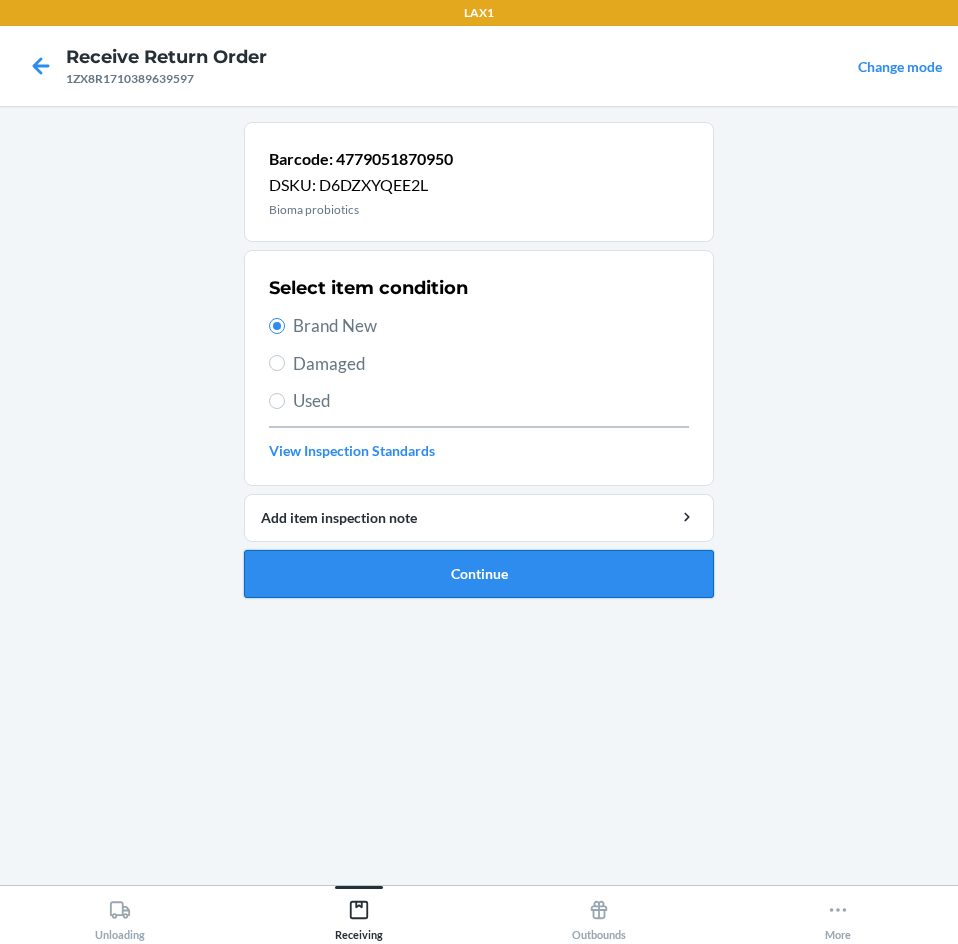 click on "Continue" at bounding box center [479, 574] 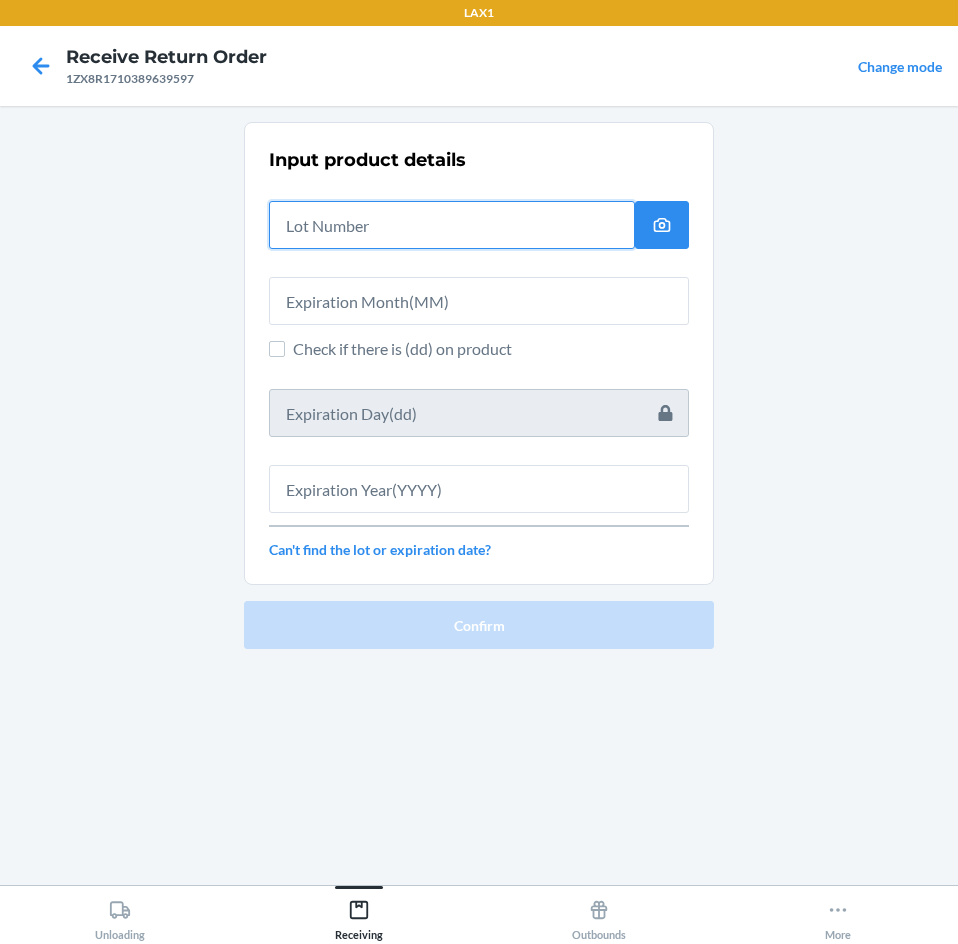 click at bounding box center (452, 225) 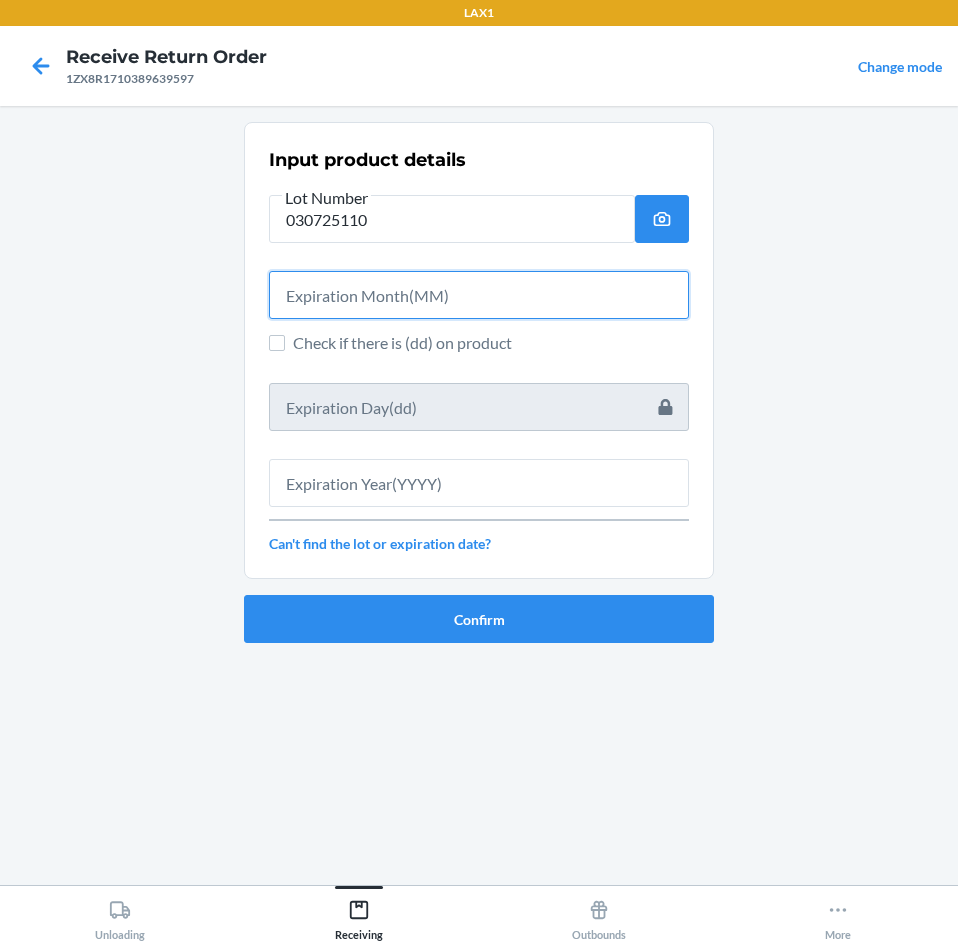 drag, startPoint x: 420, startPoint y: 290, endPoint x: 428, endPoint y: 325, distance: 35.902645 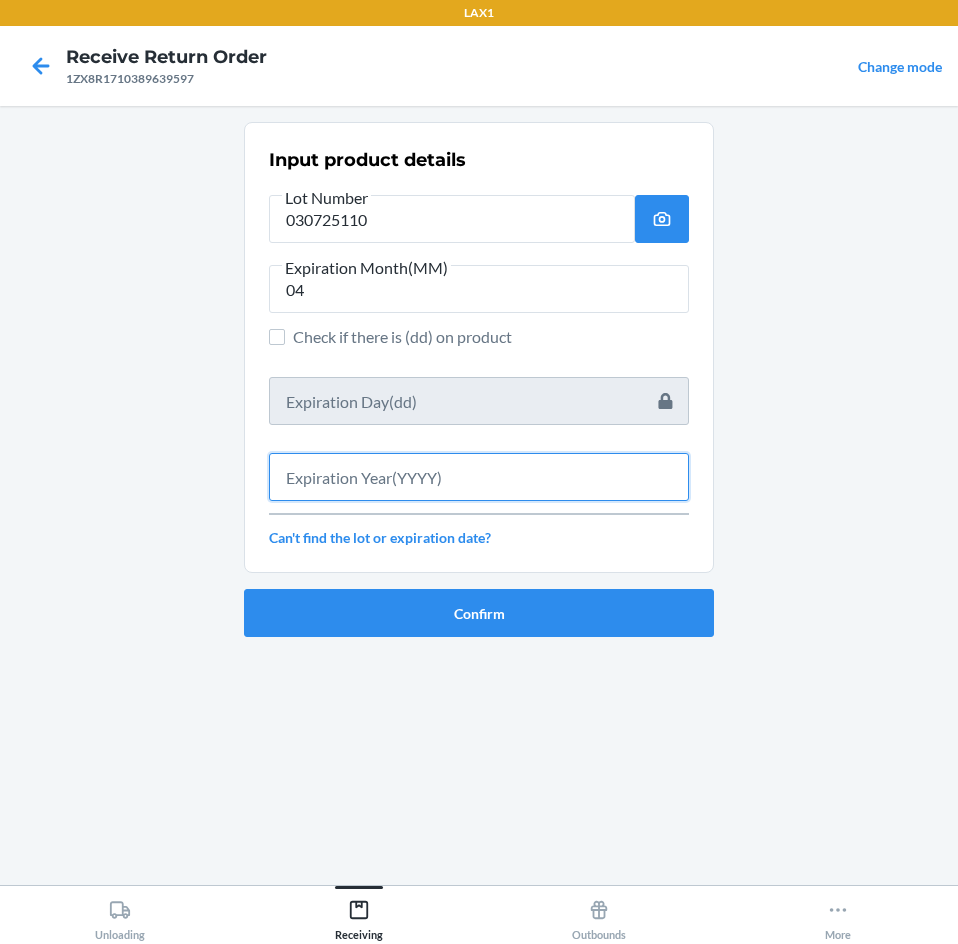 click at bounding box center [479, 477] 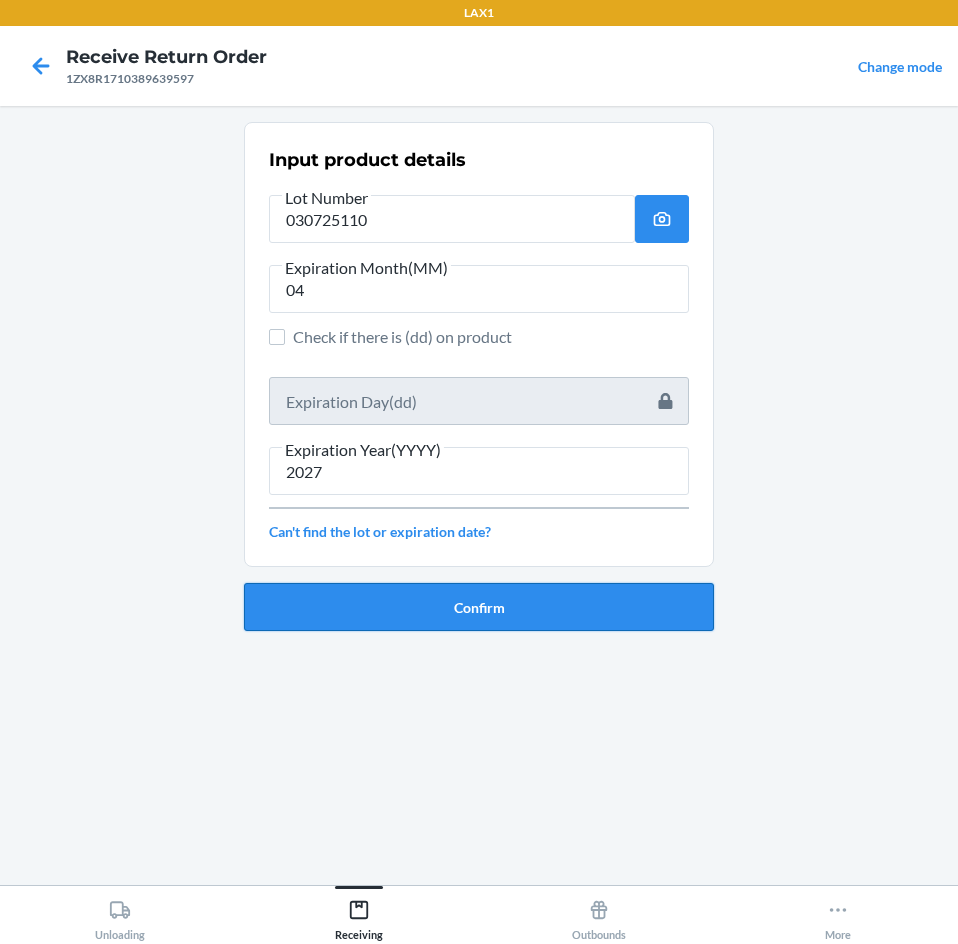click on "Confirm" at bounding box center (479, 607) 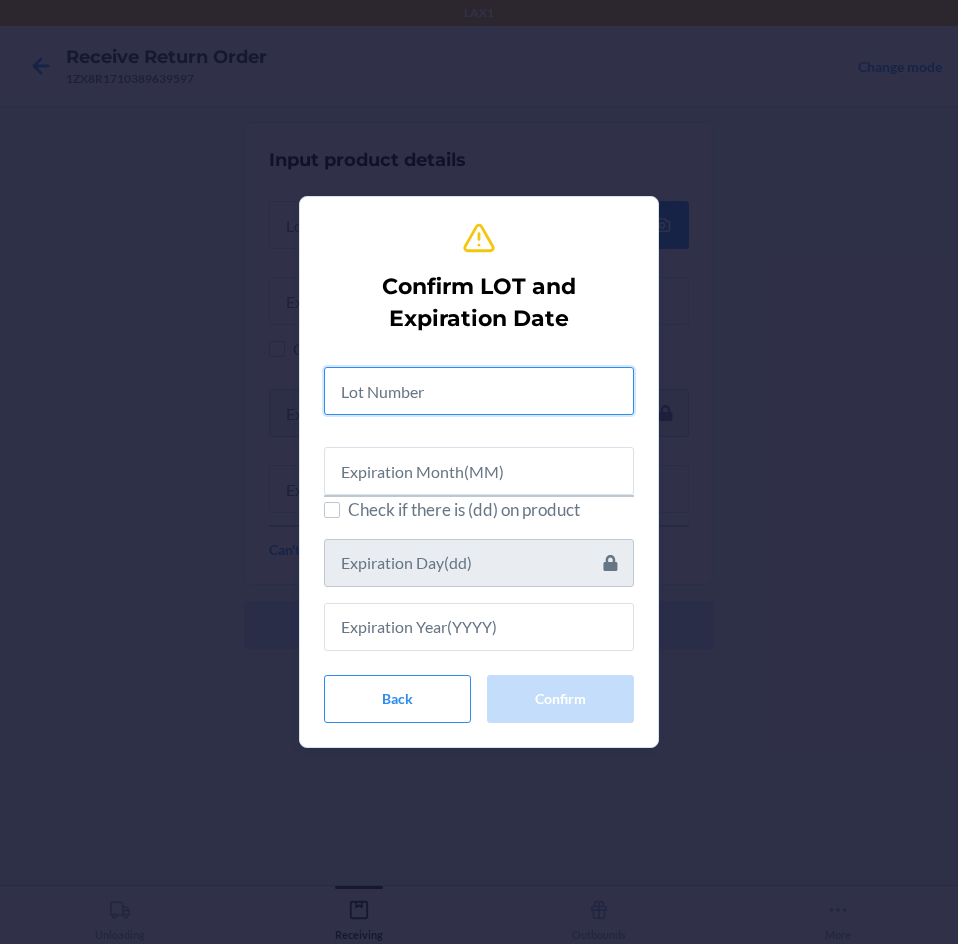 click at bounding box center (479, 391) 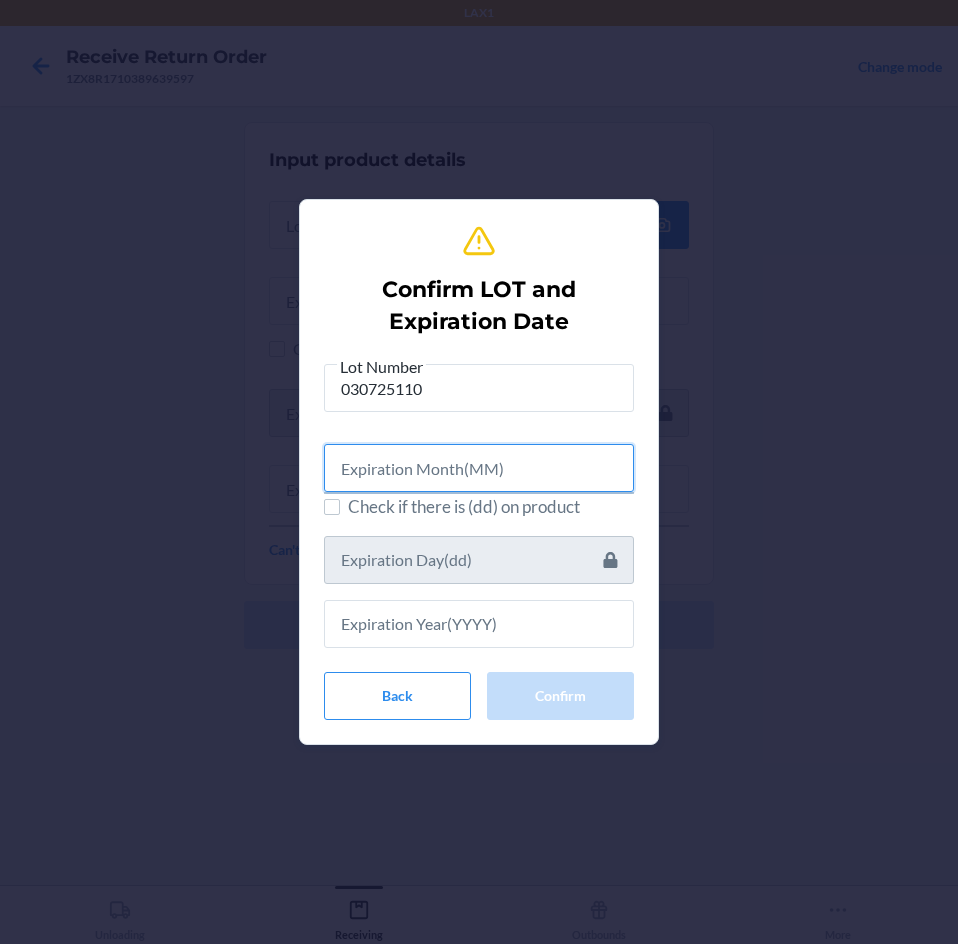 click at bounding box center [479, 468] 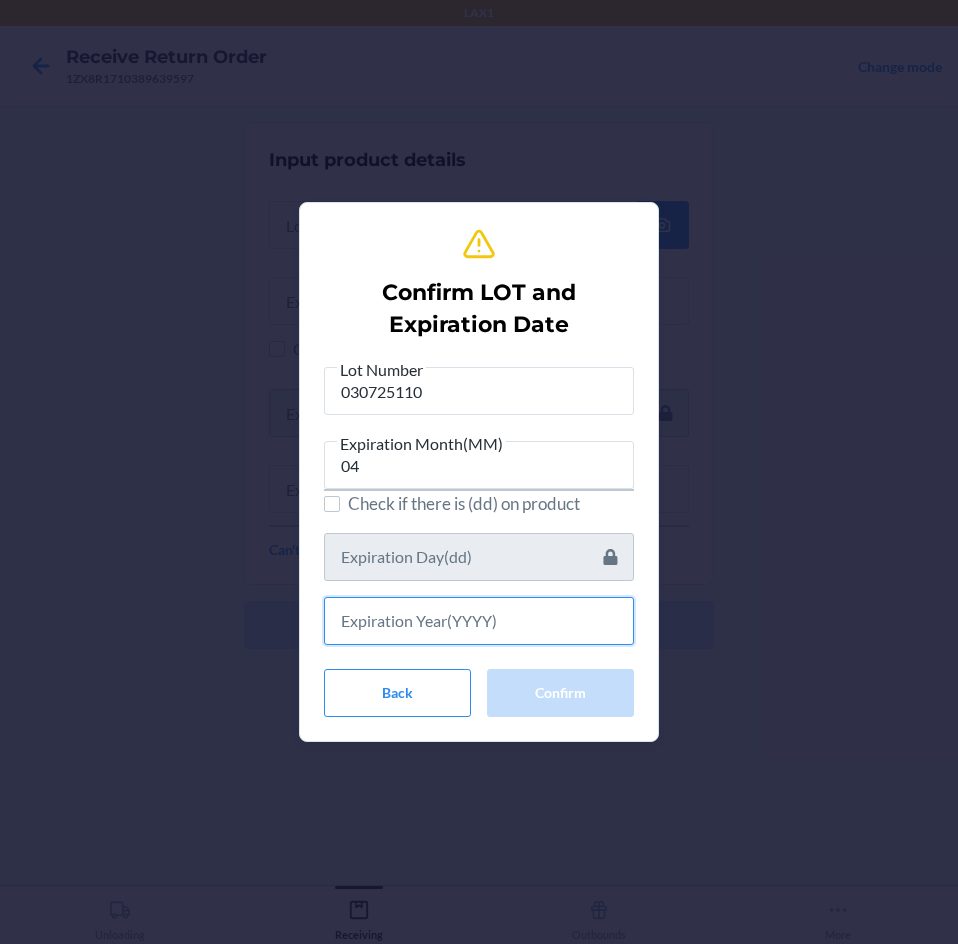click at bounding box center [479, 621] 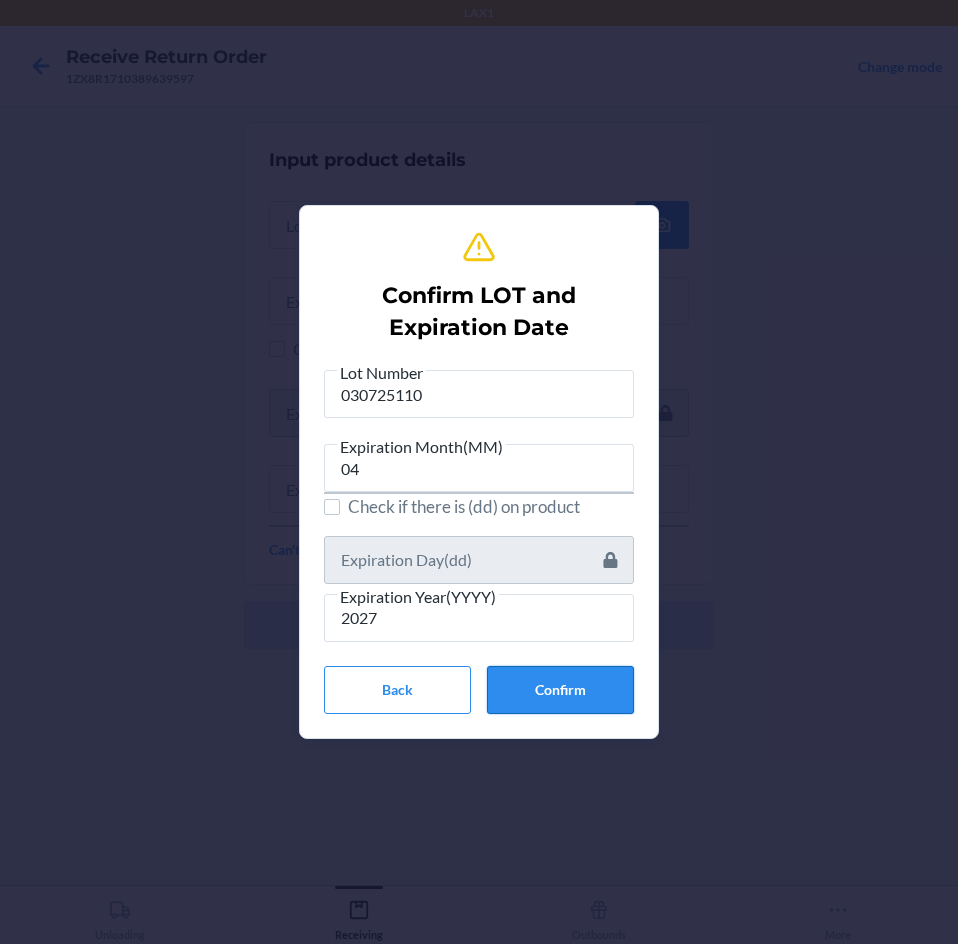 click on "Confirm" at bounding box center [560, 690] 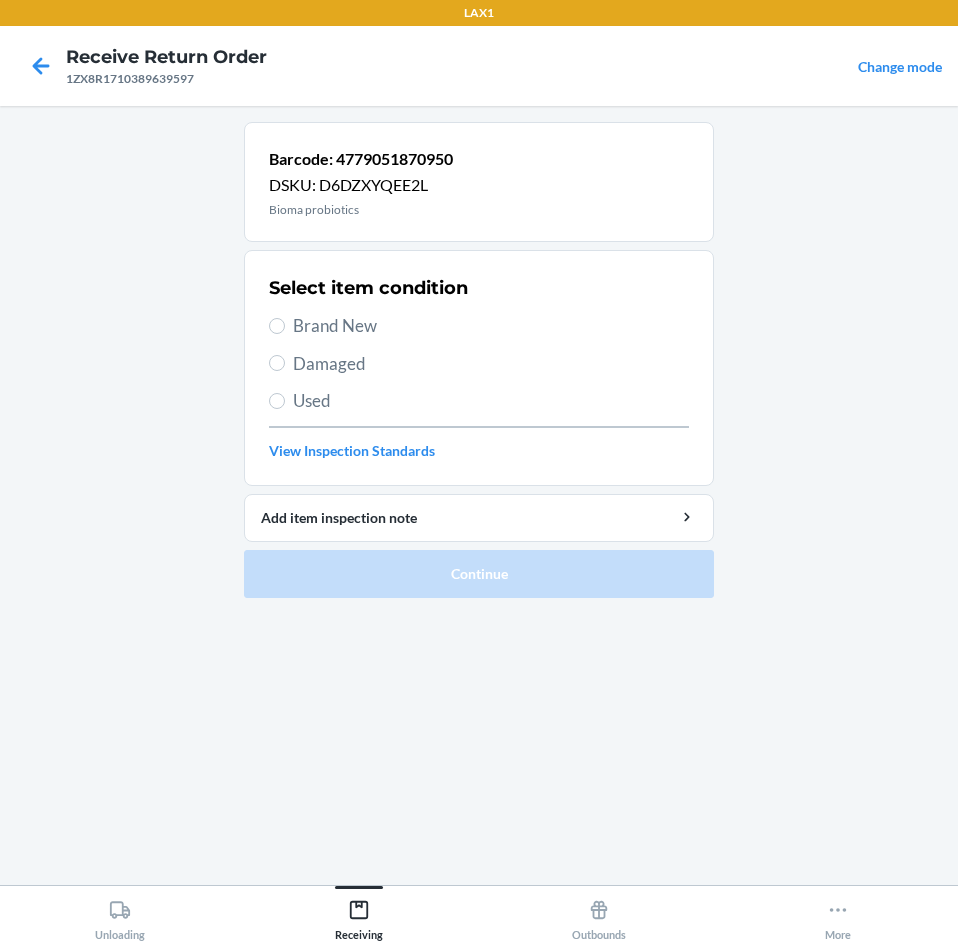 click on "Brand New" at bounding box center [479, 326] 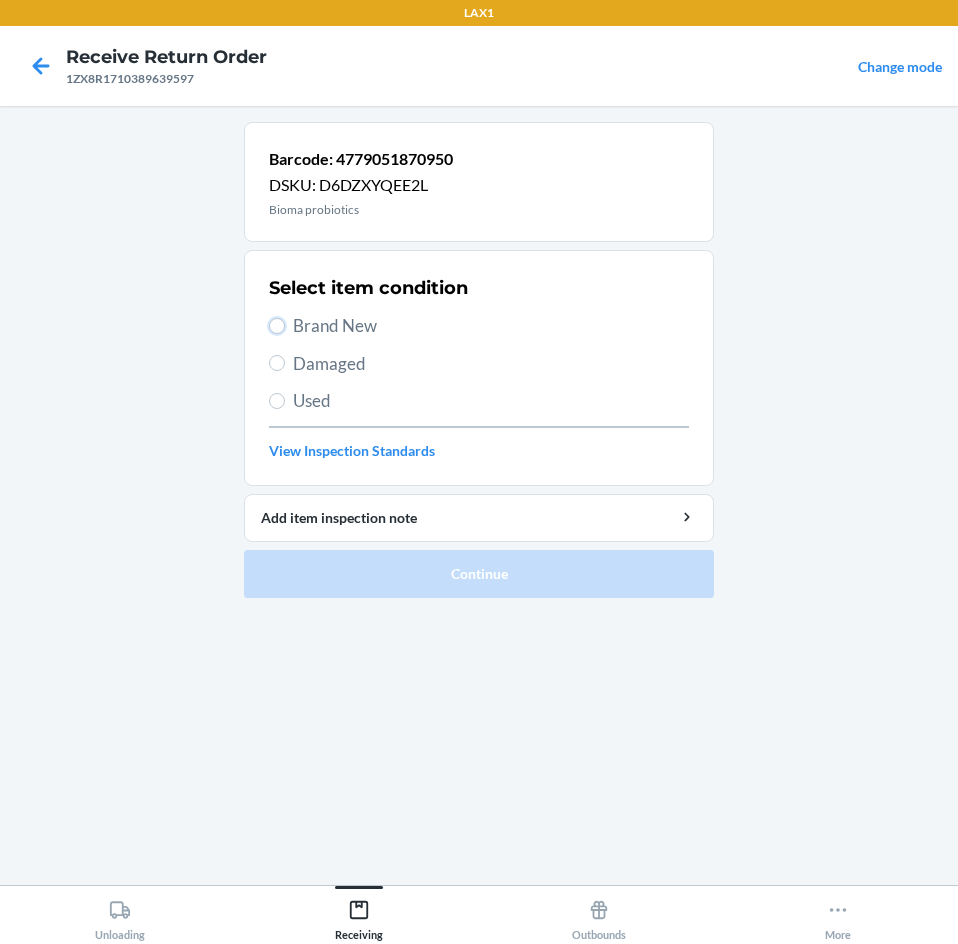click on "Brand New" at bounding box center (277, 326) 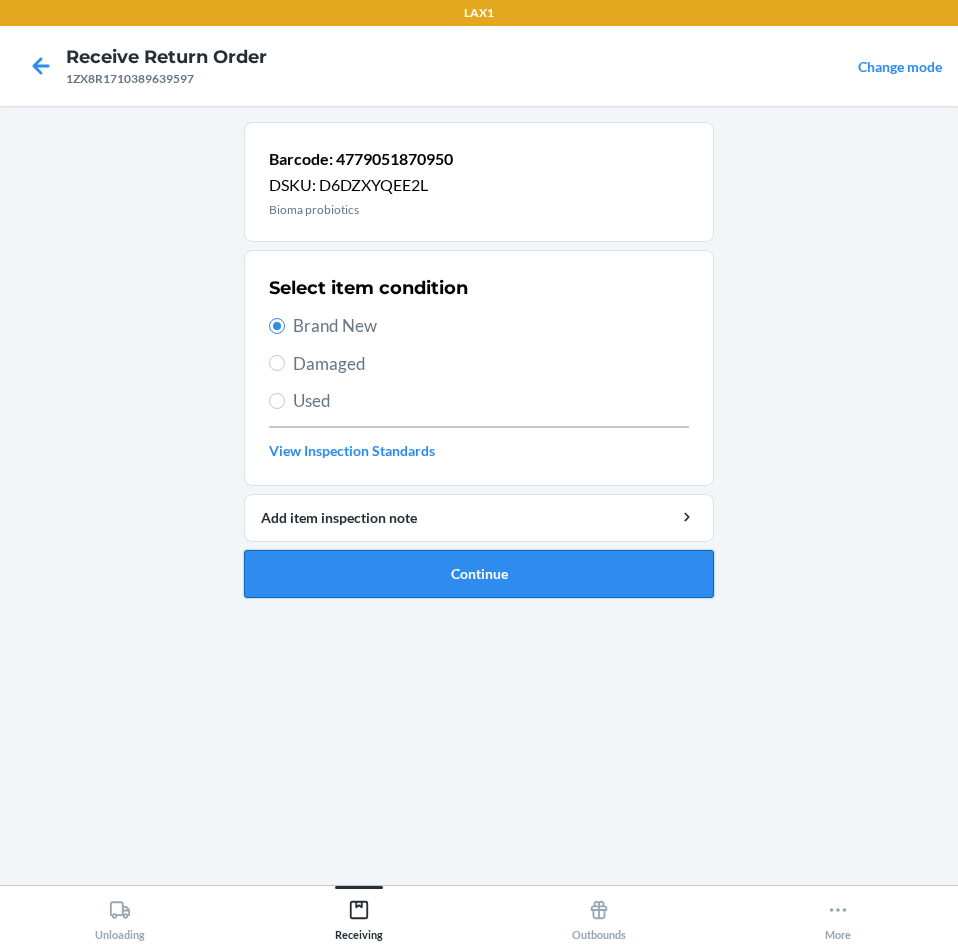 click on "Continue" at bounding box center (479, 574) 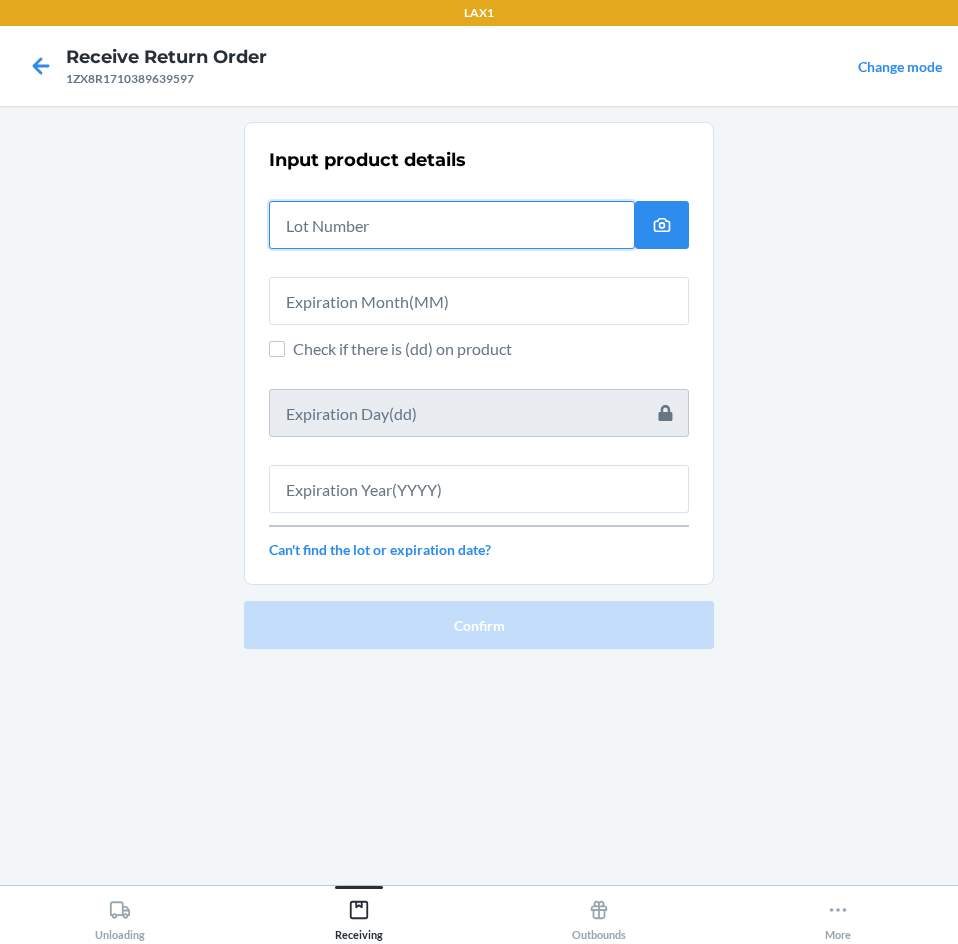click at bounding box center [452, 225] 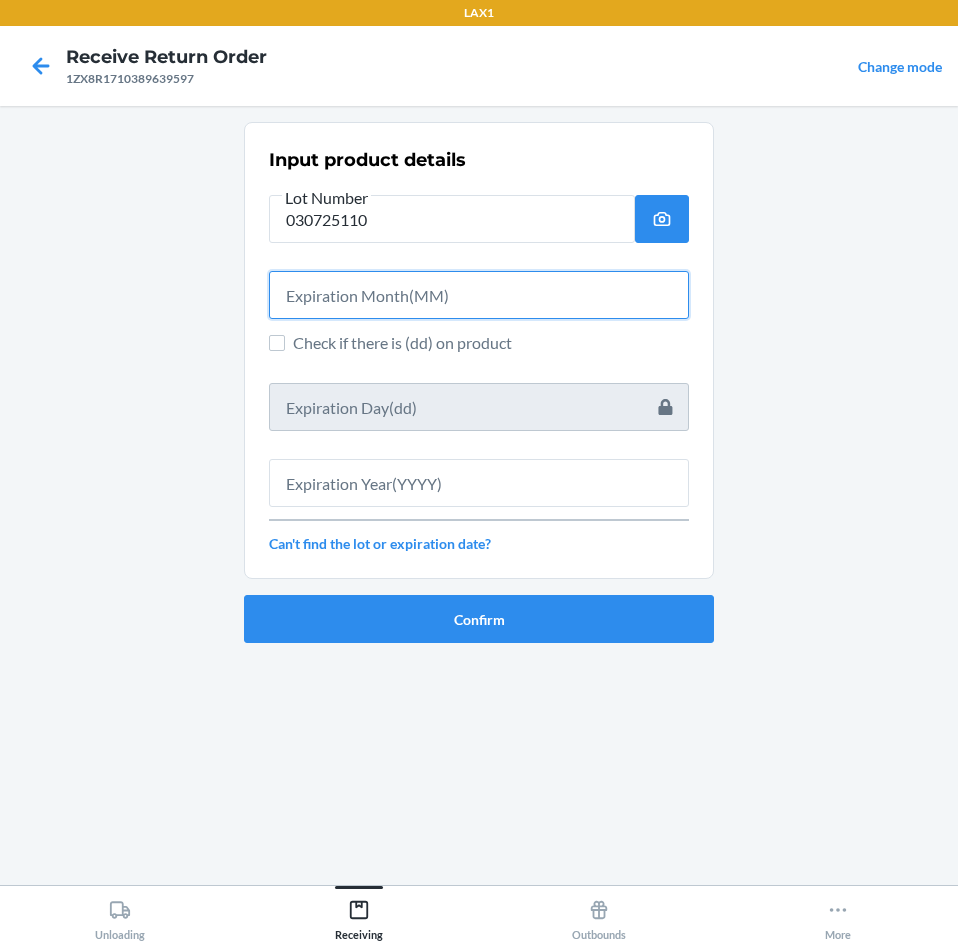 click at bounding box center (479, 295) 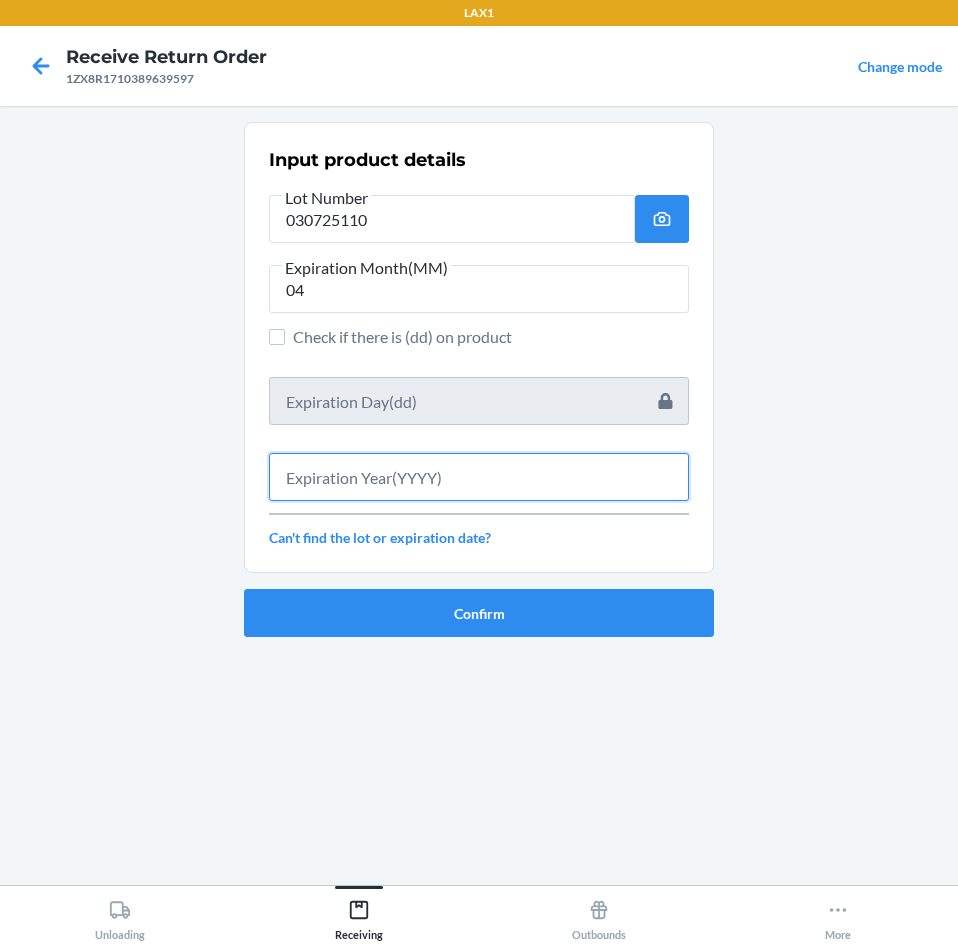 click at bounding box center [479, 477] 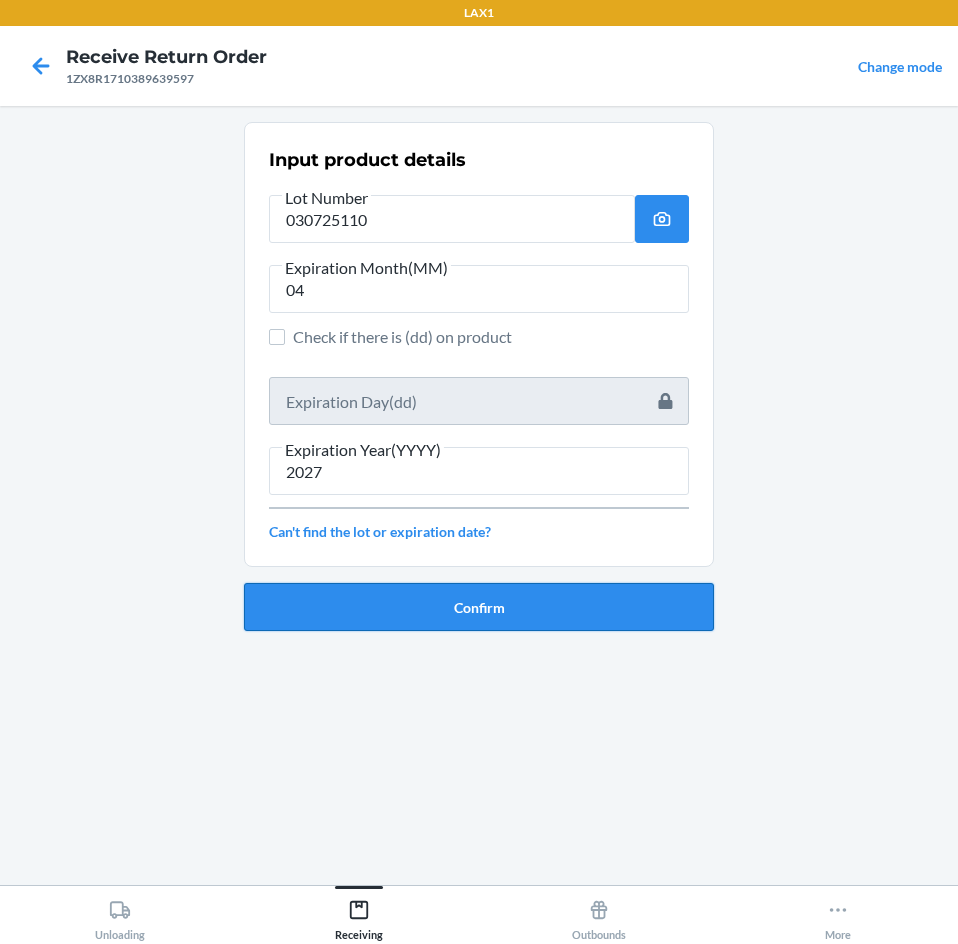 click on "Confirm" at bounding box center (479, 607) 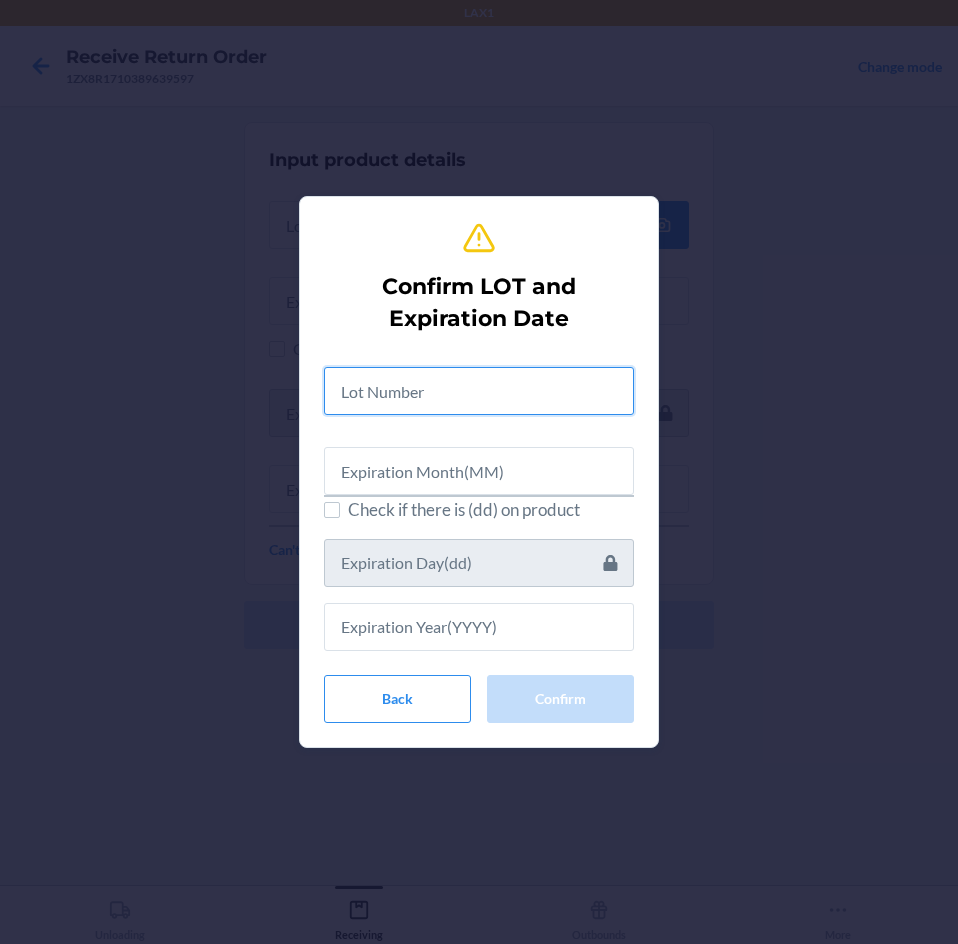 click at bounding box center [479, 391] 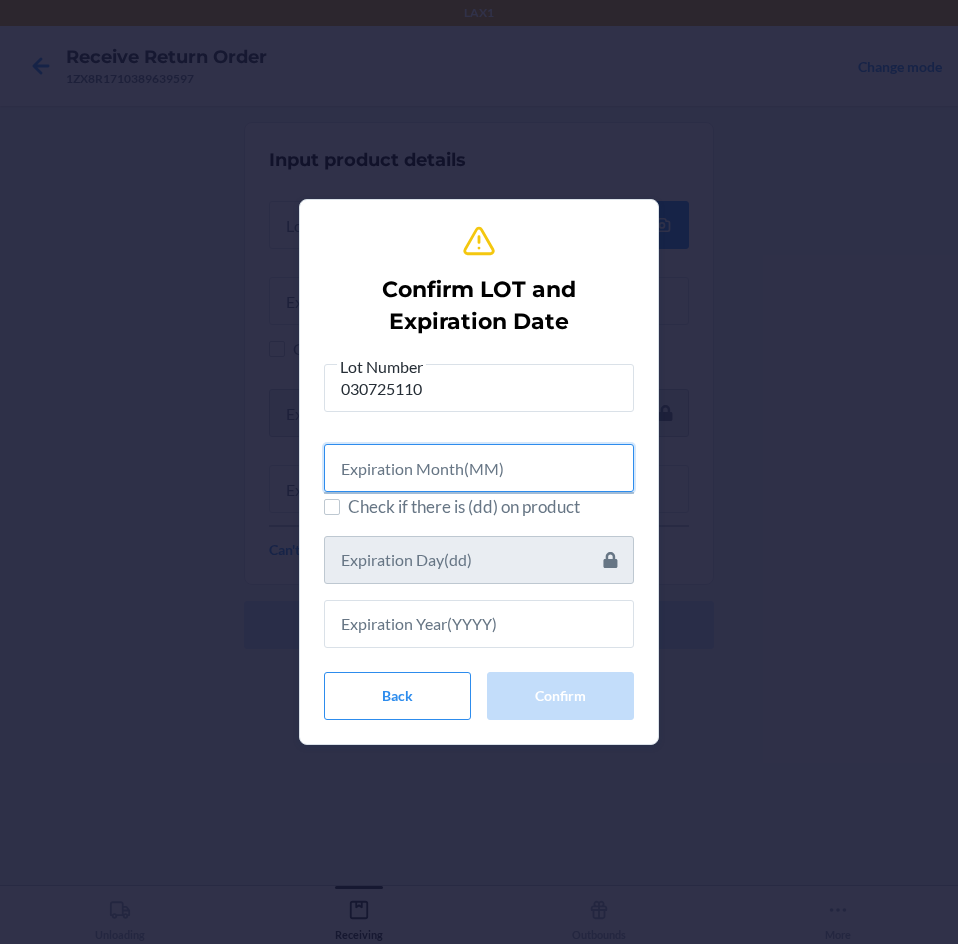 click at bounding box center [479, 468] 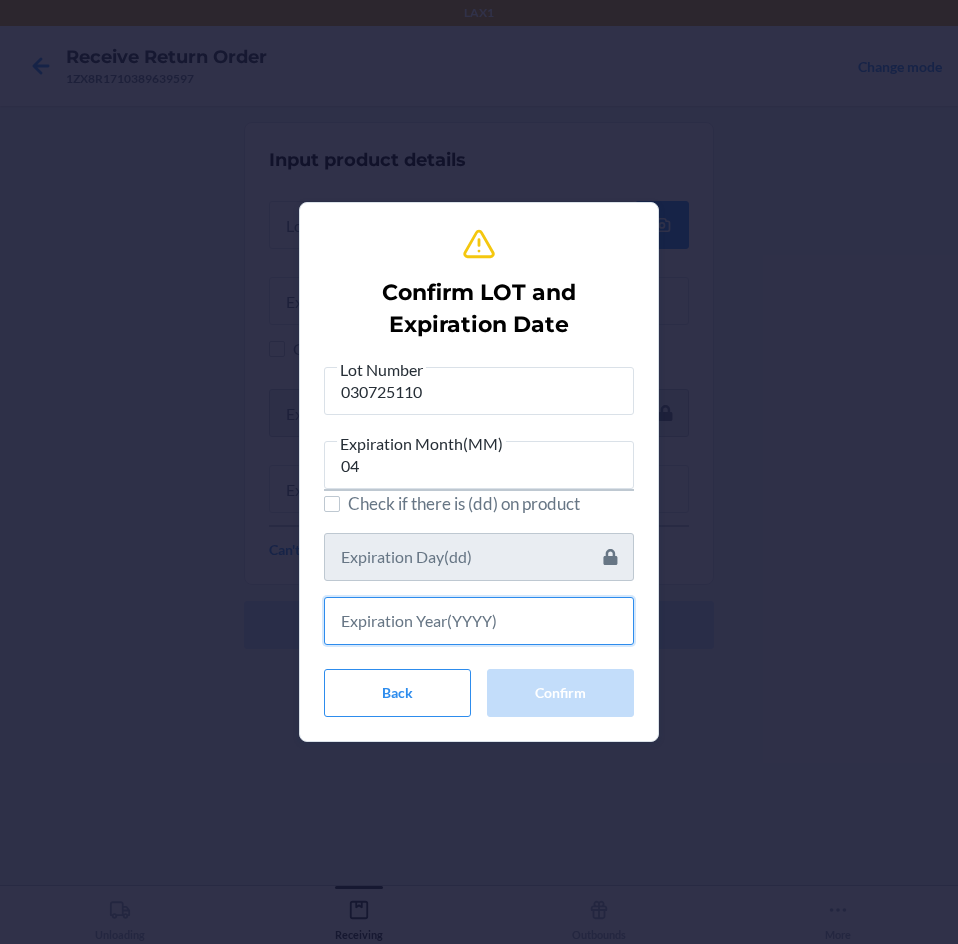 click at bounding box center [479, 621] 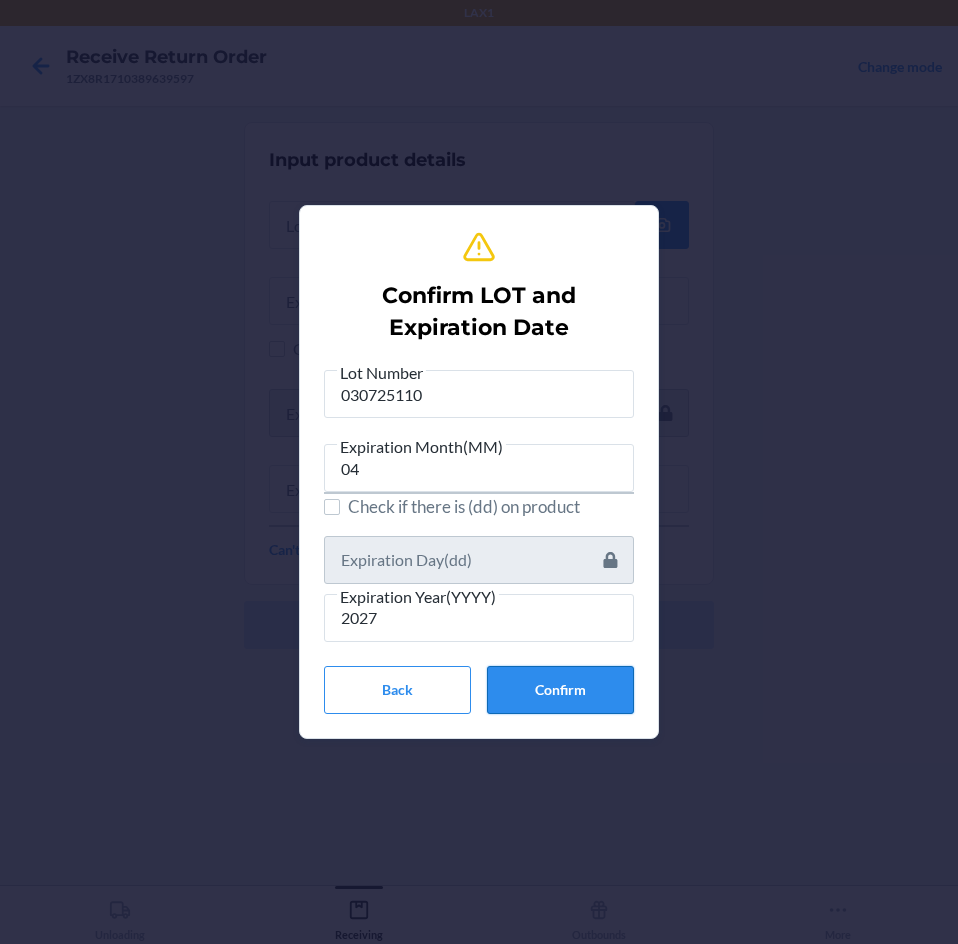 click on "Confirm" at bounding box center (560, 690) 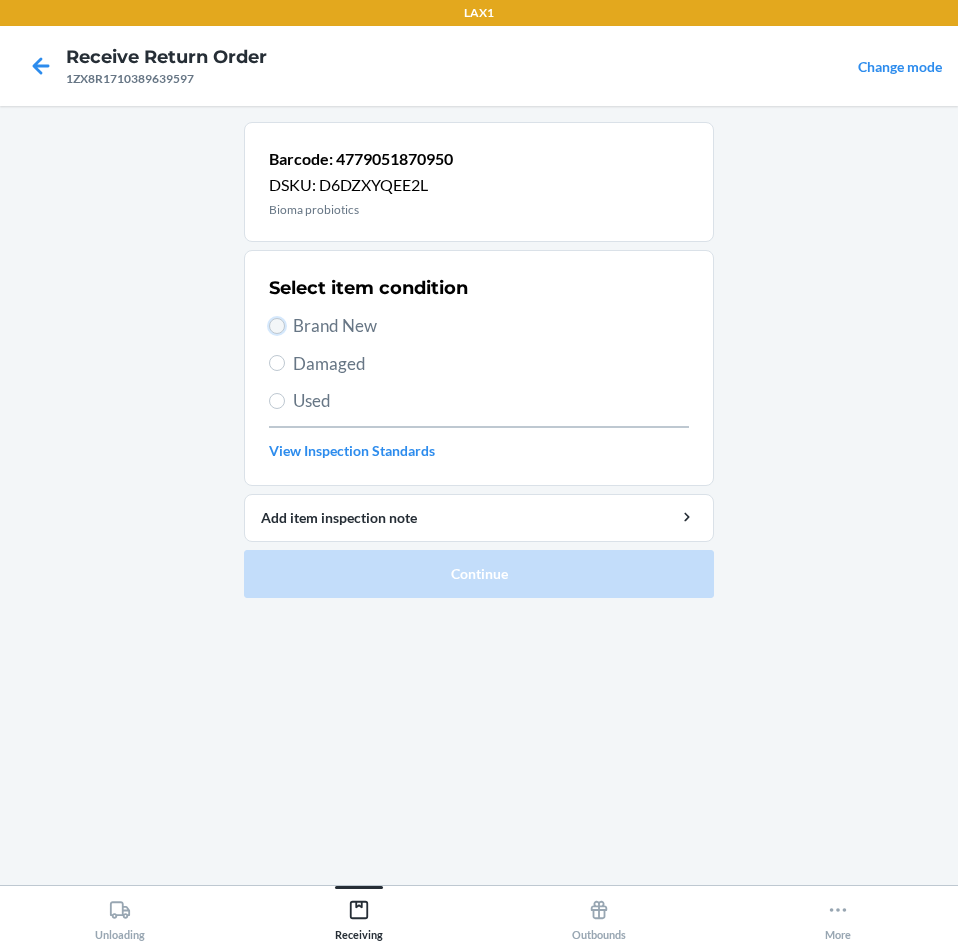 click on "Brand New" at bounding box center [277, 326] 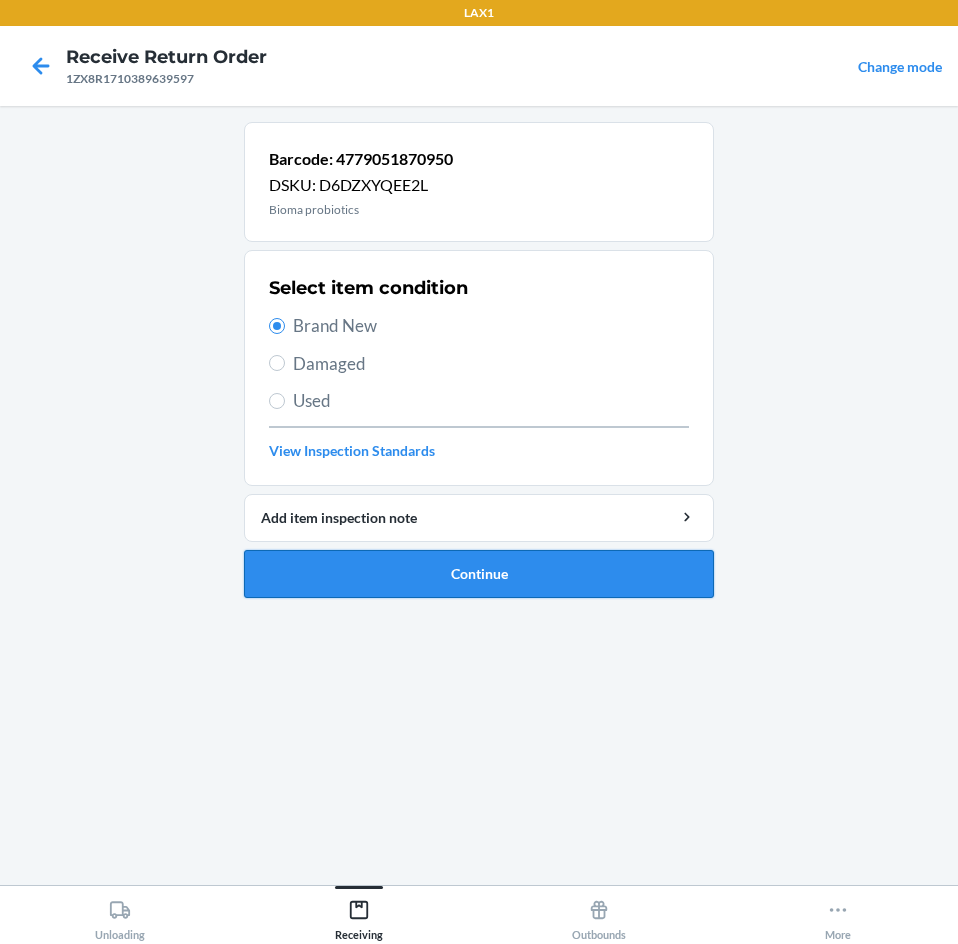 click on "Continue" at bounding box center [479, 574] 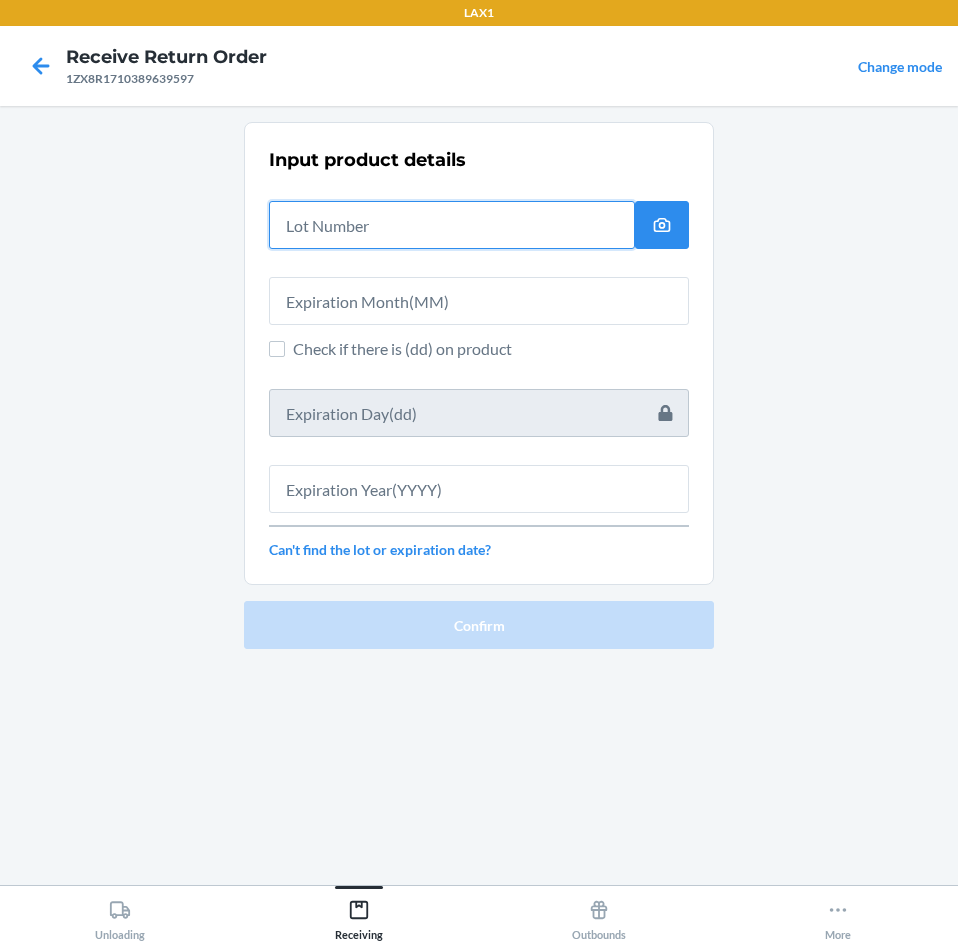 click at bounding box center (452, 225) 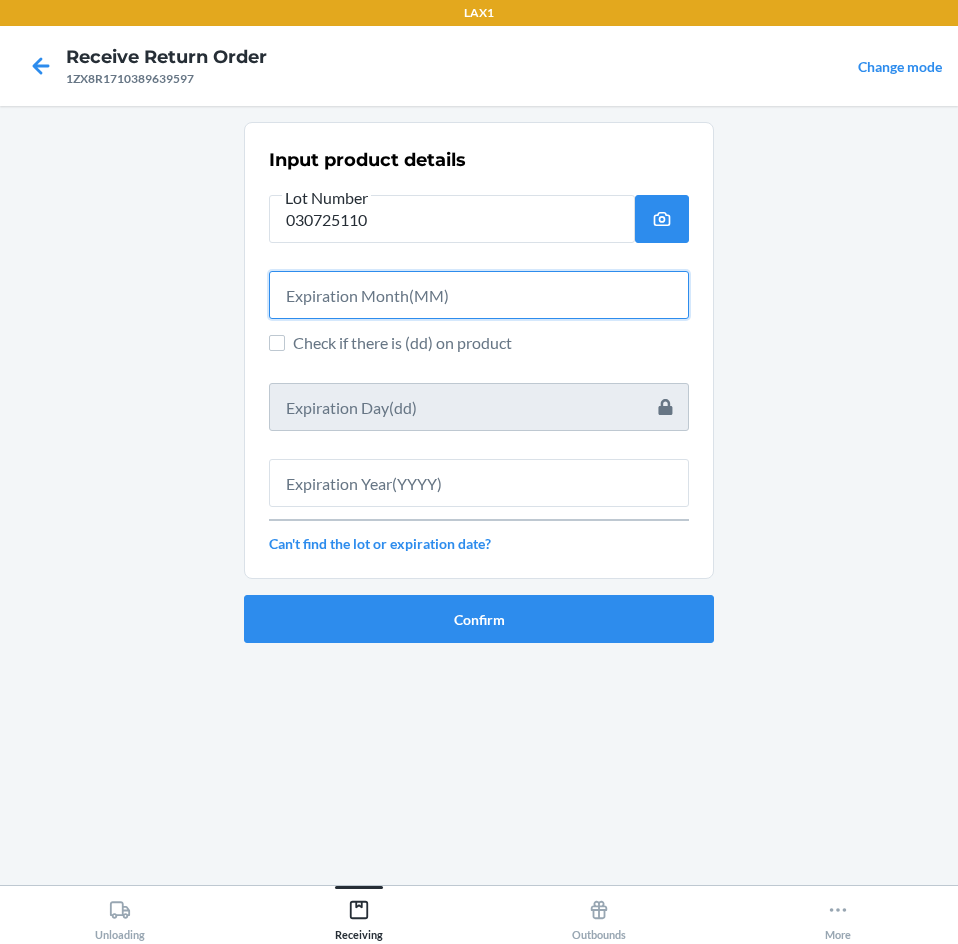 click at bounding box center [479, 295] 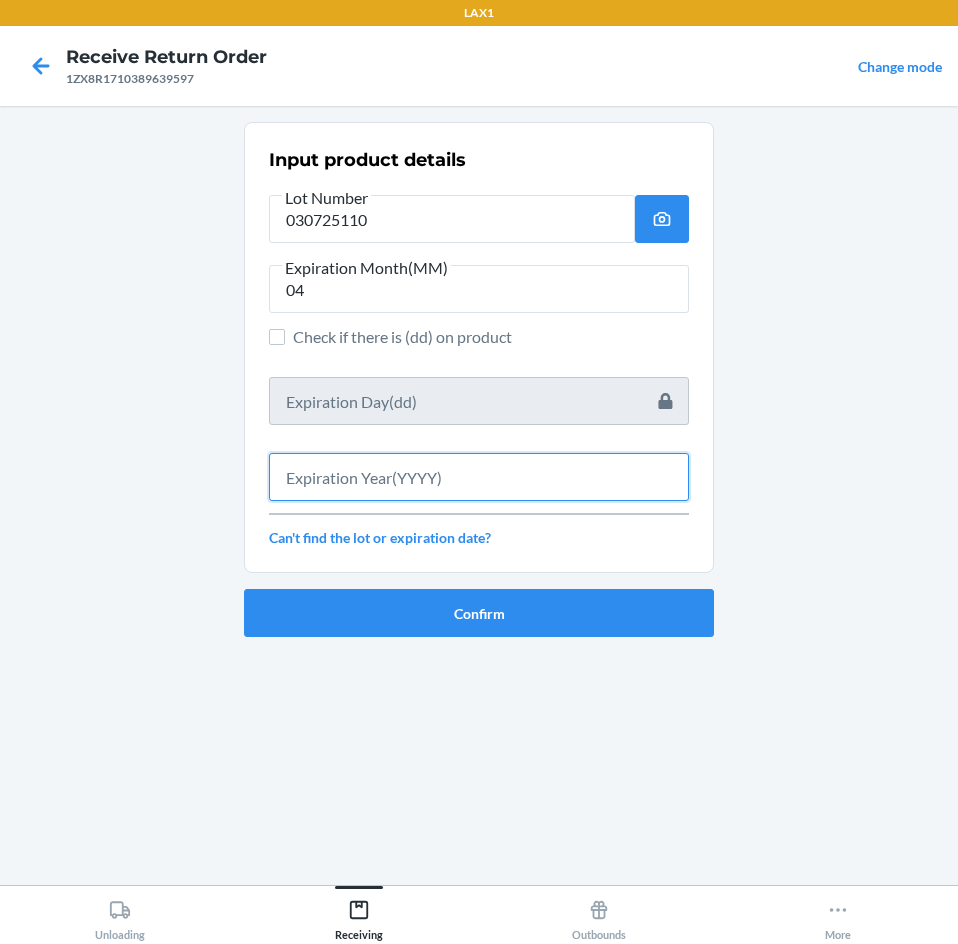 drag, startPoint x: 460, startPoint y: 470, endPoint x: 465, endPoint y: 483, distance: 13.928389 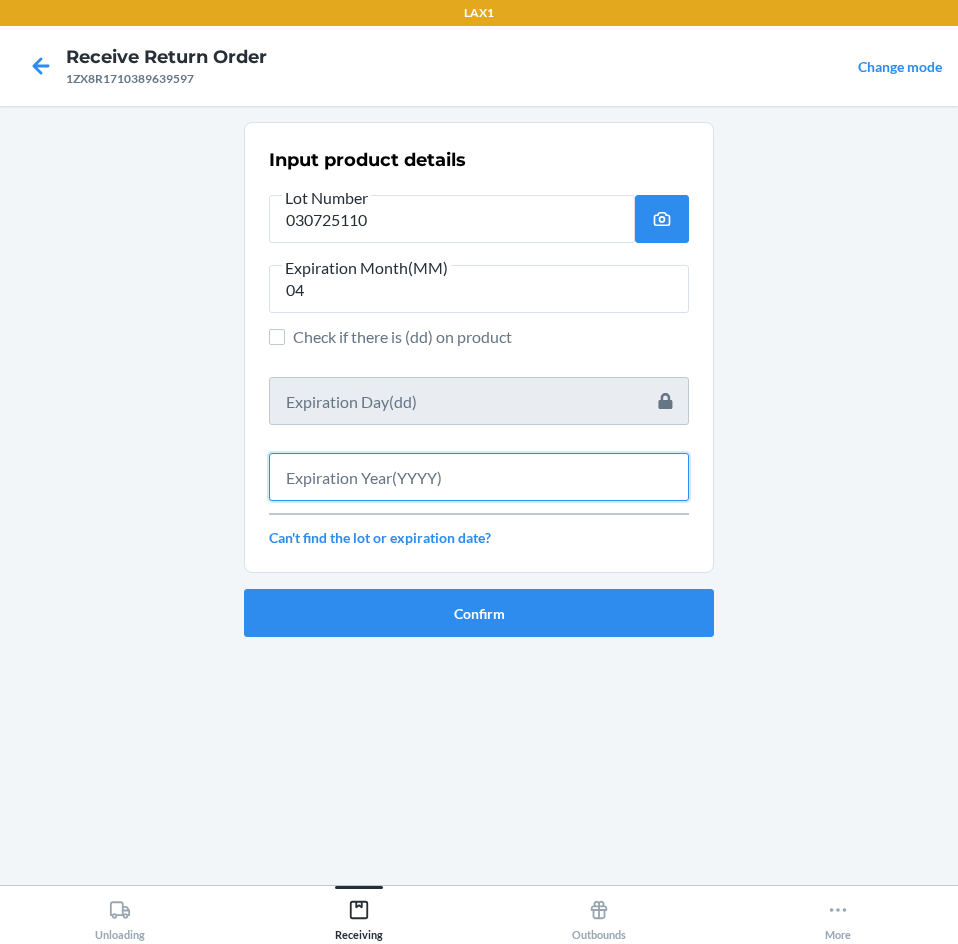 click at bounding box center [479, 477] 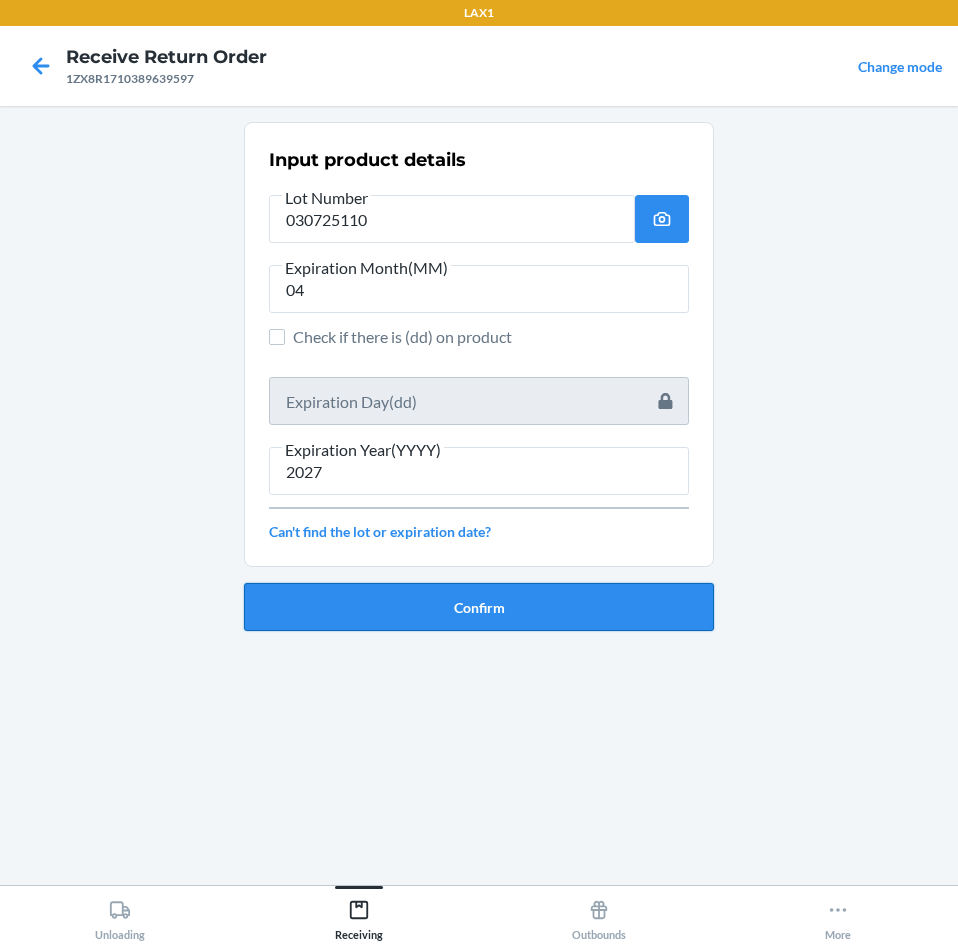 click on "Confirm" at bounding box center [479, 607] 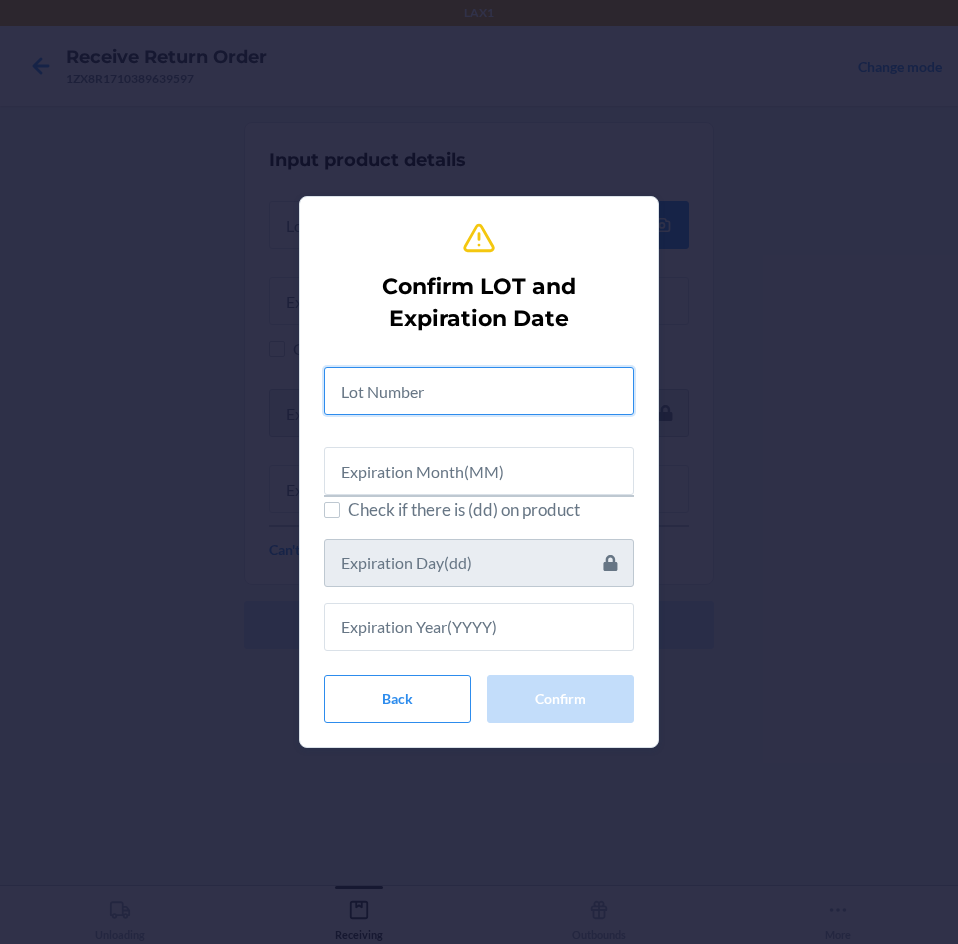click at bounding box center (479, 391) 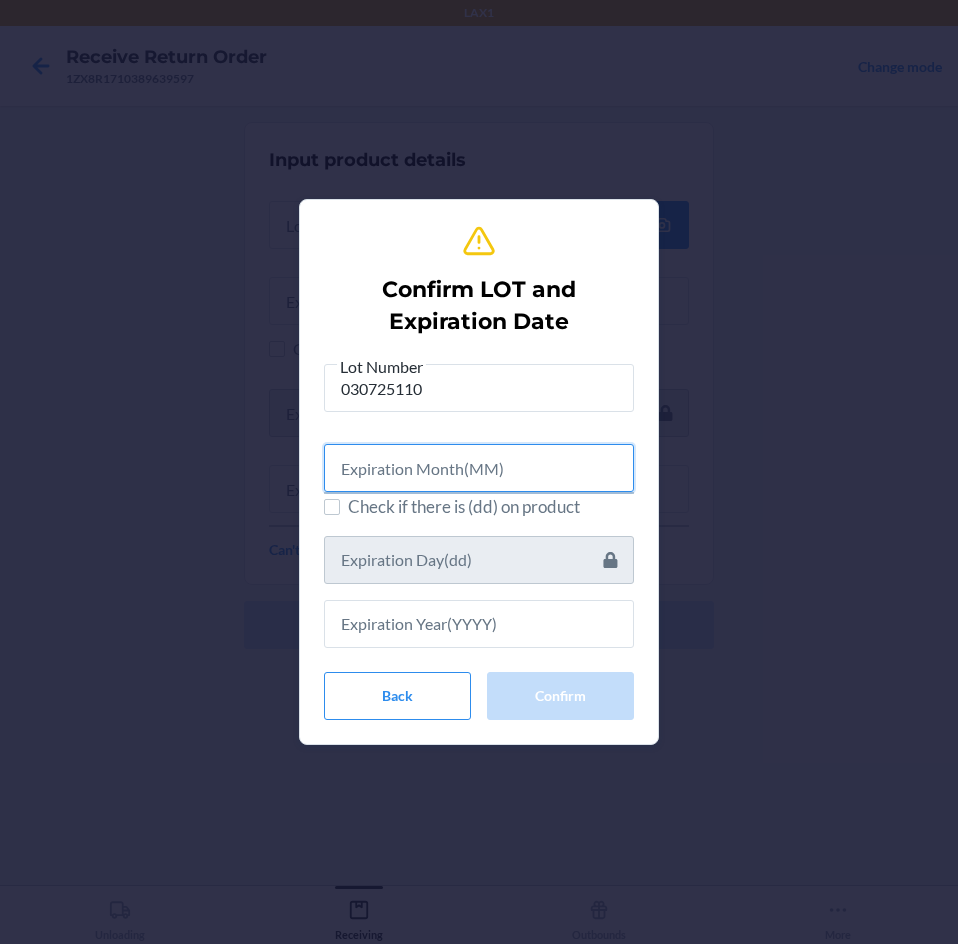 click at bounding box center [479, 468] 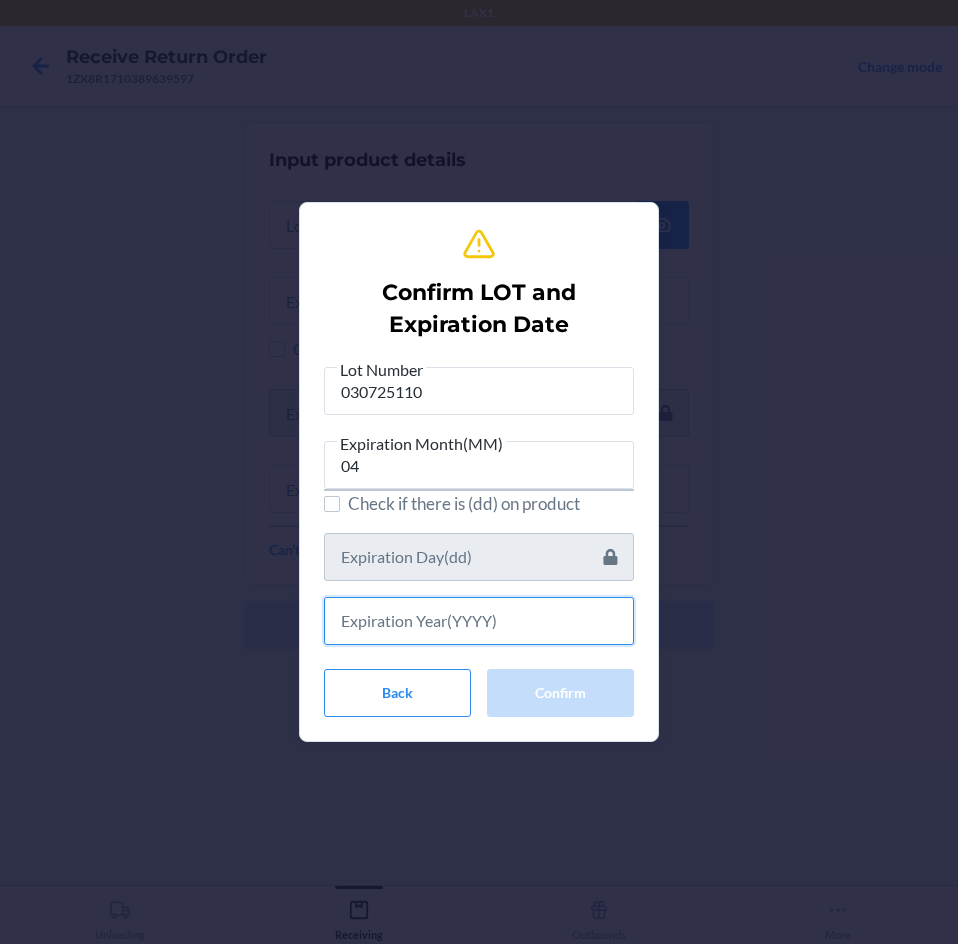 click at bounding box center (479, 621) 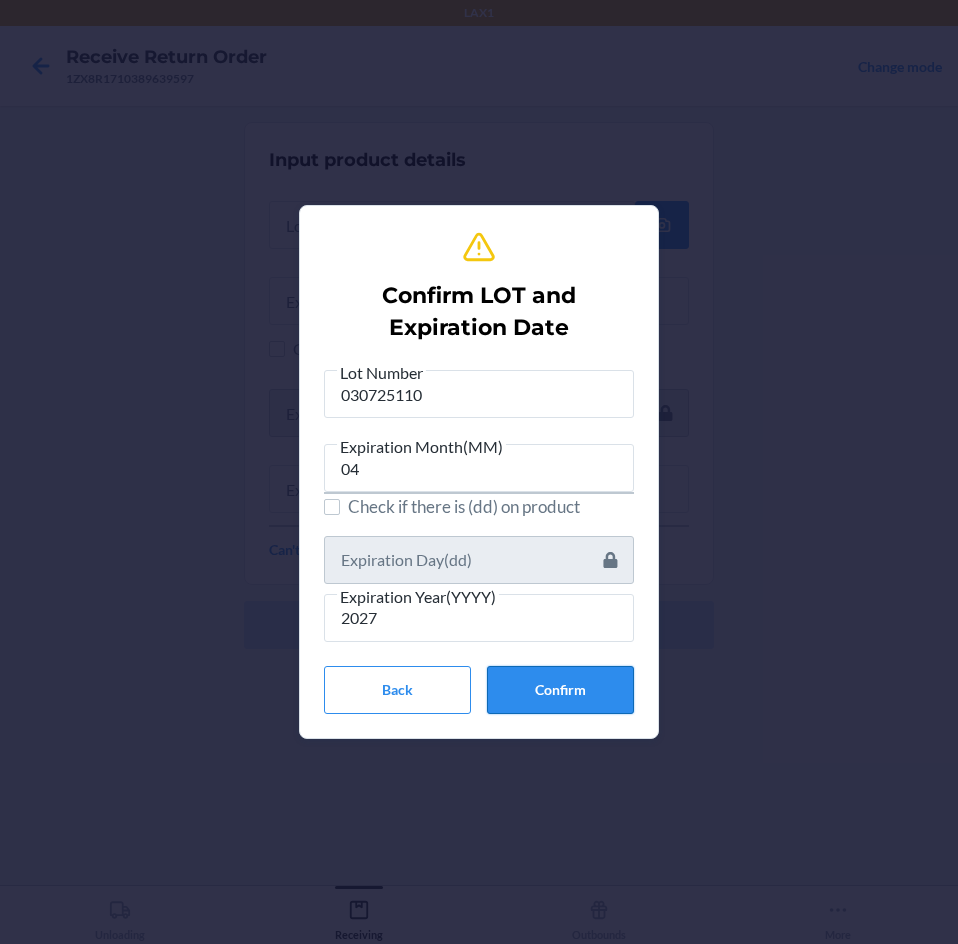 click on "Confirm" at bounding box center (560, 690) 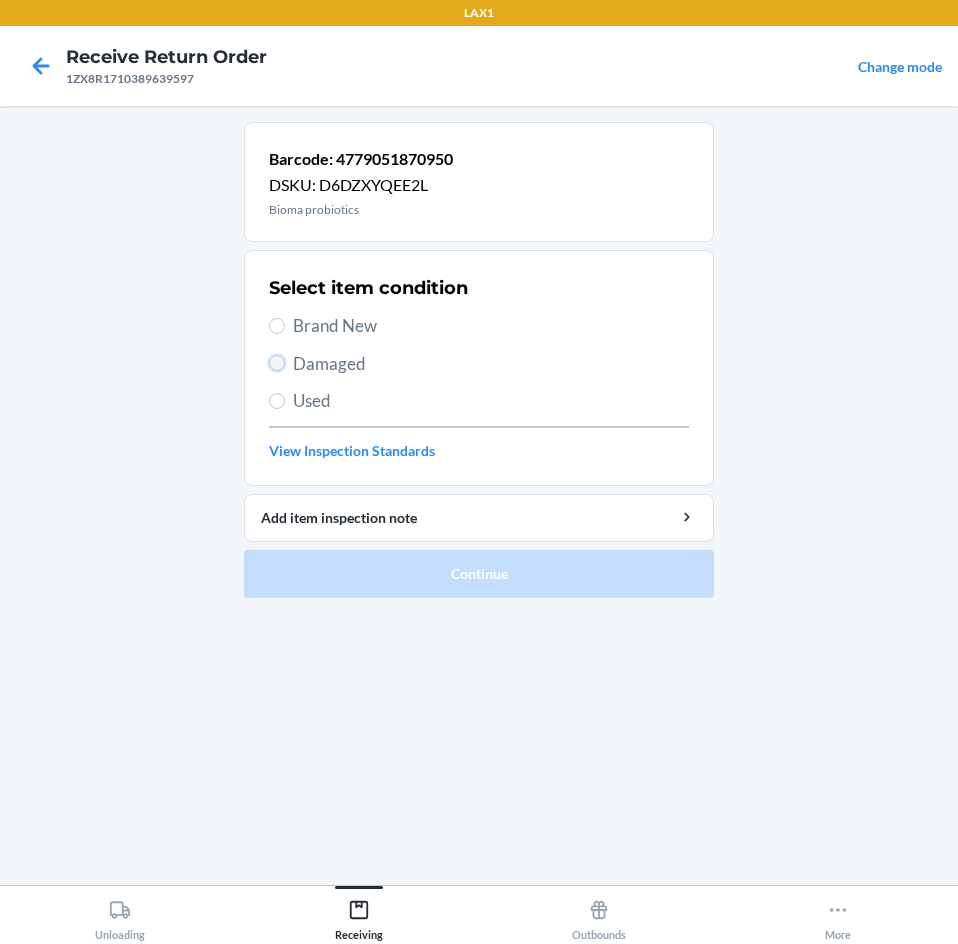 click on "Damaged" at bounding box center [277, 363] 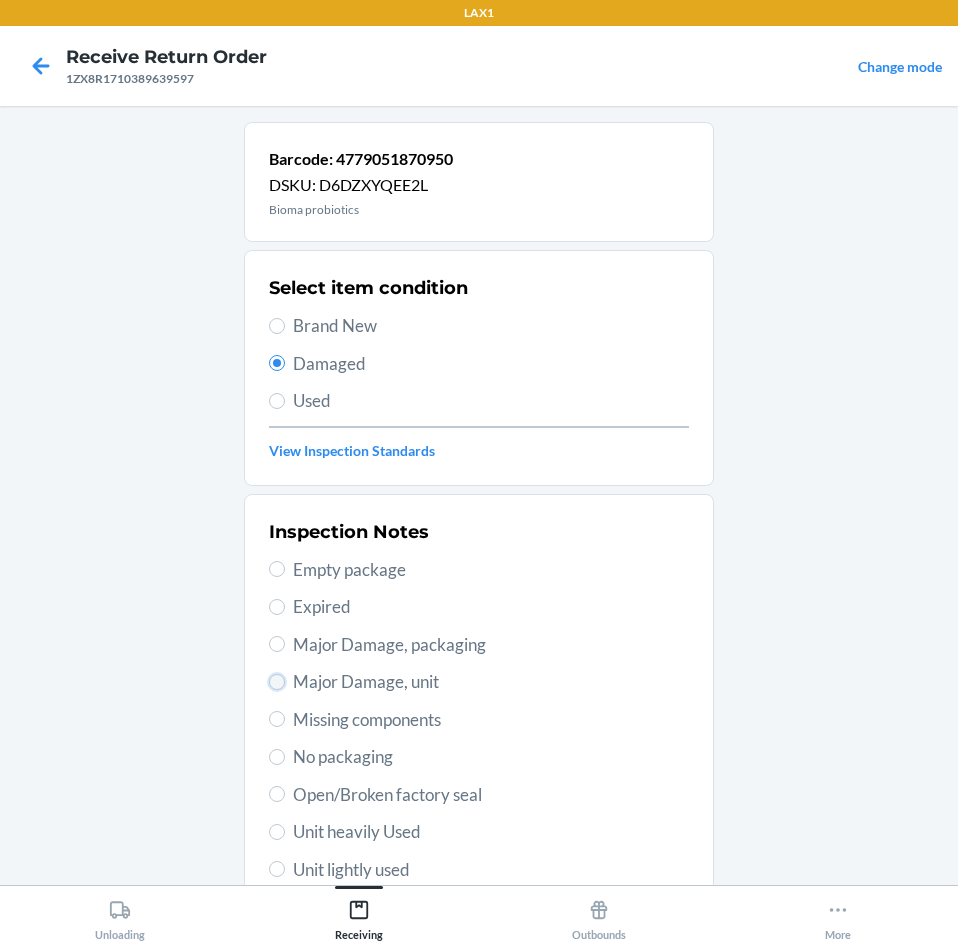 click on "Major Damage, unit" at bounding box center (277, 682) 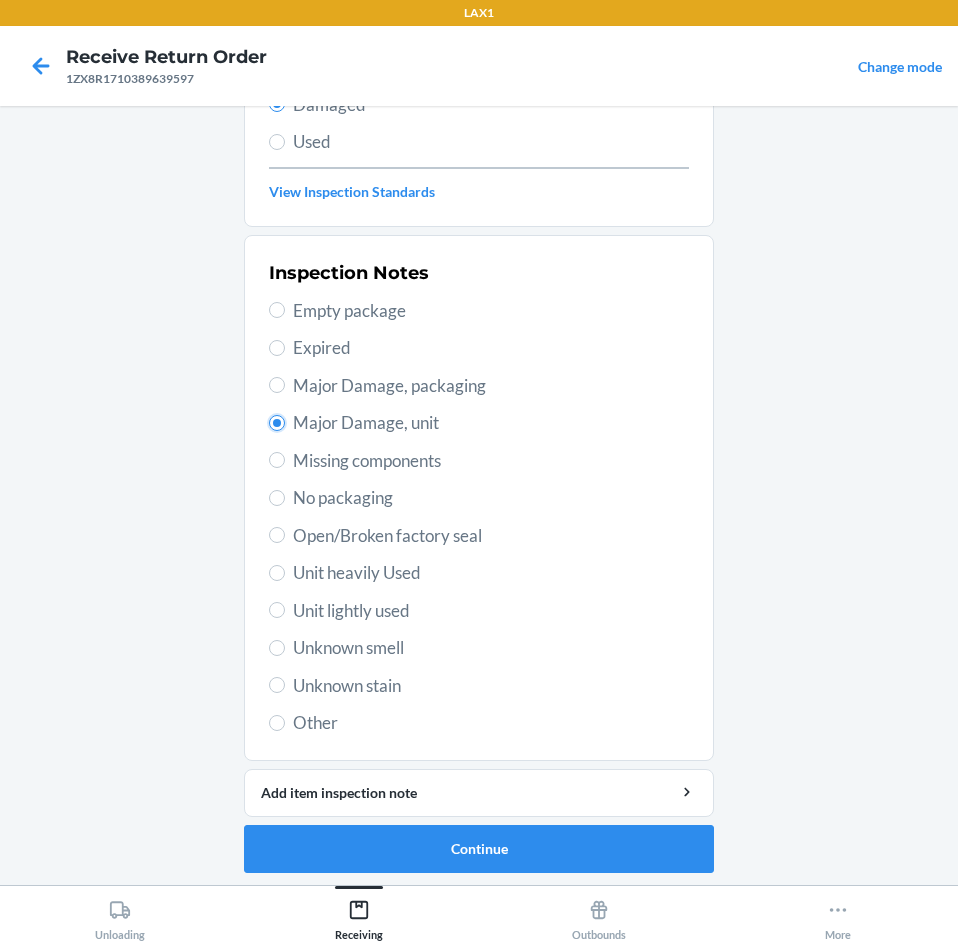 scroll, scrollTop: 263, scrollLeft: 0, axis: vertical 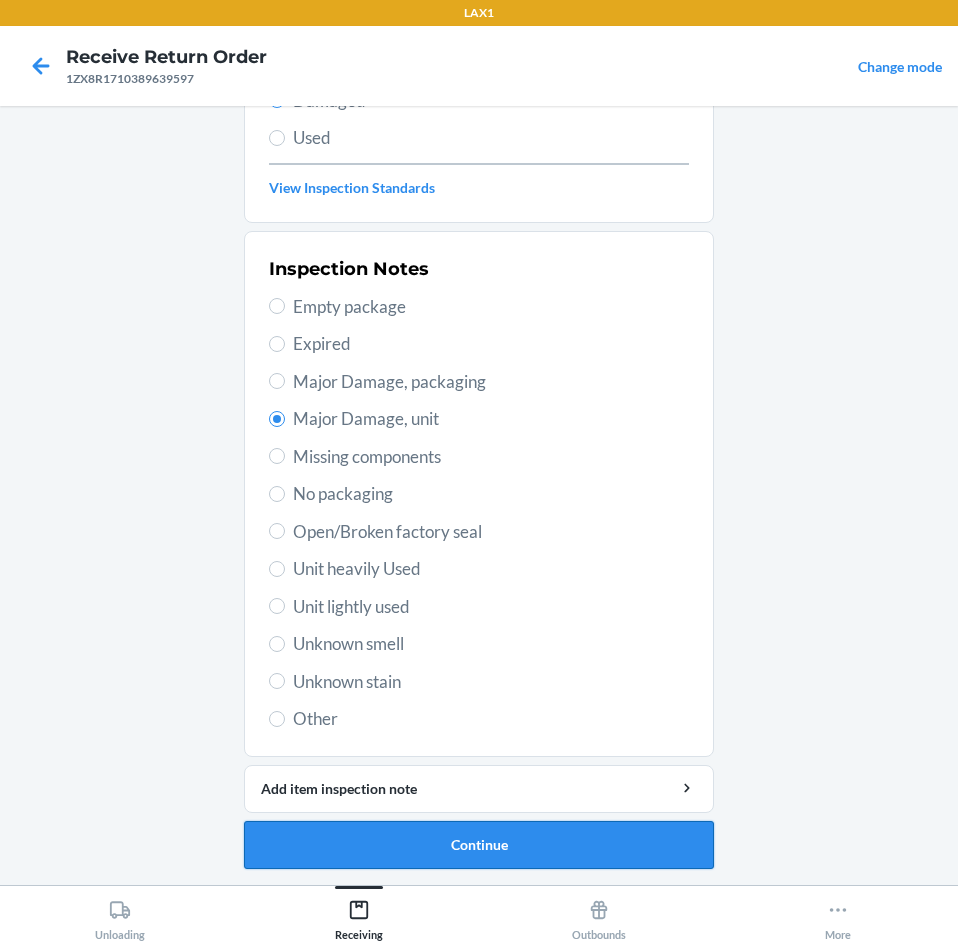 click on "Continue" at bounding box center [479, 845] 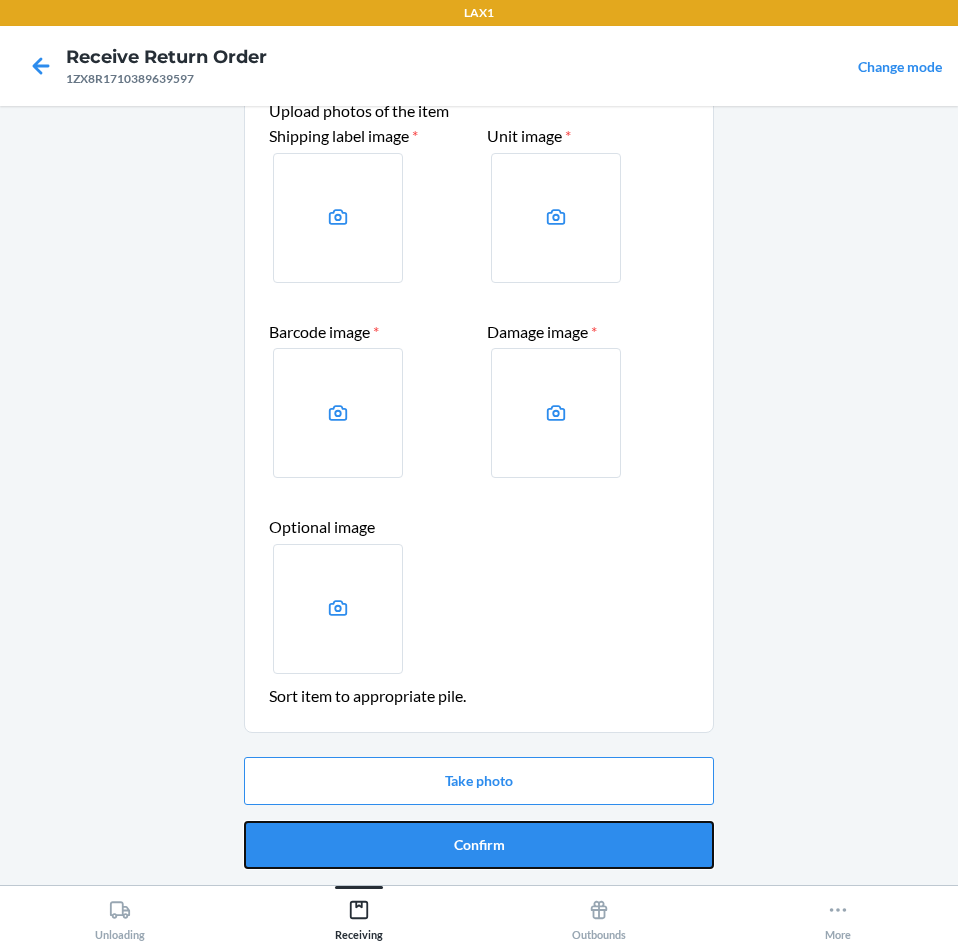 click on "Confirm" at bounding box center [479, 845] 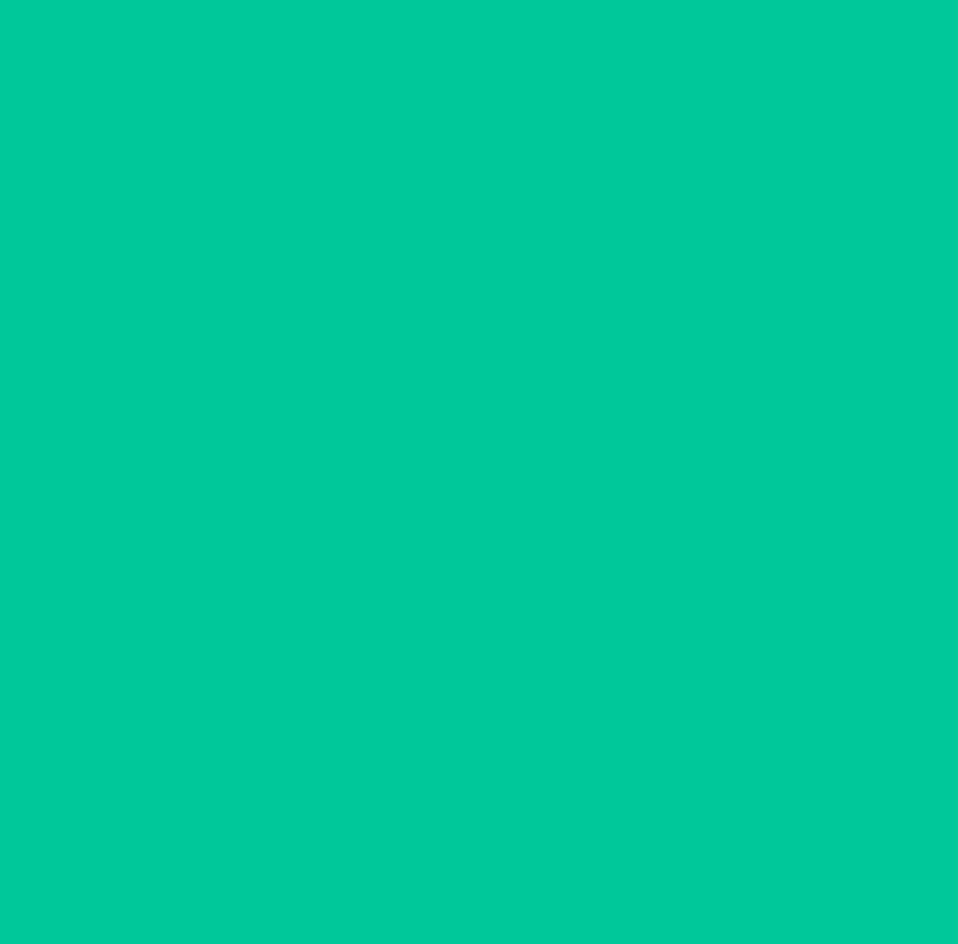 scroll, scrollTop: 0, scrollLeft: 0, axis: both 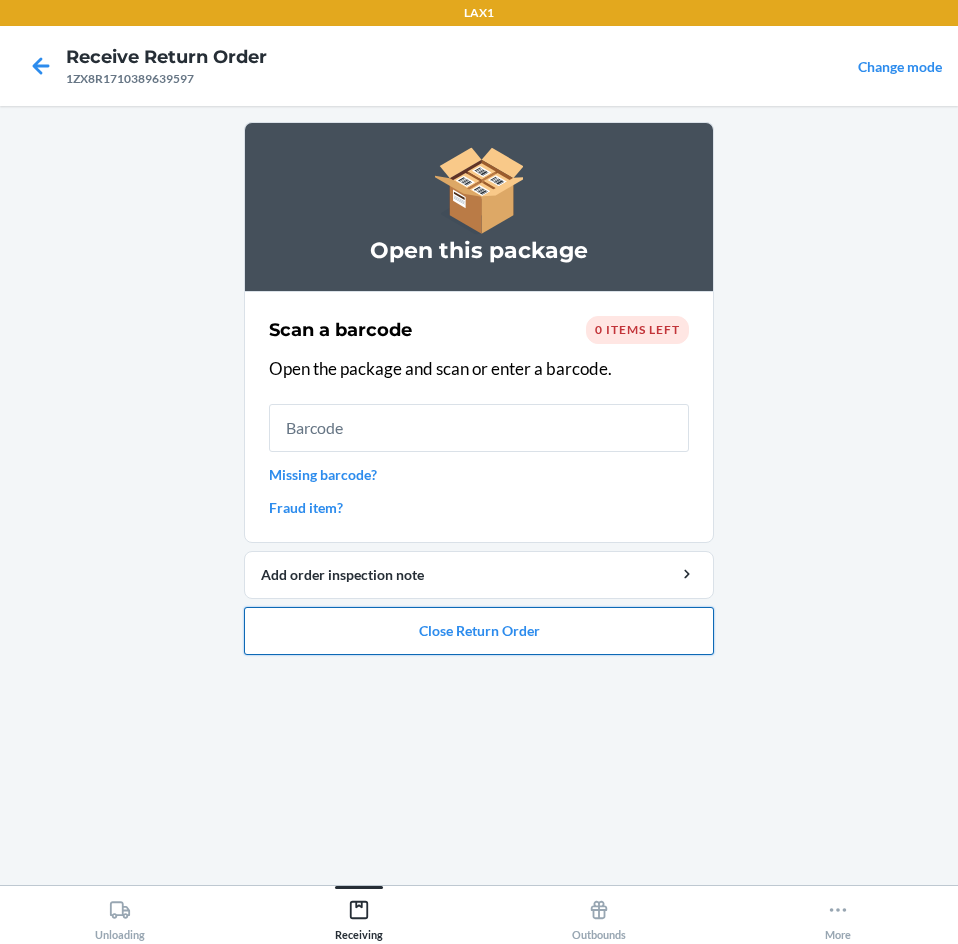 click on "Close Return Order" at bounding box center (479, 631) 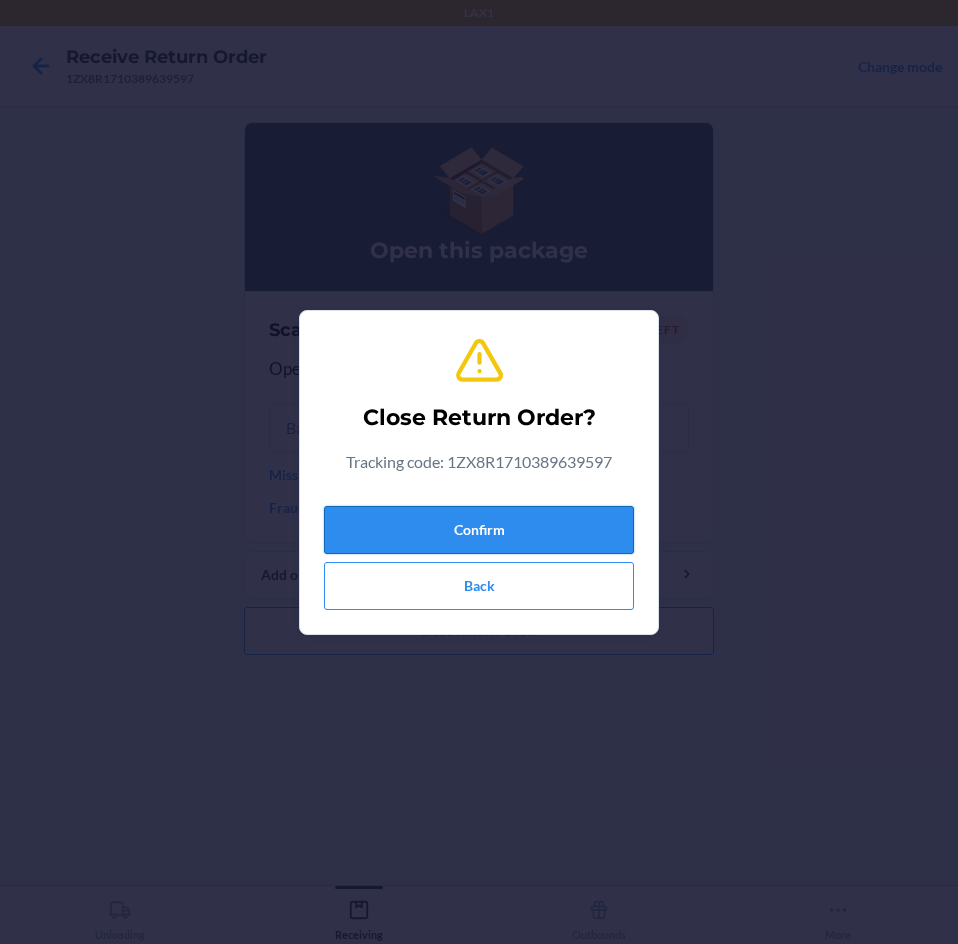 click on "Confirm" at bounding box center [479, 530] 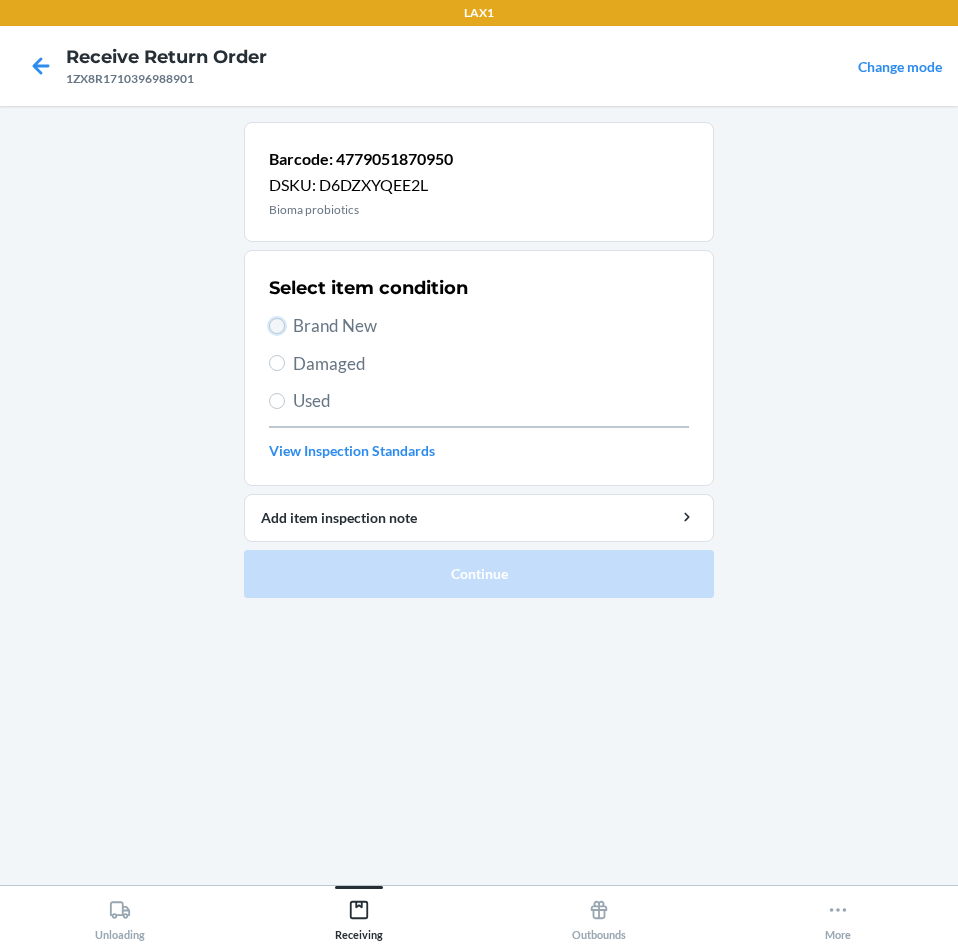 click on "Brand New" at bounding box center (277, 326) 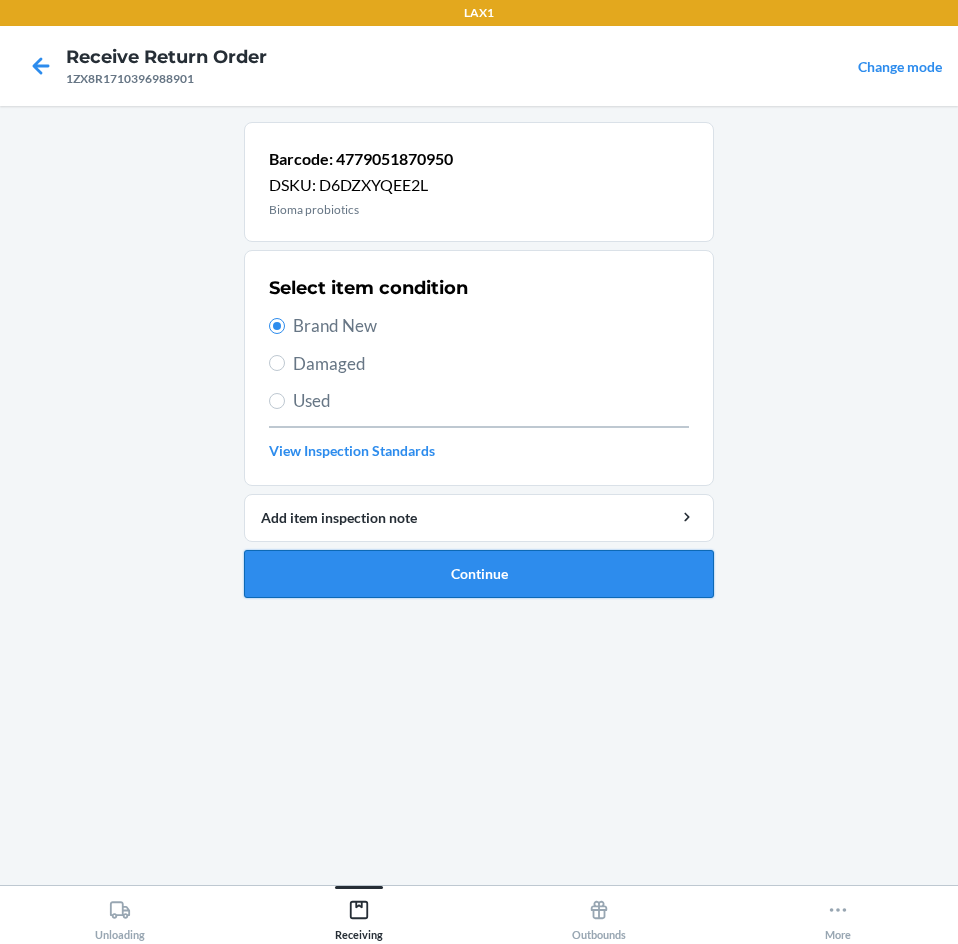 click on "Continue" at bounding box center (479, 574) 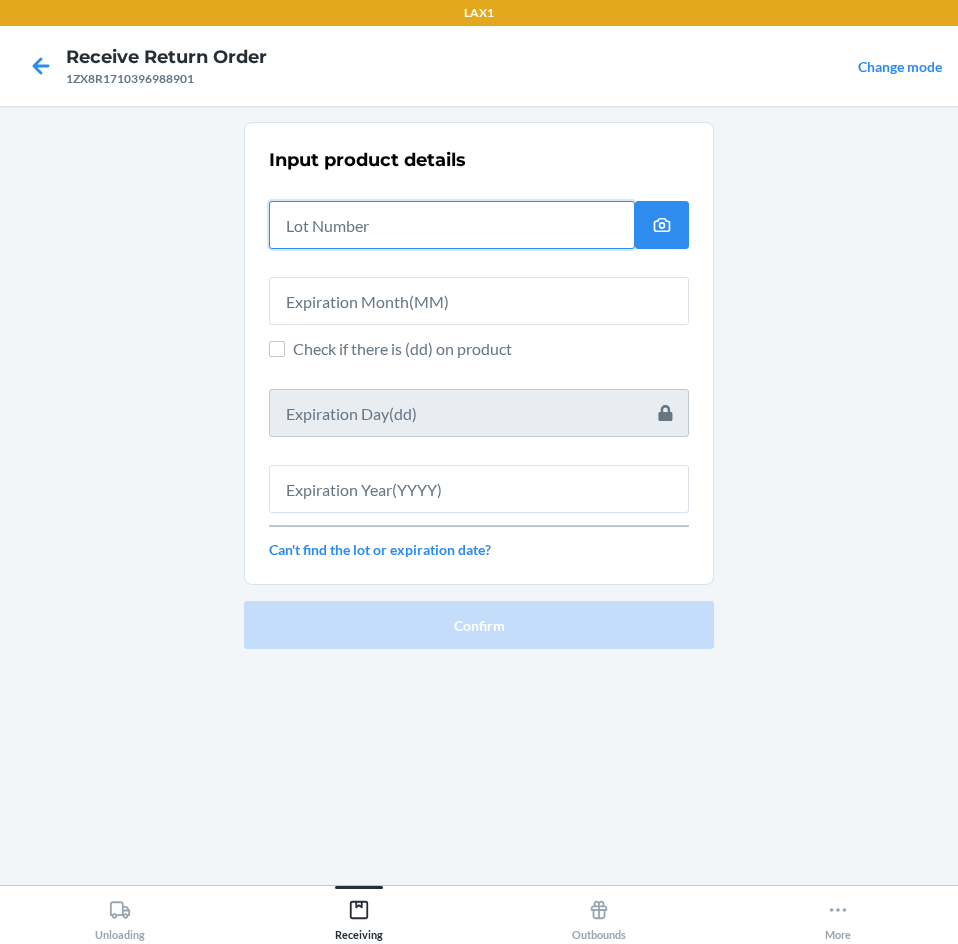 click at bounding box center (452, 225) 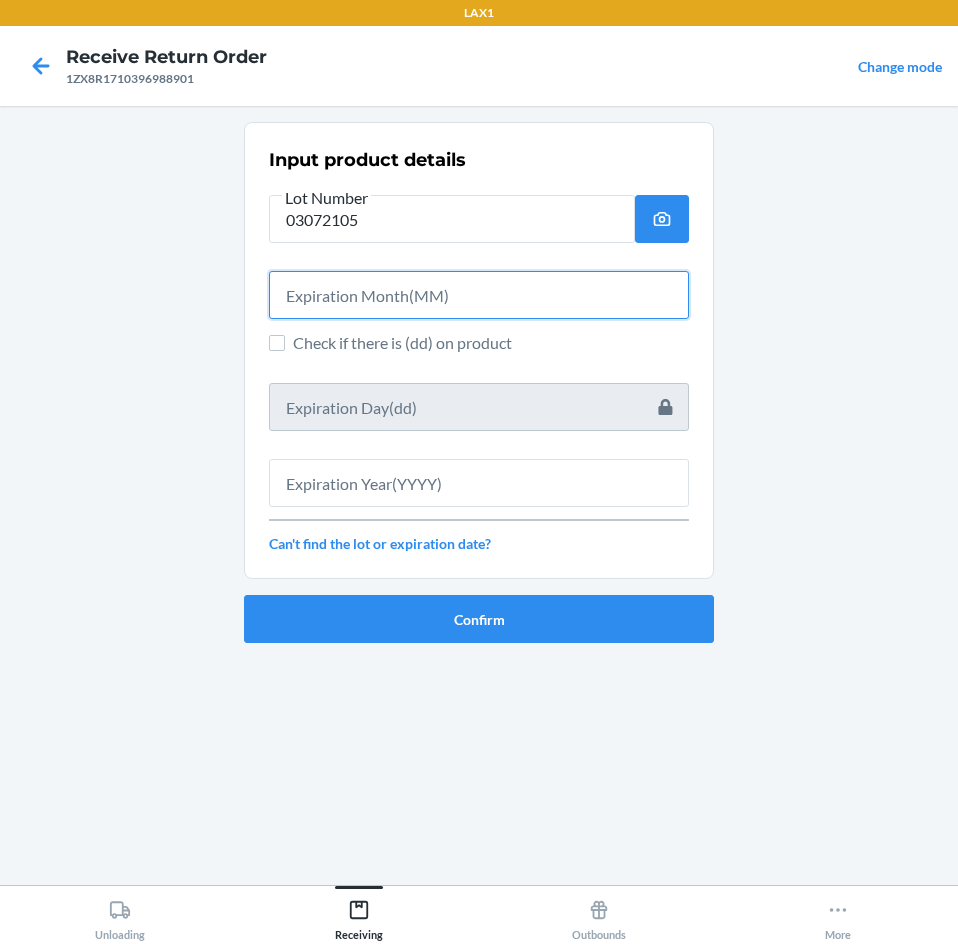 click at bounding box center [479, 295] 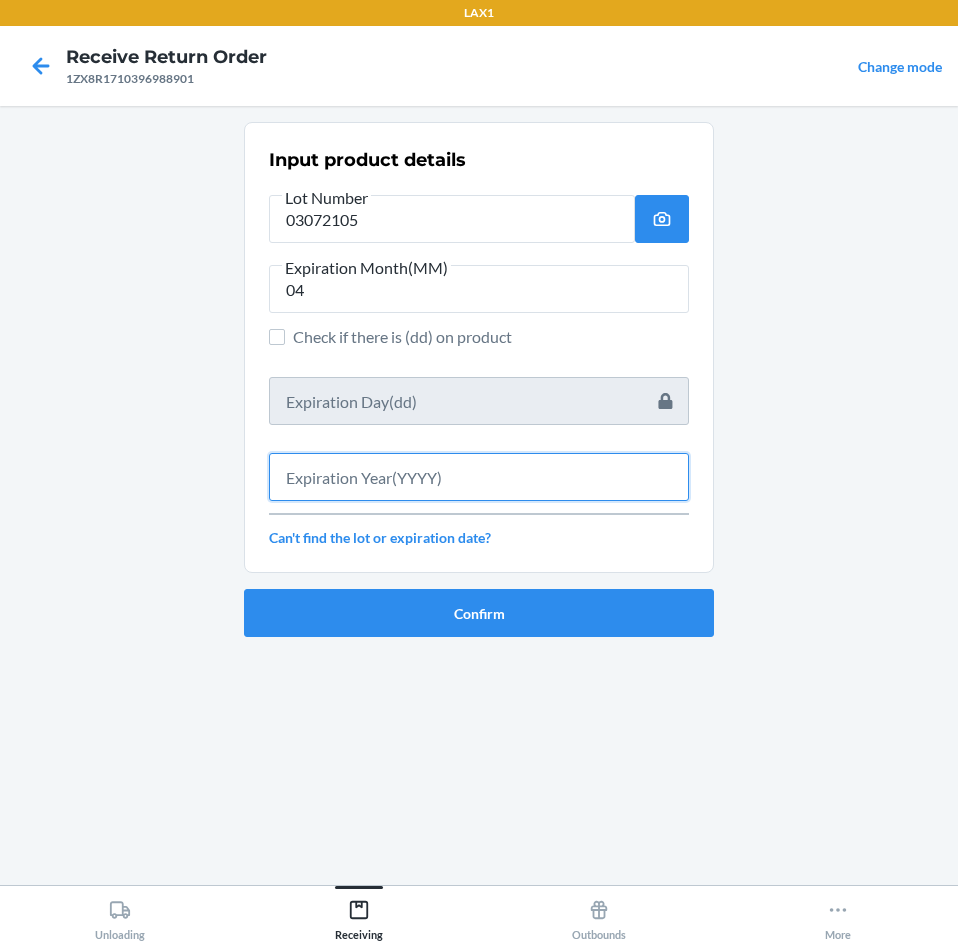 click at bounding box center [479, 477] 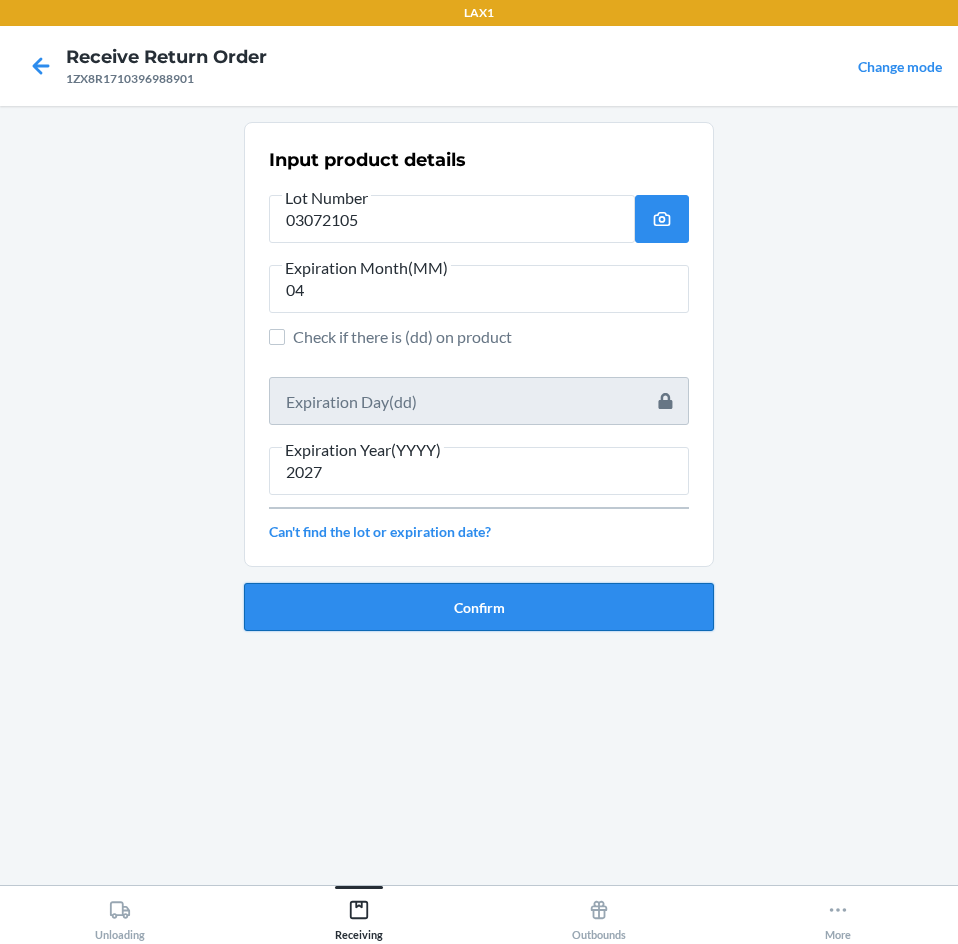 click on "Confirm" at bounding box center (479, 607) 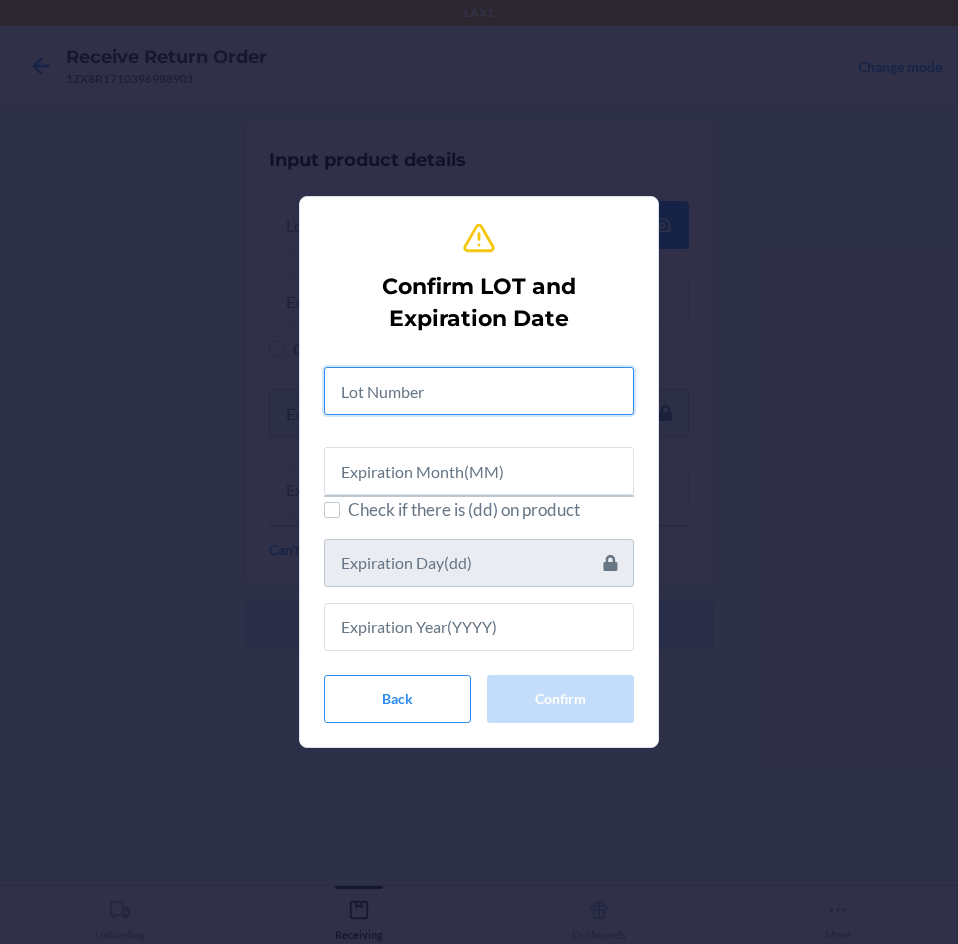 click at bounding box center (479, 391) 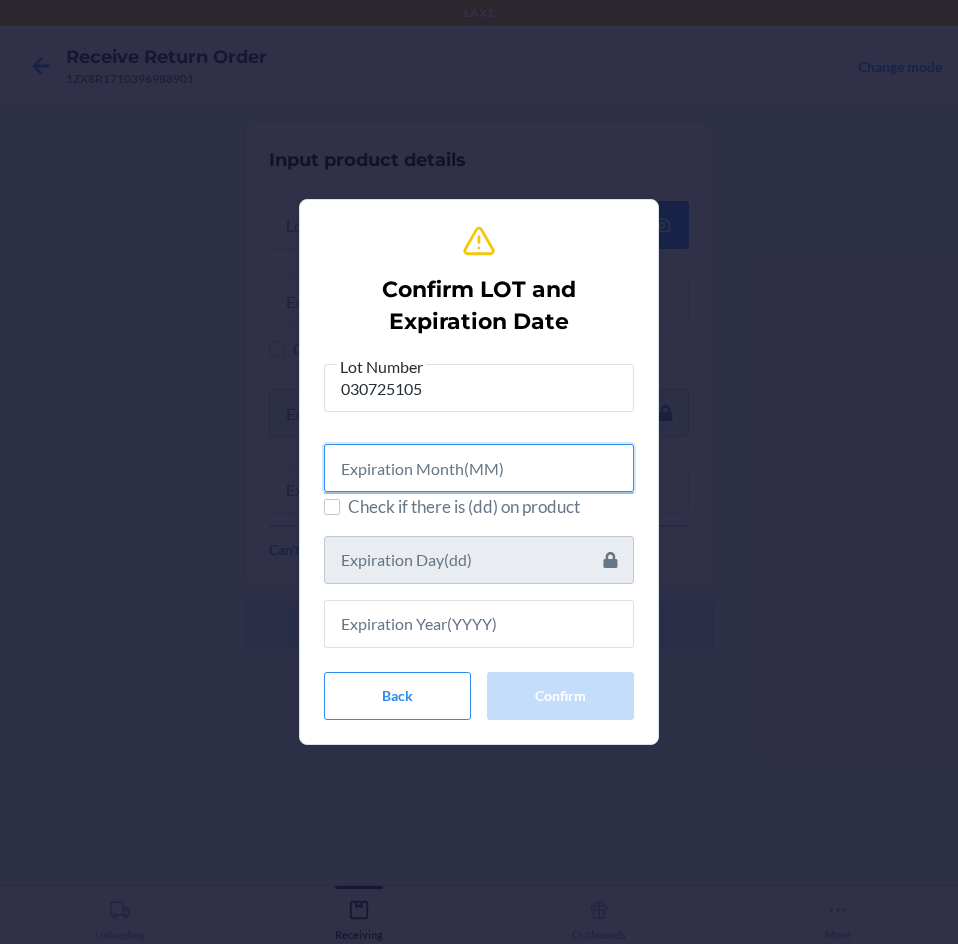 click at bounding box center [479, 468] 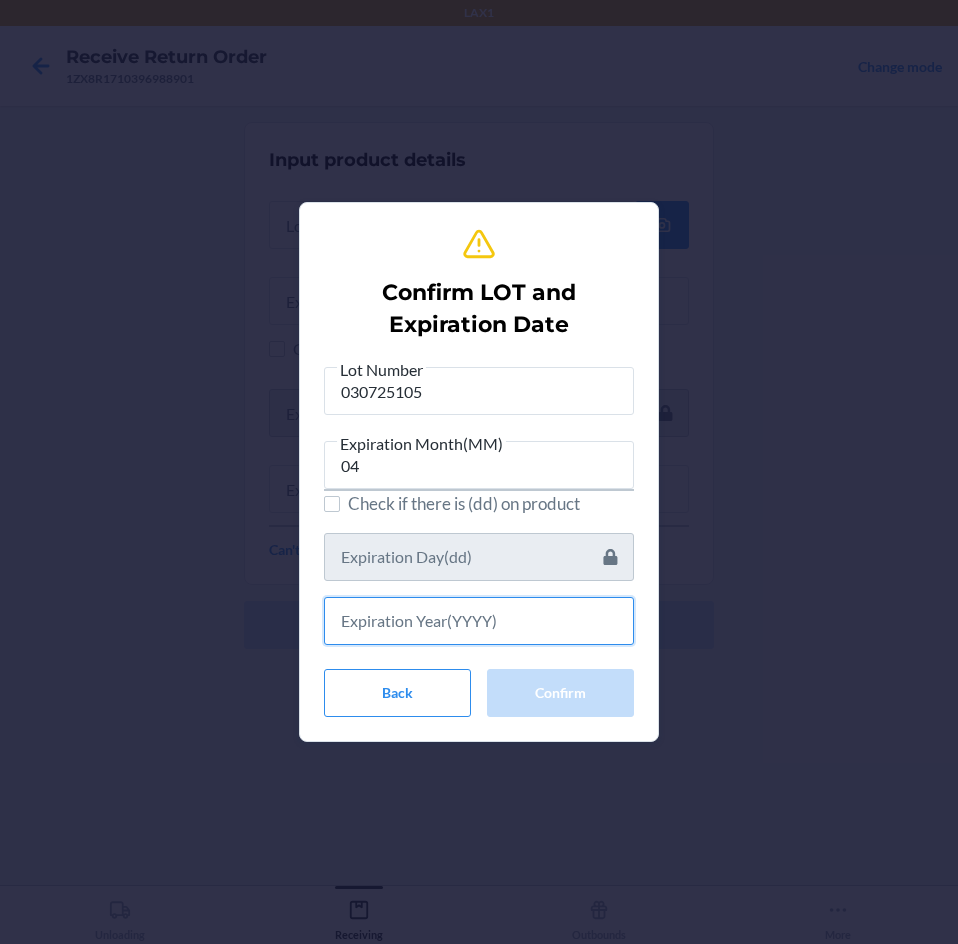 click at bounding box center (479, 621) 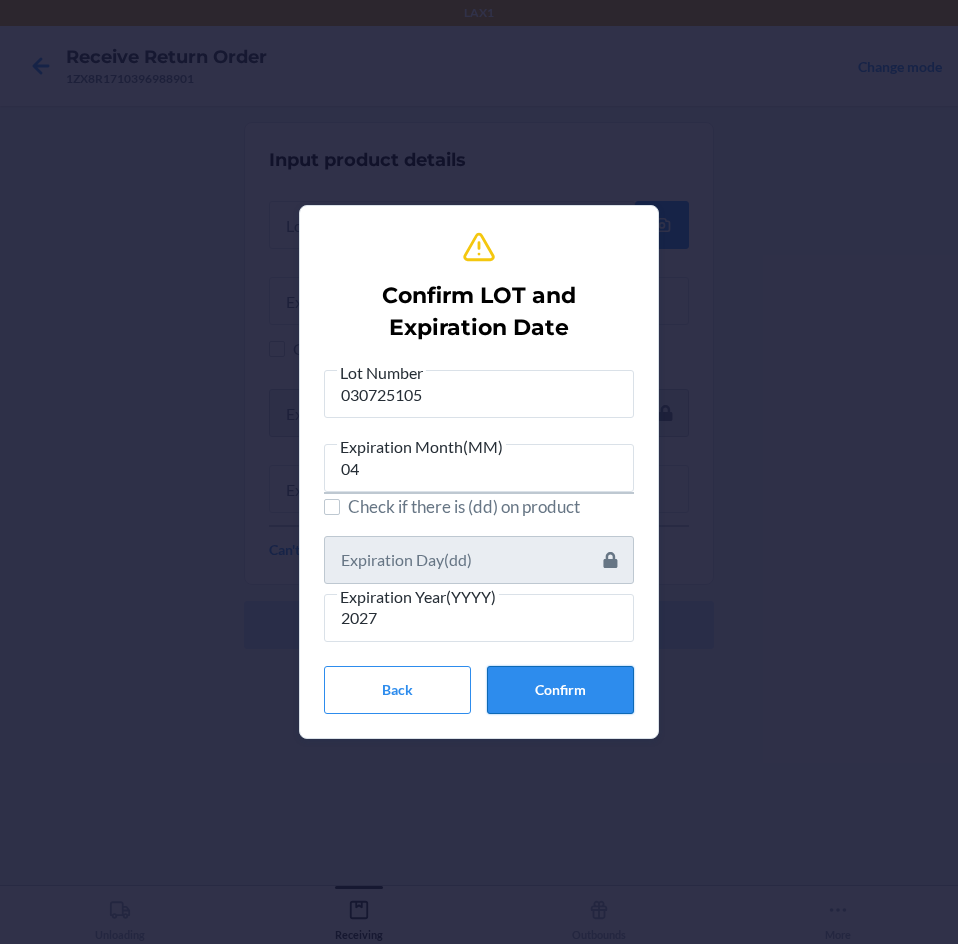 click on "Confirm" at bounding box center [560, 690] 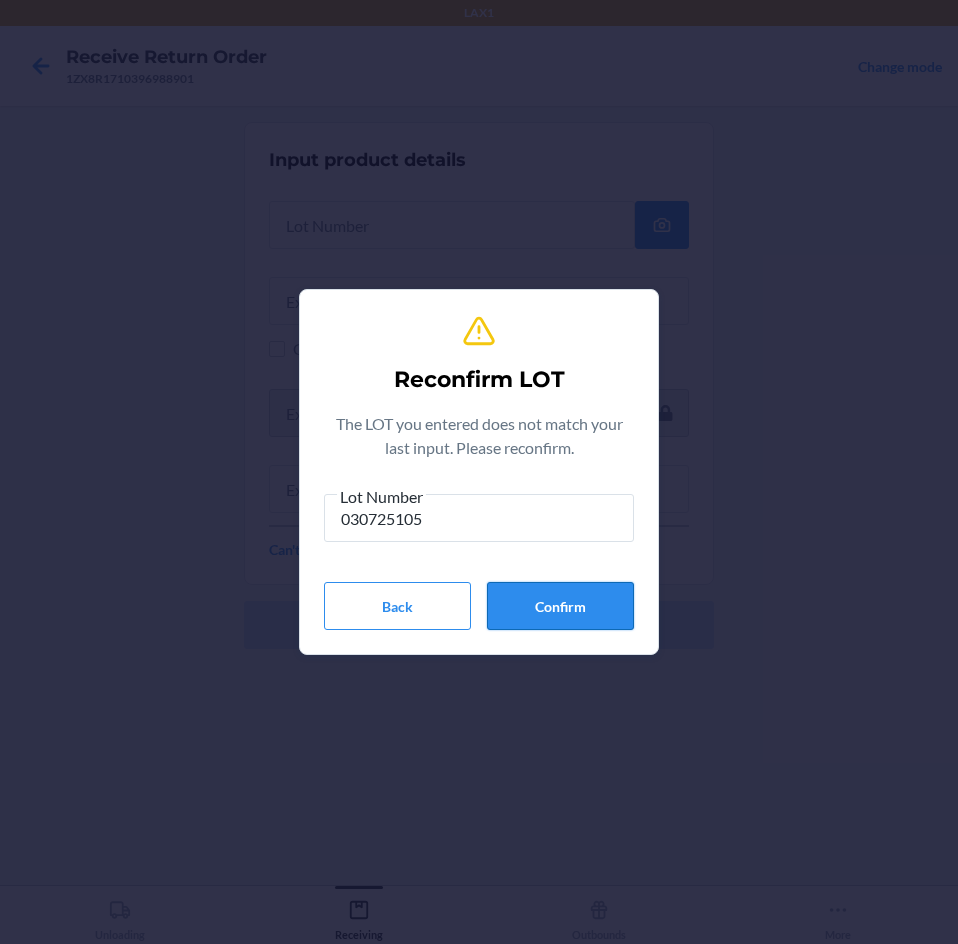 click on "Confirm" at bounding box center (560, 606) 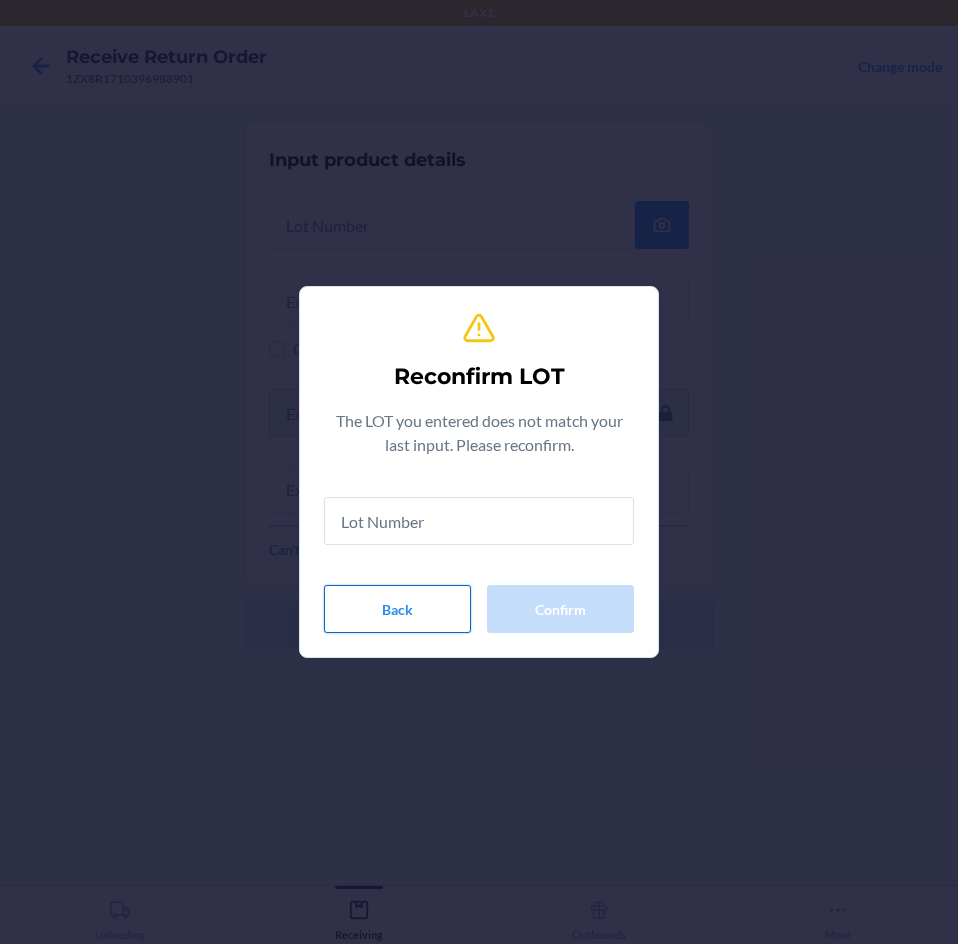 click on "Back" at bounding box center [397, 609] 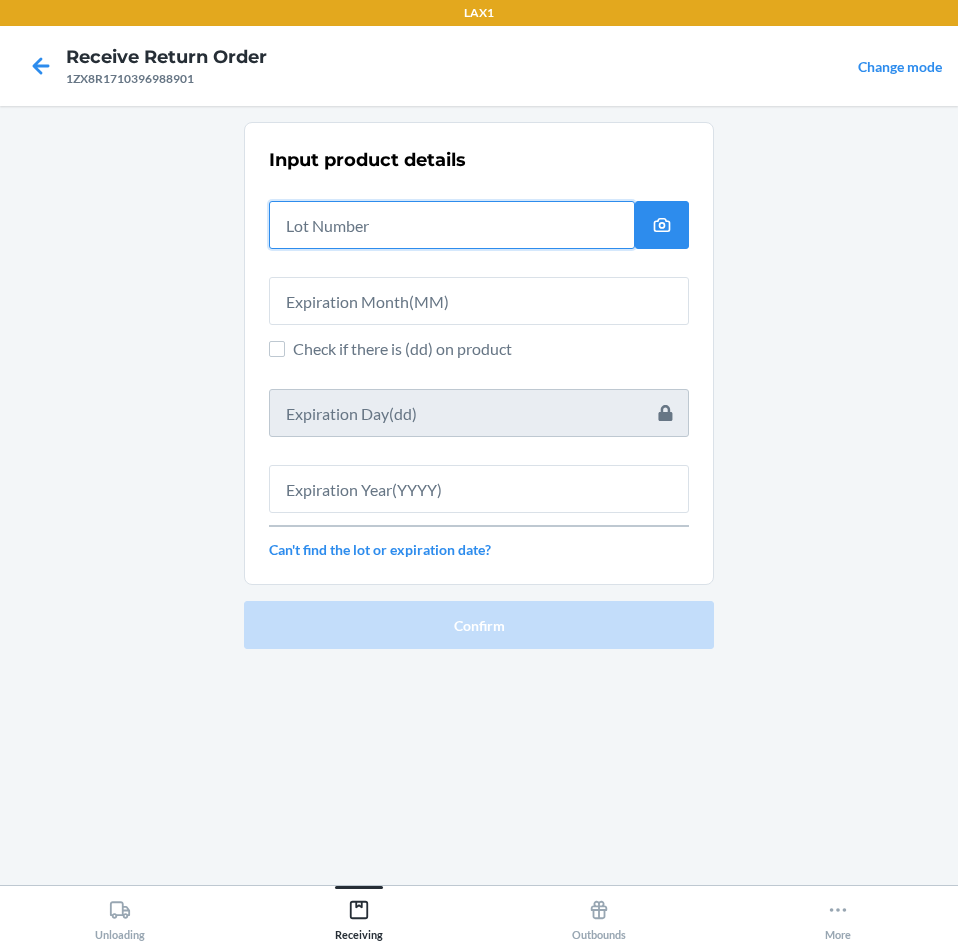 click at bounding box center [452, 225] 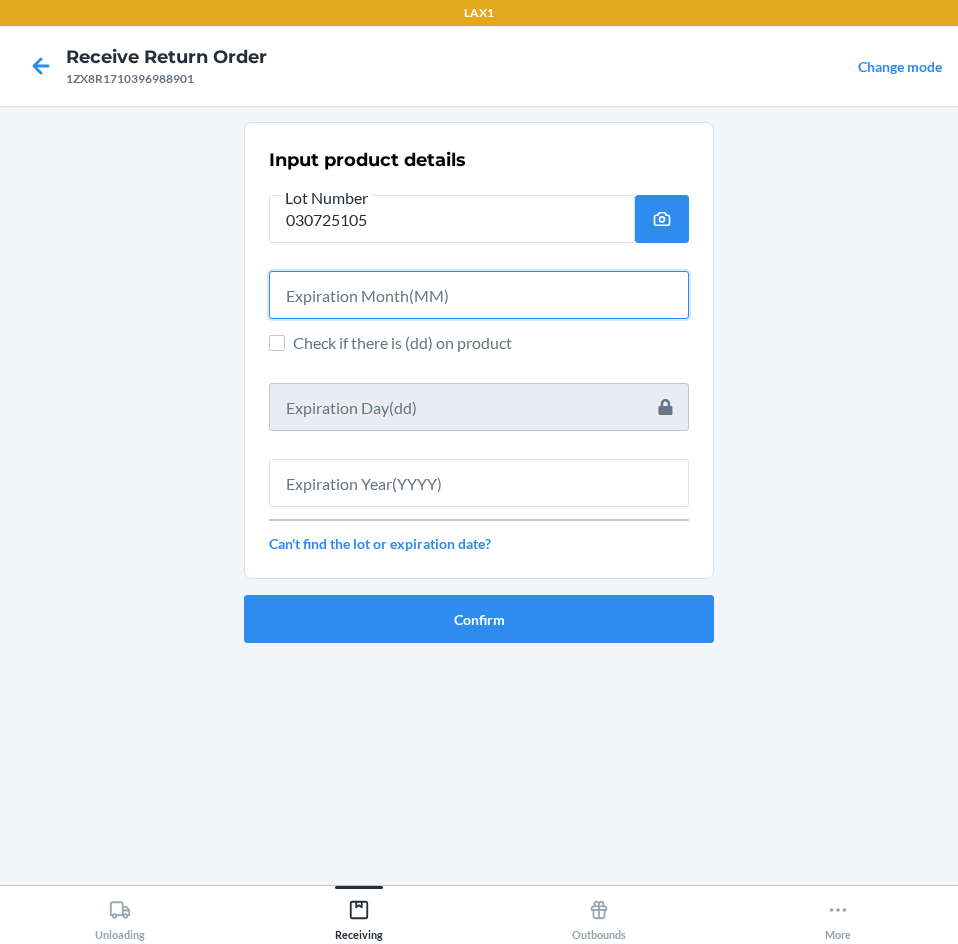 click at bounding box center (479, 295) 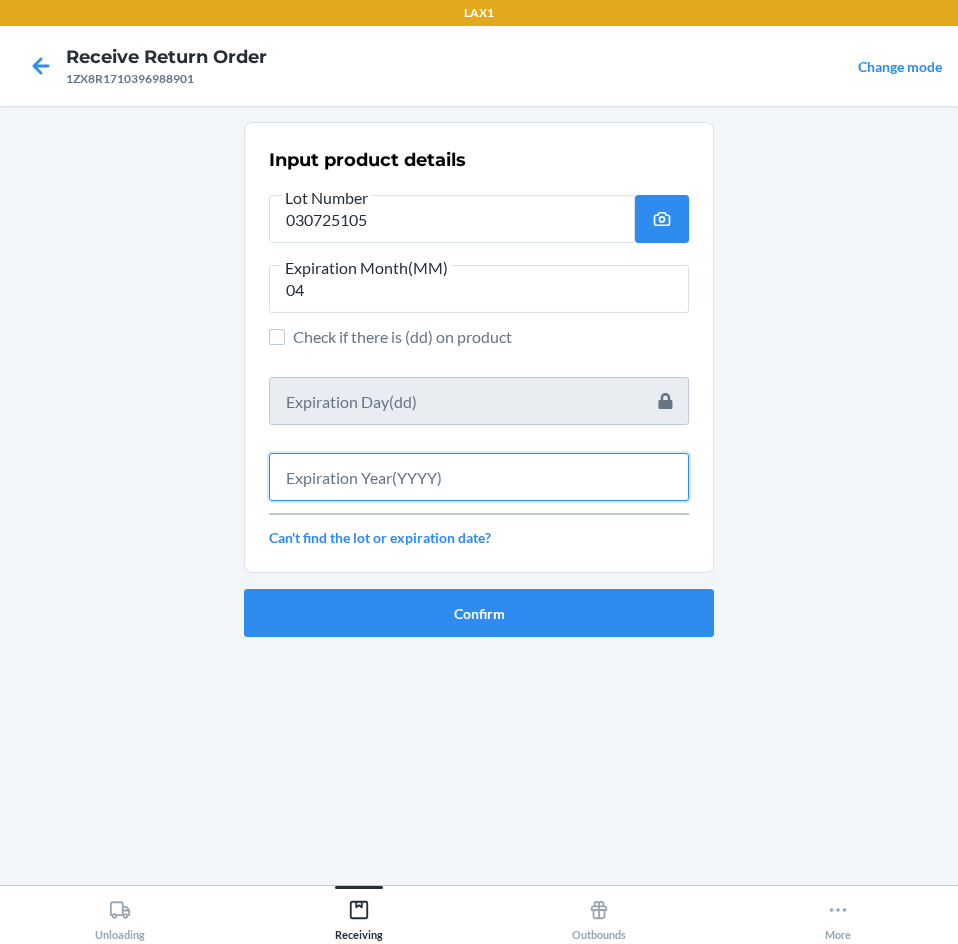 click at bounding box center (479, 477) 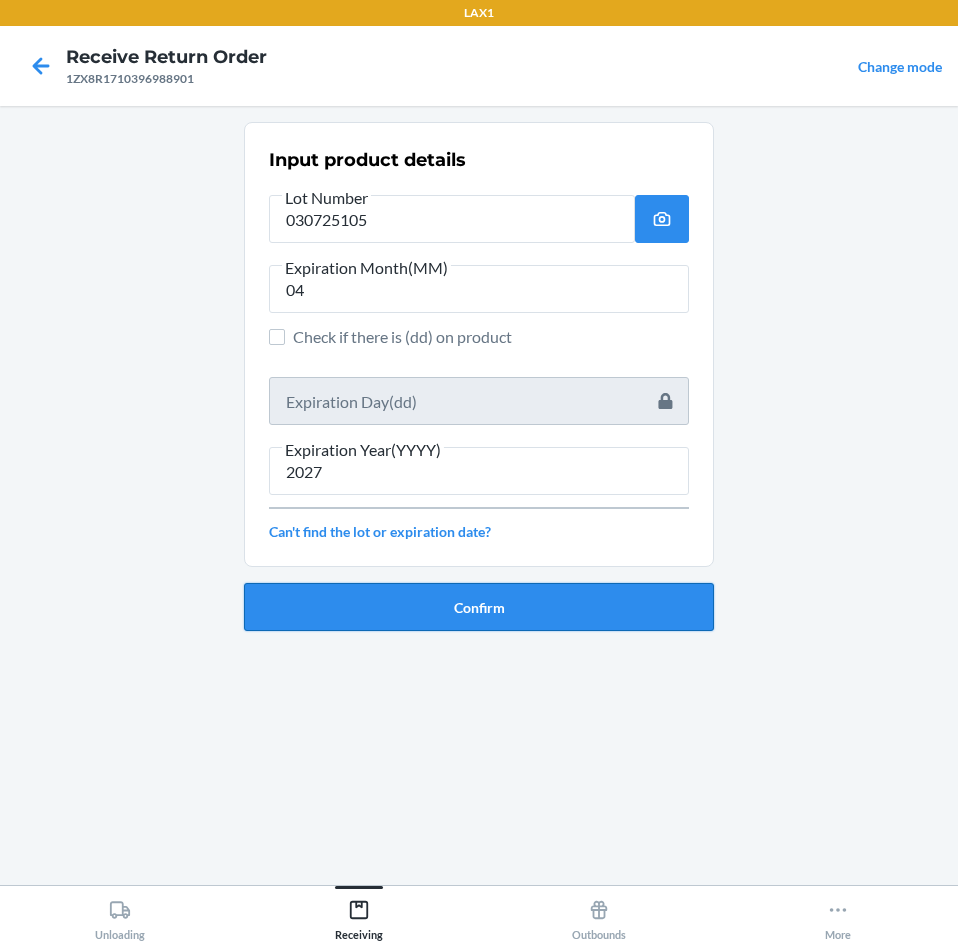 click on "Confirm" at bounding box center [479, 607] 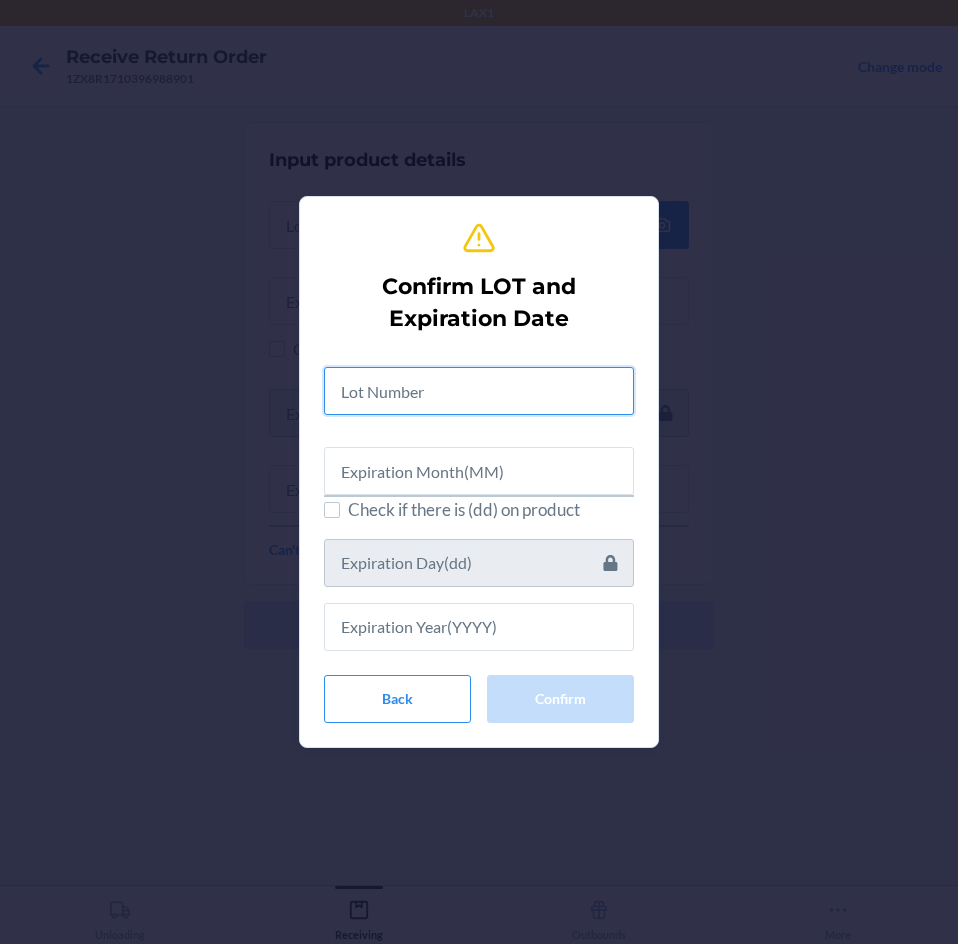 click at bounding box center (479, 391) 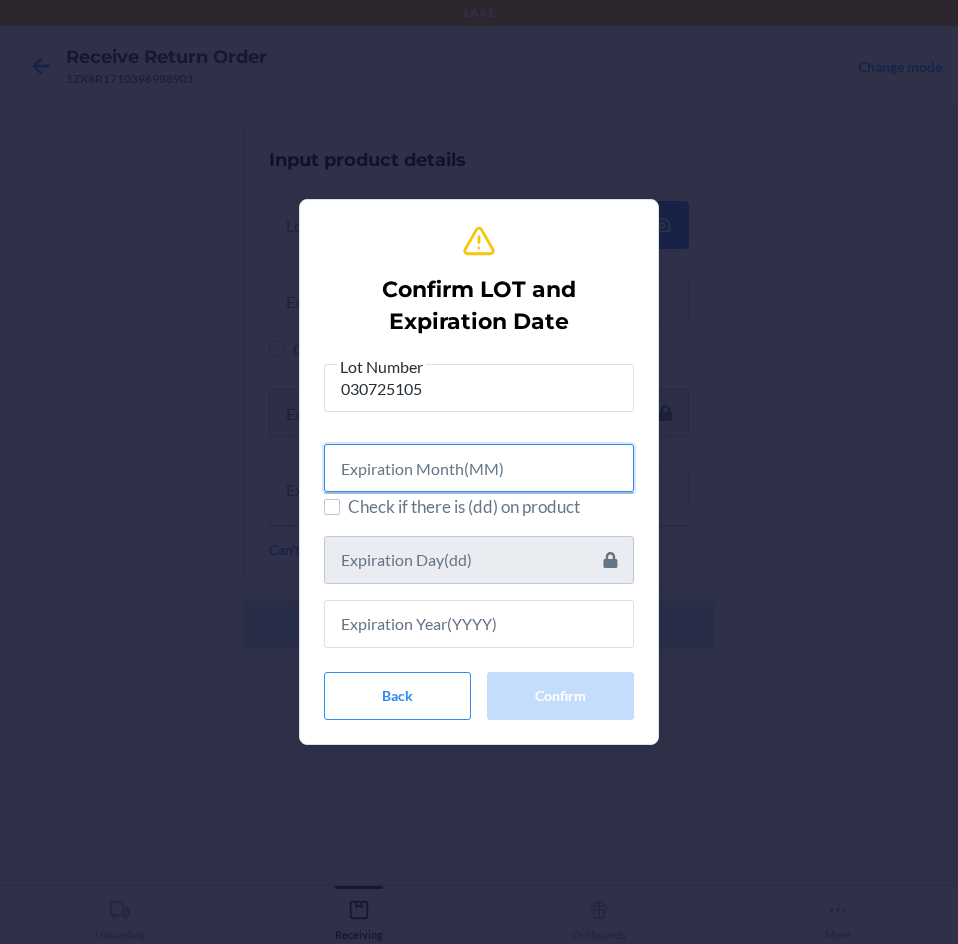 click at bounding box center [479, 468] 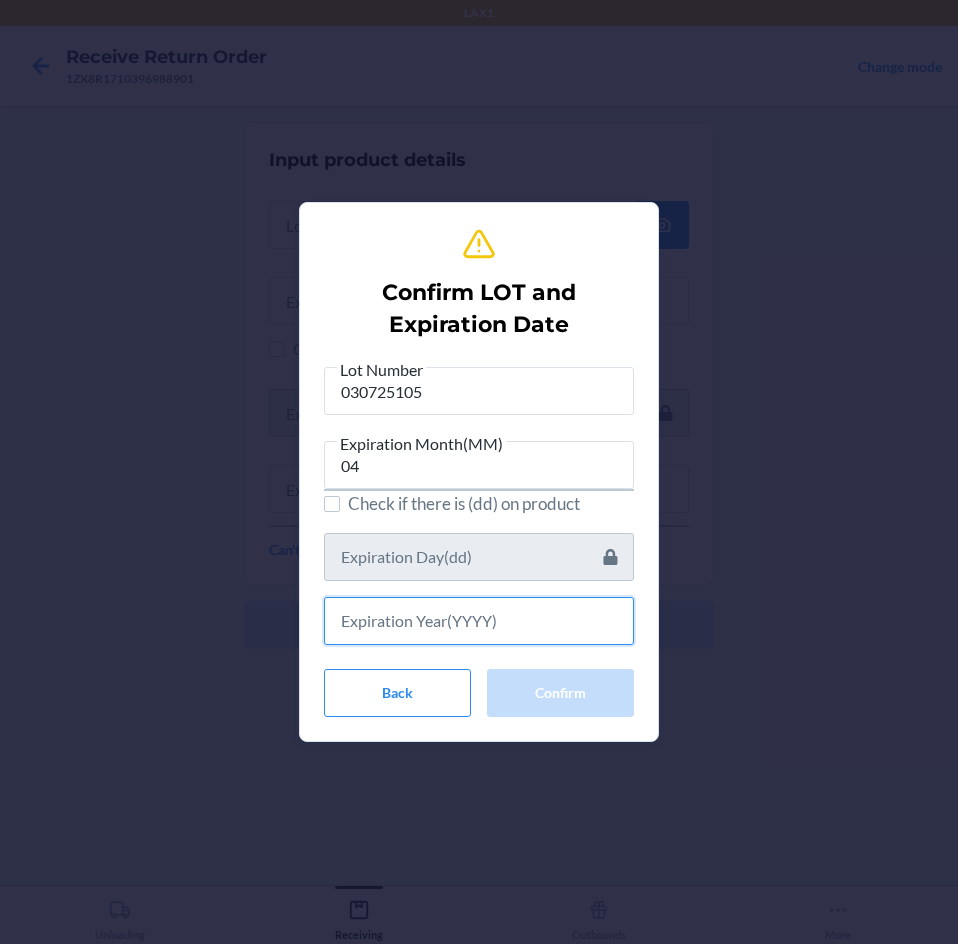 click at bounding box center (479, 621) 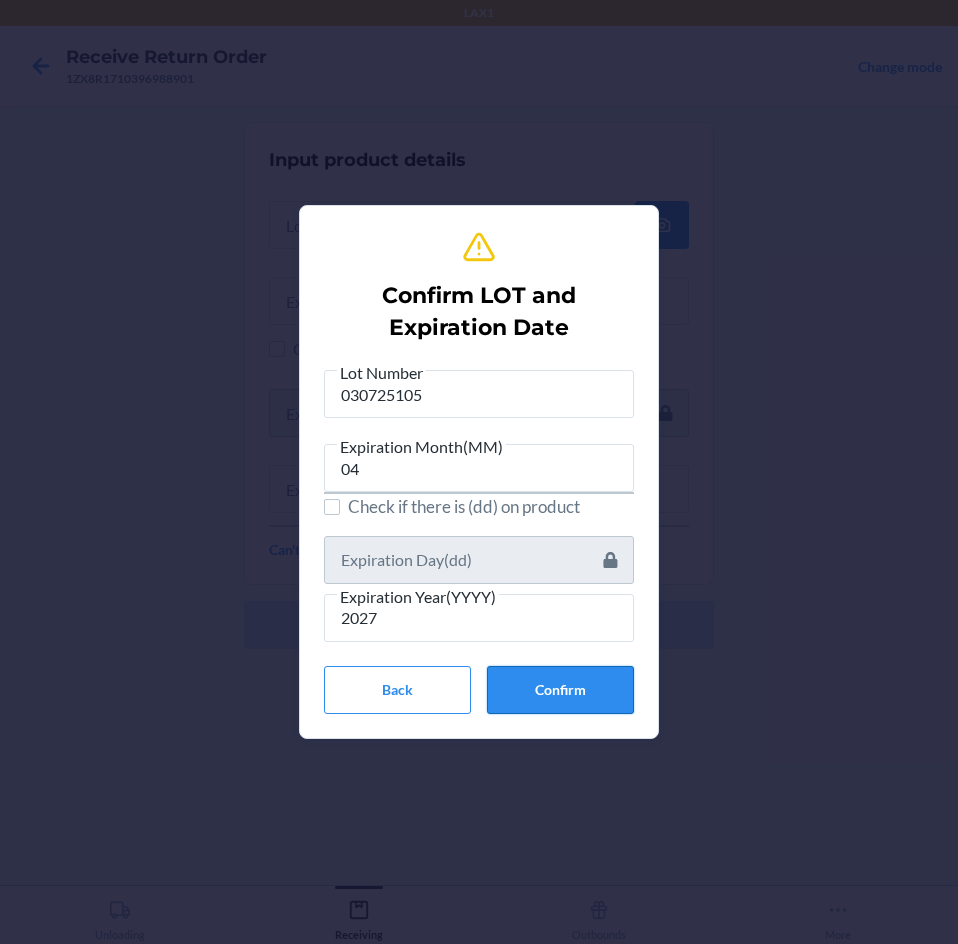click on "Confirm" at bounding box center (560, 690) 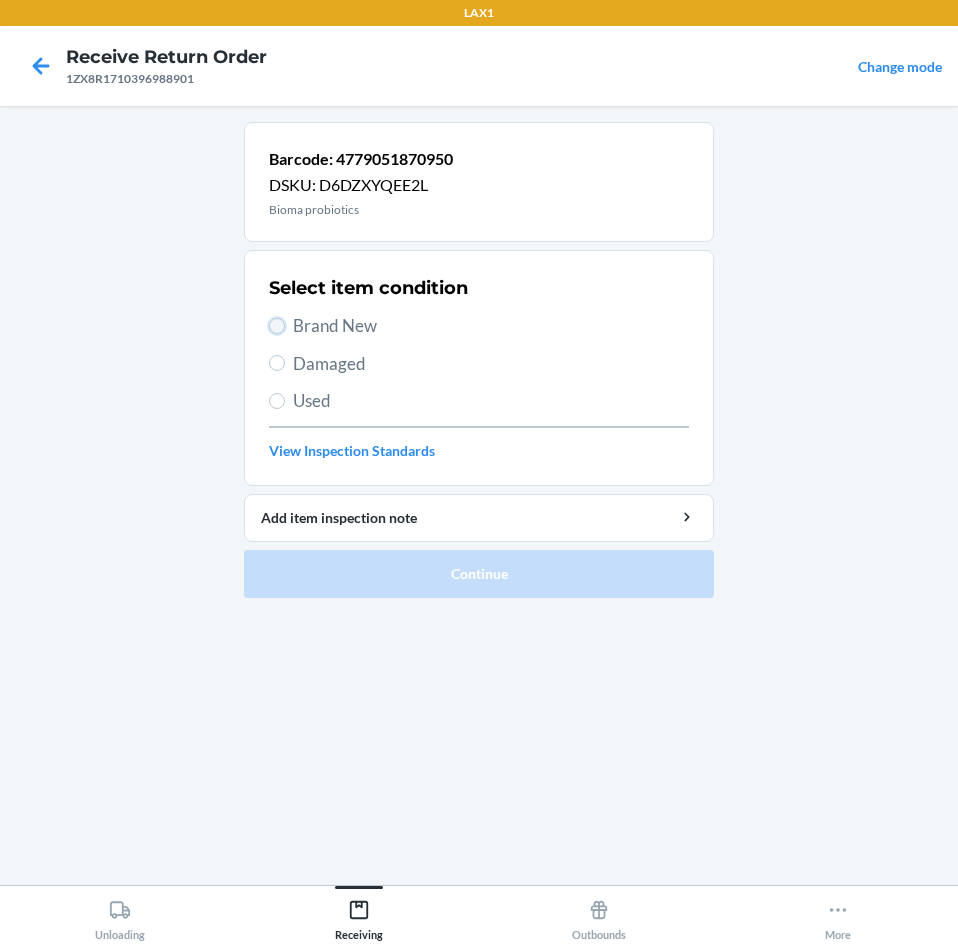 click on "Brand New" at bounding box center [277, 326] 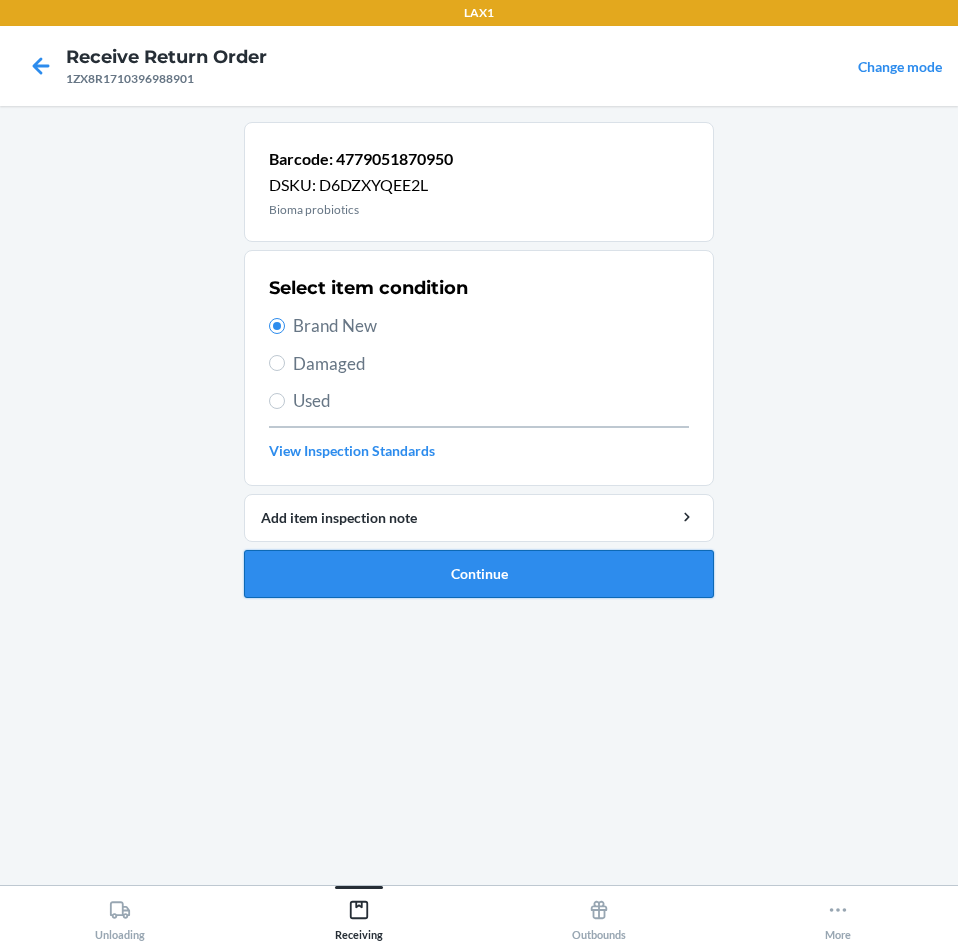 click on "Continue" at bounding box center [479, 574] 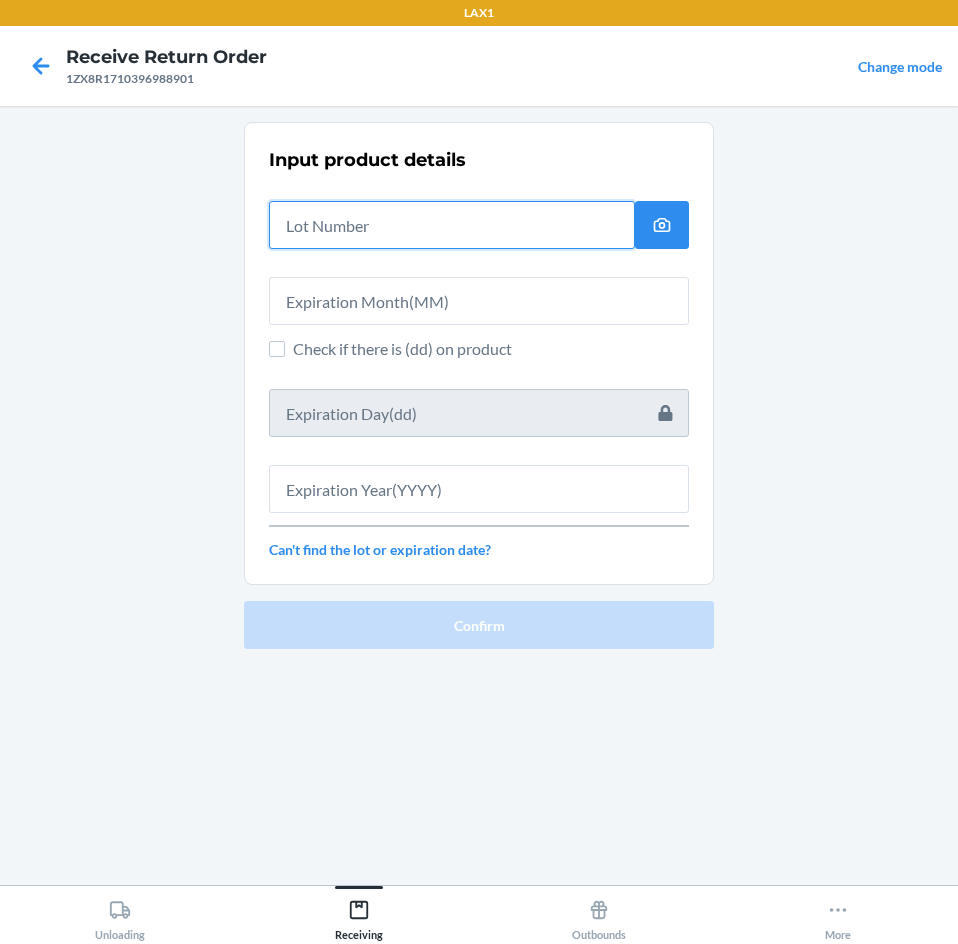 click at bounding box center (452, 225) 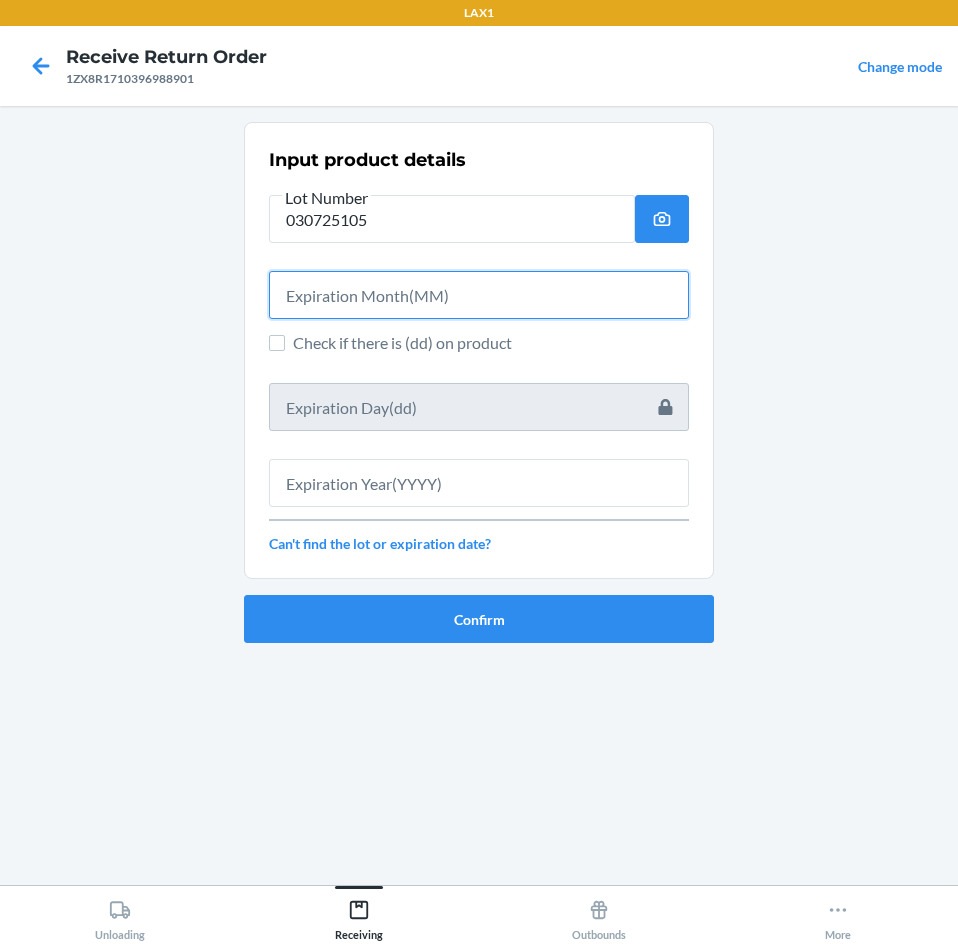 click at bounding box center (479, 295) 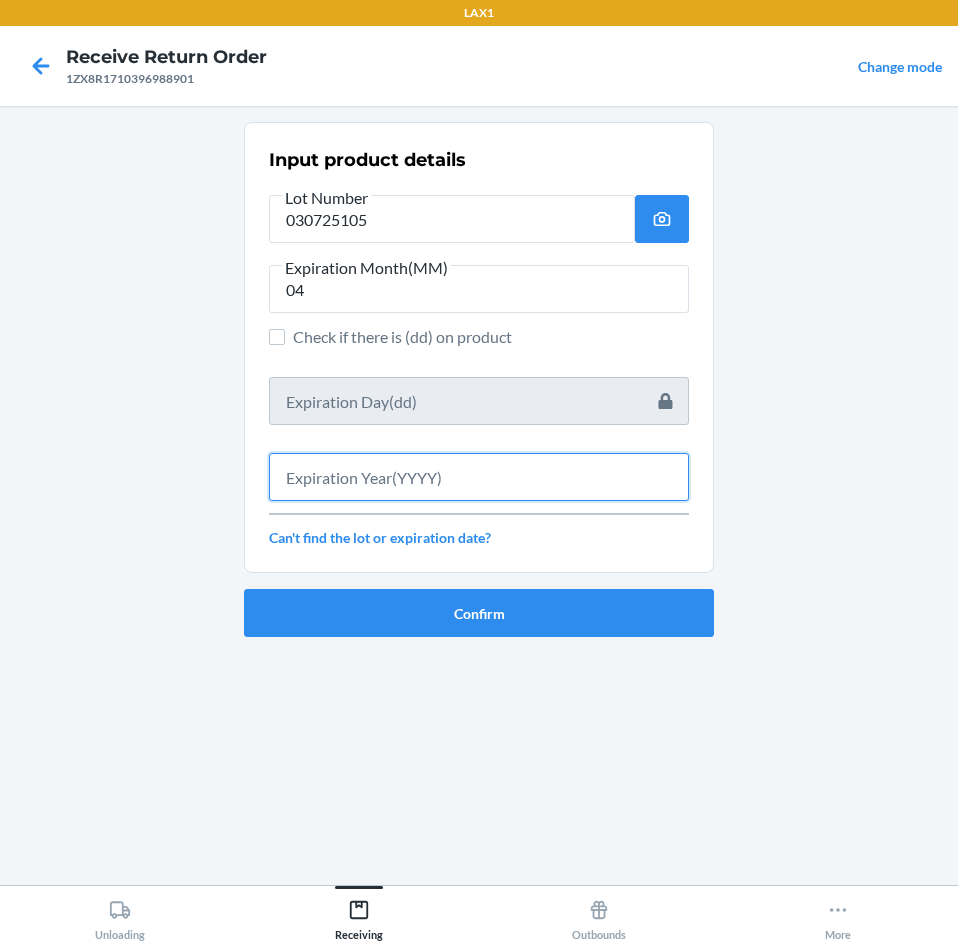click at bounding box center [479, 477] 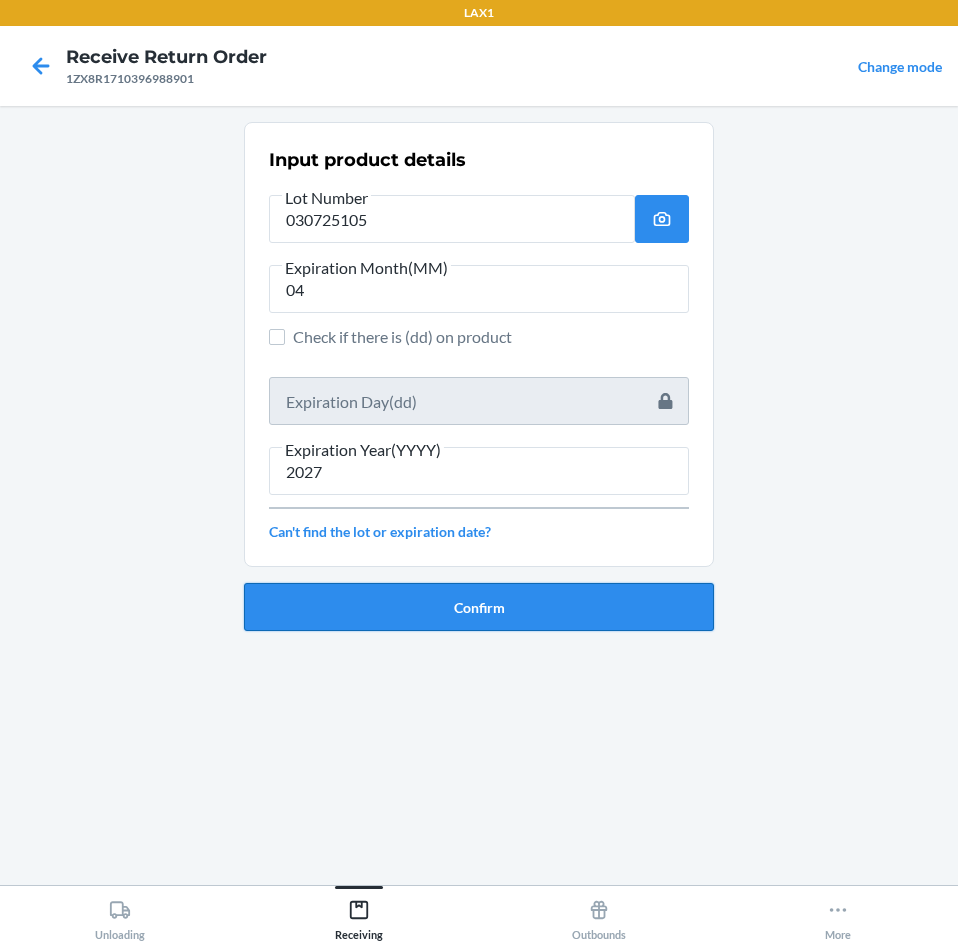 click on "Confirm" at bounding box center [479, 607] 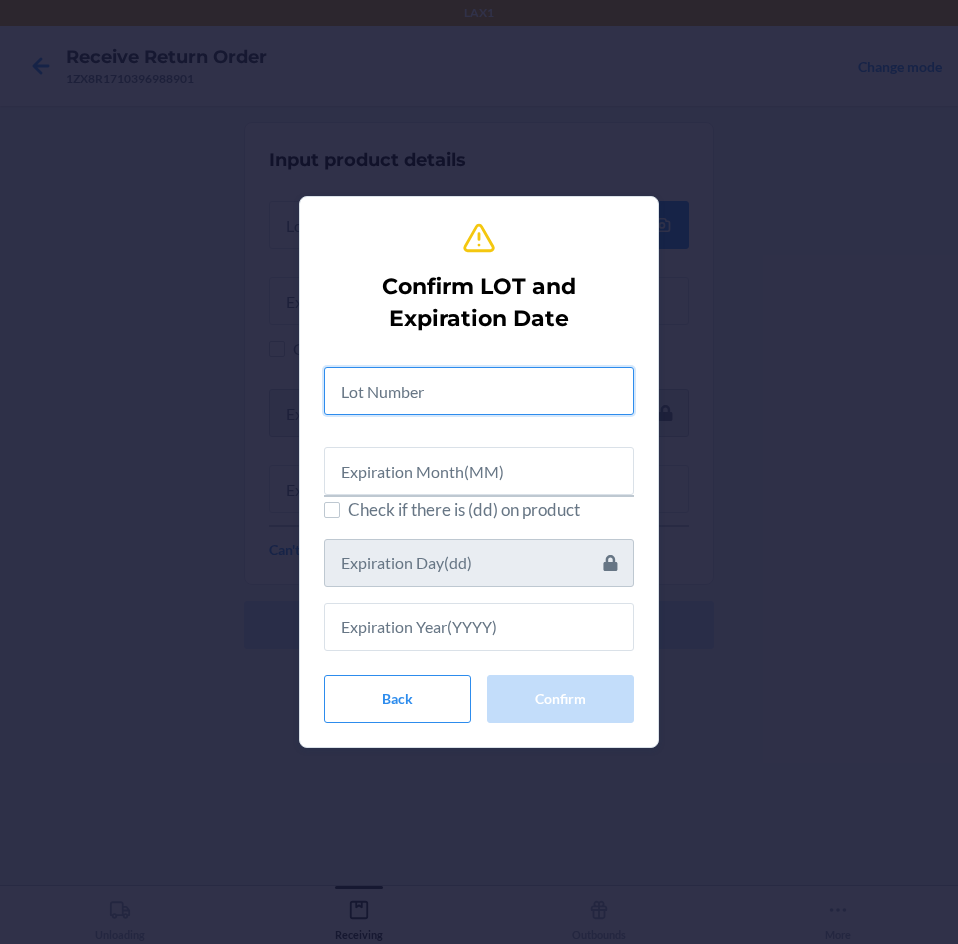 click at bounding box center [479, 391] 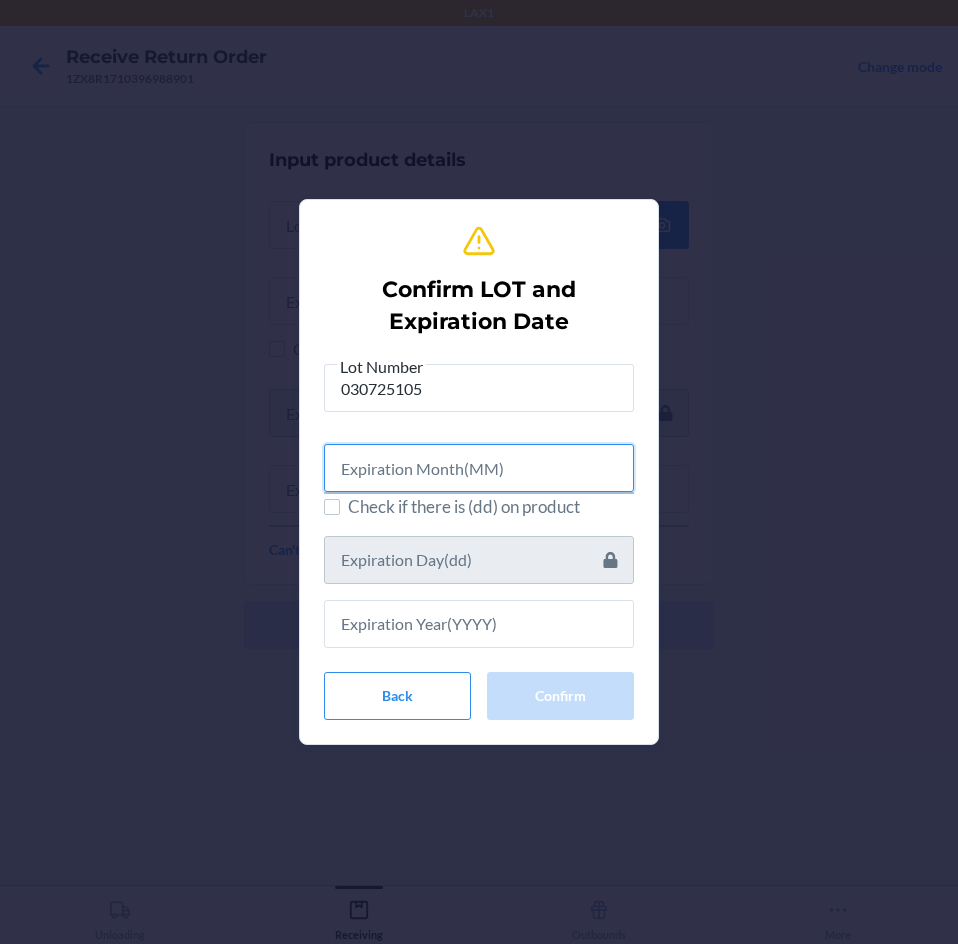 click at bounding box center (479, 468) 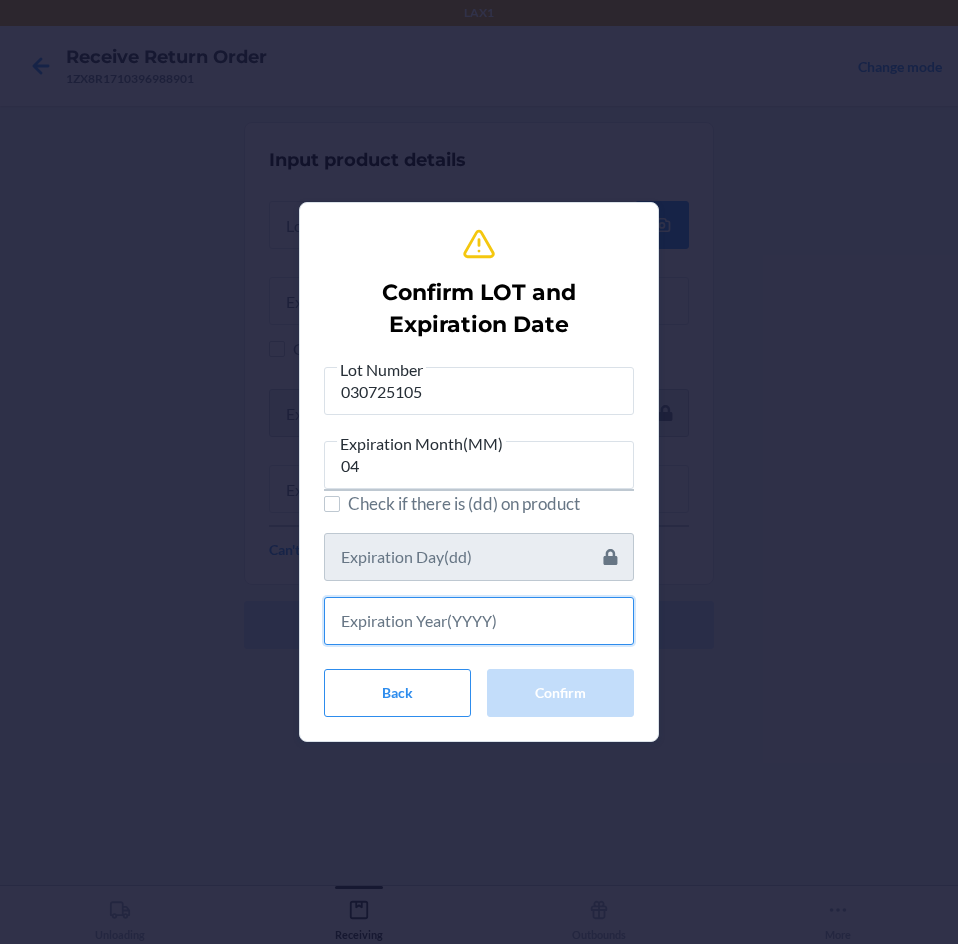 click at bounding box center [479, 621] 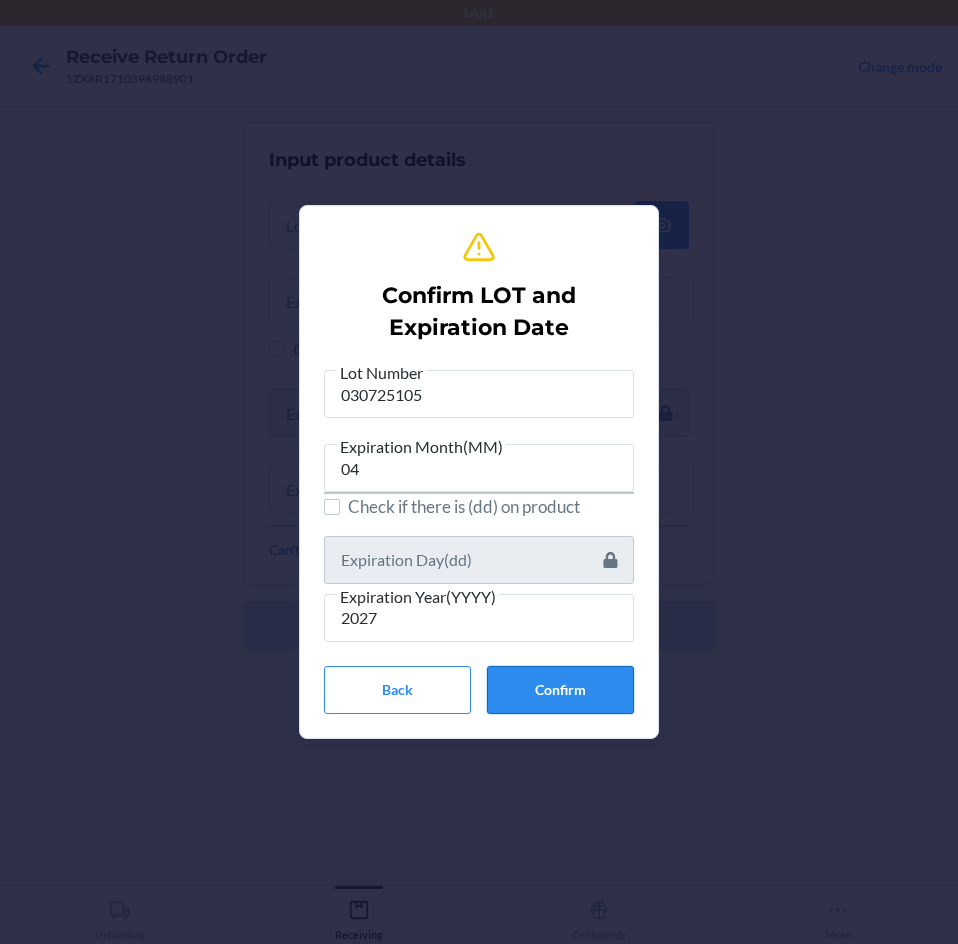 click on "Confirm" at bounding box center (560, 690) 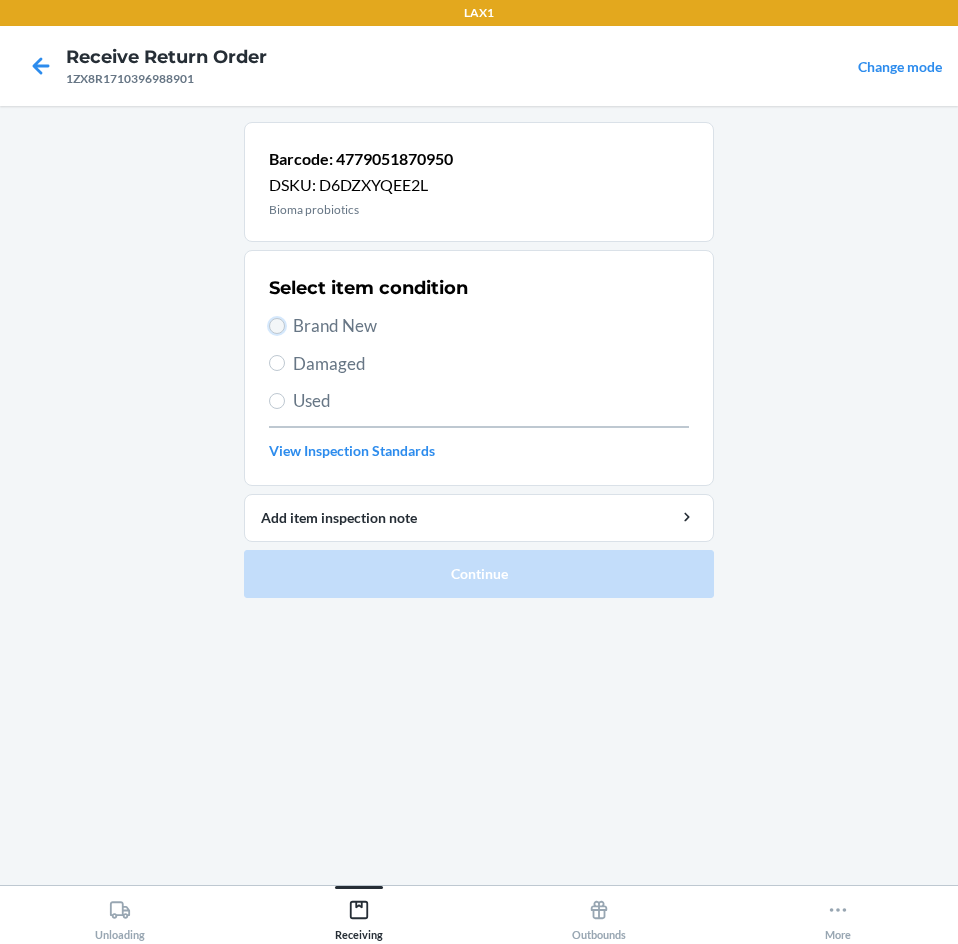 click on "Brand New" at bounding box center (277, 326) 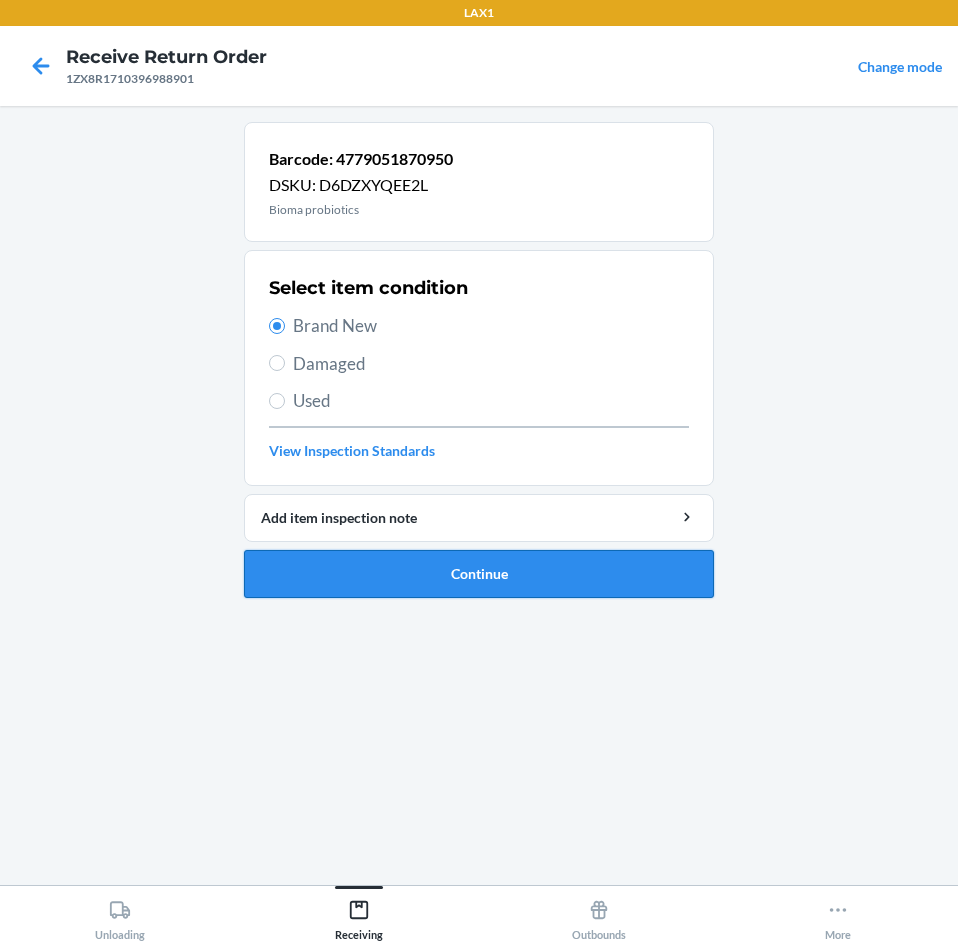 click on "Continue" at bounding box center [479, 574] 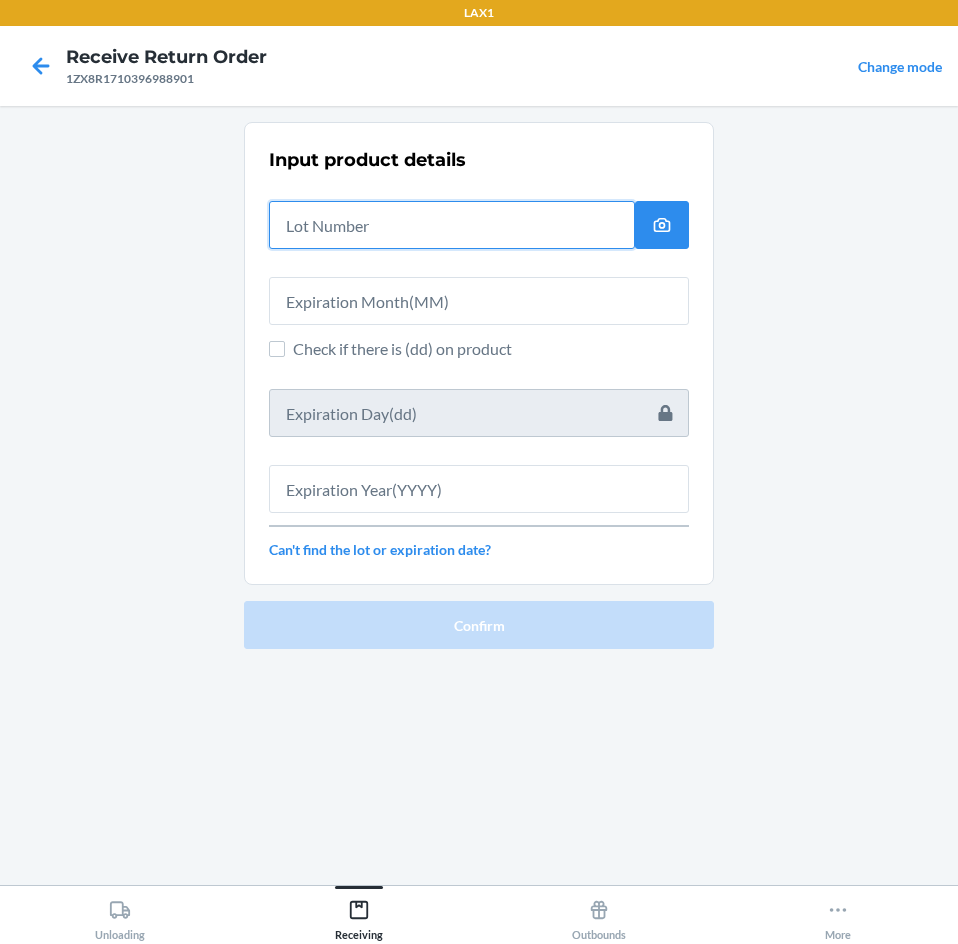 click at bounding box center [452, 225] 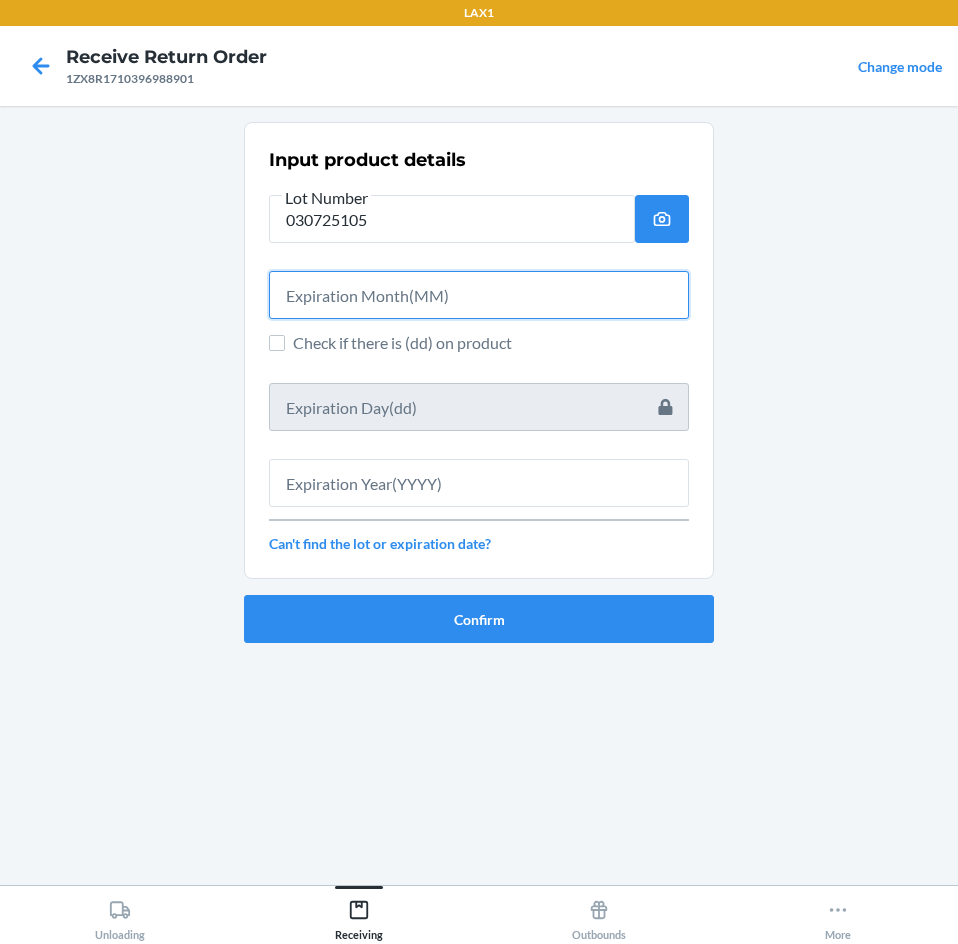 click at bounding box center [479, 295] 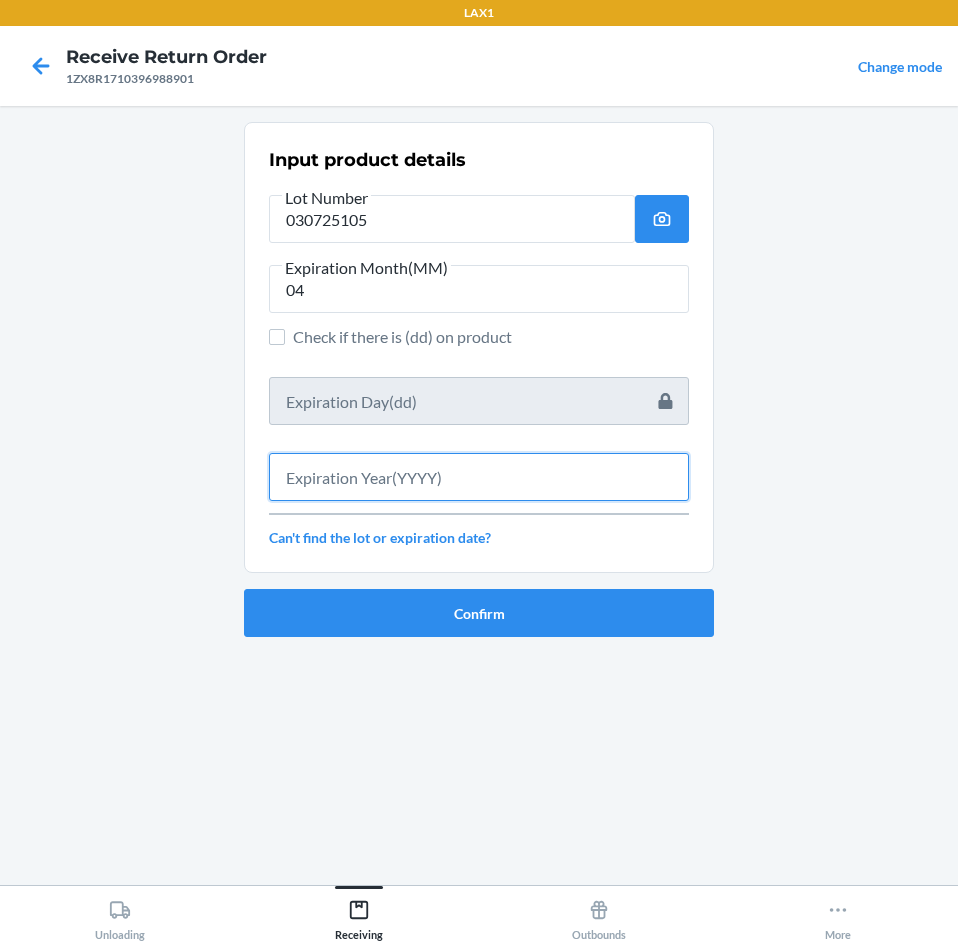 click at bounding box center [479, 477] 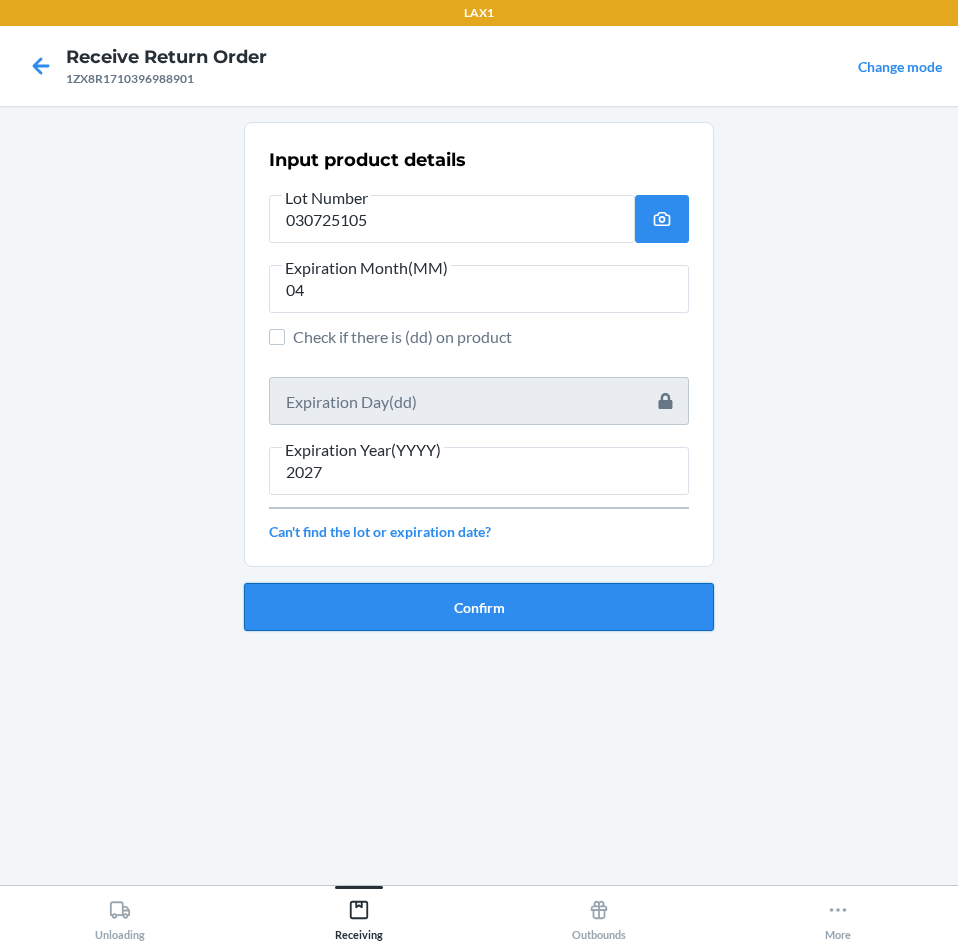 click on "Confirm" at bounding box center [479, 607] 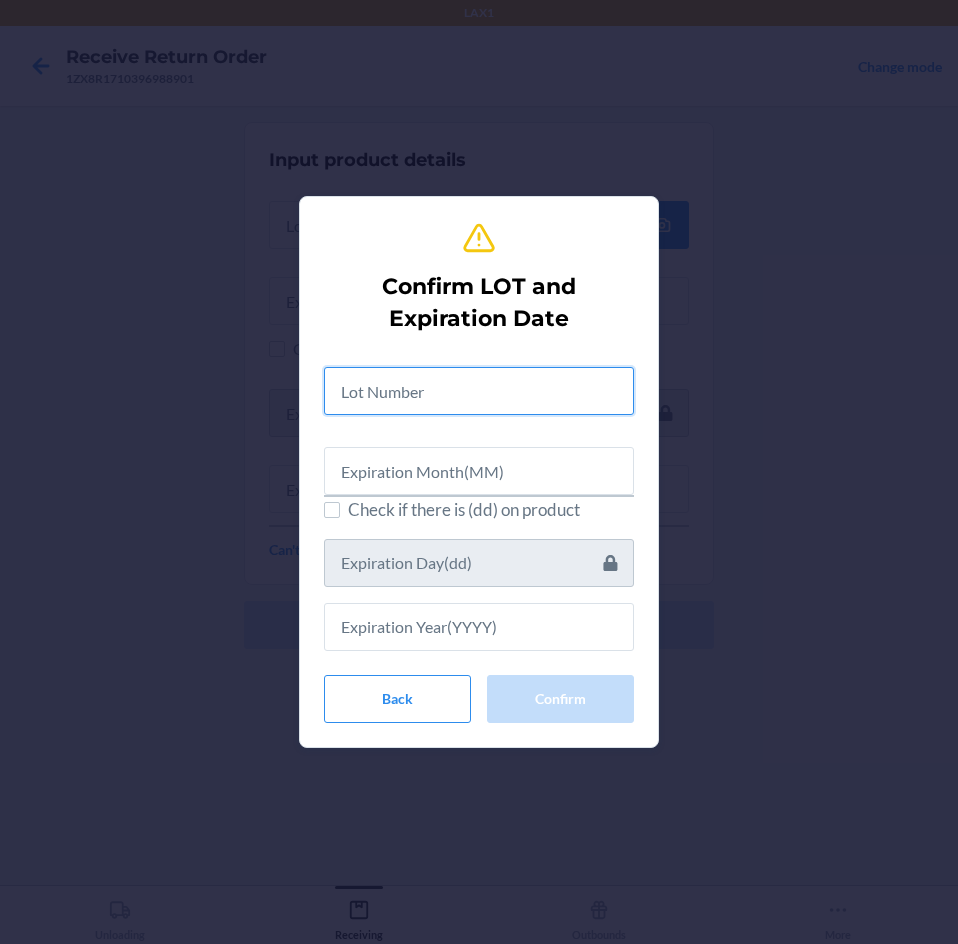 click at bounding box center [479, 391] 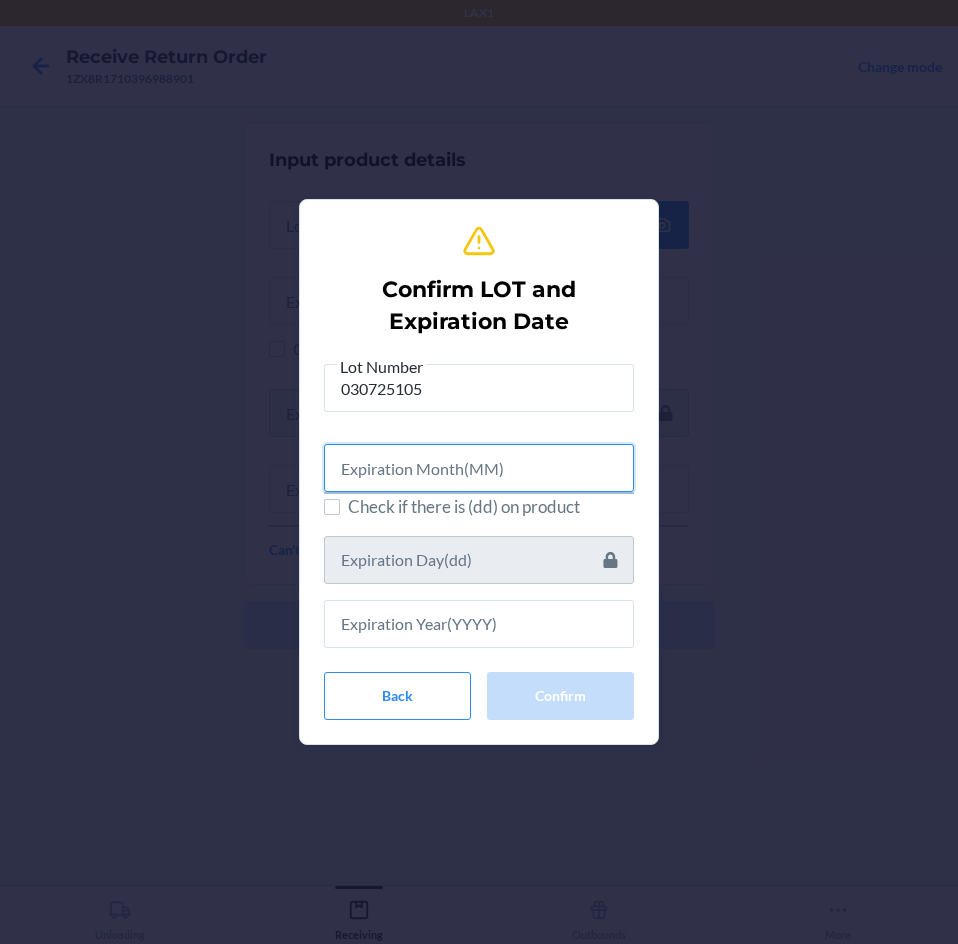 click at bounding box center (479, 468) 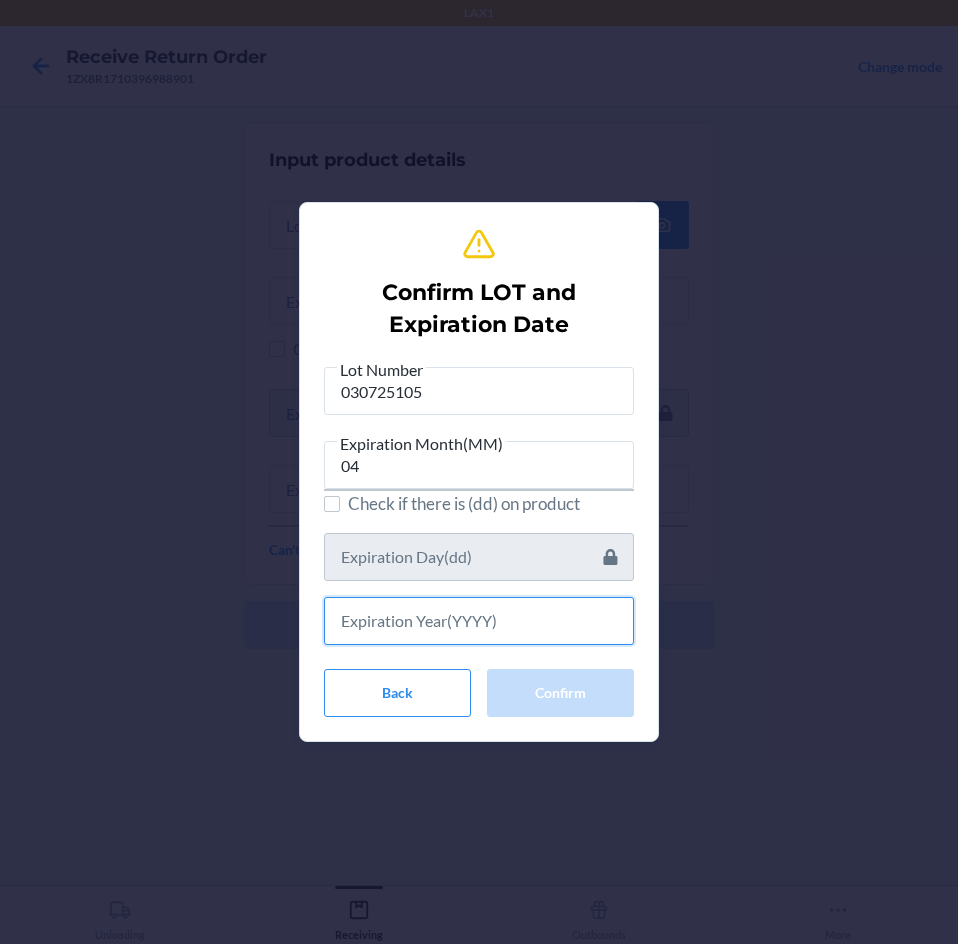 click at bounding box center (479, 621) 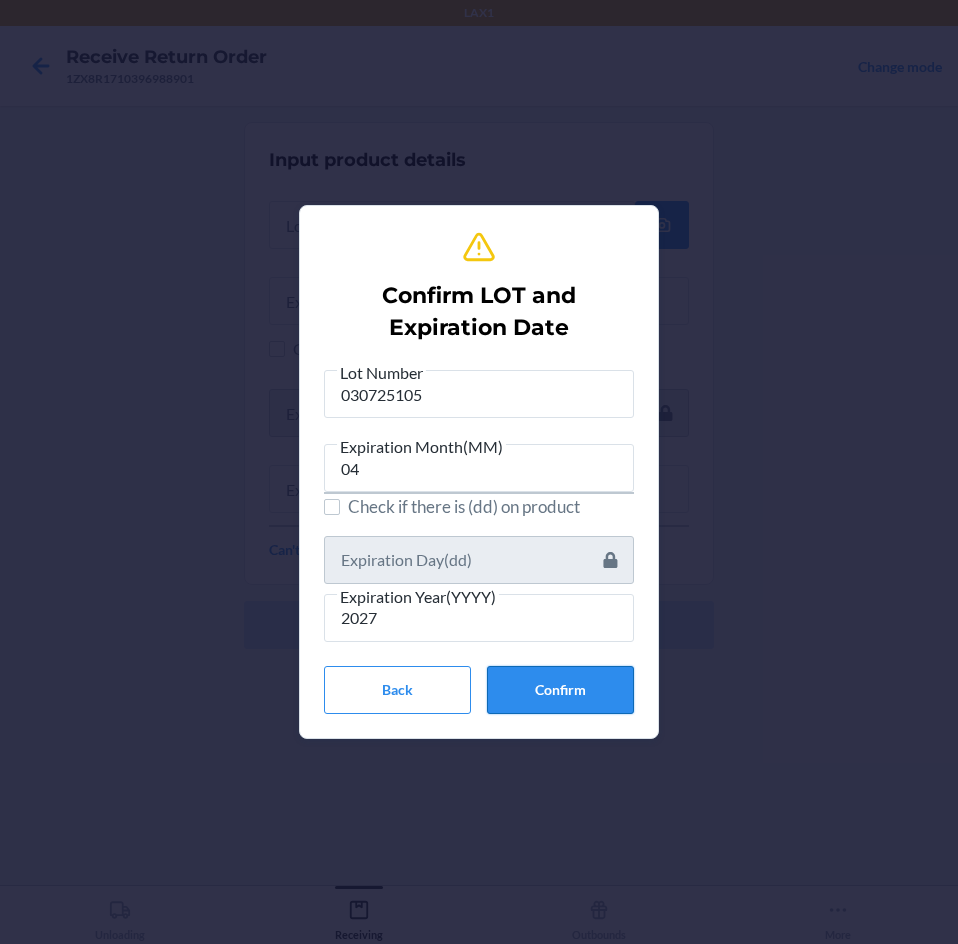 click on "Confirm" at bounding box center (560, 690) 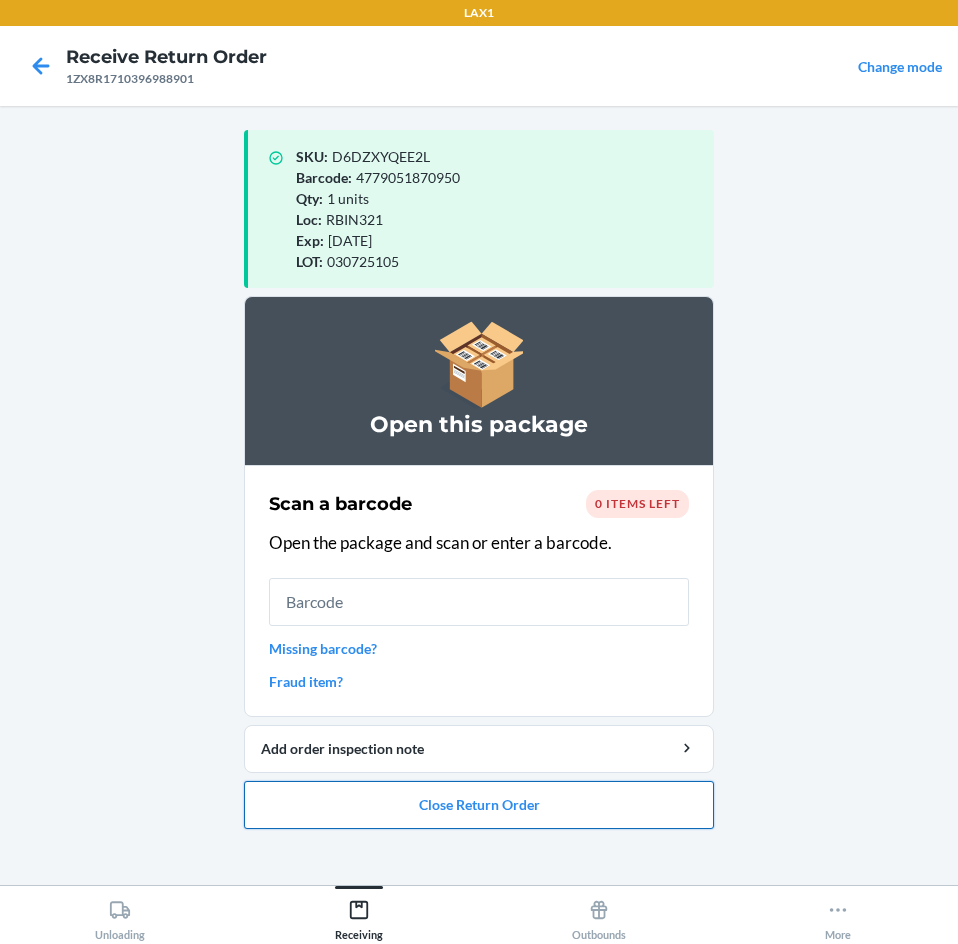 click on "Close Return Order" at bounding box center (479, 805) 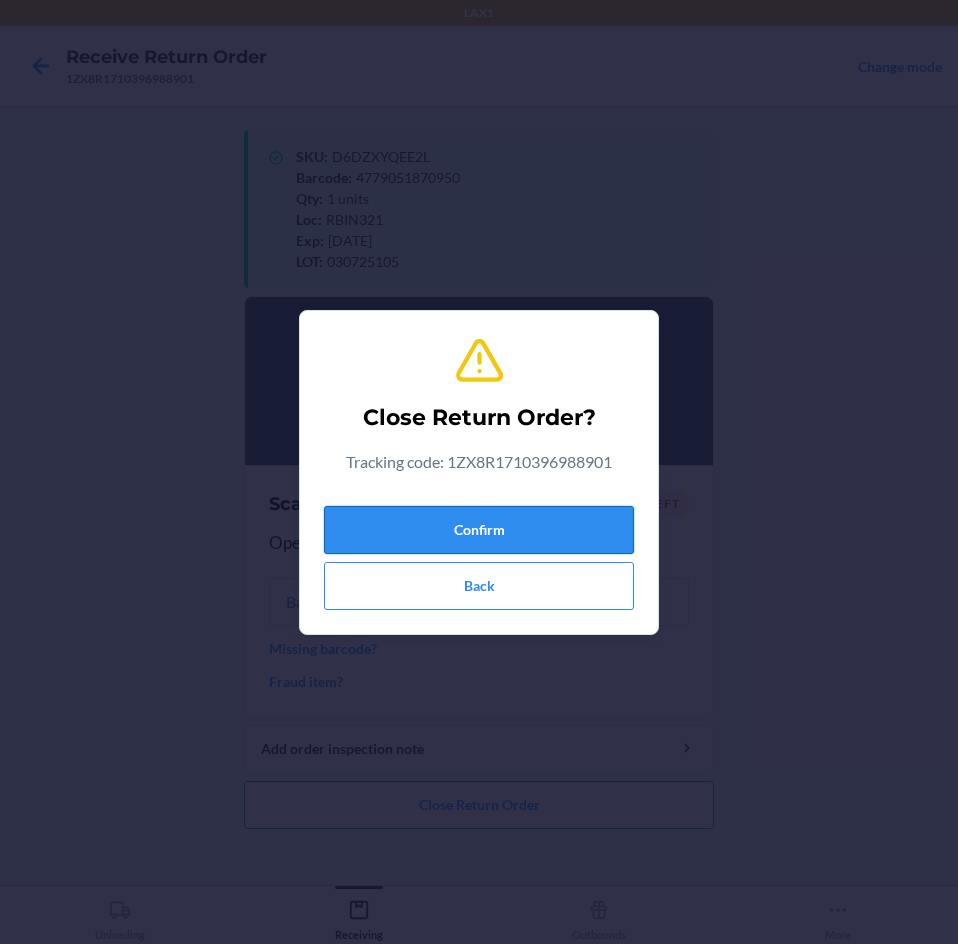 click on "Confirm" at bounding box center (479, 530) 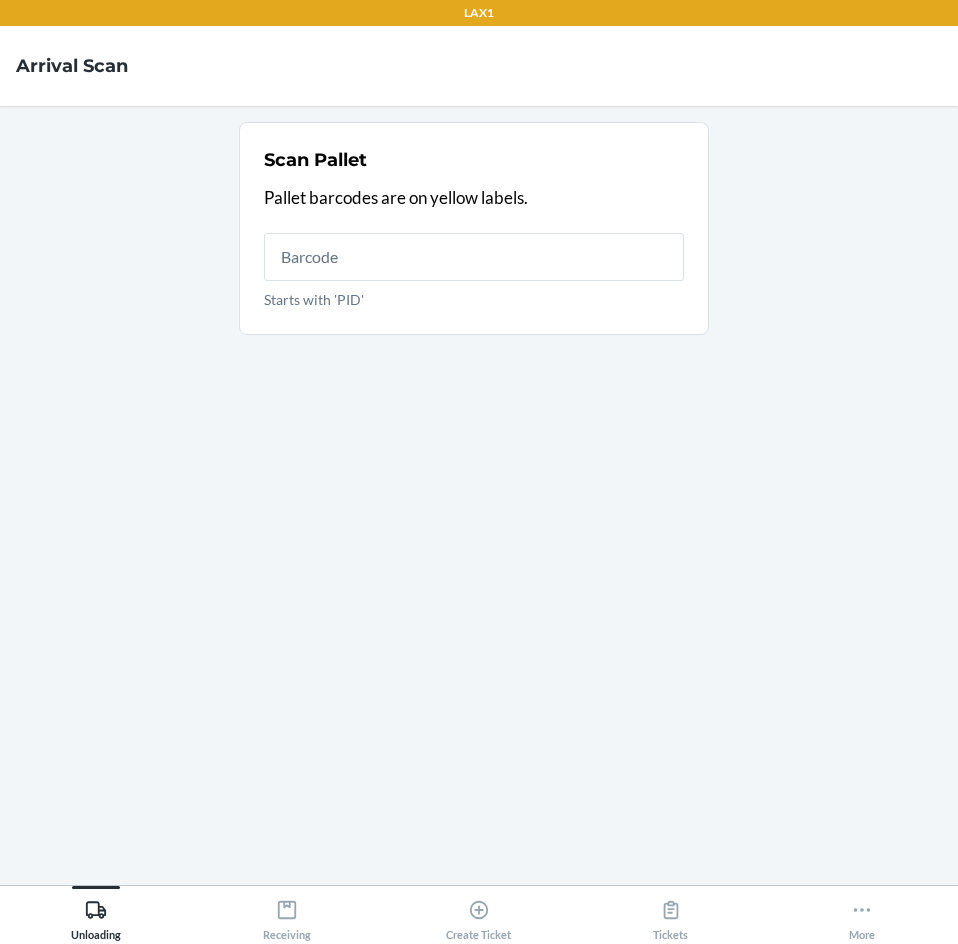 scroll, scrollTop: 0, scrollLeft: 0, axis: both 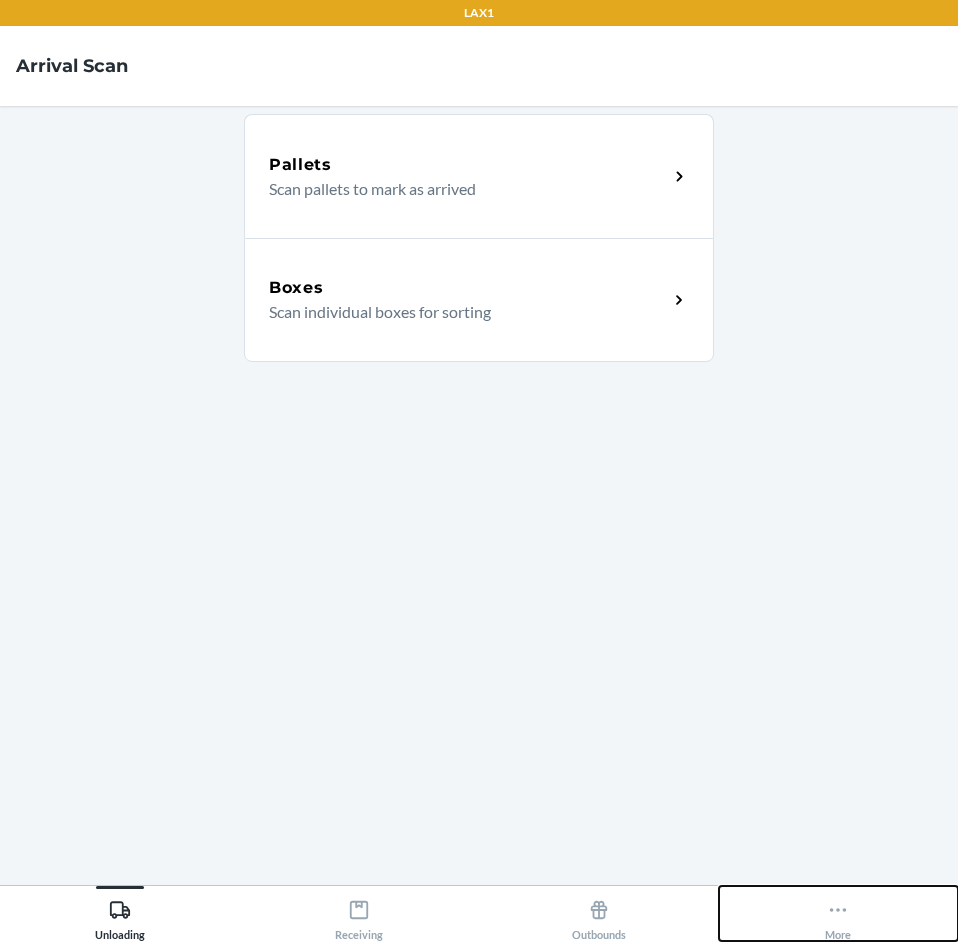 click 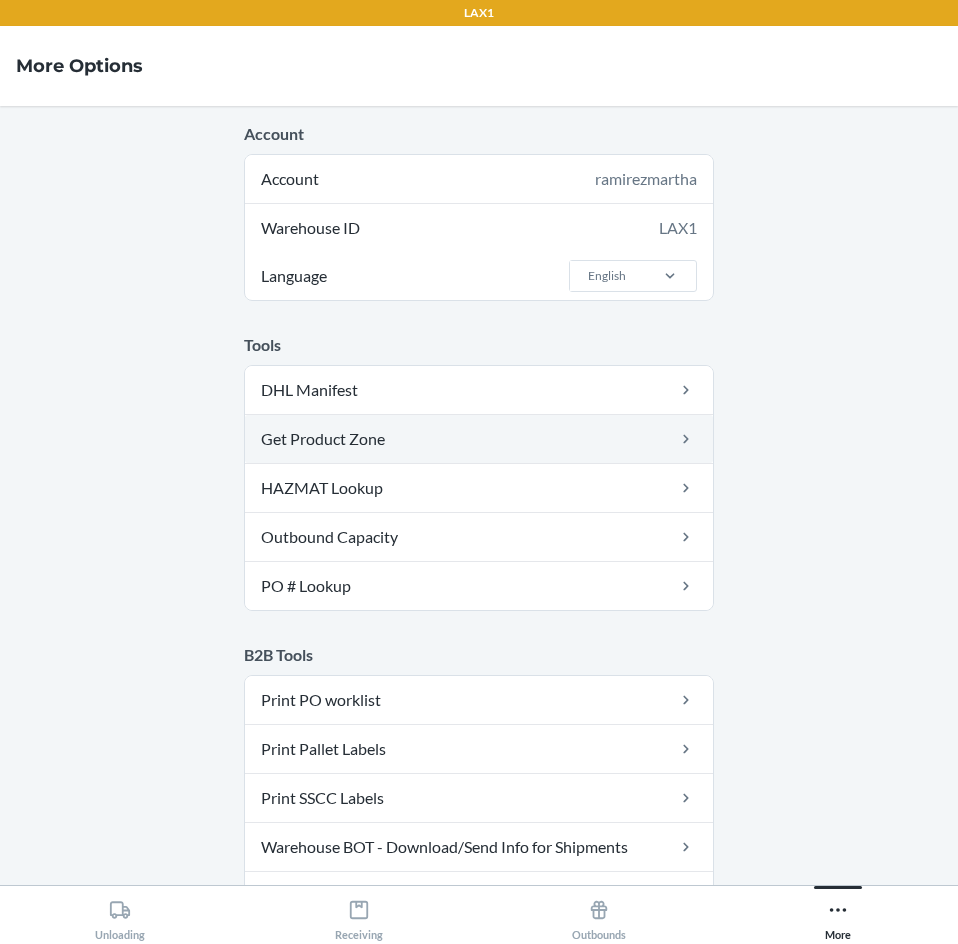 click on "Get Product Zone" at bounding box center [479, 439] 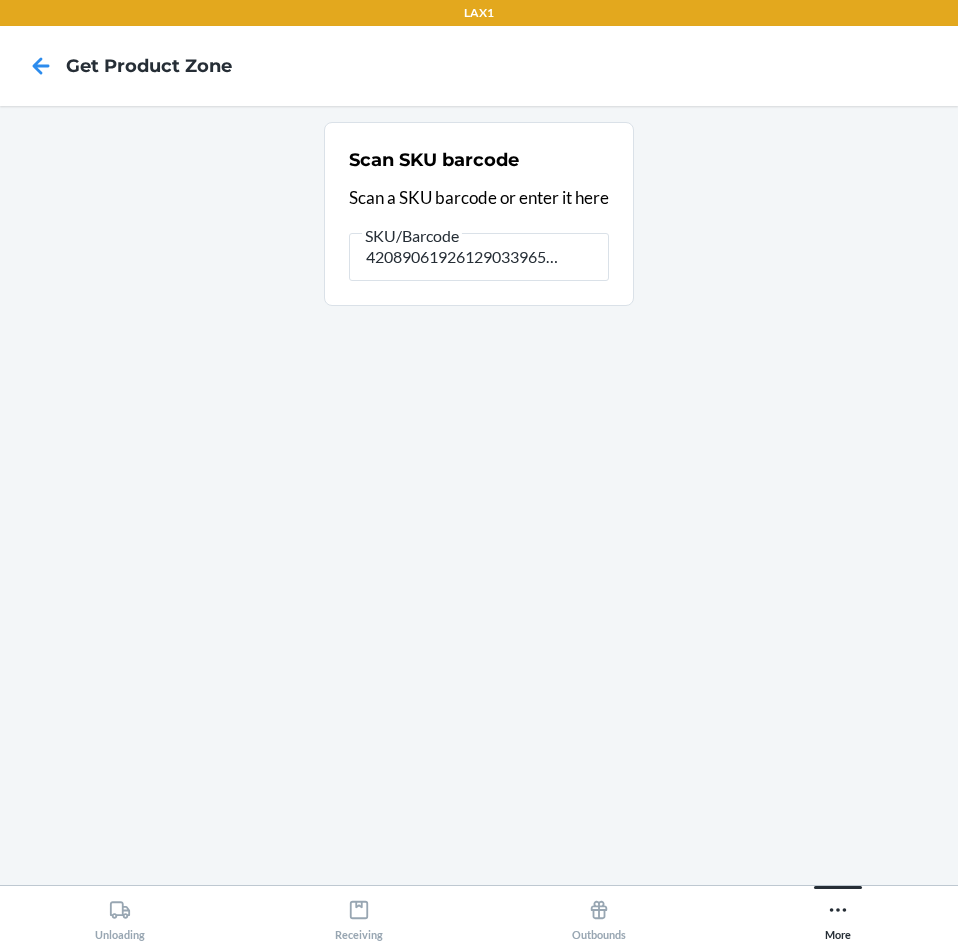 scroll, scrollTop: 0, scrollLeft: 0, axis: both 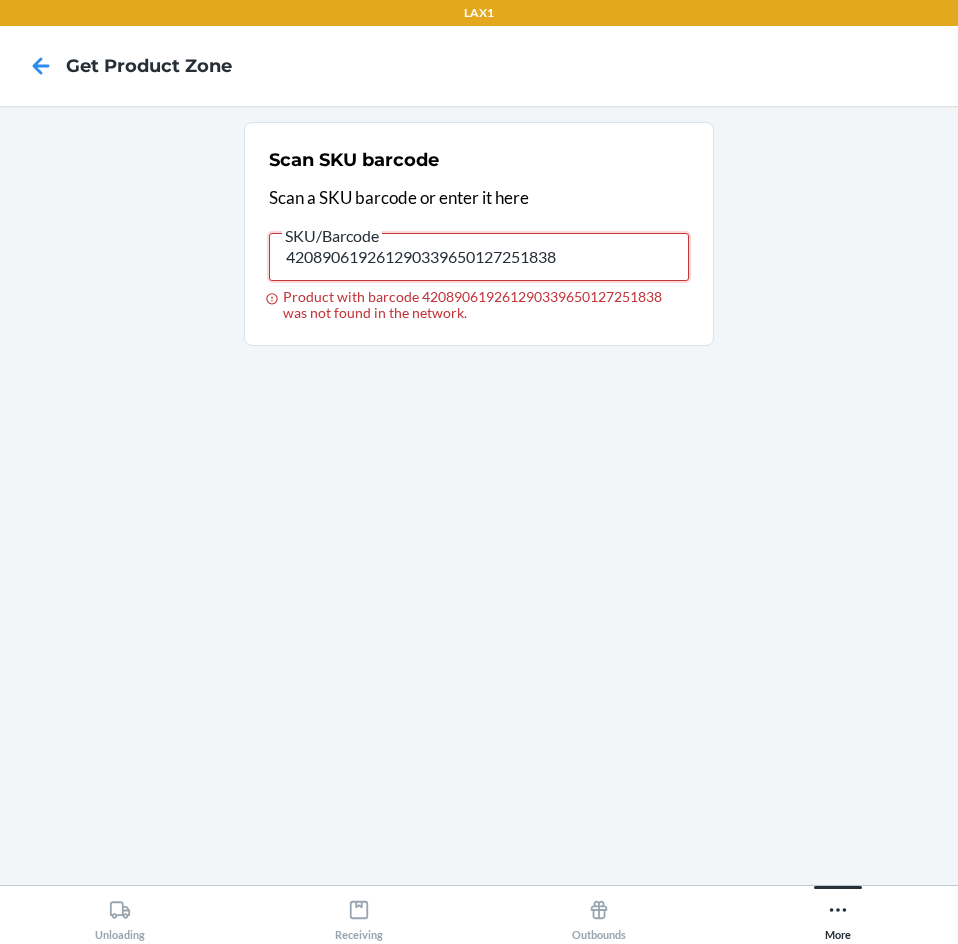 click on "420890619261290339650127251838" at bounding box center [479, 257] 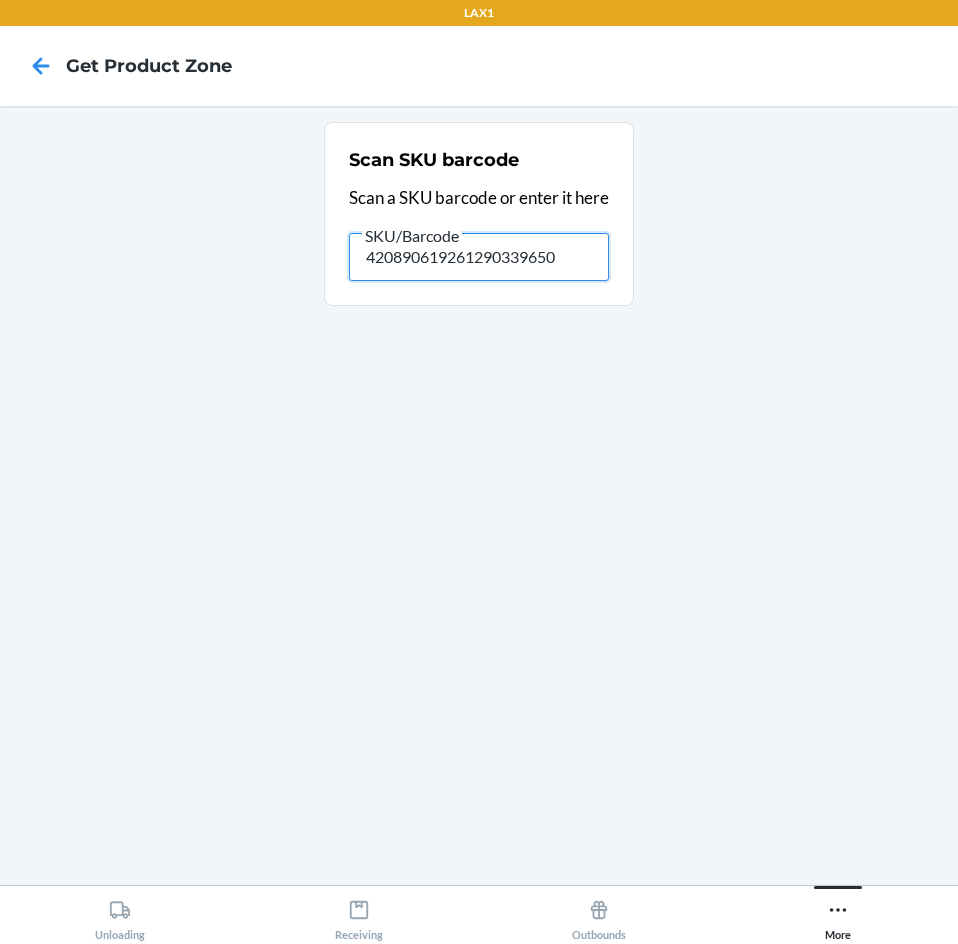 scroll, scrollTop: 0, scrollLeft: 0, axis: both 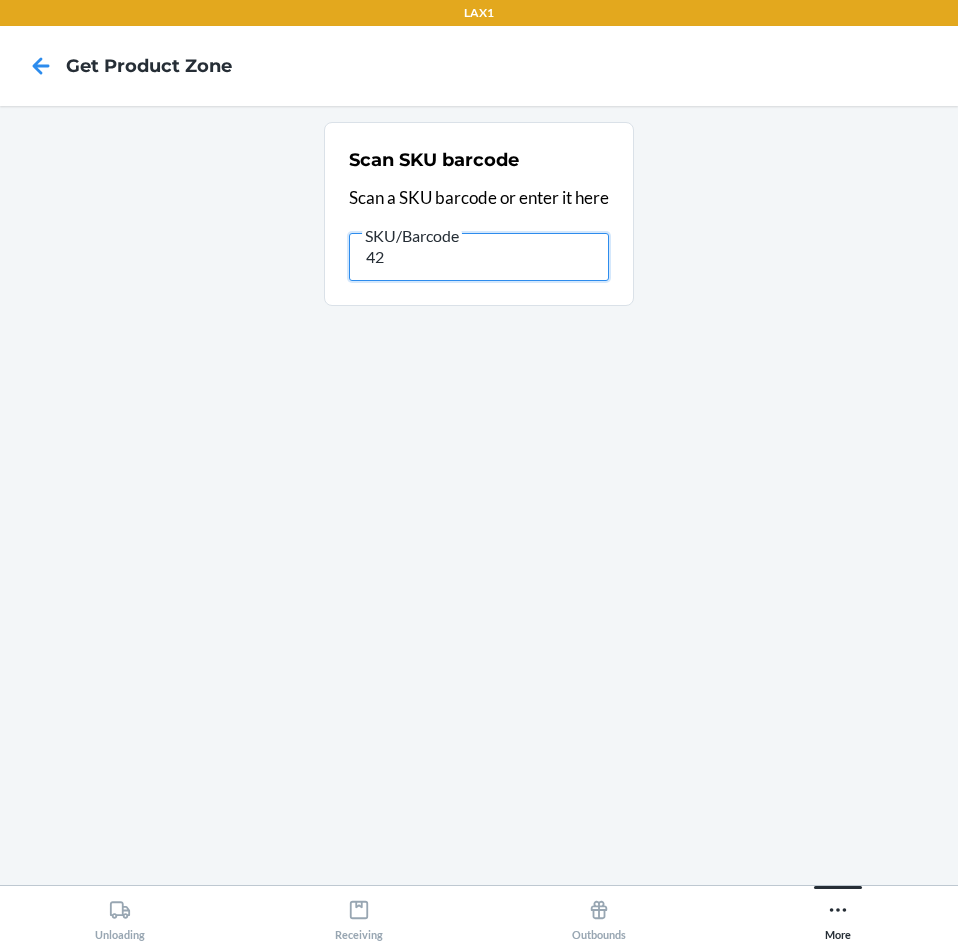 type on "4" 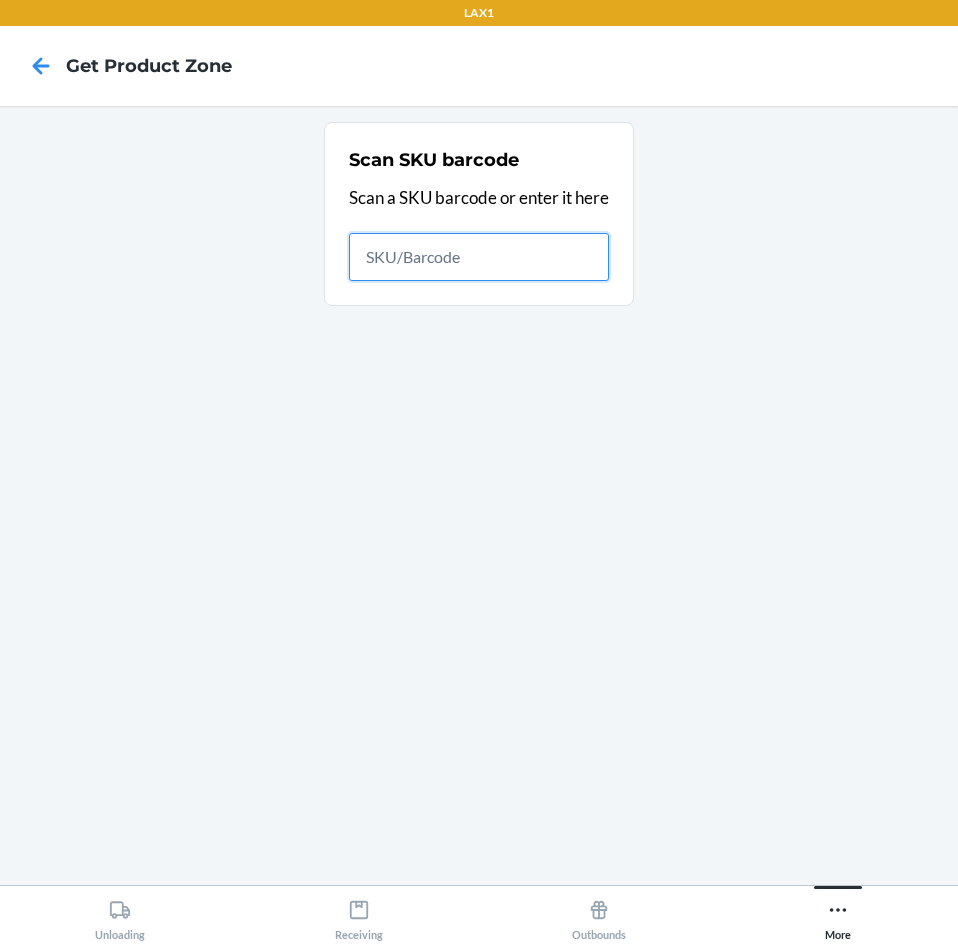 type 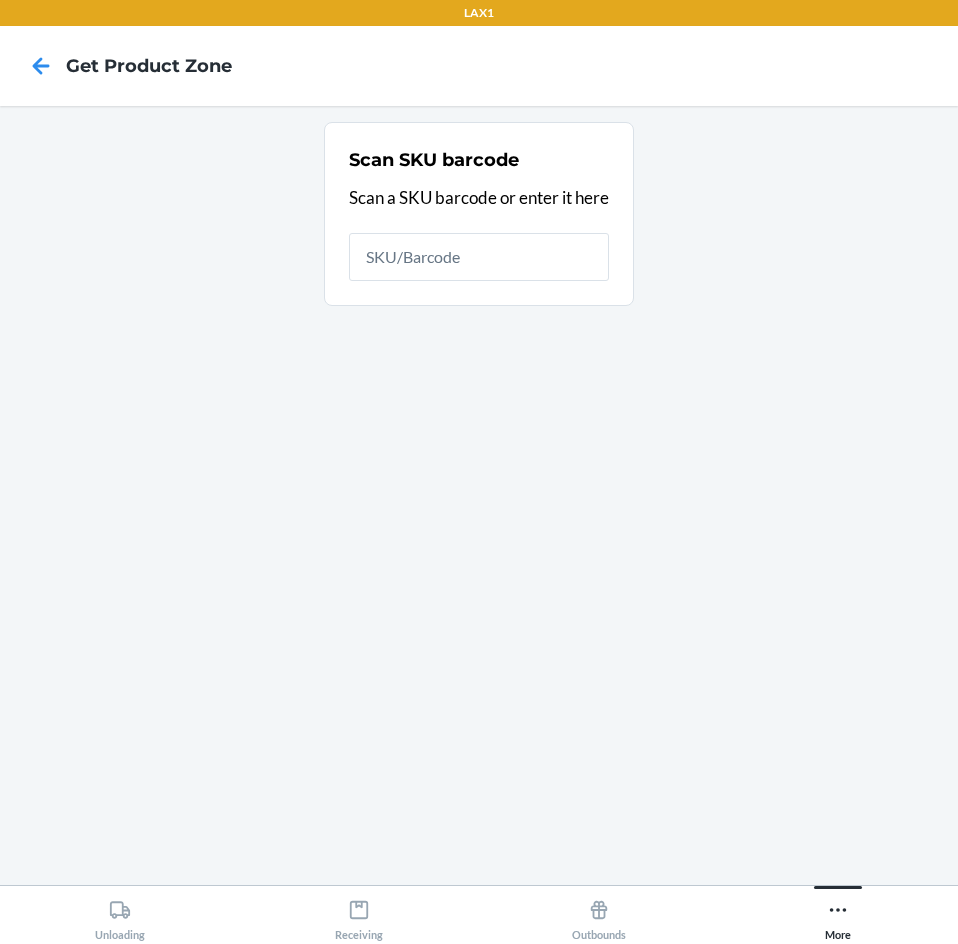 scroll, scrollTop: 0, scrollLeft: 0, axis: both 